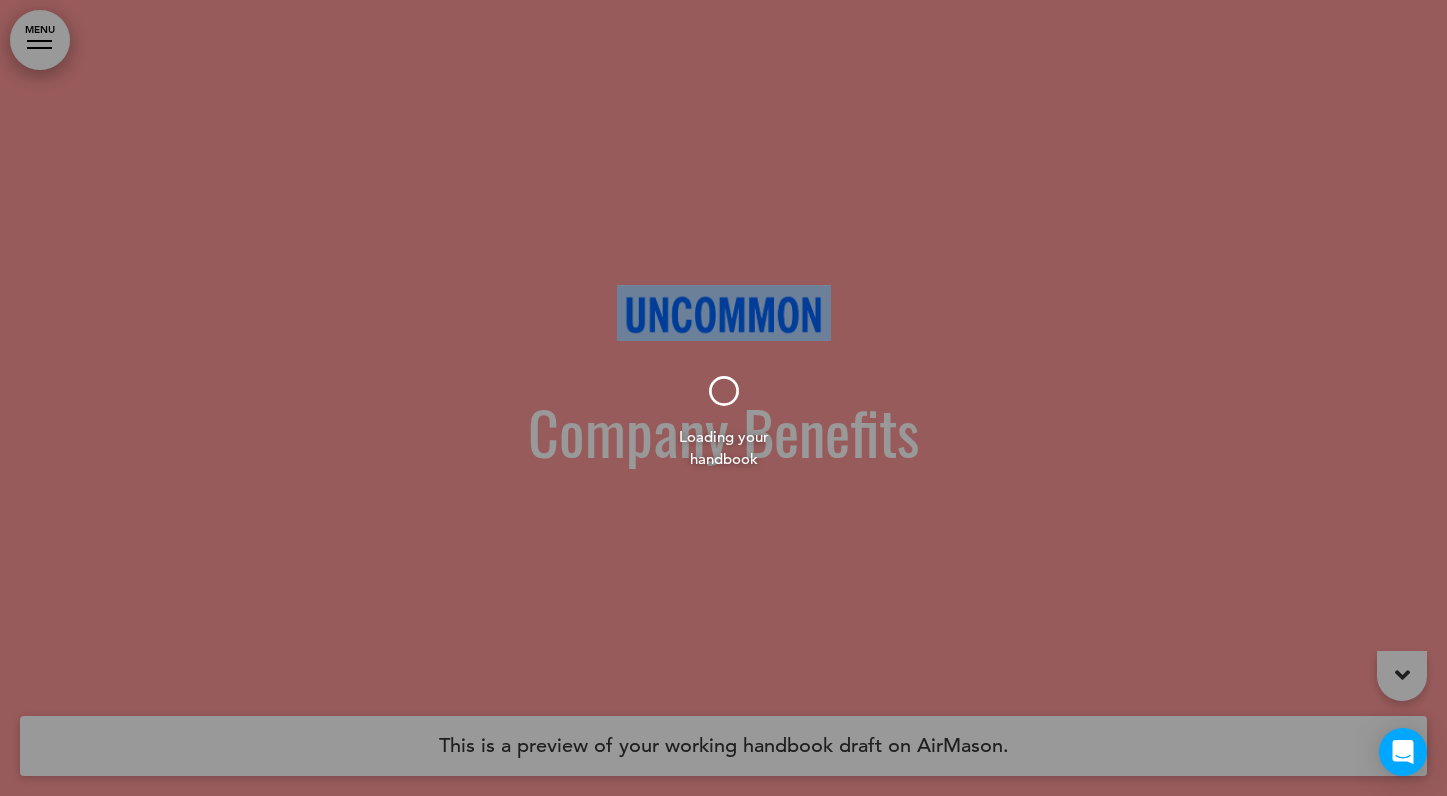 scroll, scrollTop: 0, scrollLeft: 0, axis: both 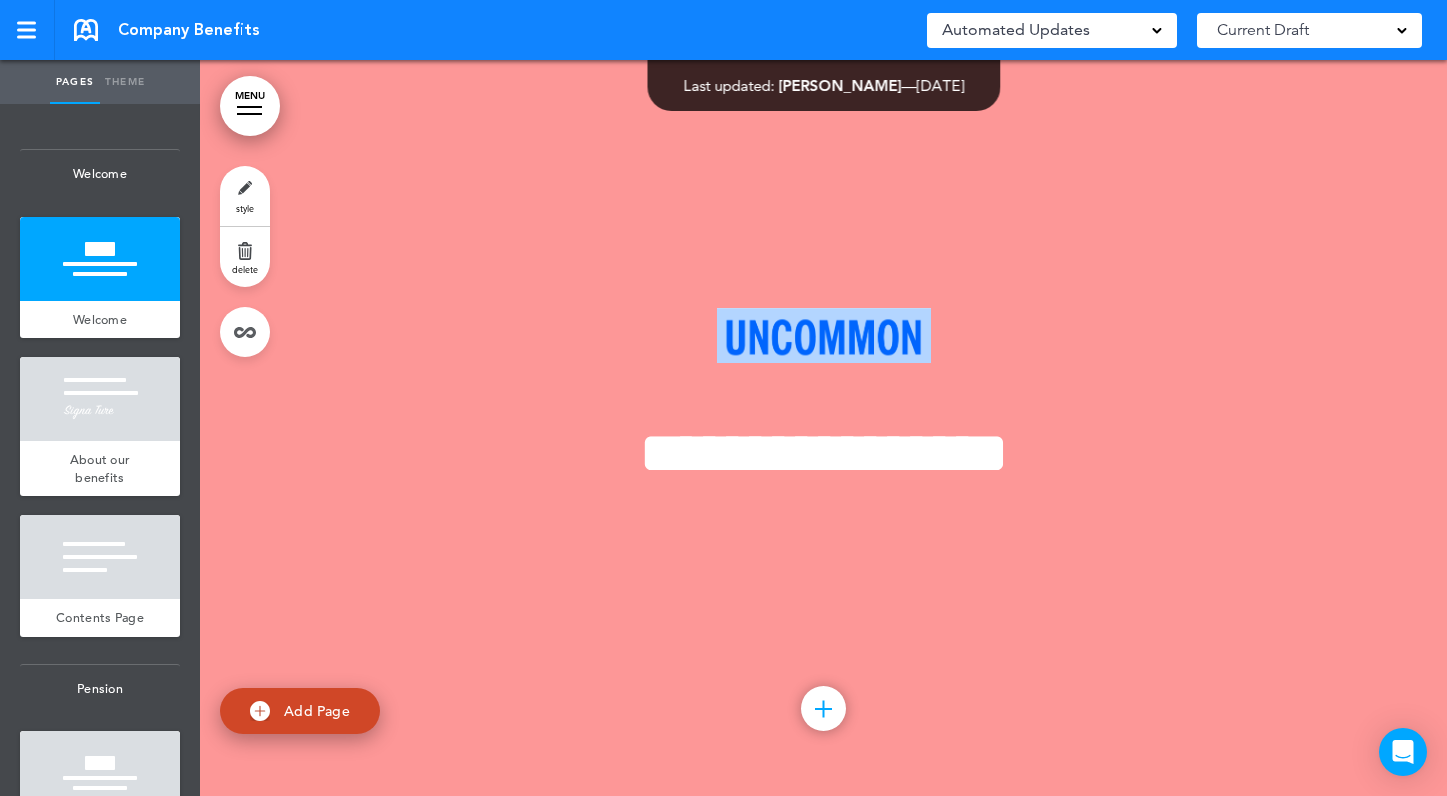 click on "style" at bounding box center [245, 196] 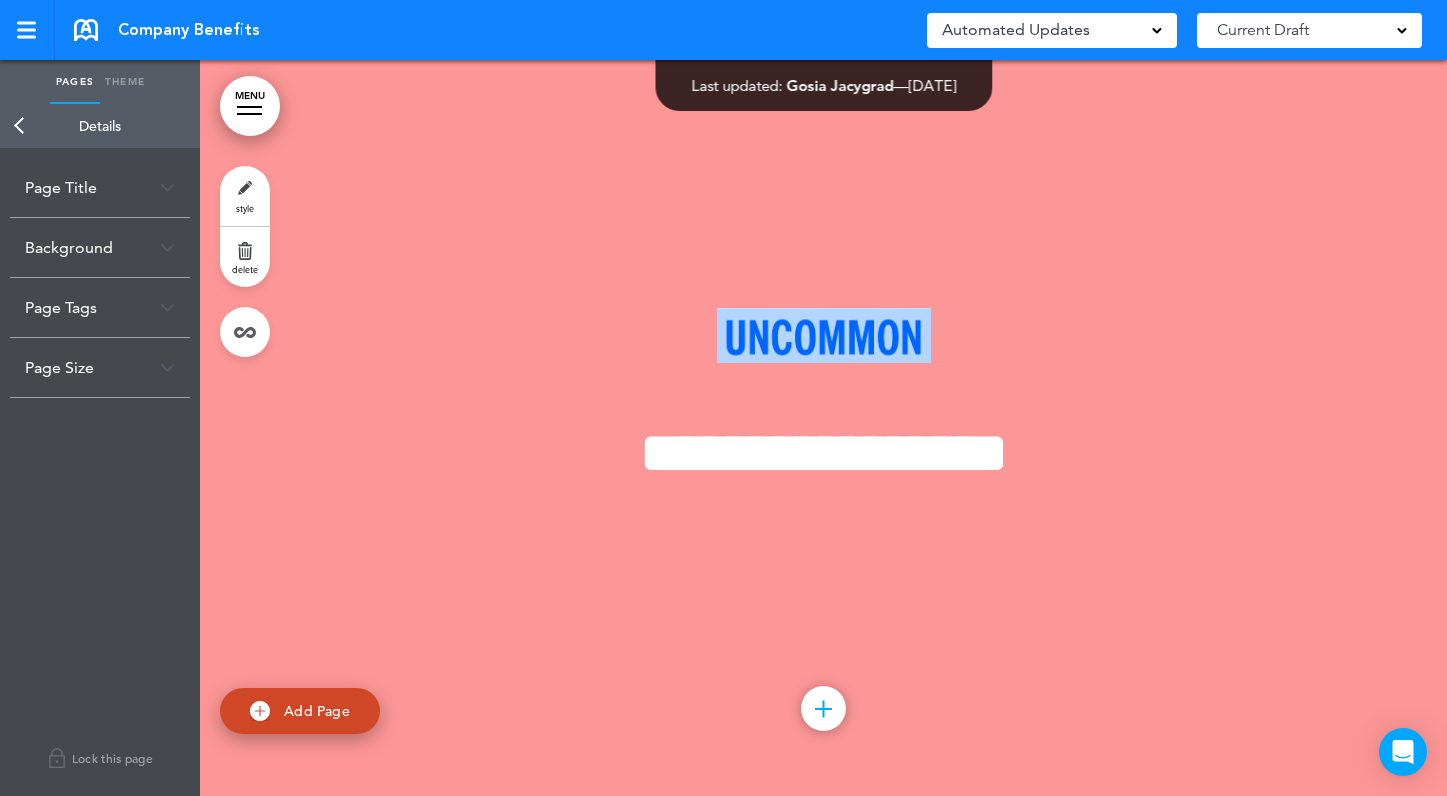 click at bounding box center [167, 187] 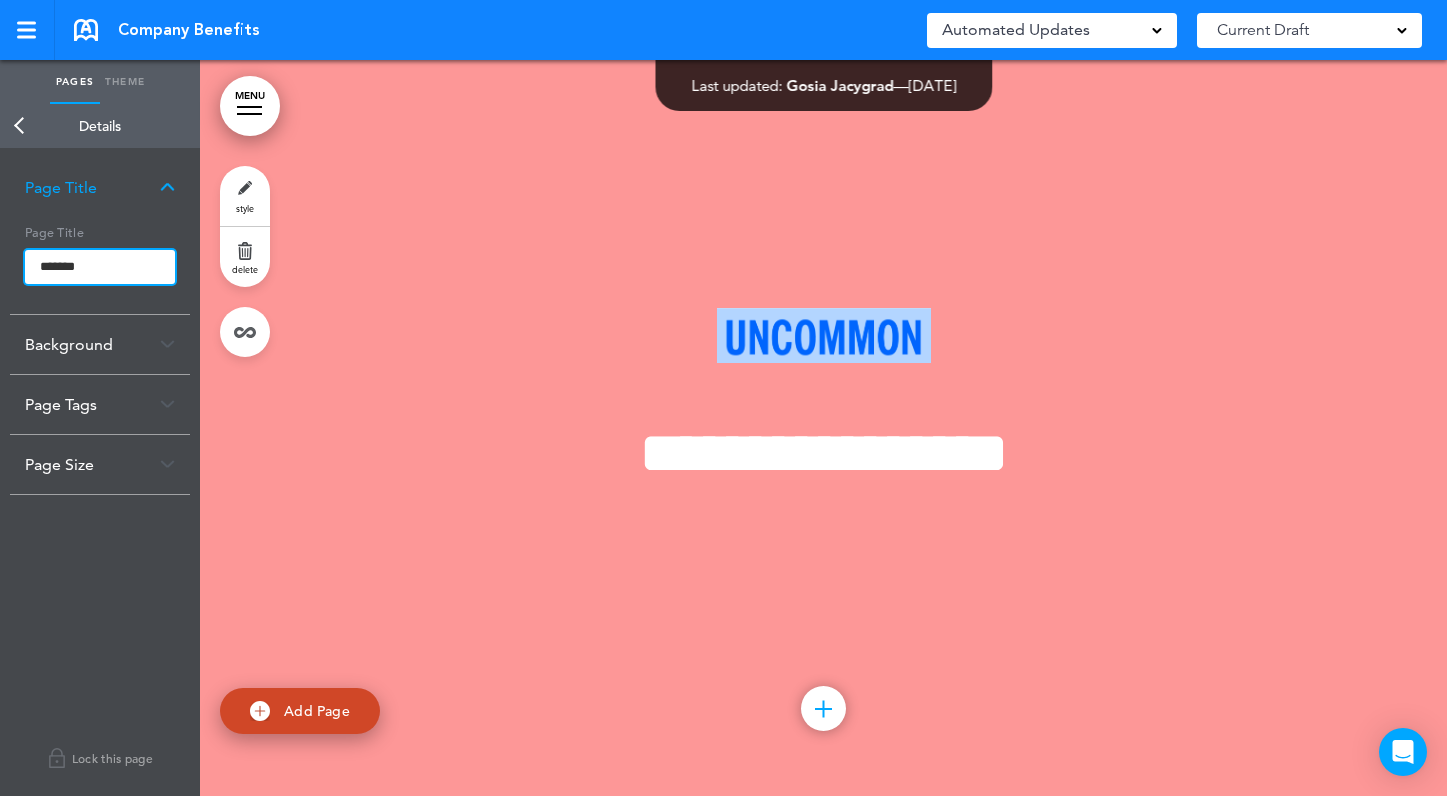 click on "*******" at bounding box center [100, 267] 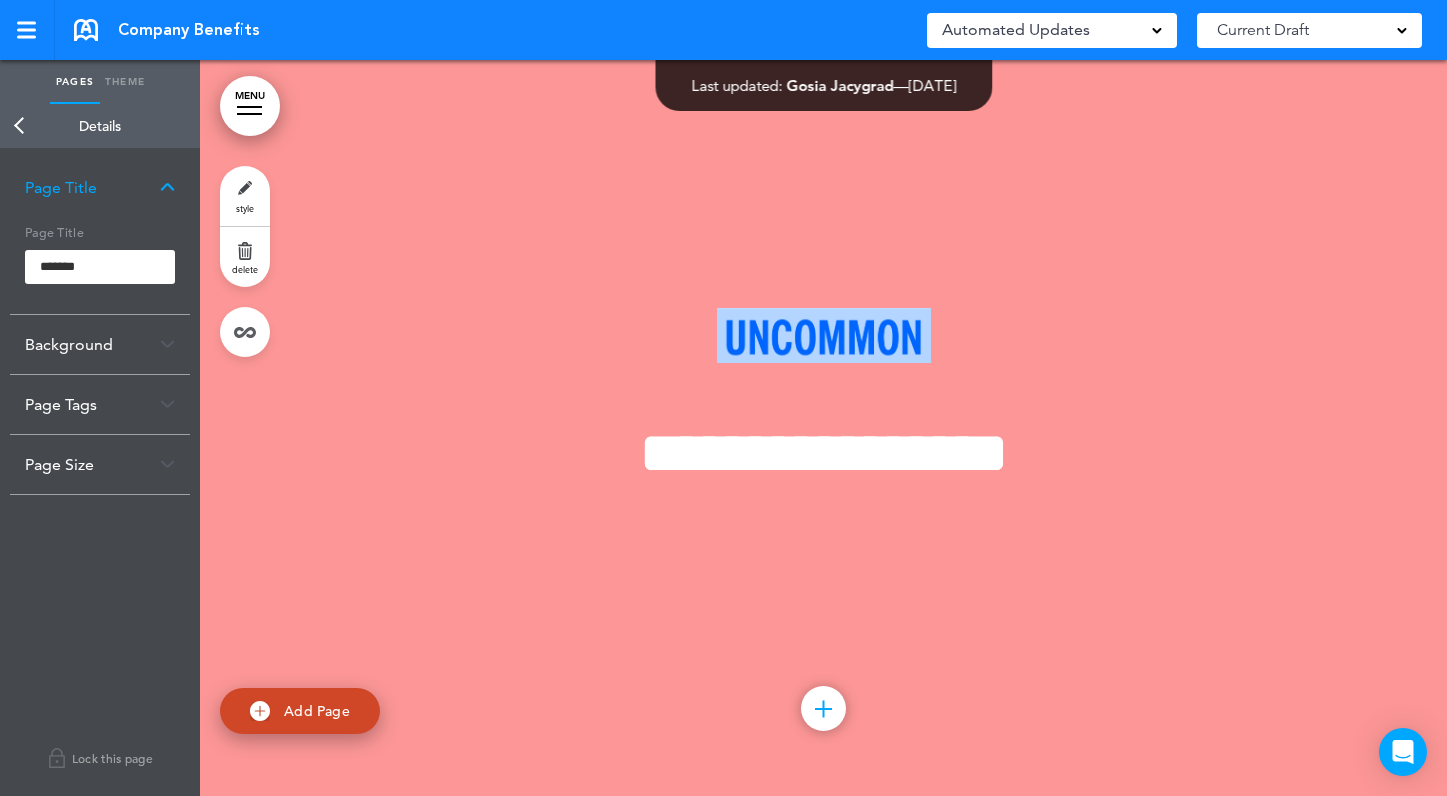 click on "Page Title" at bounding box center [100, 231] 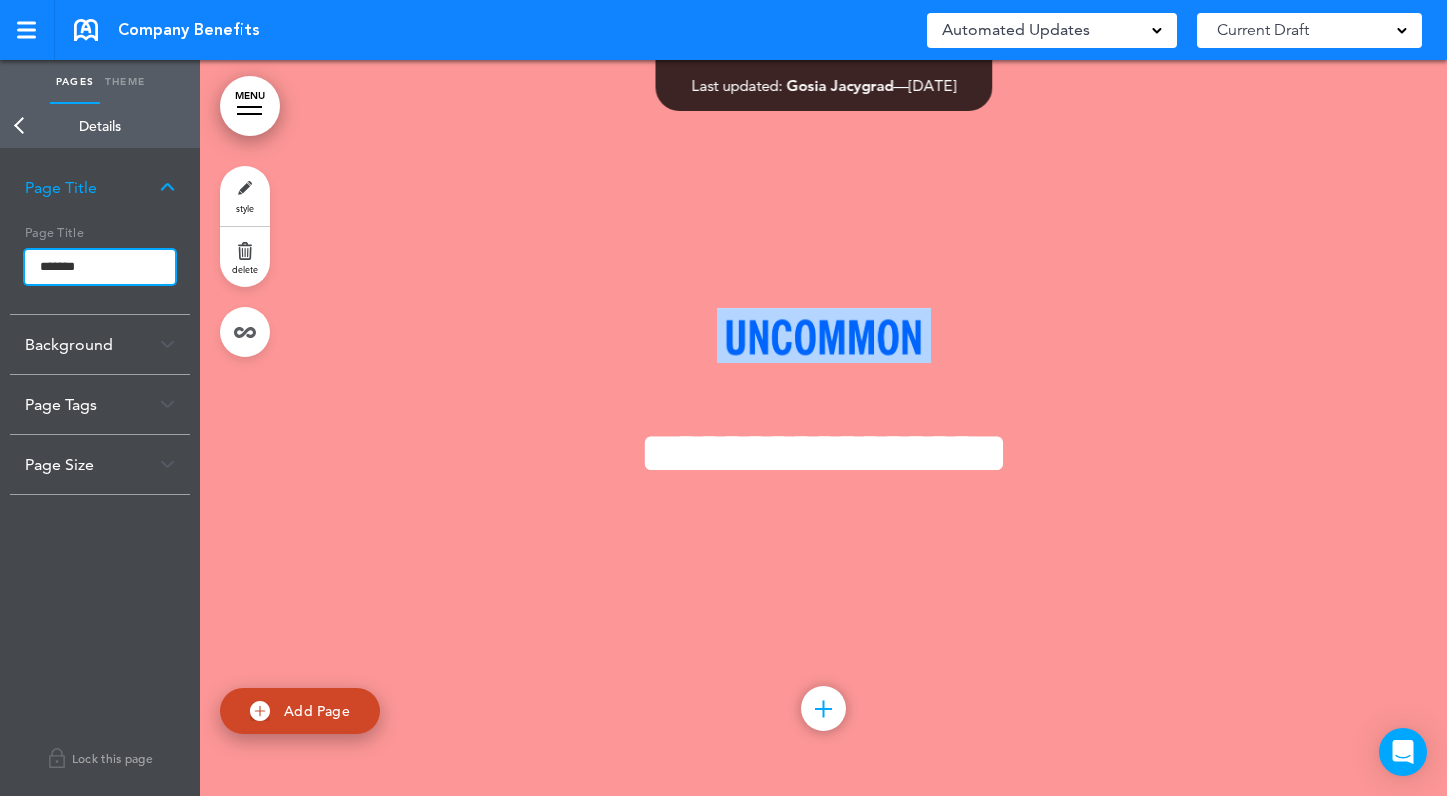 click on "*******" at bounding box center [100, 267] 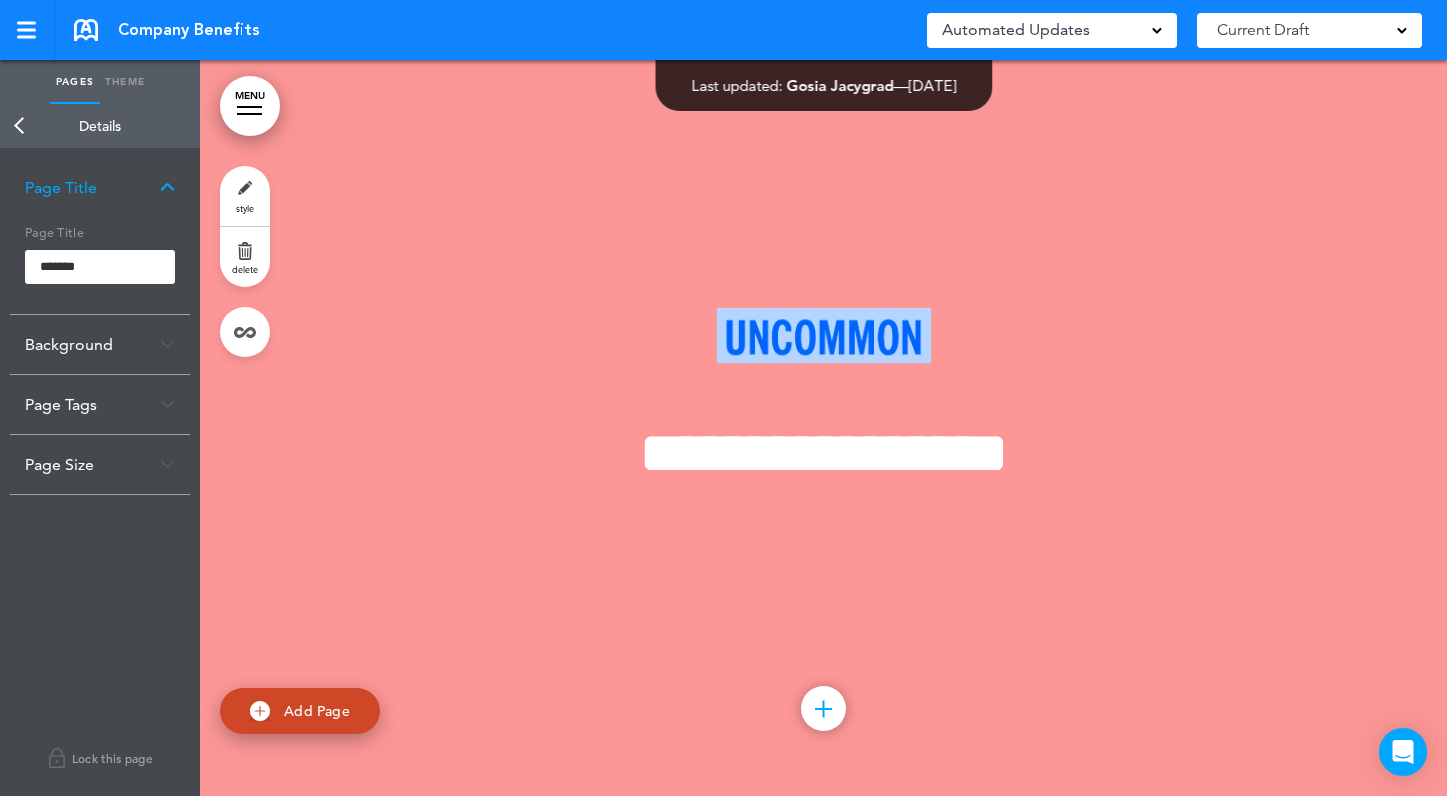 click on "Background" at bounding box center (100, 344) 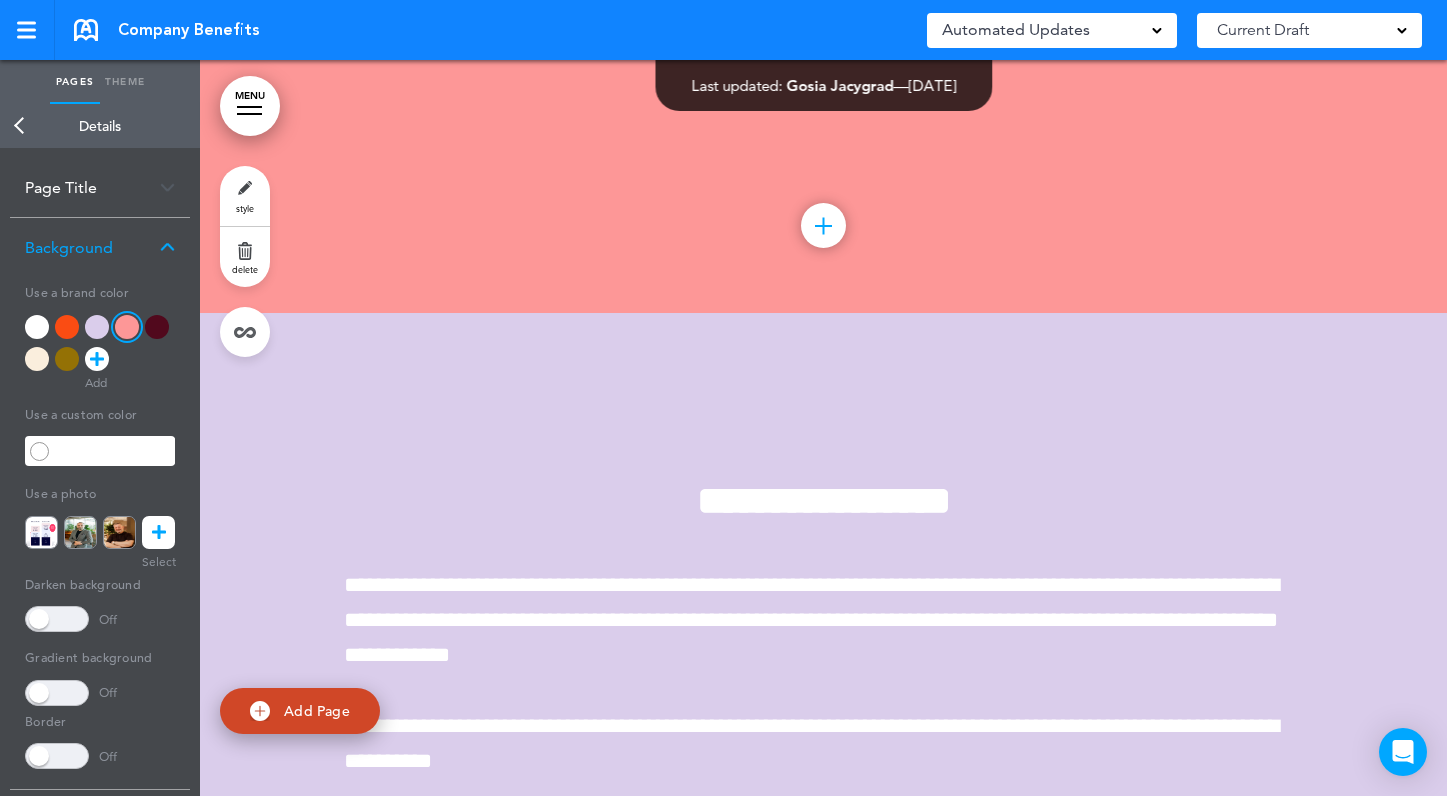 scroll, scrollTop: 0, scrollLeft: 0, axis: both 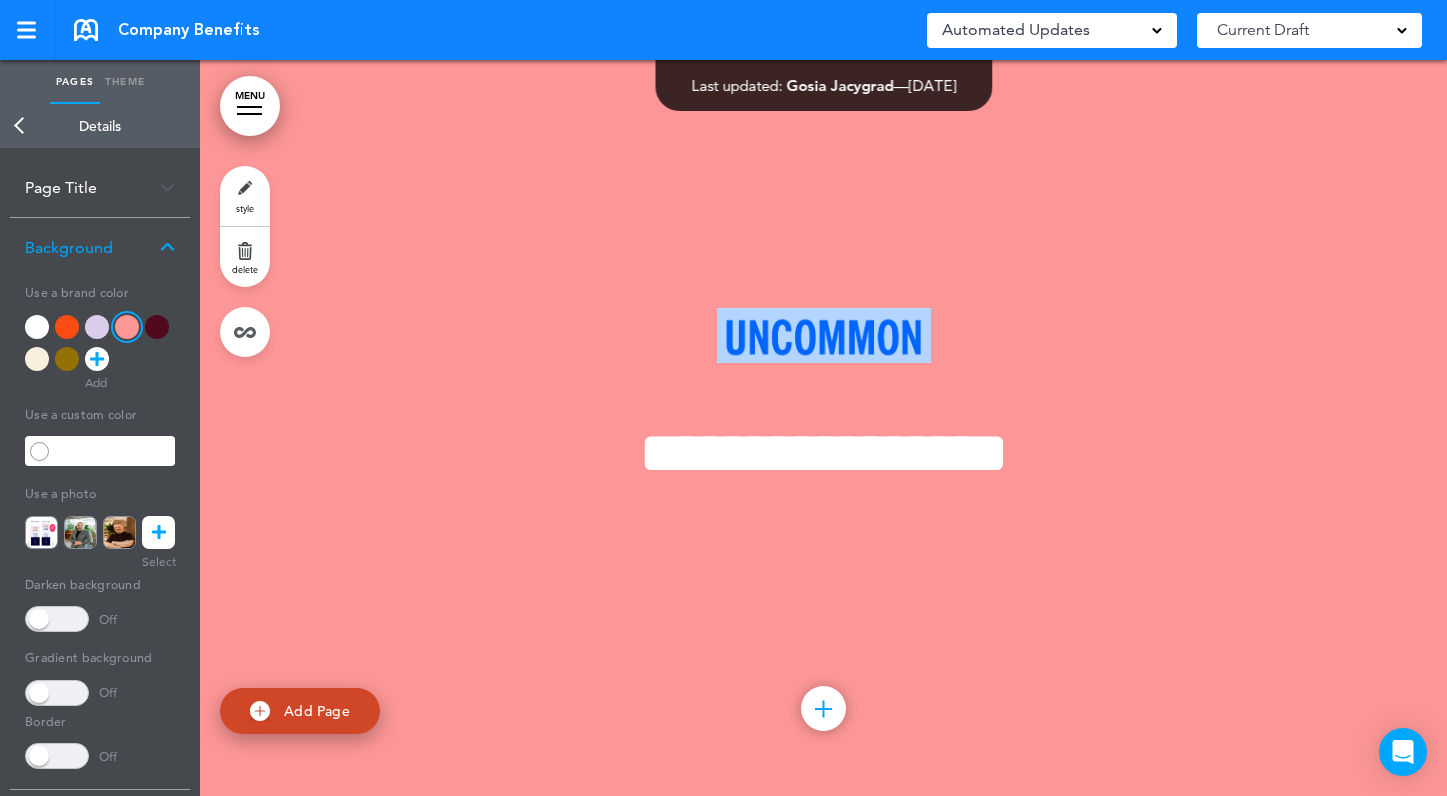 click at bounding box center [67, 327] 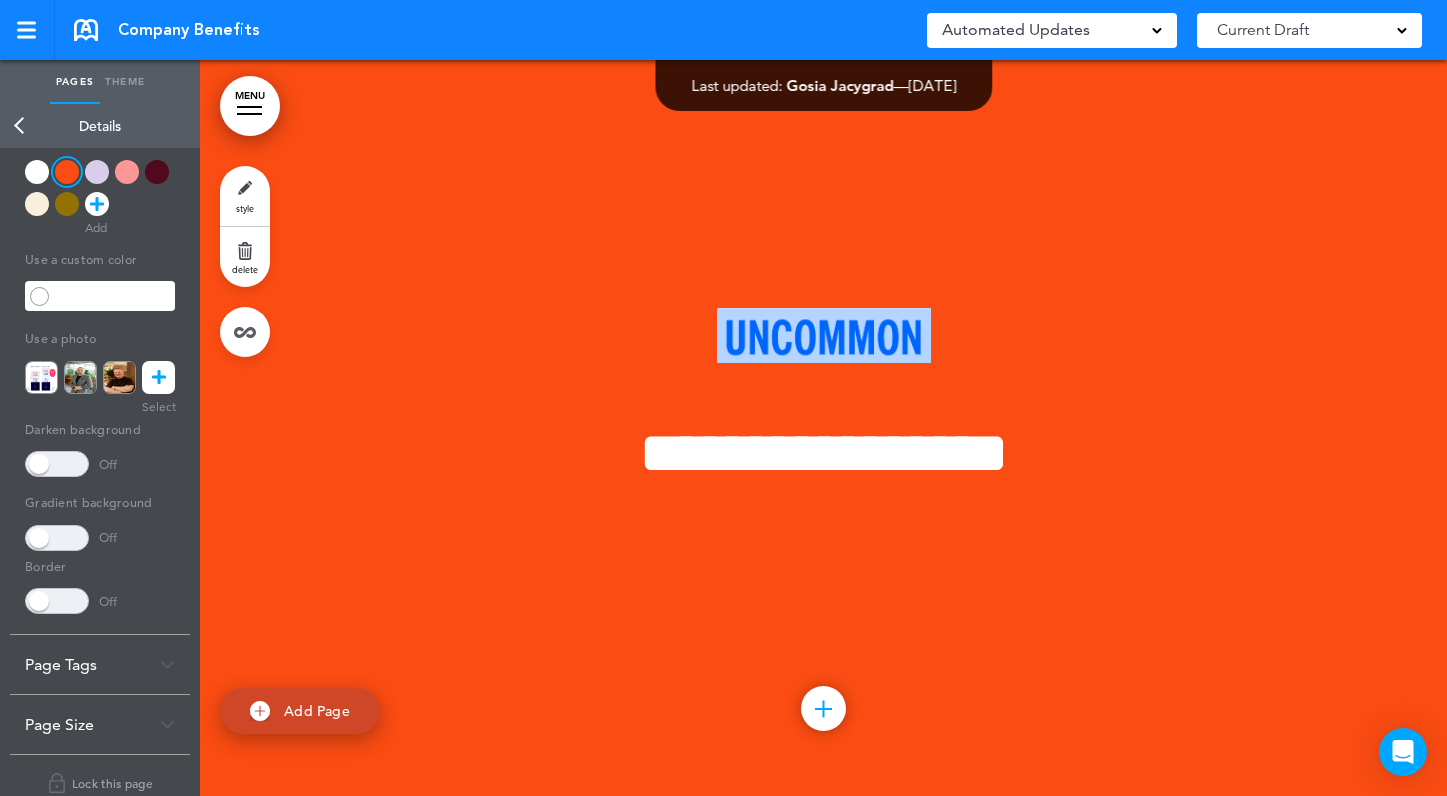 scroll, scrollTop: 180, scrollLeft: 0, axis: vertical 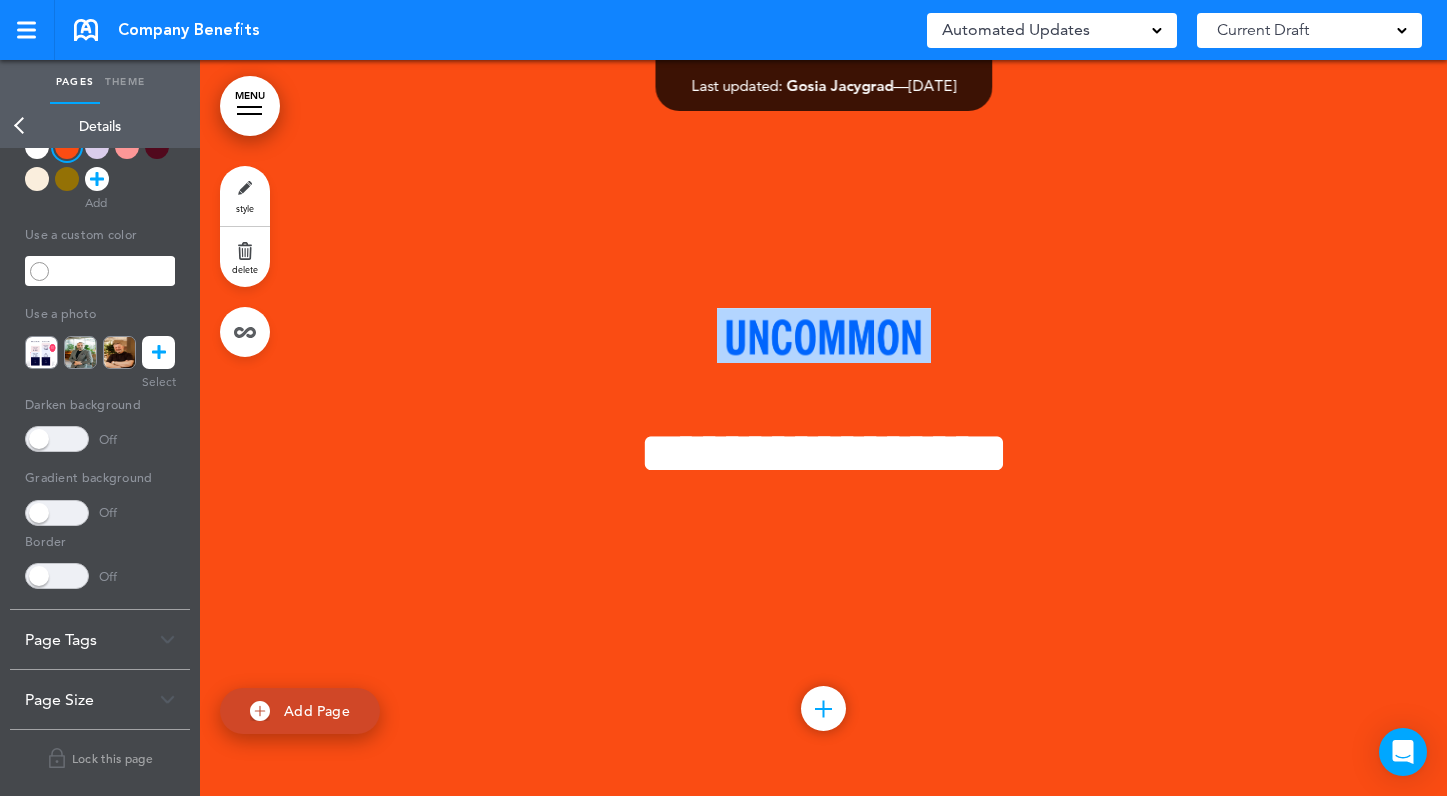 click at bounding box center (167, 639) 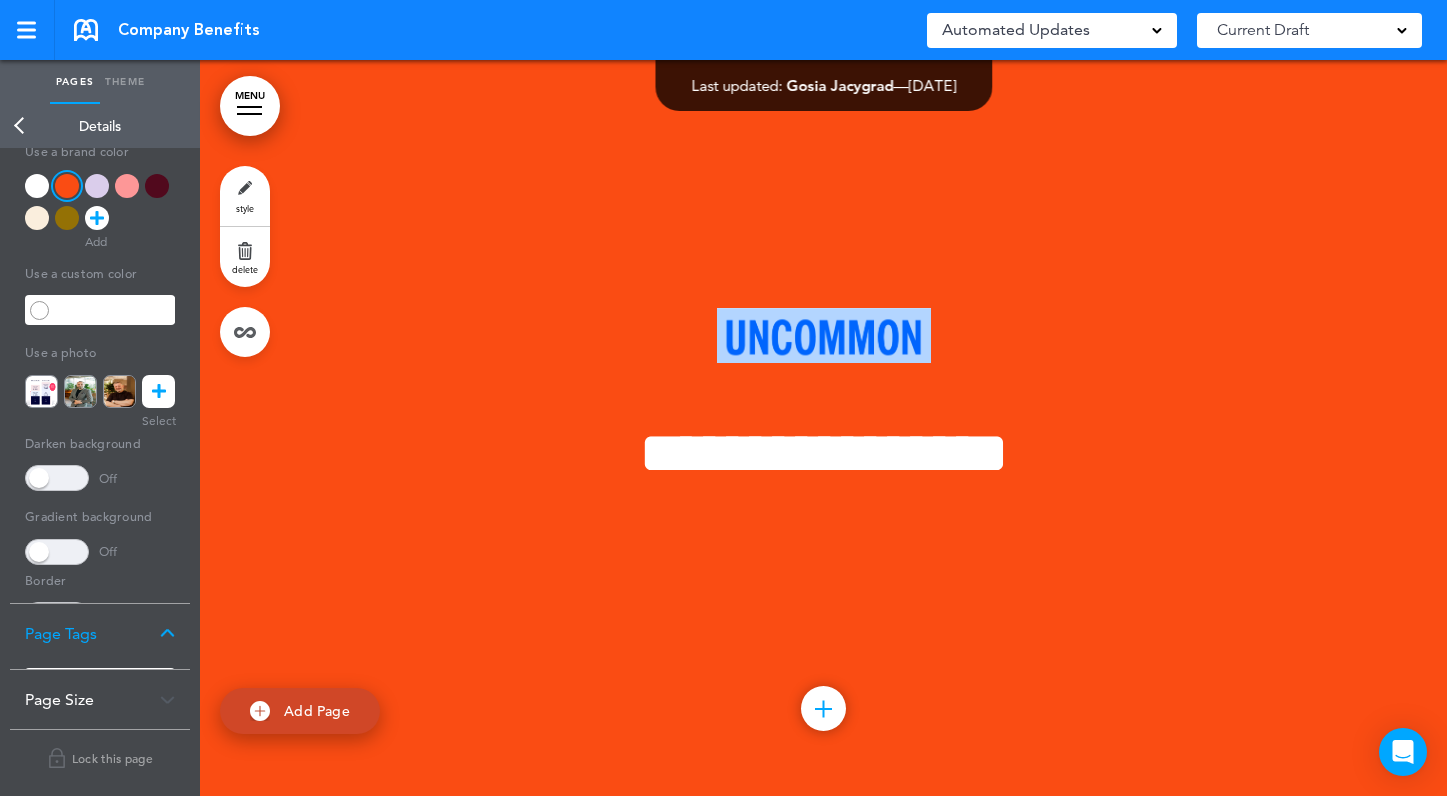scroll, scrollTop: 0, scrollLeft: 0, axis: both 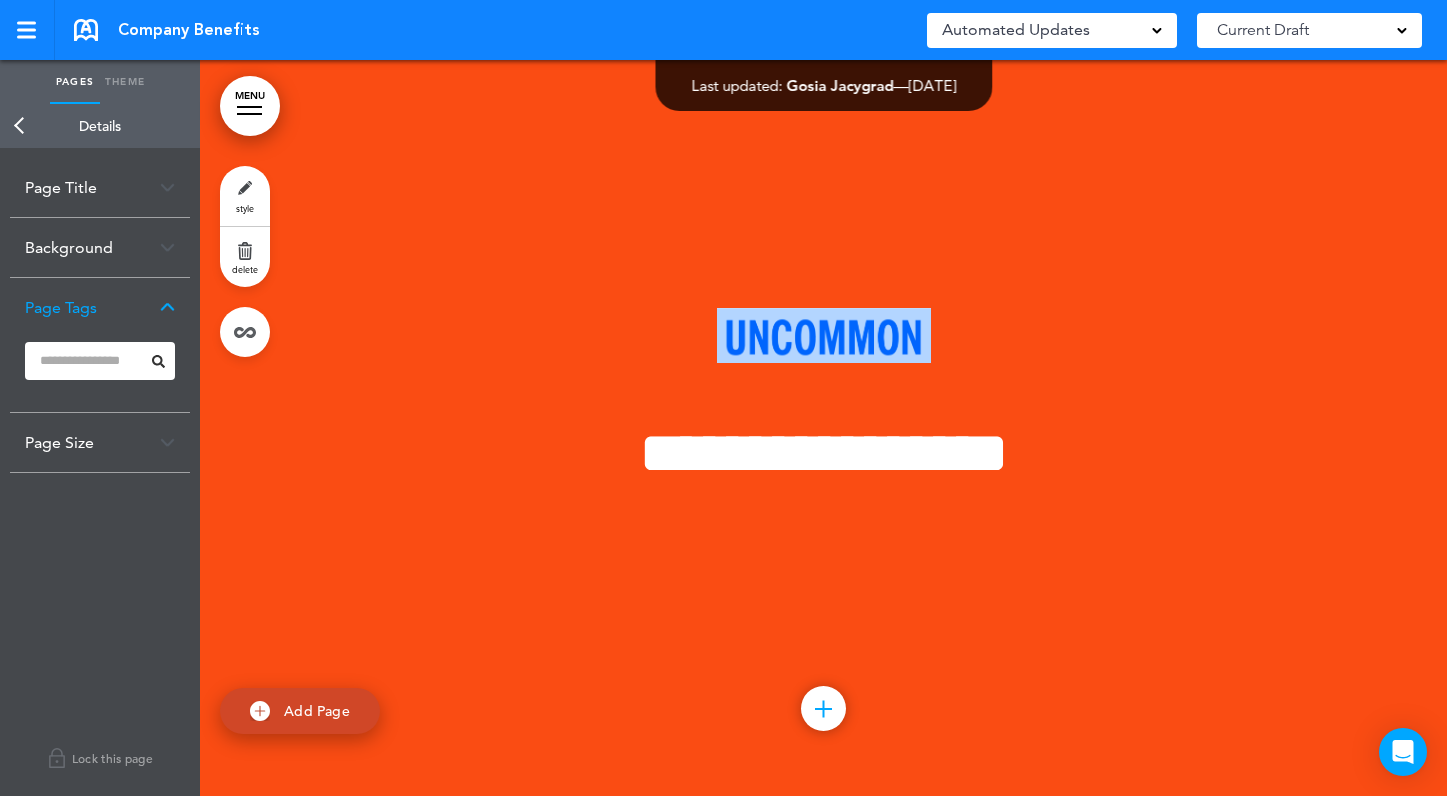 click on "Back" at bounding box center (20, 126) 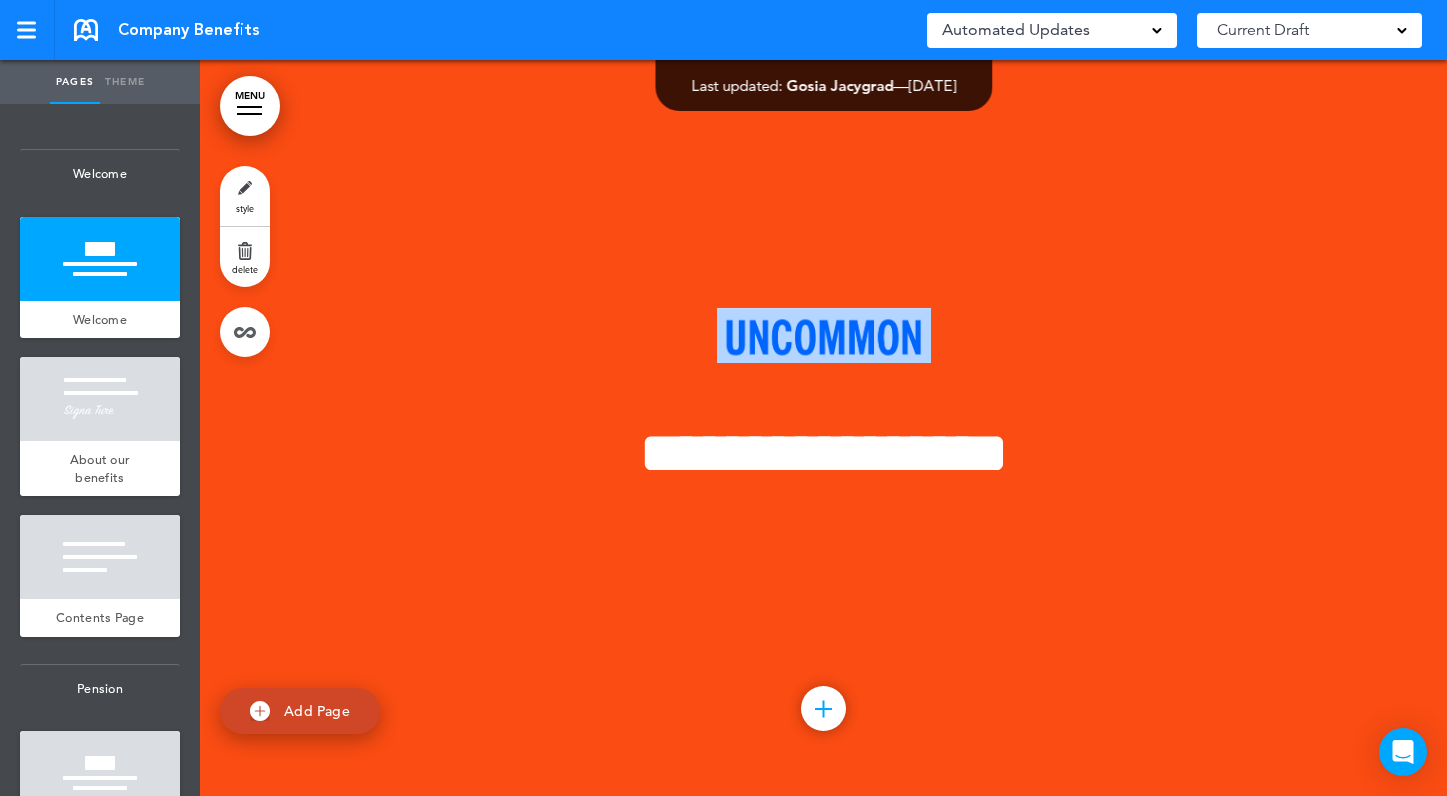 click on "Theme" at bounding box center (125, 82) 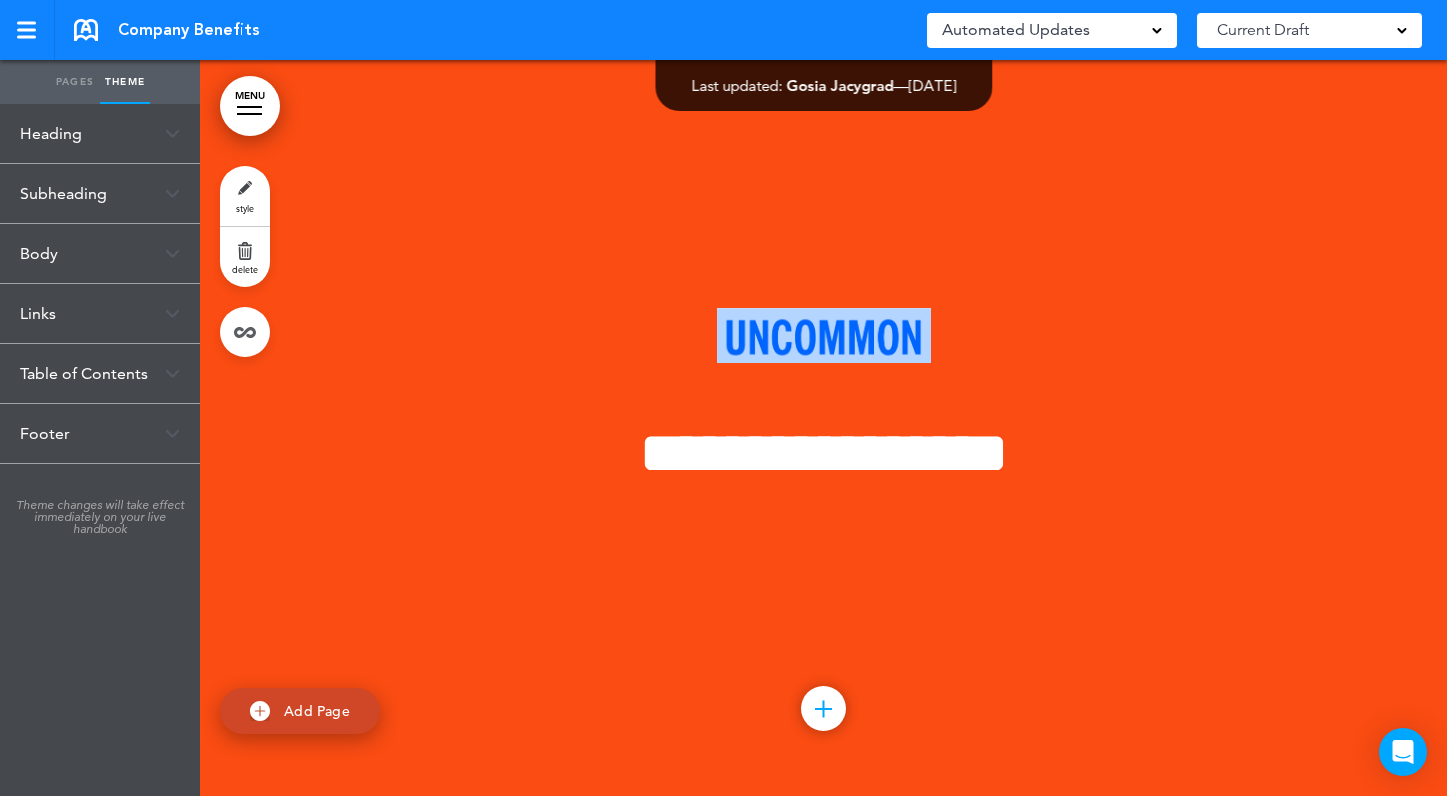 click at bounding box center (172, 133) 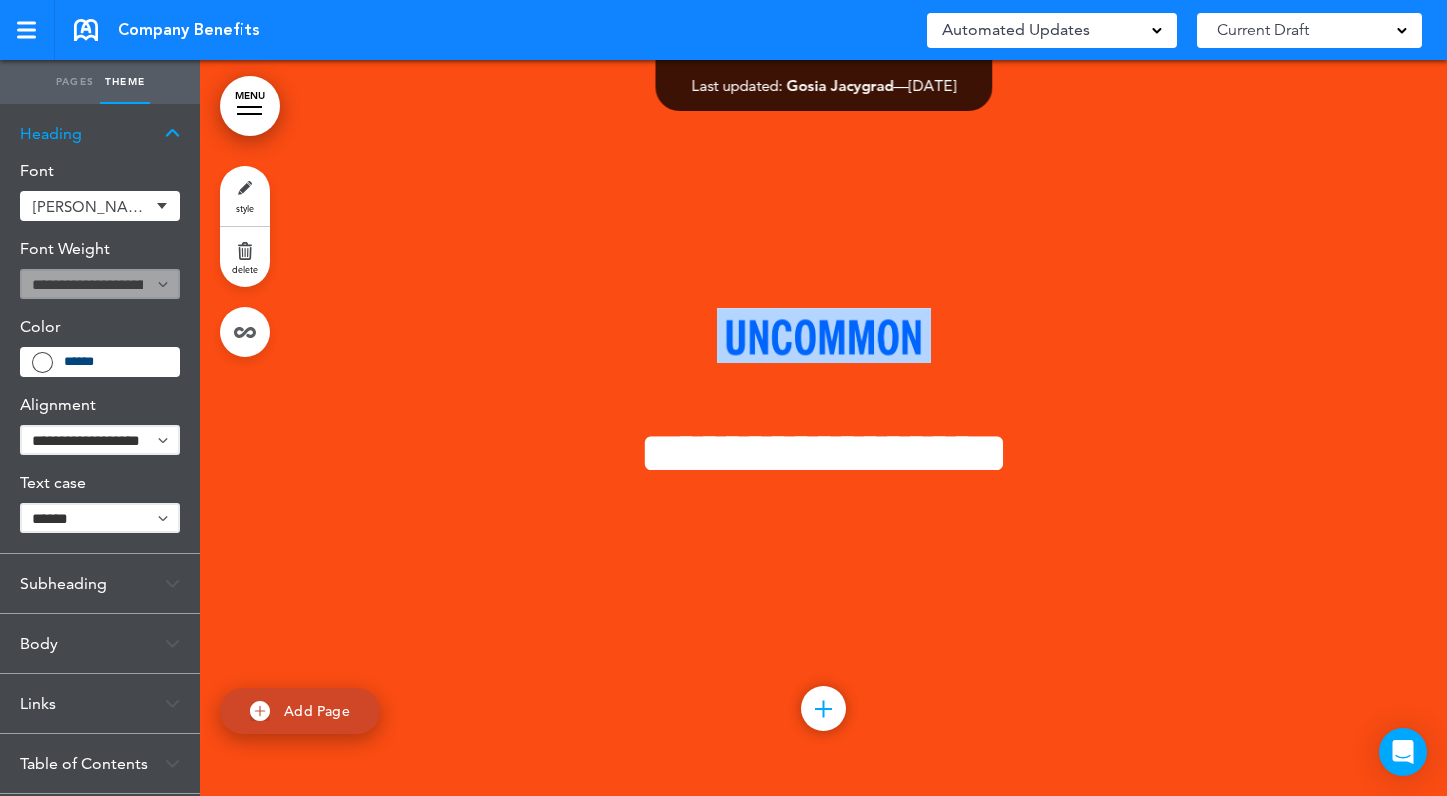 click on "[PERSON_NAME]" at bounding box center [100, 206] 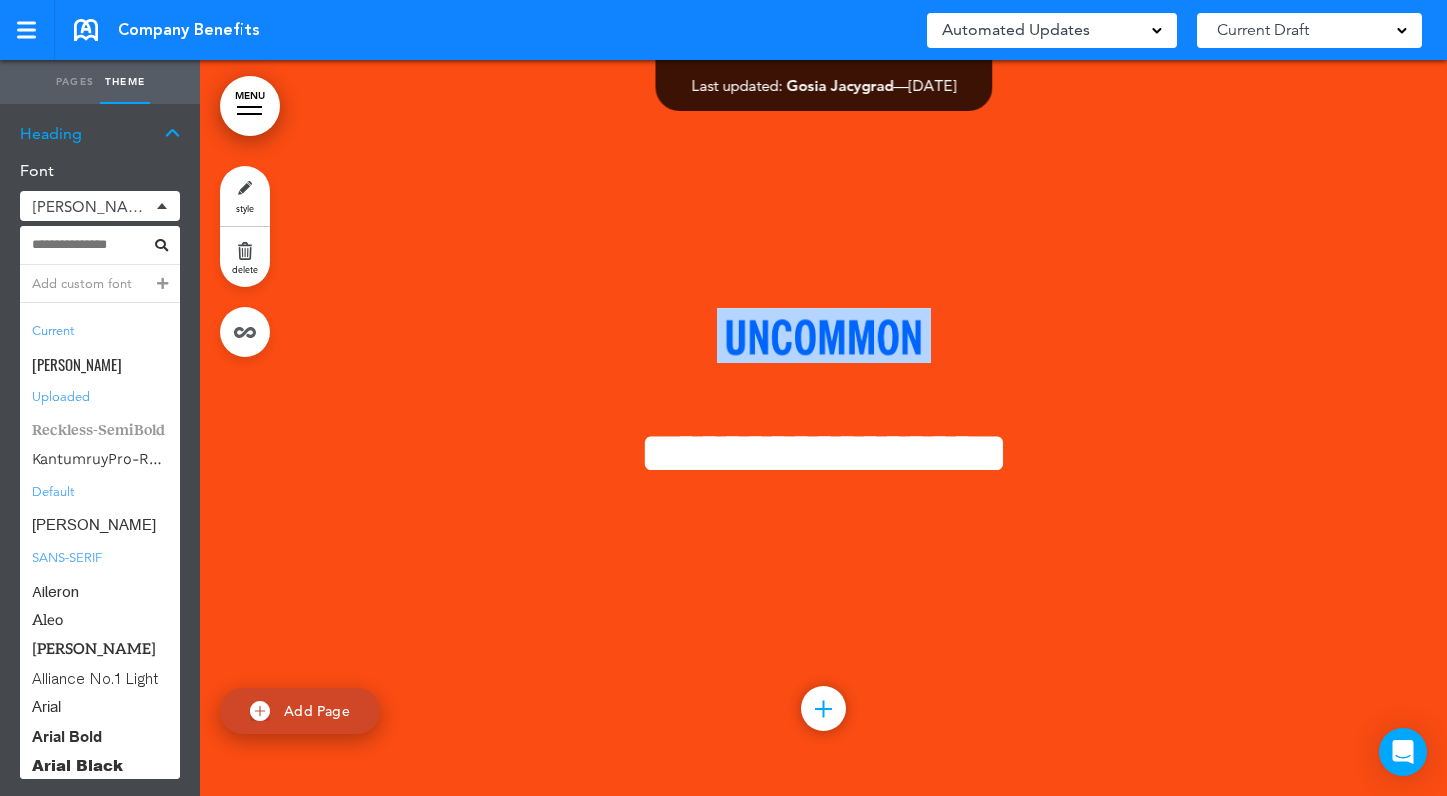 click on "Reckless-SemiBold" at bounding box center (100, 430) 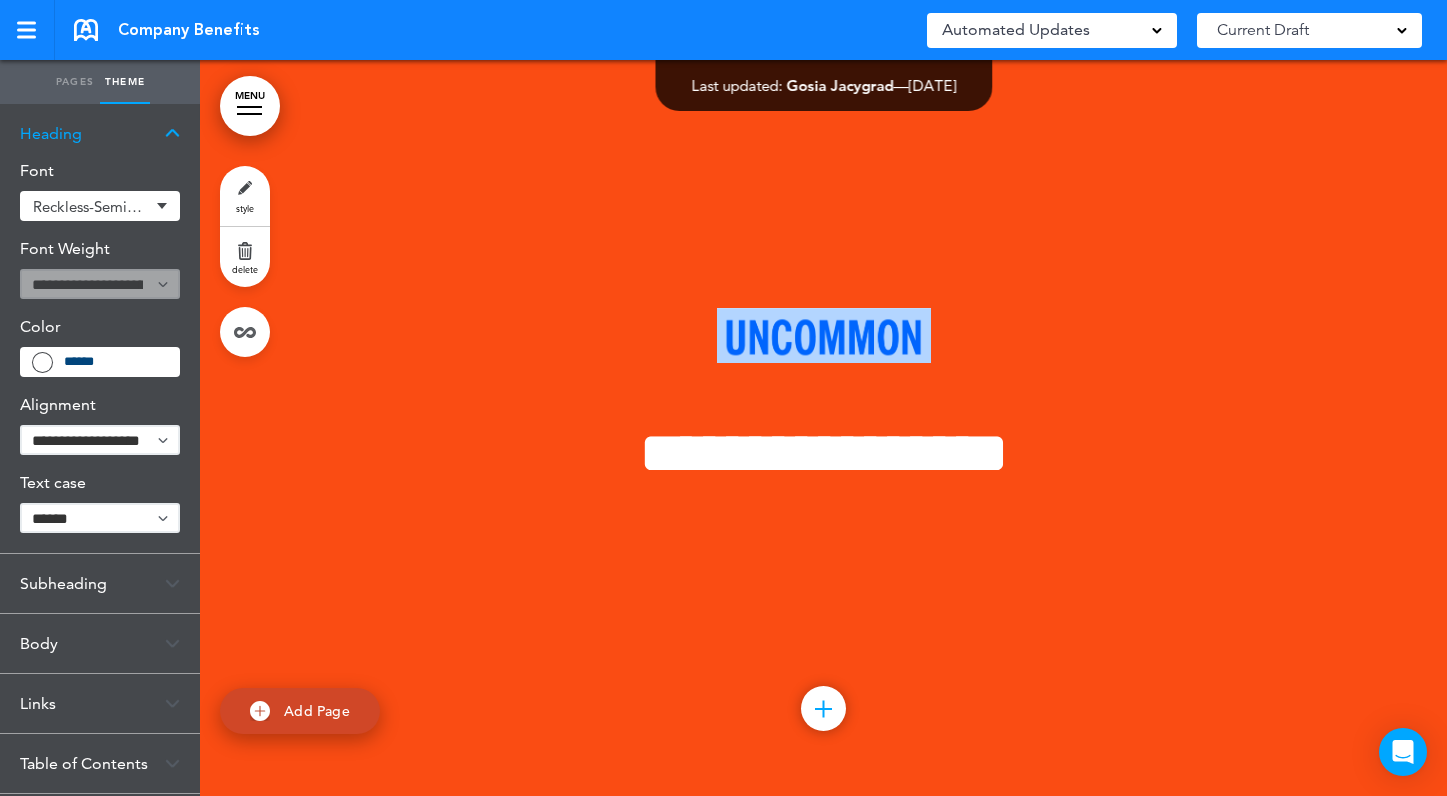 click on "Subheading" at bounding box center (100, 583) 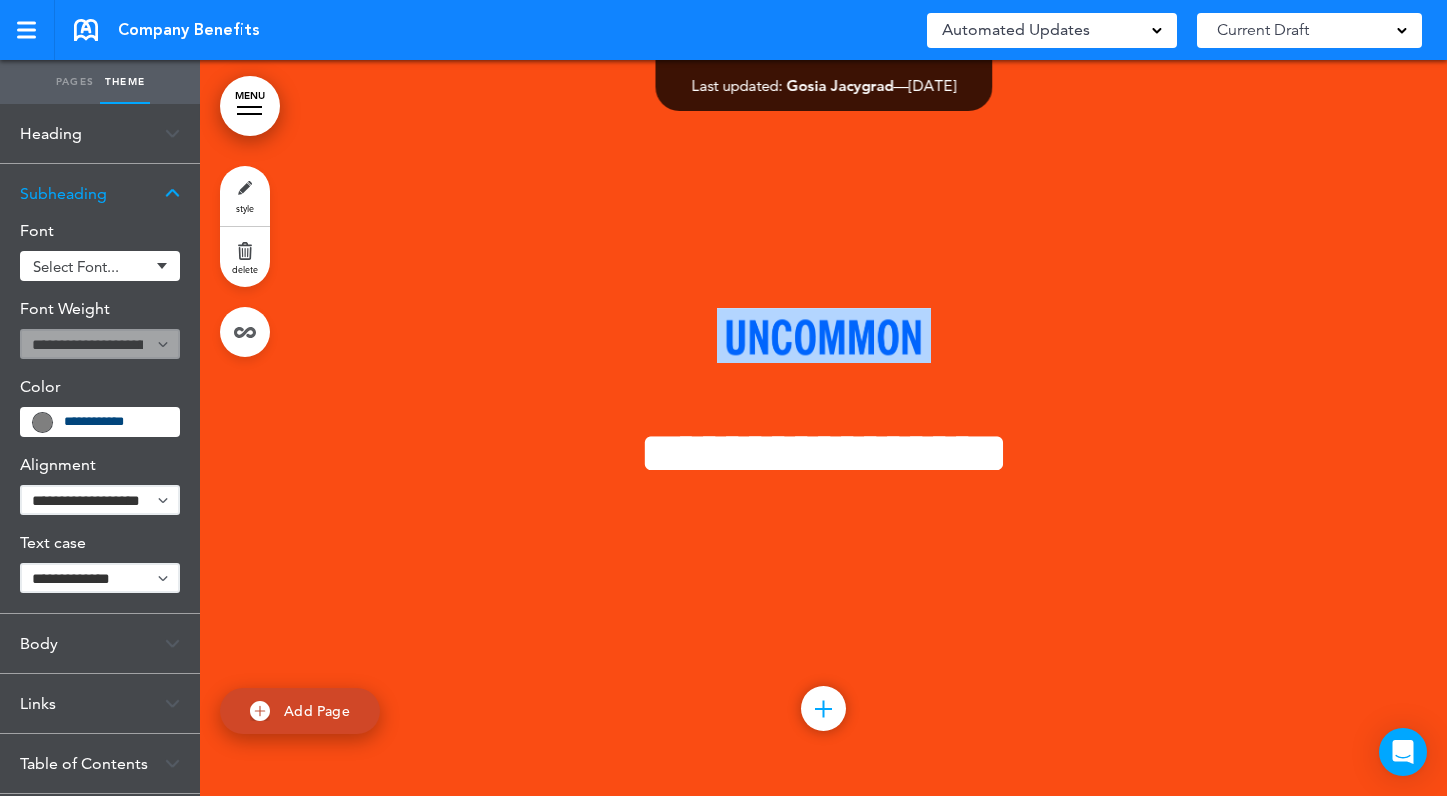 click on "Select font..." at bounding box center [100, 266] 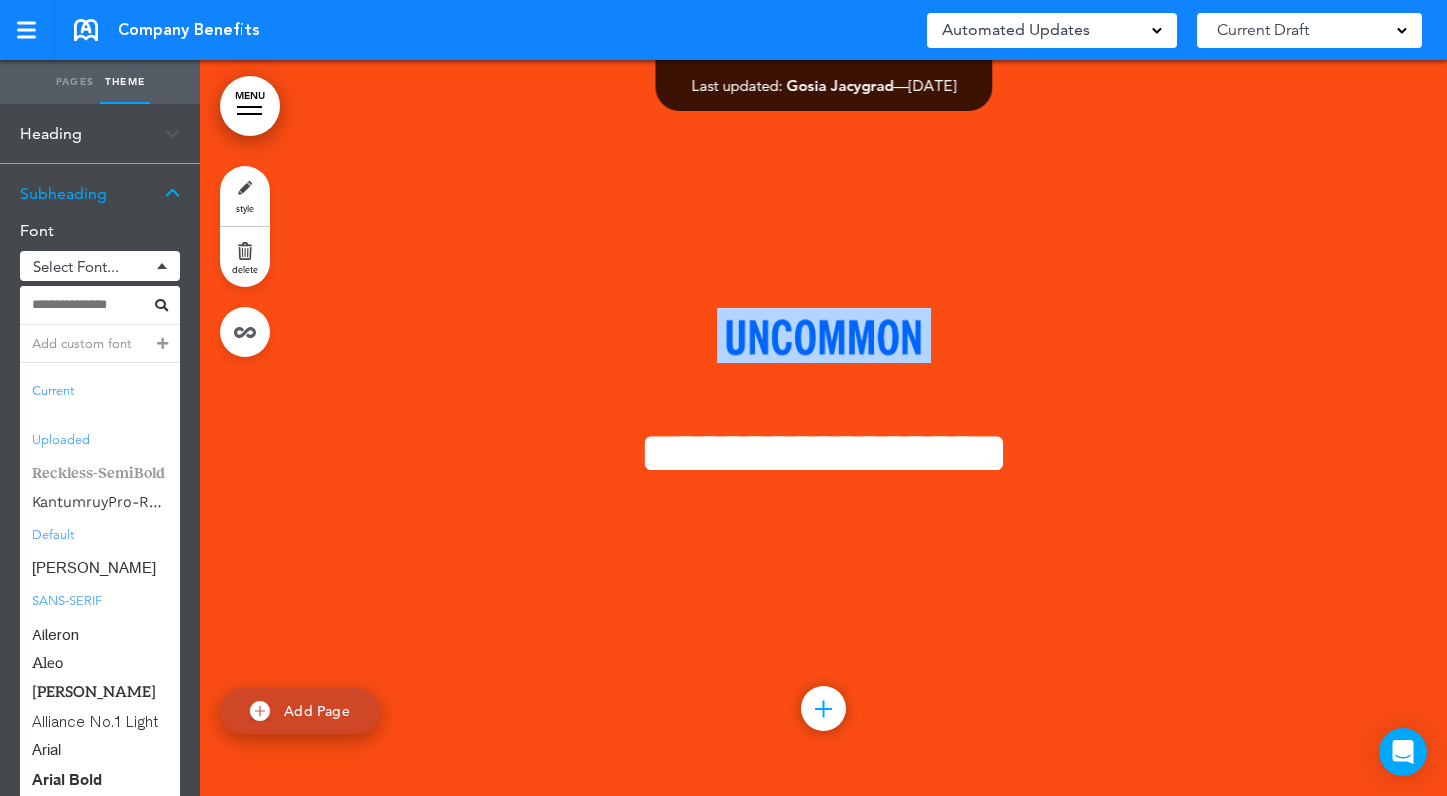 click on "Reckless-SemiBold" at bounding box center [100, 473] 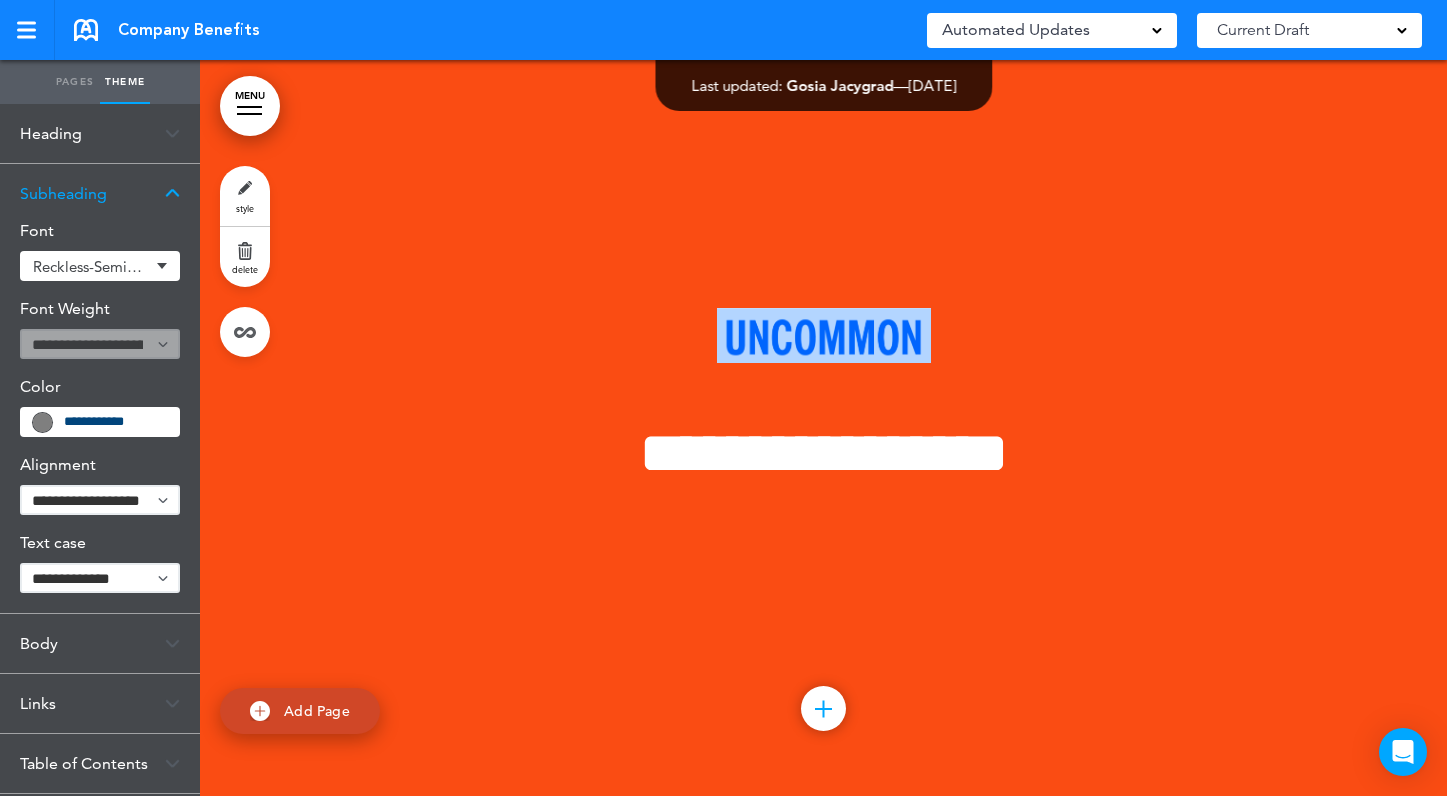 click at bounding box center (172, 643) 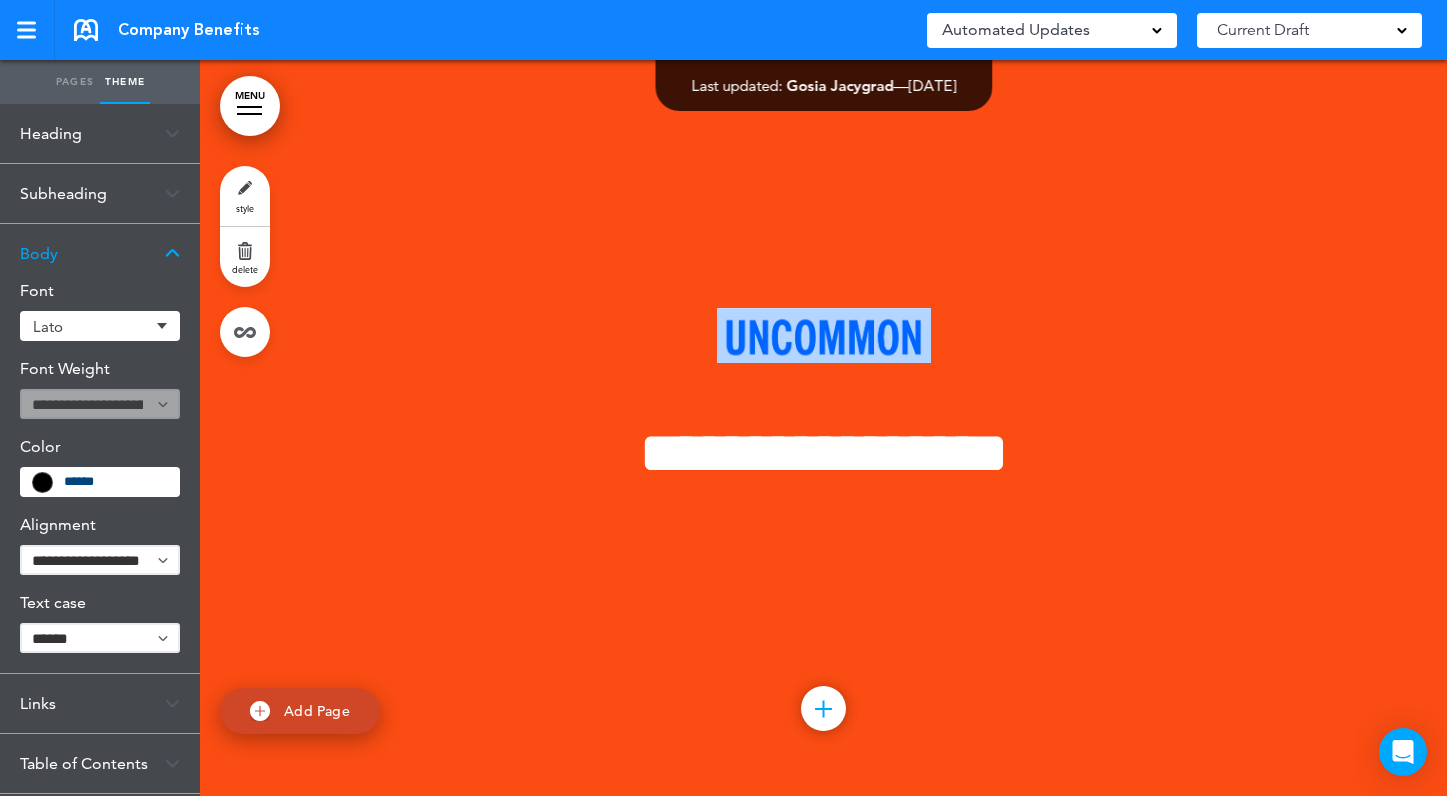 click on "Lato" at bounding box center (100, 326) 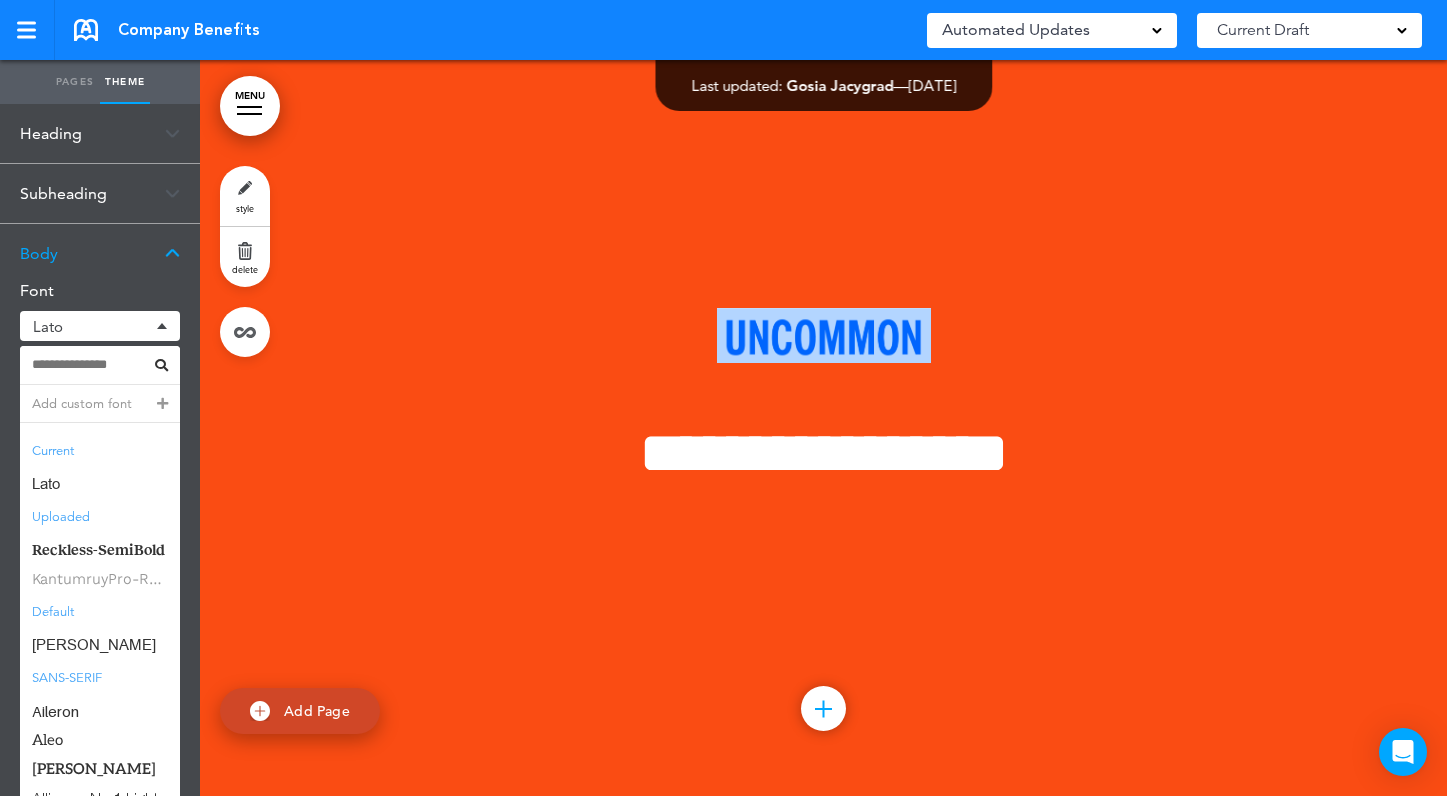 click on "KantumruyPro-Regular" at bounding box center (100, 579) 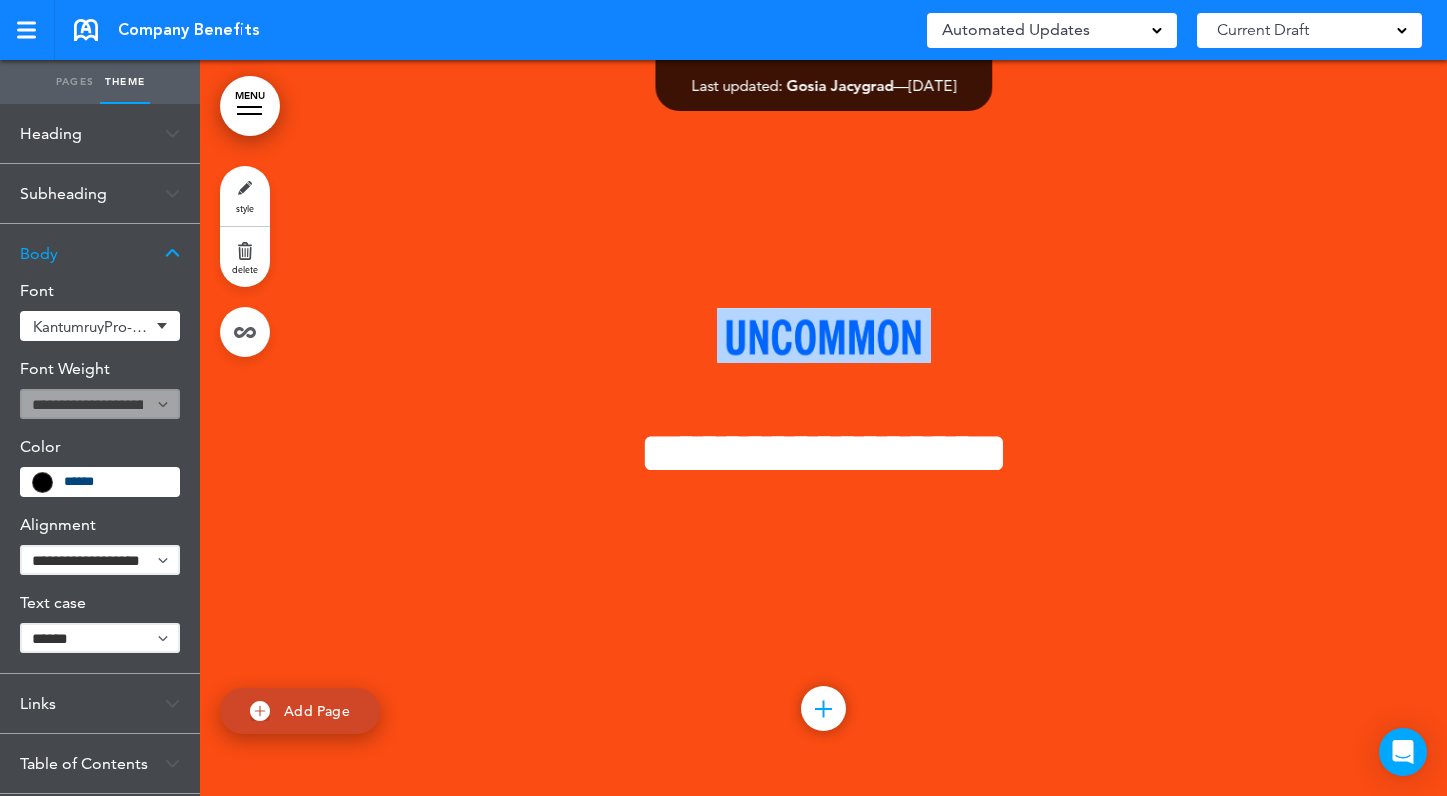 click on "**********" at bounding box center (824, 428) 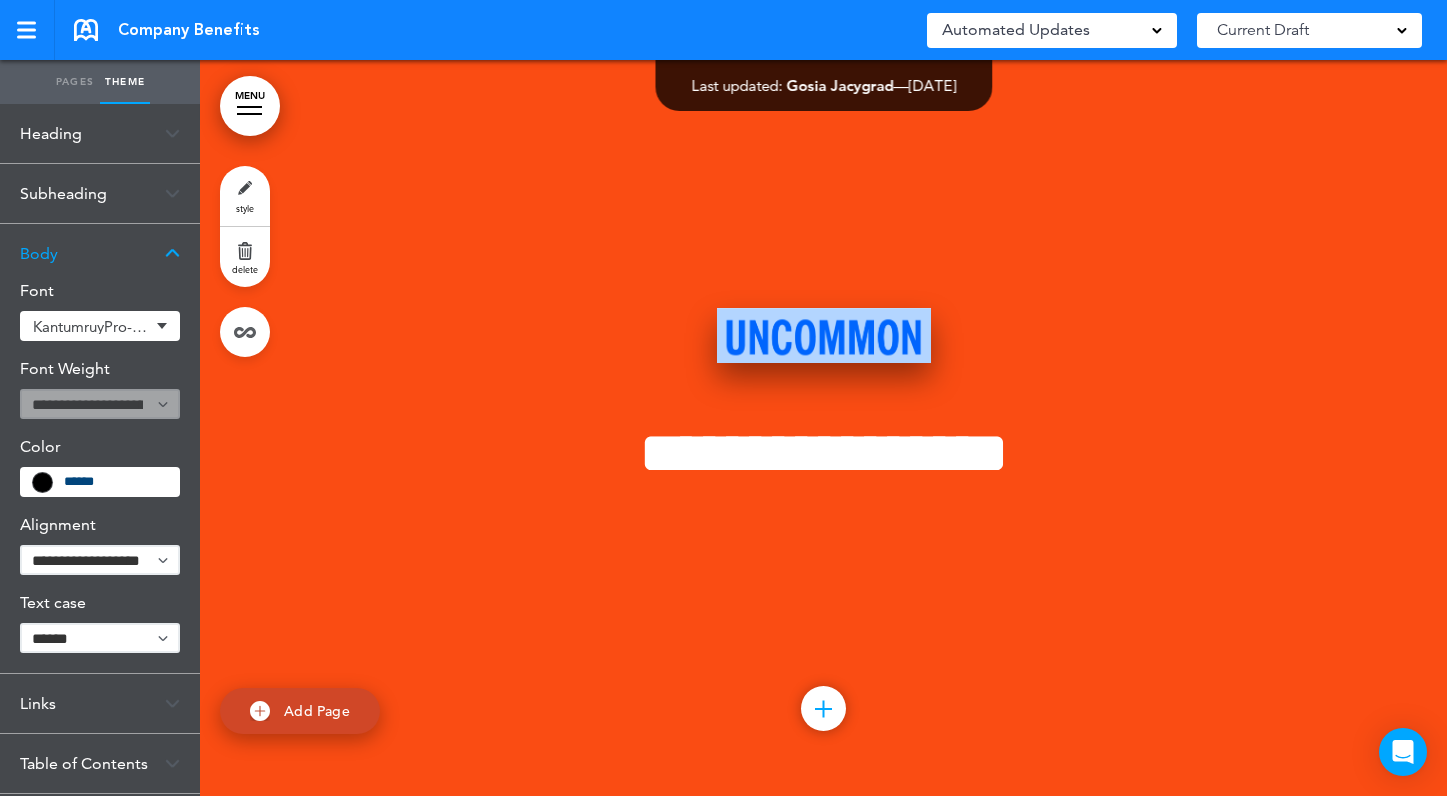 click at bounding box center (824, 335) 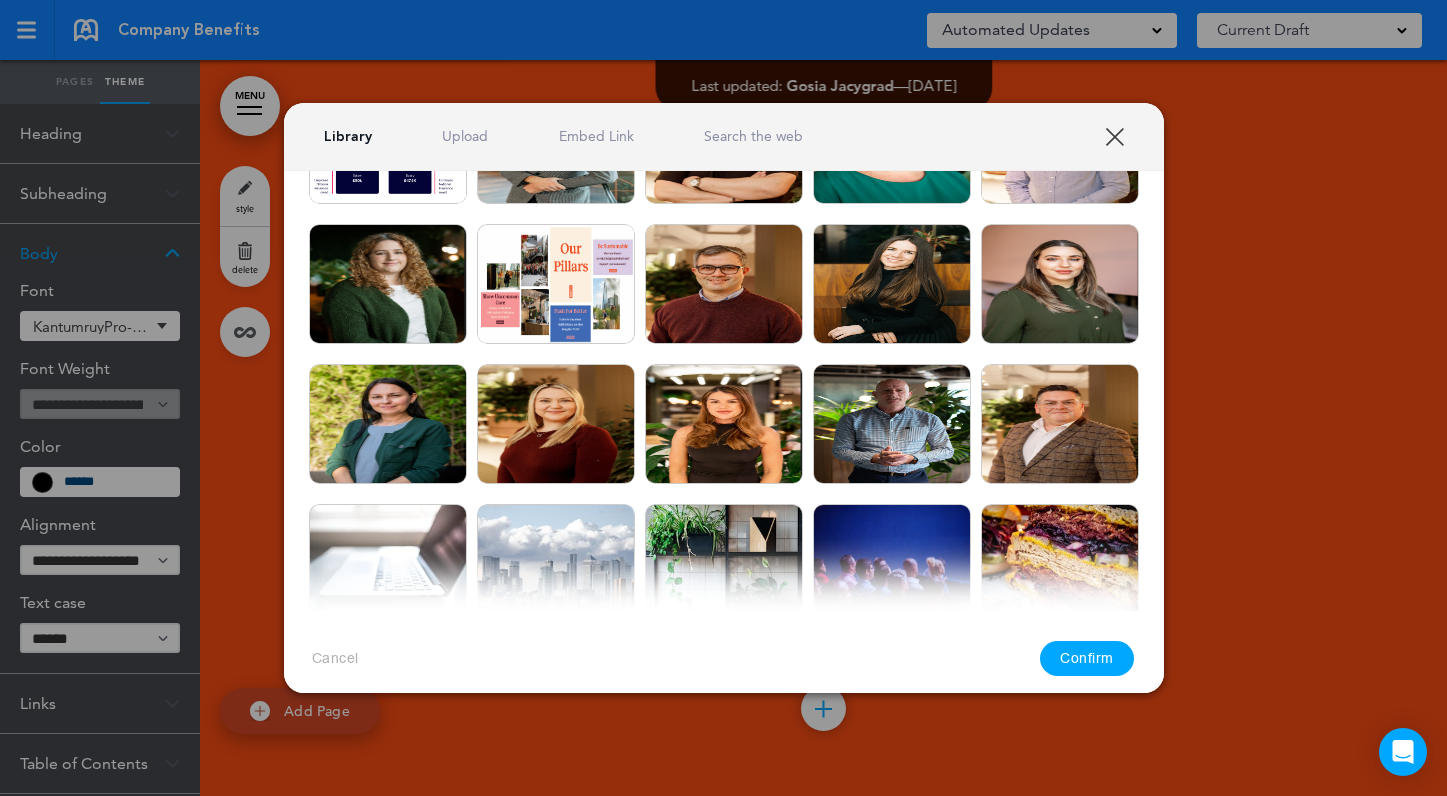 scroll, scrollTop: 0, scrollLeft: 0, axis: both 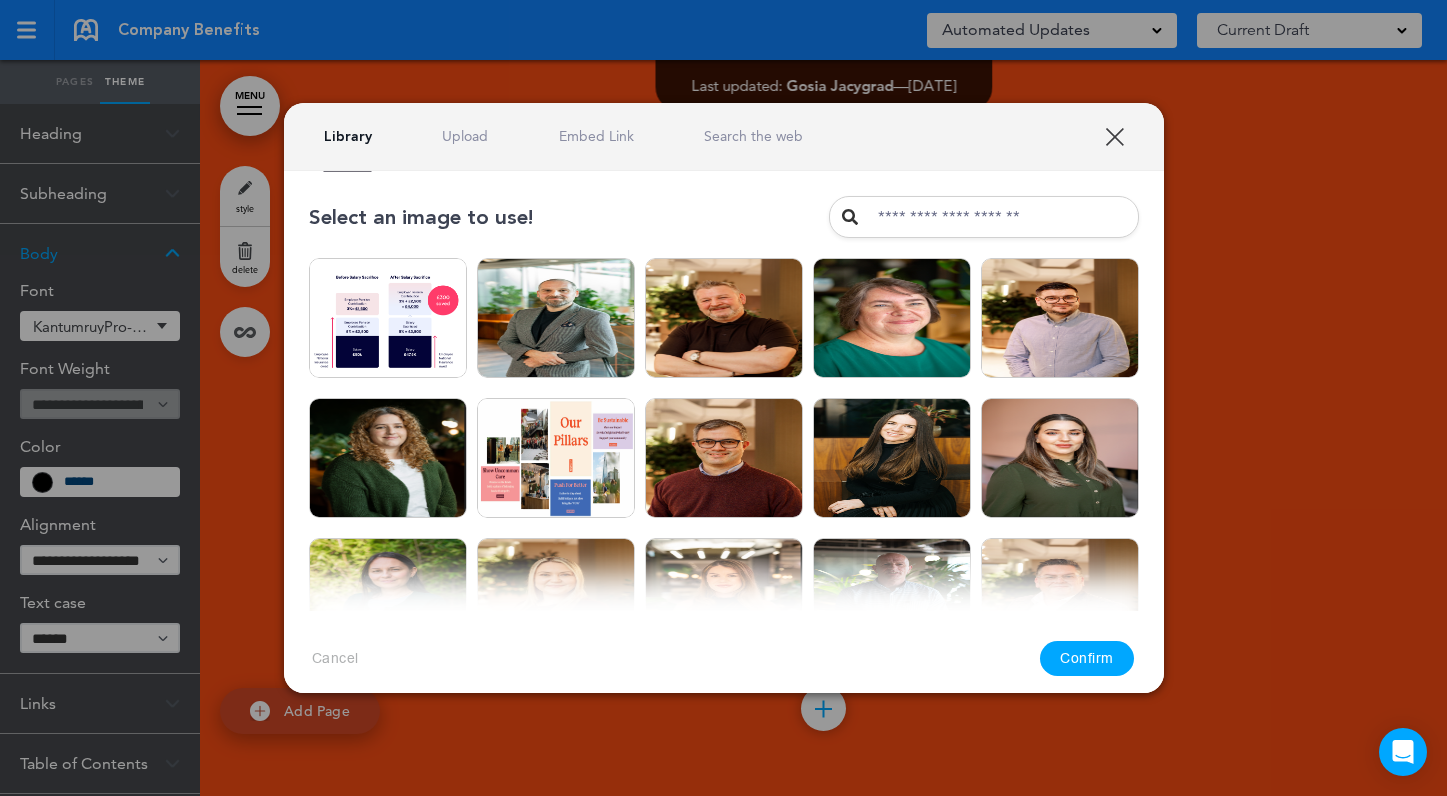 click at bounding box center (723, 398) 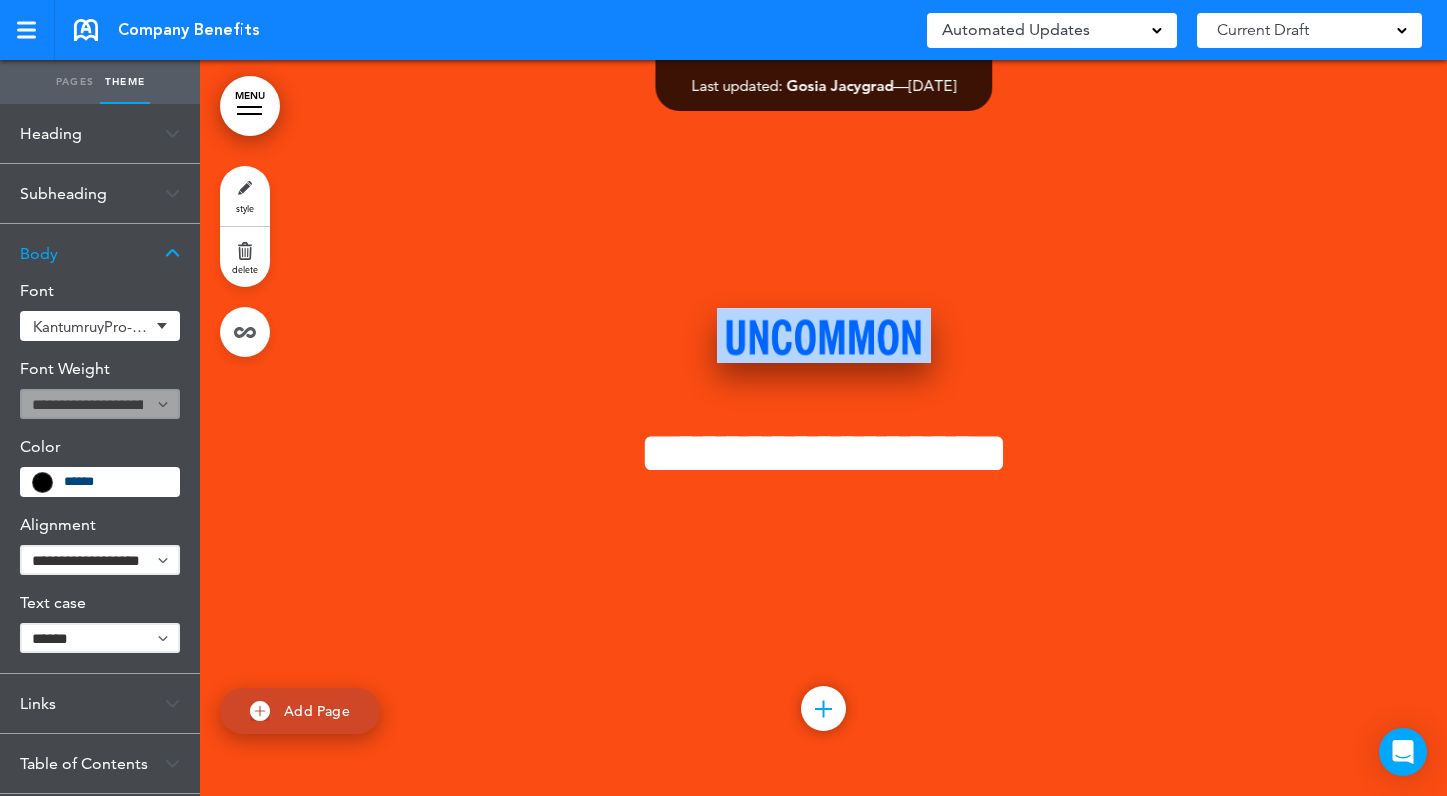 click at bounding box center [824, 335] 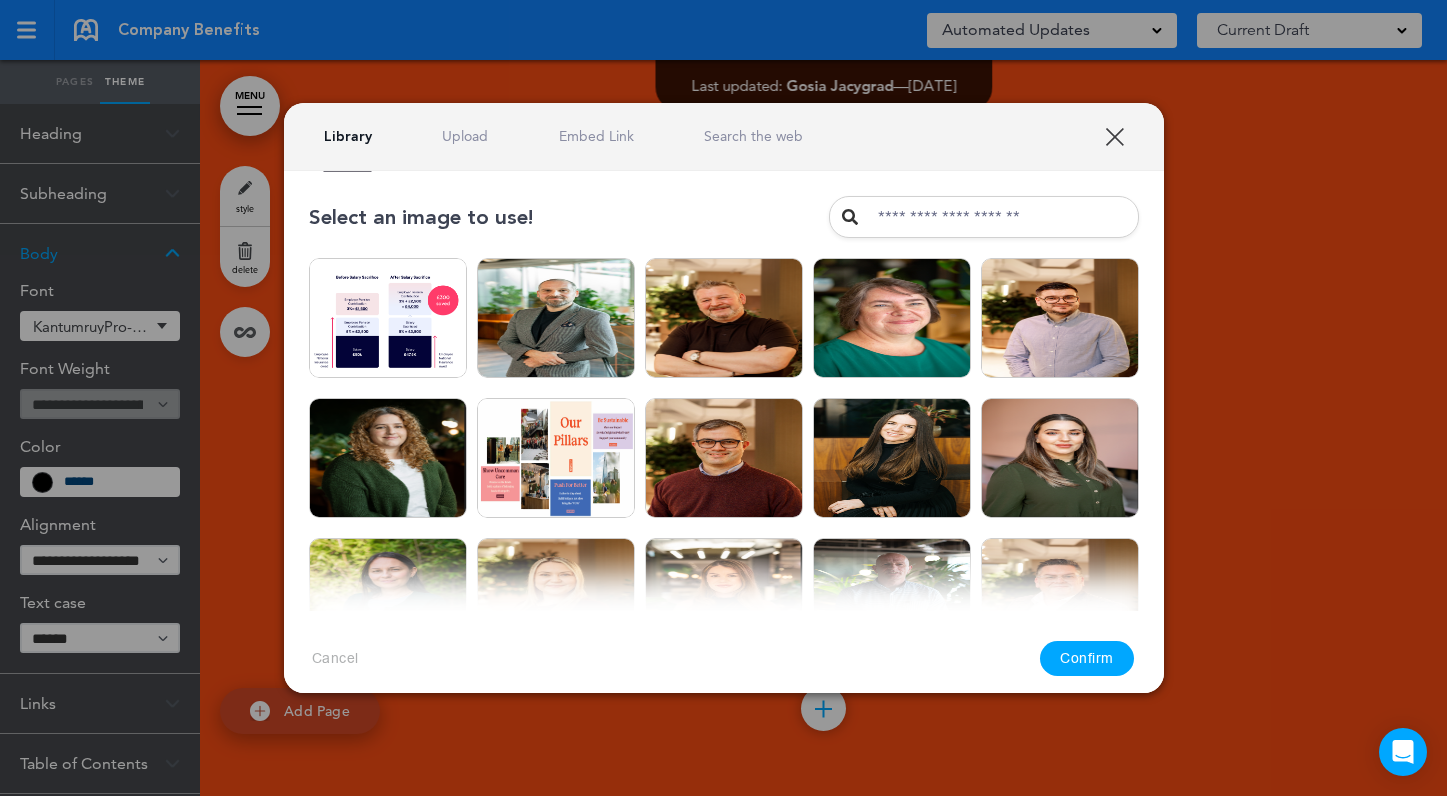 click on "Upload" at bounding box center [465, 136] 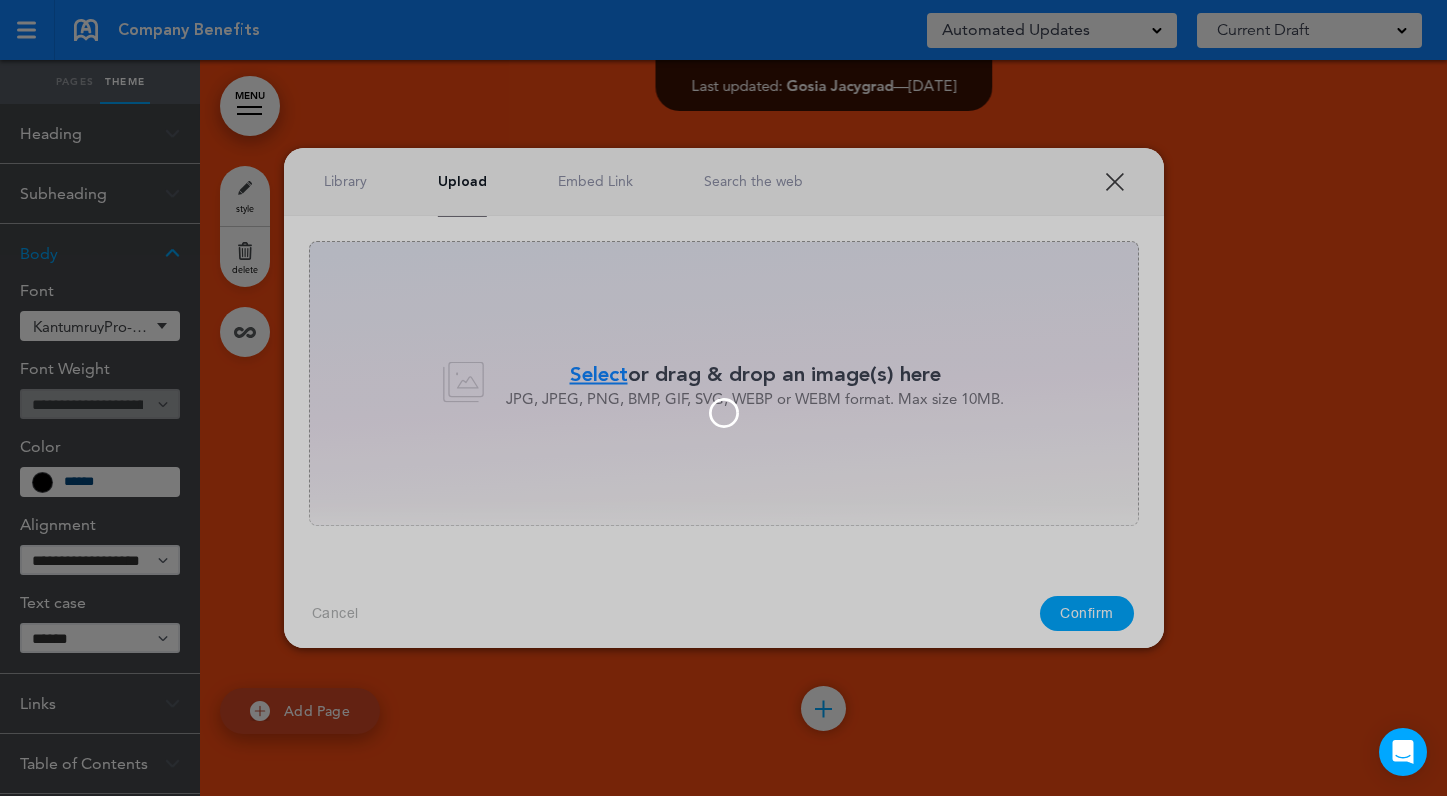 click at bounding box center (724, 413) 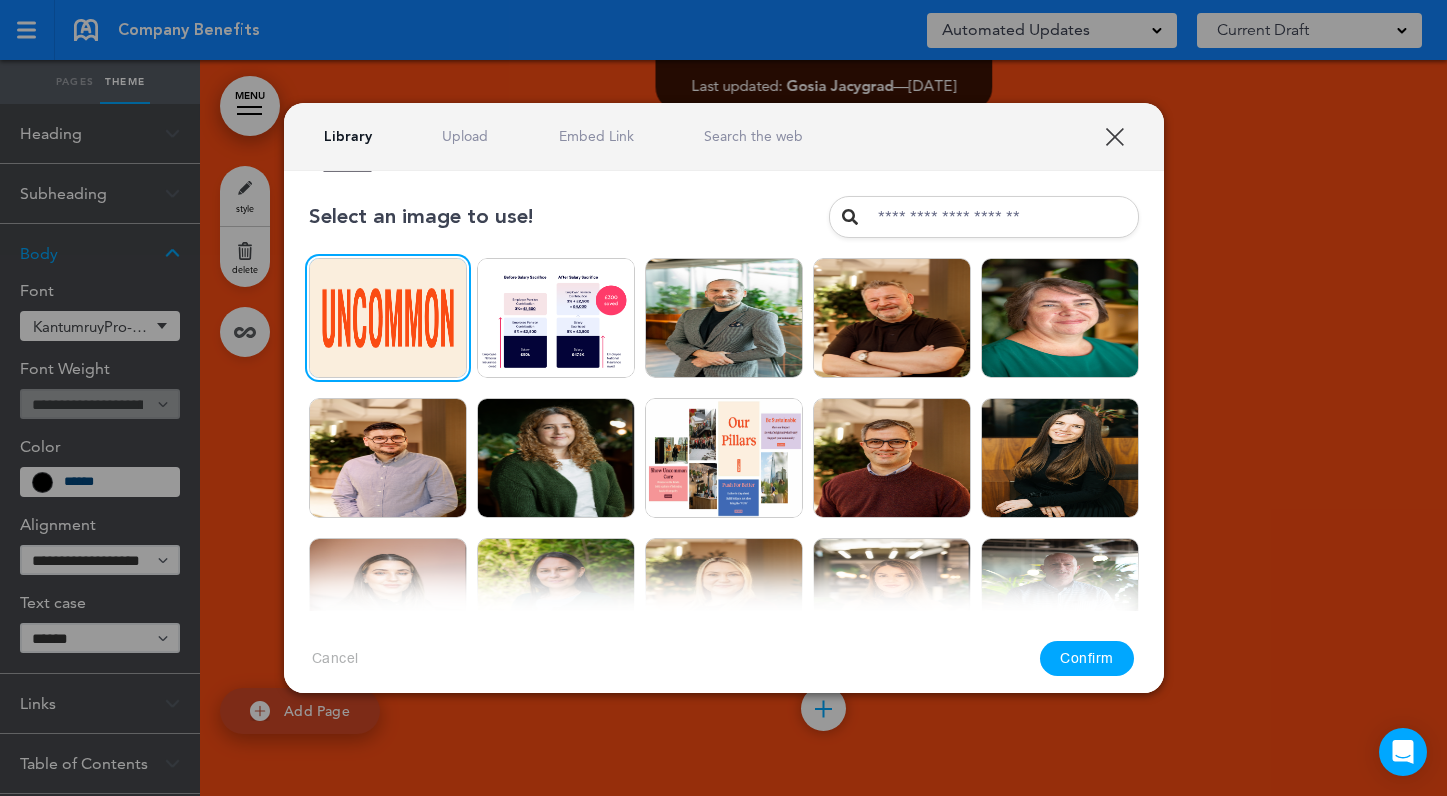 click on "Confirm" at bounding box center [1087, 658] 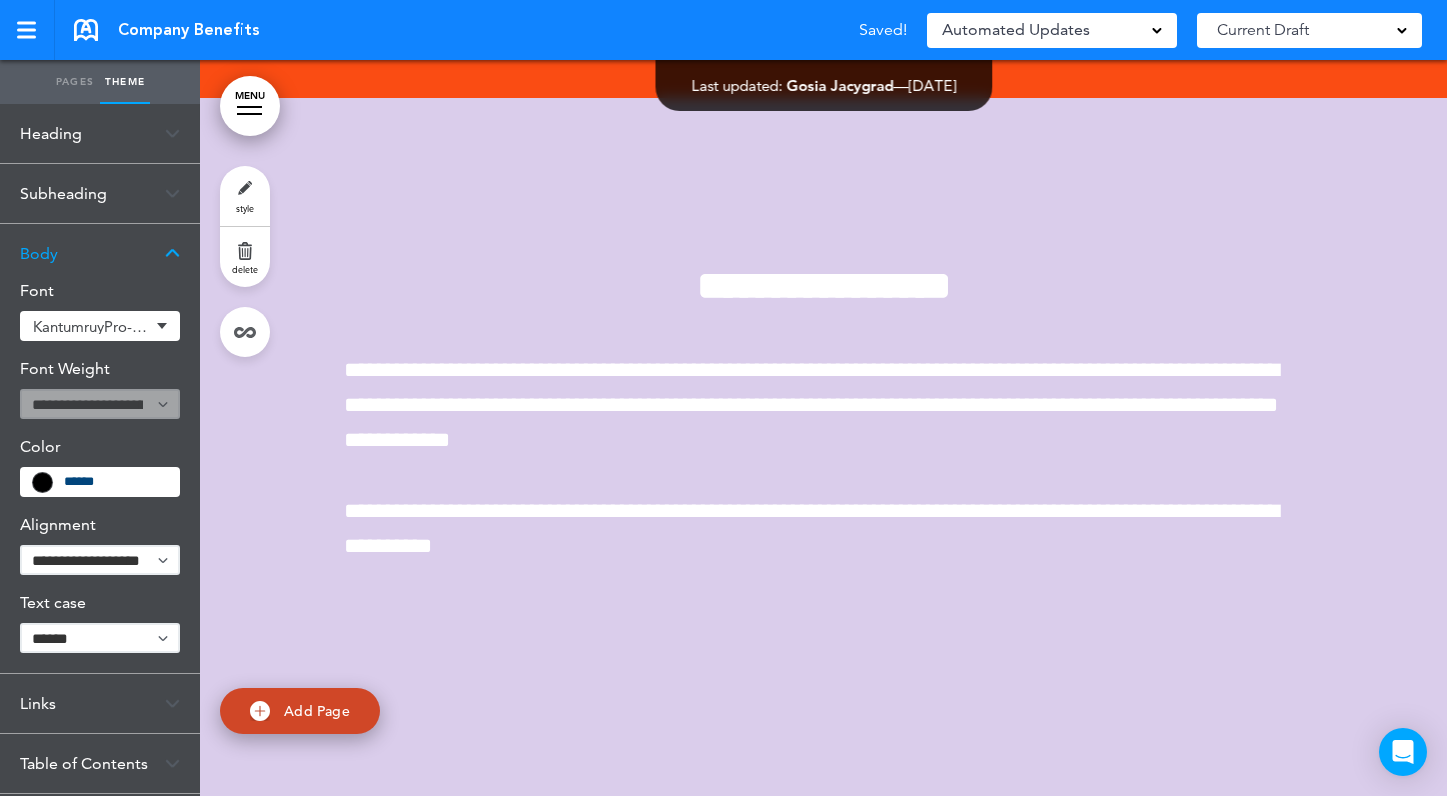scroll, scrollTop: 737, scrollLeft: 0, axis: vertical 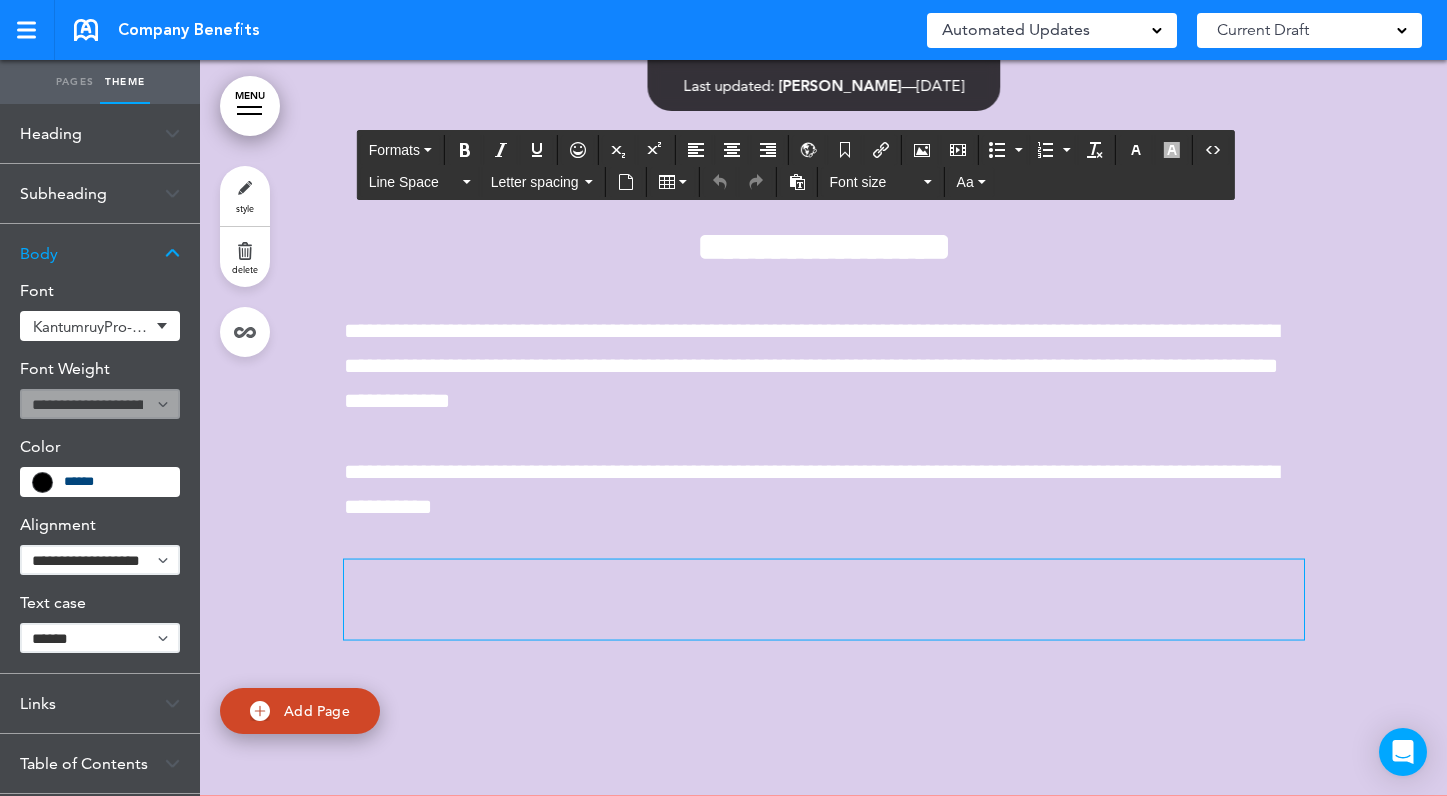 click on "**********" at bounding box center [824, 427] 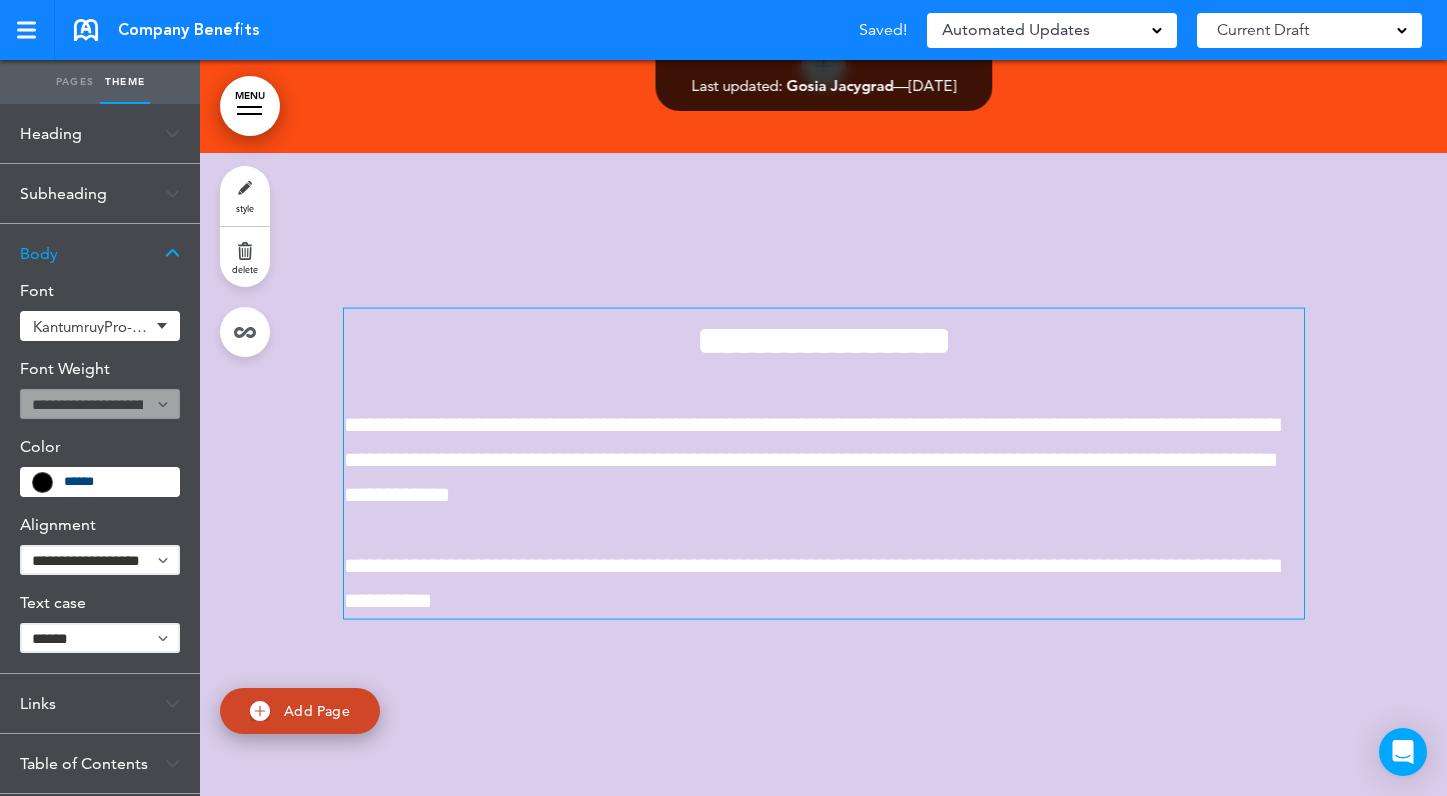 scroll, scrollTop: 642, scrollLeft: 0, axis: vertical 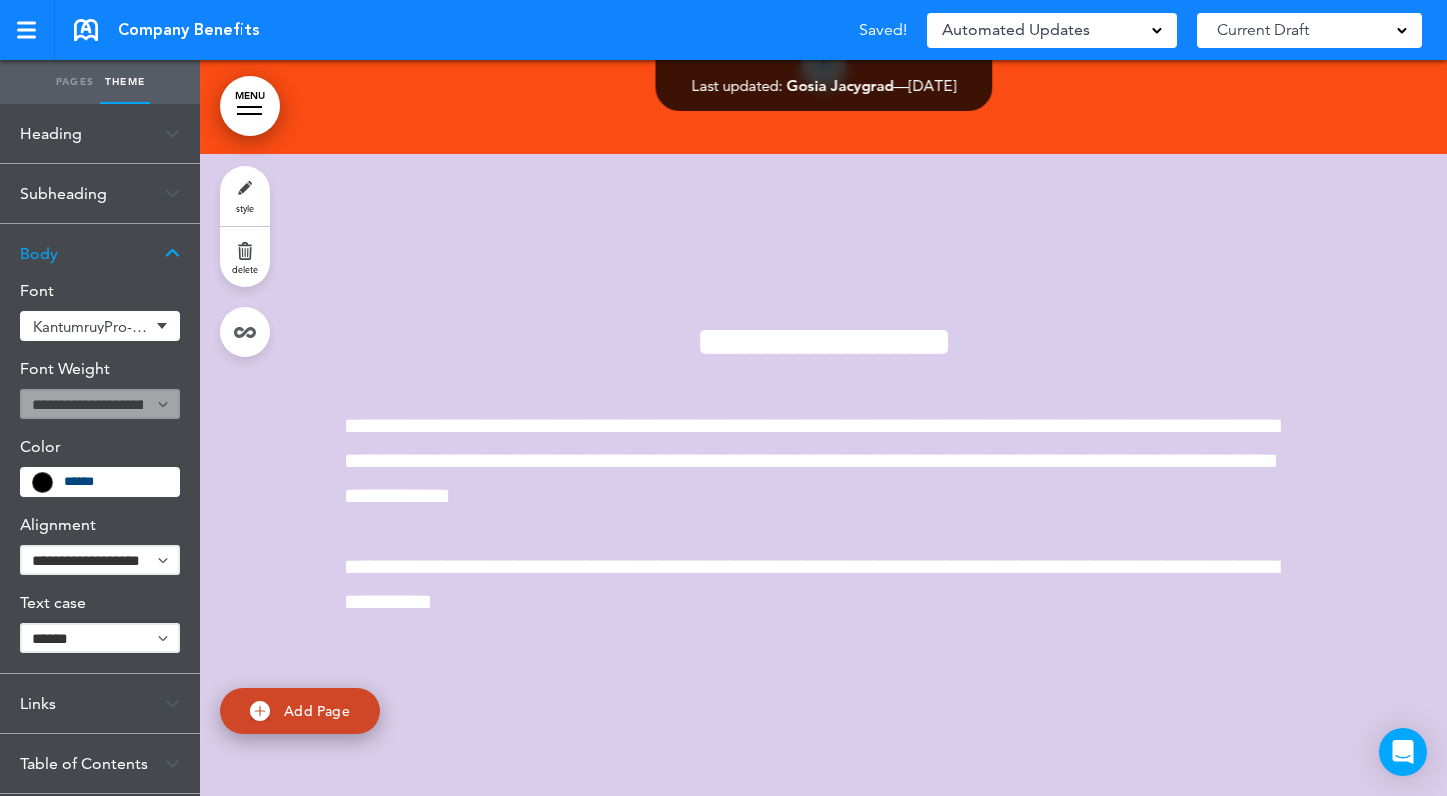 click on "Pages" at bounding box center (75, 82) 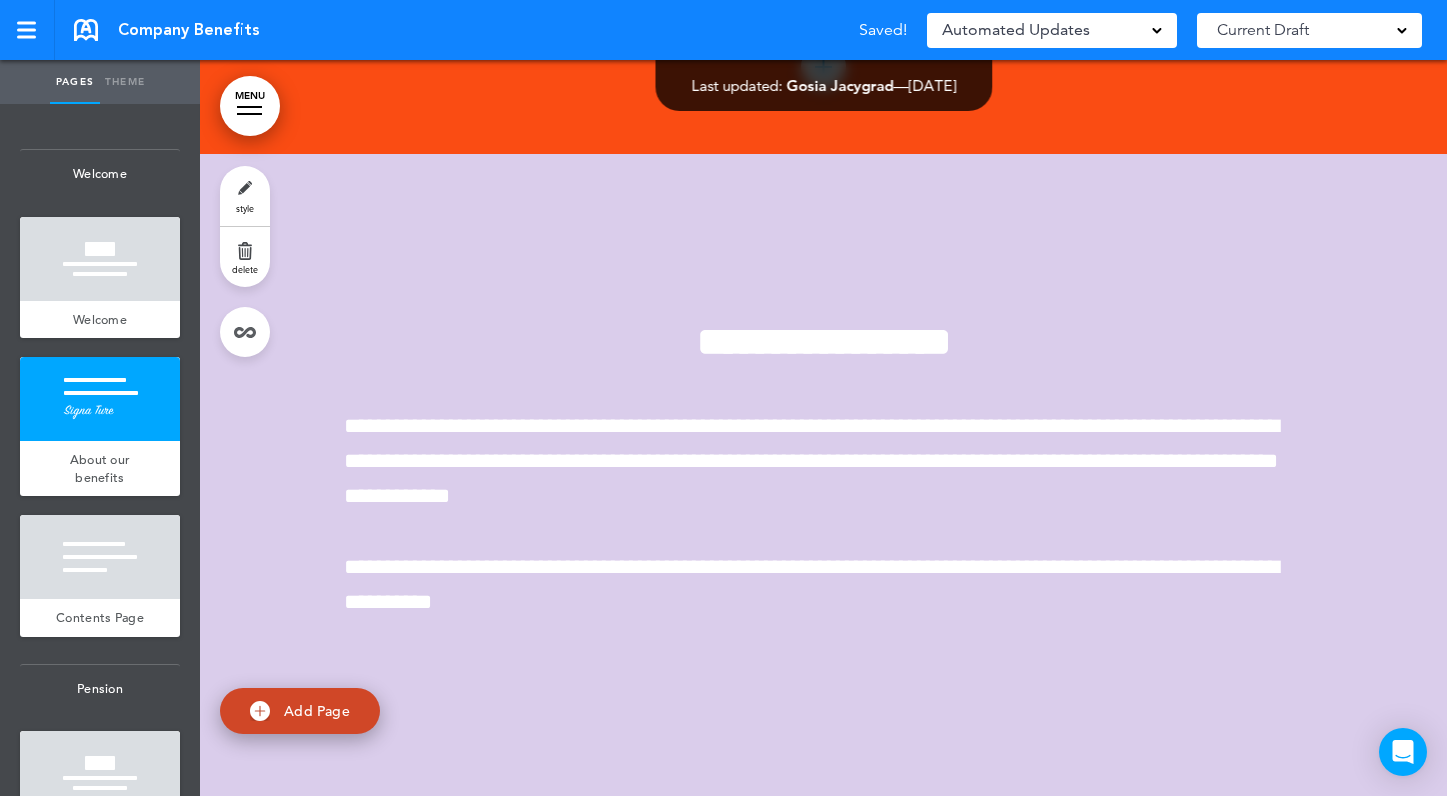 click on "**********" at bounding box center (824, 522) 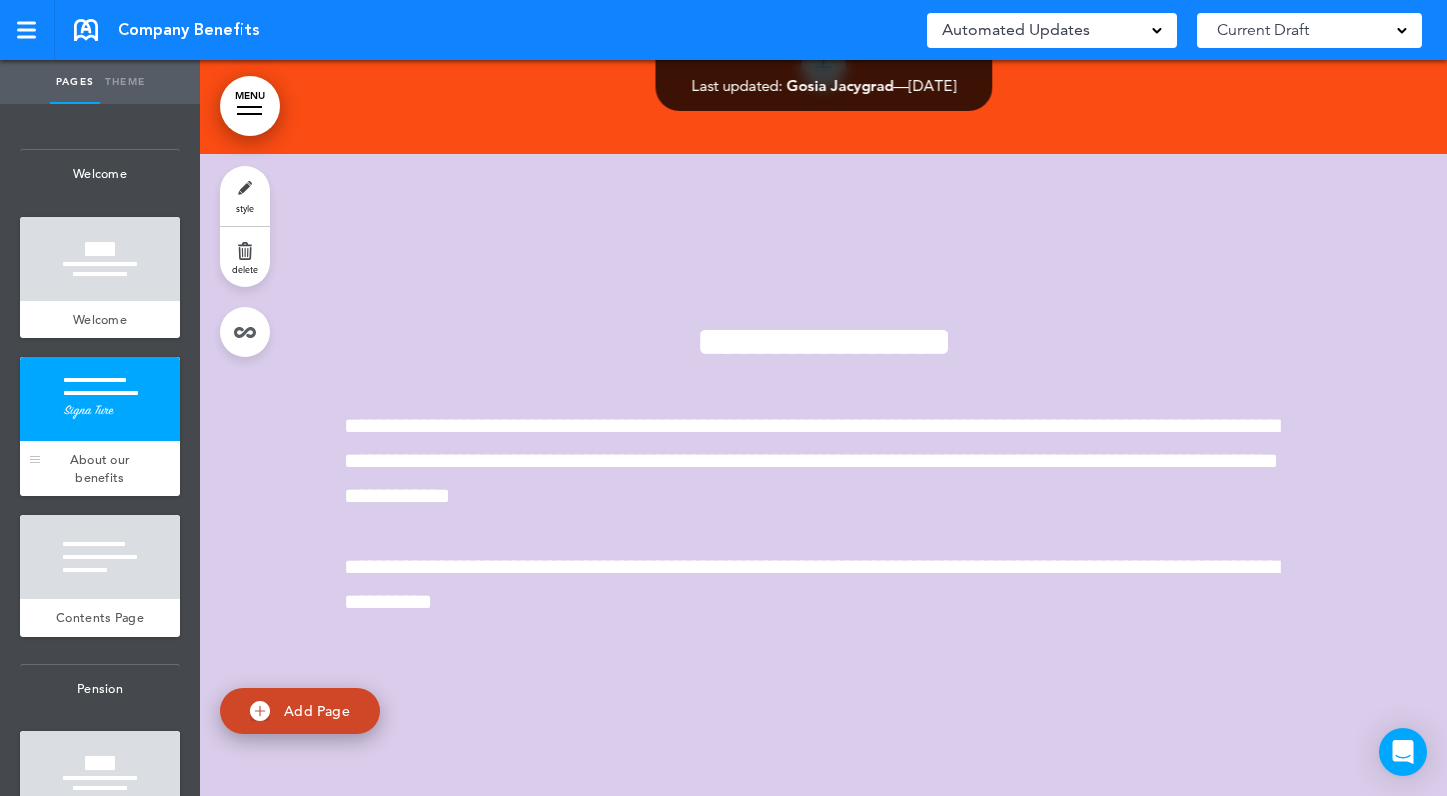 click at bounding box center [100, 399] 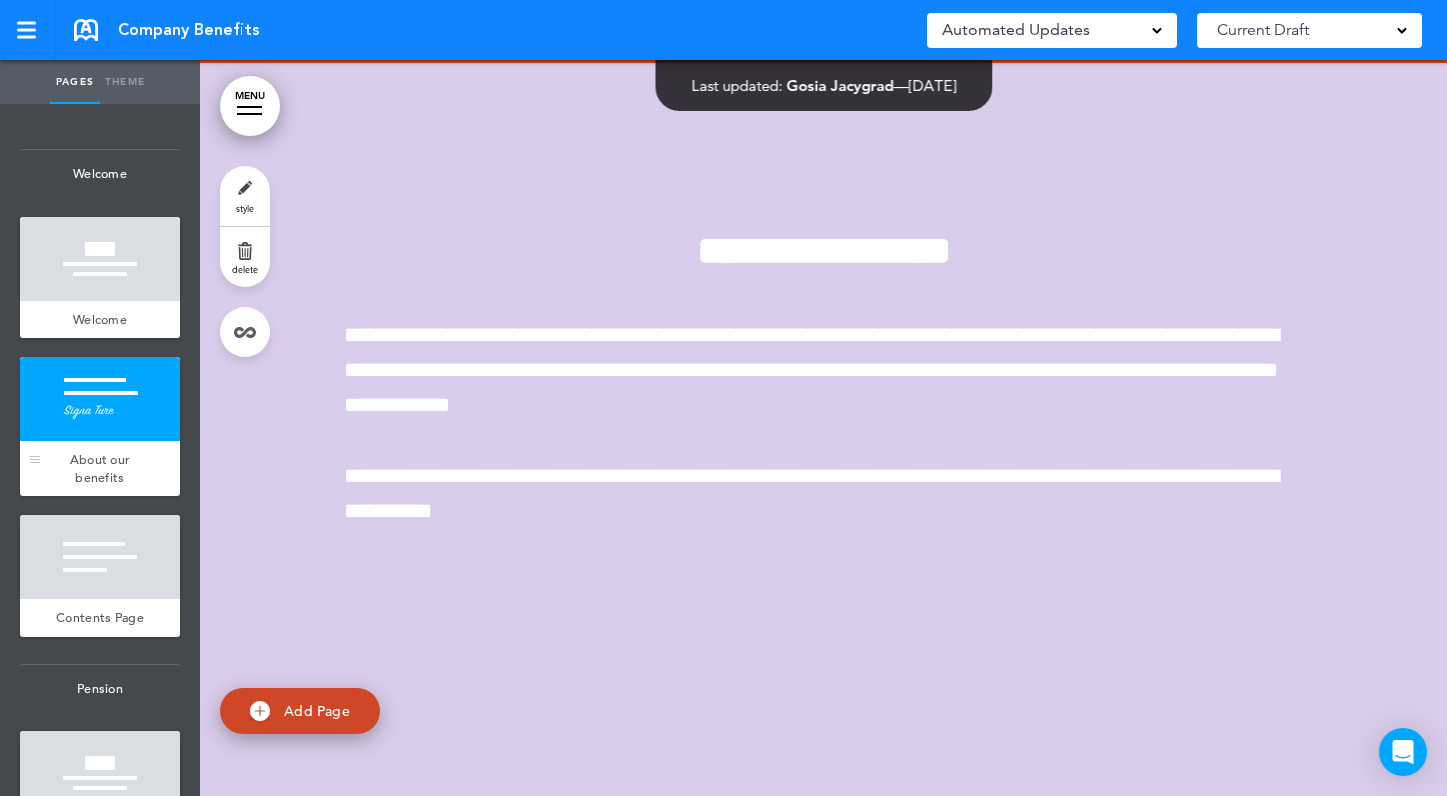 scroll, scrollTop: 736, scrollLeft: 0, axis: vertical 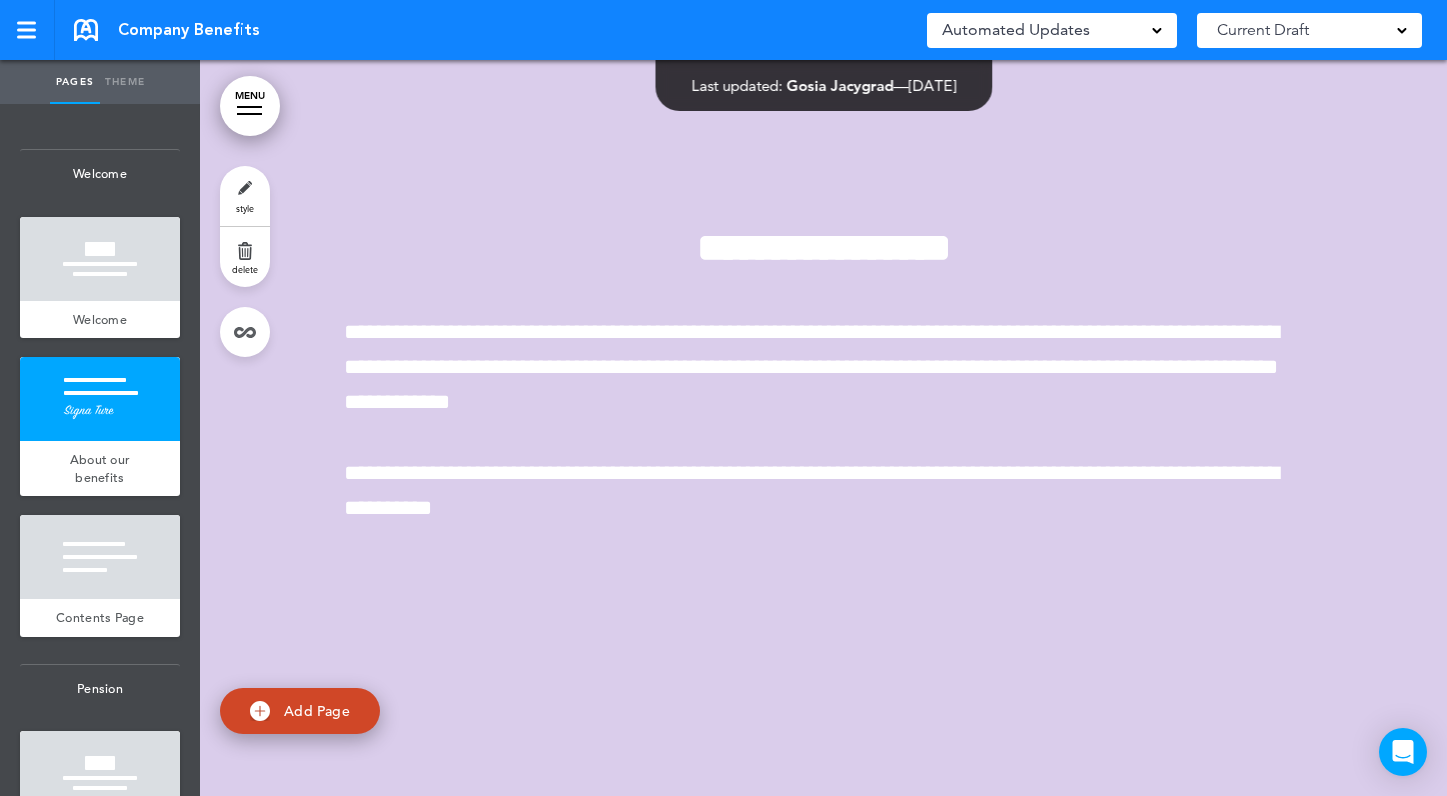 click on "style" at bounding box center (245, 196) 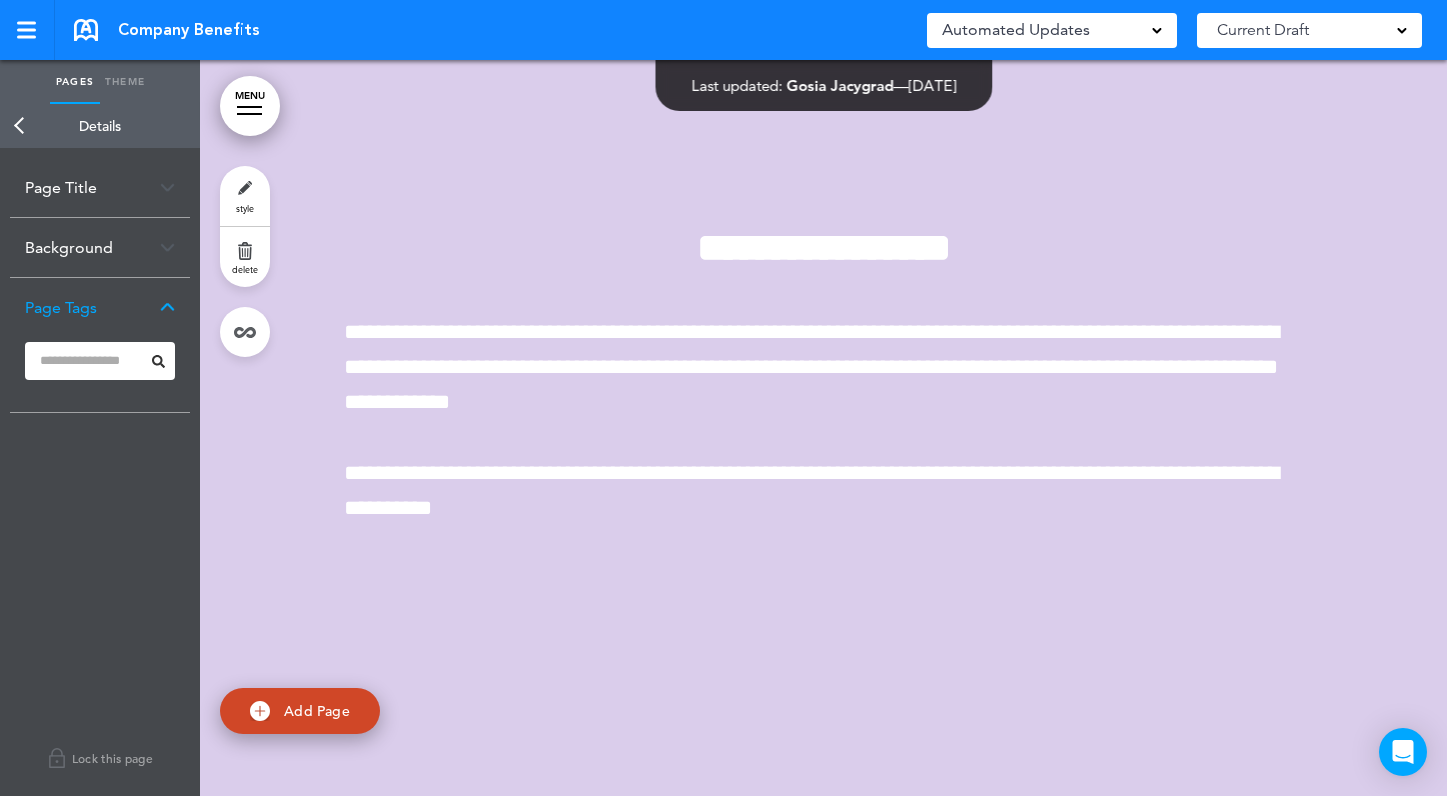click at bounding box center (167, 187) 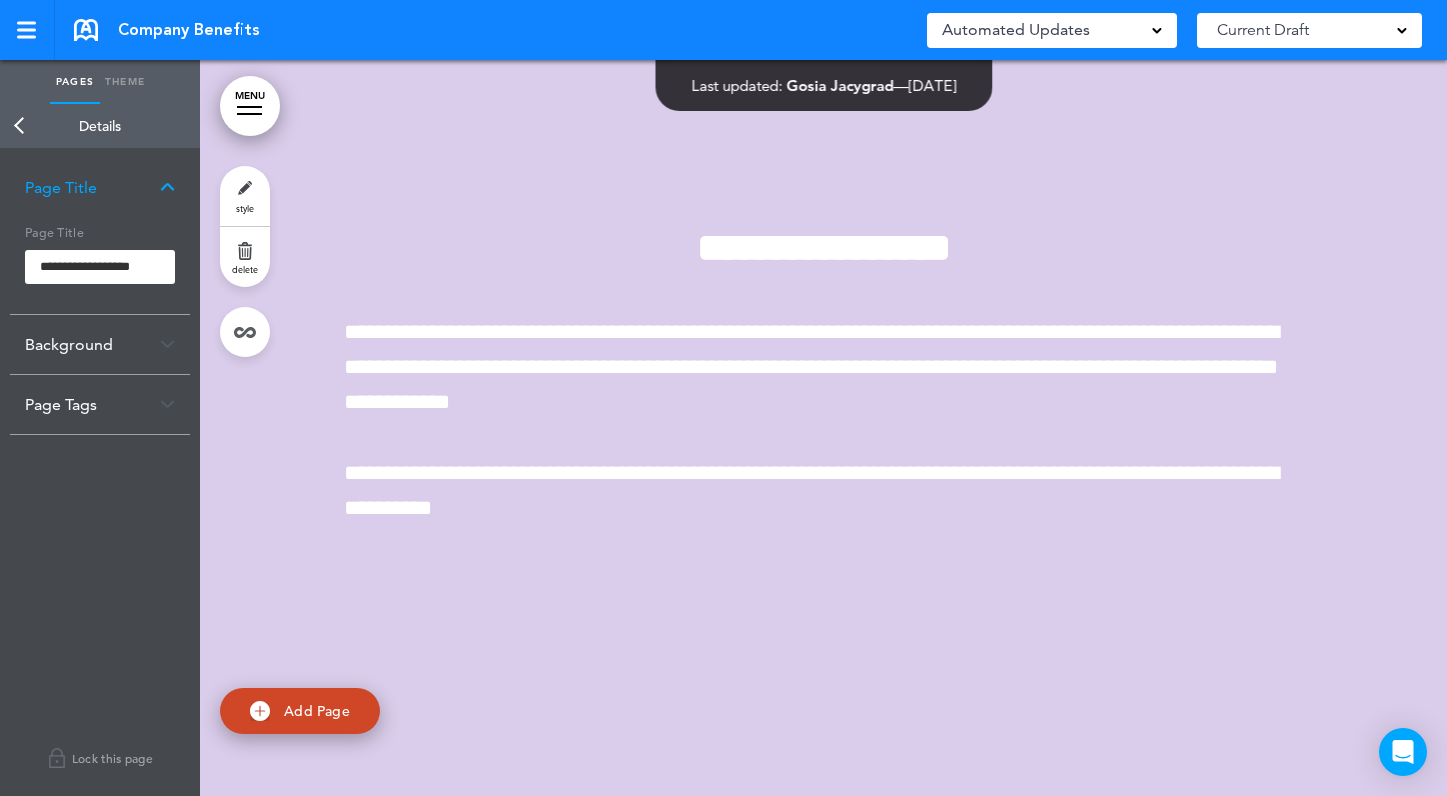 click on "Background" at bounding box center [100, 344] 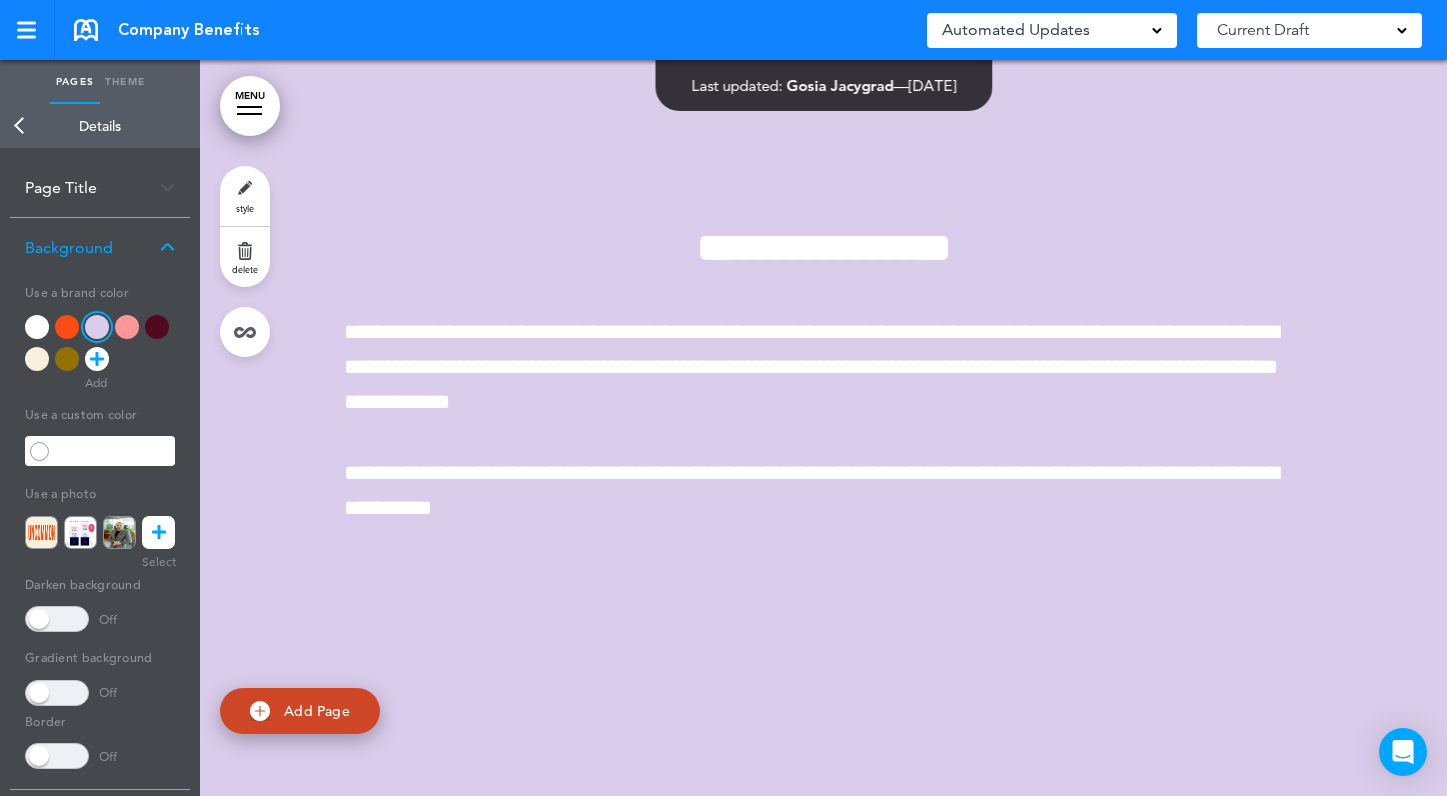 click at bounding box center [37, 359] 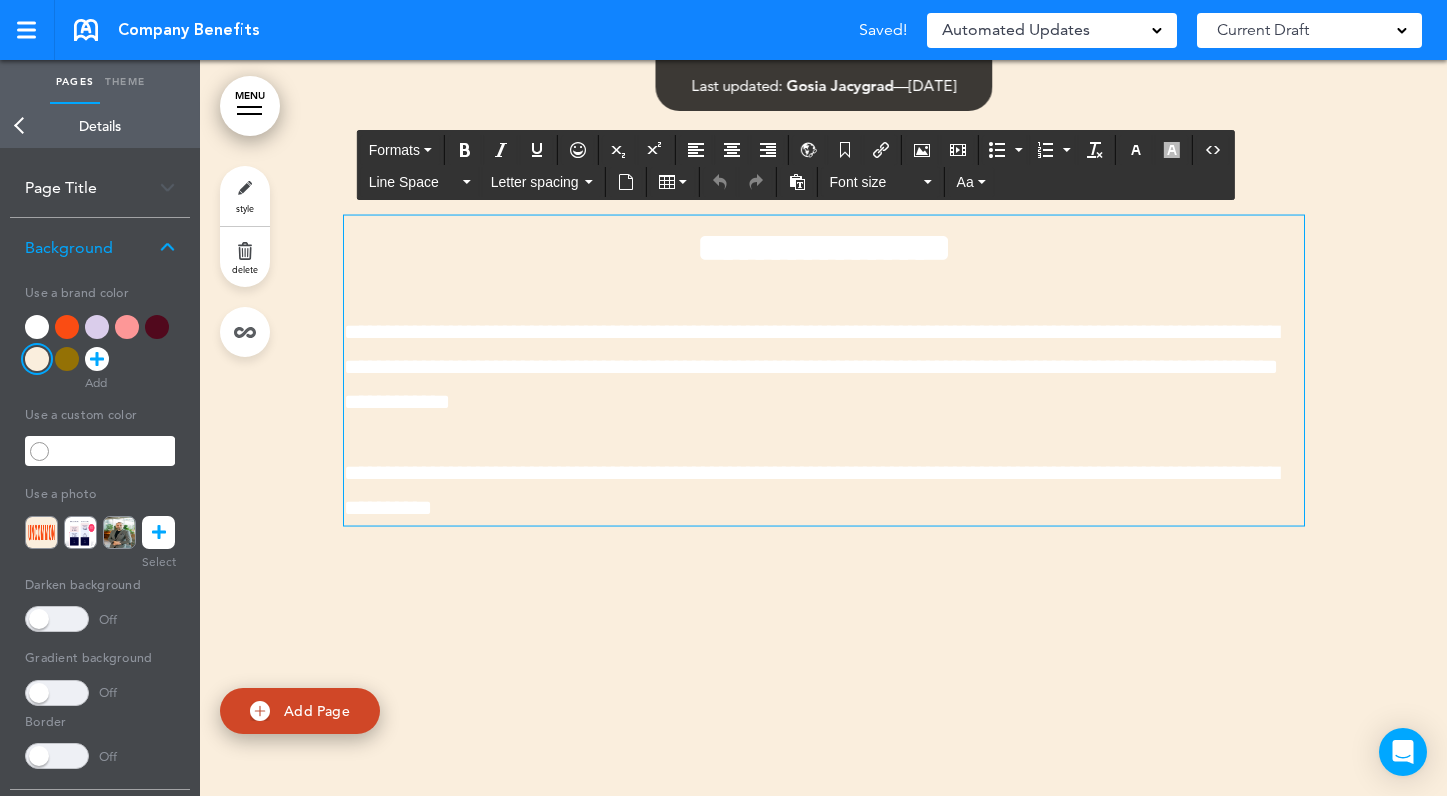 click on "**********" at bounding box center [811, 367] 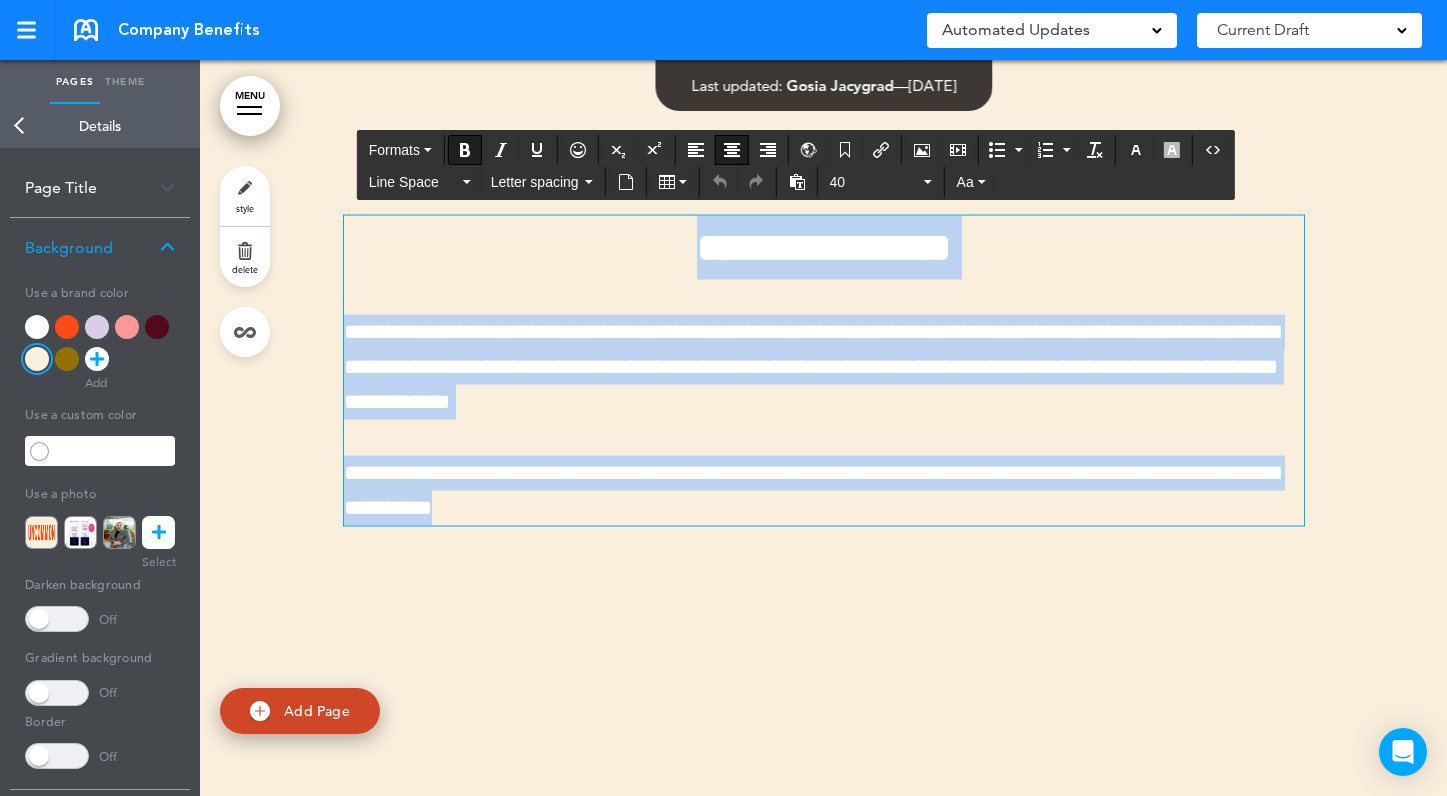 drag, startPoint x: 653, startPoint y: 497, endPoint x: 595, endPoint y: 206, distance: 296.7238 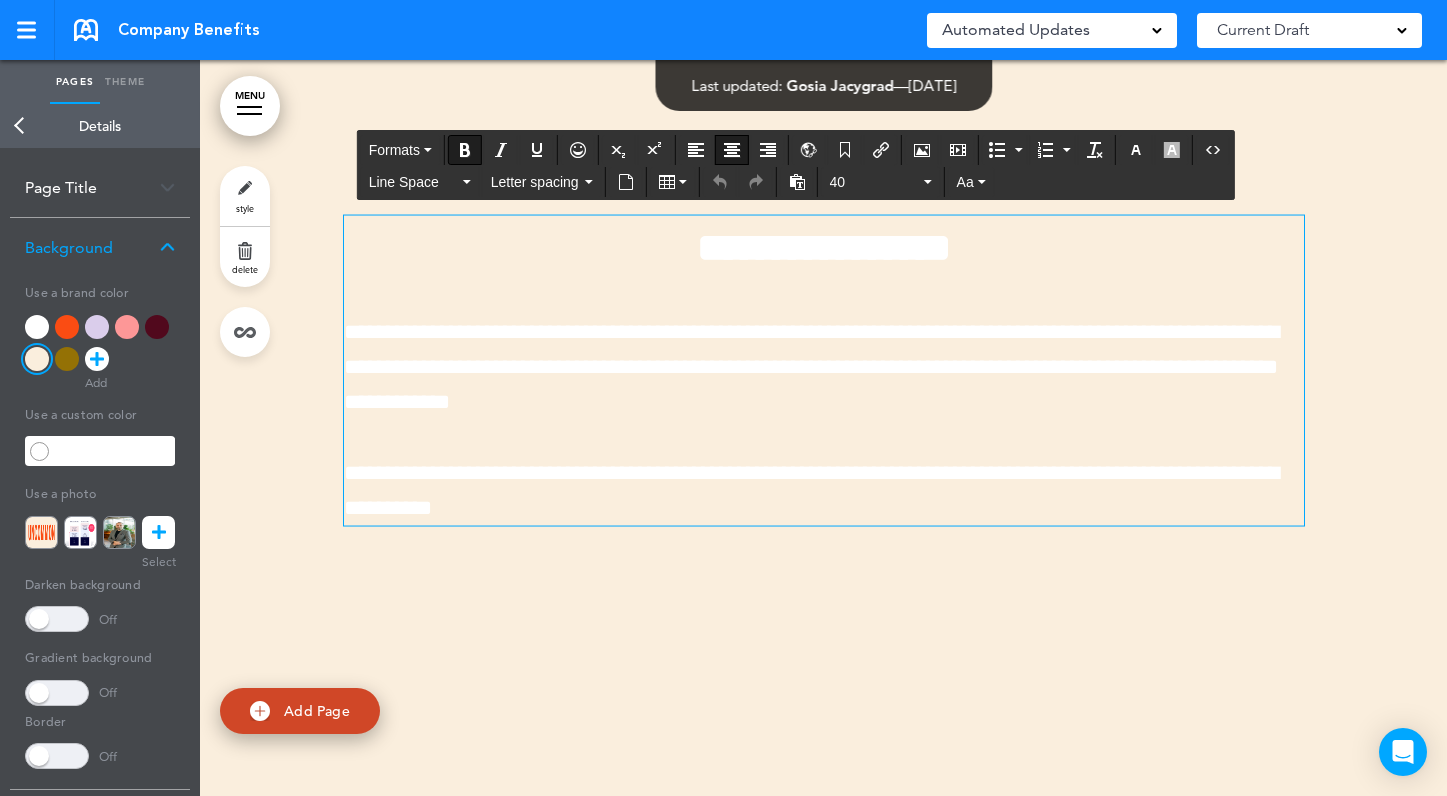 click on "**********" at bounding box center [824, 247] 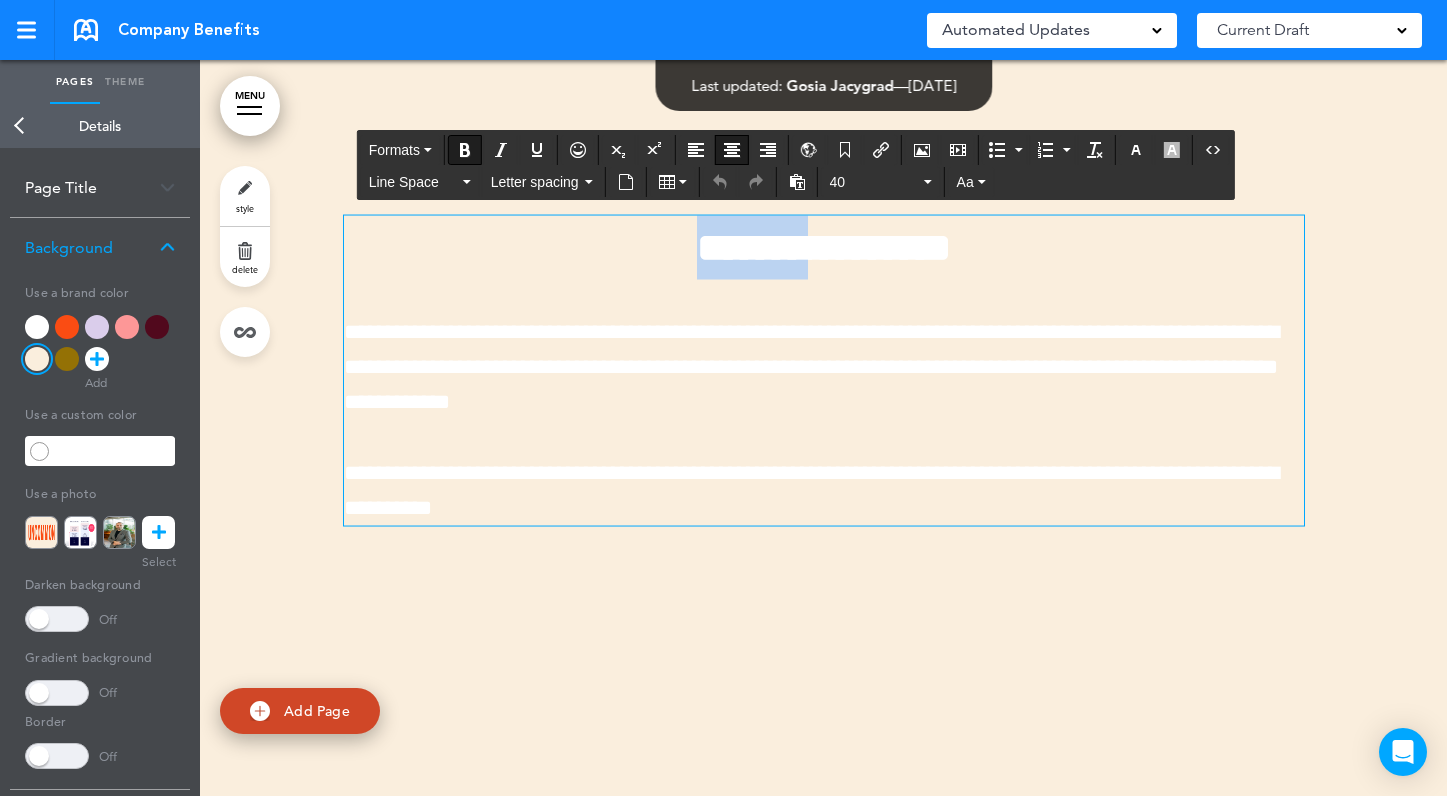 click on "**********" at bounding box center (824, 247) 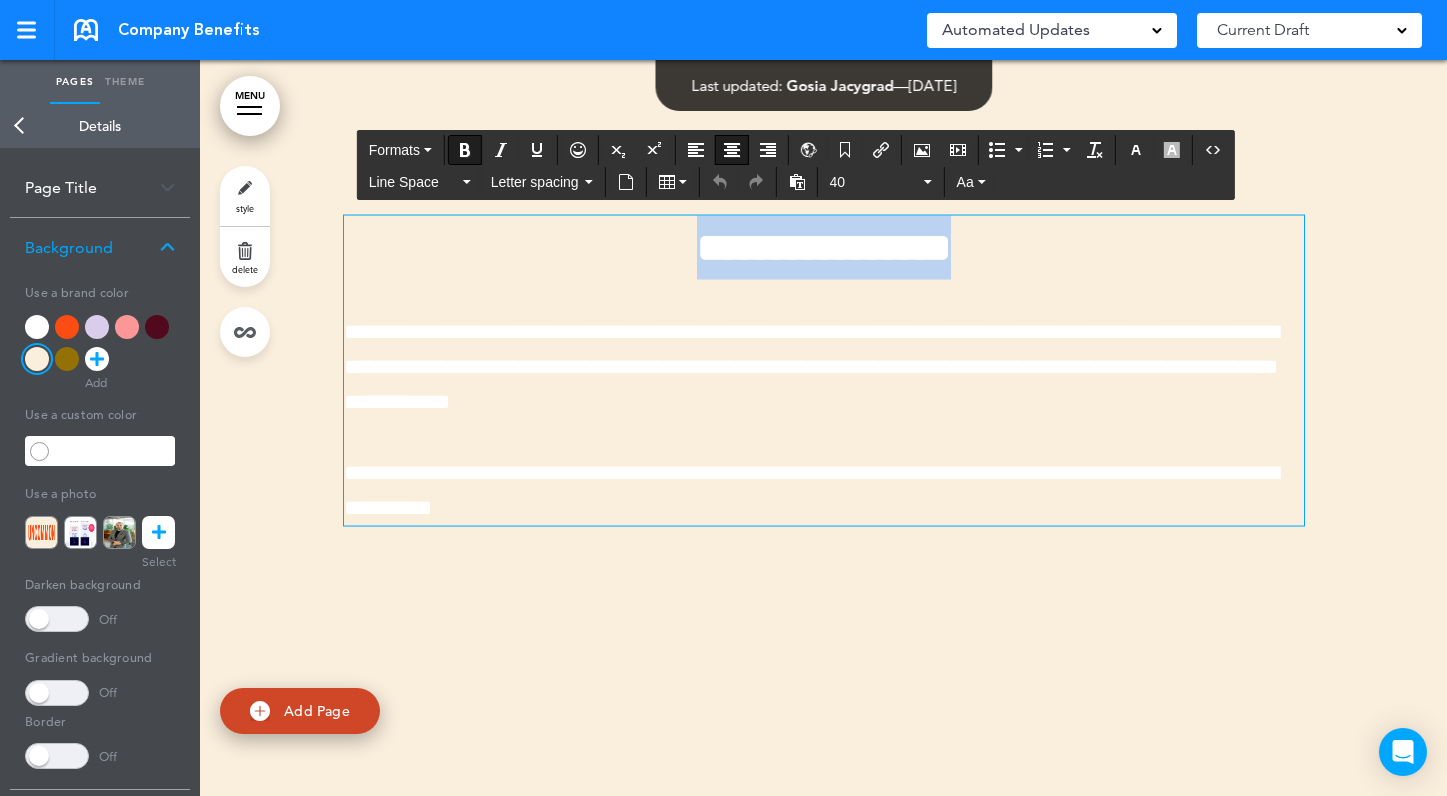 click on "**********" at bounding box center [824, 247] 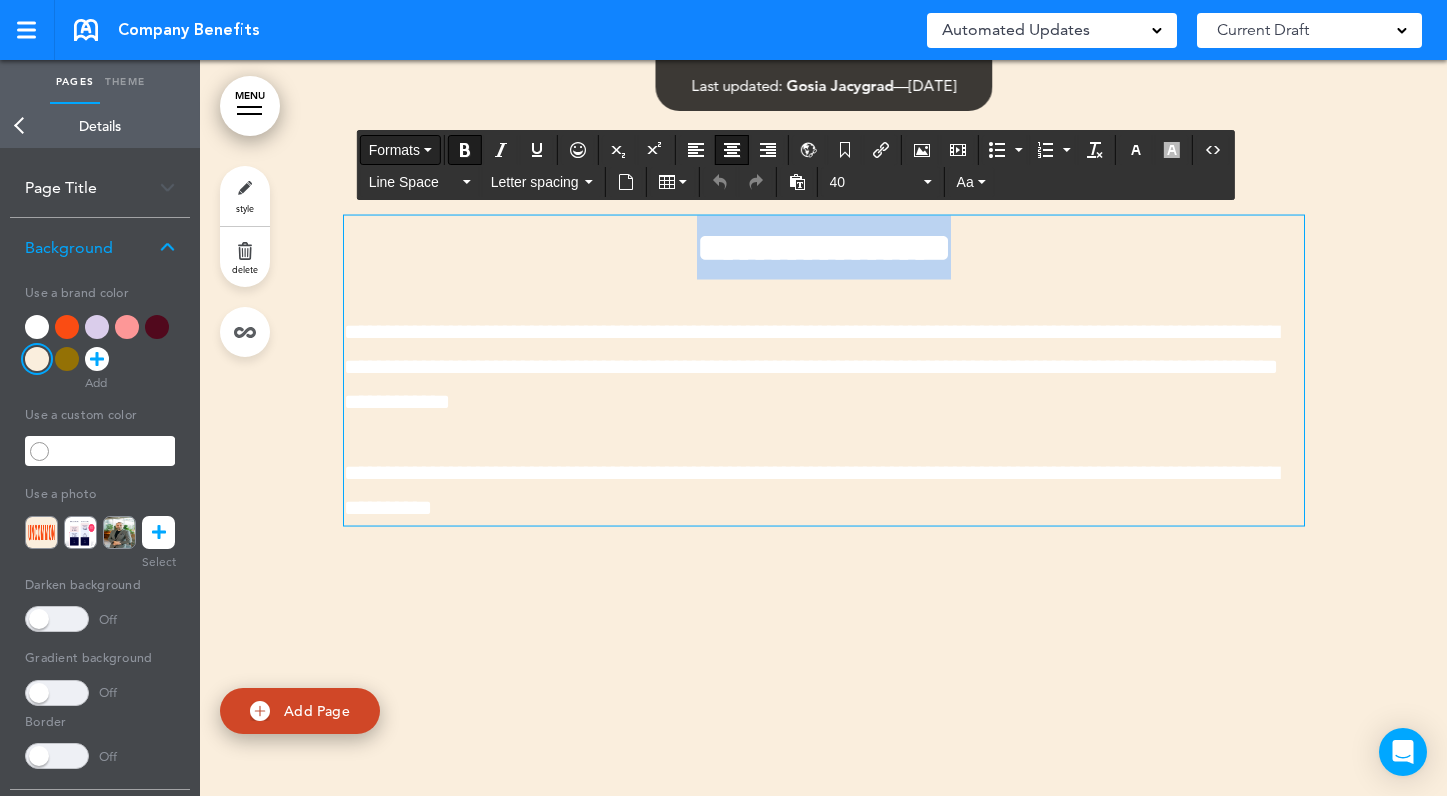 click on "Formats" at bounding box center (400, 150) 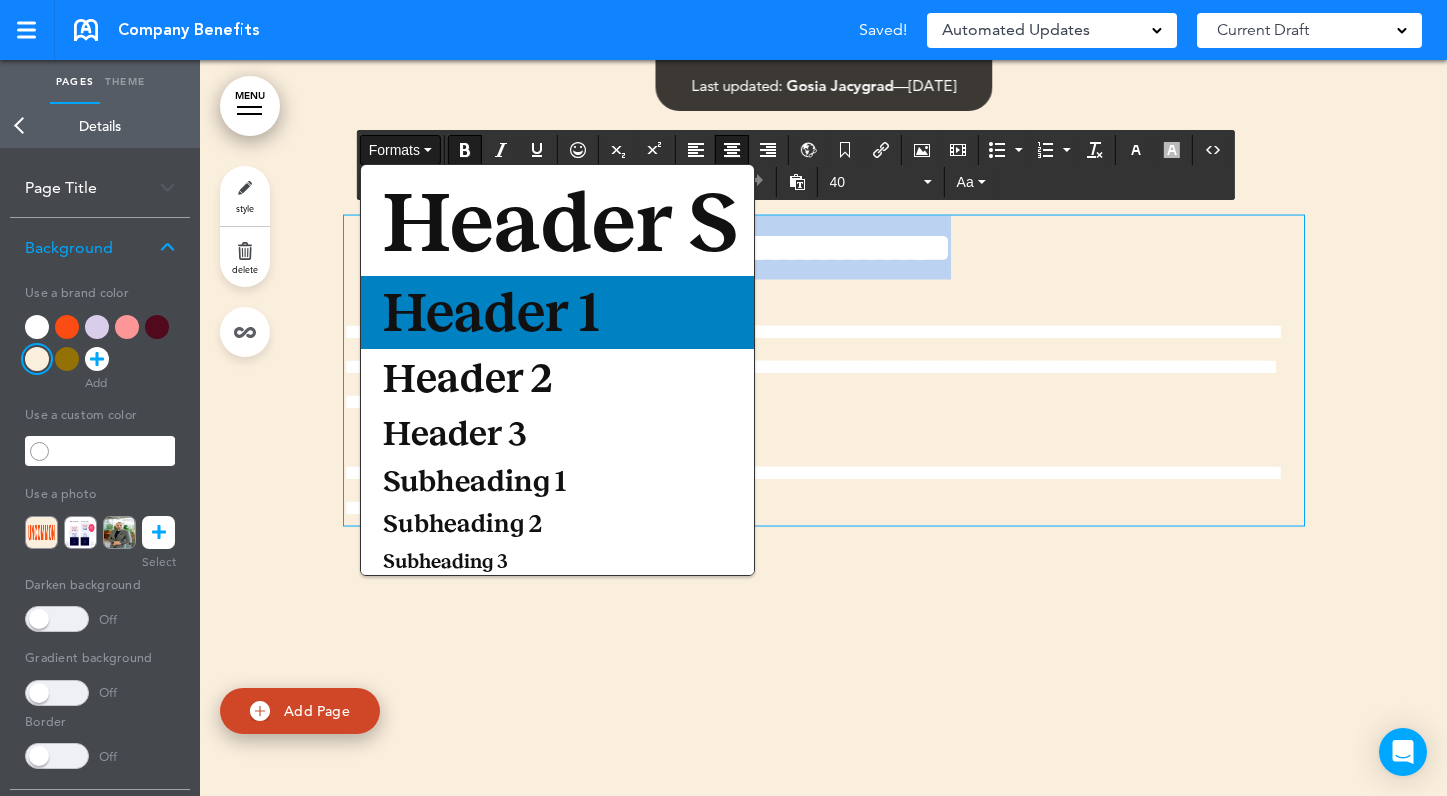 click on "Header 1" at bounding box center [491, 312] 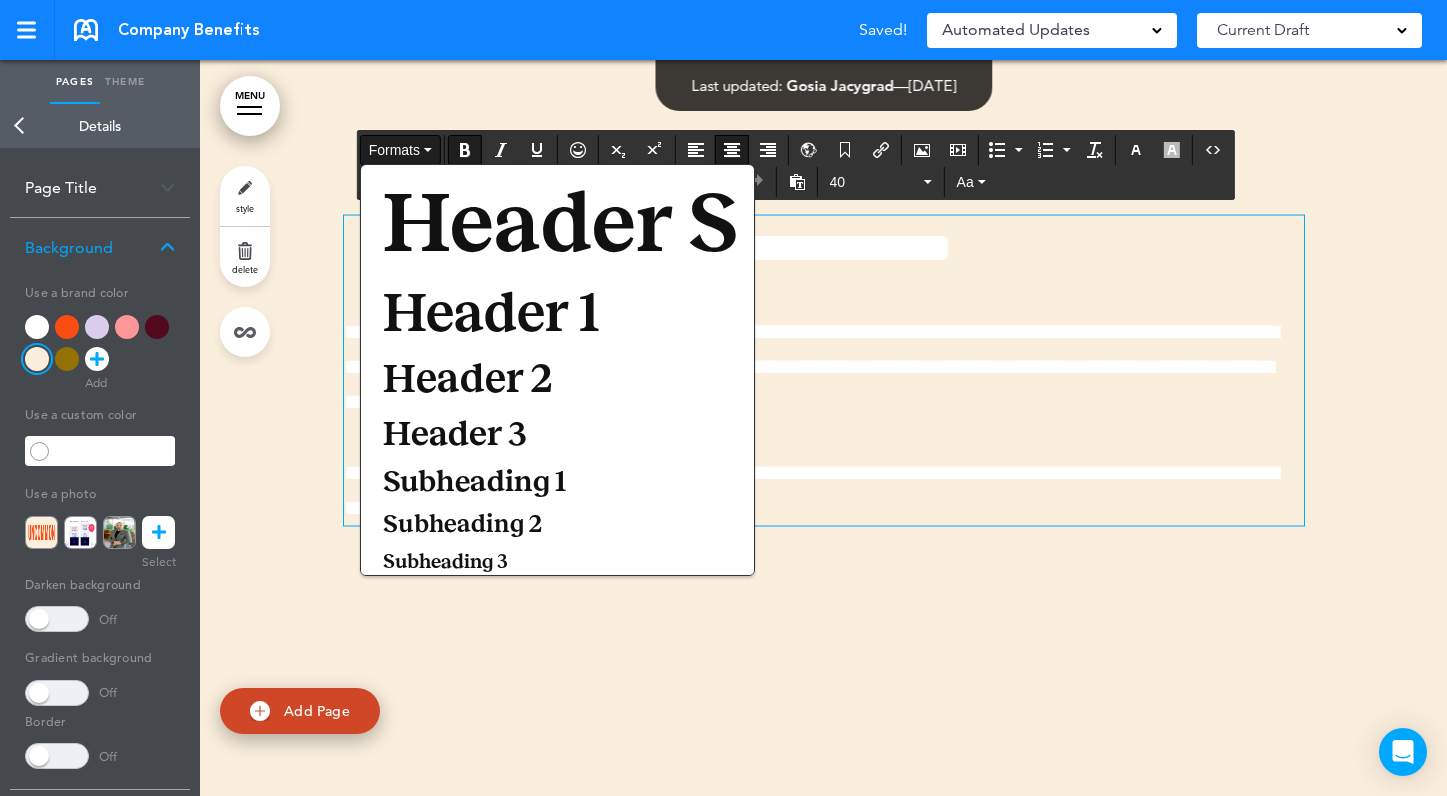 scroll, scrollTop: 733, scrollLeft: 0, axis: vertical 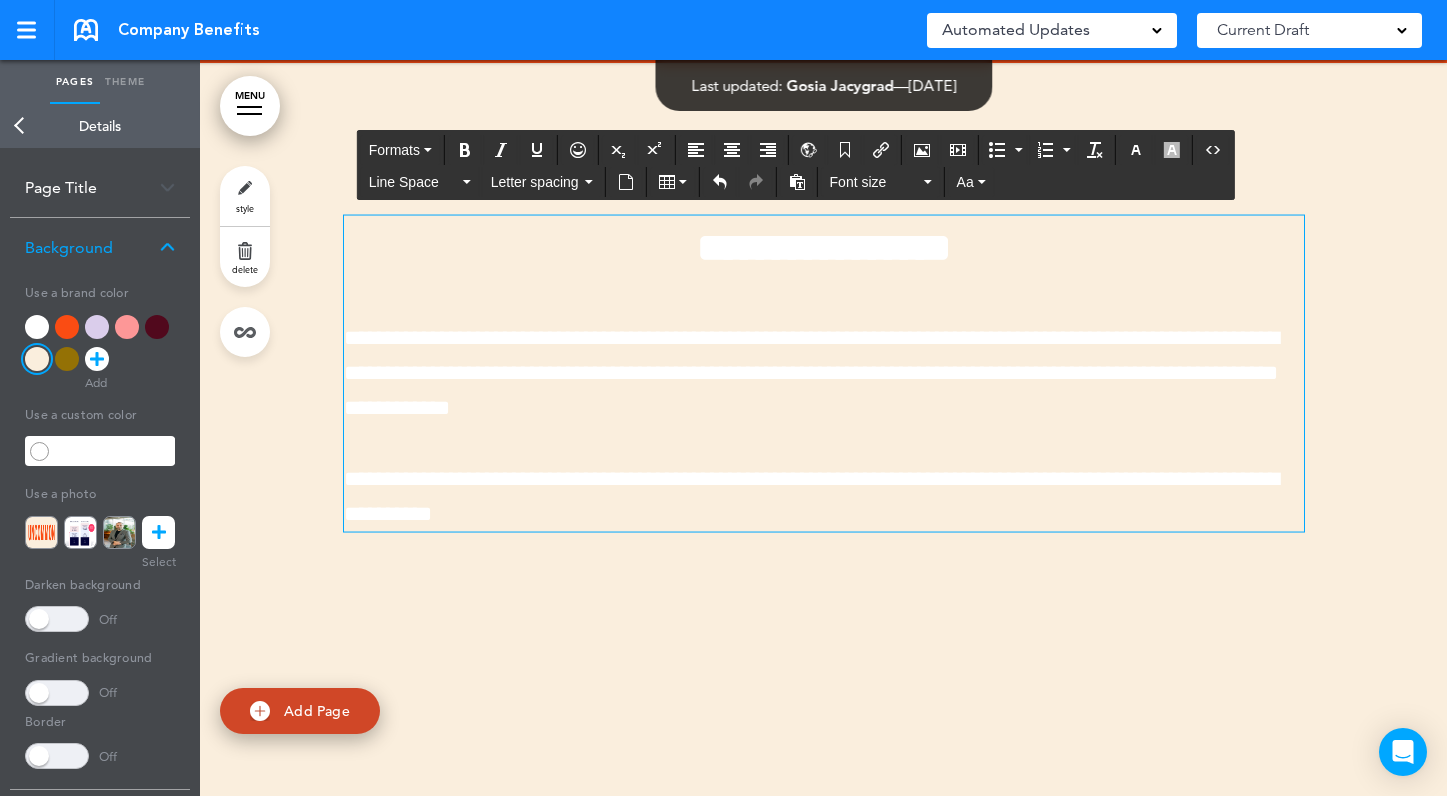 click on "**********" at bounding box center (824, 374) 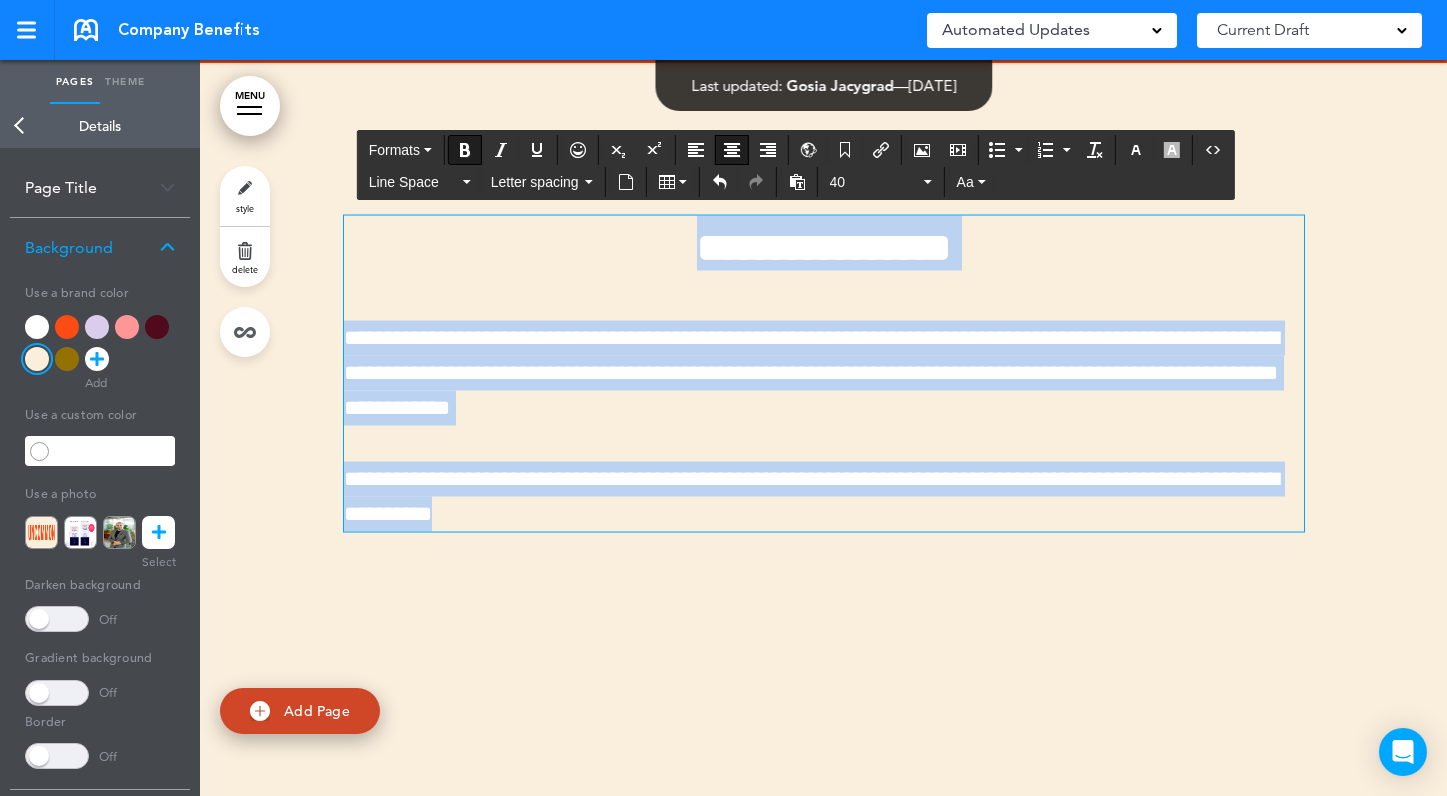 drag, startPoint x: 676, startPoint y: 248, endPoint x: 1017, endPoint y: 535, distance: 445.7017 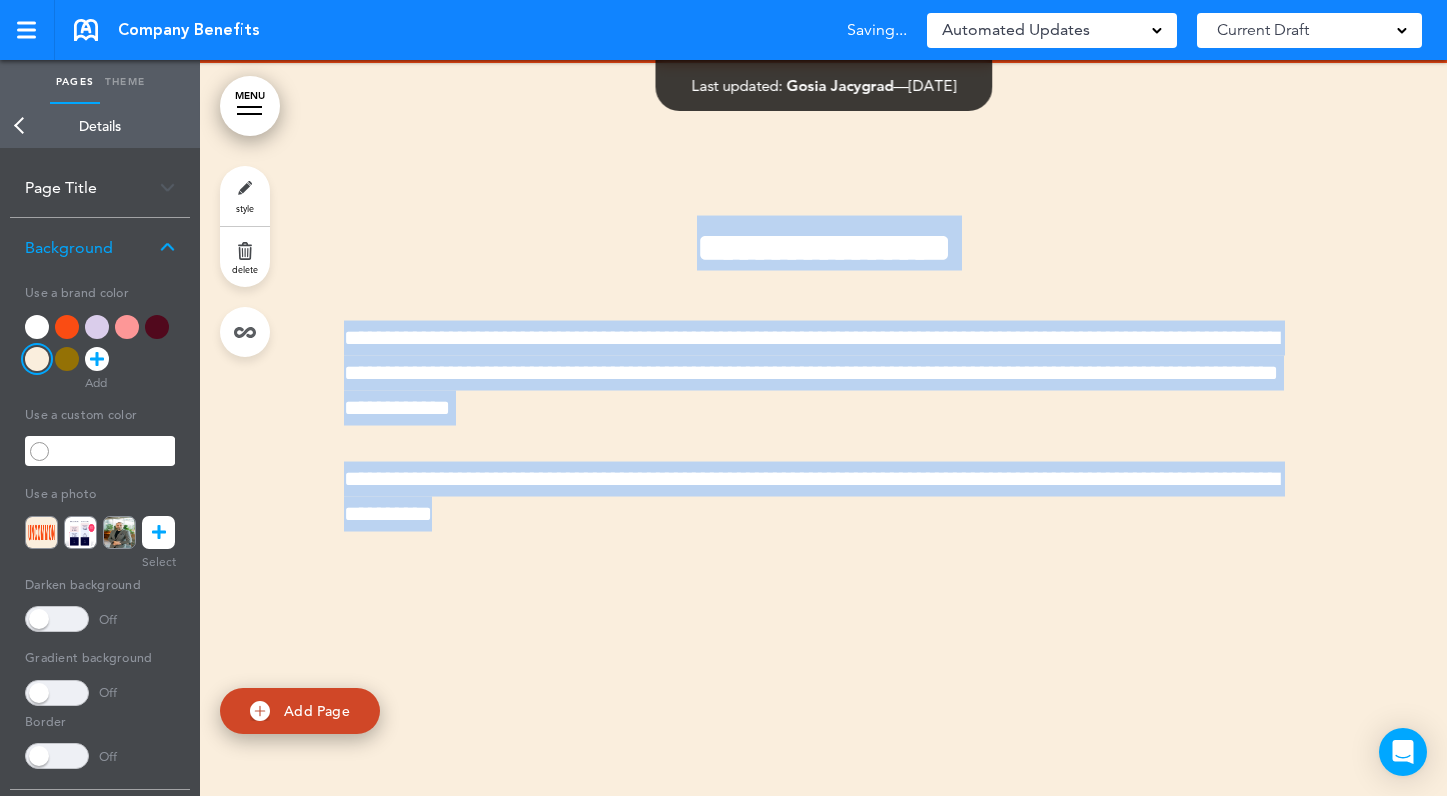 click at bounding box center [167, 247] 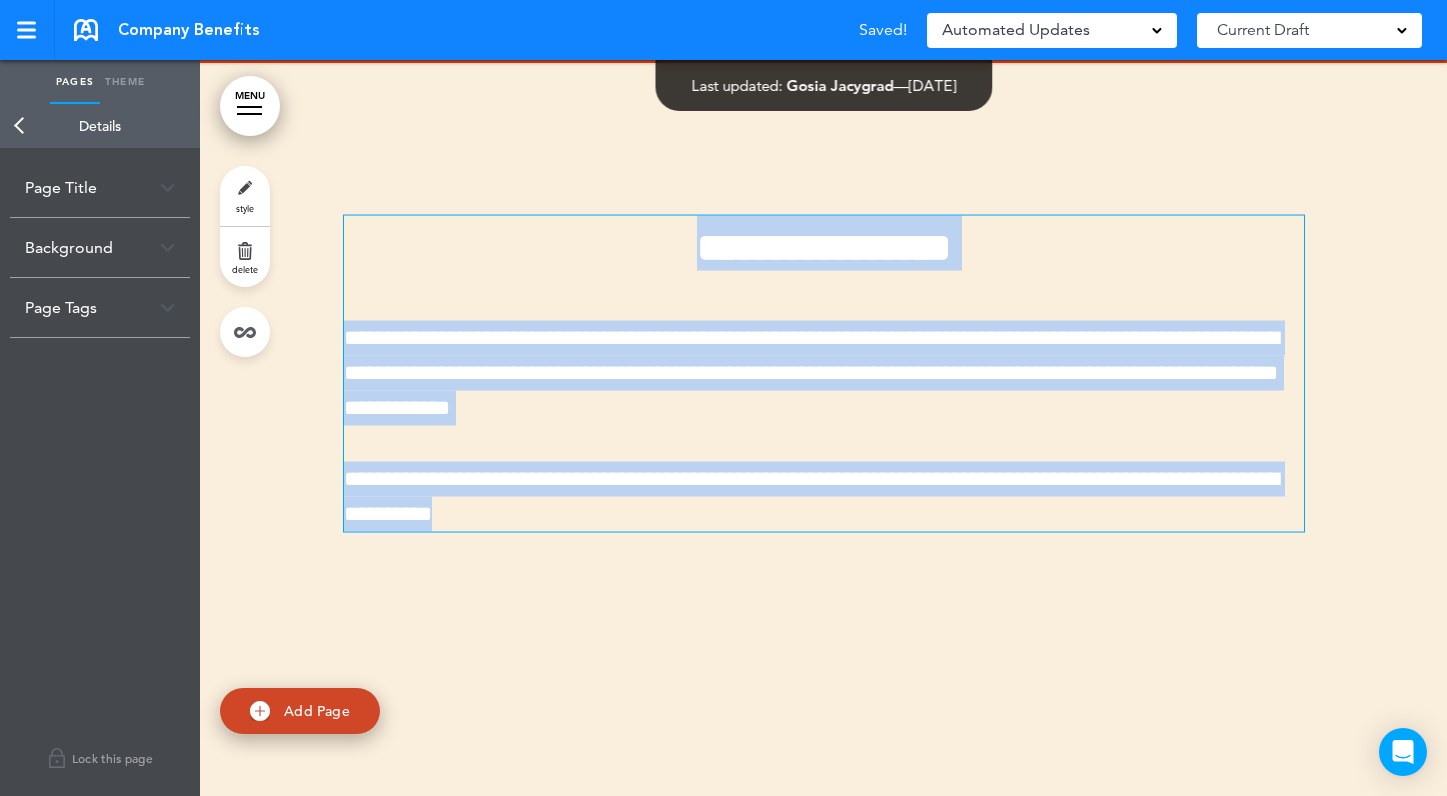 click on "**********" at bounding box center (824, 374) 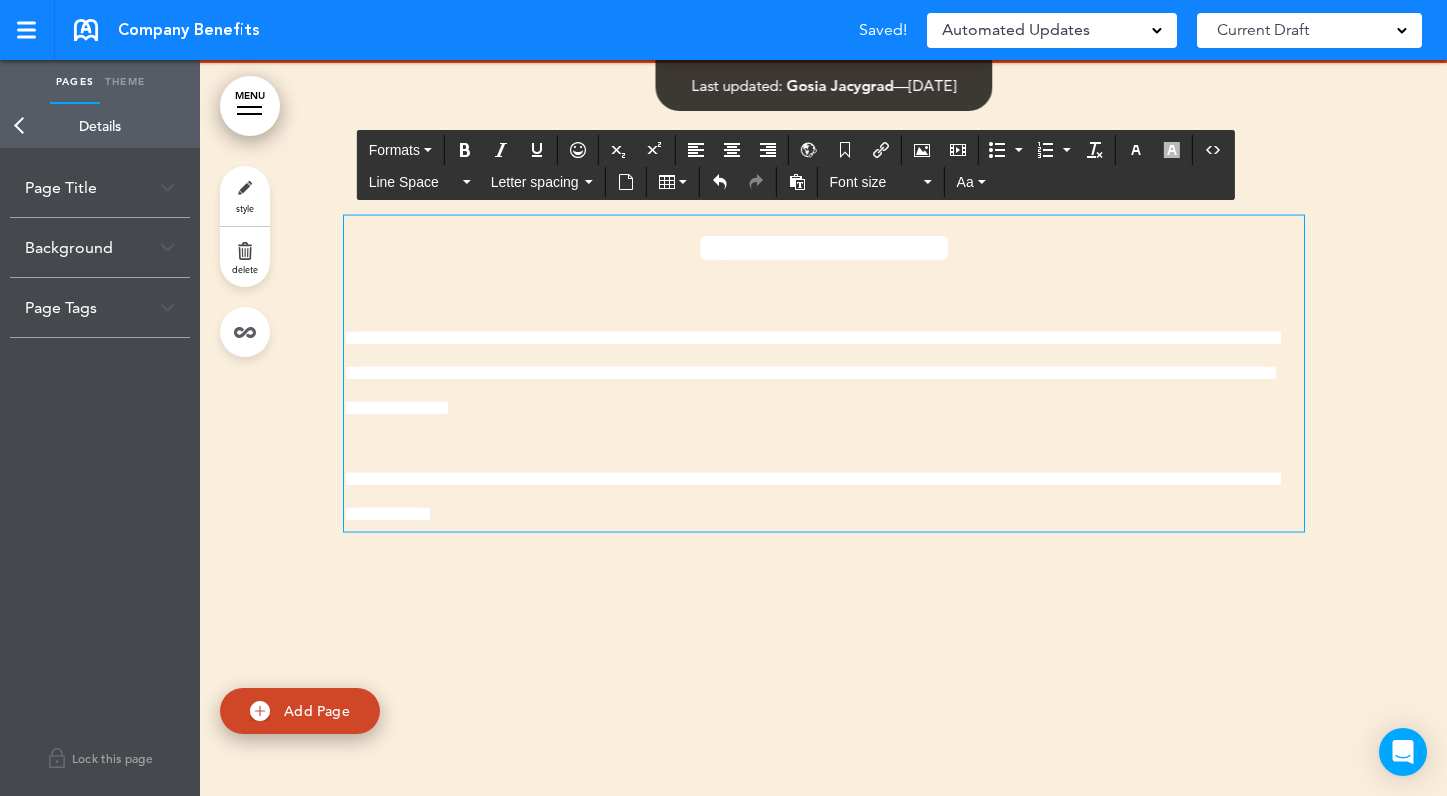 click on "**********" at bounding box center (824, 374) 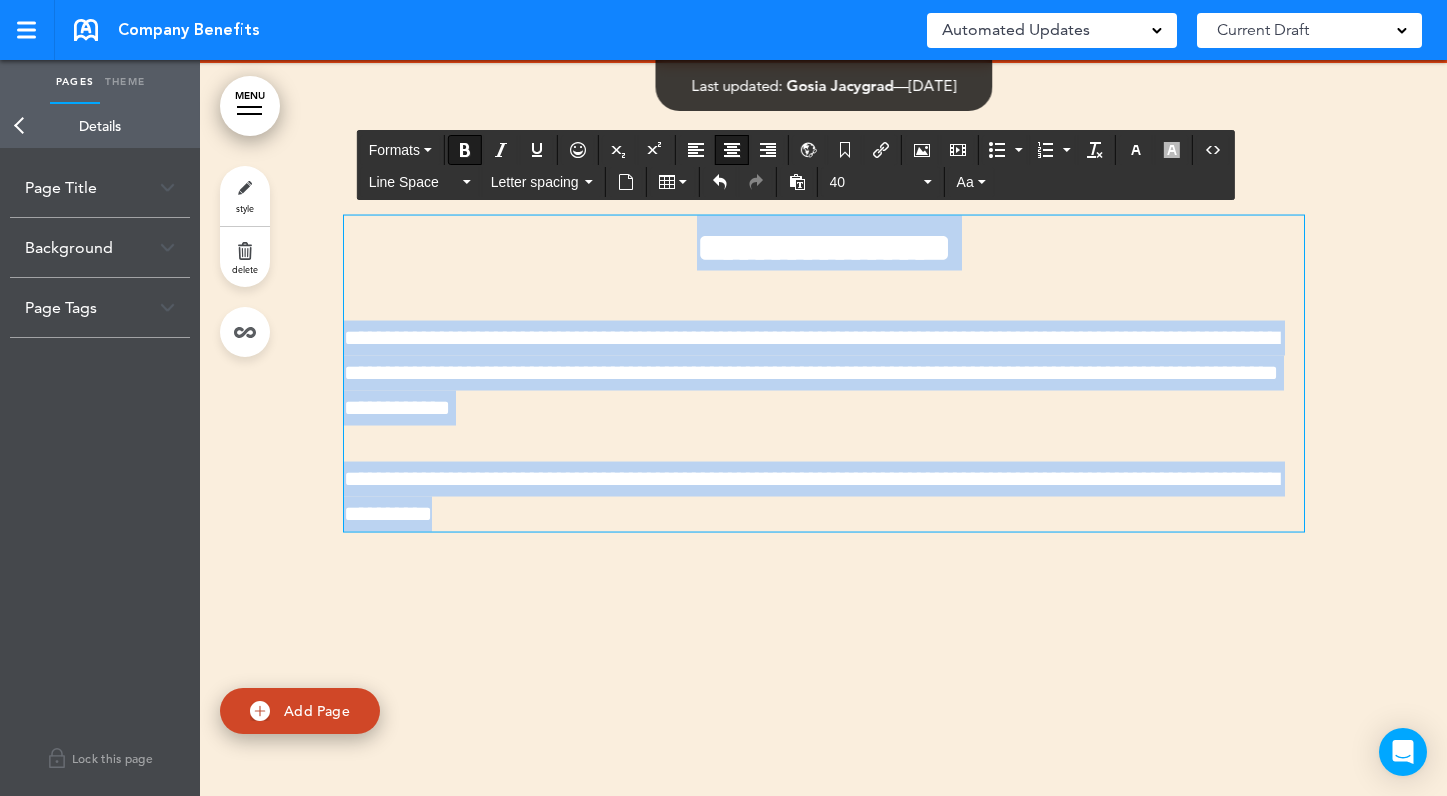 drag, startPoint x: 648, startPoint y: 236, endPoint x: 1071, endPoint y: 500, distance: 498.6231 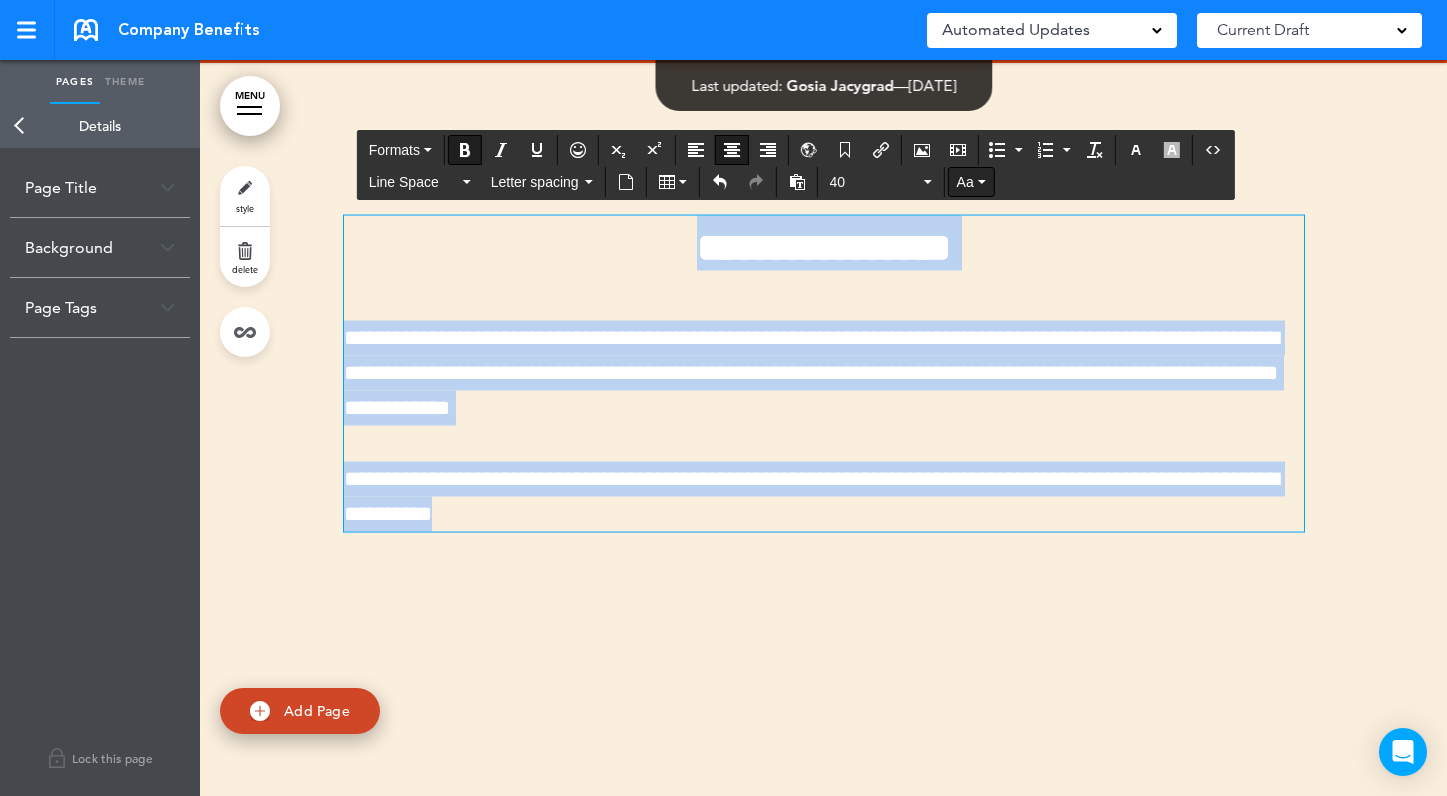 click on "Aa" at bounding box center [971, 182] 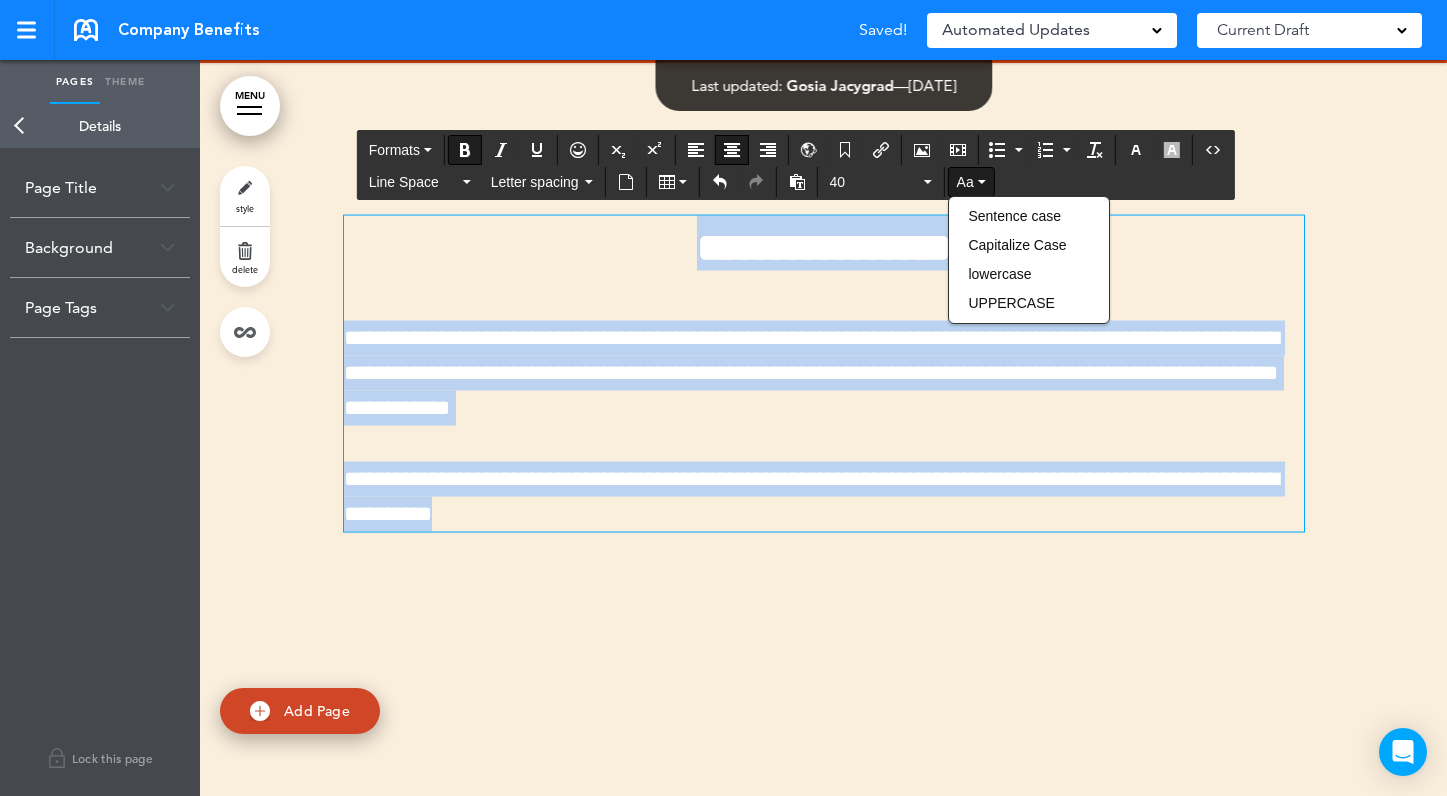 click on "Aa" at bounding box center [971, 182] 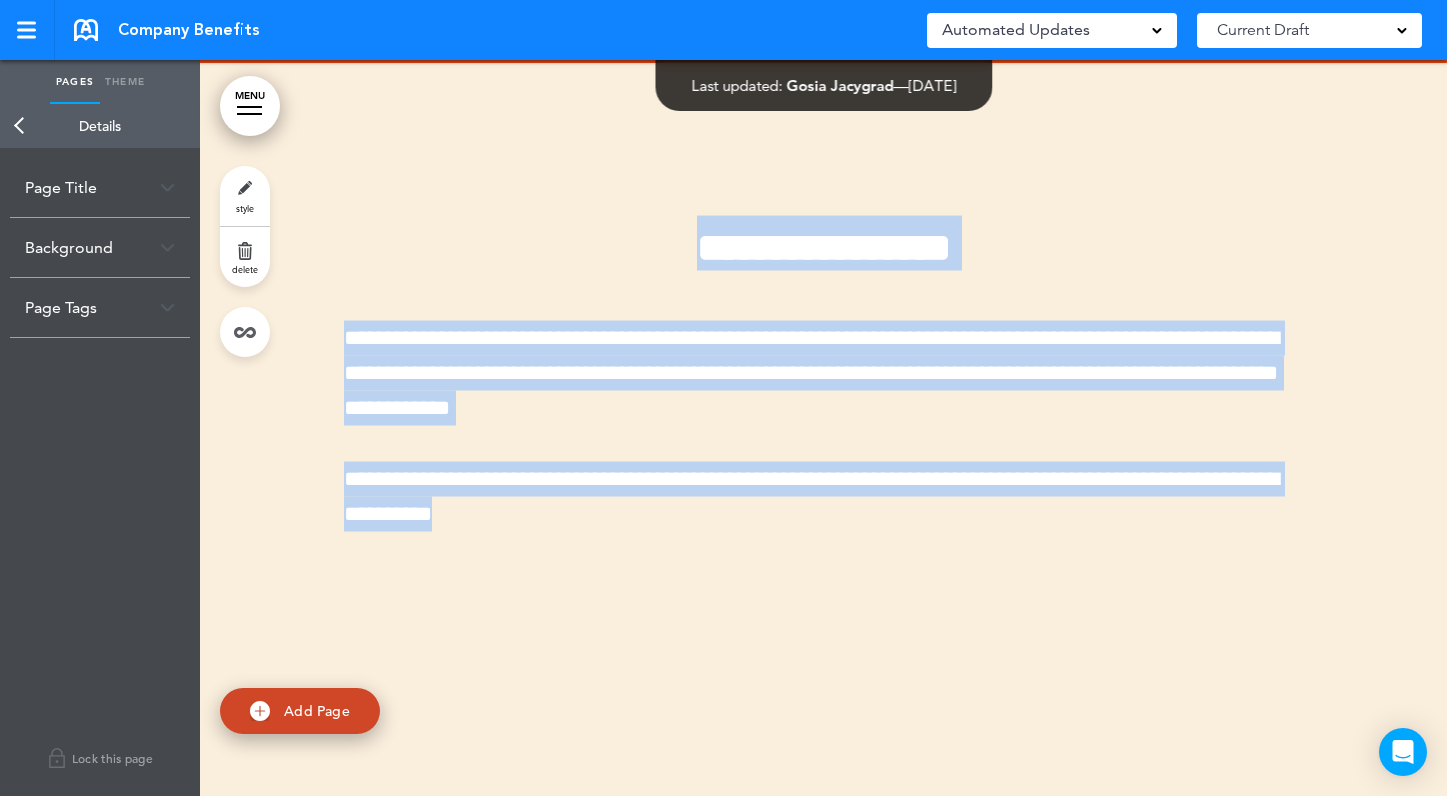click on "Theme" at bounding box center [125, 82] 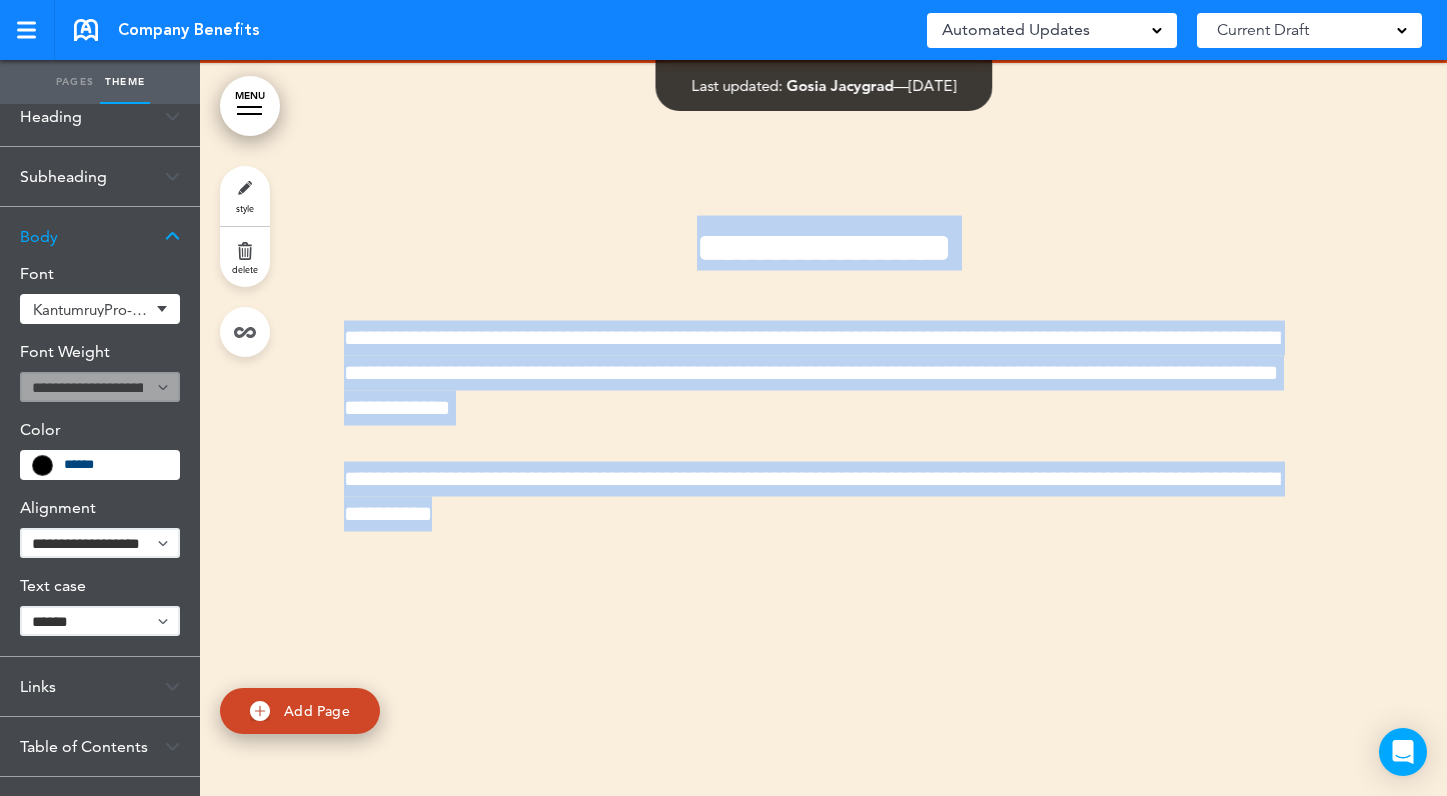 scroll, scrollTop: 10, scrollLeft: 0, axis: vertical 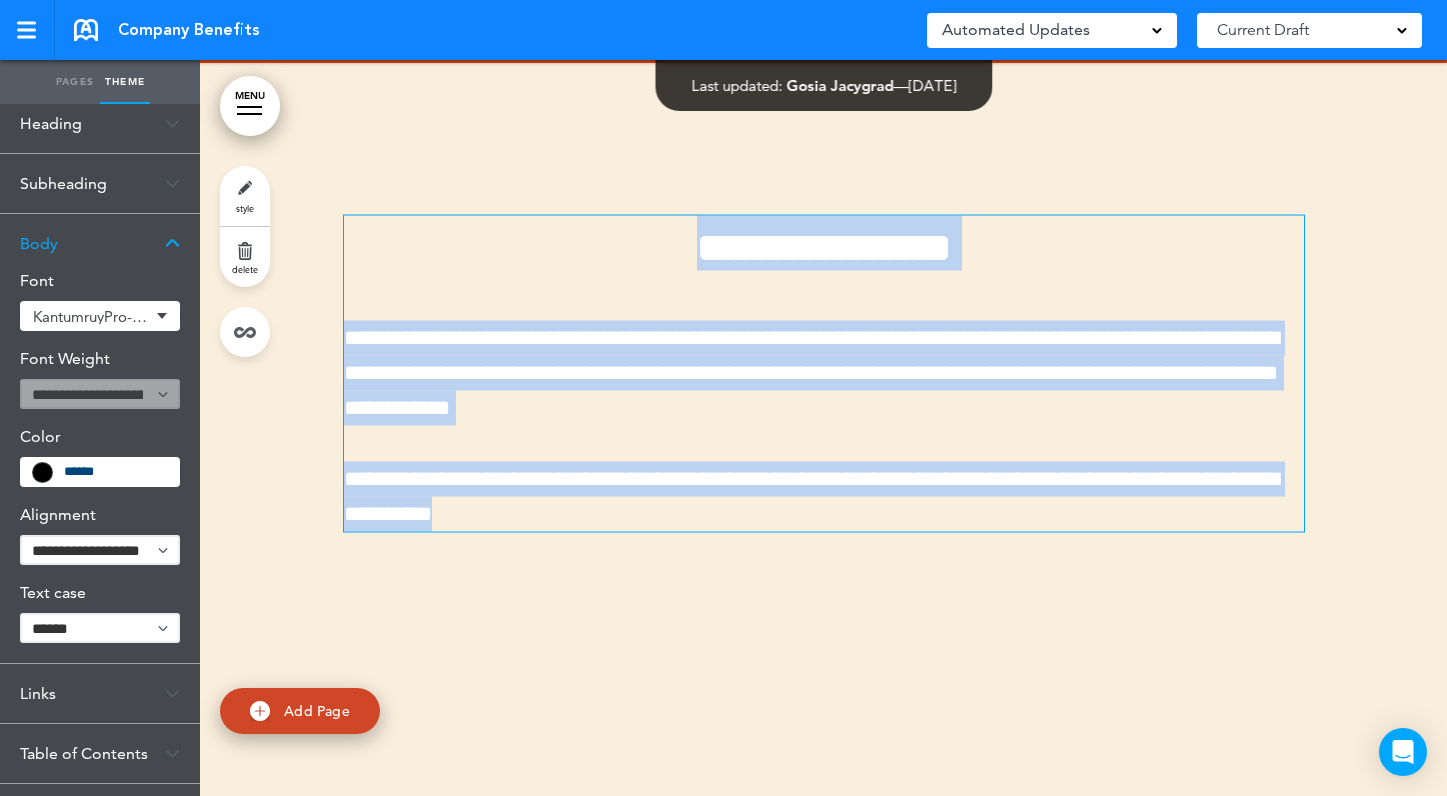 click on "**********" at bounding box center (811, 495) 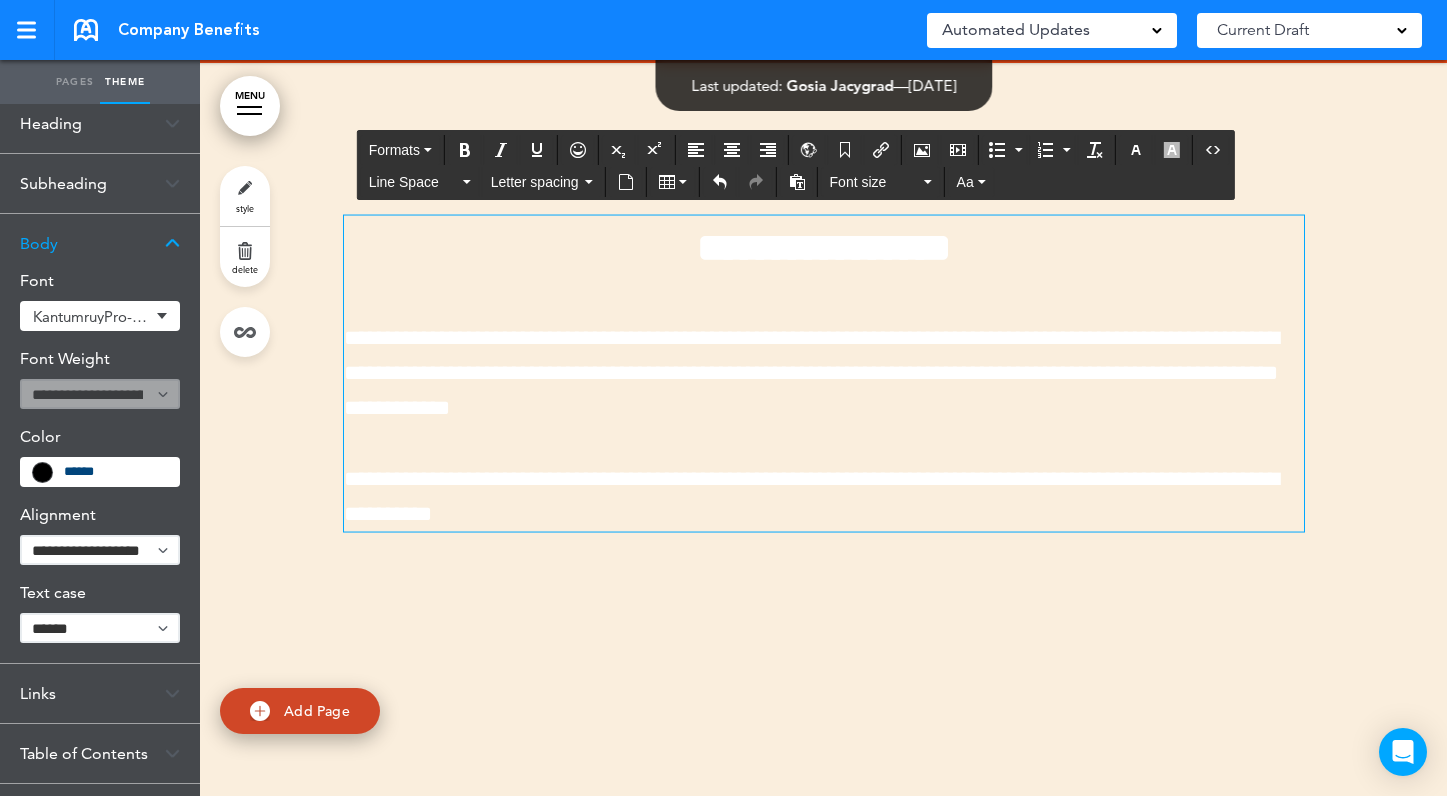 click on "**********" at bounding box center (824, 496) 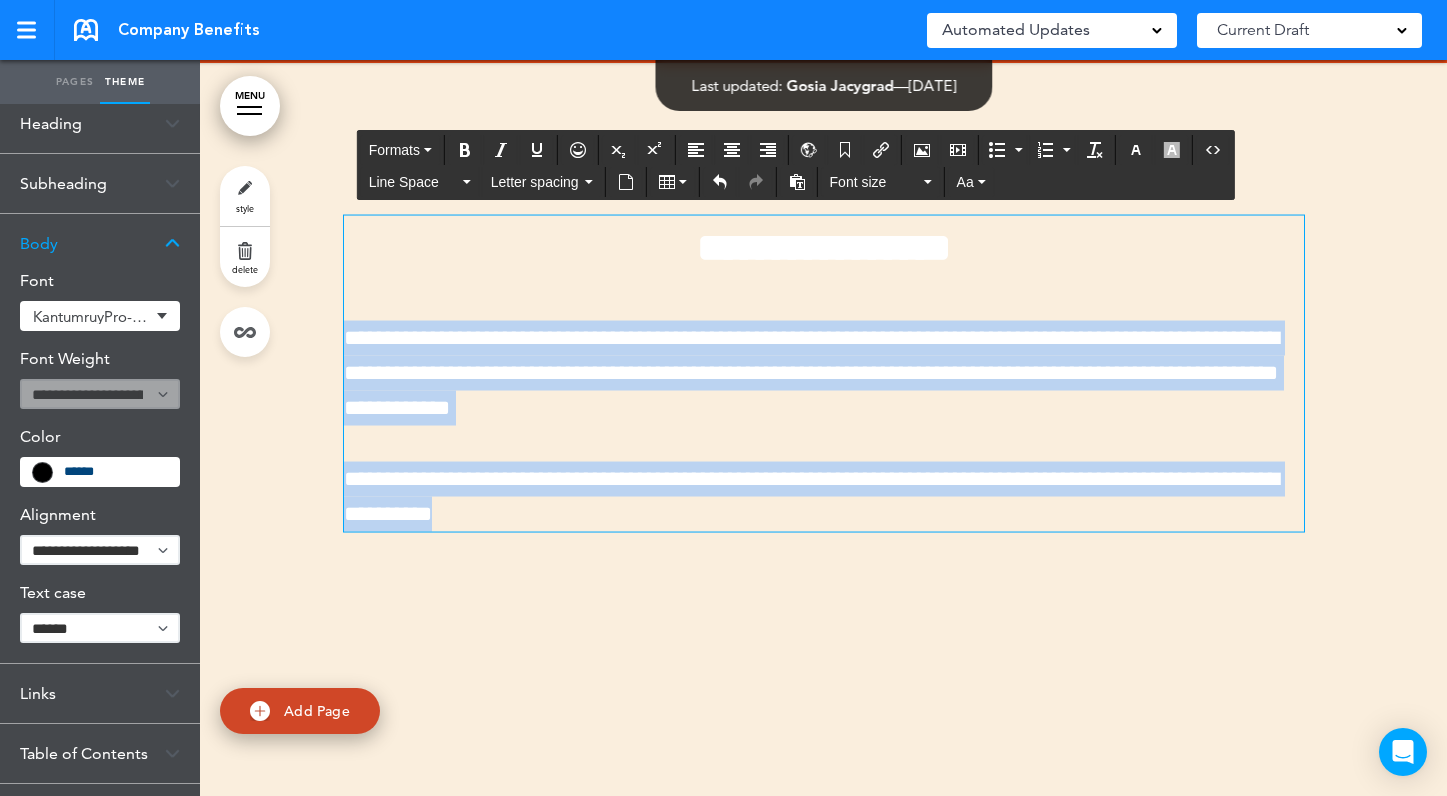 drag, startPoint x: 691, startPoint y: 512, endPoint x: 332, endPoint y: 331, distance: 402.04727 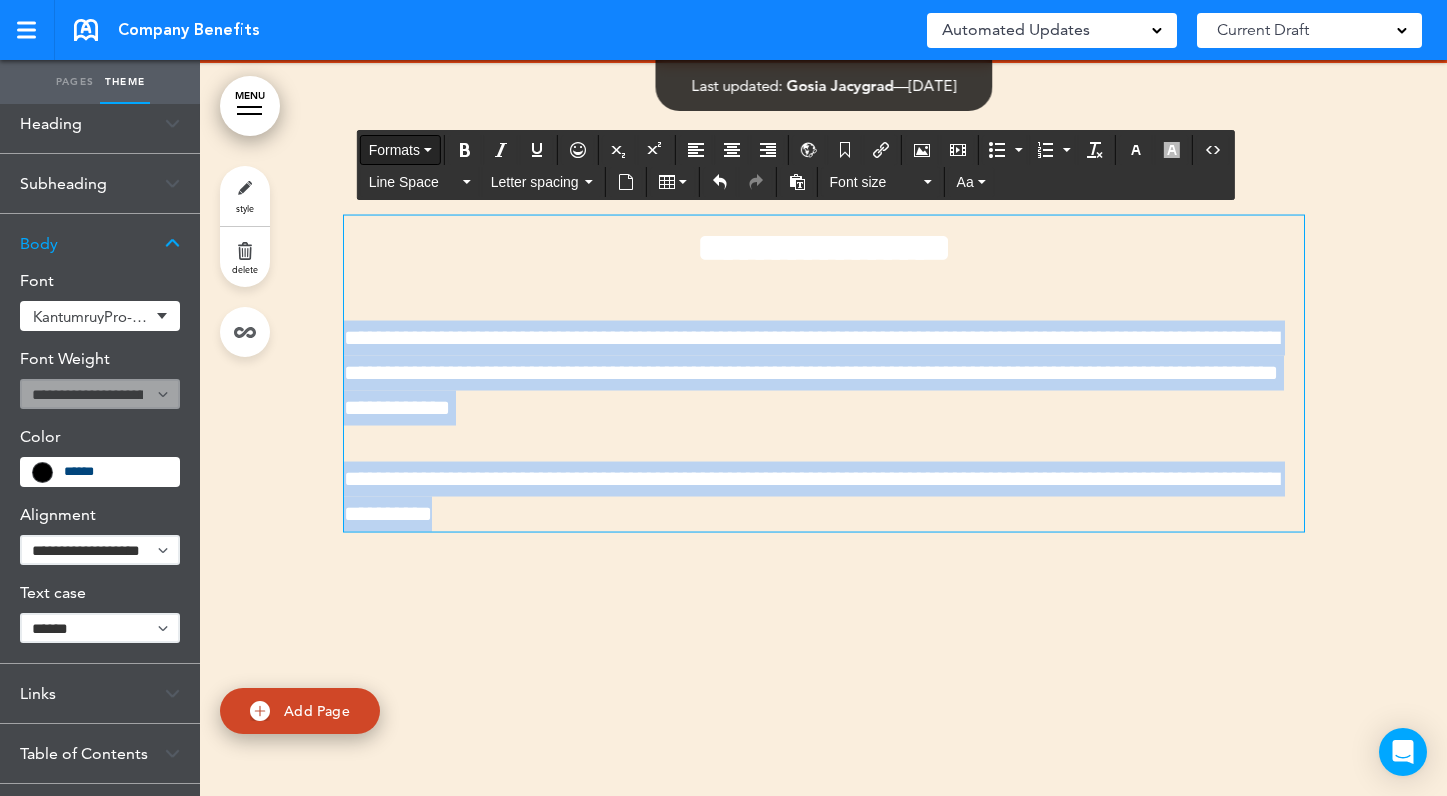 click on "Formats" at bounding box center (400, 150) 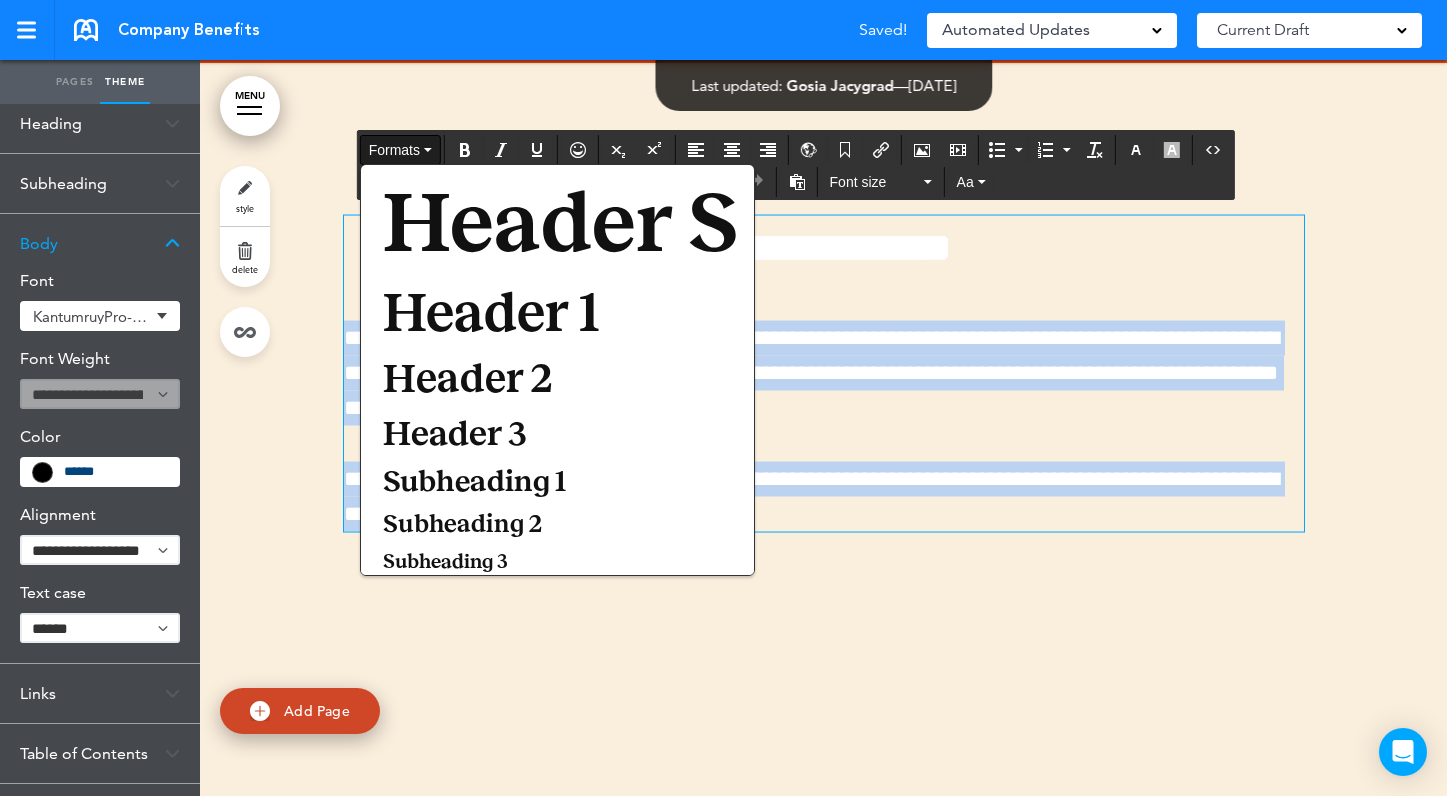click on "Formats" at bounding box center (400, 150) 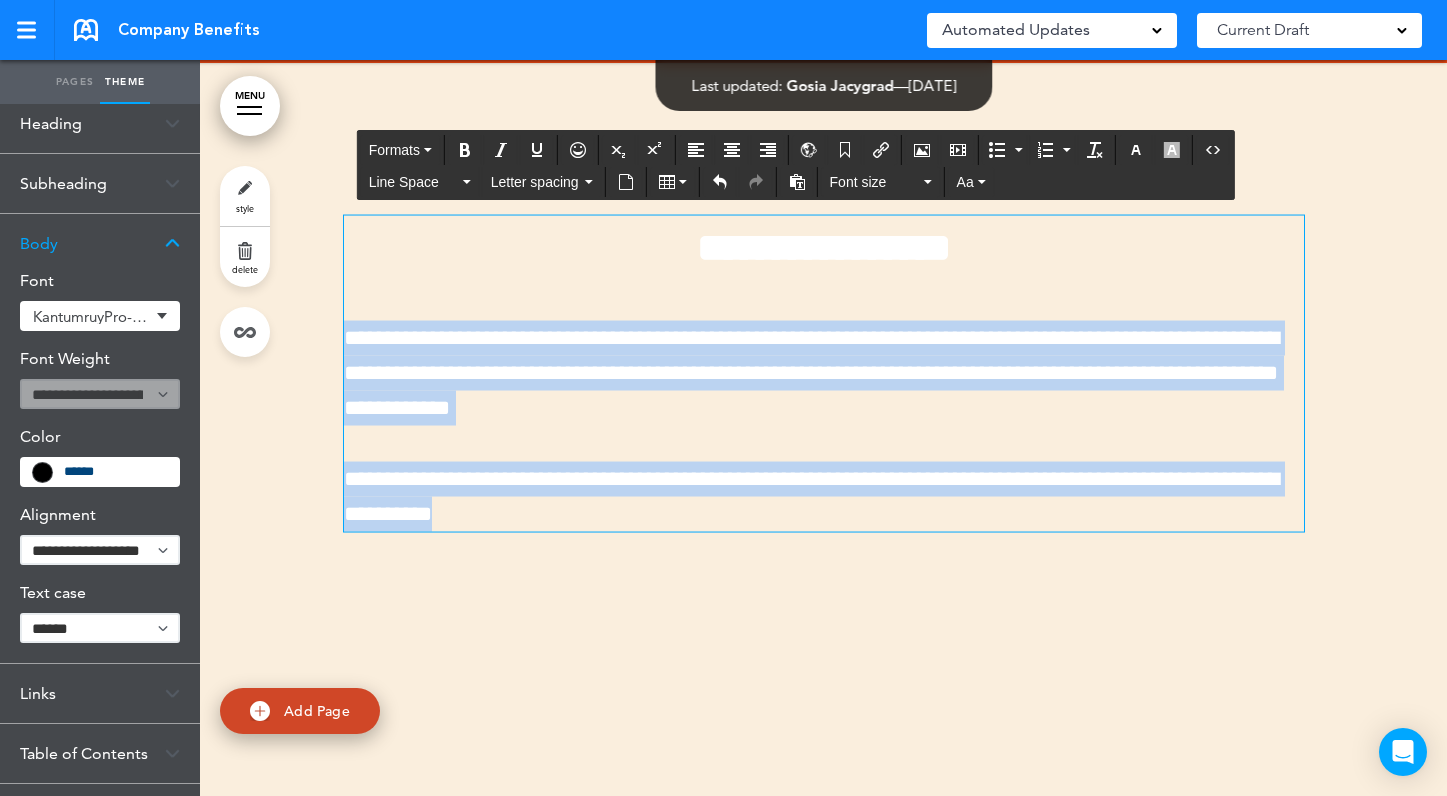 click on "style" at bounding box center (245, 196) 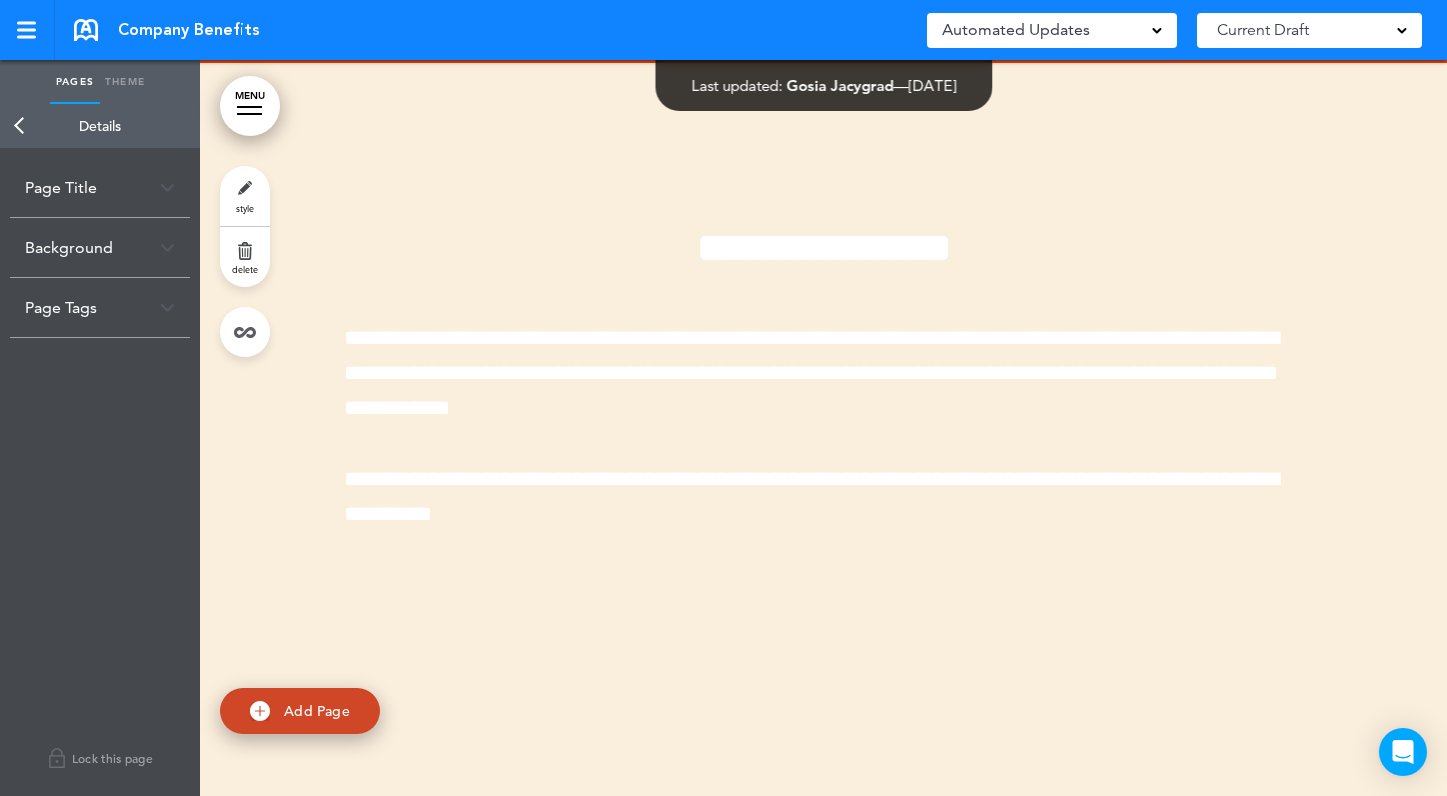 click on "**********" at bounding box center [824, 431] 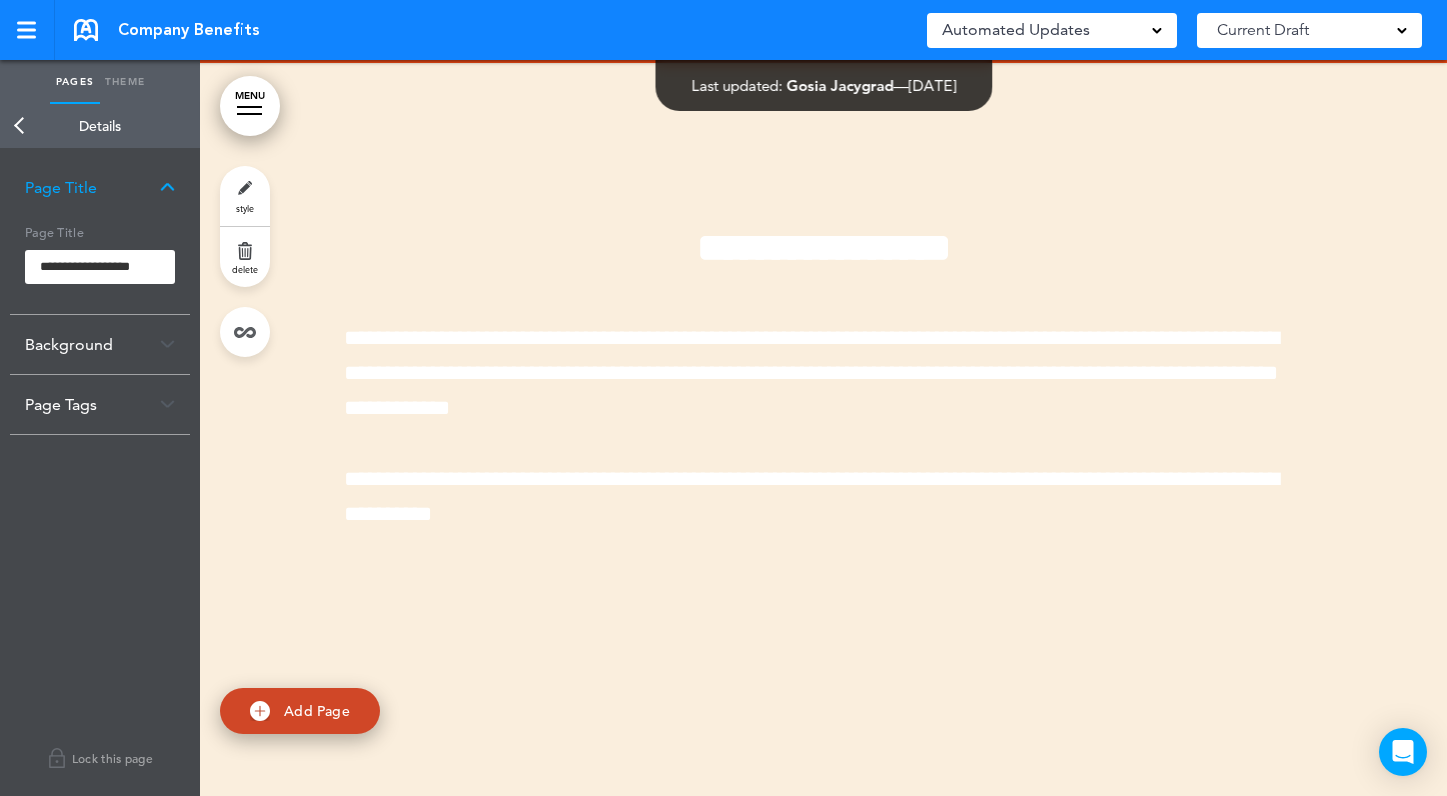 click on "Page Title" at bounding box center [100, 187] 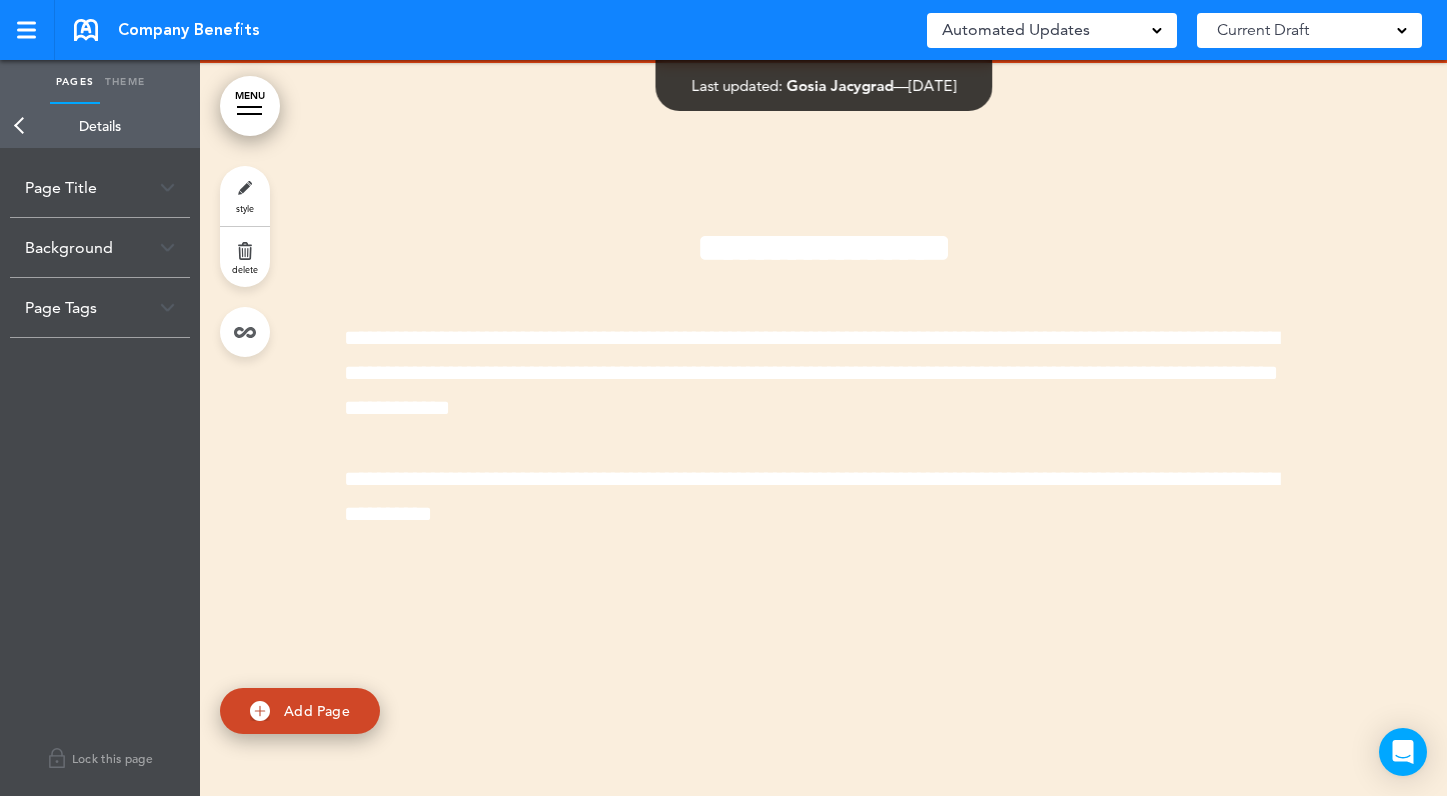 click at bounding box center [167, 247] 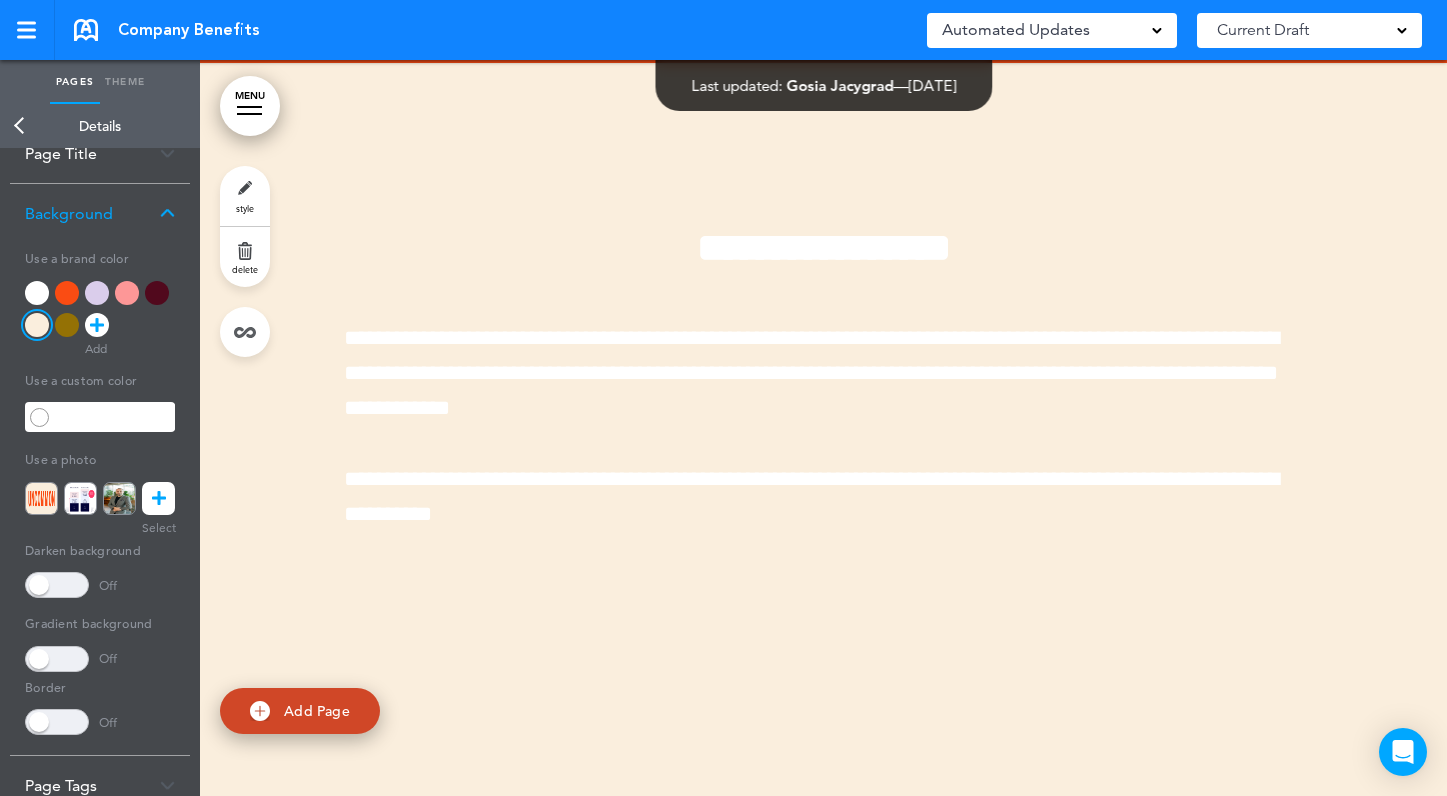 scroll, scrollTop: 0, scrollLeft: 0, axis: both 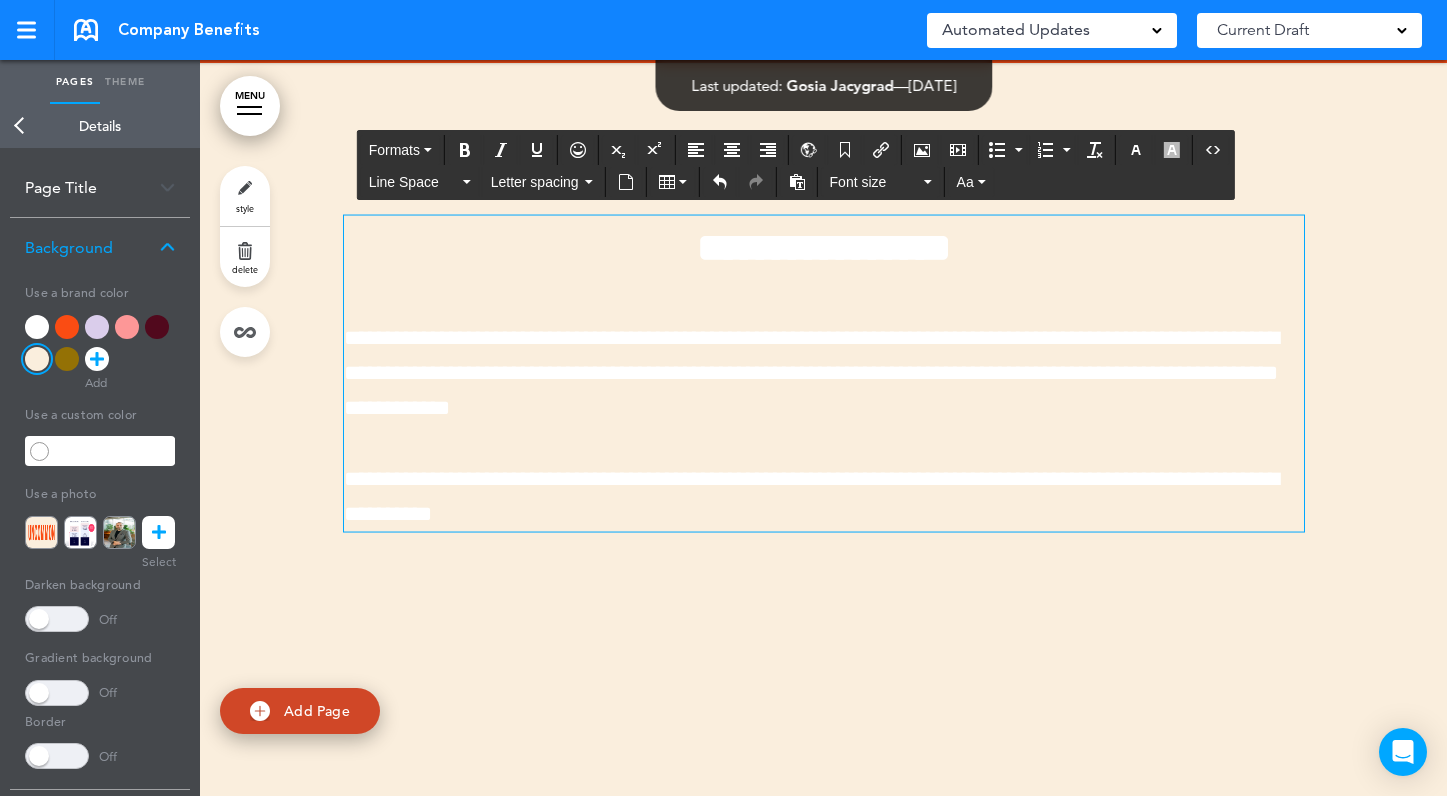 click on "**********" at bounding box center [824, 374] 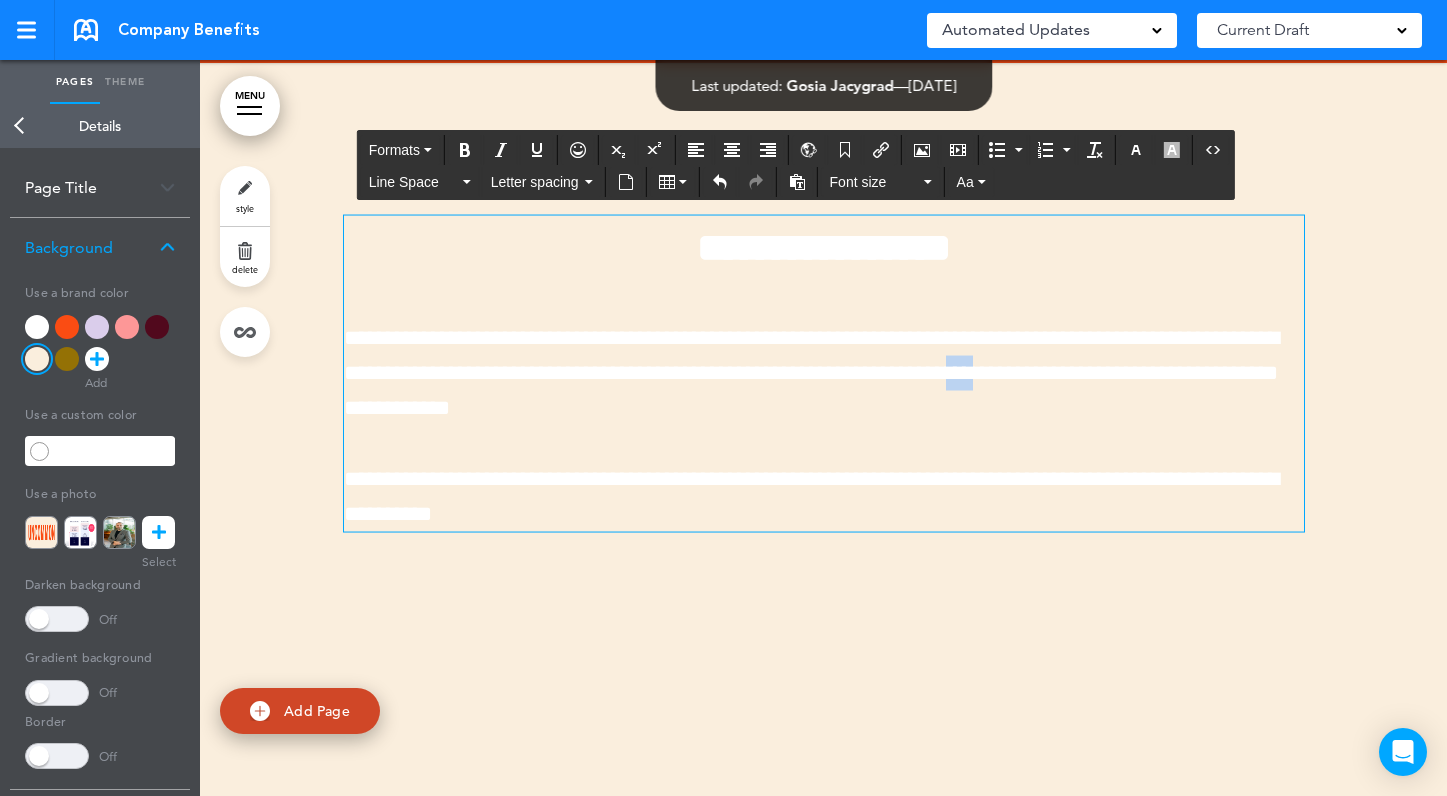 click on "**********" at bounding box center [824, 374] 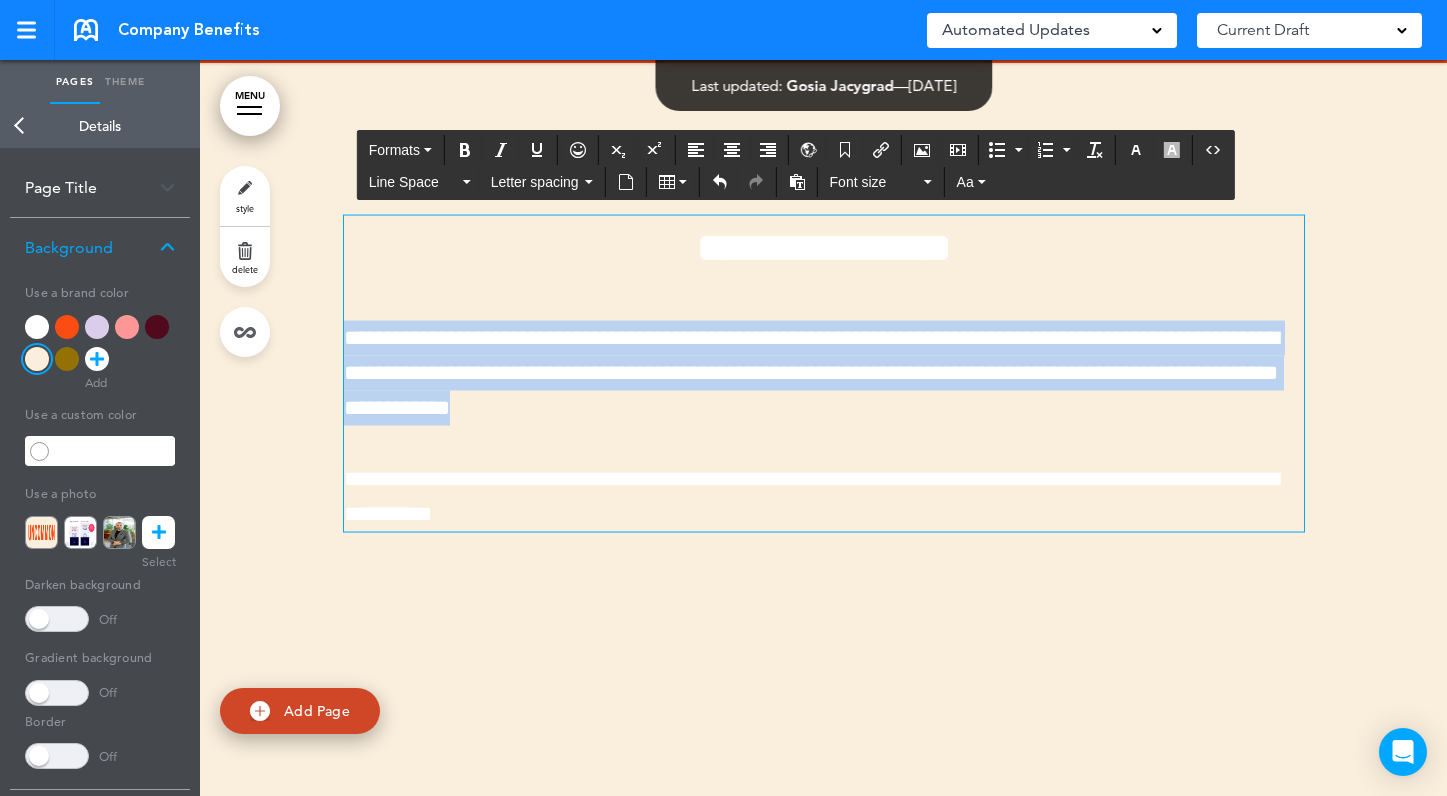 click on "**********" at bounding box center [824, 374] 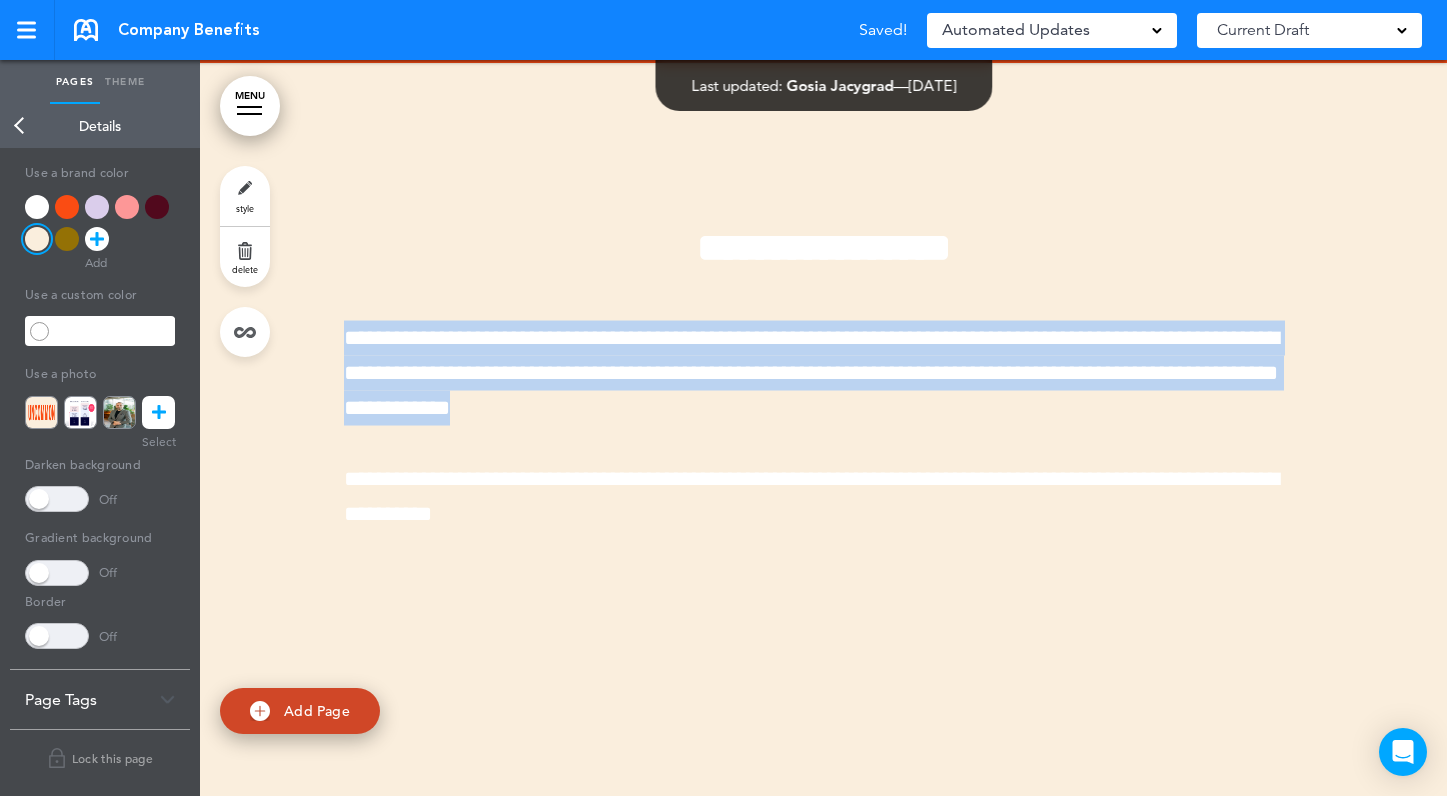scroll, scrollTop: 0, scrollLeft: 0, axis: both 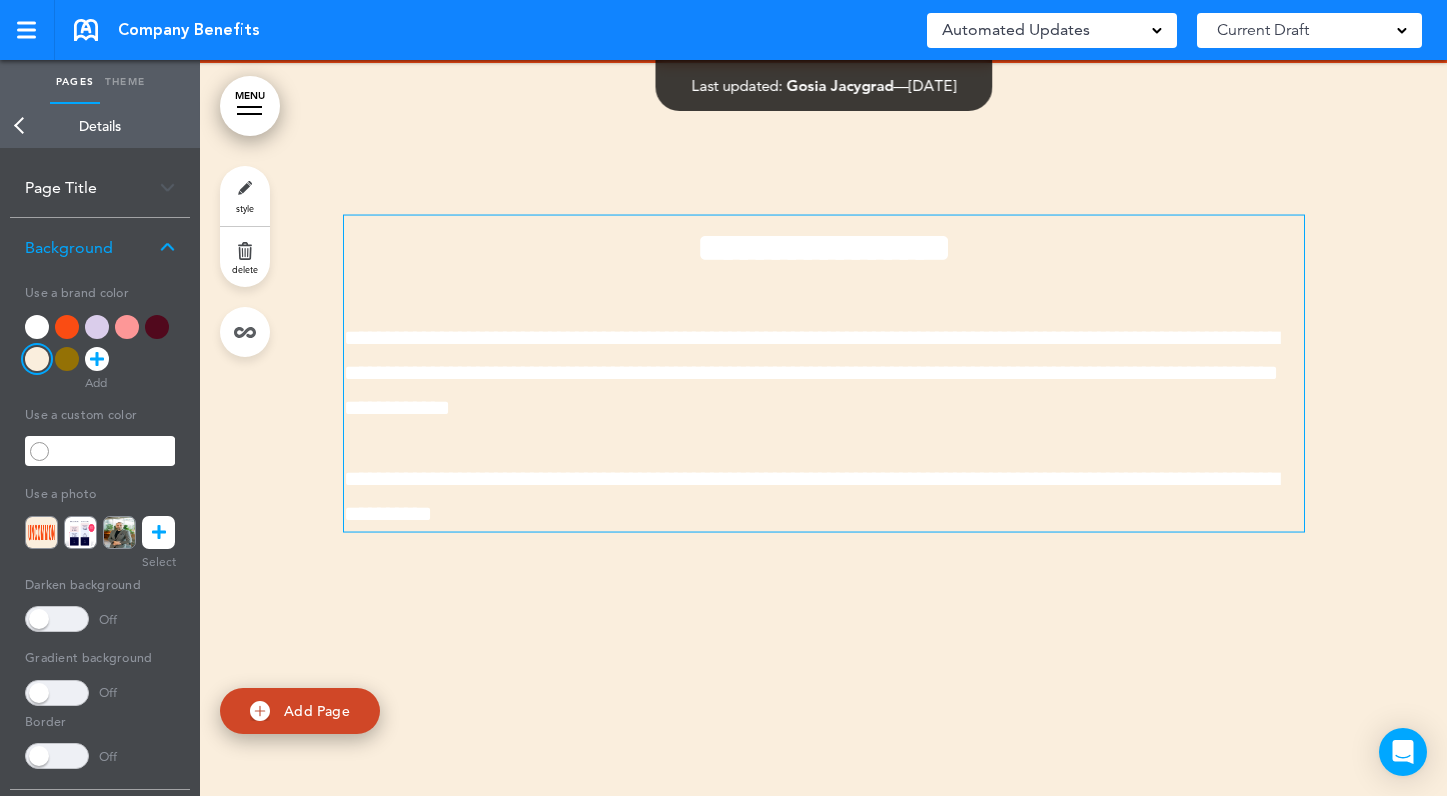 click on "**********" at bounding box center (811, 373) 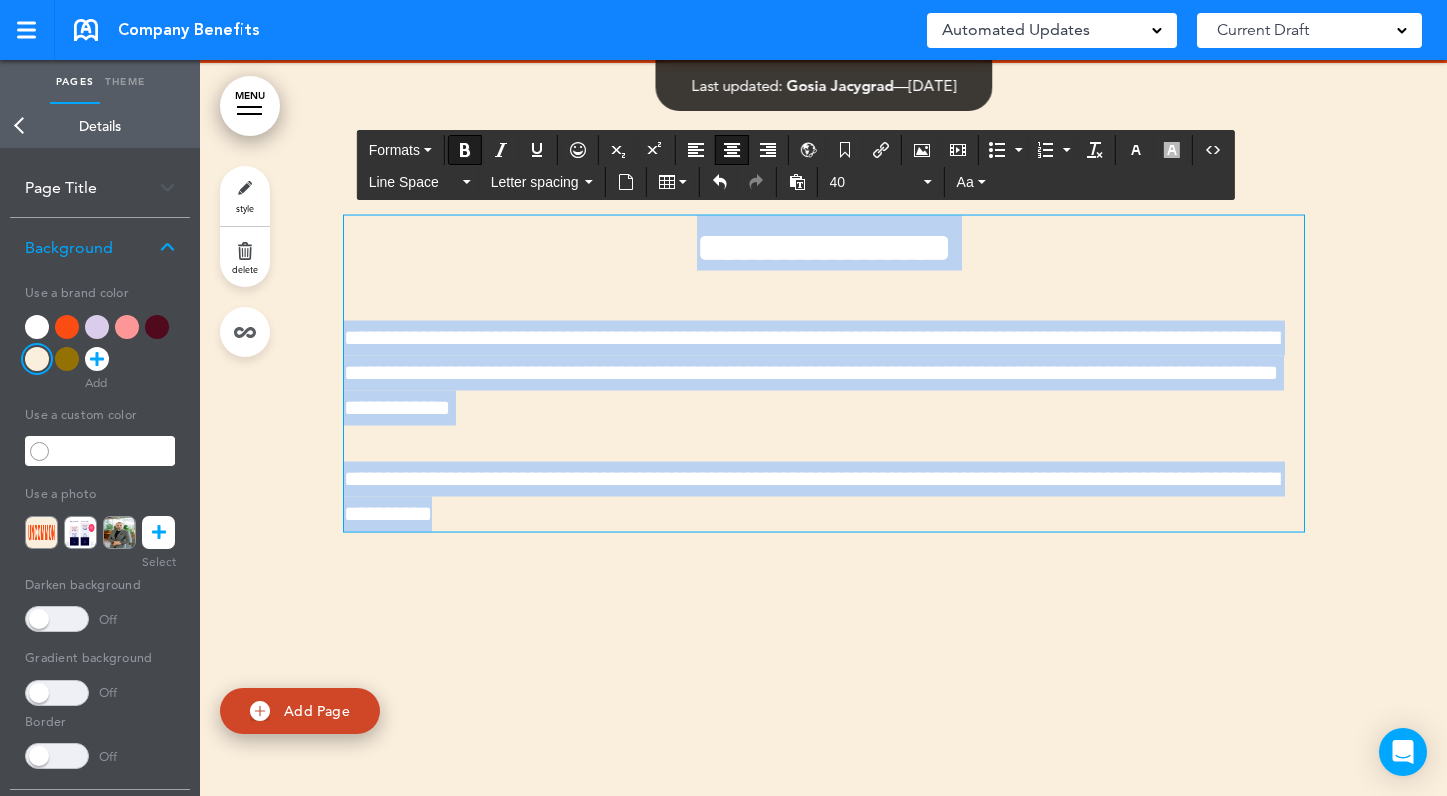 drag, startPoint x: 601, startPoint y: 517, endPoint x: 597, endPoint y: 225, distance: 292.0274 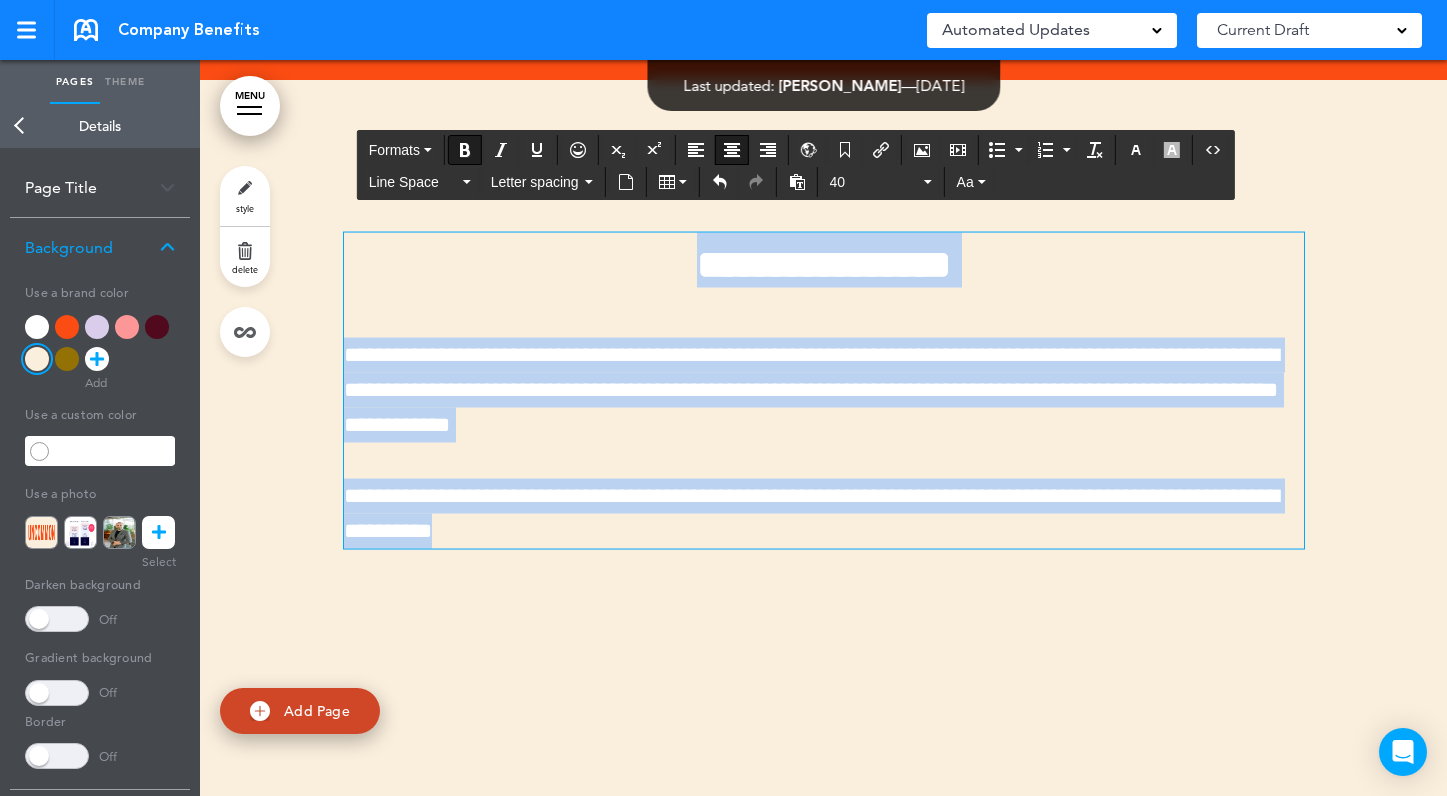 scroll, scrollTop: 680, scrollLeft: 0, axis: vertical 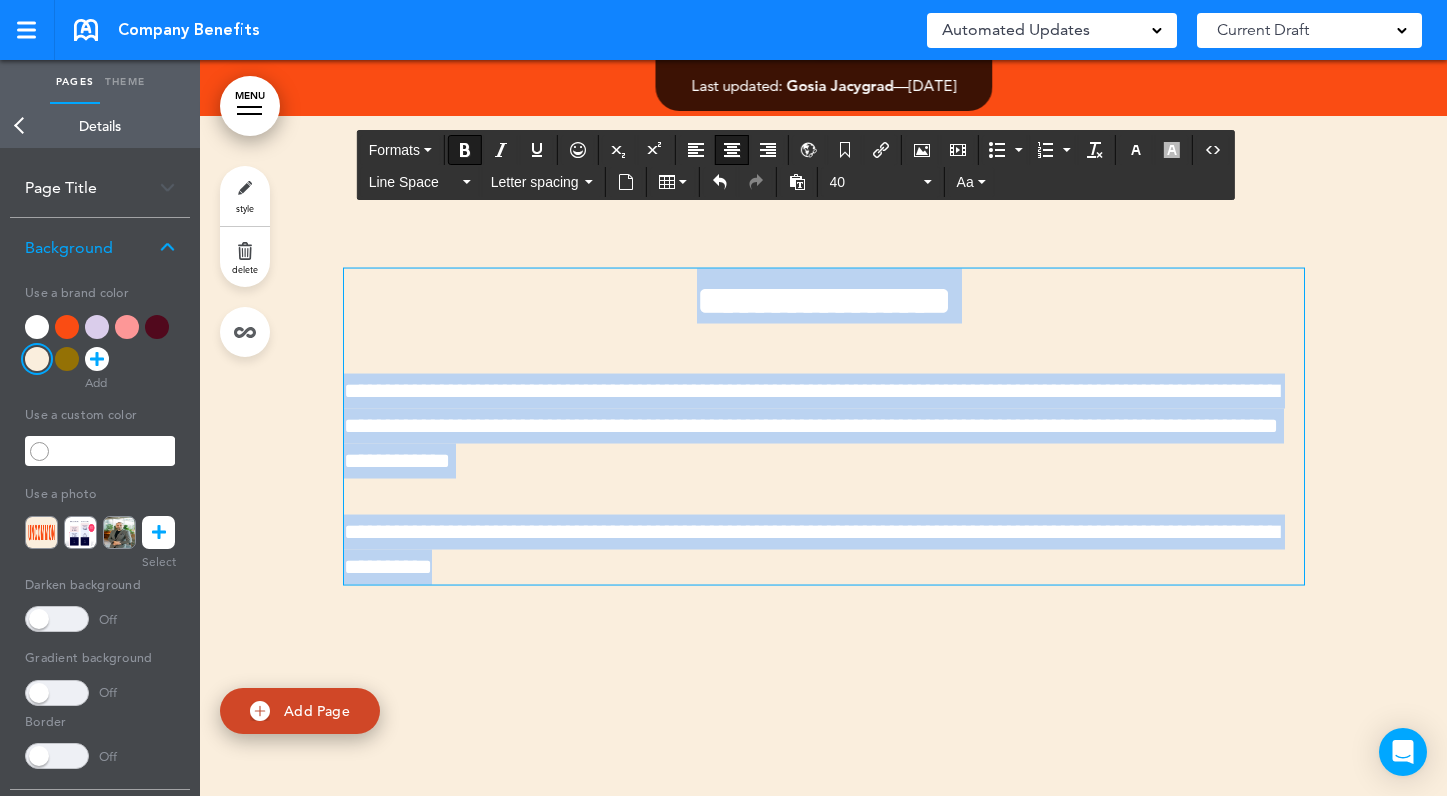 click on "**********" at bounding box center [824, 427] 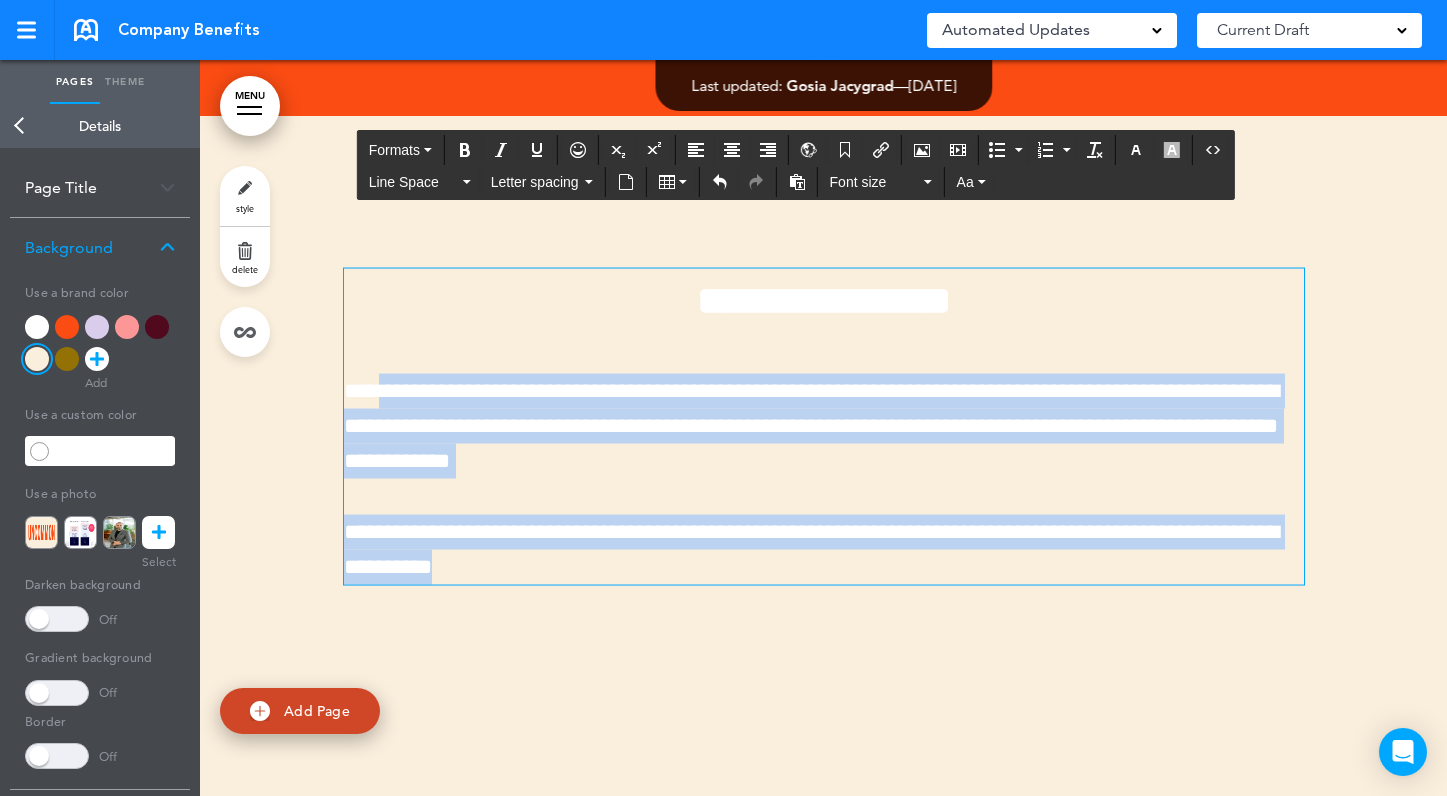 drag, startPoint x: 588, startPoint y: 563, endPoint x: 392, endPoint y: 391, distance: 260.7681 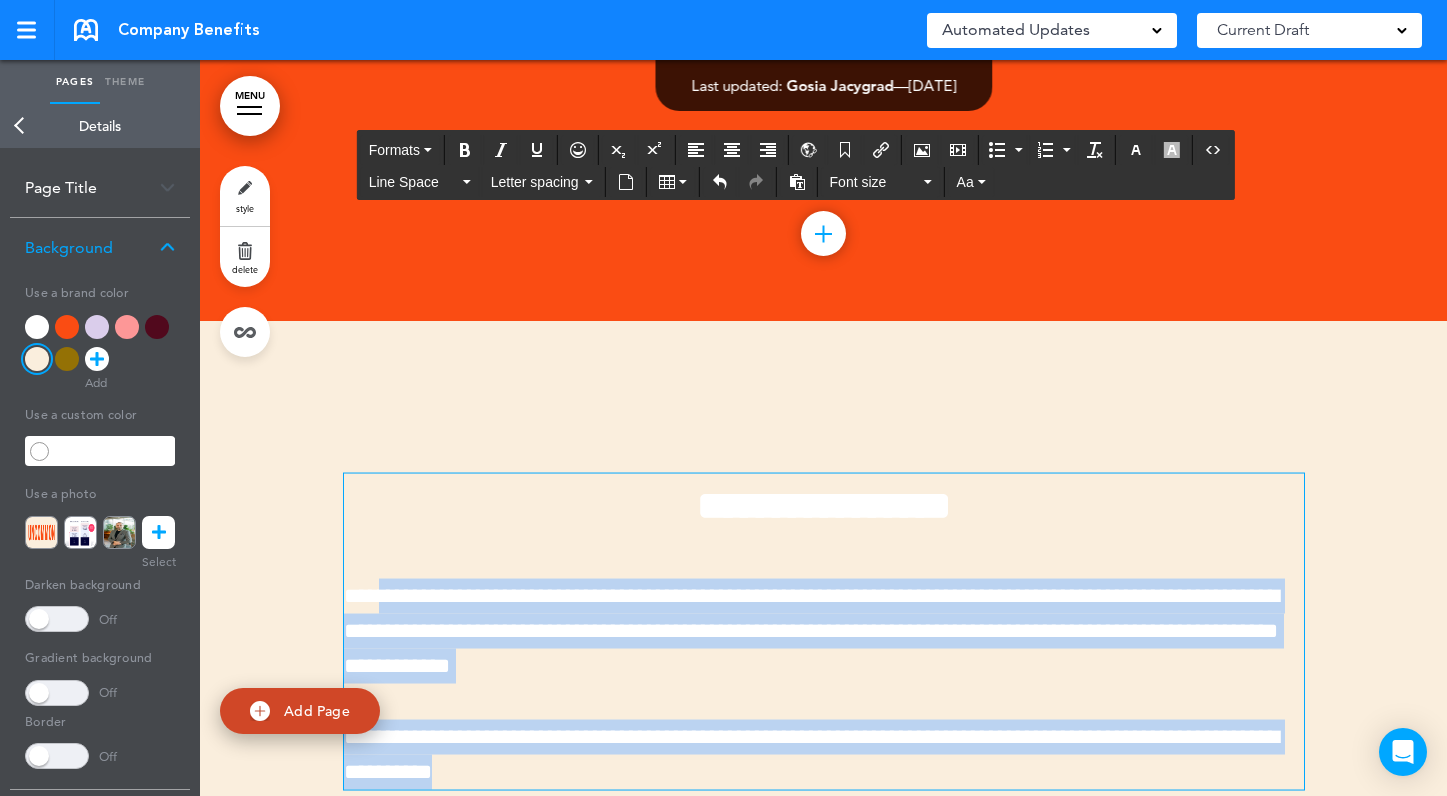 scroll, scrollTop: 682, scrollLeft: 0, axis: vertical 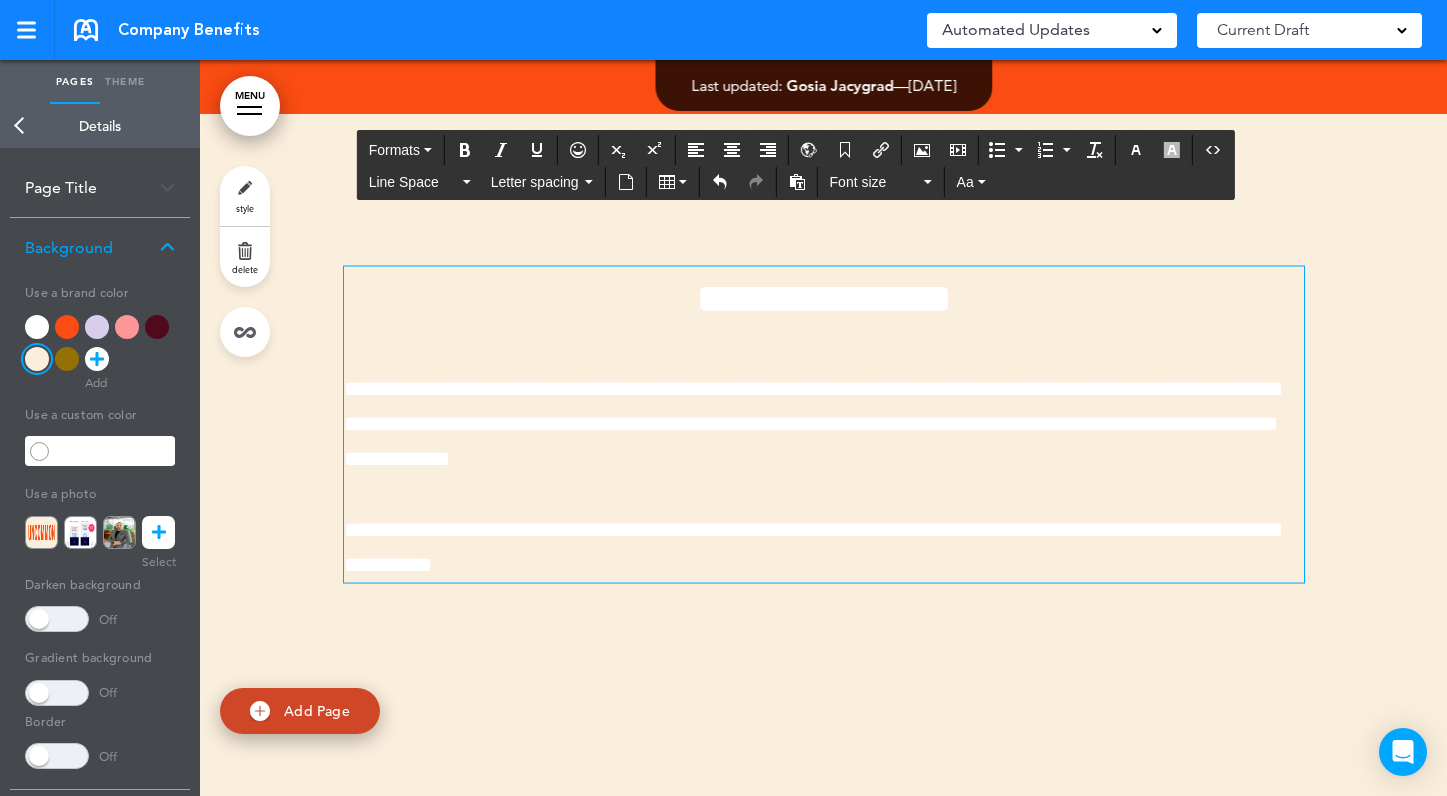 click on "Page Title" at bounding box center [100, 187] 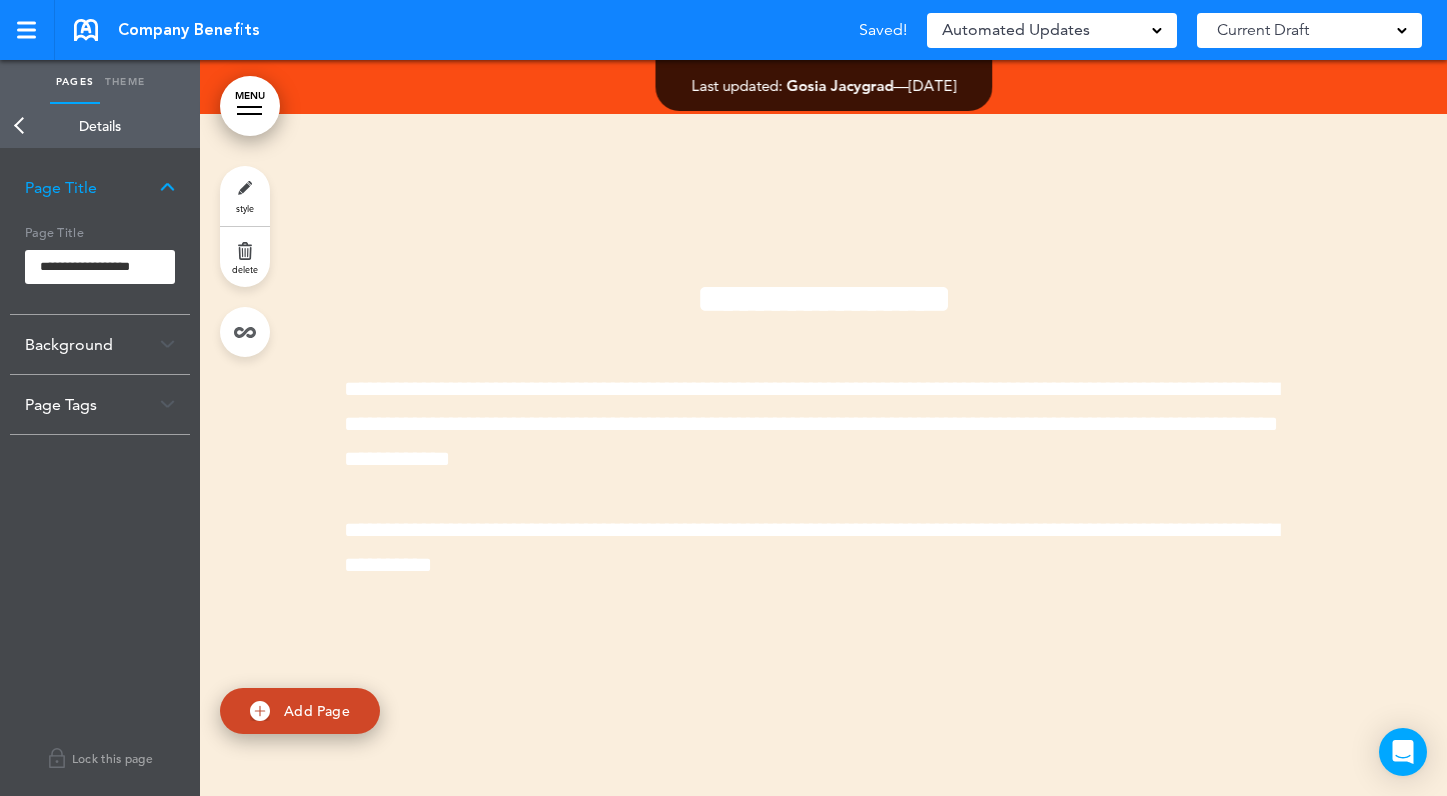 click on "style" at bounding box center (245, 196) 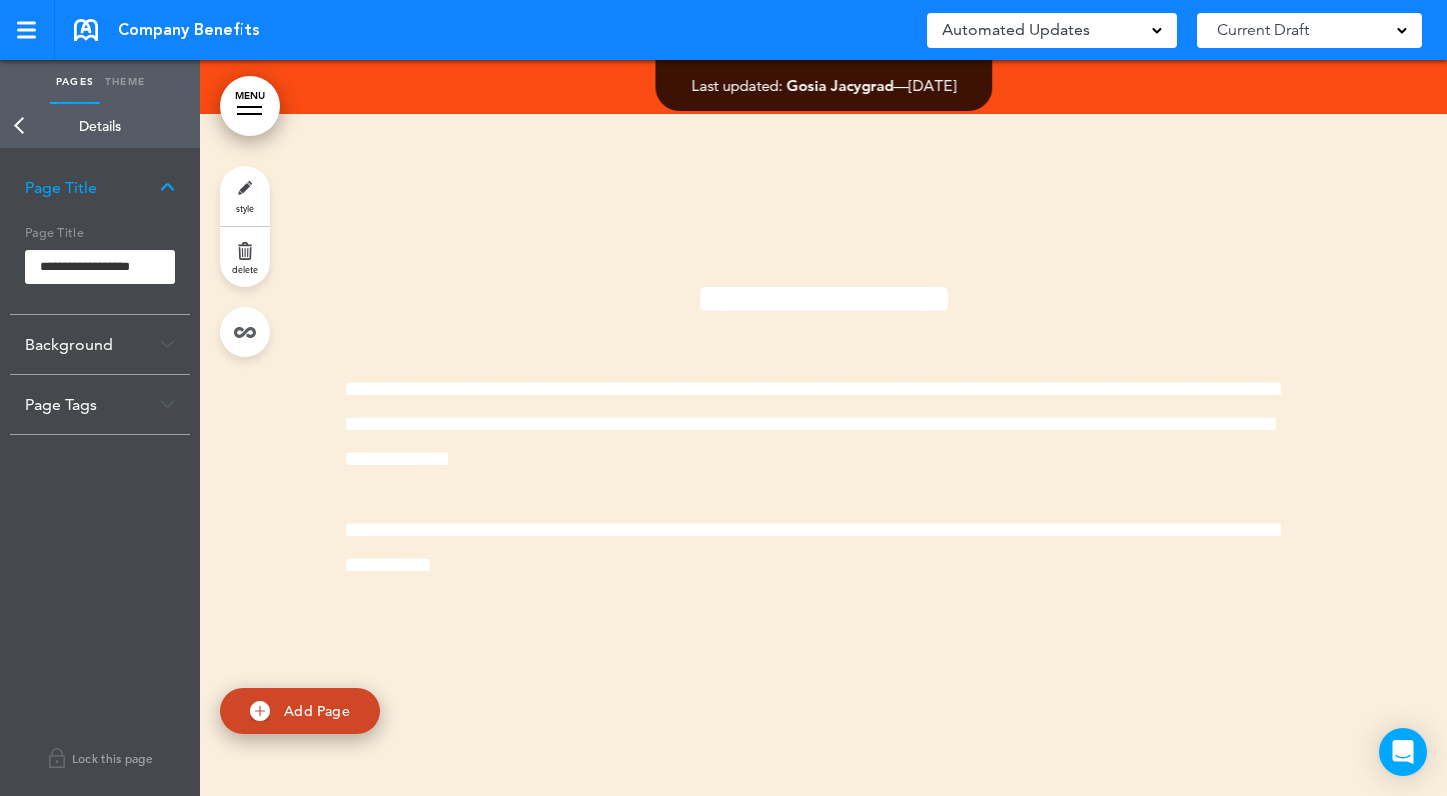 click on "Theme" at bounding box center [125, 82] 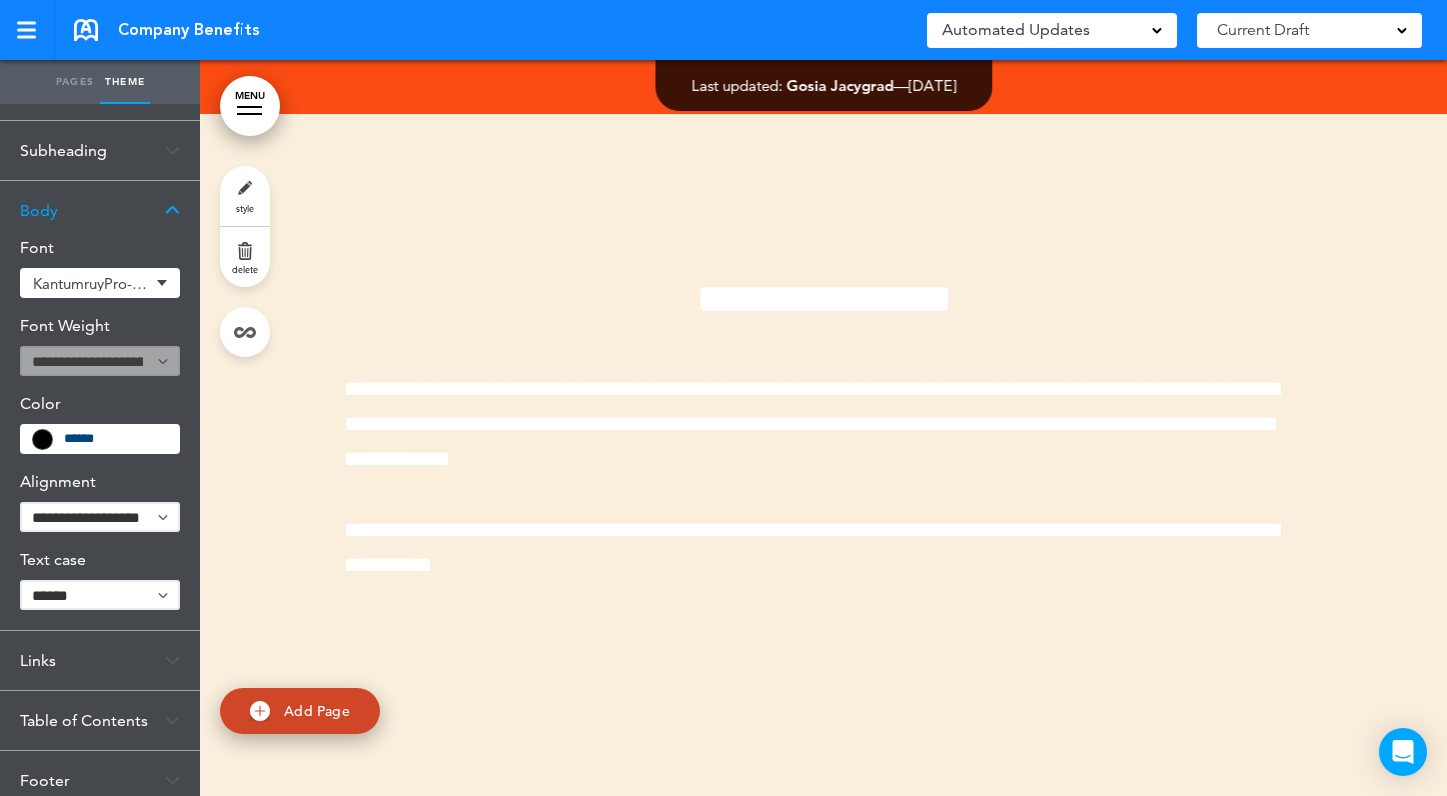 scroll, scrollTop: 0, scrollLeft: 0, axis: both 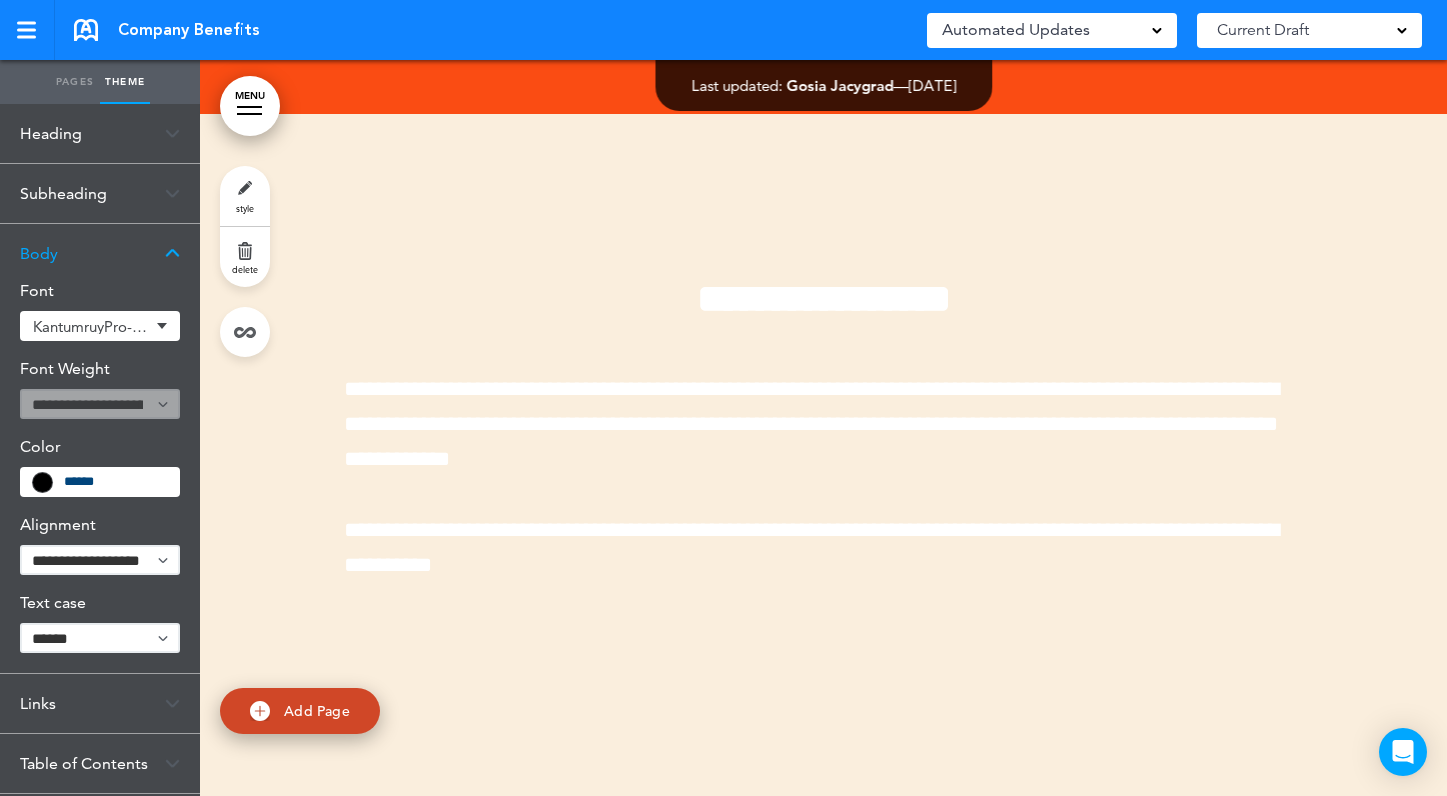 click on "Subheading" at bounding box center [100, 193] 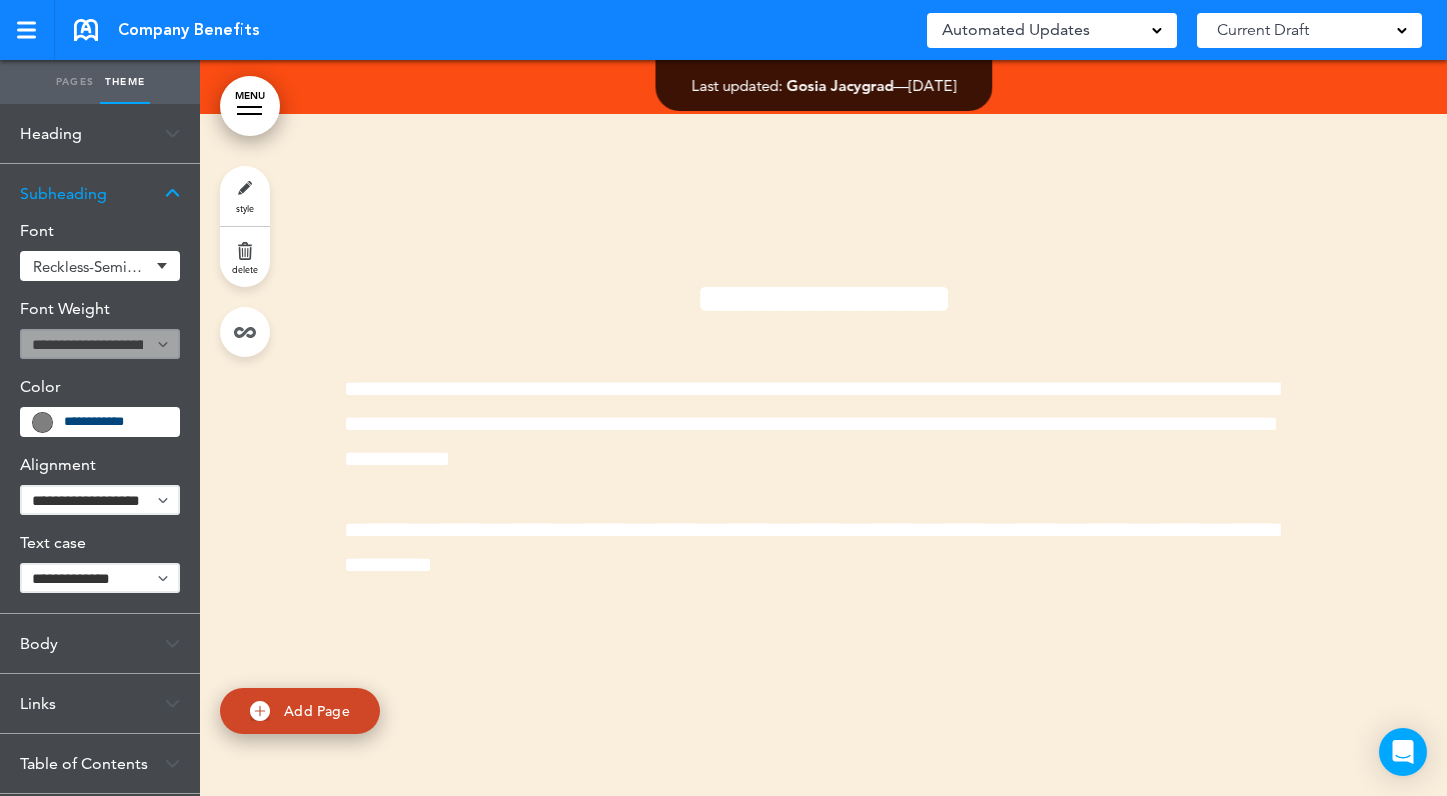 click at bounding box center [42, 422] 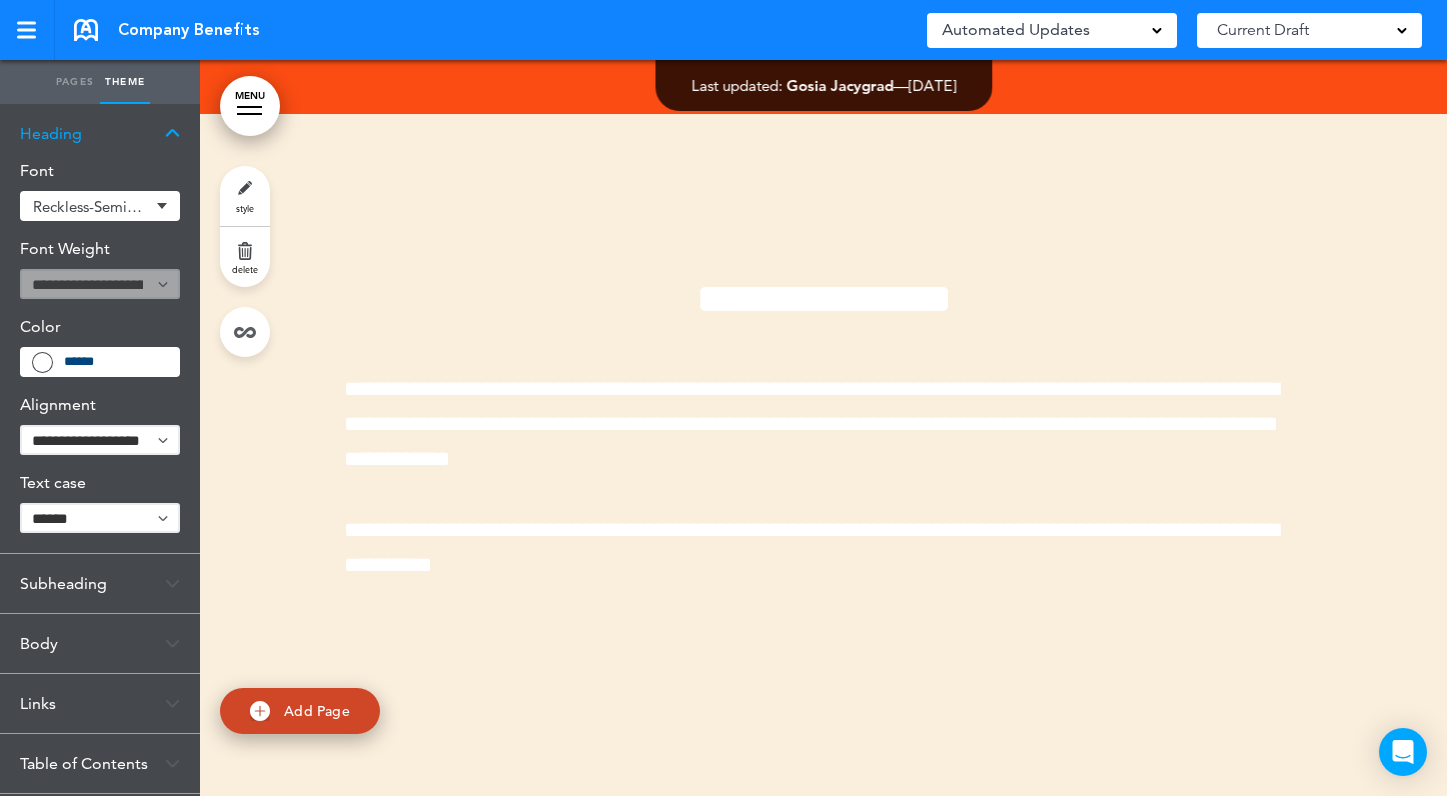 scroll, scrollTop: 139, scrollLeft: 0, axis: vertical 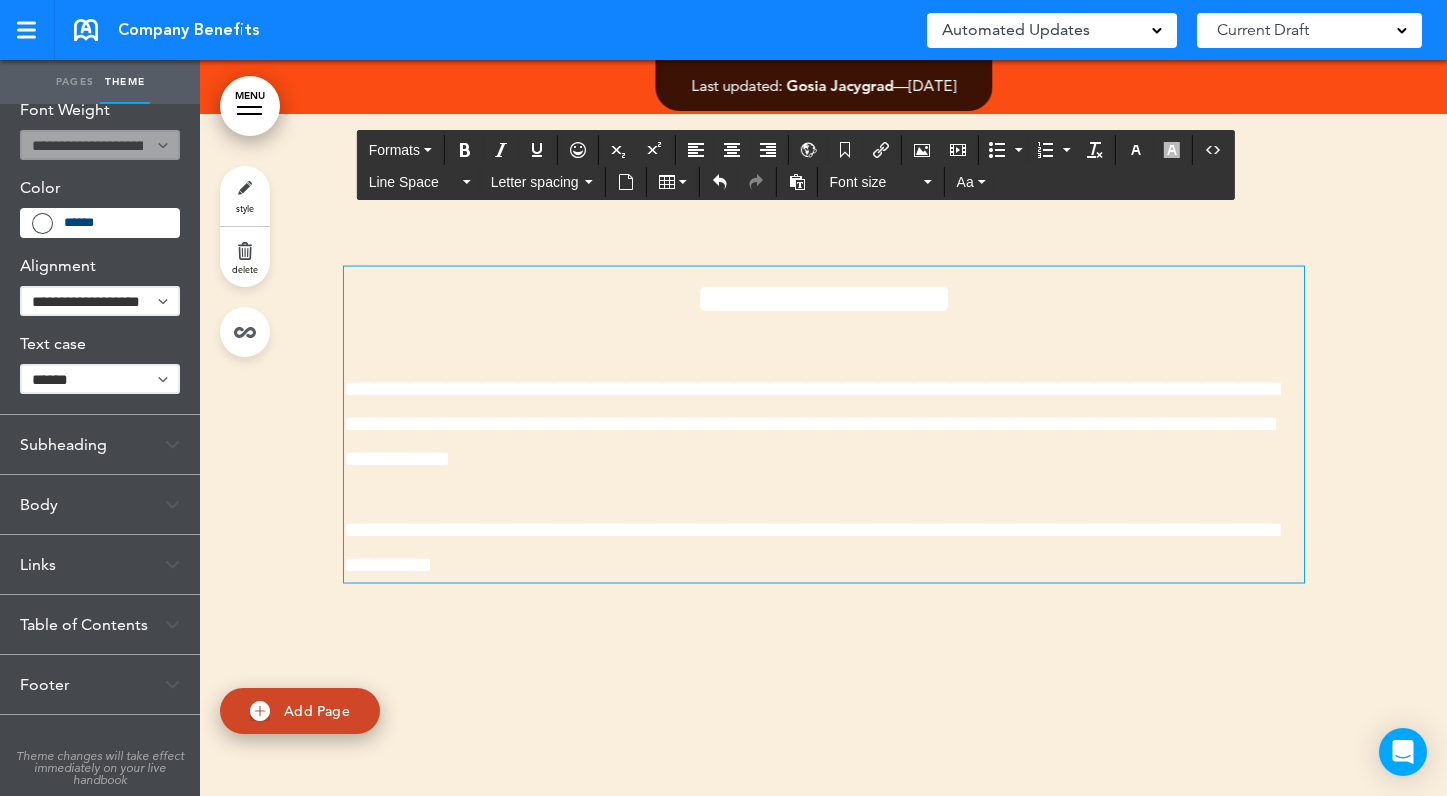 click on "**********" at bounding box center (824, 425) 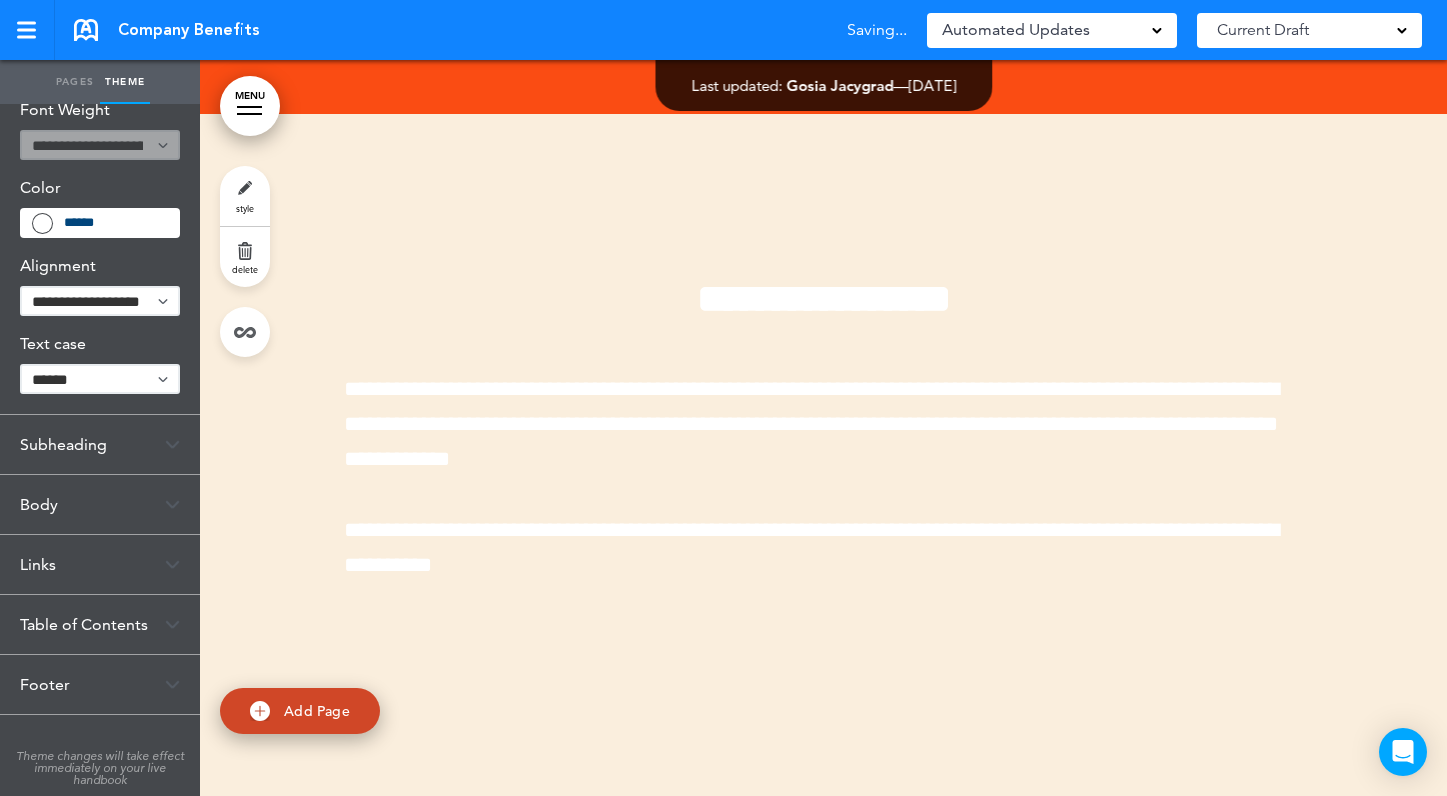 click on "**********" at bounding box center [824, 482] 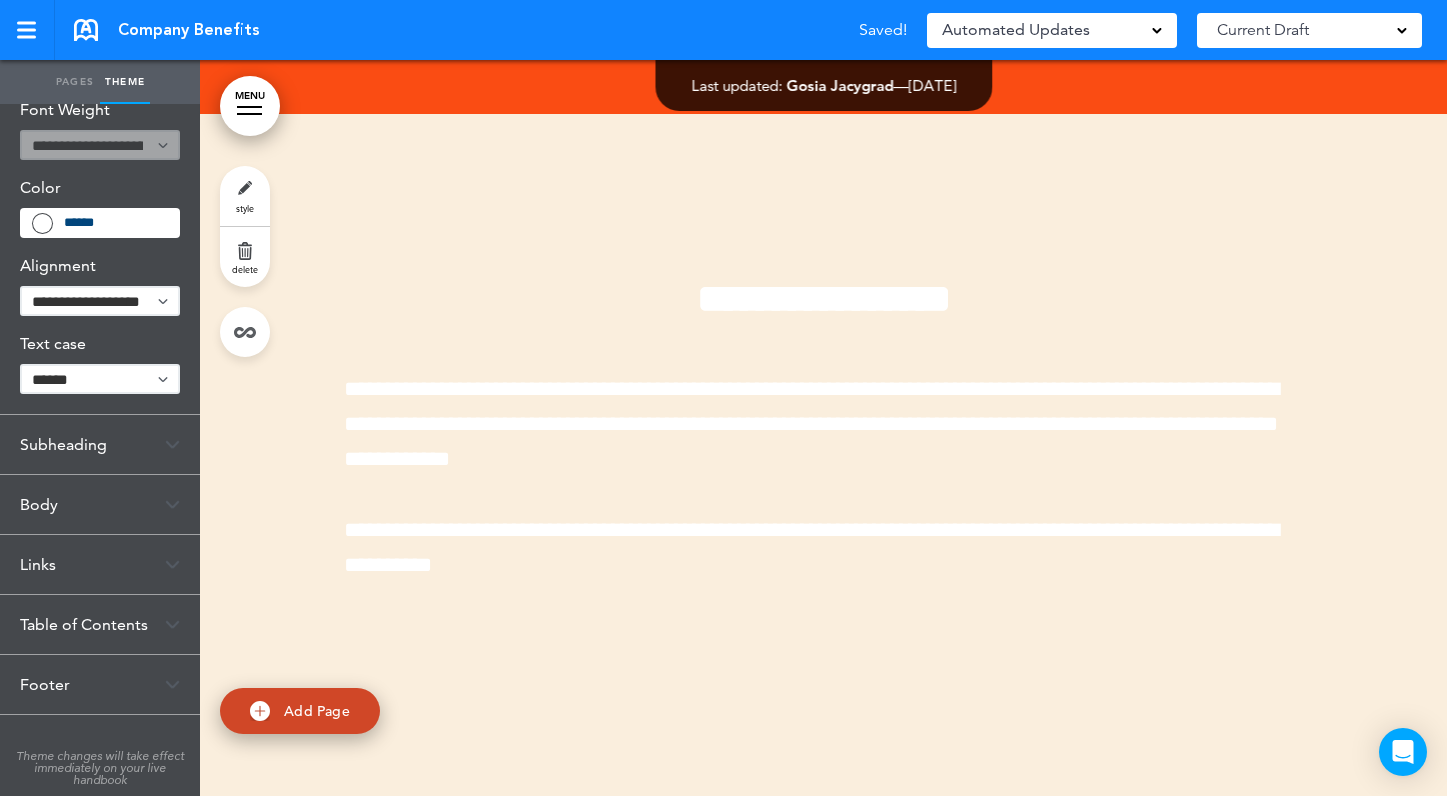 click on "**********" at bounding box center [824, 482] 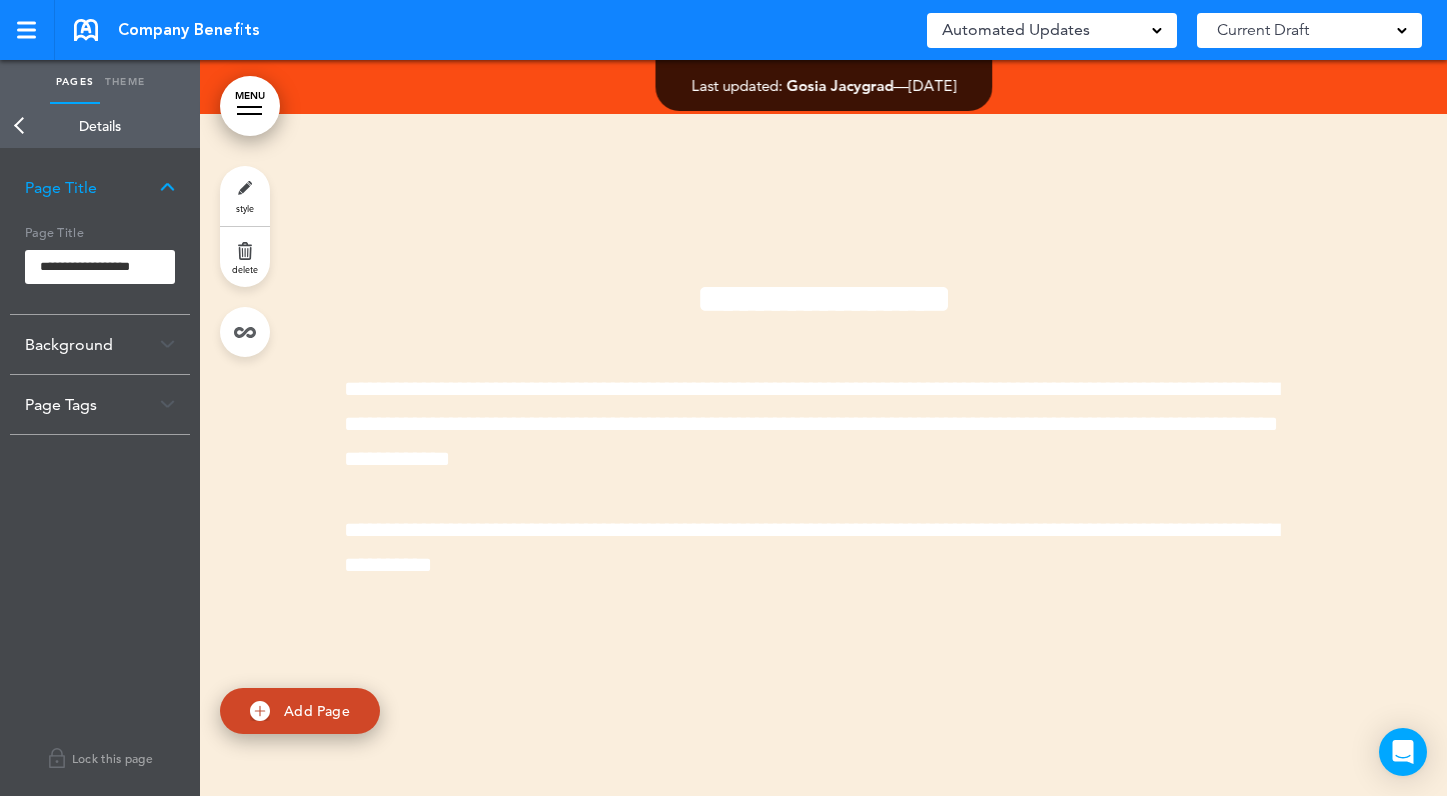 click at bounding box center [167, 344] 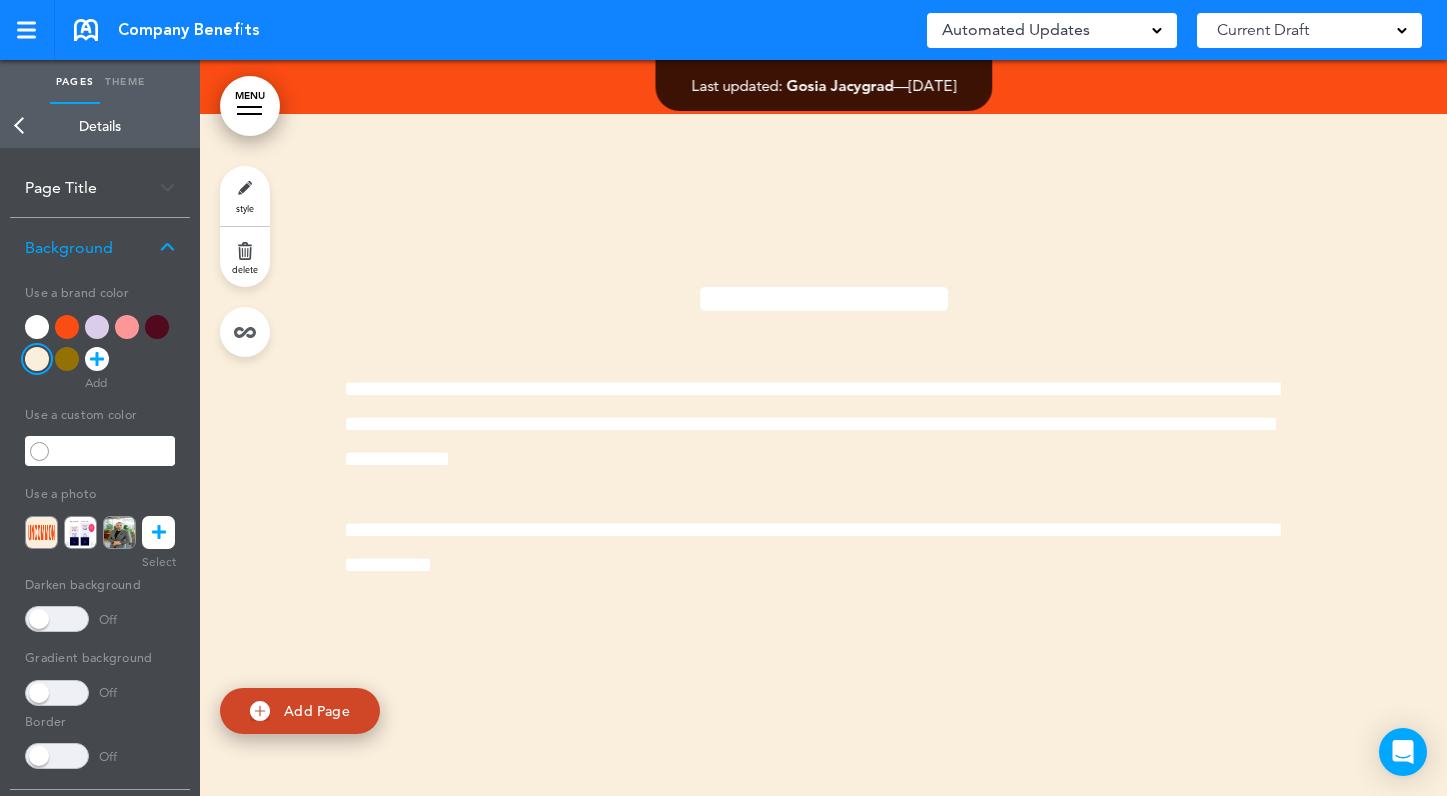 click at bounding box center [67, 359] 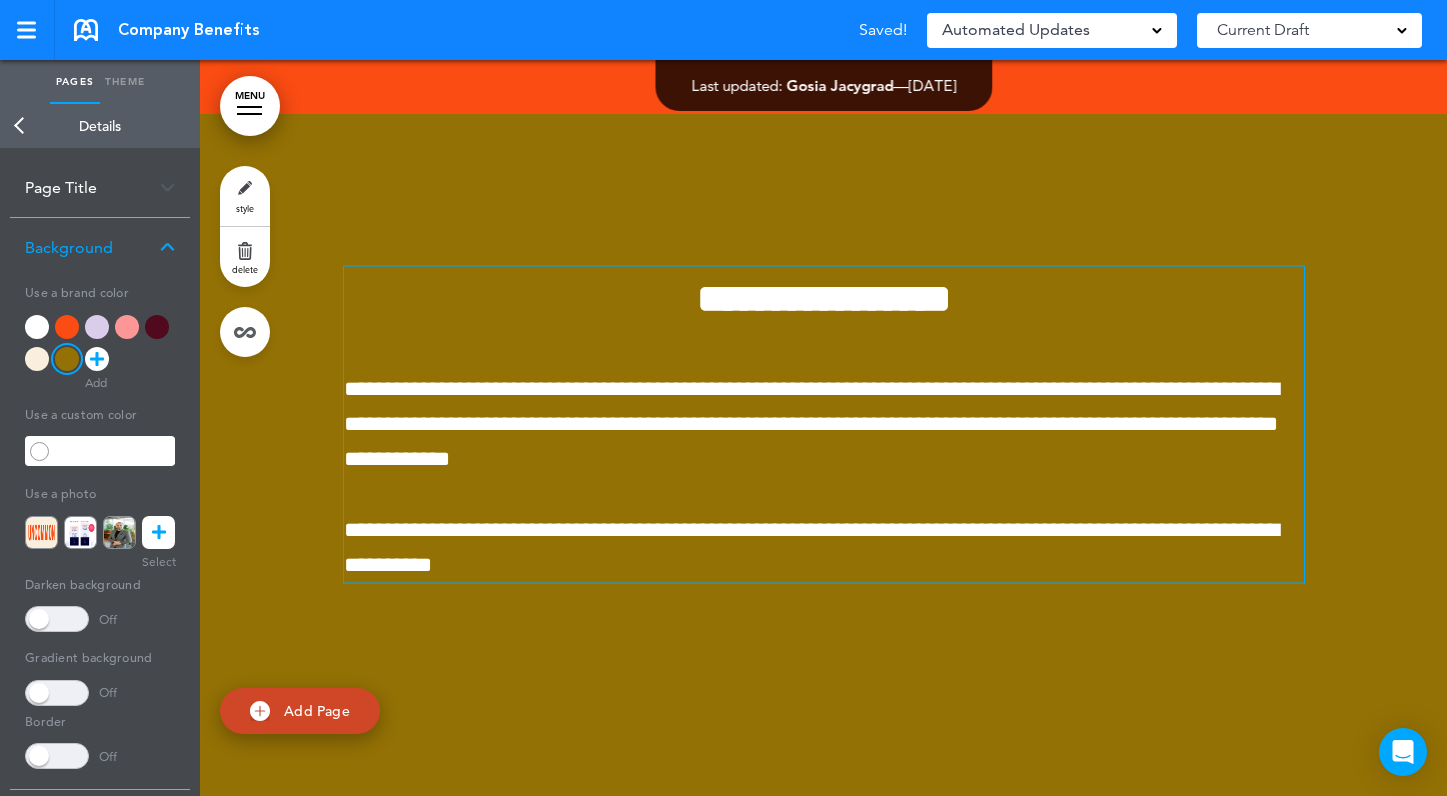 scroll, scrollTop: 683, scrollLeft: 0, axis: vertical 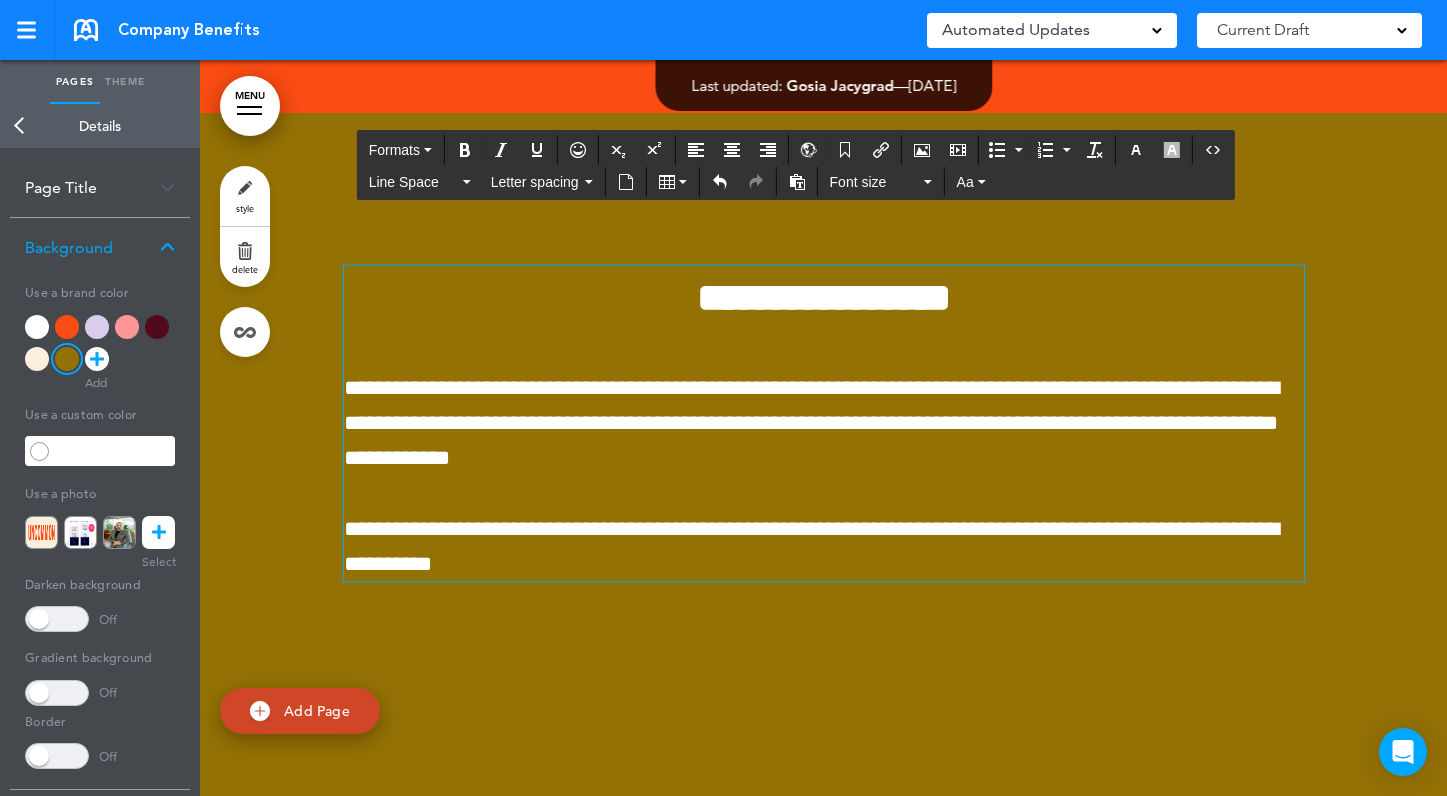 click on "**********" at bounding box center (811, 423) 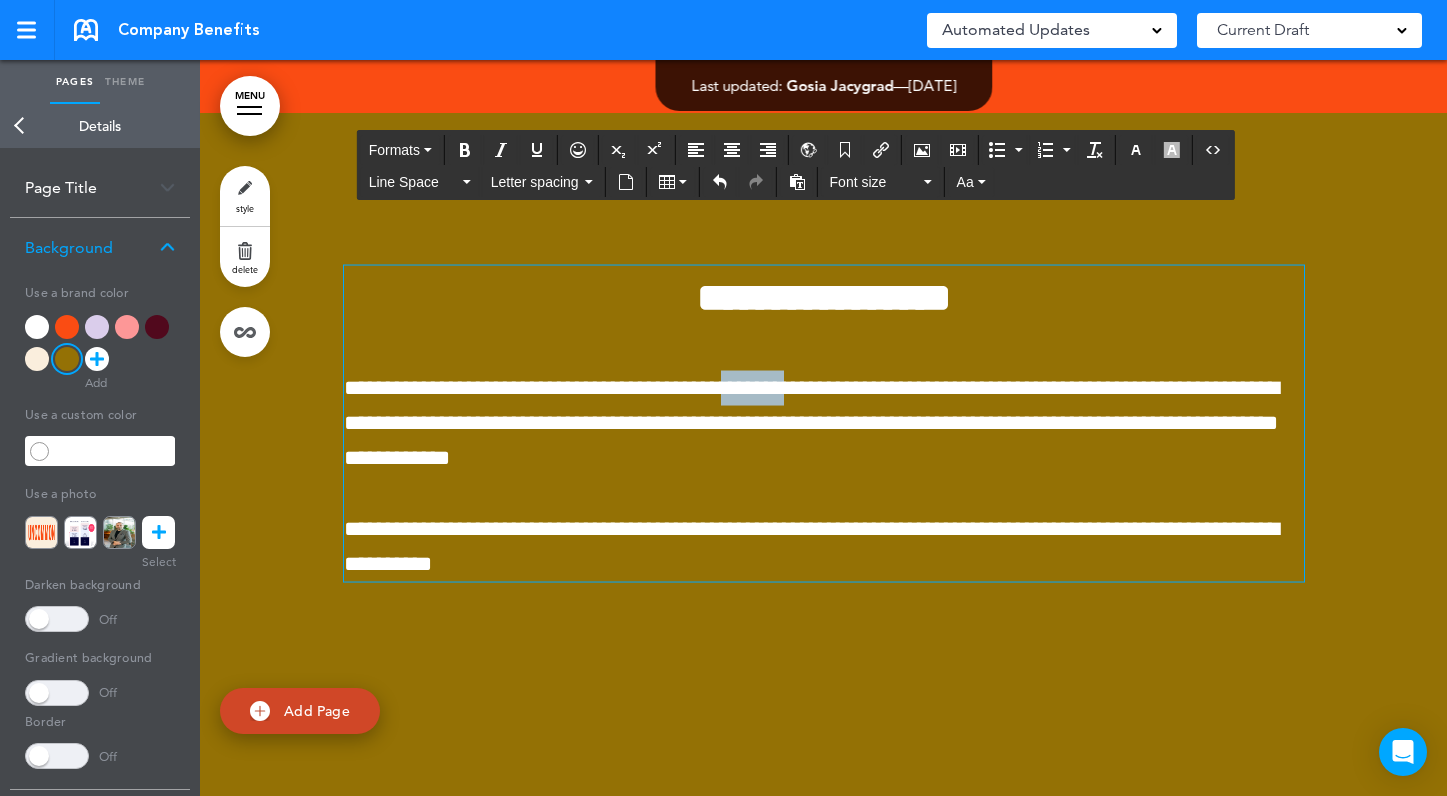 click on "**********" at bounding box center [811, 423] 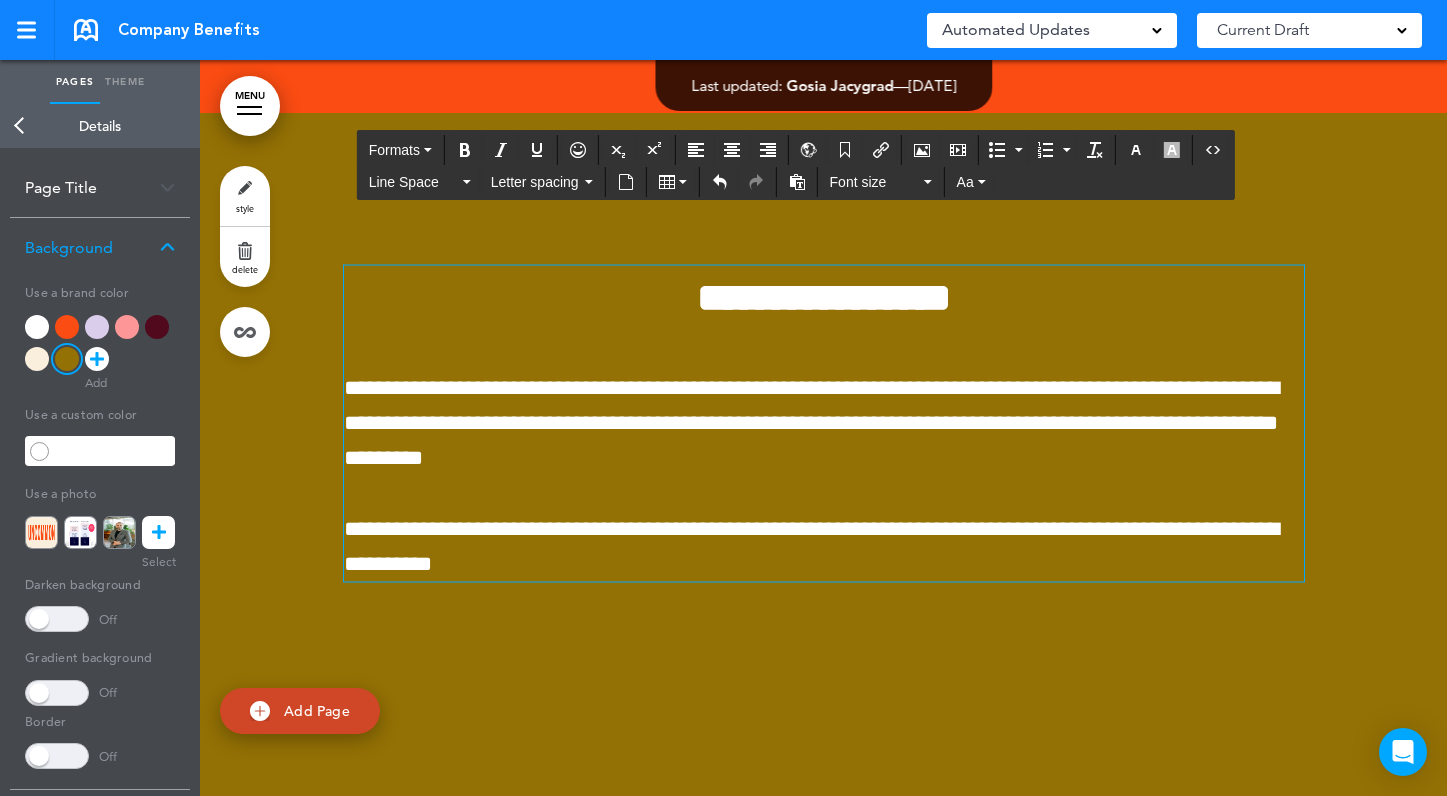 click on "**********" at bounding box center (811, 423) 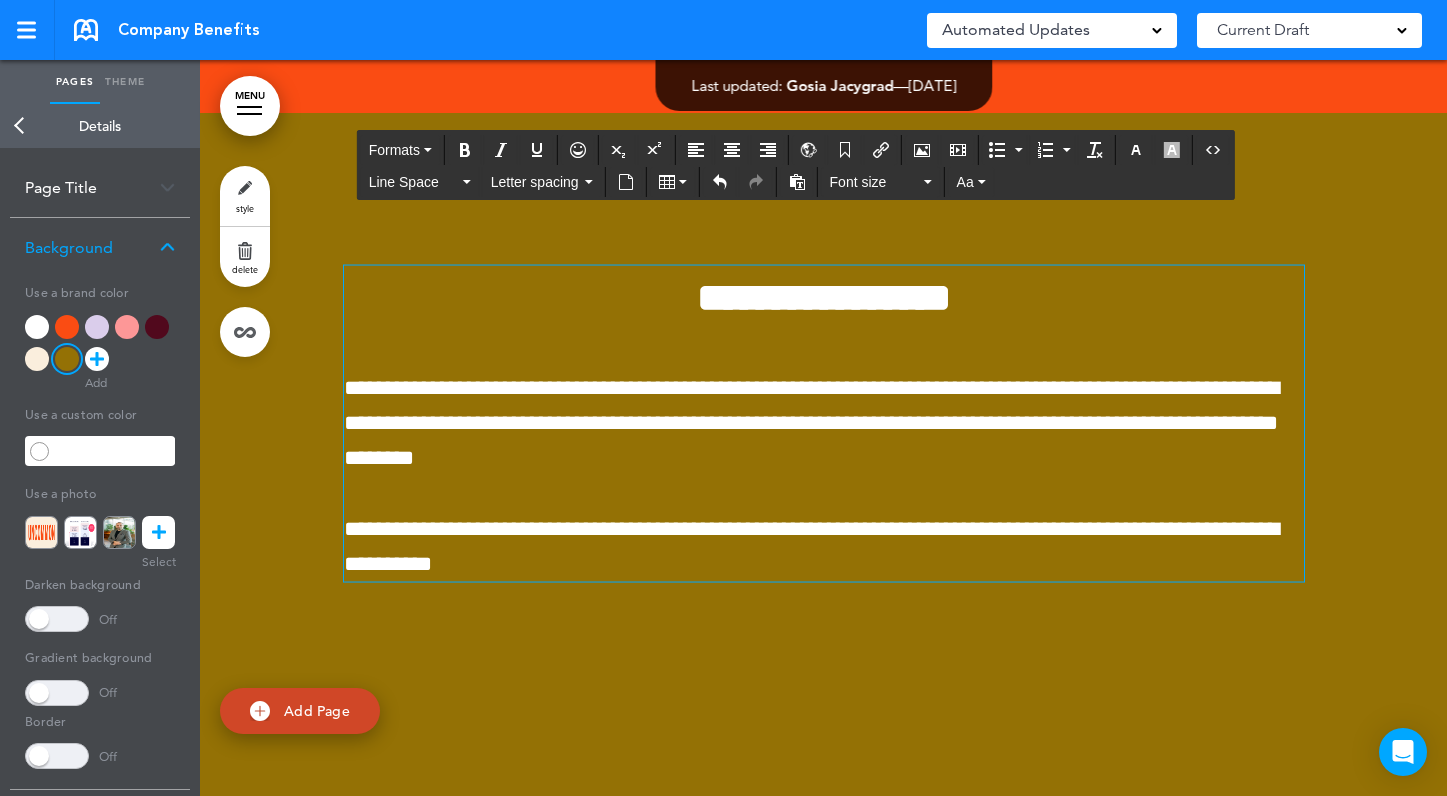 click on "**********" at bounding box center [824, 481] 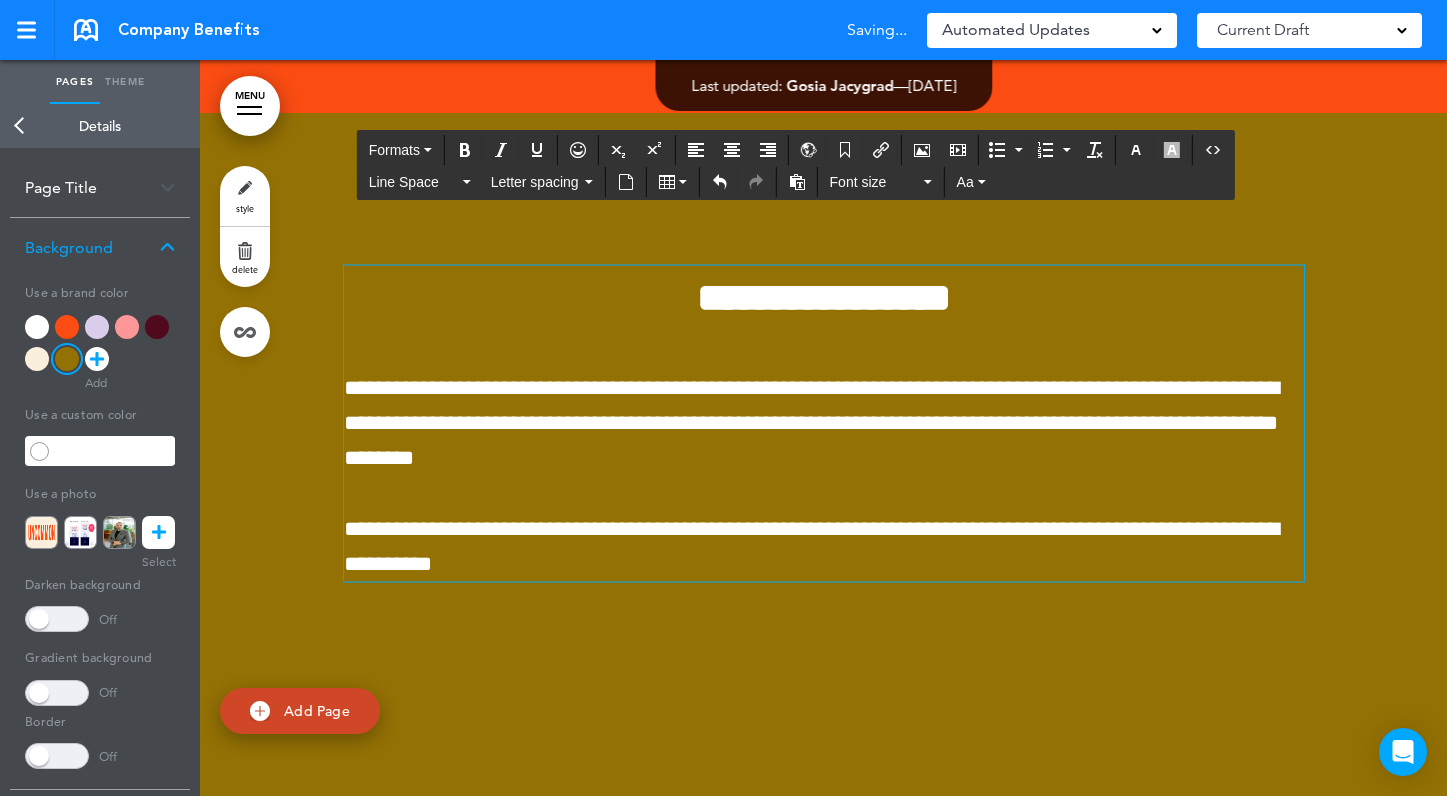 click on "**********" at bounding box center [824, 546] 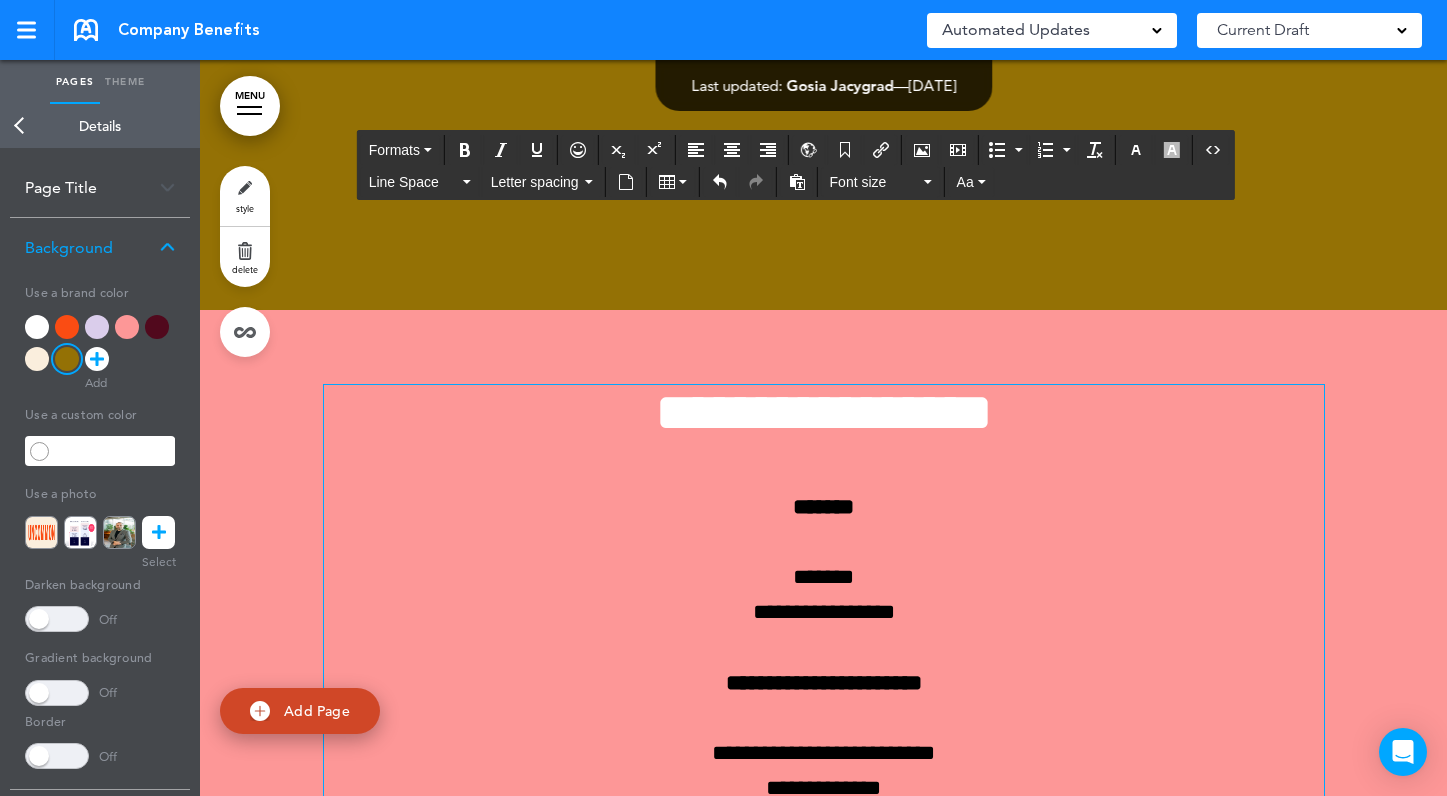 scroll, scrollTop: 1406, scrollLeft: 0, axis: vertical 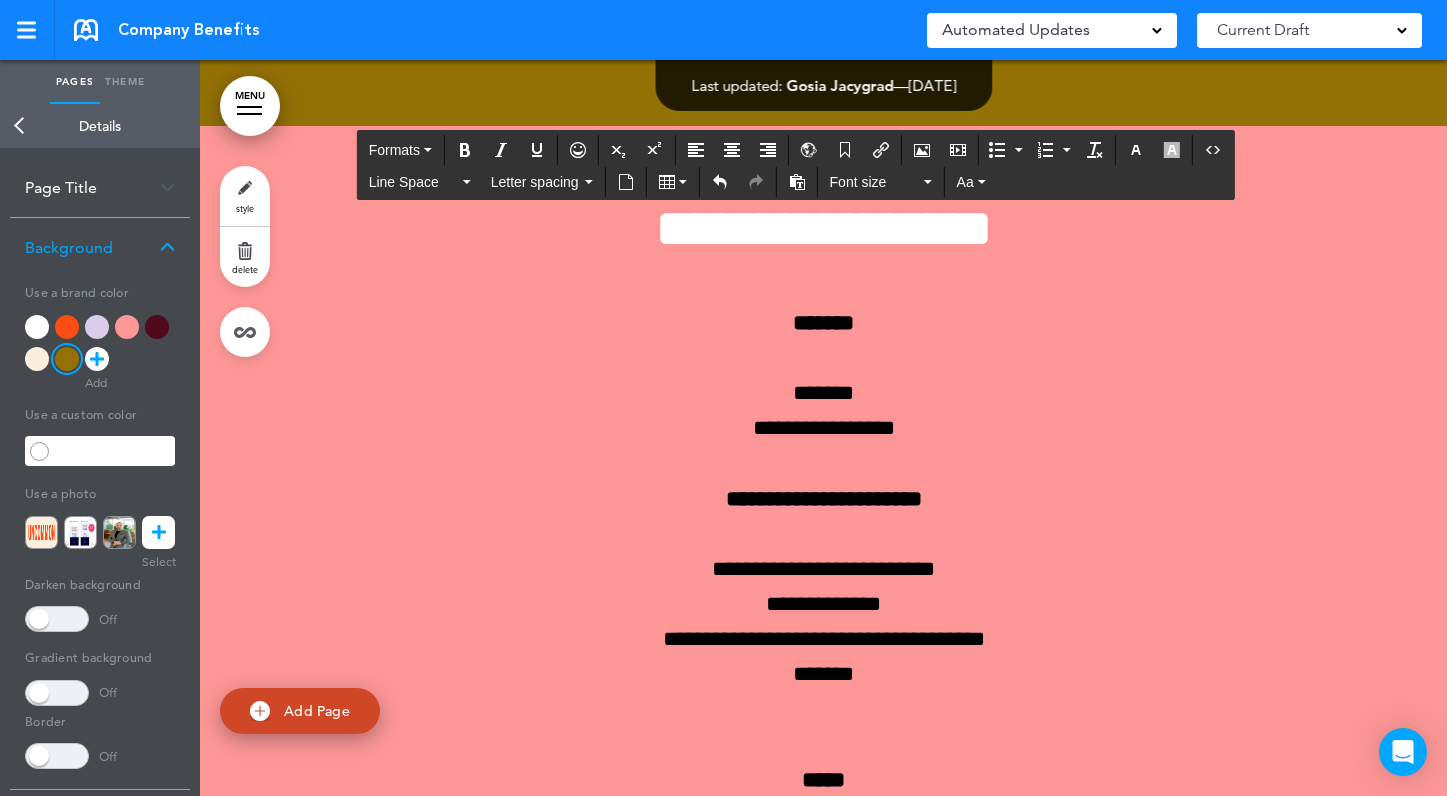 click at bounding box center [823, 823] 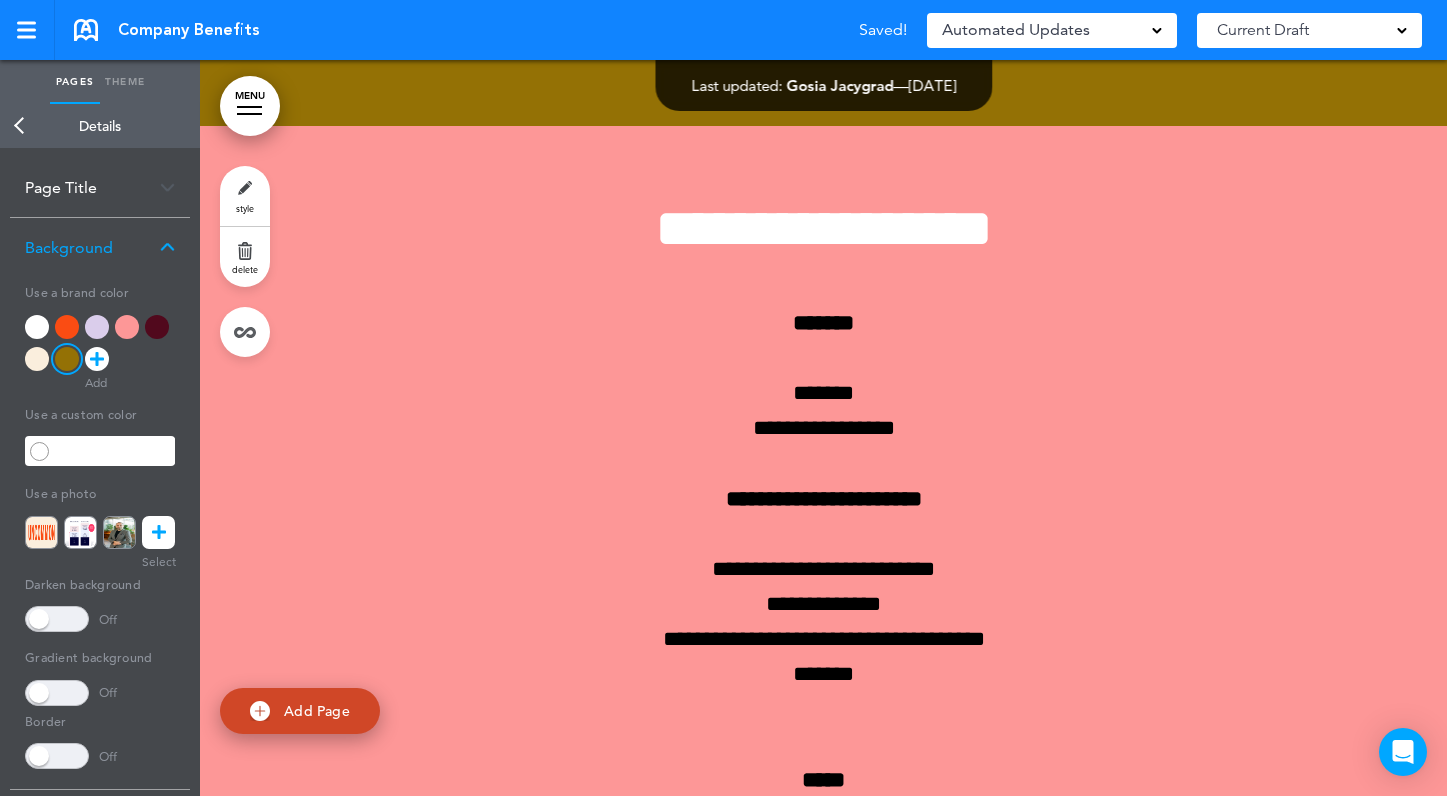 click on "style" at bounding box center [245, 196] 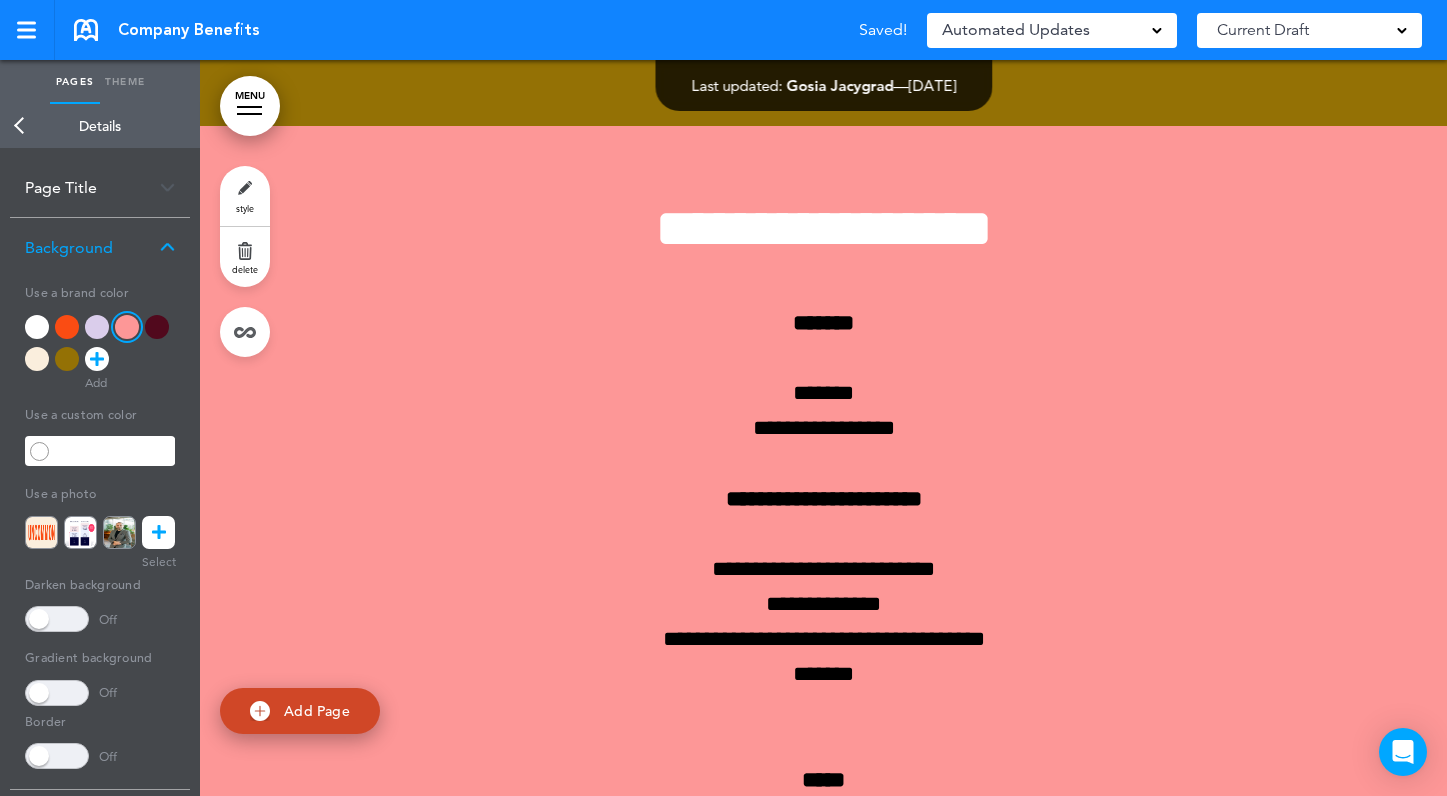 click at bounding box center (37, 359) 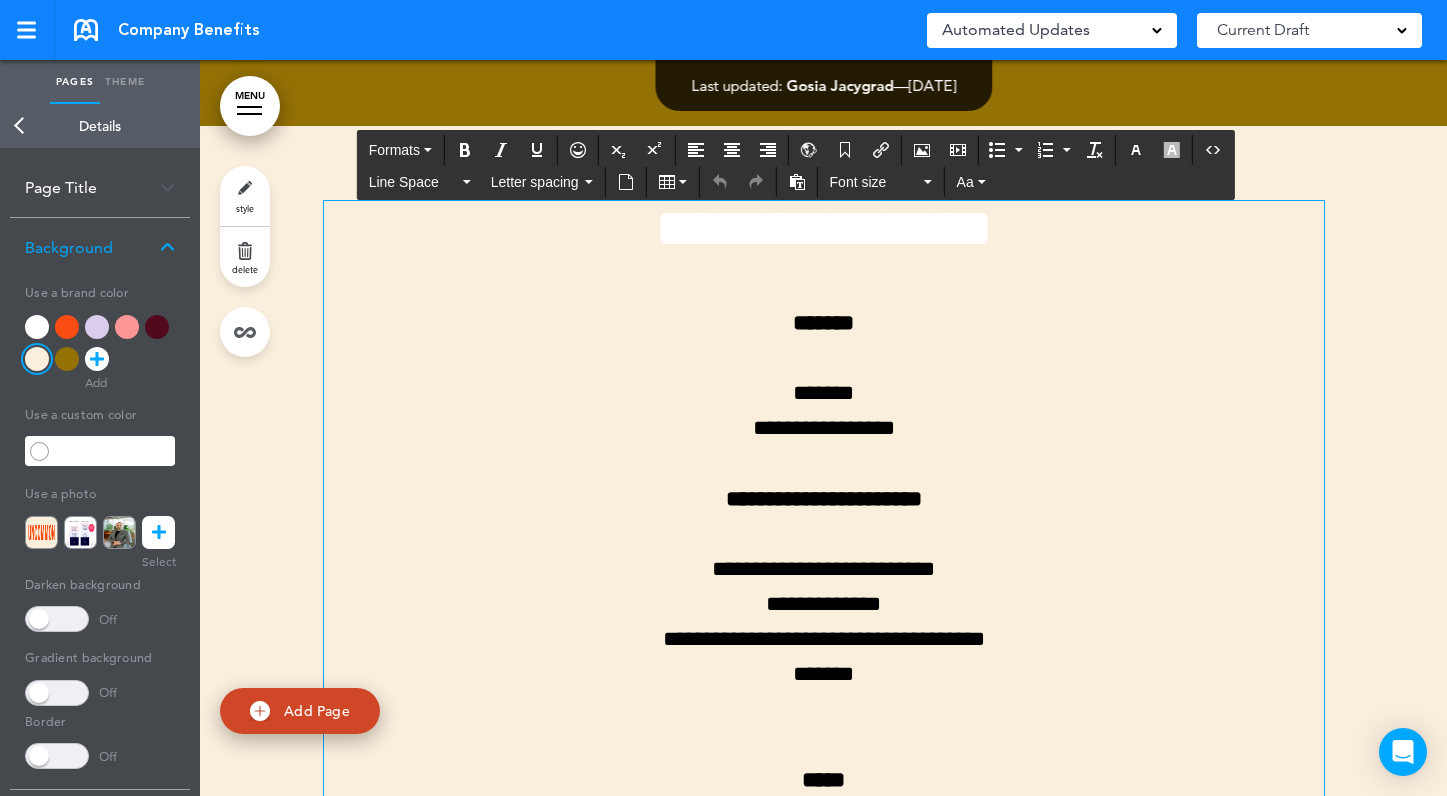 click on "**********" at bounding box center (824, 228) 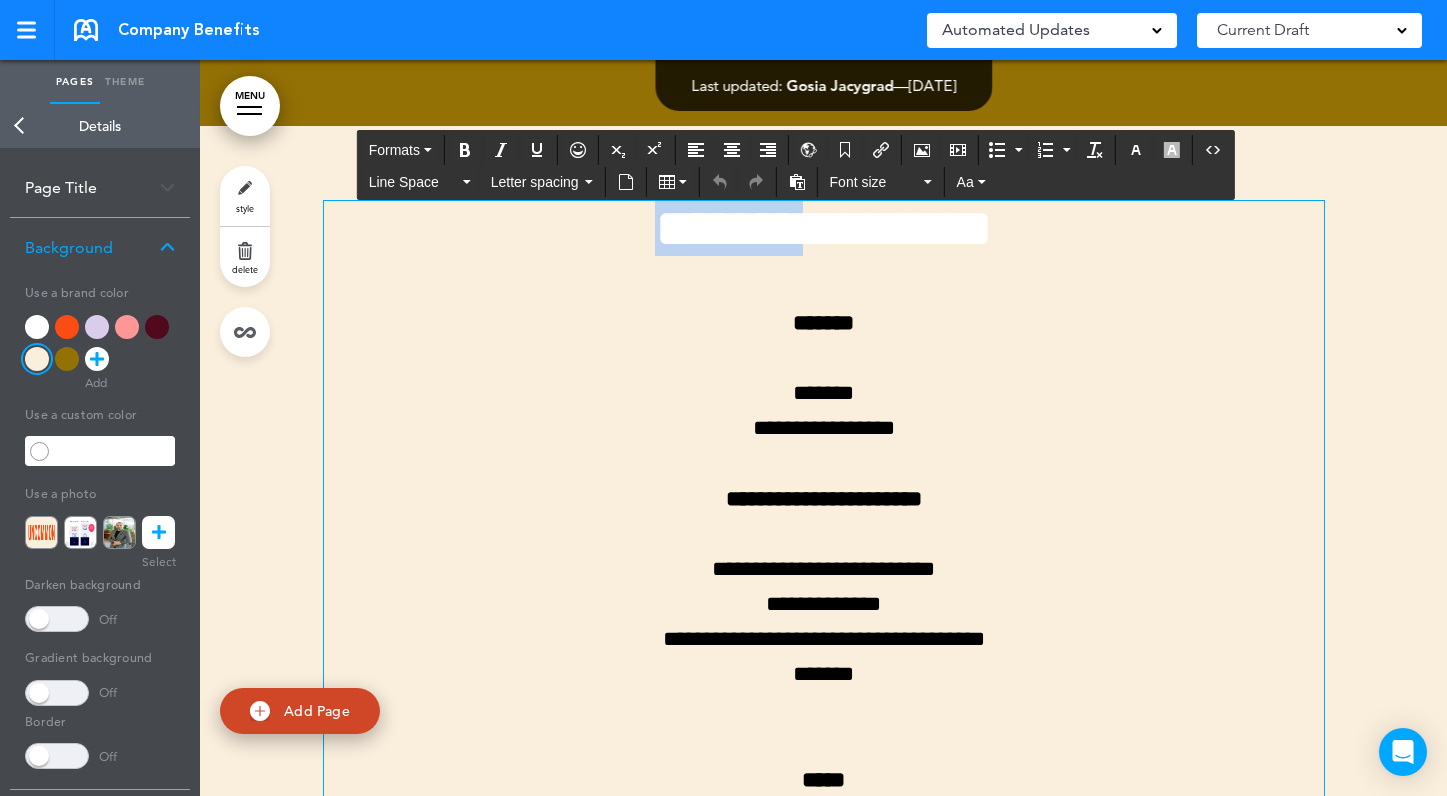 click on "**********" at bounding box center (824, 228) 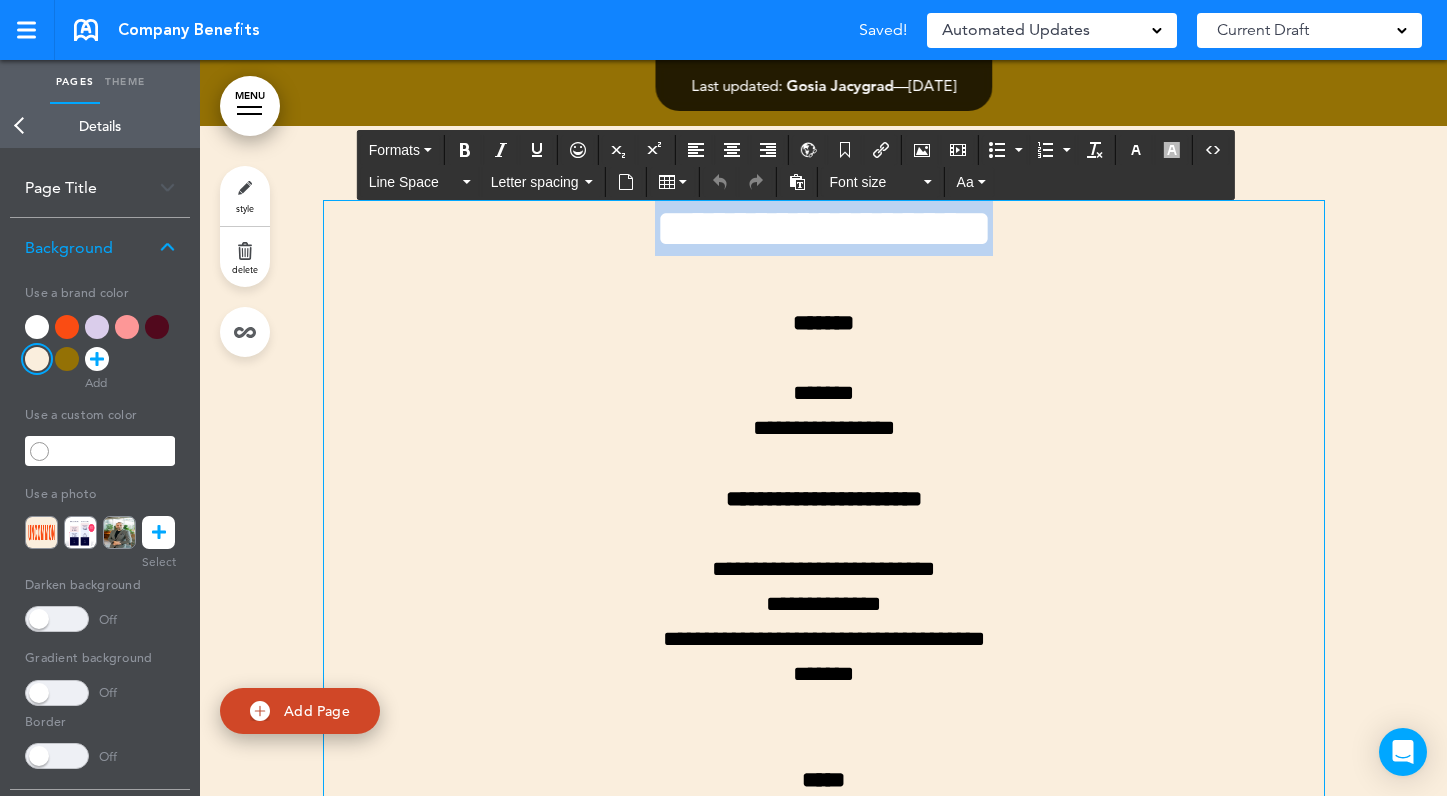 click on "**********" at bounding box center (824, 228) 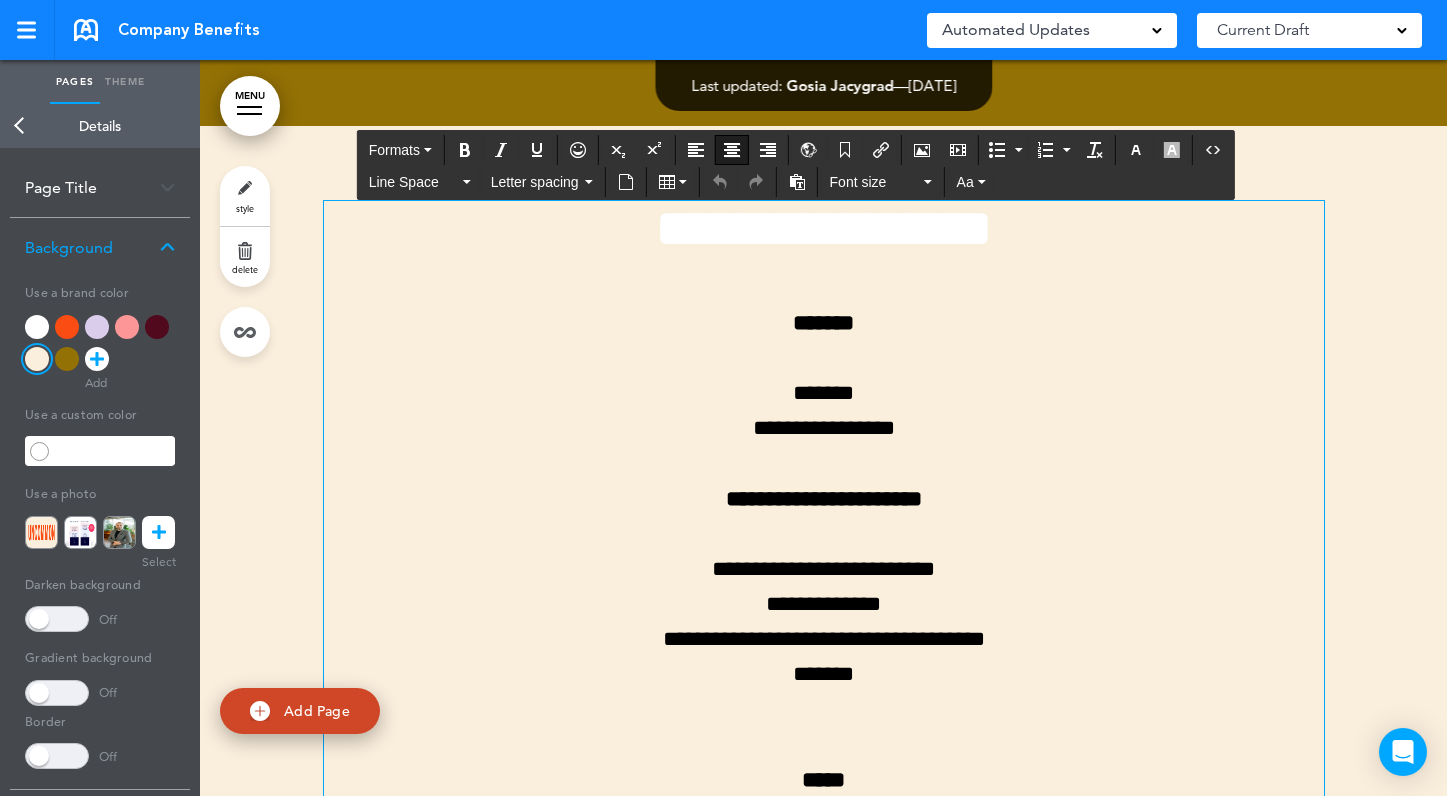 click on "**********" at bounding box center [824, 798] 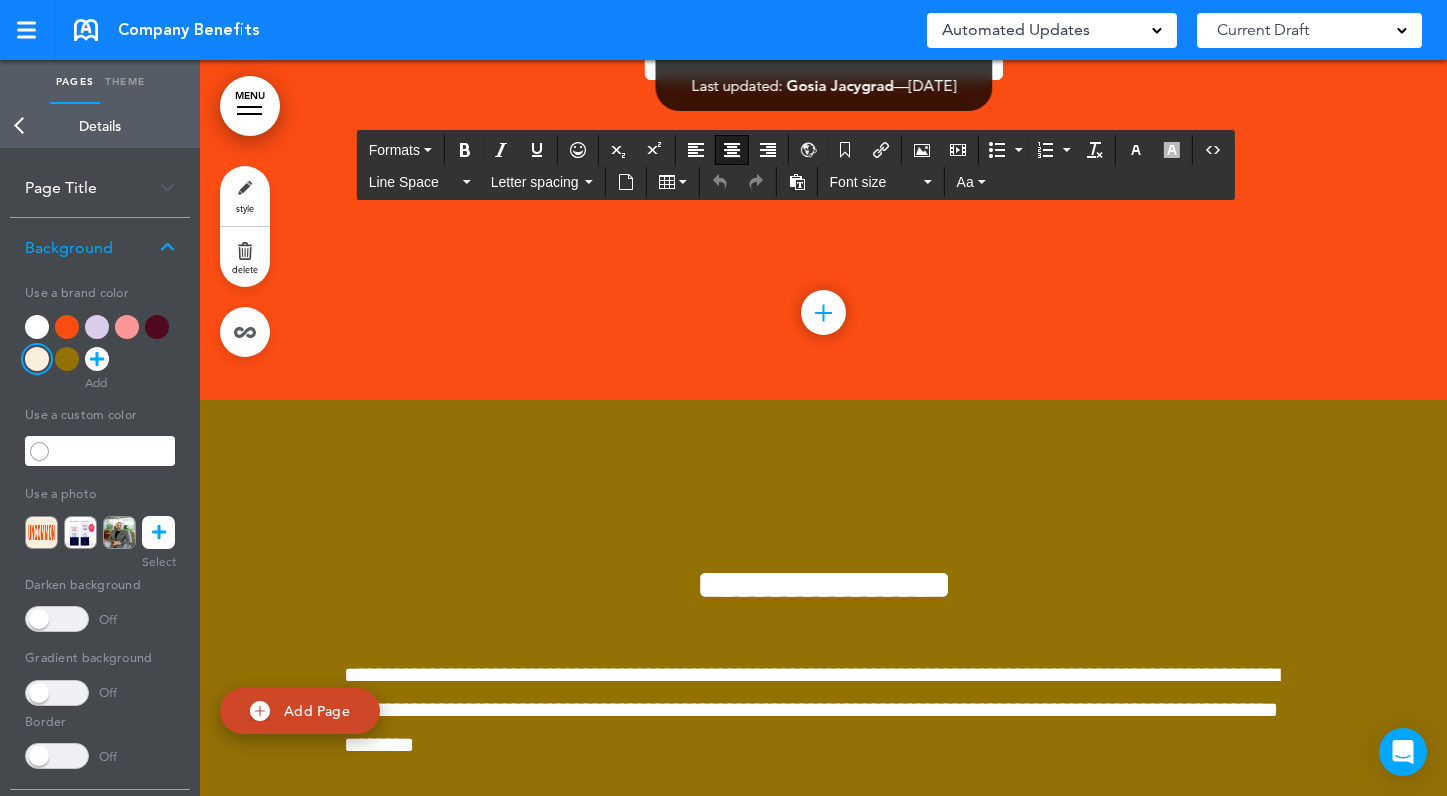 scroll, scrollTop: 464, scrollLeft: 0, axis: vertical 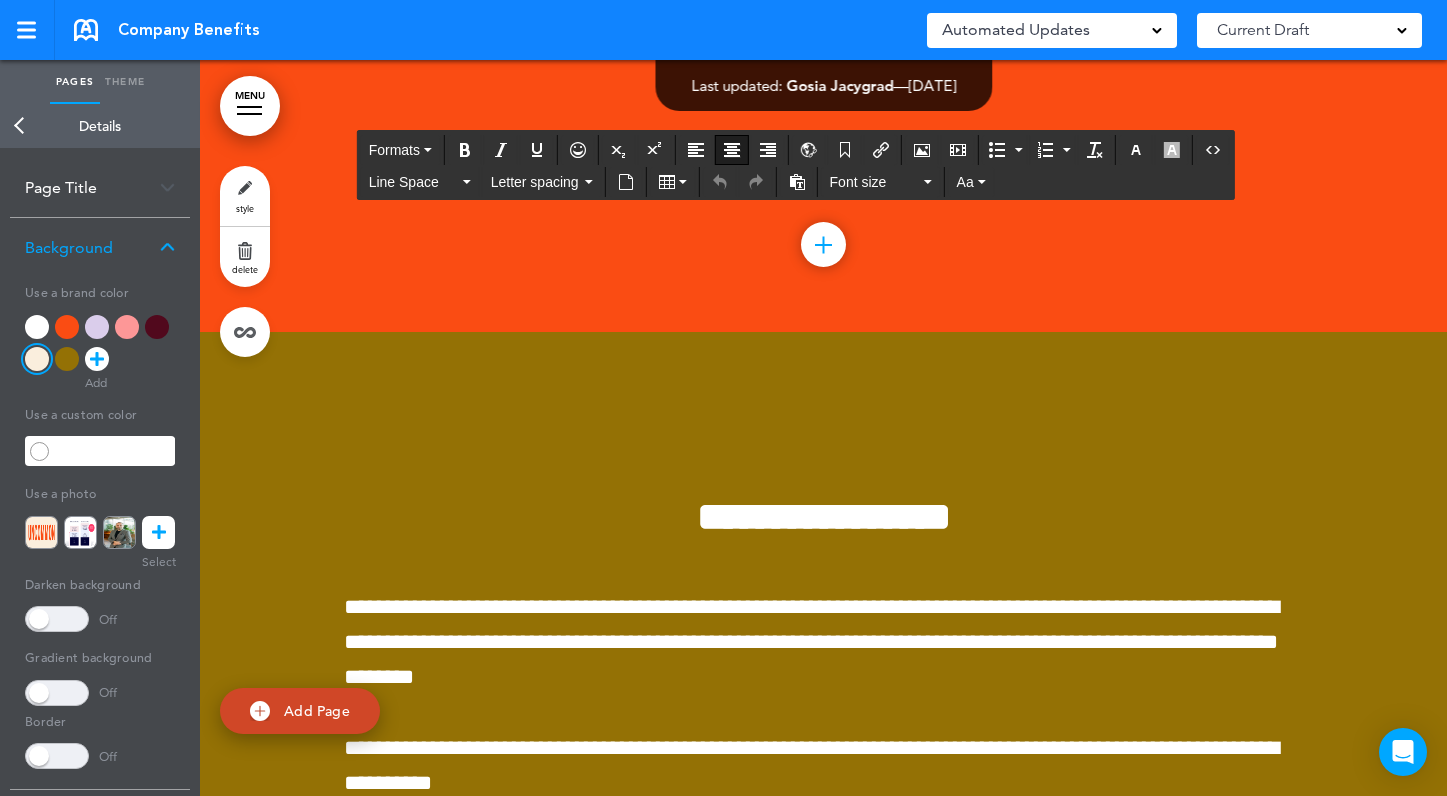 click on "Theme" at bounding box center (125, 82) 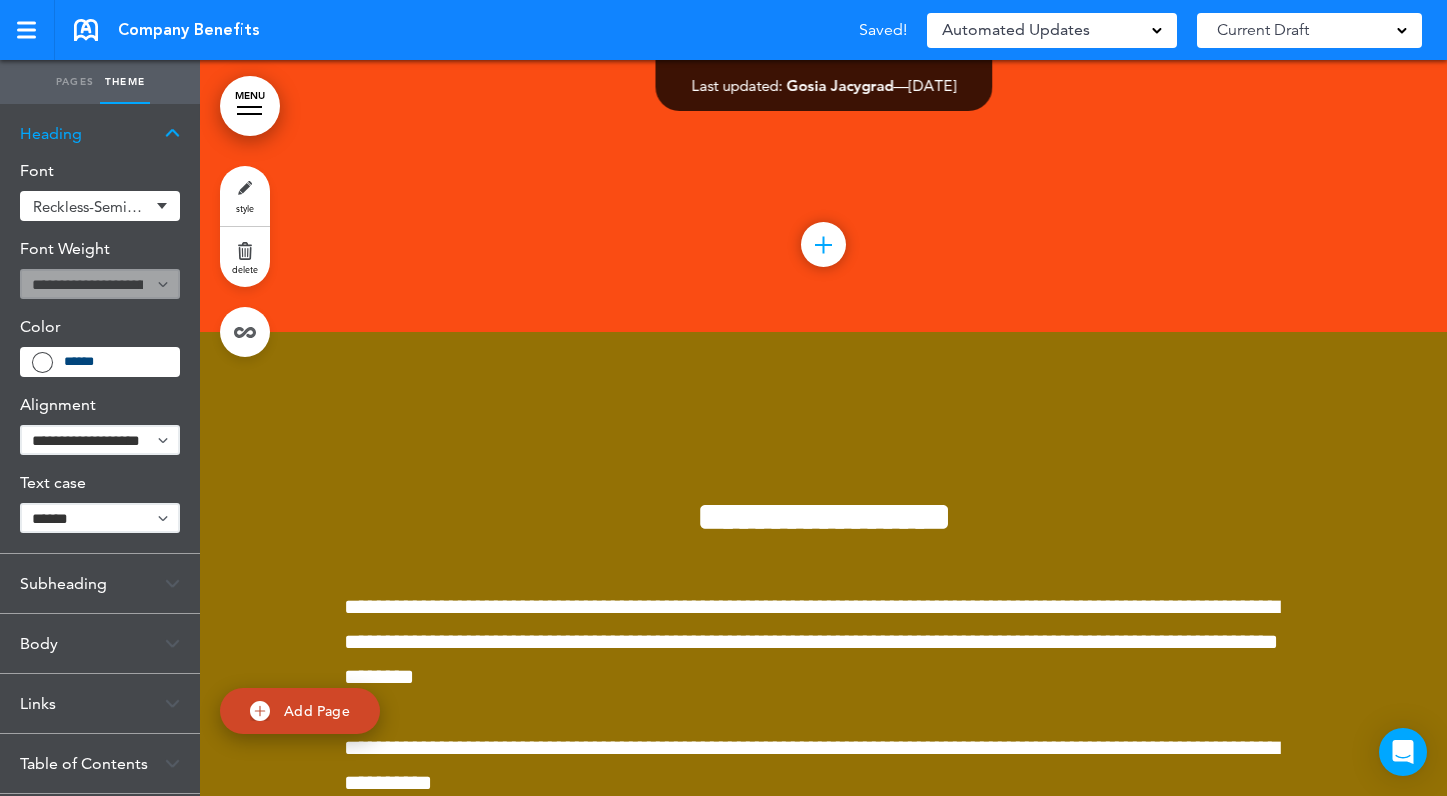 scroll, scrollTop: 1, scrollLeft: 0, axis: vertical 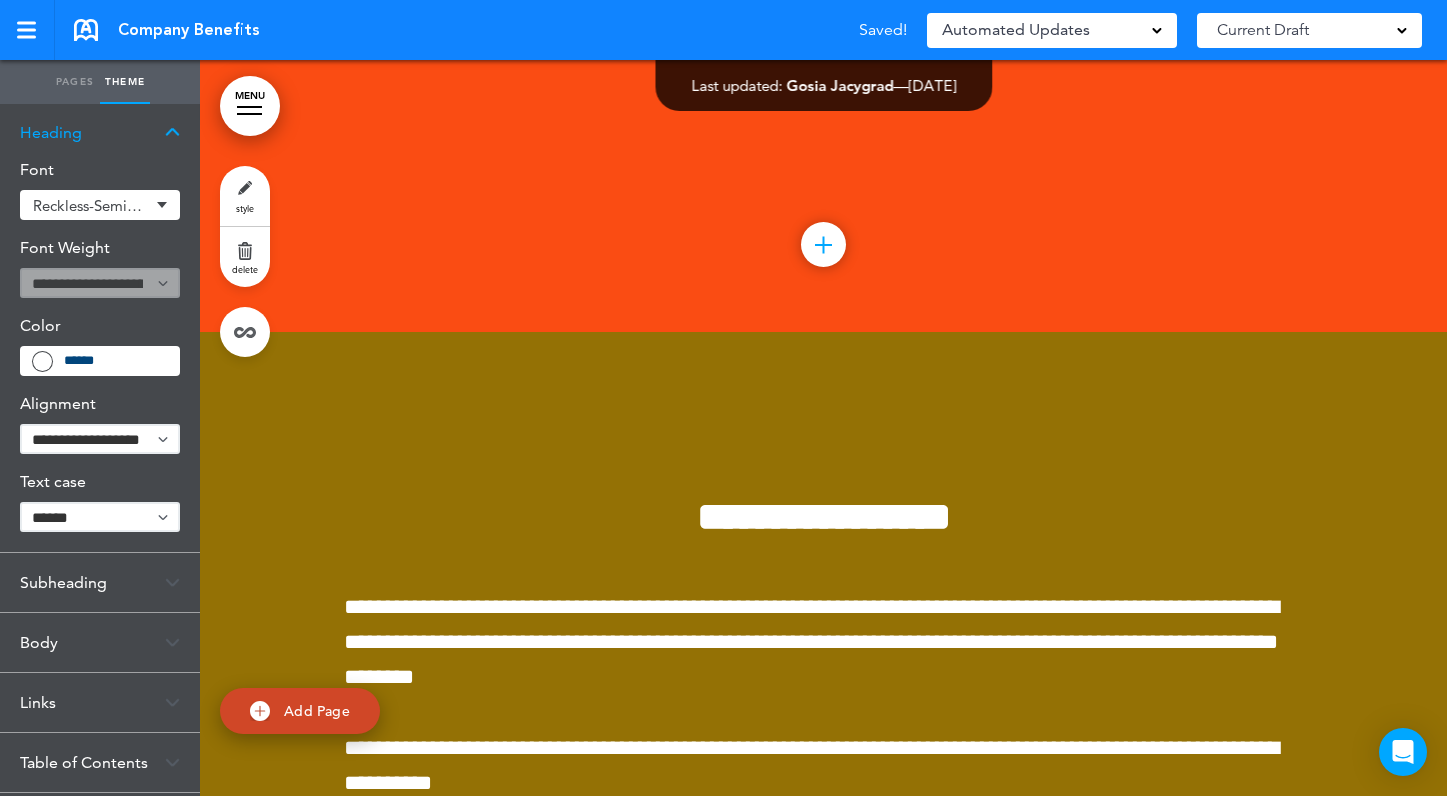 click on "******" at bounding box center (100, 361) 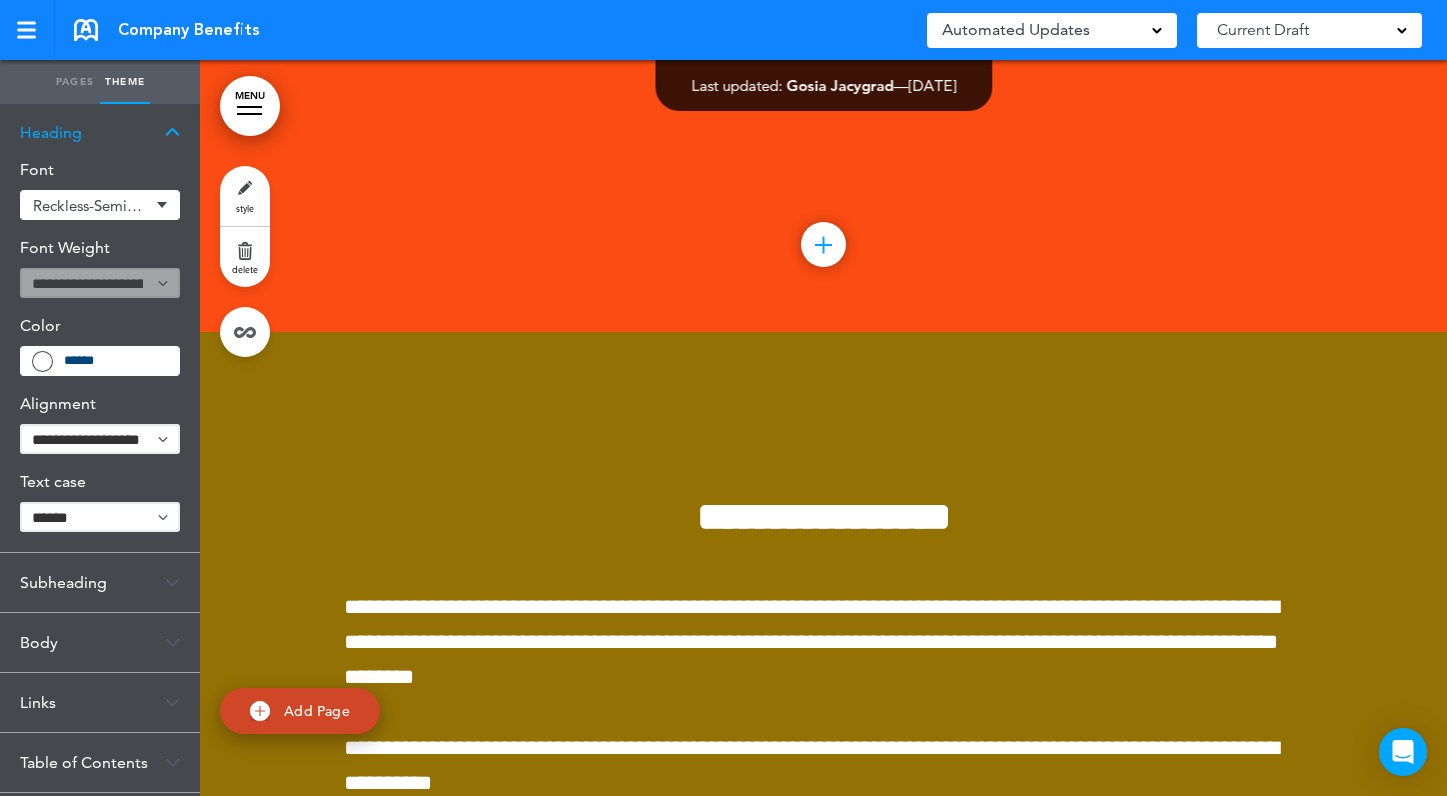 click on "******" at bounding box center [115, 361] 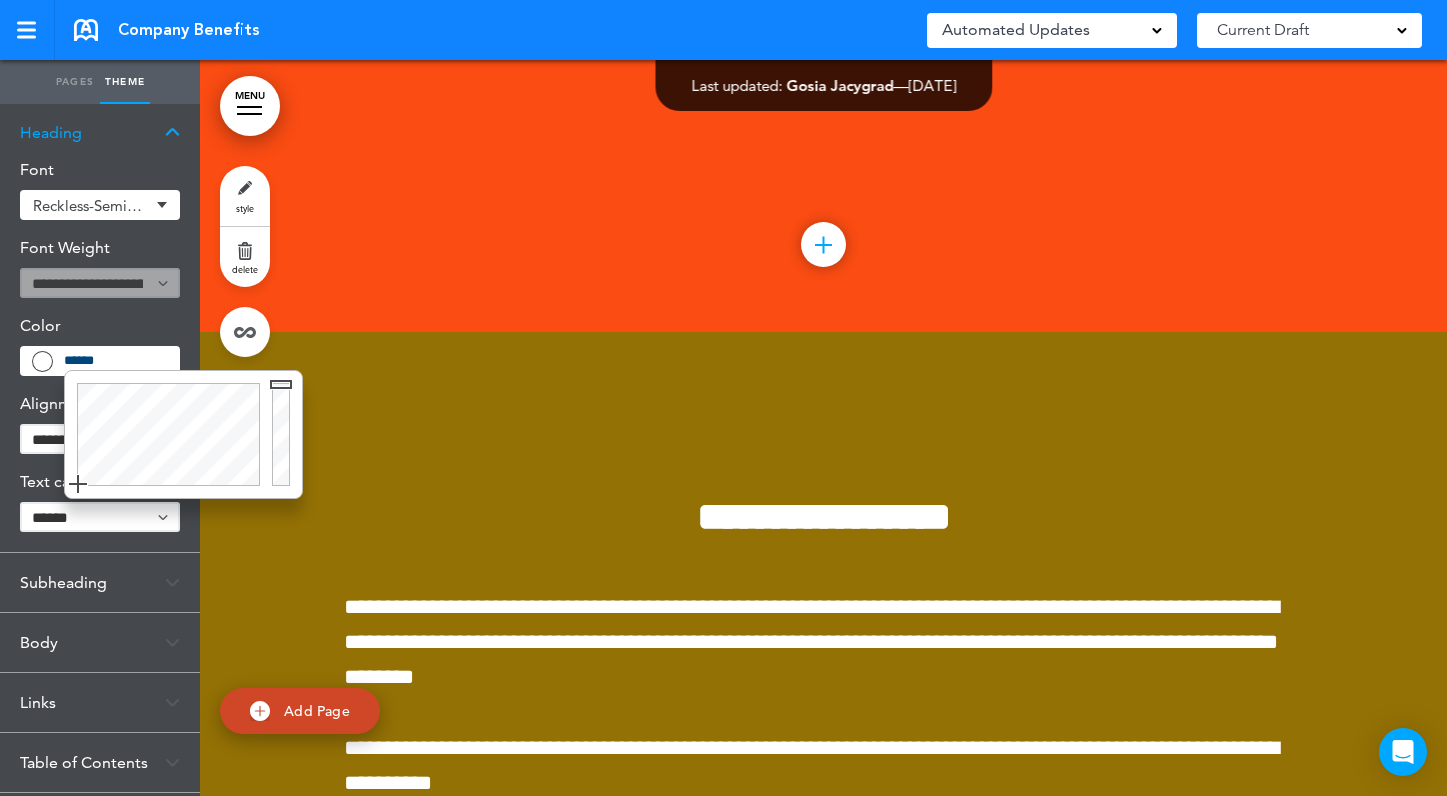 click on "******" at bounding box center [115, 361] 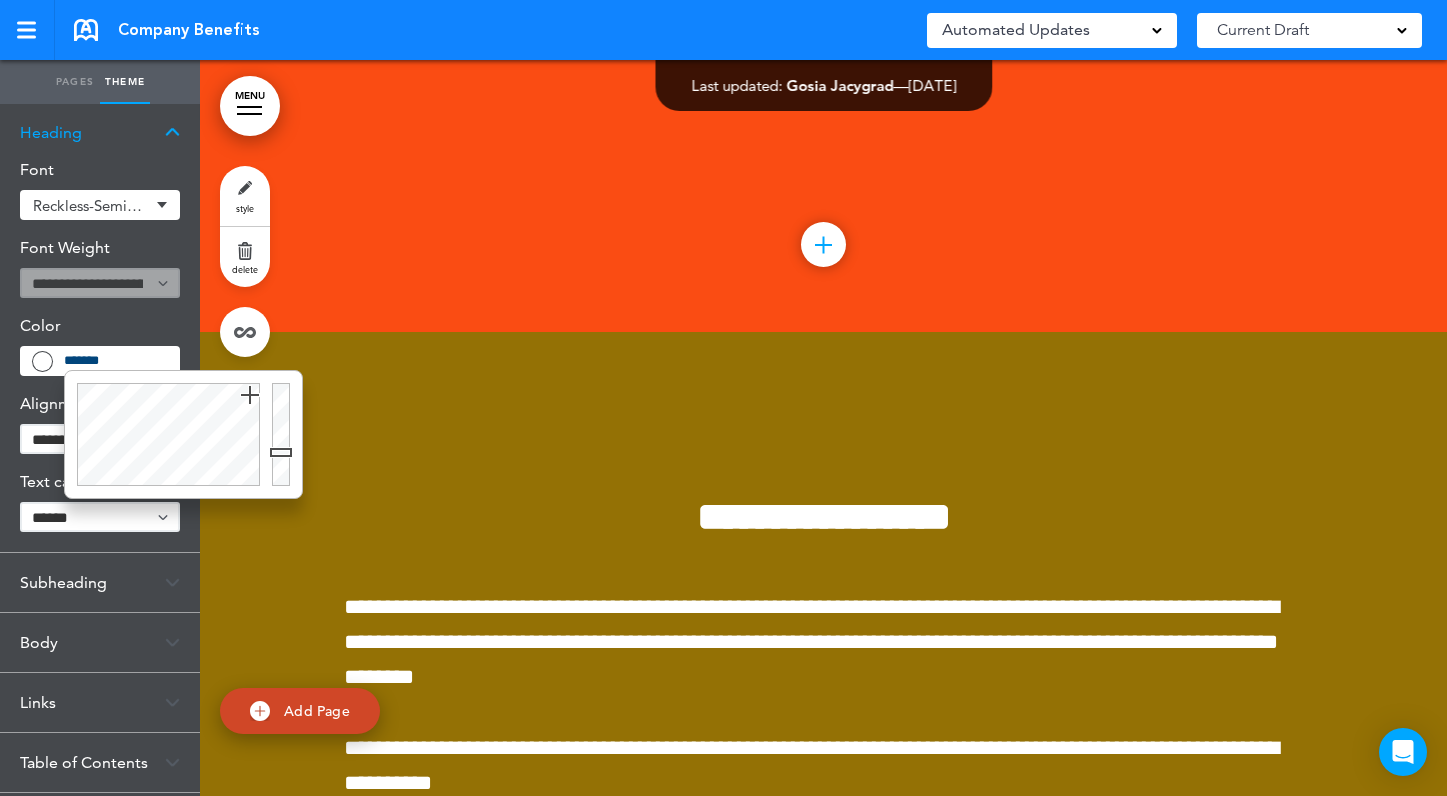 type on "******" 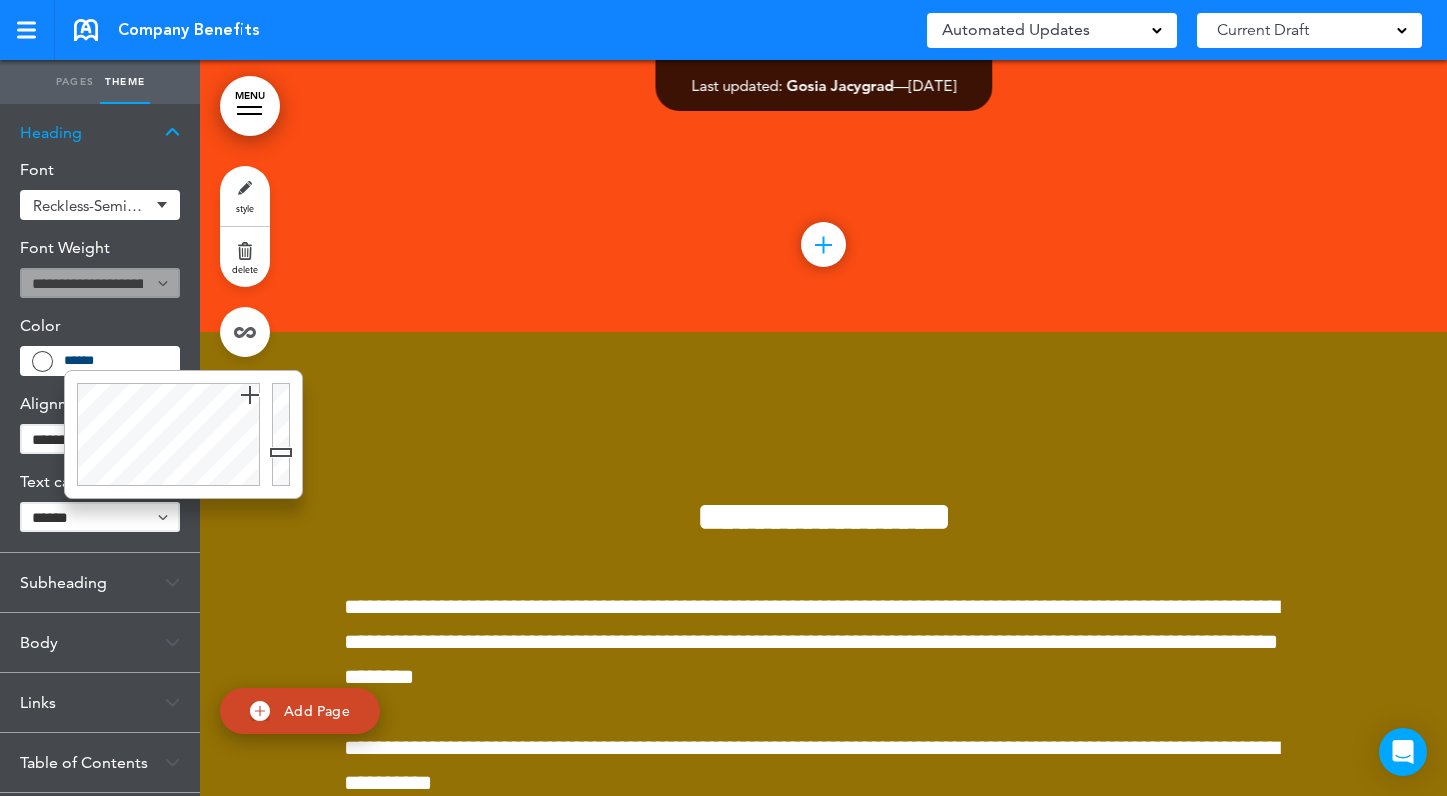 click on "Make this page common so it is available in other handbooks.
This handbook
[GEOGRAPHIC_DATA]
Settings
Your Handbooks
Practice Handbook
Policy Book
[PERSON_NAME] Onboarding
Style Guide
Korero Guide
Culture Book
Onboarding - [PERSON_NAME]
[PERSON_NAME] Sales Onboarding
Recruitment Process
Account
Manage Organization
My Account
Help
Logout
Saved!" at bounding box center (723, 398) 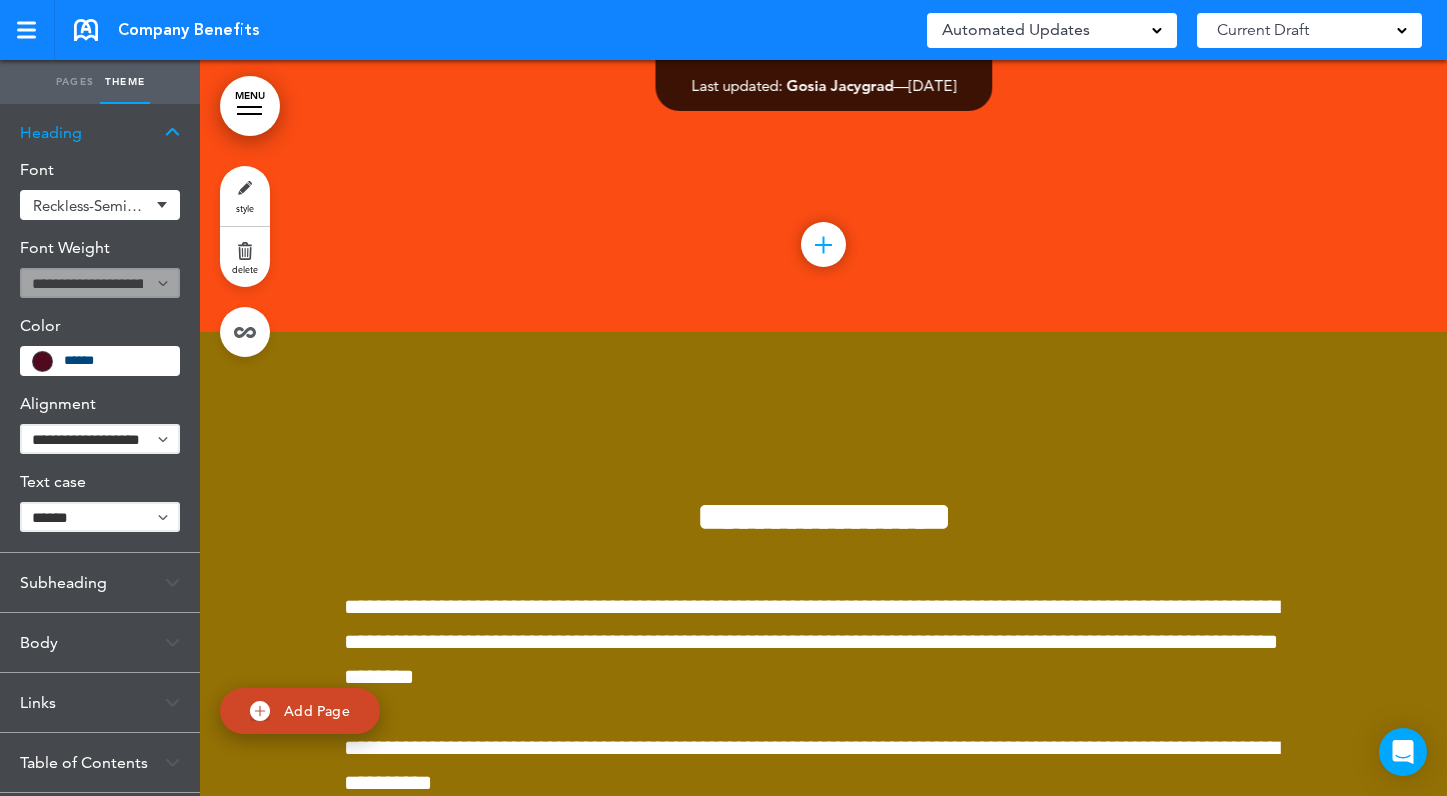 scroll, scrollTop: 0, scrollLeft: 0, axis: both 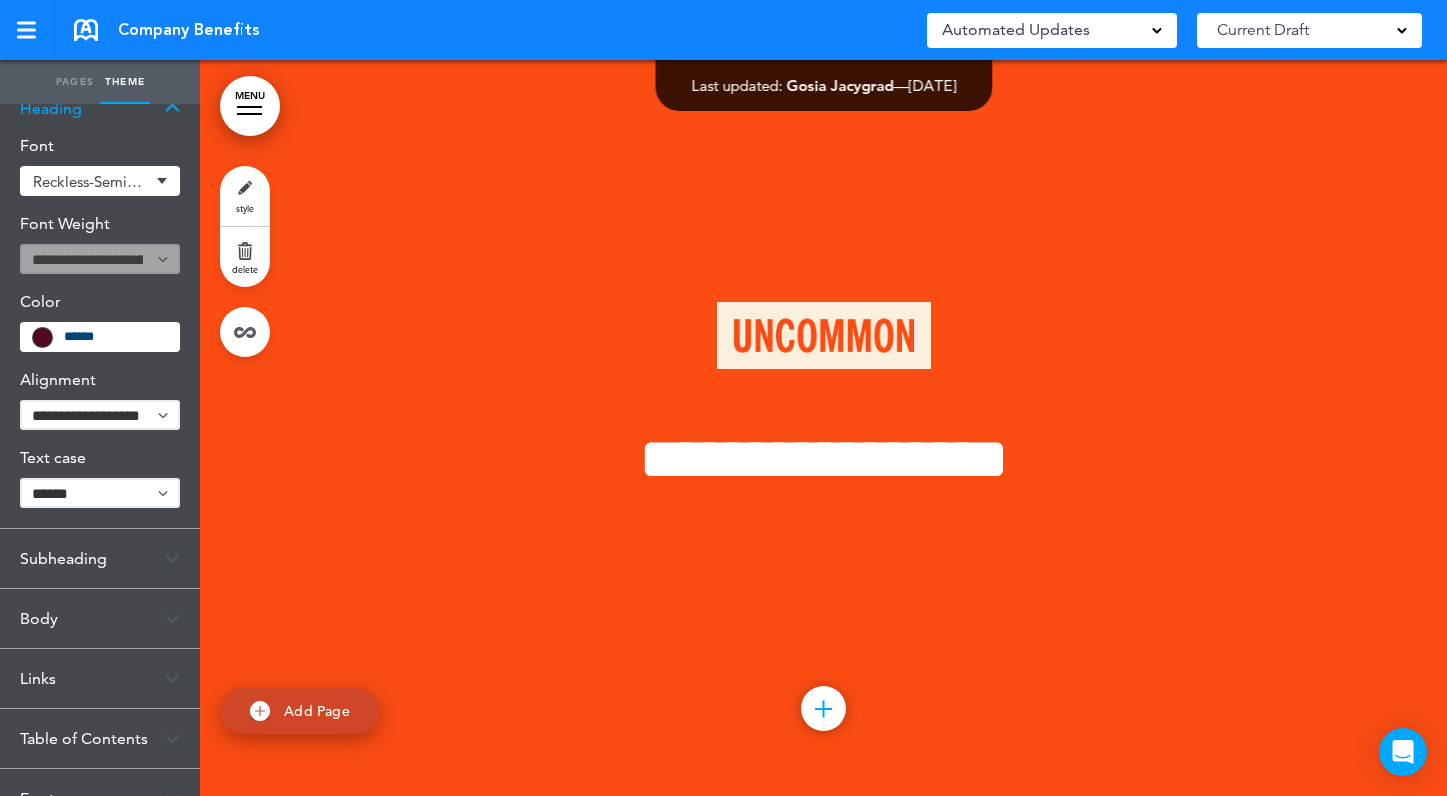 click at bounding box center (172, 108) 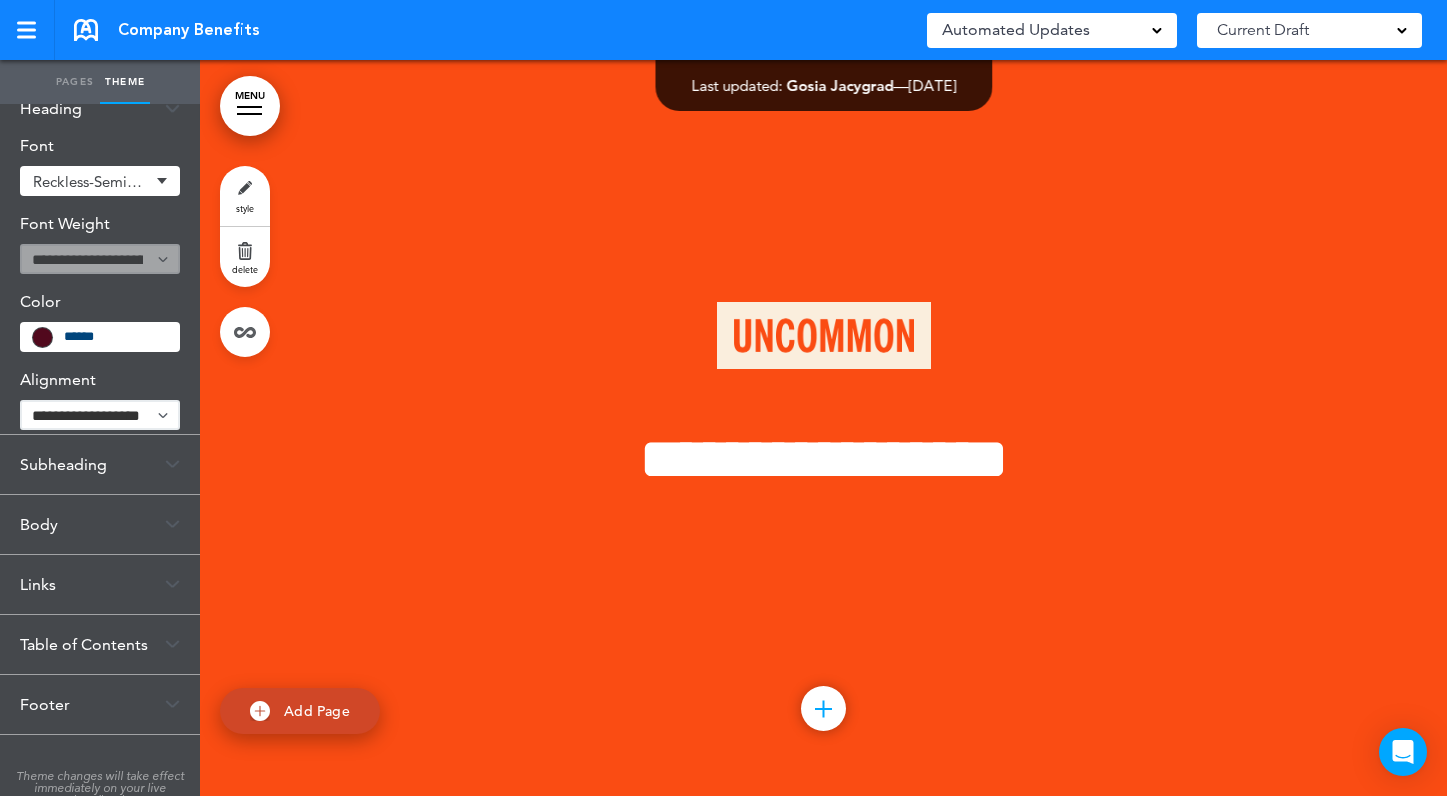 scroll, scrollTop: 0, scrollLeft: 0, axis: both 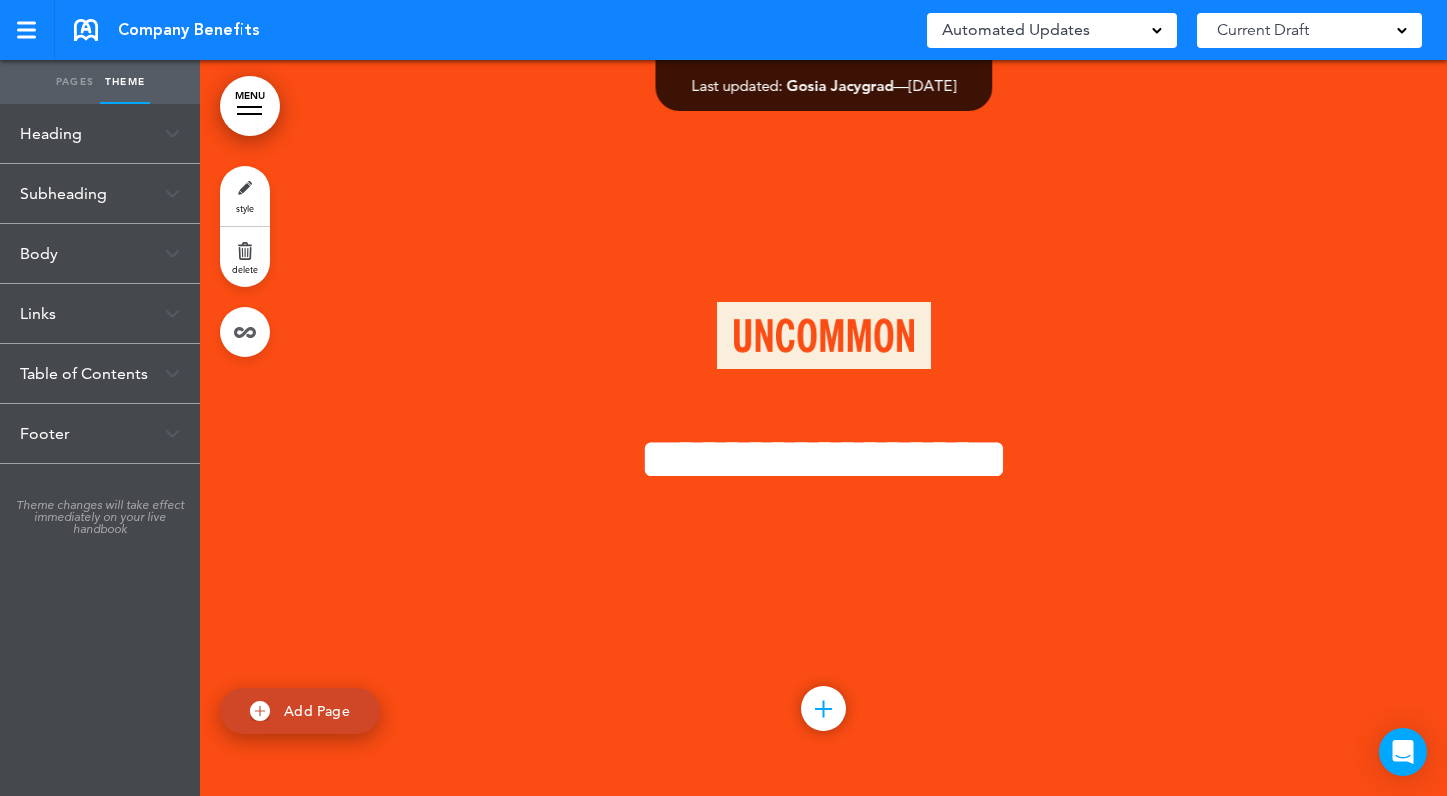 click on "**********" at bounding box center [824, 427] 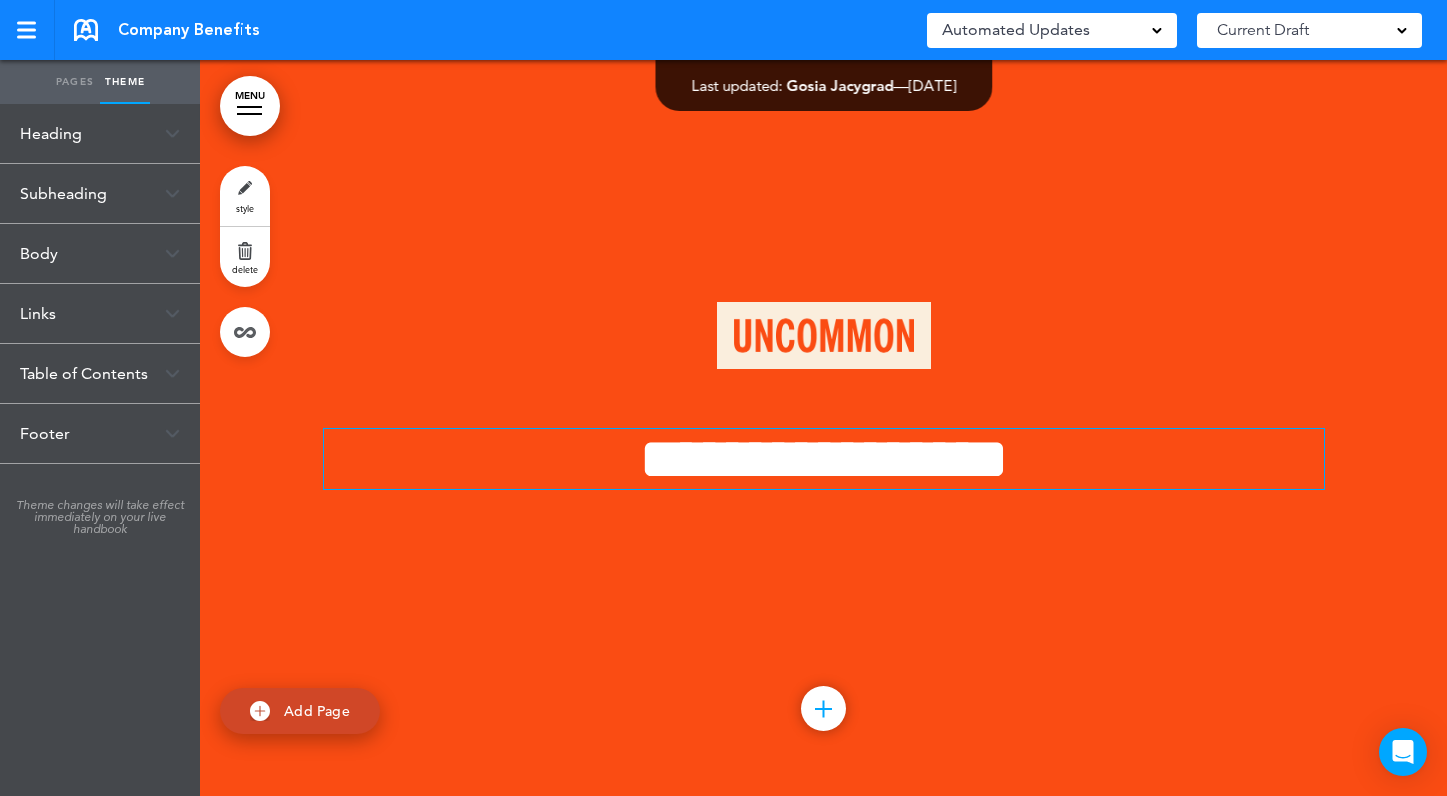 click on "**********" at bounding box center [824, 459] 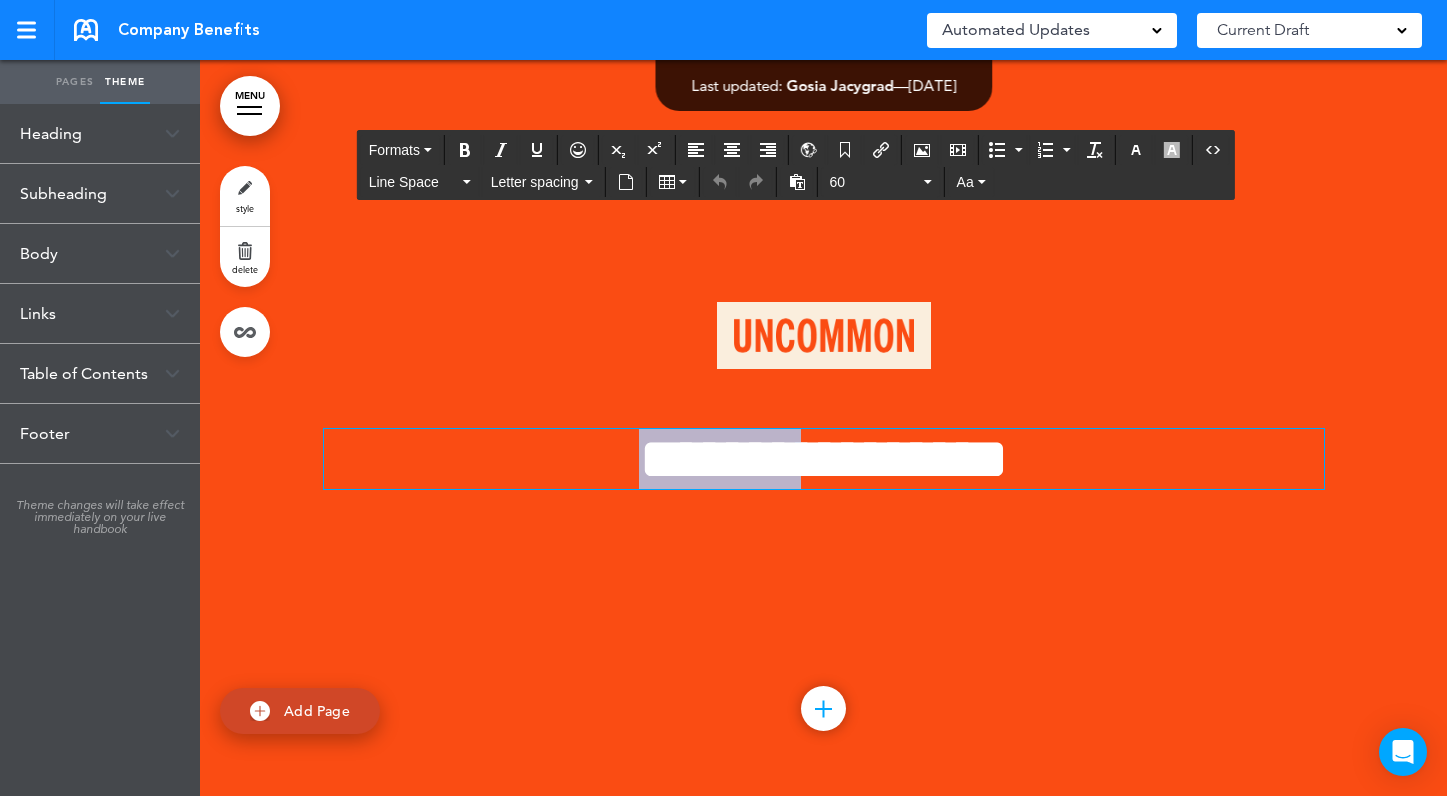 click on "**********" at bounding box center (824, 459) 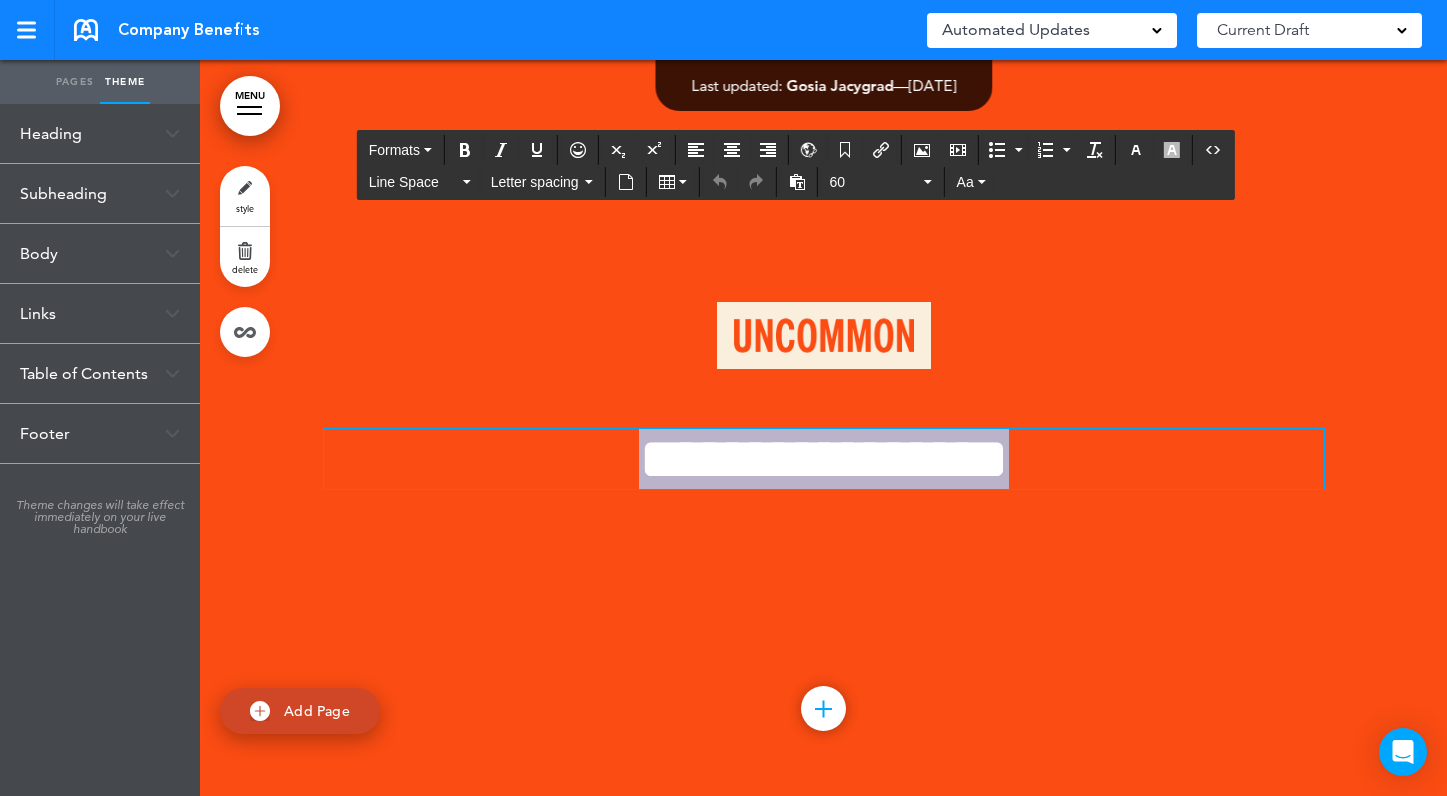 click on "**********" at bounding box center (824, 459) 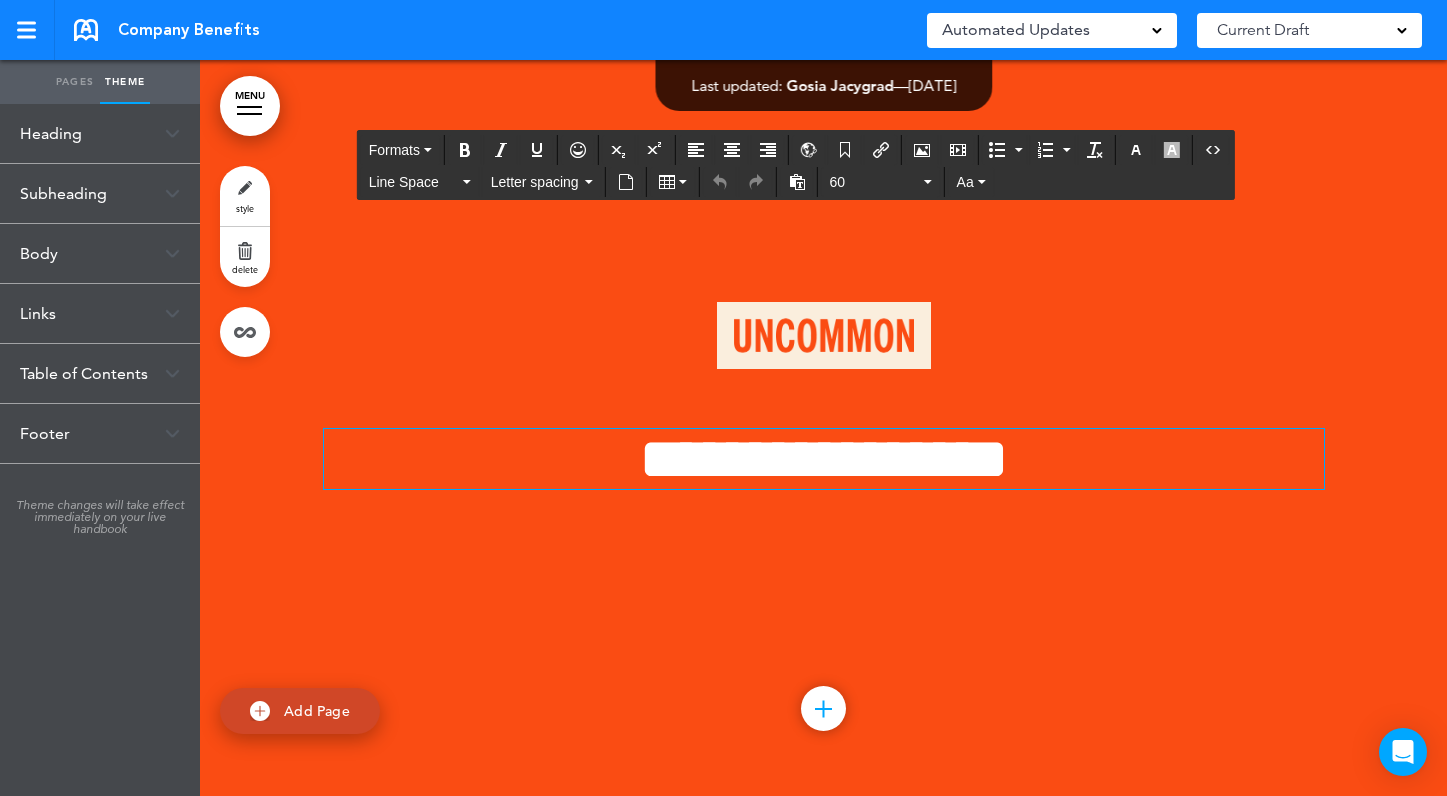 click on "**********" at bounding box center [824, 427] 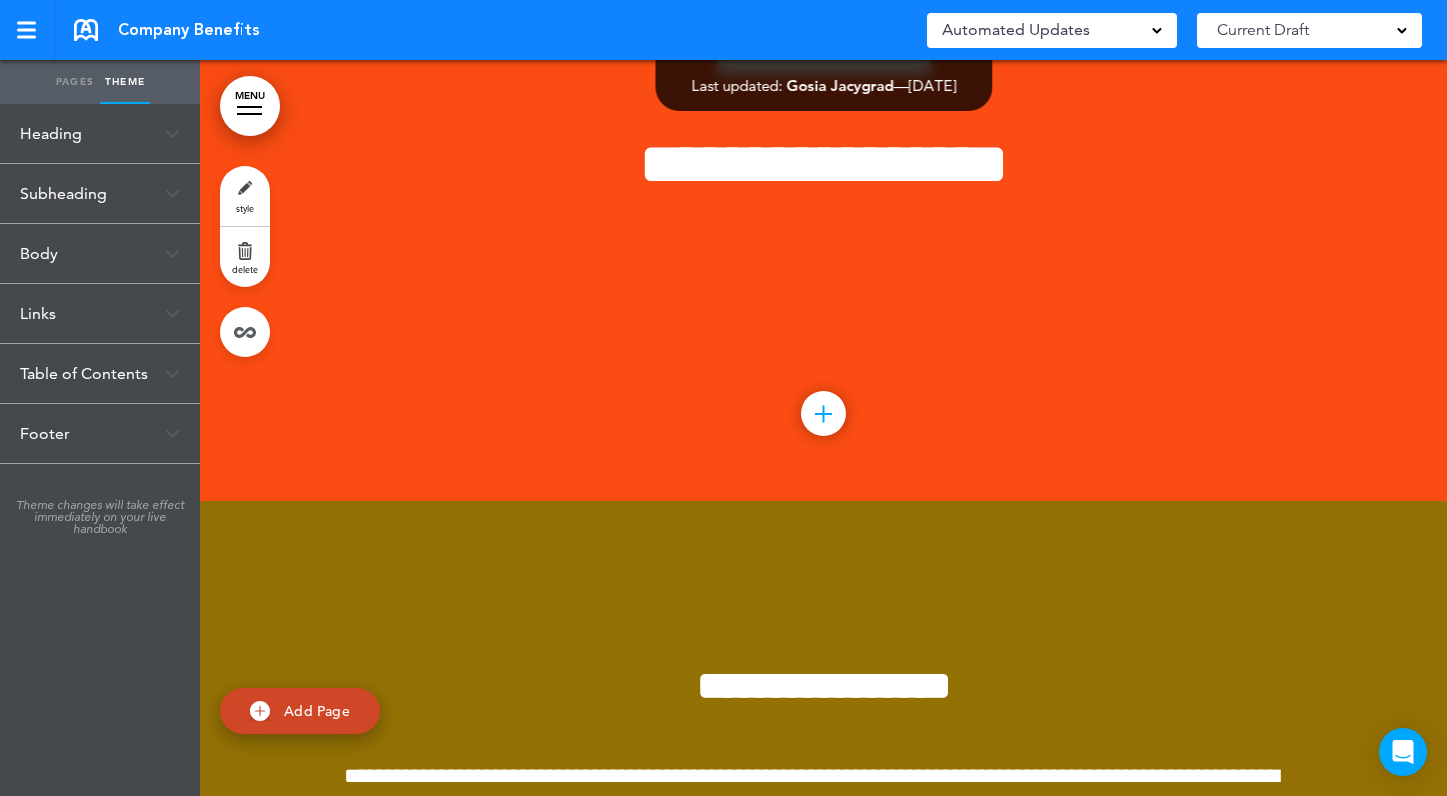 scroll, scrollTop: 631, scrollLeft: 0, axis: vertical 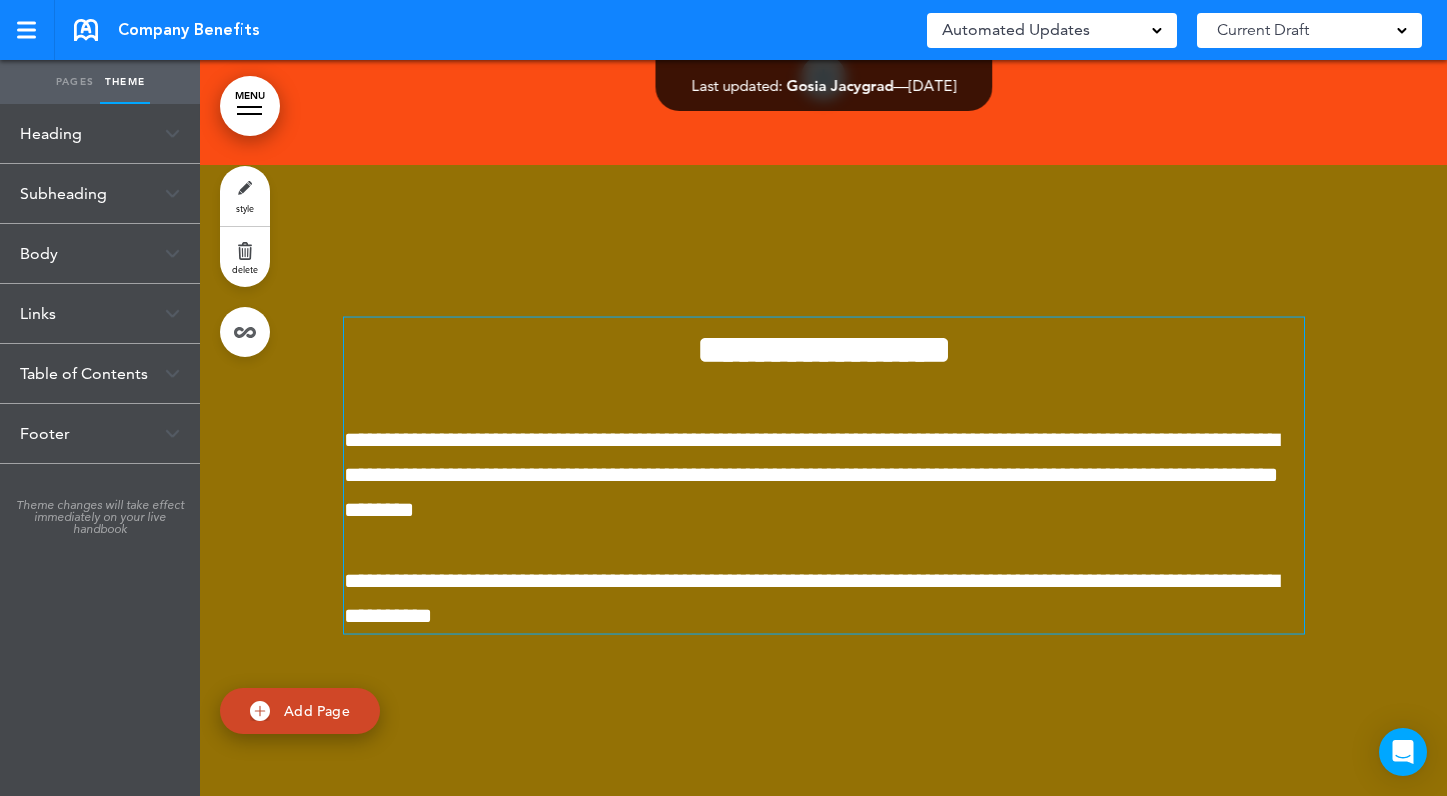 click on "**********" at bounding box center (824, 349) 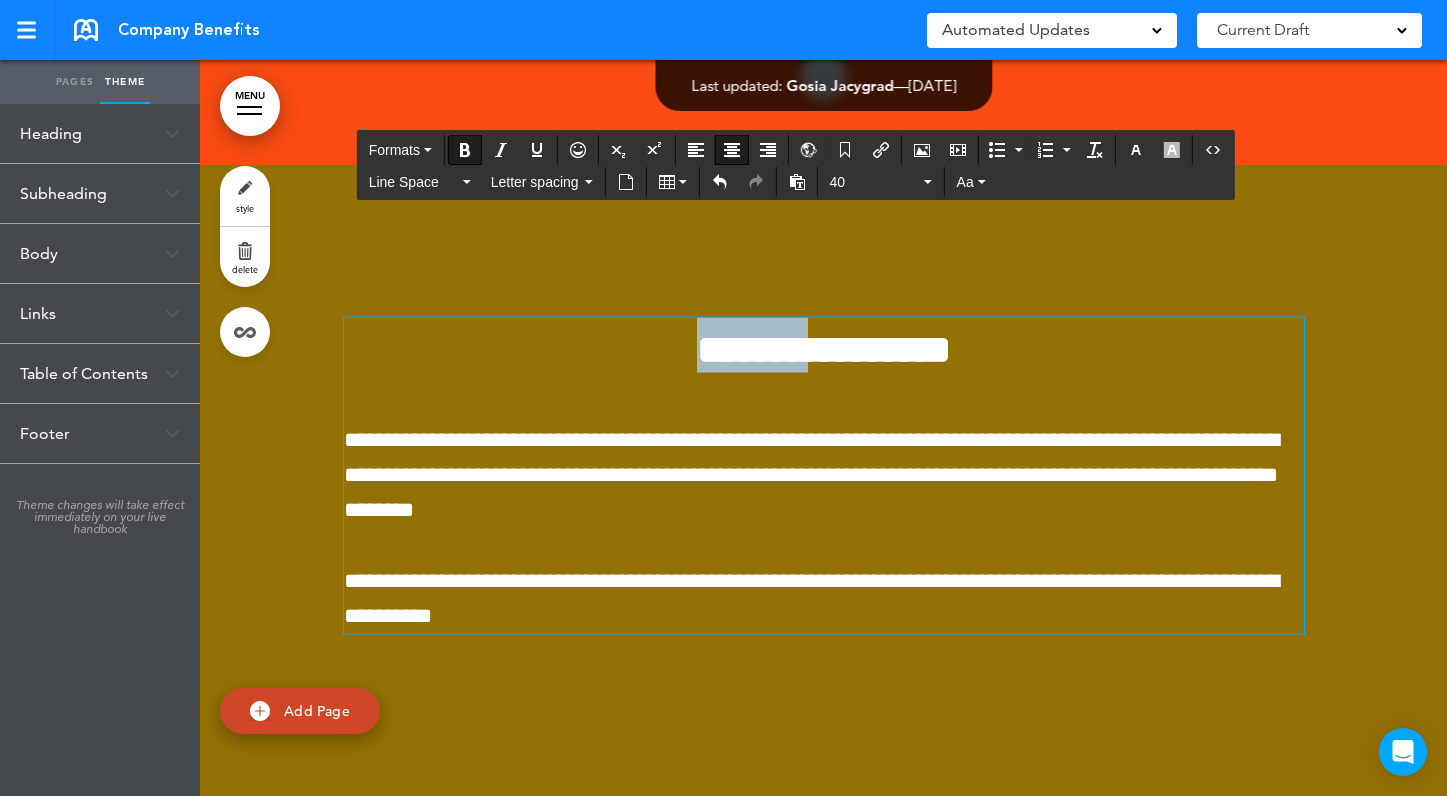 click on "**********" at bounding box center [824, 349] 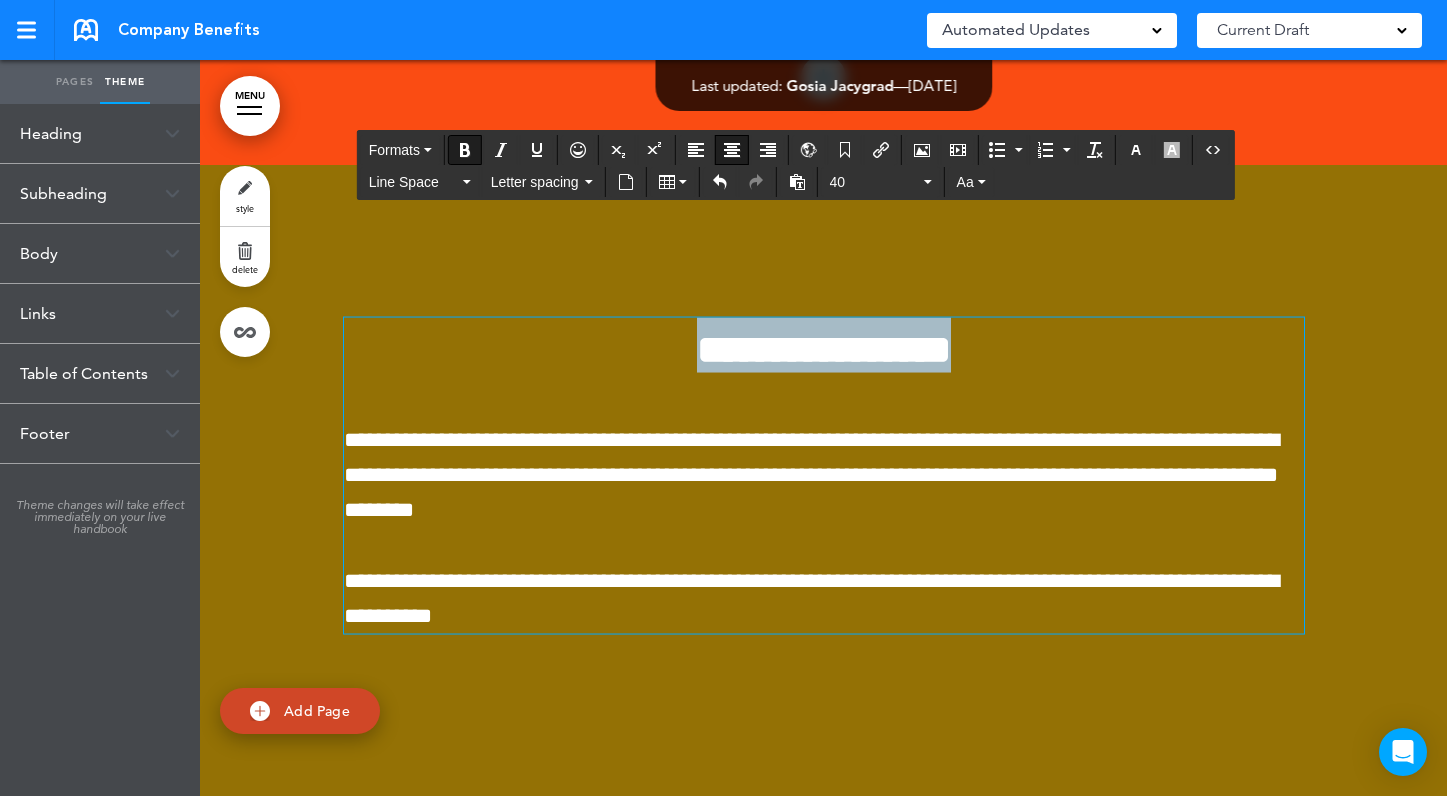 click on "**********" at bounding box center [824, 349] 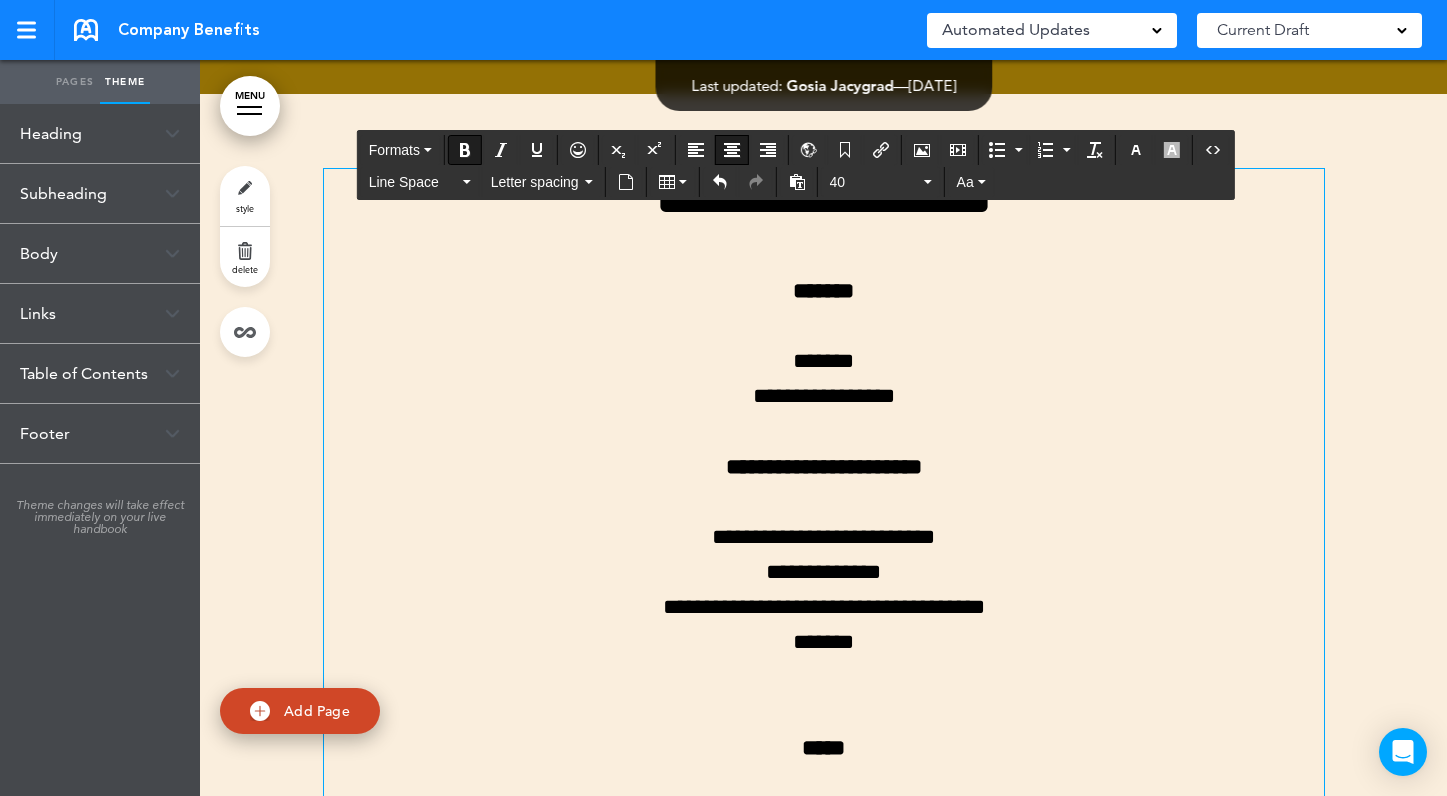 scroll, scrollTop: 1422, scrollLeft: 0, axis: vertical 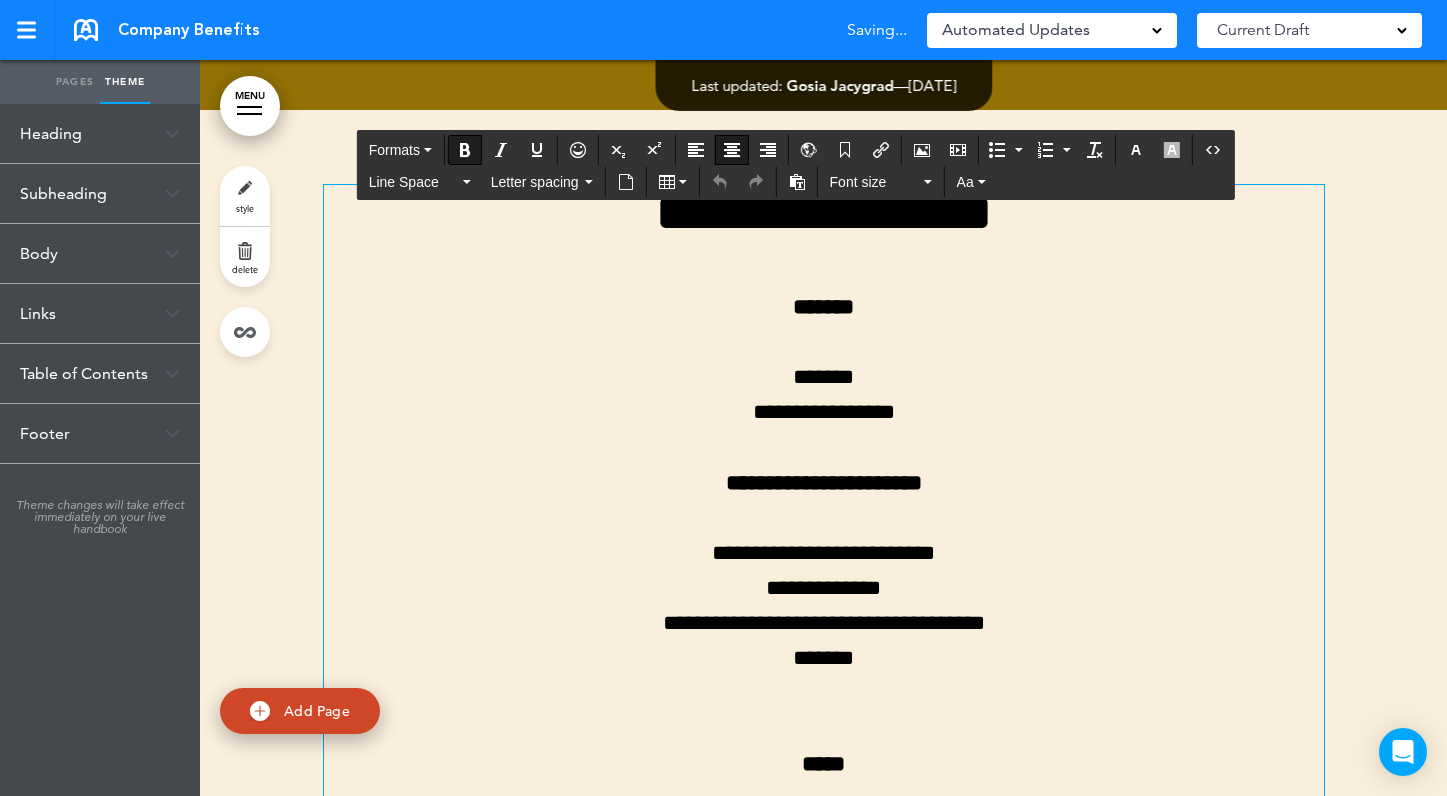 click on "*******" at bounding box center (823, 307) 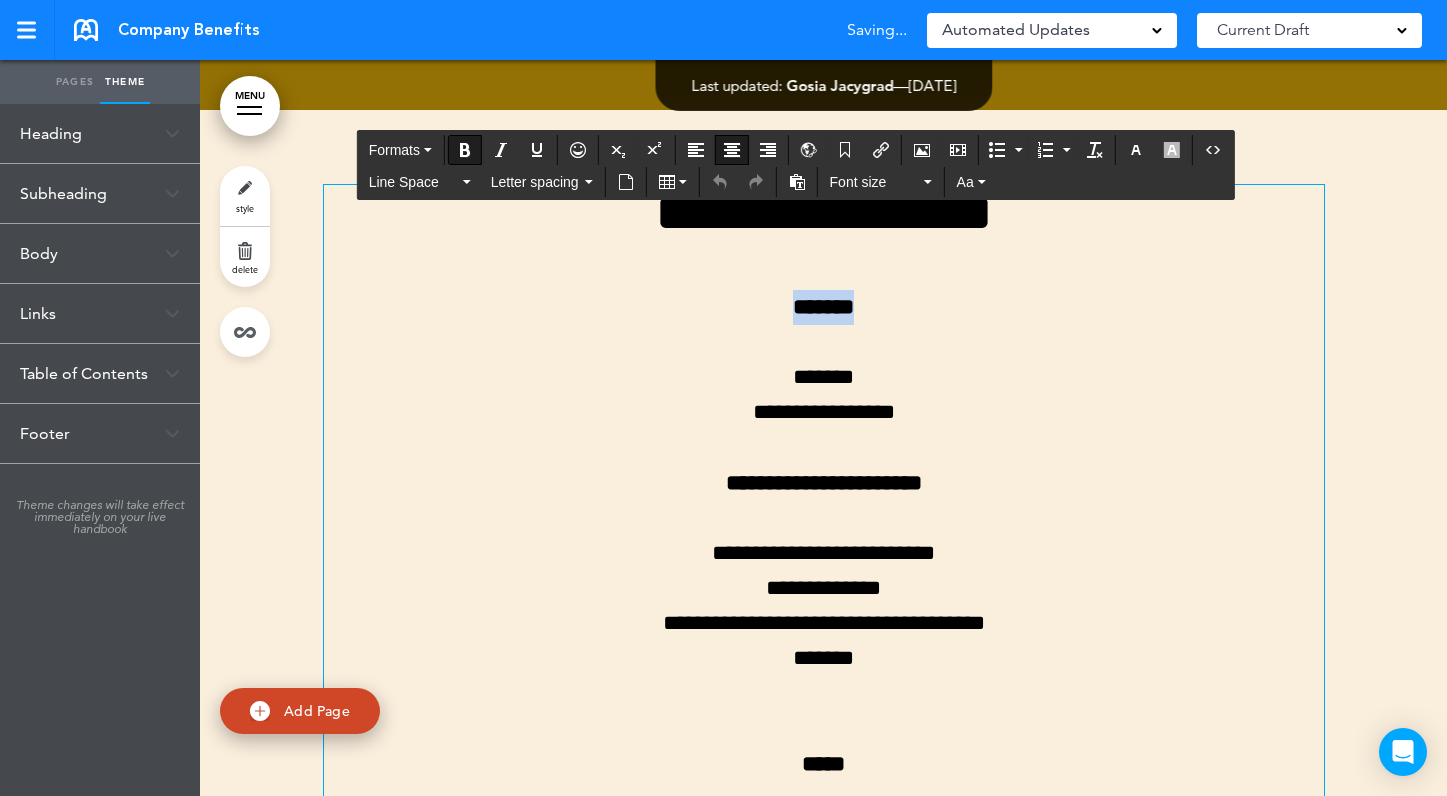 click on "*******" at bounding box center [823, 307] 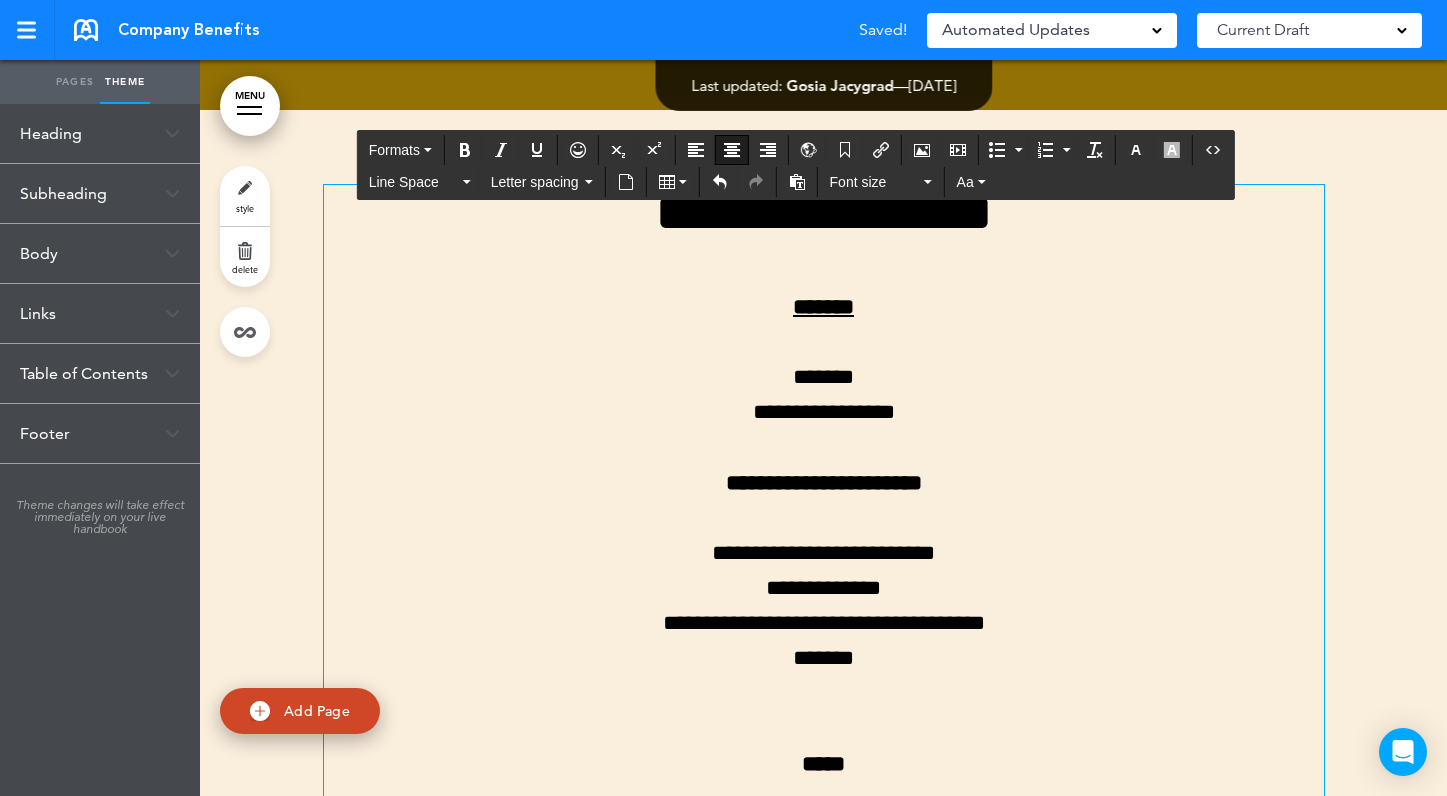 click on "**********" at bounding box center (824, 782) 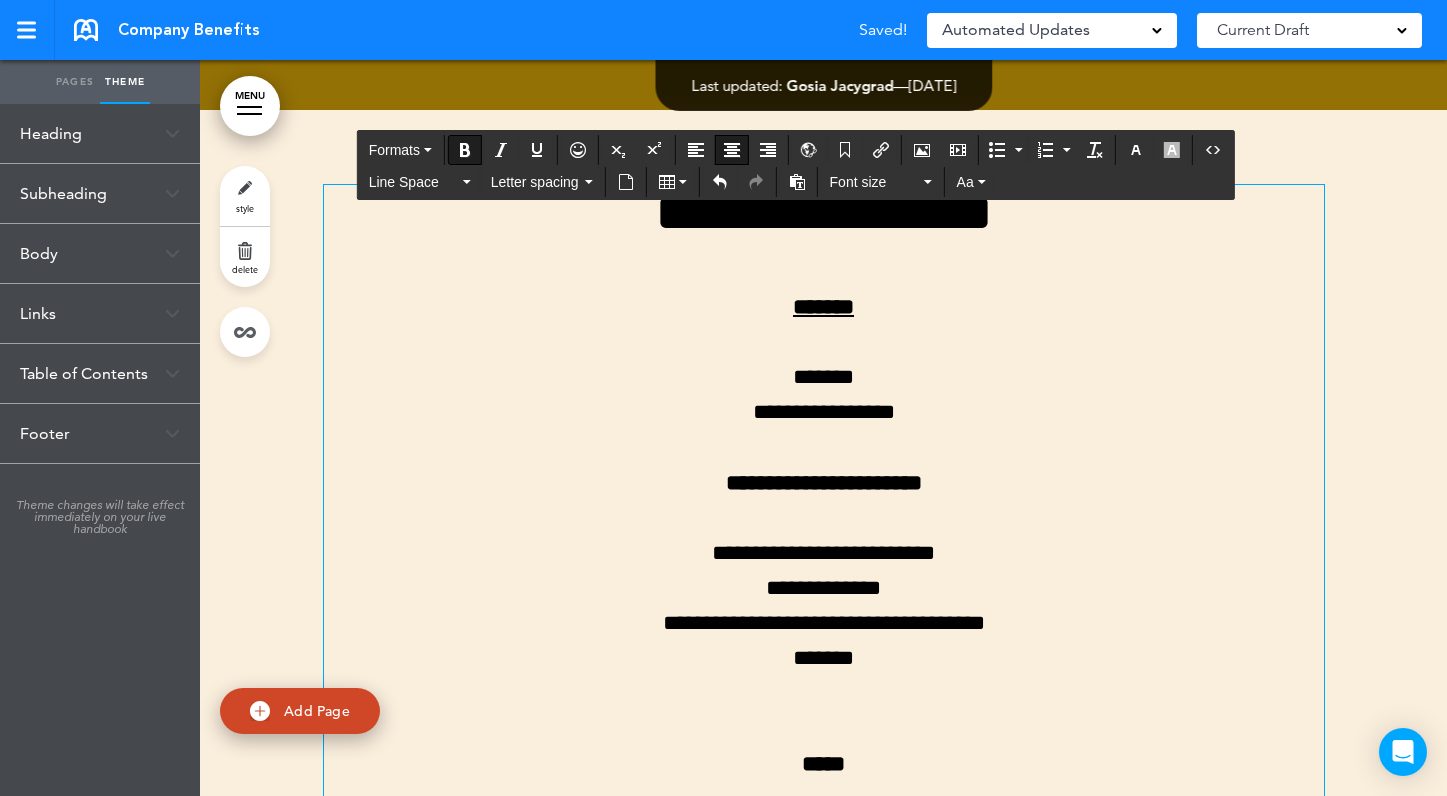click on "**********" at bounding box center (824, 483) 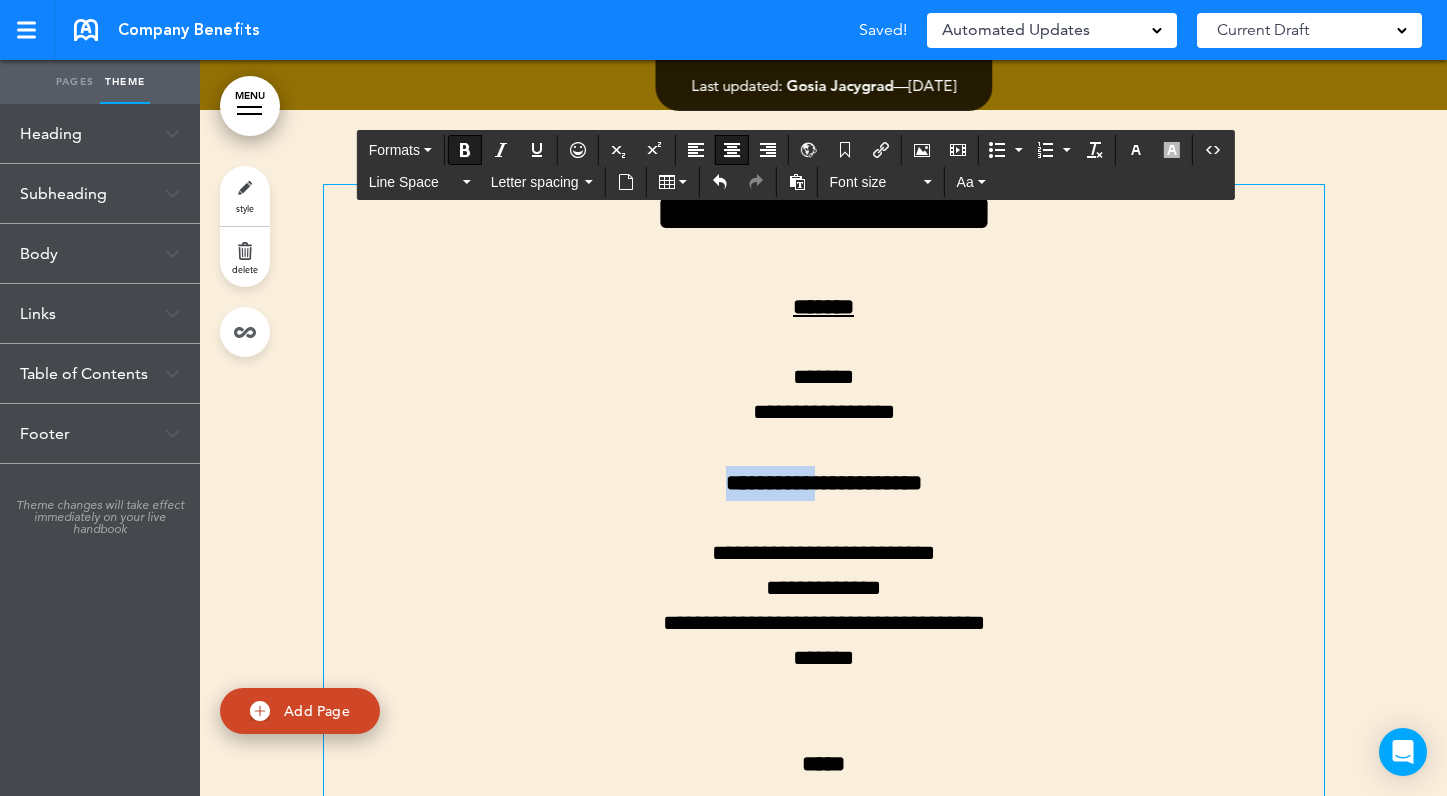 click on "**********" at bounding box center [824, 483] 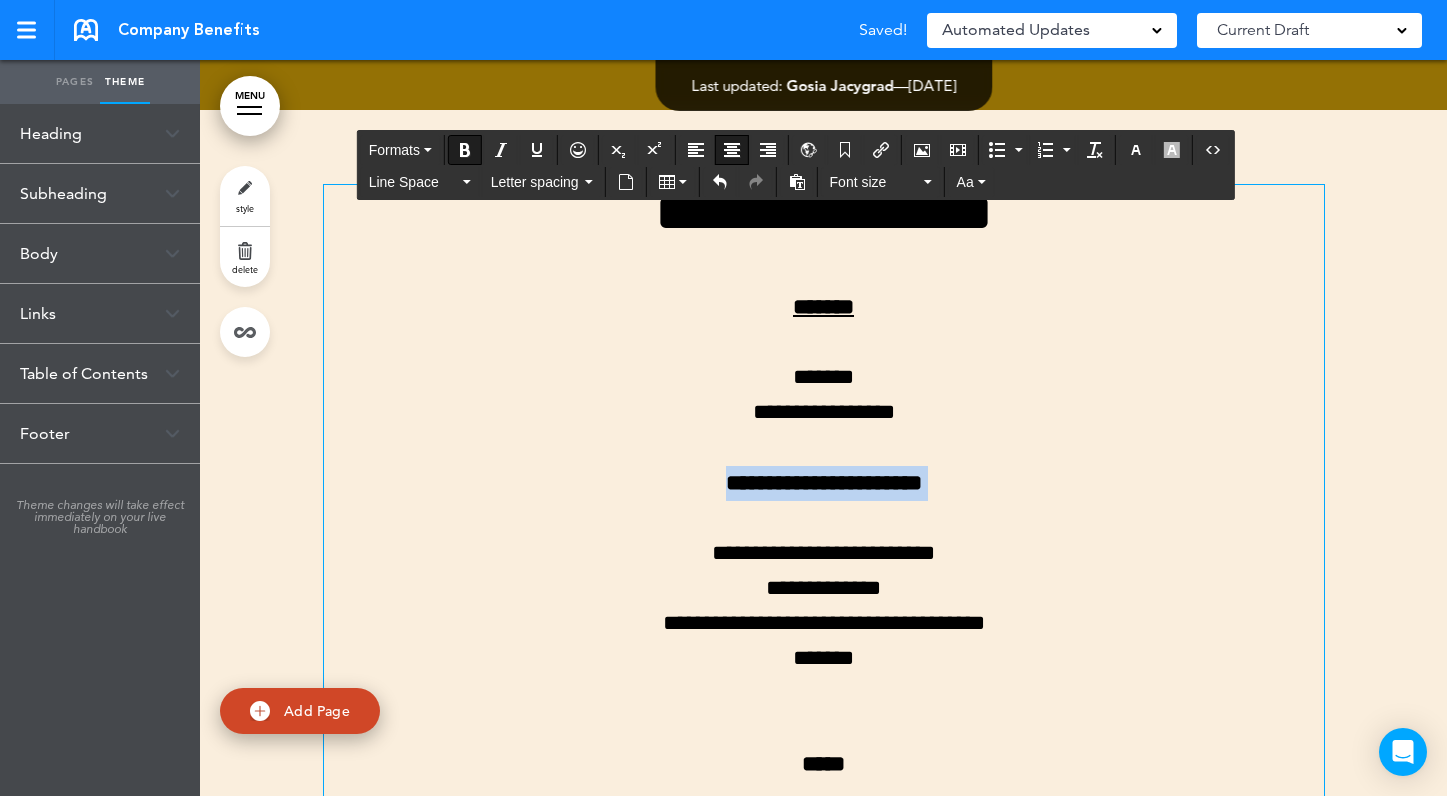 click on "**********" at bounding box center [824, 483] 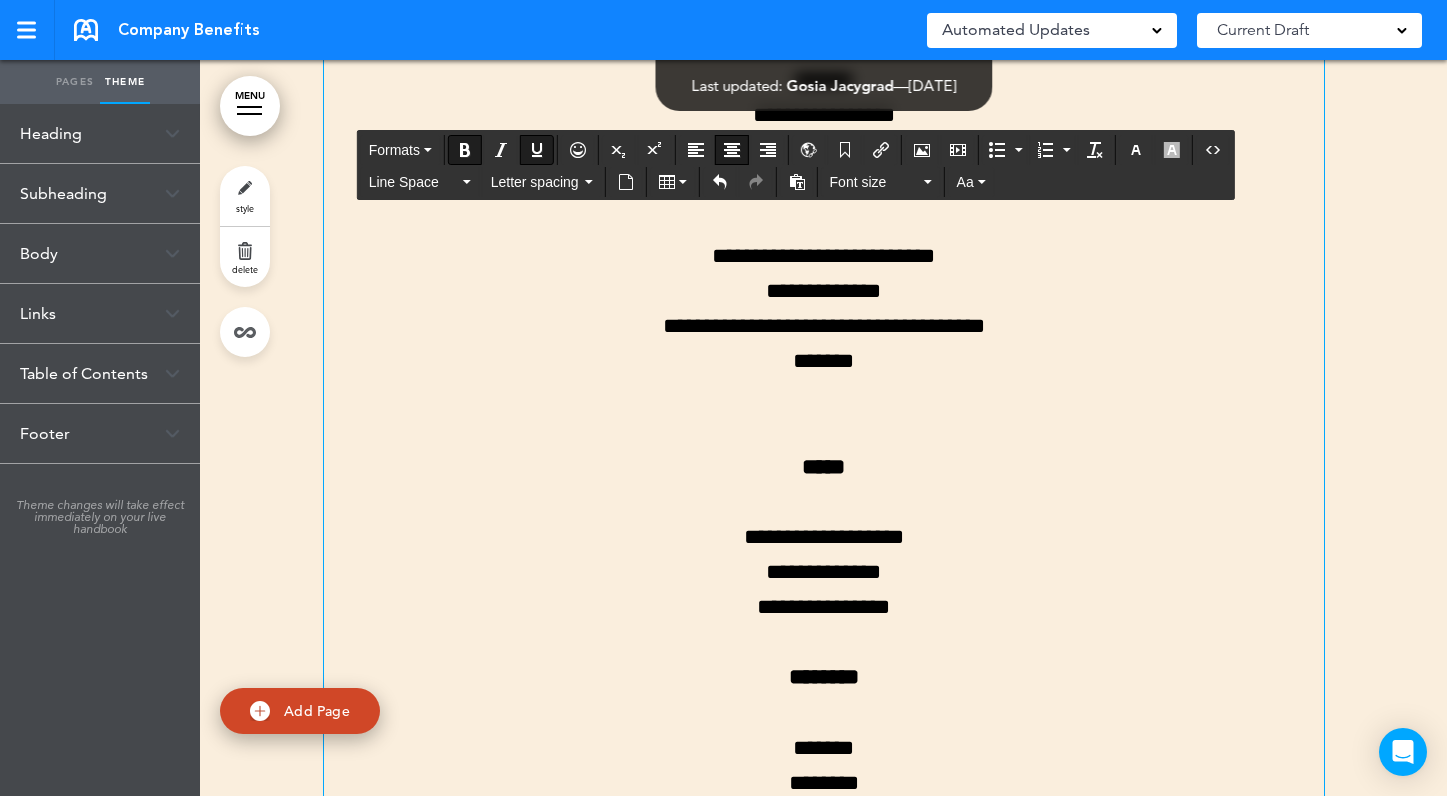 scroll, scrollTop: 1777, scrollLeft: 0, axis: vertical 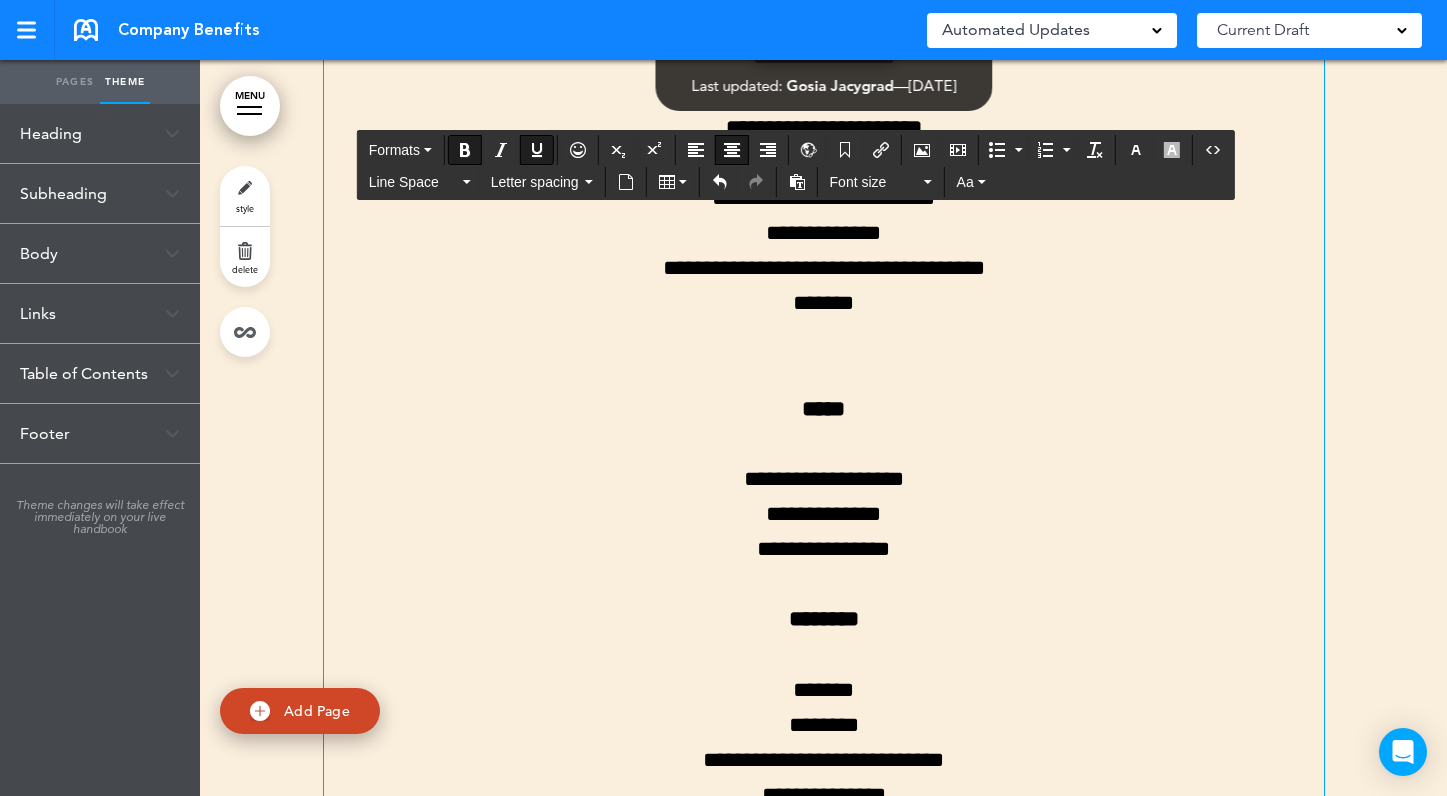 click on "**********" at bounding box center [824, 427] 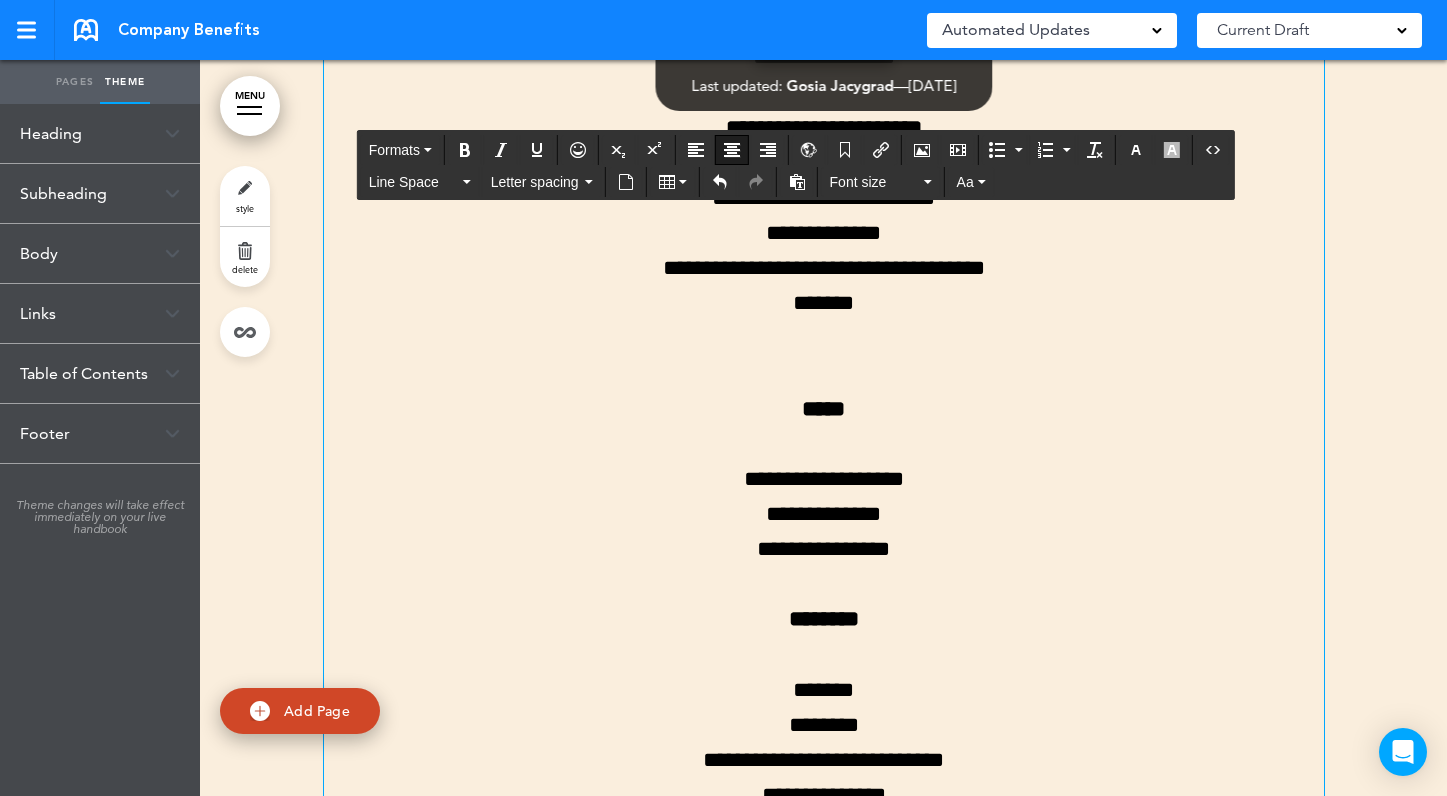 click on "**********" at bounding box center (824, 427) 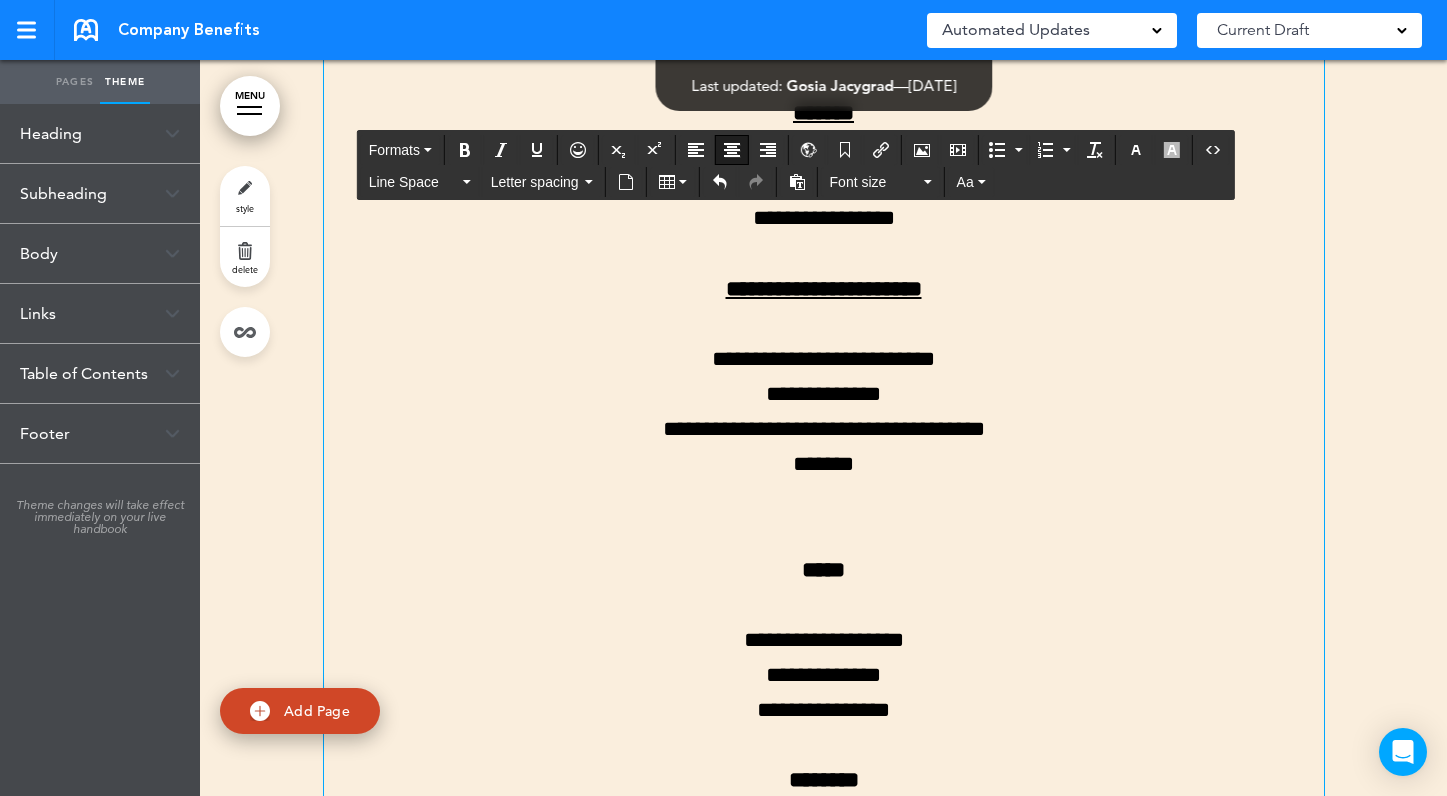 scroll, scrollTop: 1623, scrollLeft: 0, axis: vertical 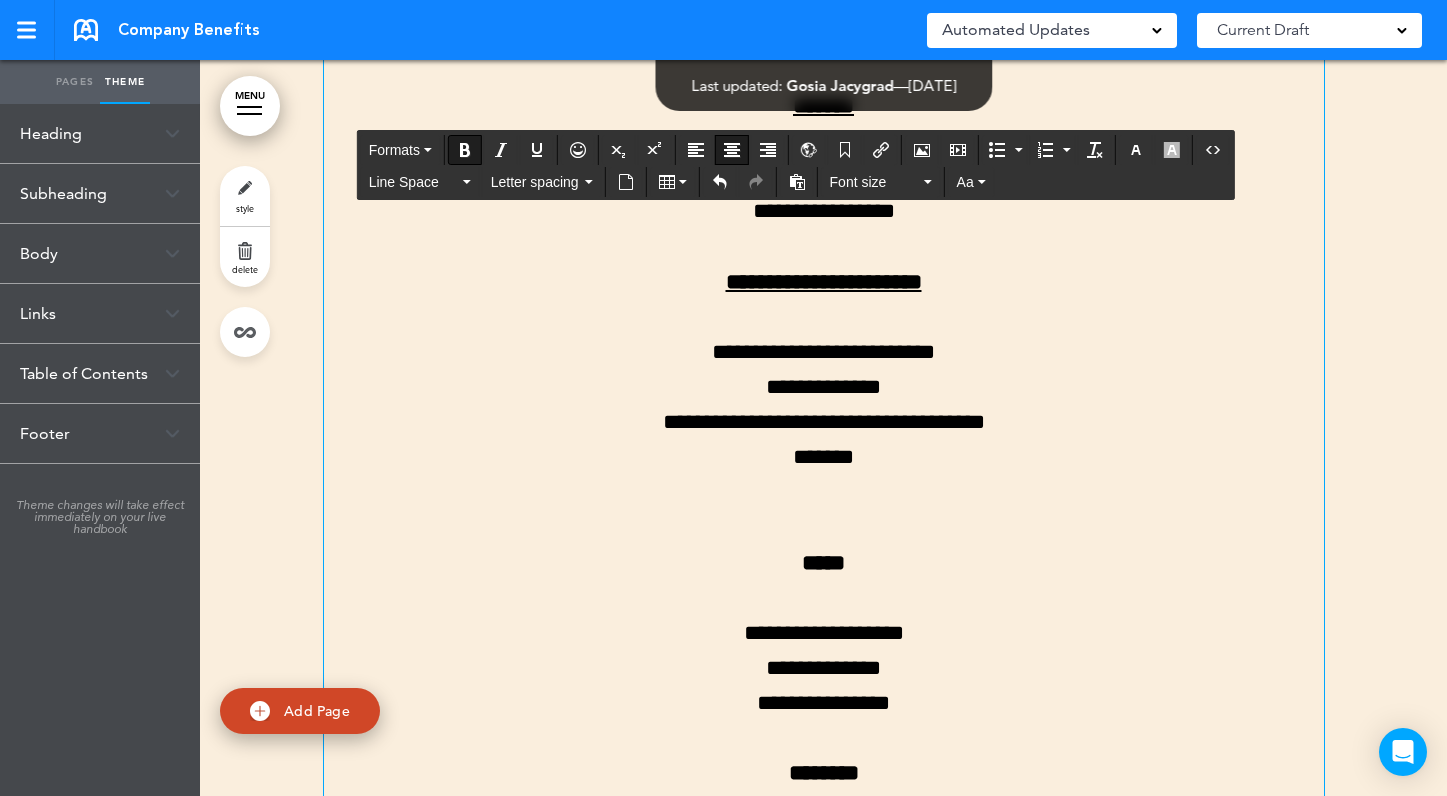 click on "*****" at bounding box center [823, 563] 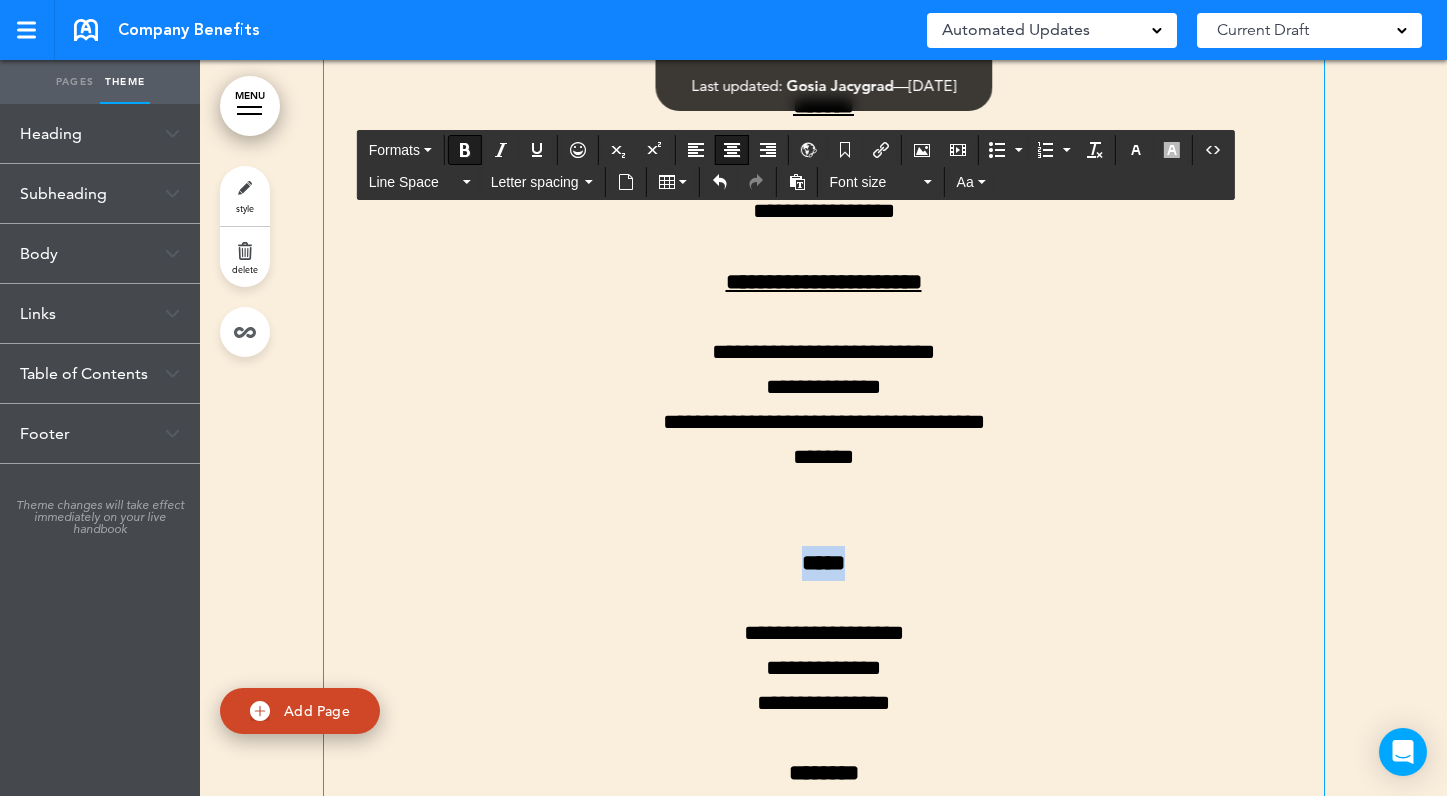 click on "*****" at bounding box center [823, 563] 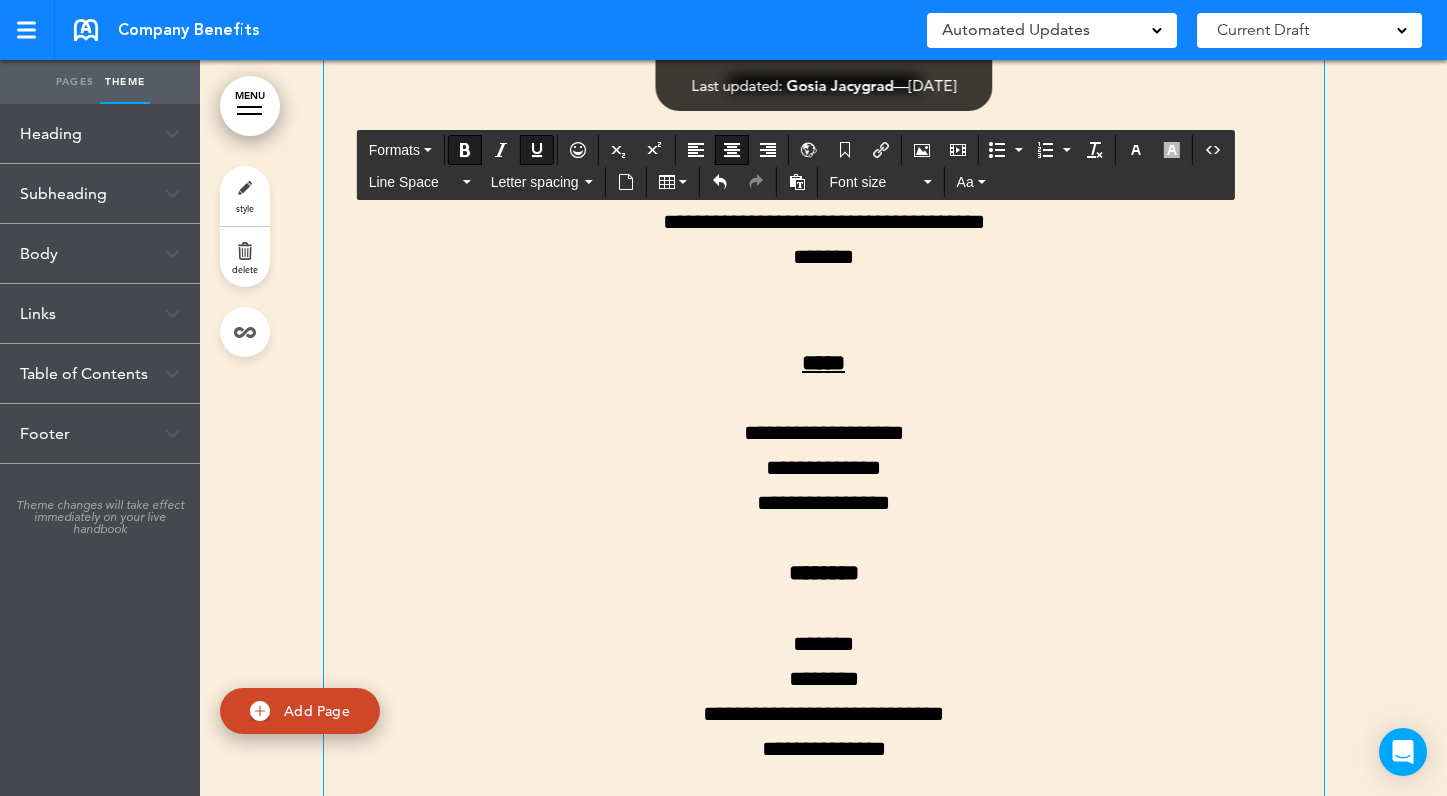 scroll, scrollTop: 1844, scrollLeft: 0, axis: vertical 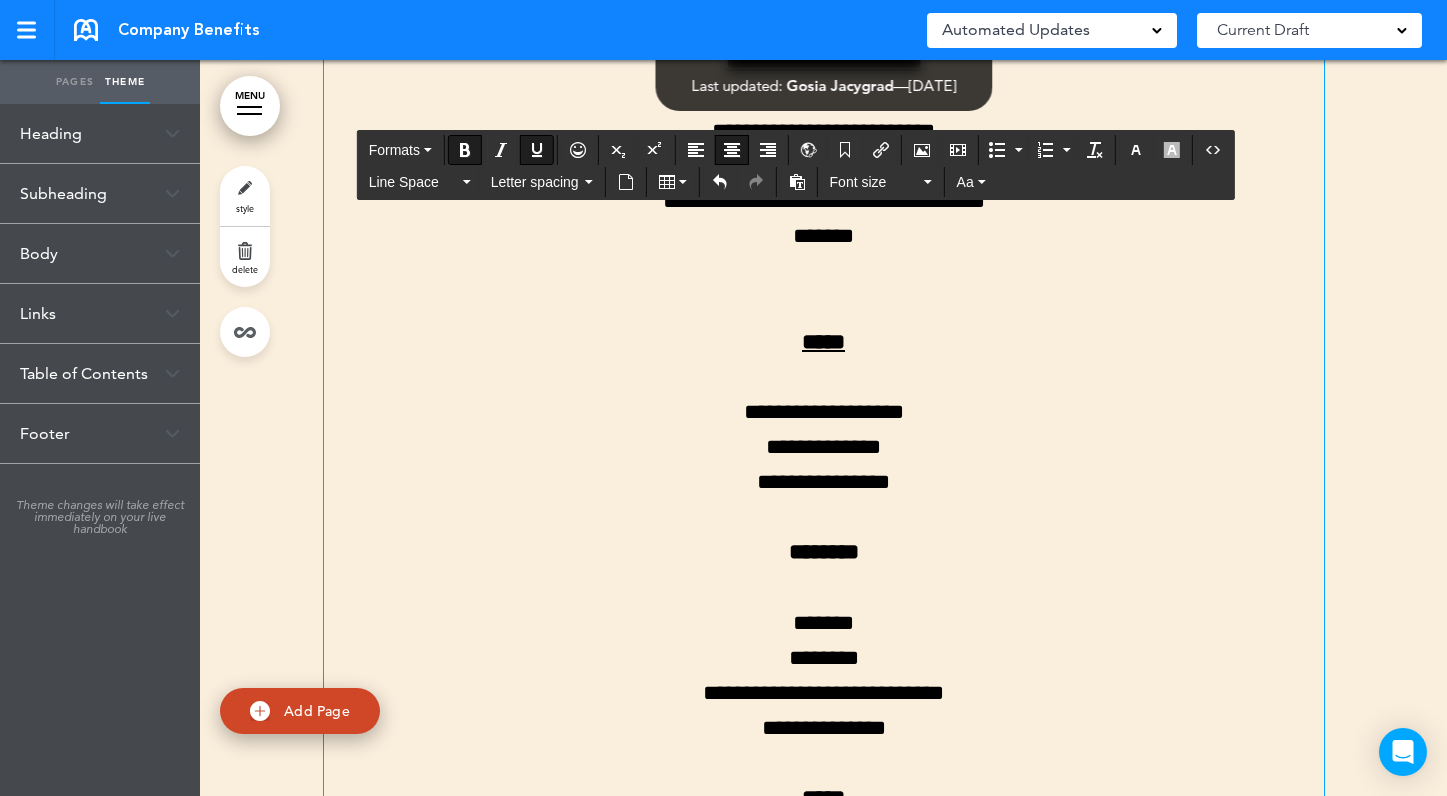 click on "********" at bounding box center (824, 552) 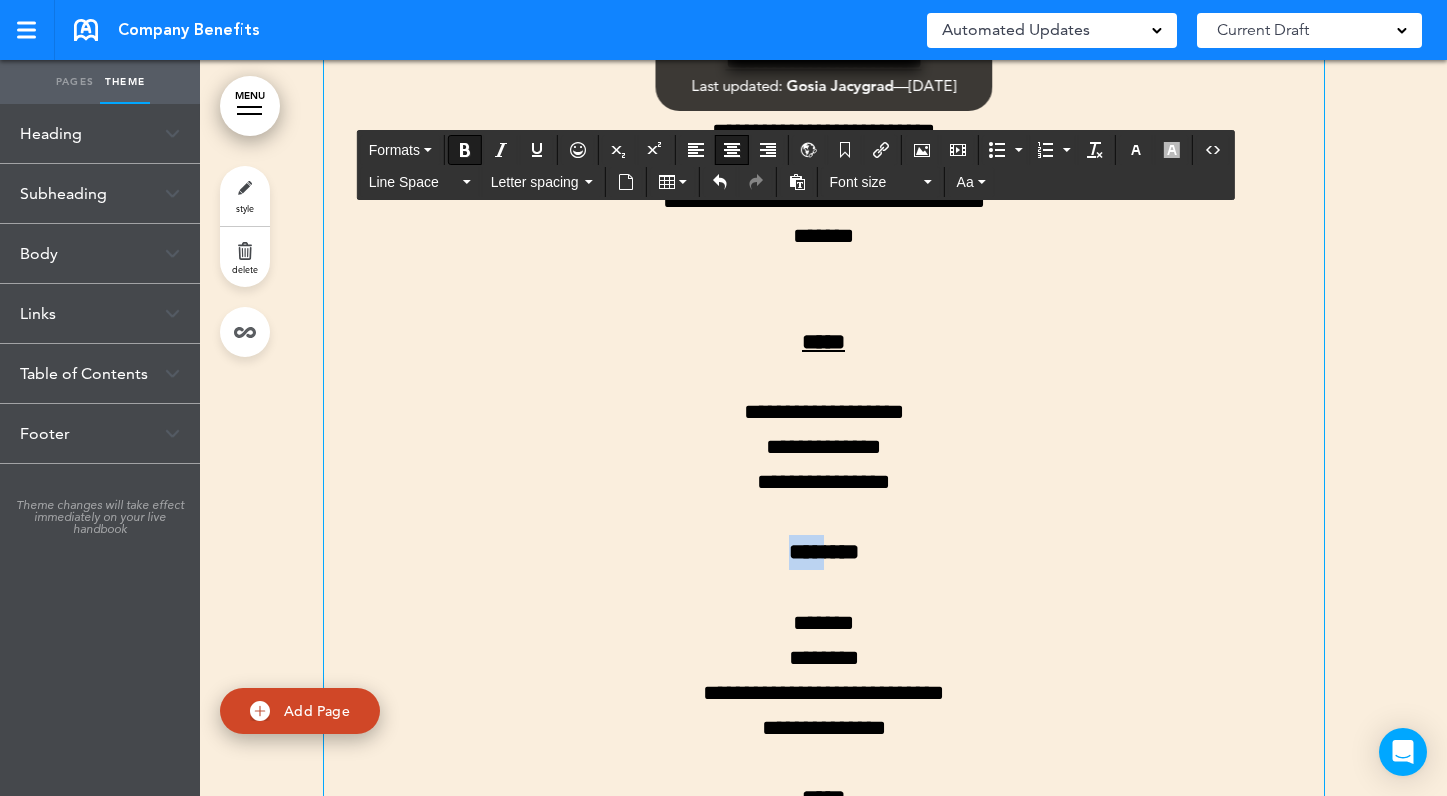 click on "********" at bounding box center [824, 552] 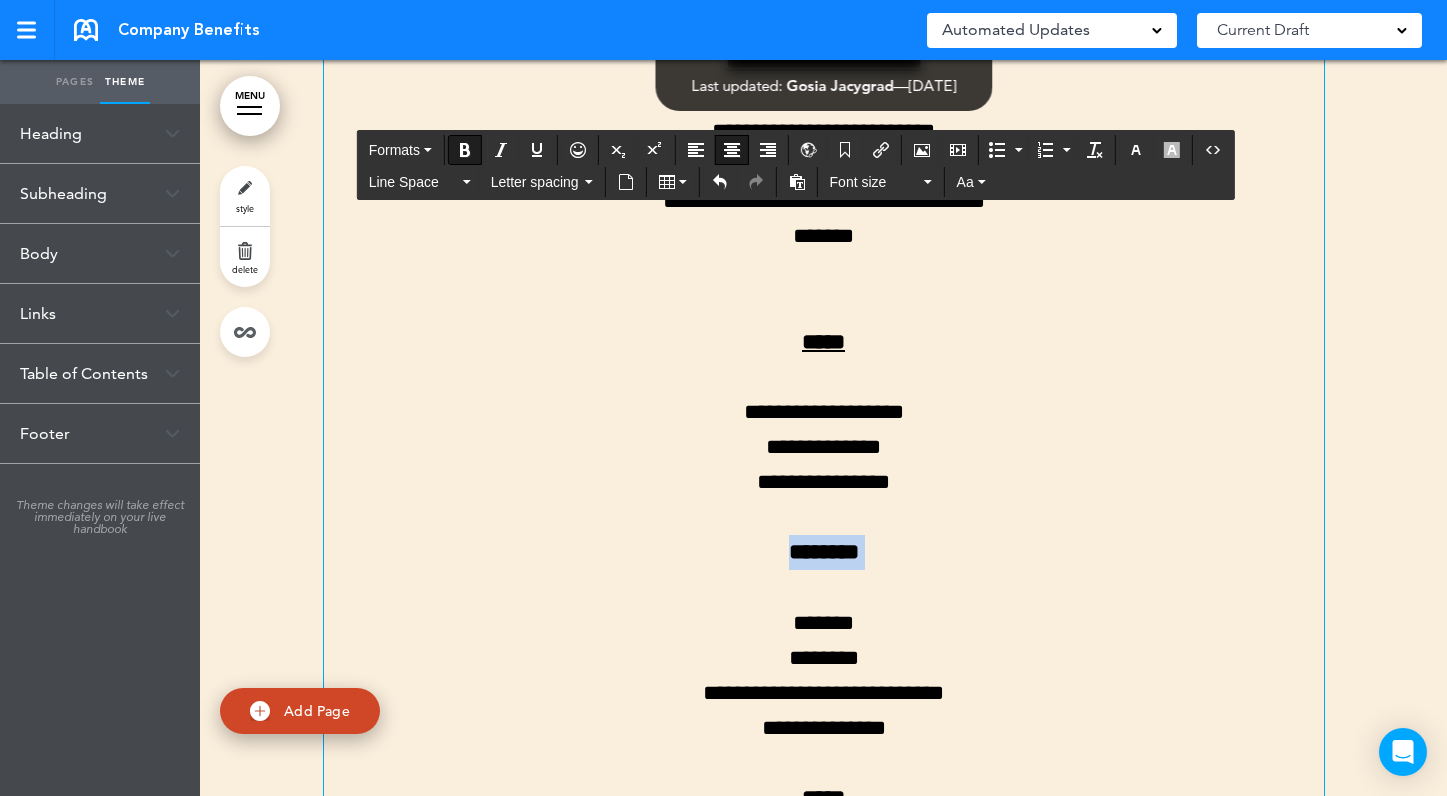 click on "********" at bounding box center (824, 552) 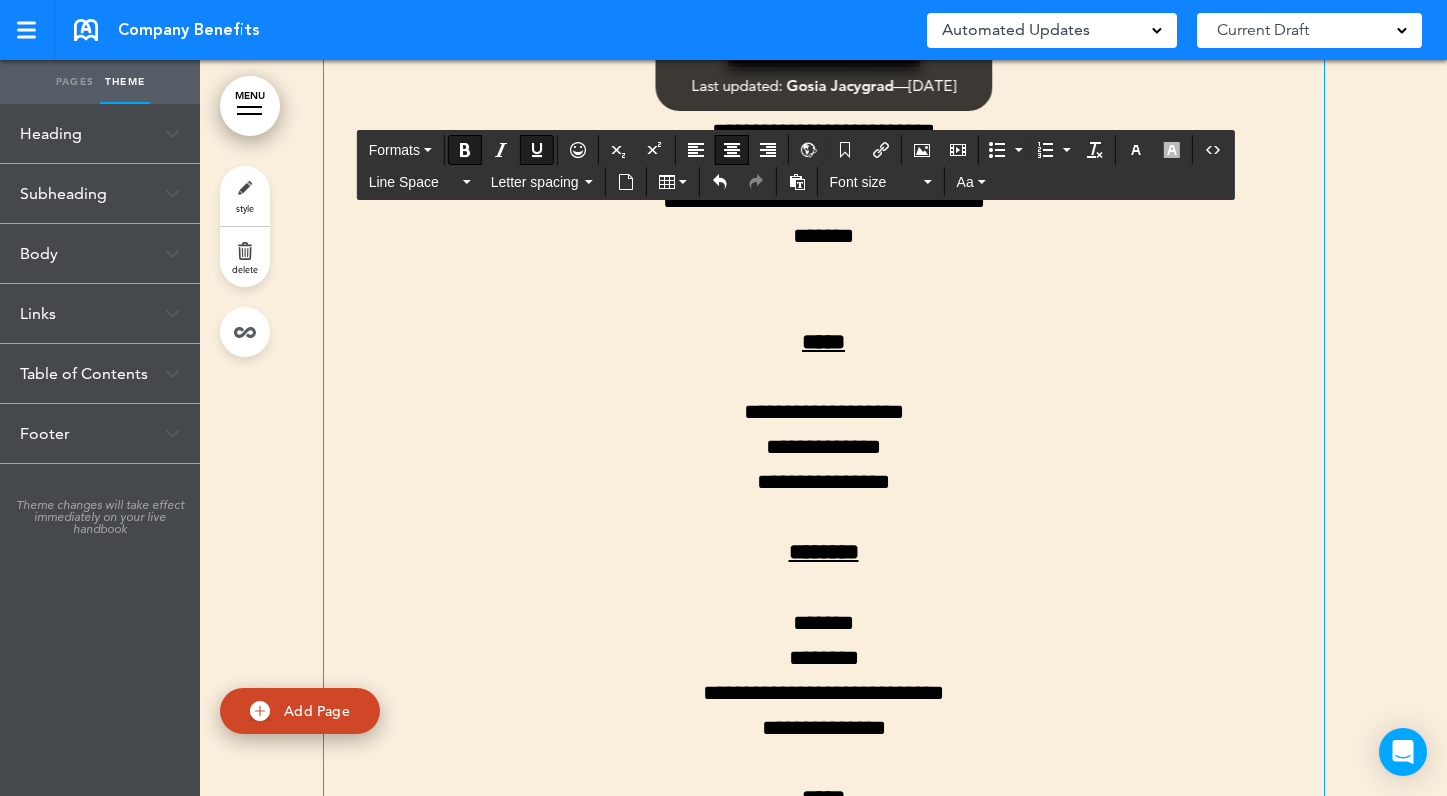 click on "**********" at bounding box center (824, 360) 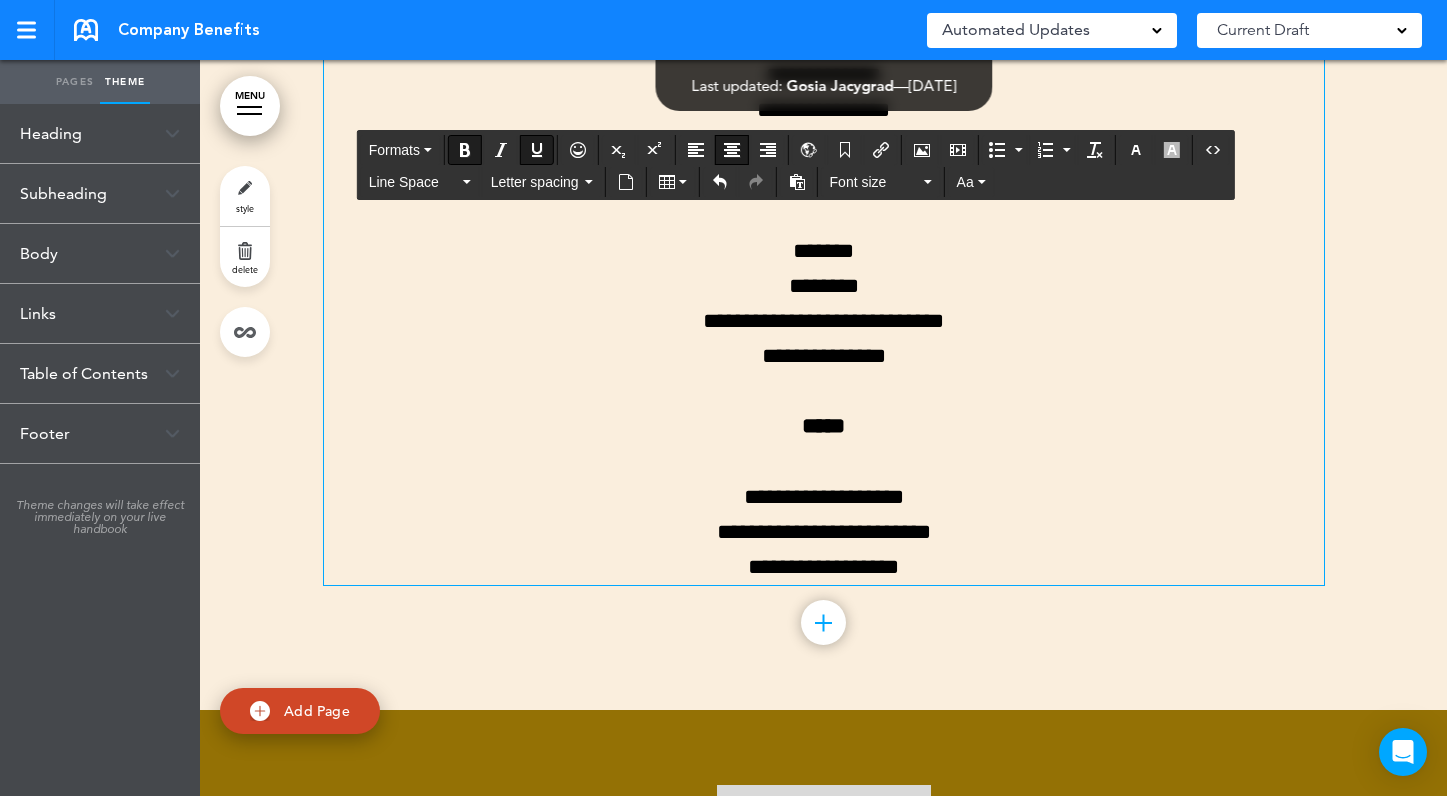 scroll, scrollTop: 2231, scrollLeft: 0, axis: vertical 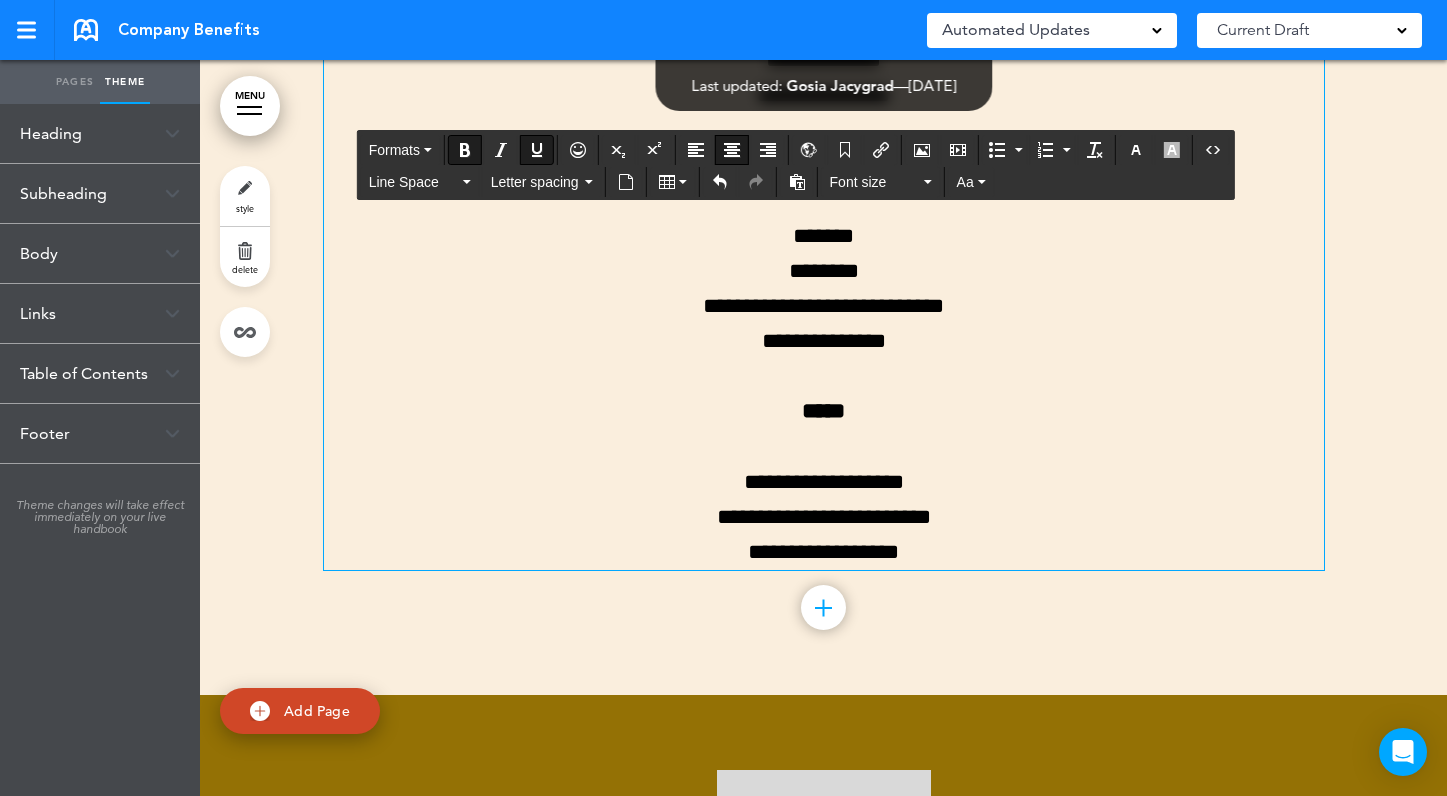 click on "*****" at bounding box center [823, 411] 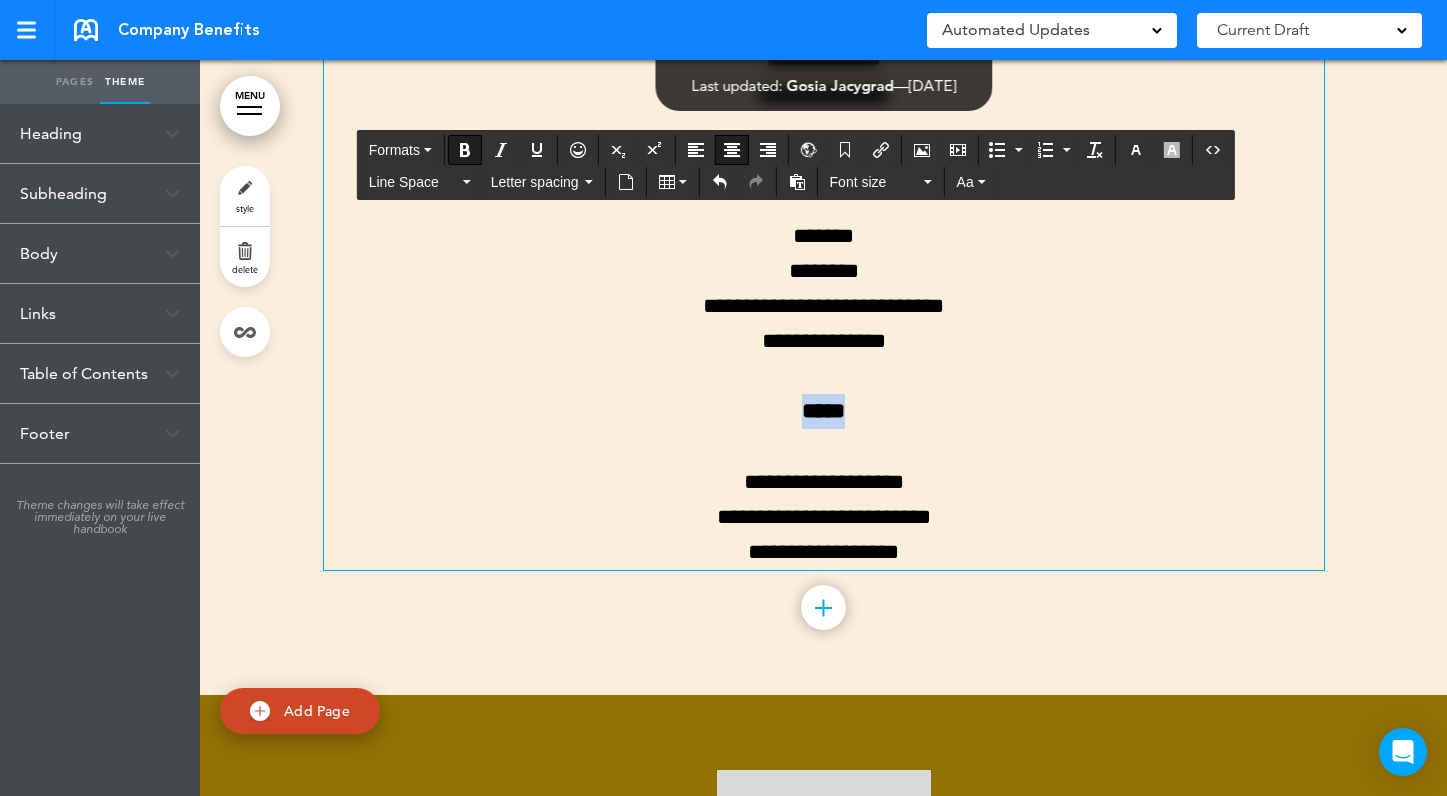 click on "*****" at bounding box center [823, 411] 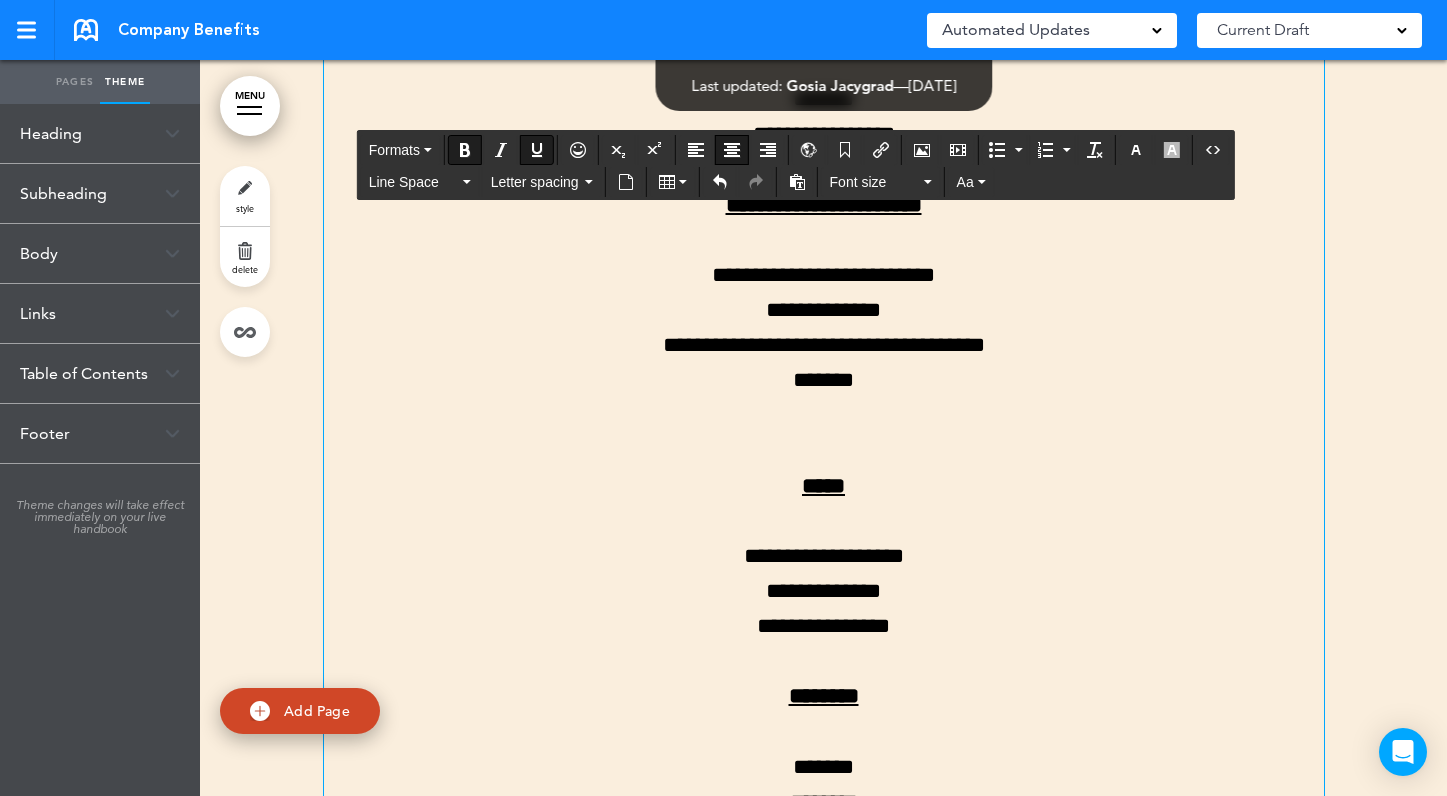 scroll, scrollTop: 1712, scrollLeft: 0, axis: vertical 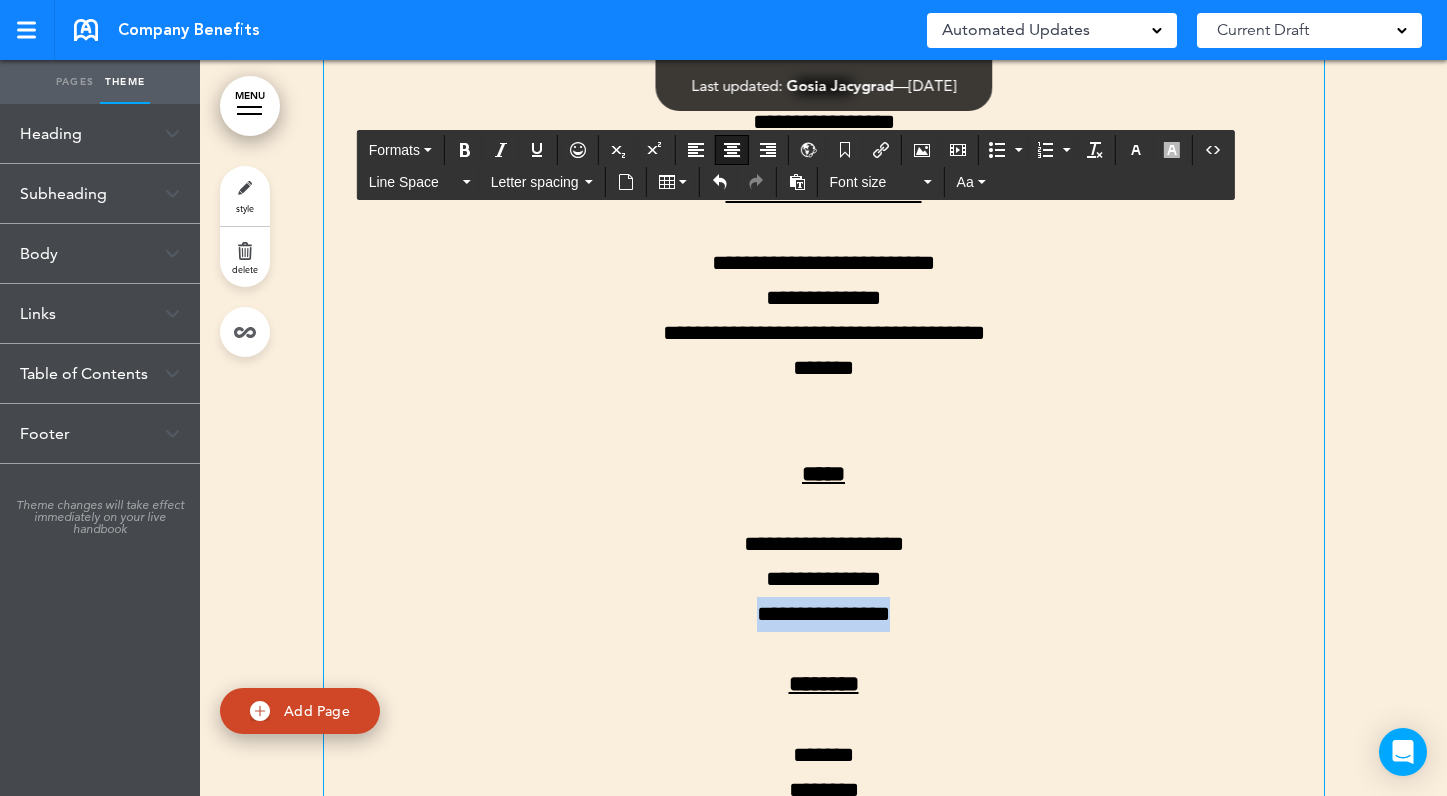 drag, startPoint x: 913, startPoint y: 614, endPoint x: 744, endPoint y: 614, distance: 169 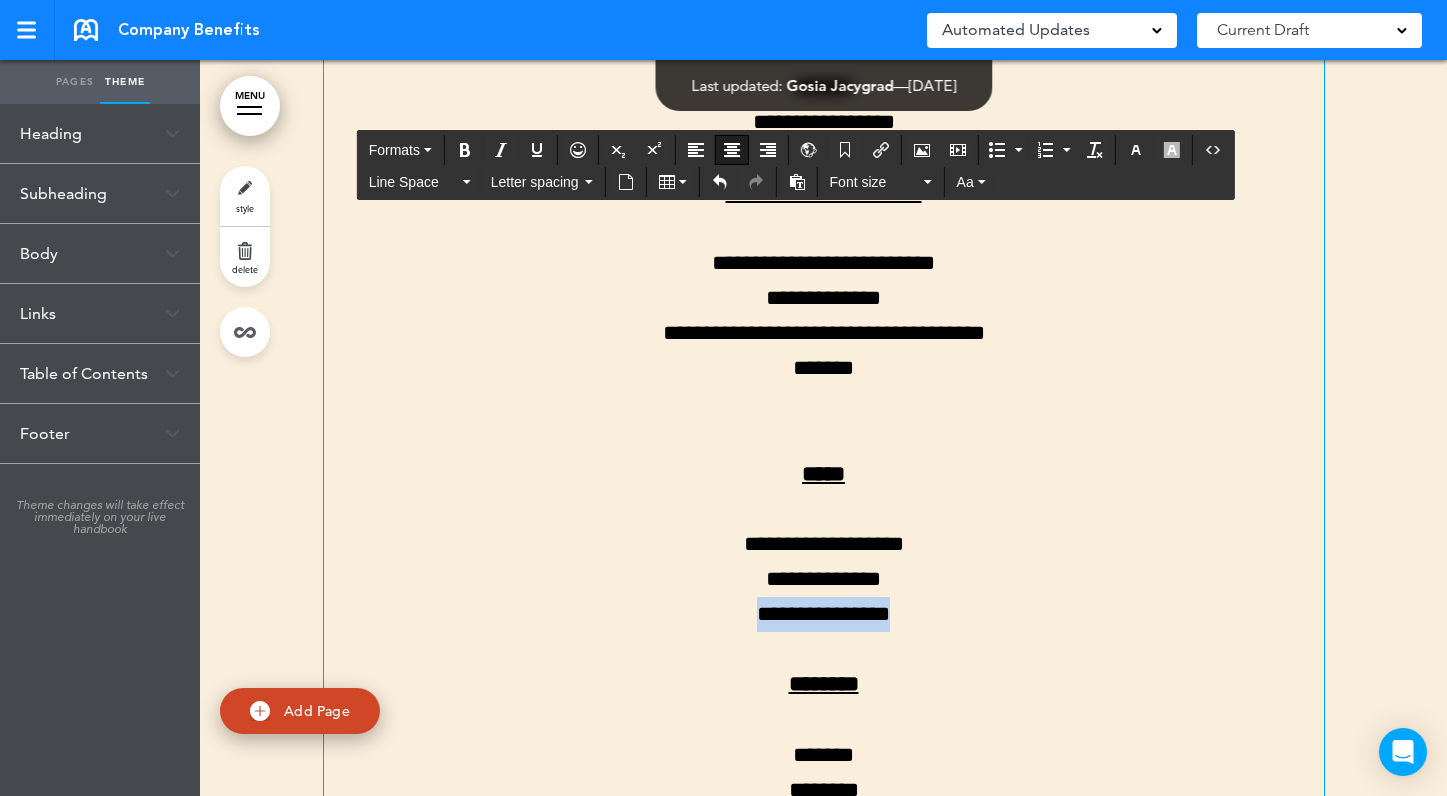 click on "**********" at bounding box center [824, 580] 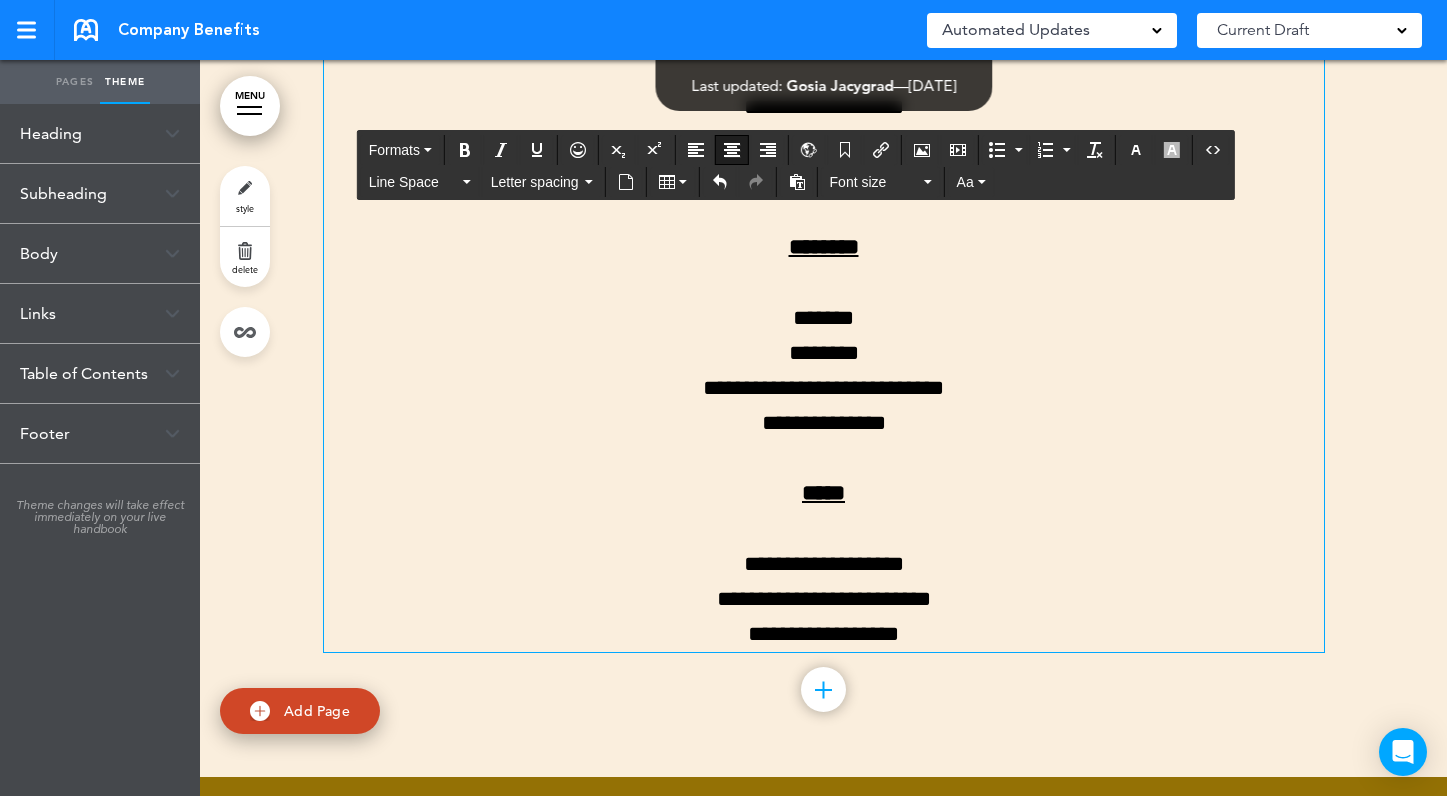 scroll, scrollTop: 2148, scrollLeft: 0, axis: vertical 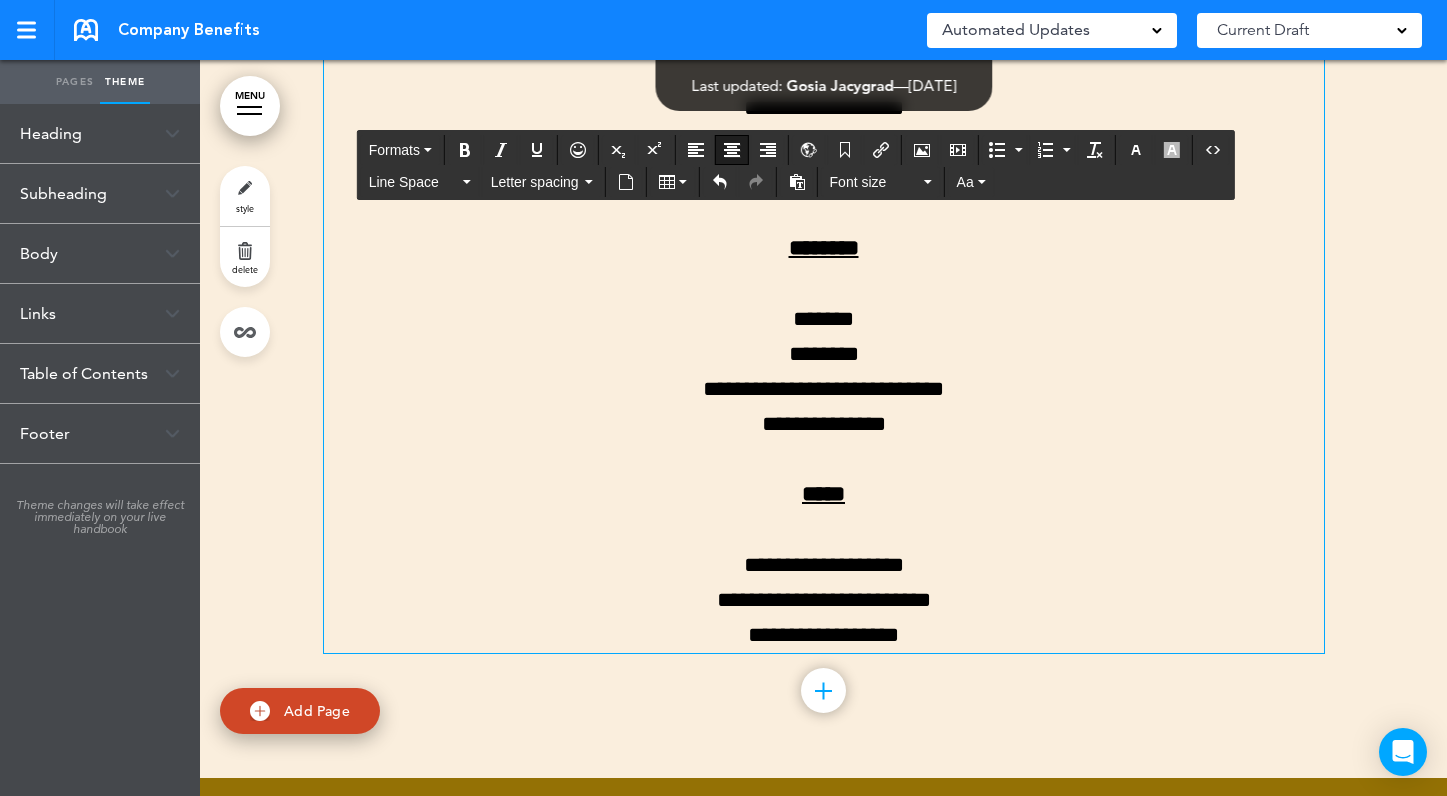 click on "**********" at bounding box center (824, 565) 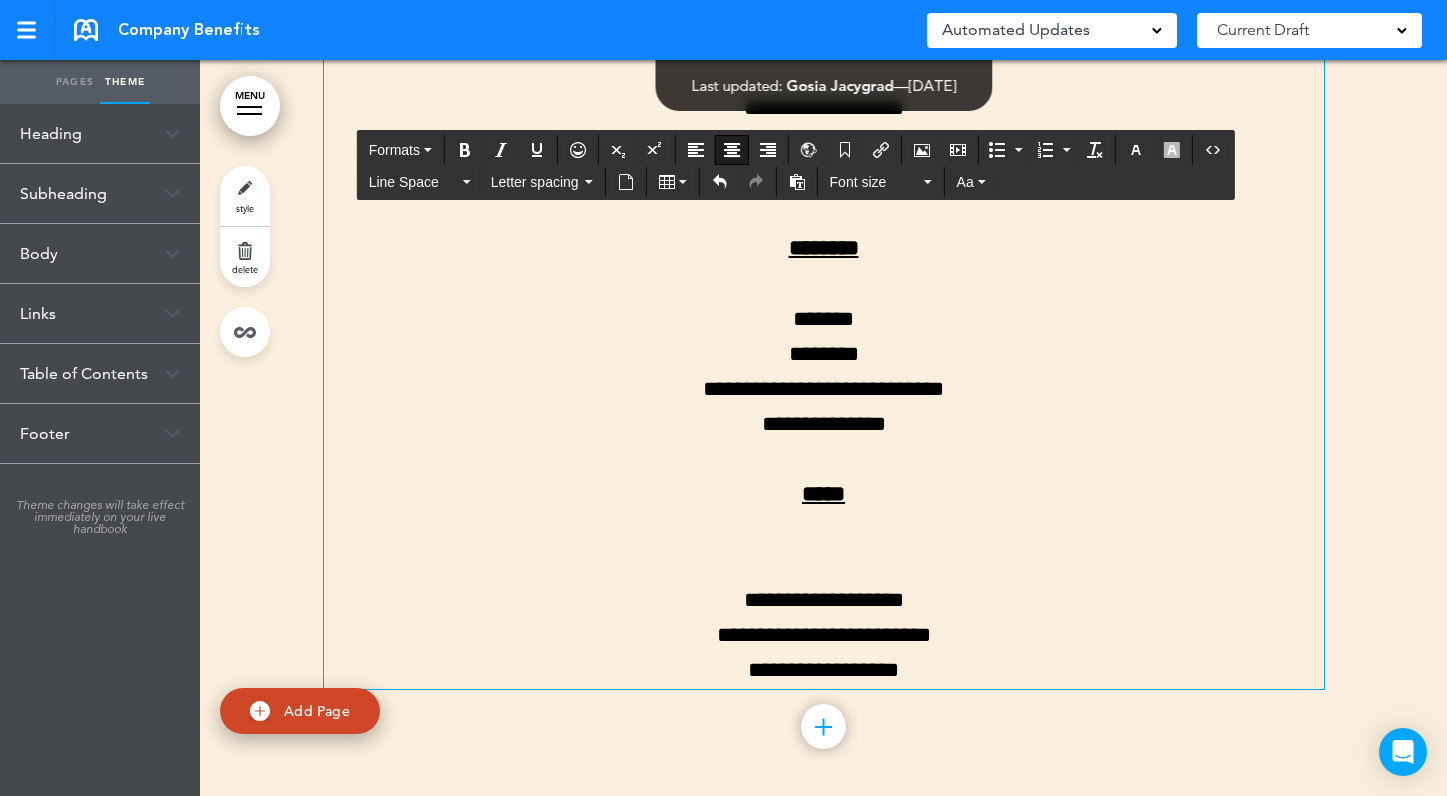type 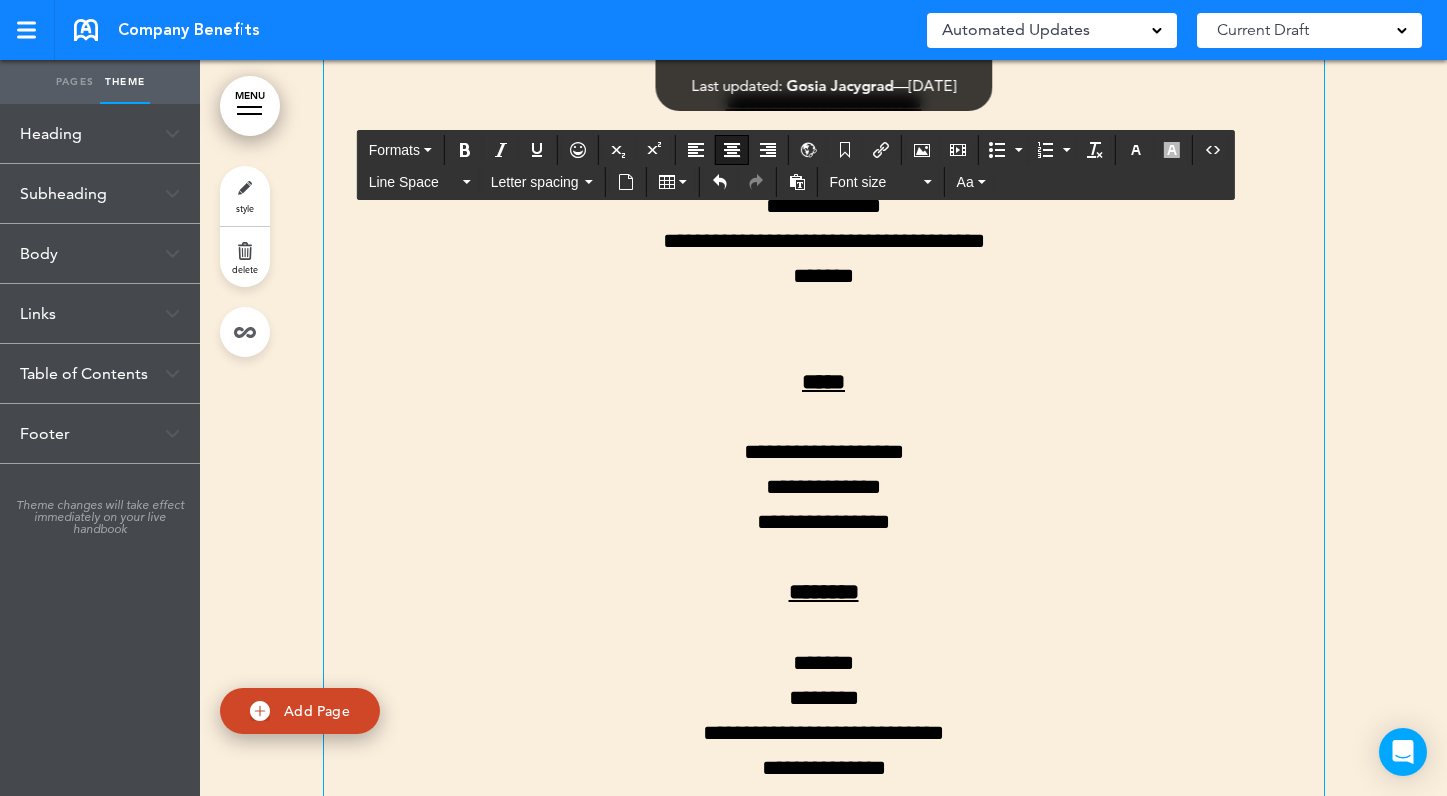 scroll, scrollTop: 1736, scrollLeft: 0, axis: vertical 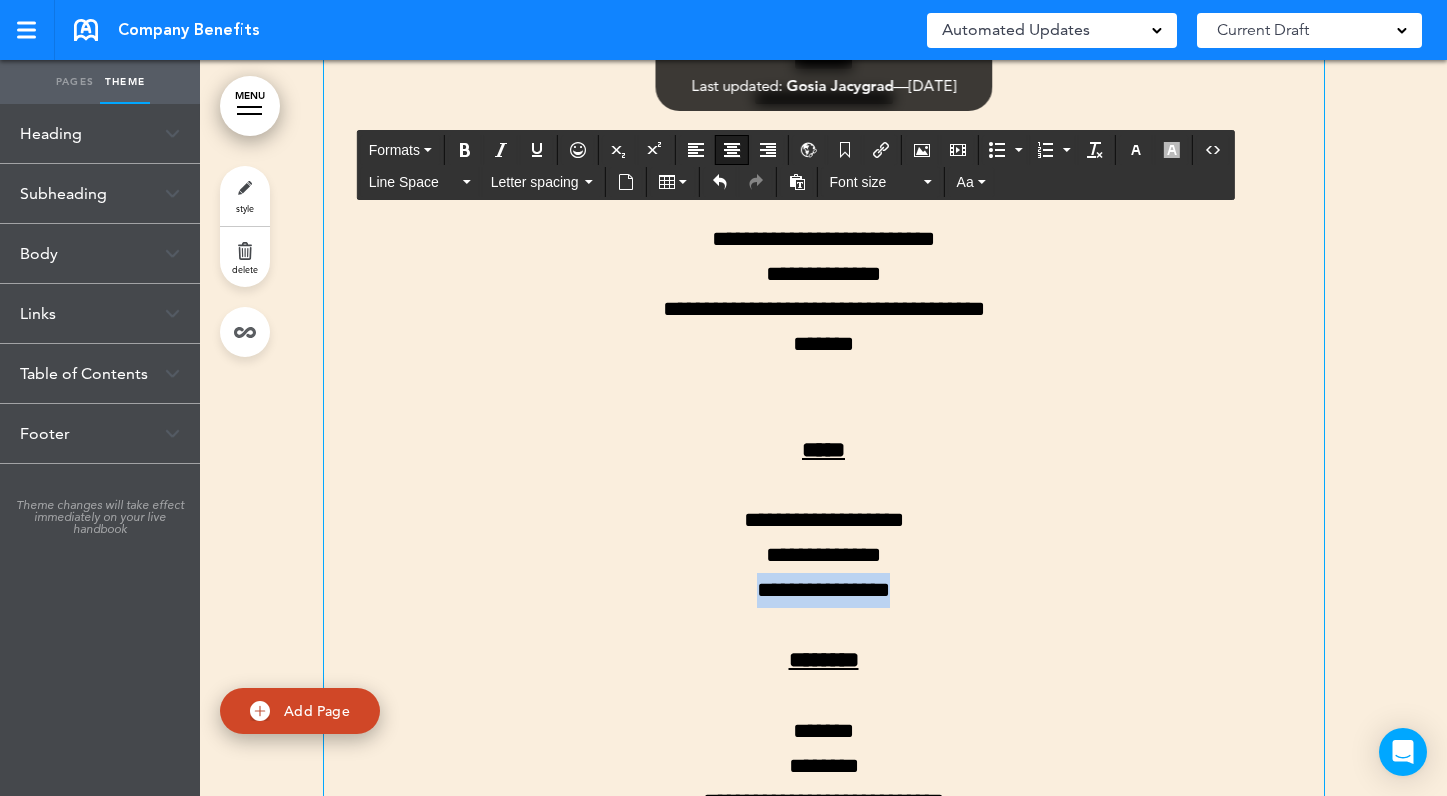 drag, startPoint x: 911, startPoint y: 592, endPoint x: 723, endPoint y: 588, distance: 188.04254 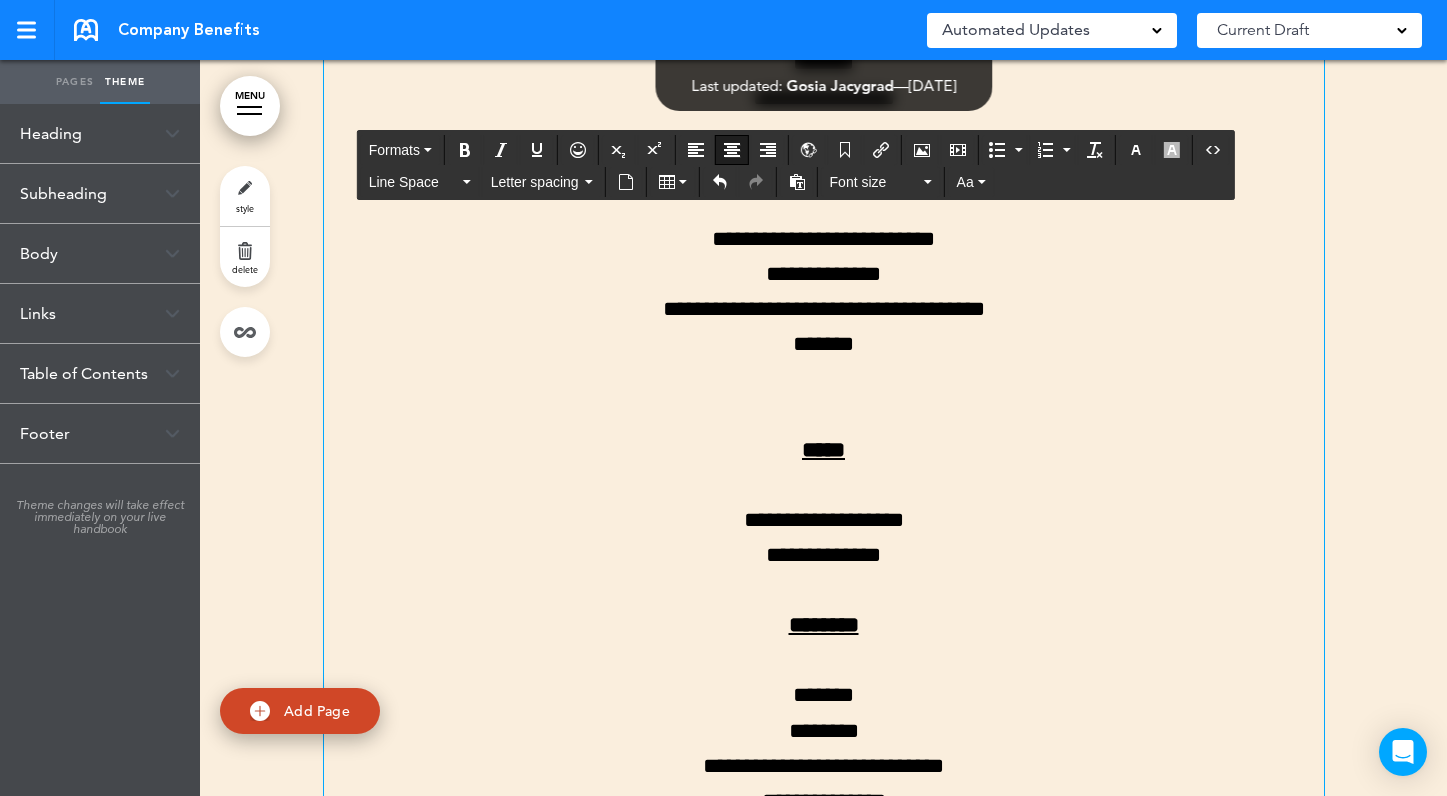 scroll, scrollTop: 2287, scrollLeft: 0, axis: vertical 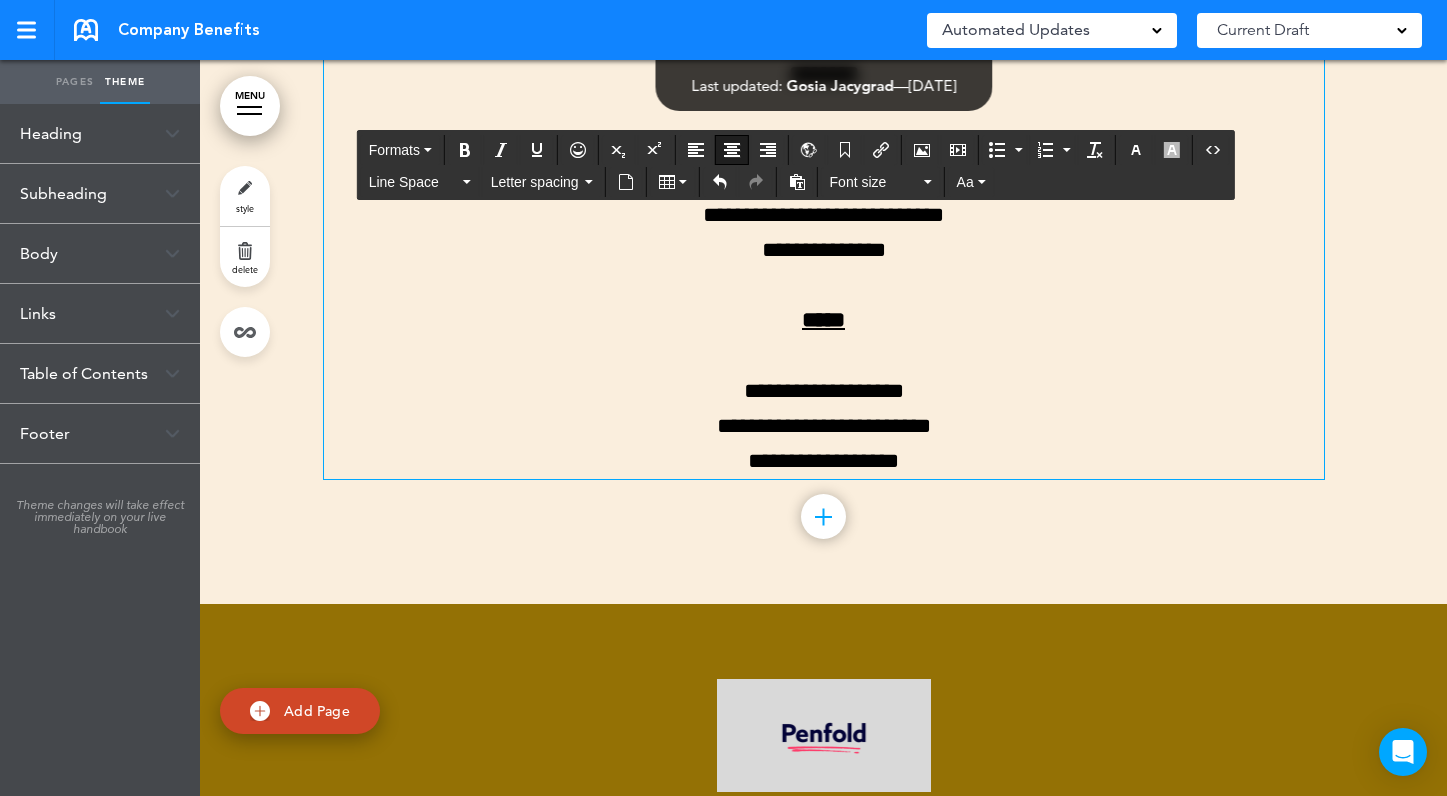 click on "**********" at bounding box center [824, 391] 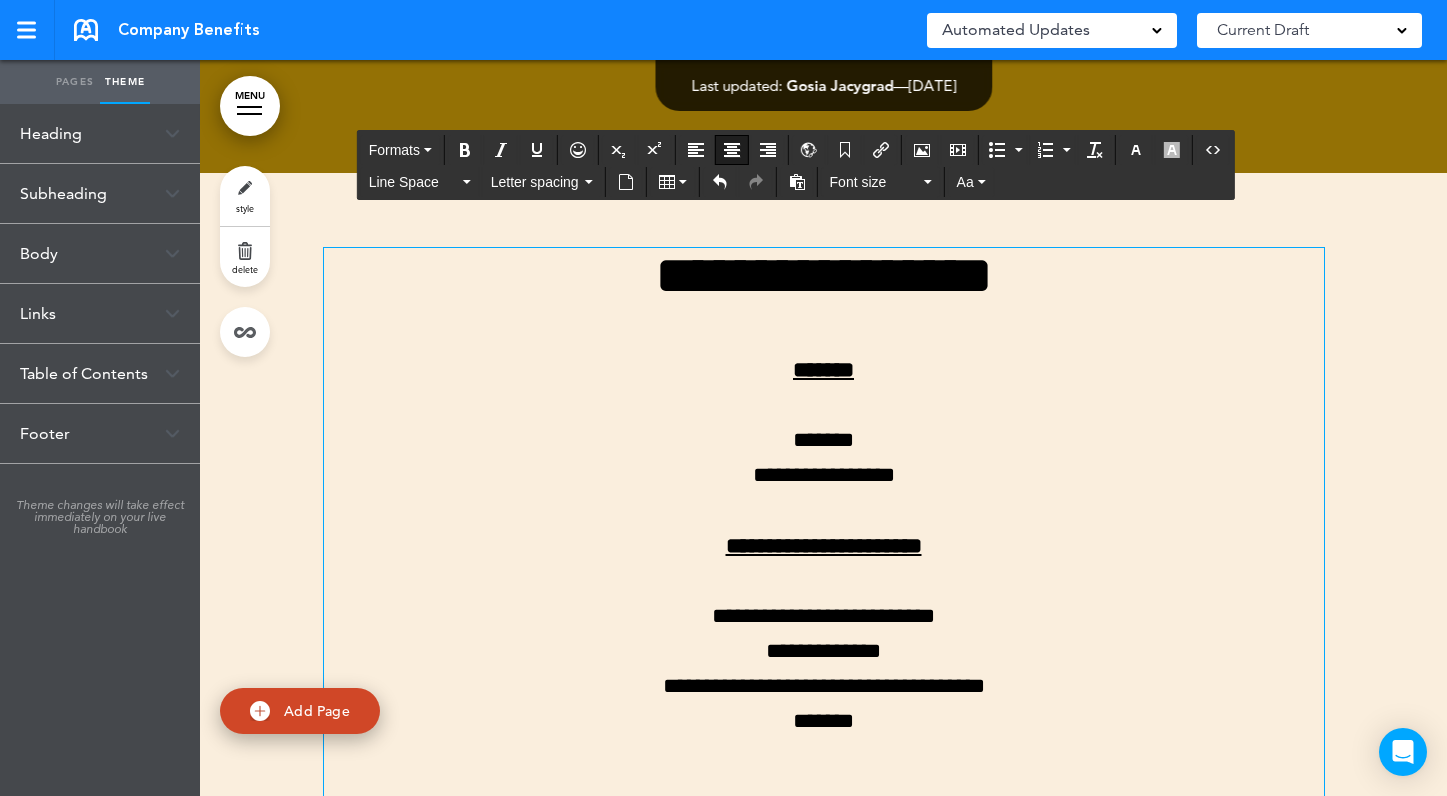 scroll, scrollTop: 1310, scrollLeft: 0, axis: vertical 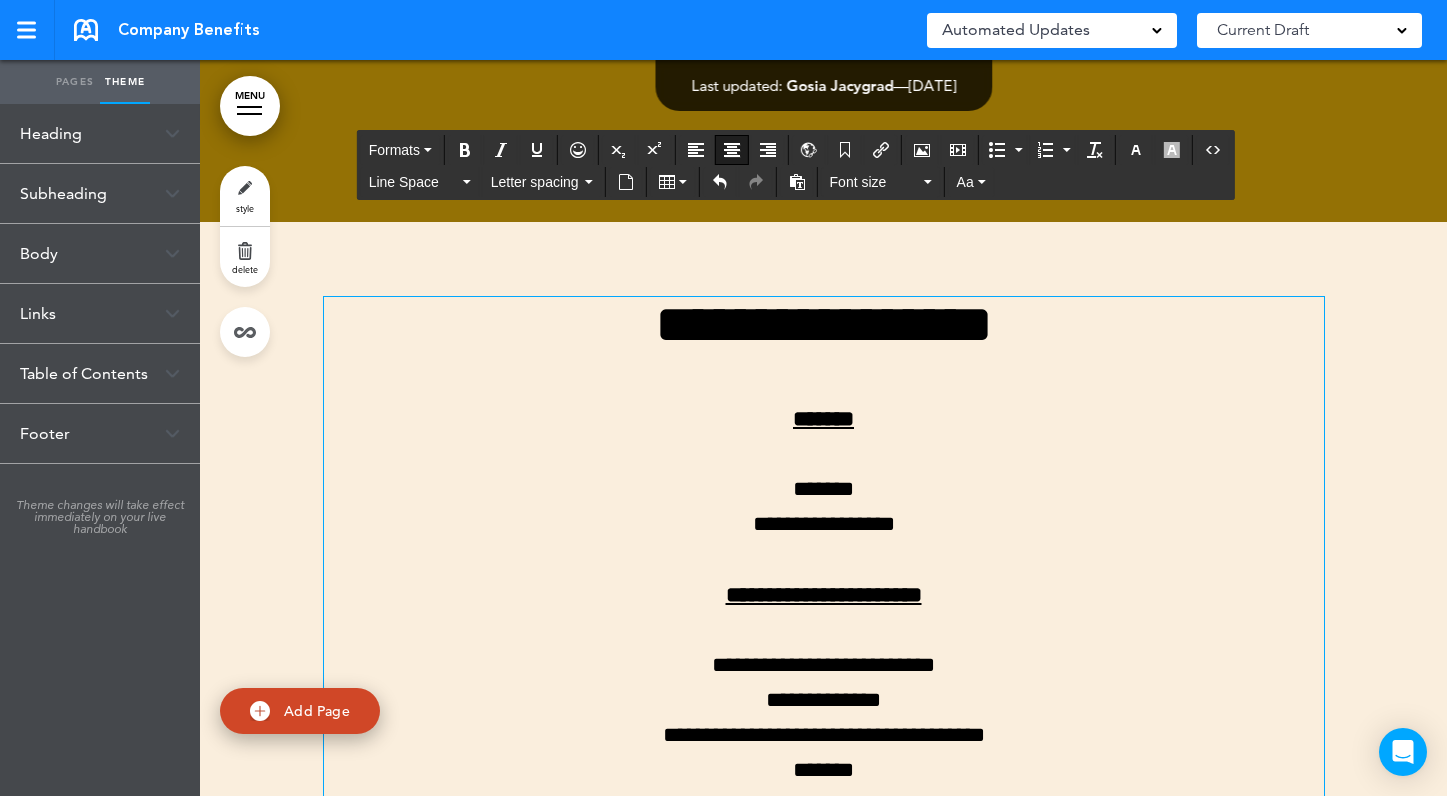 click on "**********" at bounding box center [824, 507] 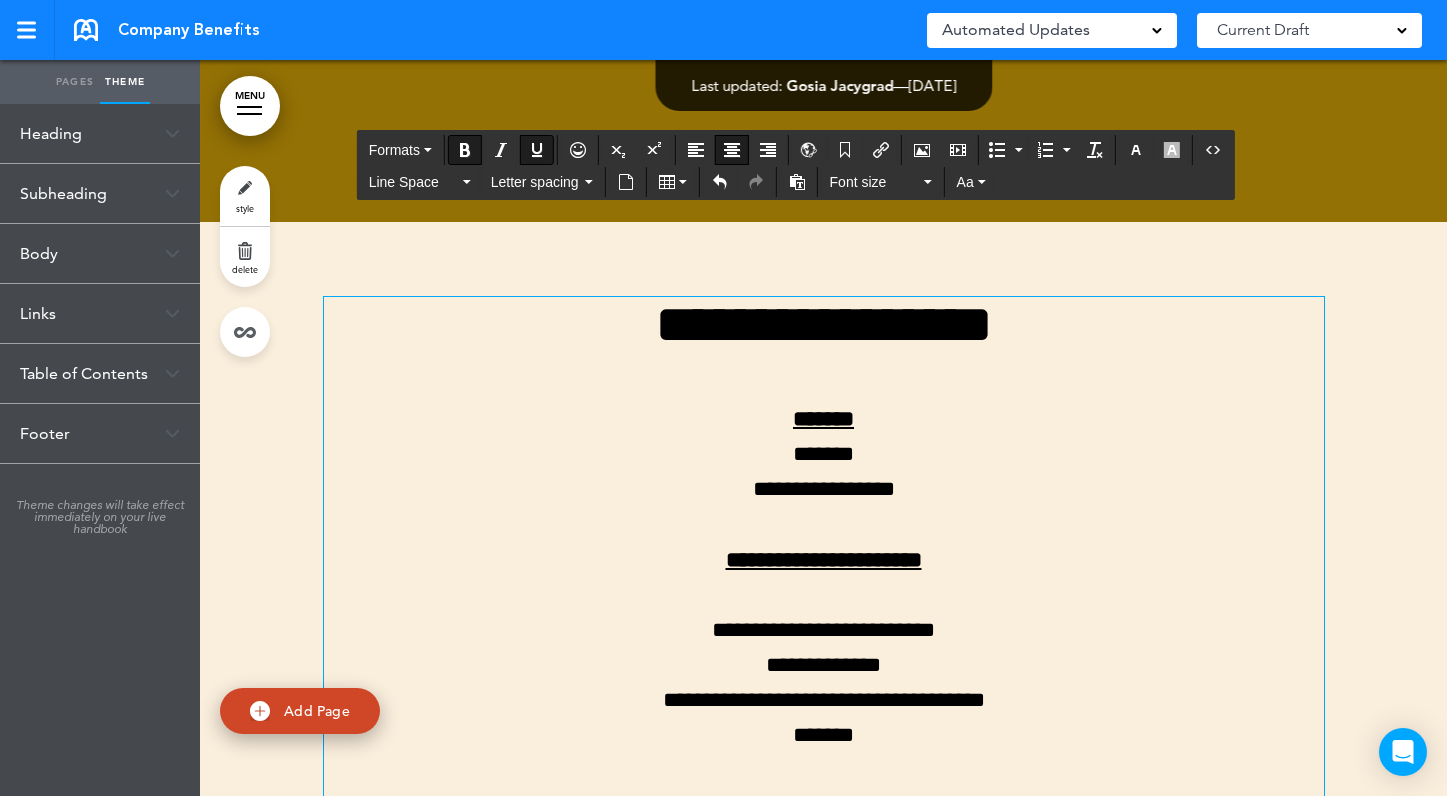 click on "**********" at bounding box center (824, 701) 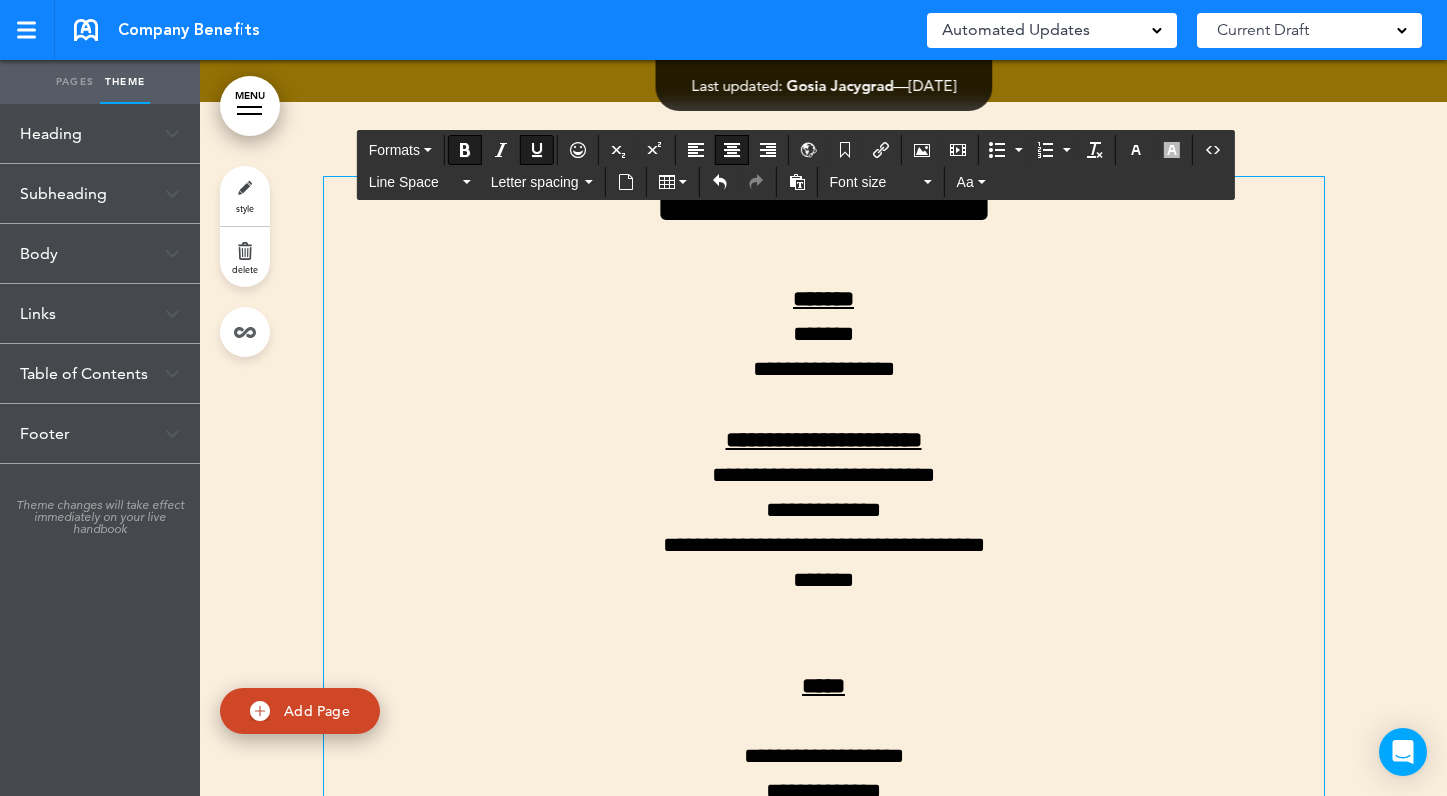 scroll, scrollTop: 1622, scrollLeft: 0, axis: vertical 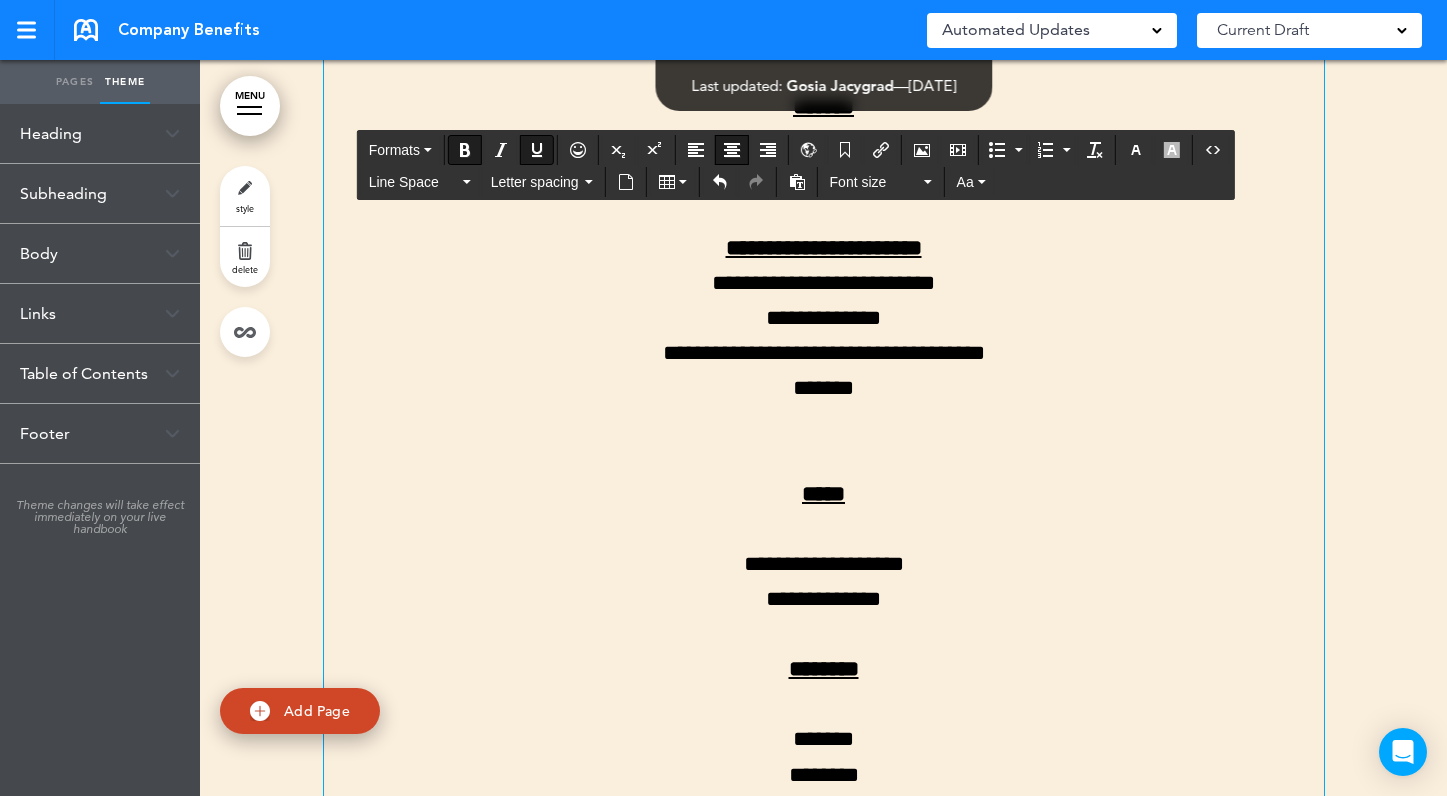 click on "**********" at bounding box center [824, 582] 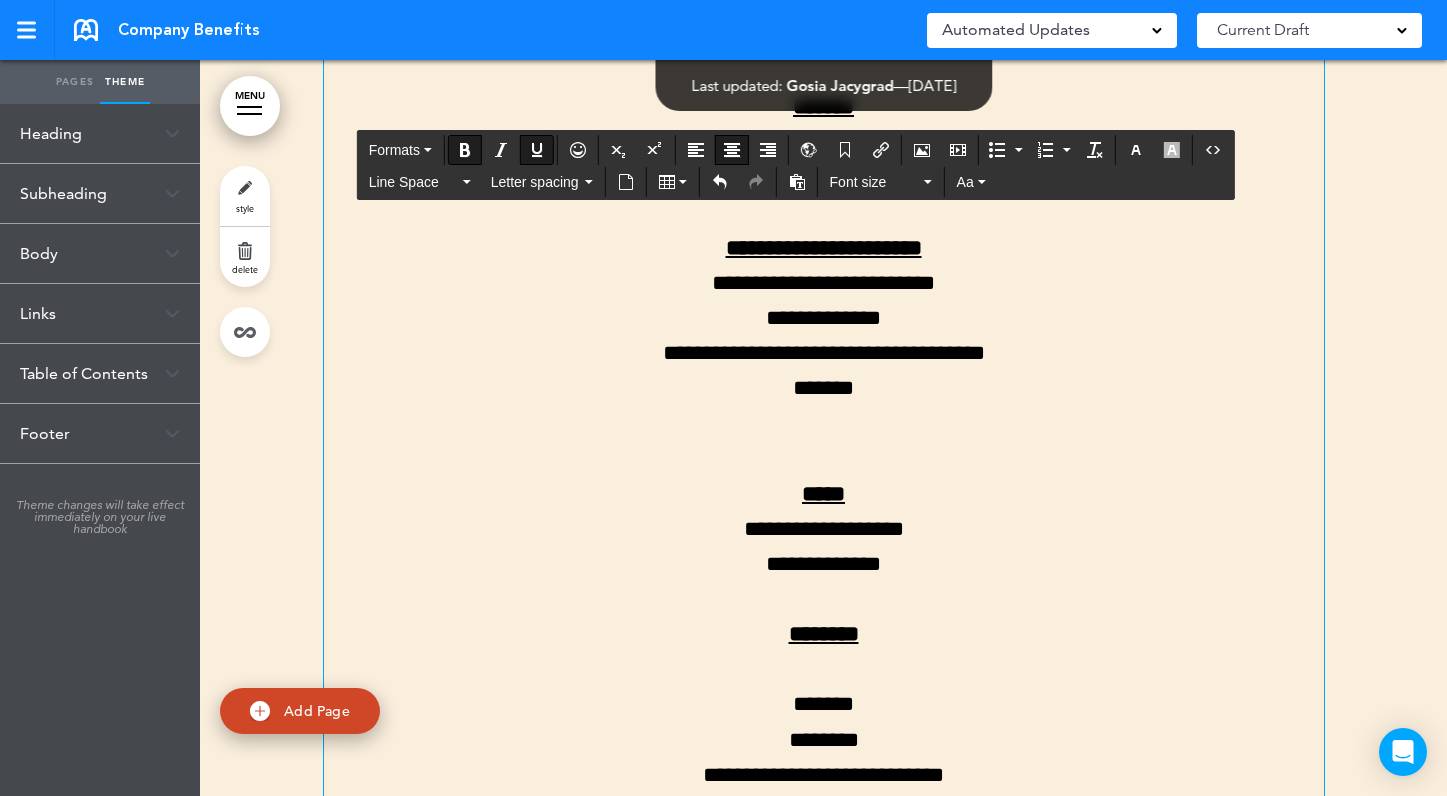 scroll, scrollTop: 1849, scrollLeft: 0, axis: vertical 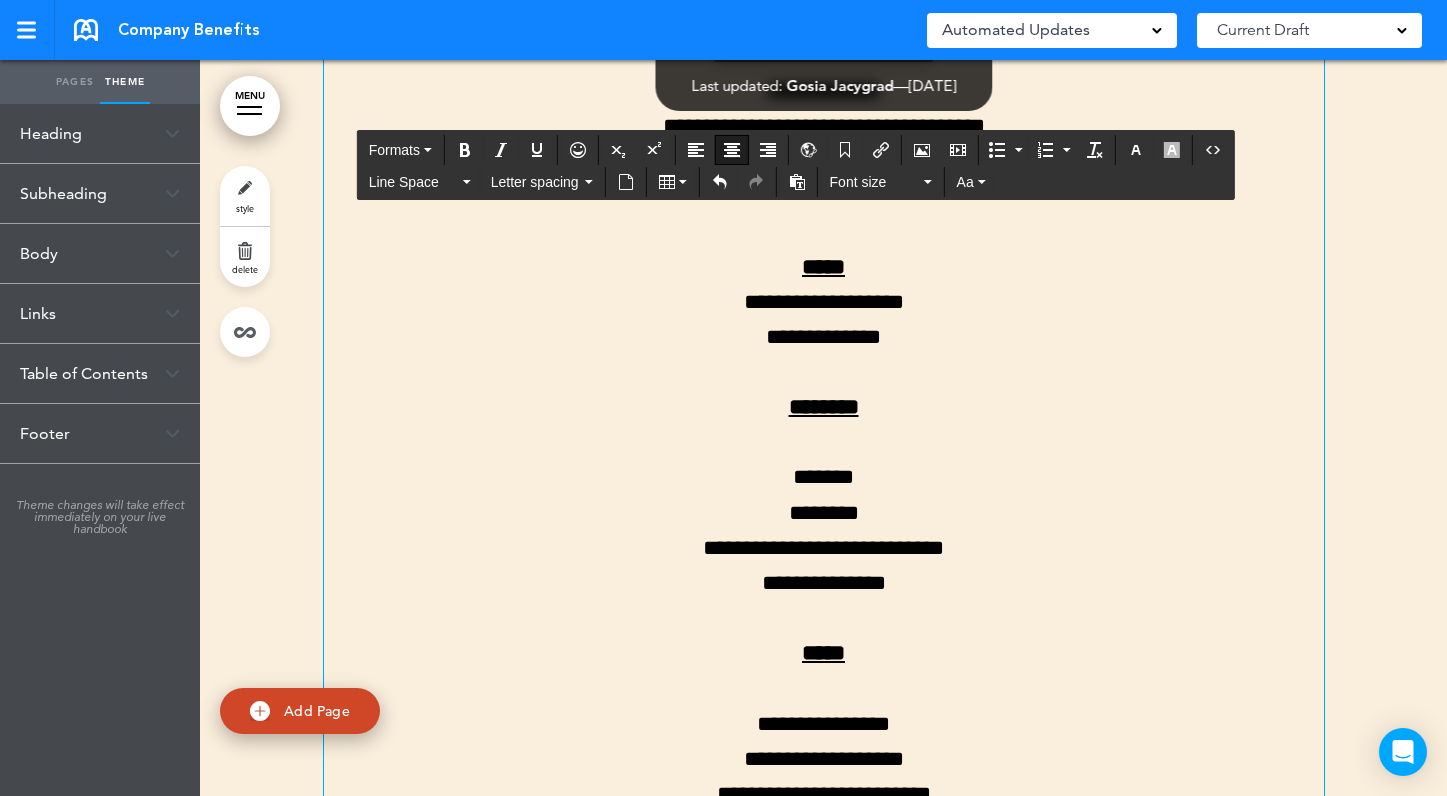click on "**********" at bounding box center [824, 530] 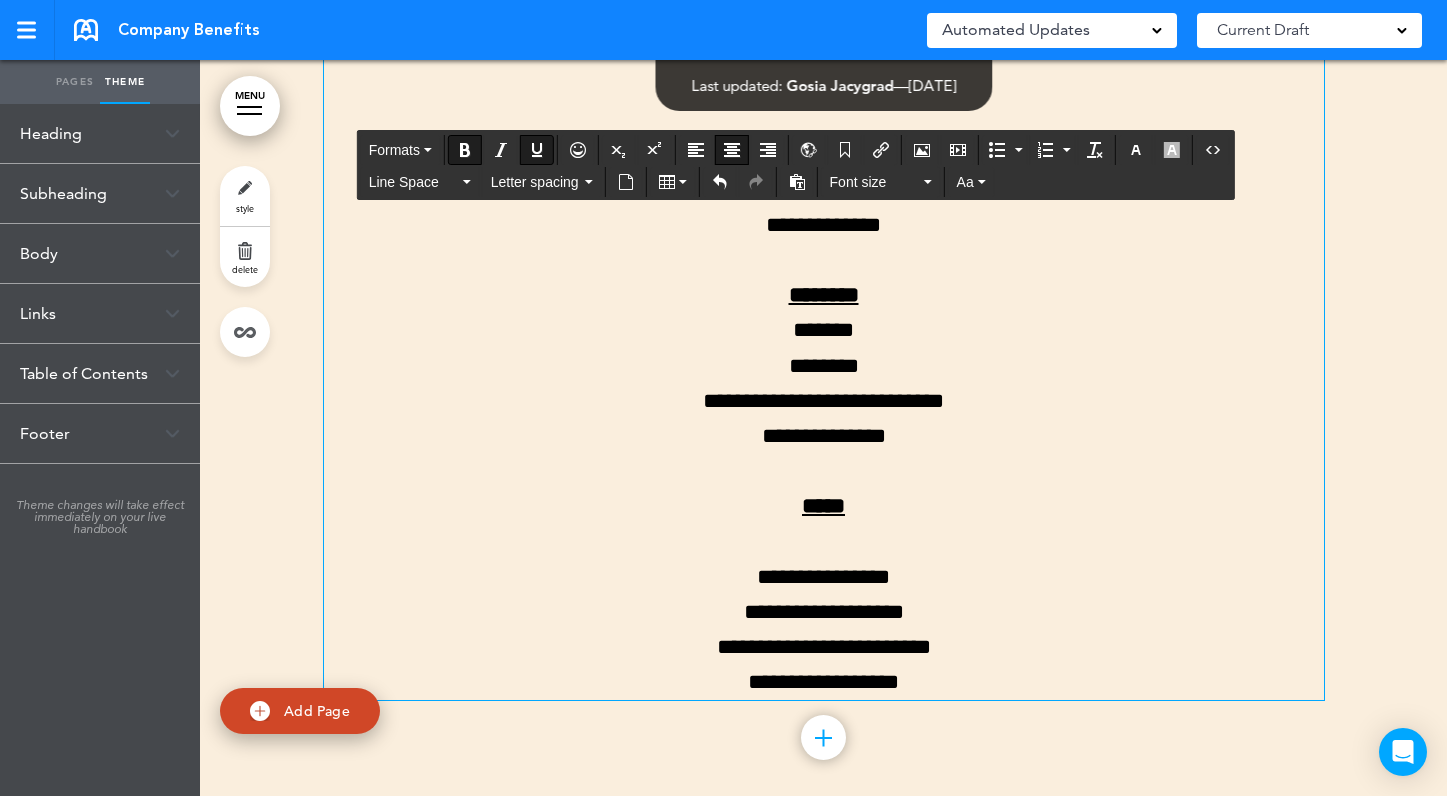 scroll, scrollTop: 1982, scrollLeft: 0, axis: vertical 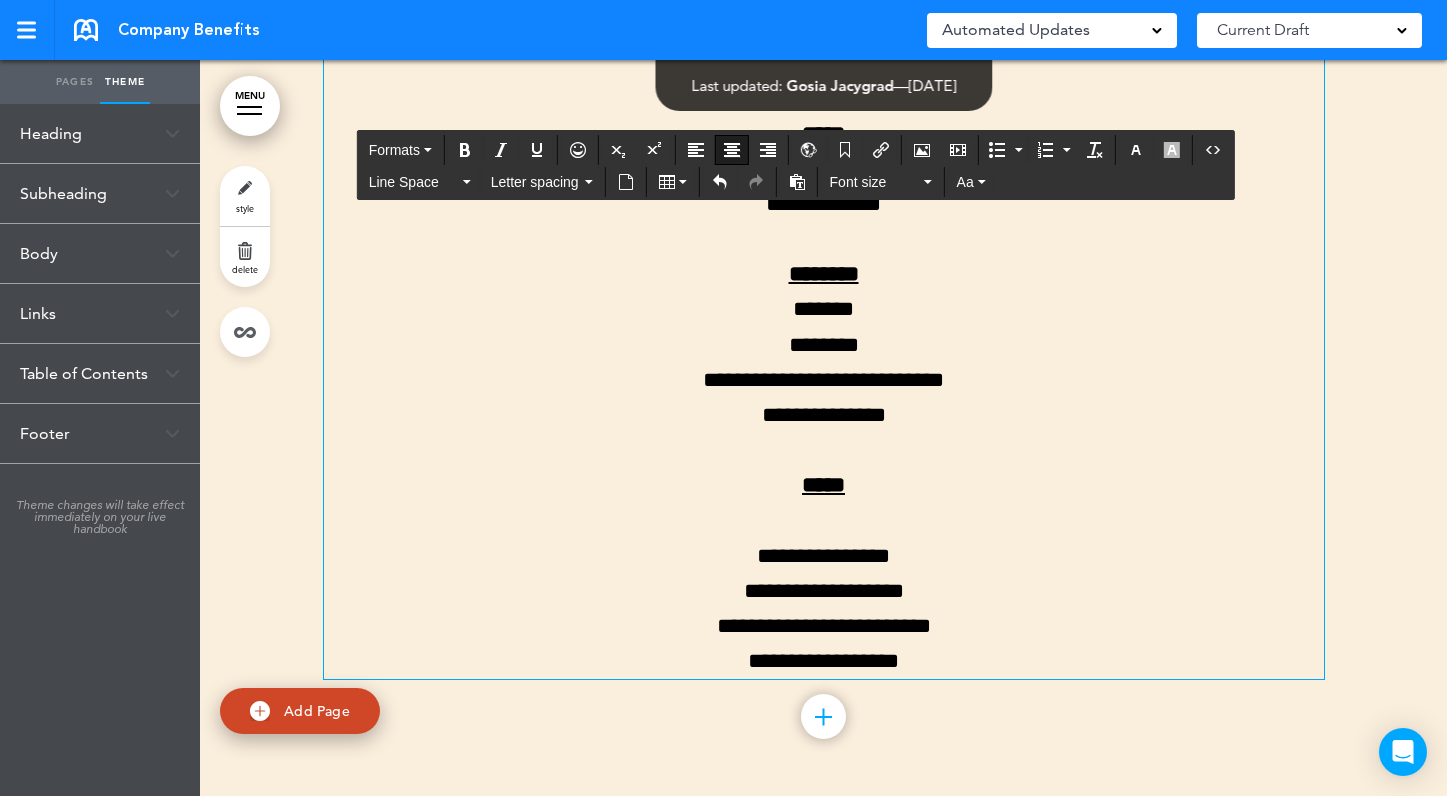 click on "**********" at bounding box center [824, 573] 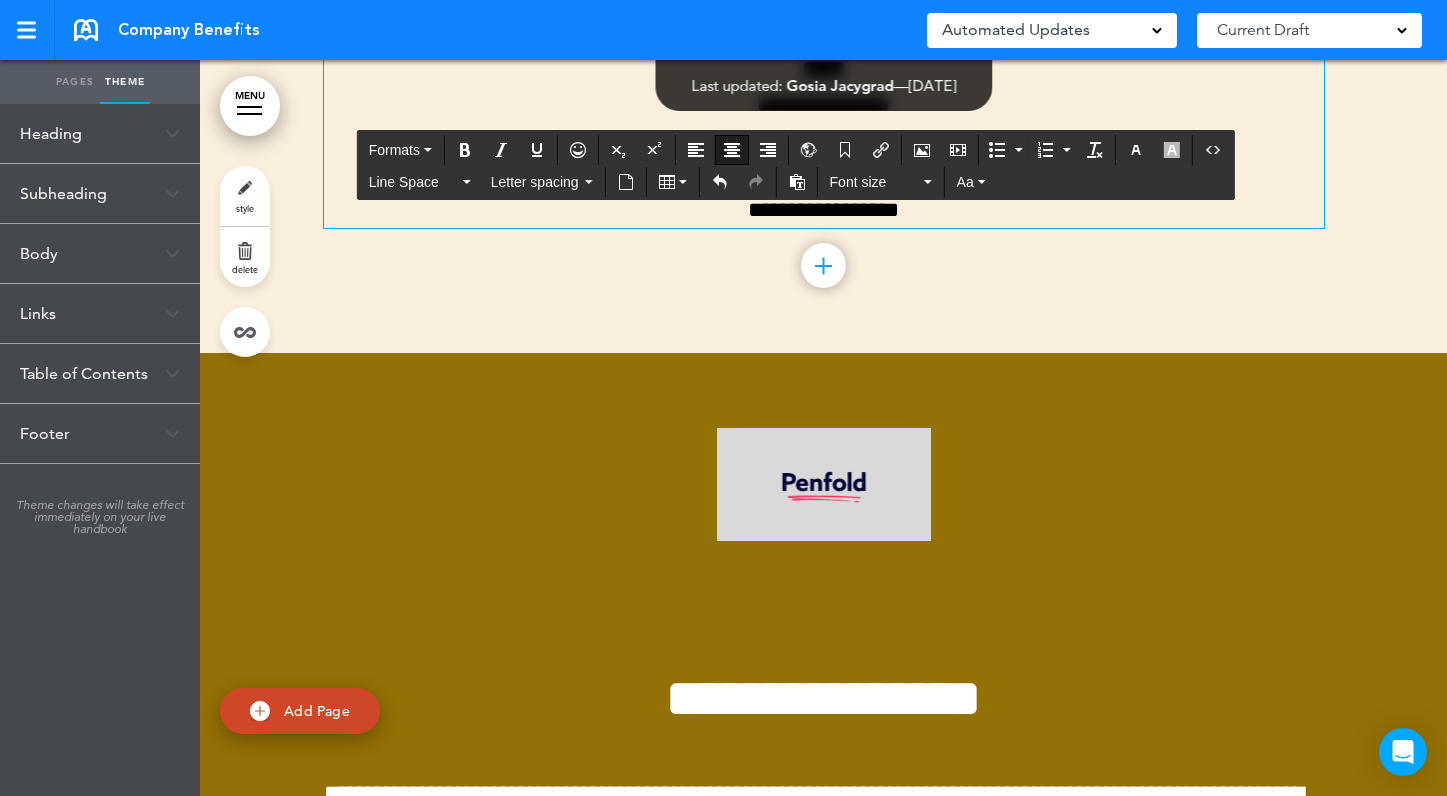 click on "**********" at bounding box center [824, 918] 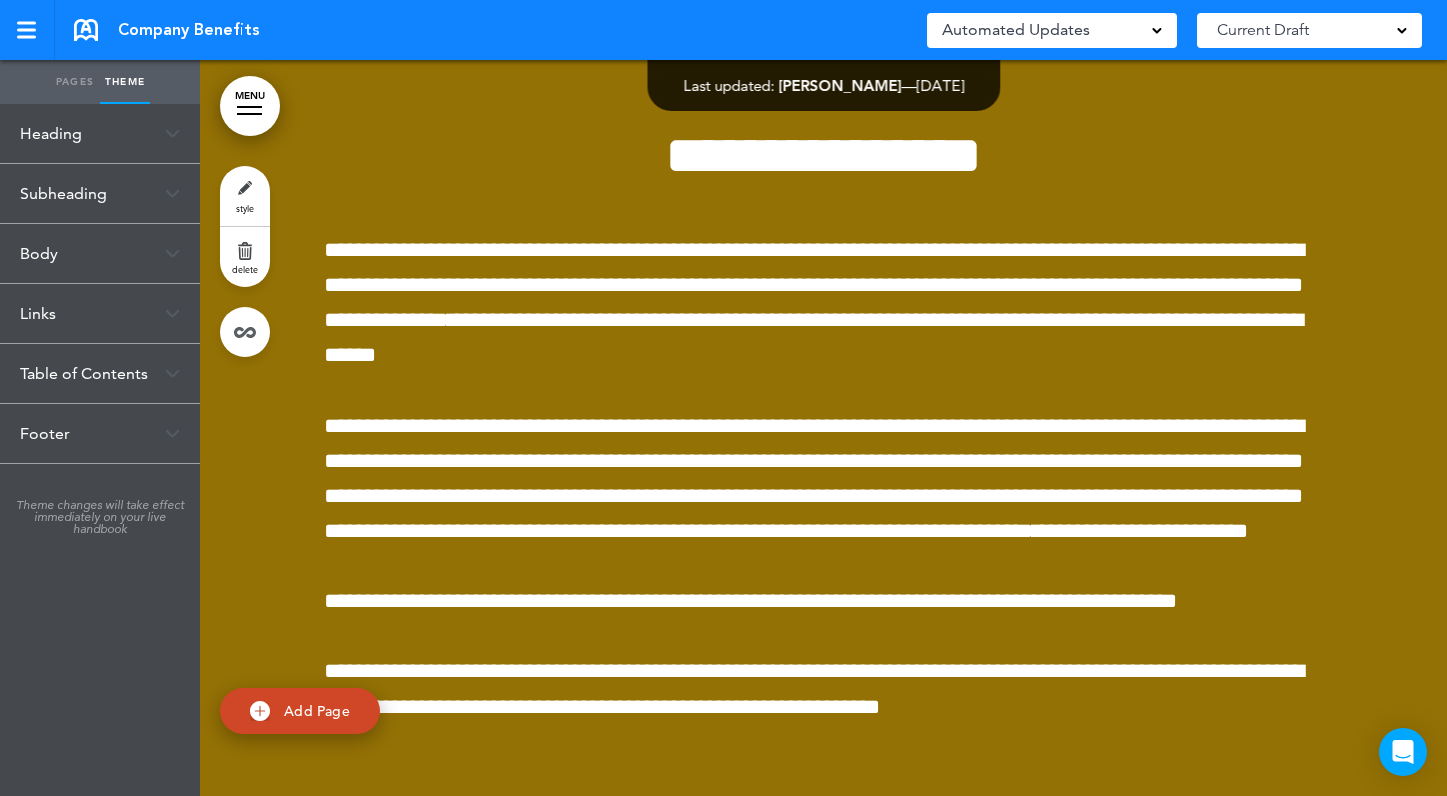 scroll, scrollTop: 2939, scrollLeft: 0, axis: vertical 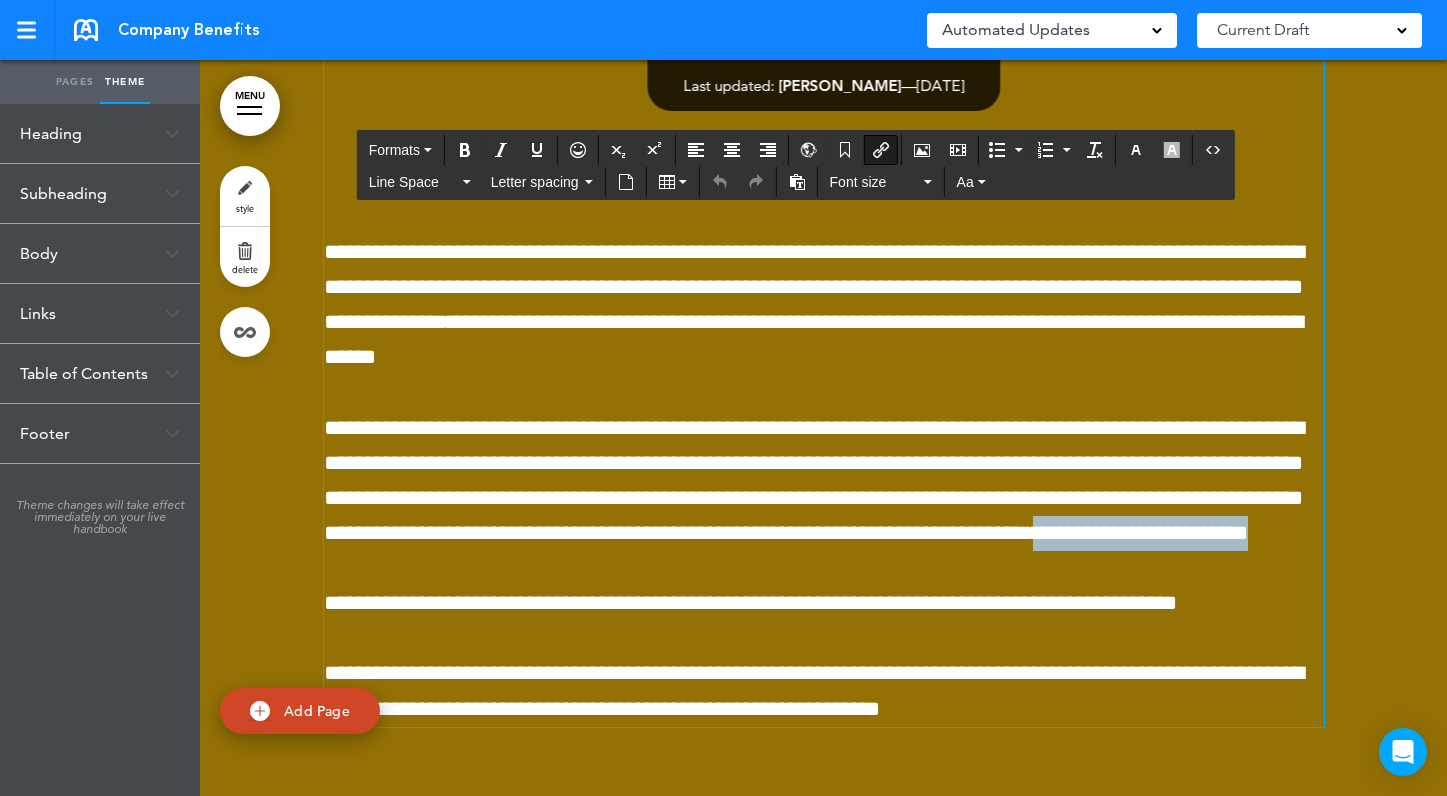 drag, startPoint x: 1056, startPoint y: 567, endPoint x: 800, endPoint y: 570, distance: 256.01758 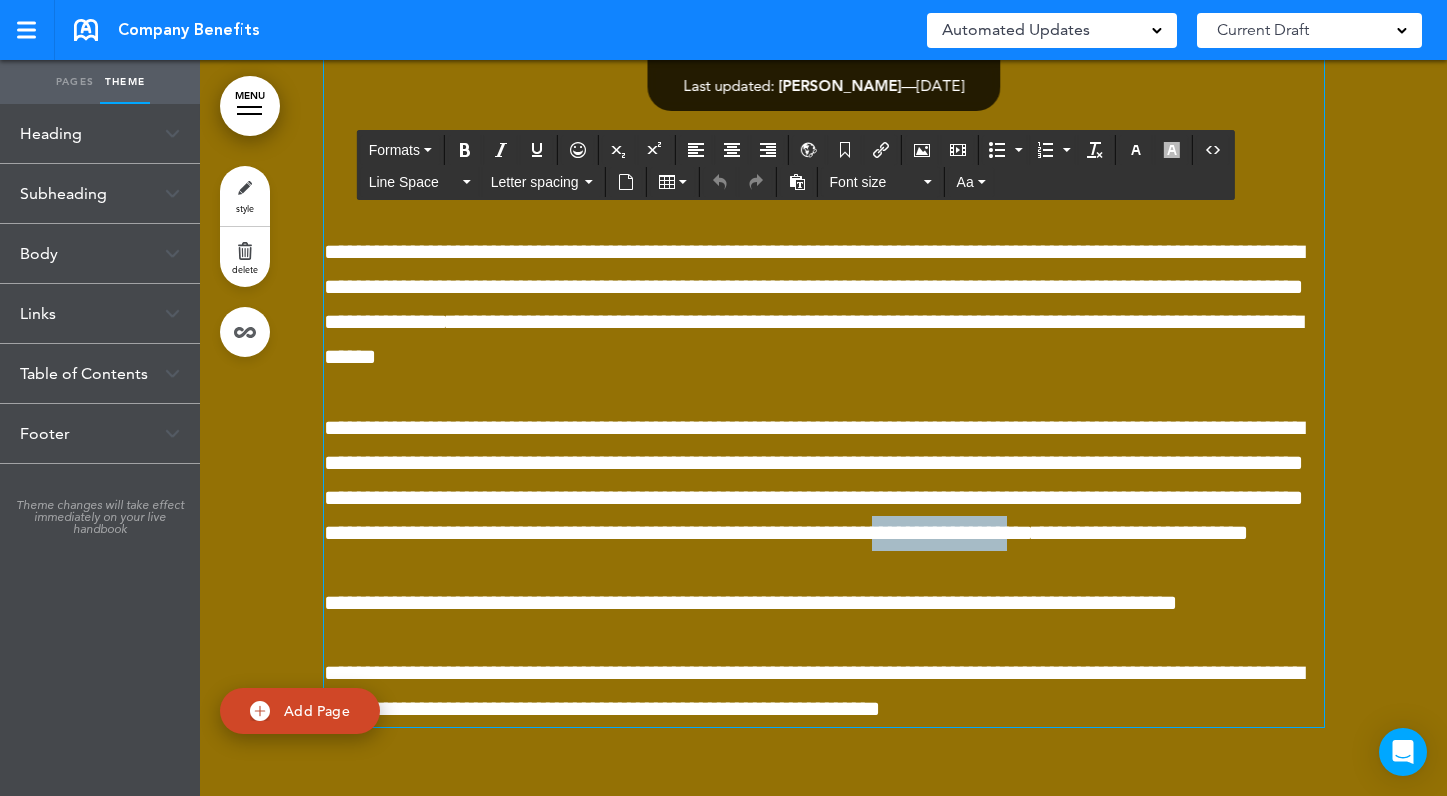 drag, startPoint x: 775, startPoint y: 569, endPoint x: 616, endPoint y: 571, distance: 159.01257 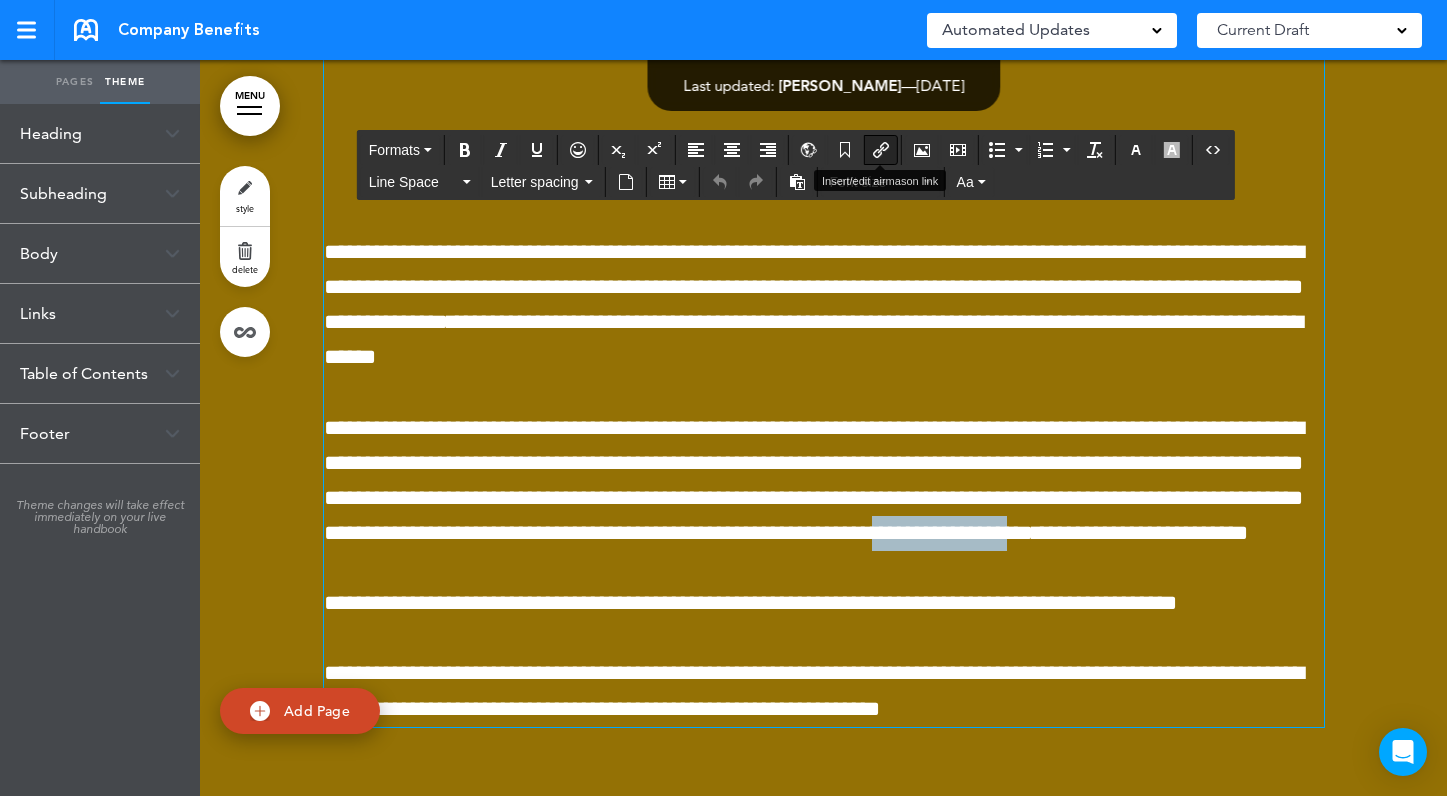 click at bounding box center (881, 150) 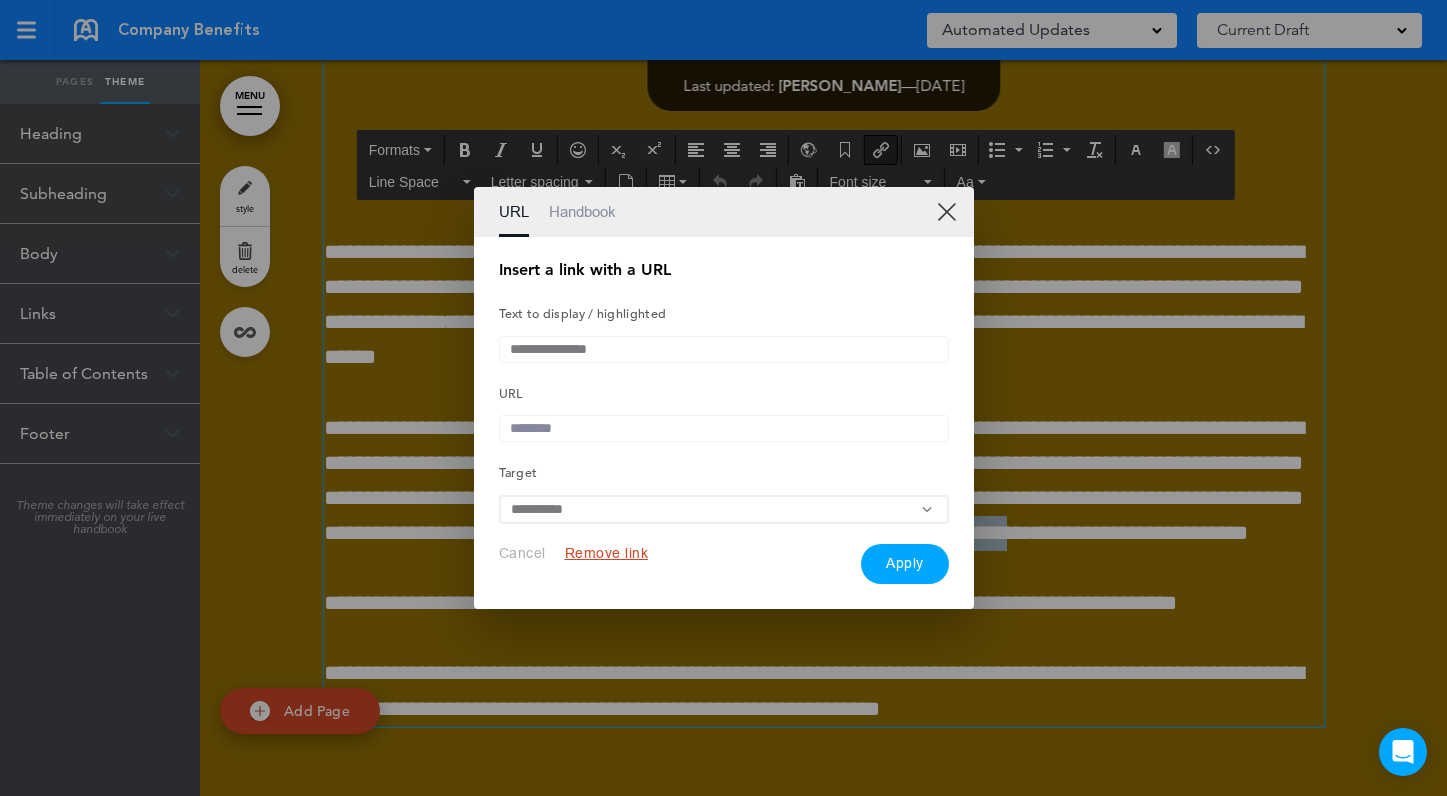 paste 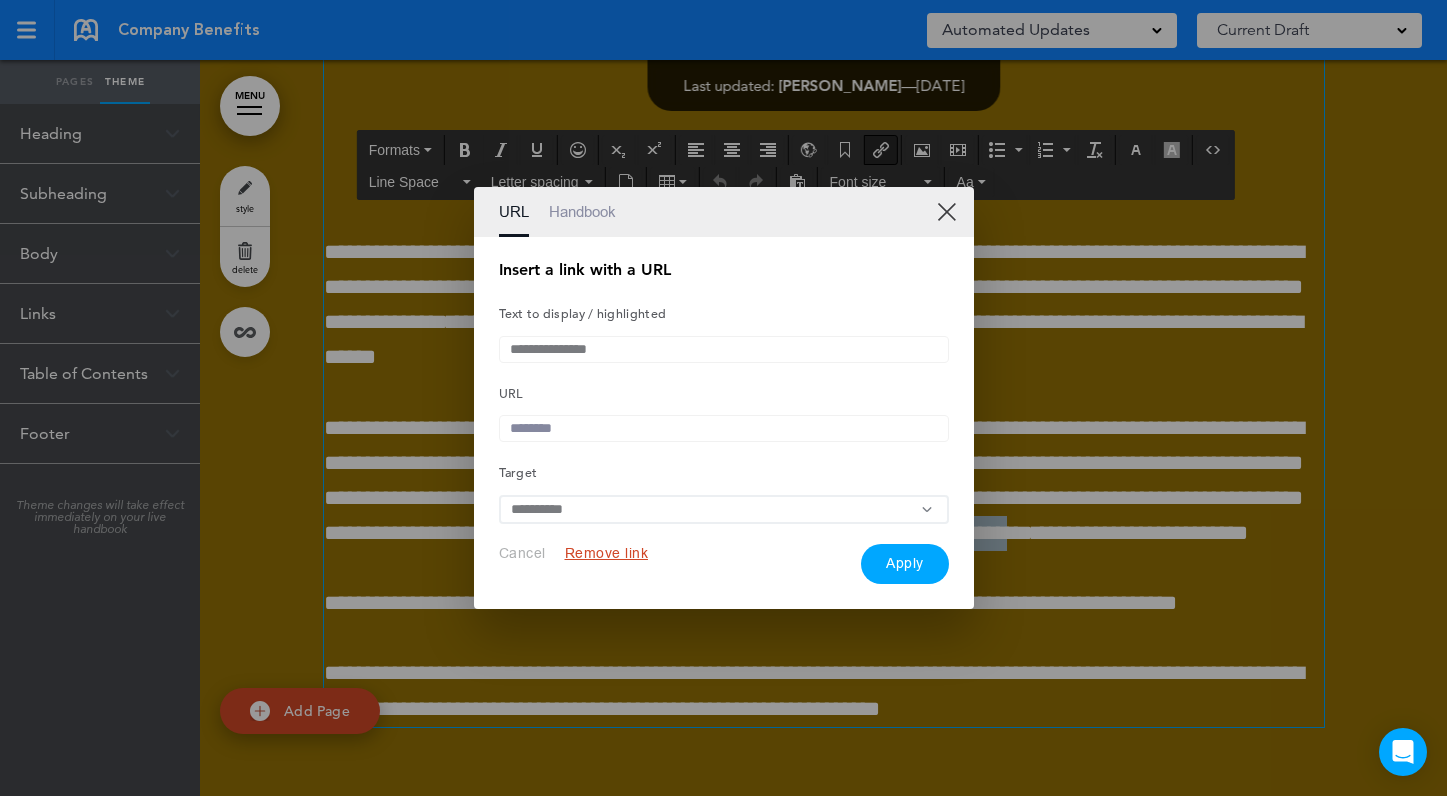 type 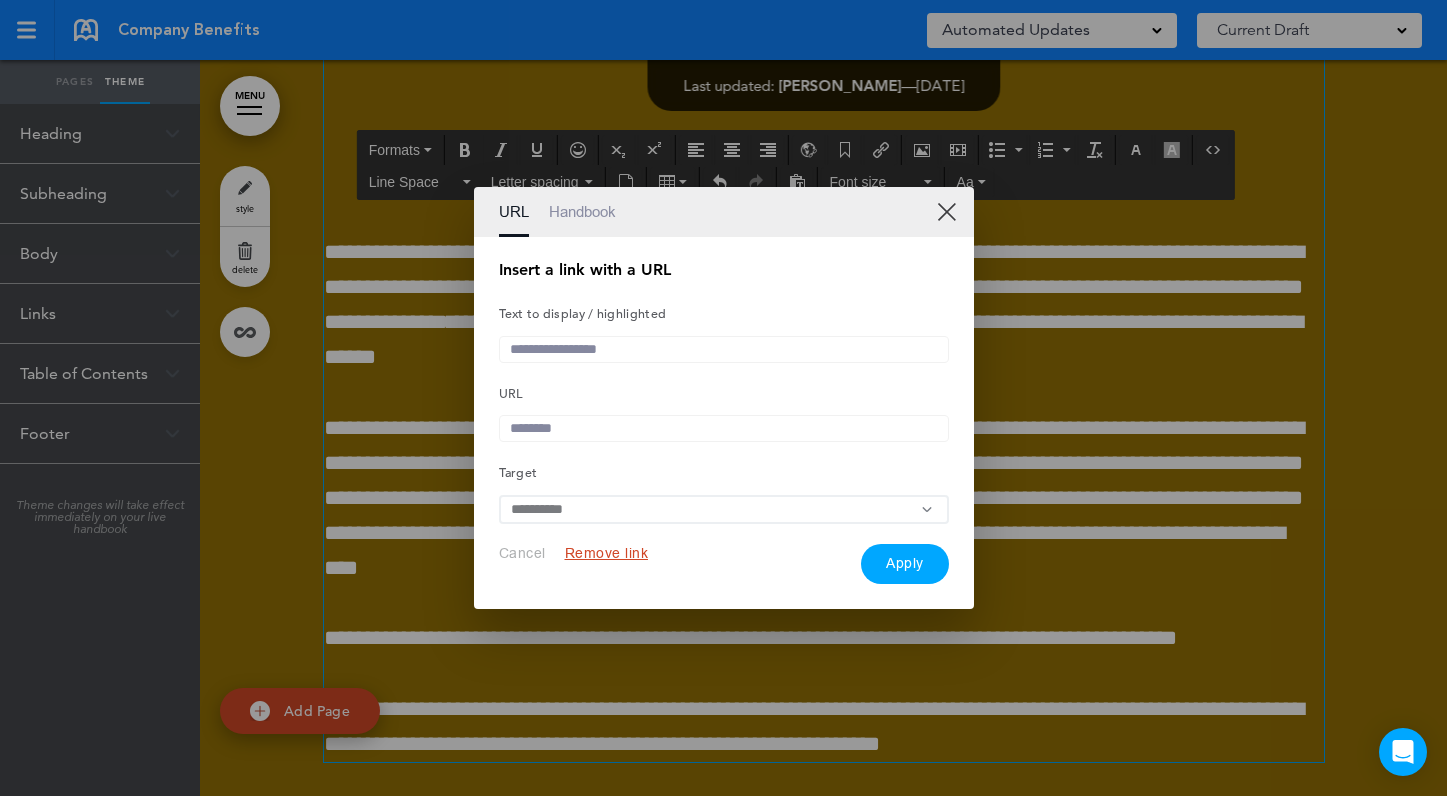 click at bounding box center (724, 349) 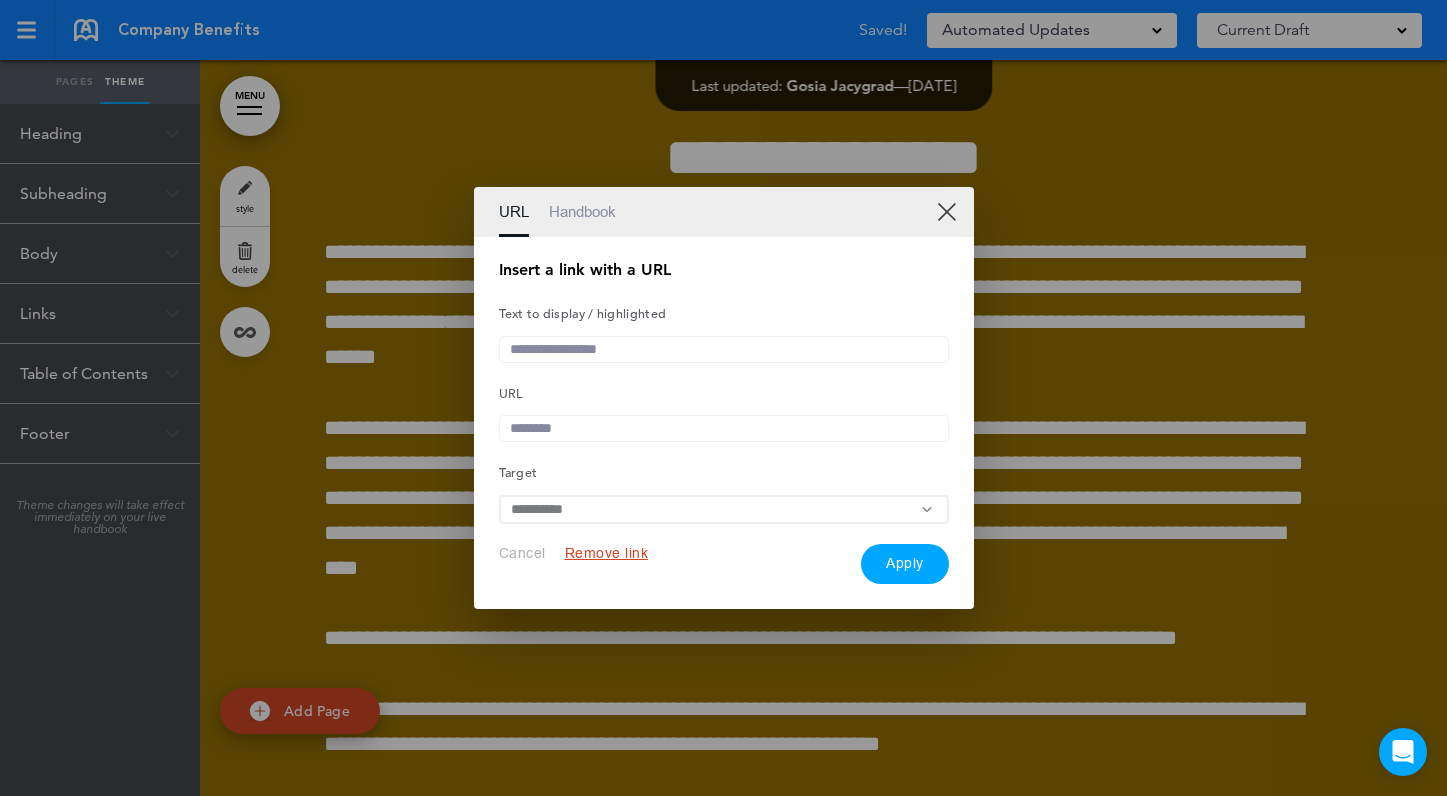 click at bounding box center [724, 428] 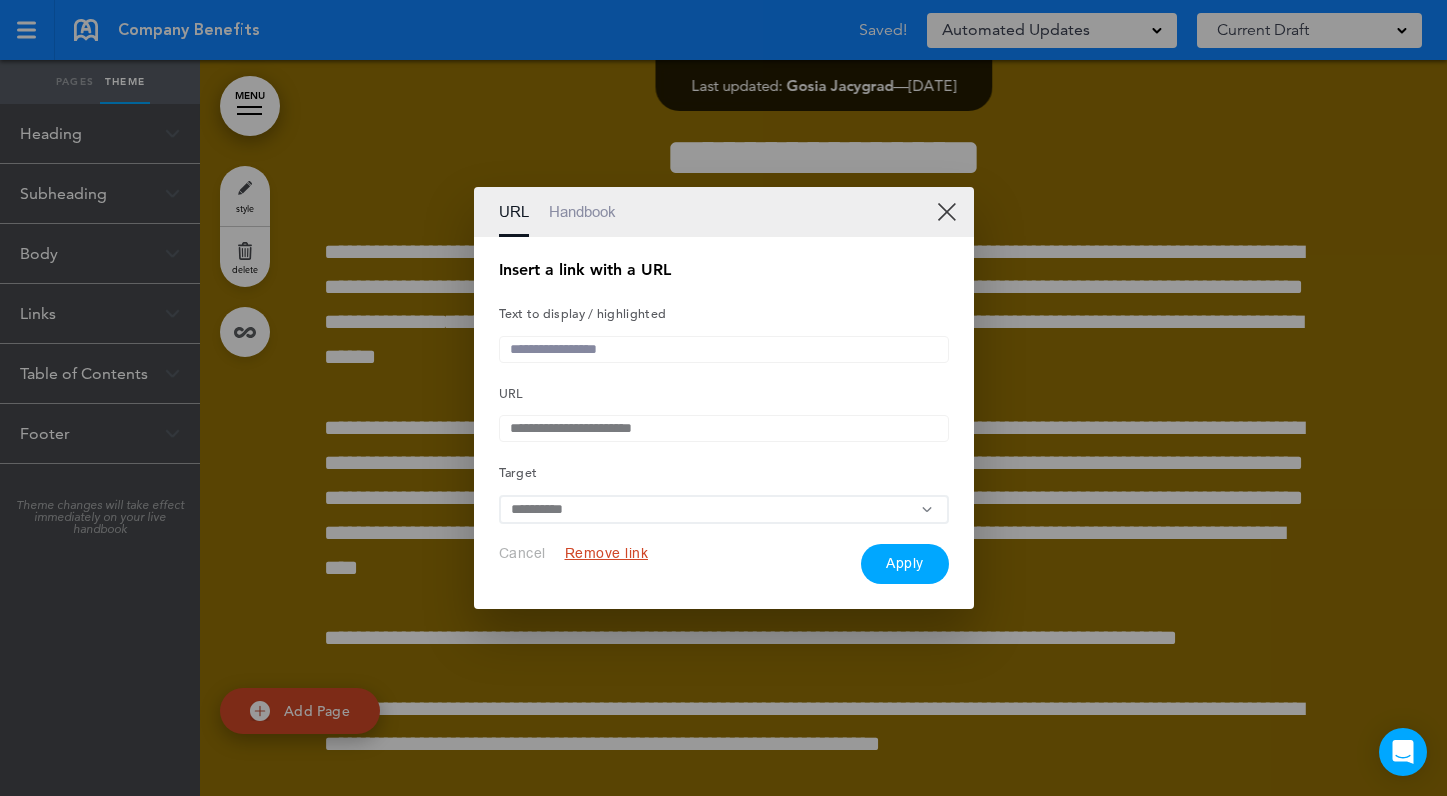 type on "**********" 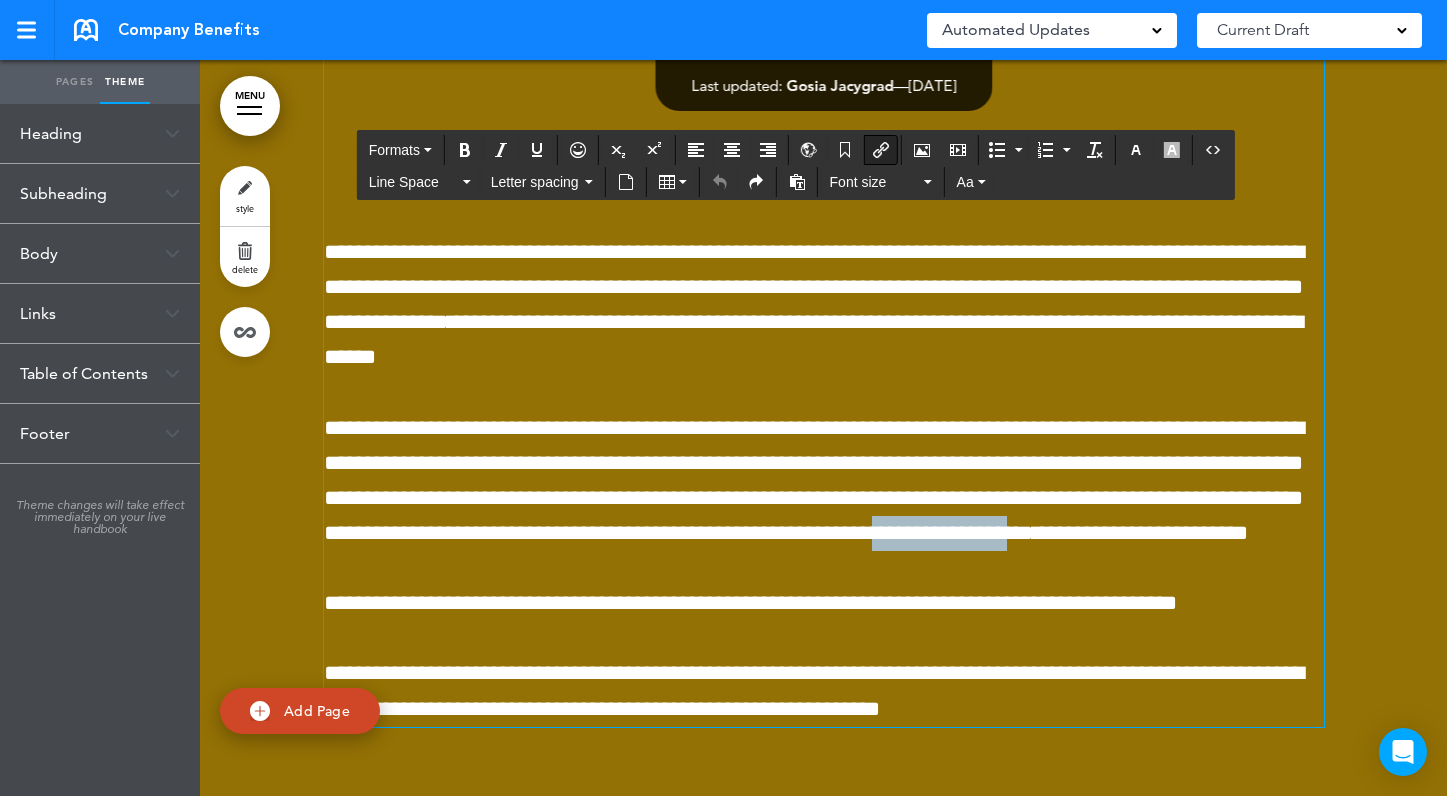 click at bounding box center [881, 150] 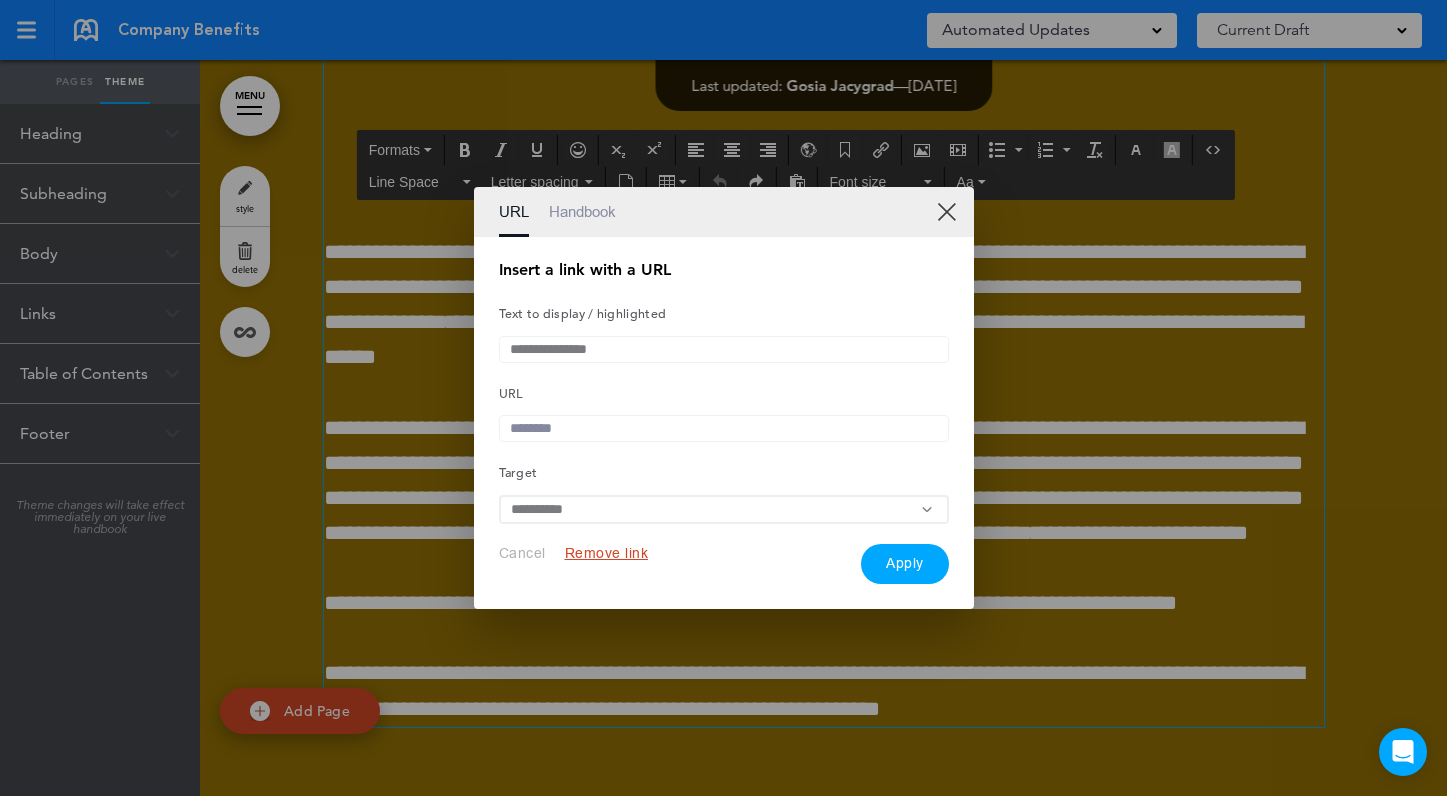 click at bounding box center [724, 428] 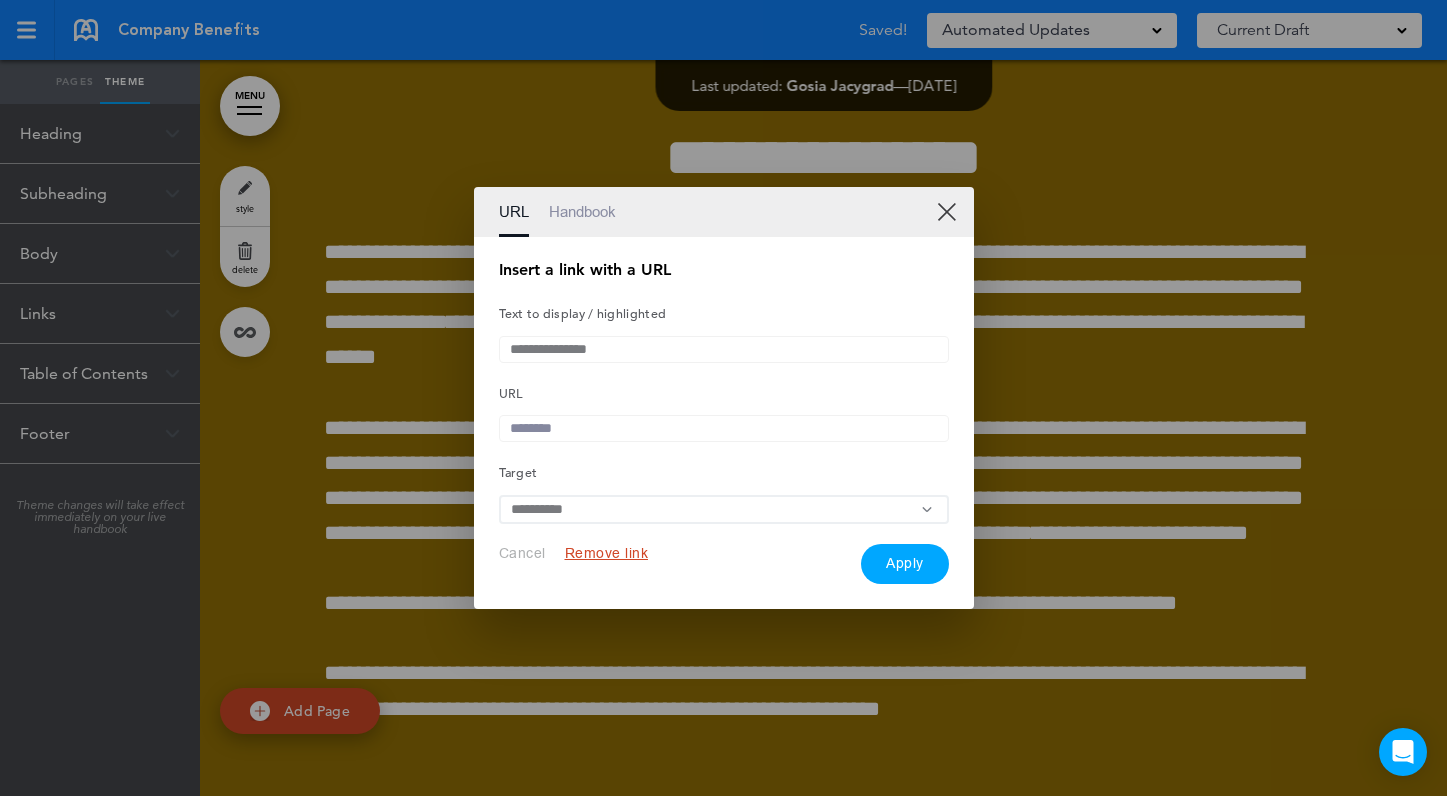 paste on "**********" 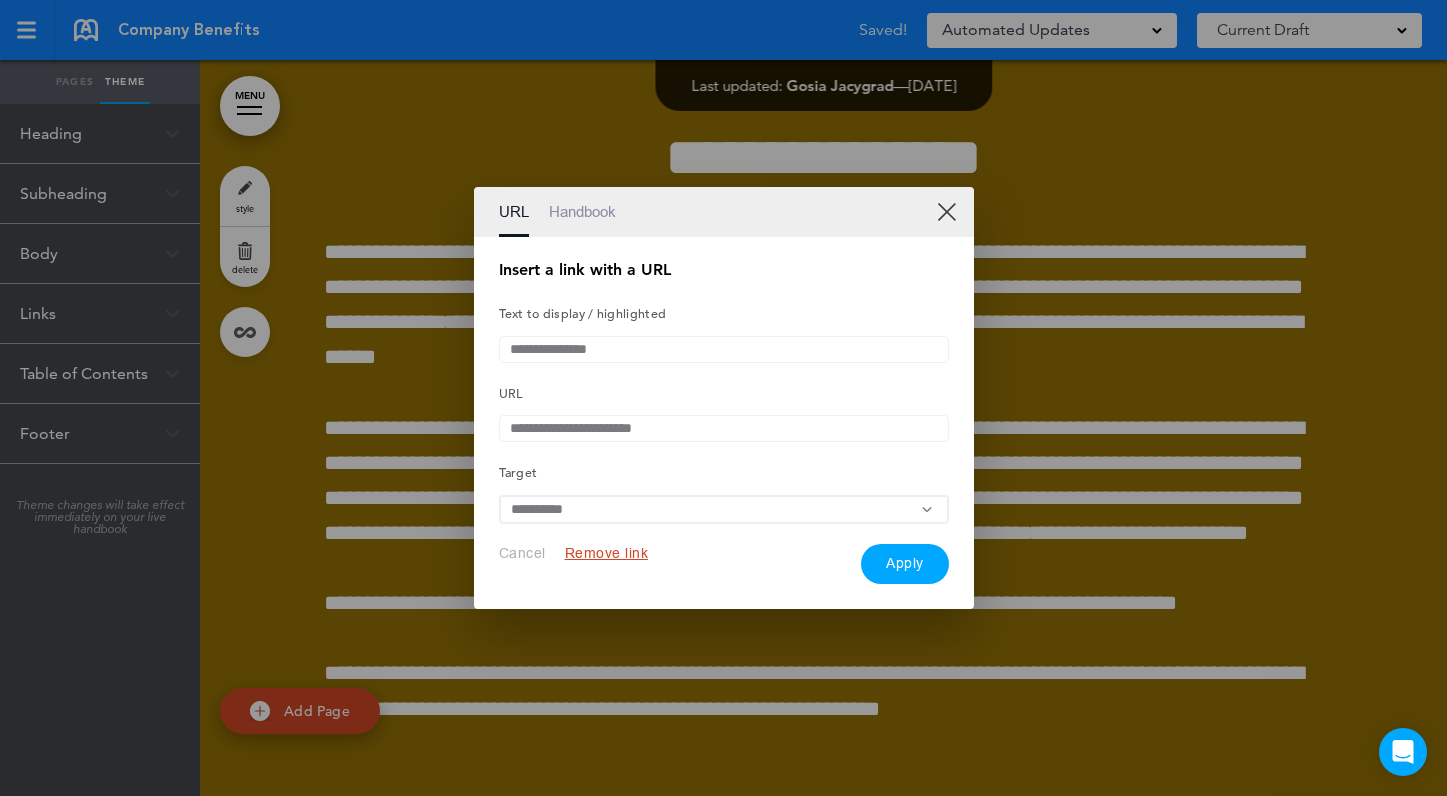 type on "**********" 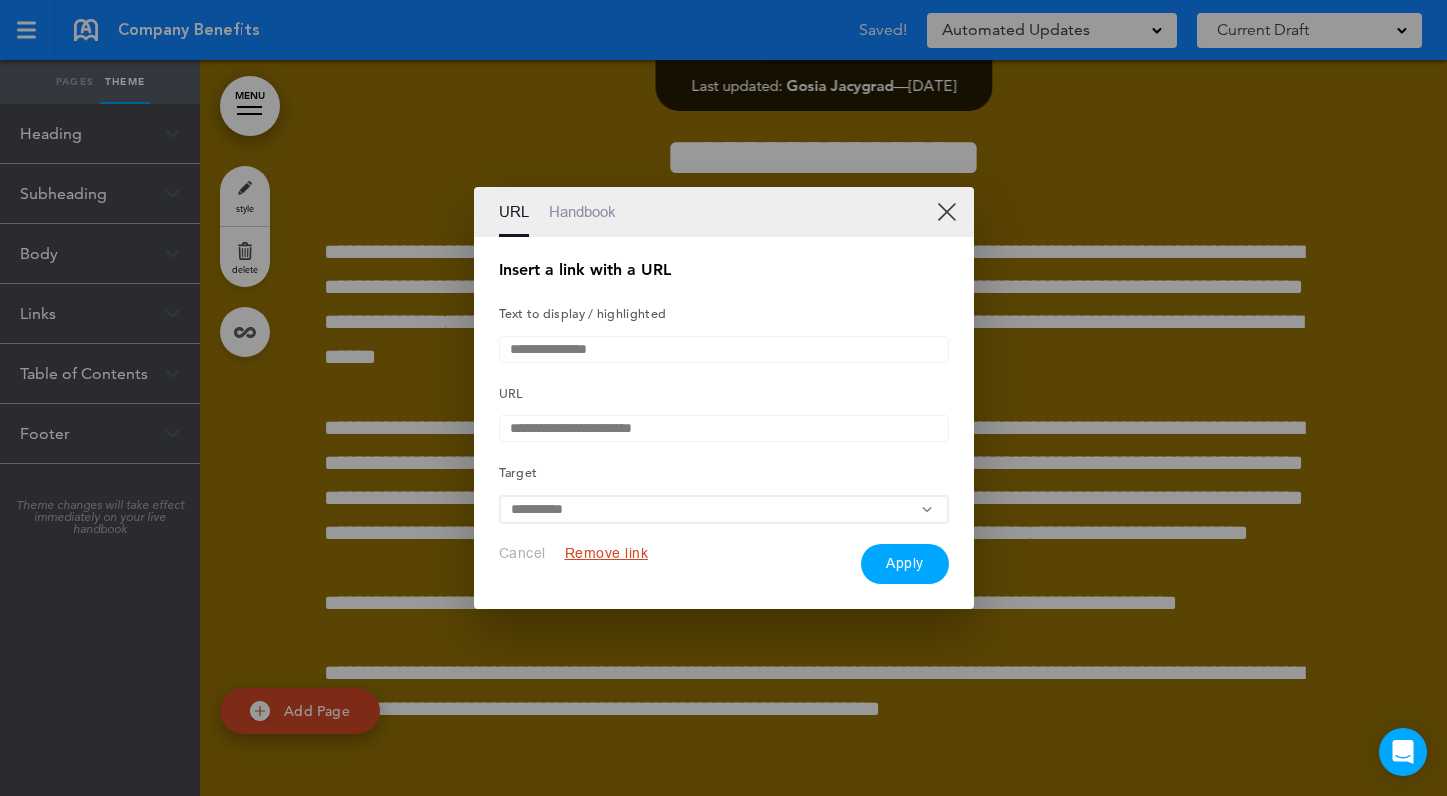 click on "Apply" at bounding box center (905, 564) 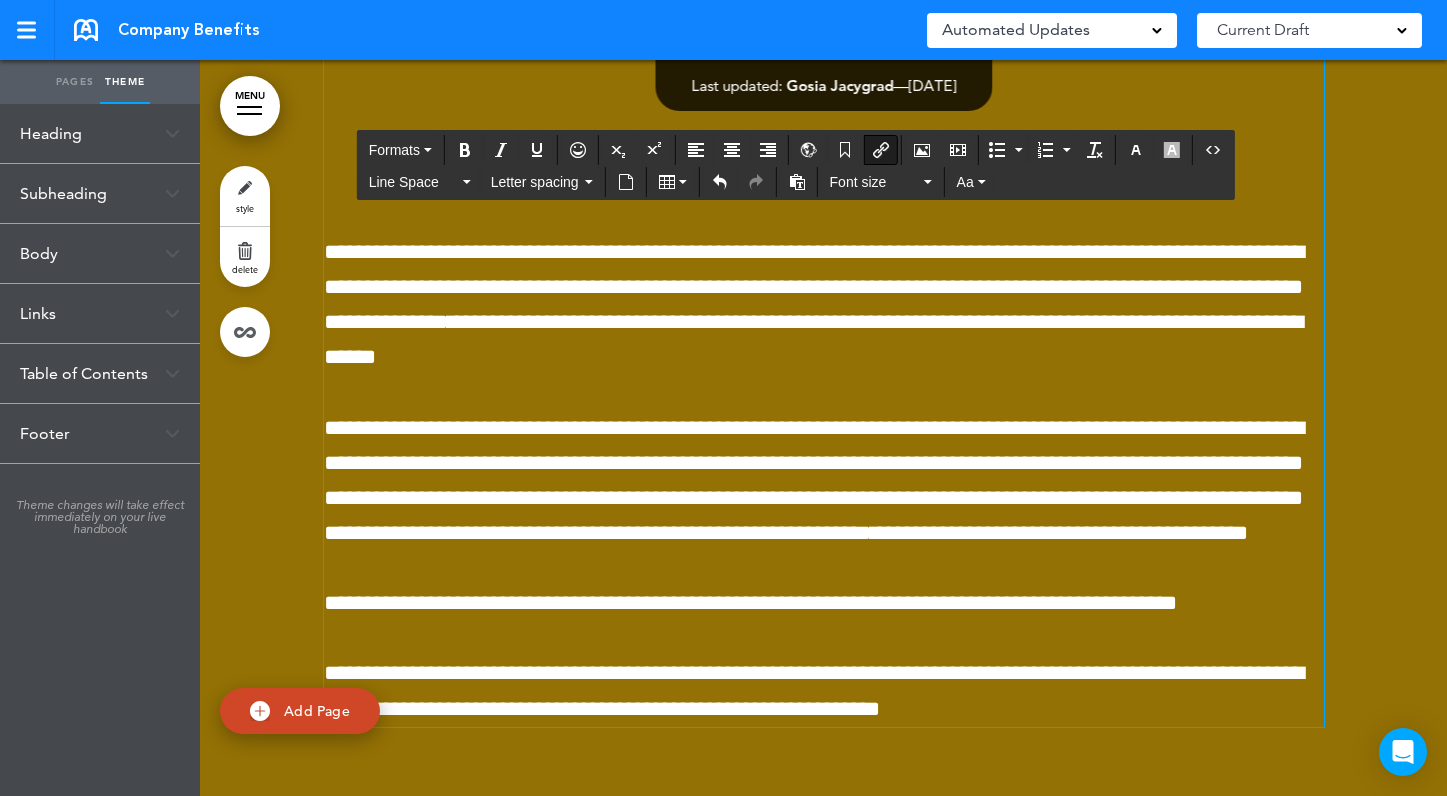 click on "**********" at bounding box center (824, 481) 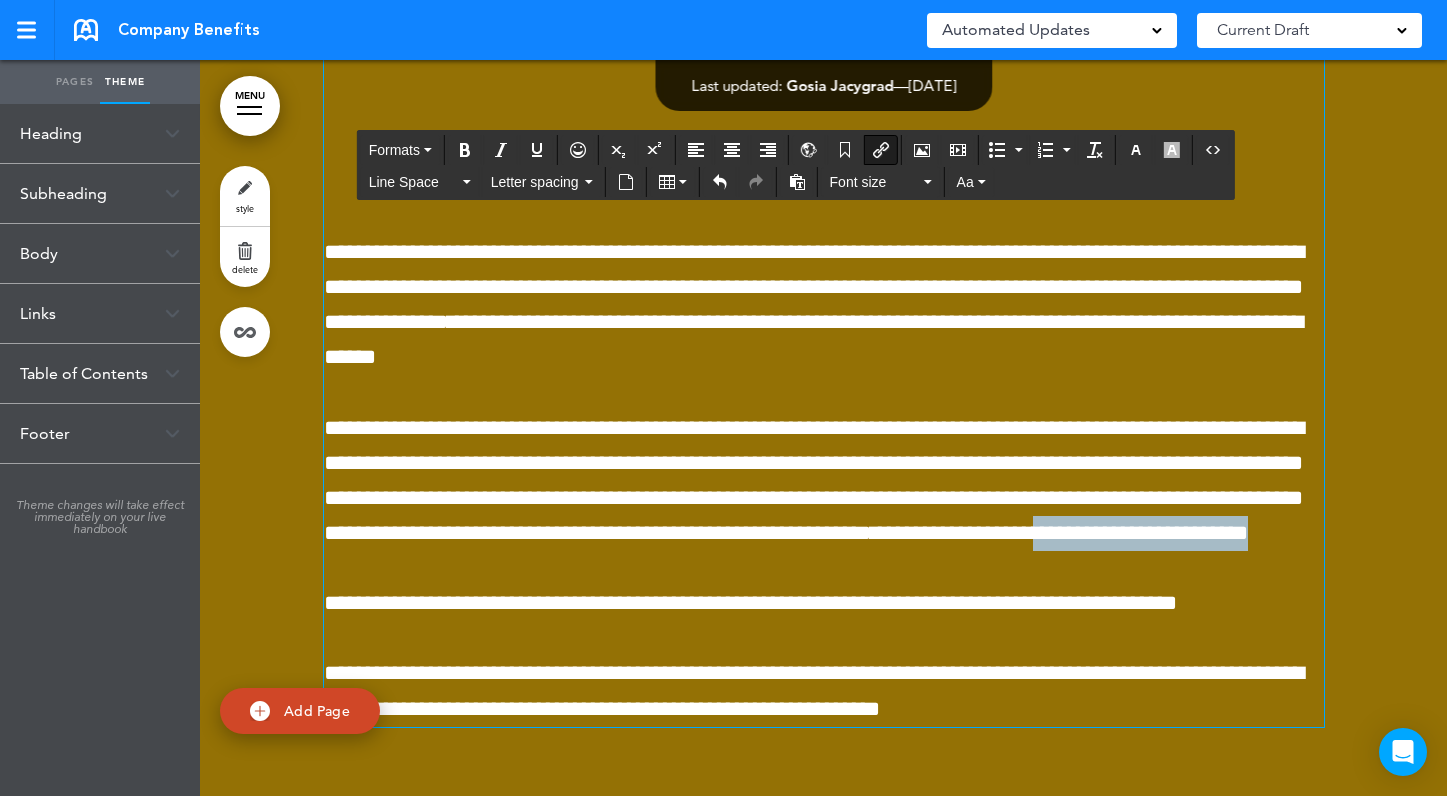 drag, startPoint x: 1063, startPoint y: 564, endPoint x: 802, endPoint y: 560, distance: 261.03064 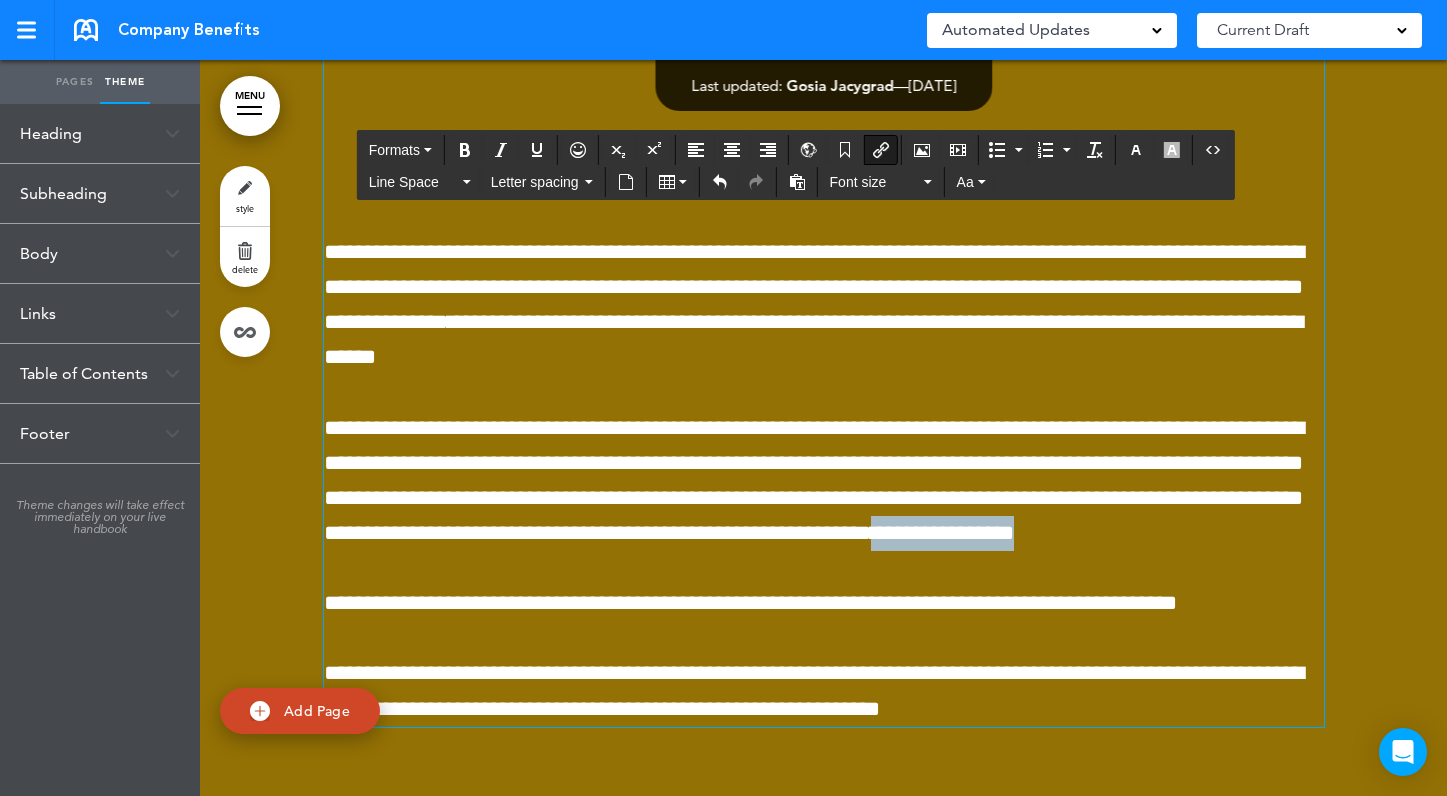 drag, startPoint x: 786, startPoint y: 567, endPoint x: 615, endPoint y: 566, distance: 171.00293 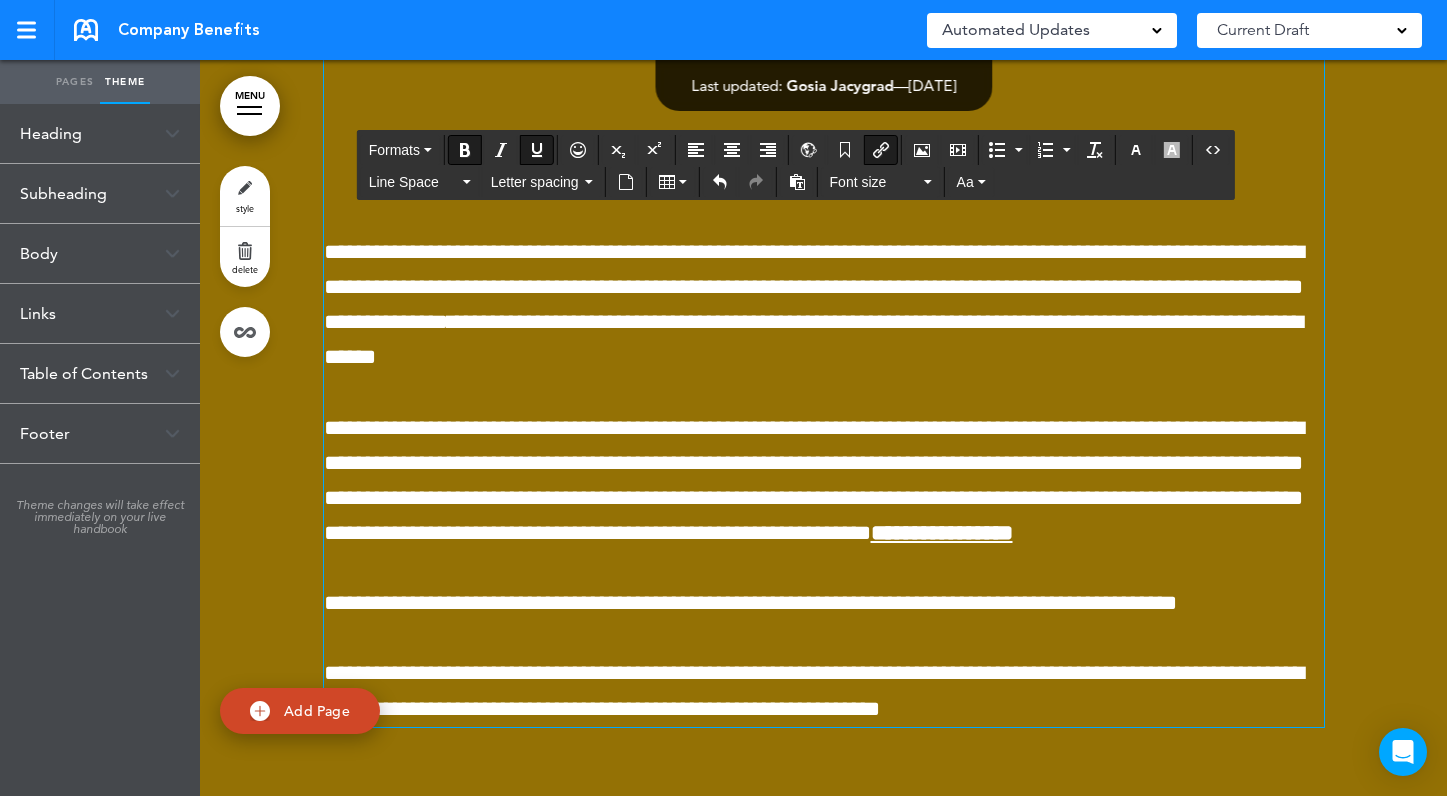 click on "**********" at bounding box center (824, 481) 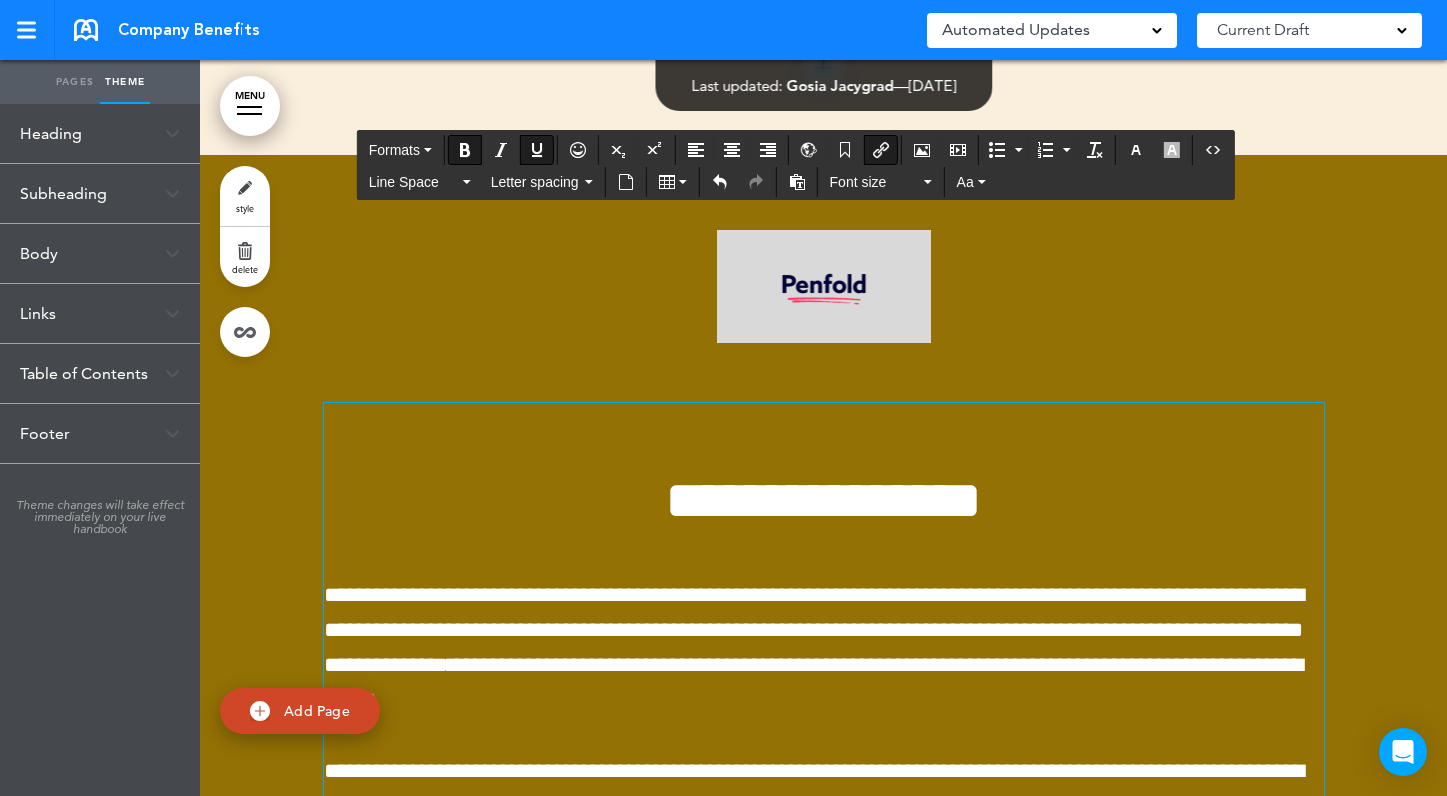 scroll, scrollTop: 2592, scrollLeft: 0, axis: vertical 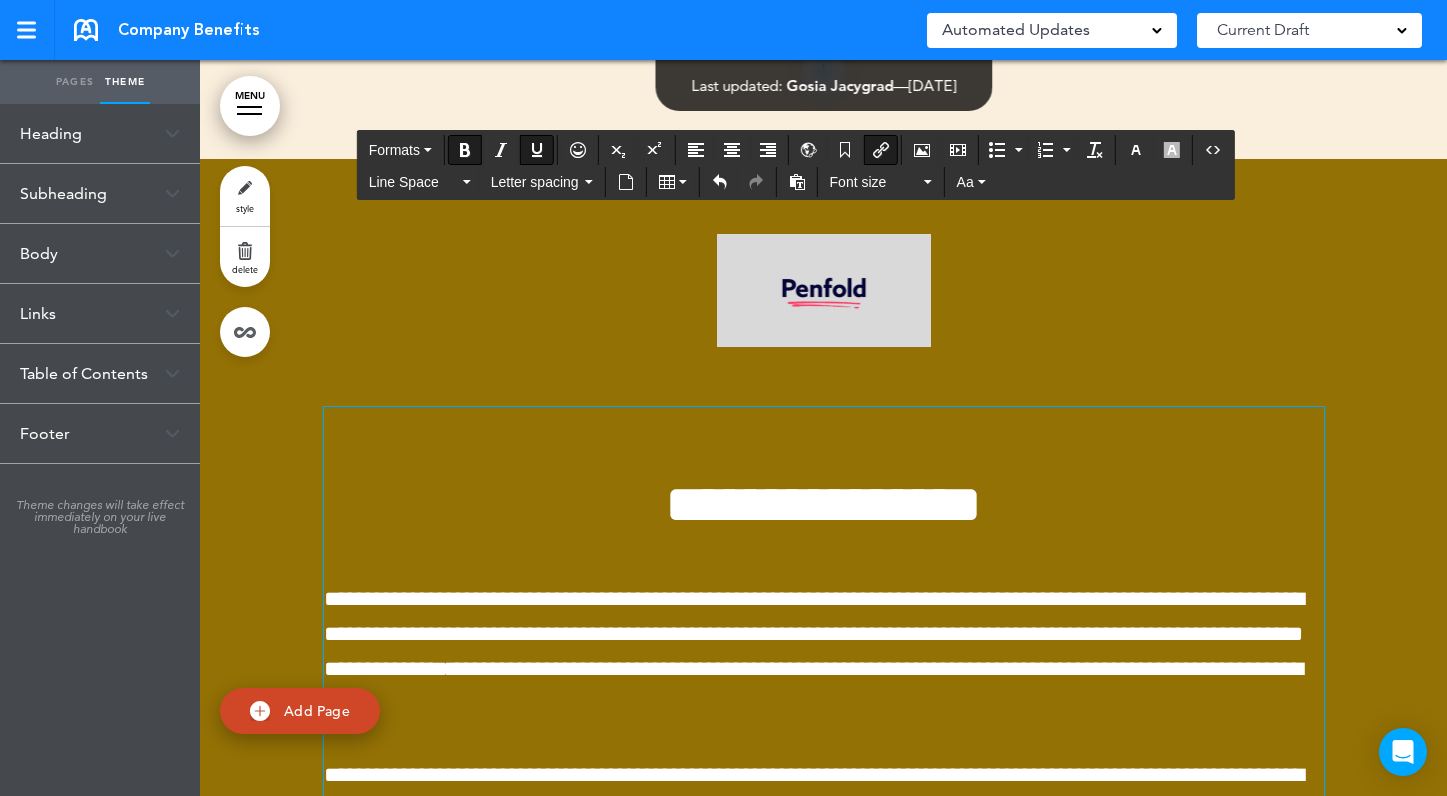 click on "**********" at bounding box center [824, 724] 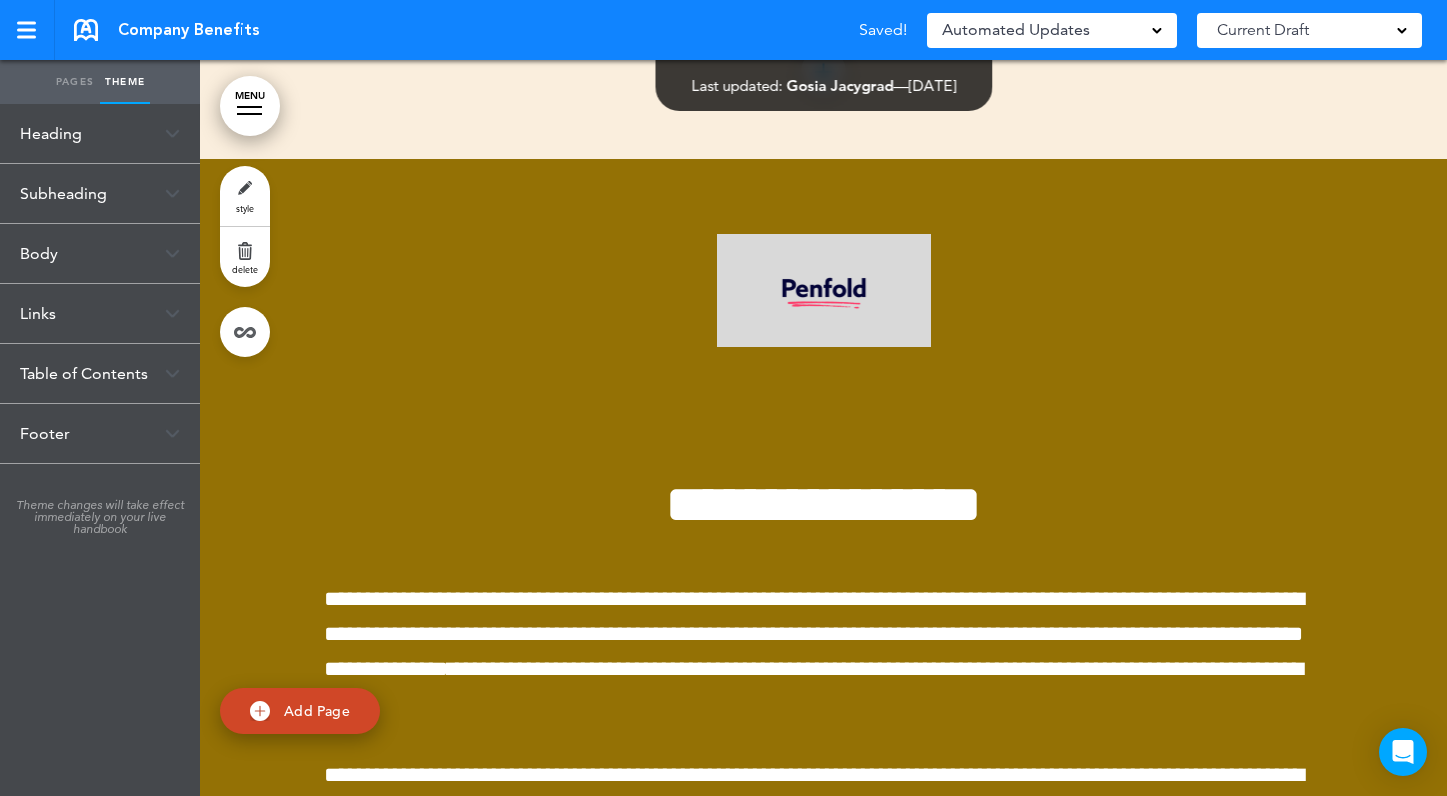 click on "**********" at bounding box center (824, 724) 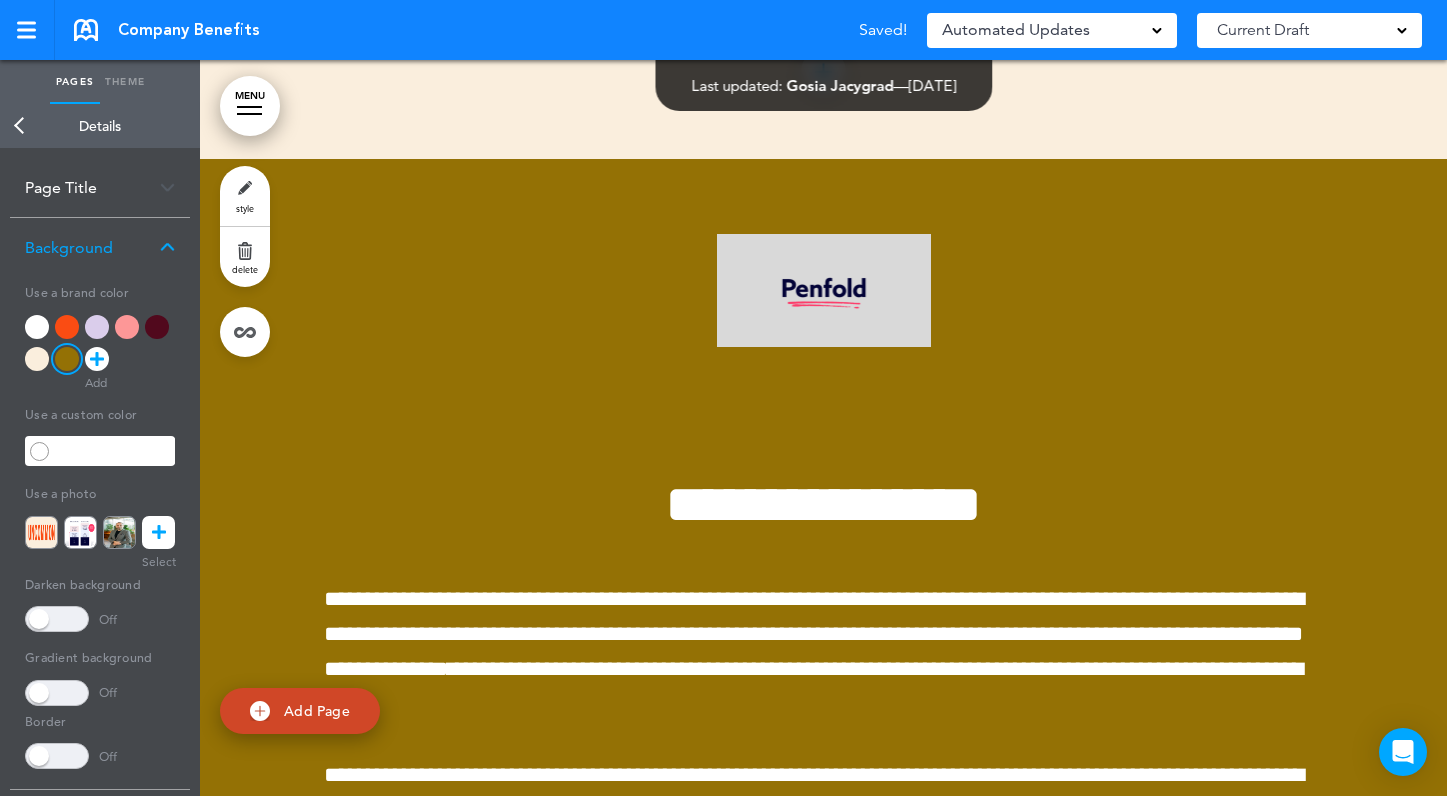 click at bounding box center [67, 327] 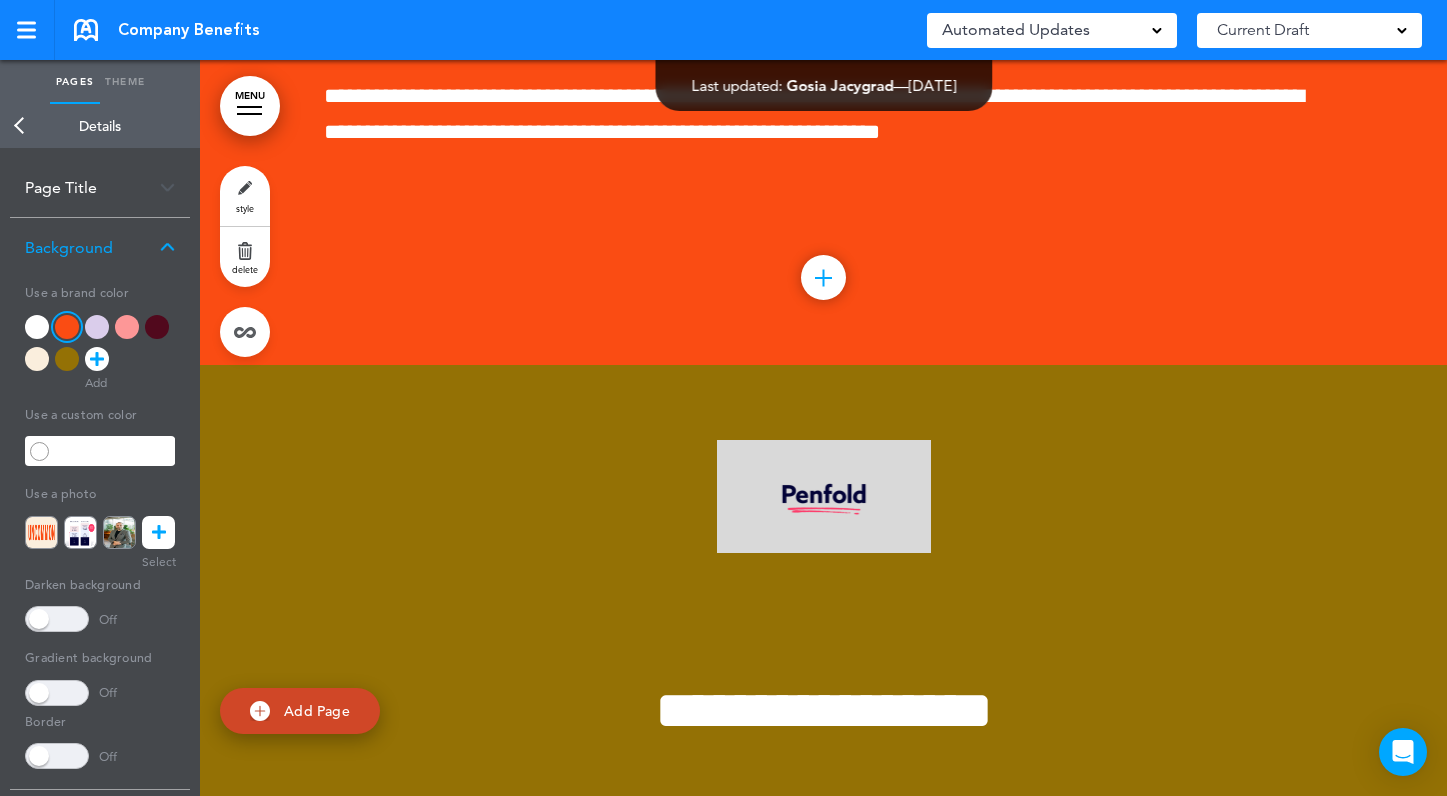 scroll, scrollTop: 3766, scrollLeft: 0, axis: vertical 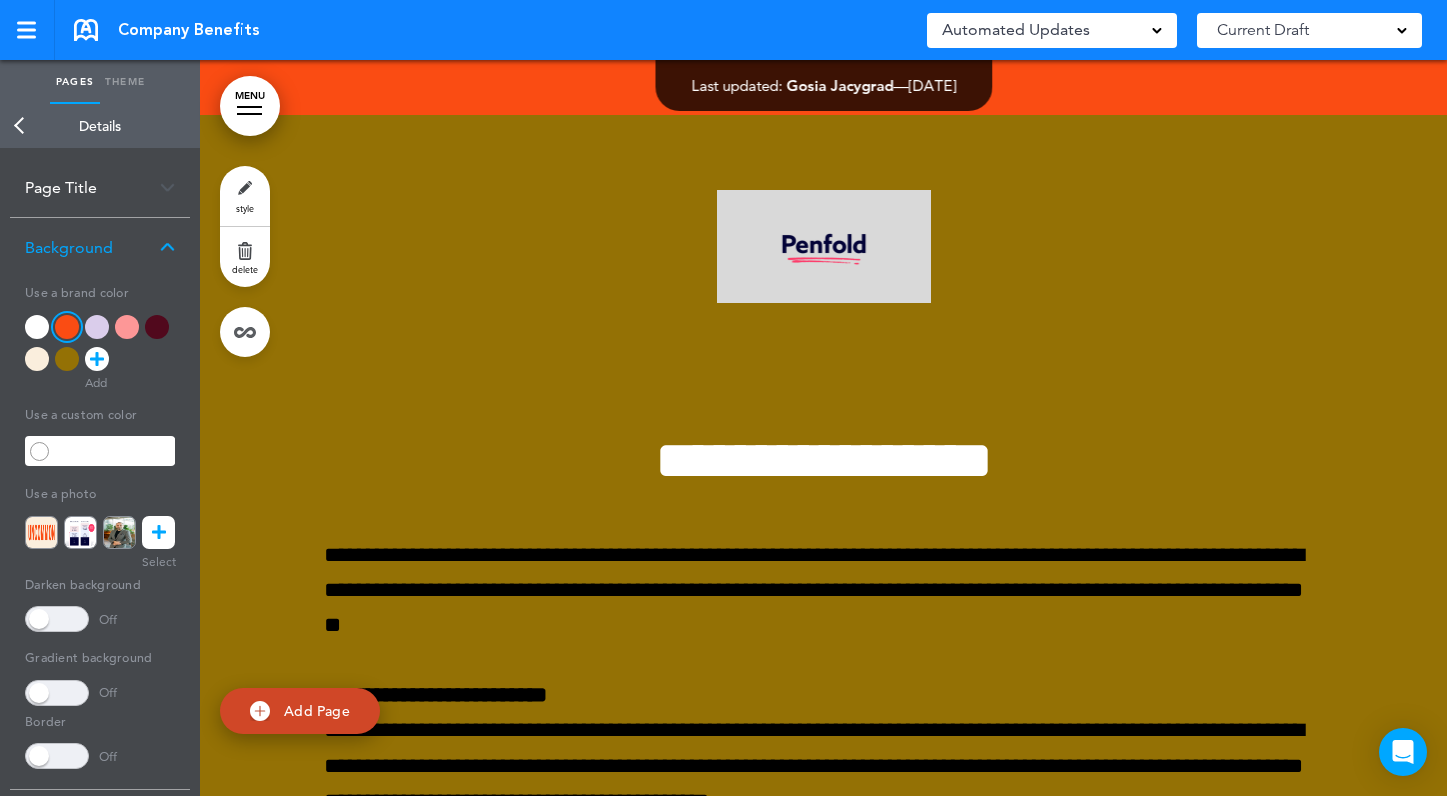 click at bounding box center [823, 873] 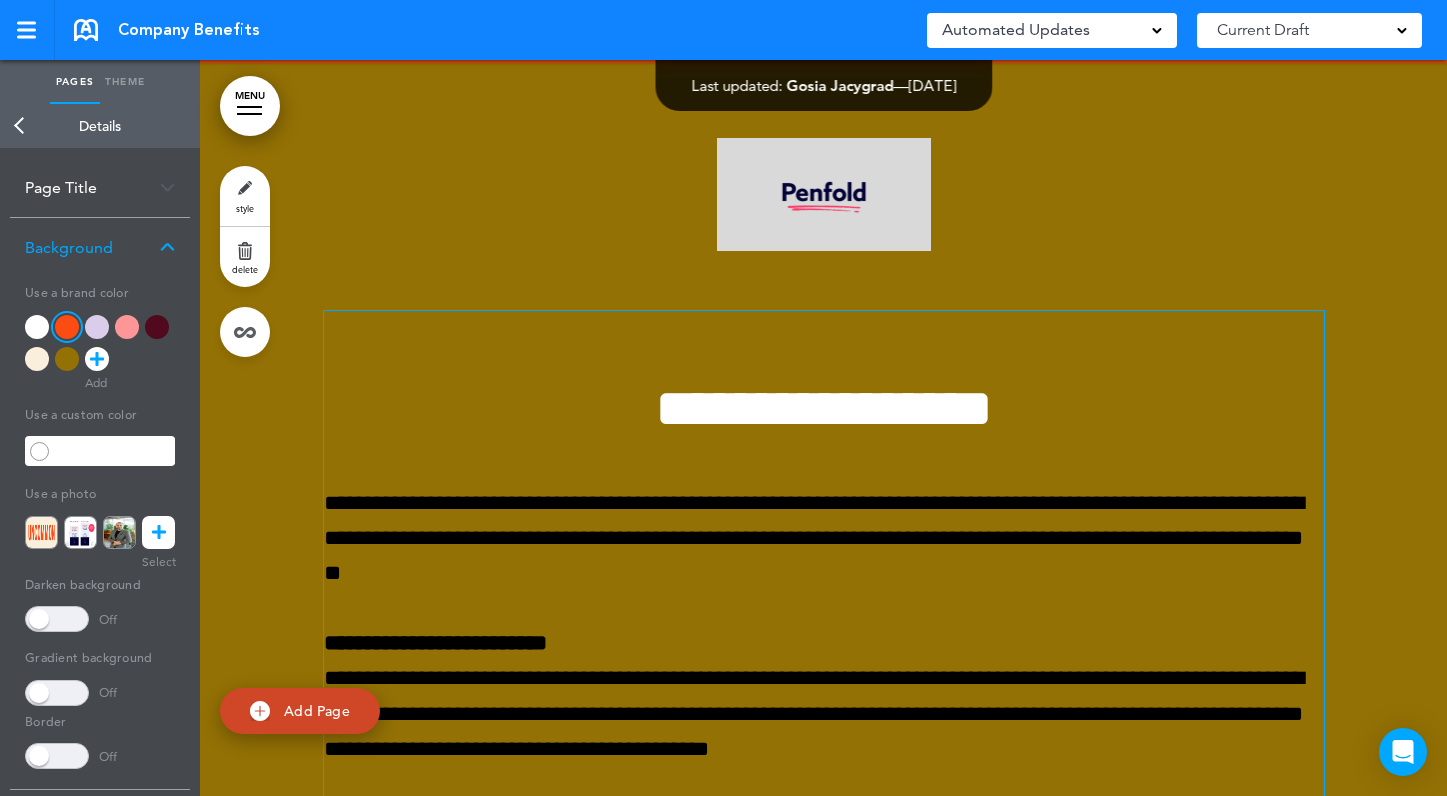 scroll, scrollTop: 3939, scrollLeft: 0, axis: vertical 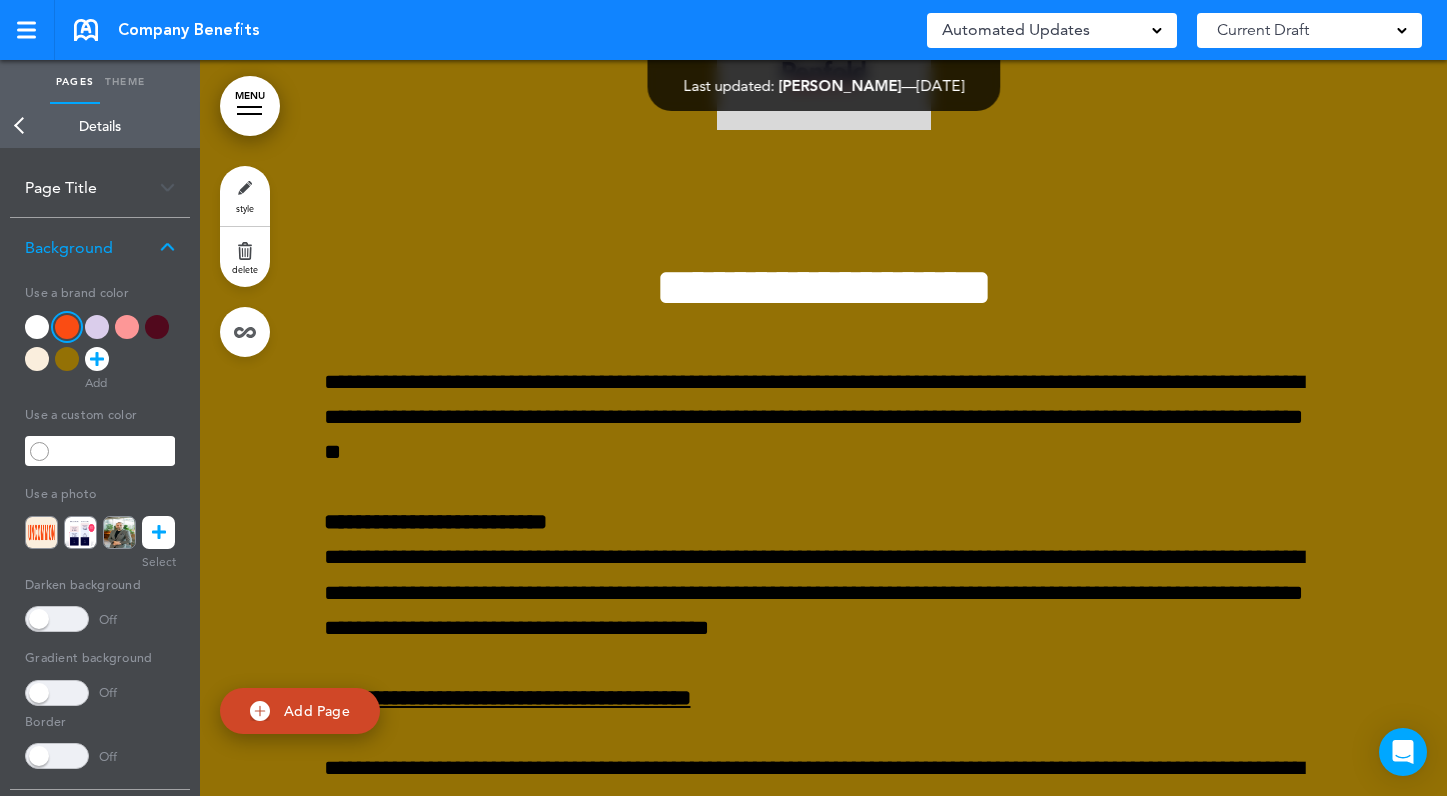 click on "**********" at bounding box center (824, 700) 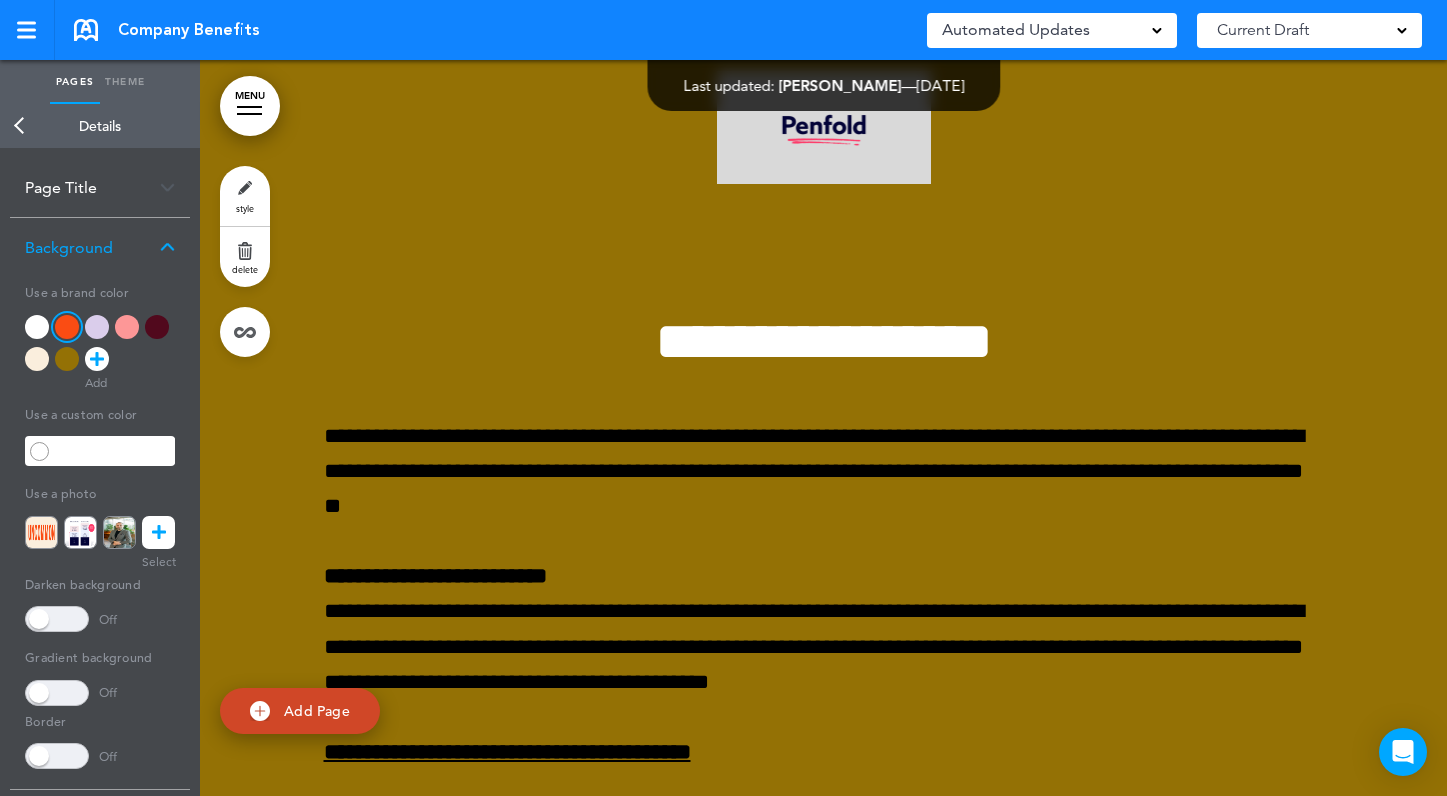 scroll, scrollTop: 3838, scrollLeft: 0, axis: vertical 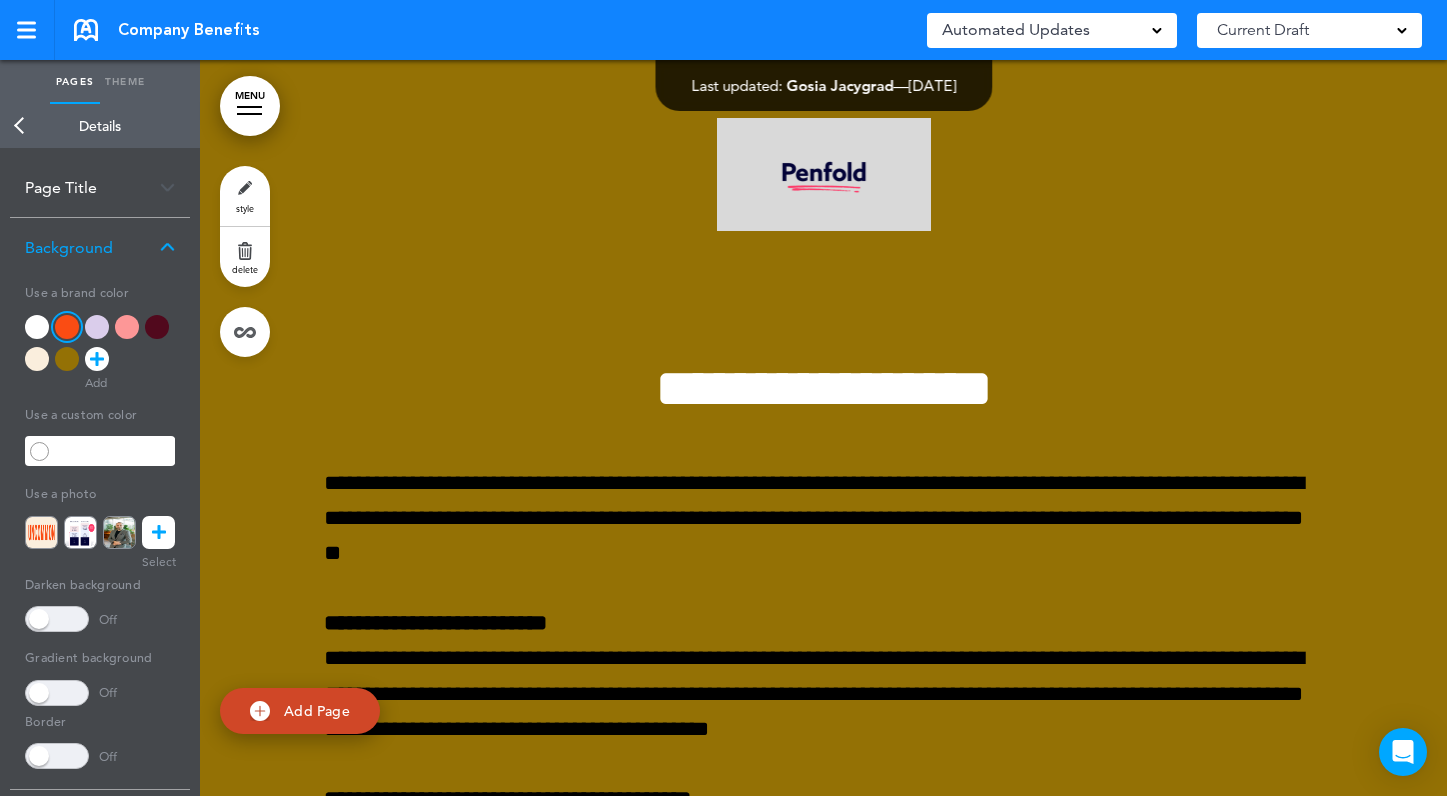click on "**********" at bounding box center [824, 801] 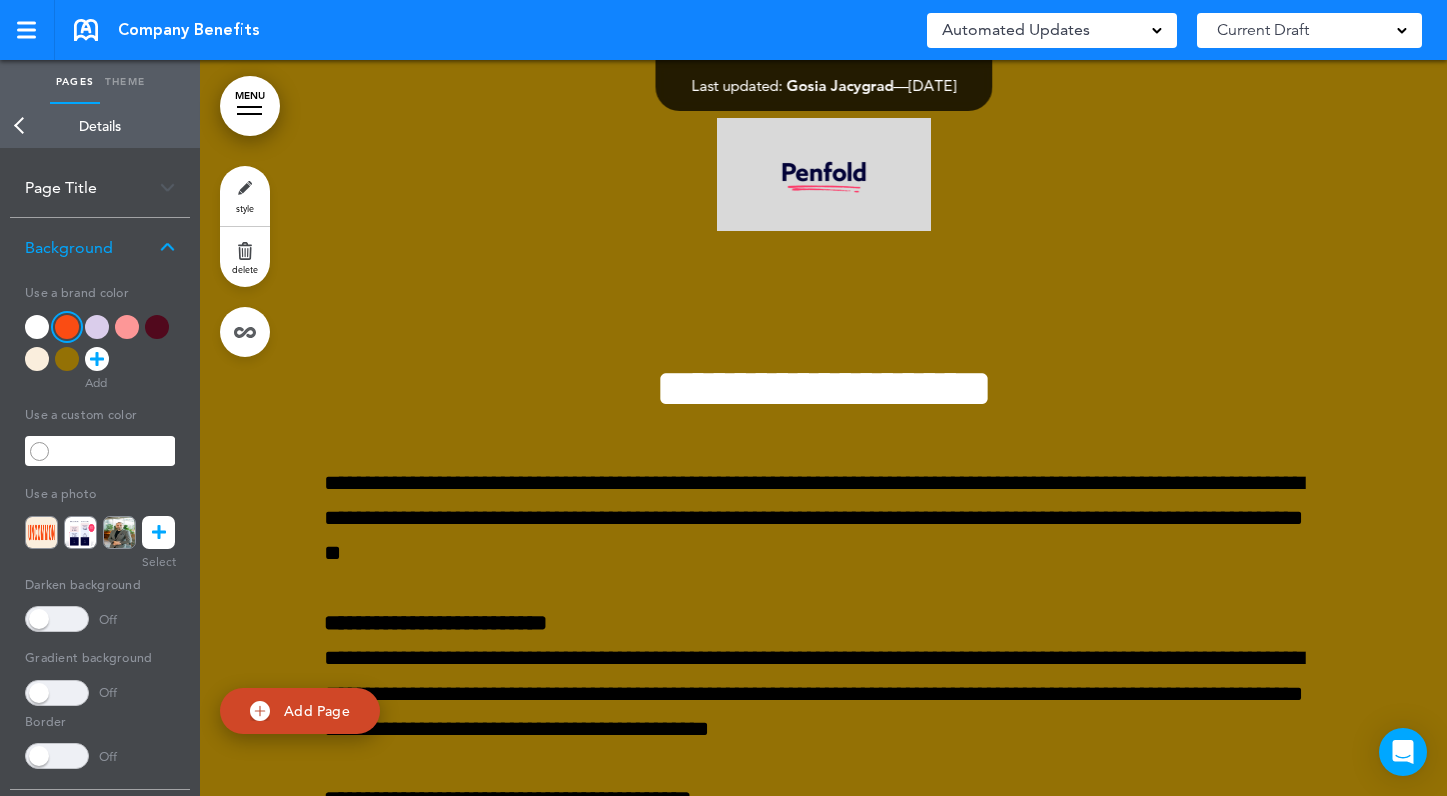 click on "style" at bounding box center (245, 196) 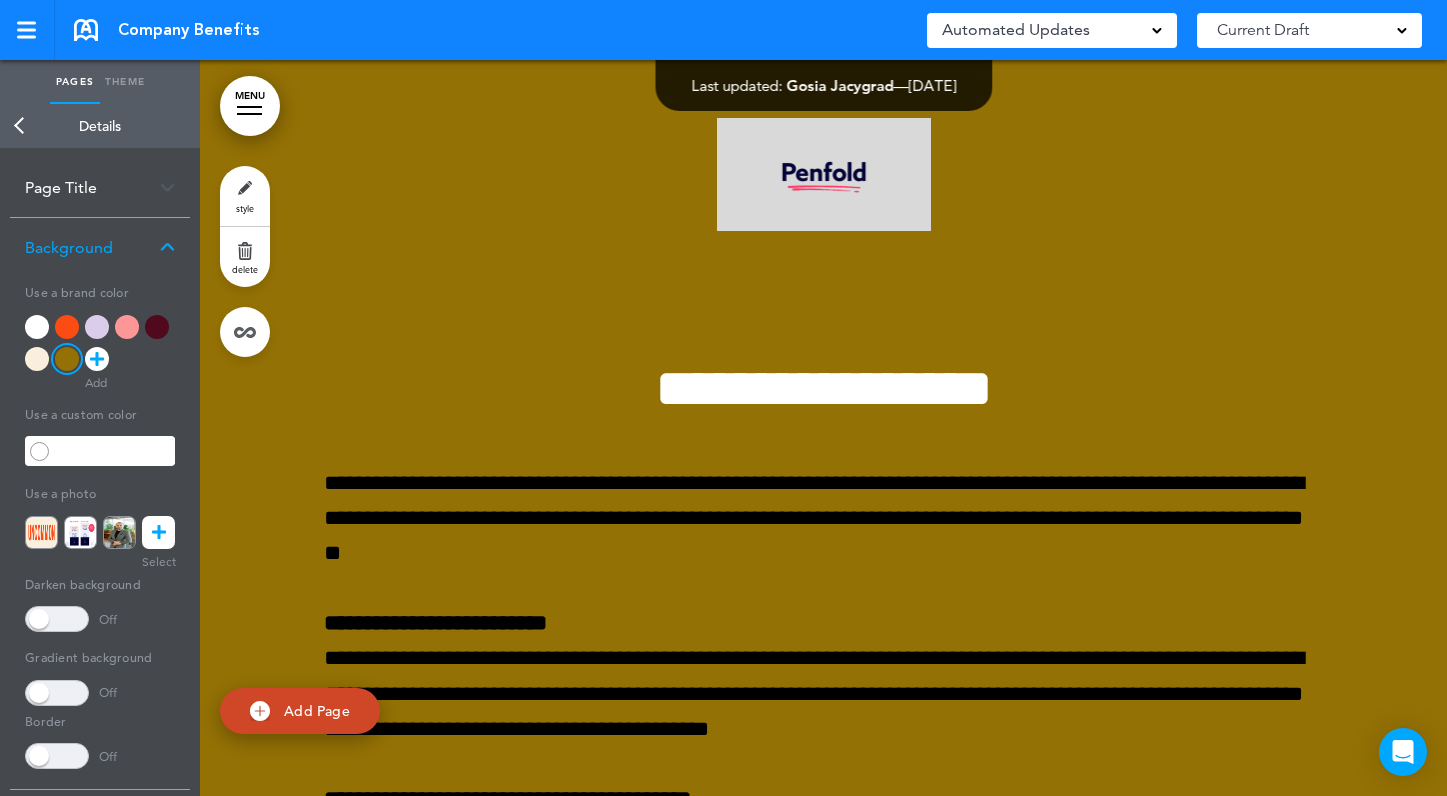 click at bounding box center [67, 327] 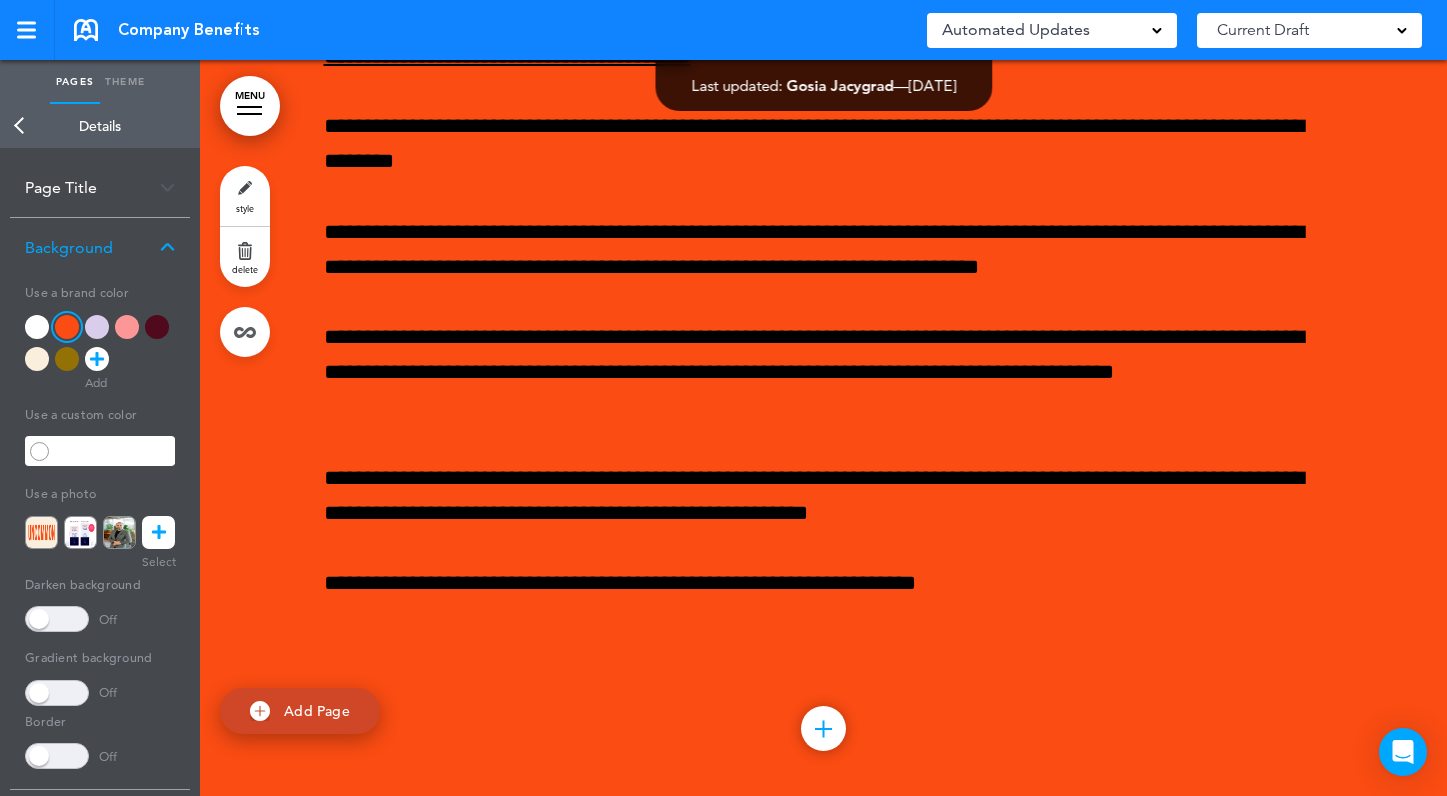 scroll, scrollTop: 4624, scrollLeft: 0, axis: vertical 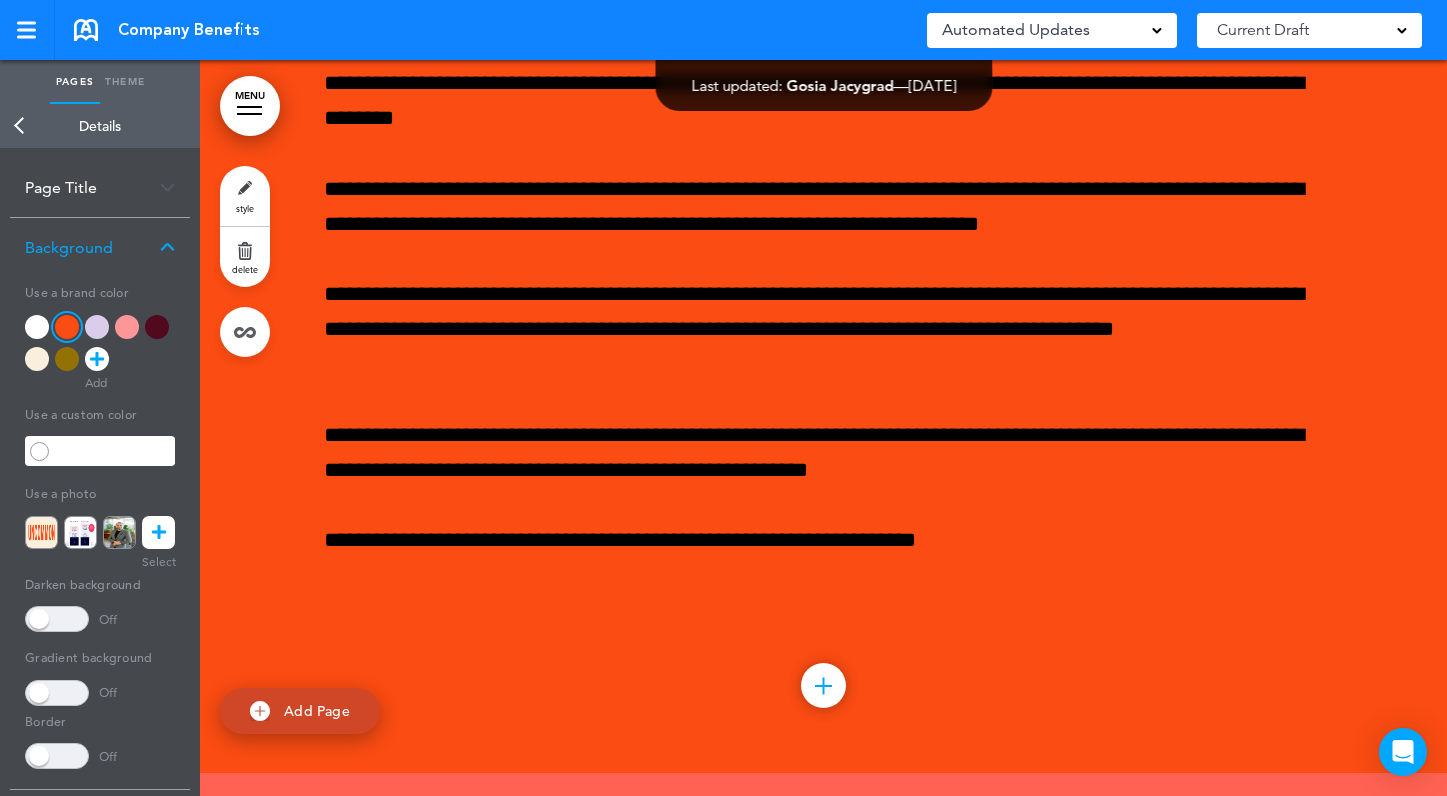 click on "**********" at bounding box center (824, 453) 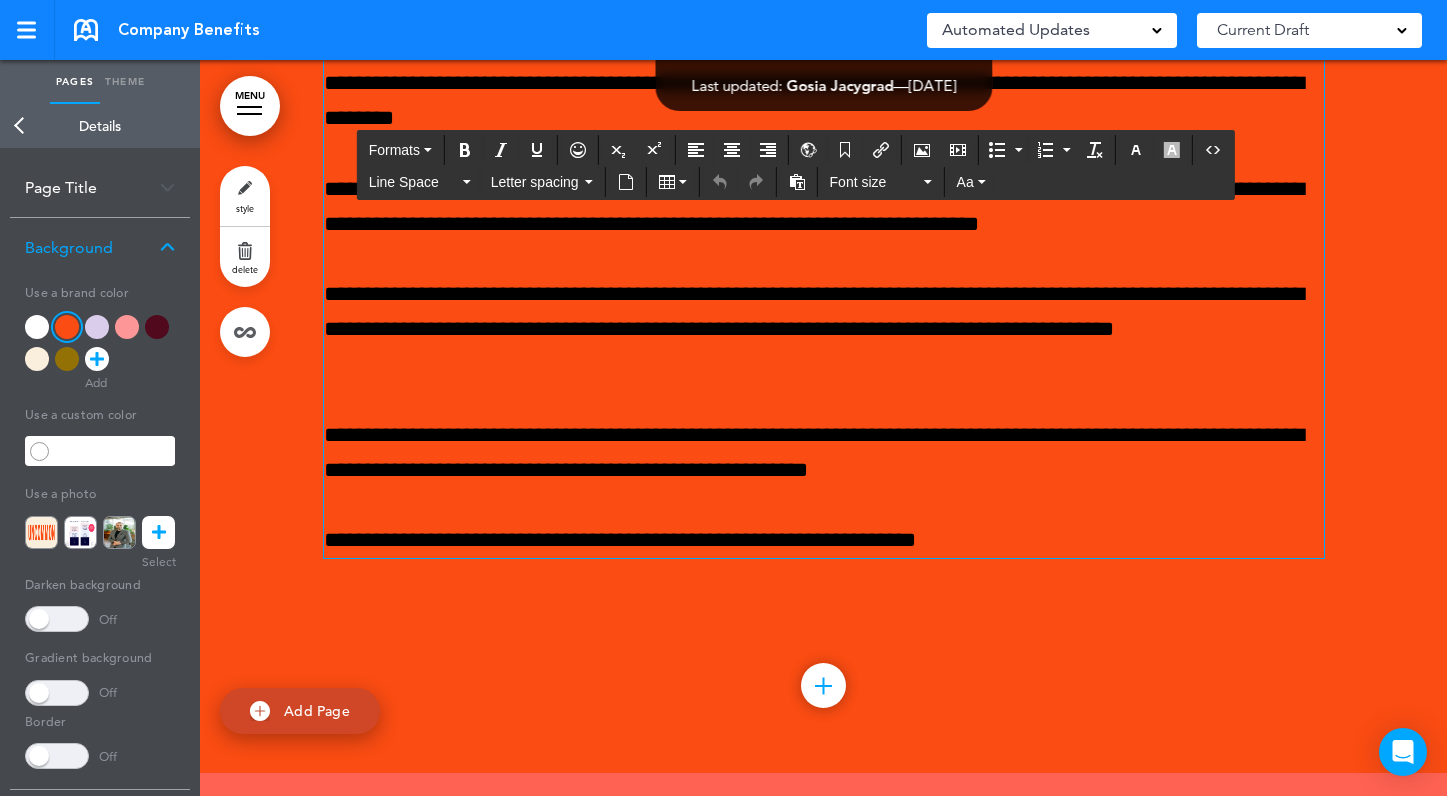click on "**********" at bounding box center [824, 15] 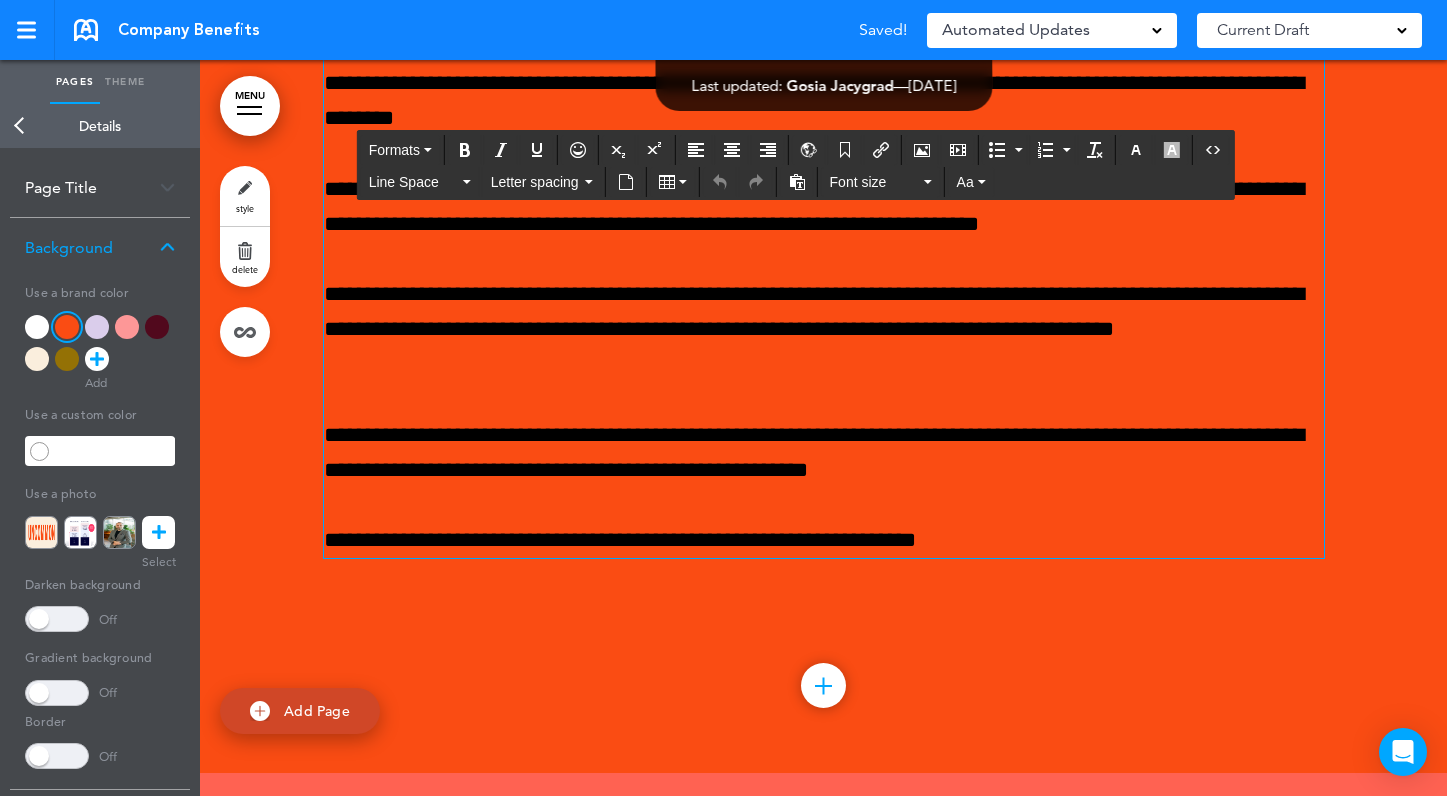 click on "**********" at bounding box center (824, 540) 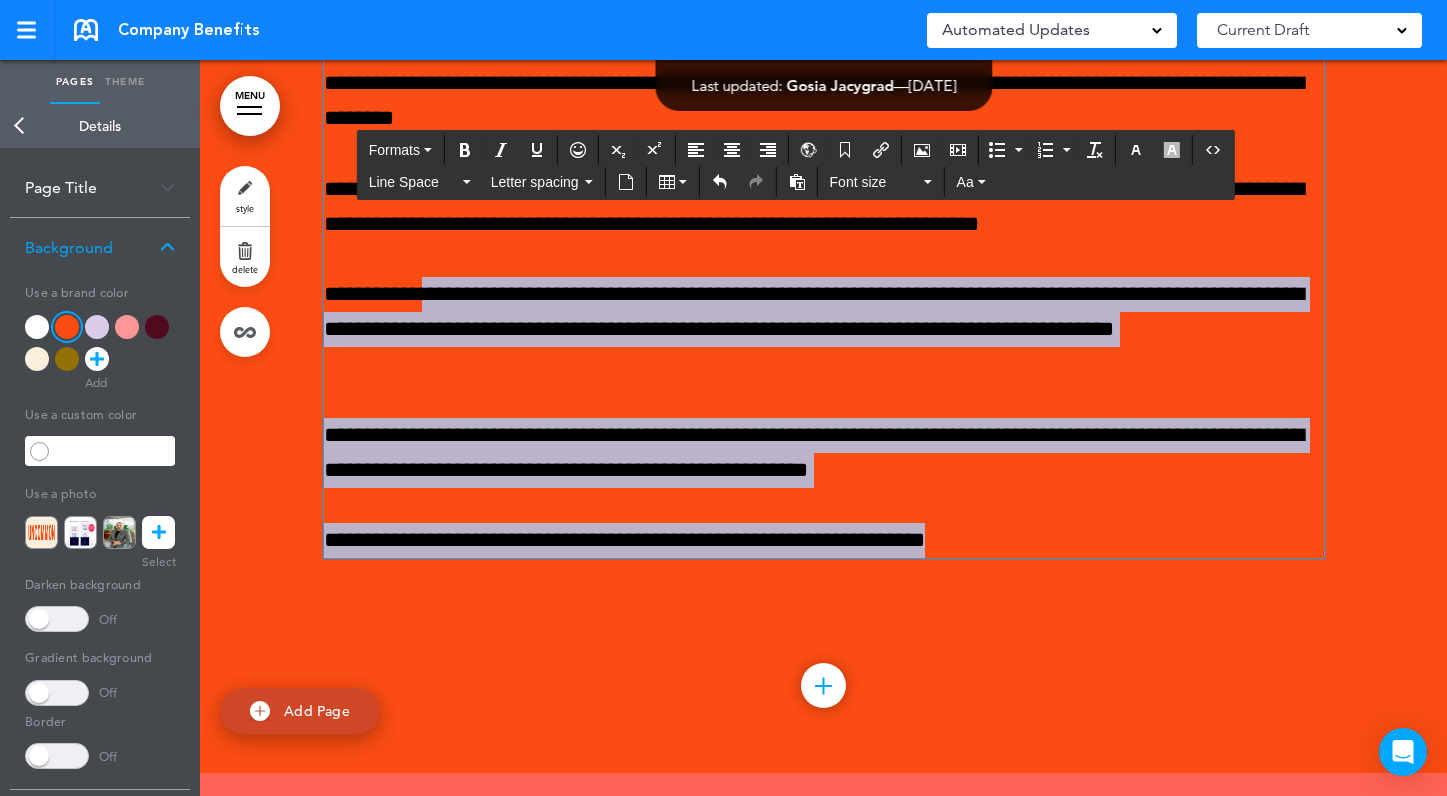 drag, startPoint x: 1066, startPoint y: 575, endPoint x: 442, endPoint y: 349, distance: 663.6656 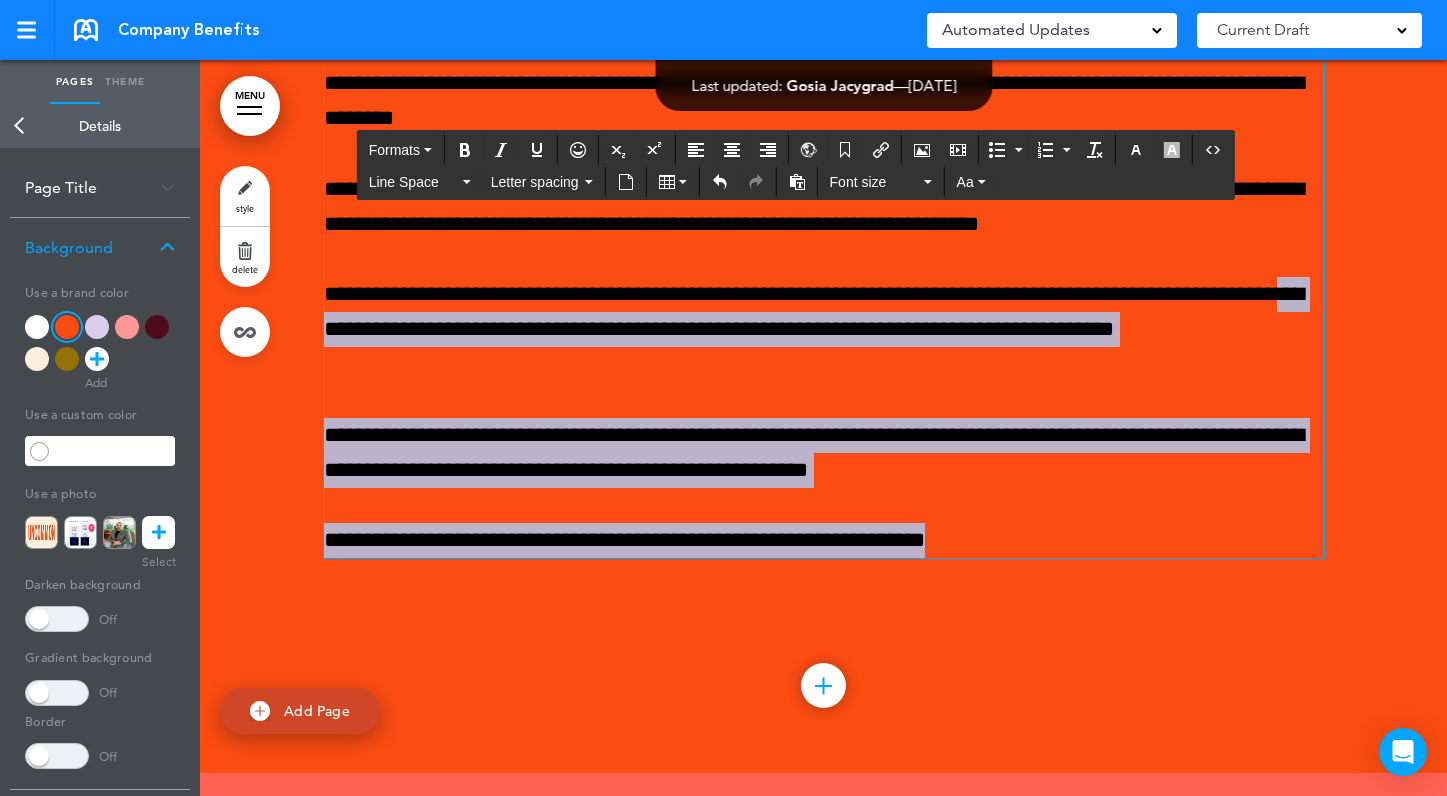 click on "**********" at bounding box center (824, 330) 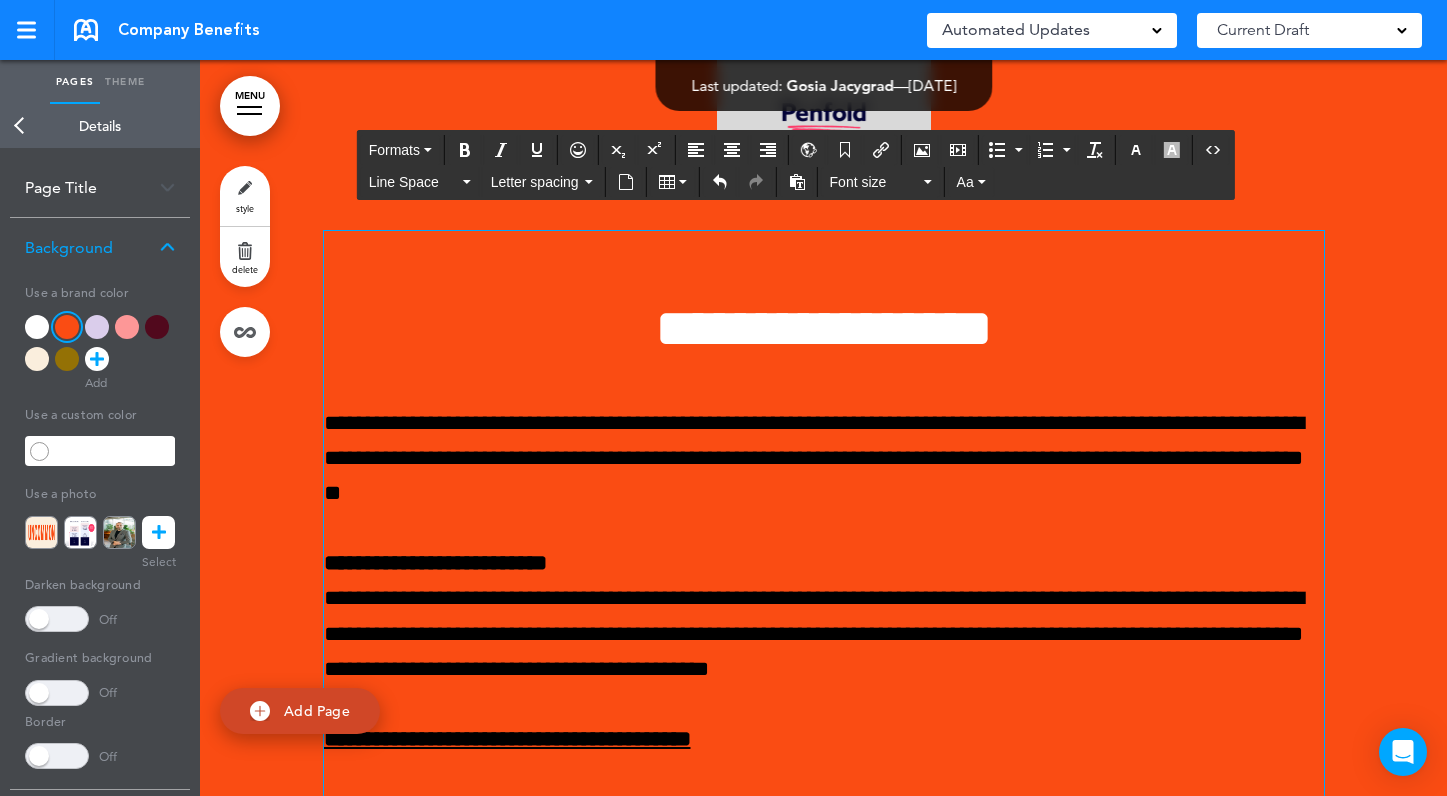 scroll, scrollTop: 3839, scrollLeft: 0, axis: vertical 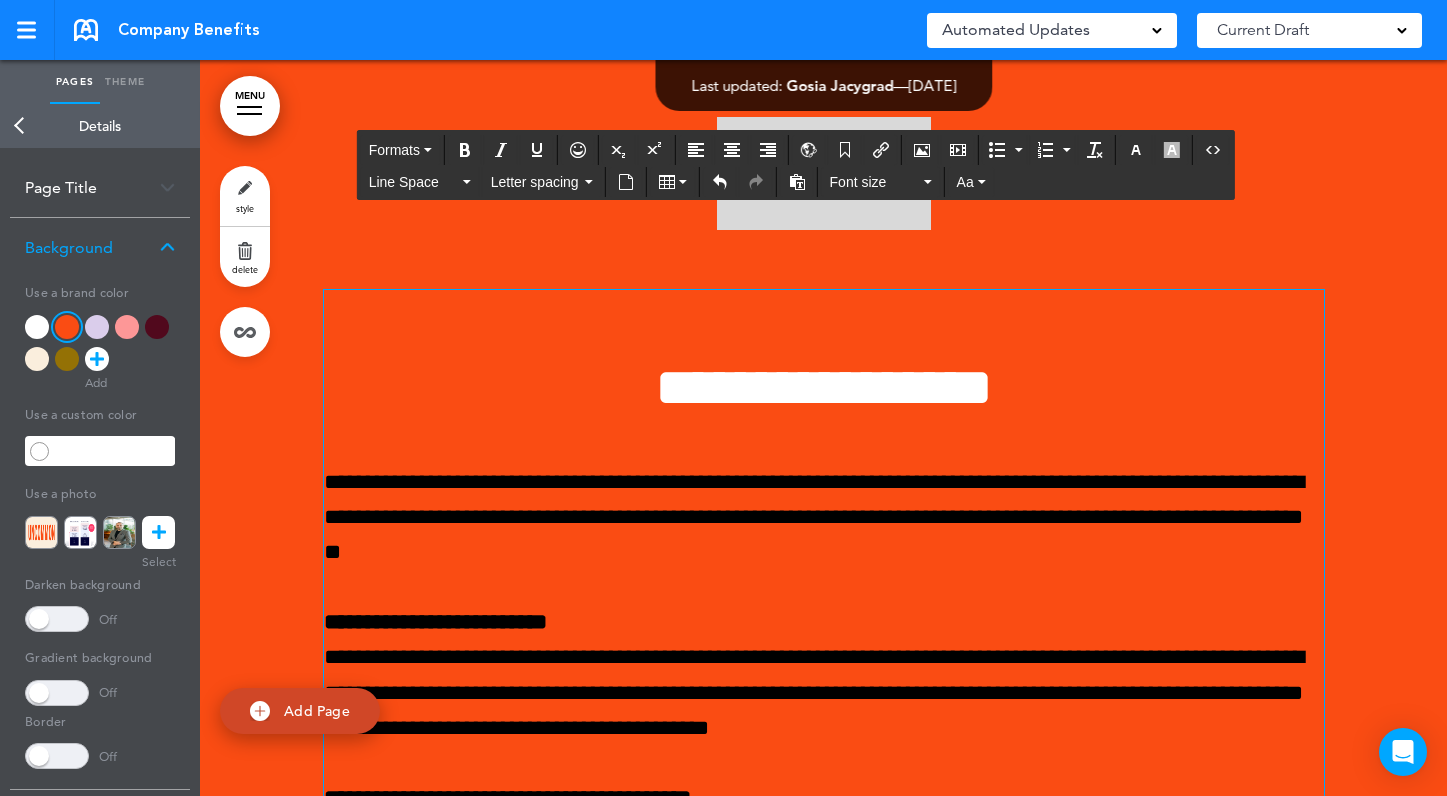 click on "**********" at bounding box center [824, 518] 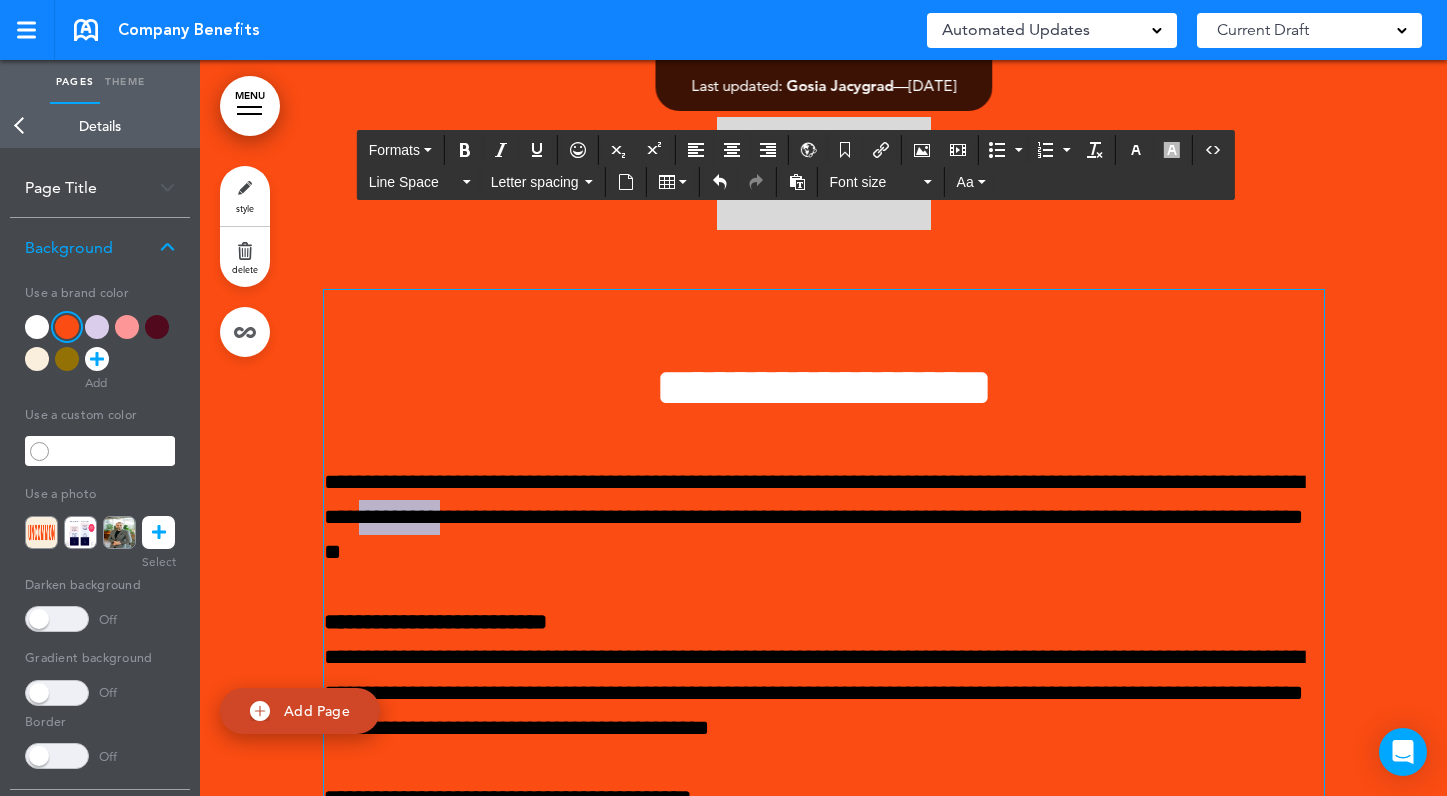 click on "**********" at bounding box center [824, 518] 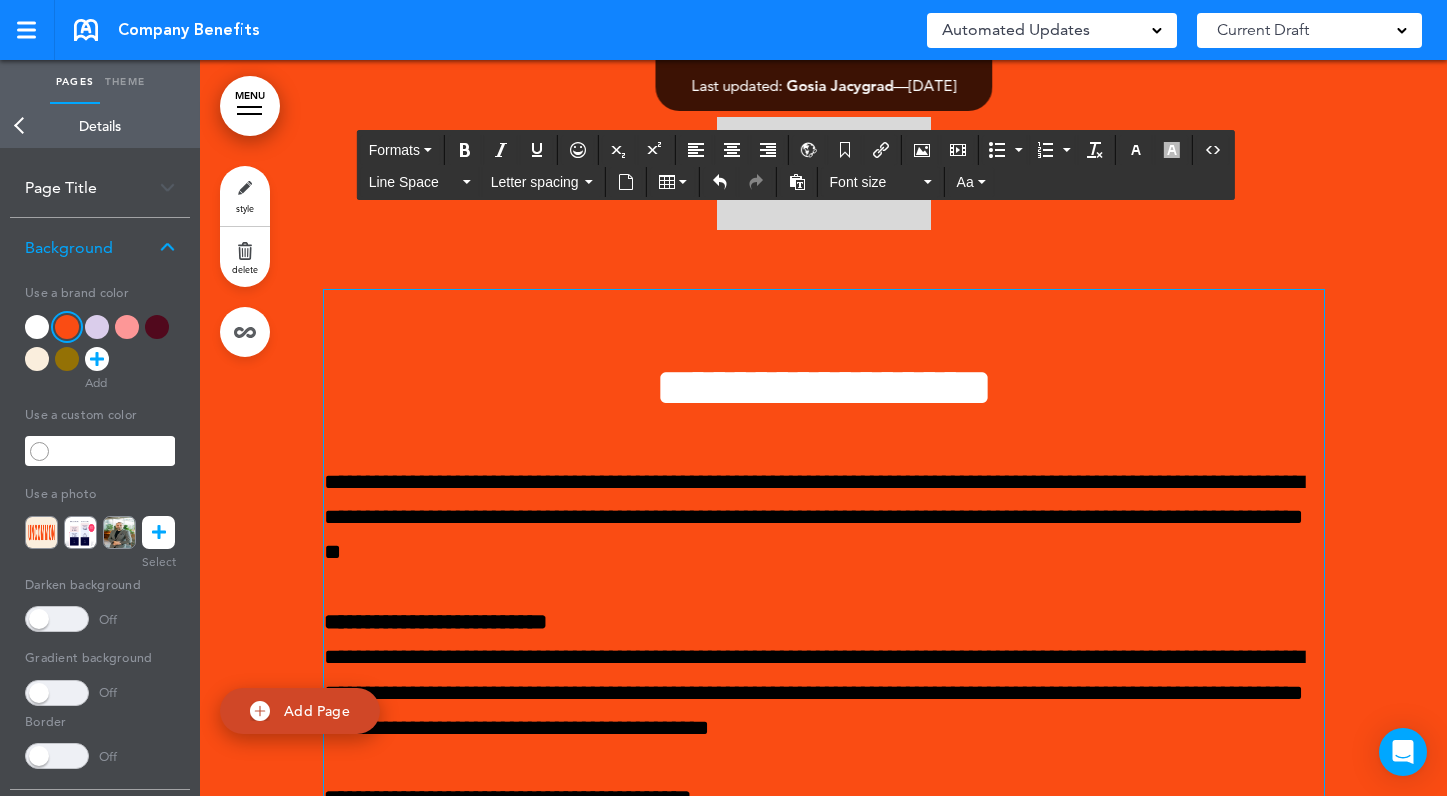click on "**********" at bounding box center (824, 518) 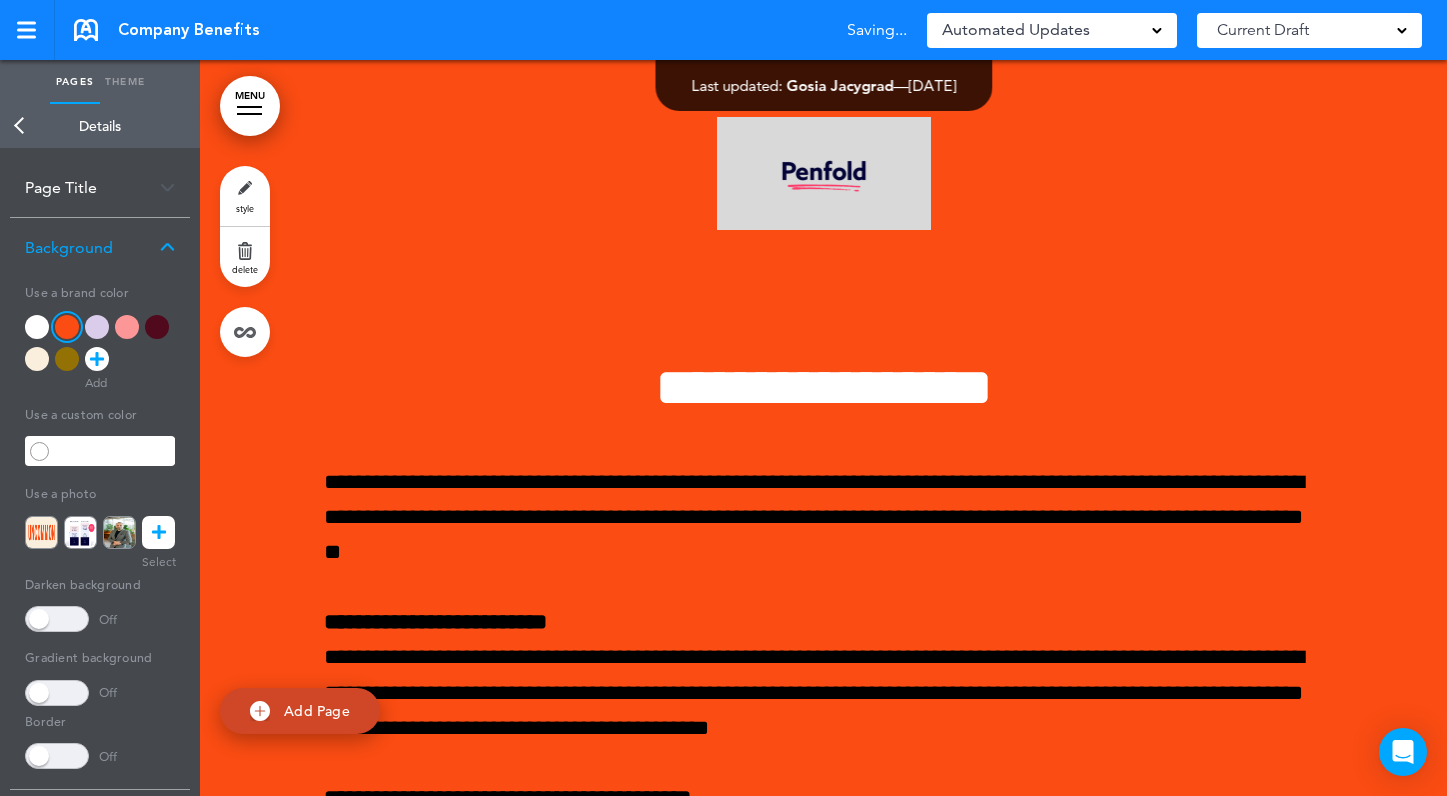click at bounding box center [823, 800] 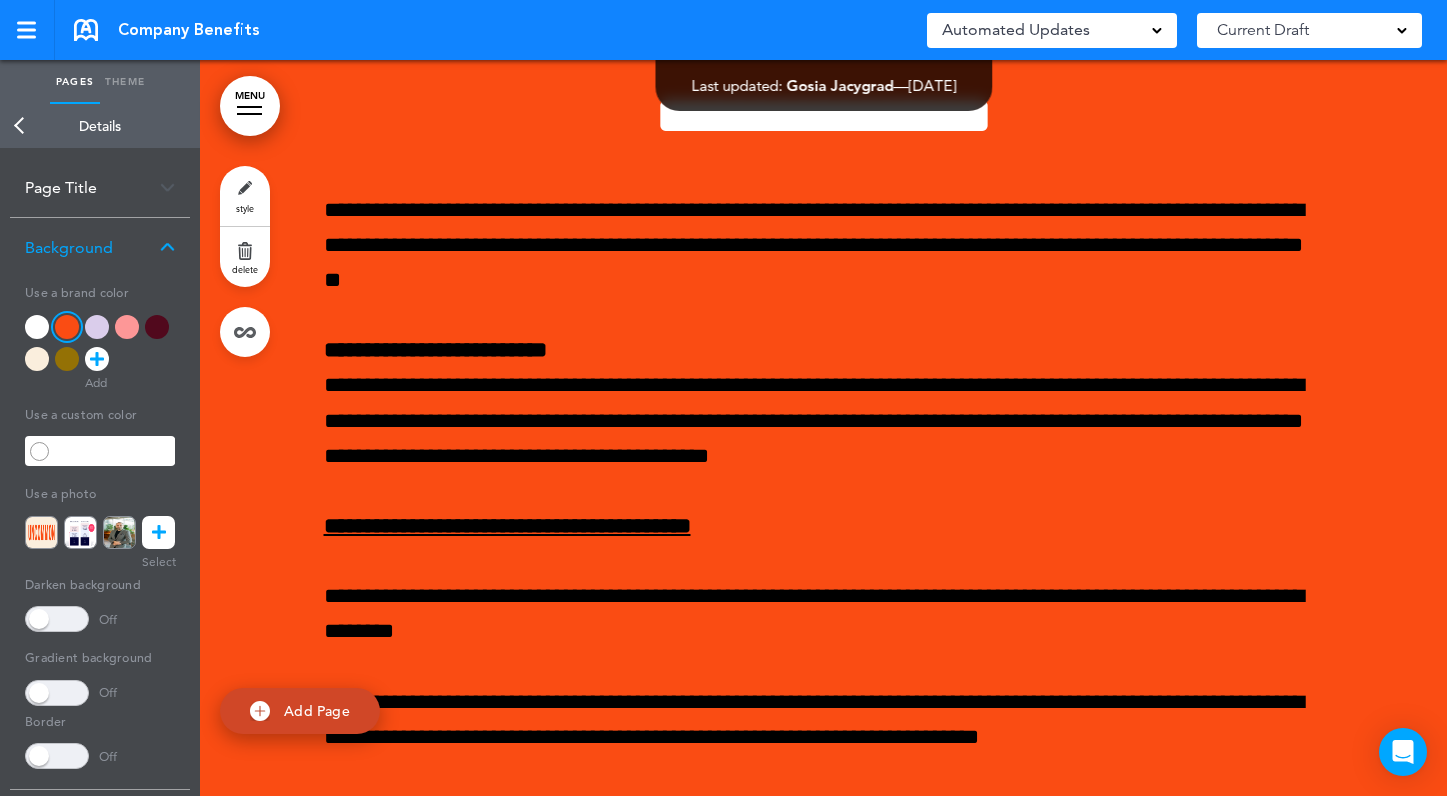 scroll, scrollTop: 4098, scrollLeft: 0, axis: vertical 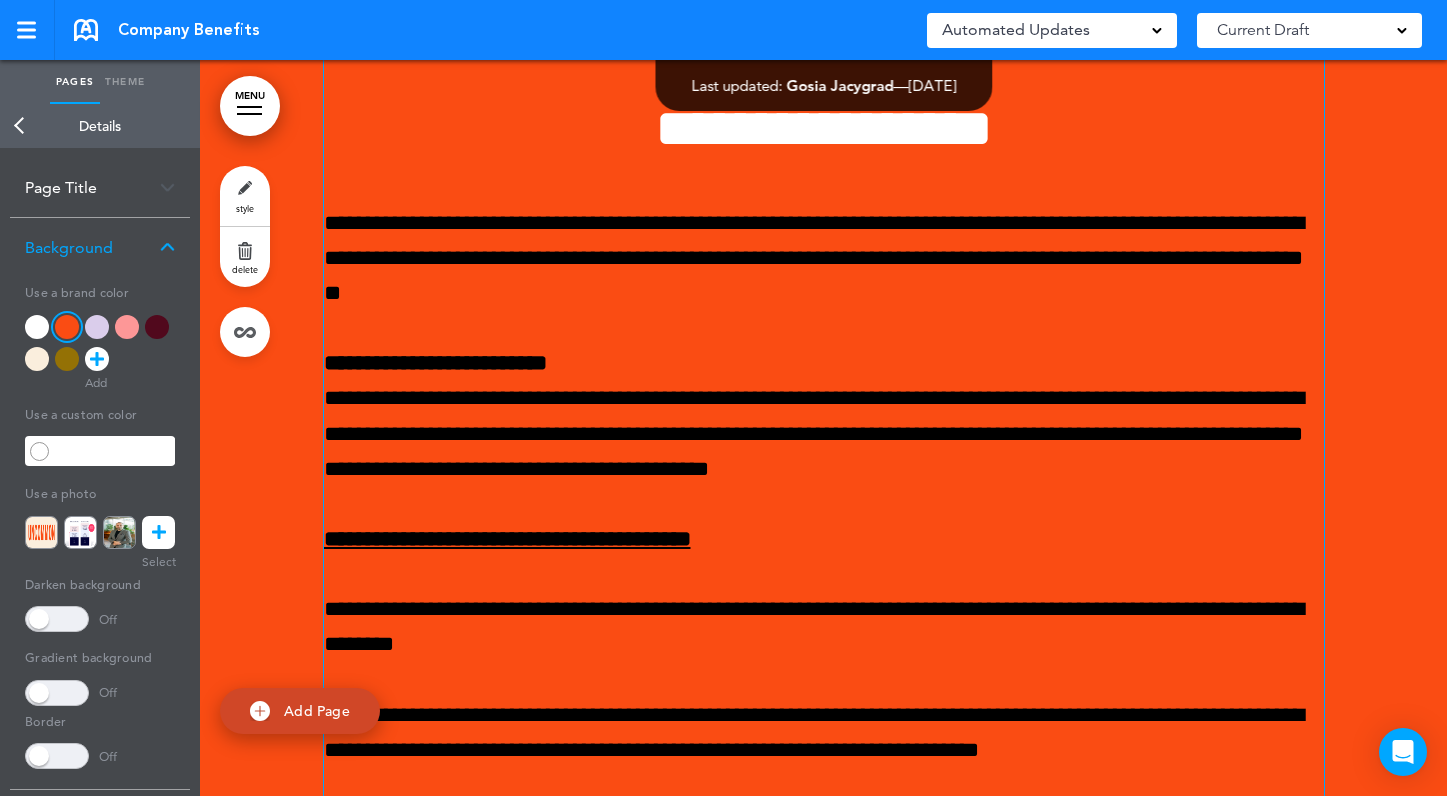 click on "**********" at bounding box center (824, 259) 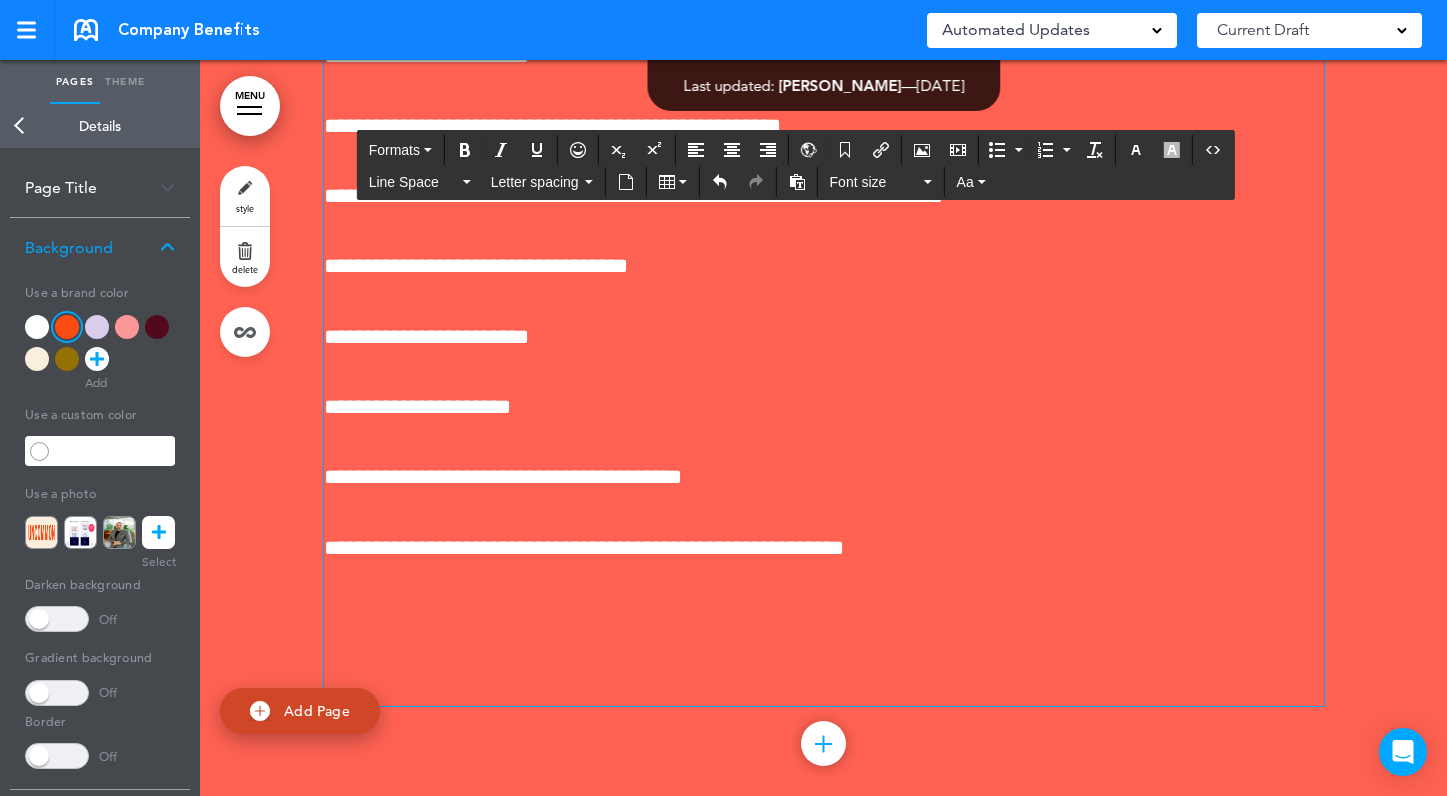 drag, startPoint x: 331, startPoint y: 253, endPoint x: 854, endPoint y: 425, distance: 550.557 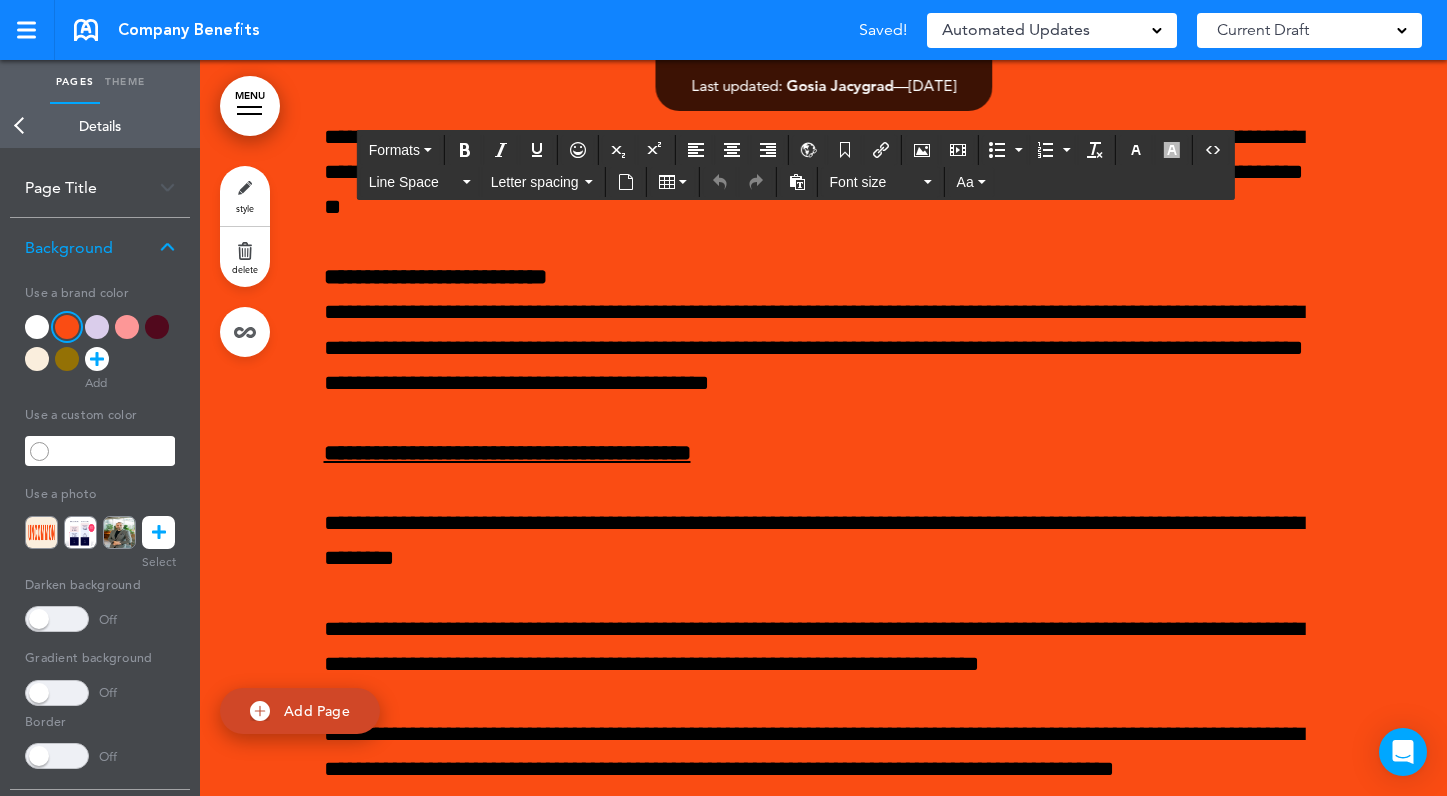 scroll, scrollTop: 4043, scrollLeft: 0, axis: vertical 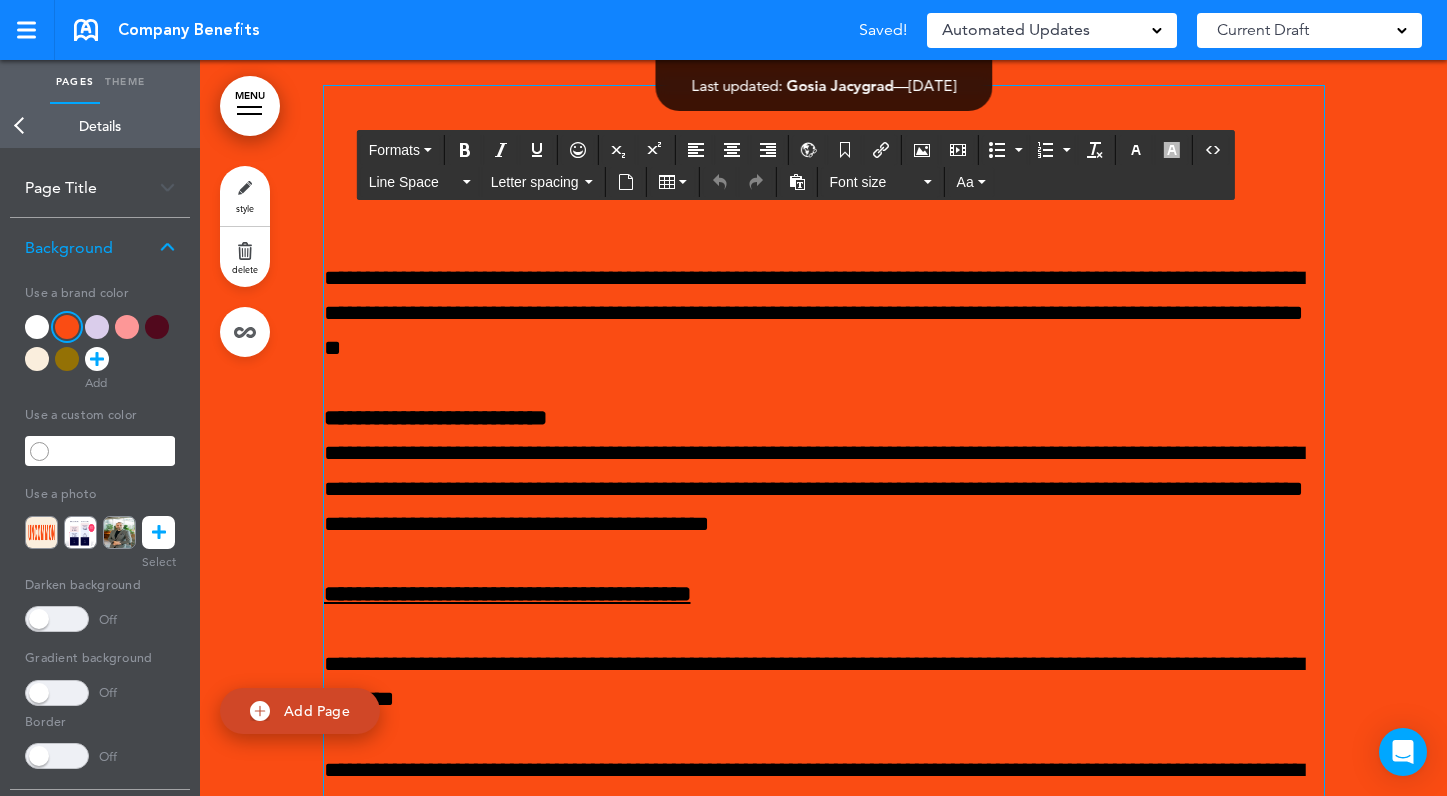 click on "**********" at bounding box center (824, 613) 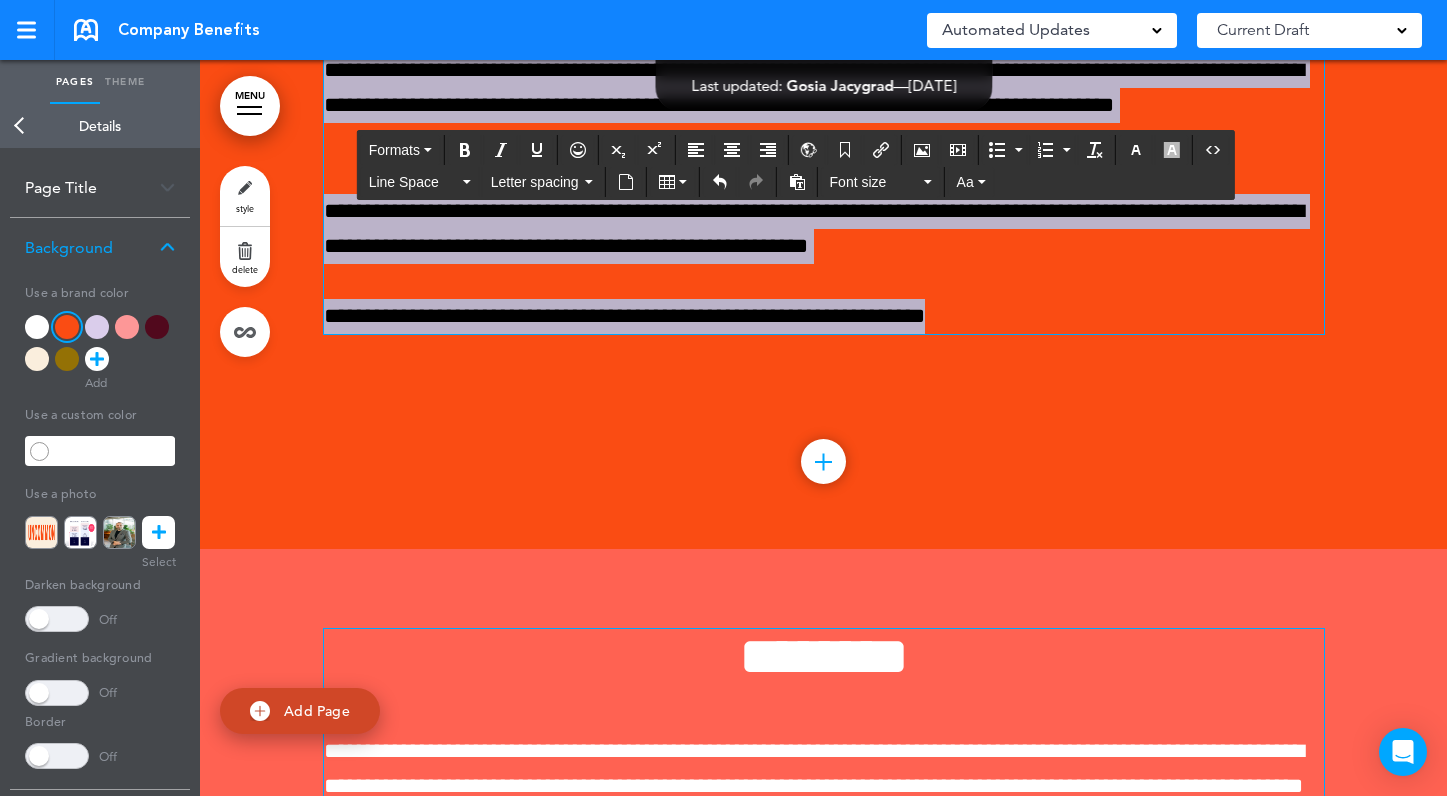 scroll, scrollTop: 5082, scrollLeft: 0, axis: vertical 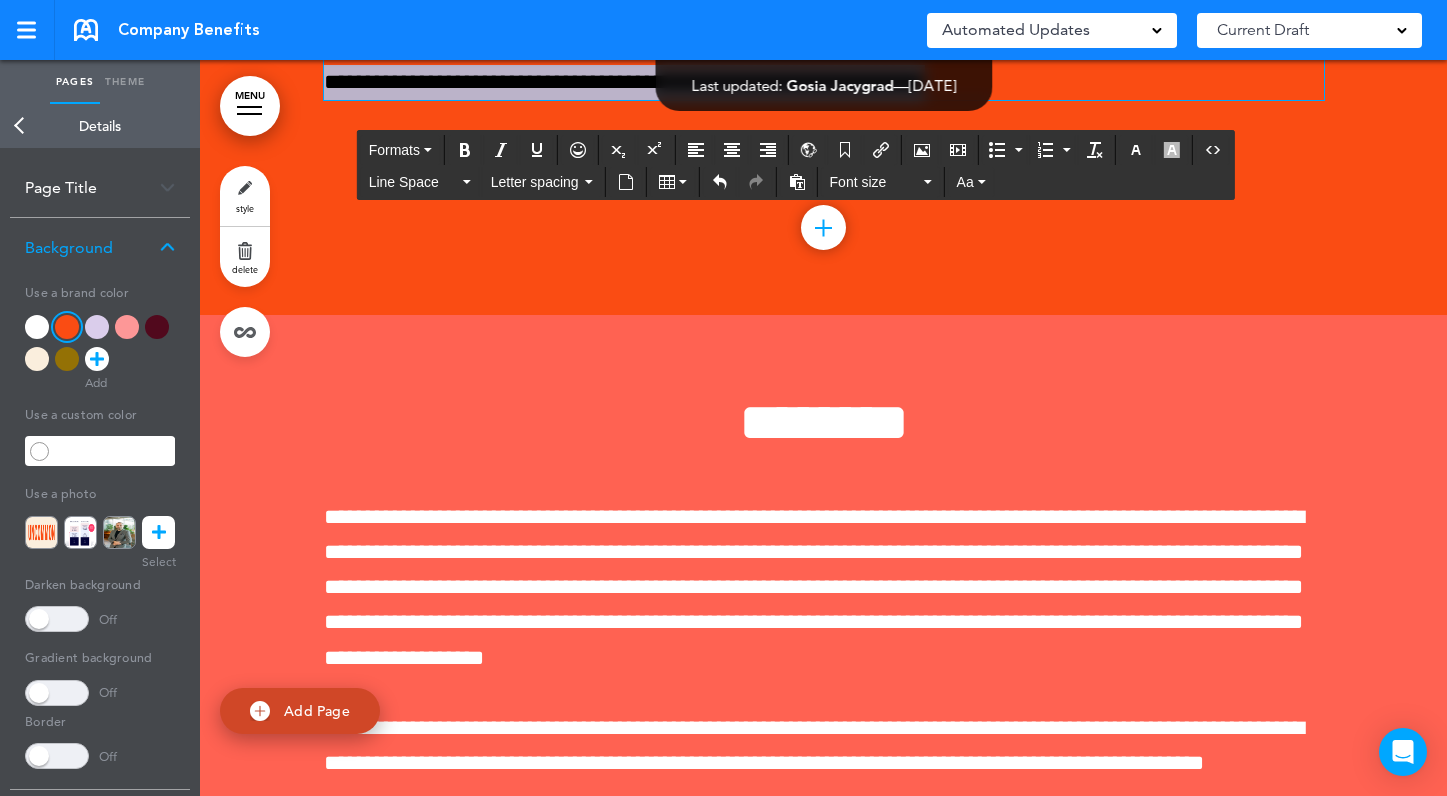 drag, startPoint x: 331, startPoint y: 308, endPoint x: 856, endPoint y: 318, distance: 525.0952 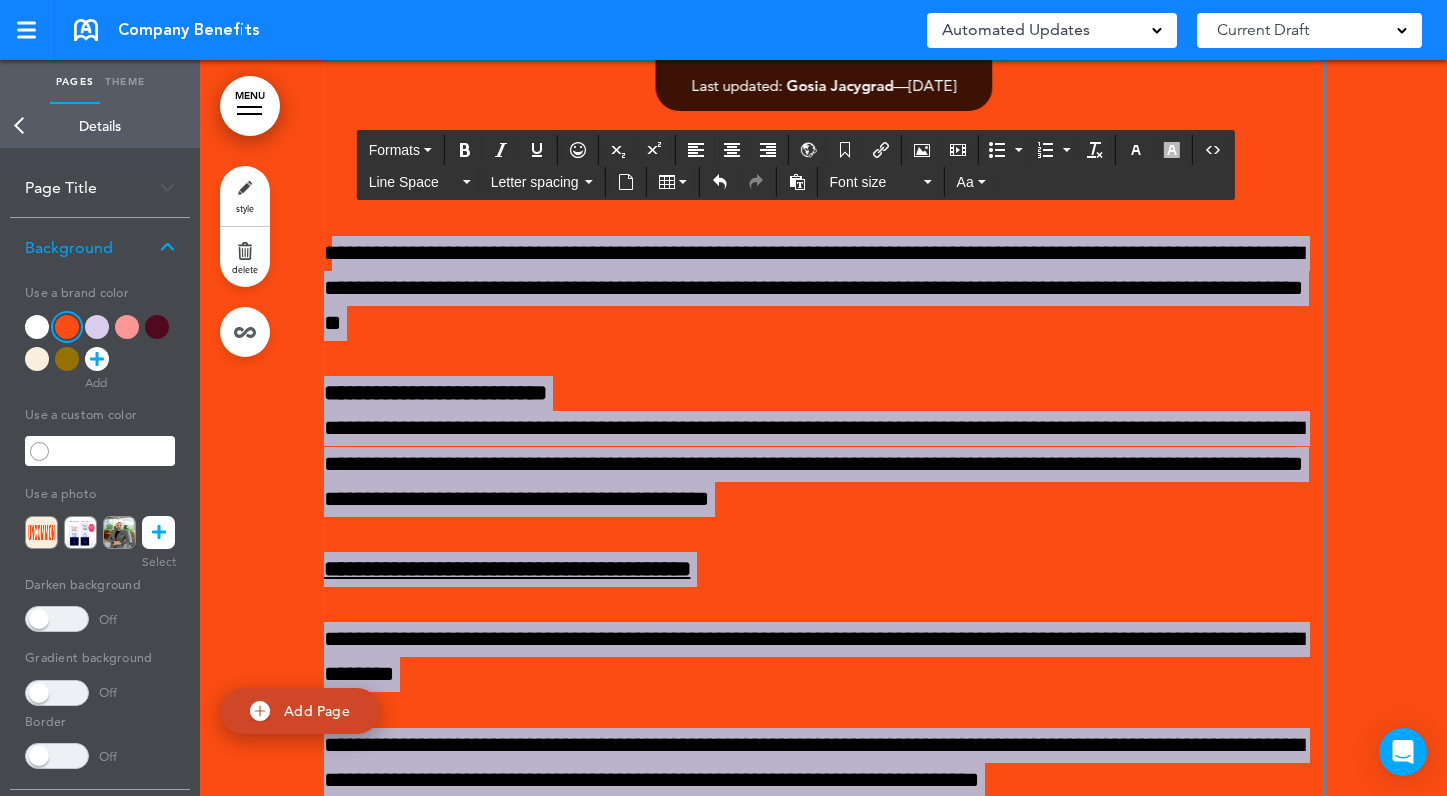 scroll, scrollTop: 4066, scrollLeft: 0, axis: vertical 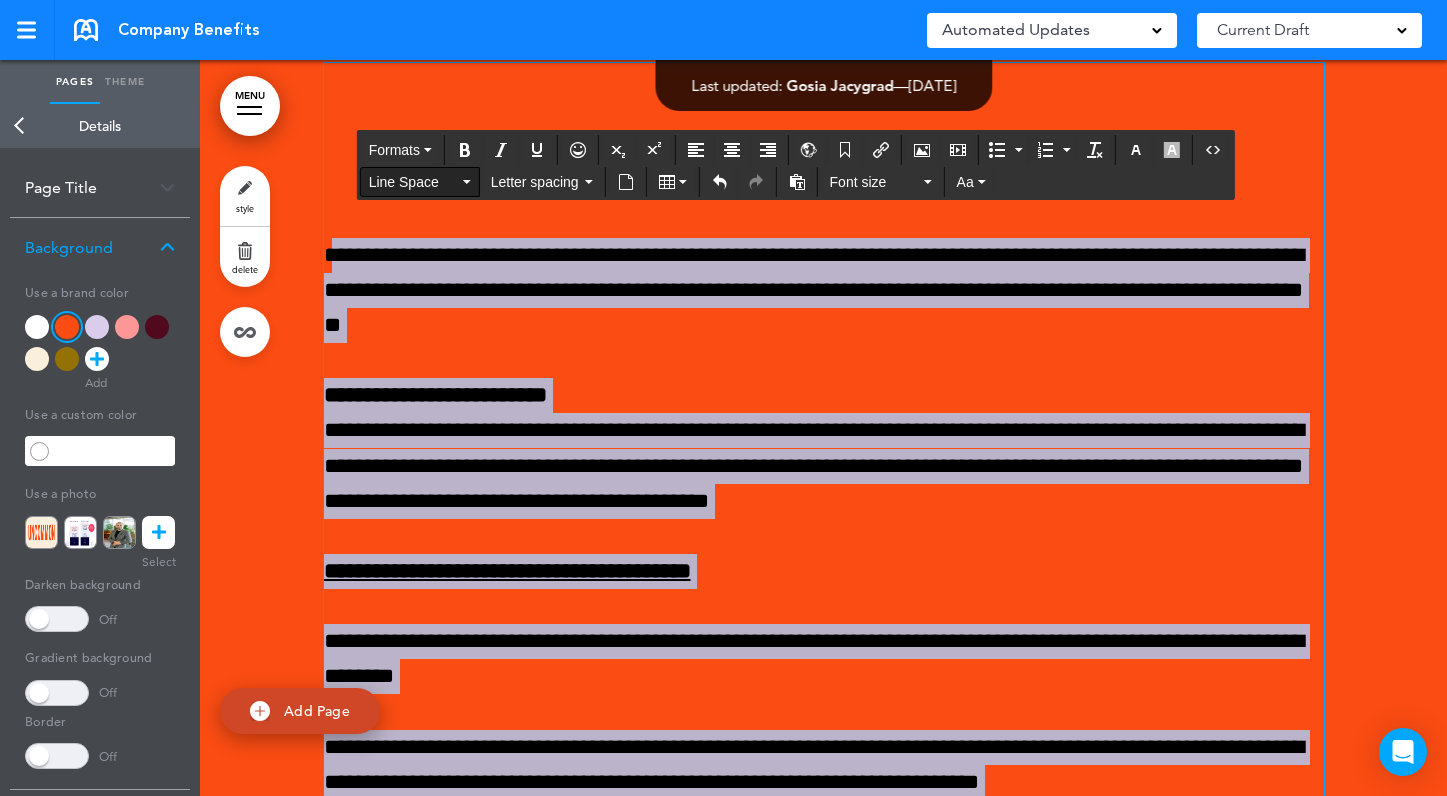 click on "Line Space" at bounding box center (420, 182) 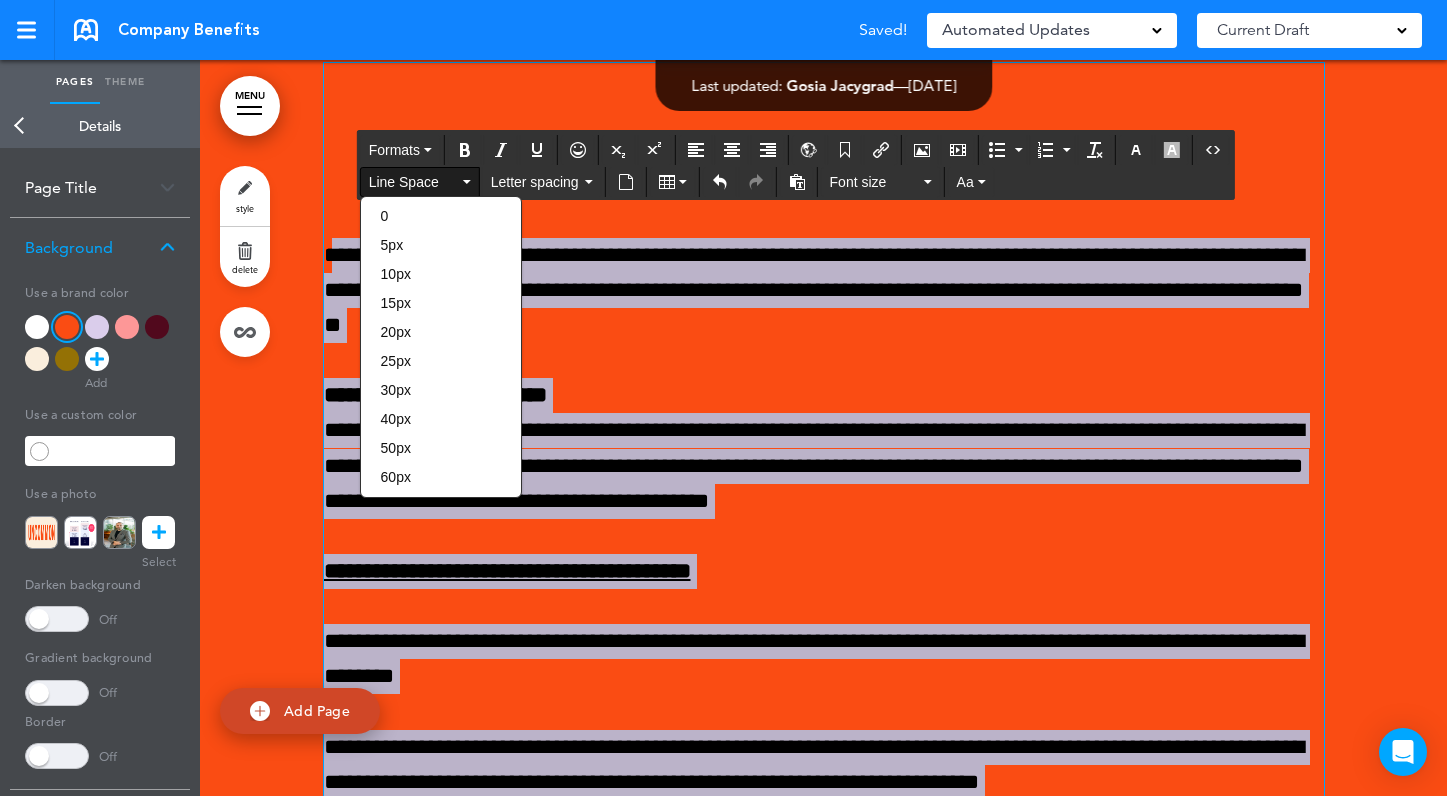 click on "Line Space" at bounding box center (420, 182) 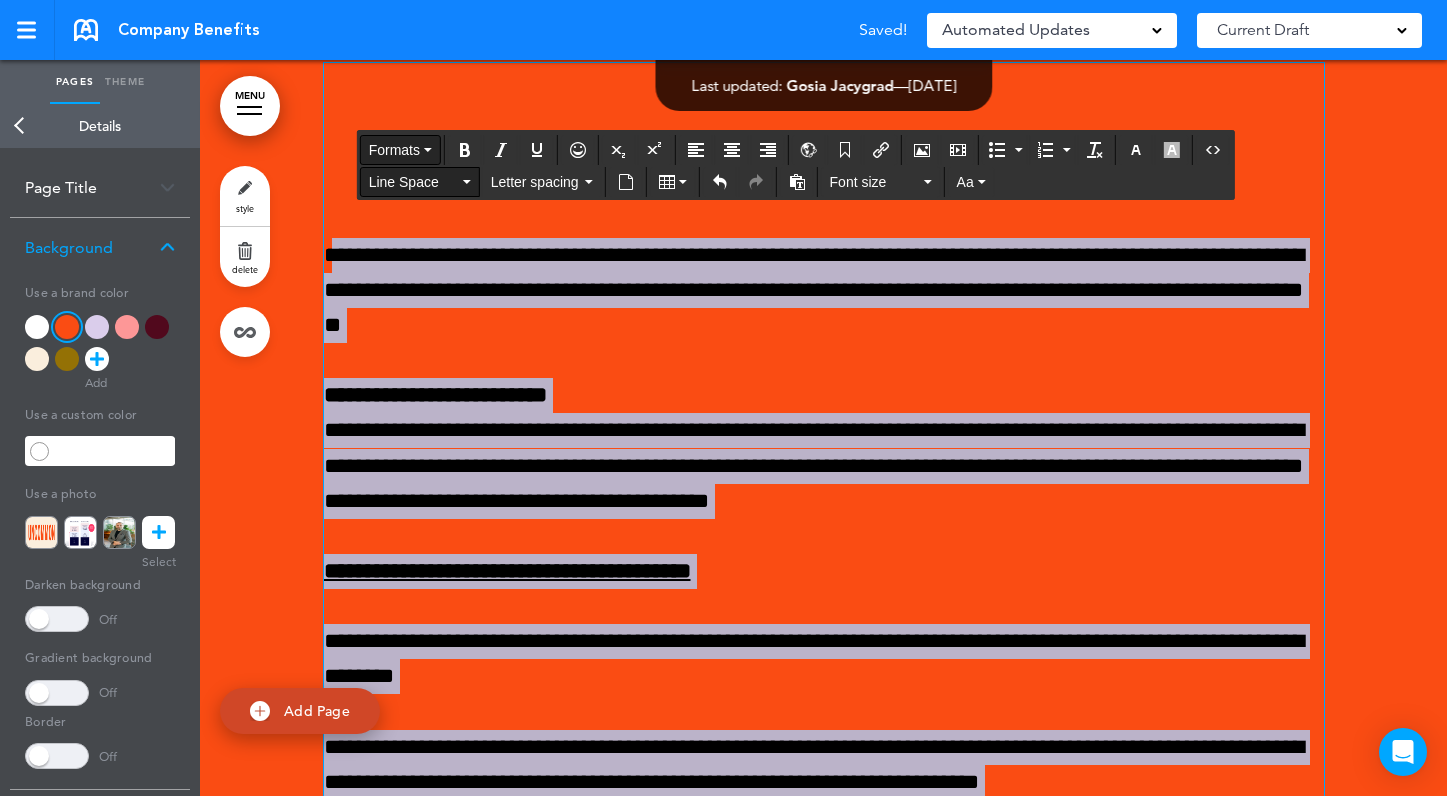 click at bounding box center (428, 150) 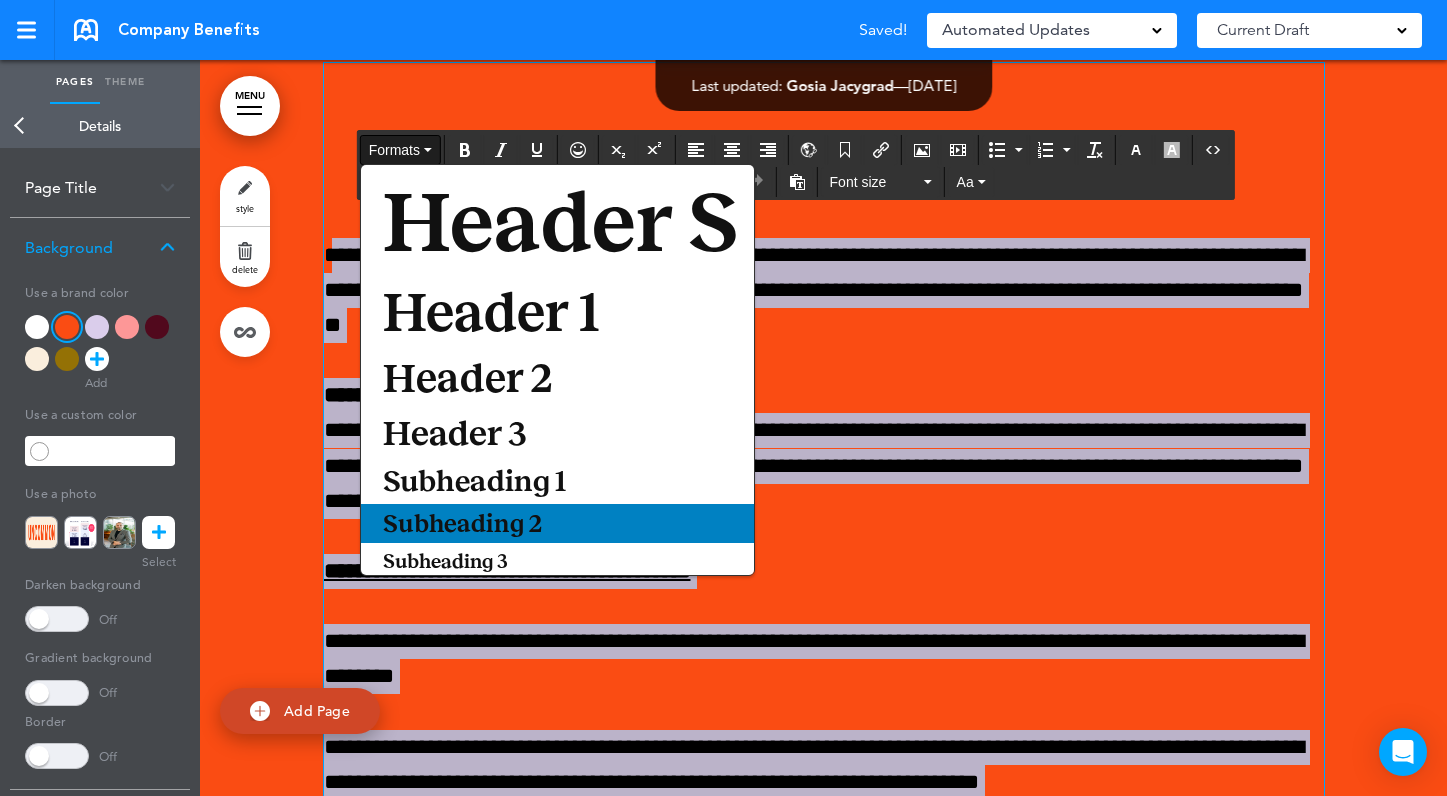 scroll, scrollTop: 48, scrollLeft: 0, axis: vertical 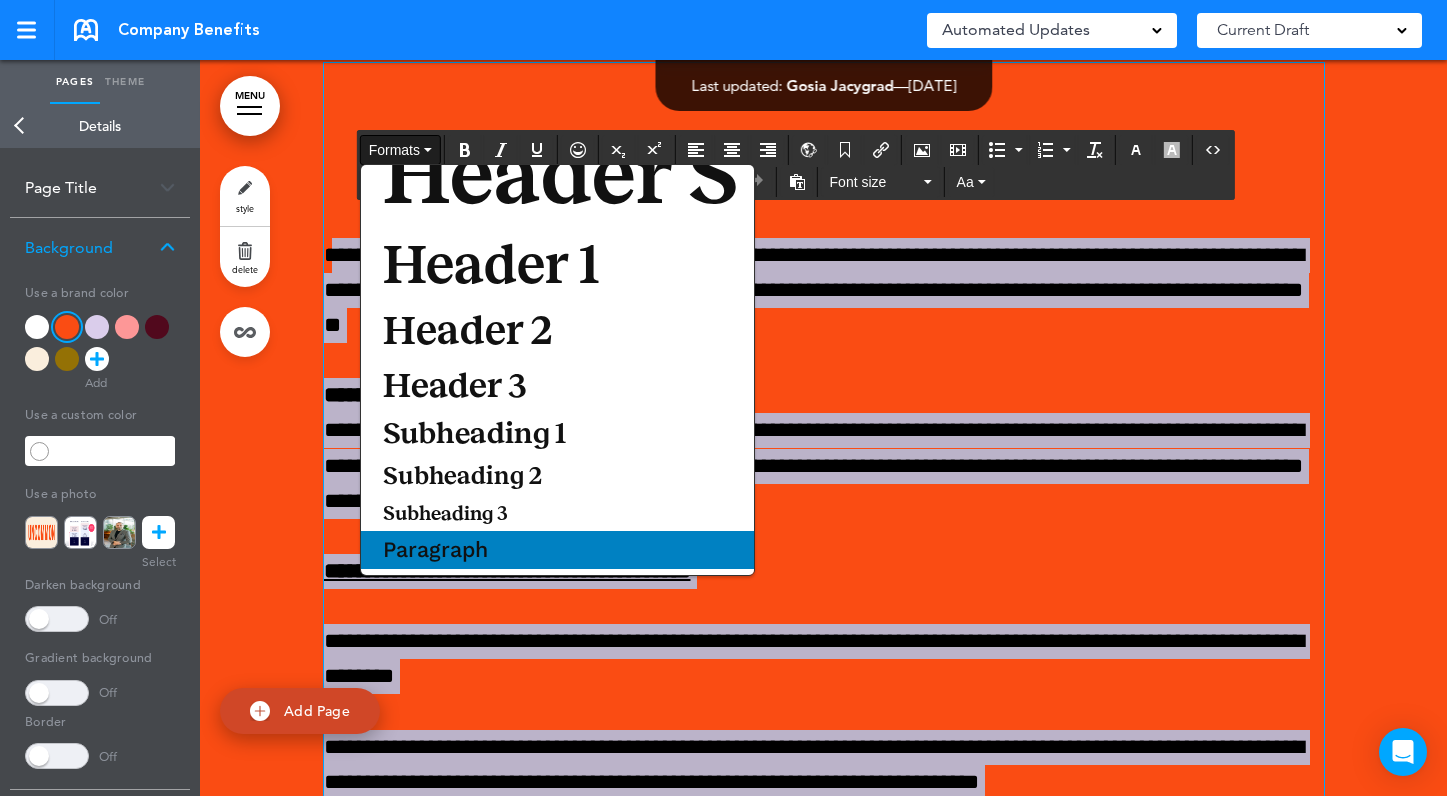 click on "Paragraph" at bounding box center [435, 550] 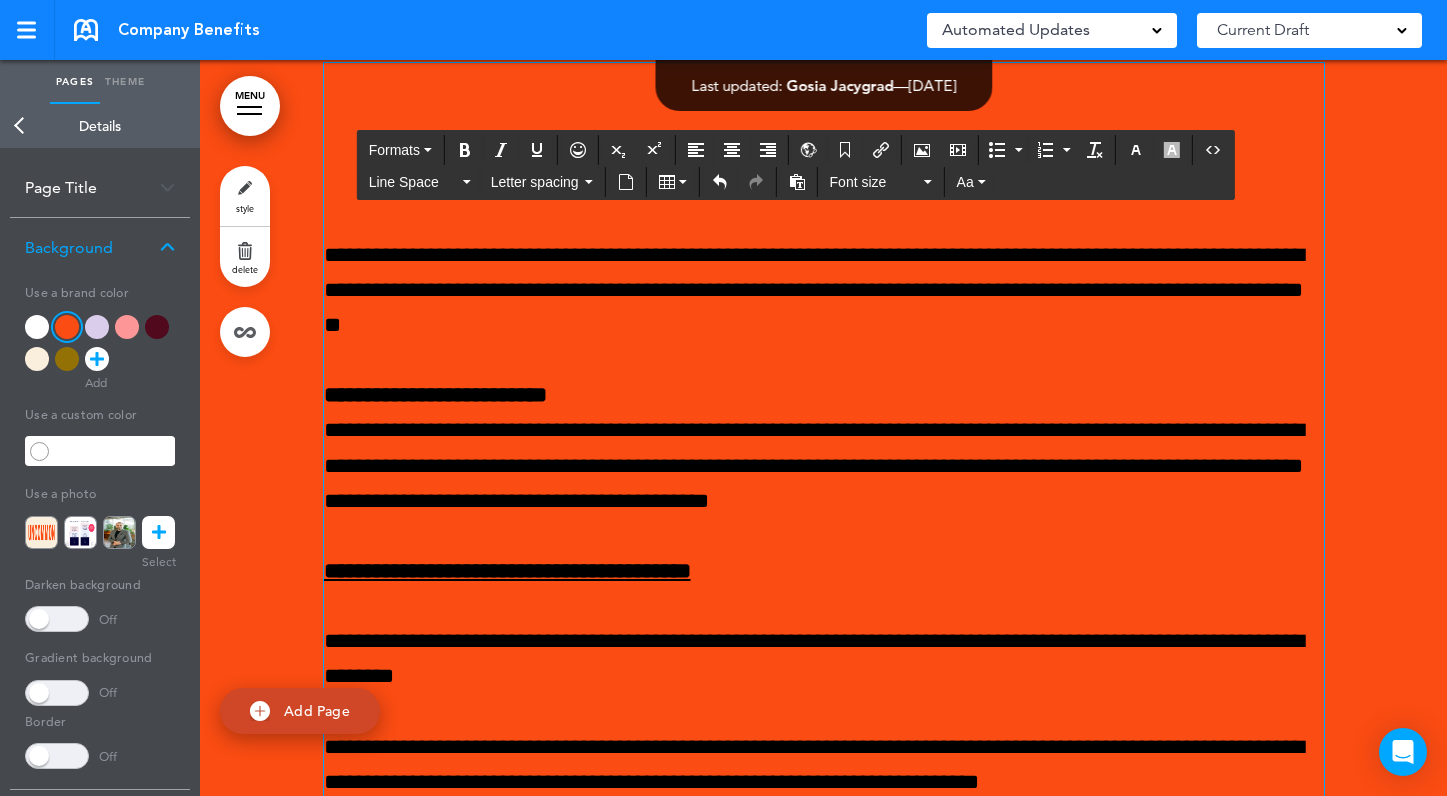 click on "**********" at bounding box center (824, 448) 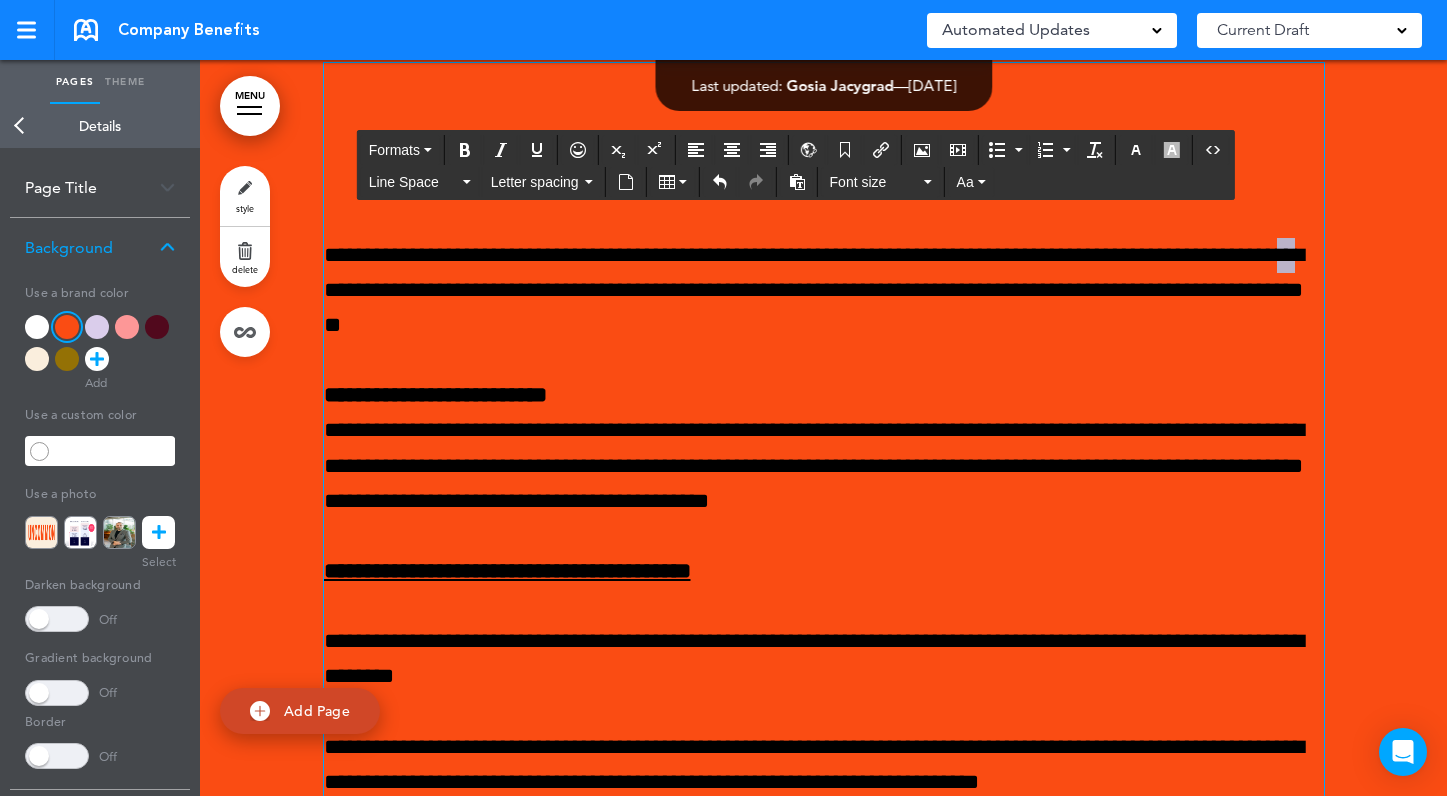 click on "**********" at bounding box center [824, 291] 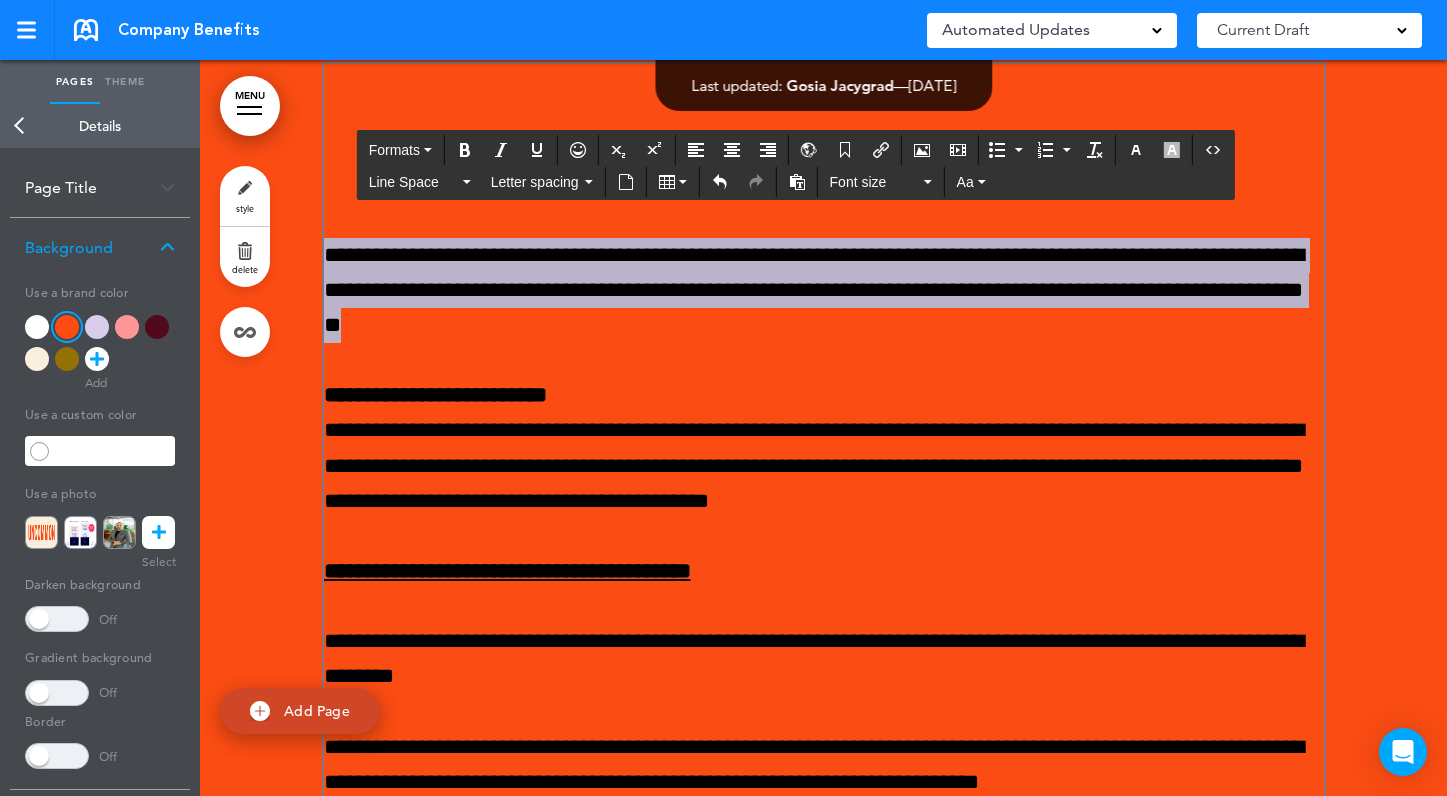click on "**********" at bounding box center (824, 291) 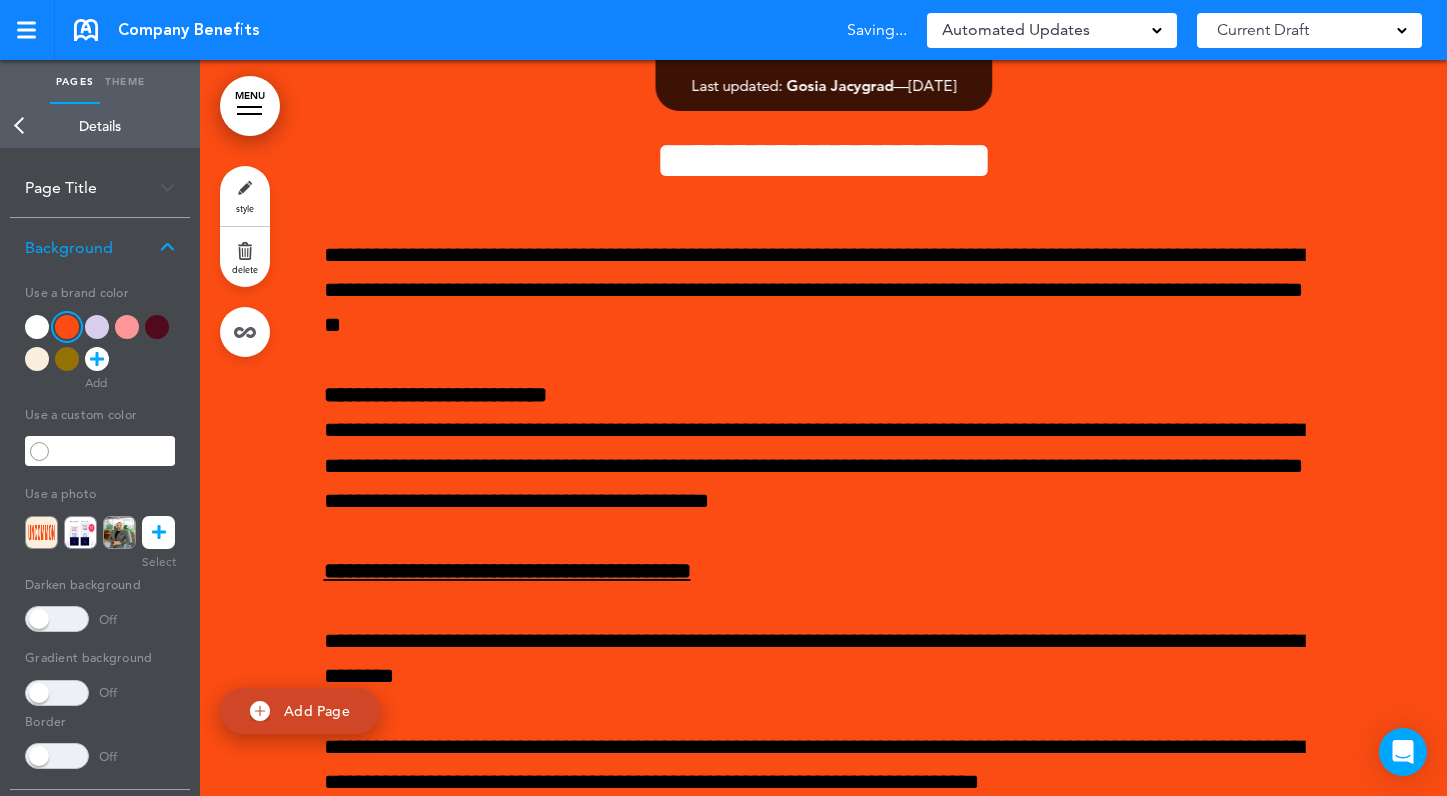 click at bounding box center [37, 327] 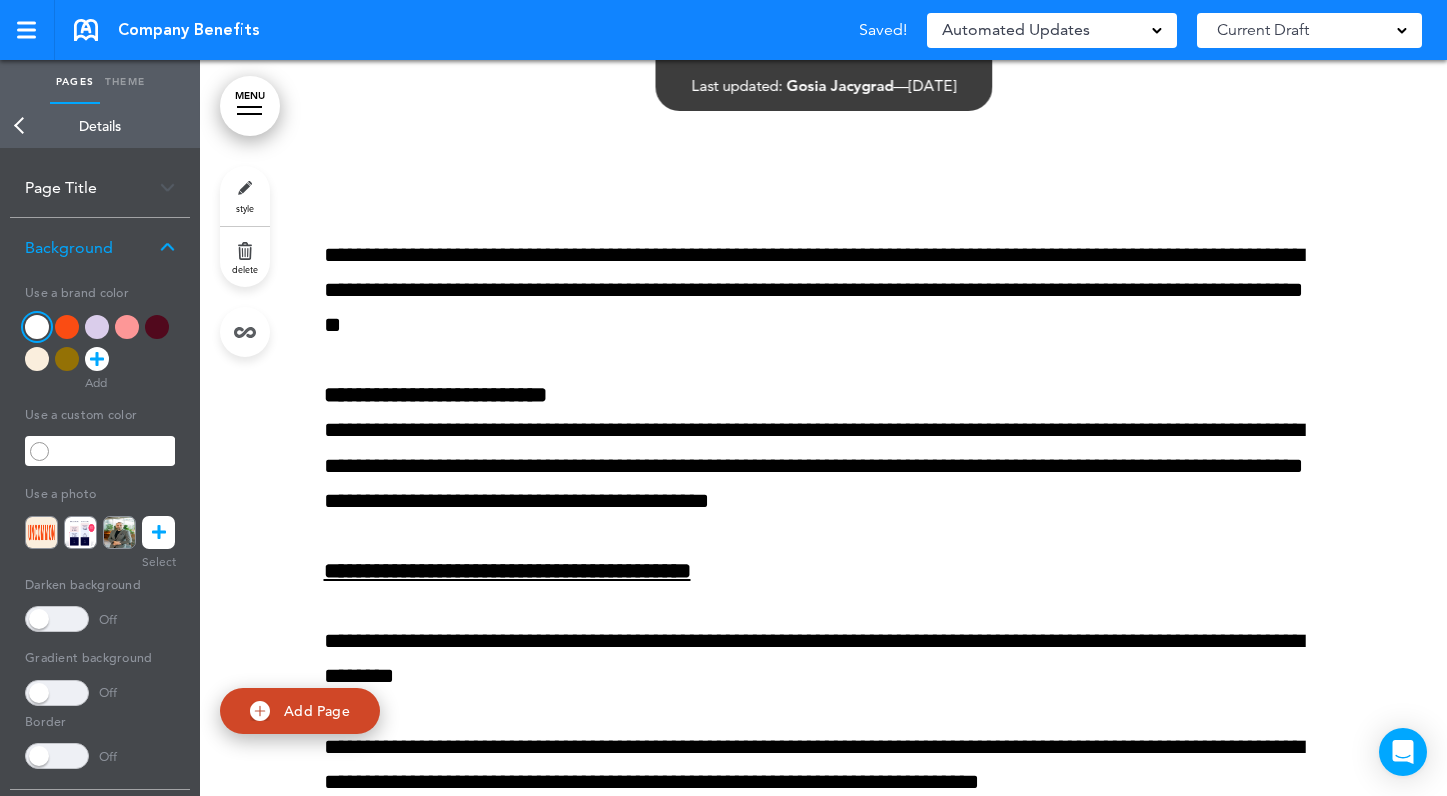 click at bounding box center [37, 359] 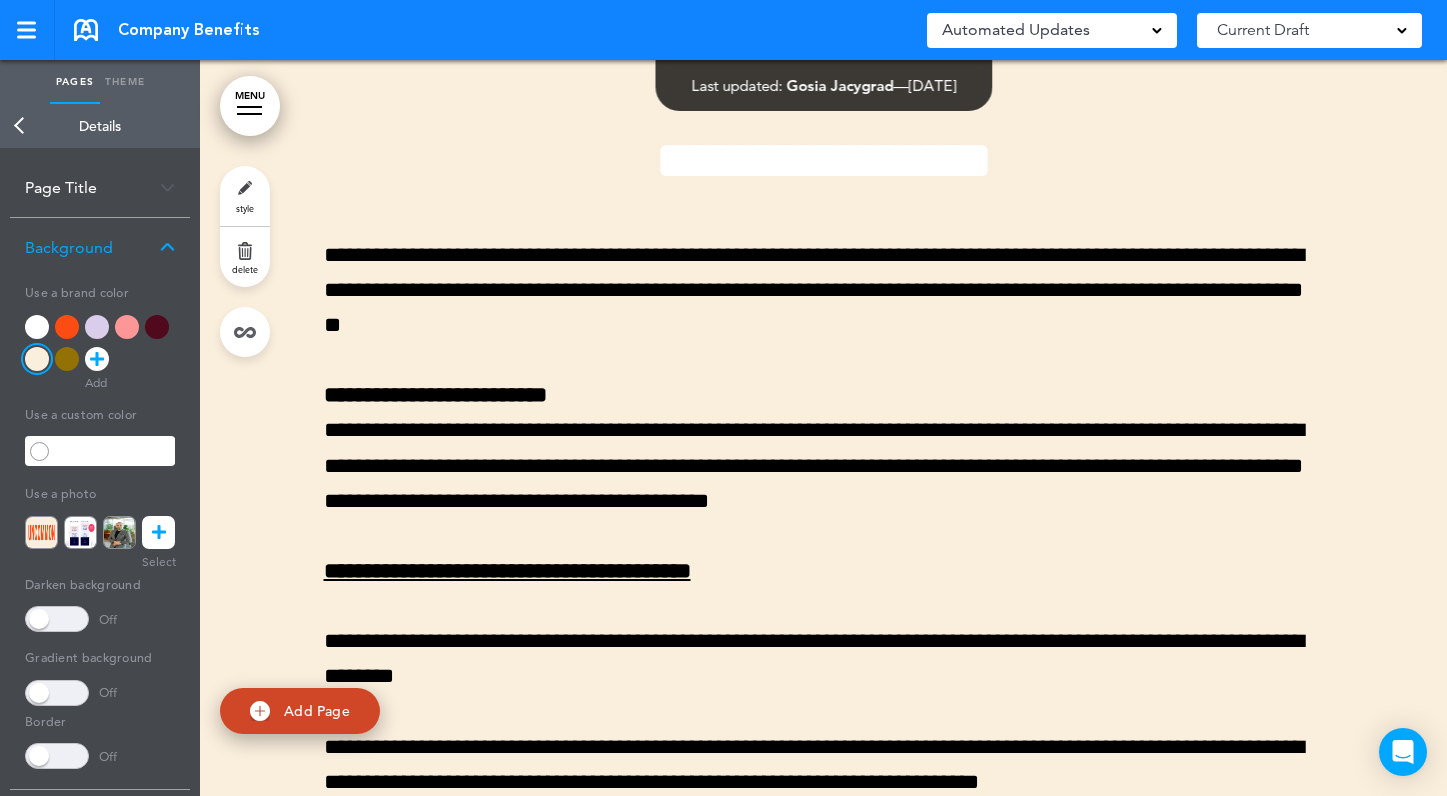 click at bounding box center (67, 327) 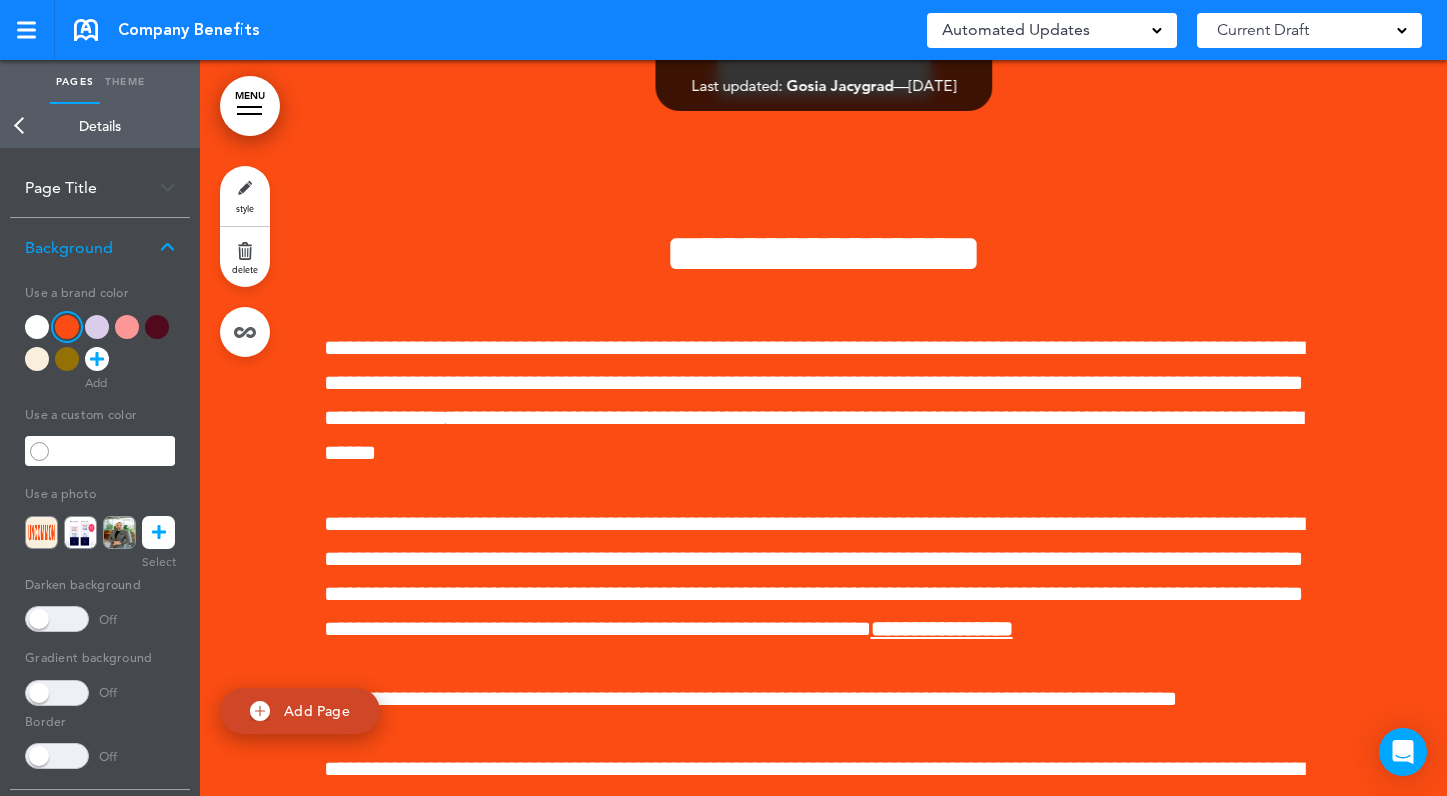 scroll, scrollTop: 2645, scrollLeft: 0, axis: vertical 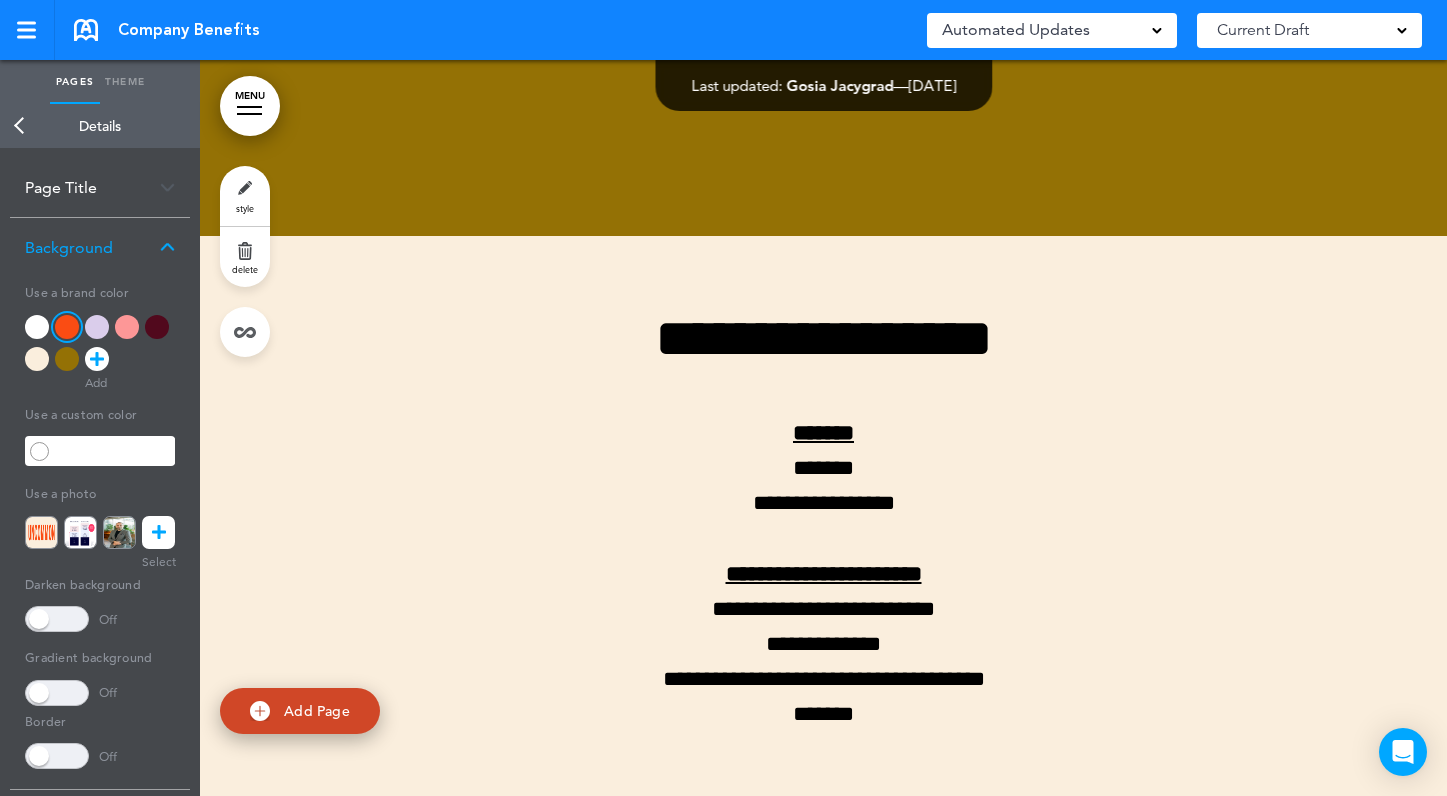 click at bounding box center [823, -132] 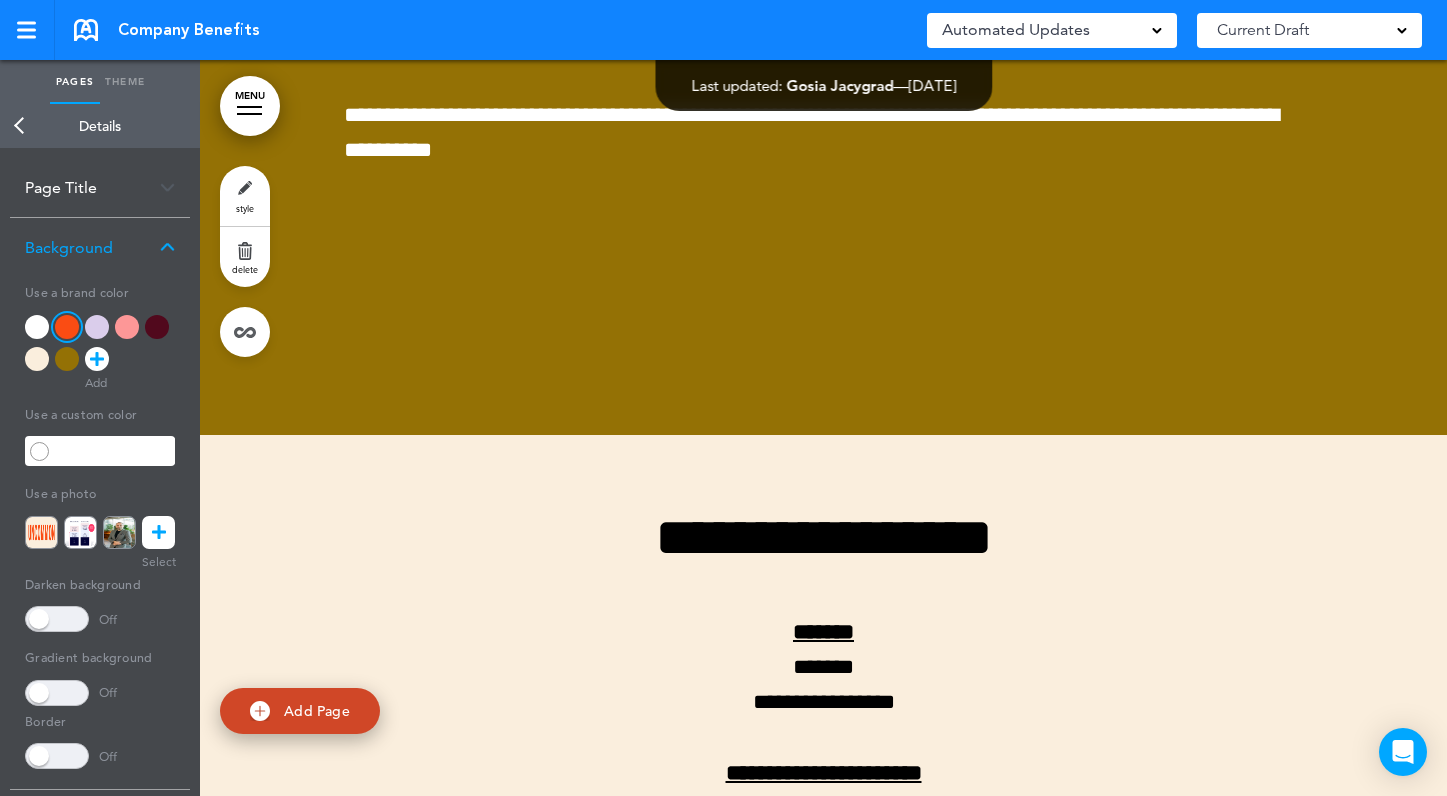 scroll, scrollTop: 1063, scrollLeft: 0, axis: vertical 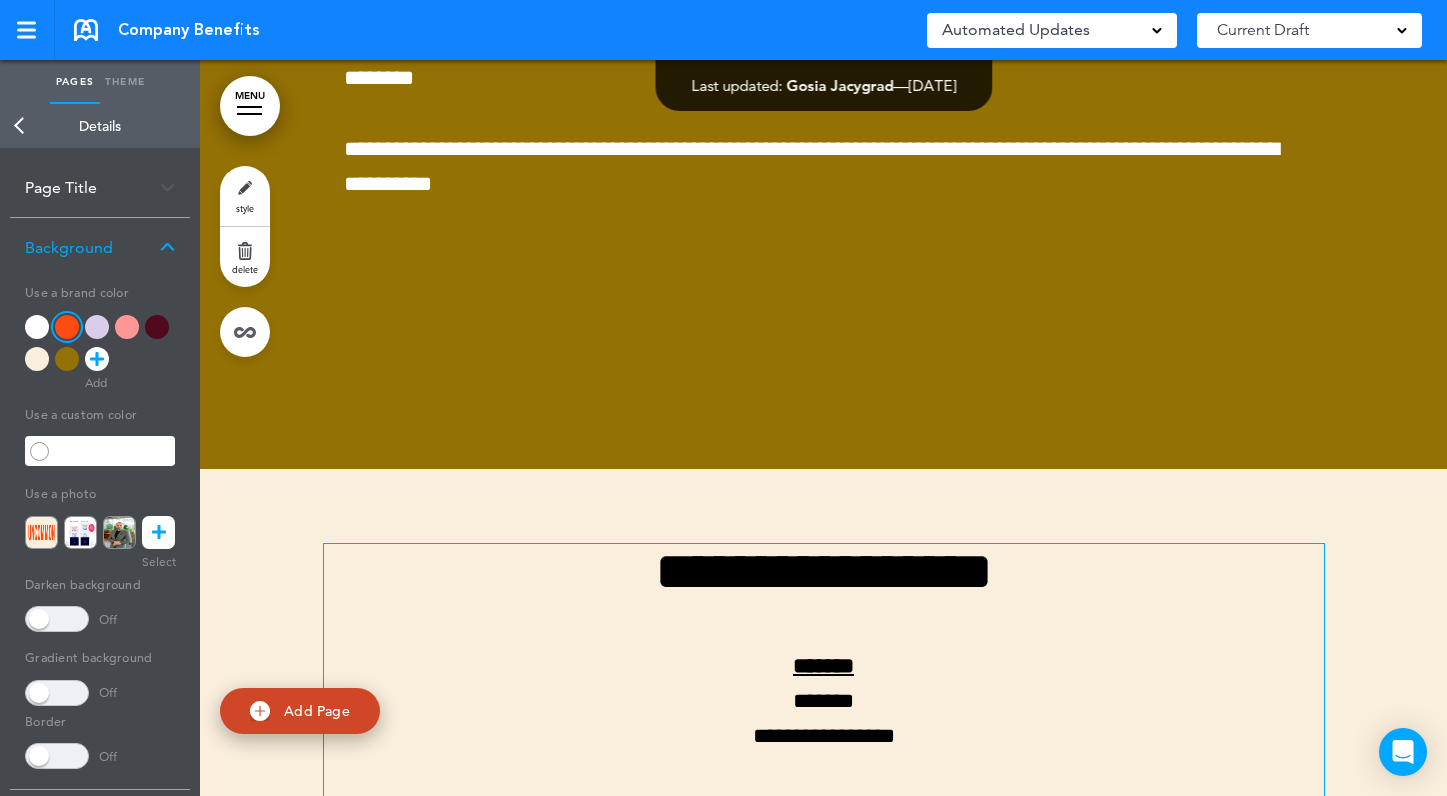 click on "**********" at bounding box center [824, 571] 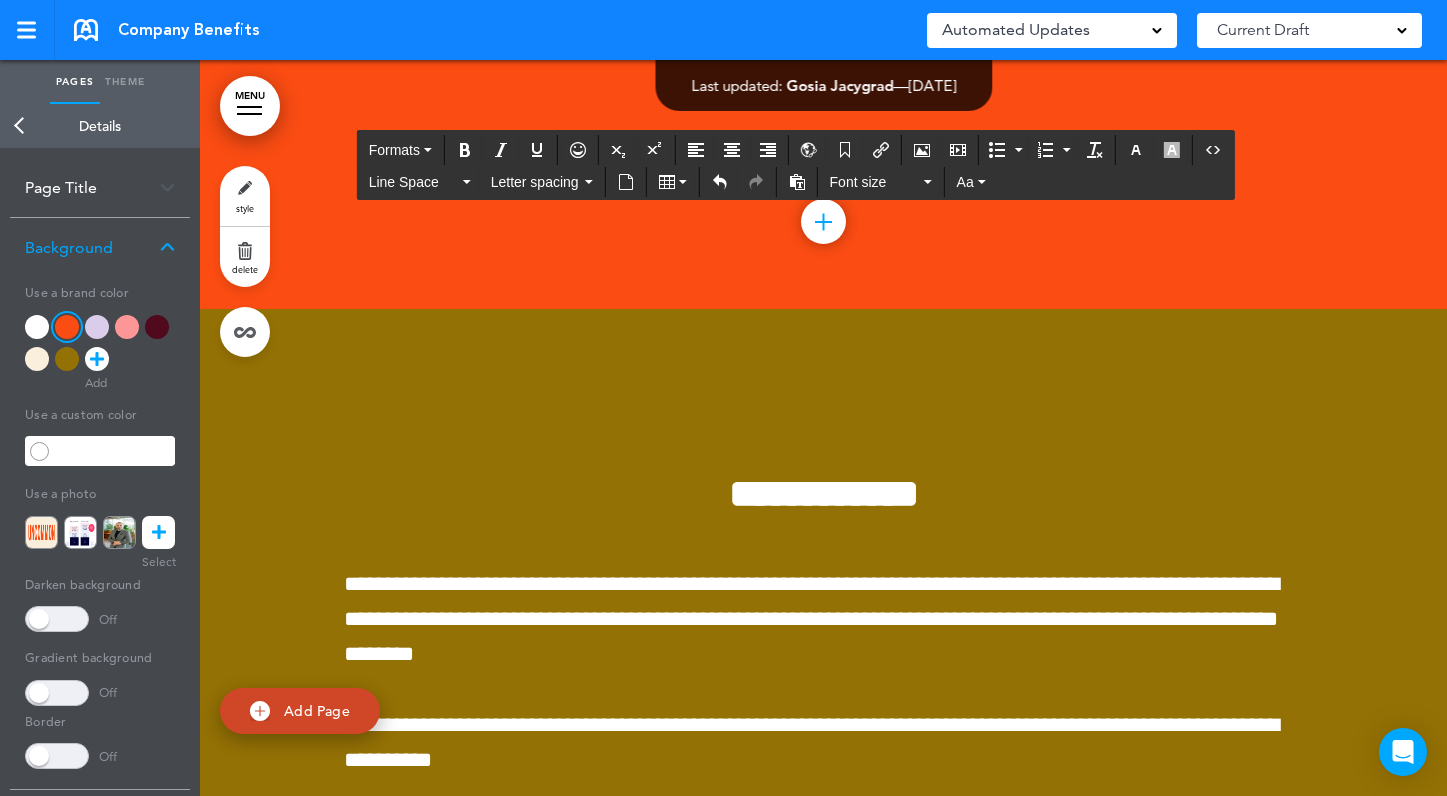 scroll, scrollTop: 475, scrollLeft: 0, axis: vertical 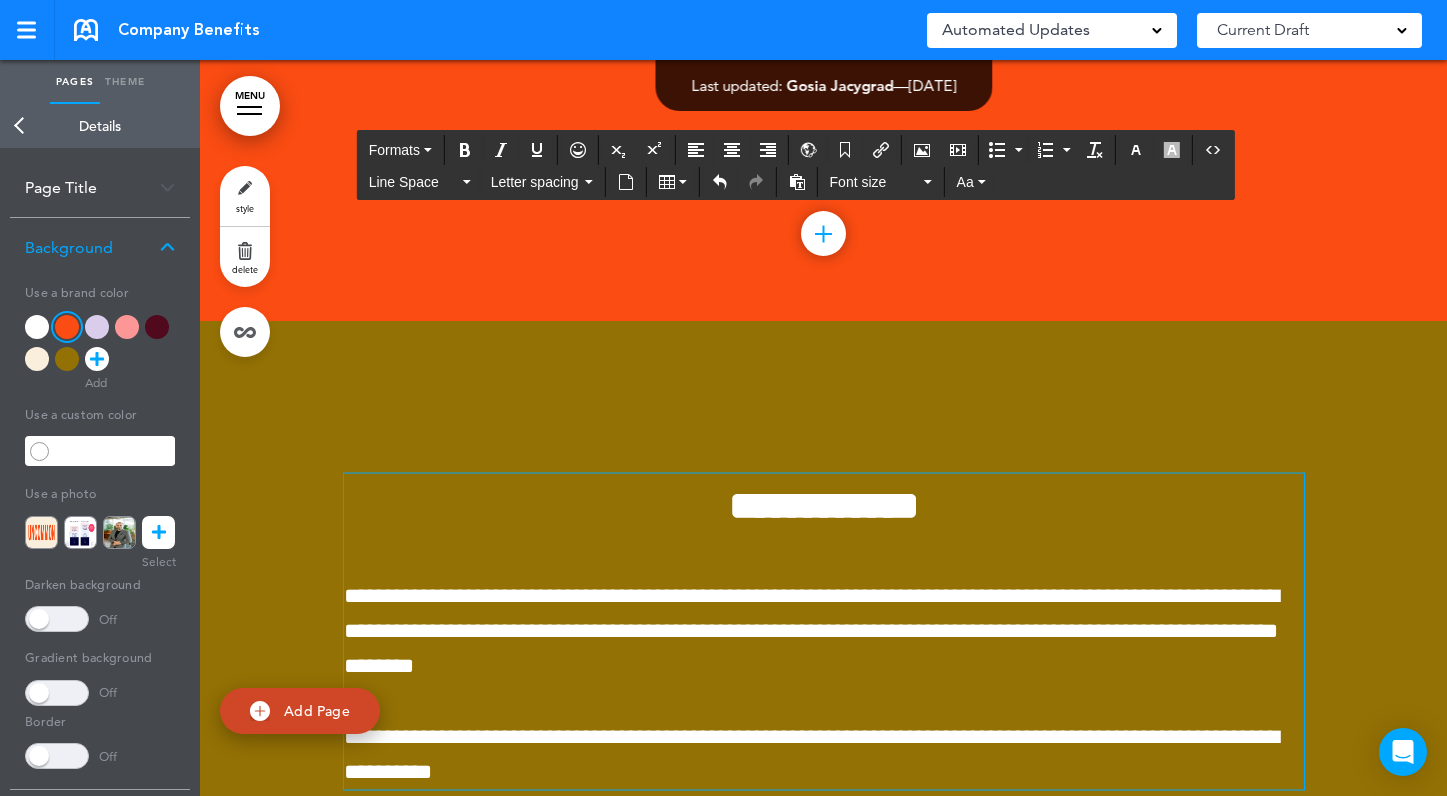 click on "**********" at bounding box center [824, 505] 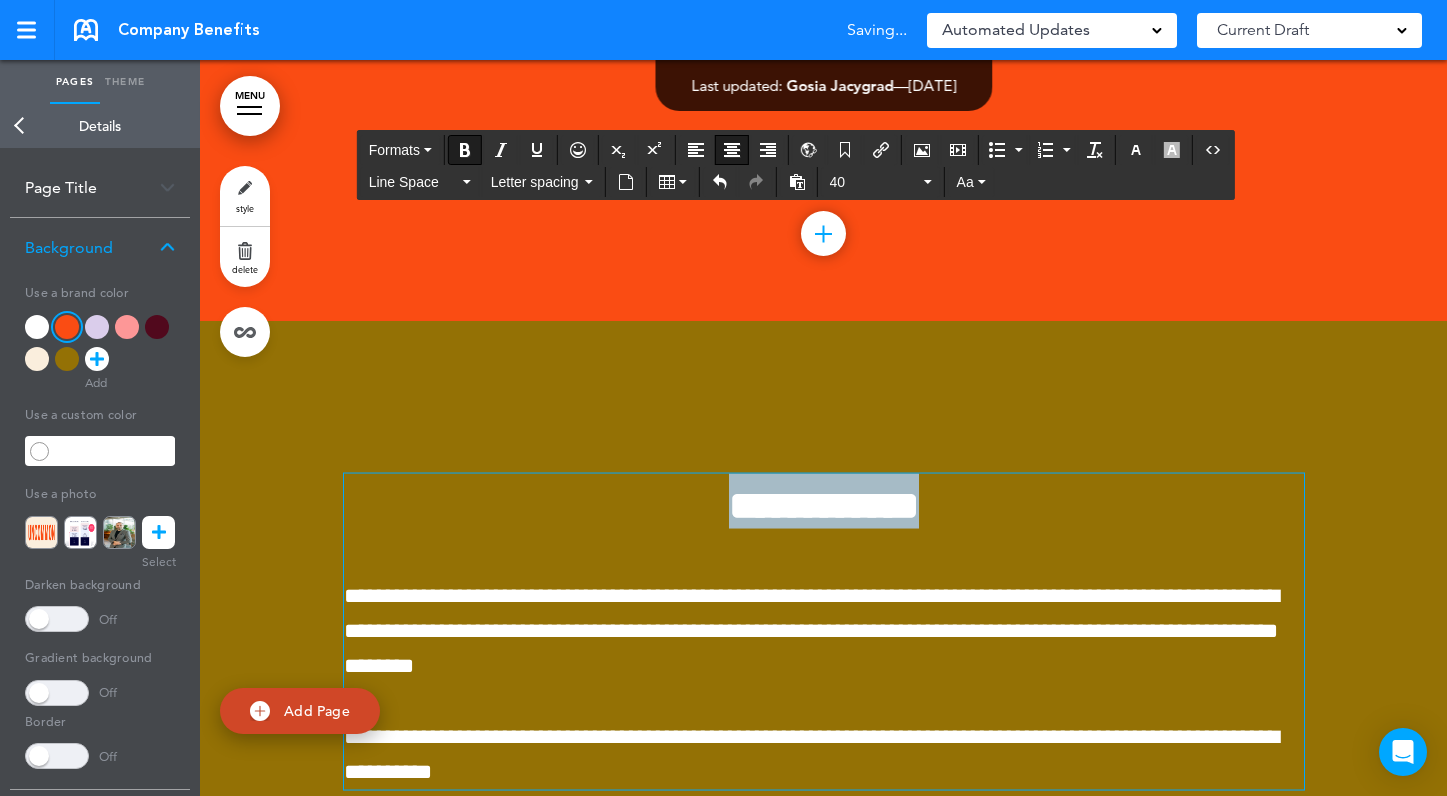 click on "**********" at bounding box center [824, 505] 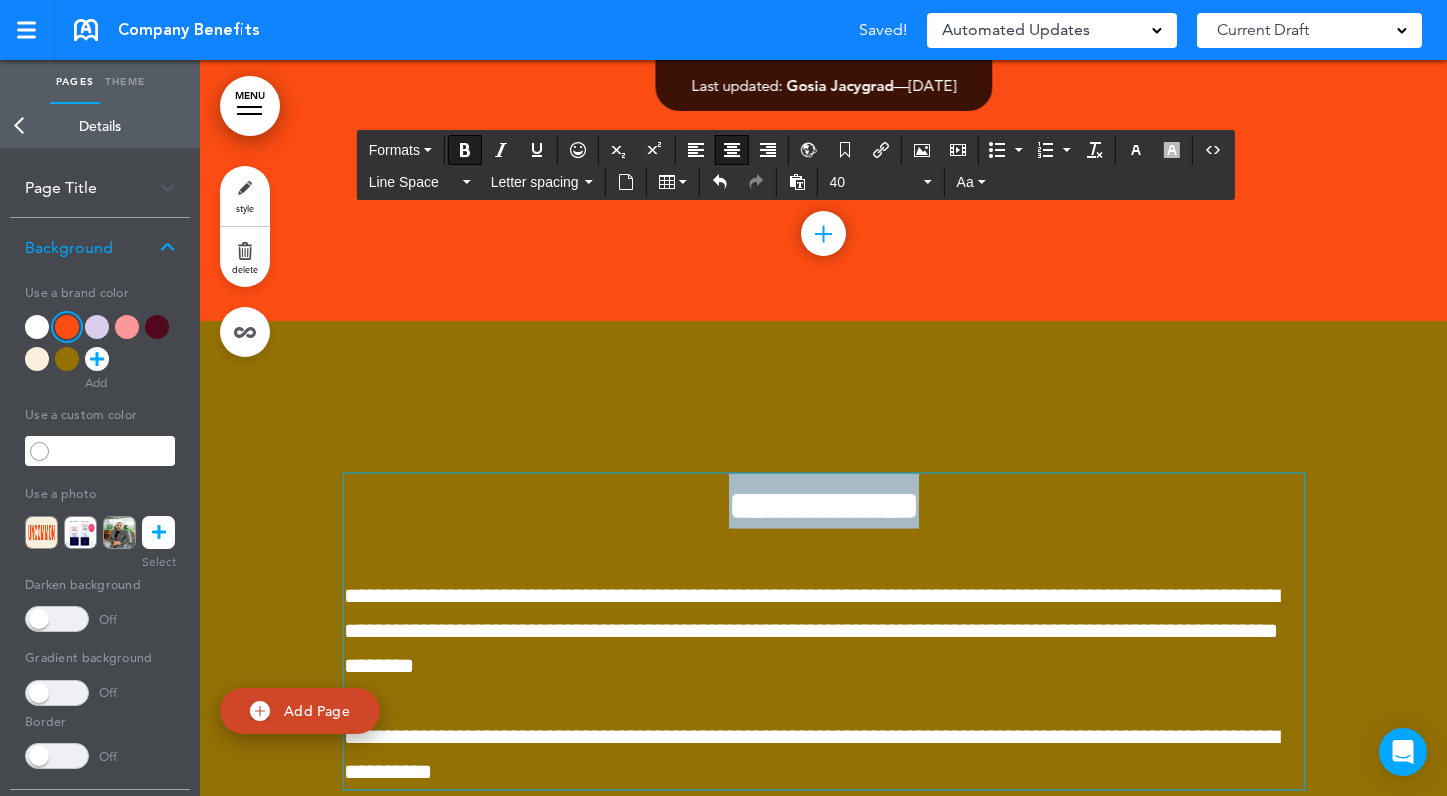 click on "**********" at bounding box center (824, 505) 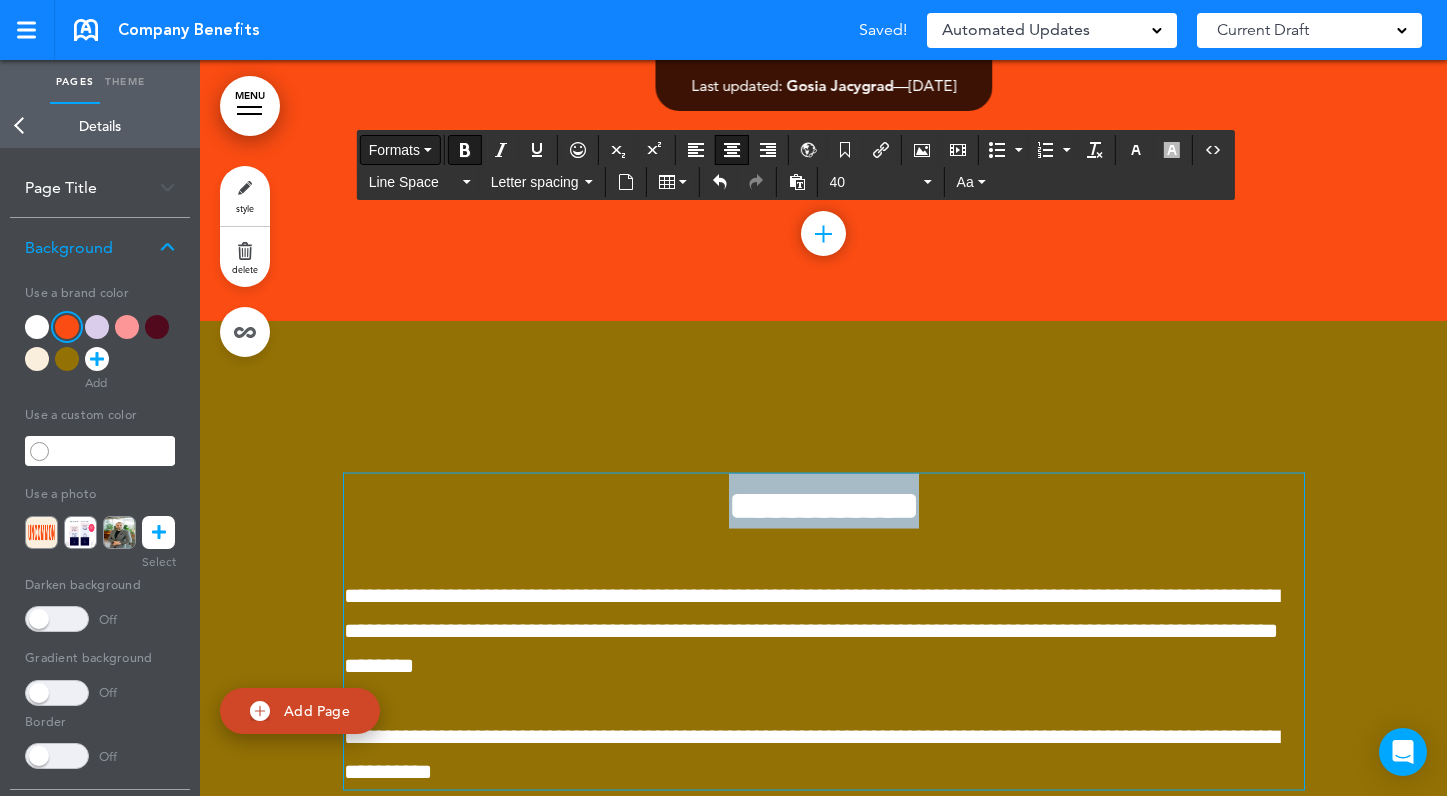 click on "Formats" at bounding box center (400, 150) 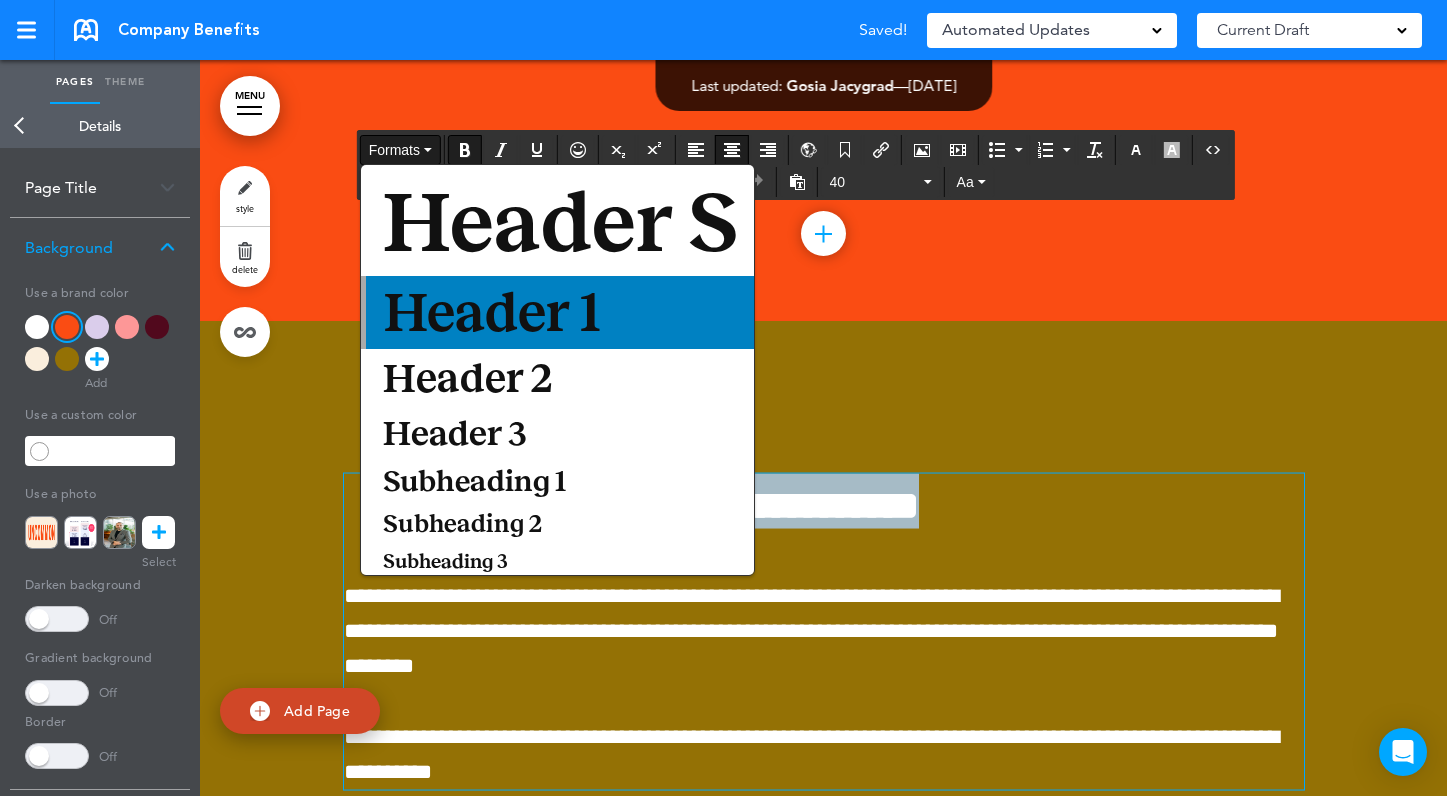click on "Header 1" at bounding box center [492, 312] 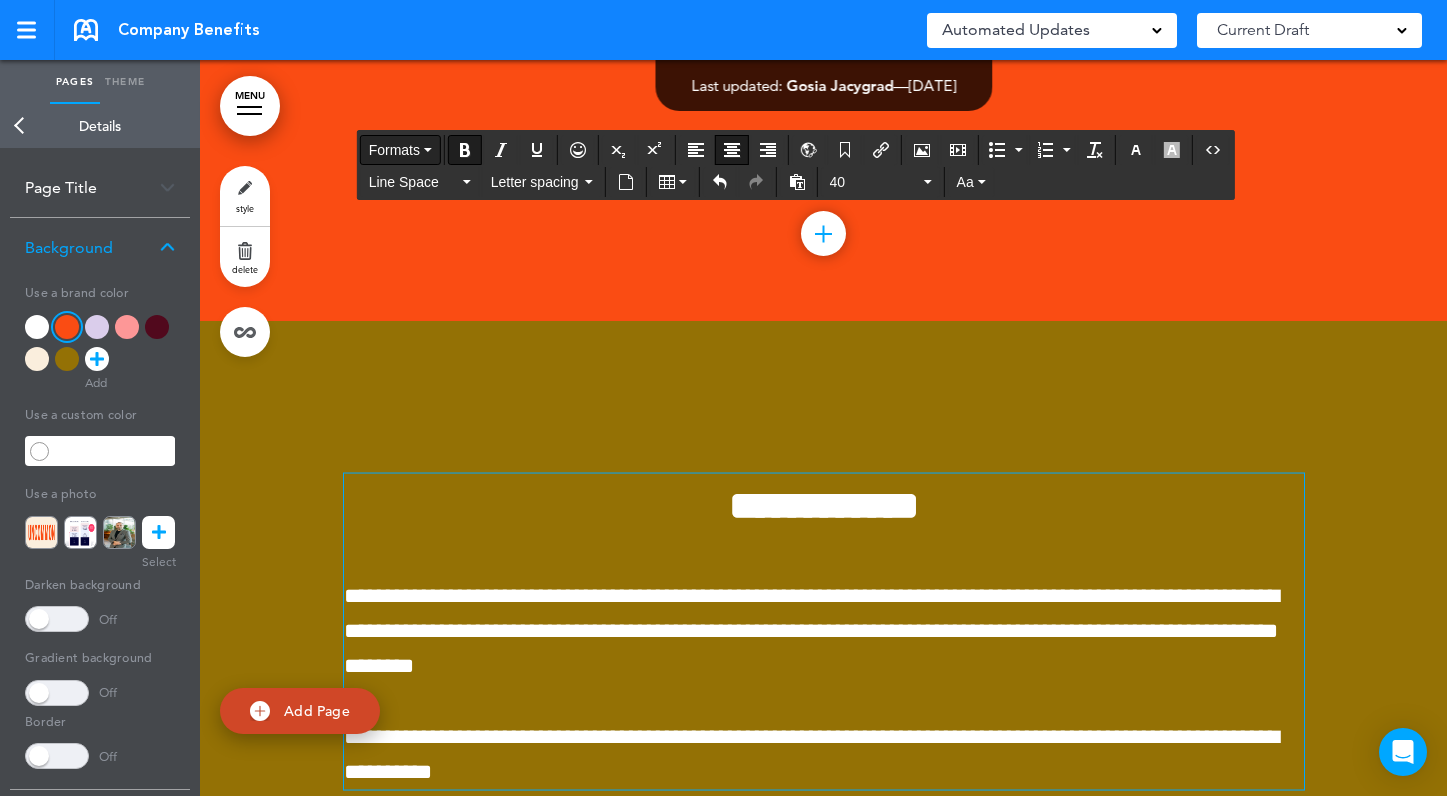 click on "Formats" at bounding box center [400, 150] 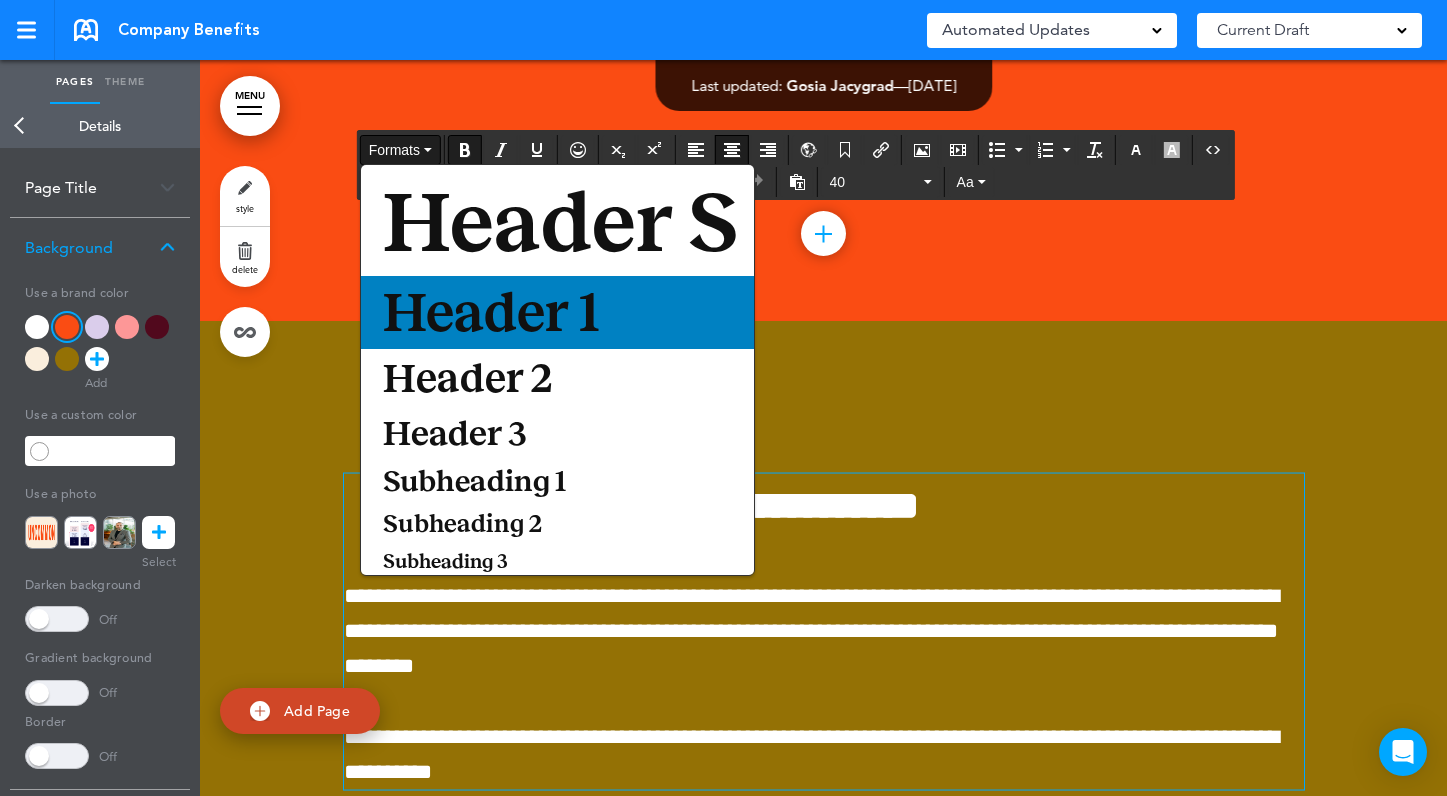 click on "Header 1" at bounding box center (491, 312) 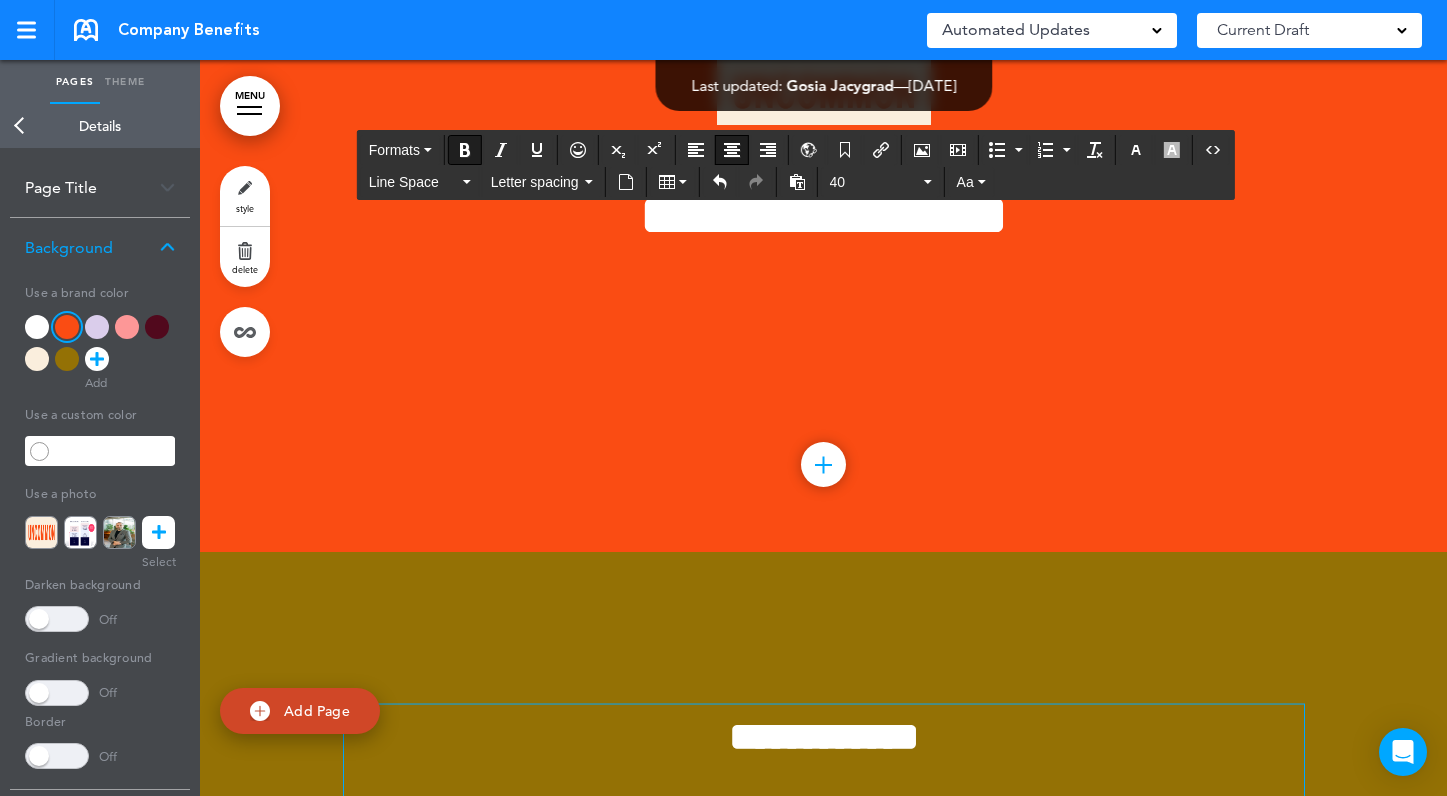scroll, scrollTop: 0, scrollLeft: 0, axis: both 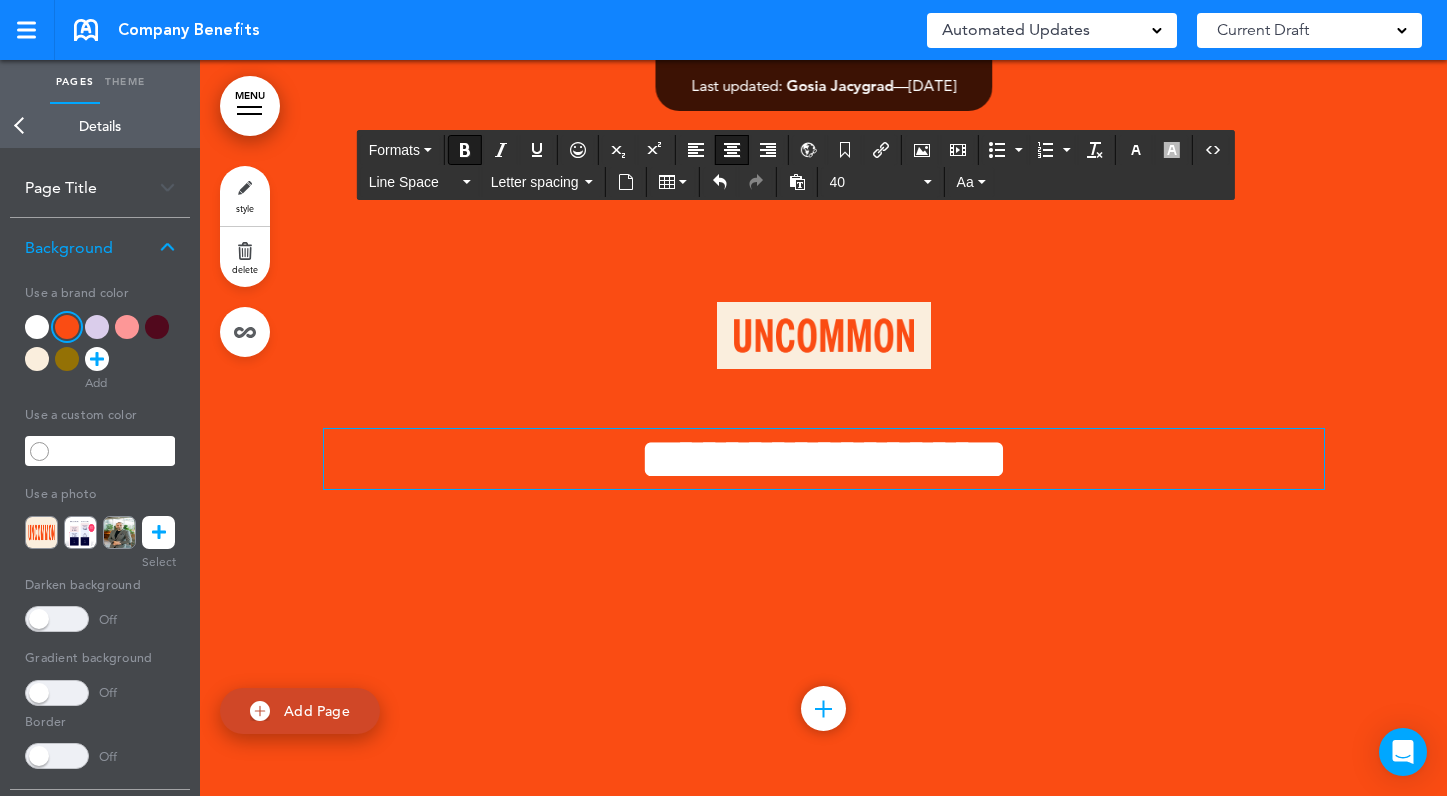 click on "**********" at bounding box center (824, 459) 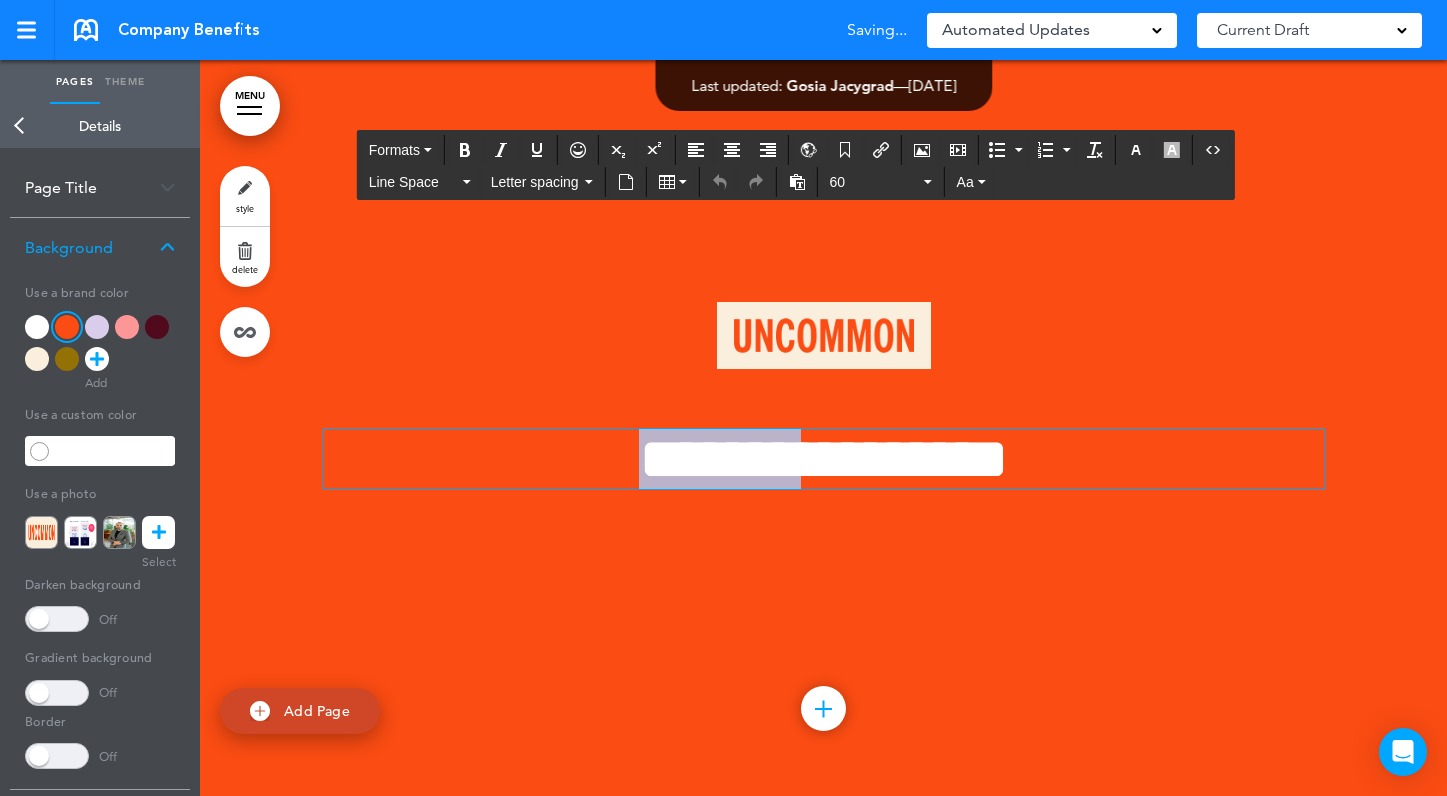 click on "**********" at bounding box center [824, 459] 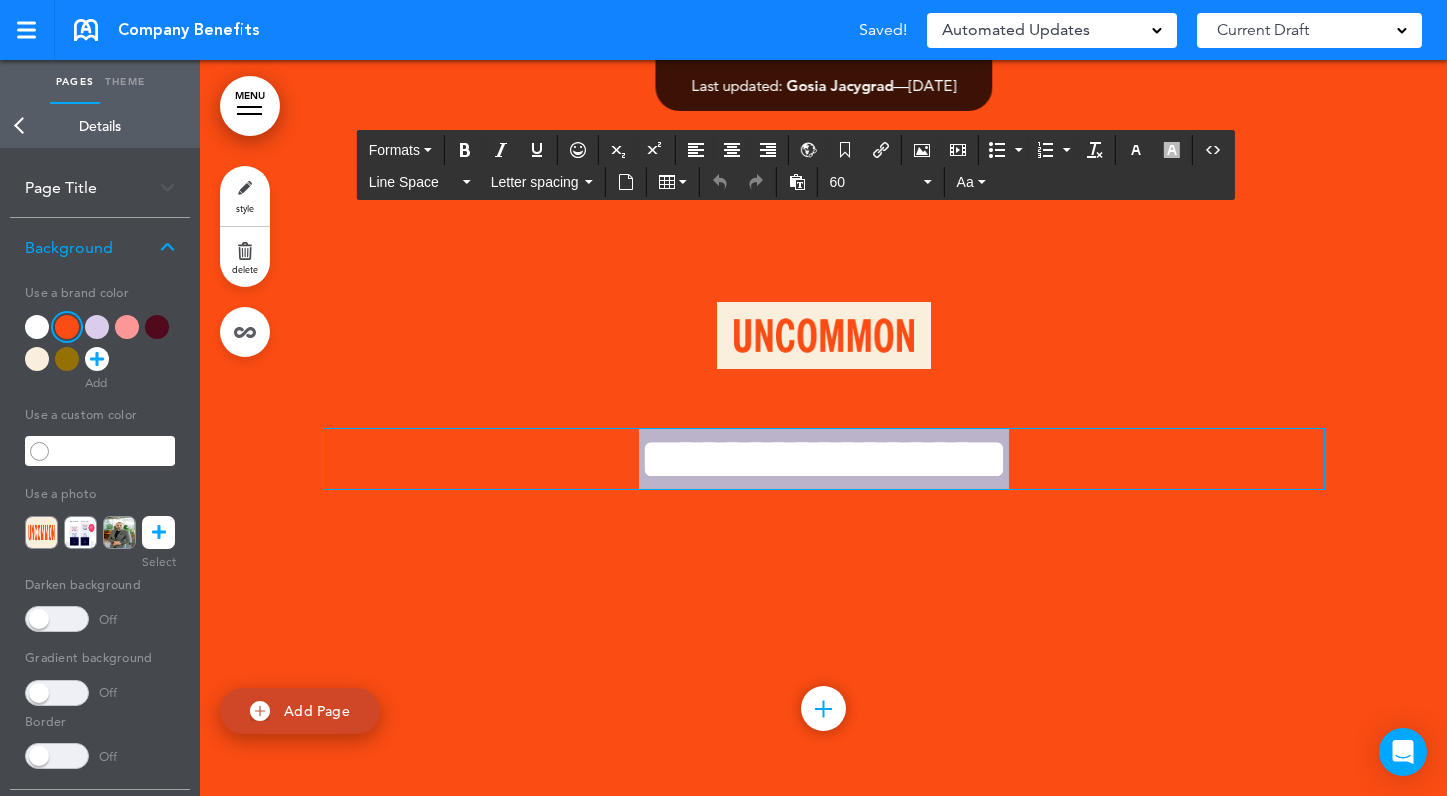 click on "**********" at bounding box center (824, 459) 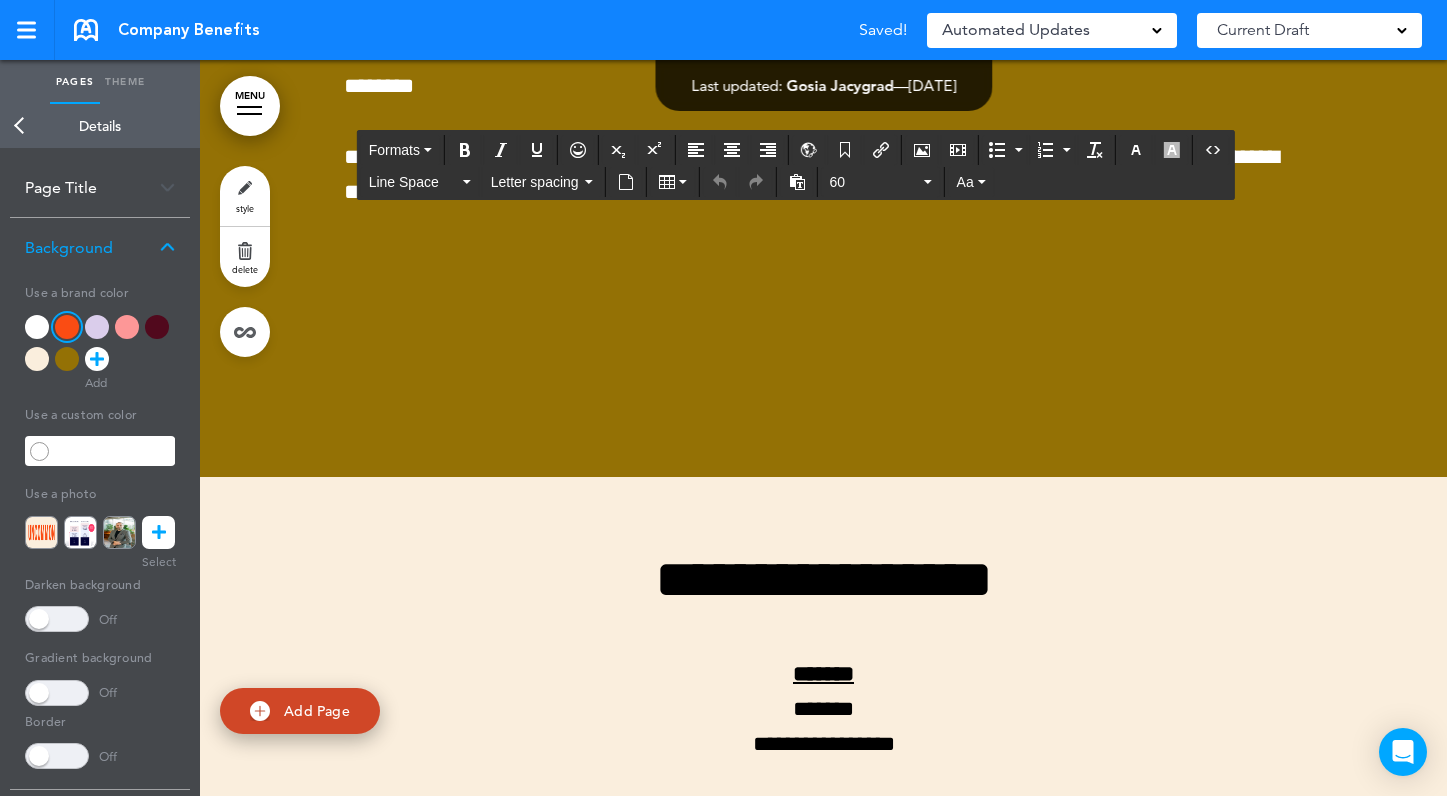 scroll, scrollTop: 1119, scrollLeft: 0, axis: vertical 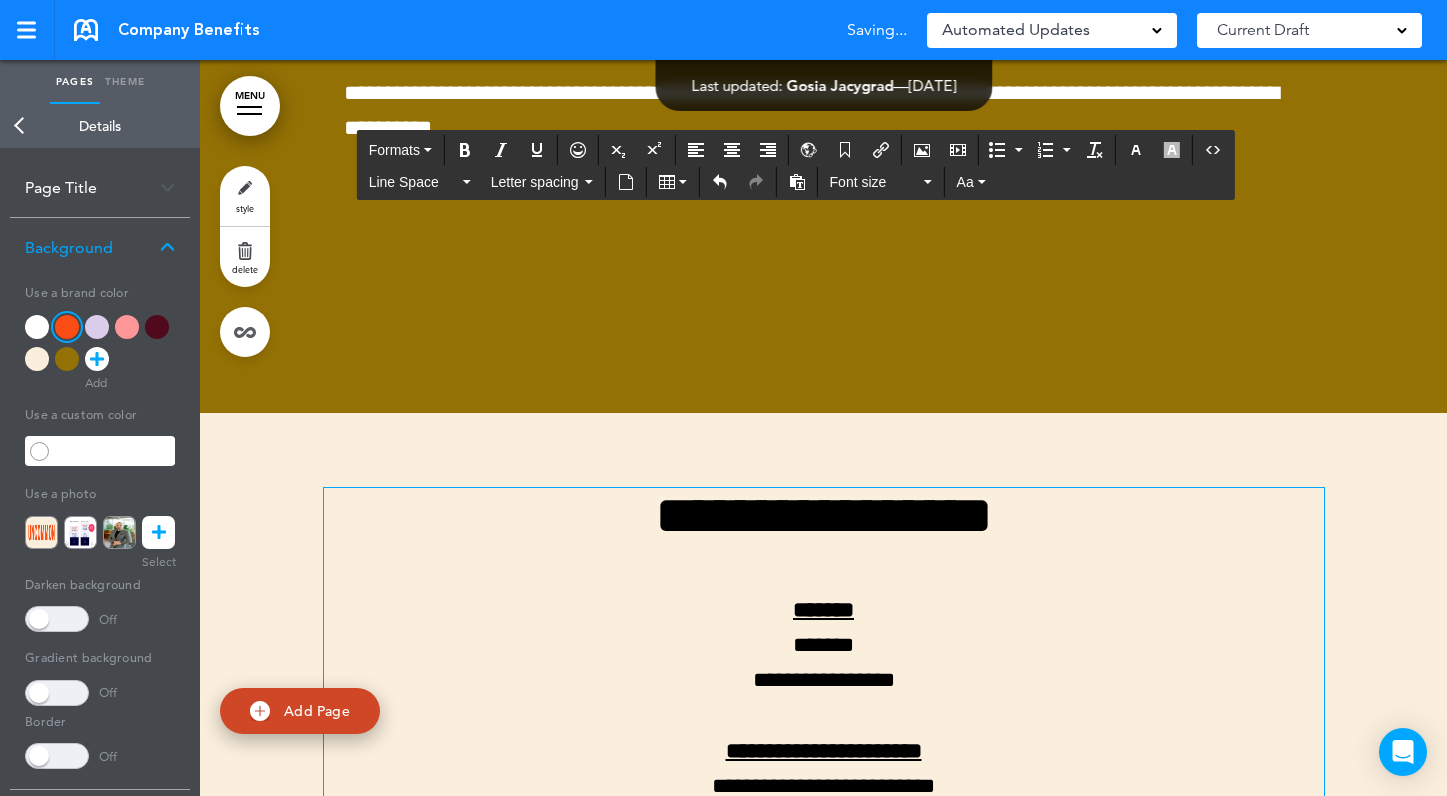 click on "**********" at bounding box center [824, 515] 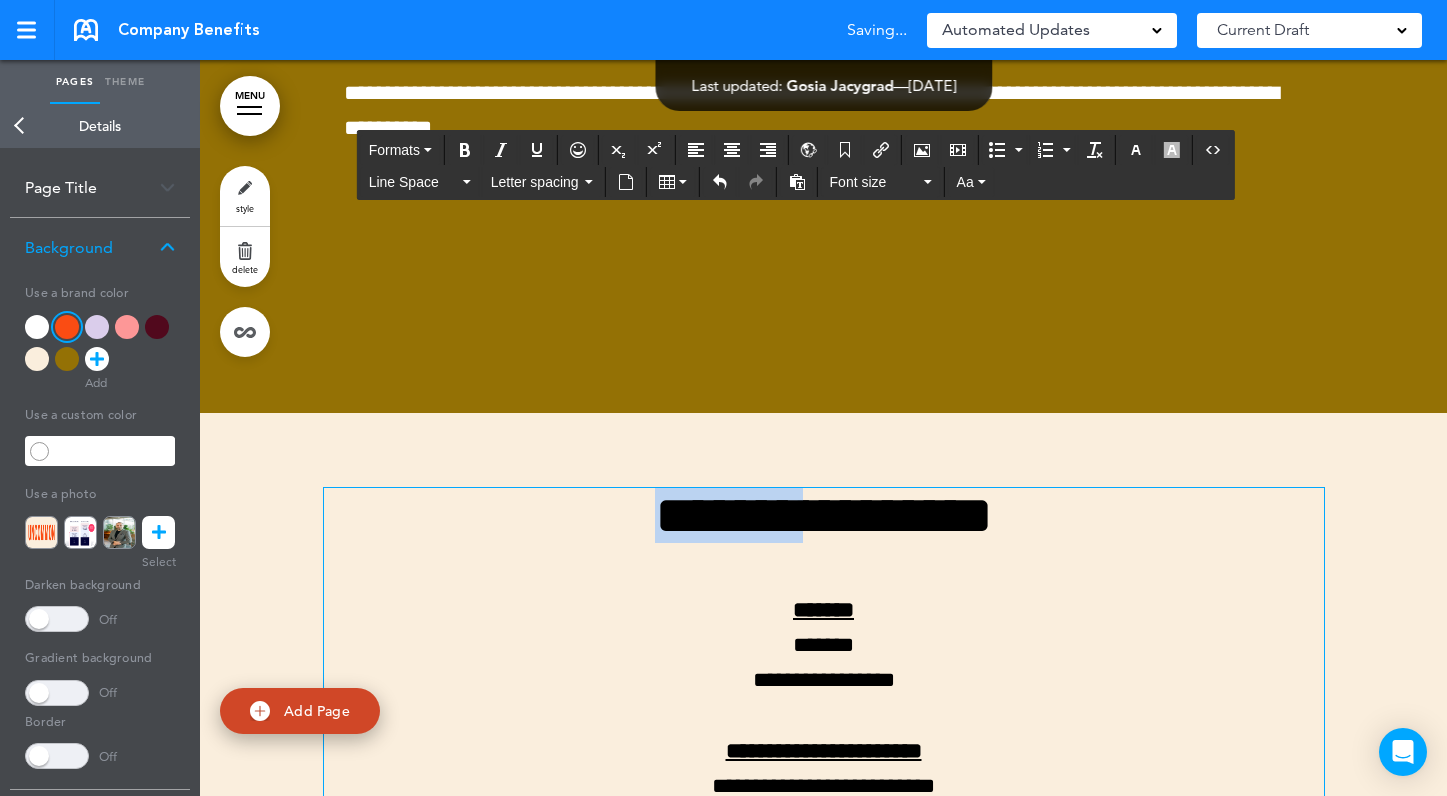click on "**********" at bounding box center [824, 515] 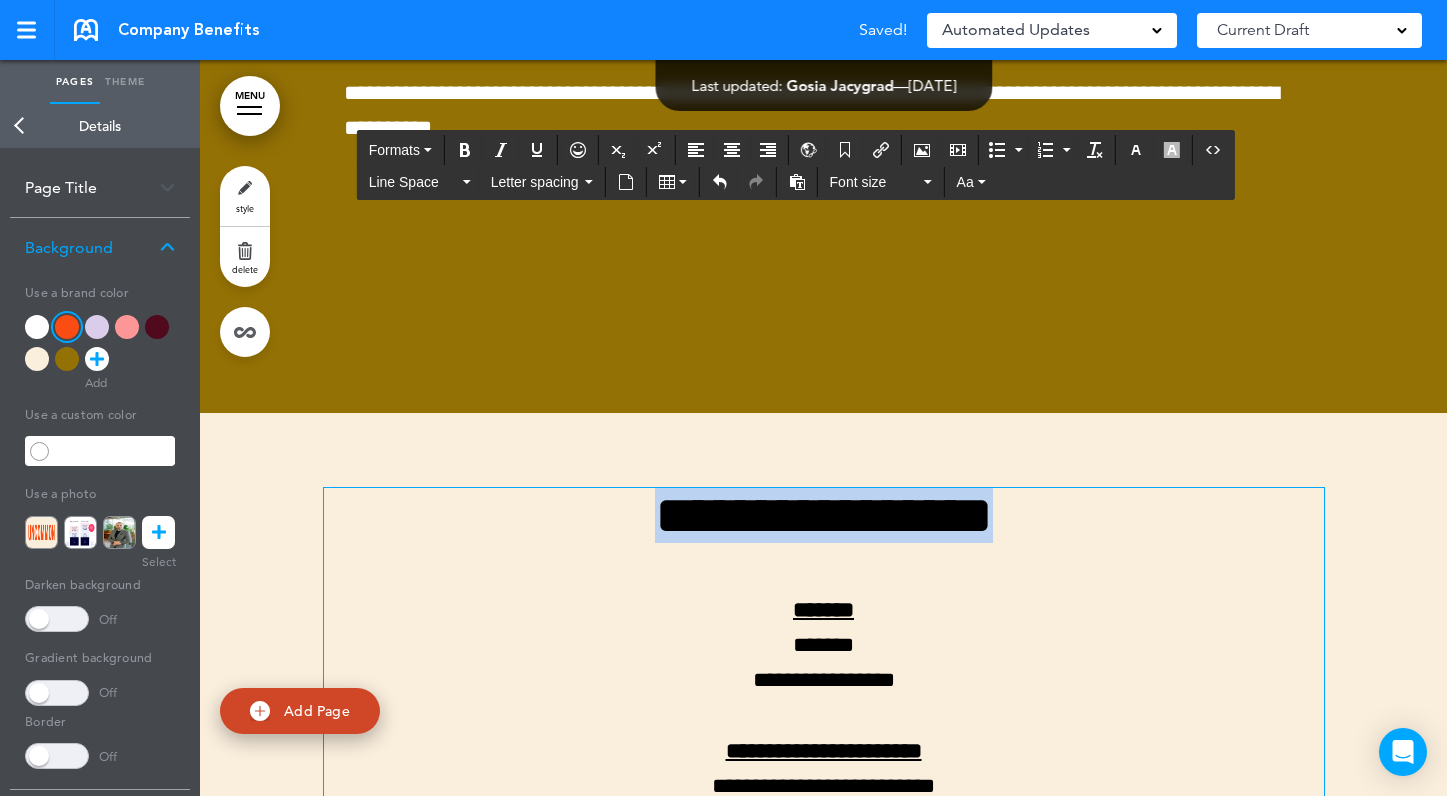 click on "**********" at bounding box center (824, 515) 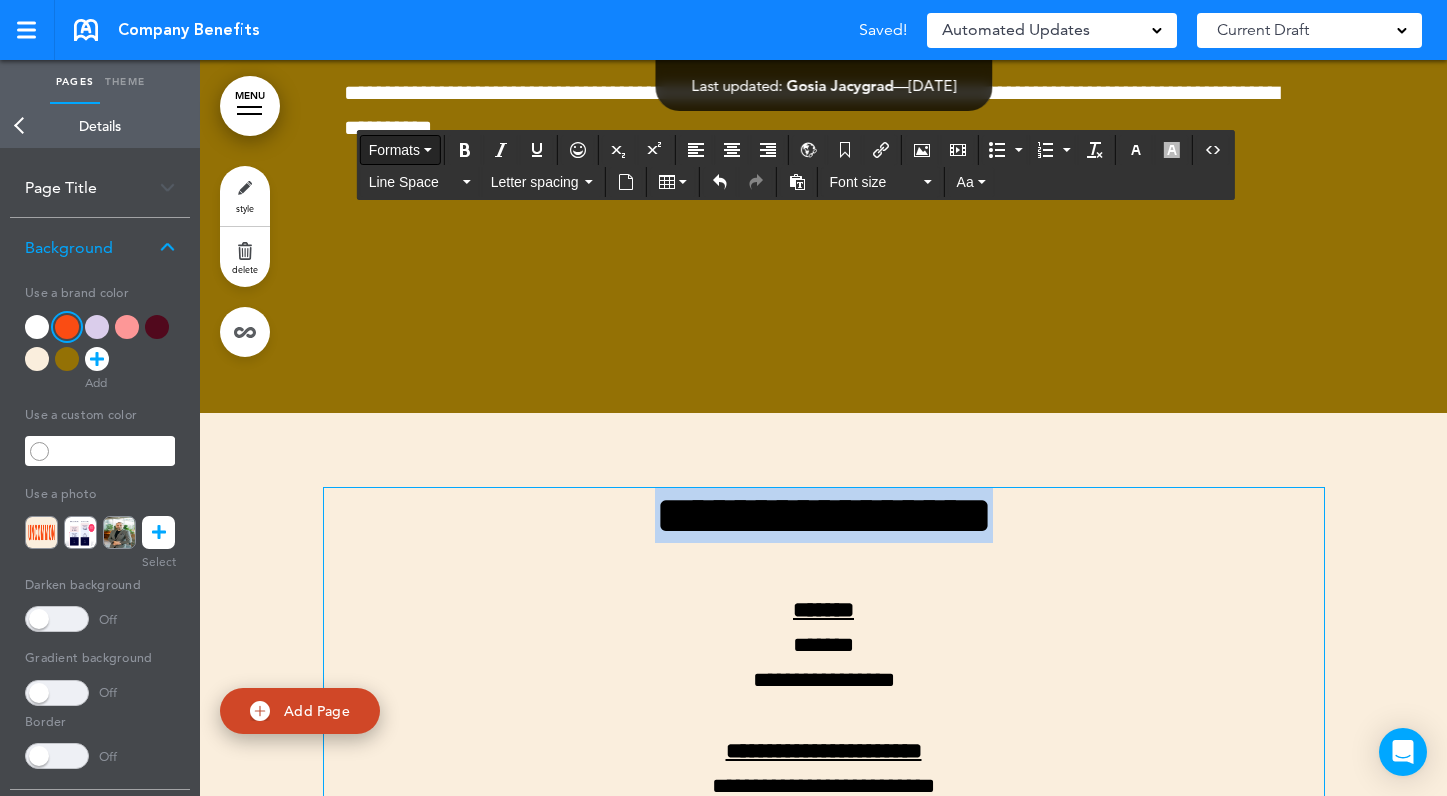 click at bounding box center (428, 150) 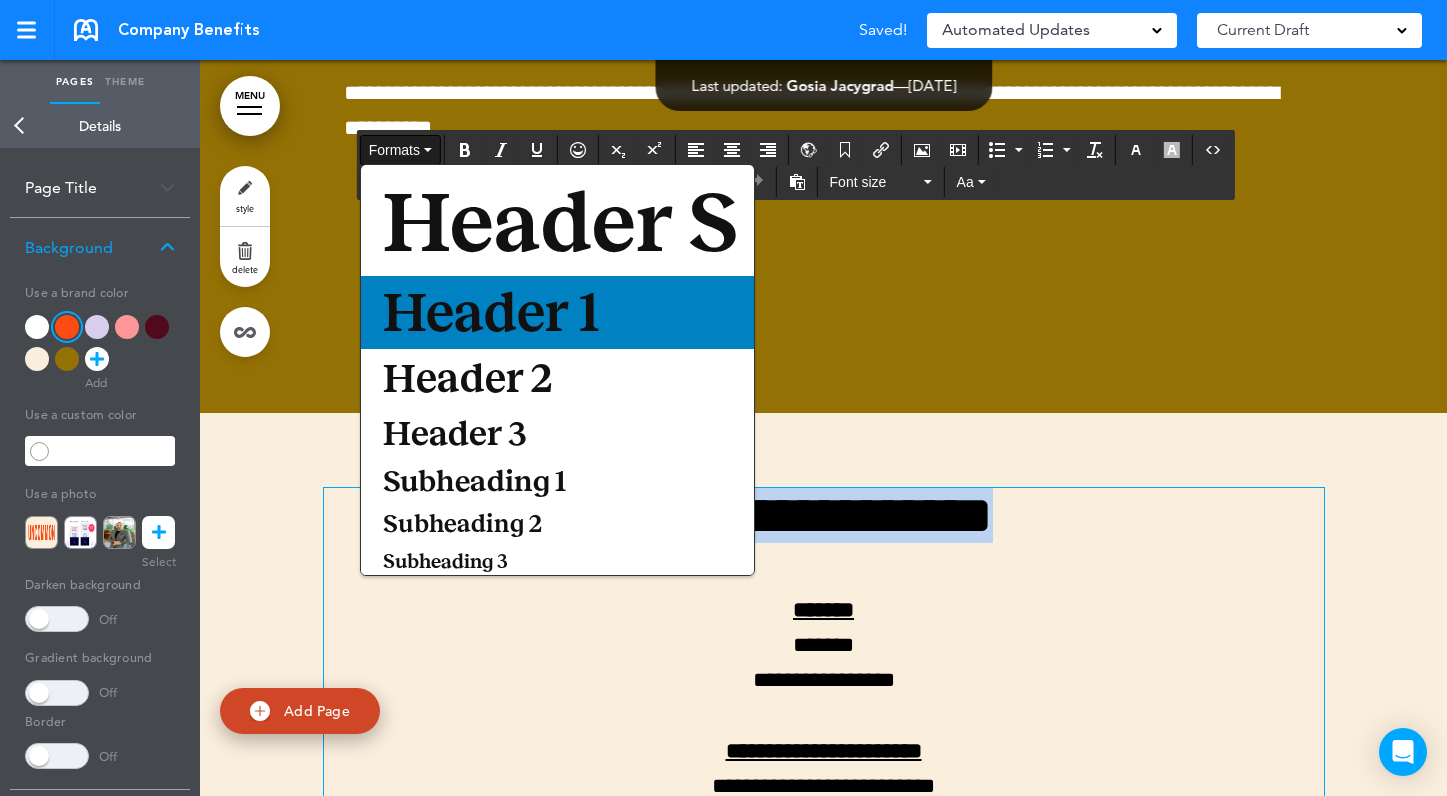 click on "Header 1" at bounding box center [491, 312] 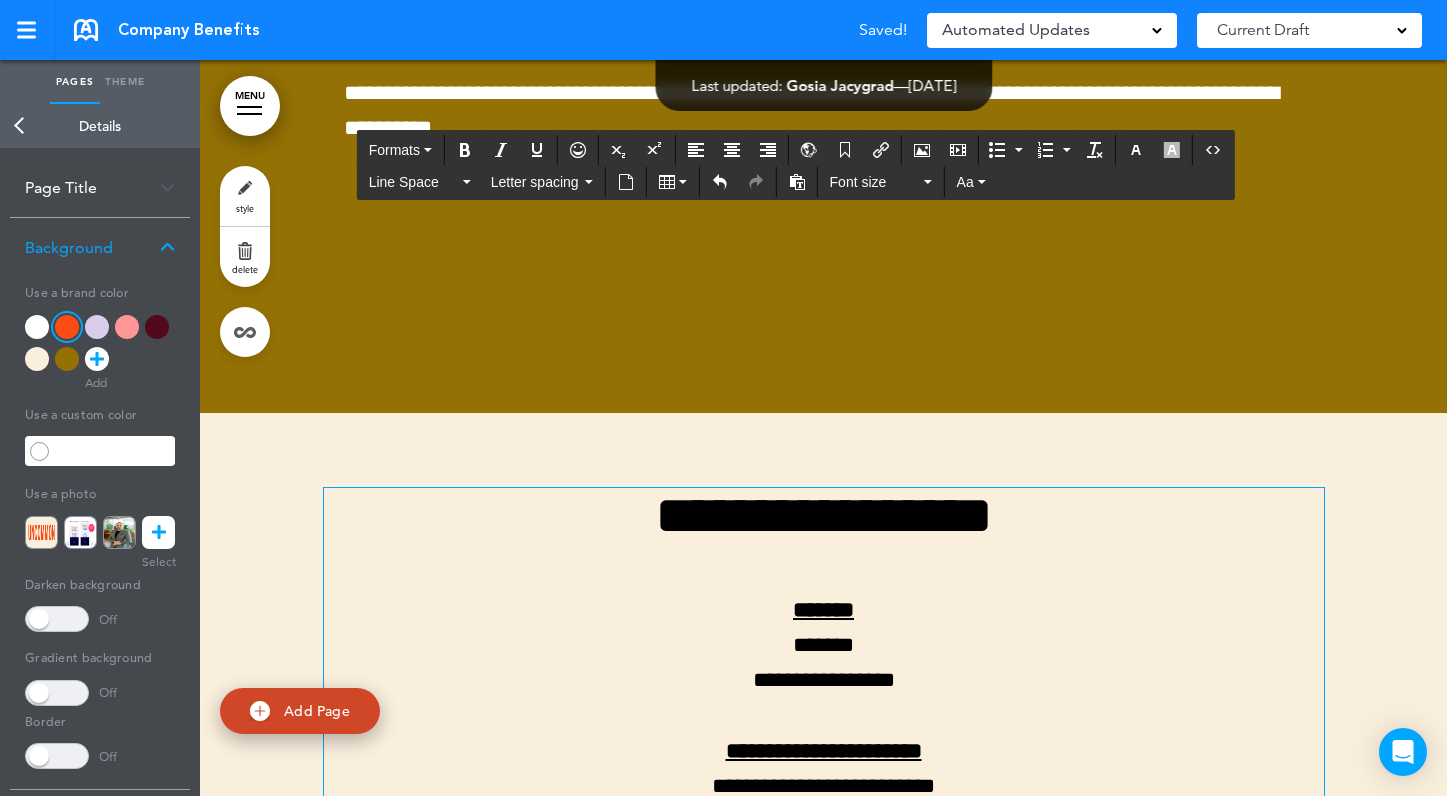 click on "**********" at bounding box center (824, 515) 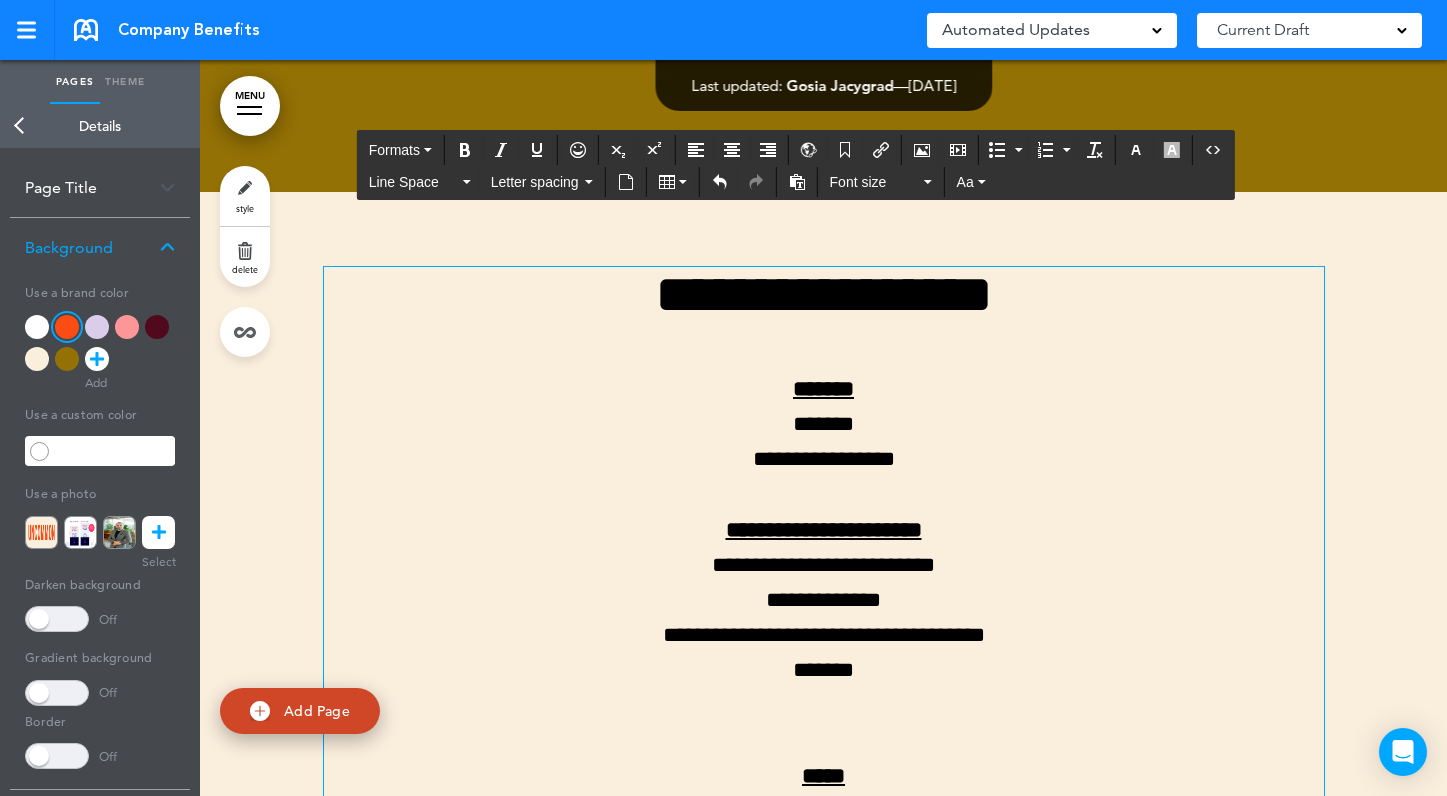 scroll, scrollTop: 1230, scrollLeft: 0, axis: vertical 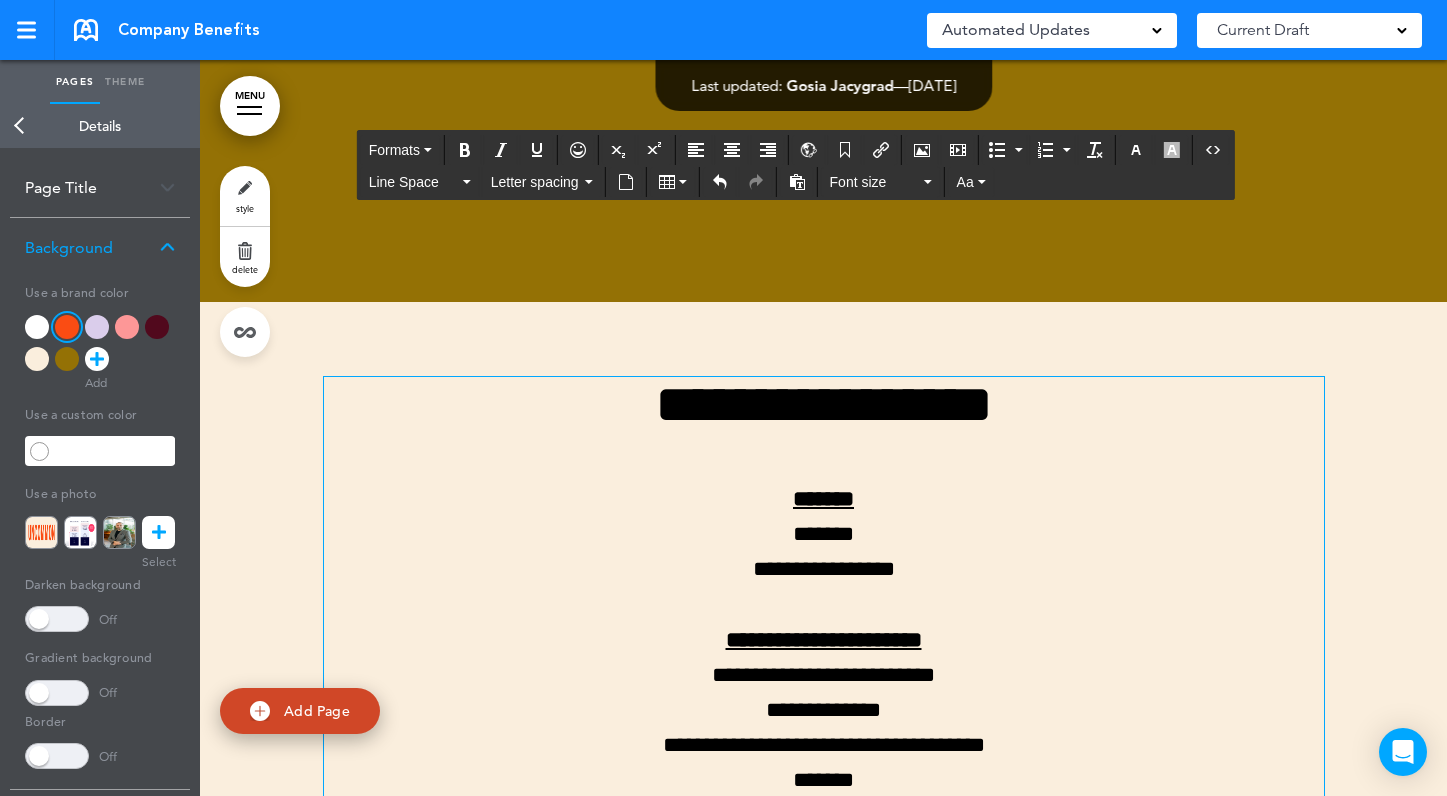 click on "**********" at bounding box center [824, 404] 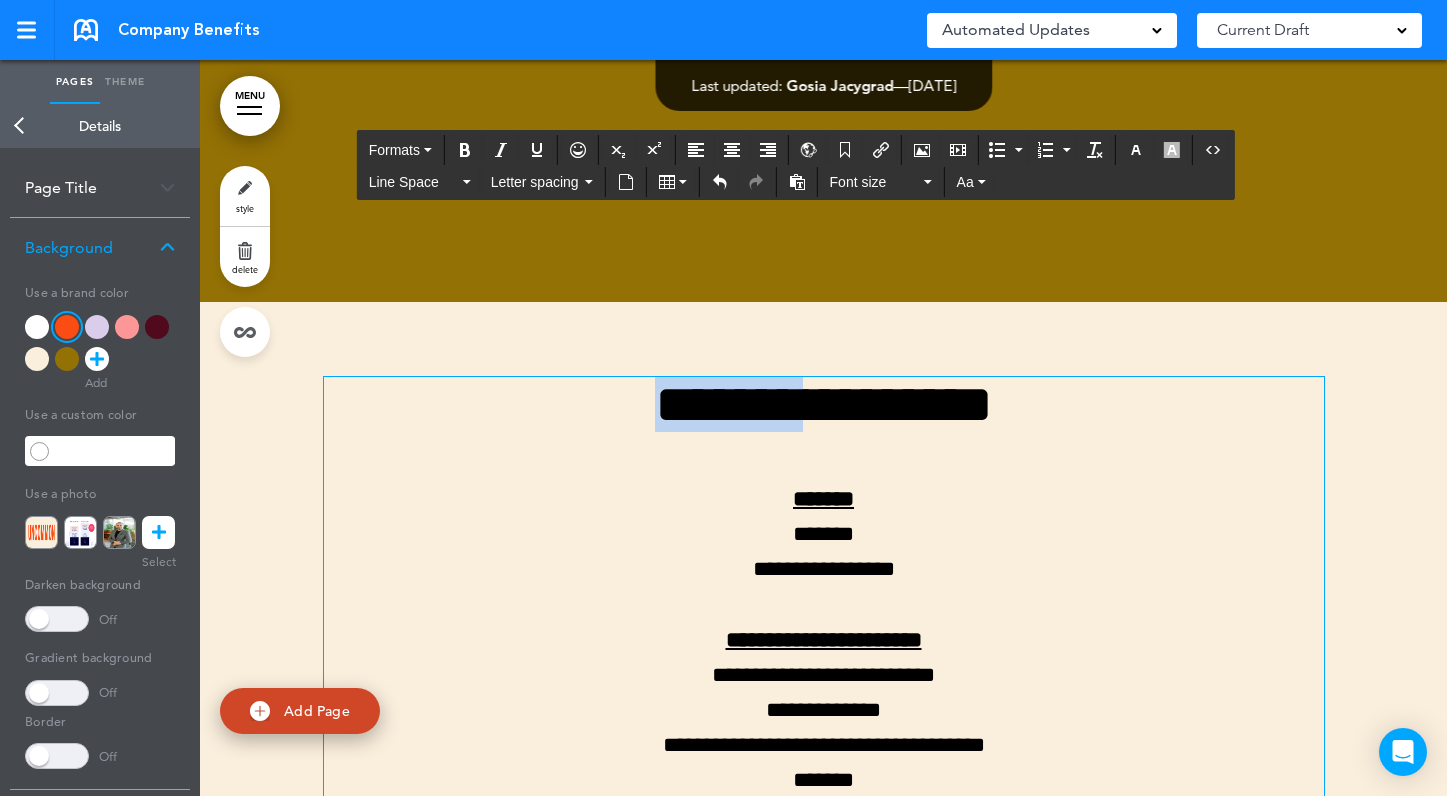 click on "**********" at bounding box center (824, 404) 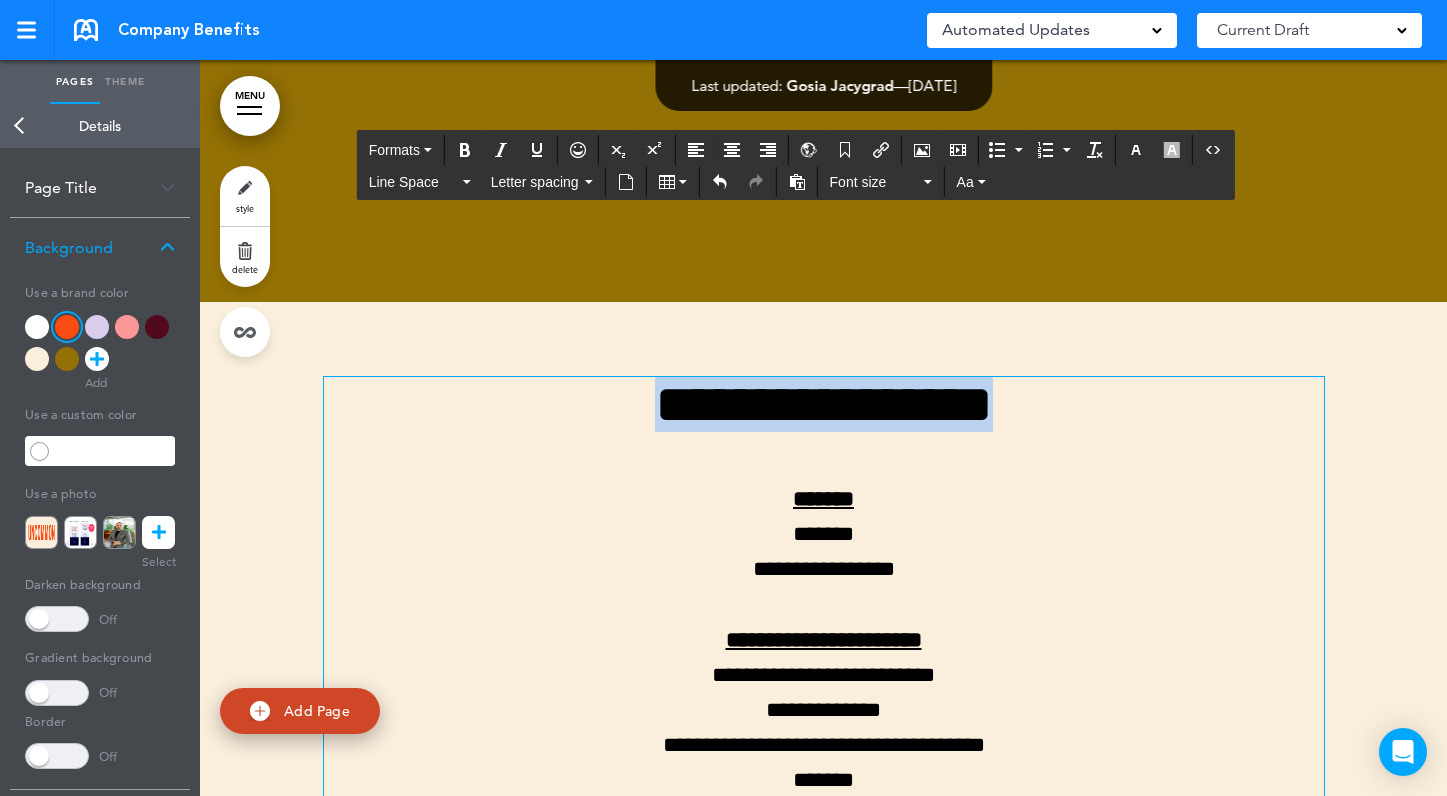 click on "**********" at bounding box center [824, 404] 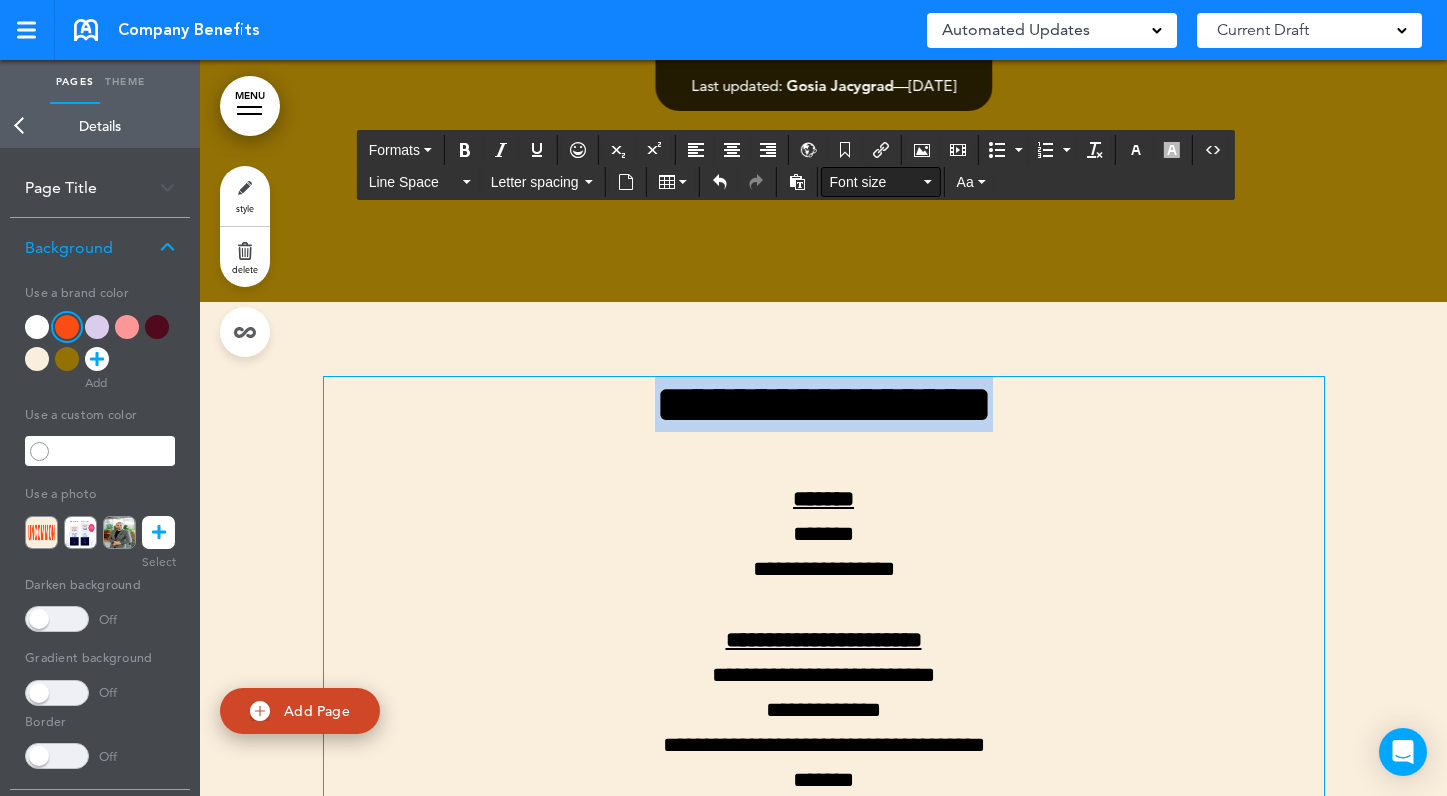 click on "Font size" at bounding box center (875, 182) 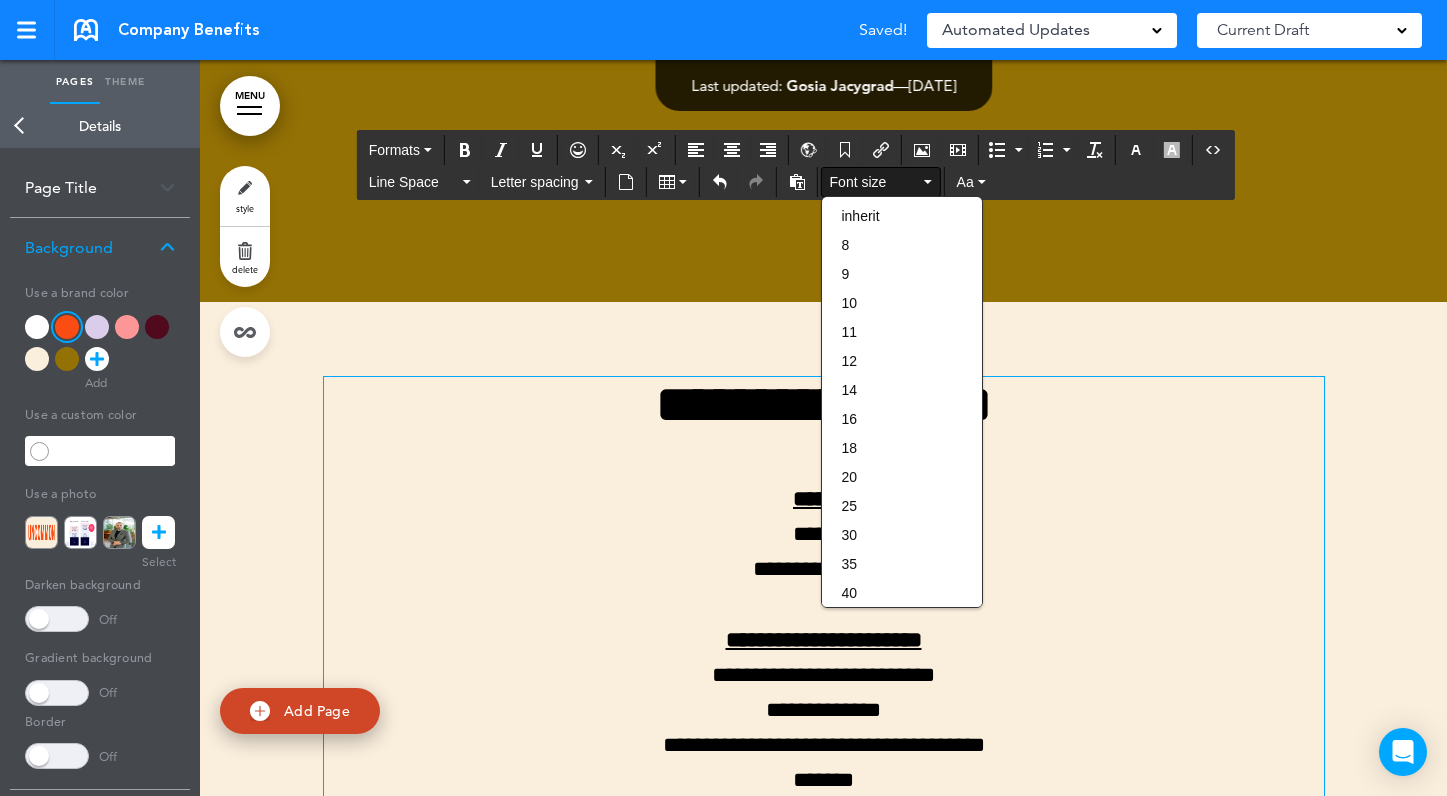 click at bounding box center (823, -66) 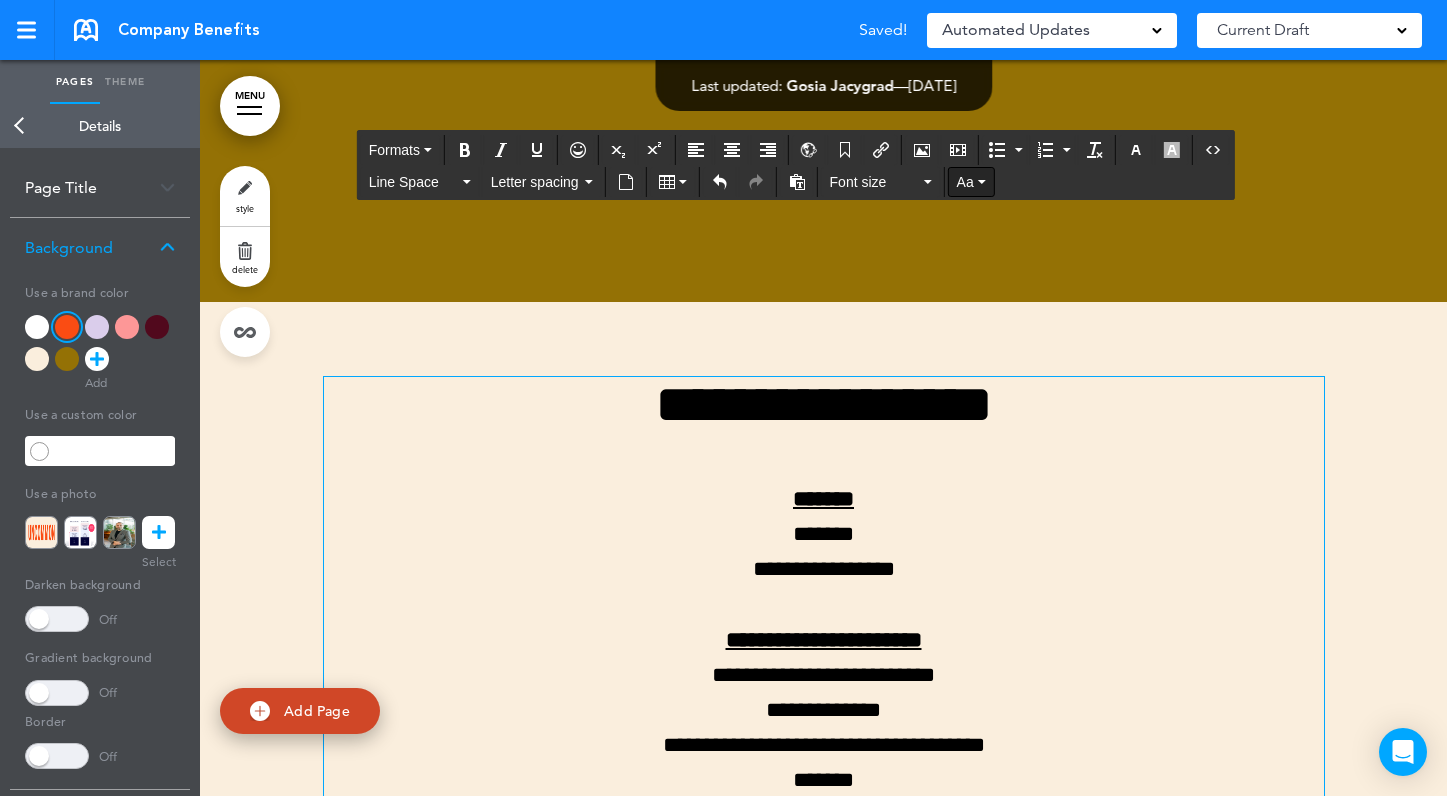 click on "Aa" at bounding box center (971, 182) 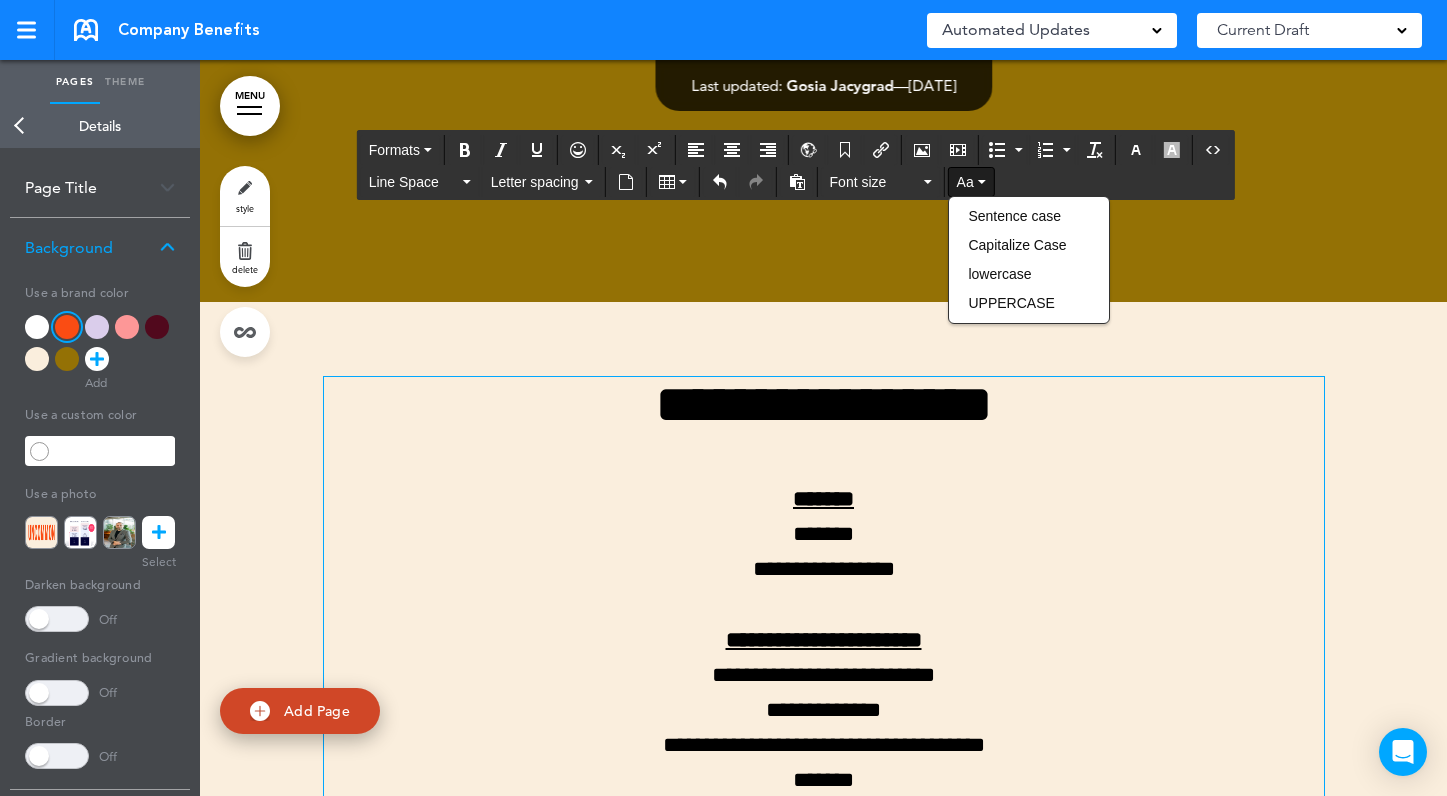 click at bounding box center (823, -66) 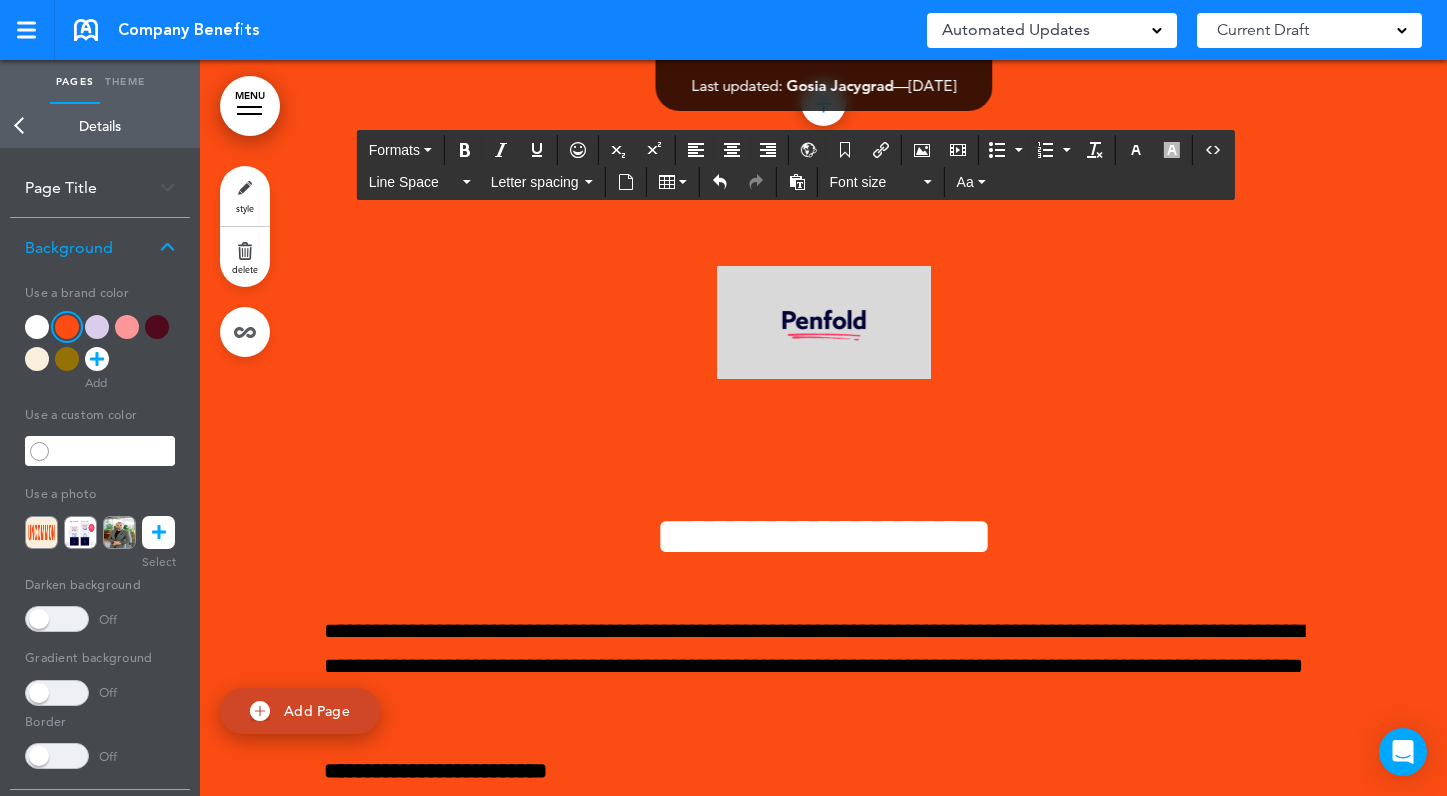 scroll, scrollTop: 3618, scrollLeft: 0, axis: vertical 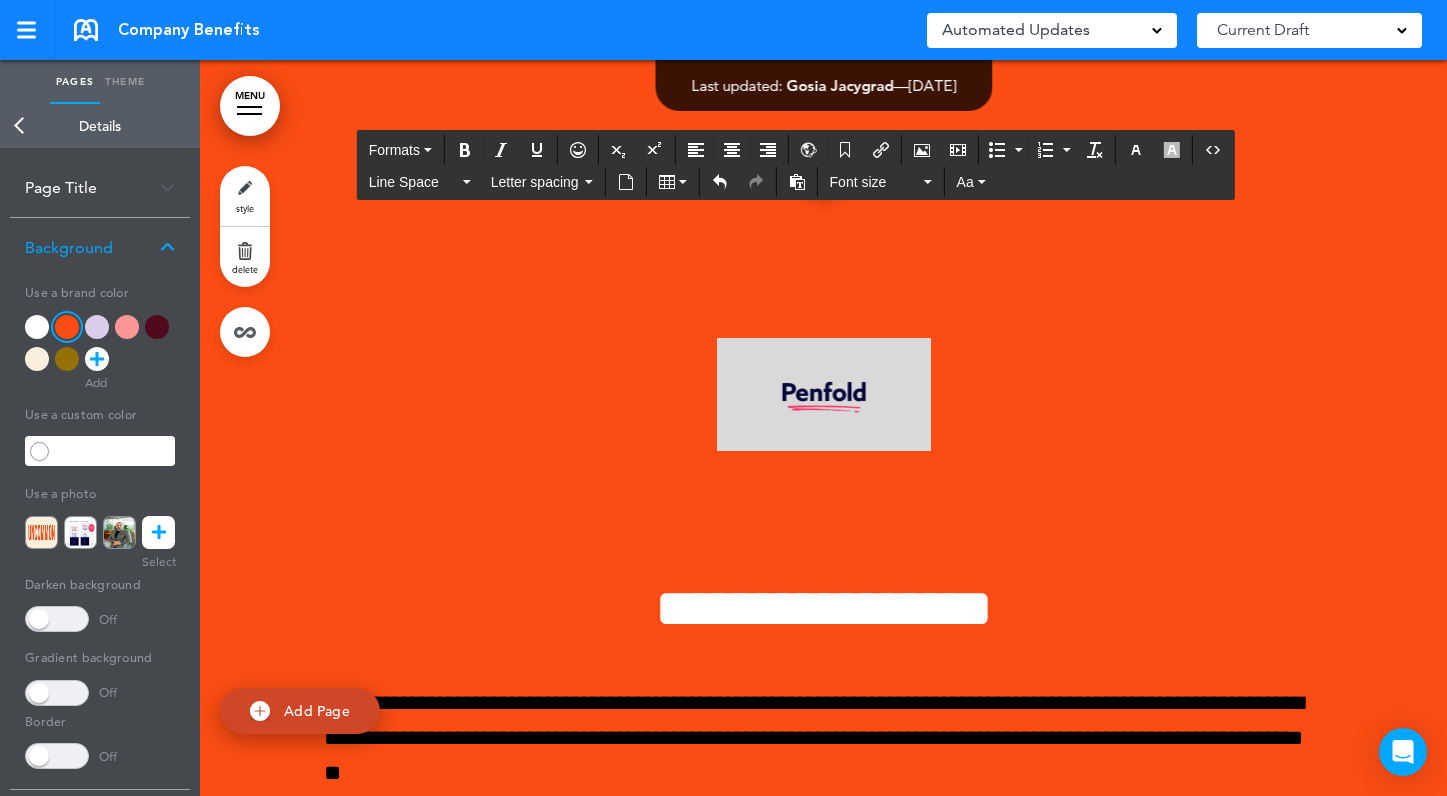 click at bounding box center [823, 175] 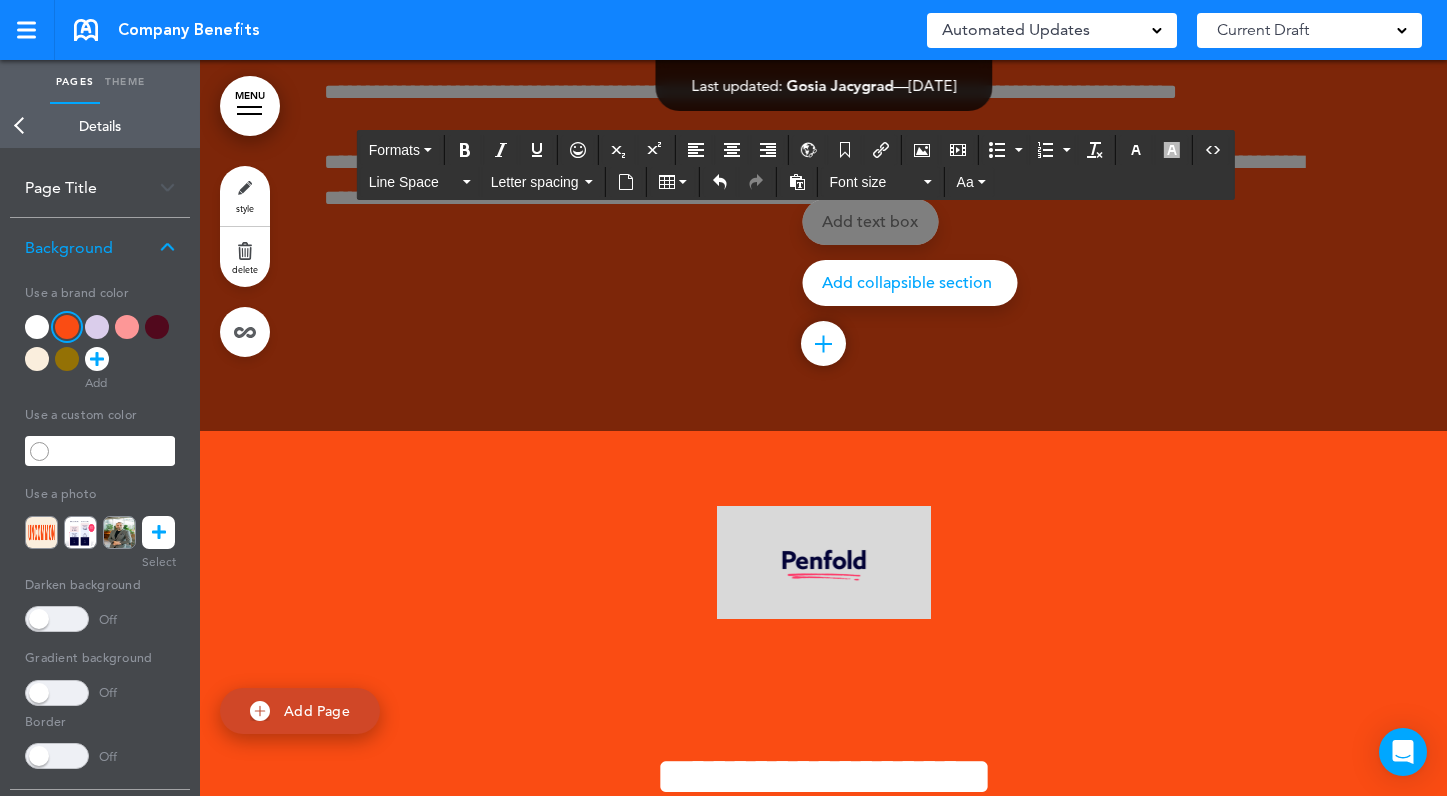scroll, scrollTop: 3290, scrollLeft: 0, axis: vertical 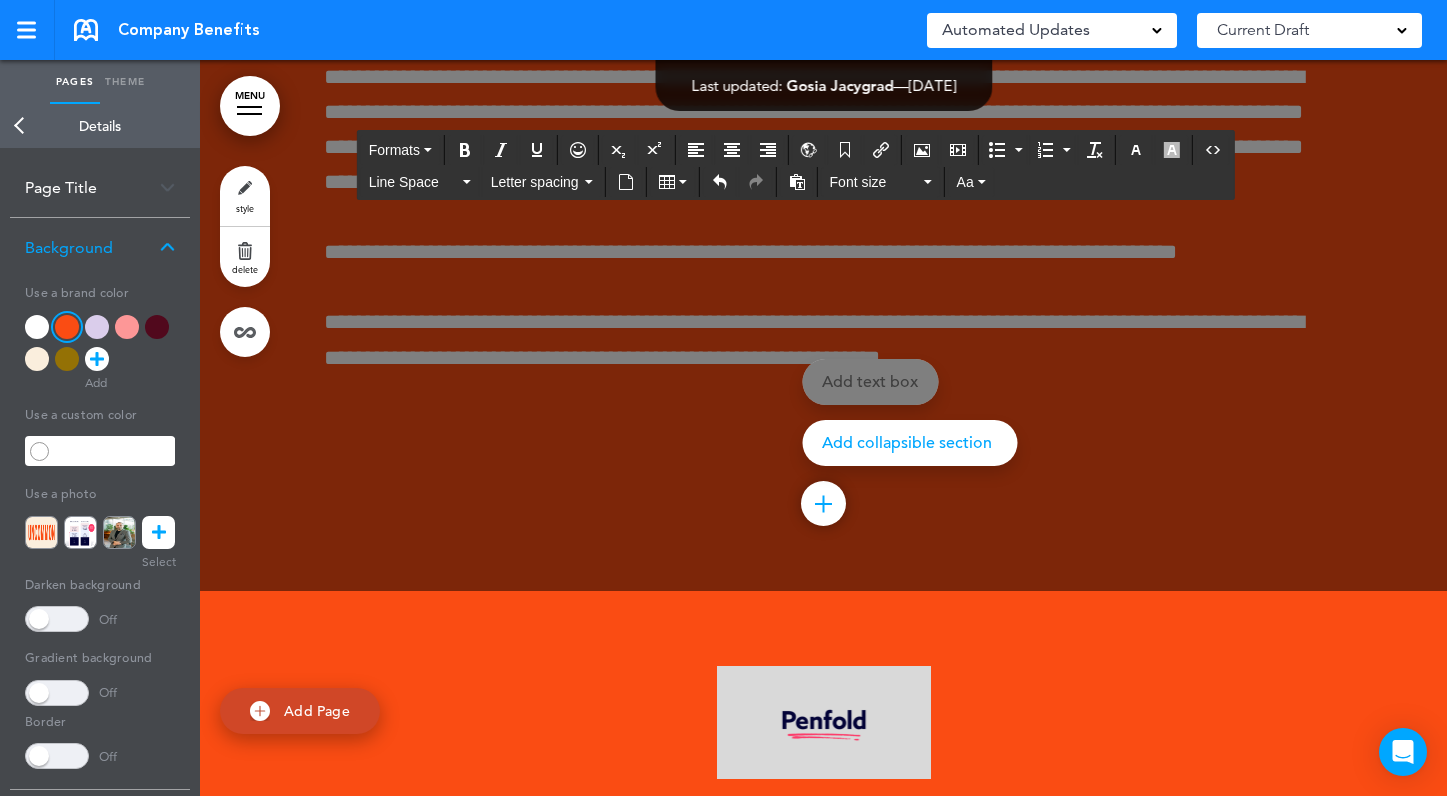 click at bounding box center (923, 398) 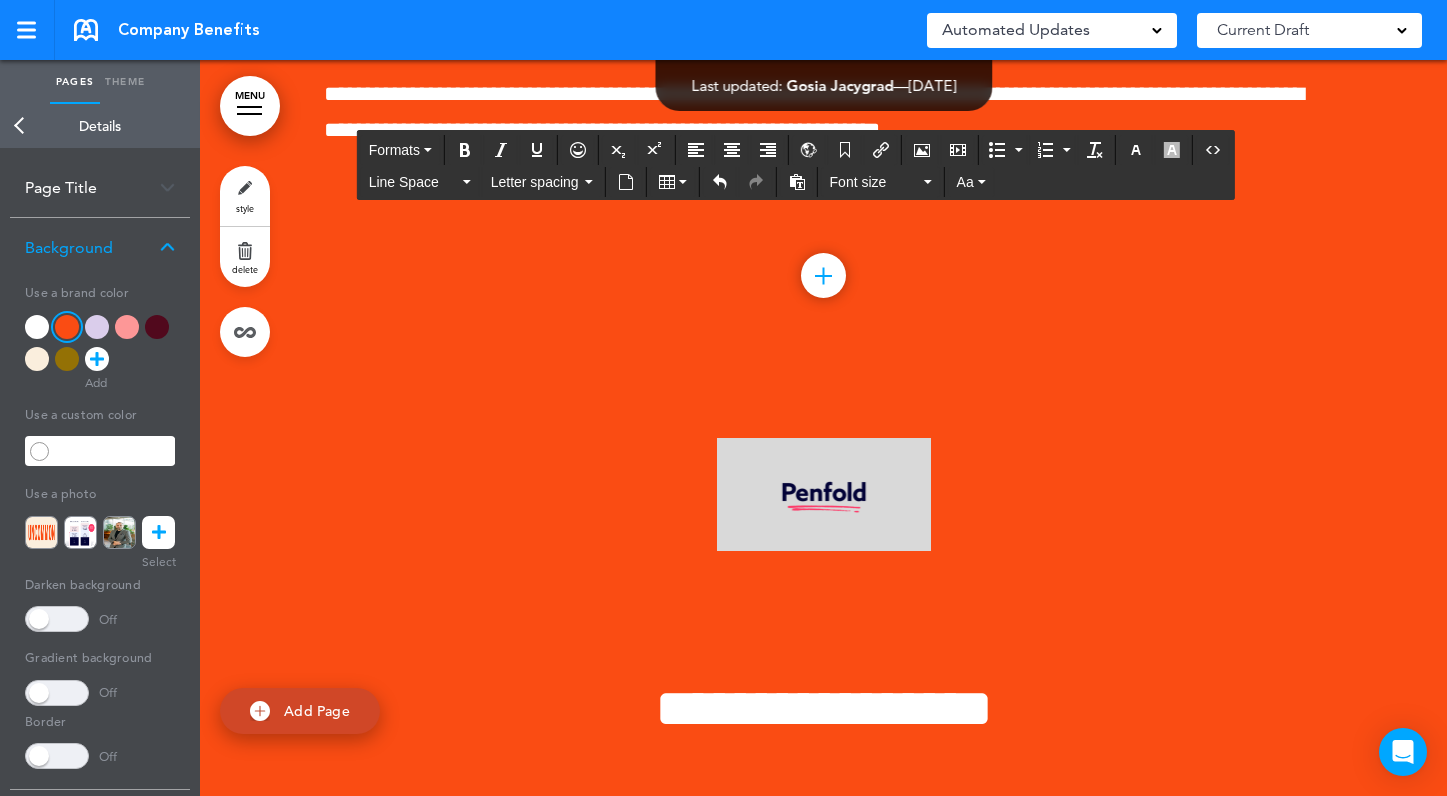 scroll, scrollTop: 3573, scrollLeft: 0, axis: vertical 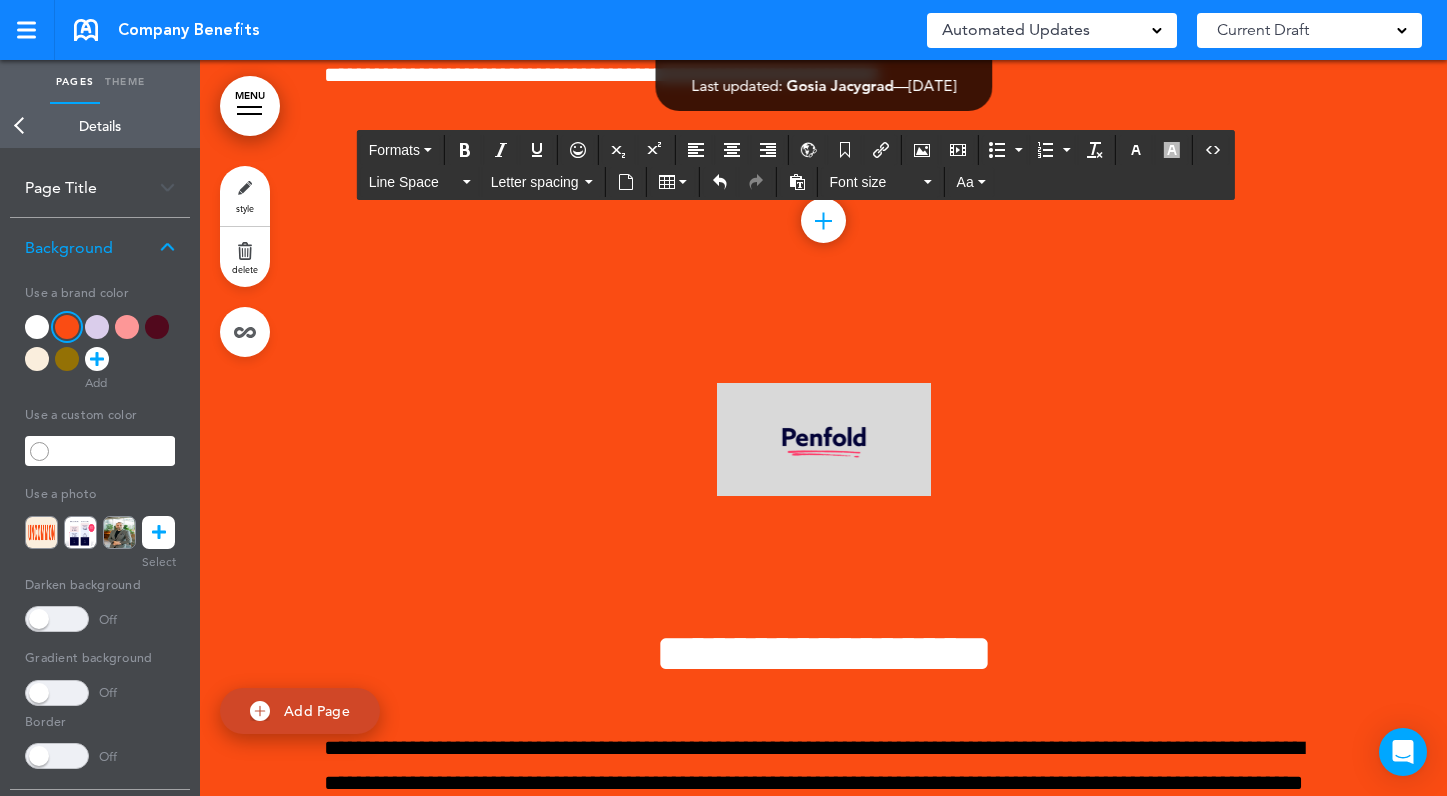 click on "**********" at bounding box center (824, 1066) 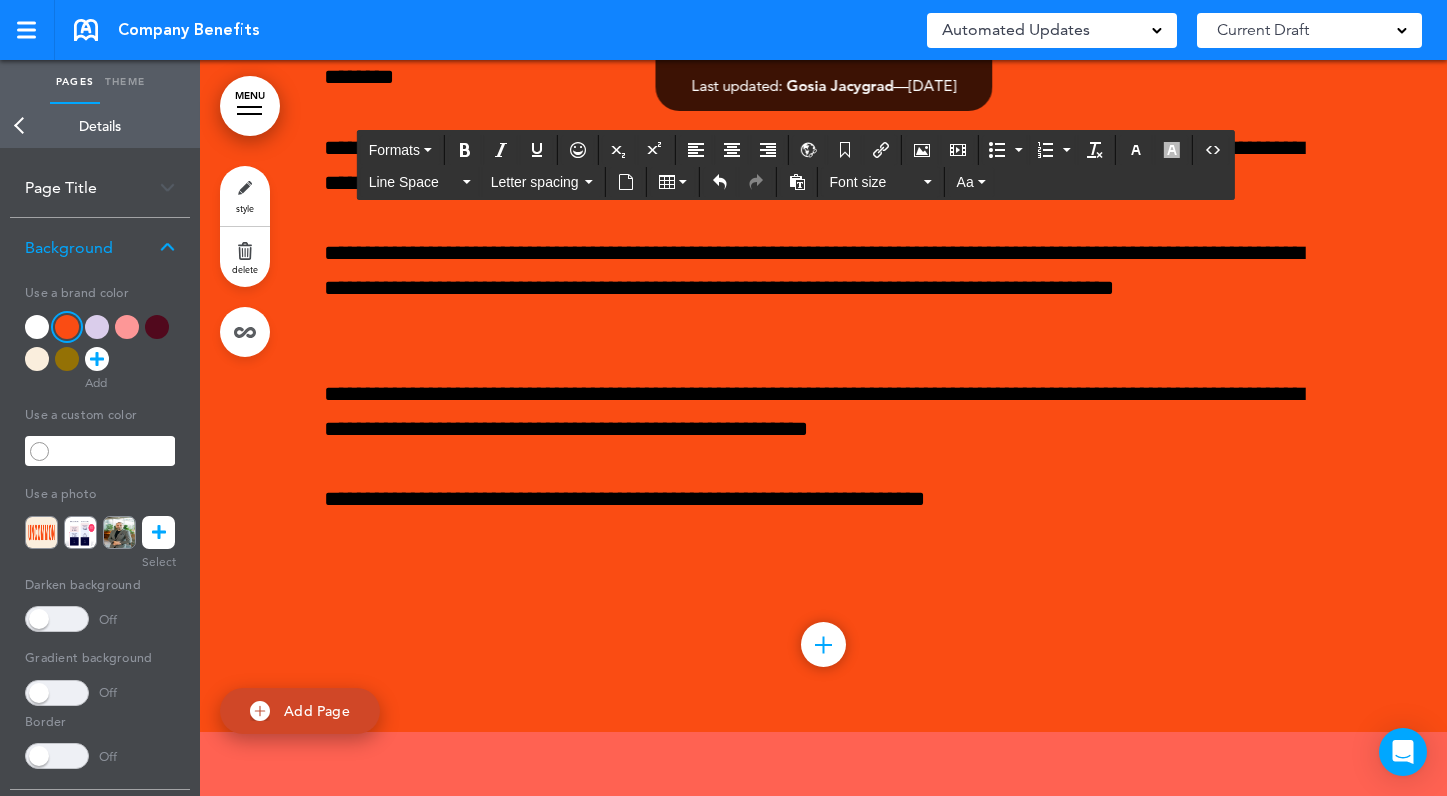 scroll, scrollTop: 4899, scrollLeft: 0, axis: vertical 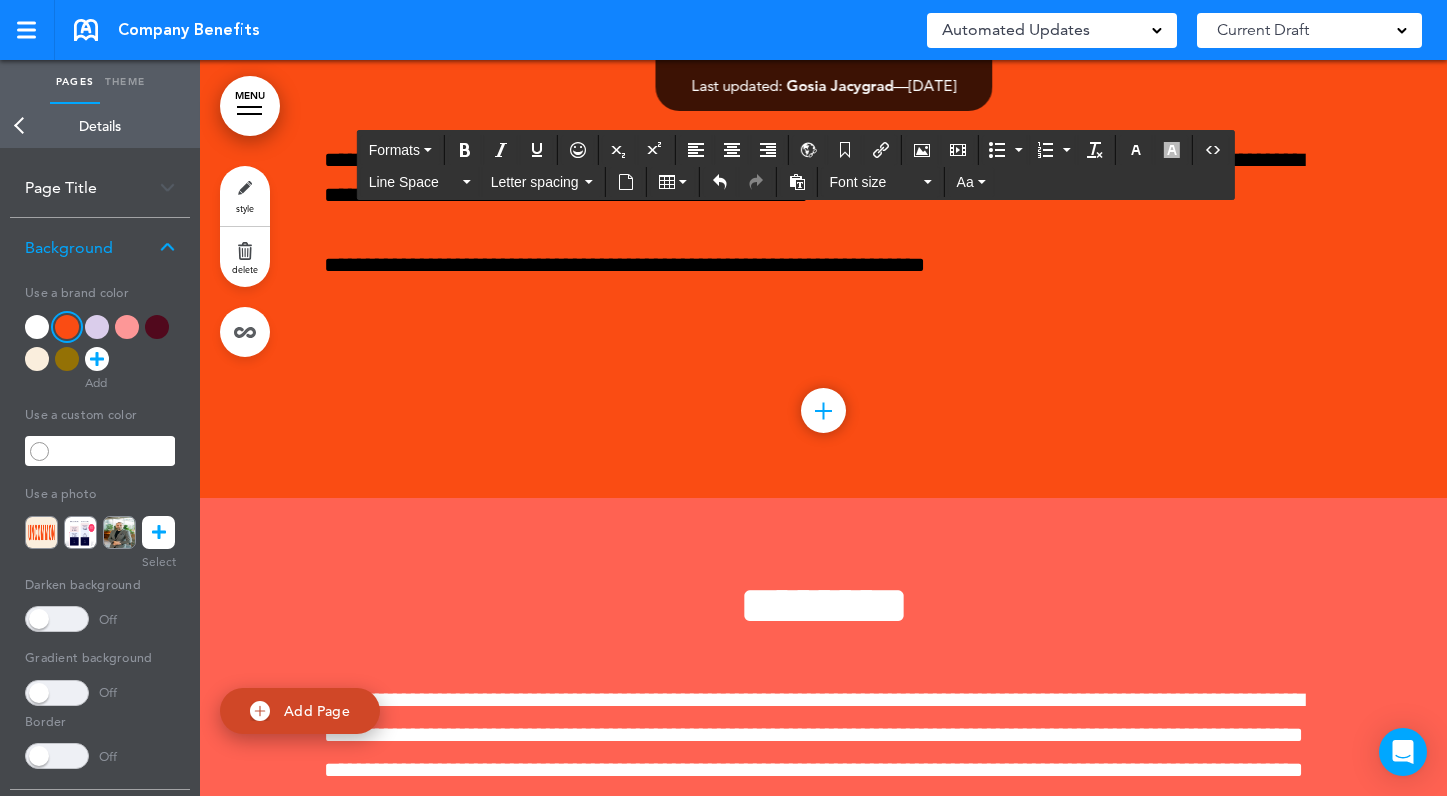 click at bounding box center (823, 410) 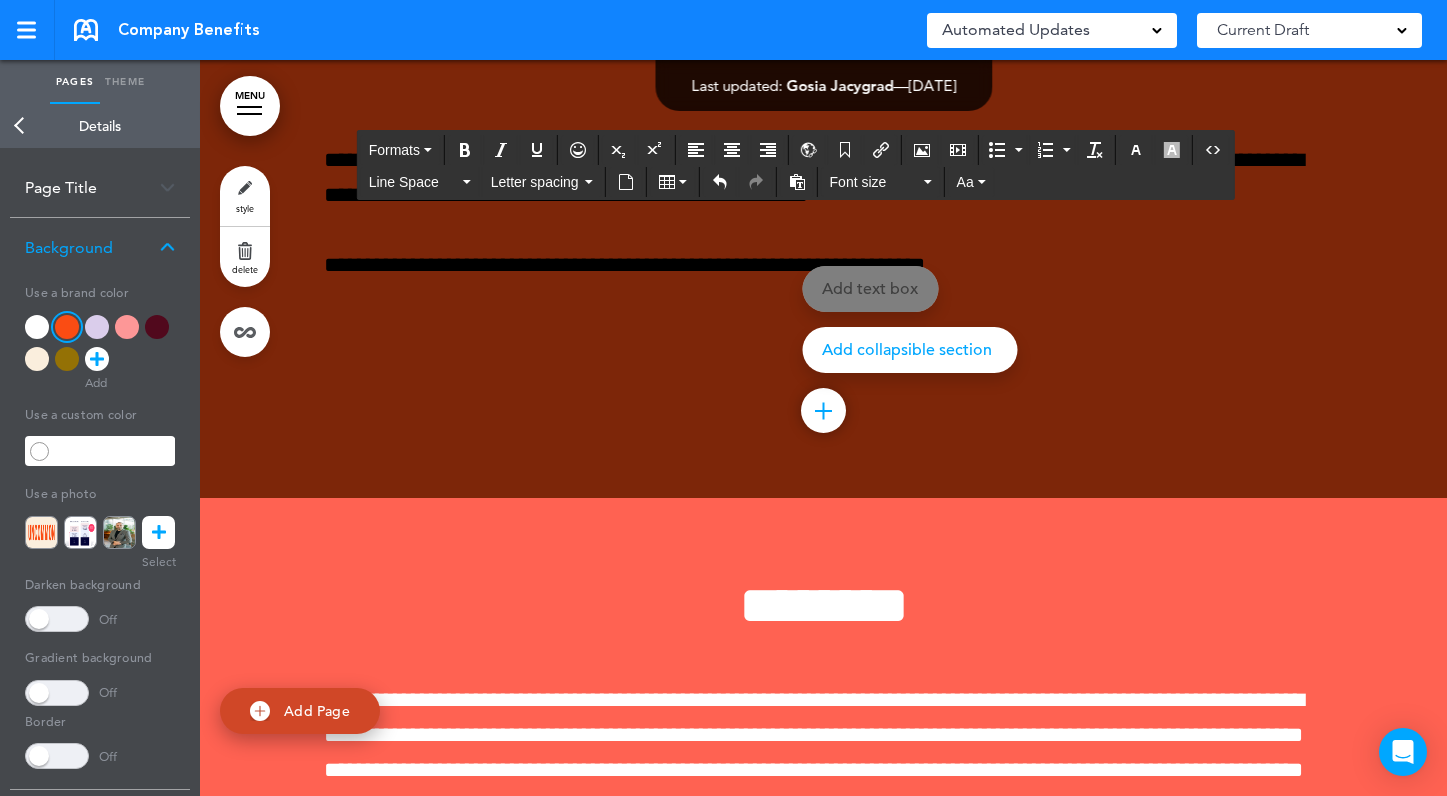 click at bounding box center (923, 398) 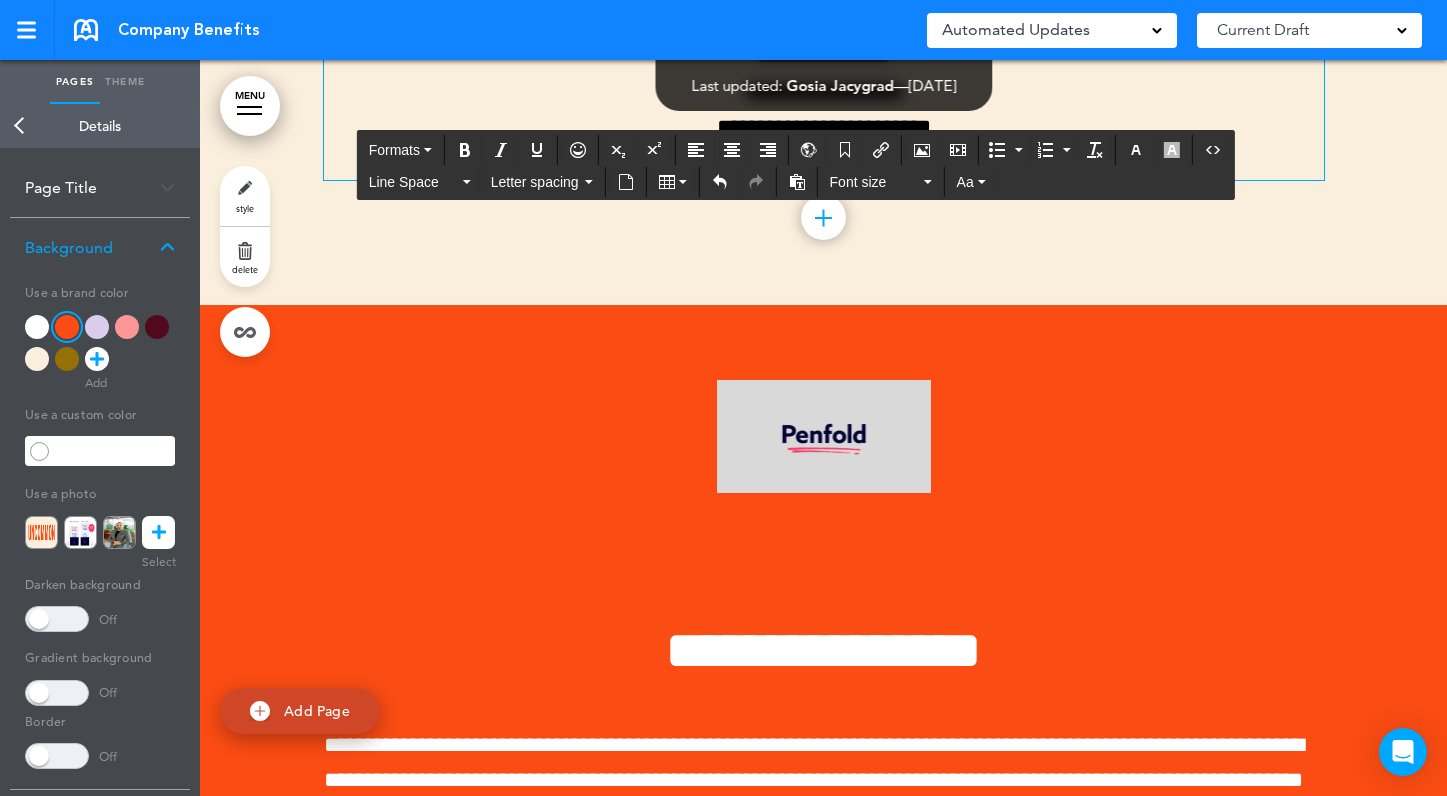 scroll, scrollTop: 2518, scrollLeft: 0, axis: vertical 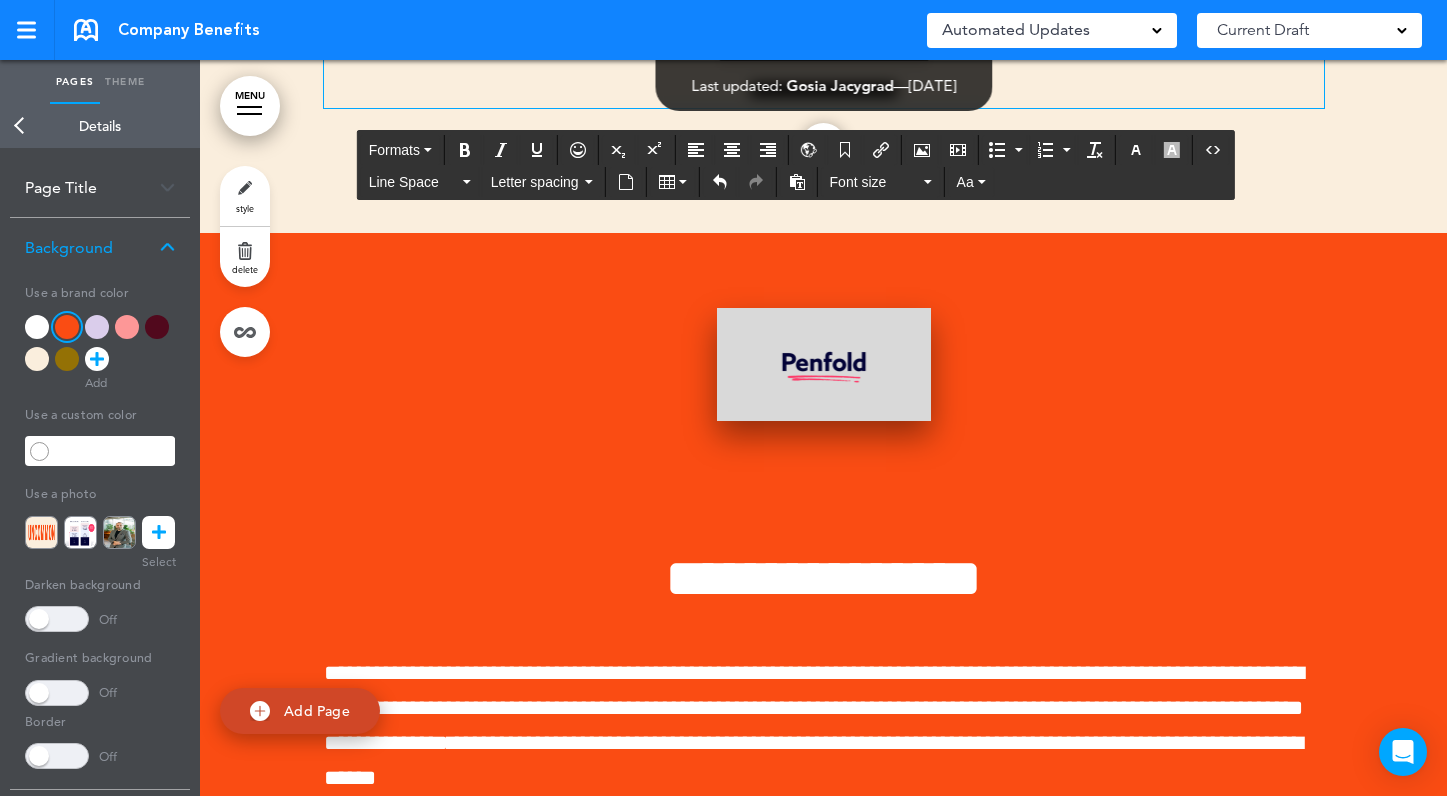 click at bounding box center [824, 364] 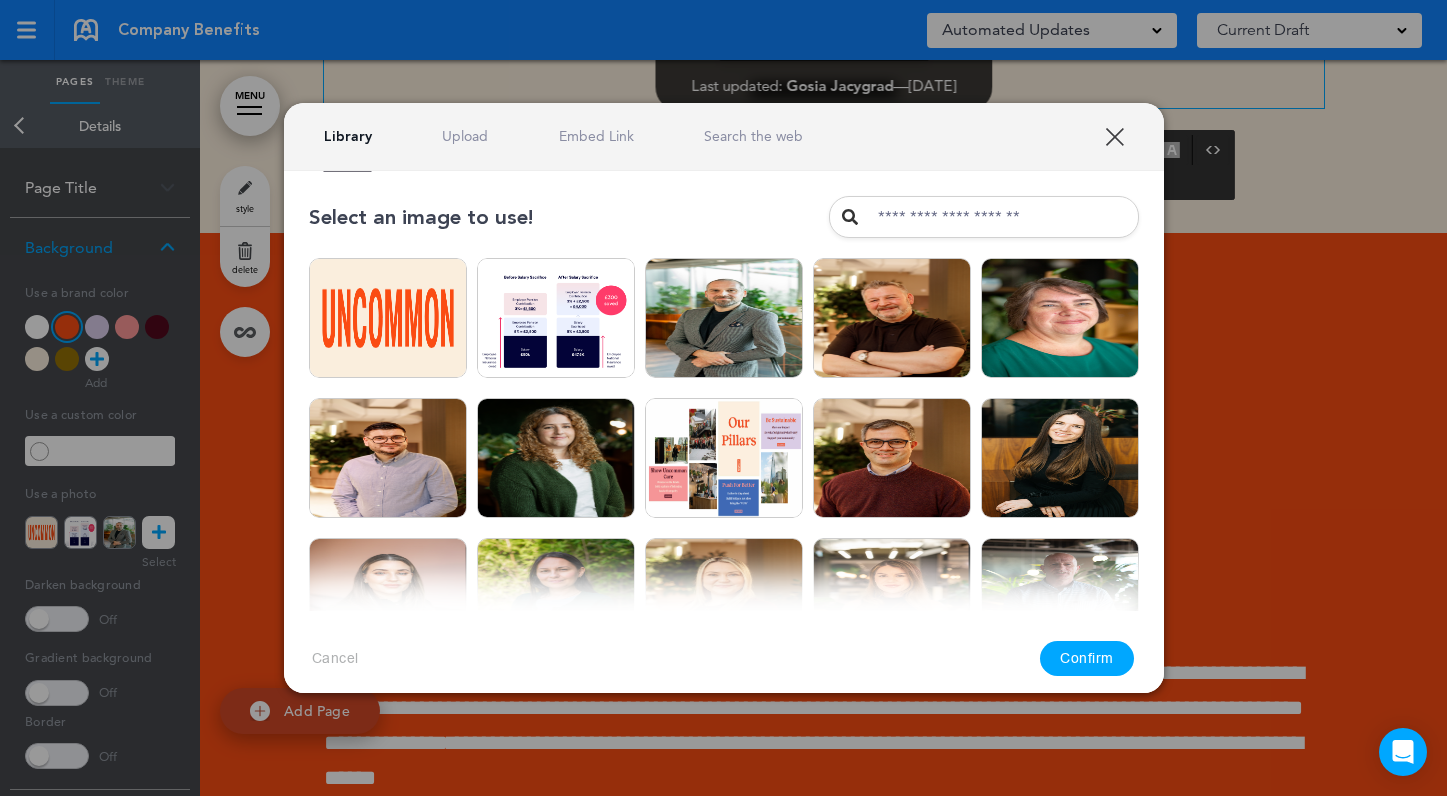 click at bounding box center [723, 398] 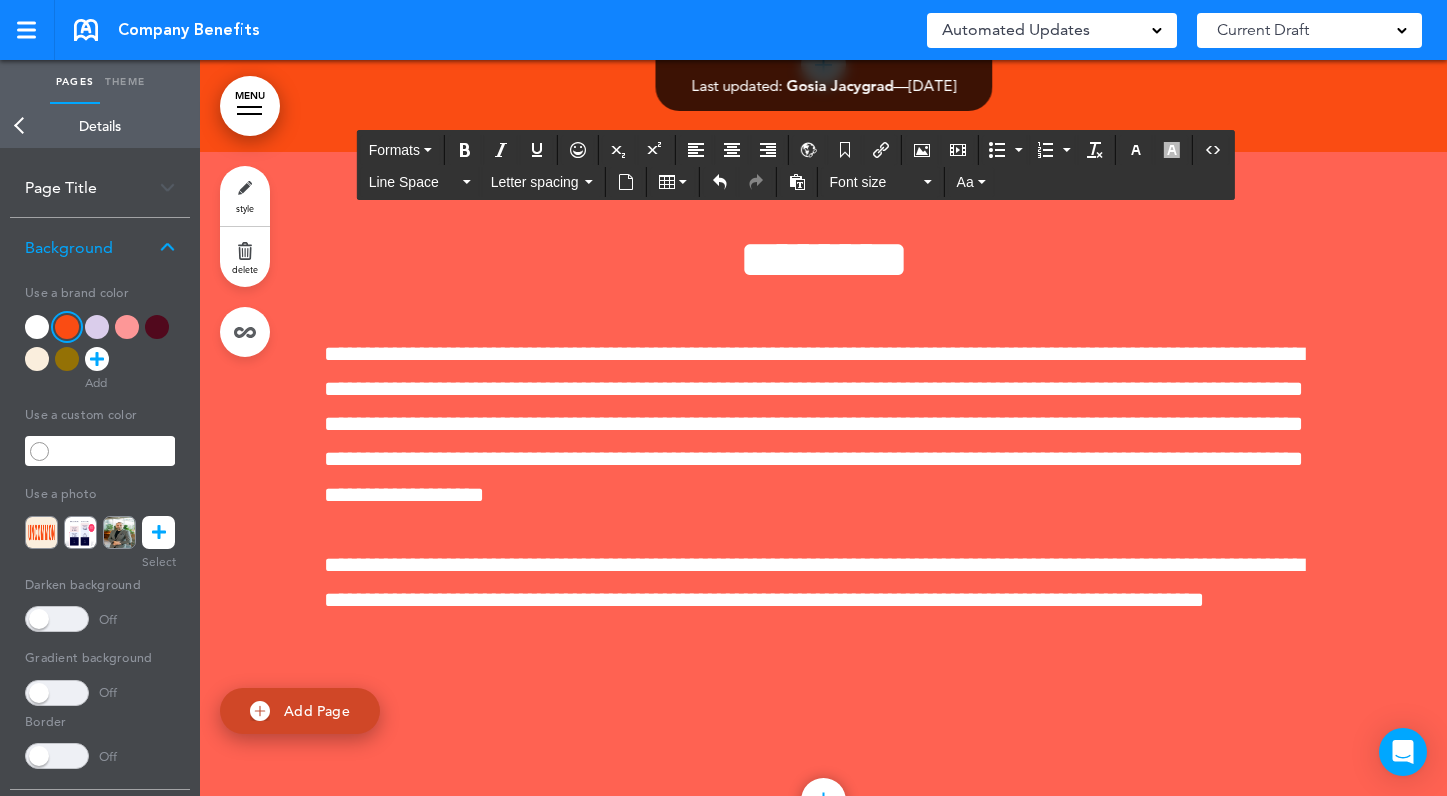 scroll, scrollTop: 5310, scrollLeft: 0, axis: vertical 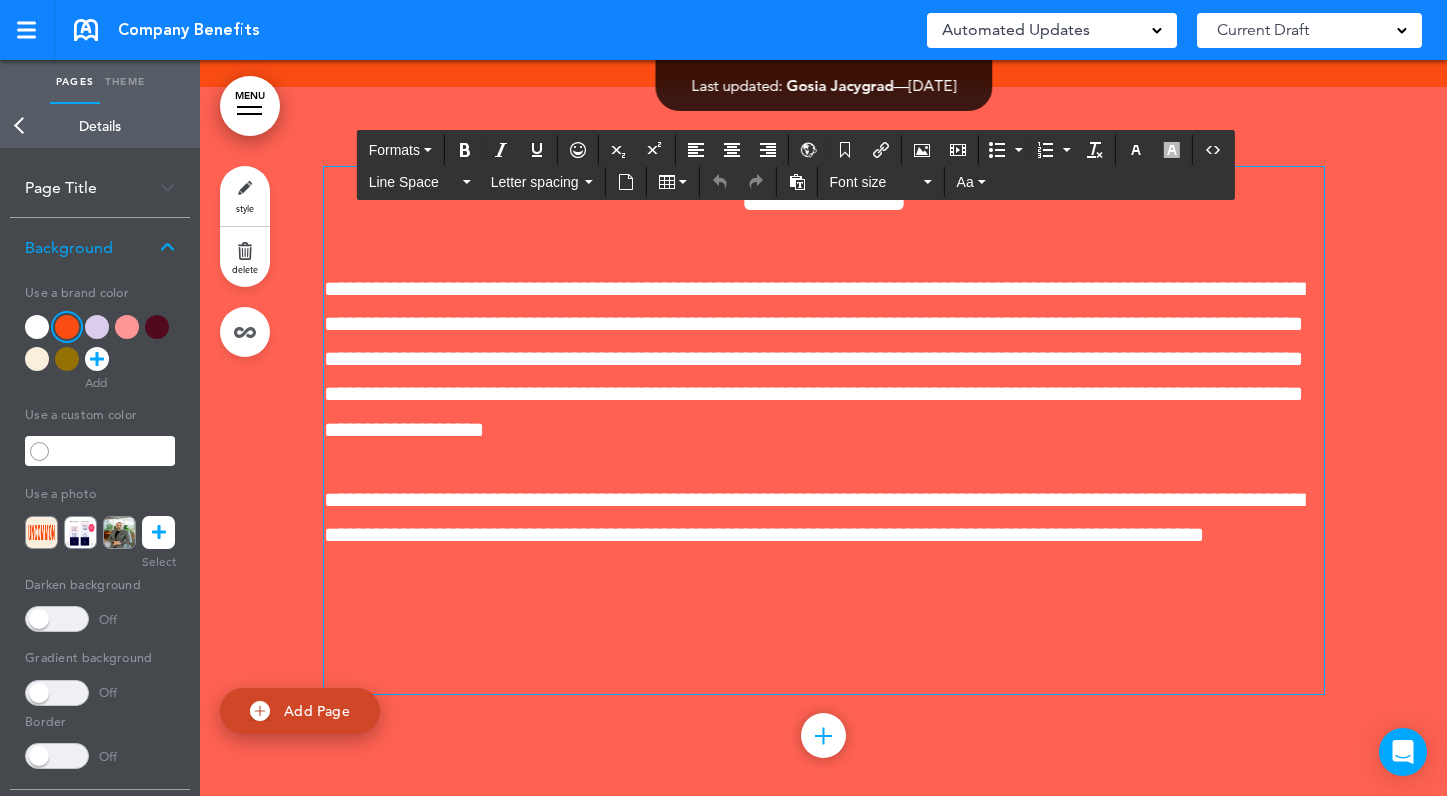 click on "**********" at bounding box center [814, 359] 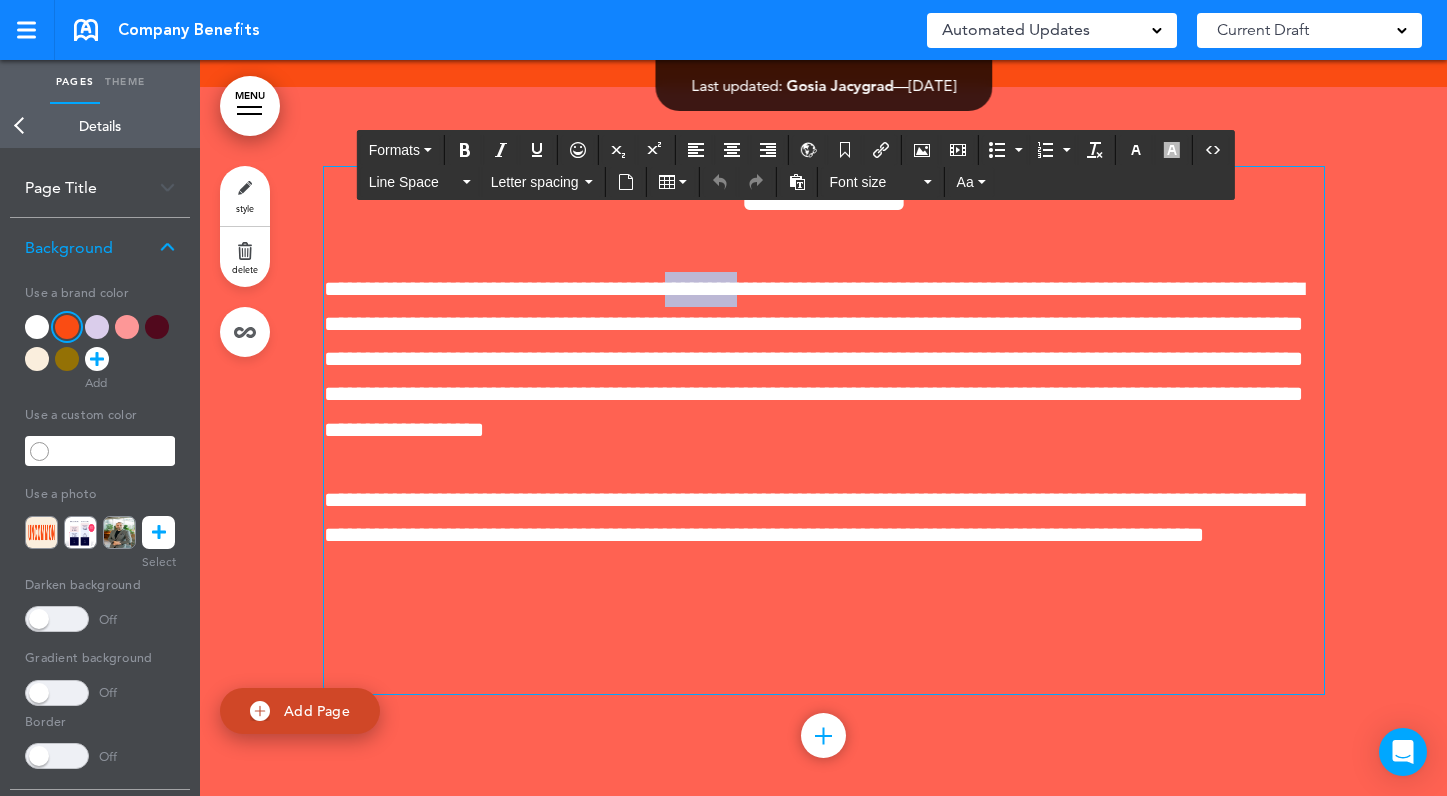 click on "**********" at bounding box center [814, 359] 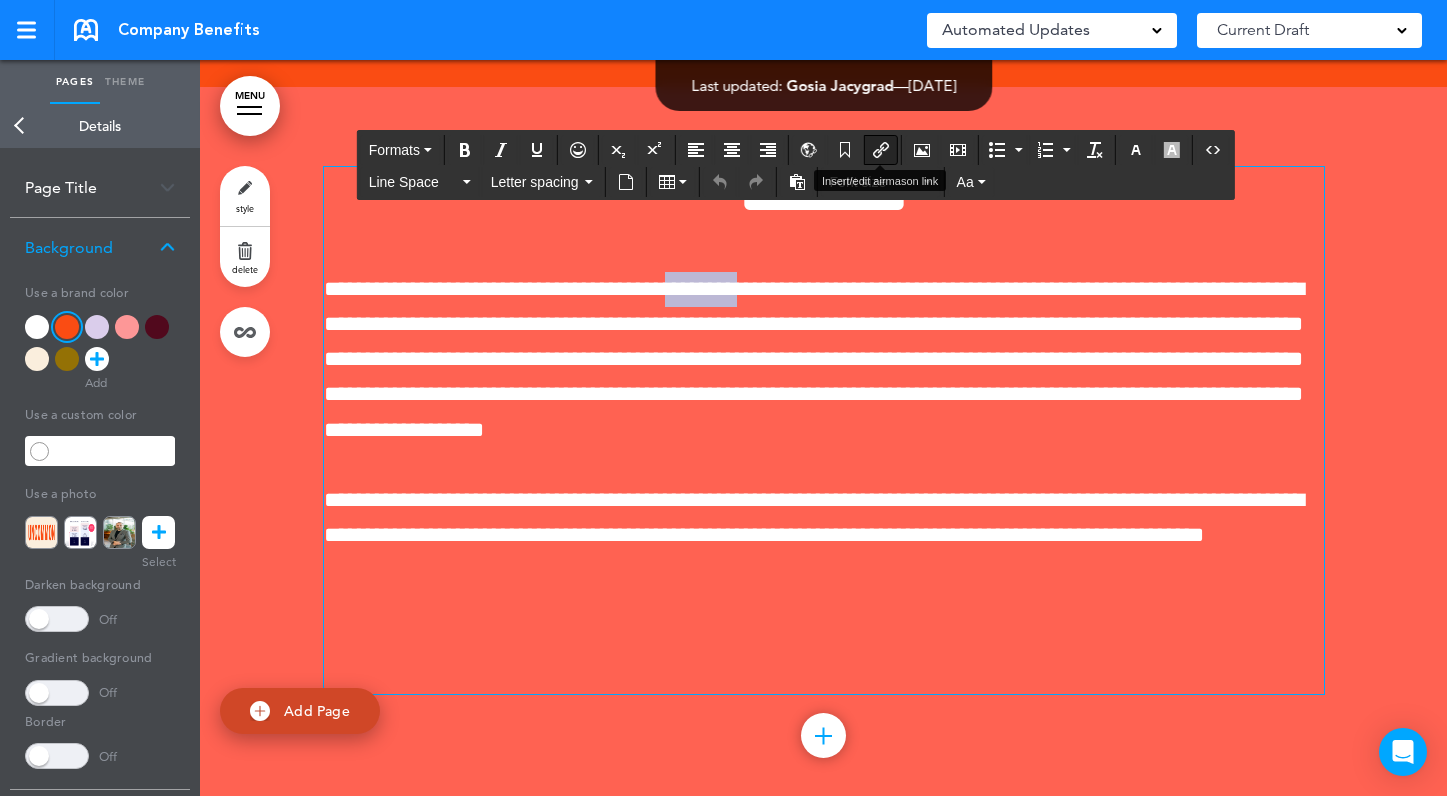 click at bounding box center [881, 150] 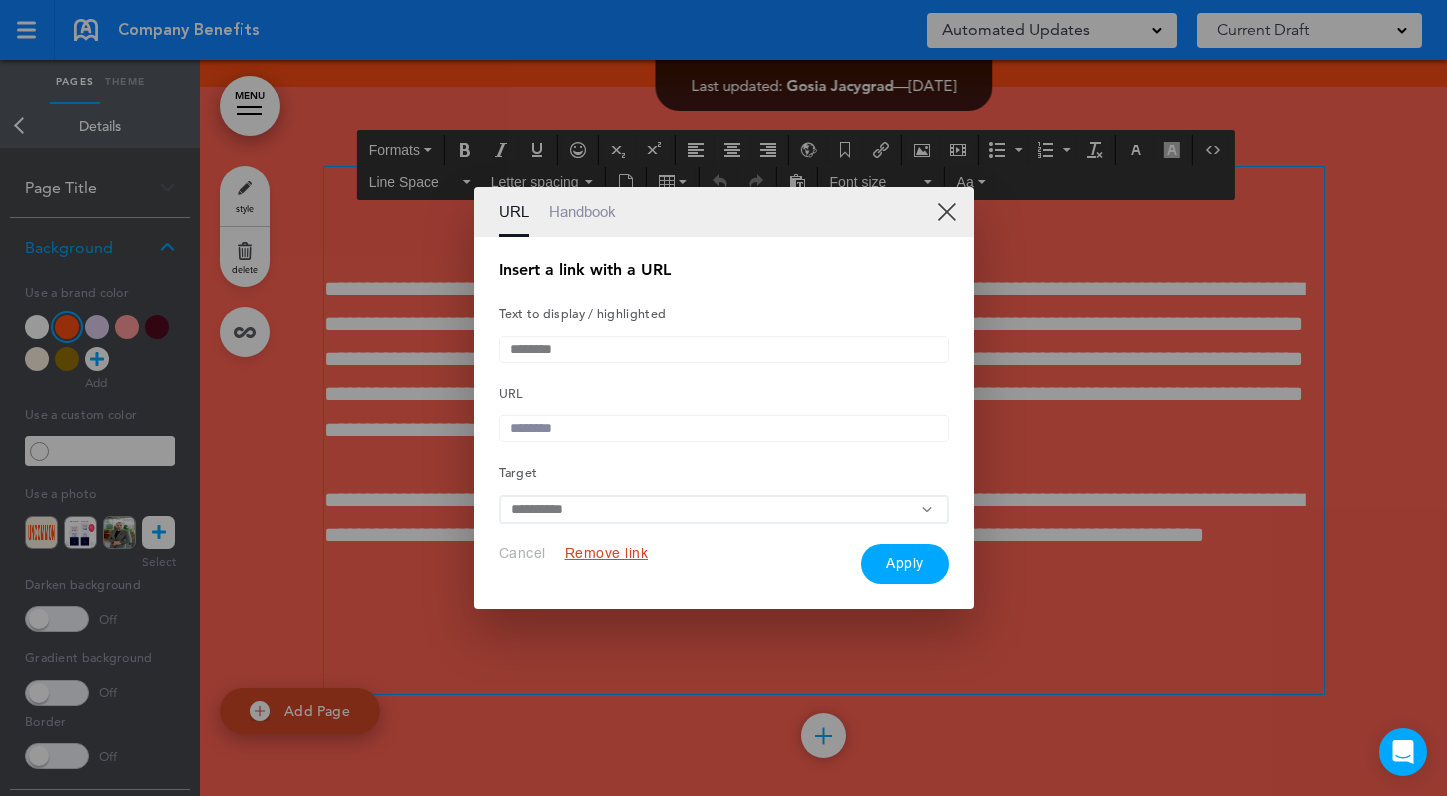 click at bounding box center (724, 428) 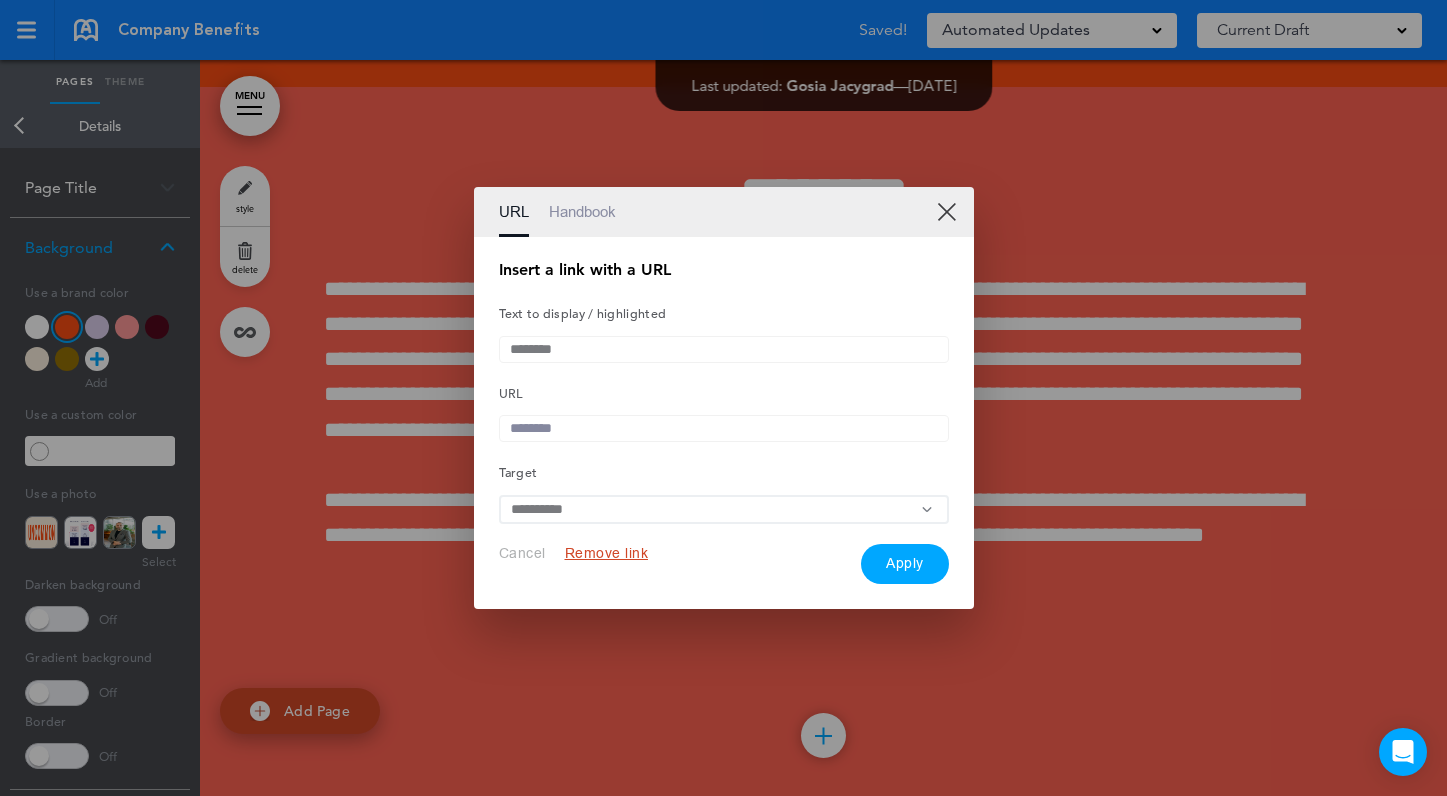 paste on "**********" 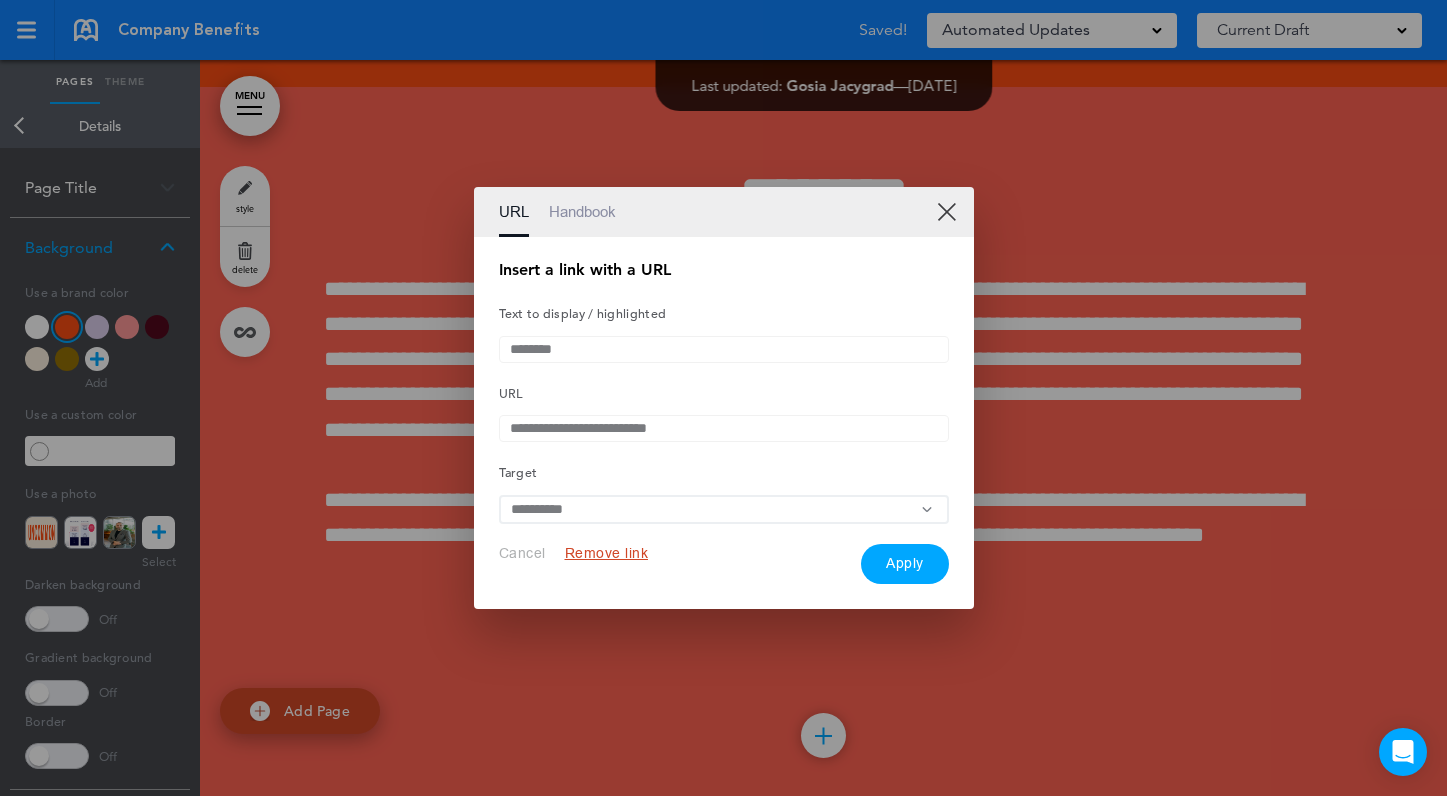 type on "**********" 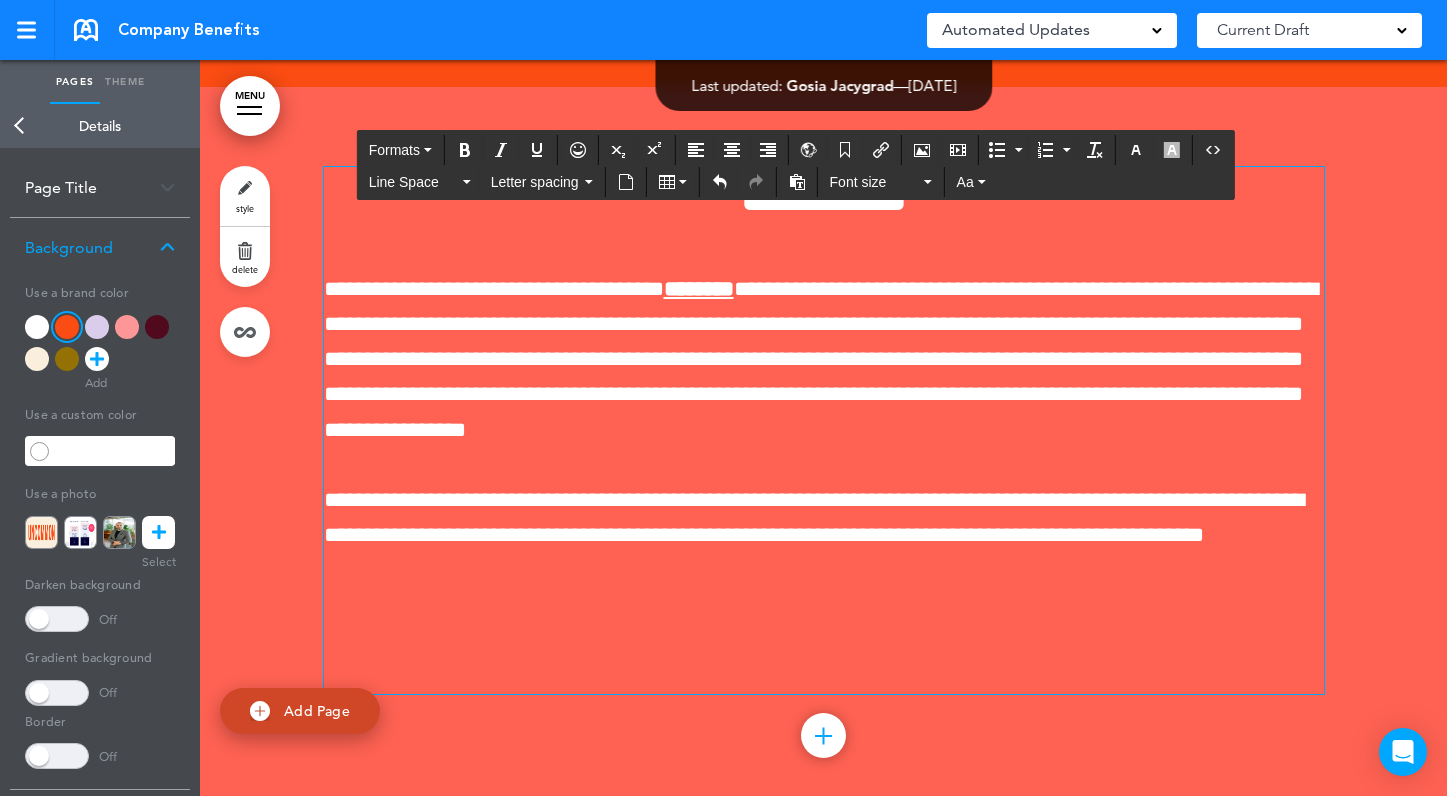 click on "**********" at bounding box center (824, 360) 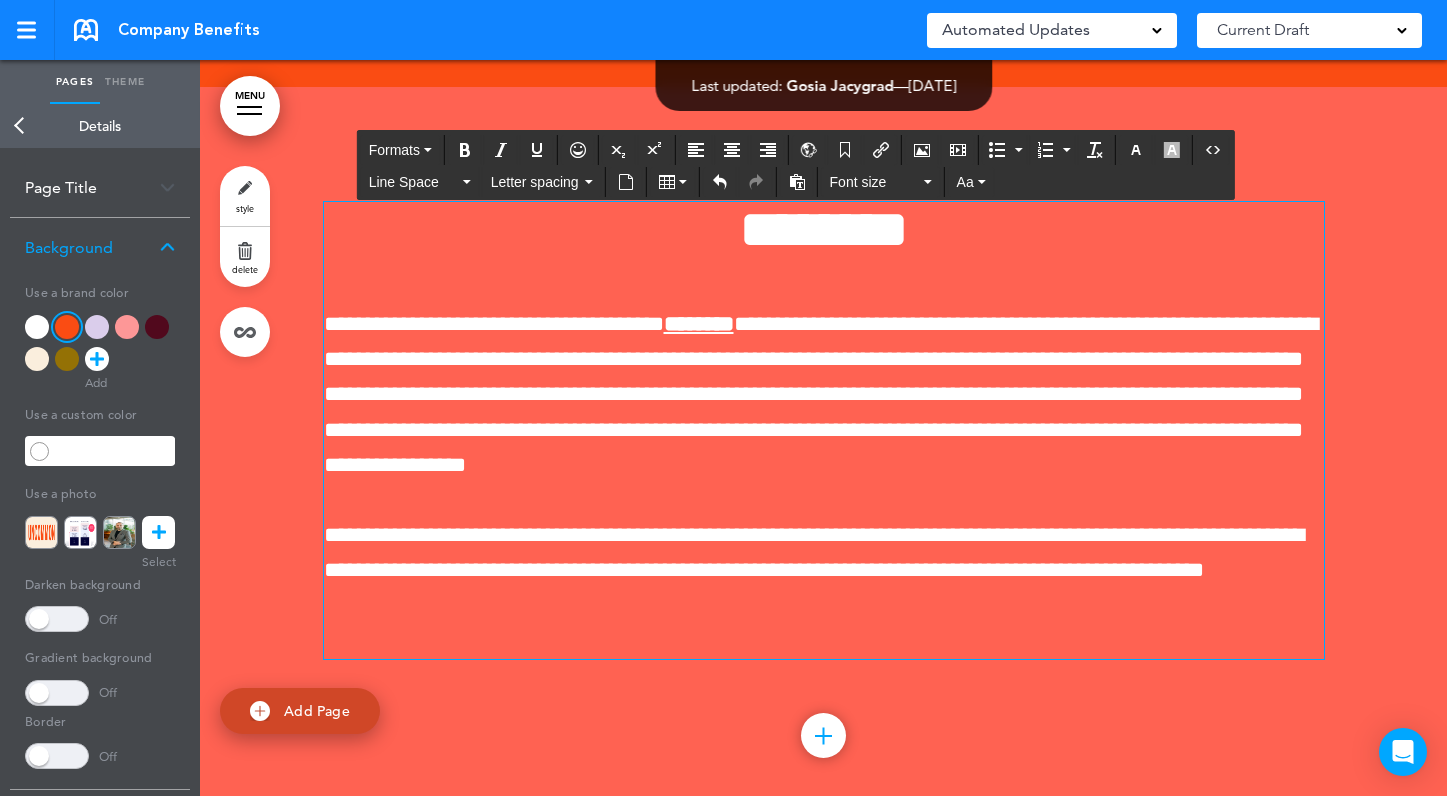 scroll, scrollTop: 5333, scrollLeft: 0, axis: vertical 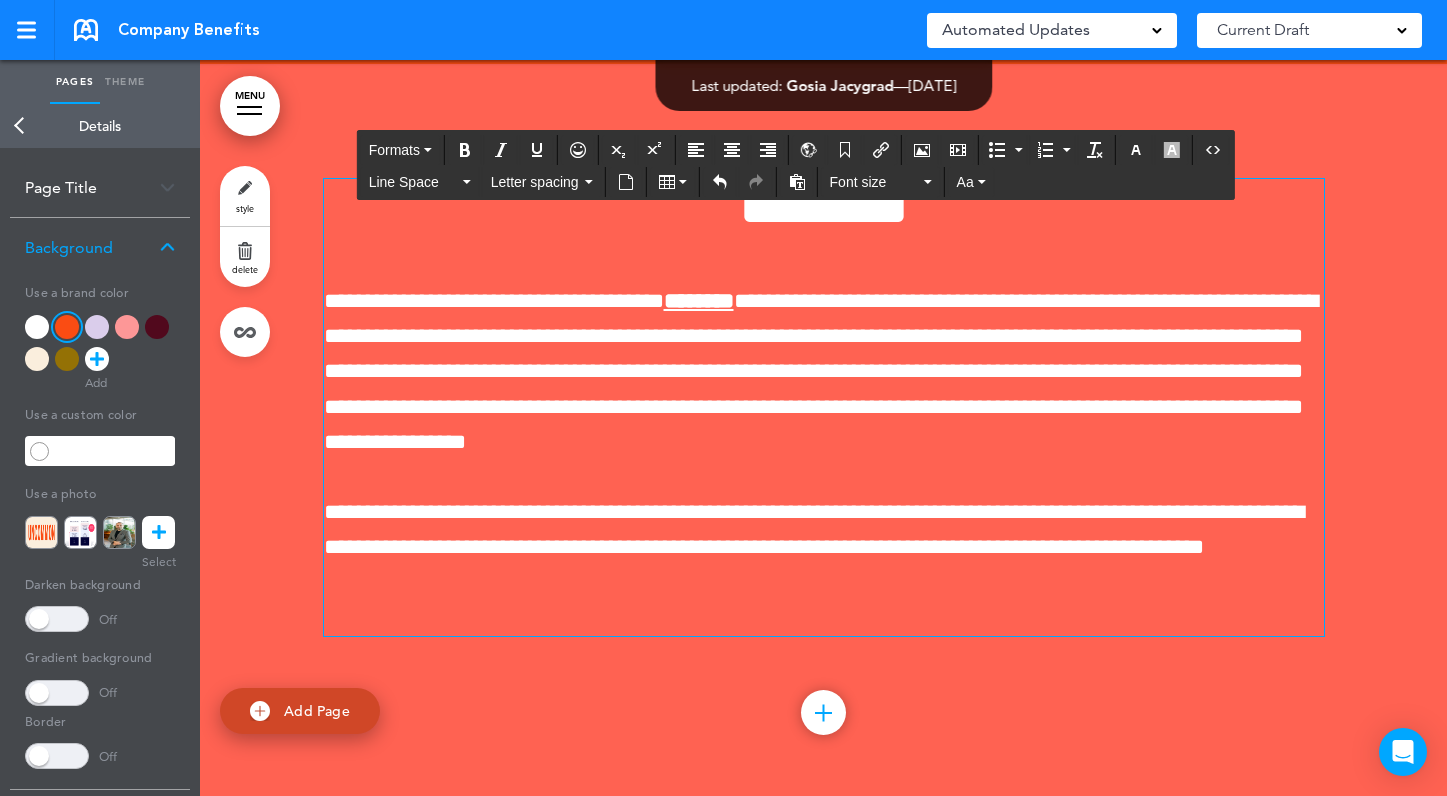 click at bounding box center (824, 617) 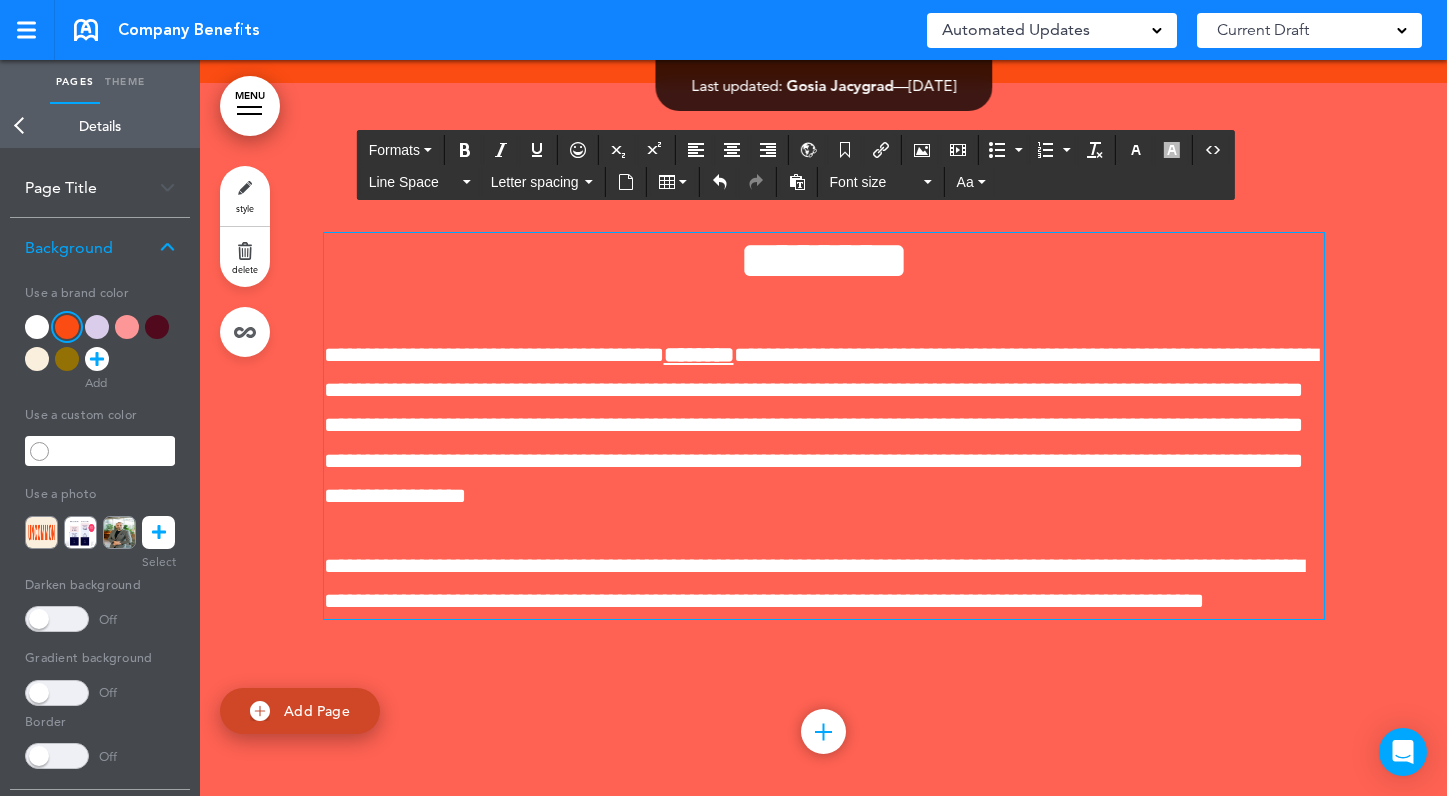 scroll, scrollTop: 5186, scrollLeft: 0, axis: vertical 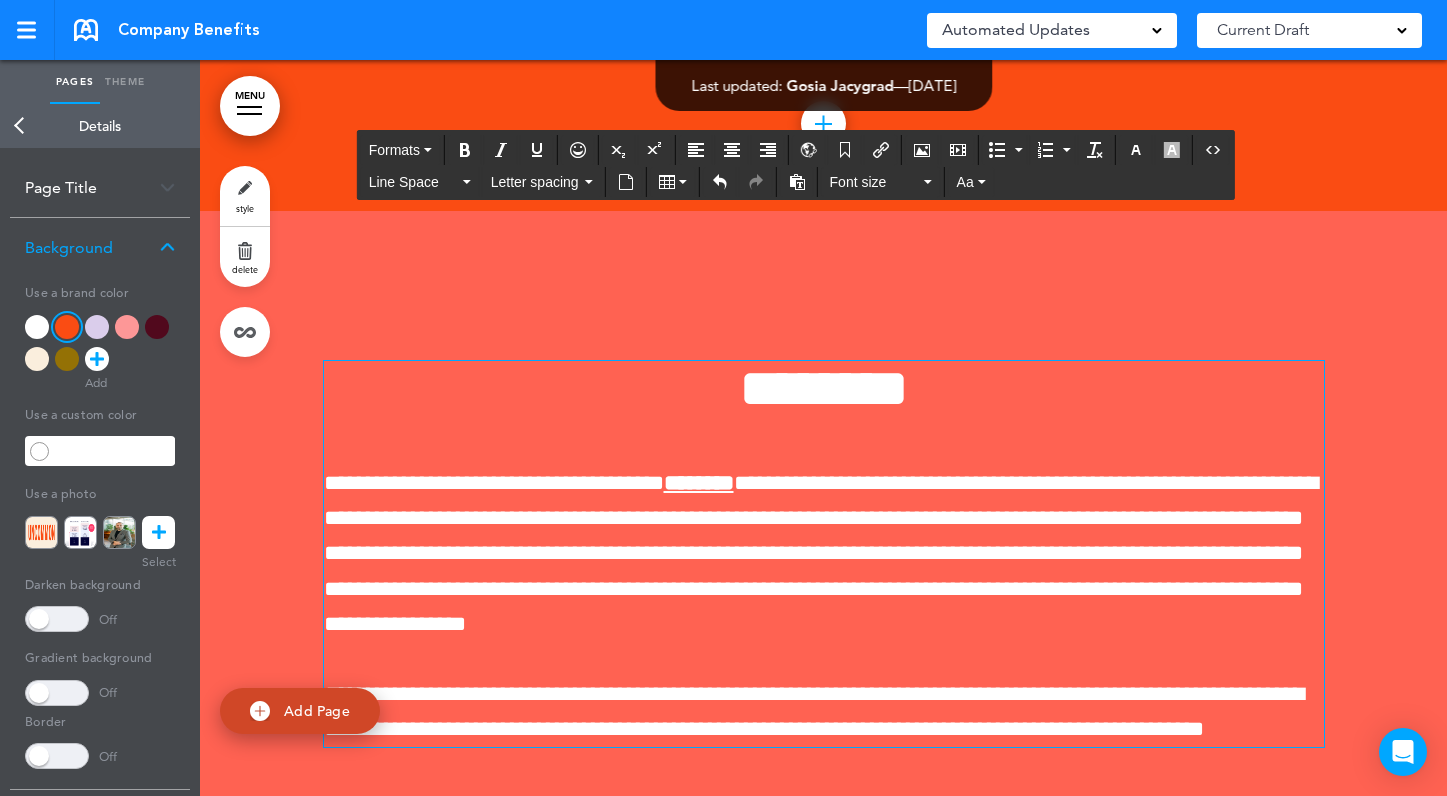 click at bounding box center (823, 579) 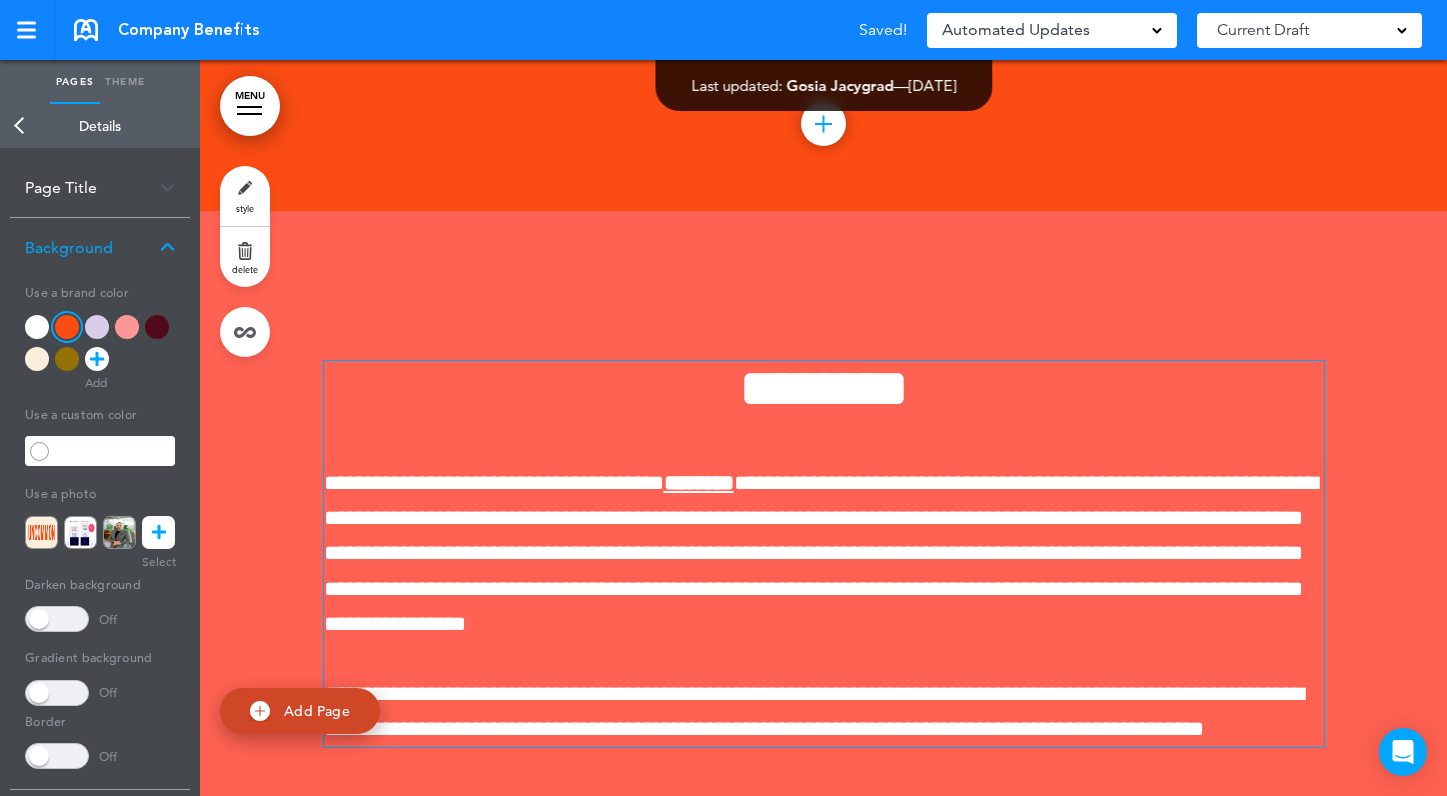 click at bounding box center [823, 579] 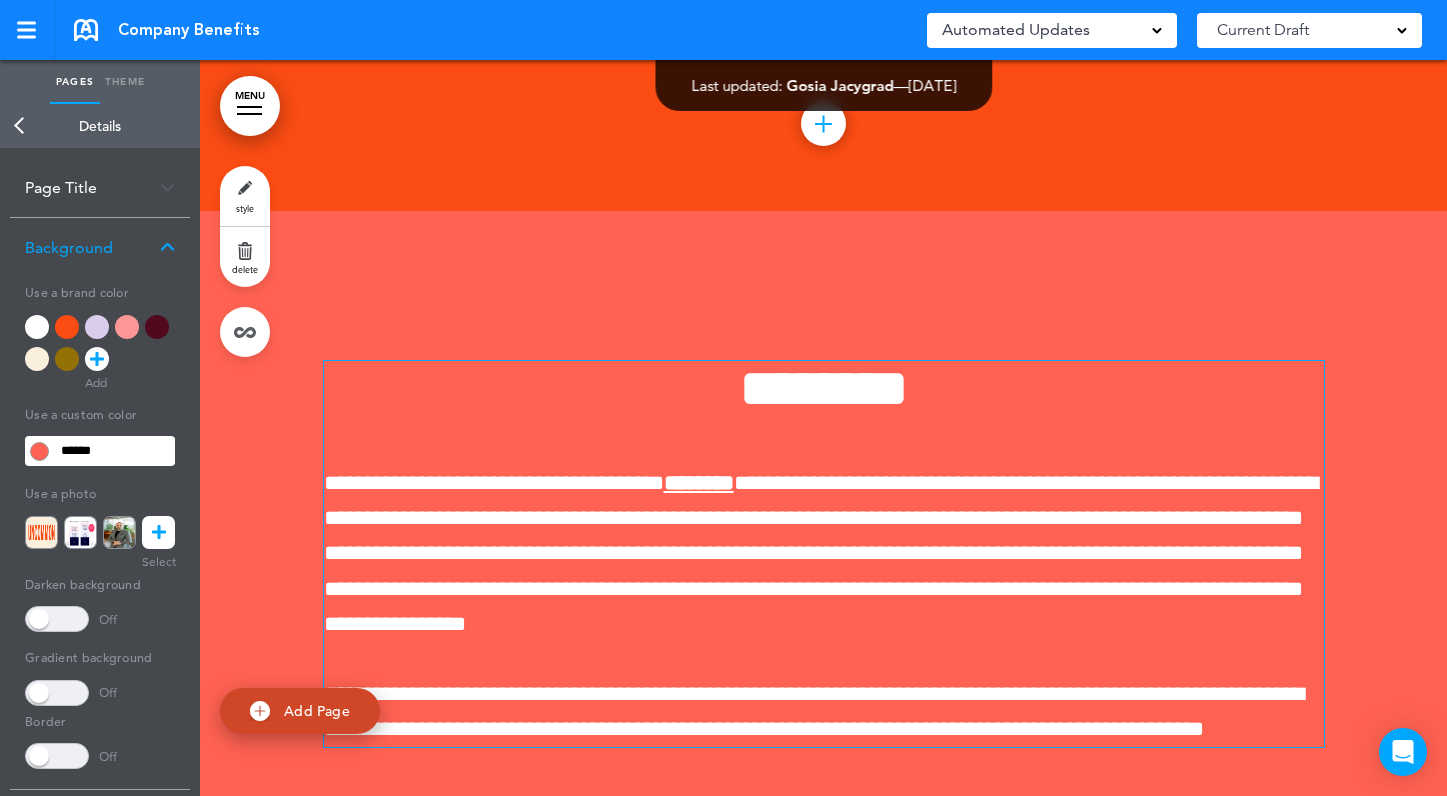 click at bounding box center [67, 359] 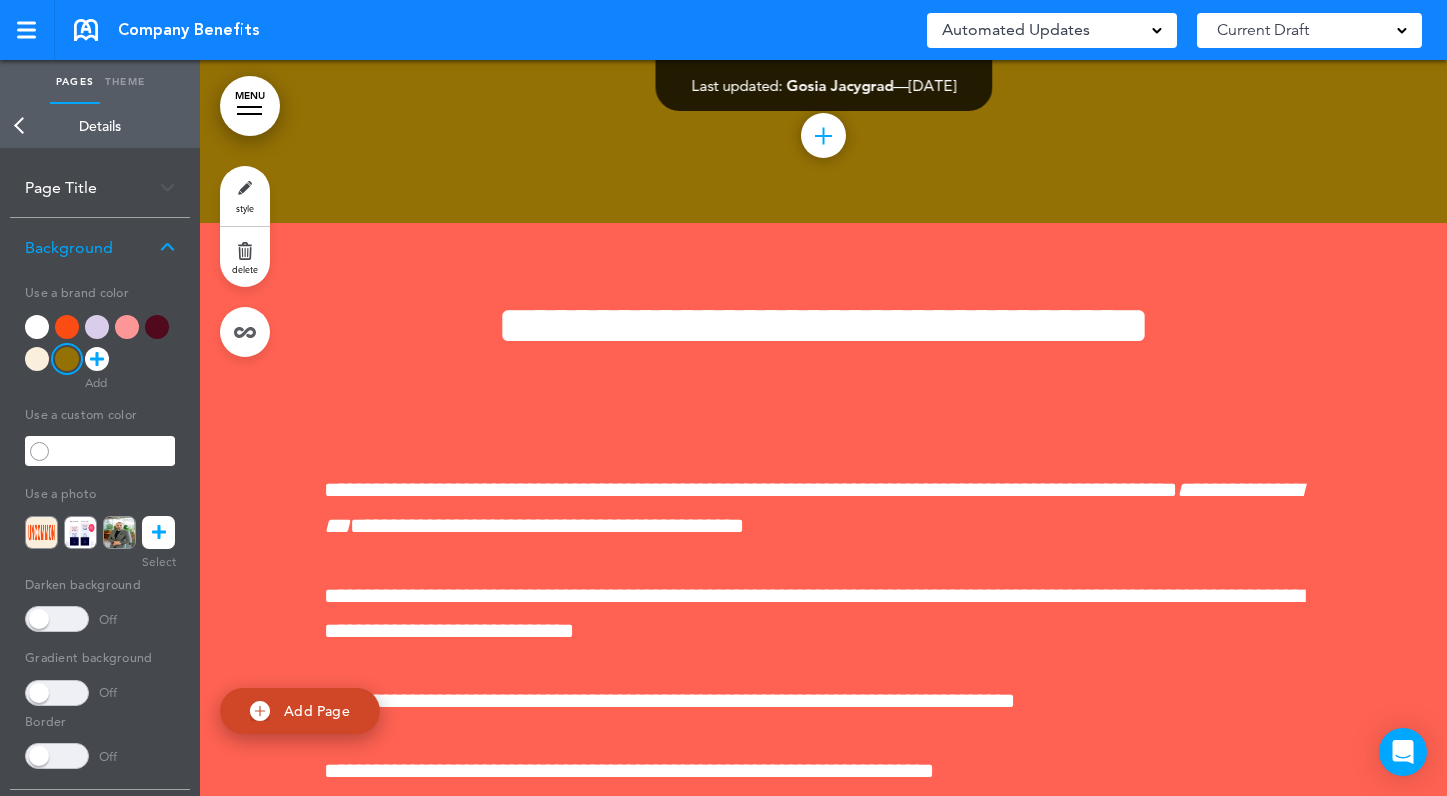scroll, scrollTop: 6000, scrollLeft: 0, axis: vertical 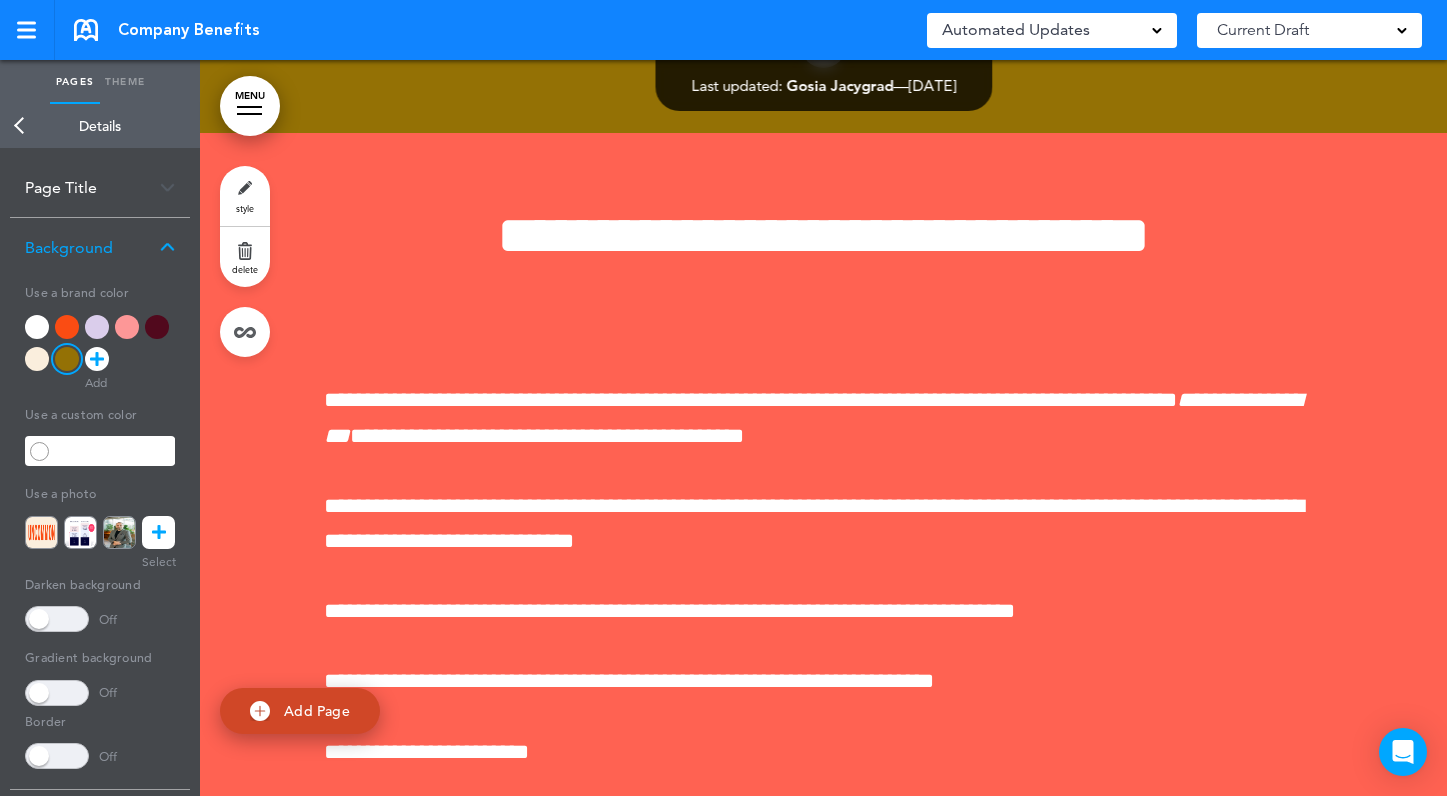 click at bounding box center (823, 830) 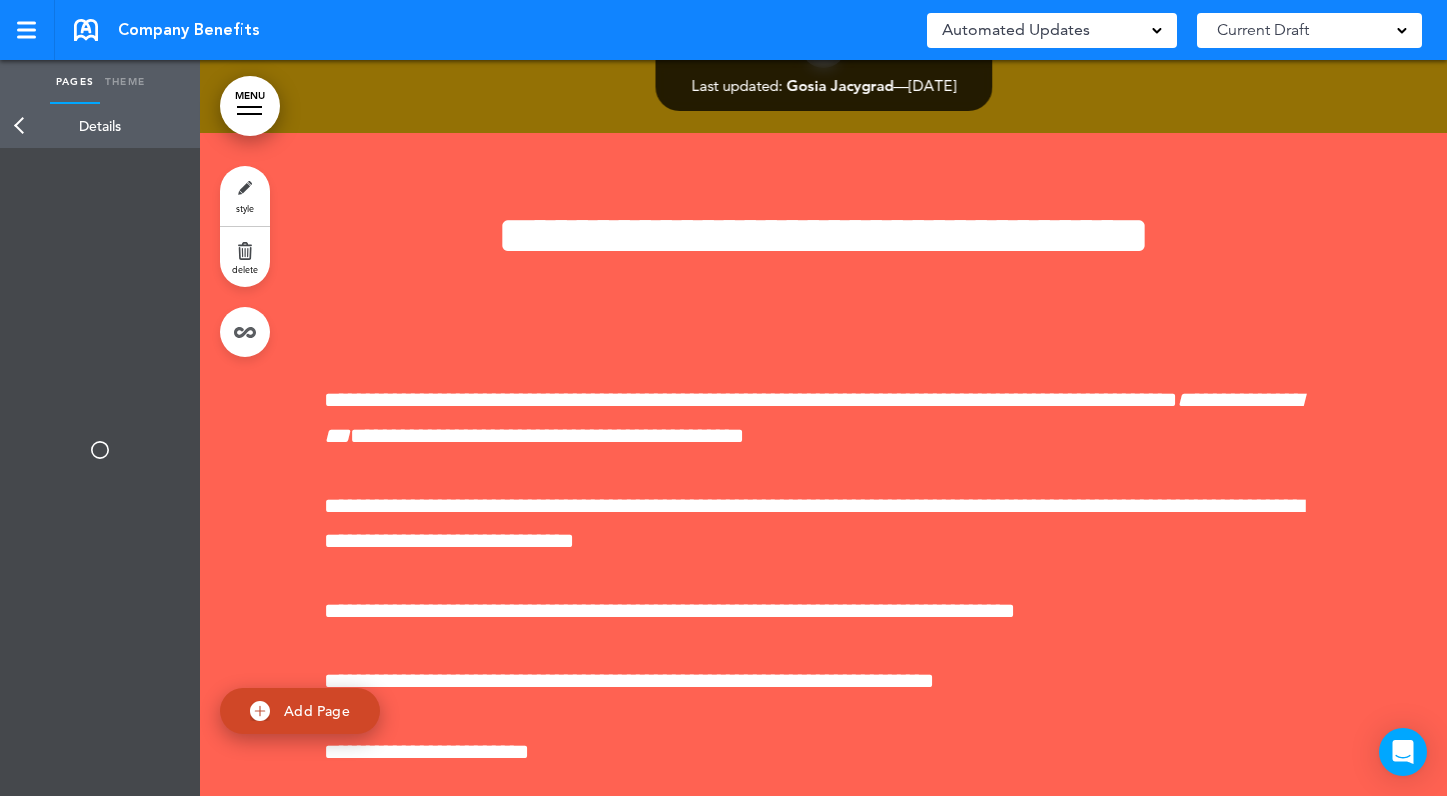 type on "******" 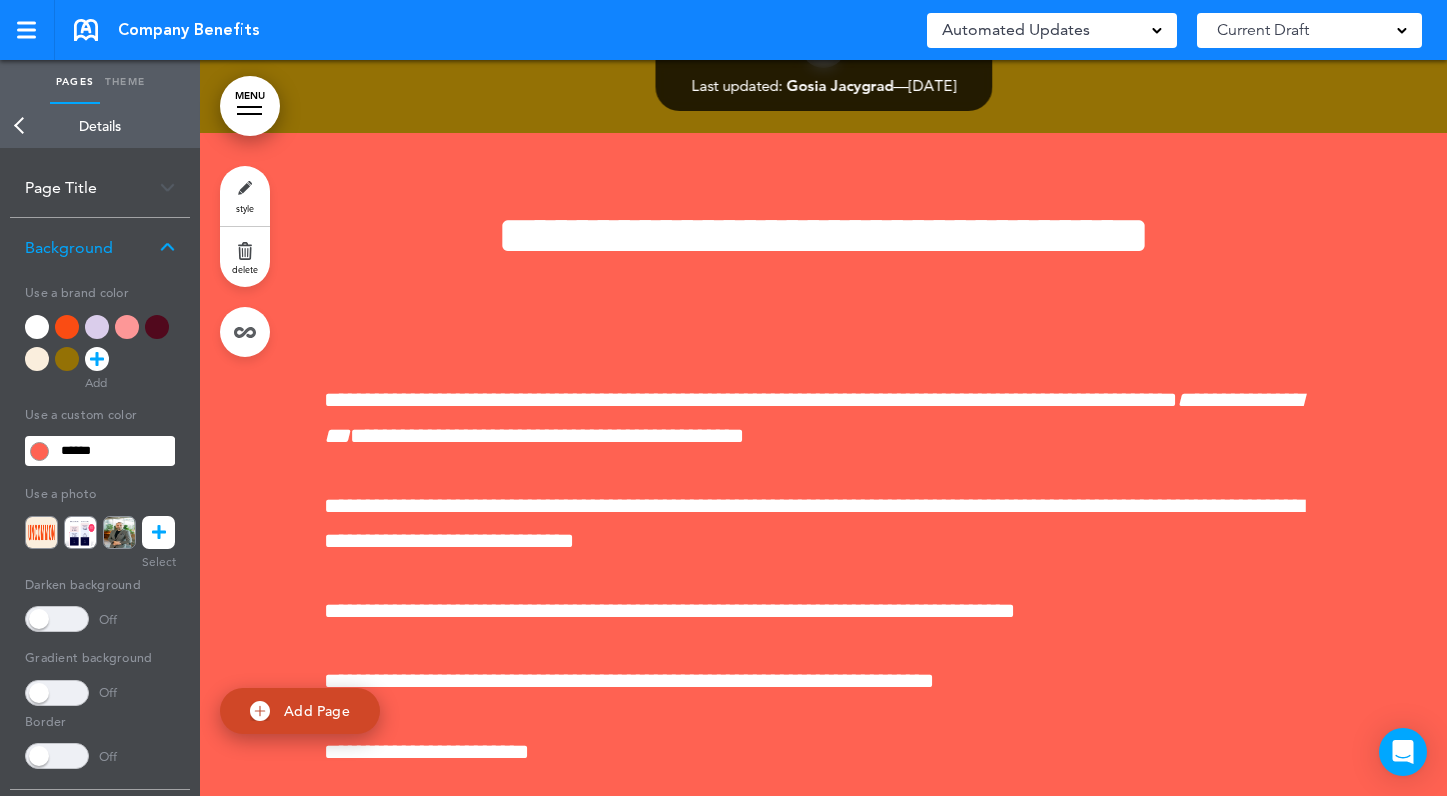click at bounding box center [67, 359] 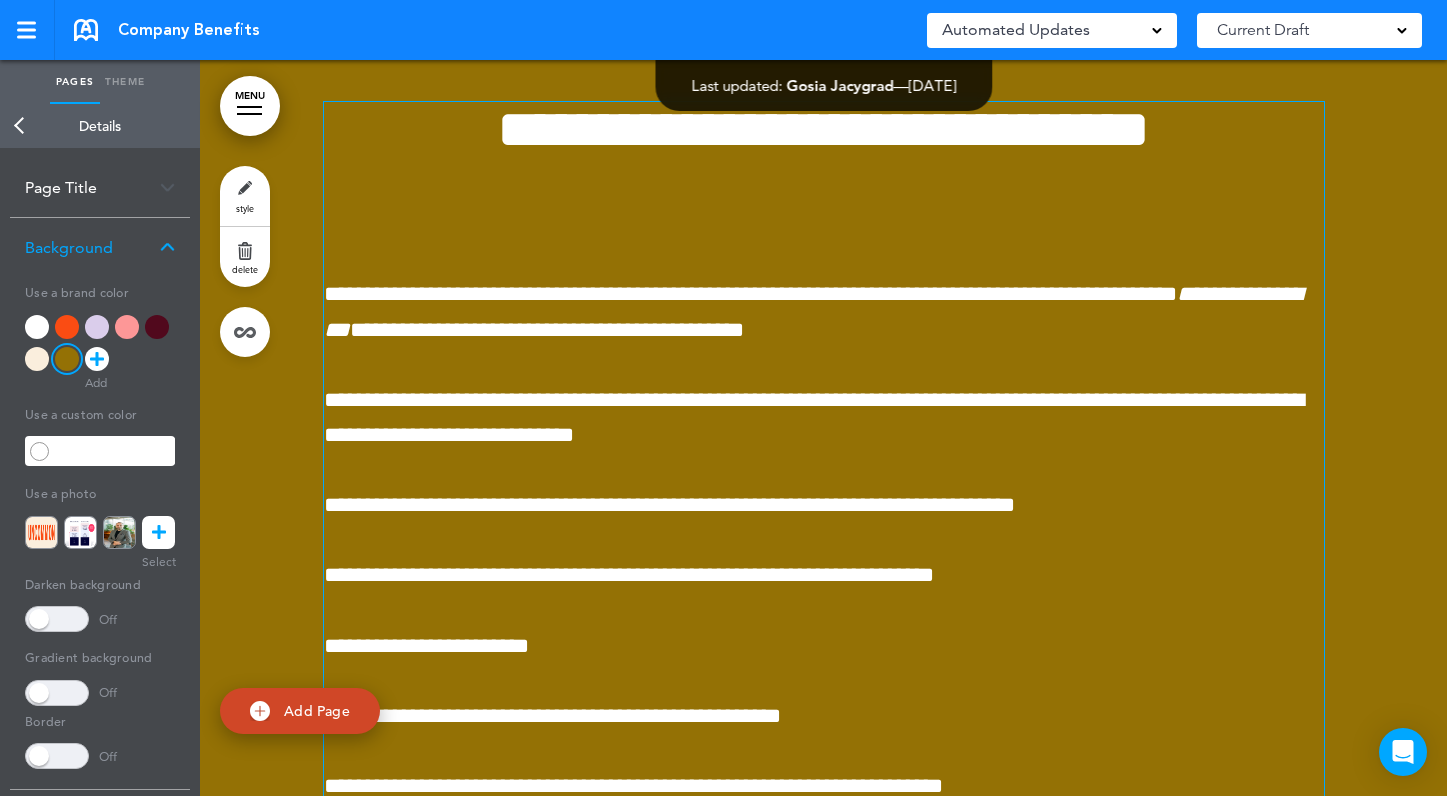 scroll, scrollTop: 6099, scrollLeft: 0, axis: vertical 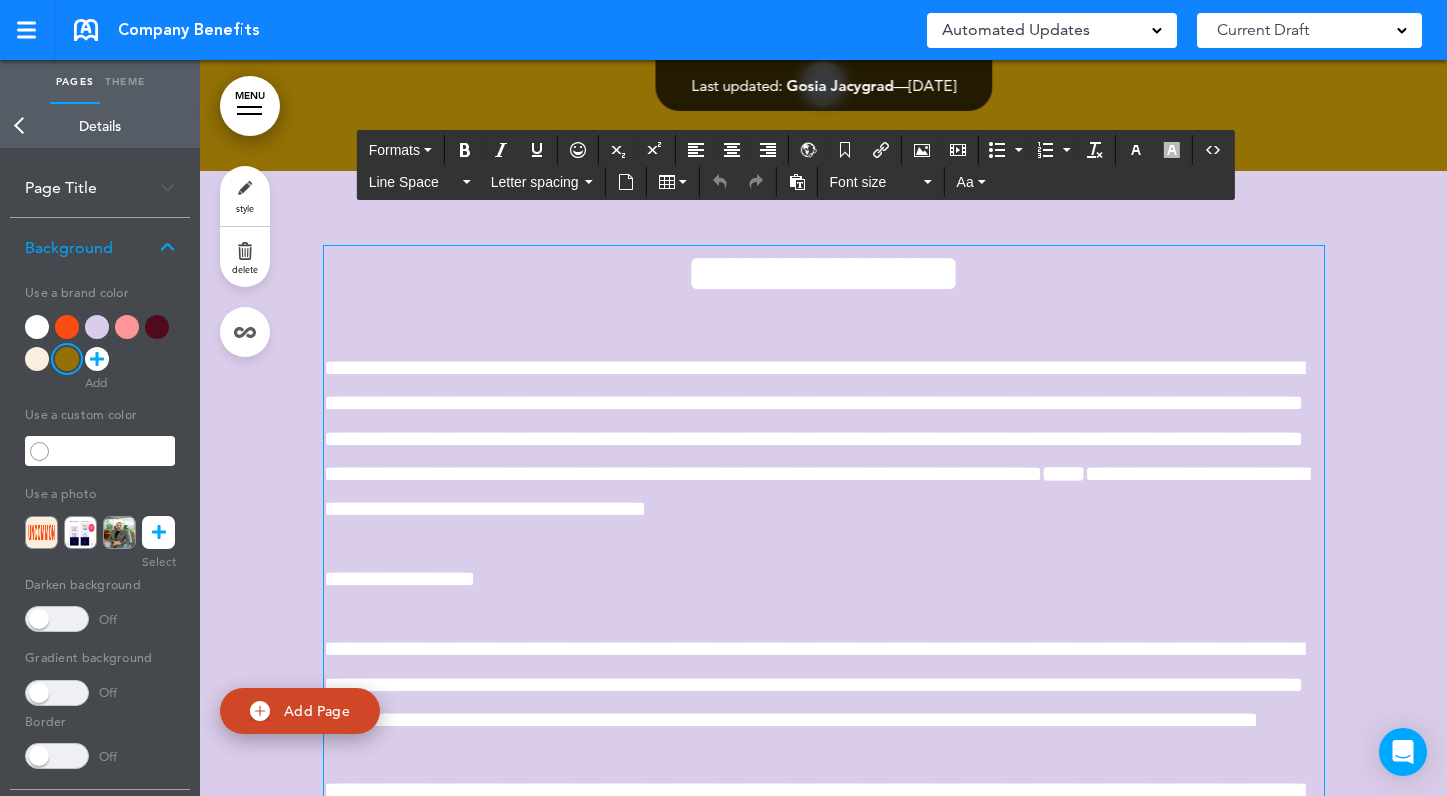 drag, startPoint x: 330, startPoint y: 332, endPoint x: 578, endPoint y: 376, distance: 251.87299 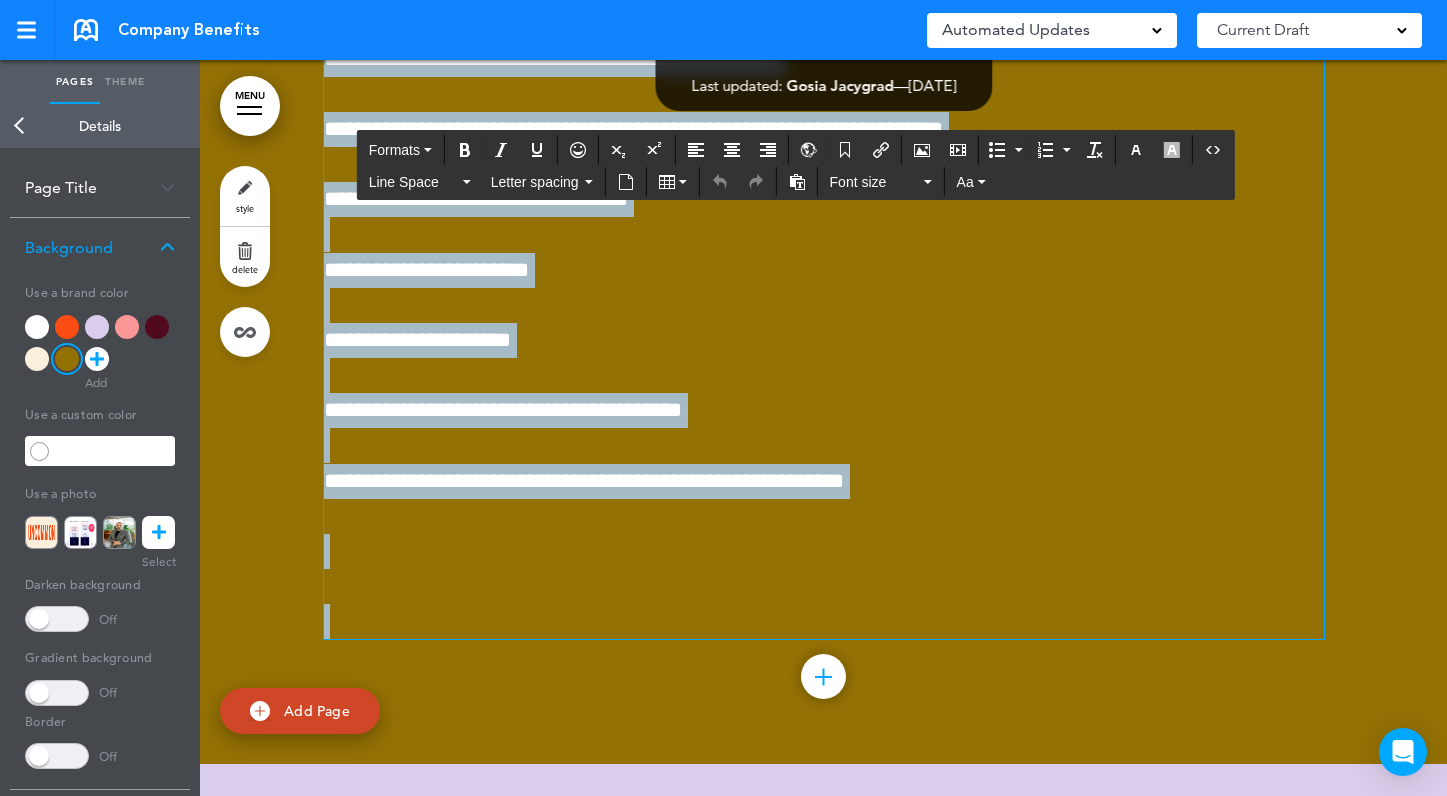 scroll, scrollTop: 6762, scrollLeft: 0, axis: vertical 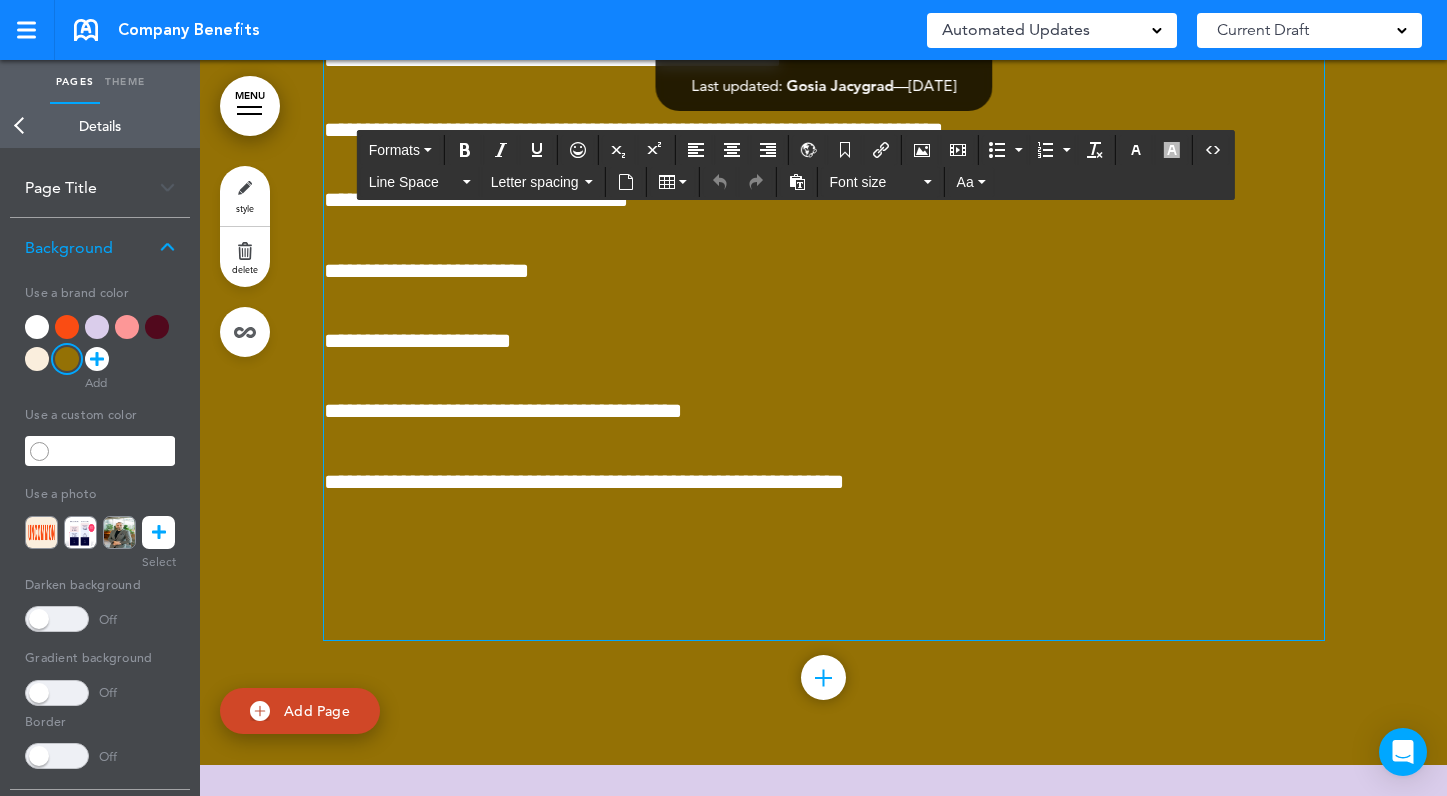 click on "**********" at bounding box center [824, 43] 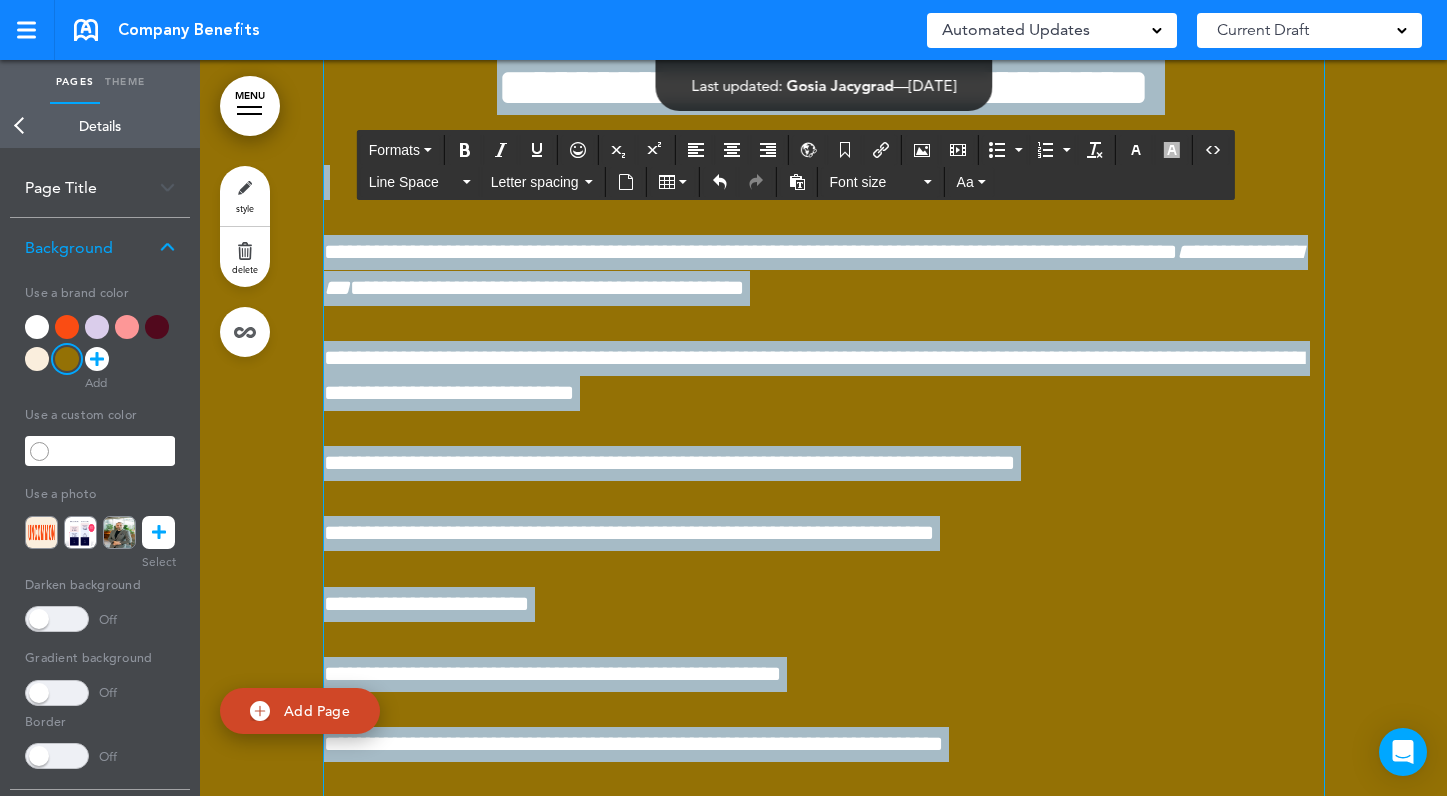 scroll, scrollTop: 6120, scrollLeft: 0, axis: vertical 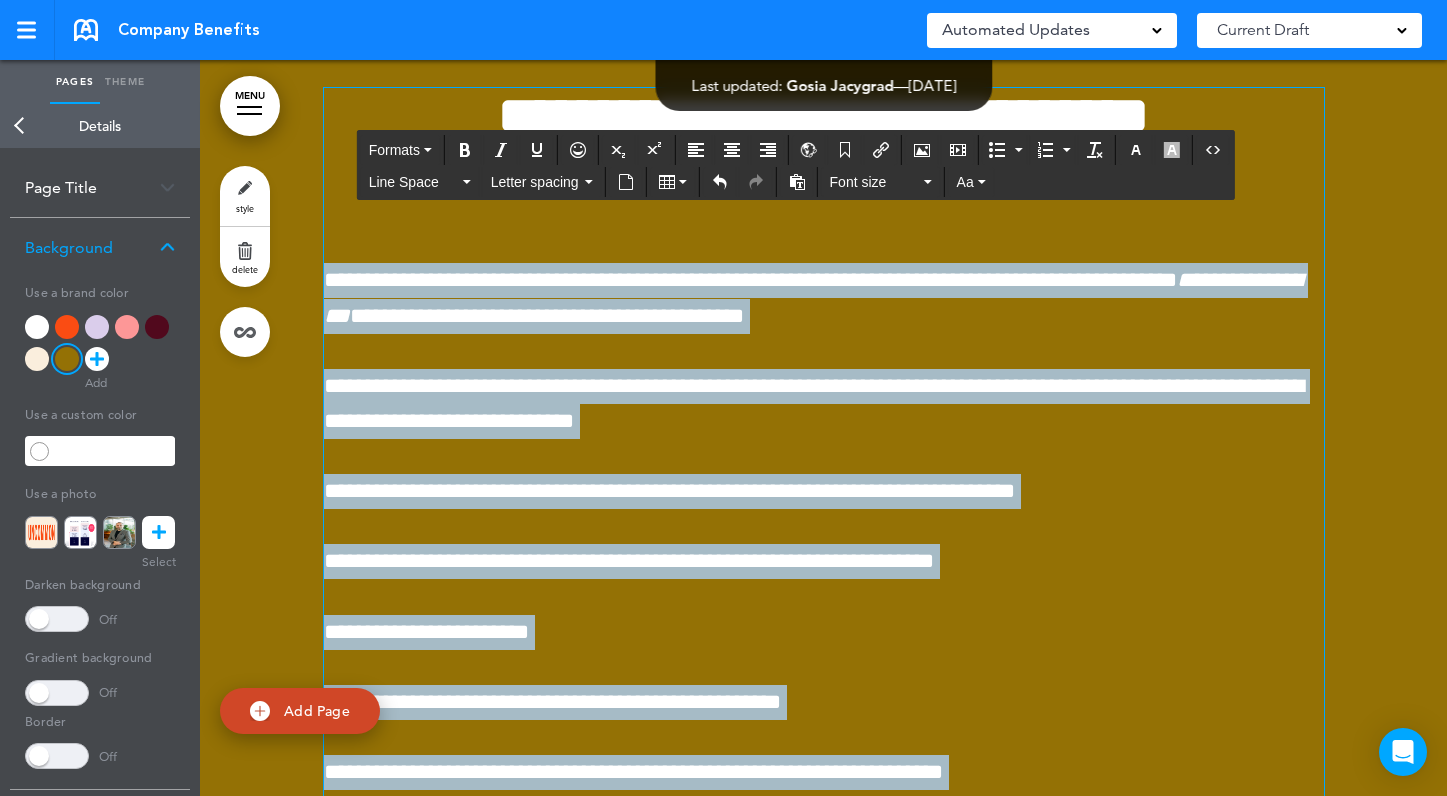 drag, startPoint x: 936, startPoint y: 520, endPoint x: 305, endPoint y: 300, distance: 668.2522 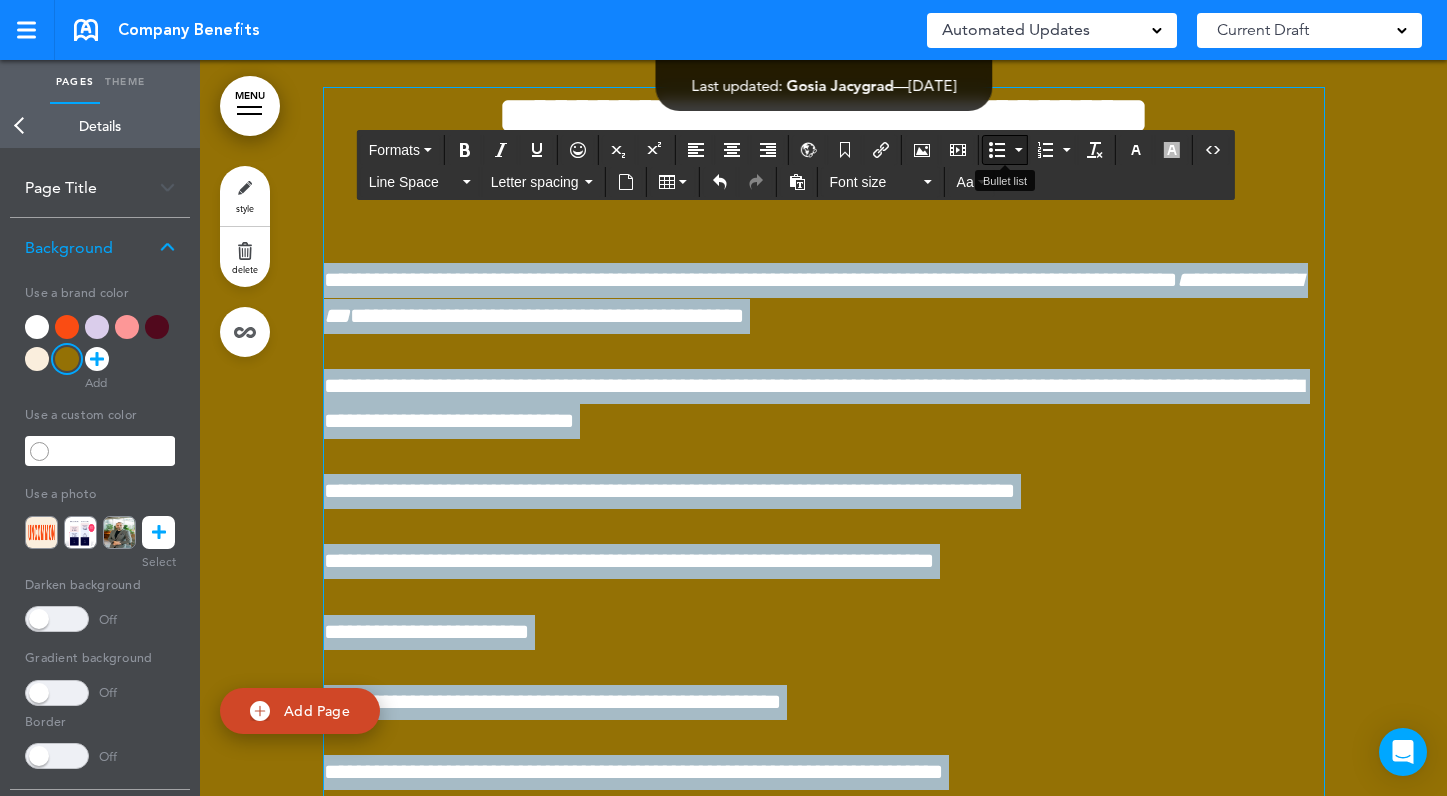 click at bounding box center [997, 150] 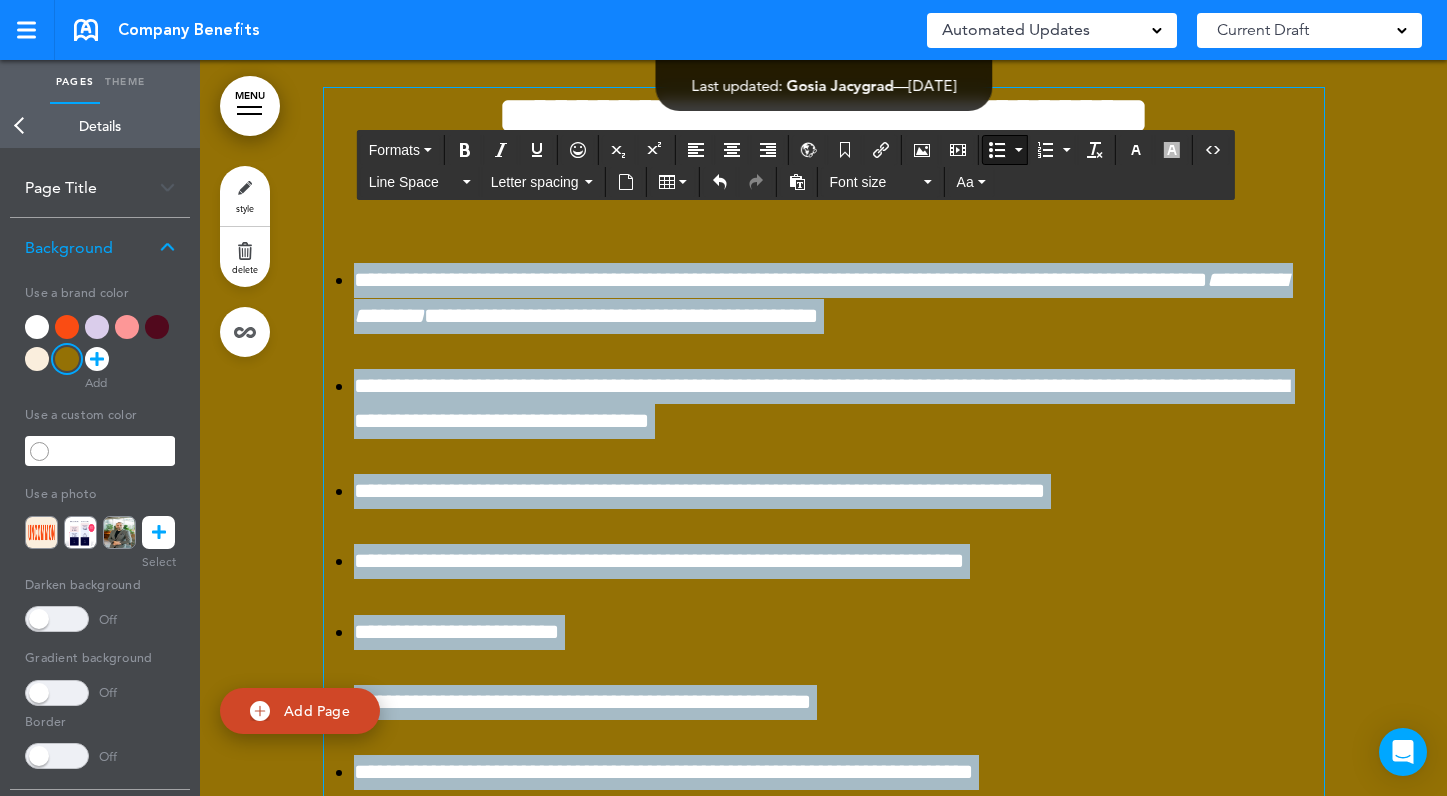 click on "**********" at bounding box center (821, 403) 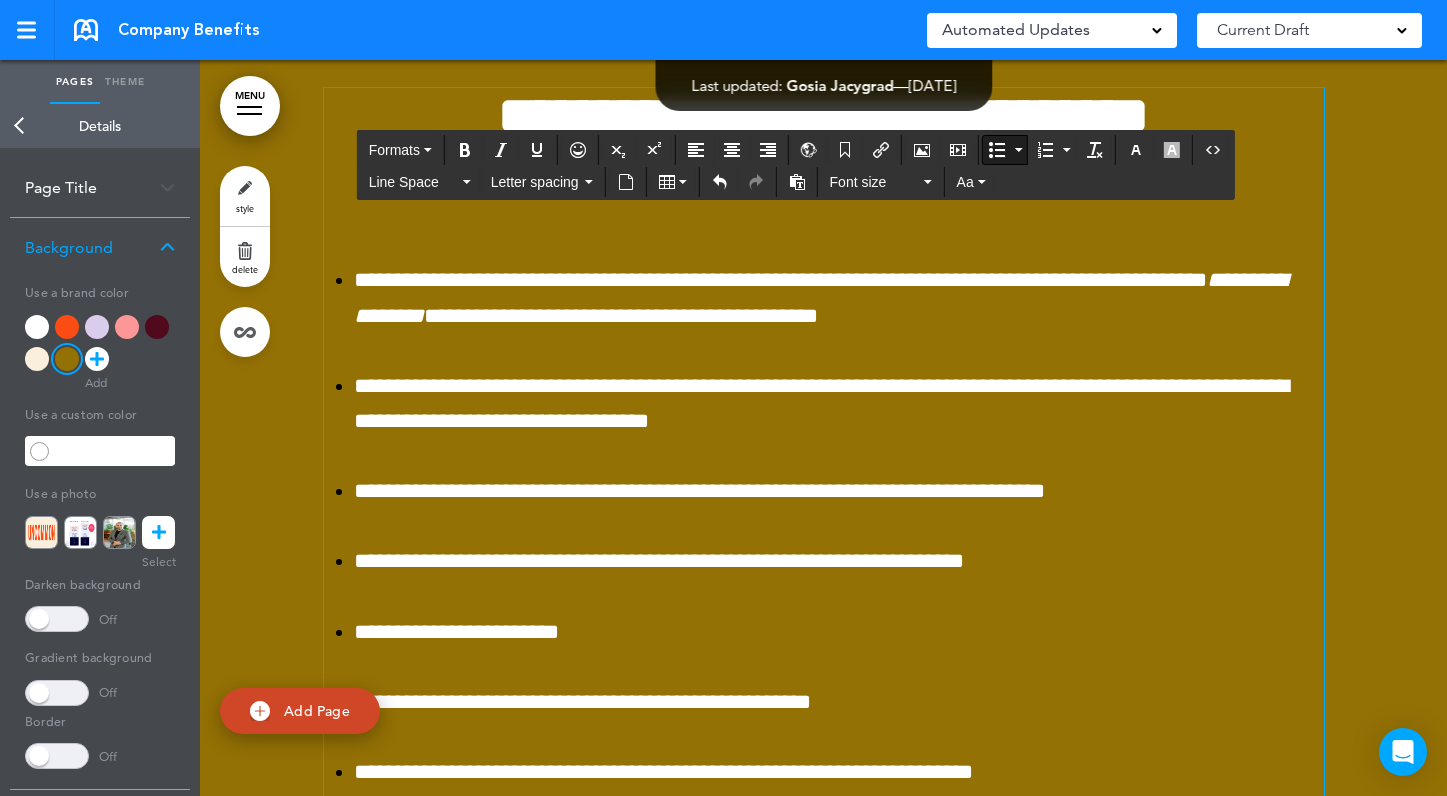click on "**********" at bounding box center (824, 702) 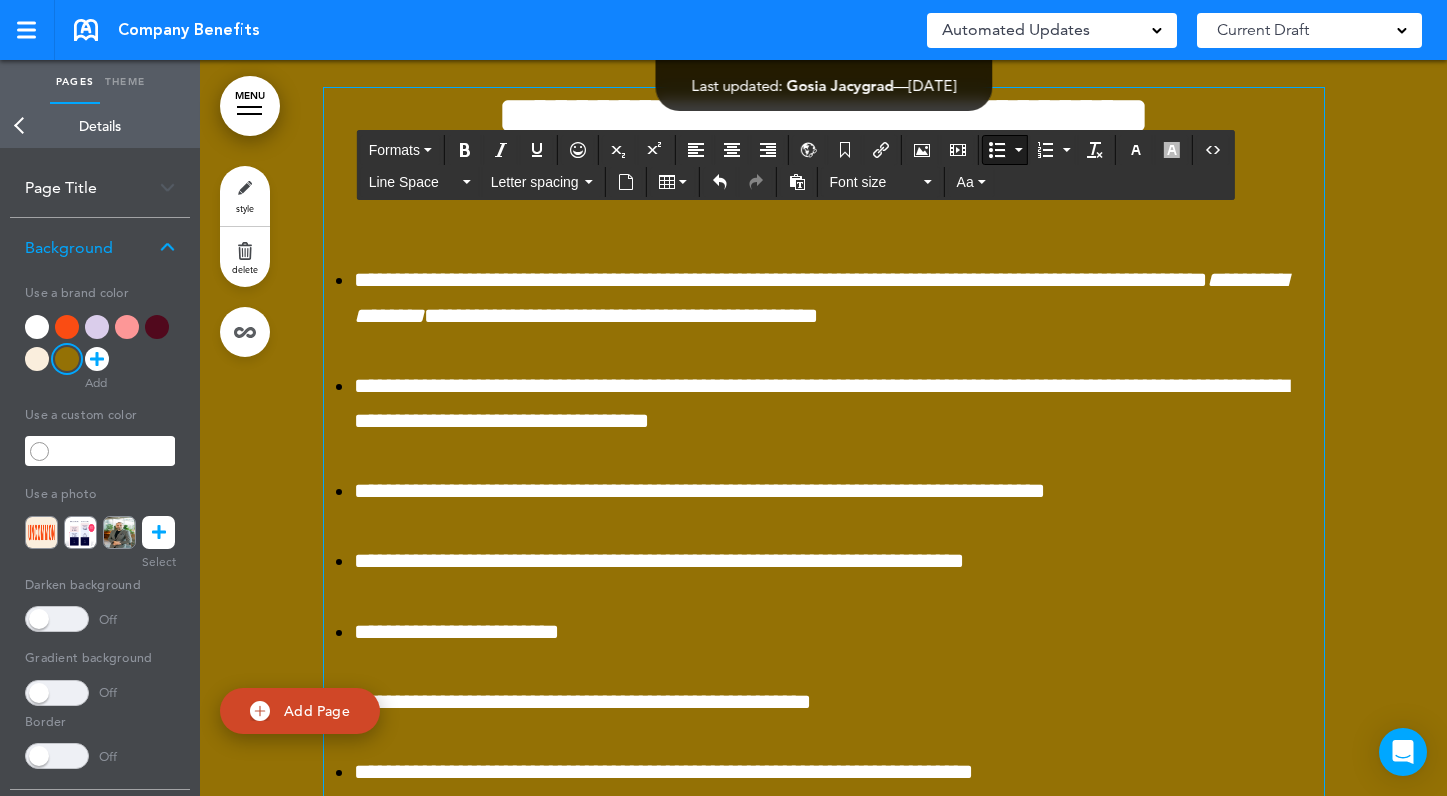 click at bounding box center (1019, 150) 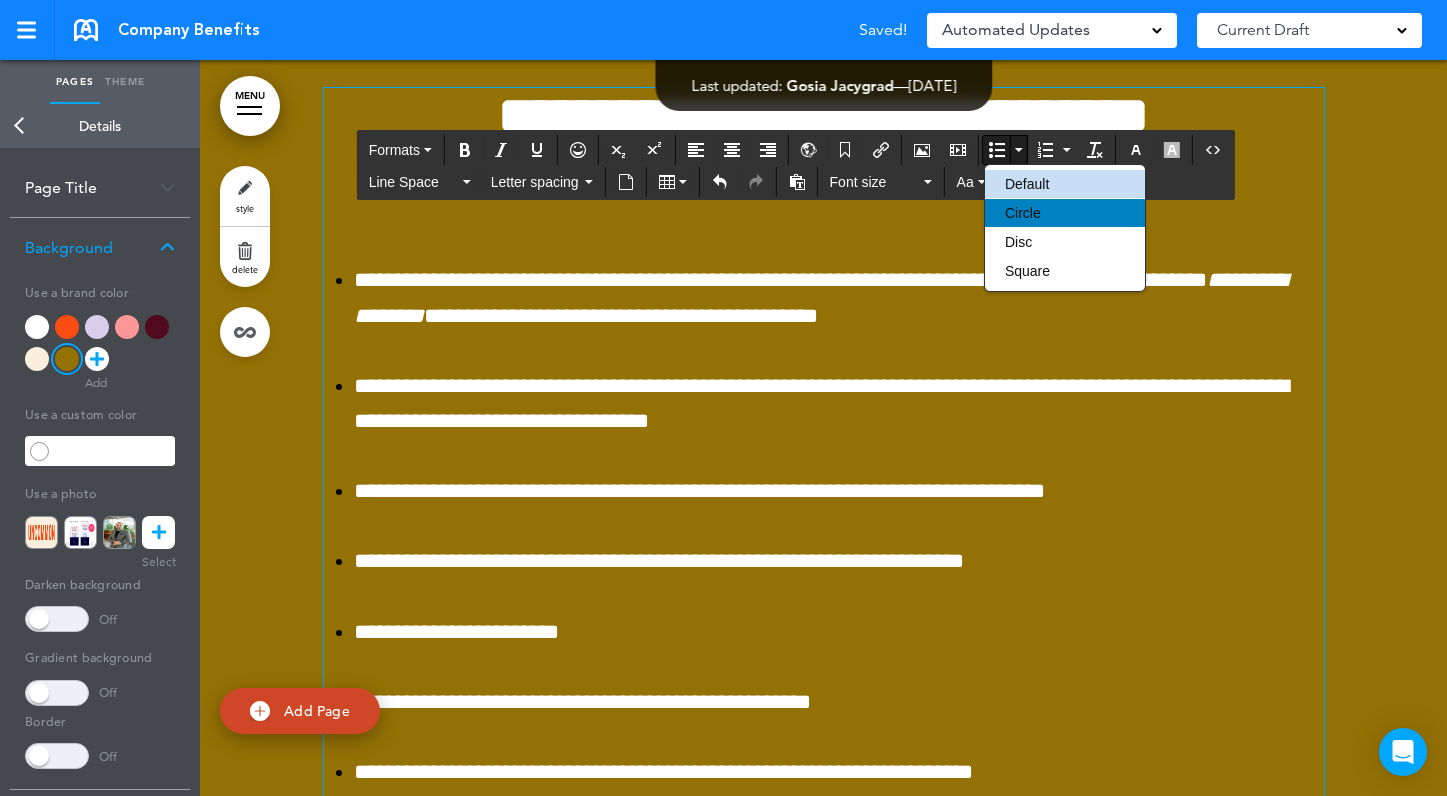 click on "Circle" at bounding box center [1023, 213] 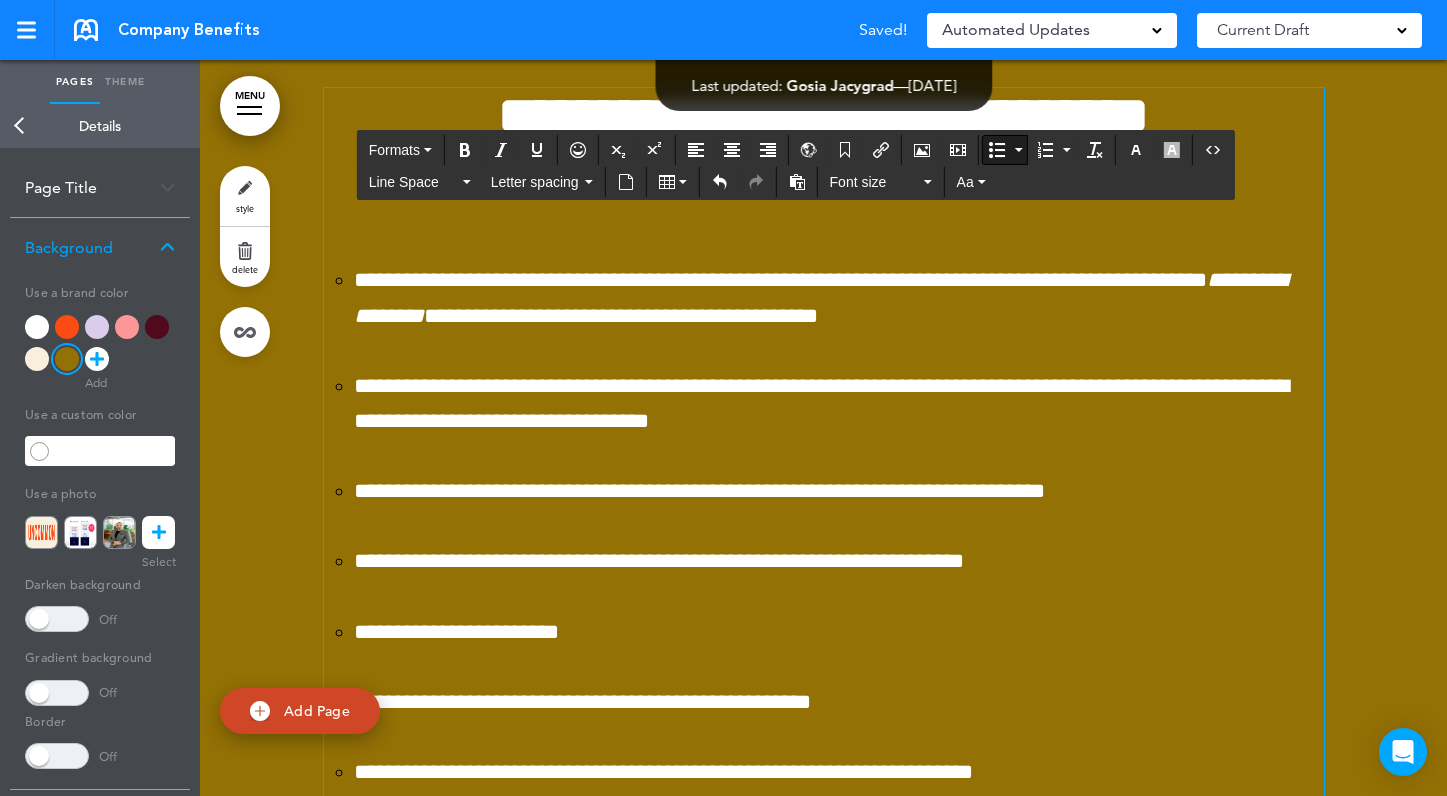 click on "**********" at bounding box center [839, 298] 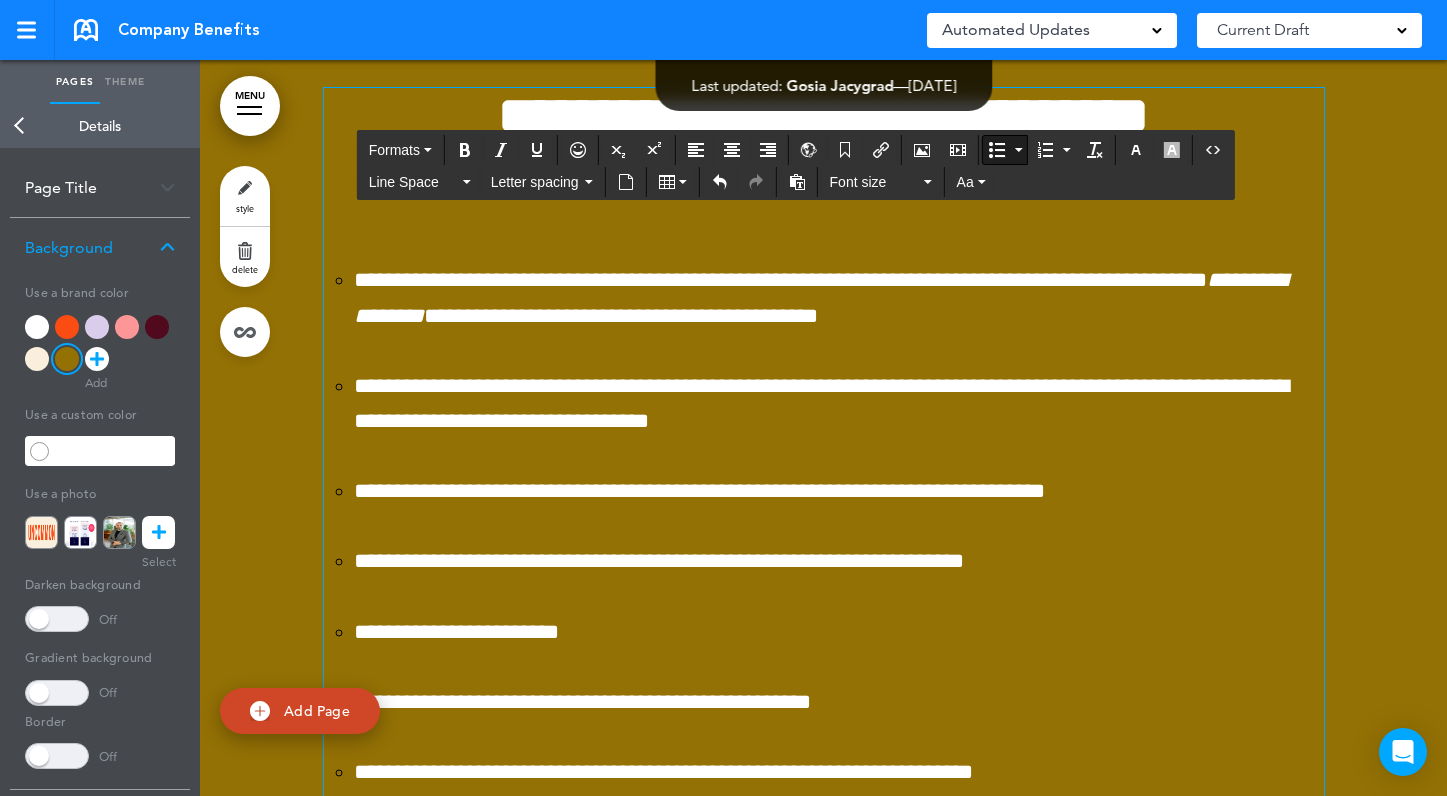 click at bounding box center [1019, 150] 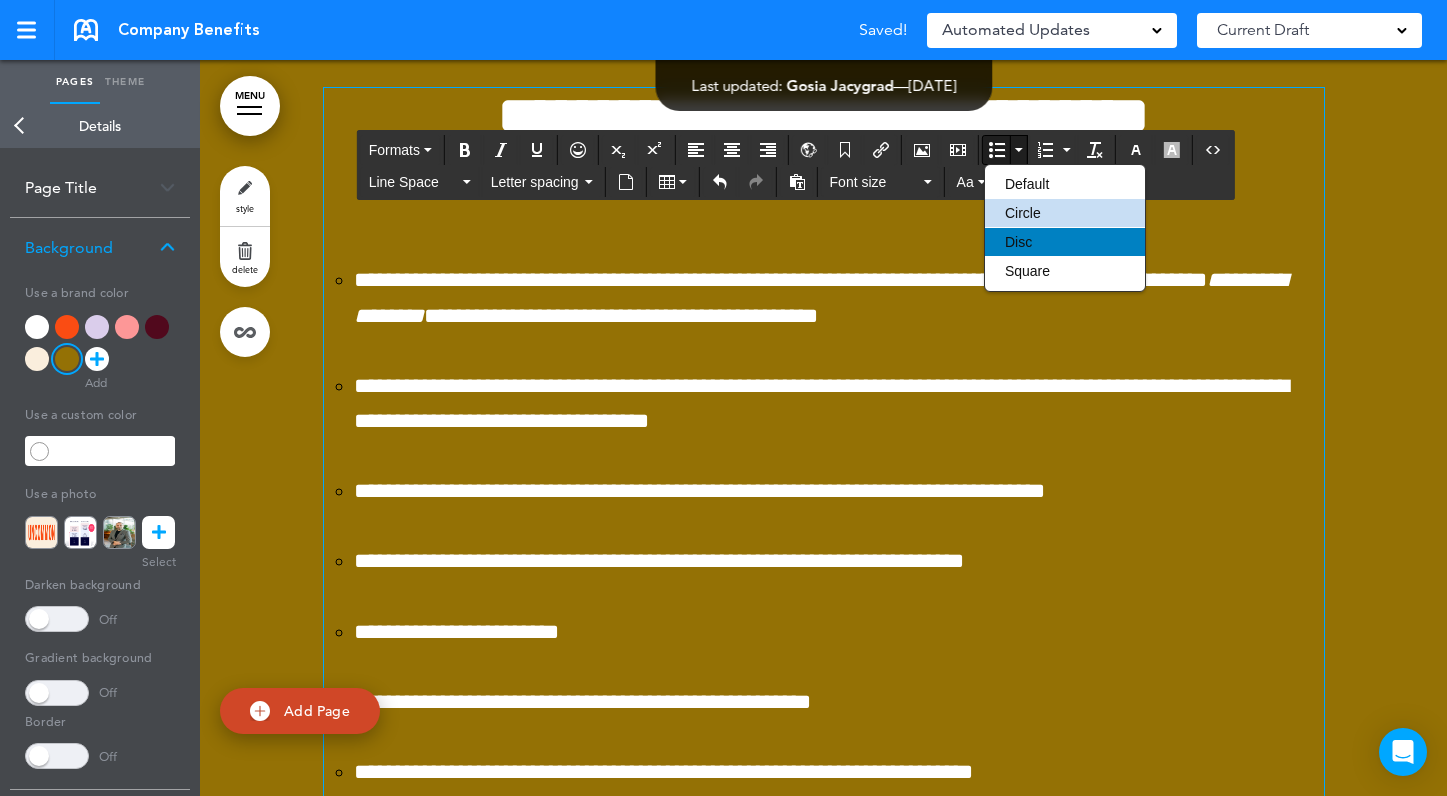 click on "Disc" at bounding box center [1018, 242] 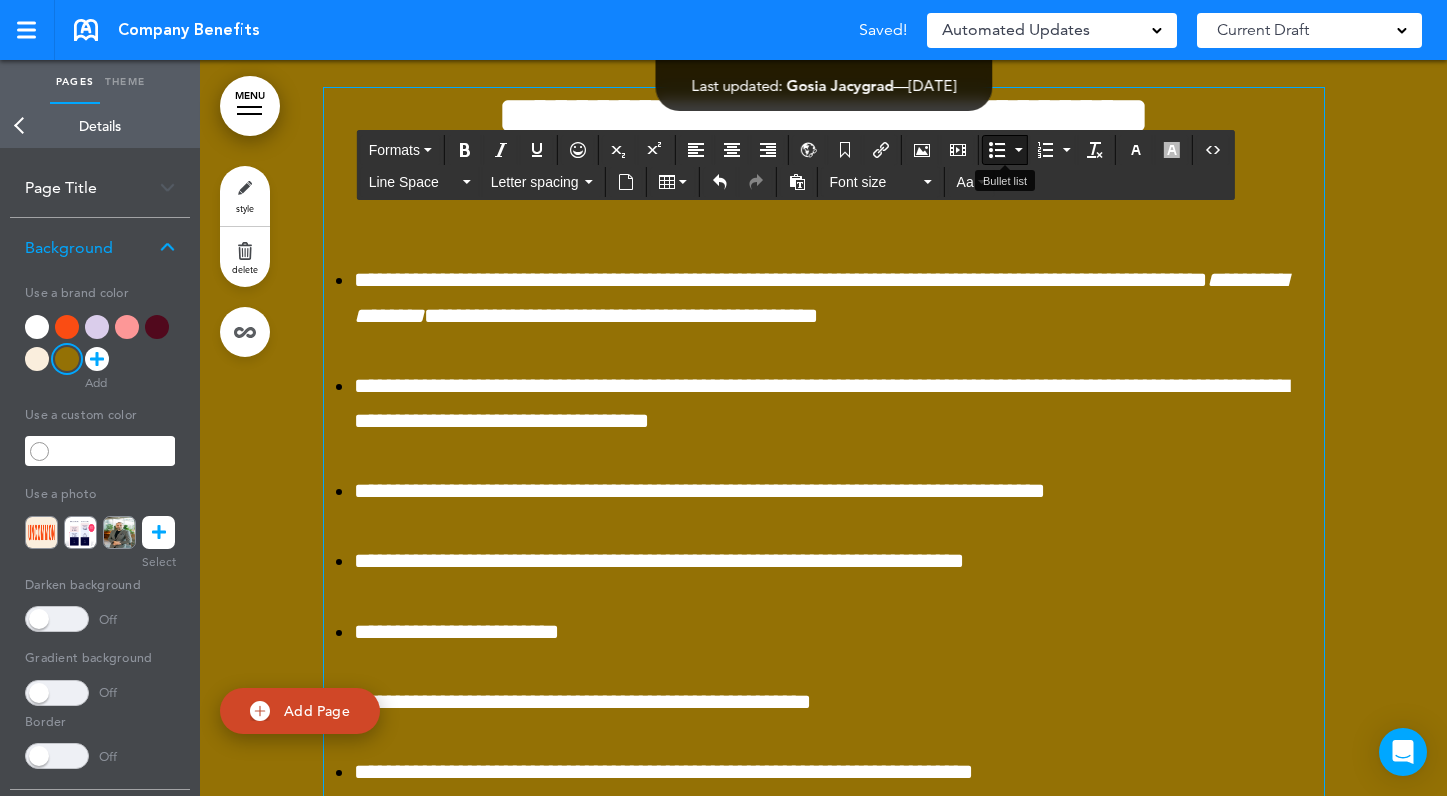 click at bounding box center [1019, 150] 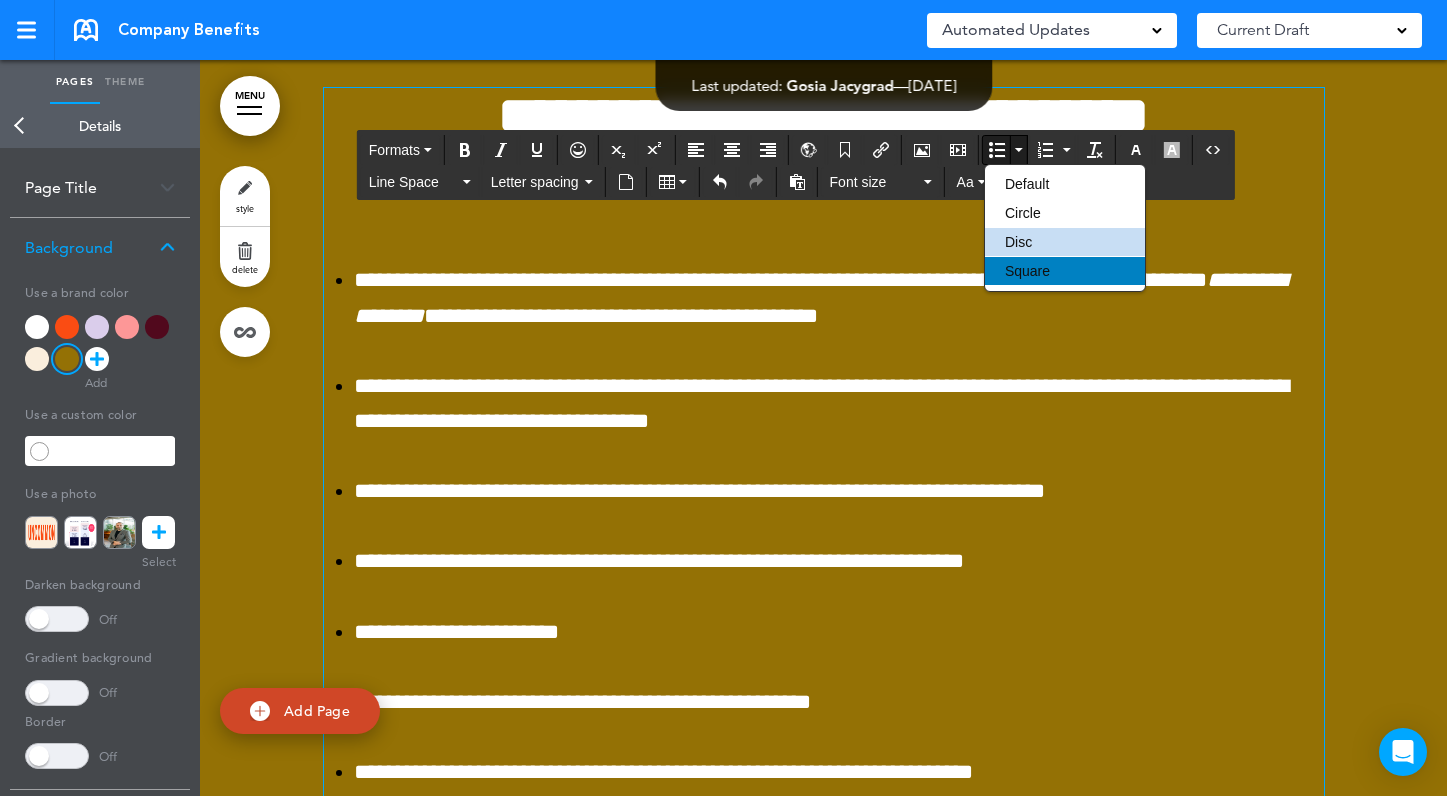 click on "Square" at bounding box center [1027, 271] 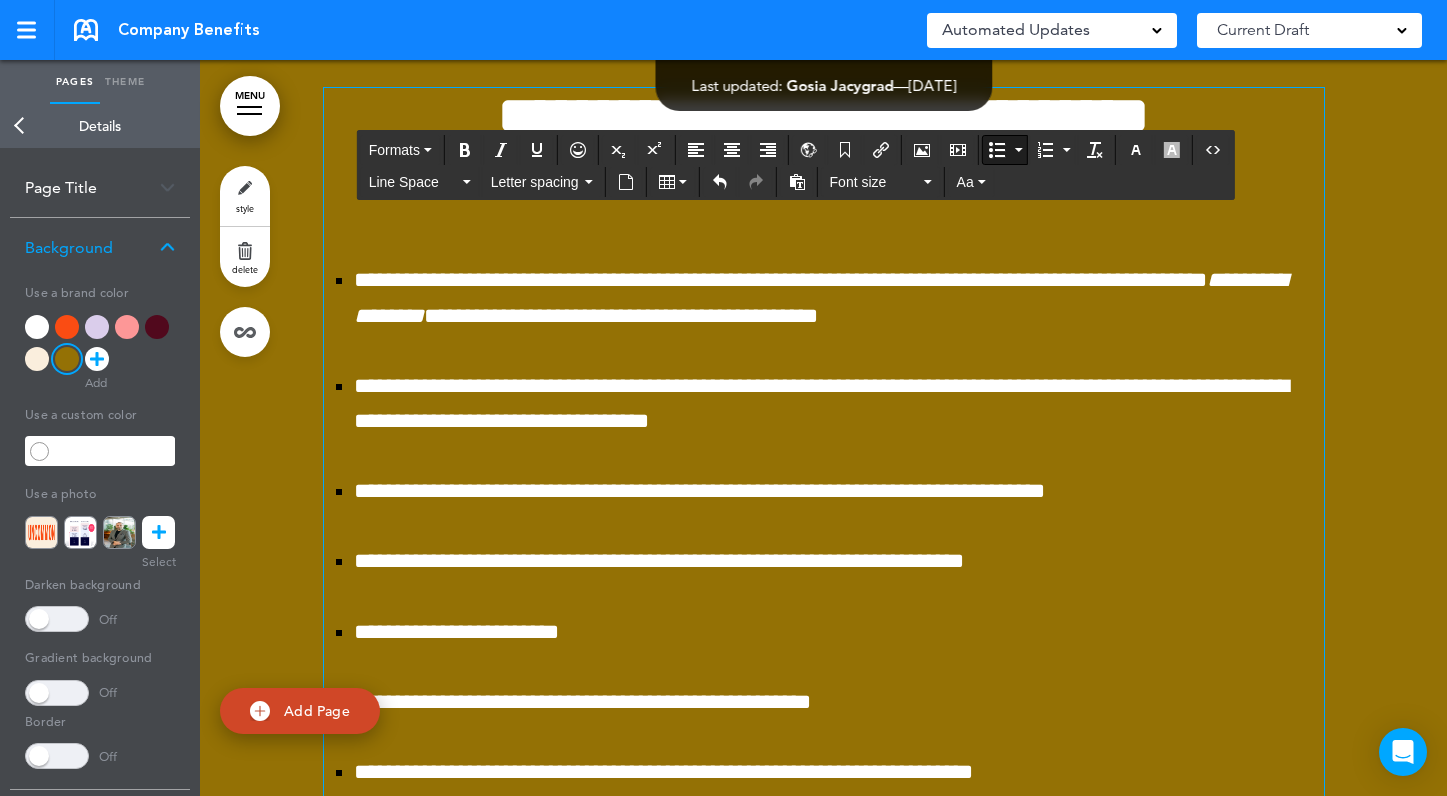 click at bounding box center (1019, 150) 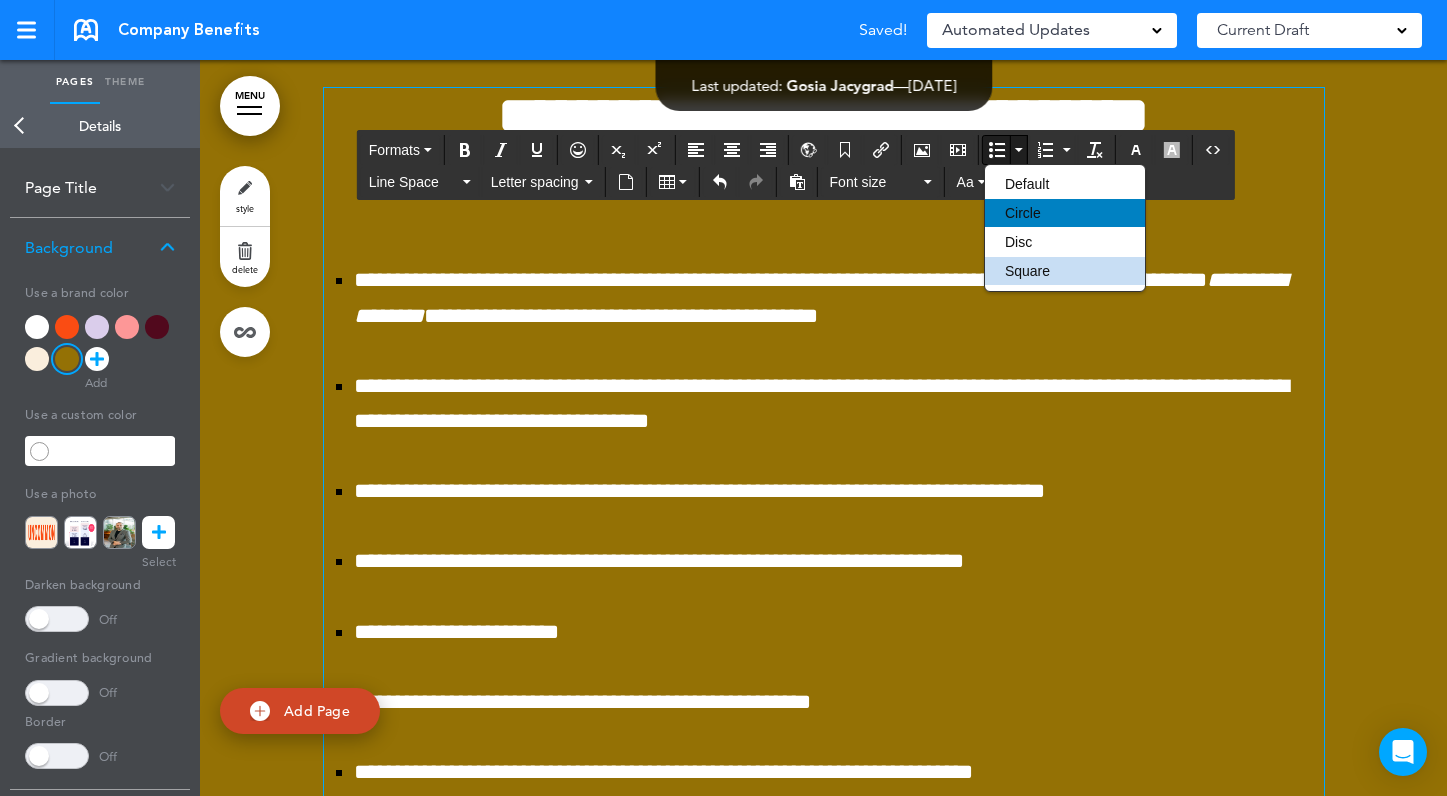 click on "Circle" at bounding box center (1023, 213) 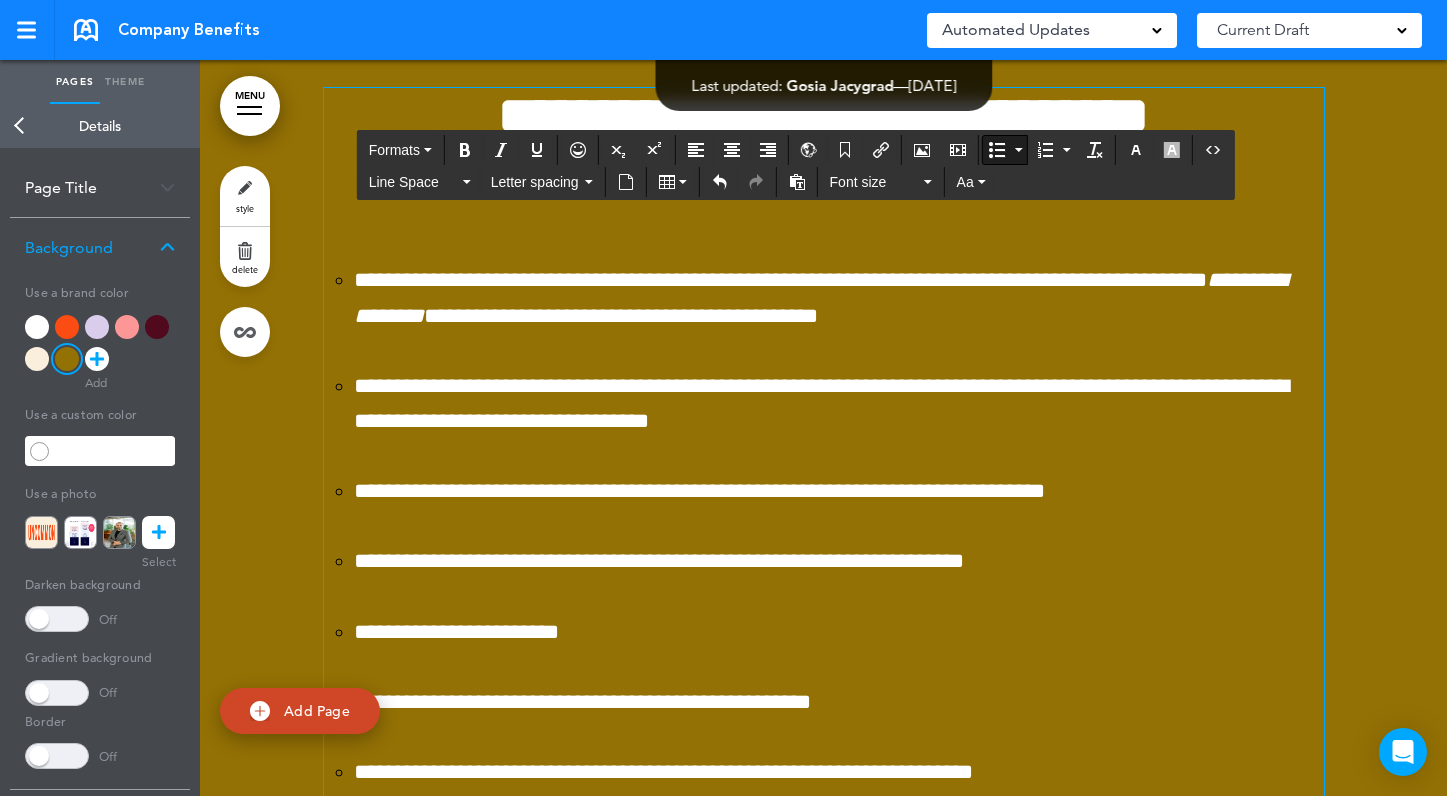 click on "**********" at bounding box center (820, 297) 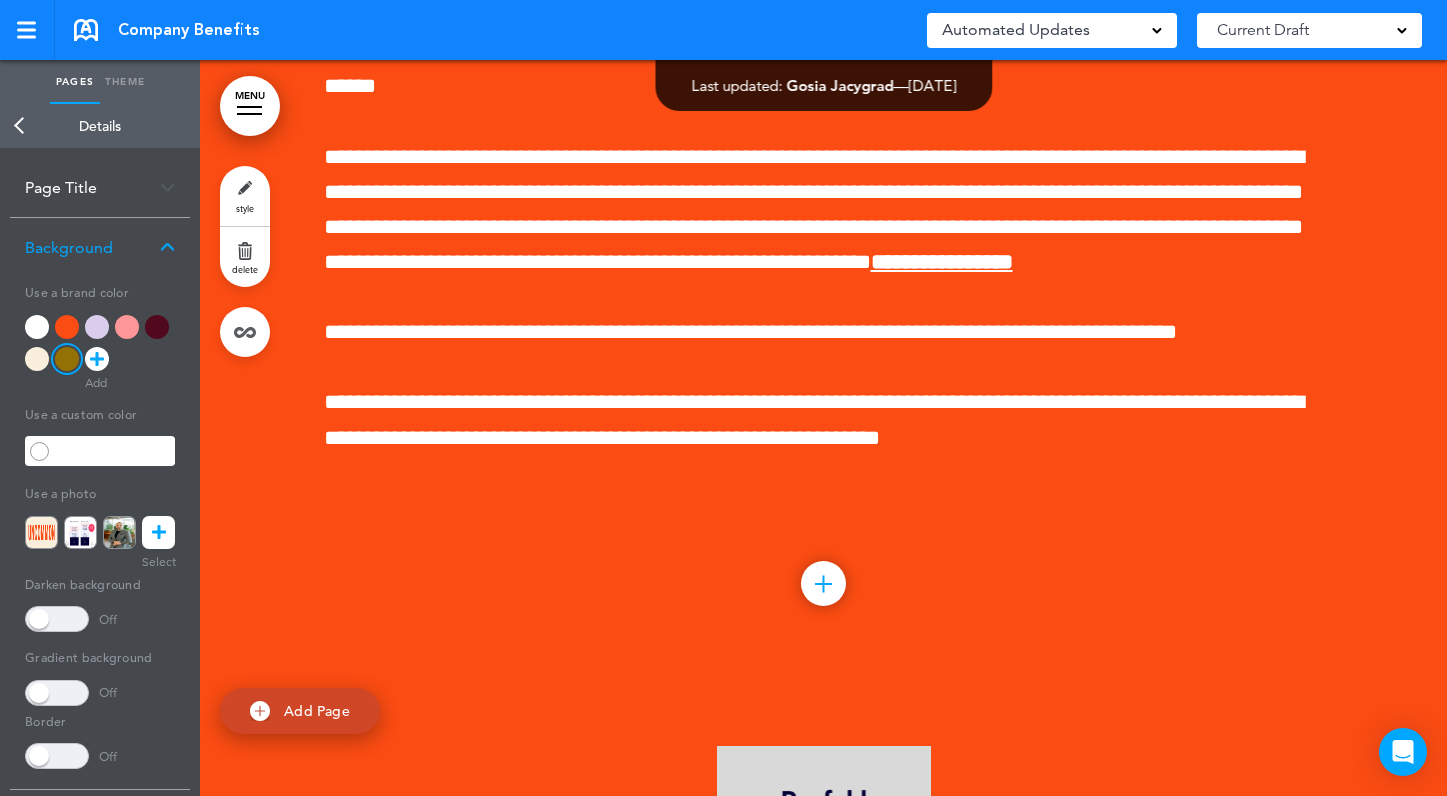 scroll, scrollTop: 3293, scrollLeft: 0, axis: vertical 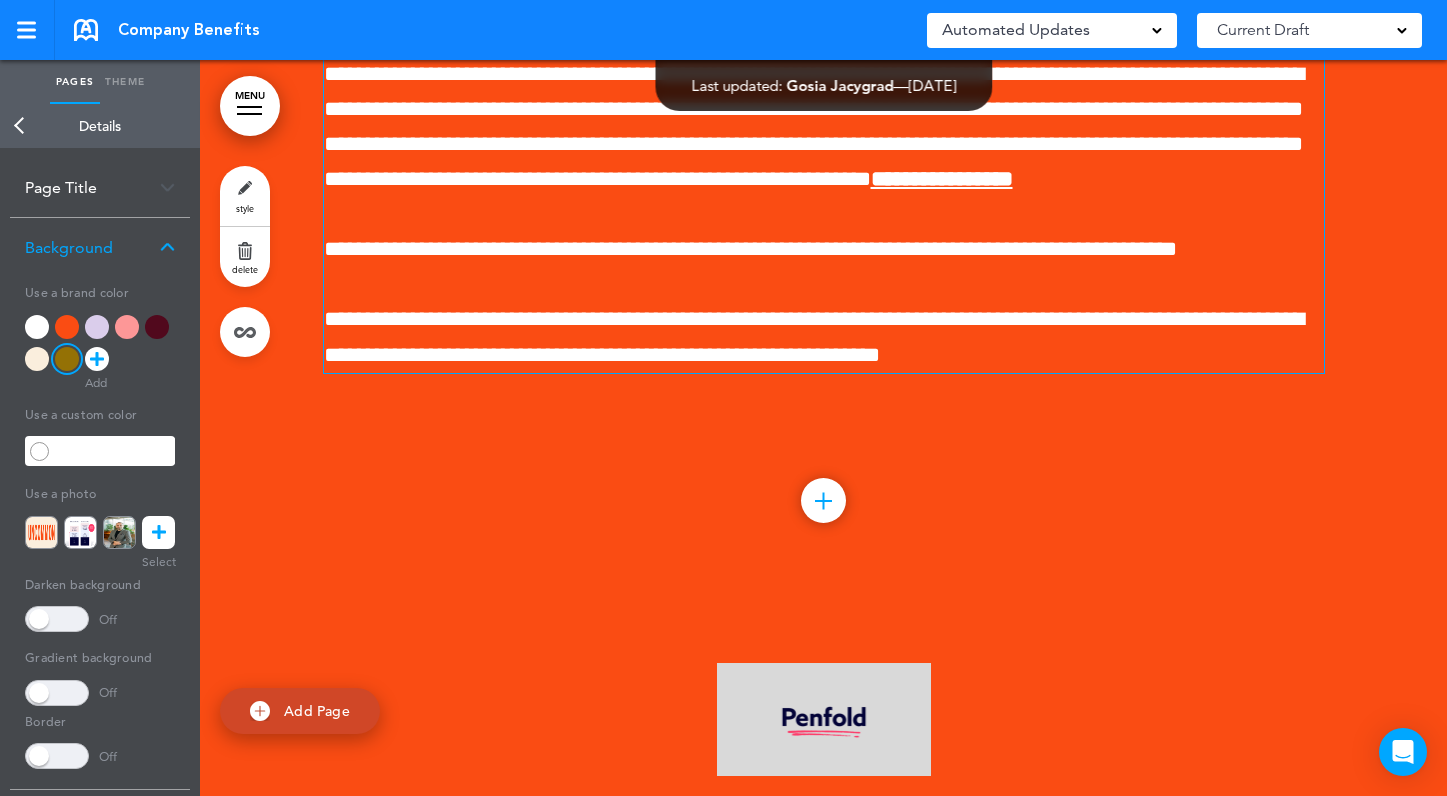 click on "**********" at bounding box center (824, 127) 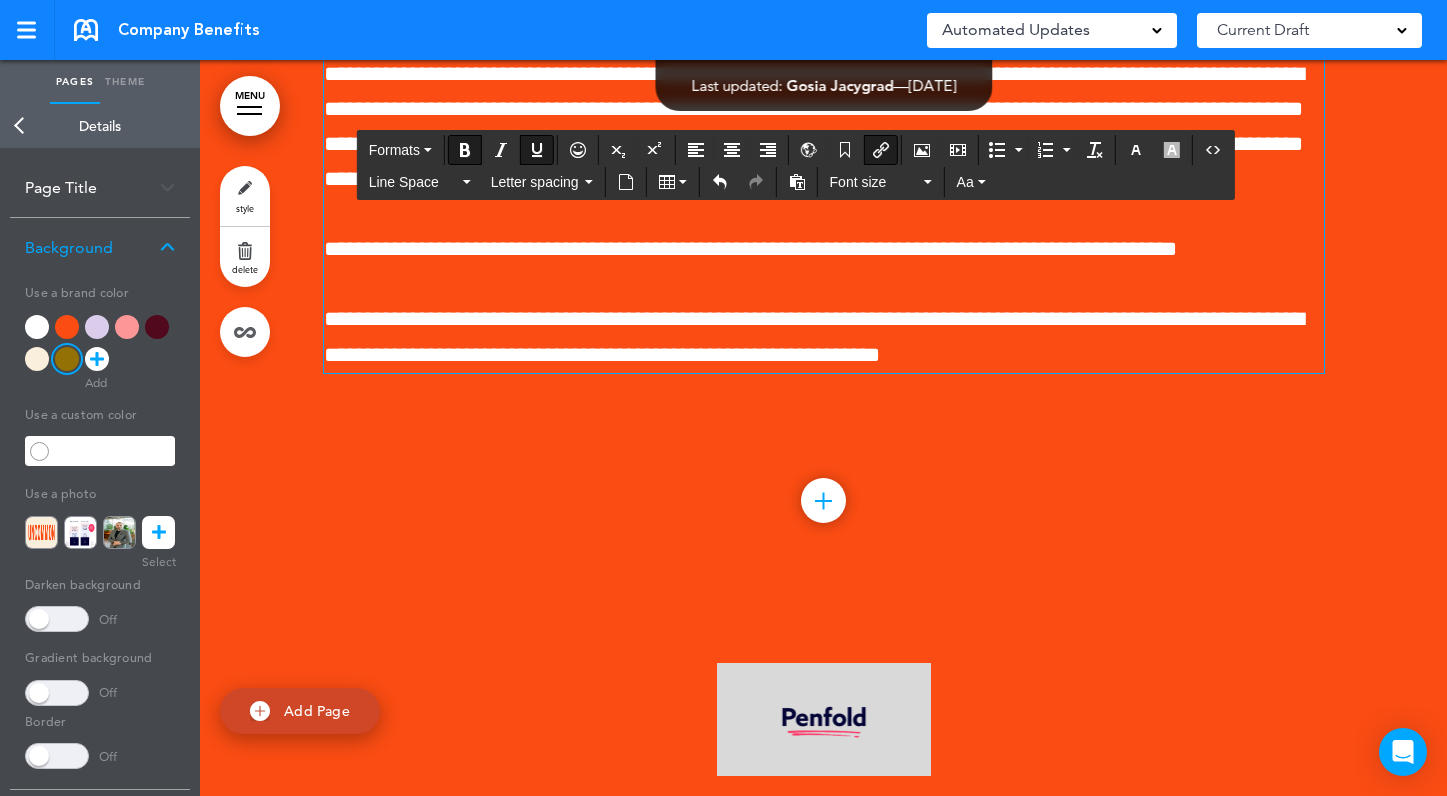 click on "**********" at bounding box center (824, 127) 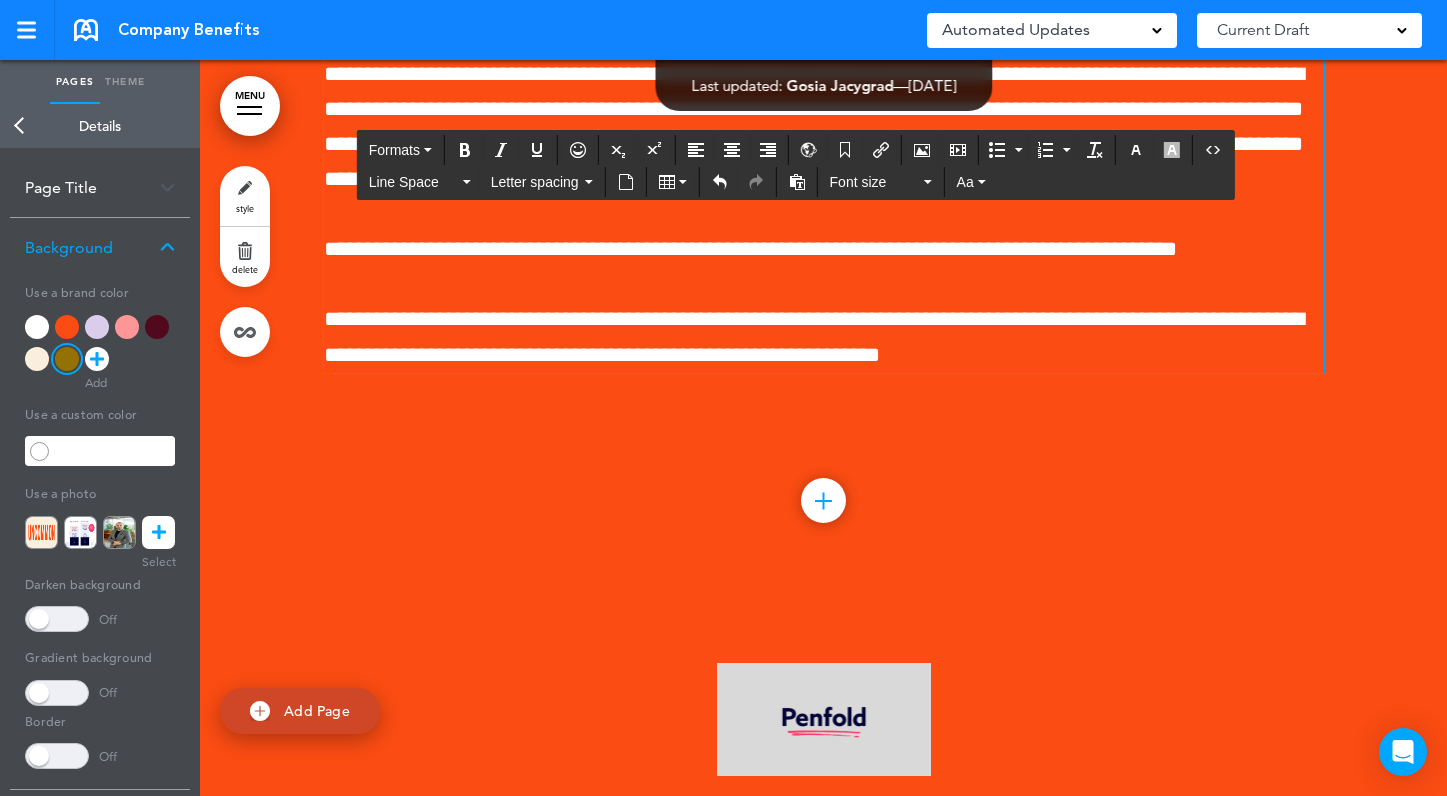 click on "**********" at bounding box center (750, 249) 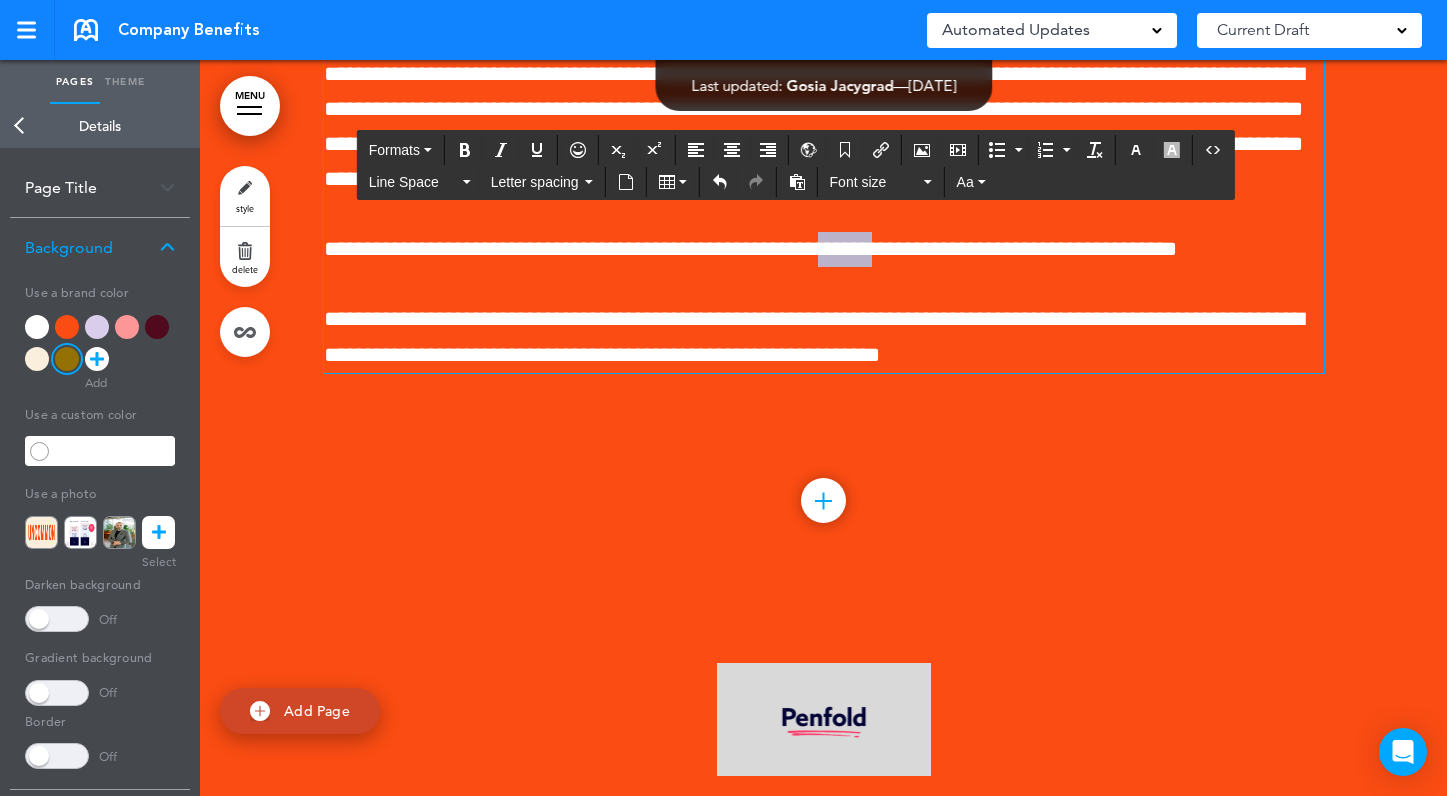 click on "**********" at bounding box center [750, 249] 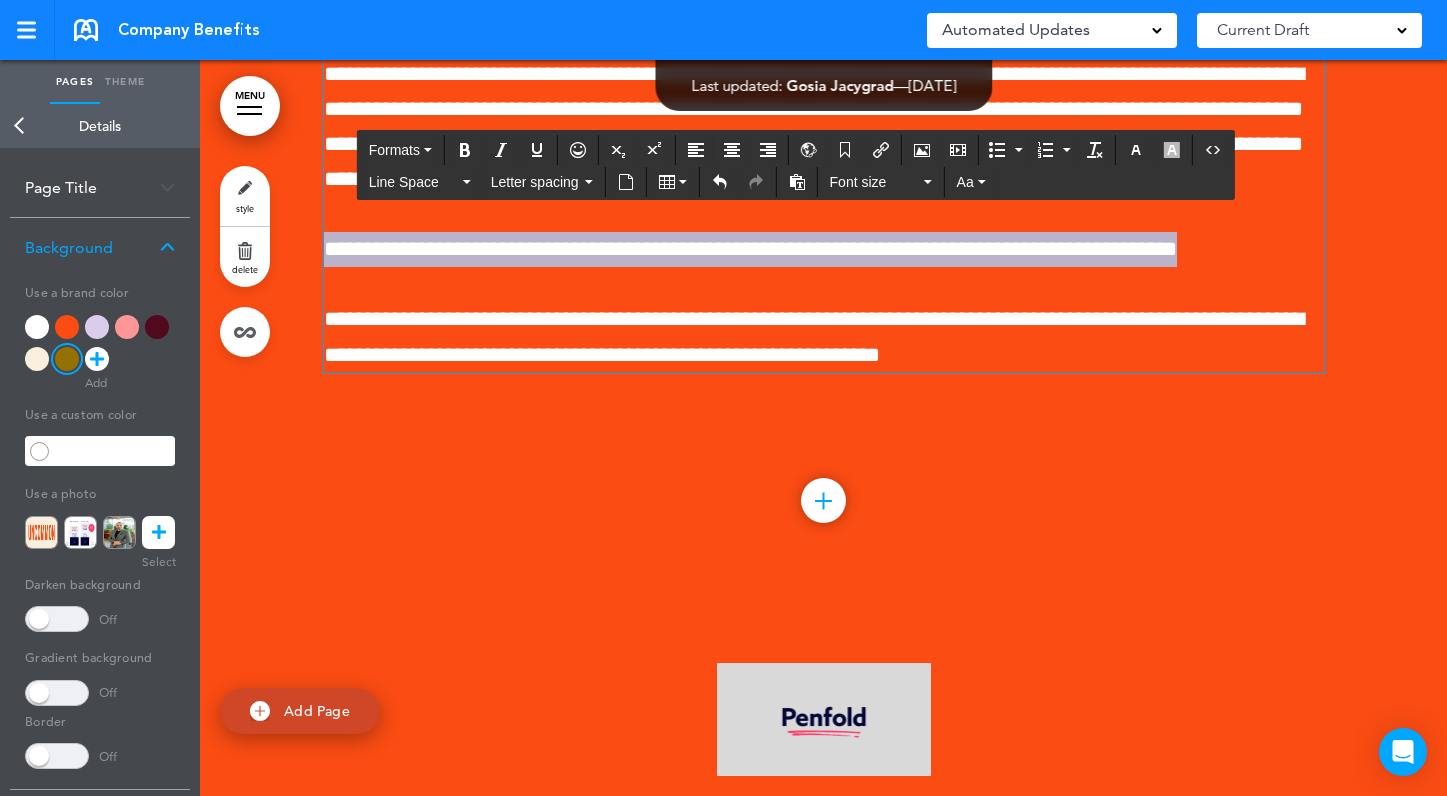 click on "**********" at bounding box center [750, 249] 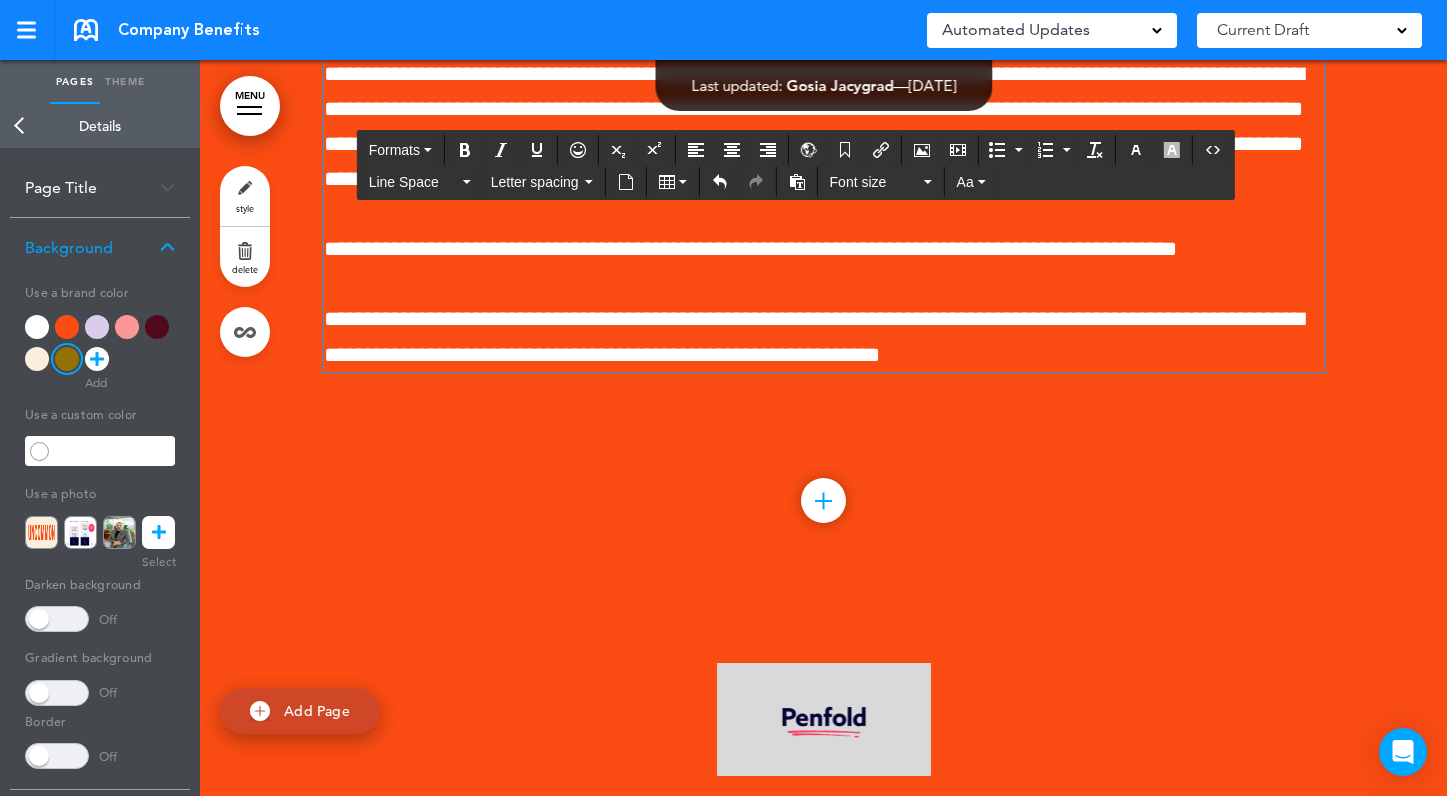 click on "**********" at bounding box center (814, 336) 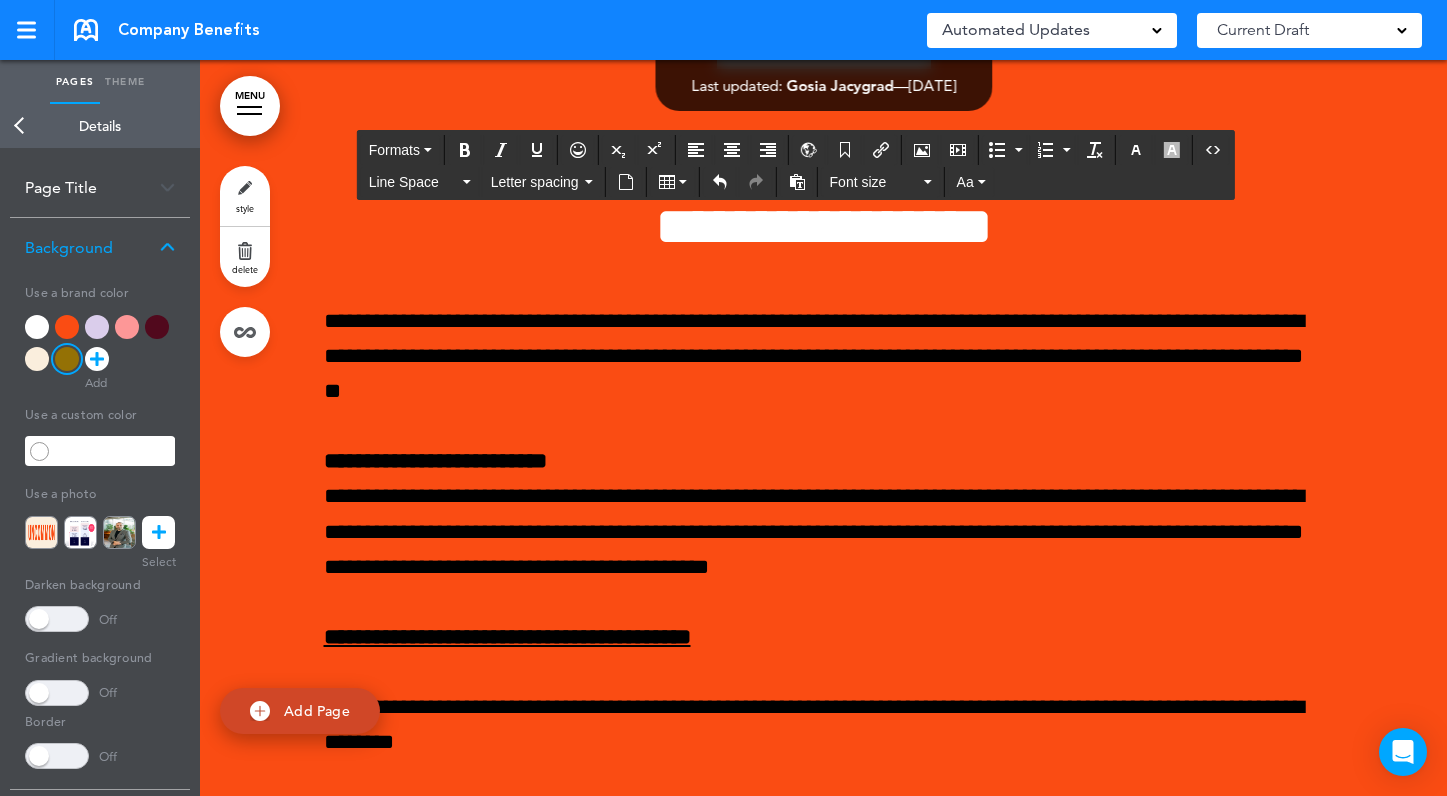 scroll, scrollTop: 4278, scrollLeft: 0, axis: vertical 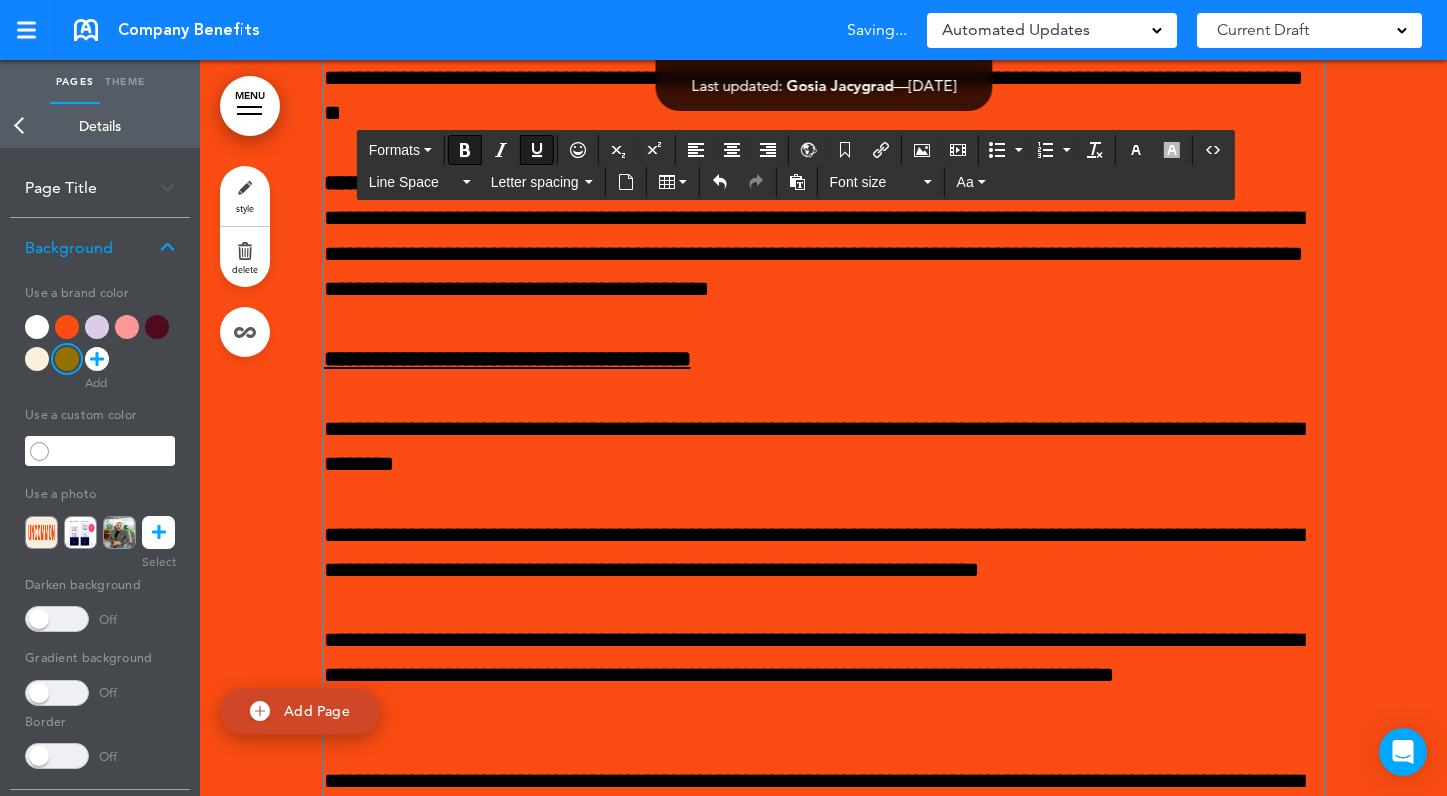click on "**********" at bounding box center (824, 378) 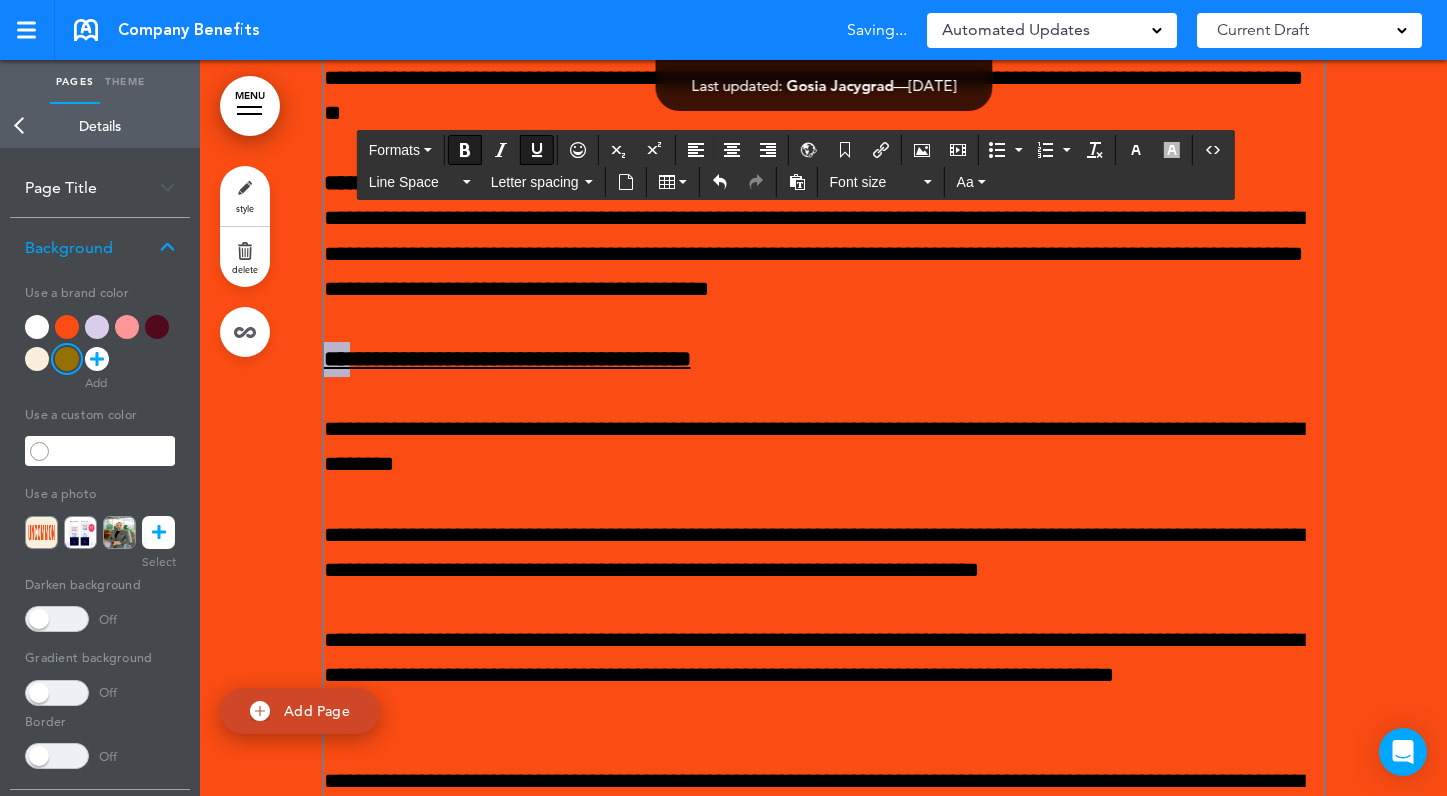 click on "**********" at bounding box center (824, 378) 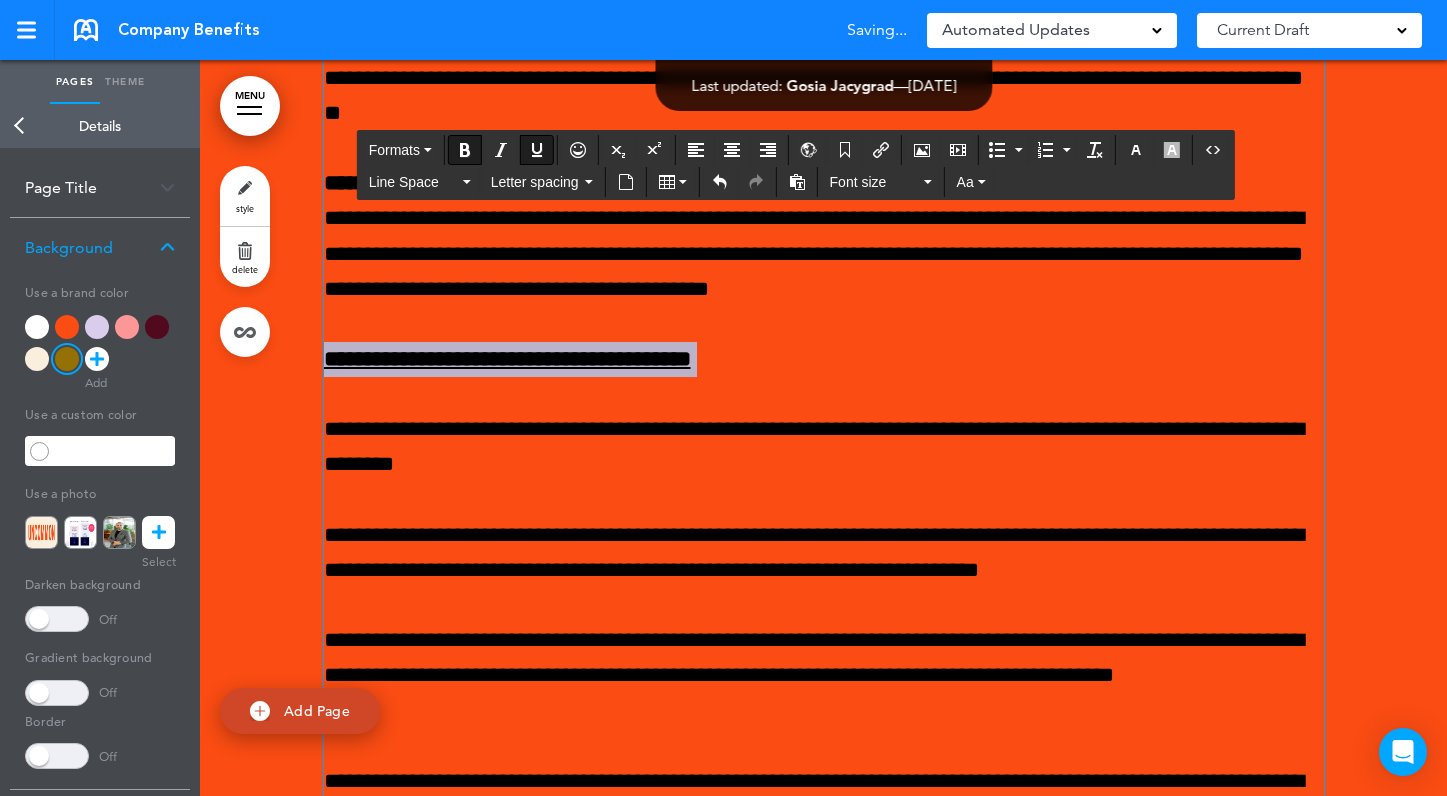 click on "**********" at bounding box center (824, 378) 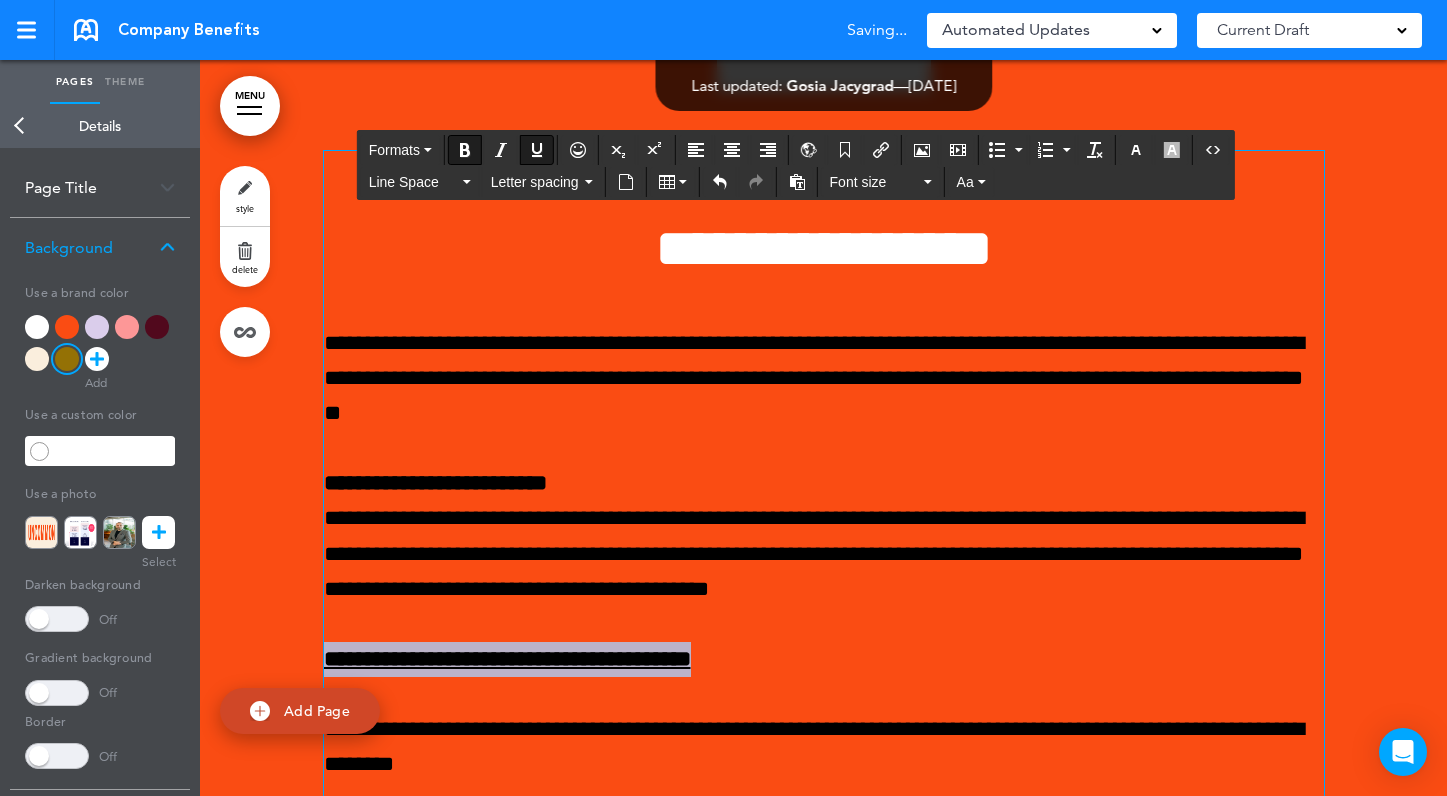 scroll, scrollTop: 3954, scrollLeft: 0, axis: vertical 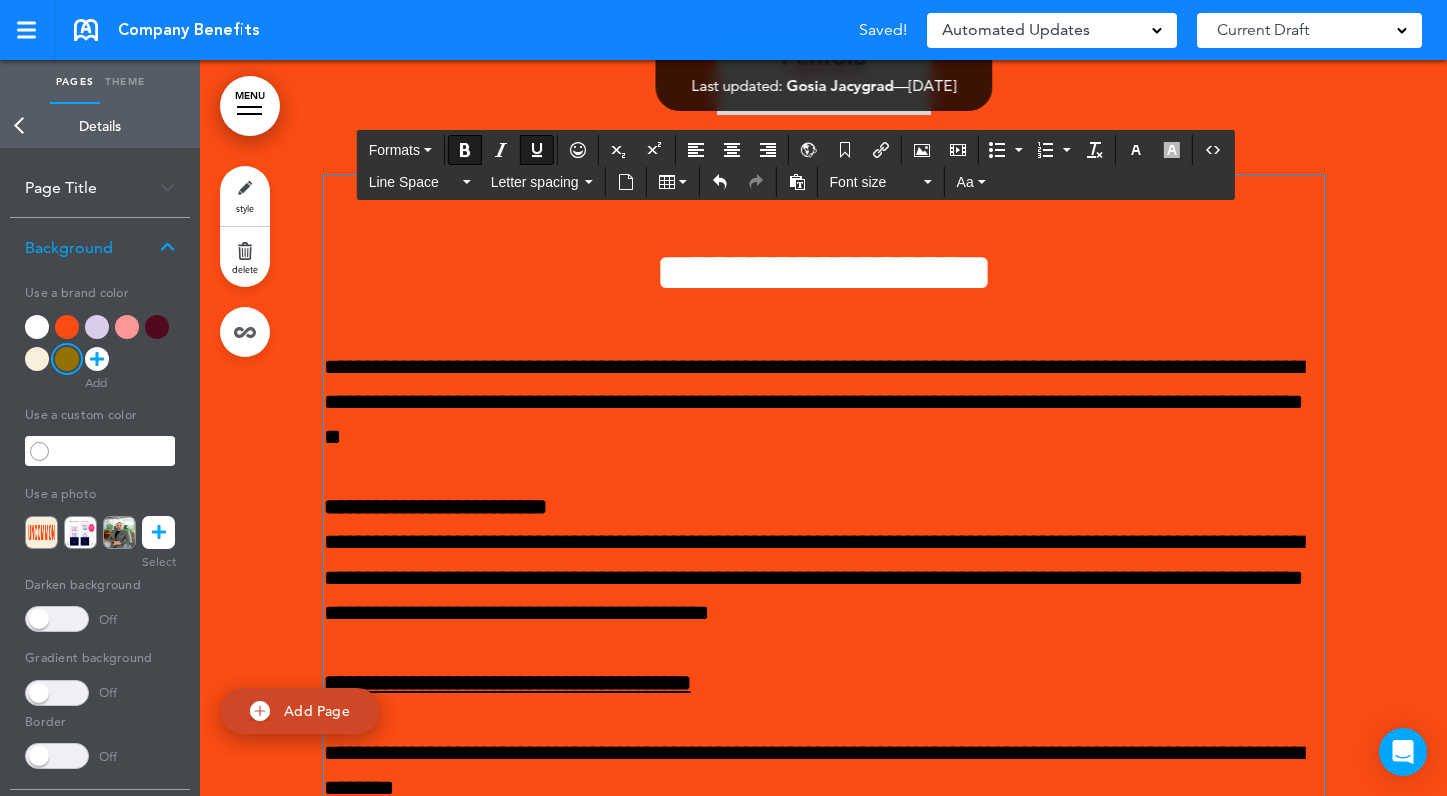 click on "**********" at bounding box center [824, 403] 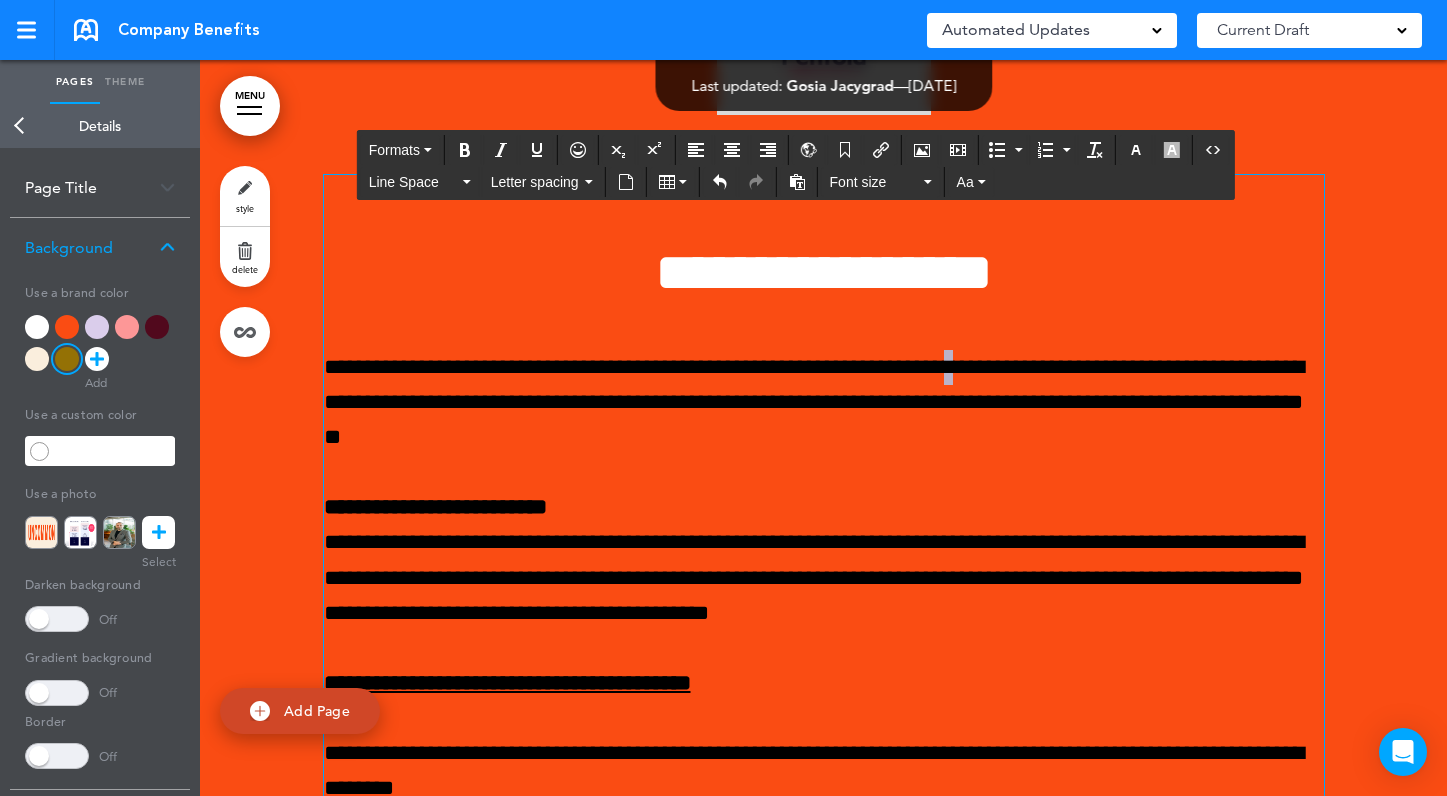 click on "**********" at bounding box center [824, 403] 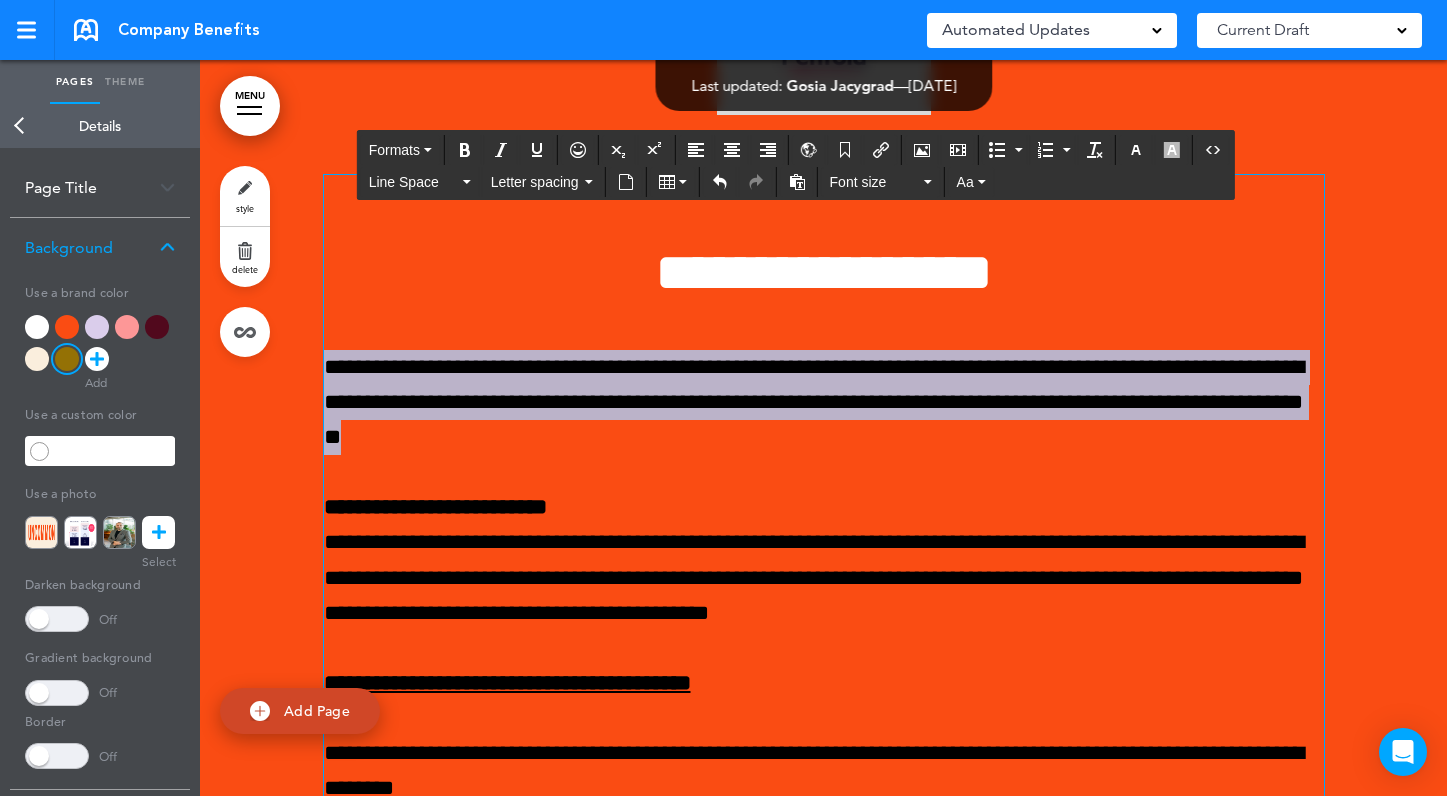 click on "**********" at bounding box center (824, 403) 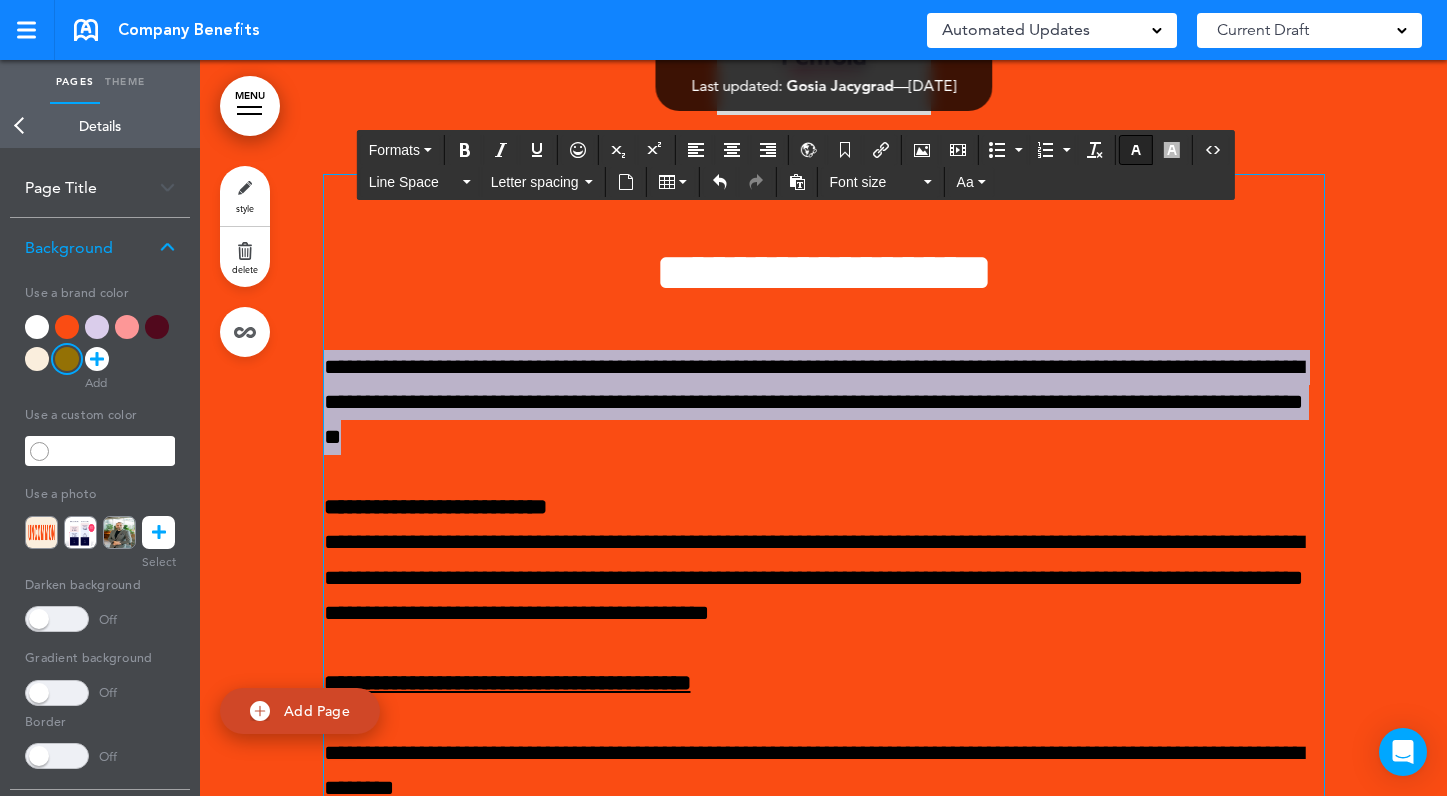 click at bounding box center (1136, 150) 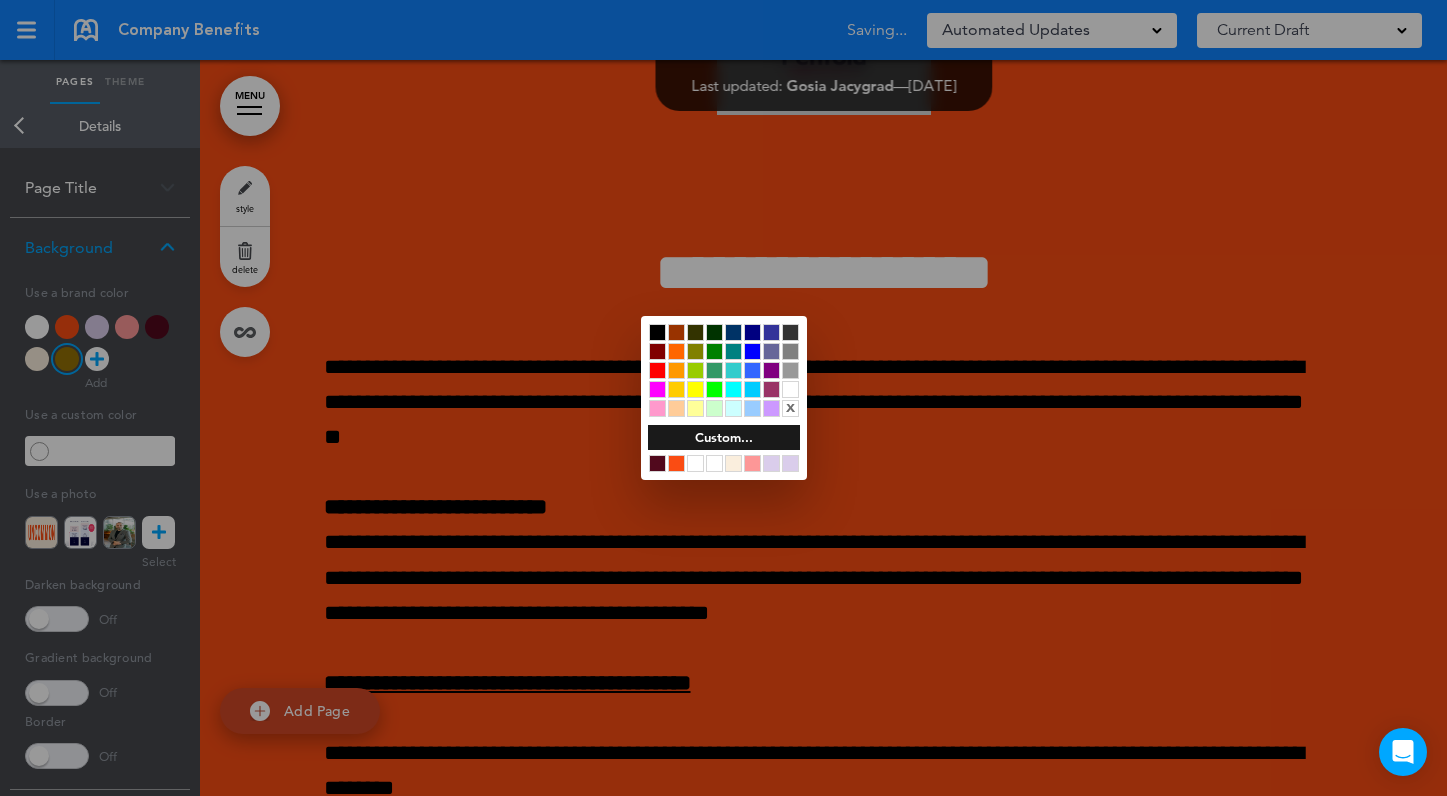 click at bounding box center [723, 398] 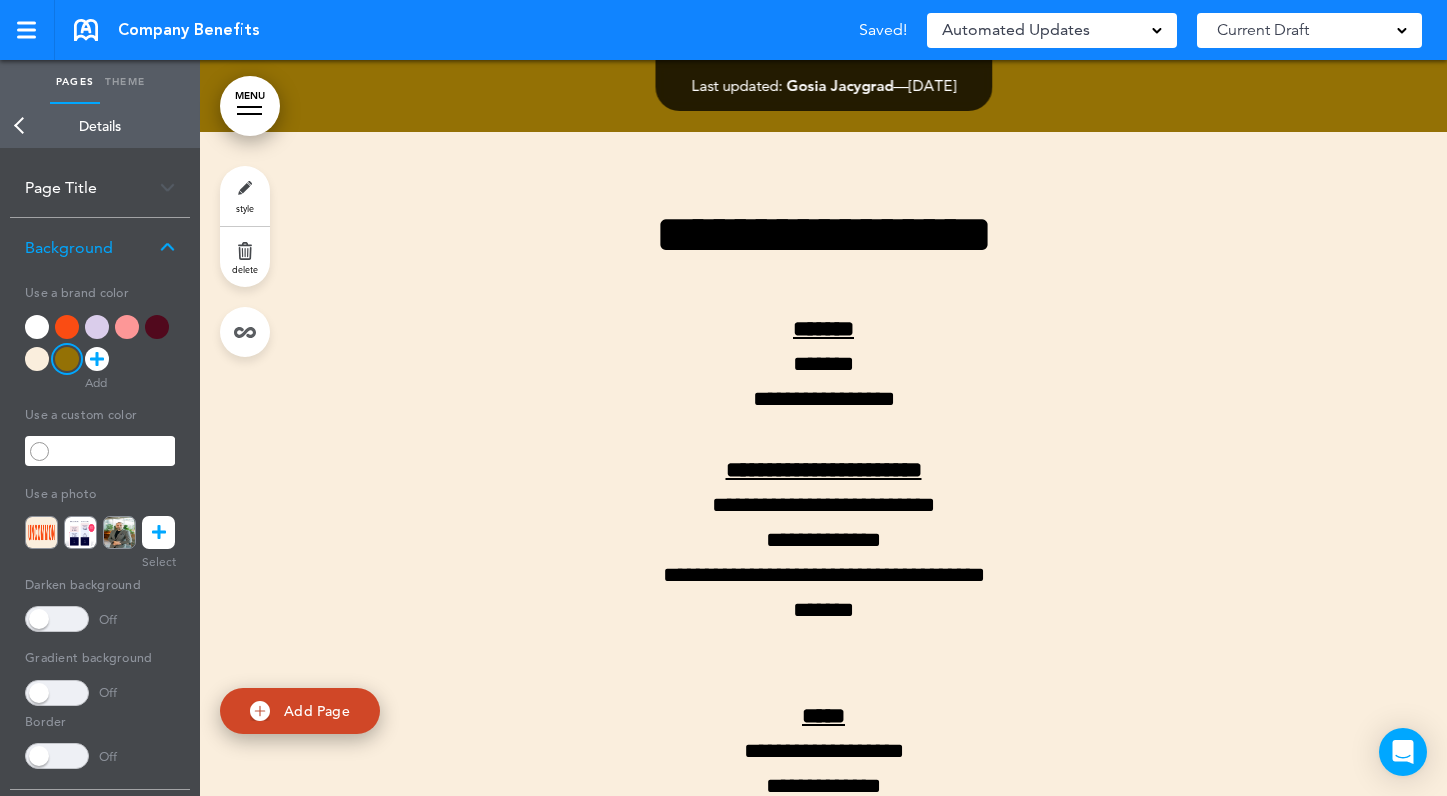 scroll, scrollTop: 1453, scrollLeft: 0, axis: vertical 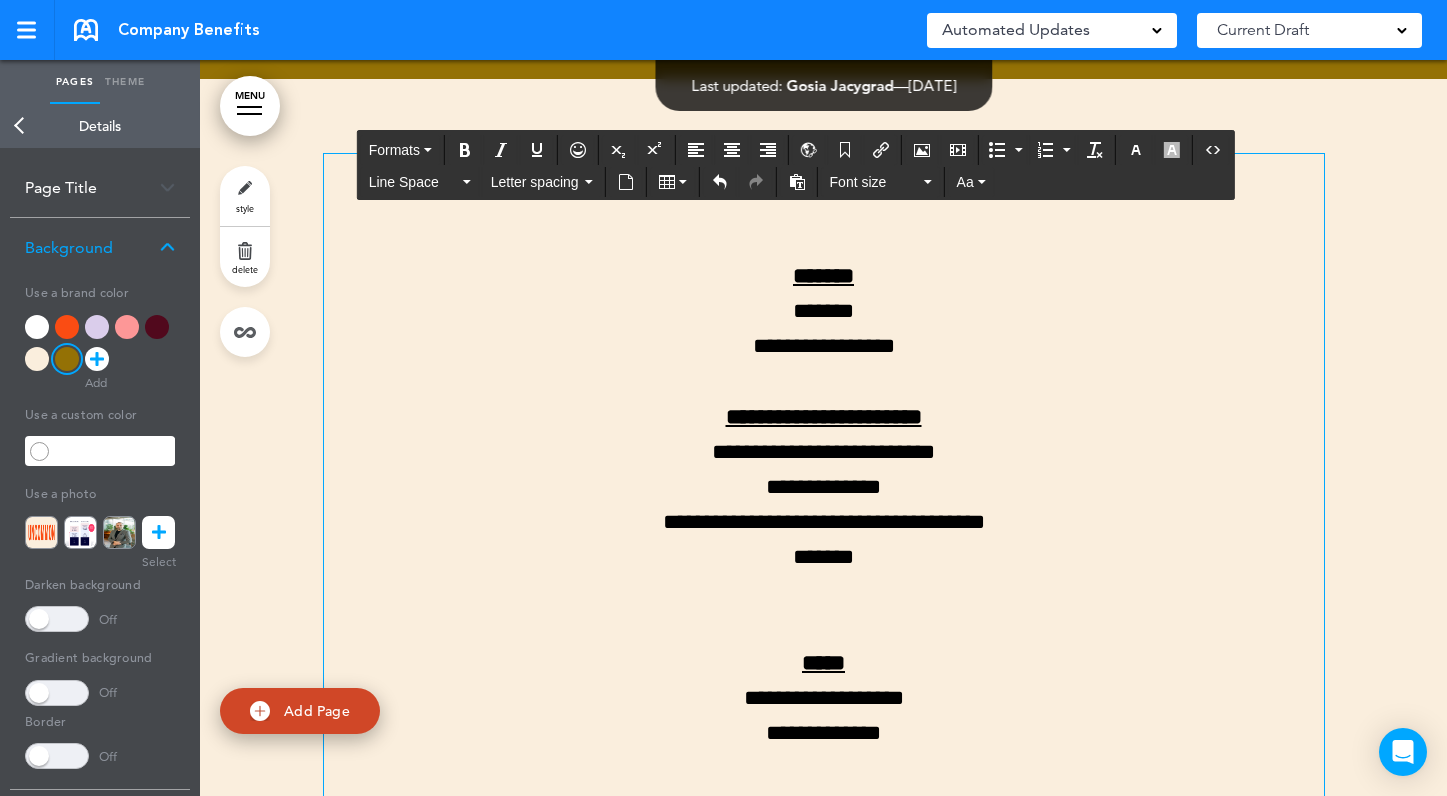 drag, startPoint x: 615, startPoint y: 185, endPoint x: 1000, endPoint y: 193, distance: 385.0831 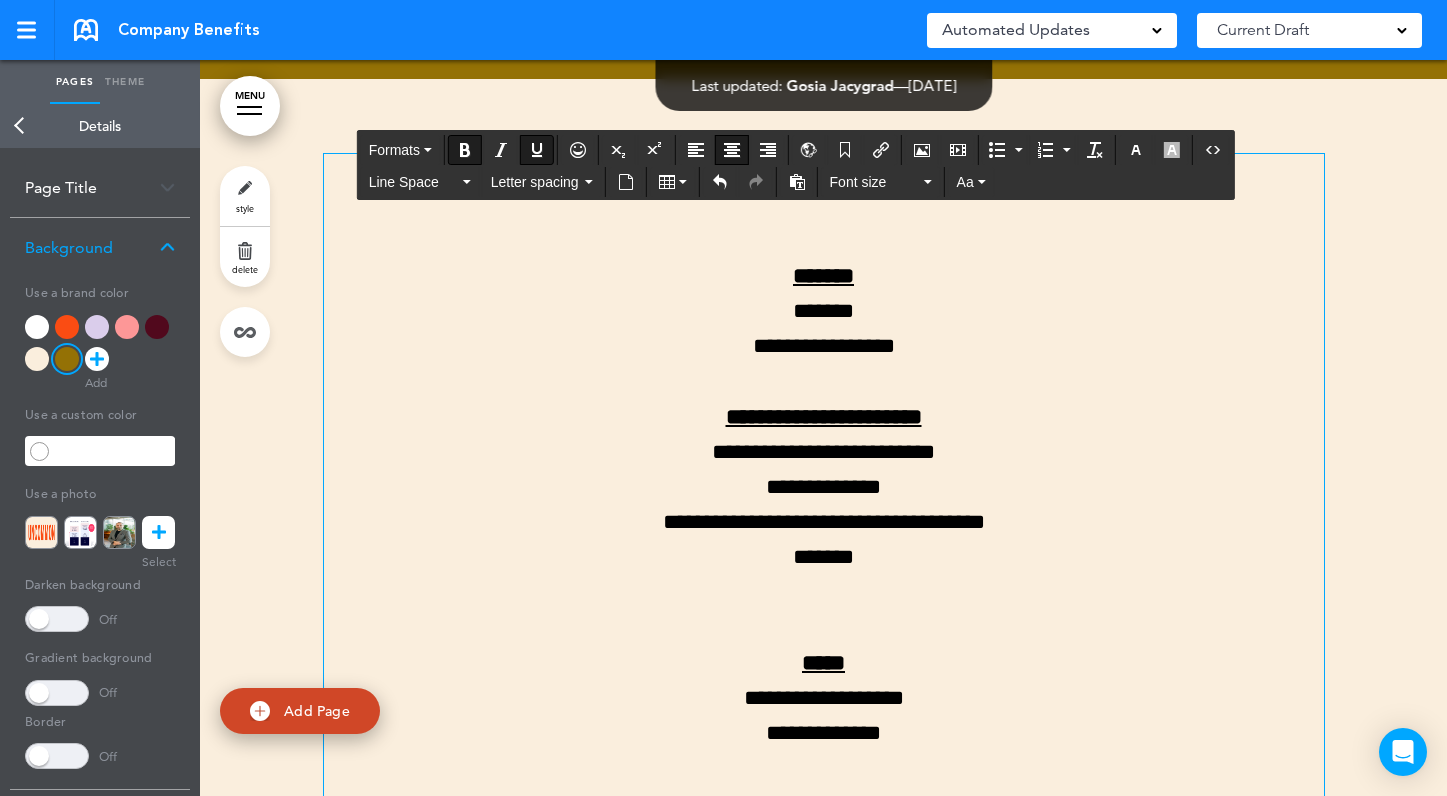 click on "**********" at bounding box center [824, 312] 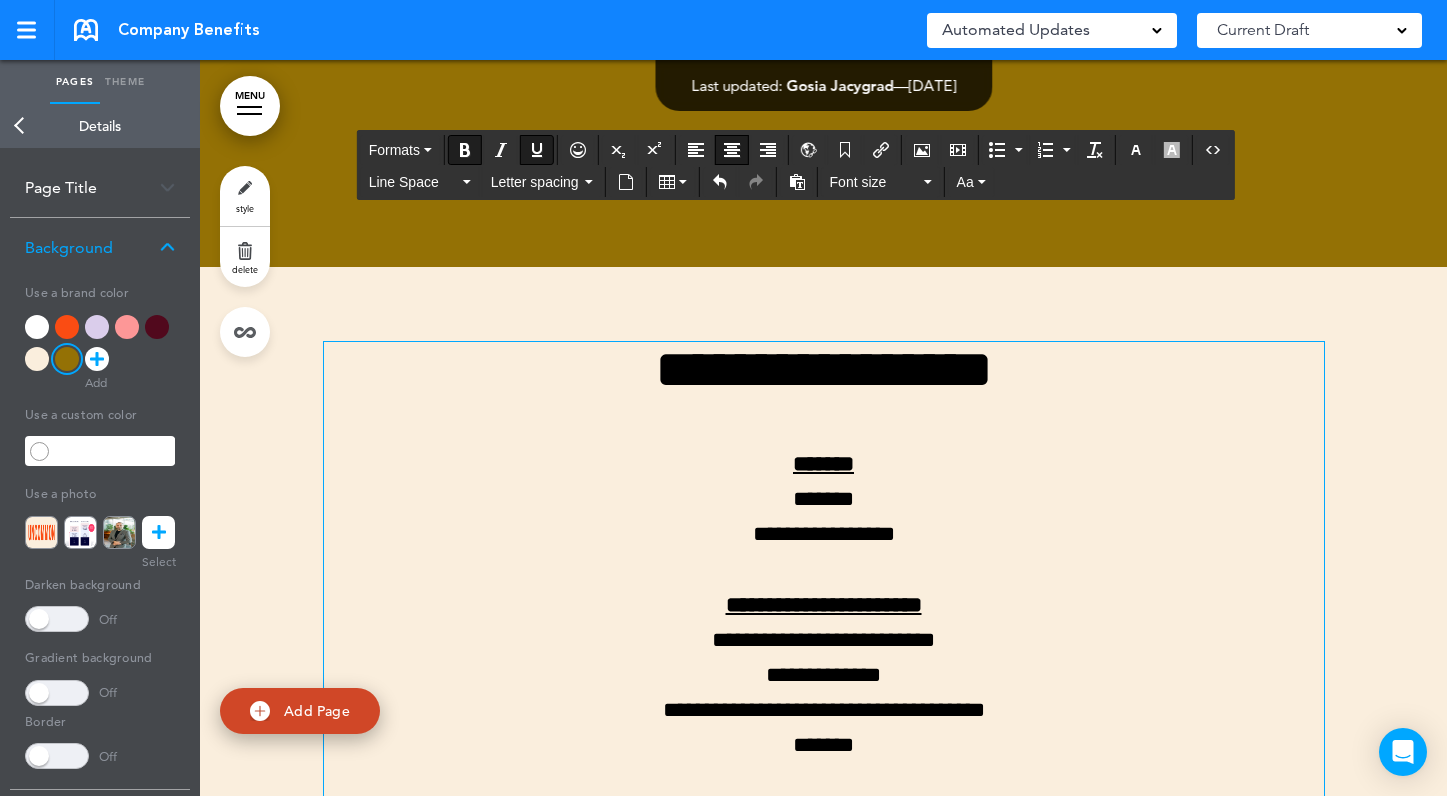 scroll, scrollTop: 1266, scrollLeft: 0, axis: vertical 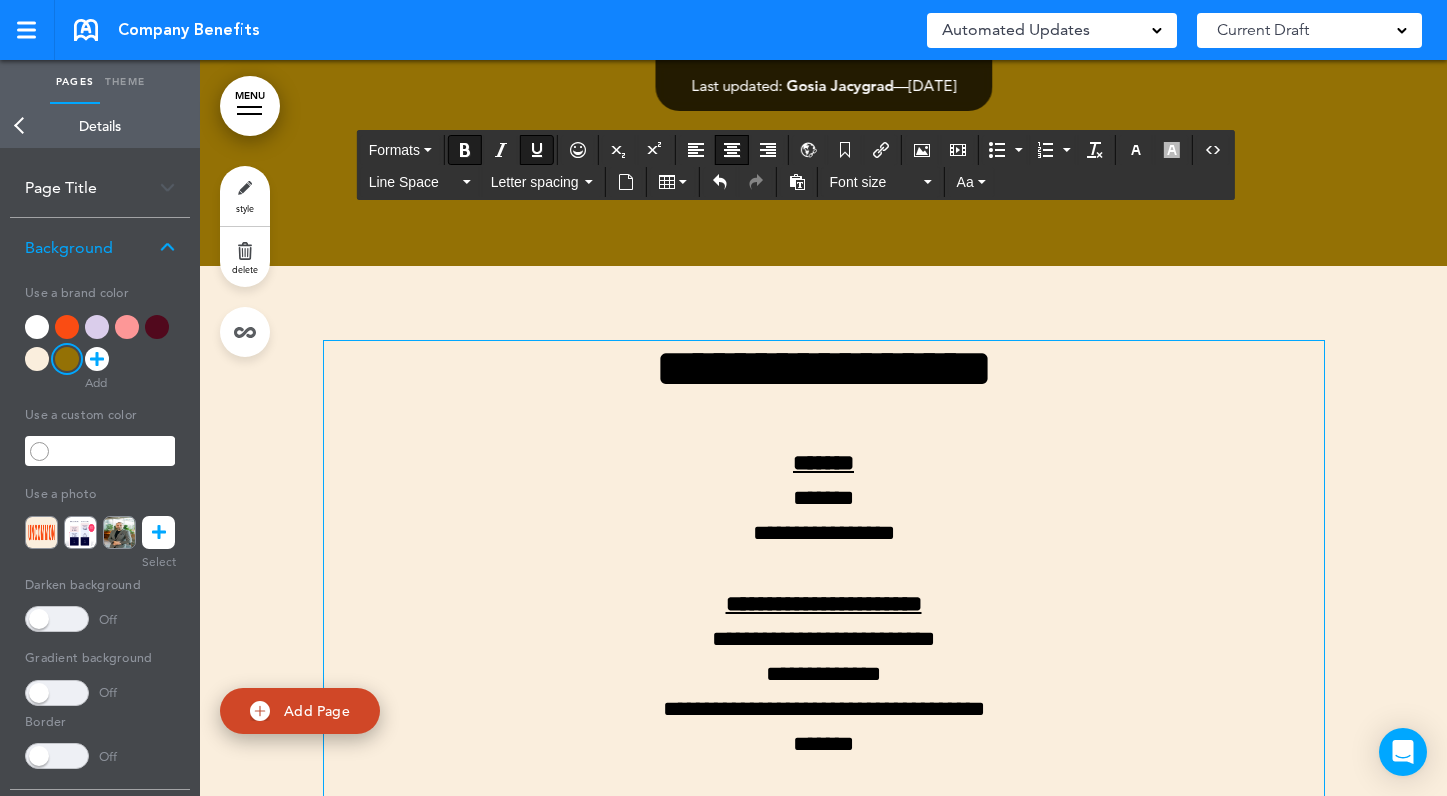 click on "**********" at bounding box center (824, 368) 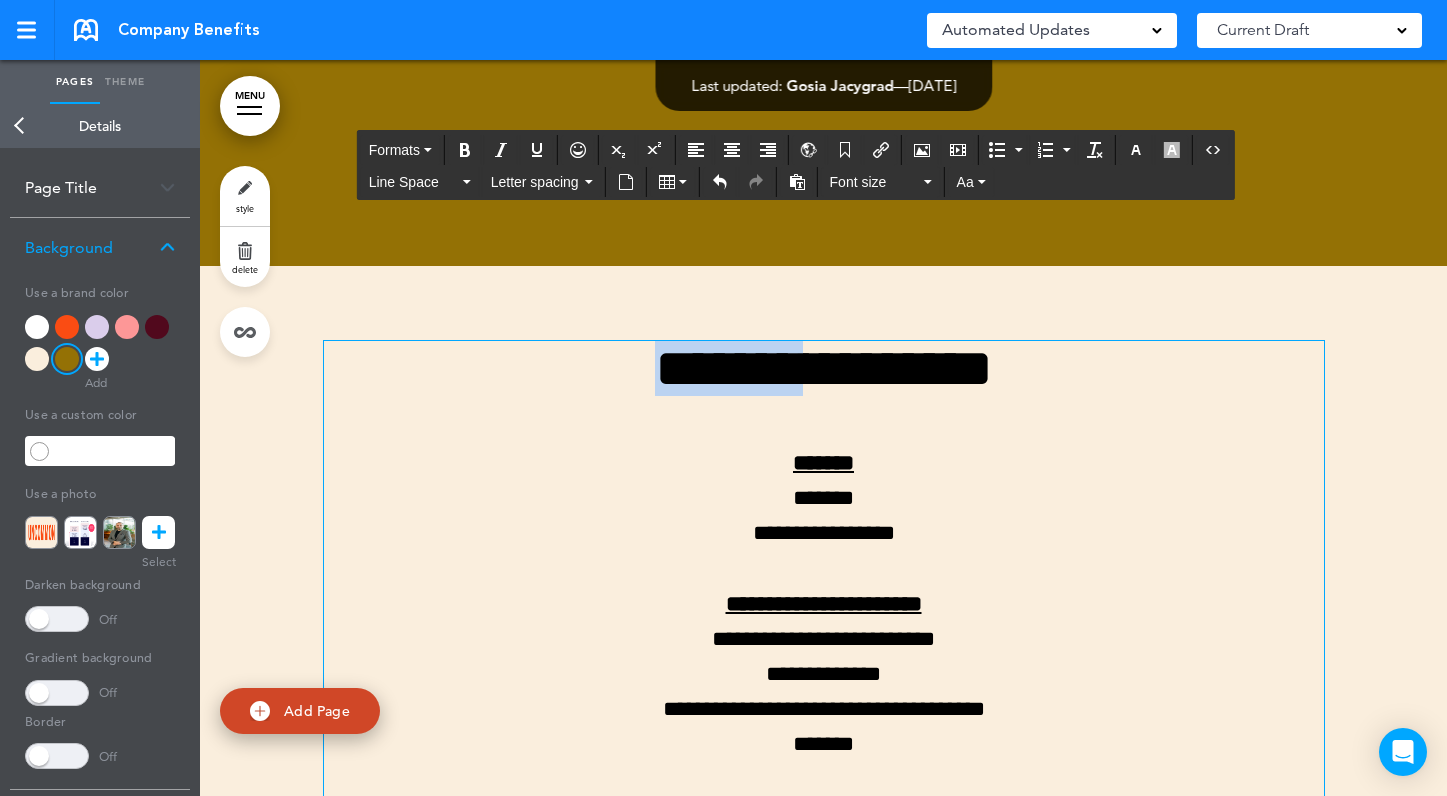 click on "**********" at bounding box center [824, 368] 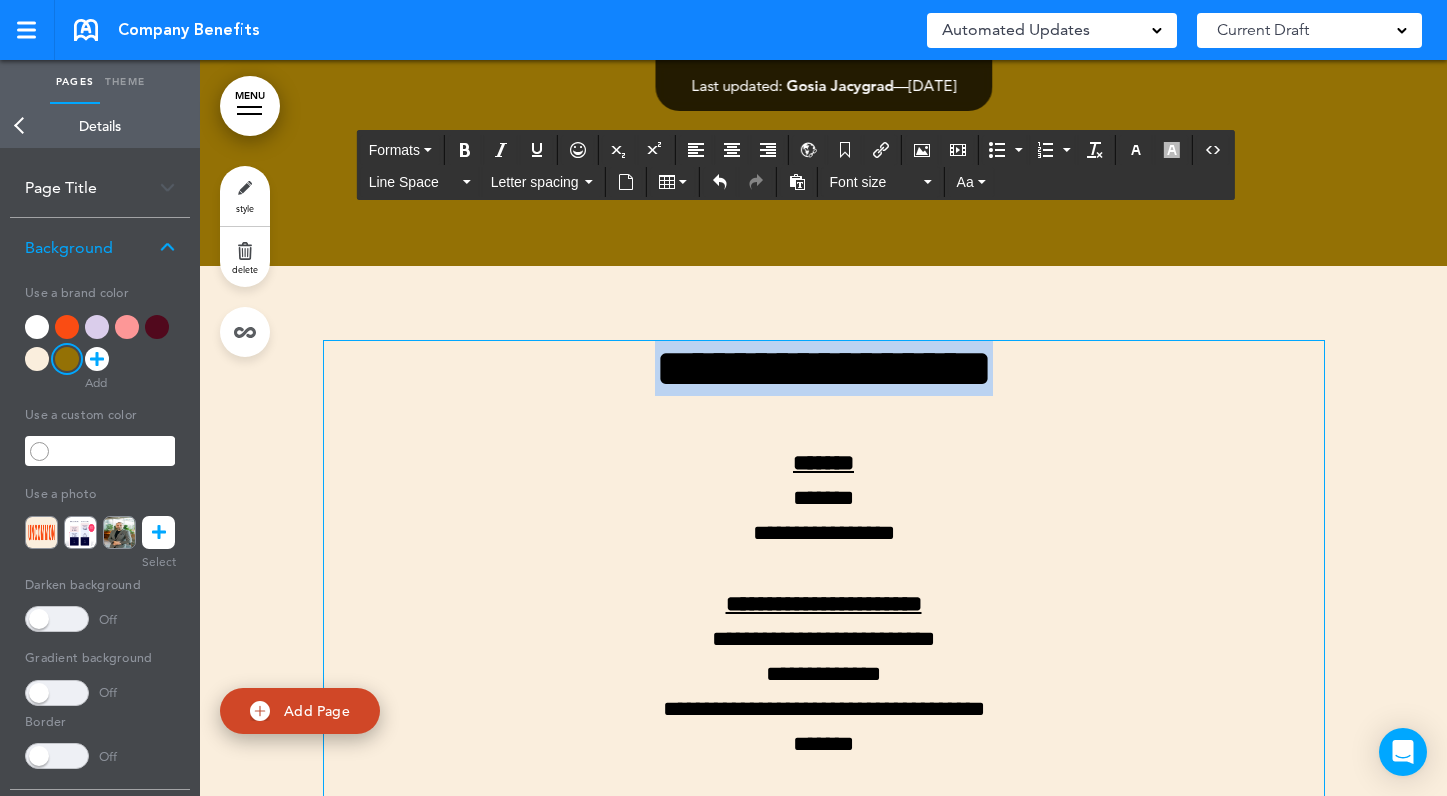 click on "**********" at bounding box center [824, 368] 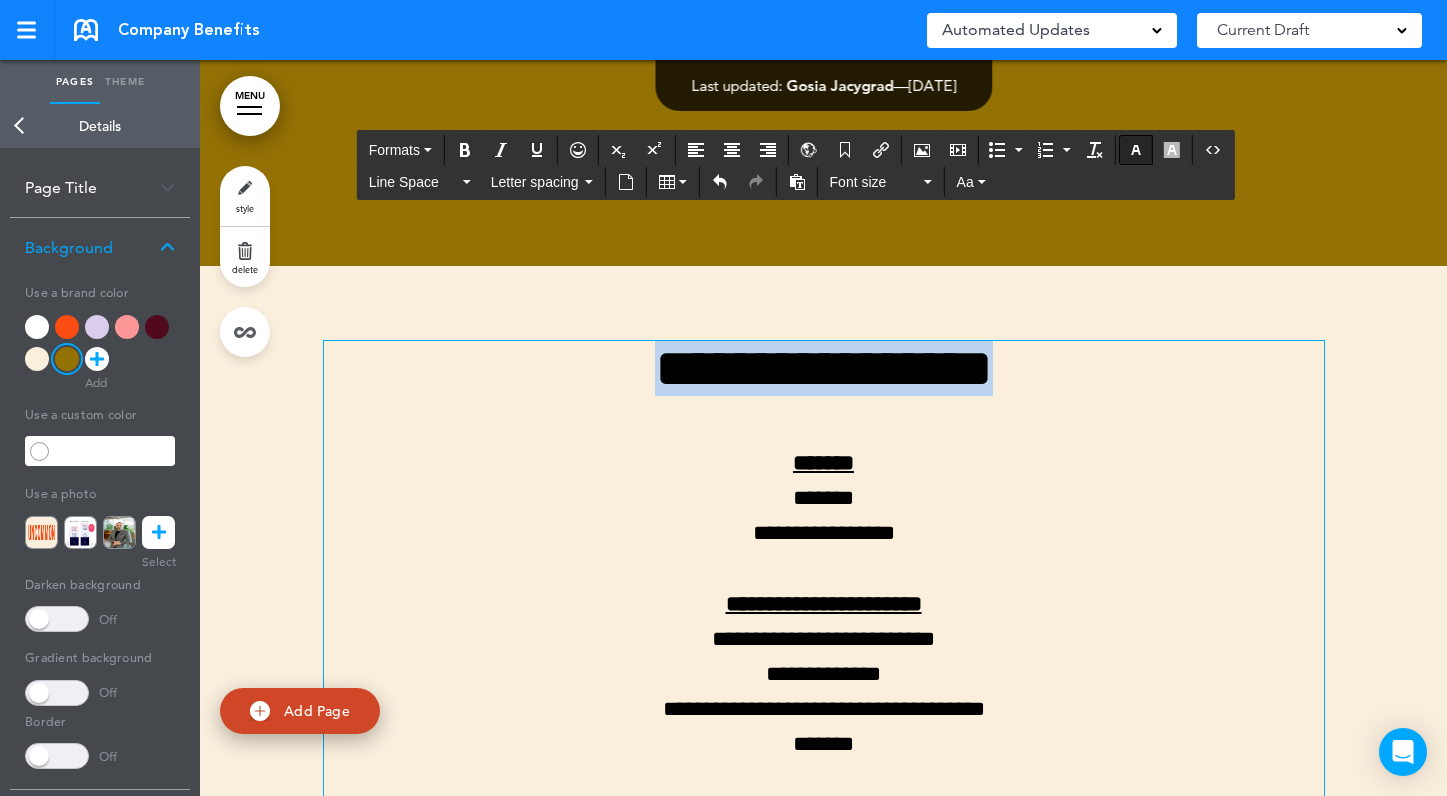 click at bounding box center [1136, 150] 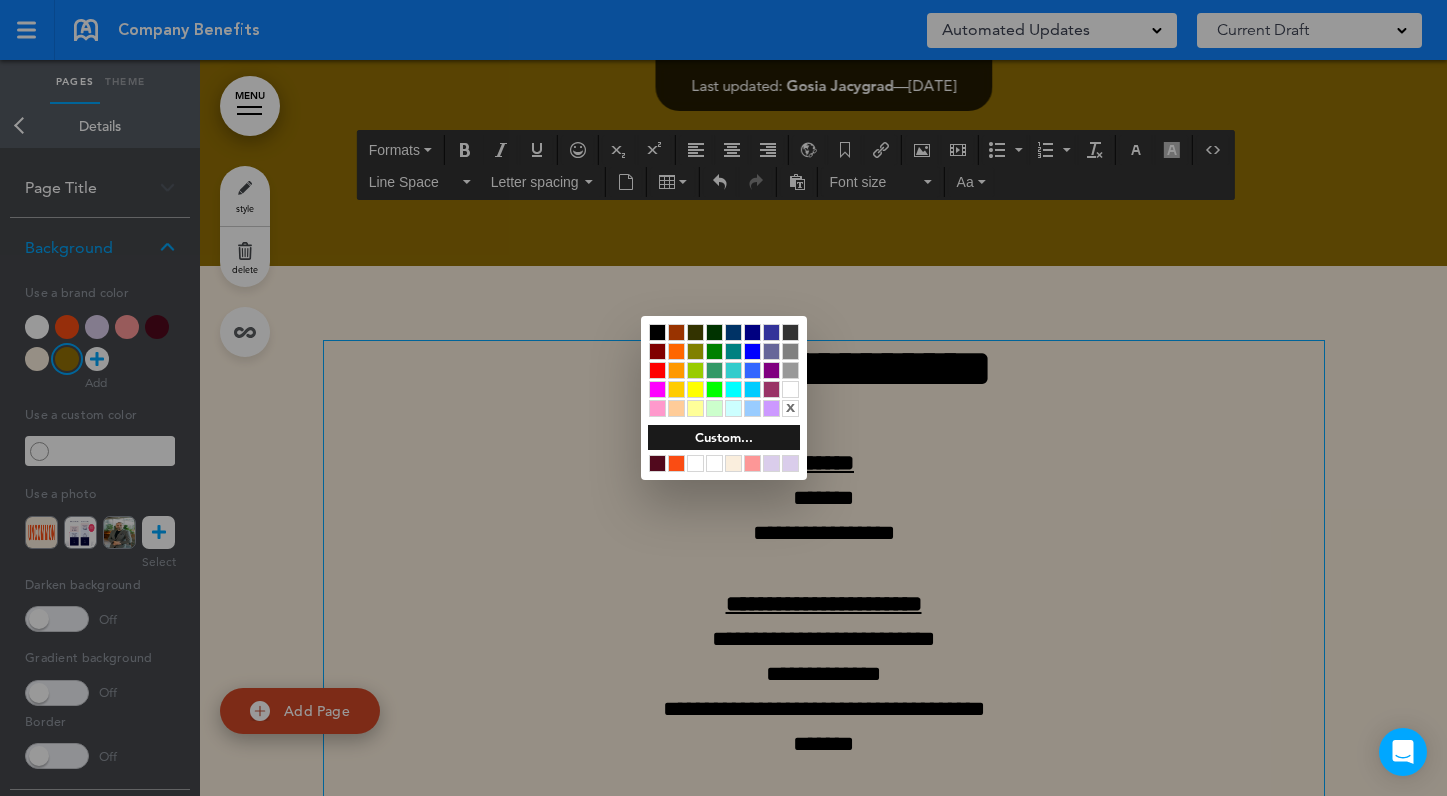 click at bounding box center [676, 463] 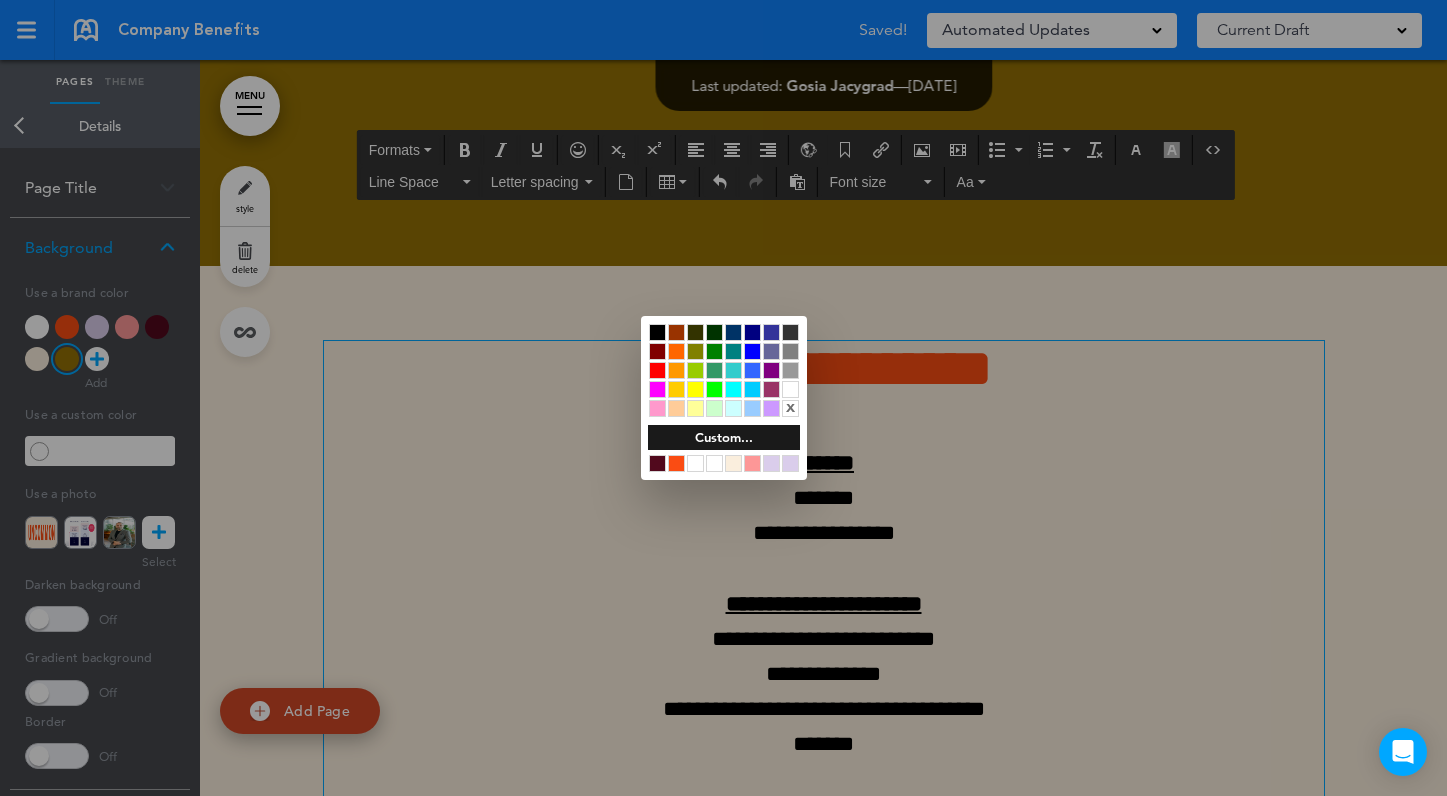 click at bounding box center (723, 398) 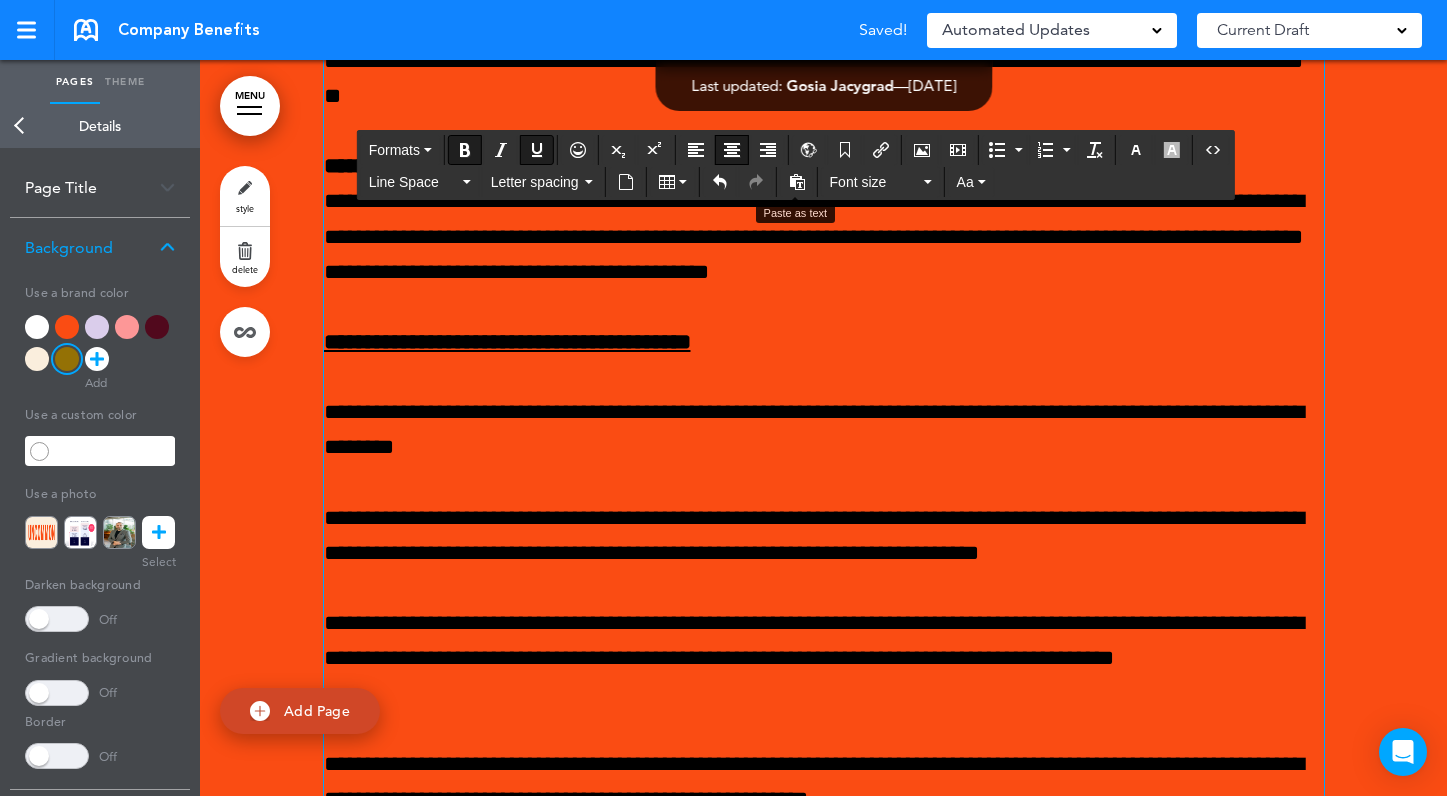drag, startPoint x: 772, startPoint y: 464, endPoint x: 804, endPoint y: 128, distance: 337.52036 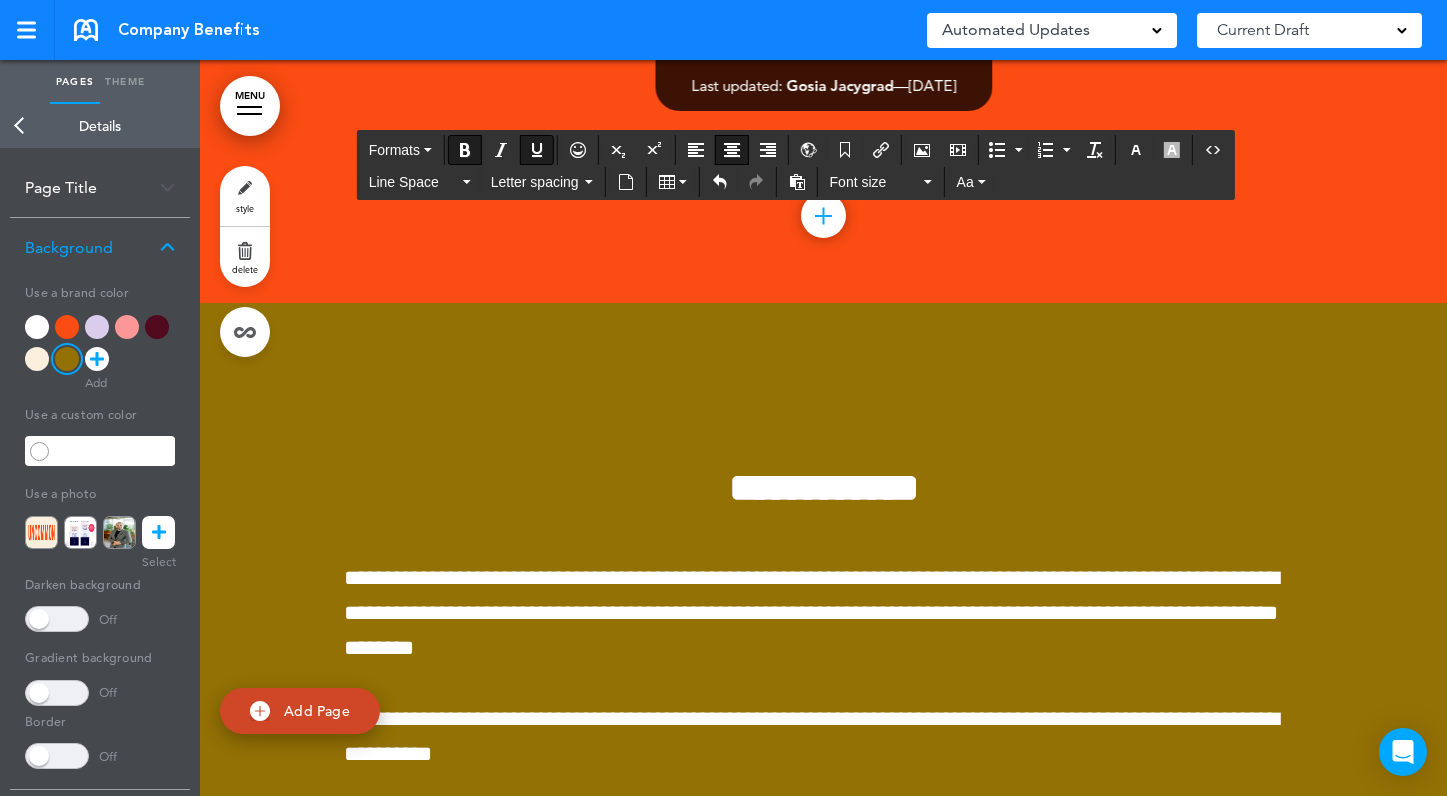 scroll, scrollTop: 608, scrollLeft: 0, axis: vertical 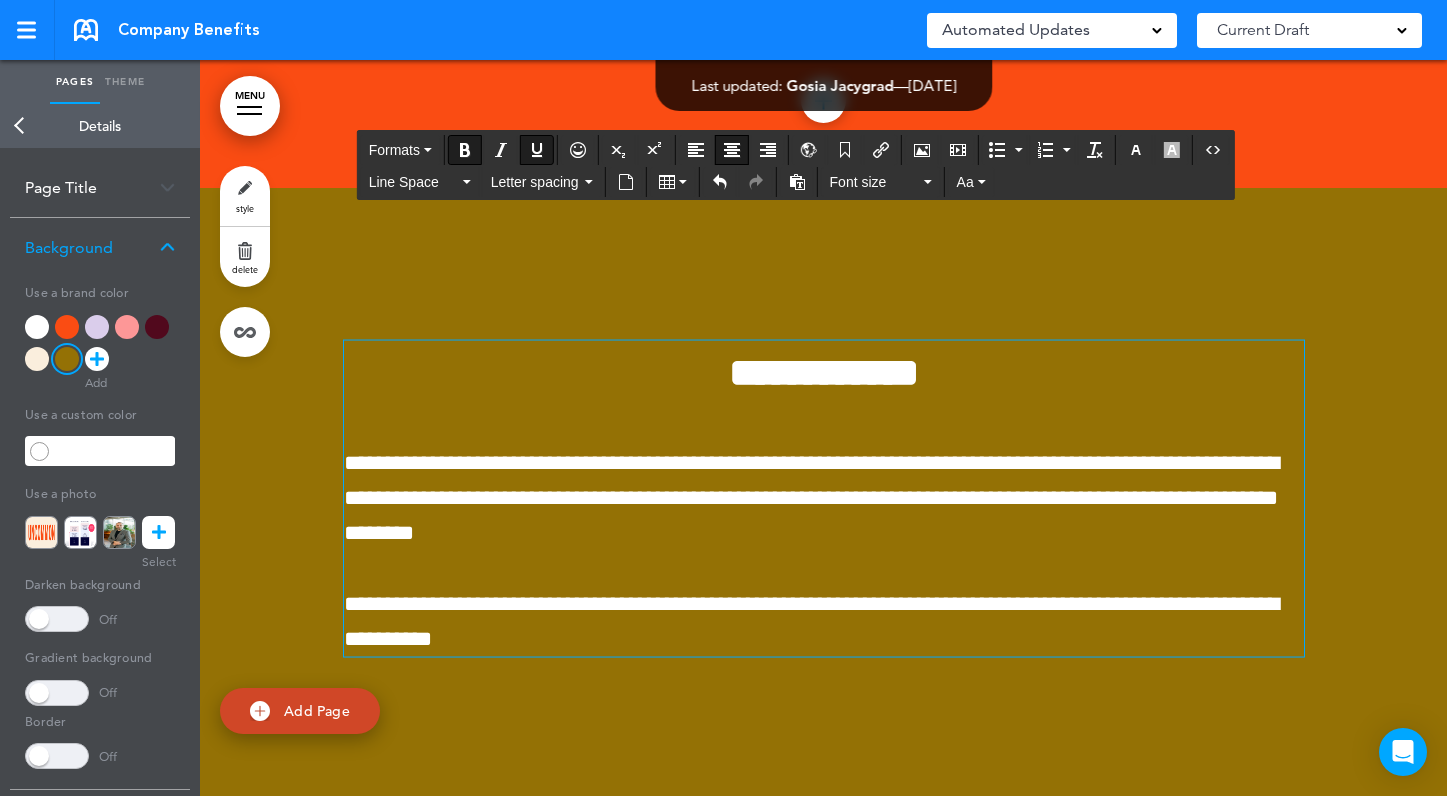 click on "**********" at bounding box center [824, 372] 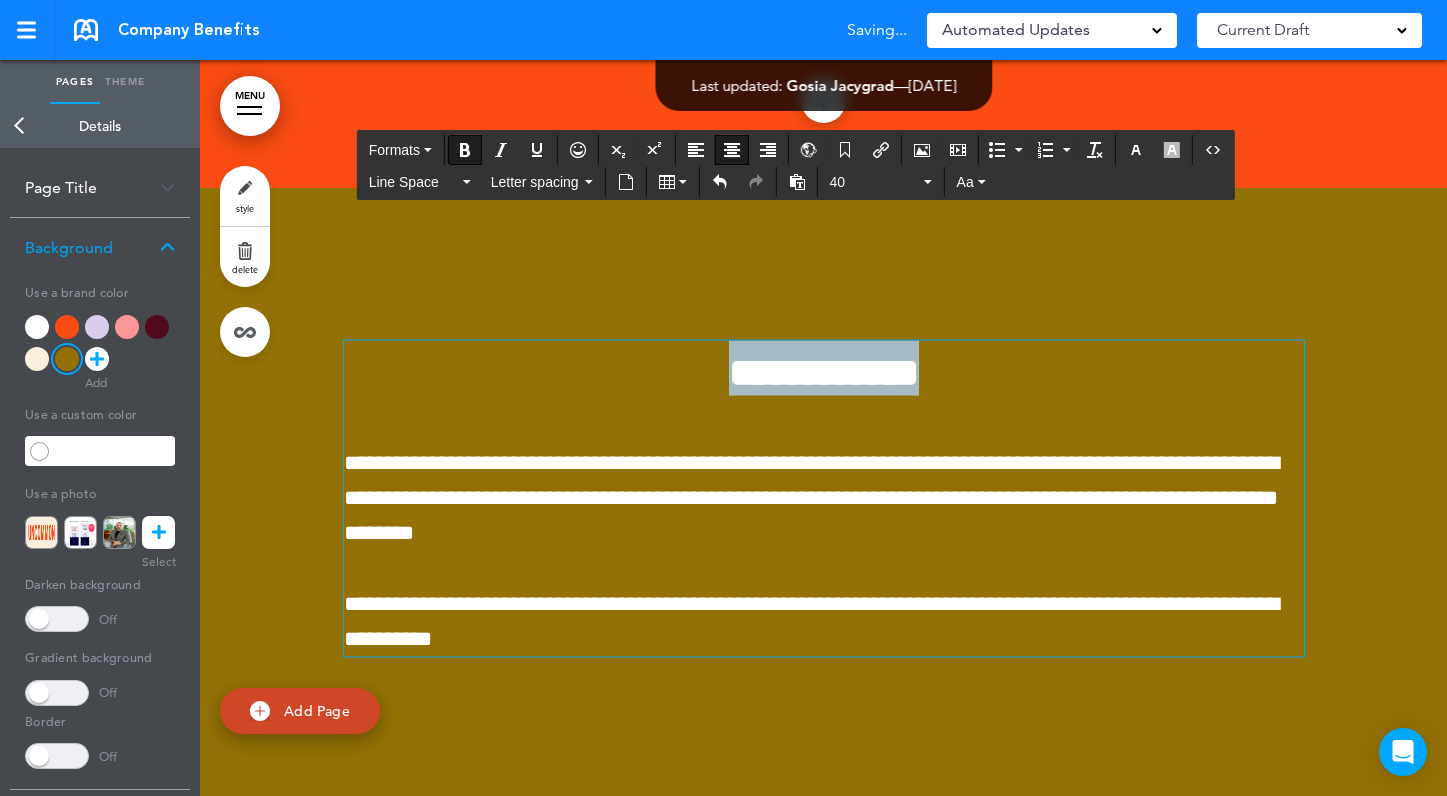 click on "**********" at bounding box center (824, 372) 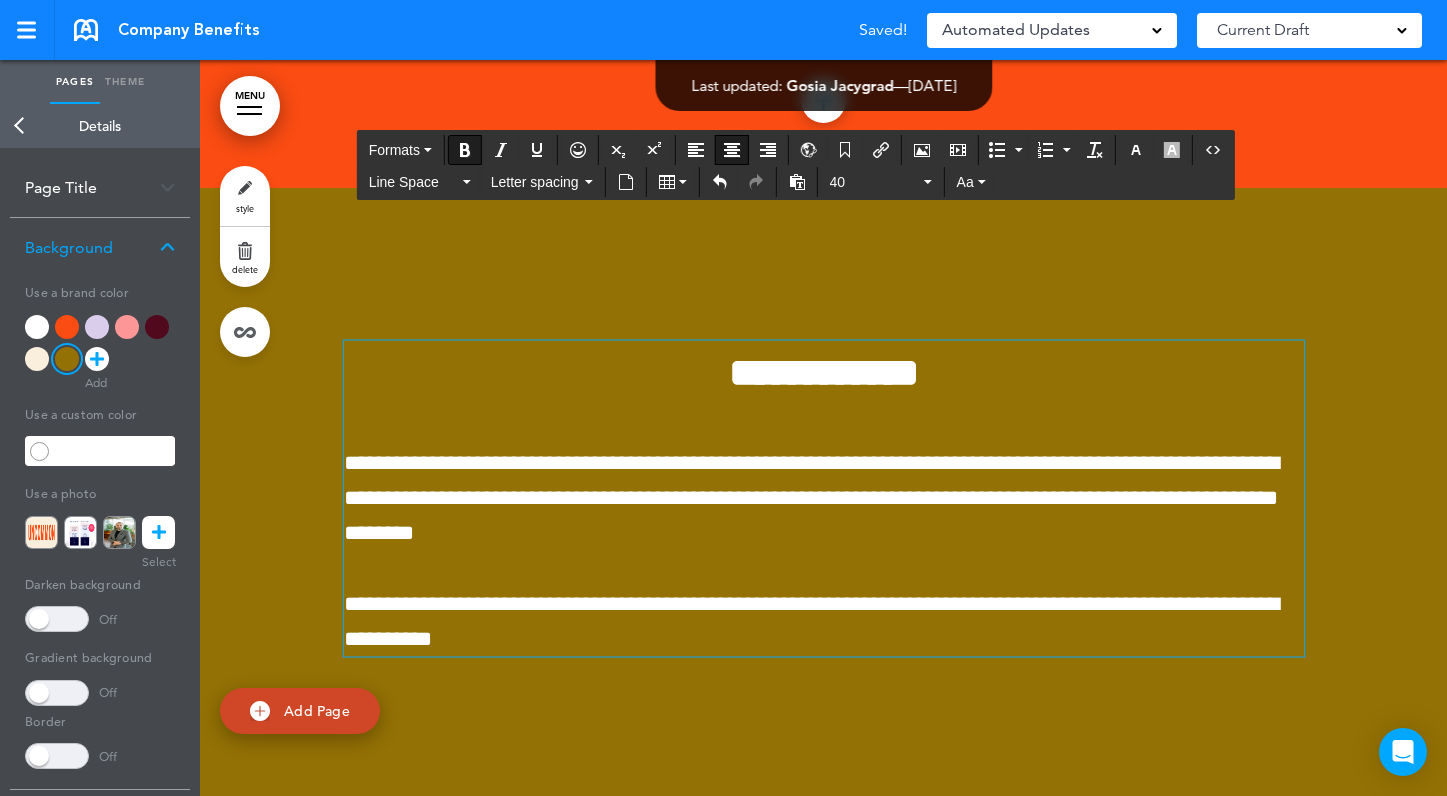 click on "**********" at bounding box center (824, 499) 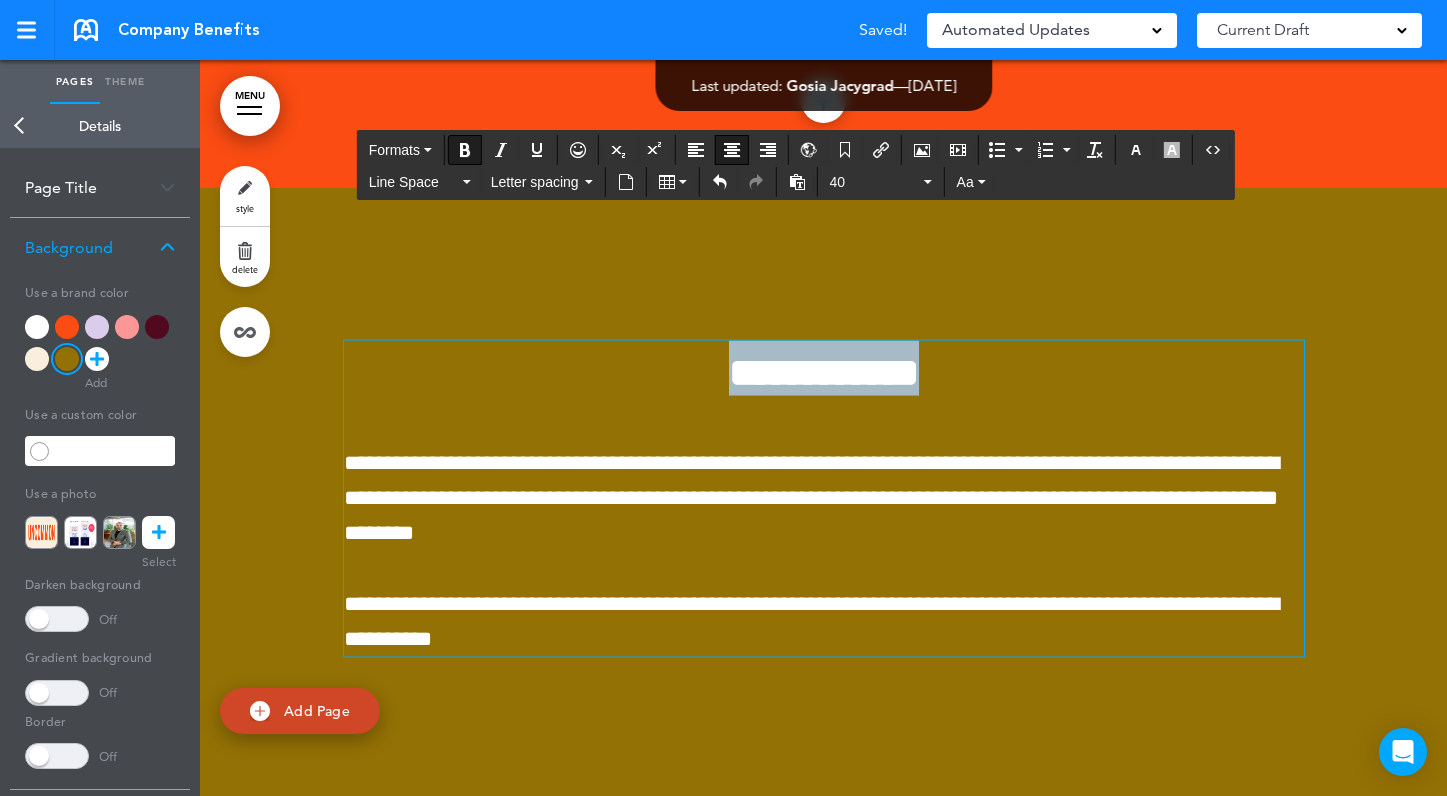 click on "**********" at bounding box center [824, 372] 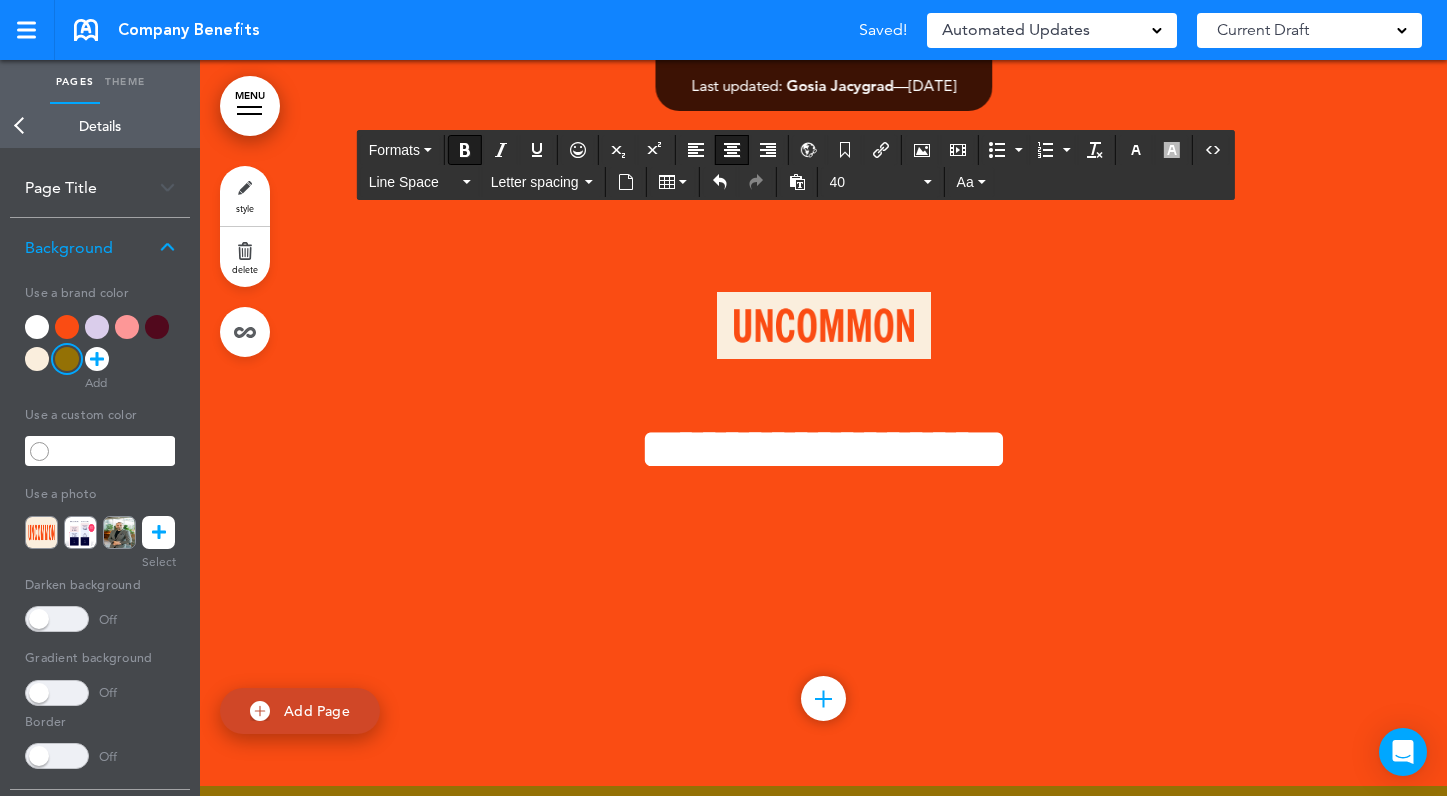 scroll, scrollTop: 0, scrollLeft: 0, axis: both 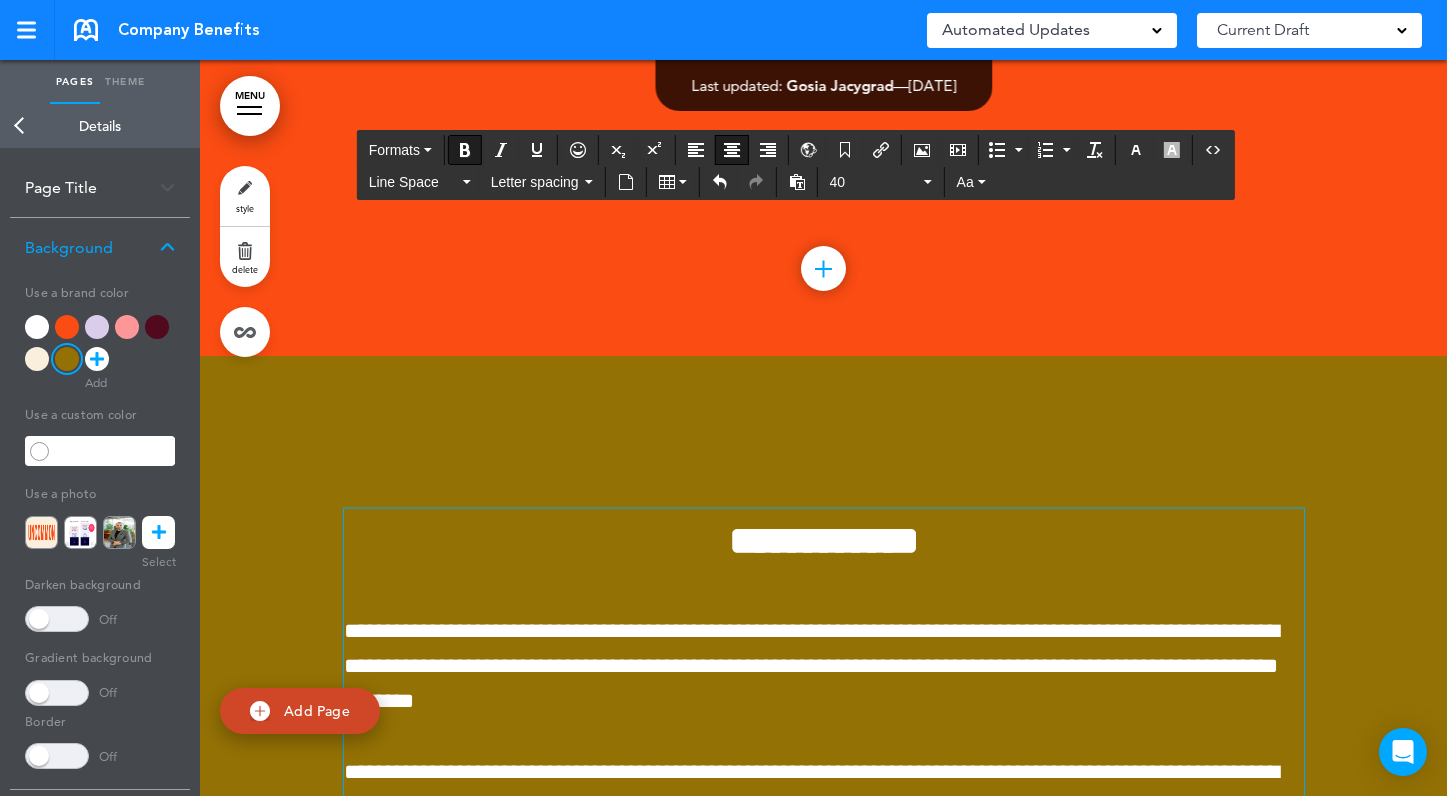 click at bounding box center (823, 724) 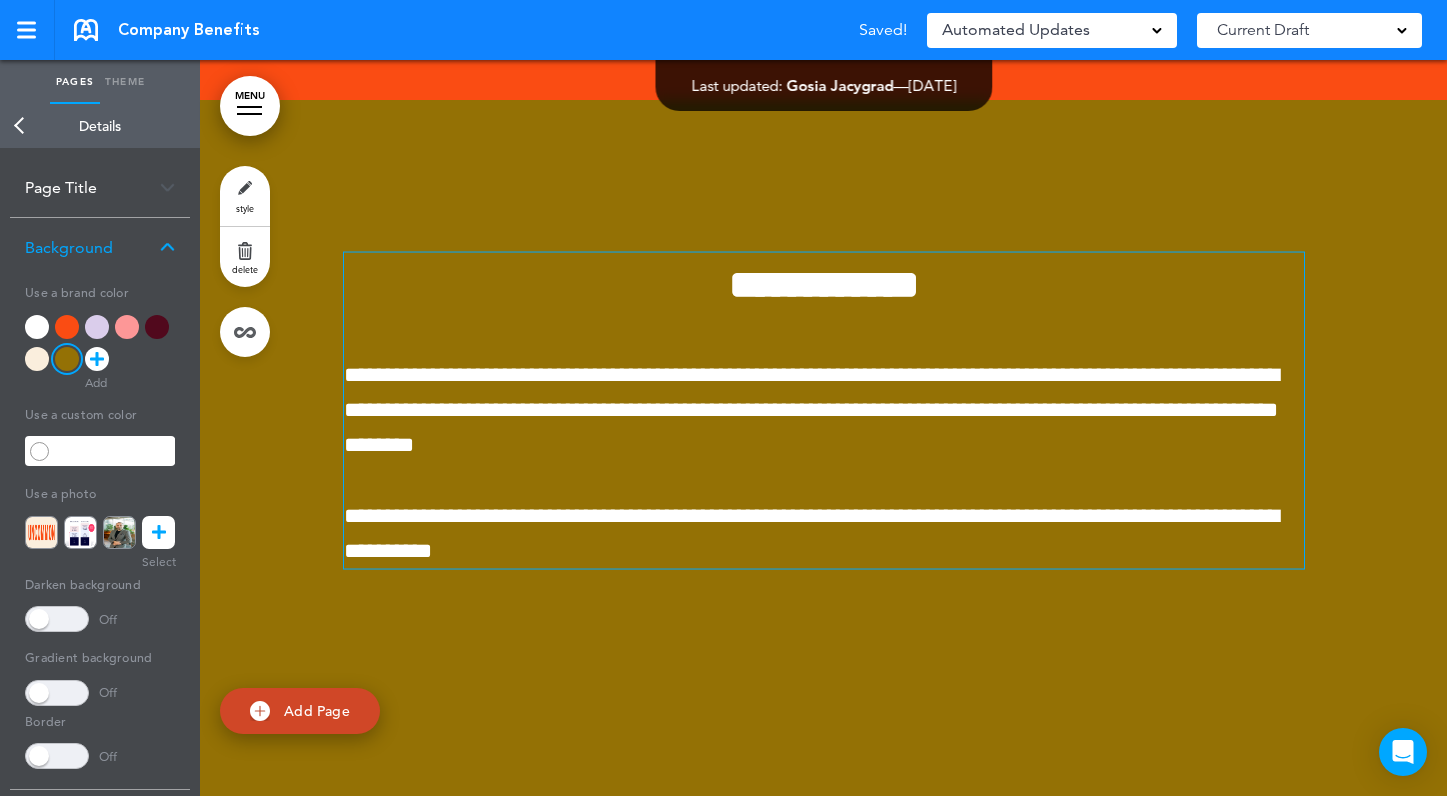 scroll, scrollTop: 688, scrollLeft: 0, axis: vertical 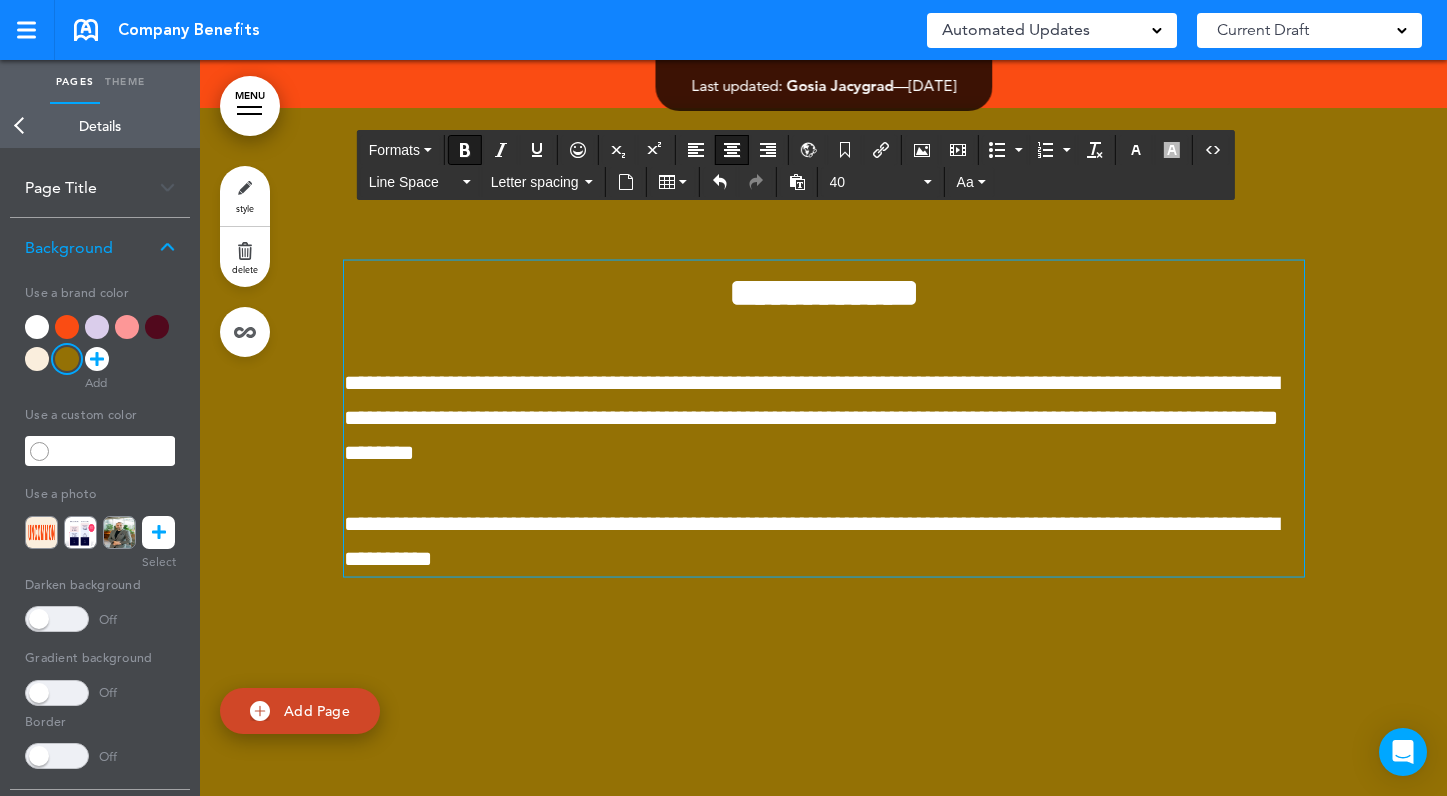 click on "**********" at bounding box center (824, 292) 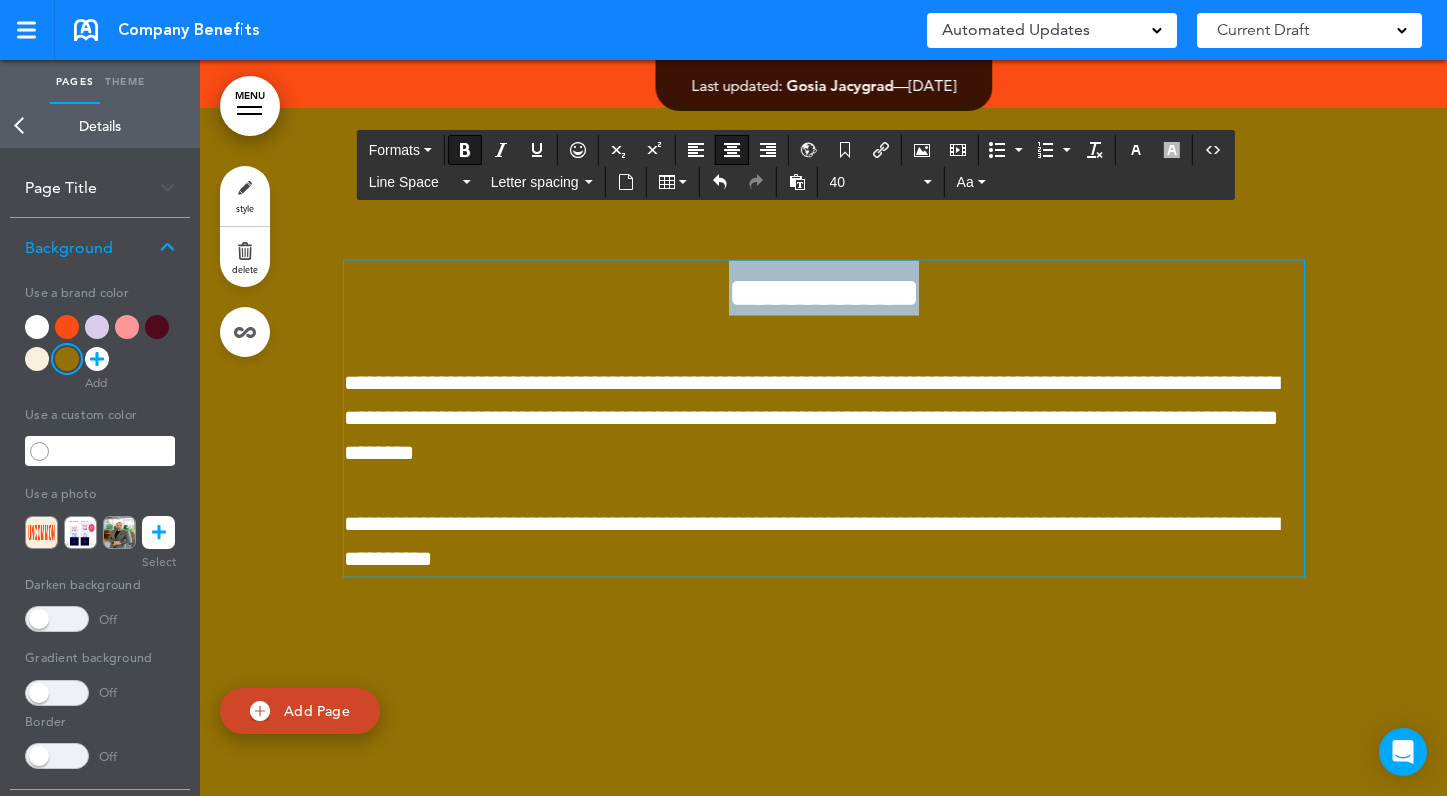 click on "**********" at bounding box center [824, 292] 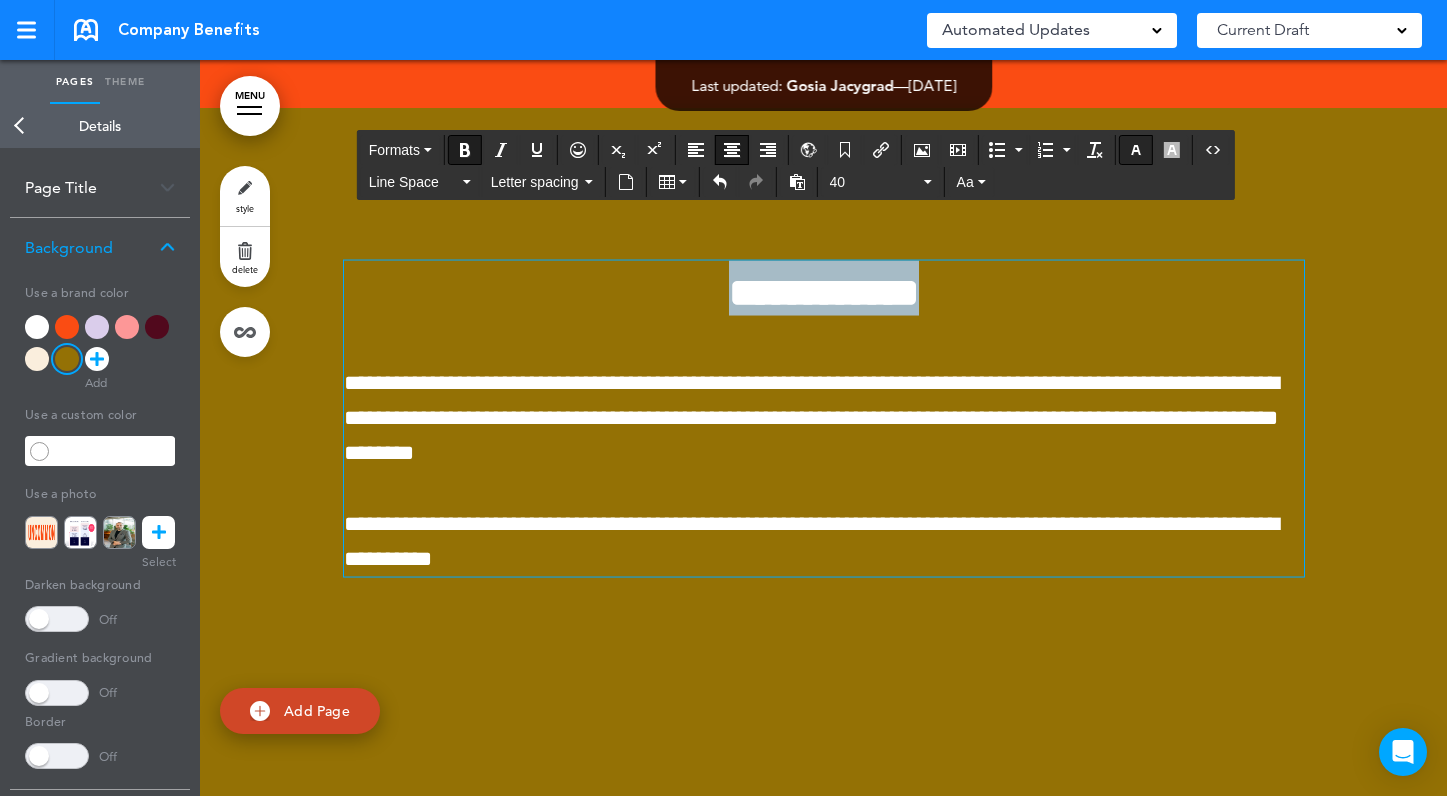 click at bounding box center (1136, 150) 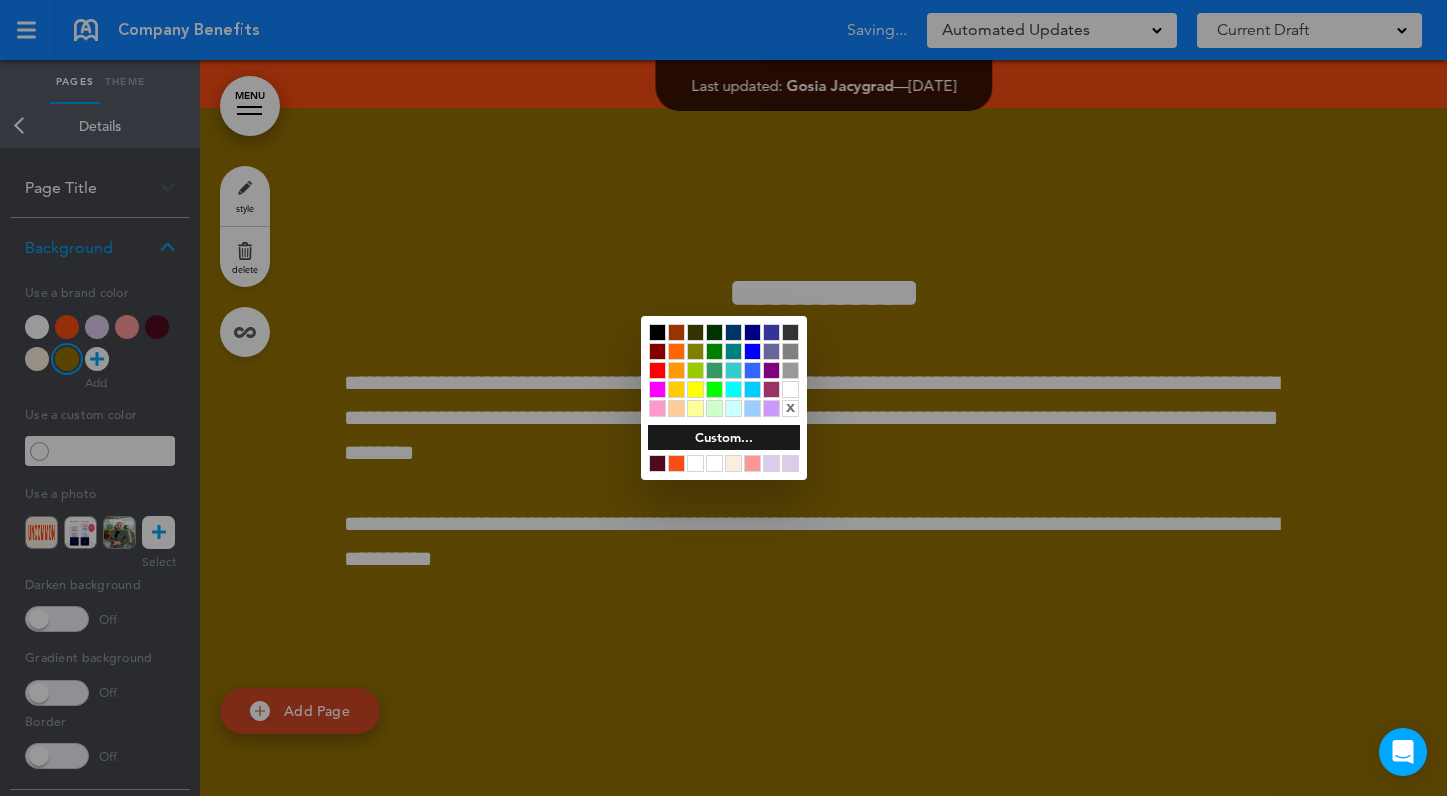 click at bounding box center [733, 463] 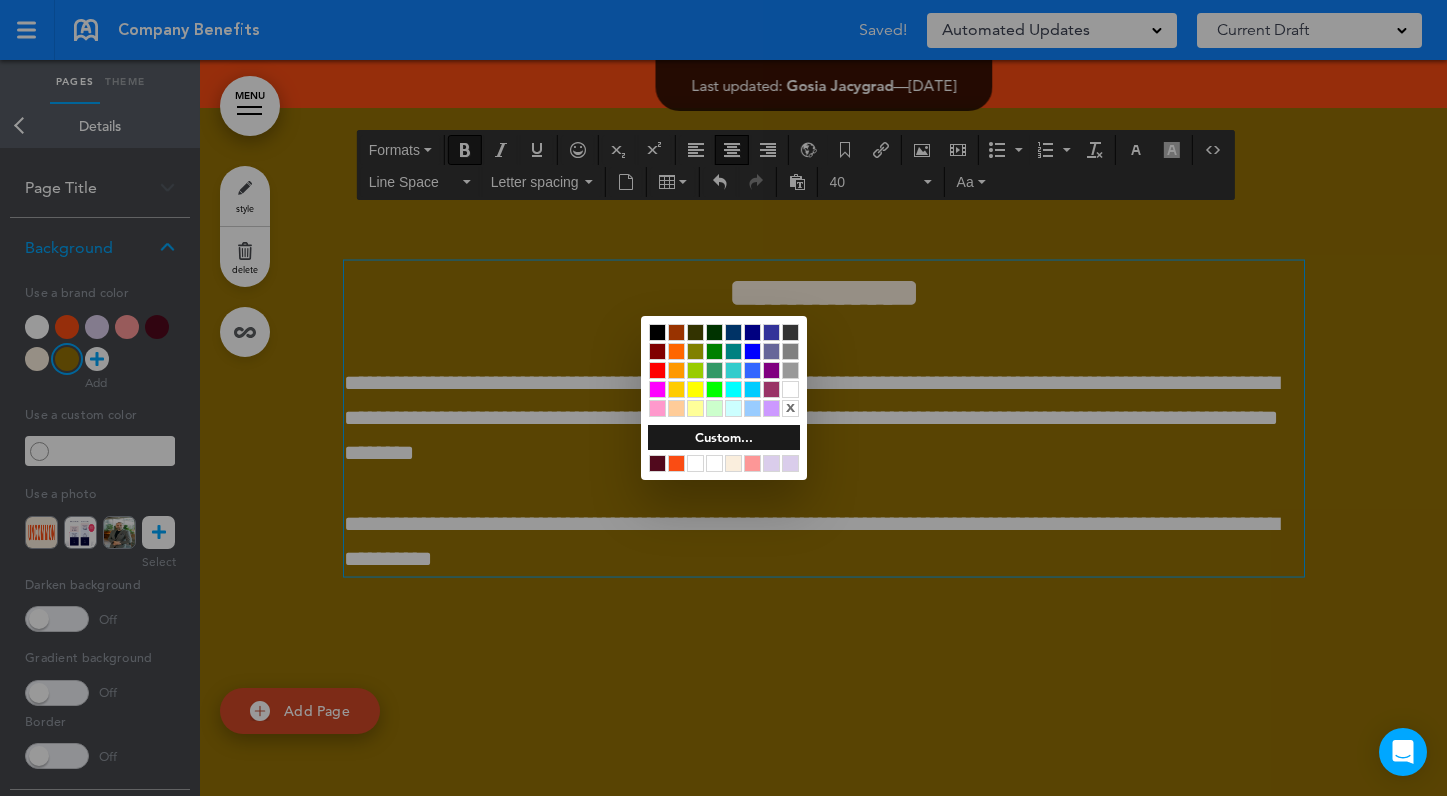 click at bounding box center (723, 398) 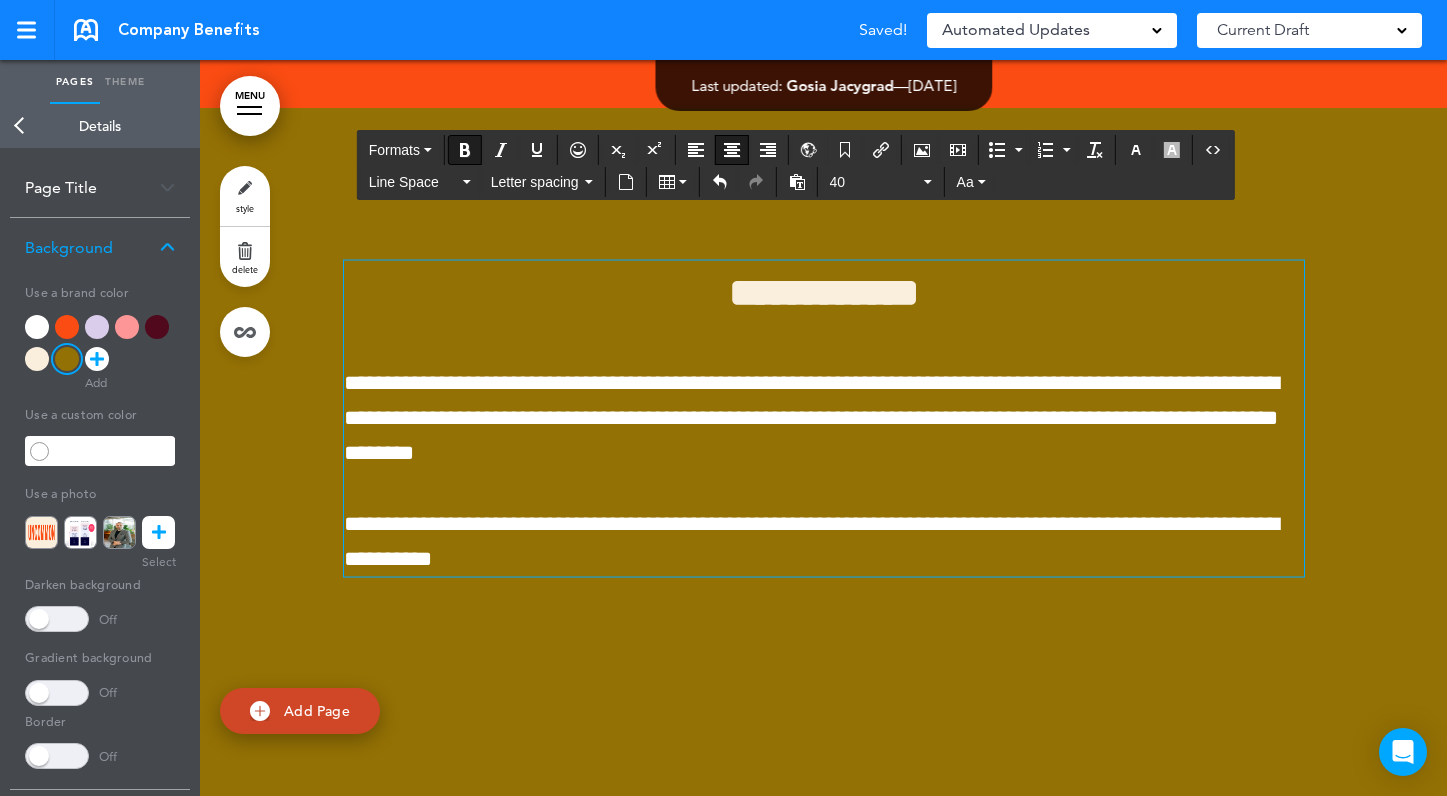 click on "**********" at bounding box center (824, 292) 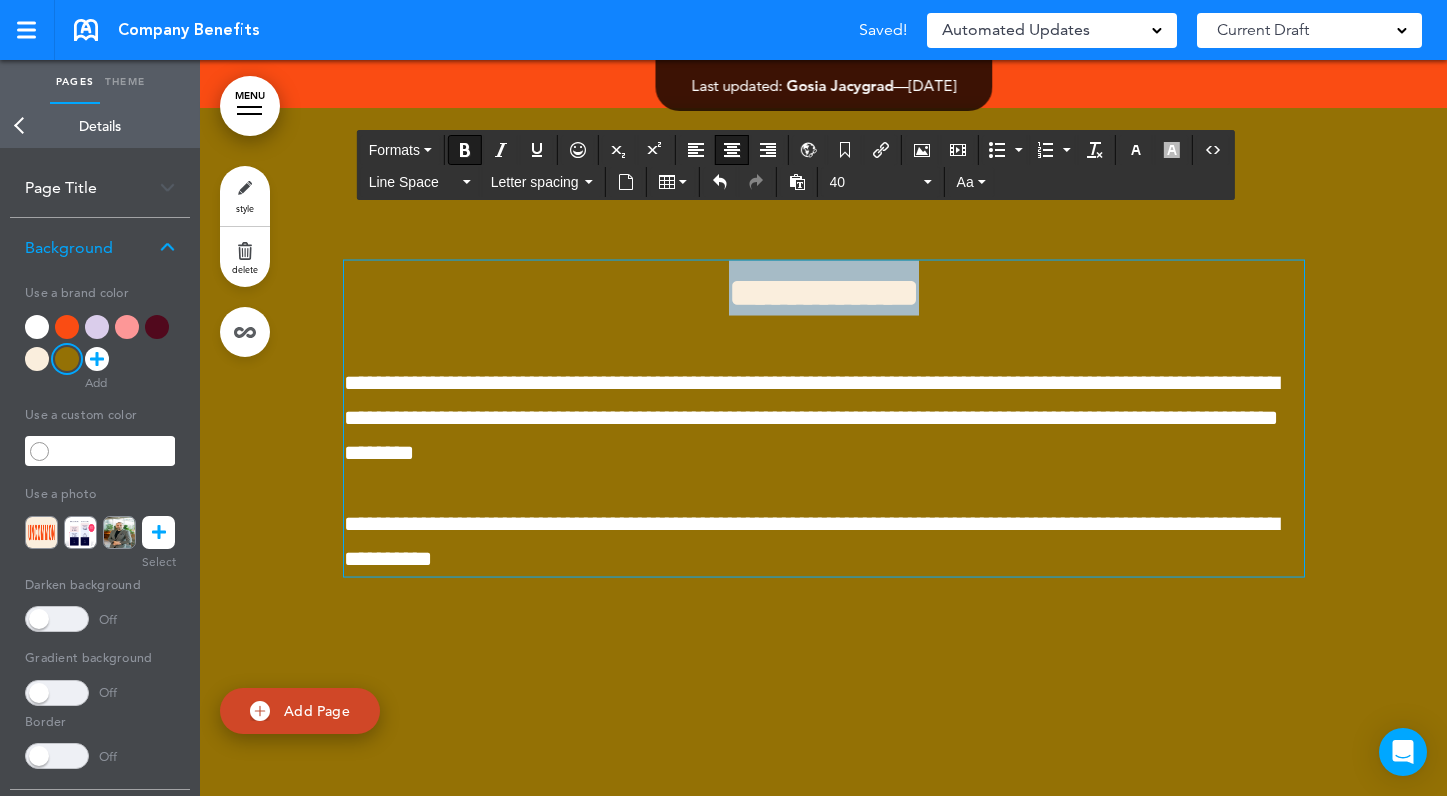 click on "**********" at bounding box center [824, 292] 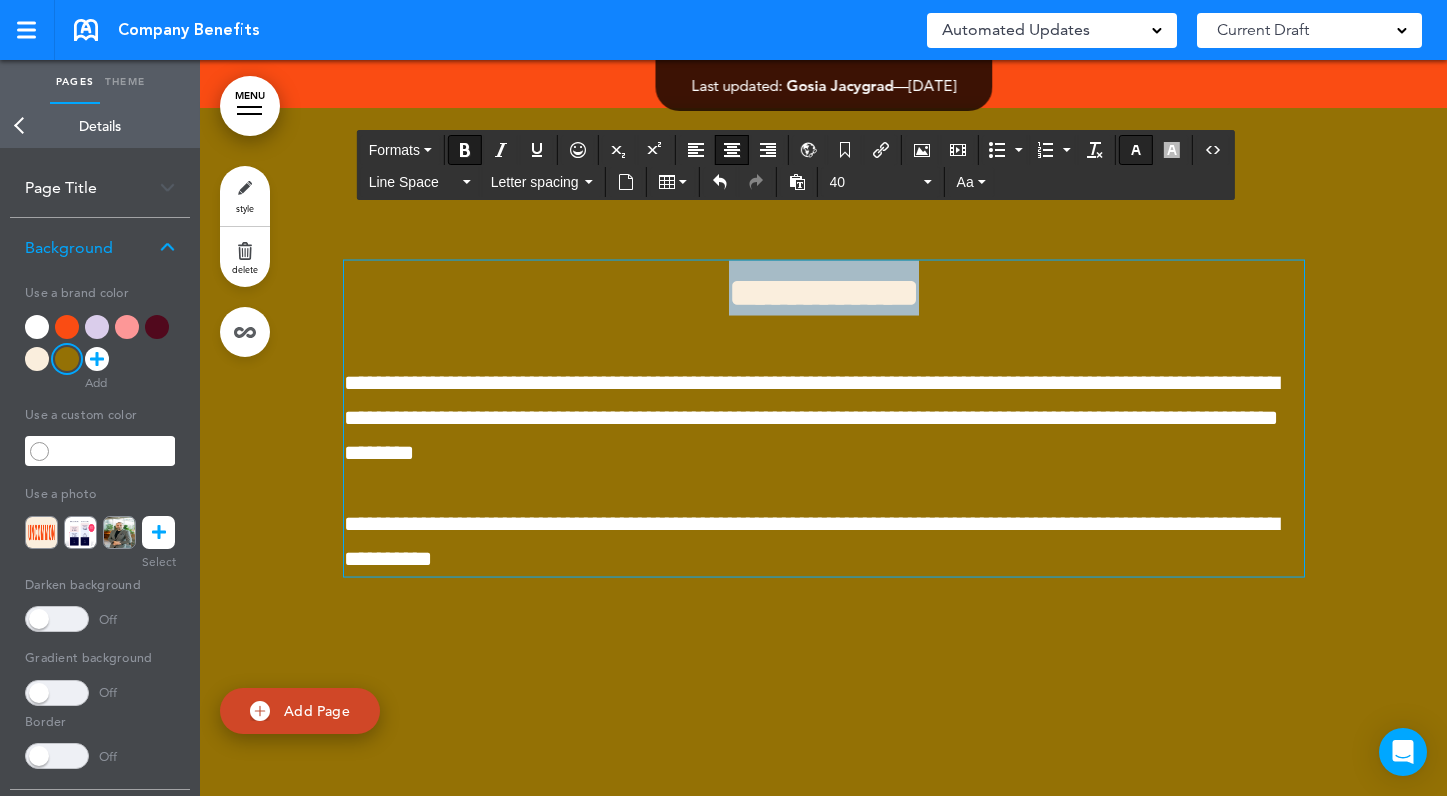 click at bounding box center (1136, 150) 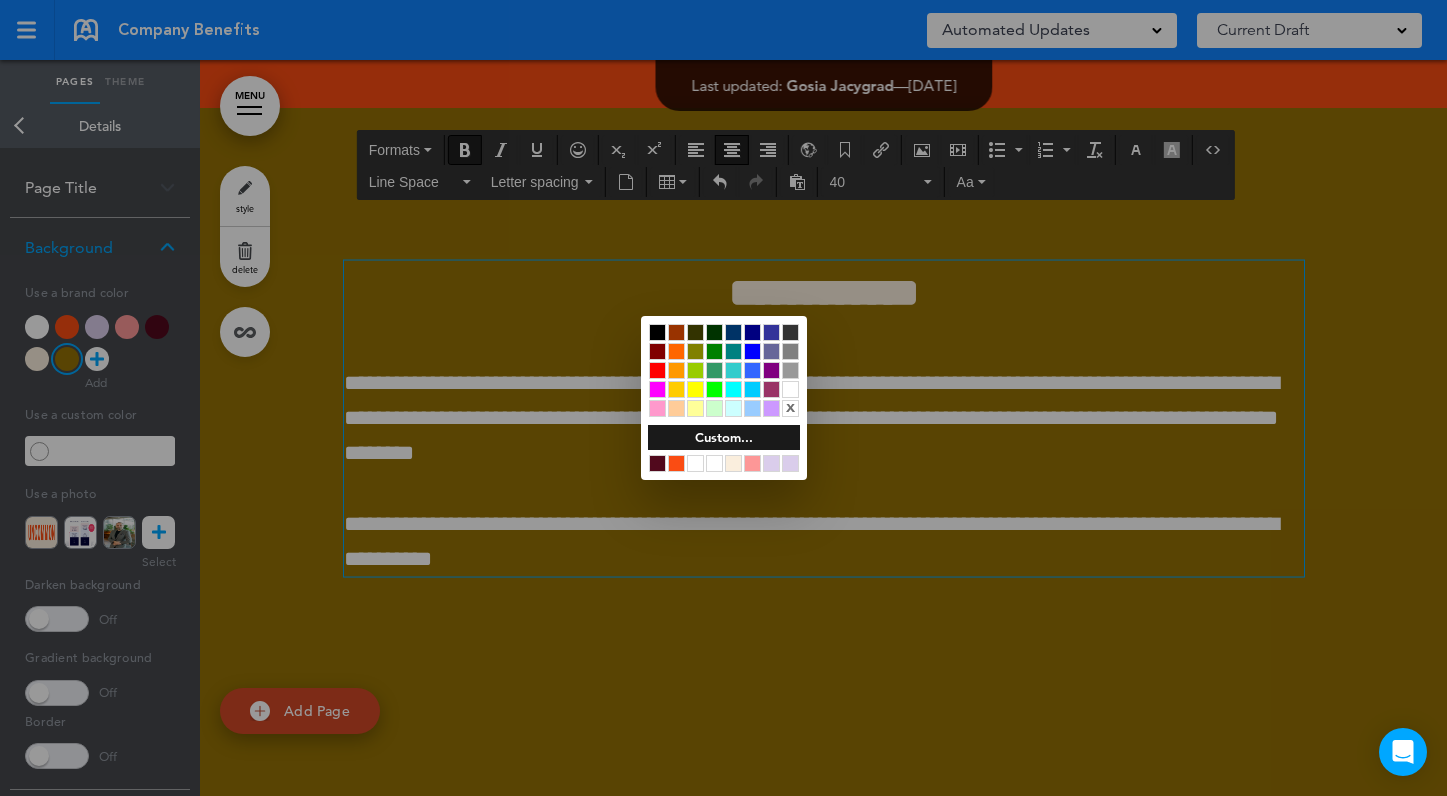 click at bounding box center [657, 463] 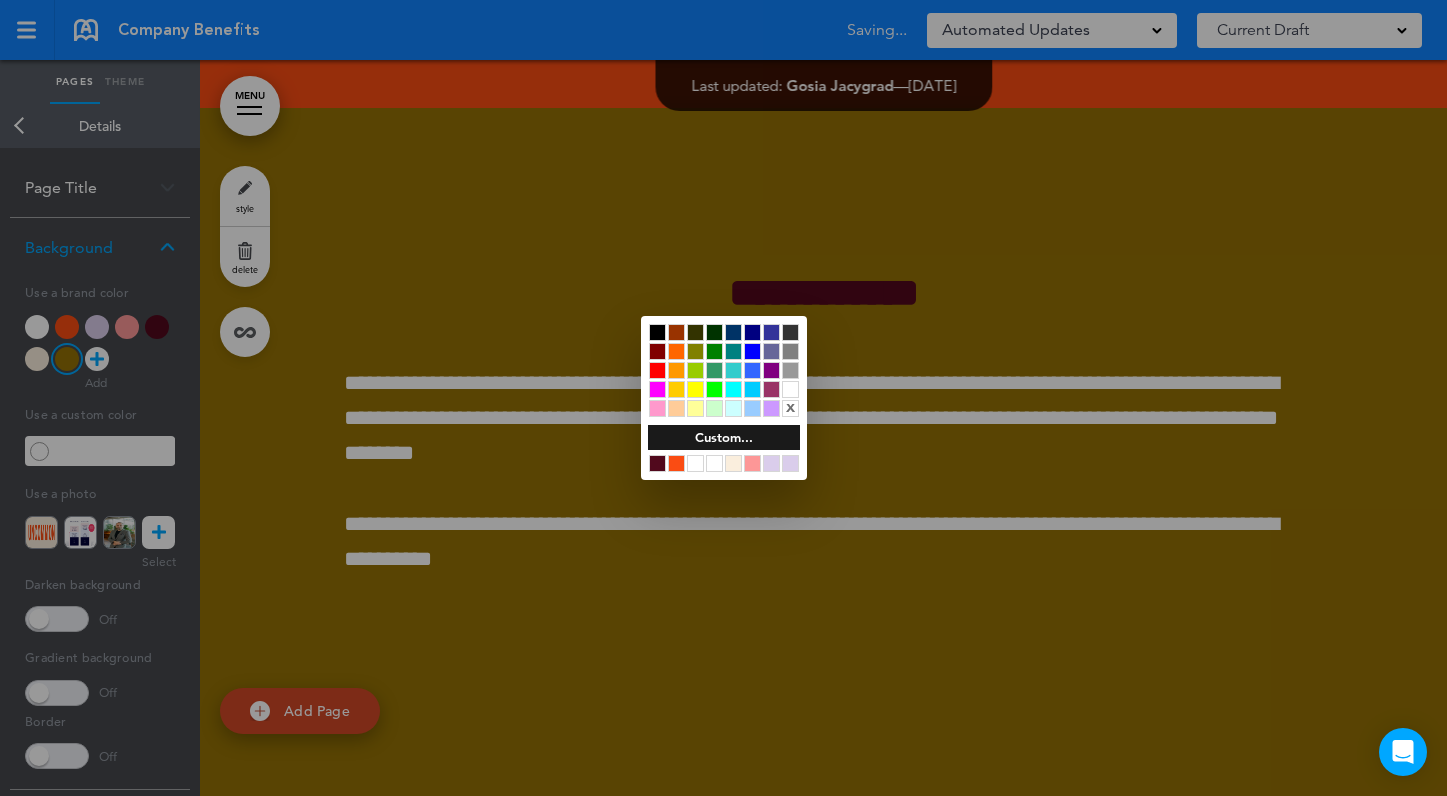 click at bounding box center (723, 398) 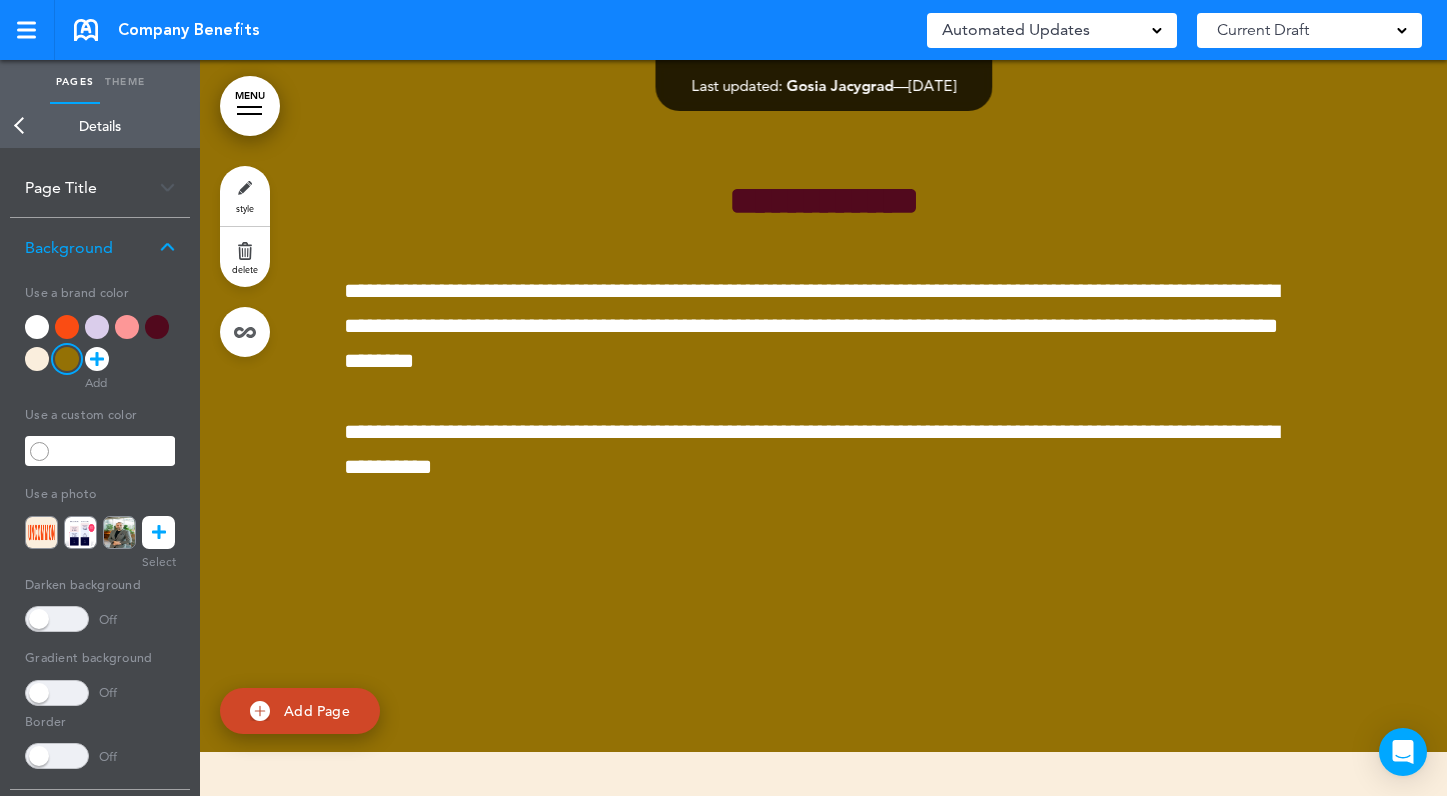 scroll, scrollTop: 841, scrollLeft: 0, axis: vertical 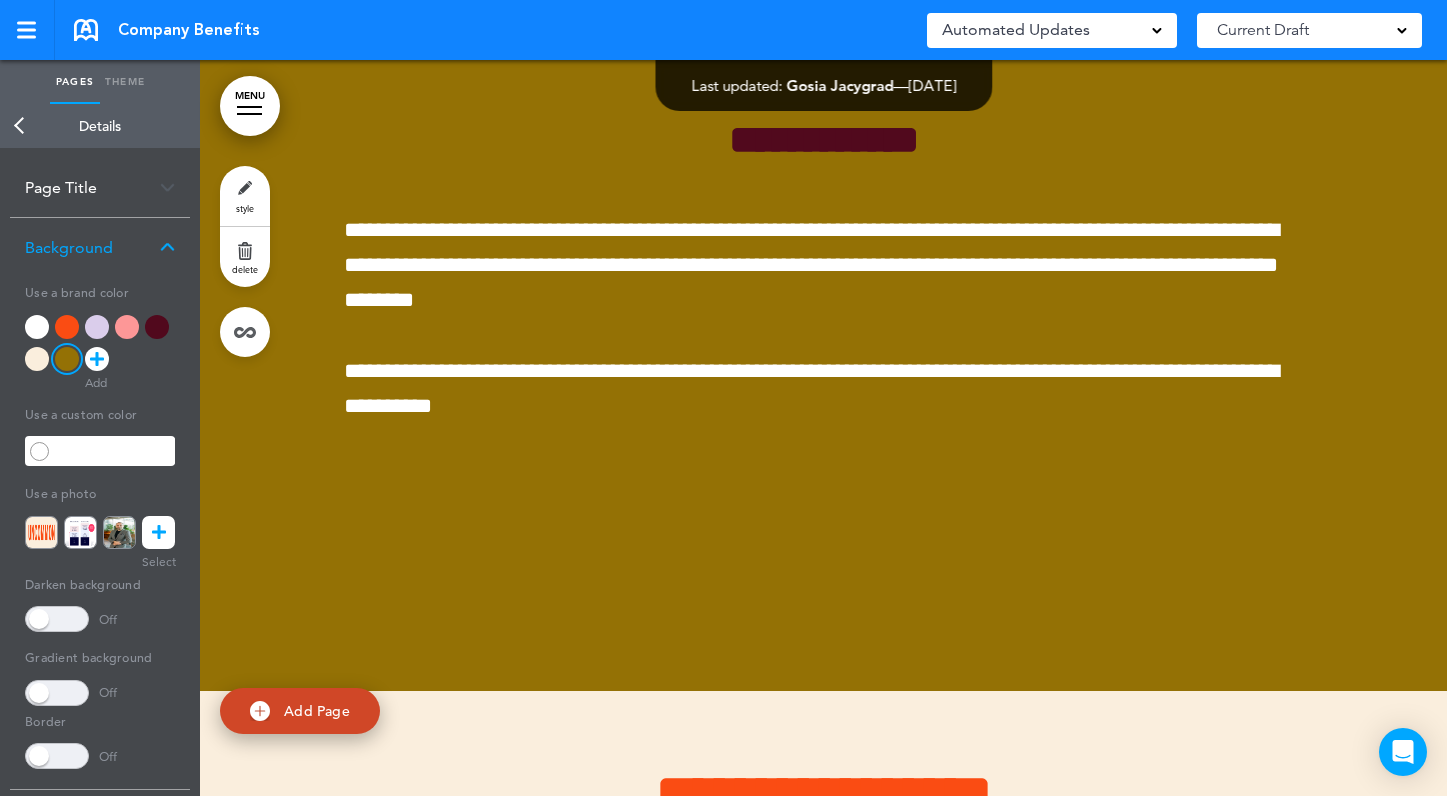 click on "**********" at bounding box center (824, 323) 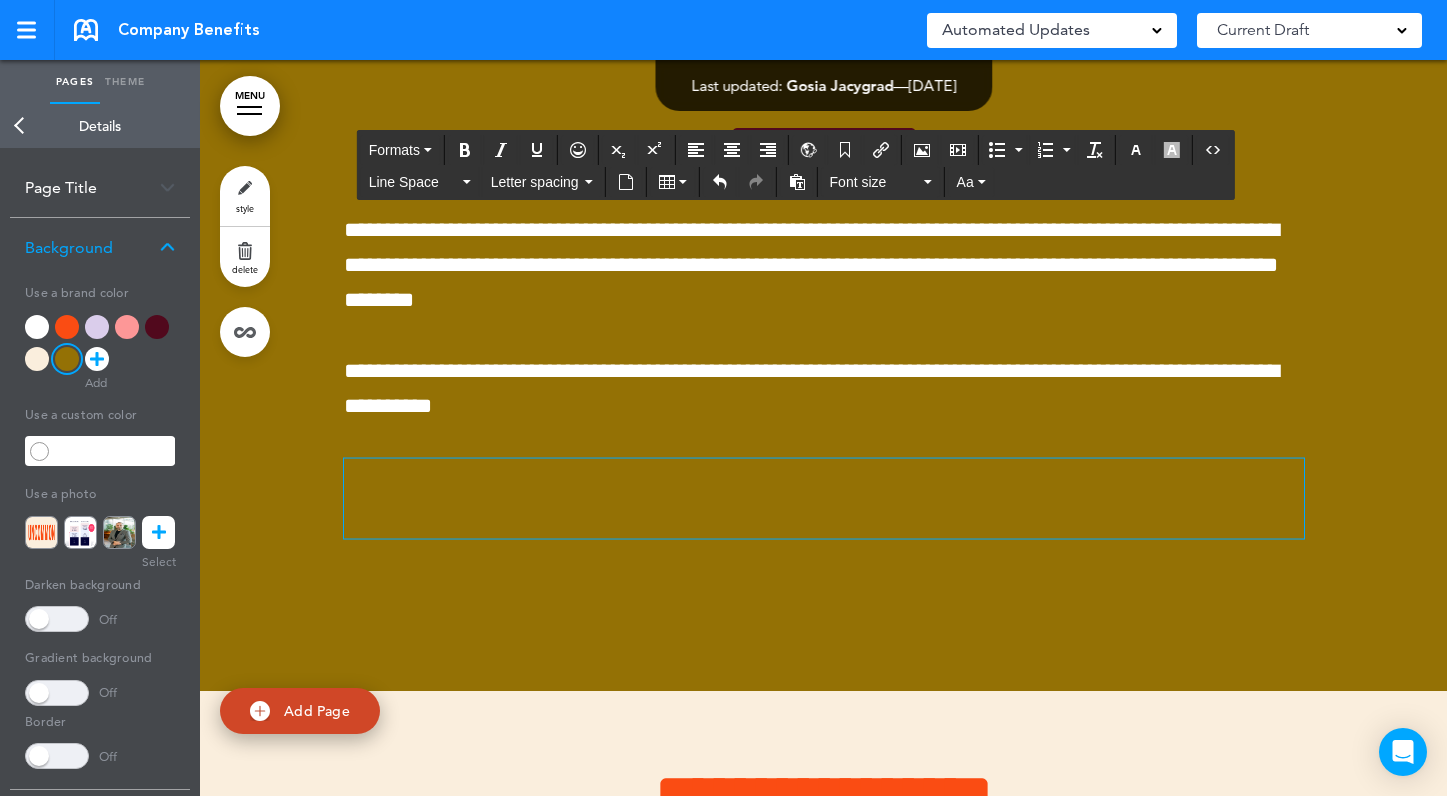 click at bounding box center (824, 498) 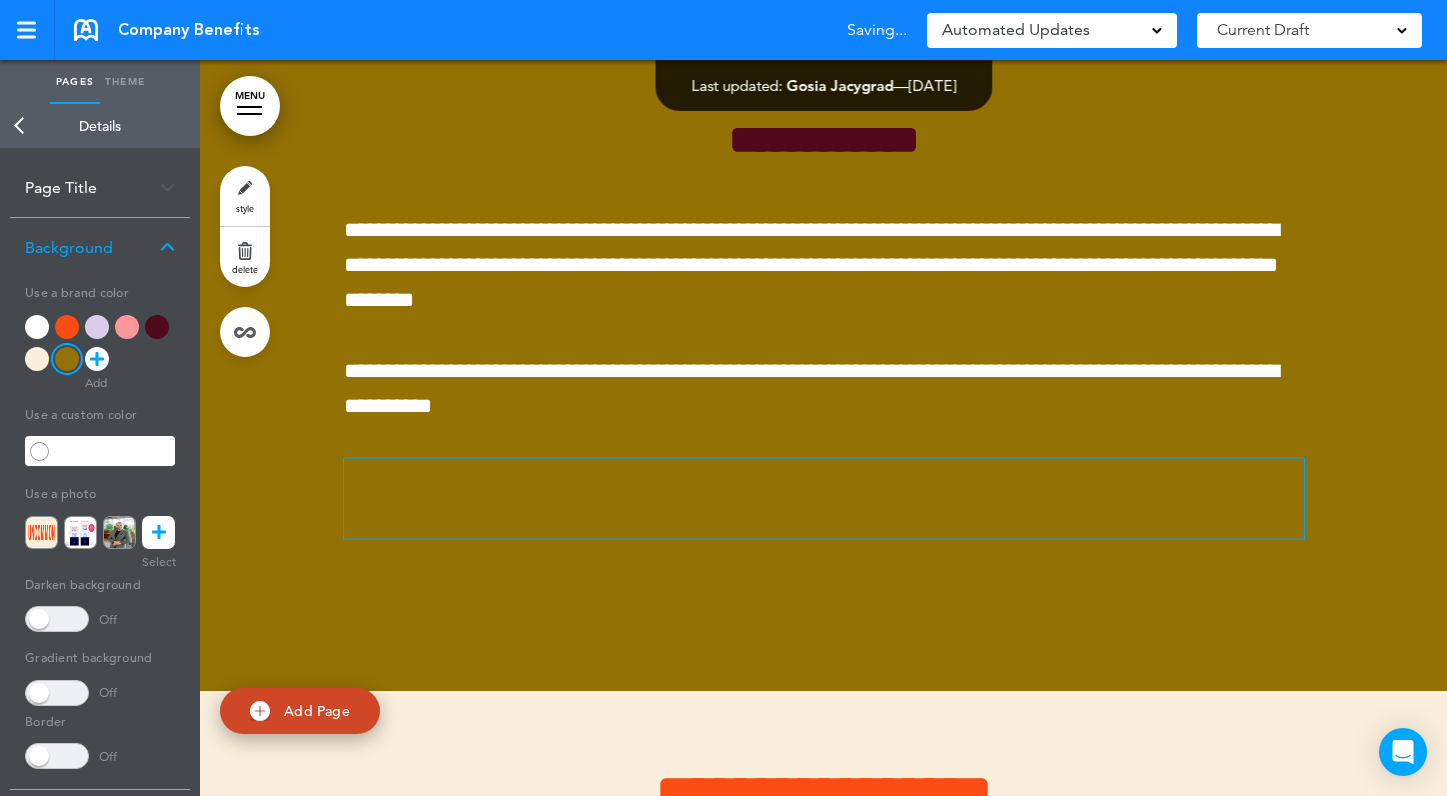 click on "**********" at bounding box center (824, 323) 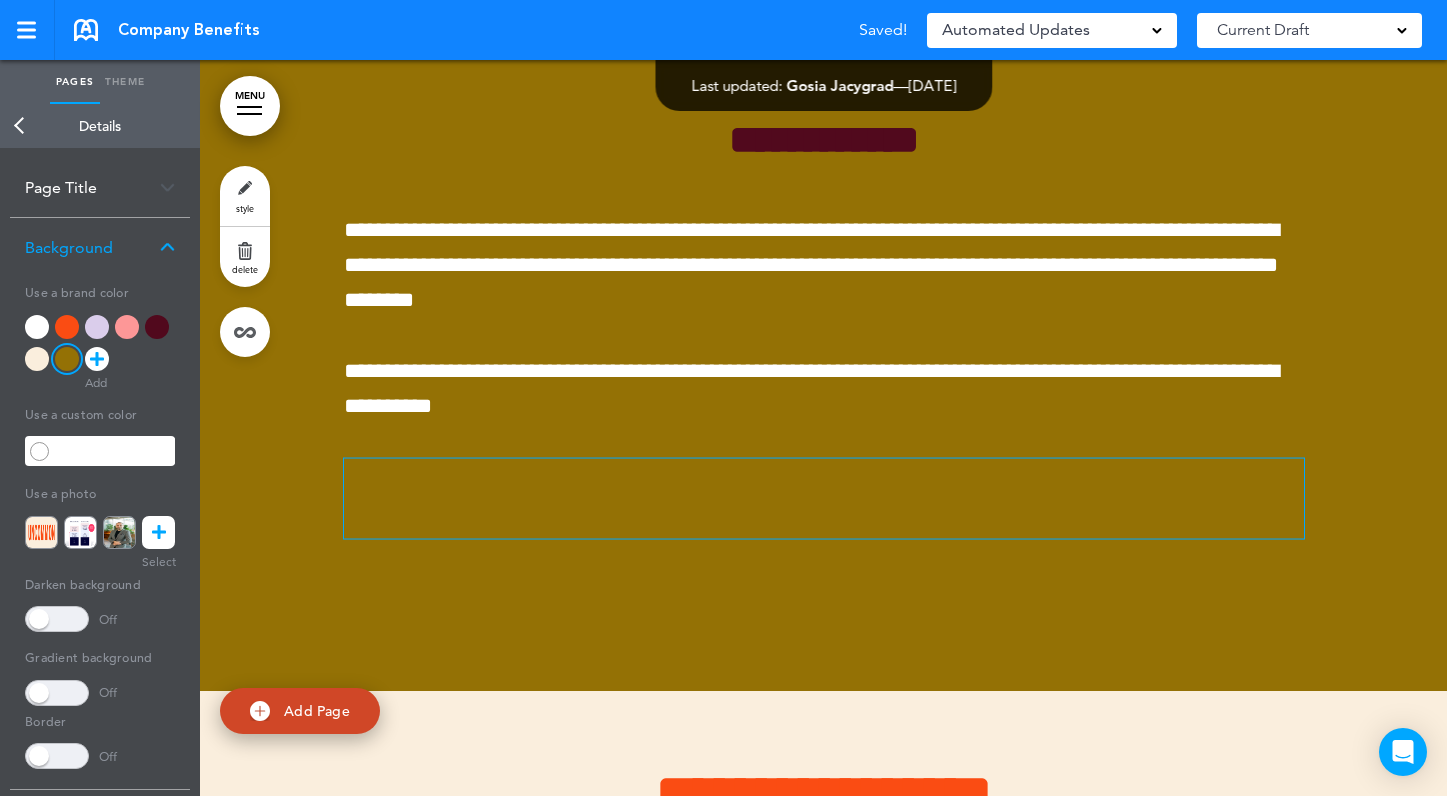 click at bounding box center [824, 498] 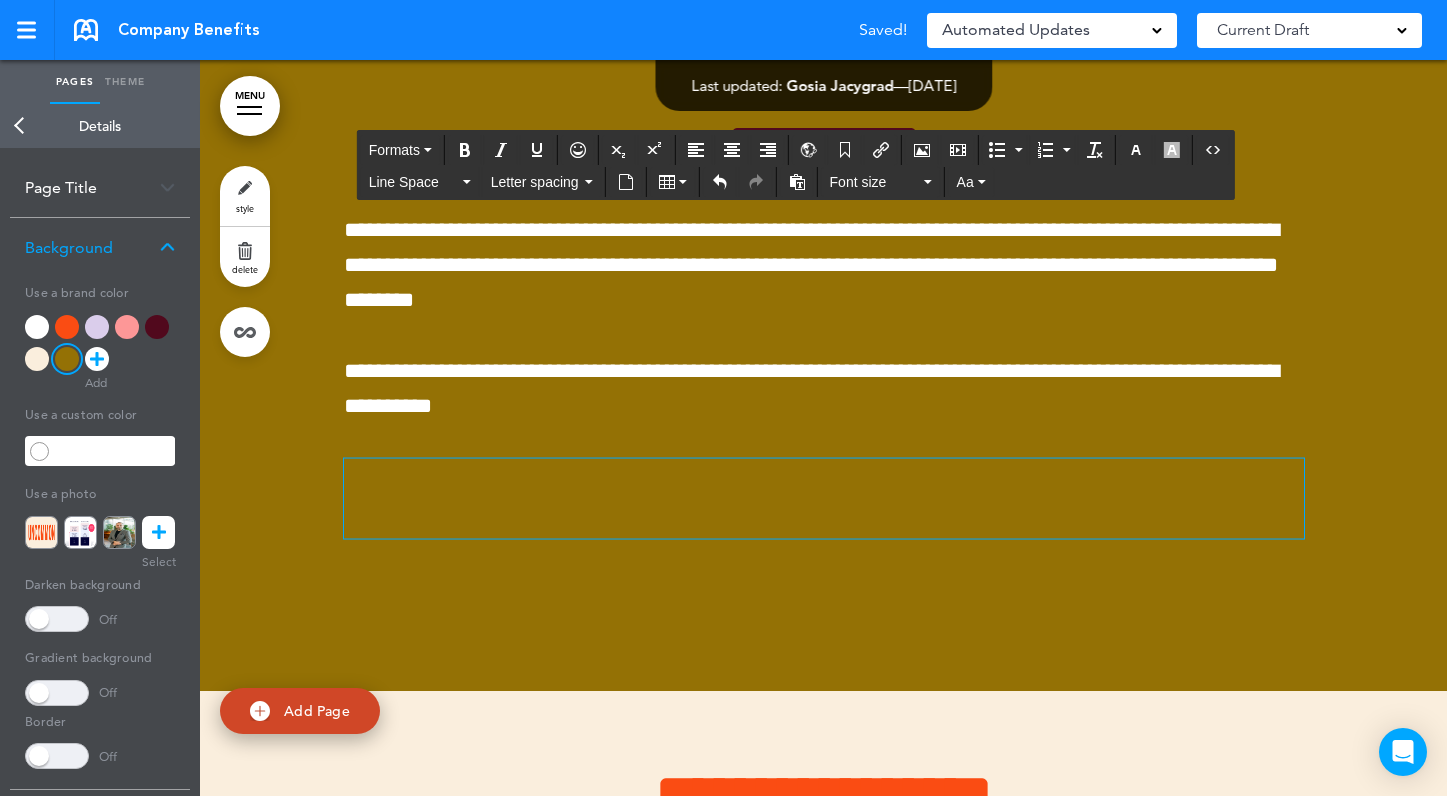 click at bounding box center (823, 323) 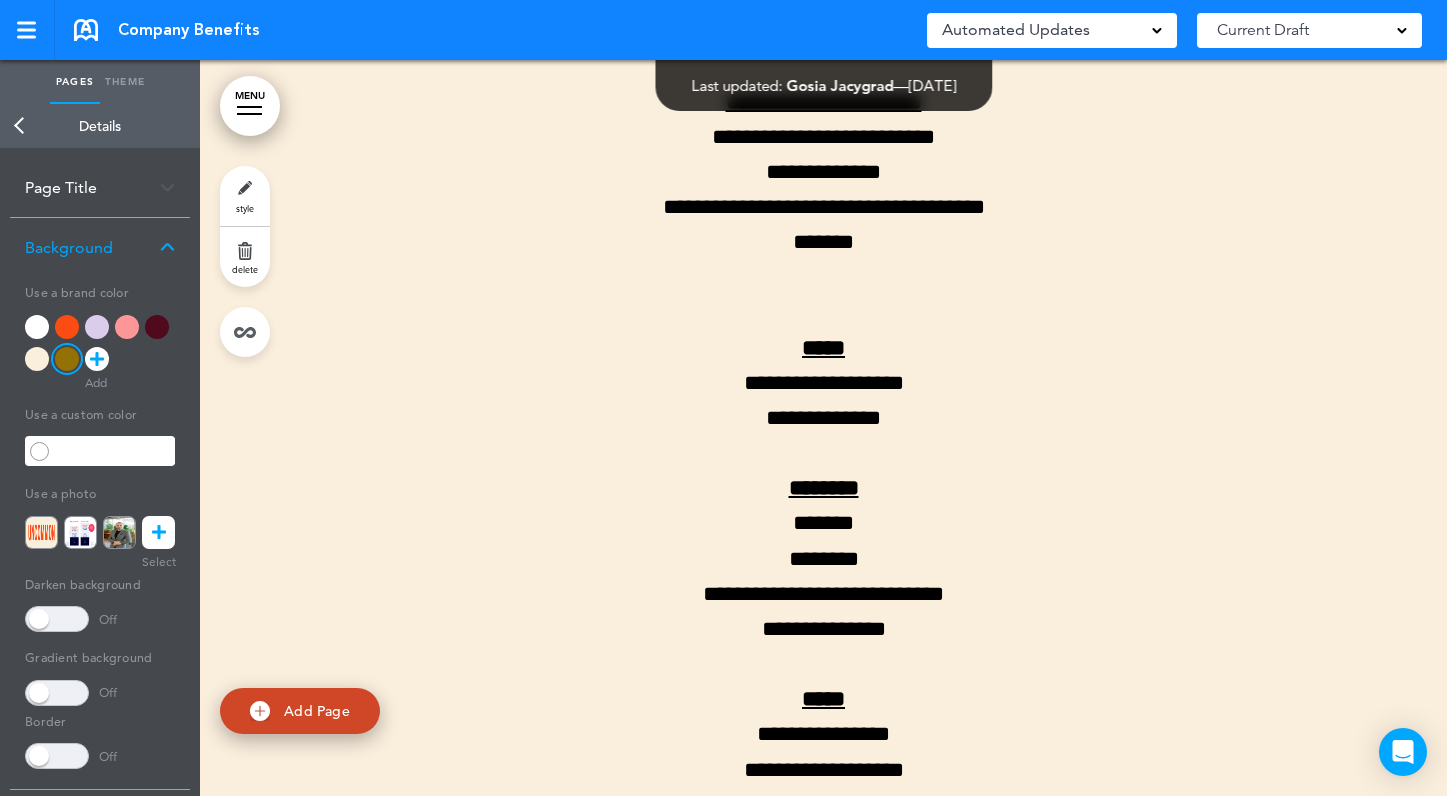 scroll, scrollTop: 1758, scrollLeft: 0, axis: vertical 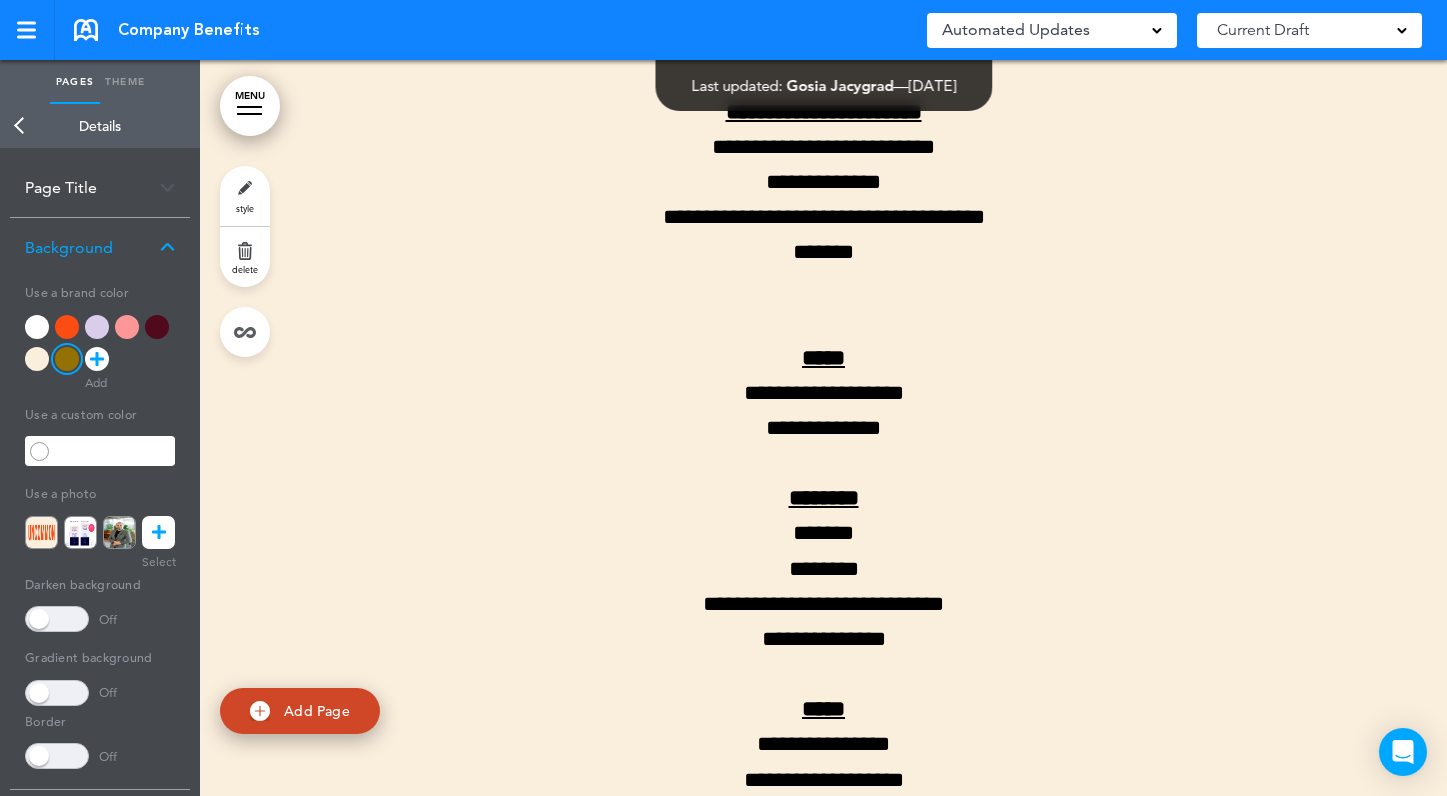 click on "**********" at bounding box center (824, 358) 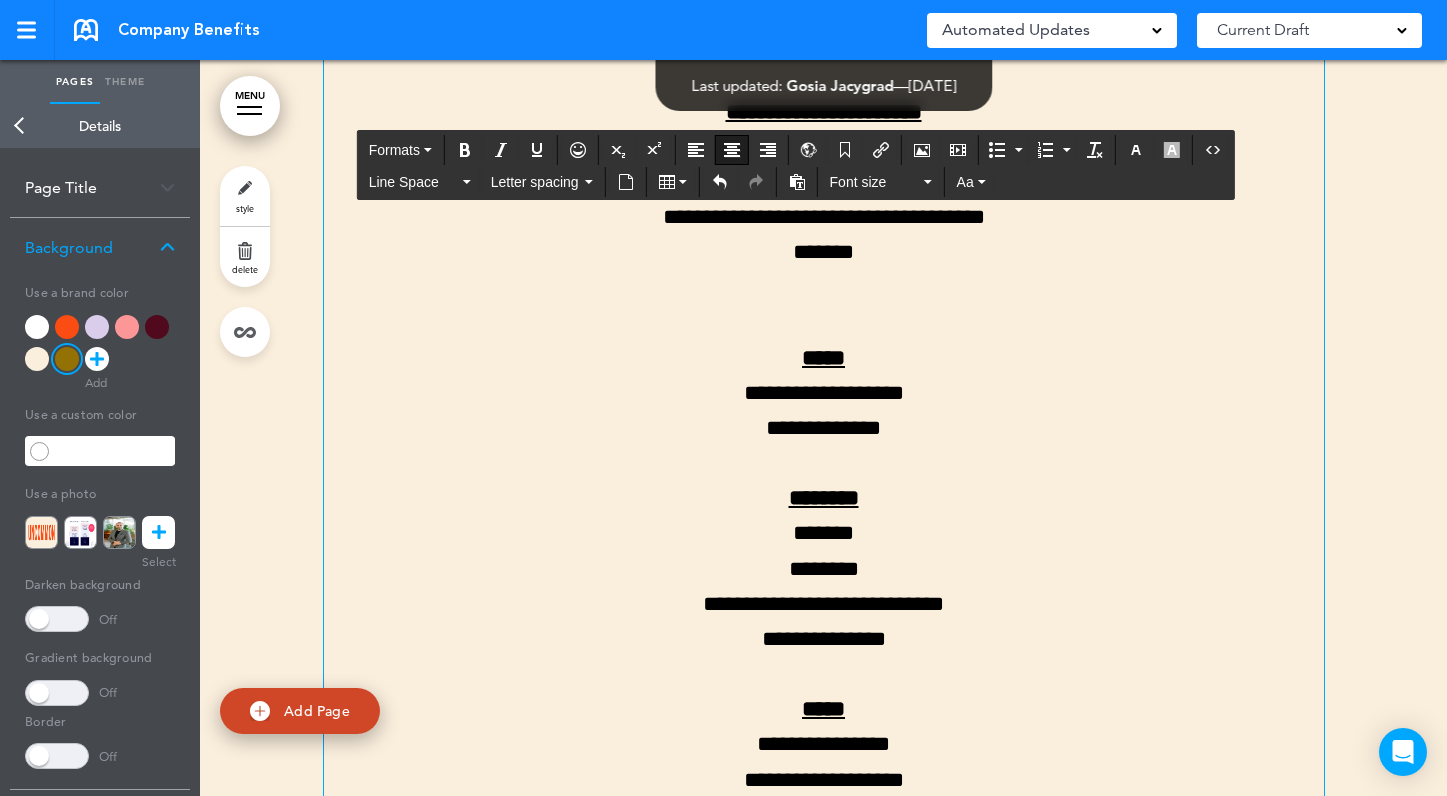 click on "**********" at bounding box center (824, 200) 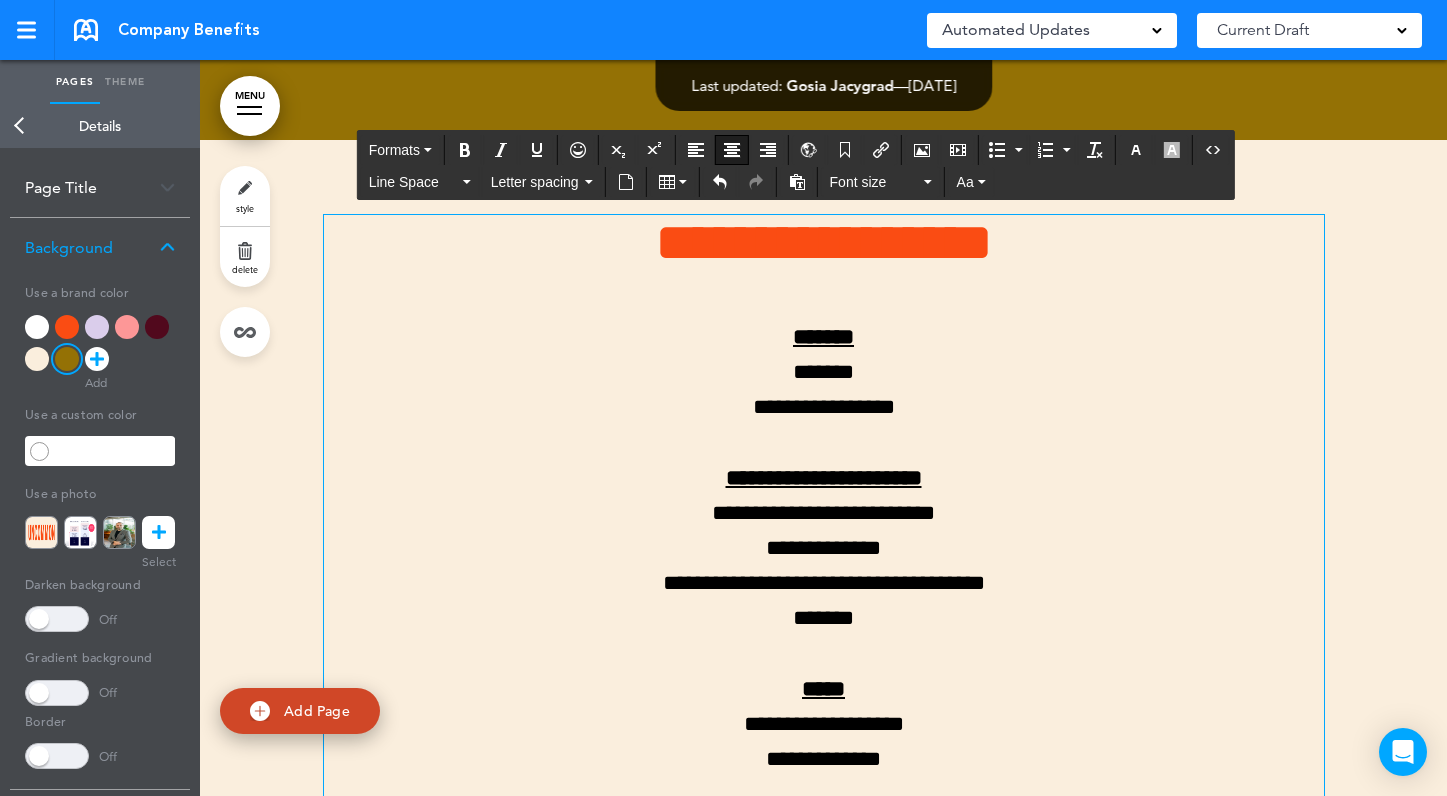 scroll, scrollTop: 1378, scrollLeft: 0, axis: vertical 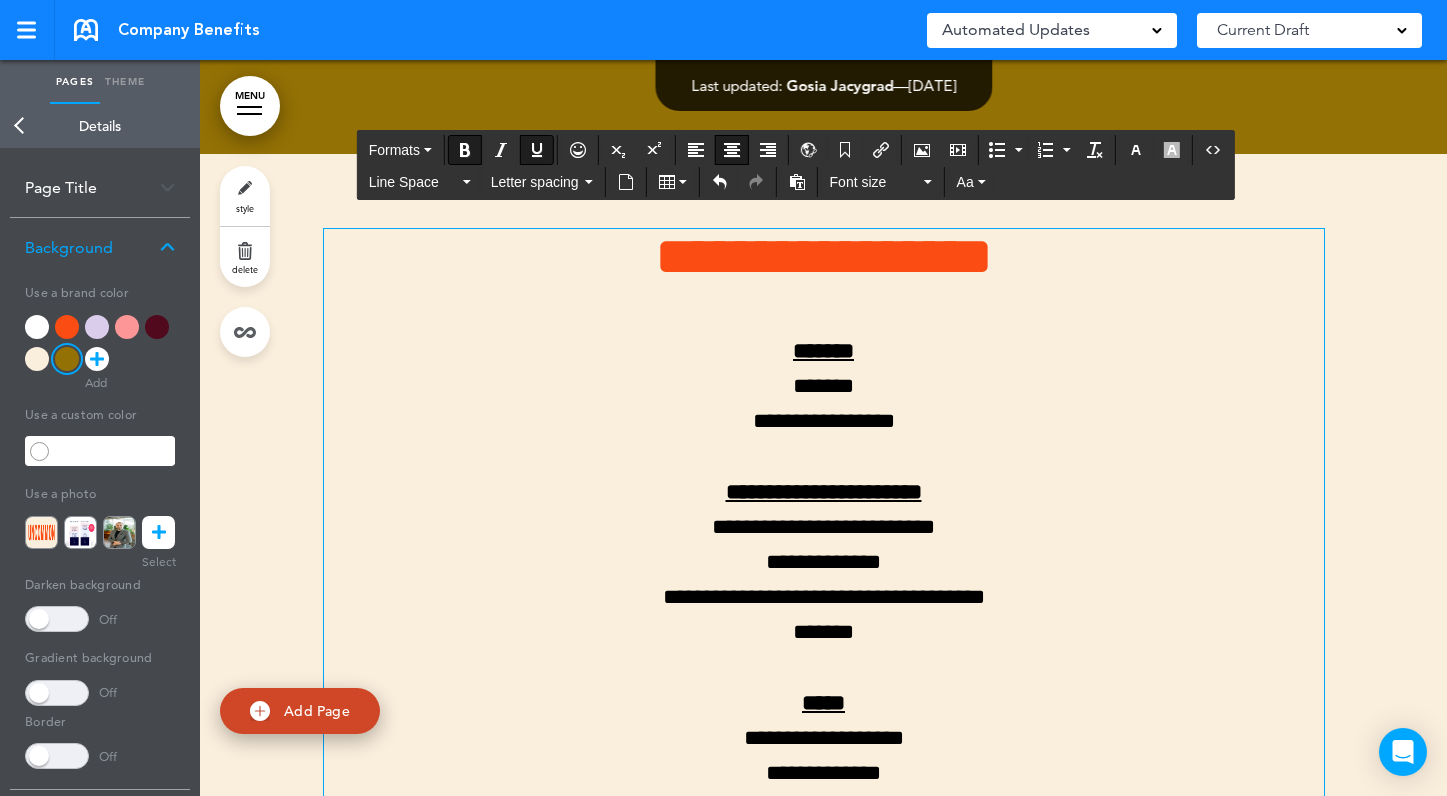 click on "*******" at bounding box center [823, 351] 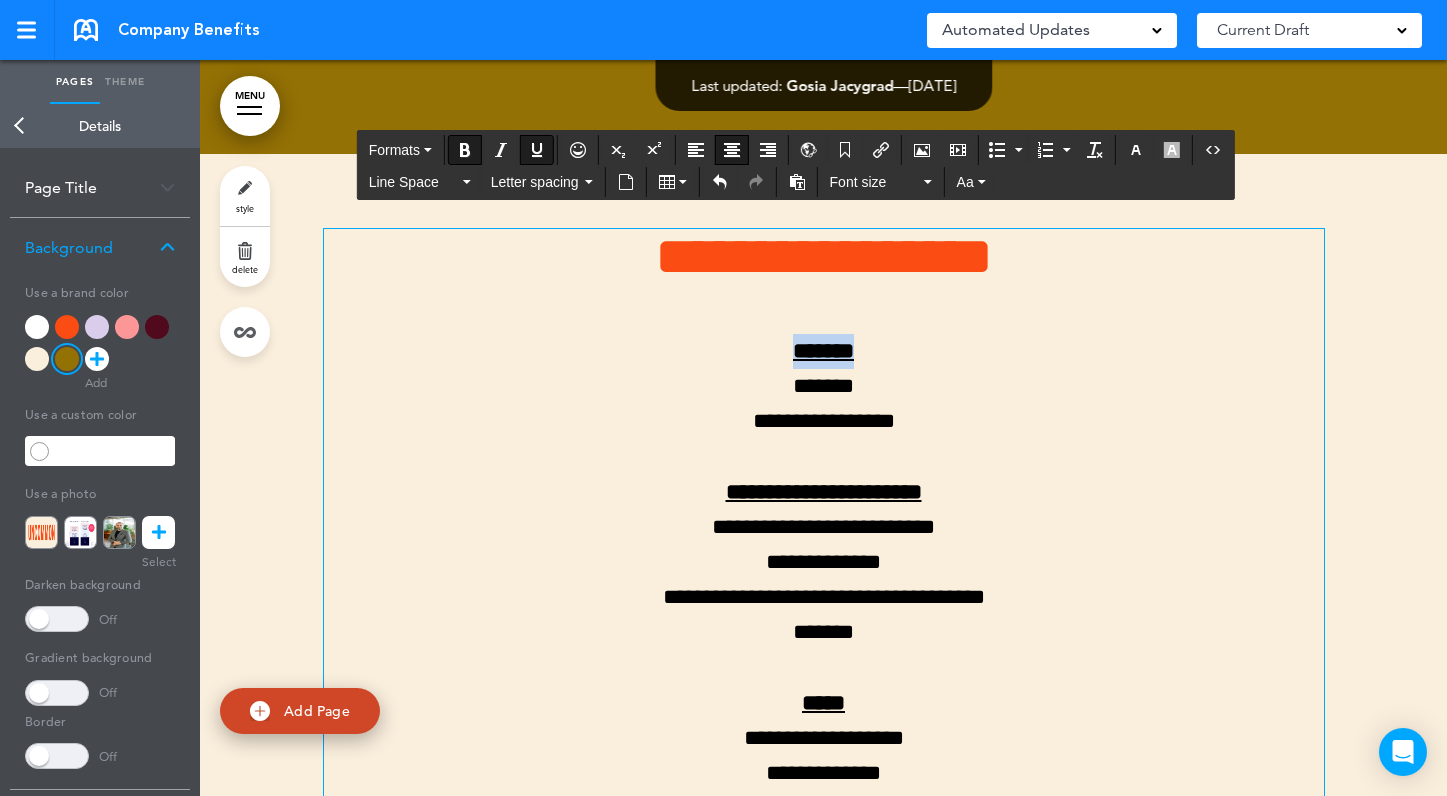 click on "*******" at bounding box center [823, 351] 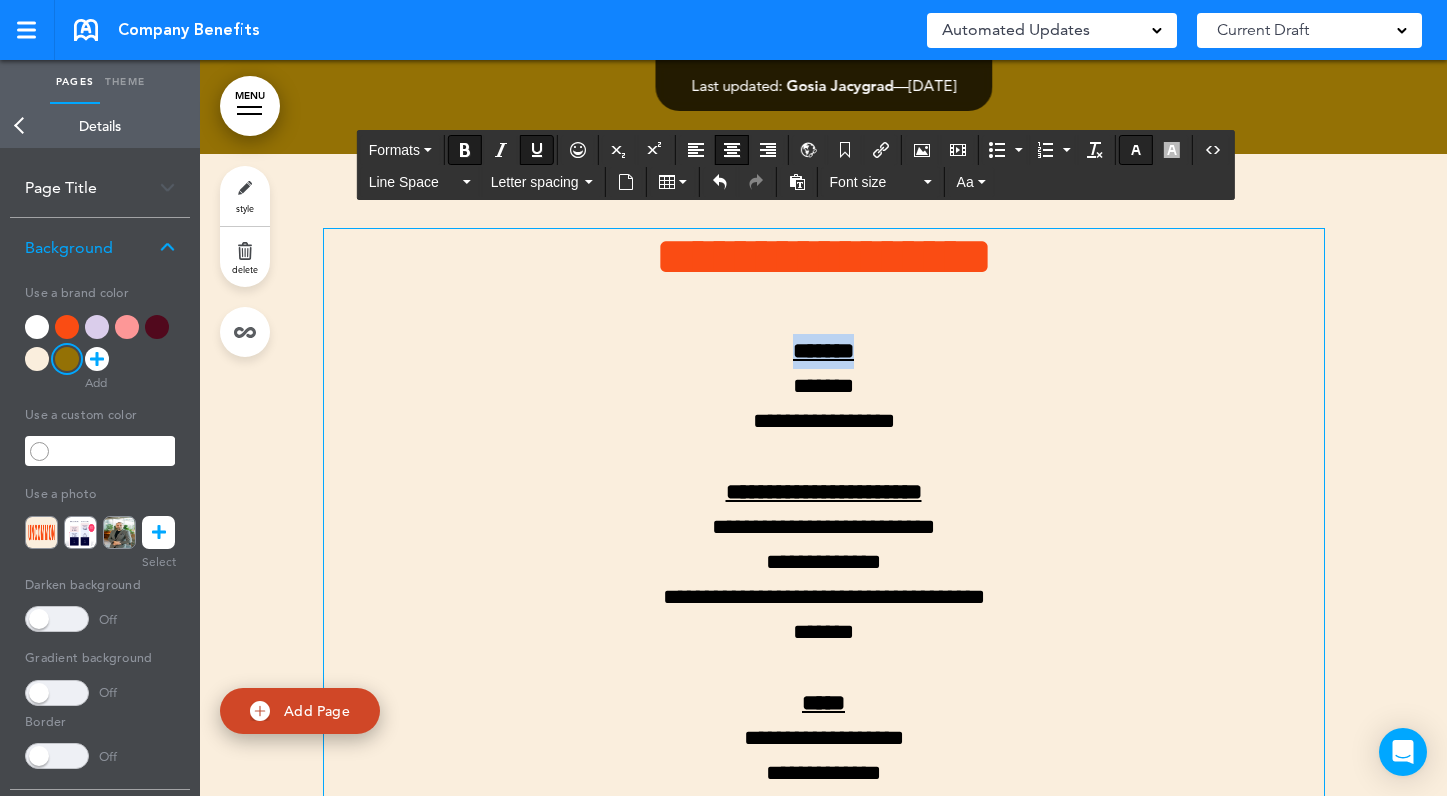 click at bounding box center (1136, 150) 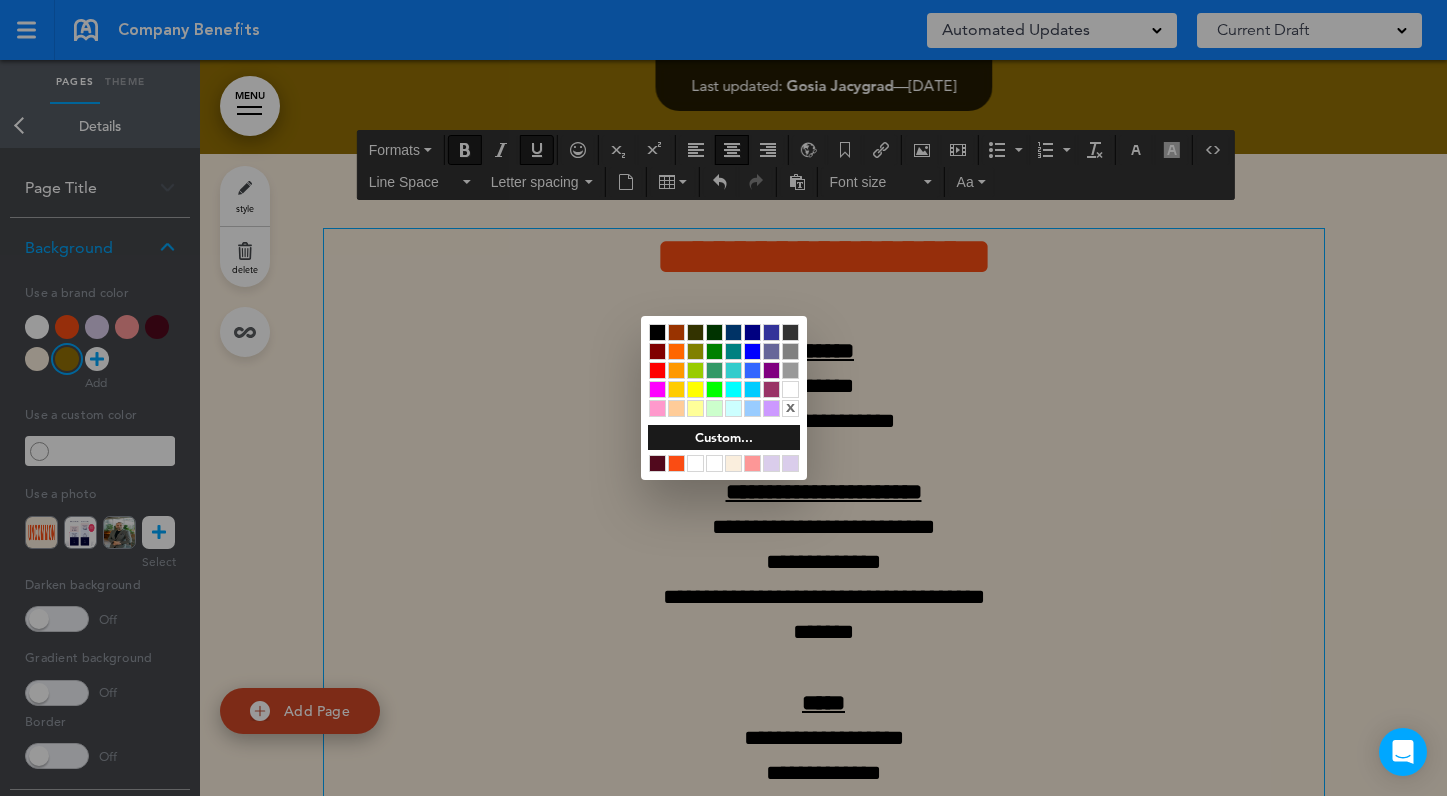 click at bounding box center [657, 463] 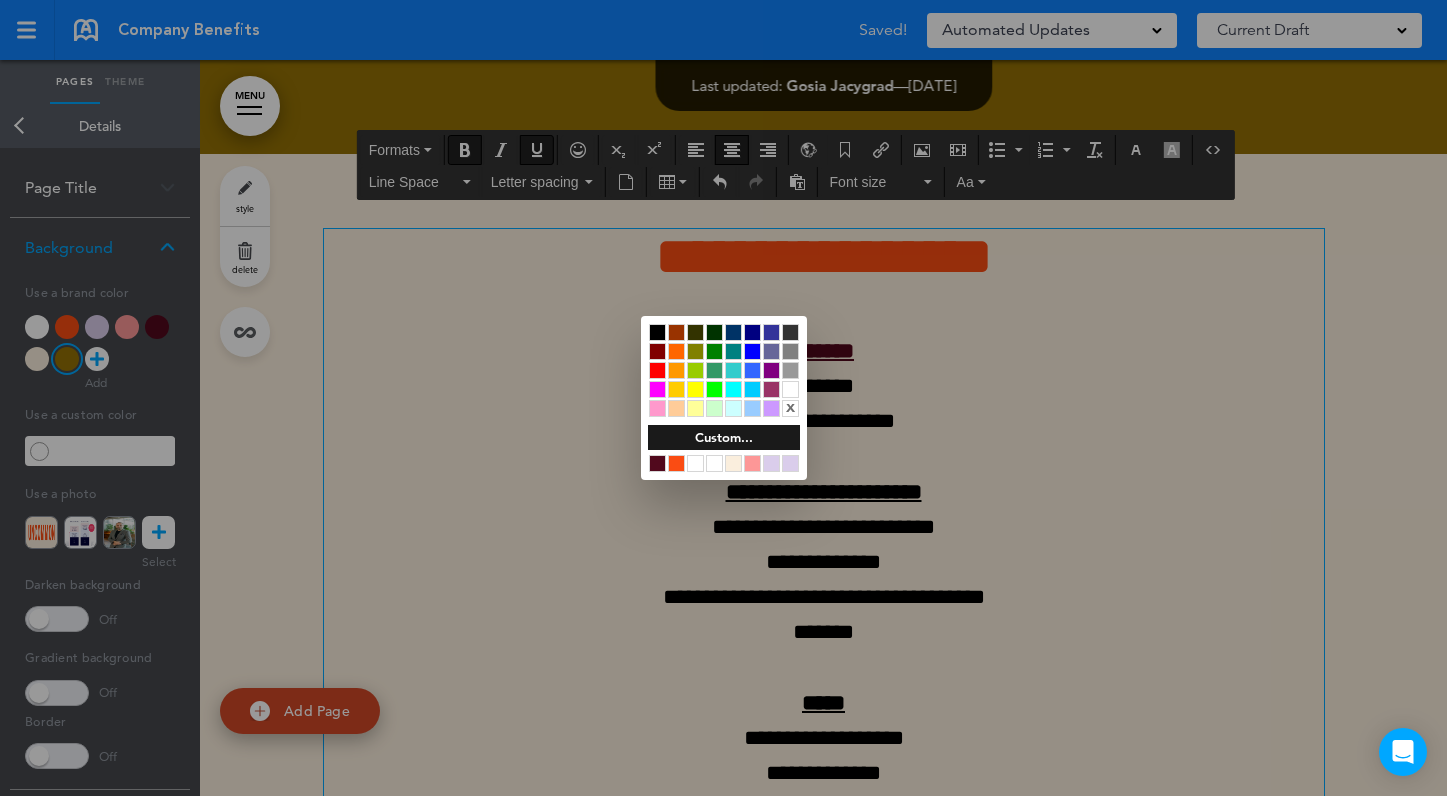 click at bounding box center (723, 398) 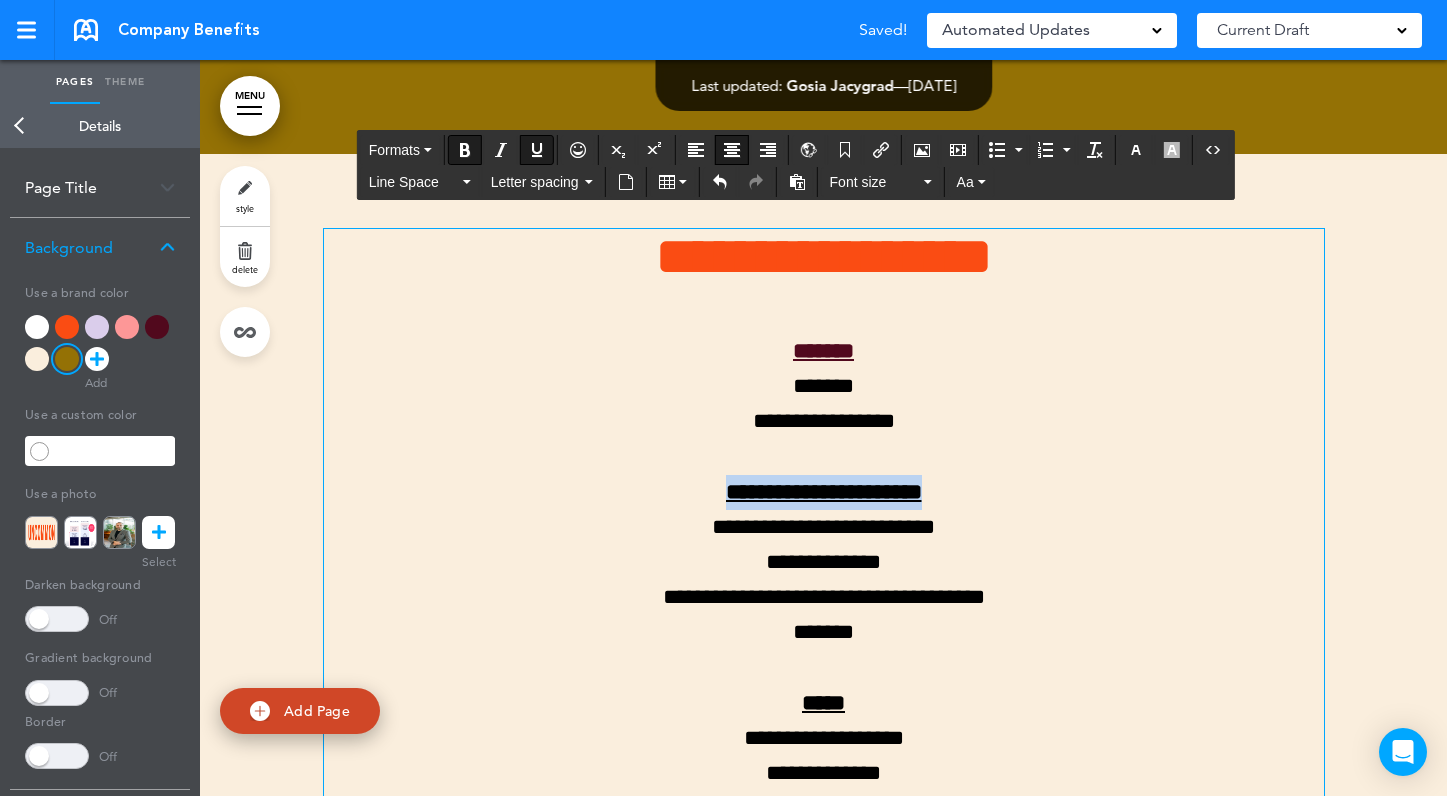 drag, startPoint x: 992, startPoint y: 486, endPoint x: 692, endPoint y: 490, distance: 300.02667 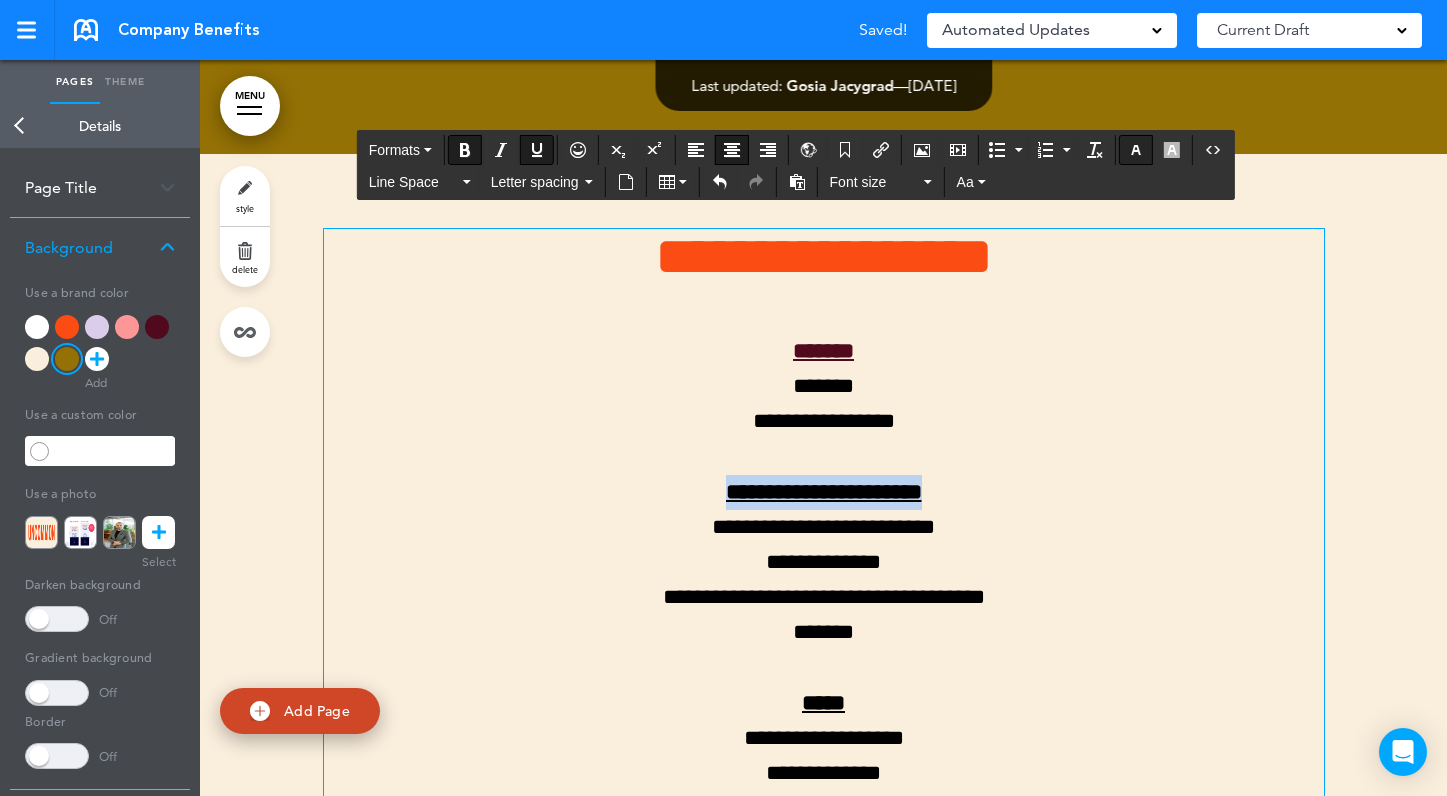 click at bounding box center [1136, 150] 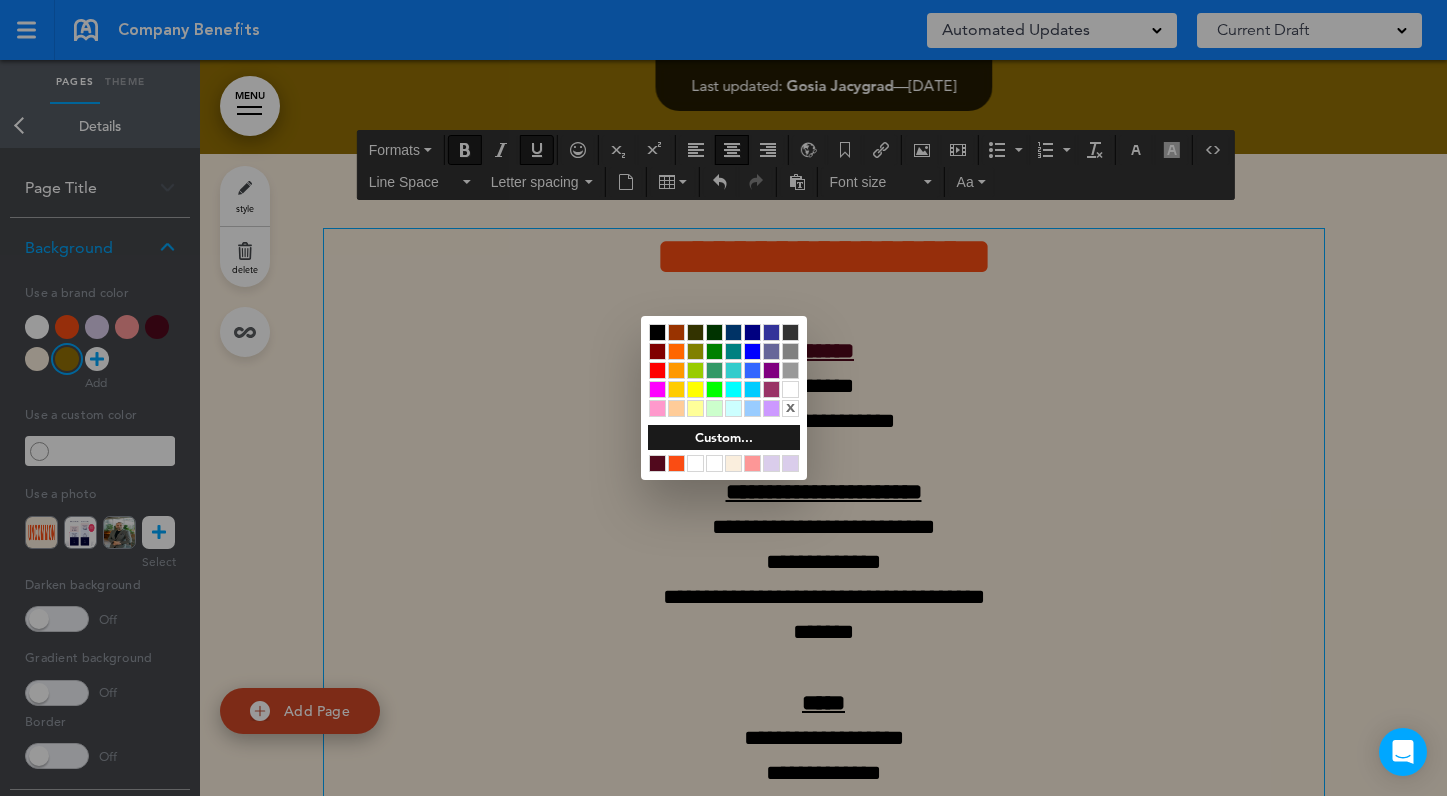 click at bounding box center [657, 463] 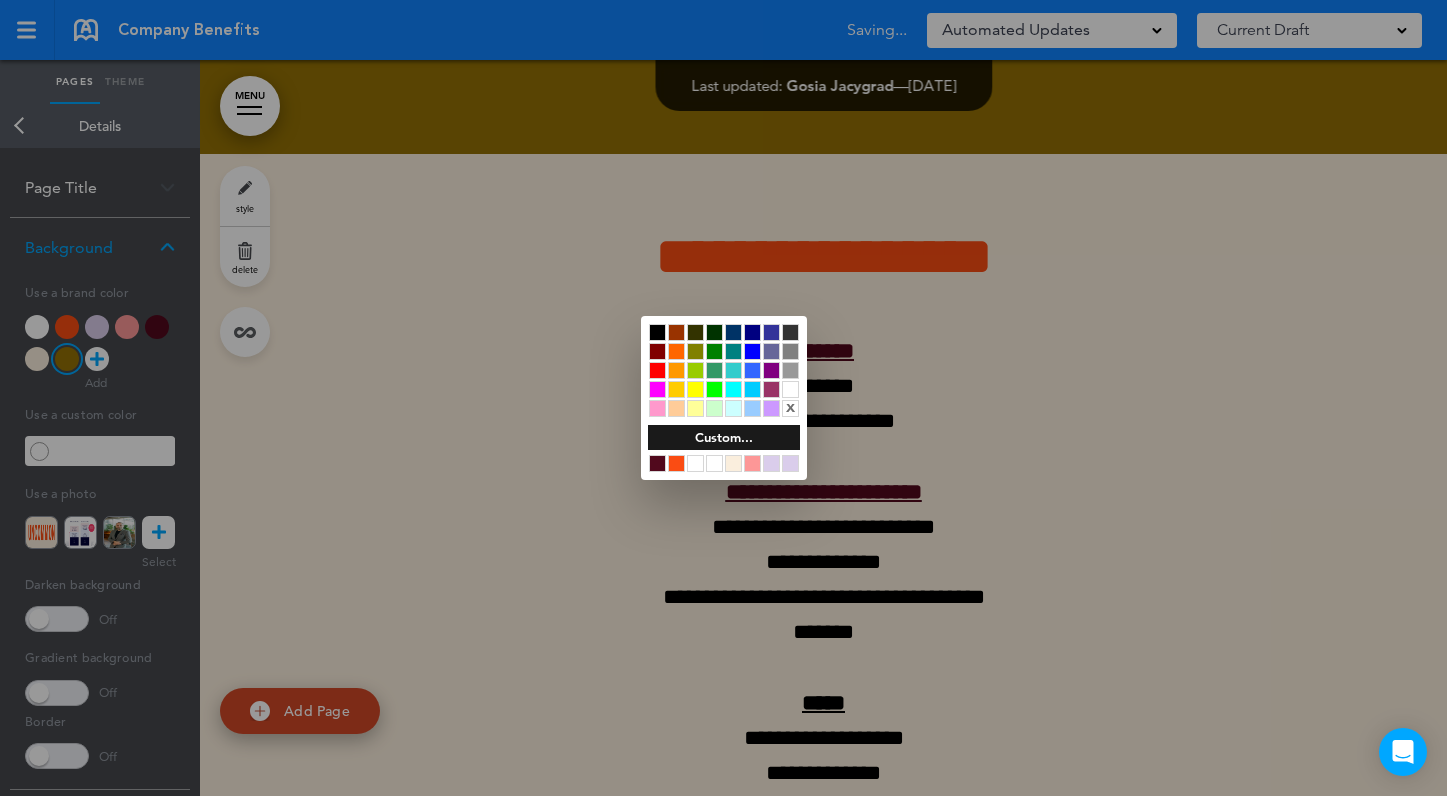 click at bounding box center [723, 398] 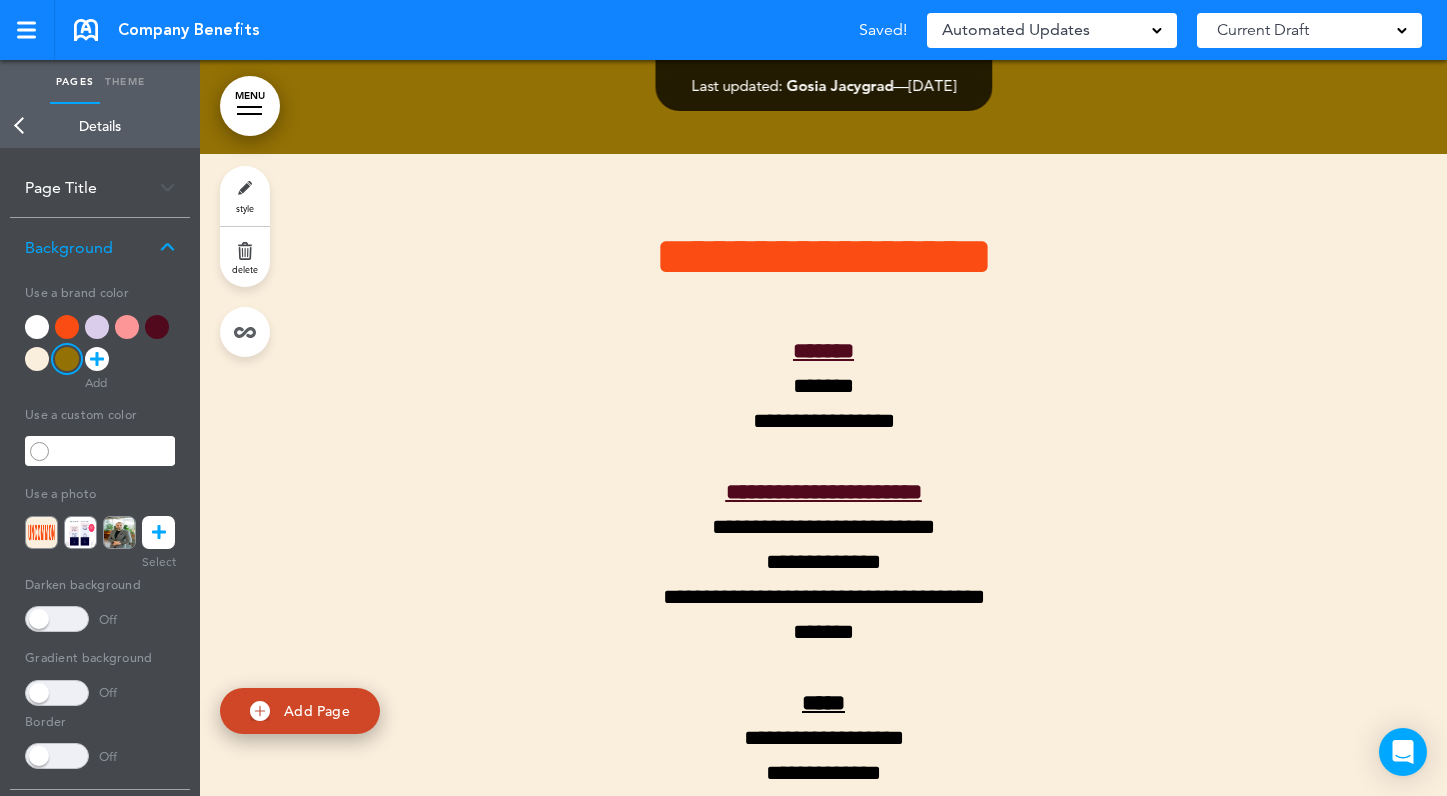 click on "*****" at bounding box center (823, 703) 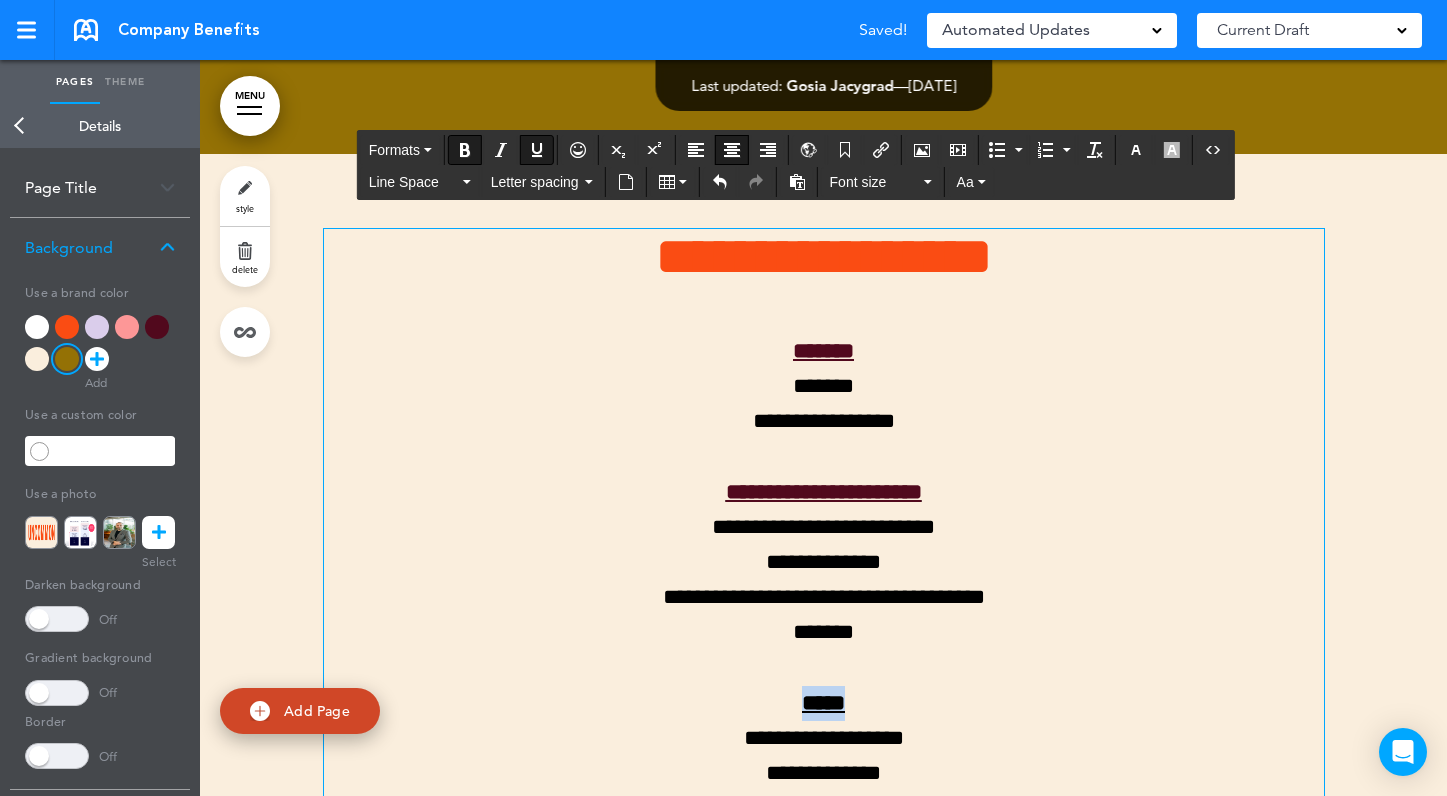 click on "*****" at bounding box center (823, 703) 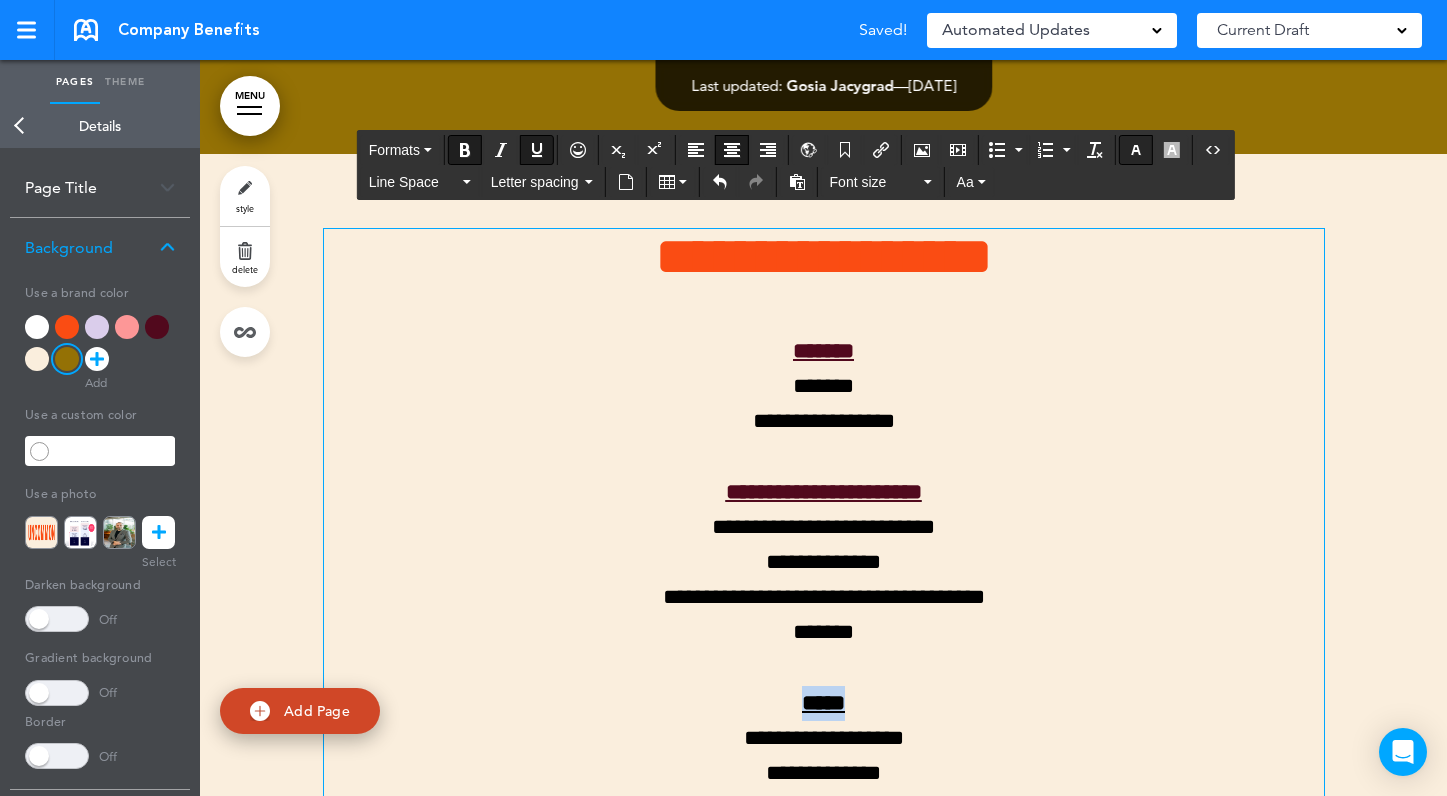 click at bounding box center (1136, 150) 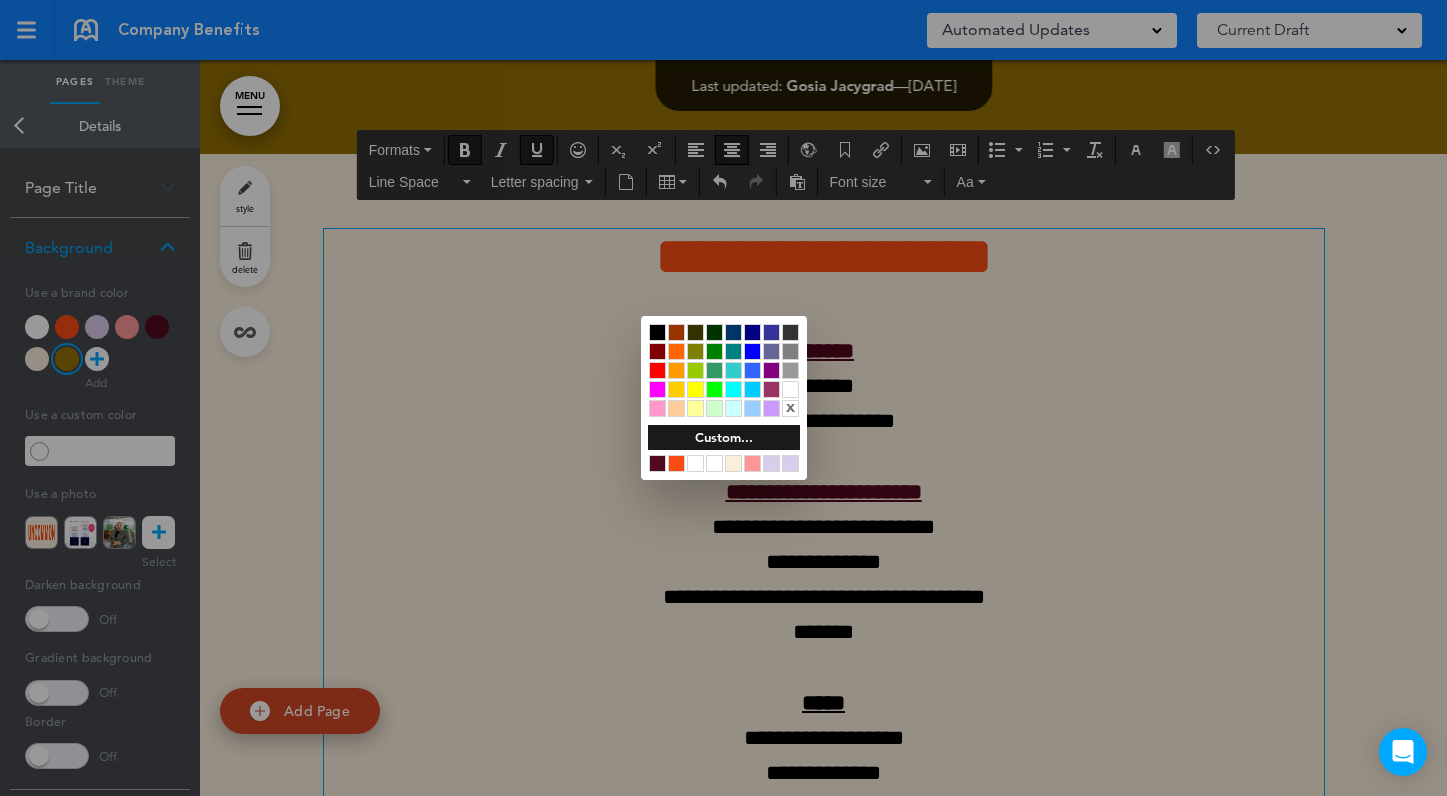 click at bounding box center (657, 463) 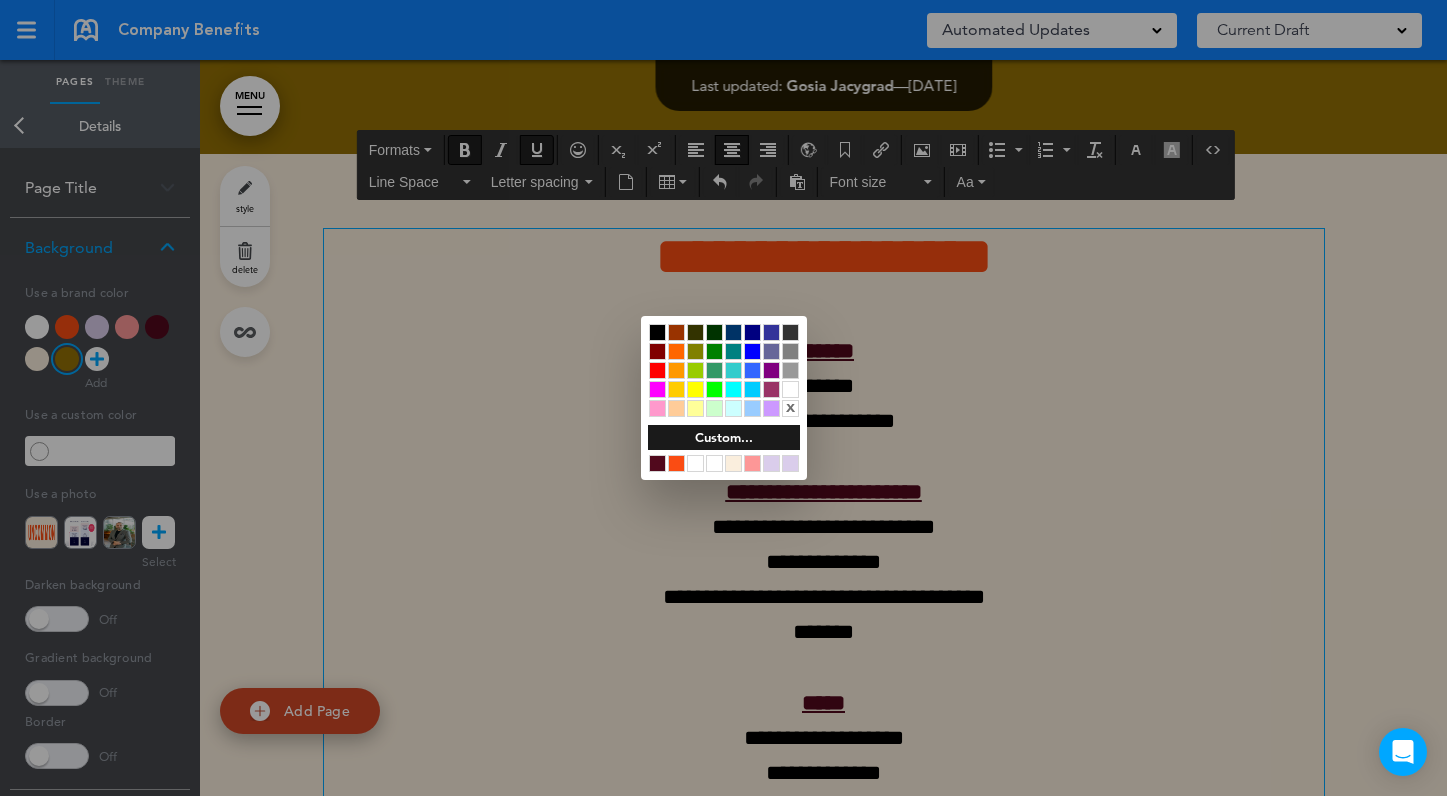 click at bounding box center [723, 398] 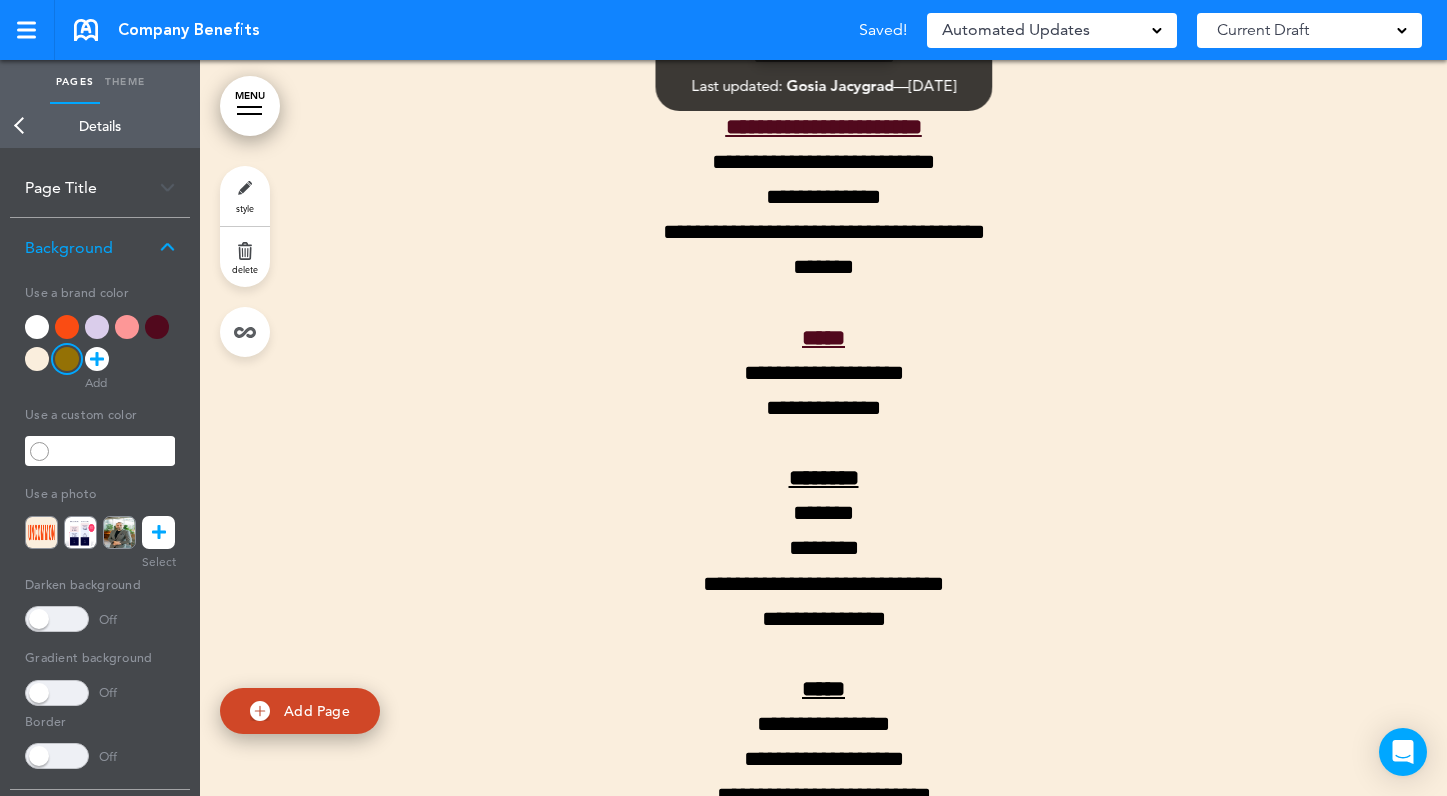 scroll, scrollTop: 1765, scrollLeft: 0, axis: vertical 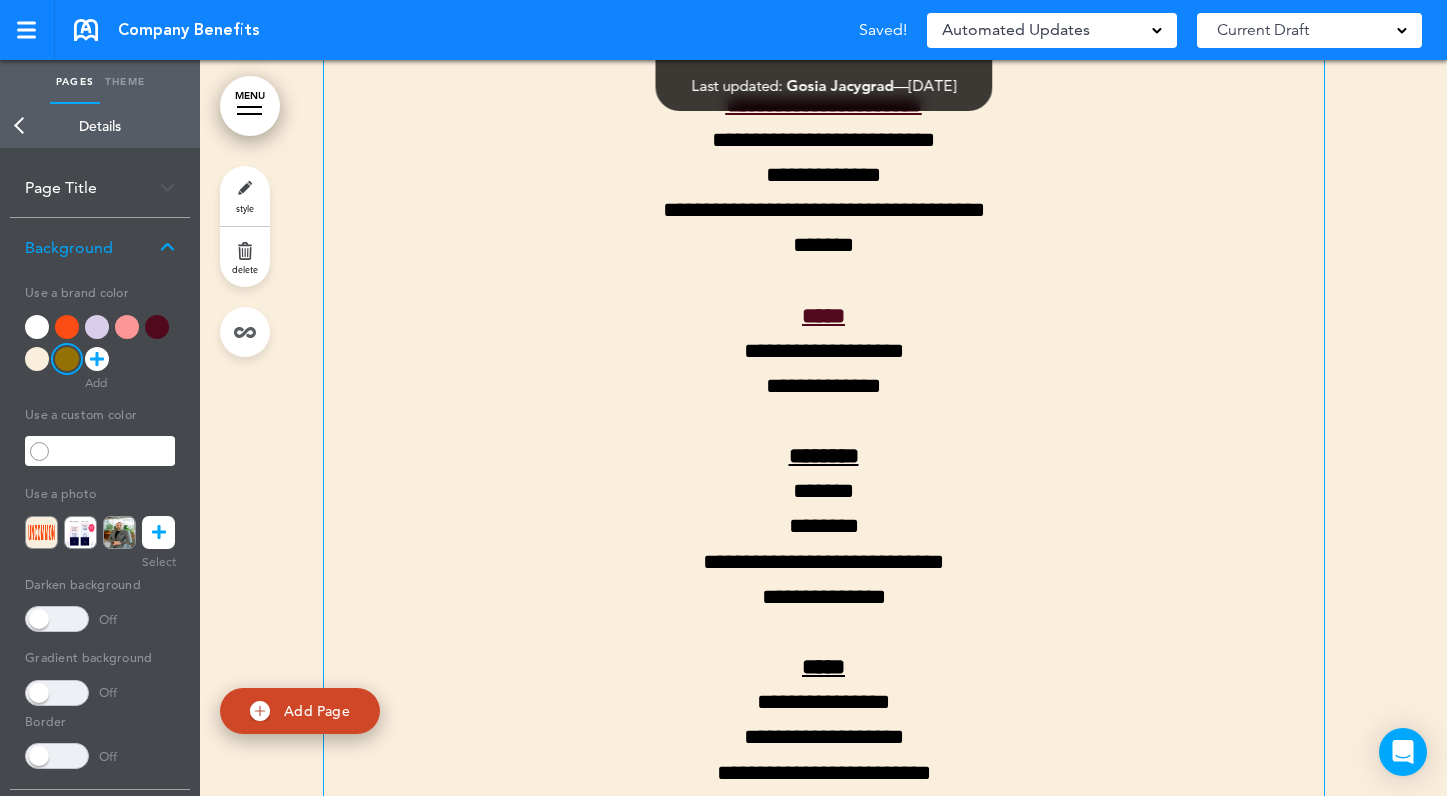 click on "********" at bounding box center [824, 456] 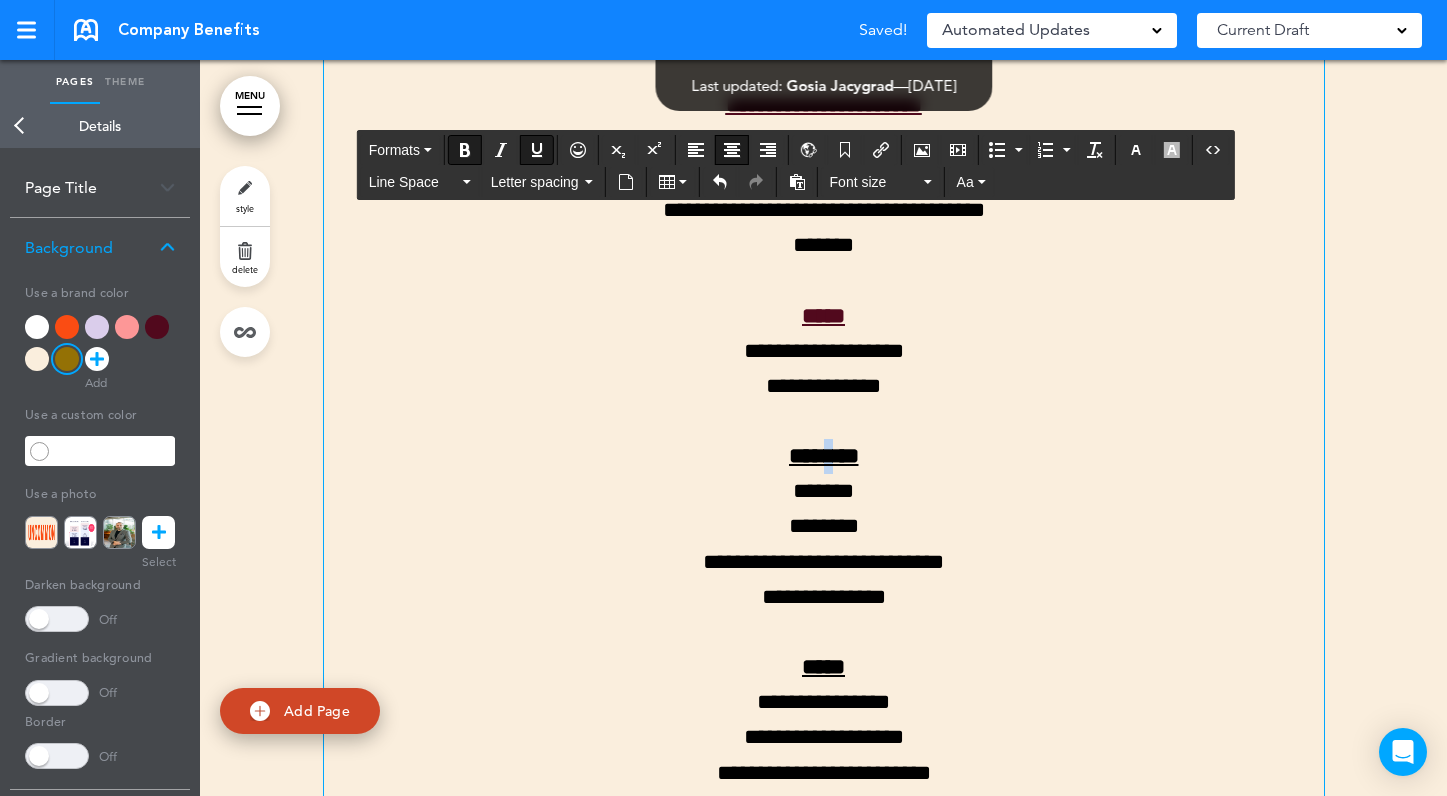 click on "********" at bounding box center (824, 456) 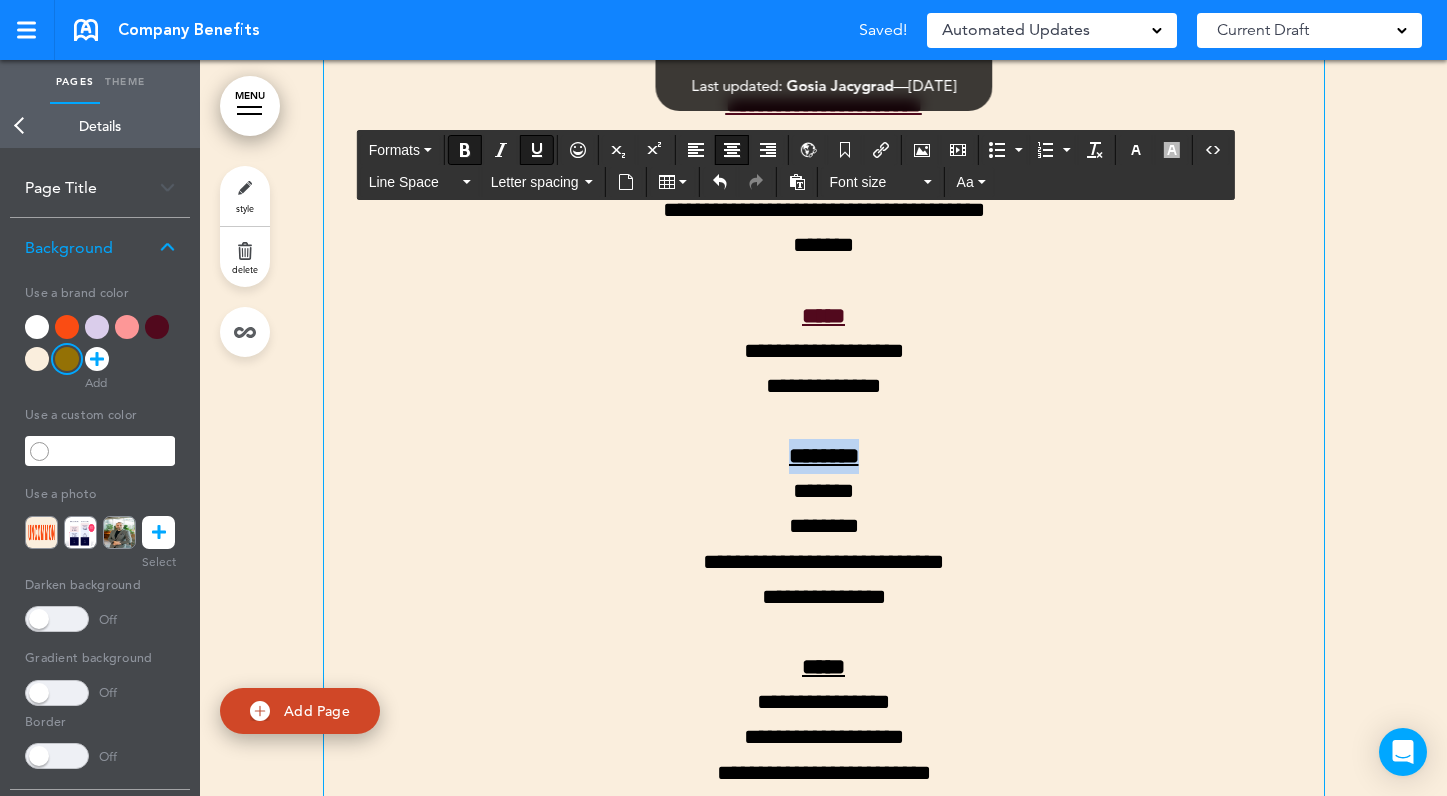 click on "********" at bounding box center [824, 456] 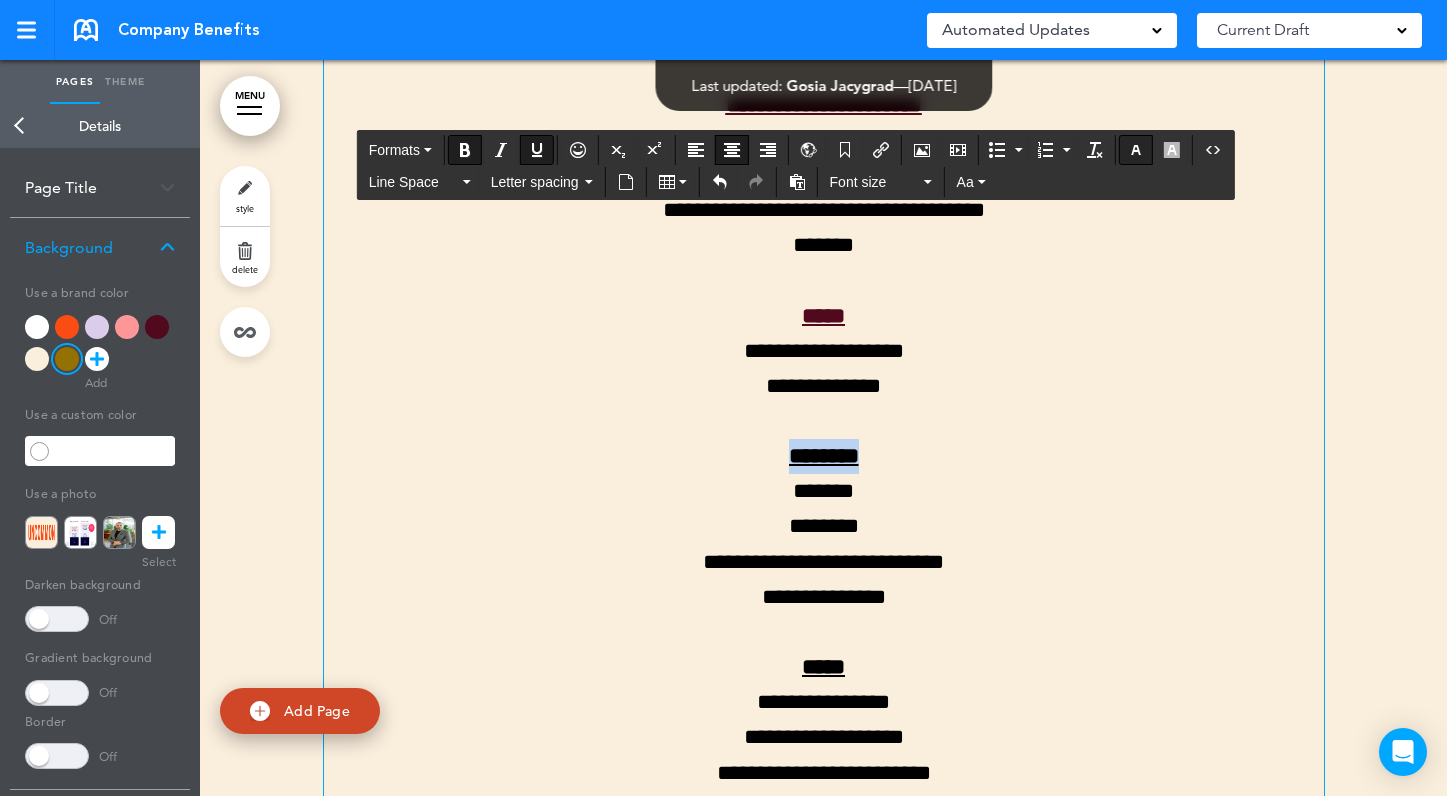click at bounding box center [1136, 150] 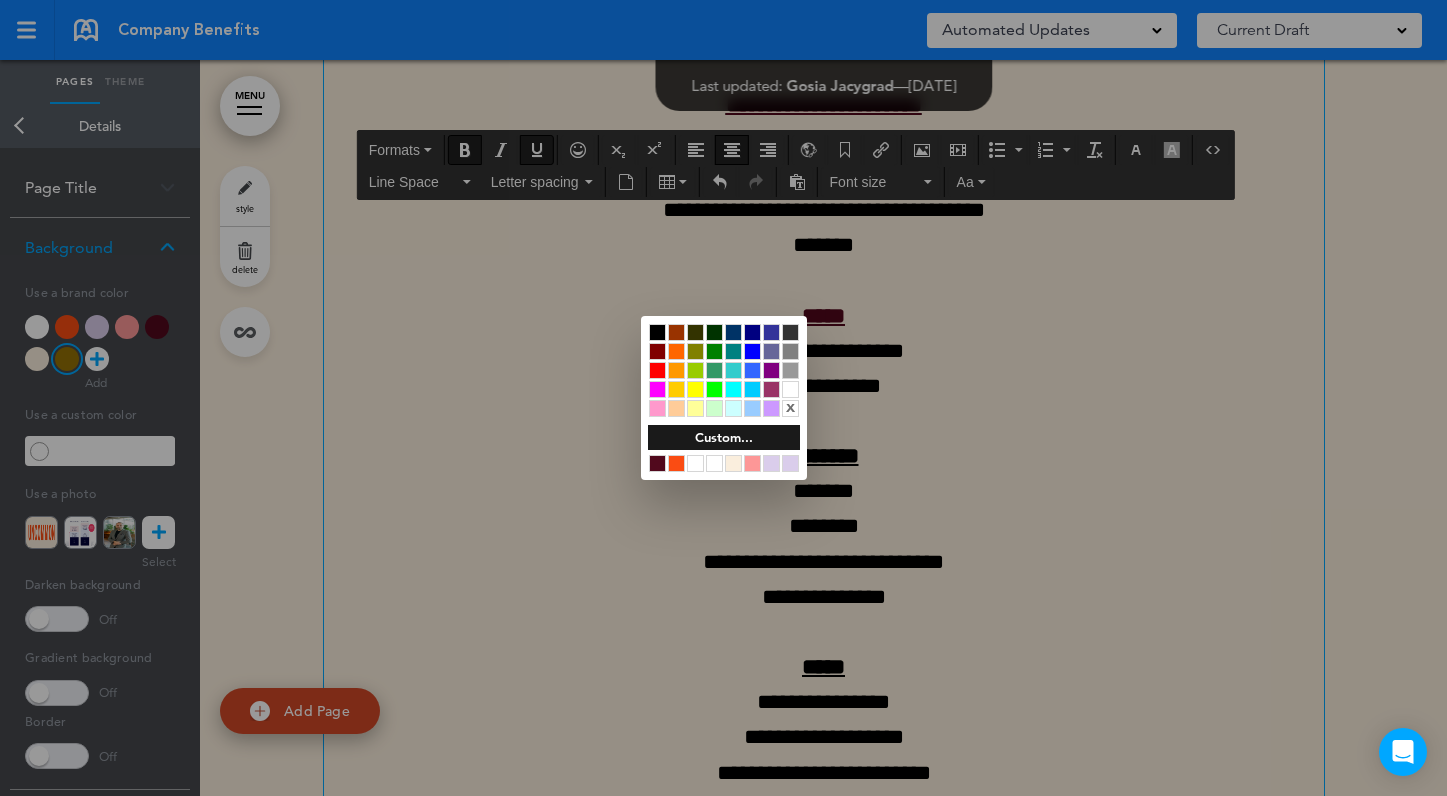 click at bounding box center [657, 463] 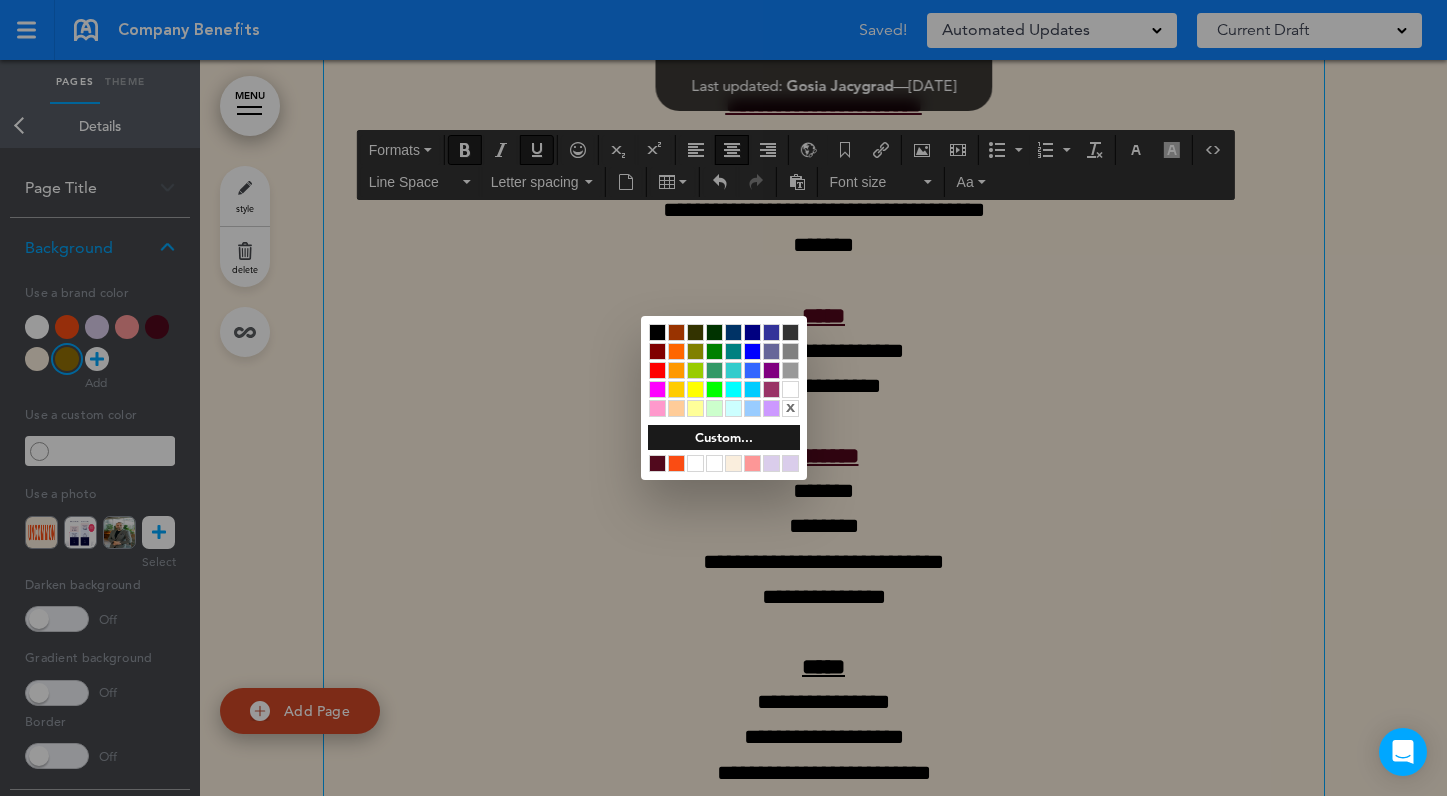 click at bounding box center (723, 398) 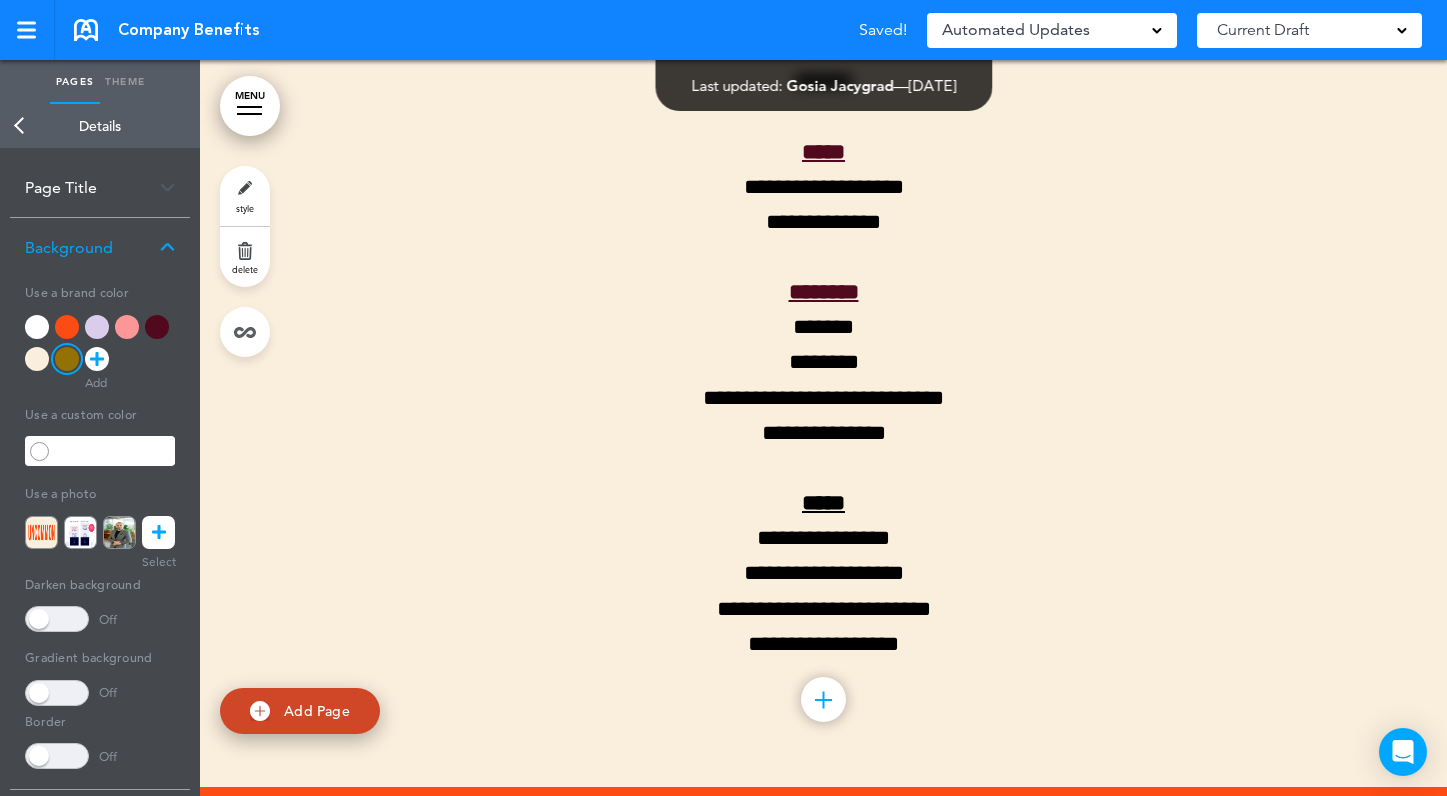 scroll, scrollTop: 1940, scrollLeft: 0, axis: vertical 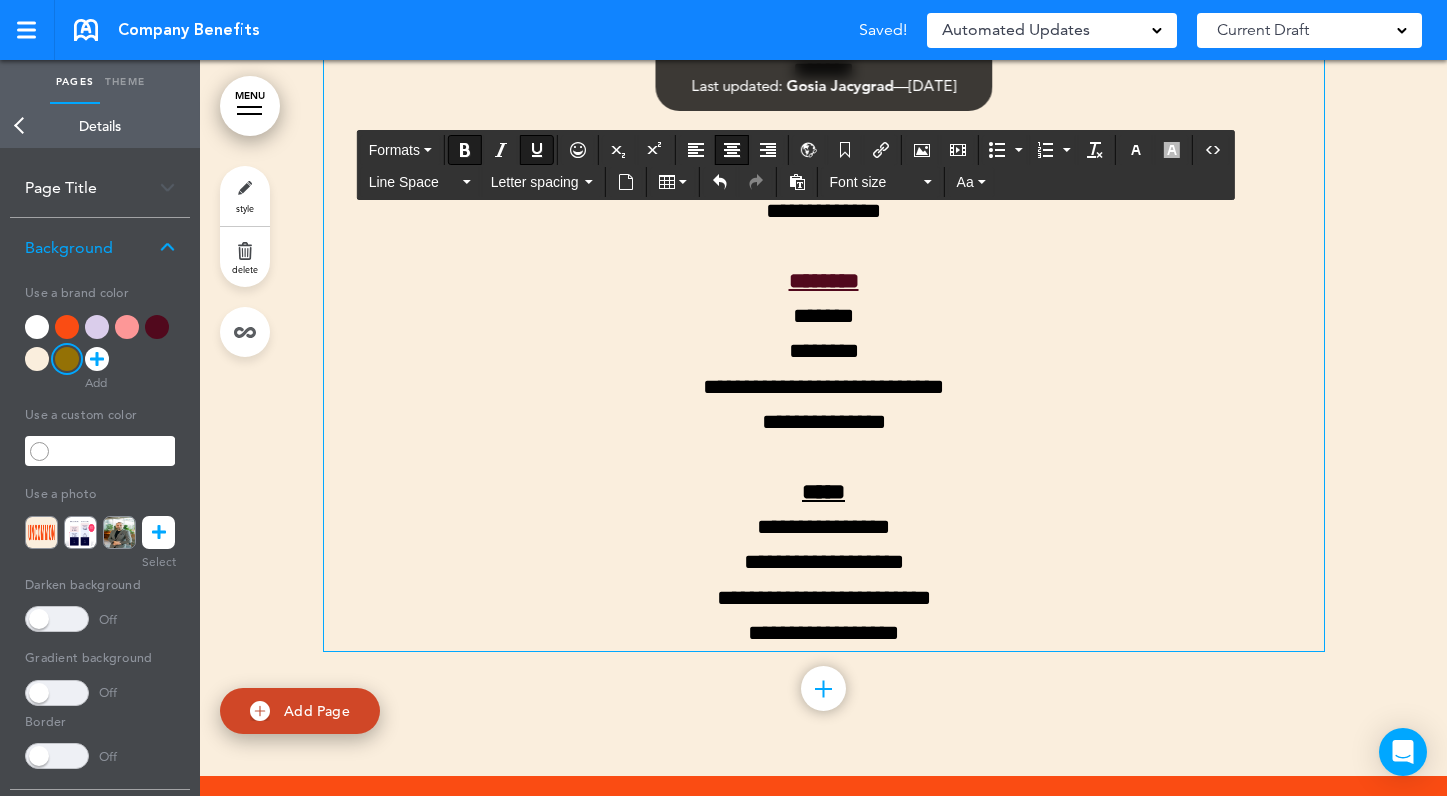 click on "*****" at bounding box center [823, 492] 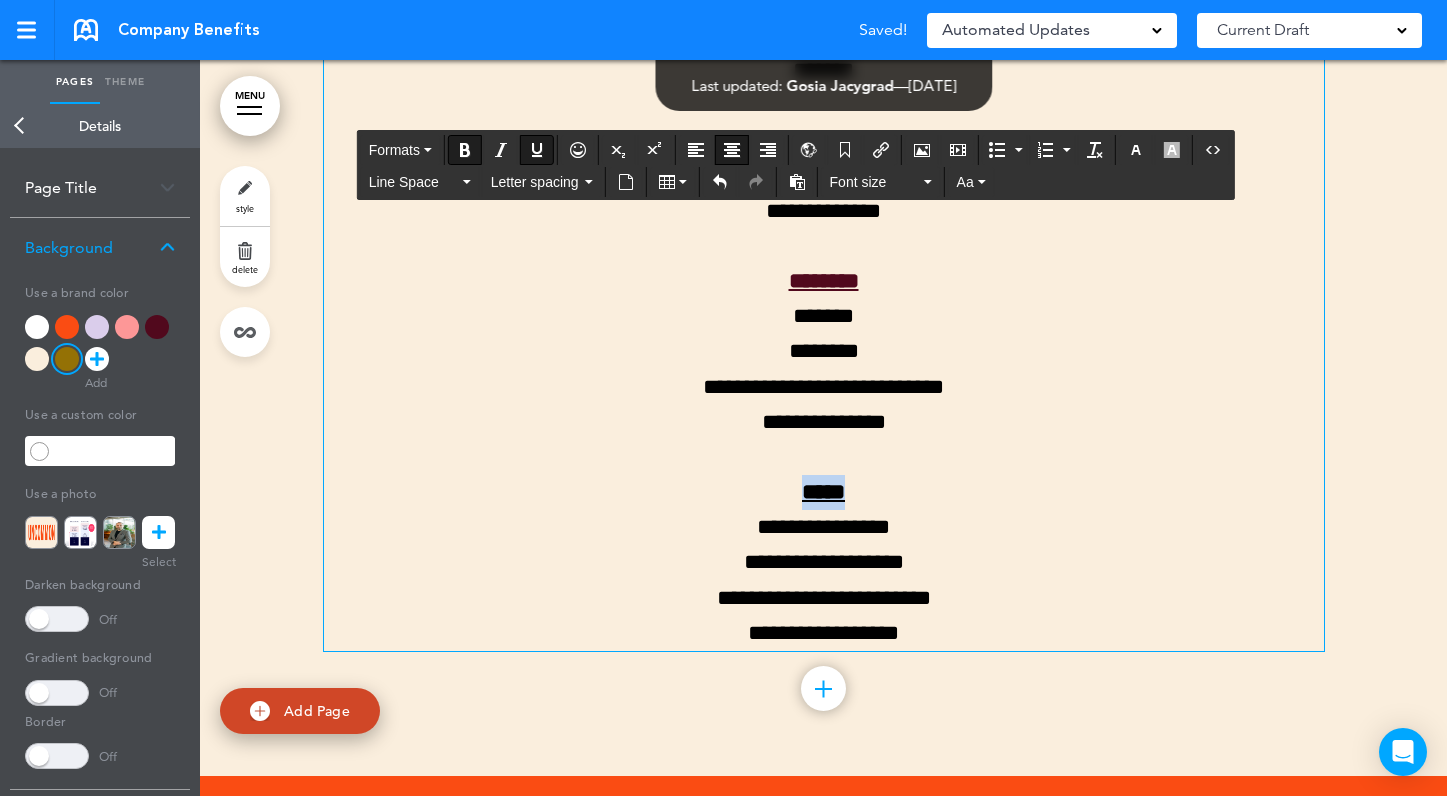 click on "*****" at bounding box center (823, 492) 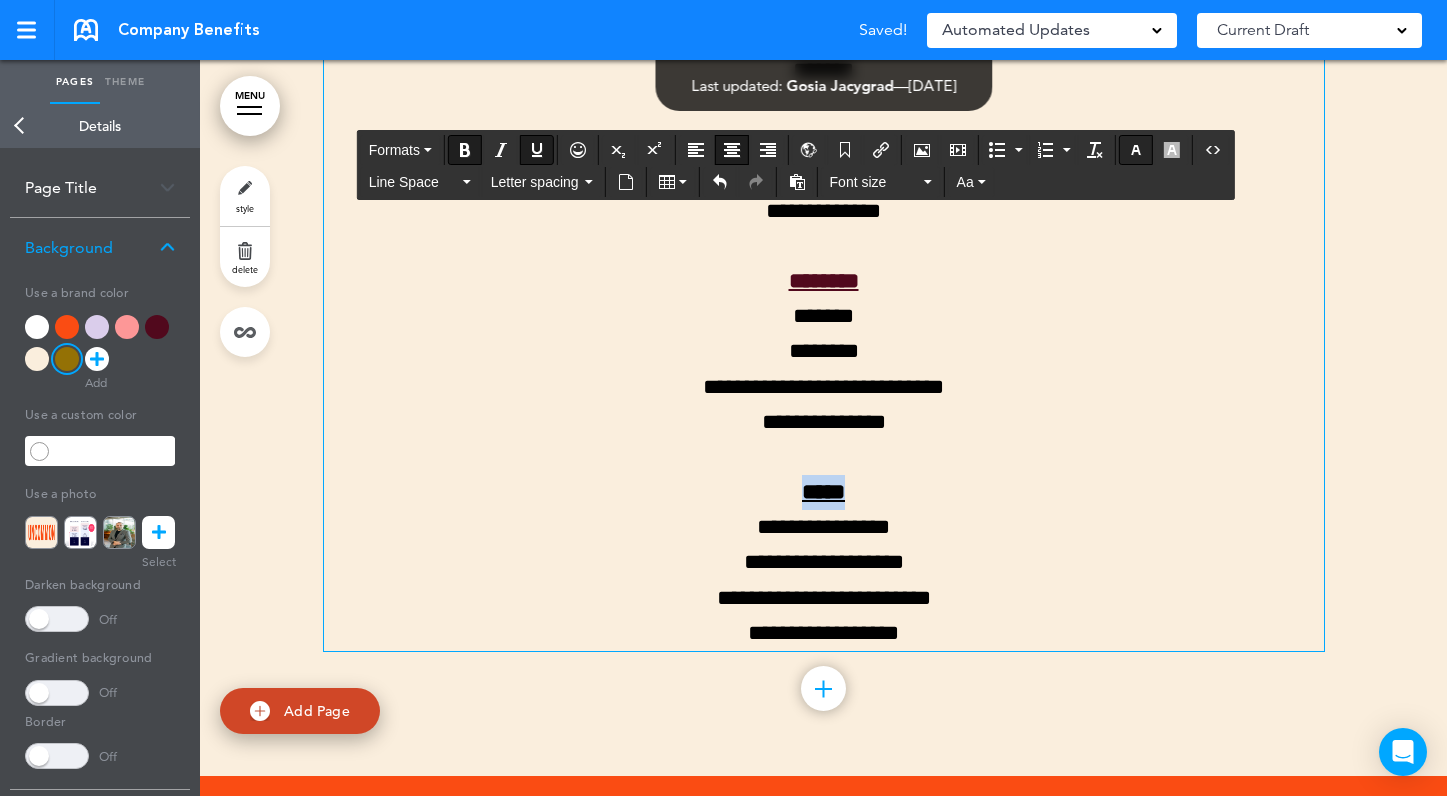 click at bounding box center [1136, 150] 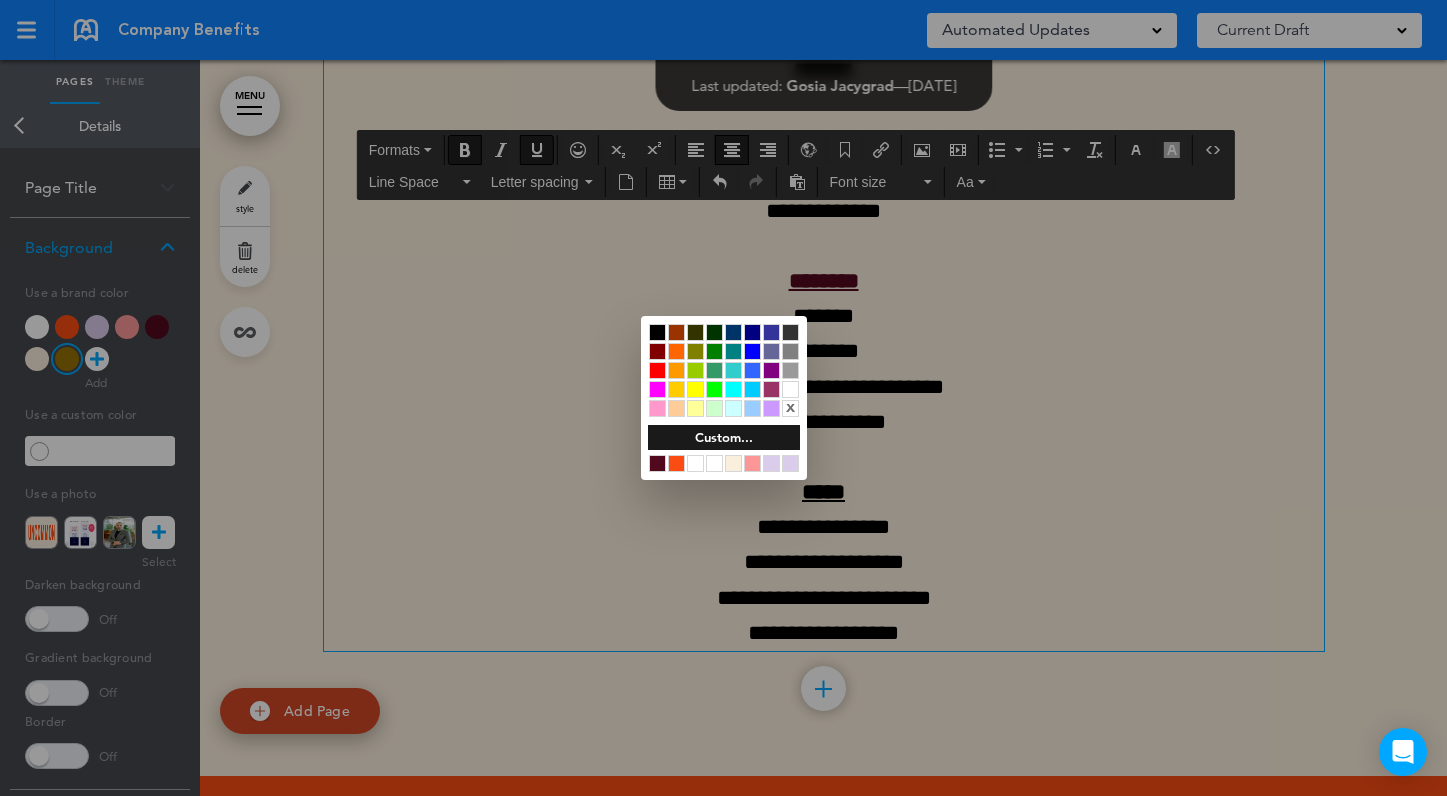 click at bounding box center (657, 463) 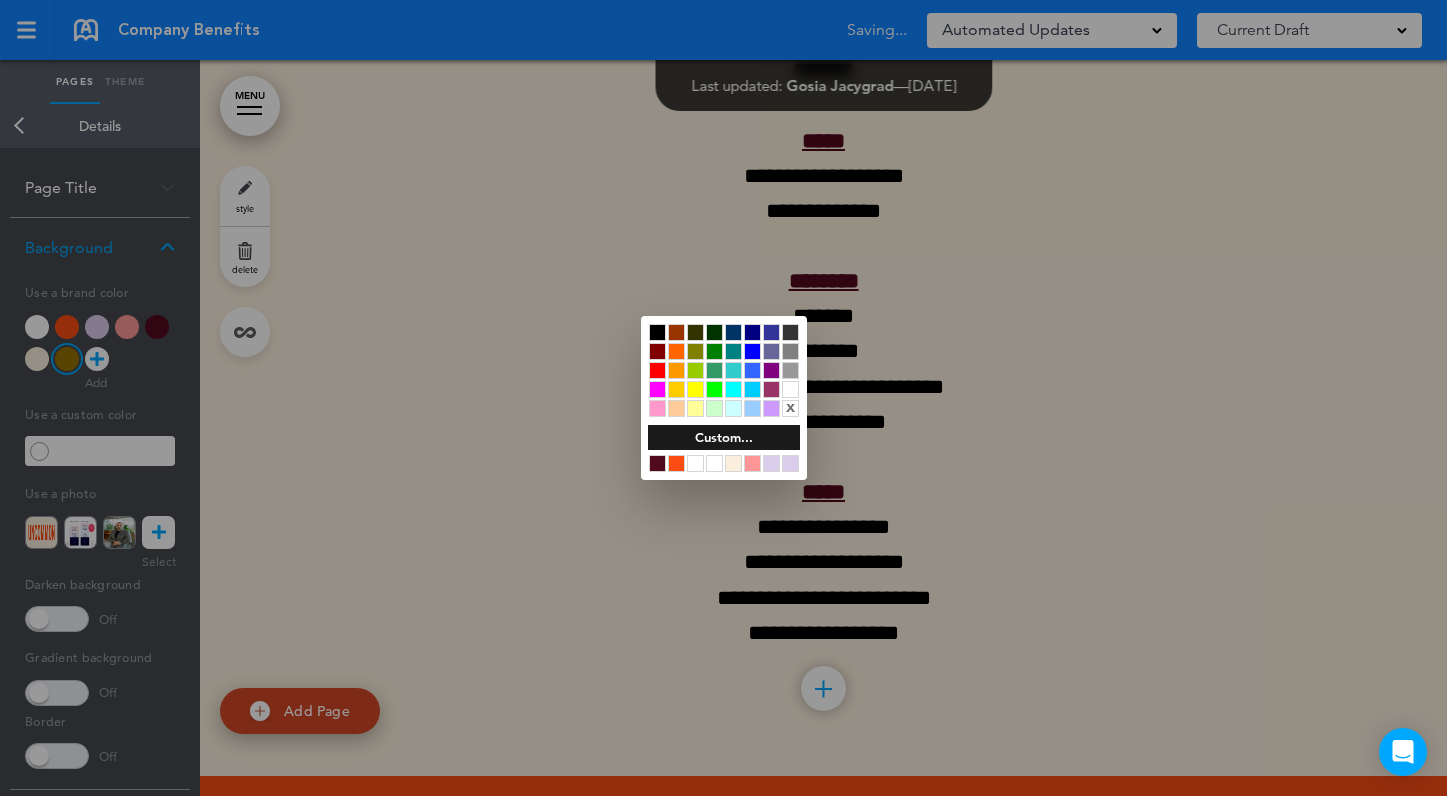 click at bounding box center (723, 398) 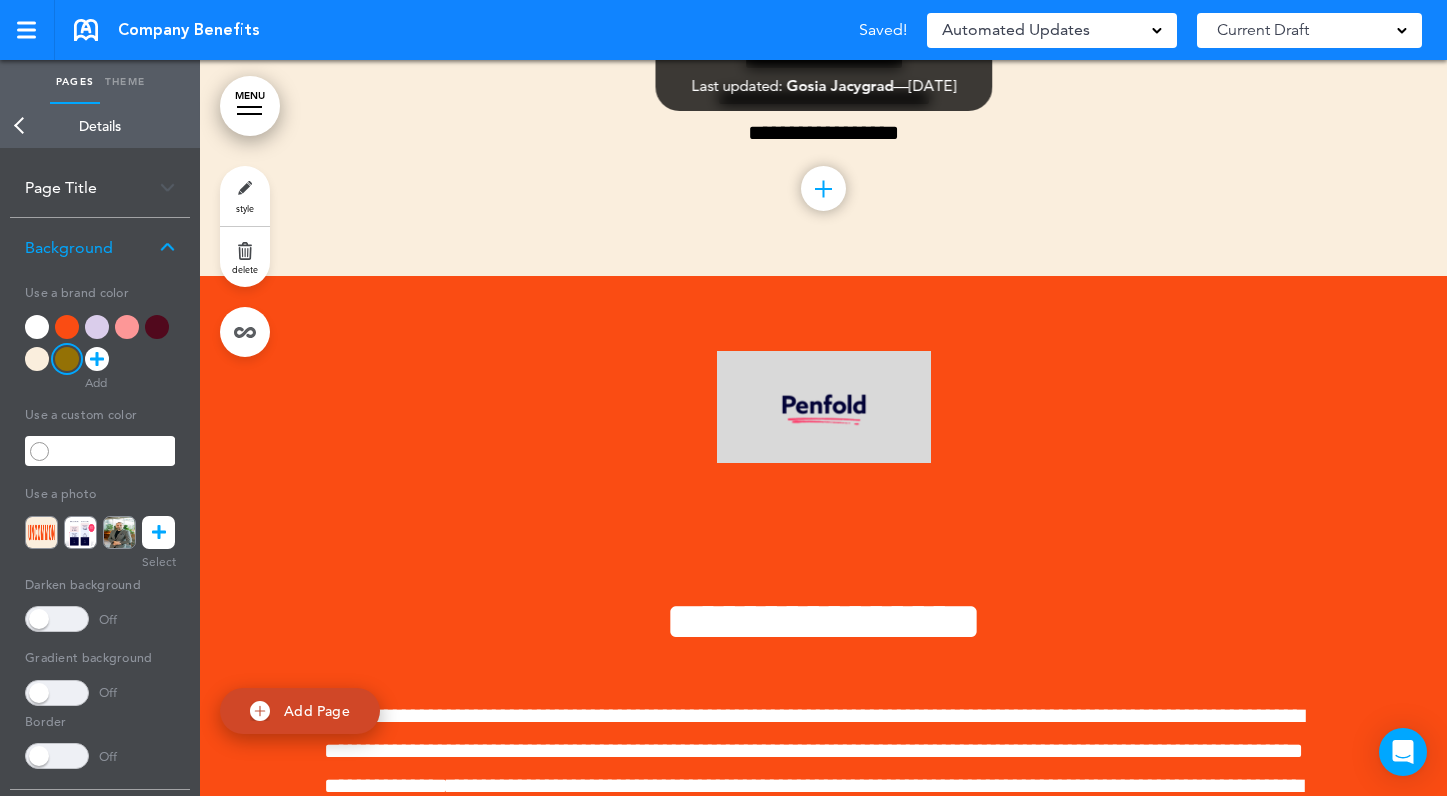 scroll, scrollTop: 2667, scrollLeft: 0, axis: vertical 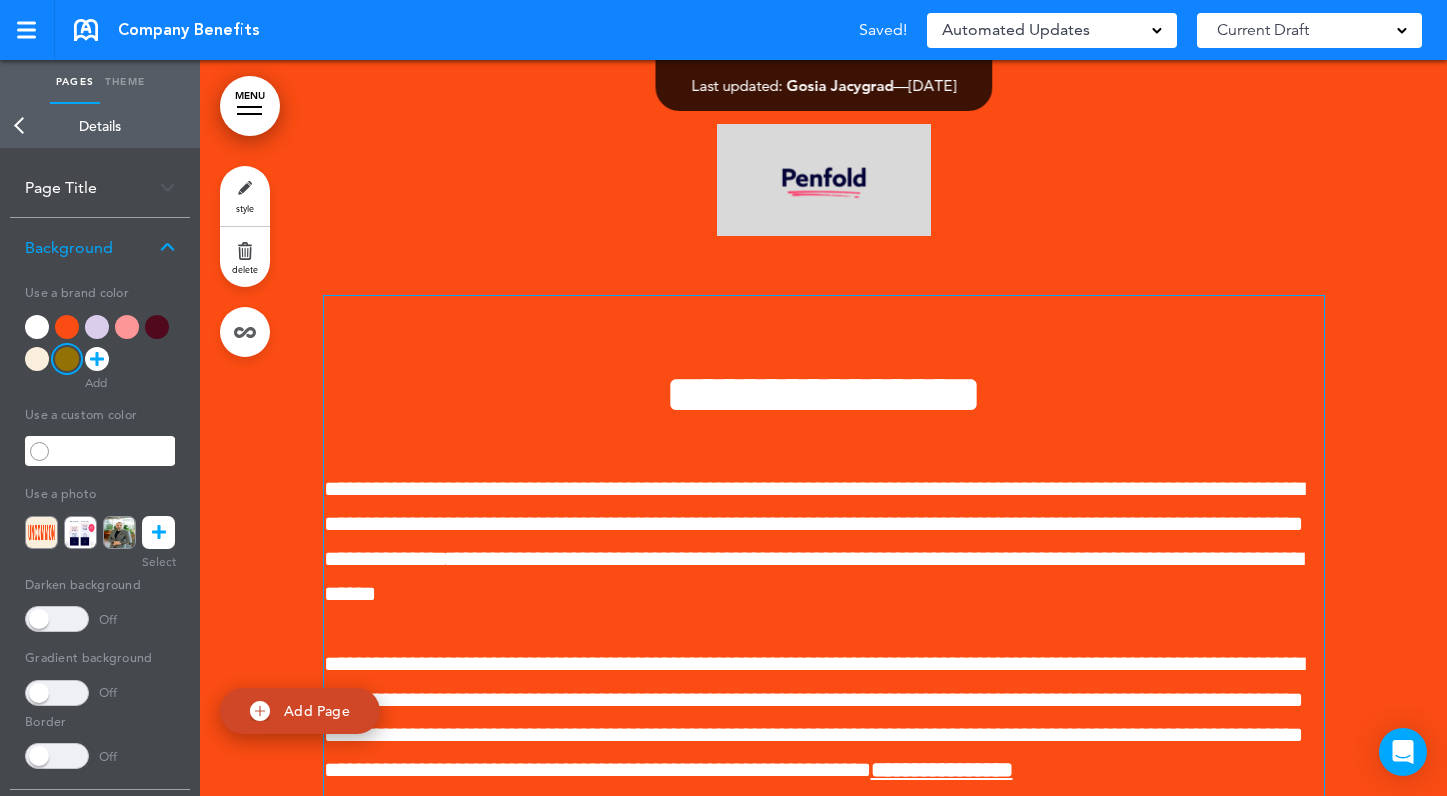 click on "**********" at bounding box center (823, 394) 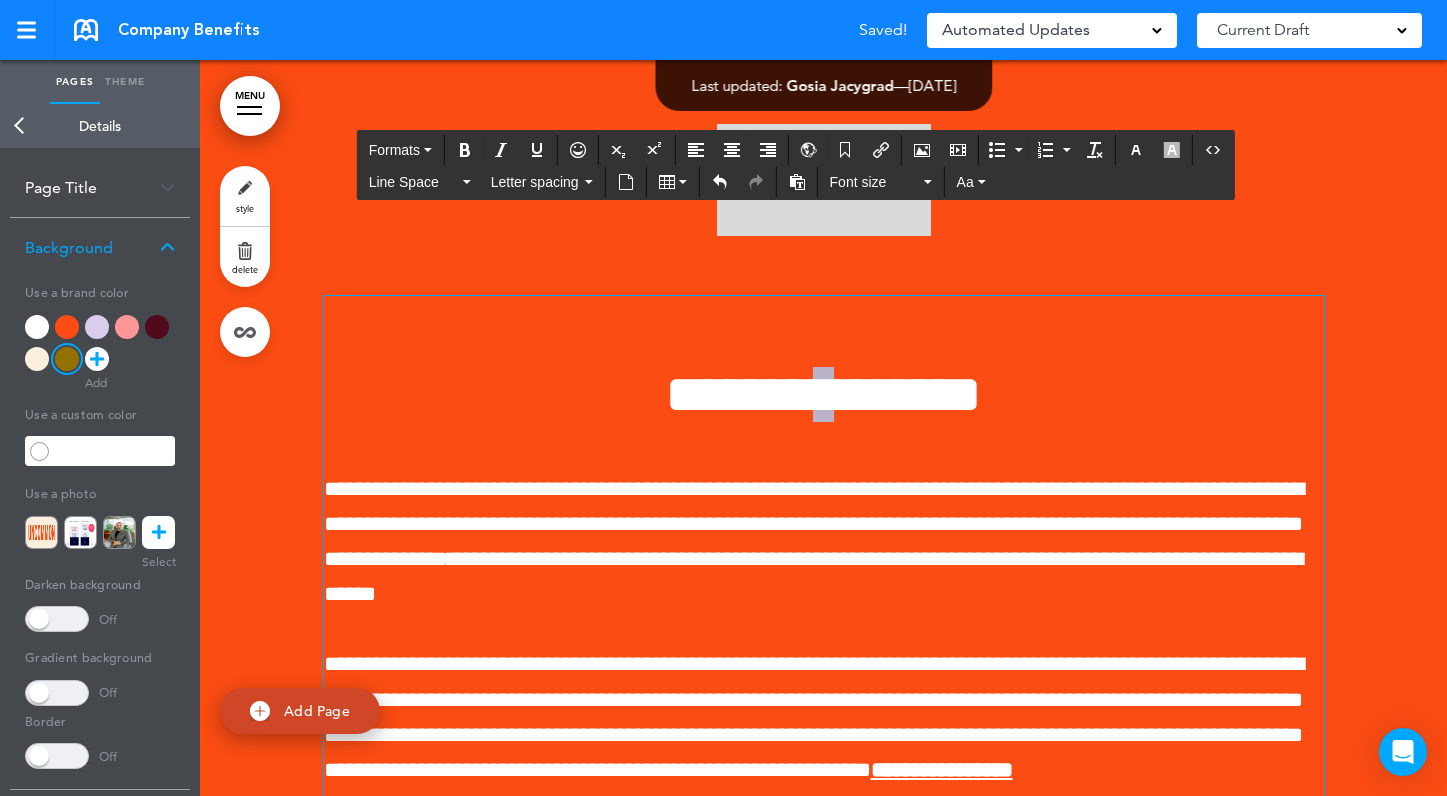 click on "**********" at bounding box center (823, 394) 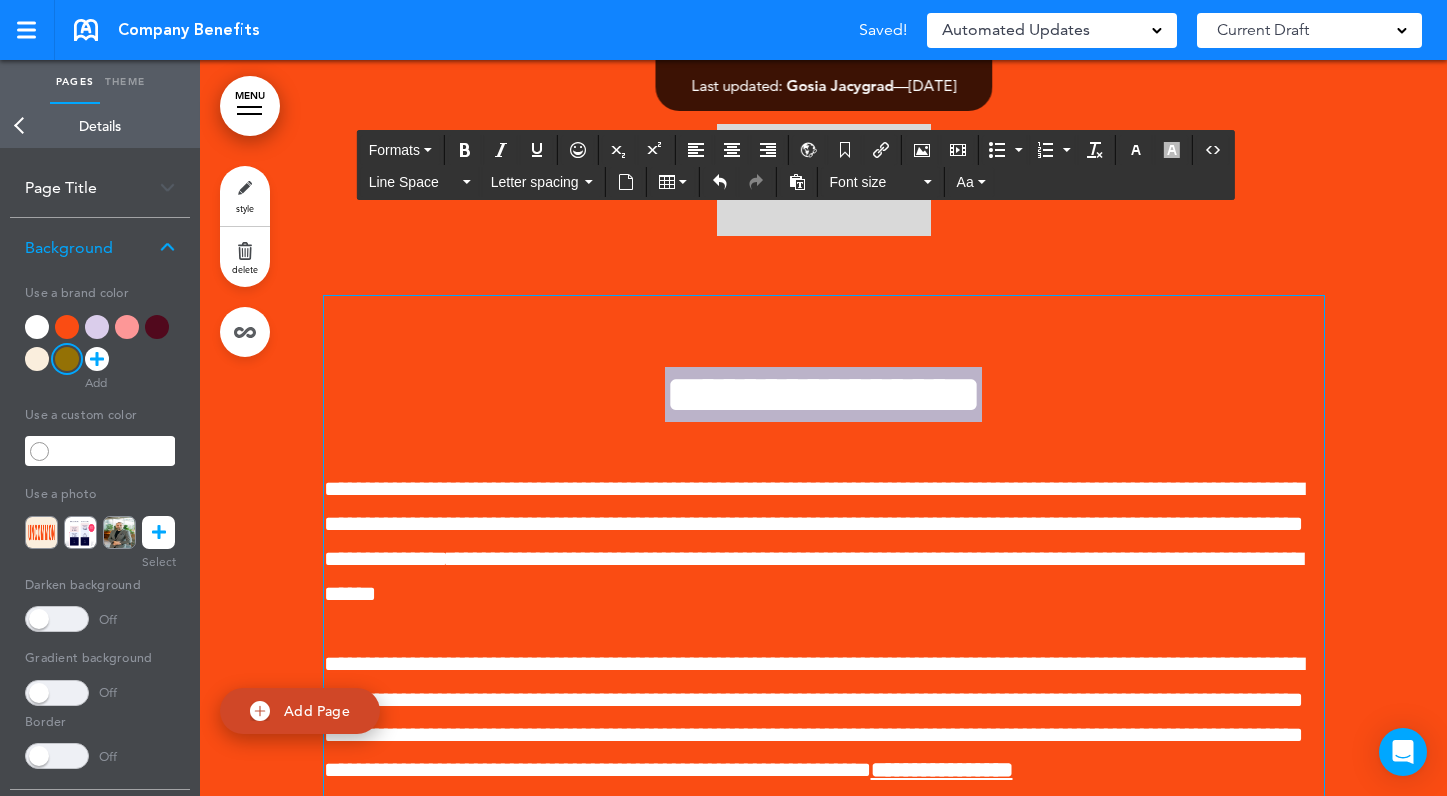 click on "**********" at bounding box center (823, 394) 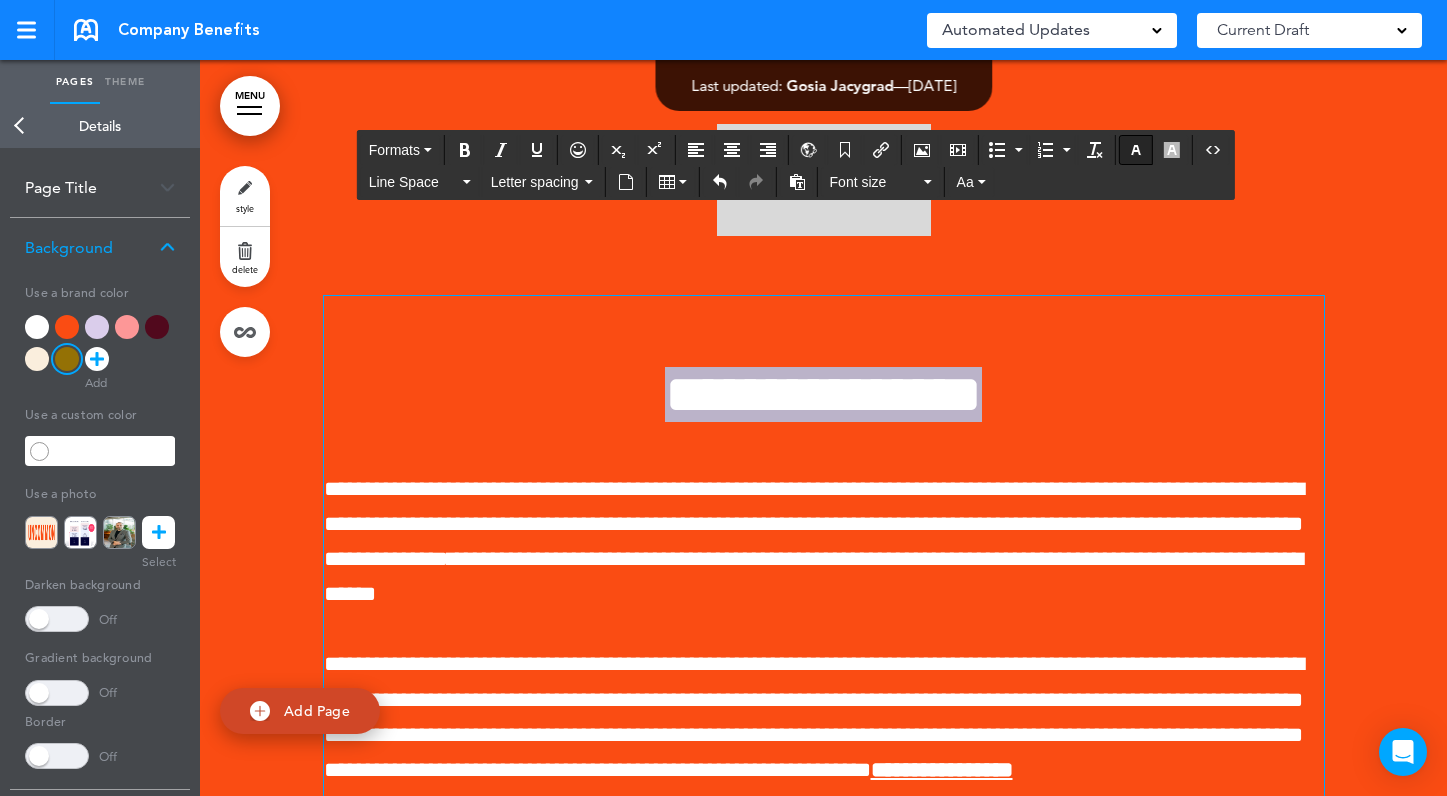 click at bounding box center [1136, 150] 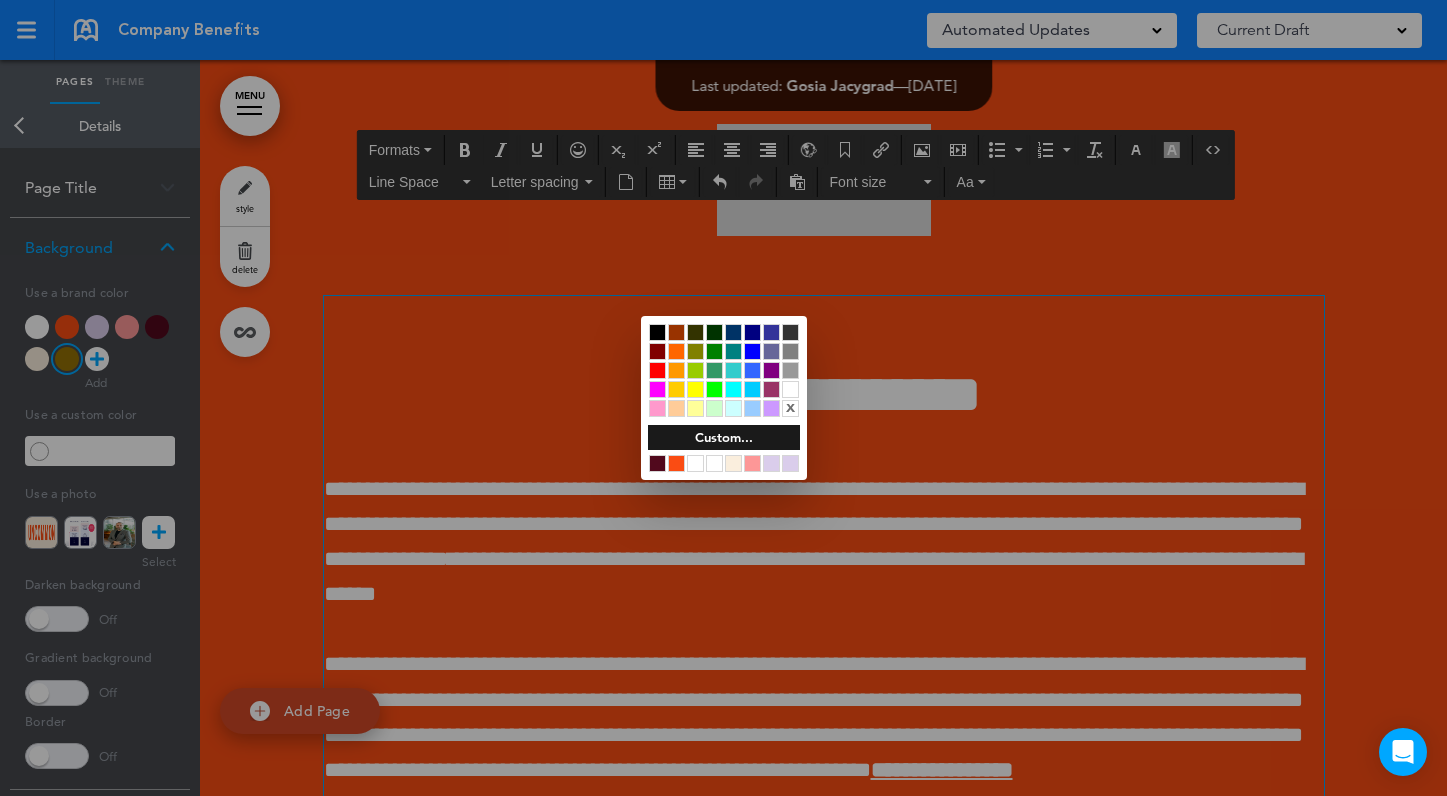 click at bounding box center [733, 463] 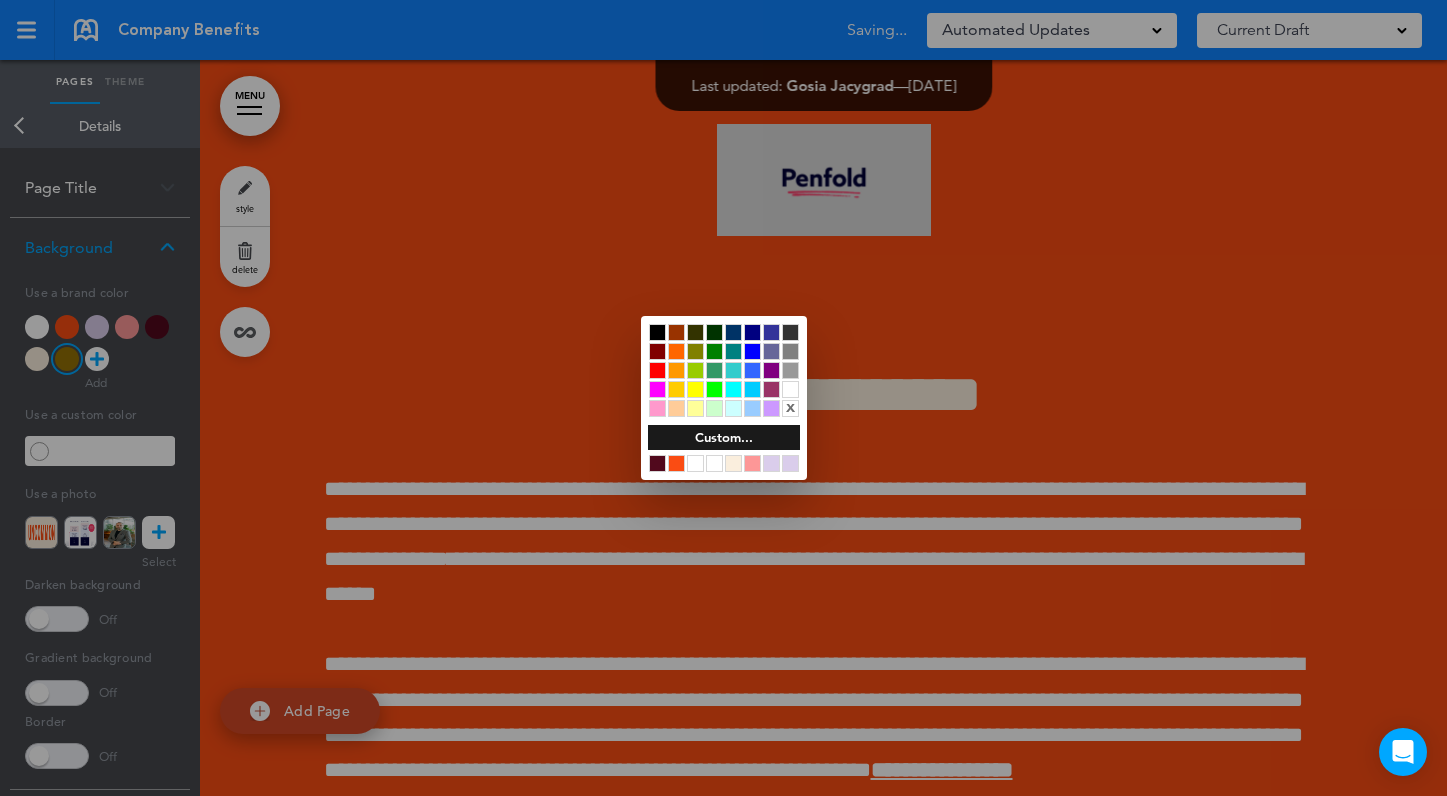click at bounding box center (723, 398) 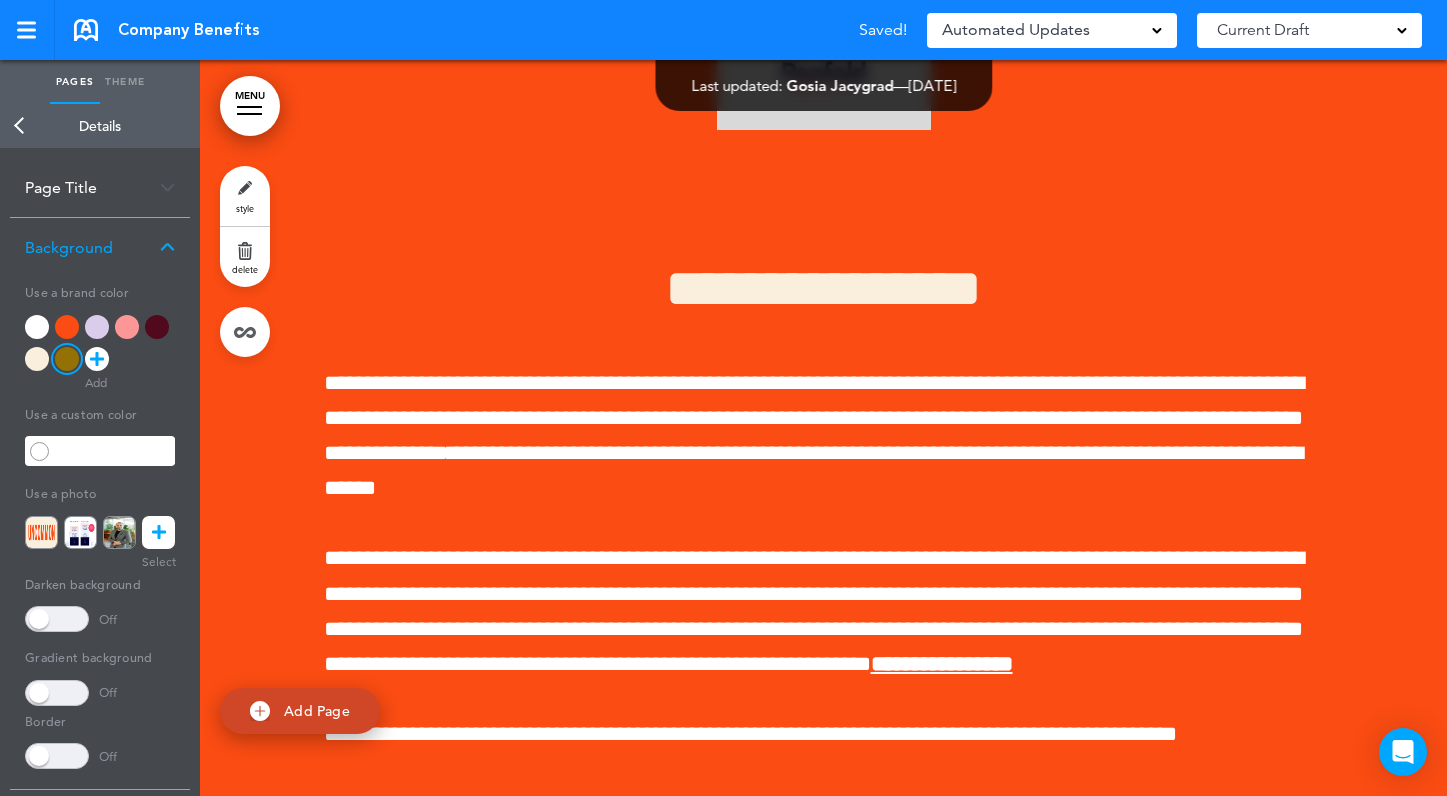 scroll, scrollTop: 2735, scrollLeft: 0, axis: vertical 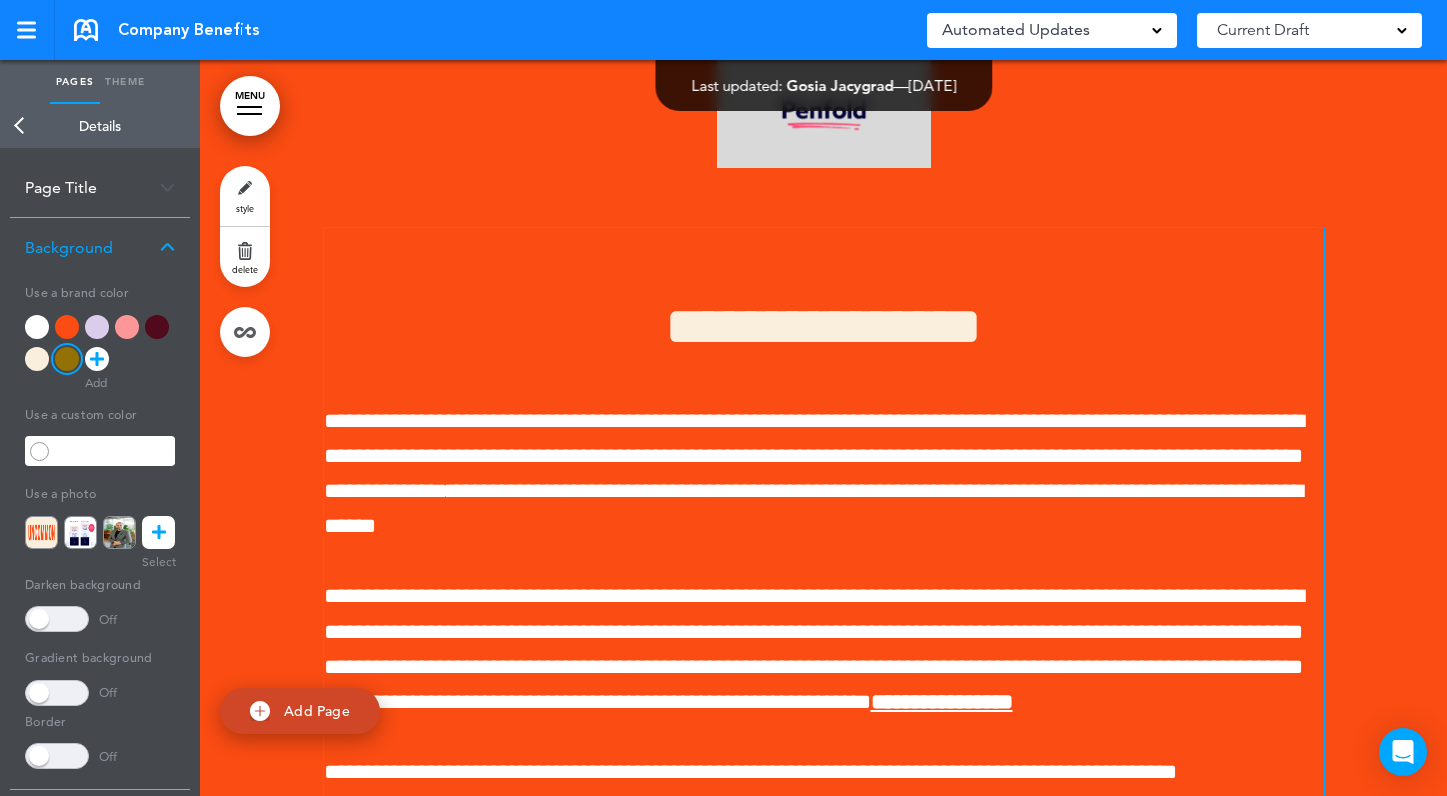 click on "**********" at bounding box center [823, 326] 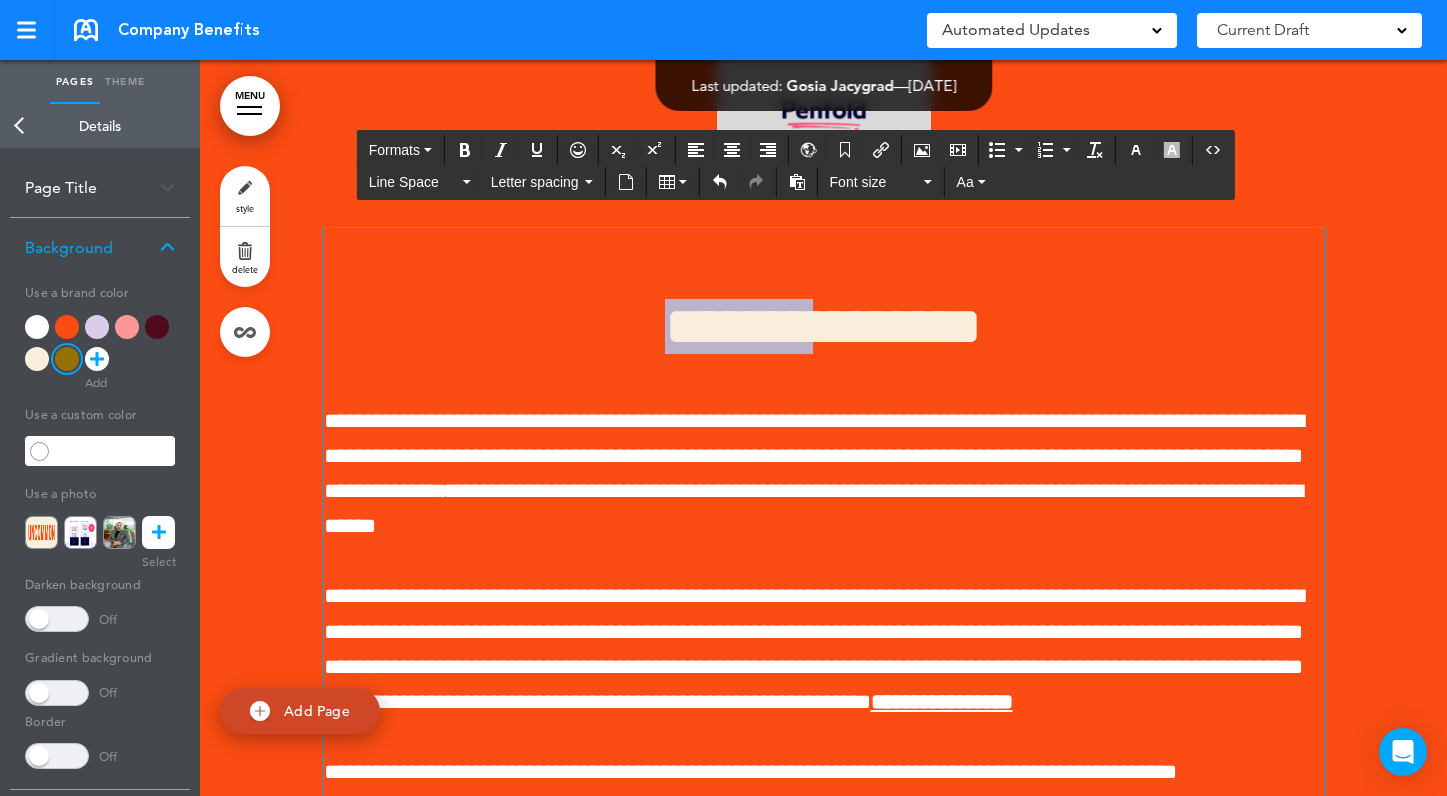 click on "**********" at bounding box center [823, 326] 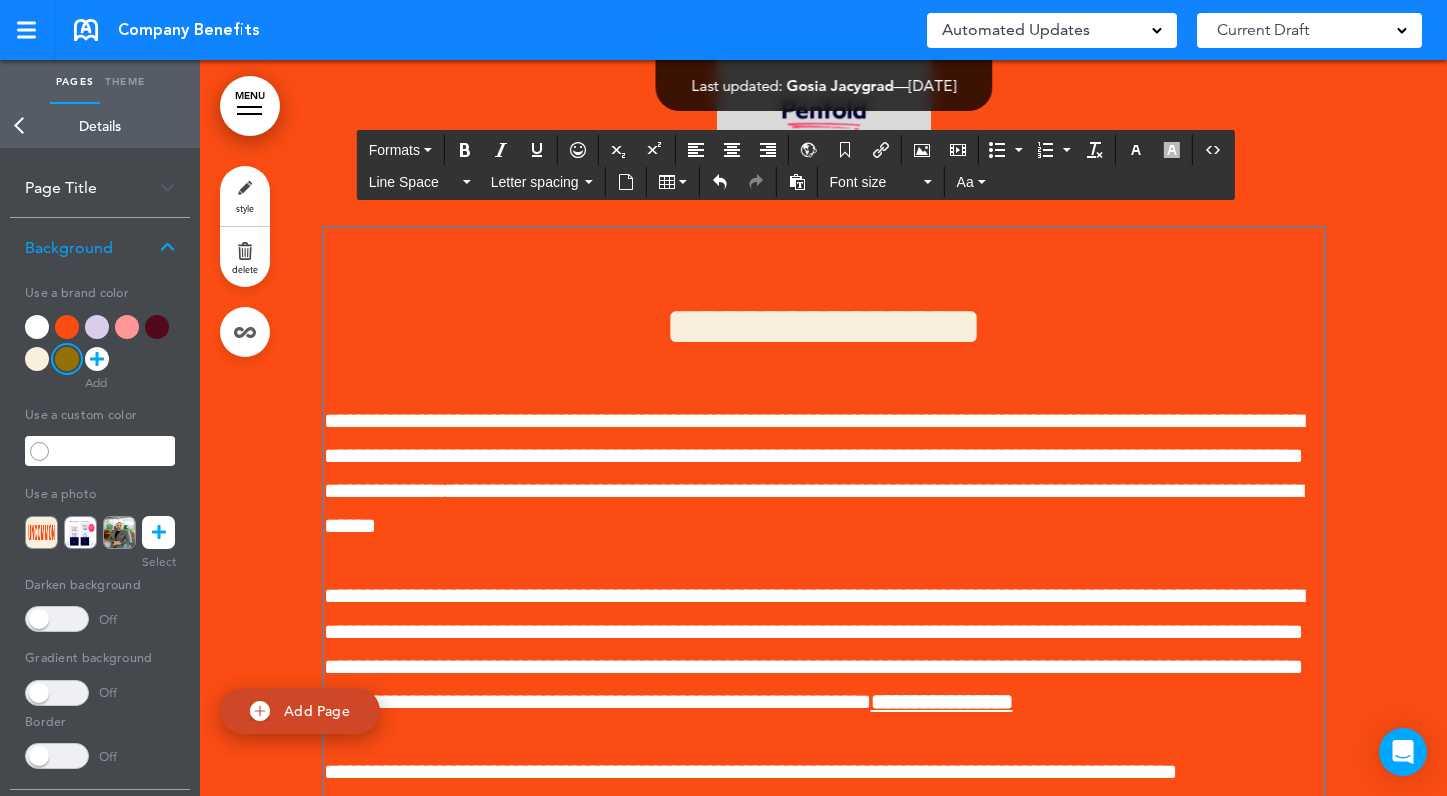 click on "**********" at bounding box center [823, 326] 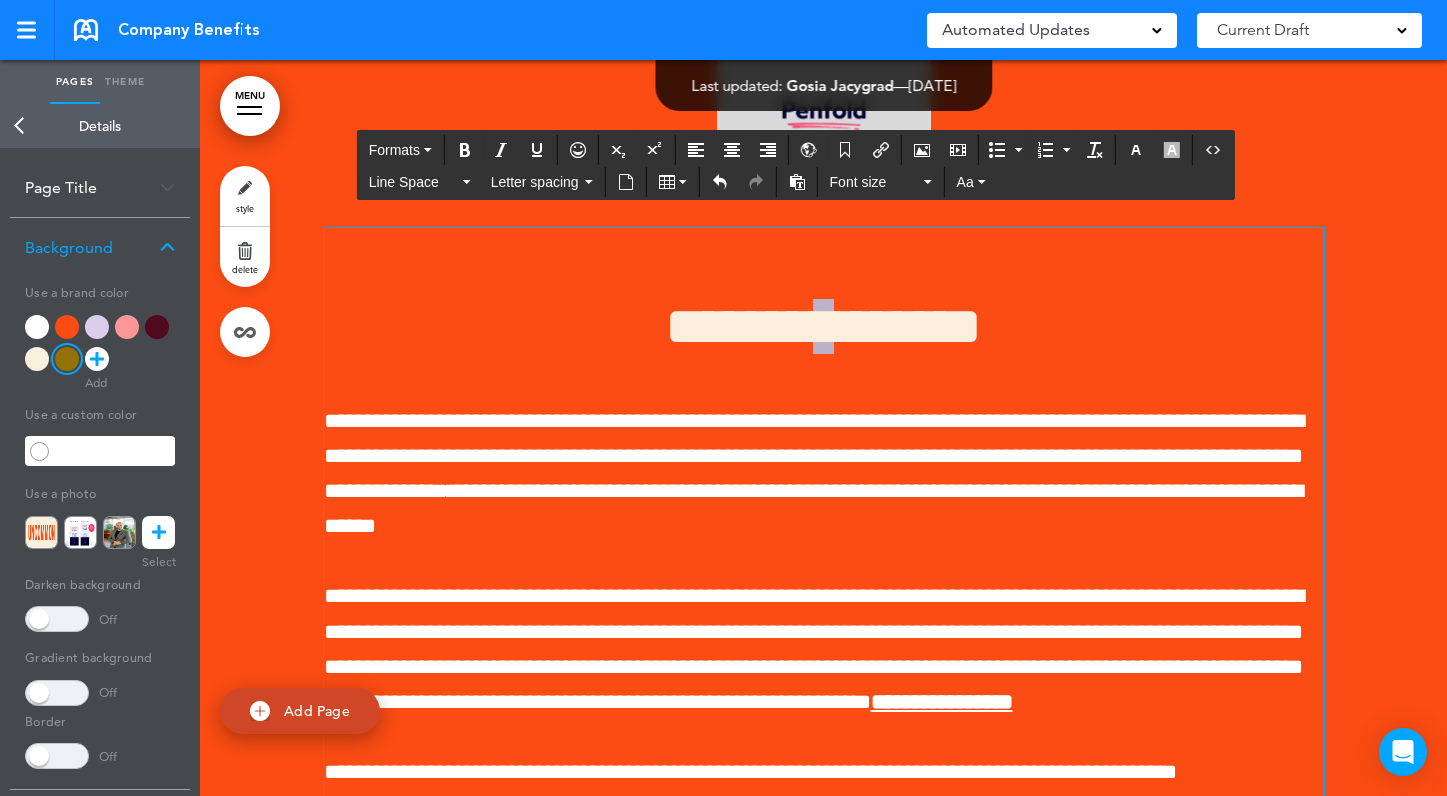 click on "**********" at bounding box center [823, 326] 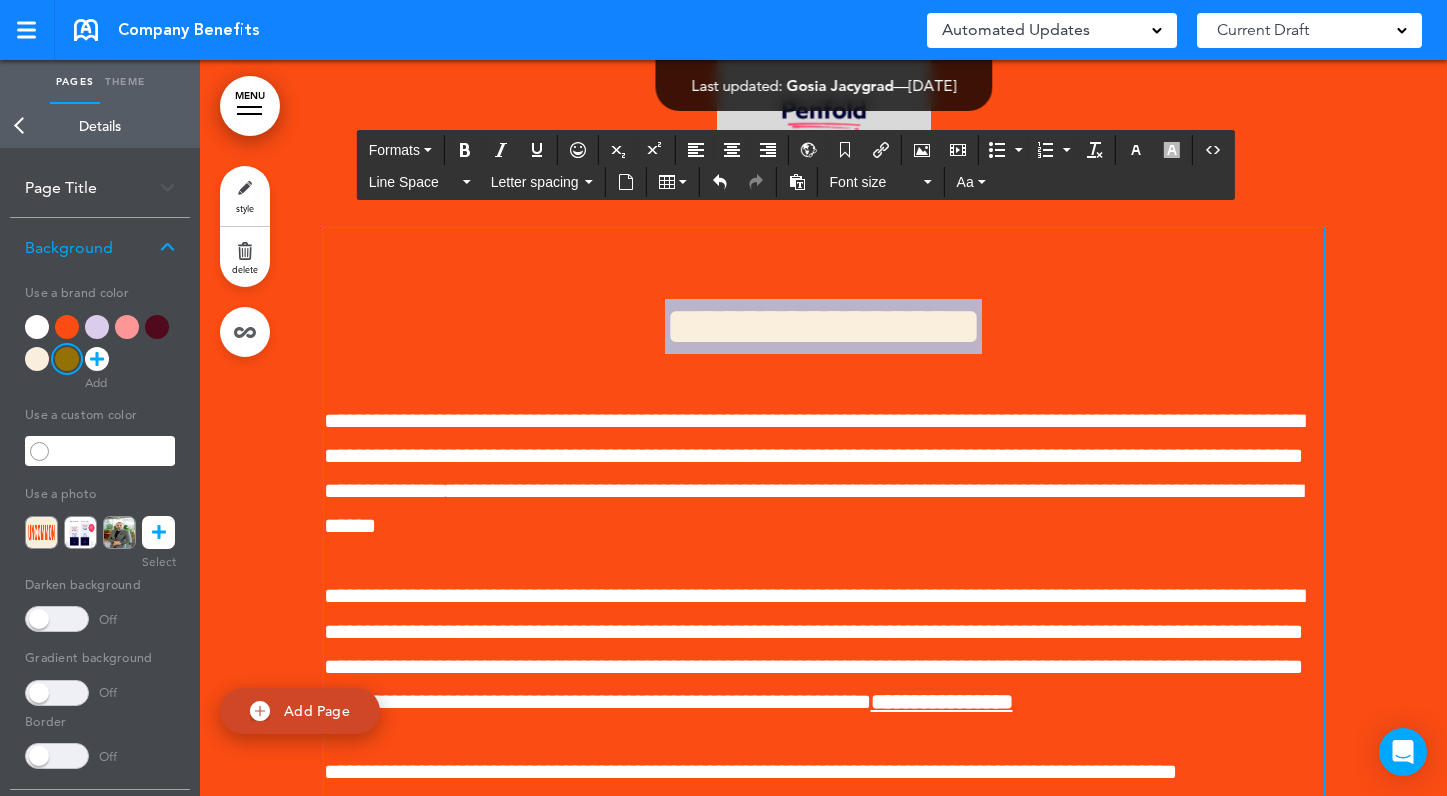 click on "**********" at bounding box center (823, 326) 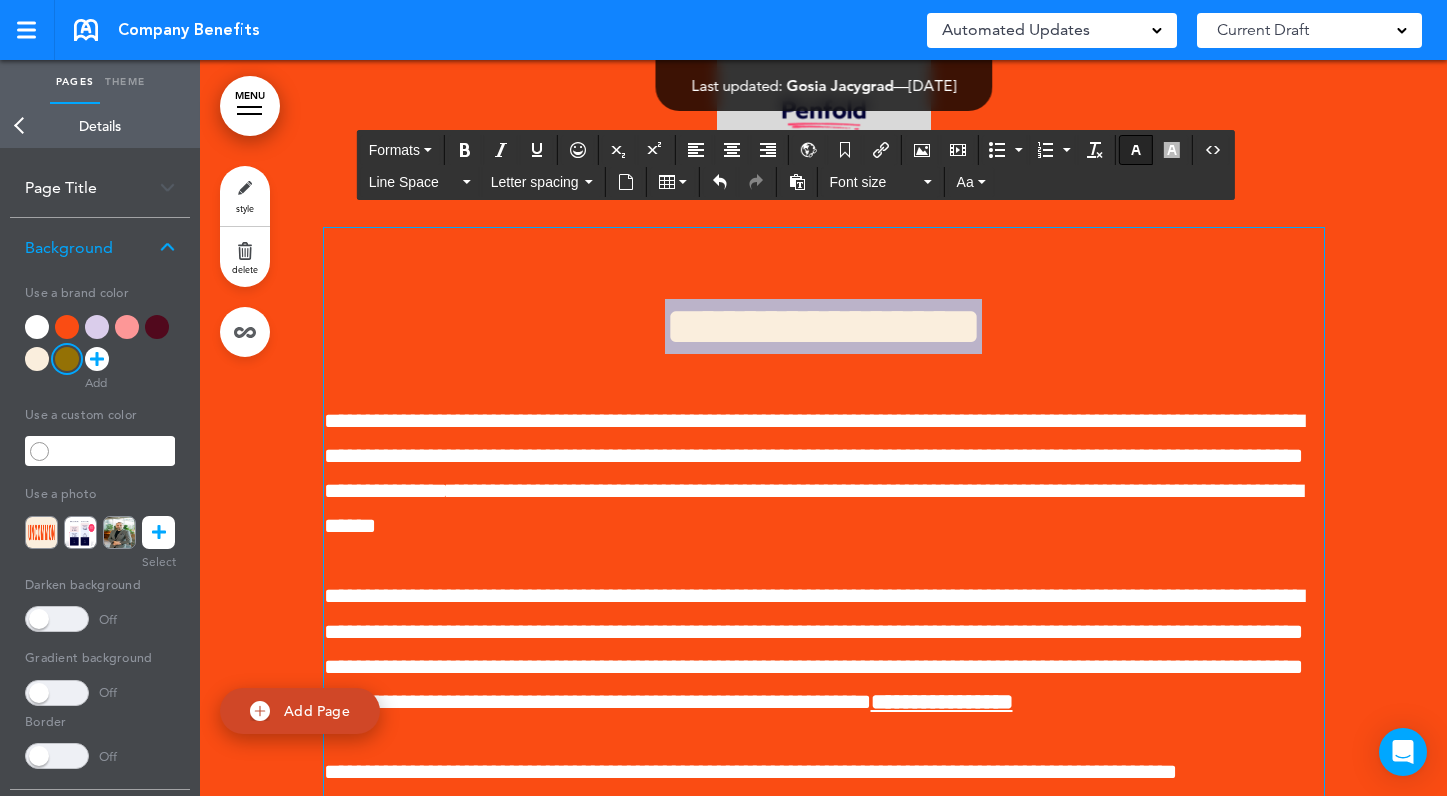 click at bounding box center (1136, 150) 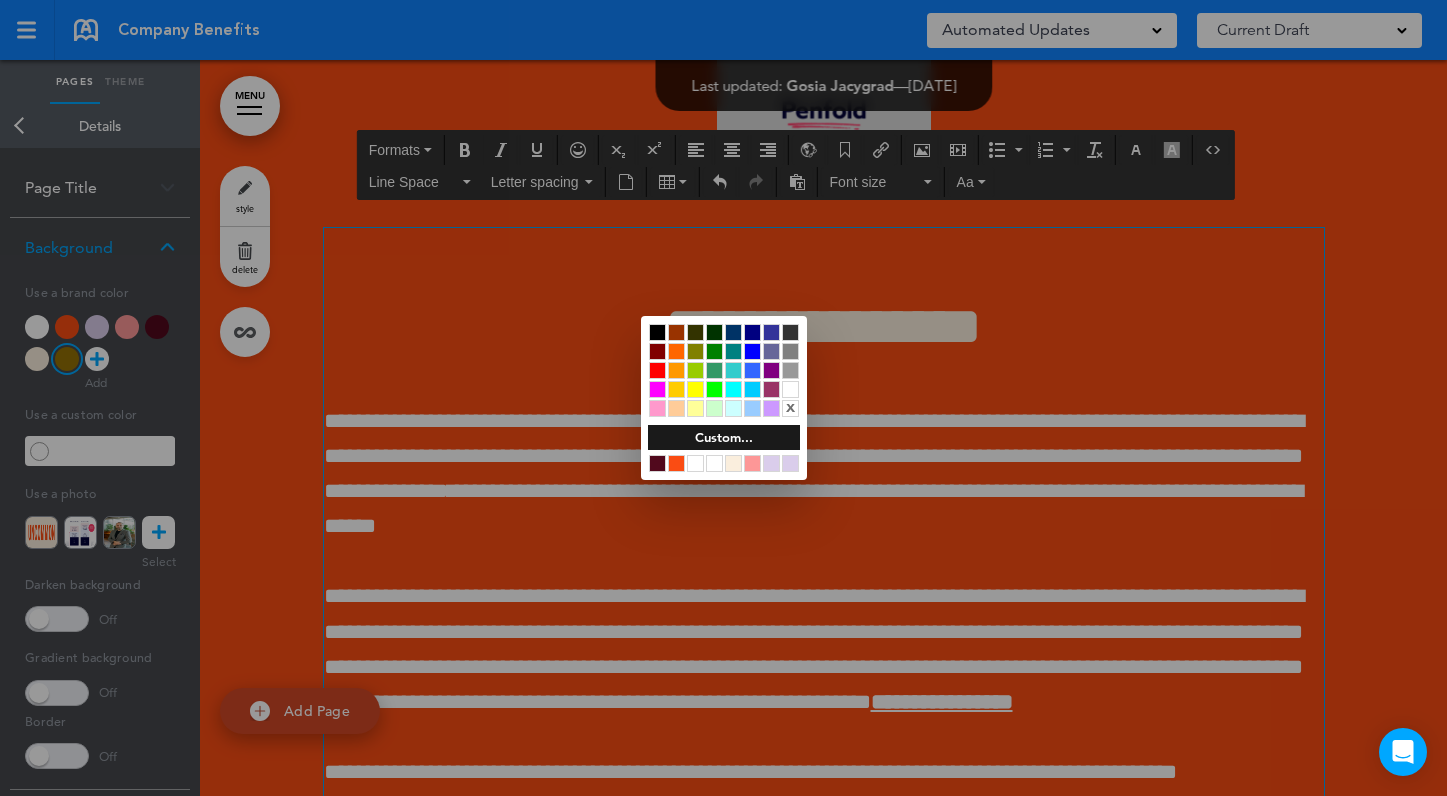 click at bounding box center [657, 463] 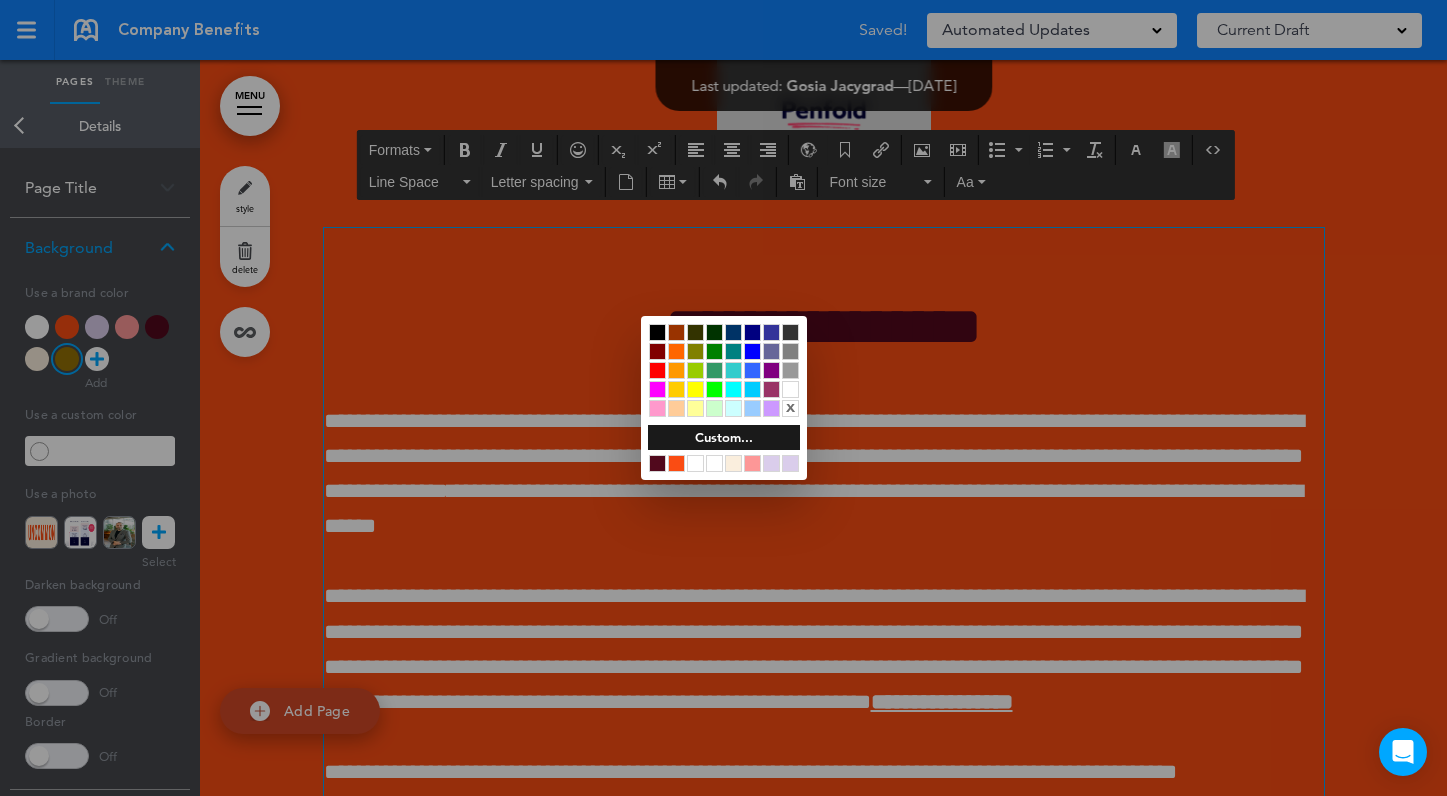 click at bounding box center [723, 398] 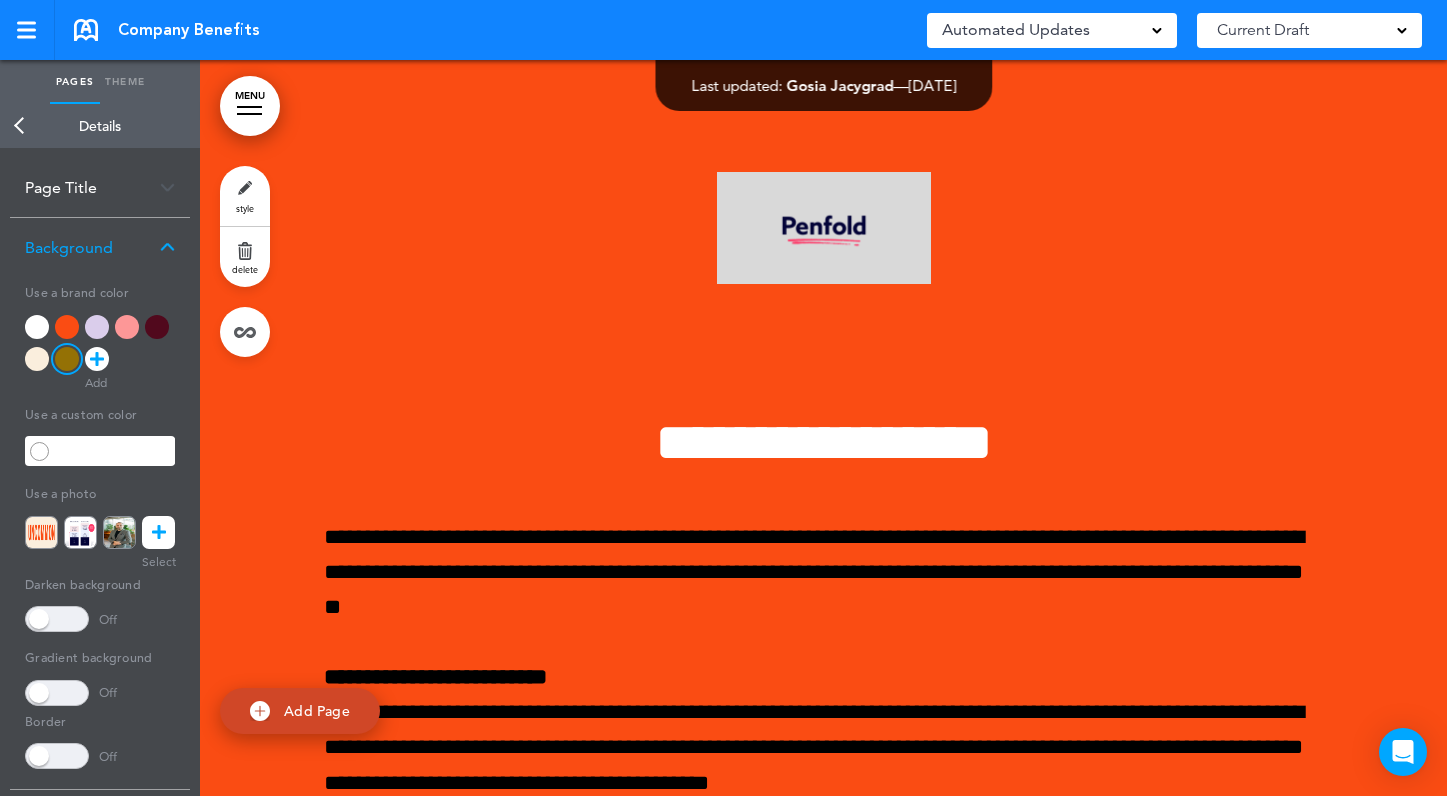 scroll, scrollTop: 3817, scrollLeft: 0, axis: vertical 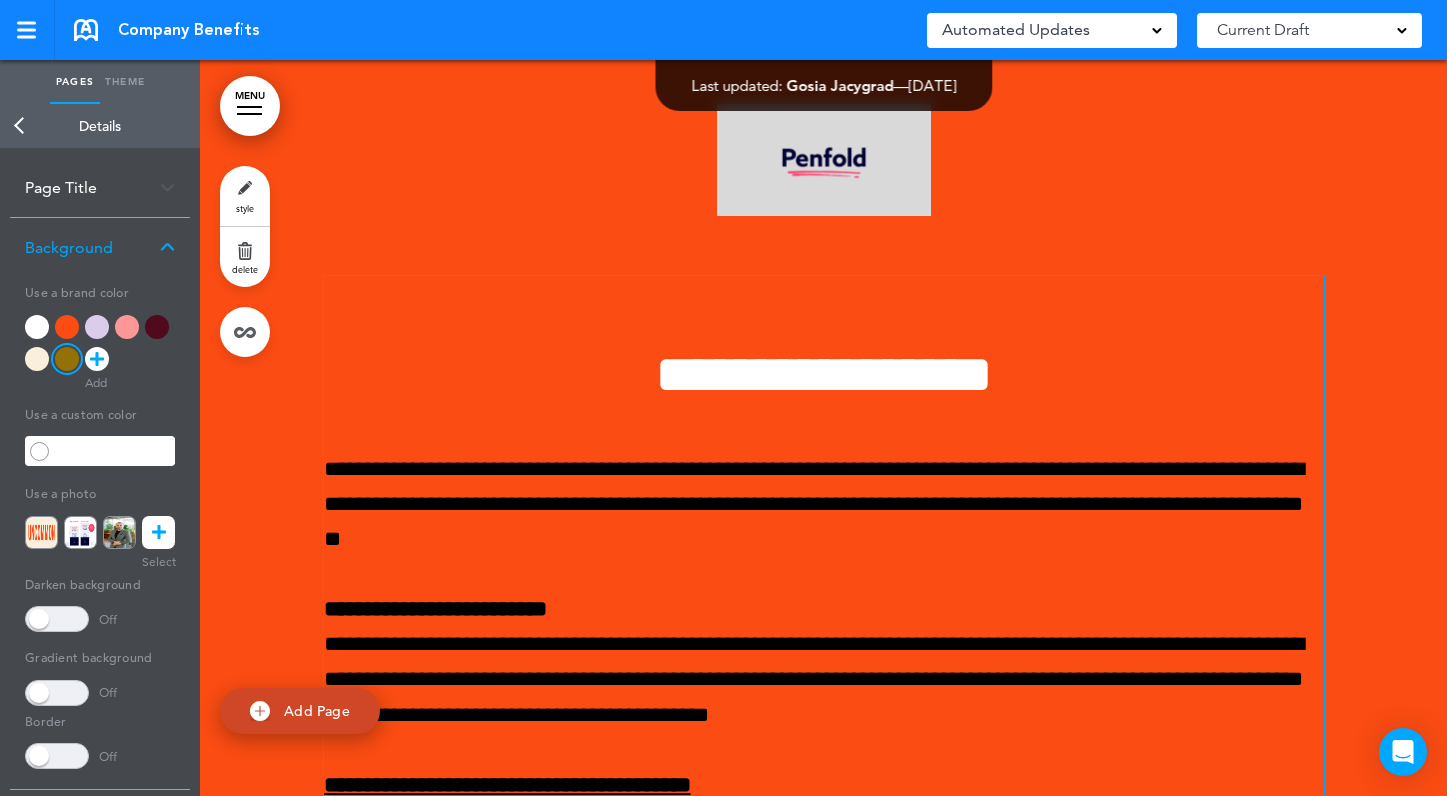 click on "**********" at bounding box center (824, 374) 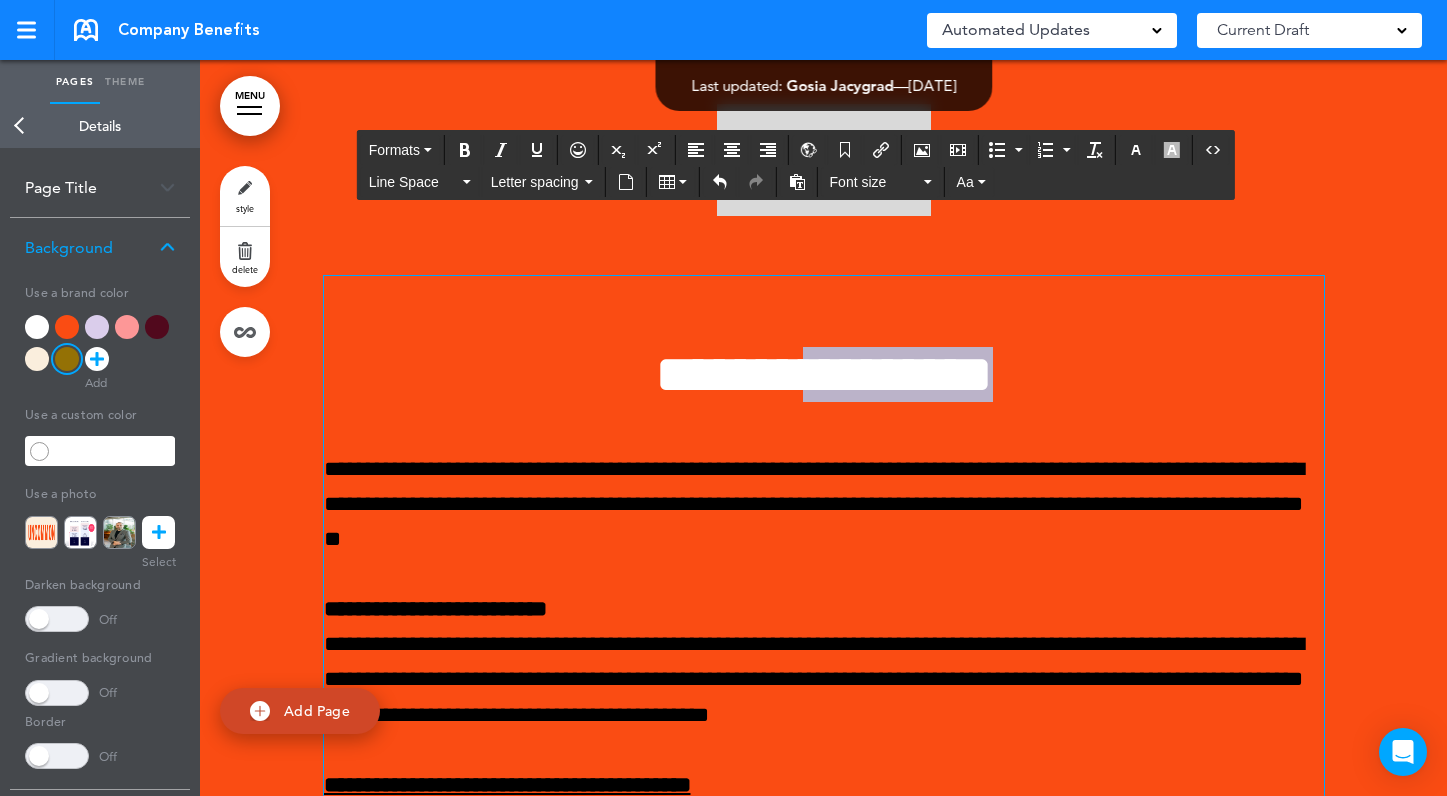 click on "**********" at bounding box center [824, 374] 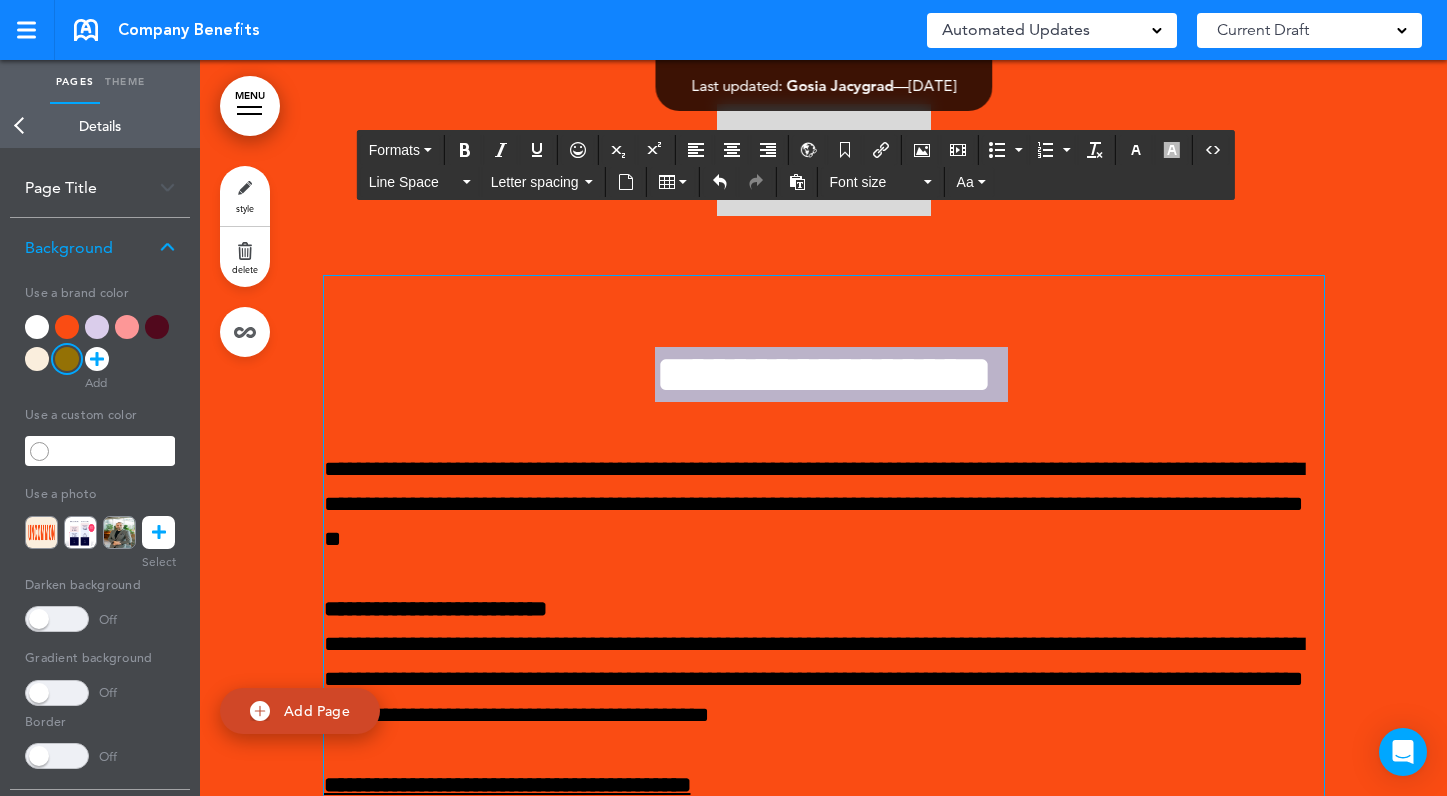 click on "**********" at bounding box center (824, 374) 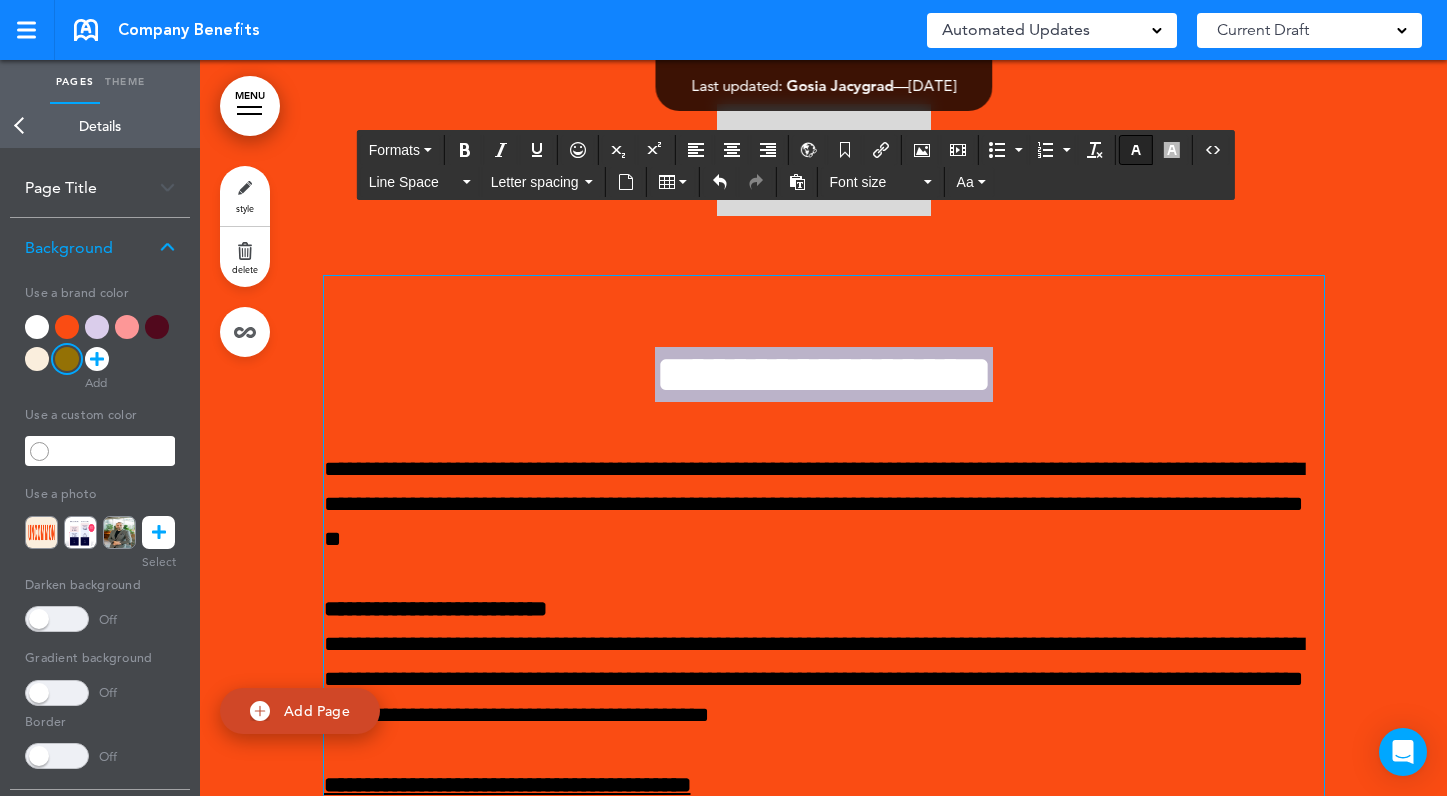 click at bounding box center (1136, 150) 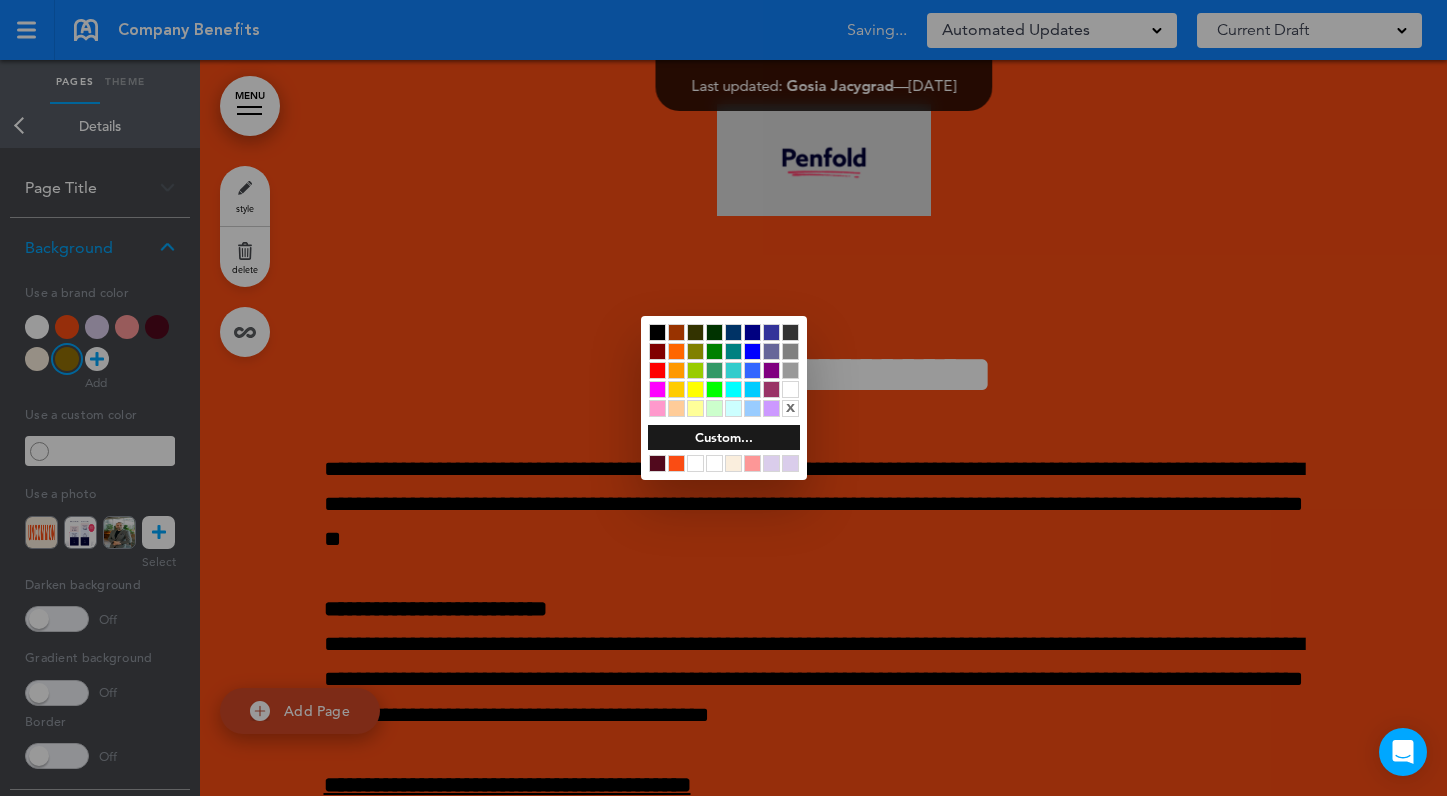 click at bounding box center (657, 463) 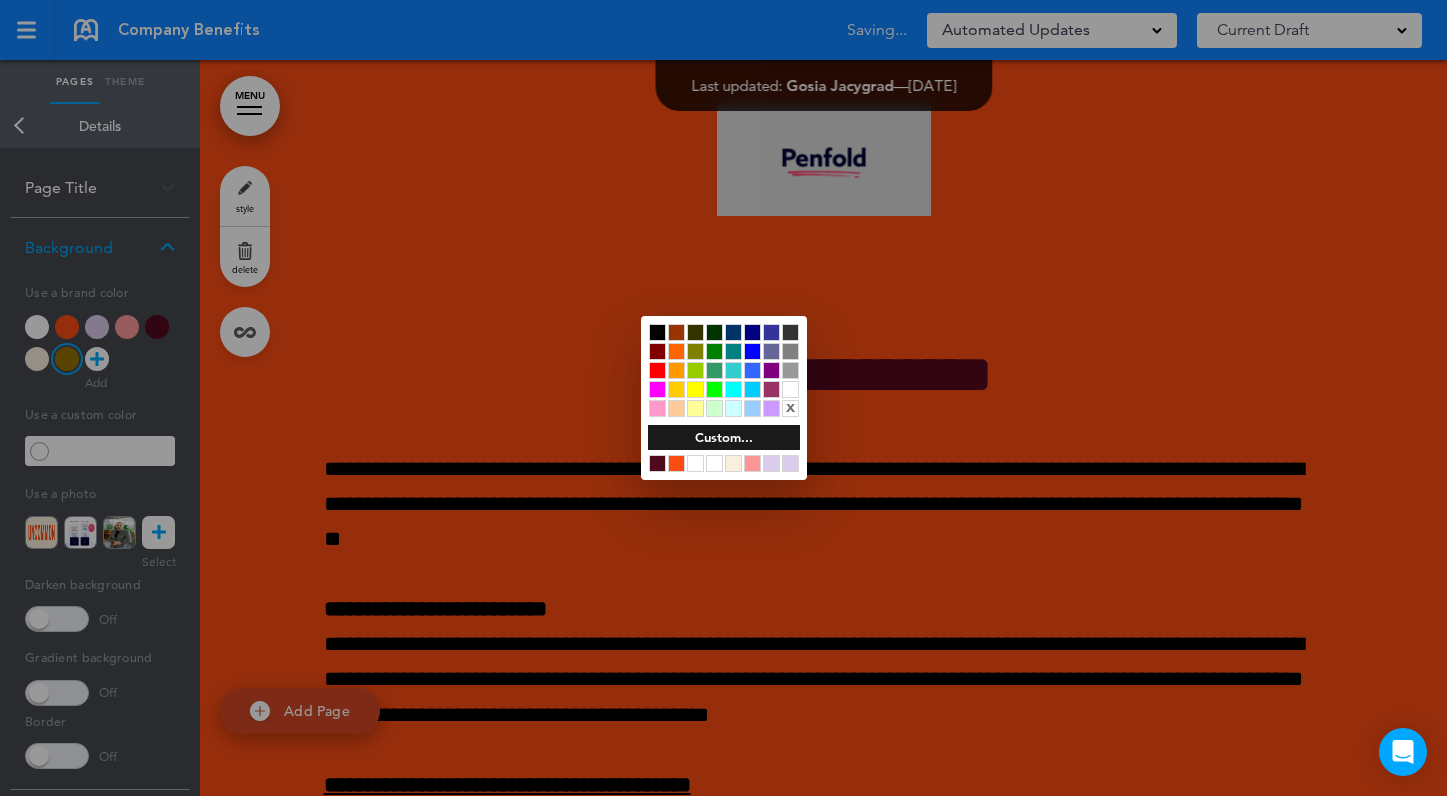 click at bounding box center (723, 398) 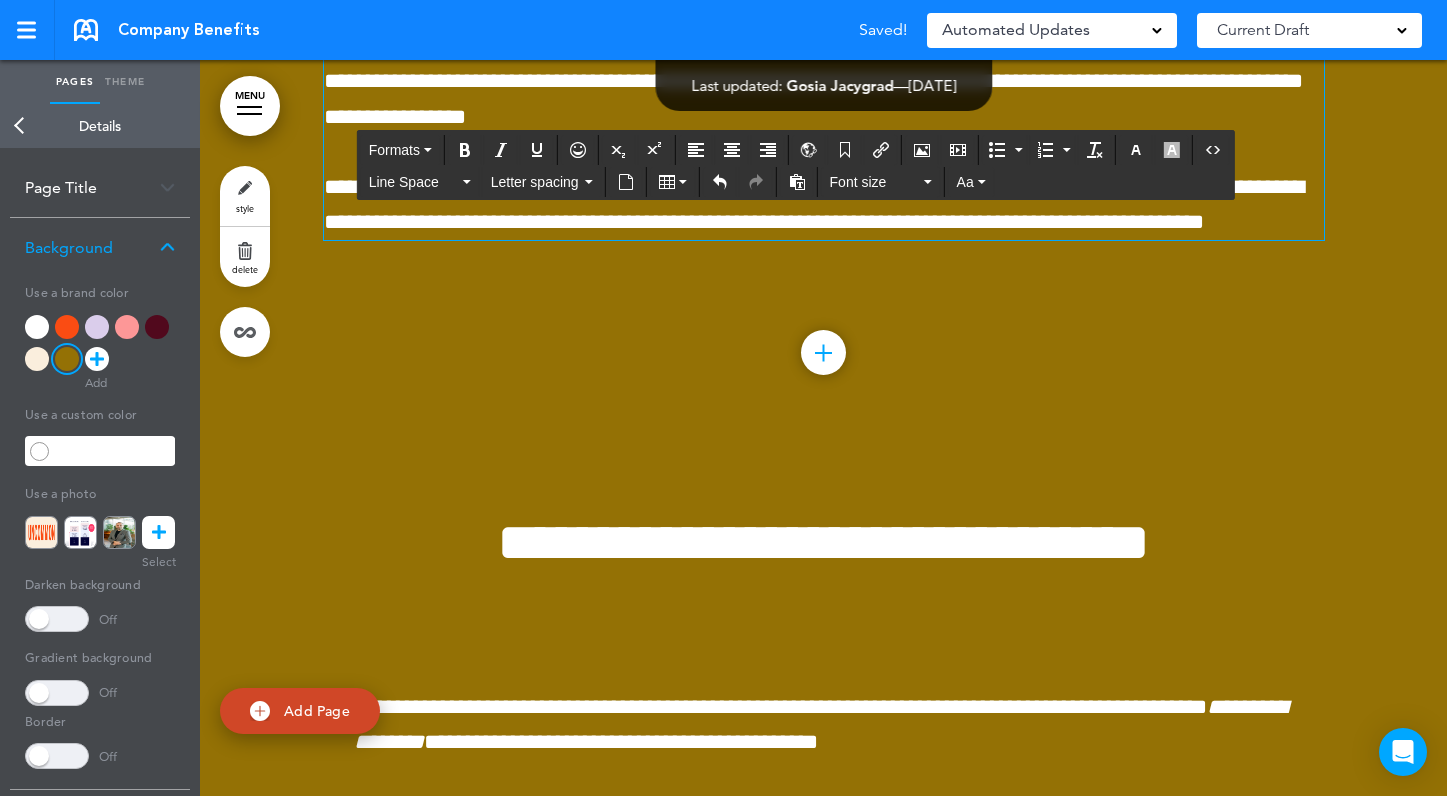 drag, startPoint x: 331, startPoint y: 505, endPoint x: 557, endPoint y: 248, distance: 342.2353 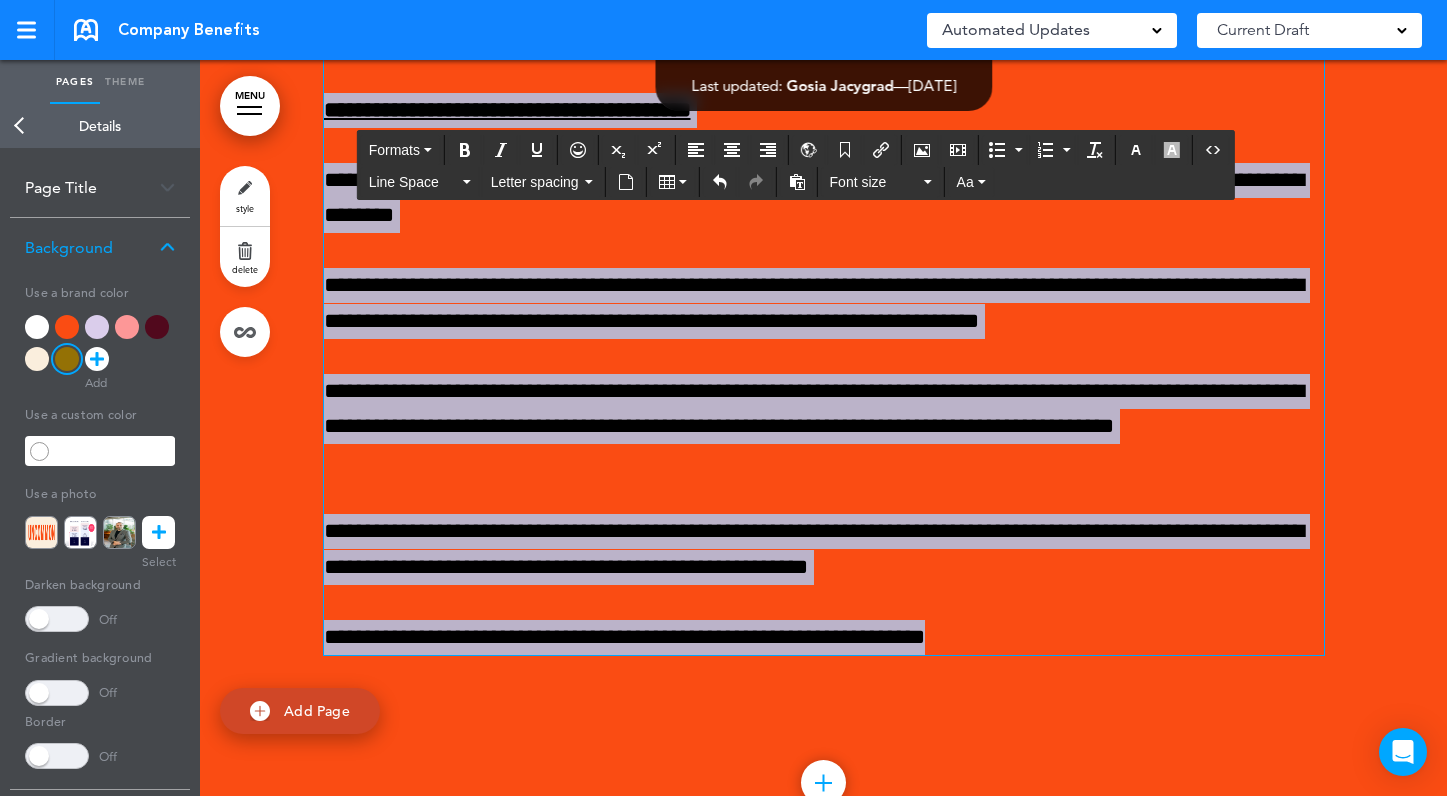 scroll, scrollTop: 4402, scrollLeft: 0, axis: vertical 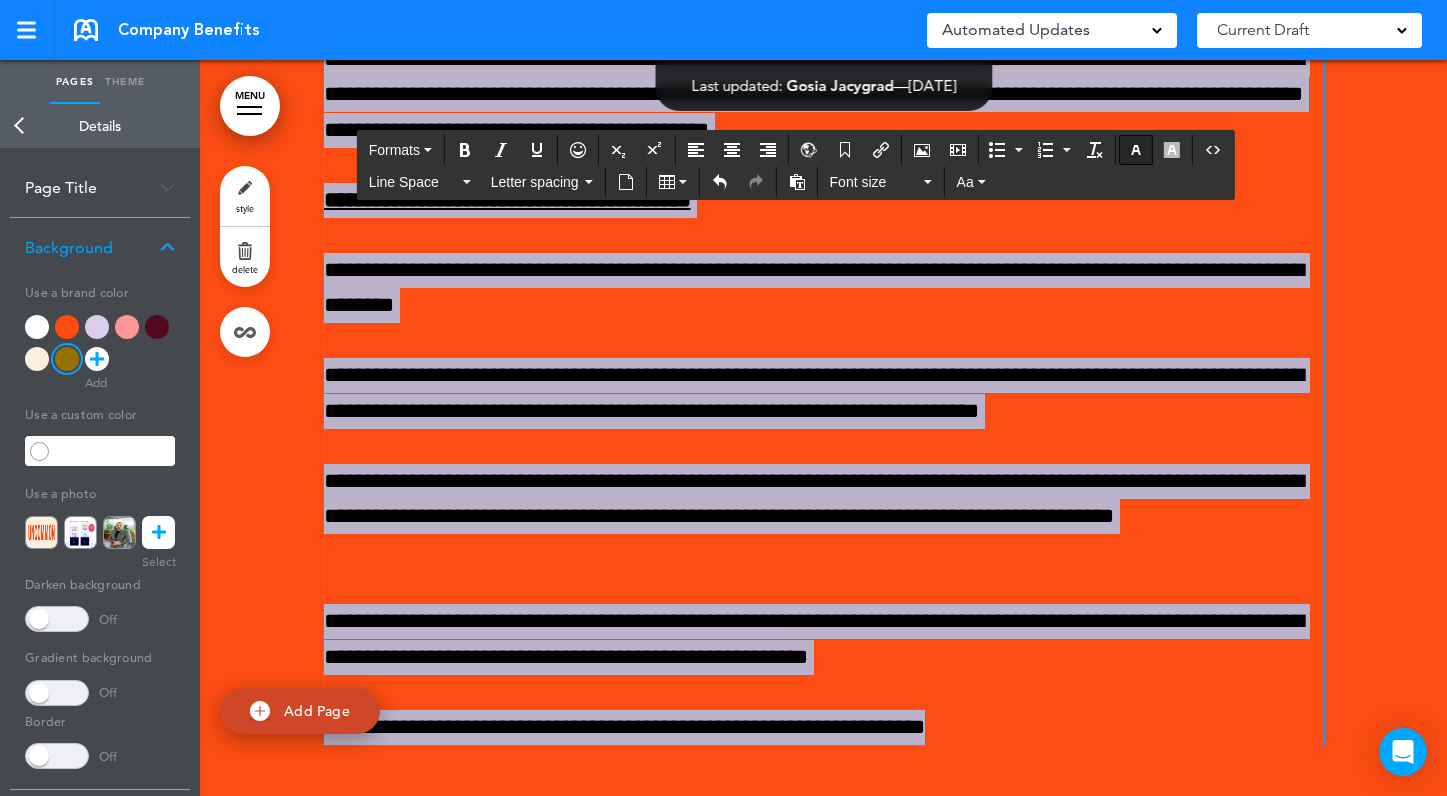 click at bounding box center [1136, 150] 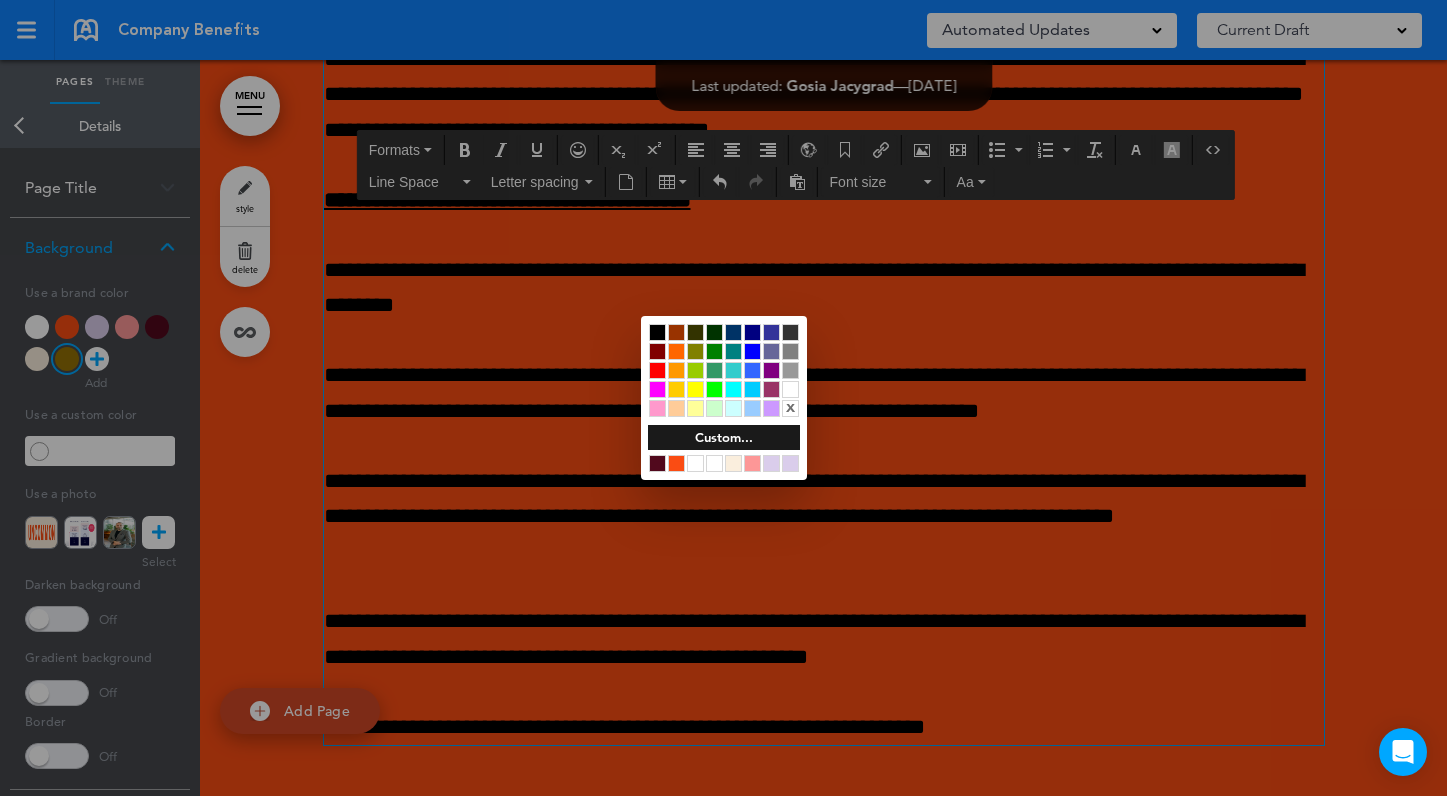 click at bounding box center (714, 463) 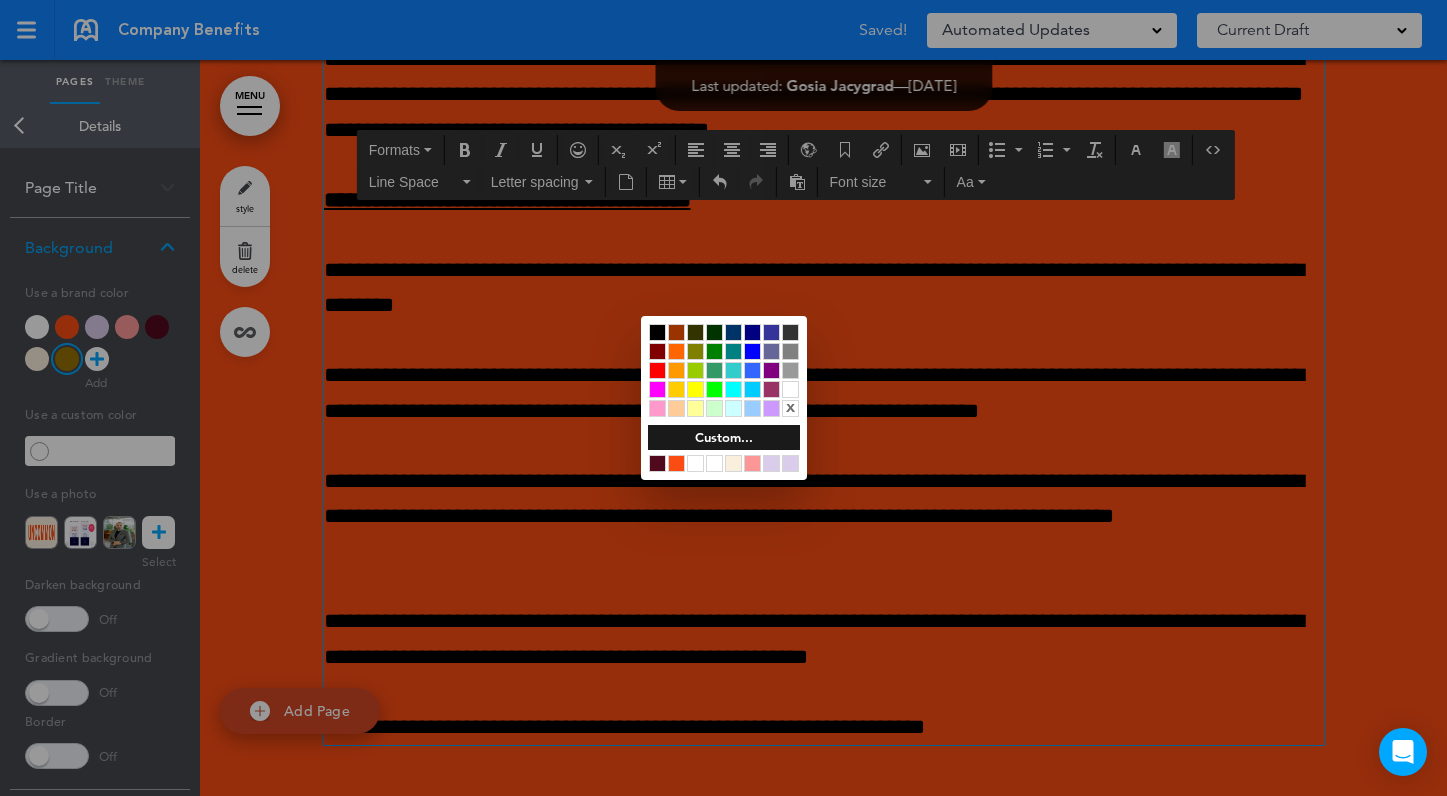 click at bounding box center (723, 398) 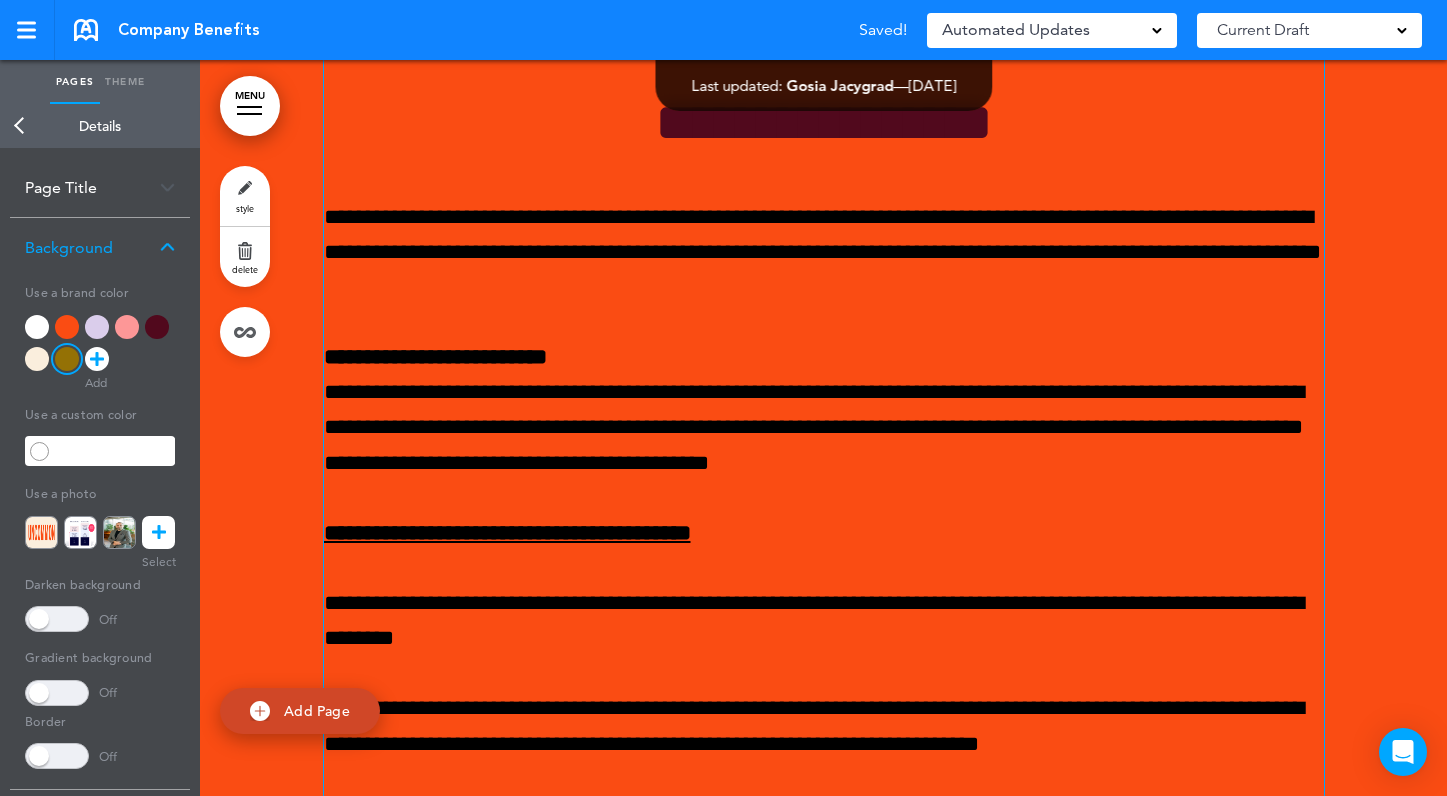 scroll, scrollTop: 3942, scrollLeft: 0, axis: vertical 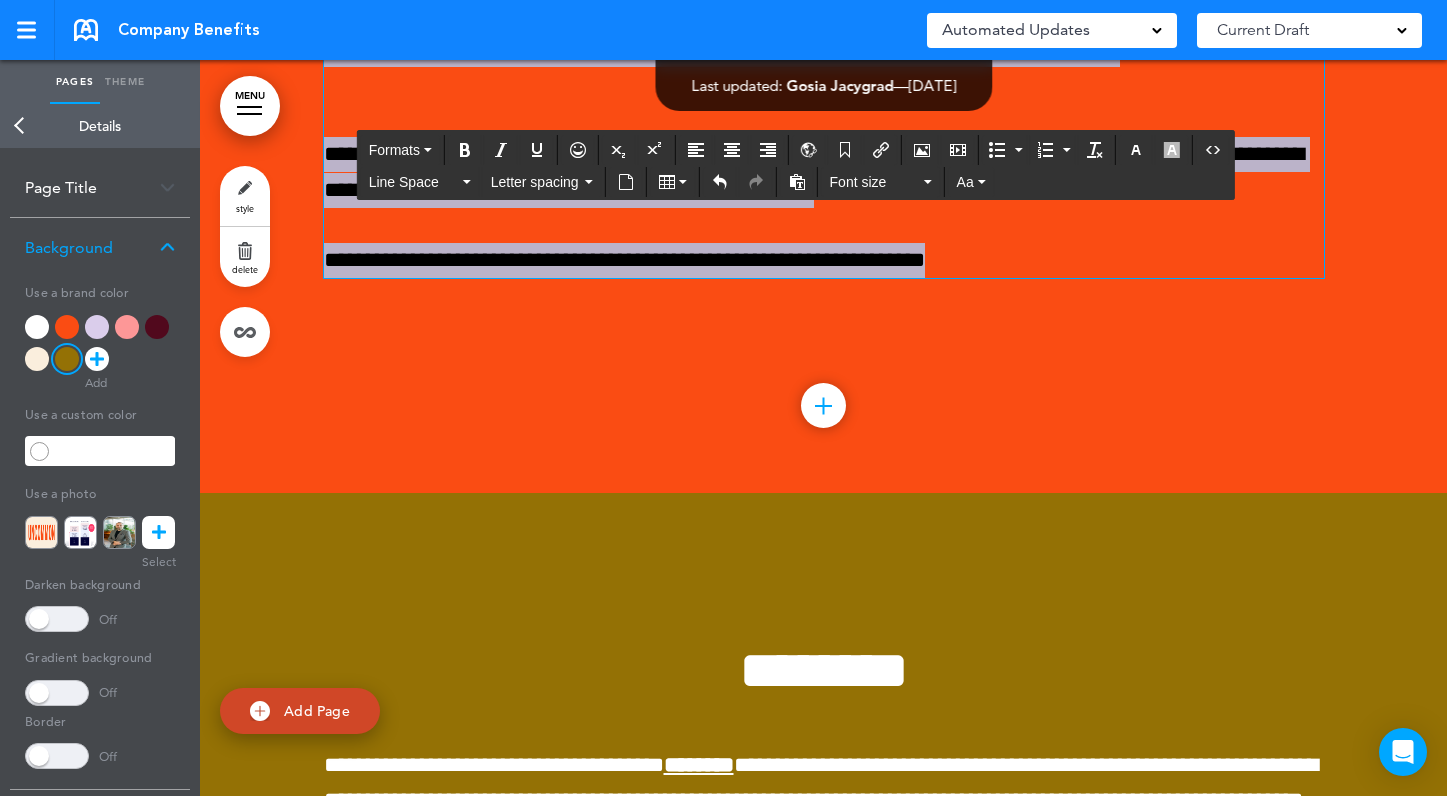 drag, startPoint x: 332, startPoint y: 372, endPoint x: 675, endPoint y: 457, distance: 353.37515 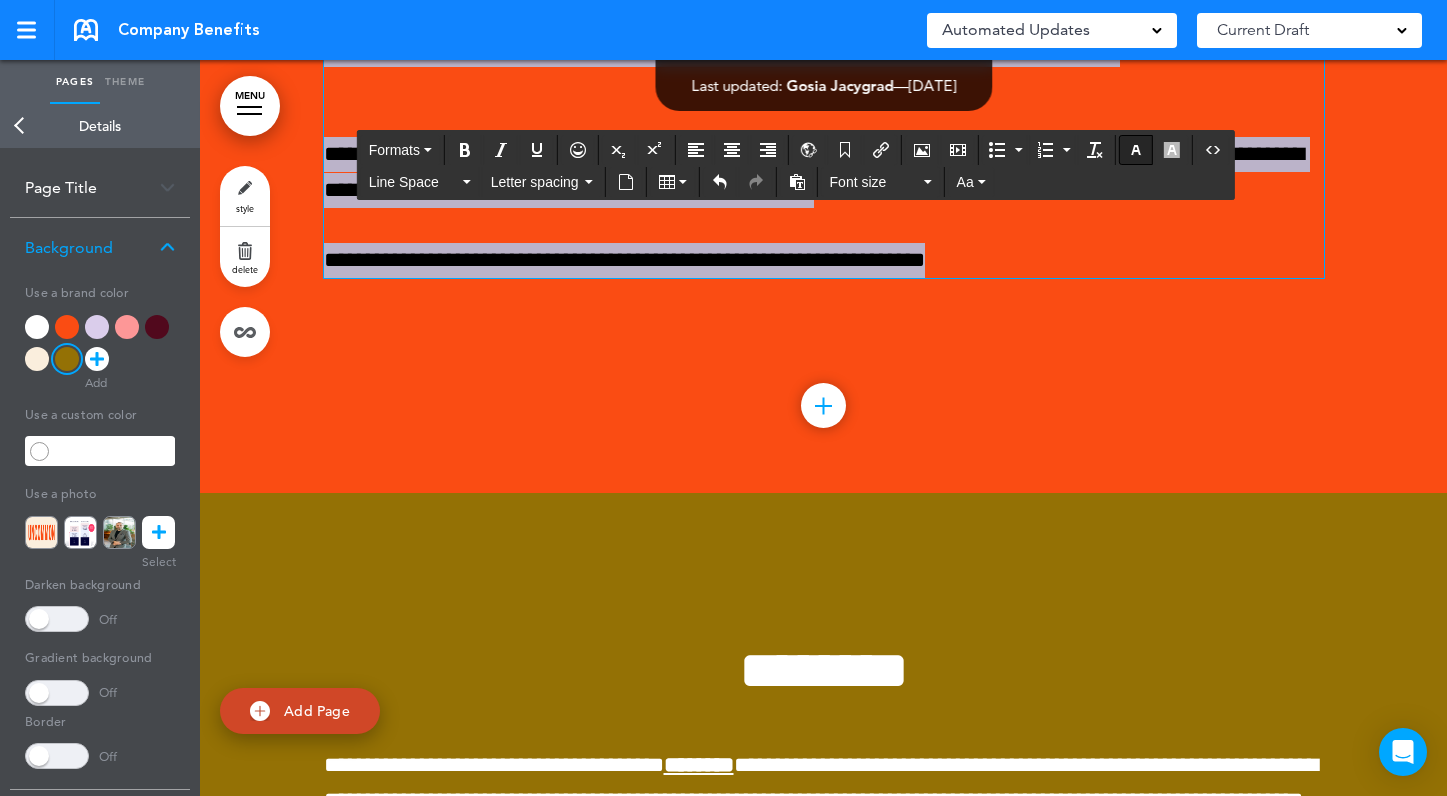 click at bounding box center (1136, 150) 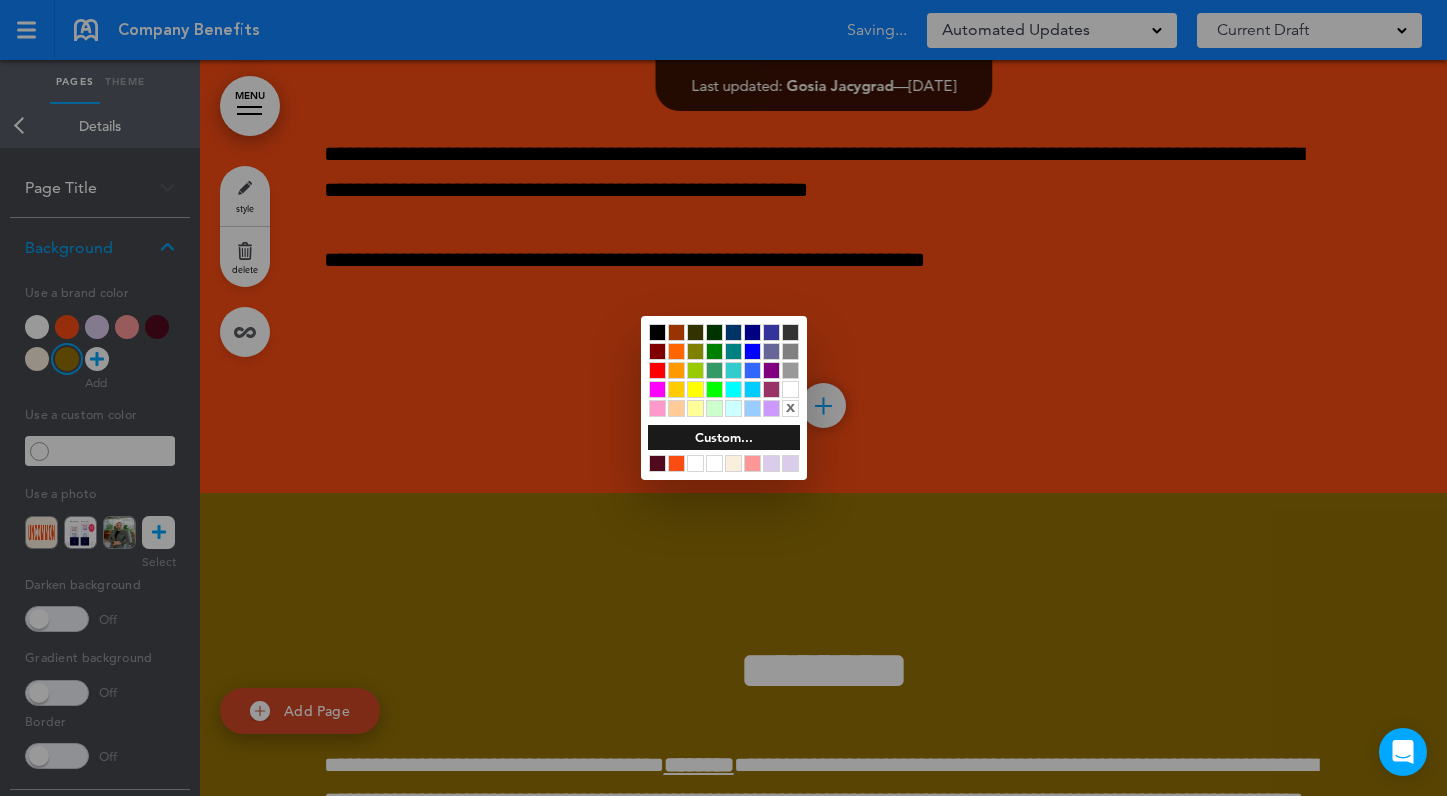 click at bounding box center [695, 463] 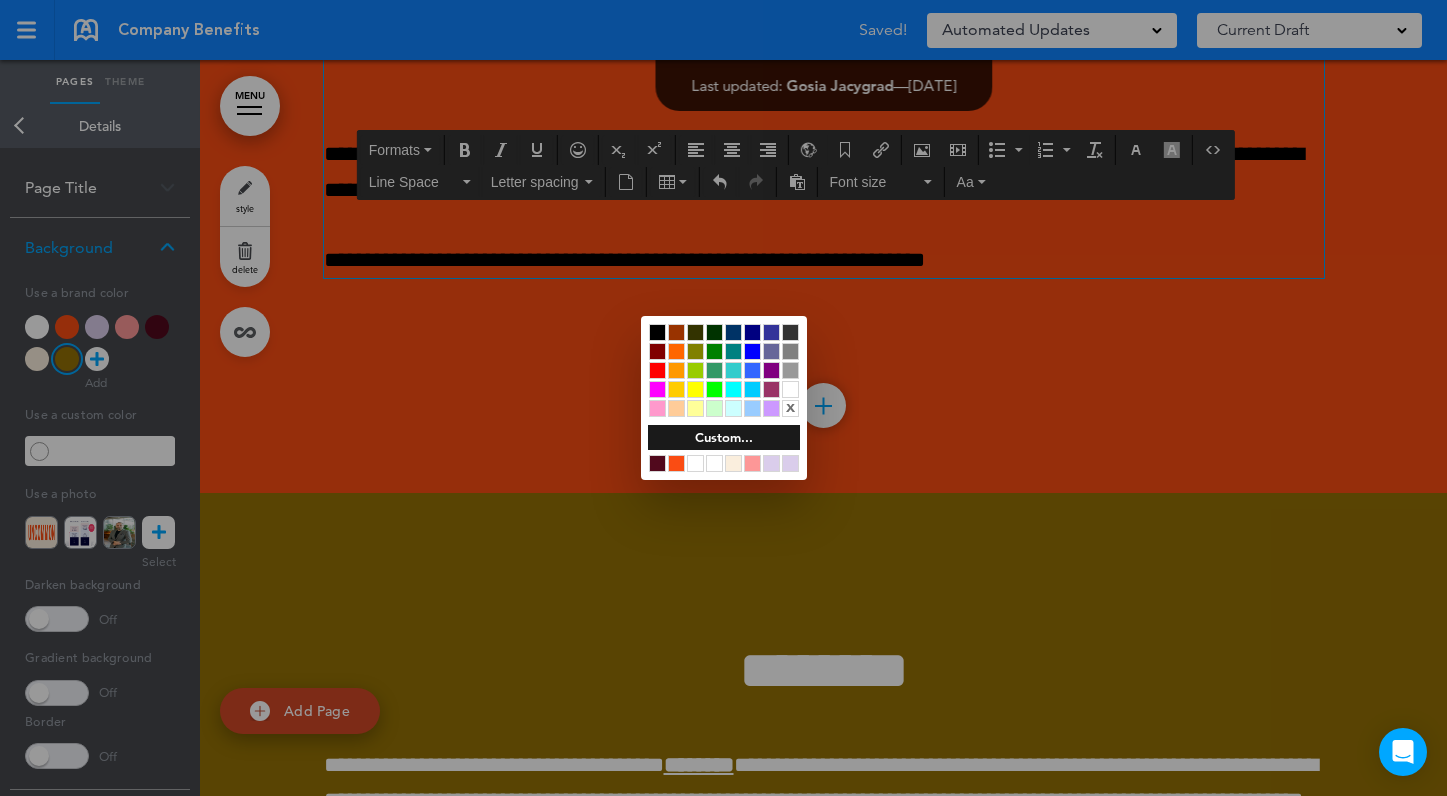 click at bounding box center (723, 398) 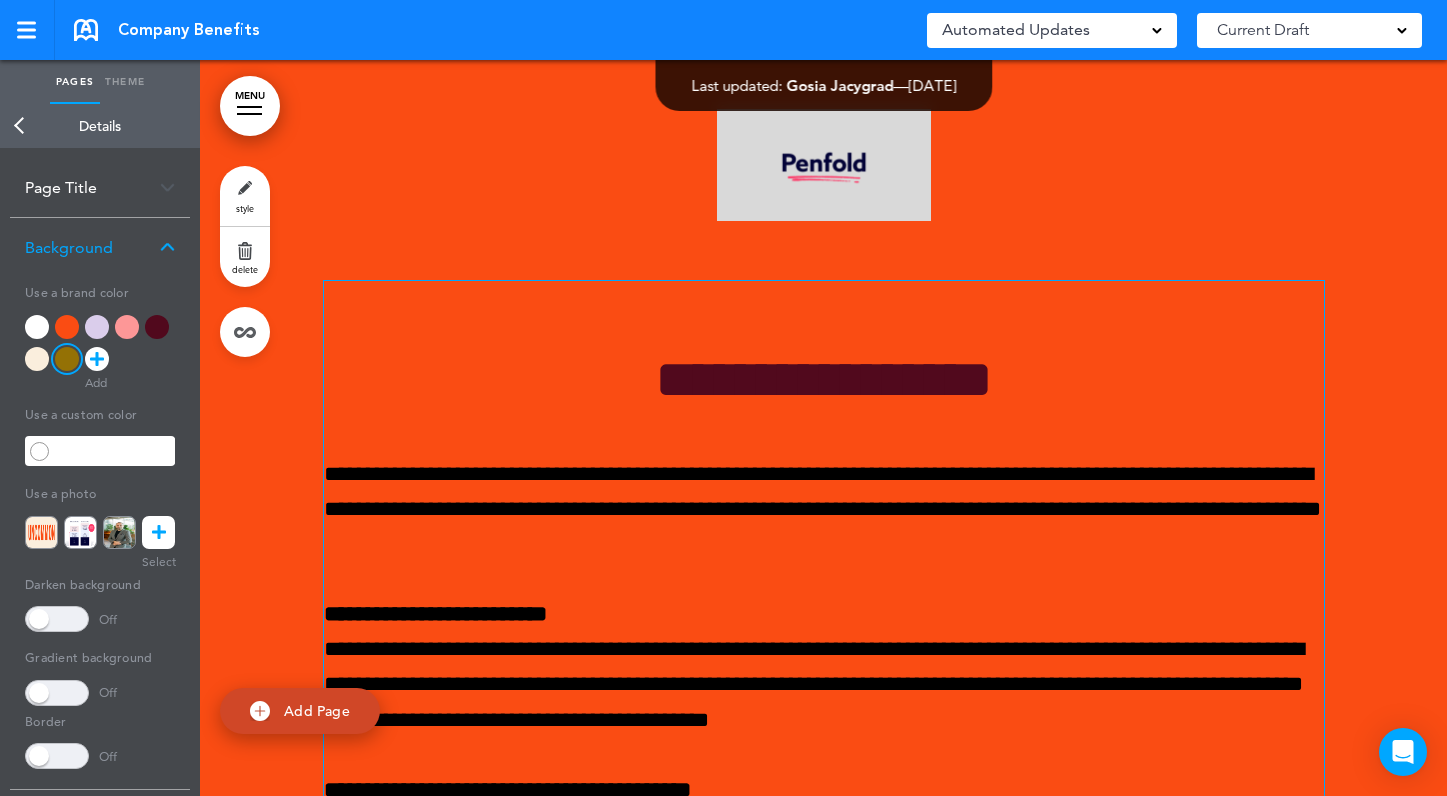 scroll, scrollTop: 3914, scrollLeft: 0, axis: vertical 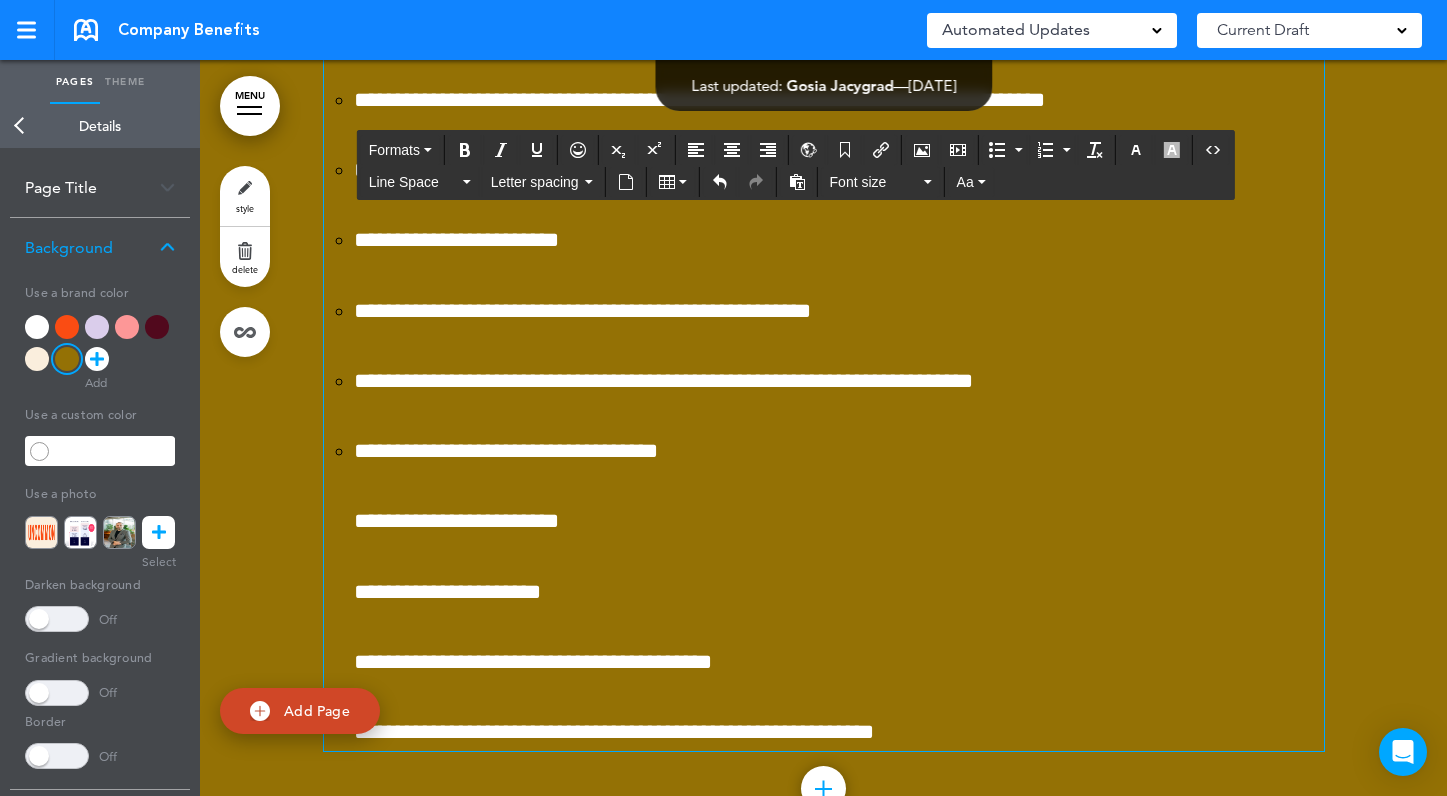 drag, startPoint x: 332, startPoint y: 405, endPoint x: 664, endPoint y: 667, distance: 422.9279 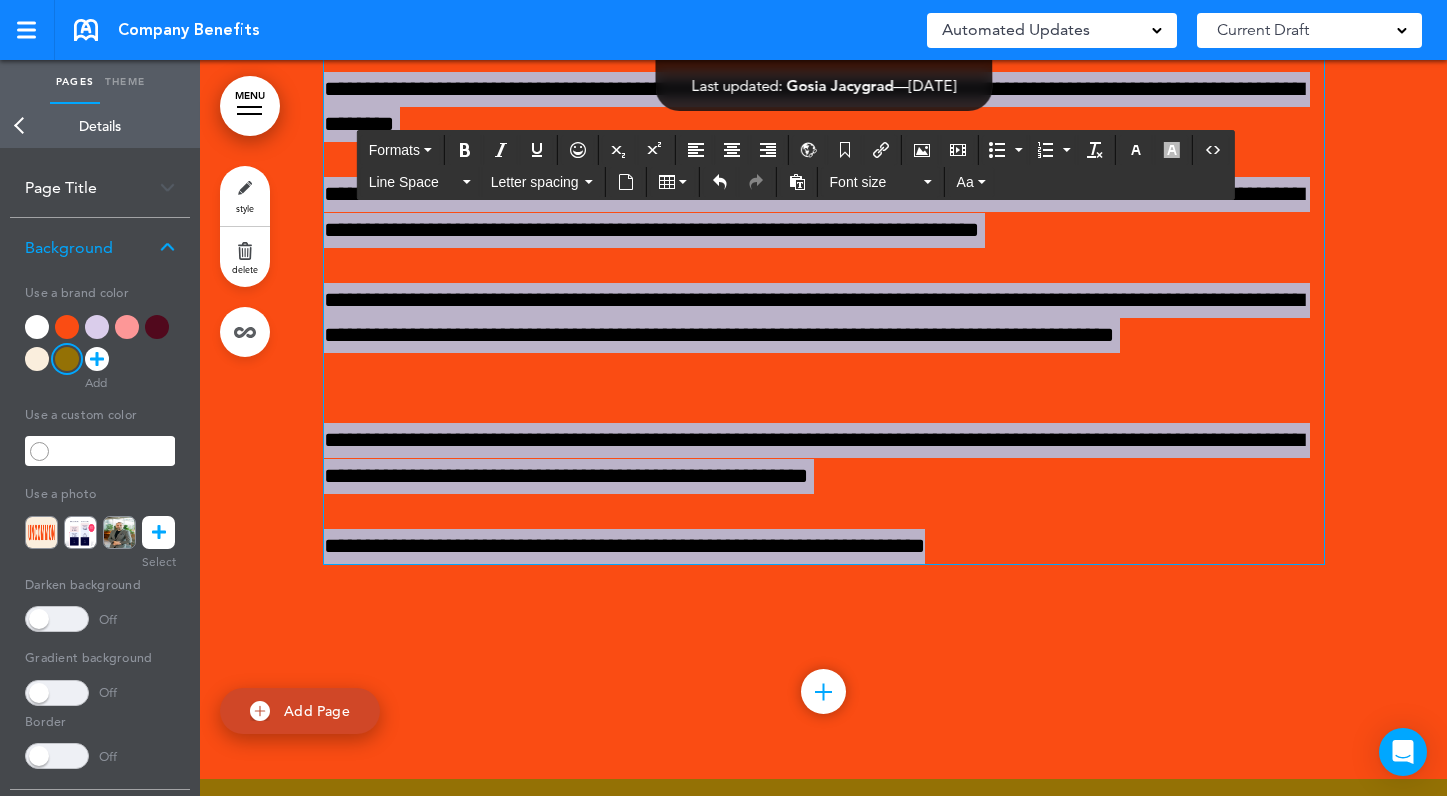 scroll, scrollTop: 4522, scrollLeft: 0, axis: vertical 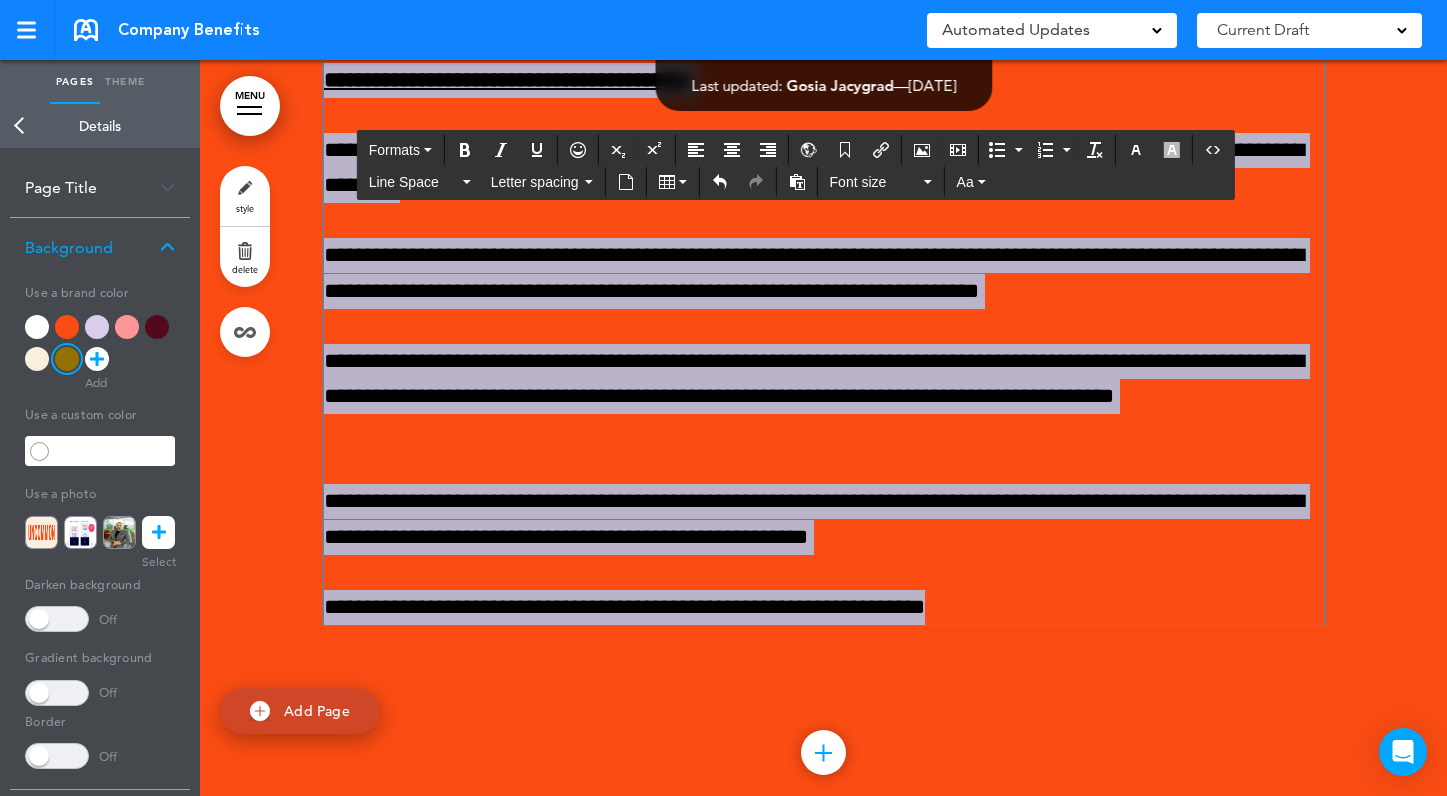 click on "**********" at bounding box center (824, 519) 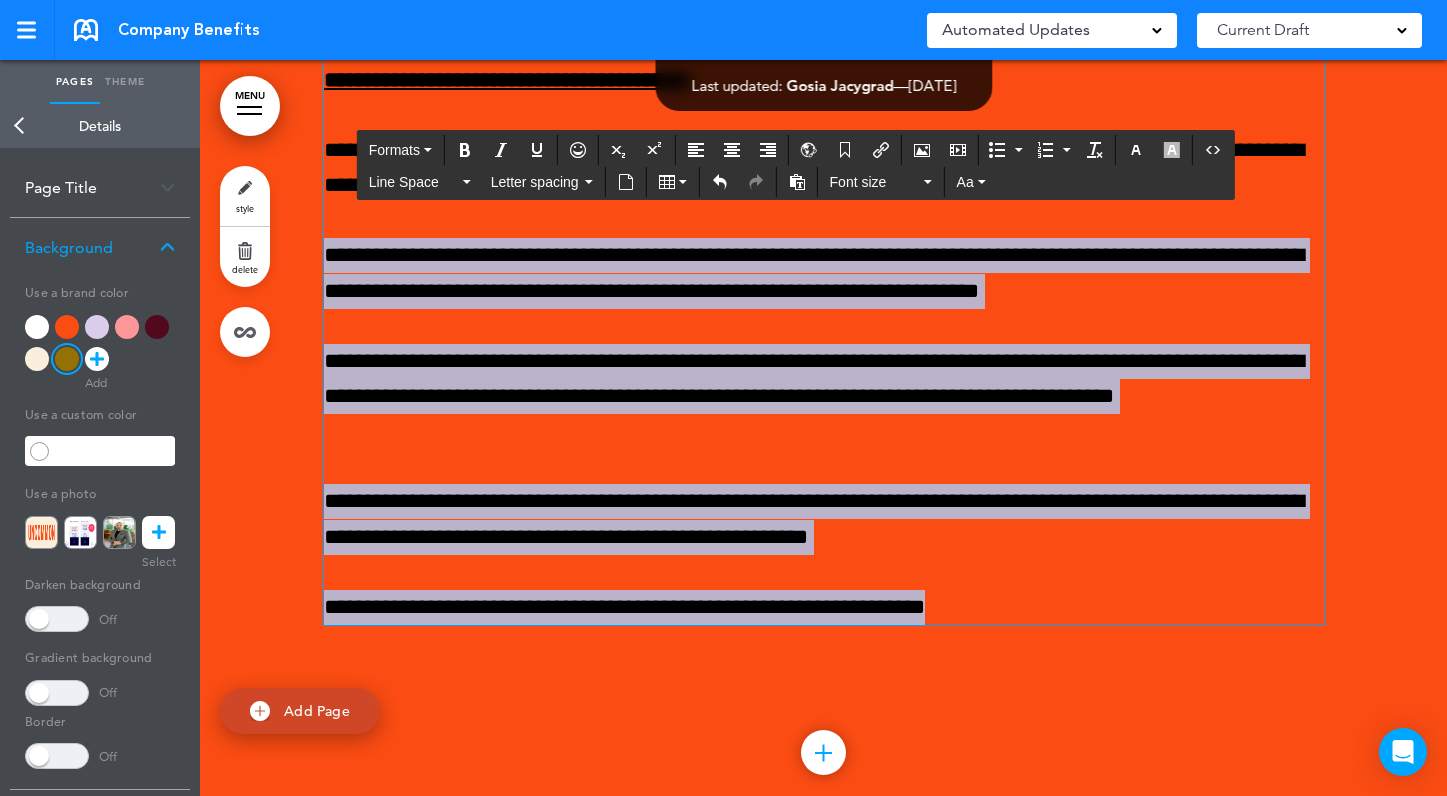 drag, startPoint x: 1064, startPoint y: 649, endPoint x: 381, endPoint y: 263, distance: 784.5285 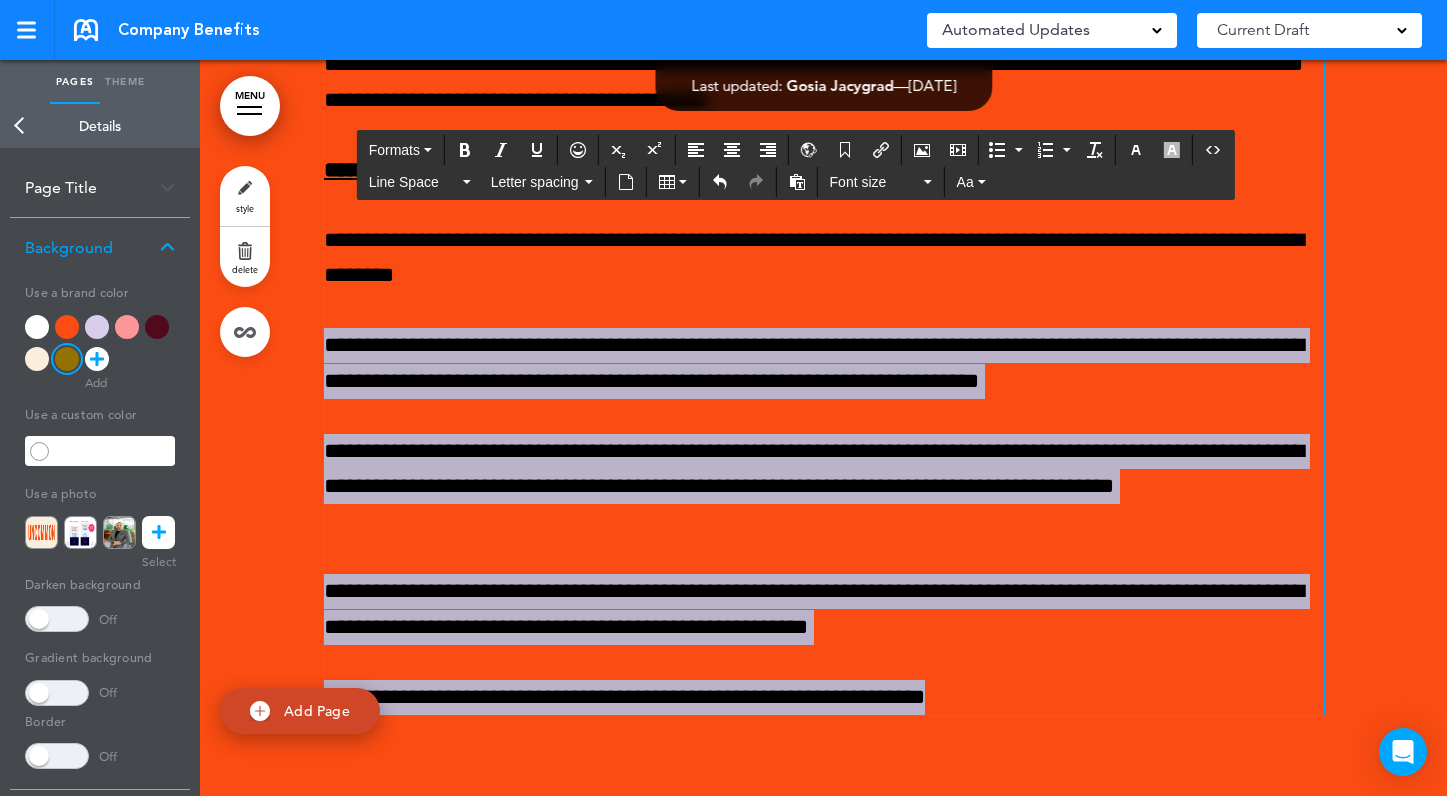 scroll, scrollTop: 4429, scrollLeft: 0, axis: vertical 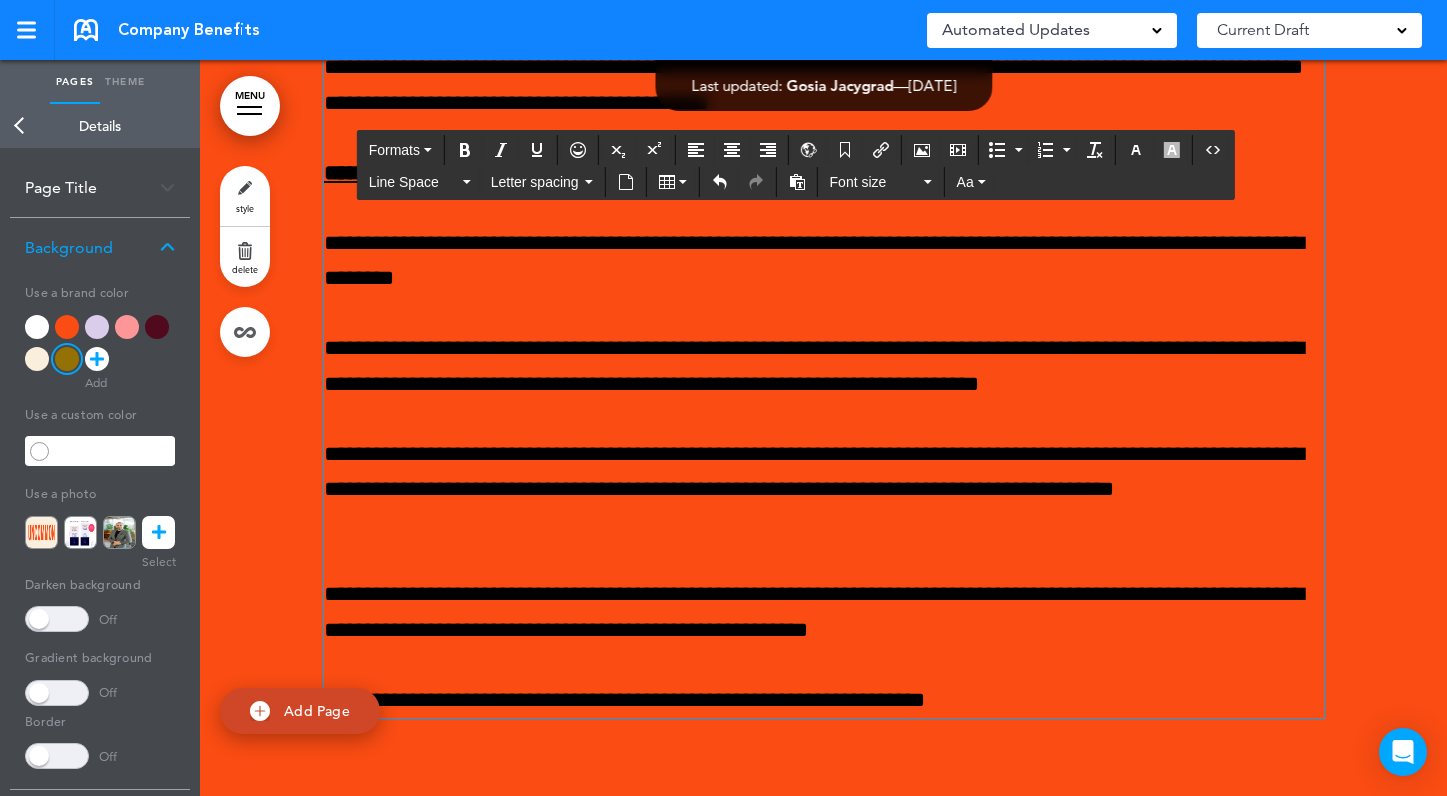 click on "**********" at bounding box center (824, 191) 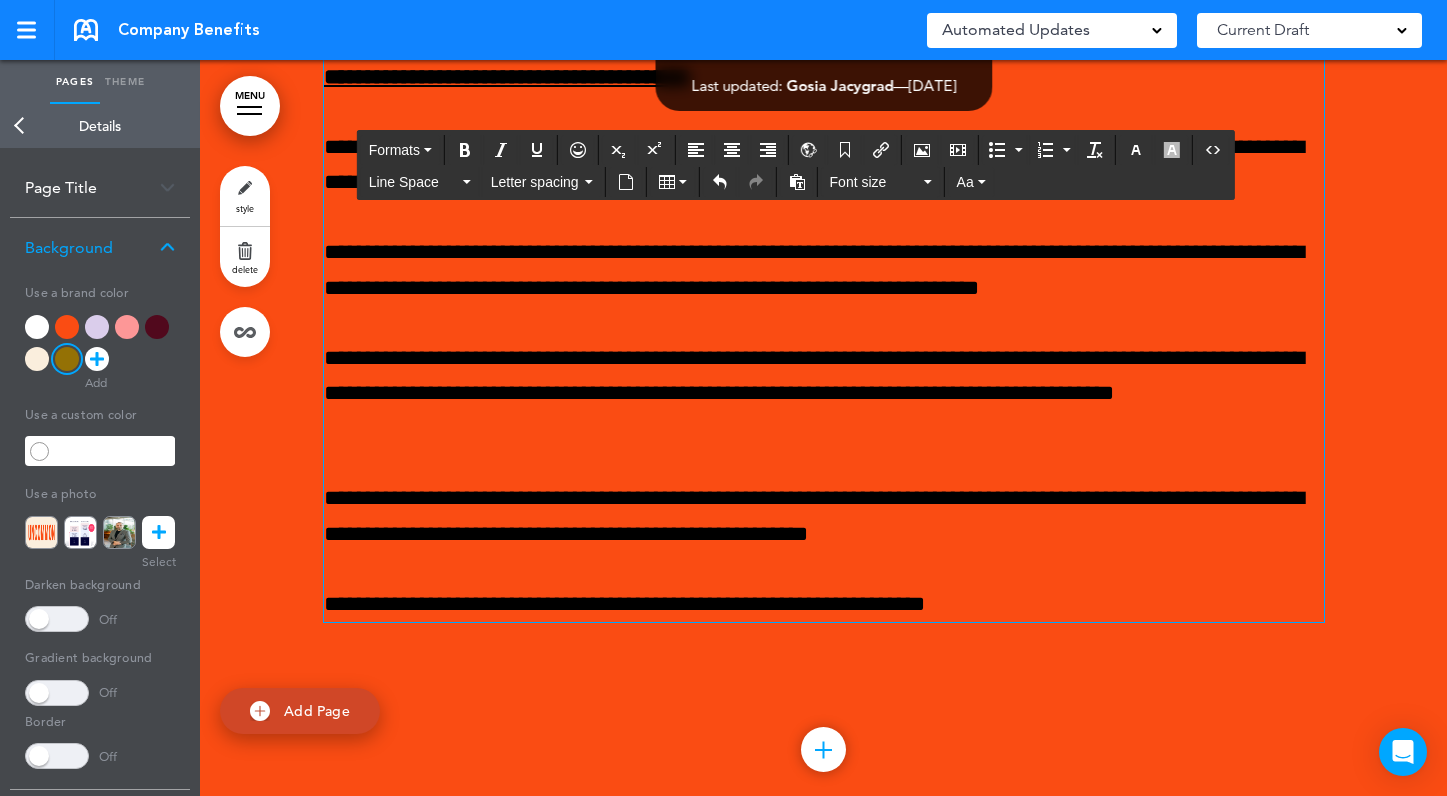 scroll, scrollTop: 4527, scrollLeft: 0, axis: vertical 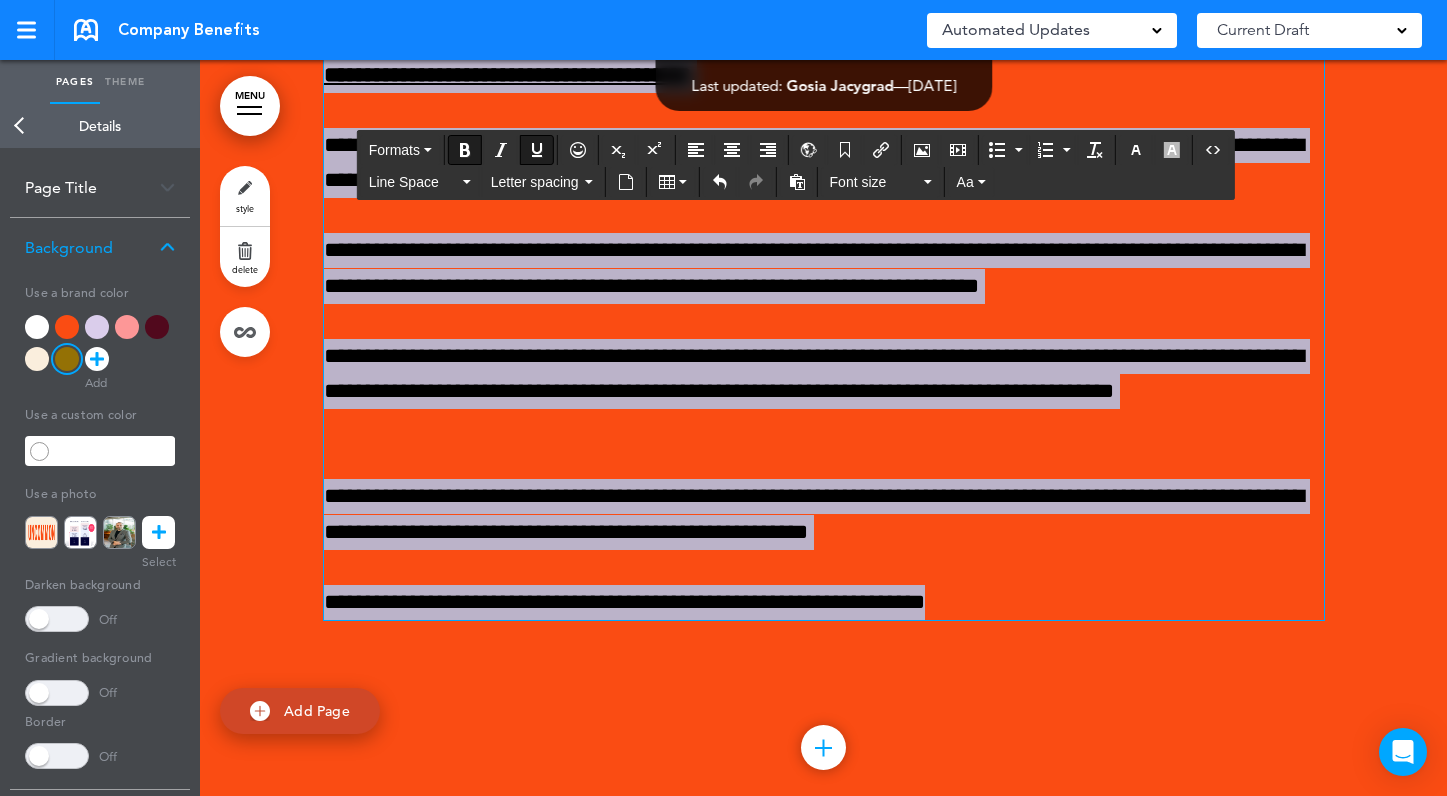 drag, startPoint x: 1050, startPoint y: 637, endPoint x: 324, endPoint y: 126, distance: 887.80457 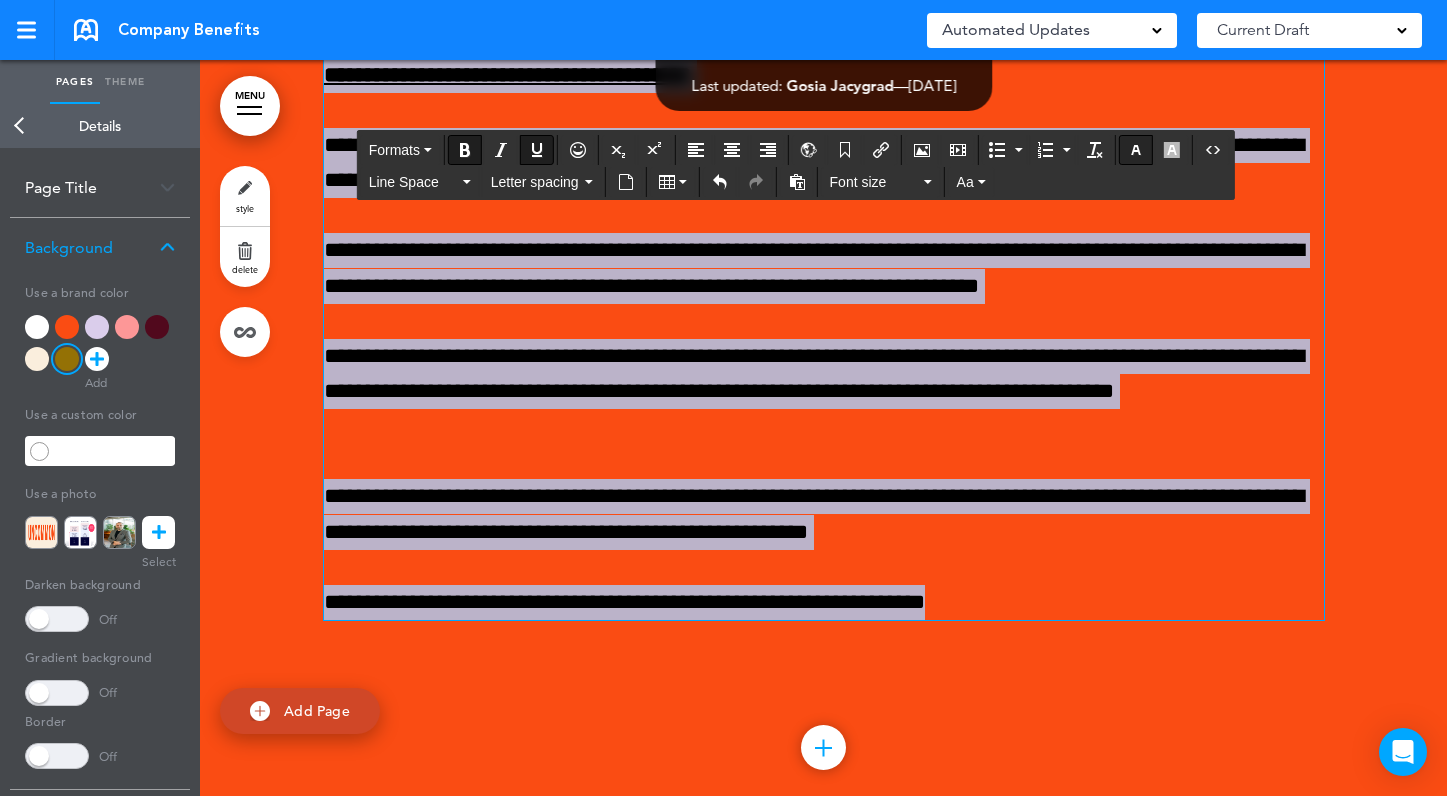 click at bounding box center [1136, 150] 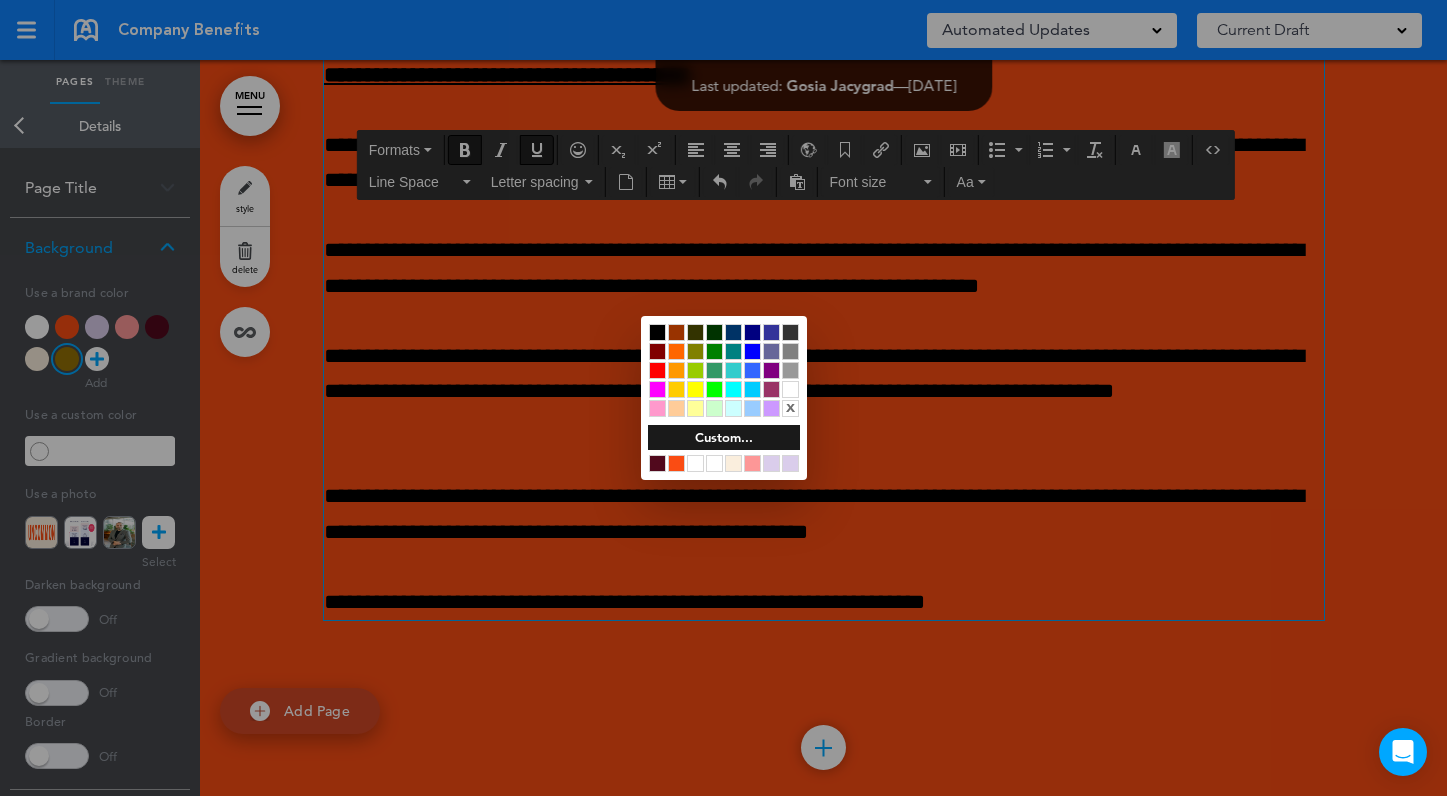 click at bounding box center [695, 463] 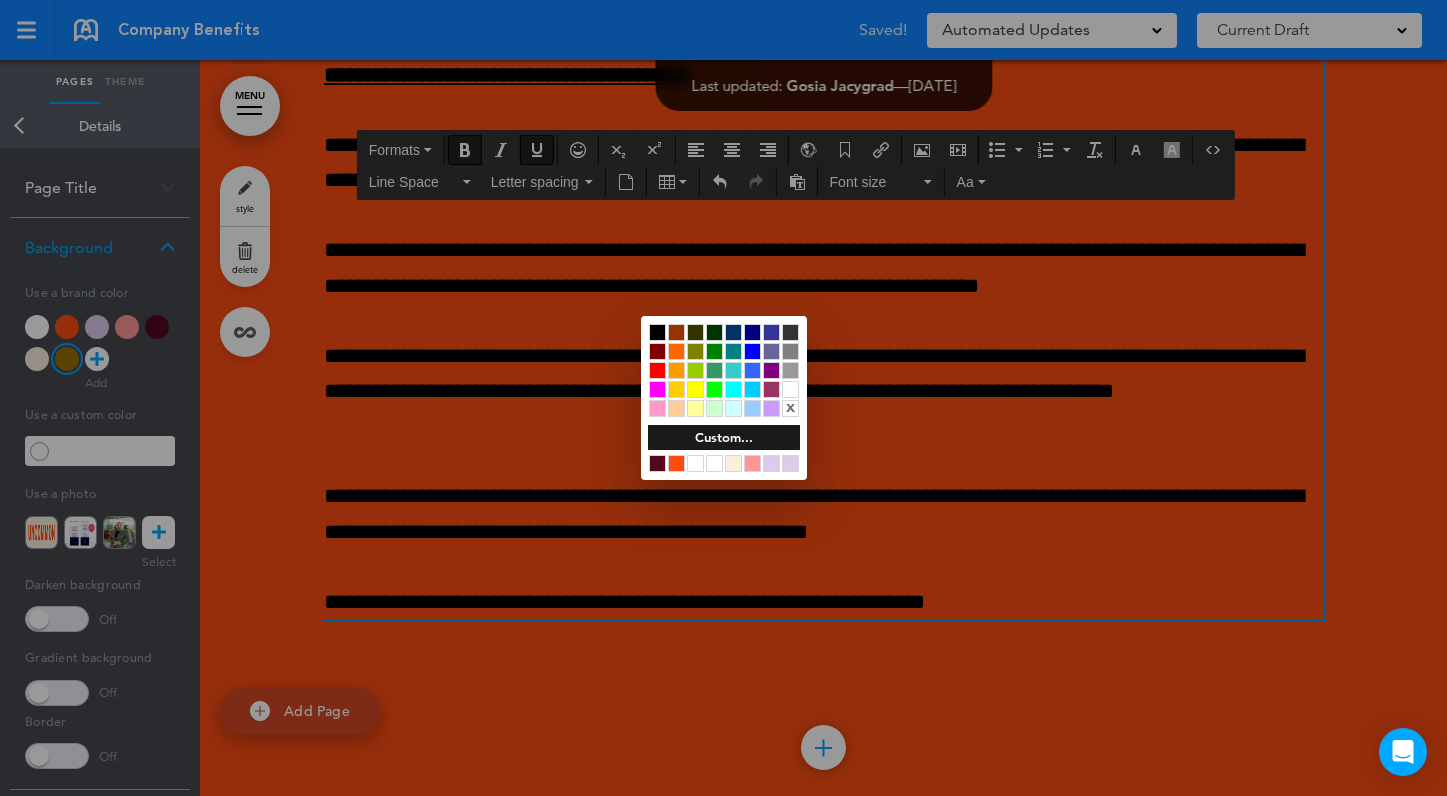 click at bounding box center (695, 463) 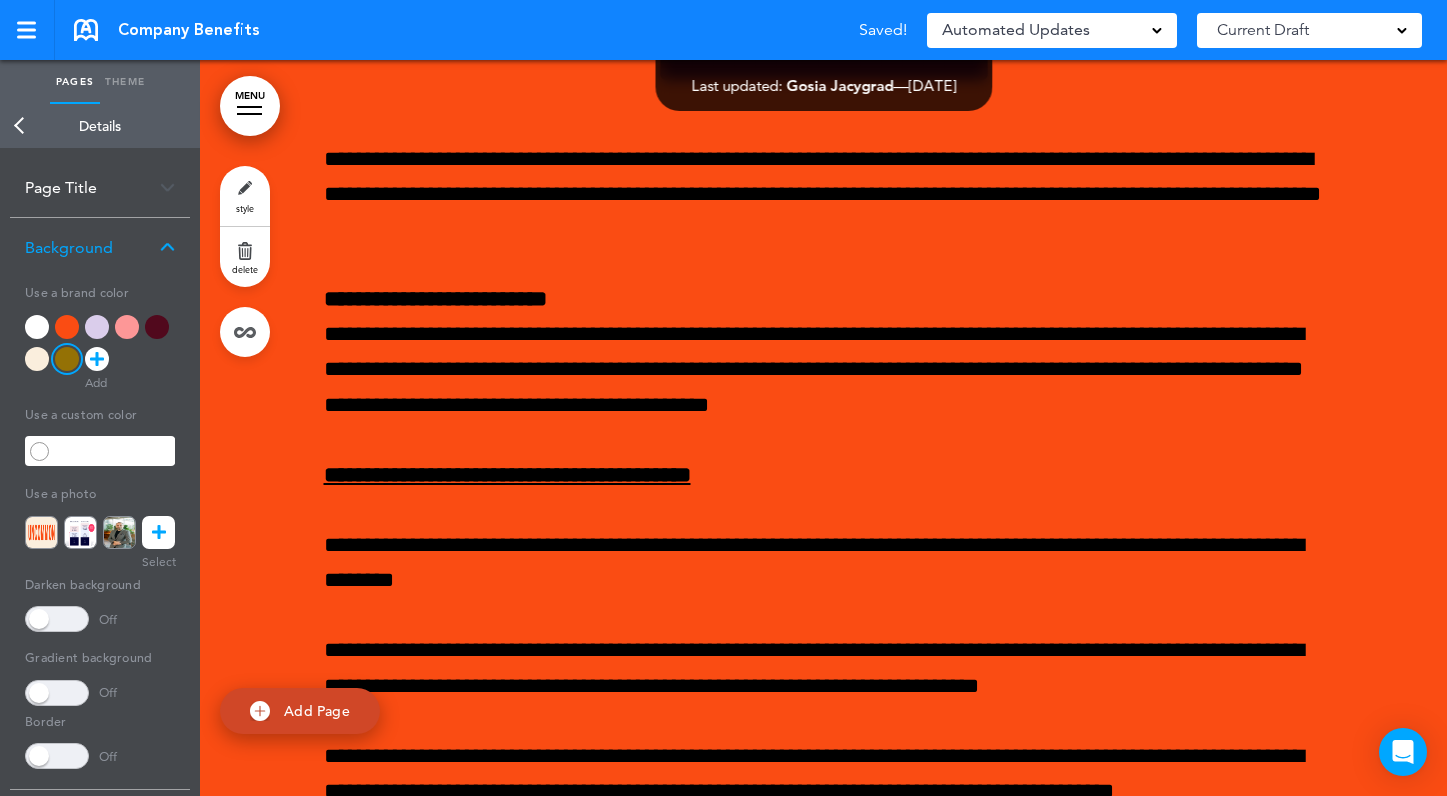 scroll, scrollTop: 3918, scrollLeft: 0, axis: vertical 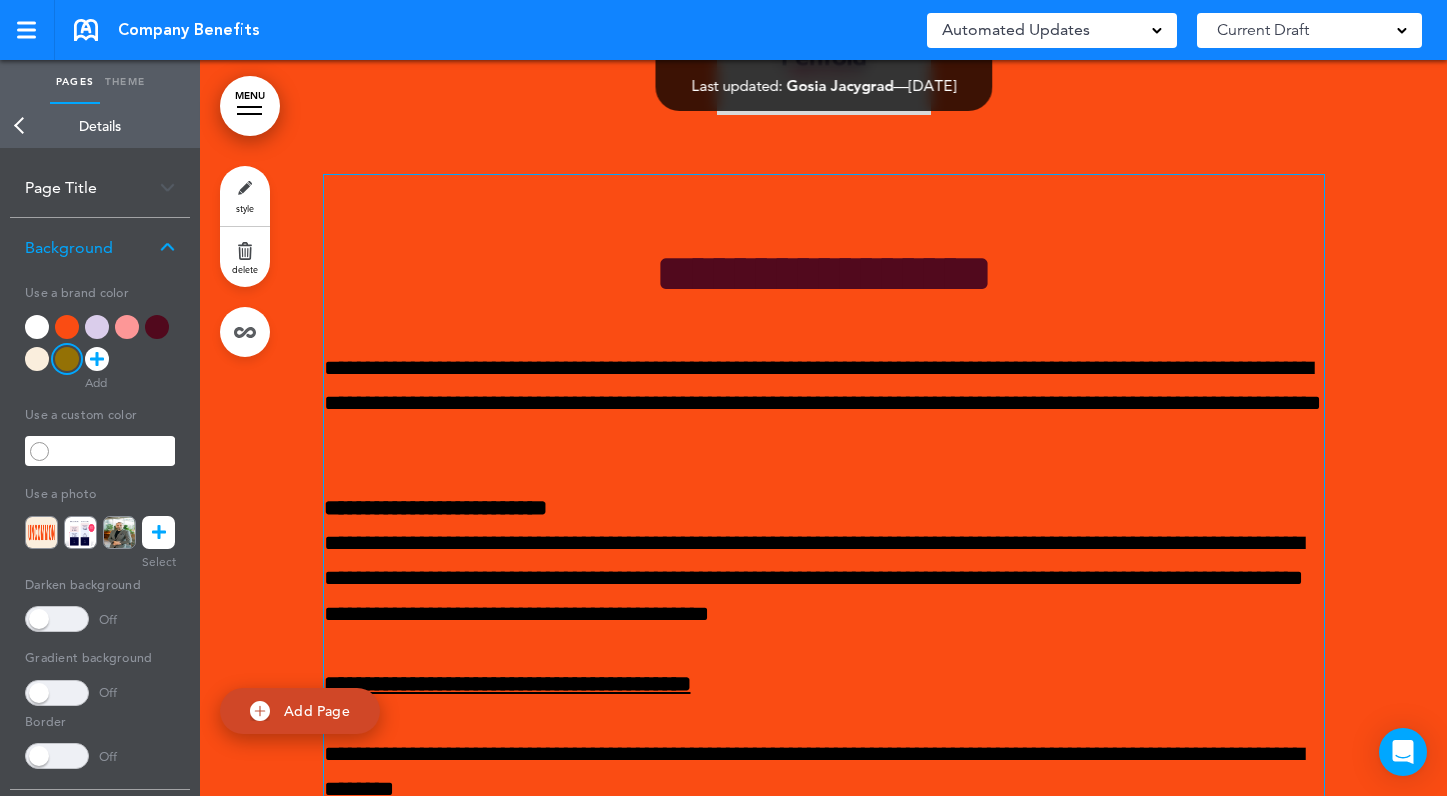 click on "**********" at bounding box center [822, 385] 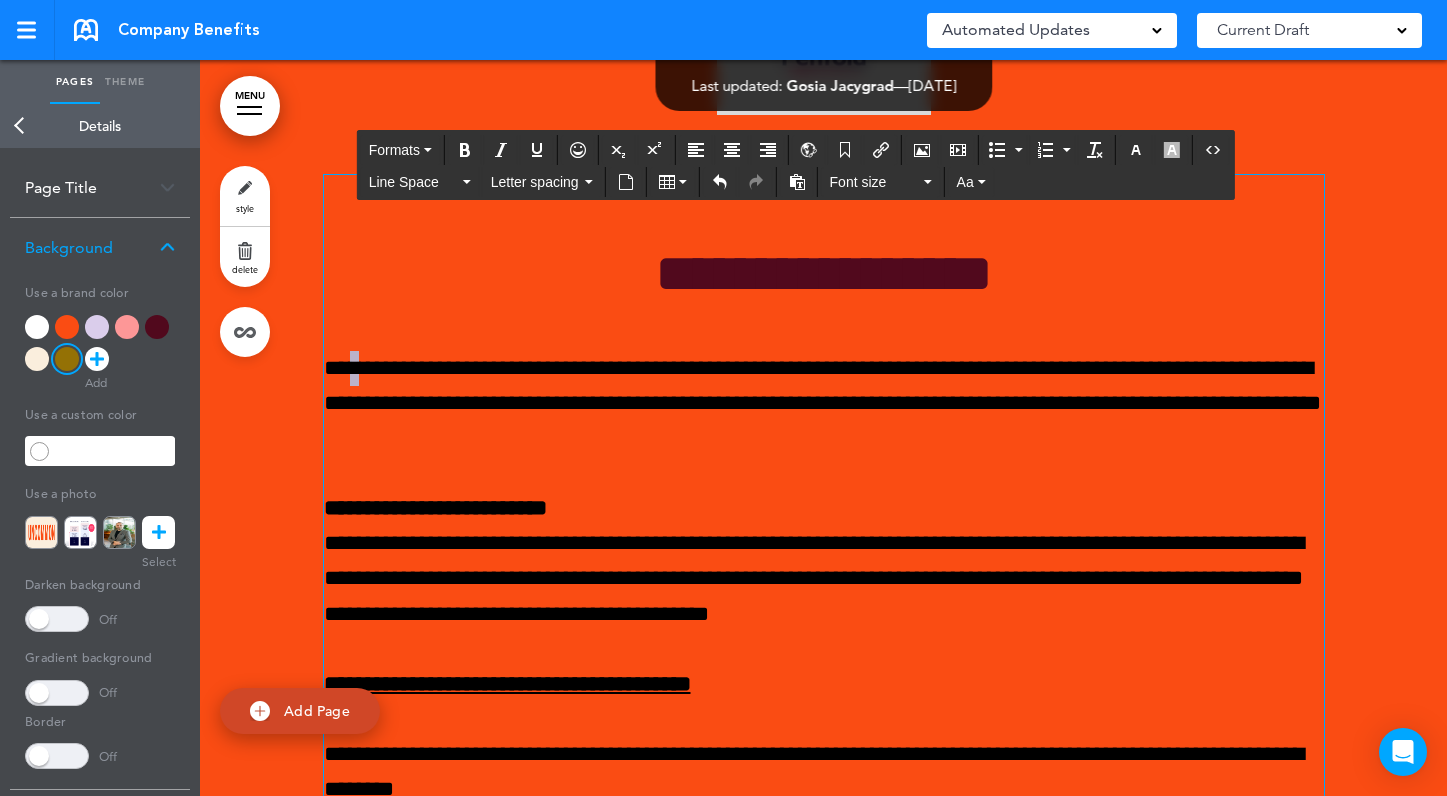 click on "**********" at bounding box center (822, 385) 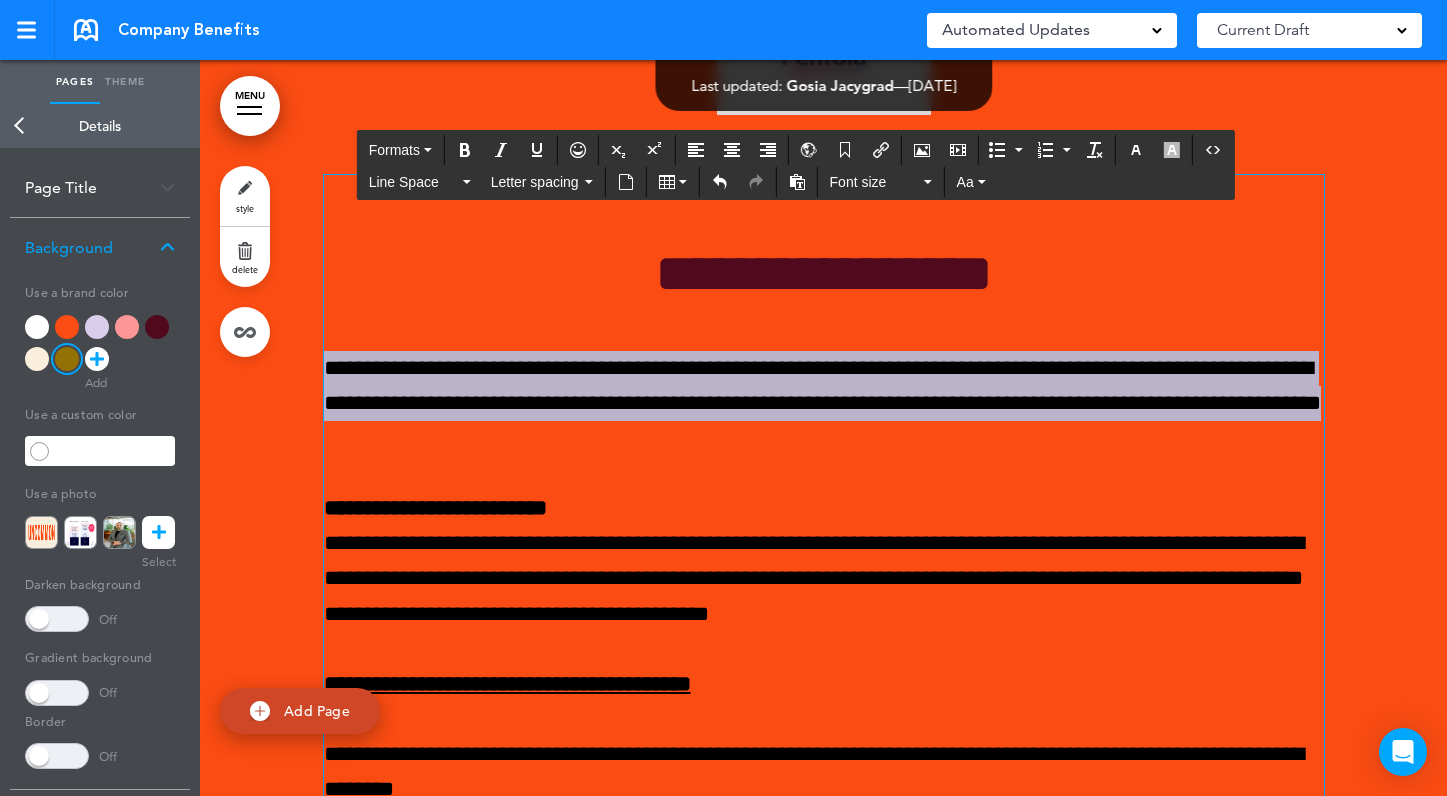 click on "**********" at bounding box center [822, 385] 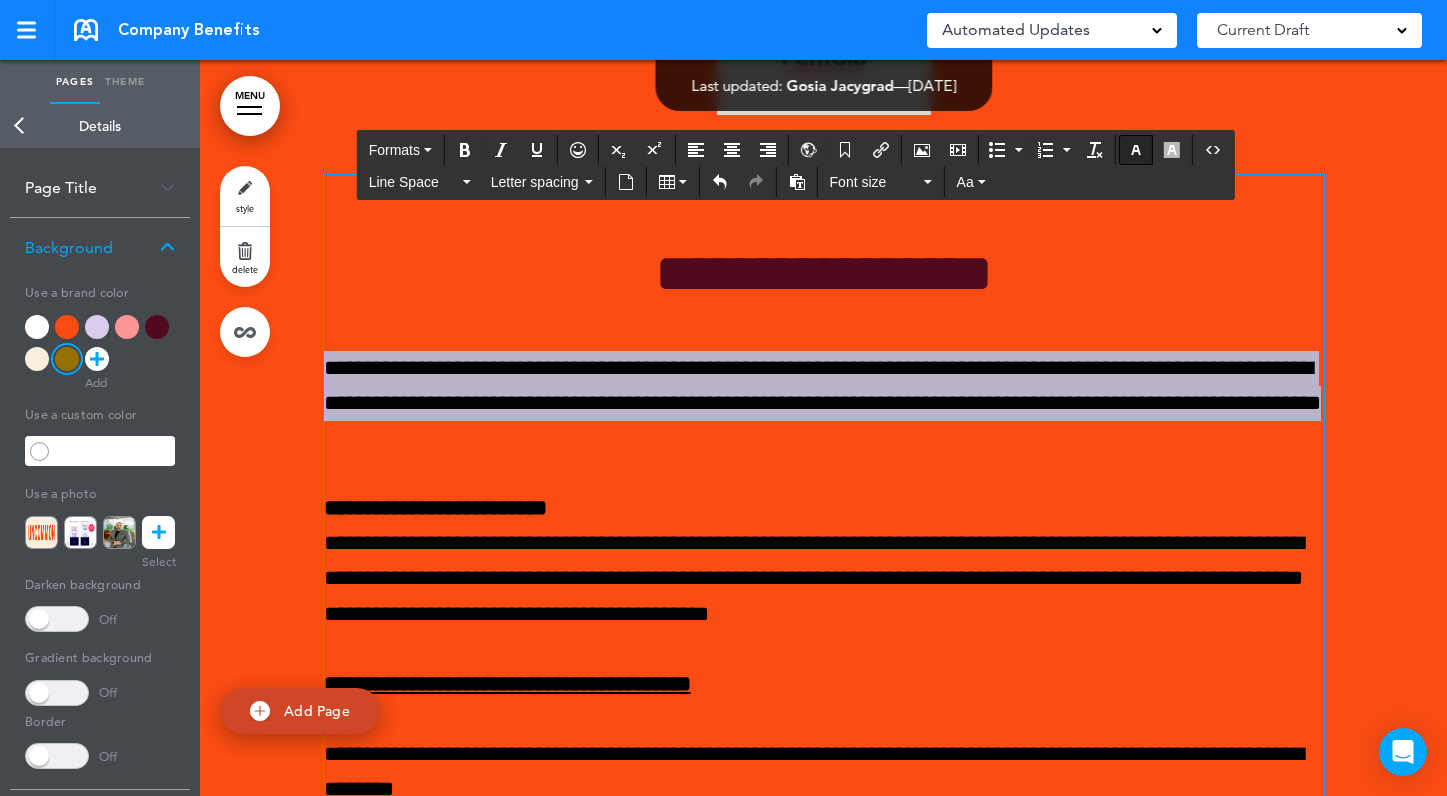 click at bounding box center [1136, 150] 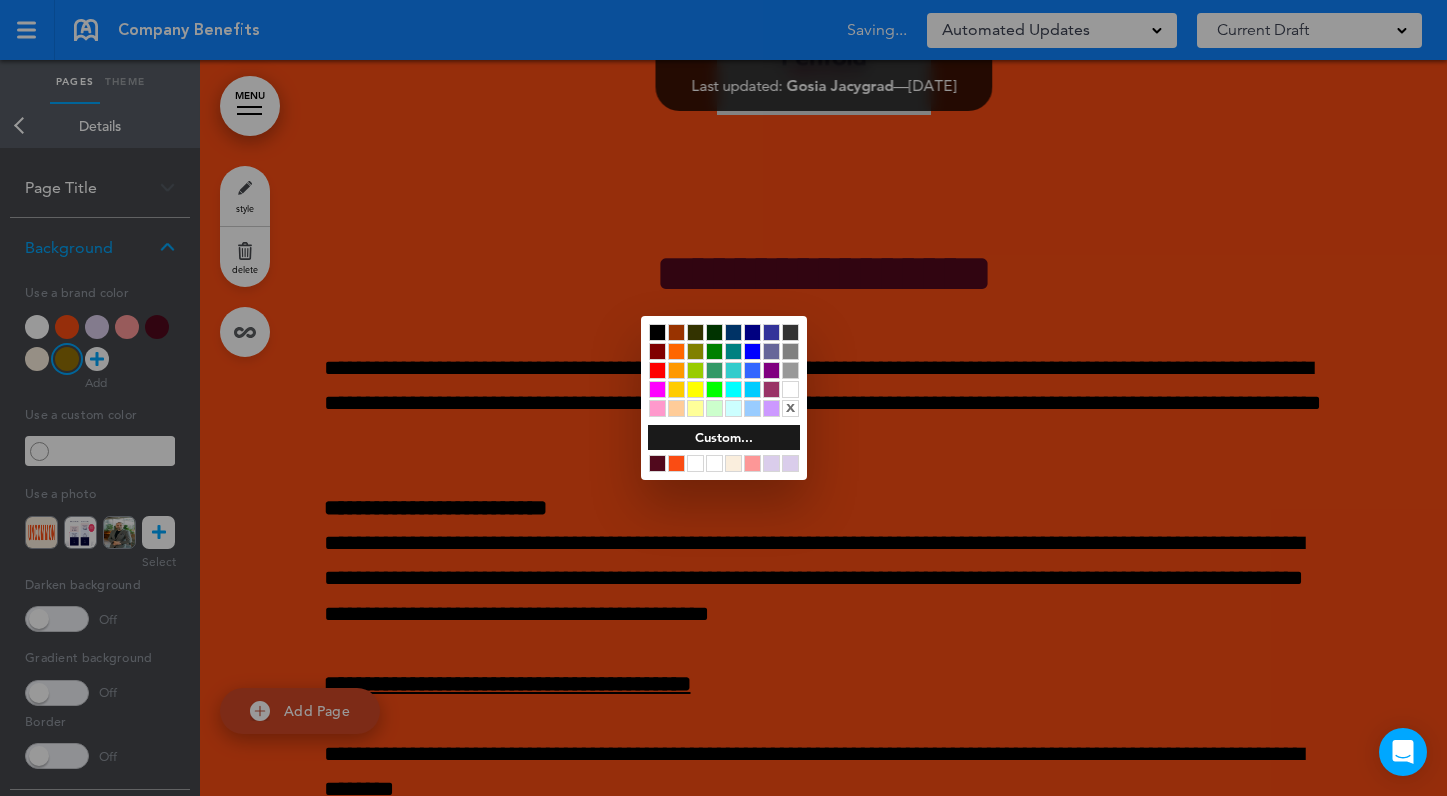 click at bounding box center [790, 389] 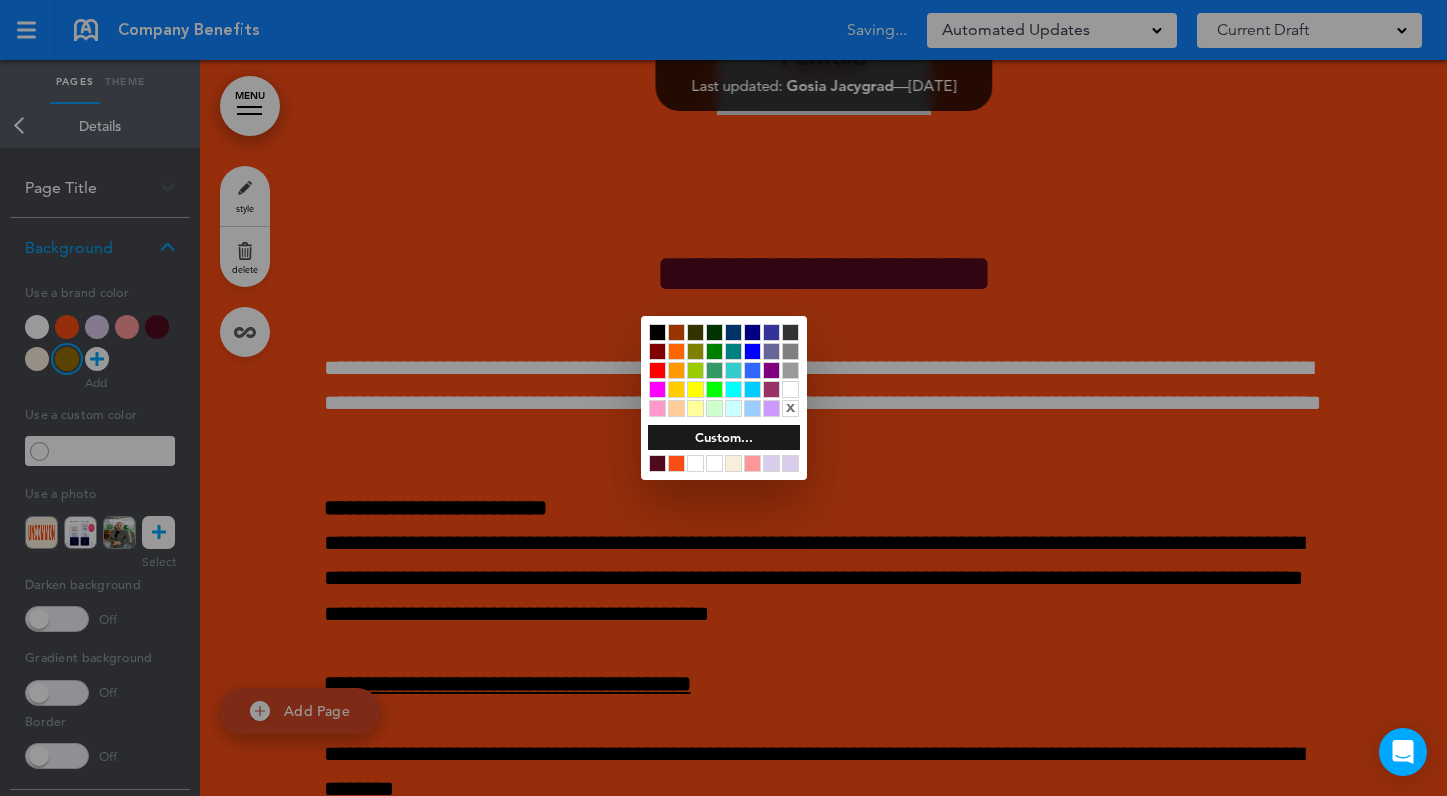 click at bounding box center [723, 398] 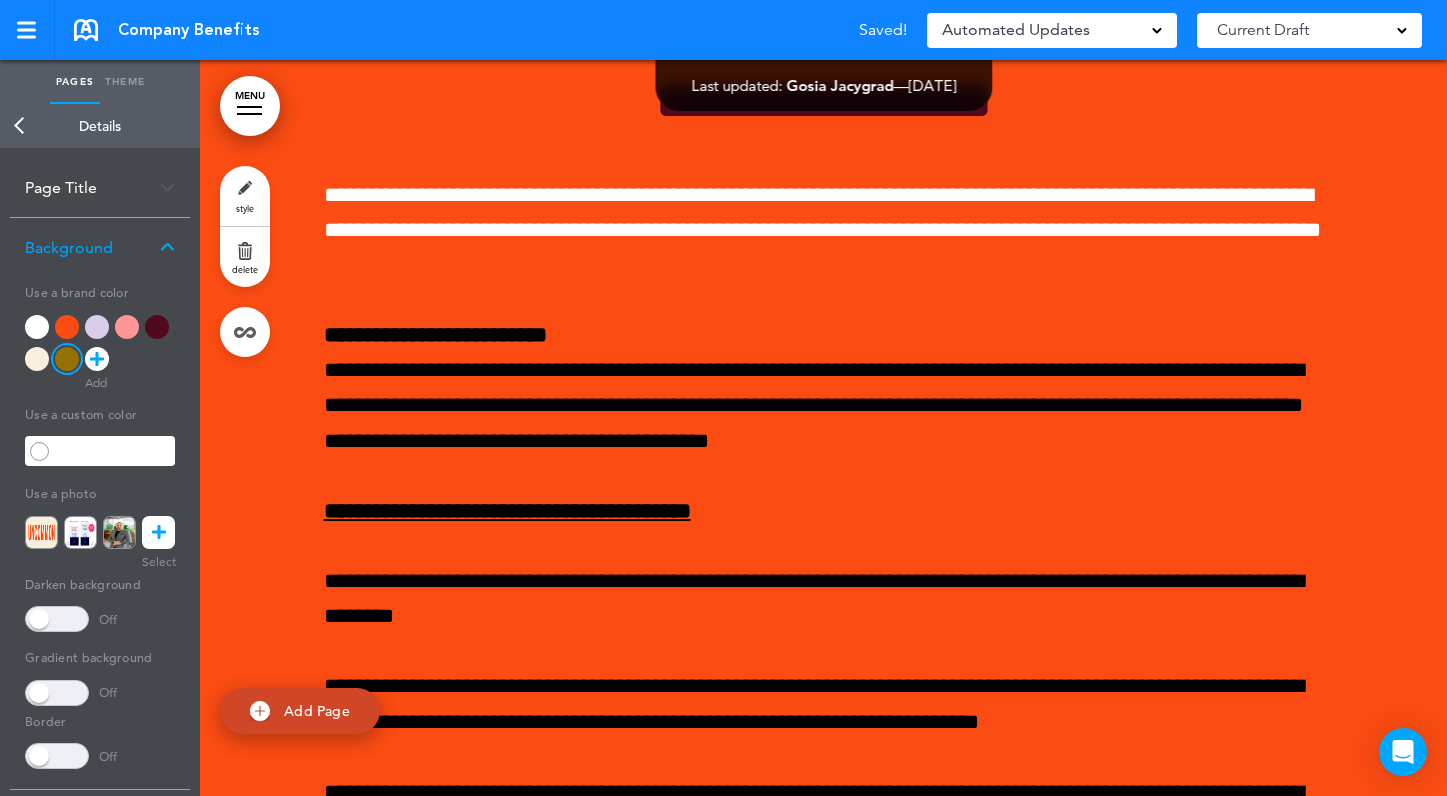 scroll, scrollTop: 4189, scrollLeft: 0, axis: vertical 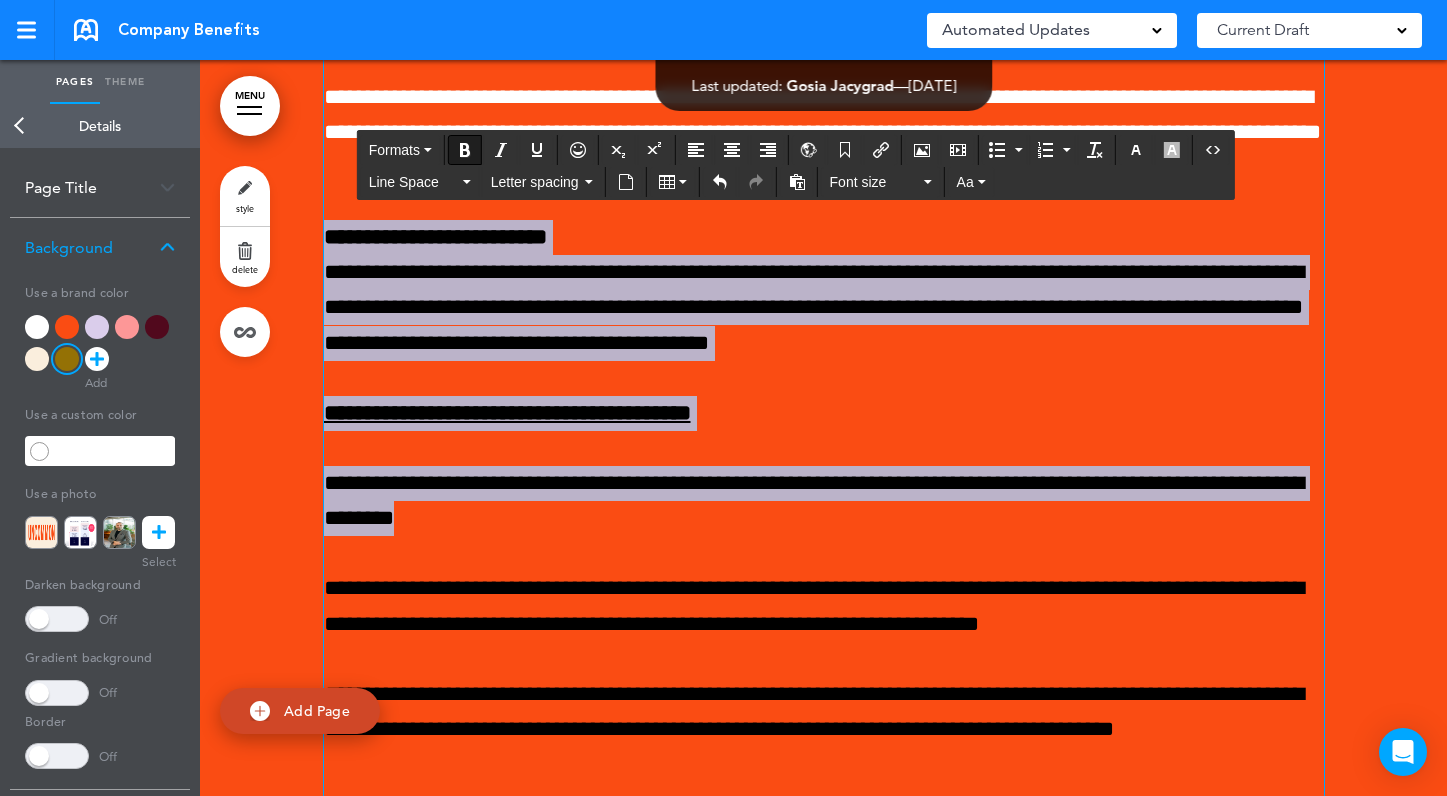 drag, startPoint x: 332, startPoint y: 272, endPoint x: 723, endPoint y: 585, distance: 500.84927 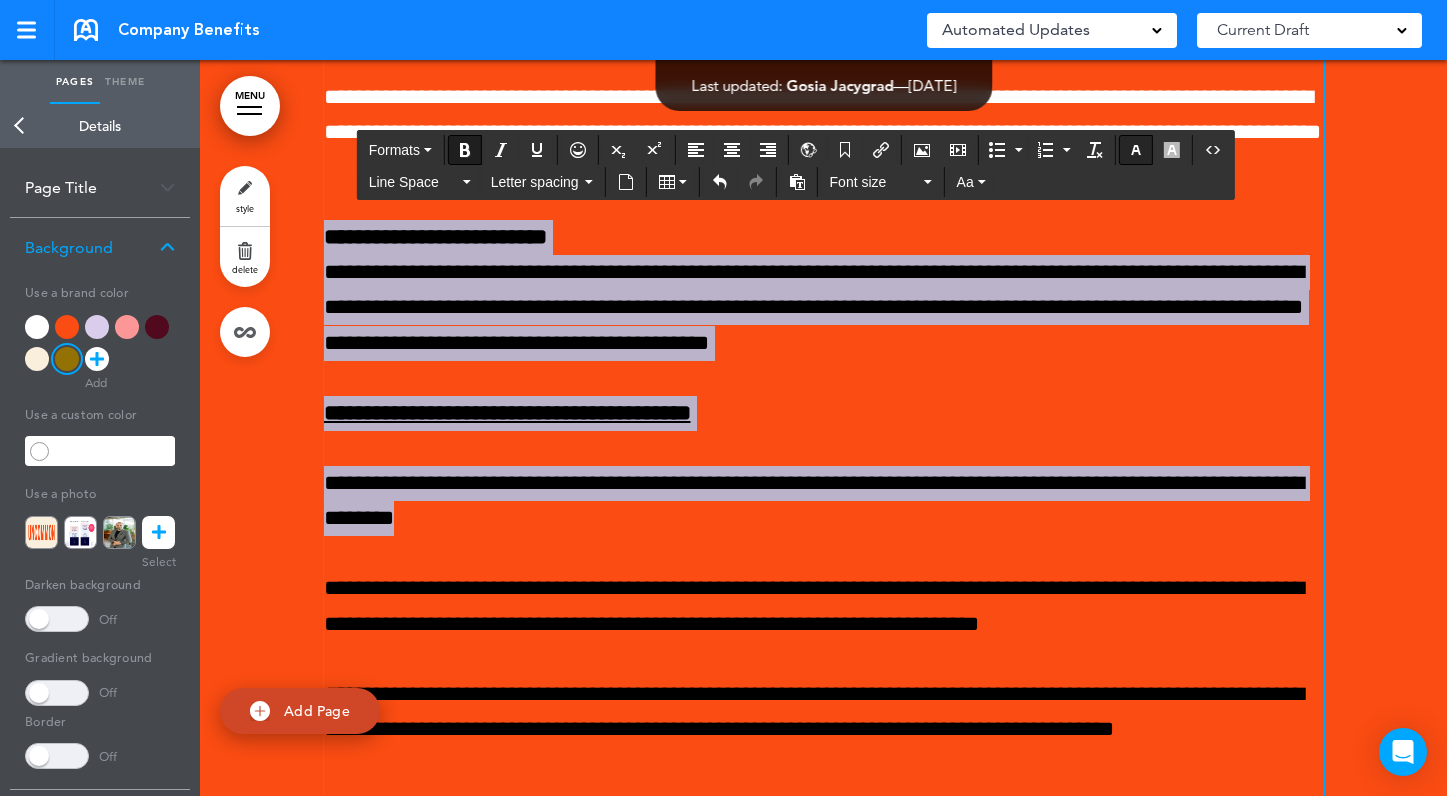 click at bounding box center [1136, 150] 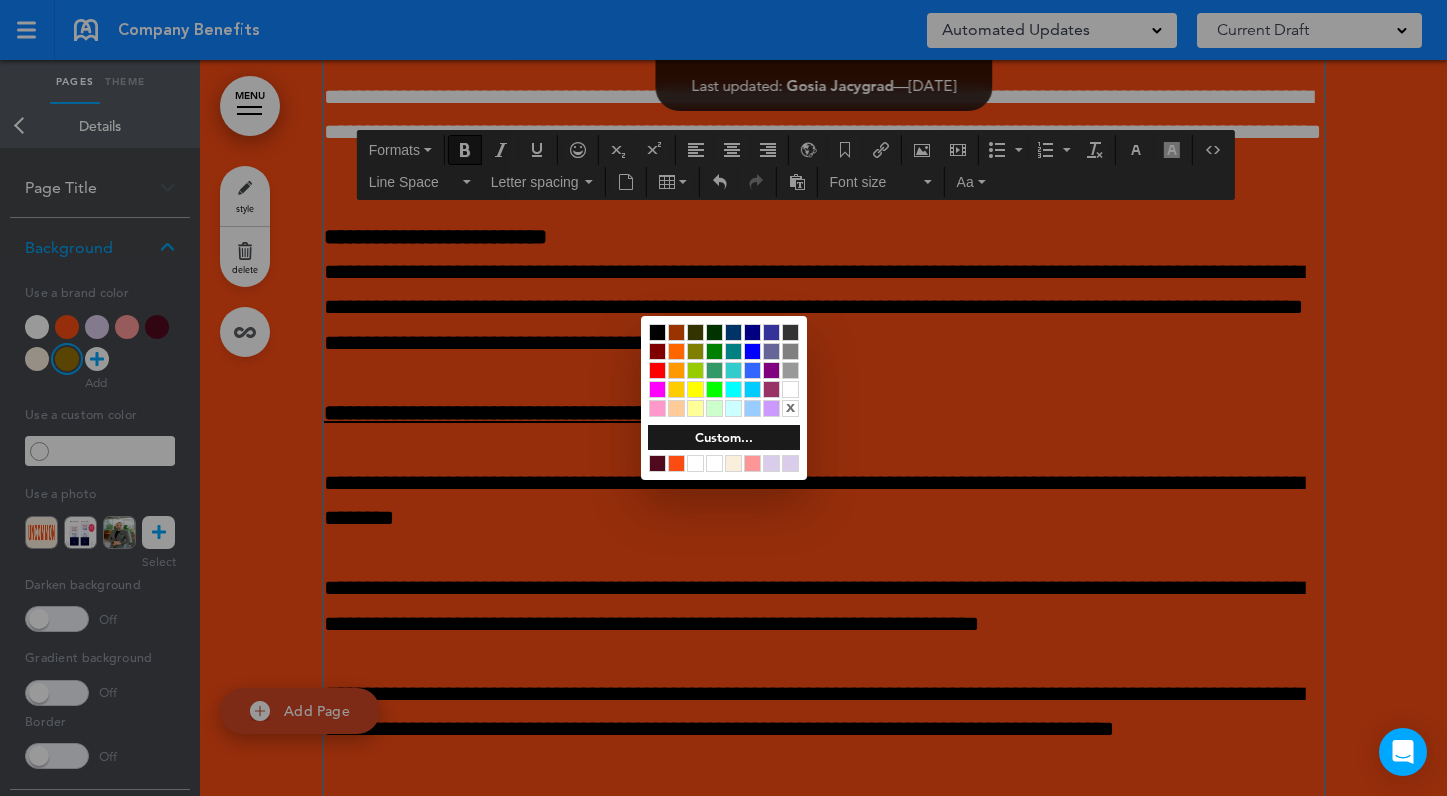 click at bounding box center (790, 389) 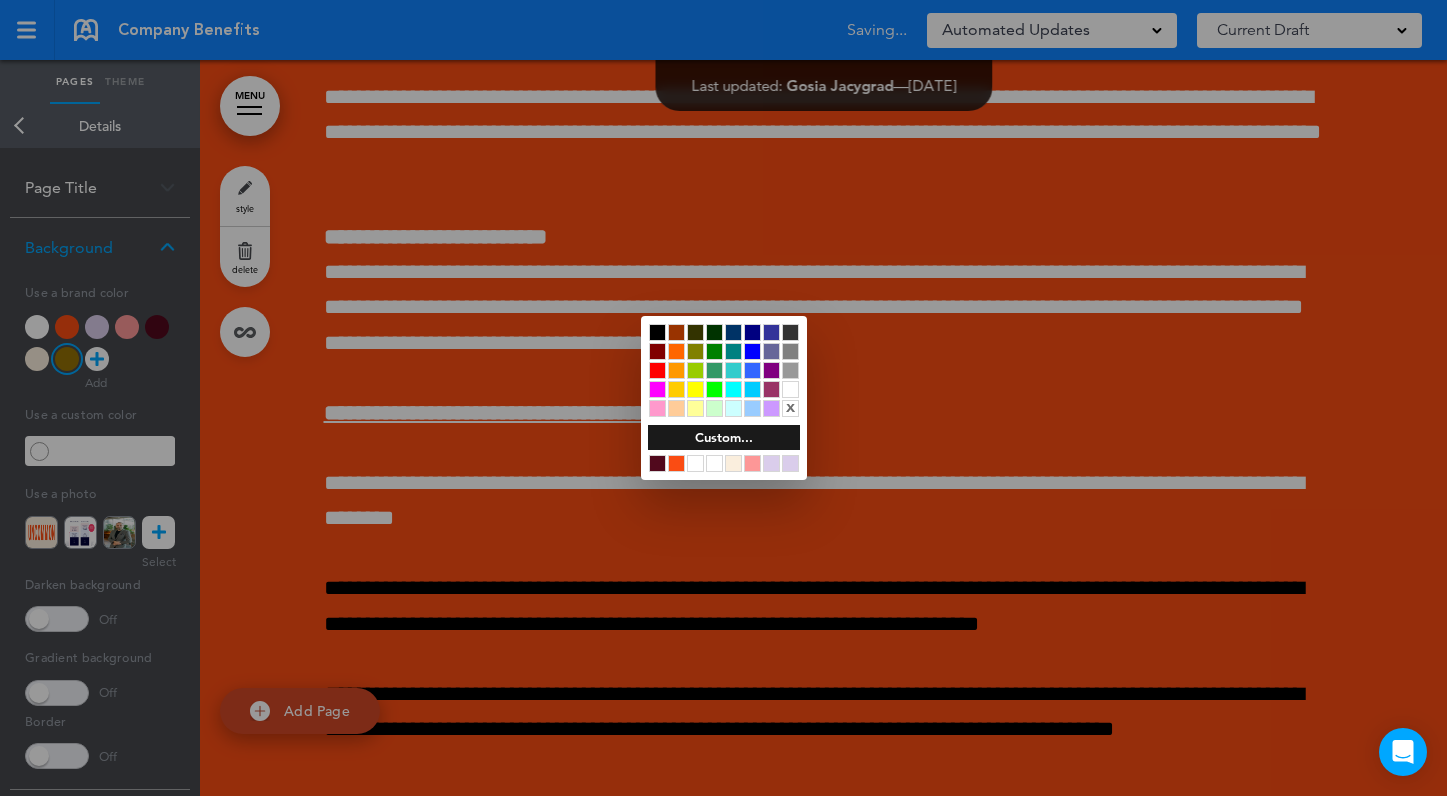 click at bounding box center [723, 398] 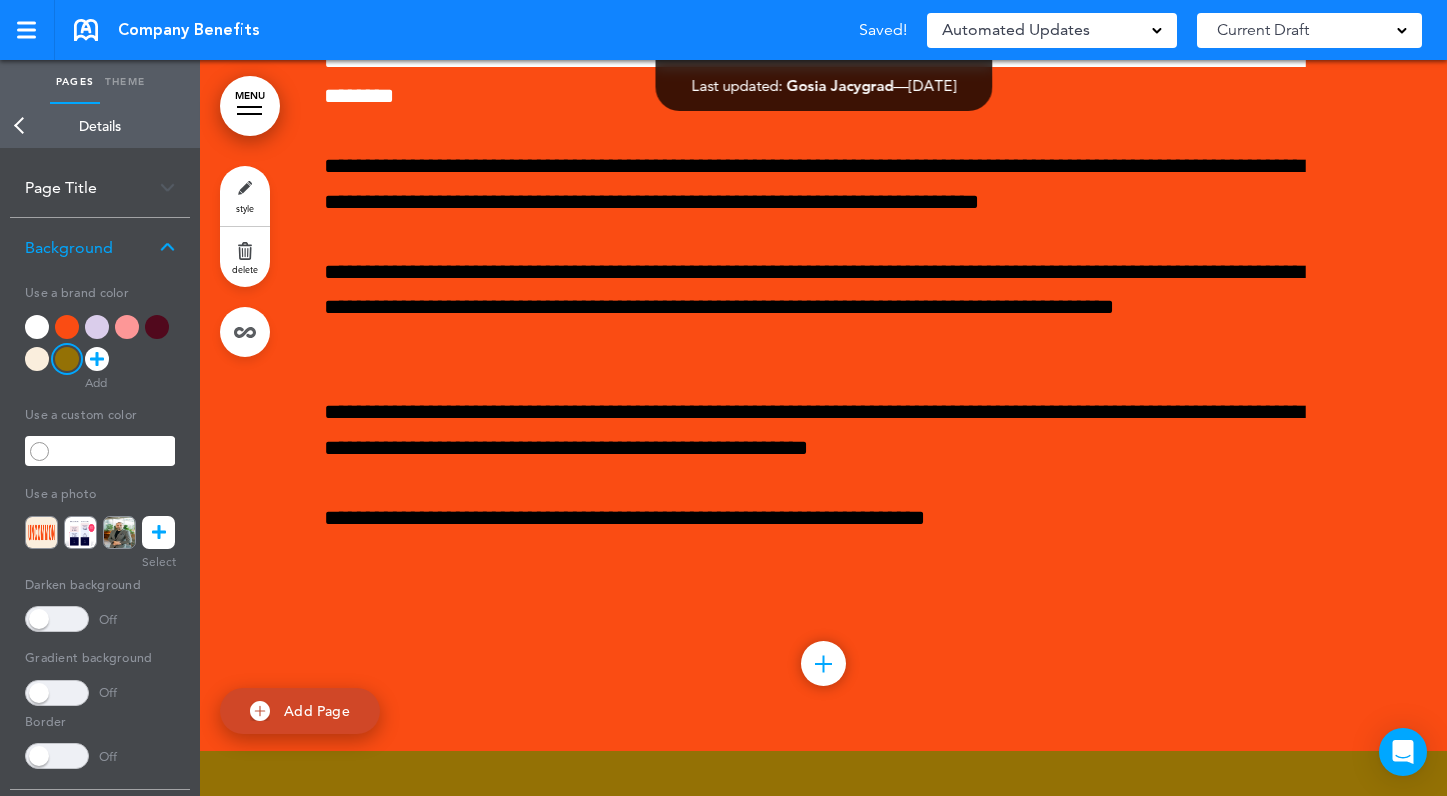 scroll, scrollTop: 4605, scrollLeft: 0, axis: vertical 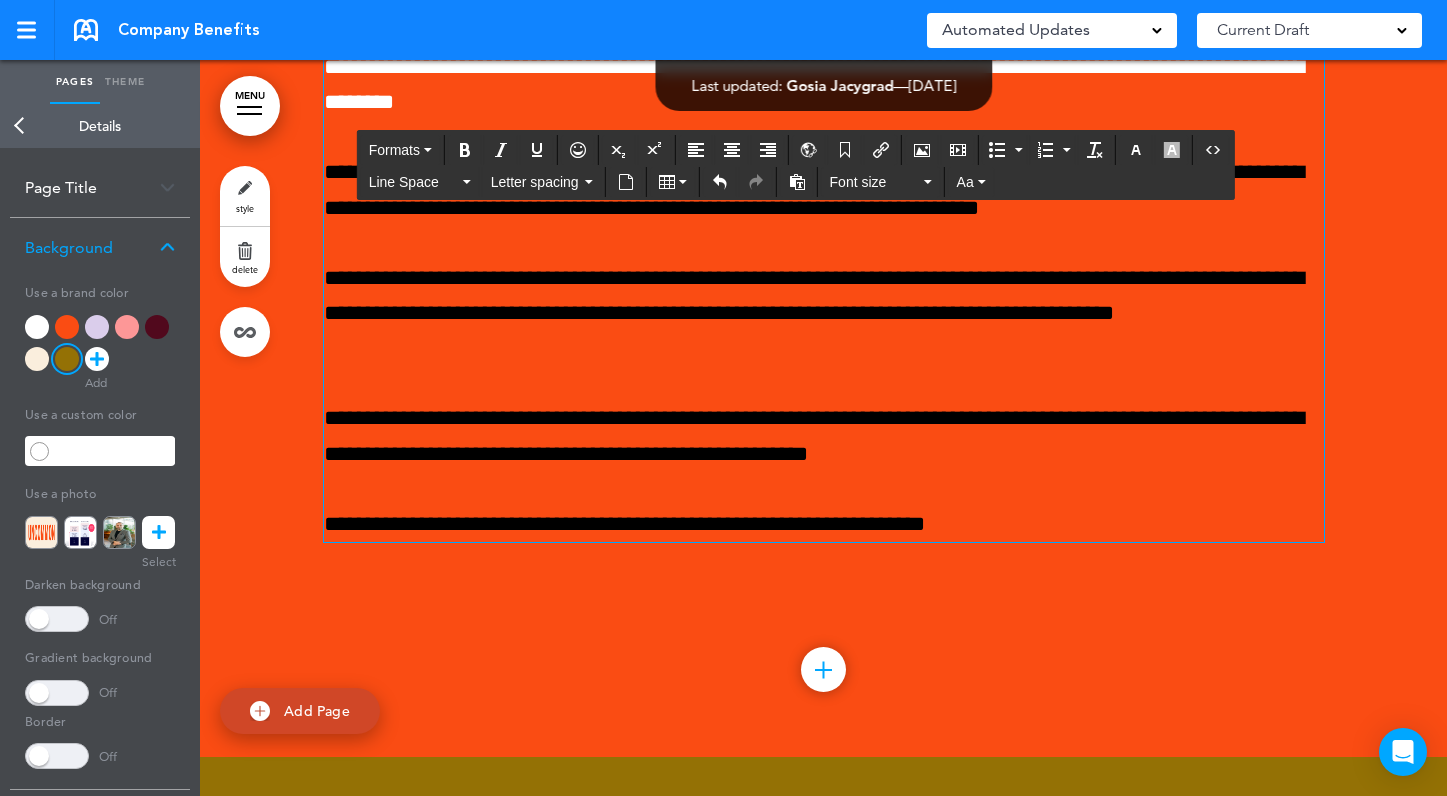 drag, startPoint x: 329, startPoint y: 211, endPoint x: 1092, endPoint y: 567, distance: 841.96497 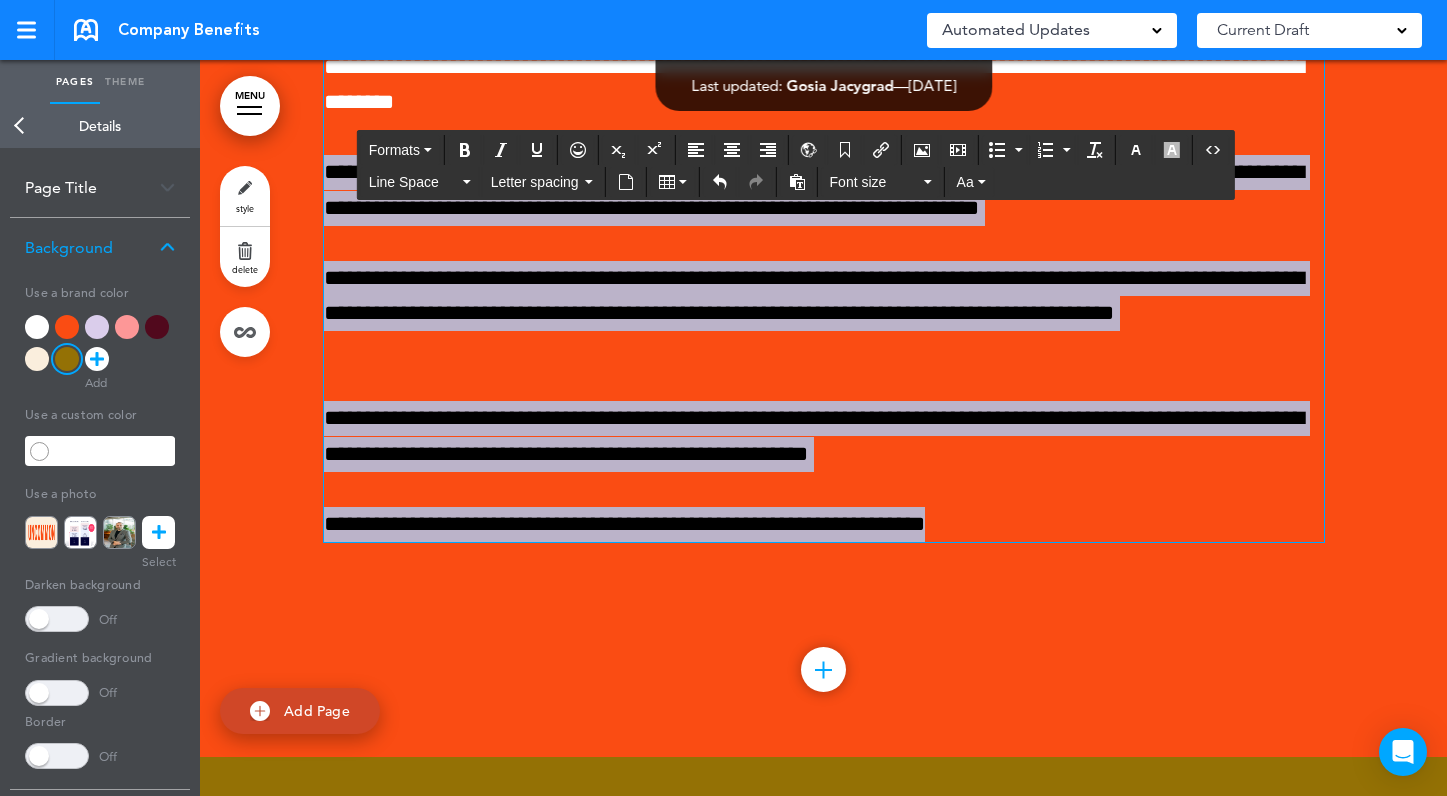drag, startPoint x: 328, startPoint y: 206, endPoint x: 1052, endPoint y: 573, distance: 811.705 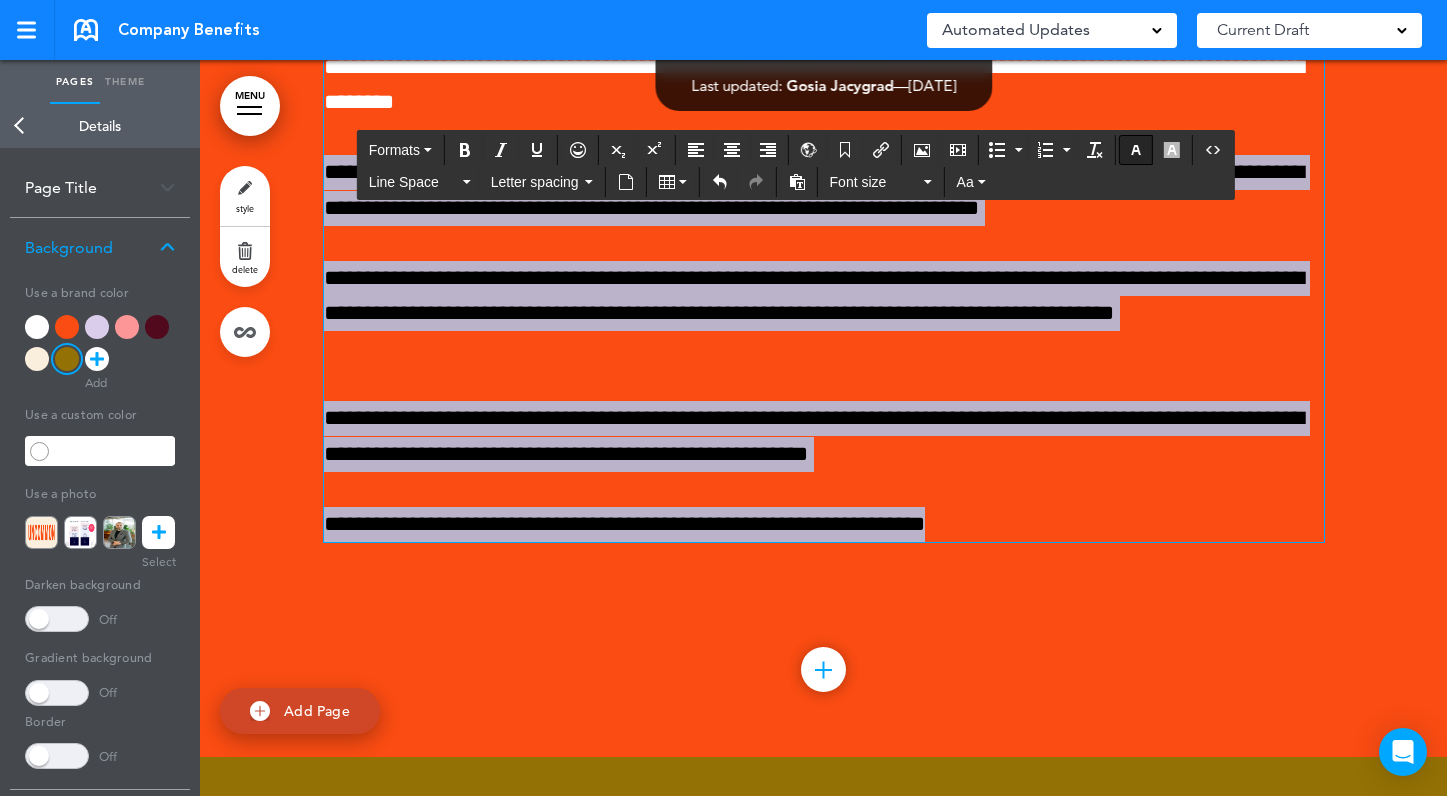 click at bounding box center (1136, 150) 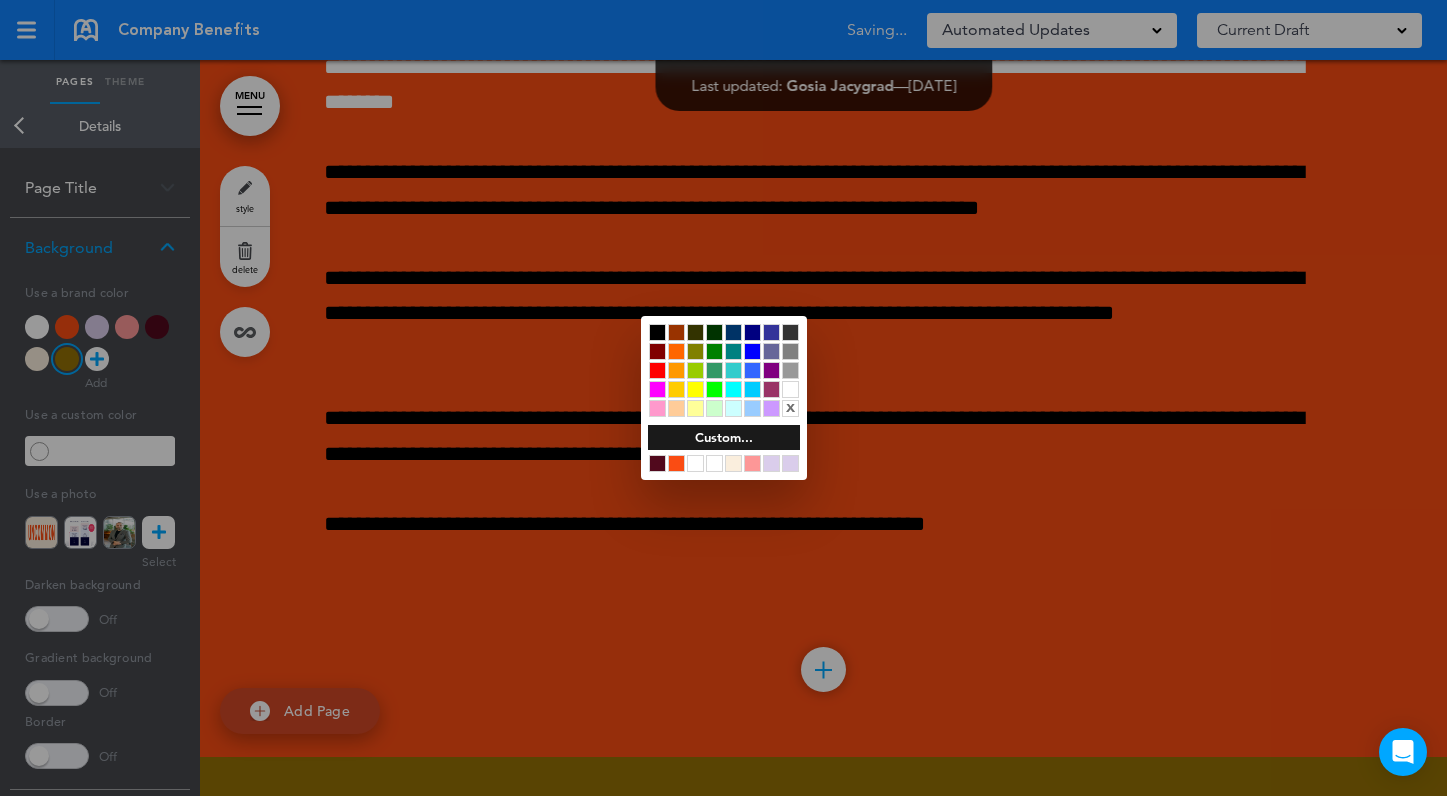 click at bounding box center [790, 389] 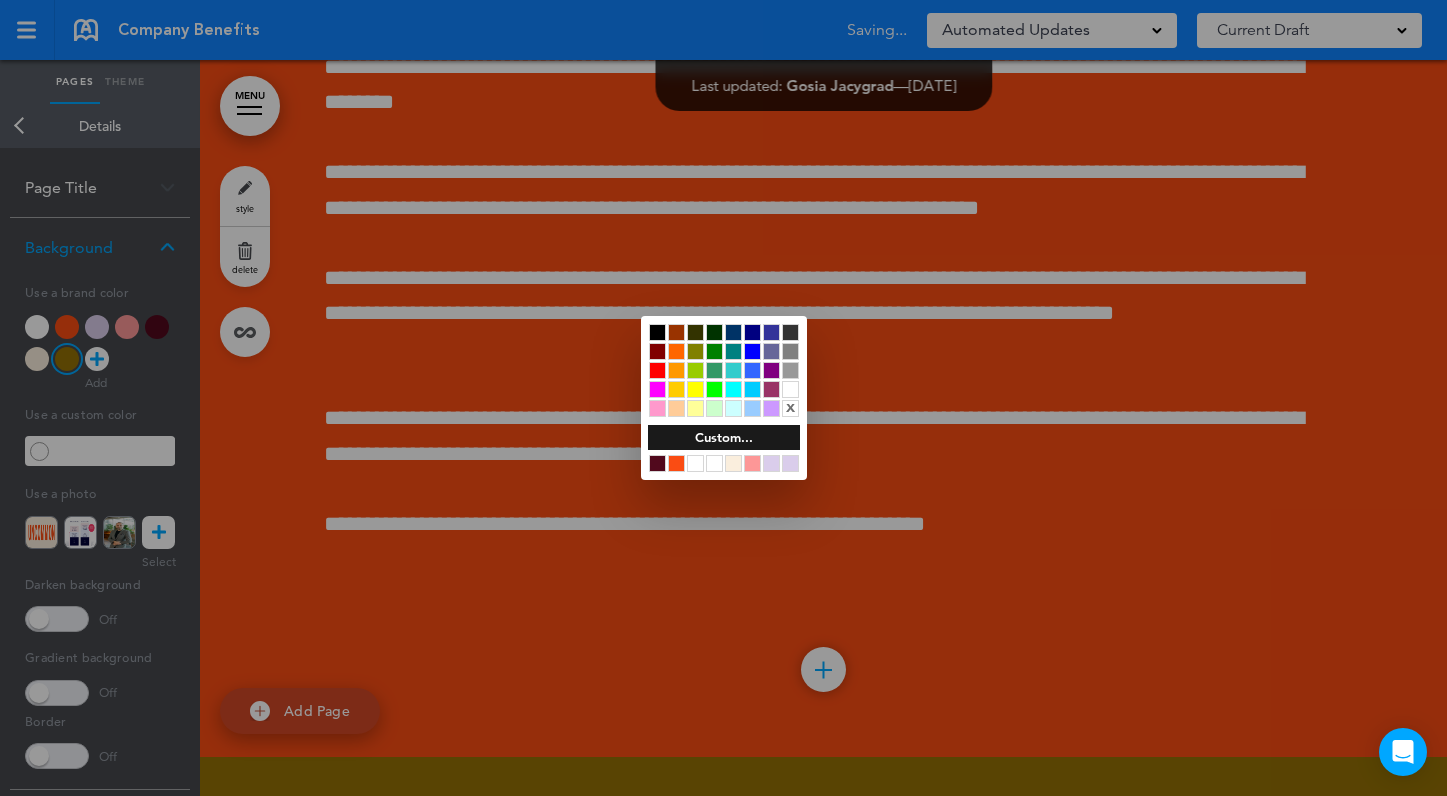 click at bounding box center [723, 398] 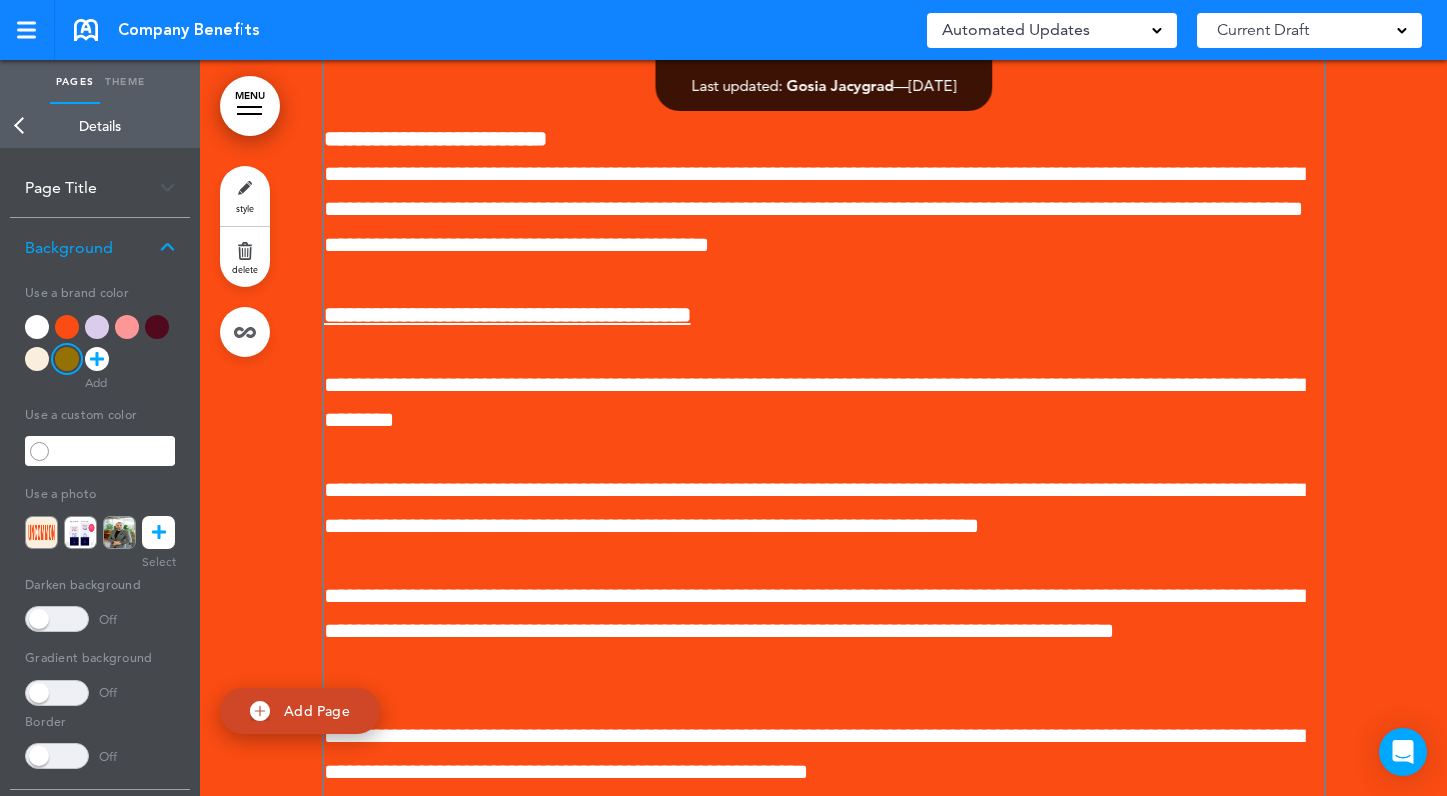 scroll, scrollTop: 4176, scrollLeft: 0, axis: vertical 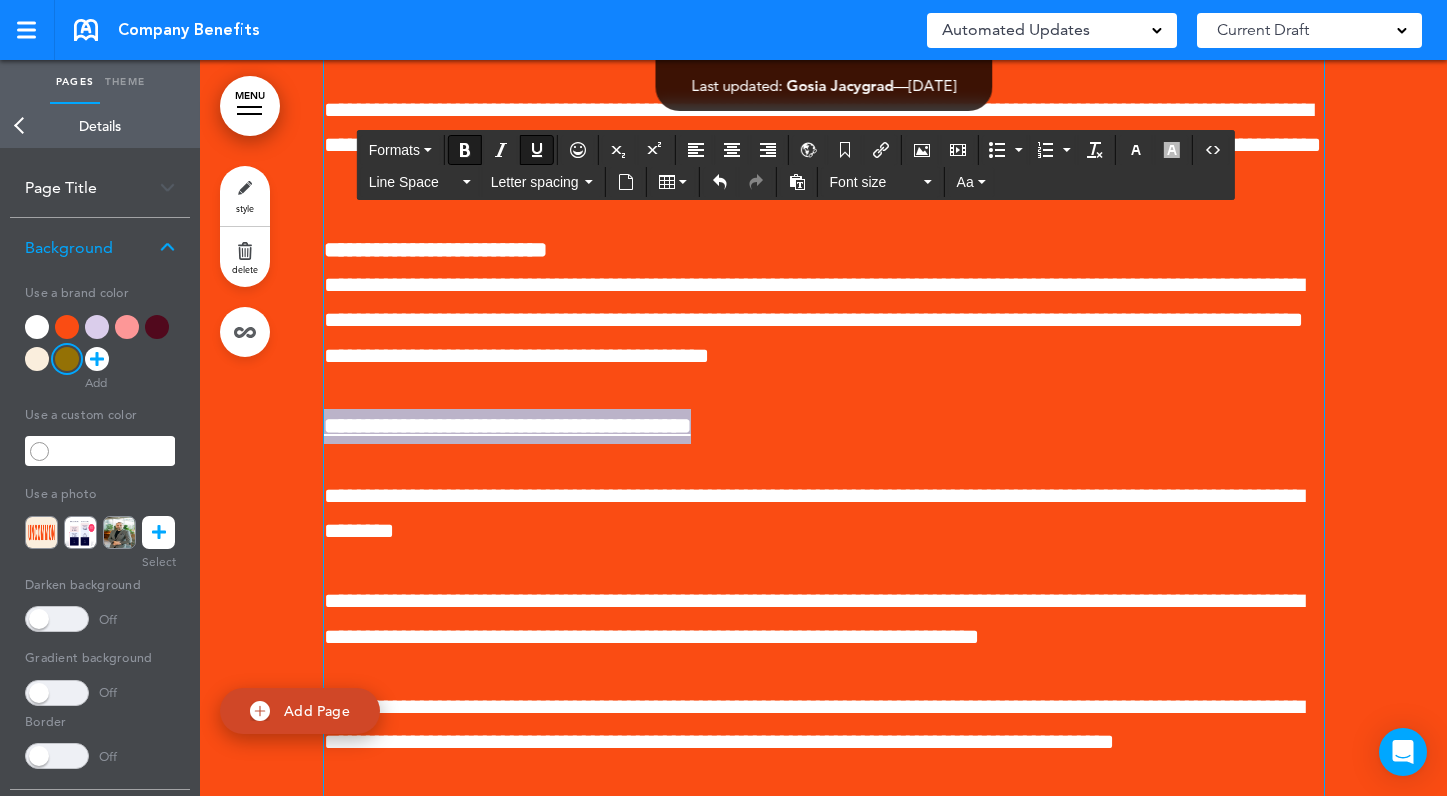 drag, startPoint x: 797, startPoint y: 464, endPoint x: 329, endPoint y: 460, distance: 468.0171 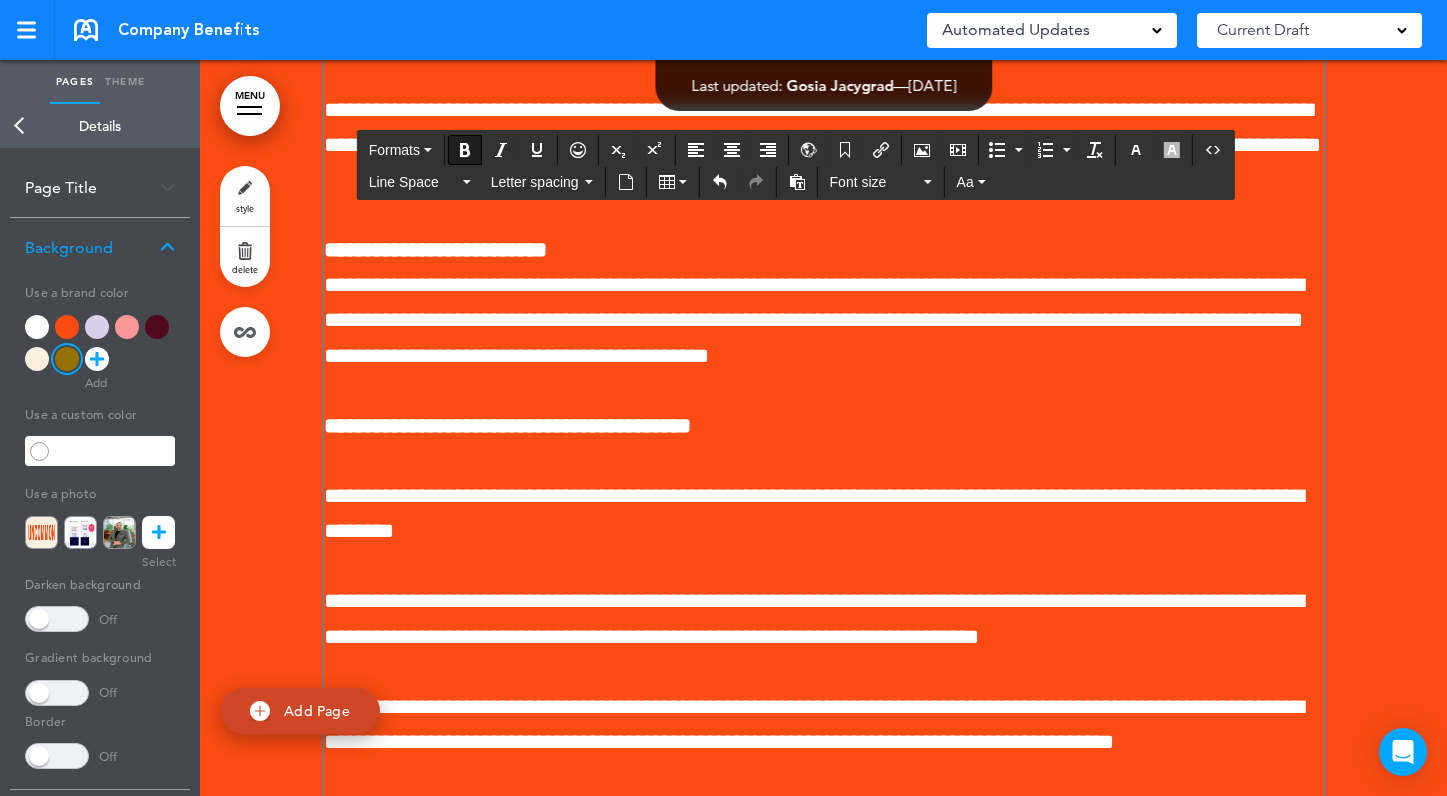 click on "**********" at bounding box center (814, 618) 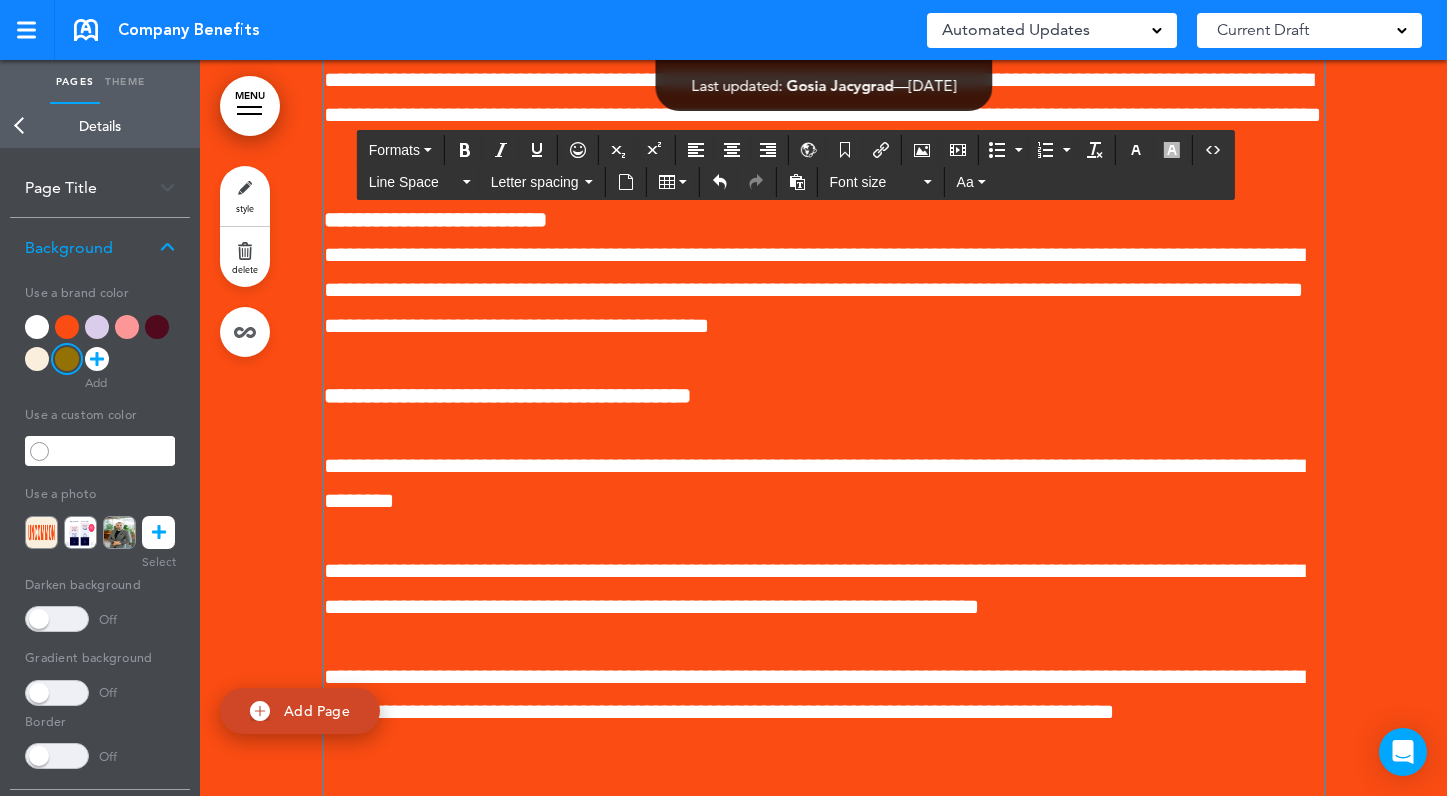 scroll, scrollTop: 4196, scrollLeft: 0, axis: vertical 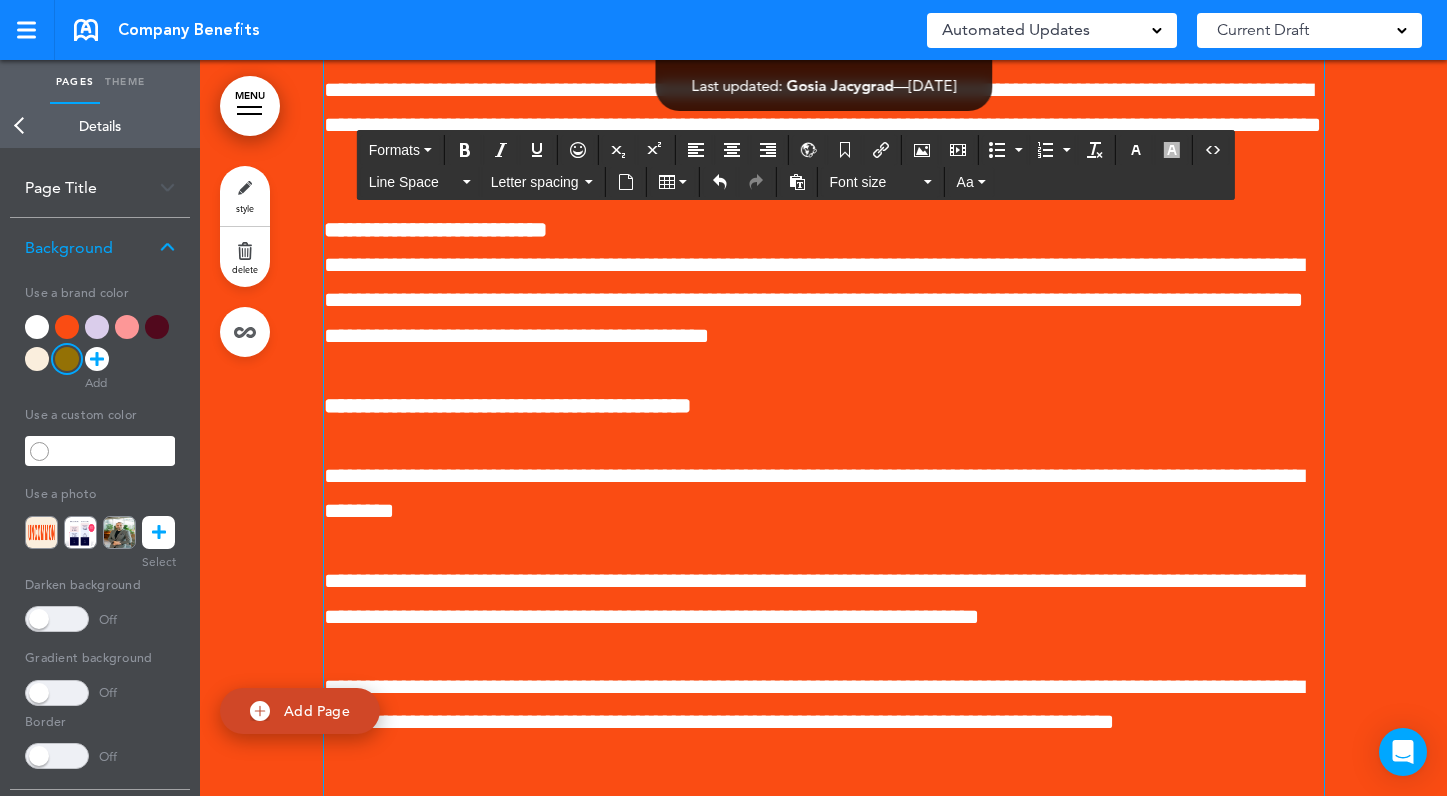 click on "**********" at bounding box center [814, 493] 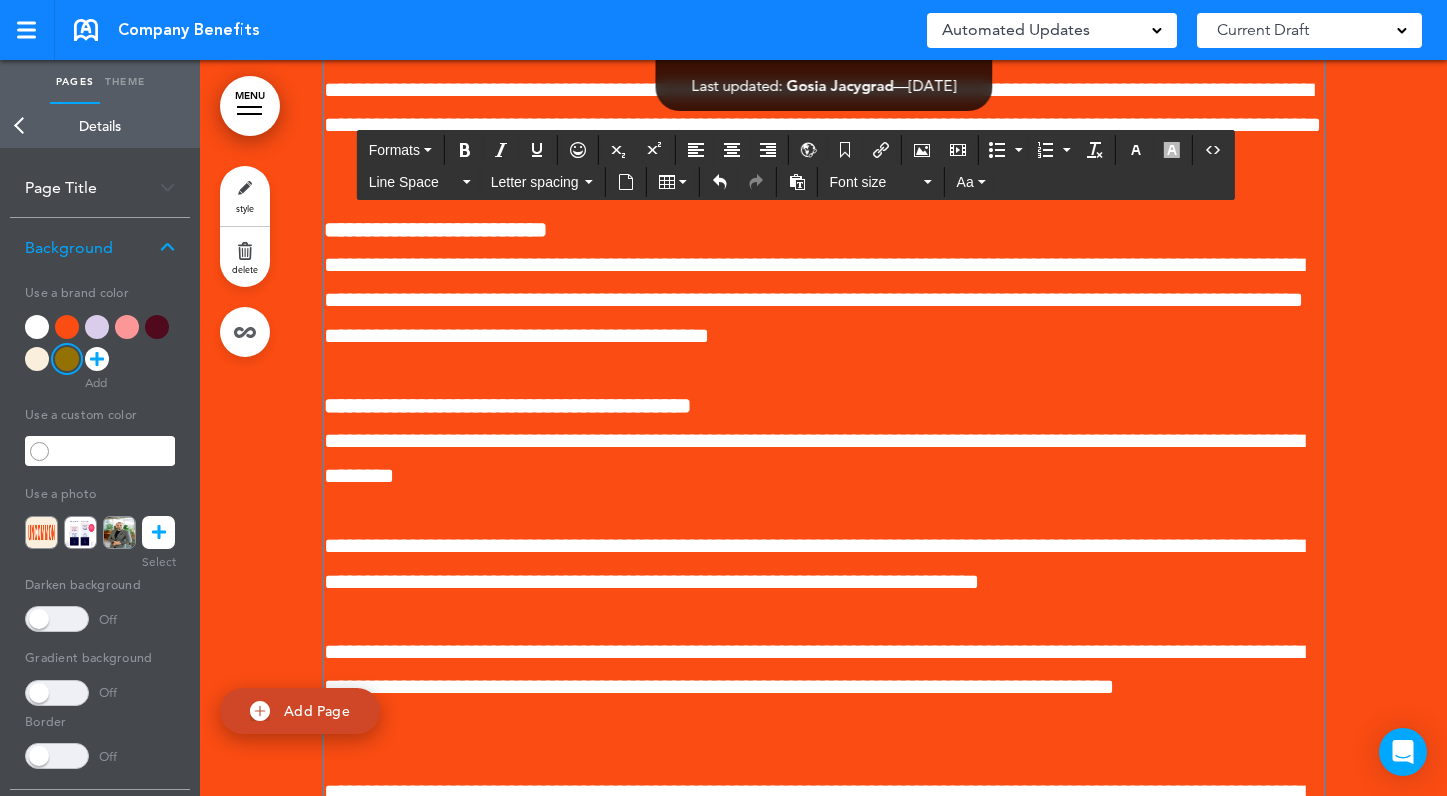 click on "**********" at bounding box center [814, 563] 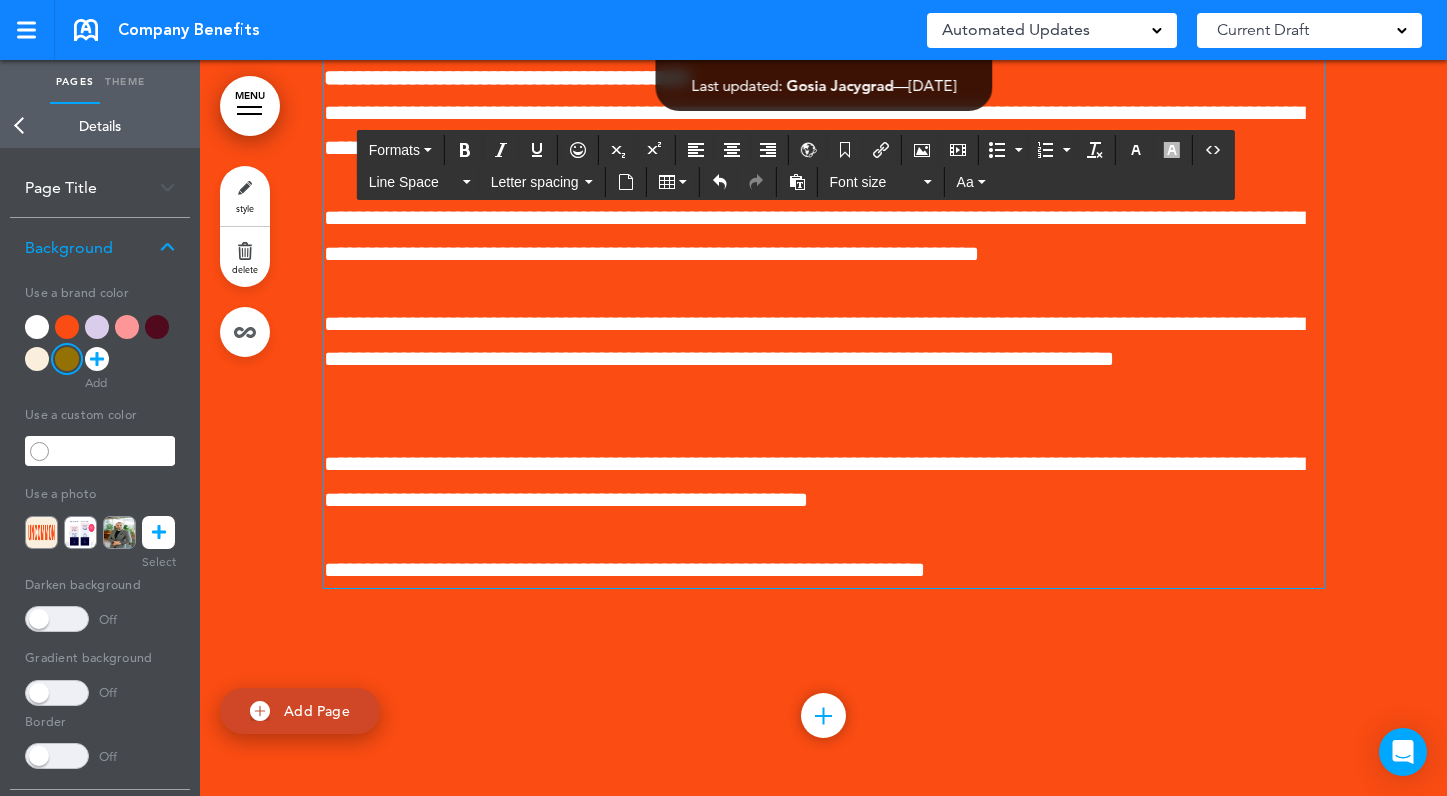 scroll, scrollTop: 4590, scrollLeft: 0, axis: vertical 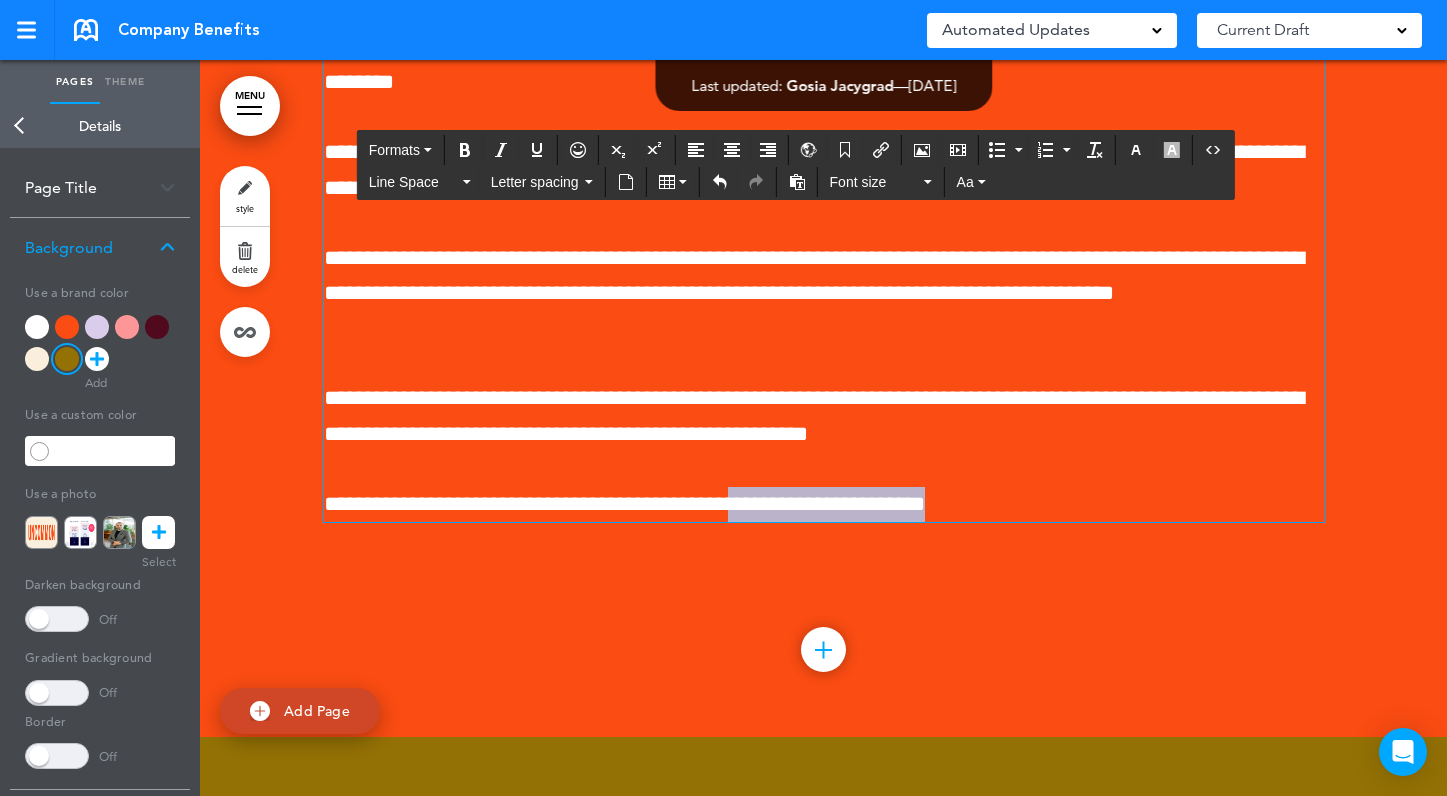 drag, startPoint x: 1042, startPoint y: 539, endPoint x: 766, endPoint y: 538, distance: 276.0018 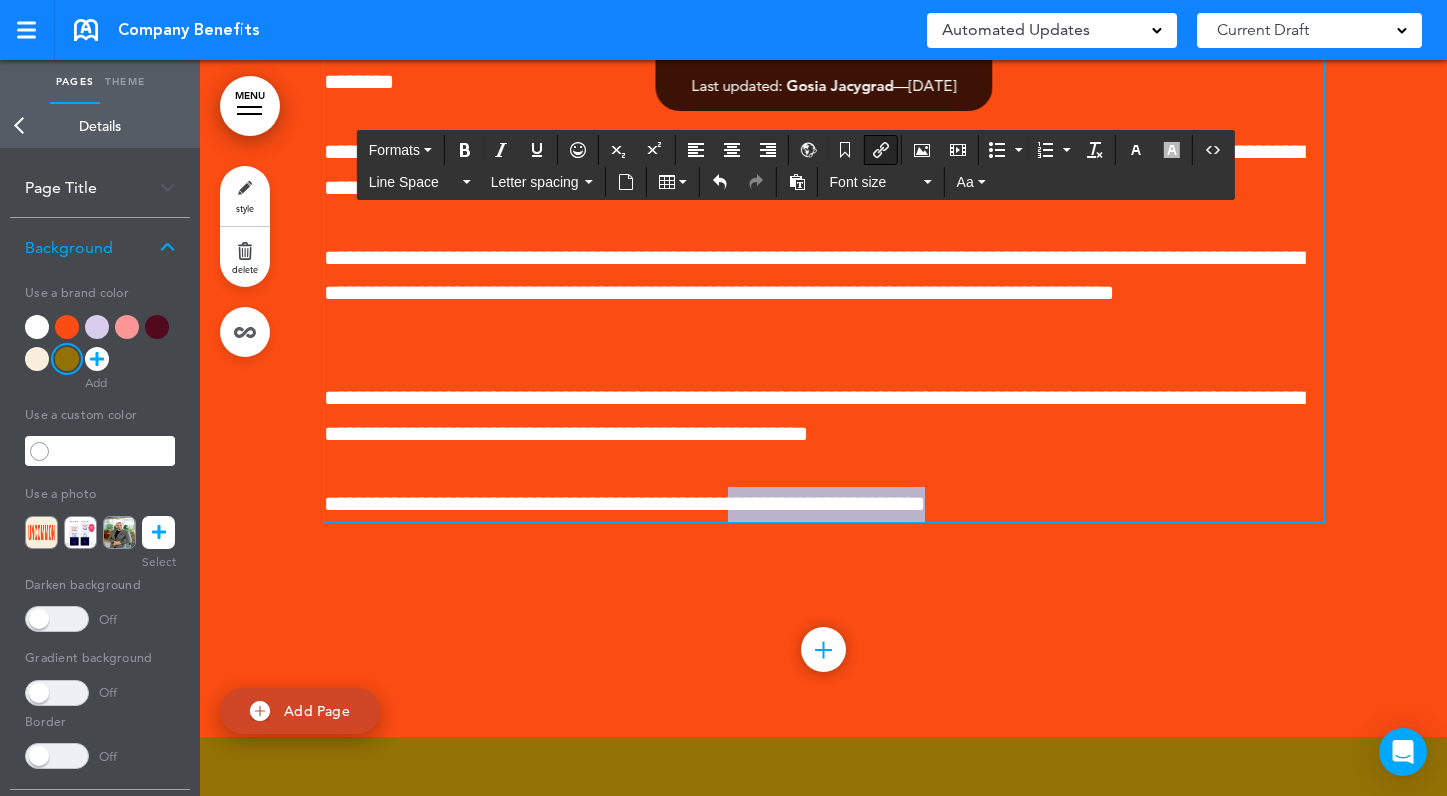 click at bounding box center [881, 150] 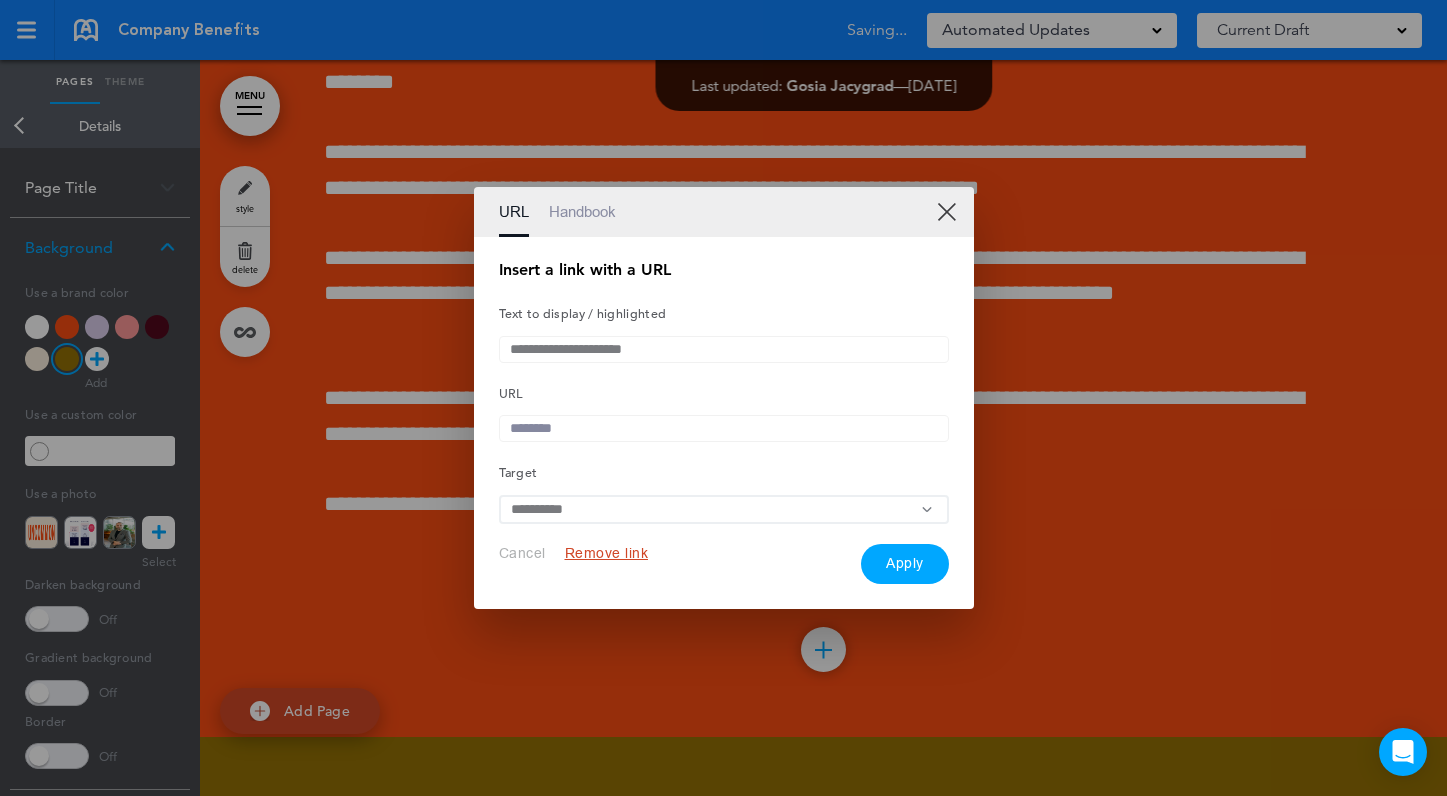 click at bounding box center (724, 428) 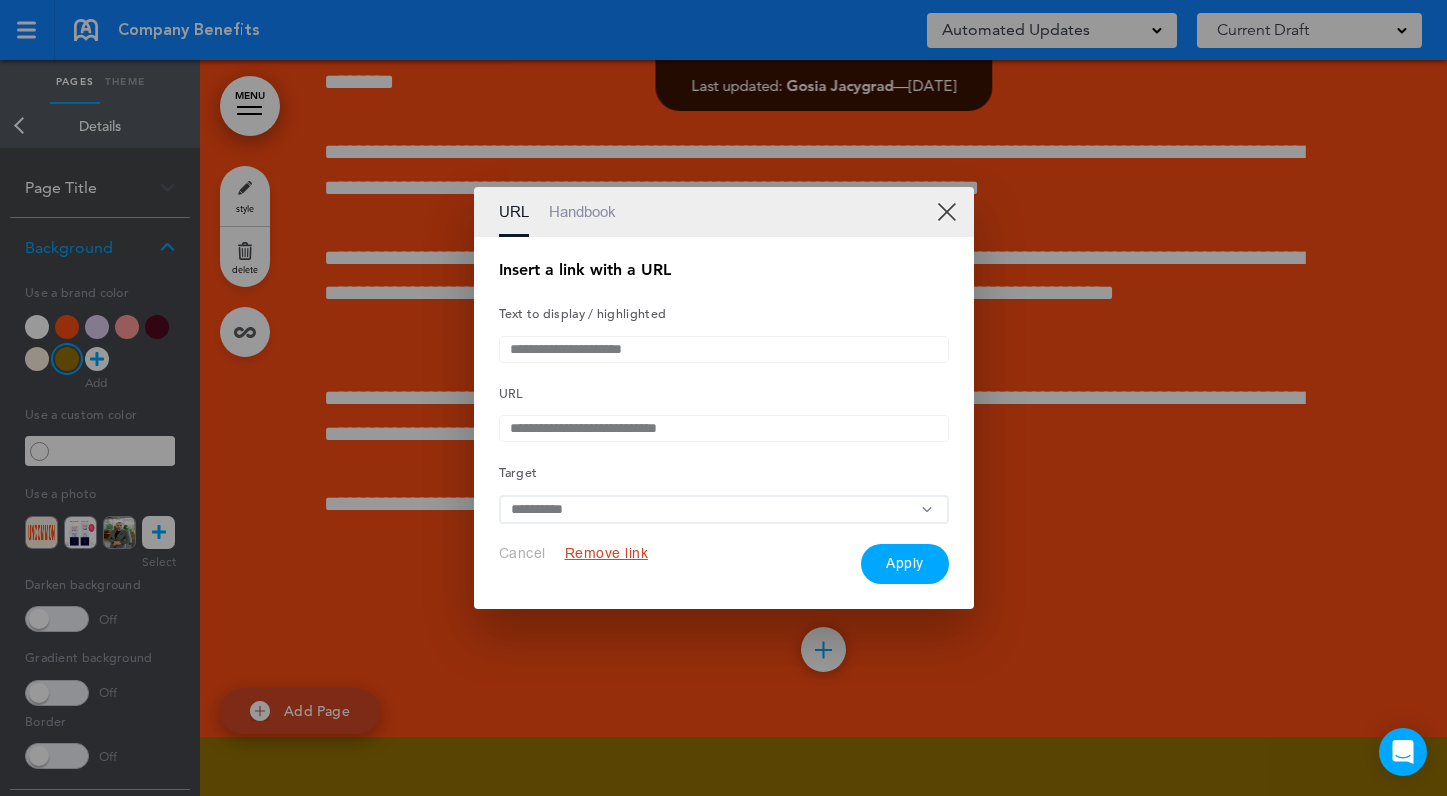 type on "**********" 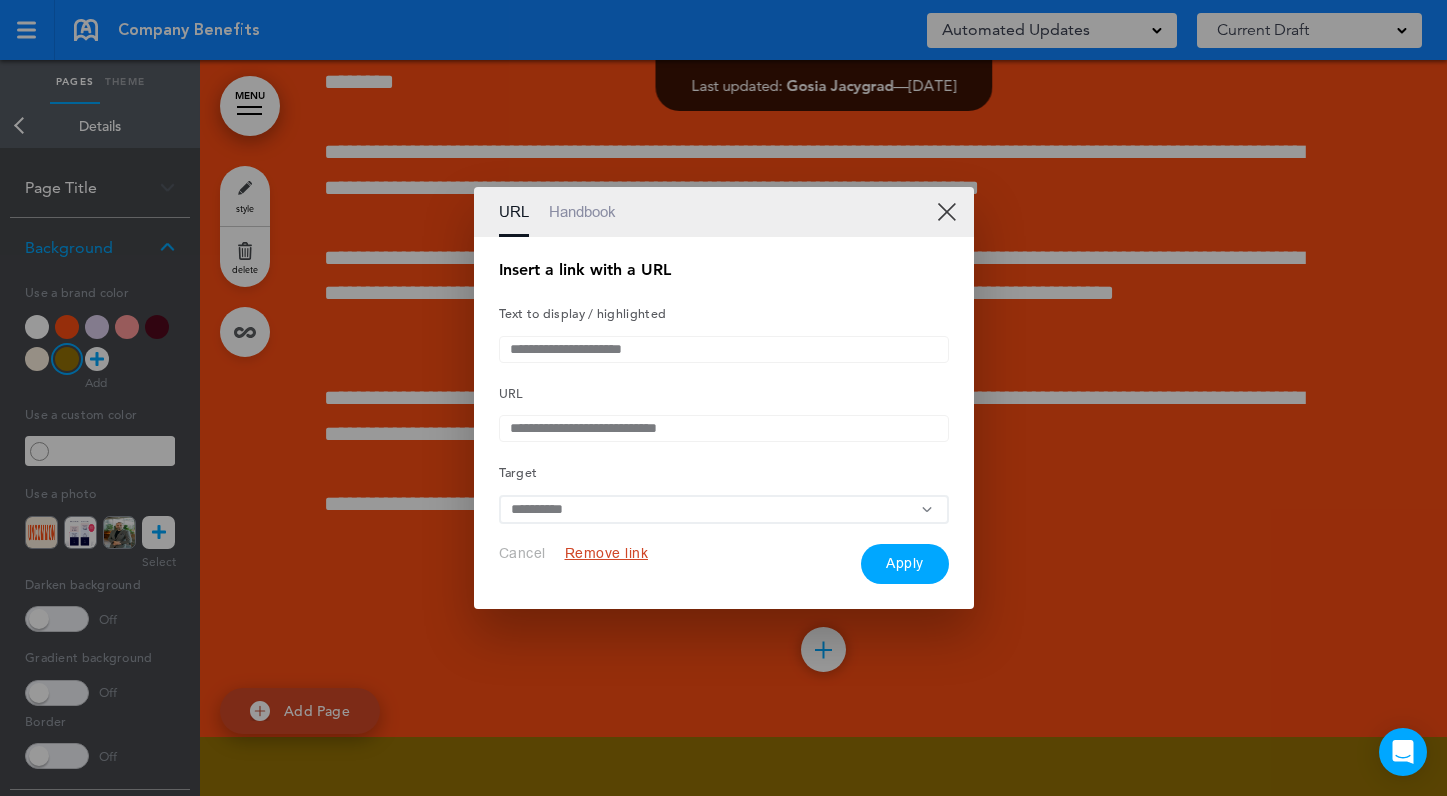 click on "Apply" at bounding box center (905, 564) 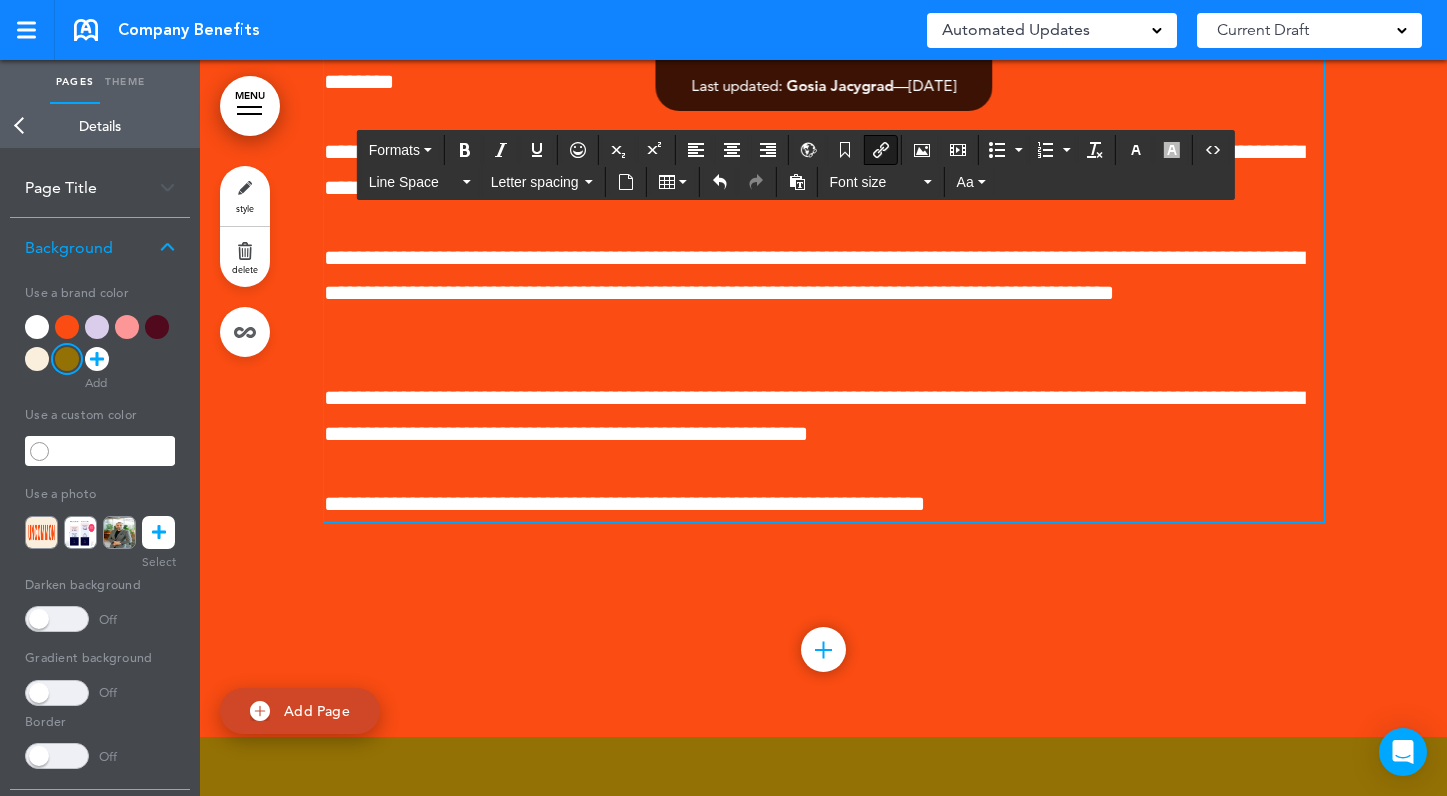 click on "**********" at bounding box center [826, 504] 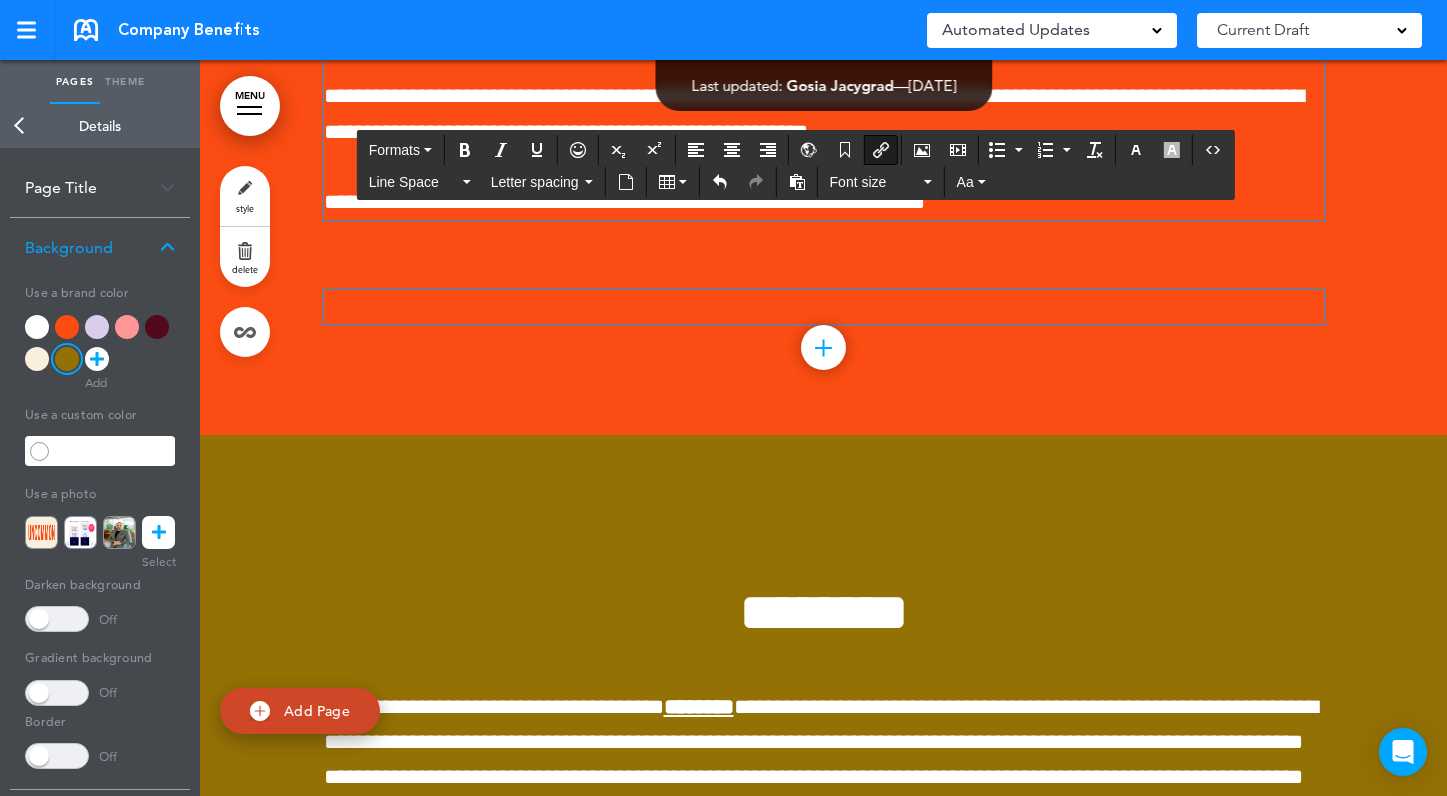 scroll, scrollTop: 4913, scrollLeft: 0, axis: vertical 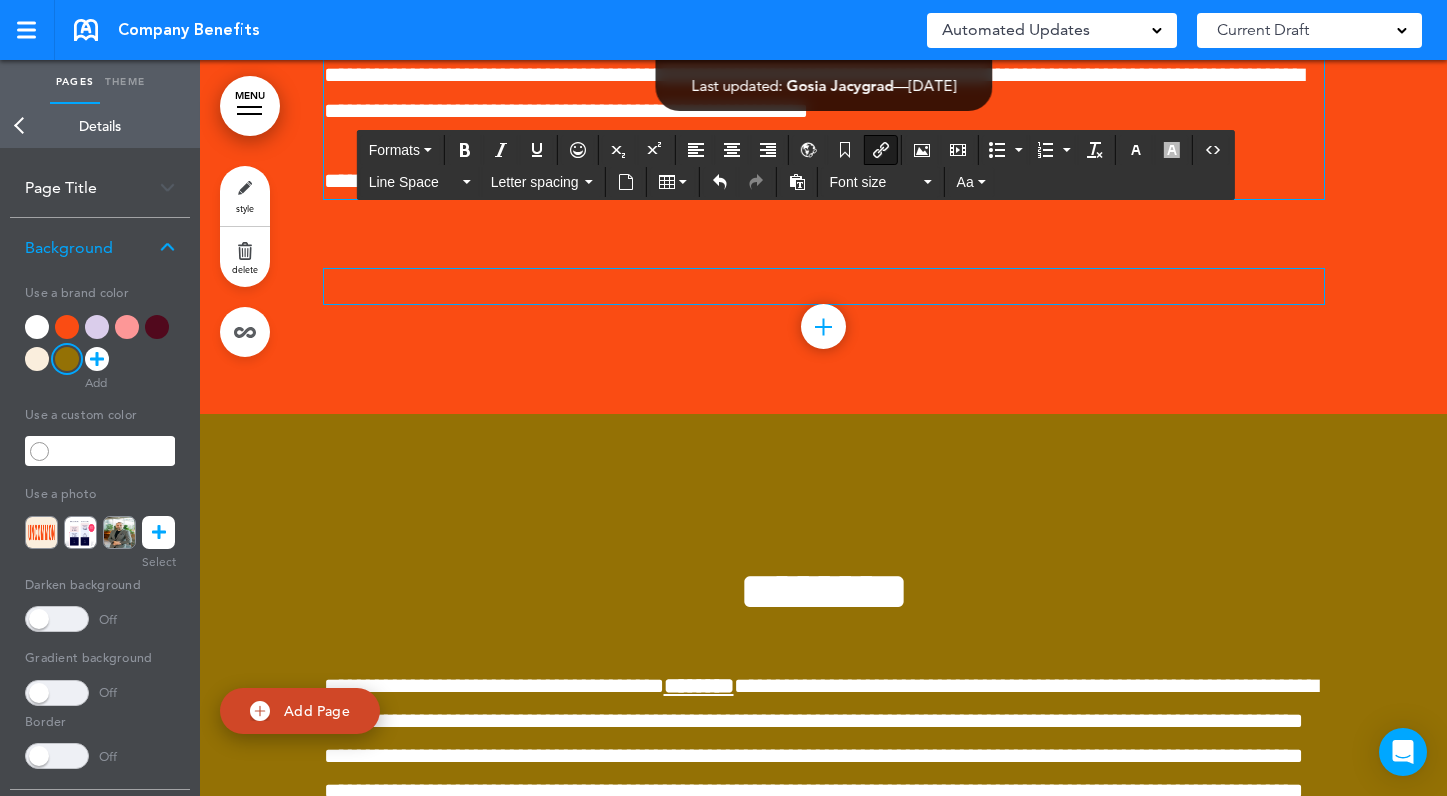 click at bounding box center (824, 286) 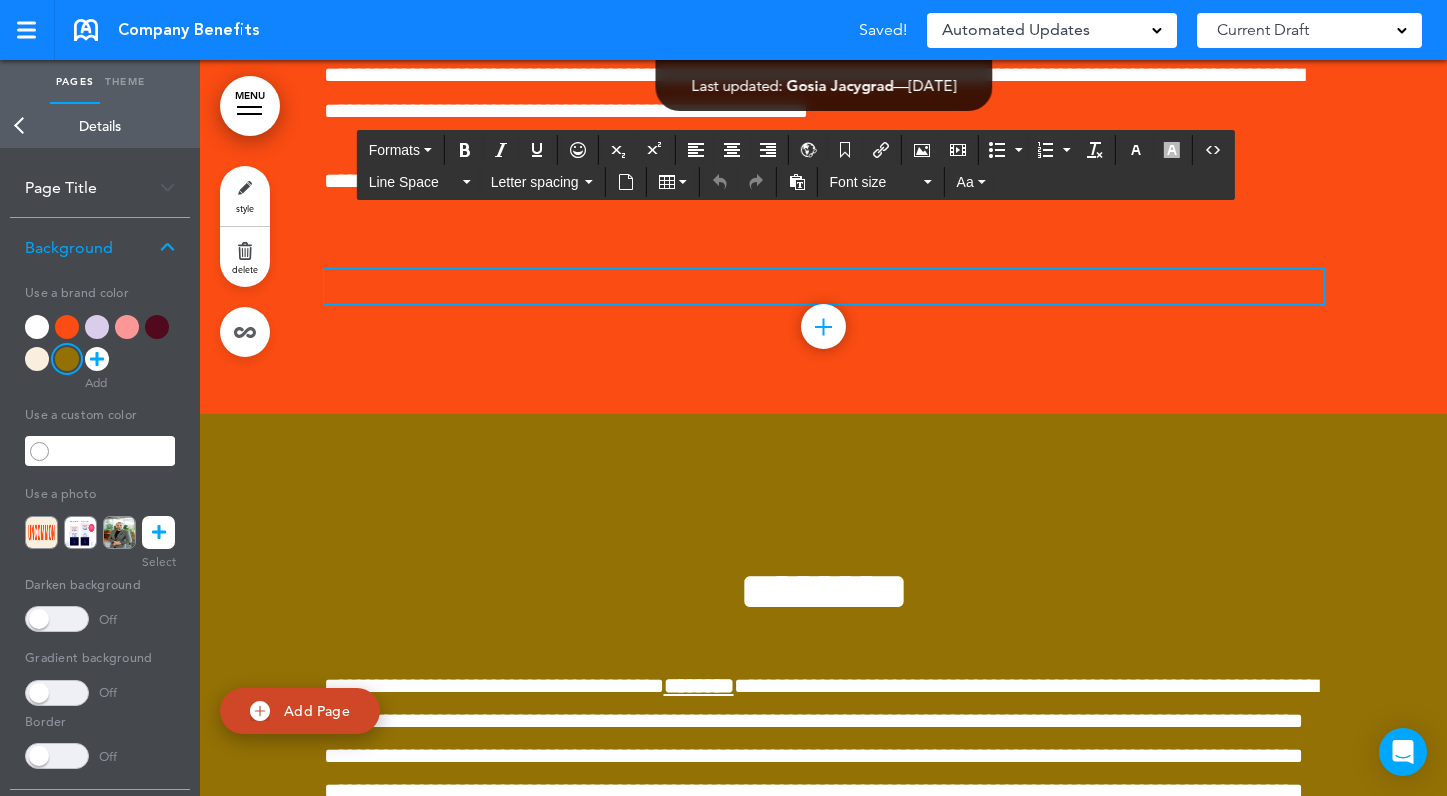 scroll, scrollTop: 4859, scrollLeft: 0, axis: vertical 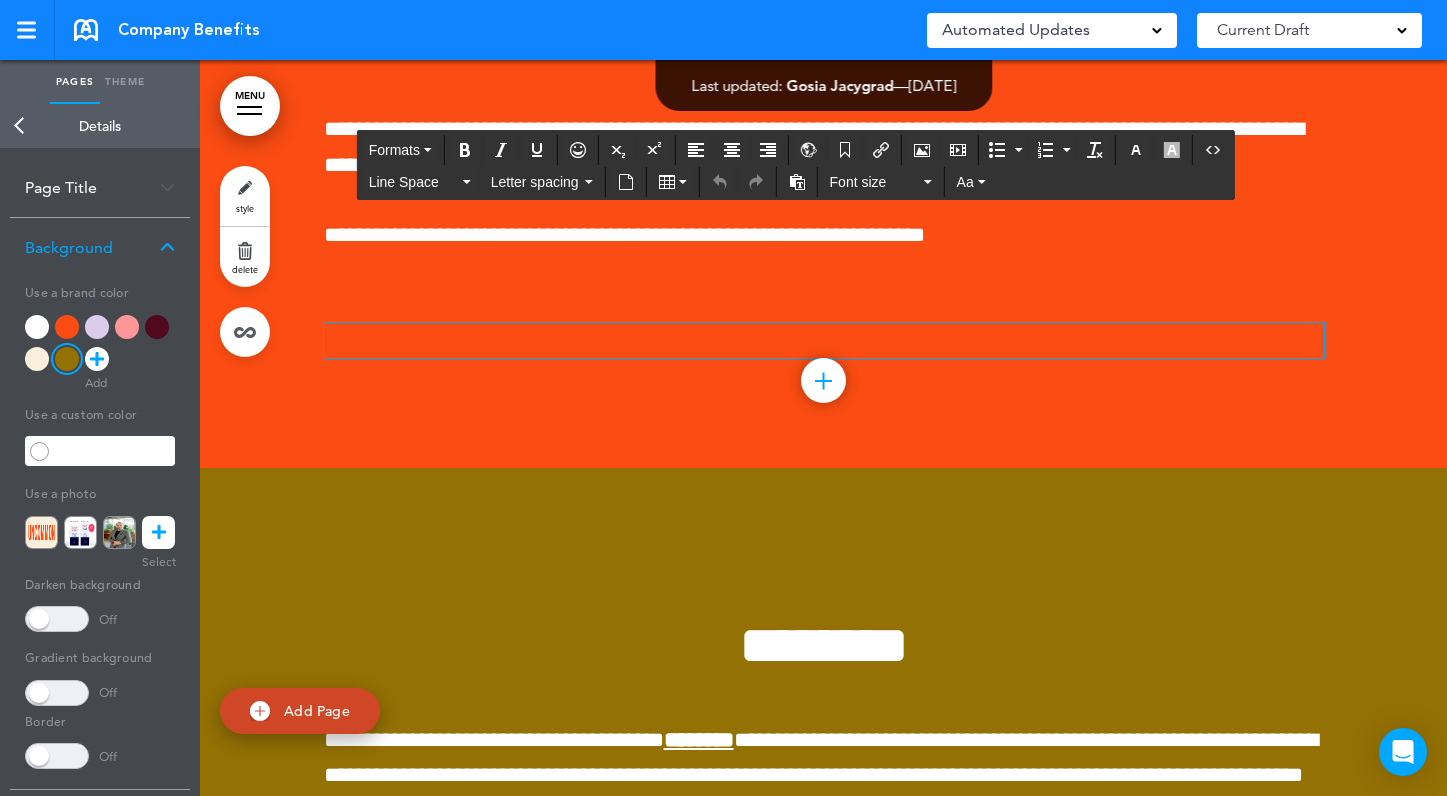 click on "delete" at bounding box center (245, 257) 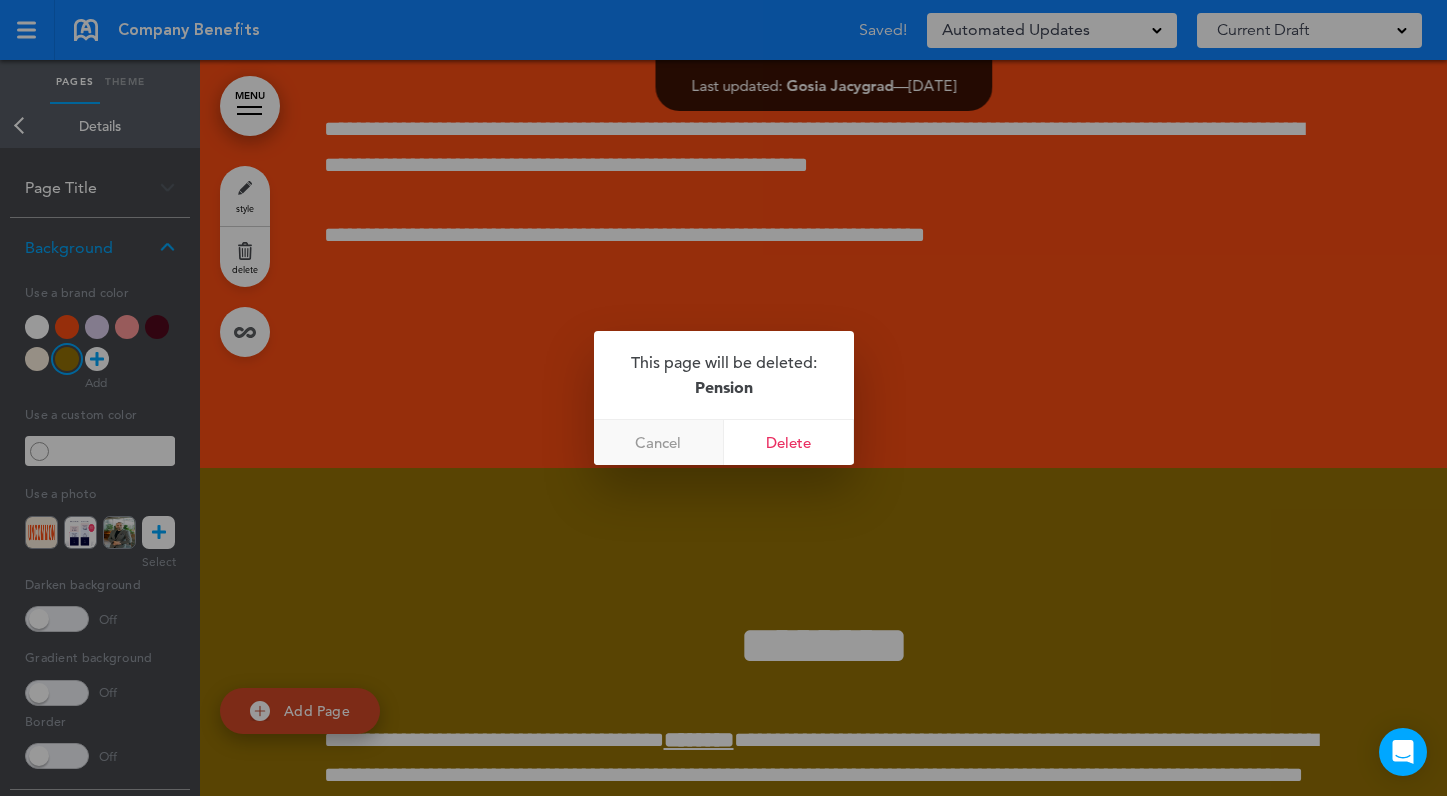 click on "Cancel" at bounding box center (659, 442) 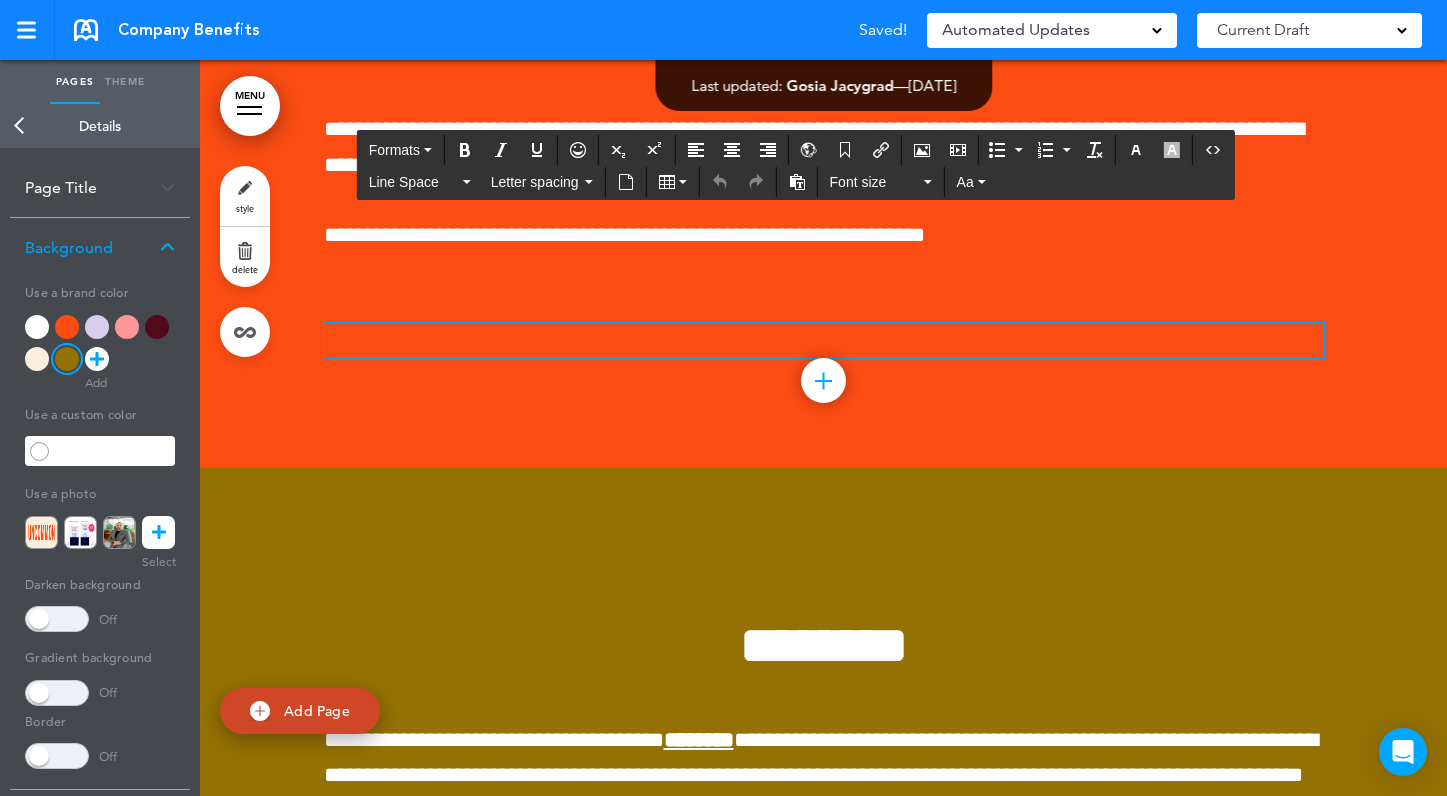 click at bounding box center (824, 340) 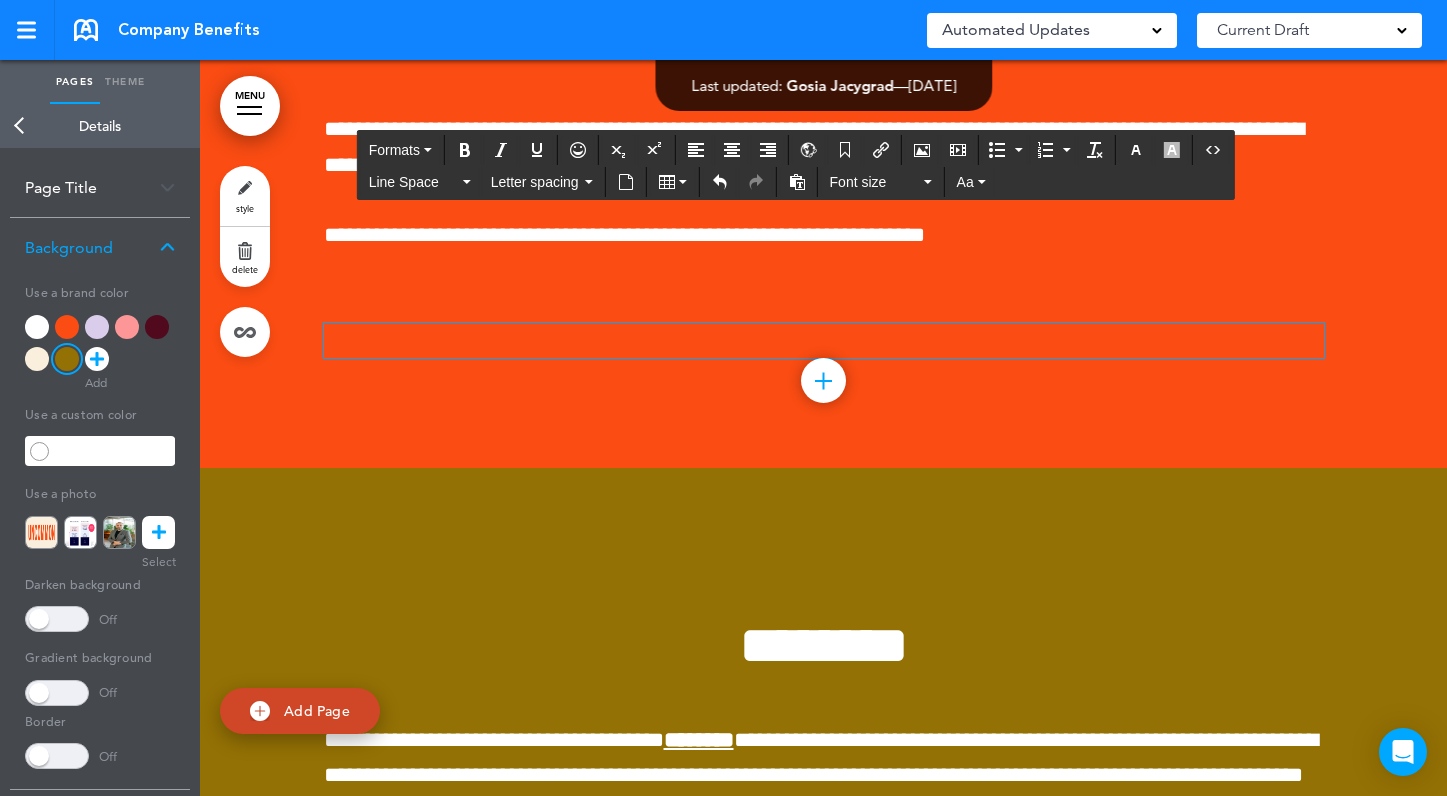 click on "**********" at bounding box center [824, 836] 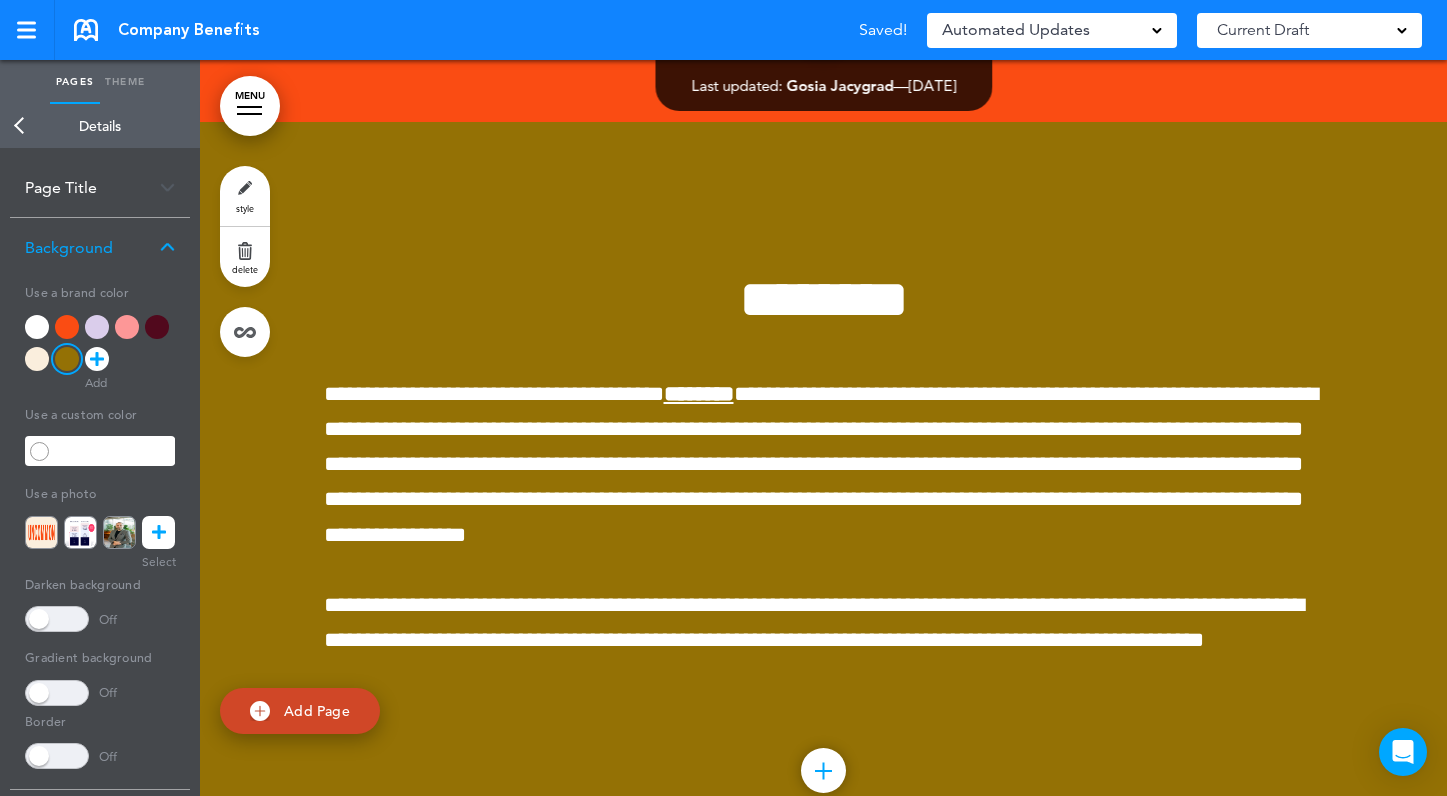 scroll, scrollTop: 5277, scrollLeft: 0, axis: vertical 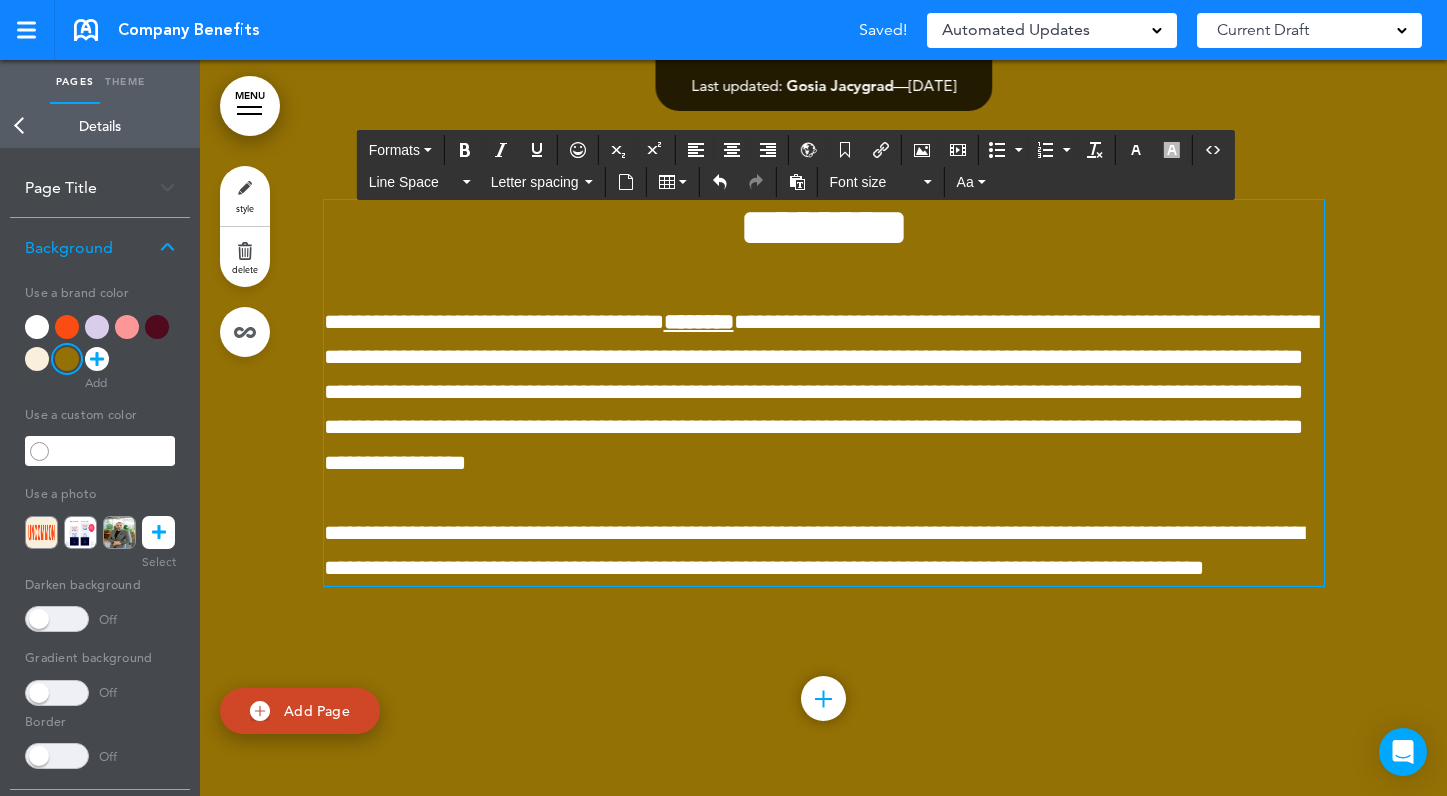 click on "********" at bounding box center [824, 227] 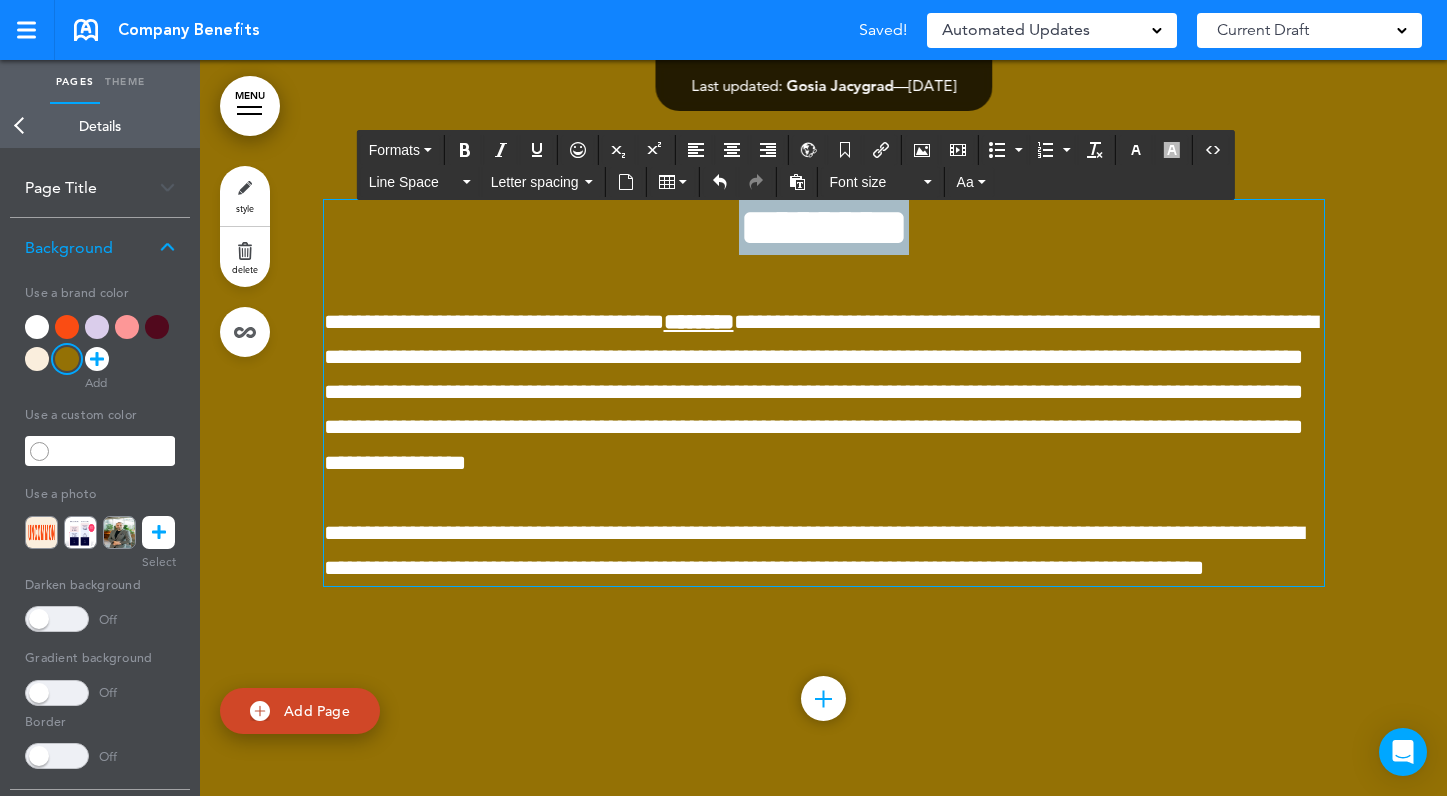 click on "********" at bounding box center (824, 227) 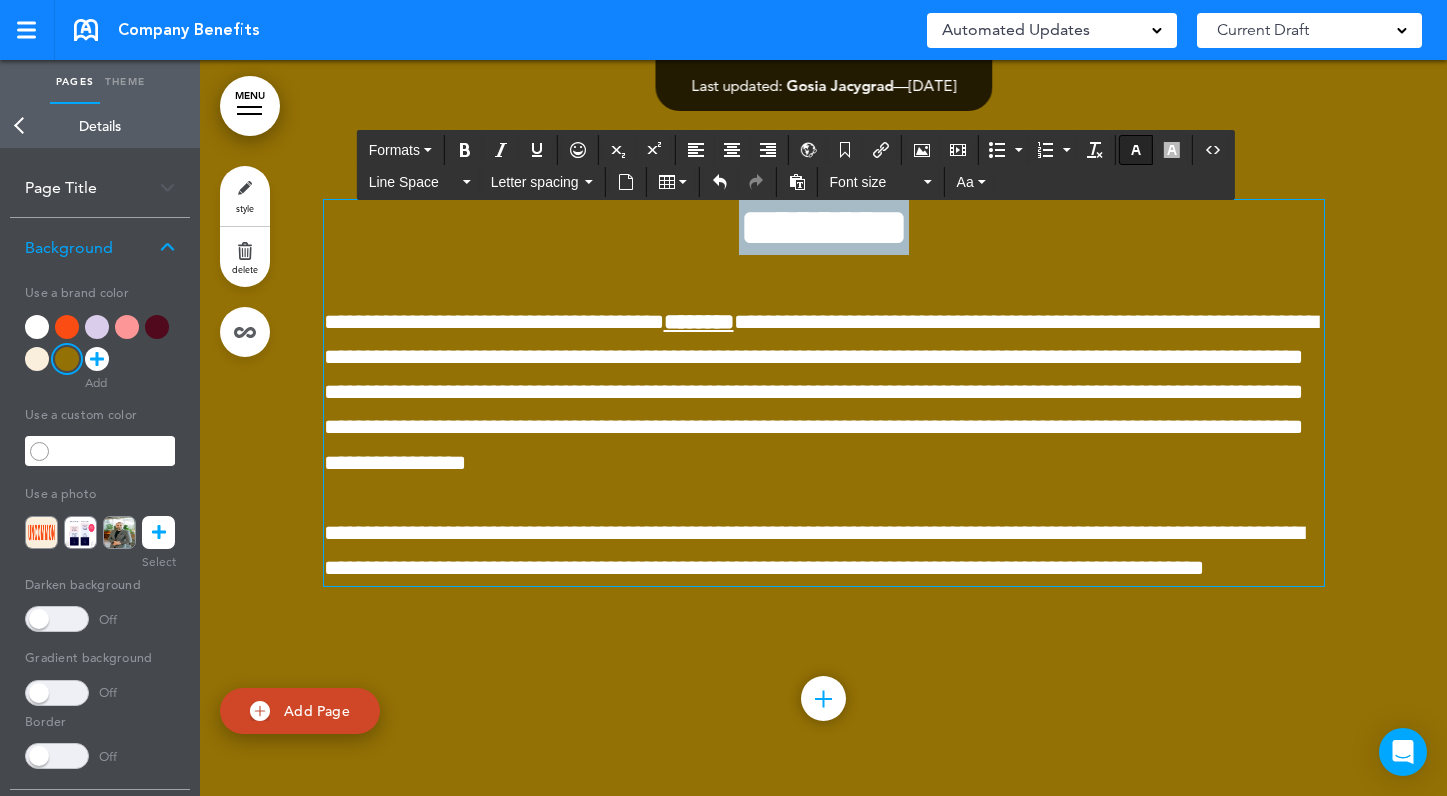 click at bounding box center [1136, 150] 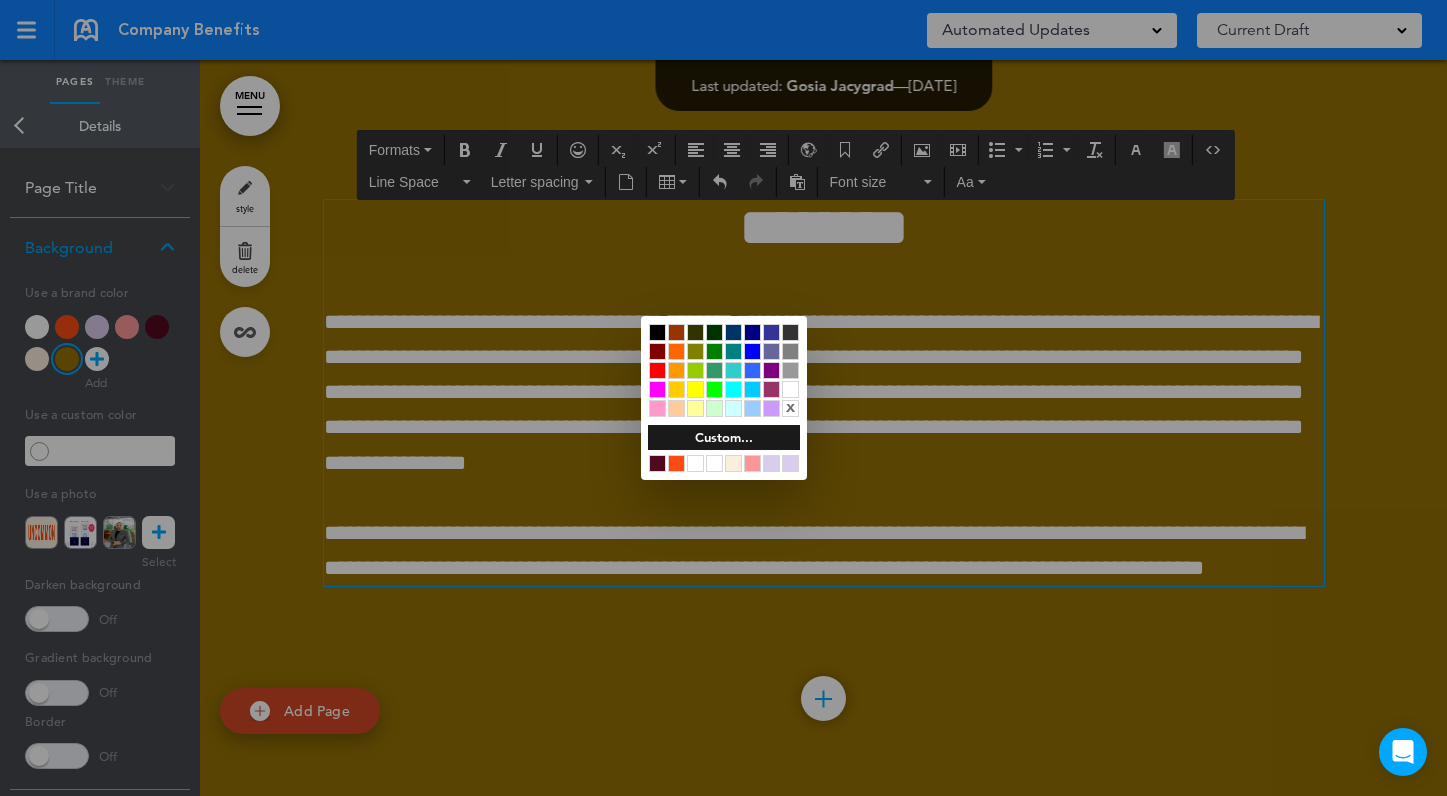 click at bounding box center (657, 463) 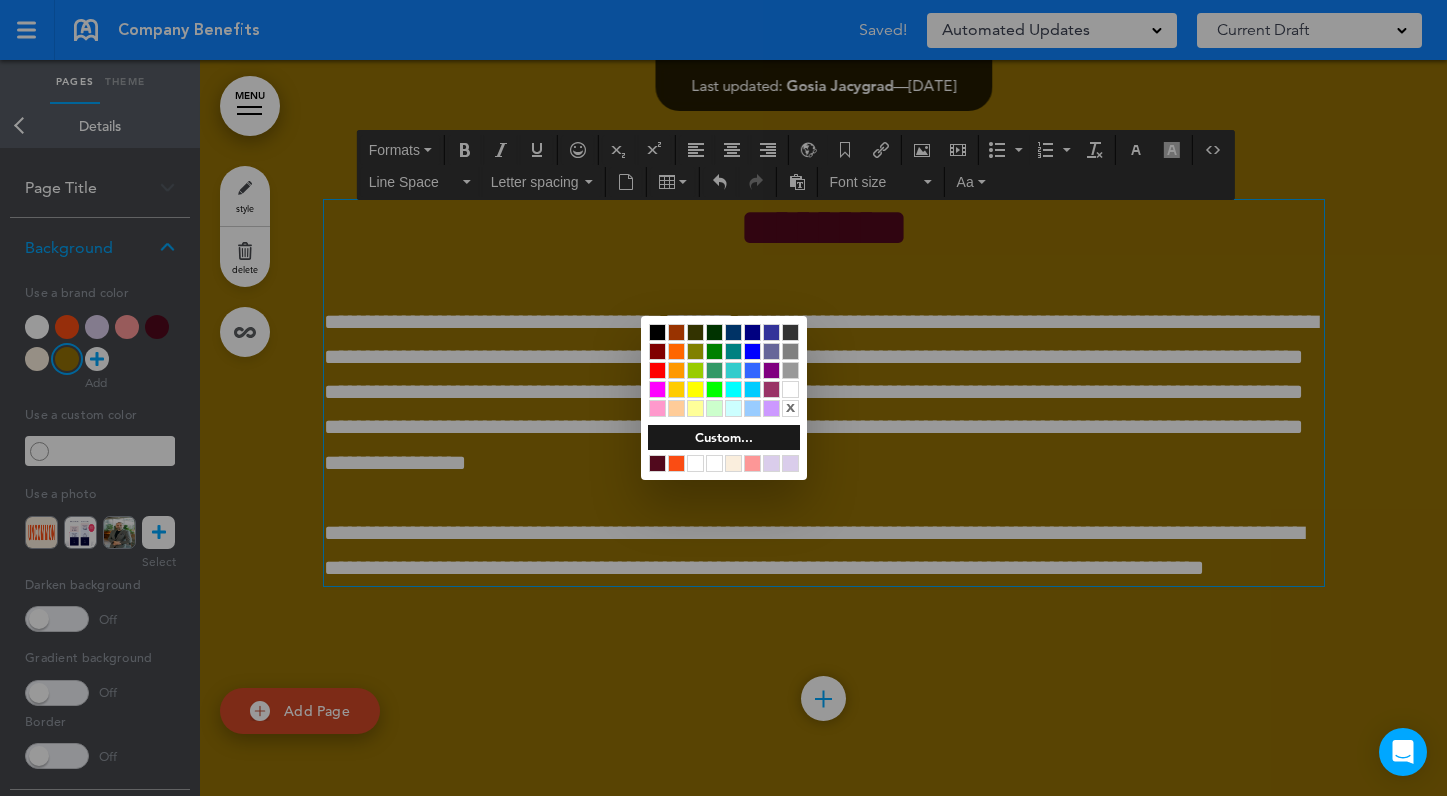 click at bounding box center (723, 398) 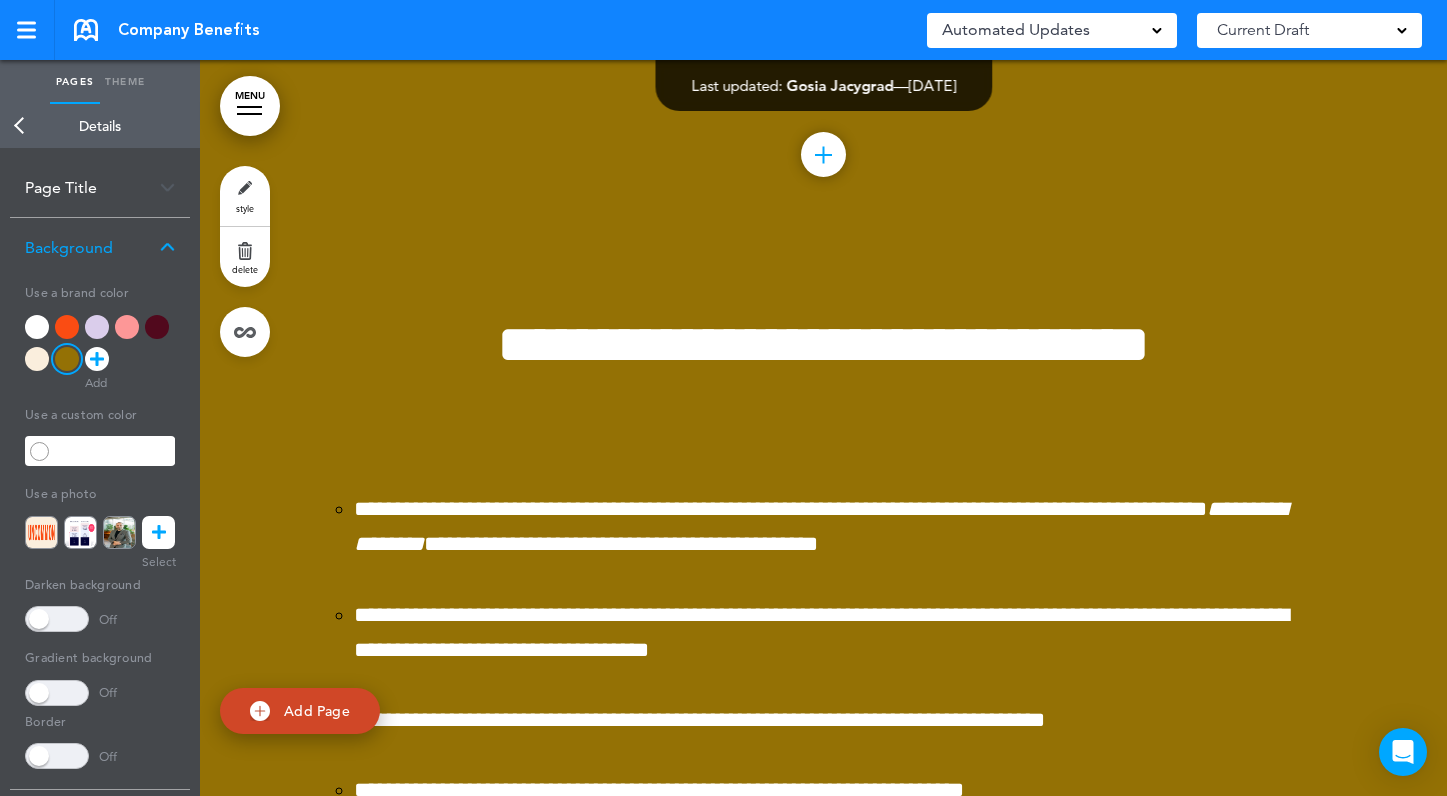 scroll, scrollTop: 5857, scrollLeft: 0, axis: vertical 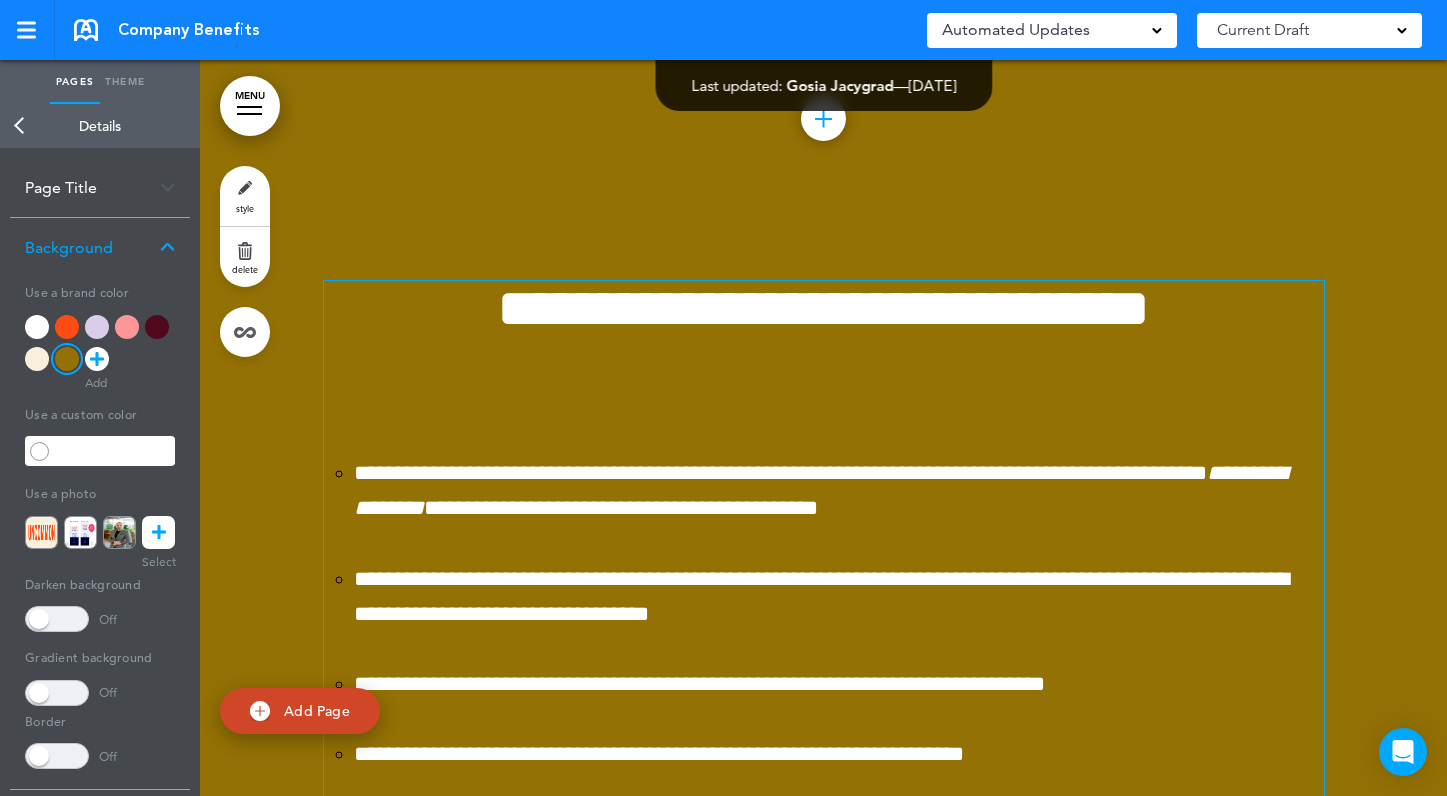 click on "**********" at bounding box center (823, 308) 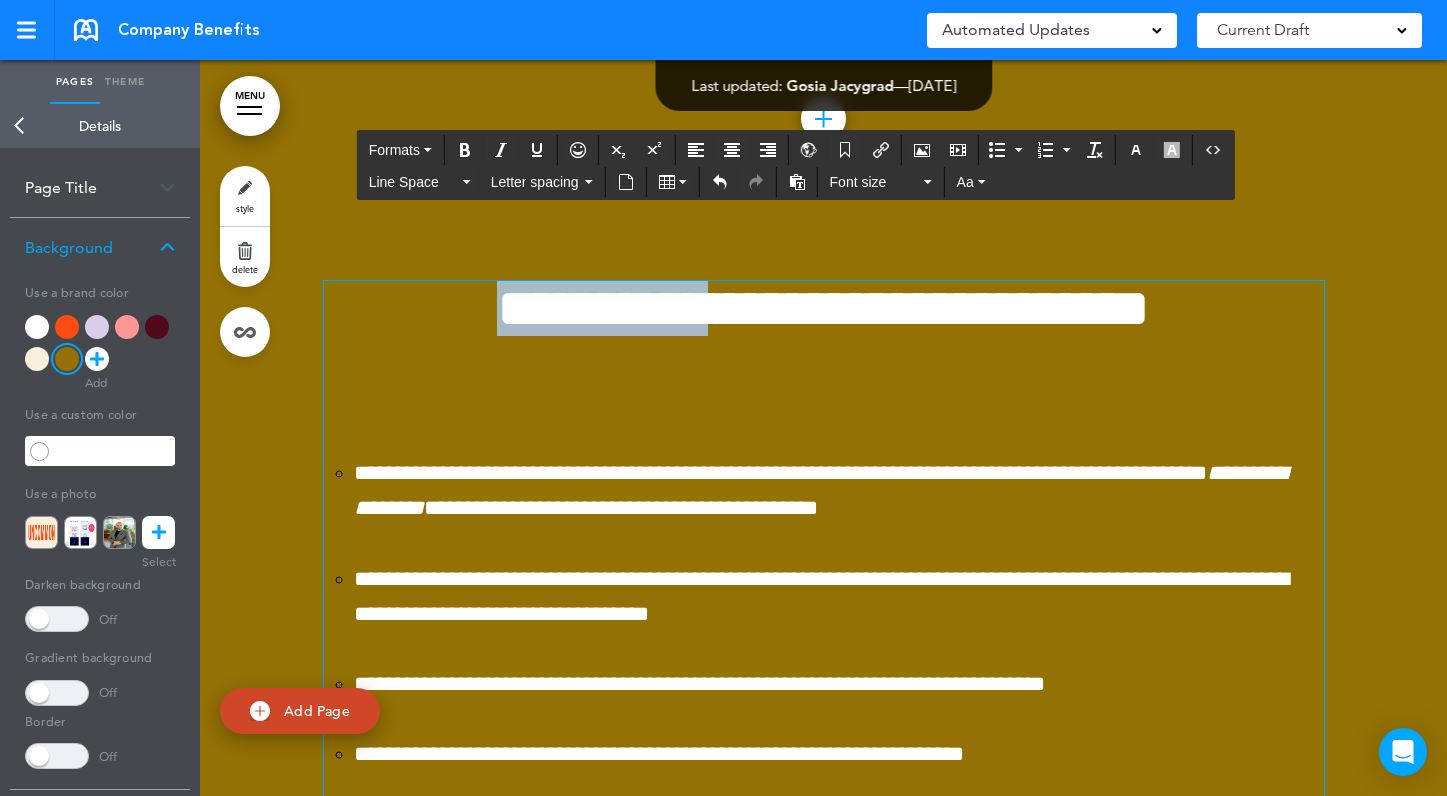 click on "**********" at bounding box center (823, 308) 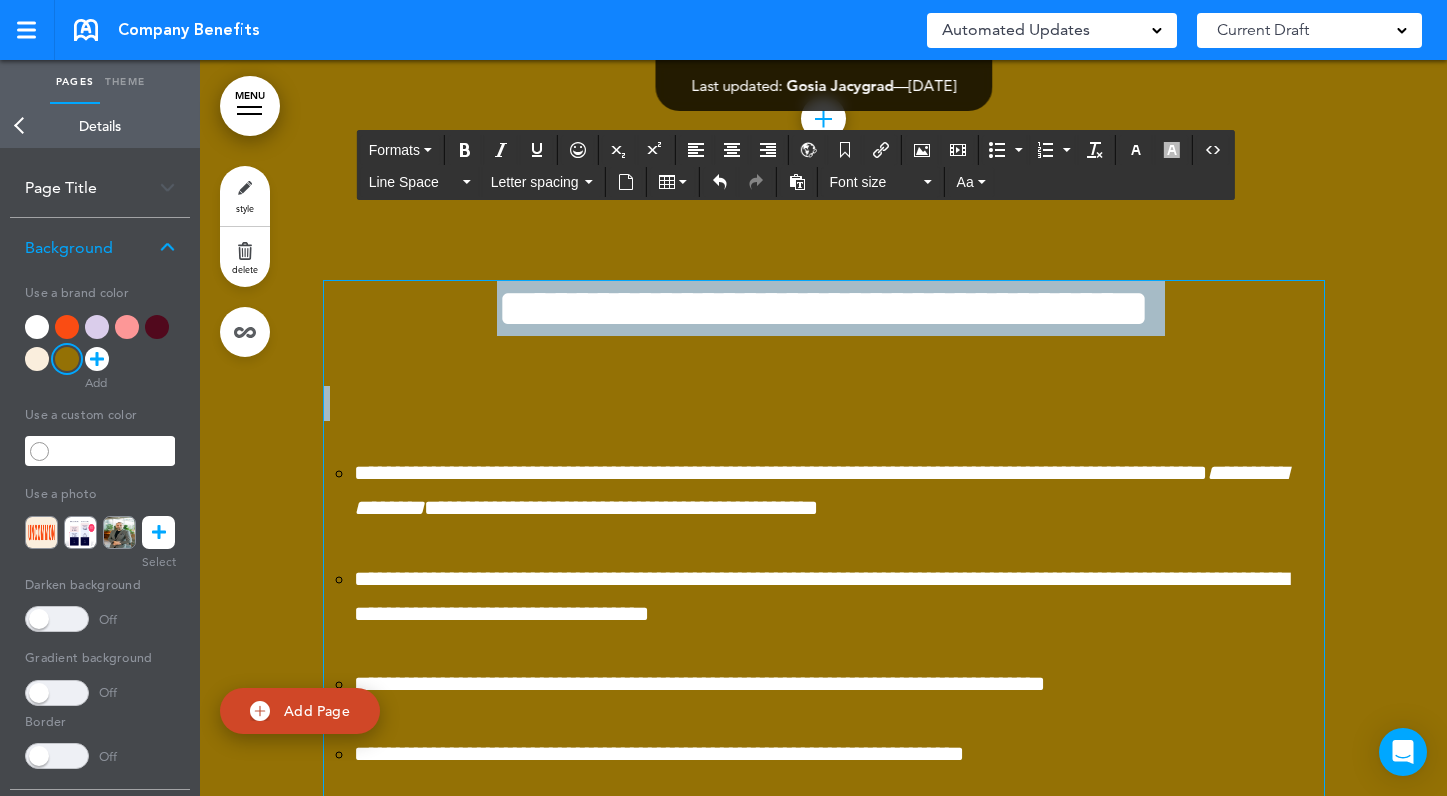 click on "**********" at bounding box center [823, 308] 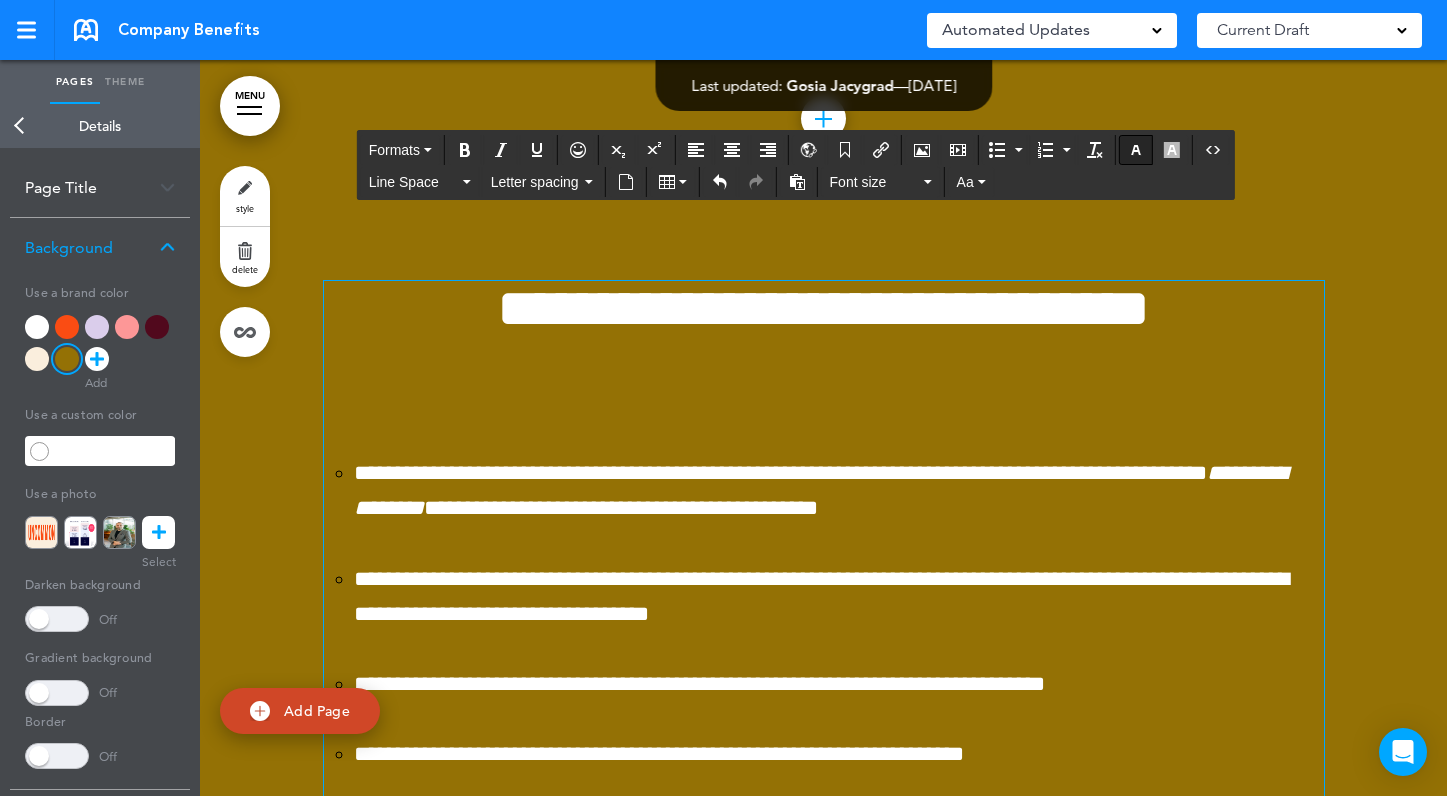 click at bounding box center (1136, 150) 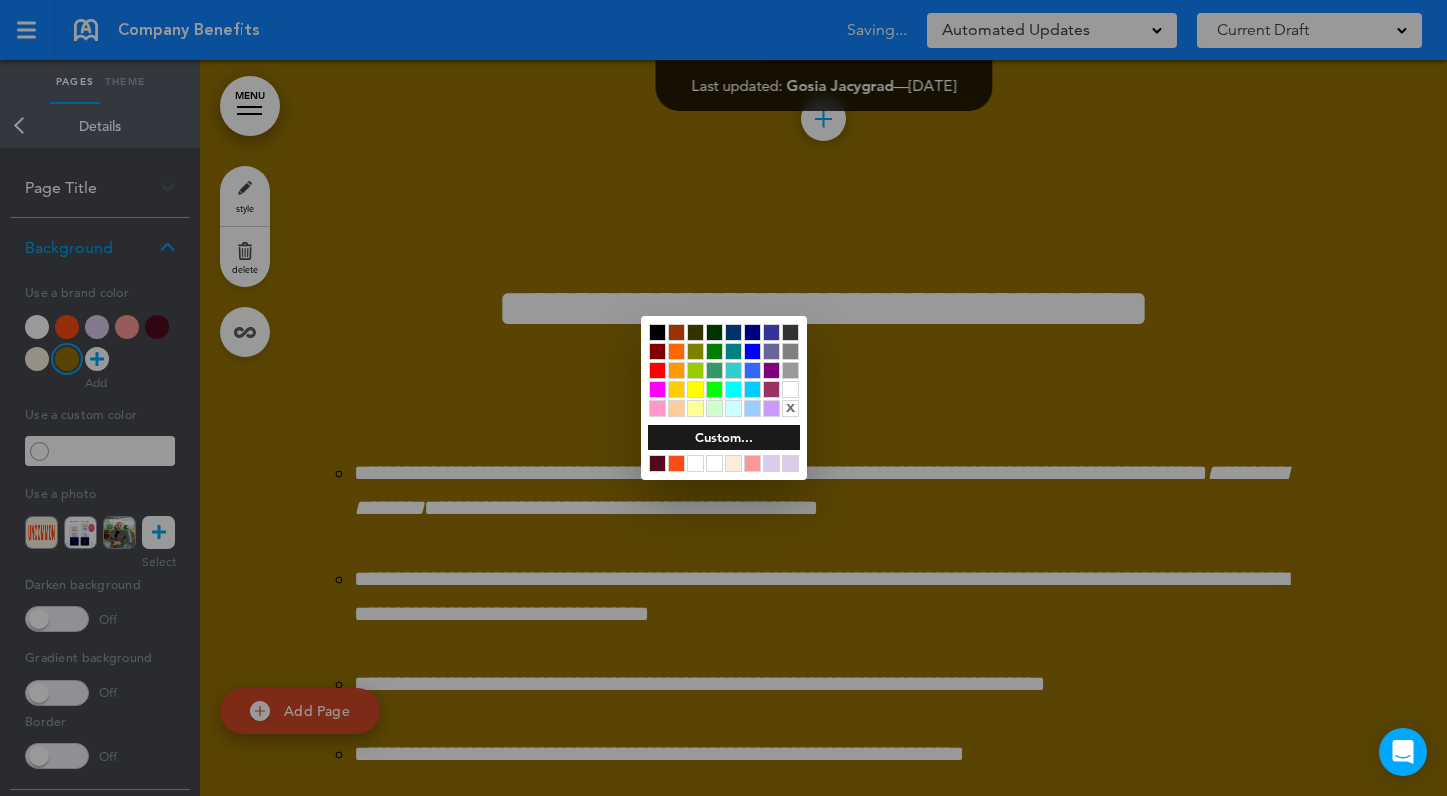 click at bounding box center (657, 463) 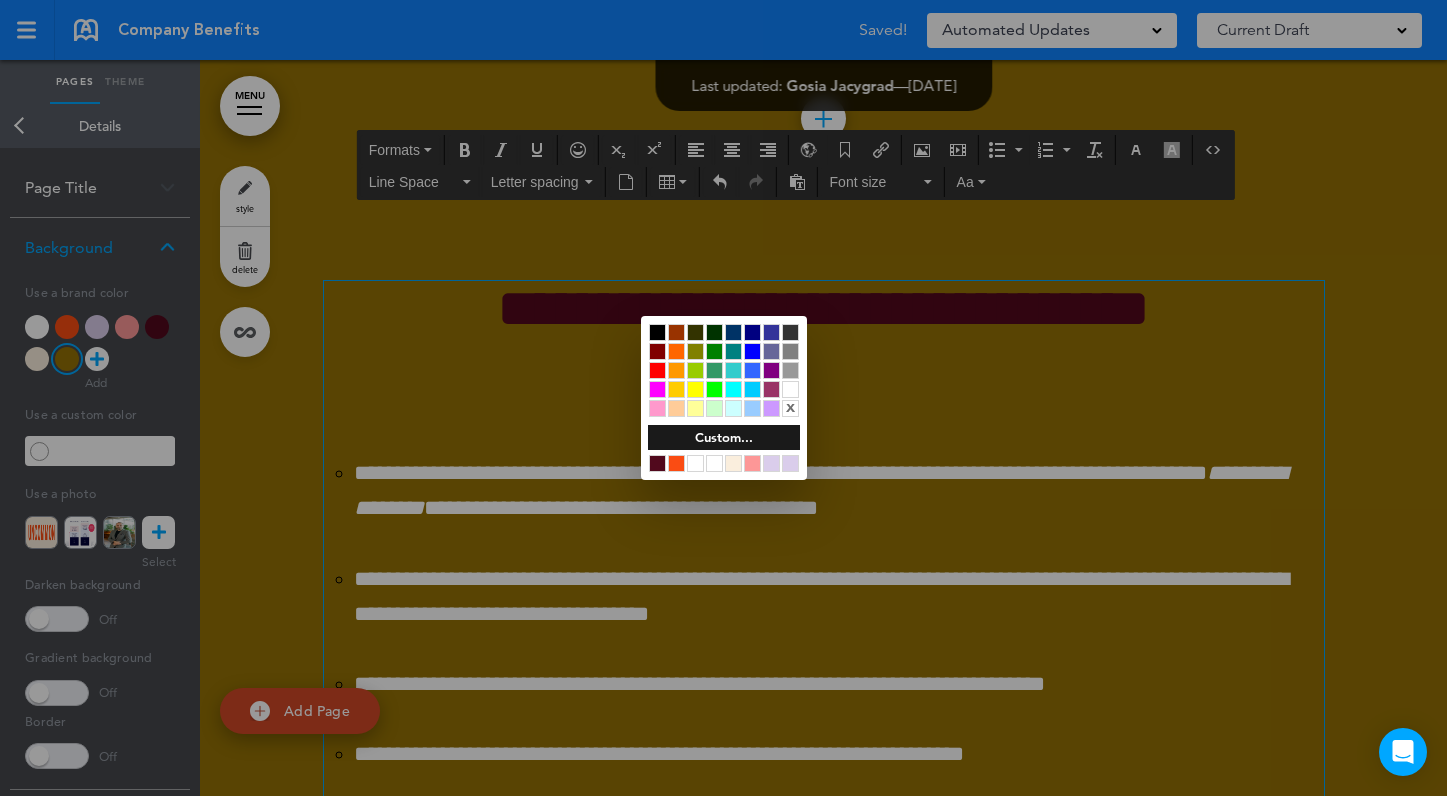 click at bounding box center (723, 398) 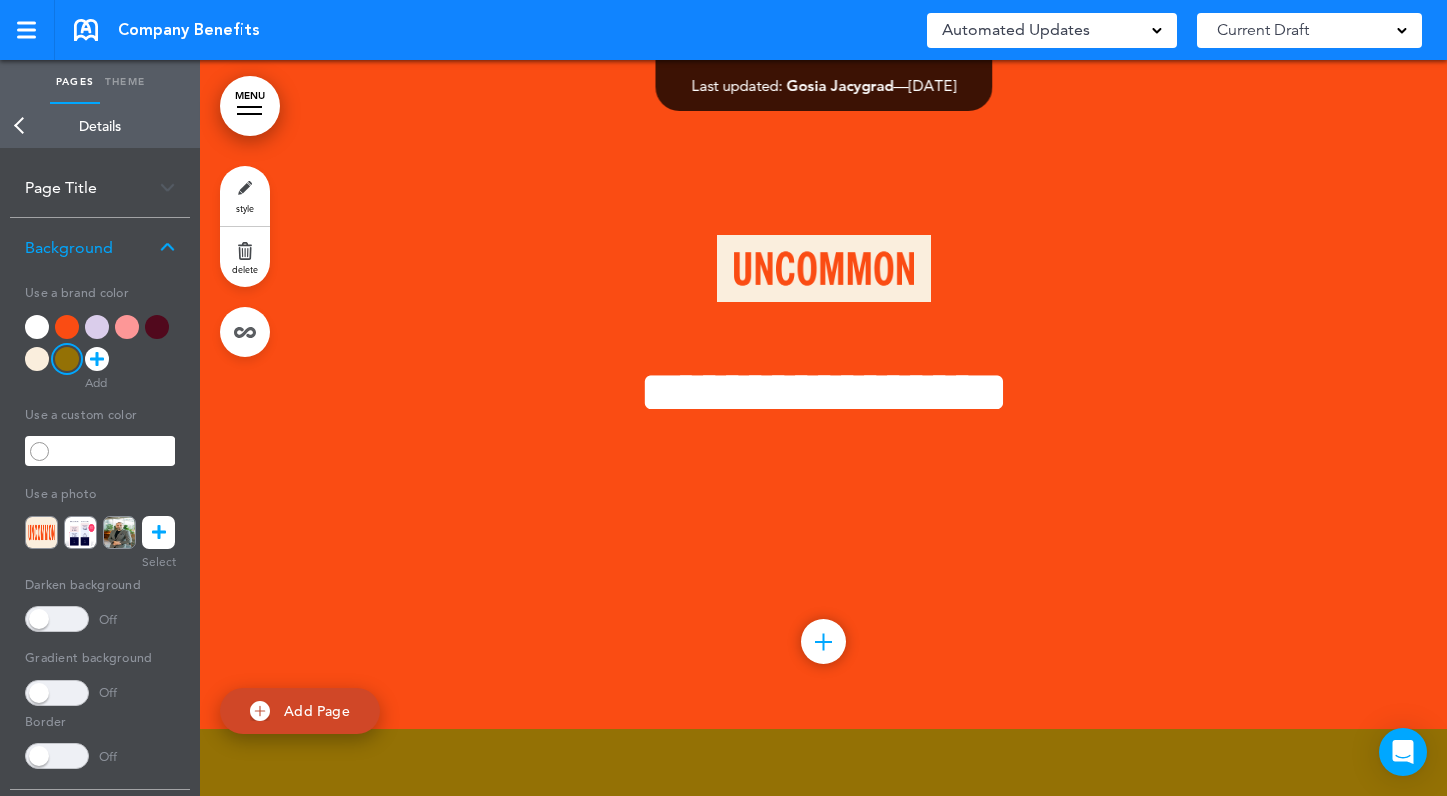 scroll, scrollTop: 0, scrollLeft: 0, axis: both 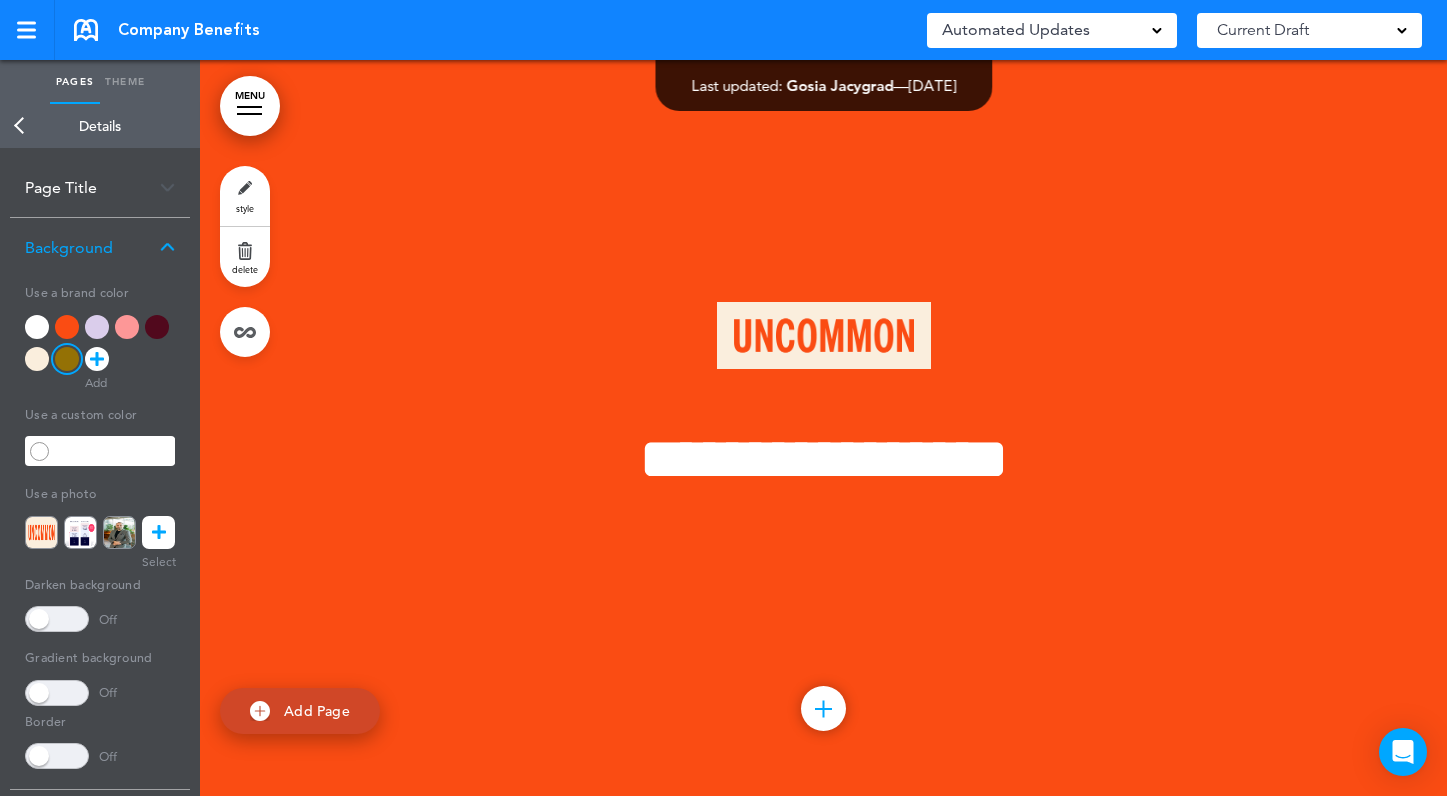 click on "Current Draft" at bounding box center [1309, 30] 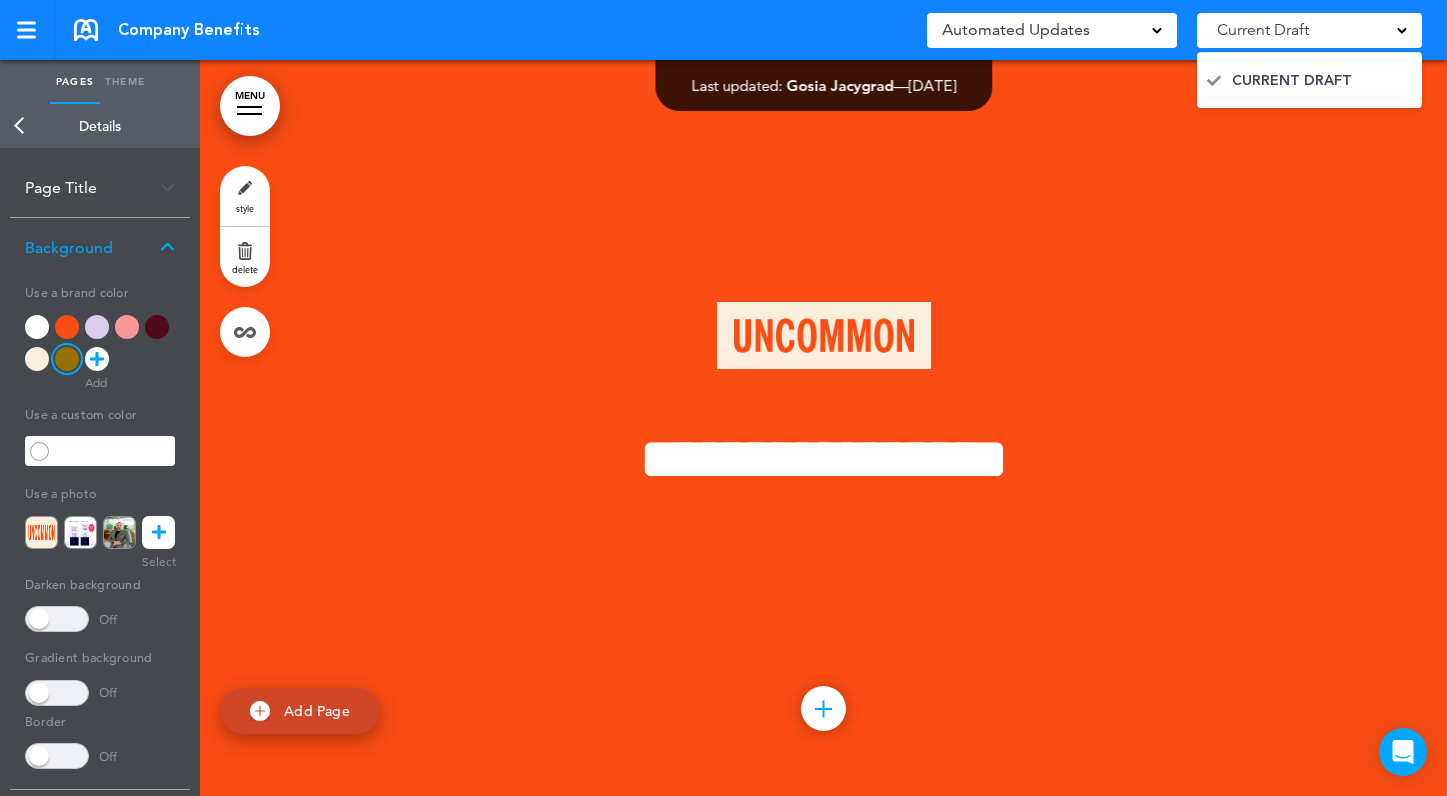 click on "Current Draft" at bounding box center (1309, 30) 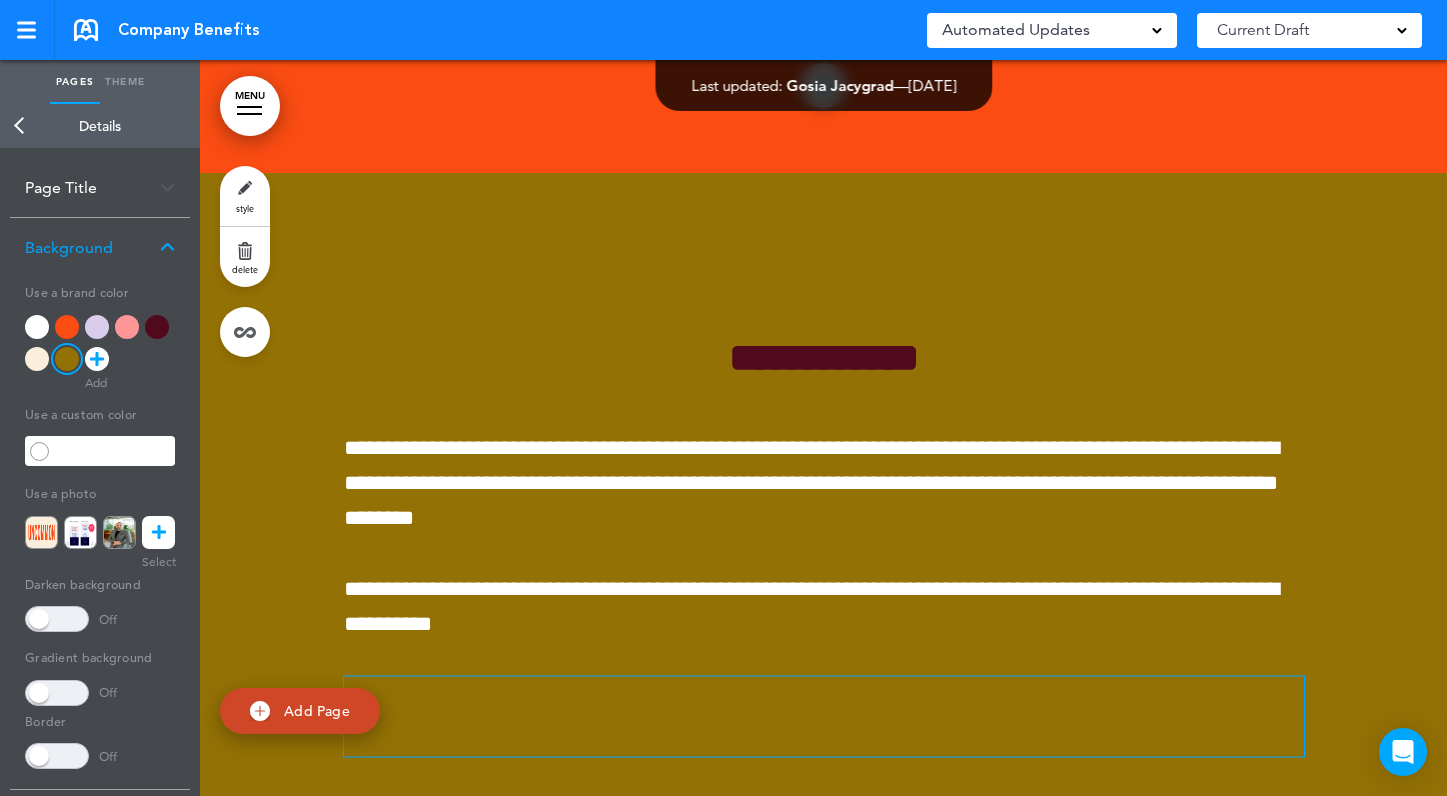 scroll, scrollTop: 0, scrollLeft: 0, axis: both 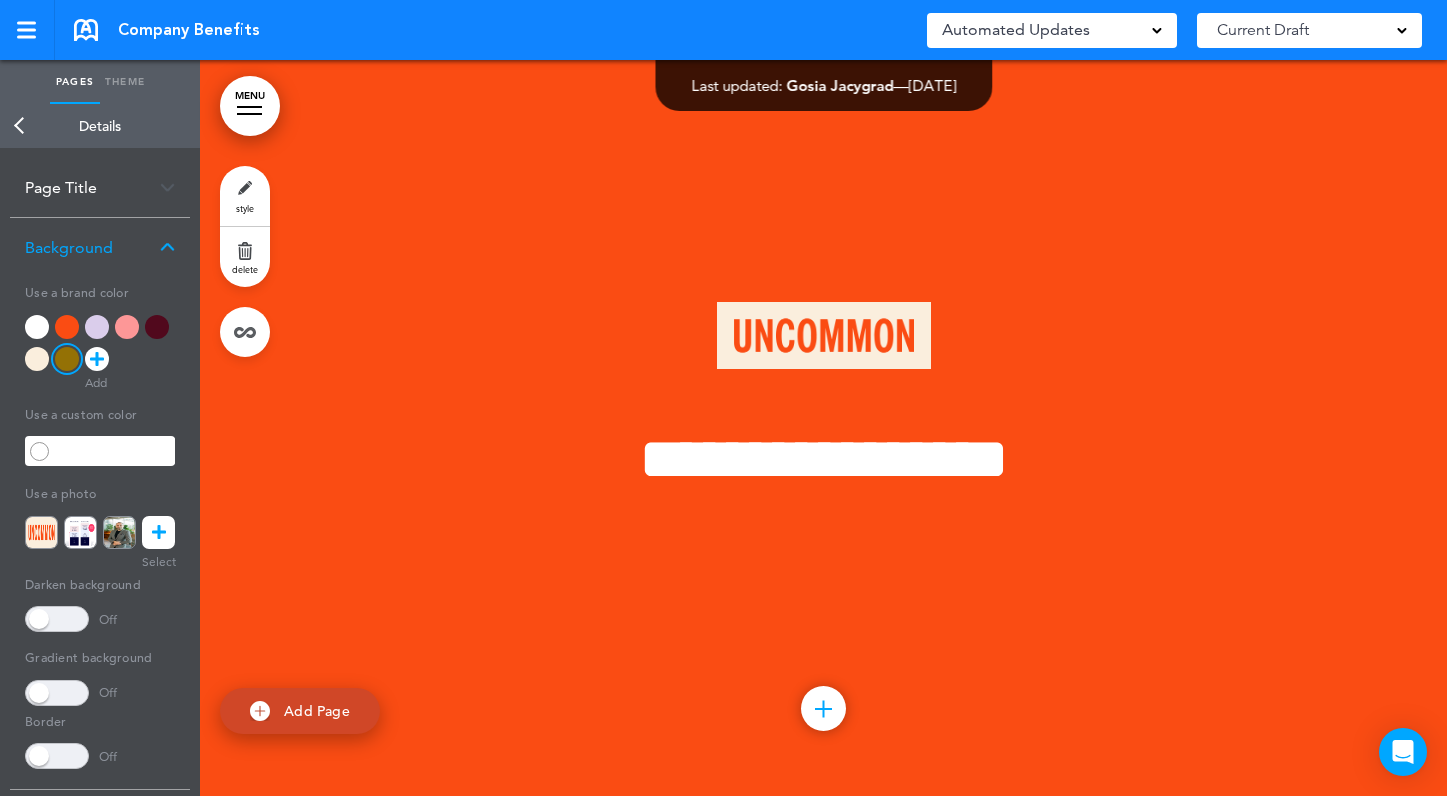 click on "MENU" at bounding box center [250, 106] 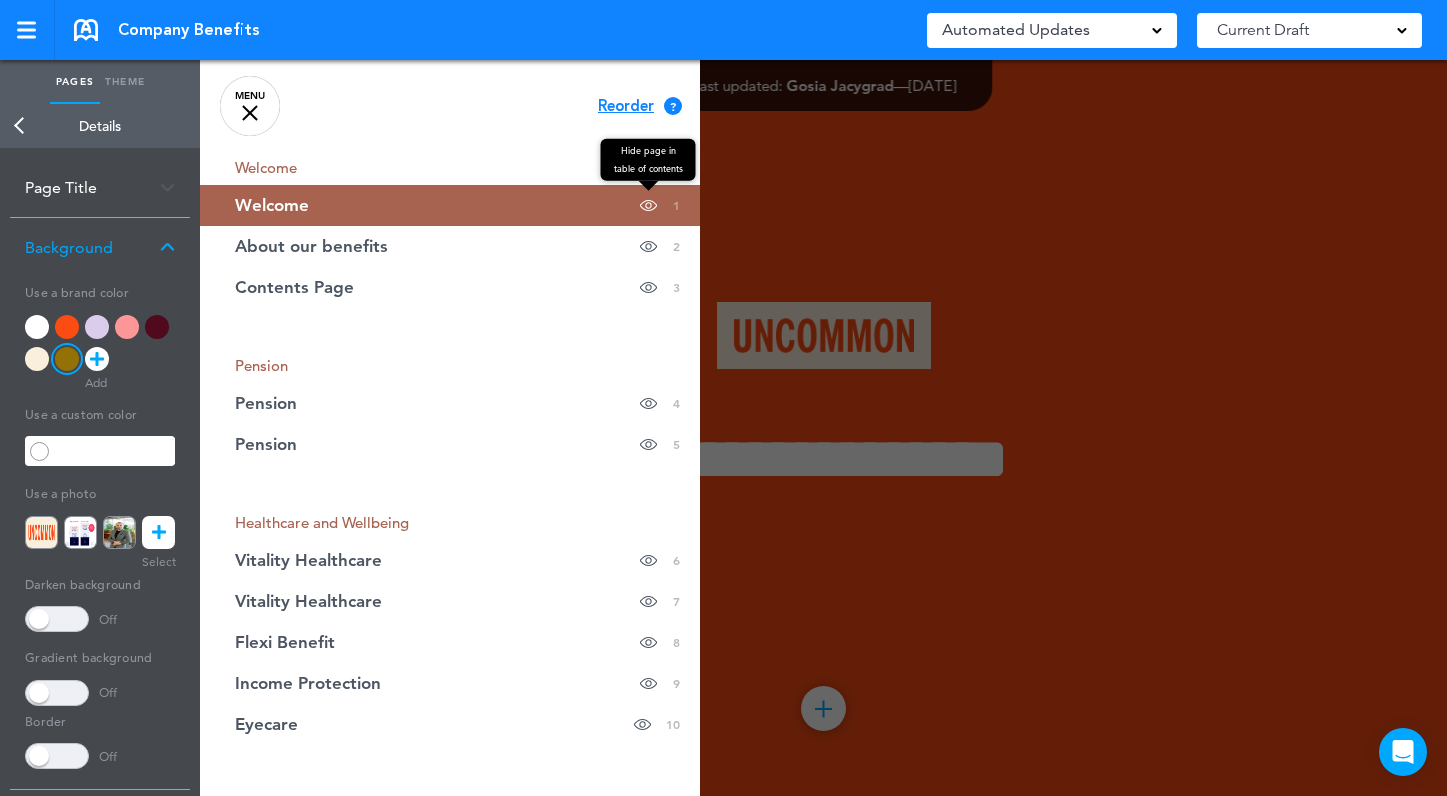 click at bounding box center [648, 205] 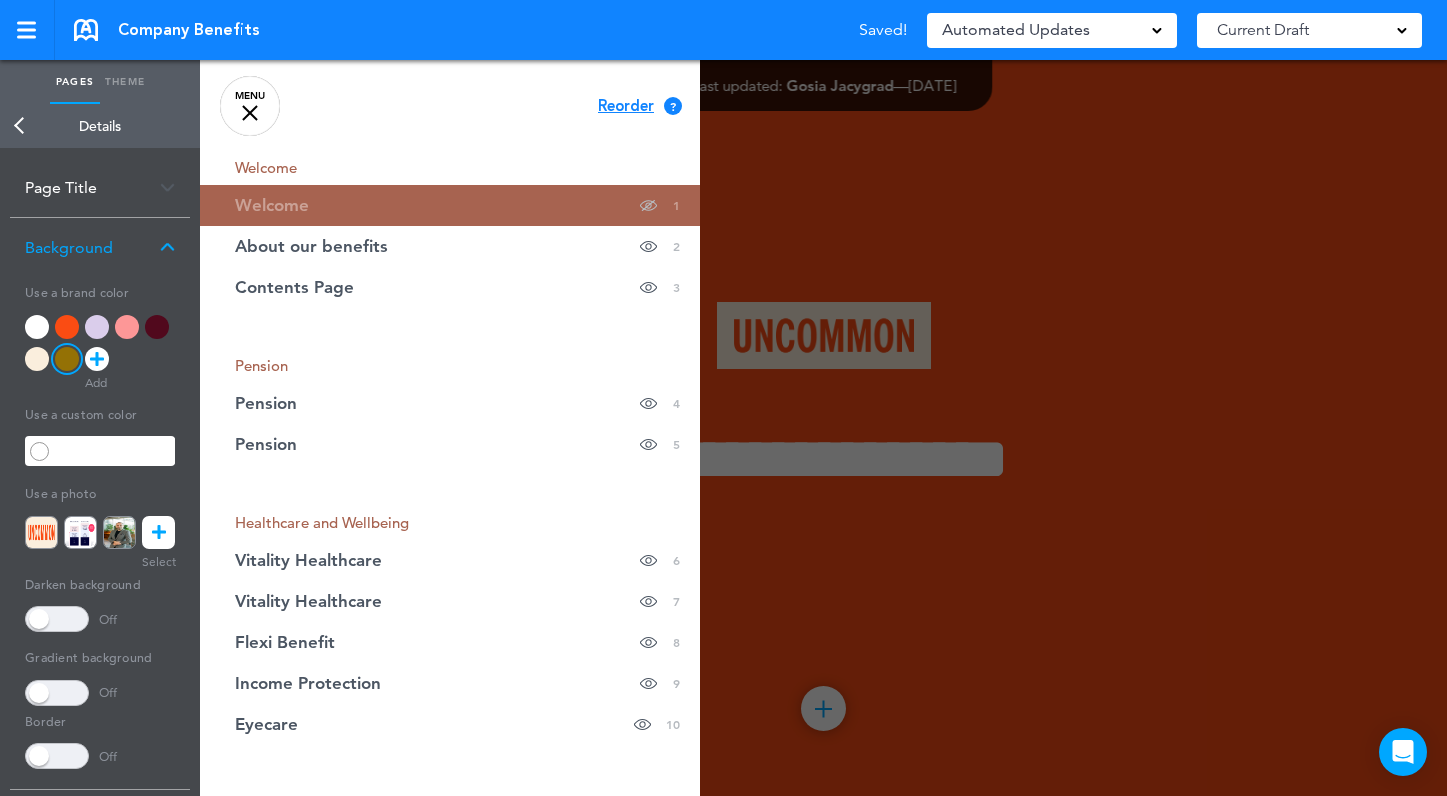 click at bounding box center (648, 205) 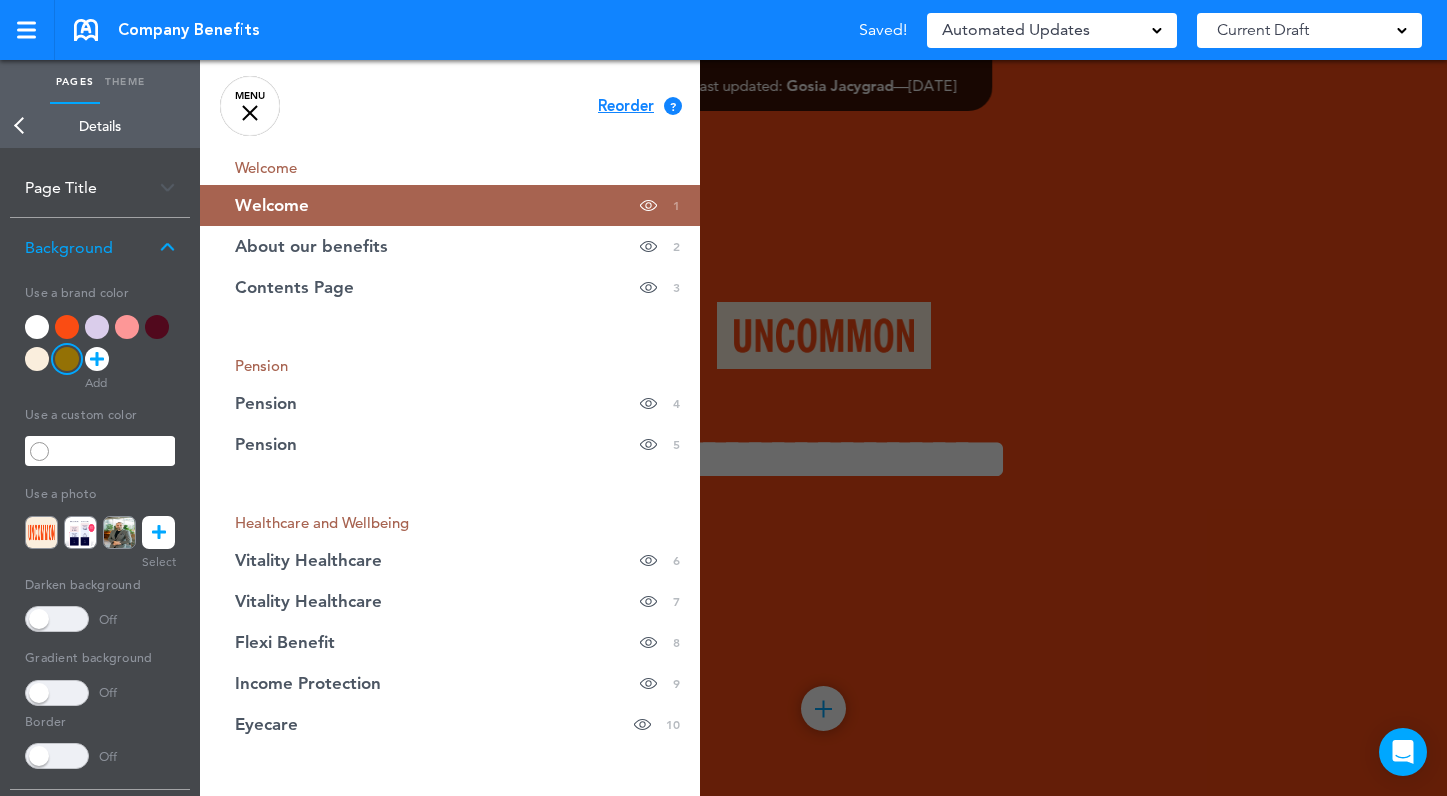 click at bounding box center (250, 113) 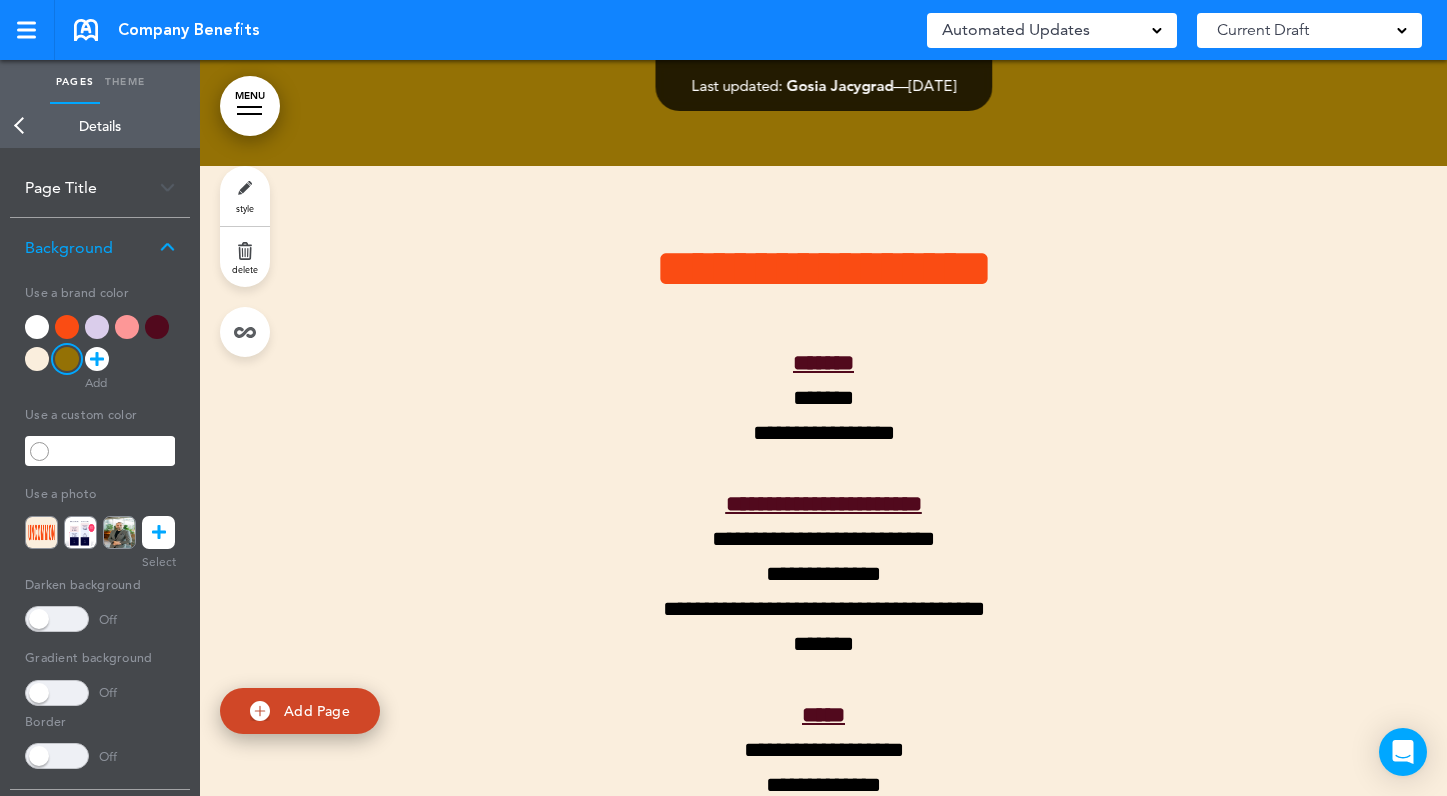scroll, scrollTop: 1365, scrollLeft: 0, axis: vertical 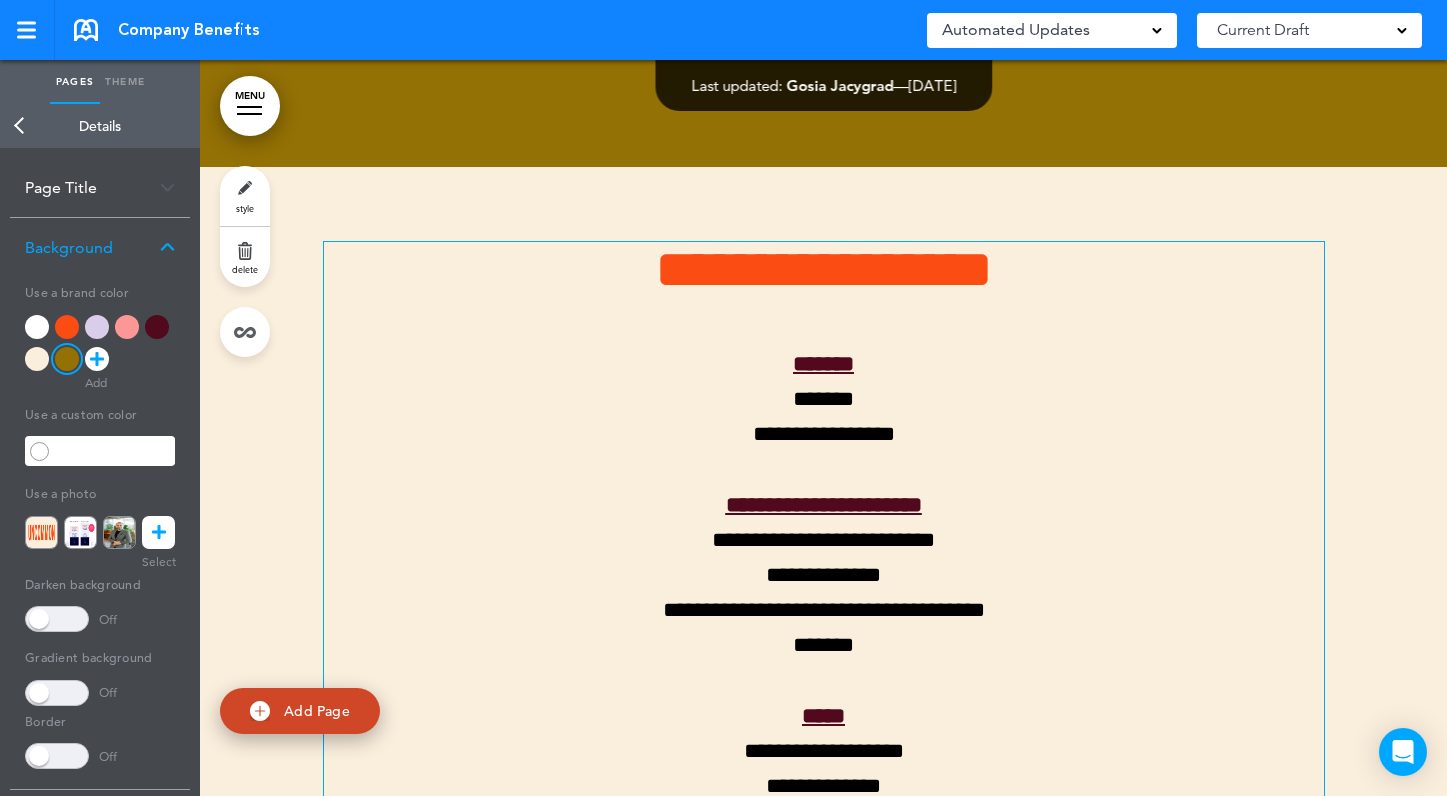 click on "**********" at bounding box center (824, 269) 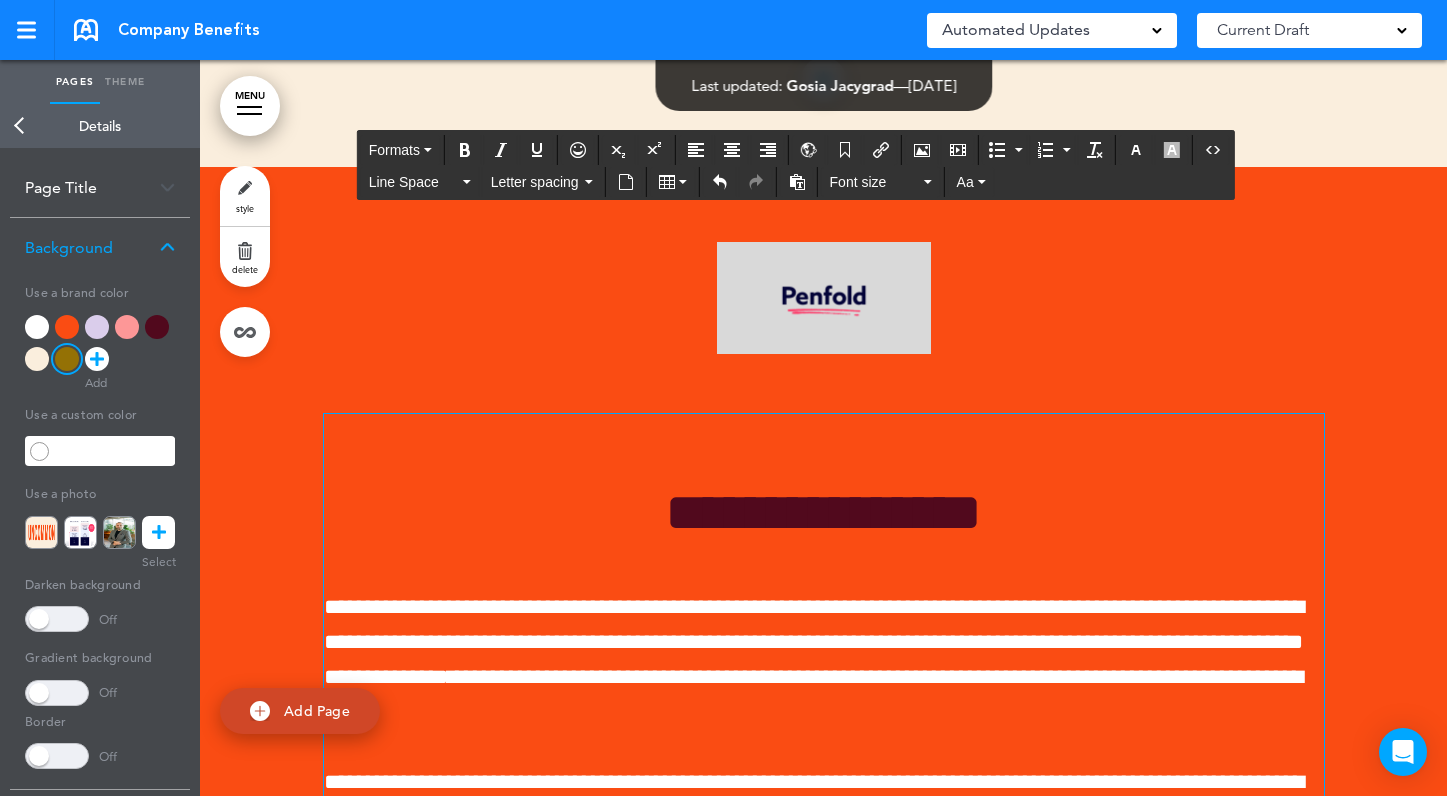 scroll, scrollTop: 2501, scrollLeft: 0, axis: vertical 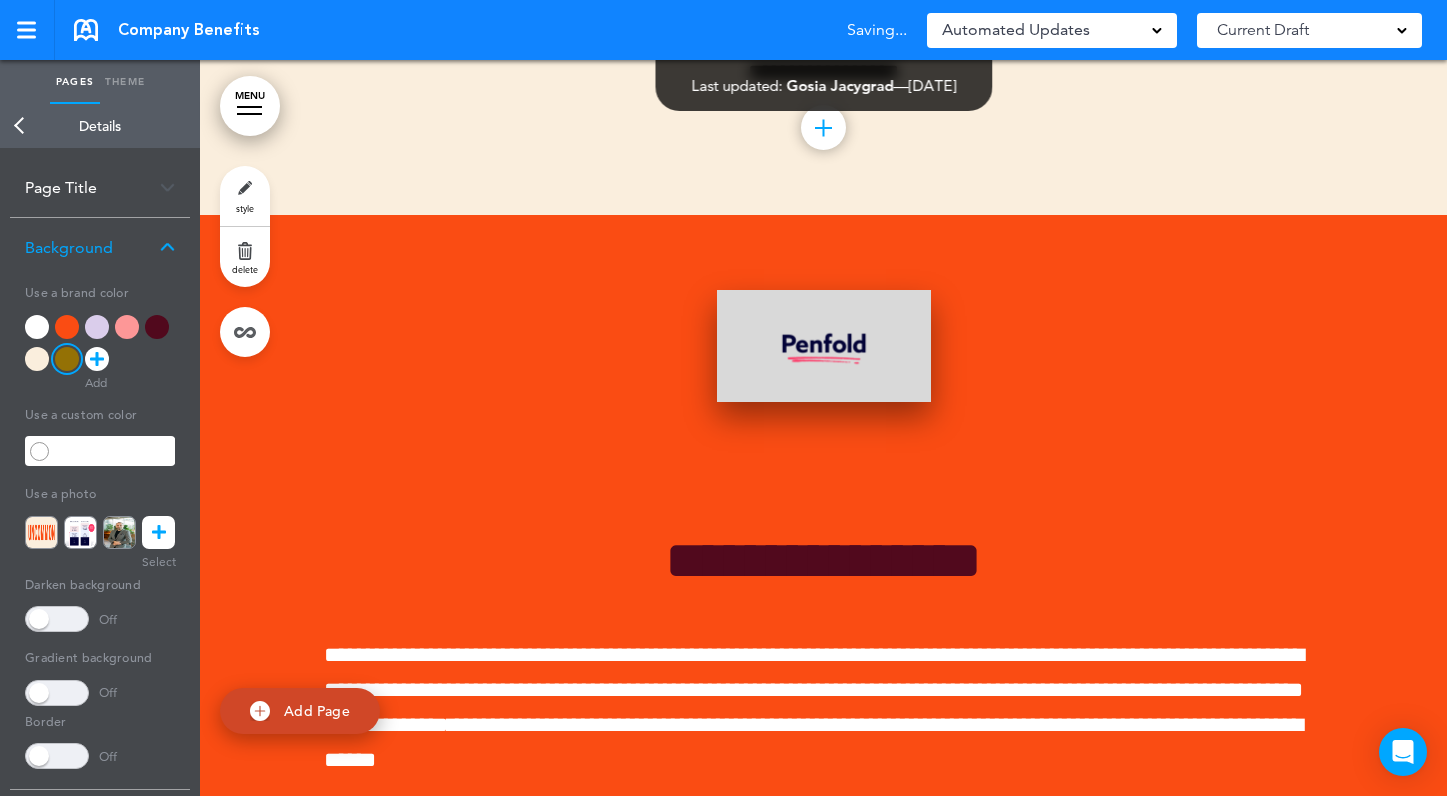 click at bounding box center [824, 346] 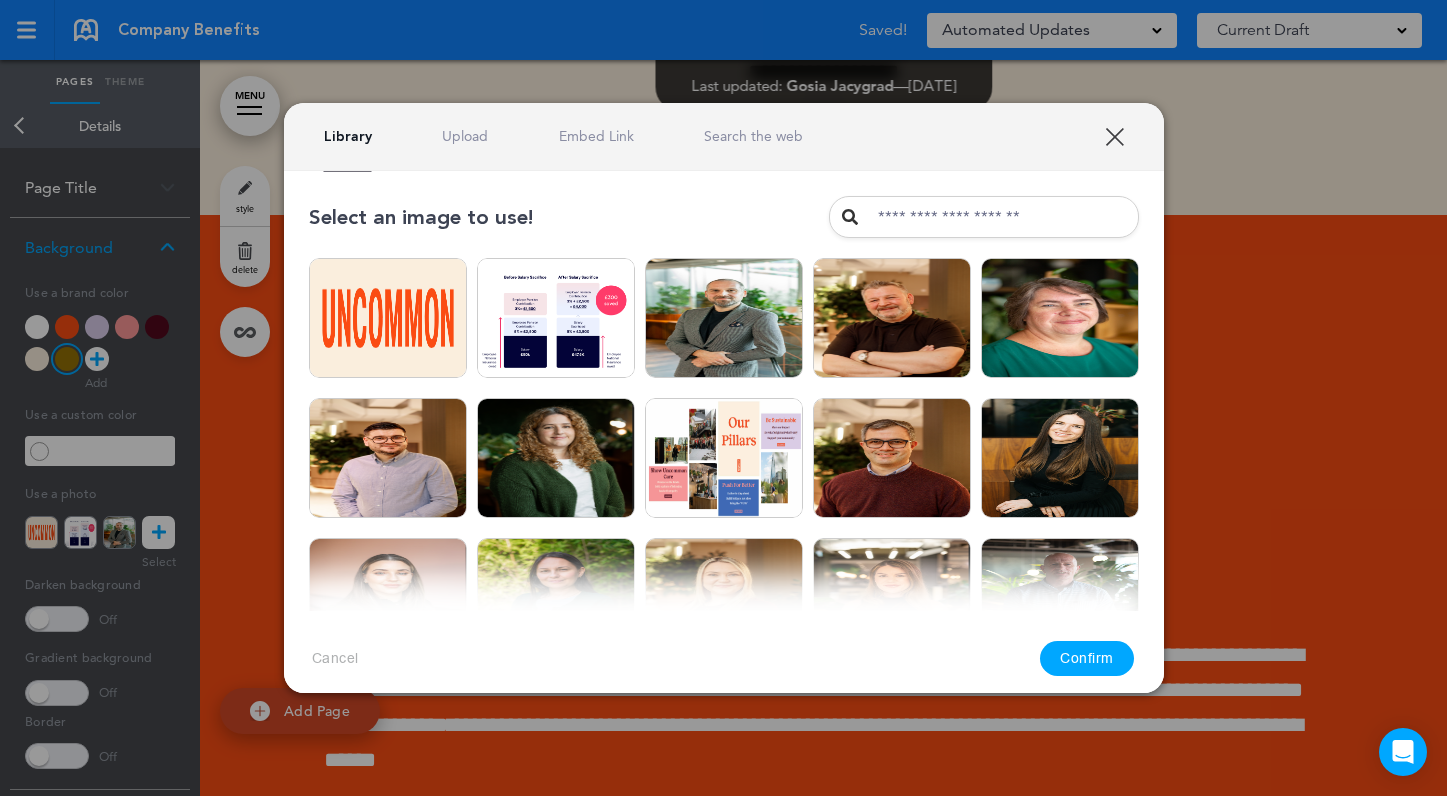 click on "XXX" at bounding box center (1114, 136) 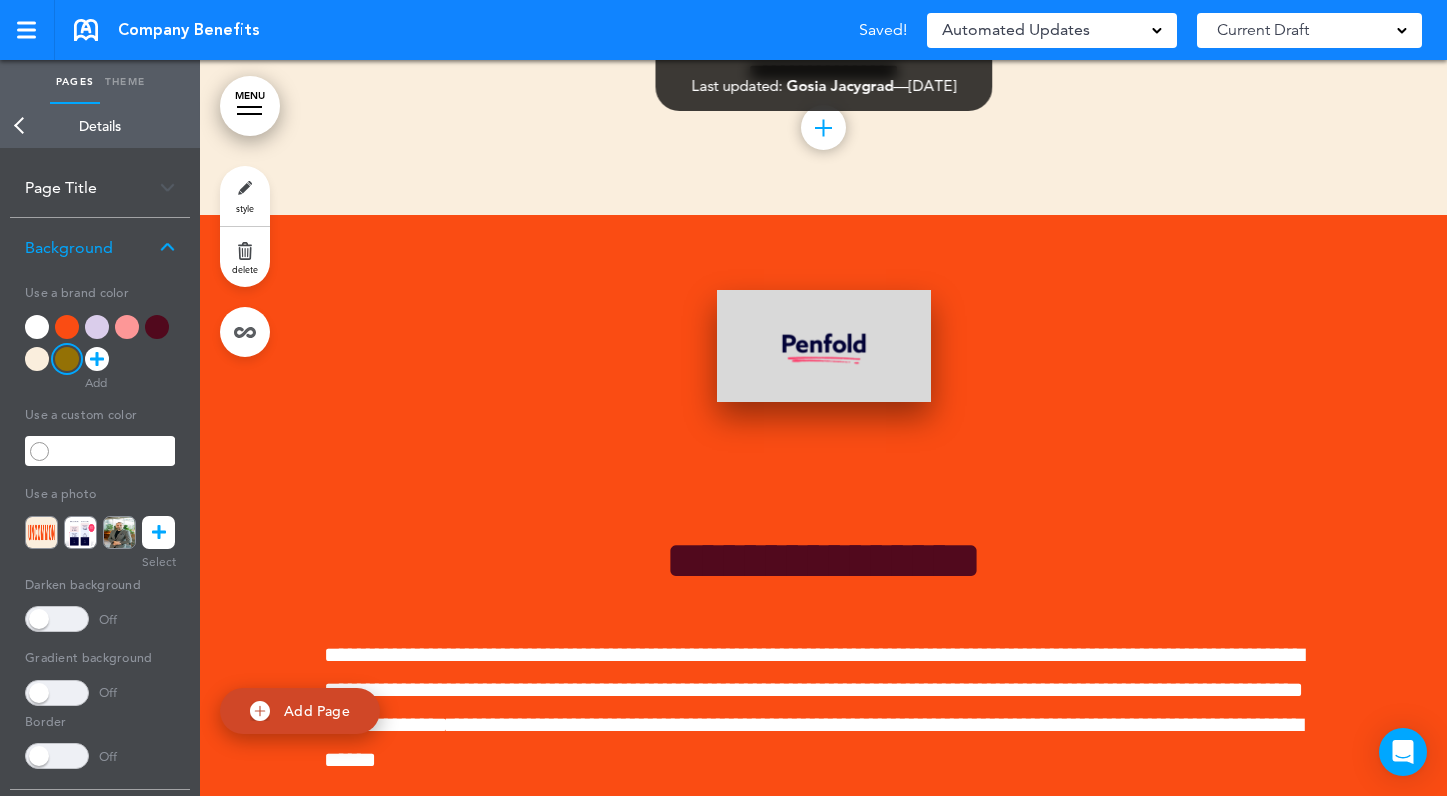 click at bounding box center [824, 346] 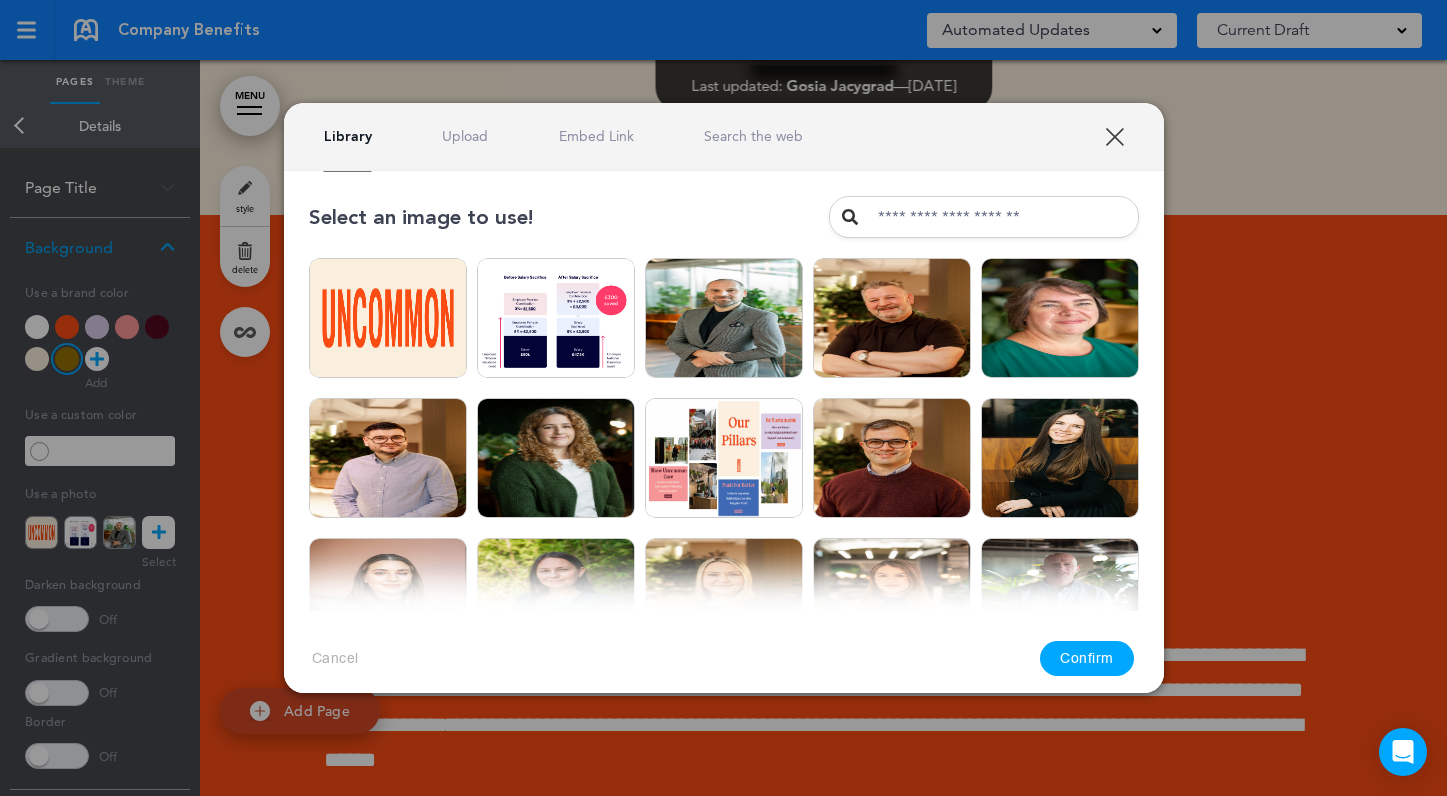click on "XXX" at bounding box center [1114, 136] 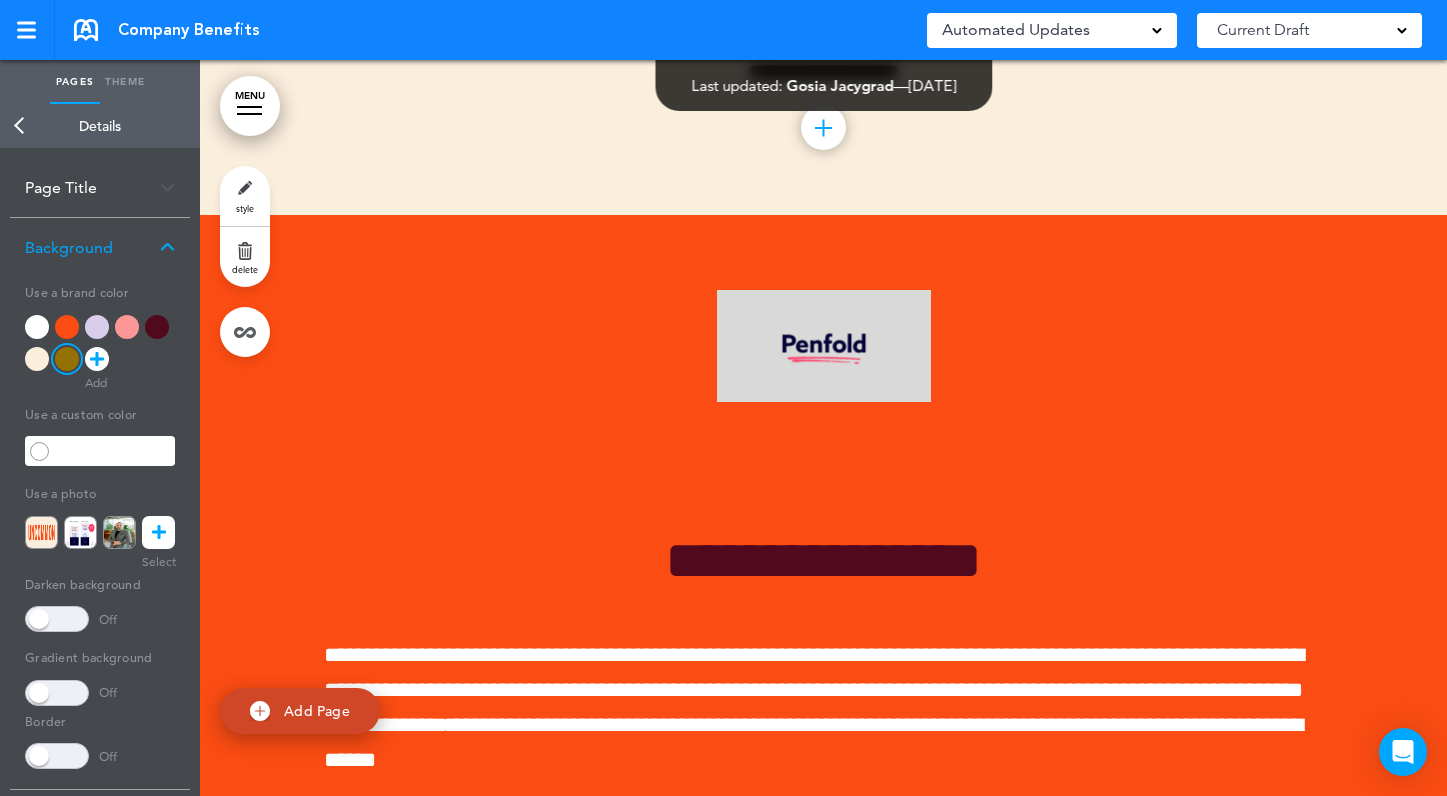 click on "**********" at bounding box center [824, 780] 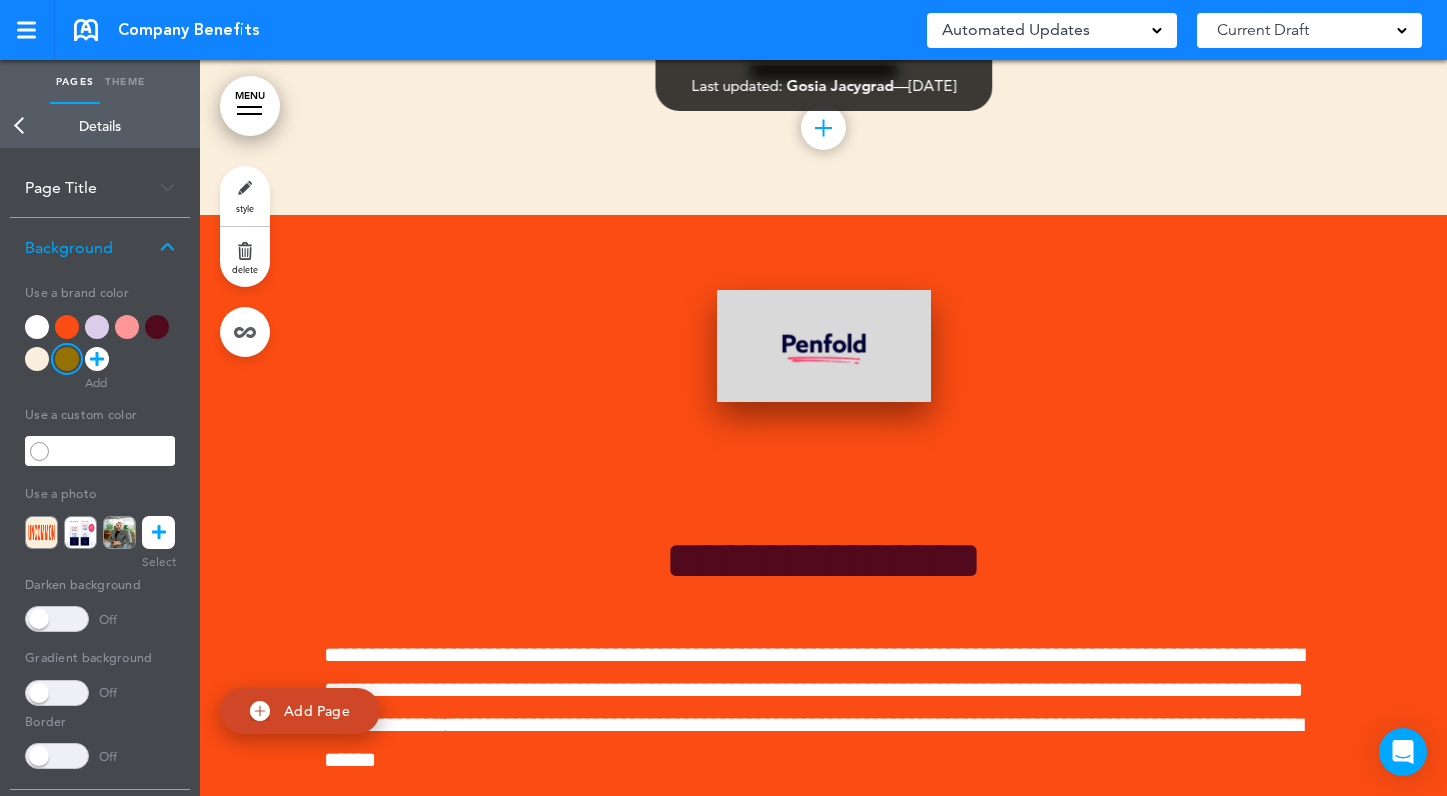 click at bounding box center (824, 346) 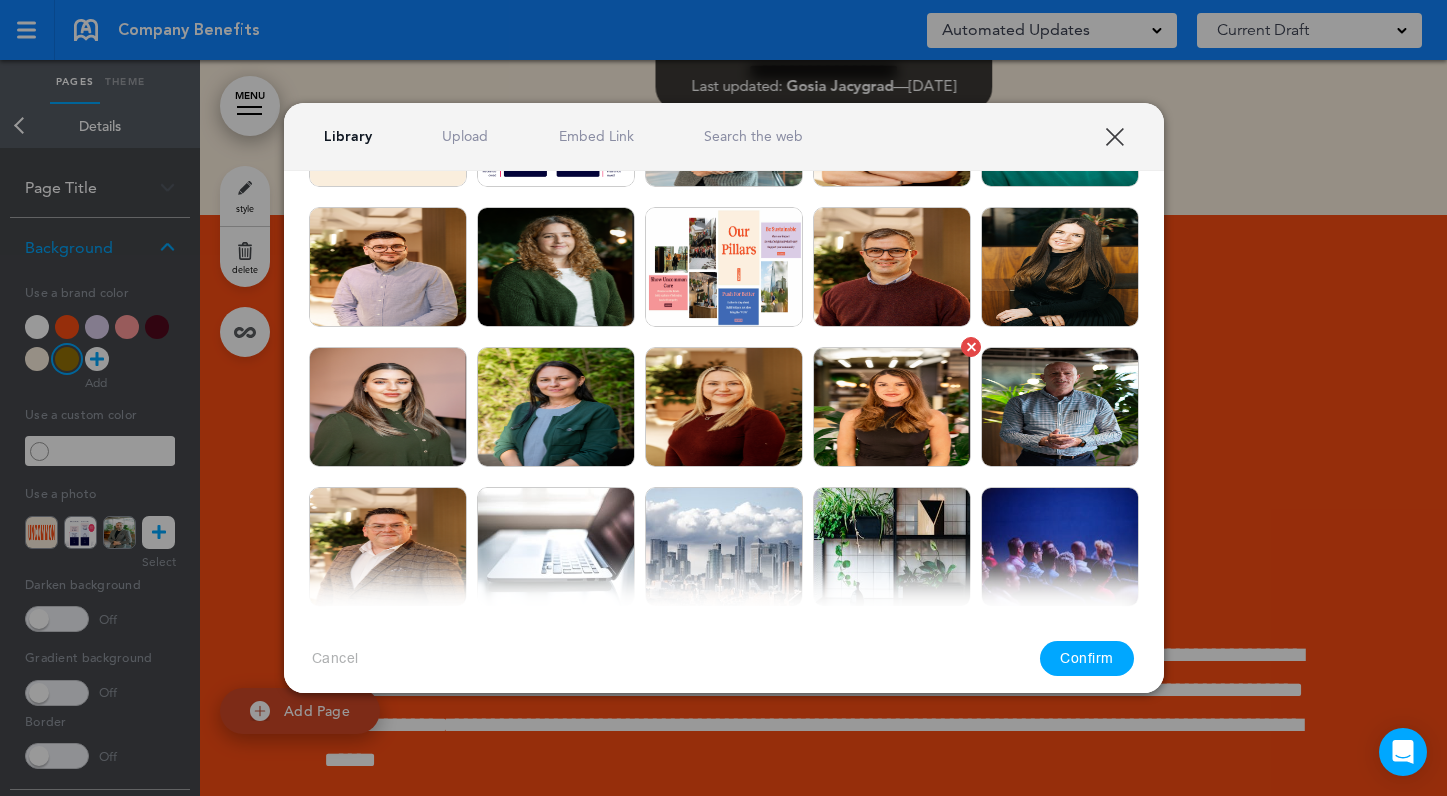 scroll, scrollTop: 171, scrollLeft: 0, axis: vertical 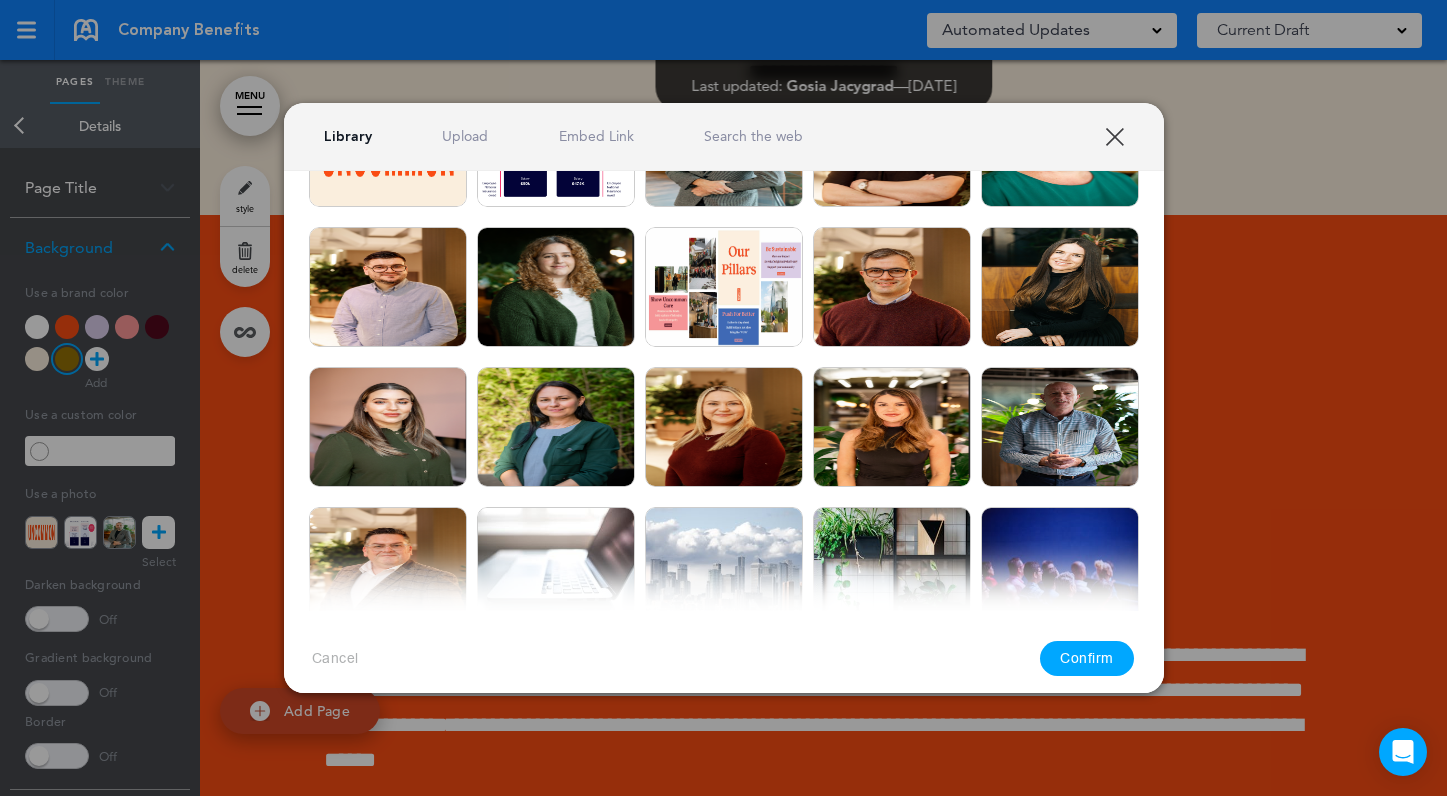 click on "XXX" at bounding box center (1114, 136) 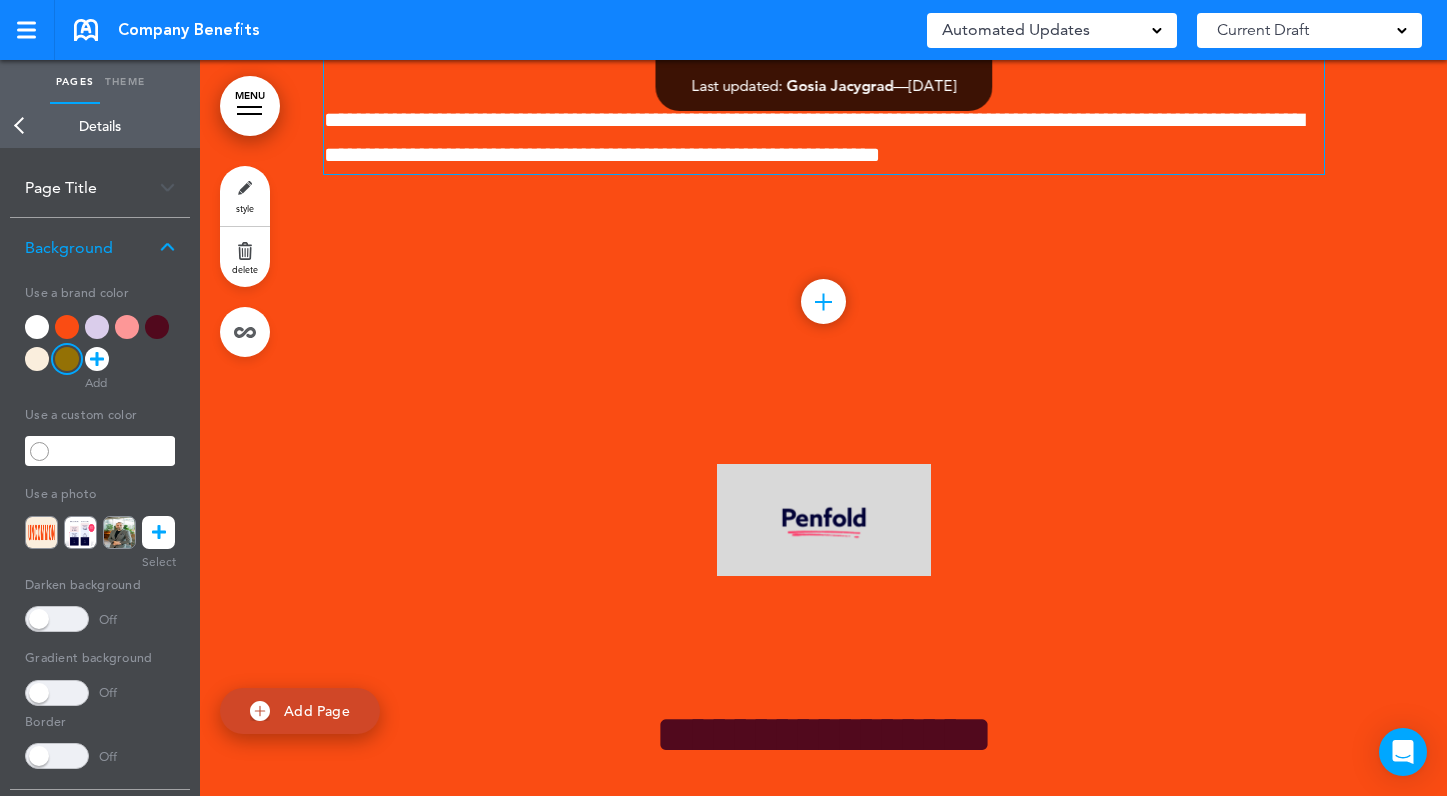 scroll, scrollTop: 3471, scrollLeft: 0, axis: vertical 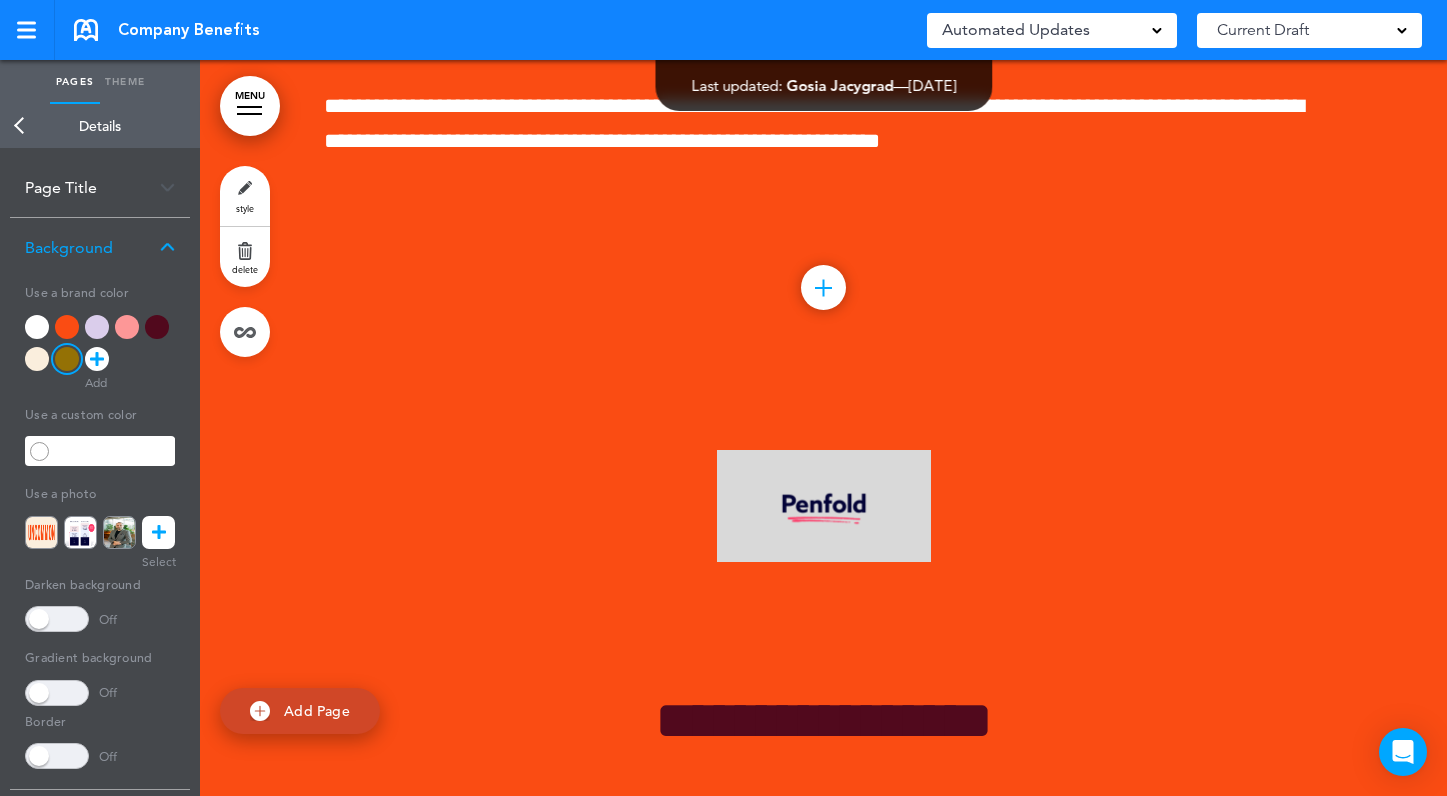 click on "**********" at bounding box center [824, 1115] 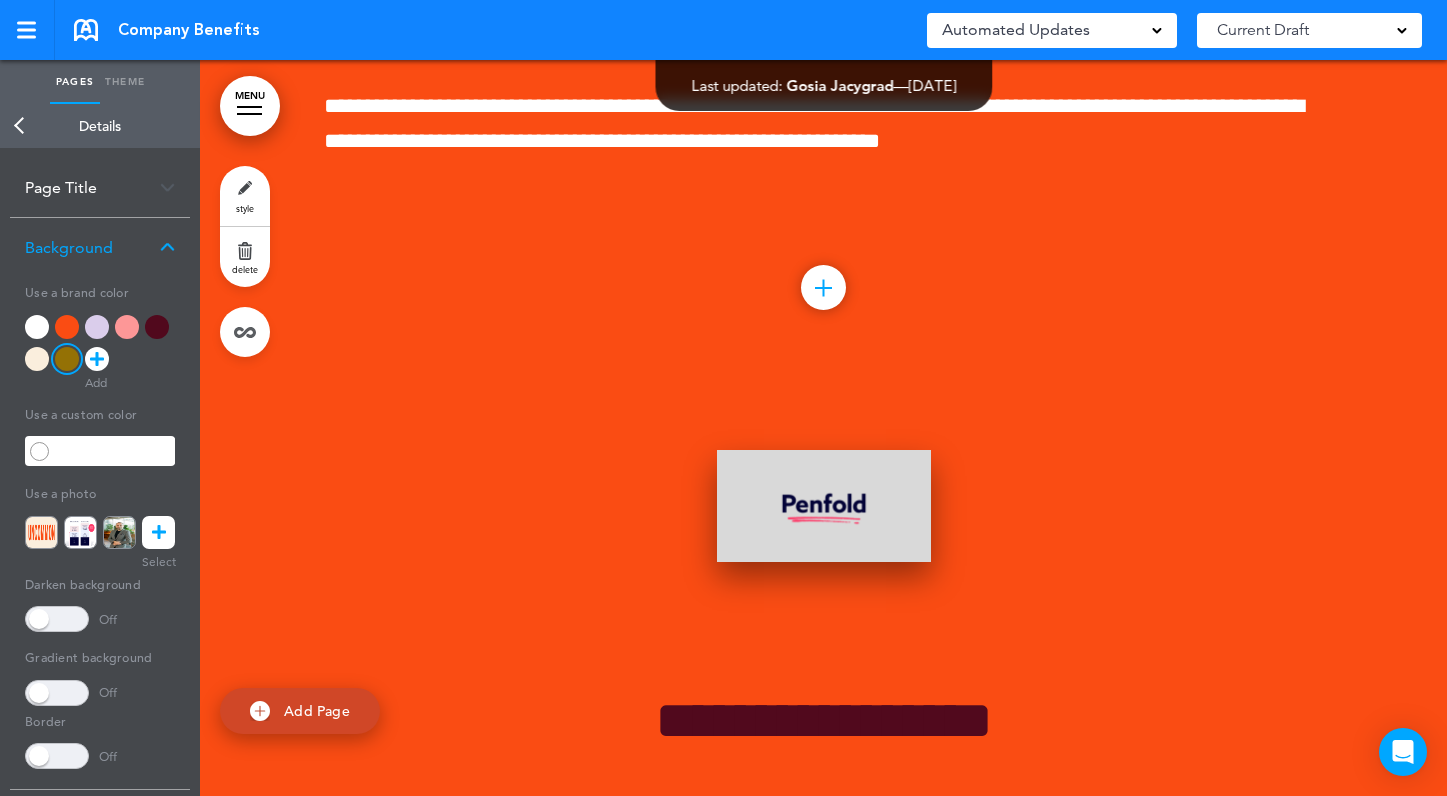 drag, startPoint x: 973, startPoint y: 530, endPoint x: 858, endPoint y: 524, distance: 115.15642 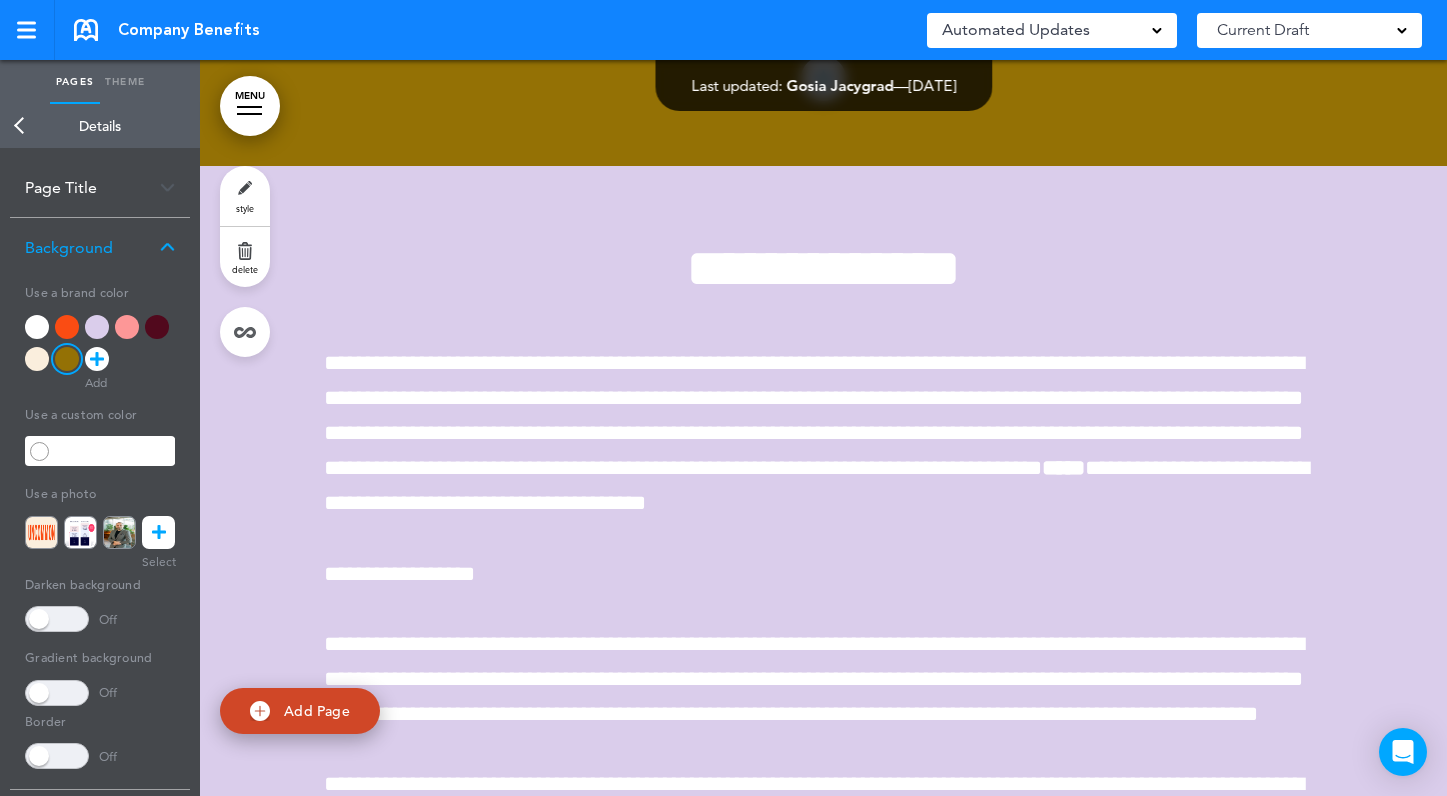 scroll, scrollTop: 7167, scrollLeft: 0, axis: vertical 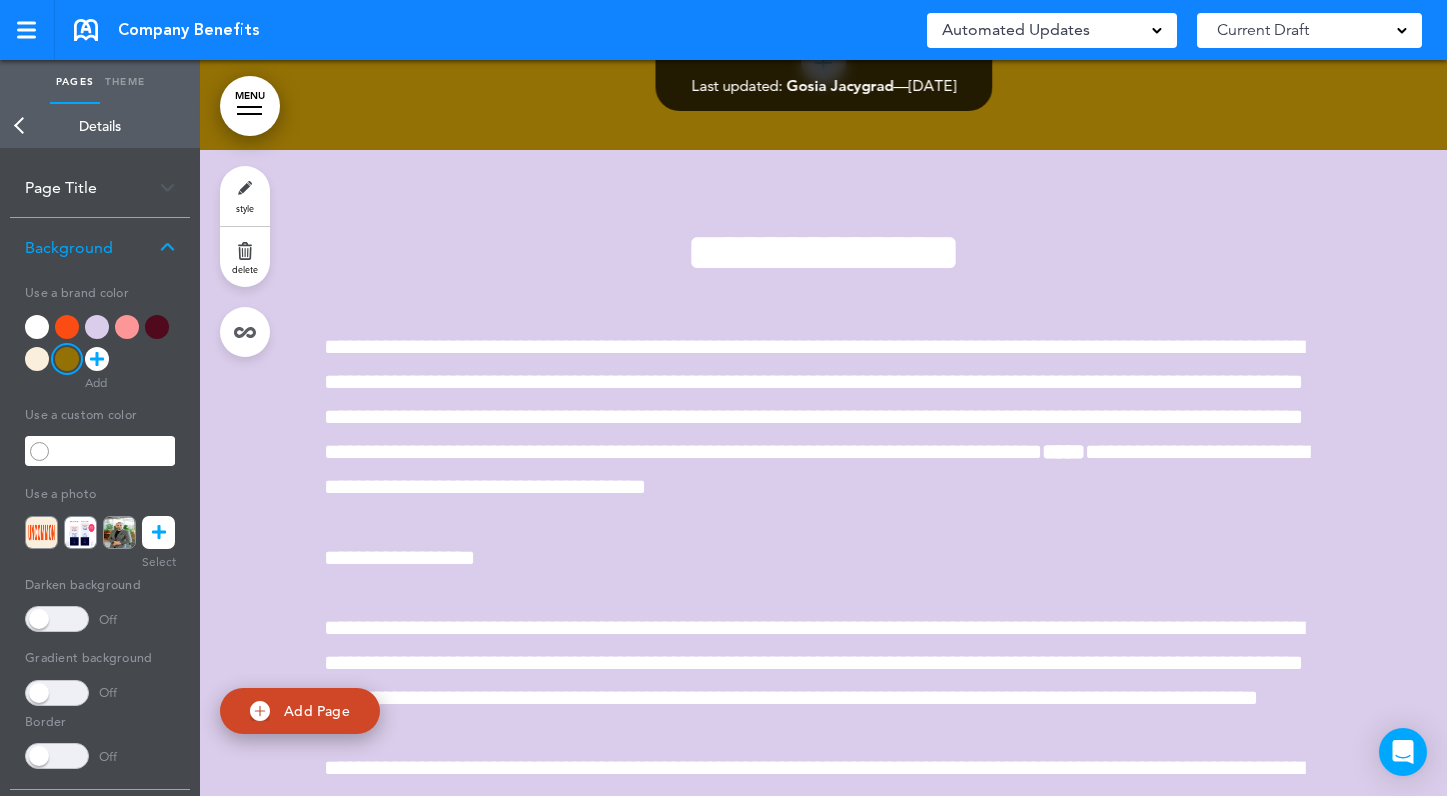 click on "**********" at bounding box center (824, 1268) 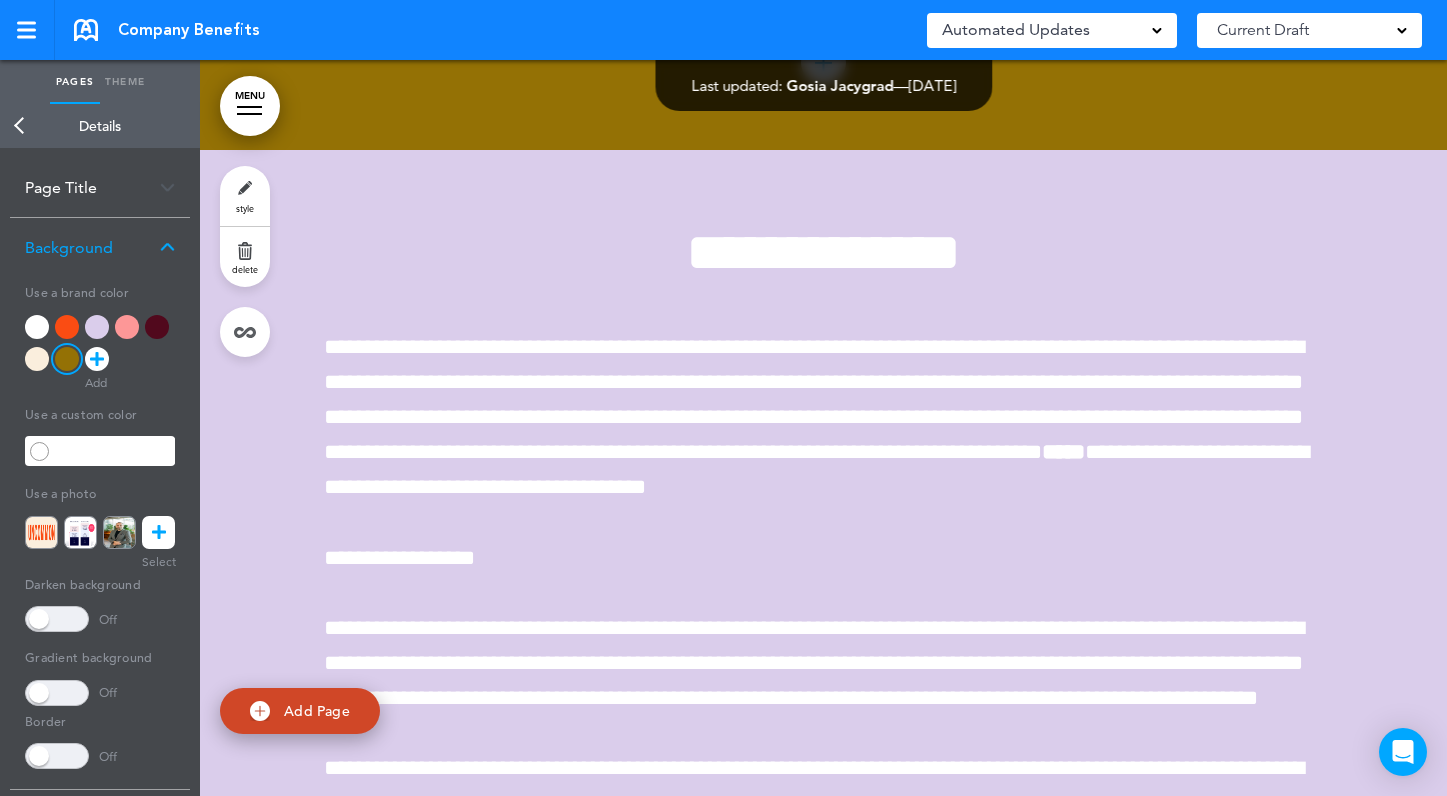 click at bounding box center [823, 1268] 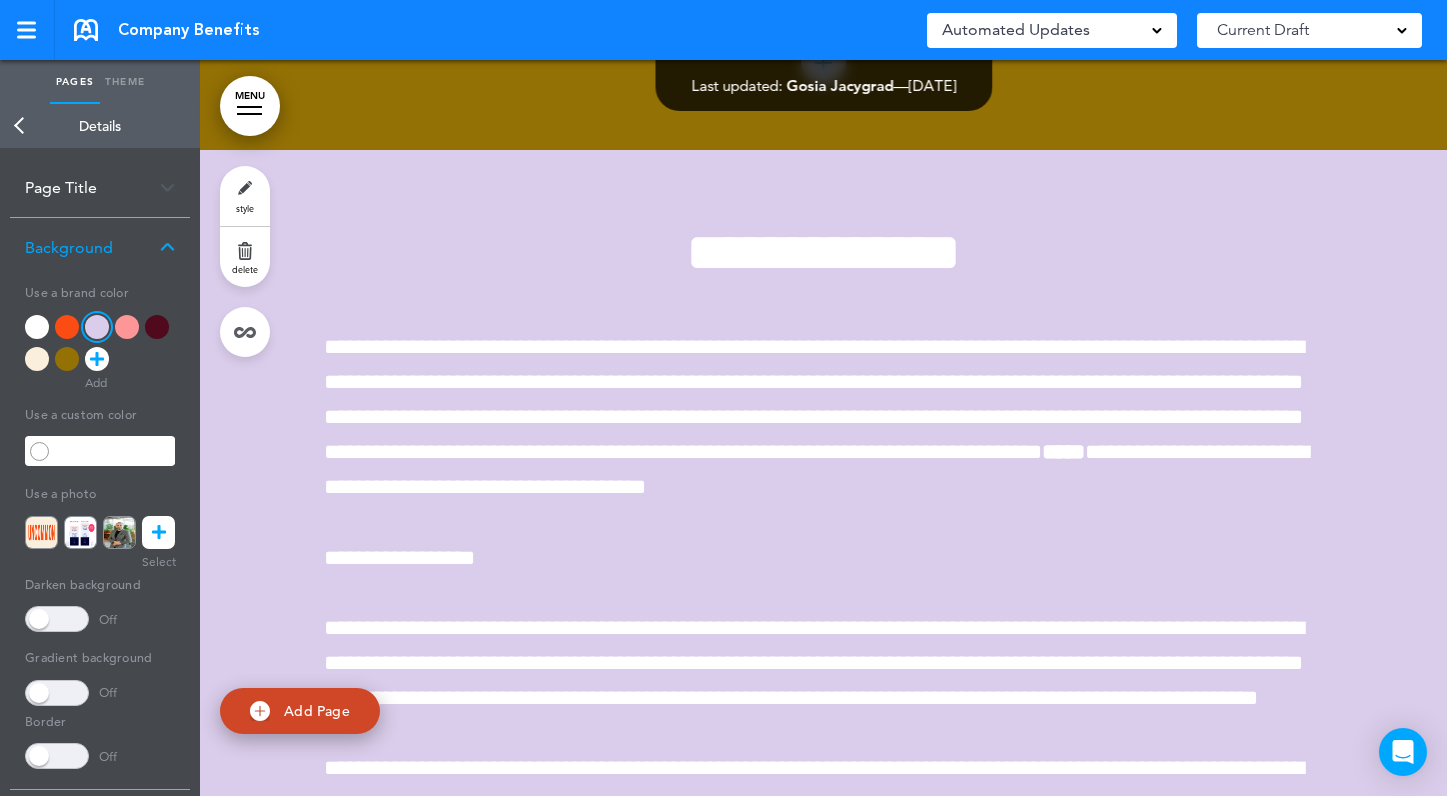 click at bounding box center (37, 359) 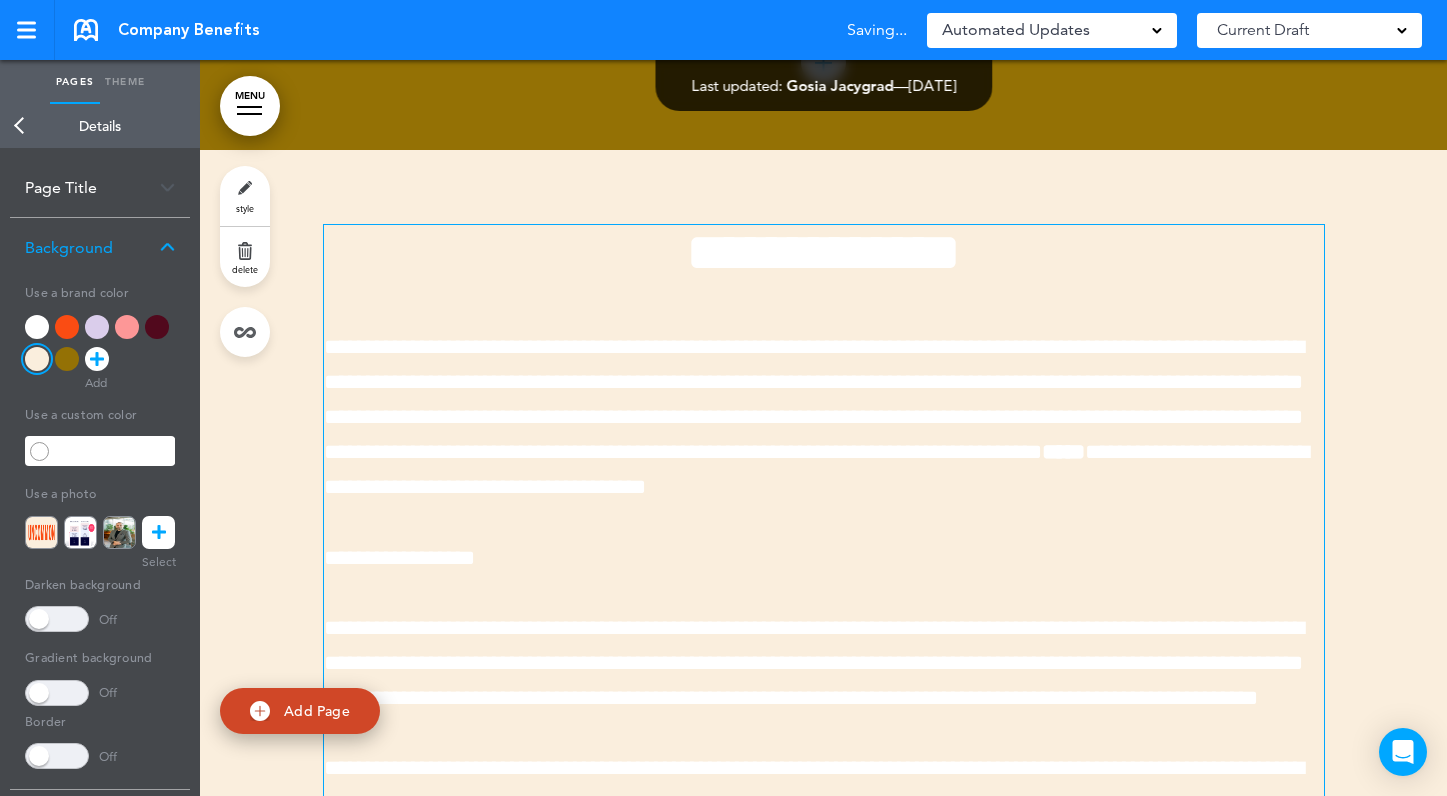 click on "**********" at bounding box center [823, 252] 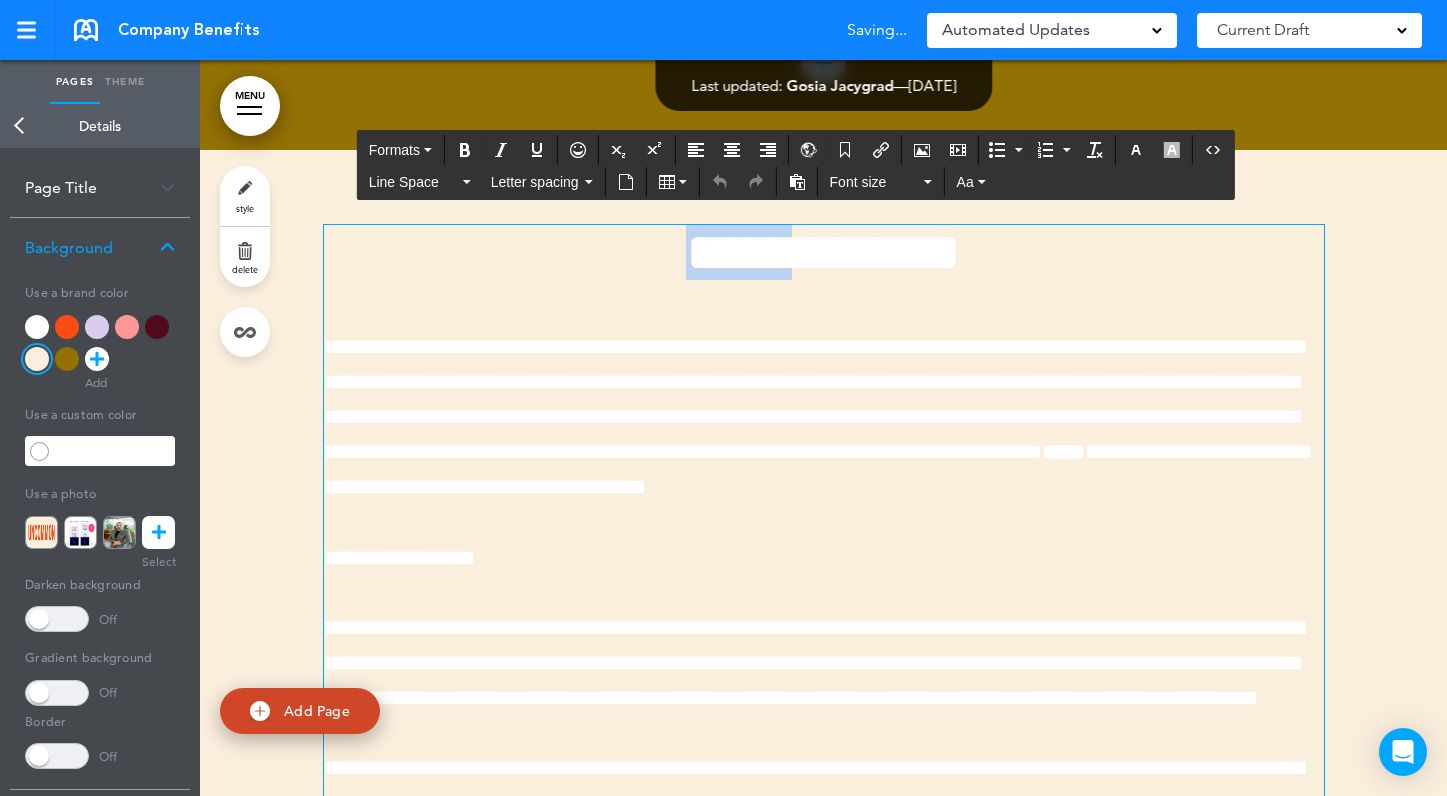 click on "**********" at bounding box center [823, 252] 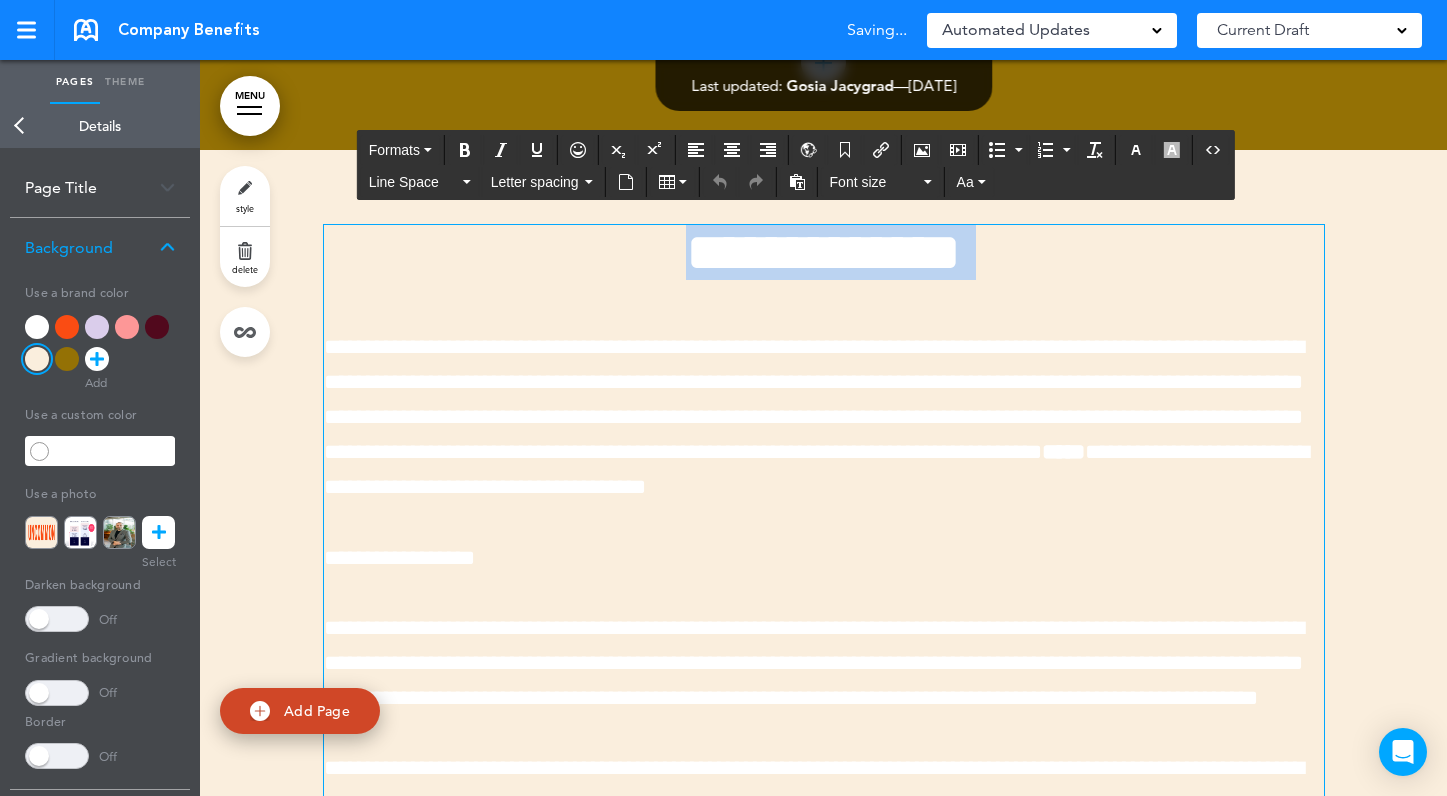 click on "**********" at bounding box center (823, 252) 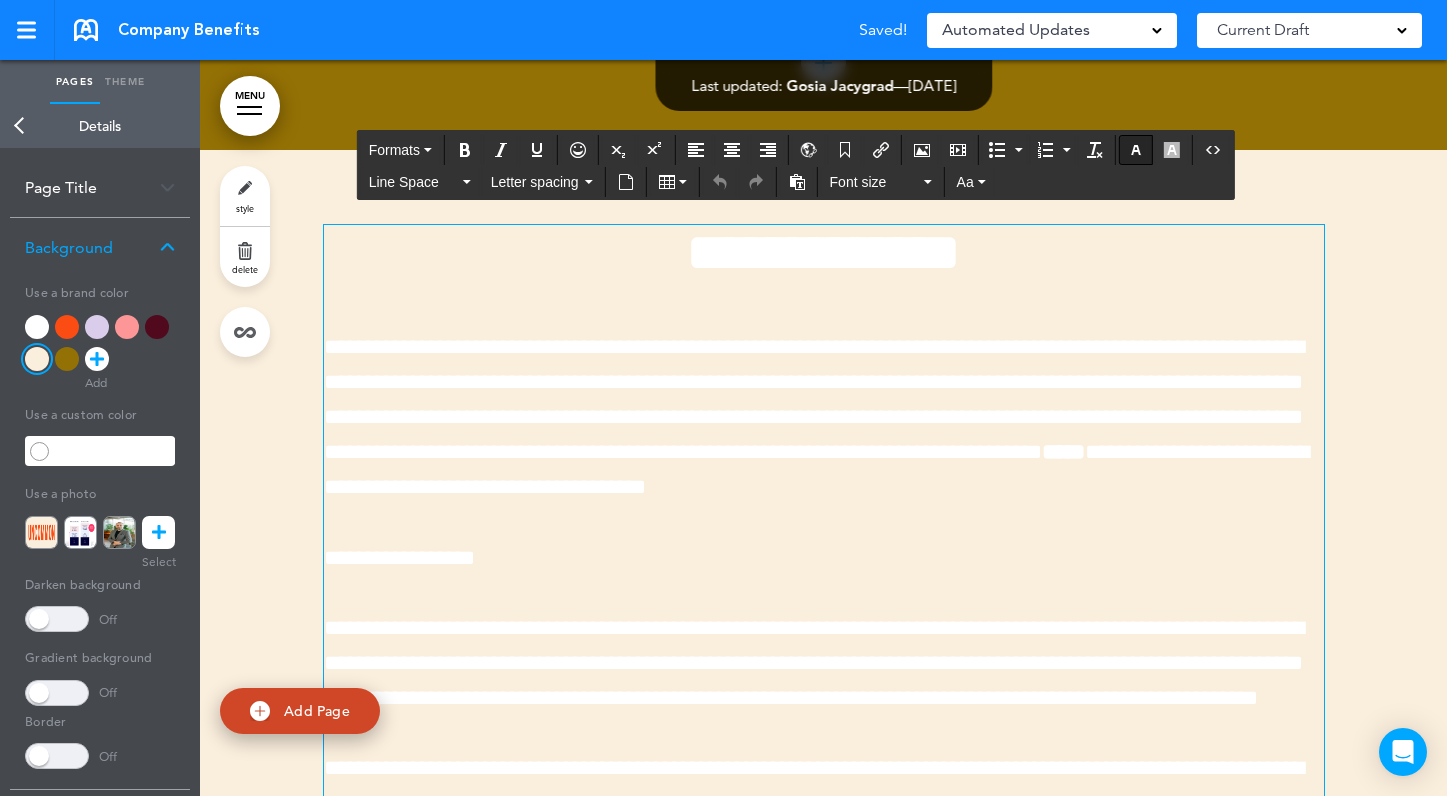 click at bounding box center [1136, 150] 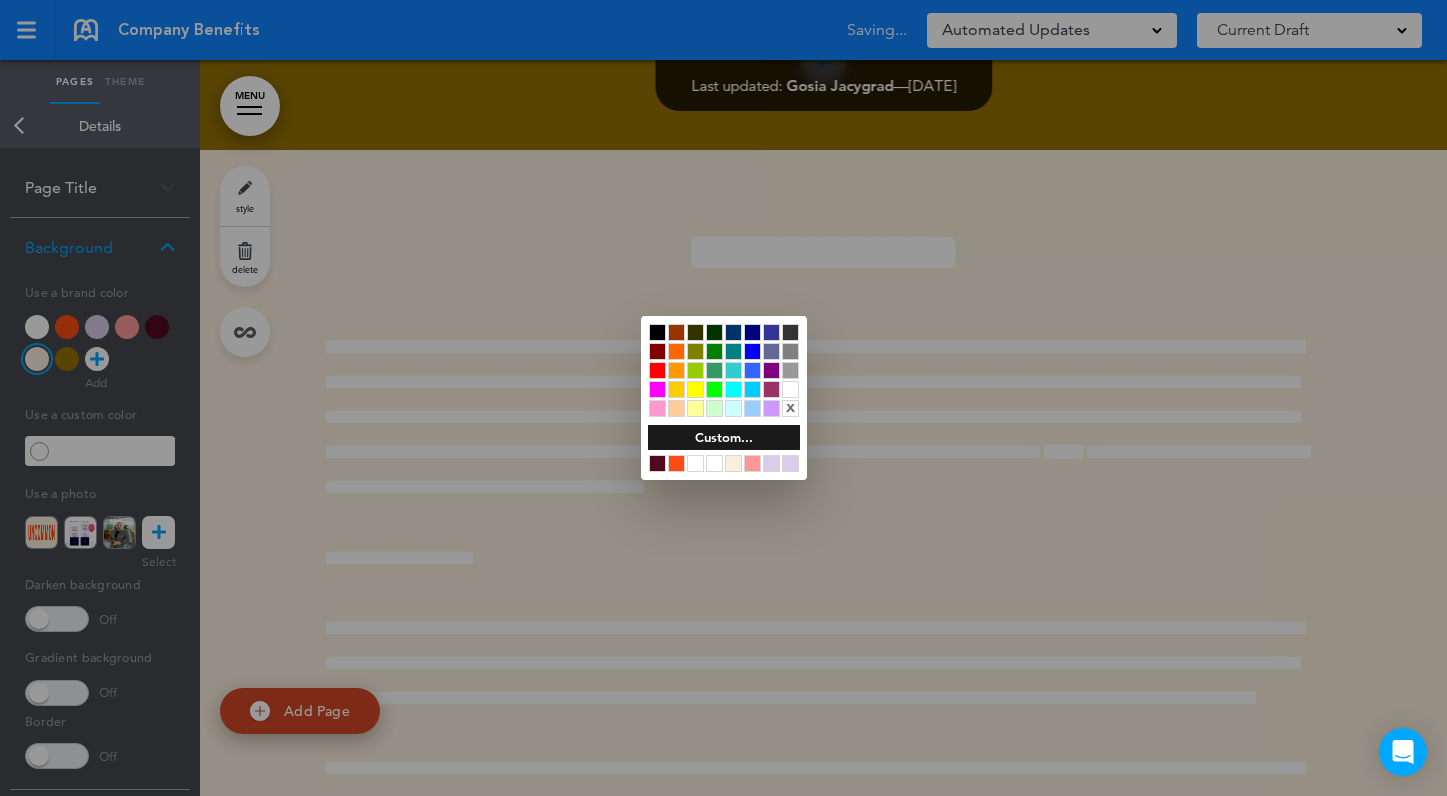 click at bounding box center (657, 463) 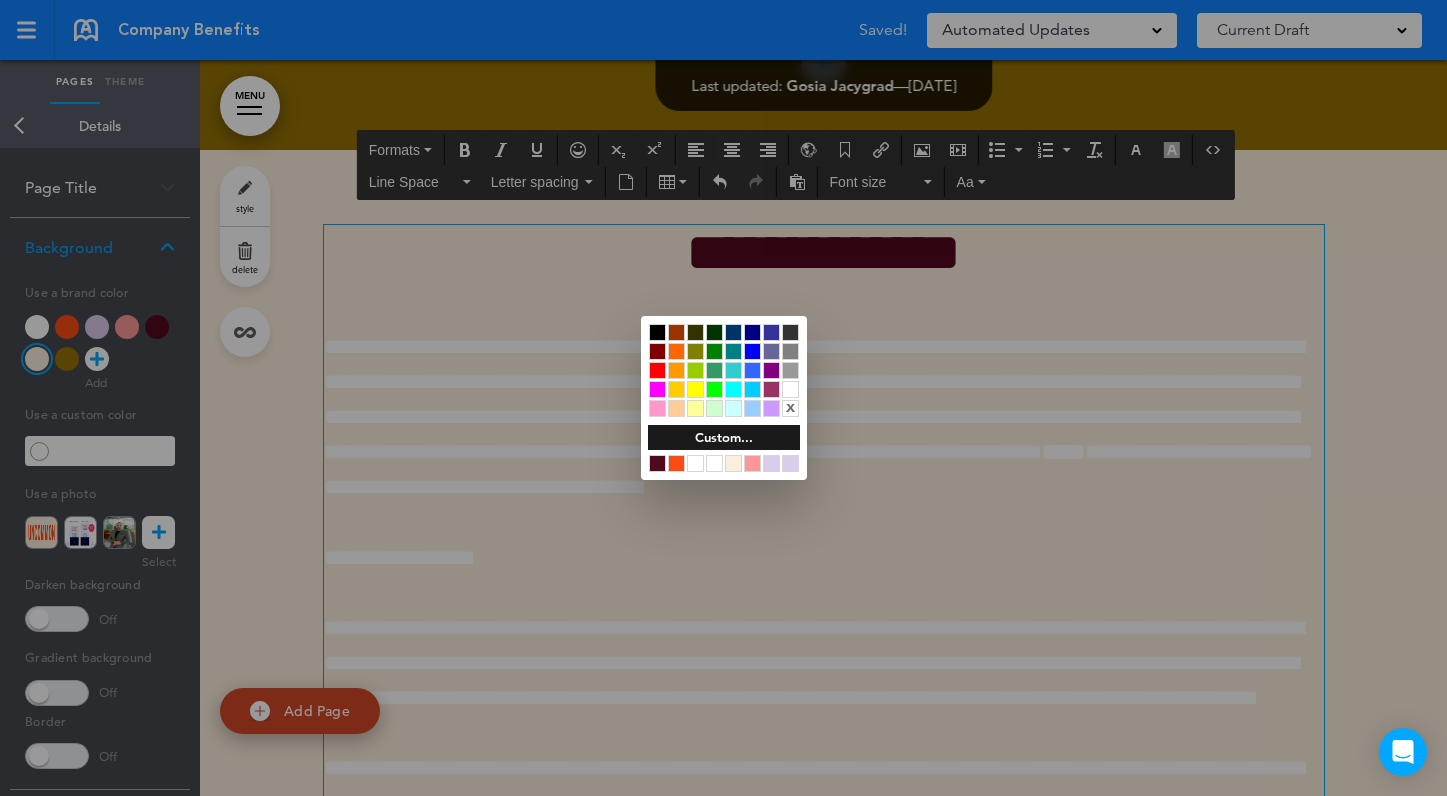 click at bounding box center (723, 398) 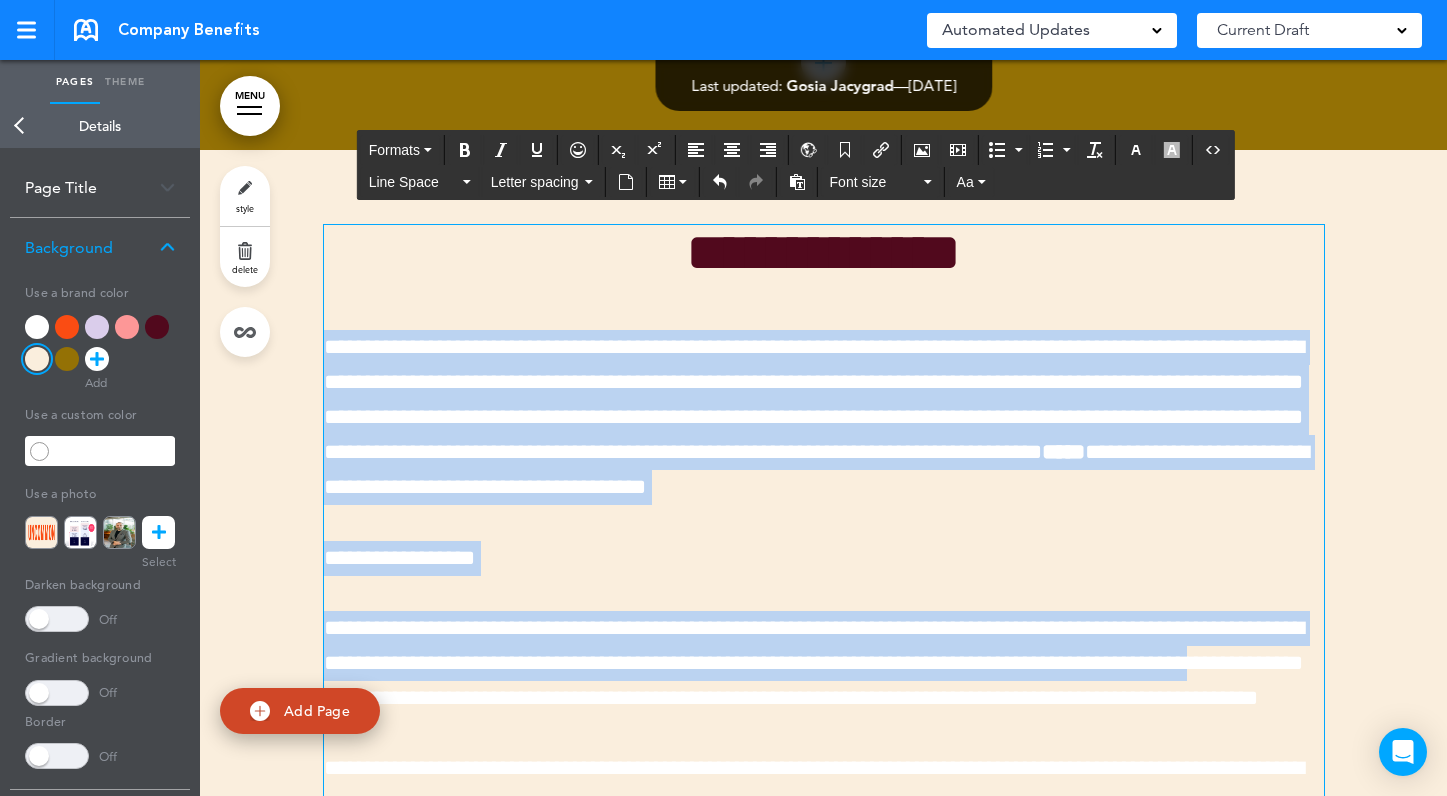 drag, startPoint x: 330, startPoint y: 381, endPoint x: 528, endPoint y: 719, distance: 391.7244 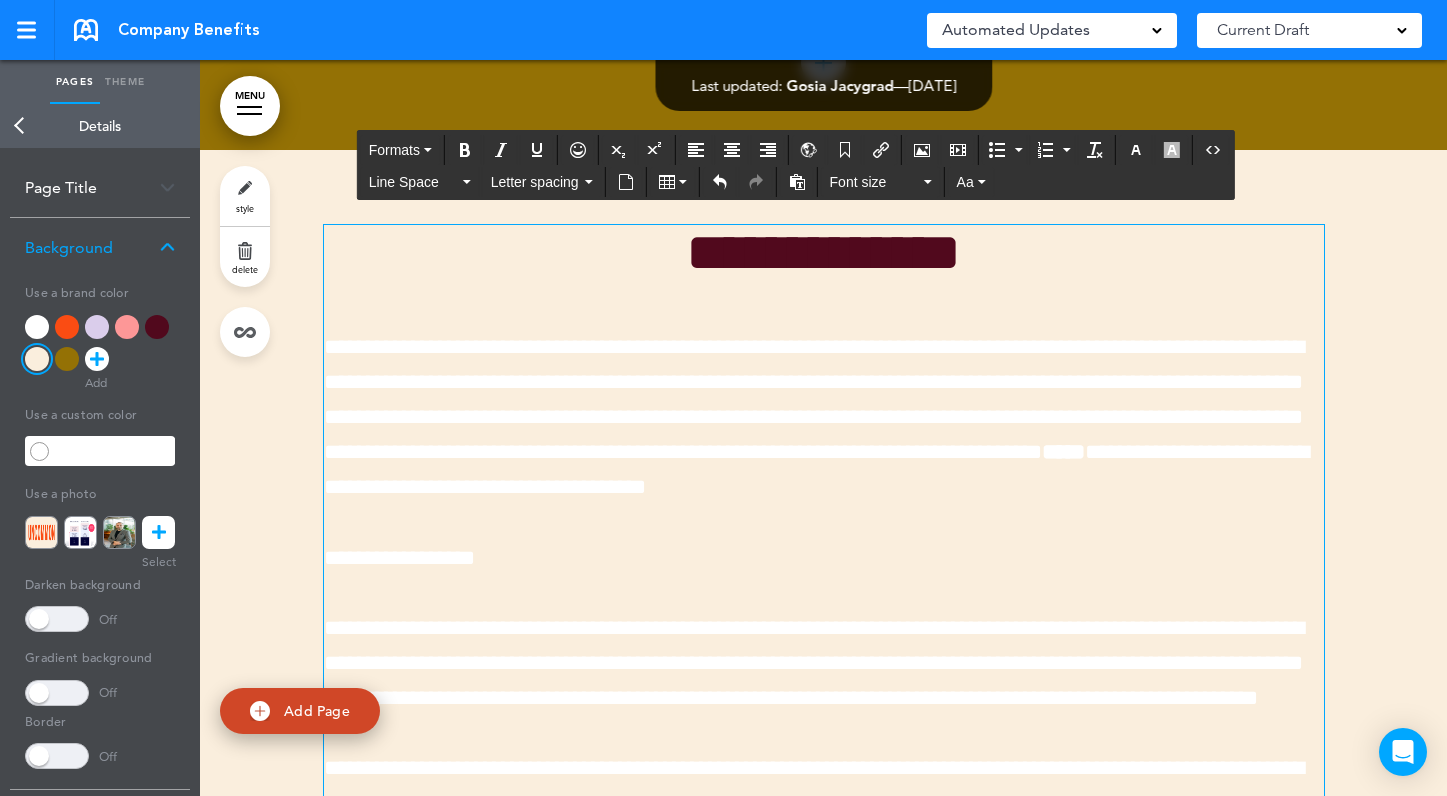 click on "**********" at bounding box center (814, 663) 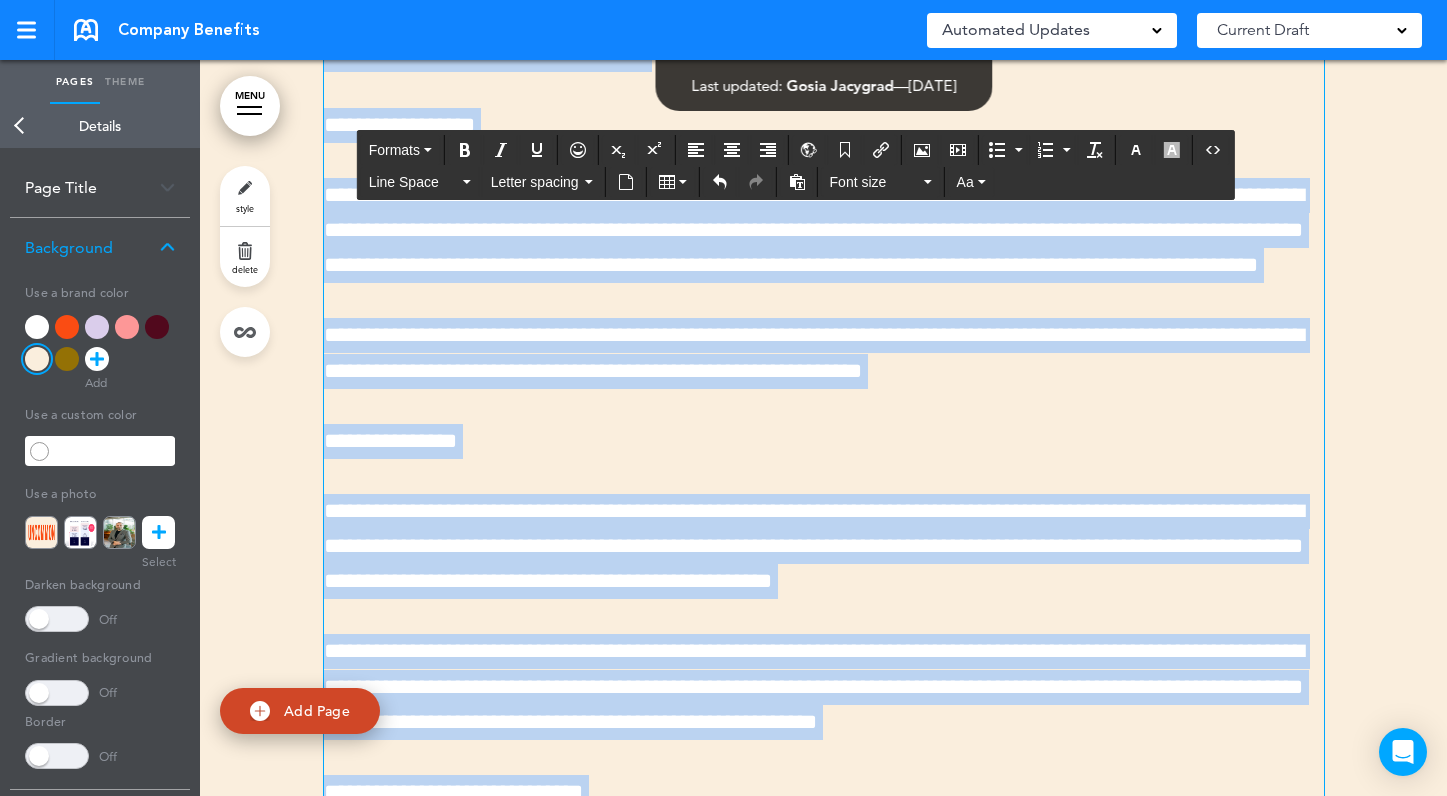 scroll, scrollTop: 6926, scrollLeft: 0, axis: vertical 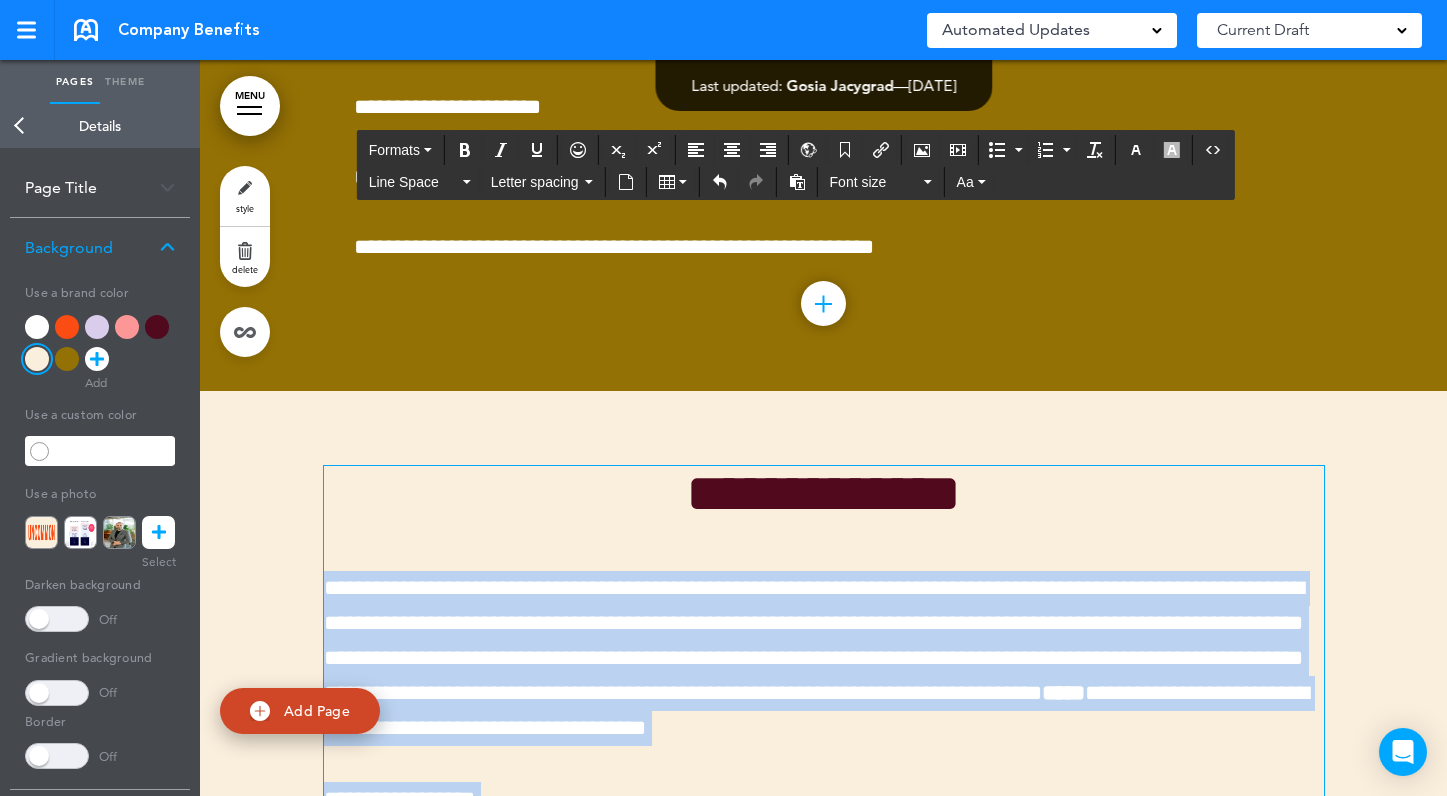 drag, startPoint x: 417, startPoint y: 561, endPoint x: 394, endPoint y: 588, distance: 35.468296 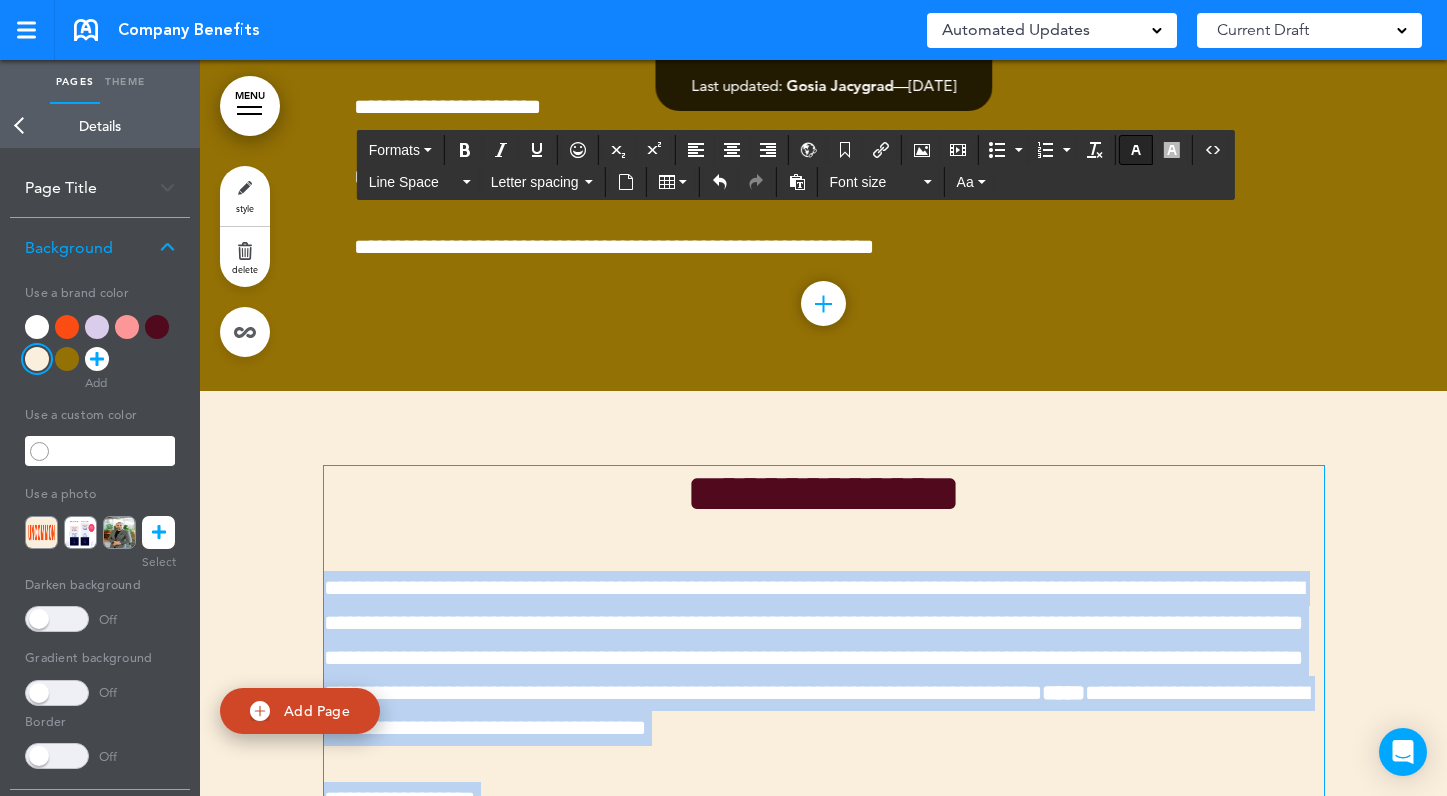 click at bounding box center (1136, 150) 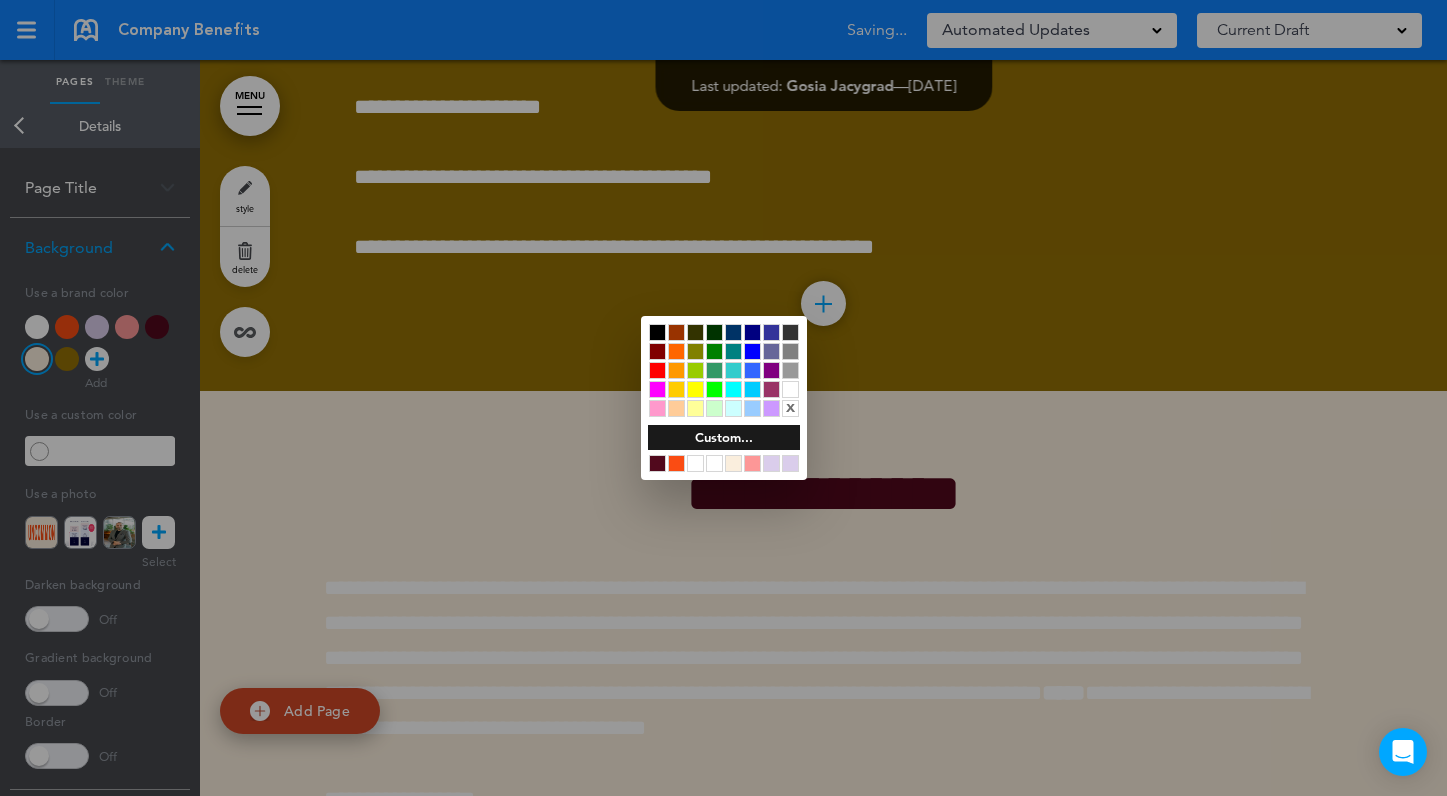 click at bounding box center (657, 332) 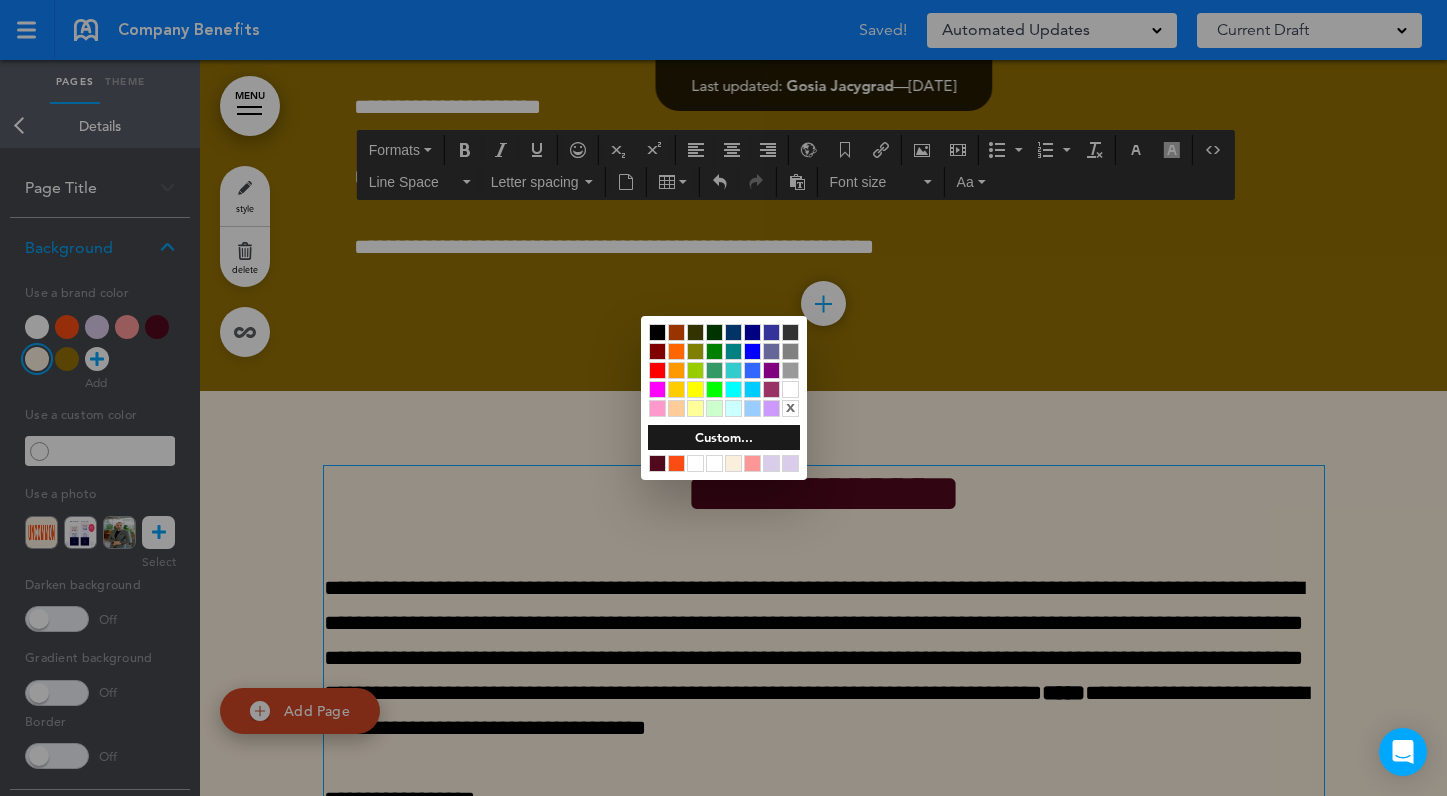 click at bounding box center (723, 398) 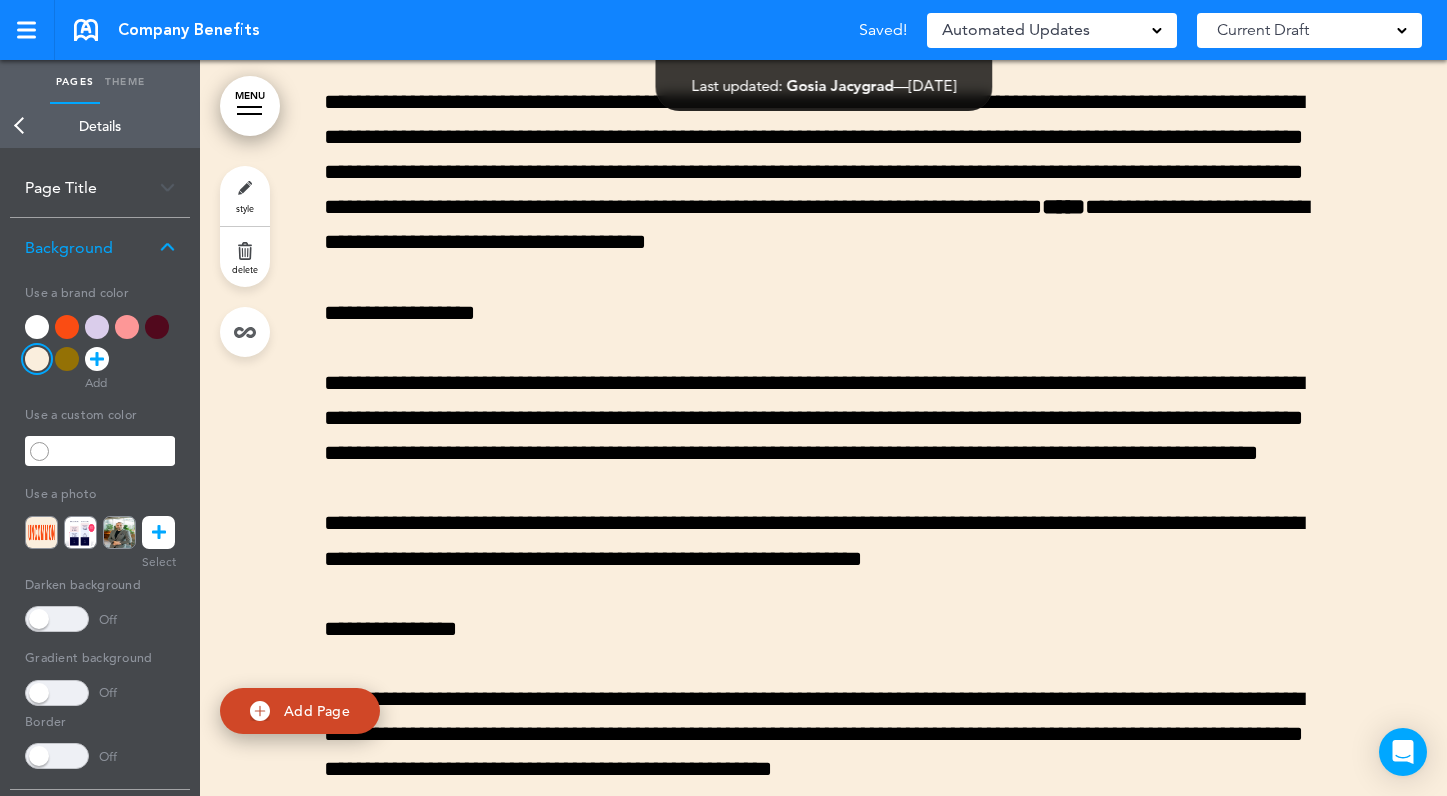 scroll, scrollTop: 7381, scrollLeft: 0, axis: vertical 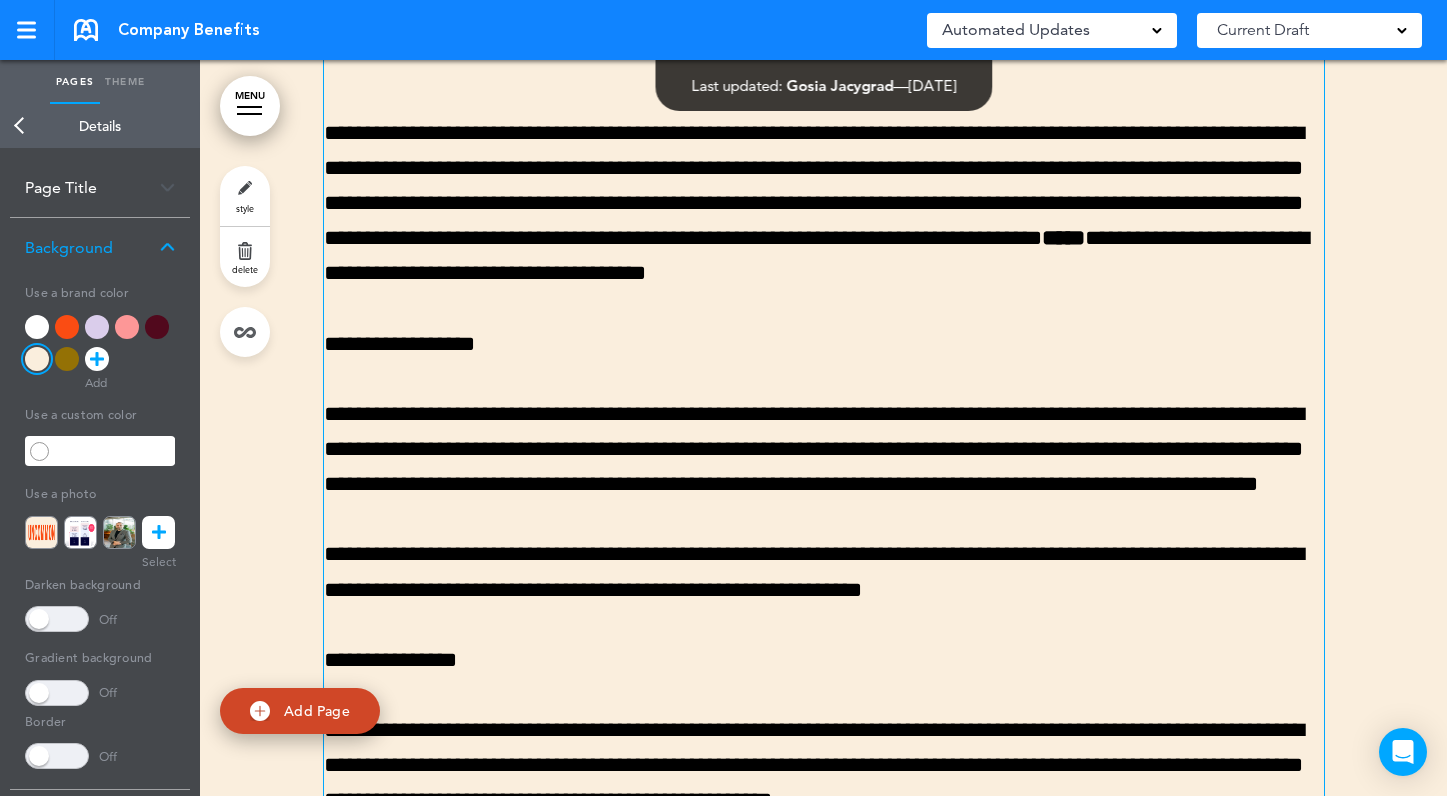 click on "**********" at bounding box center [824, 344] 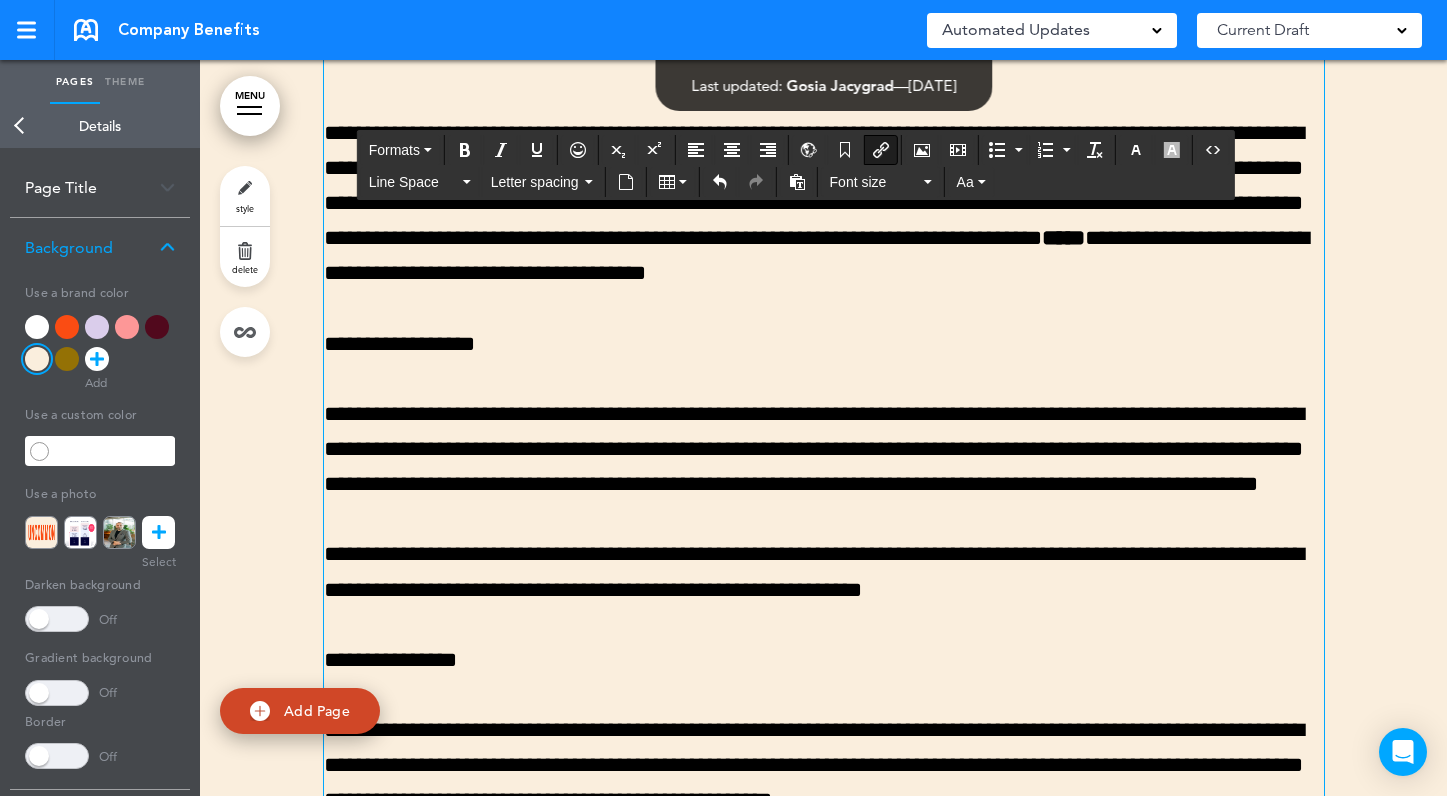 type 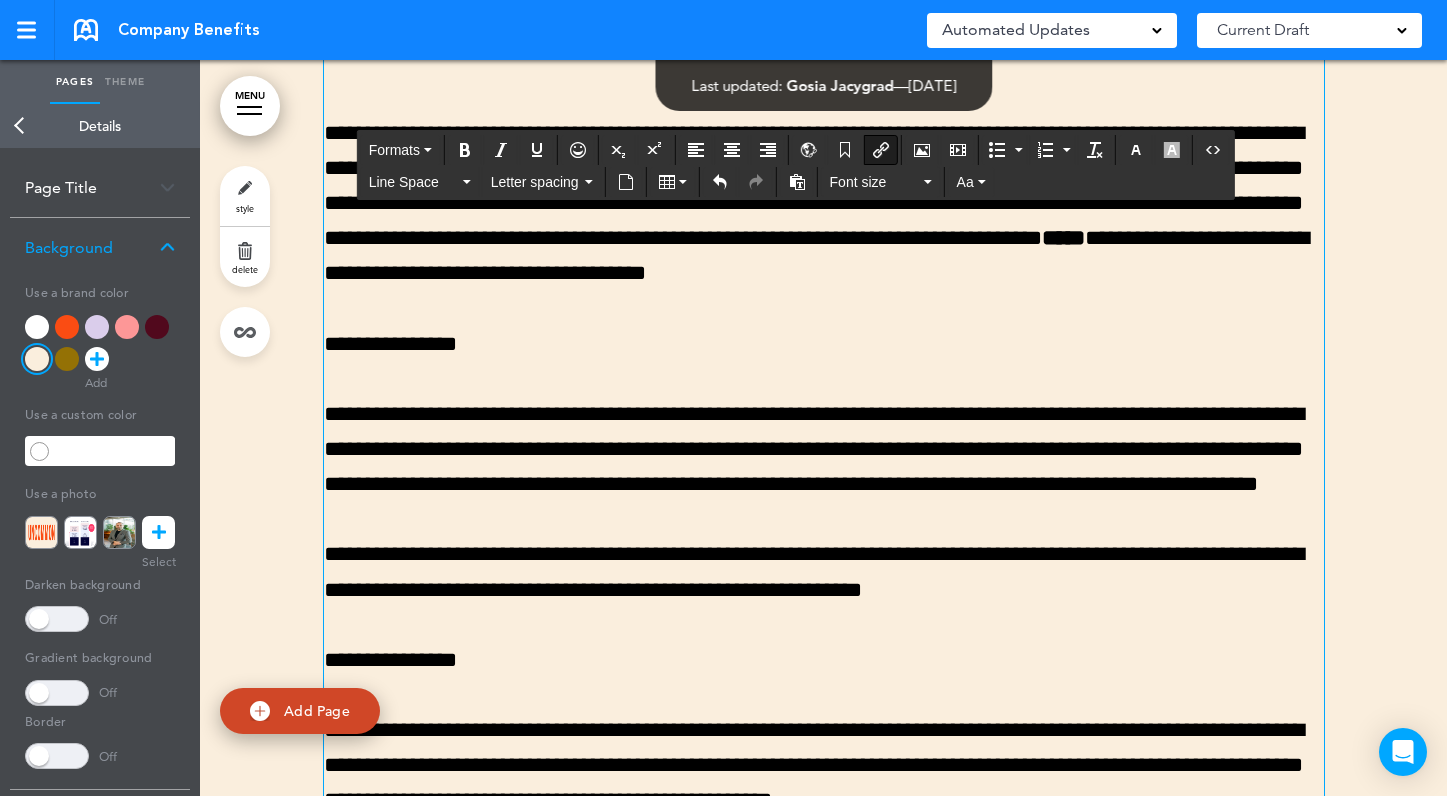 click on "**********" at bounding box center (814, 449) 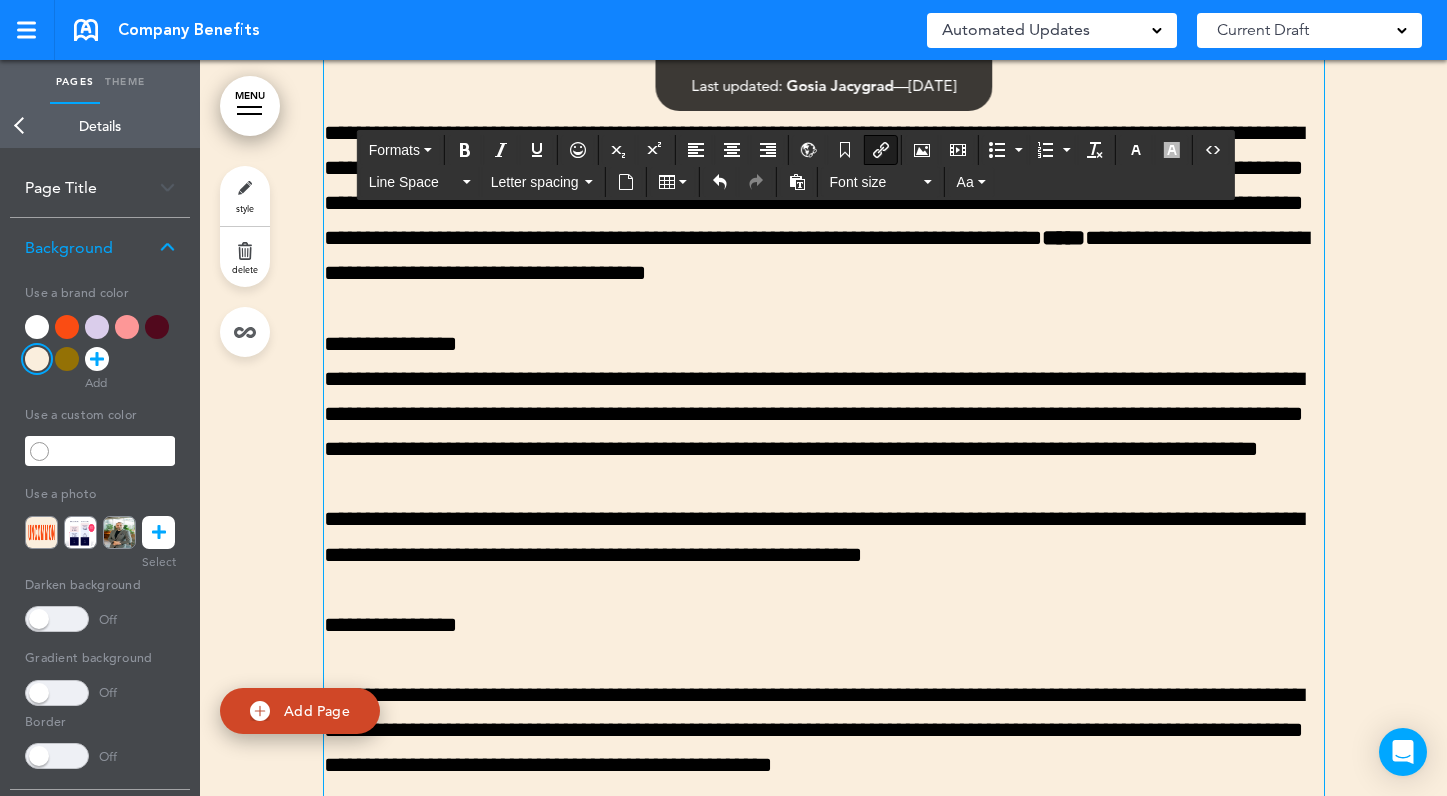 click on "**********" at bounding box center (814, 414) 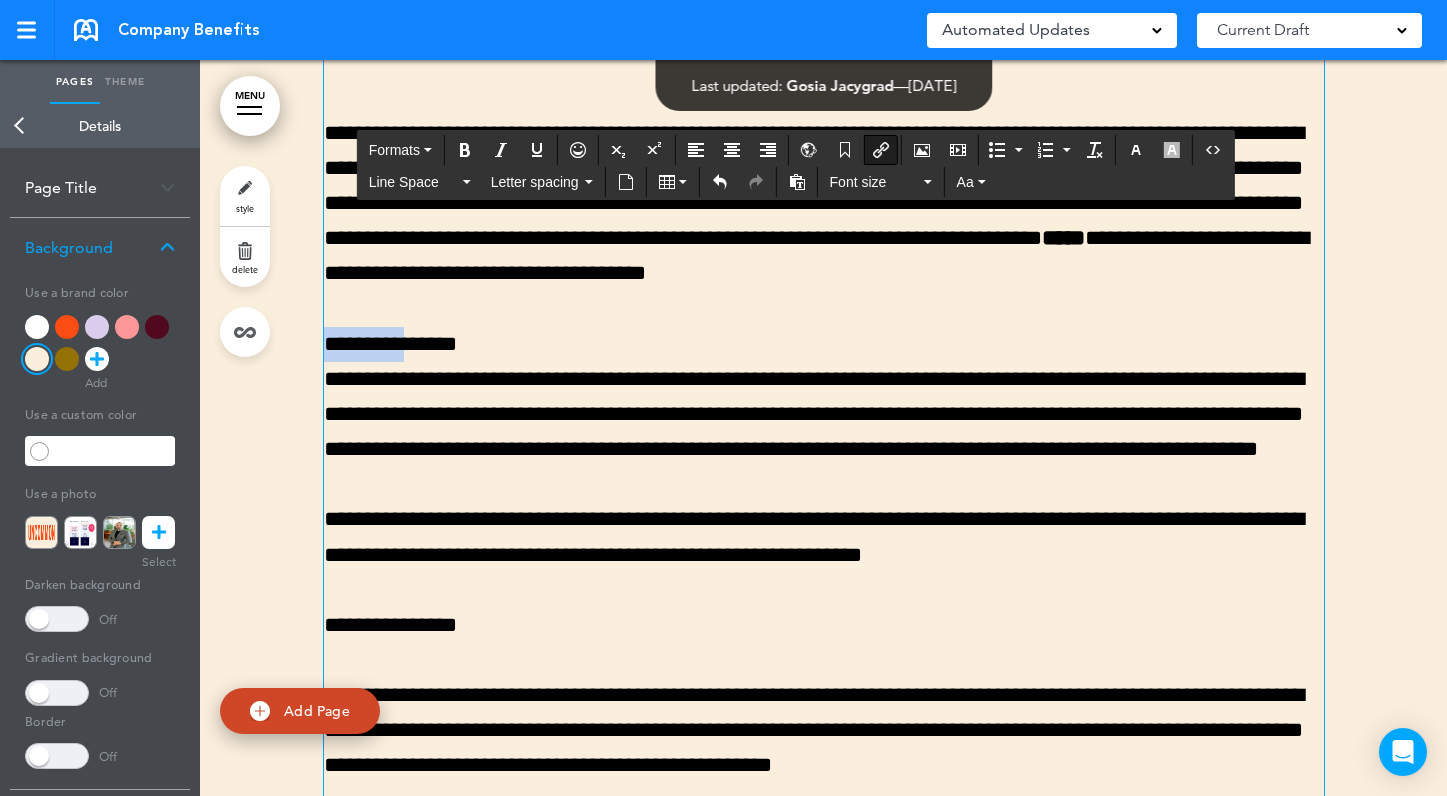 click on "**********" at bounding box center [390, 344] 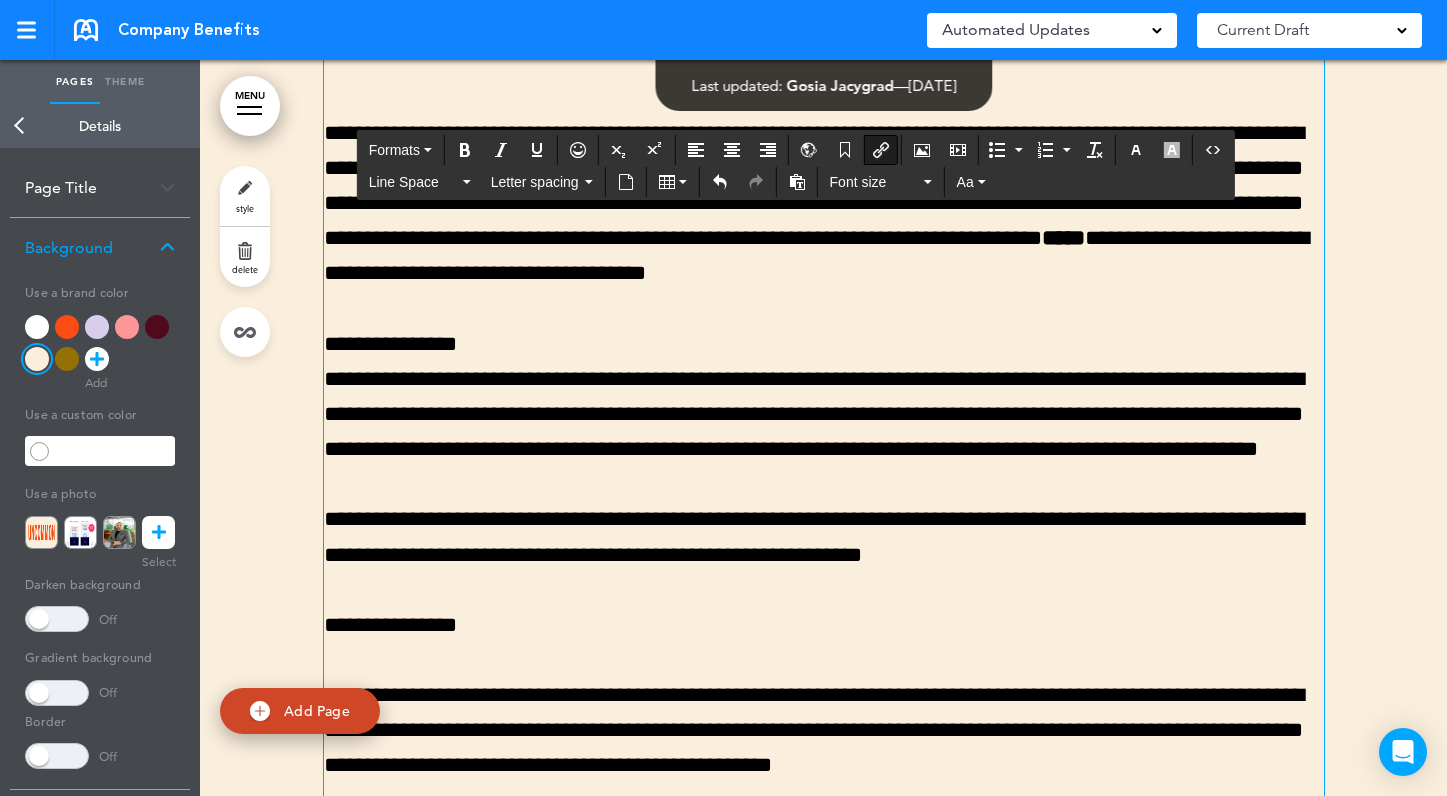 click on "**********" at bounding box center (390, 344) 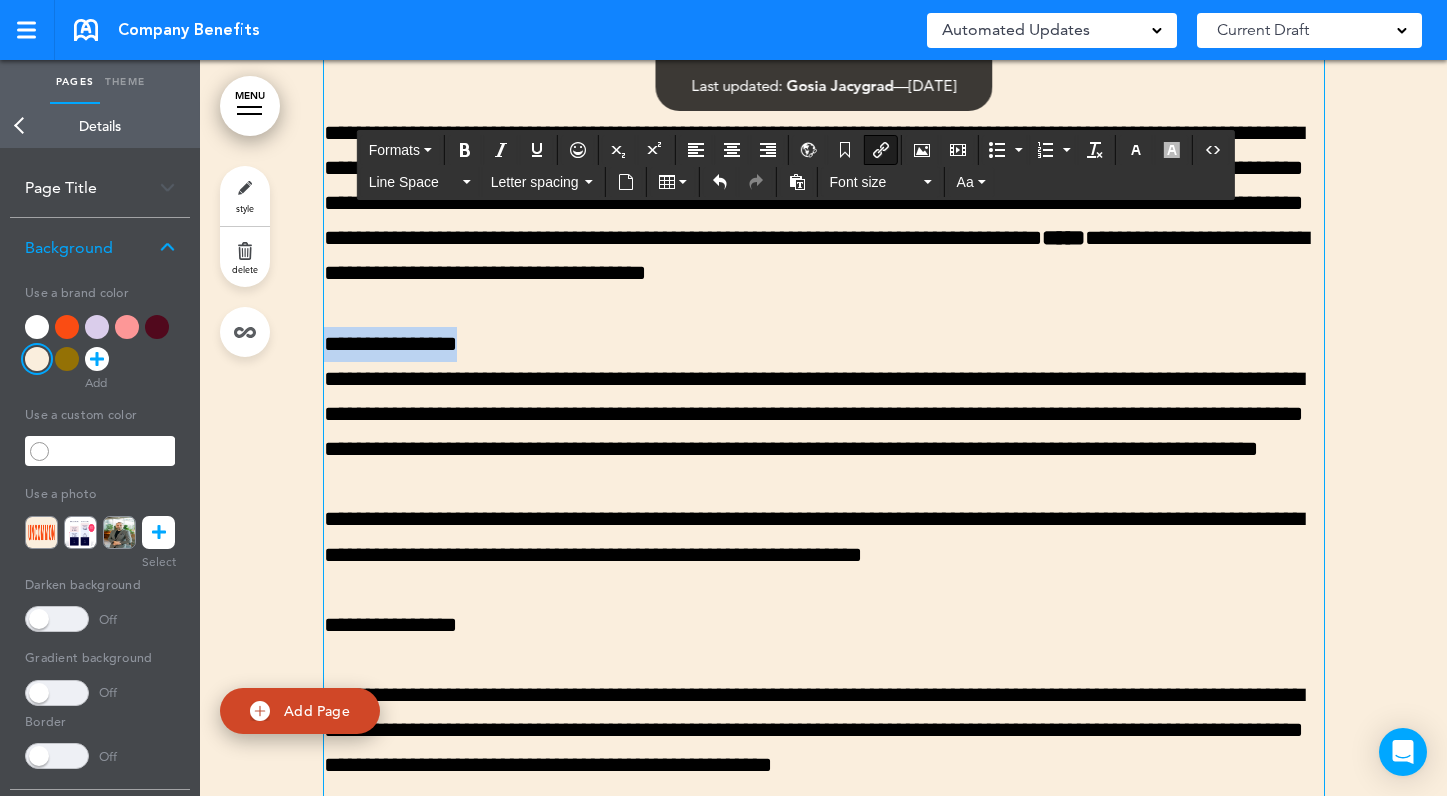 drag, startPoint x: 518, startPoint y: 380, endPoint x: 329, endPoint y: 379, distance: 189.00264 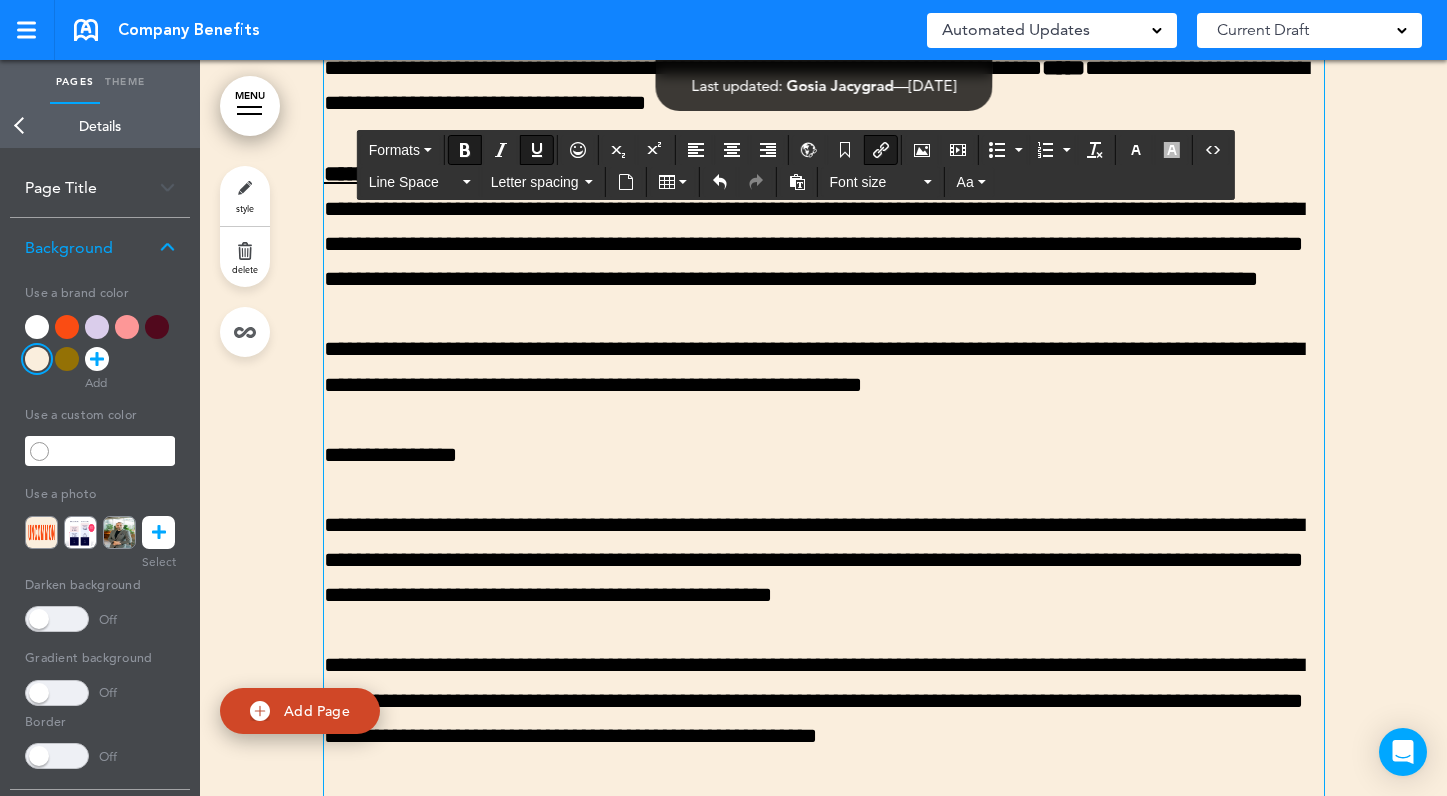 scroll, scrollTop: 7589, scrollLeft: 0, axis: vertical 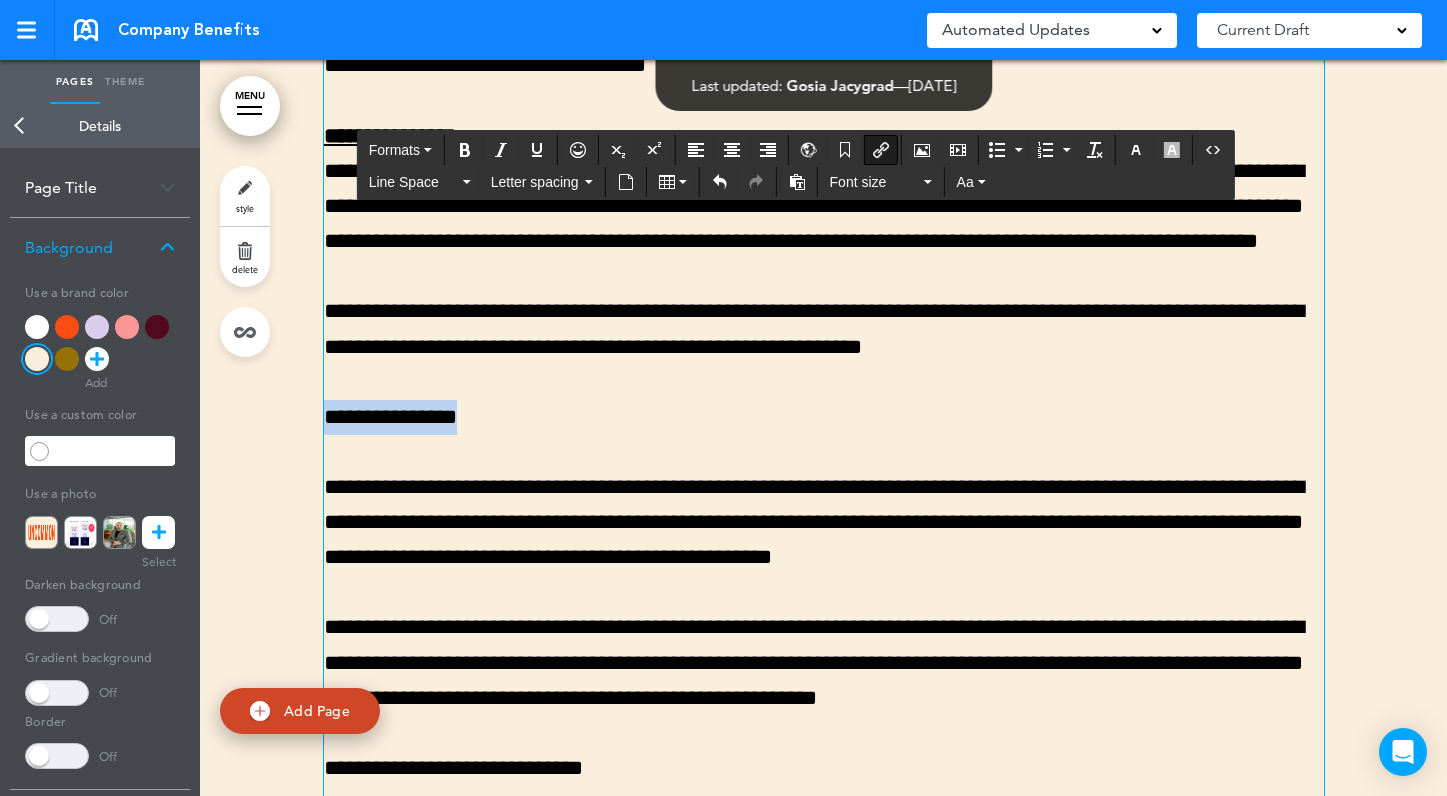 drag, startPoint x: 494, startPoint y: 482, endPoint x: 330, endPoint y: 482, distance: 164 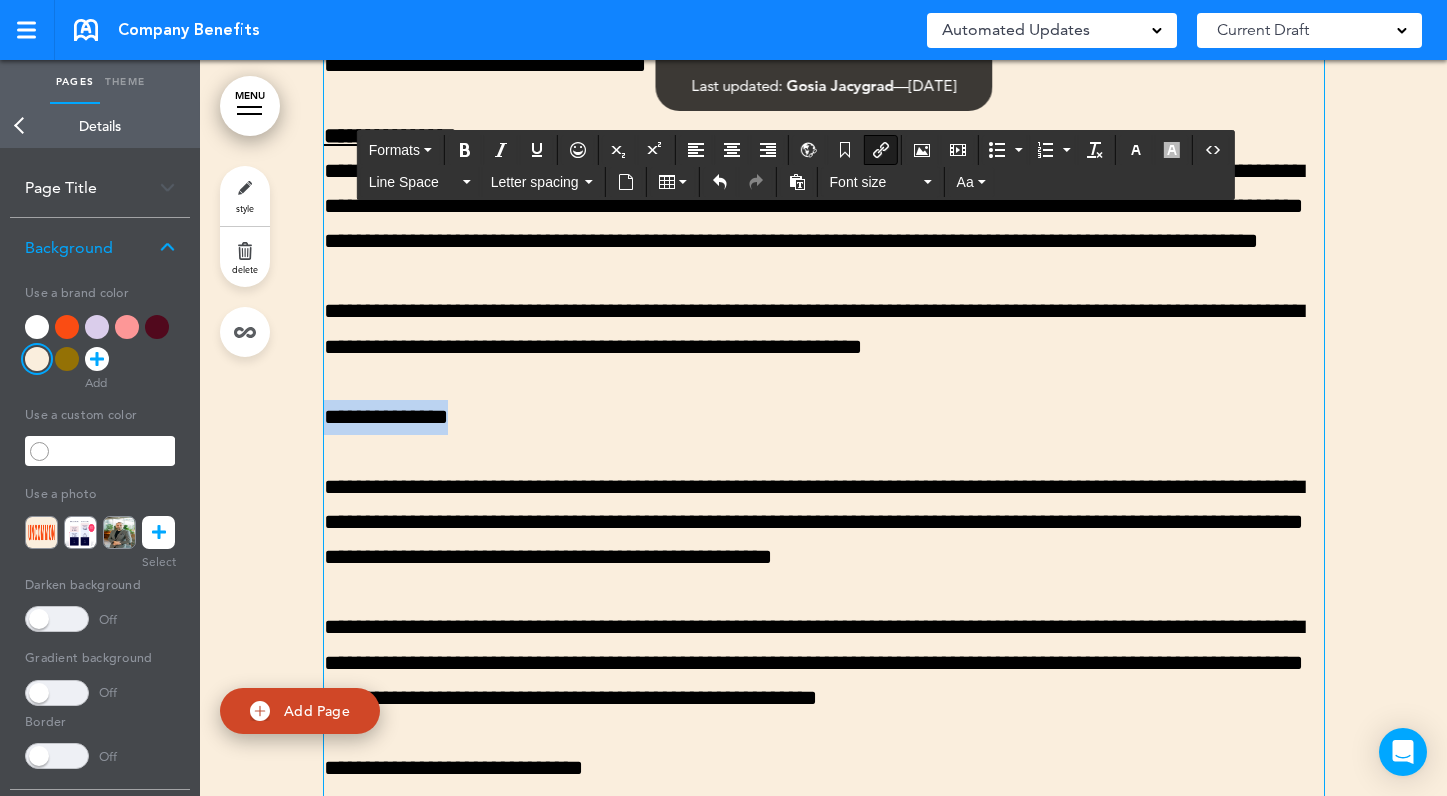 drag, startPoint x: 482, startPoint y: 491, endPoint x: 325, endPoint y: 491, distance: 157 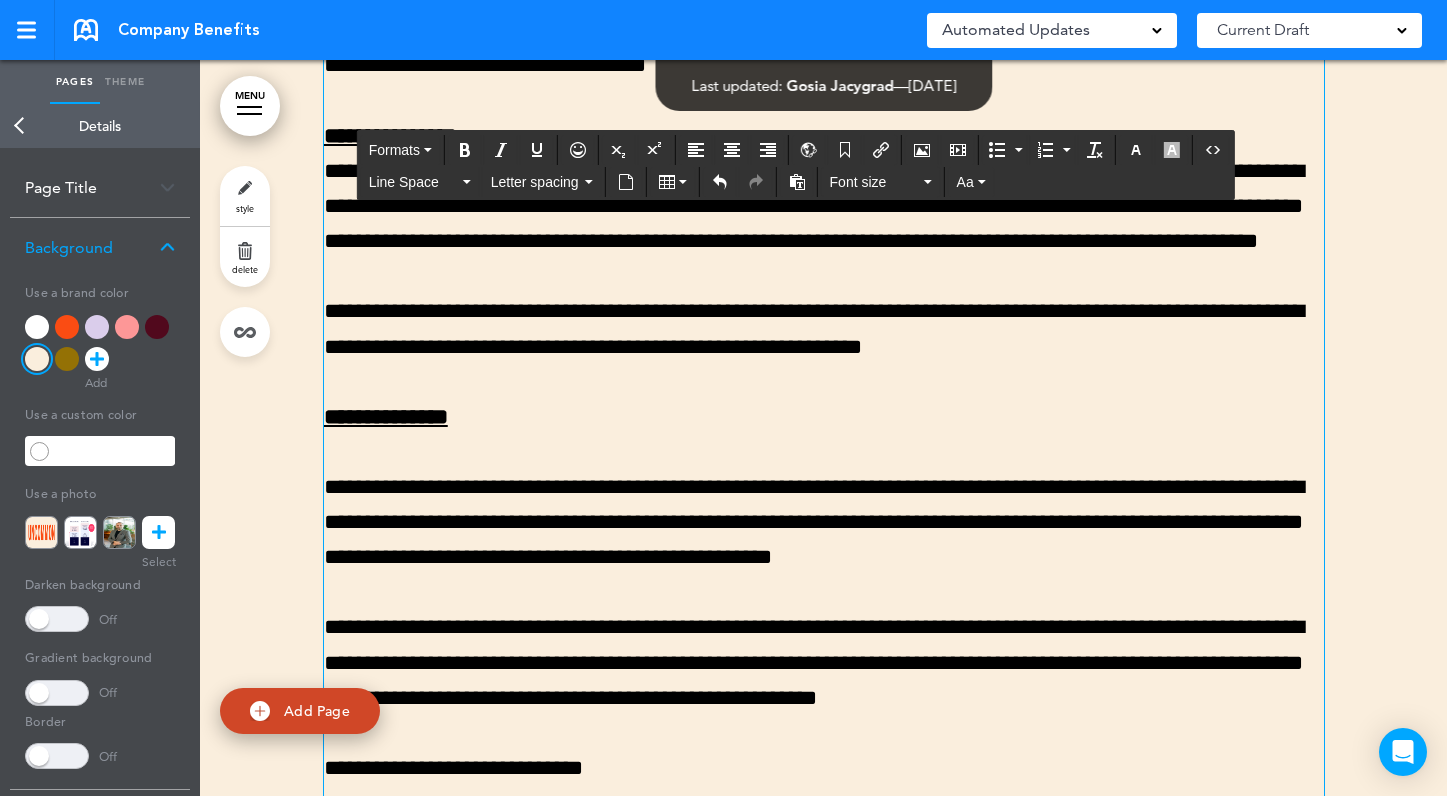 click on "**********" at bounding box center [814, 522] 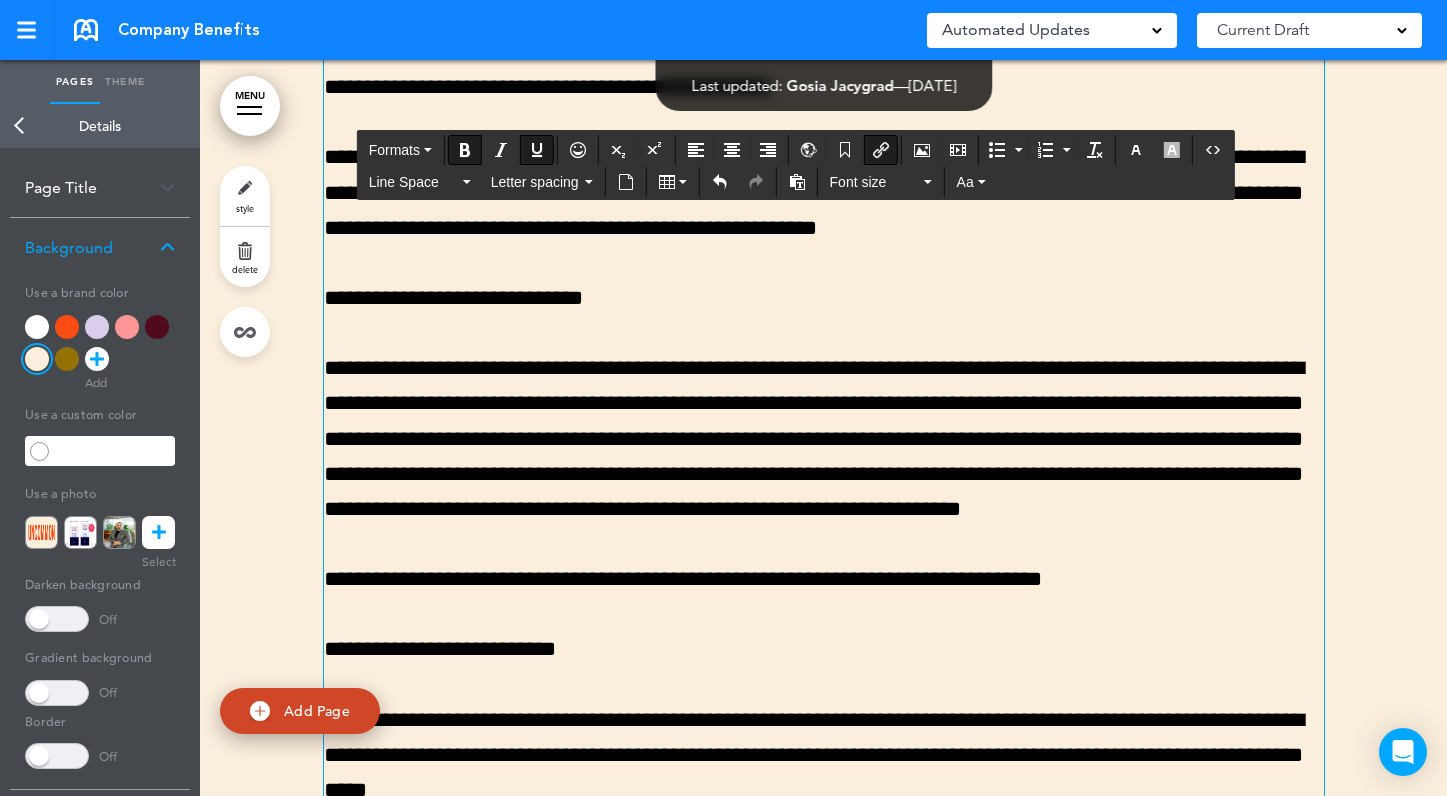scroll, scrollTop: 8037, scrollLeft: 0, axis: vertical 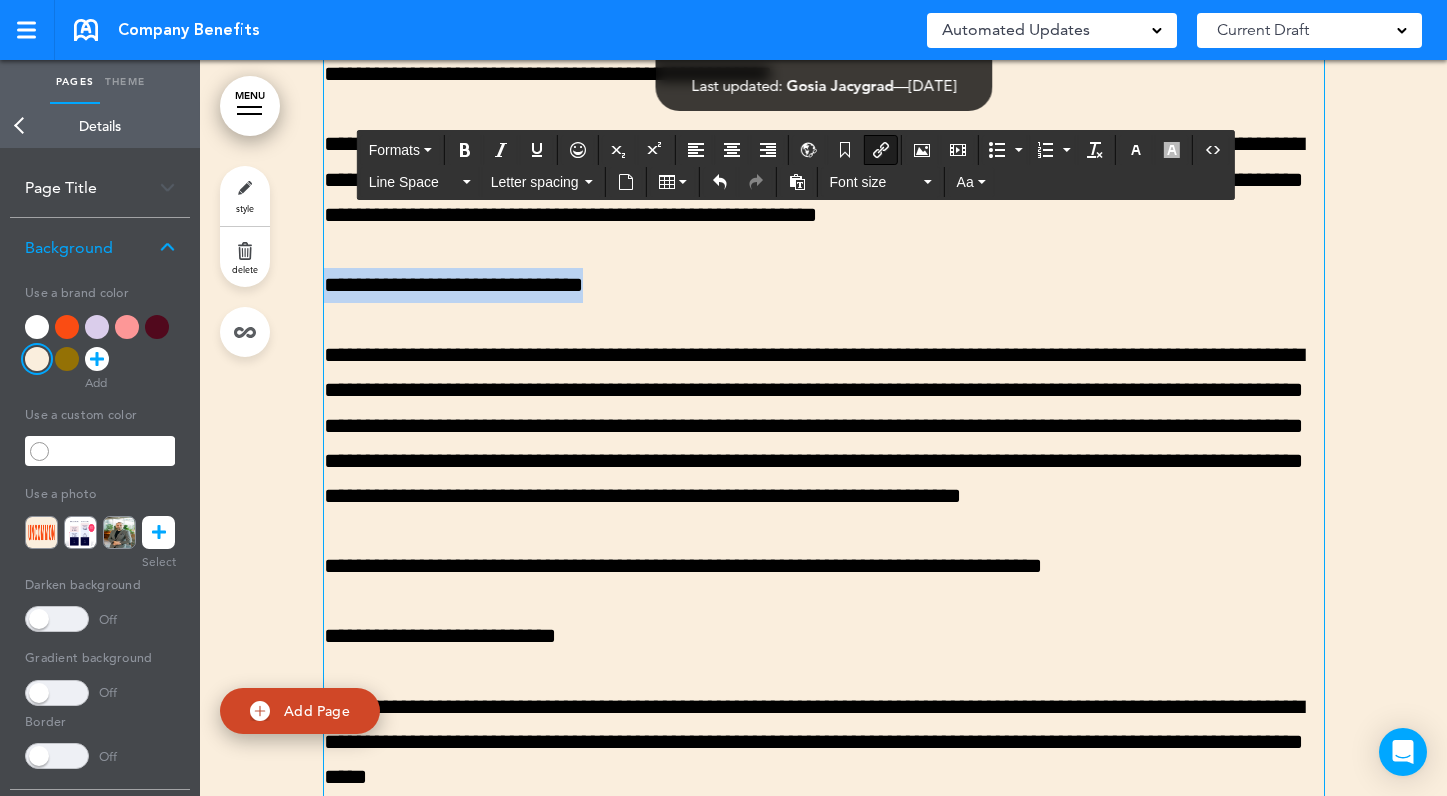 drag, startPoint x: 606, startPoint y: 357, endPoint x: 321, endPoint y: 354, distance: 285.01578 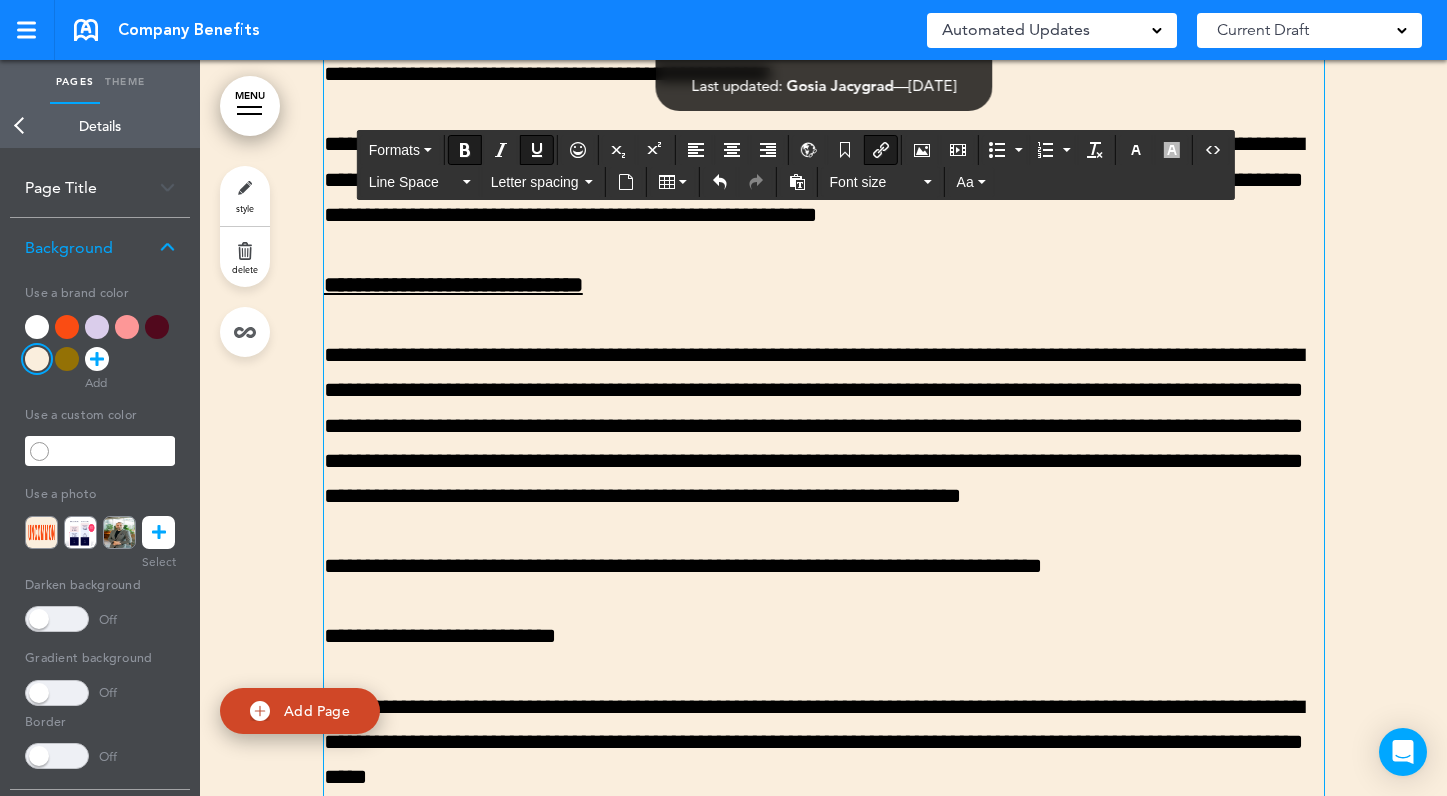click on "**********" at bounding box center (814, 425) 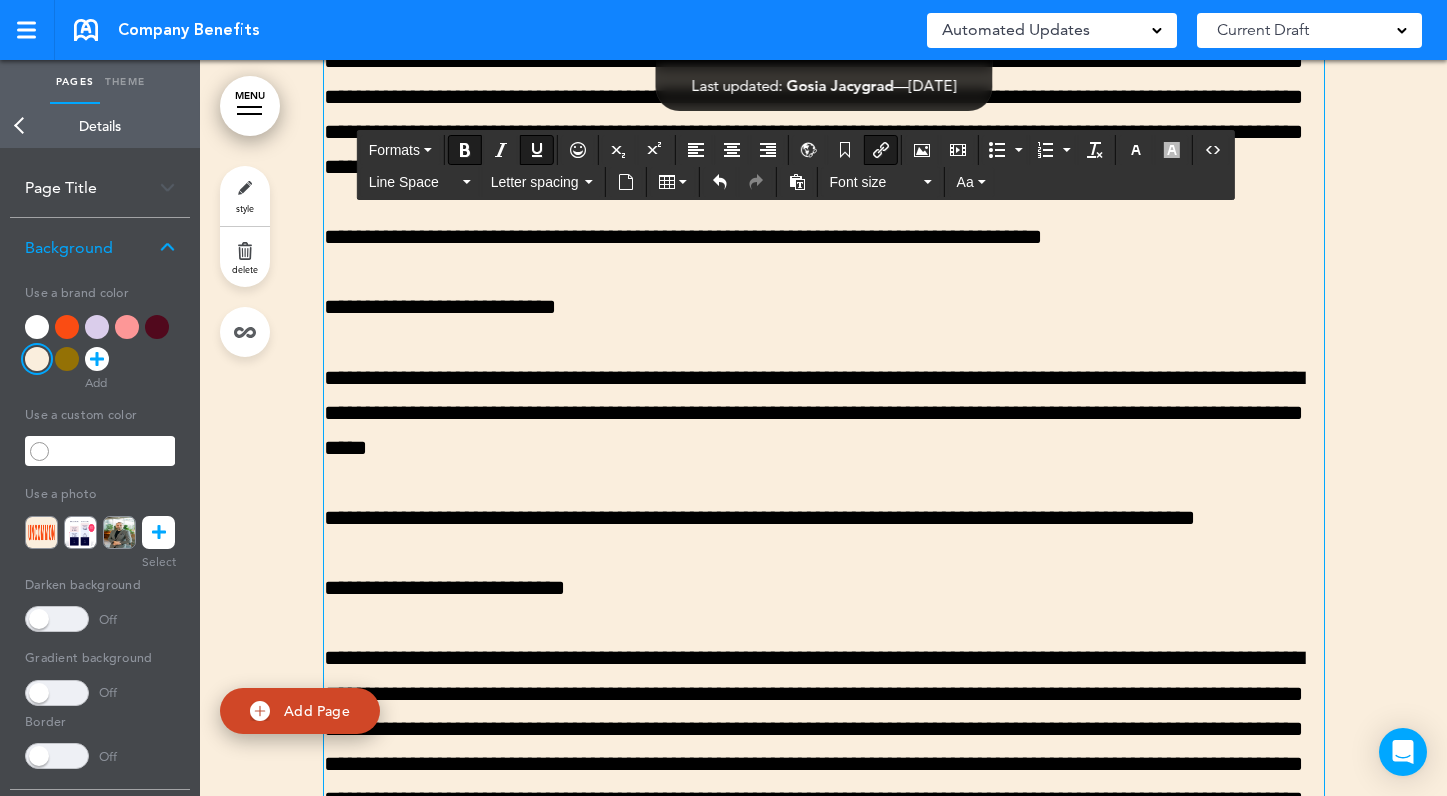 scroll, scrollTop: 8333, scrollLeft: 0, axis: vertical 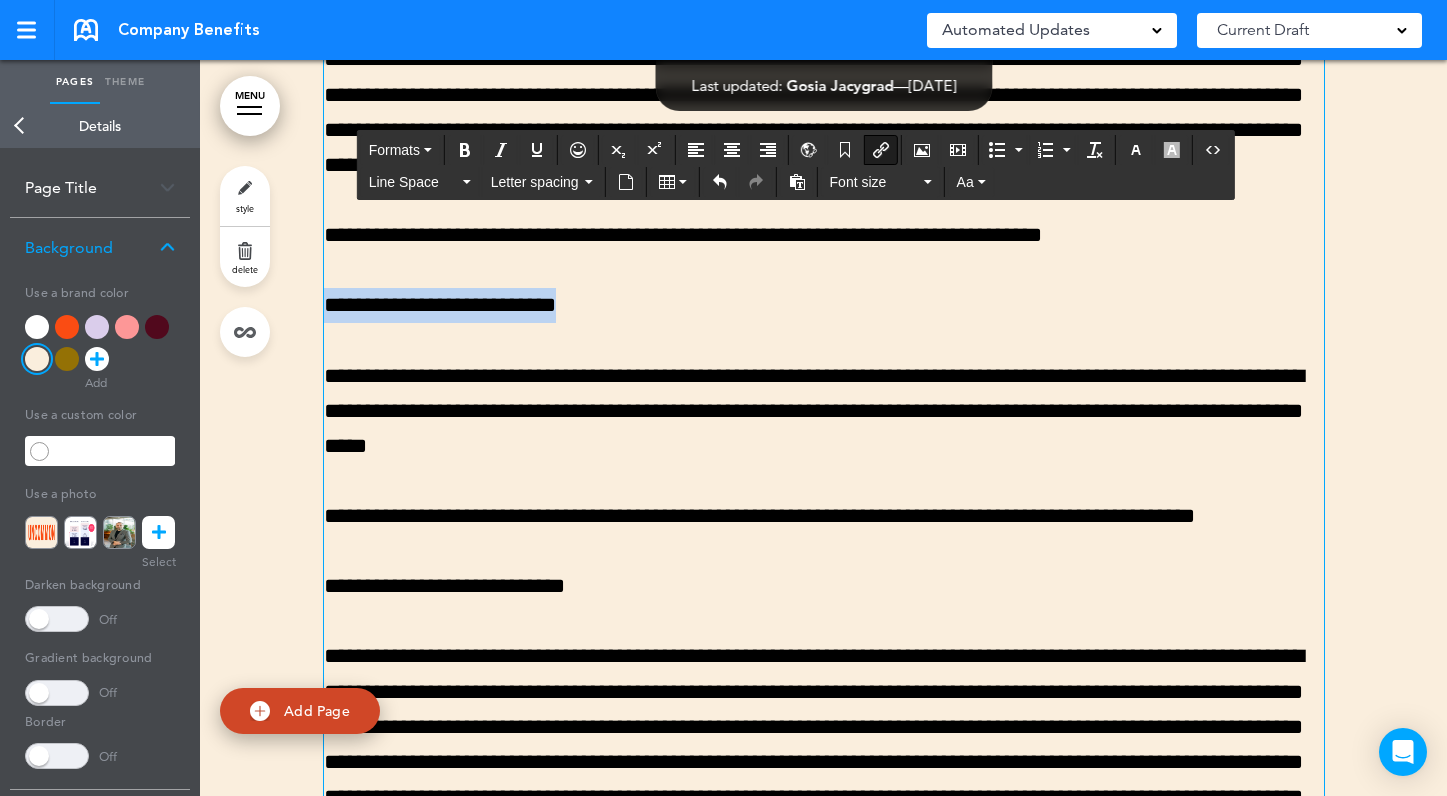 drag, startPoint x: 596, startPoint y: 411, endPoint x: 330, endPoint y: 412, distance: 266.0019 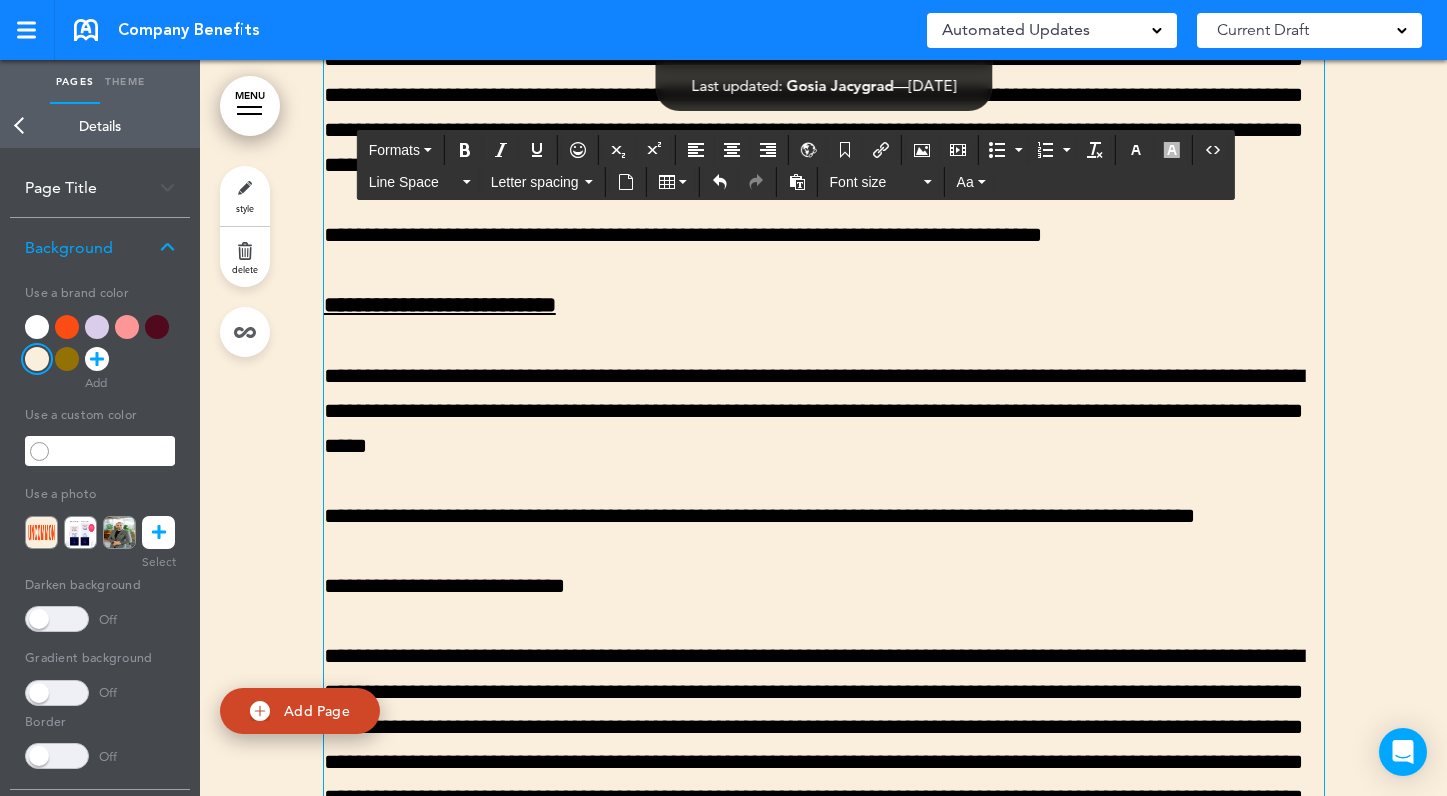 click on "**********" at bounding box center [814, 411] 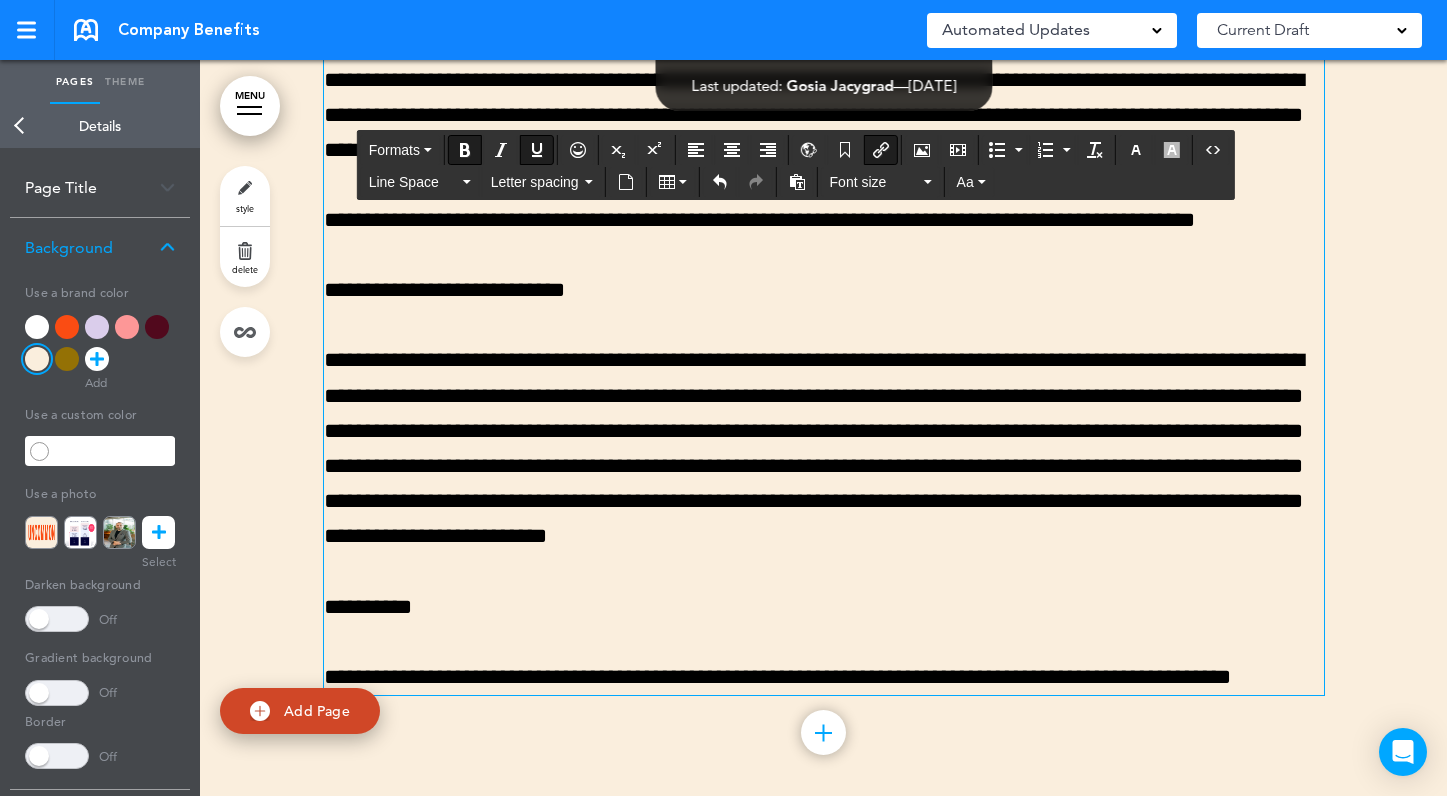scroll, scrollTop: 8597, scrollLeft: 0, axis: vertical 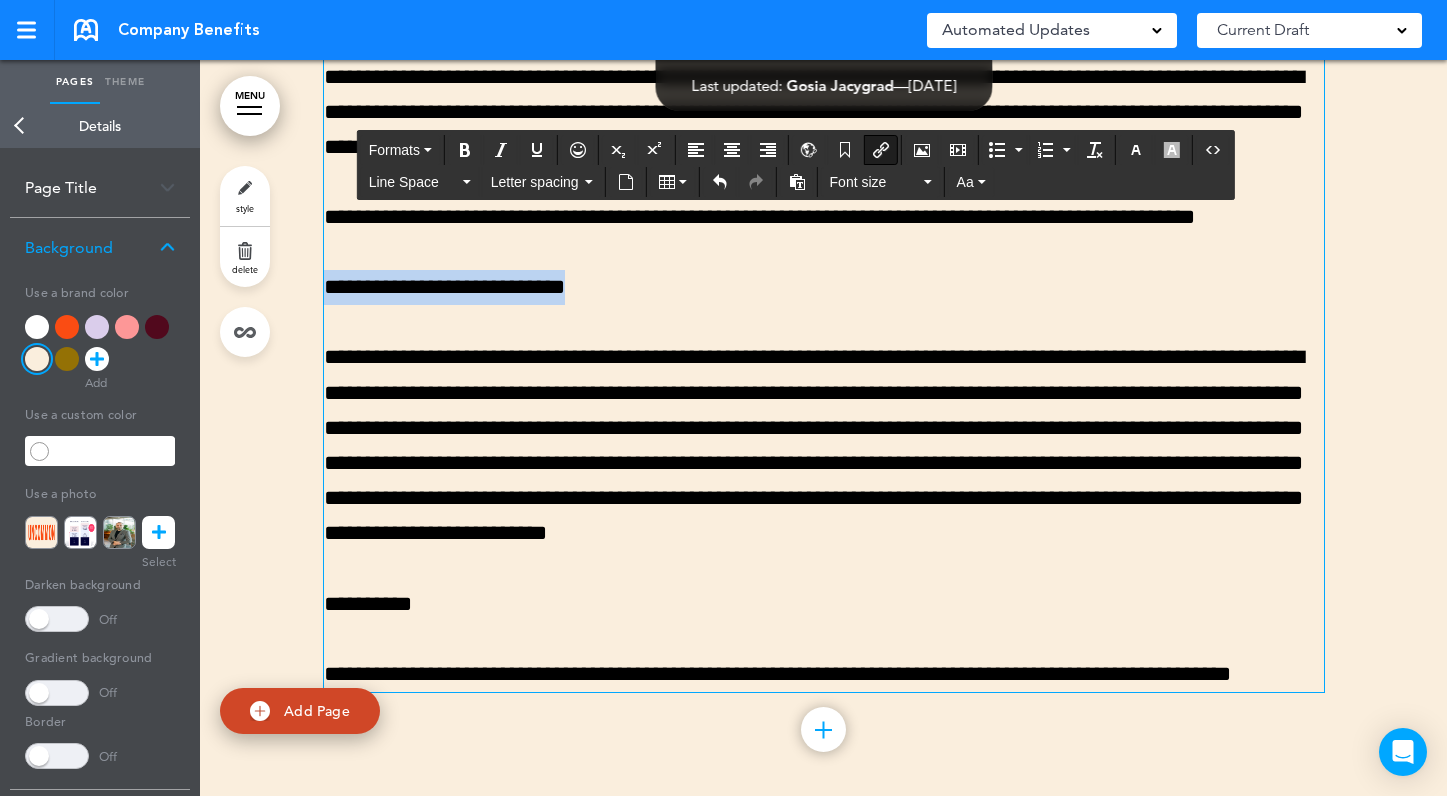 drag, startPoint x: 660, startPoint y: 391, endPoint x: 327, endPoint y: 391, distance: 333 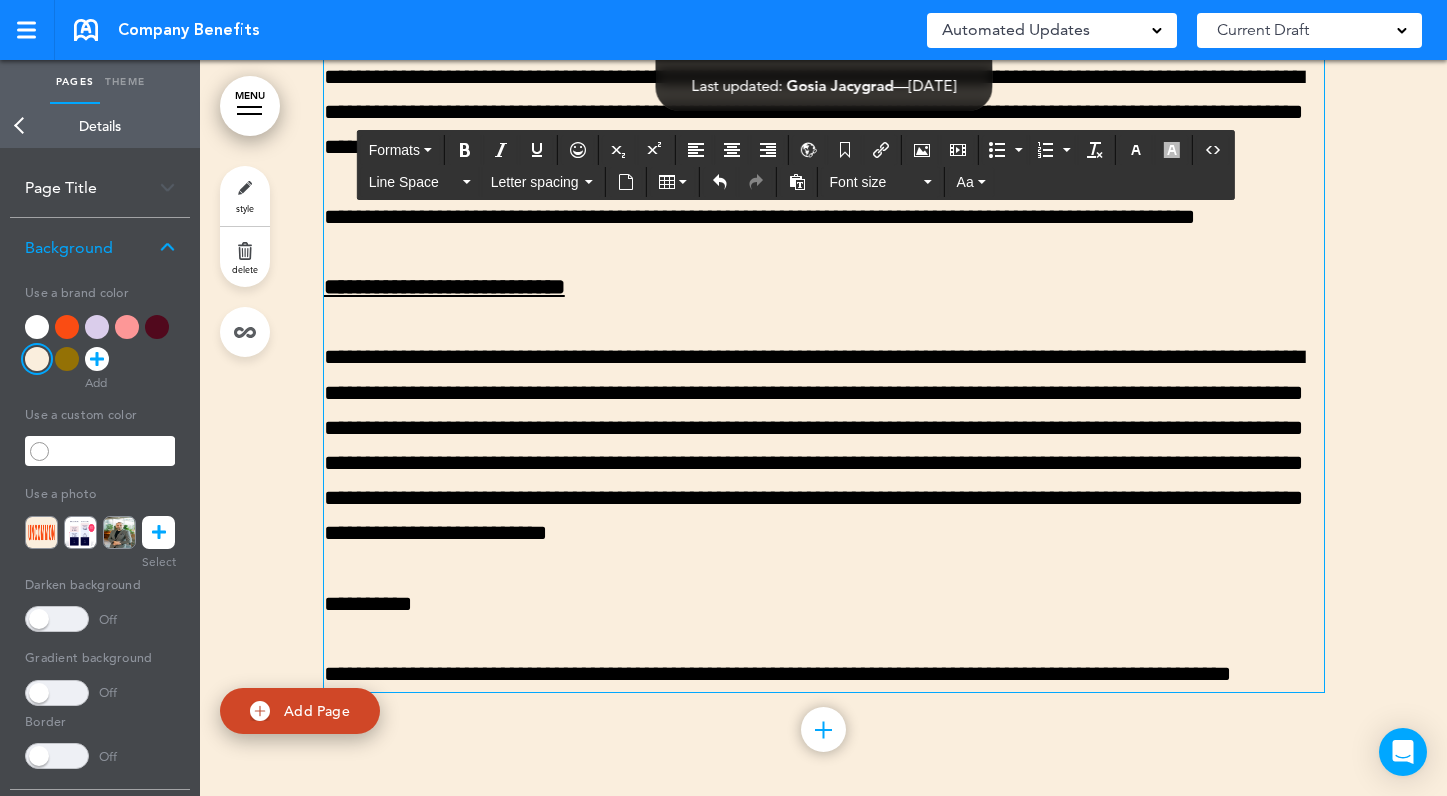 click on "**********" at bounding box center [824, -257] 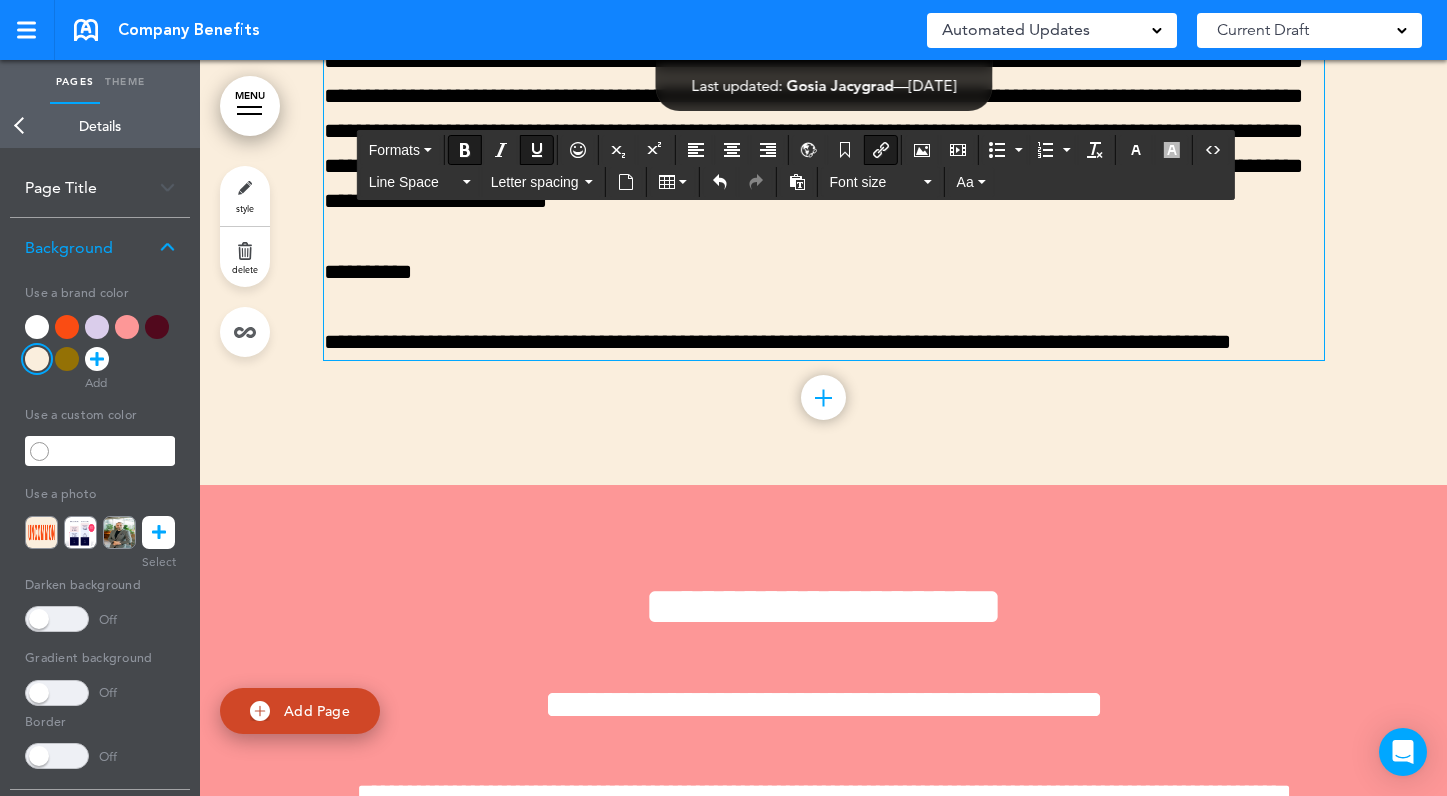 scroll, scrollTop: 8931, scrollLeft: 0, axis: vertical 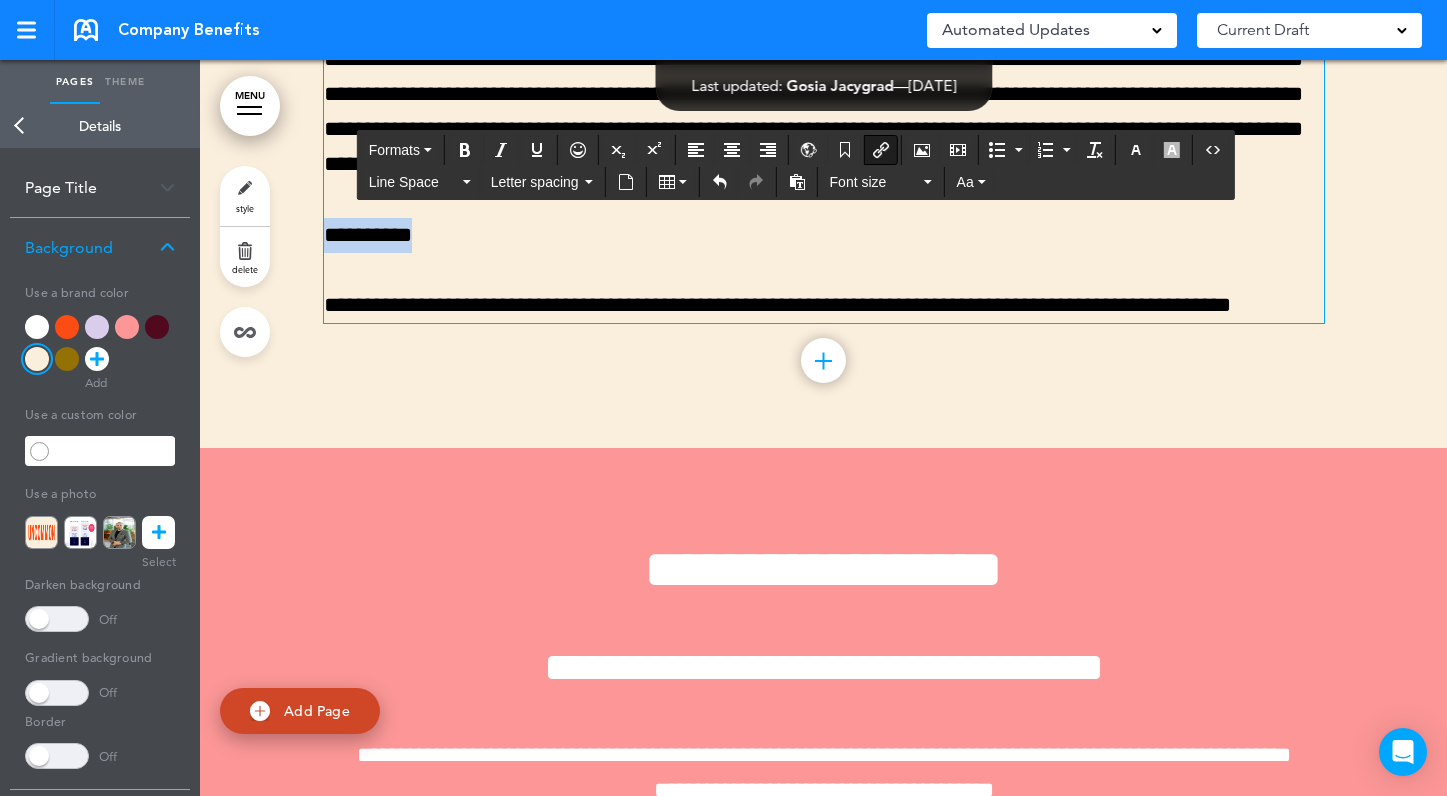 drag, startPoint x: 445, startPoint y: 376, endPoint x: 327, endPoint y: 376, distance: 118 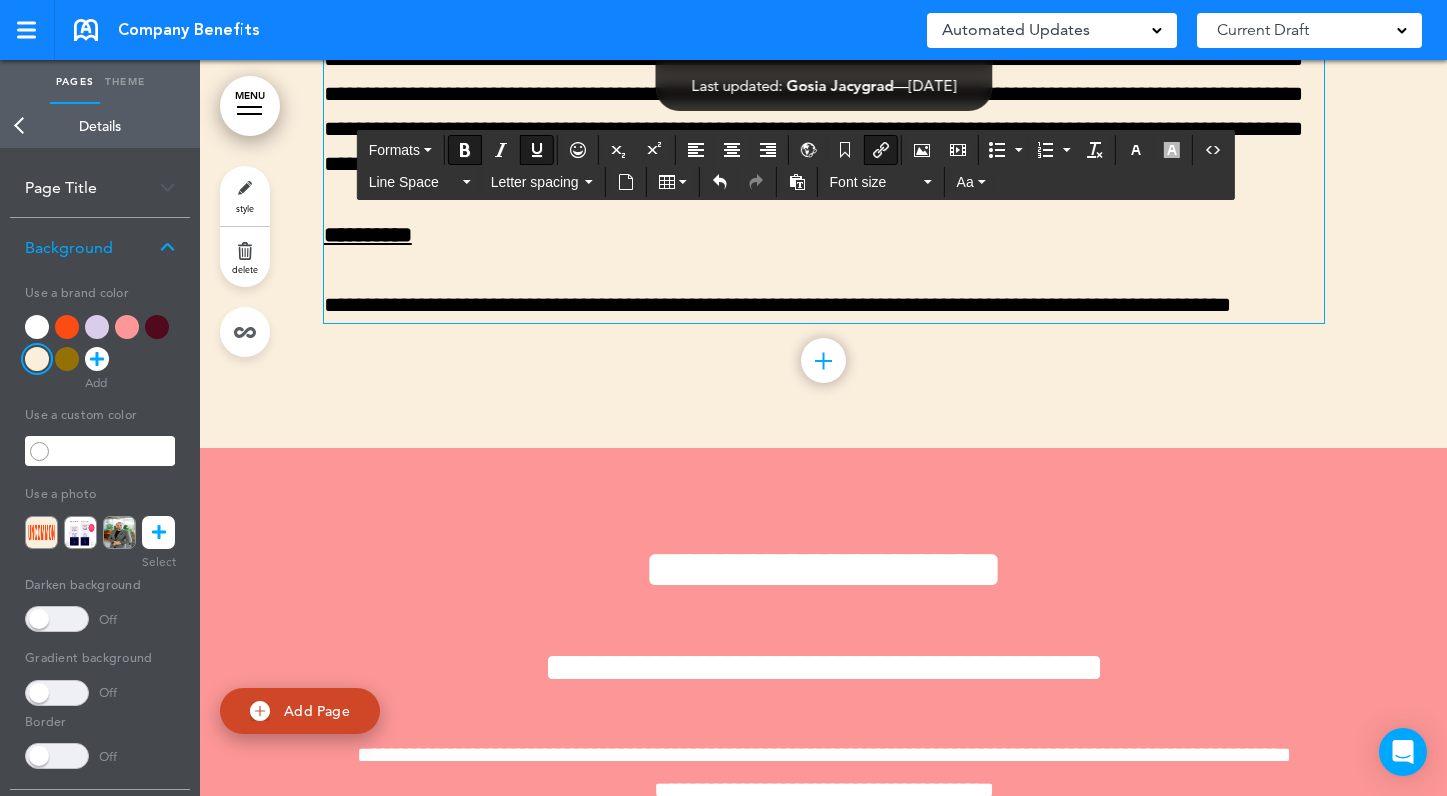 click on "**********" at bounding box center (777, 305) 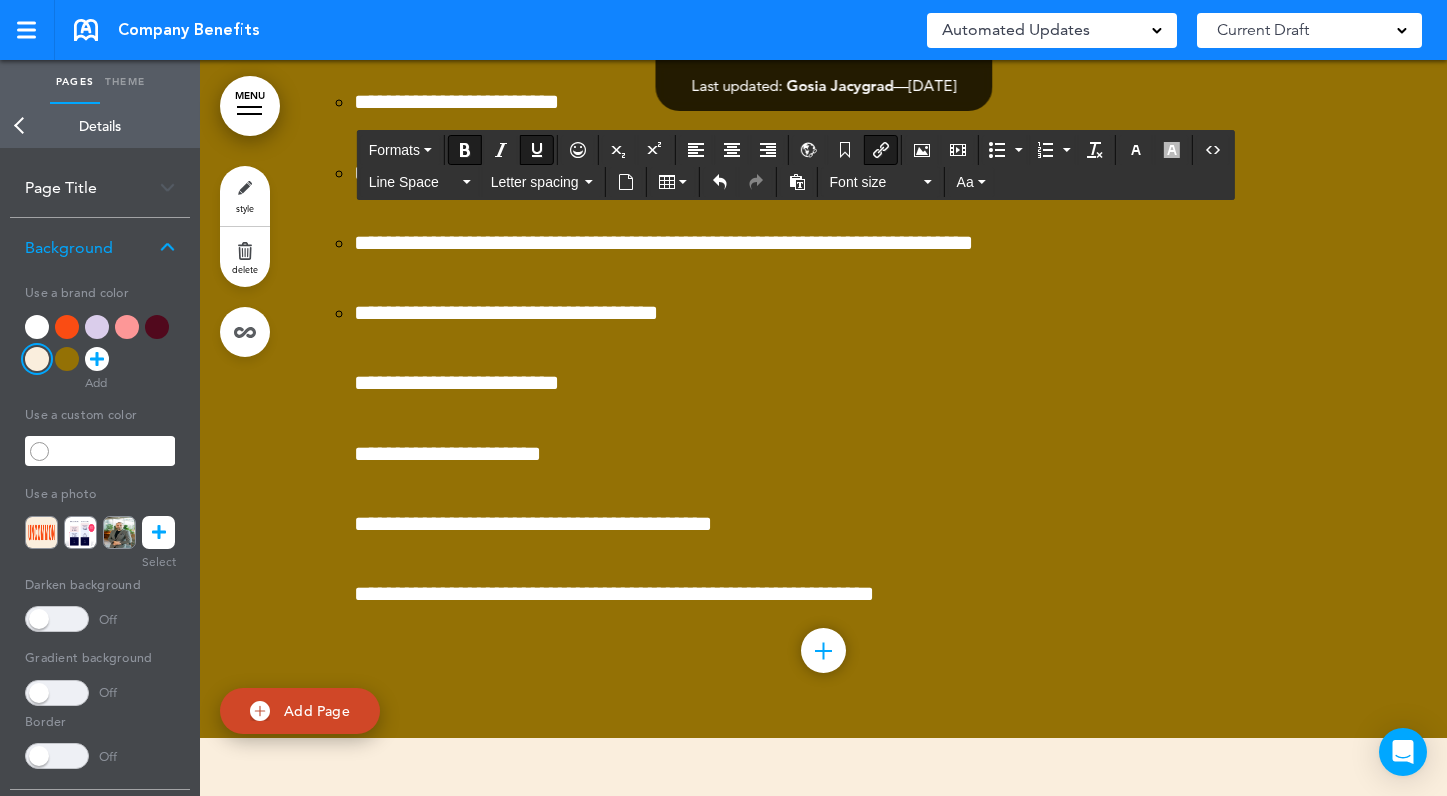 scroll, scrollTop: 6579, scrollLeft: 0, axis: vertical 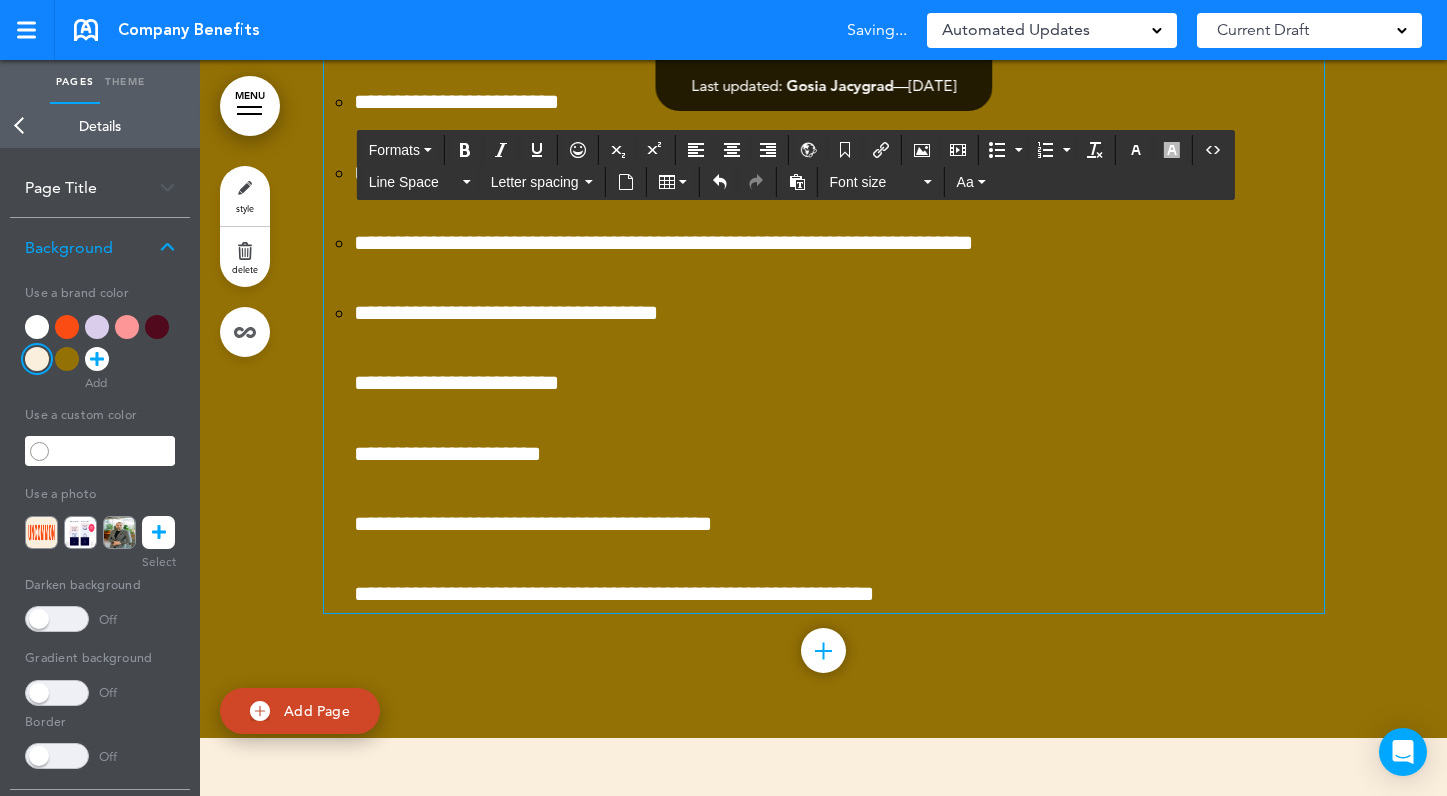 click on "**********" at bounding box center [614, 488] 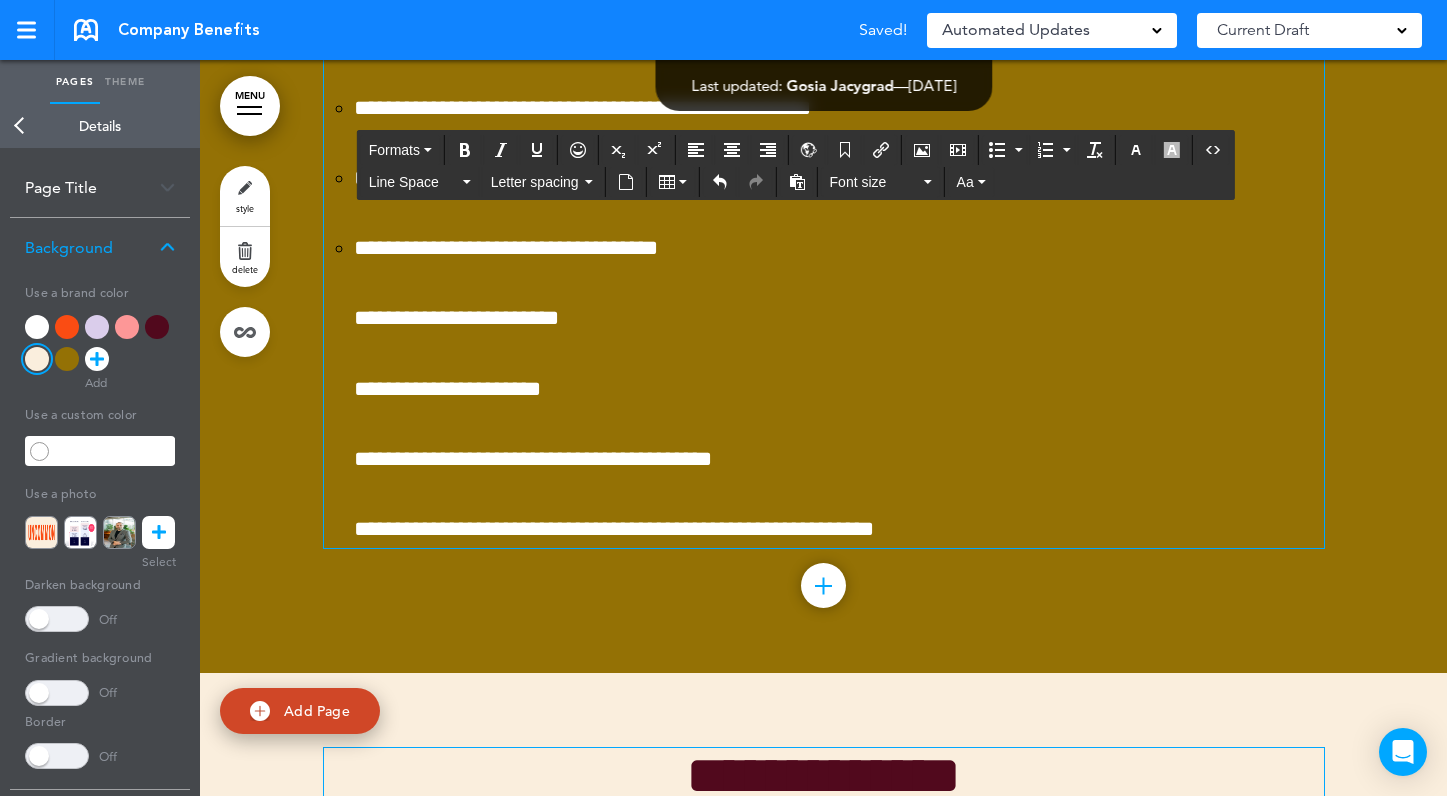 scroll, scrollTop: 6637, scrollLeft: 0, axis: vertical 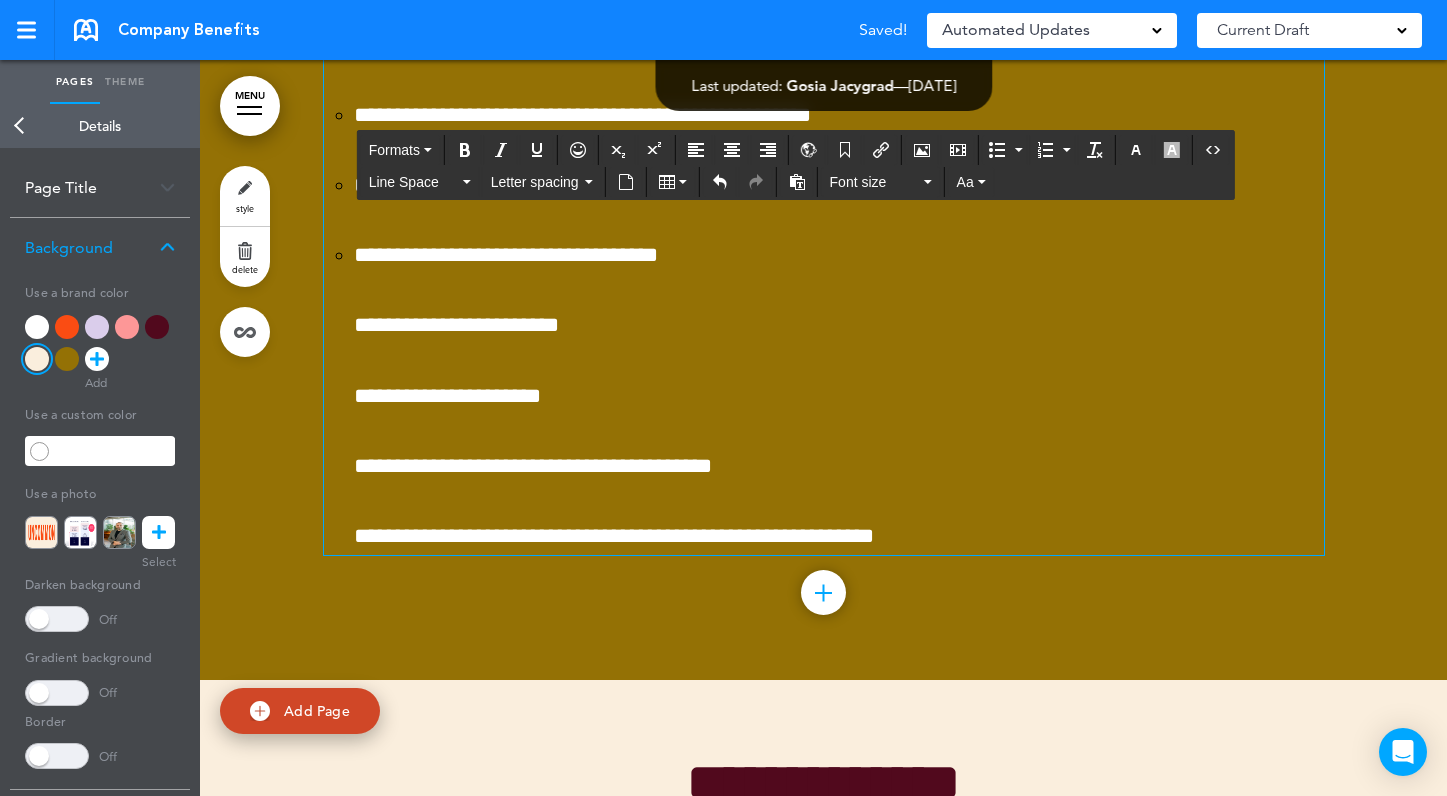 click on "**********" at bounding box center (839, 396) 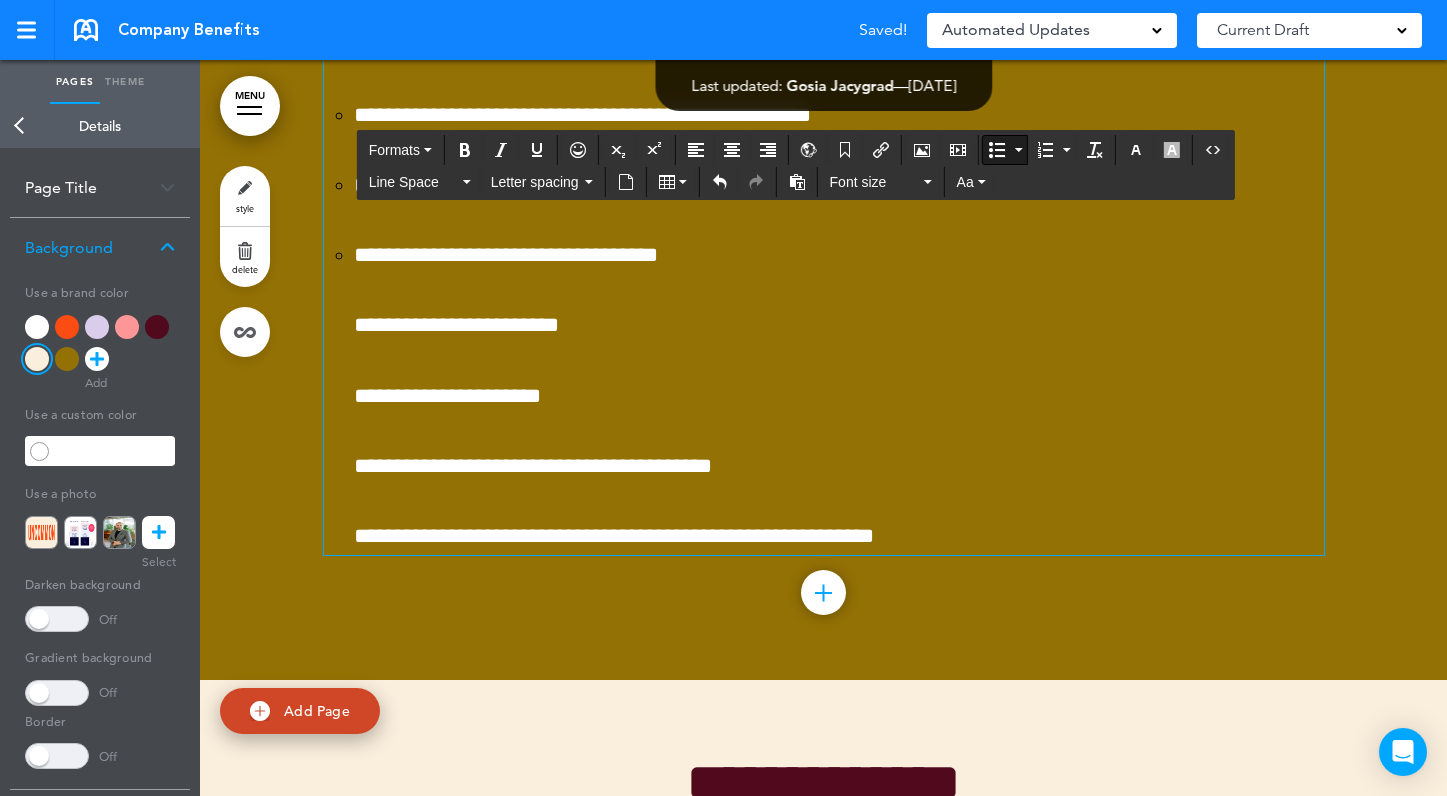 click on "**********" at bounding box center (614, 430) 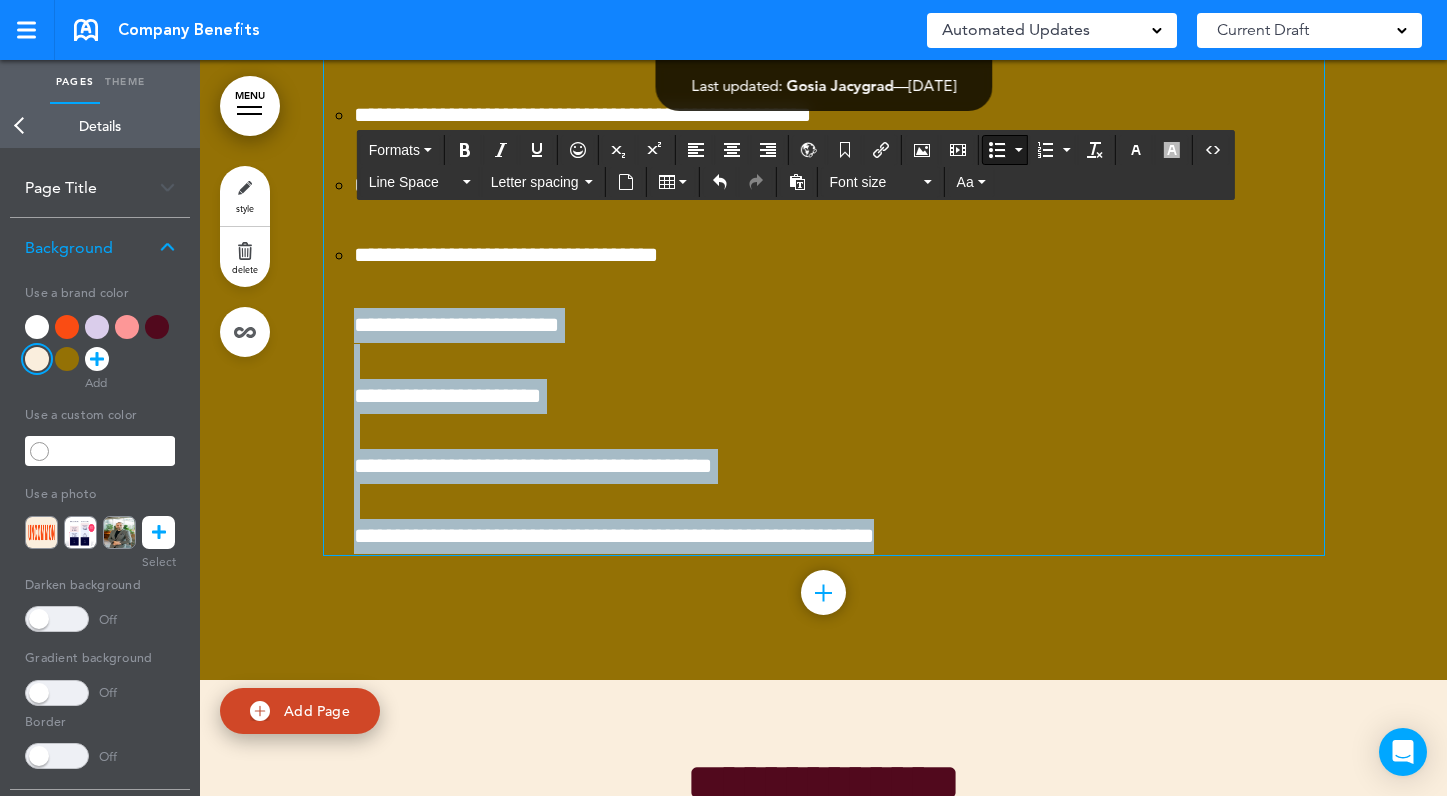 drag, startPoint x: 965, startPoint y: 568, endPoint x: 333, endPoint y: 369, distance: 662.5896 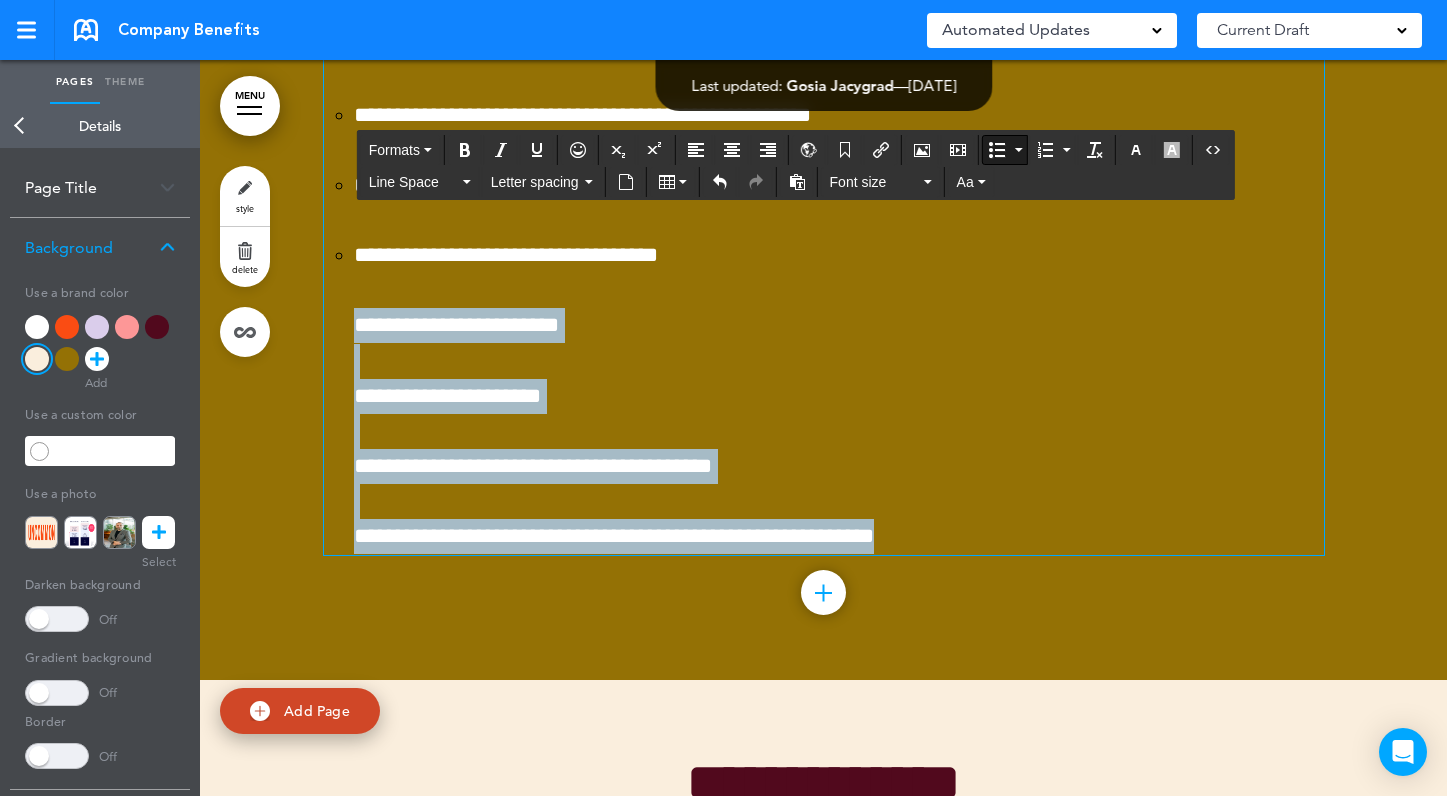 click at bounding box center [1019, 150] 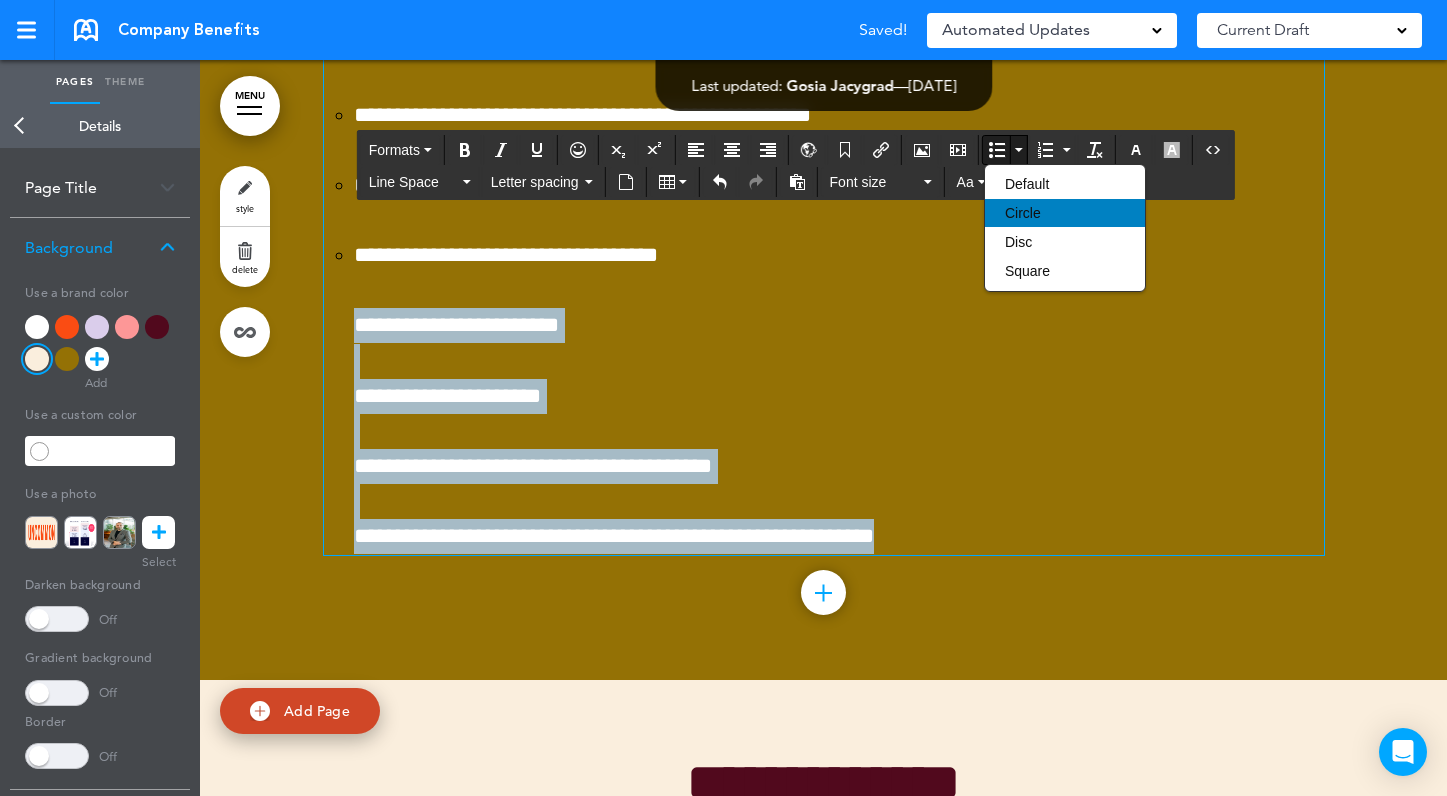 click on "Circle" at bounding box center [1023, 213] 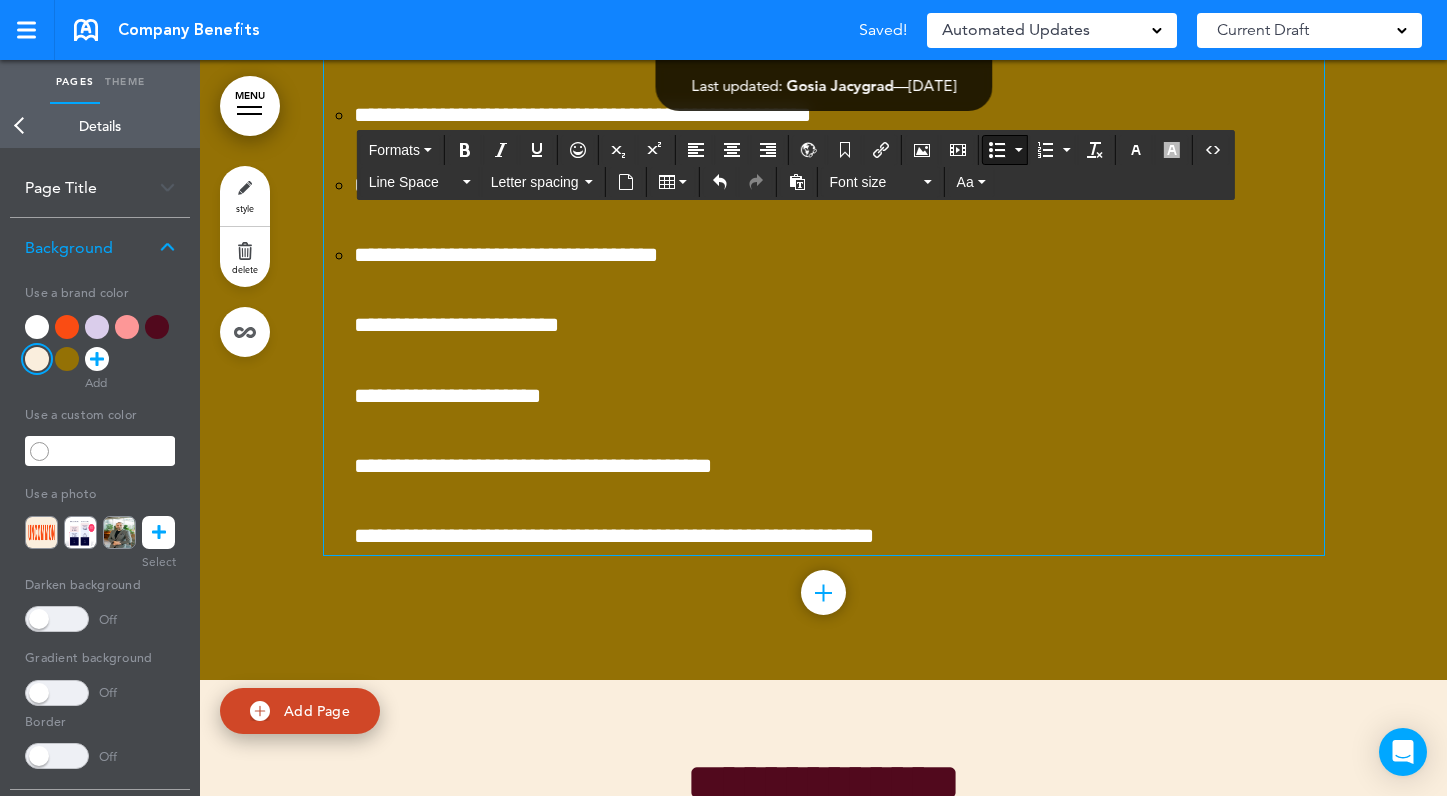 click on "**********" at bounding box center [614, 430] 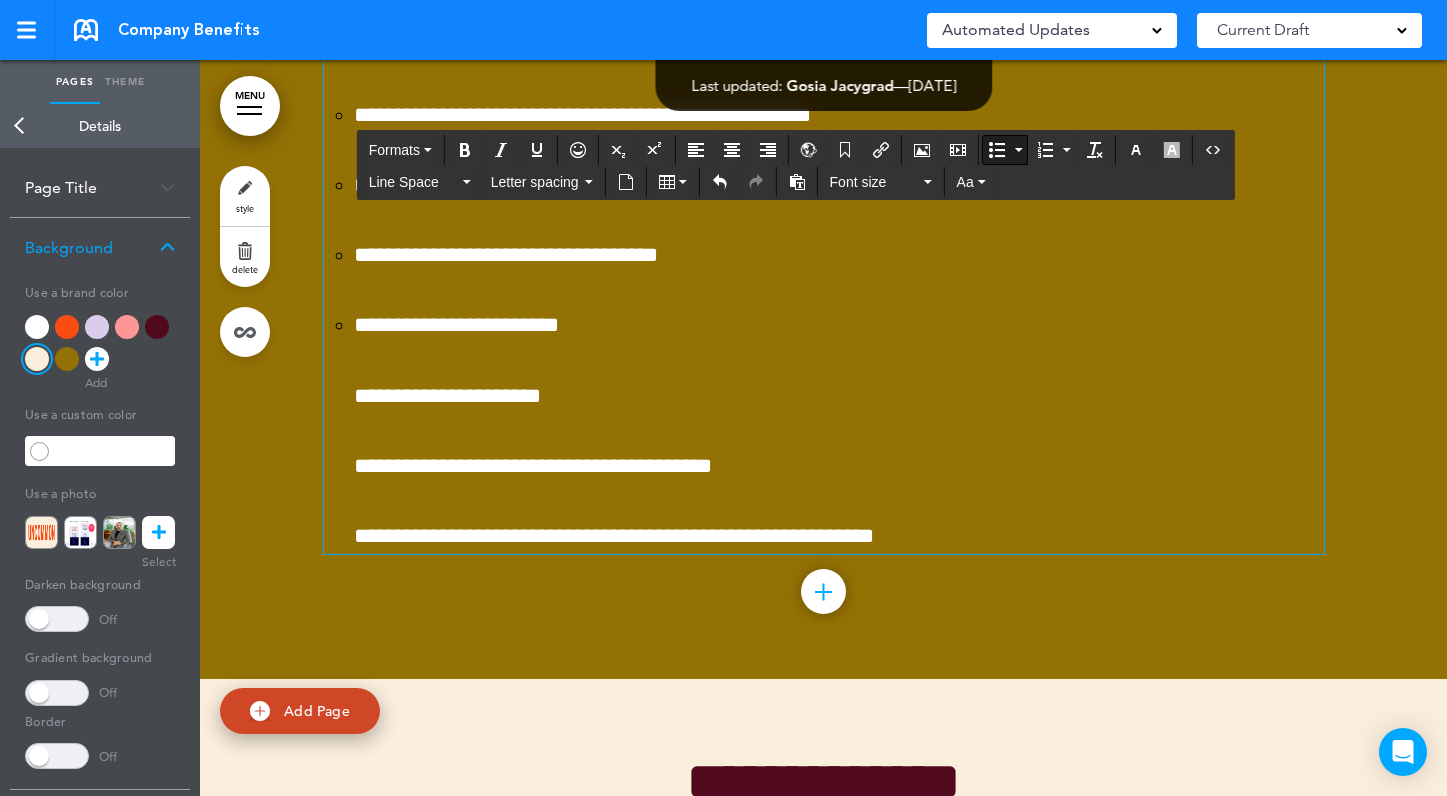 click on "**********" at bounding box center (614, 430) 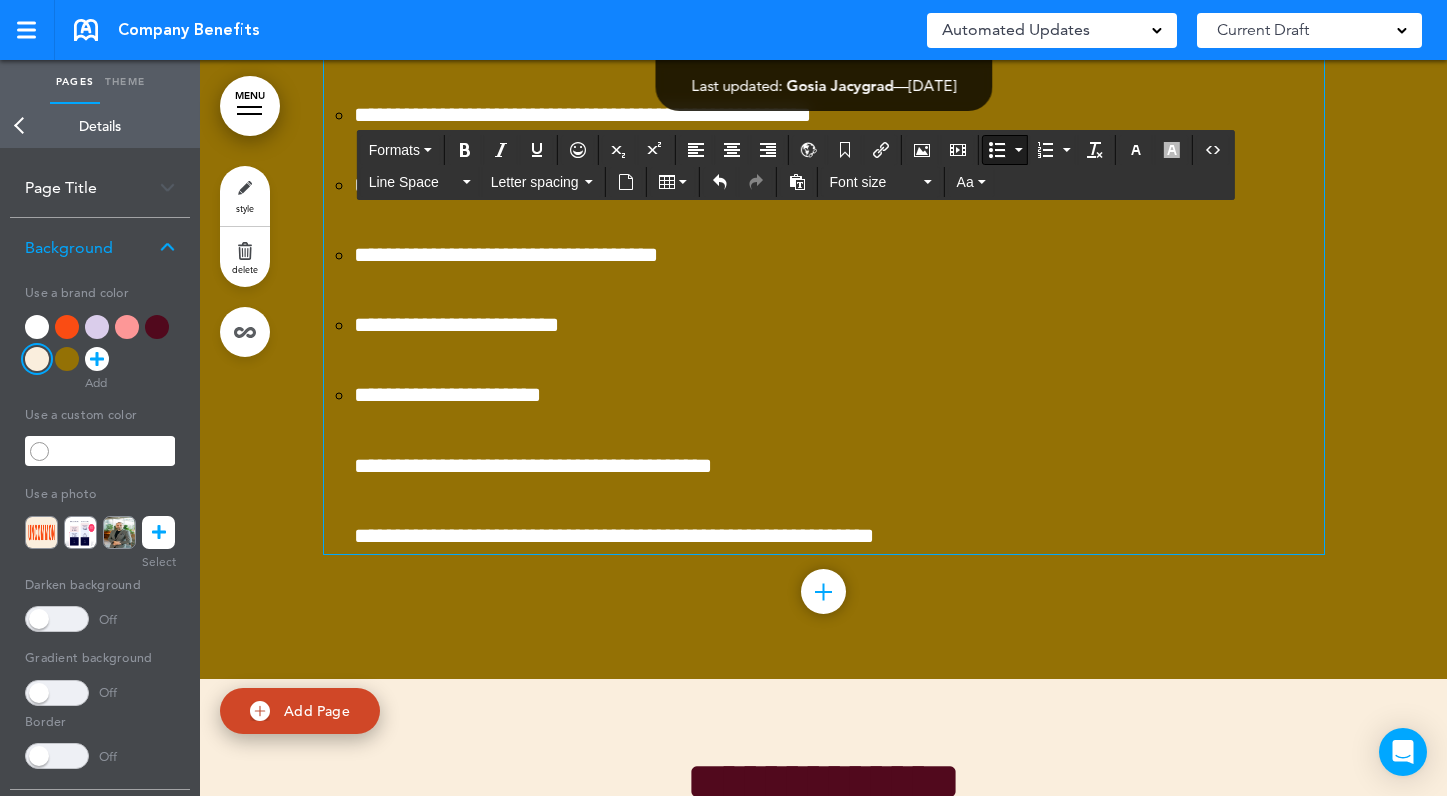click on "**********" at bounding box center (614, 465) 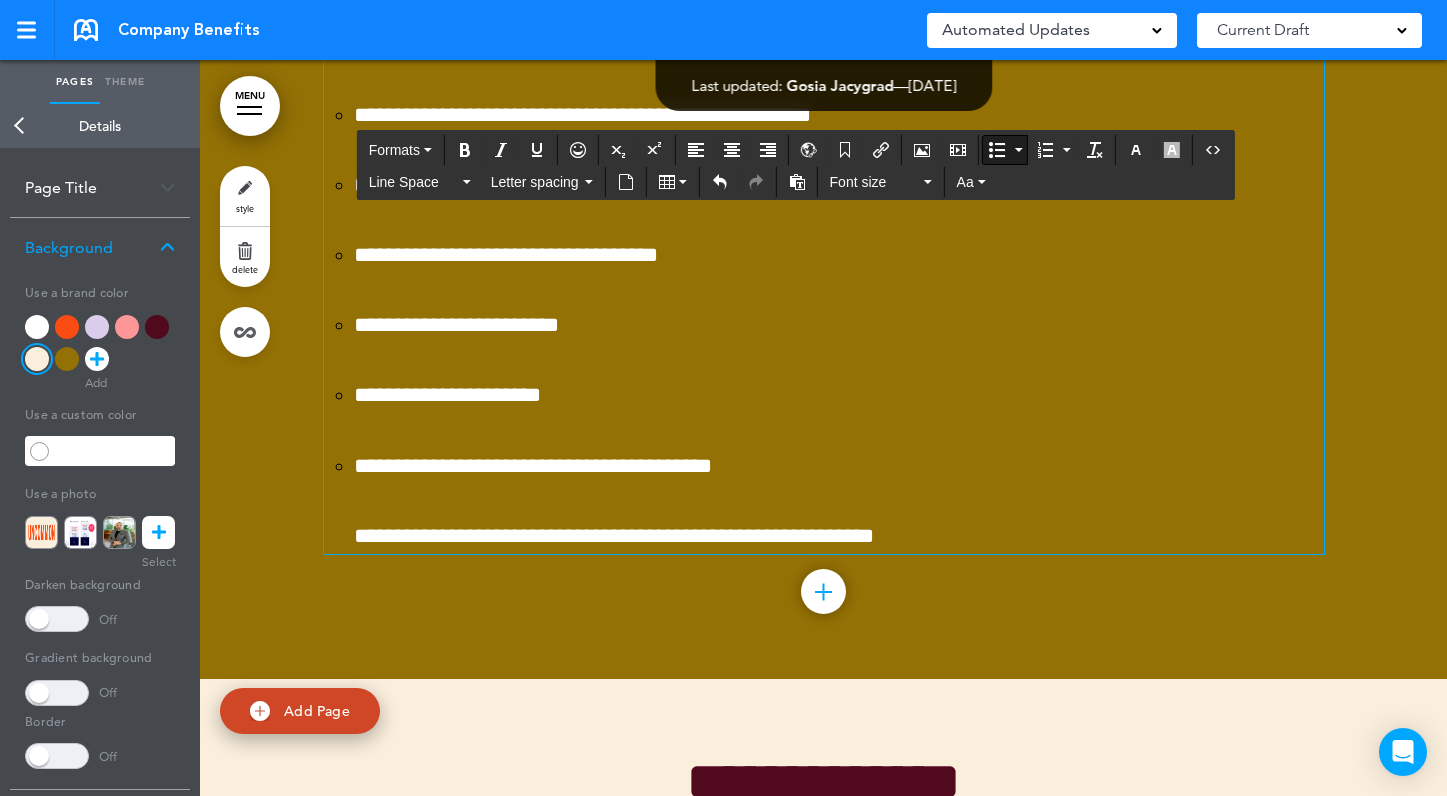 click on "**********" at bounding box center [614, 501] 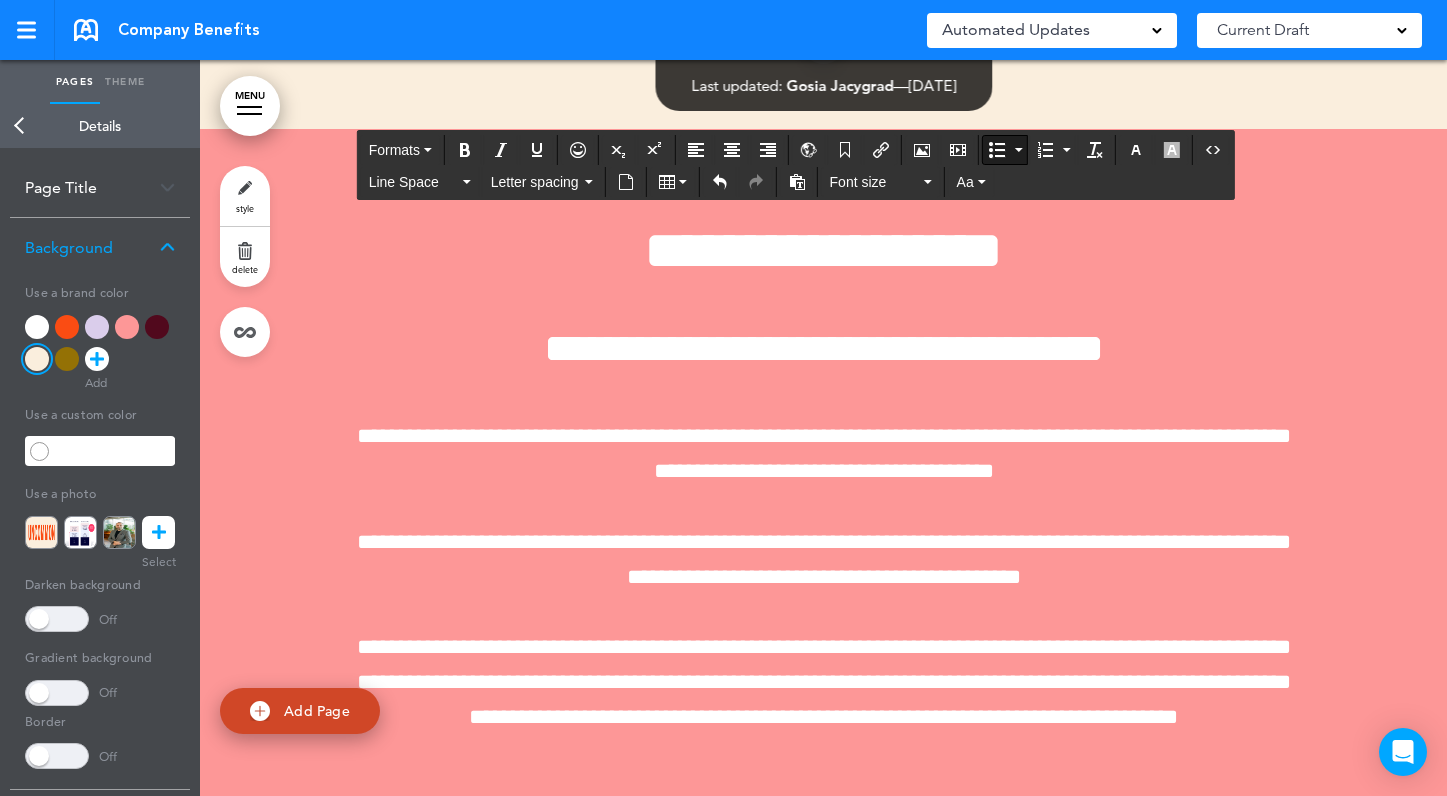 scroll, scrollTop: 9217, scrollLeft: 0, axis: vertical 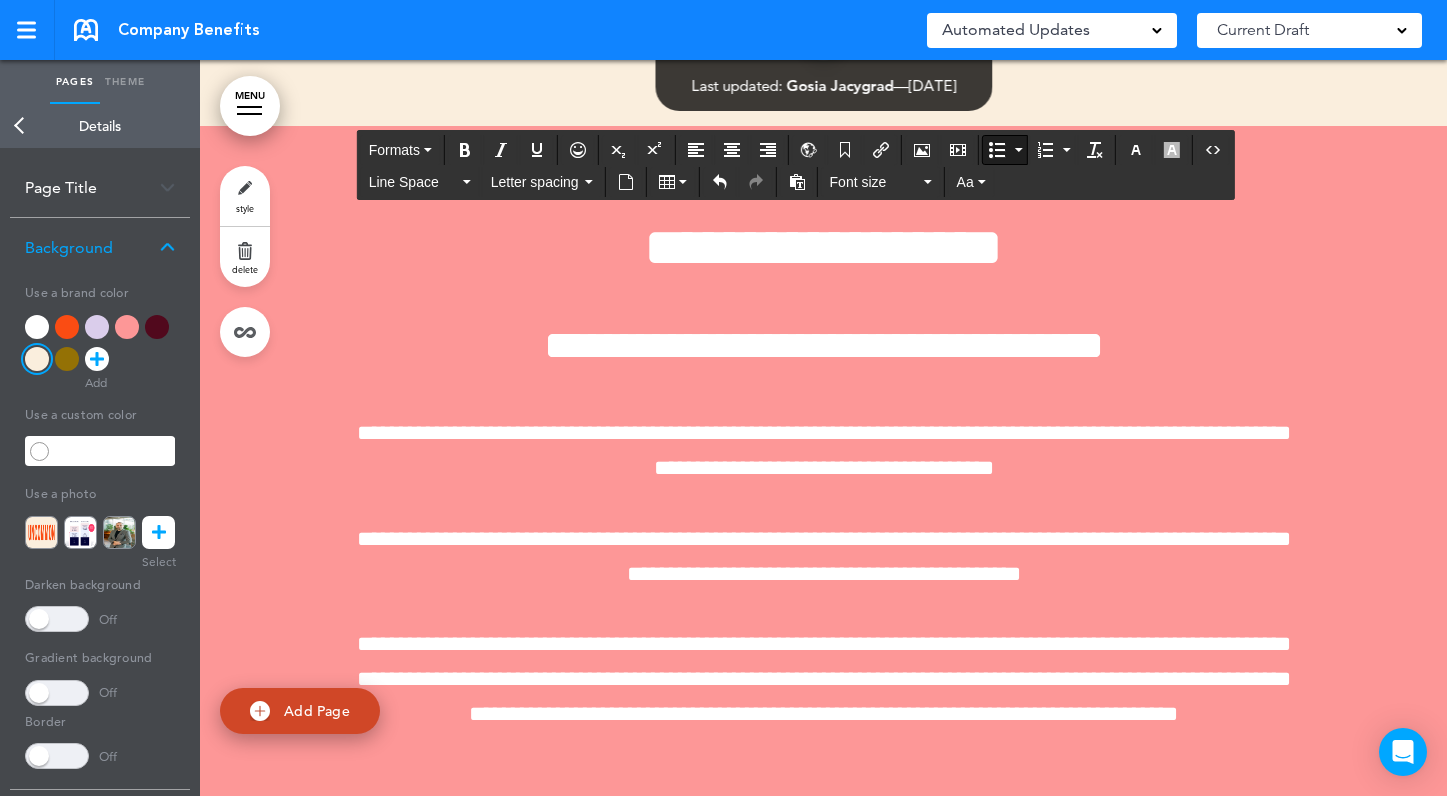click on "**********" at bounding box center (824, 494) 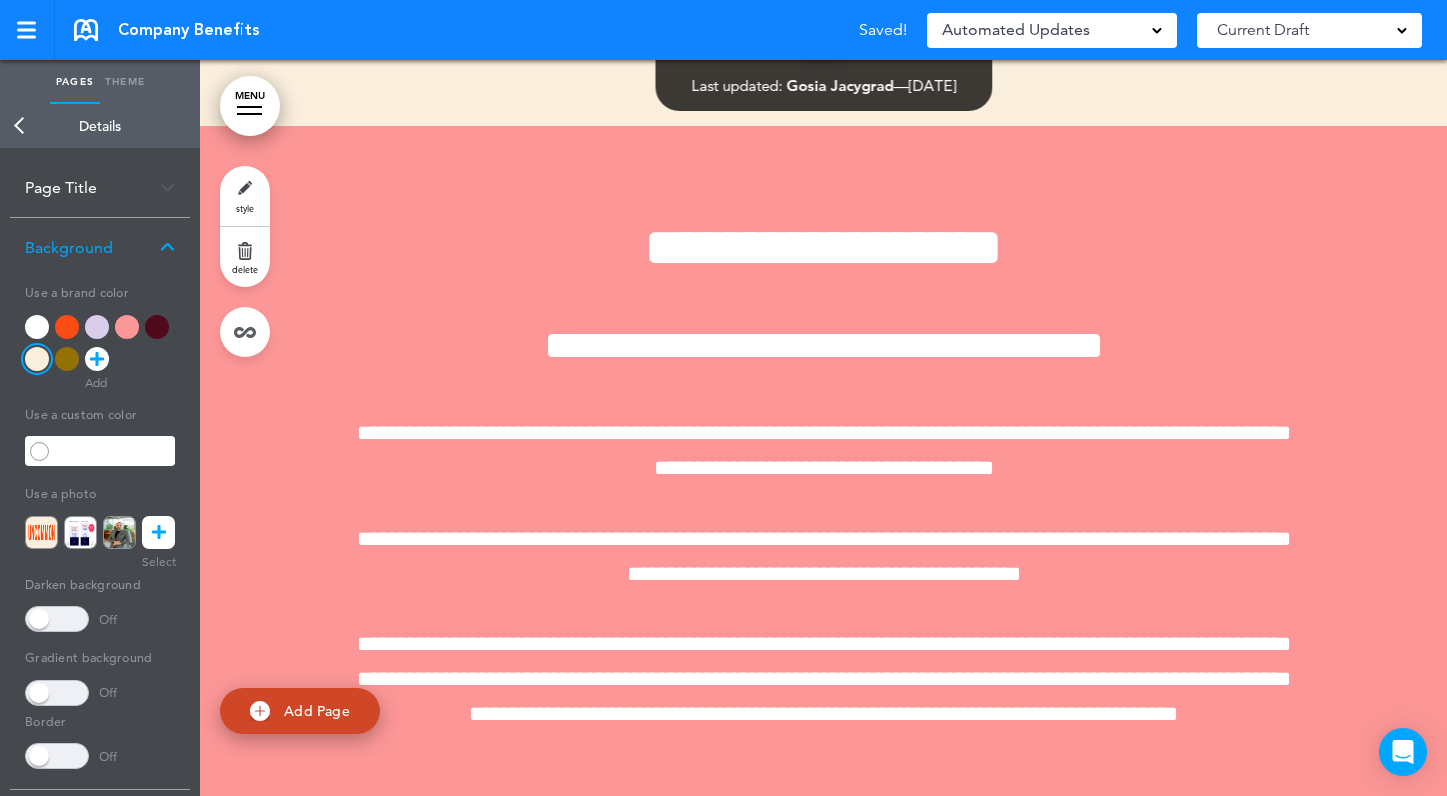 click on "**********" at bounding box center [824, 494] 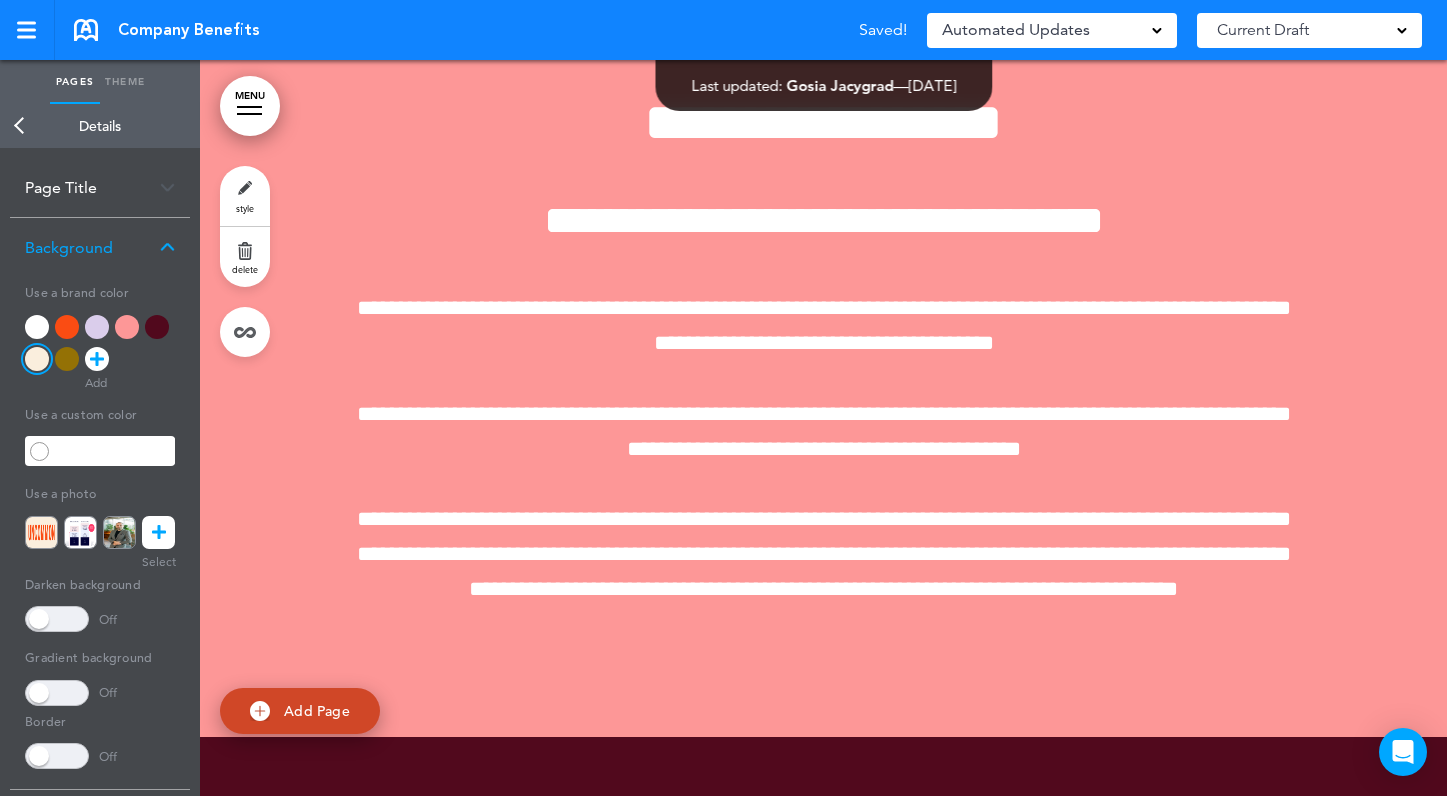 scroll, scrollTop: 9348, scrollLeft: 0, axis: vertical 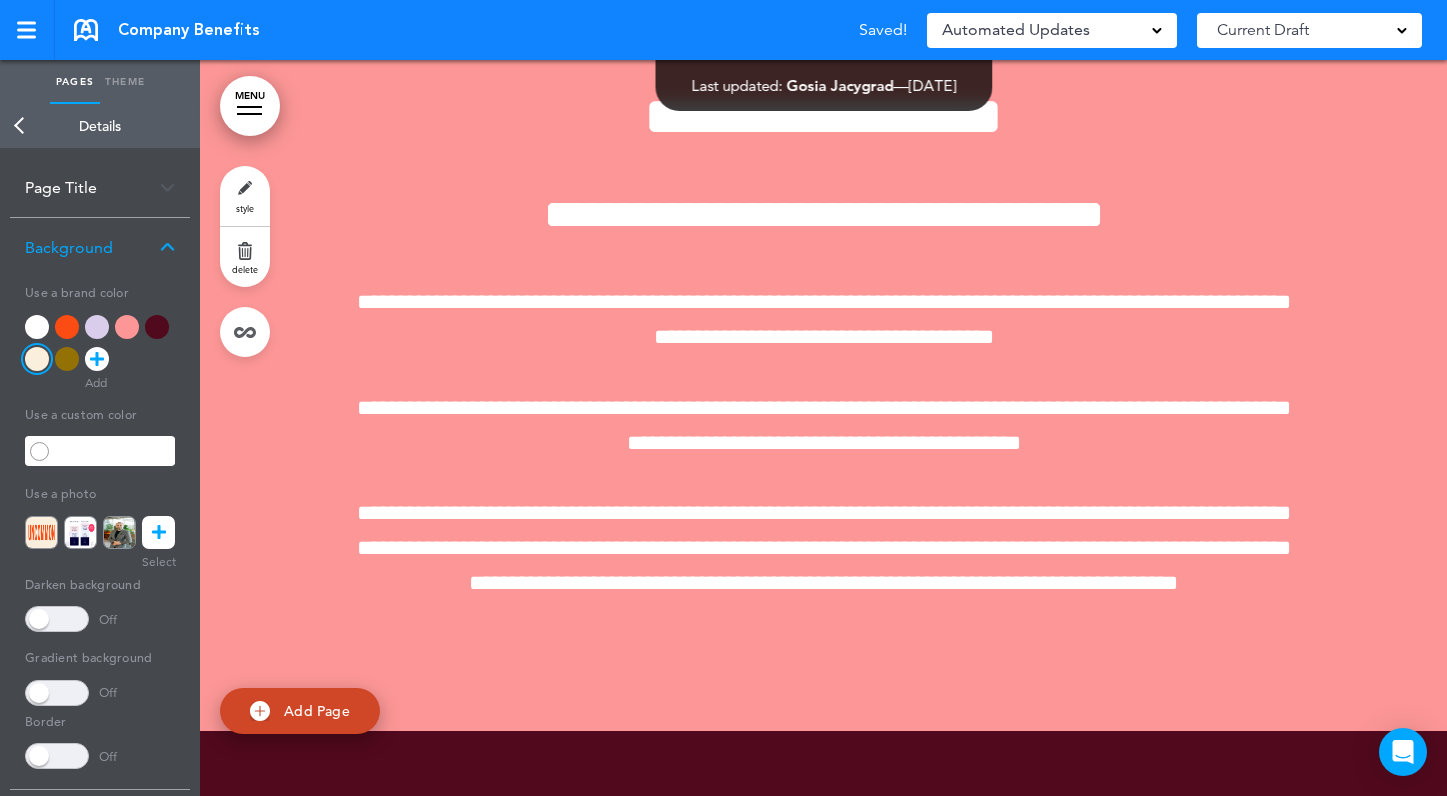 click on "style" at bounding box center [245, 196] 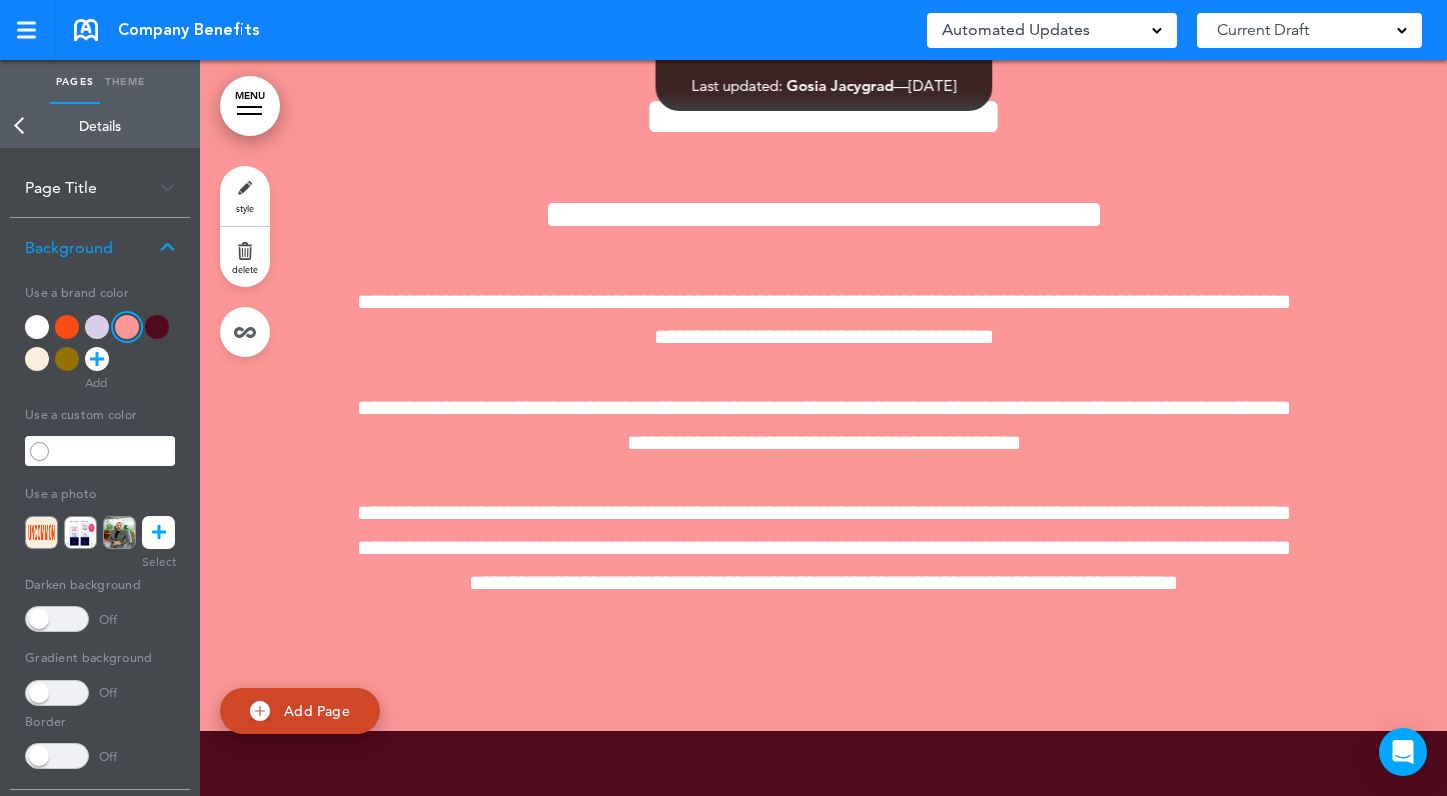 click at bounding box center (67, 327) 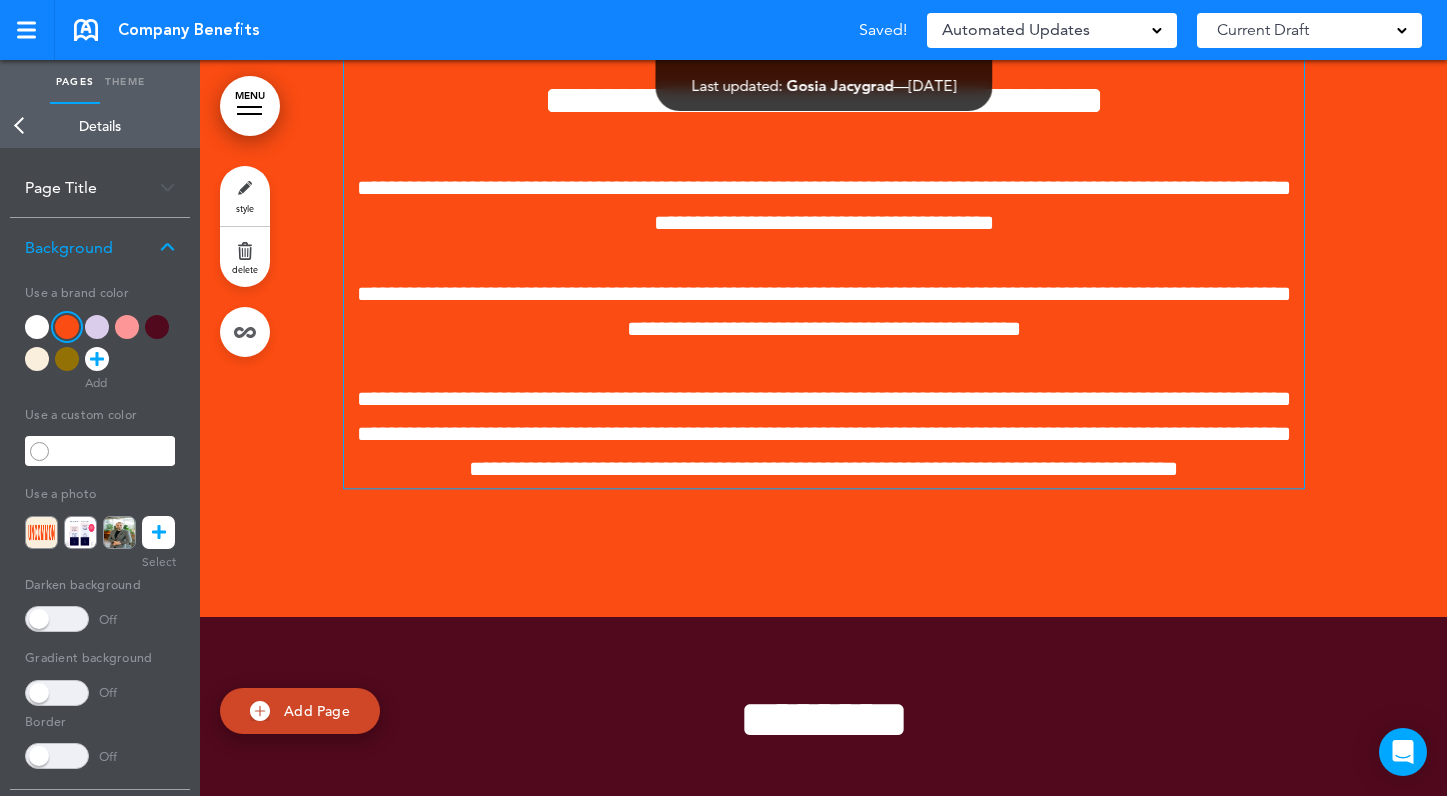 scroll, scrollTop: 9467, scrollLeft: 0, axis: vertical 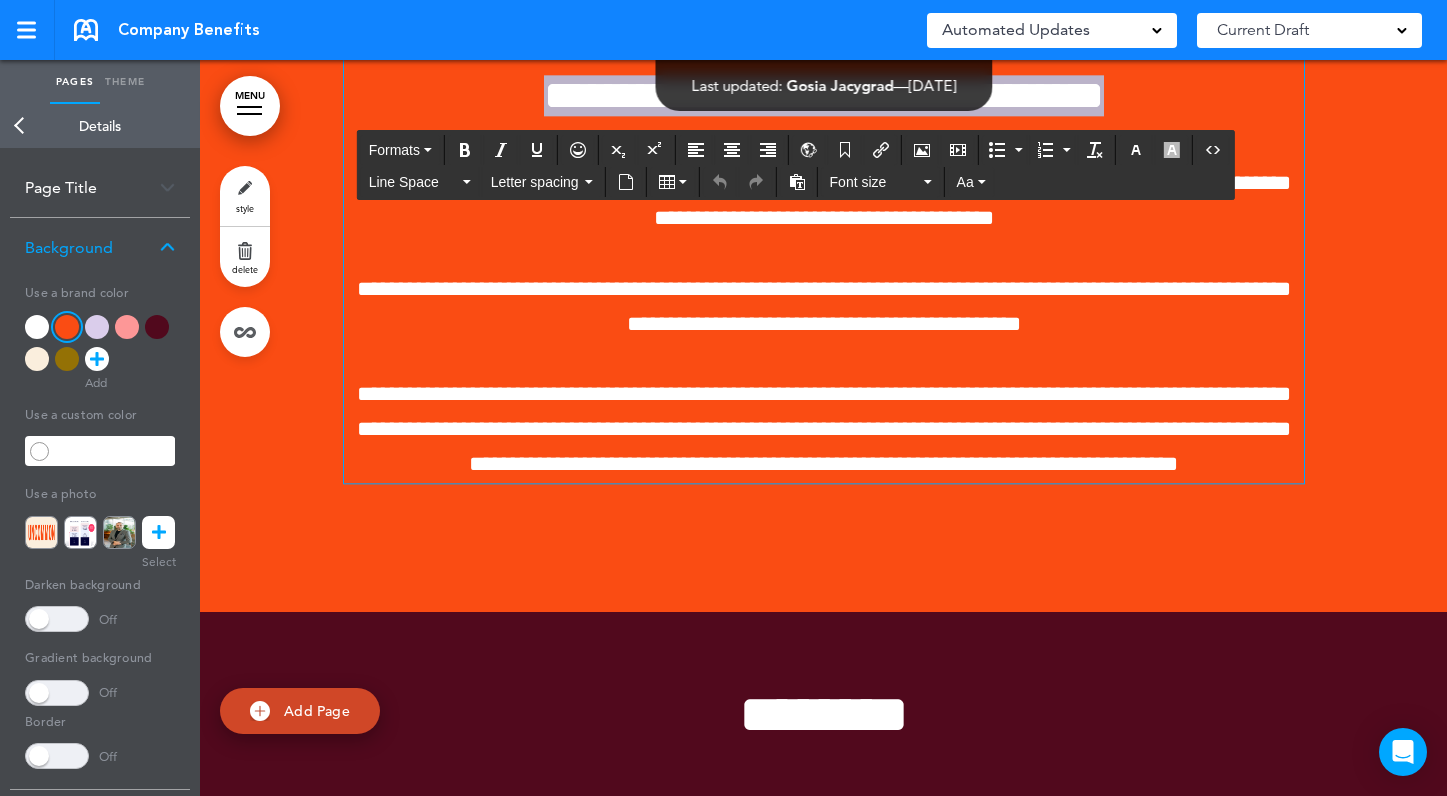 drag, startPoint x: 1125, startPoint y: 259, endPoint x: 517, endPoint y: 251, distance: 608.0526 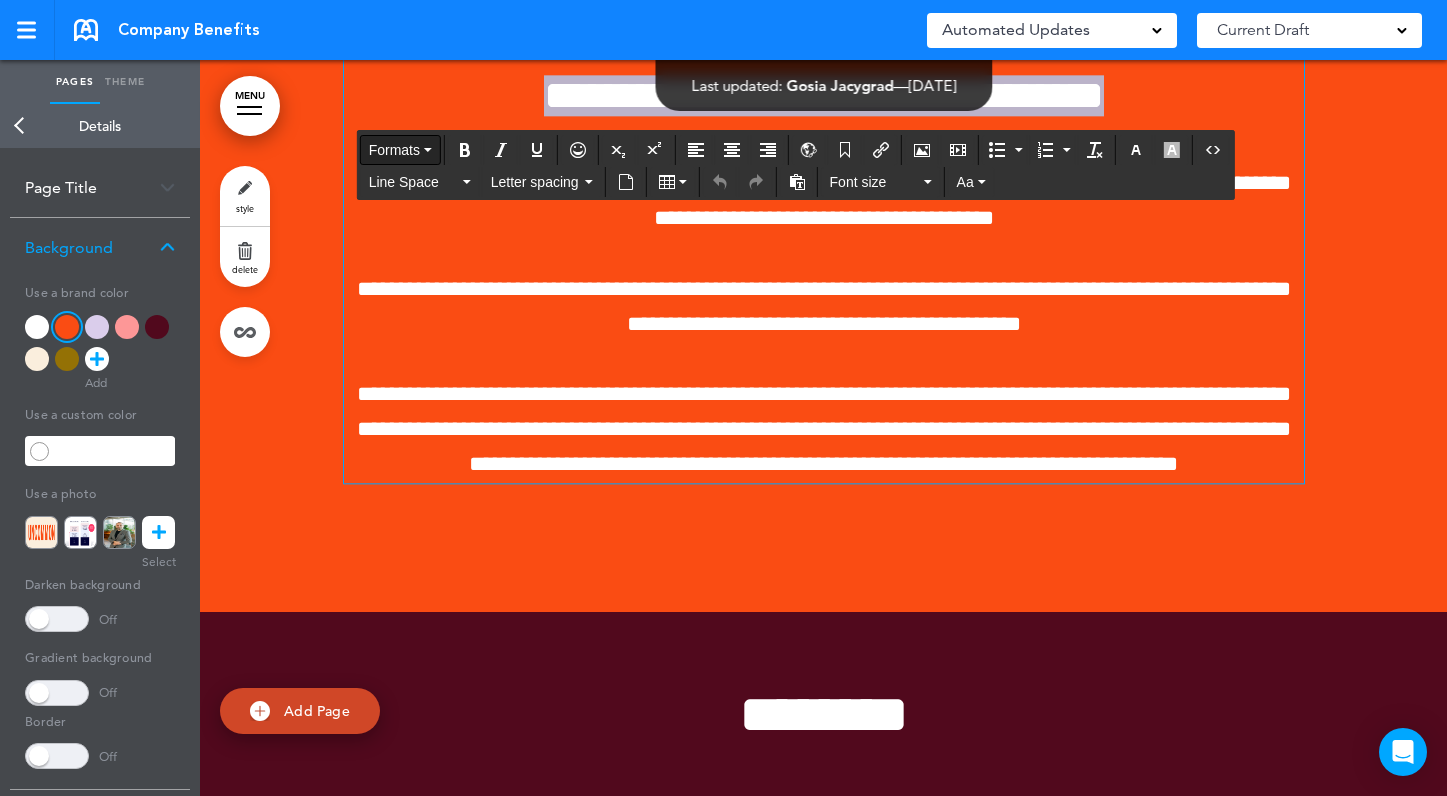 click on "Formats" at bounding box center (400, 150) 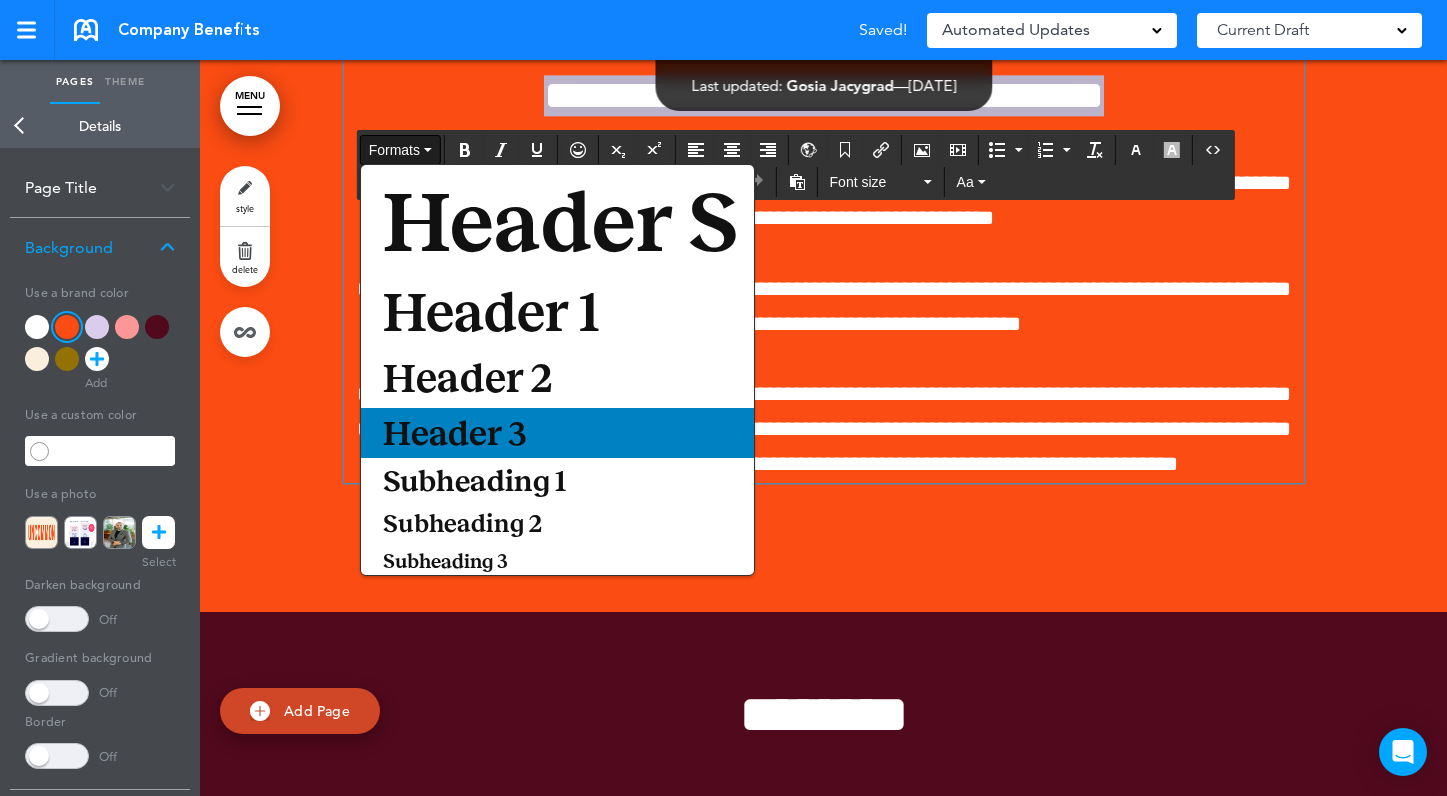 click on "Header 3" at bounding box center [454, 433] 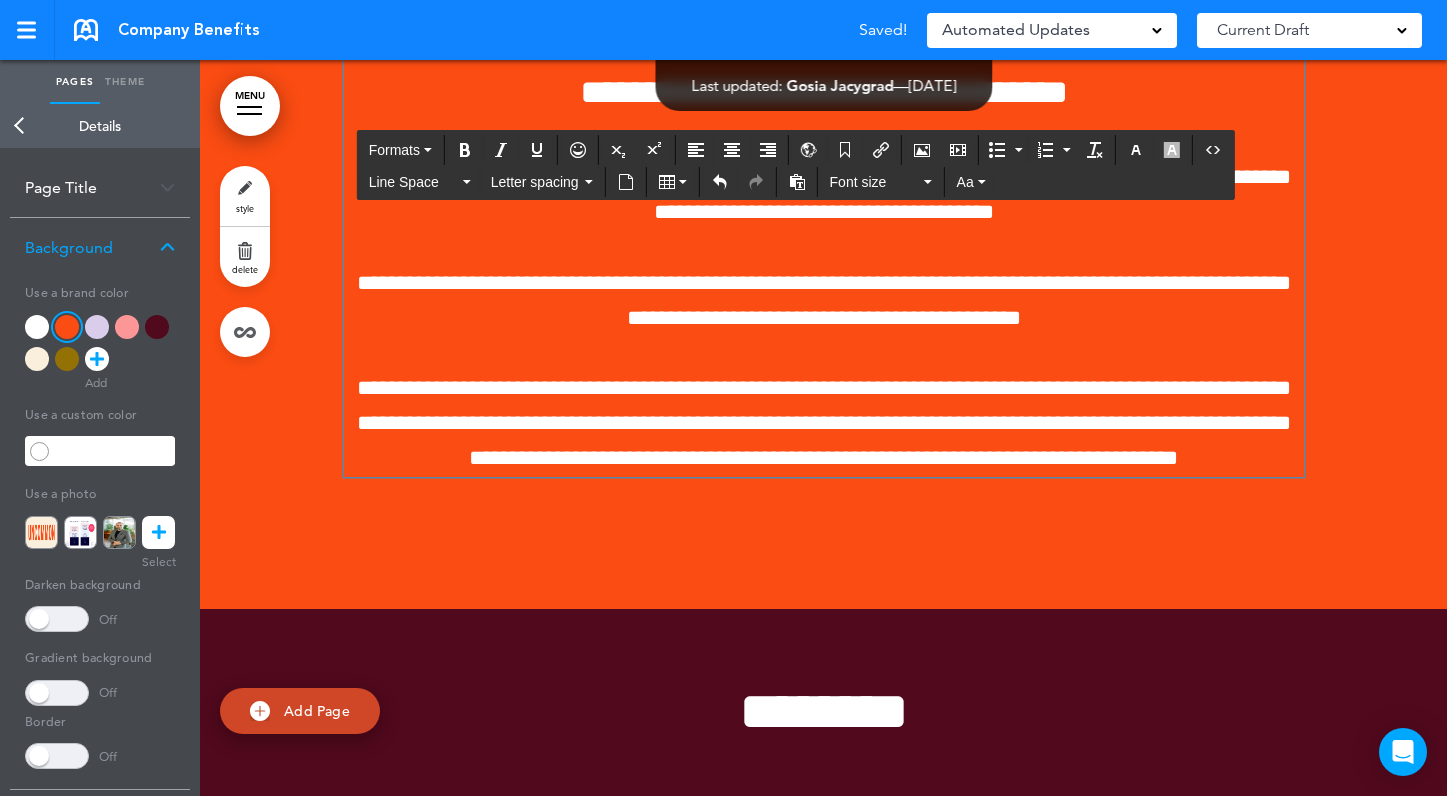 click on "**********" at bounding box center [824, 195] 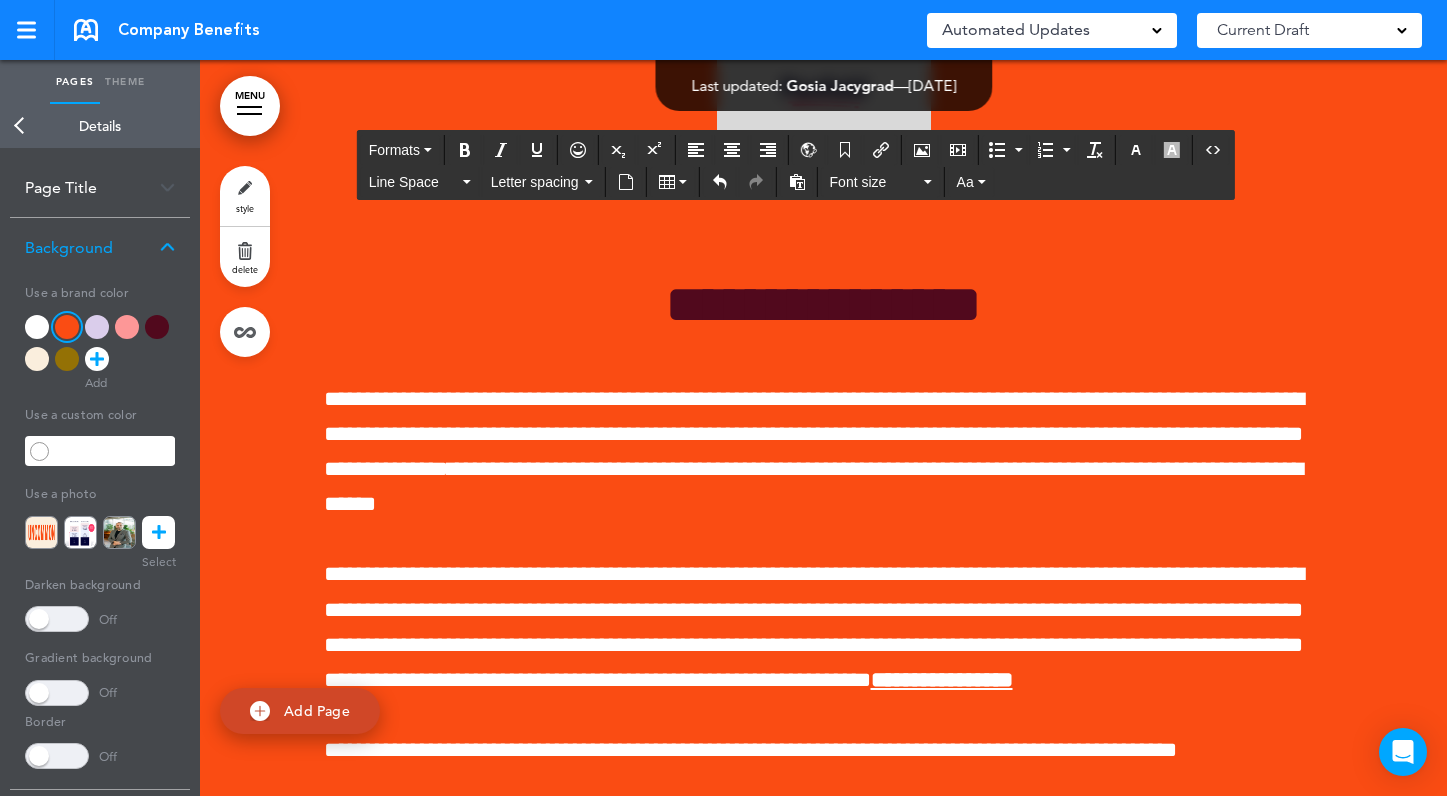 scroll, scrollTop: 2362, scrollLeft: 0, axis: vertical 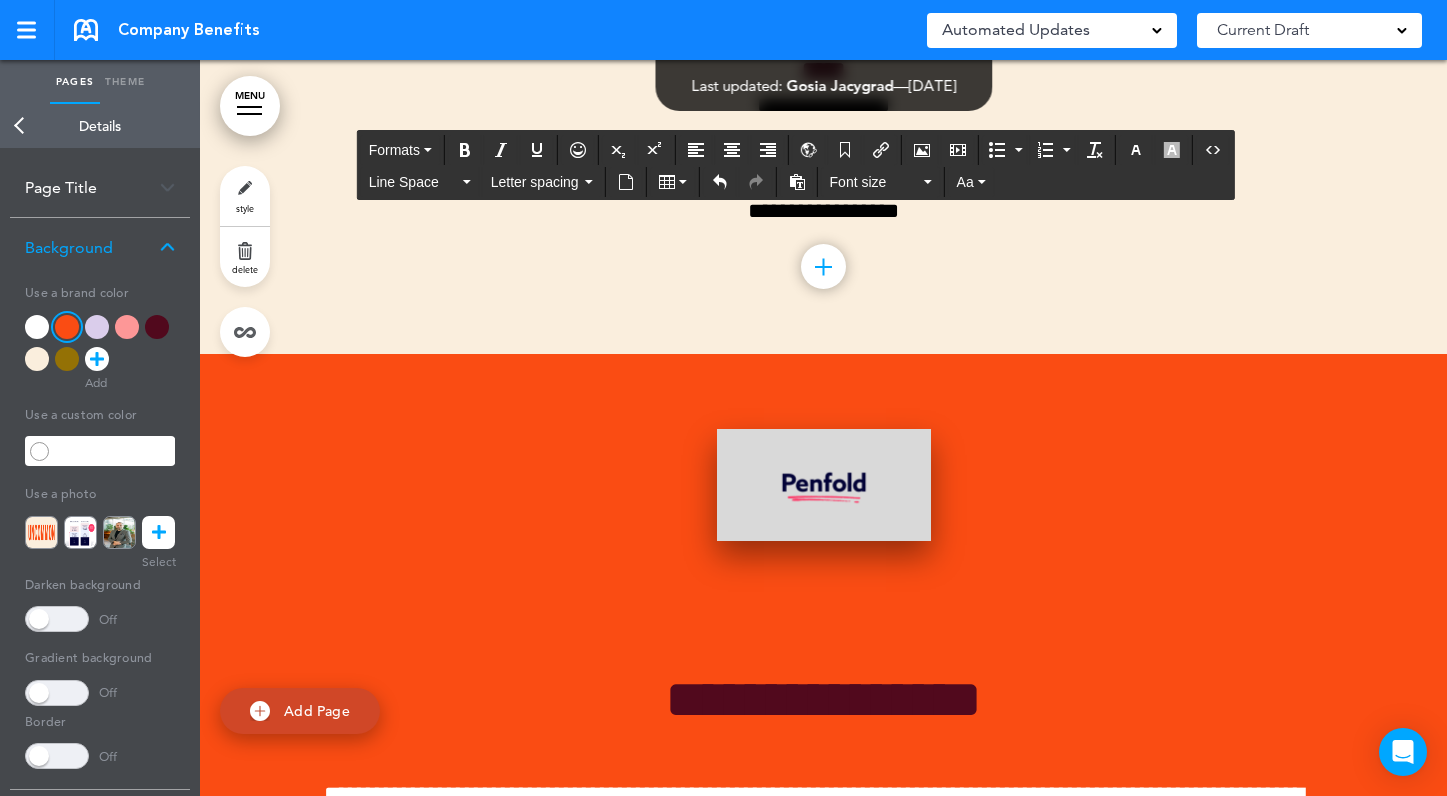 click at bounding box center (824, 485) 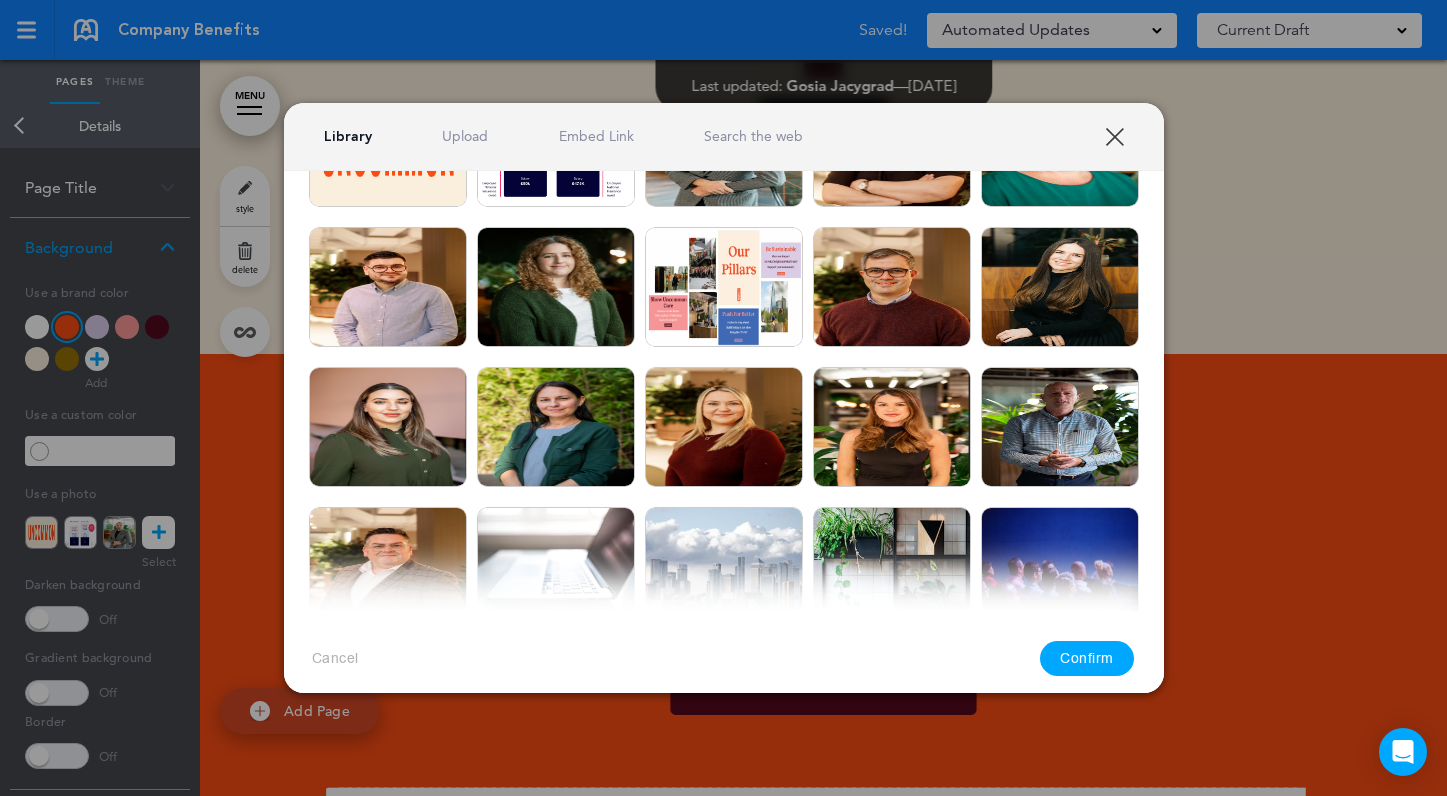 scroll, scrollTop: 0, scrollLeft: 0, axis: both 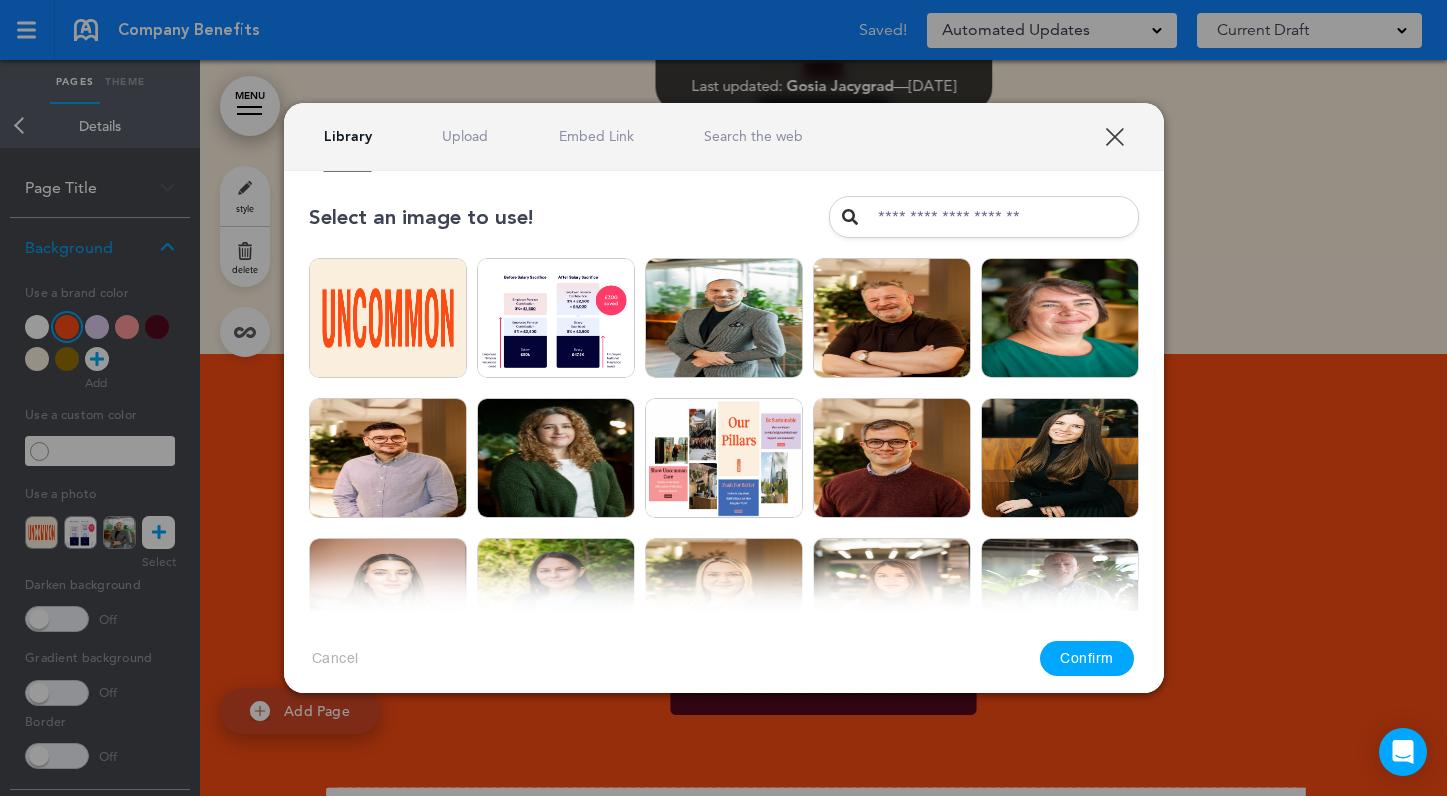 click on "Upload" at bounding box center [465, 136] 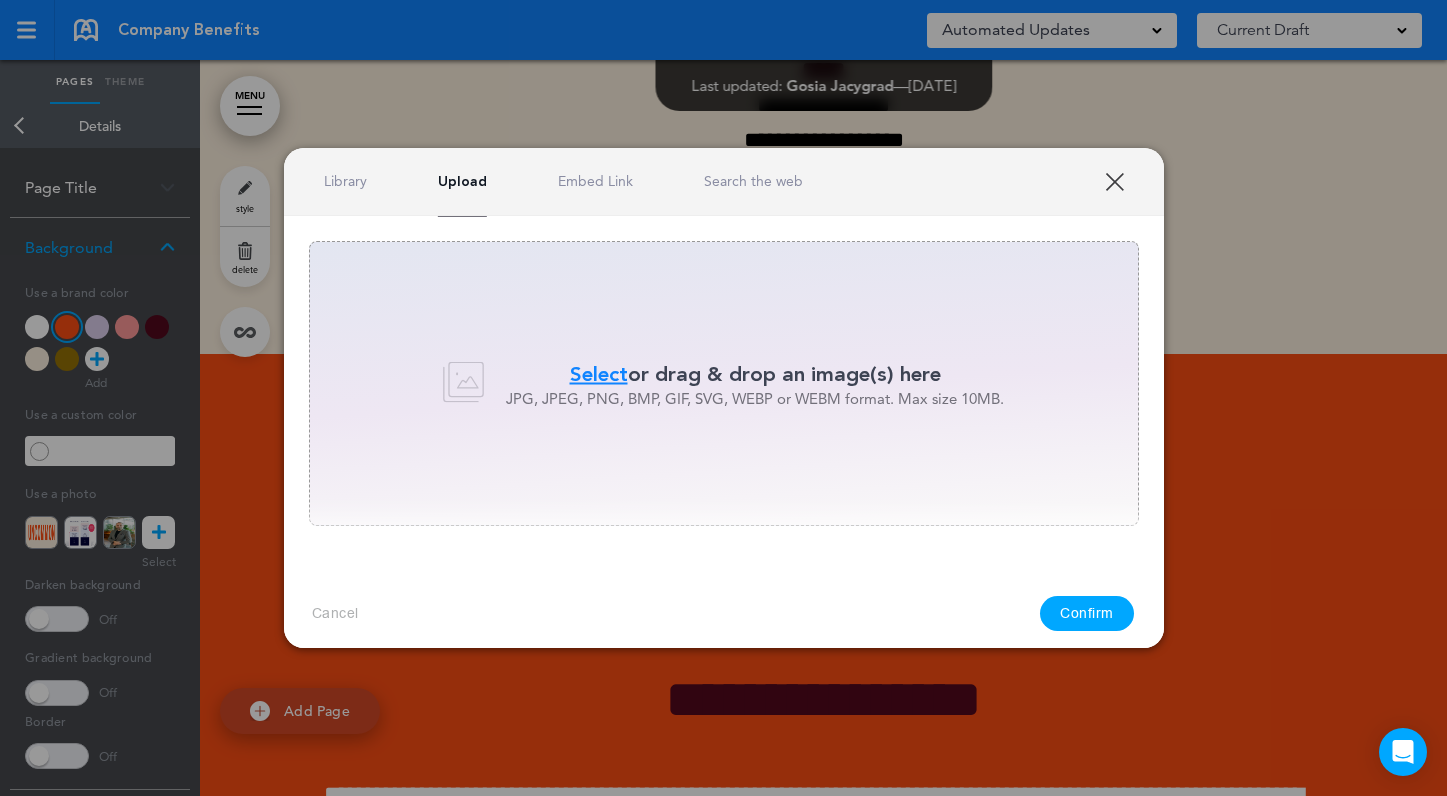 click on "Cancel" at bounding box center [335, 613] 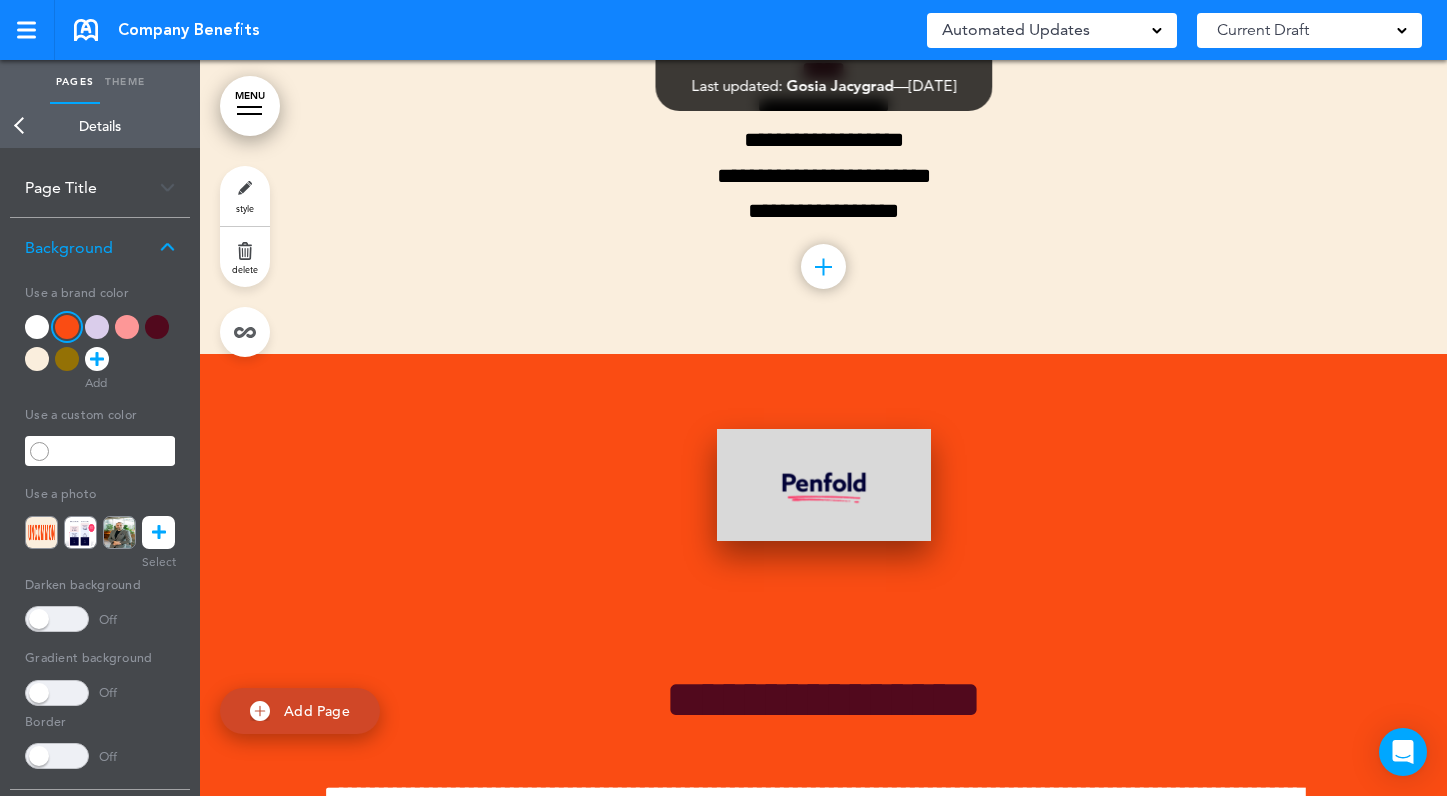 click at bounding box center (824, 485) 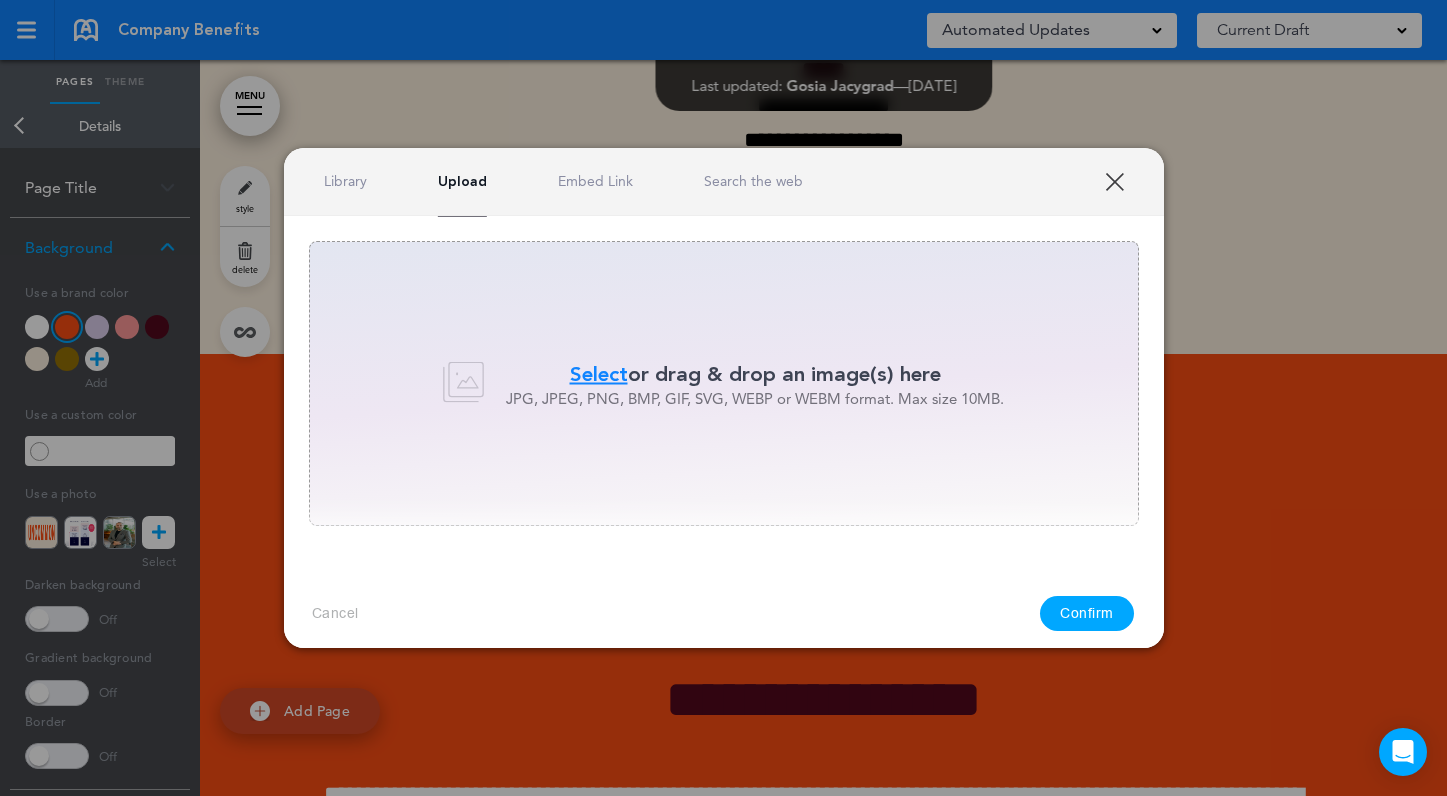 click on "Library
Upload
Embed Link
Search the web" at bounding box center (724, 182) 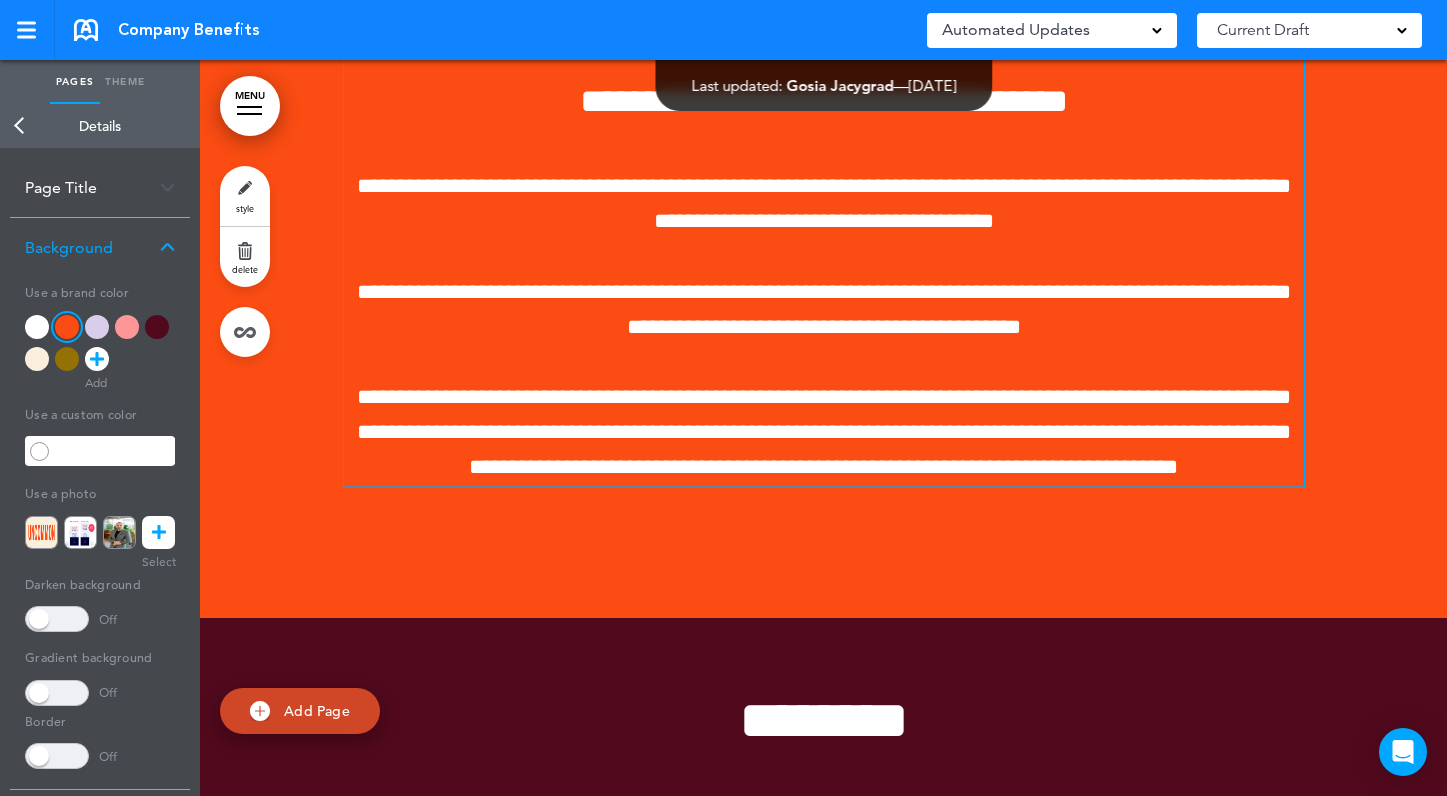 scroll, scrollTop: 9426, scrollLeft: 0, axis: vertical 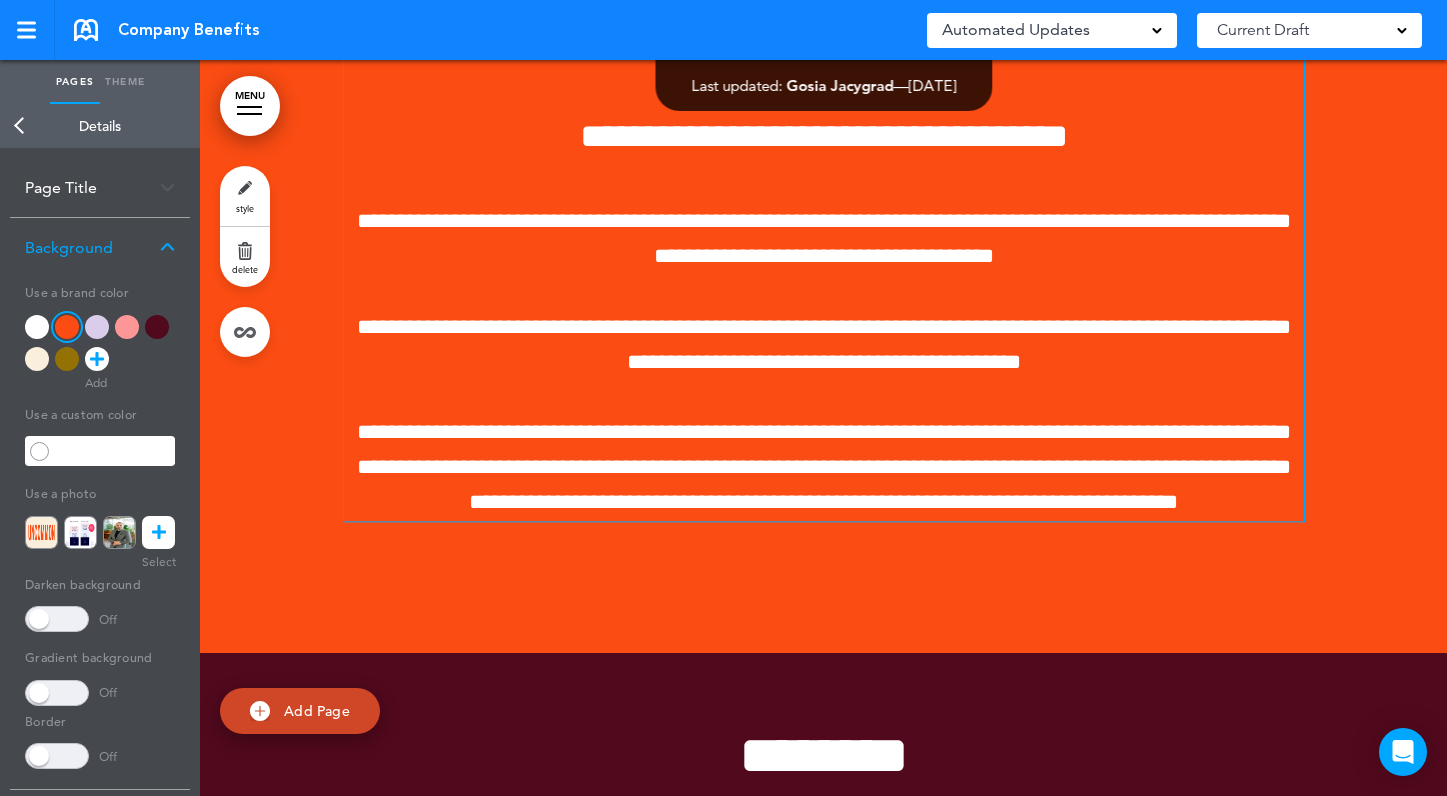 click on "**********" at bounding box center [824, 42] 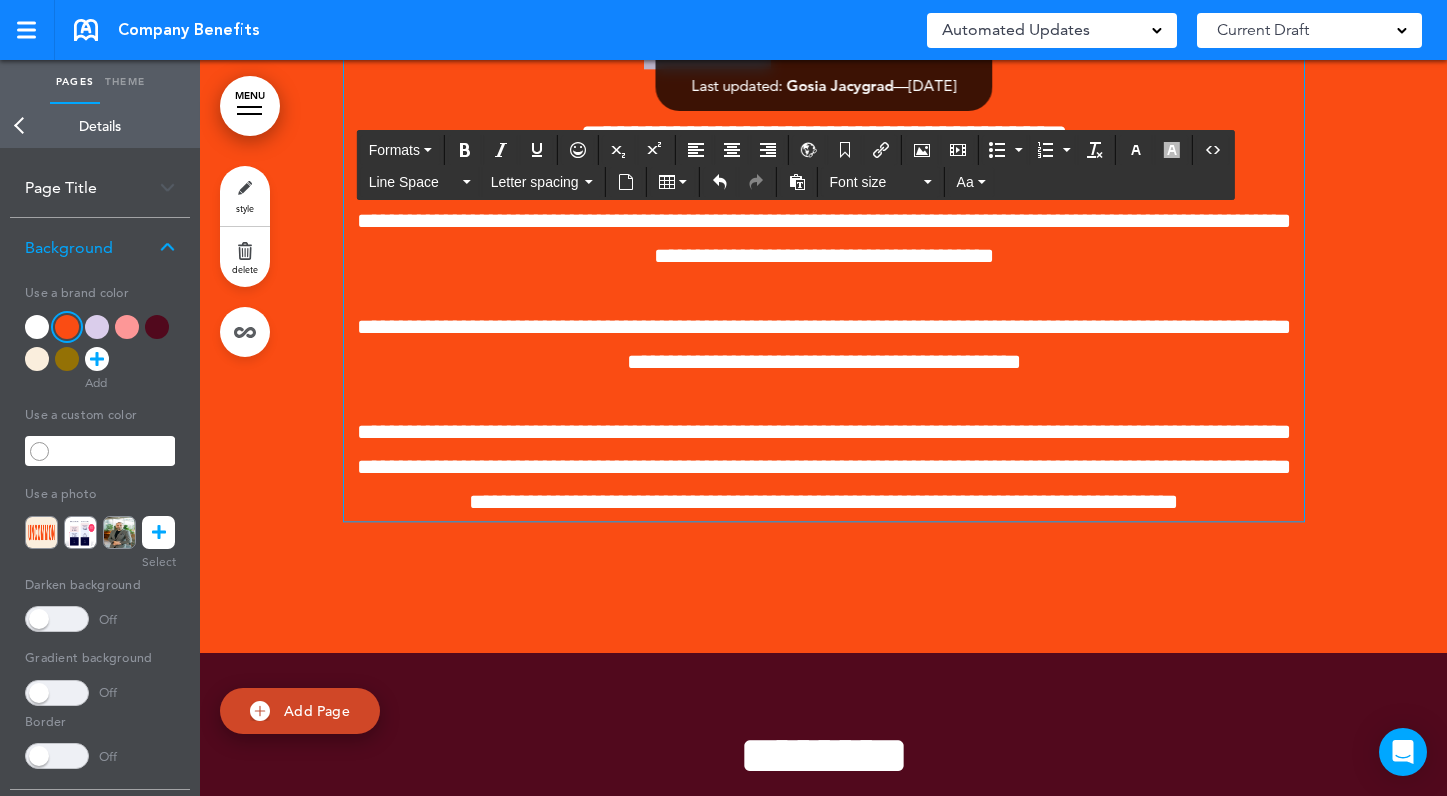 click on "**********" at bounding box center [824, 42] 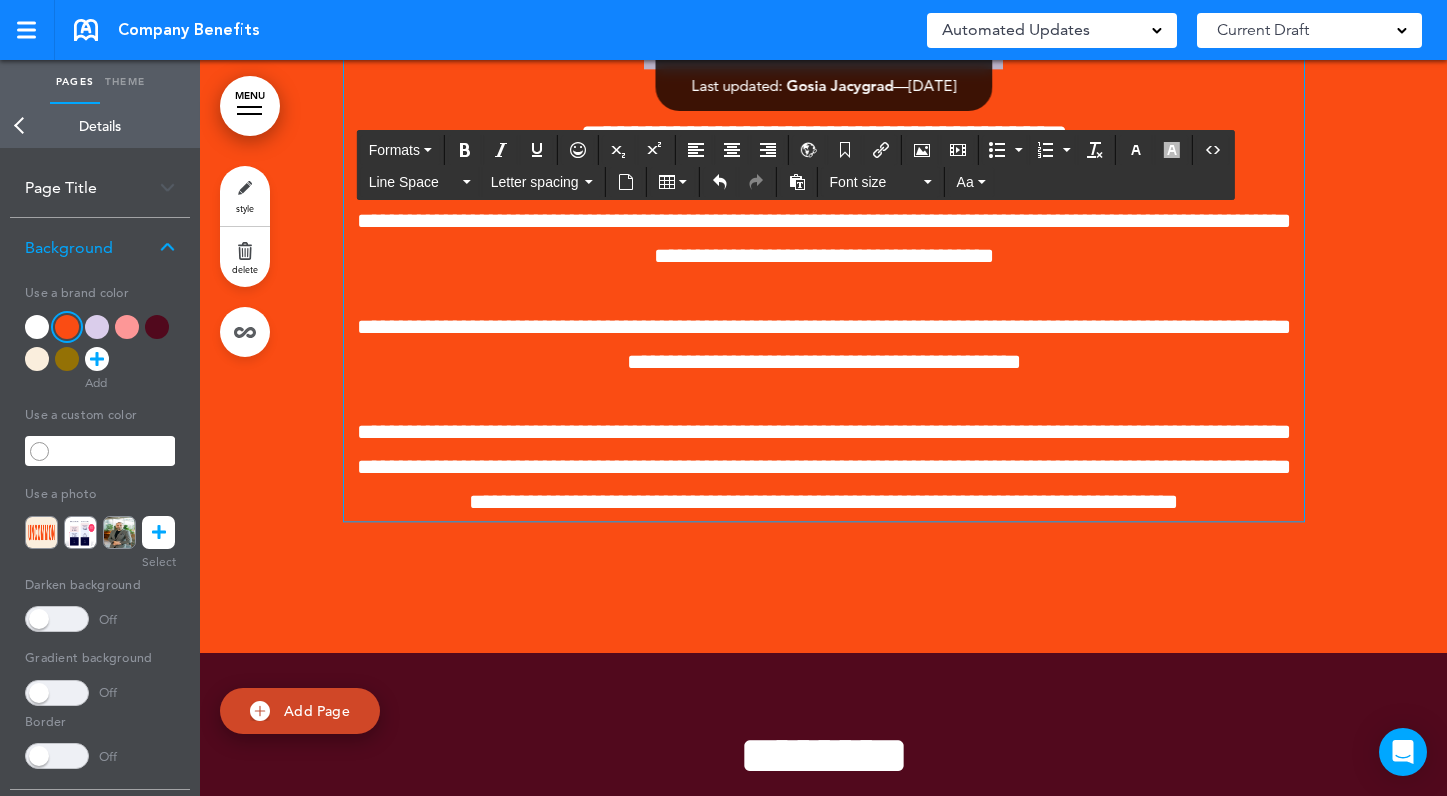 click on "**********" at bounding box center [824, 42] 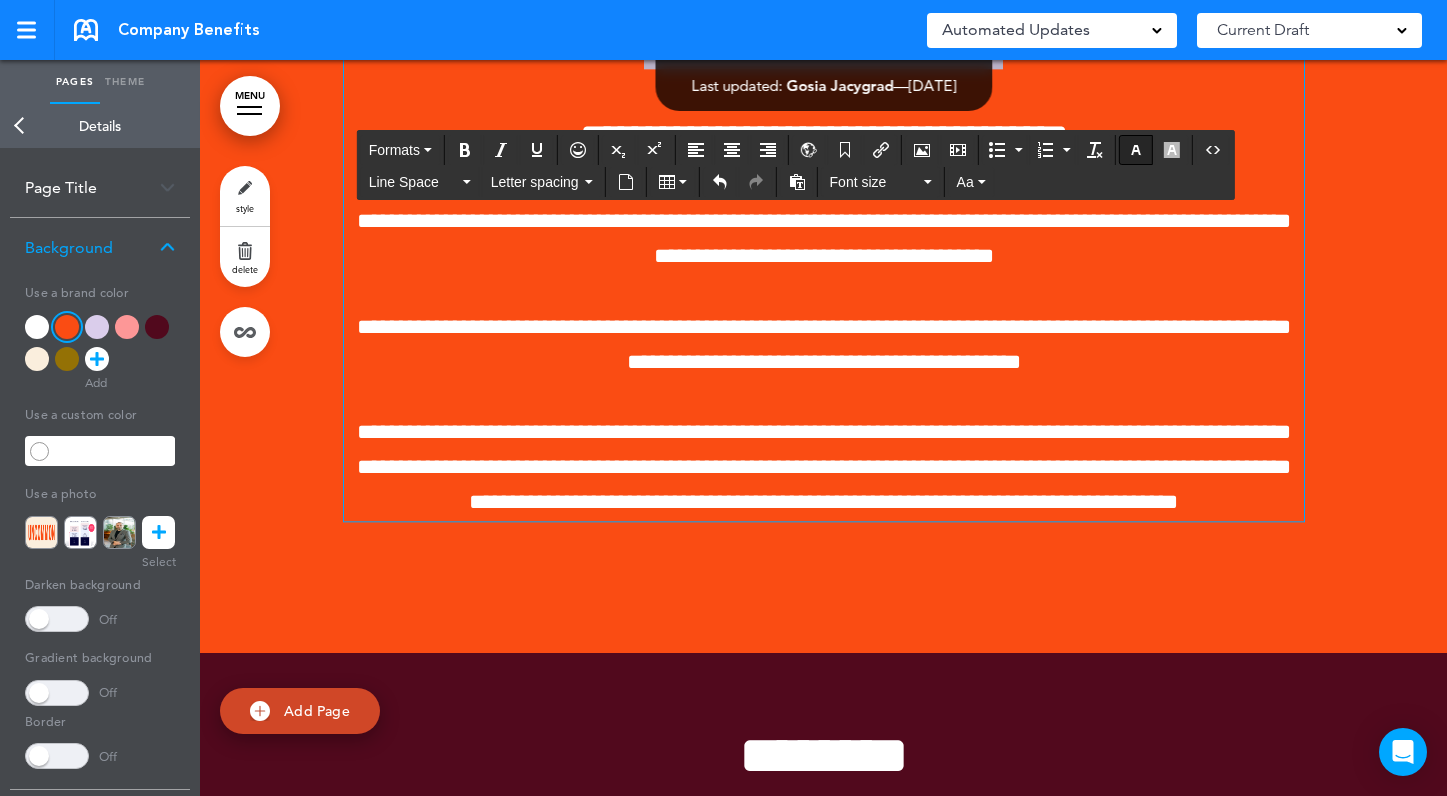 click at bounding box center (1136, 150) 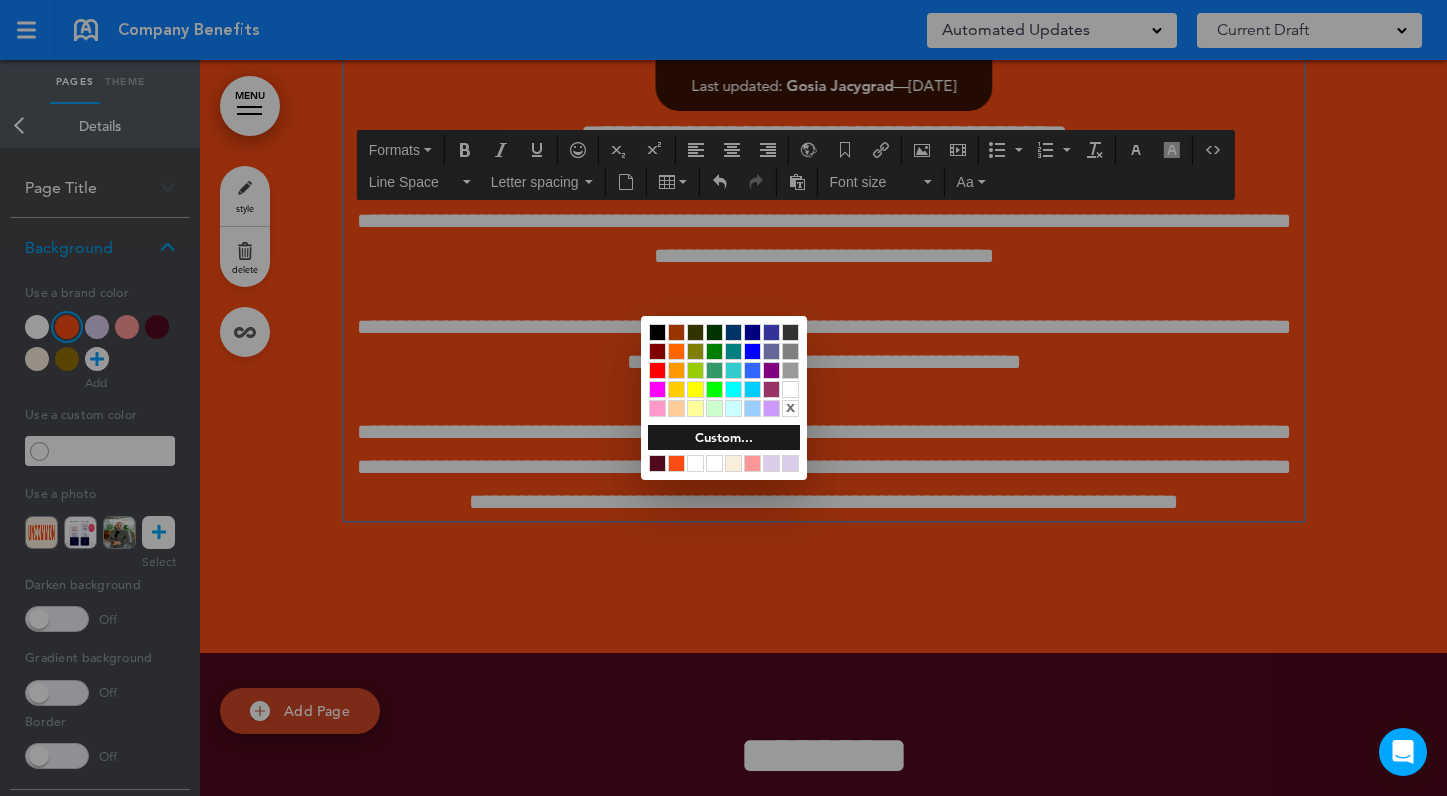 click at bounding box center (657, 463) 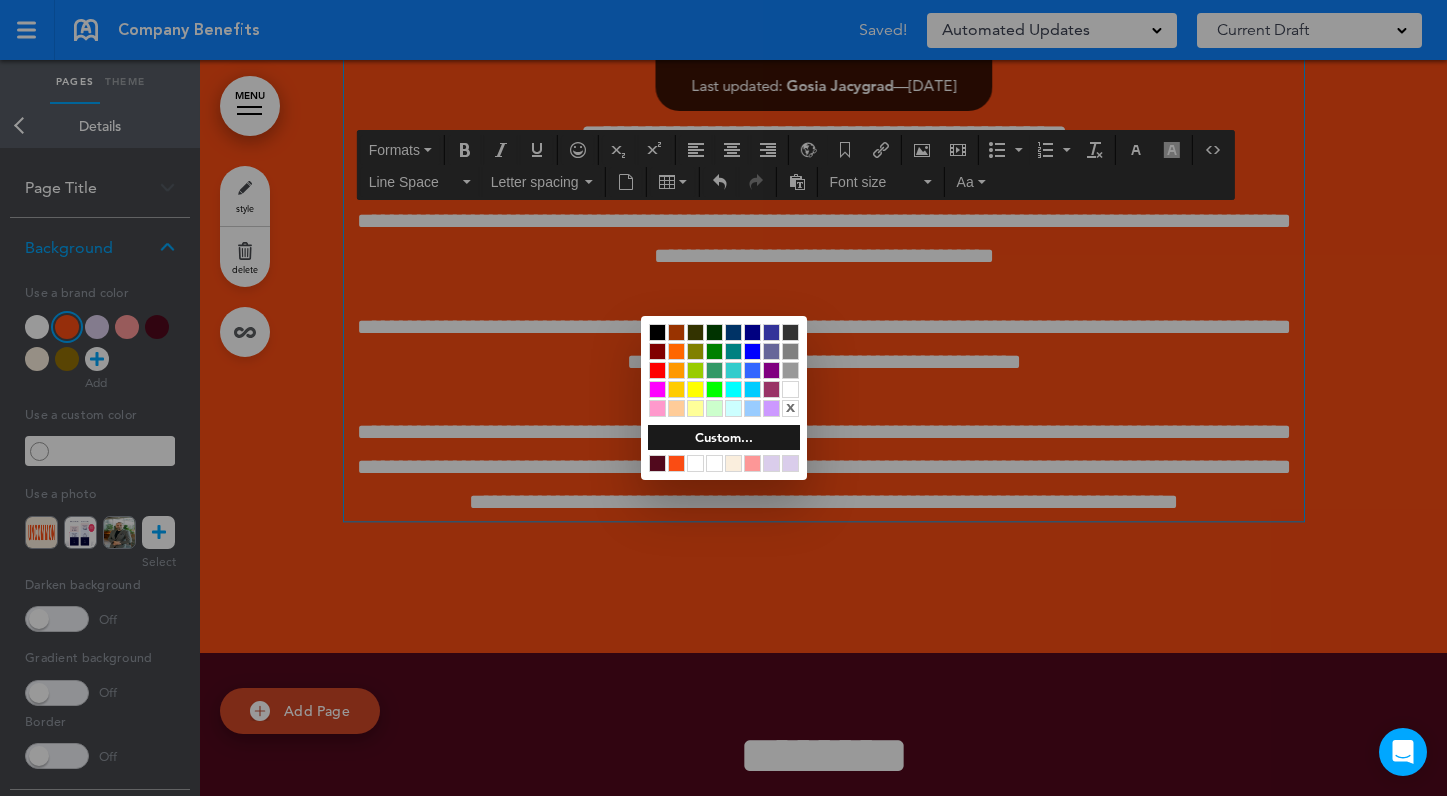 click at bounding box center (657, 463) 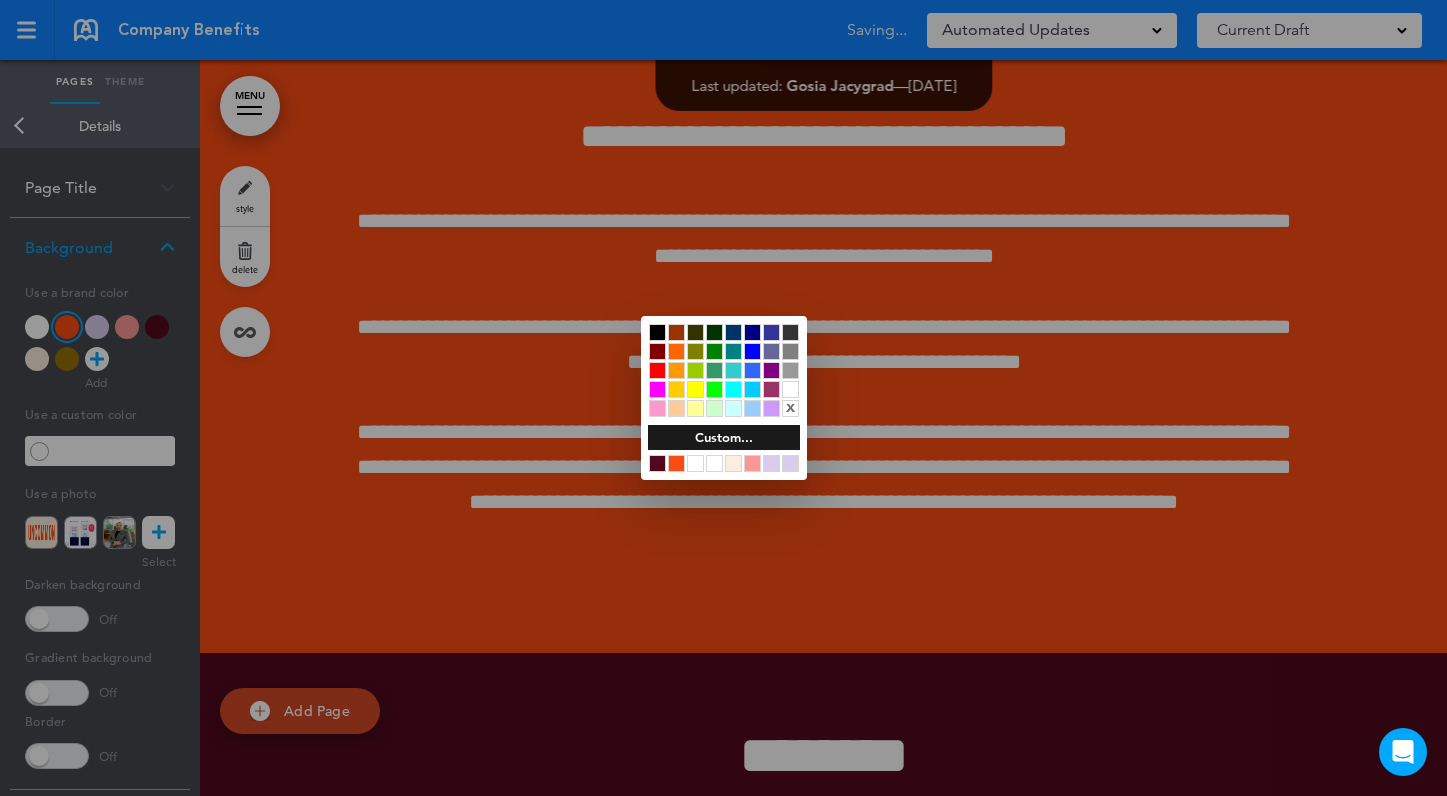 click at bounding box center (657, 463) 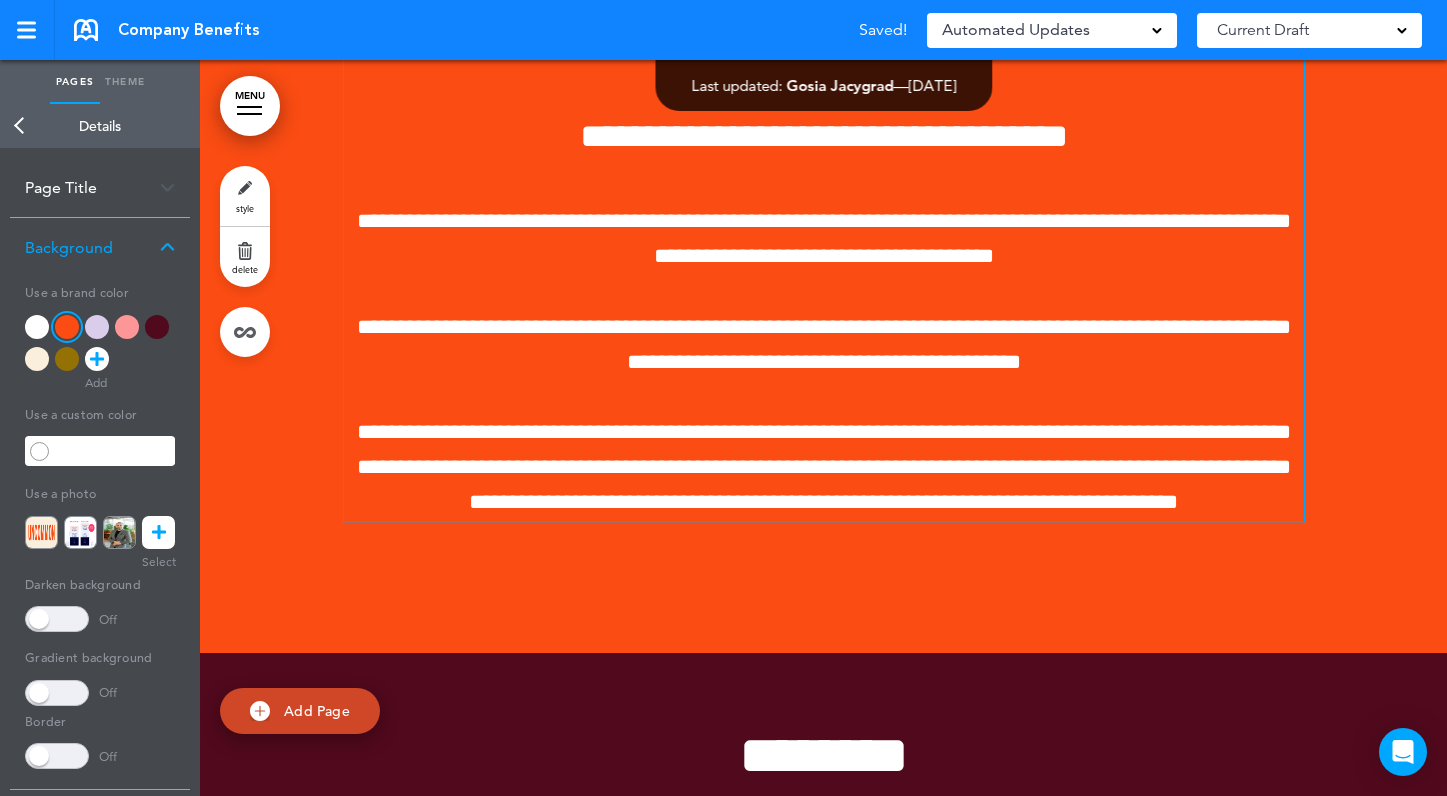 click on "**********" at bounding box center [824, 239] 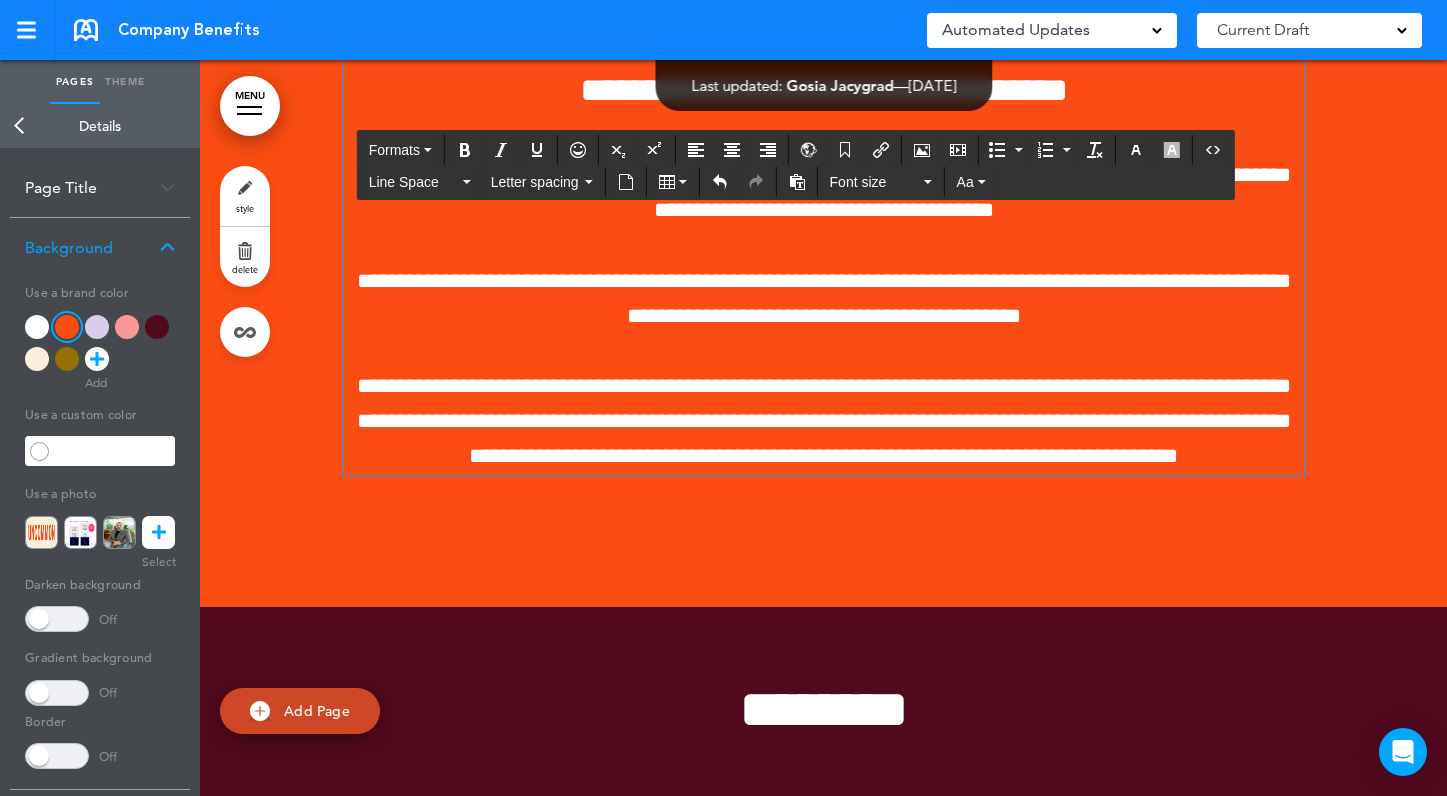 scroll, scrollTop: 9484, scrollLeft: 0, axis: vertical 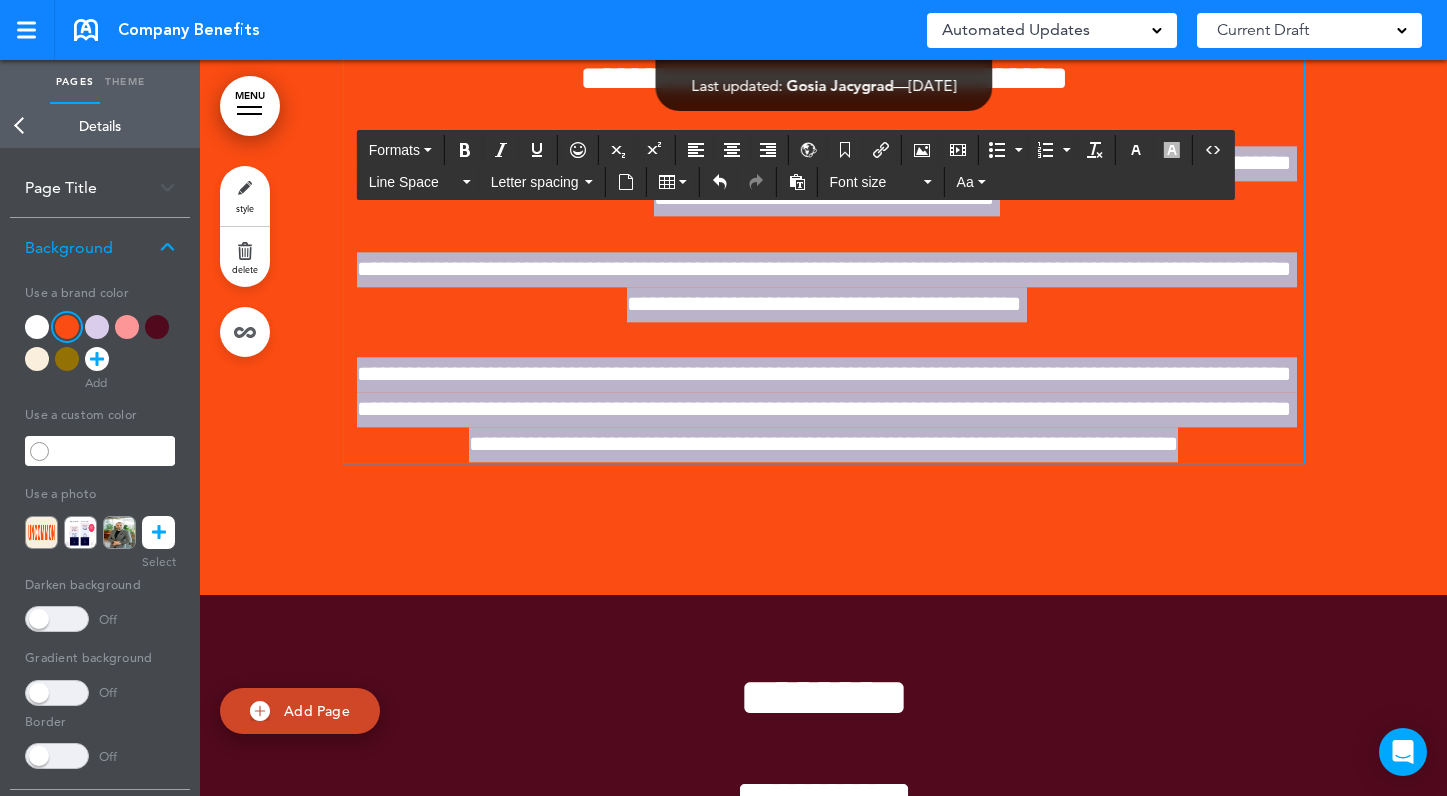 drag, startPoint x: 926, startPoint y: 637, endPoint x: 356, endPoint y: 328, distance: 648.368 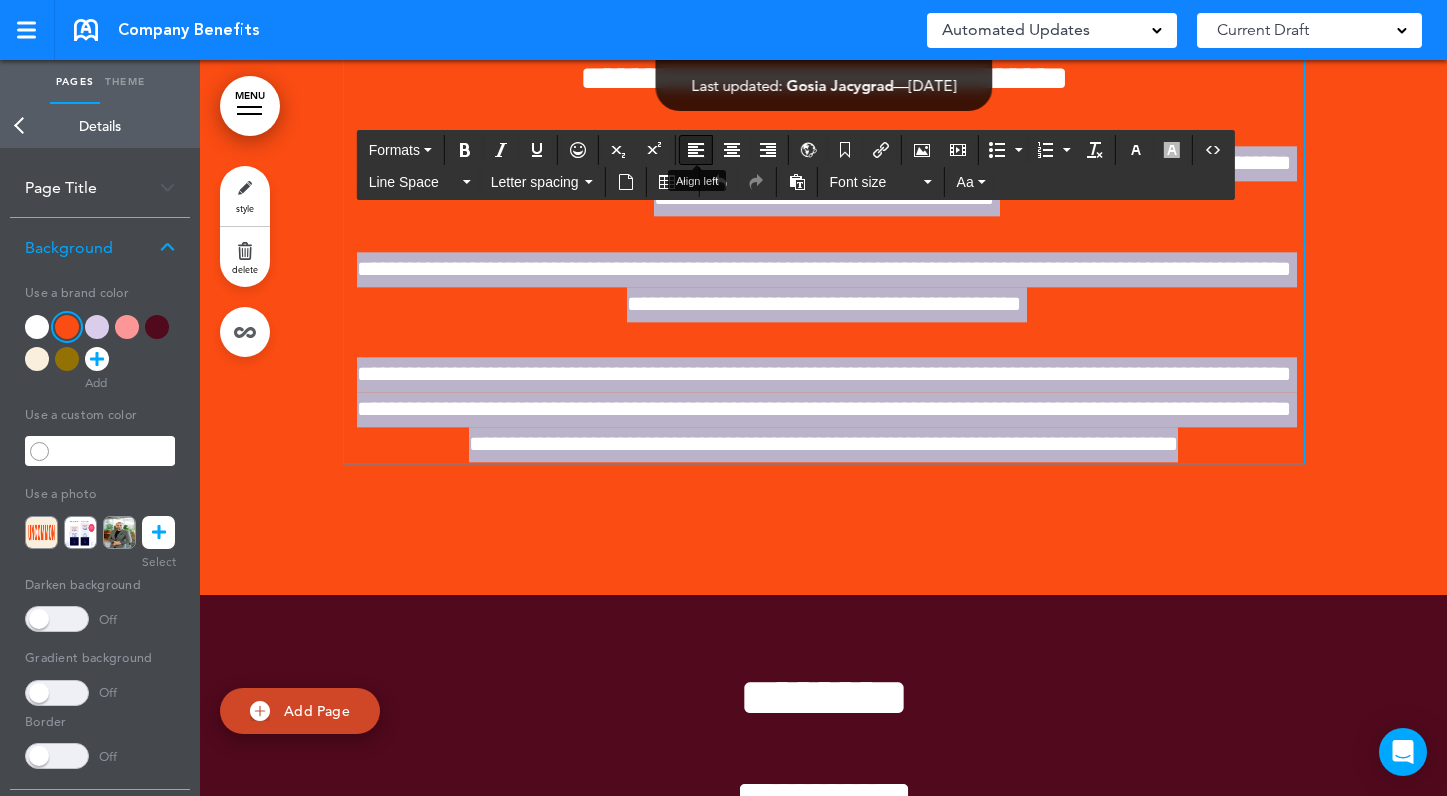 click at bounding box center [696, 150] 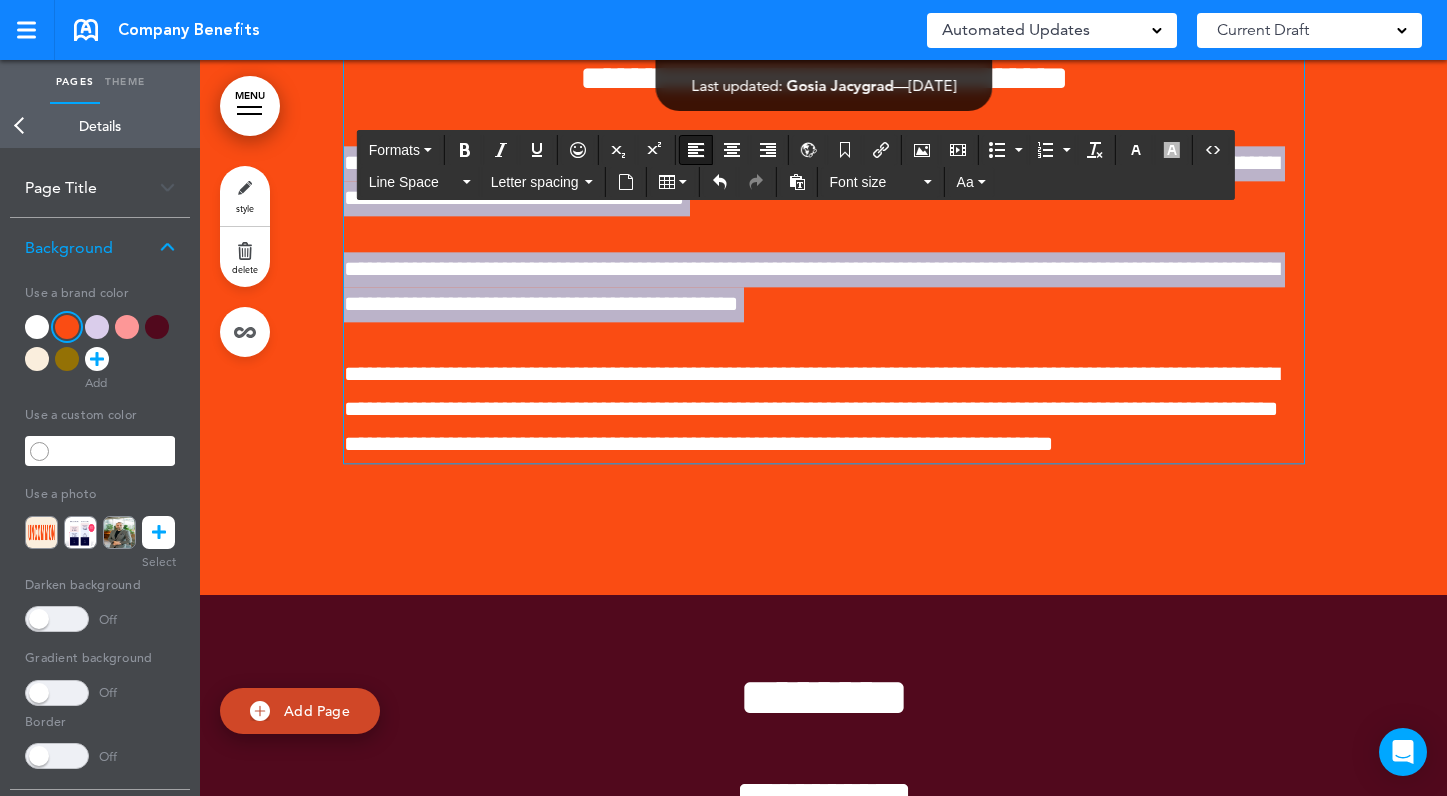 click on "**********" at bounding box center [811, 286] 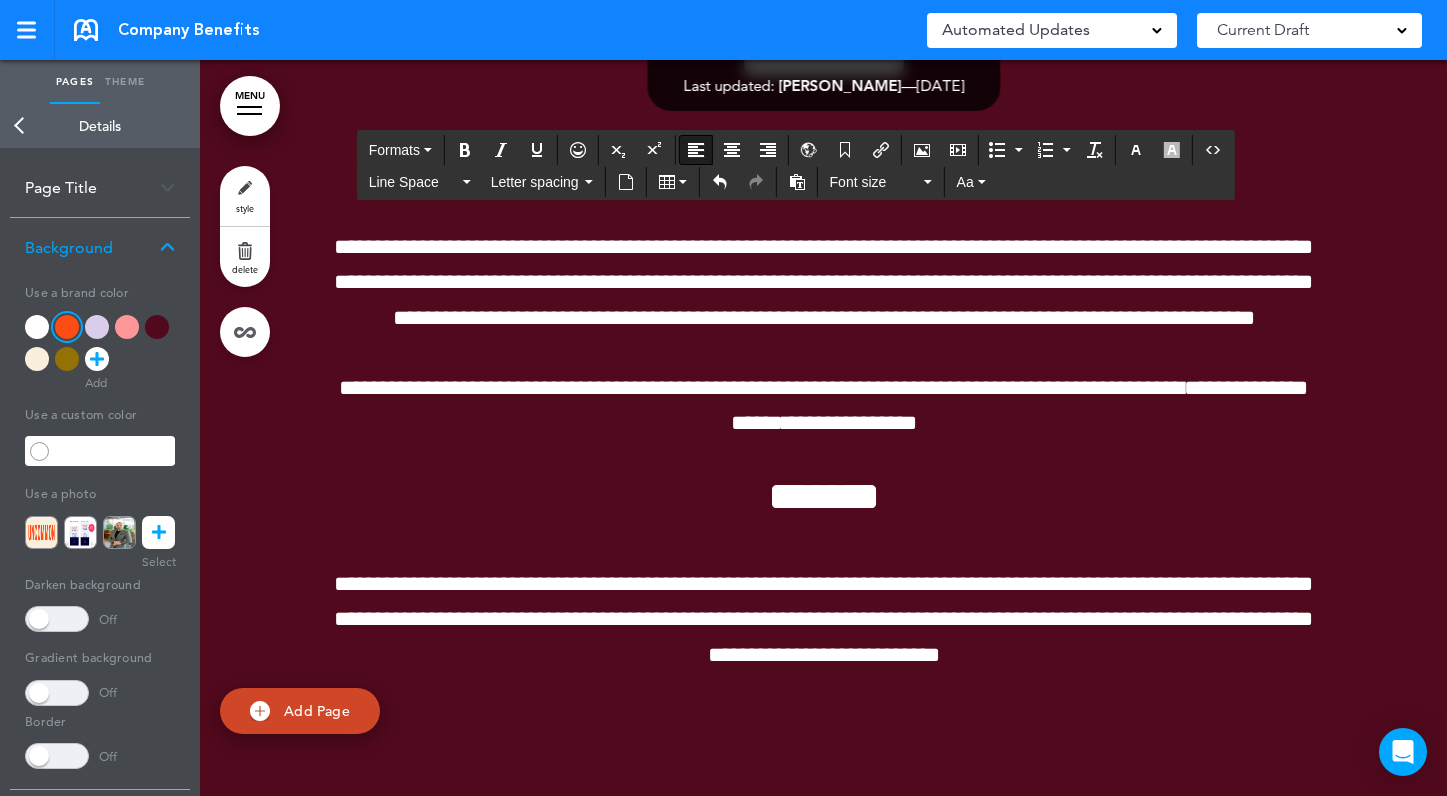 scroll, scrollTop: 10118, scrollLeft: 0, axis: vertical 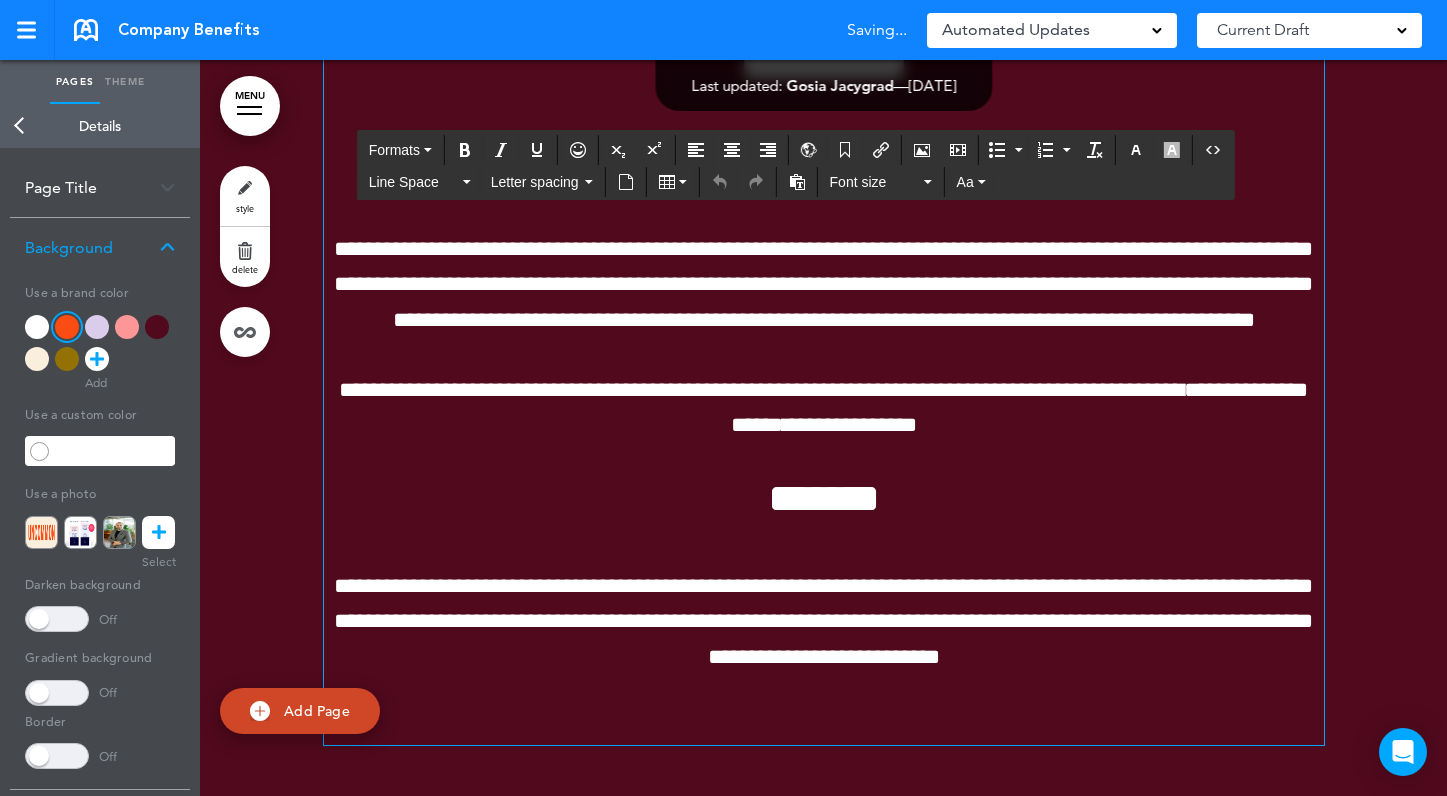 click on "**********" at bounding box center (824, 161) 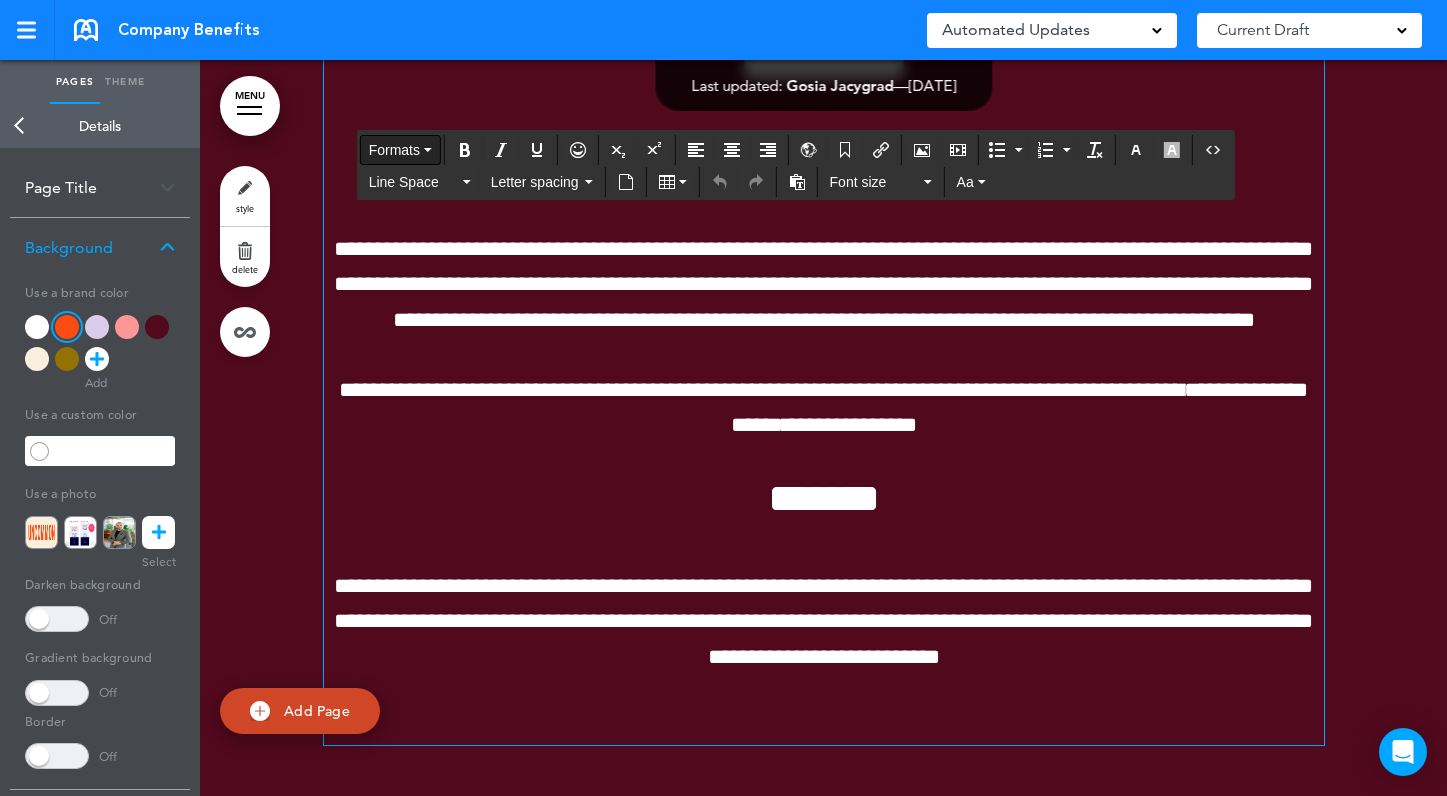click on "Formats" at bounding box center [400, 150] 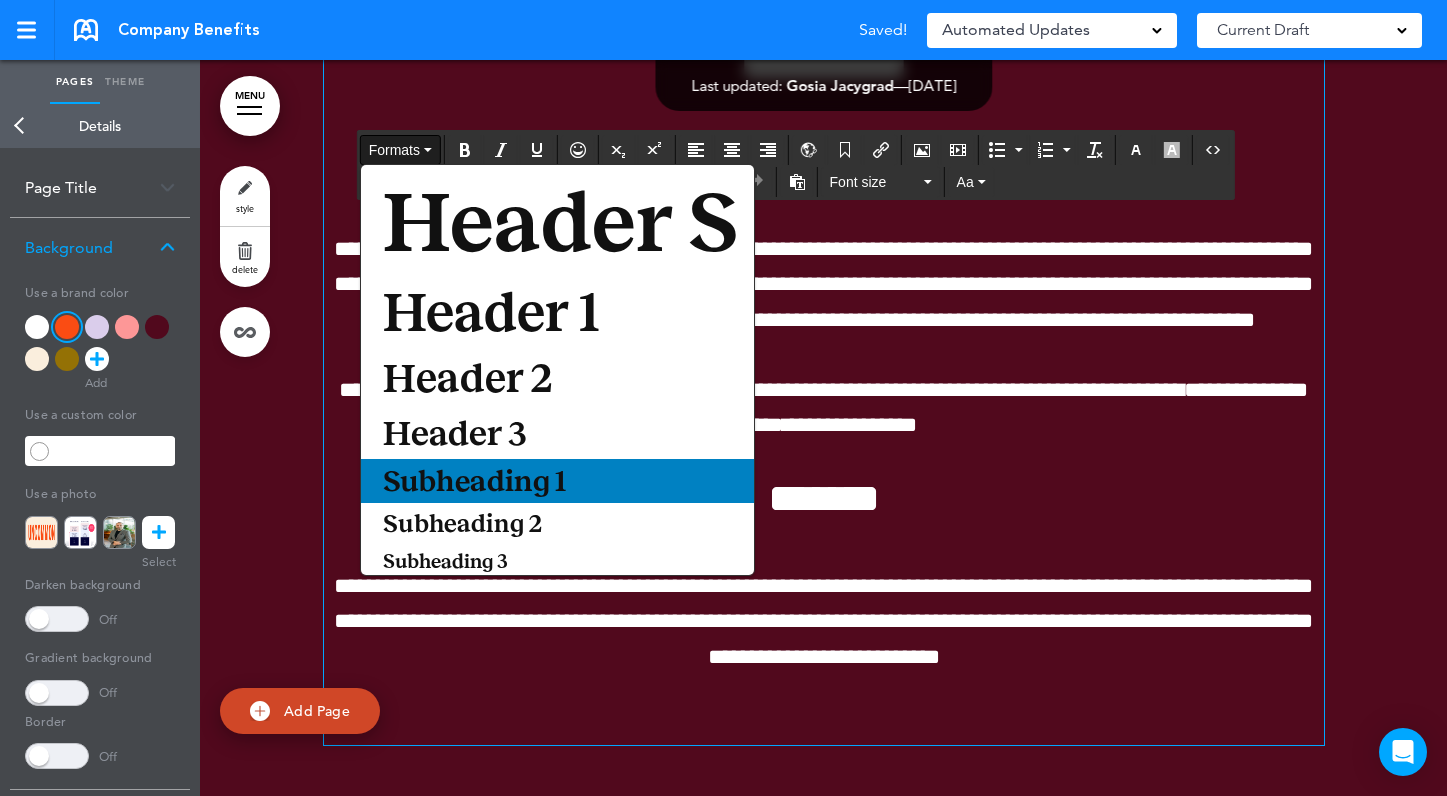 click on "Subheading 1" at bounding box center (474, 481) 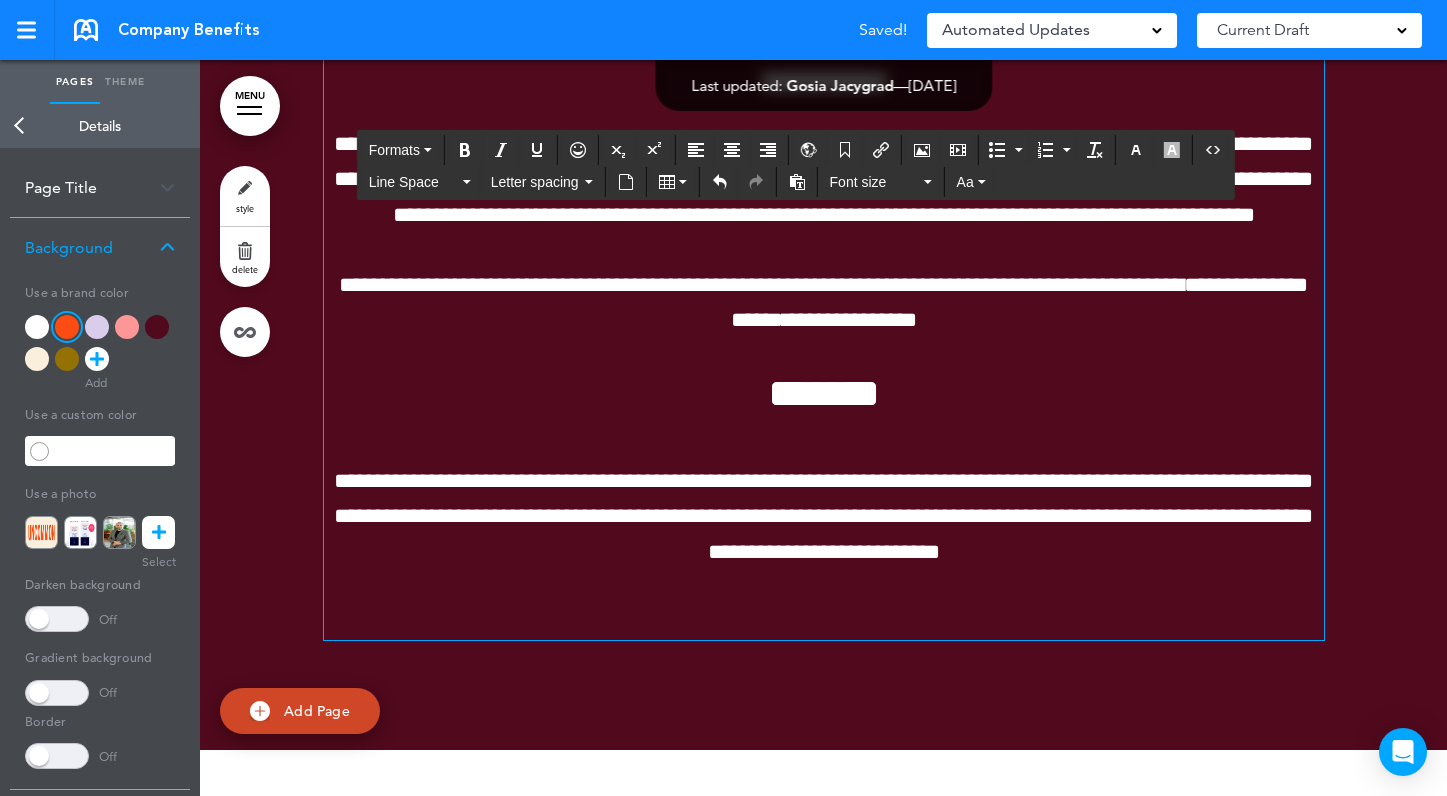 scroll, scrollTop: 10204, scrollLeft: 0, axis: vertical 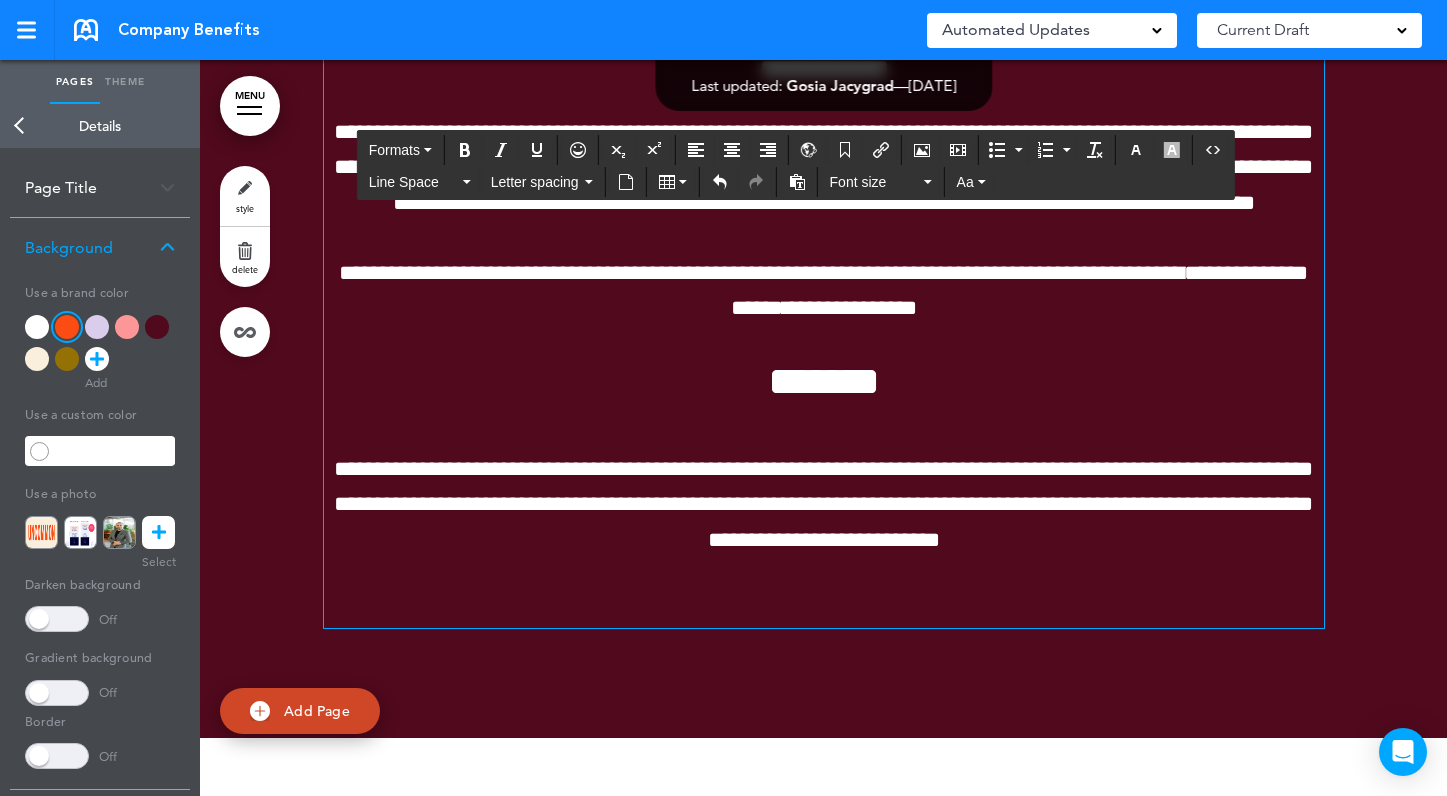 click on "*******" at bounding box center (824, 381) 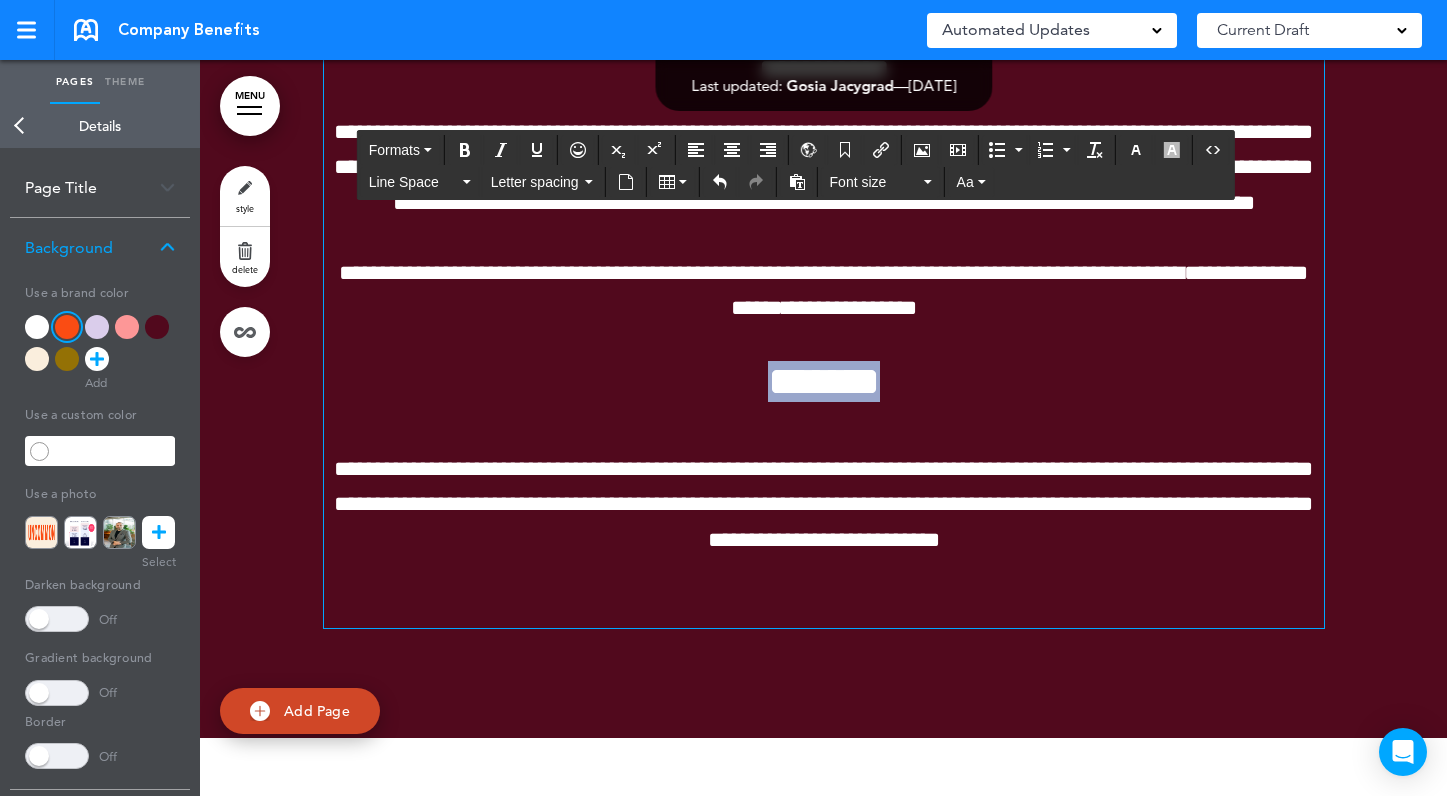 click on "*******" at bounding box center [824, 381] 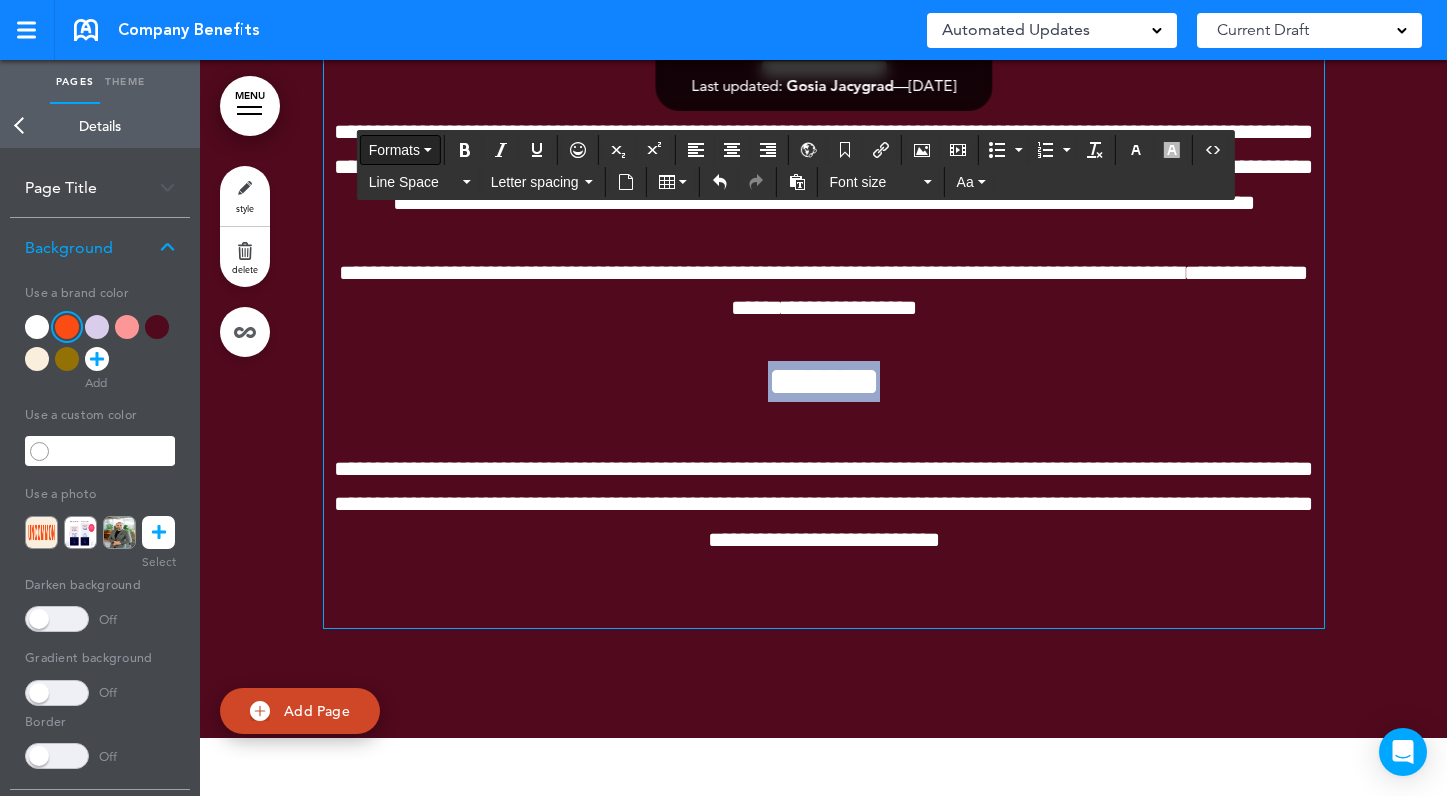 click on "Formats" at bounding box center (400, 150) 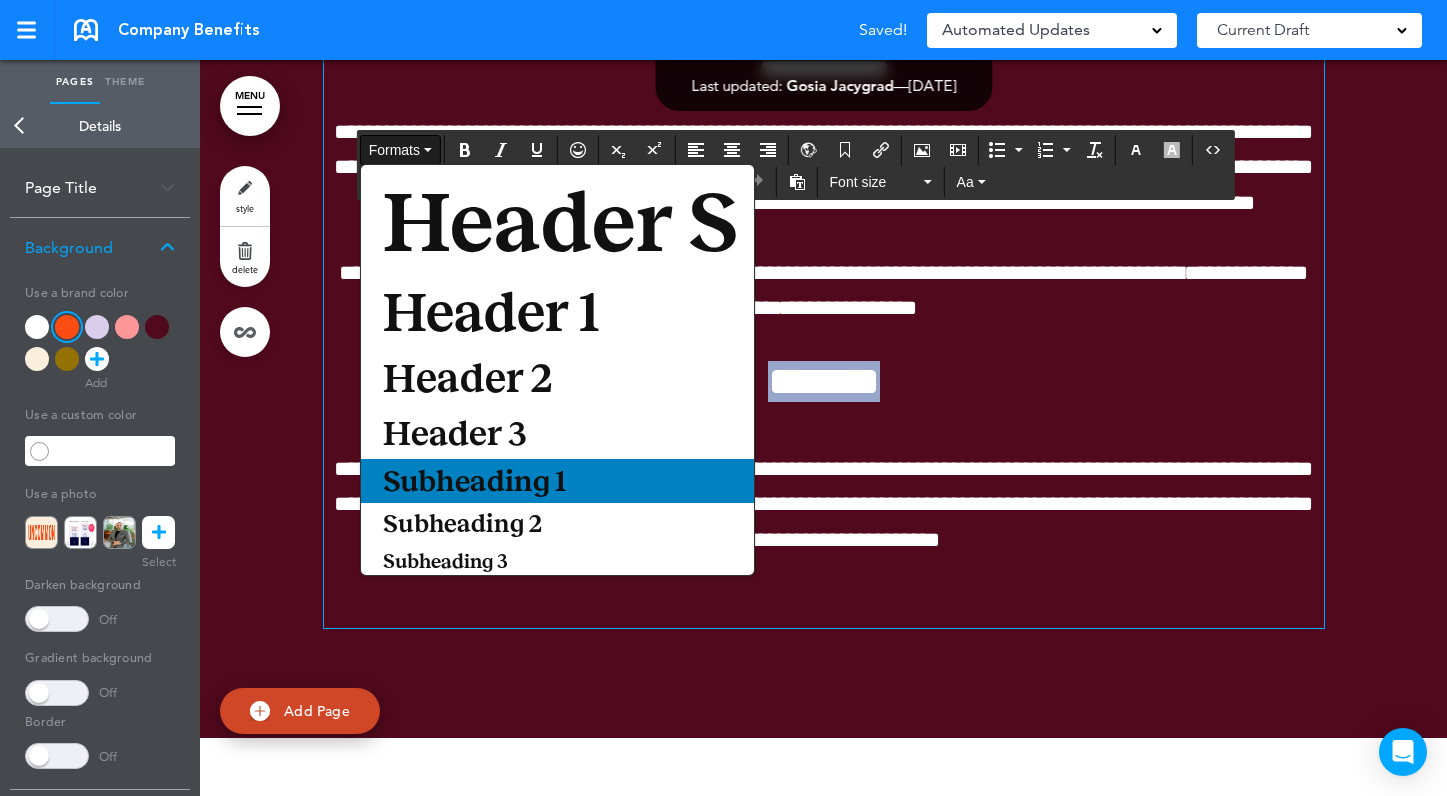 click on "Subheading 1" at bounding box center (474, 481) 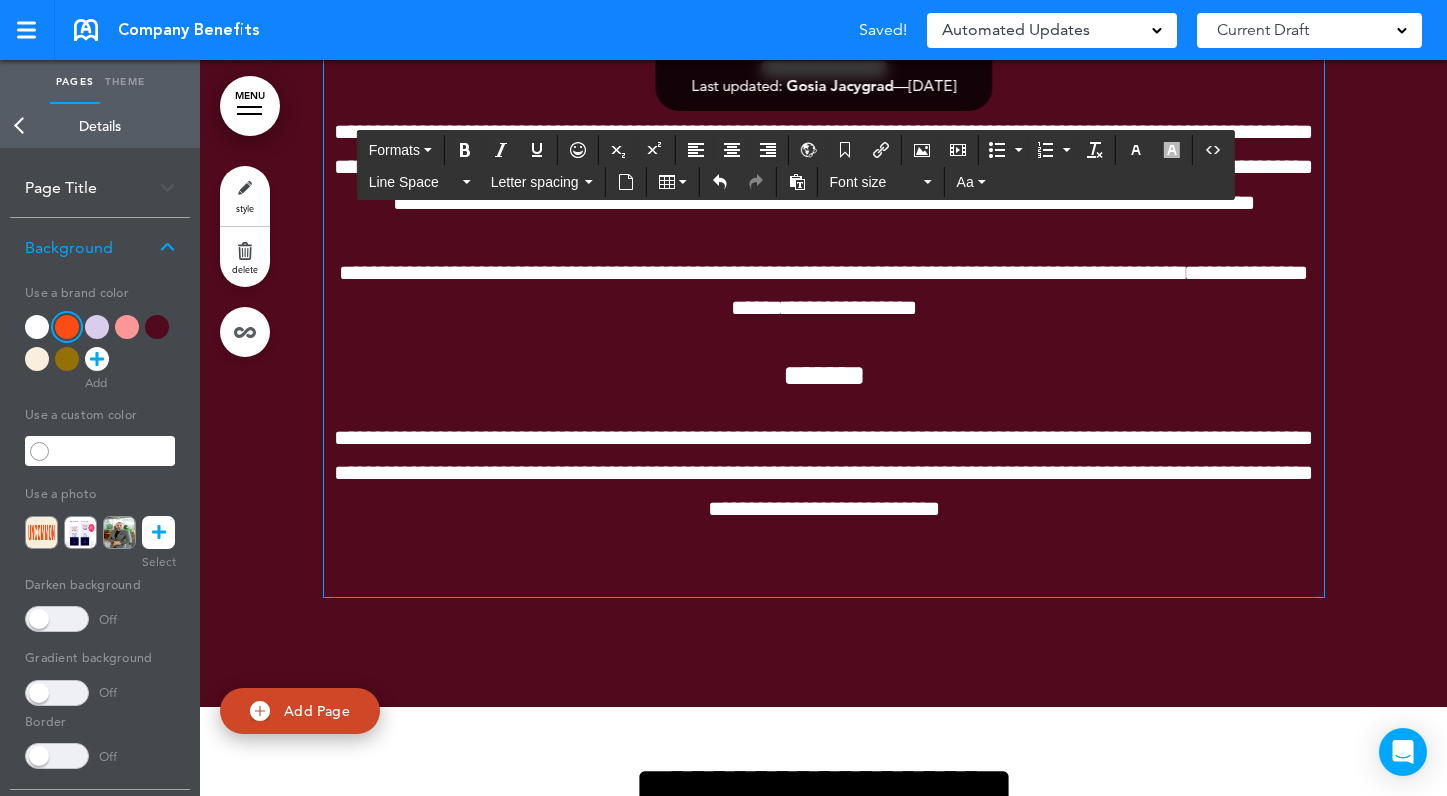 click on "**********" at bounding box center (823, 290) 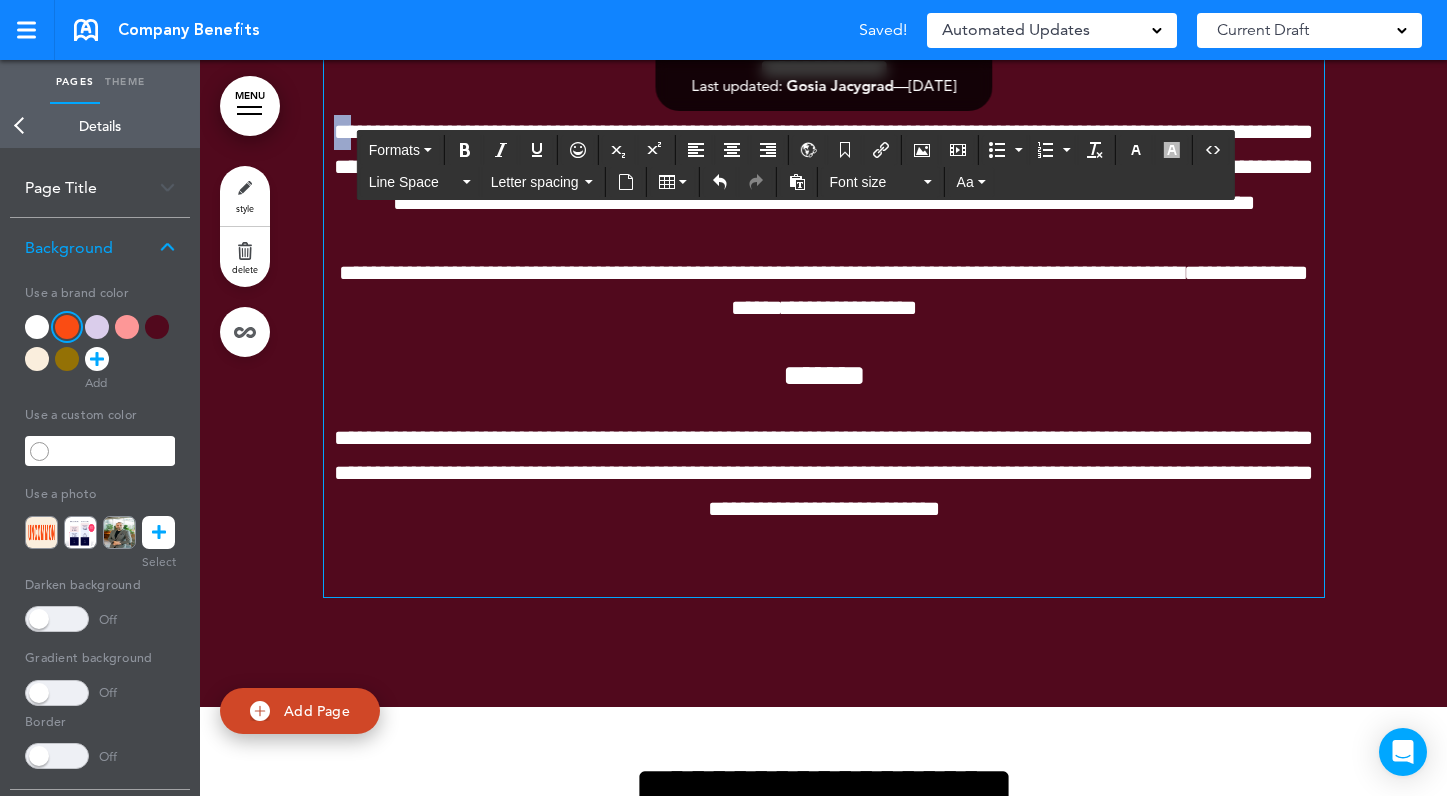 click on "**********" at bounding box center [824, 326] 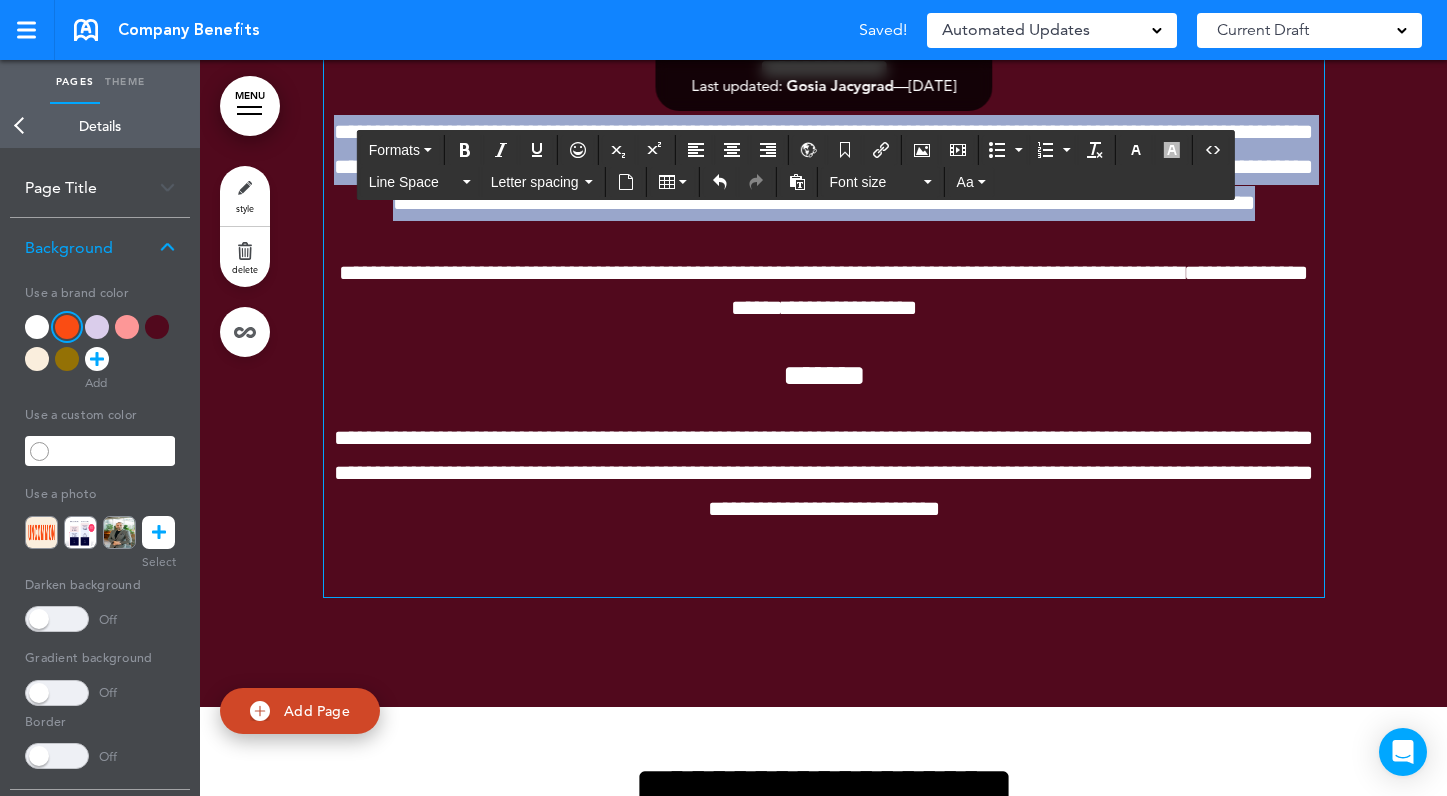 click on "**********" at bounding box center (824, 326) 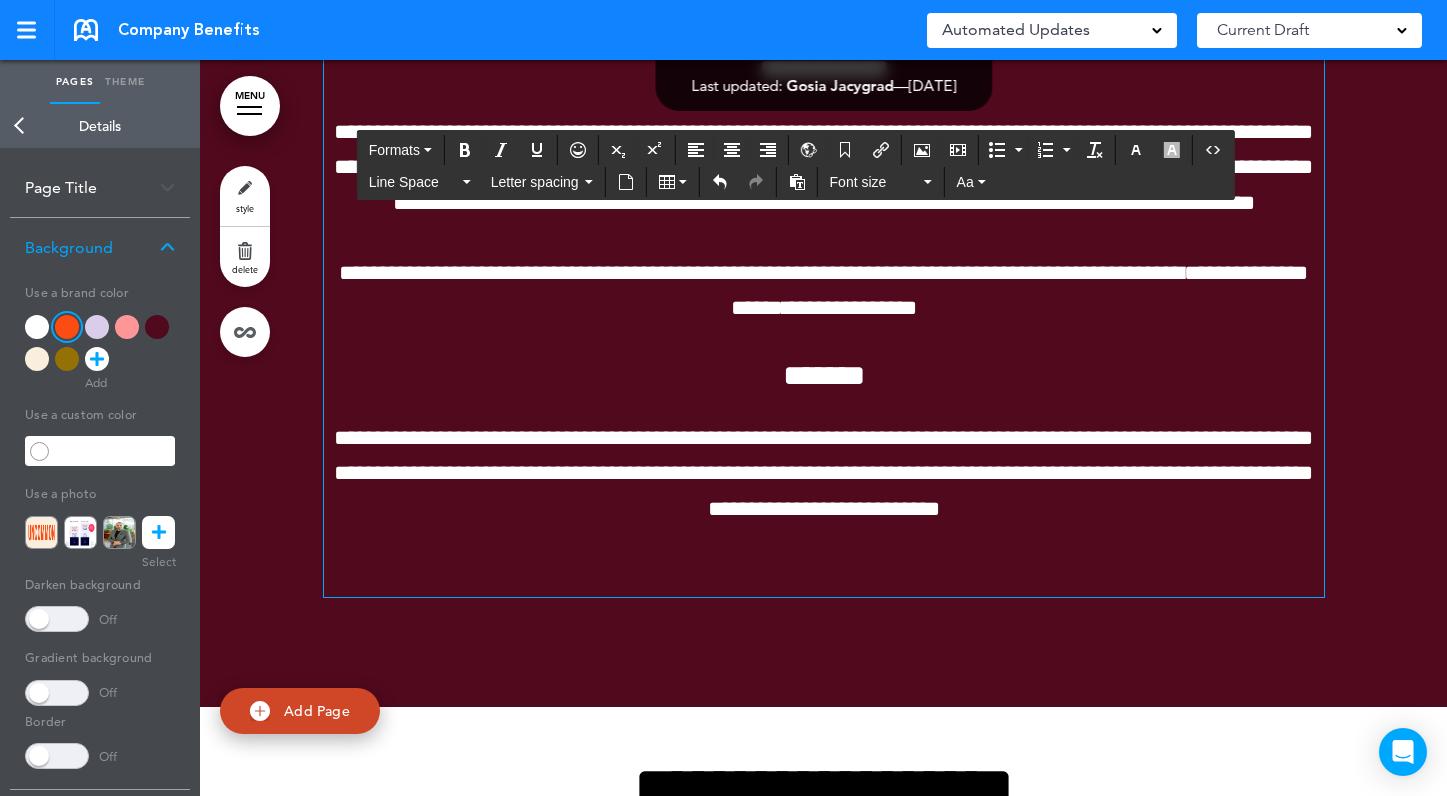click on "**********" at bounding box center (824, 70) 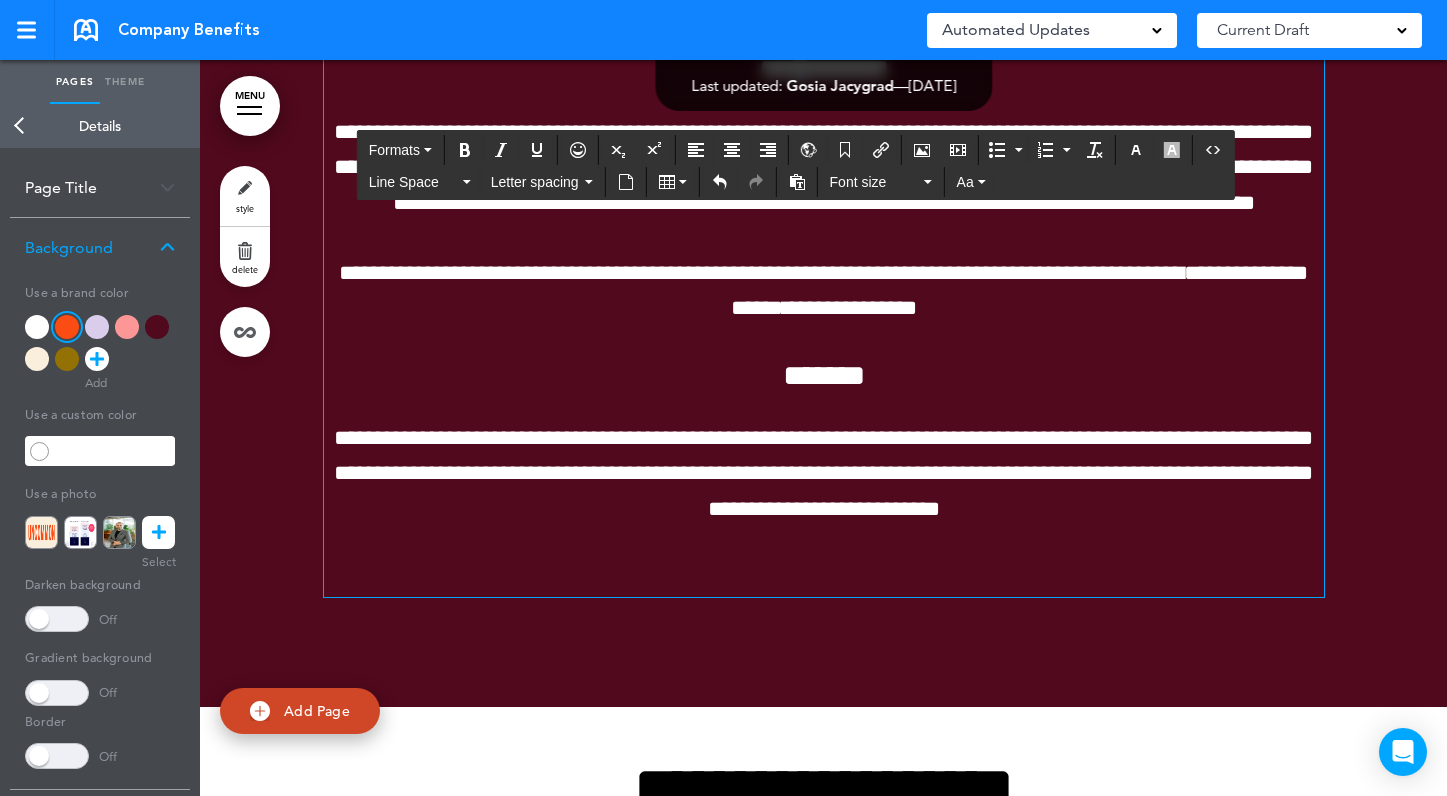 click on "**********" at bounding box center [824, 70] 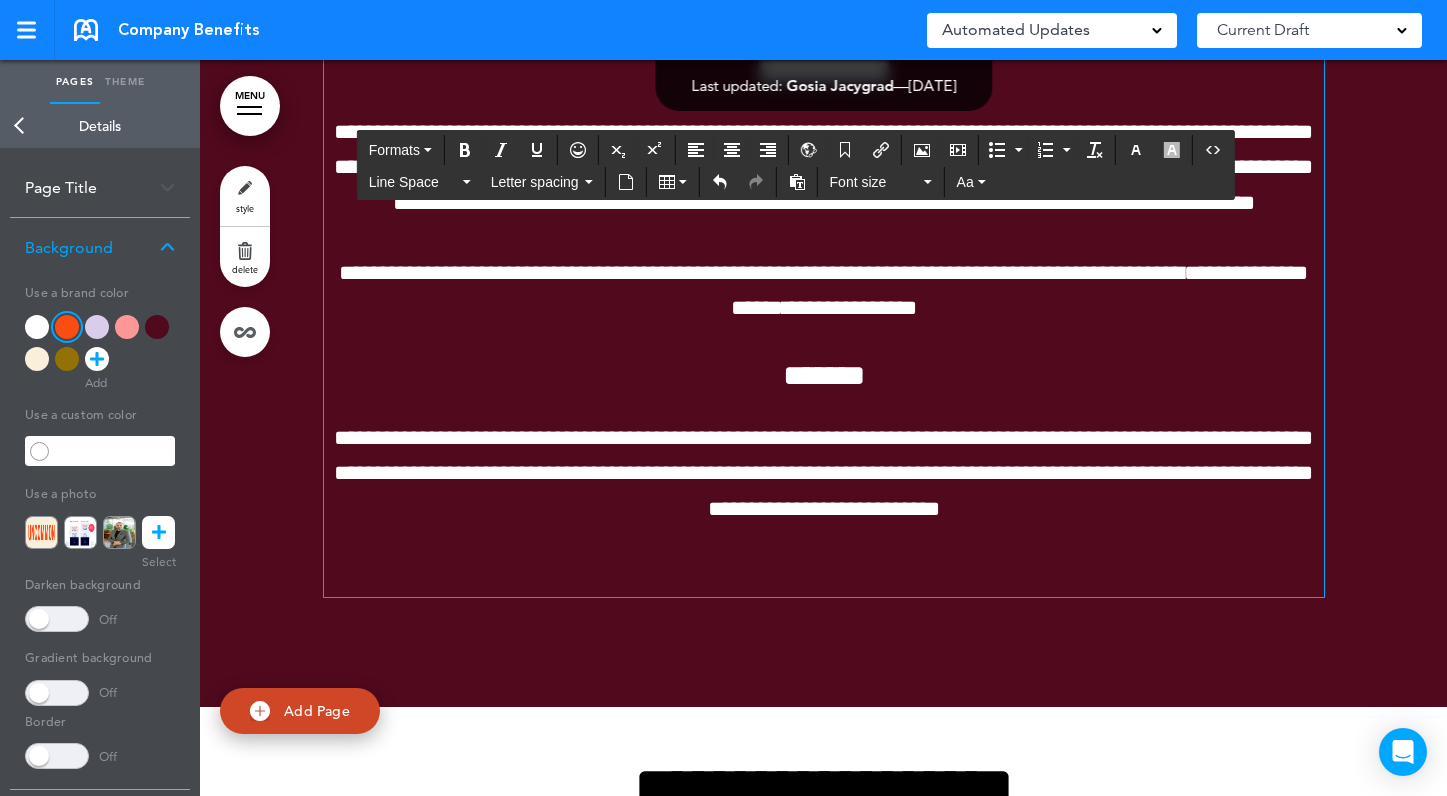 click on "**********" at bounding box center (824, 70) 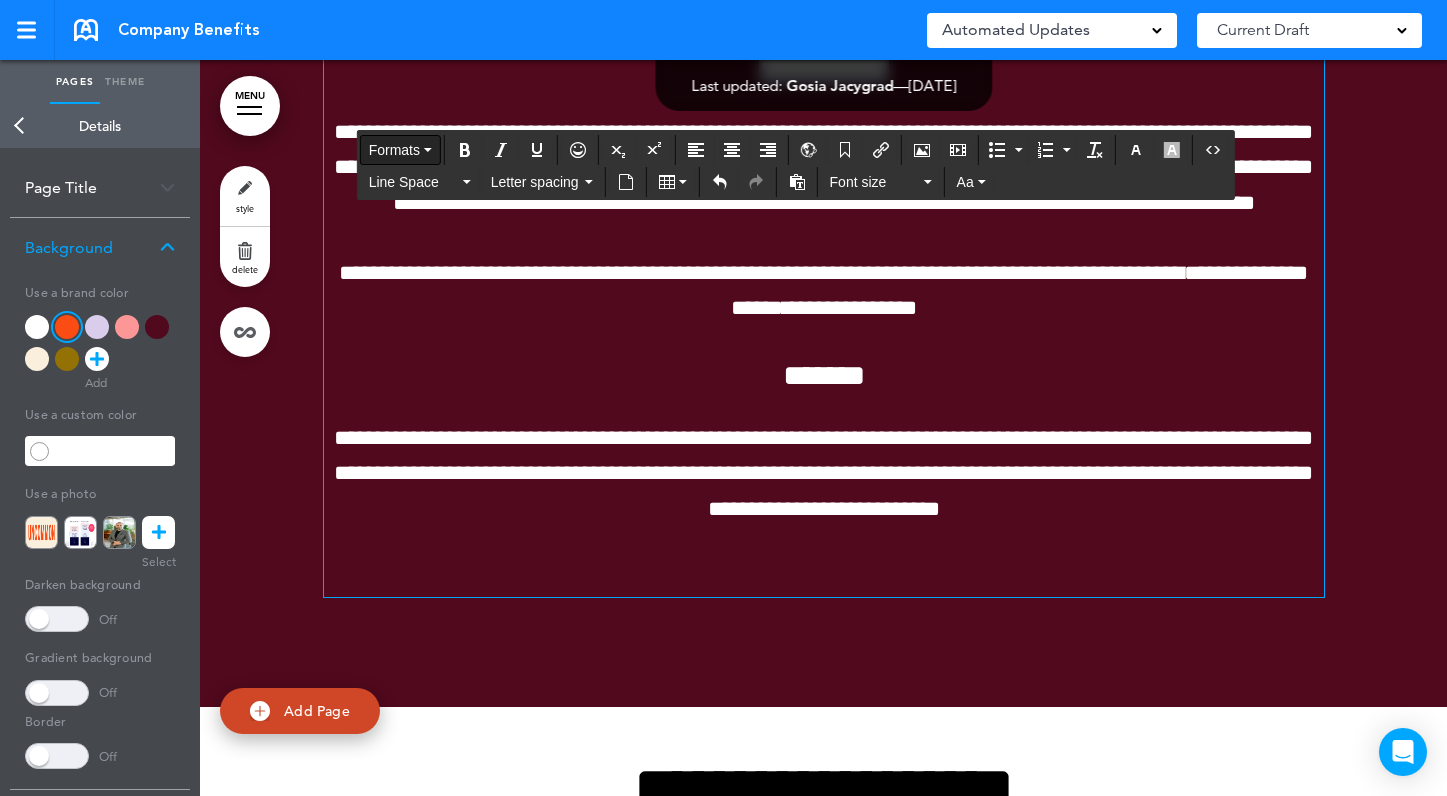 click at bounding box center [428, 150] 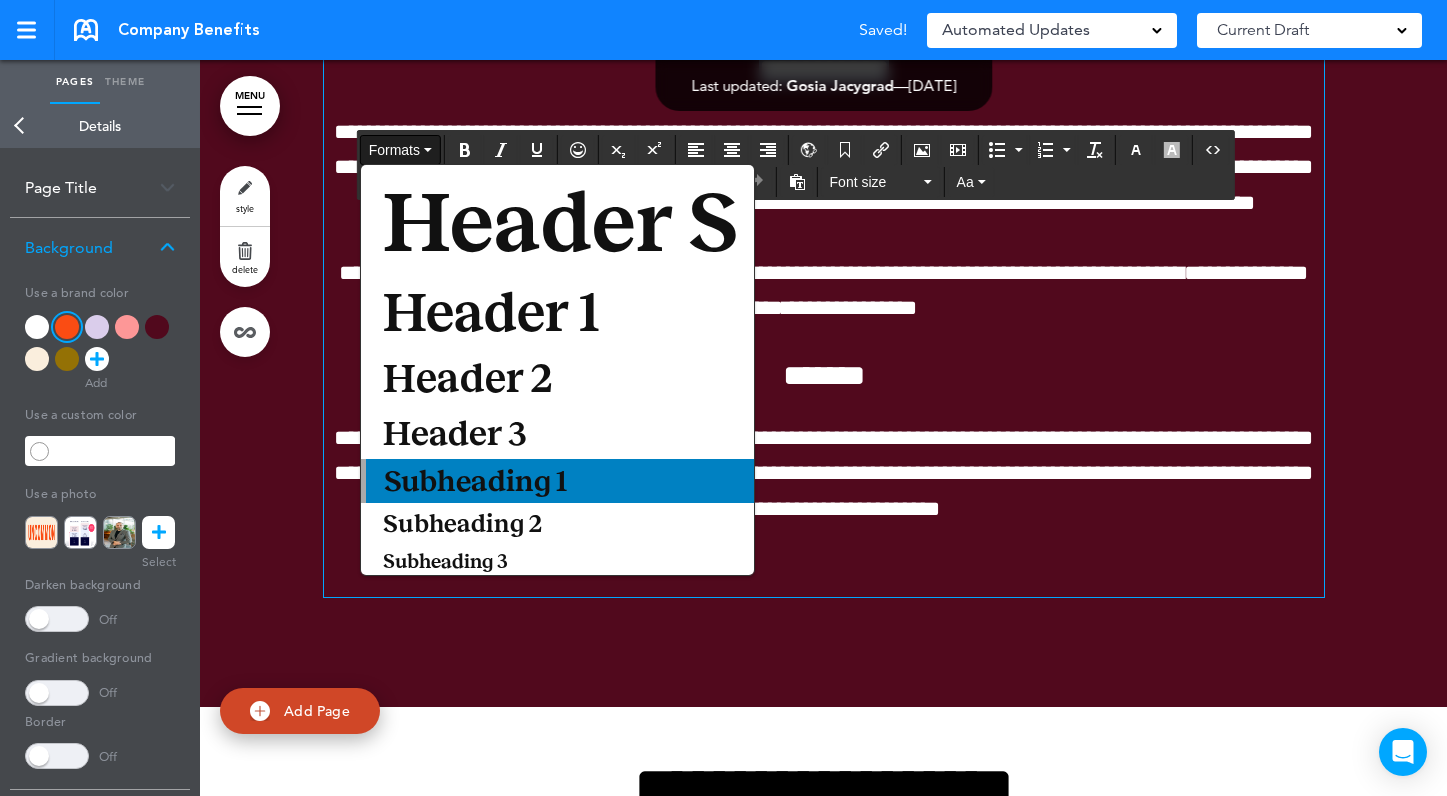 click on "Subheading 1" at bounding box center (475, 481) 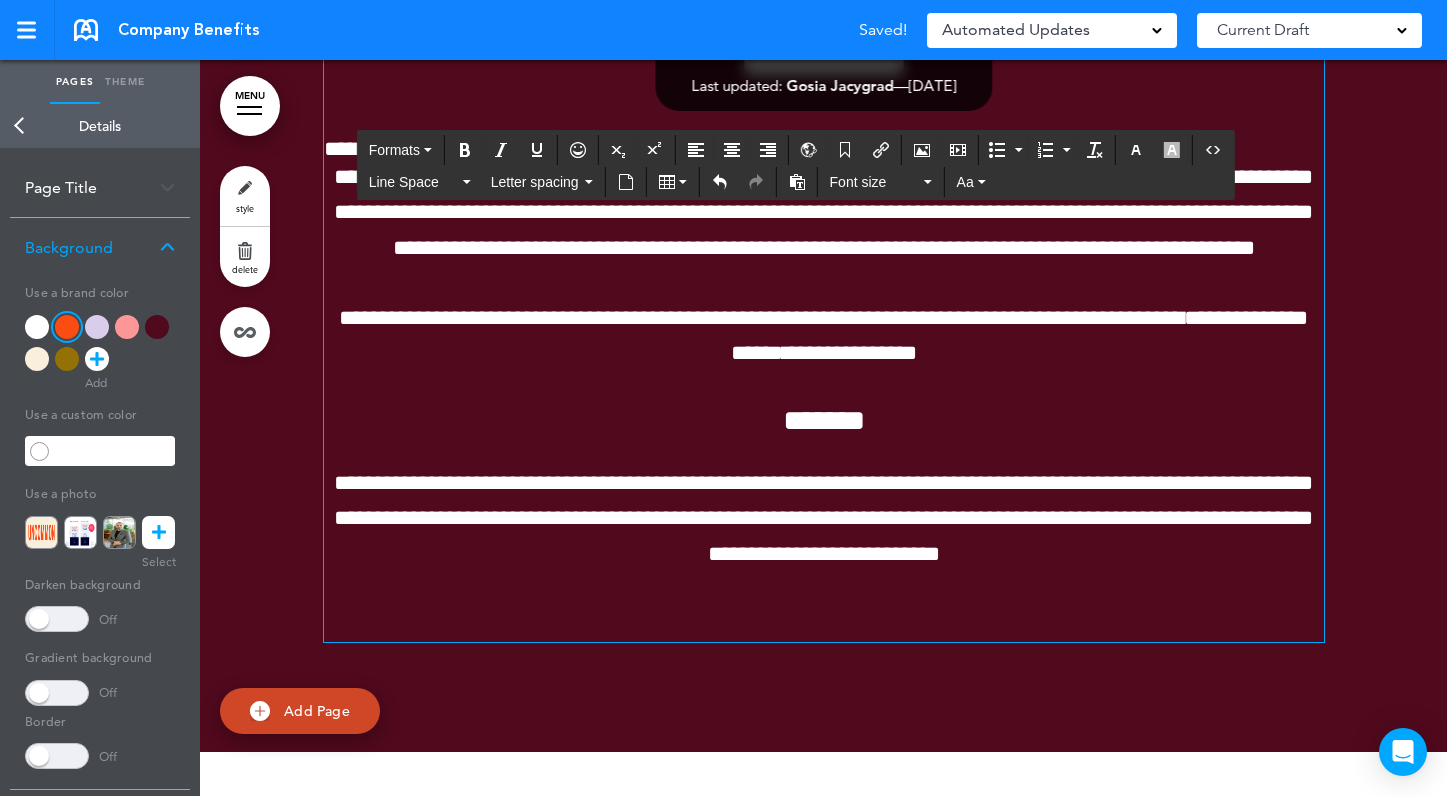 scroll, scrollTop: 10117, scrollLeft: 0, axis: vertical 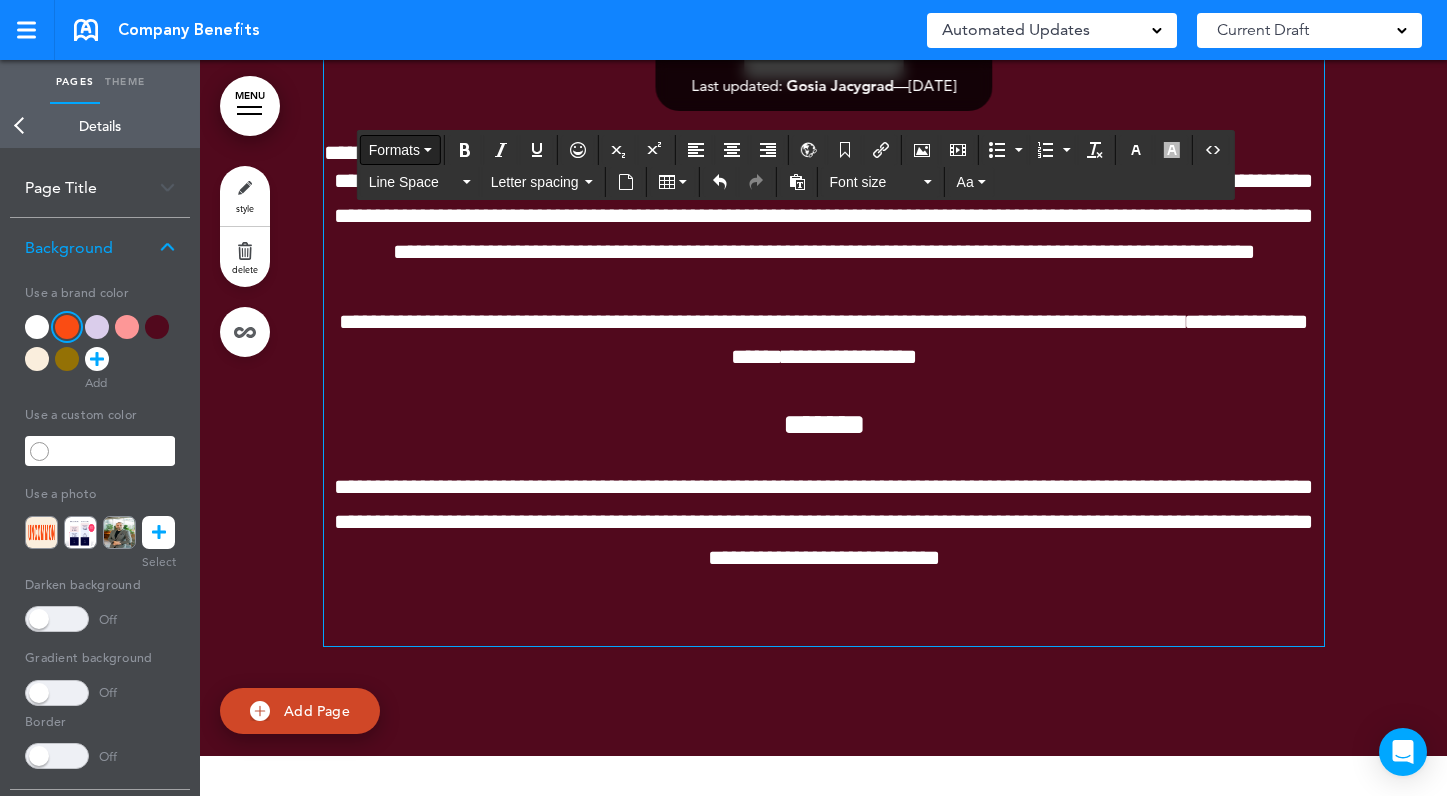 click on "Formats" at bounding box center [400, 150] 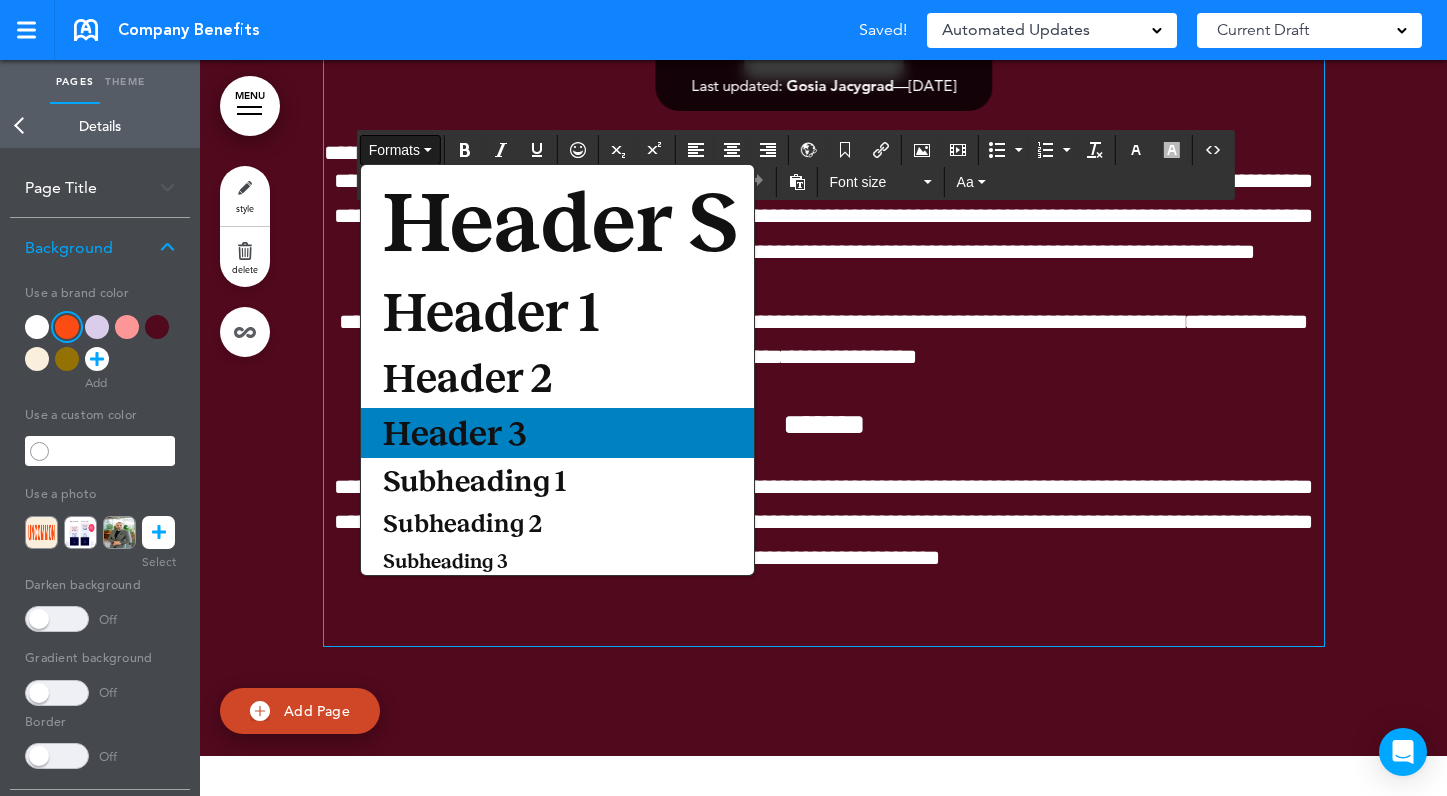click on "Header 3" at bounding box center (454, 433) 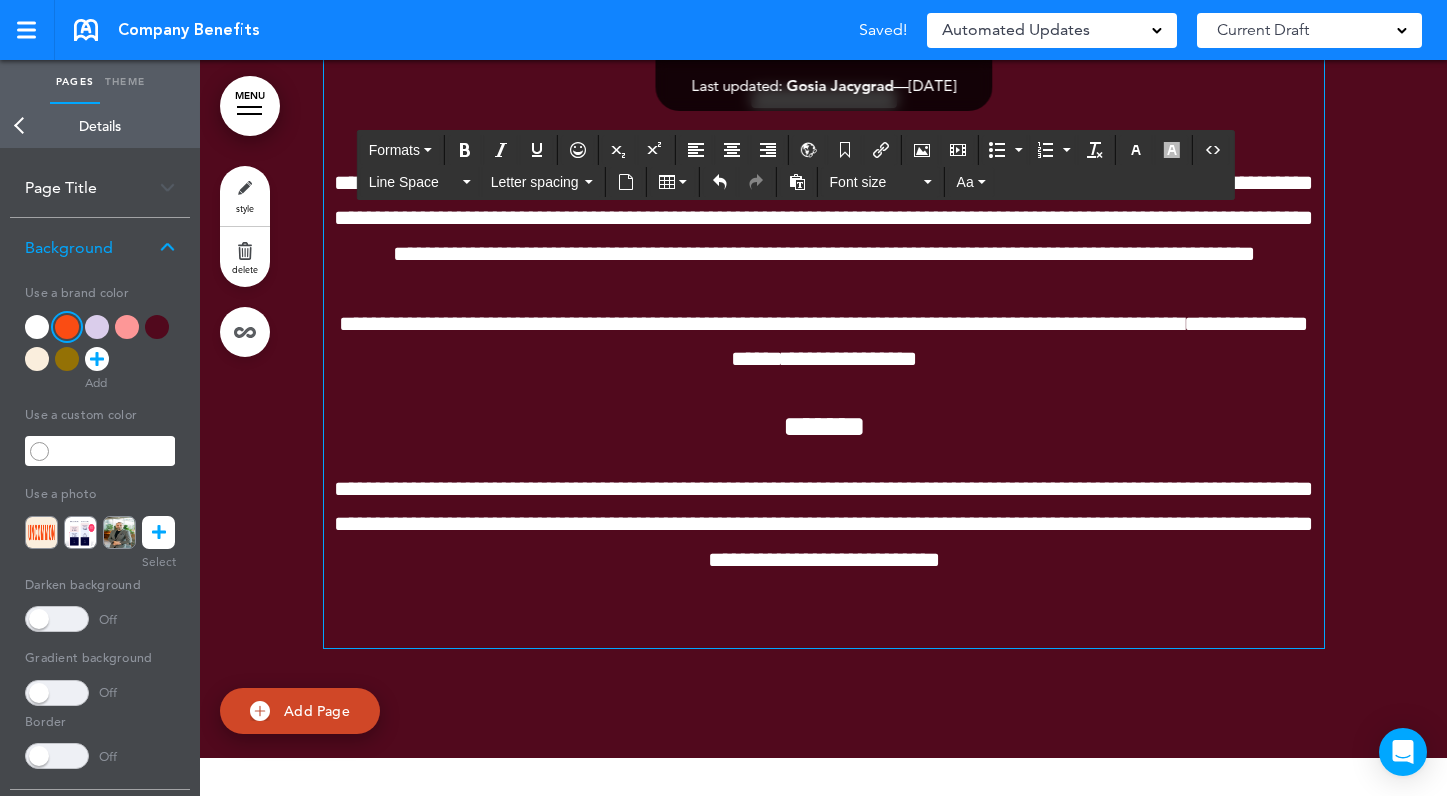 scroll, scrollTop: 10304, scrollLeft: 0, axis: vertical 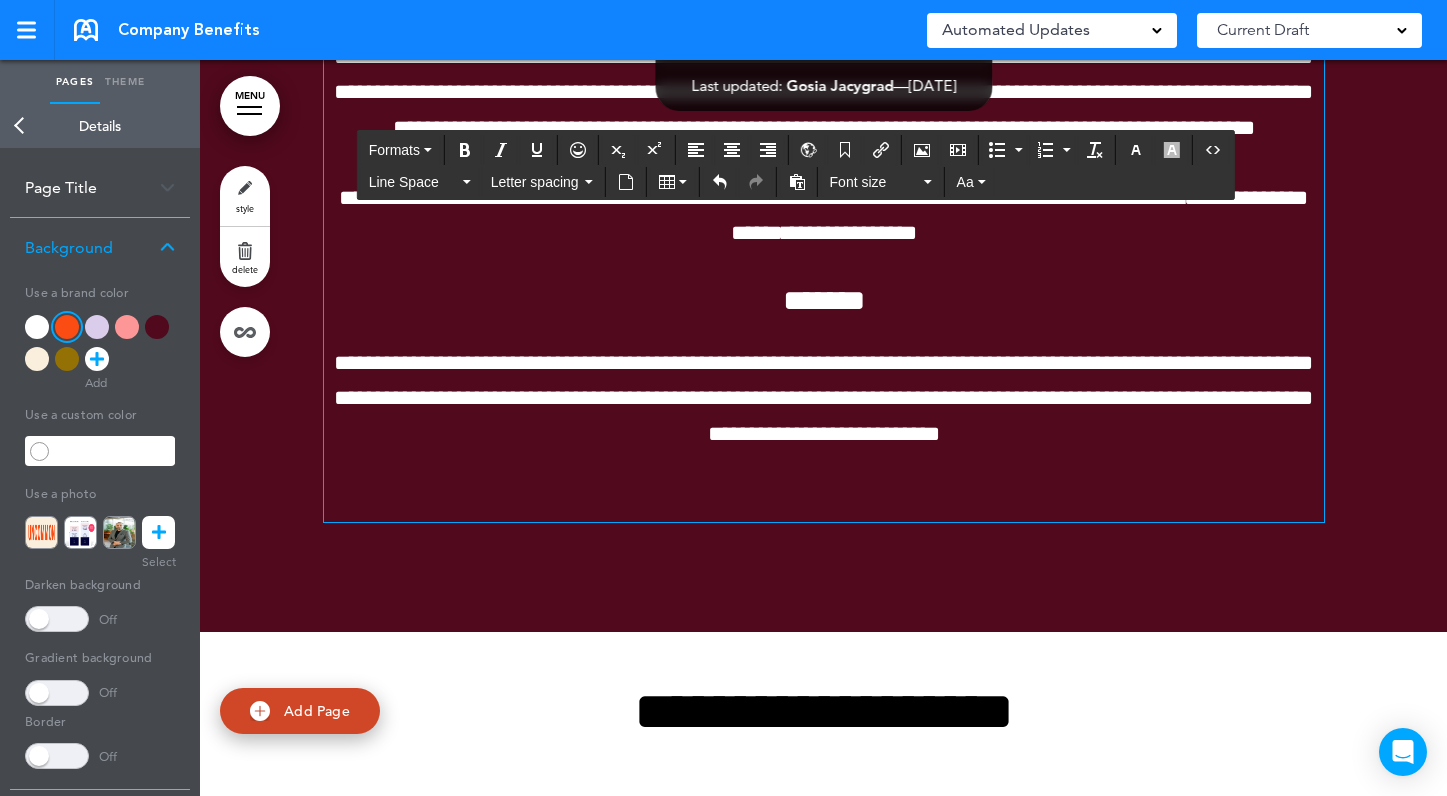 click on "*******" at bounding box center (824, 300) 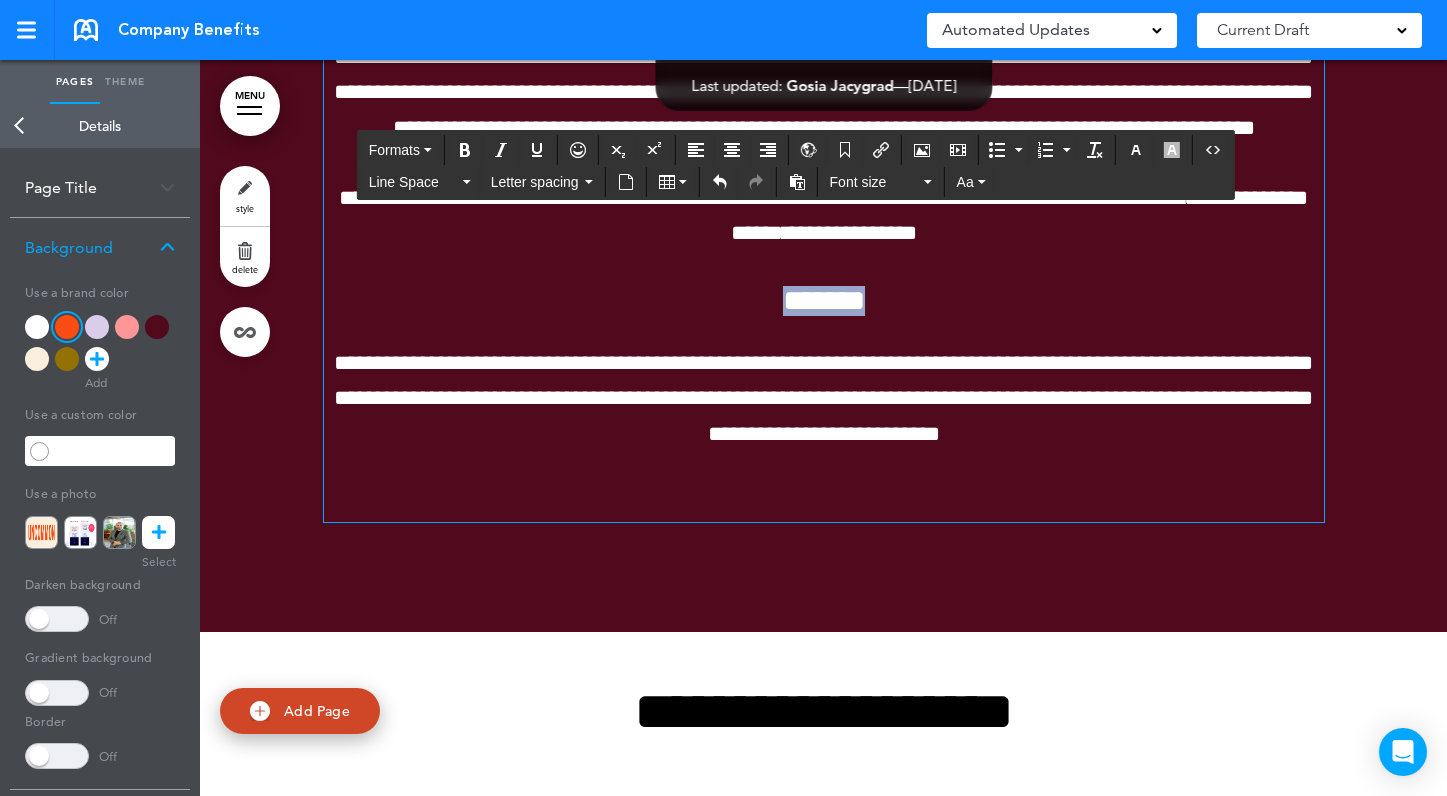 click on "*******" at bounding box center [824, 300] 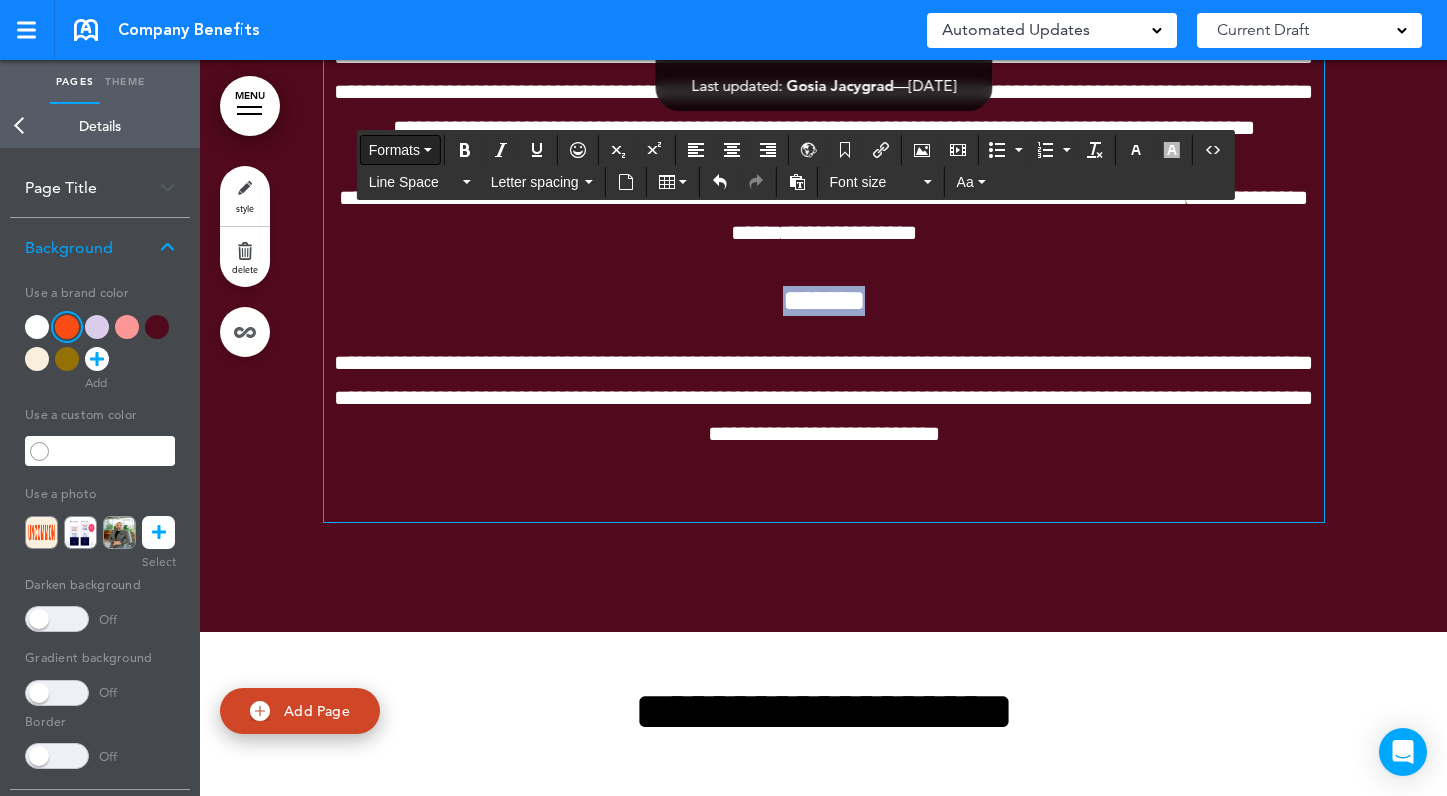 click on "Formats" at bounding box center [400, 150] 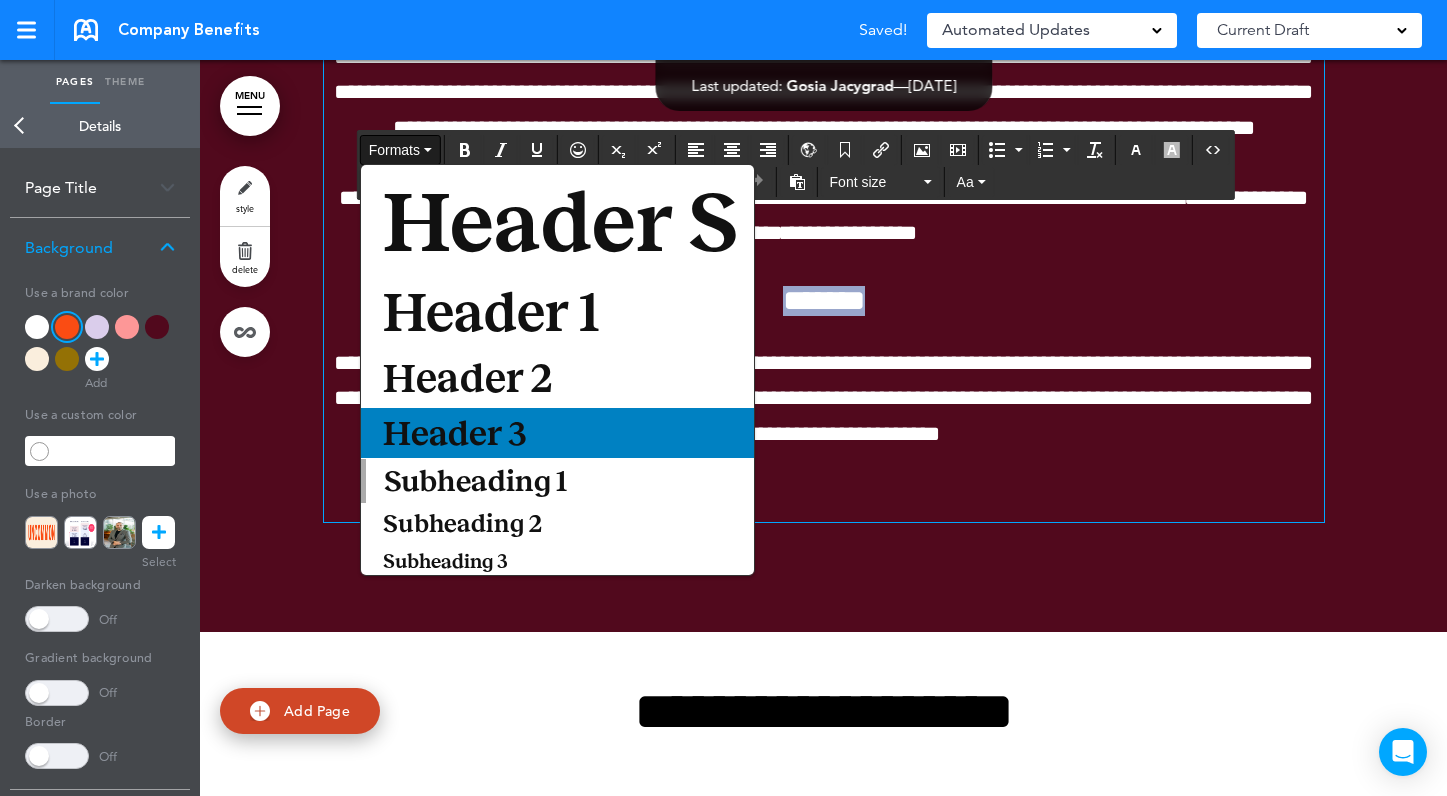 click on "Header 3" at bounding box center (454, 433) 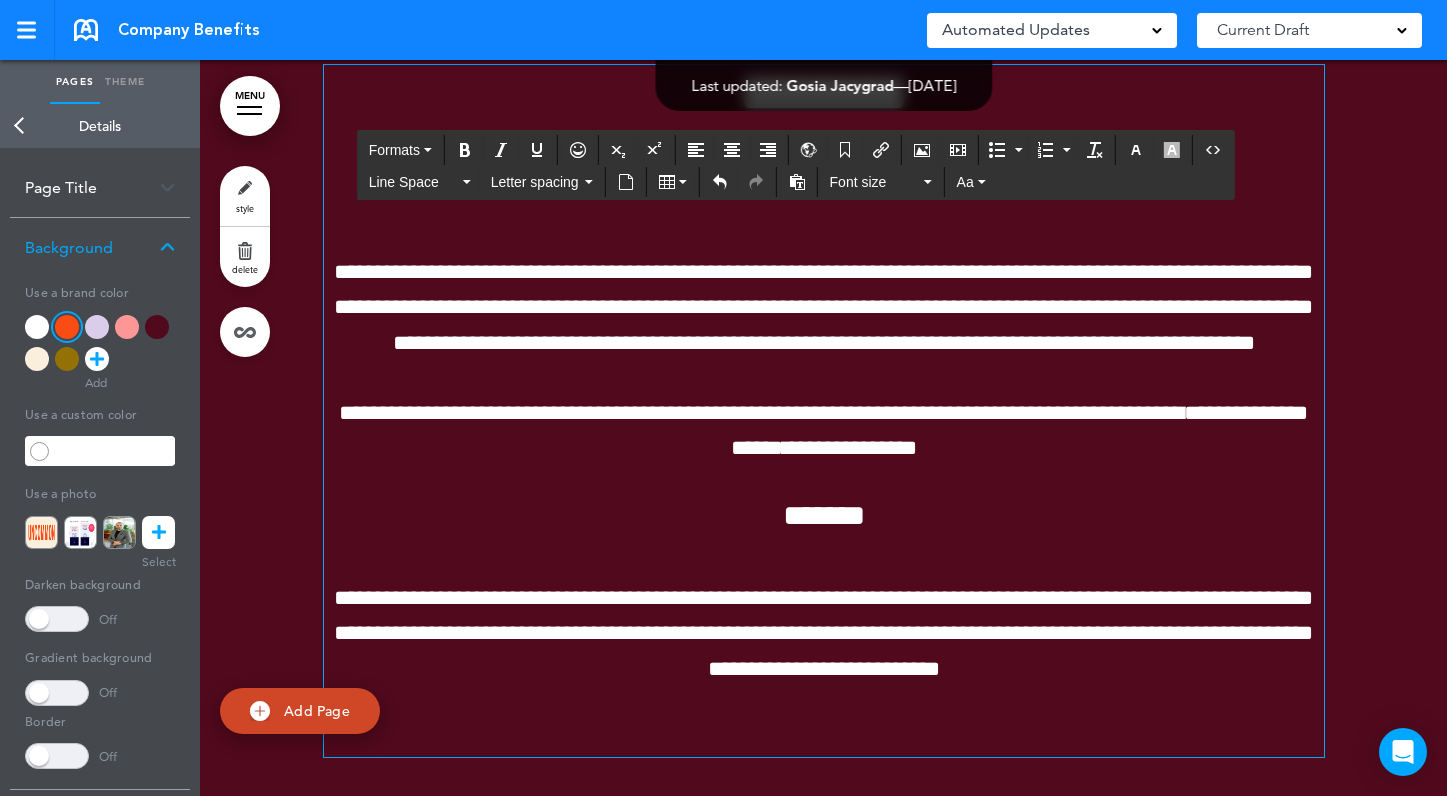 scroll, scrollTop: 10158, scrollLeft: 0, axis: vertical 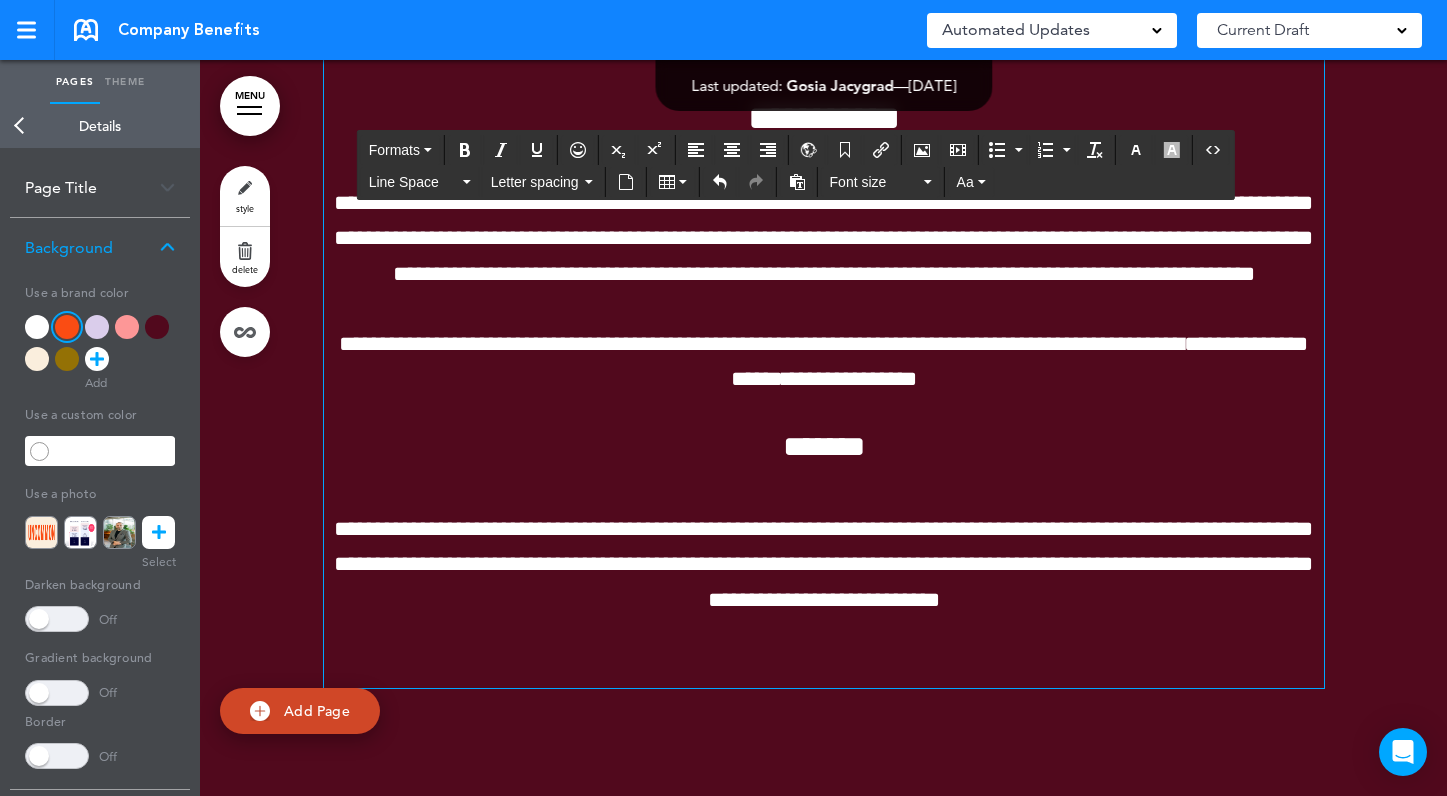 click on "**********" at bounding box center (823, 361) 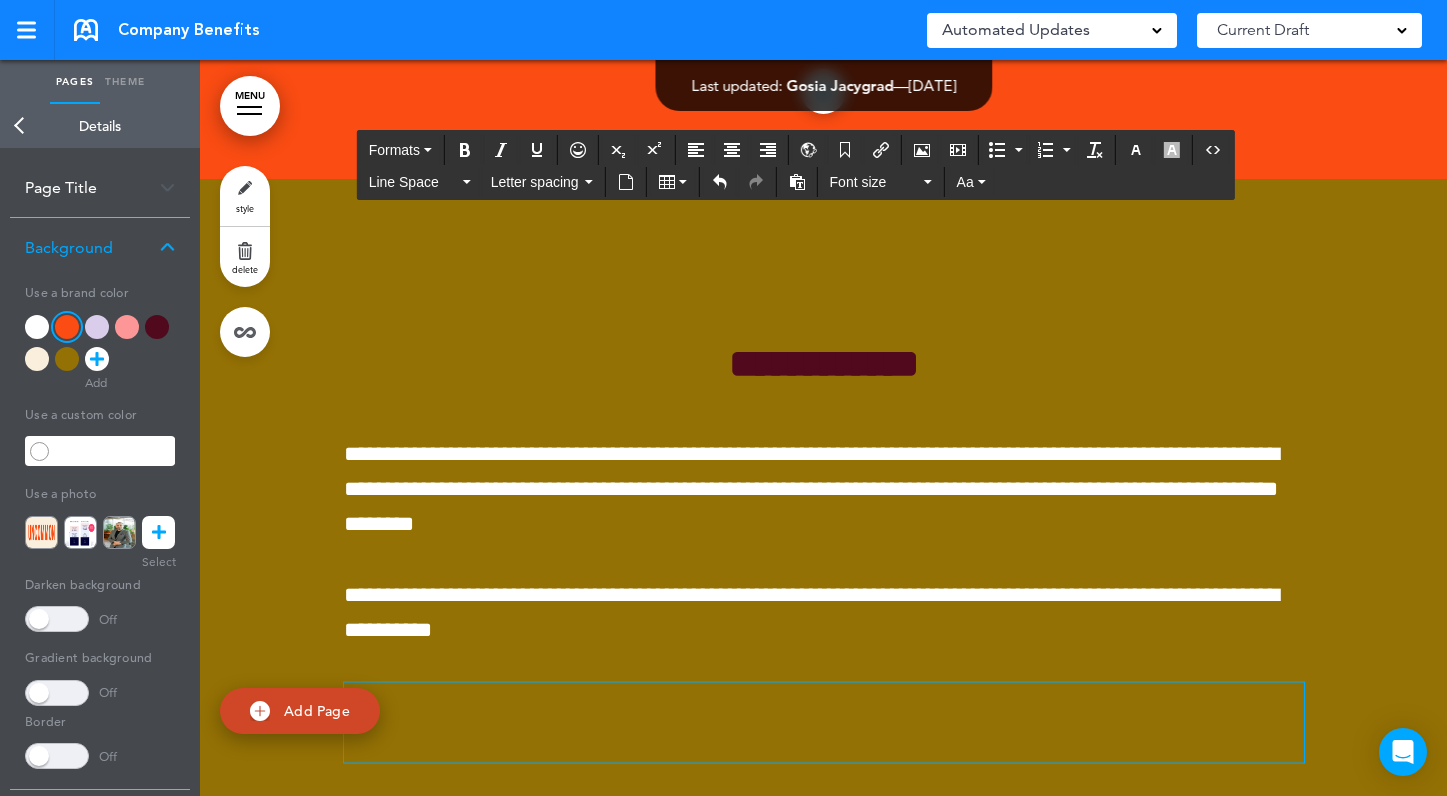 scroll, scrollTop: 583, scrollLeft: 0, axis: vertical 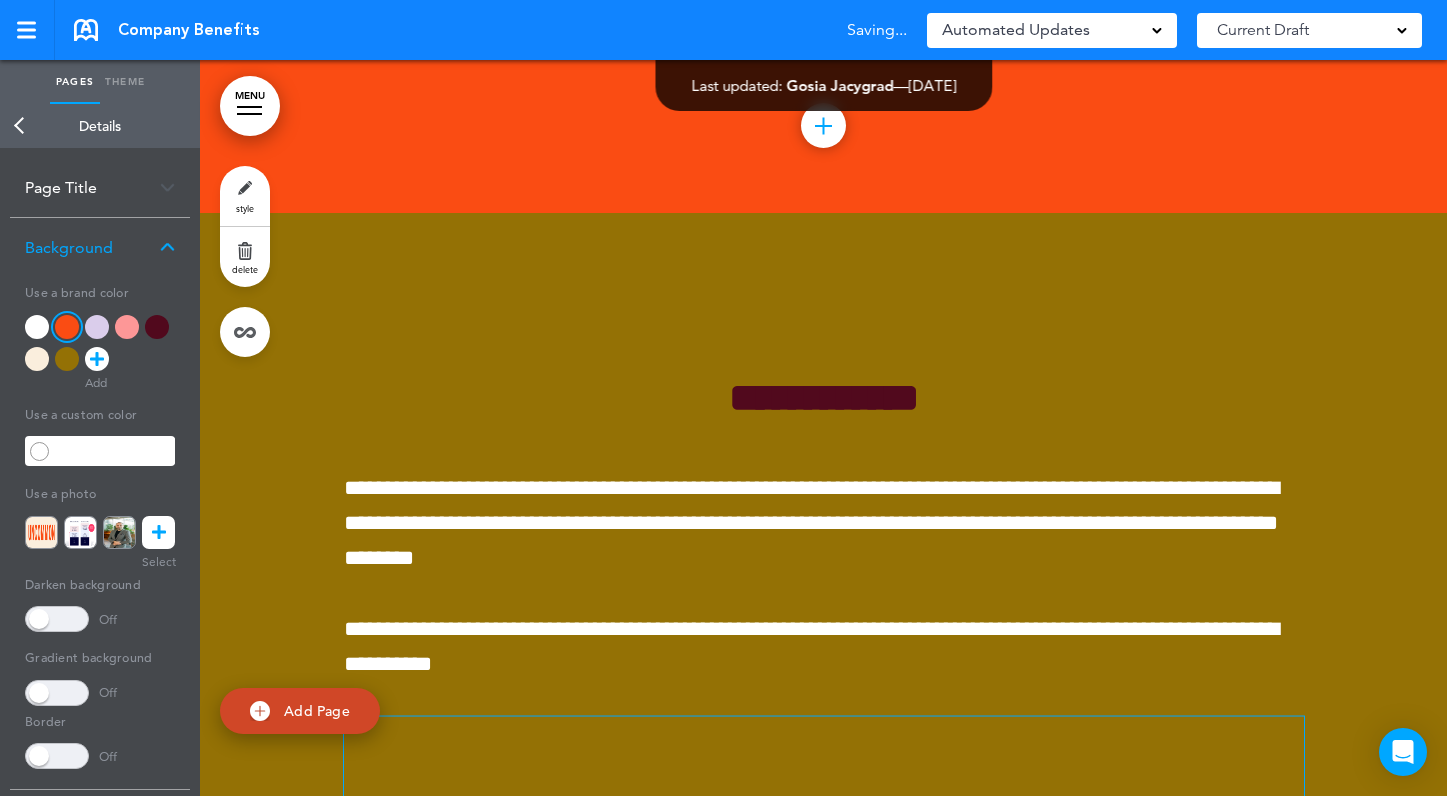 click on "**********" at bounding box center (824, 581) 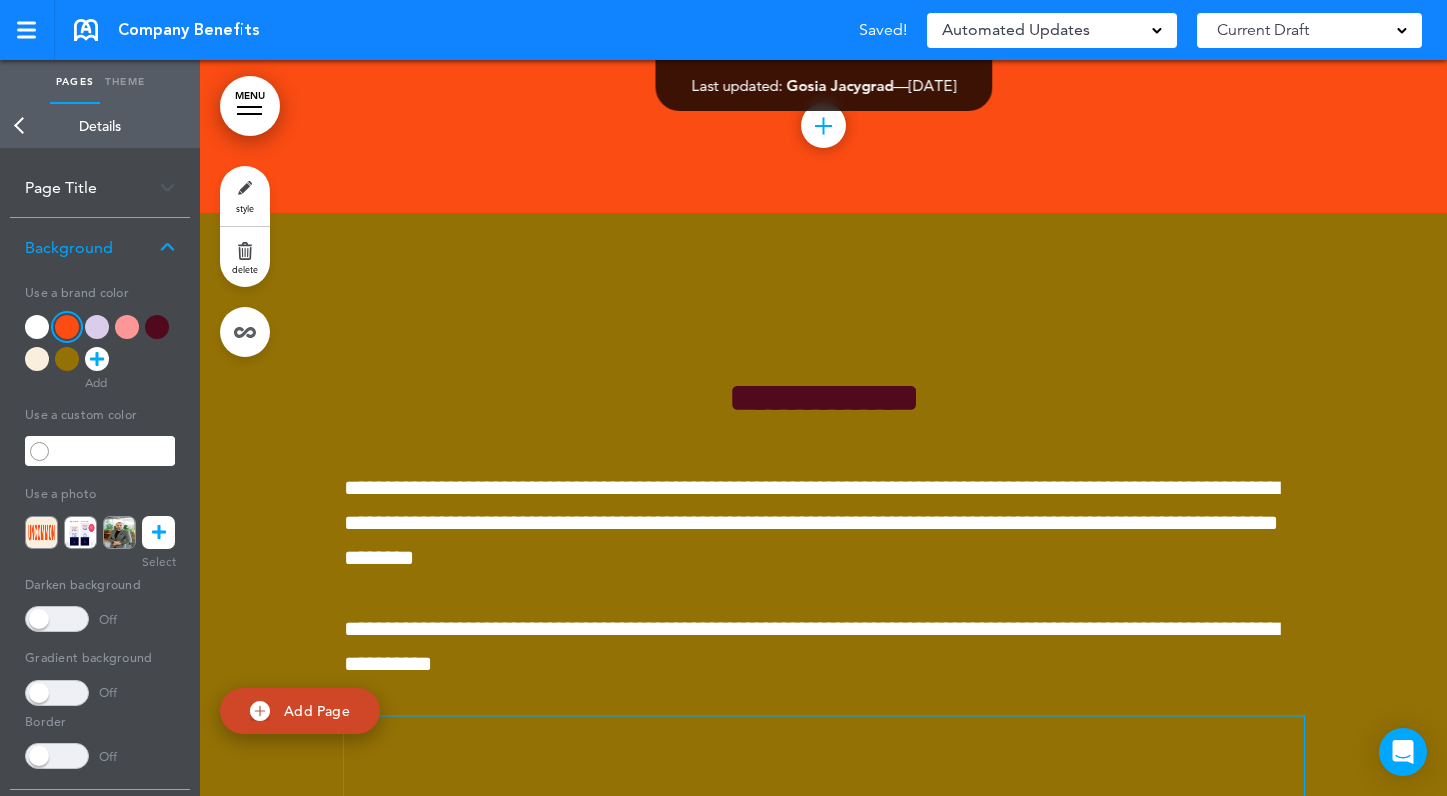 click on "style" at bounding box center (245, 196) 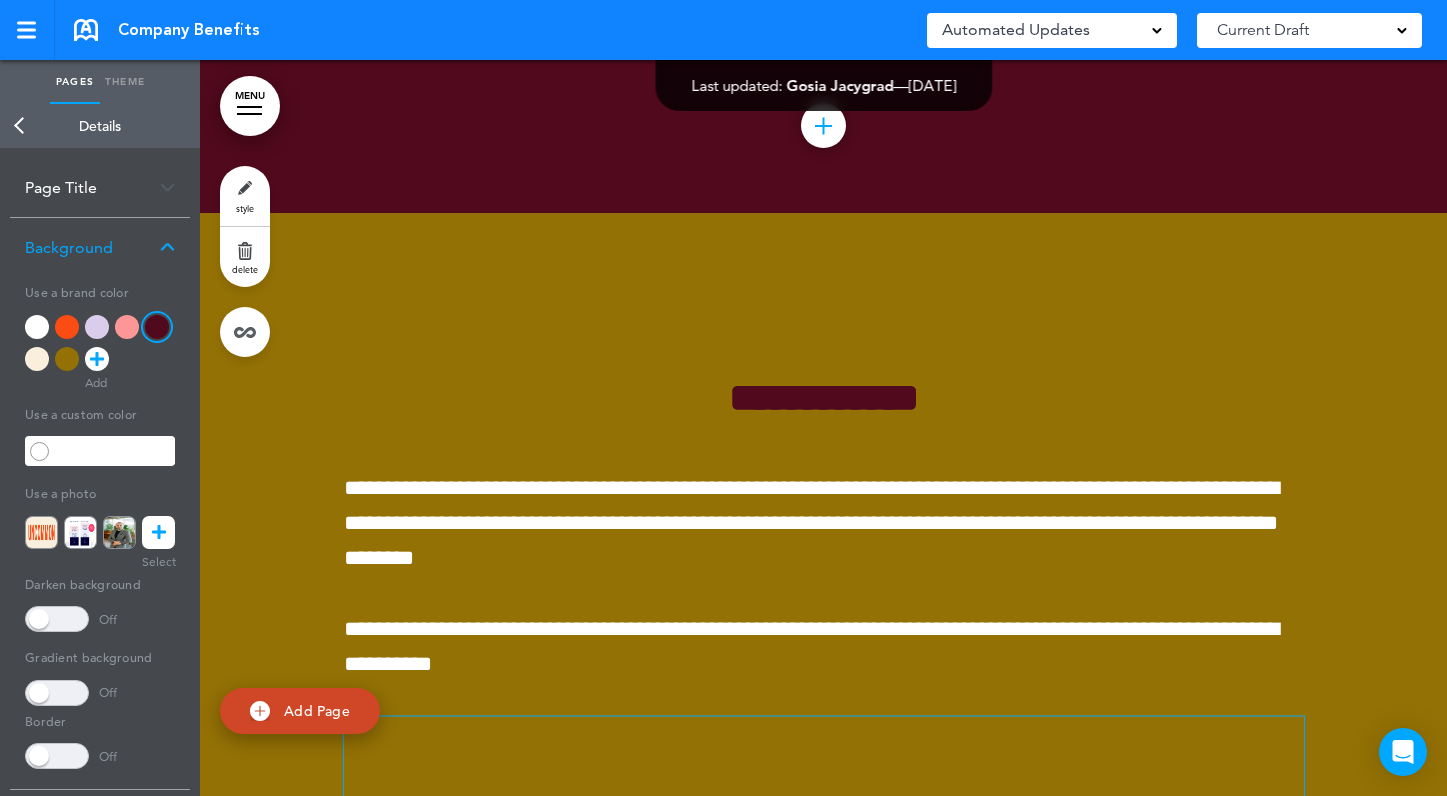 click at bounding box center (67, 327) 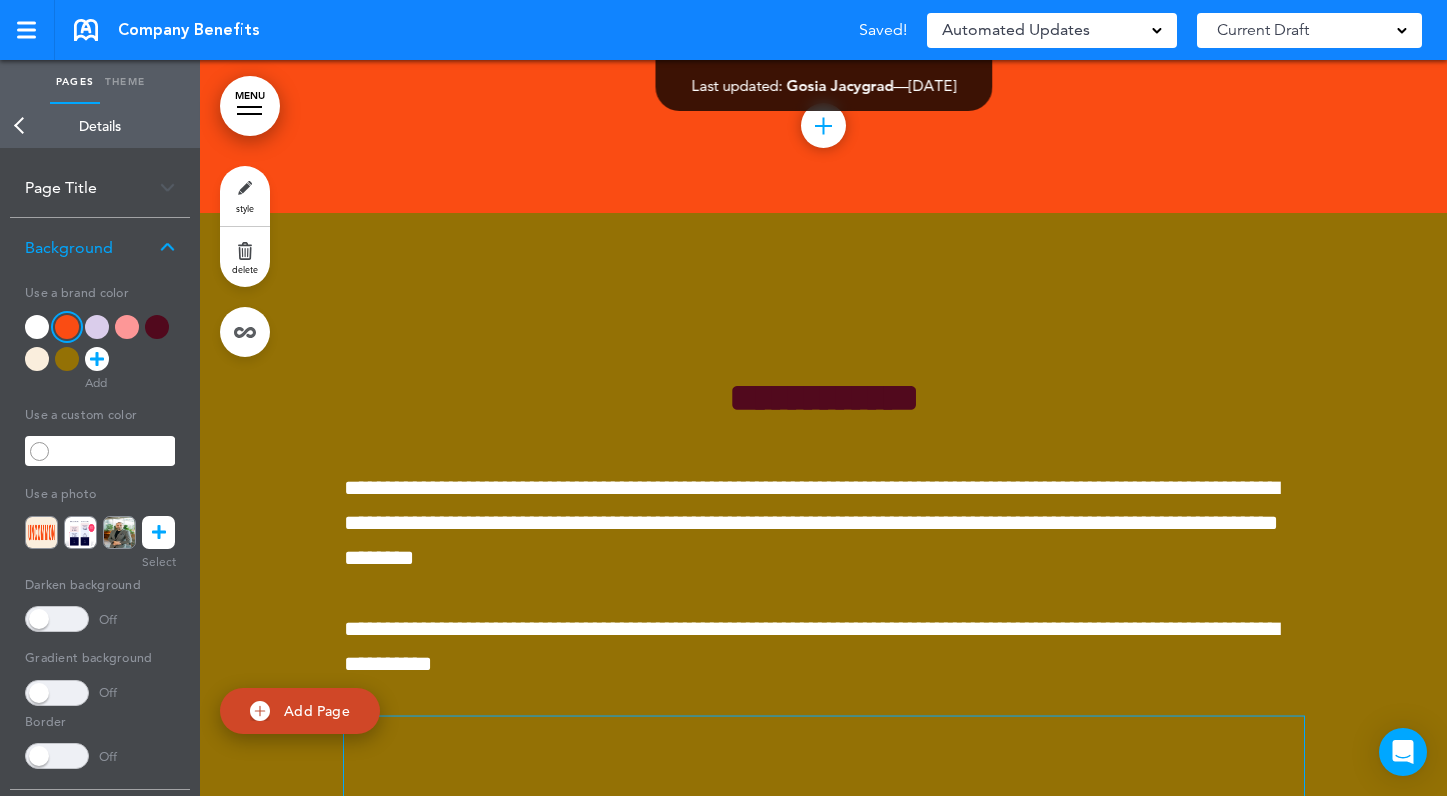 click on "**********" at bounding box center [824, 581] 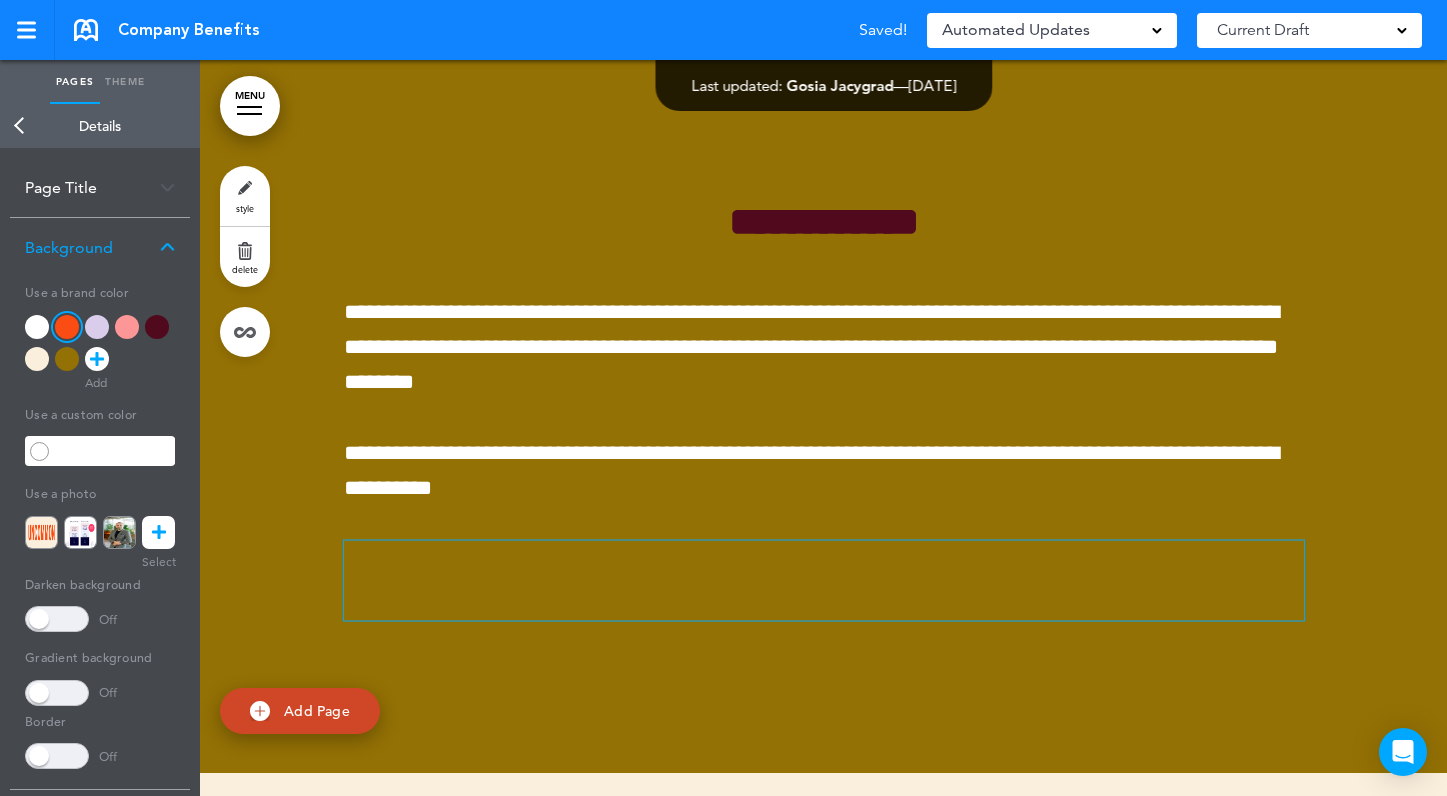 scroll, scrollTop: 773, scrollLeft: 0, axis: vertical 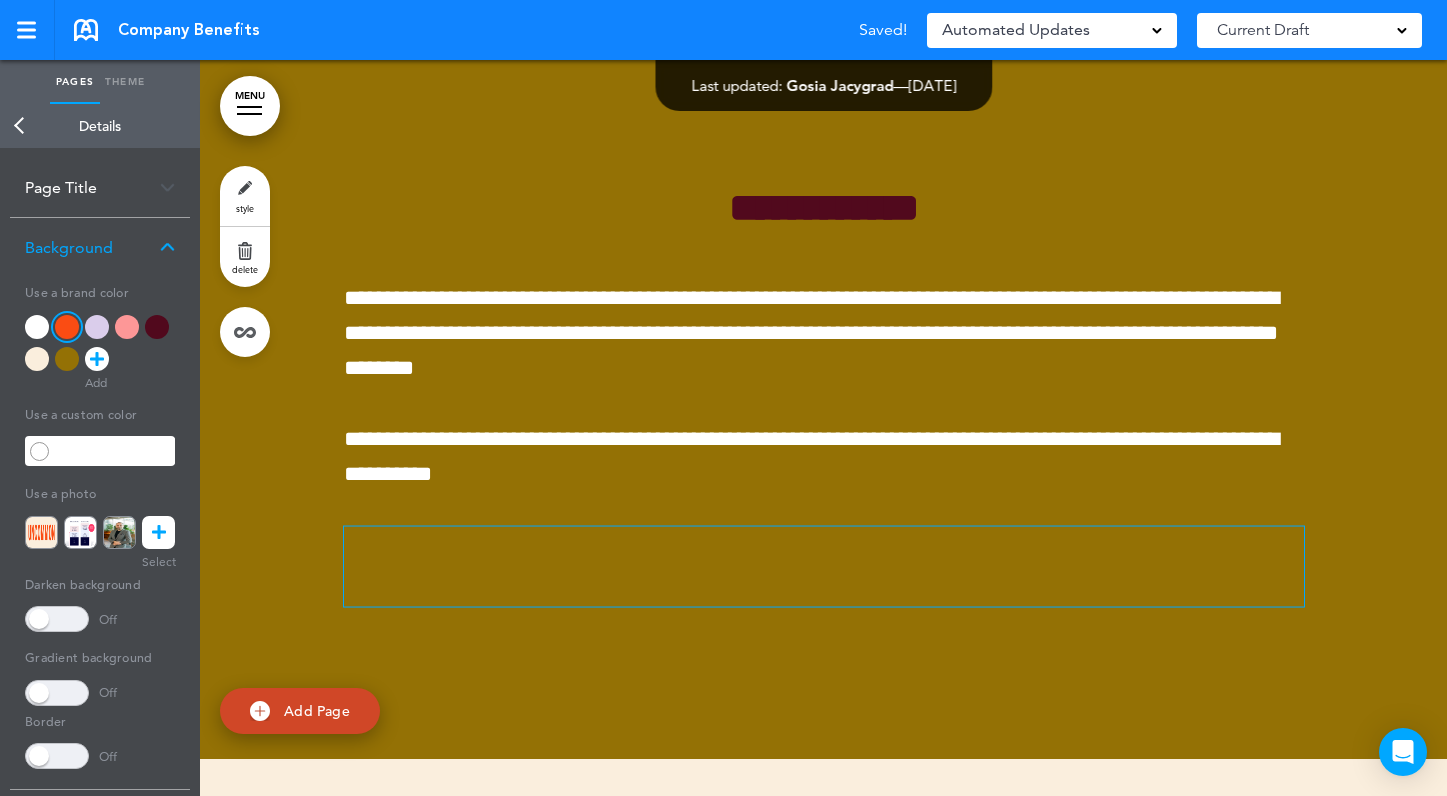 click on "style" at bounding box center [245, 196] 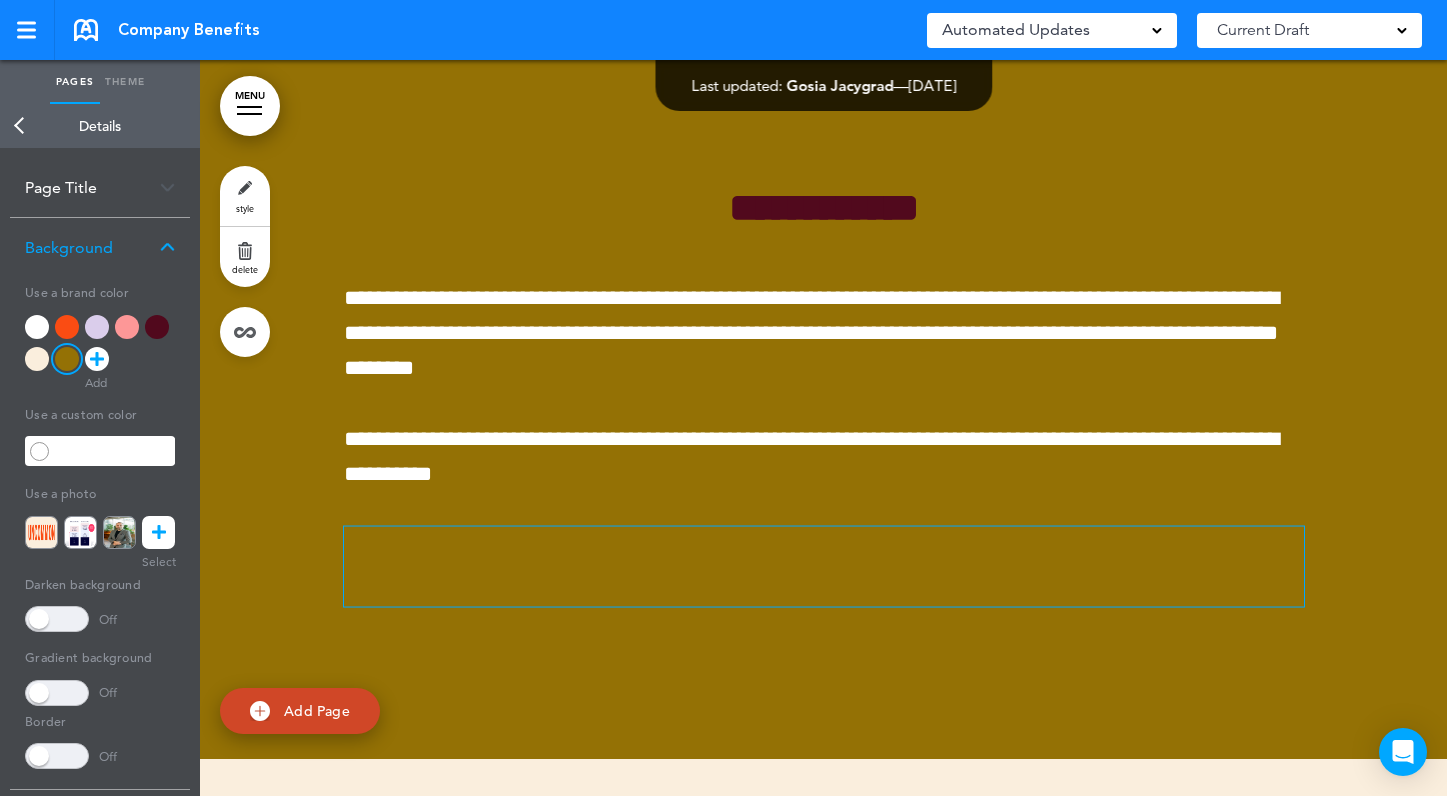 click at bounding box center [157, 327] 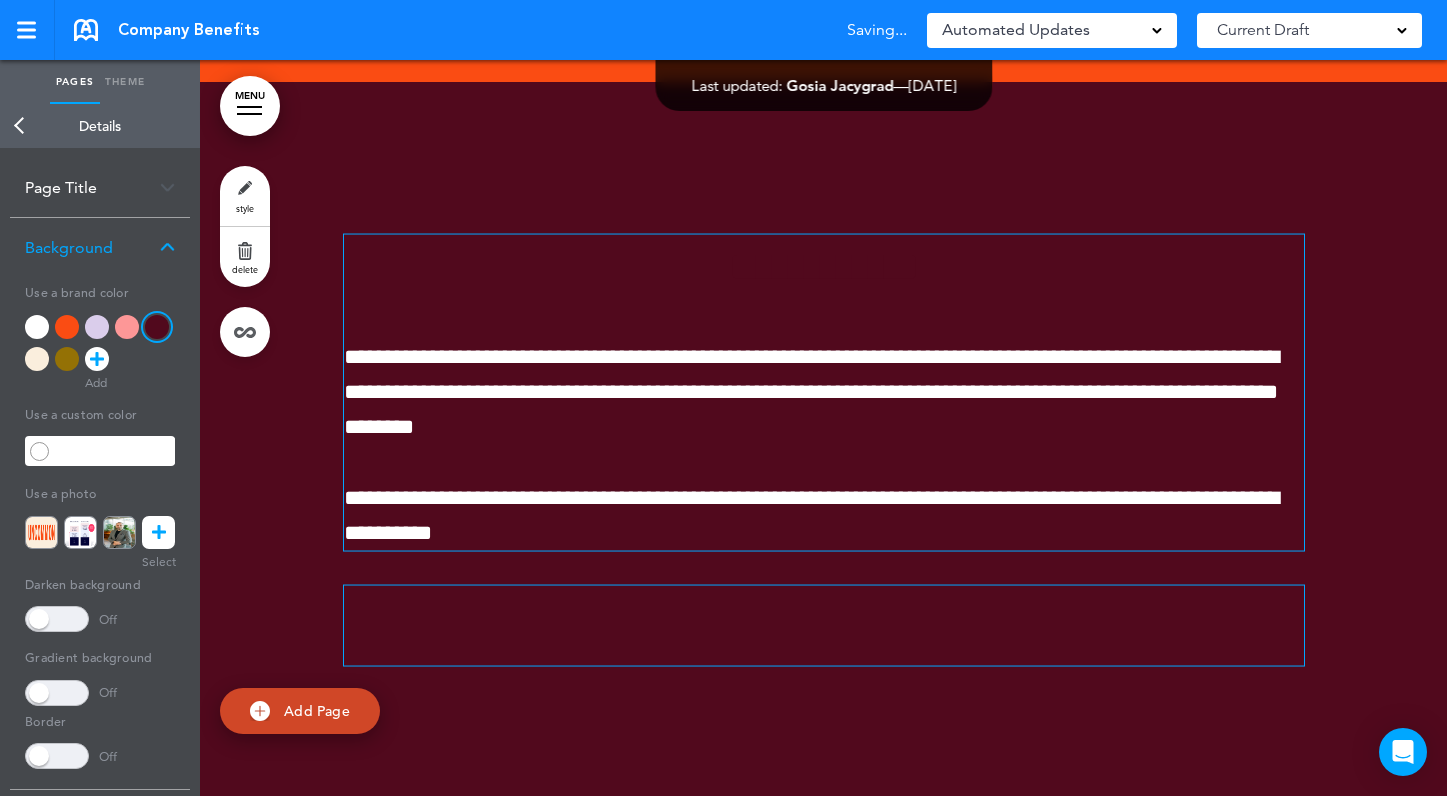 scroll, scrollTop: 678, scrollLeft: 0, axis: vertical 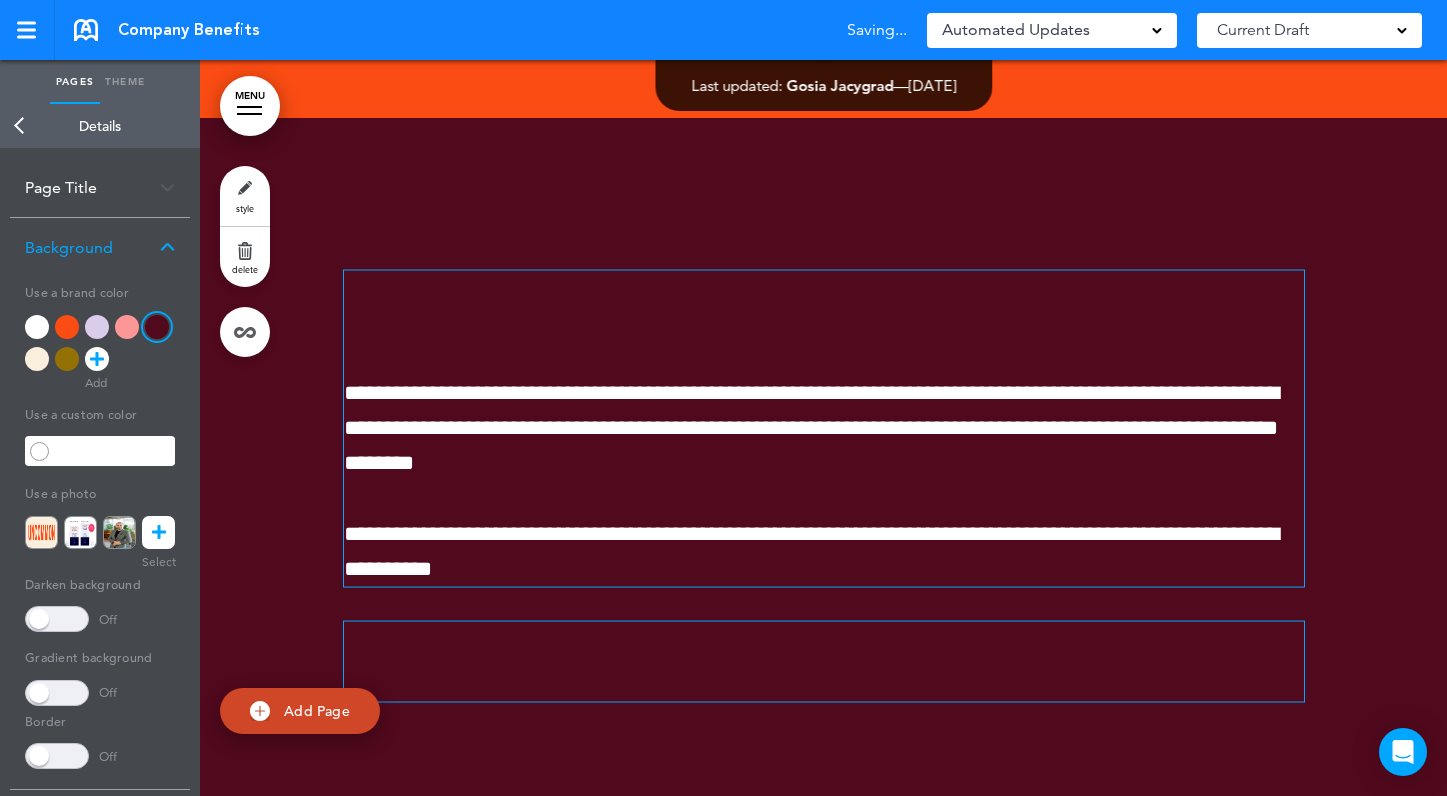 click on "**********" at bounding box center (824, 302) 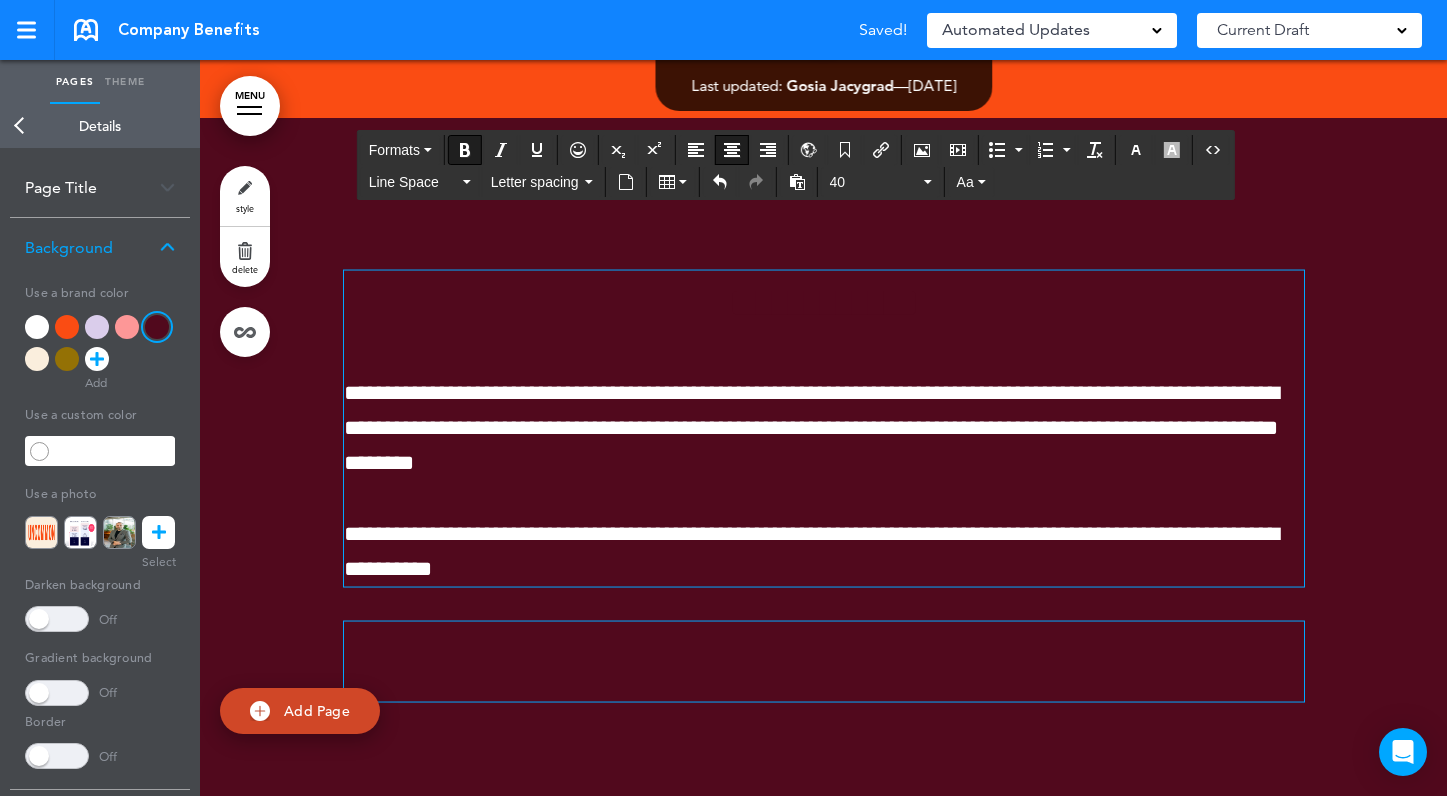 click on "**********" at bounding box center (824, 302) 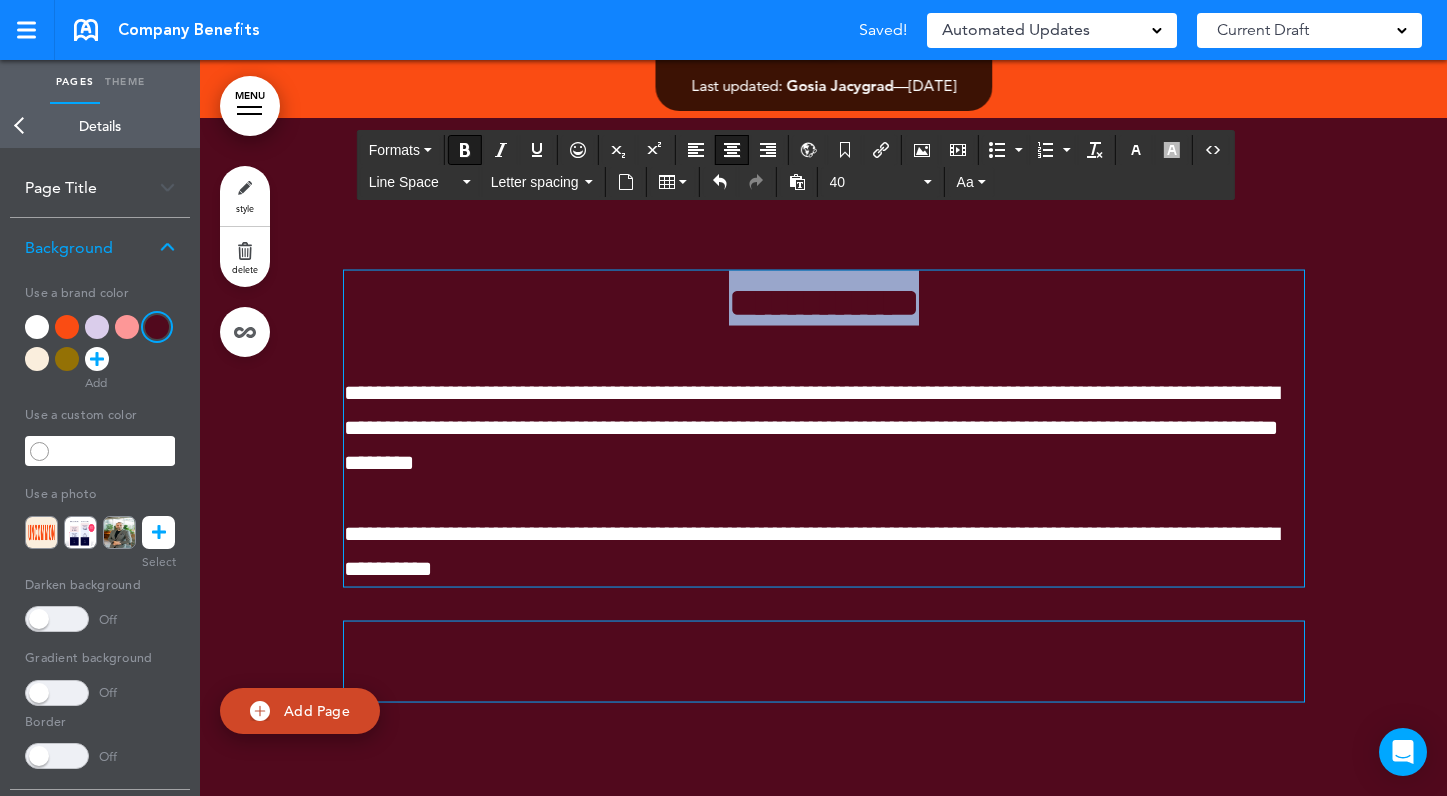 click on "**********" at bounding box center [824, 302] 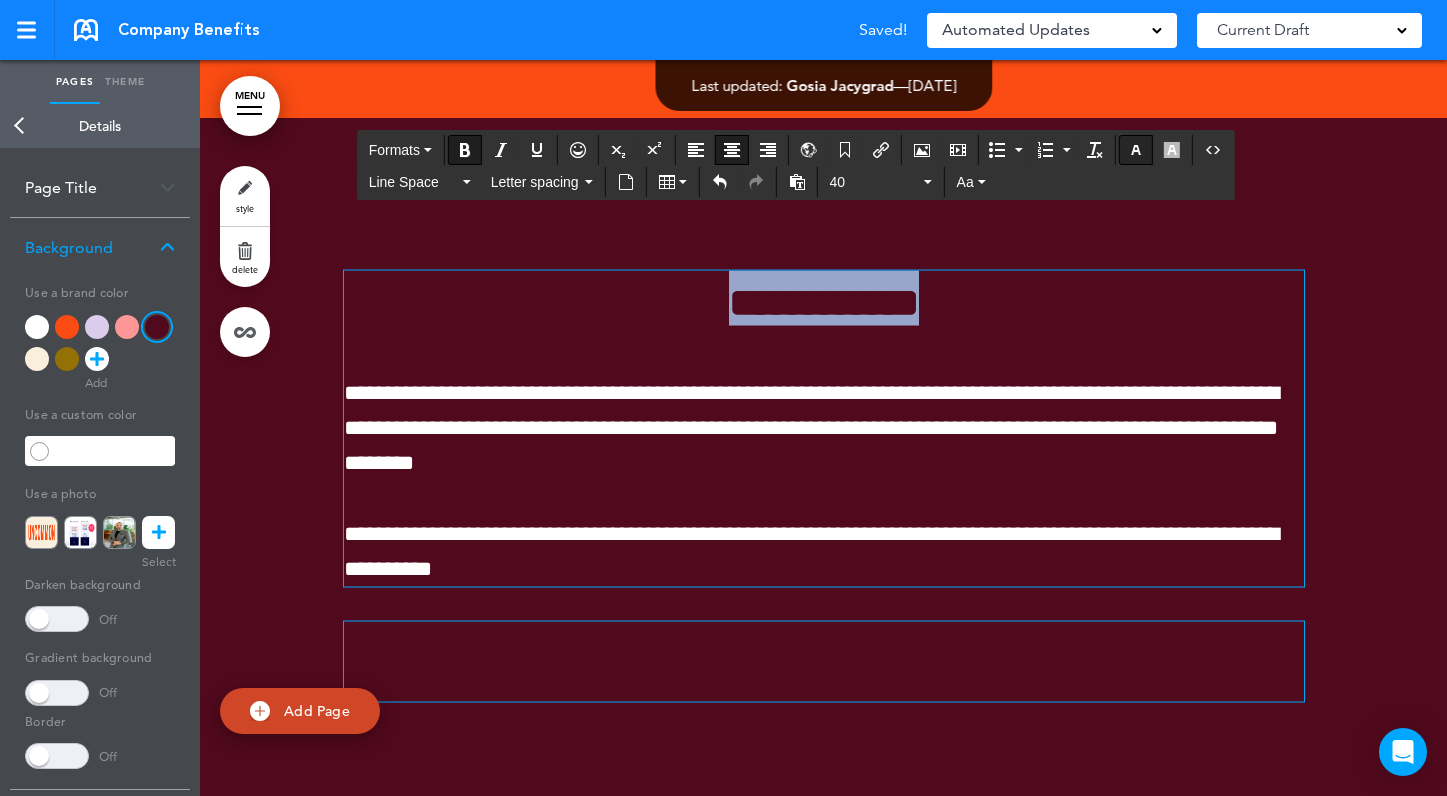 click at bounding box center [1136, 150] 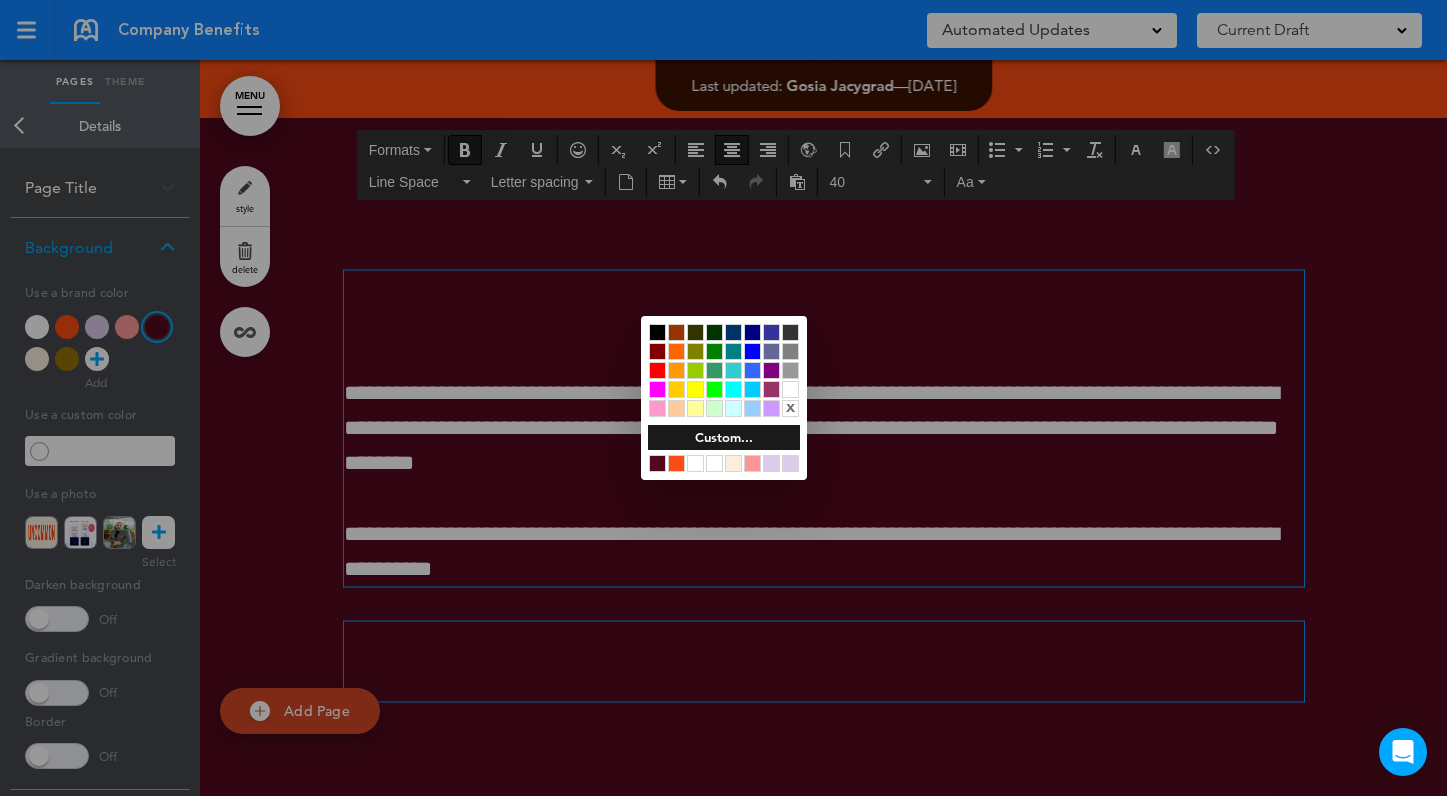 click at bounding box center (695, 463) 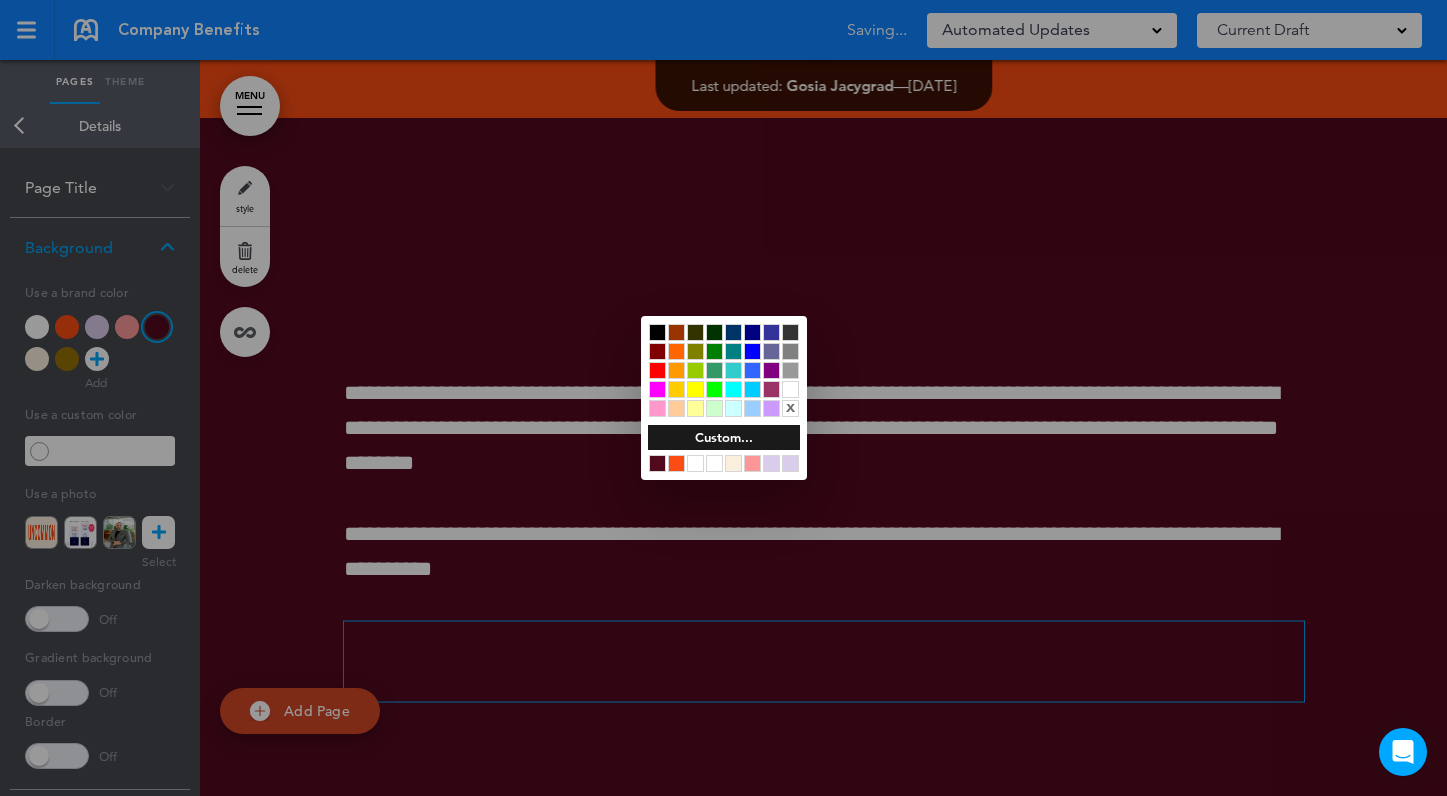 click at bounding box center (695, 463) 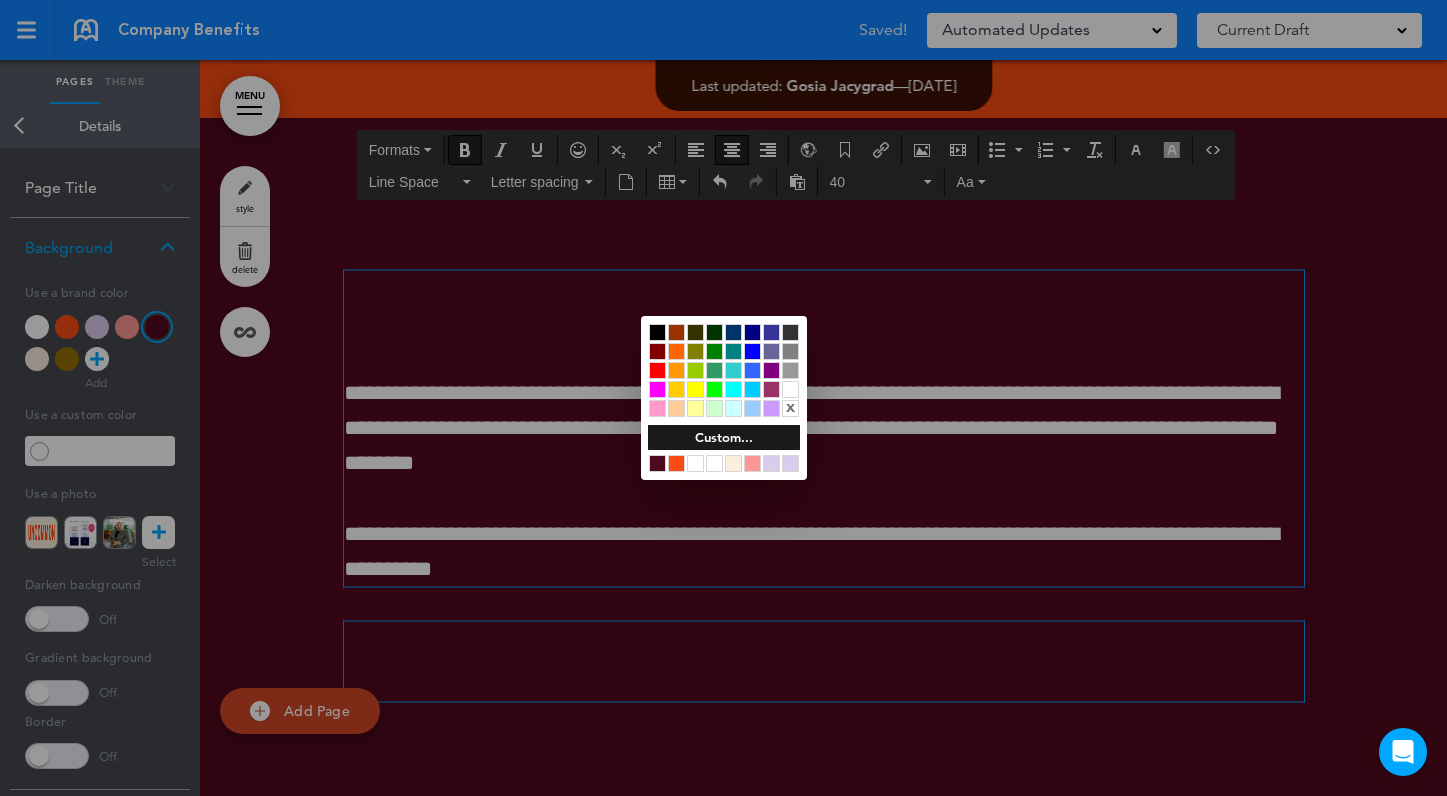 click at bounding box center (790, 389) 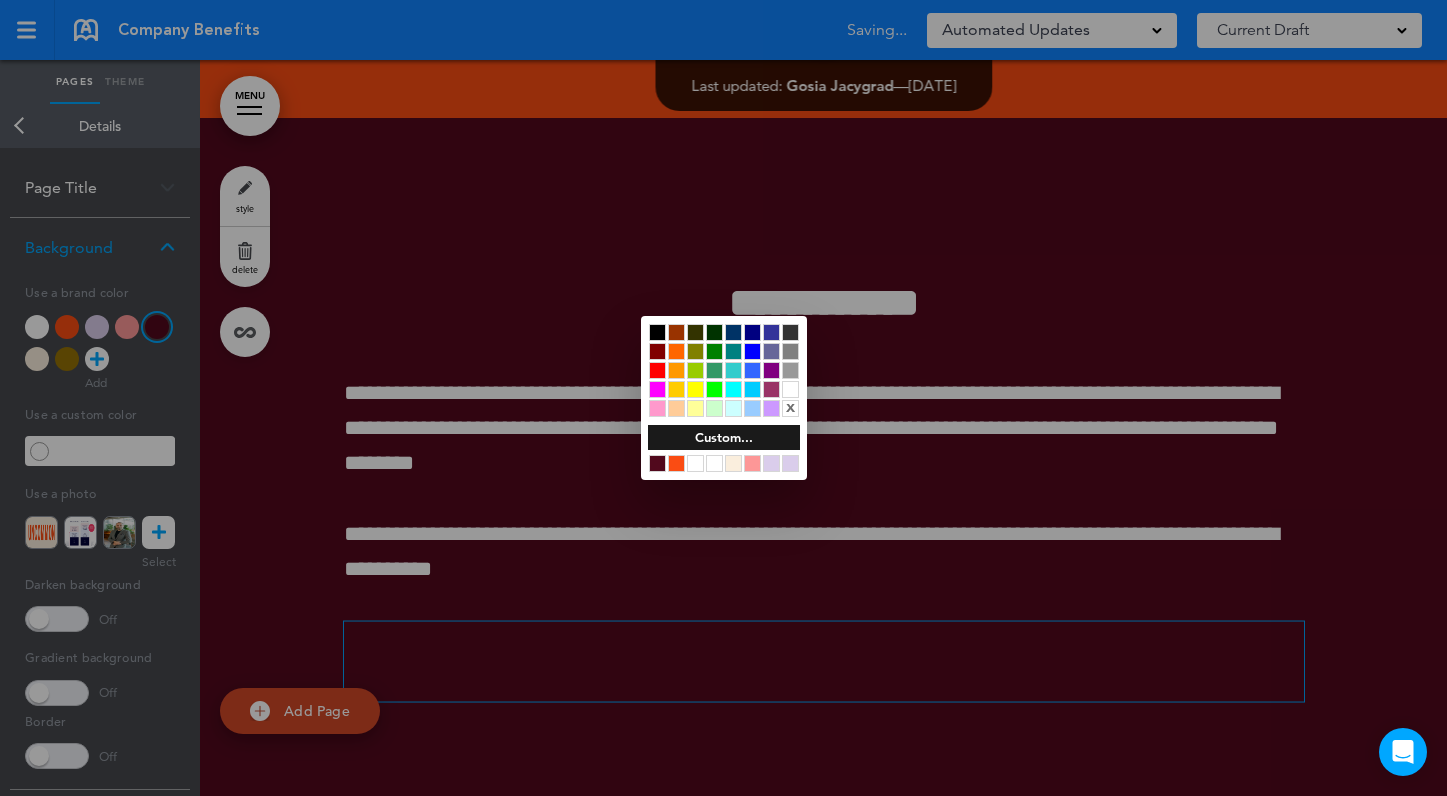 click at bounding box center [723, 398] 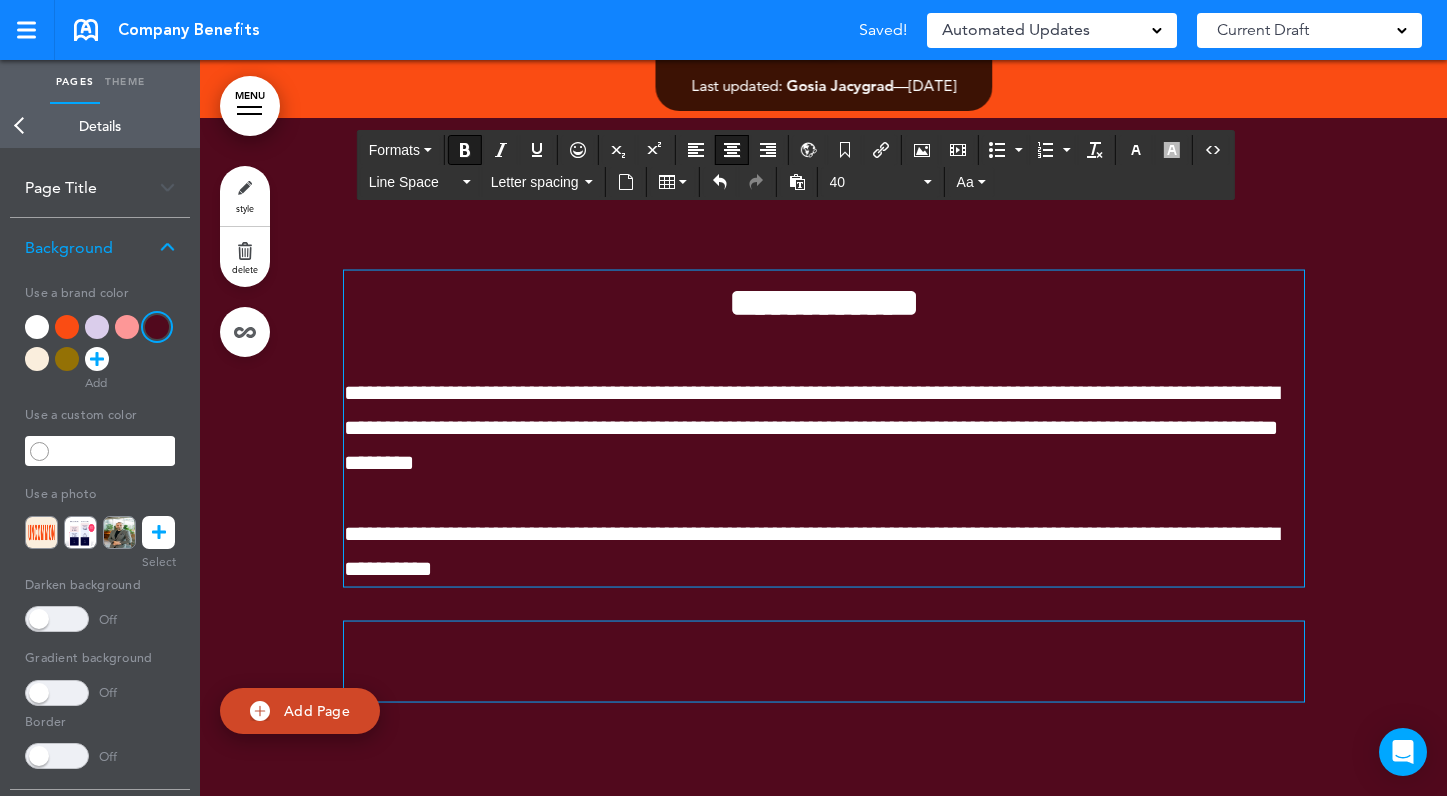 click on "**********" at bounding box center [824, 302] 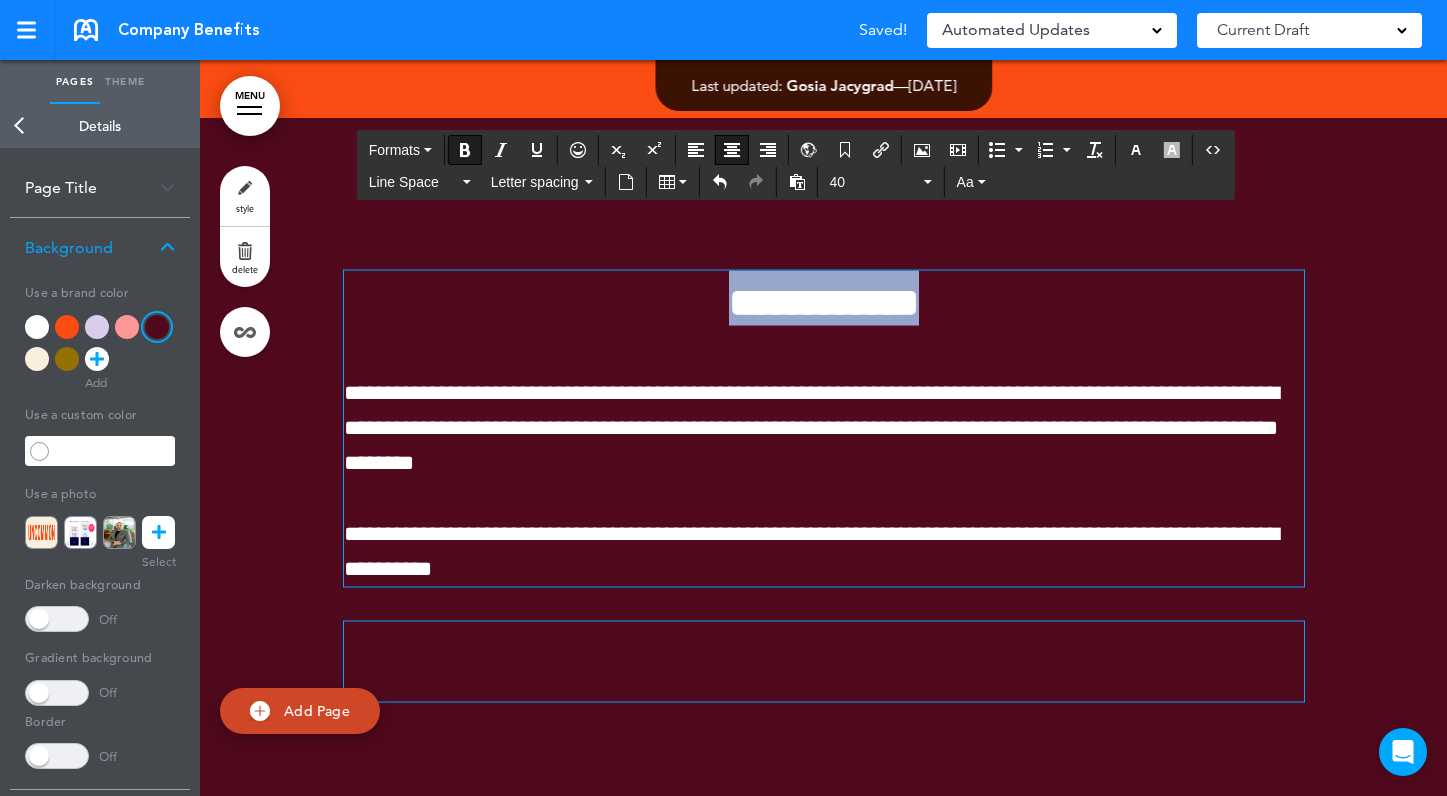 click on "**********" at bounding box center [824, 302] 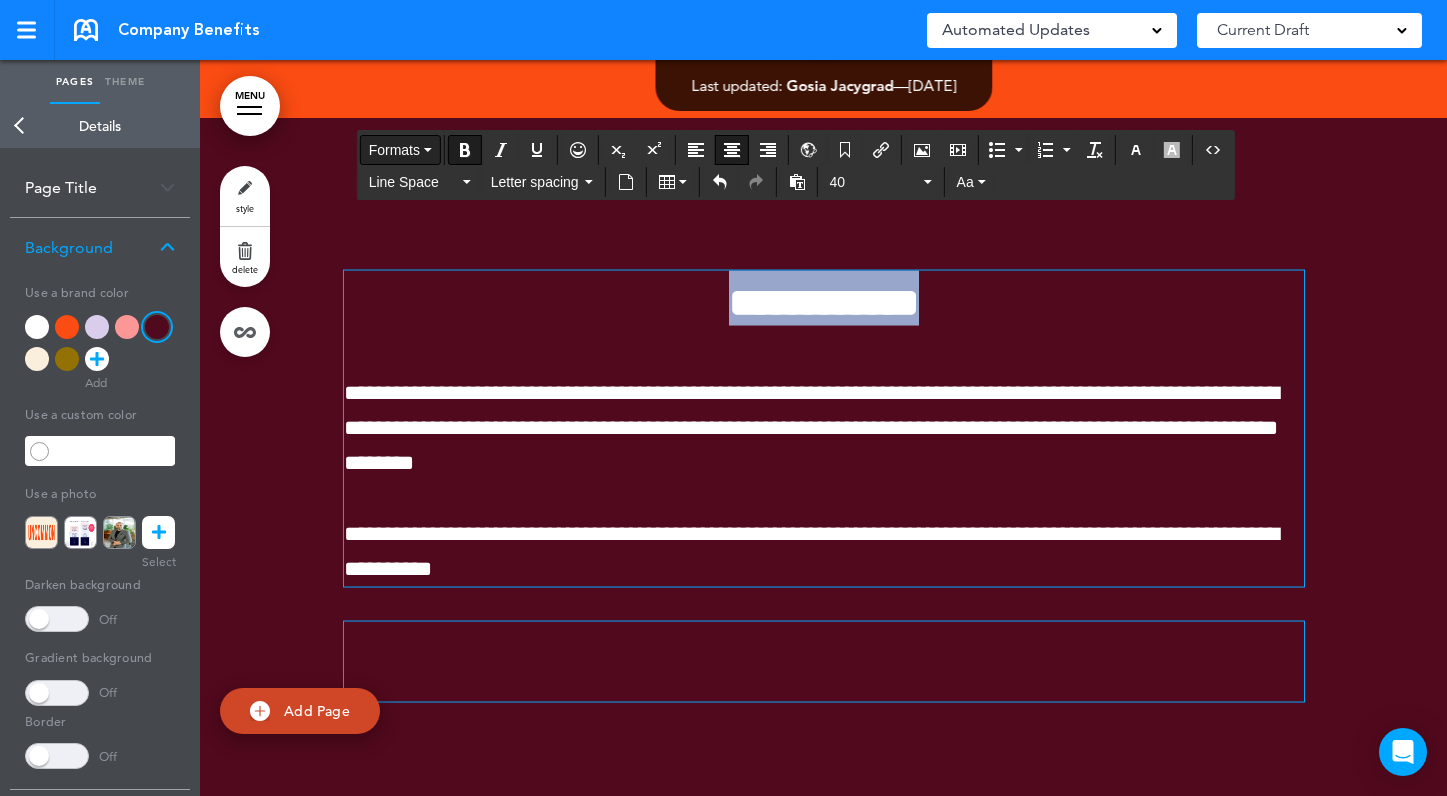 click on "Formats" at bounding box center (400, 150) 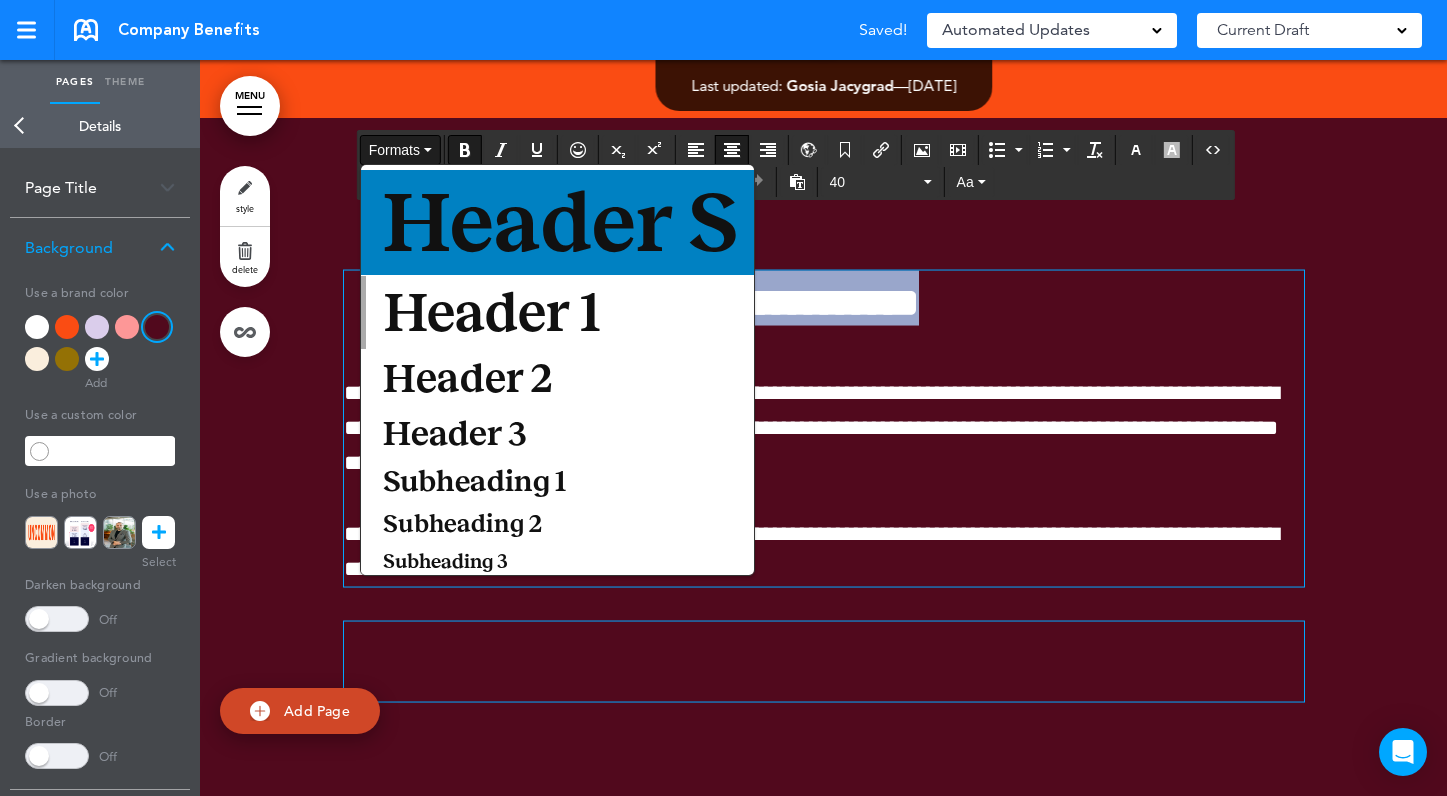 click on "Header S" at bounding box center (560, 222) 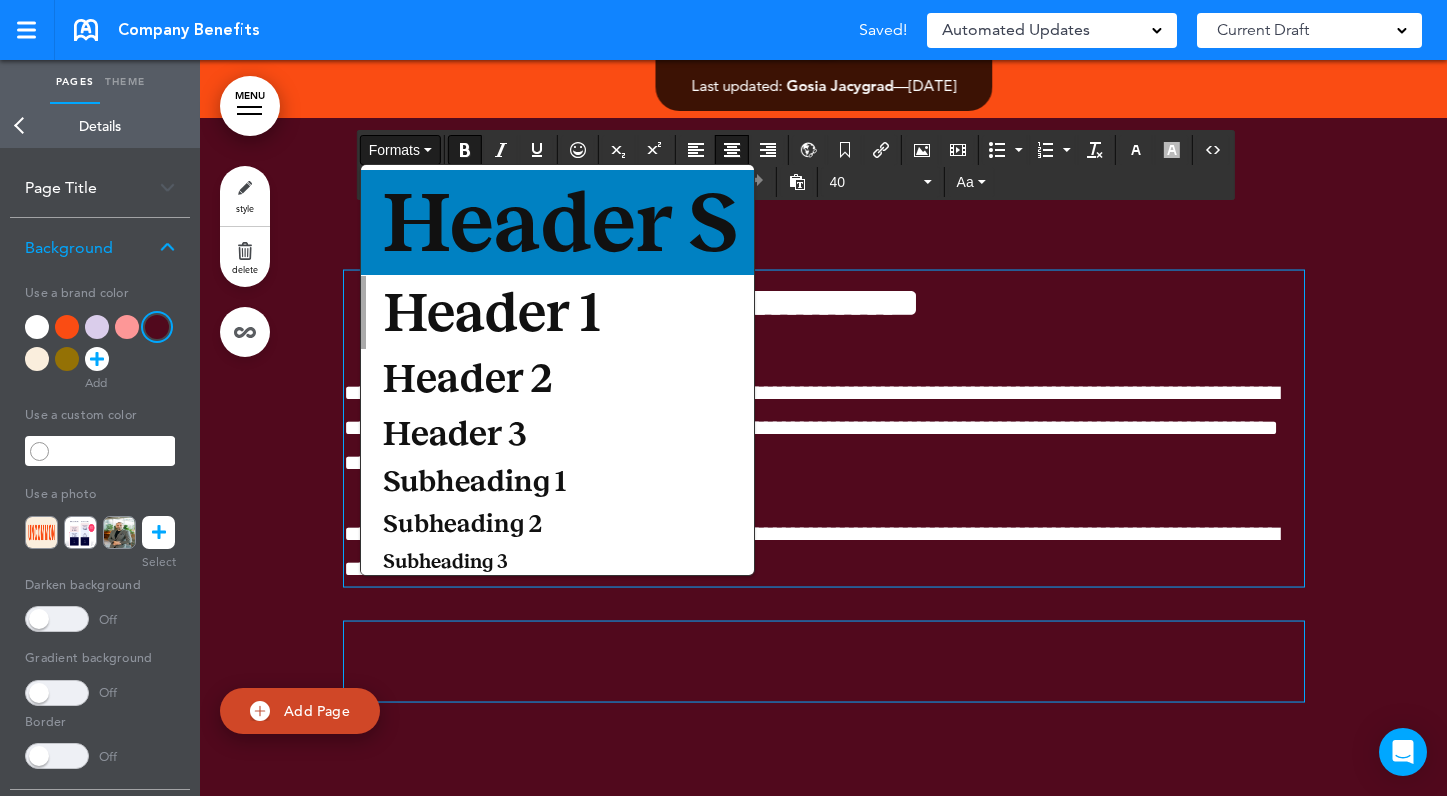 scroll, scrollTop: 663, scrollLeft: 0, axis: vertical 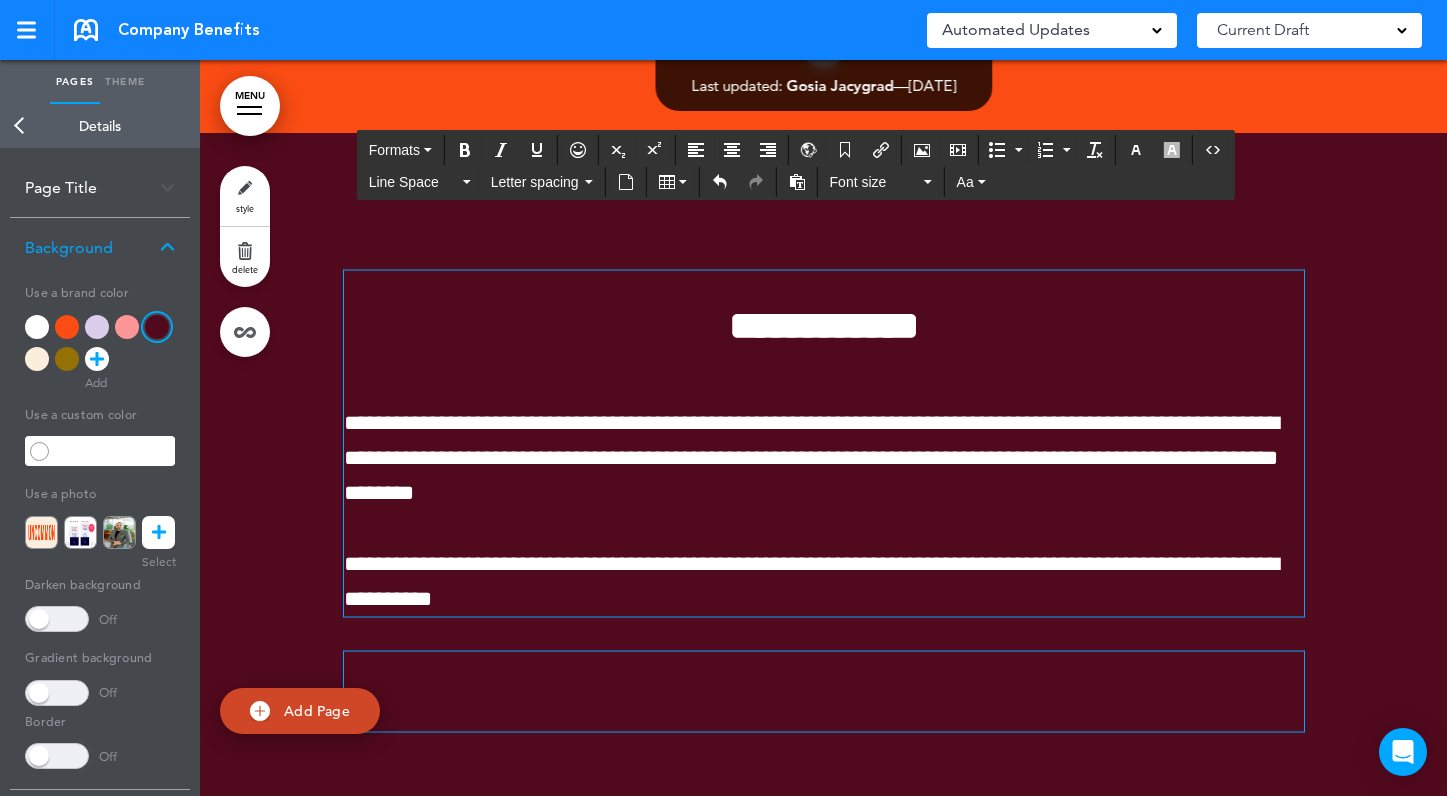 click on "**********" at bounding box center (824, 444) 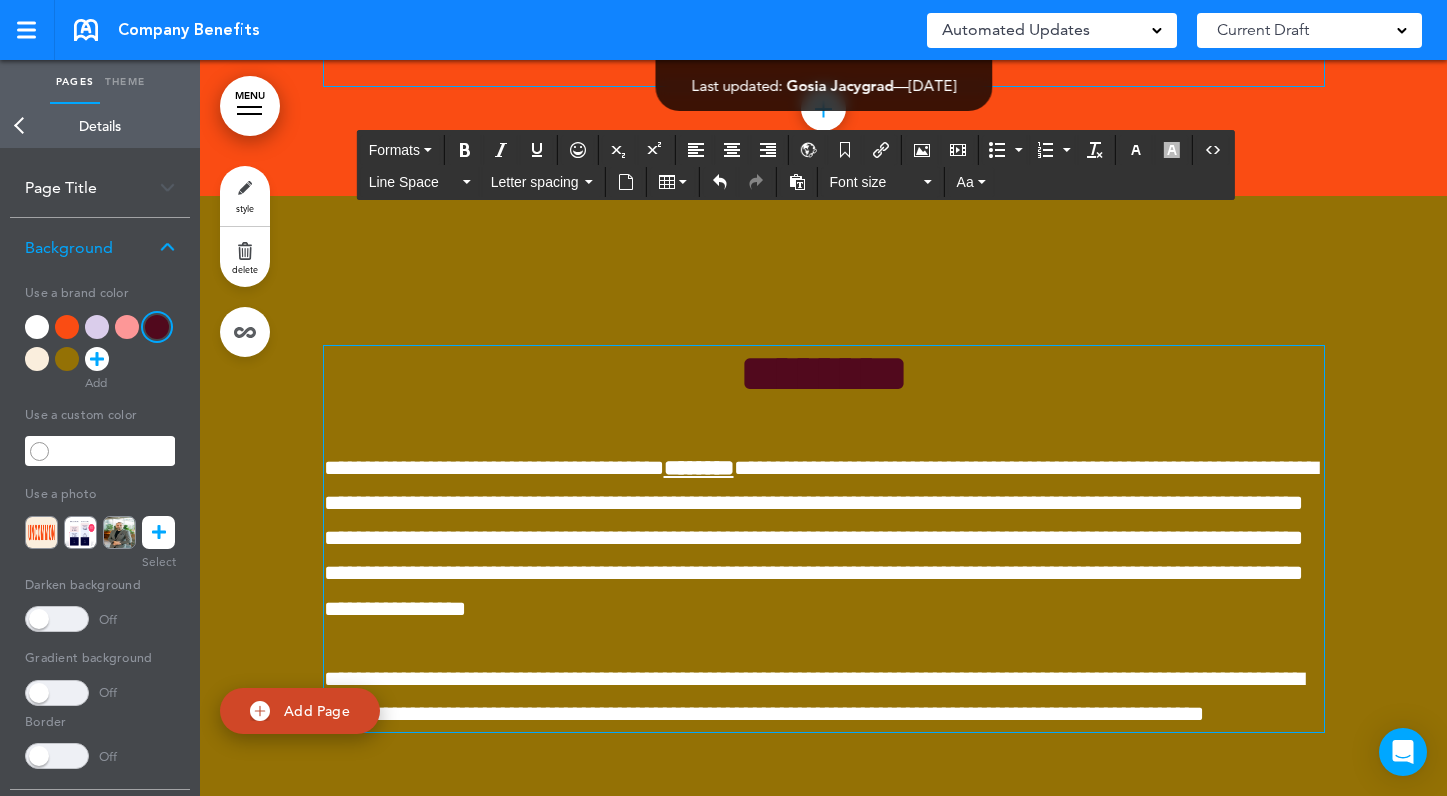 scroll, scrollTop: 5127, scrollLeft: 0, axis: vertical 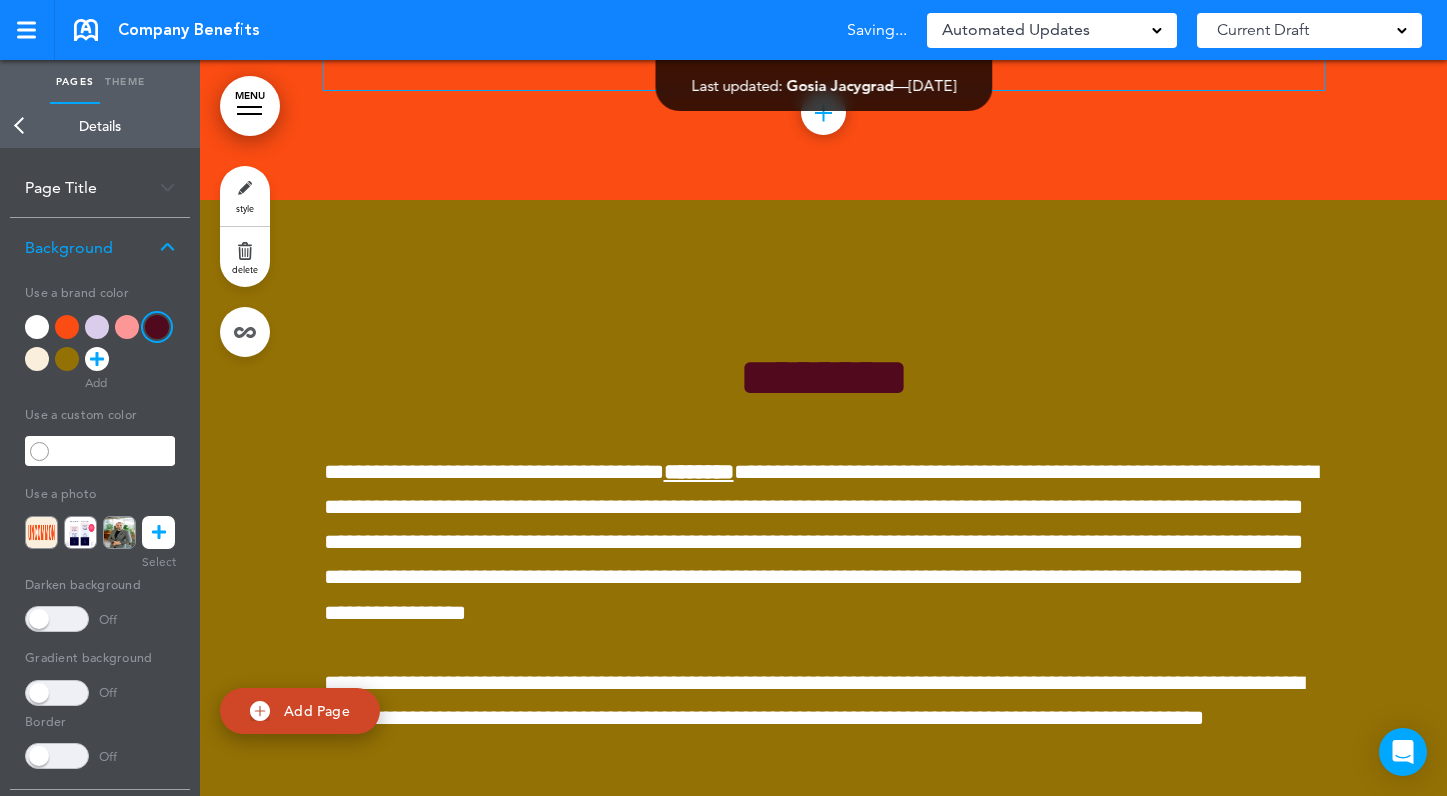 click on "**********" at bounding box center [824, 568] 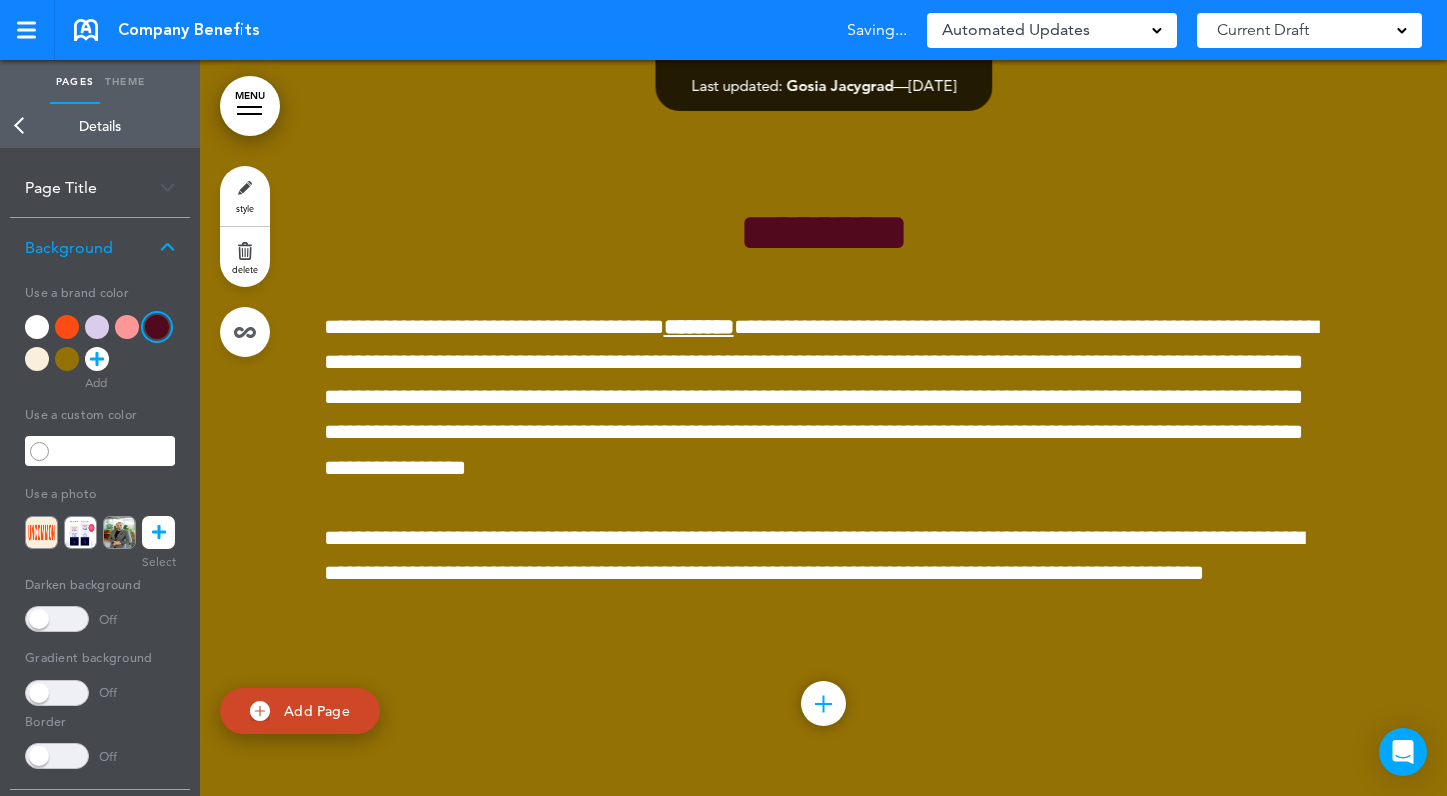 scroll, scrollTop: 5280, scrollLeft: 0, axis: vertical 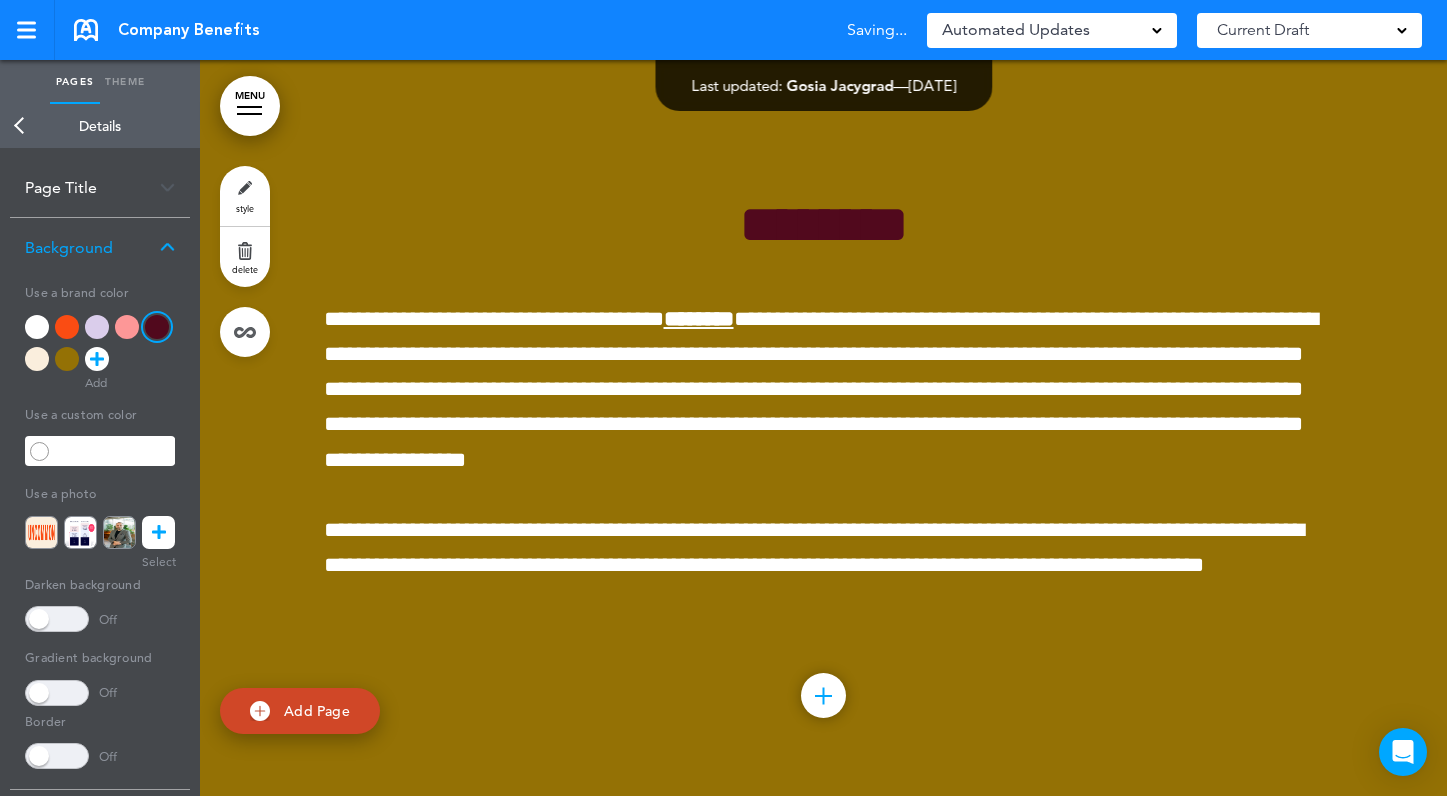 click on "style" at bounding box center (245, 208) 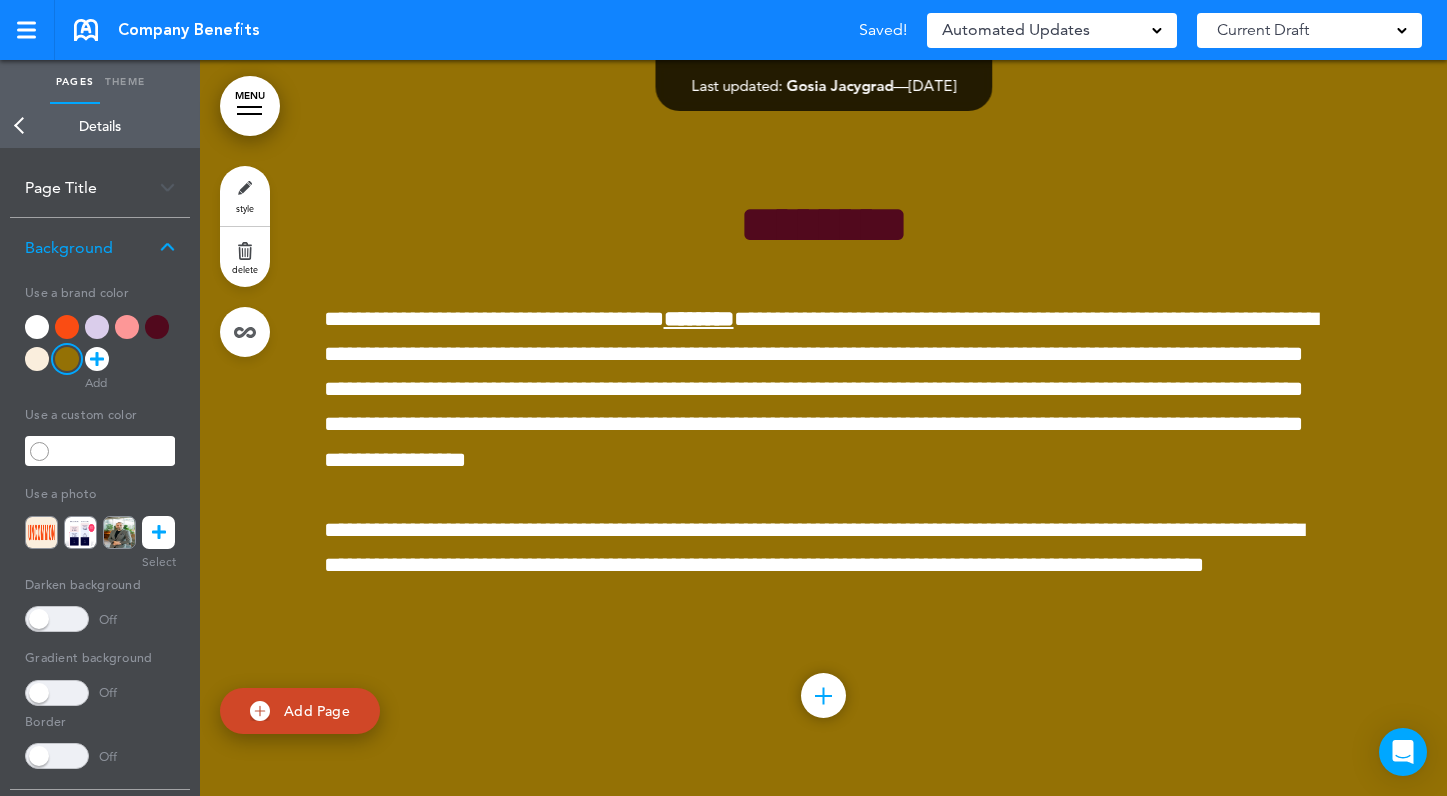 click at bounding box center (157, 327) 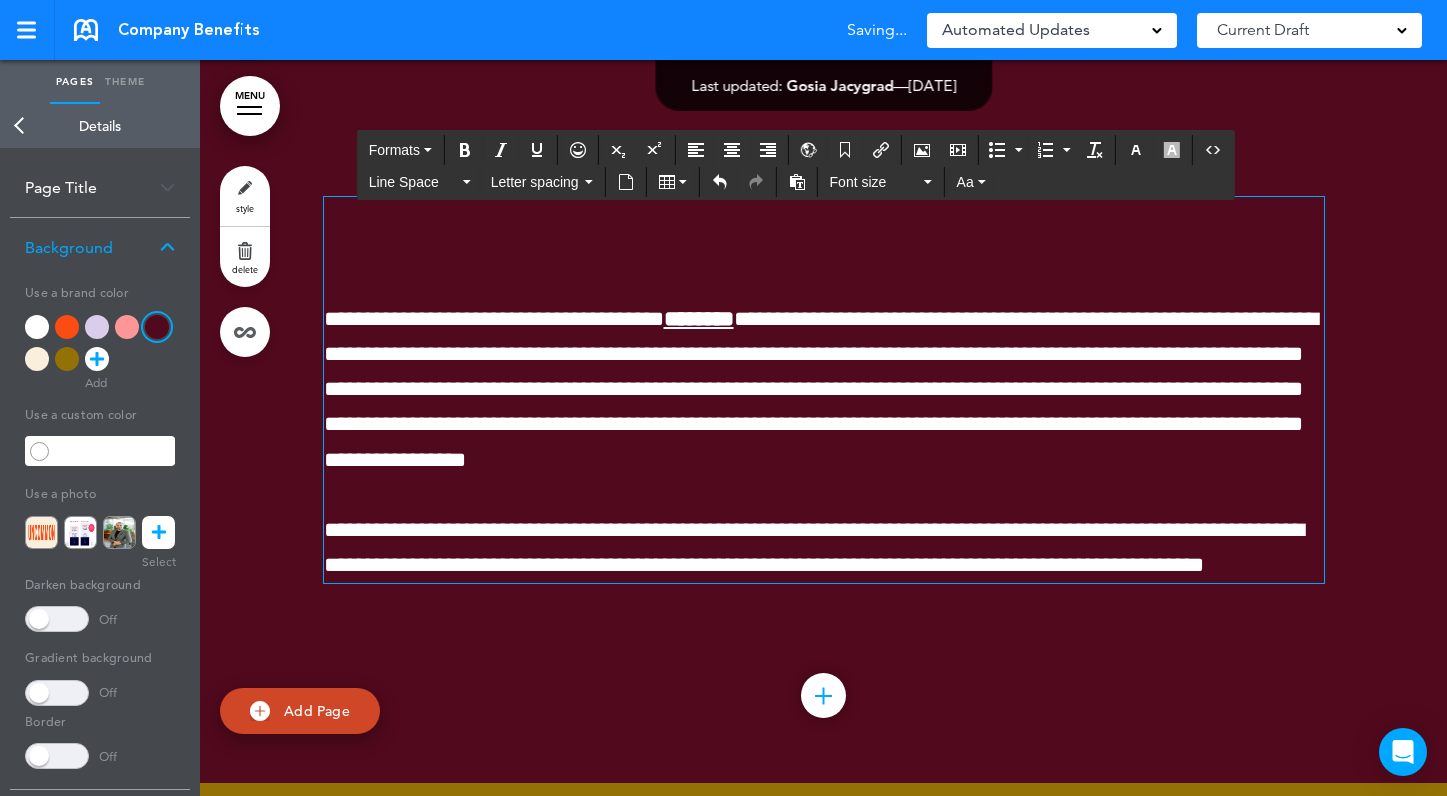 click on "********" at bounding box center [824, 224] 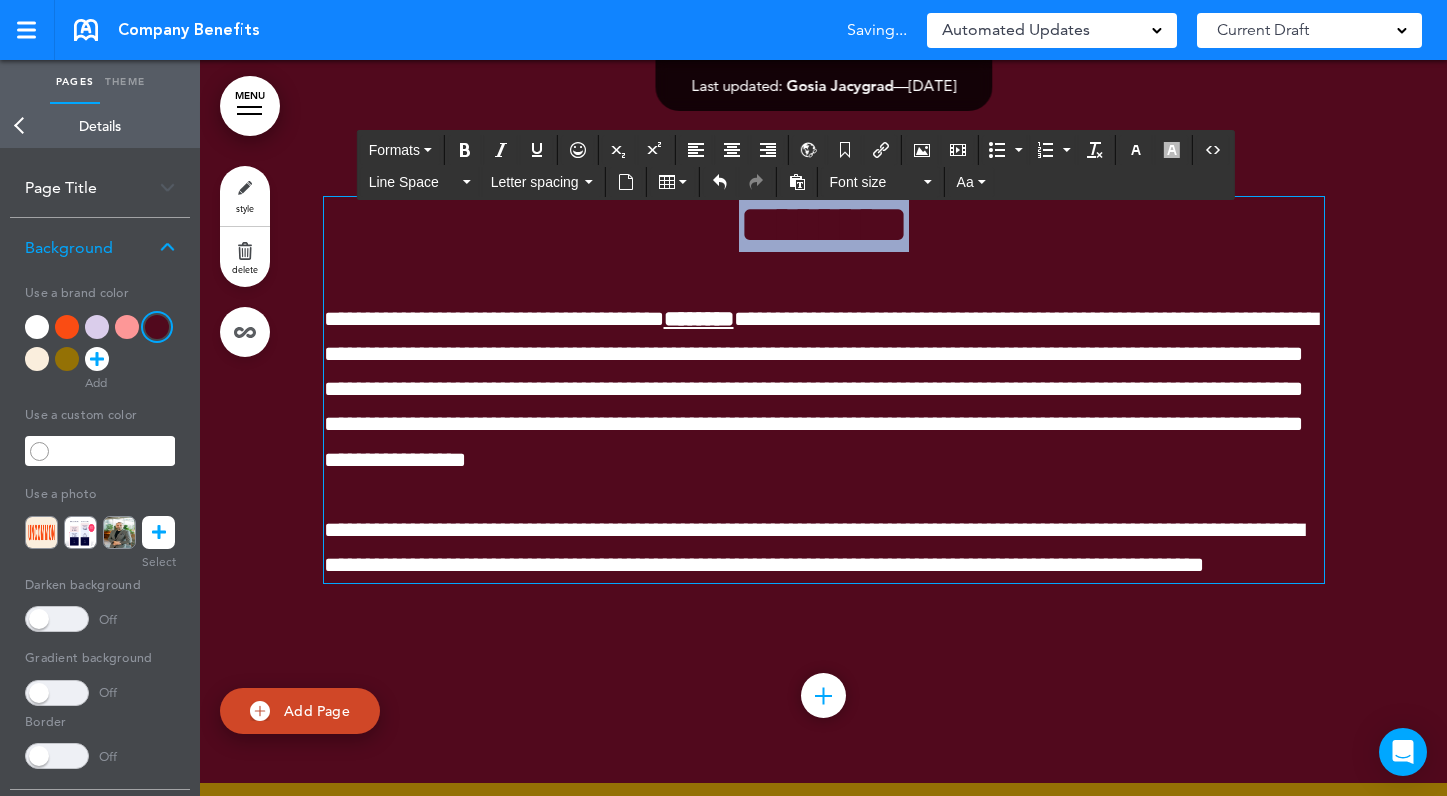 click on "********" at bounding box center (824, 224) 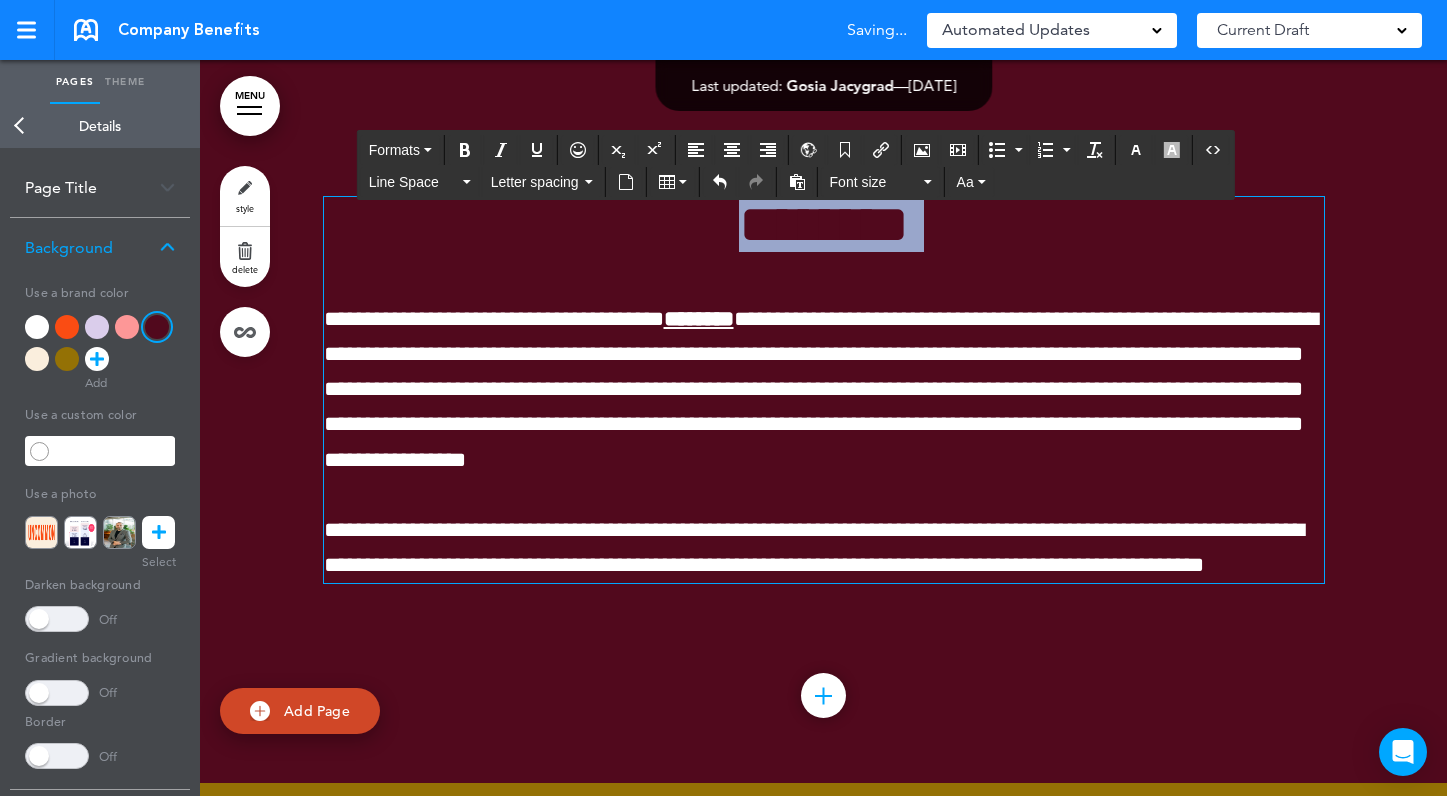 click on "********" at bounding box center [824, 224] 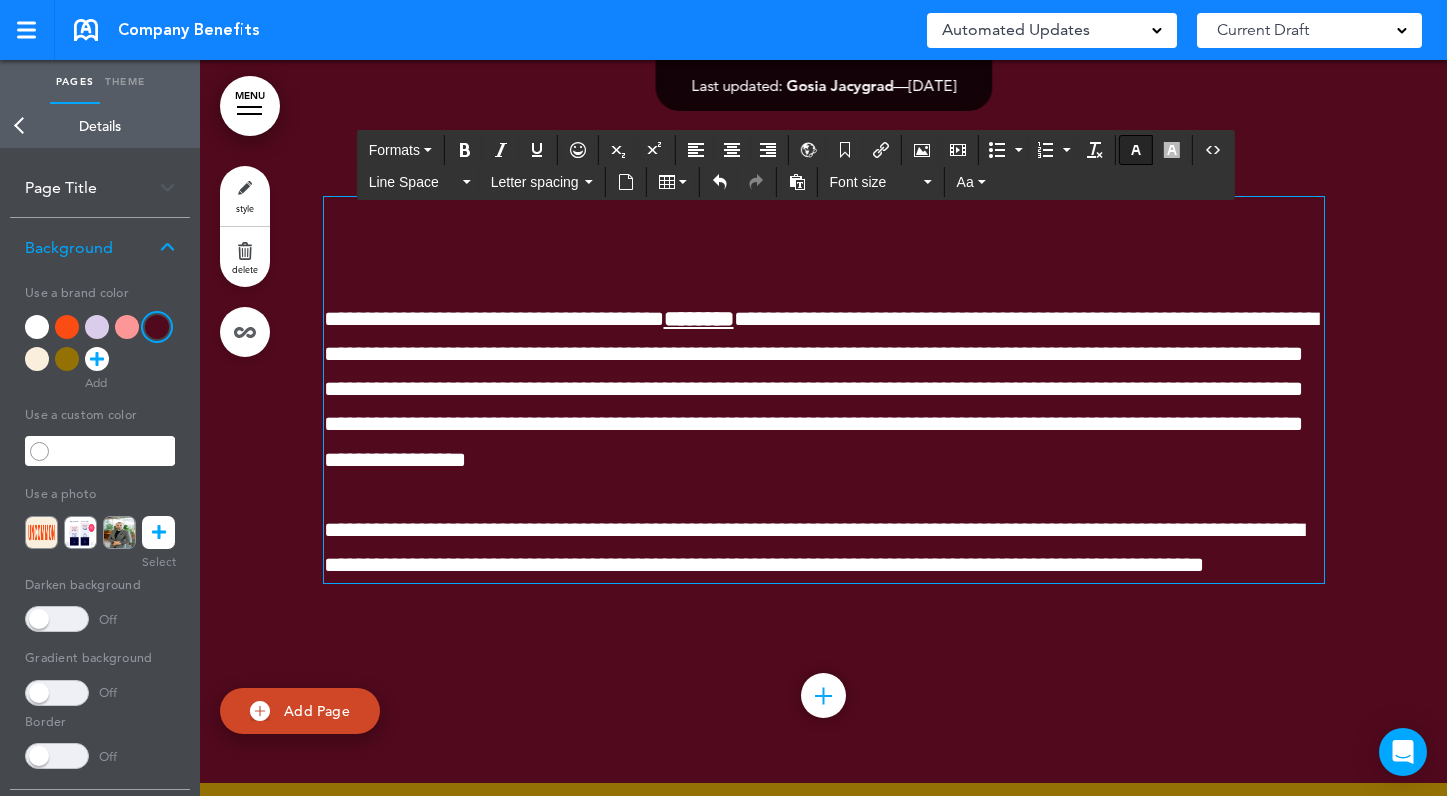 click at bounding box center (1136, 150) 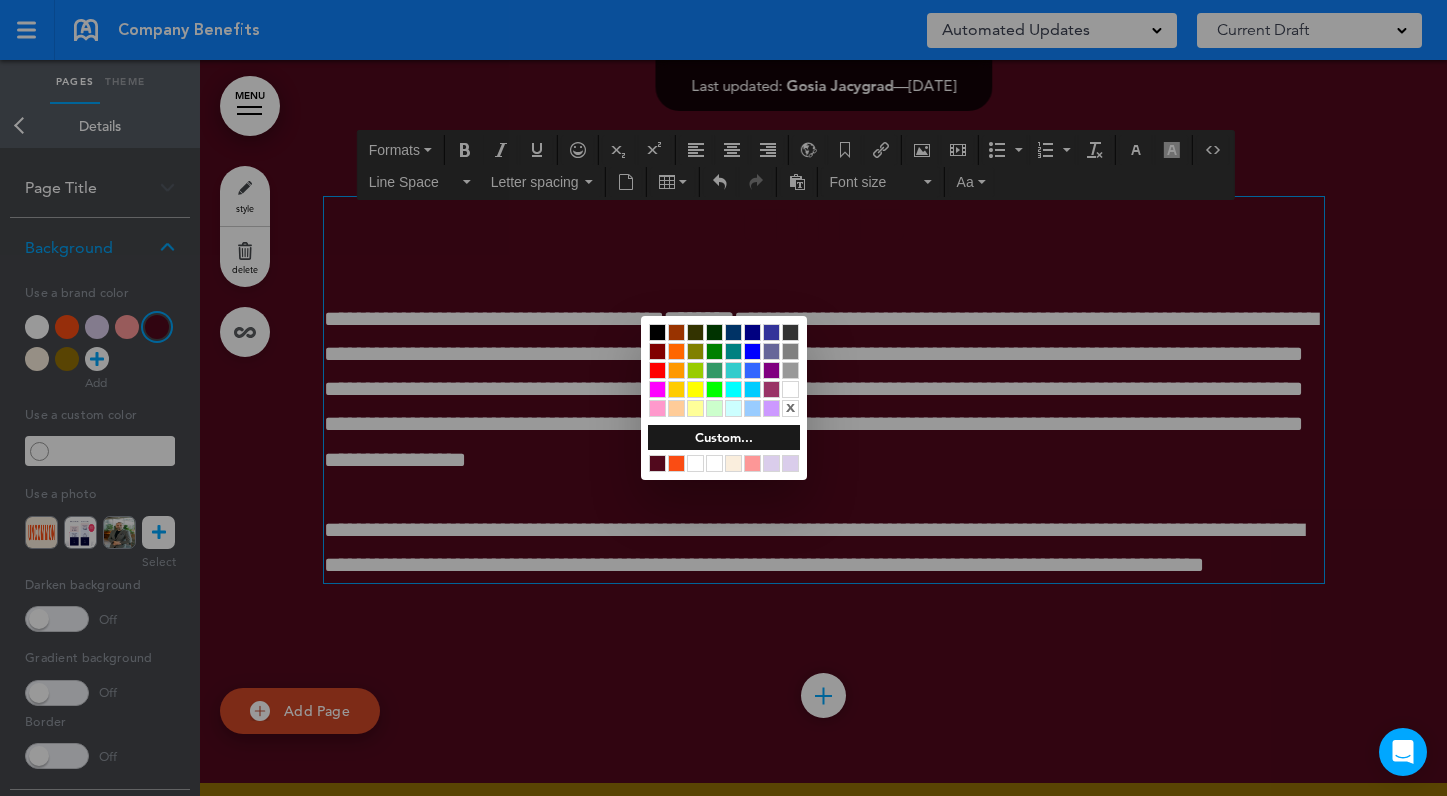 click at bounding box center (790, 389) 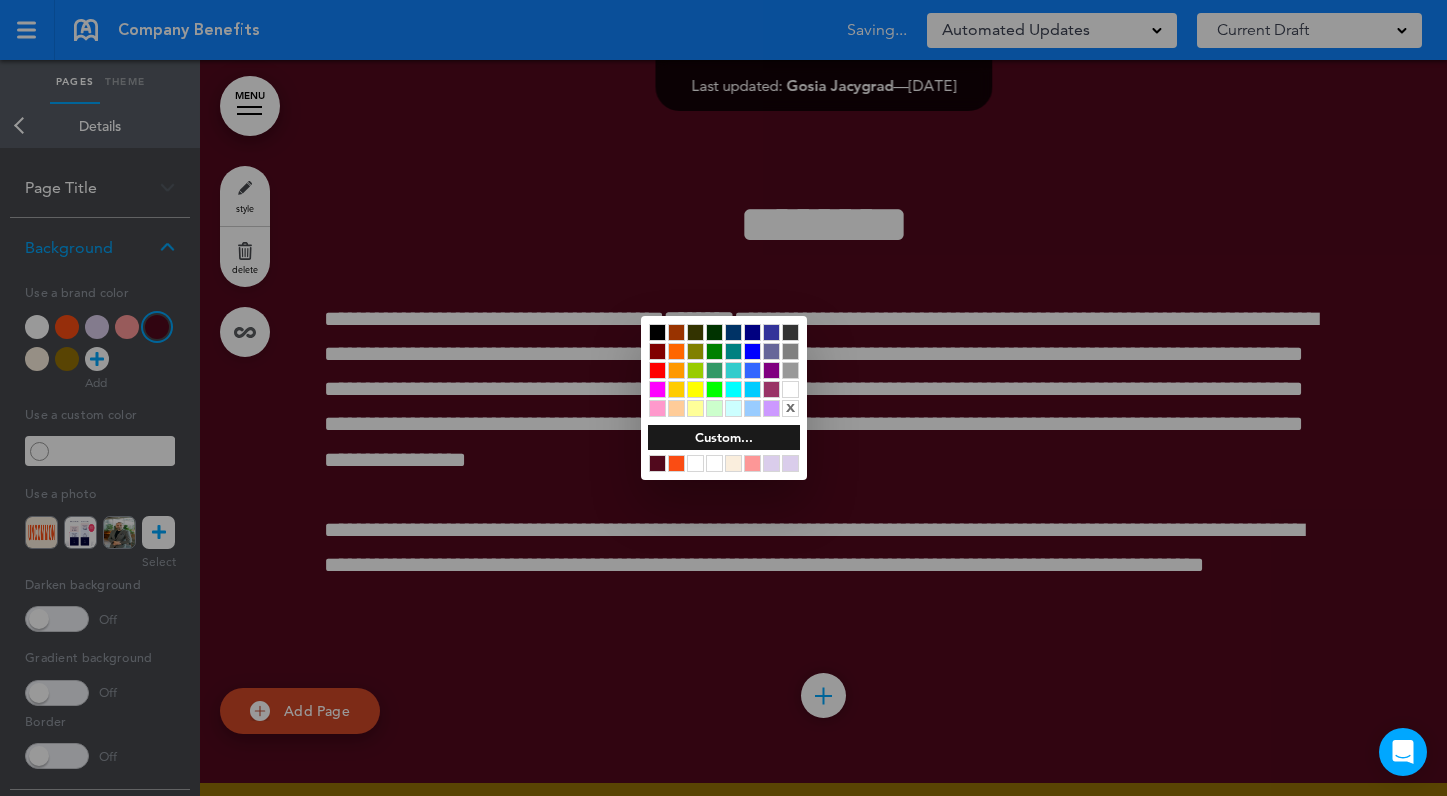 click at bounding box center [723, 398] 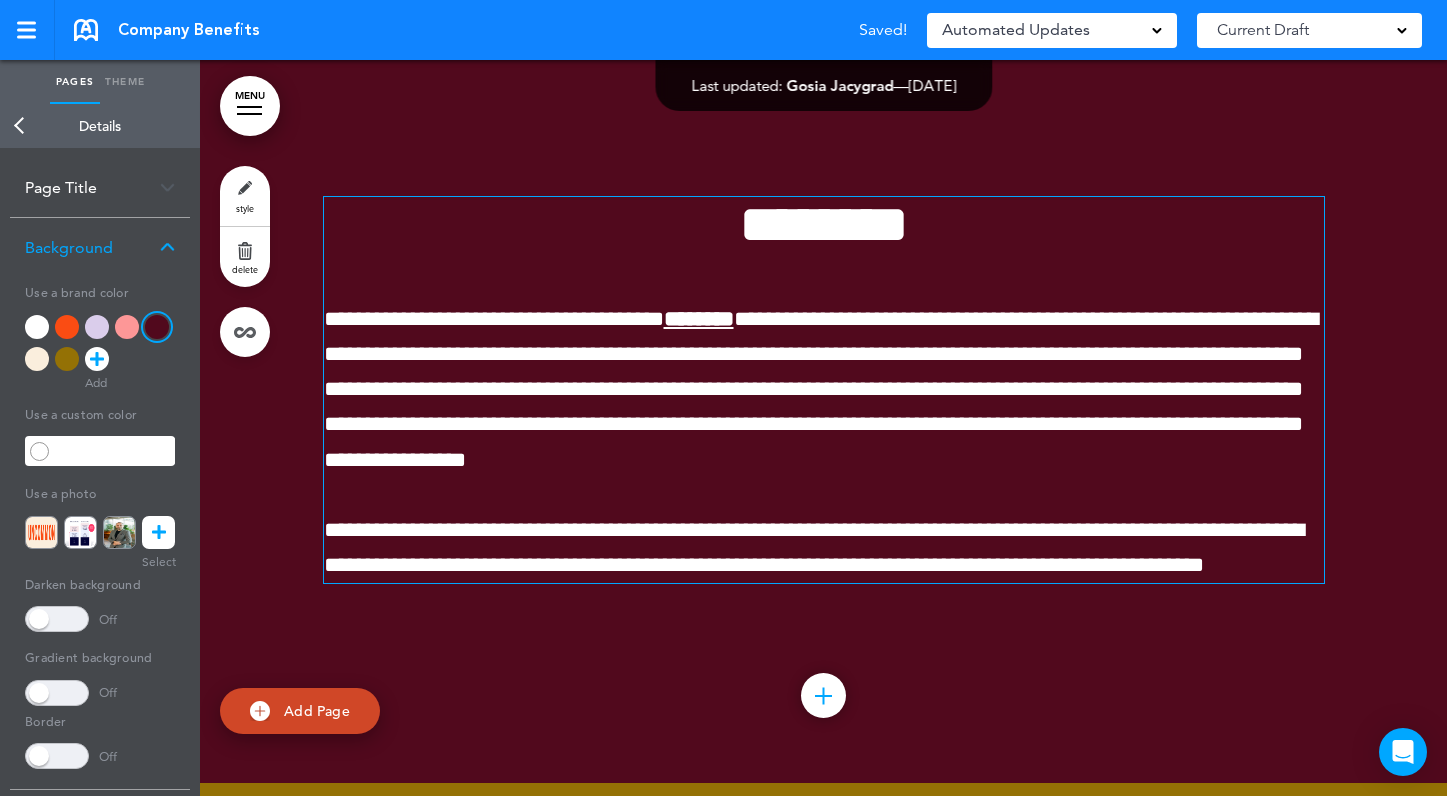 click on "********" at bounding box center (824, 224) 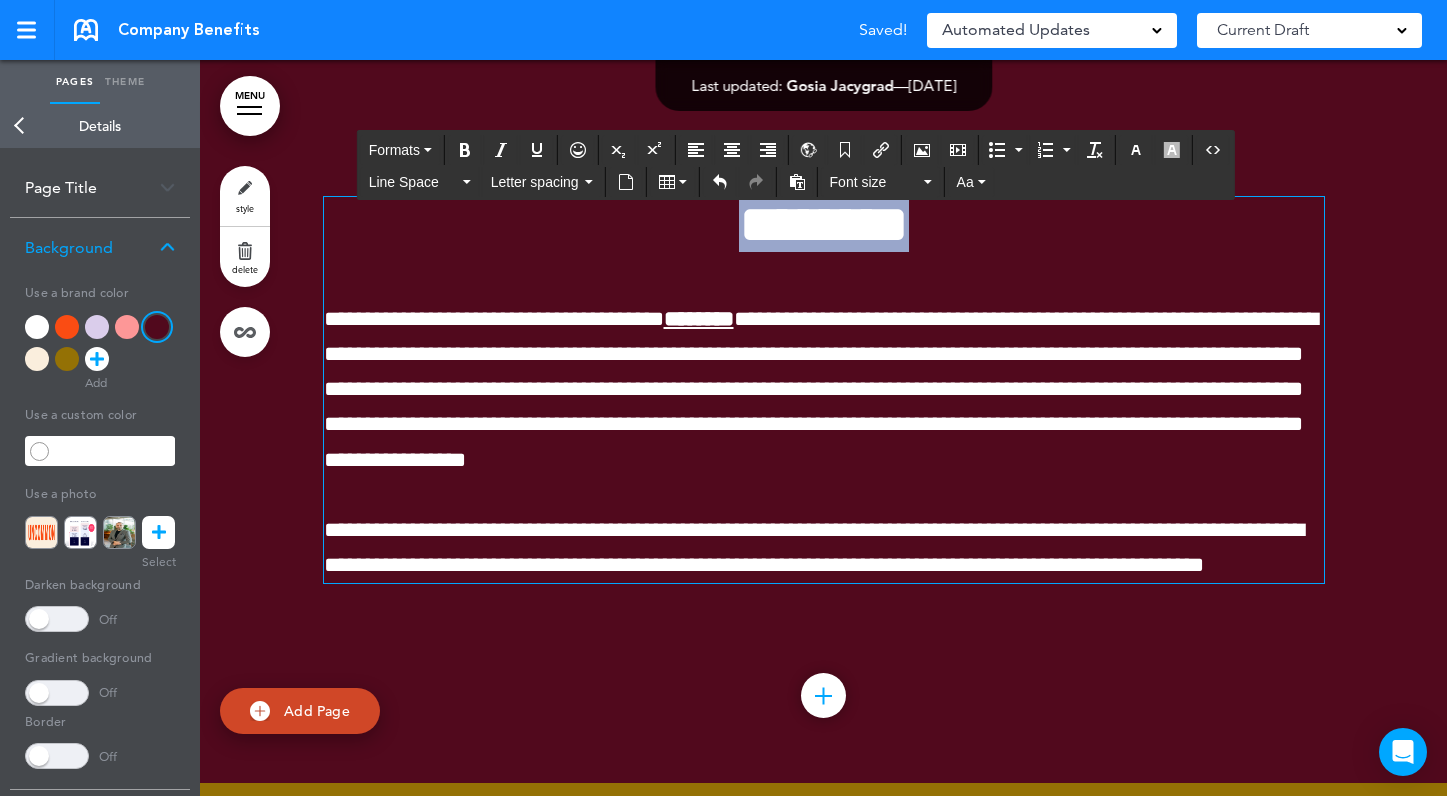 click on "********" at bounding box center (824, 224) 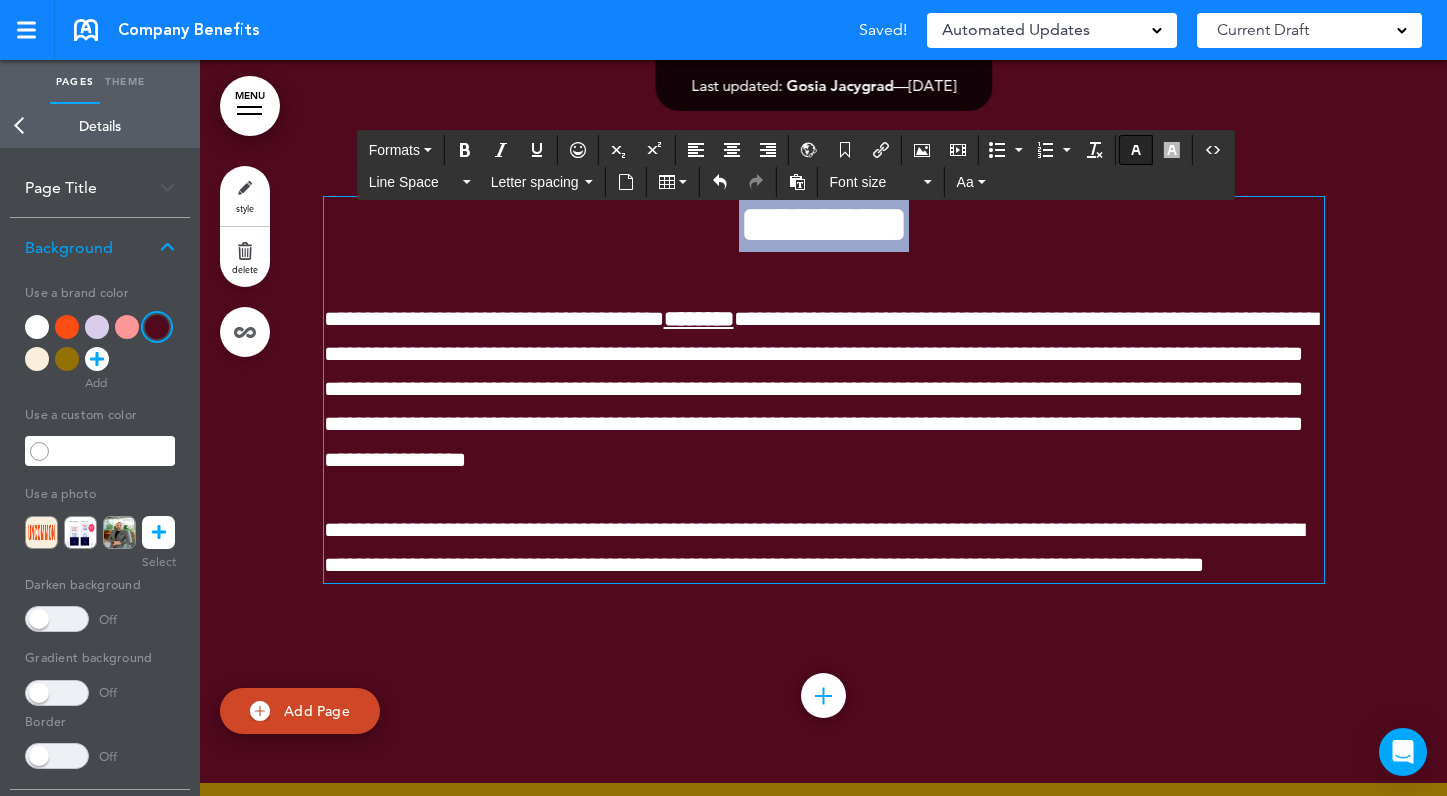 click at bounding box center [1136, 150] 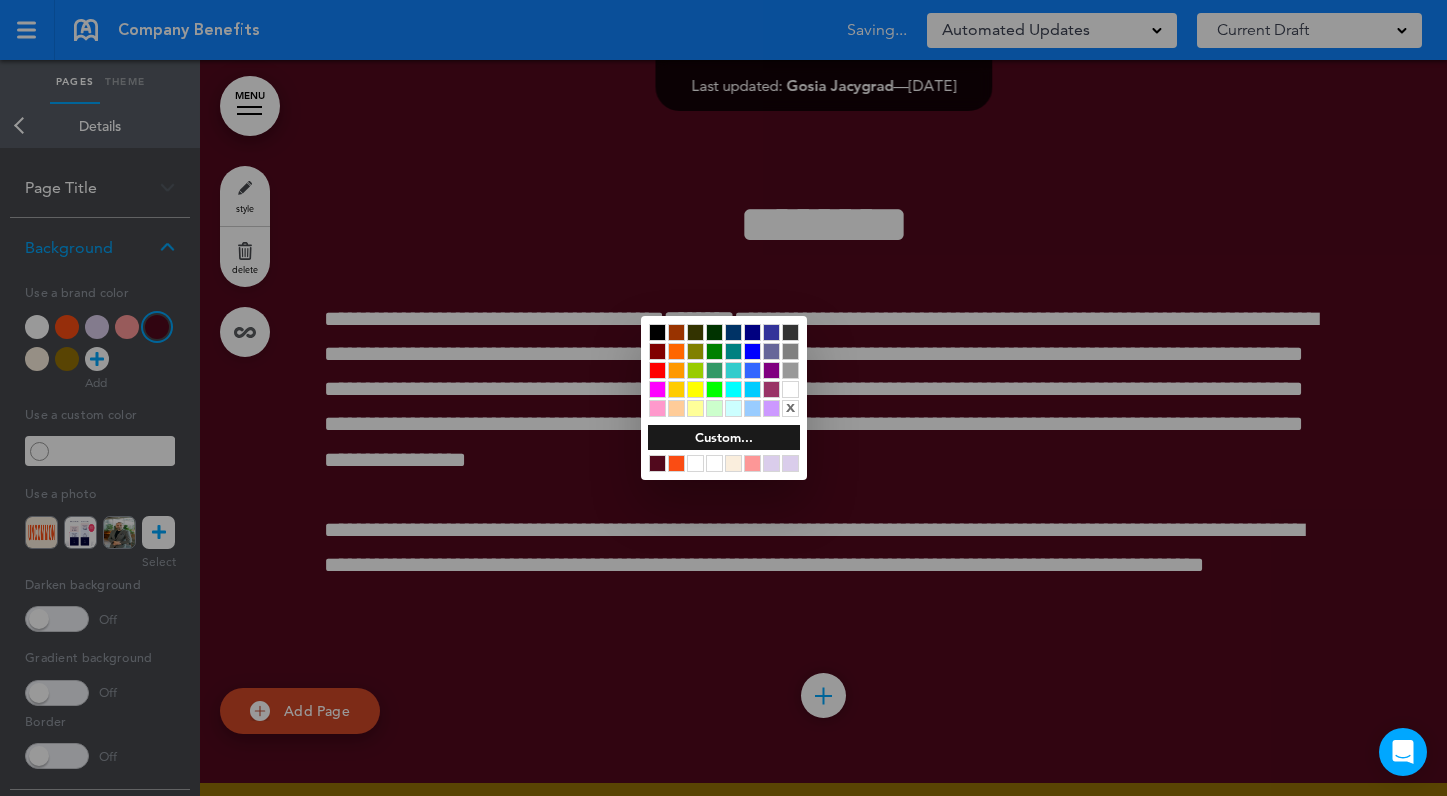 click at bounding box center (733, 463) 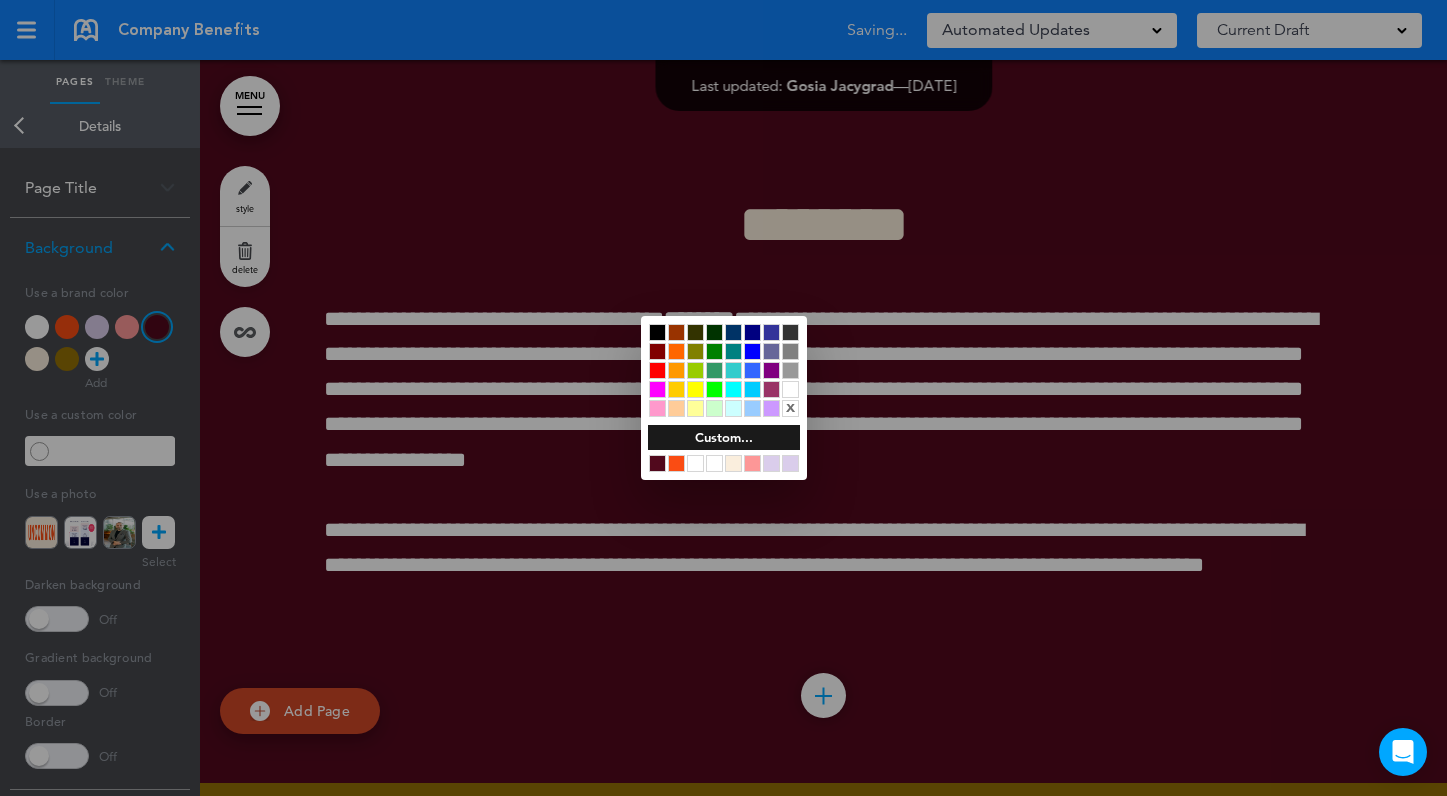 click at bounding box center (723, 398) 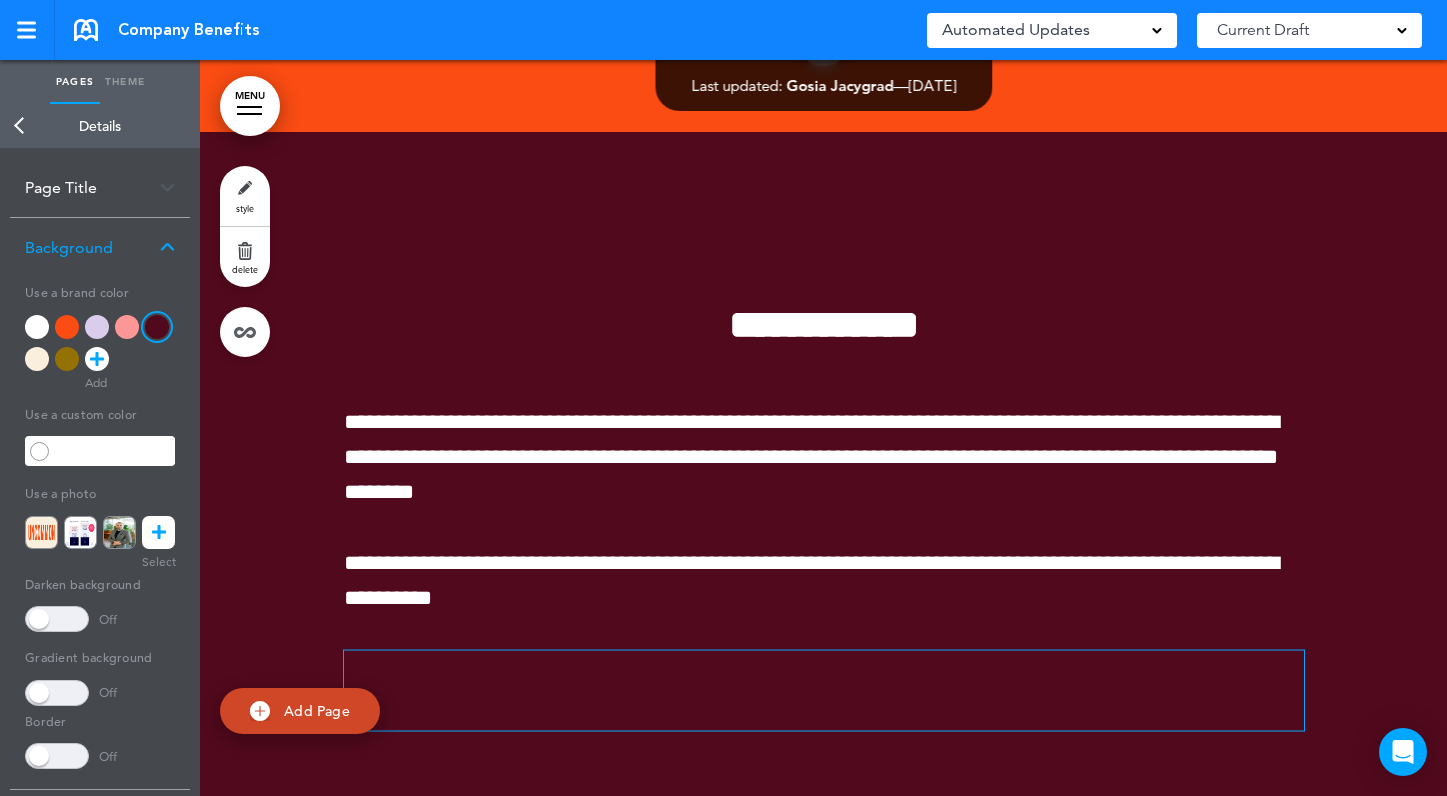 scroll, scrollTop: 648, scrollLeft: 0, axis: vertical 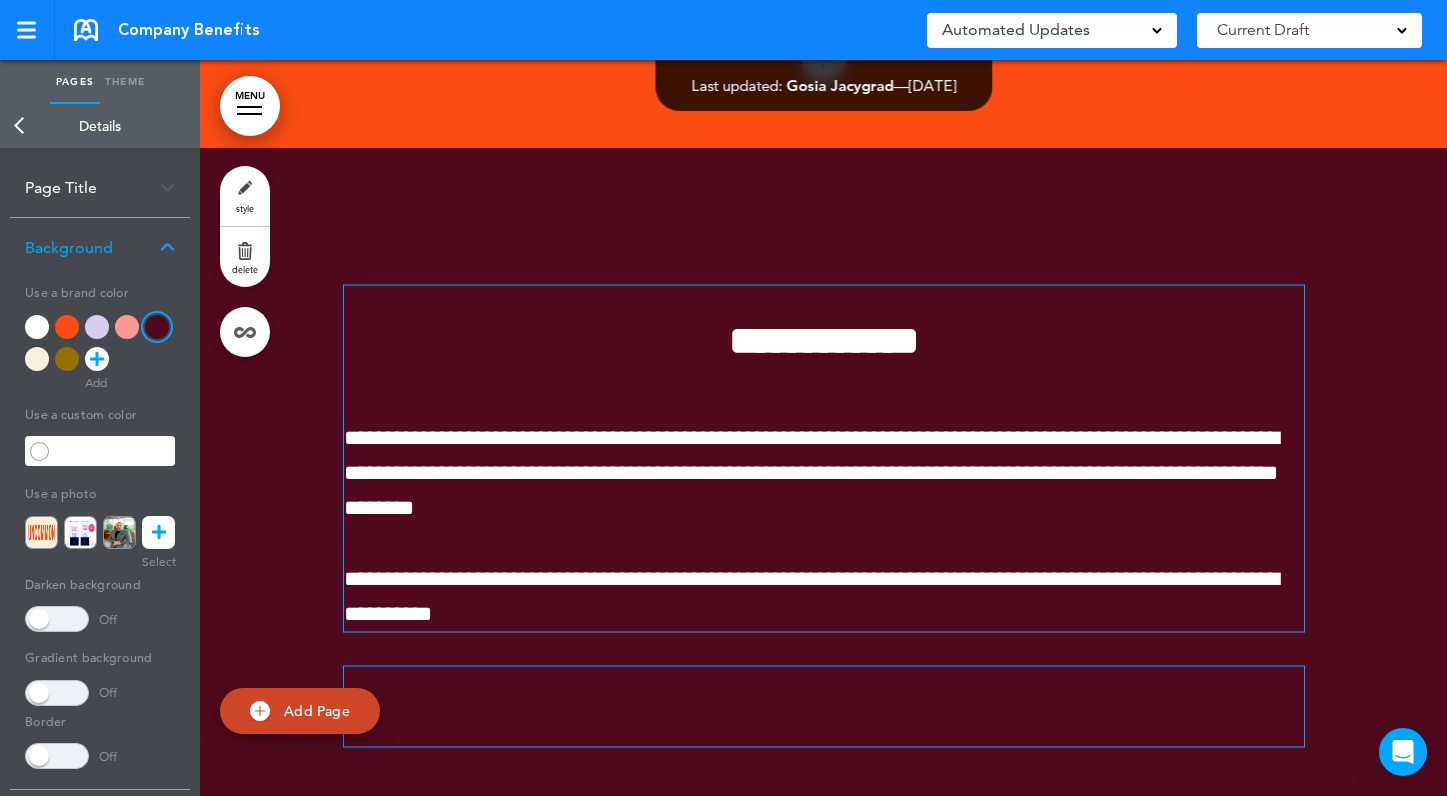click on "**********" at bounding box center [824, 340] 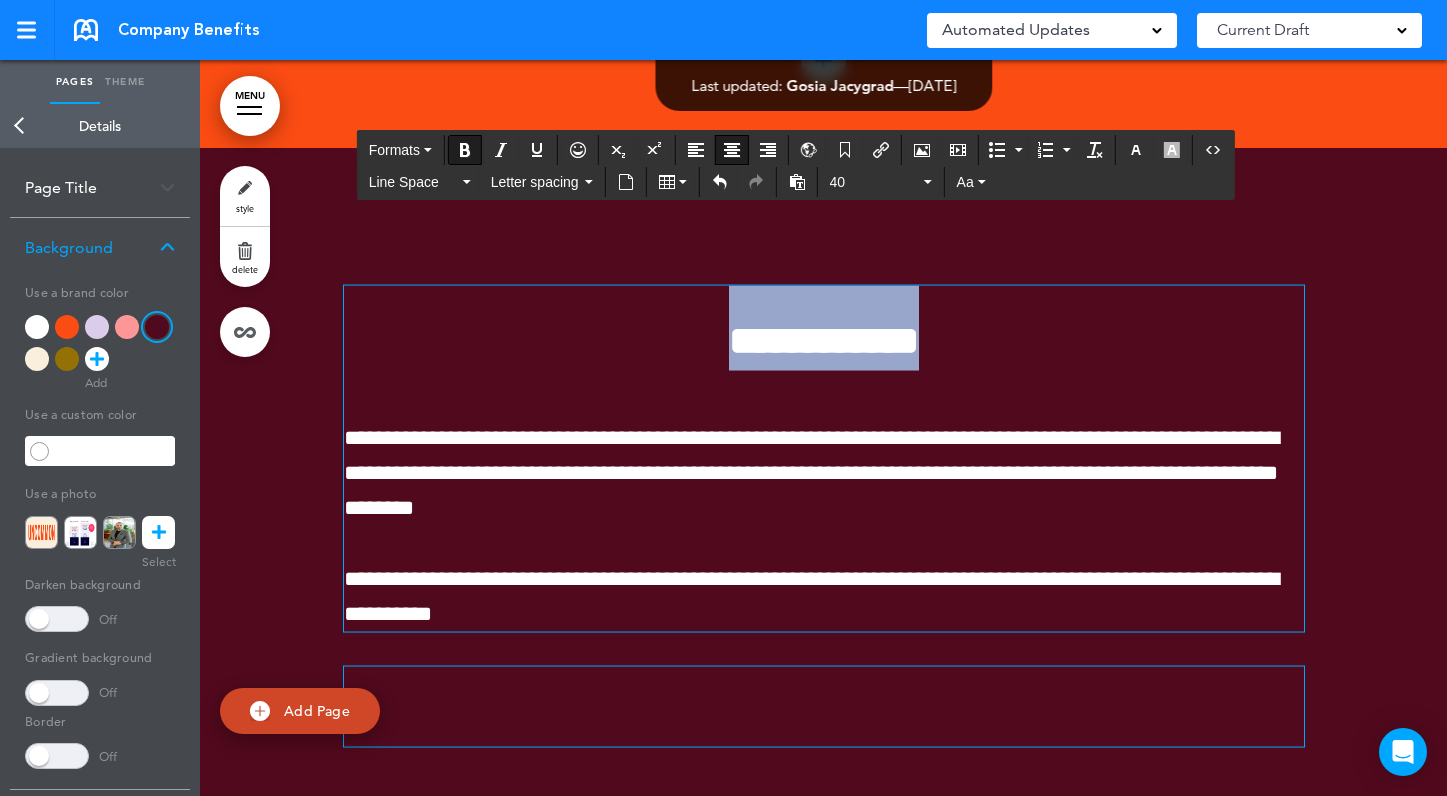click on "**********" at bounding box center [824, 340] 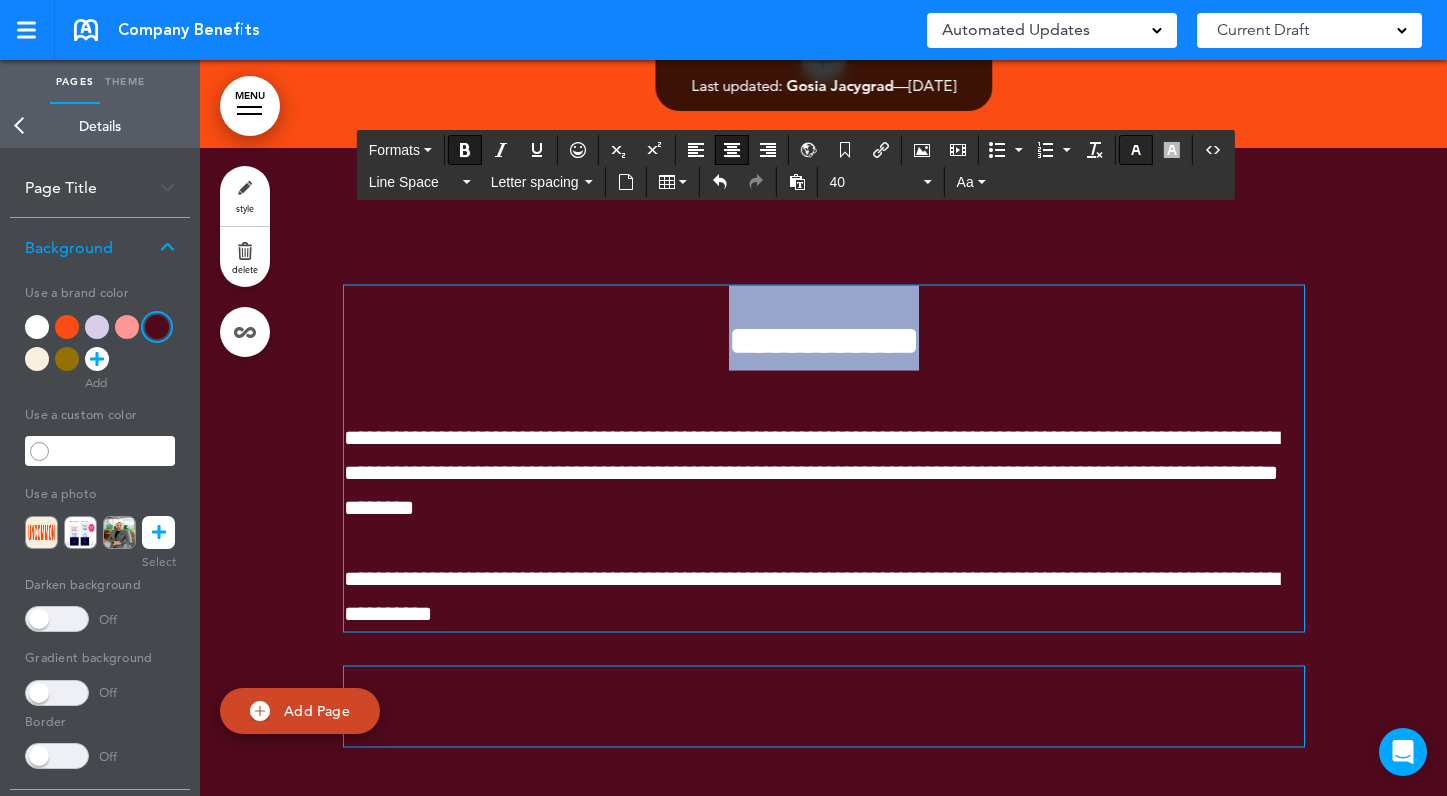 click at bounding box center [1136, 150] 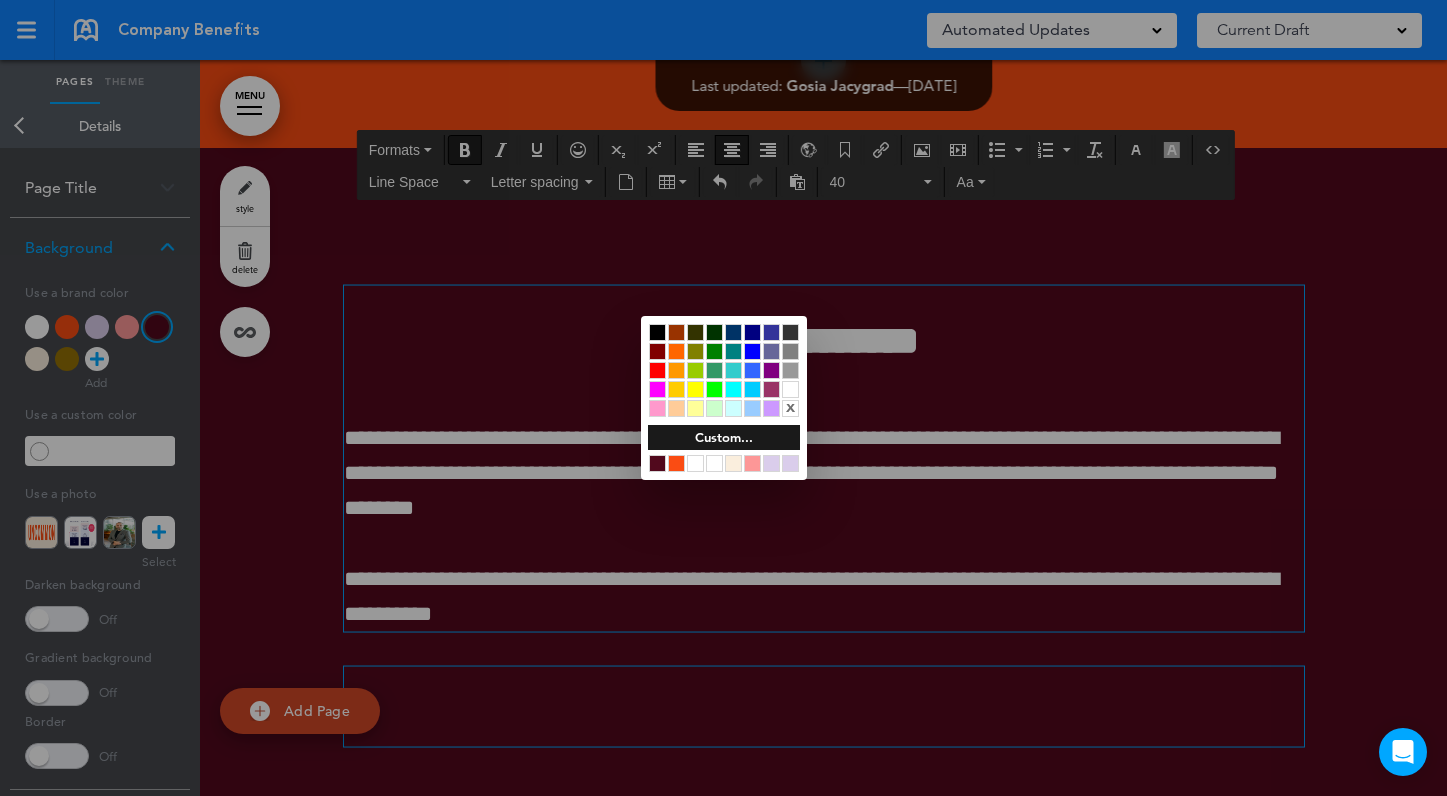 click at bounding box center (733, 463) 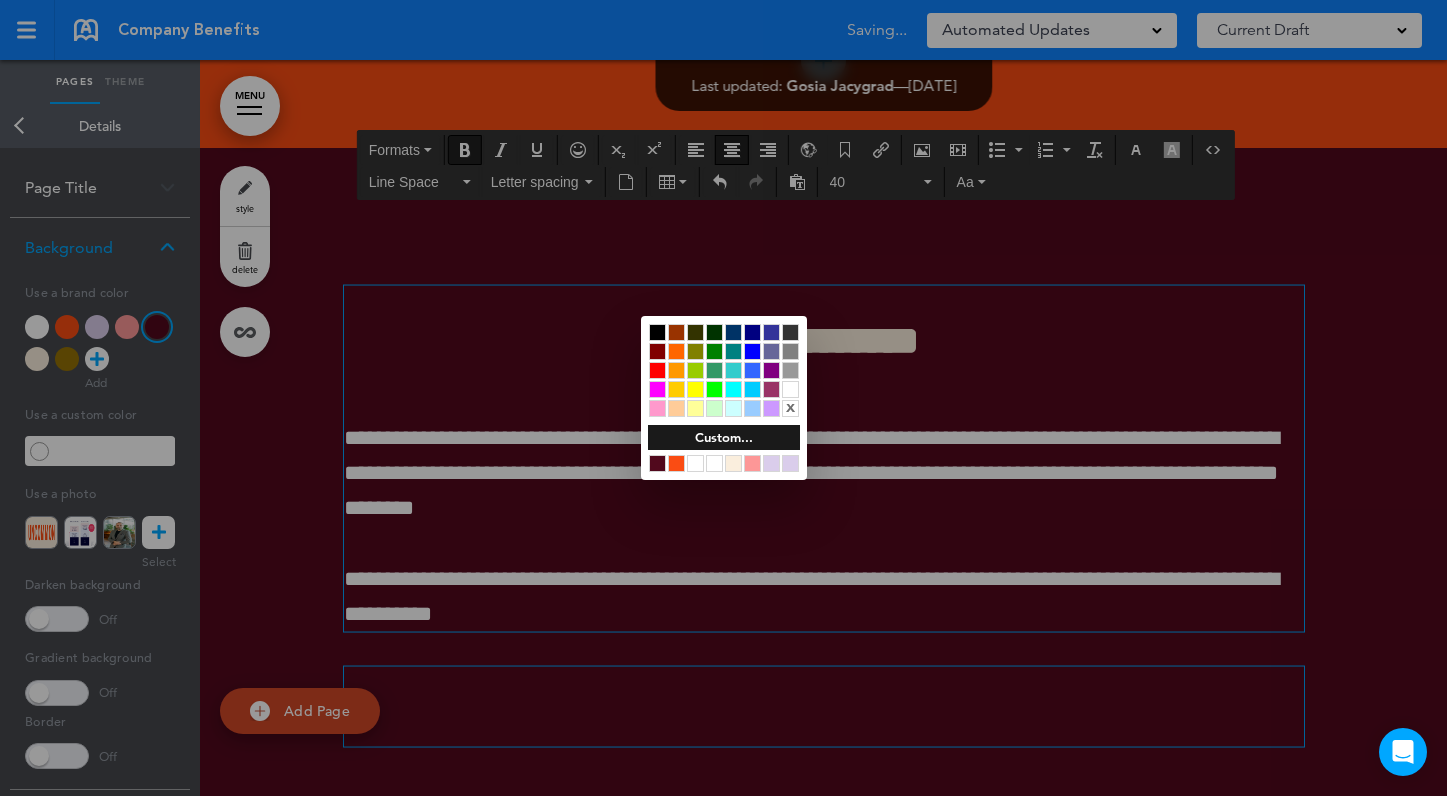 click at bounding box center [723, 398] 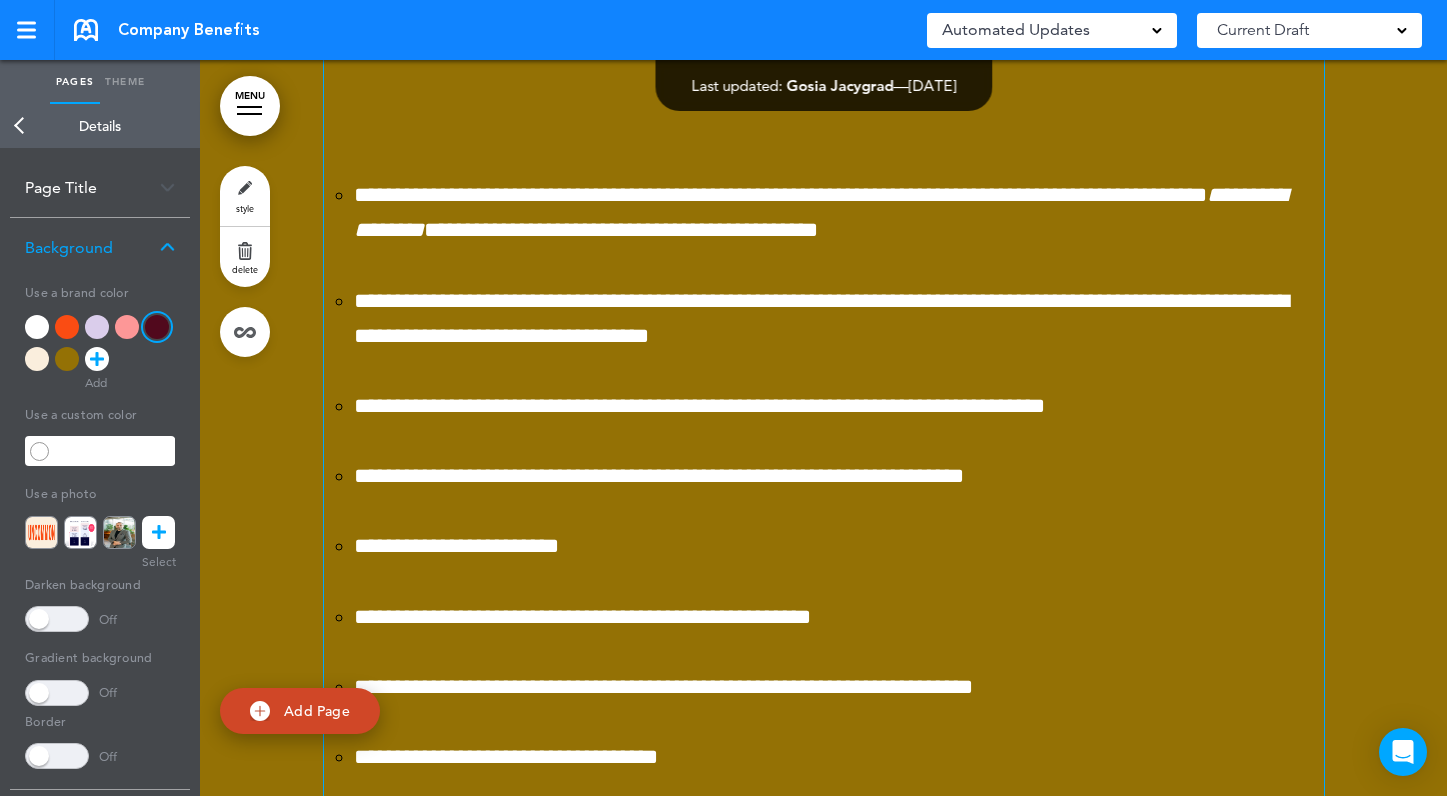 scroll, scrollTop: 6150, scrollLeft: 0, axis: vertical 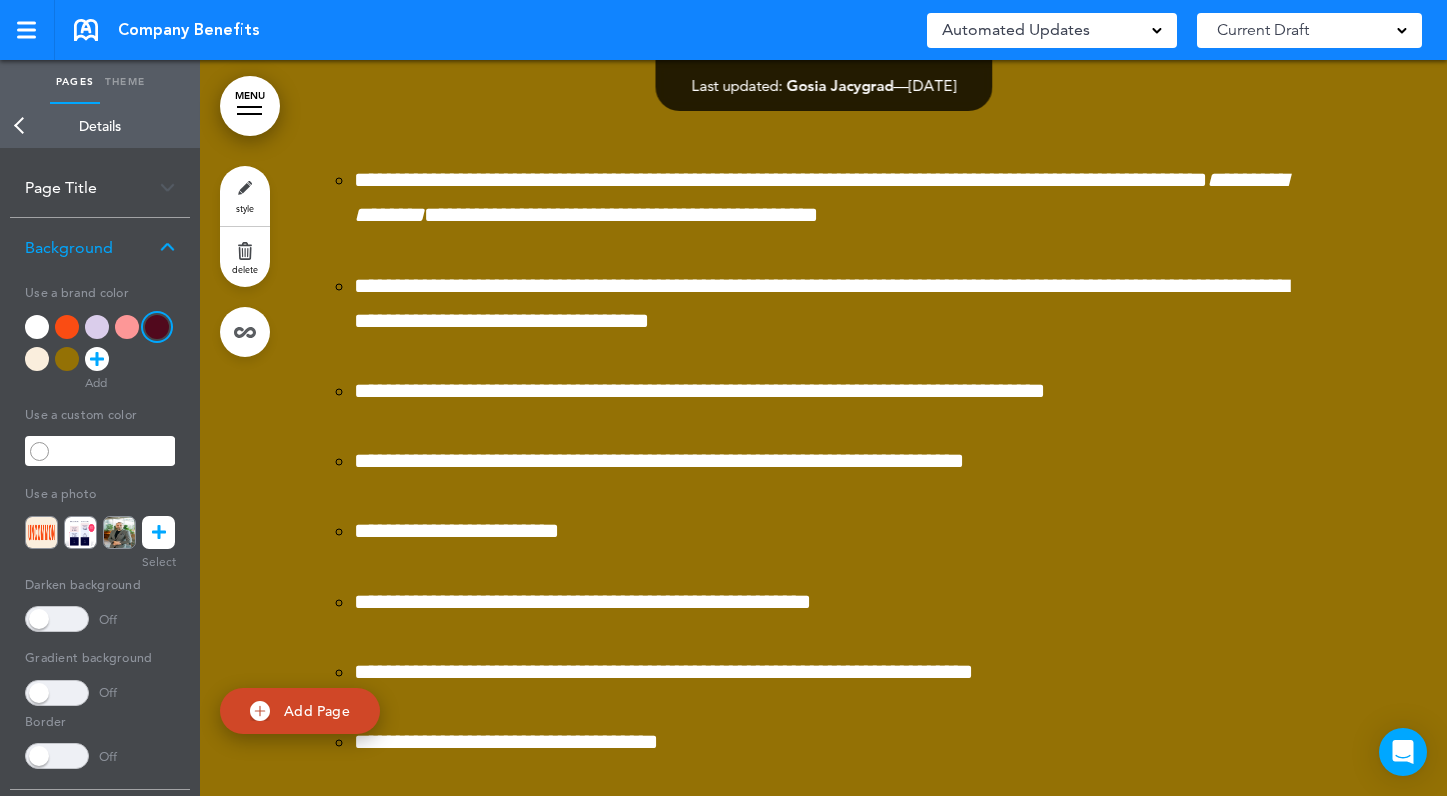 click on "style" at bounding box center (245, 196) 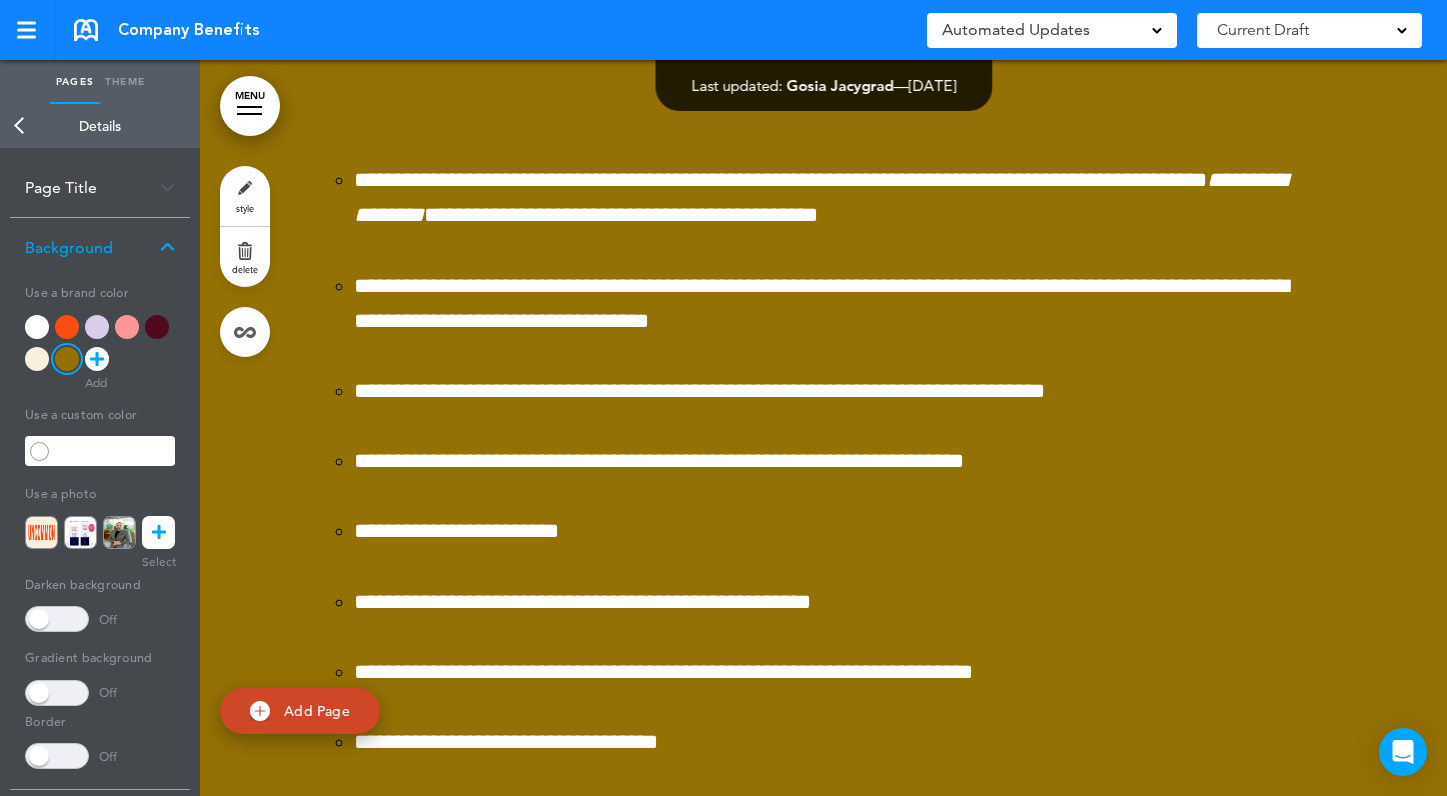 click at bounding box center (157, 327) 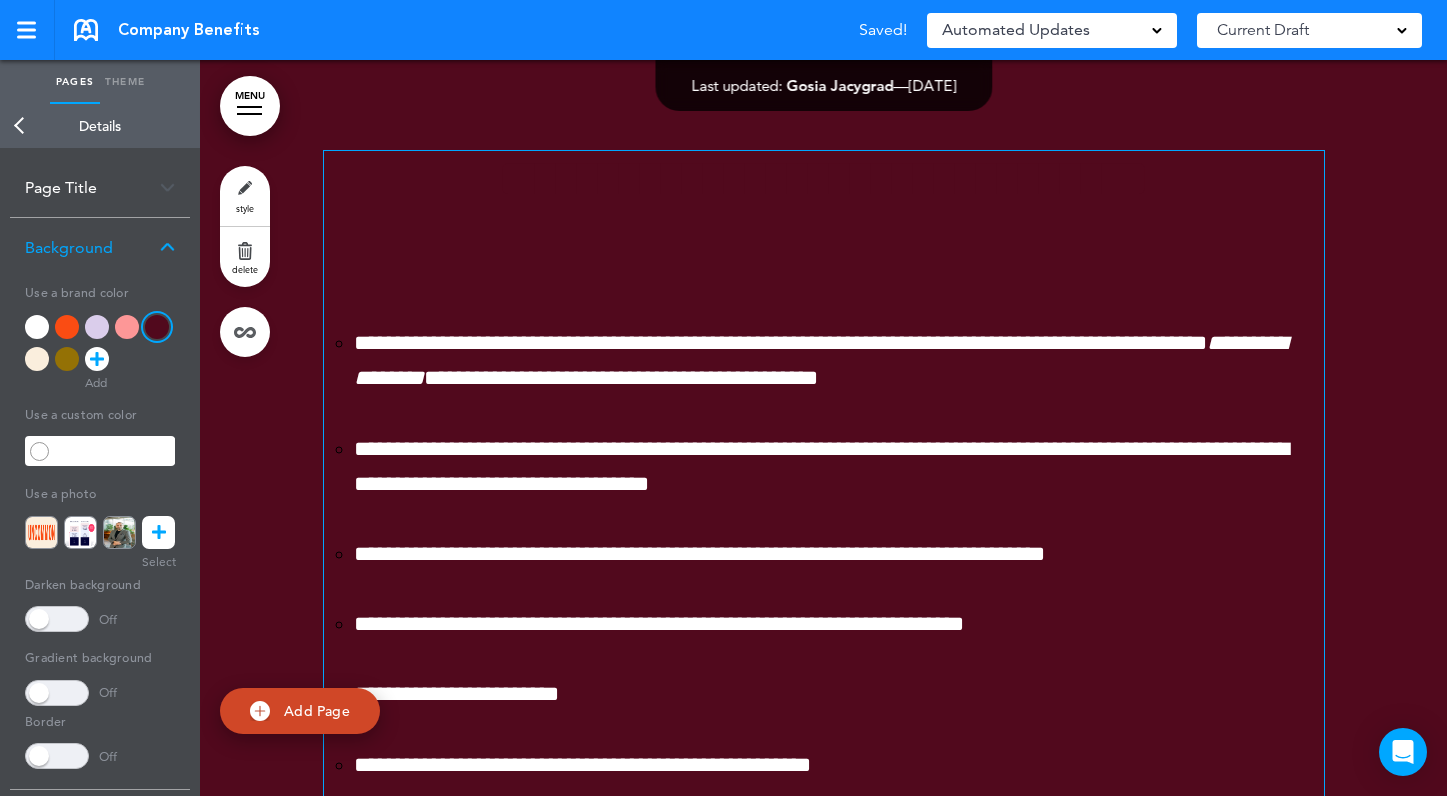 scroll, scrollTop: 5979, scrollLeft: 0, axis: vertical 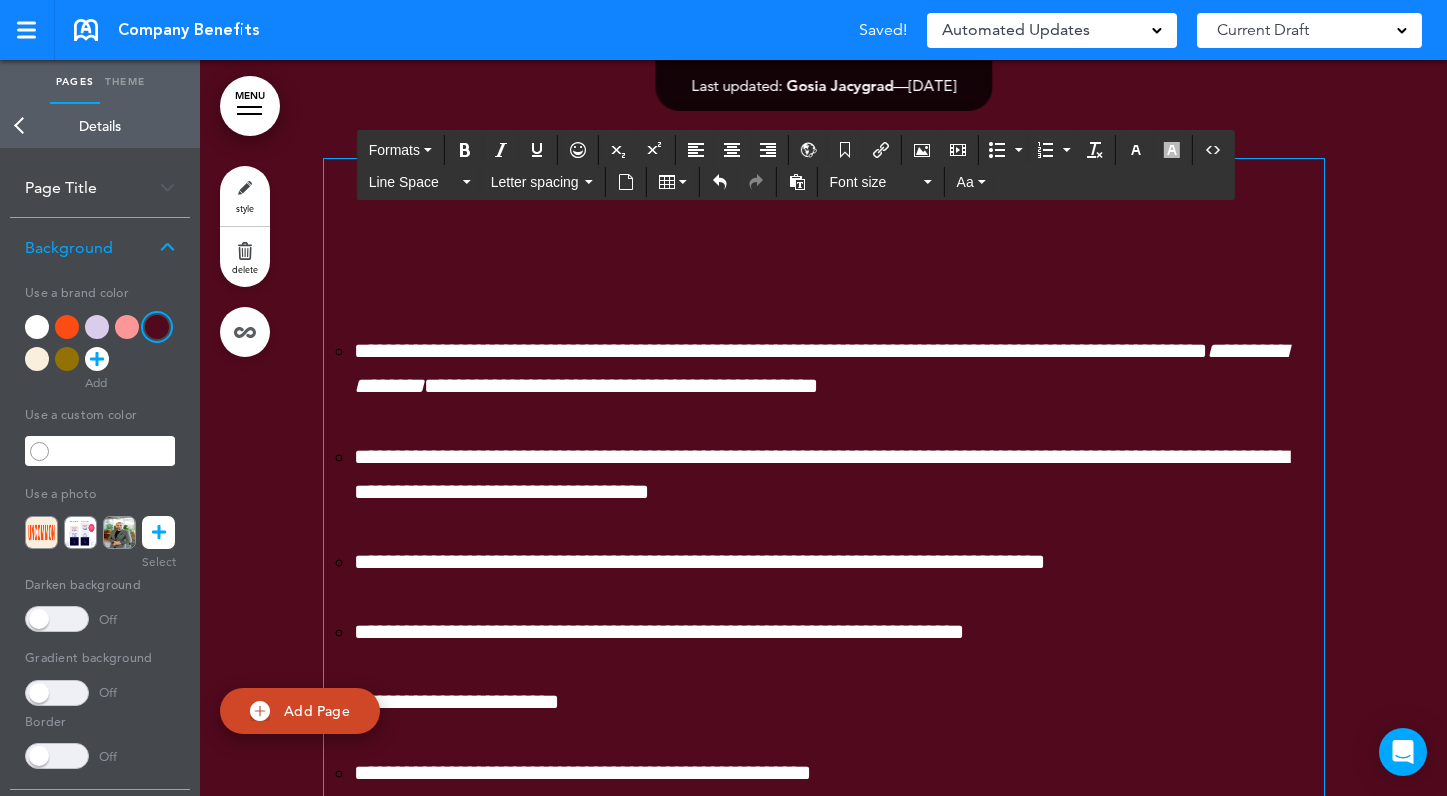 click on "**********" at bounding box center (823, 186) 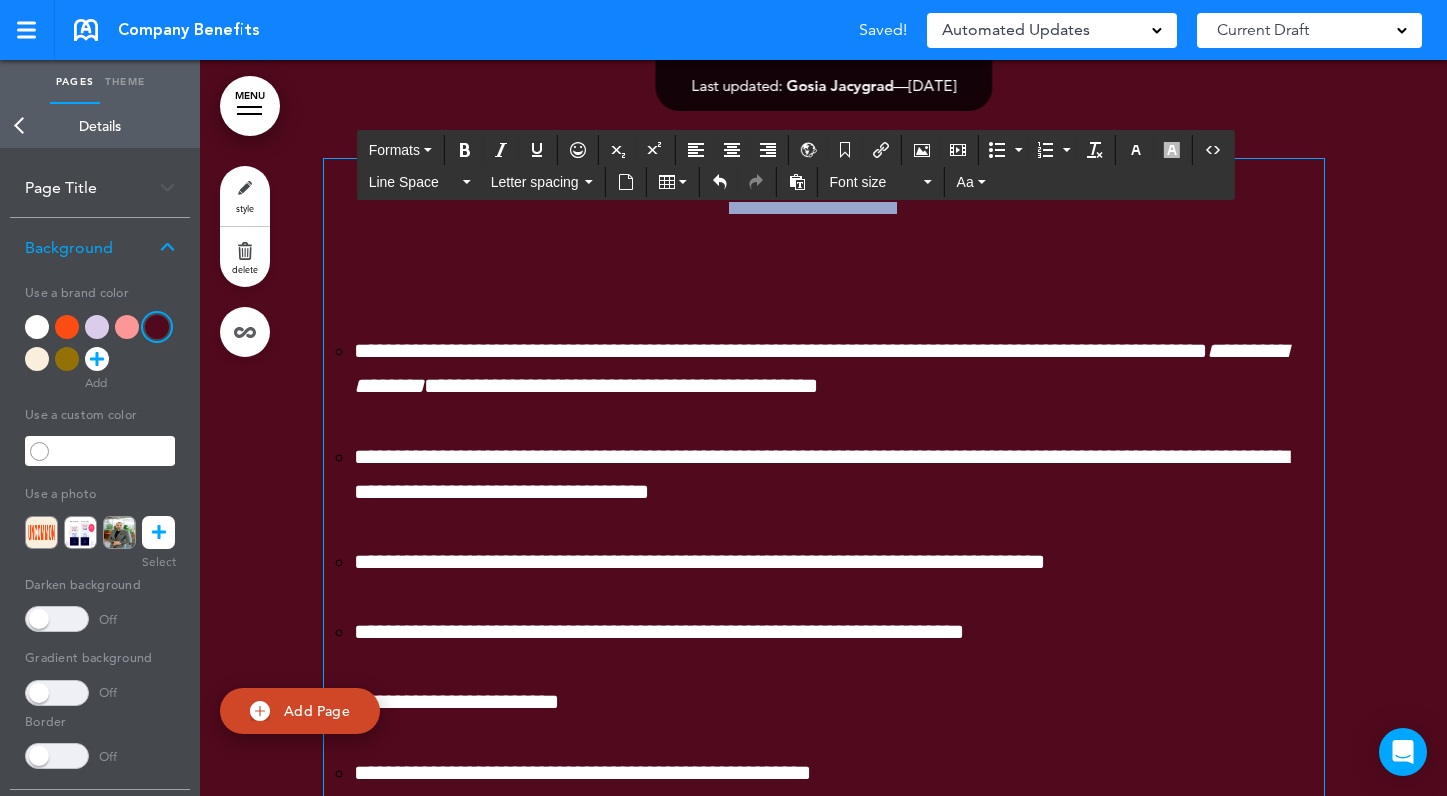 click on "**********" at bounding box center (823, 186) 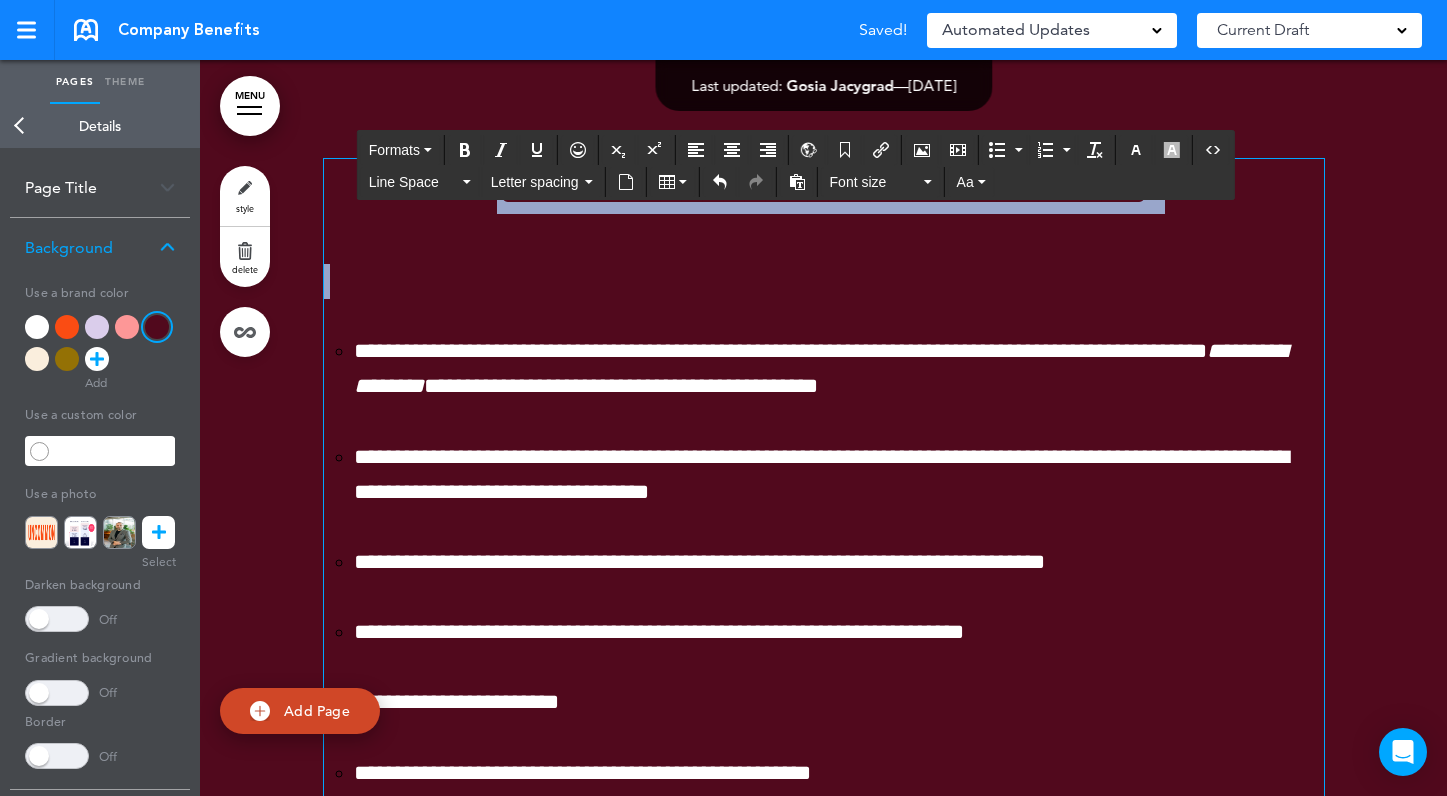 click on "**********" at bounding box center [823, 186] 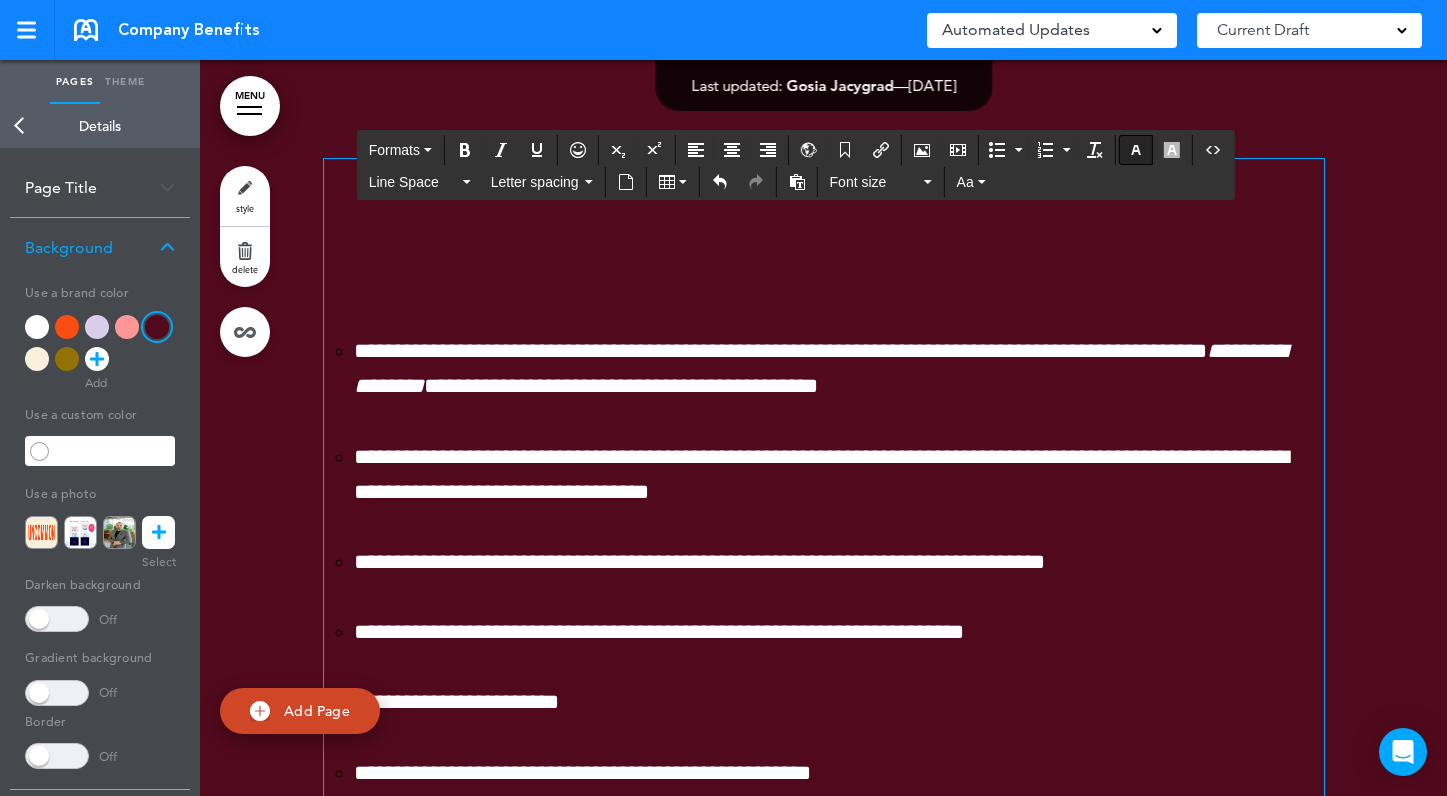 click at bounding box center (1136, 150) 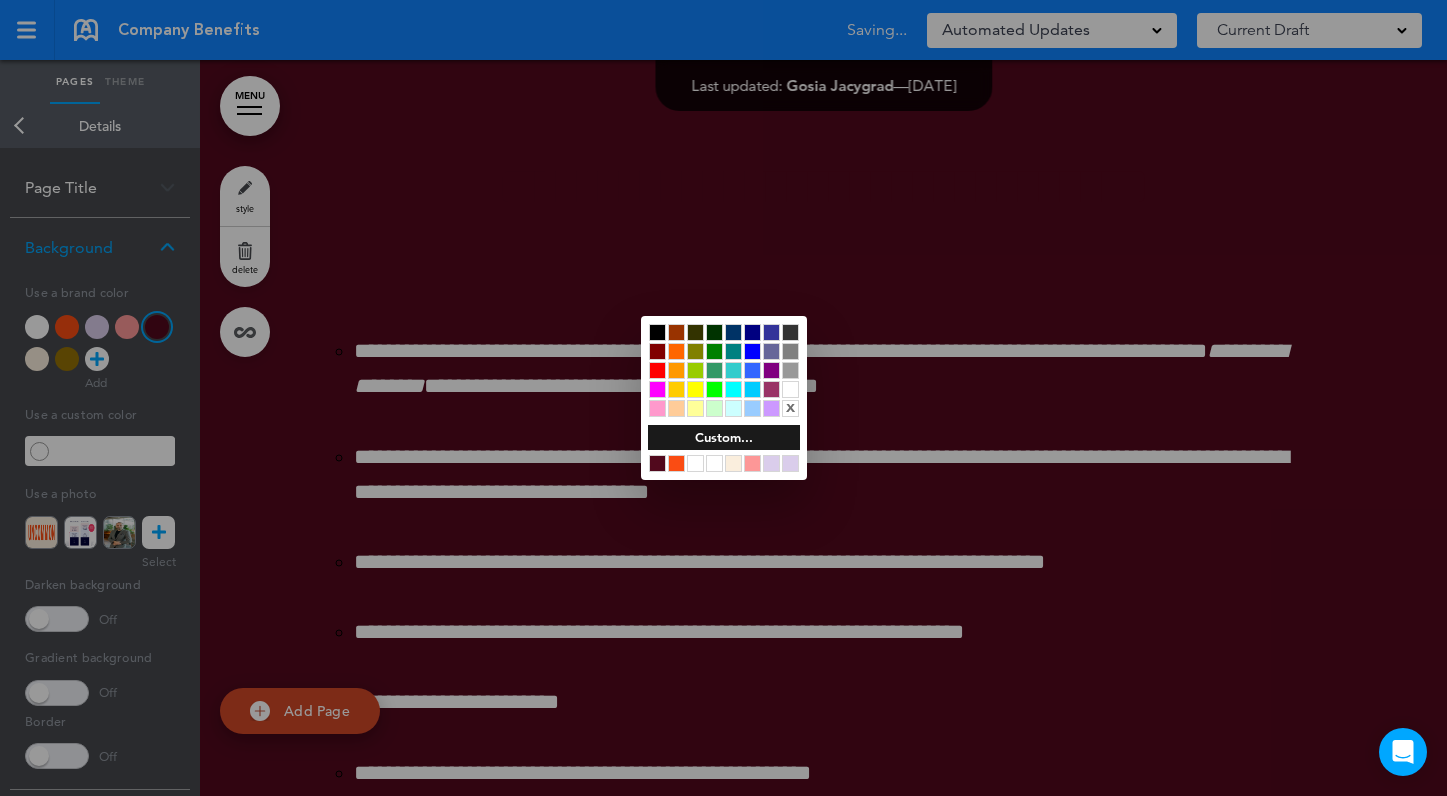 click at bounding box center [733, 463] 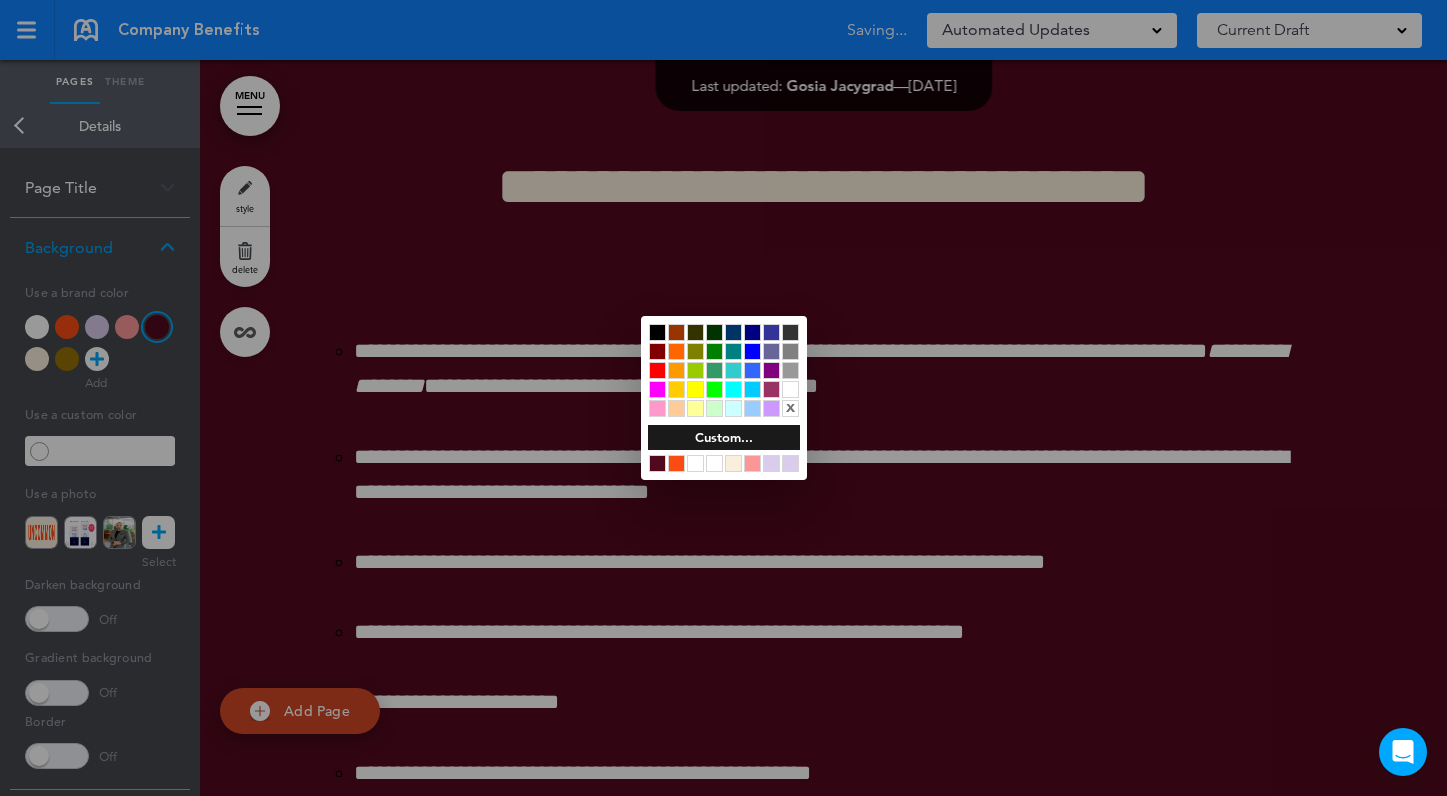 click at bounding box center [723, 398] 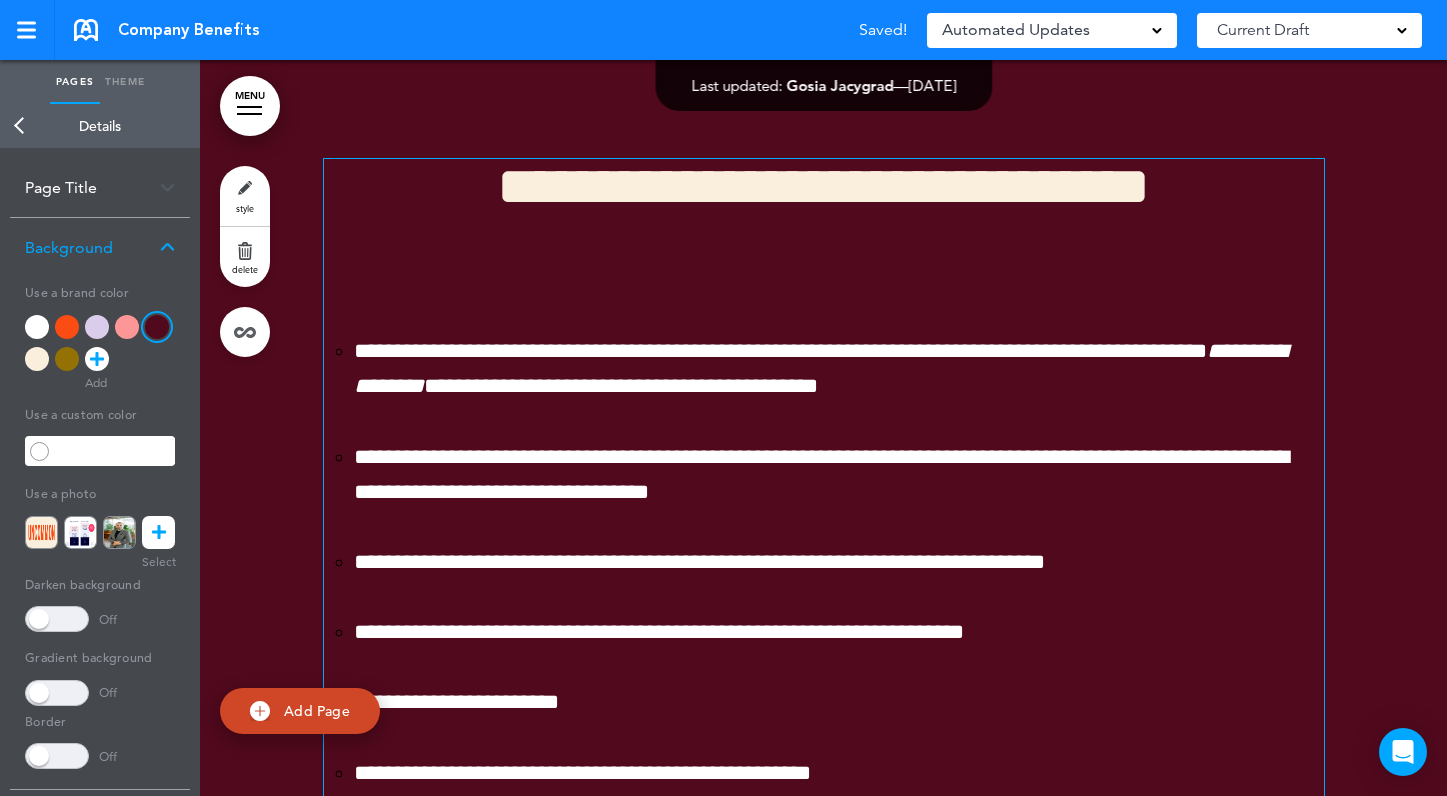 scroll, scrollTop: 5985, scrollLeft: 0, axis: vertical 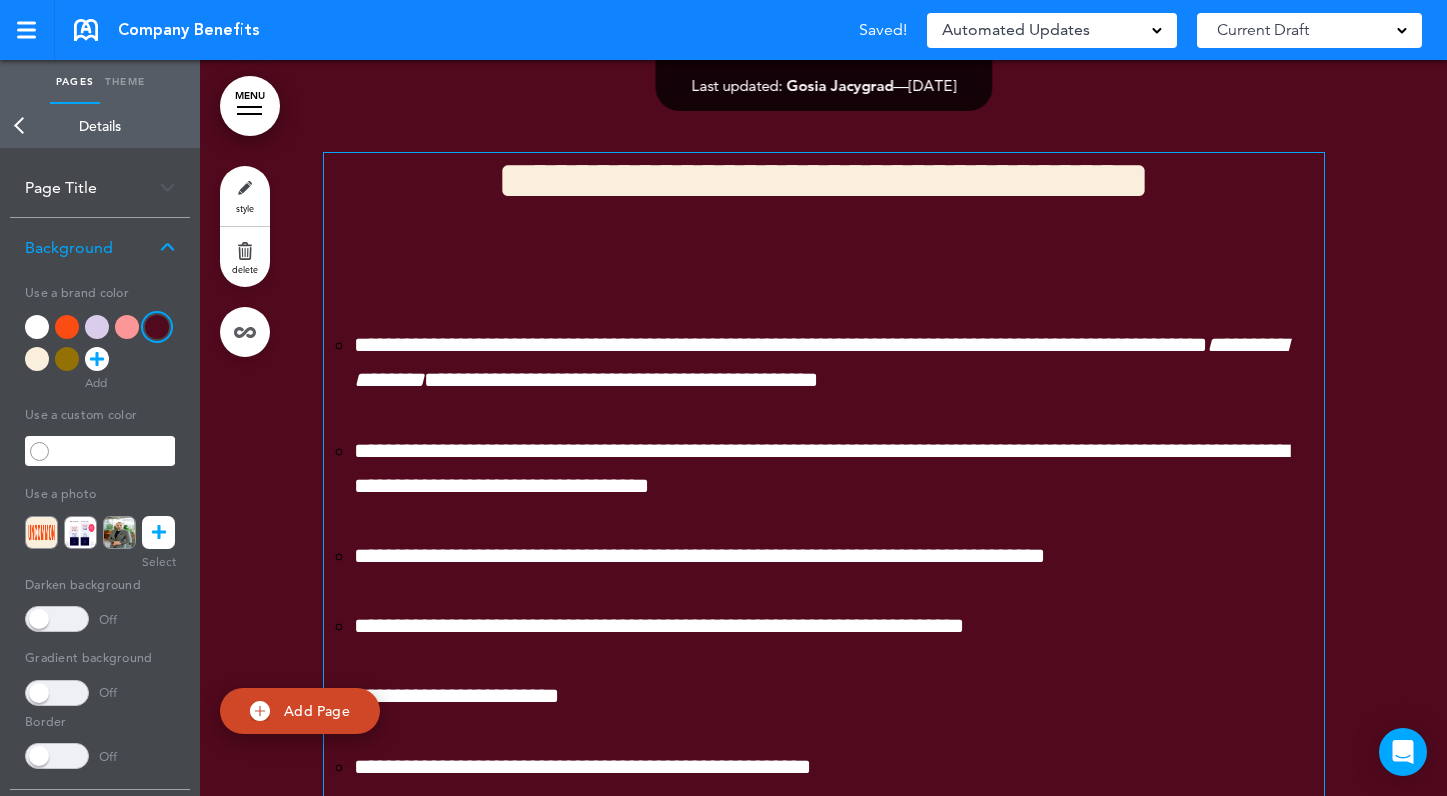 click on "**********" at bounding box center [824, 679] 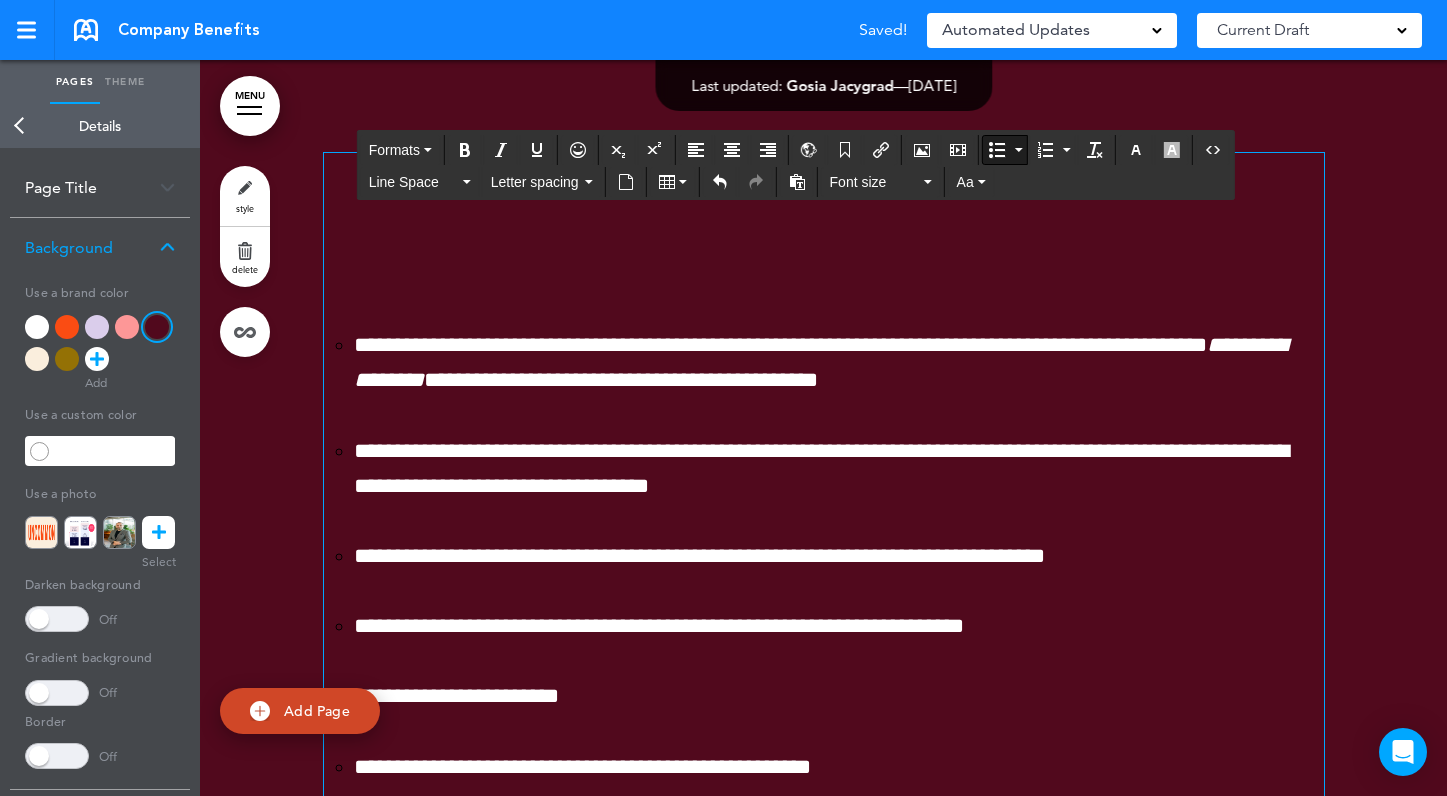click at bounding box center (824, 275) 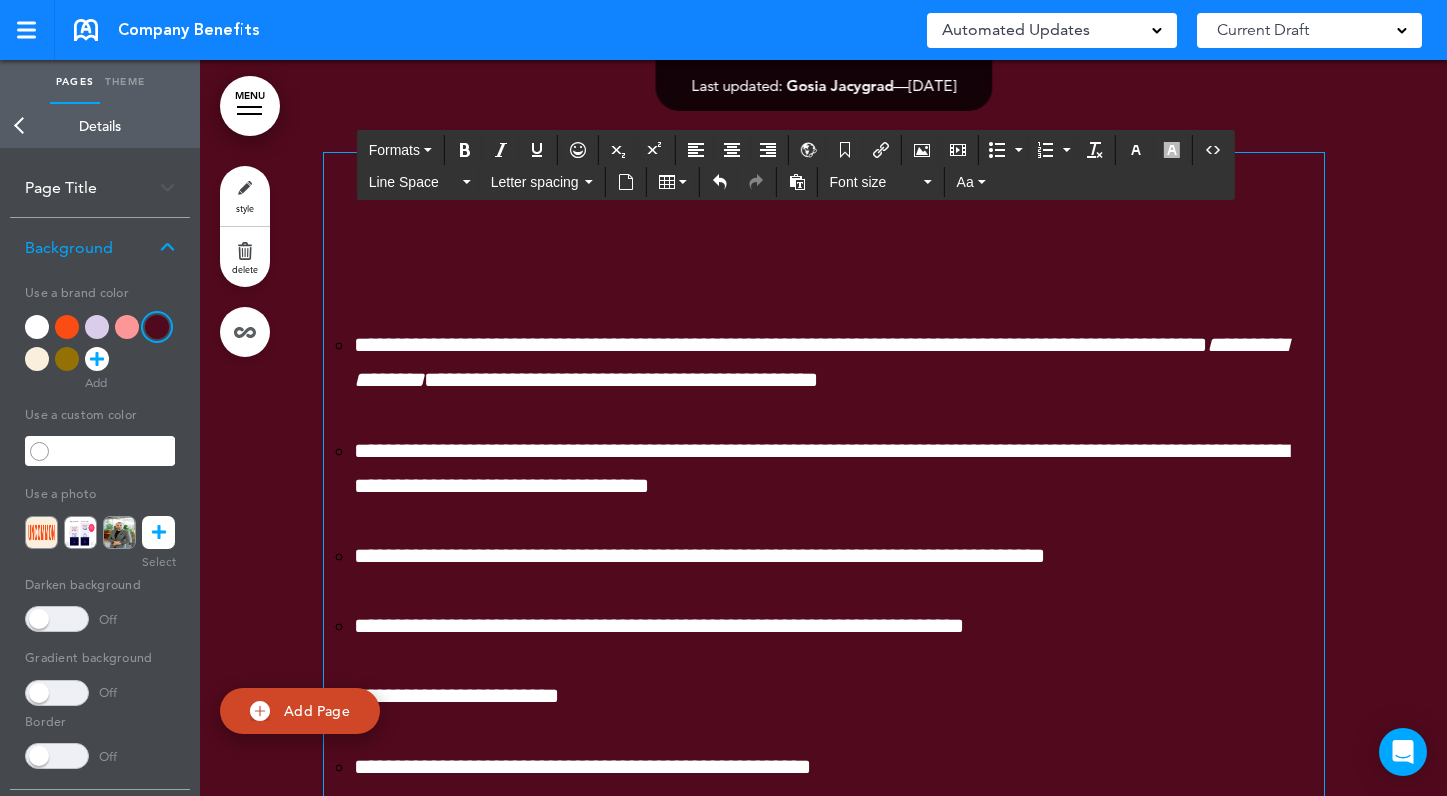 click on "**********" at bounding box center (824, 679) 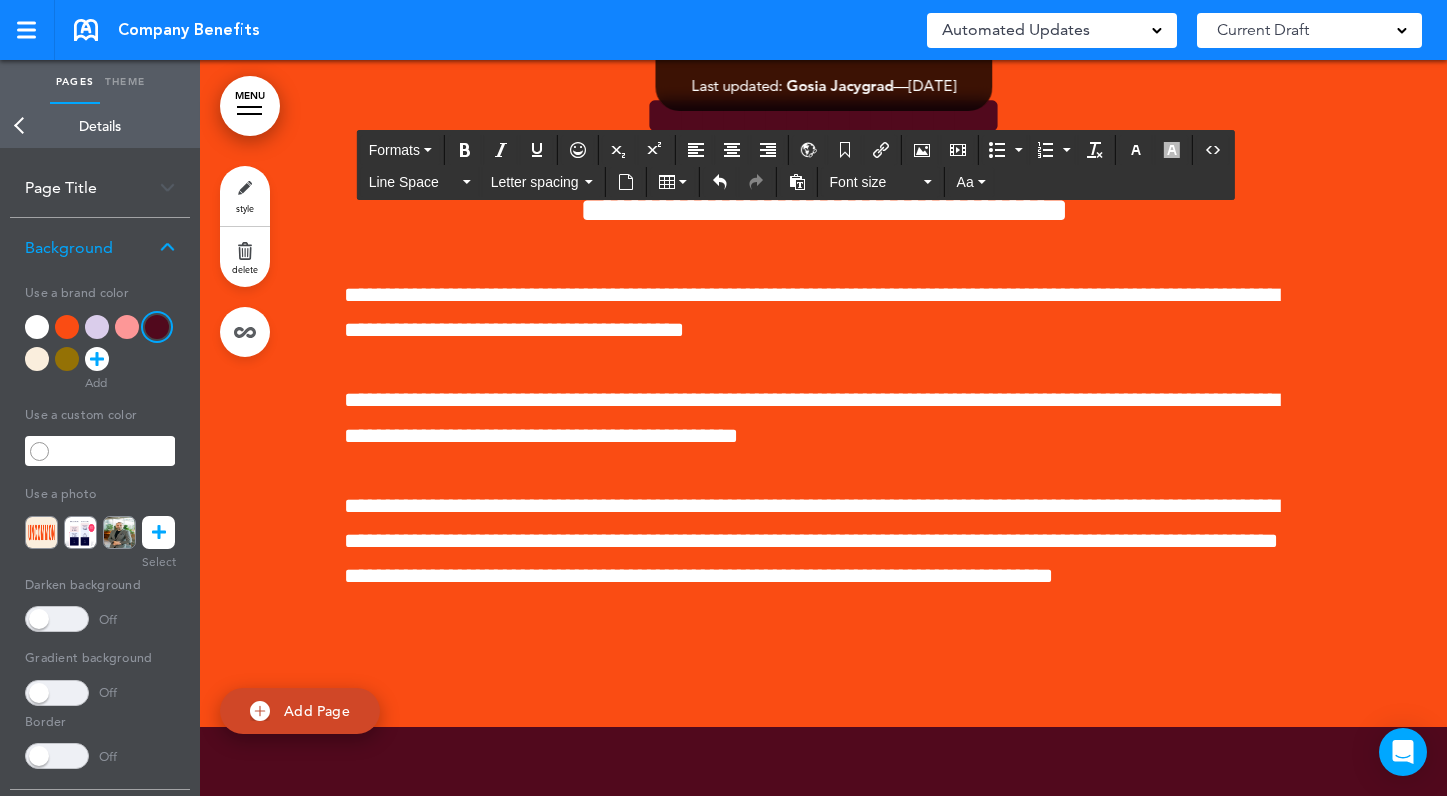 scroll, scrollTop: 9256, scrollLeft: 0, axis: vertical 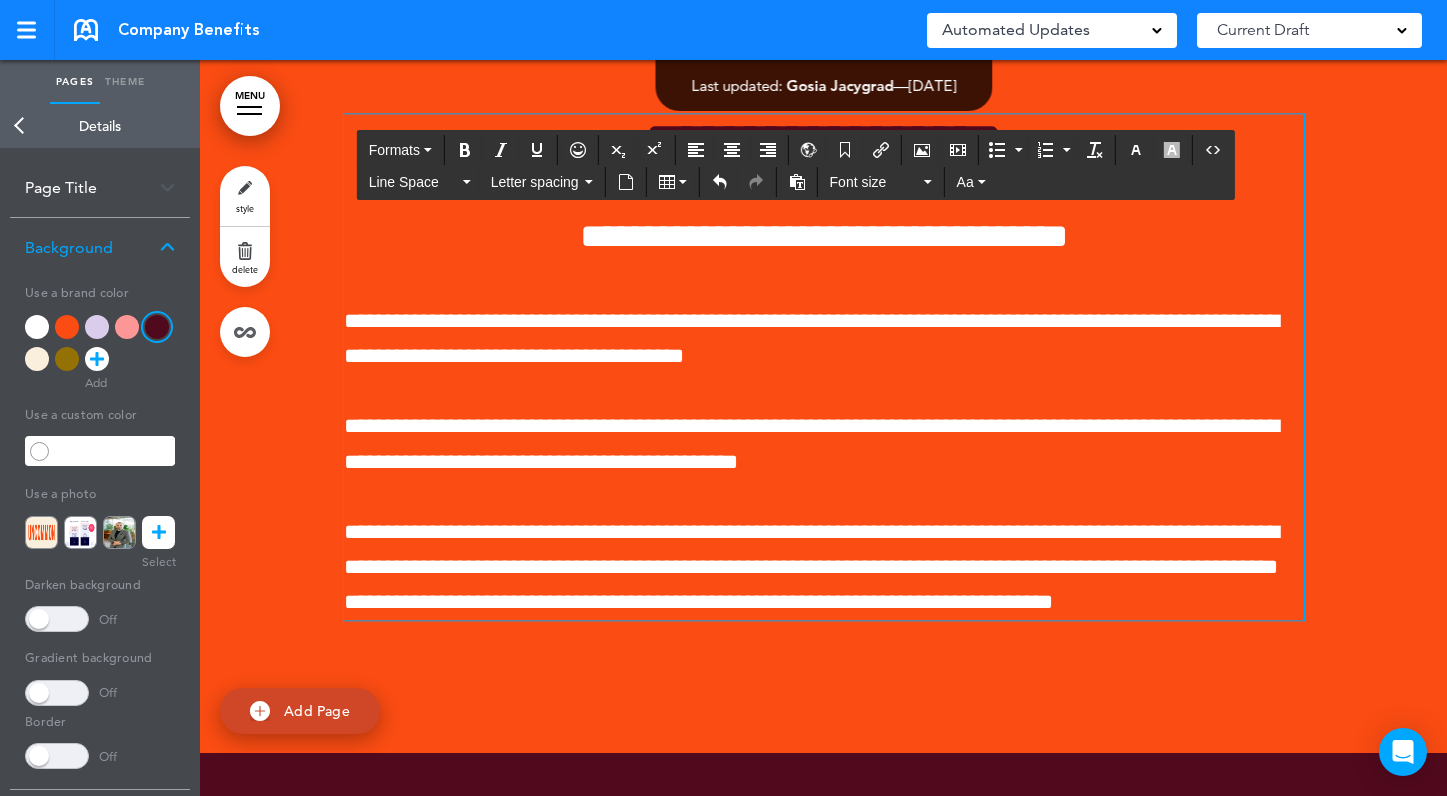 click on "**********" at bounding box center (824, 236) 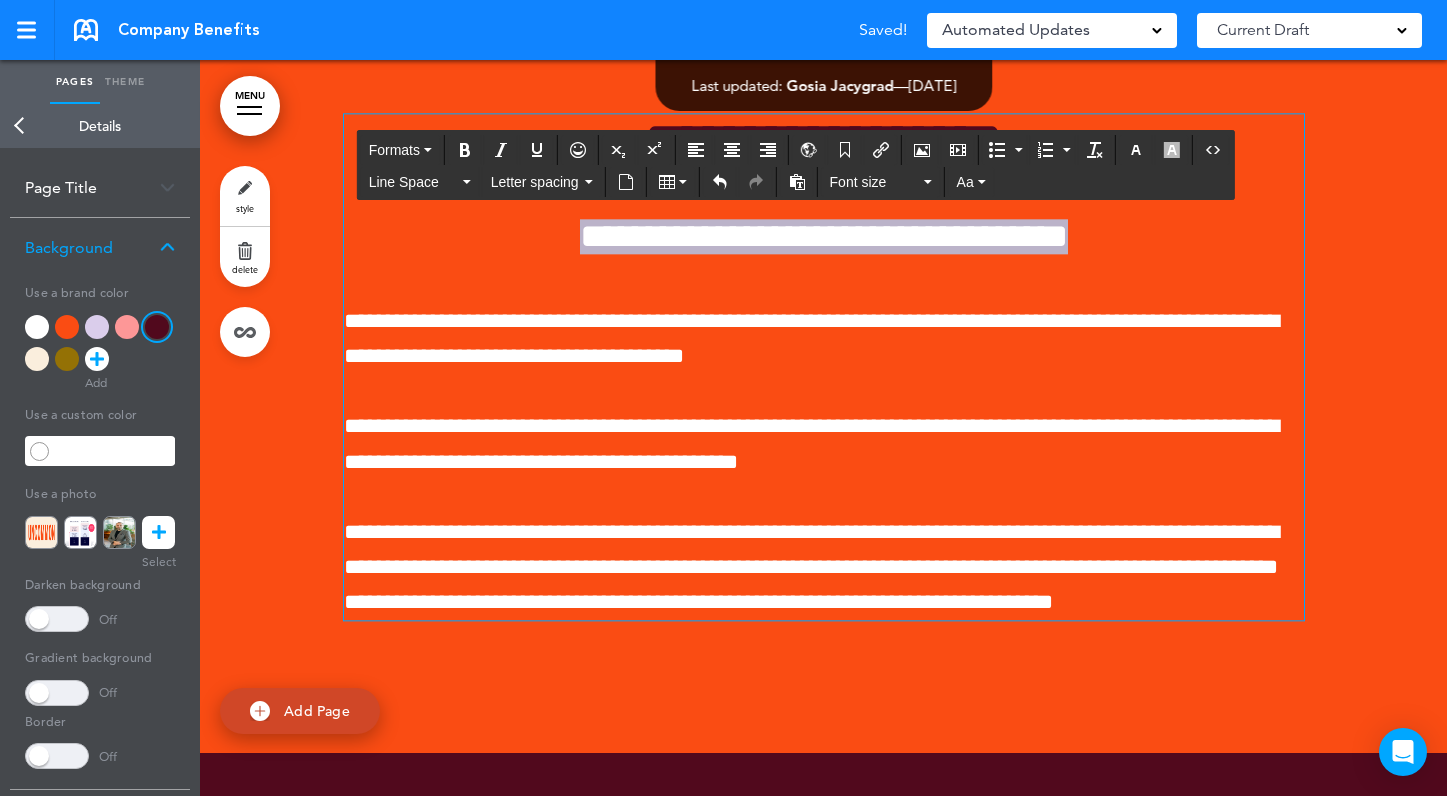 drag, startPoint x: 1119, startPoint y: 398, endPoint x: 535, endPoint y: 395, distance: 584.0077 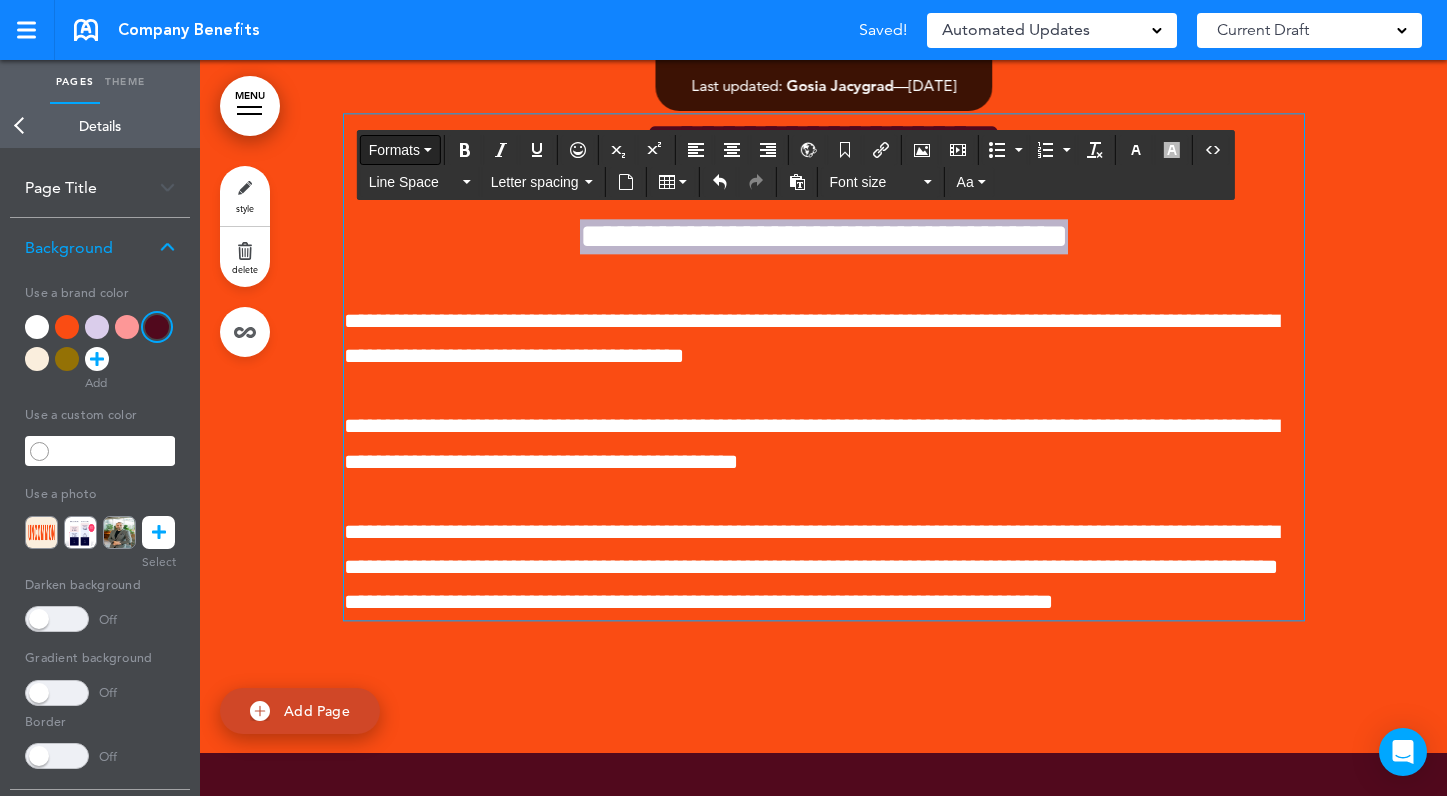 click on "Formats" at bounding box center (400, 150) 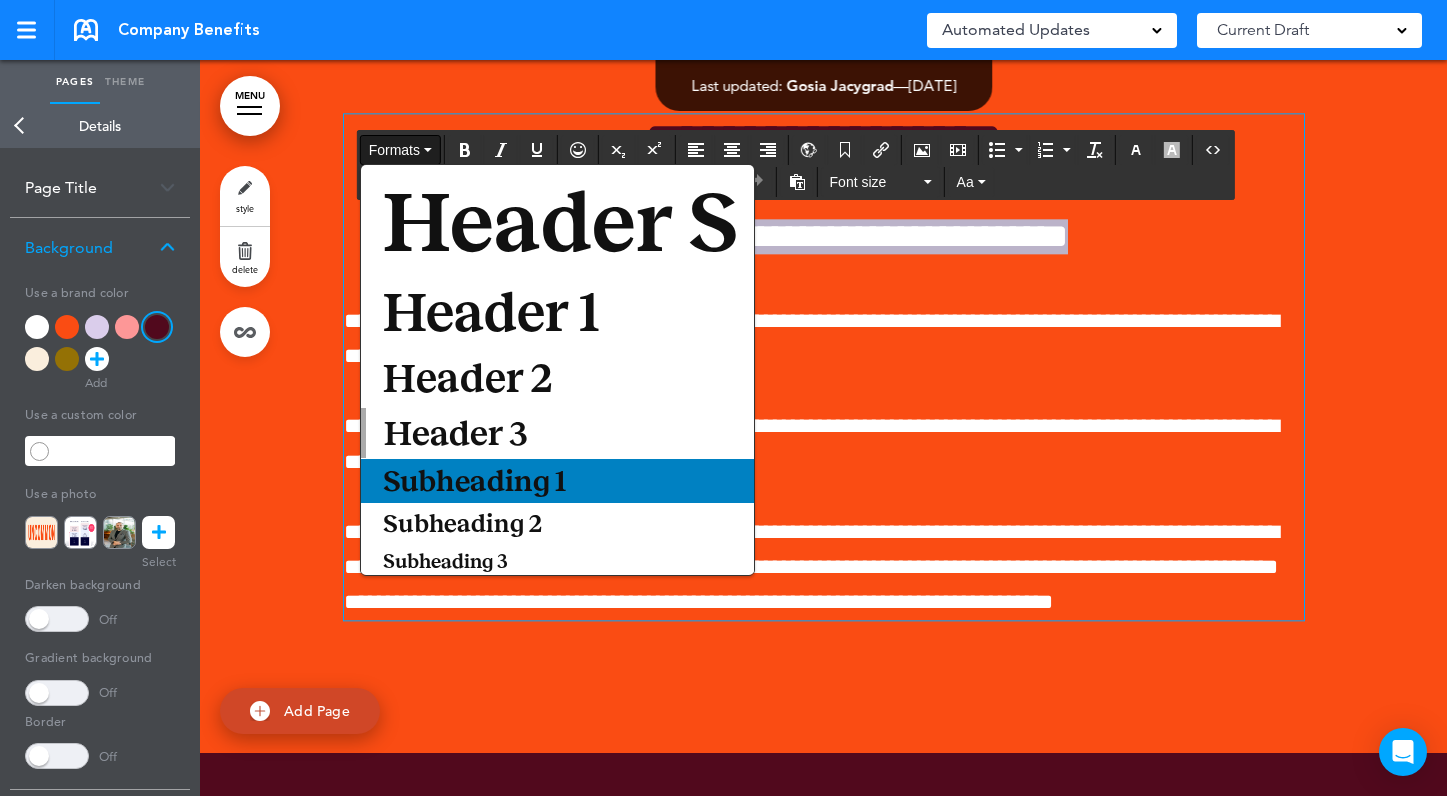 scroll, scrollTop: 93, scrollLeft: 0, axis: vertical 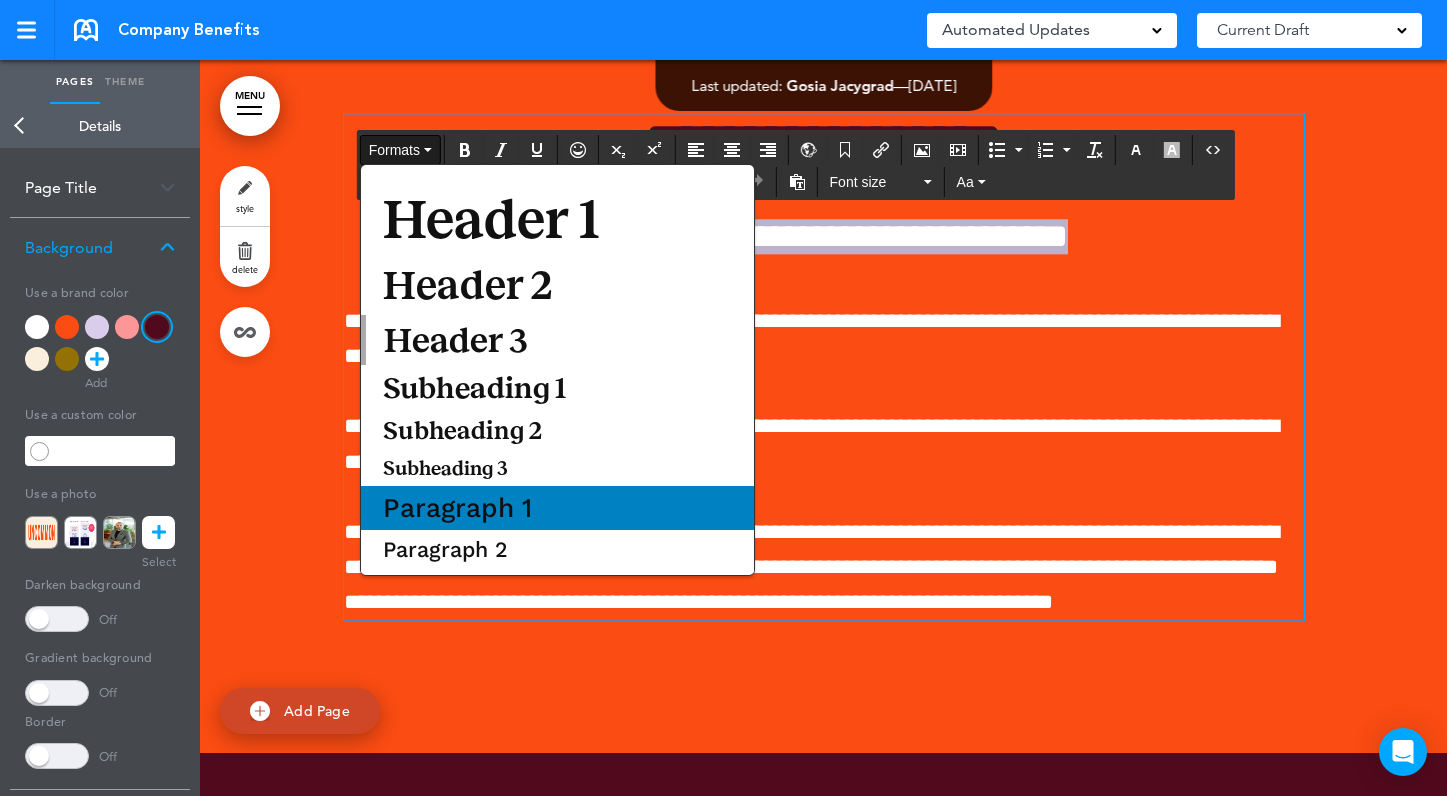click on "Paragraph 1" at bounding box center (457, 508) 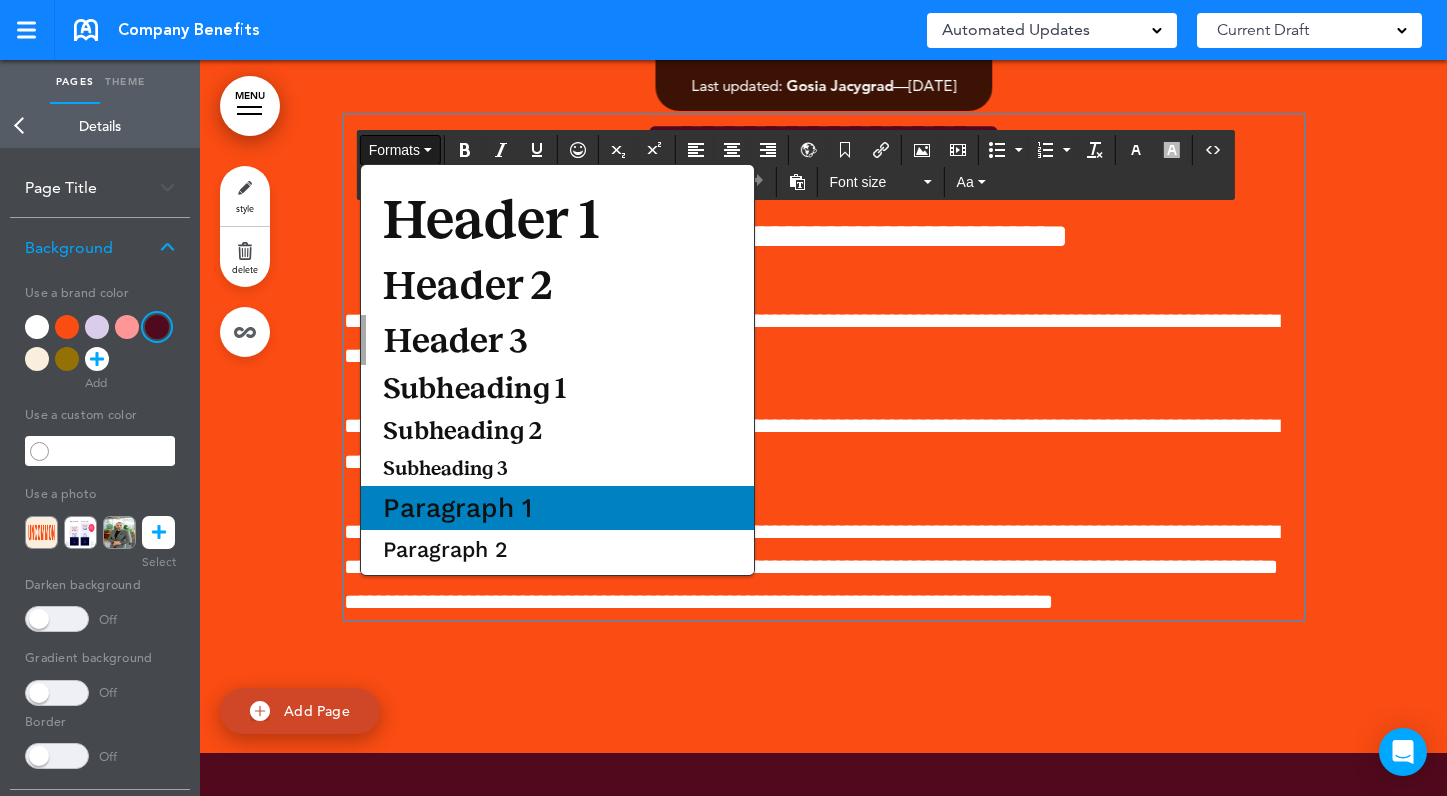scroll, scrollTop: 9259, scrollLeft: 0, axis: vertical 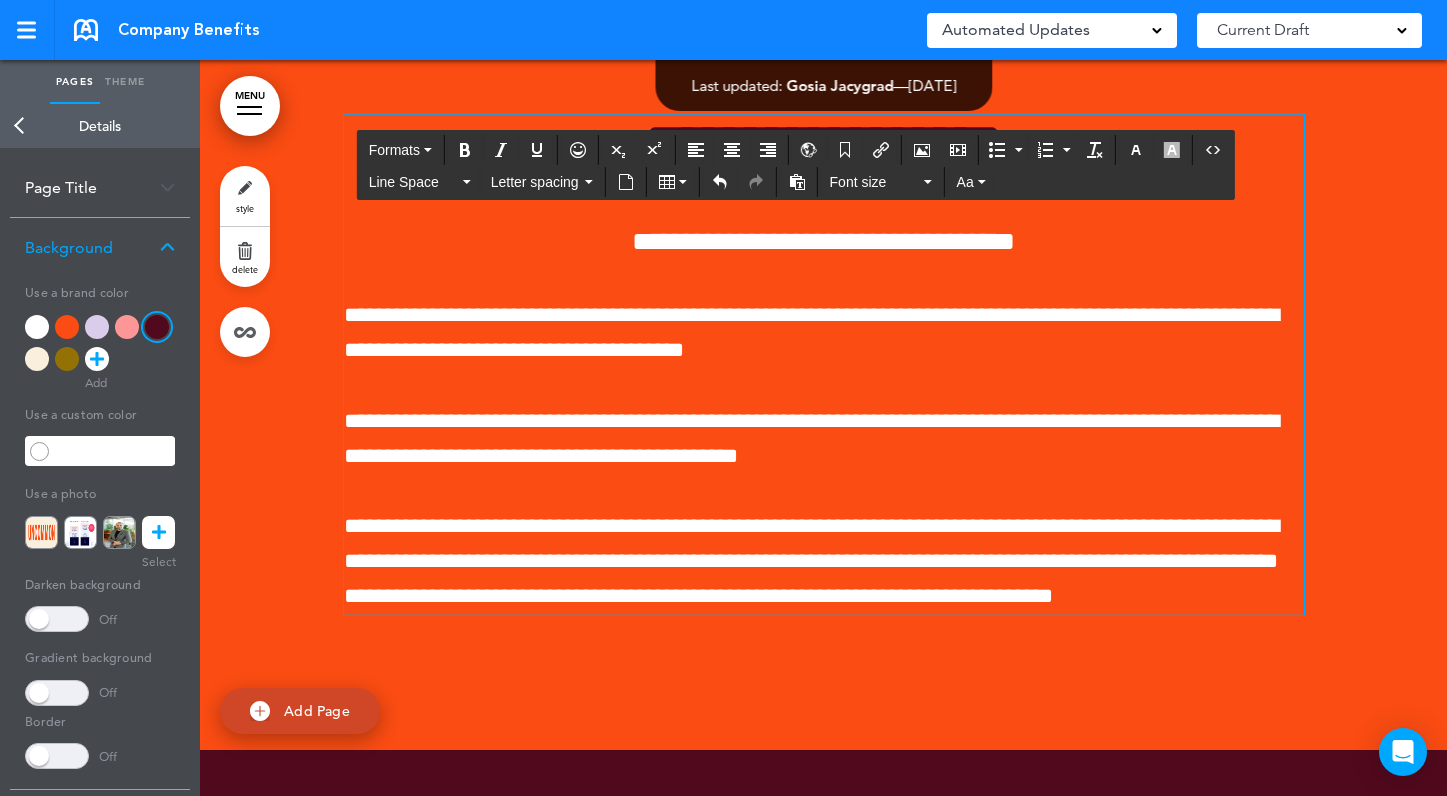 click on "**********" at bounding box center [823, 241] 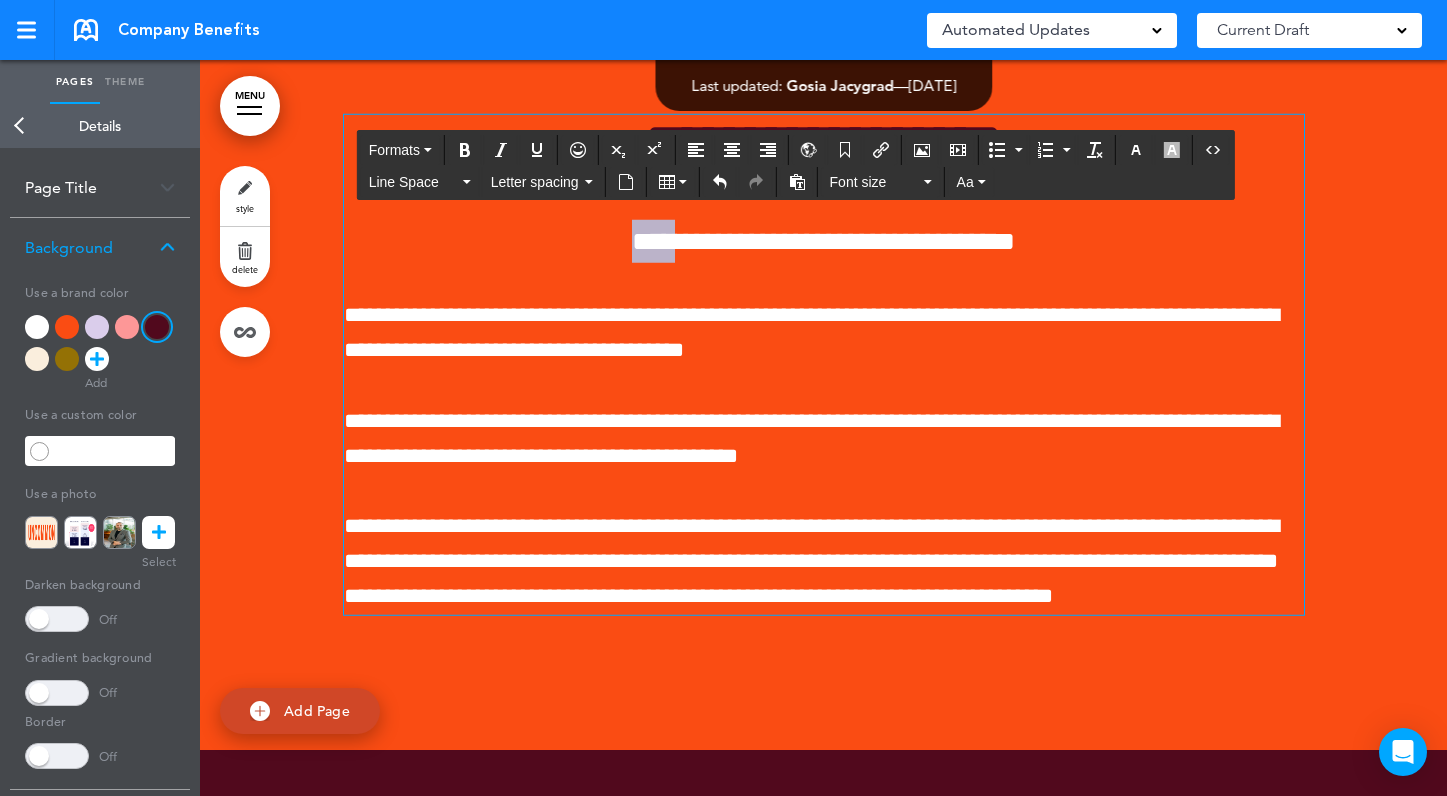 click on "**********" at bounding box center [823, 241] 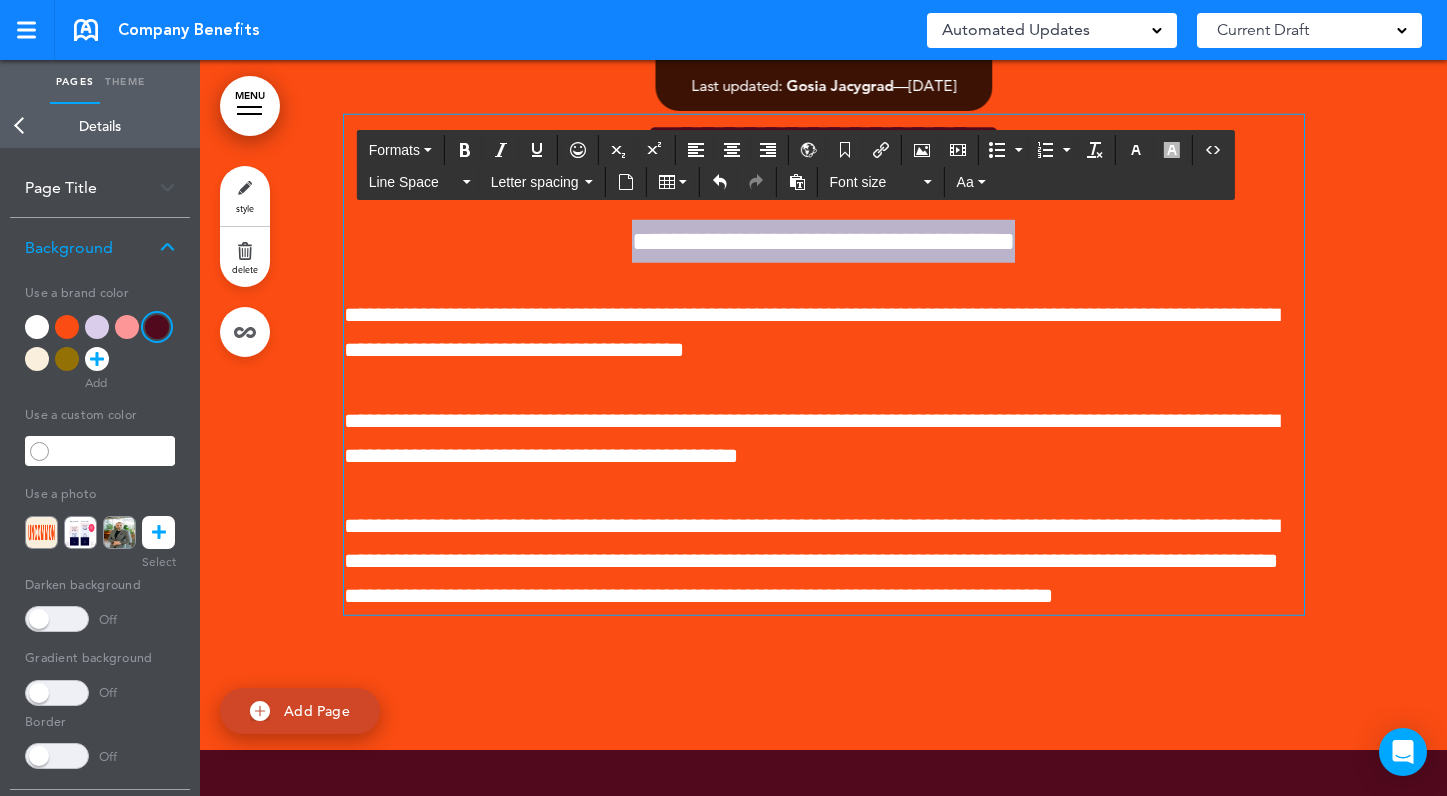 click on "**********" at bounding box center [823, 241] 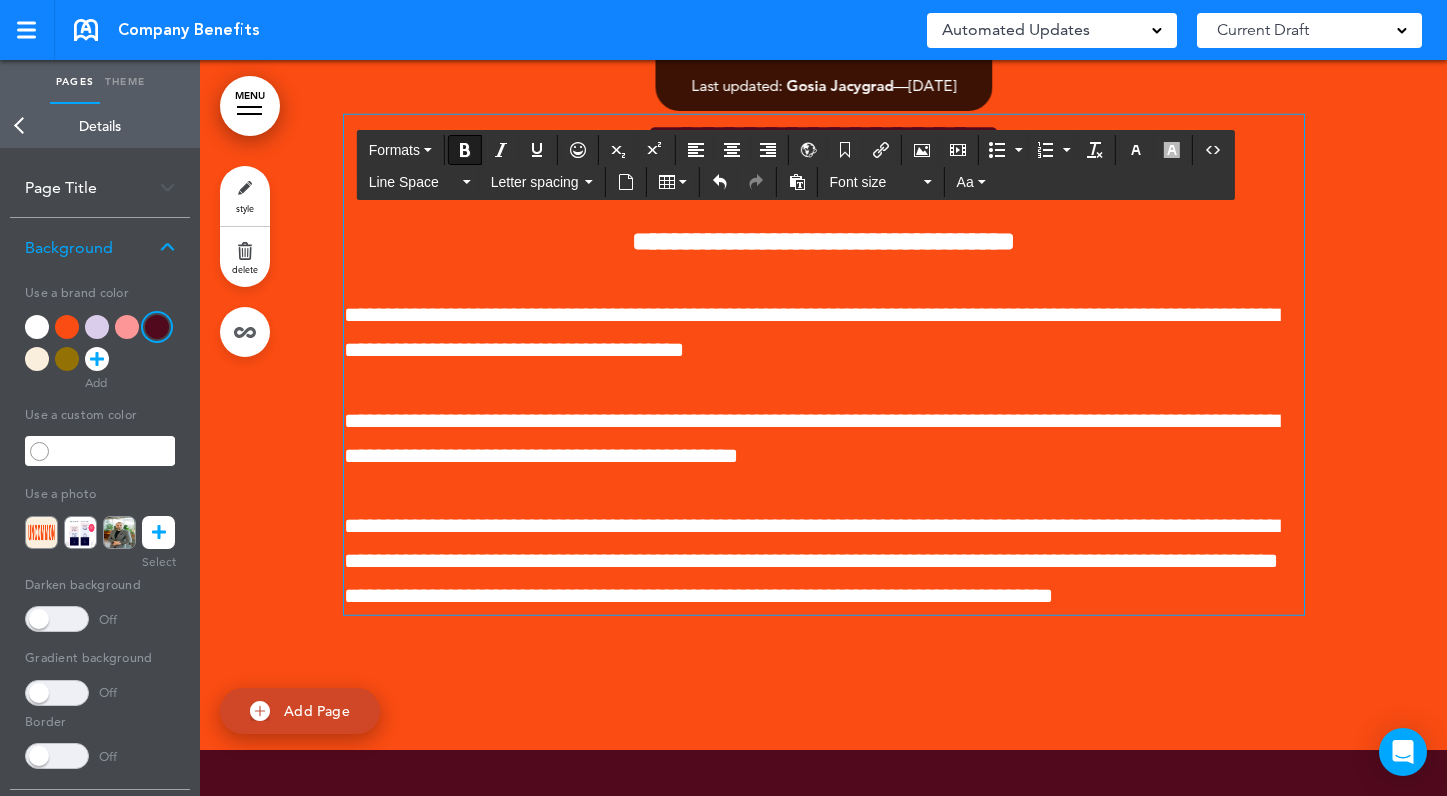 click on "**********" at bounding box center [824, 365] 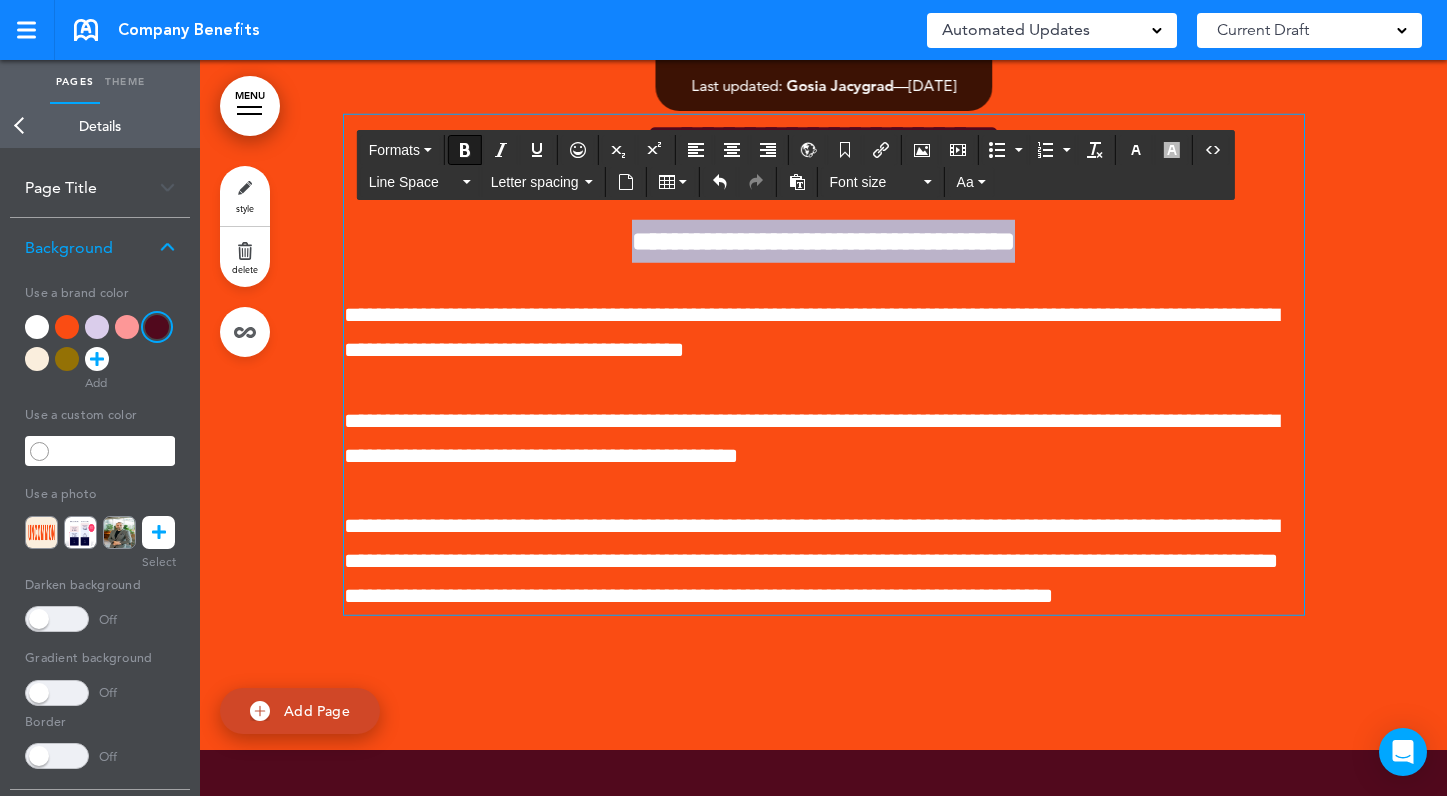 drag, startPoint x: 1078, startPoint y: 409, endPoint x: 518, endPoint y: 382, distance: 560.6505 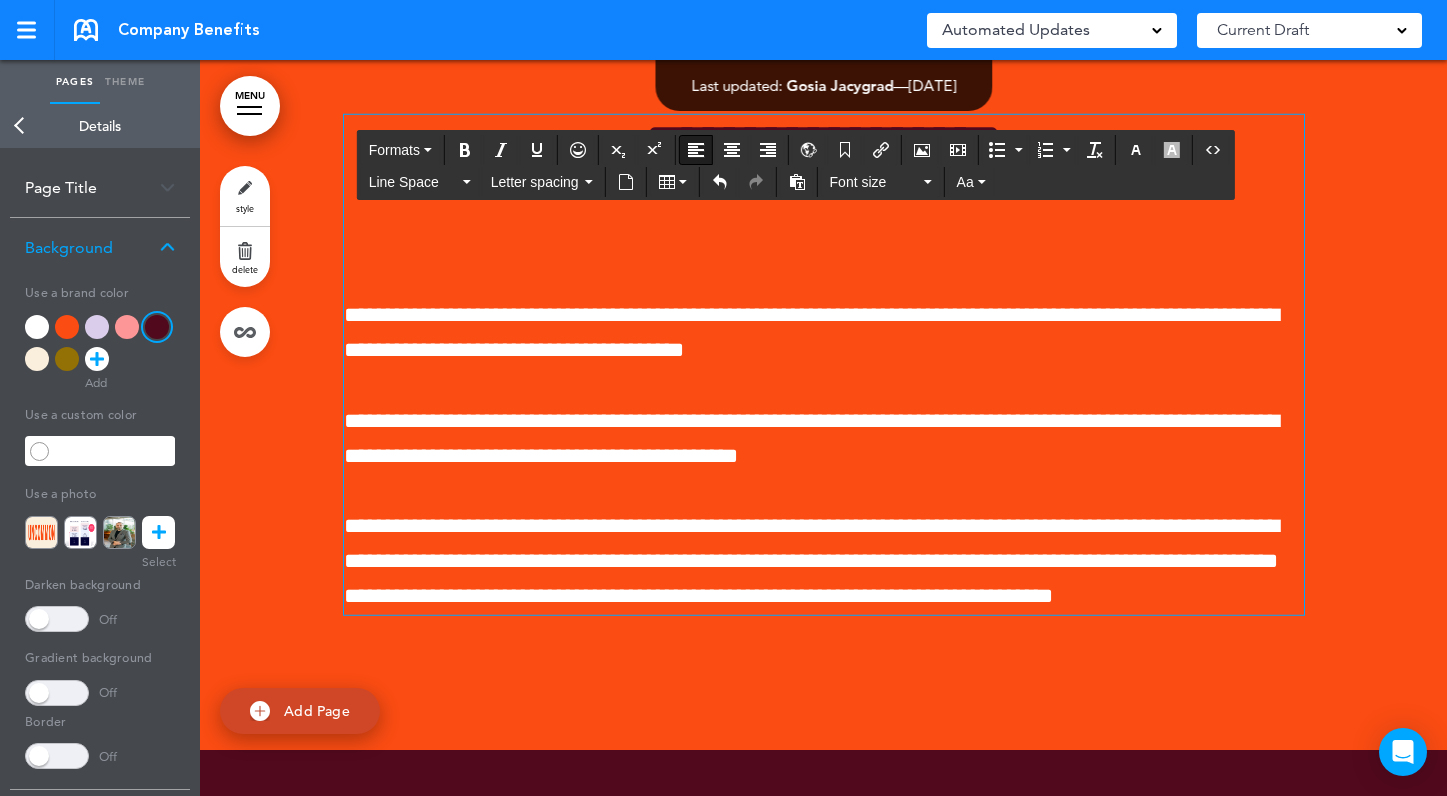 click on "**********" at bounding box center (824, 333) 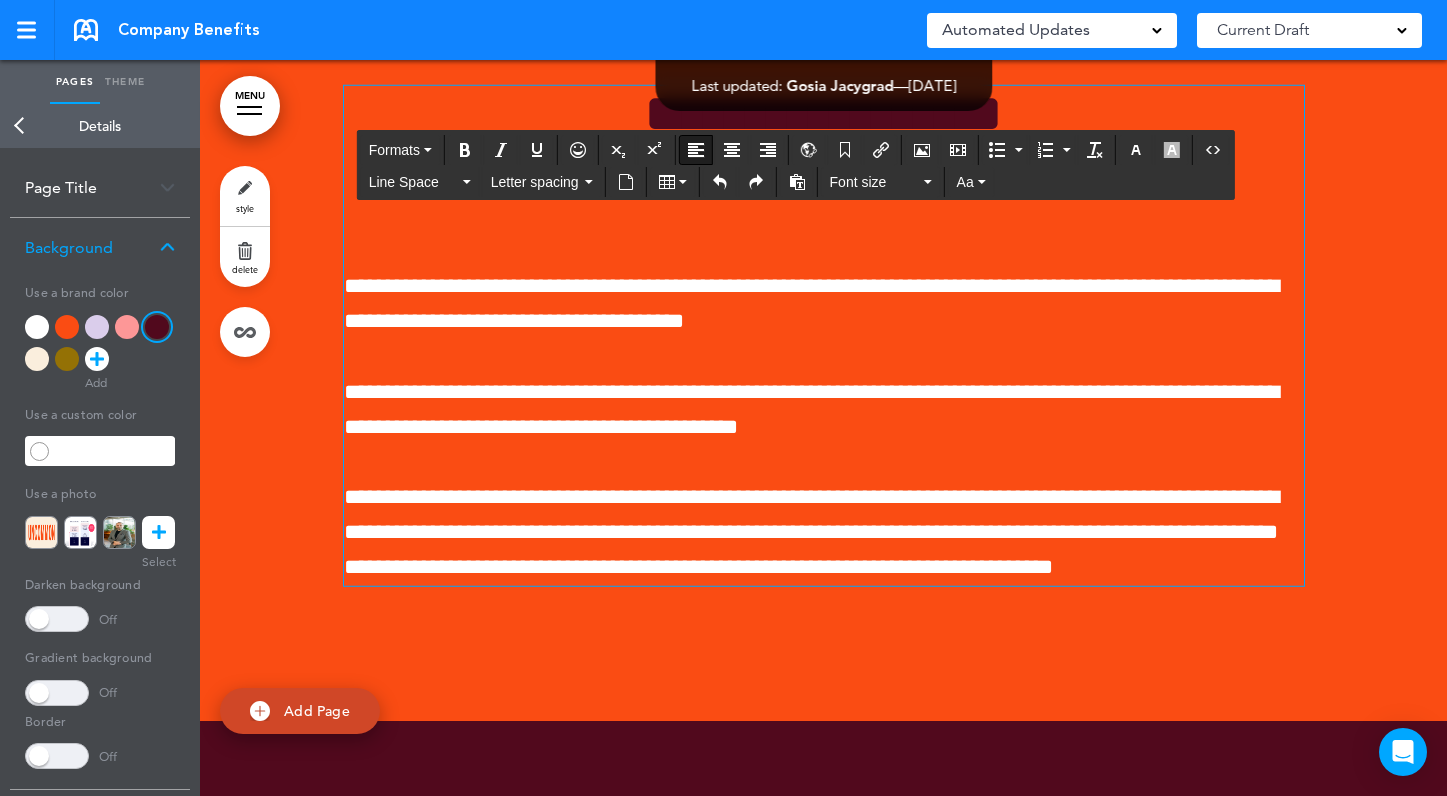 scroll, scrollTop: 9290, scrollLeft: 0, axis: vertical 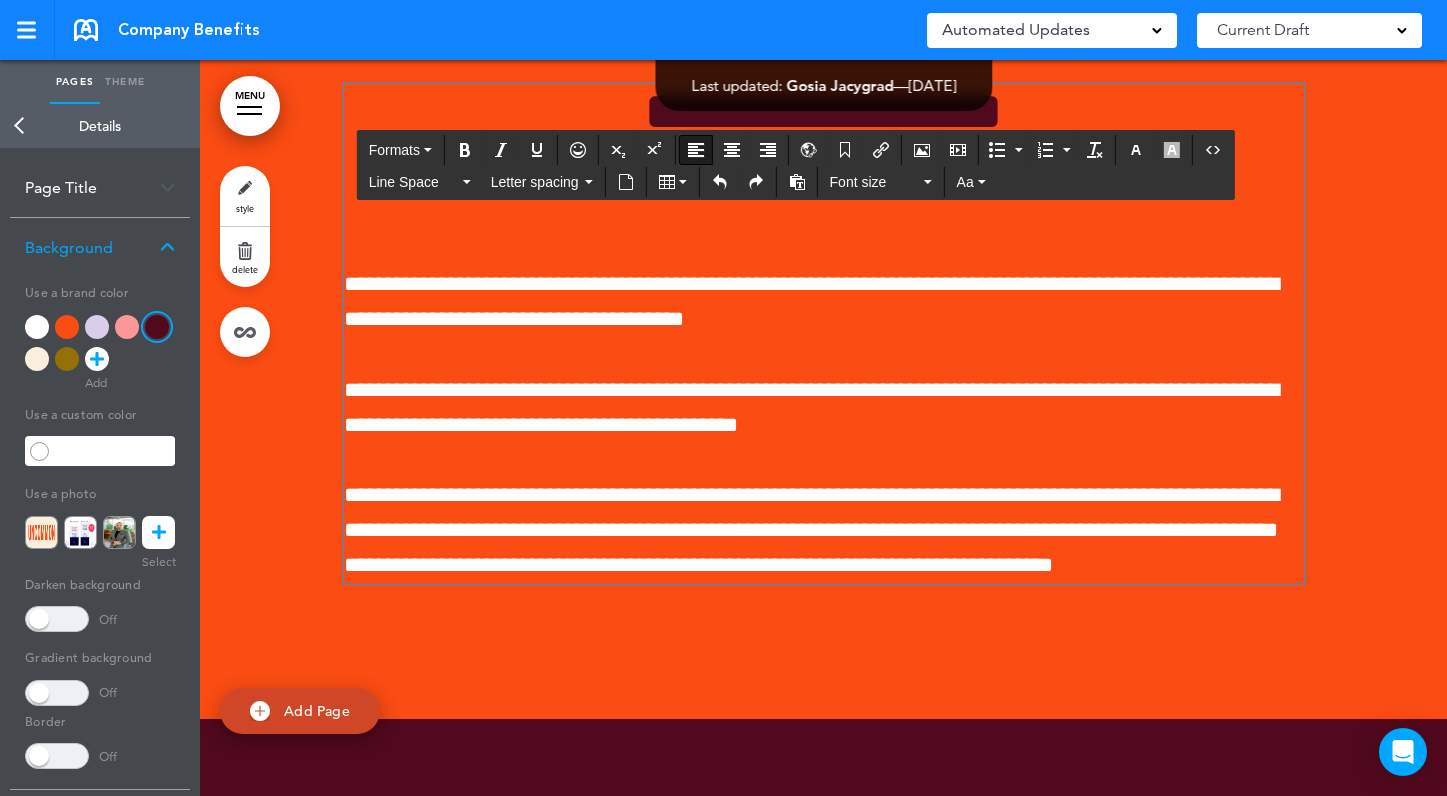 click on "**********" at bounding box center [824, 334] 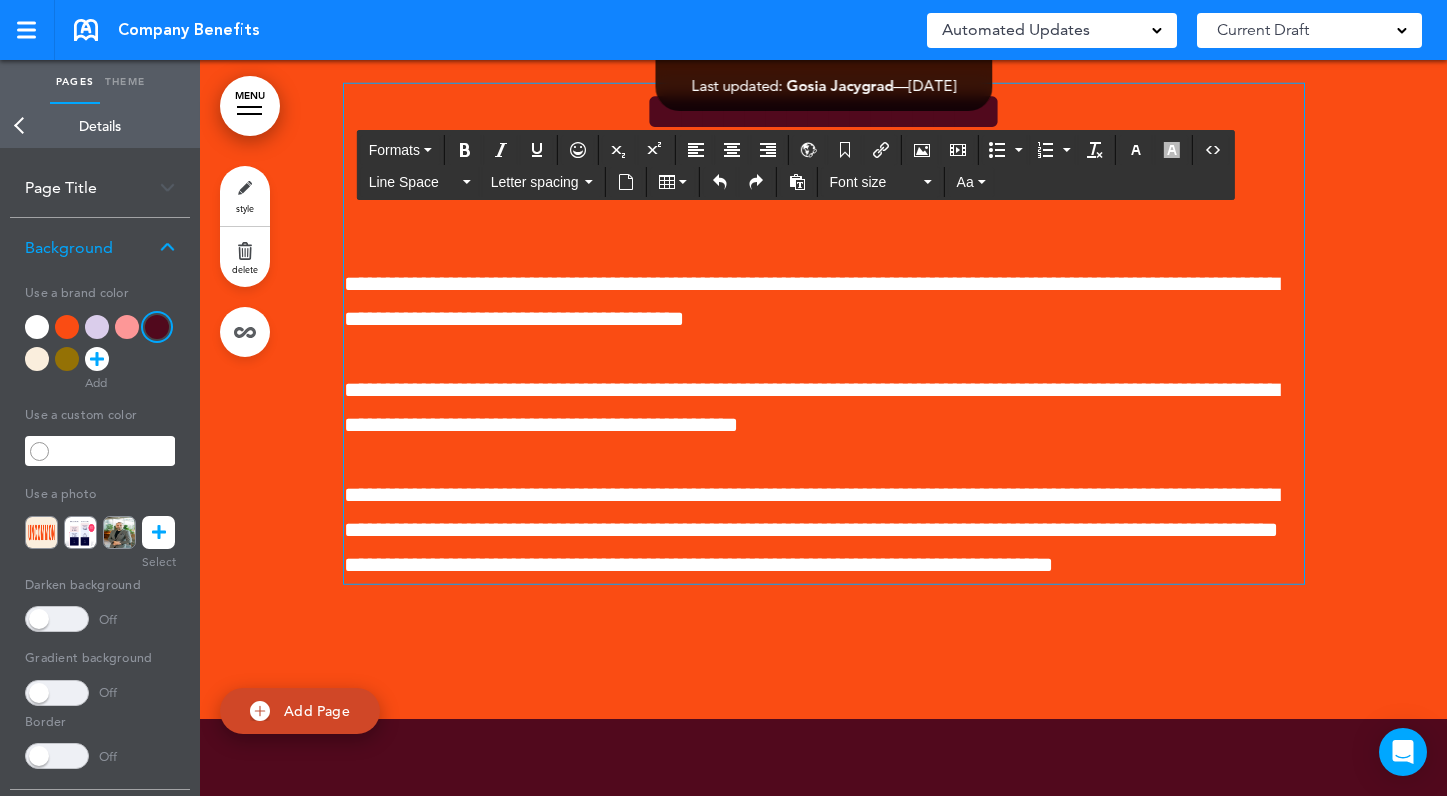 click on "**********" at bounding box center (811, 301) 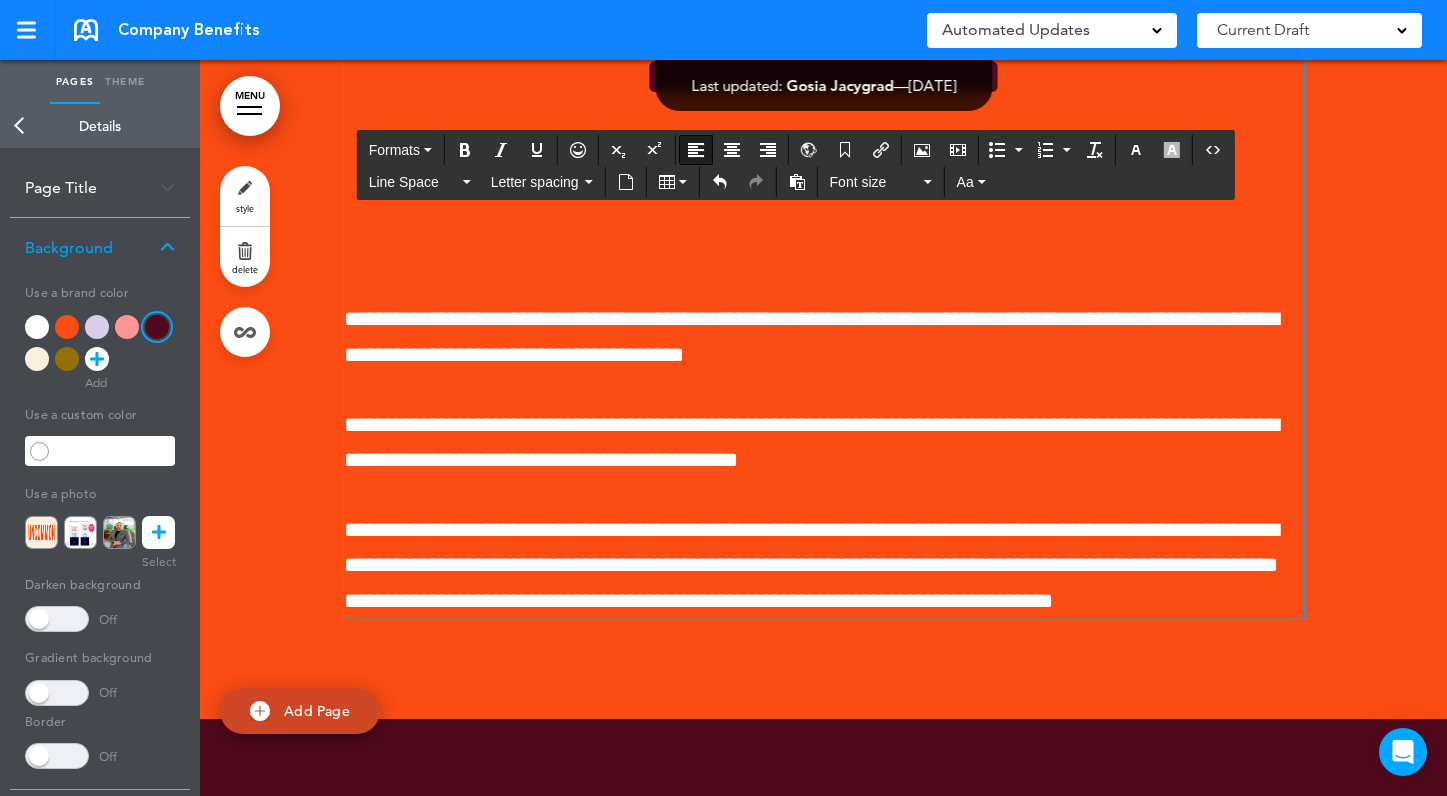 scroll, scrollTop: 9255, scrollLeft: 0, axis: vertical 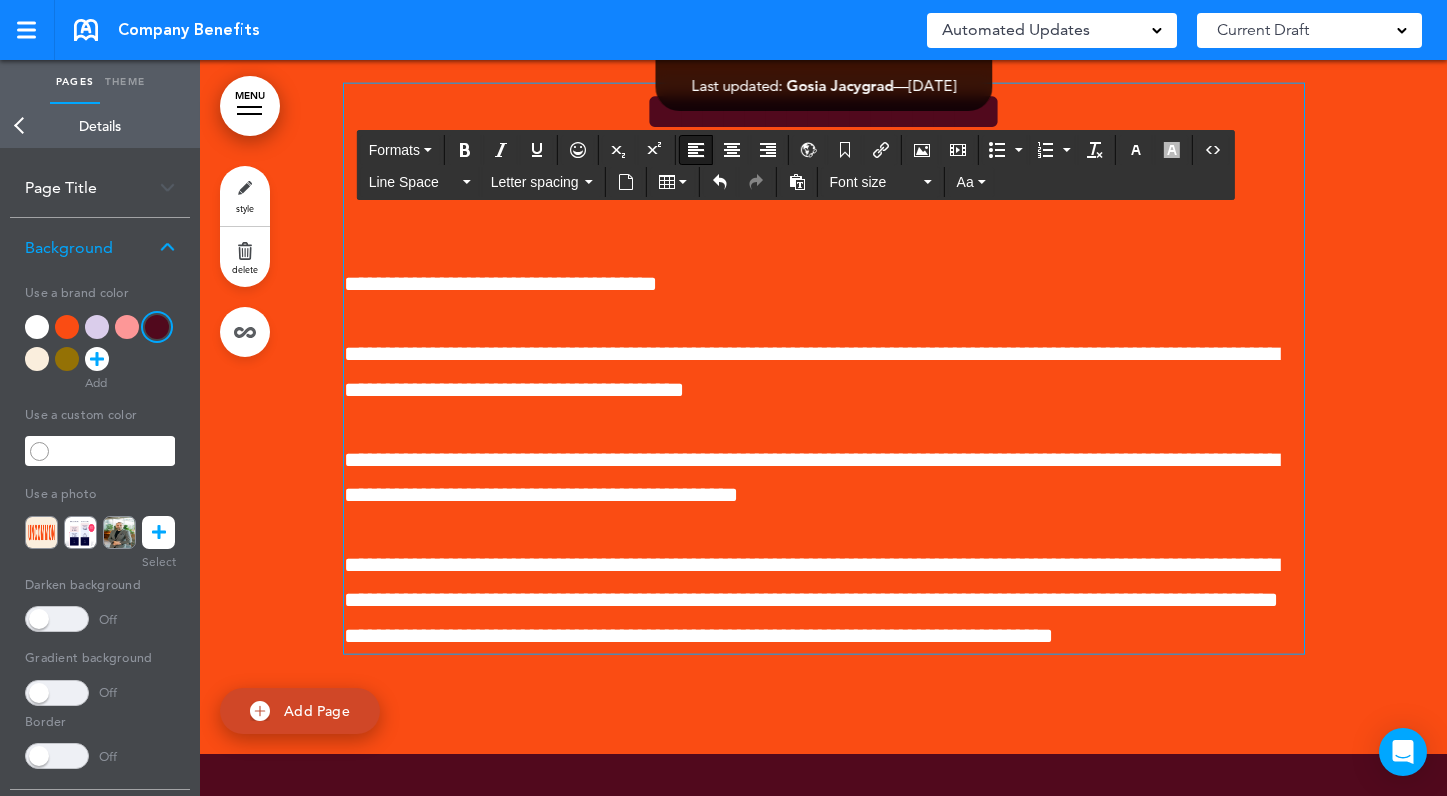 click on "**********" at bounding box center (500, 284) 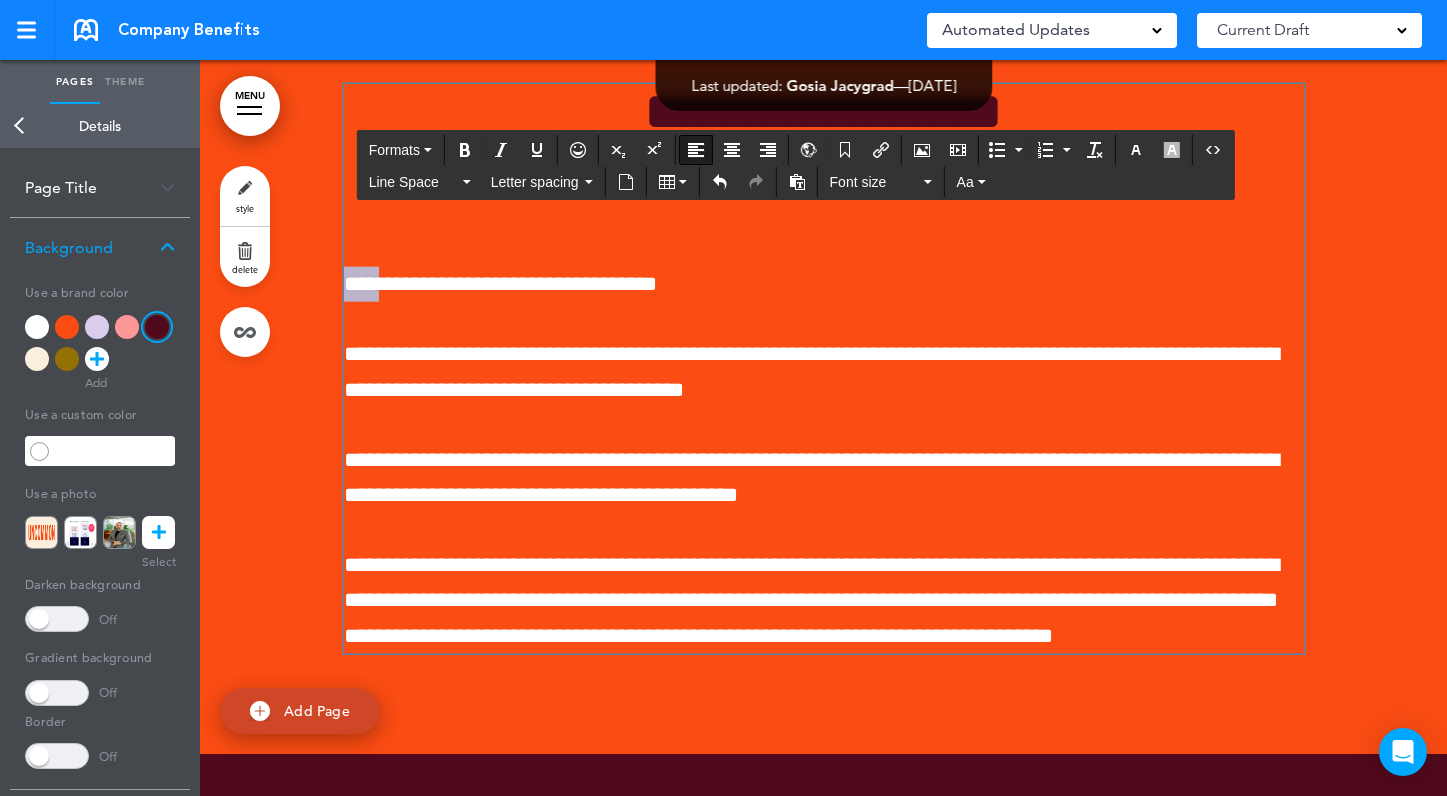 click on "**********" at bounding box center (500, 284) 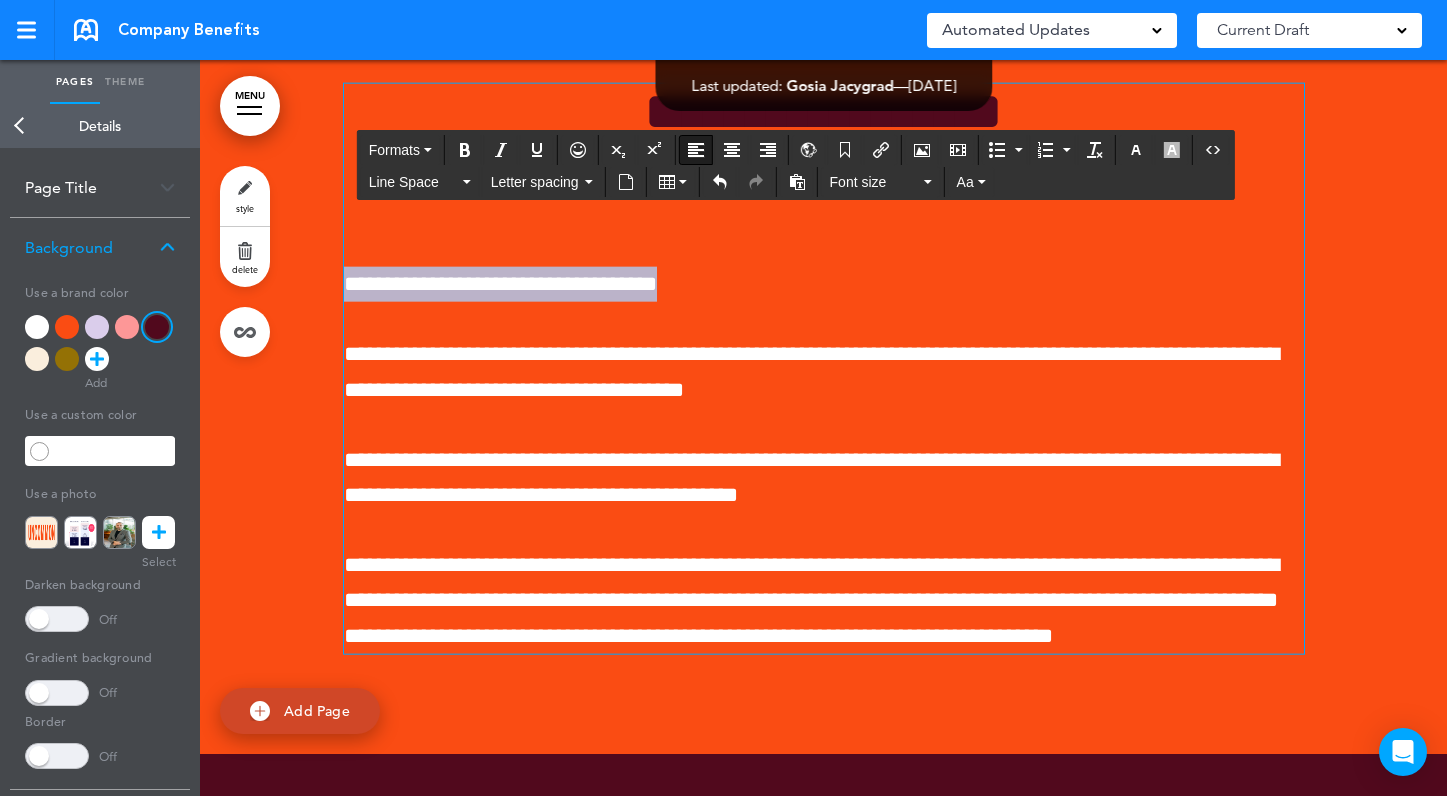 click on "**********" at bounding box center [500, 284] 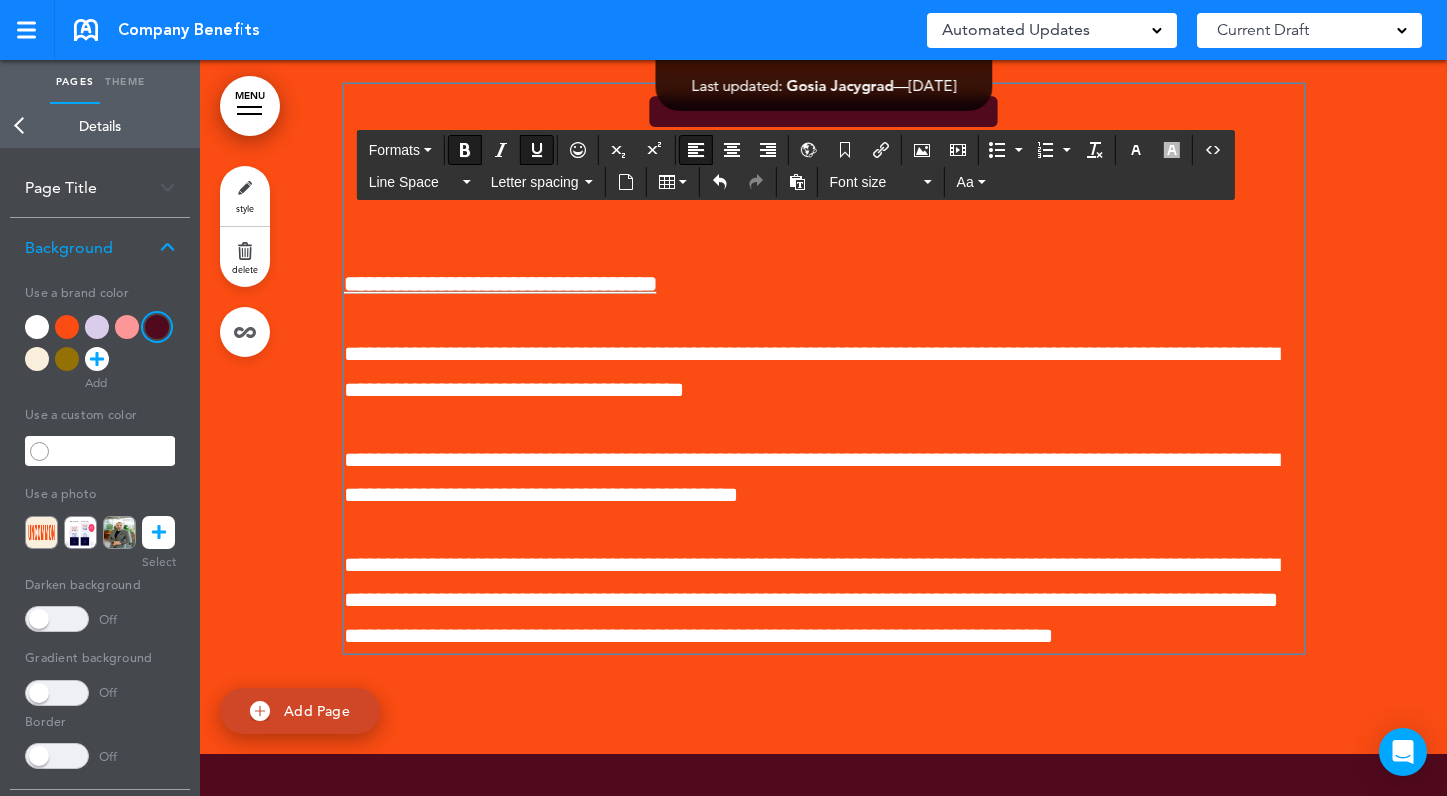click on "**********" at bounding box center (824, 369) 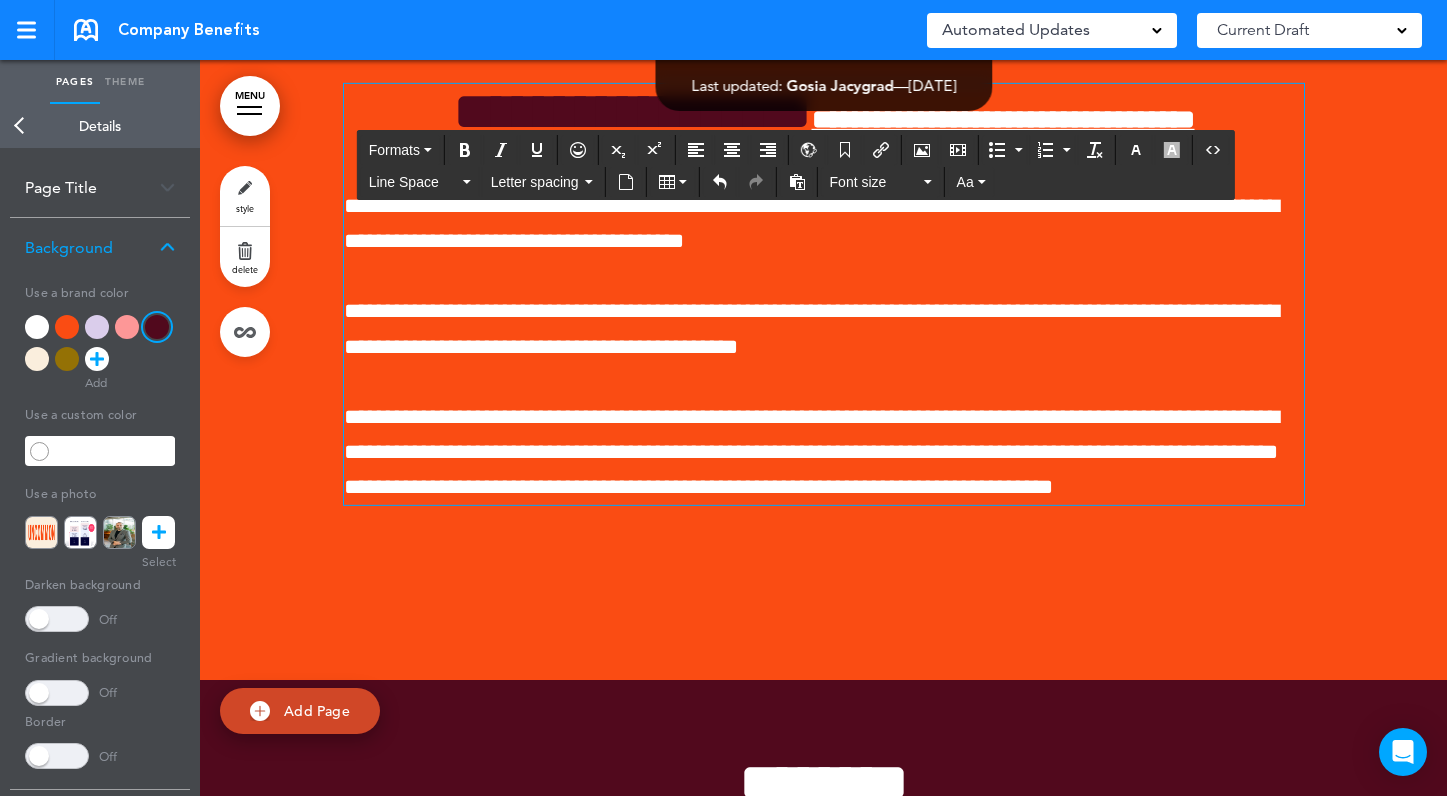 scroll, scrollTop: 9302, scrollLeft: 0, axis: vertical 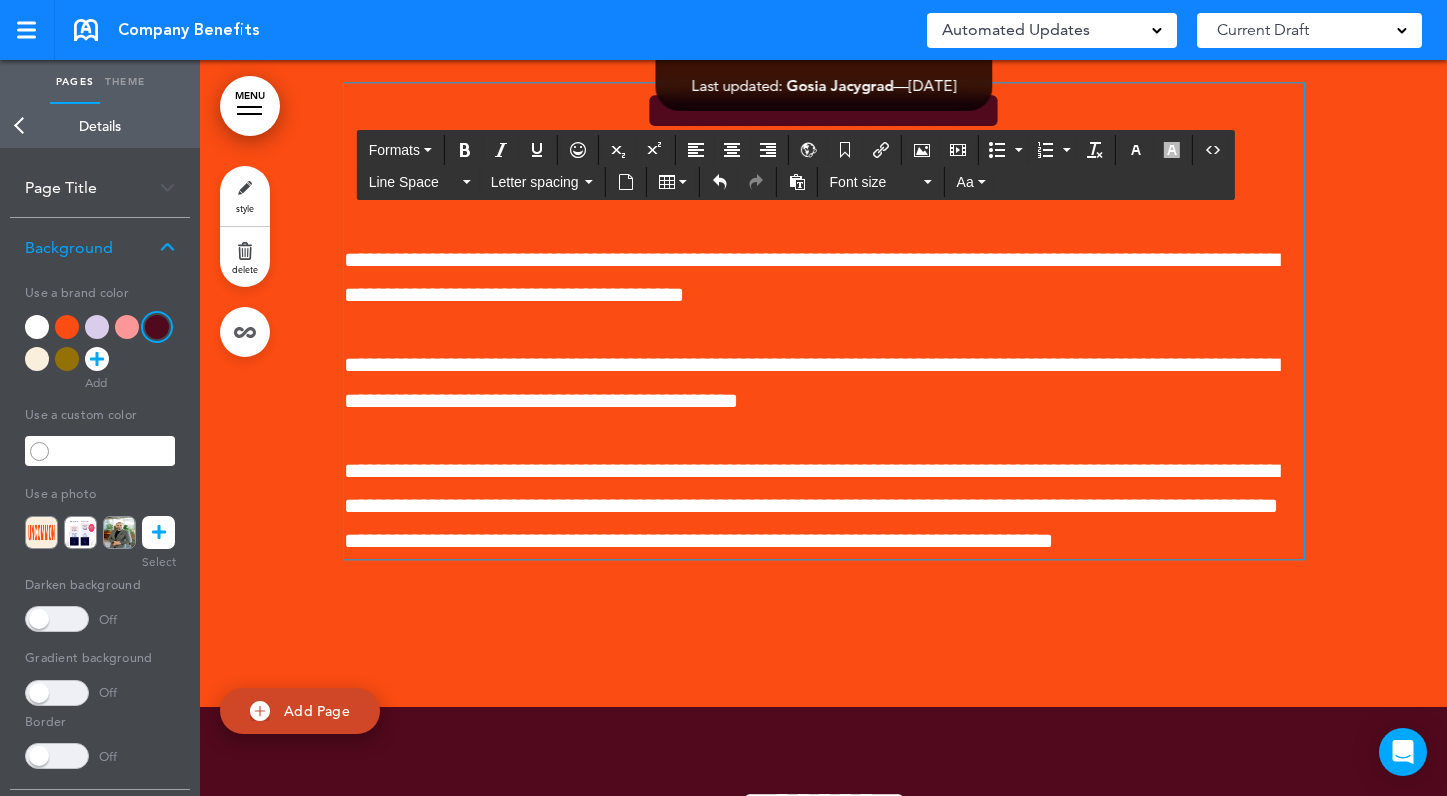 click on "**********" at bounding box center [823, 173] 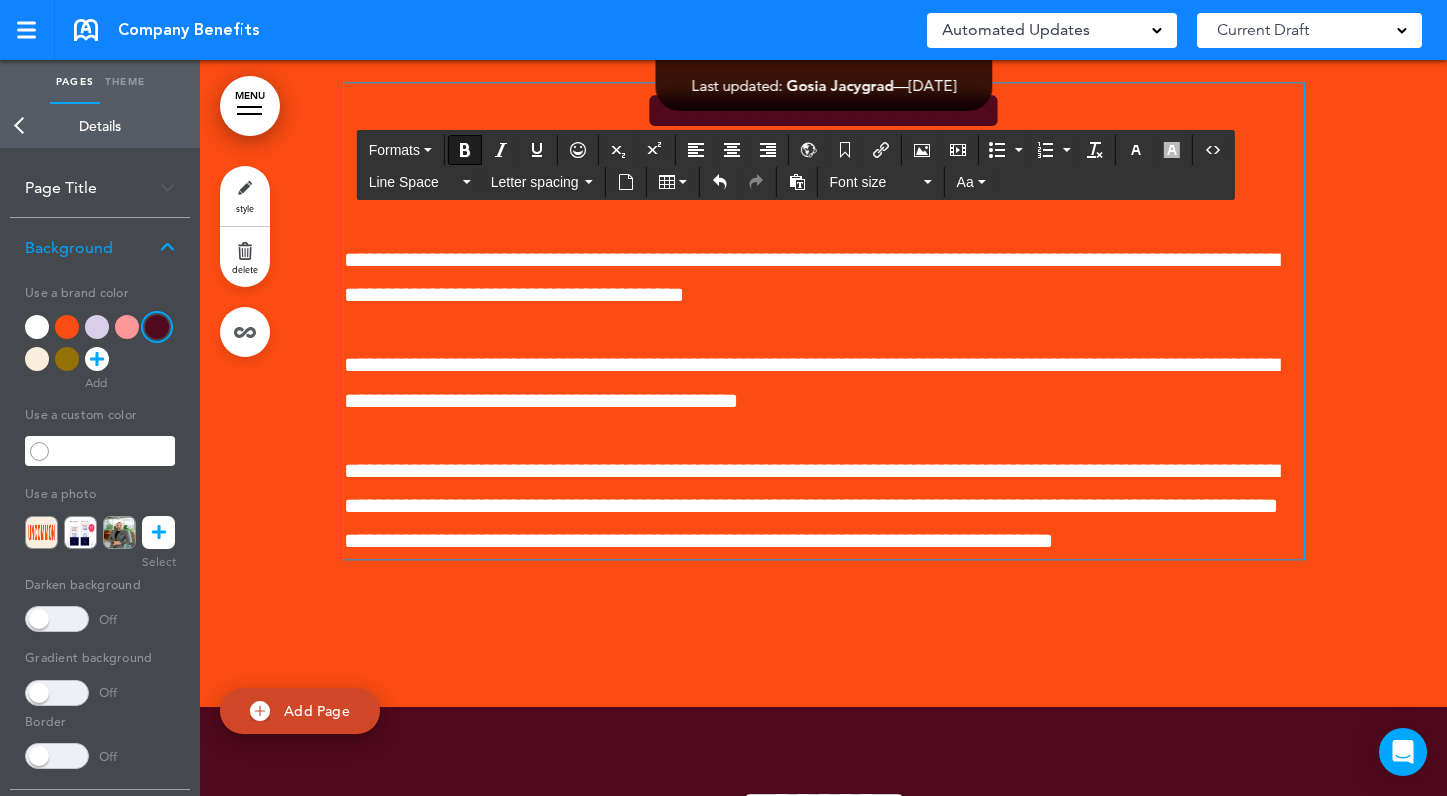 click on "**********" at bounding box center (823, 173) 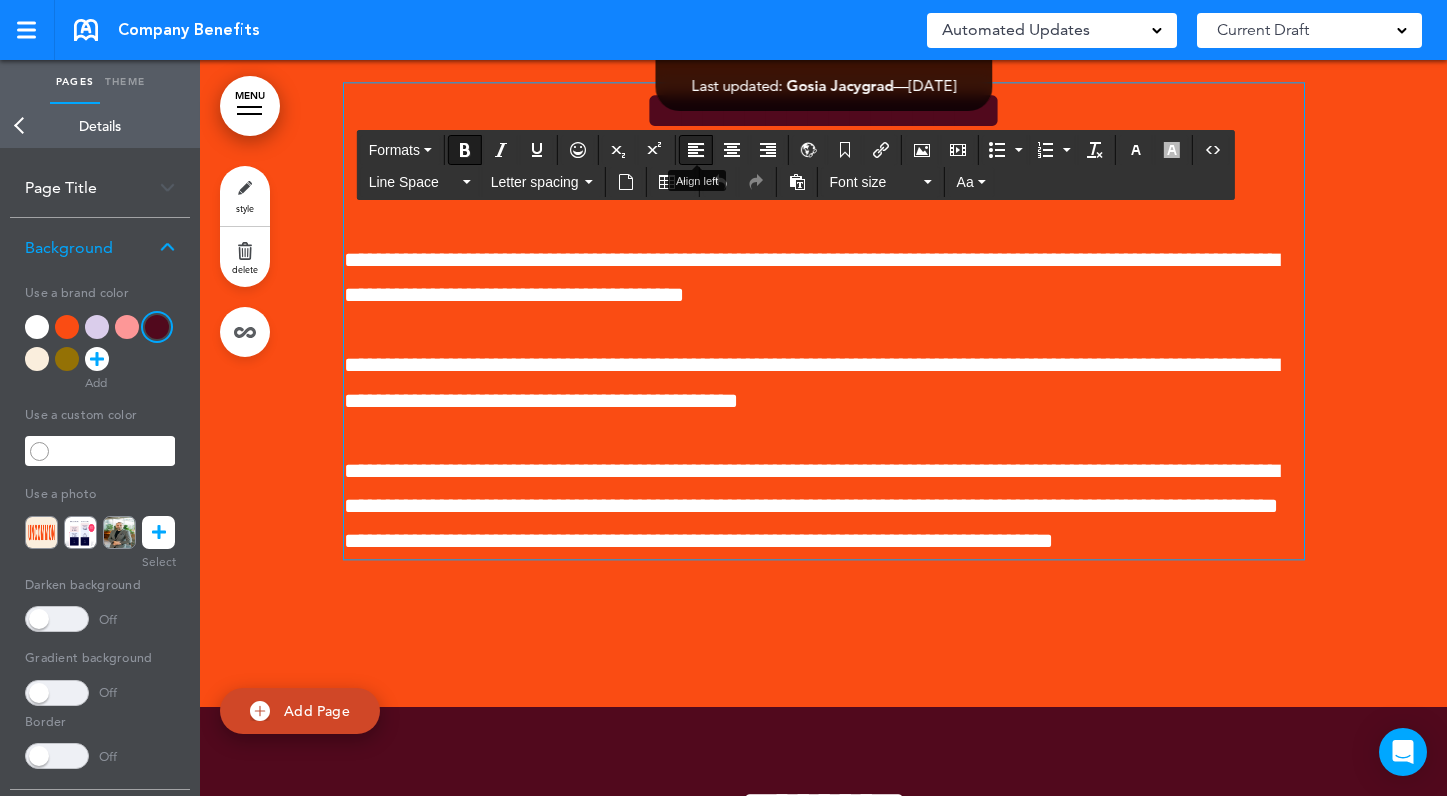 click at bounding box center (696, 150) 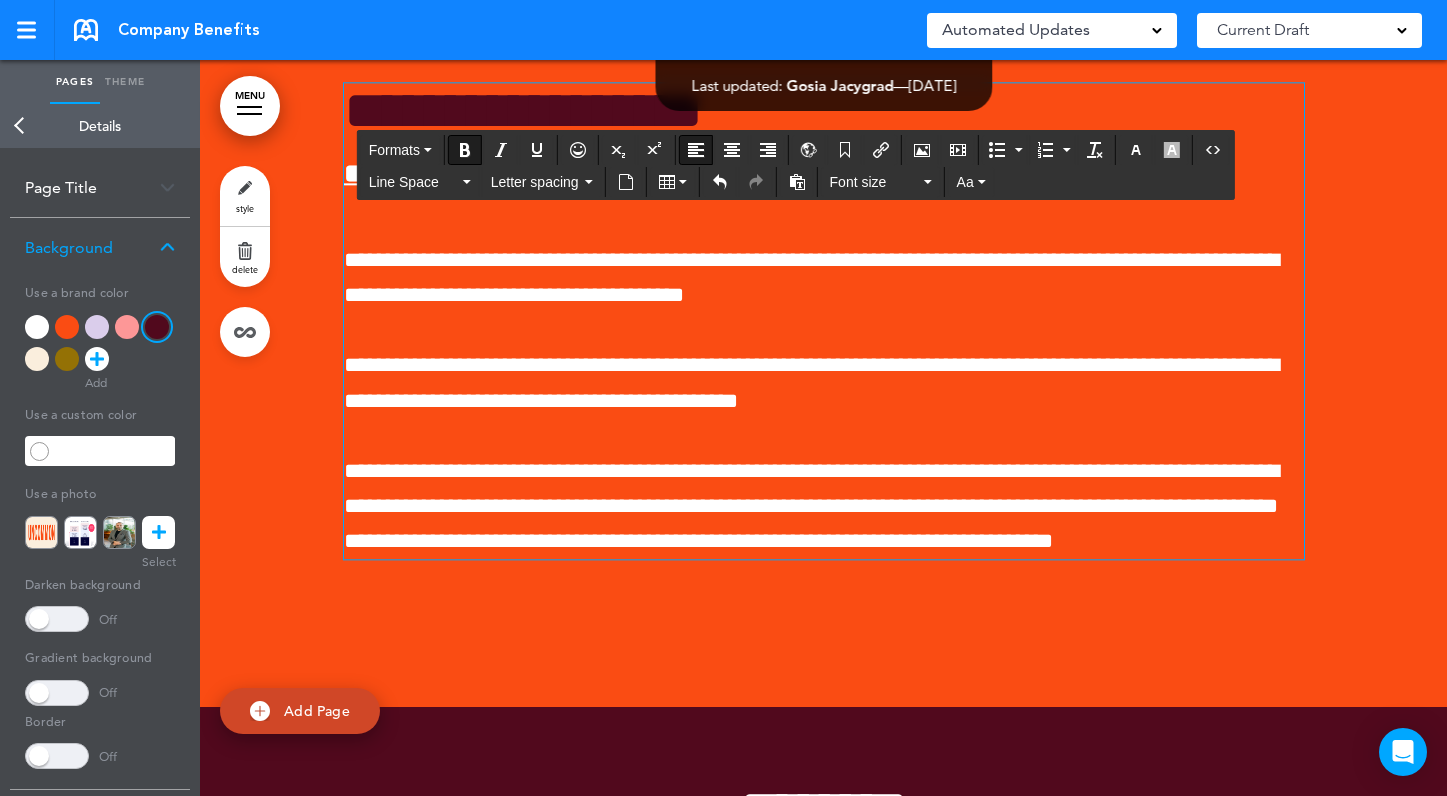 click on "**********" at bounding box center [535, 173] 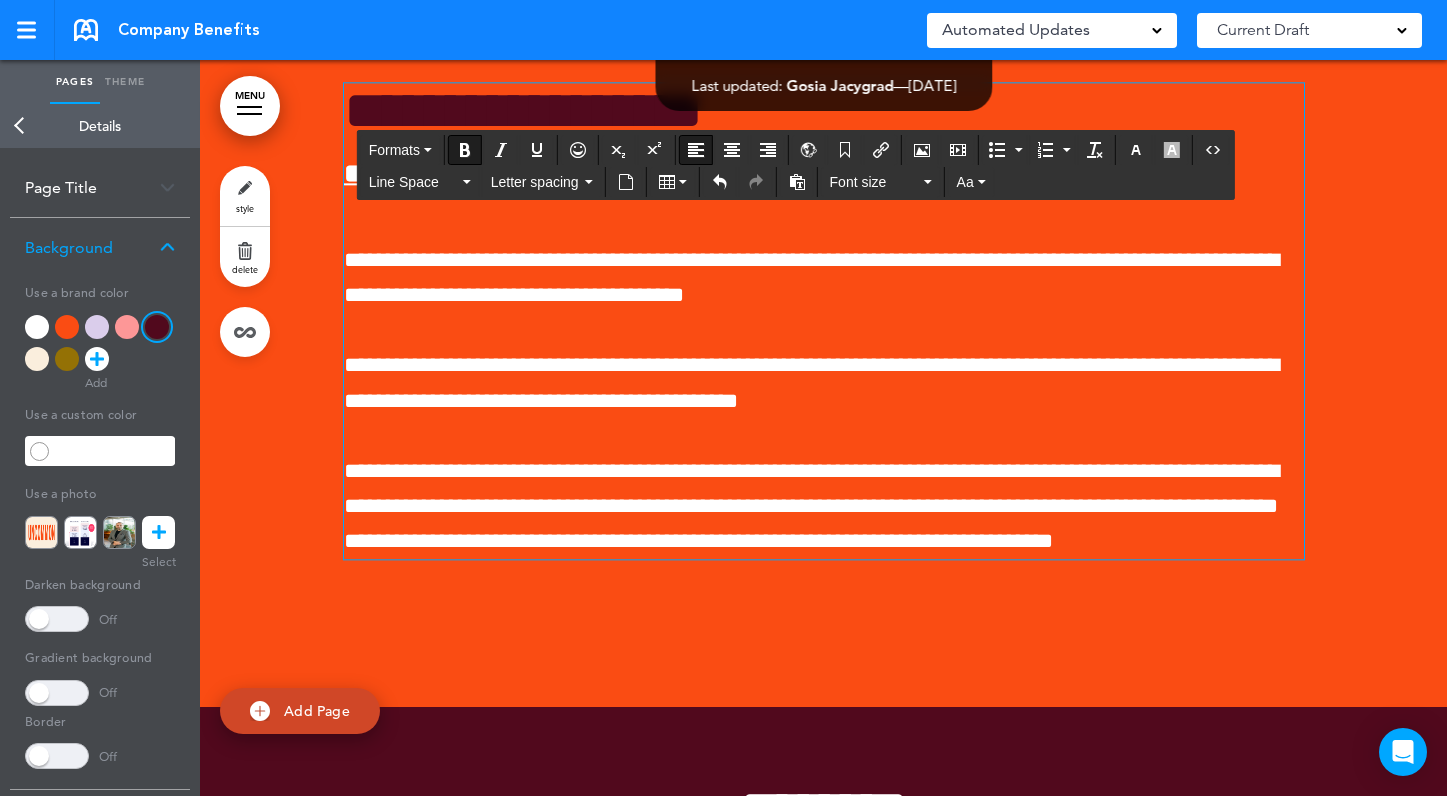 click on "**********" at bounding box center (824, 138) 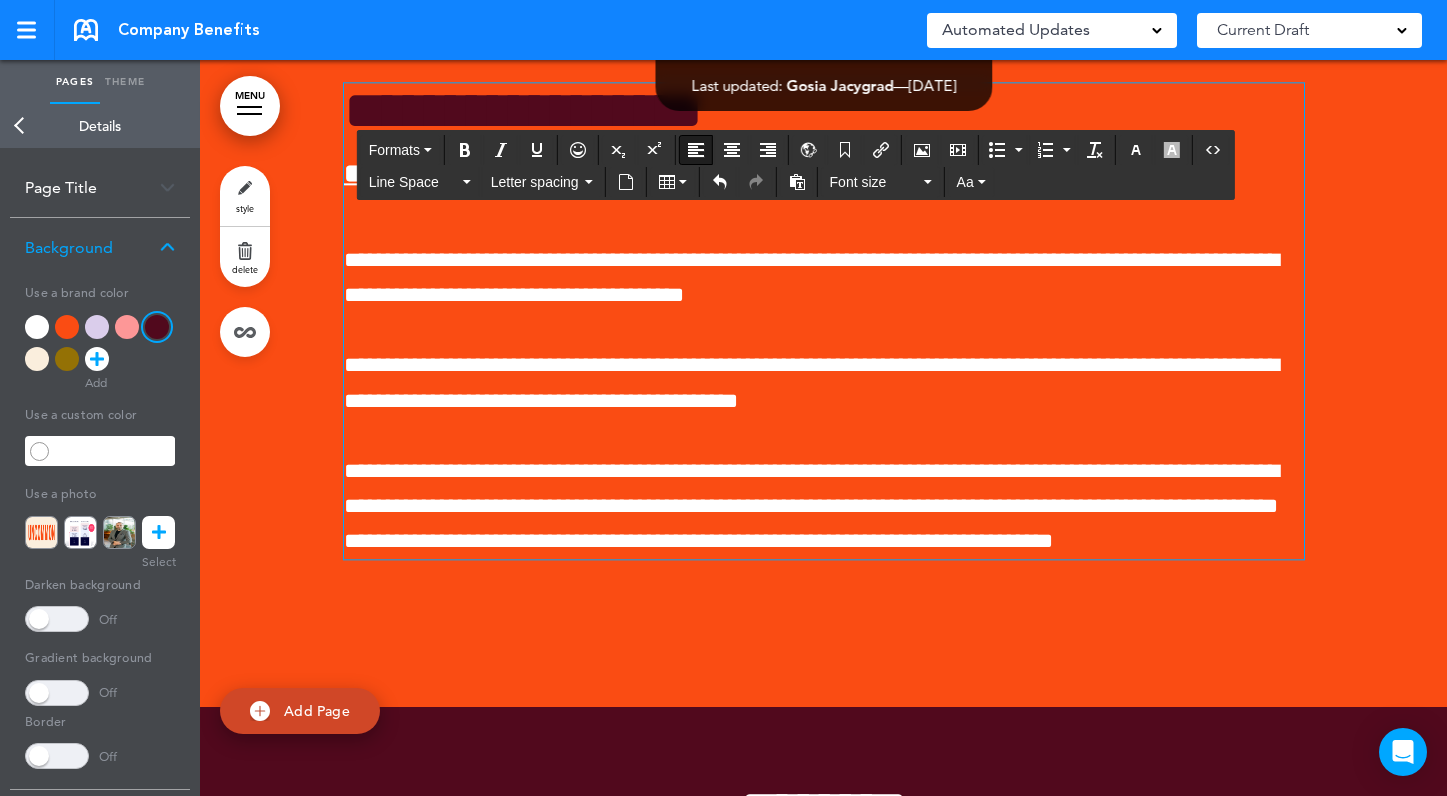 scroll, scrollTop: 9249, scrollLeft: 0, axis: vertical 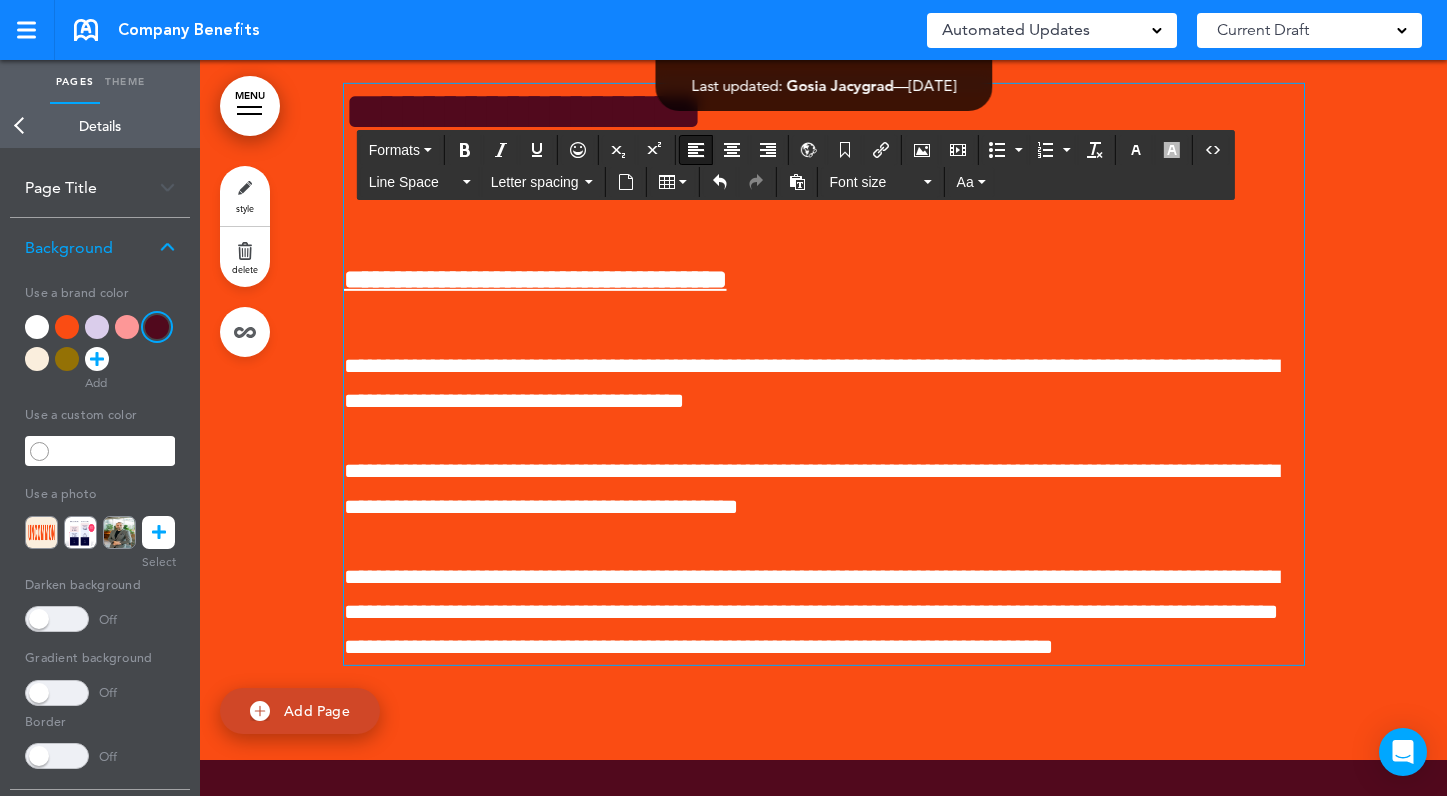 click on "**********" at bounding box center [824, 244] 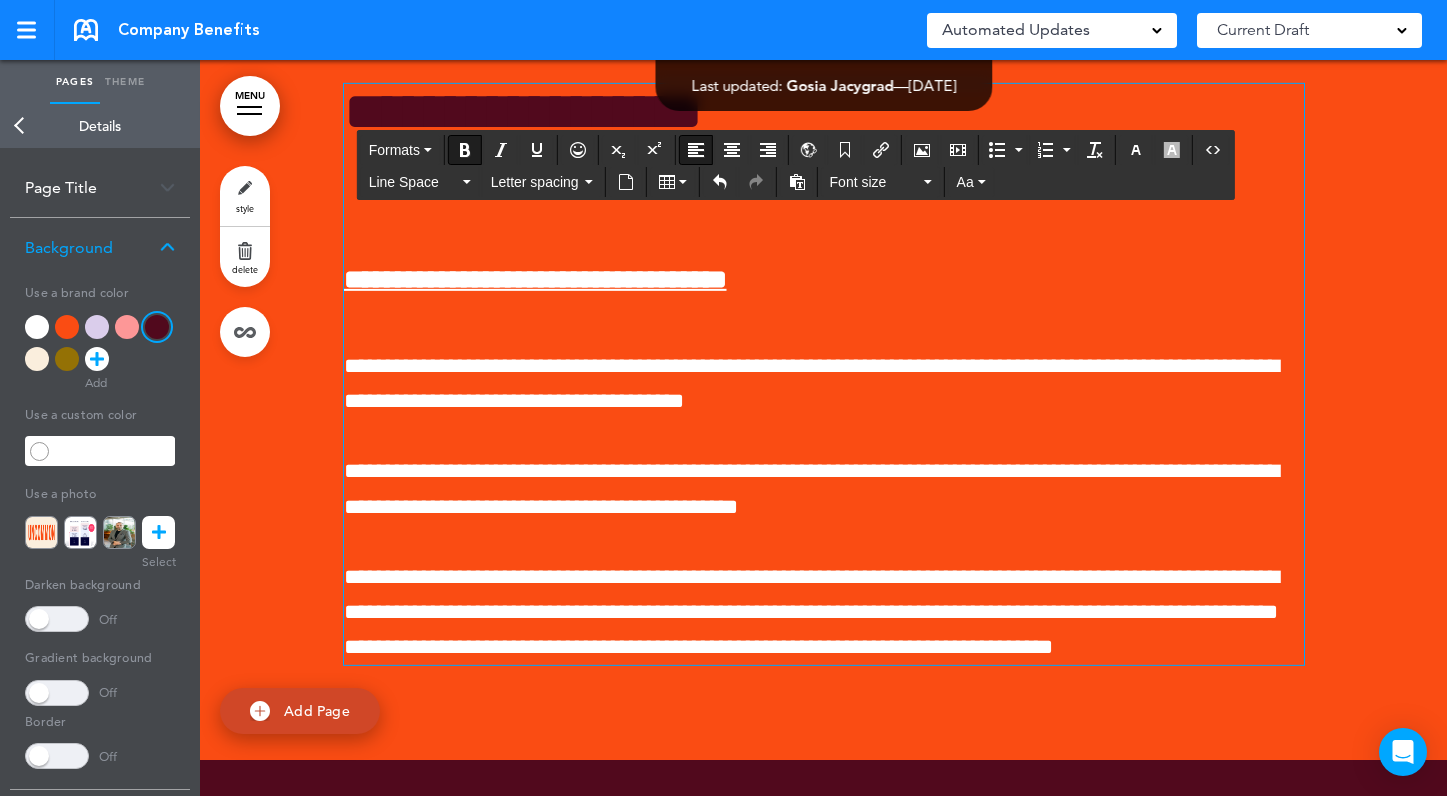 click on "**********" at bounding box center [535, 279] 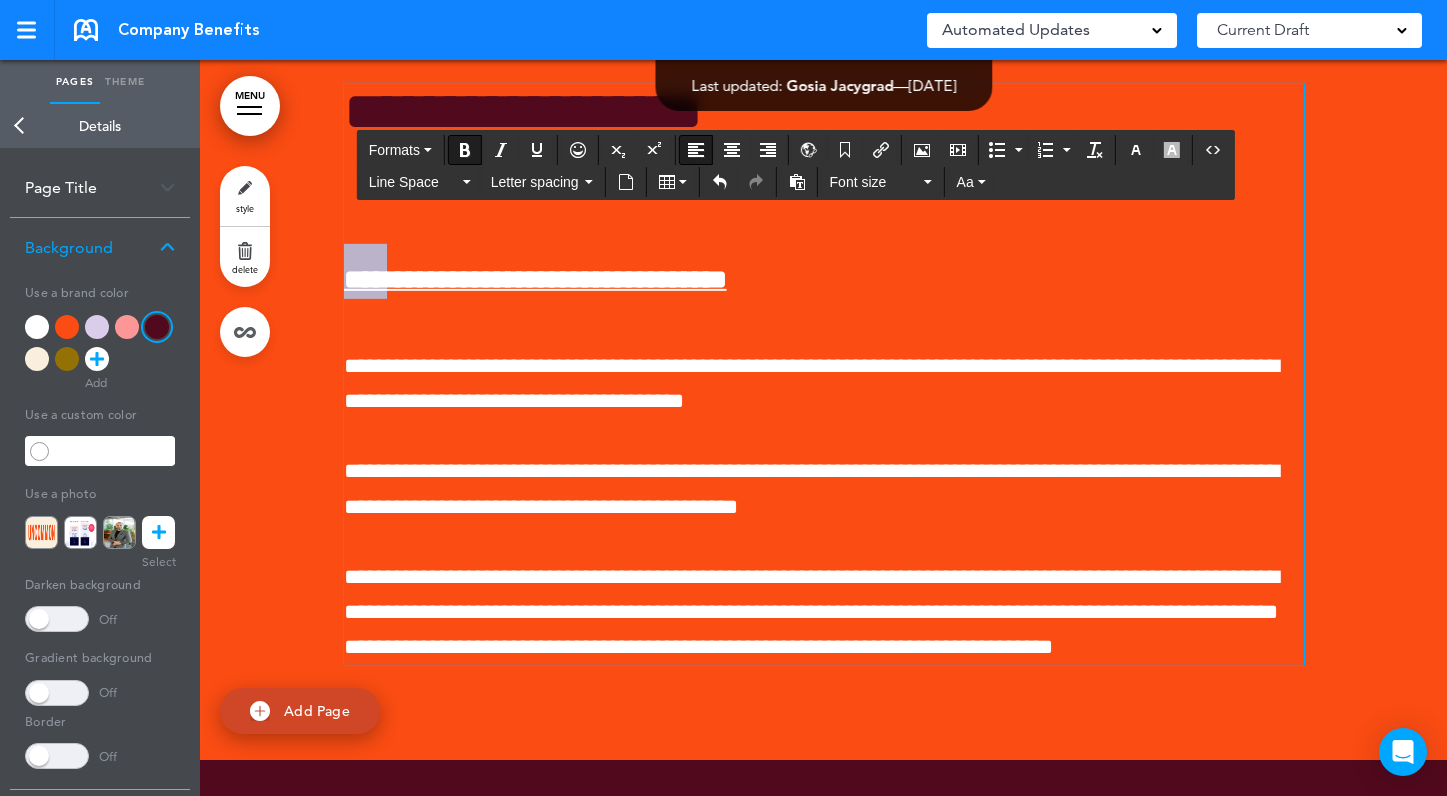 click on "**********" at bounding box center [535, 279] 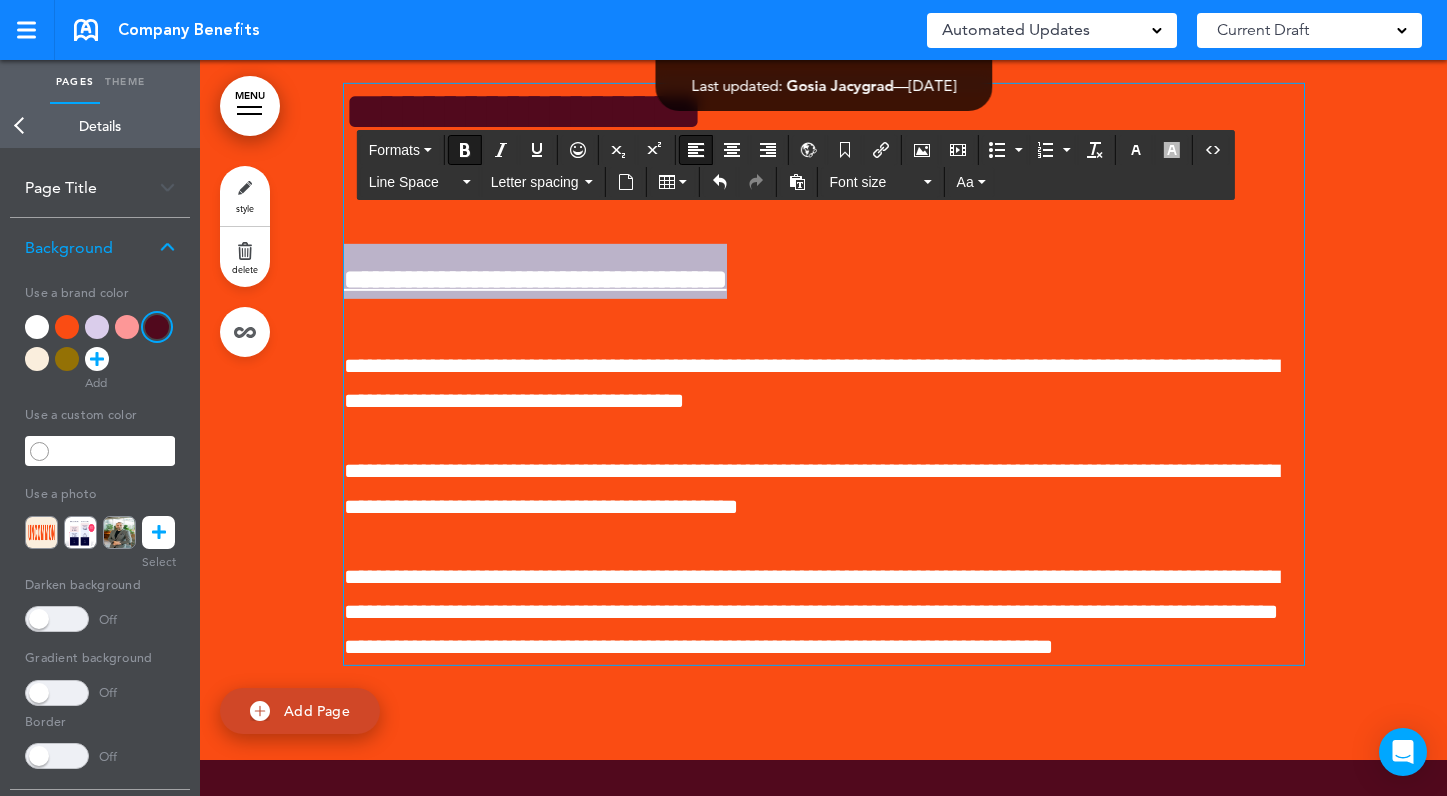 click on "**********" at bounding box center [535, 279] 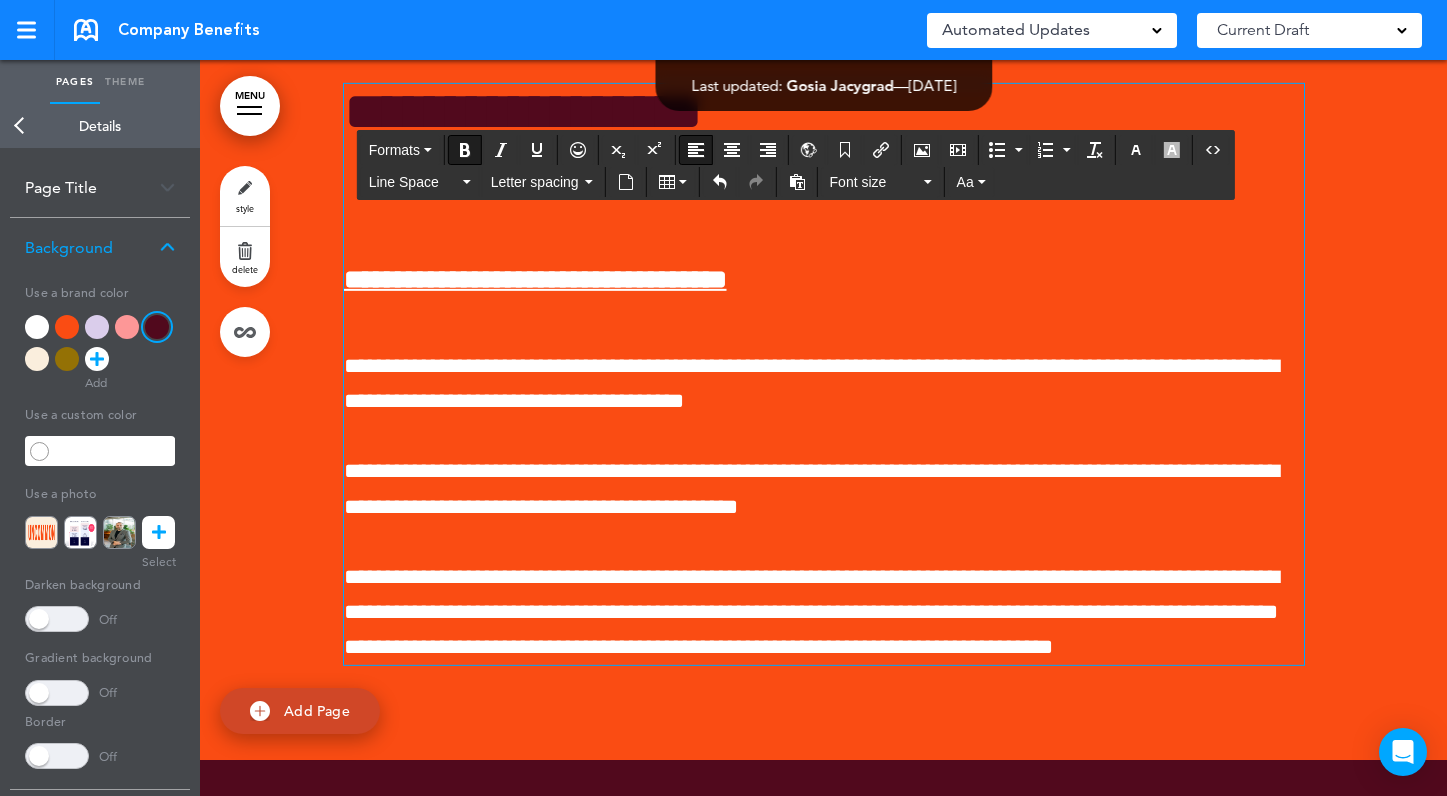 click on "**********" at bounding box center (824, 244) 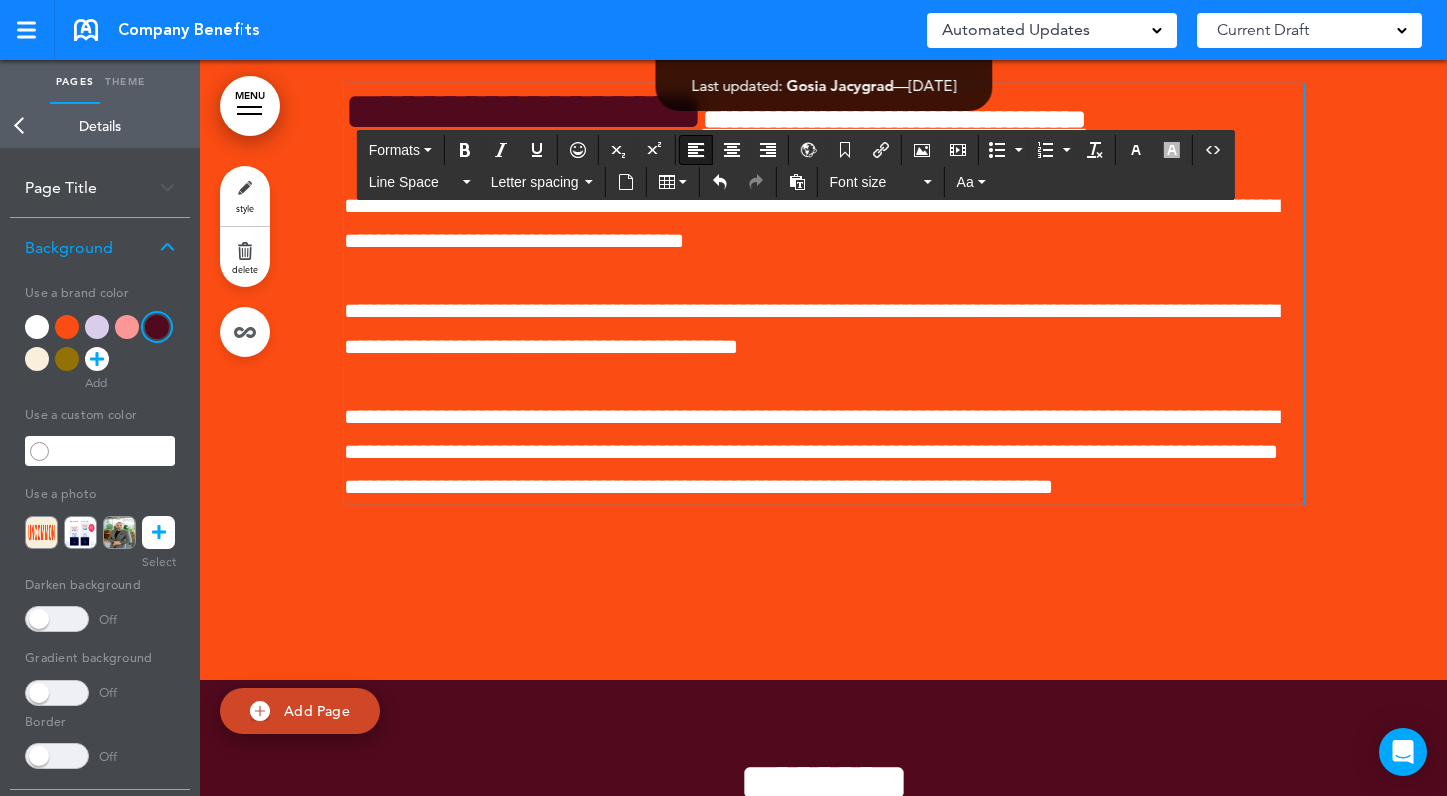 scroll, scrollTop: 9277, scrollLeft: 0, axis: vertical 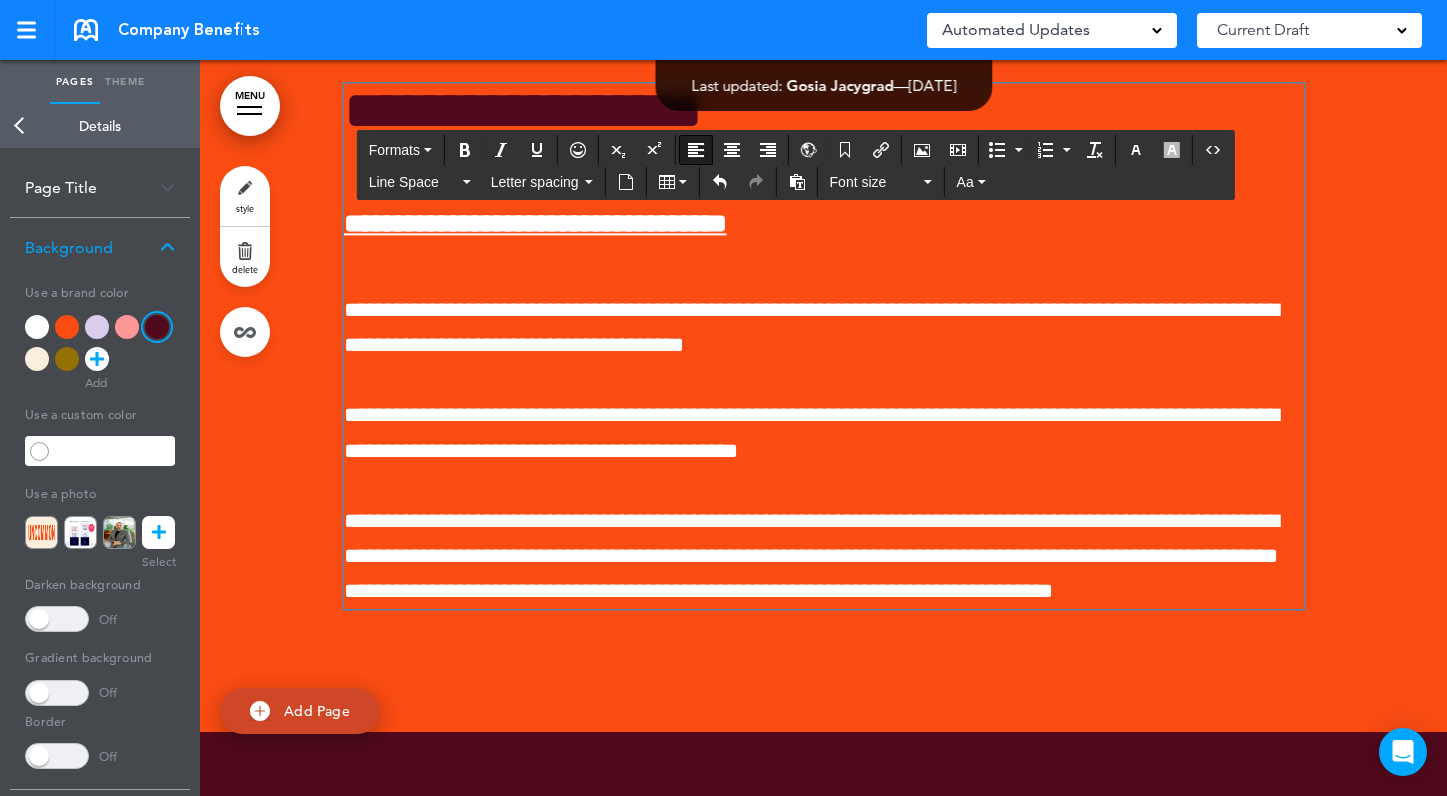 click on "**********" at bounding box center (523, 110) 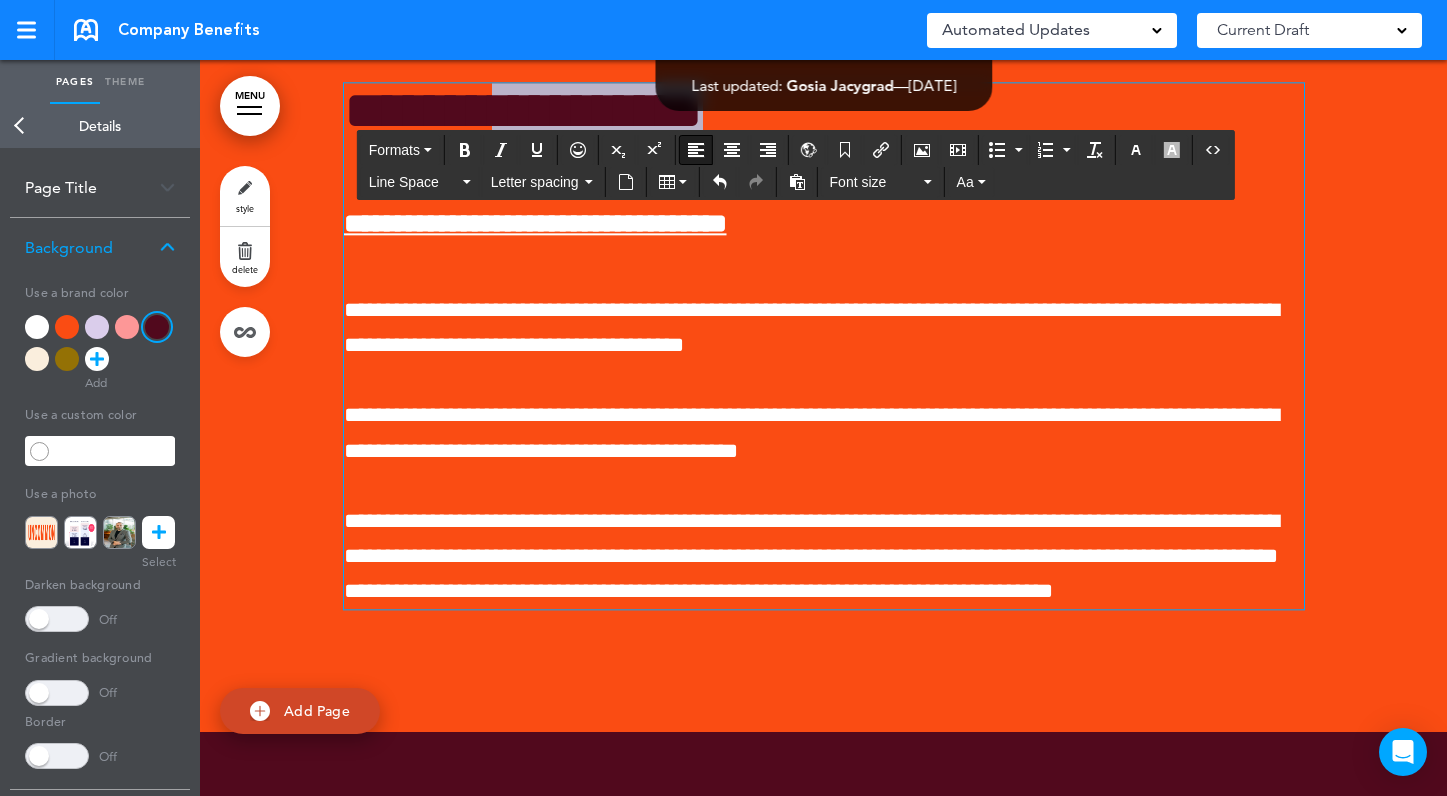 click on "**********" at bounding box center [523, 110] 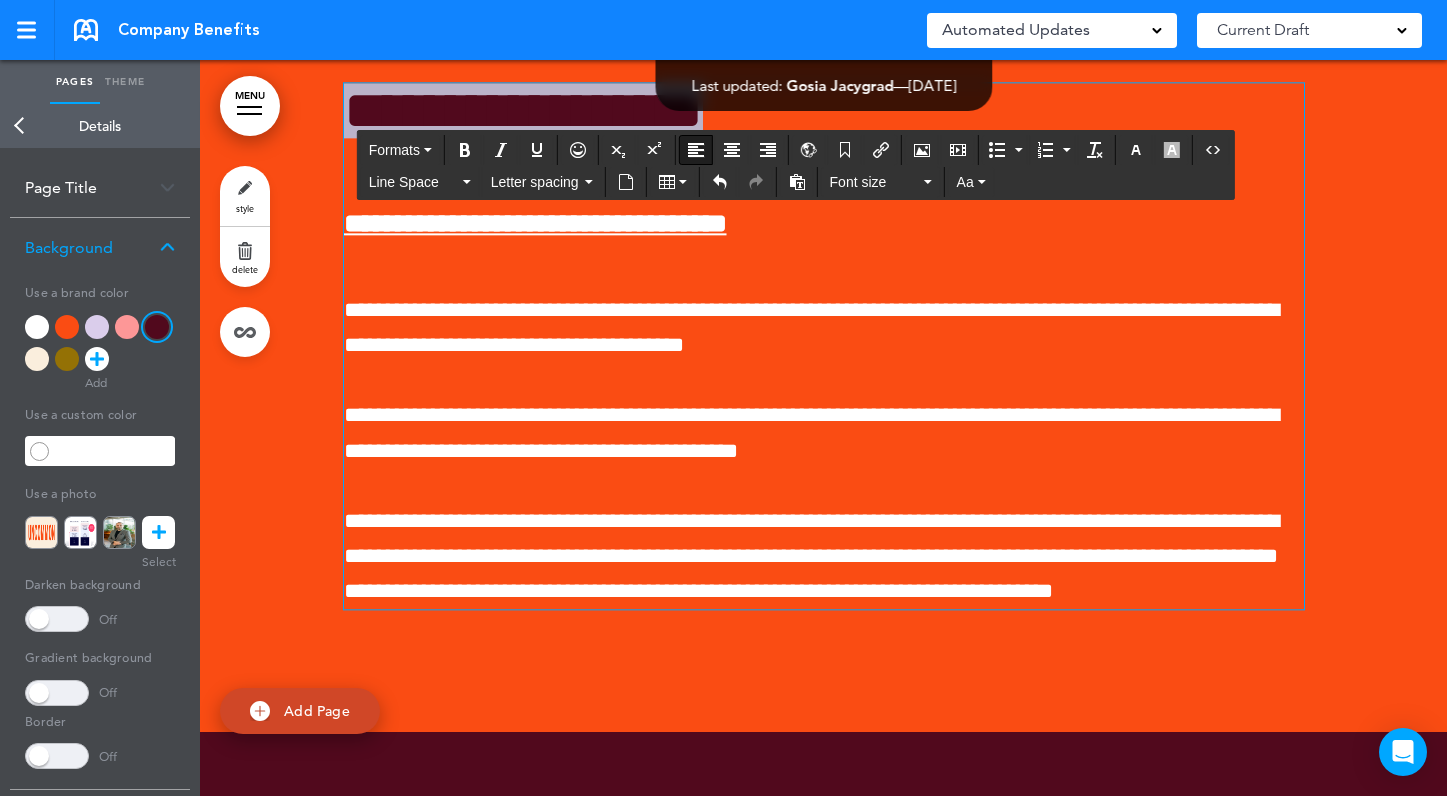 click on "**********" at bounding box center (523, 110) 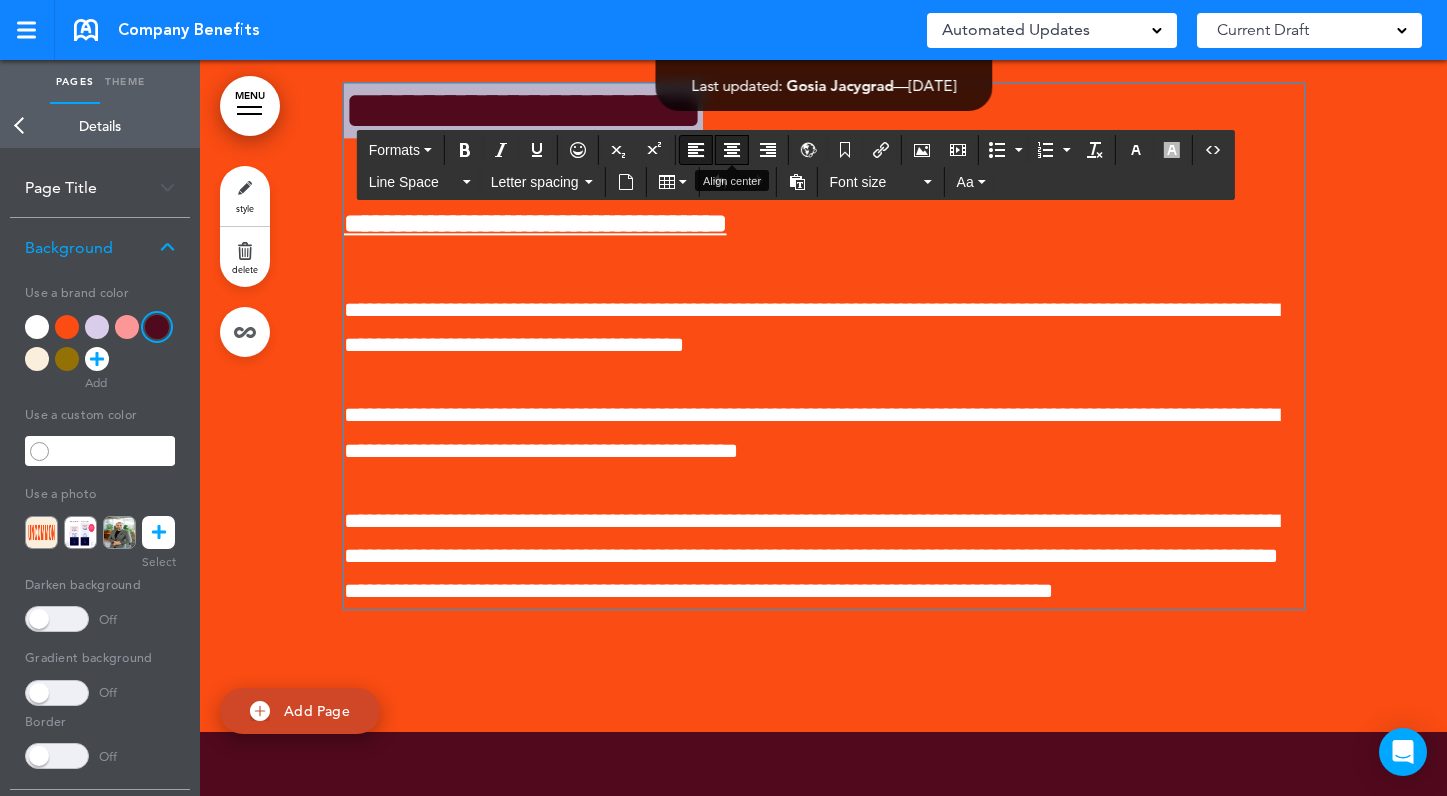 click at bounding box center [732, 150] 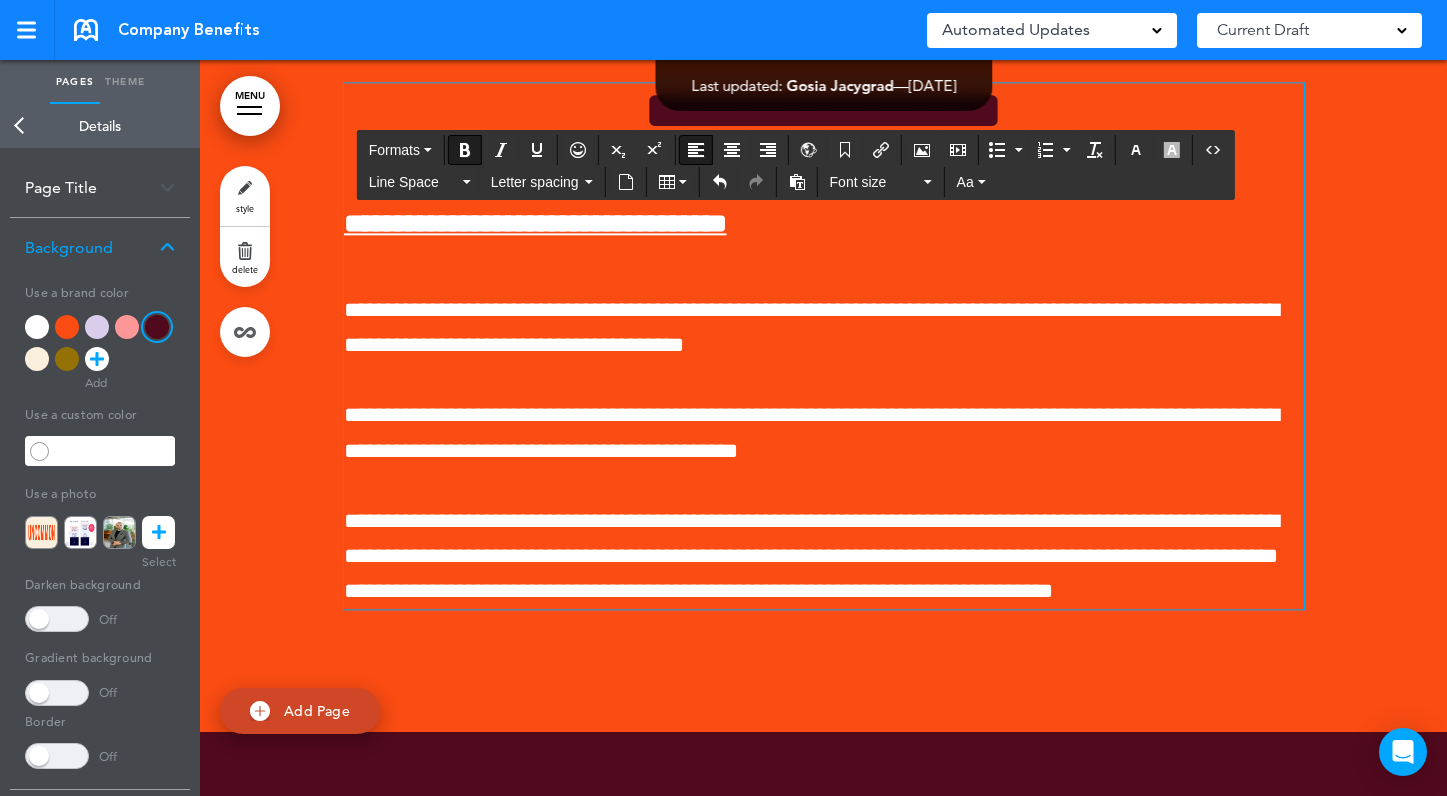 click on "**********" at bounding box center (824, 215) 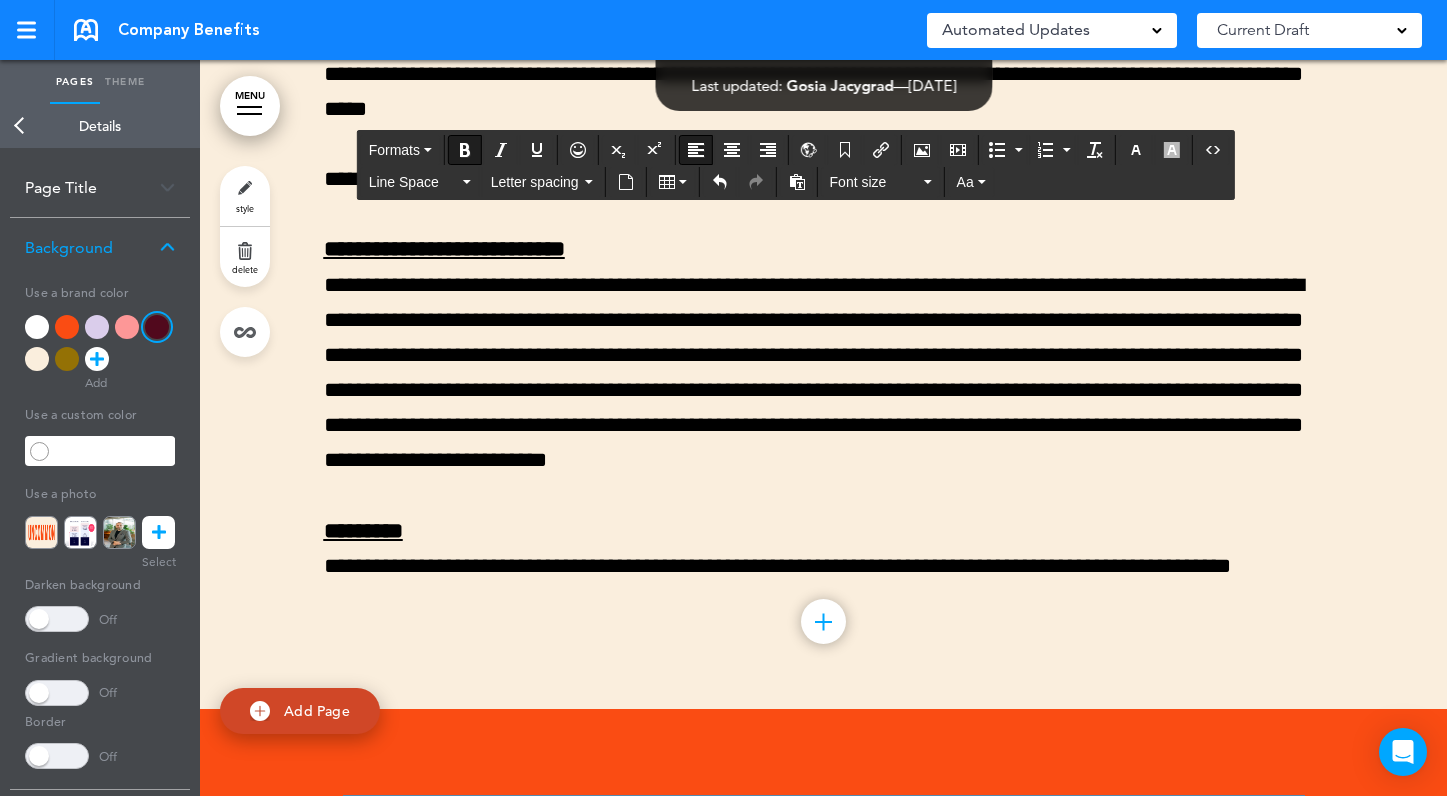 scroll, scrollTop: 8571, scrollLeft: 0, axis: vertical 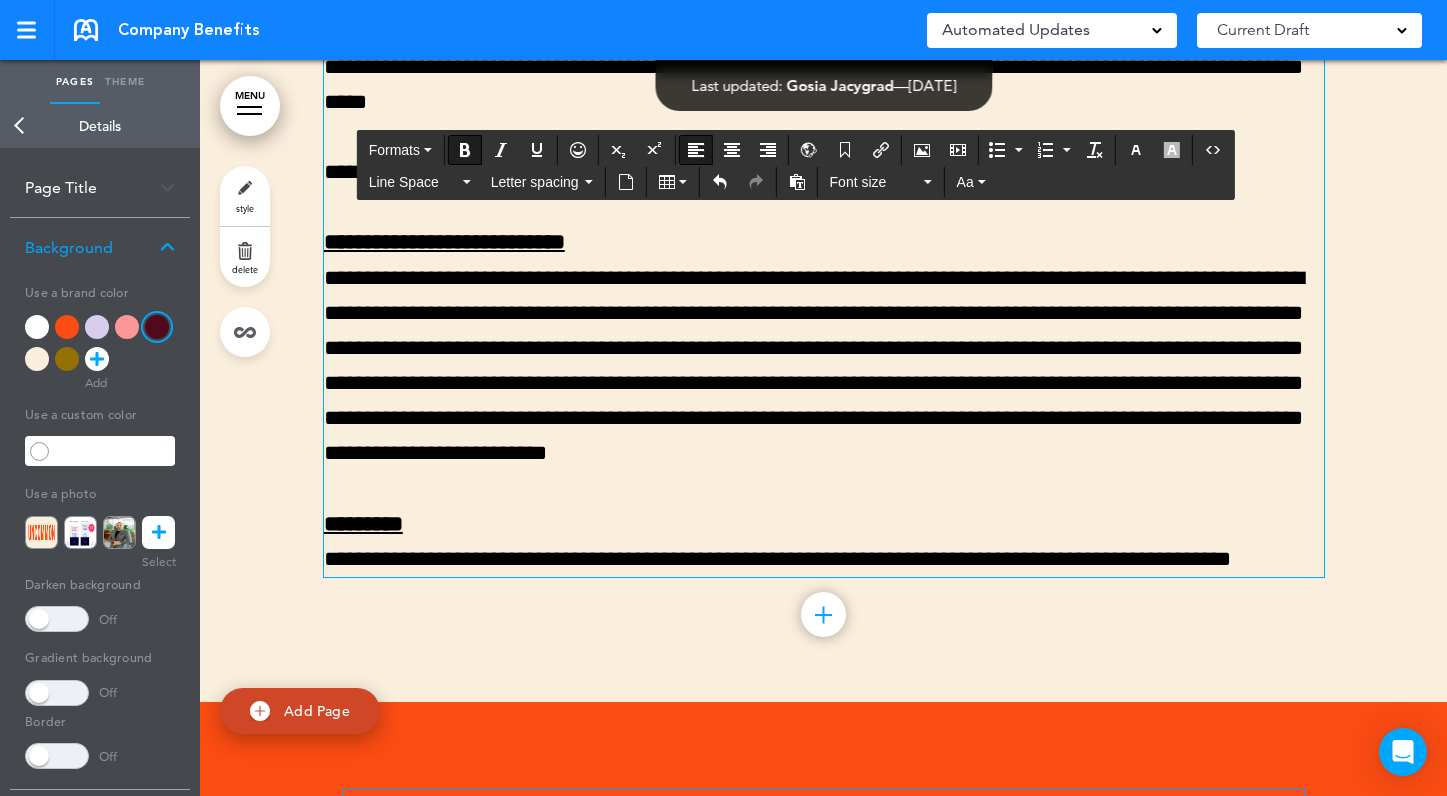 click on "**********" at bounding box center (444, 242) 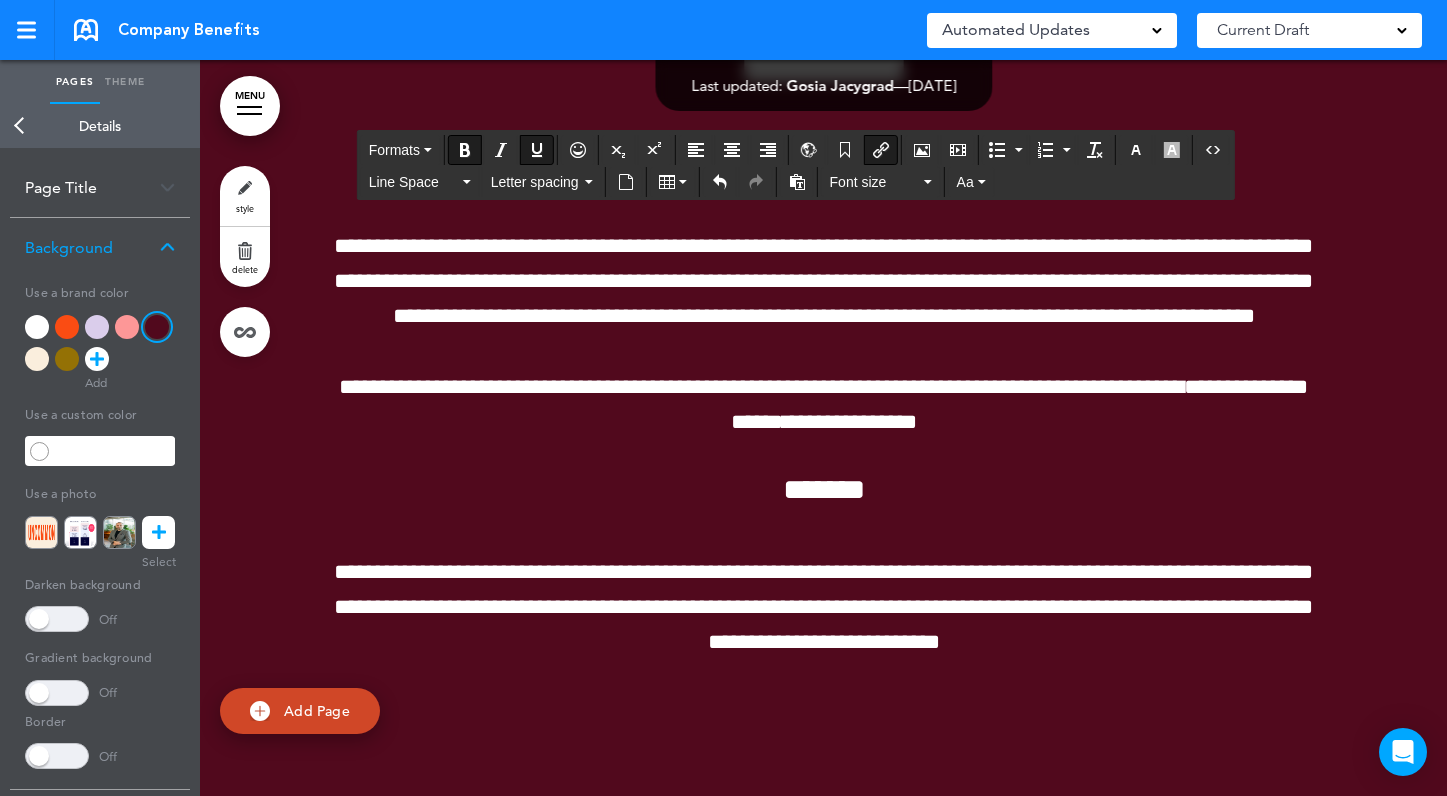 scroll, scrollTop: 10071, scrollLeft: 0, axis: vertical 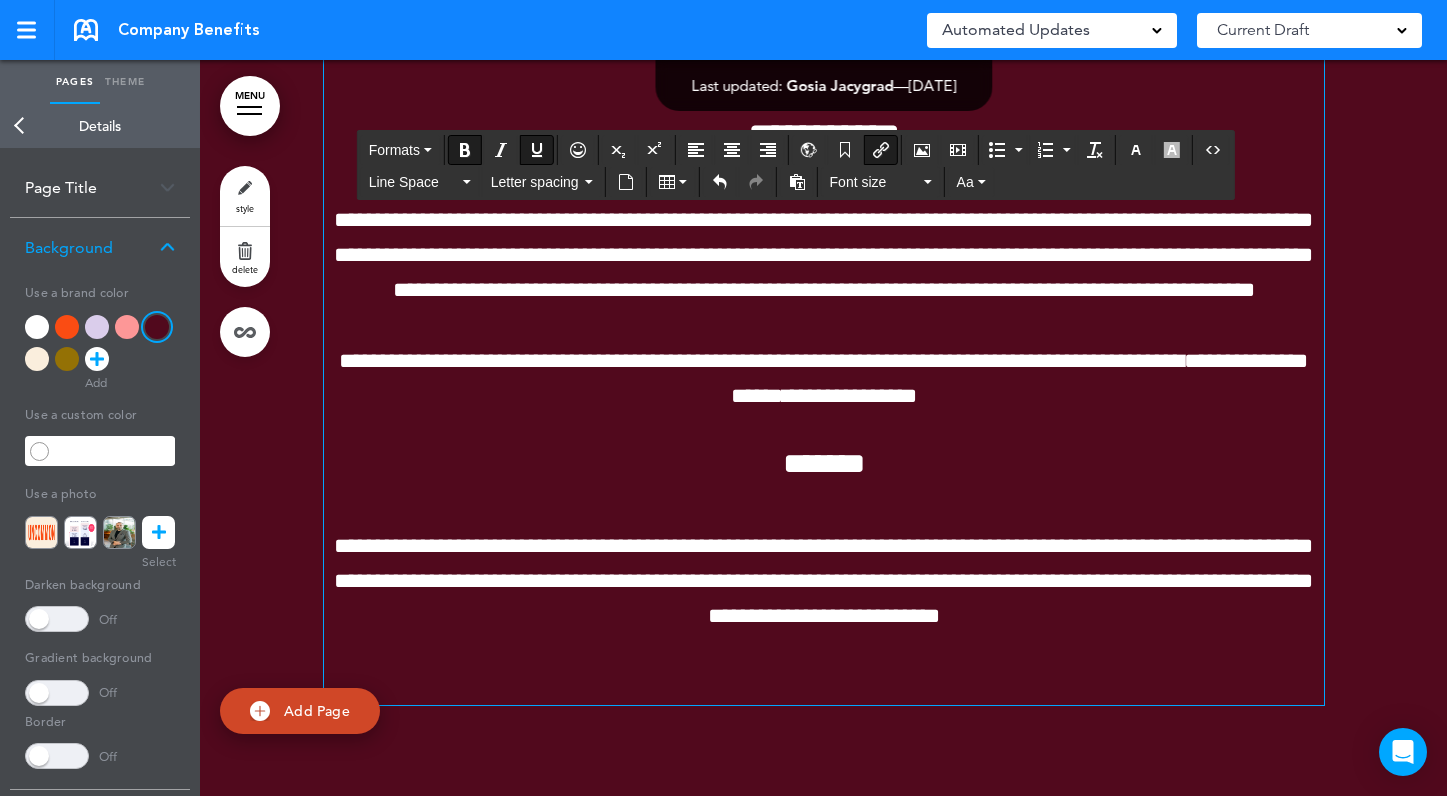 click on "**********" at bounding box center [824, 359] 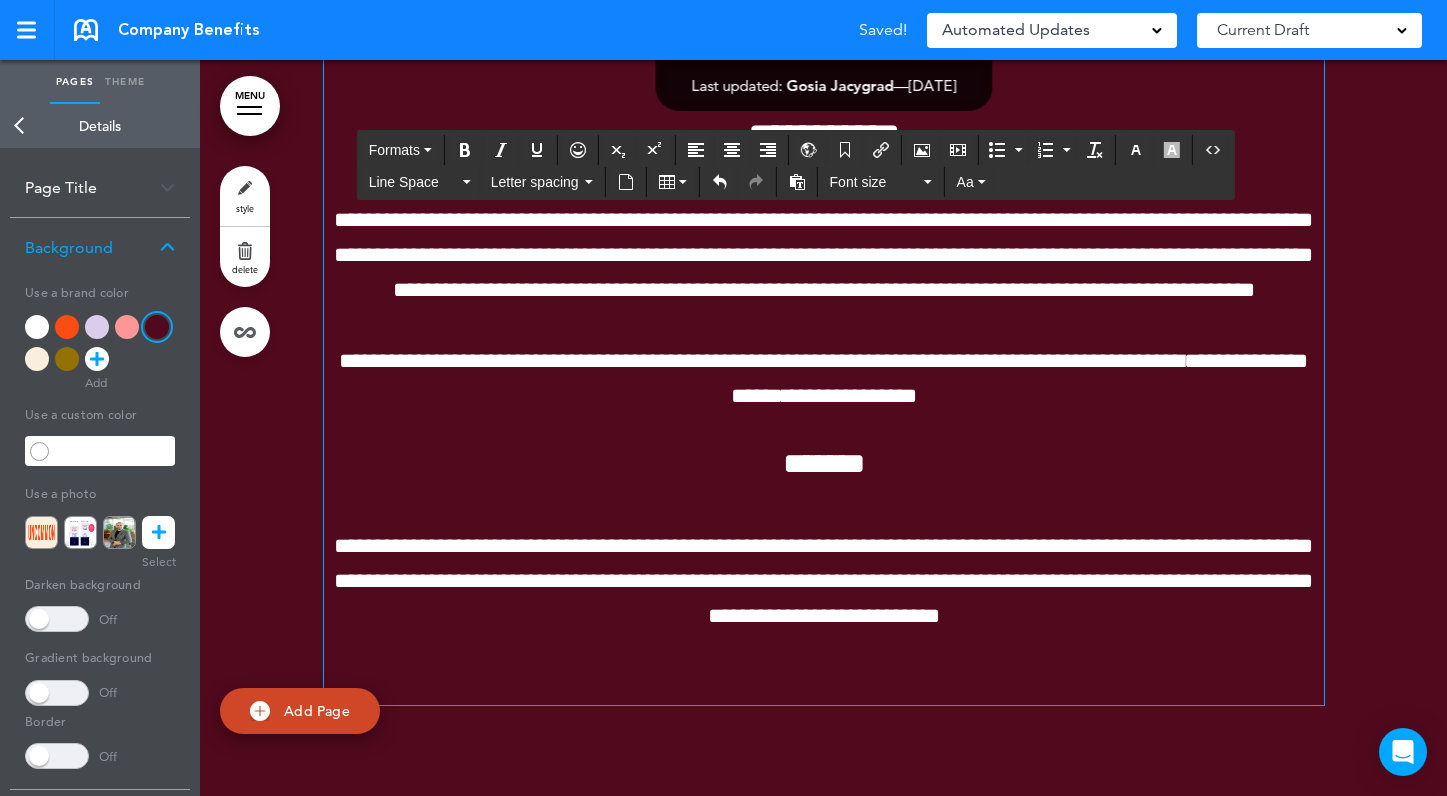 click on "**********" at bounding box center (824, 135) 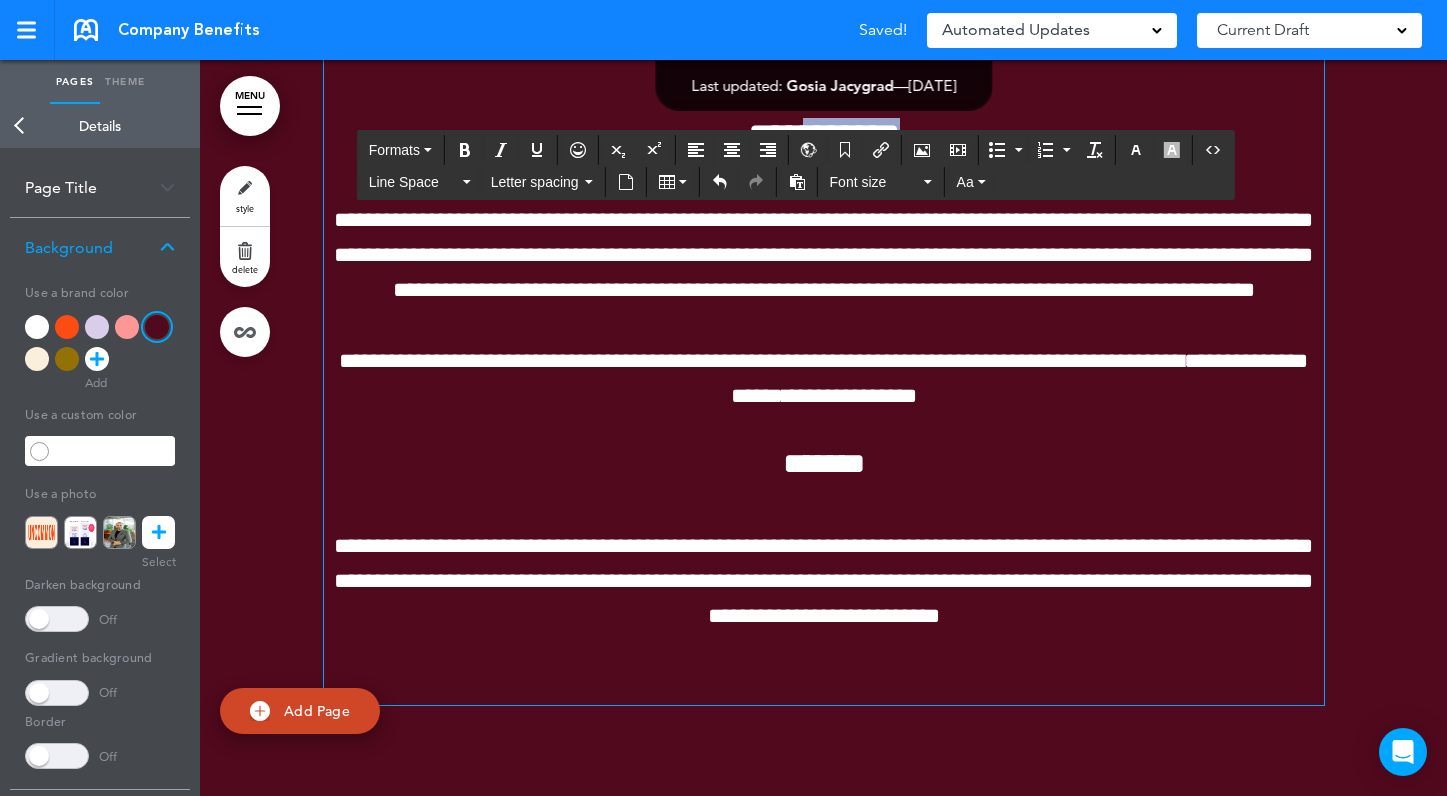 click on "**********" at bounding box center [824, 135] 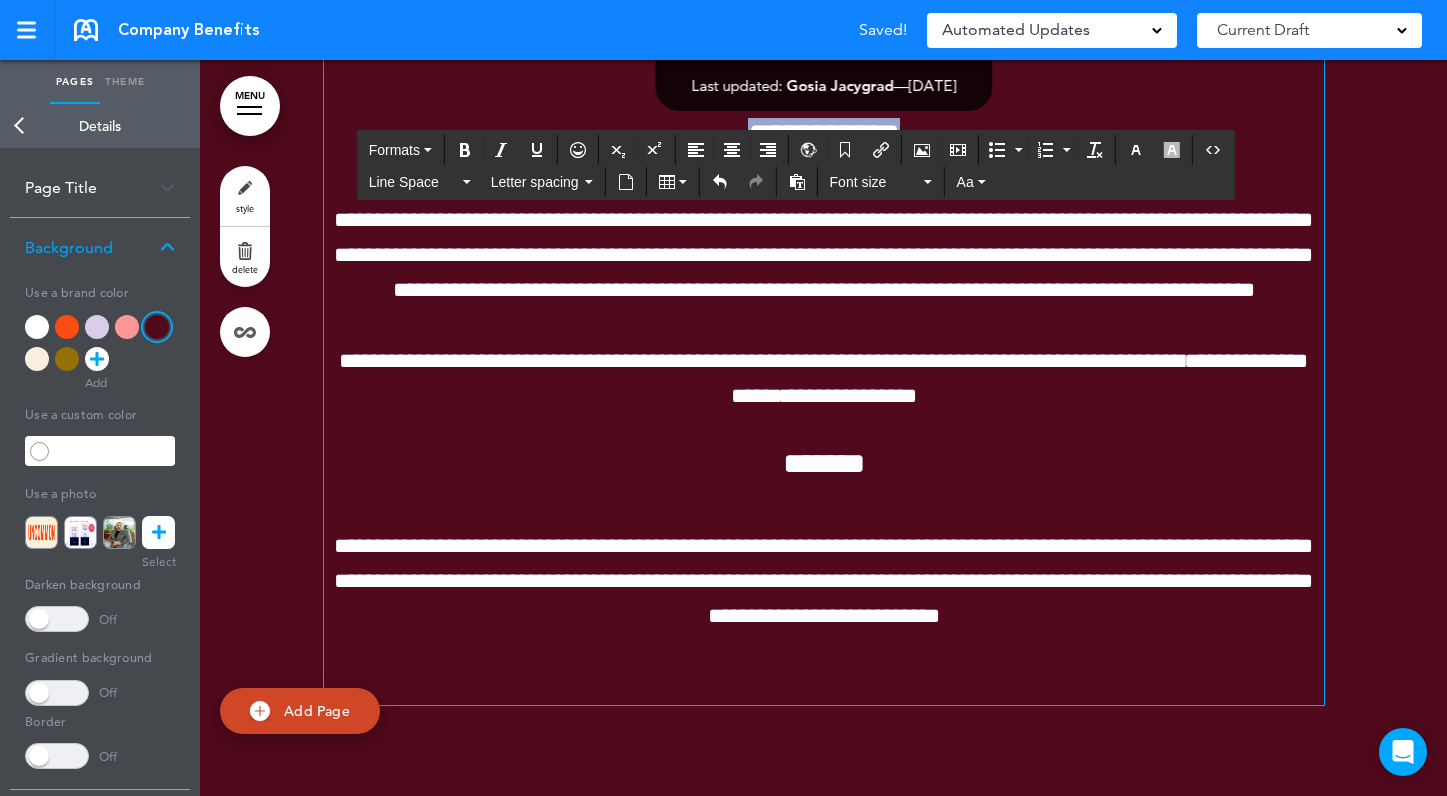 click on "**********" at bounding box center (824, 135) 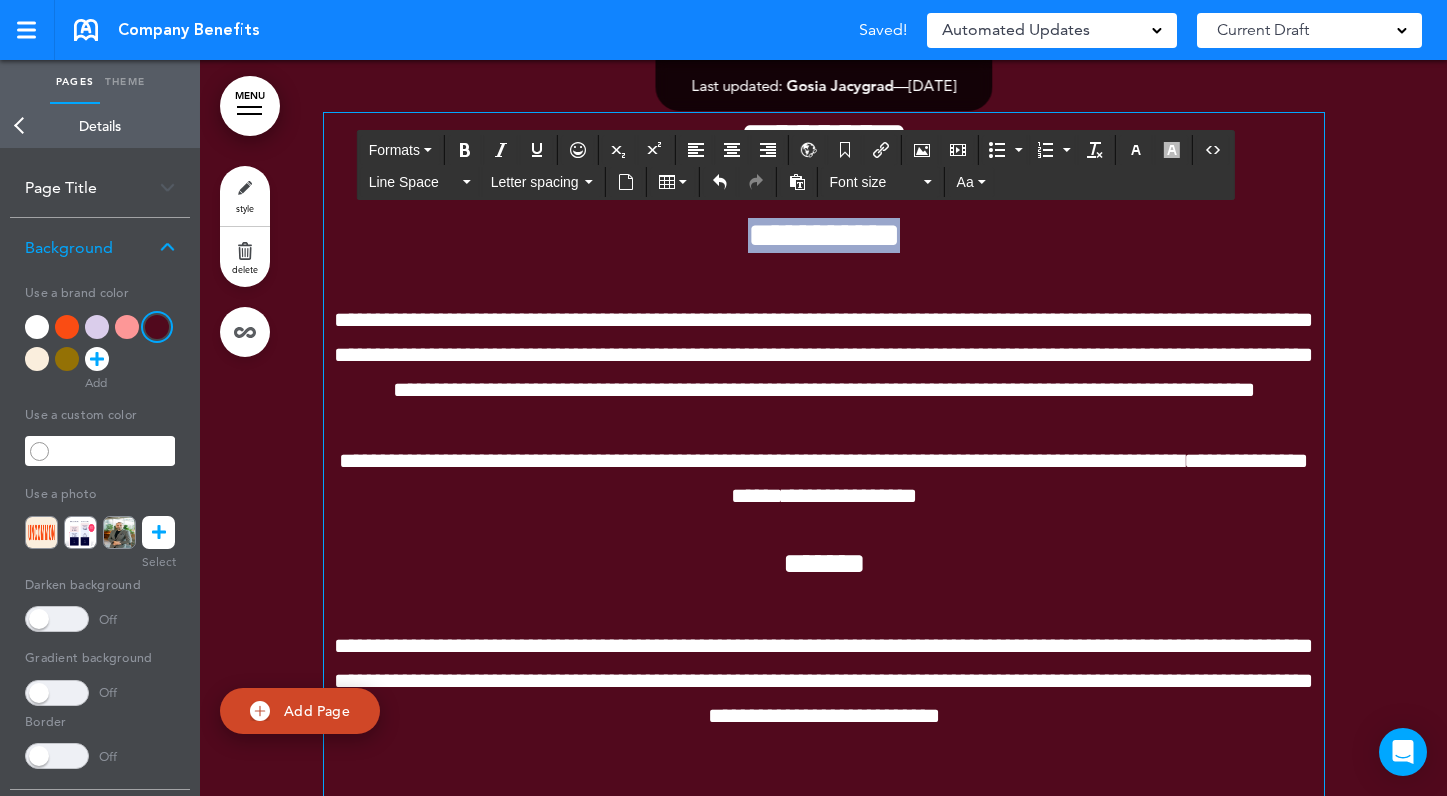 scroll, scrollTop: 9959, scrollLeft: 0, axis: vertical 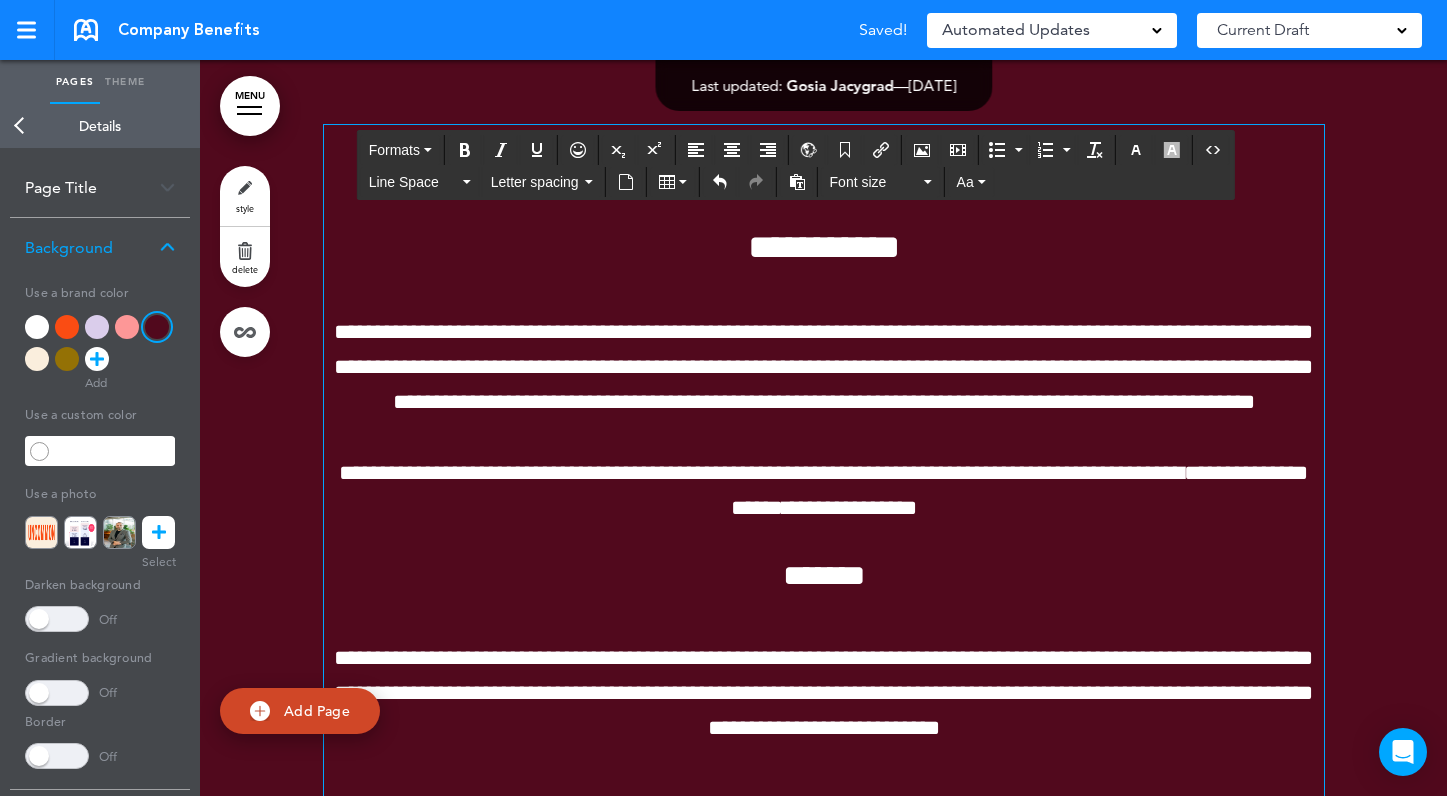 click on "********" at bounding box center (824, 152) 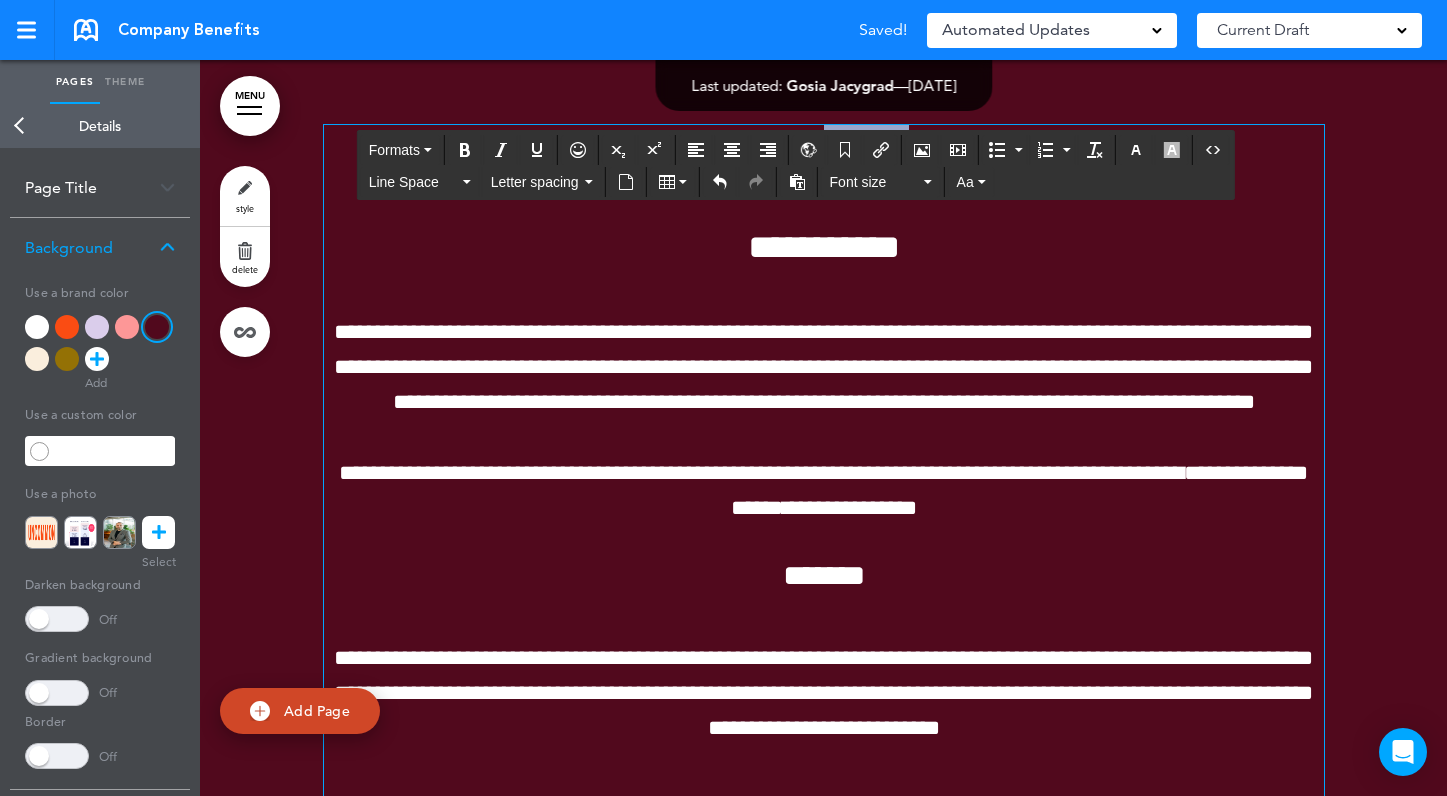 click on "********" at bounding box center (824, 152) 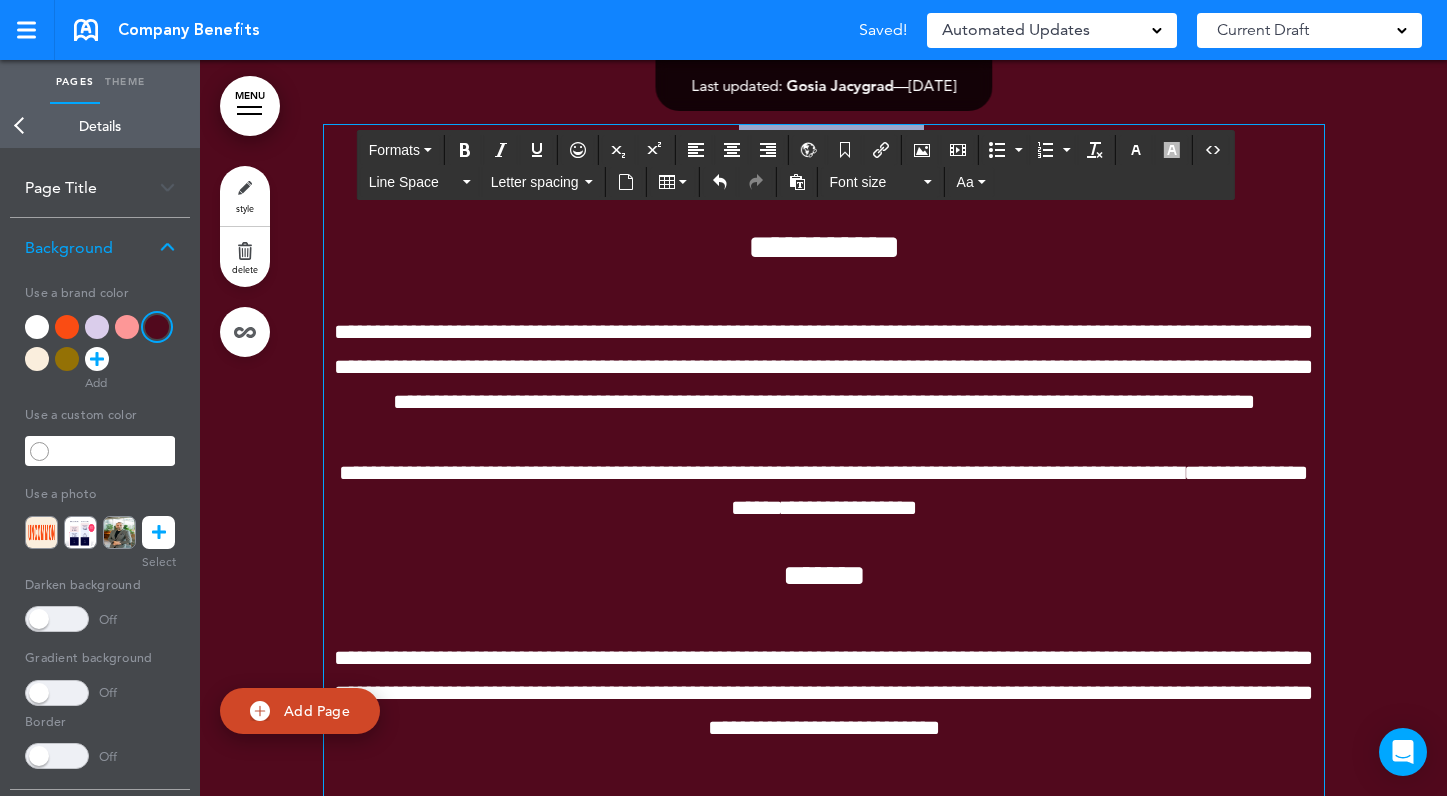 click on "********" at bounding box center [824, 152] 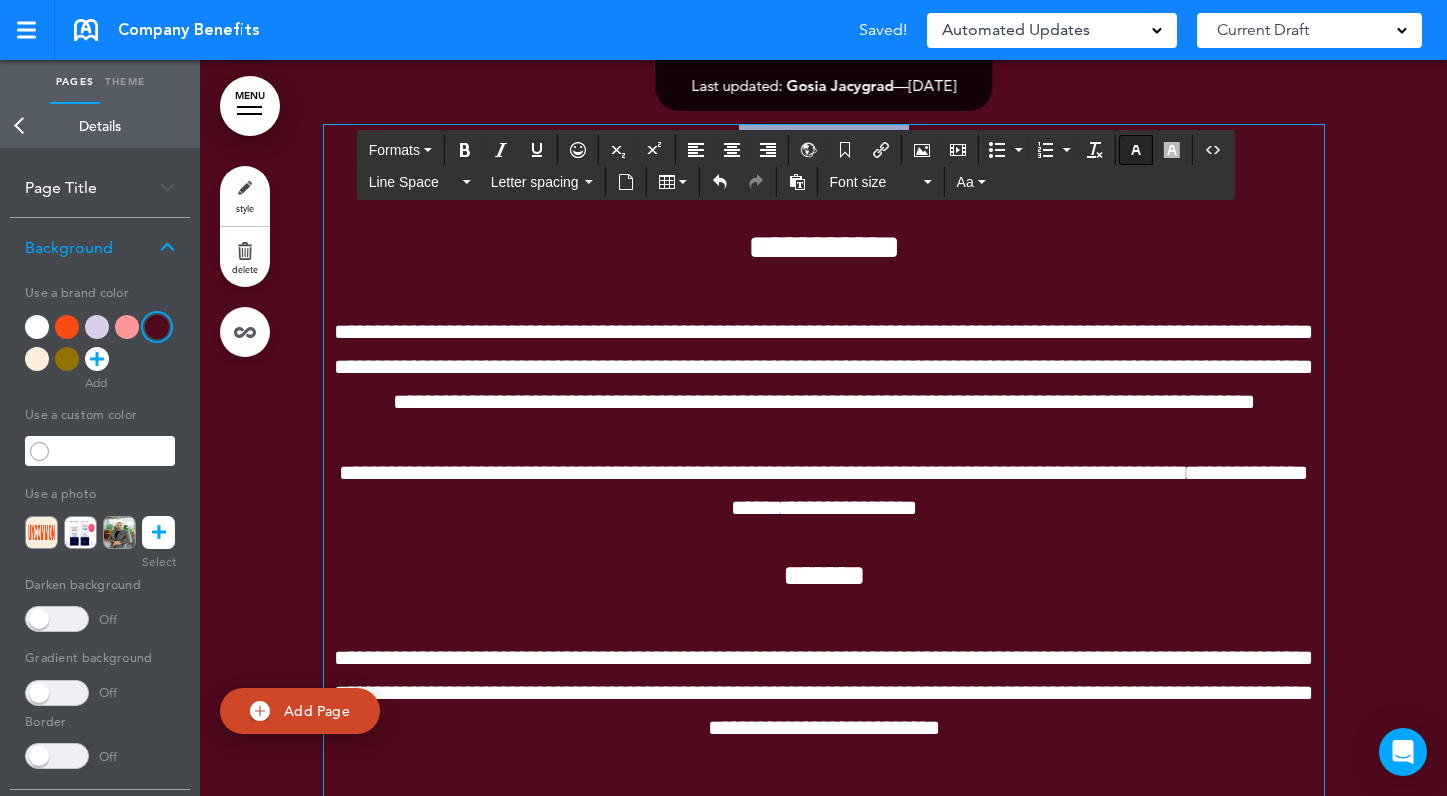 click at bounding box center (1136, 150) 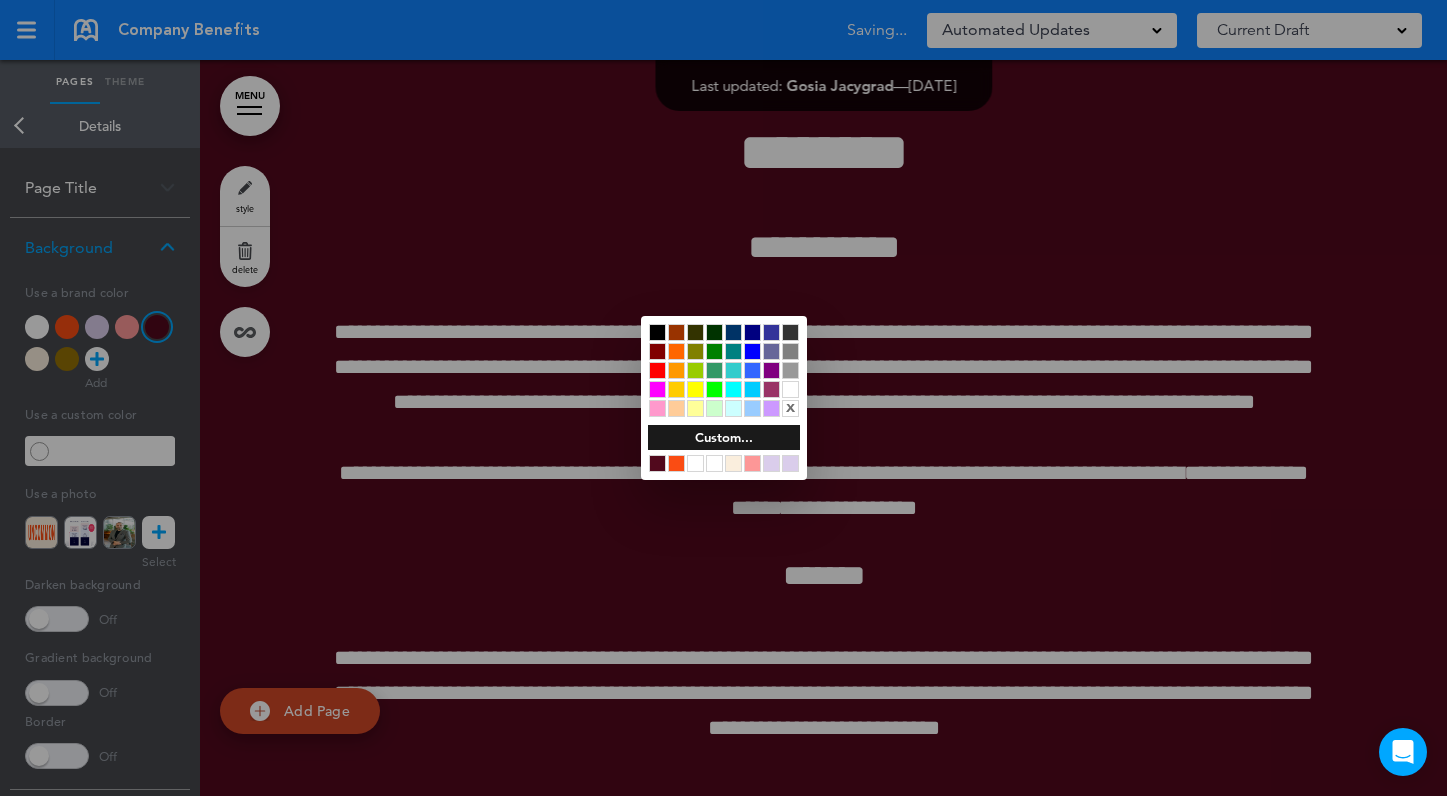 click at bounding box center (733, 463) 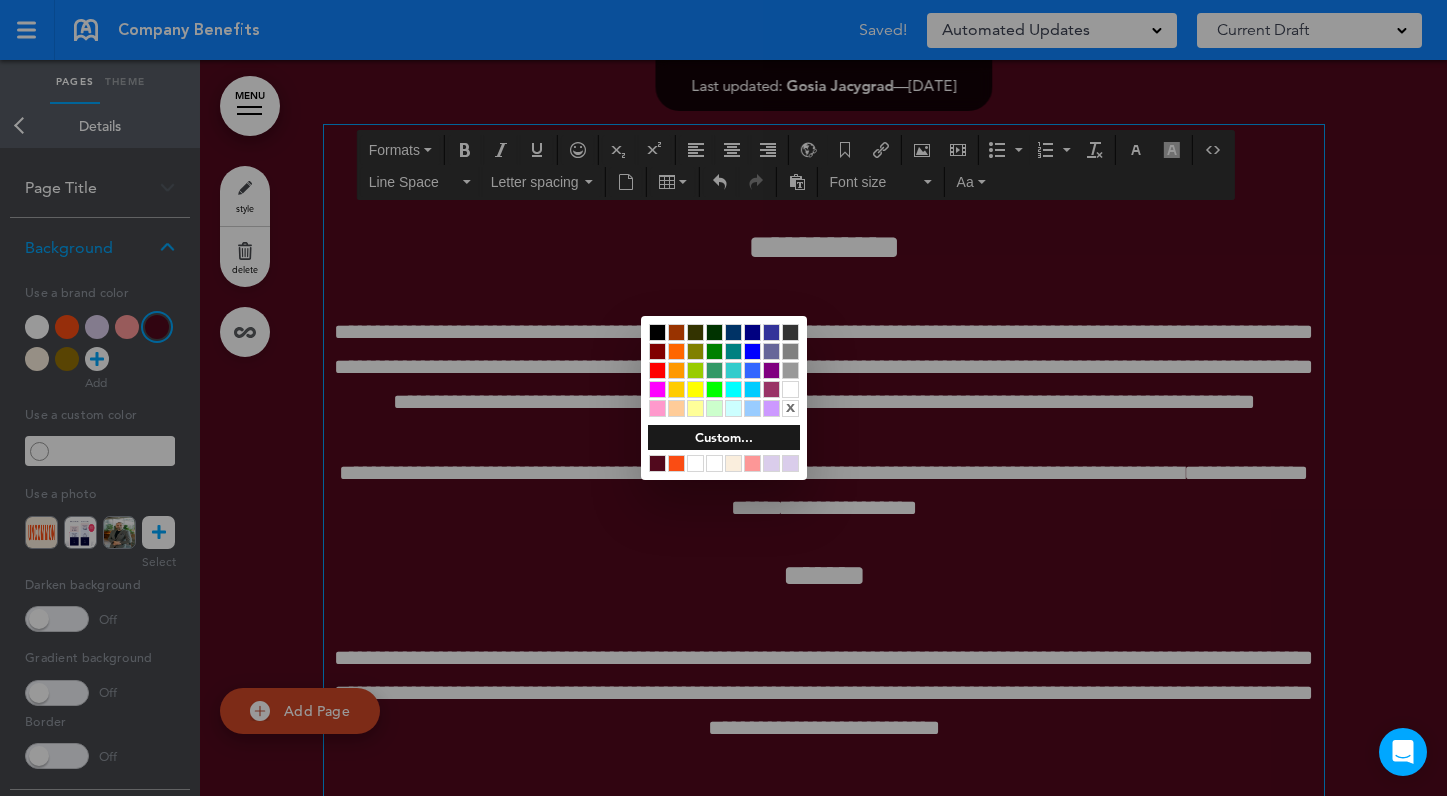 click at bounding box center (723, 398) 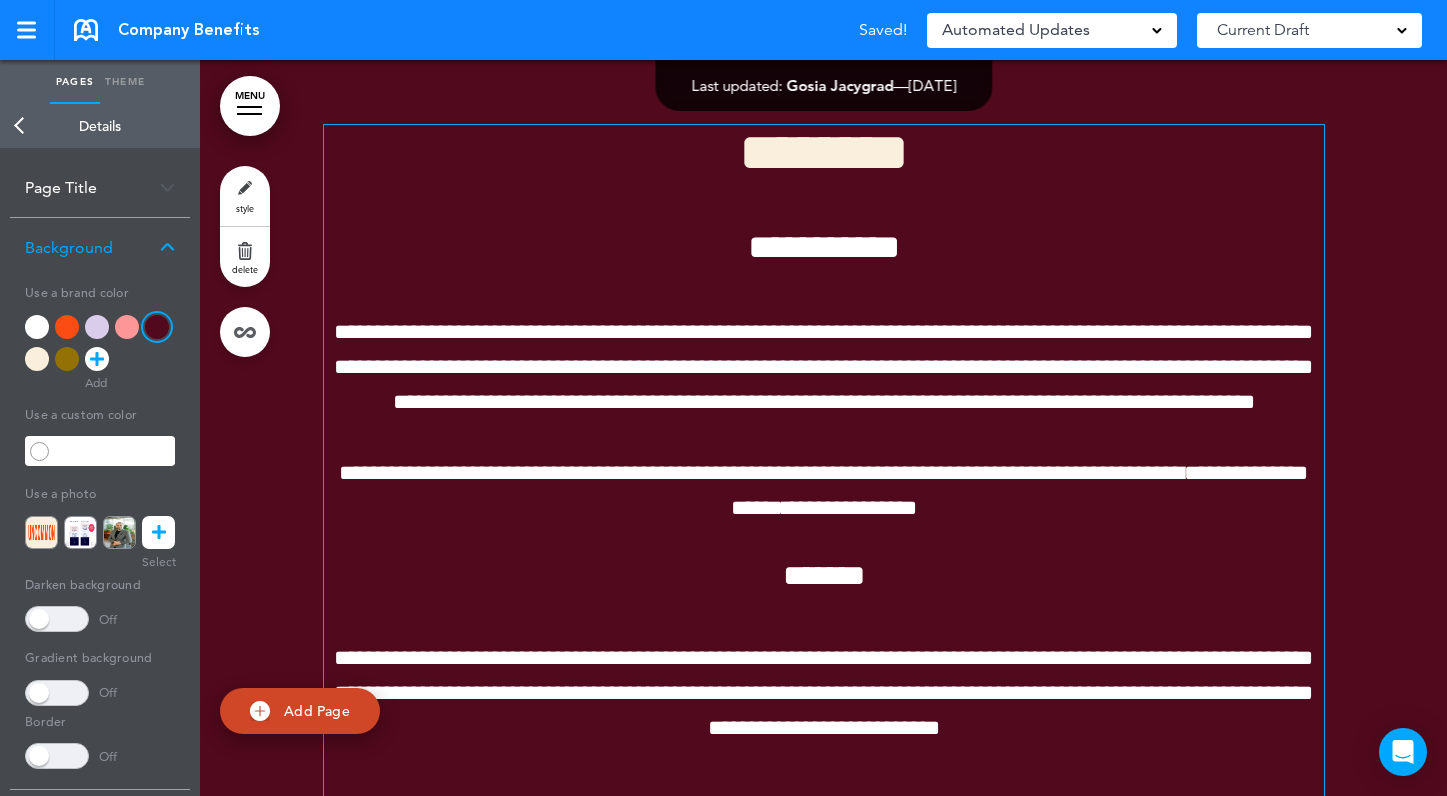 click on "**********" at bounding box center (824, 247) 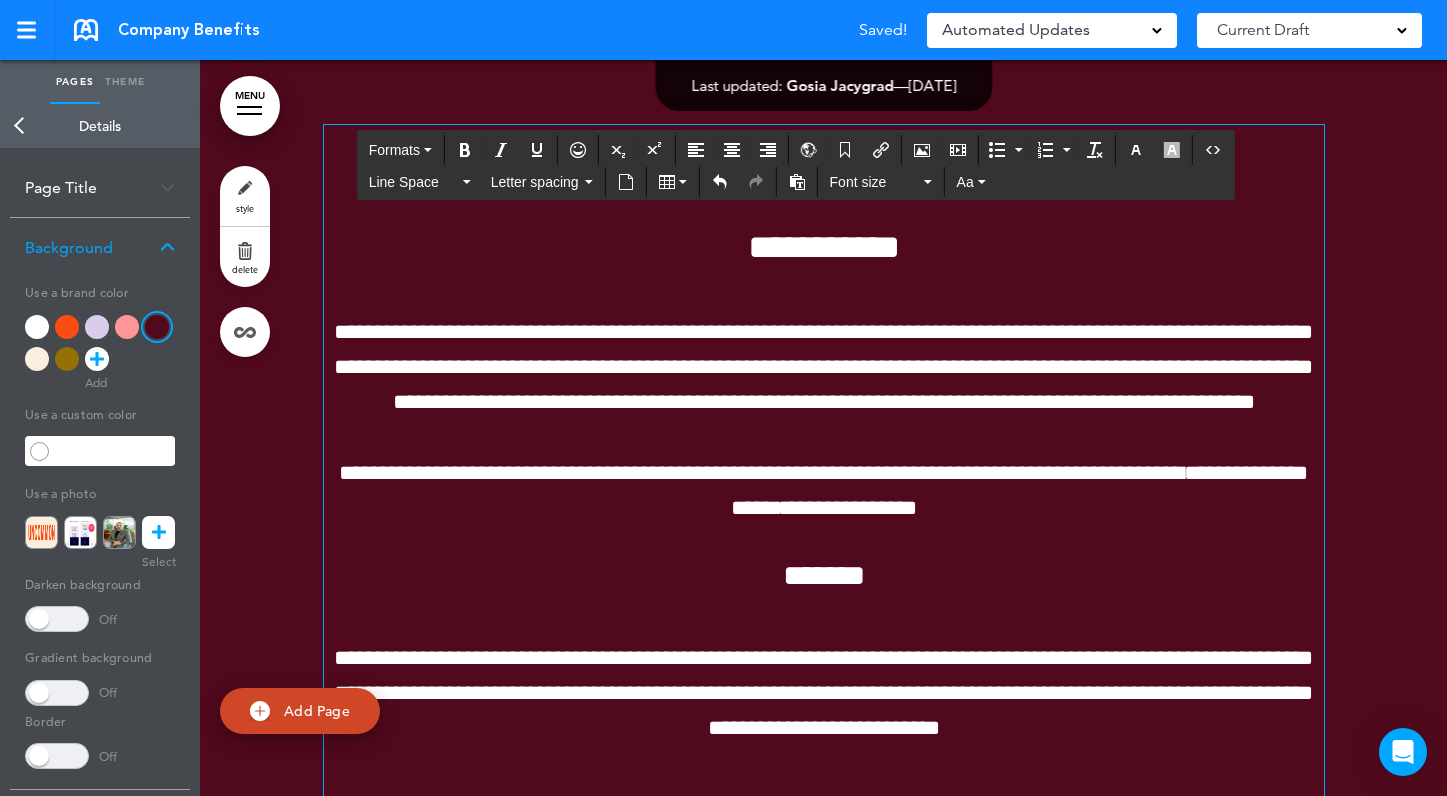click on "**********" at bounding box center (824, 247) 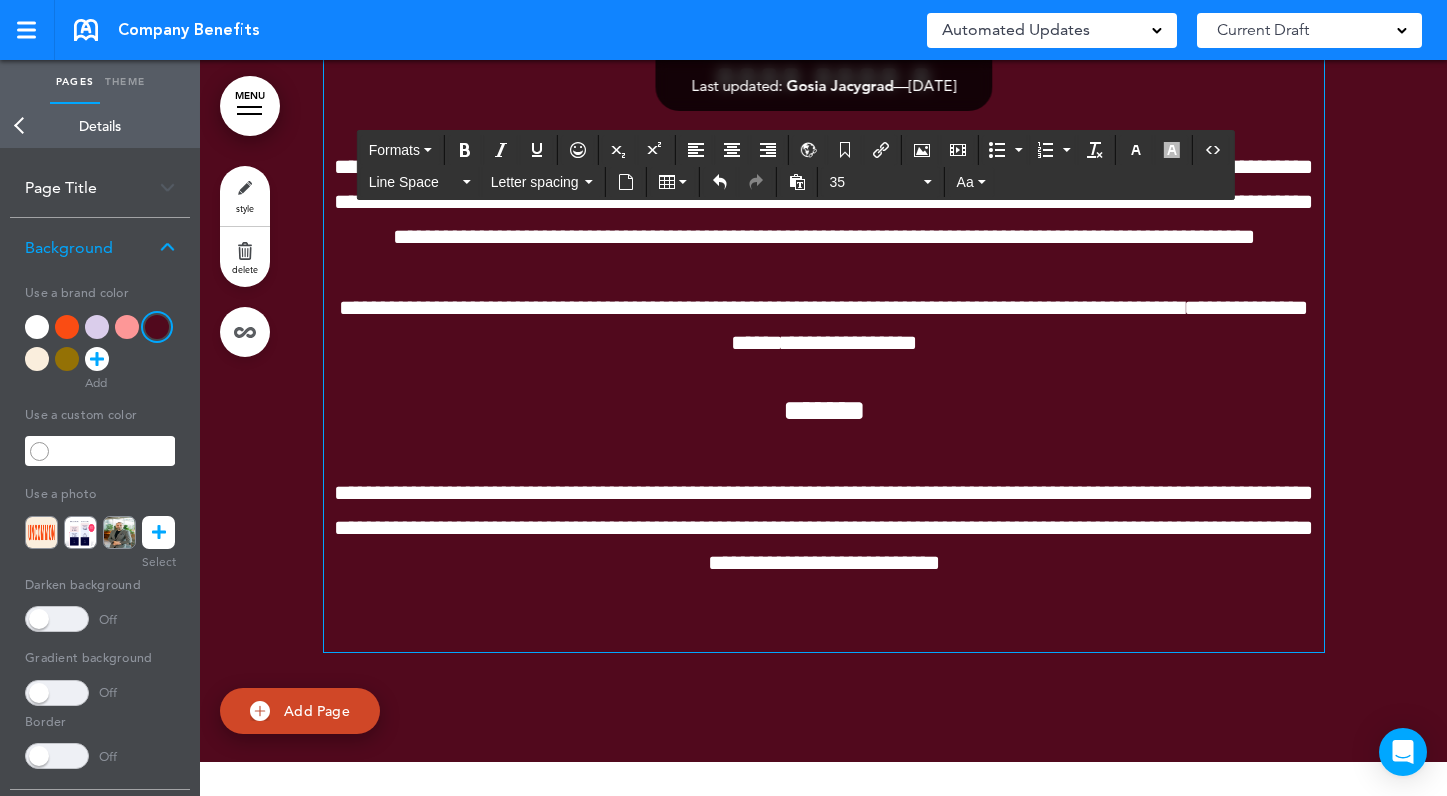 scroll, scrollTop: 10146, scrollLeft: 0, axis: vertical 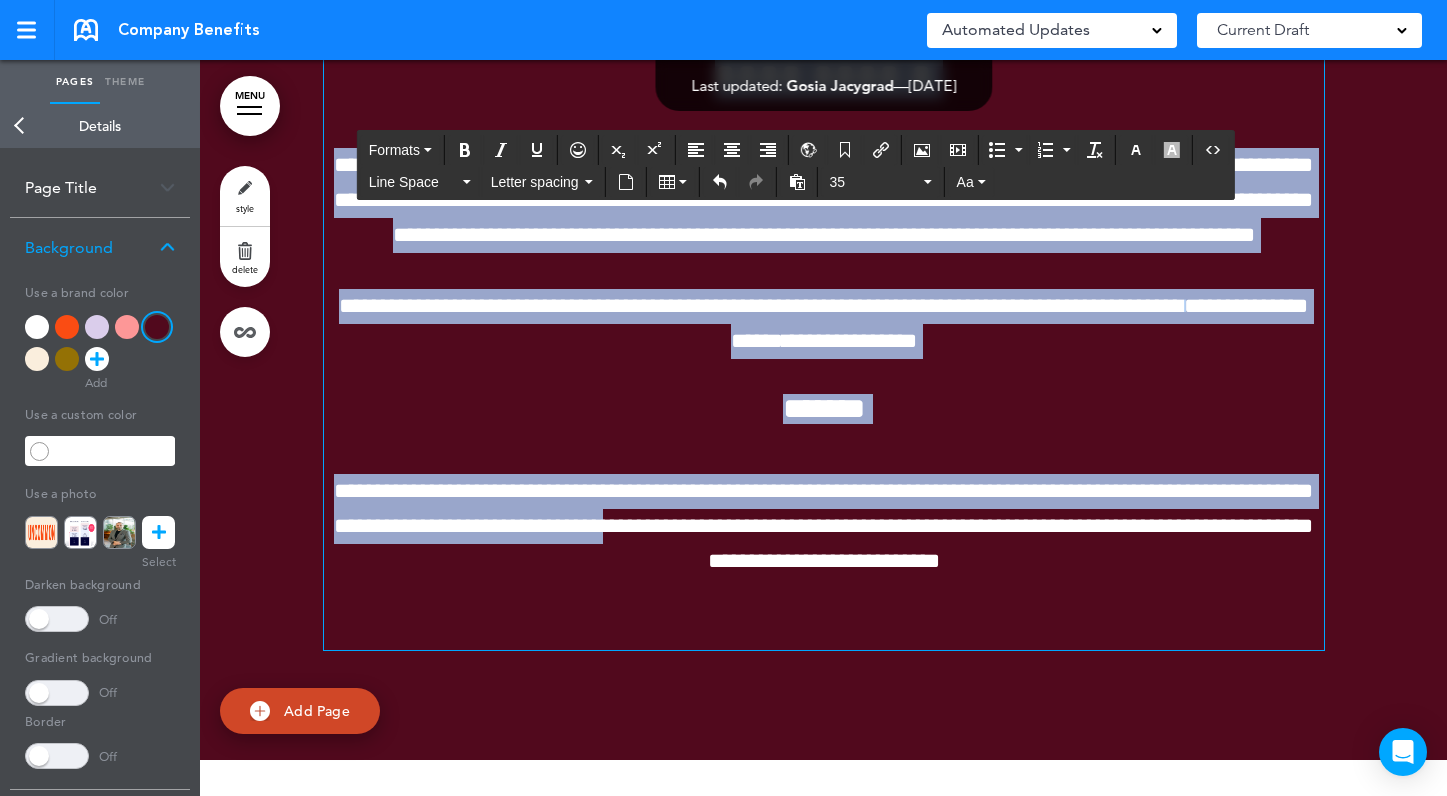 drag, startPoint x: 731, startPoint y: 257, endPoint x: 855, endPoint y: 748, distance: 506.41583 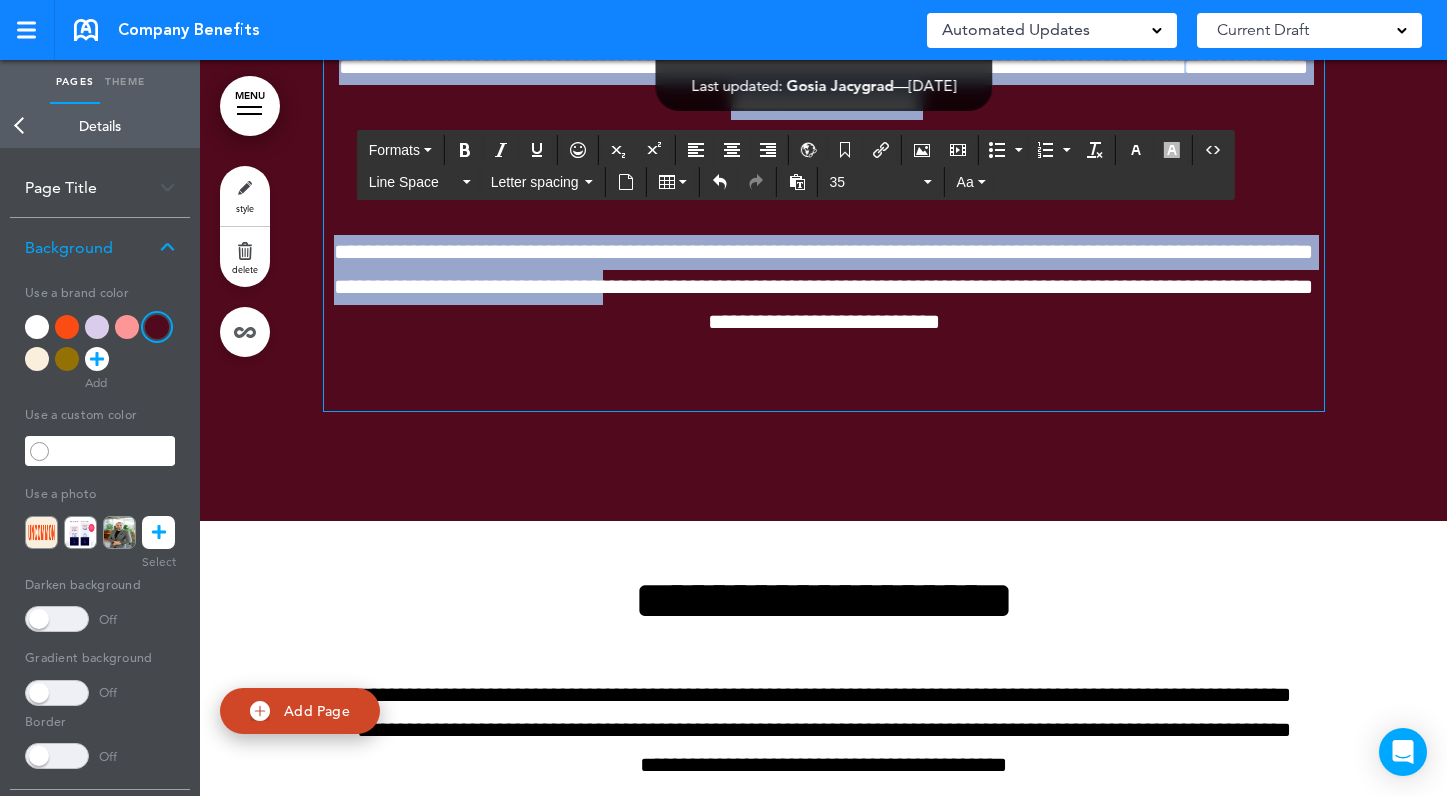 scroll, scrollTop: 10387, scrollLeft: 0, axis: vertical 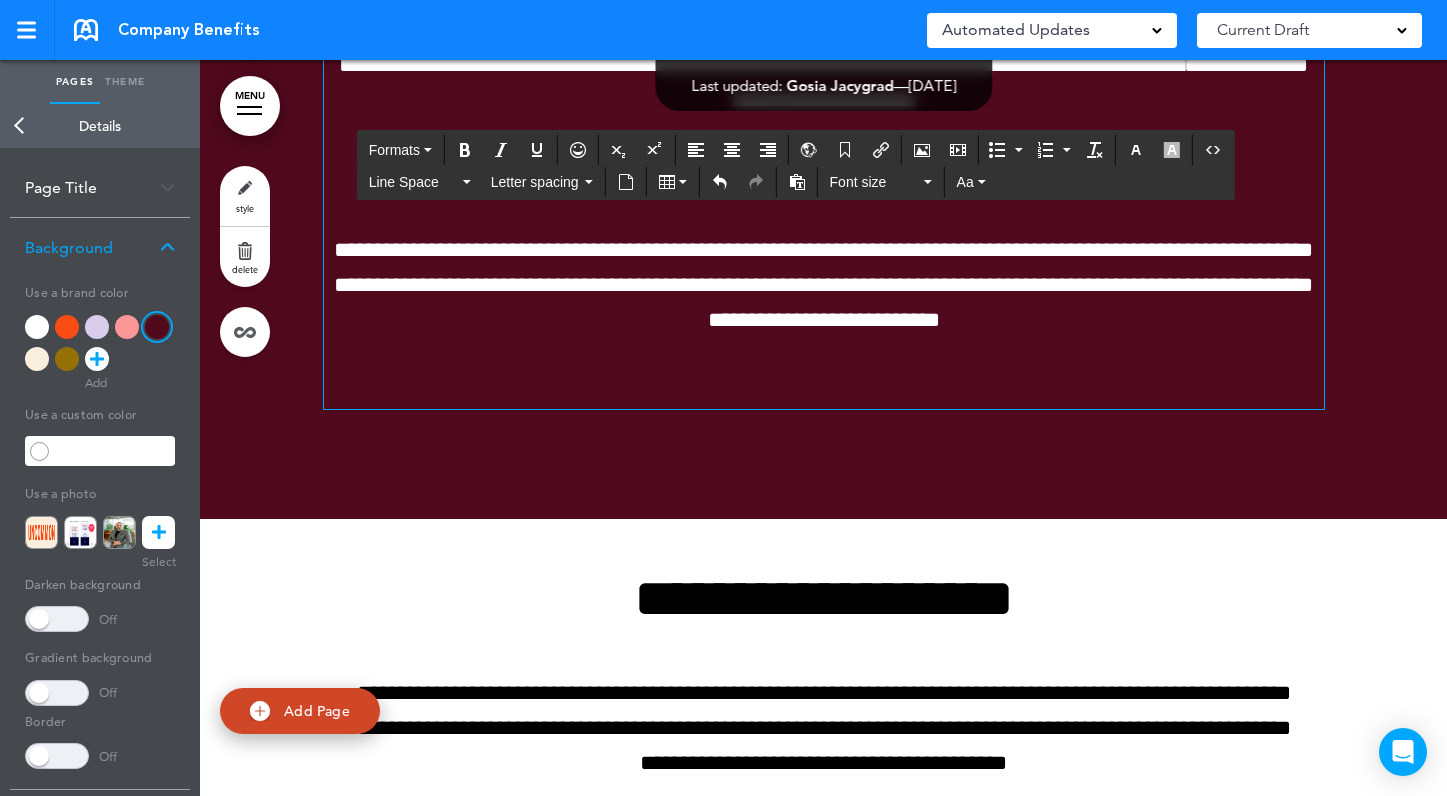 click on "**********" at bounding box center [824, 158] 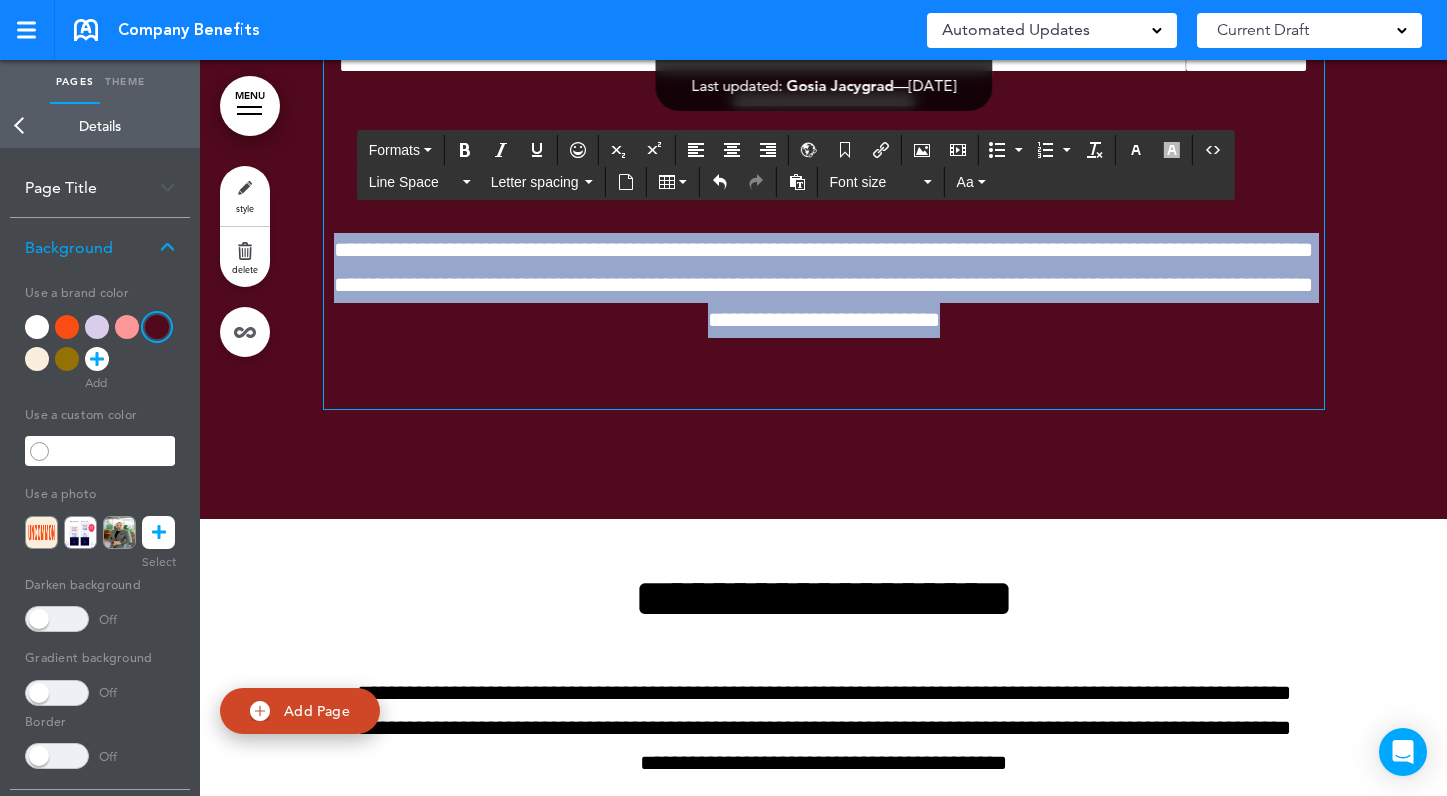 drag, startPoint x: 1180, startPoint y: 540, endPoint x: 1000, endPoint y: 439, distance: 206.4001 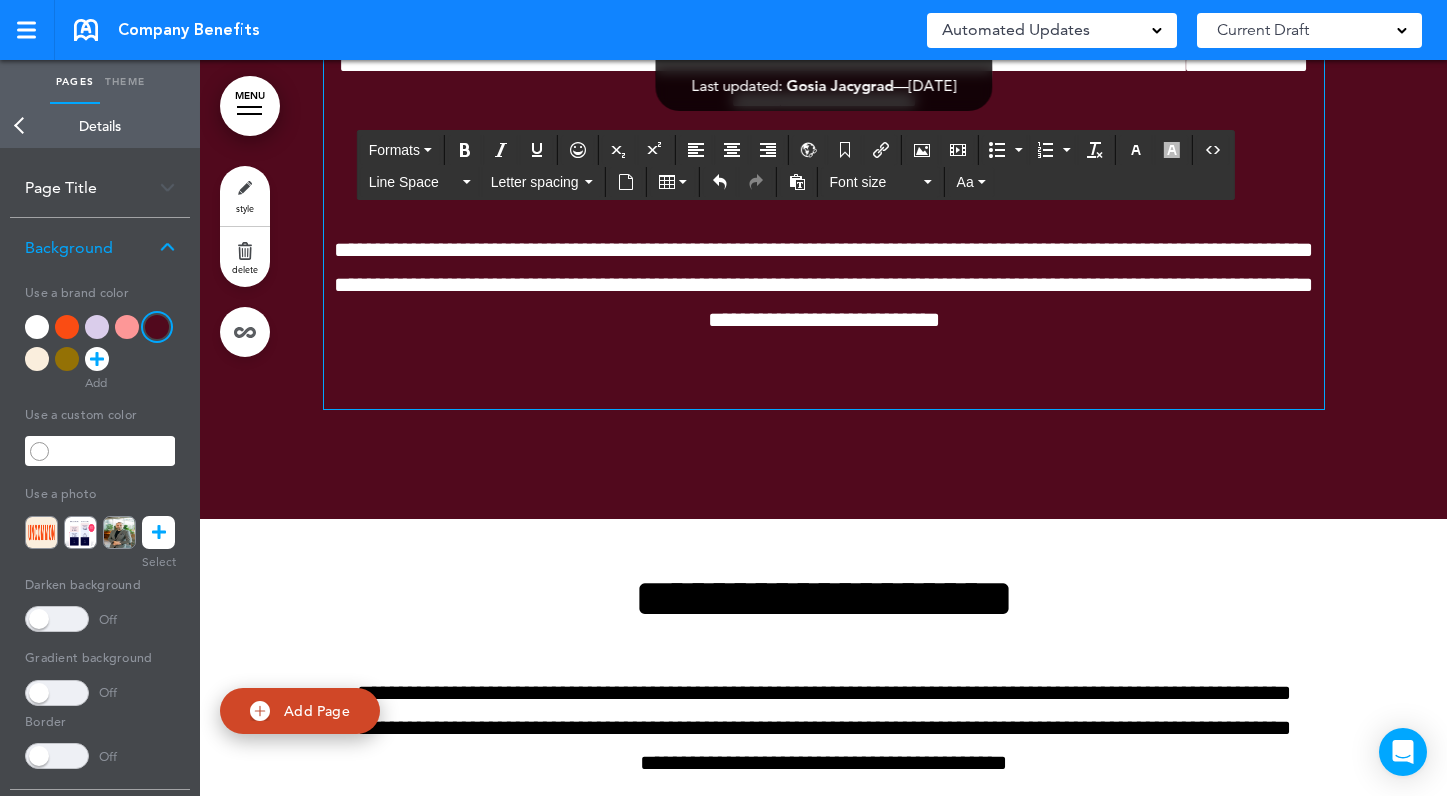 click on "**********" at bounding box center (824, 158) 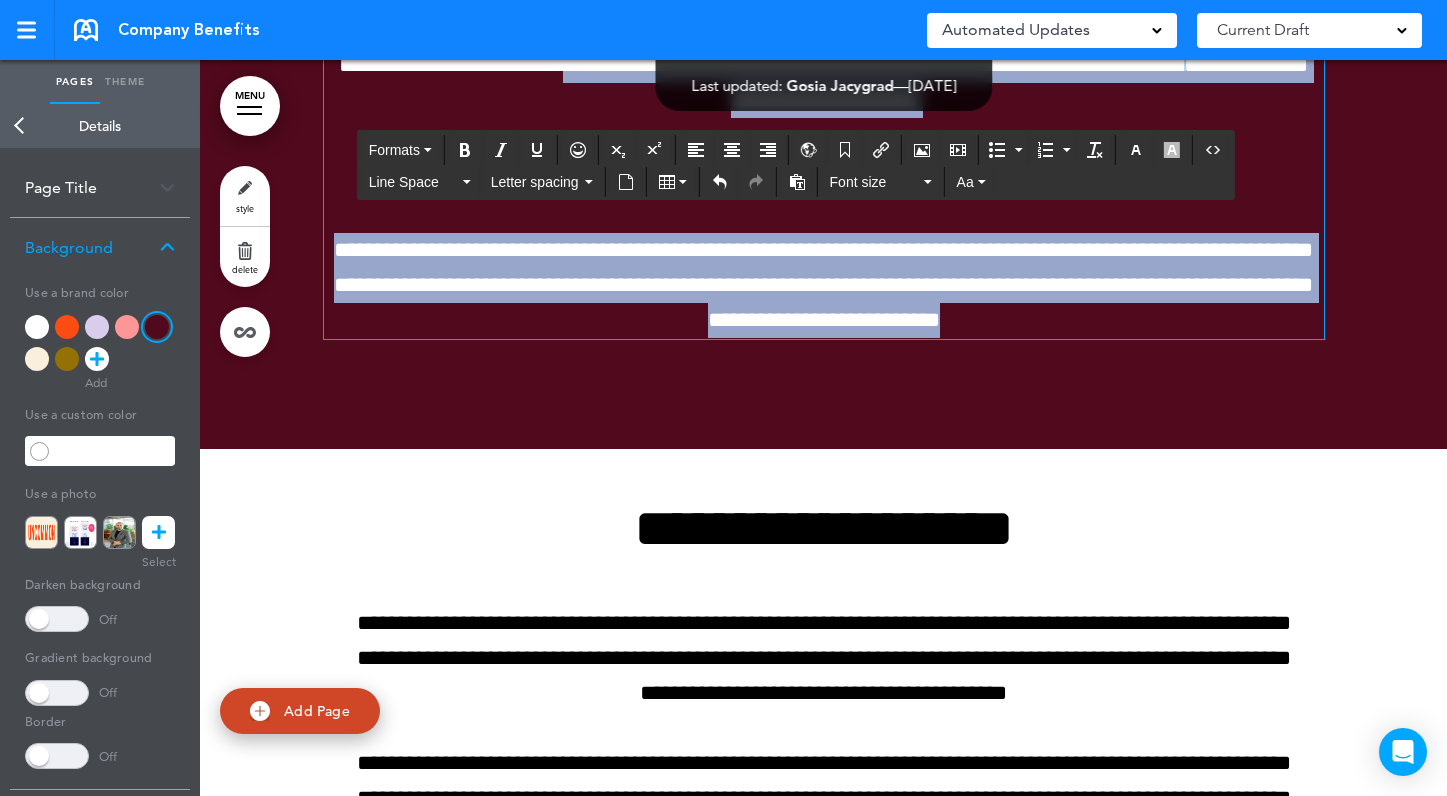 drag, startPoint x: 1164, startPoint y: 533, endPoint x: 604, endPoint y: 278, distance: 615.32513 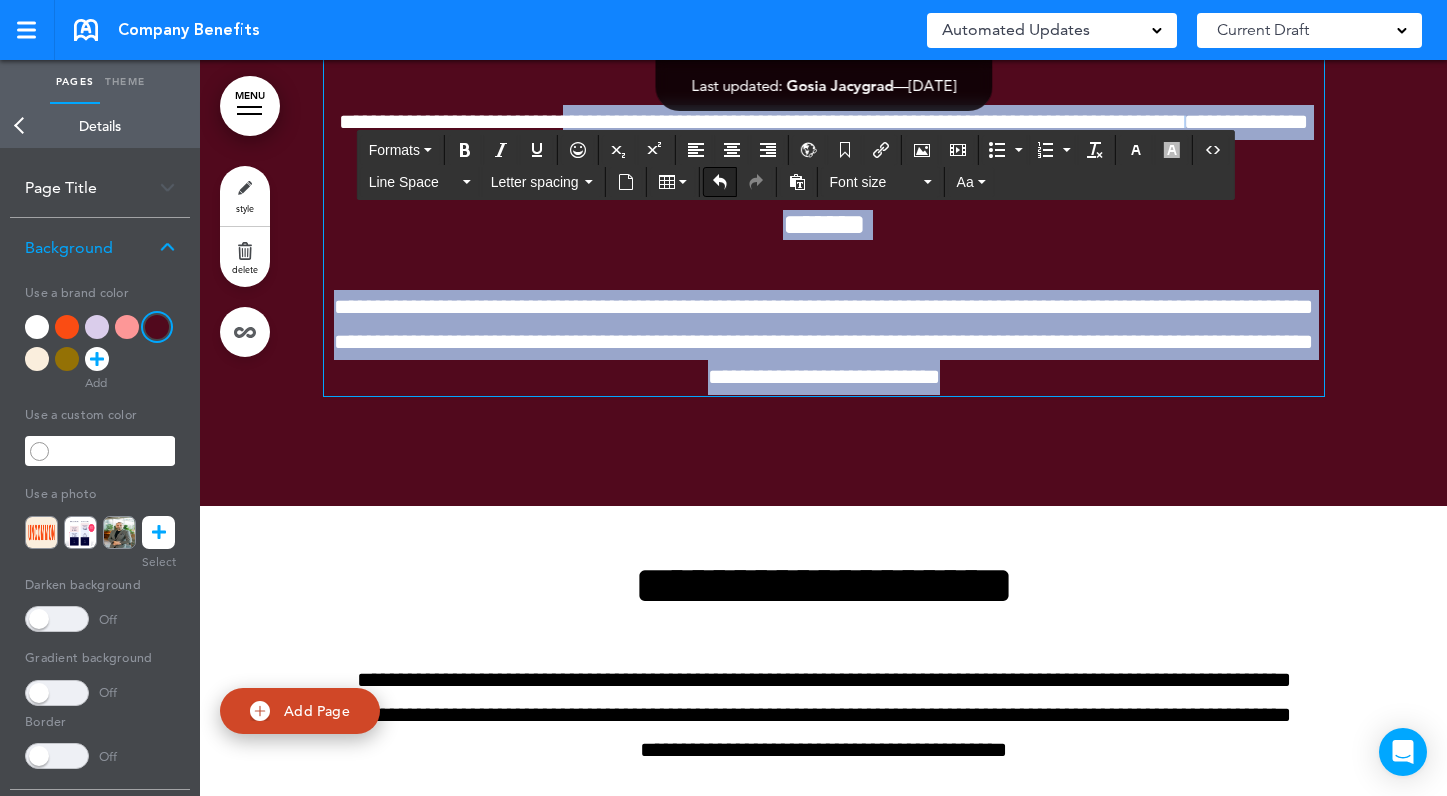 scroll, scrollTop: 10310, scrollLeft: 0, axis: vertical 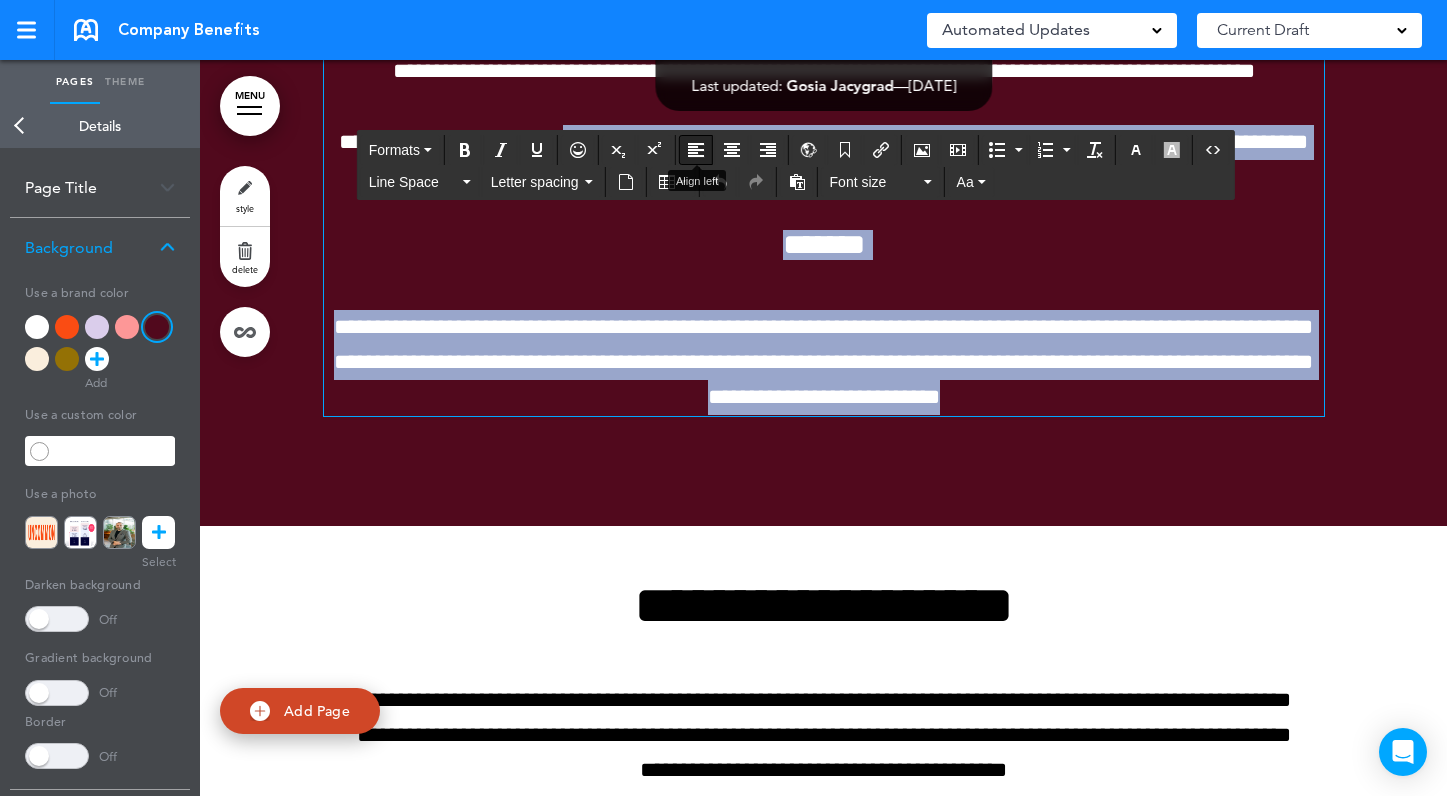 click at bounding box center [696, 150] 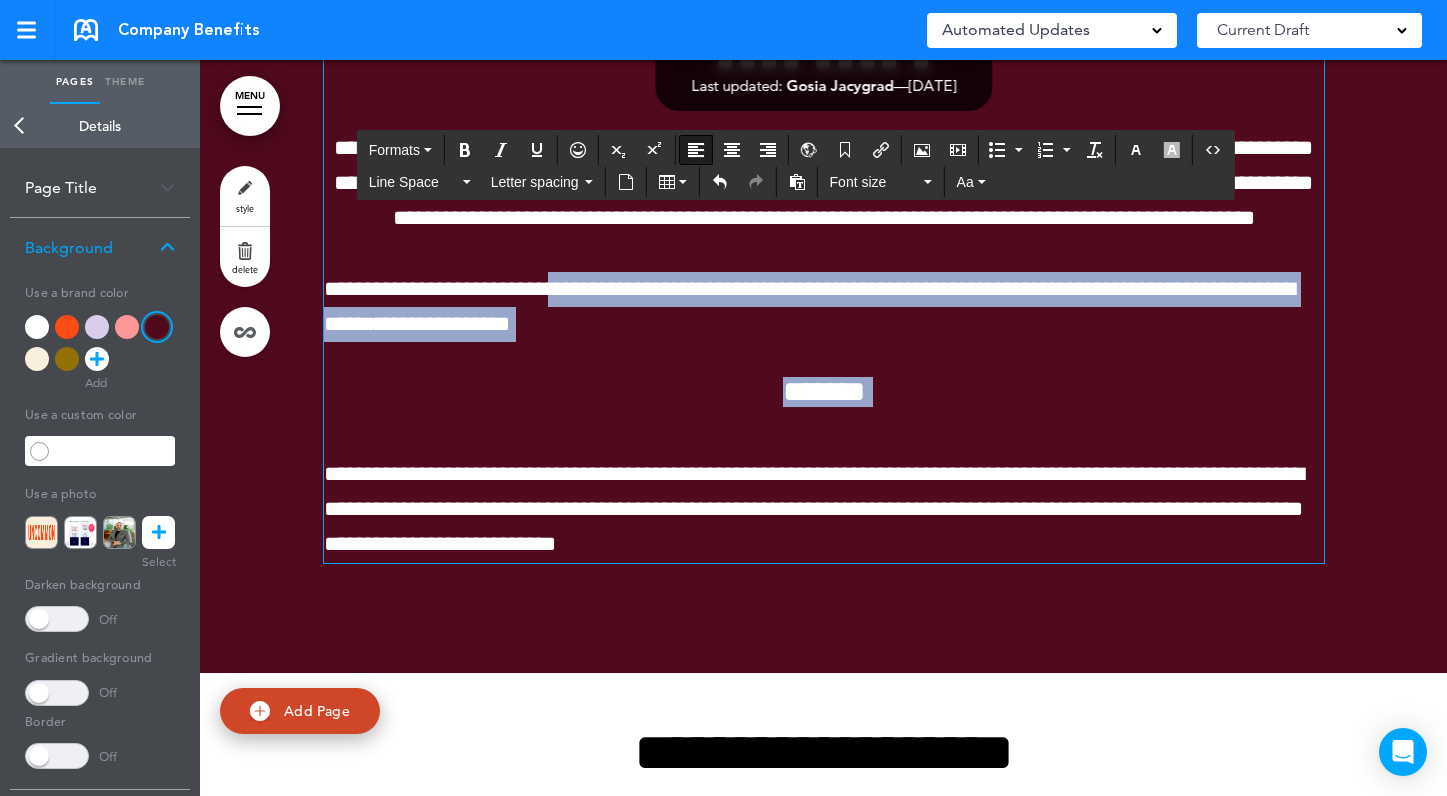 scroll, scrollTop: 10148, scrollLeft: 0, axis: vertical 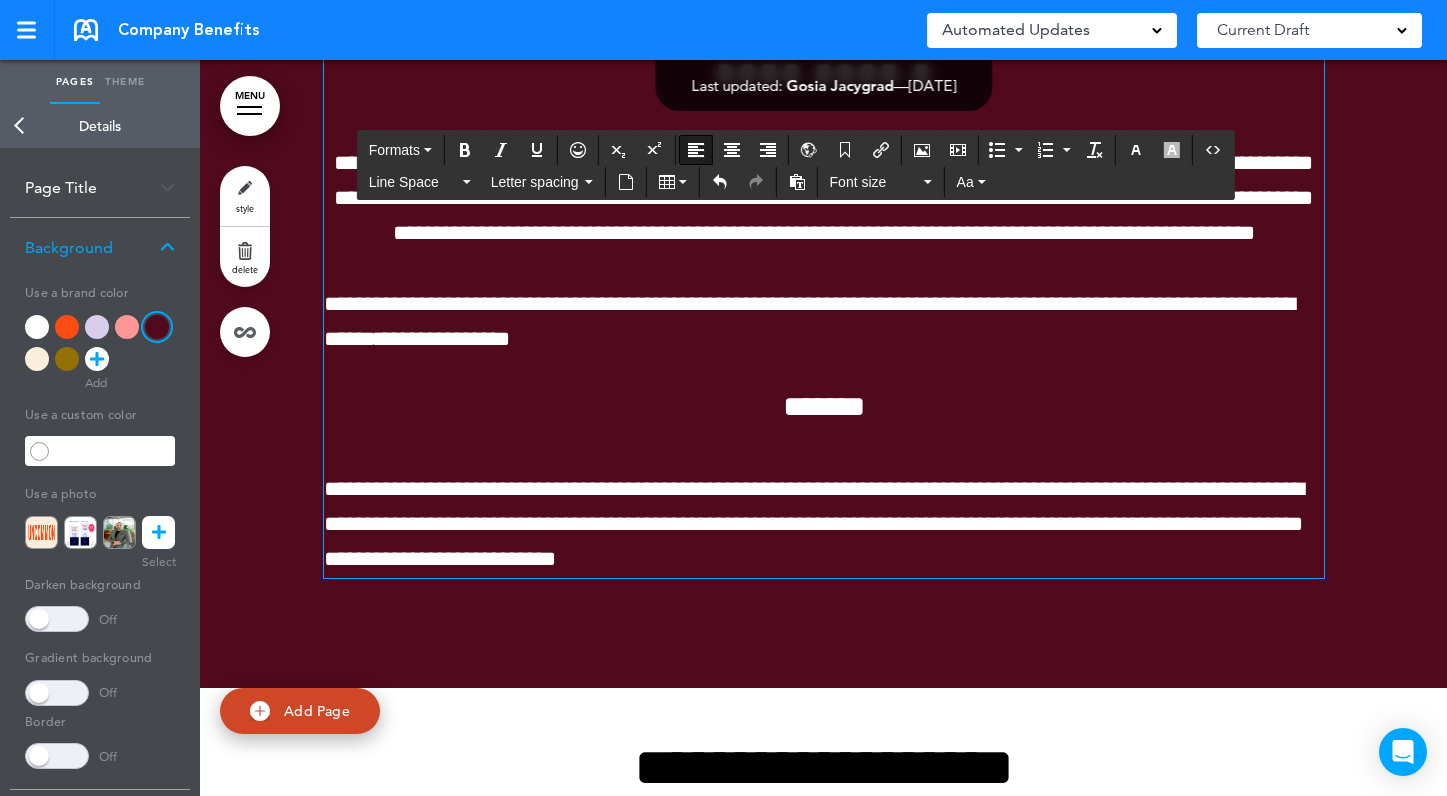 click on "**********" at bounding box center [823, 198] 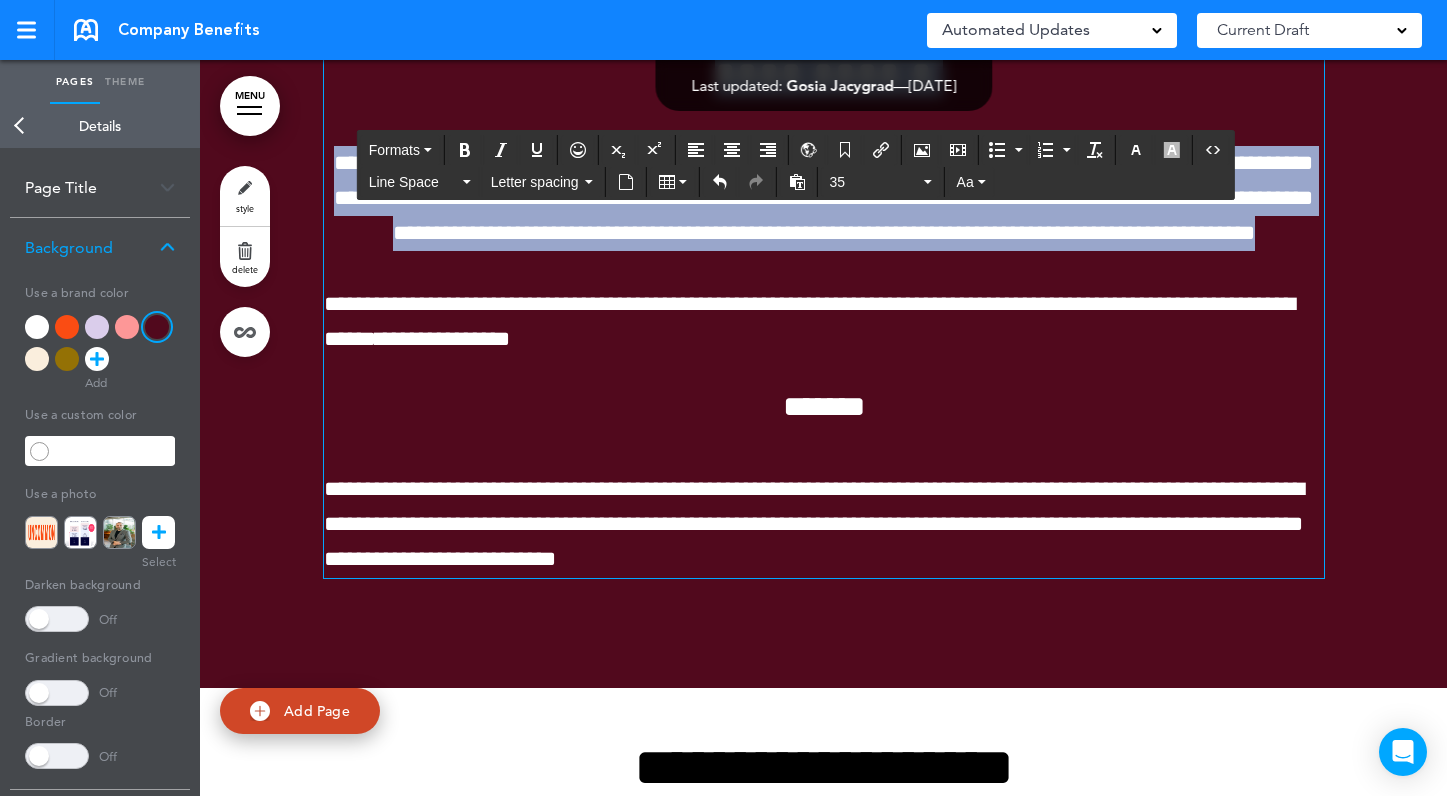 drag, startPoint x: 1057, startPoint y: 435, endPoint x: 728, endPoint y: 250, distance: 377.4467 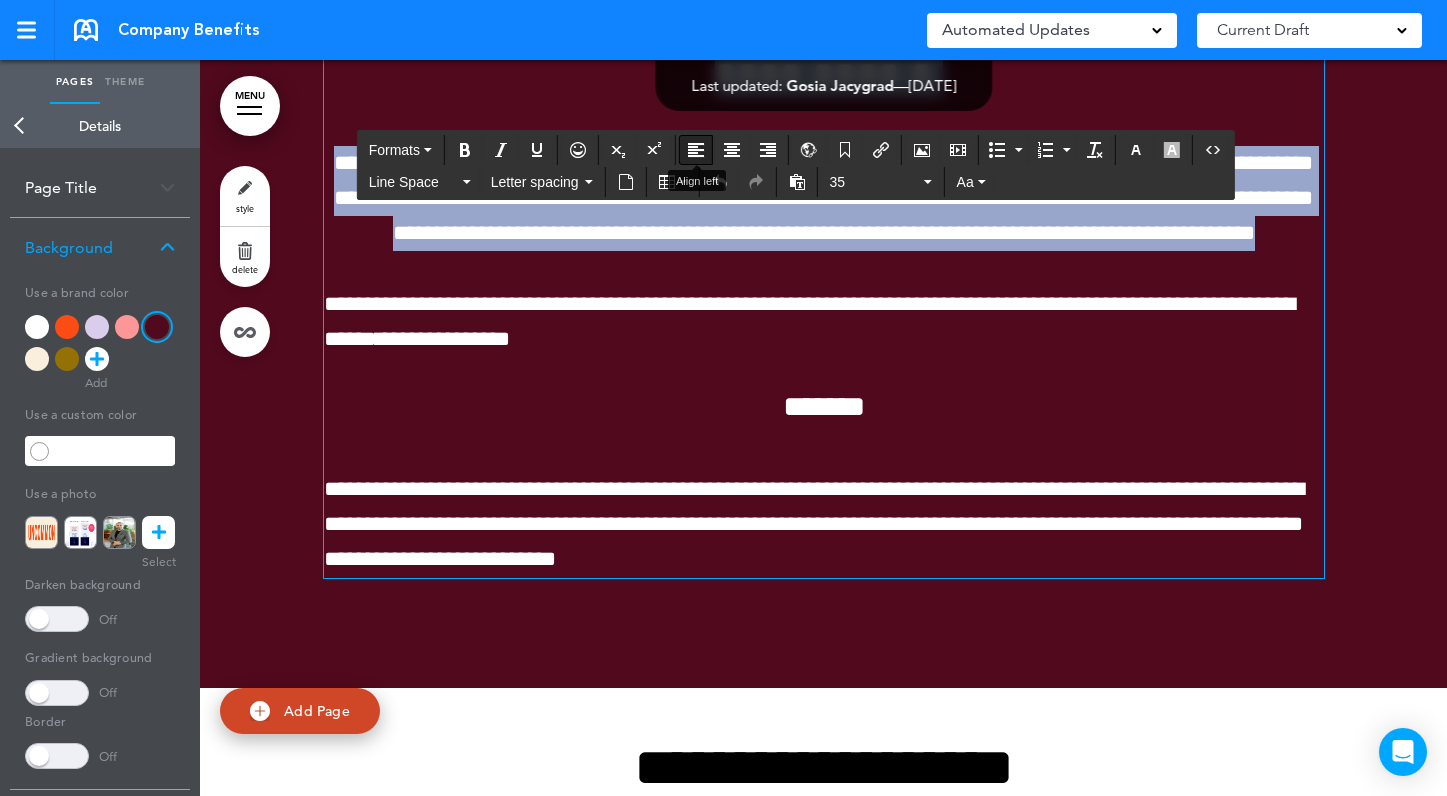 click at bounding box center (696, 150) 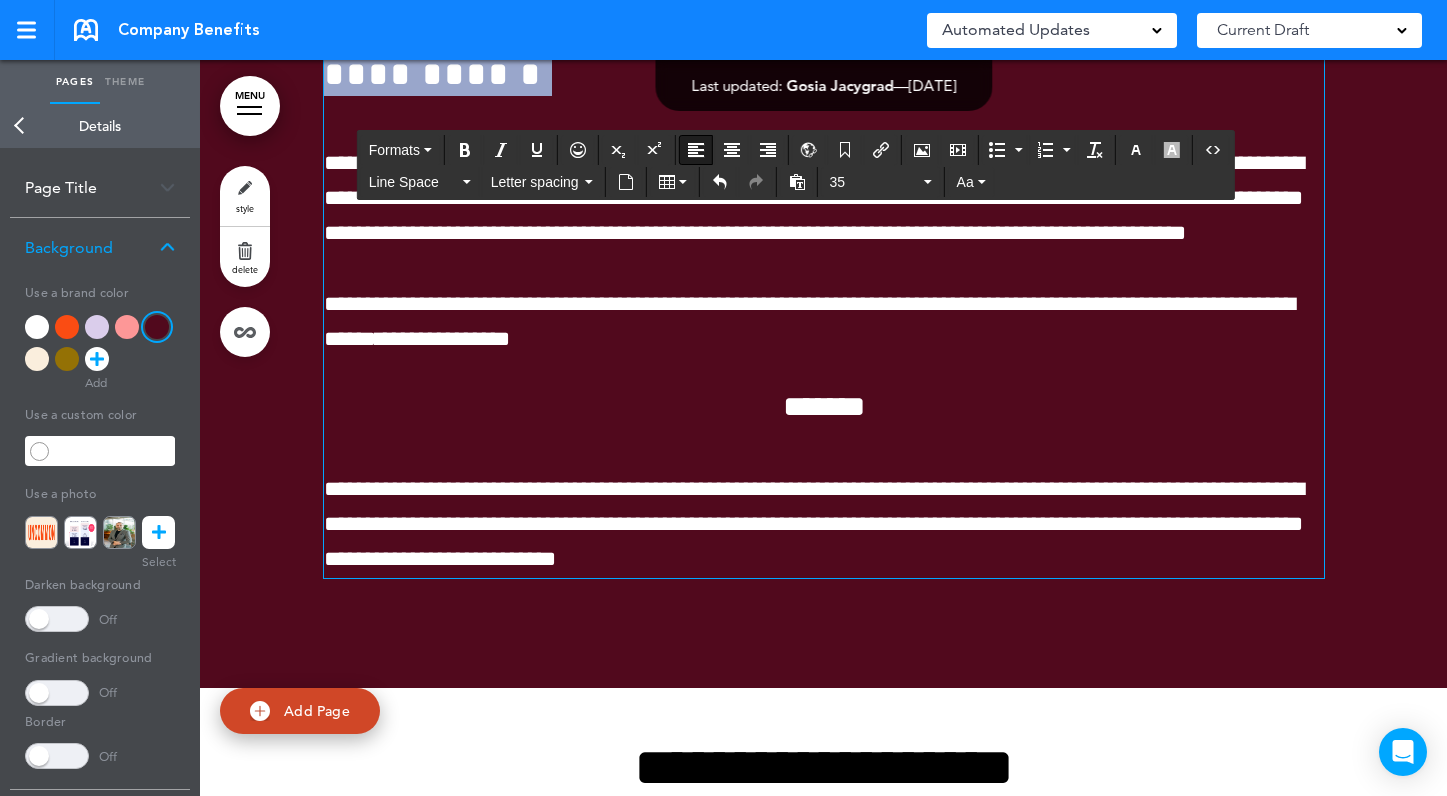 click on "**********" at bounding box center [824, 257] 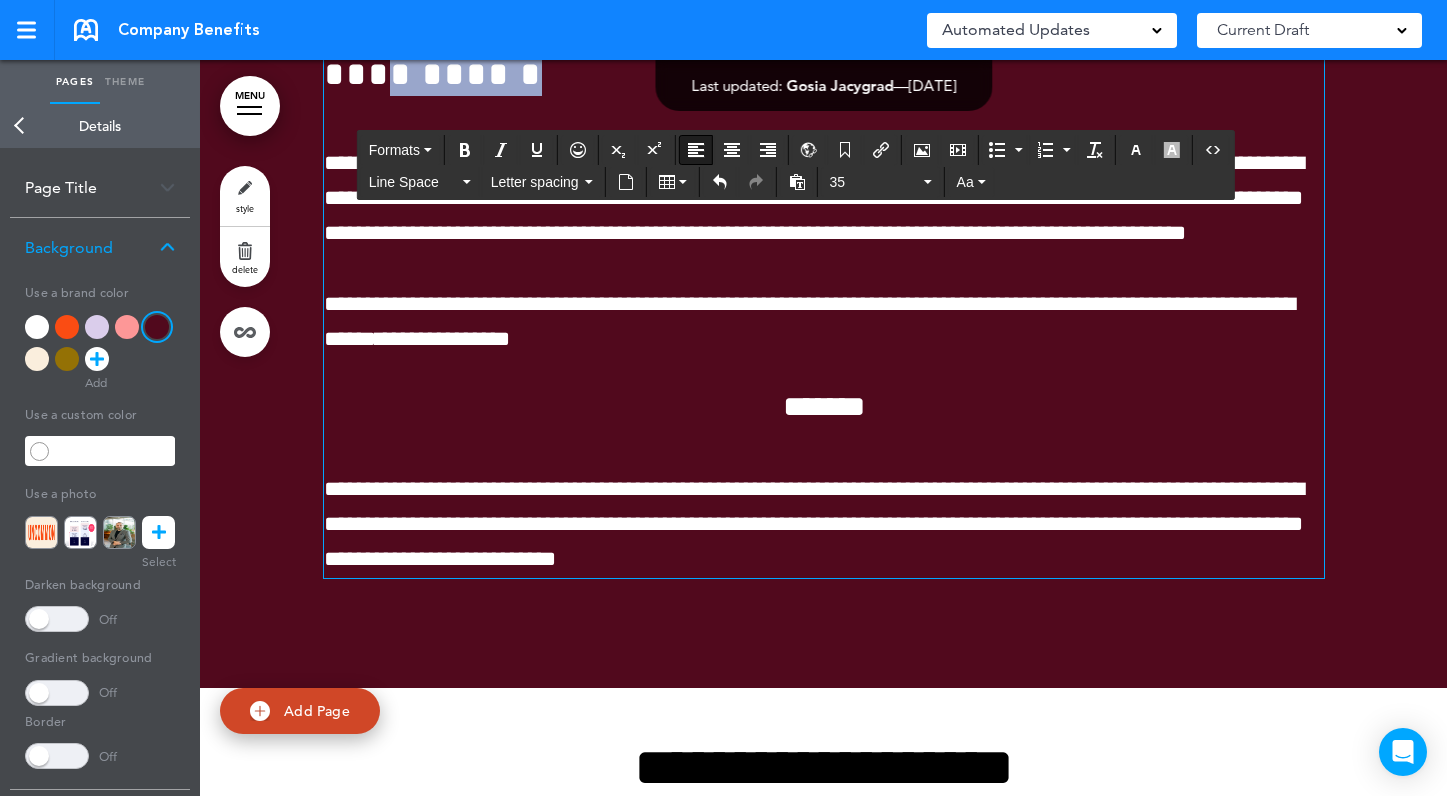 drag, startPoint x: 535, startPoint y: 251, endPoint x: 386, endPoint y: 251, distance: 149 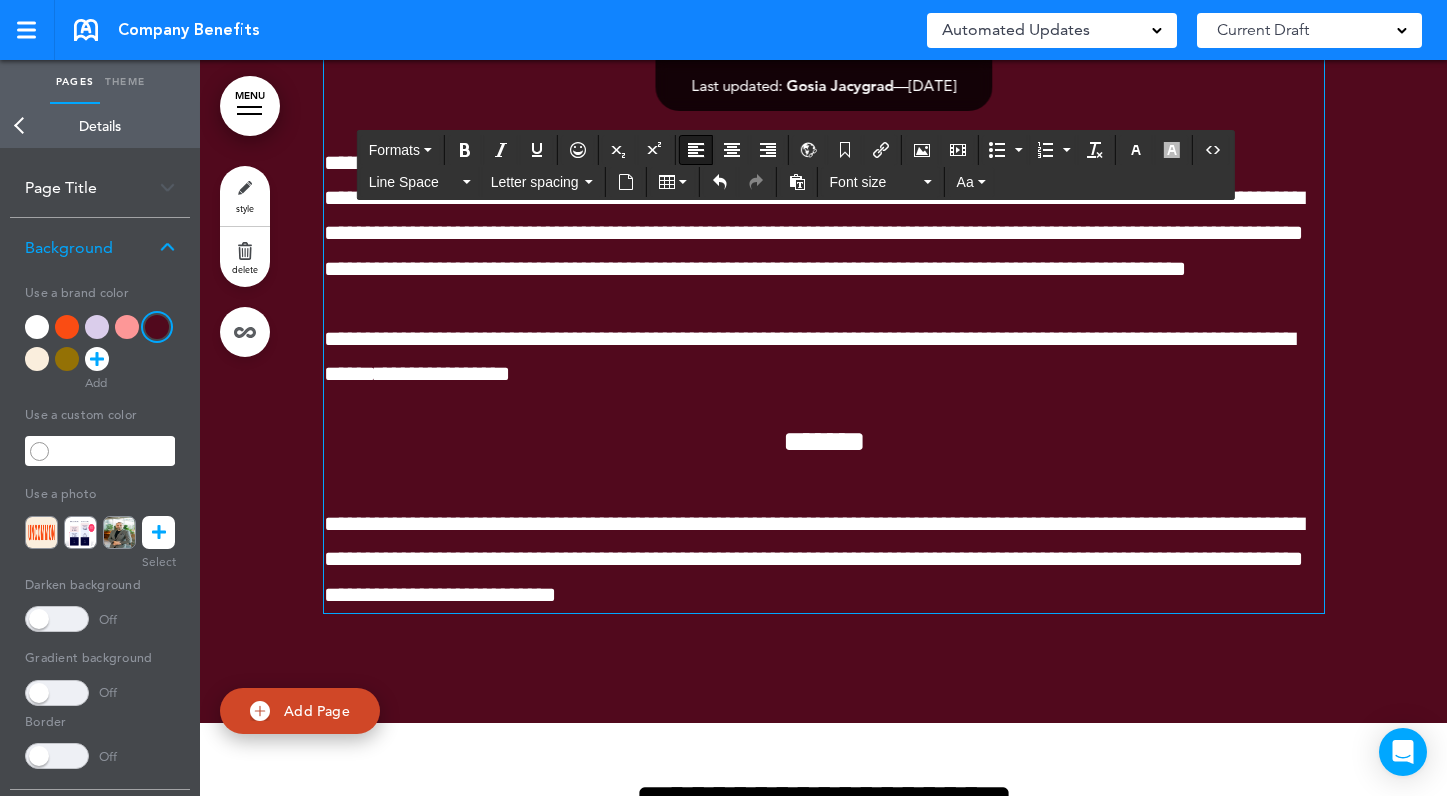 click on "**********" at bounding box center (814, 216) 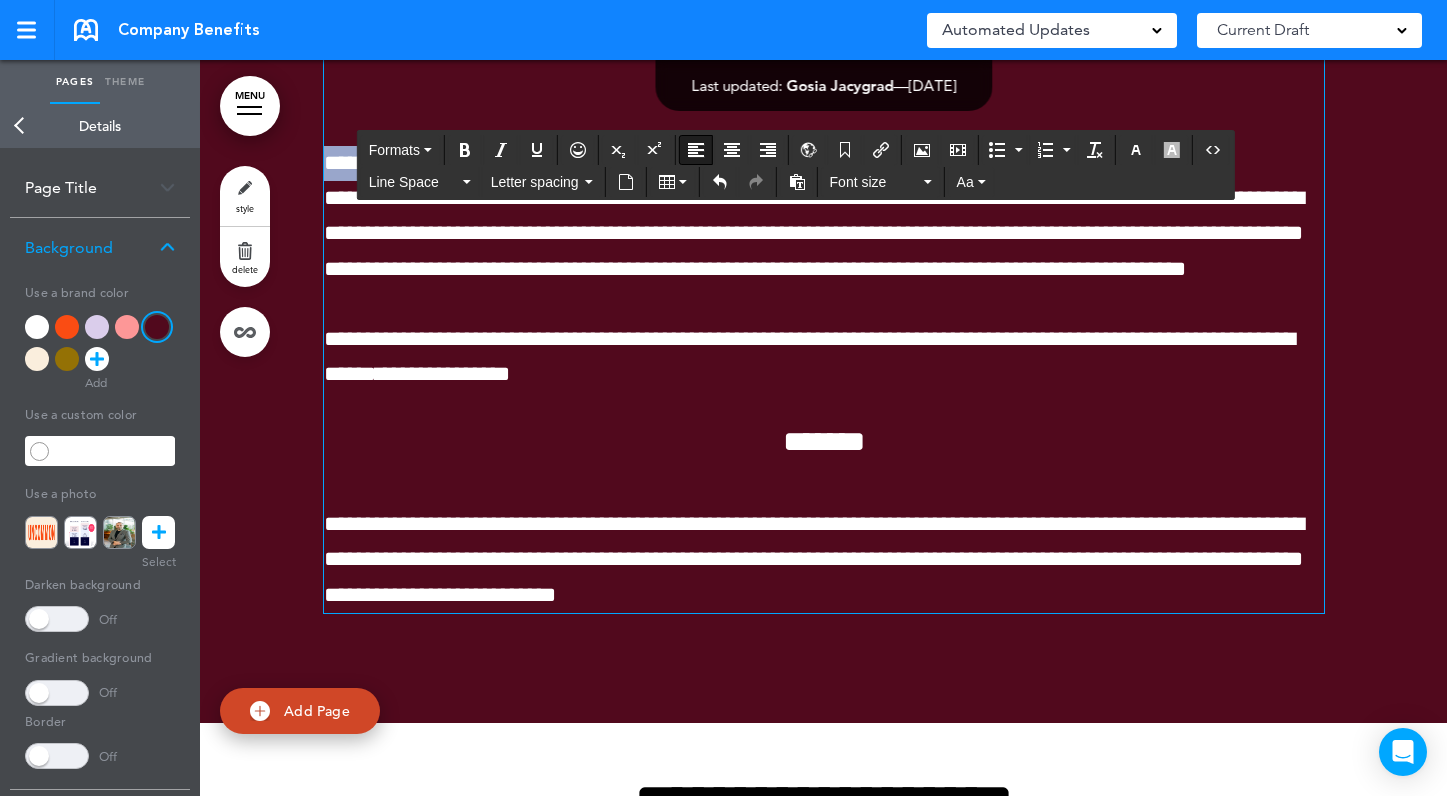 click on "**********" at bounding box center (814, 216) 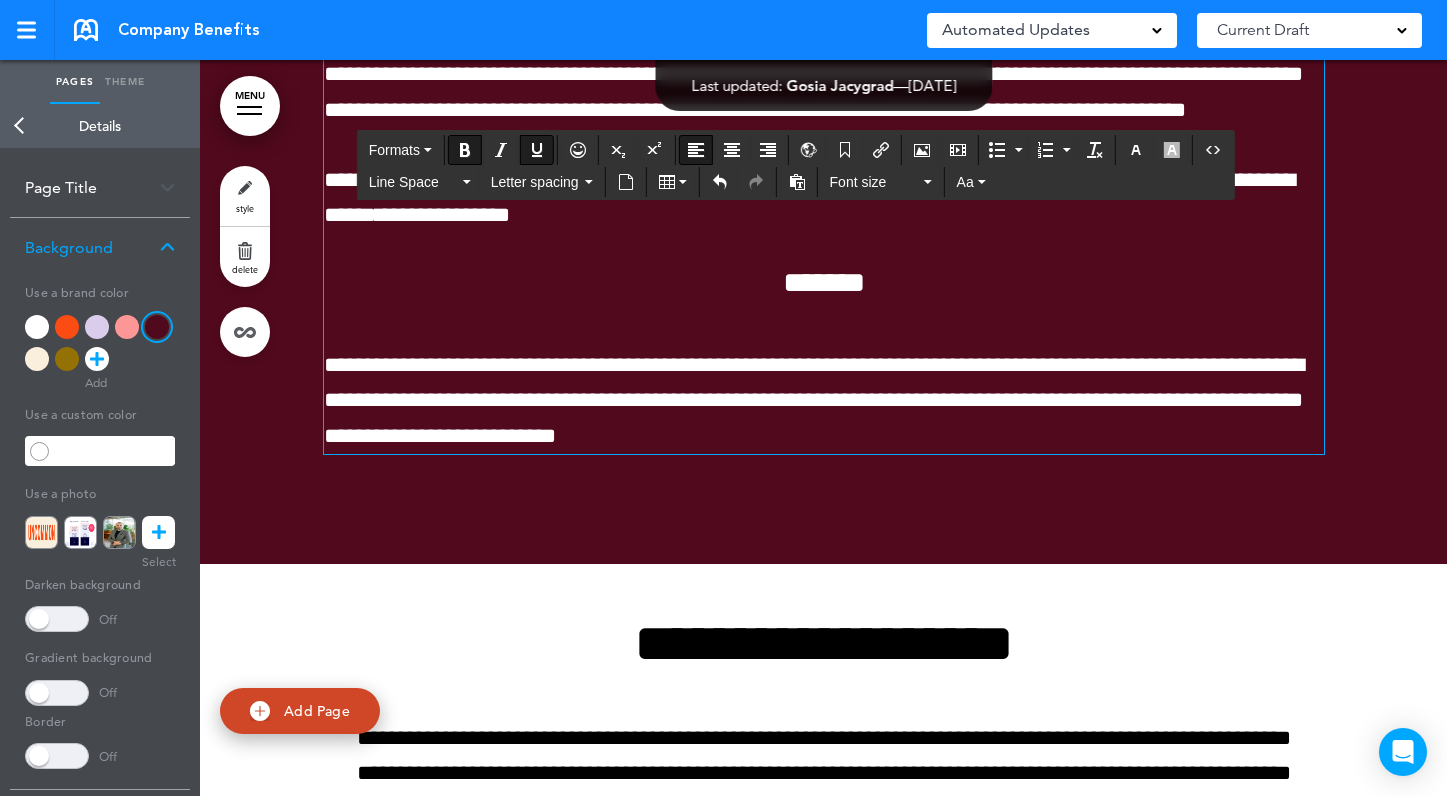 scroll, scrollTop: 10332, scrollLeft: 0, axis: vertical 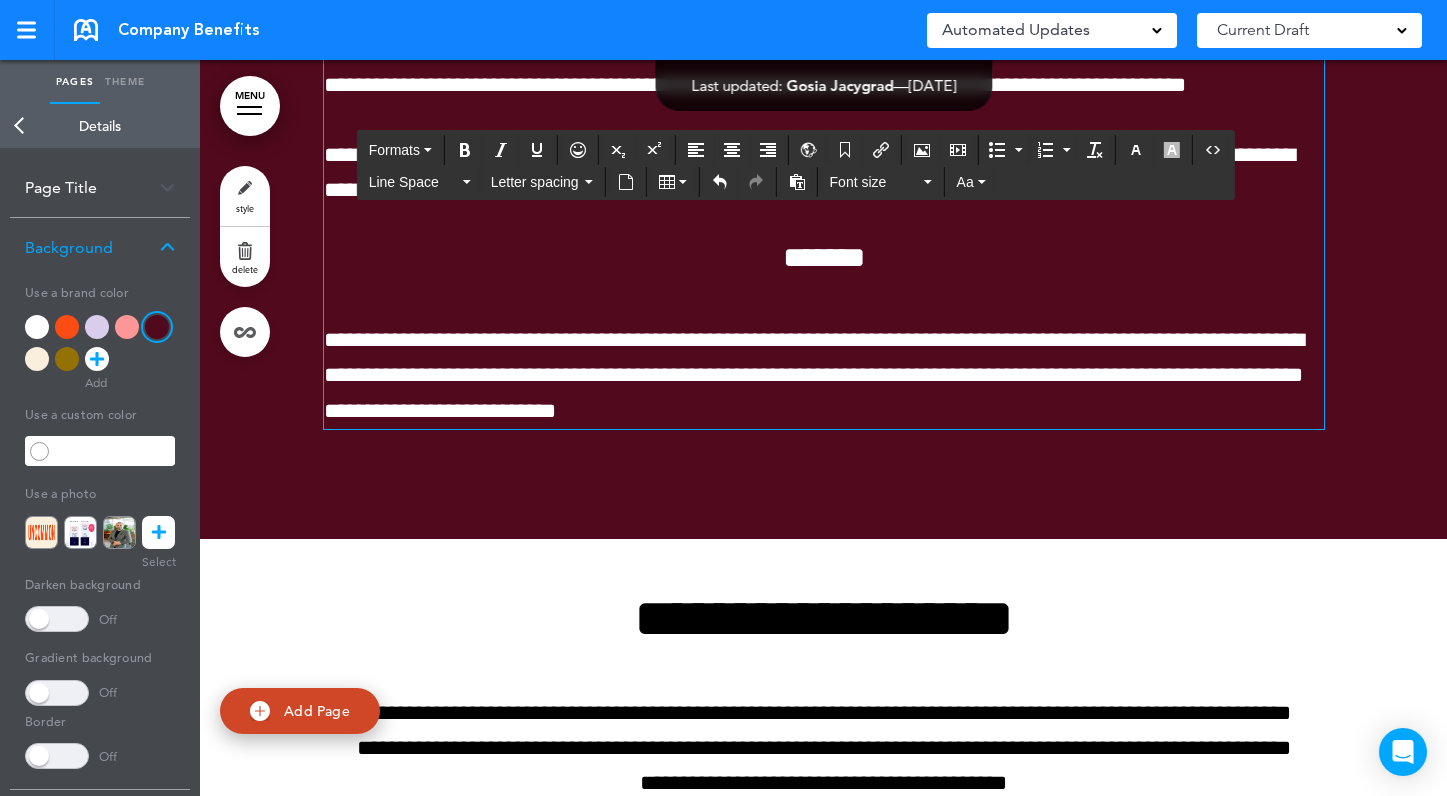 click on "*******" at bounding box center (824, 257) 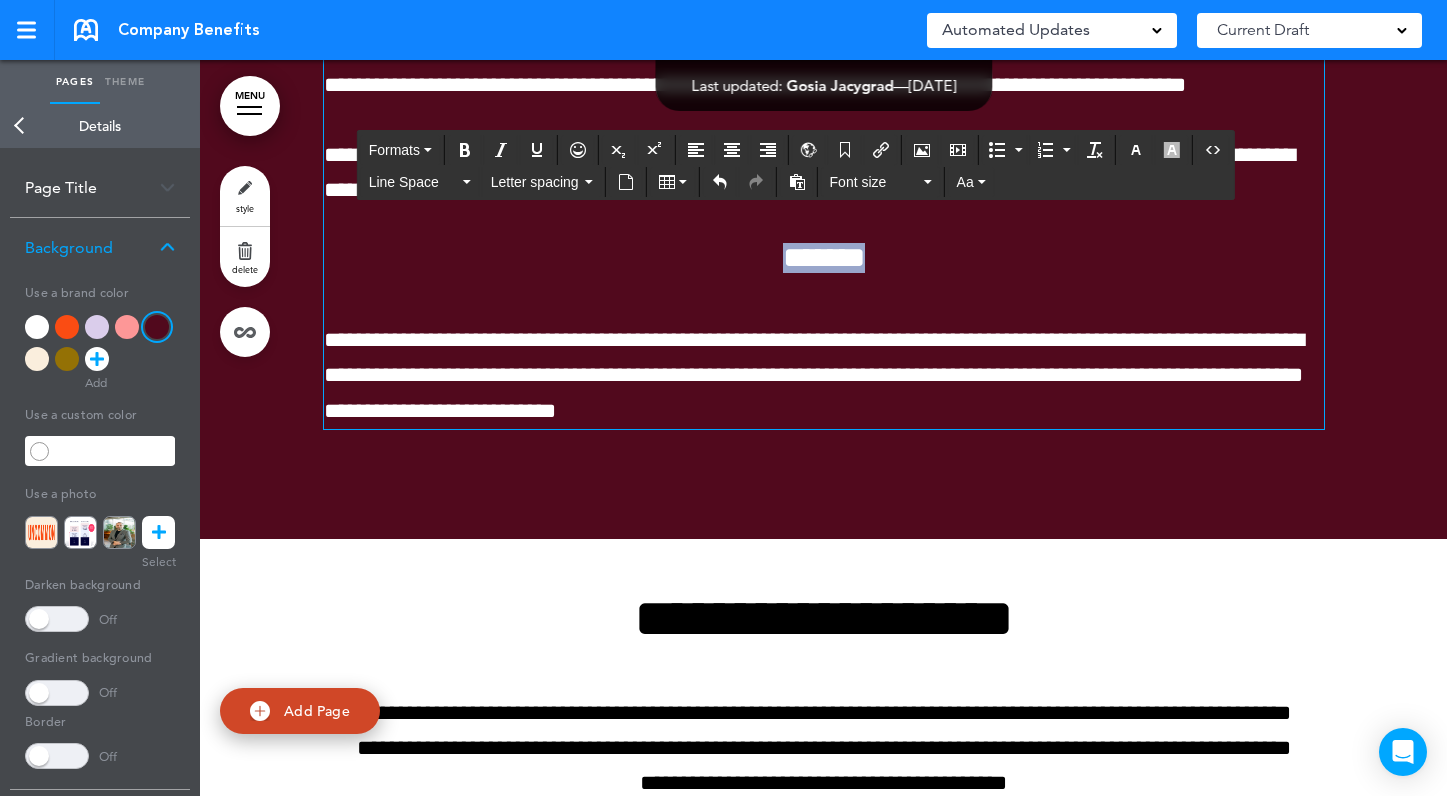click on "*******" at bounding box center [824, 257] 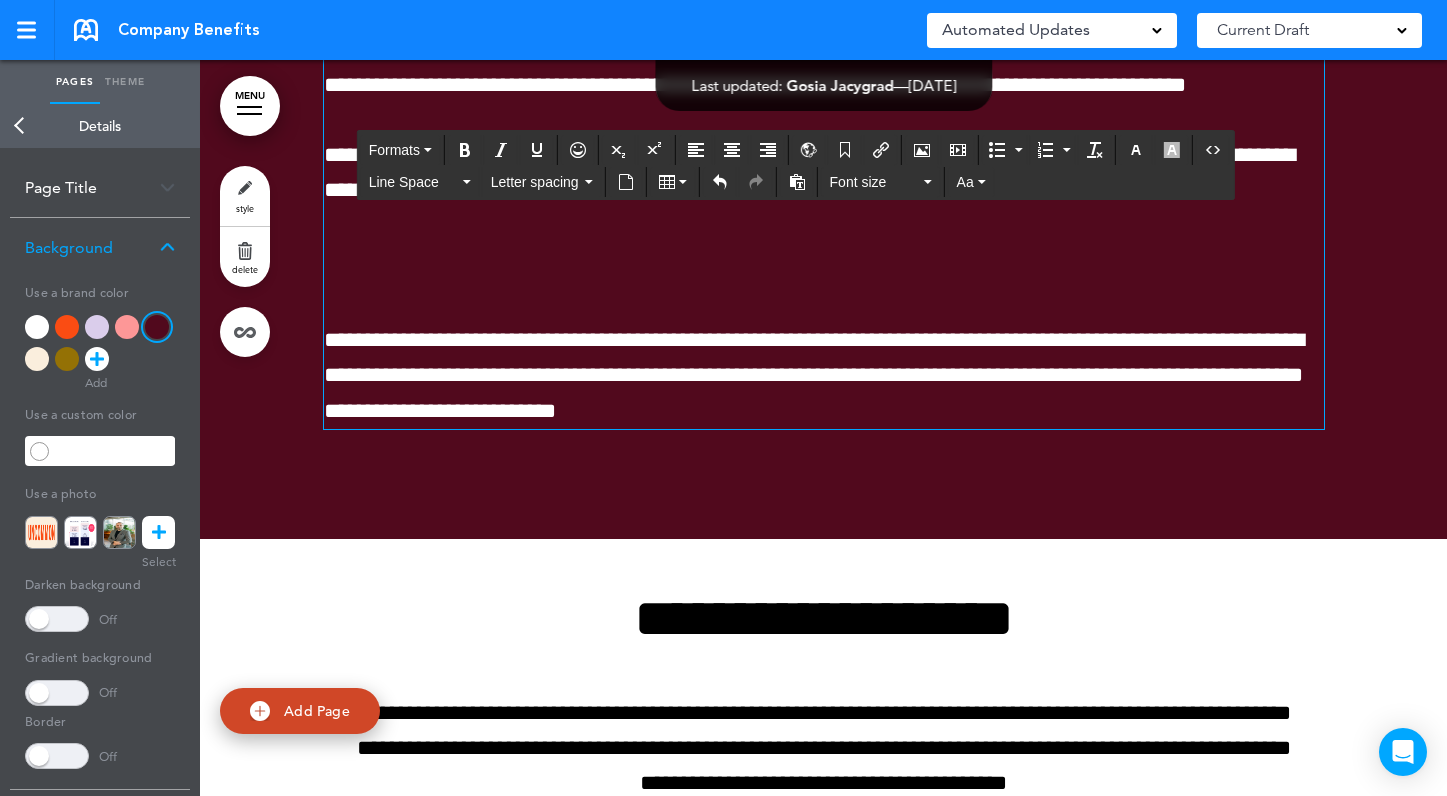 click on "**********" at bounding box center (814, 375) 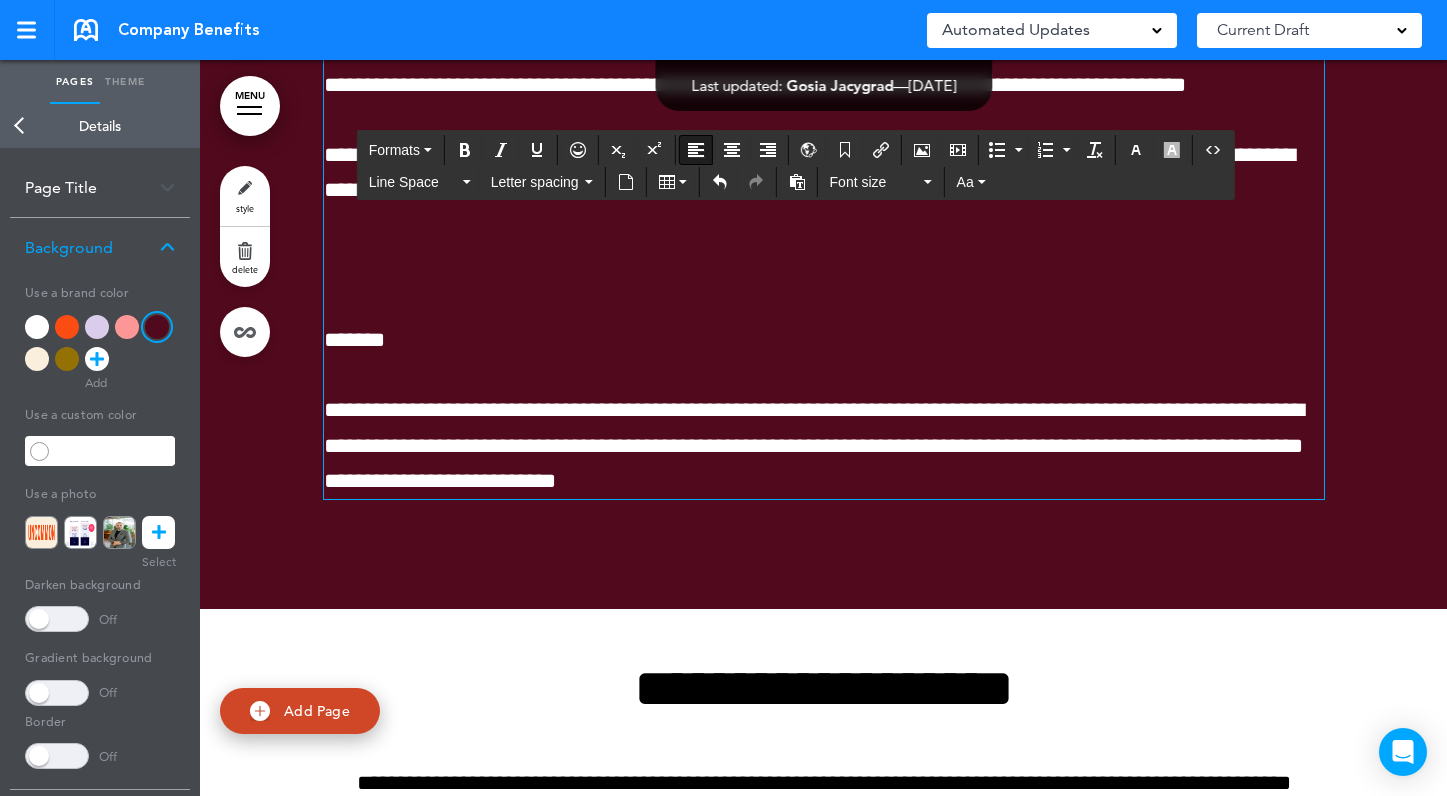 click on "*******" at bounding box center [354, 340] 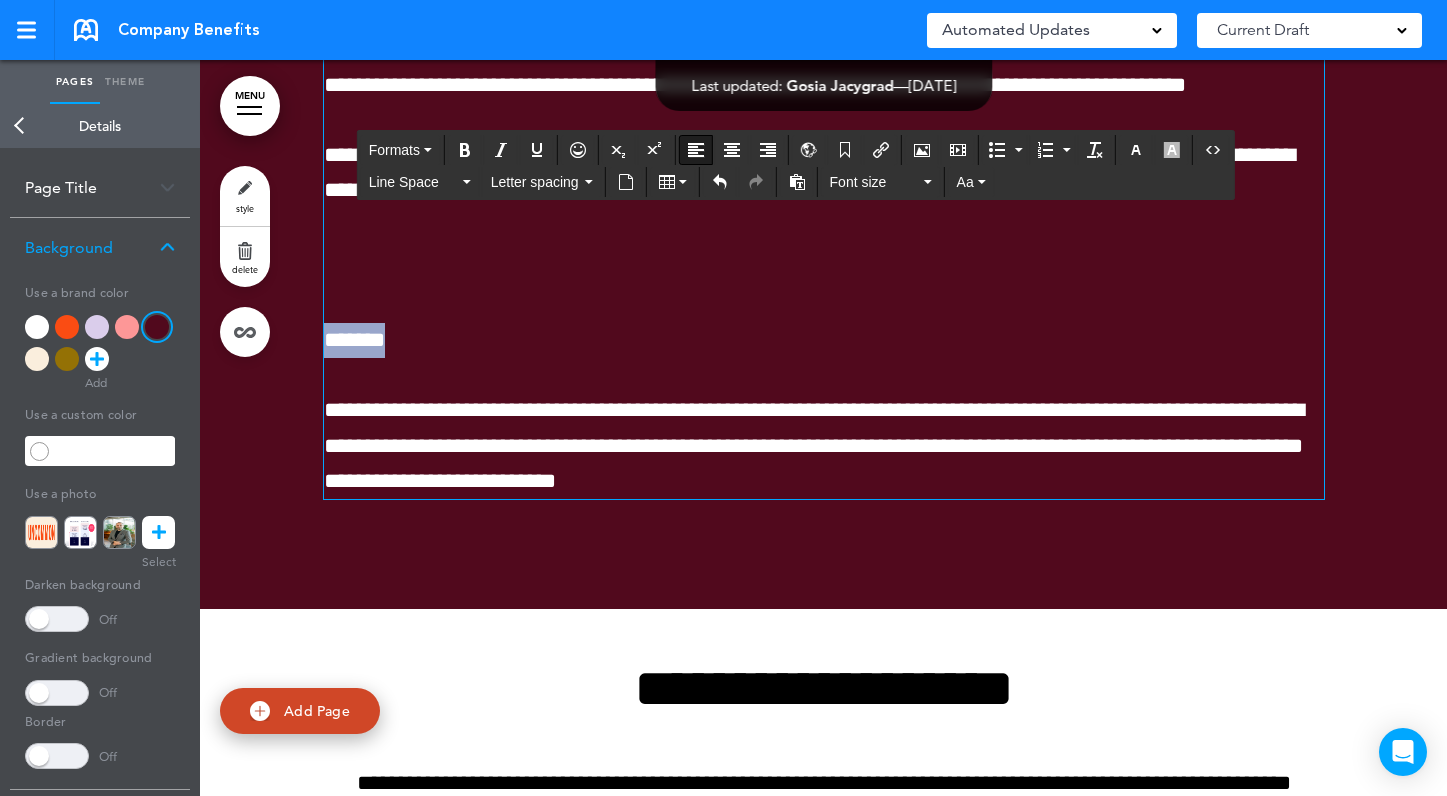 click on "*******" at bounding box center (354, 340) 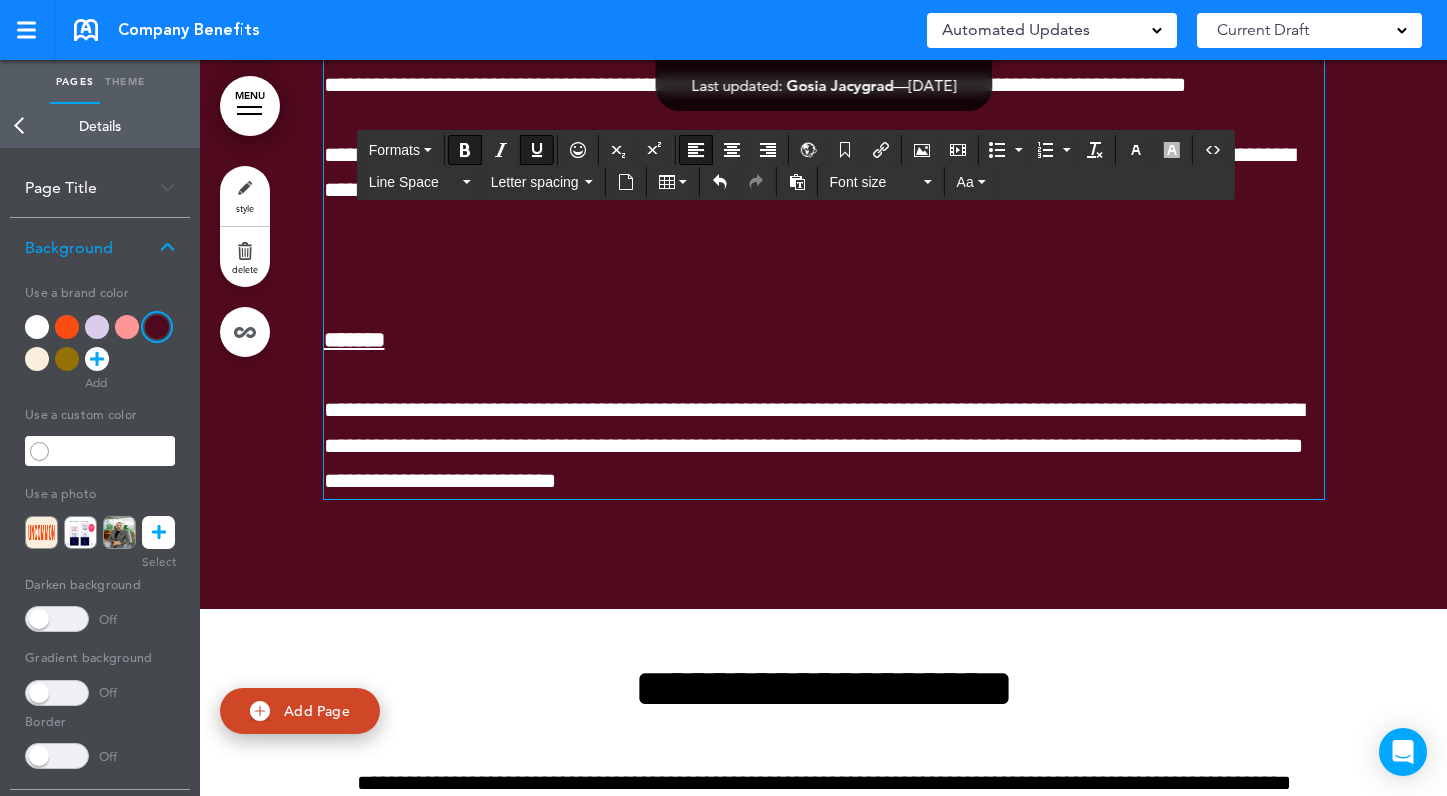 click on "**********" at bounding box center (824, 230) 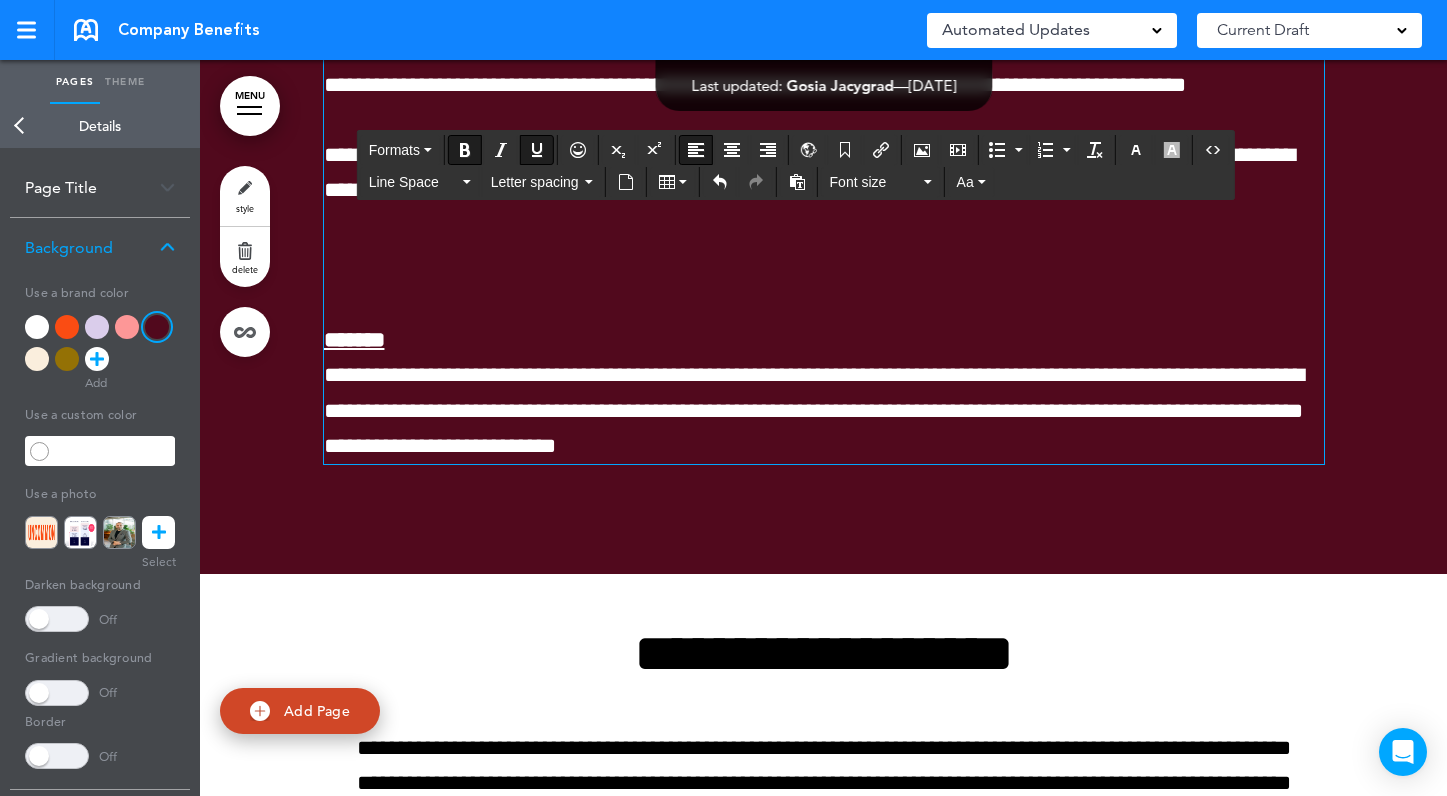 click on "**********" at bounding box center [824, 213] 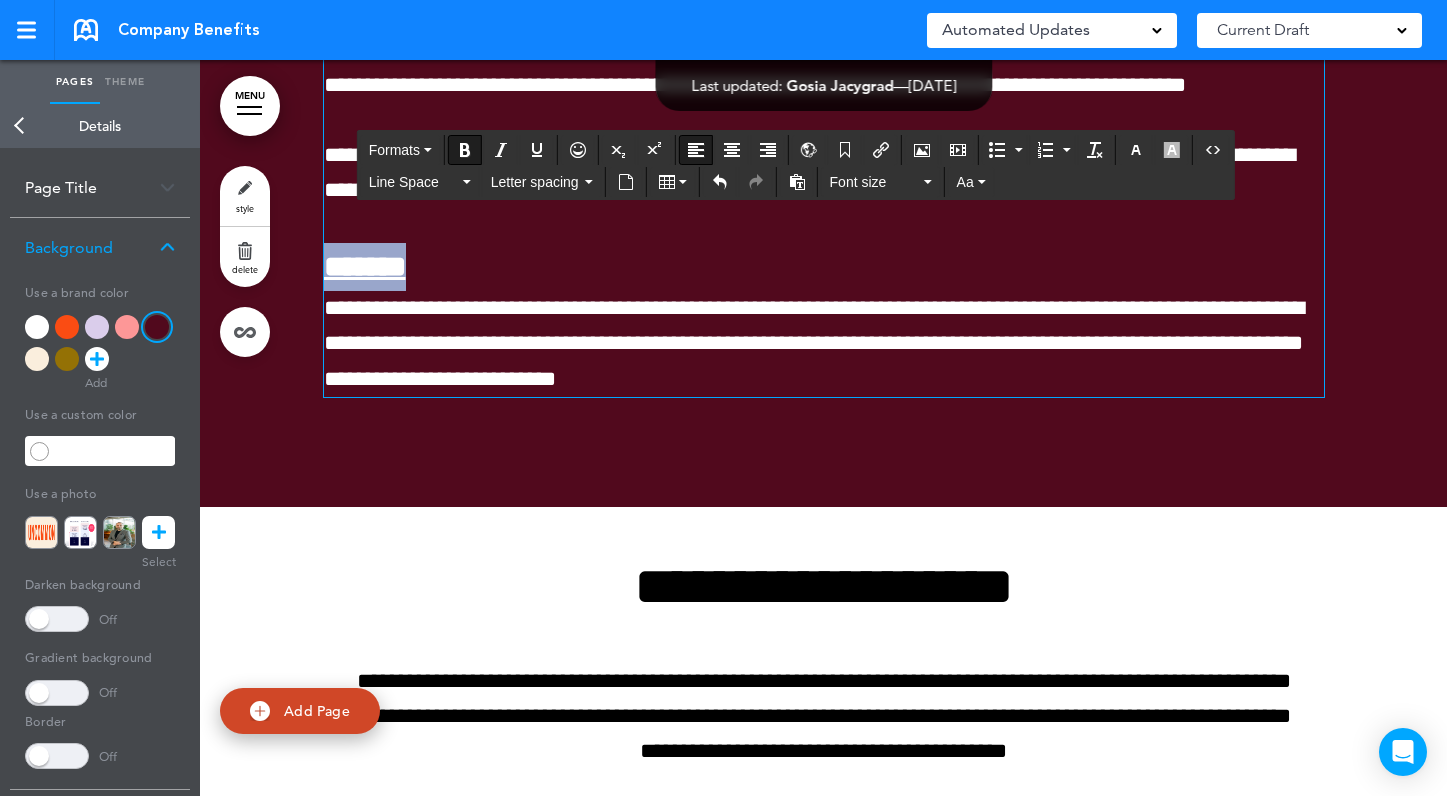 drag, startPoint x: 446, startPoint y: 479, endPoint x: 288, endPoint y: 479, distance: 158 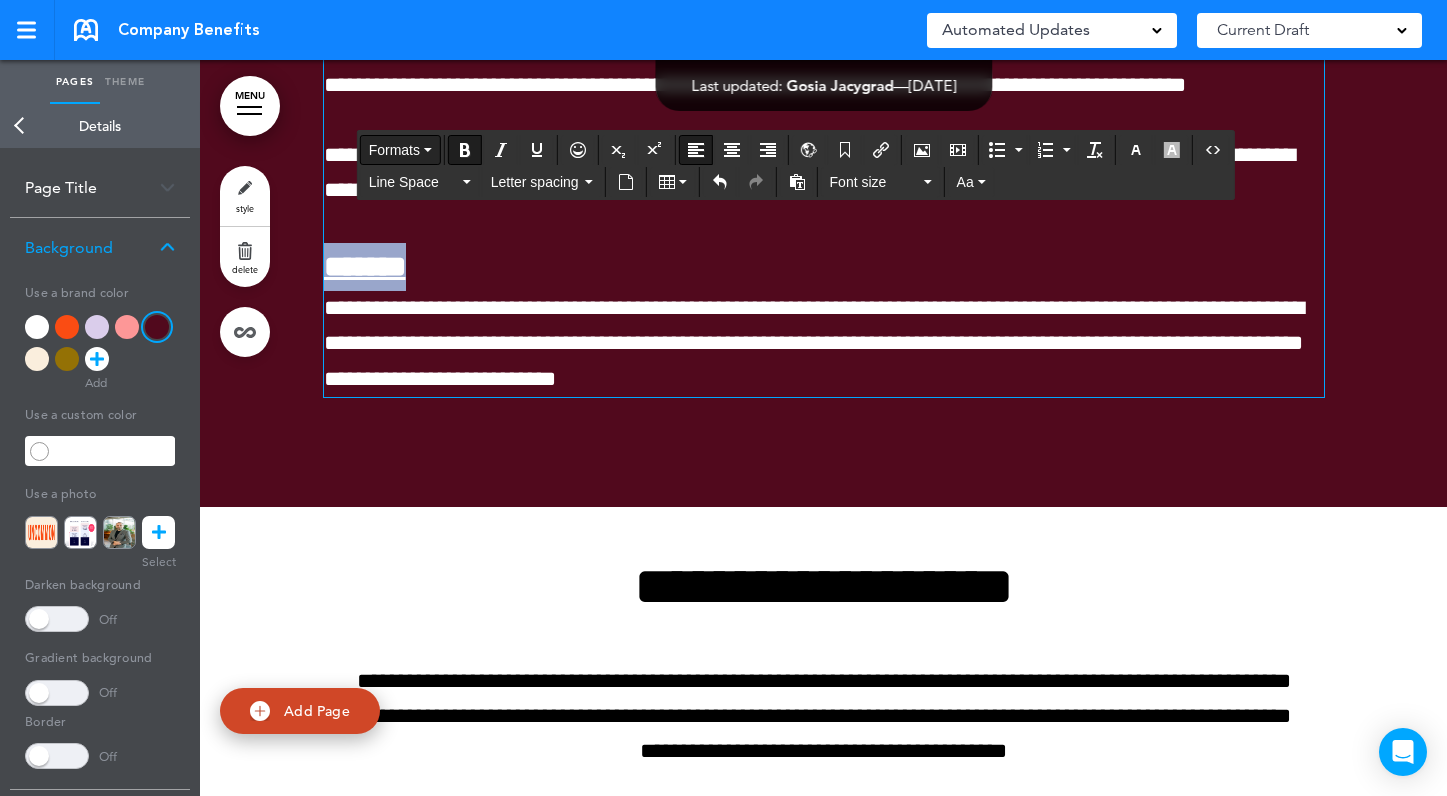 click on "Formats" at bounding box center [400, 150] 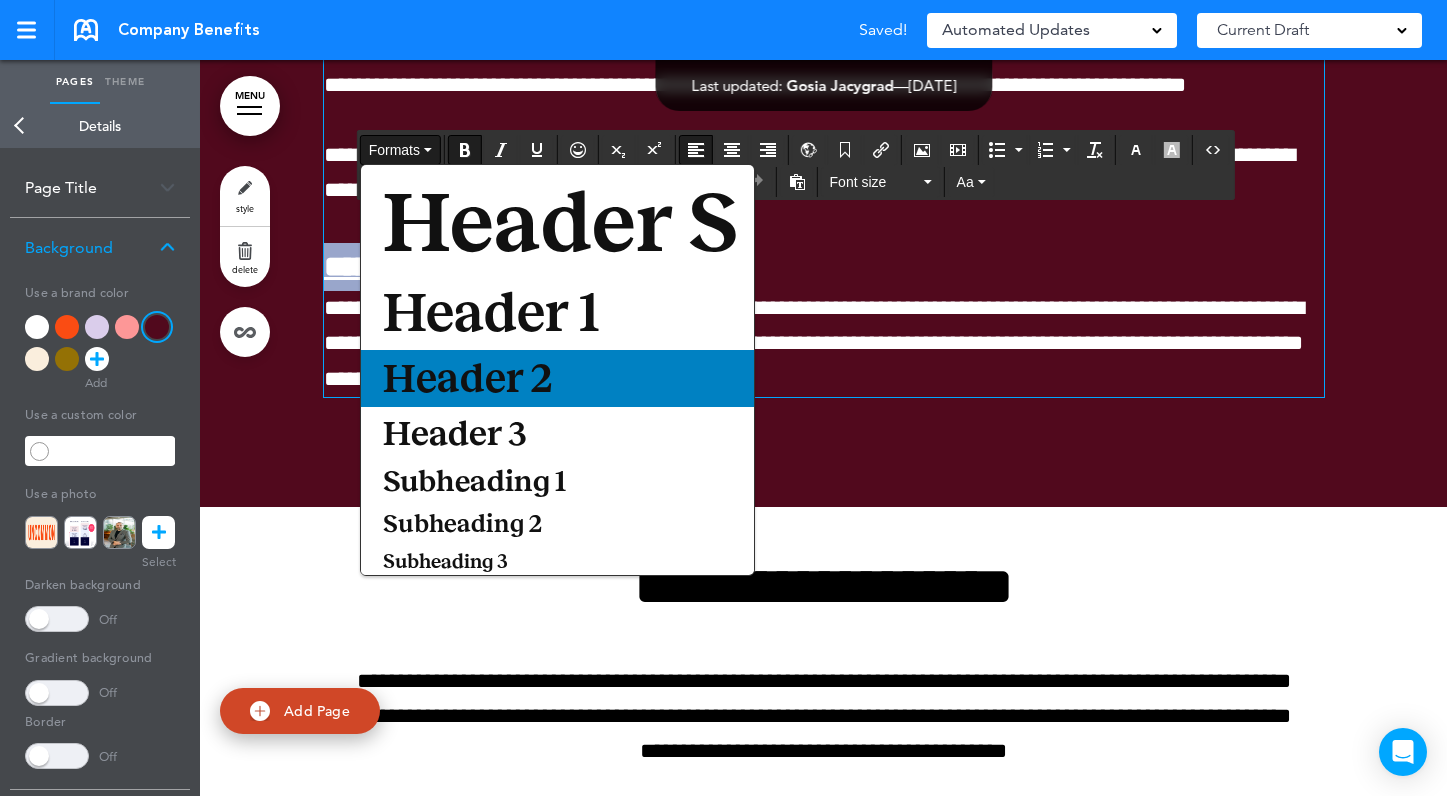 scroll, scrollTop: 93, scrollLeft: 0, axis: vertical 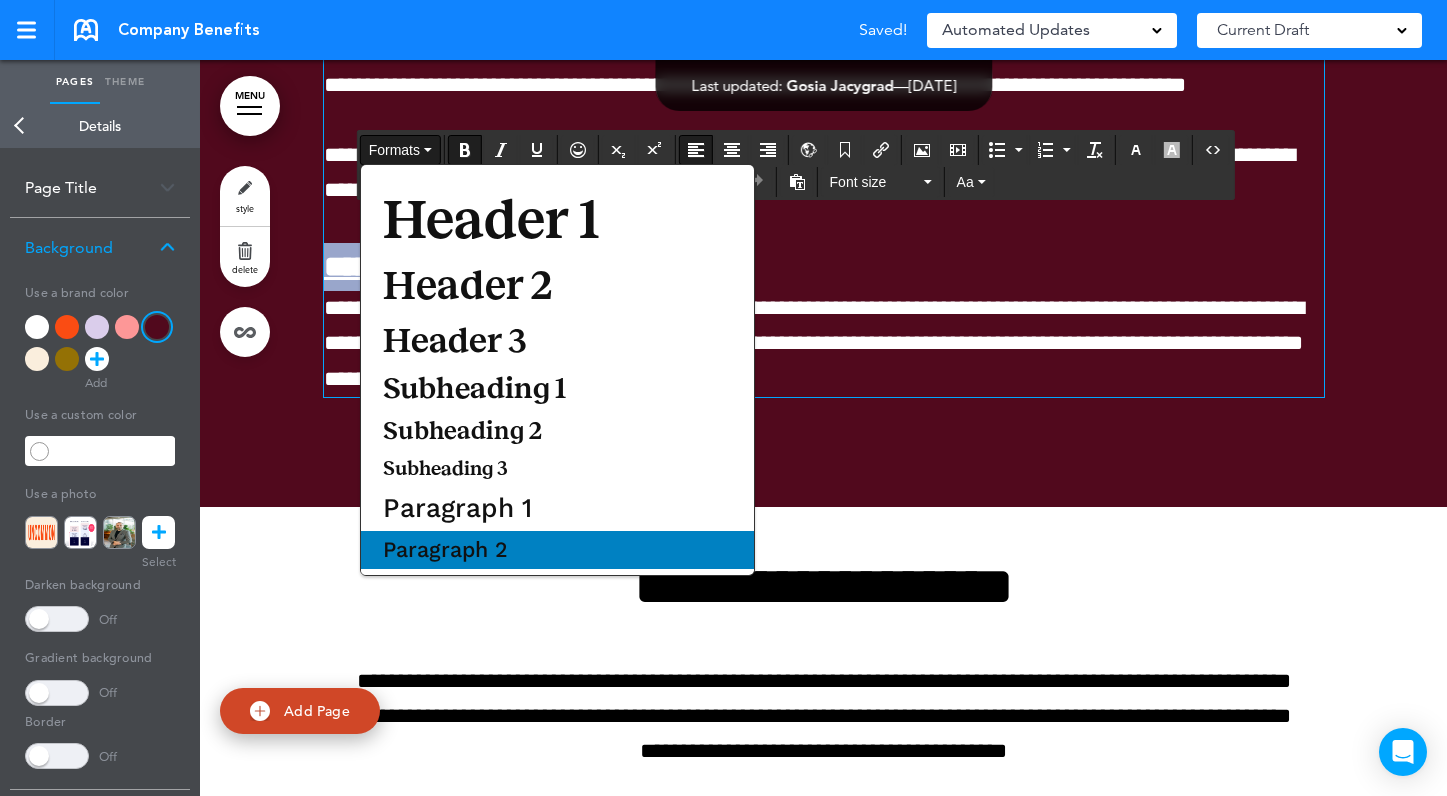 click on "Paragraph 2" at bounding box center (445, 550) 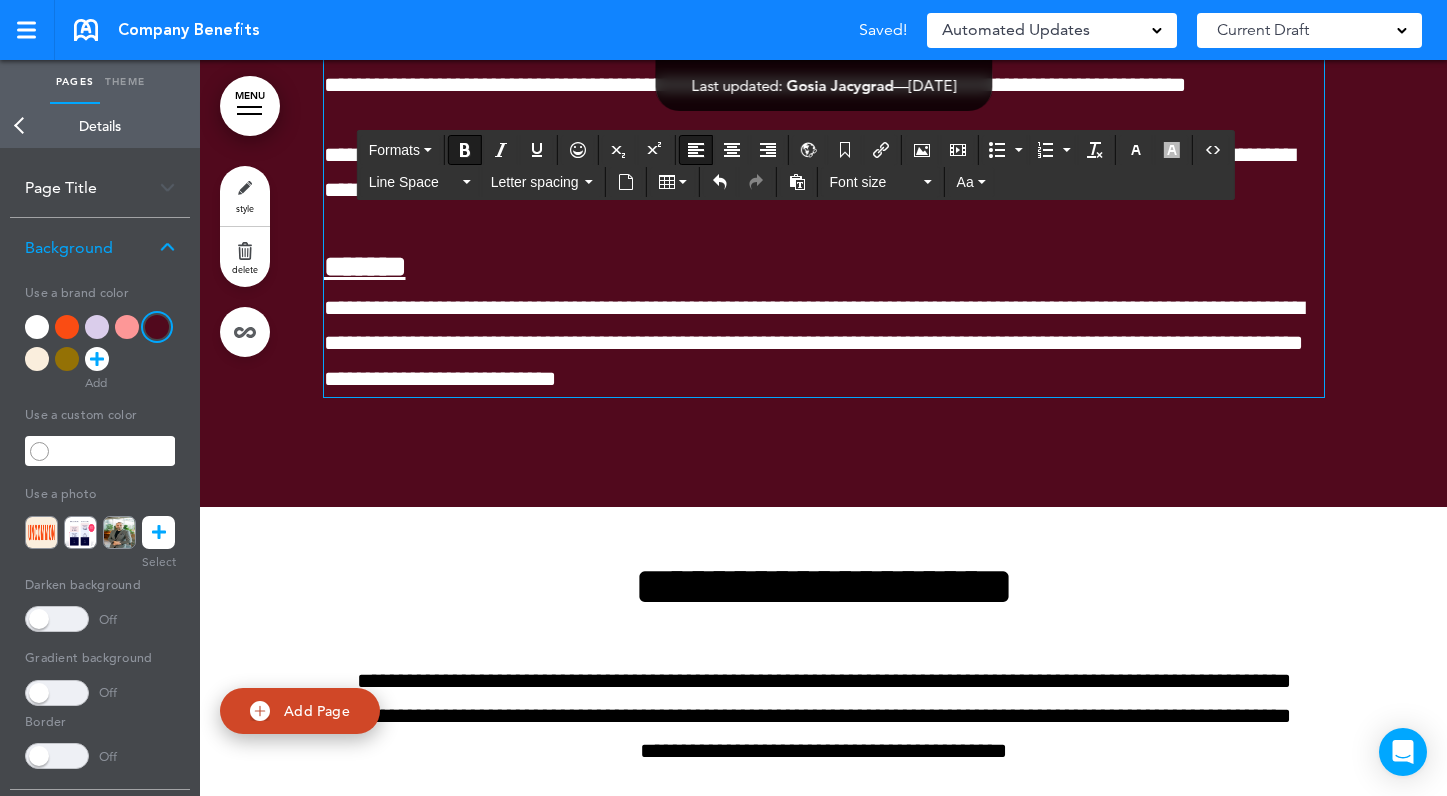 click on "**********" at bounding box center (824, 320) 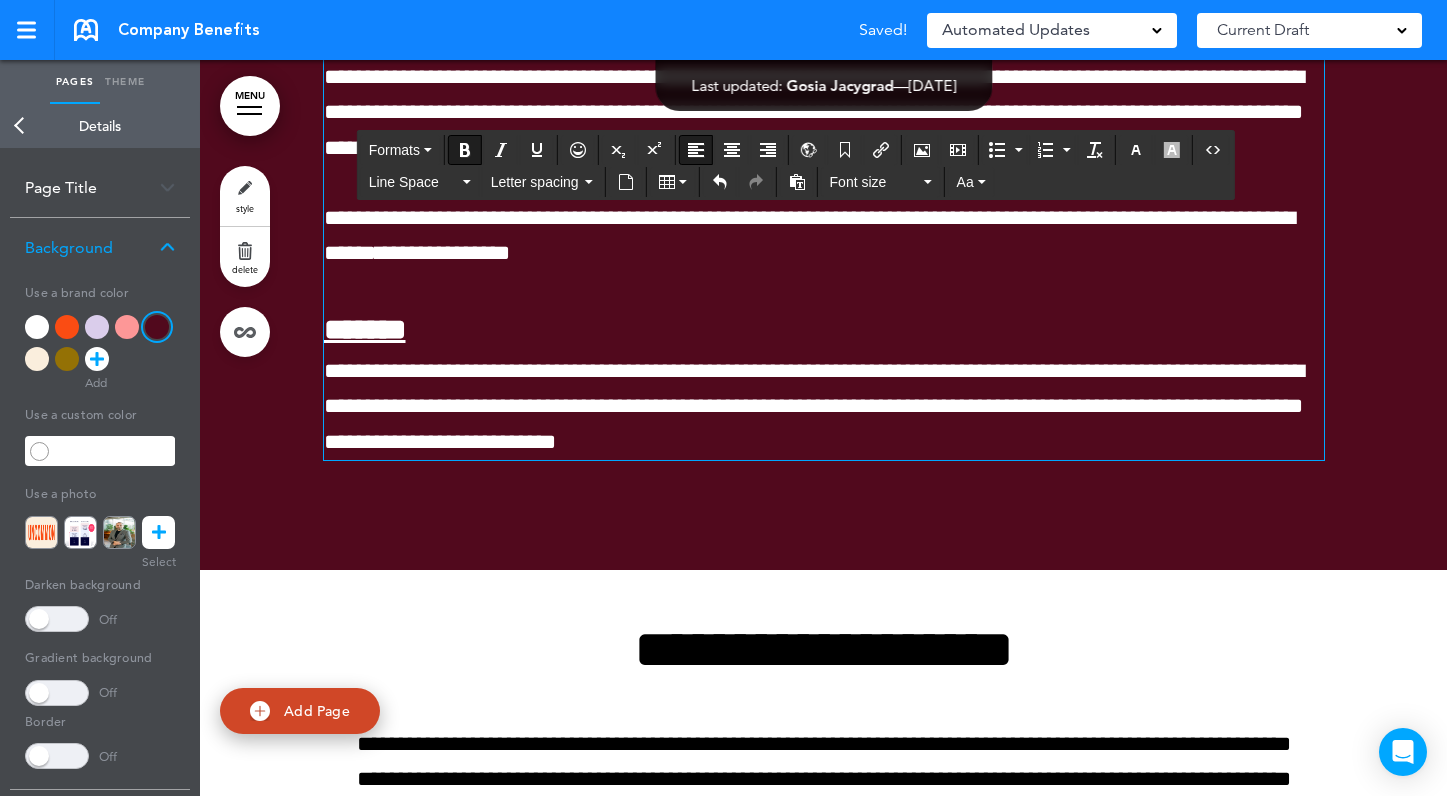 scroll, scrollTop: 10277, scrollLeft: 0, axis: vertical 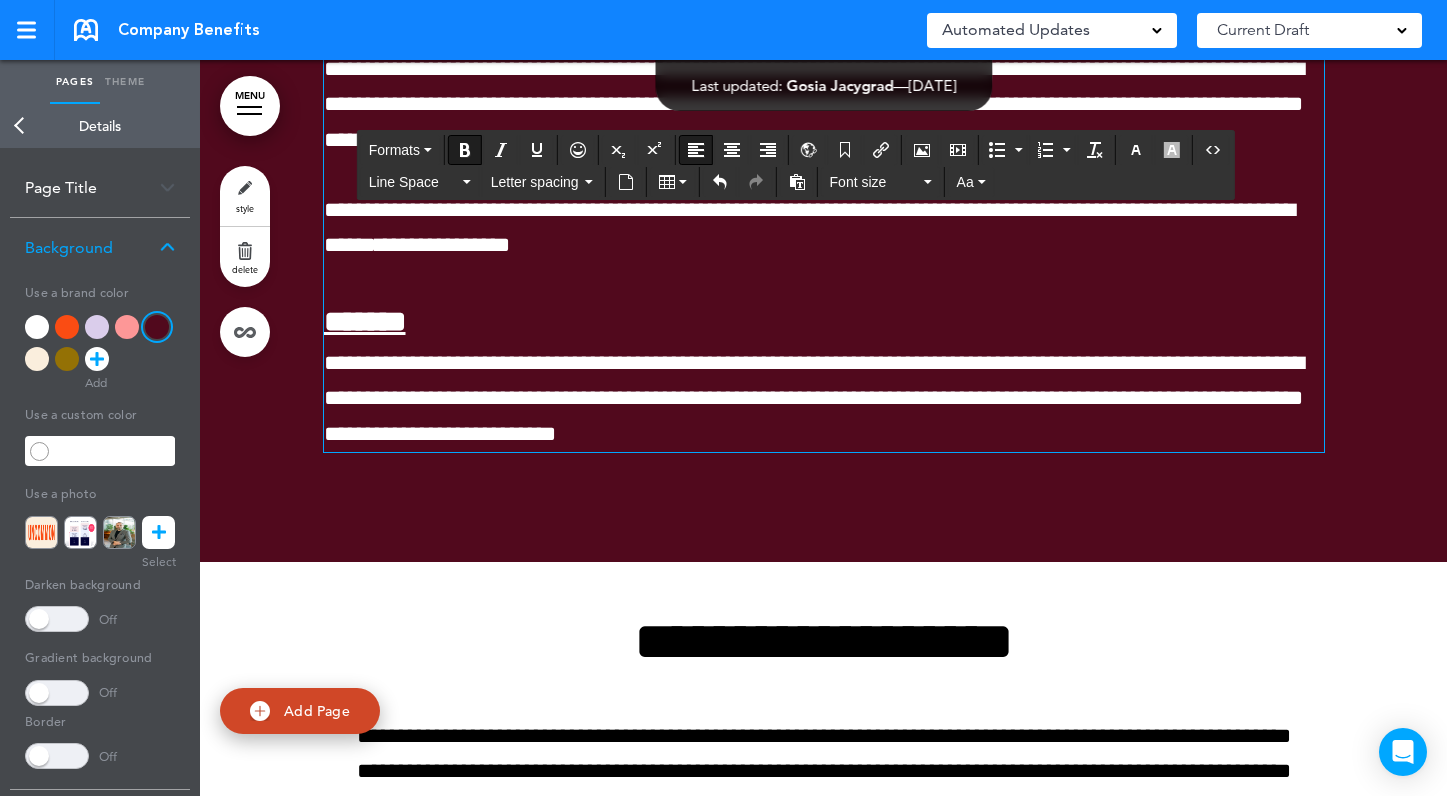 drag, startPoint x: 469, startPoint y: 530, endPoint x: 433, endPoint y: 530, distance: 36 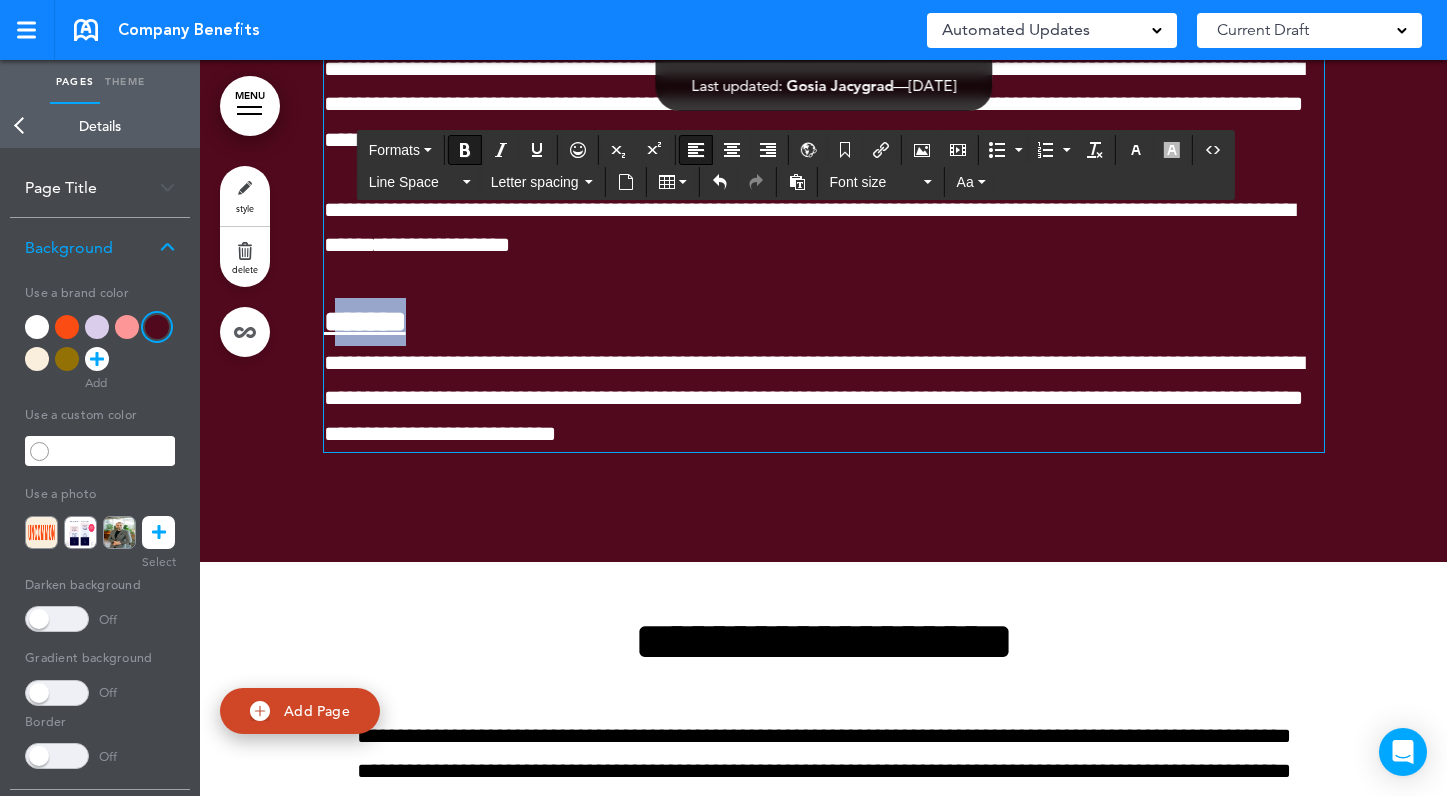 drag, startPoint x: 434, startPoint y: 540, endPoint x: 342, endPoint y: 540, distance: 92 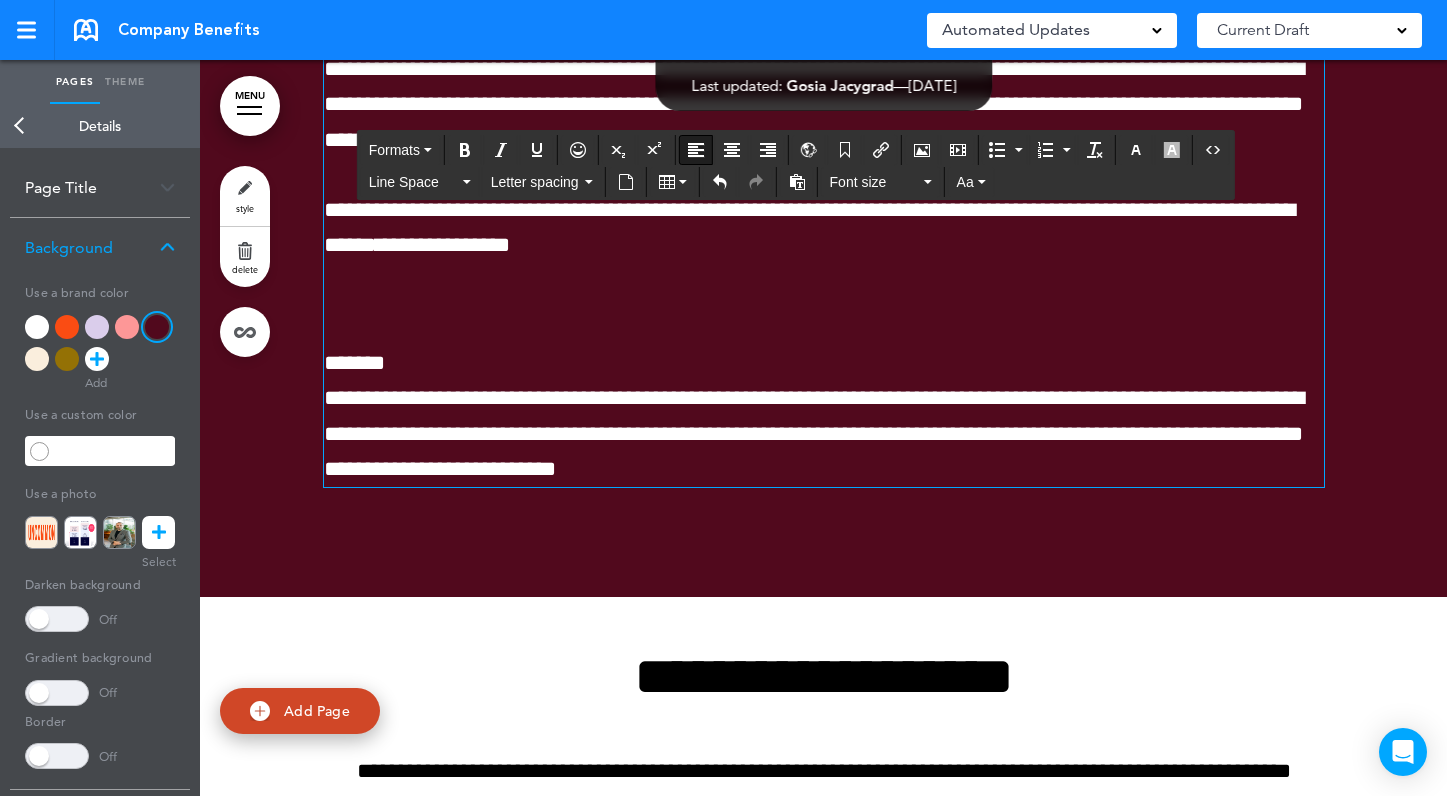 click on "**********" at bounding box center [814, 416] 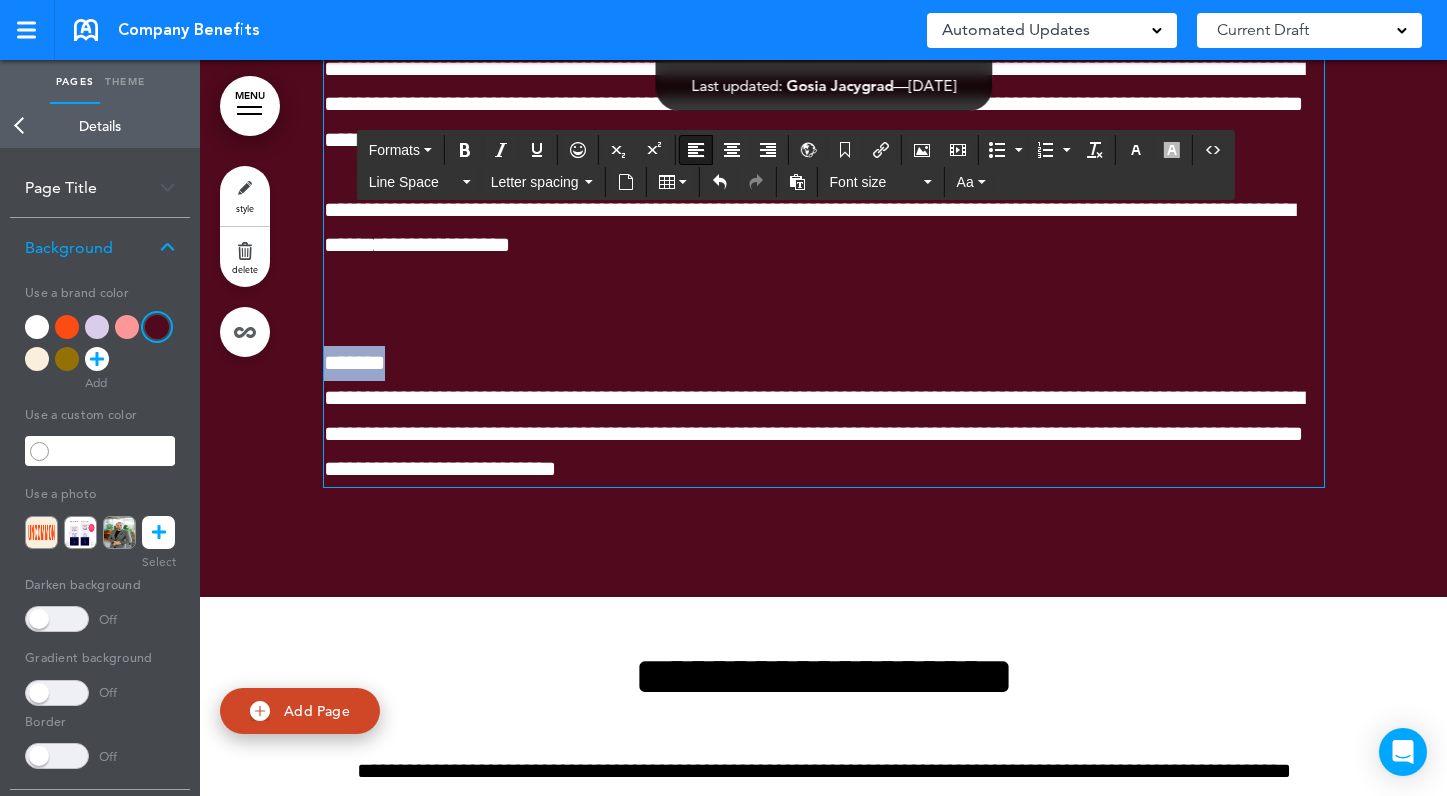 click on "**********" at bounding box center (814, 416) 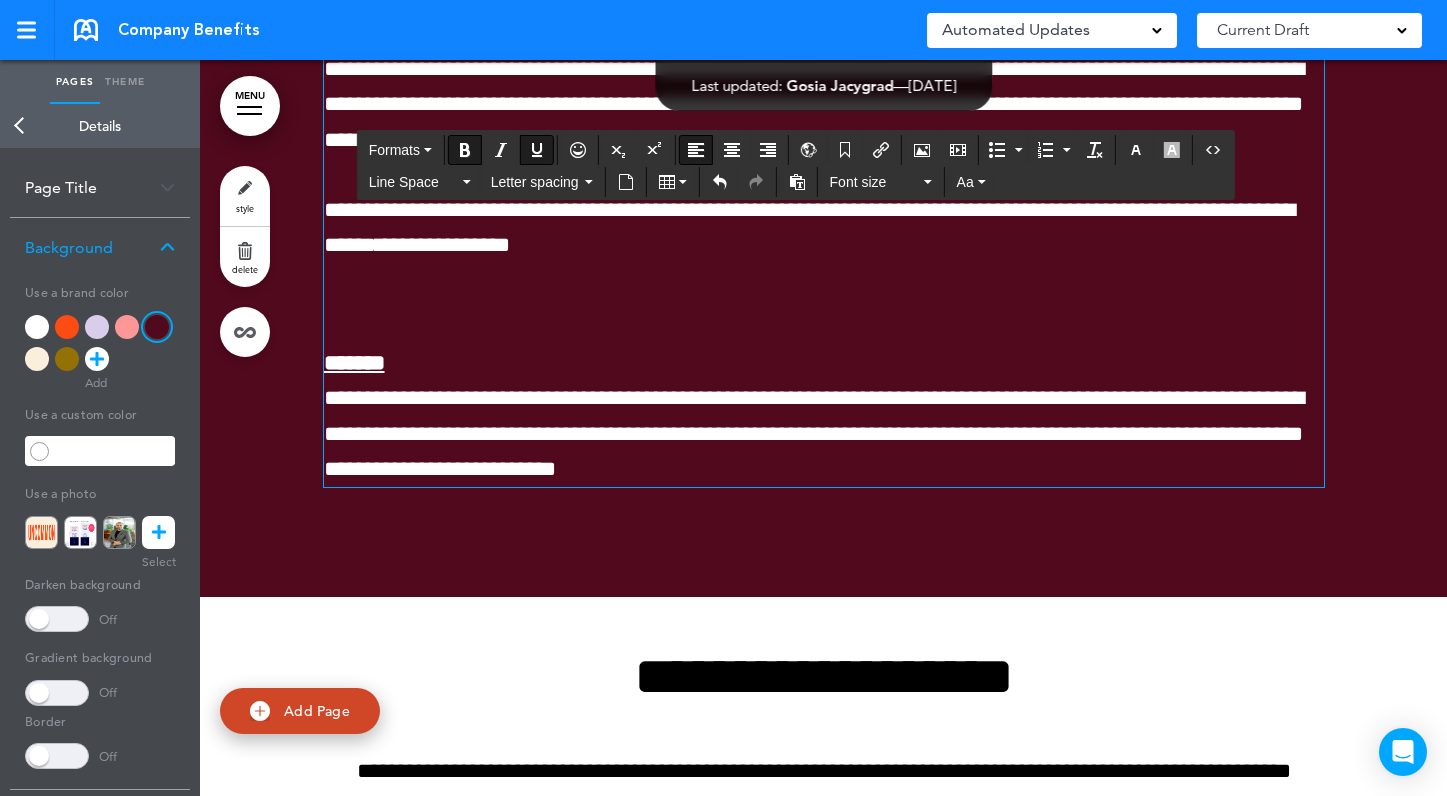 click on "**********" at bounding box center (824, 252) 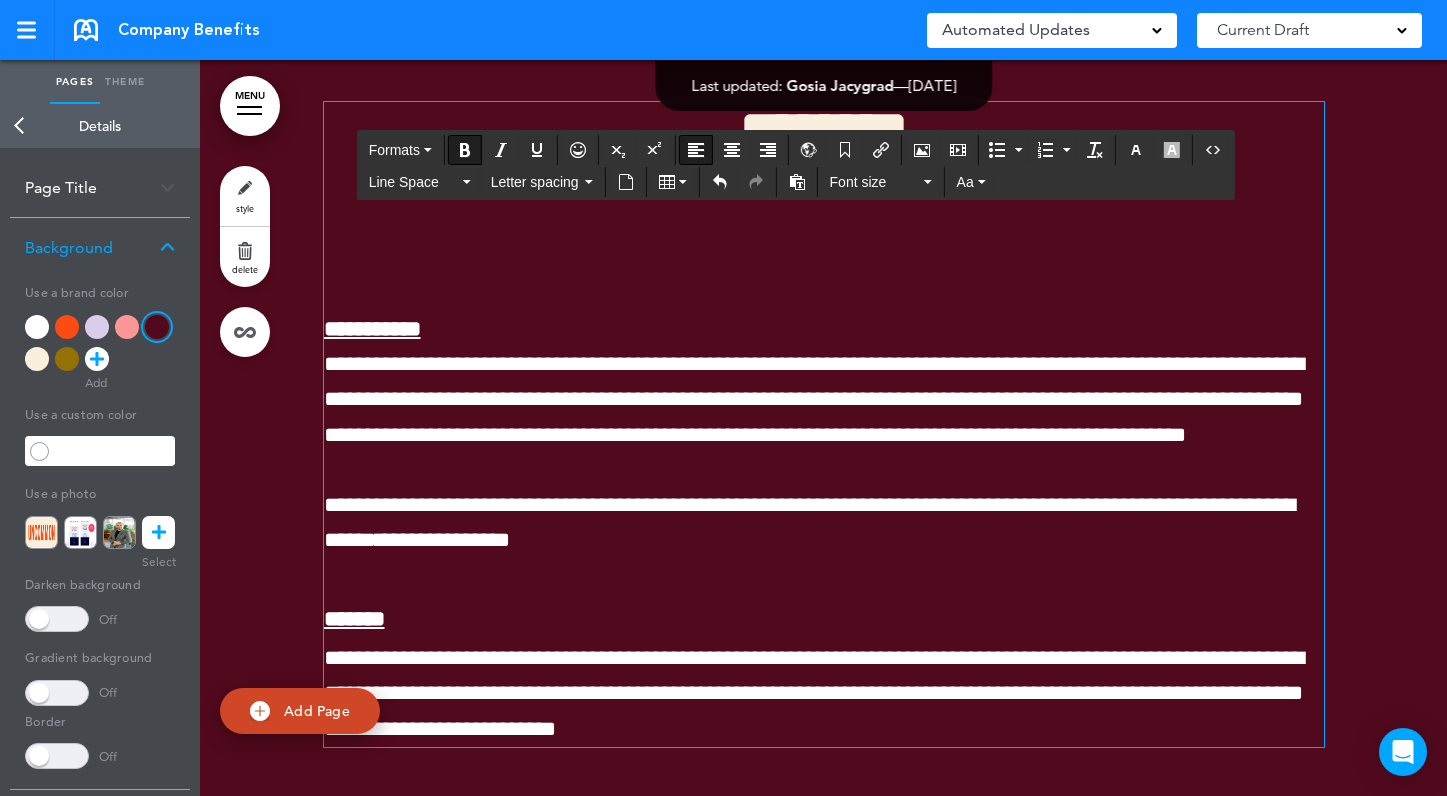 scroll, scrollTop: 9945, scrollLeft: 0, axis: vertical 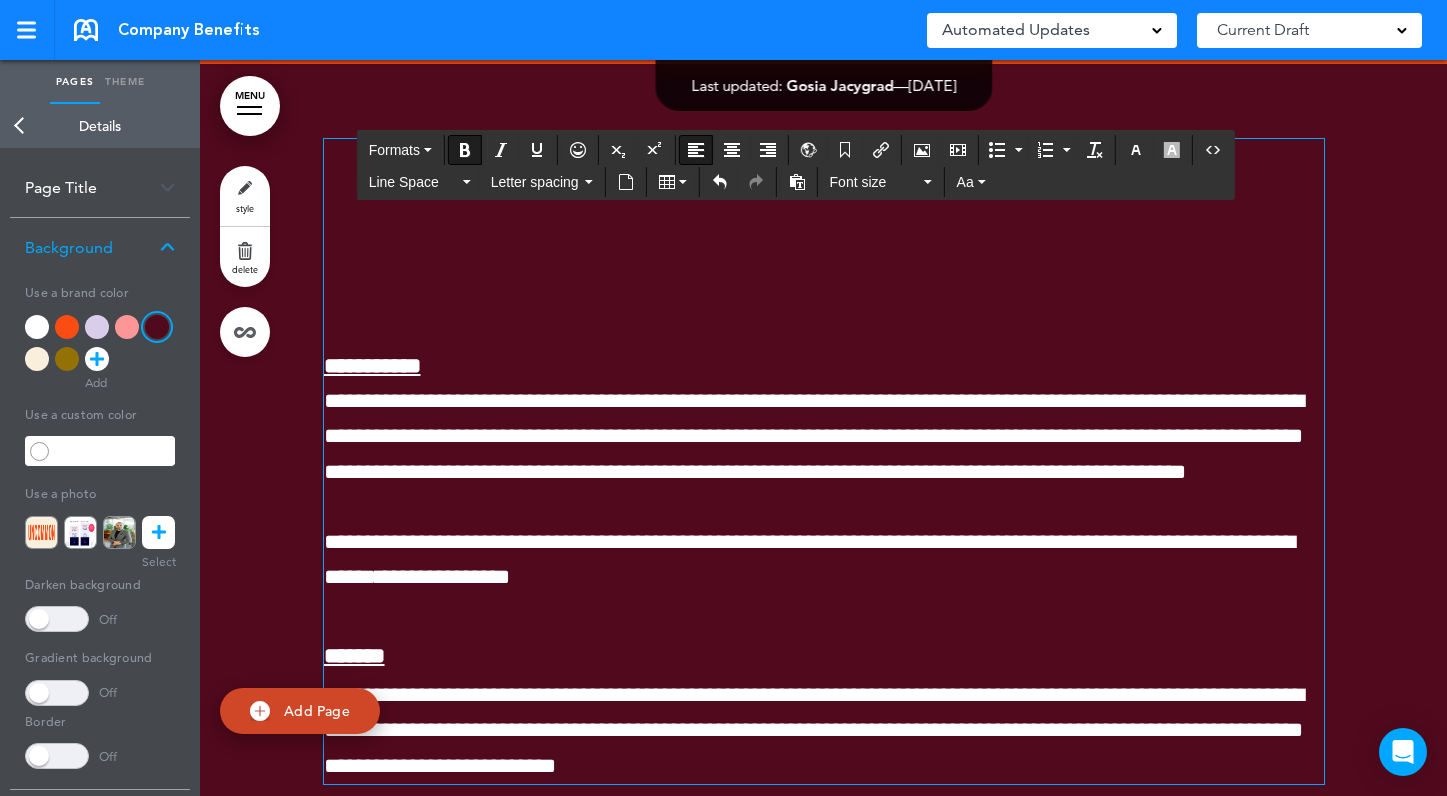 click at bounding box center [824, 271] 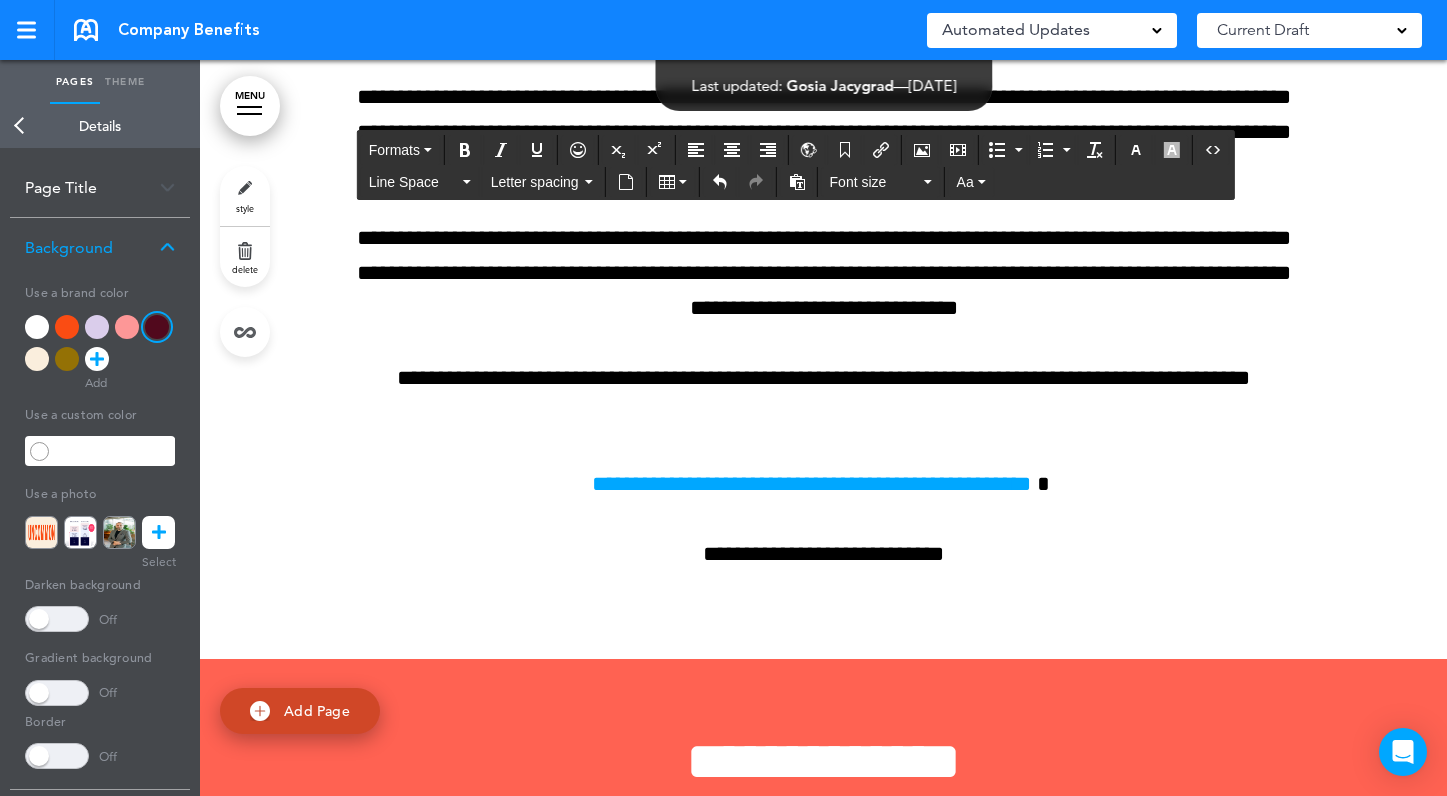 scroll, scrollTop: 10821, scrollLeft: 0, axis: vertical 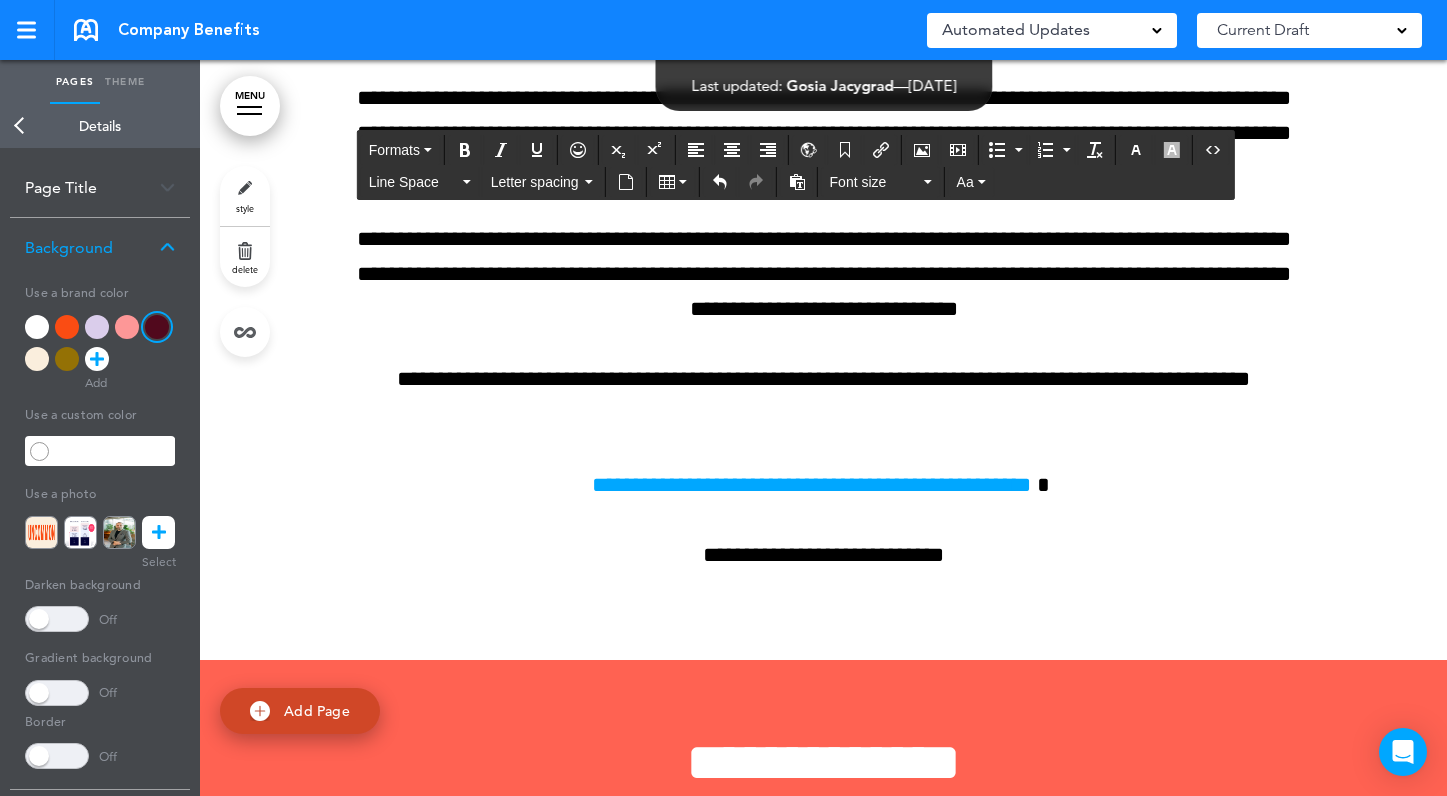click on "style" at bounding box center (245, 196) 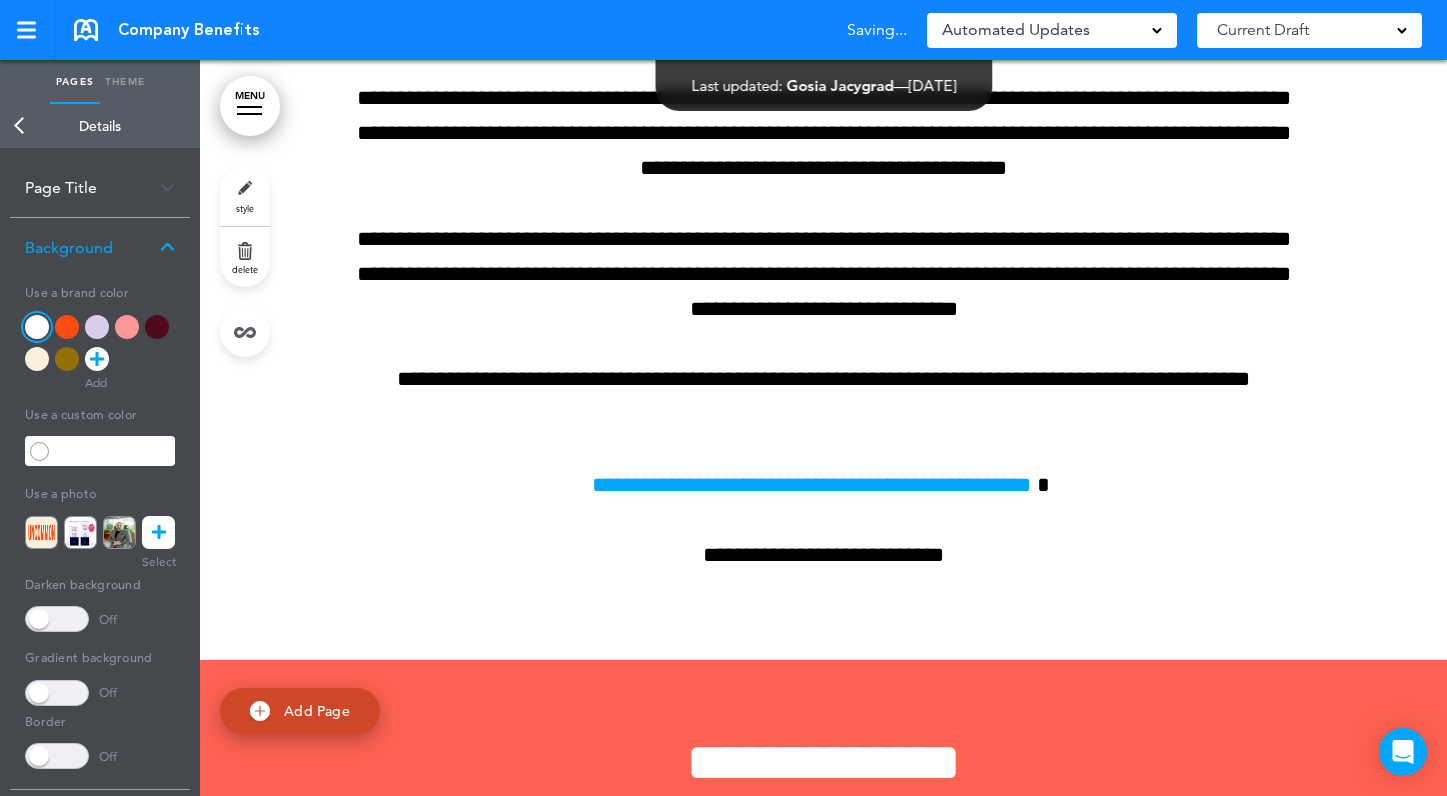 click at bounding box center (37, 359) 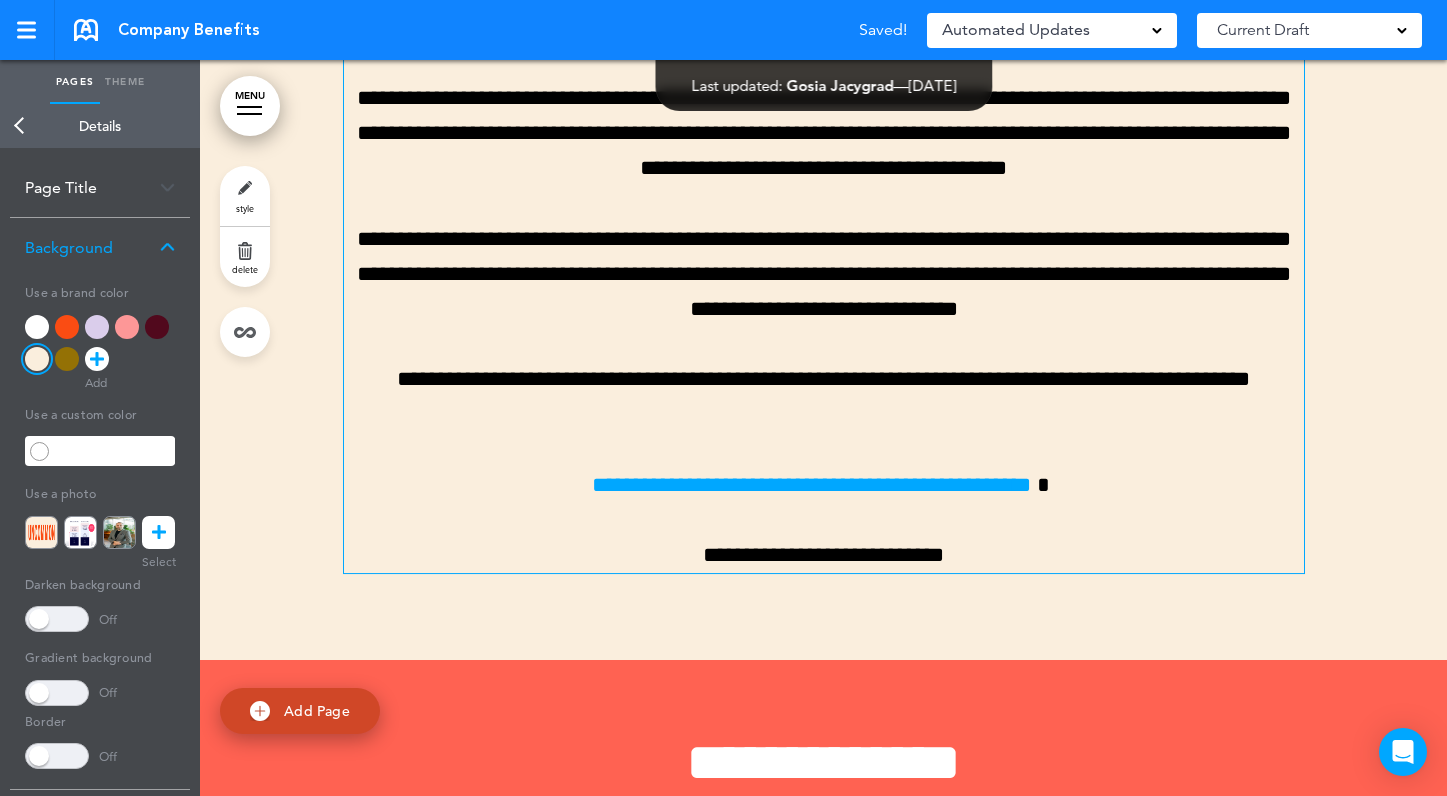 click on "MENU
Formats       Line Space   Letter spacing     Font size   Aa   Formats       Line Space   Letter spacing     40   Aa   Formats       Line Space   Letter spacing     Font size   Aa   Formats       Line Space   Letter spacing     60   Aa   Formats       Line Space   Letter spacing     Font size   Aa   Formats       Line Space   Letter spacing     Font size   Aa   Formats       Line Space   Letter spacing     Font size   Aa   Formats       Line Space   Letter spacing     Font size   Aa   Formats       Line Space   Letter spacing     Font size   Aa   Formats       Line Space   Letter spacing     Font size   Aa   Formats       Line Space   Letter spacing     Font size   Aa   Formats       Line Space   Letter spacing     Font size   Aa
Cancel
Reorder
?
Move or rearrange pages
easily by selecting whole  sections or individual pages.
Go back" at bounding box center (823, -10393) 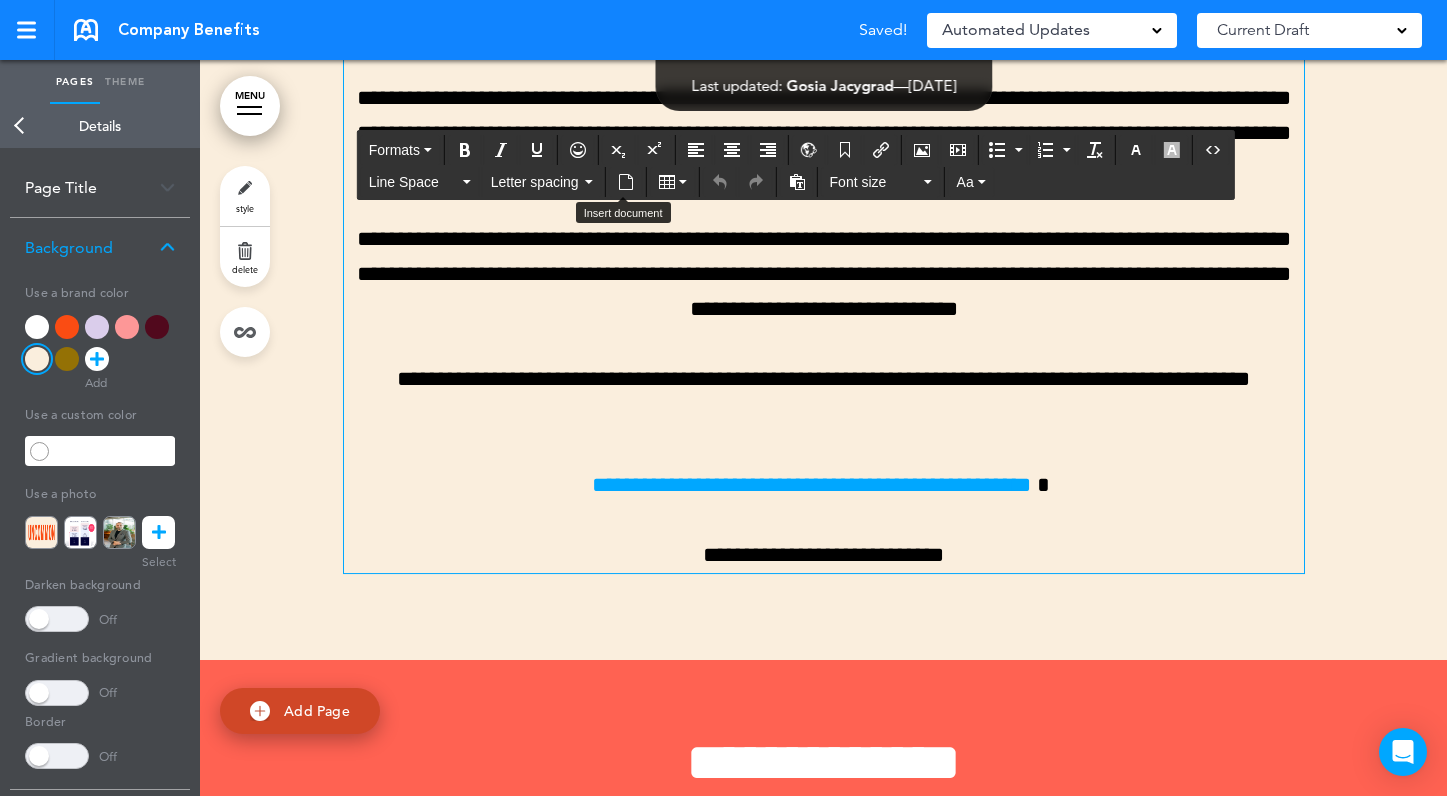 click at bounding box center [626, 182] 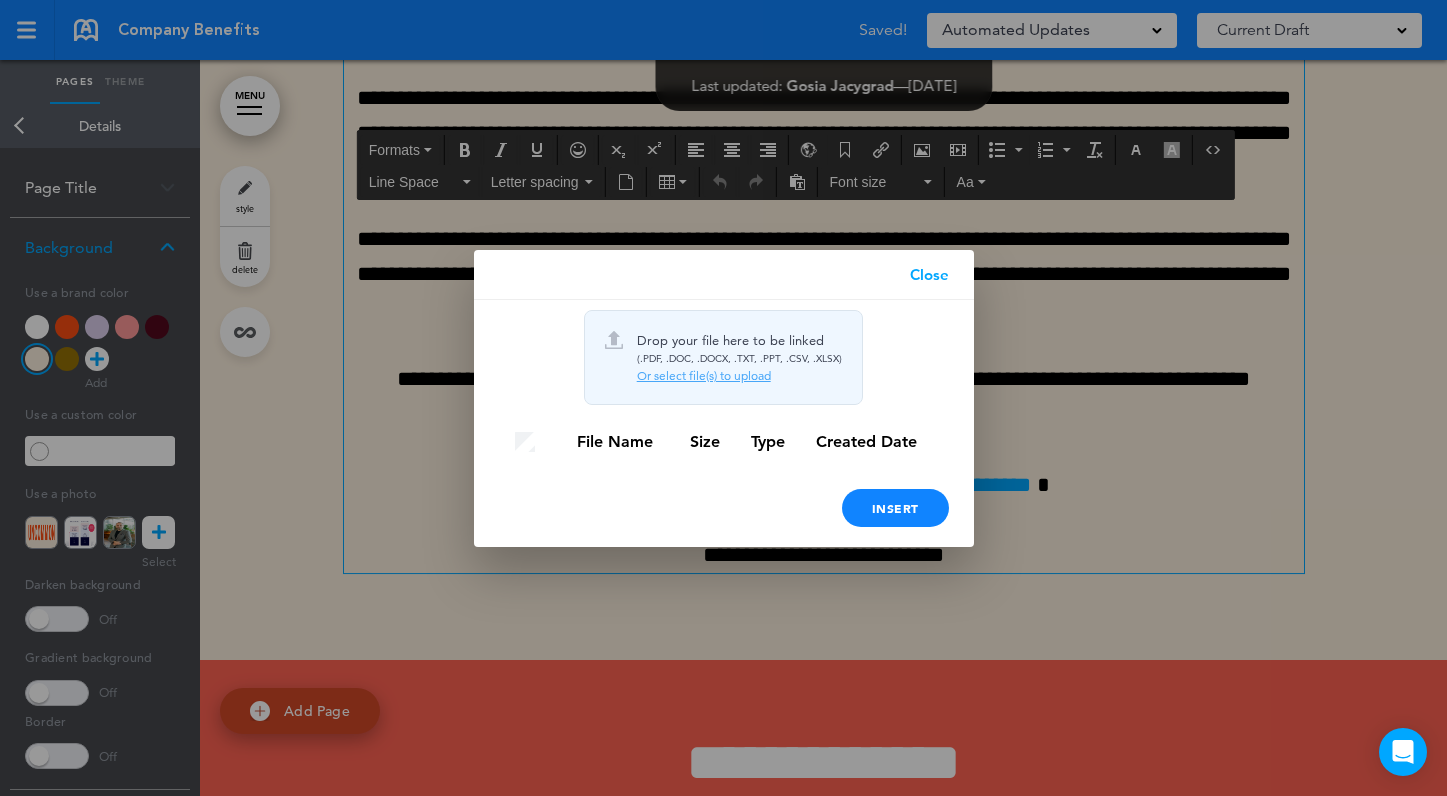 click on "Close" at bounding box center (929, 275) 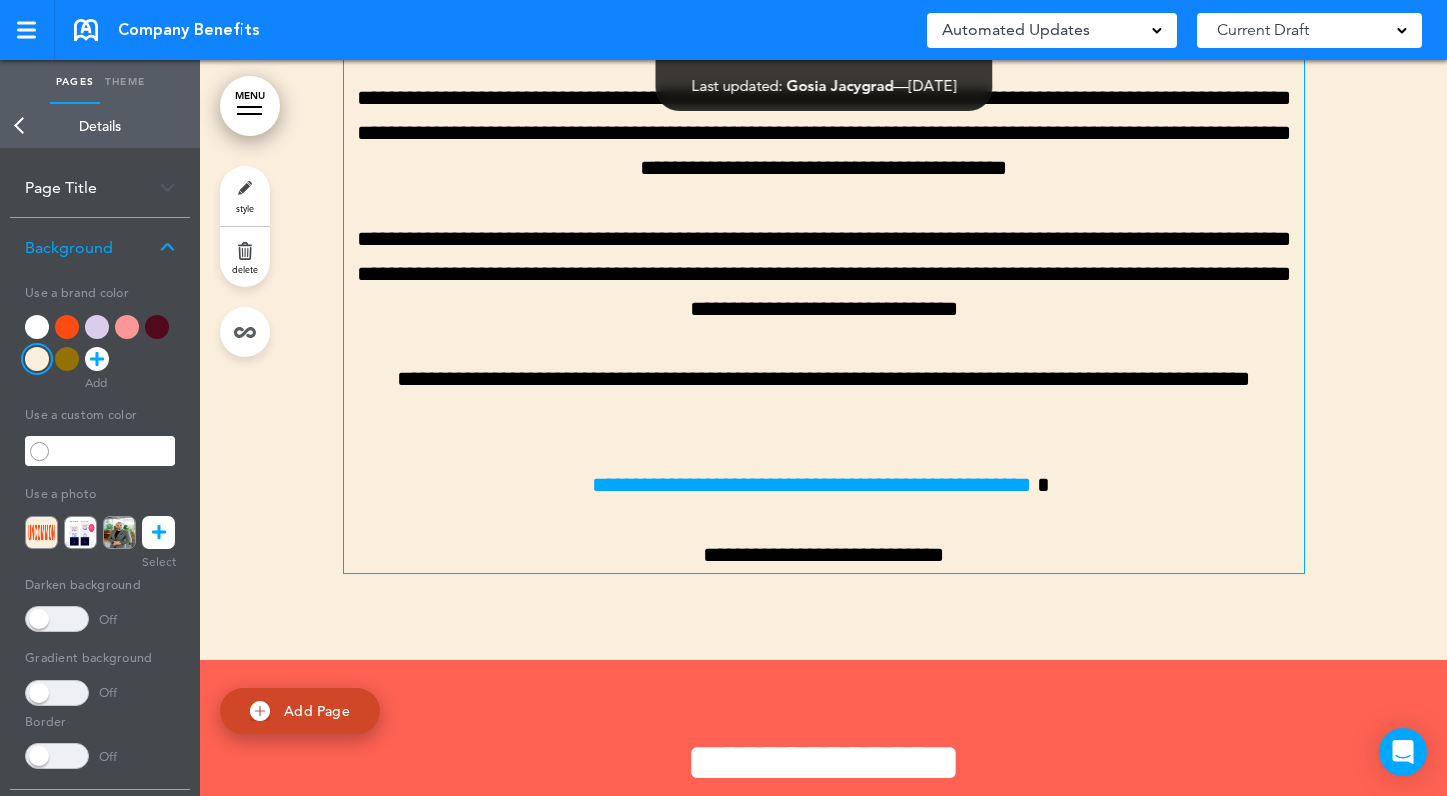 click on "MENU
Formats       Line Space   Letter spacing     Font size   Aa   Formats       Line Space   Letter spacing     40   Aa   Formats       Line Space   Letter spacing     Font size   Aa   Formats       Line Space   Letter spacing     60   Aa   Formats       Line Space   Letter spacing     Font size   Aa   Formats       Line Space   Letter spacing     Font size   Aa   Formats       Line Space   Letter spacing     Font size   Aa   Formats       Line Space   Letter spacing     Font size   Aa   Formats       Line Space   Letter spacing     Font size   Aa   Formats       Line Space   Letter spacing     Font size   Aa   Formats       Line Space   Letter spacing     Font size   Aa   Formats       Line Space   Letter spacing     Font size   Aa   Formats       Line Space   Letter spacing     Font size   Aa
Cancel
Reorder
?
Move or rearrange pages
easily by selecting whole  sections or individual pages." at bounding box center (823, -10393) 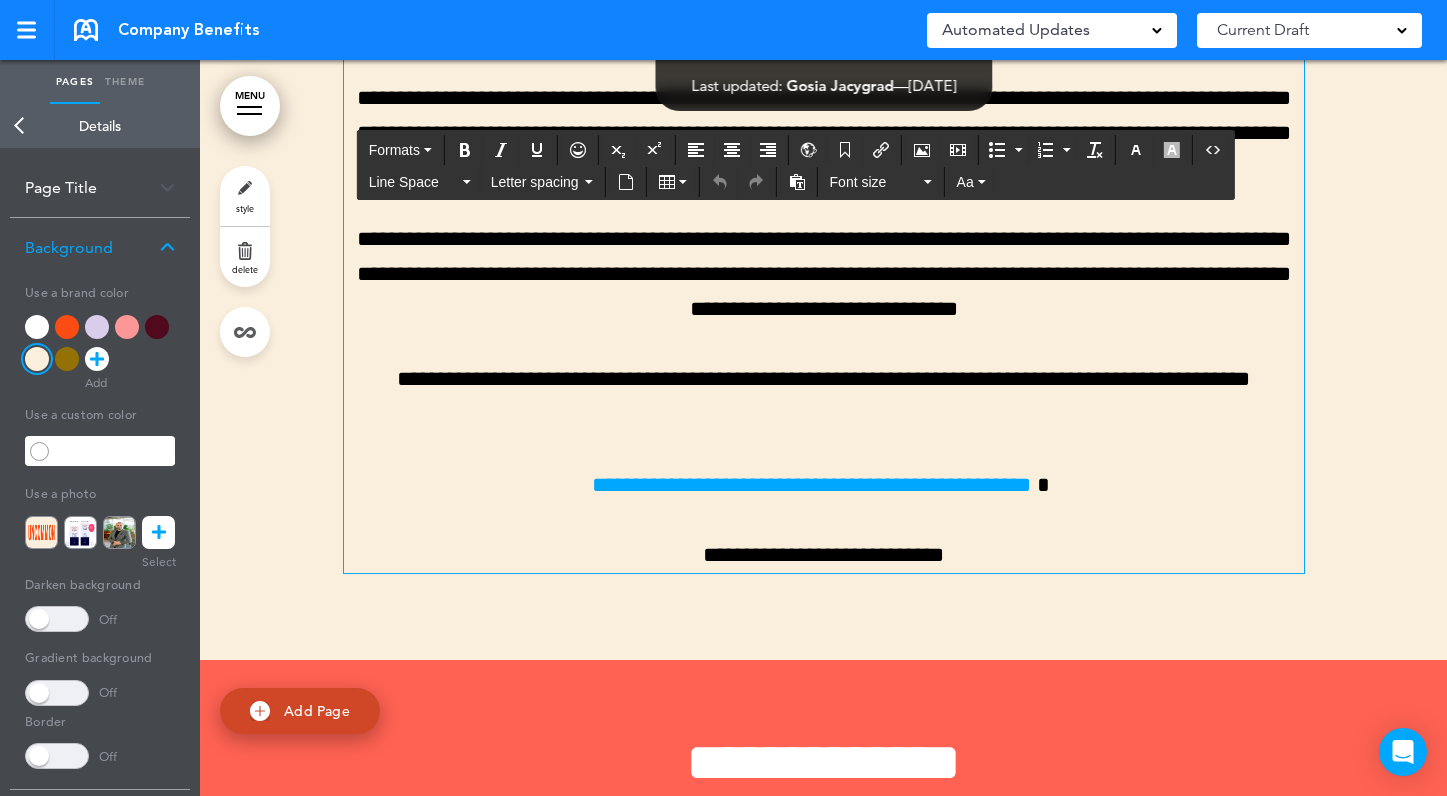click on "Font size" at bounding box center [875, 182] 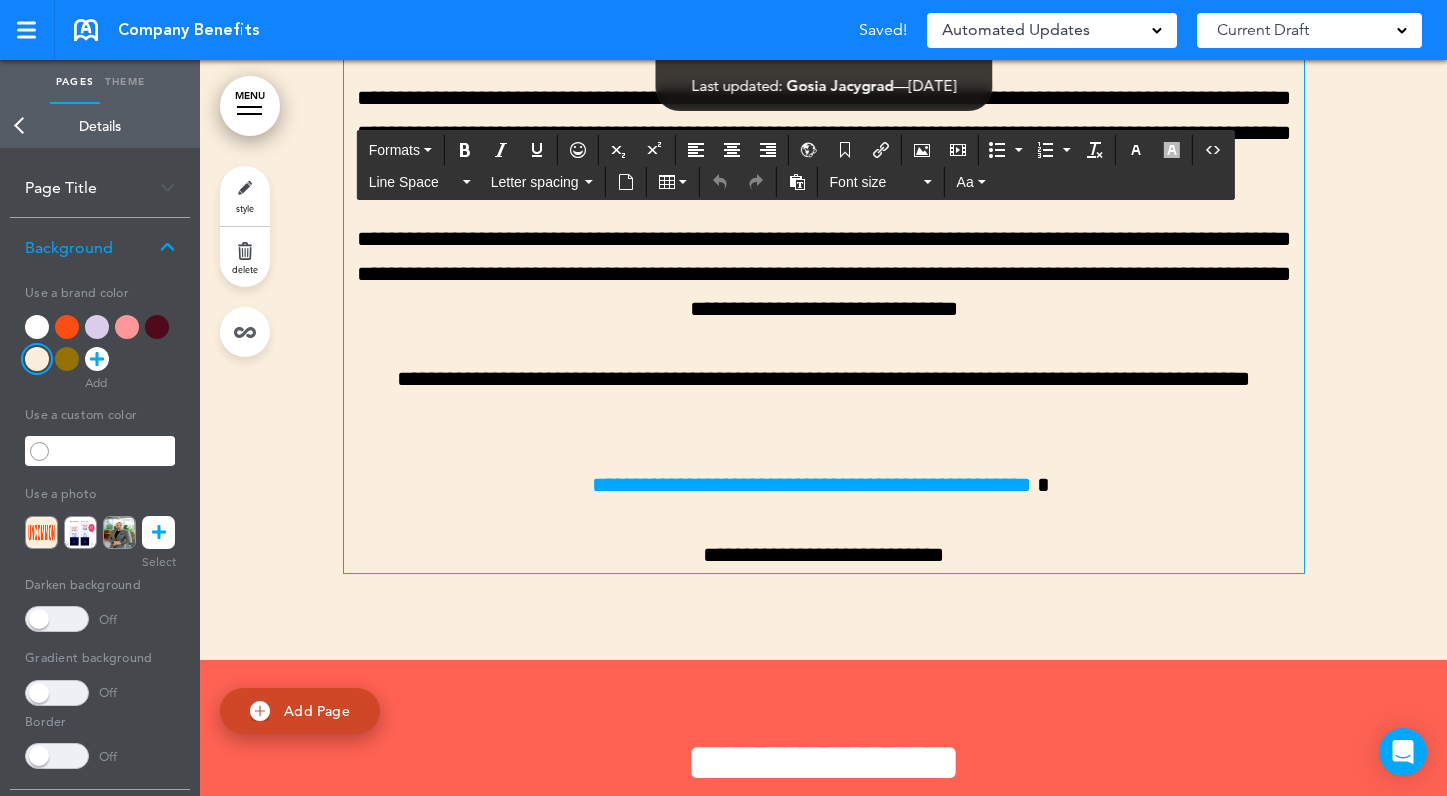 click on "**********" at bounding box center (824, 134) 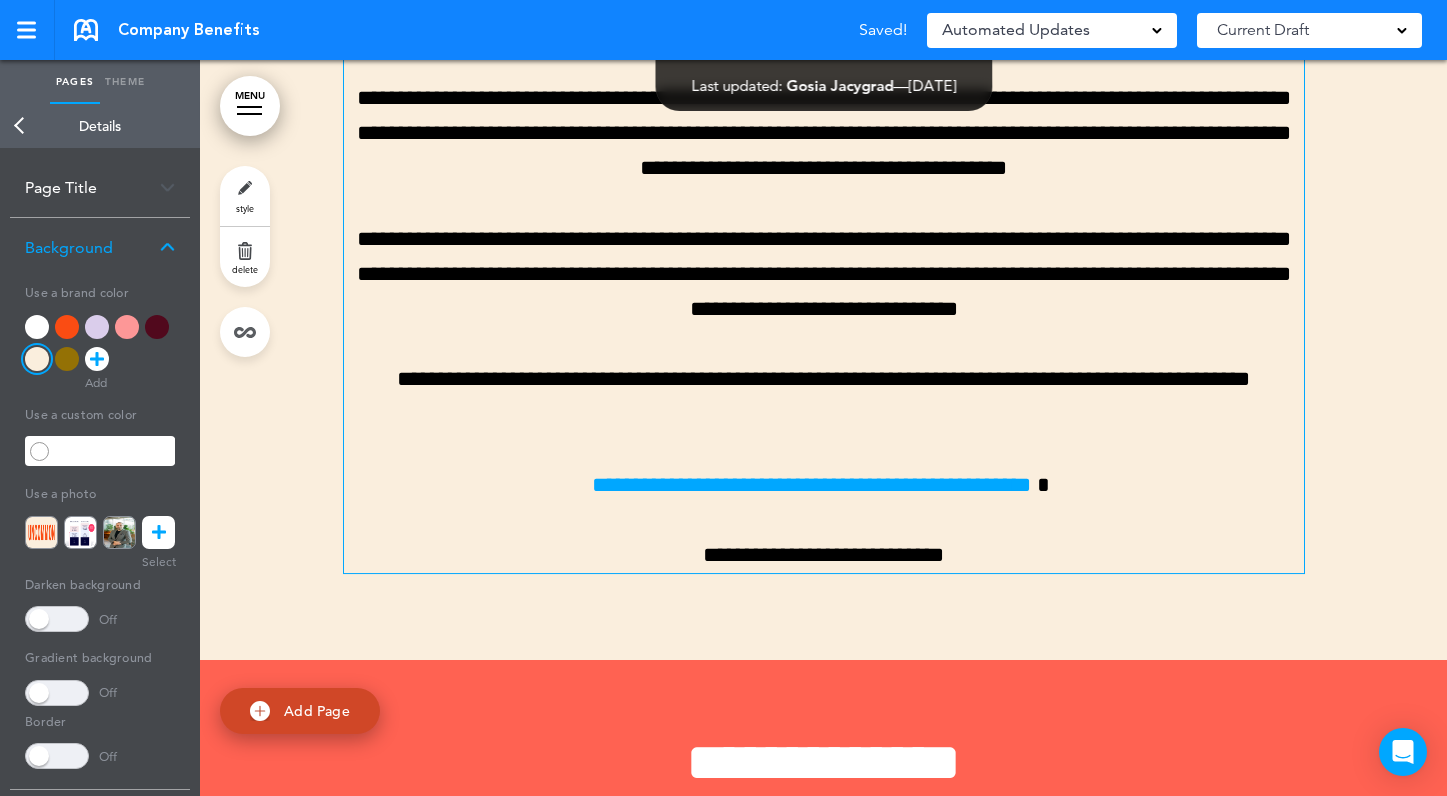 click on "MENU
Formats       Line Space   Letter spacing     Font size   Aa   Formats       Line Space   Letter spacing     40   Aa   Formats       Line Space   Letter spacing     Font size   Aa   Formats       Line Space   Letter spacing     60   Aa   Formats       Line Space   Letter spacing     Font size   Aa   Formats       Line Space   Letter spacing     Font size   Aa   Formats       Line Space   Letter spacing     Font size   Aa   Formats       Line Space   Letter spacing     Font size   Aa   Formats       Line Space   Letter spacing     Font size   Aa   Formats       Line Space   Letter spacing     Font size   Aa   Formats       Line Space   Letter spacing     Font size   Aa   Formats       Line Space   Letter spacing     Font size   Aa   Formats       Line Space   Letter spacing     Font size   Aa
Cancel
Reorder
?
Move or rearrange pages
easily by selecting whole  sections or individual pages." at bounding box center [823, -10393] 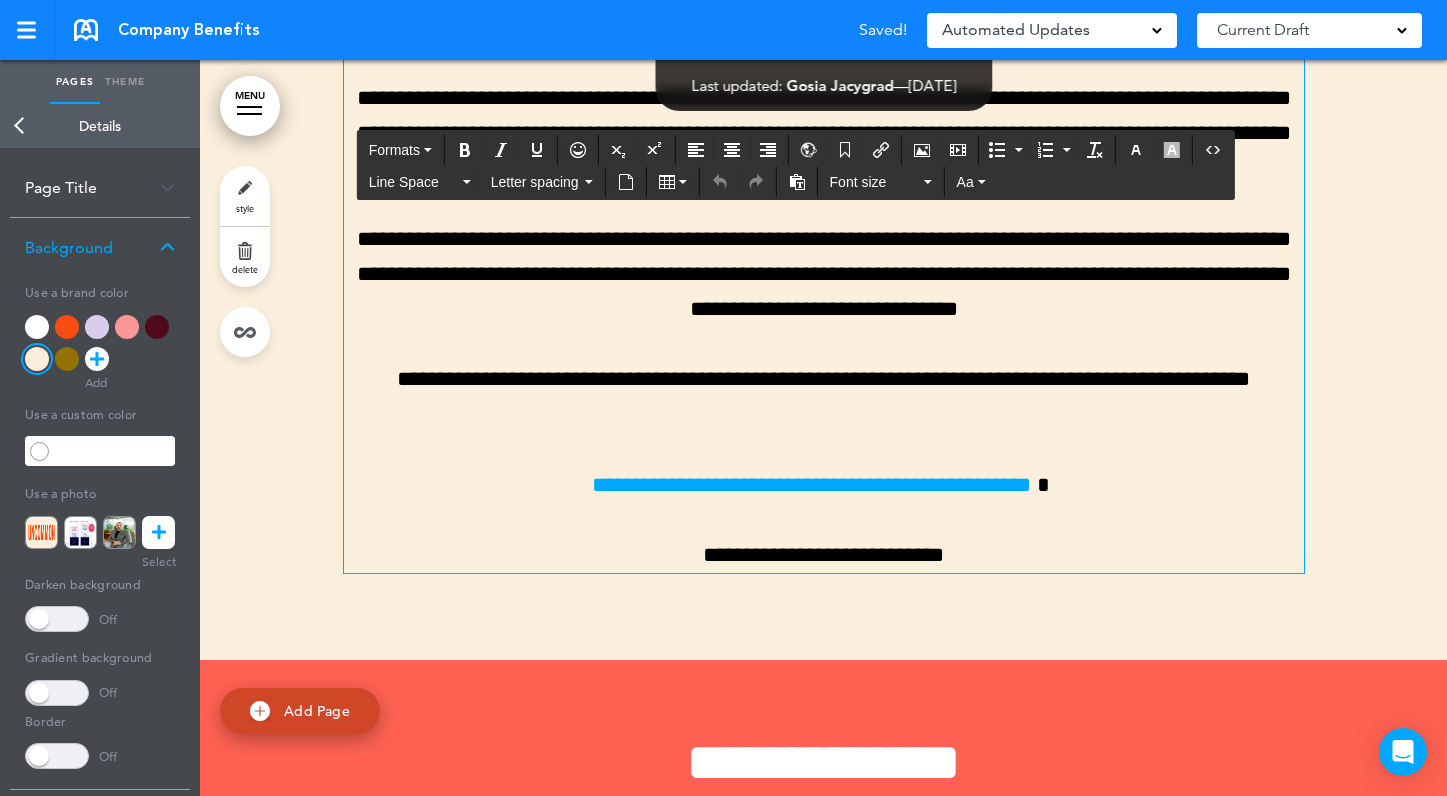 click on "Aa" at bounding box center (971, 182) 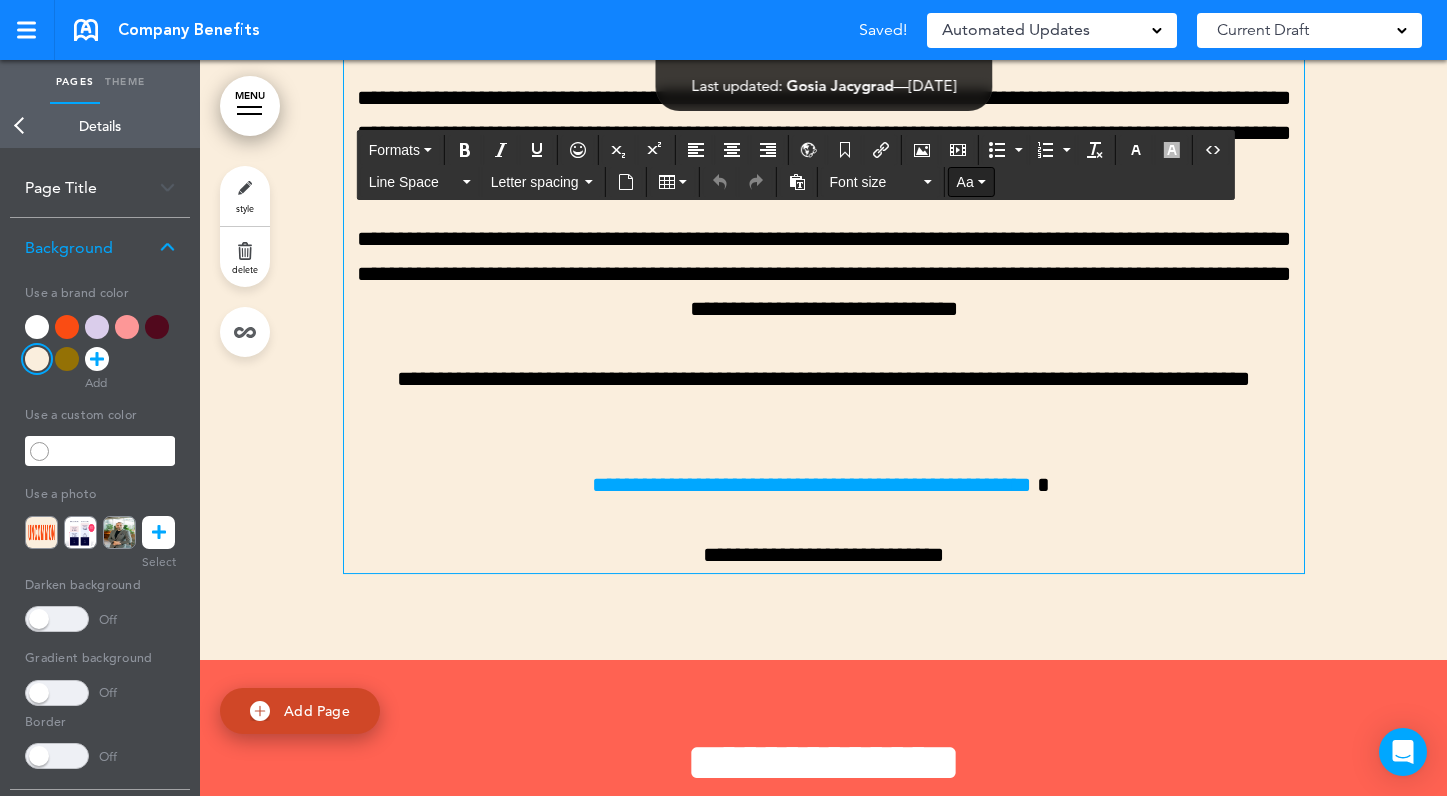 click on "Aa" at bounding box center [971, 182] 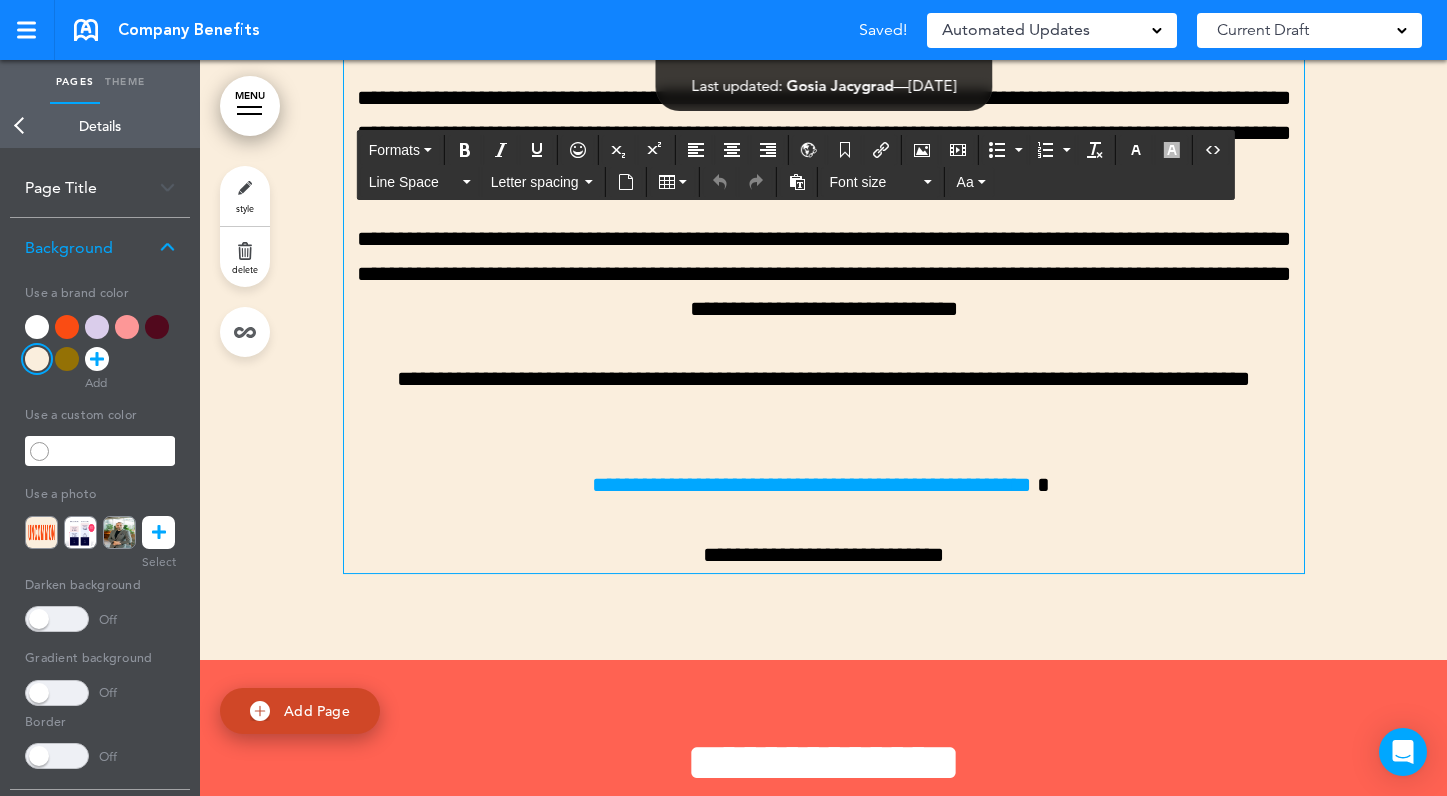 click on "**********" at bounding box center [824, 274] 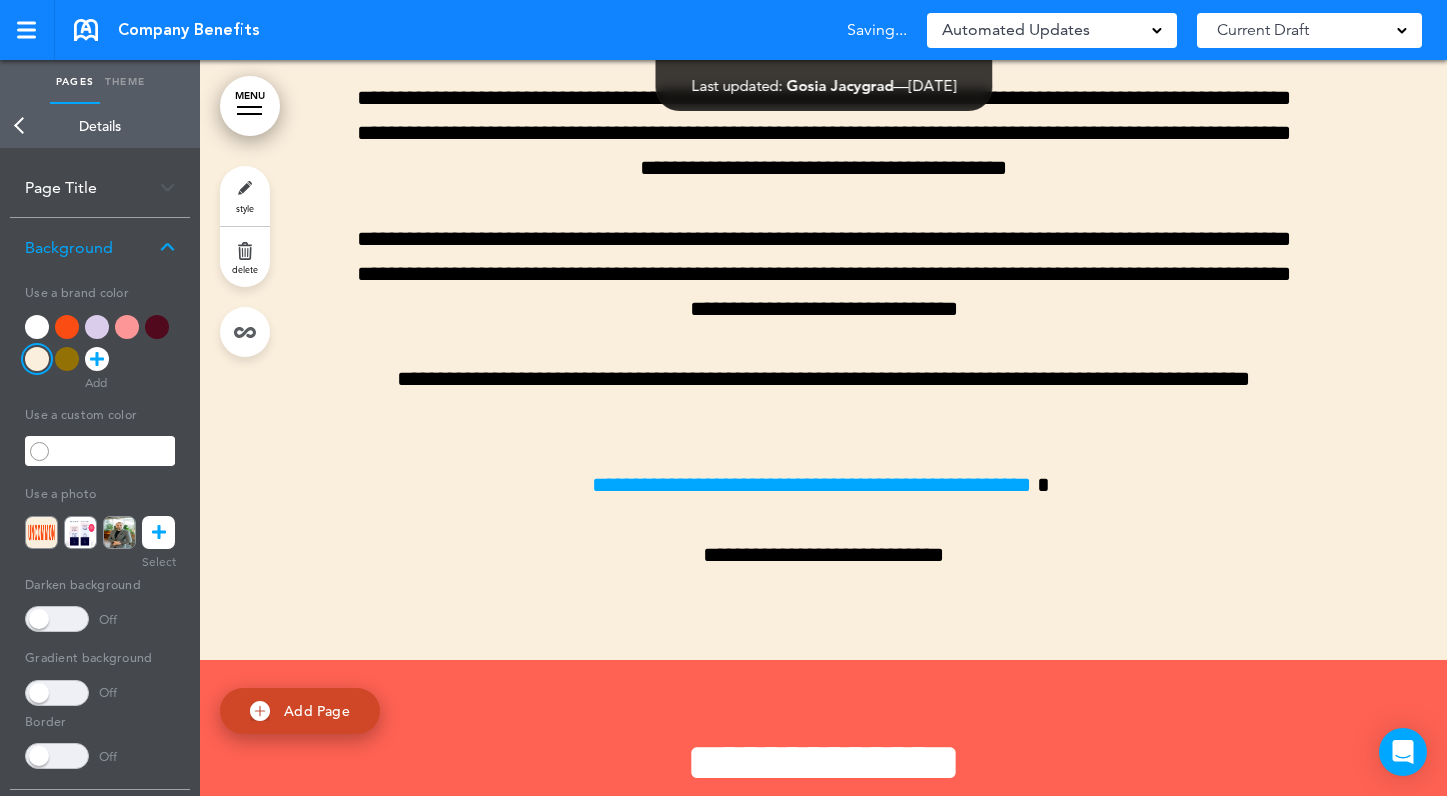 click at bounding box center [823, 292] 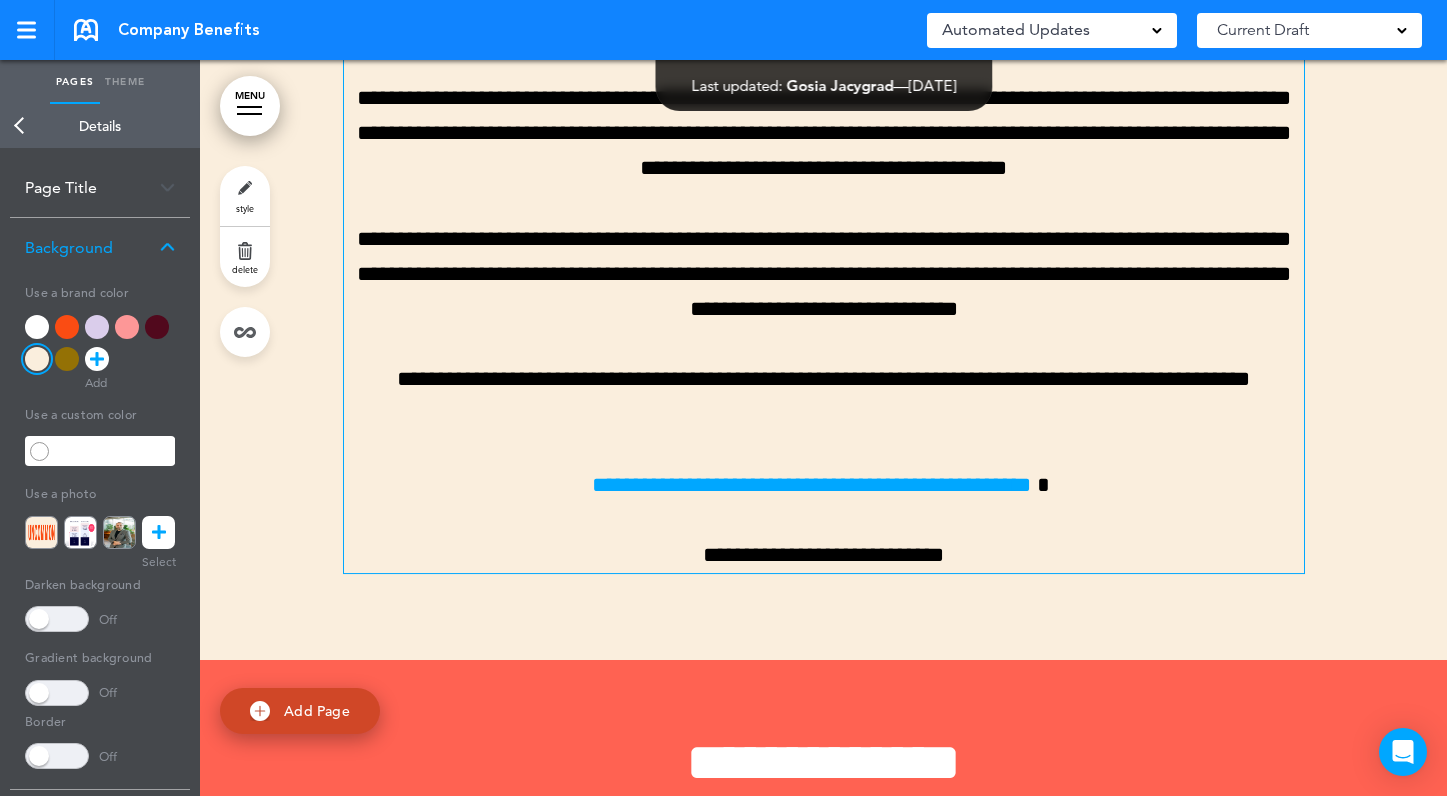 click on "MENU
Formats       Line Space   Letter spacing     Font size   Aa   Formats       Line Space   Letter spacing     40   Aa   Formats       Line Space   Letter spacing     Font size   Aa   Formats       Line Space   Letter spacing     60   Aa   Formats       Line Space   Letter spacing     Font size   Aa   Formats       Line Space   Letter spacing     Font size   Aa   Formats       Line Space   Letter spacing     Font size   Aa   Formats       Line Space   Letter spacing     Font size   Aa   Formats       Line Space   Letter spacing     Font size   Aa   Formats       Line Space   Letter spacing     Font size   Aa   Formats       Line Space   Letter spacing     Font size   Aa   Formats       Line Space   Letter spacing     Font size   Aa   Formats       Line Space   Letter spacing     Font size   Aa
Cancel
Reorder
?
Move or rearrange pages
easily by selecting whole  sections or individual pages." at bounding box center [823, -10393] 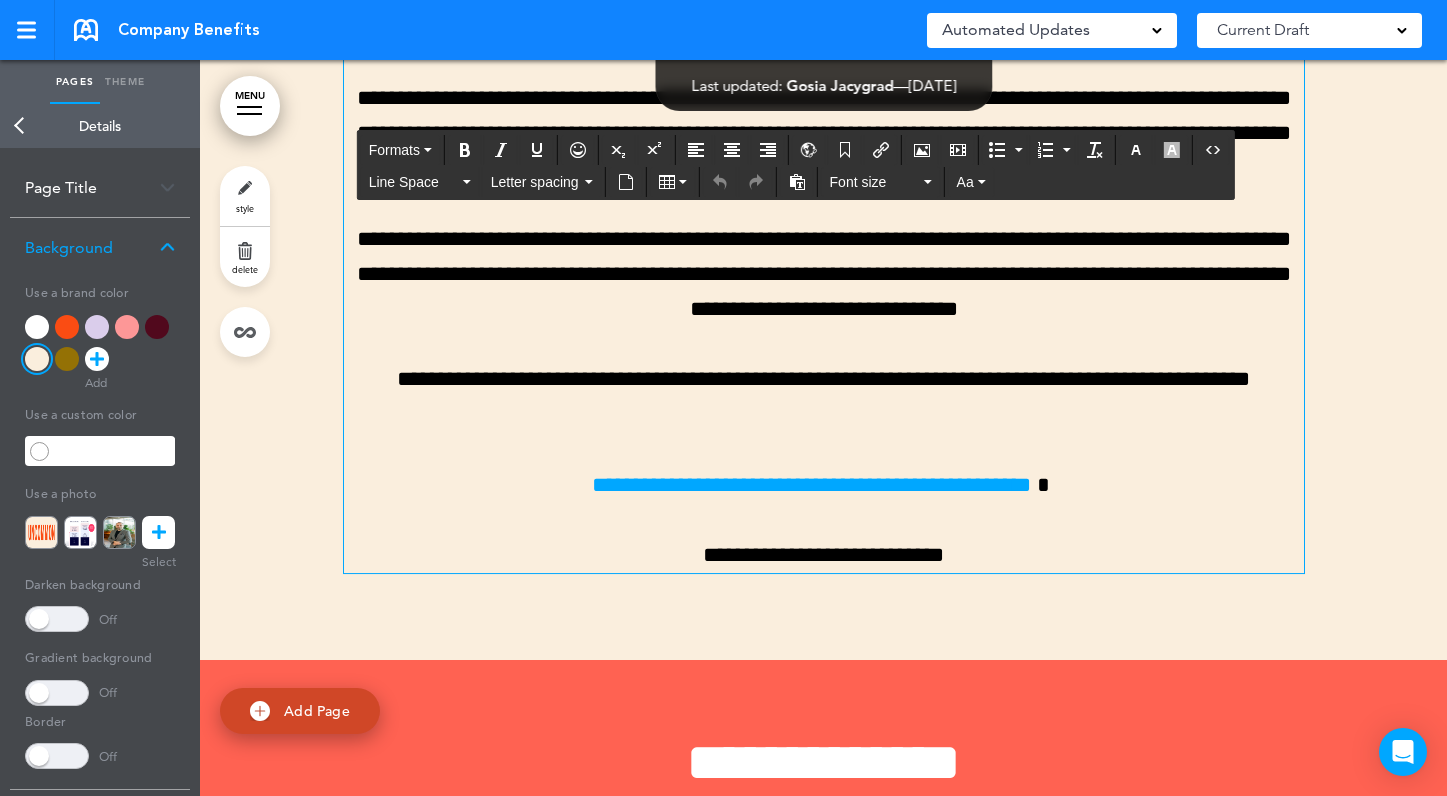 click on "Line Space   Letter spacing     Font size   Aa" at bounding box center (796, 181) 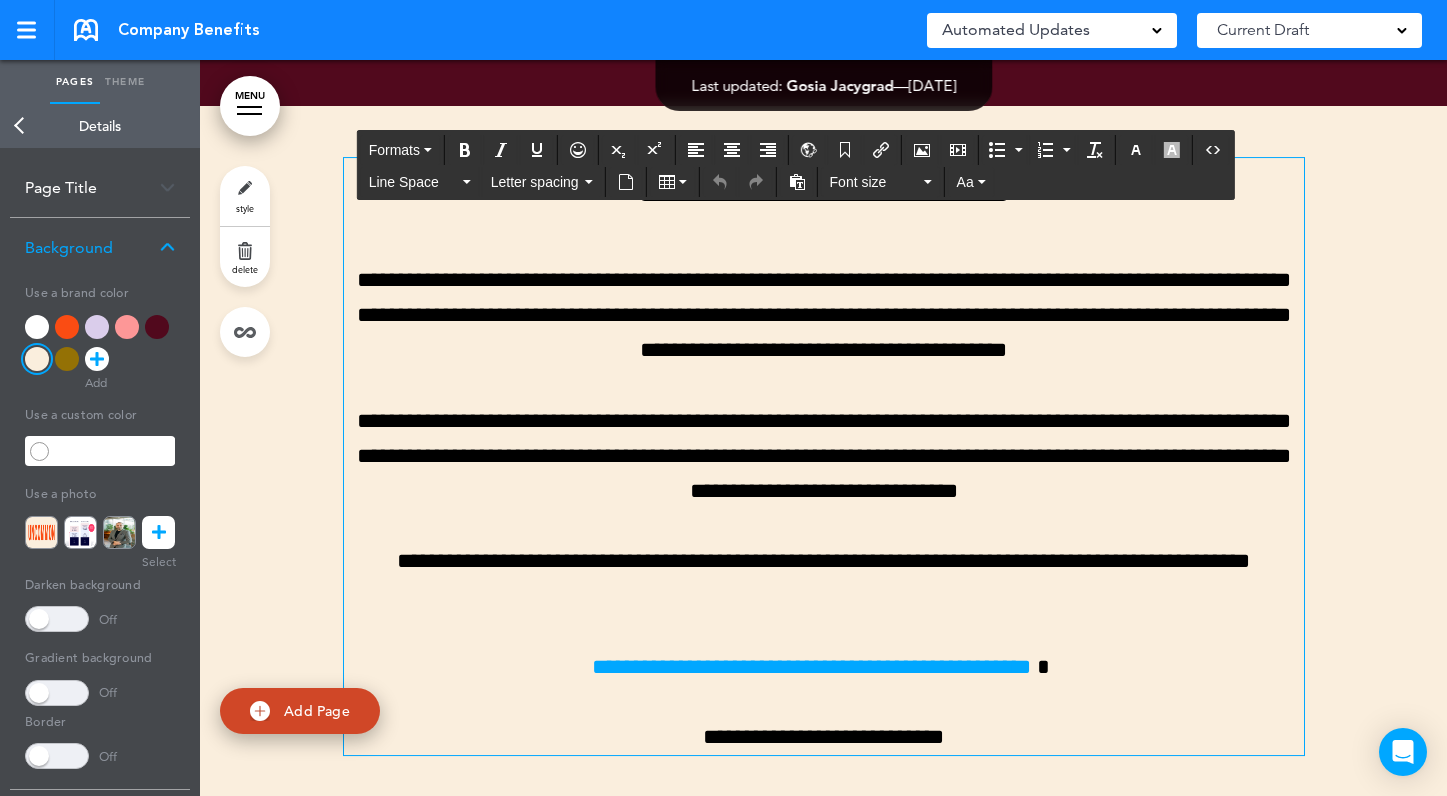 scroll, scrollTop: 10640, scrollLeft: 0, axis: vertical 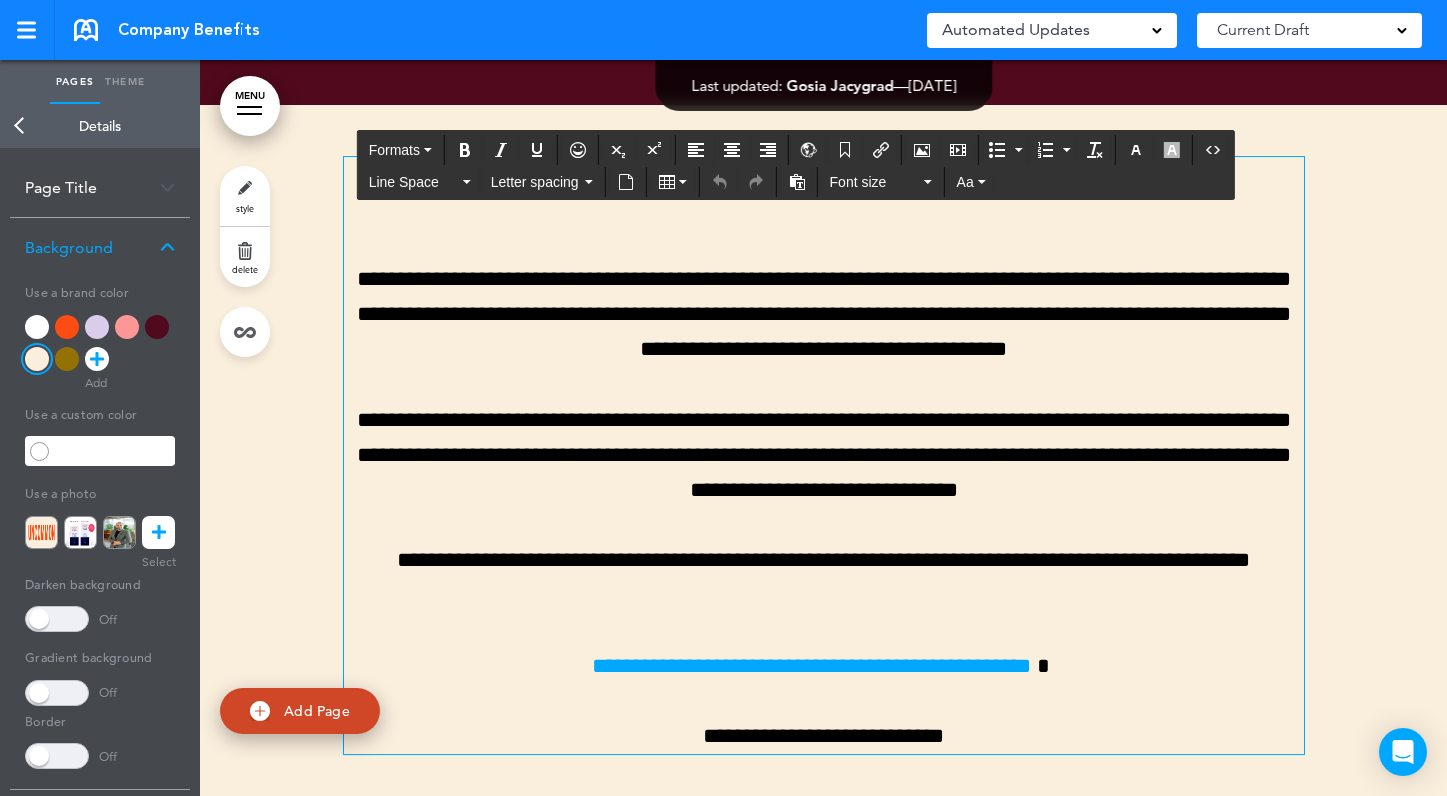 click on "**********" at bounding box center [824, 184] 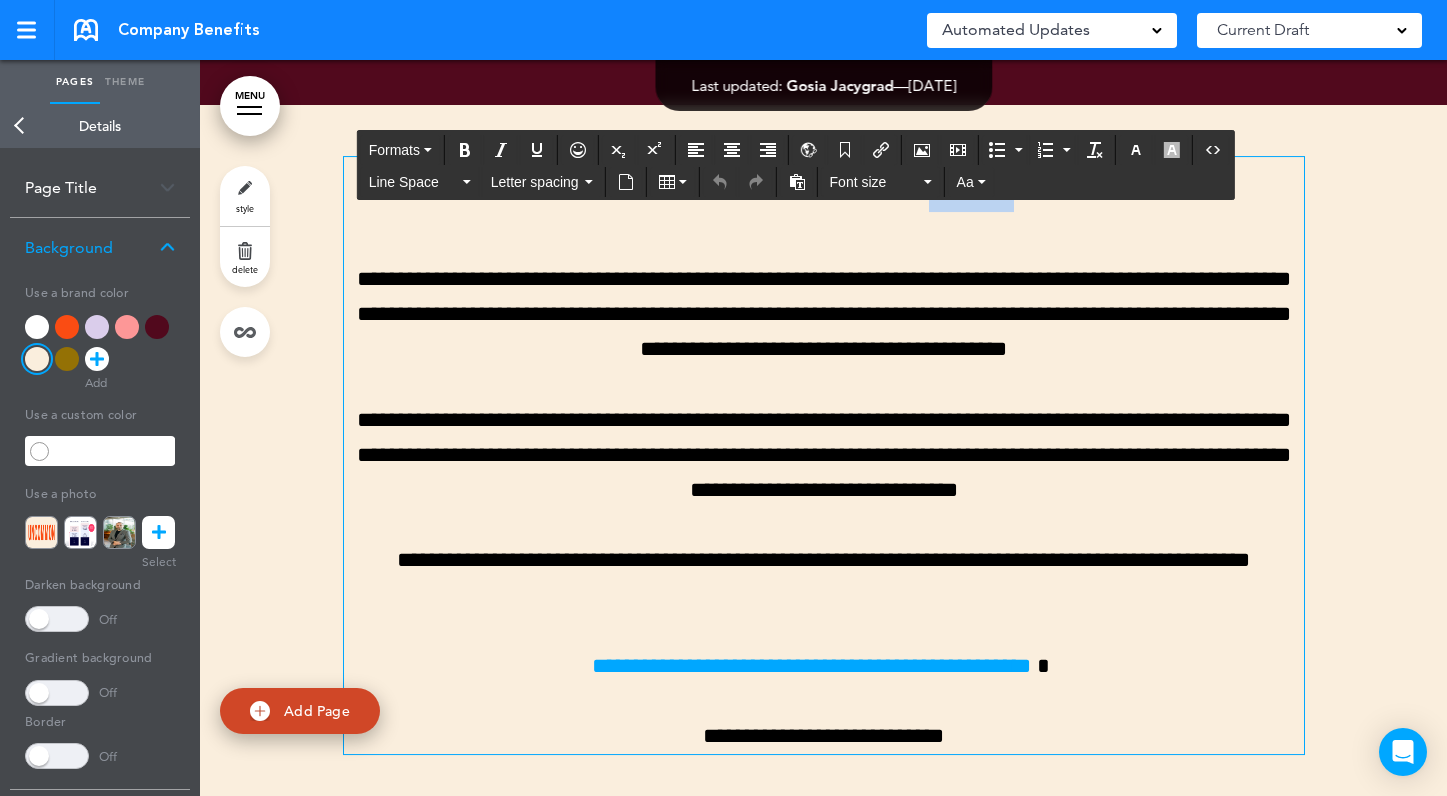 click on "**********" at bounding box center (824, 184) 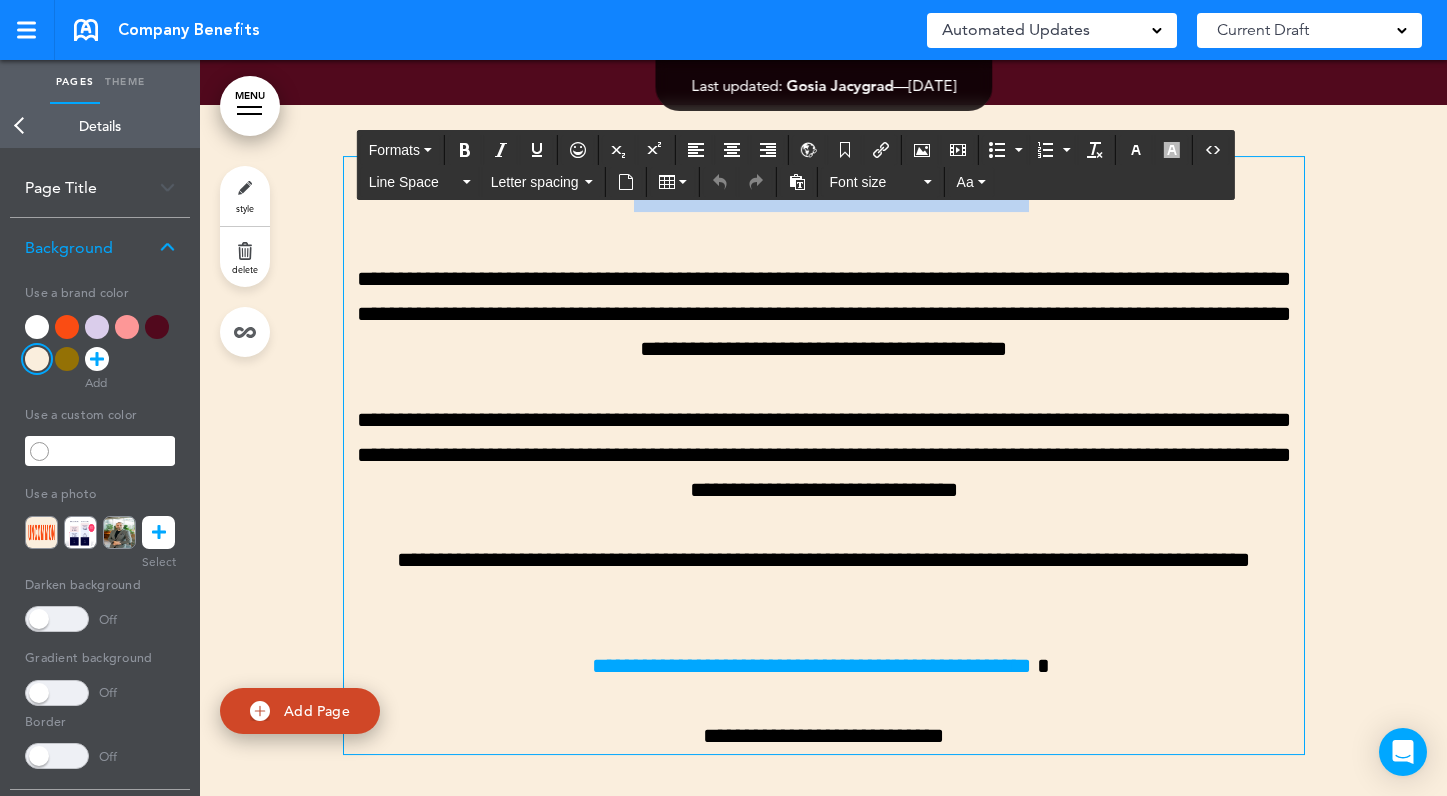 click on "**********" at bounding box center (824, 184) 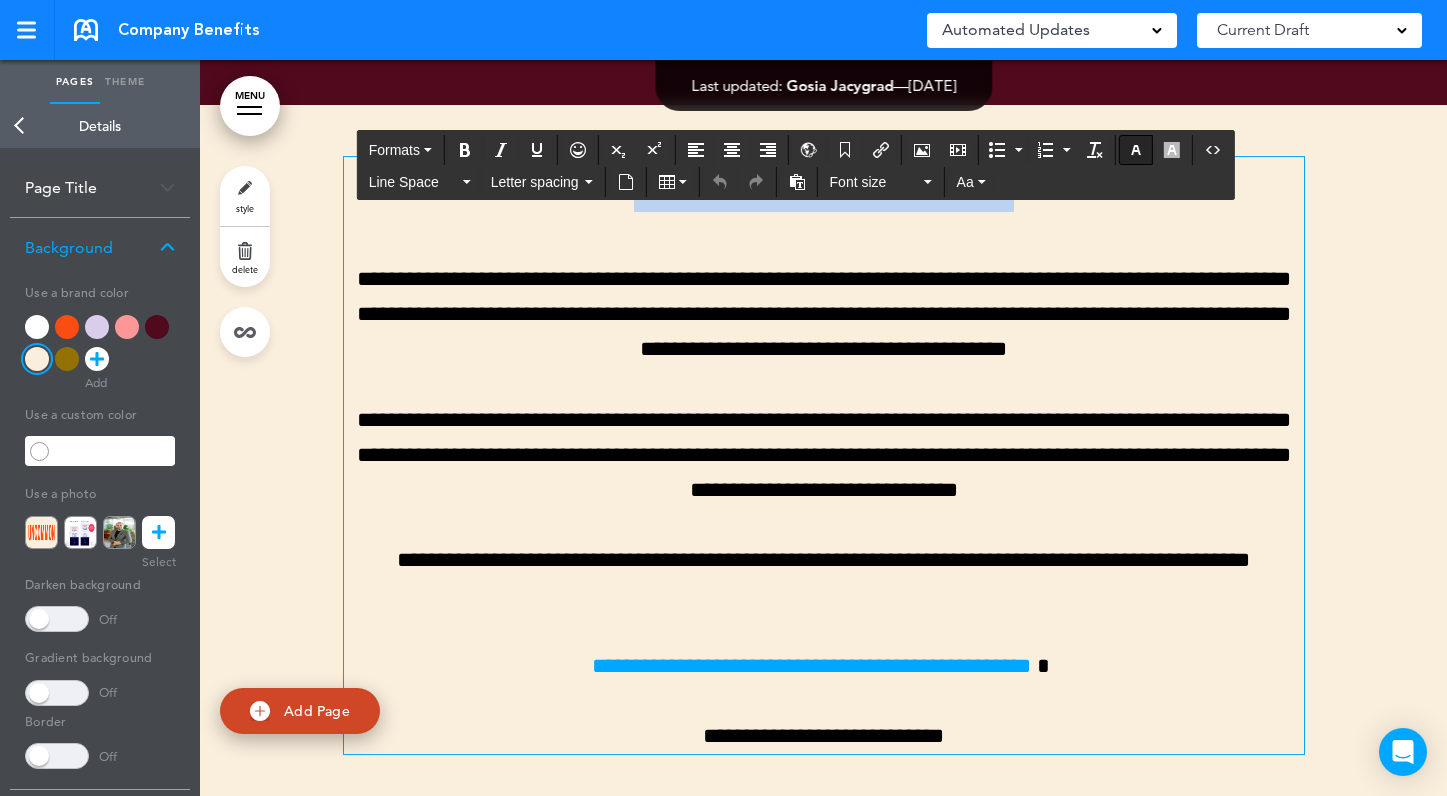 click at bounding box center [1136, 150] 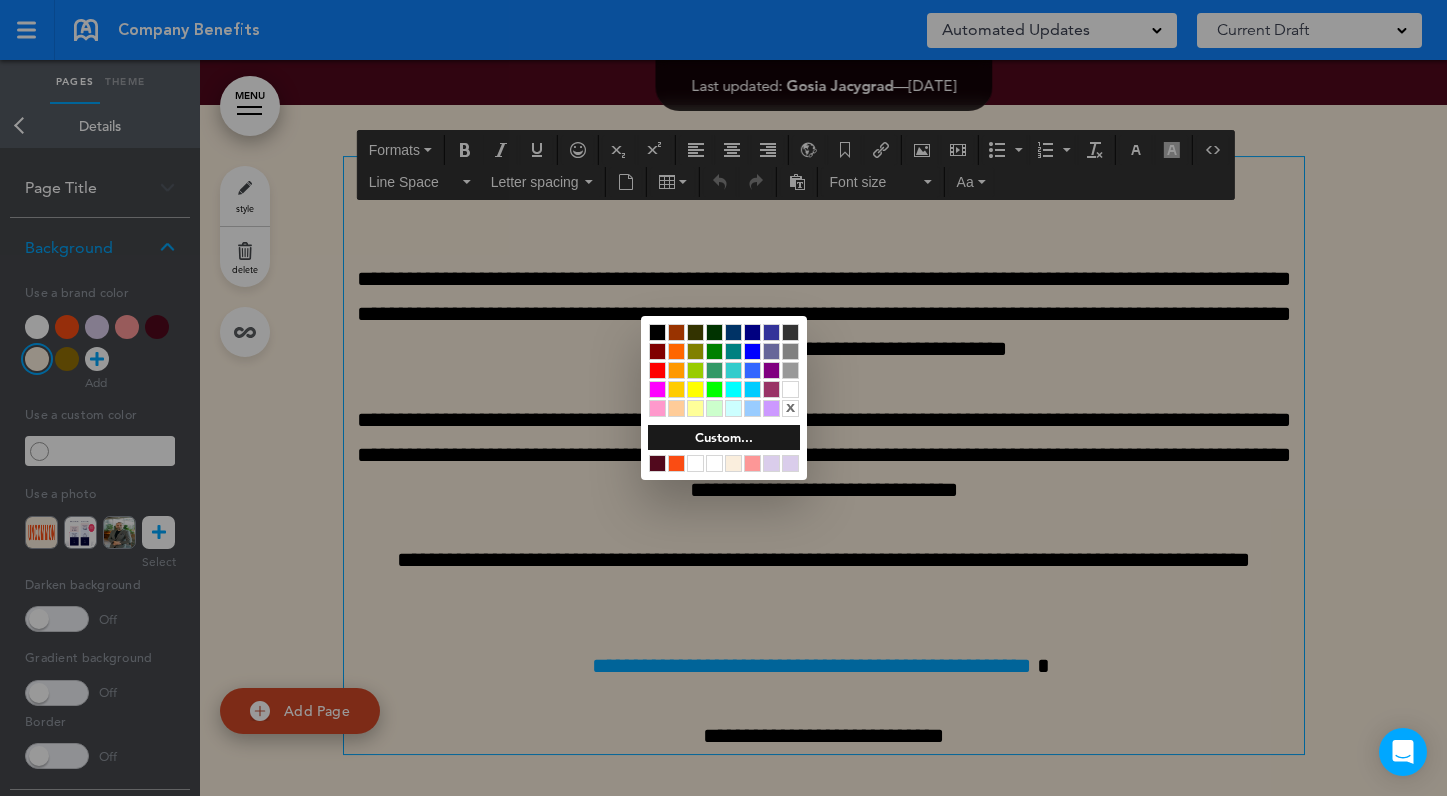click at bounding box center [676, 463] 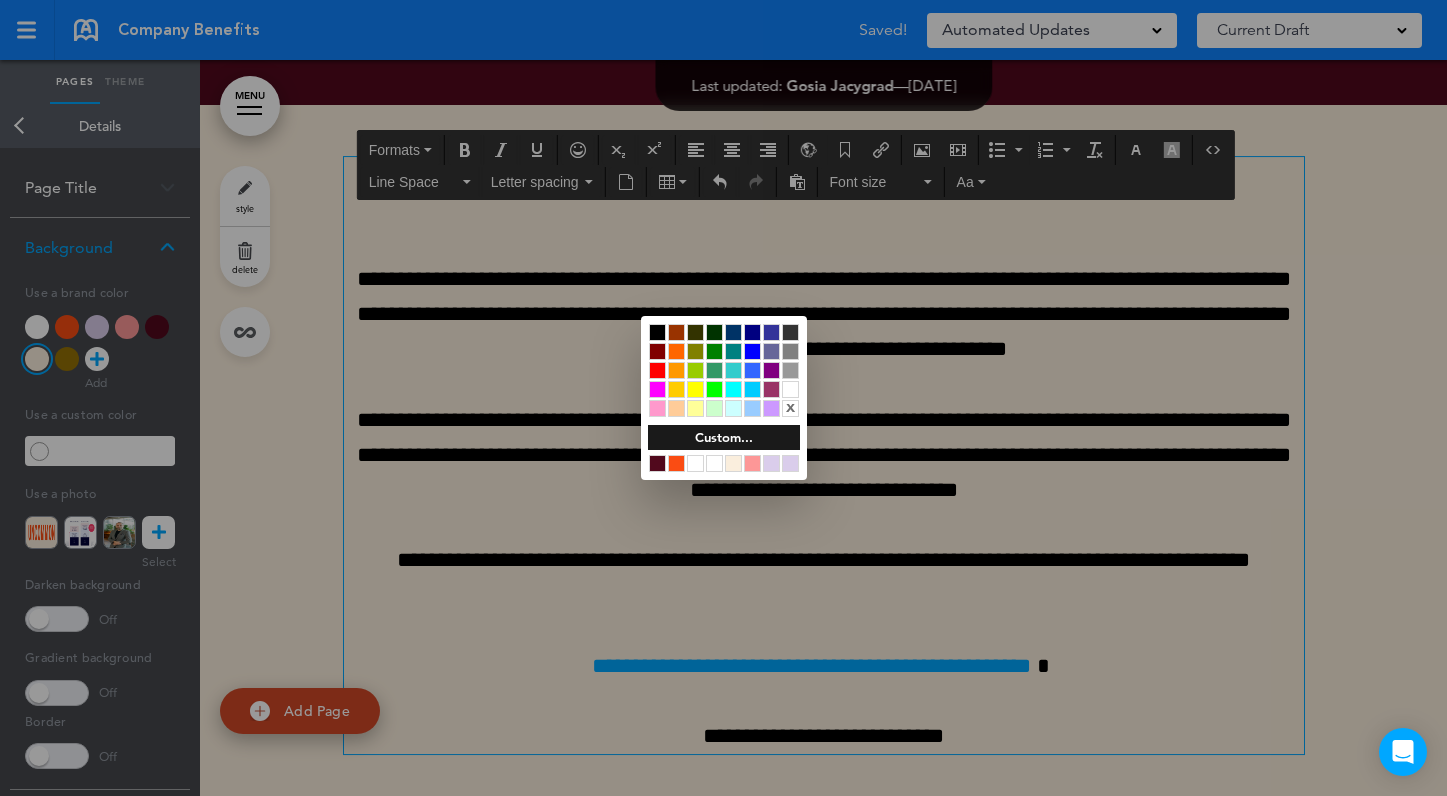 click at bounding box center (723, 398) 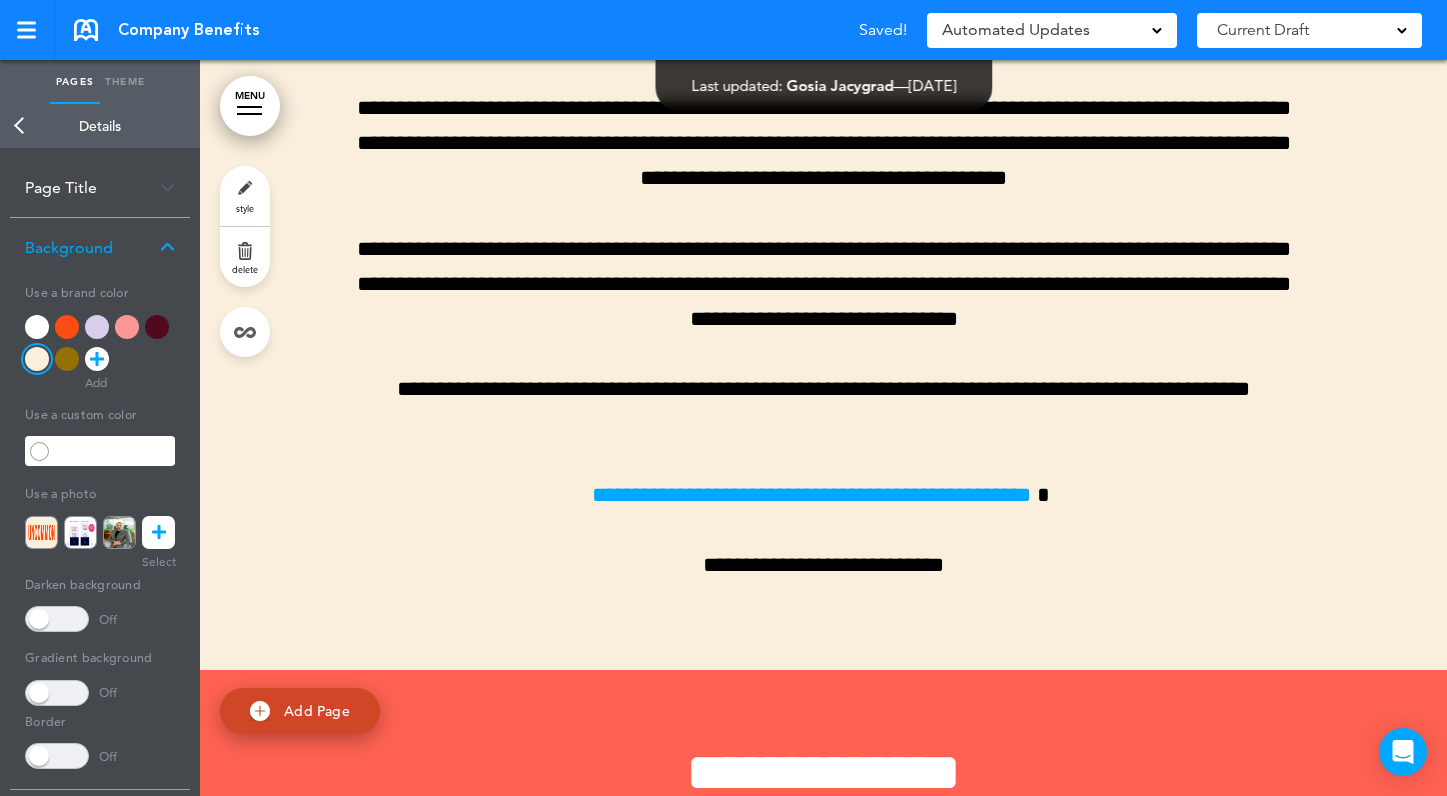scroll, scrollTop: 10890, scrollLeft: 0, axis: vertical 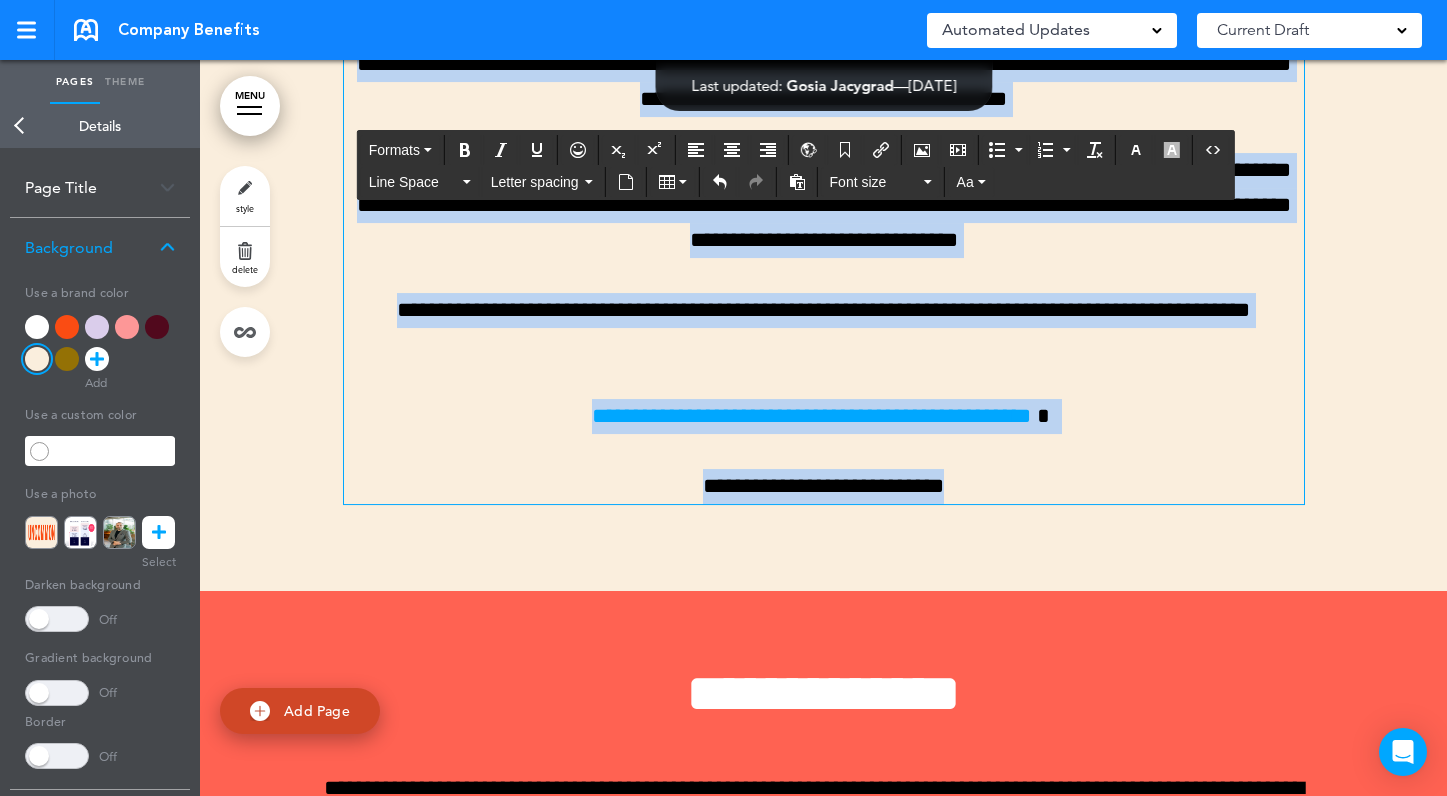 drag, startPoint x: 1011, startPoint y: 656, endPoint x: 450, endPoint y: 256, distance: 689 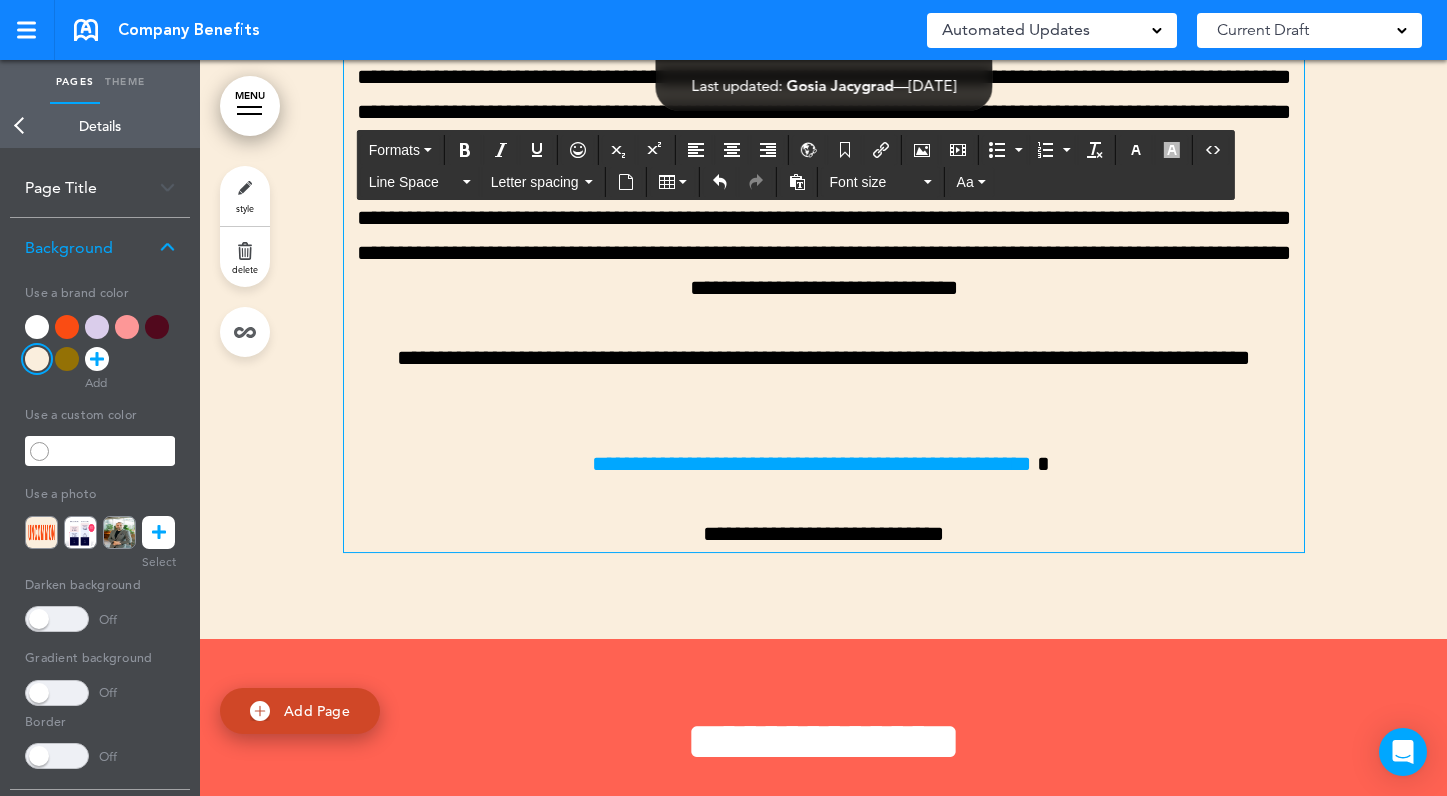 scroll, scrollTop: 10887, scrollLeft: 0, axis: vertical 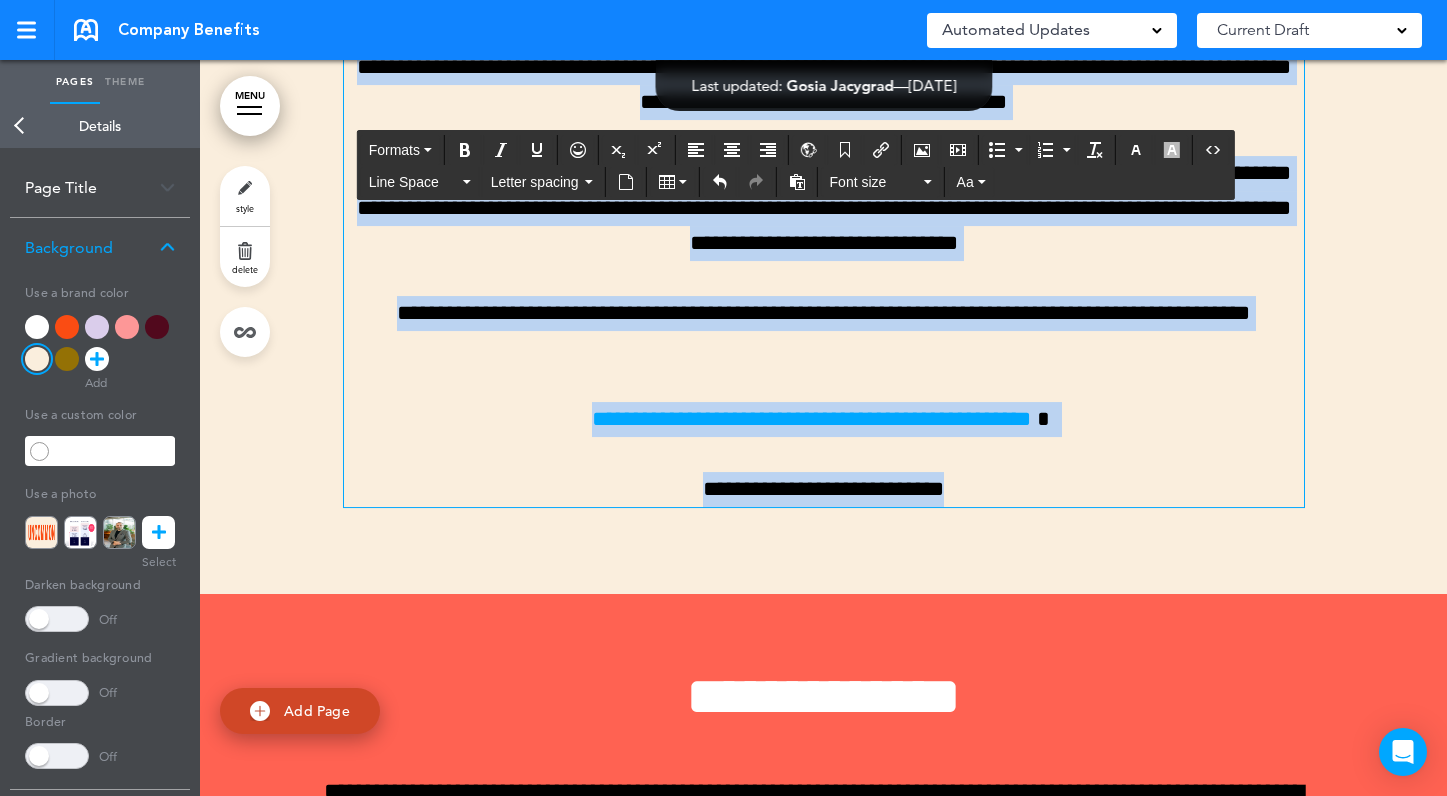 drag, startPoint x: 360, startPoint y: 210, endPoint x: 1012, endPoint y: 653, distance: 788.25946 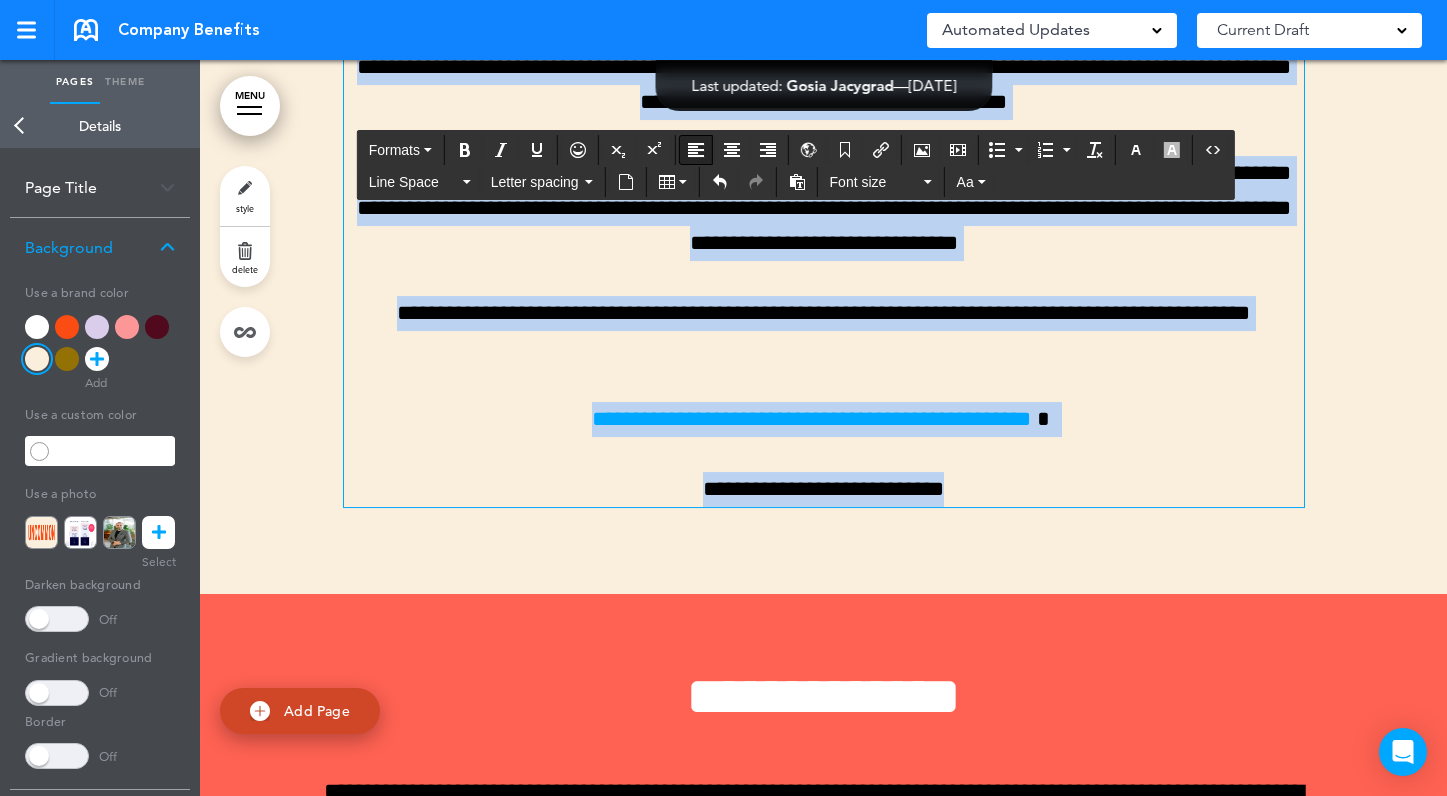 click at bounding box center [696, 150] 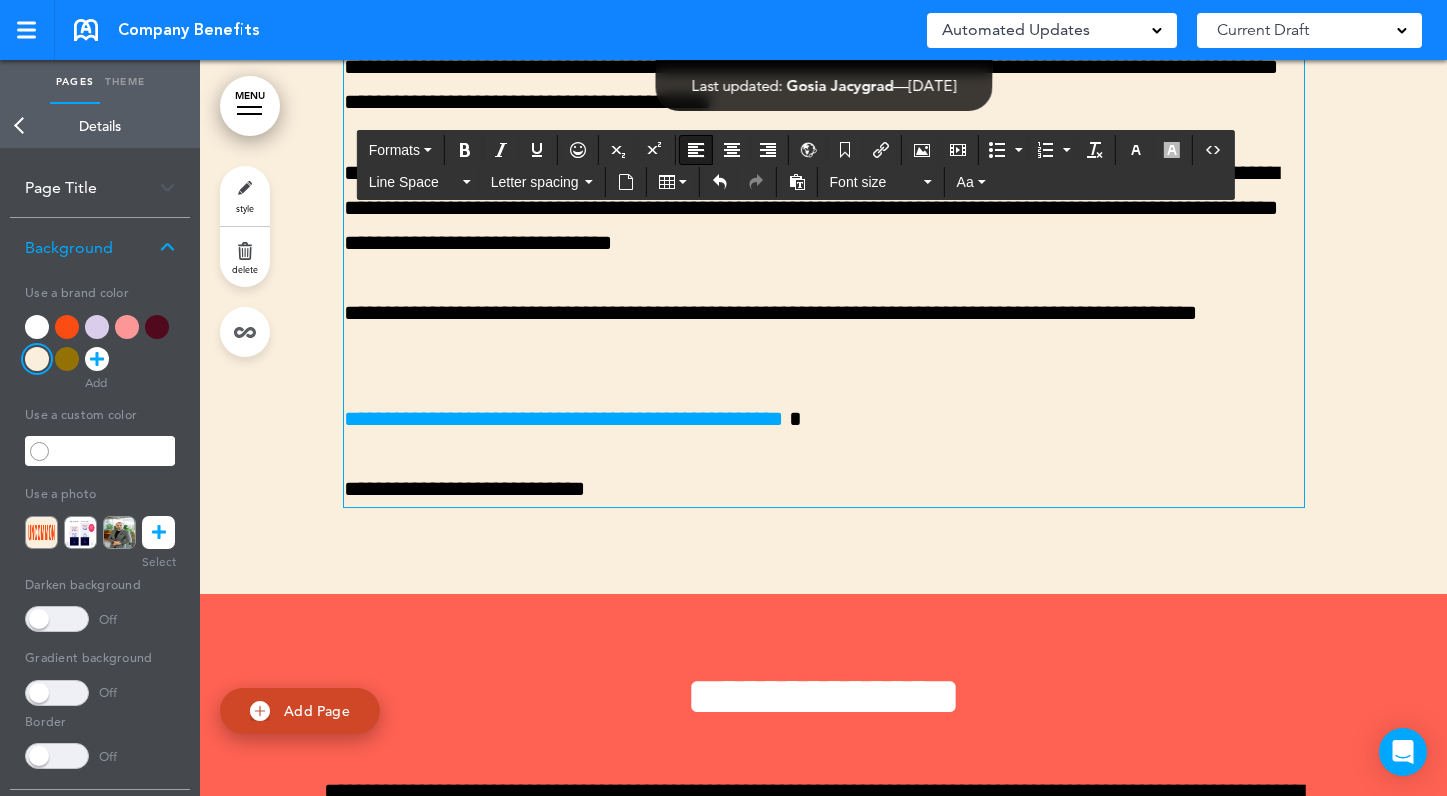 click on "**********" at bounding box center [824, 209] 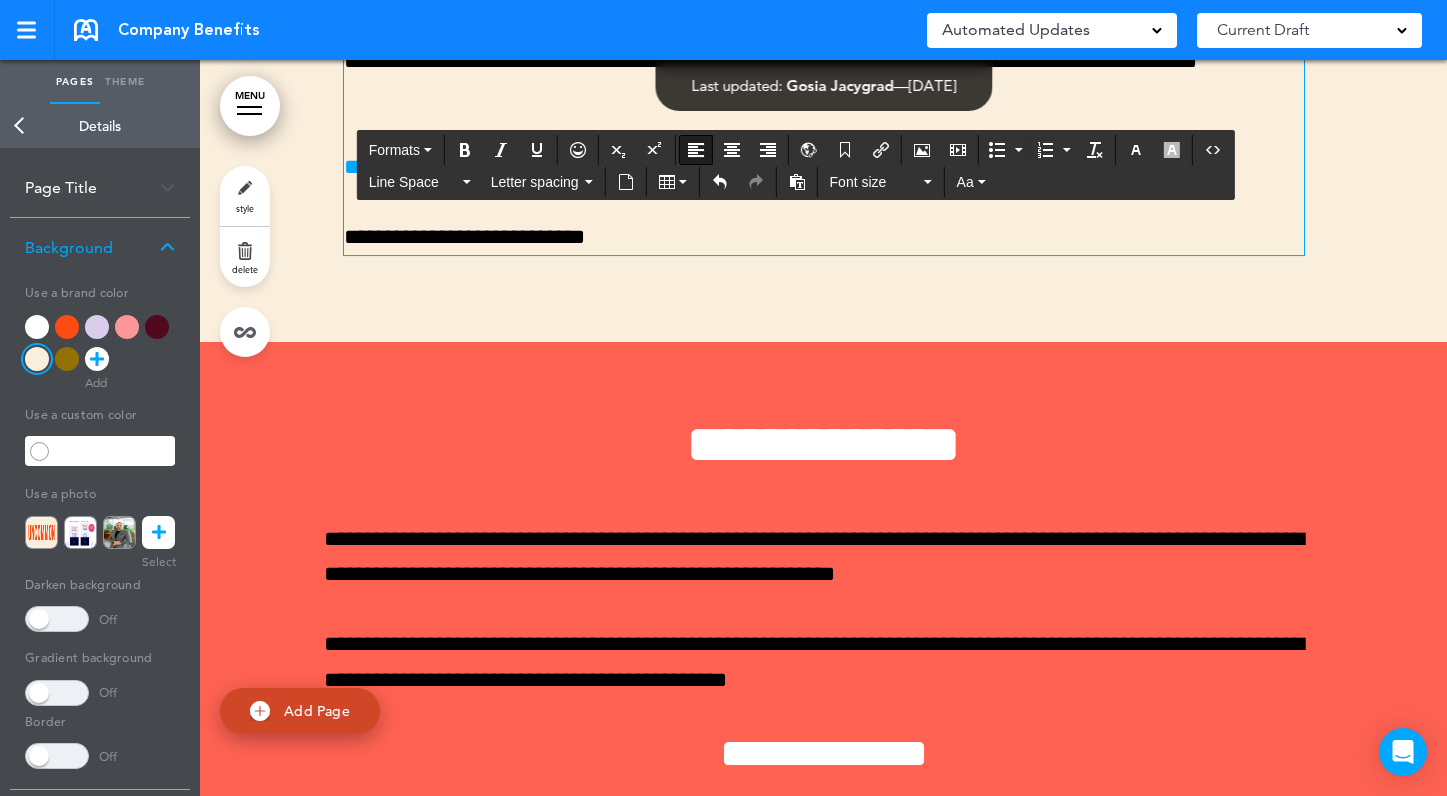 scroll, scrollTop: 11050, scrollLeft: 0, axis: vertical 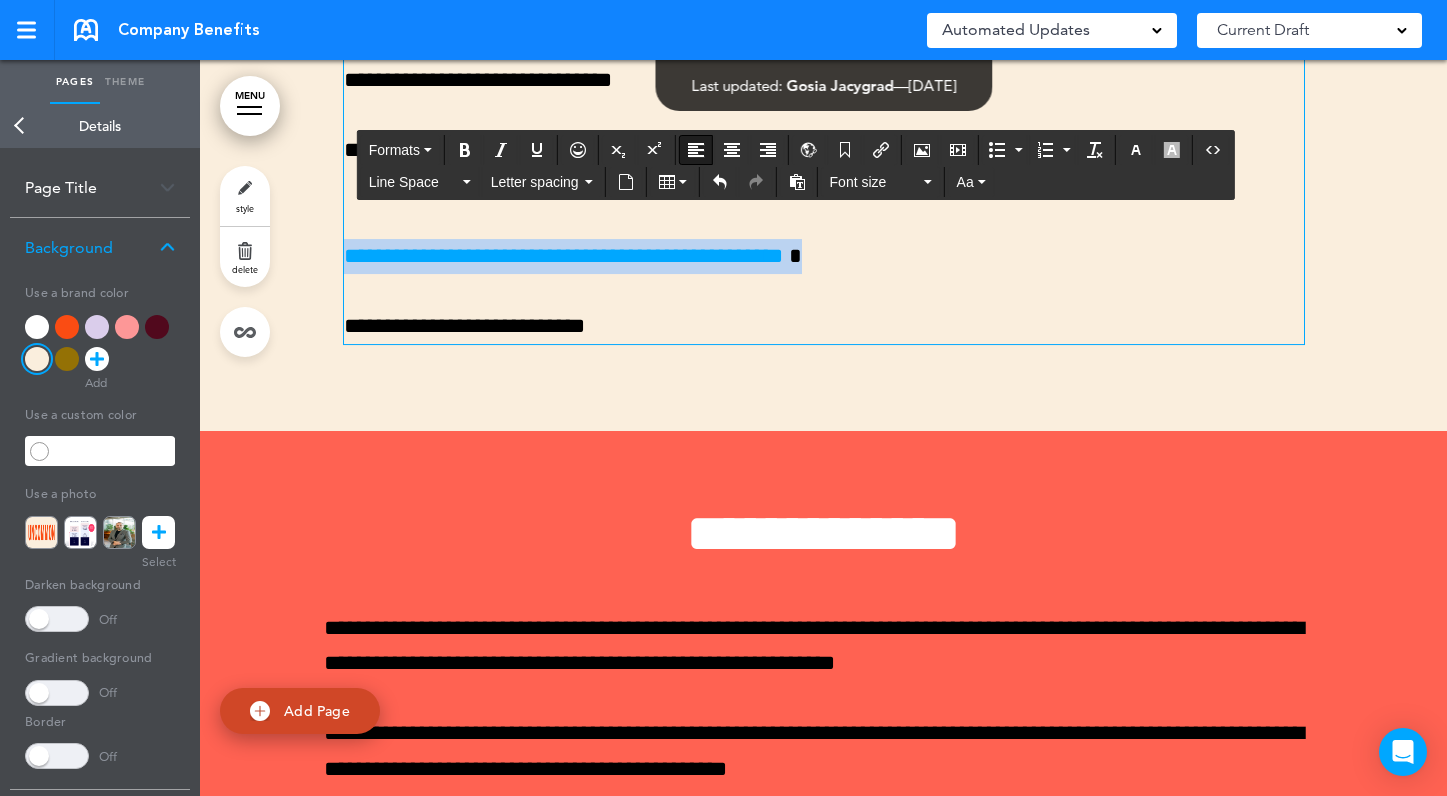 drag, startPoint x: 881, startPoint y: 425, endPoint x: 349, endPoint y: 422, distance: 532.0085 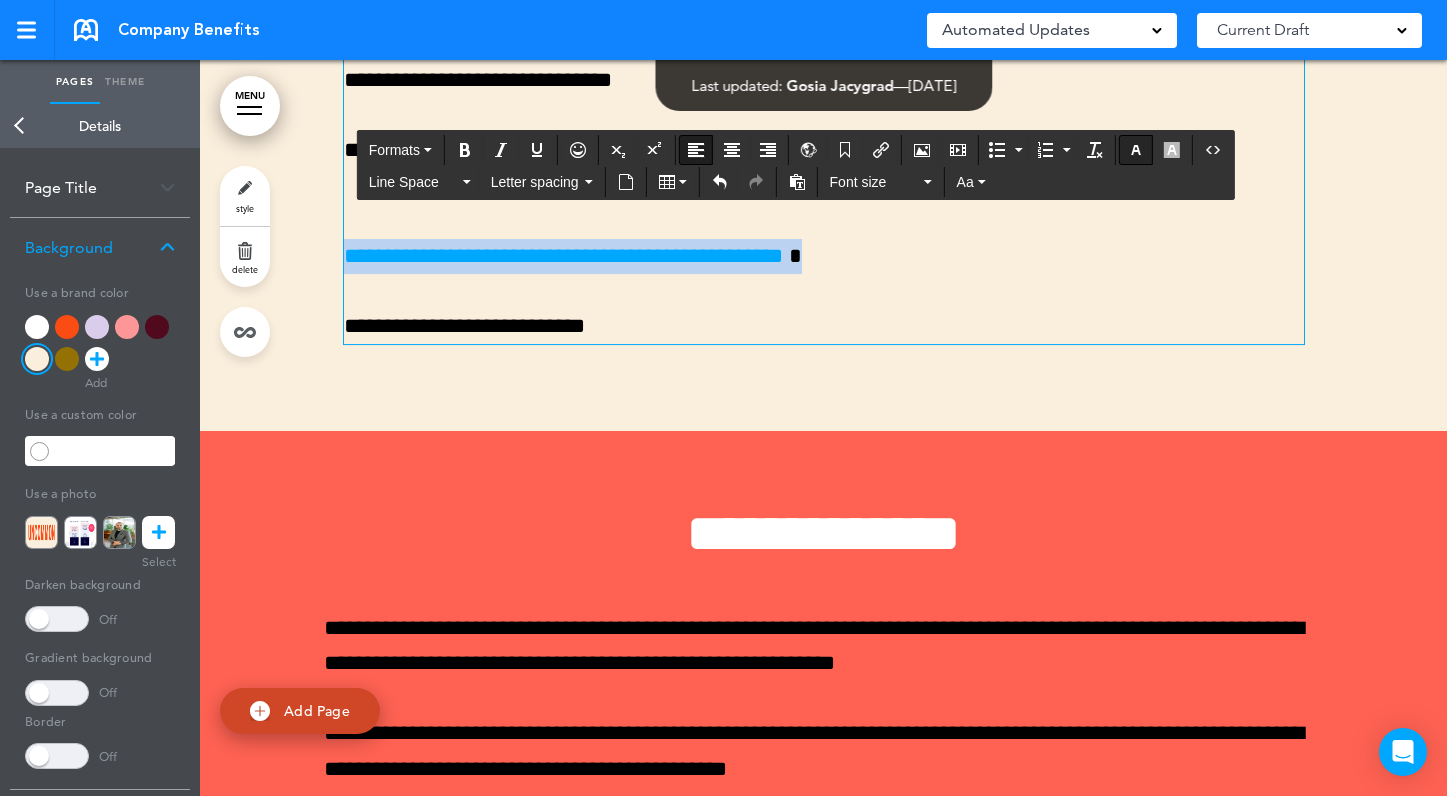 click at bounding box center [1136, 150] 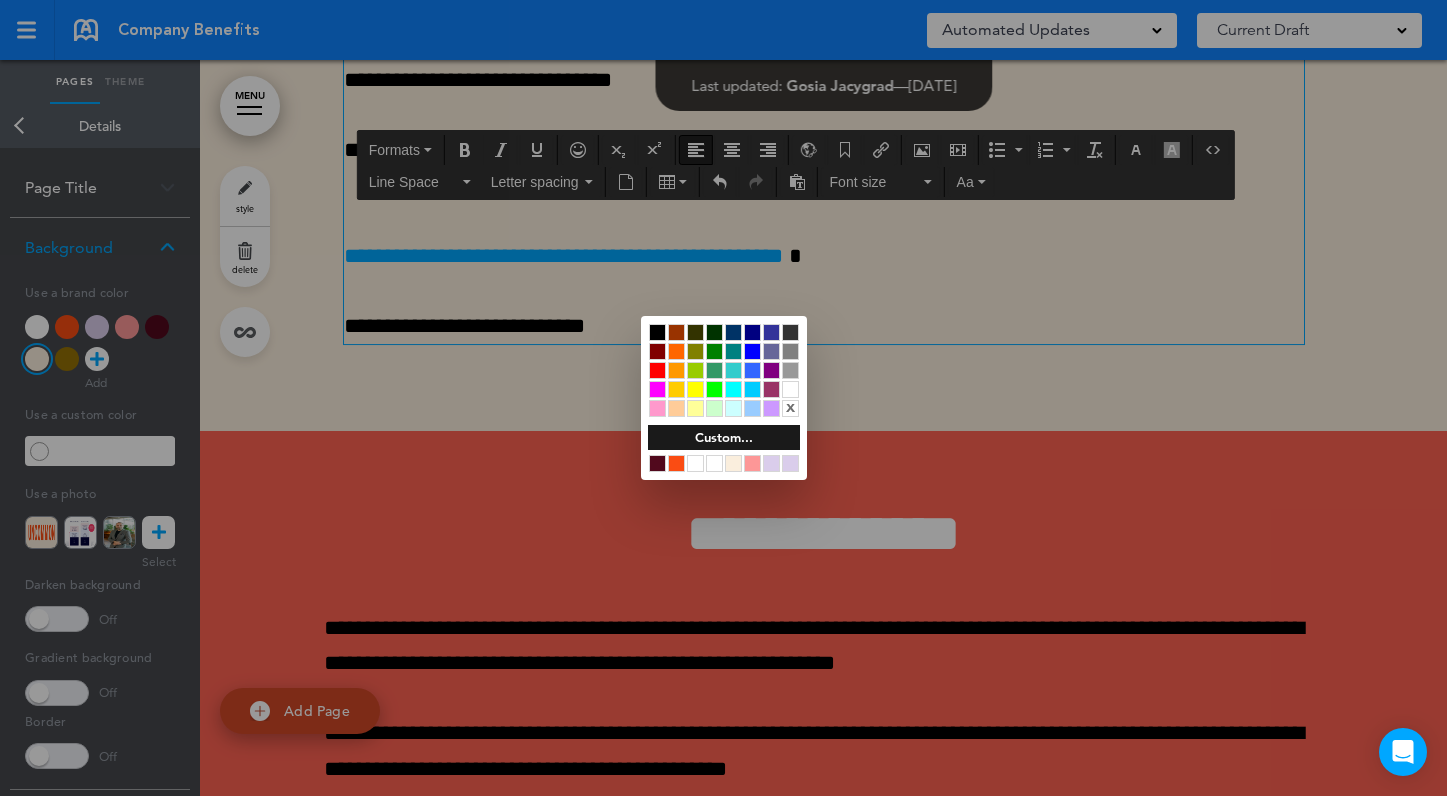 click at bounding box center (657, 332) 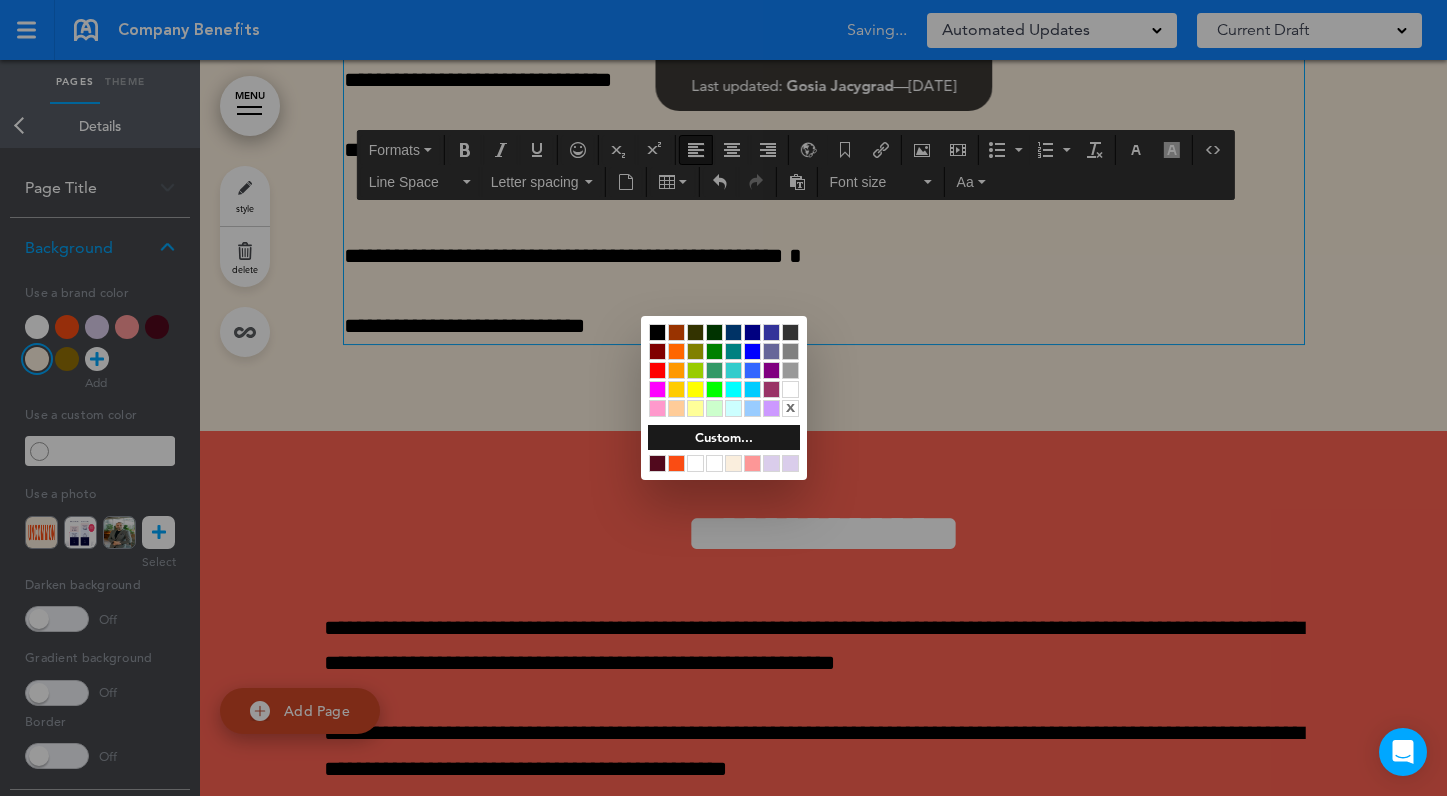 click at bounding box center [723, 398] 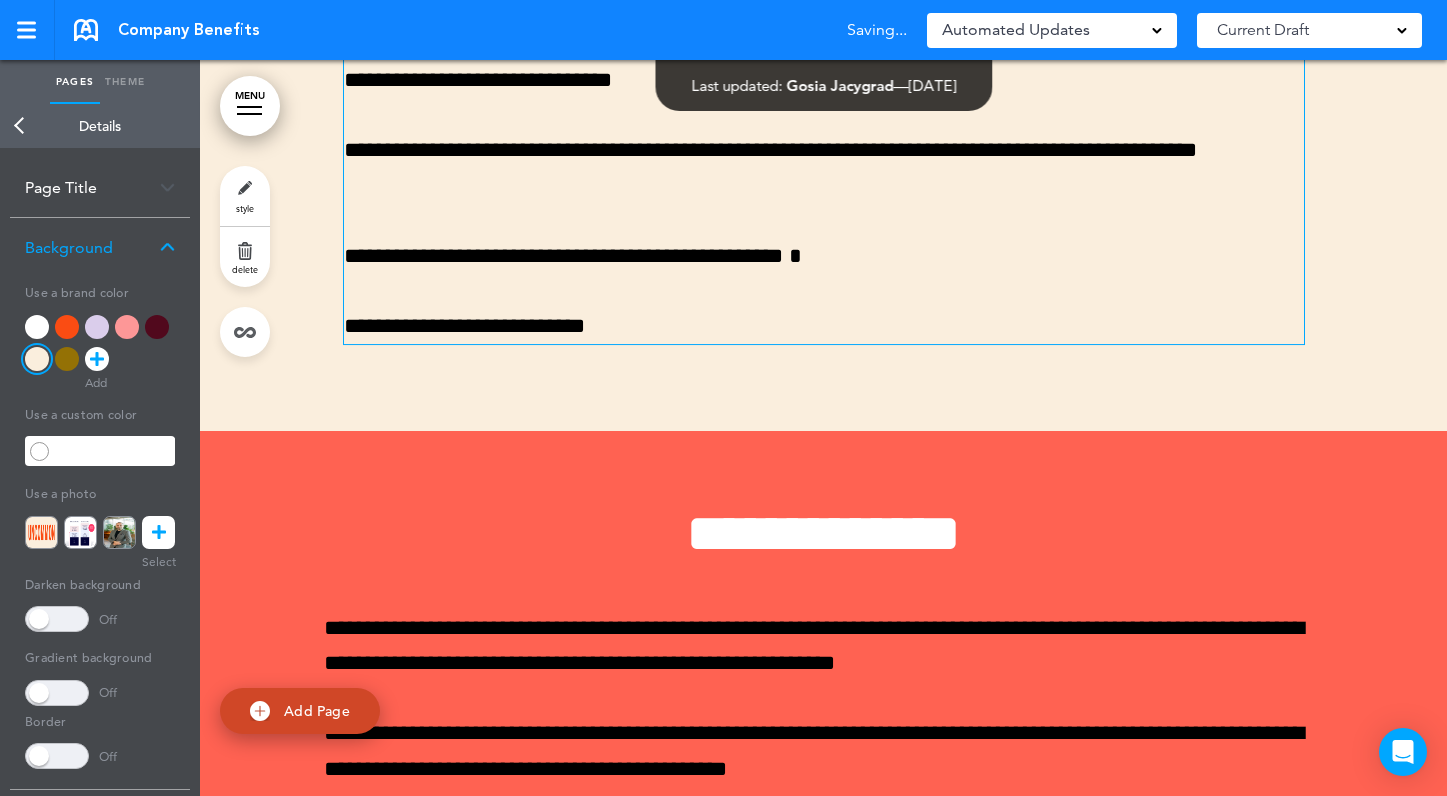 click on "**********" at bounding box center [824, 326] 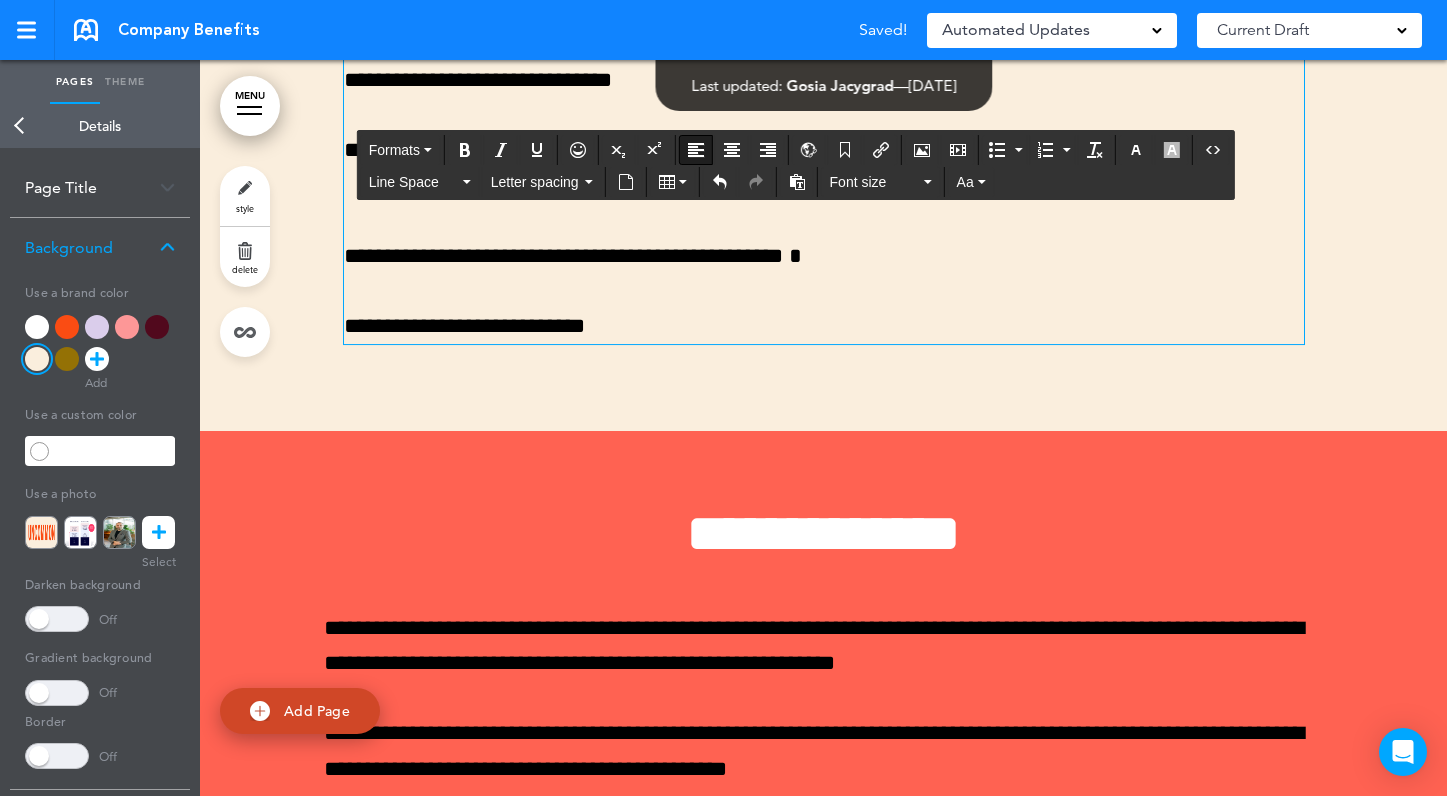 click on "**********" at bounding box center (824, 326) 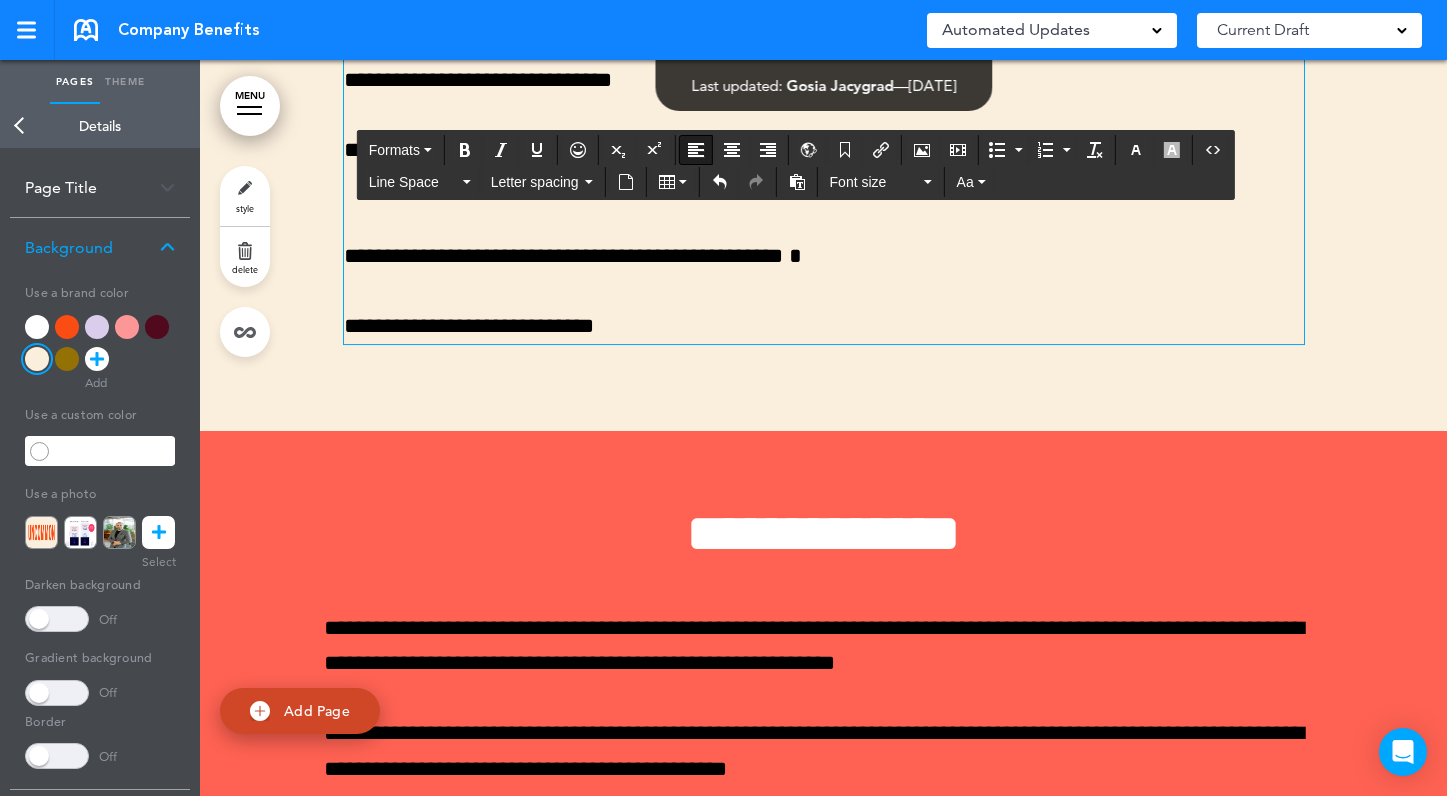 click on "**********" at bounding box center (566, 256) 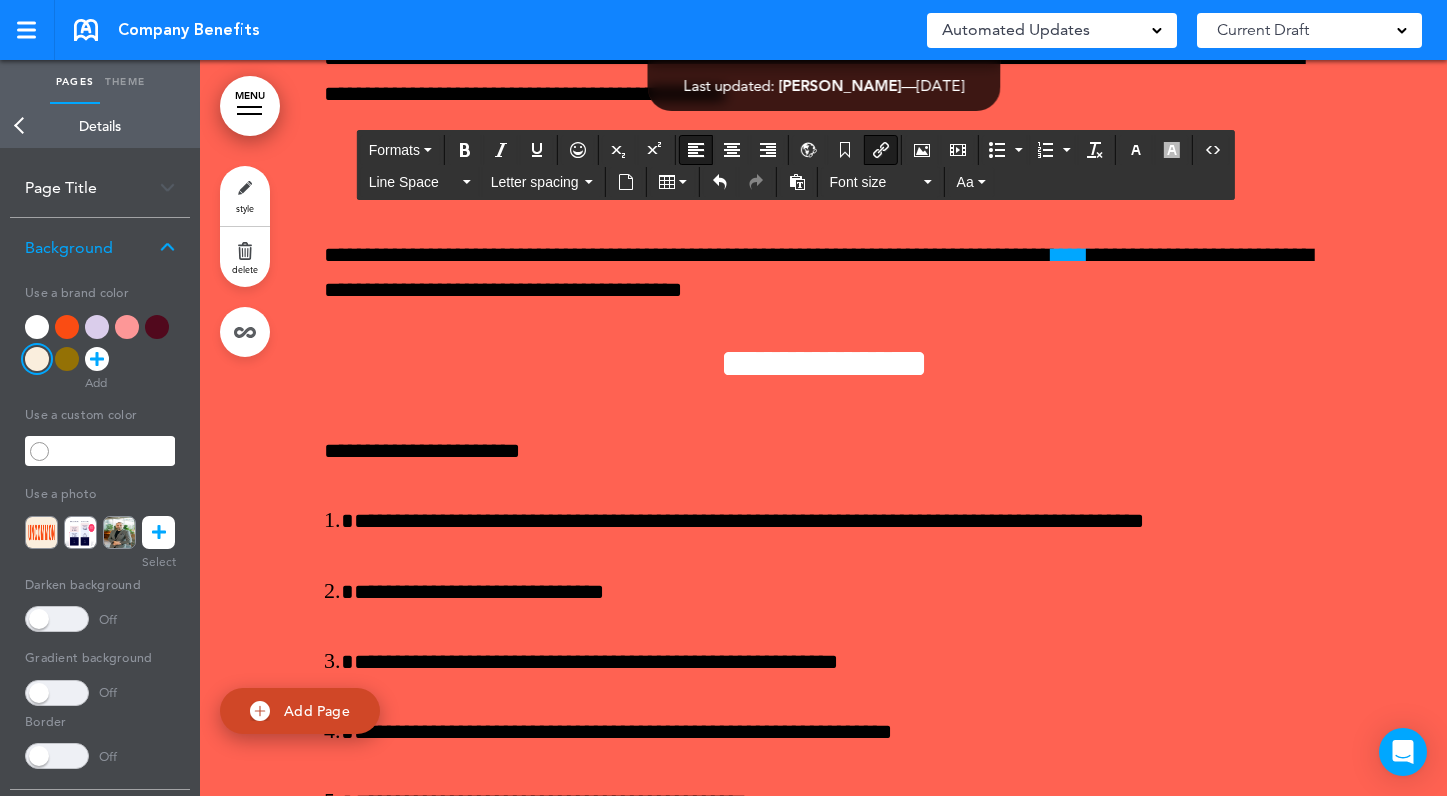scroll, scrollTop: 11633, scrollLeft: 0, axis: vertical 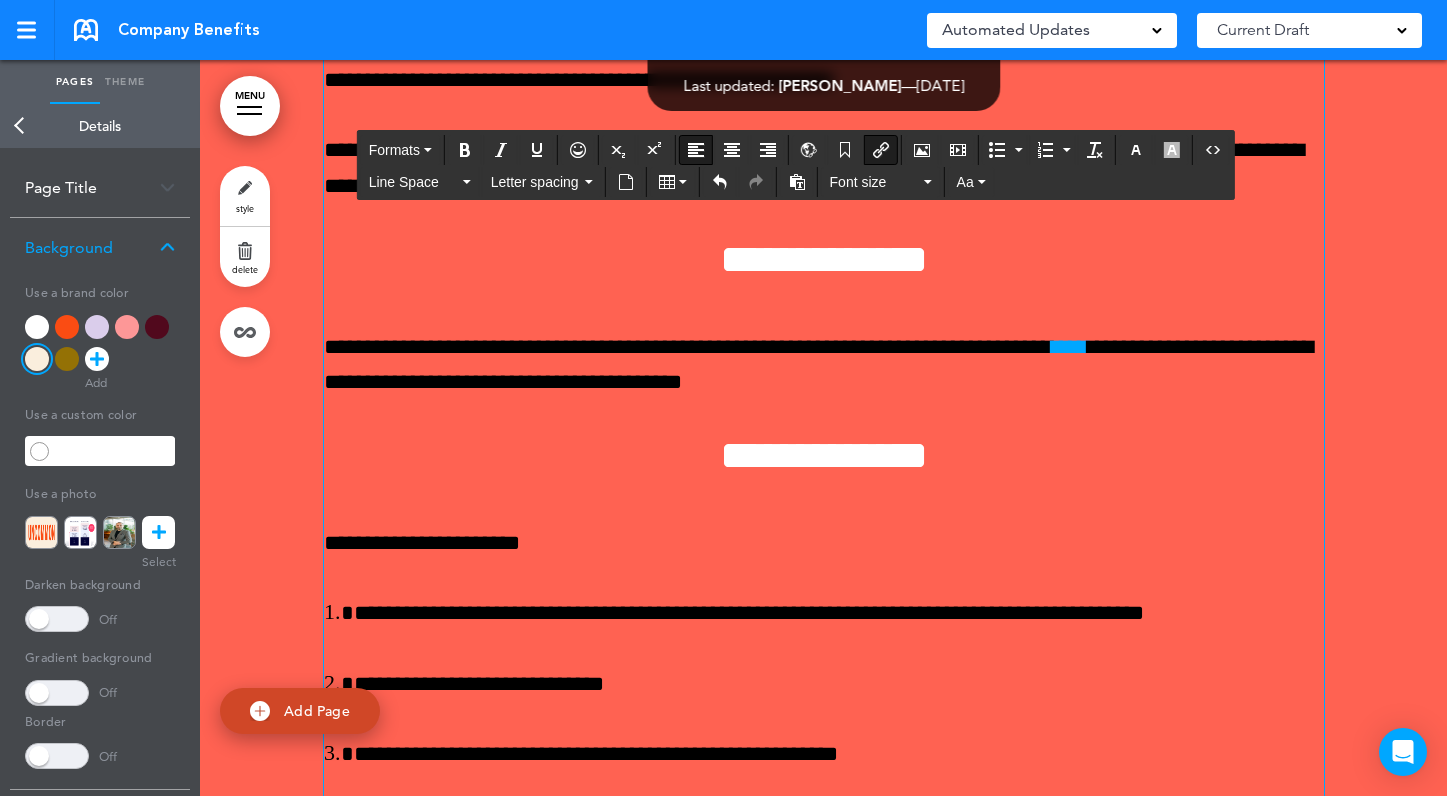 click on "**********" at bounding box center (824, 259) 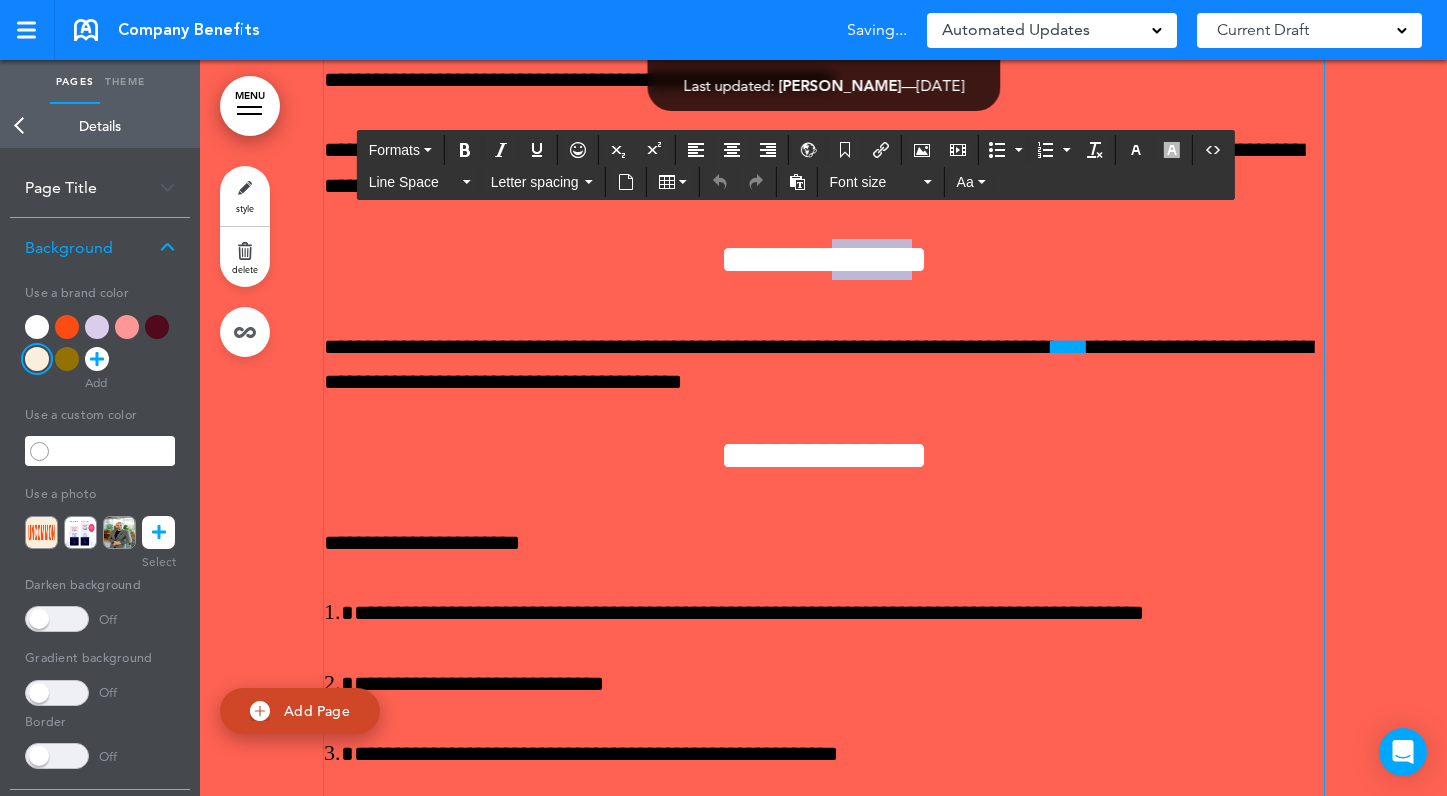 click on "**********" at bounding box center [824, 259] 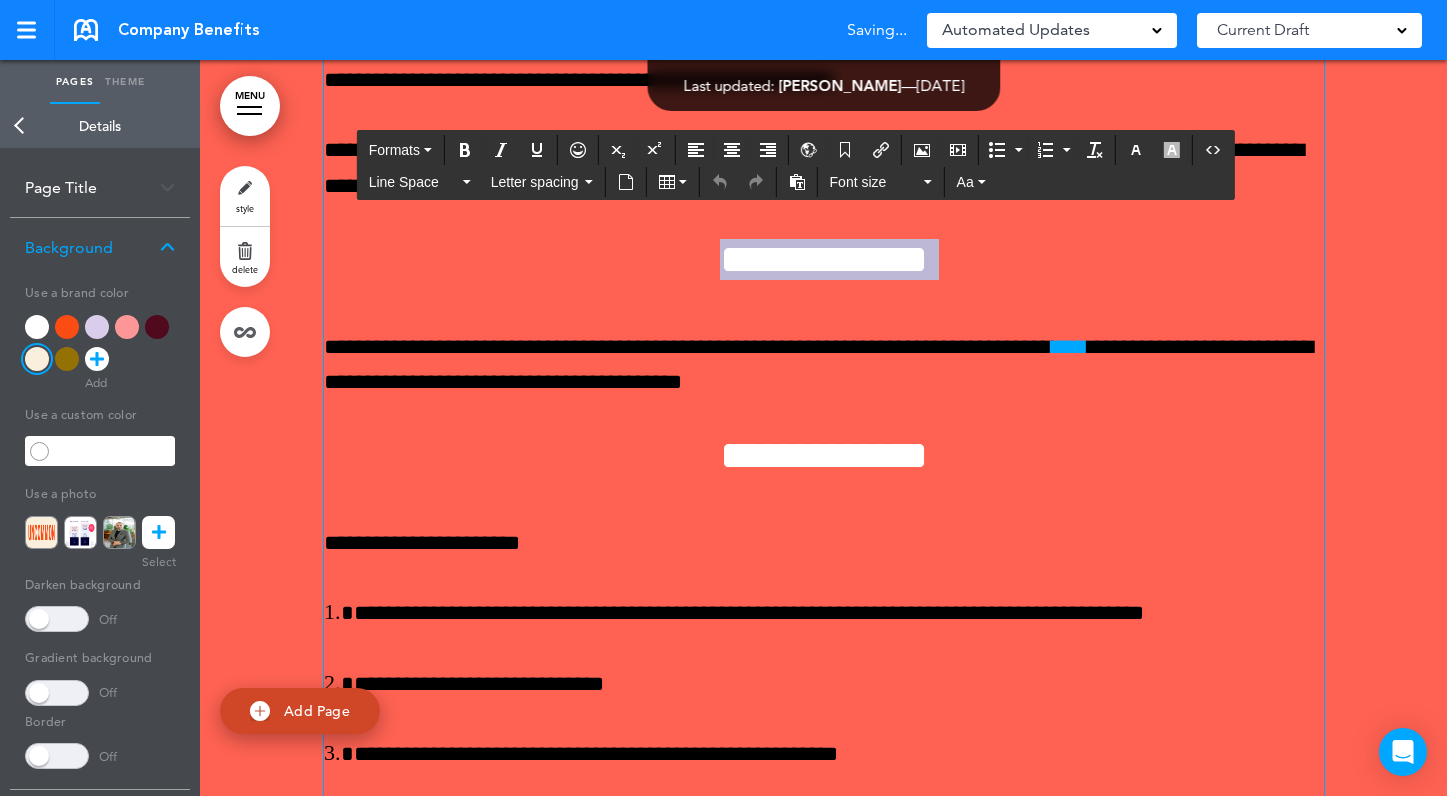 click on "**********" at bounding box center (824, 259) 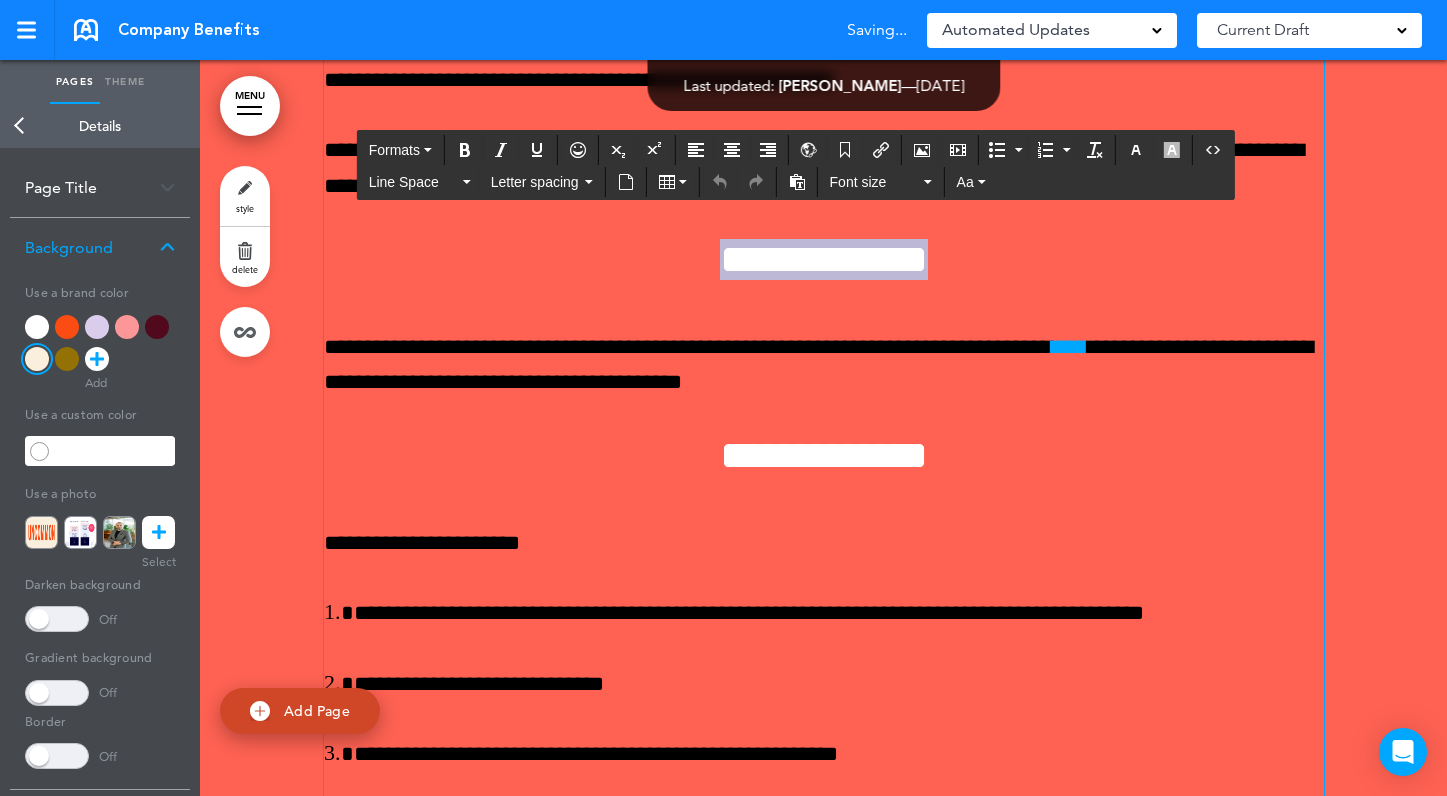 type 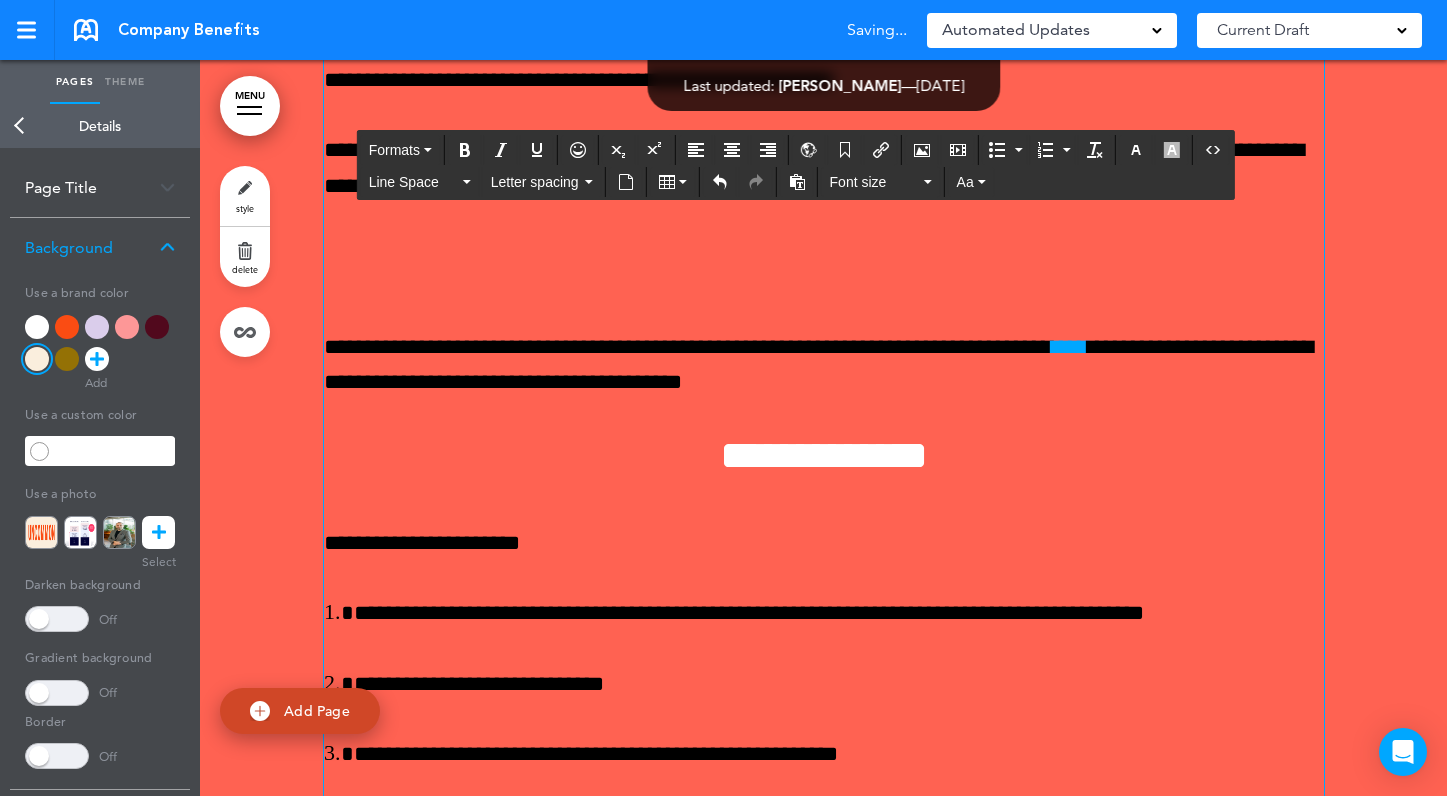 click on "**********" at bounding box center (824, 365) 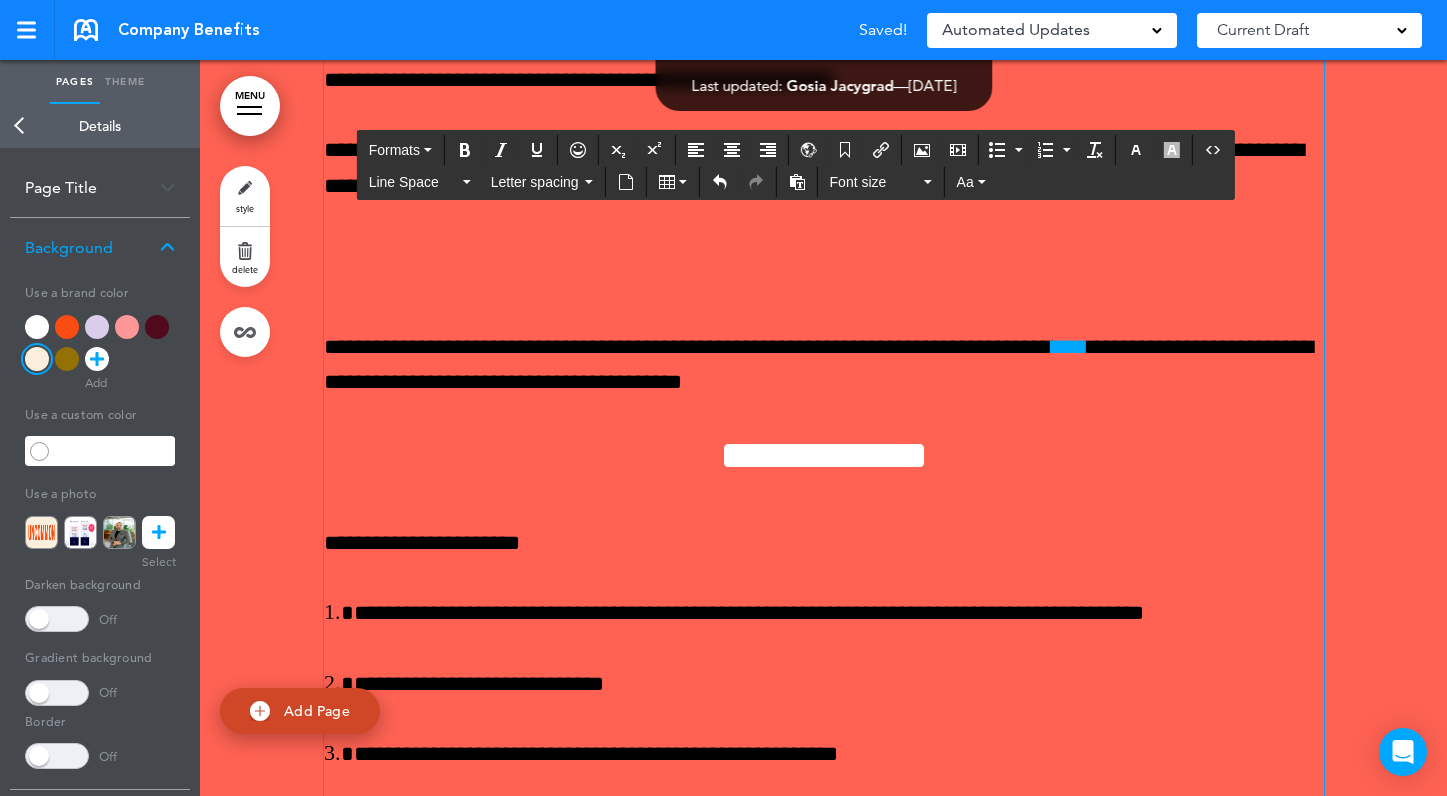 click on "**********" at bounding box center (824, 767) 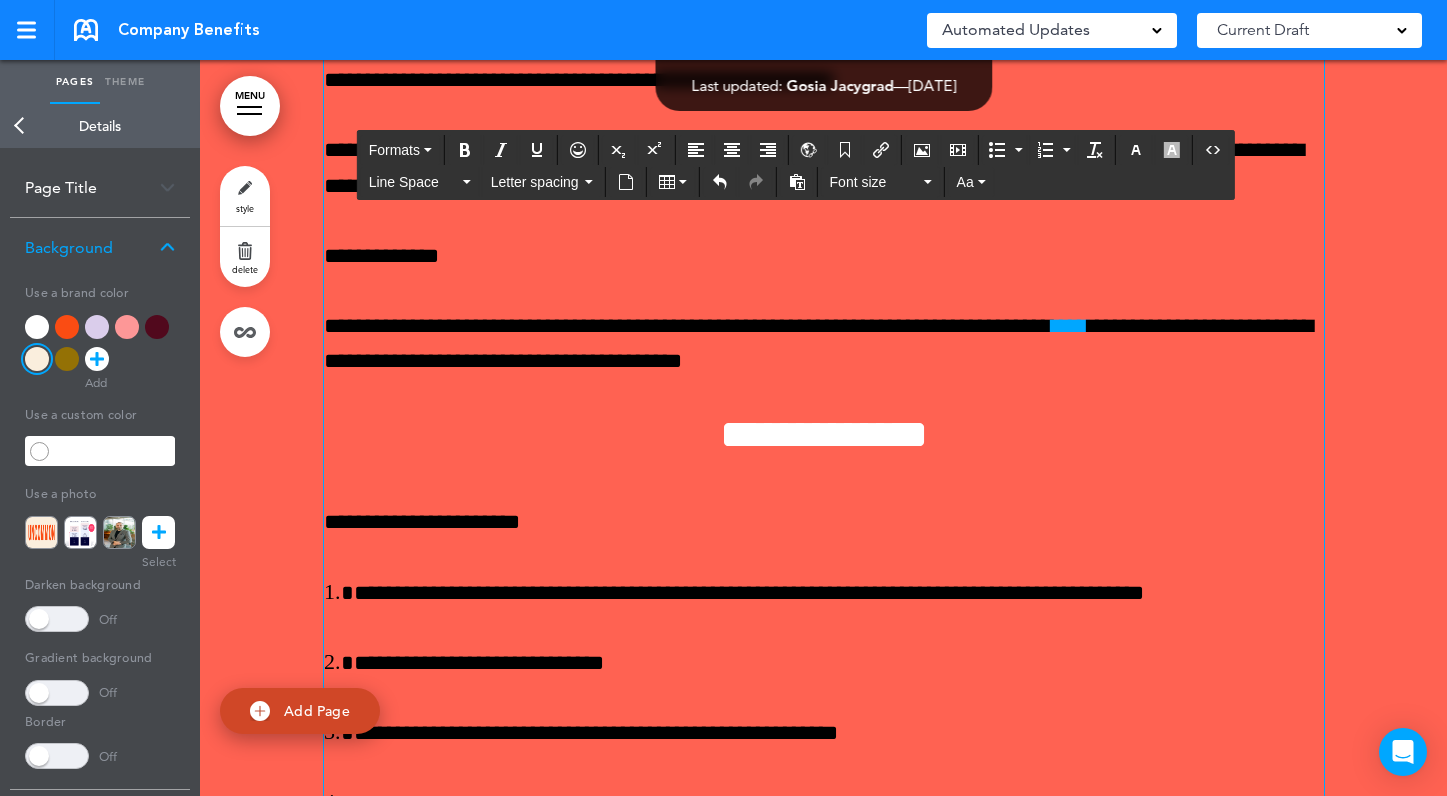 click on "**********" at bounding box center (381, 256) 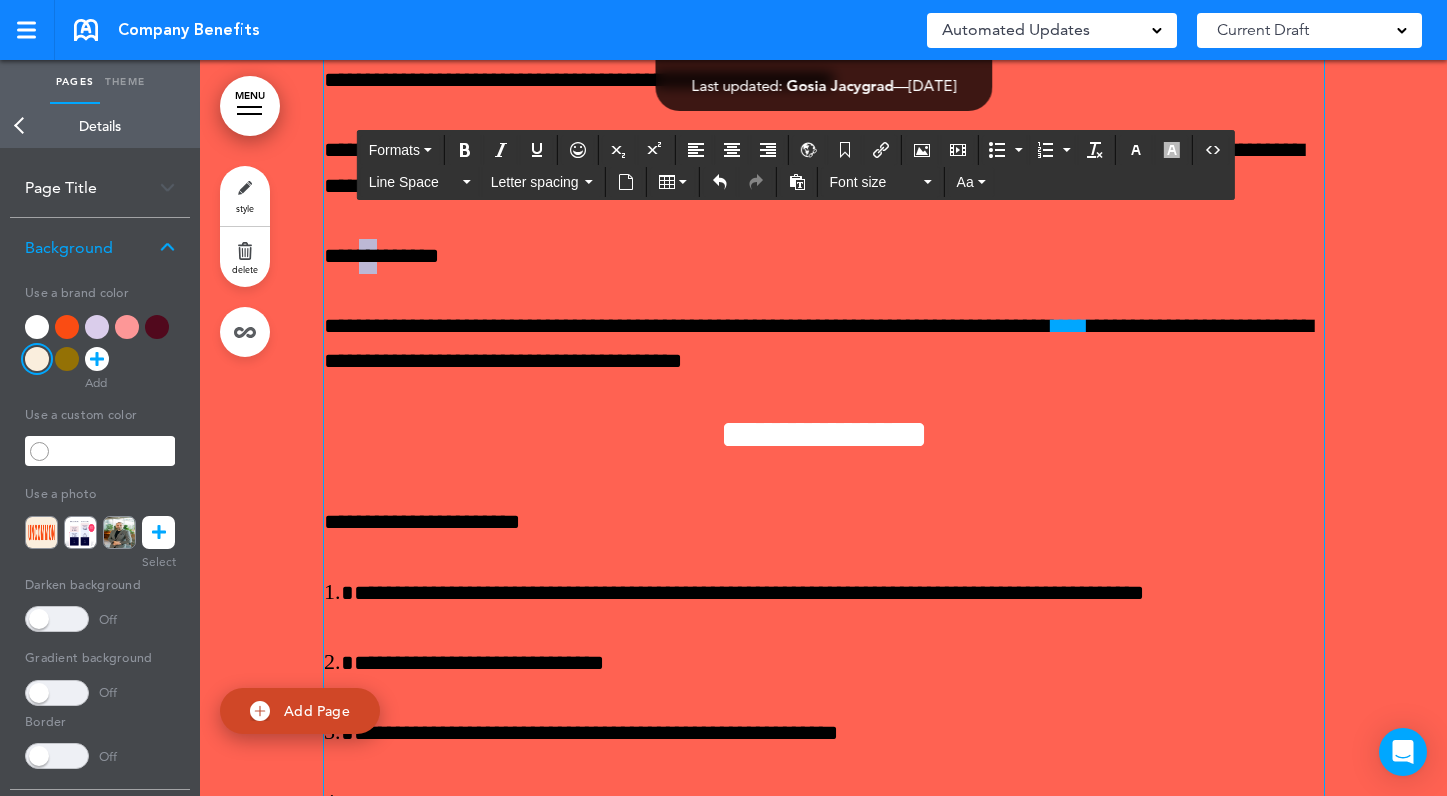 click on "**********" at bounding box center [381, 256] 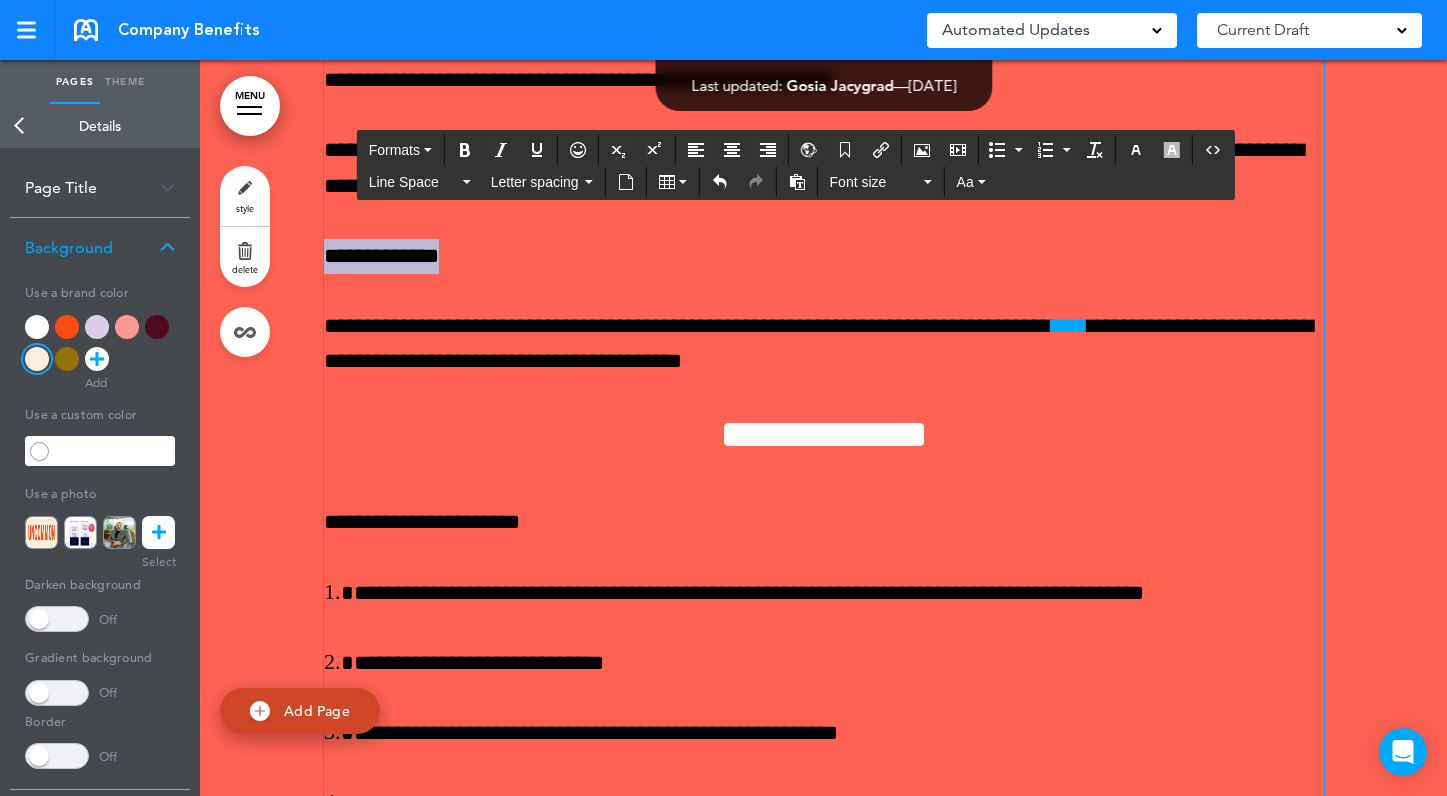 click on "**********" at bounding box center [381, 256] 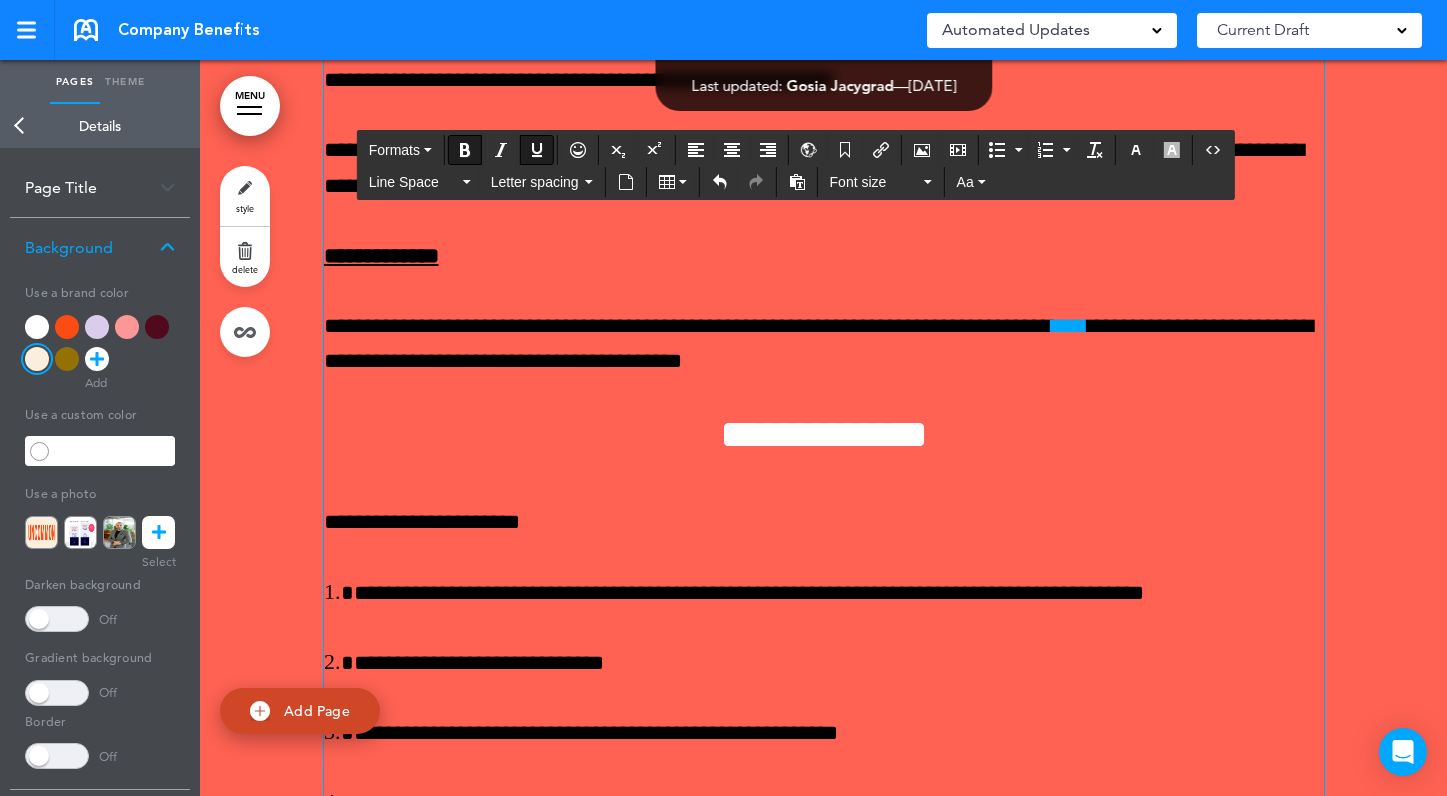 click on "**********" at bounding box center (824, 344) 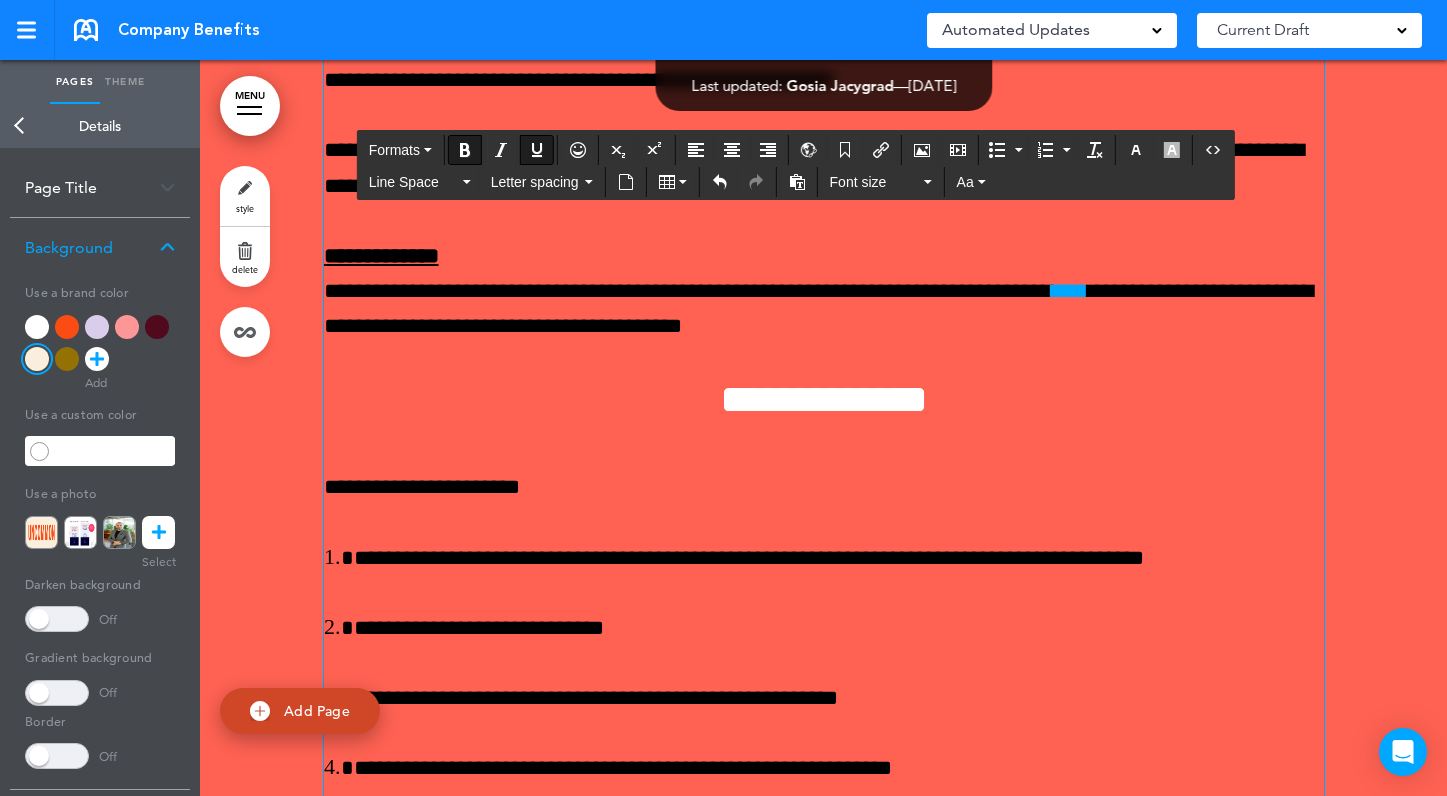scroll, scrollTop: 11739, scrollLeft: 0, axis: vertical 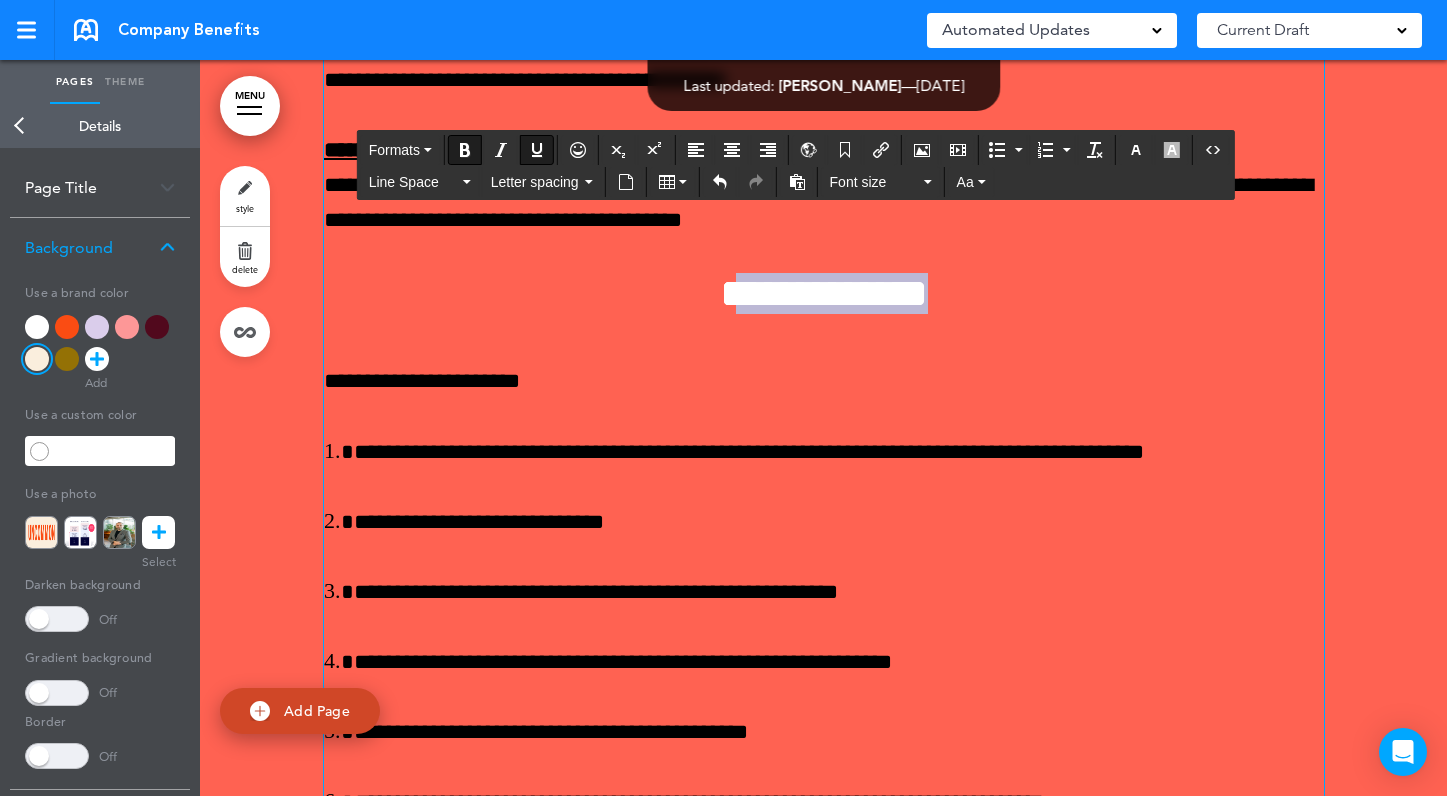 drag, startPoint x: 987, startPoint y: 478, endPoint x: 619, endPoint y: 469, distance: 368.11005 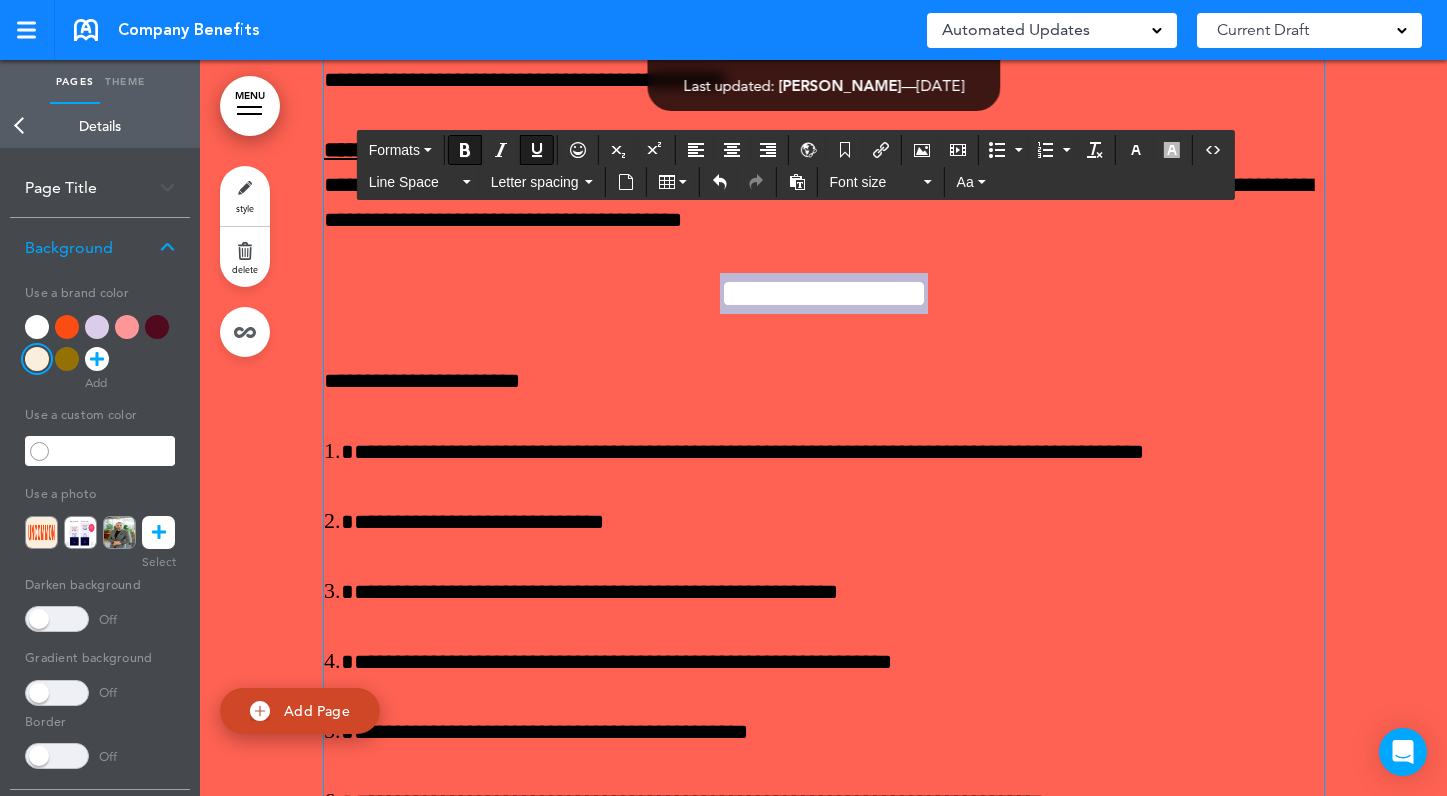click on "**********" at bounding box center (824, 293) 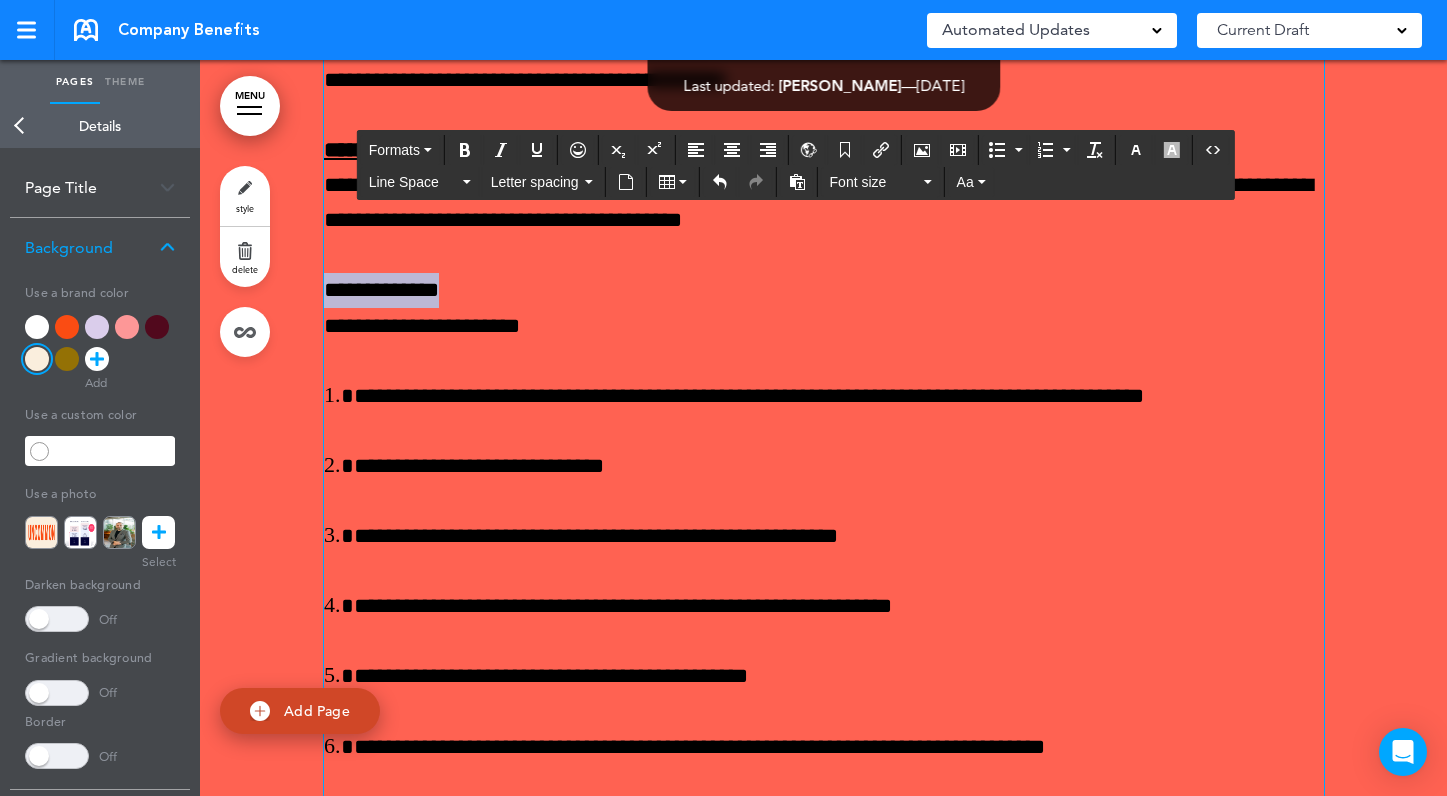drag, startPoint x: 490, startPoint y: 465, endPoint x: 270, endPoint y: 465, distance: 220 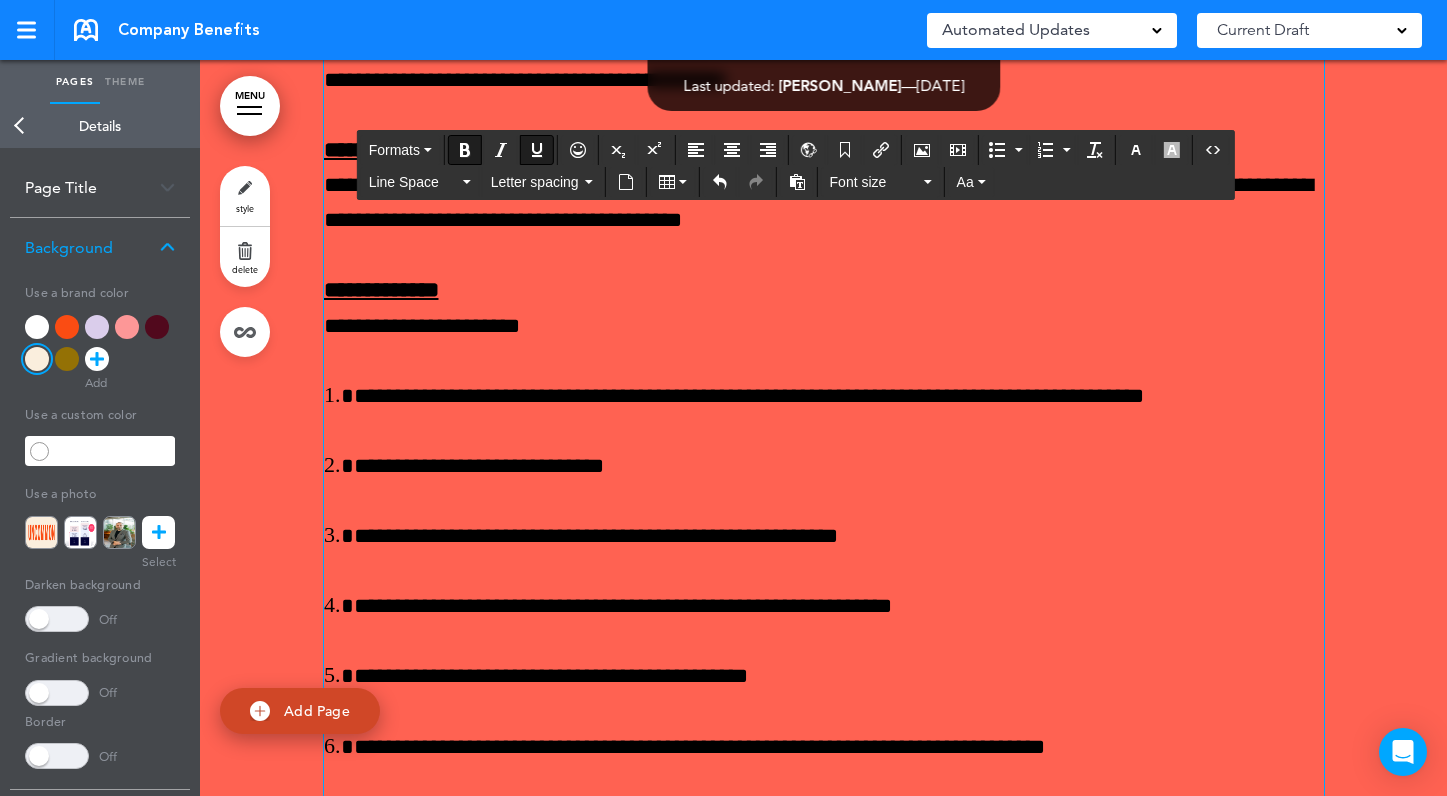 click on "**********" at bounding box center (824, 308) 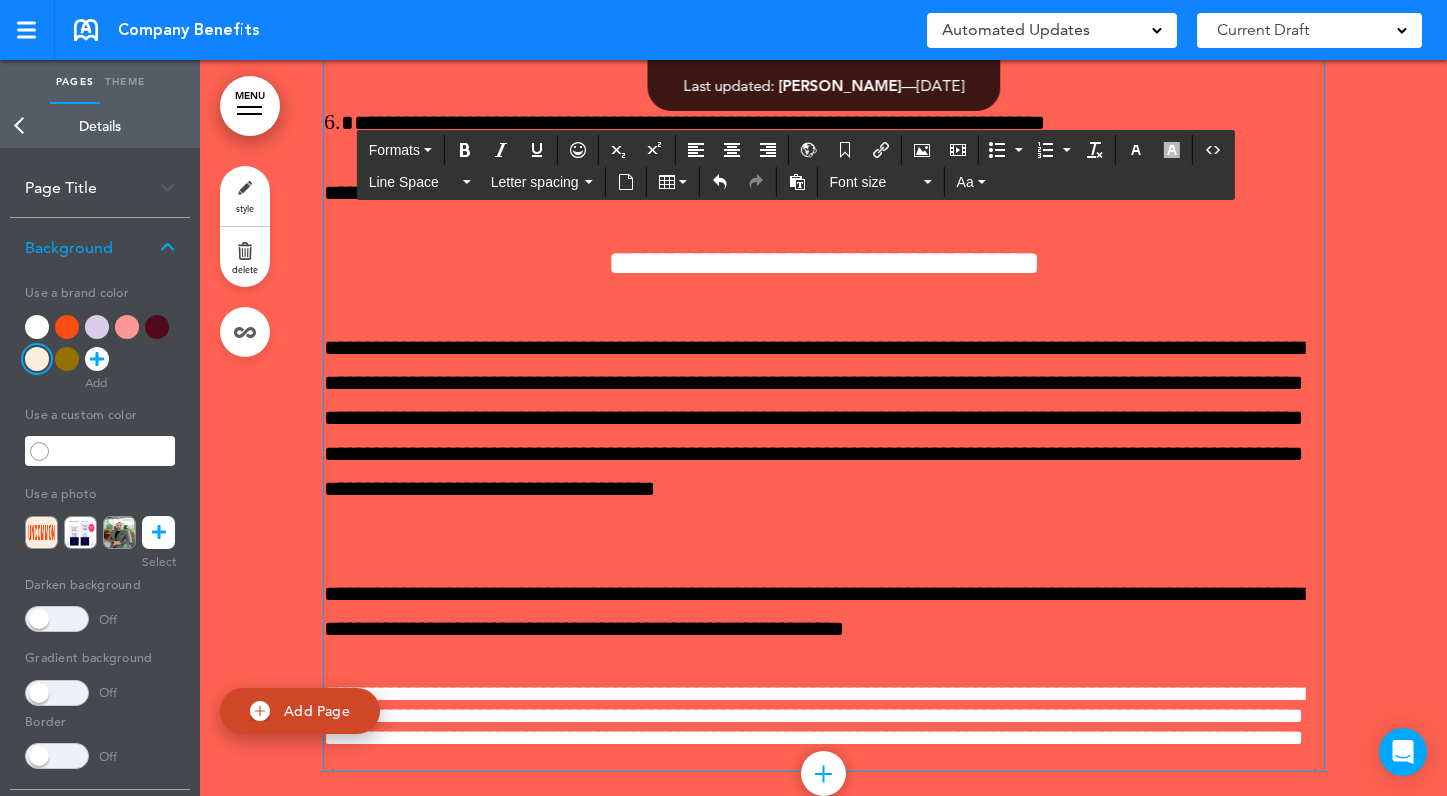 scroll, scrollTop: 12452, scrollLeft: 0, axis: vertical 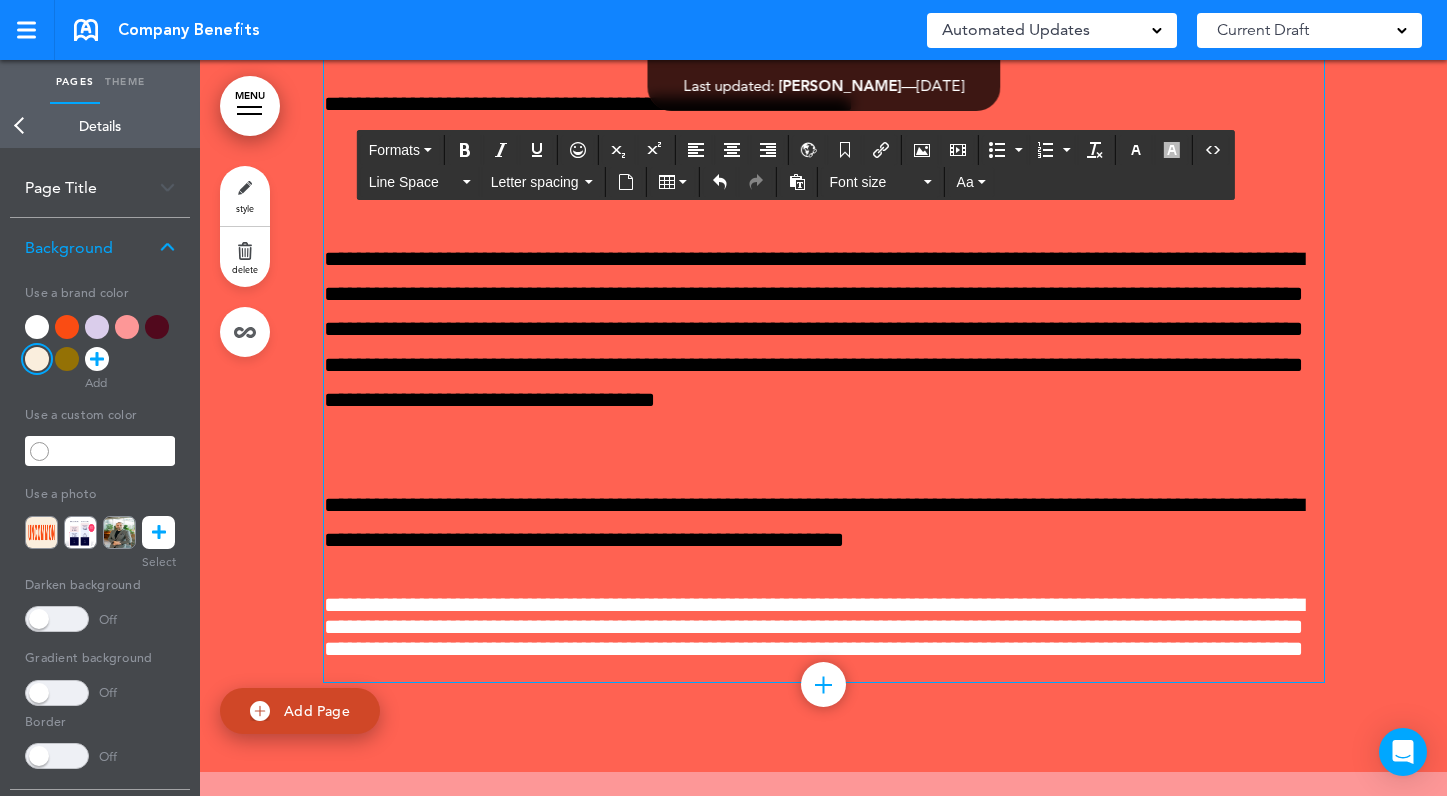 click on "**********" at bounding box center [824, 174] 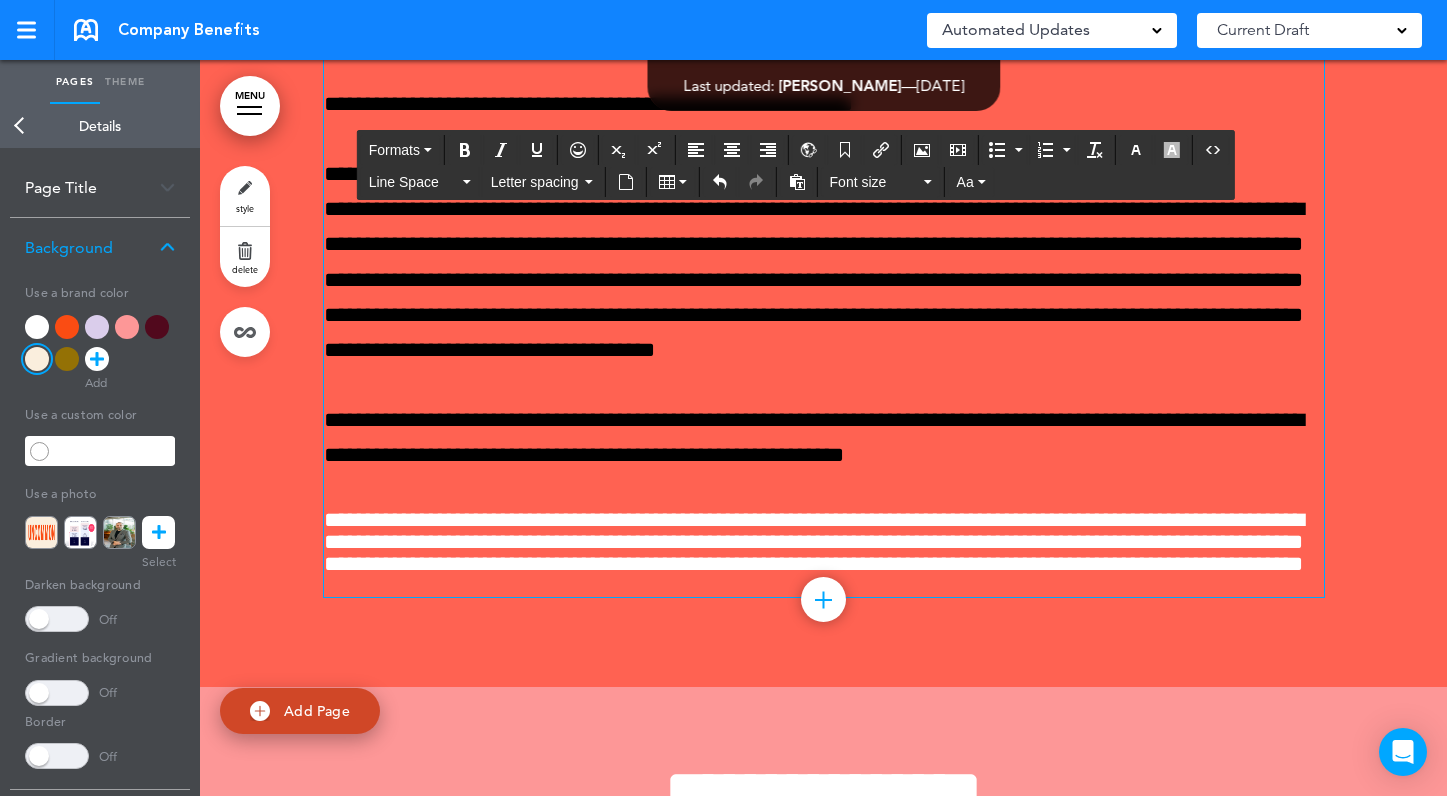 click on "**********" at bounding box center (814, 262) 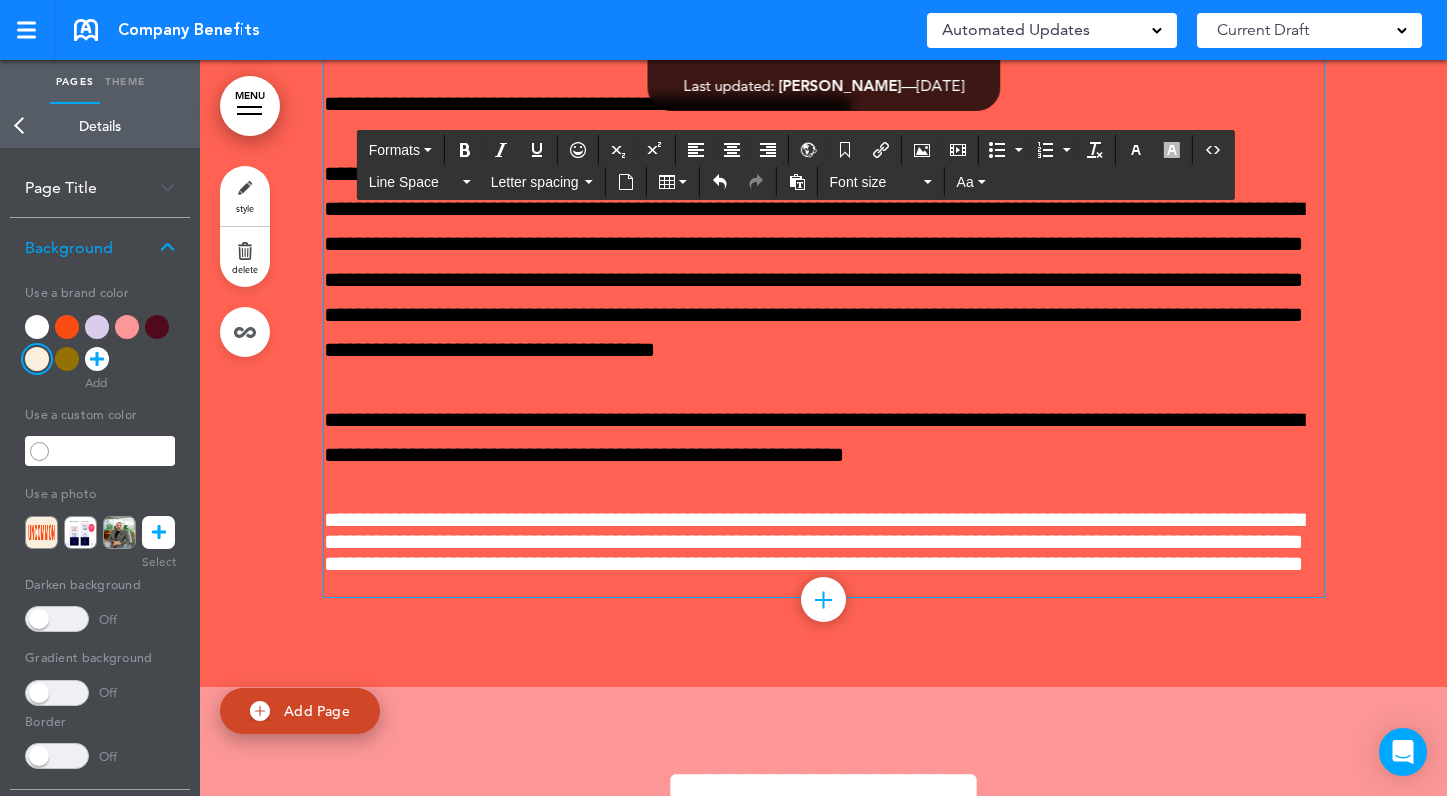 click on "**********" at bounding box center [814, 262] 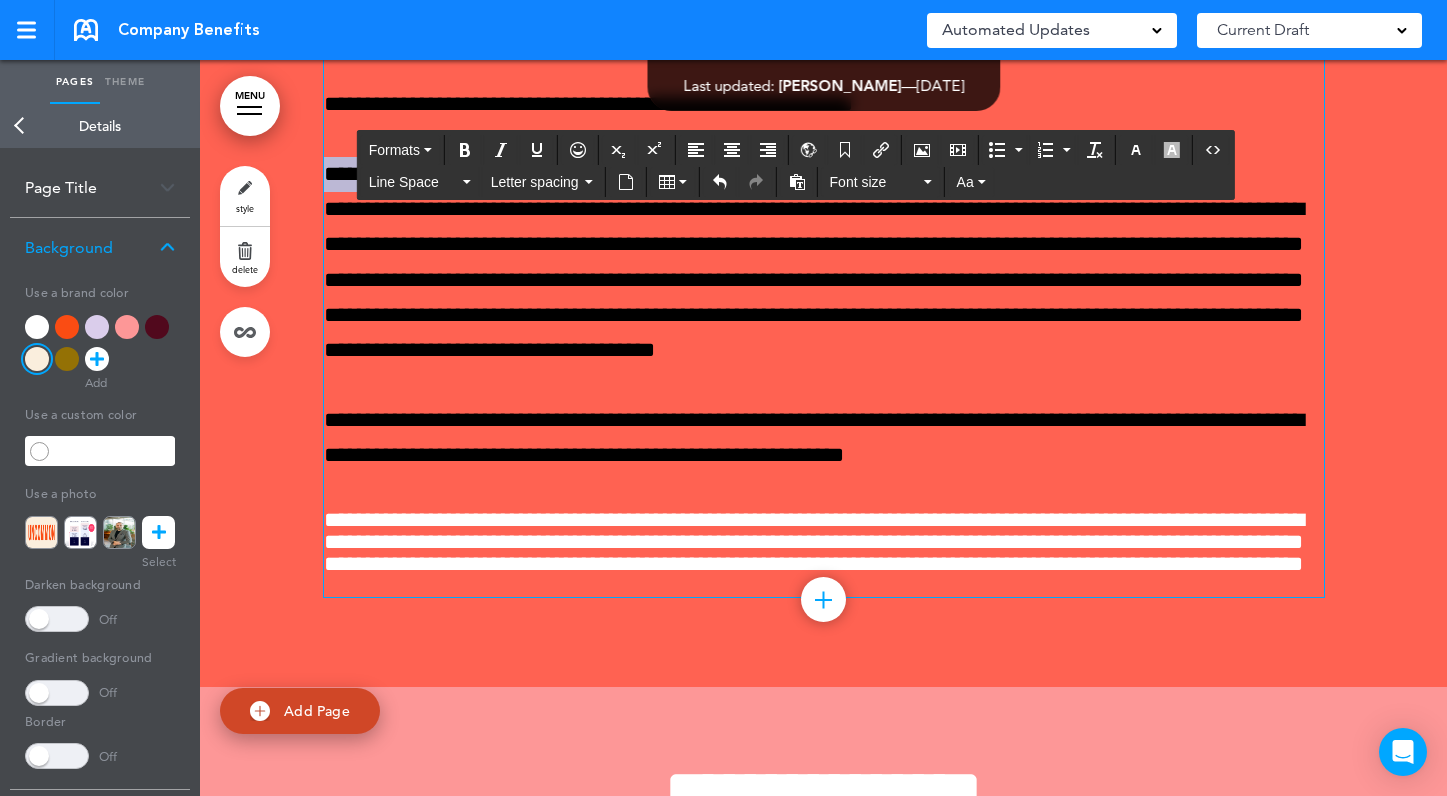 click on "**********" at bounding box center [814, 262] 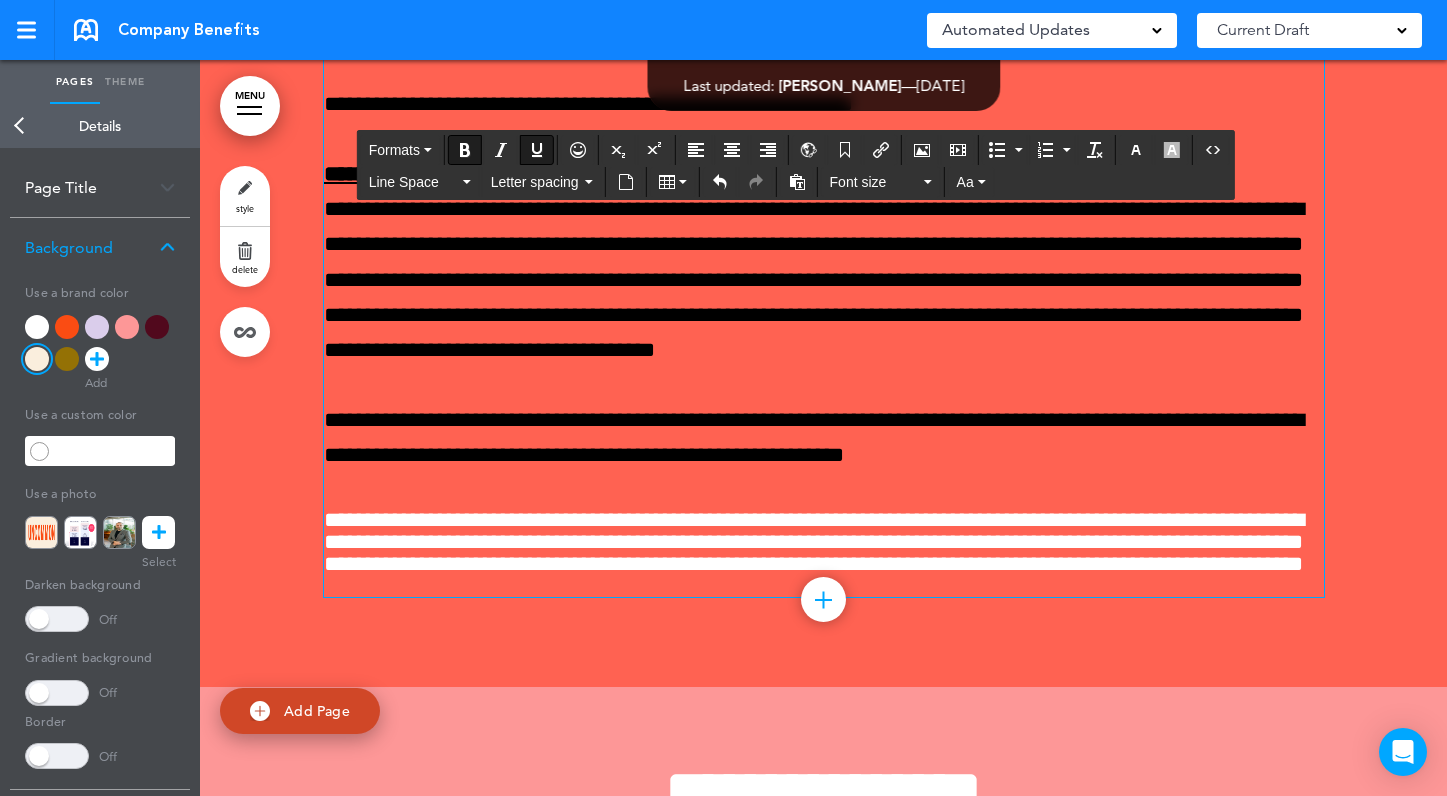 click on "**********" at bounding box center (814, 262) 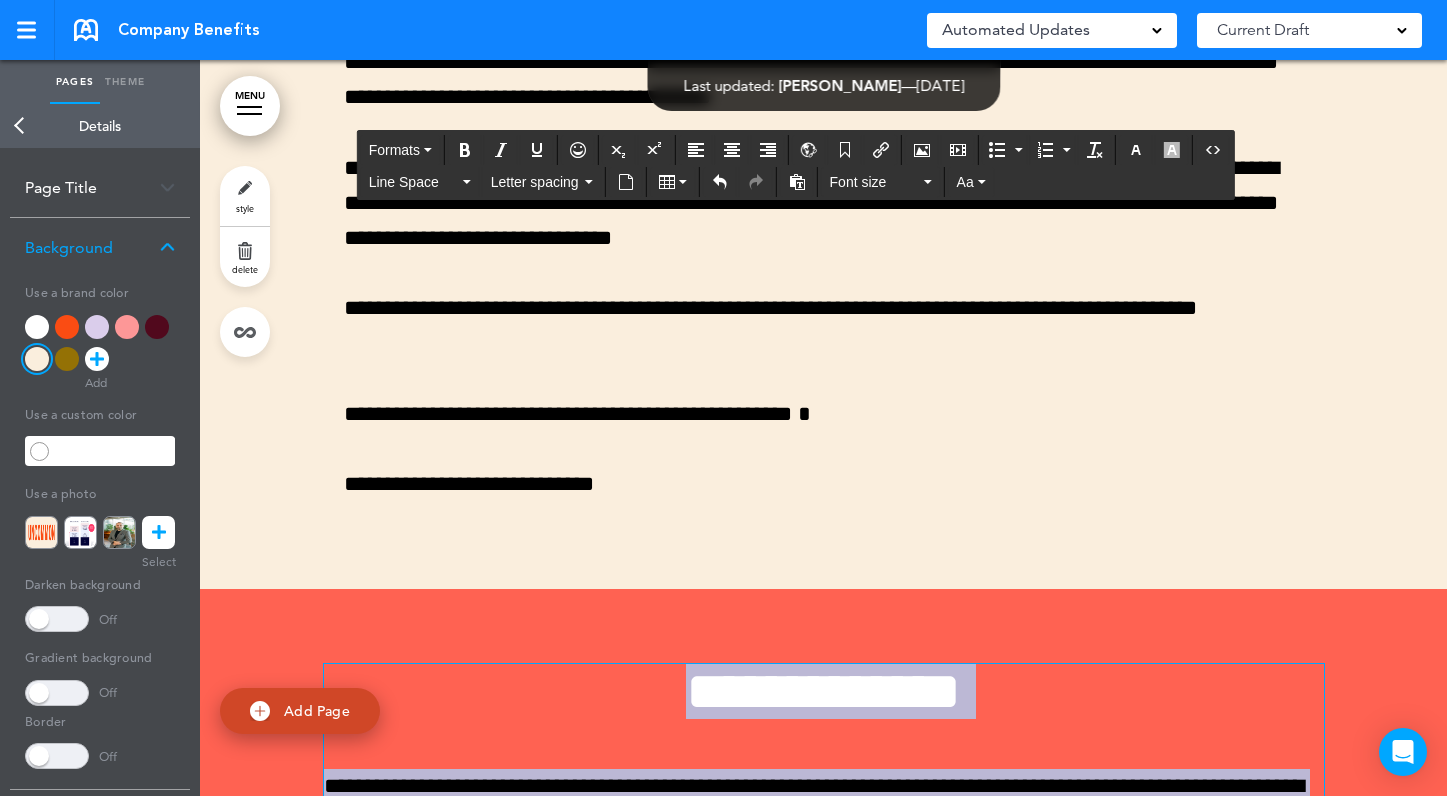 scroll, scrollTop: 10810, scrollLeft: 0, axis: vertical 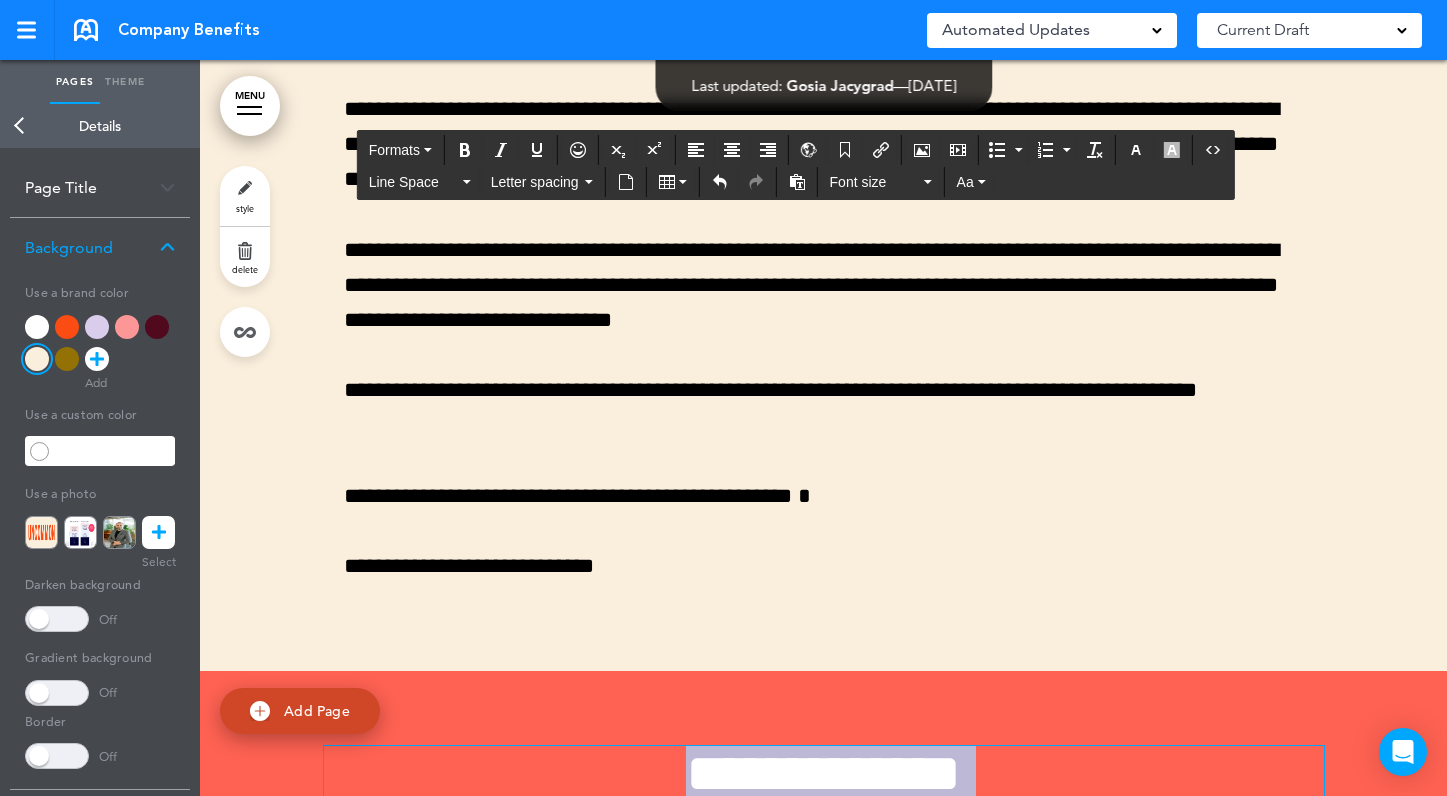 drag, startPoint x: 612, startPoint y: 482, endPoint x: 343, endPoint y: 691, distance: 340.64938 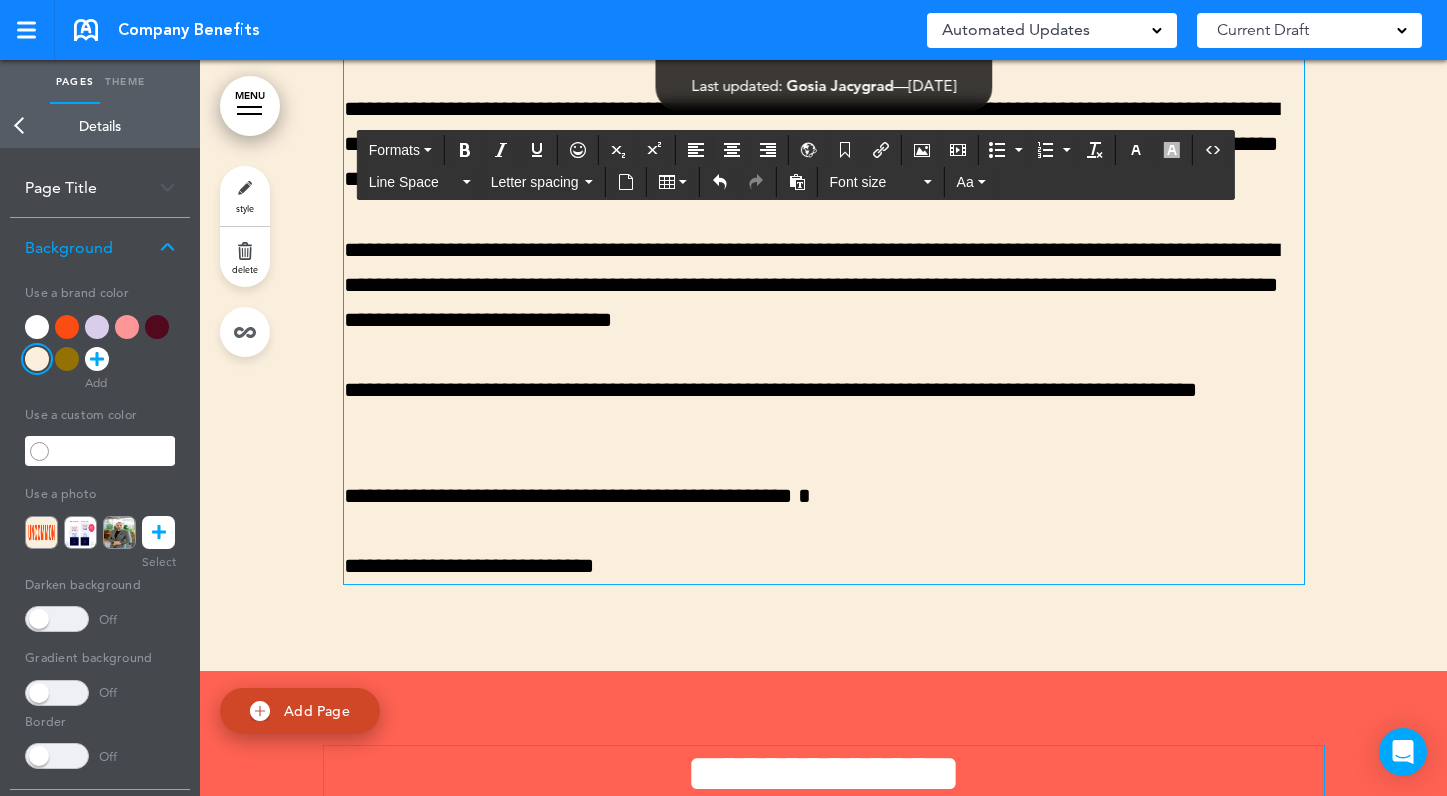 click on "**********" at bounding box center (824, 408) 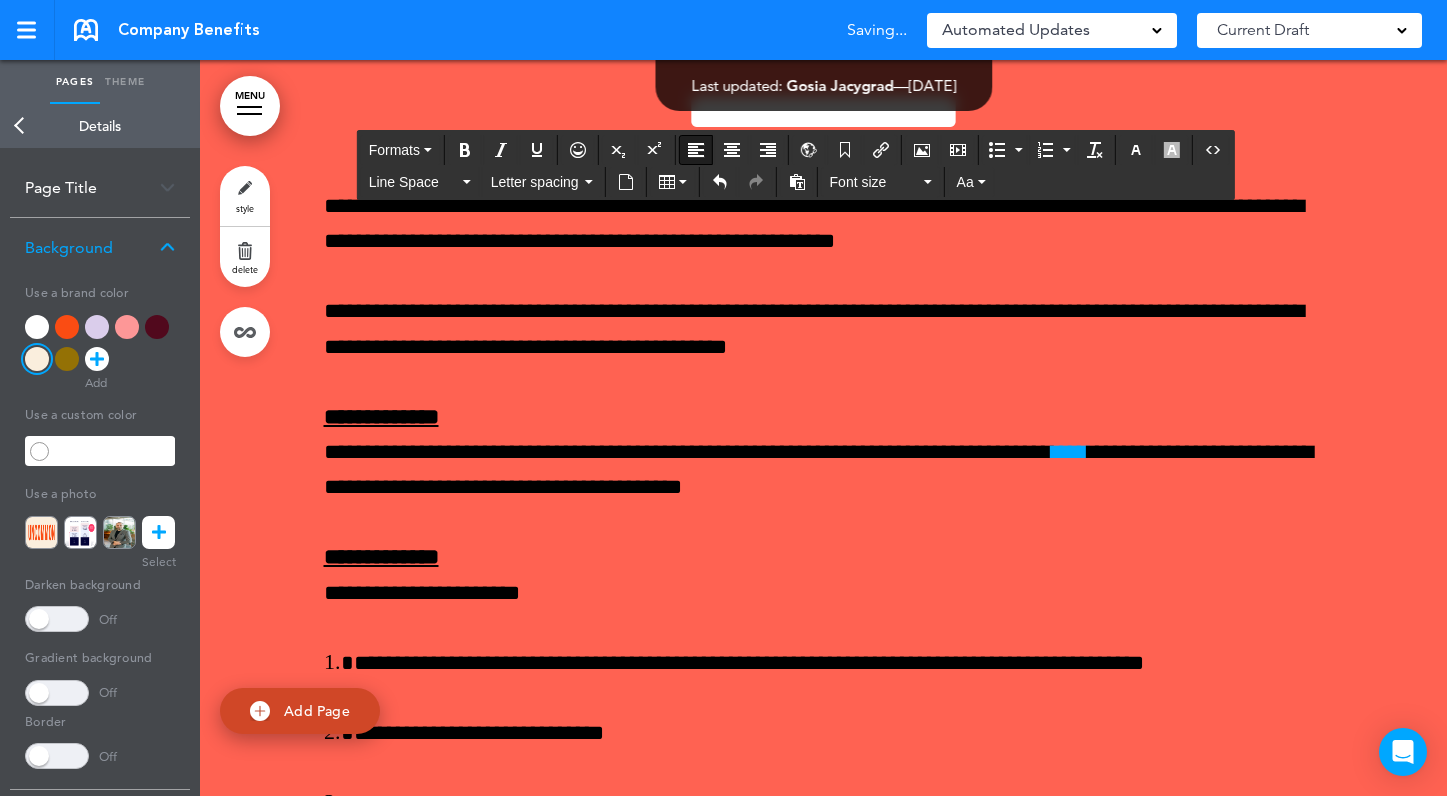 scroll, scrollTop: 11507, scrollLeft: 0, axis: vertical 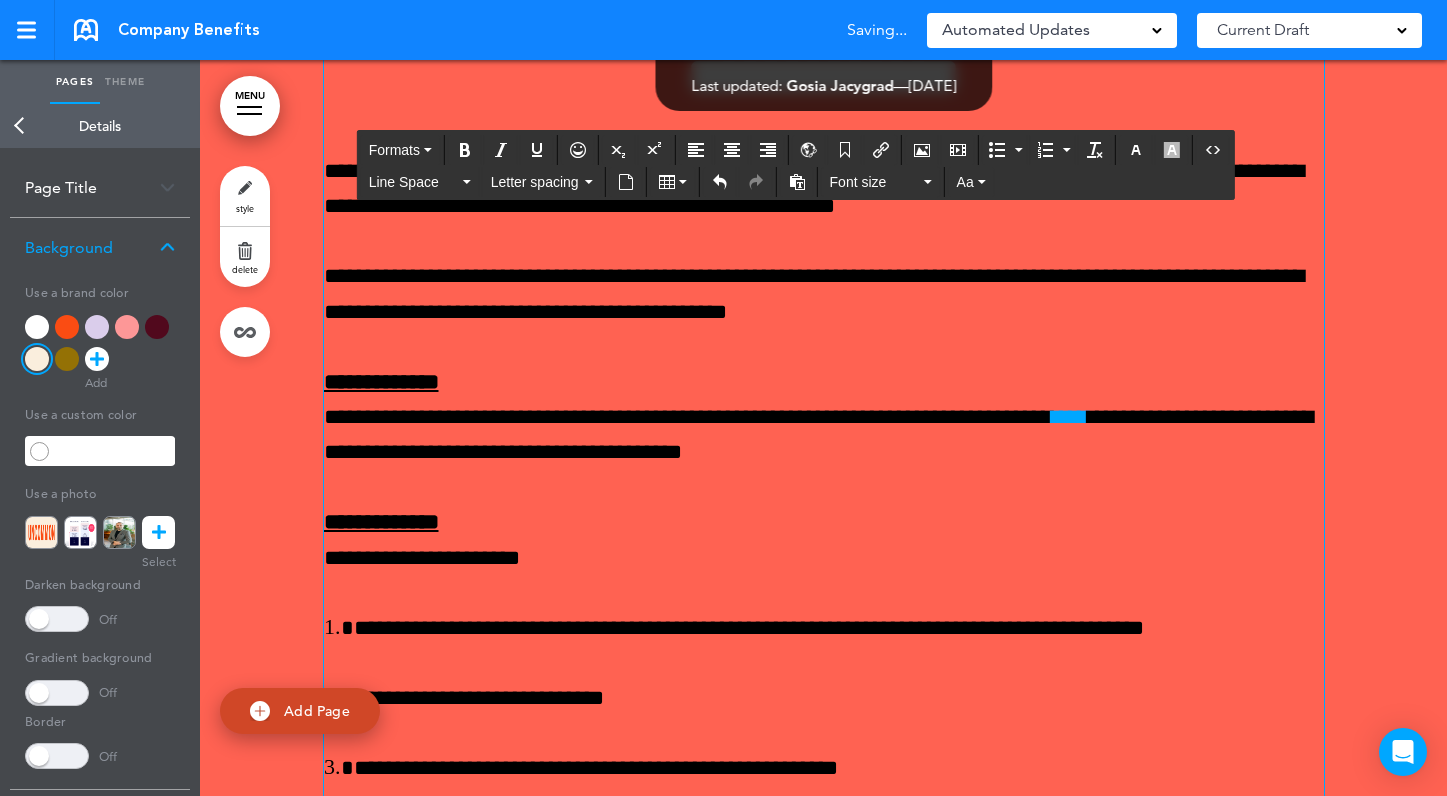 click on "**********" at bounding box center [824, 795] 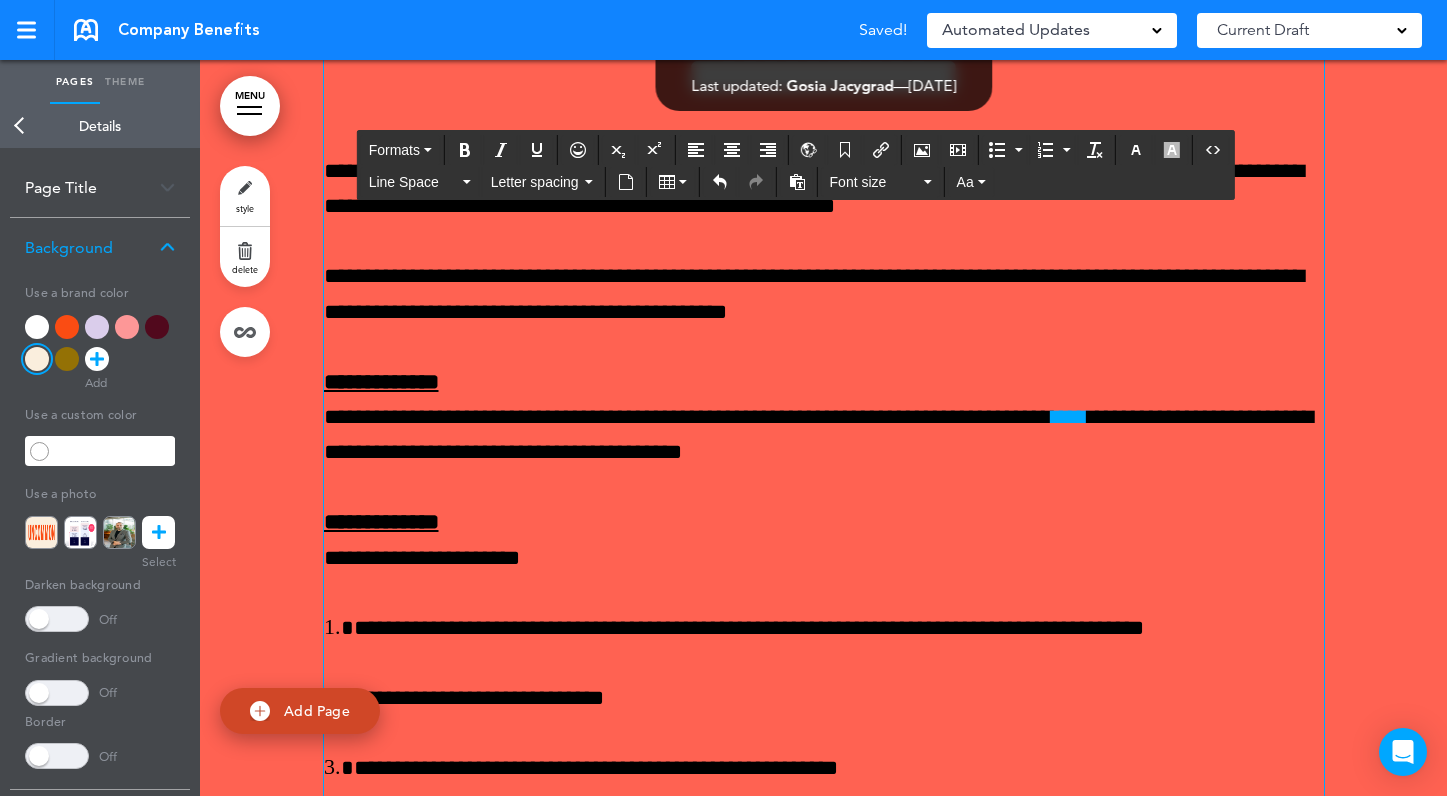 click on "**********" at bounding box center [824, 189] 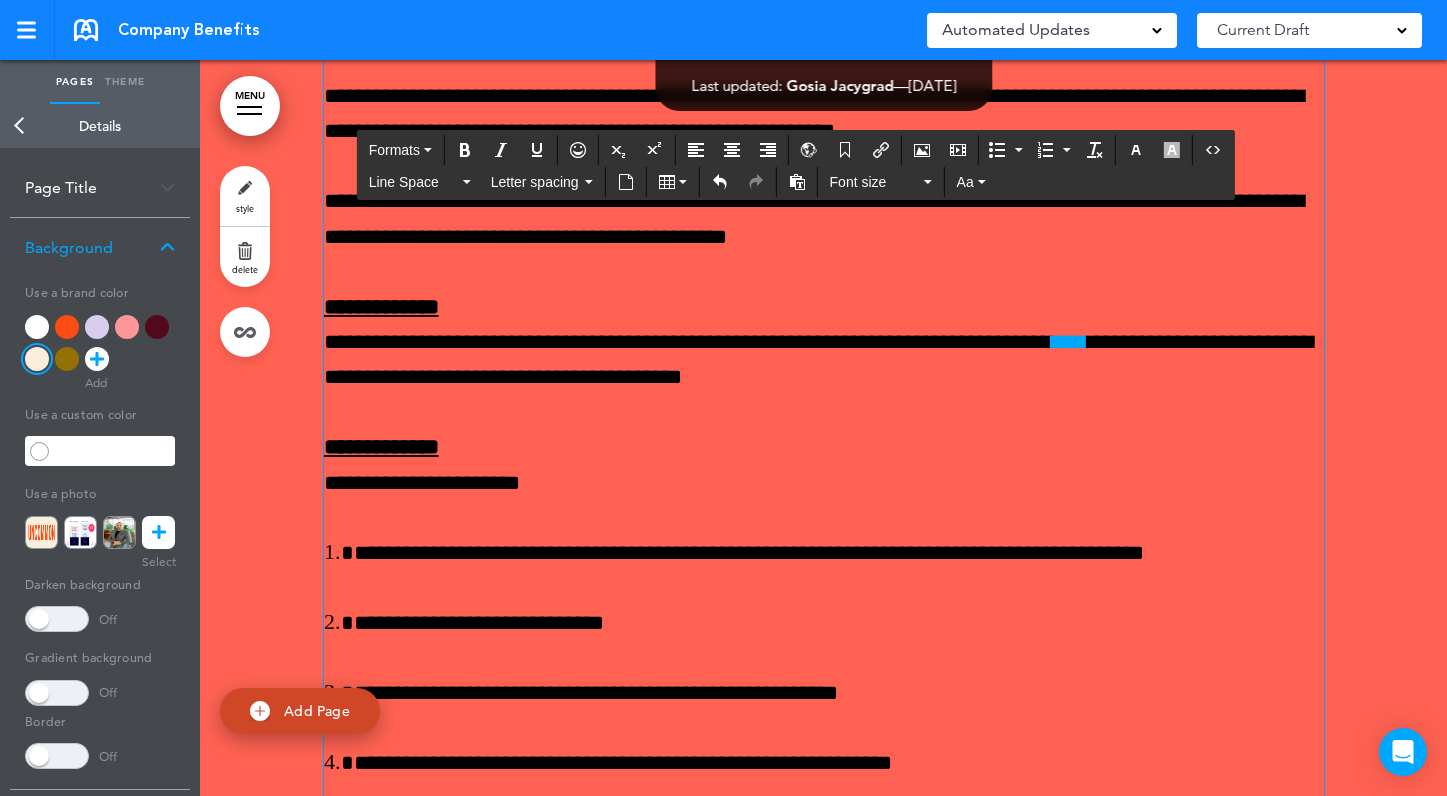 scroll, scrollTop: 11599, scrollLeft: 0, axis: vertical 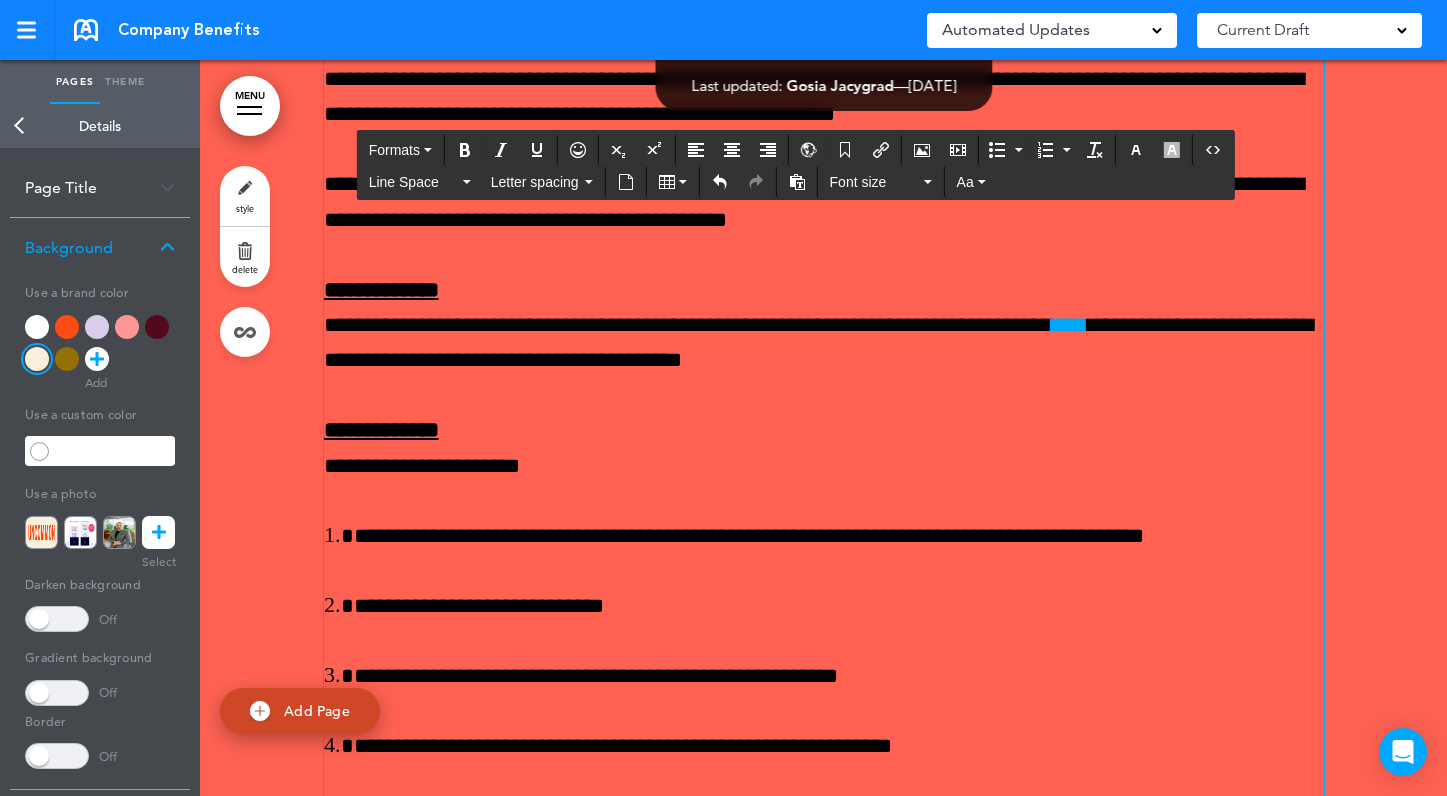 click on "style" at bounding box center (245, 196) 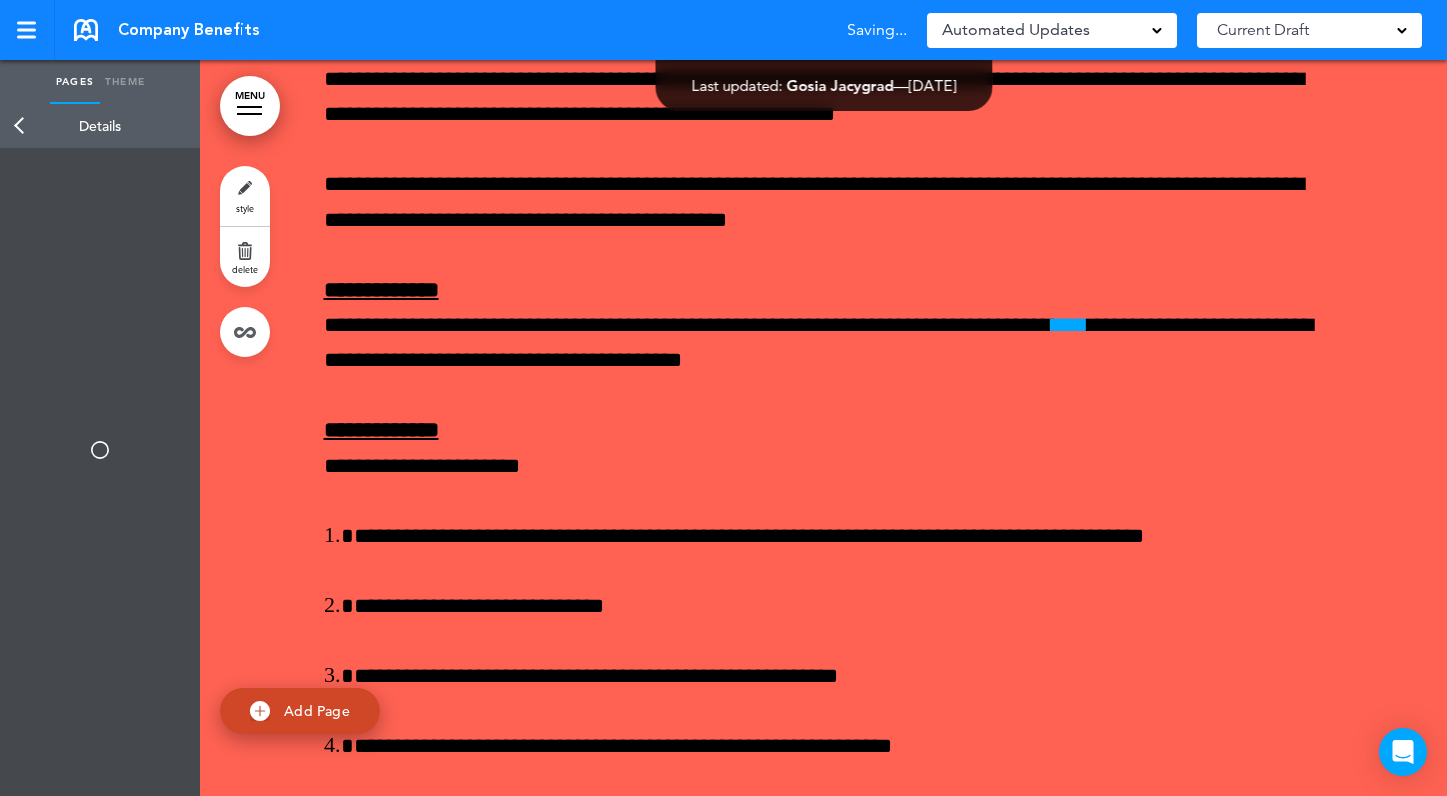 type on "******" 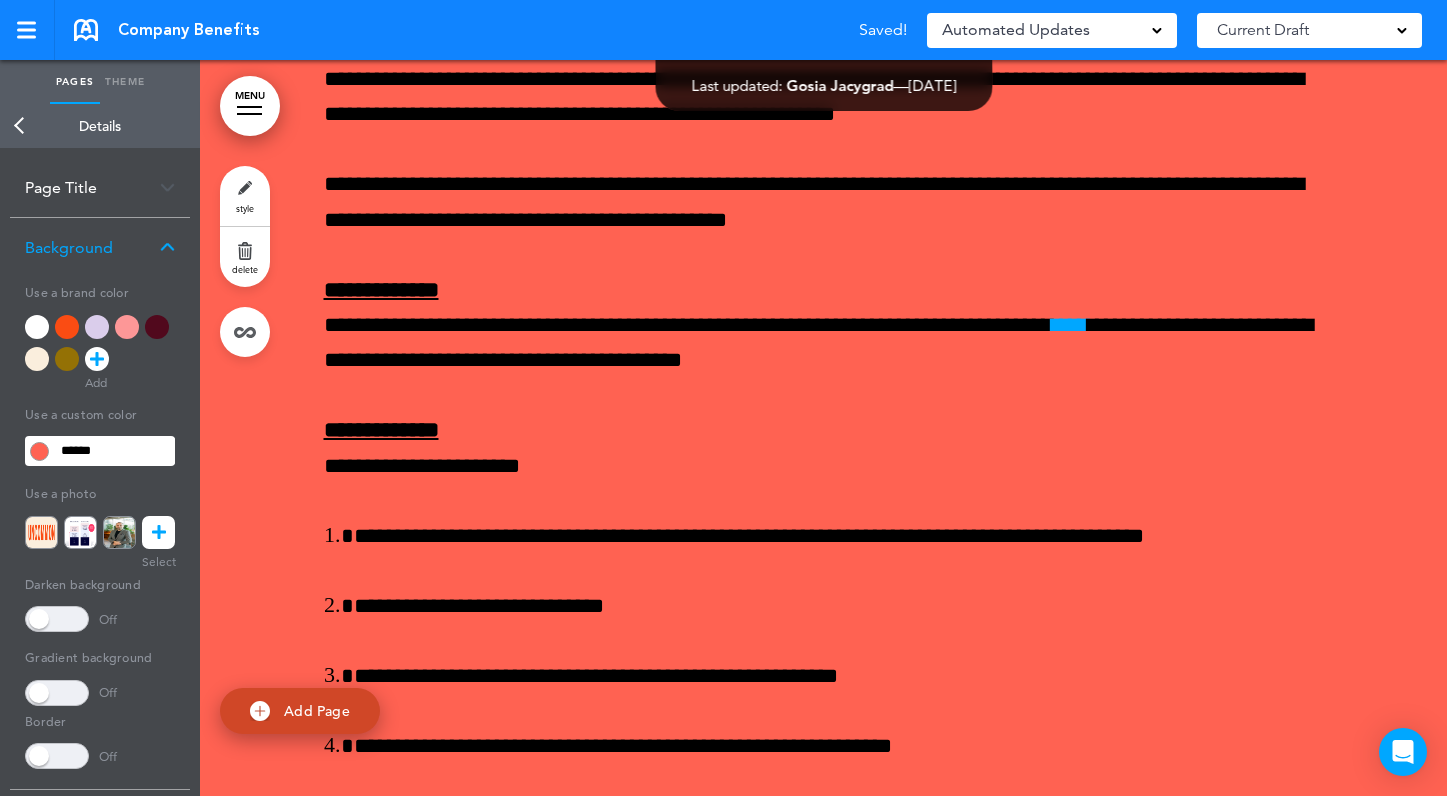 click at bounding box center [67, 327] 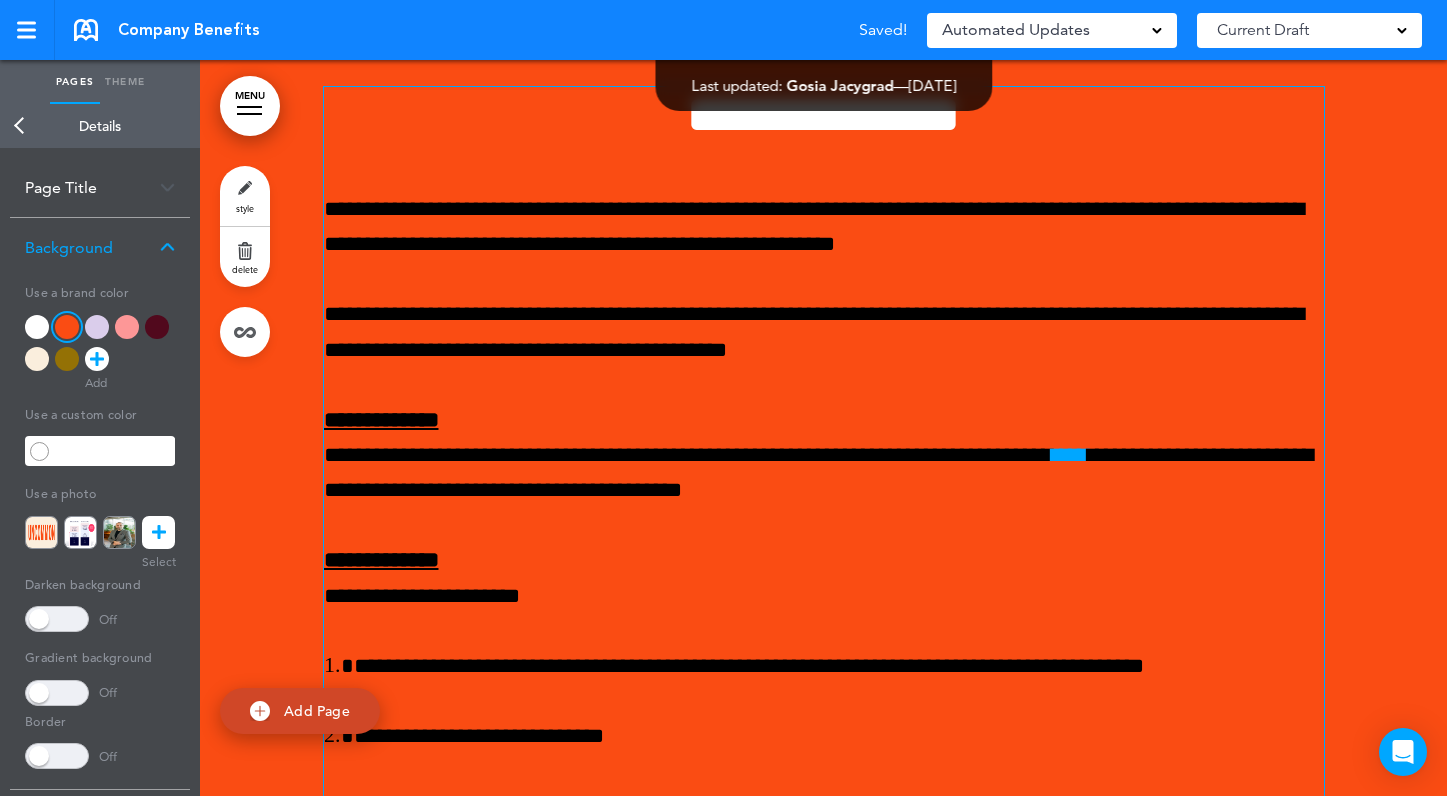 scroll, scrollTop: 11460, scrollLeft: 0, axis: vertical 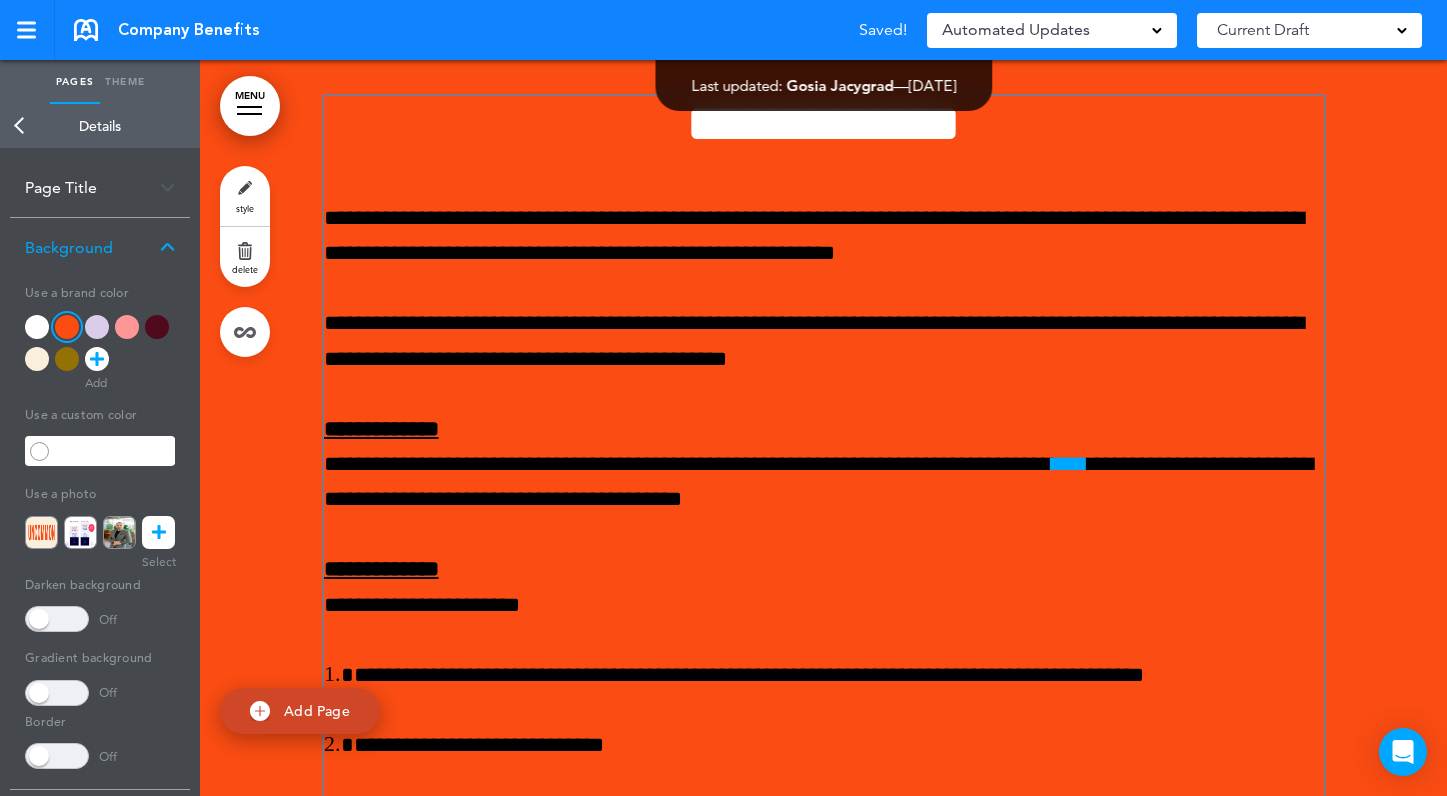 click on "**********" at bounding box center [823, 123] 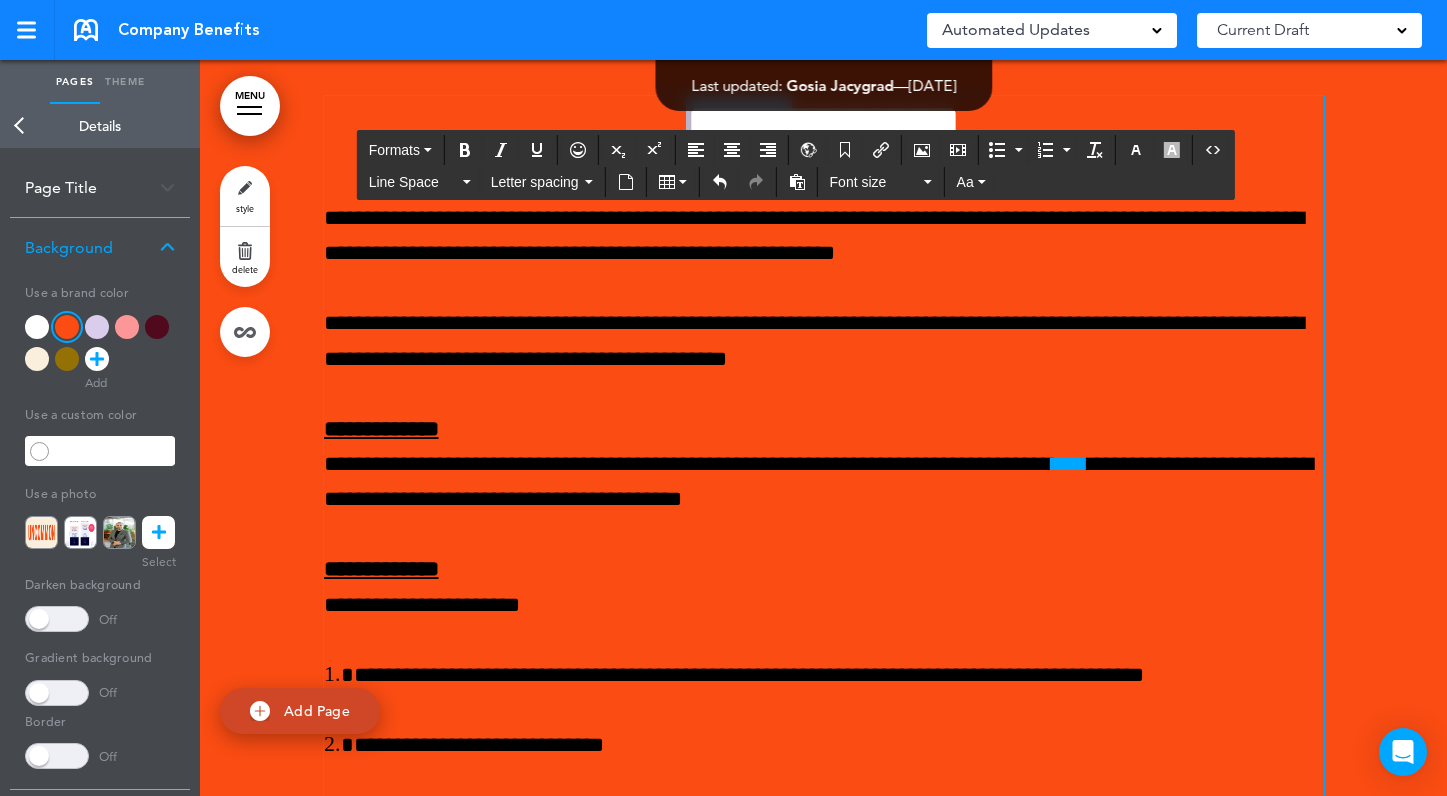 click on "**********" at bounding box center [823, 123] 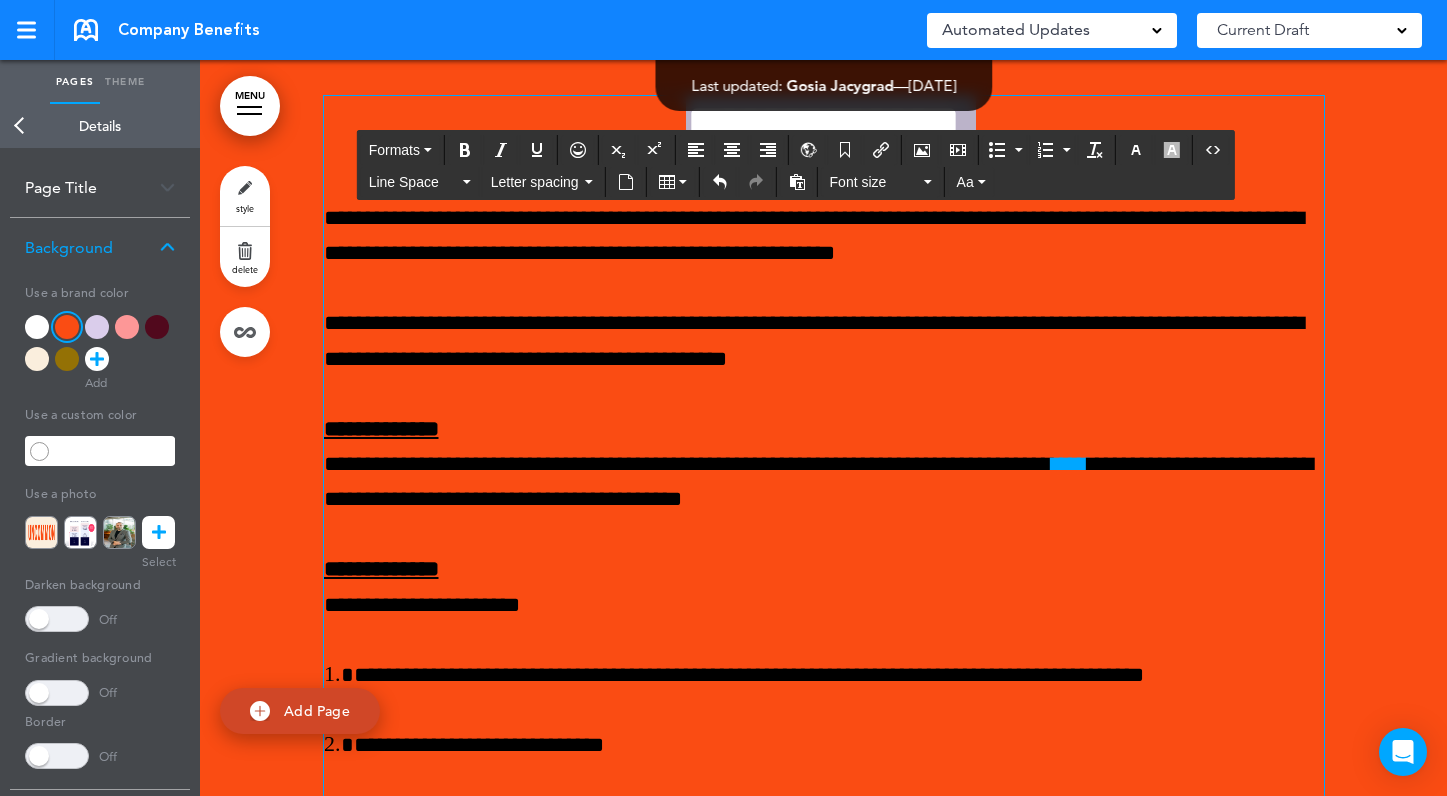 click on "**********" at bounding box center [823, 123] 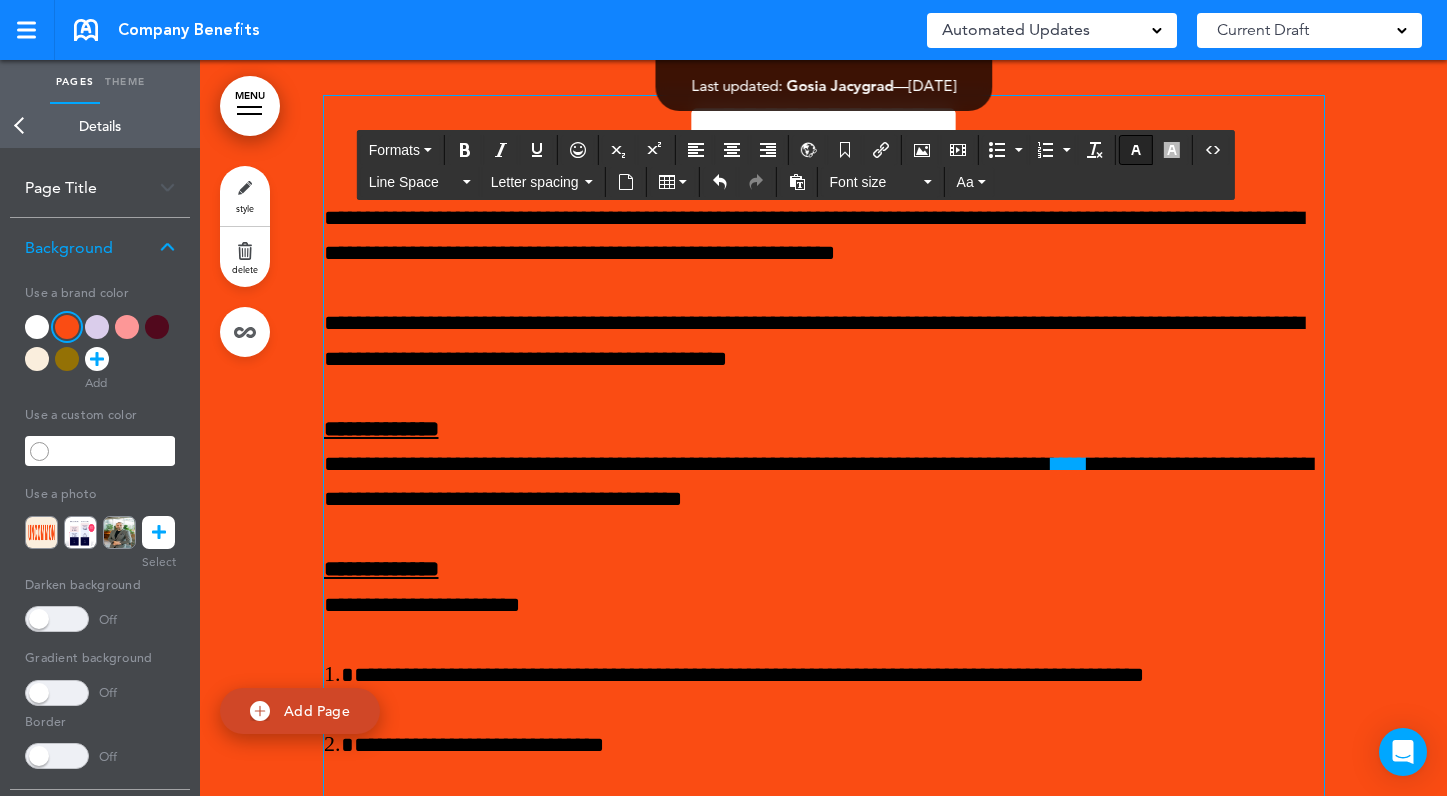 click at bounding box center (1136, 150) 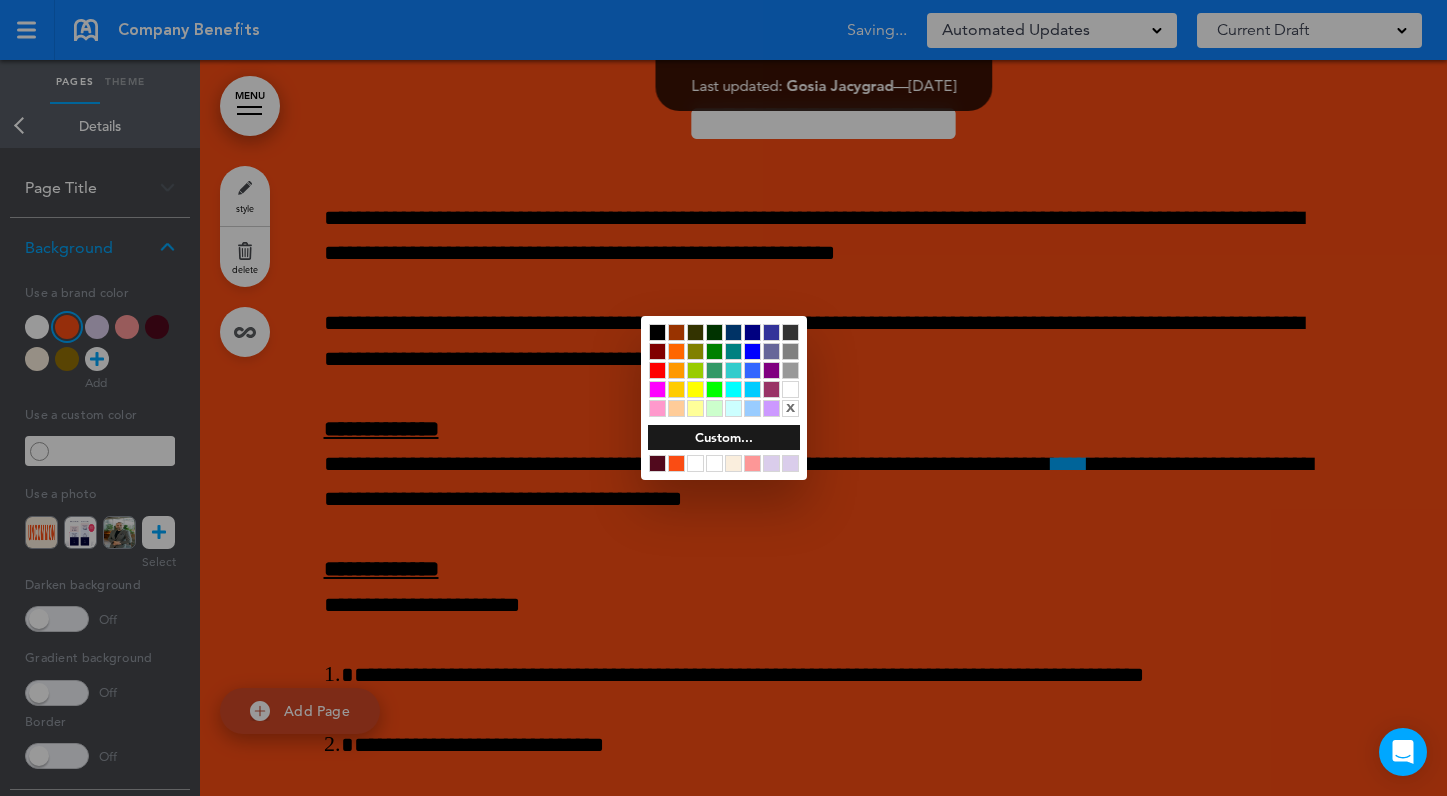 click at bounding box center [657, 463] 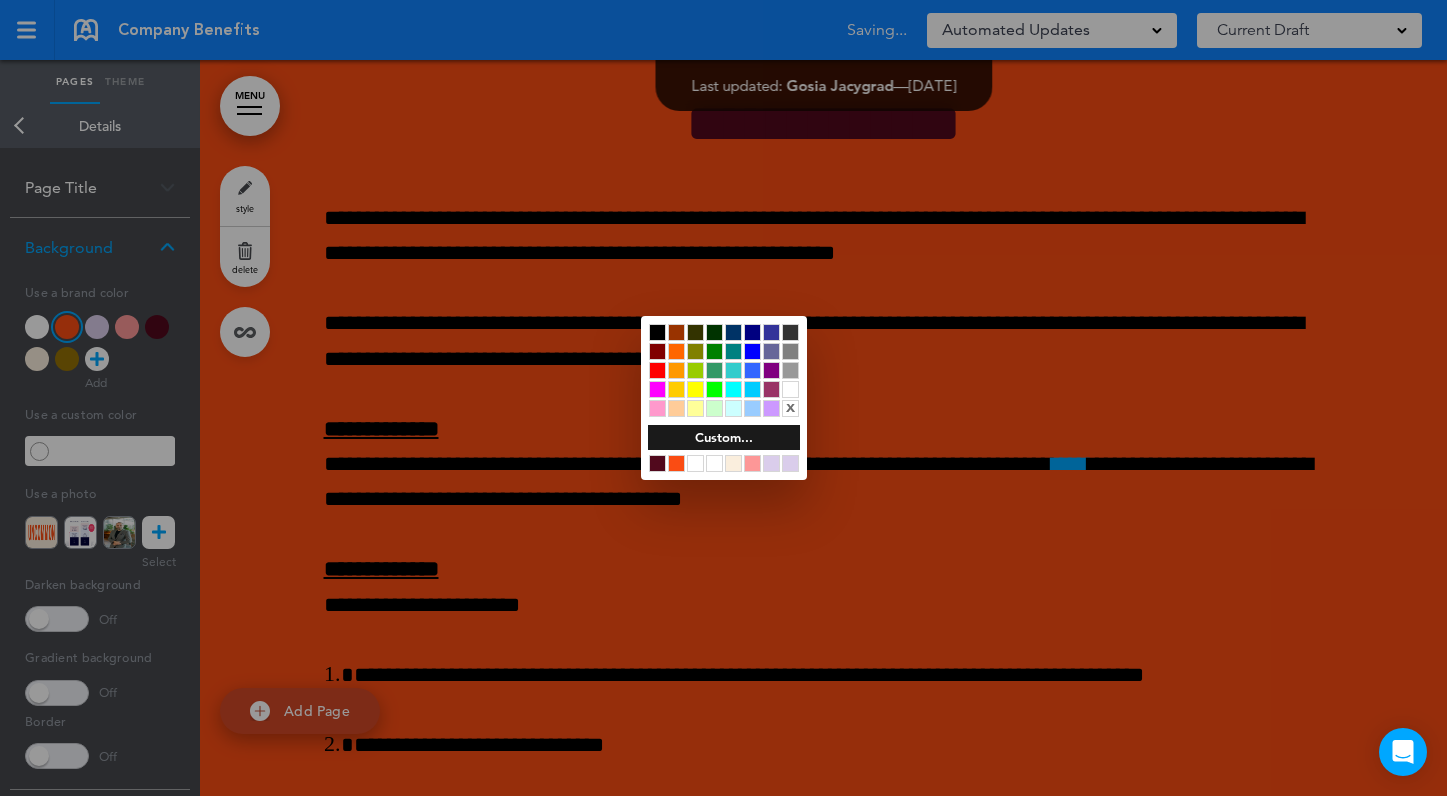 click at bounding box center [723, 398] 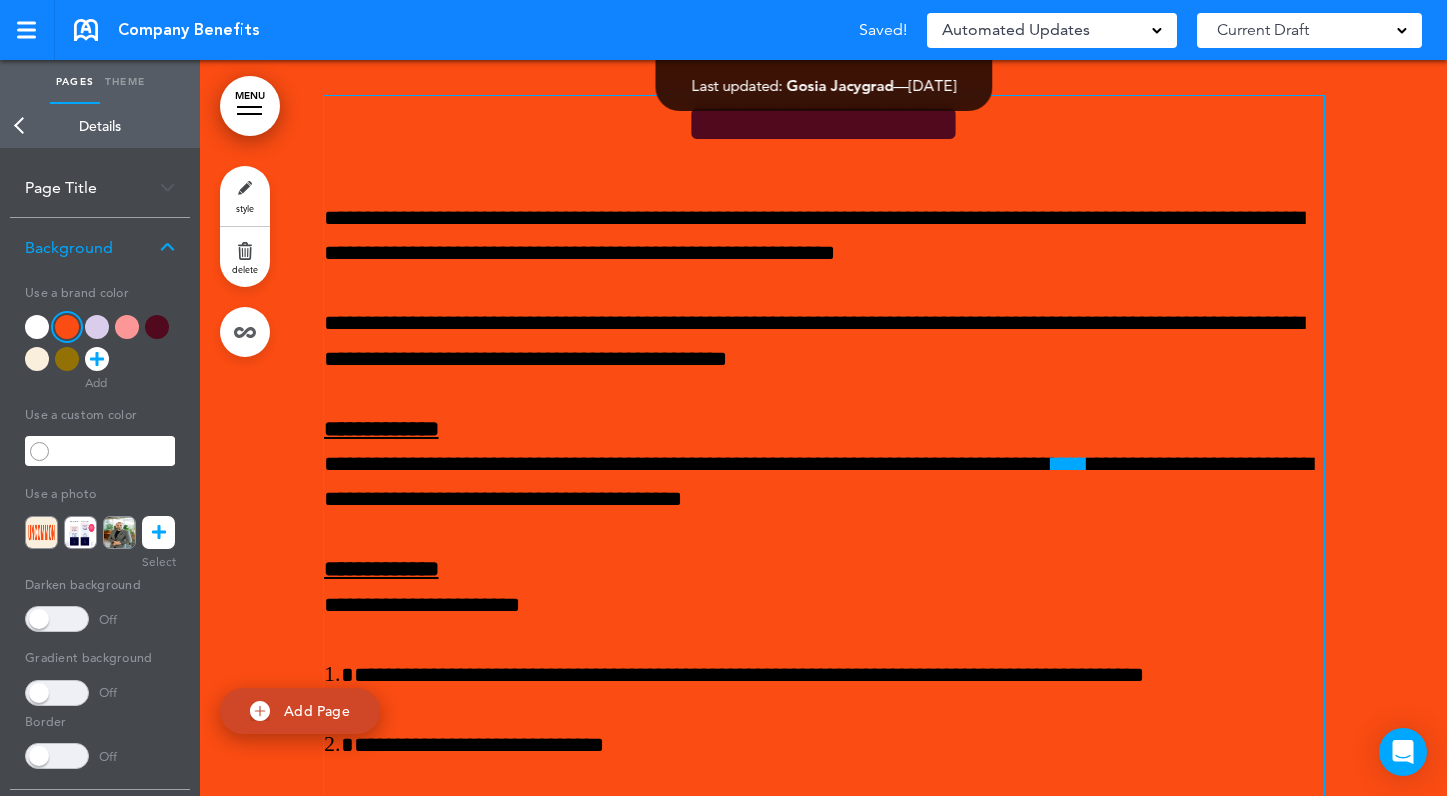 click on "**********" at bounding box center (824, 236) 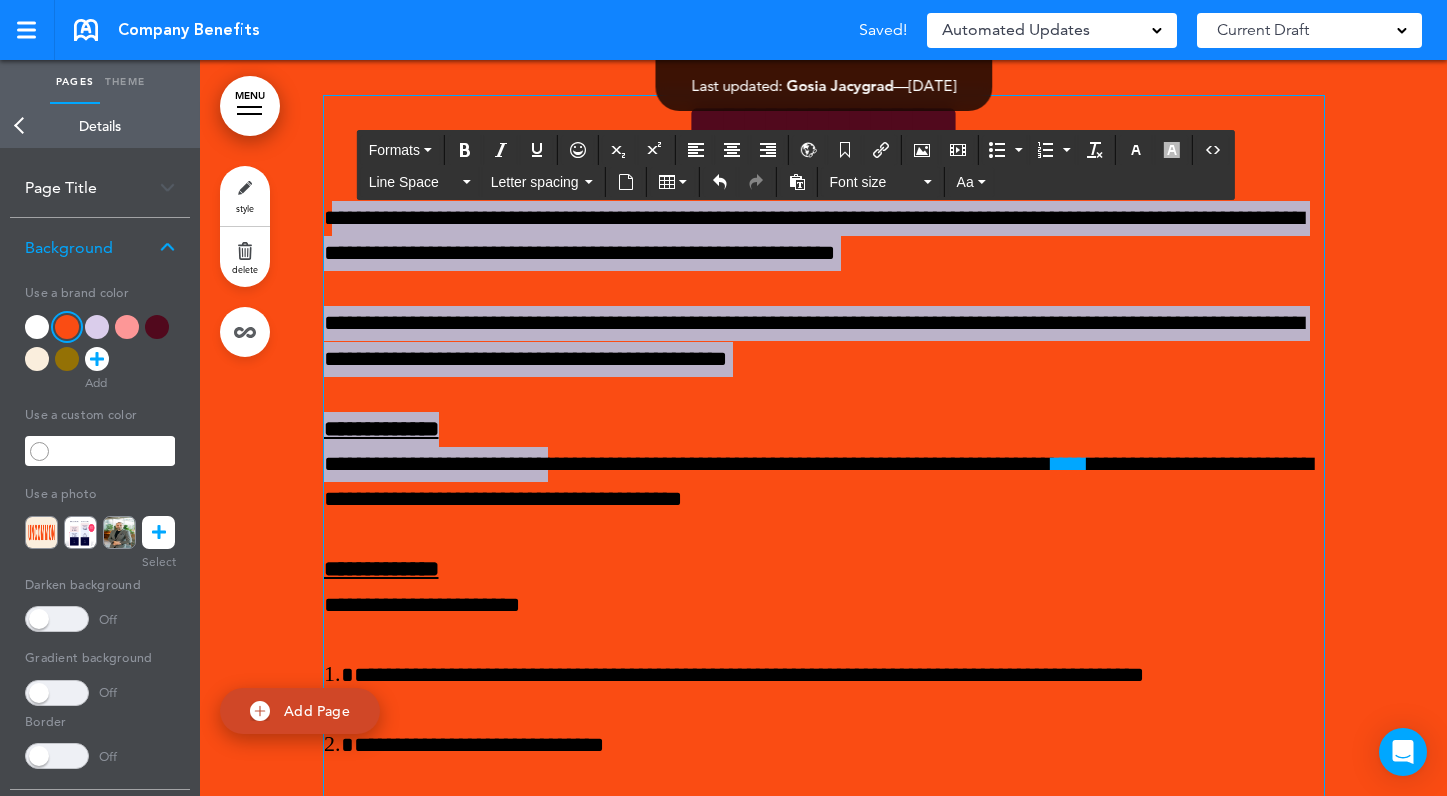 drag, startPoint x: 332, startPoint y: 395, endPoint x: 603, endPoint y: 623, distance: 354.15393 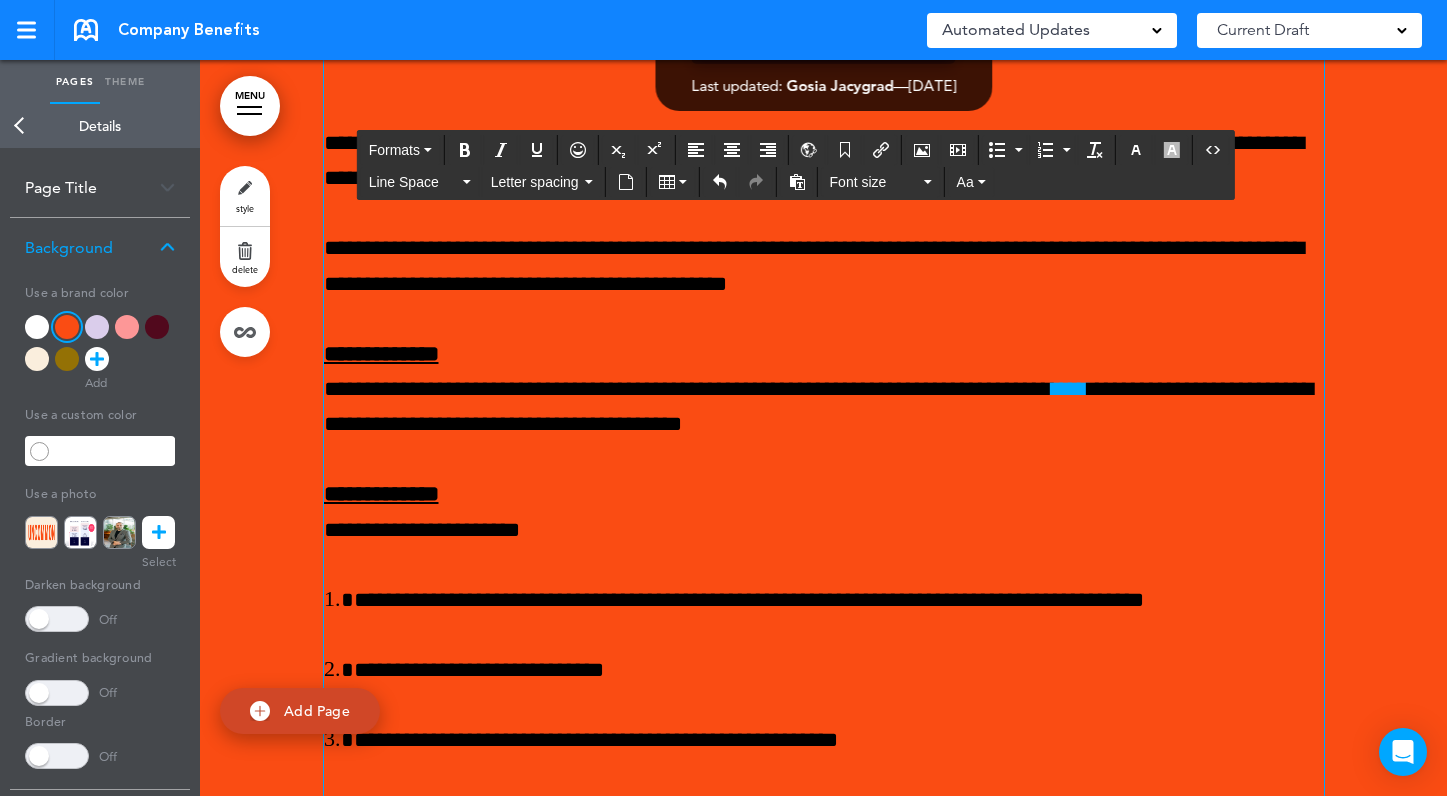 scroll, scrollTop: 11527, scrollLeft: 0, axis: vertical 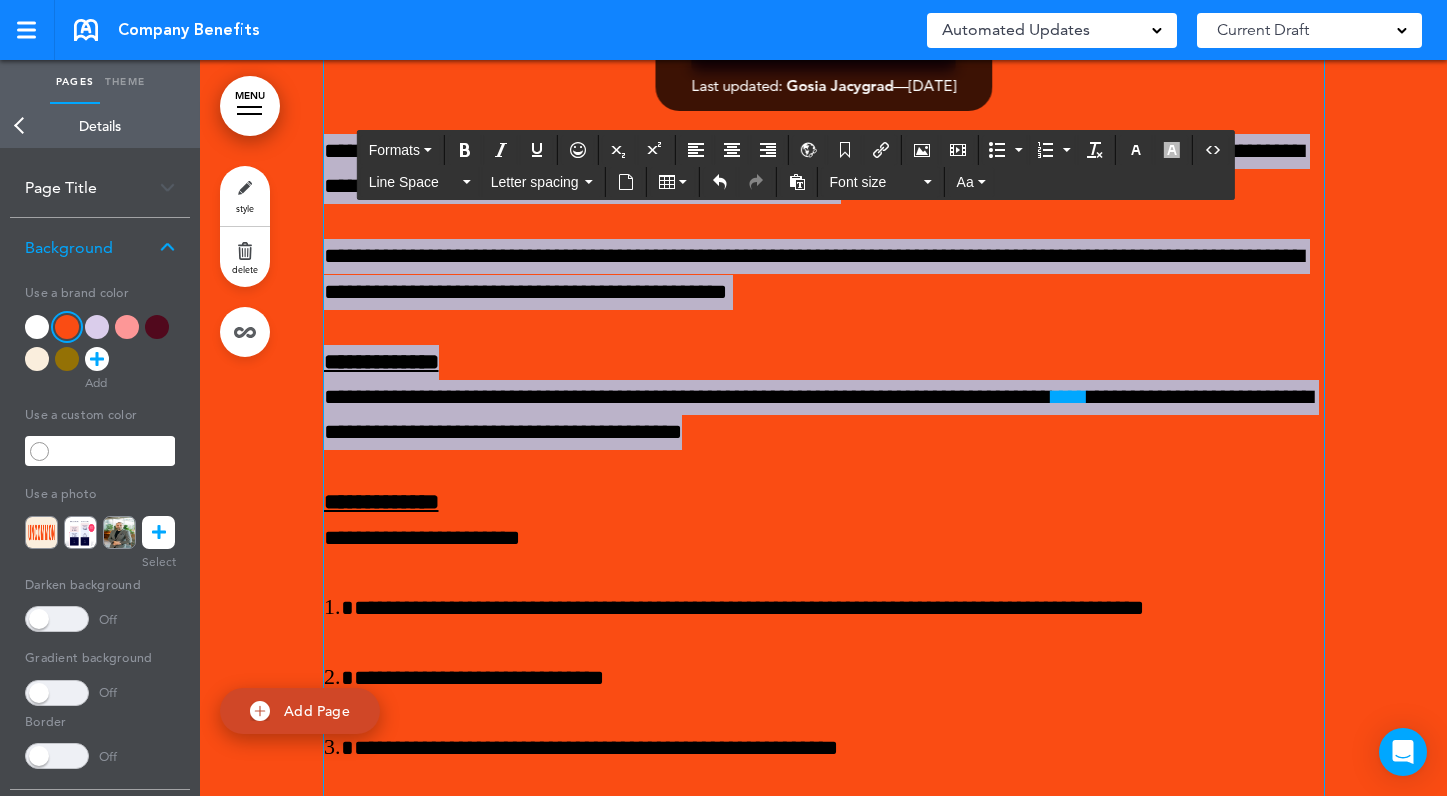 drag, startPoint x: 1020, startPoint y: 616, endPoint x: 325, endPoint y: 330, distance: 751.5457 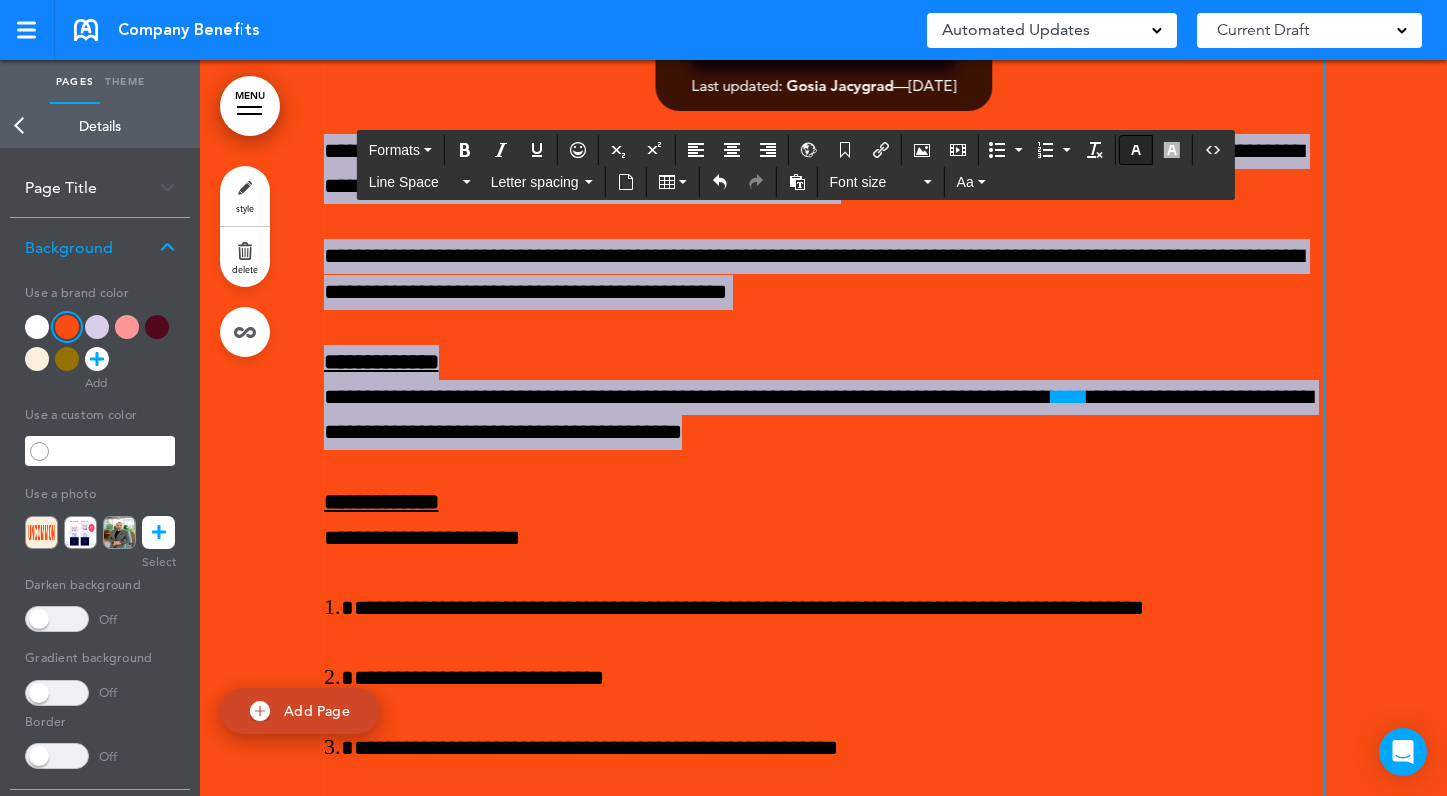 click at bounding box center [1136, 150] 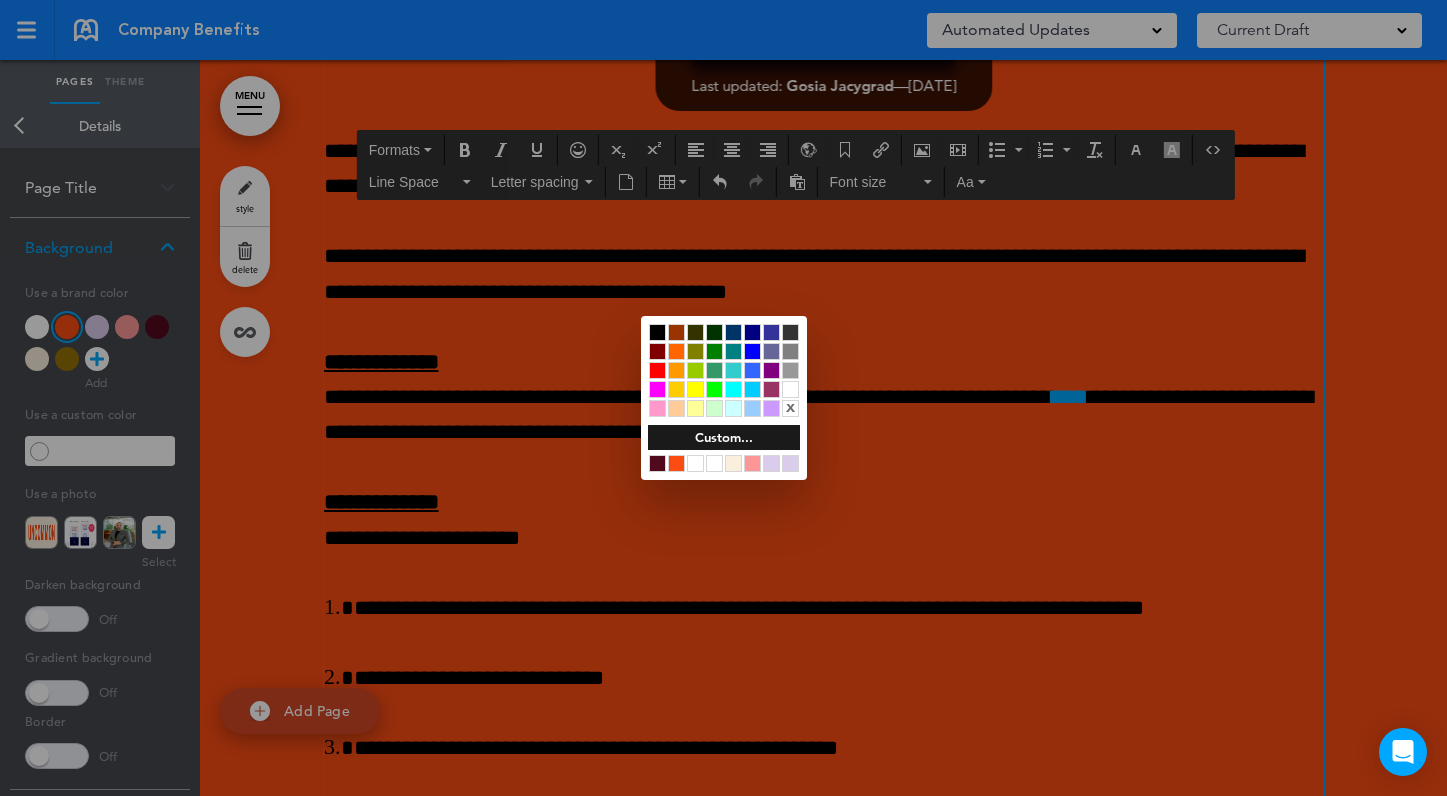 click at bounding box center [790, 389] 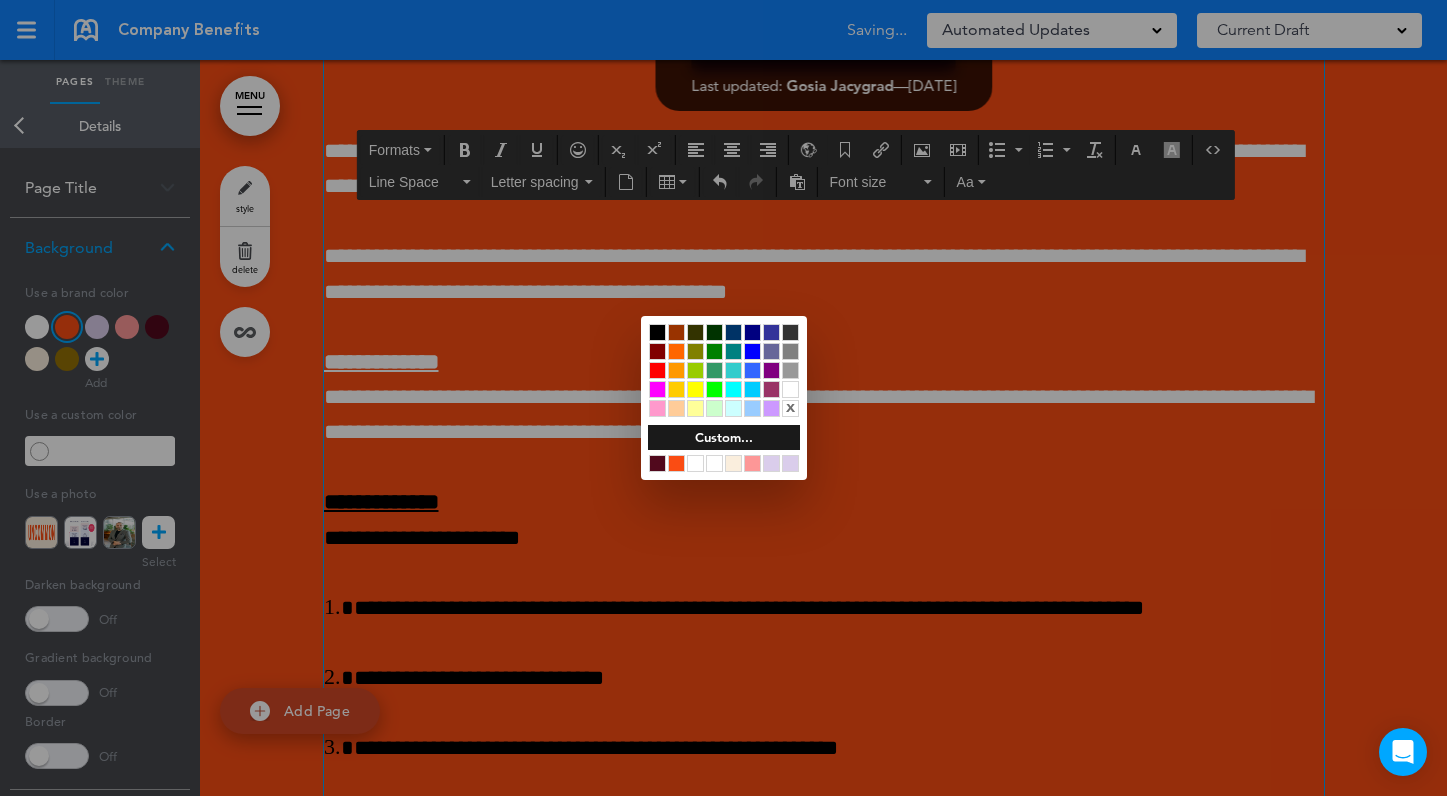 click at bounding box center (723, 398) 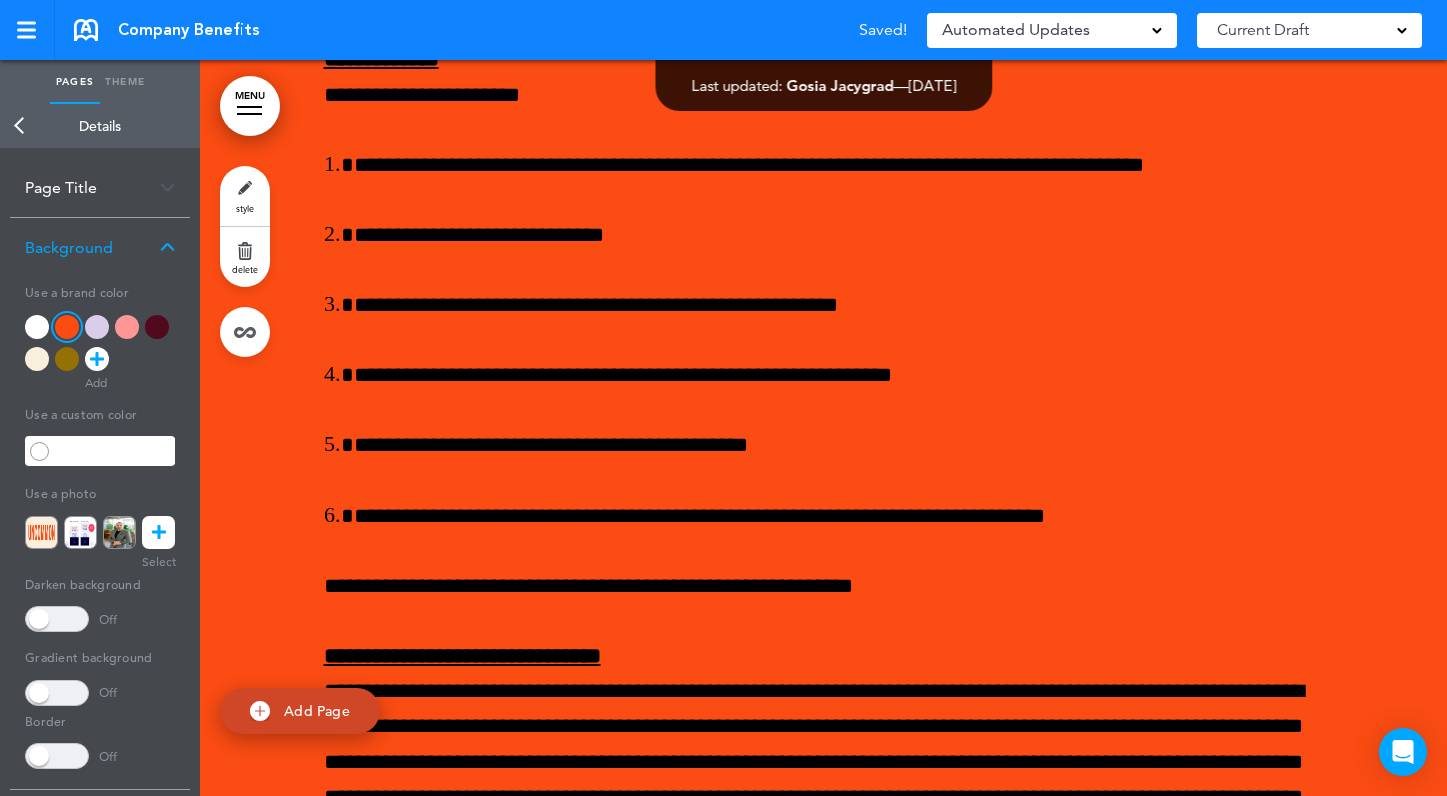 scroll, scrollTop: 11987, scrollLeft: 0, axis: vertical 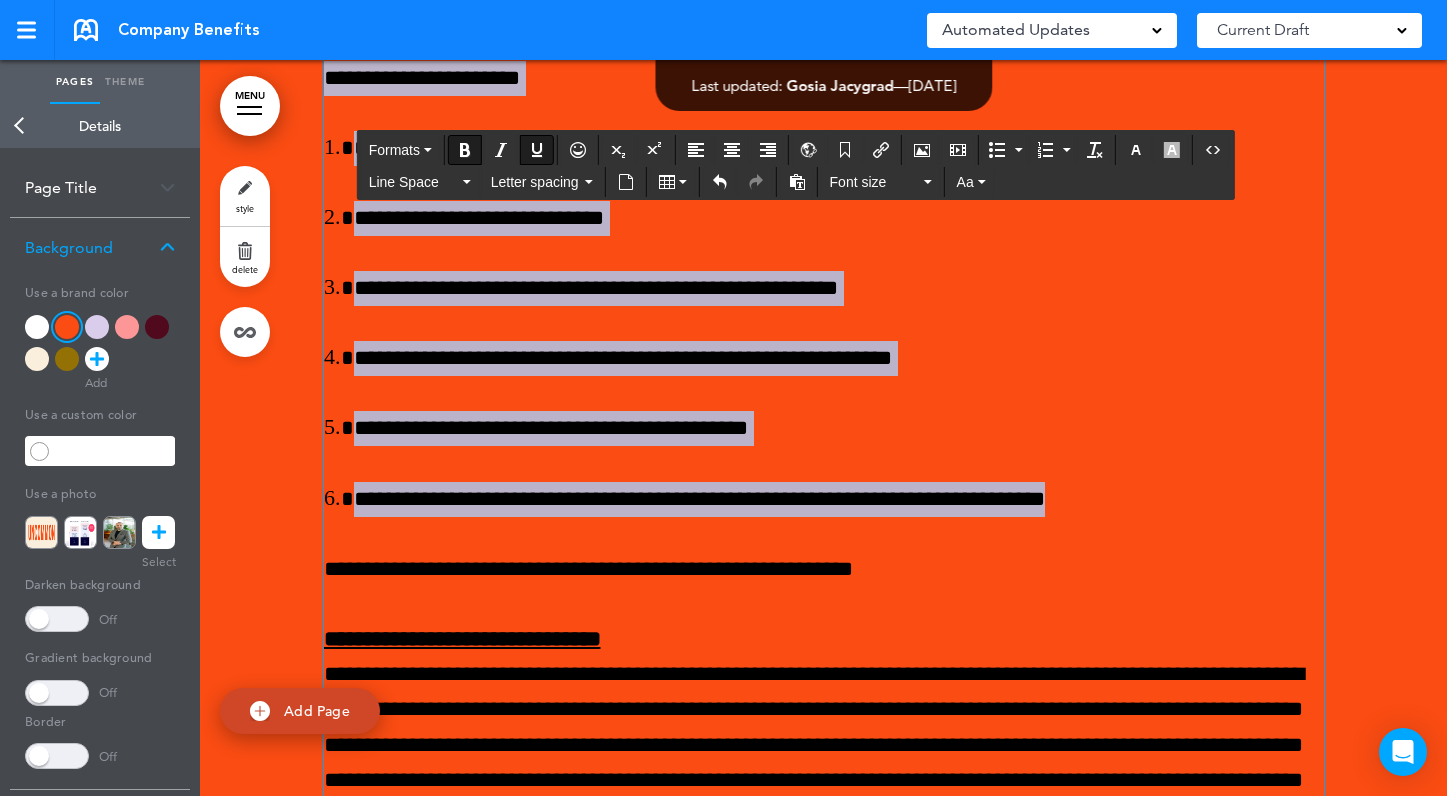 drag, startPoint x: 325, startPoint y: 216, endPoint x: 1190, endPoint y: 672, distance: 977.83484 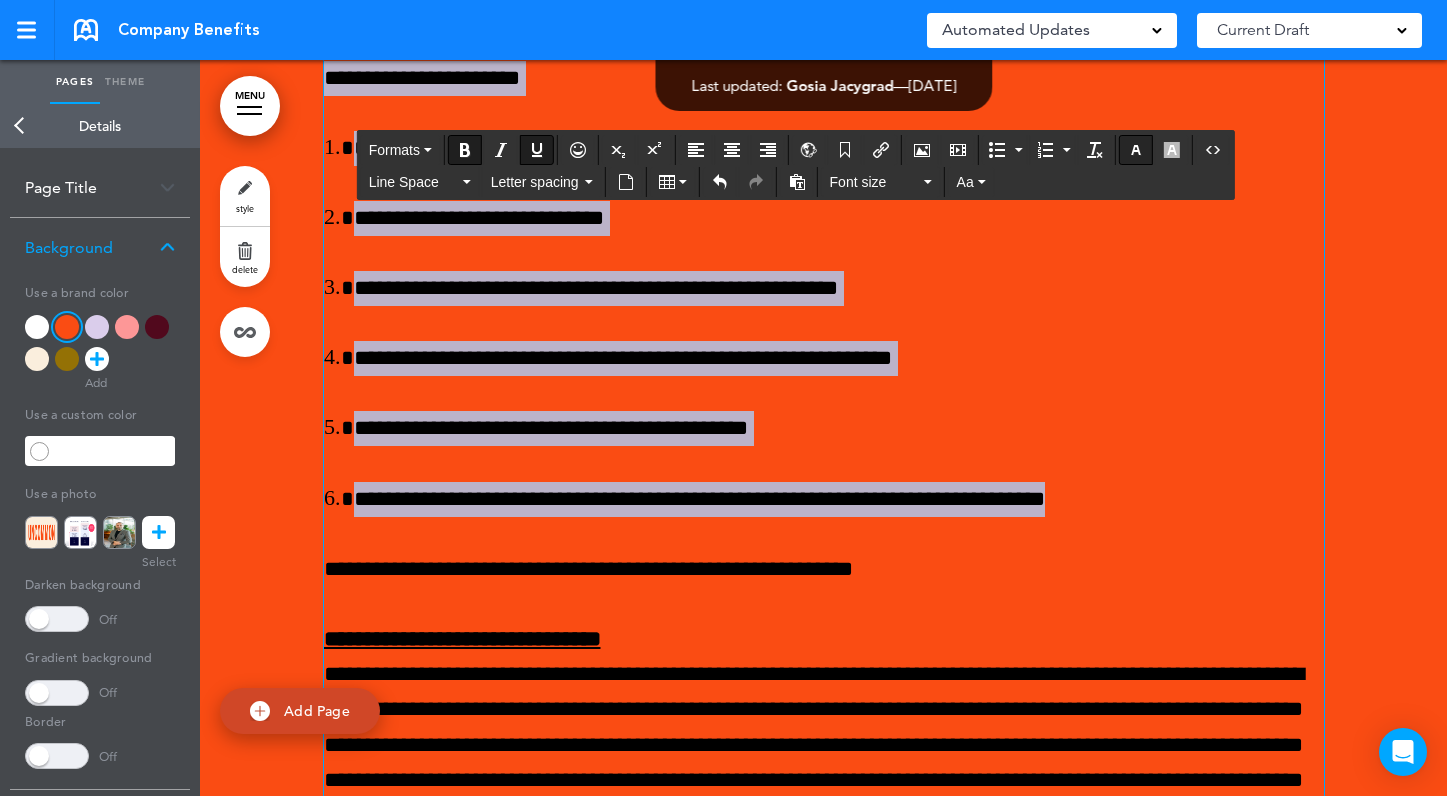 click at bounding box center [1136, 150] 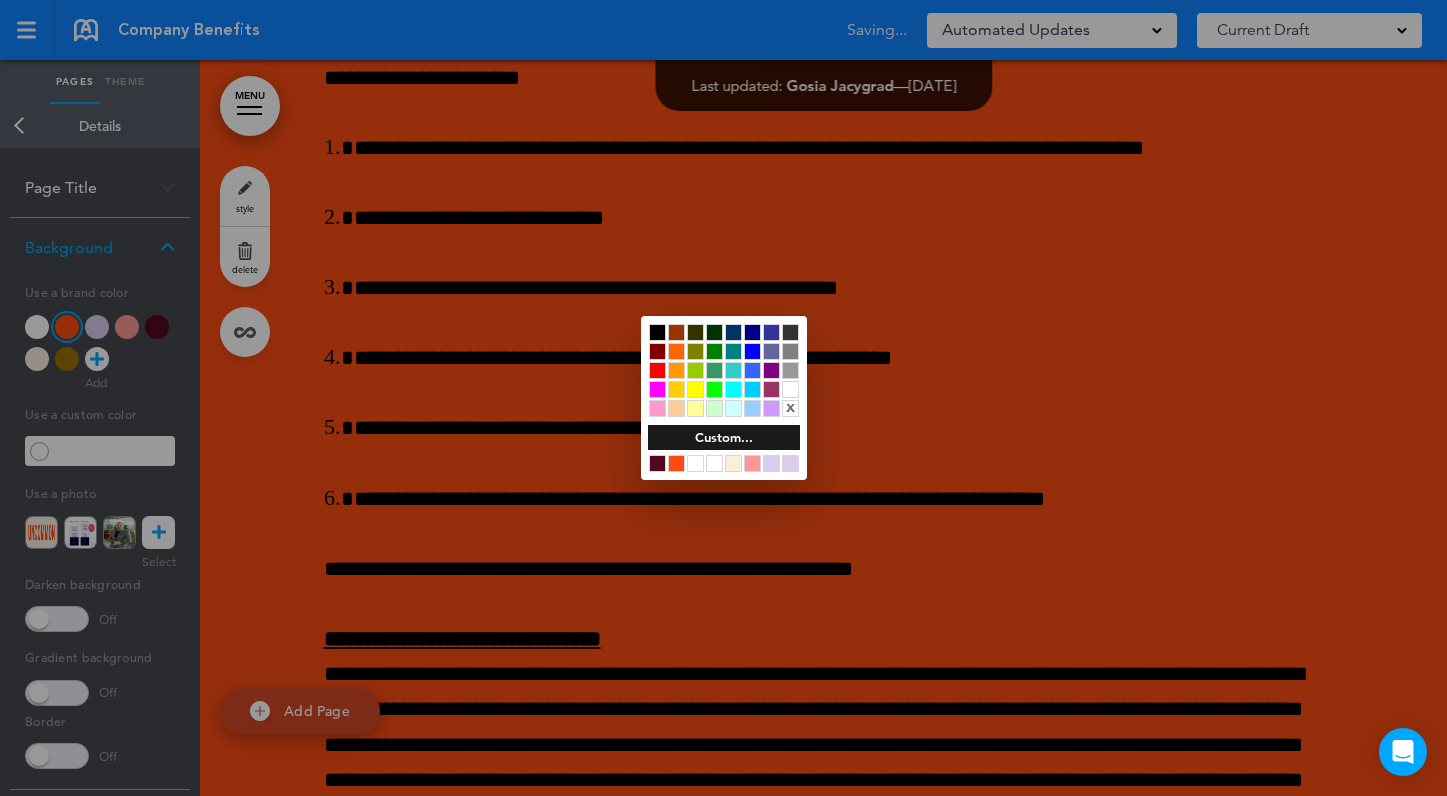 click at bounding box center (790, 389) 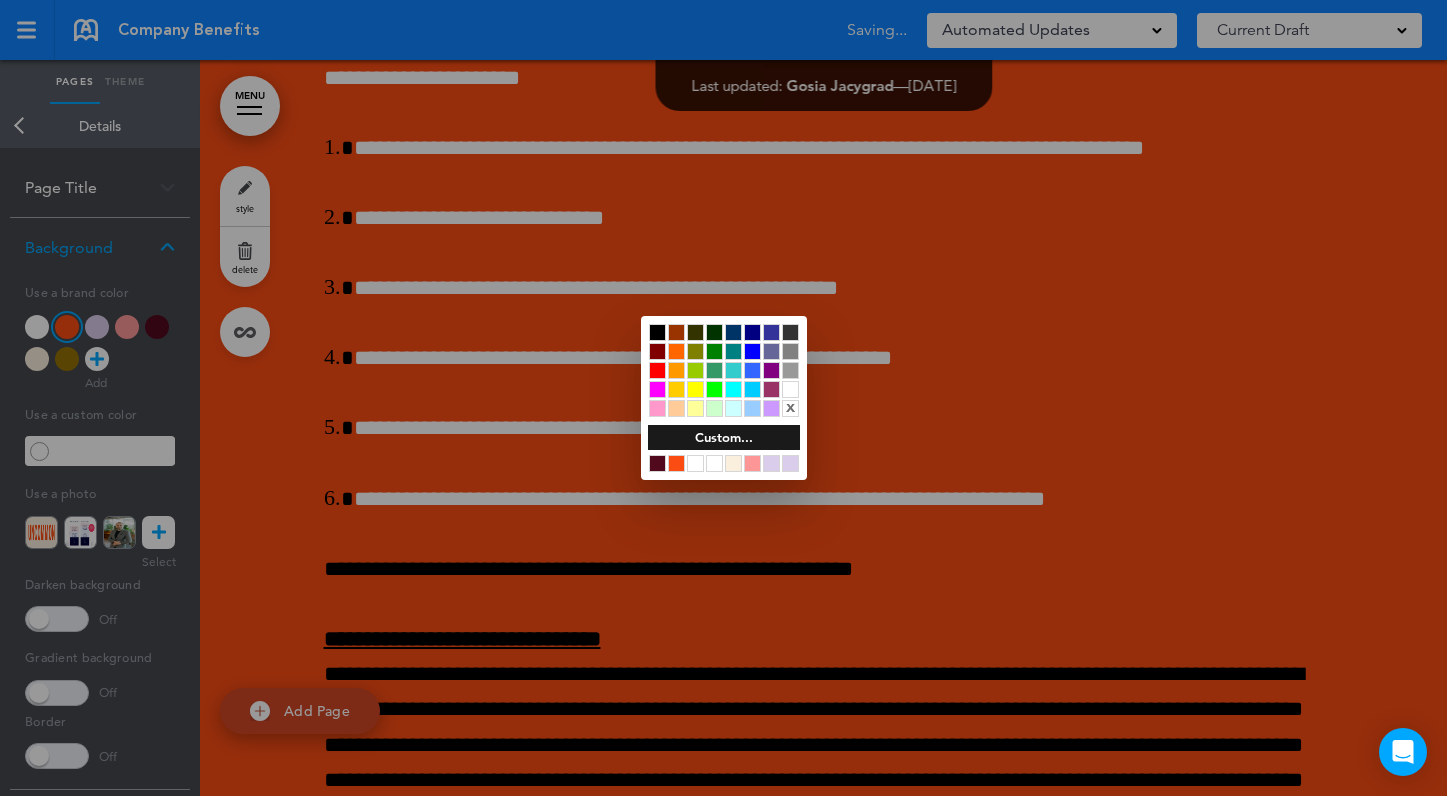 click at bounding box center (723, 398) 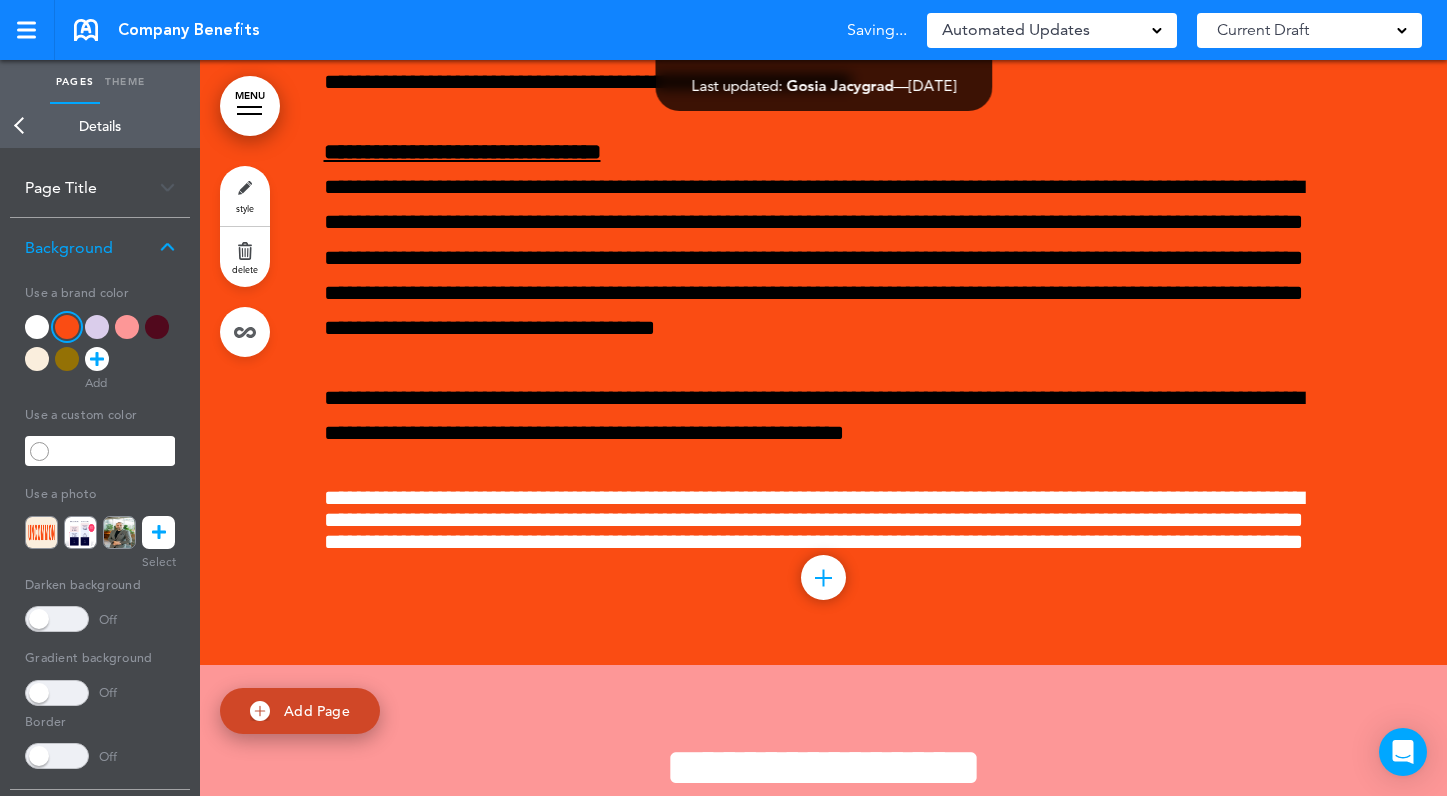 scroll, scrollTop: 12477, scrollLeft: 0, axis: vertical 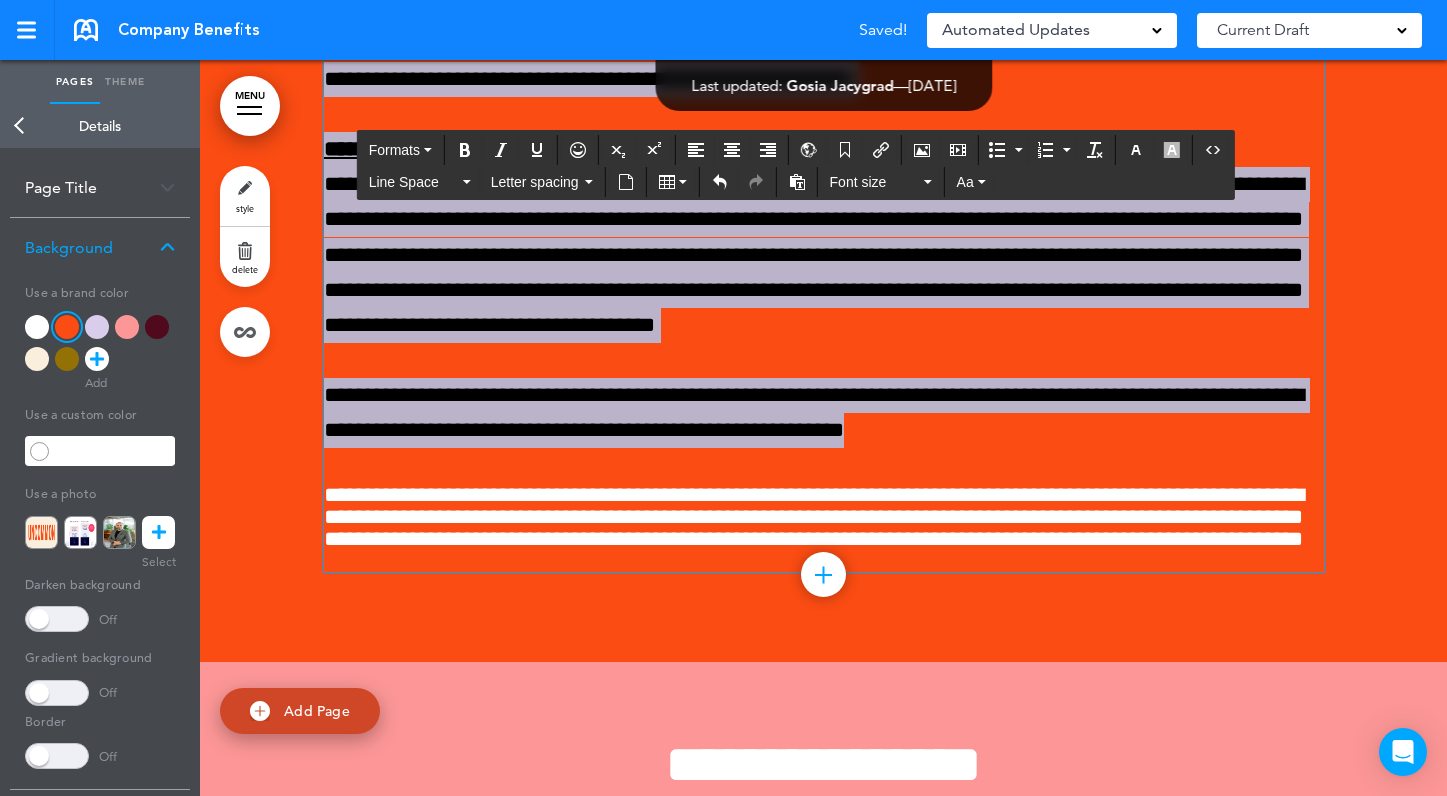 drag, startPoint x: 329, startPoint y: 254, endPoint x: 1107, endPoint y: 636, distance: 866.72253 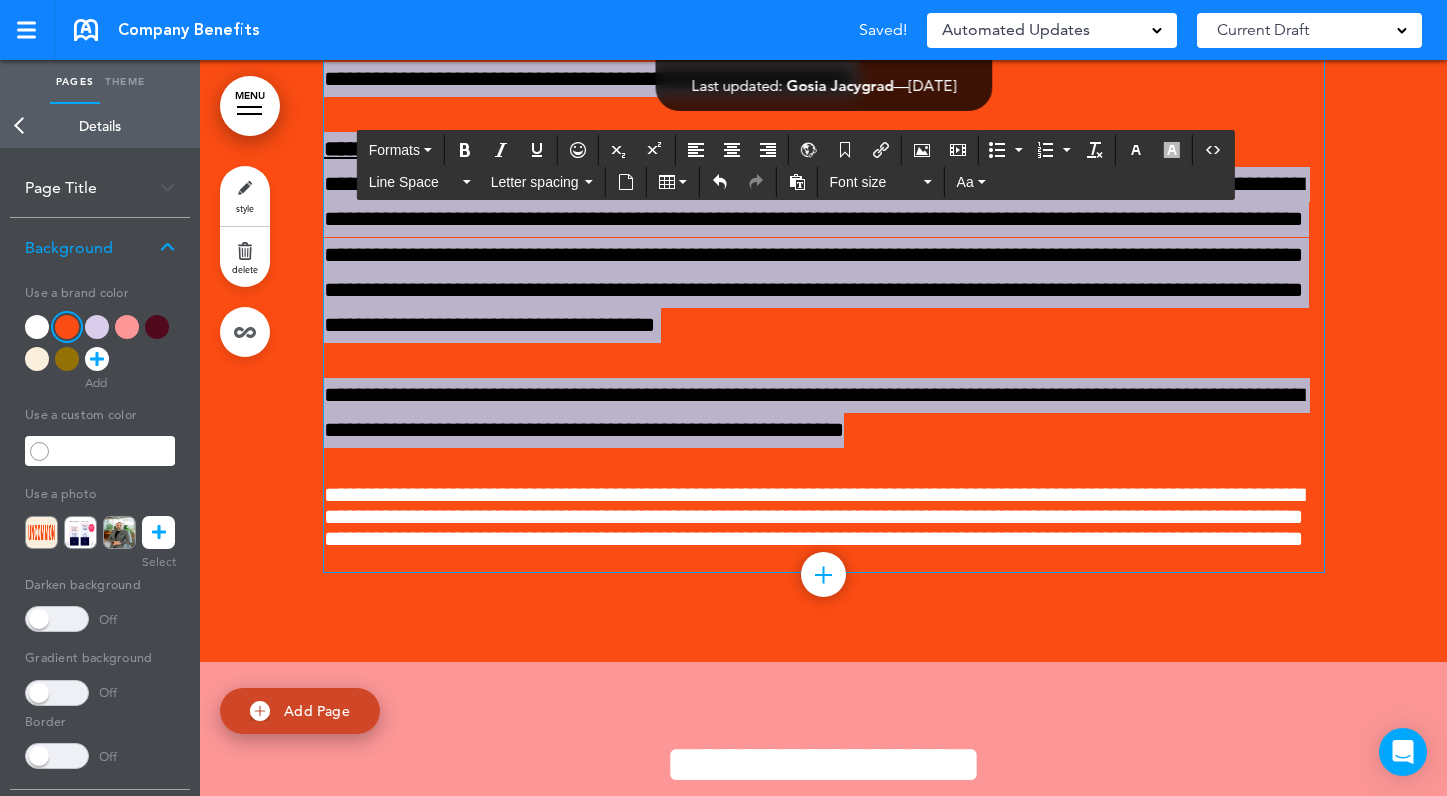 click on "**********" at bounding box center [824, -175] 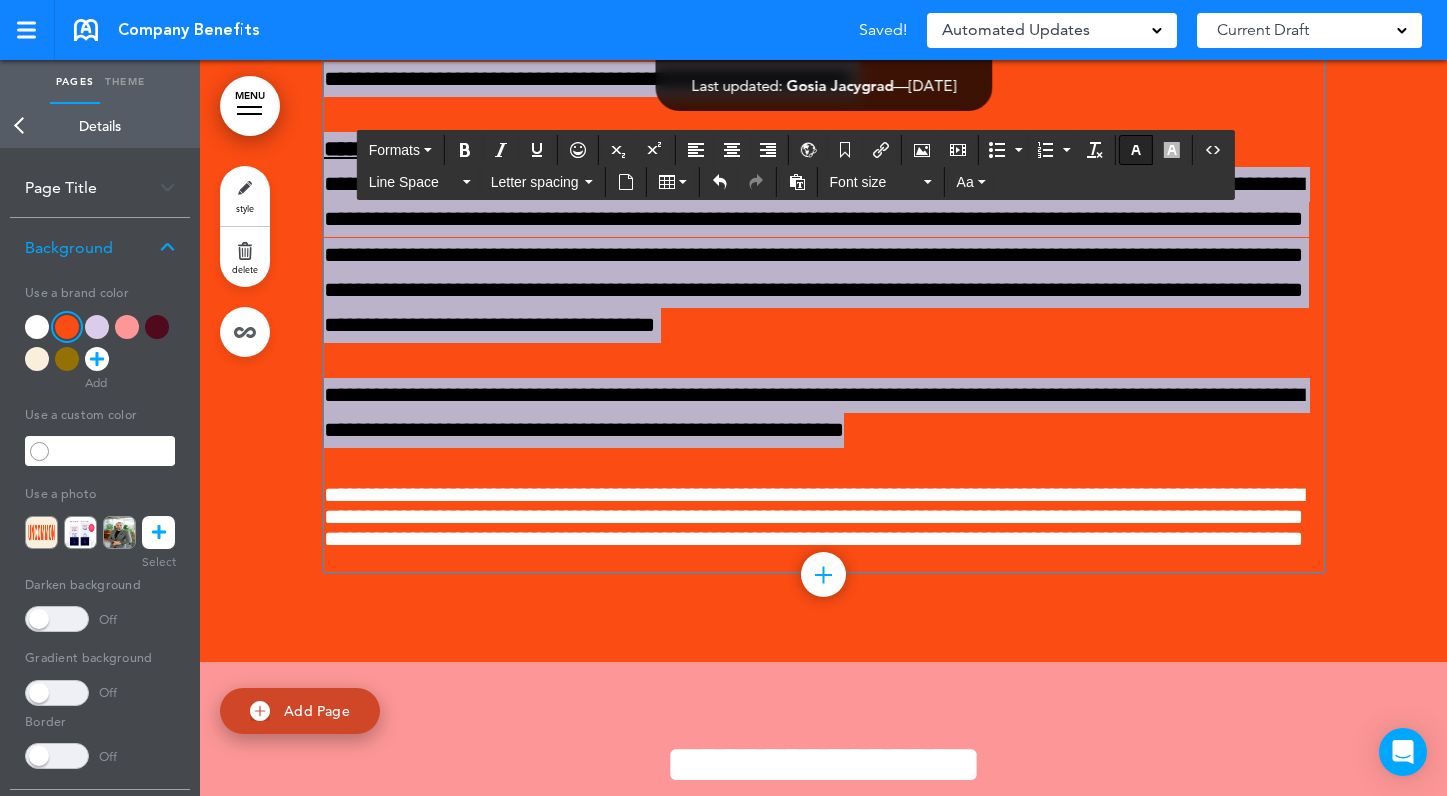 click at bounding box center [1136, 150] 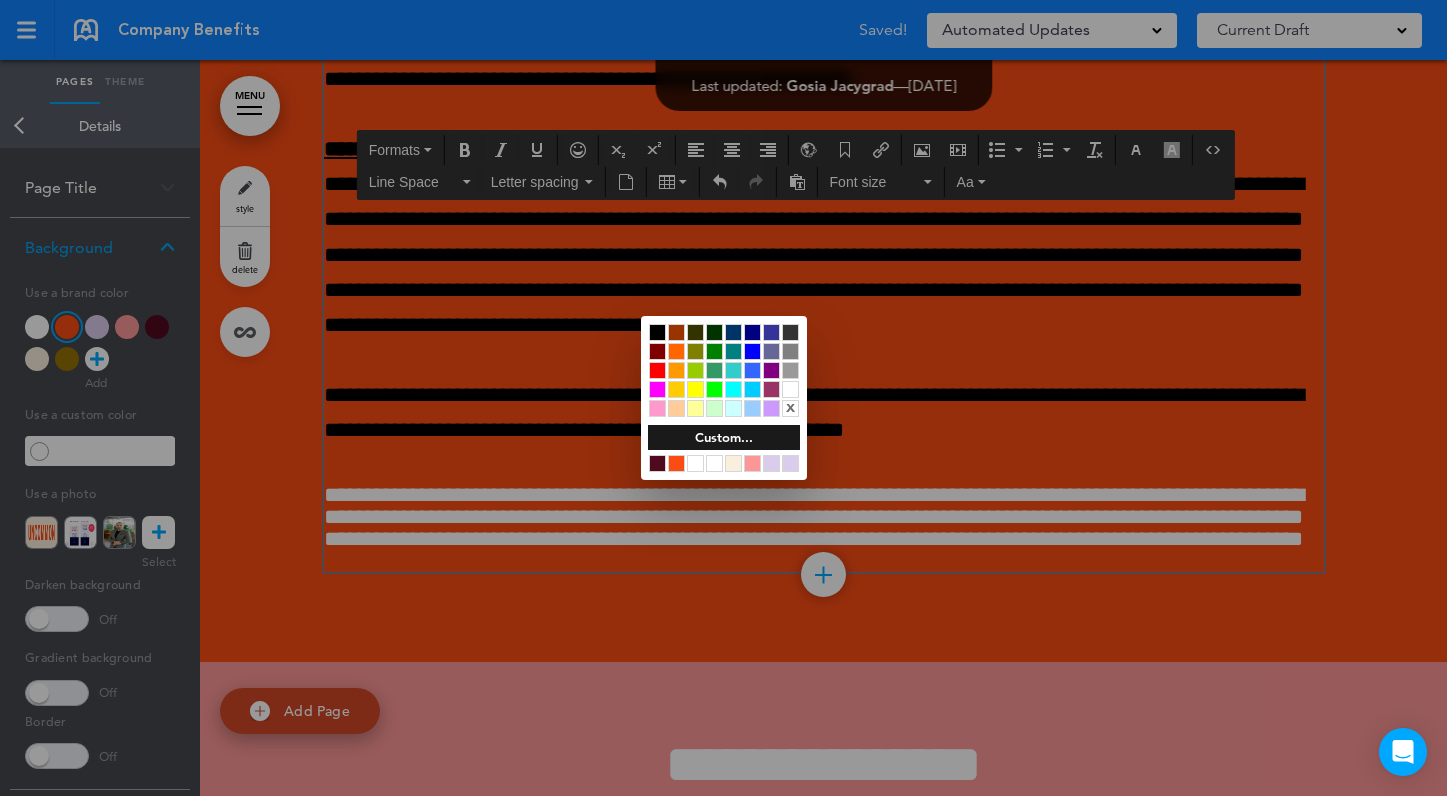 click at bounding box center [790, 389] 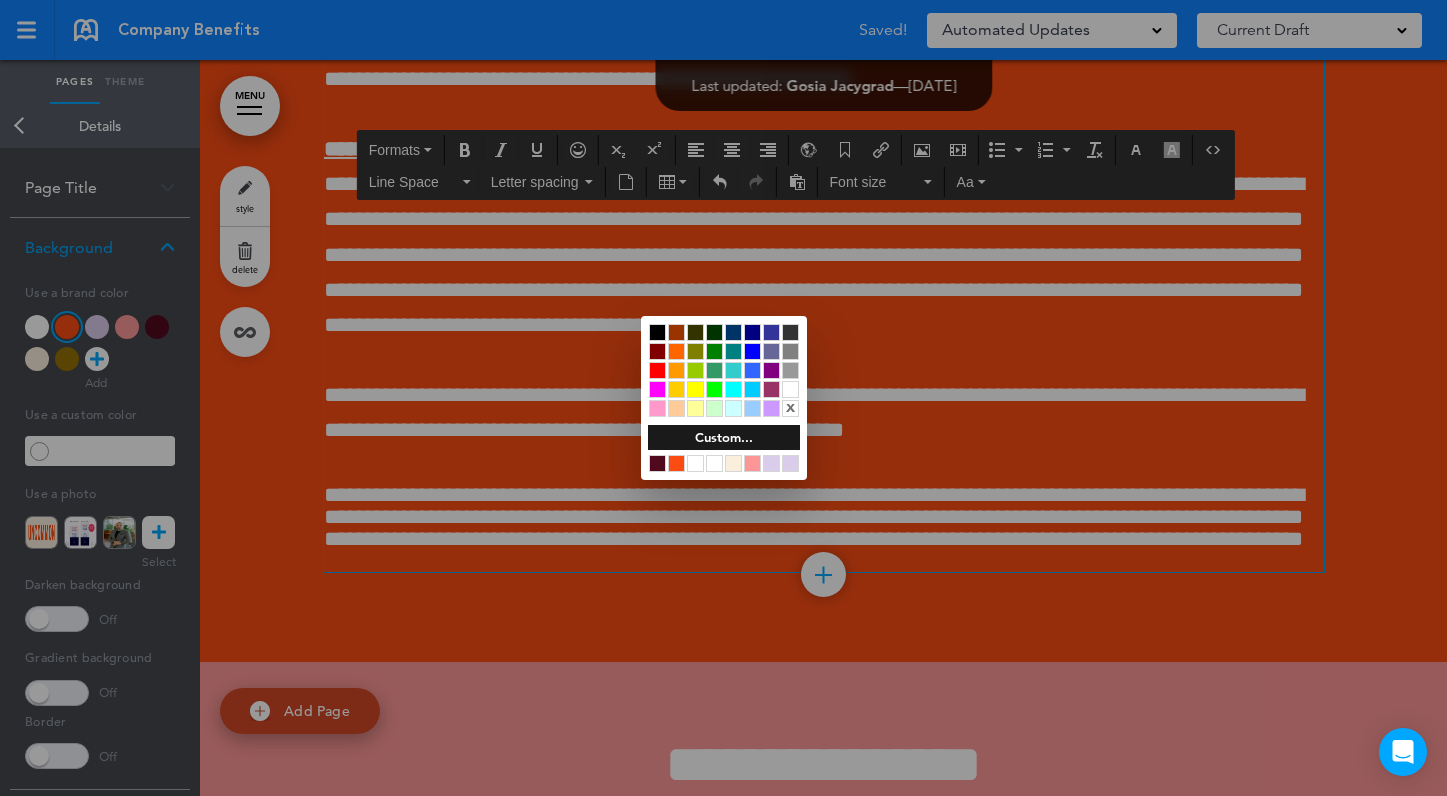 click at bounding box center (723, 398) 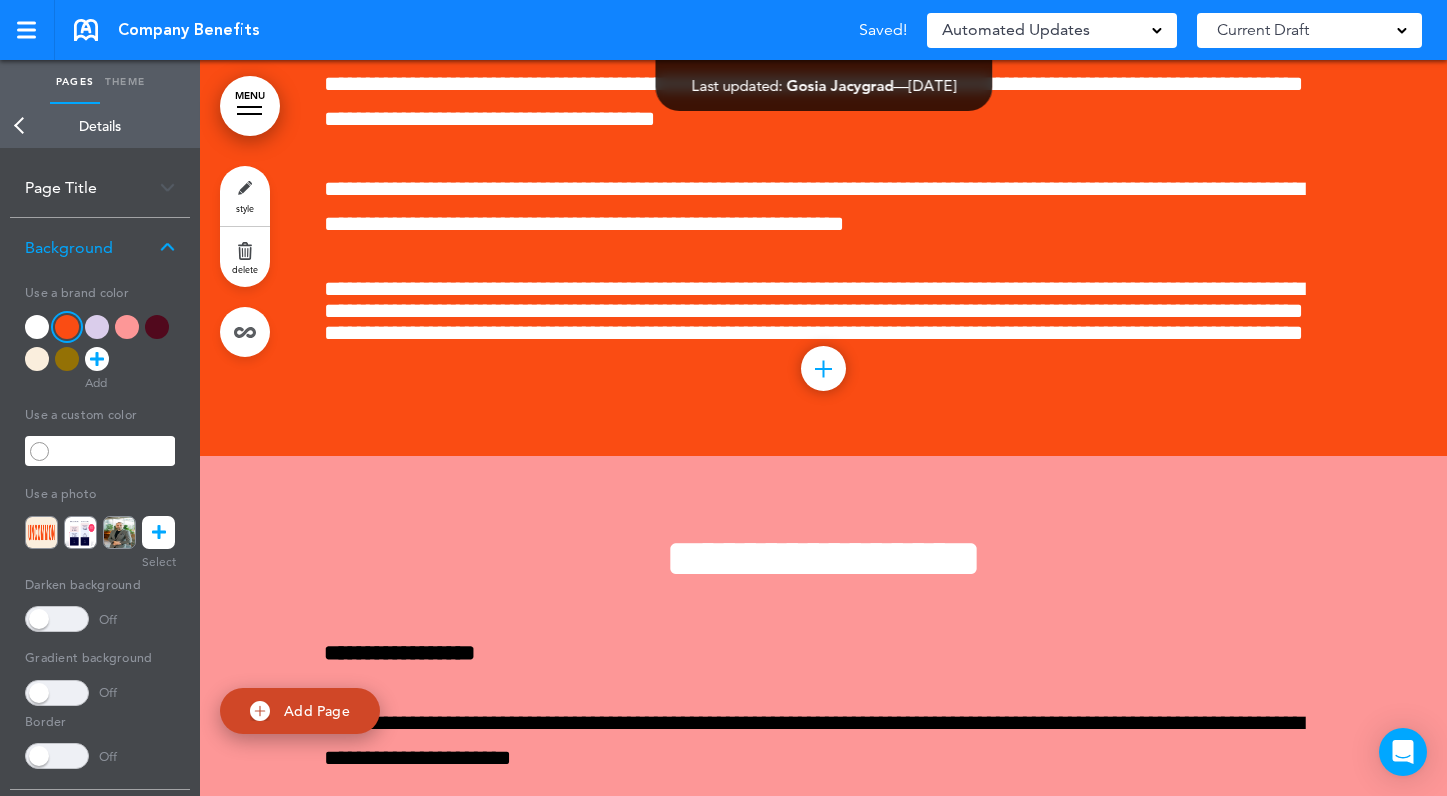 scroll, scrollTop: 12778, scrollLeft: 0, axis: vertical 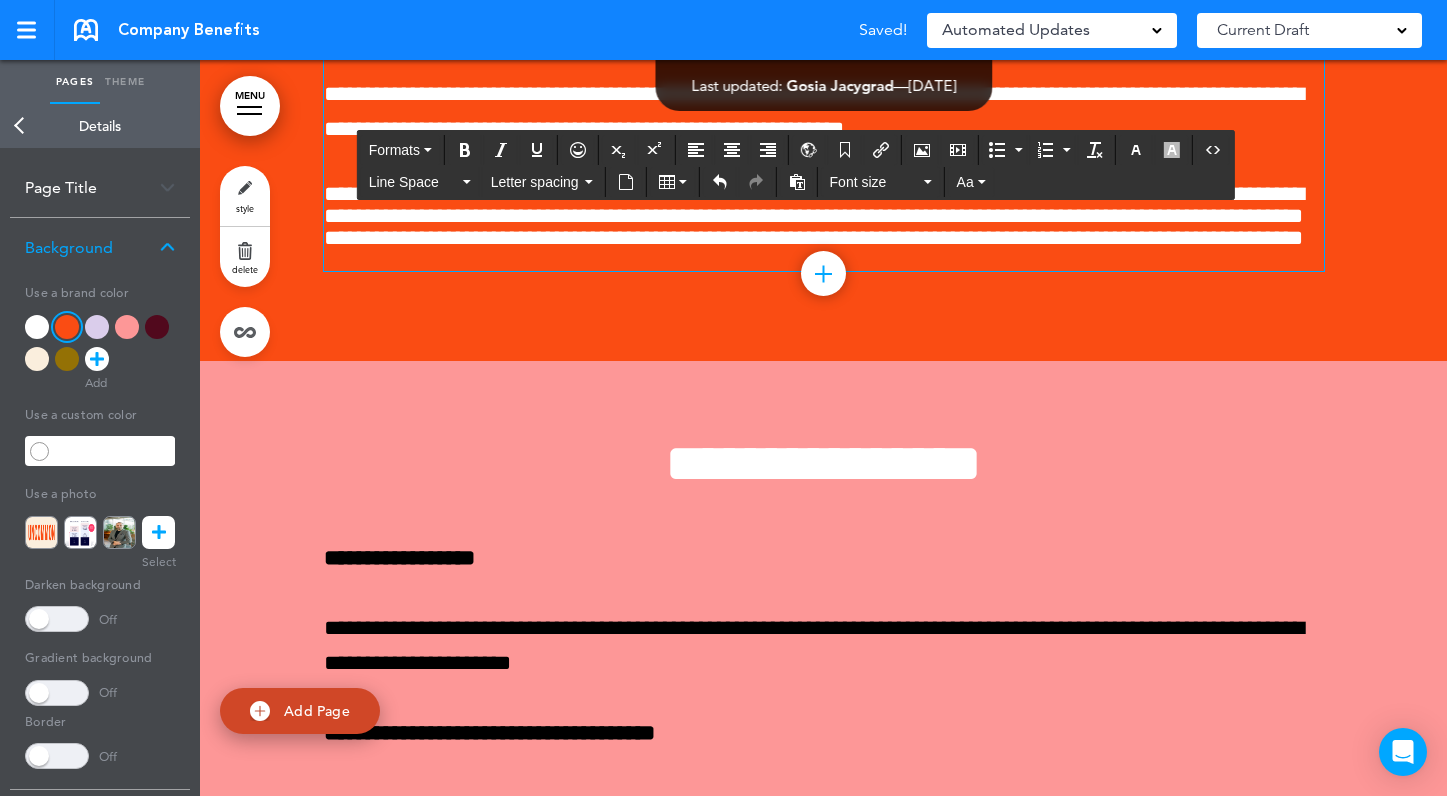 click on "**********" at bounding box center (824, 227) 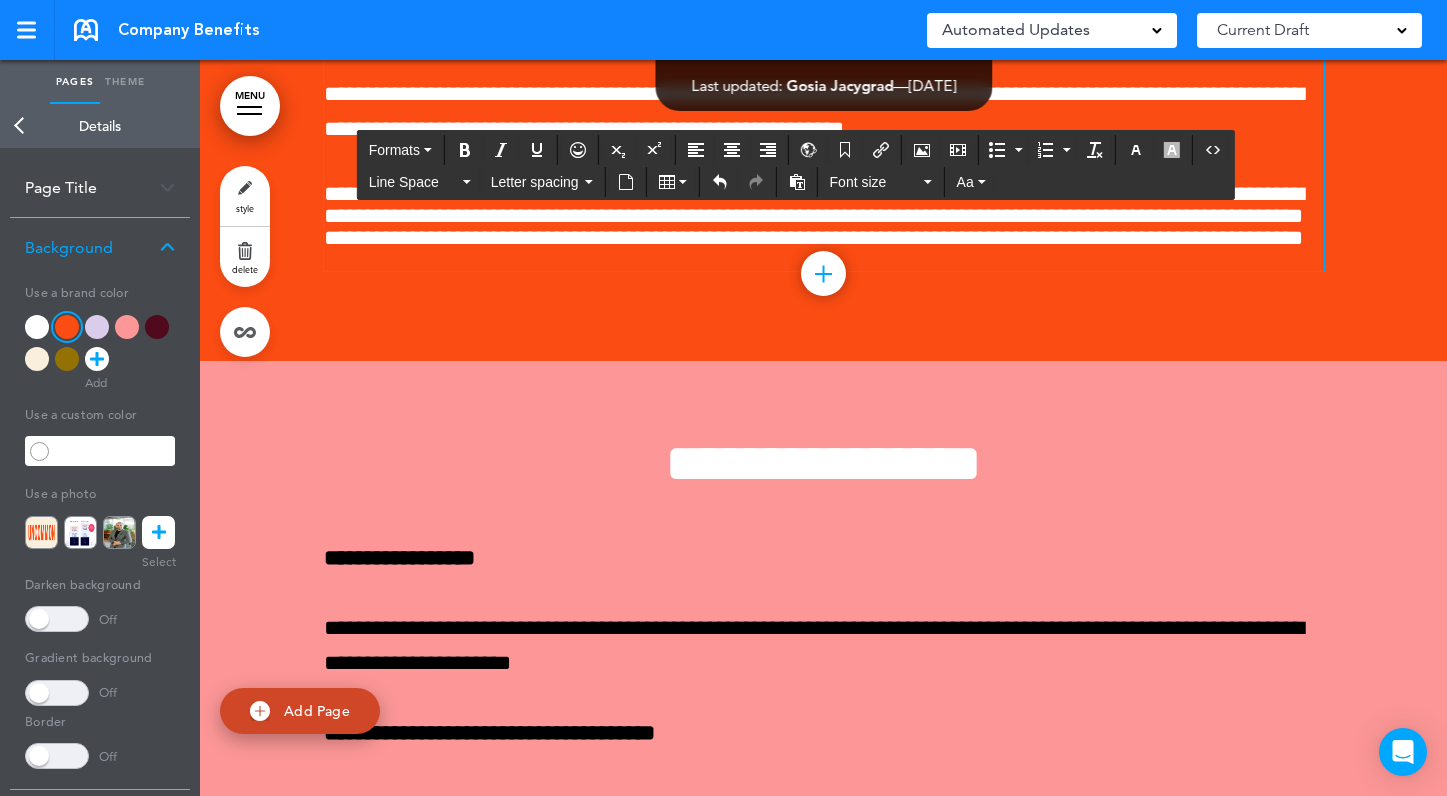 click on "**********" at bounding box center (814, 111) 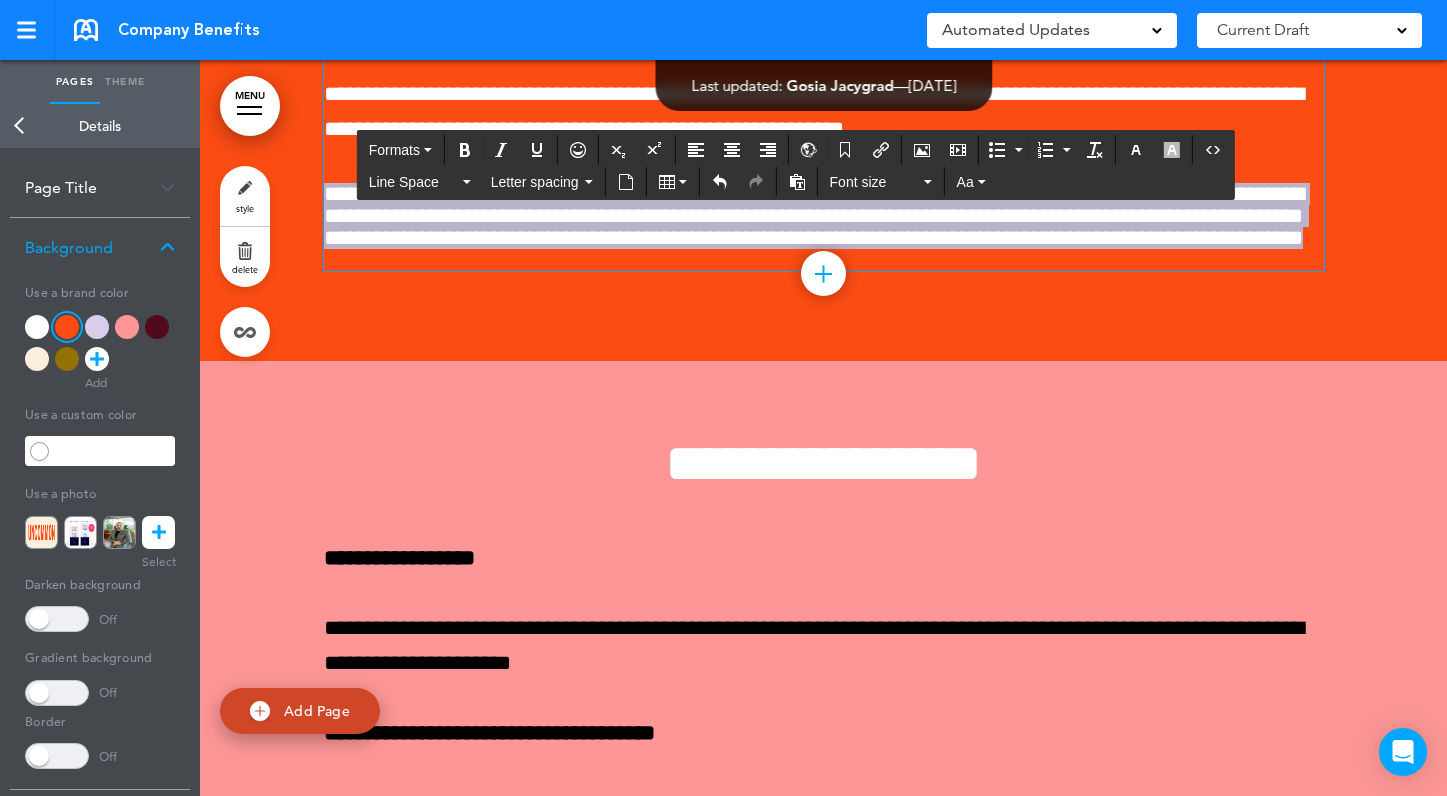 drag, startPoint x: 611, startPoint y: 467, endPoint x: 320, endPoint y: 401, distance: 298.3907 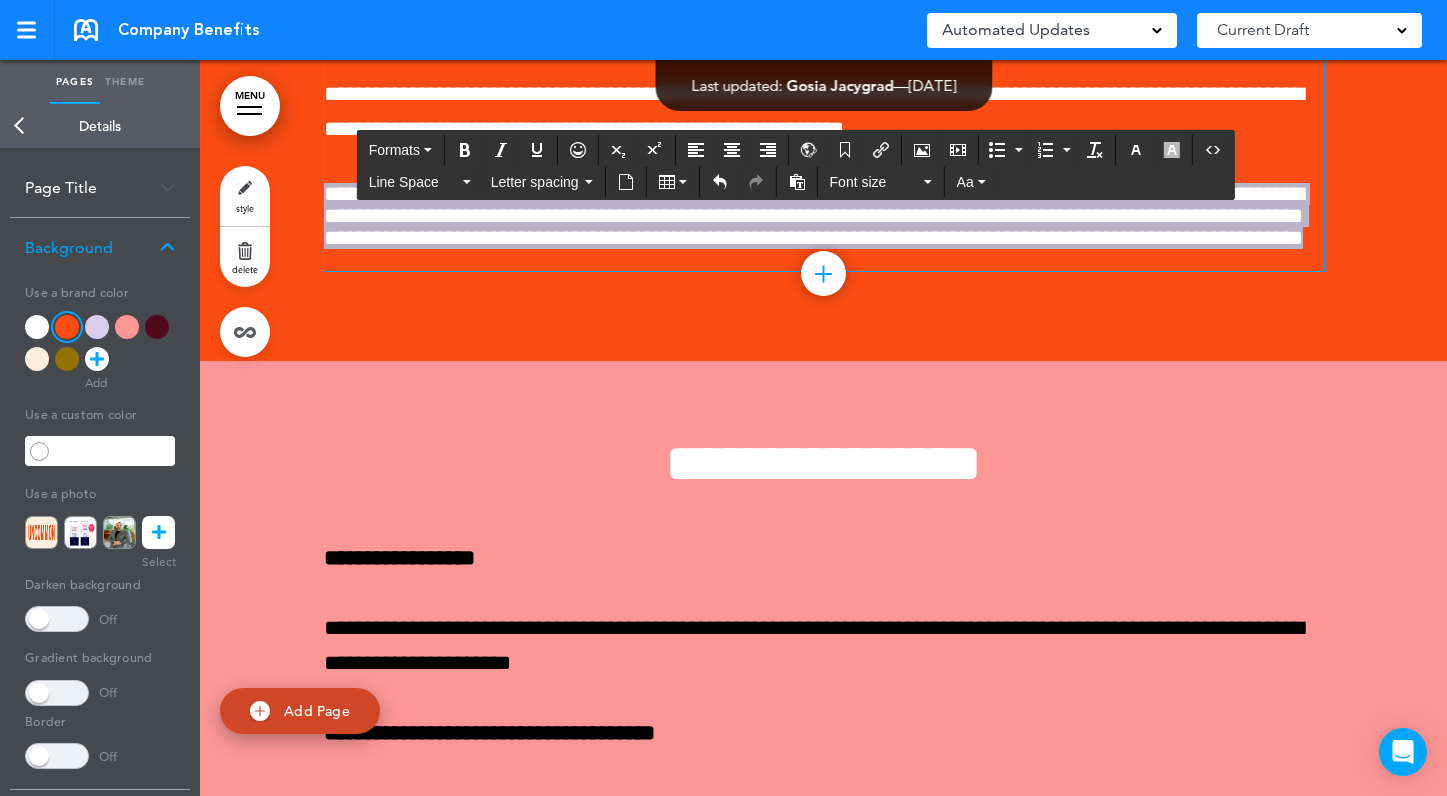 click on "**********" at bounding box center [823, -468] 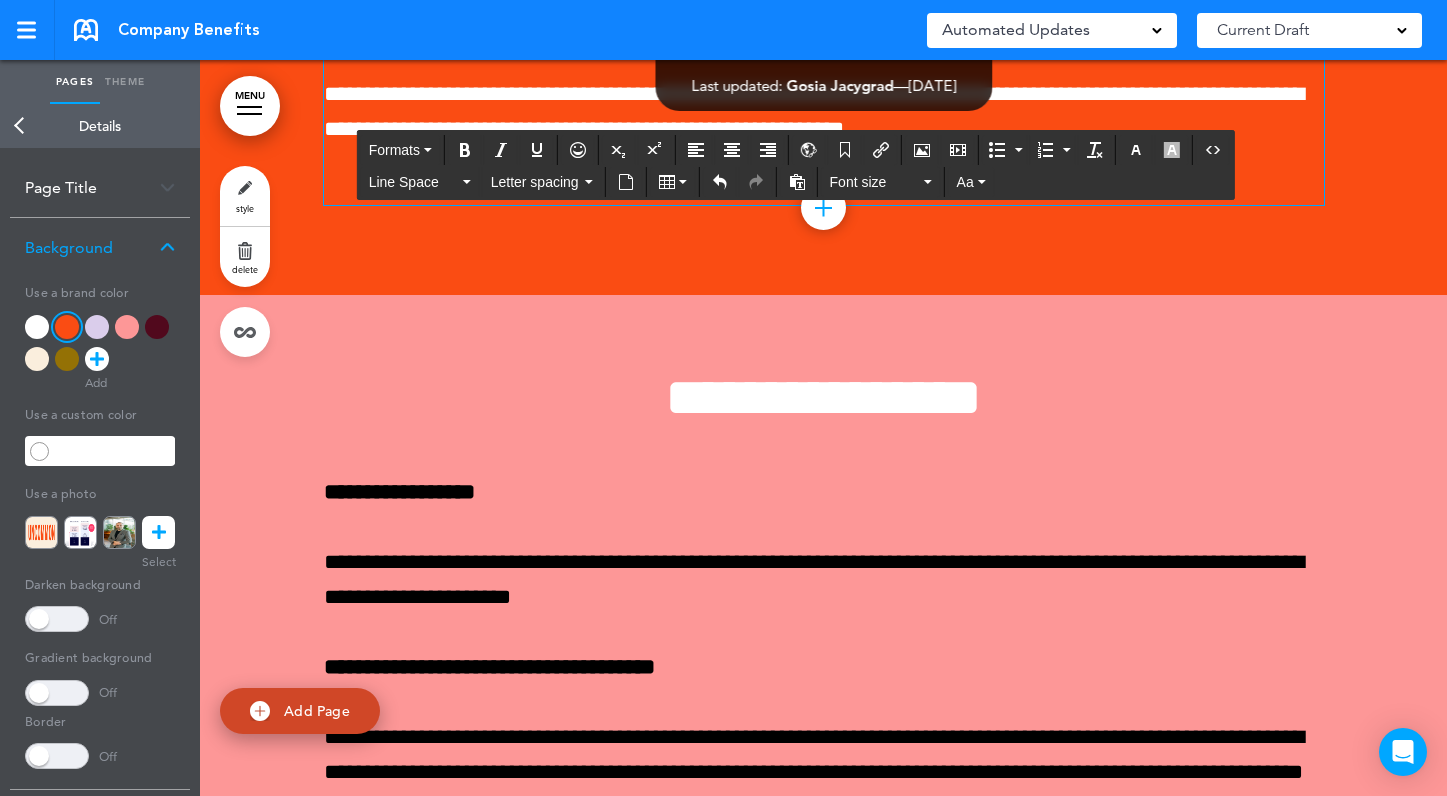 click on "**********" at bounding box center (824, 112) 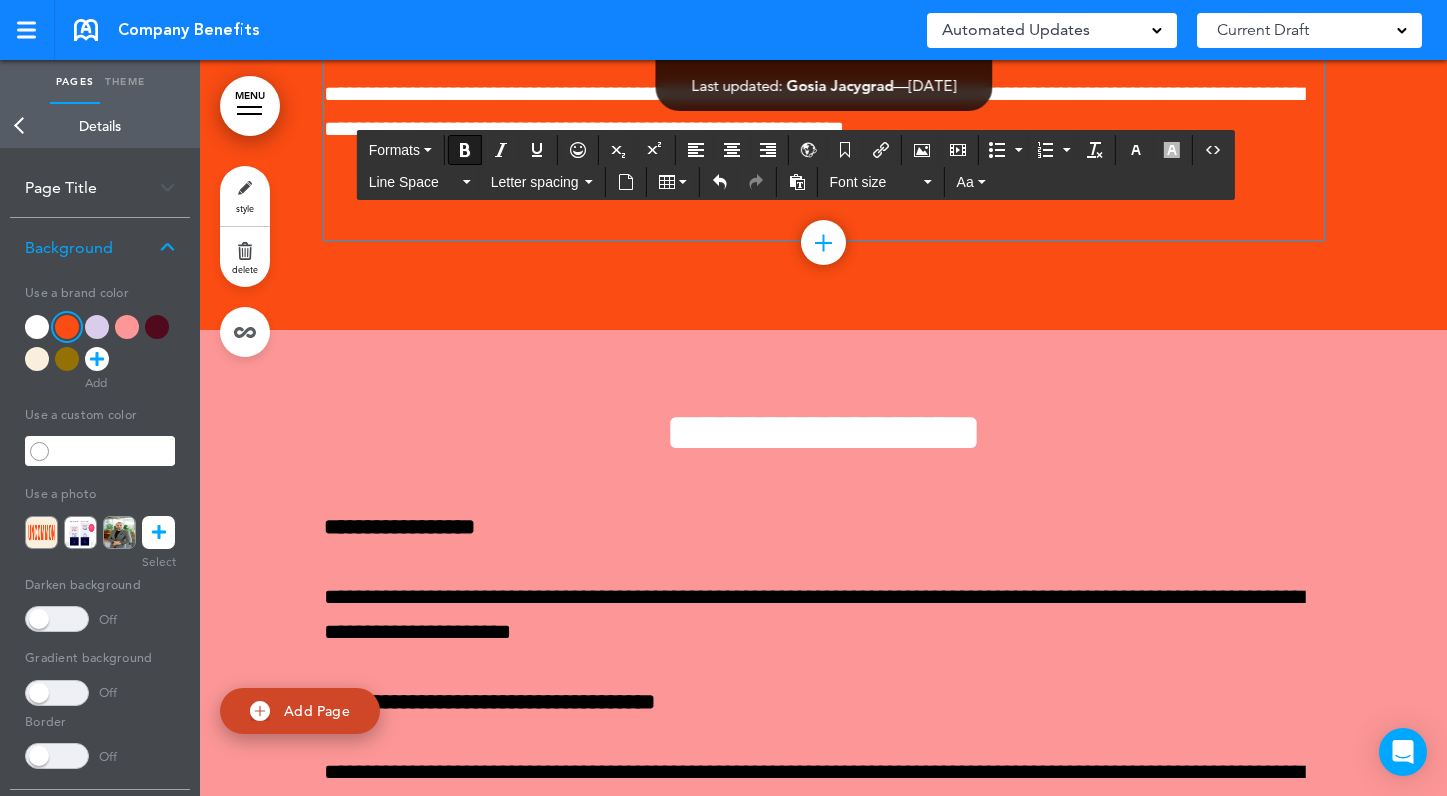 click on "**********" at bounding box center [824, 130] 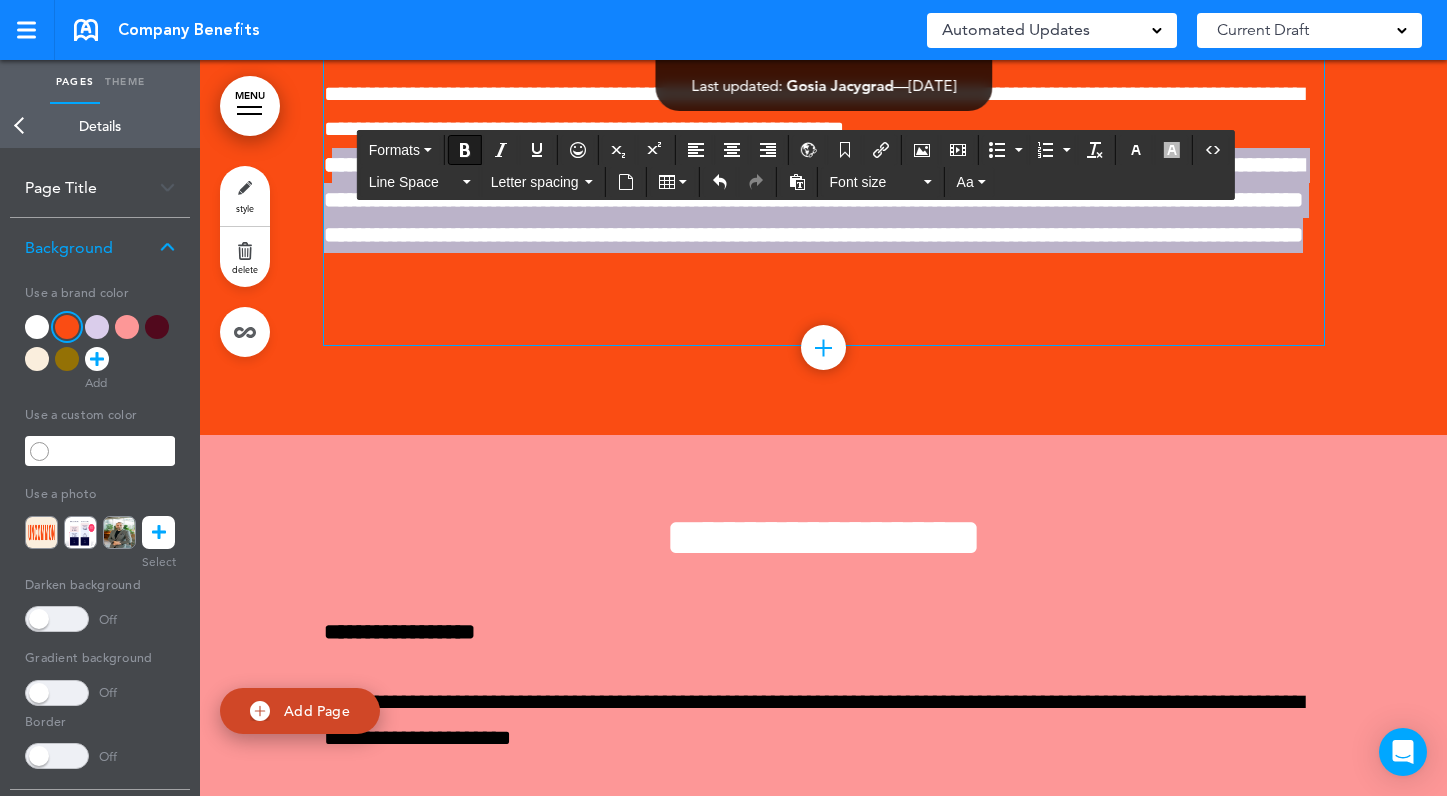 drag, startPoint x: 938, startPoint y: 481, endPoint x: 330, endPoint y: 368, distance: 618.4117 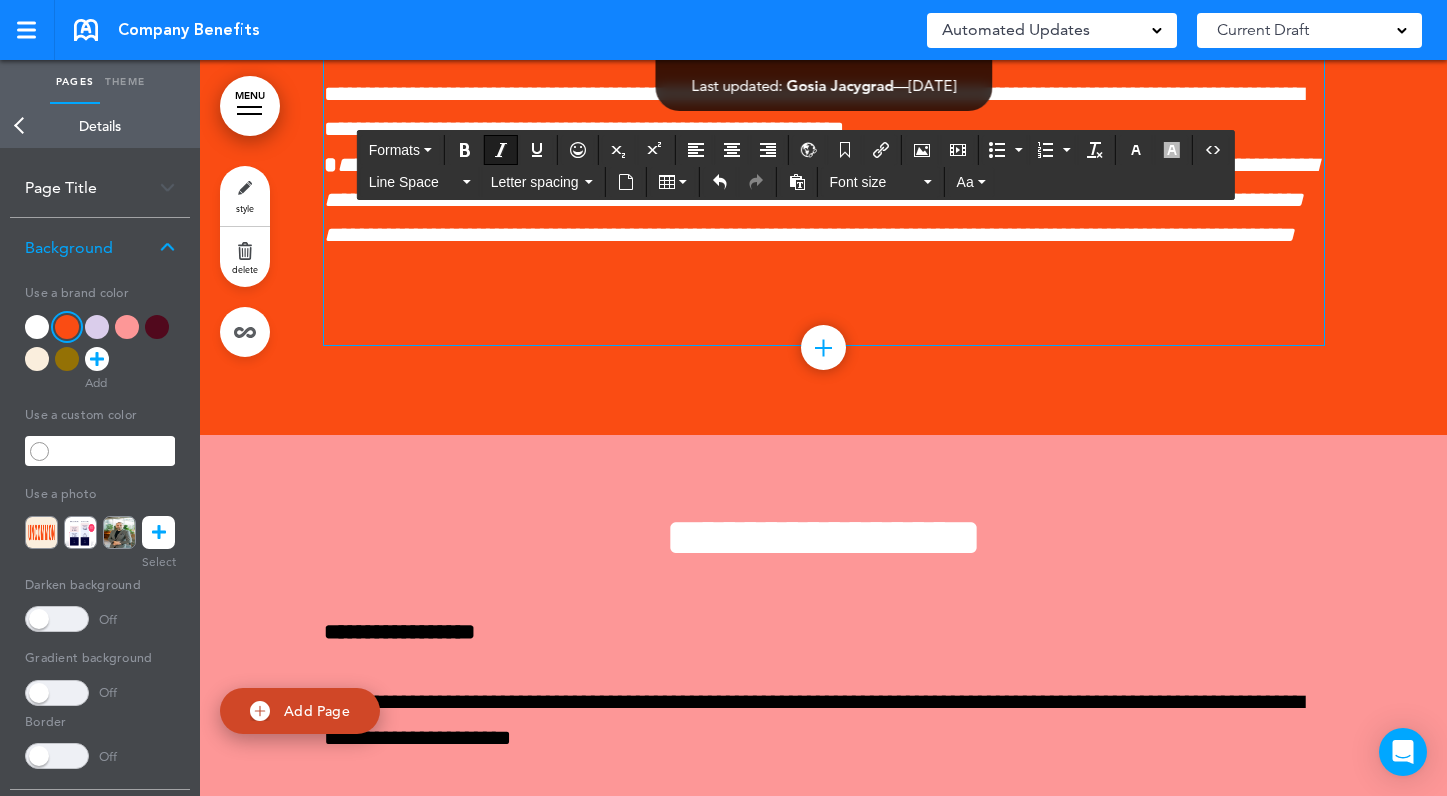click on "**********" at bounding box center (824, 182) 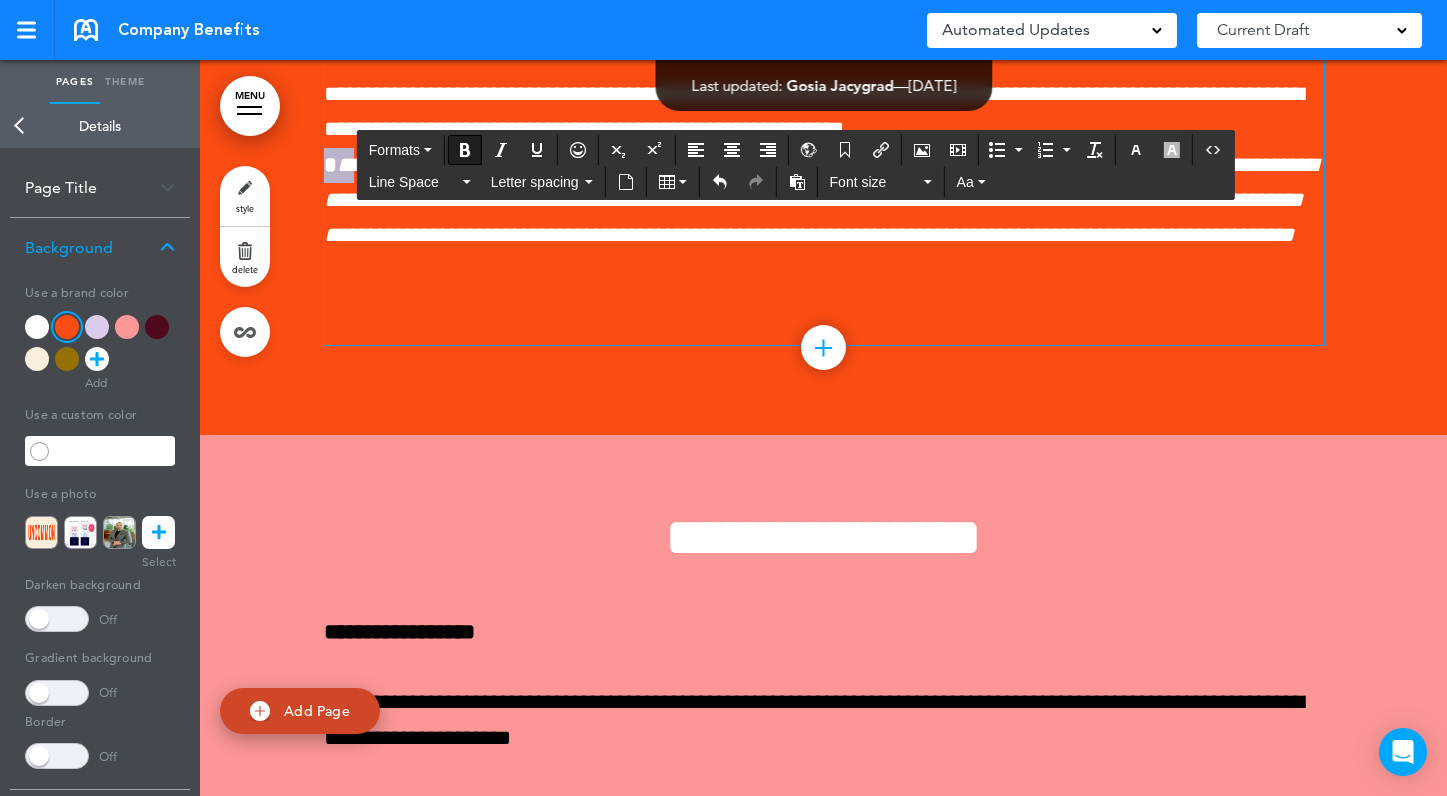 drag, startPoint x: 366, startPoint y: 375, endPoint x: 327, endPoint y: 375, distance: 39 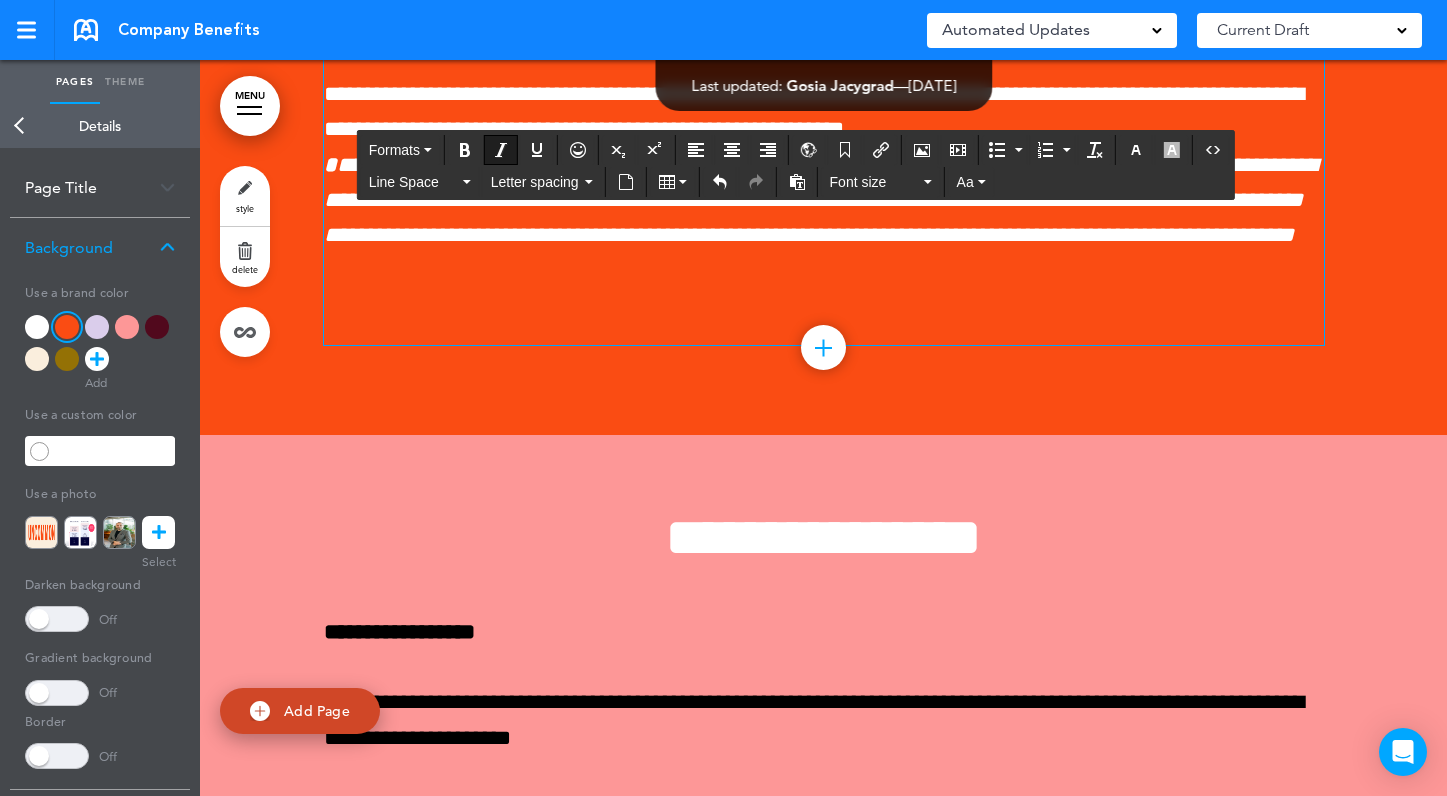 click on "**********" at bounding box center [824, 182] 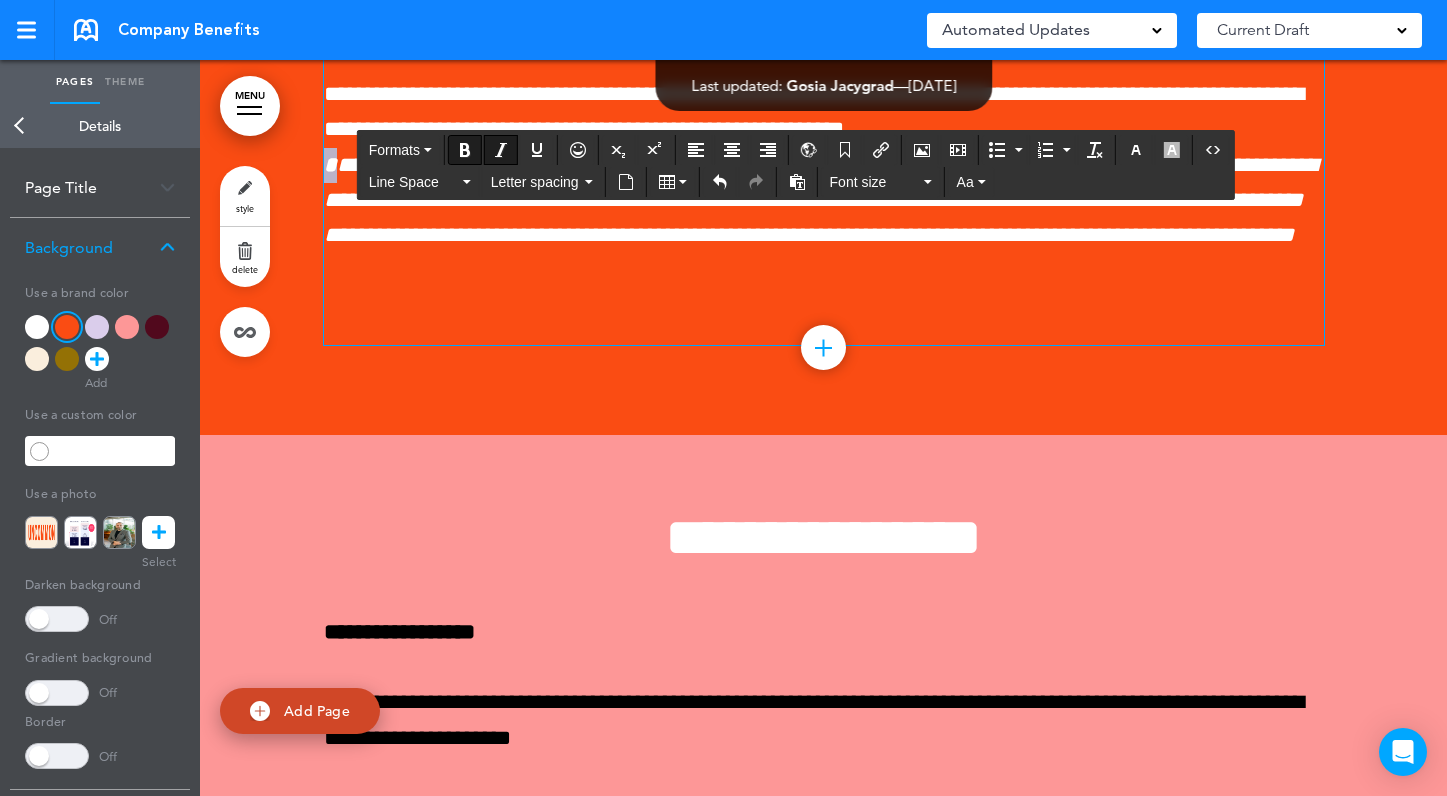 click on "**********" at bounding box center [820, 200] 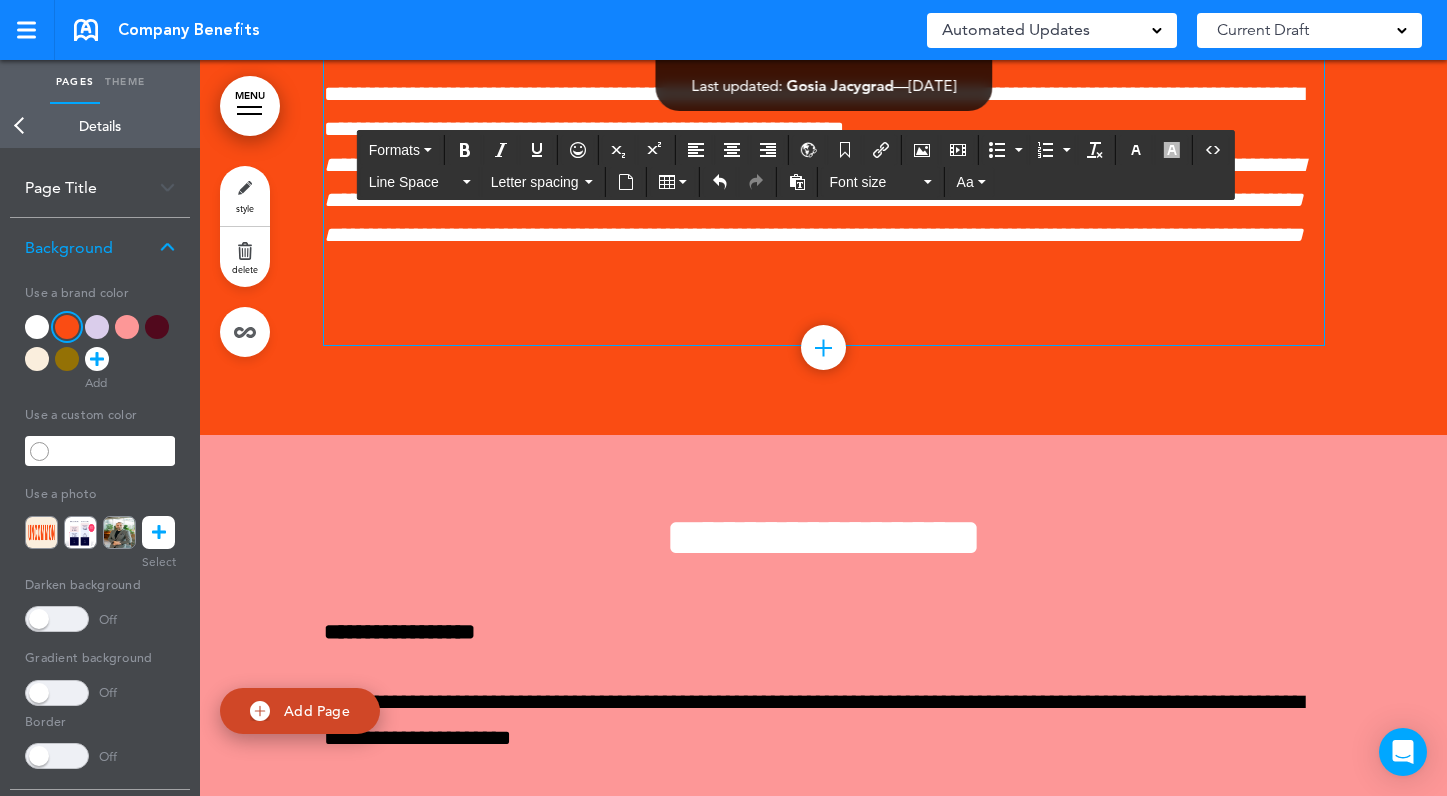 click on "**********" at bounding box center (824, 182) 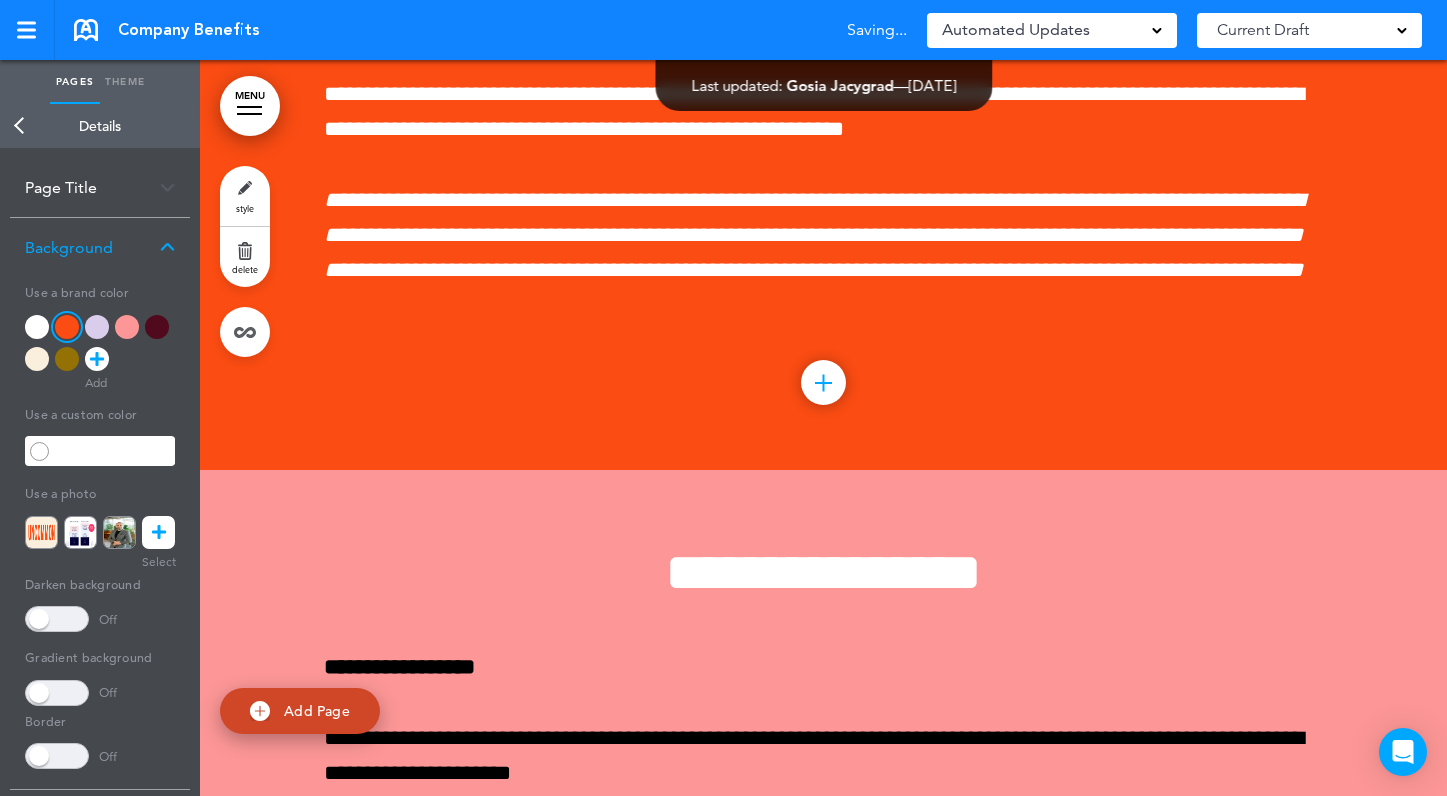 click on "**********" at bounding box center (824, -414) 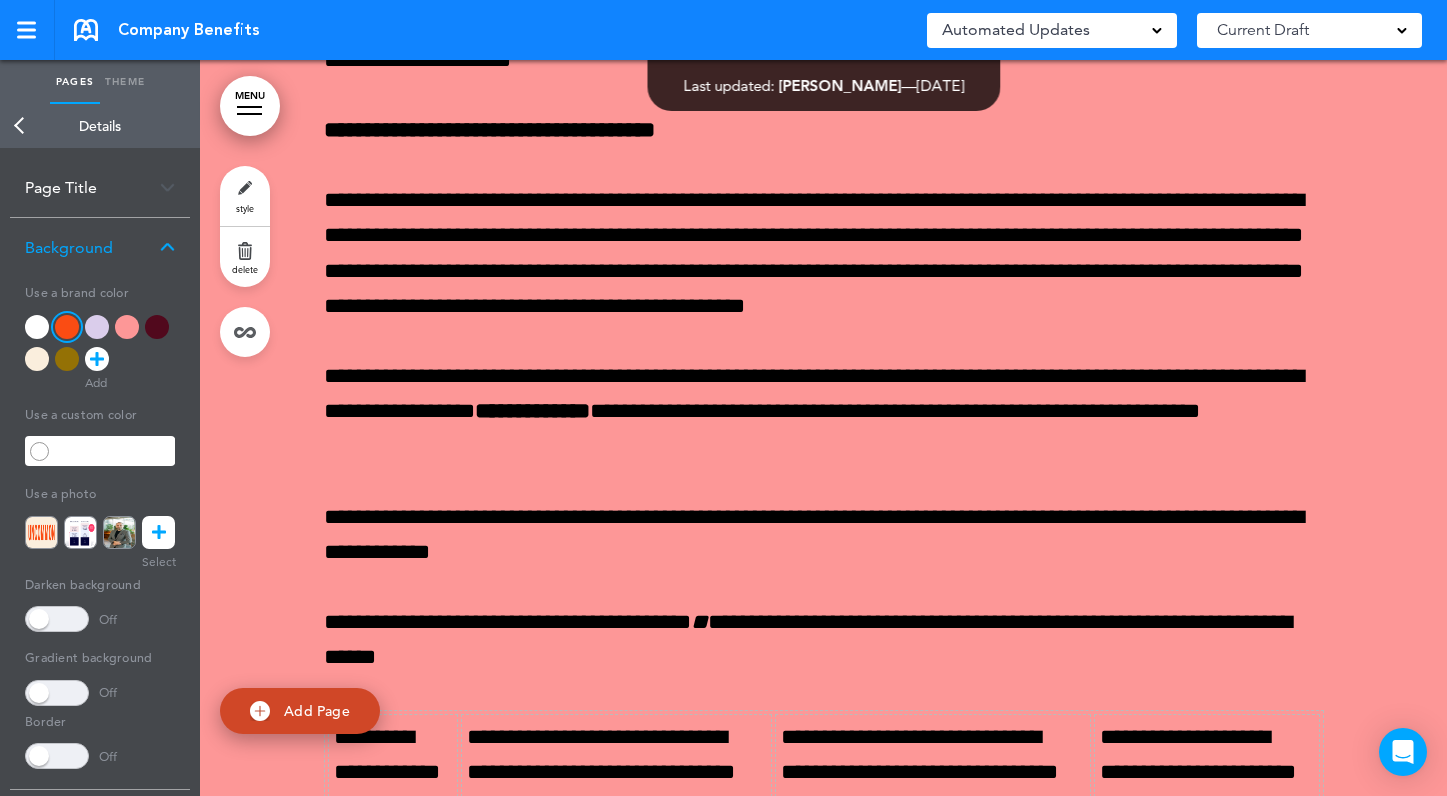 scroll, scrollTop: 13499, scrollLeft: 0, axis: vertical 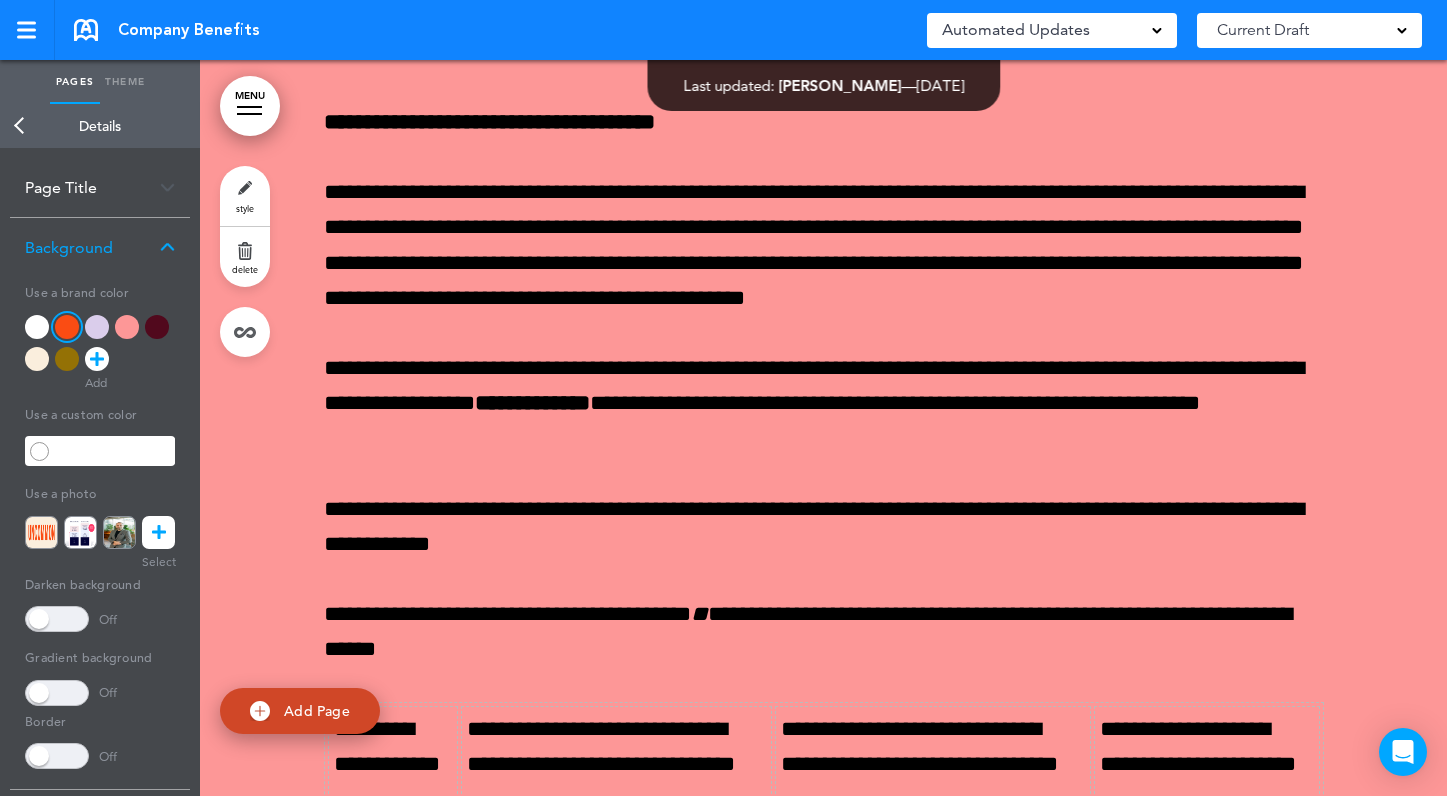 click on "style" at bounding box center [245, 196] 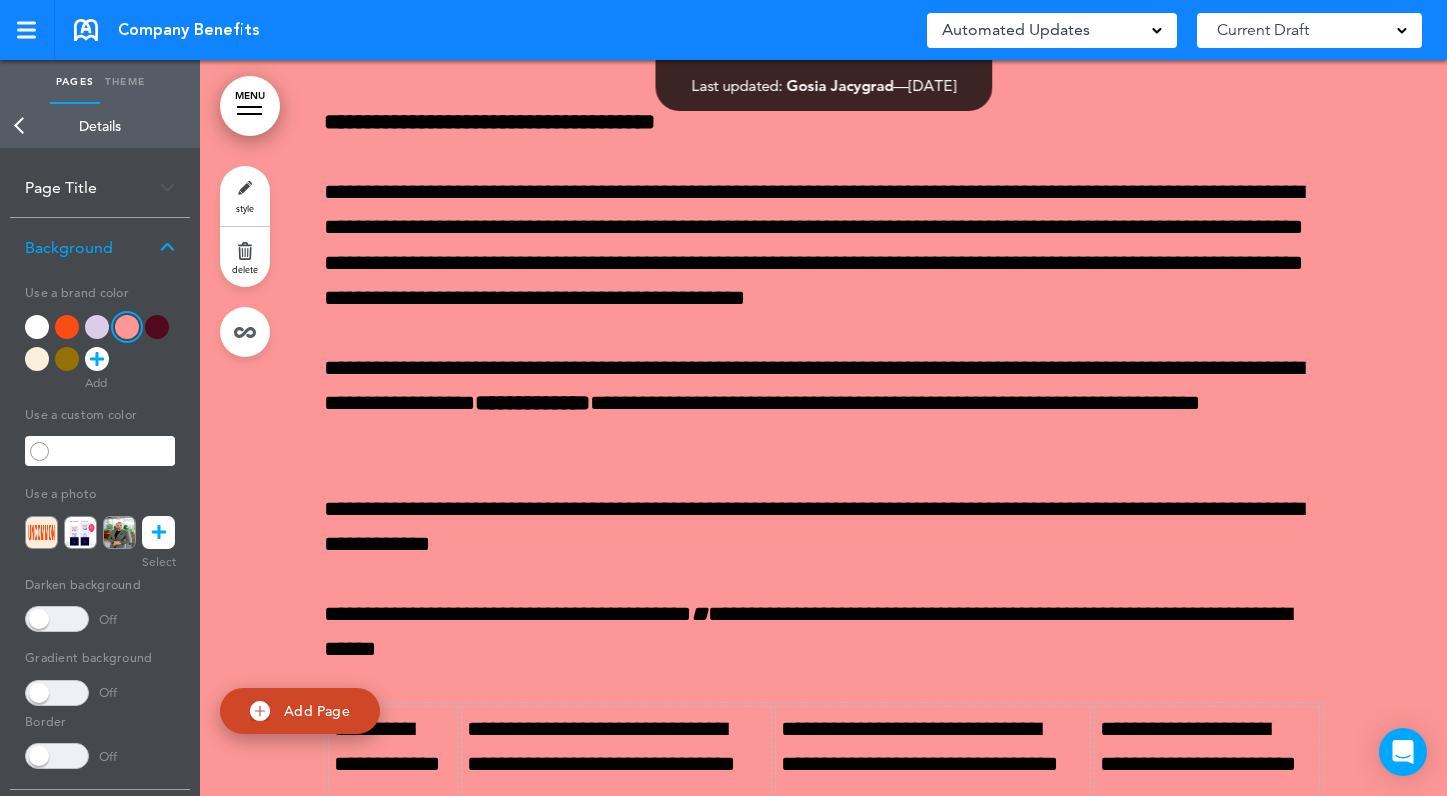 click at bounding box center (157, 327) 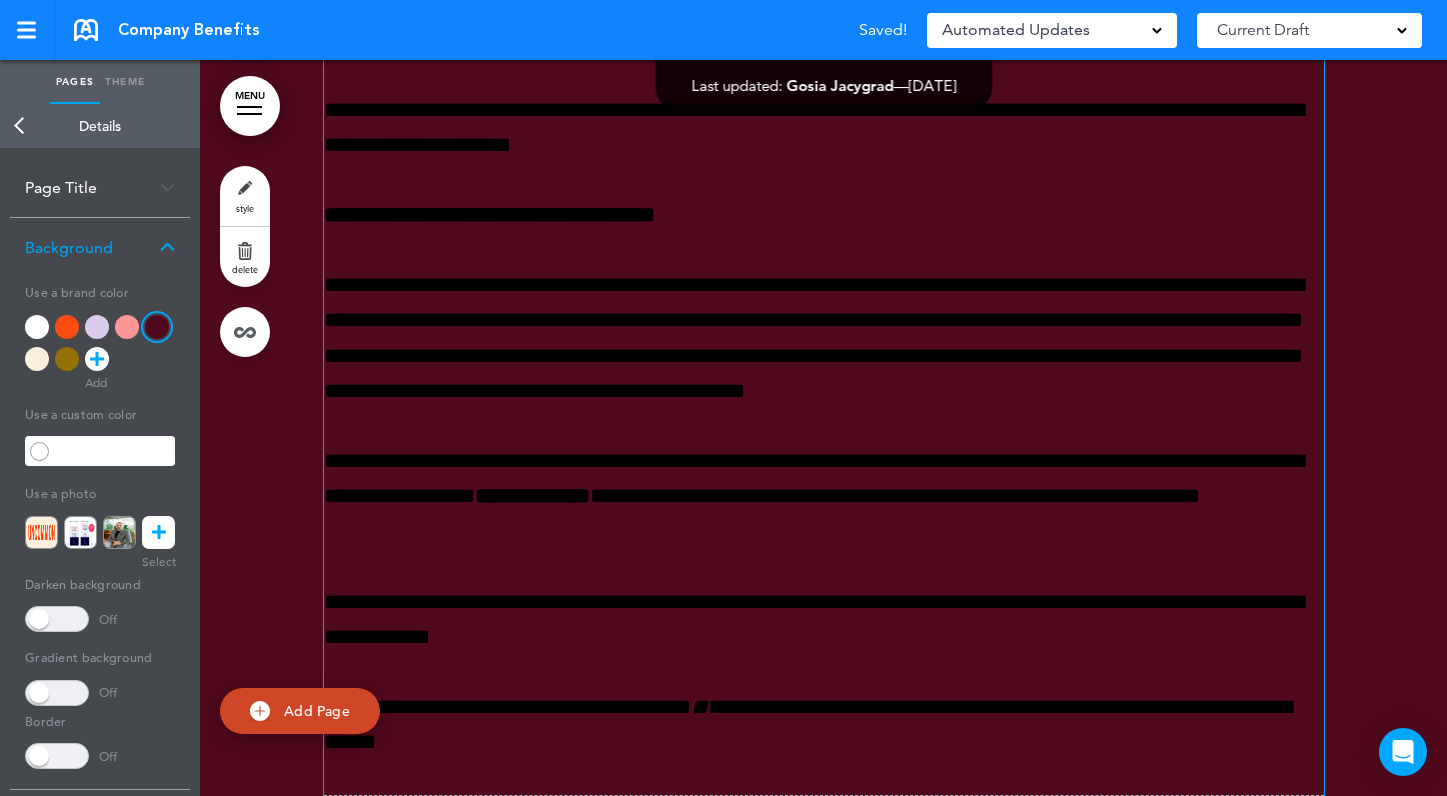 scroll, scrollTop: 13179, scrollLeft: 0, axis: vertical 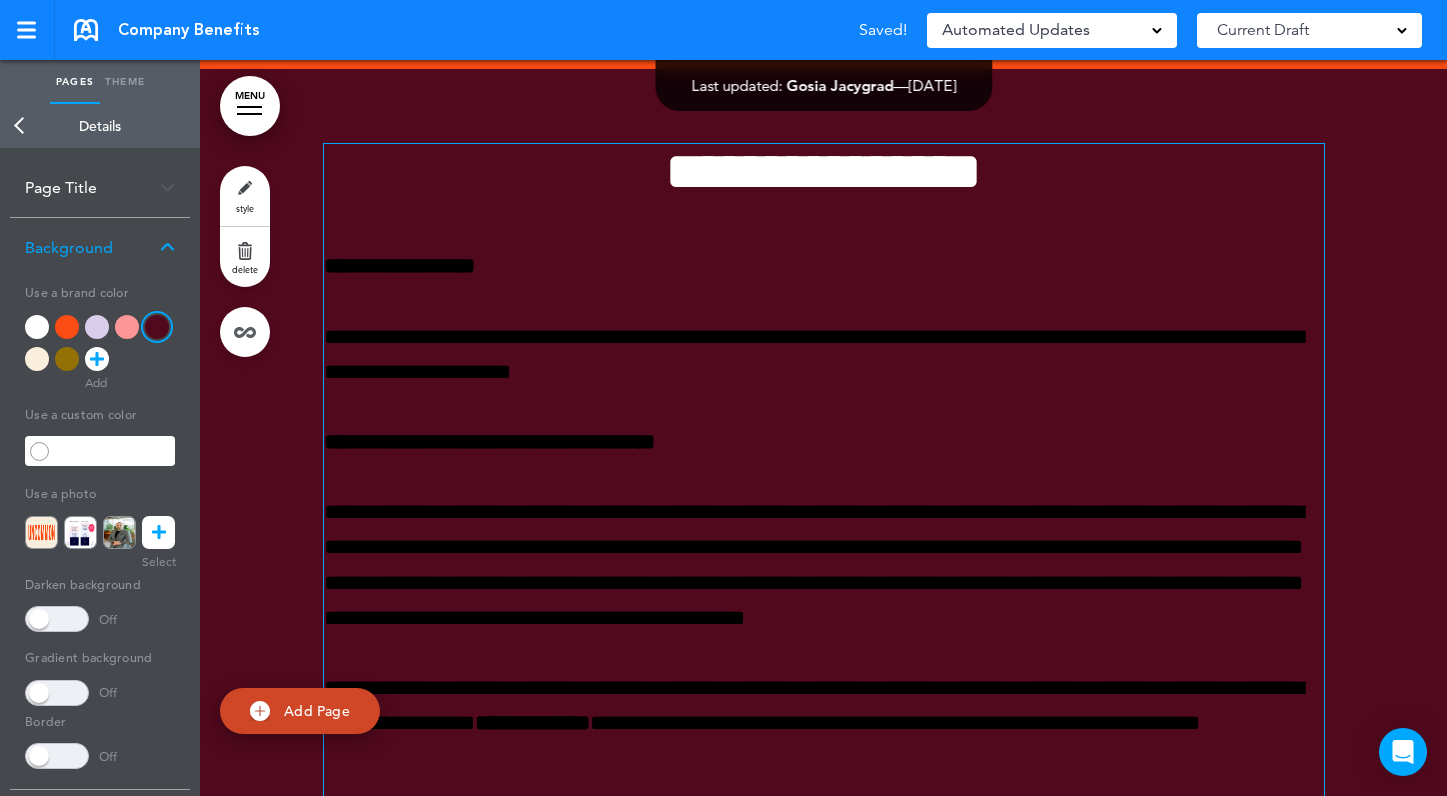 click on "**********" at bounding box center (823, 171) 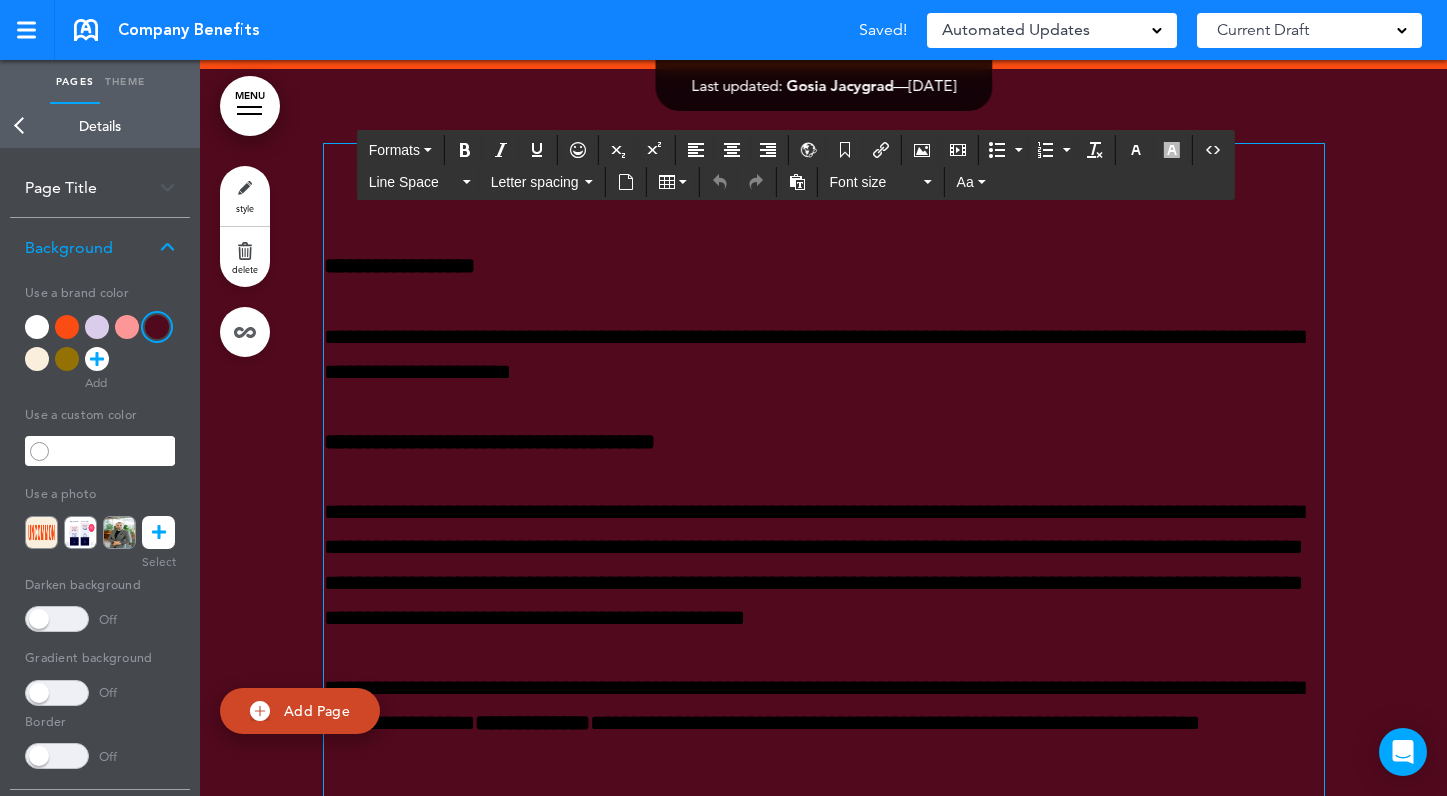 click on "**********" at bounding box center [823, 171] 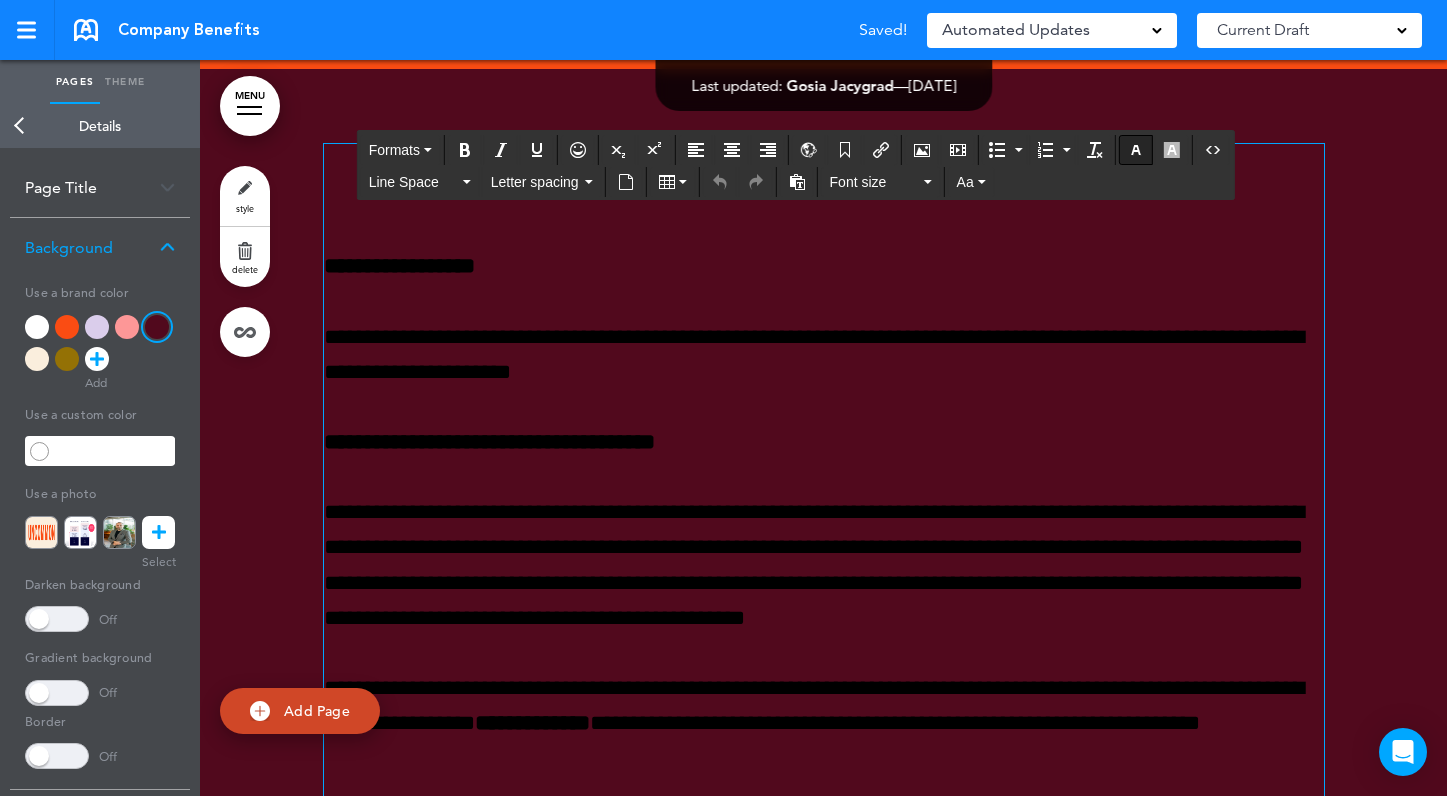 click at bounding box center [1136, 150] 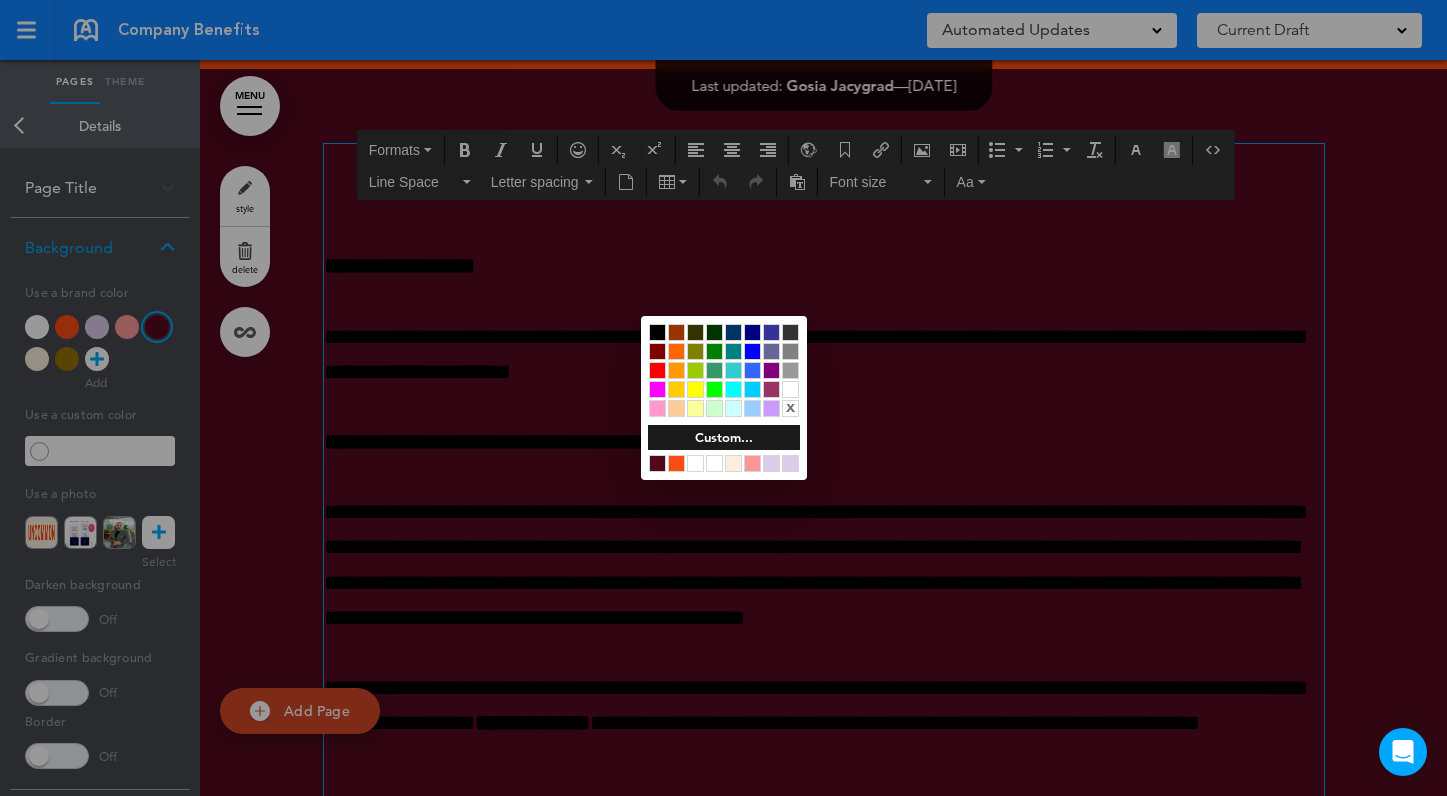 click at bounding box center (676, 463) 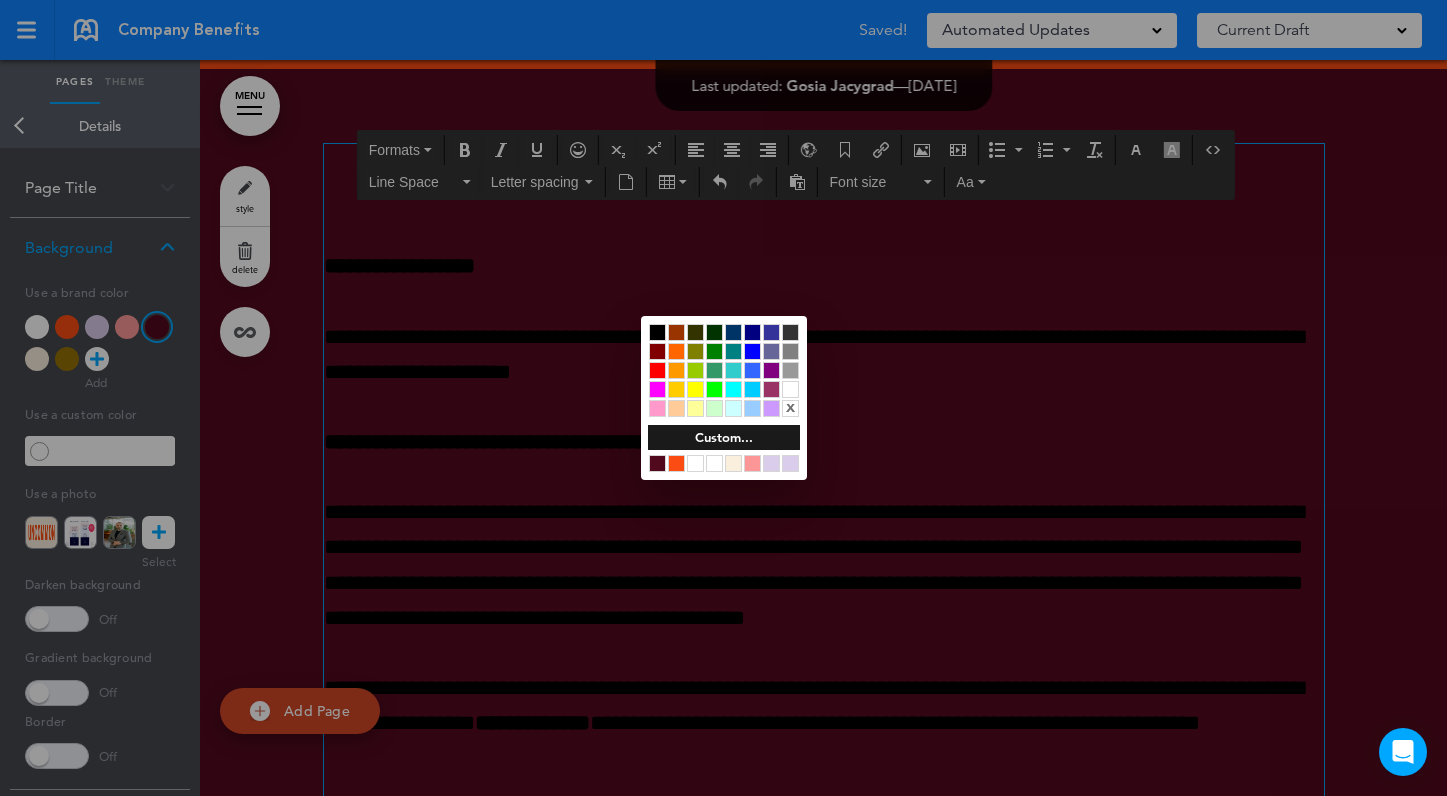 click at bounding box center (723, 398) 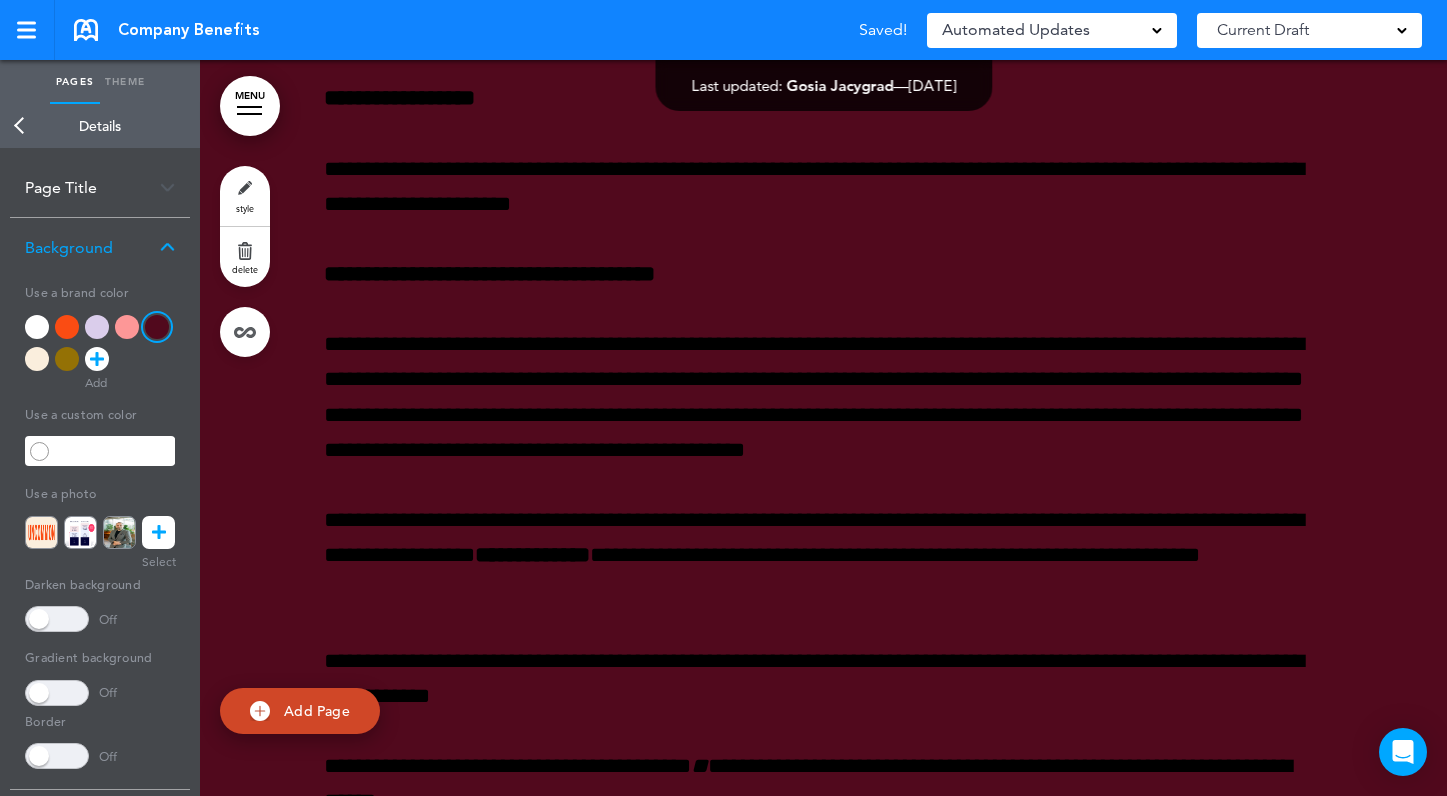 scroll, scrollTop: 13353, scrollLeft: 0, axis: vertical 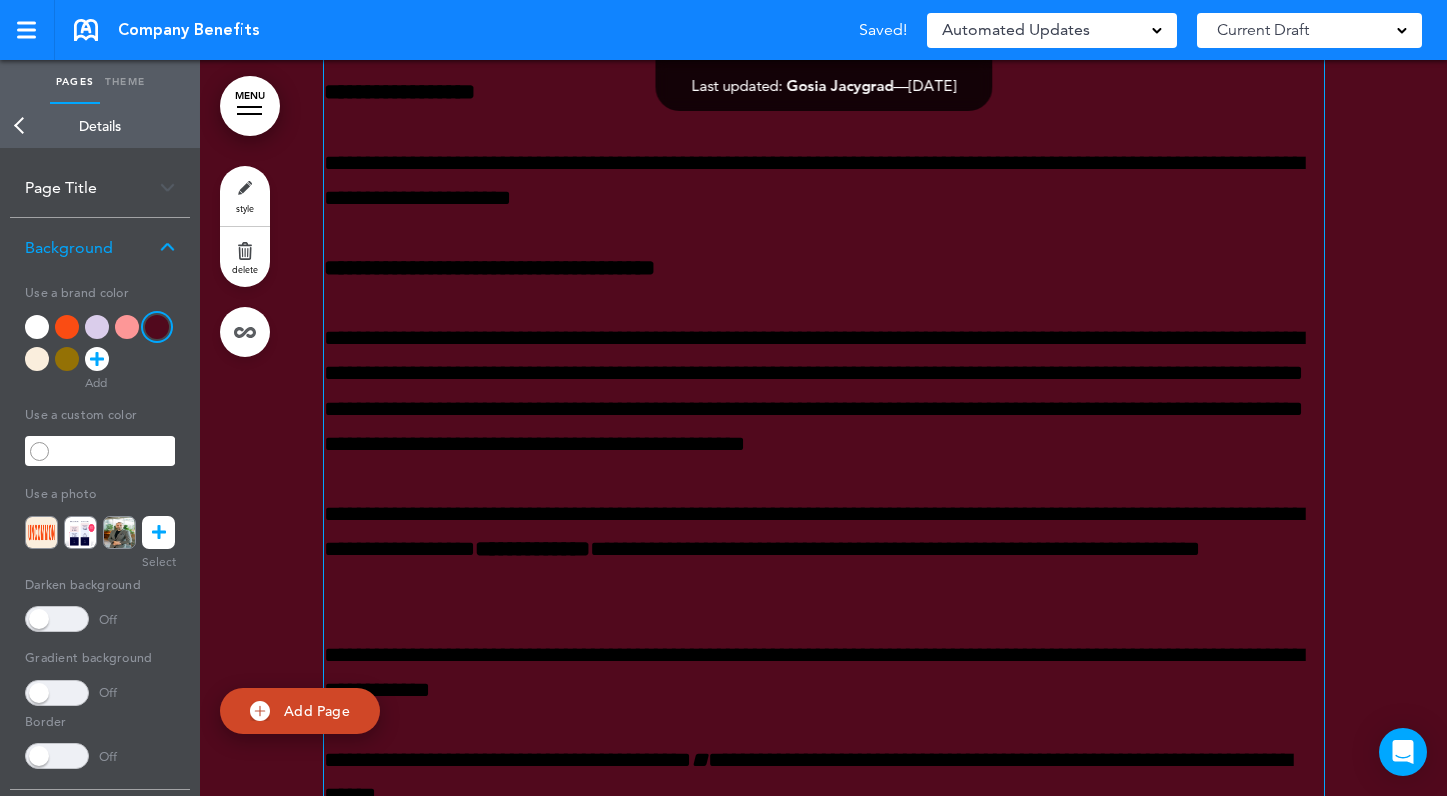 click on "**********" at bounding box center [824, 181] 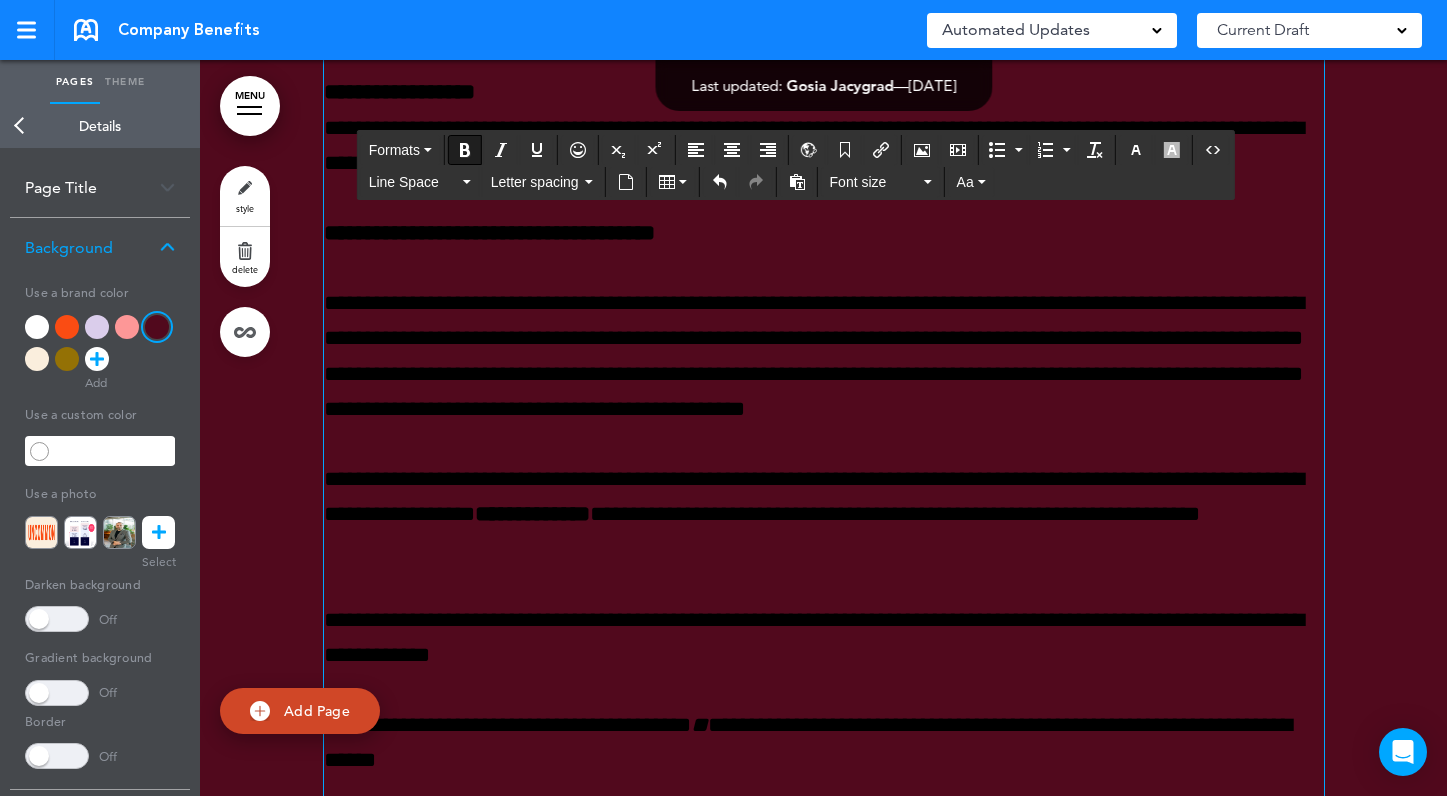 click on "**********" at bounding box center (824, 356) 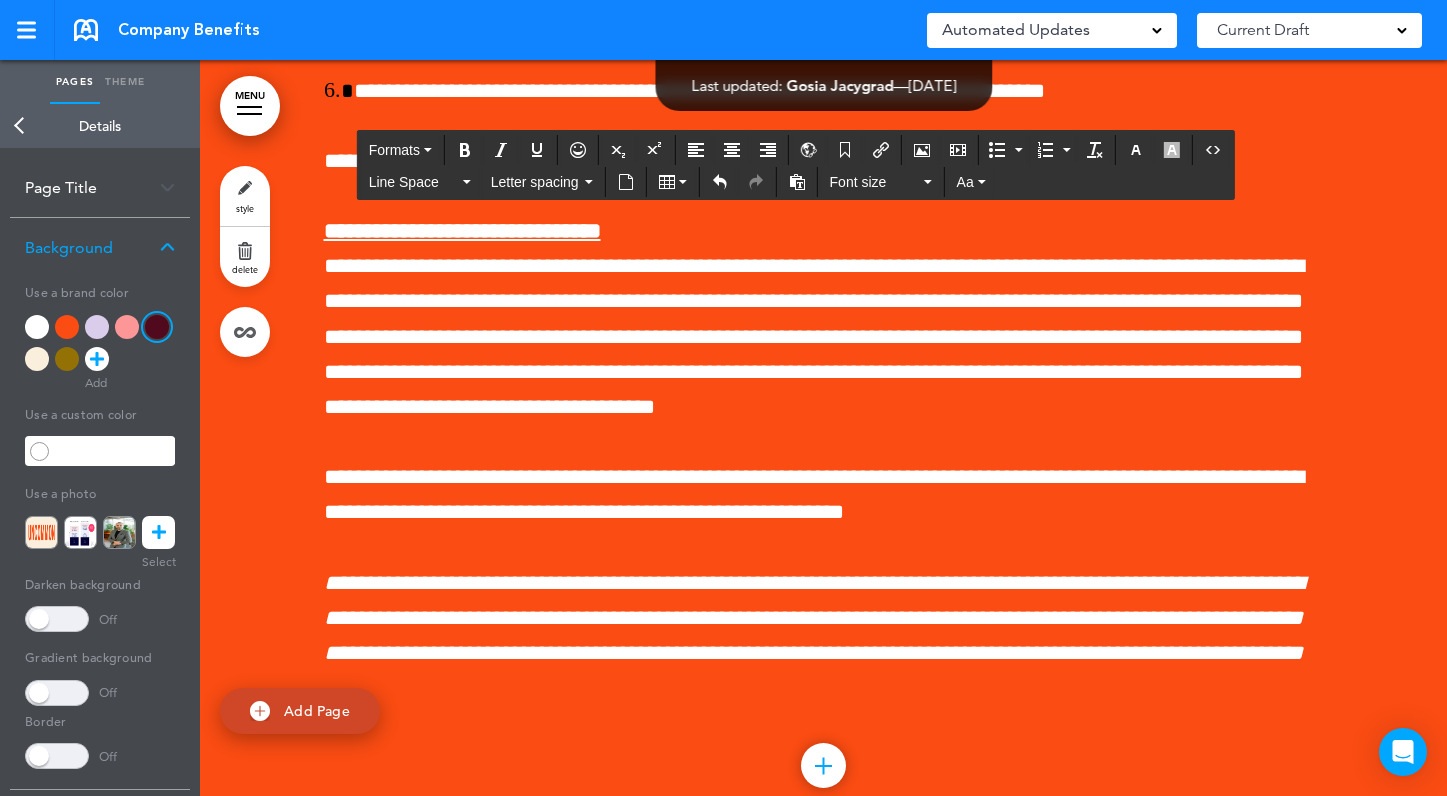 drag, startPoint x: 585, startPoint y: 515, endPoint x: 433, endPoint y: 713, distance: 249.6157 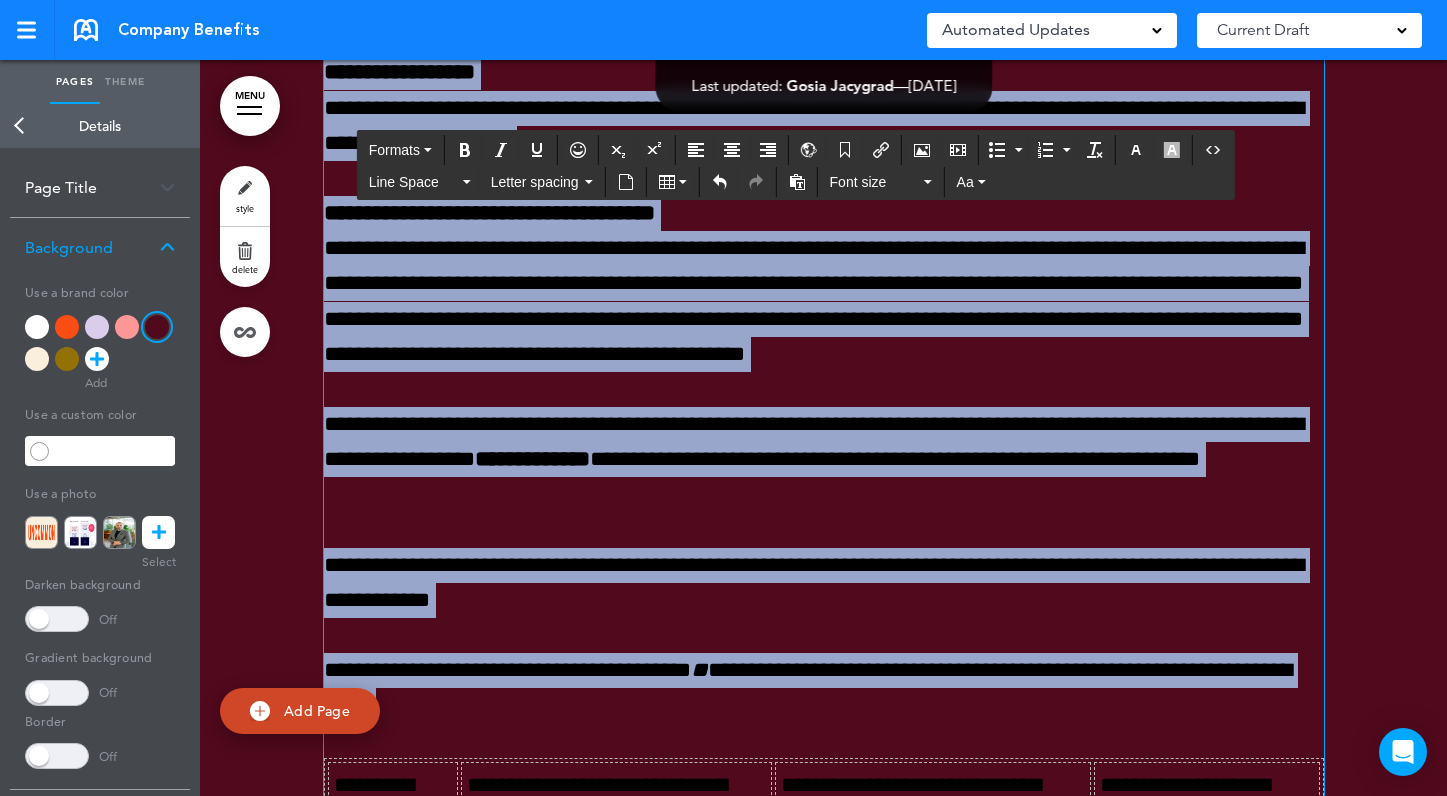 scroll, scrollTop: 13413, scrollLeft: 0, axis: vertical 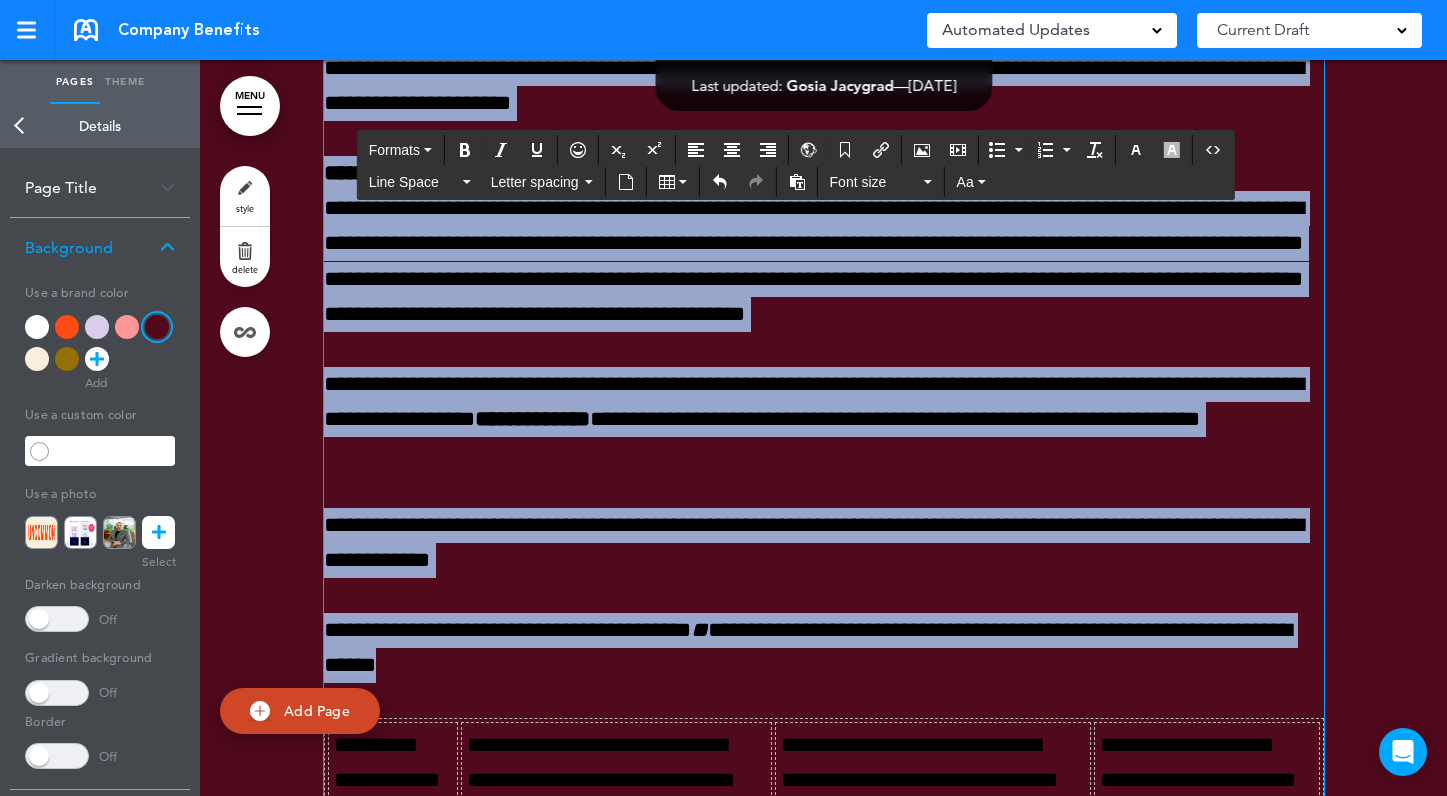 click on "**********" at bounding box center [824, 244] 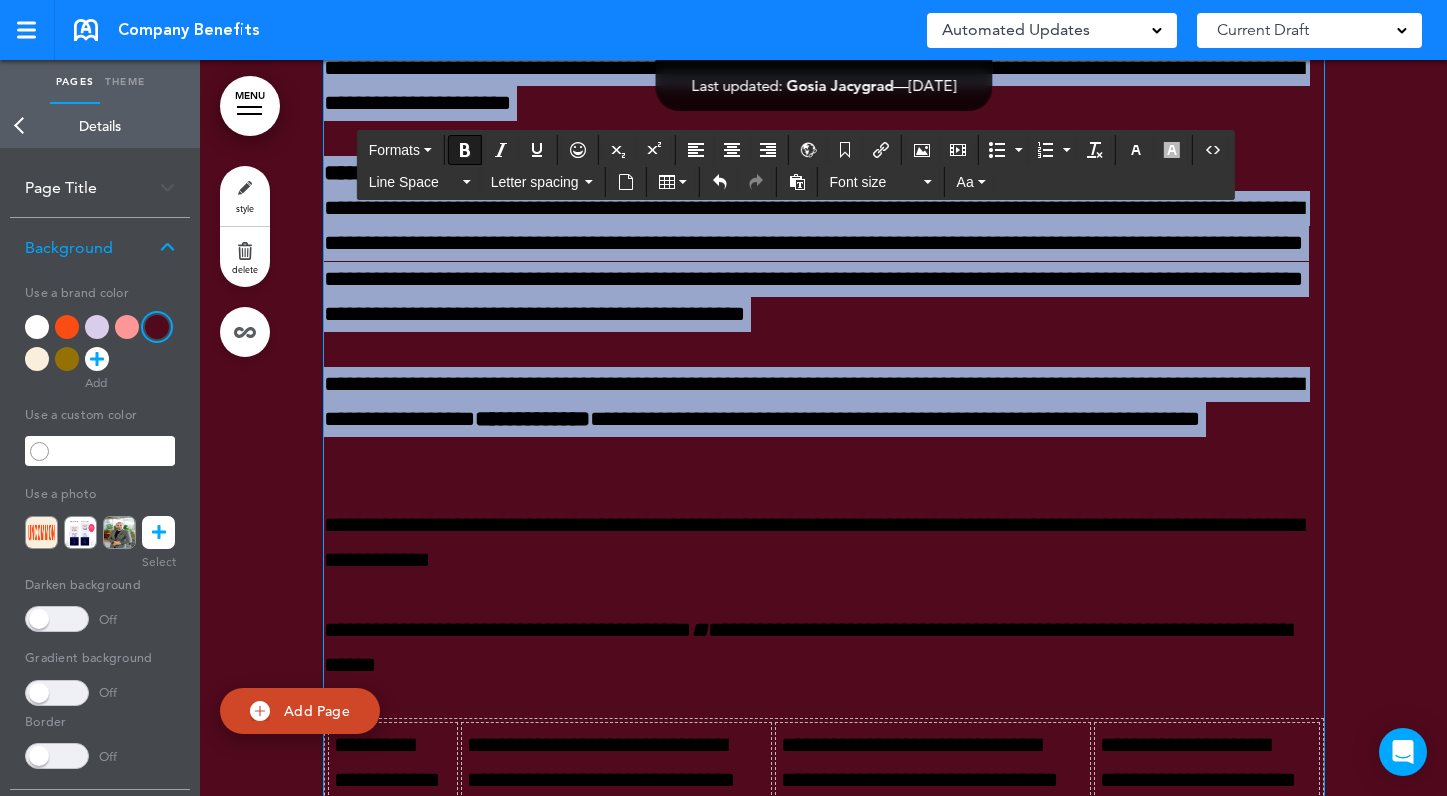 drag, startPoint x: 330, startPoint y: 245, endPoint x: 608, endPoint y: 697, distance: 530.6487 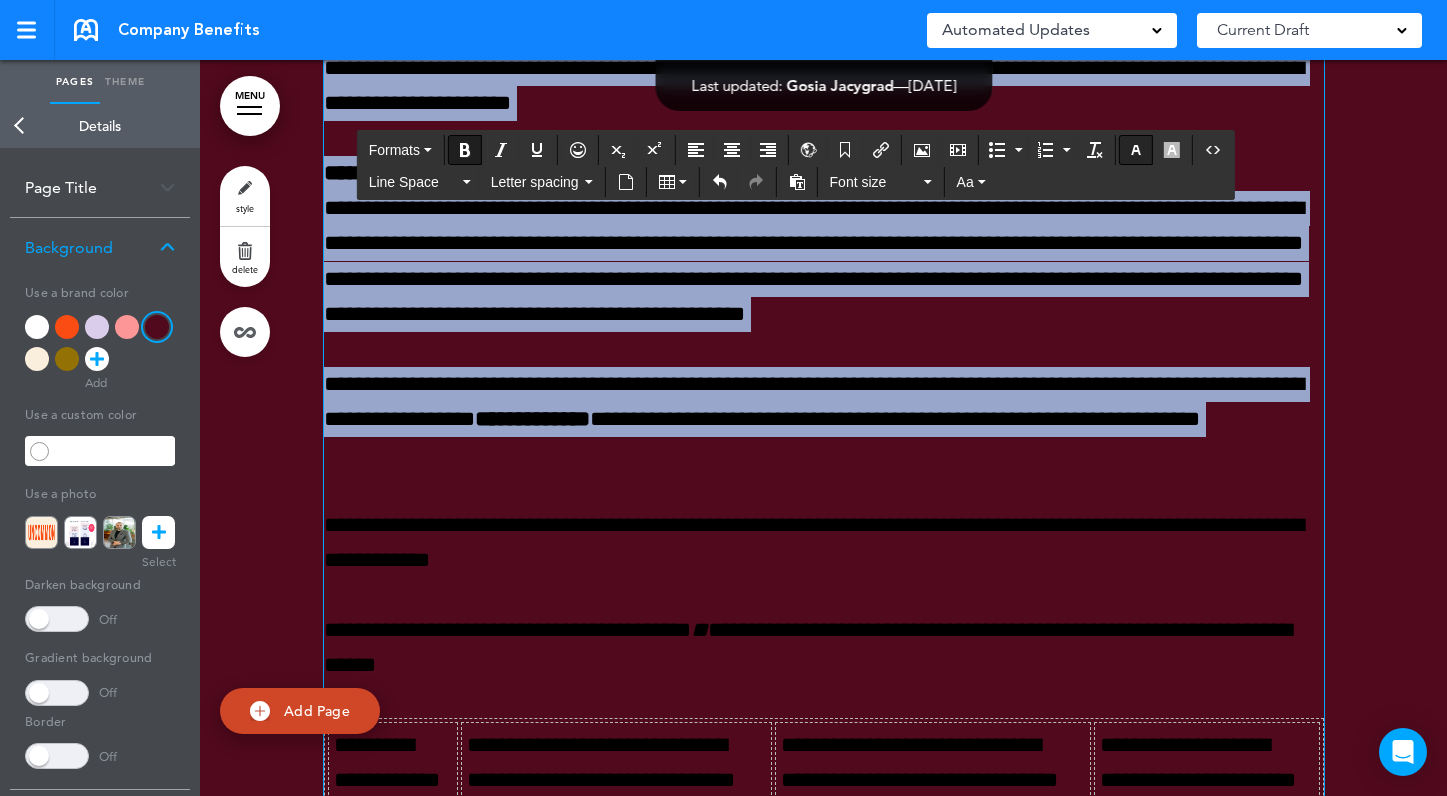 click at bounding box center [1136, 150] 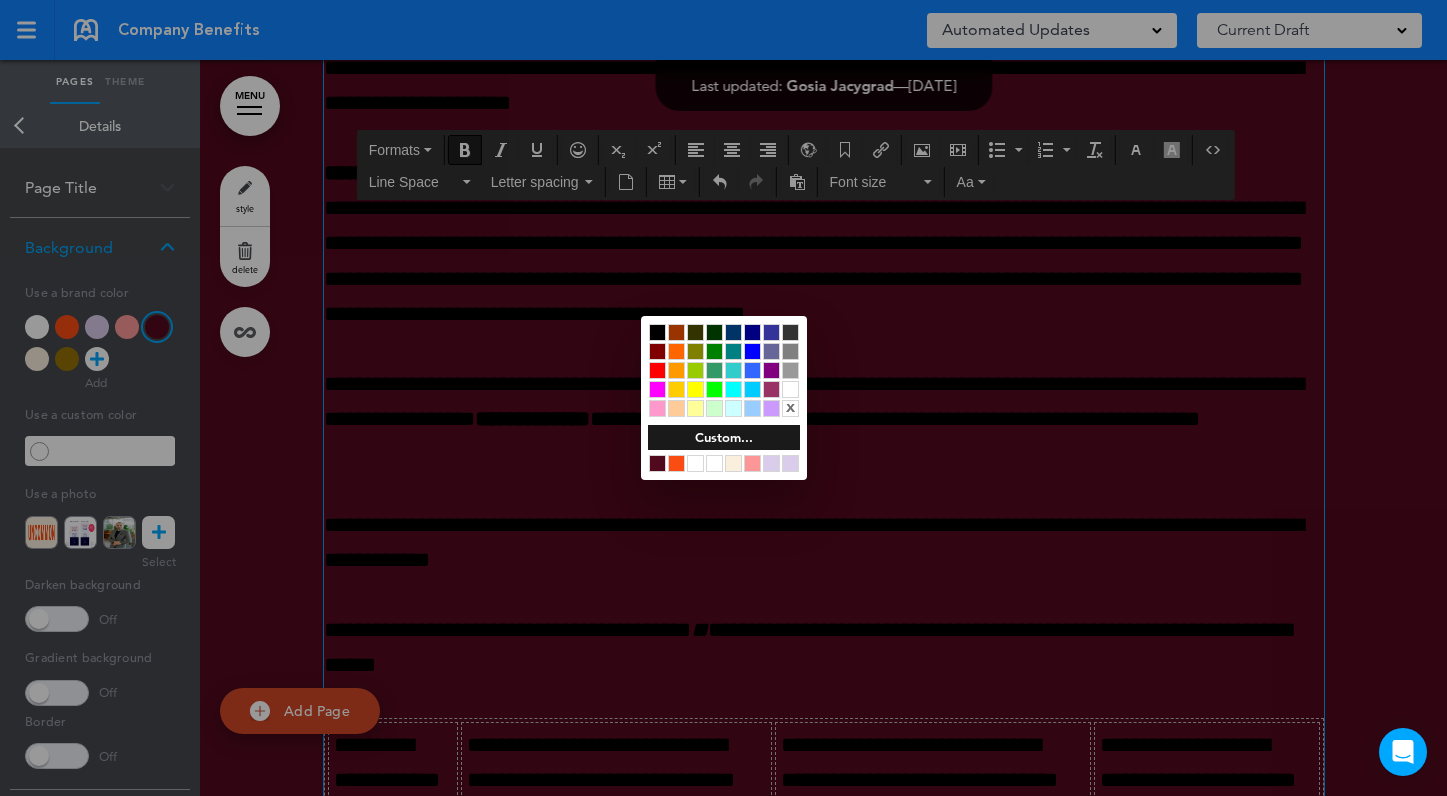 click at bounding box center [790, 389] 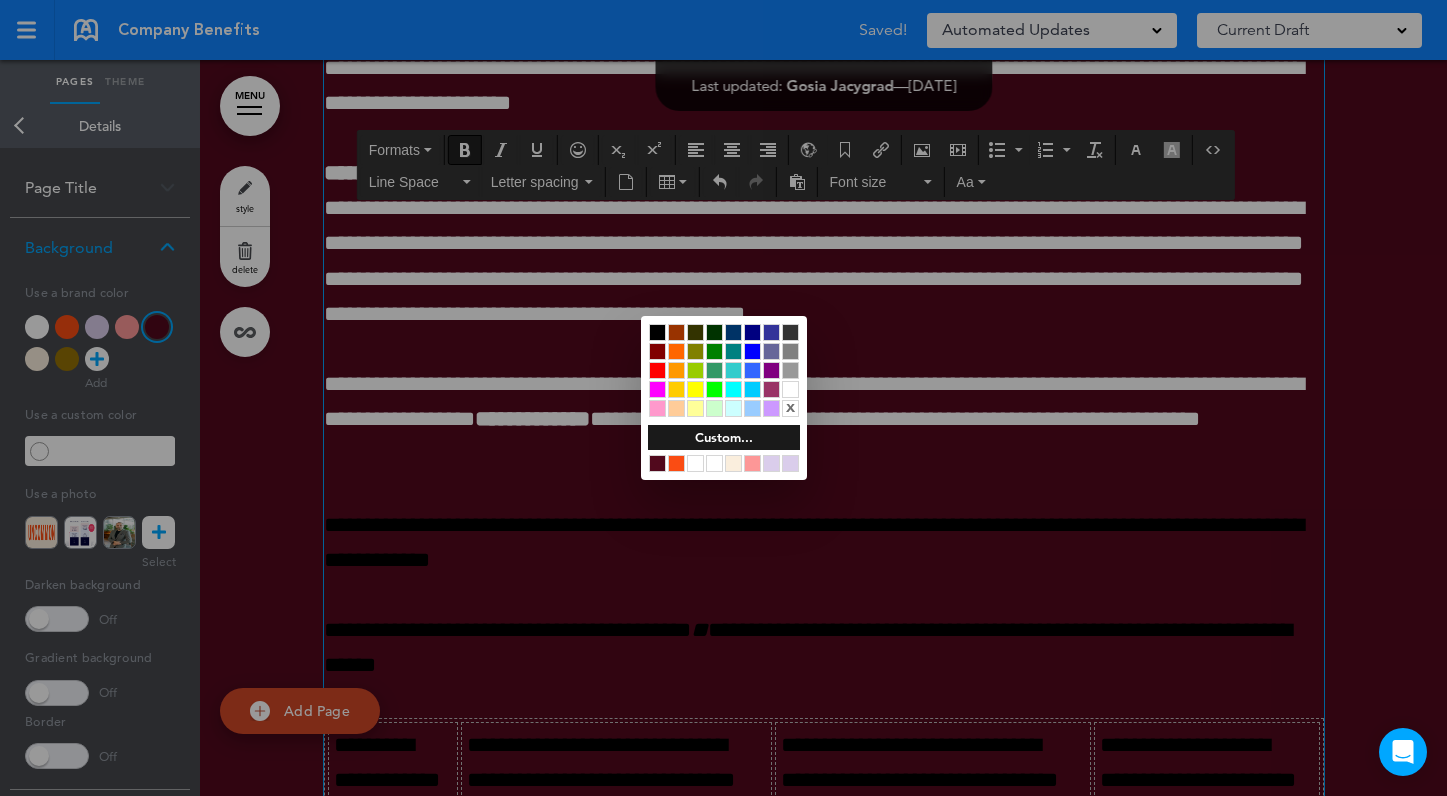 click at bounding box center [723, 398] 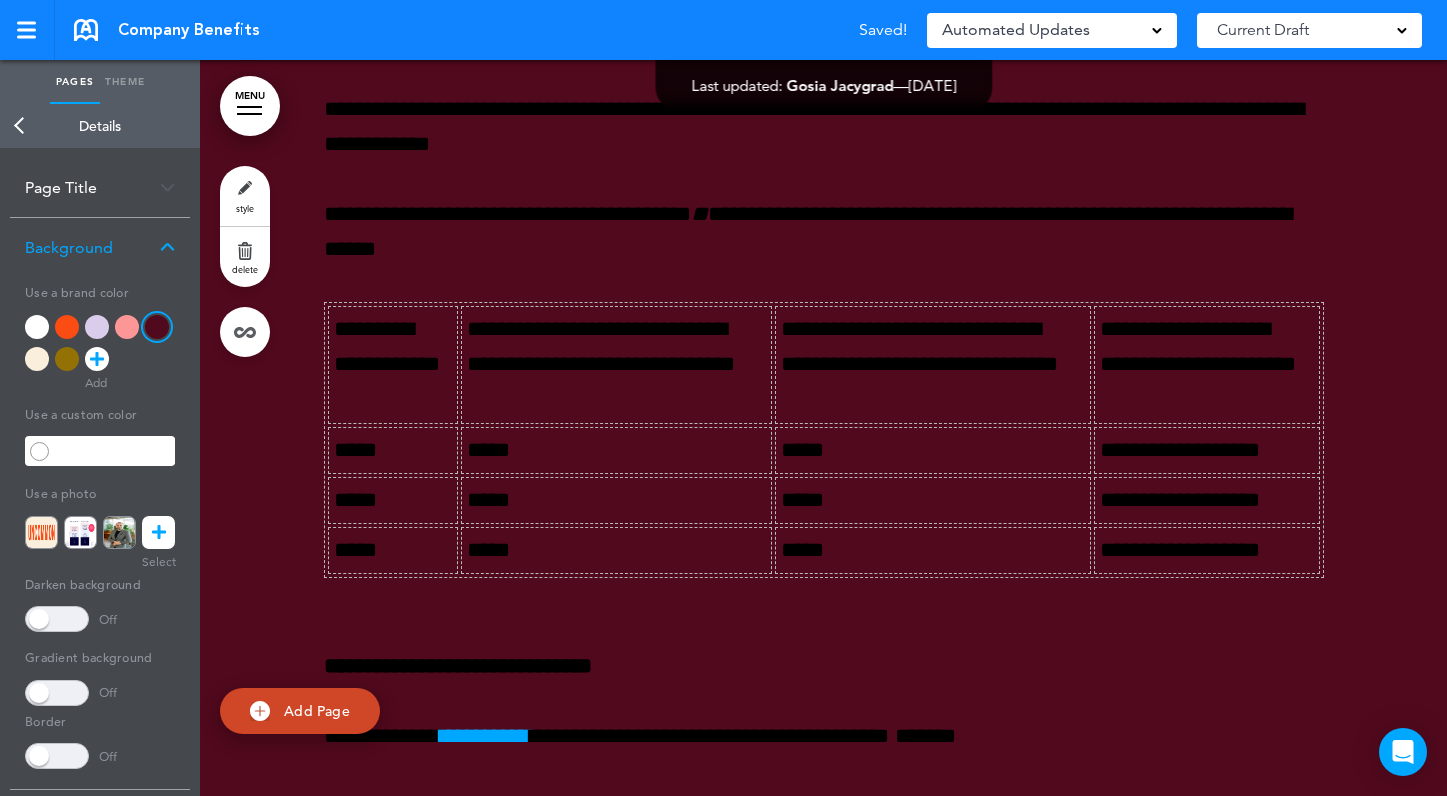 scroll, scrollTop: 13837, scrollLeft: 0, axis: vertical 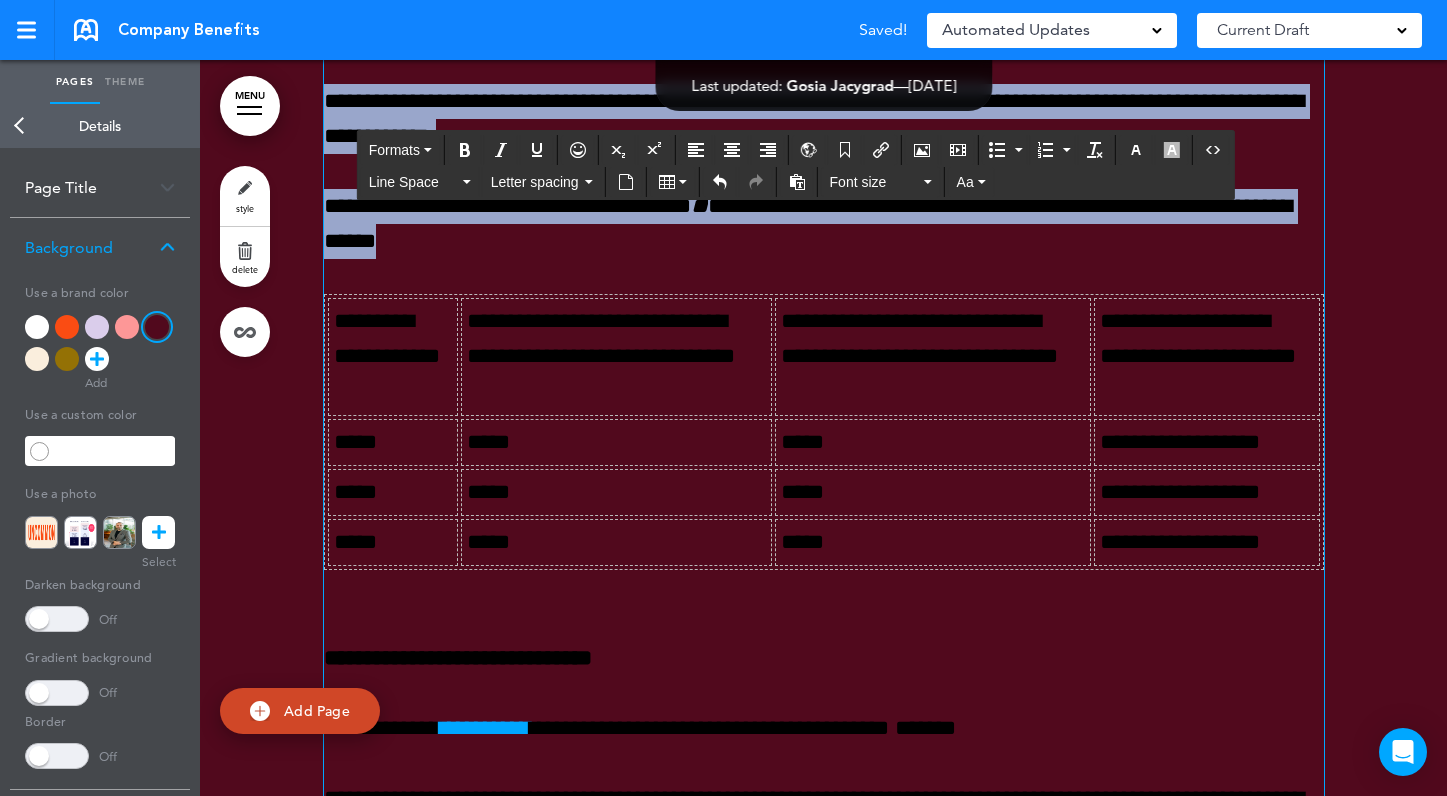 drag, startPoint x: 588, startPoint y: 462, endPoint x: 323, endPoint y: 313, distance: 304.01645 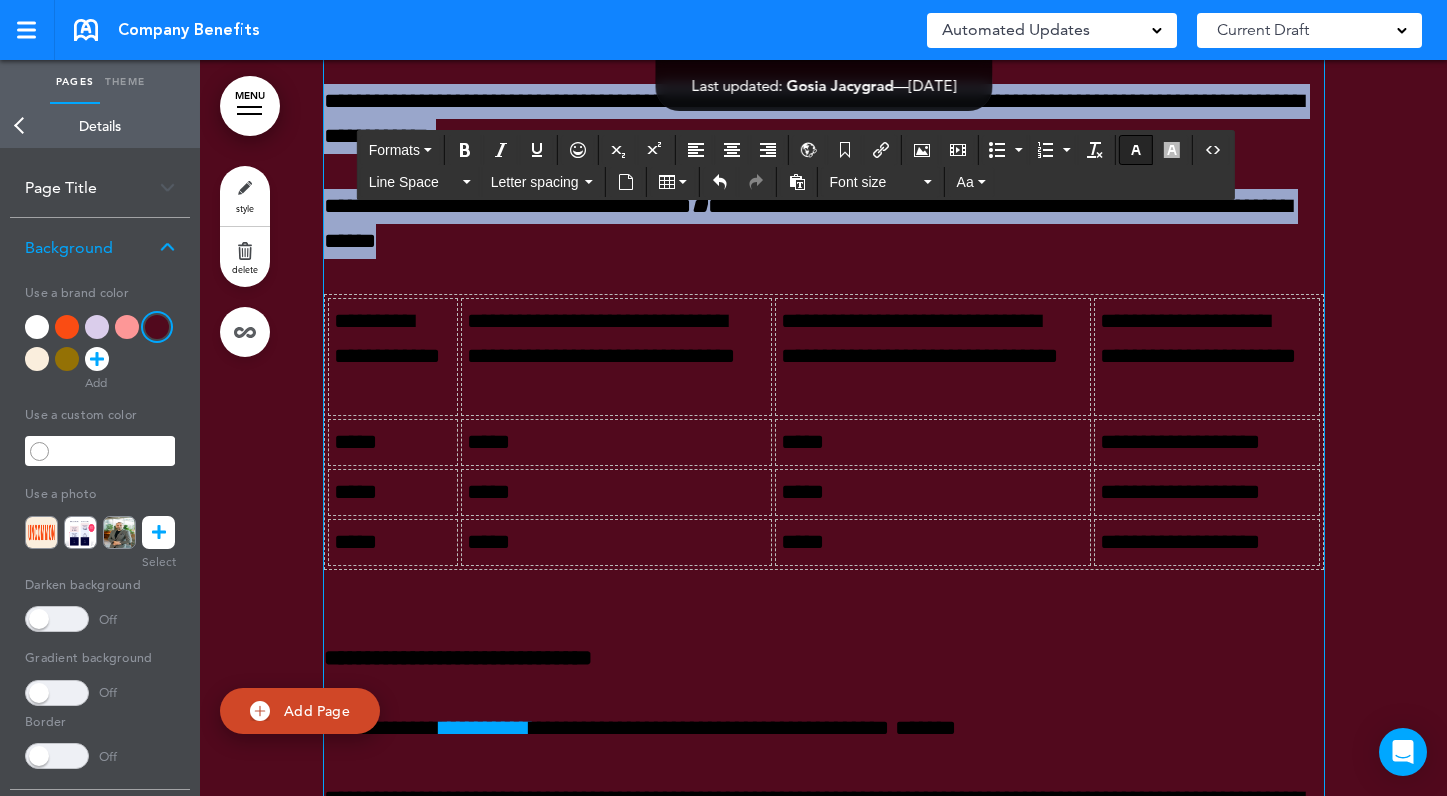 click at bounding box center [1136, 150] 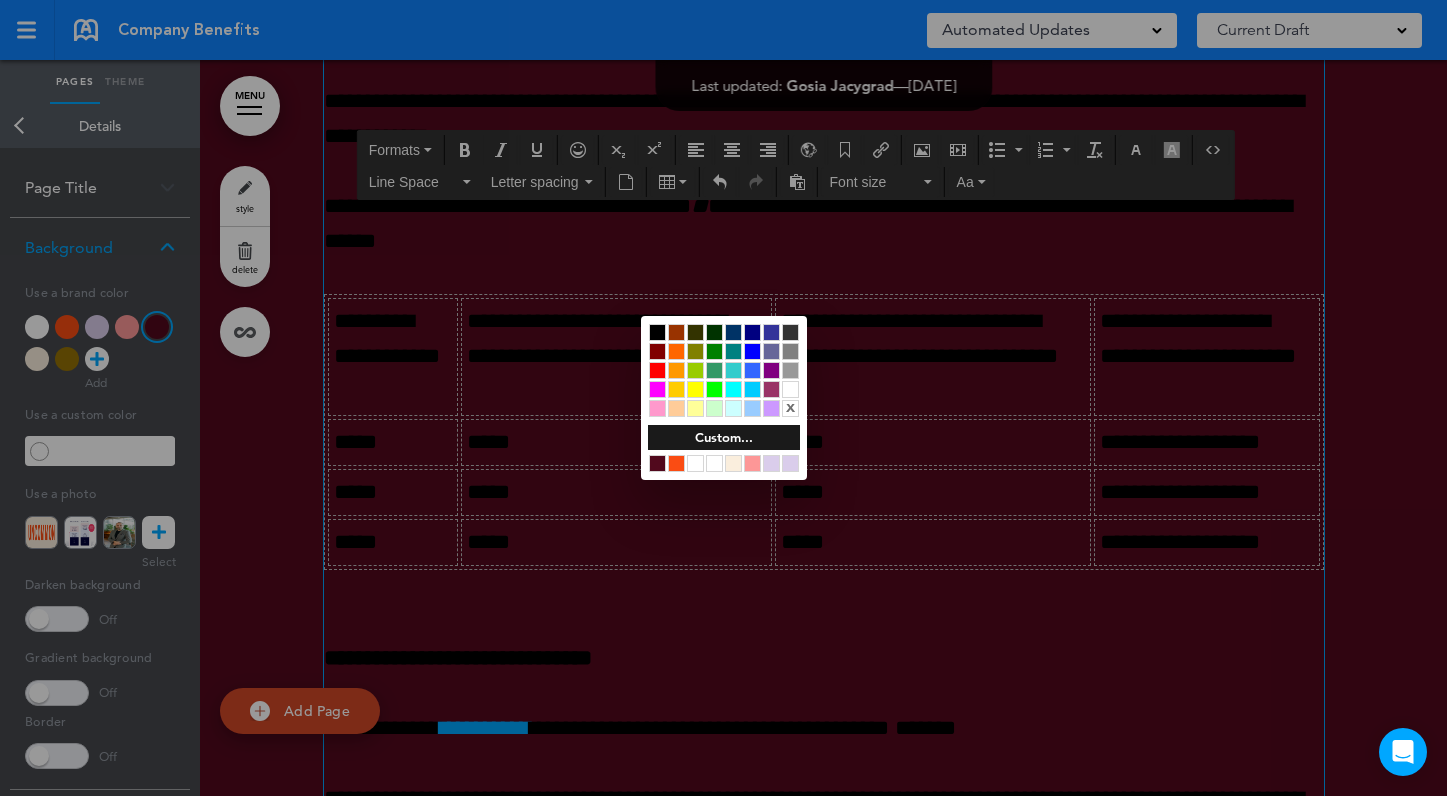 click at bounding box center [790, 389] 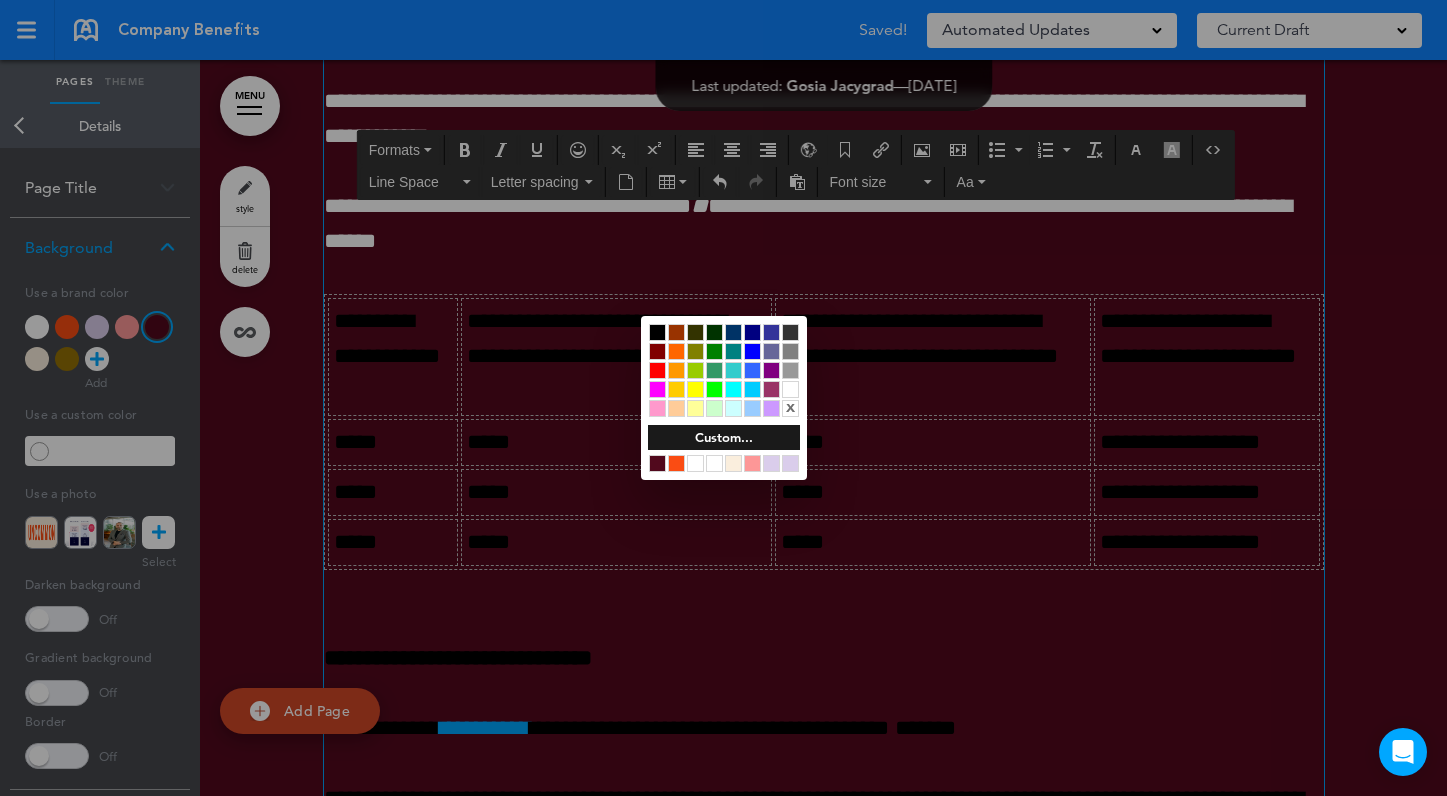 click at bounding box center (723, 398) 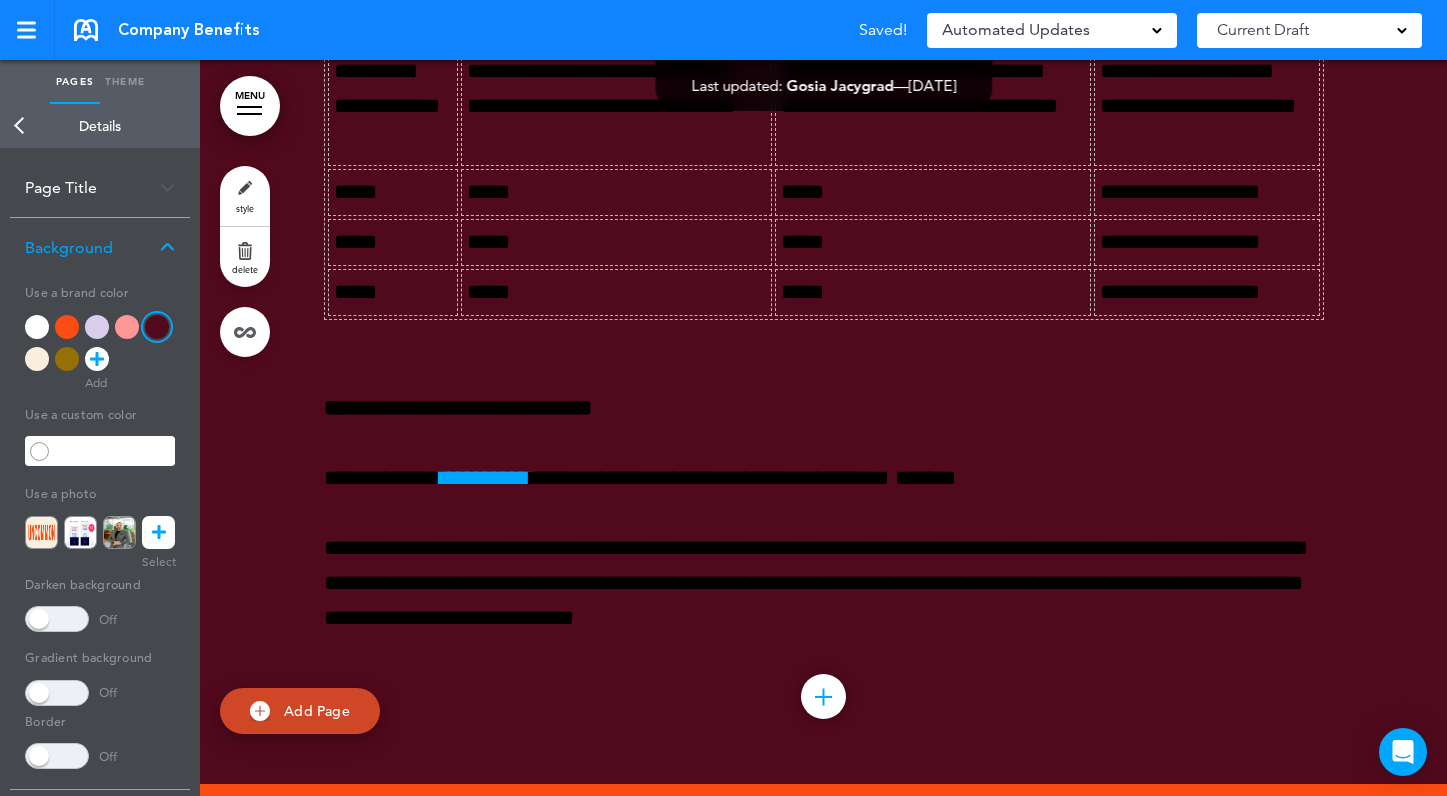 scroll, scrollTop: 14114, scrollLeft: 0, axis: vertical 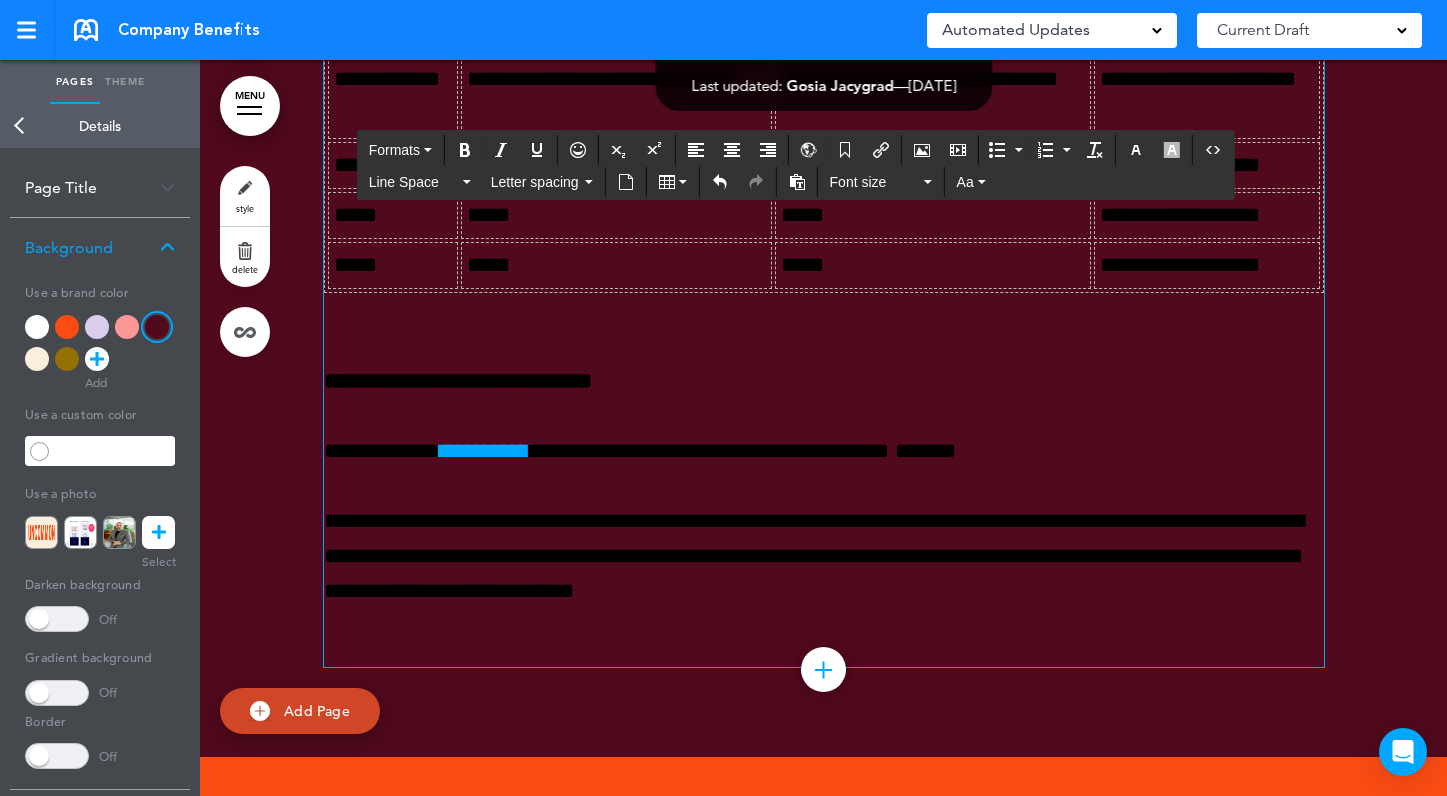 drag, startPoint x: 1200, startPoint y: 497, endPoint x: 331, endPoint y: 225, distance: 910.574 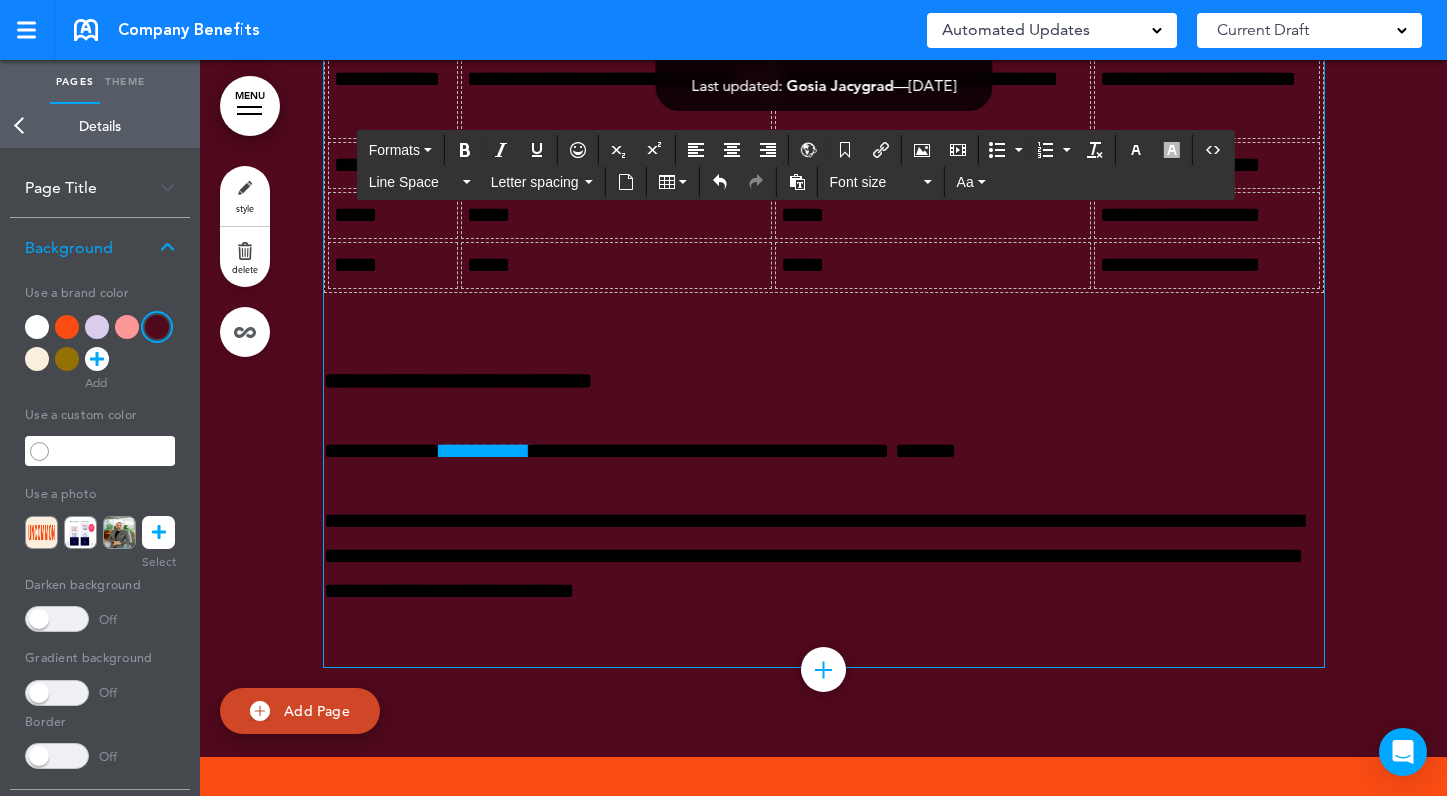 click on "**********" at bounding box center (393, 80) 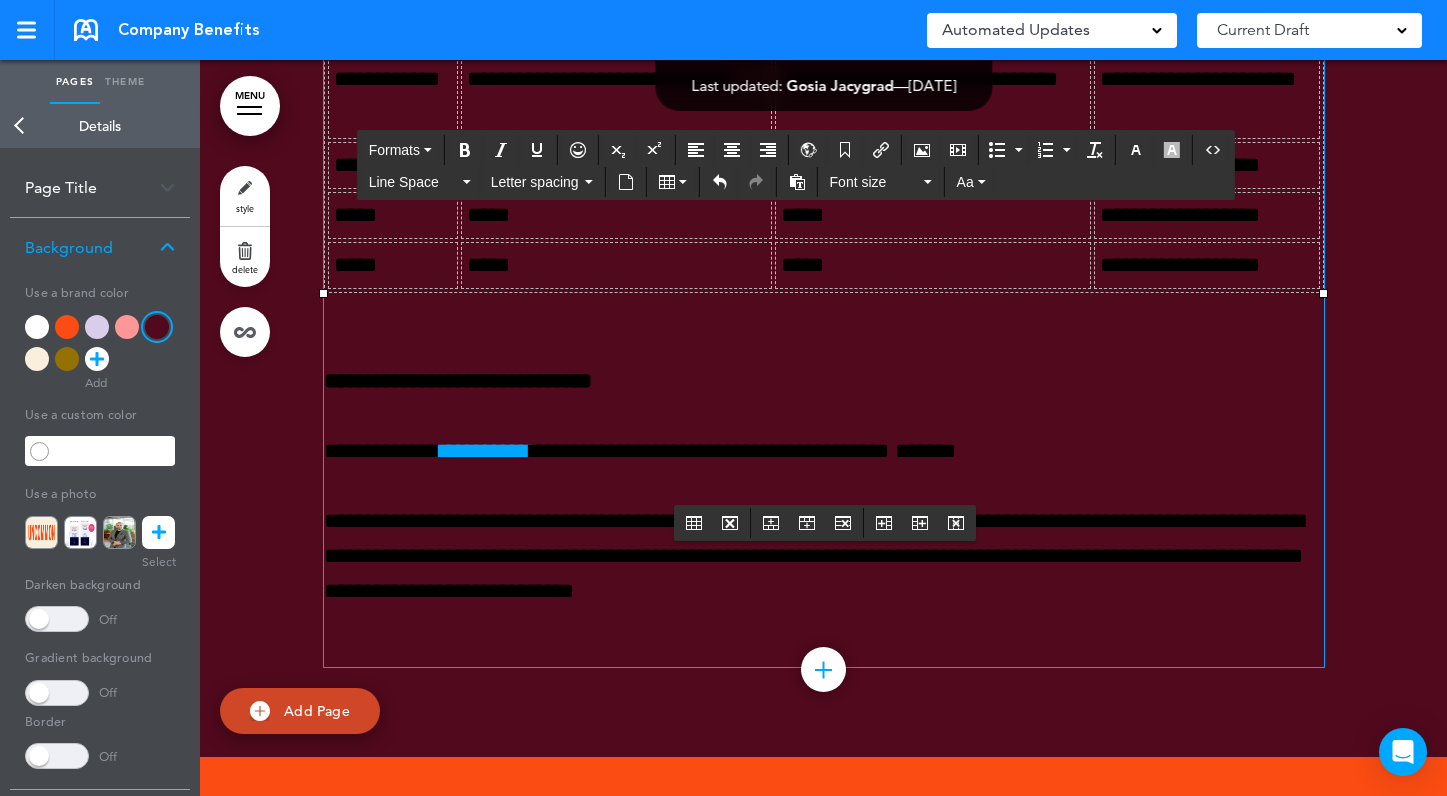 click on "**********" at bounding box center [393, 80] 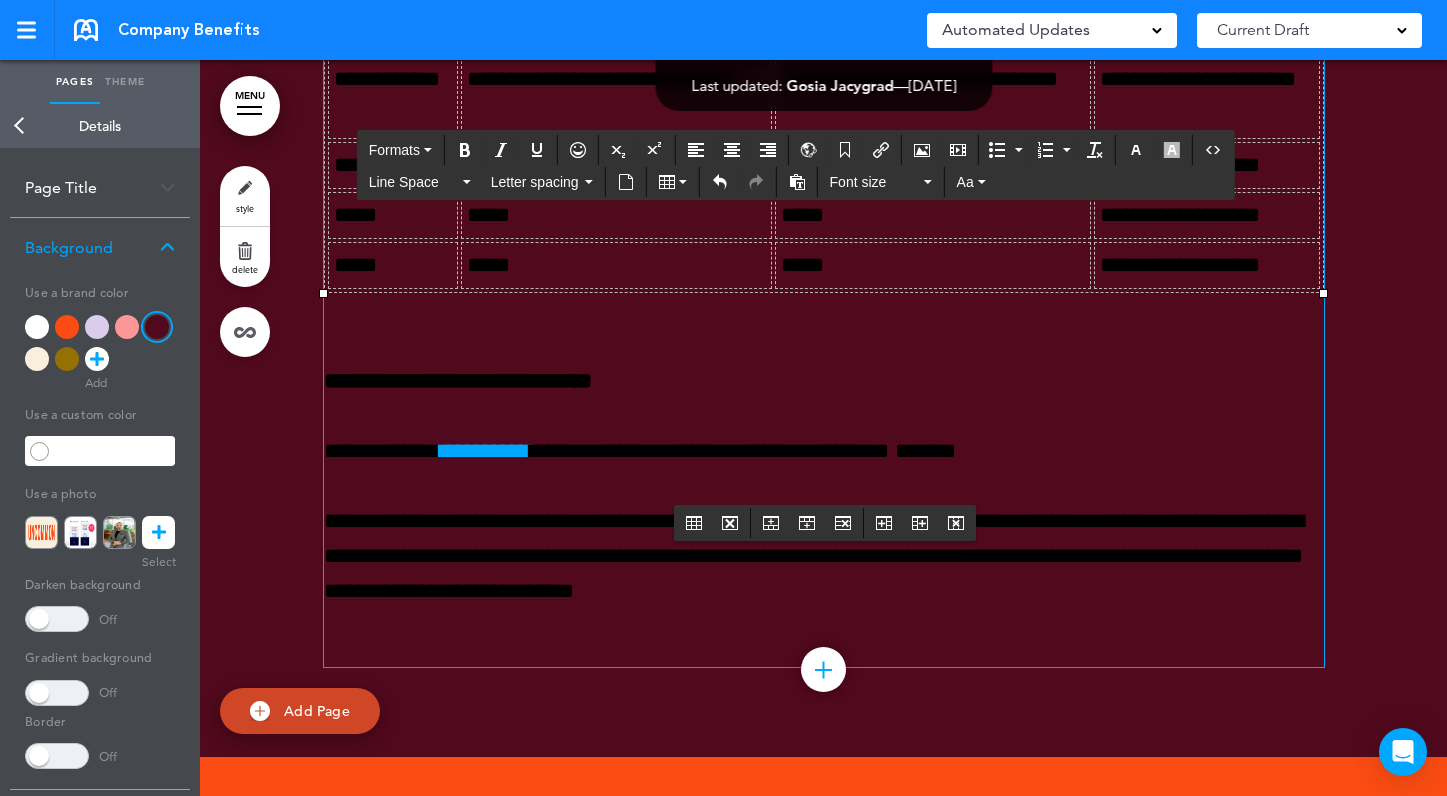click on "**********" at bounding box center (616, 80) 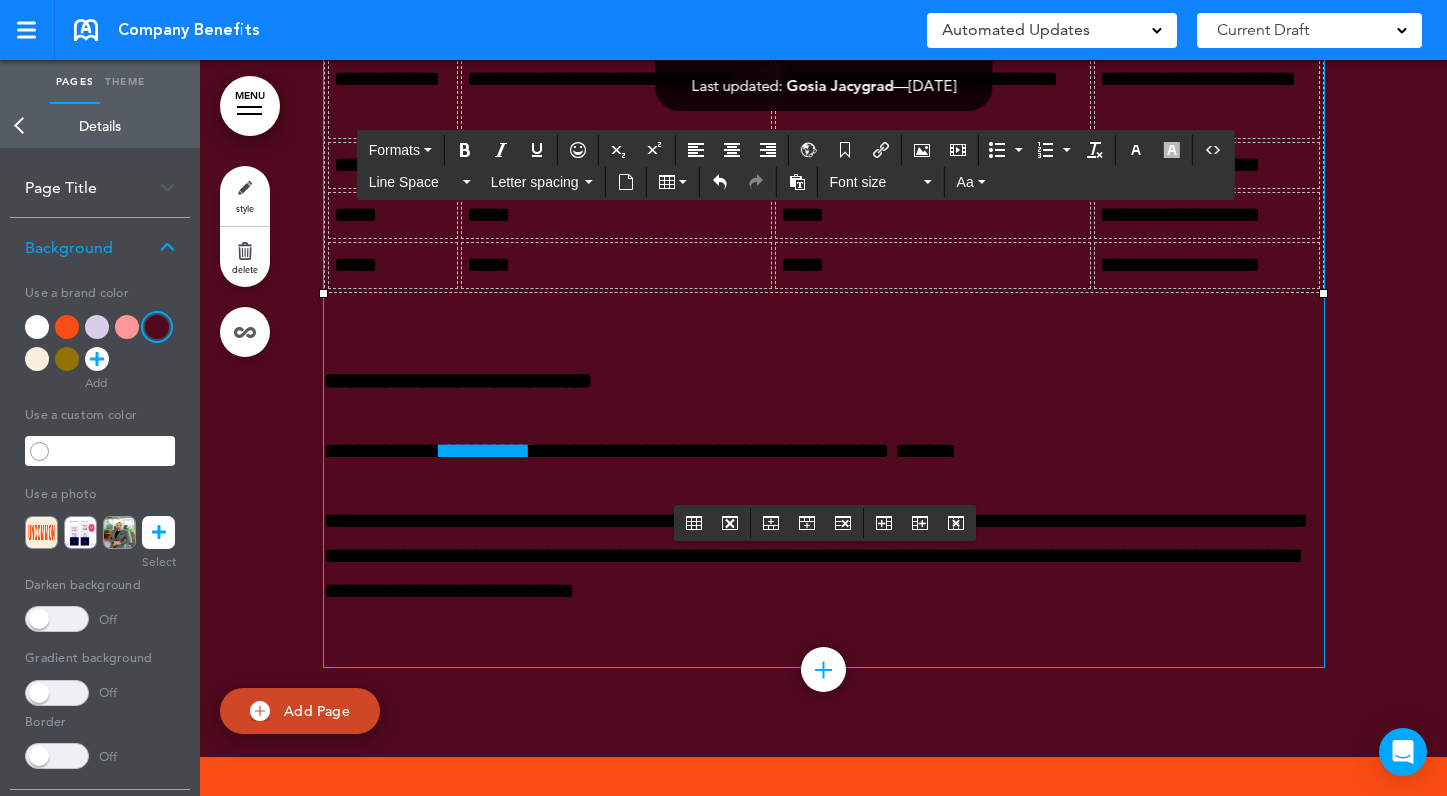 click on "**********" at bounding box center [393, 80] 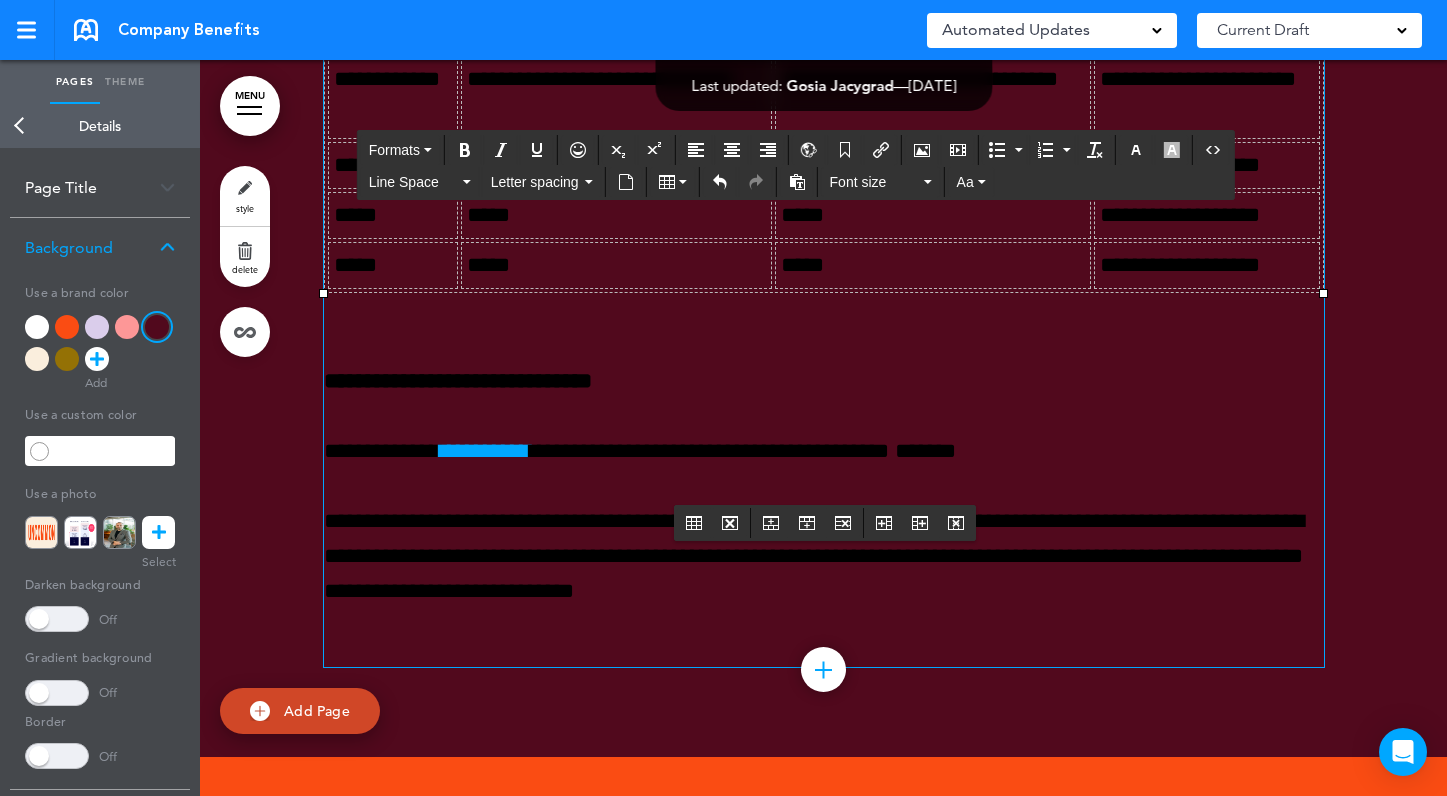 click on "**********" at bounding box center (393, 80) 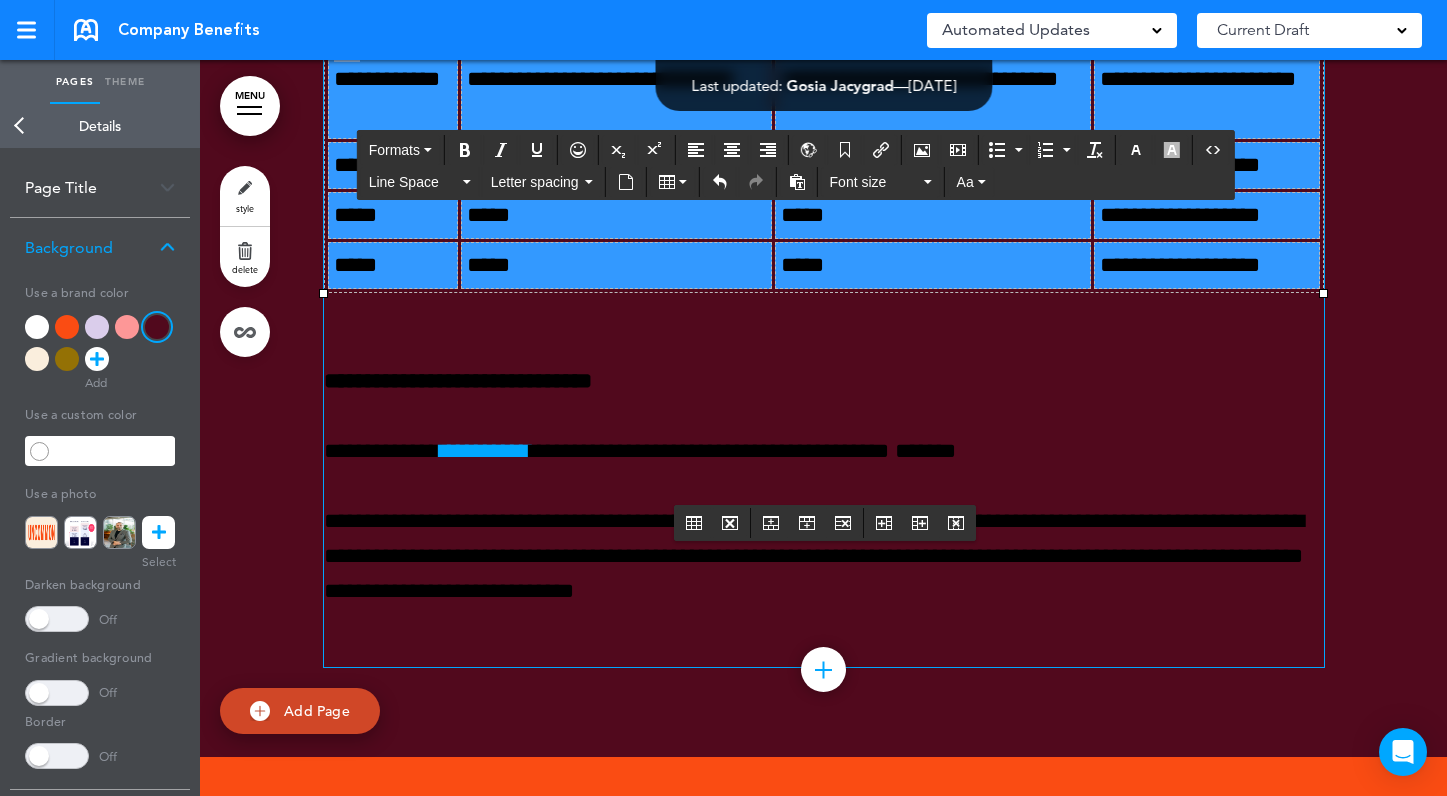 drag, startPoint x: 1301, startPoint y: 486, endPoint x: 371, endPoint y: 266, distance: 955.6673 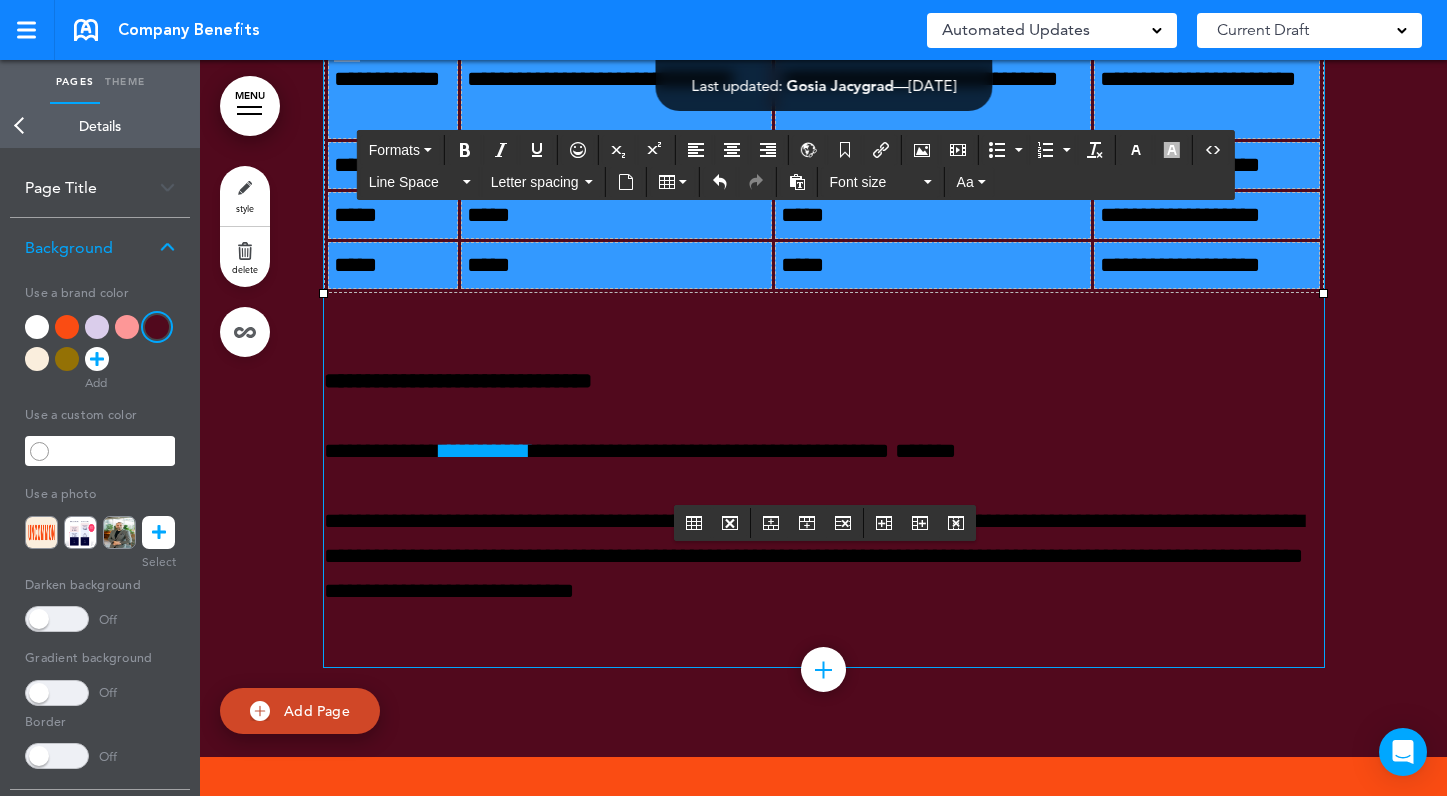 click on "**********" at bounding box center (824, 155) 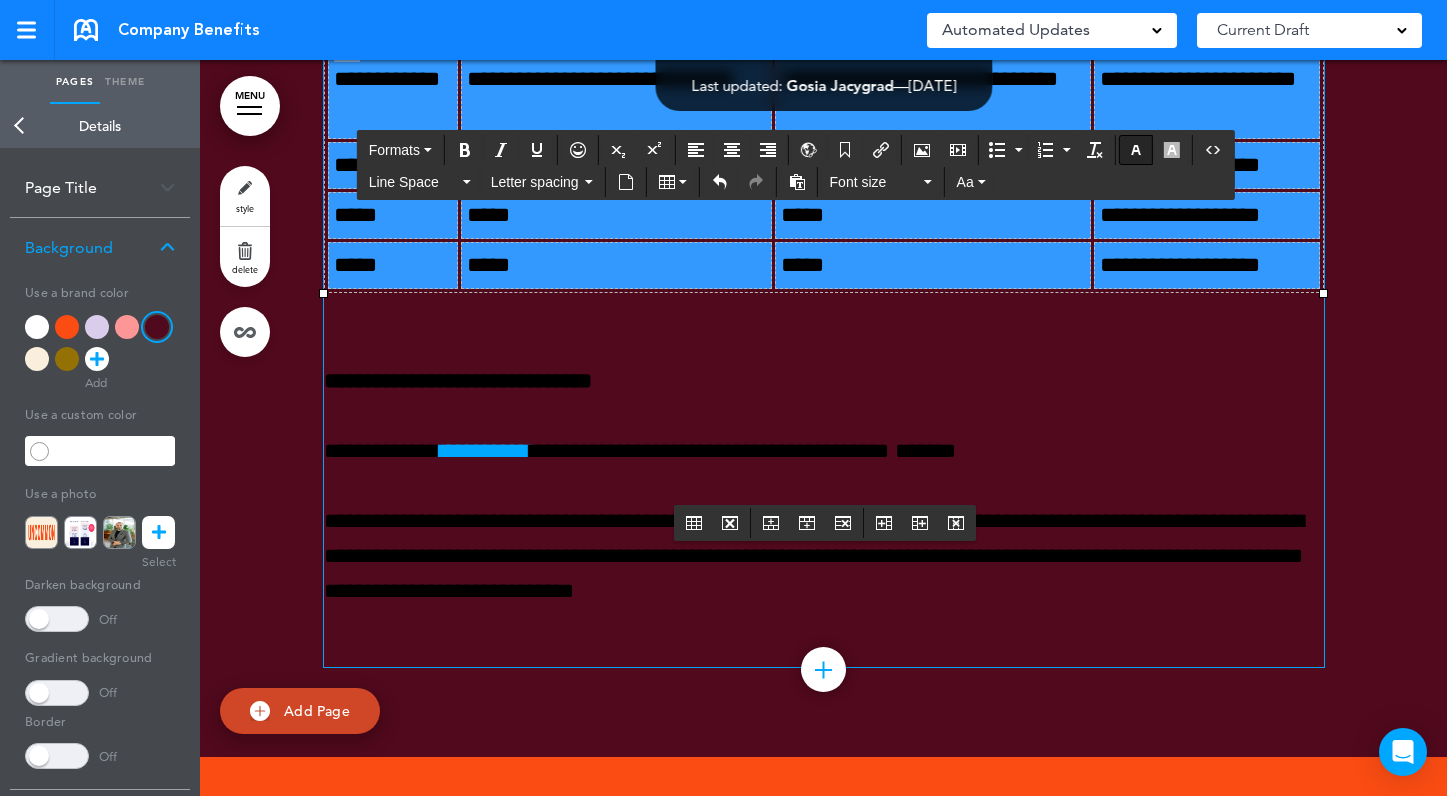 click at bounding box center [1136, 150] 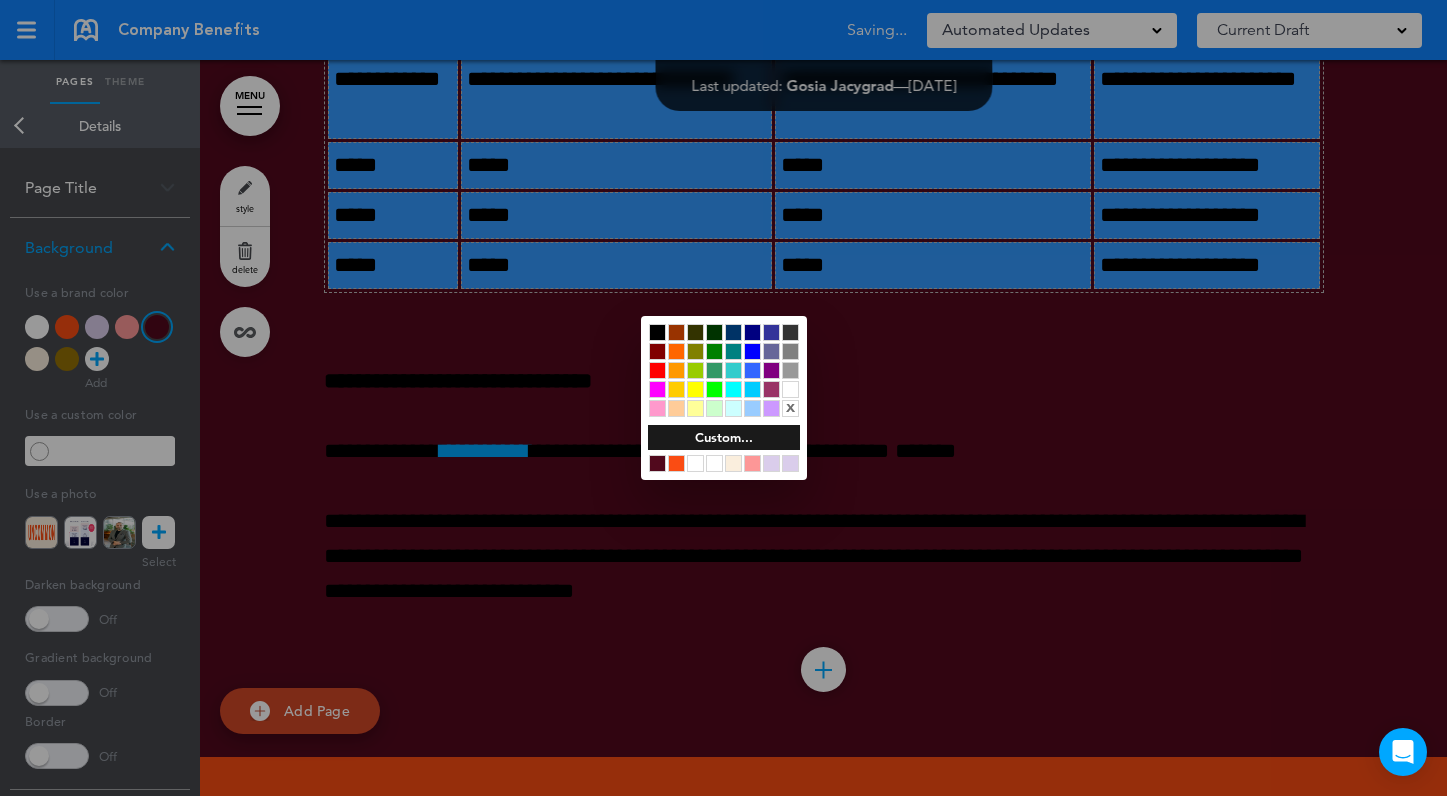 click at bounding box center [790, 389] 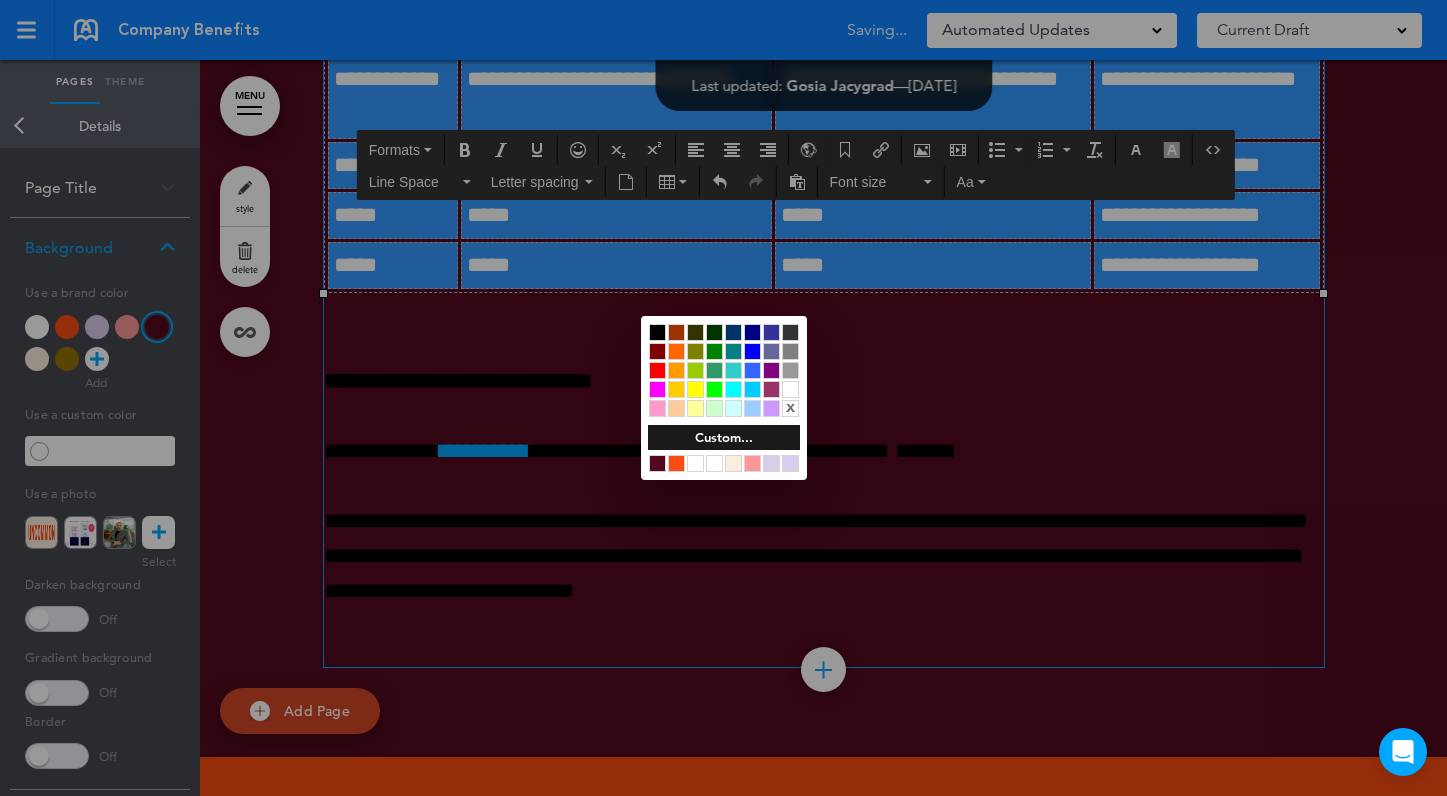 click at bounding box center (723, 398) 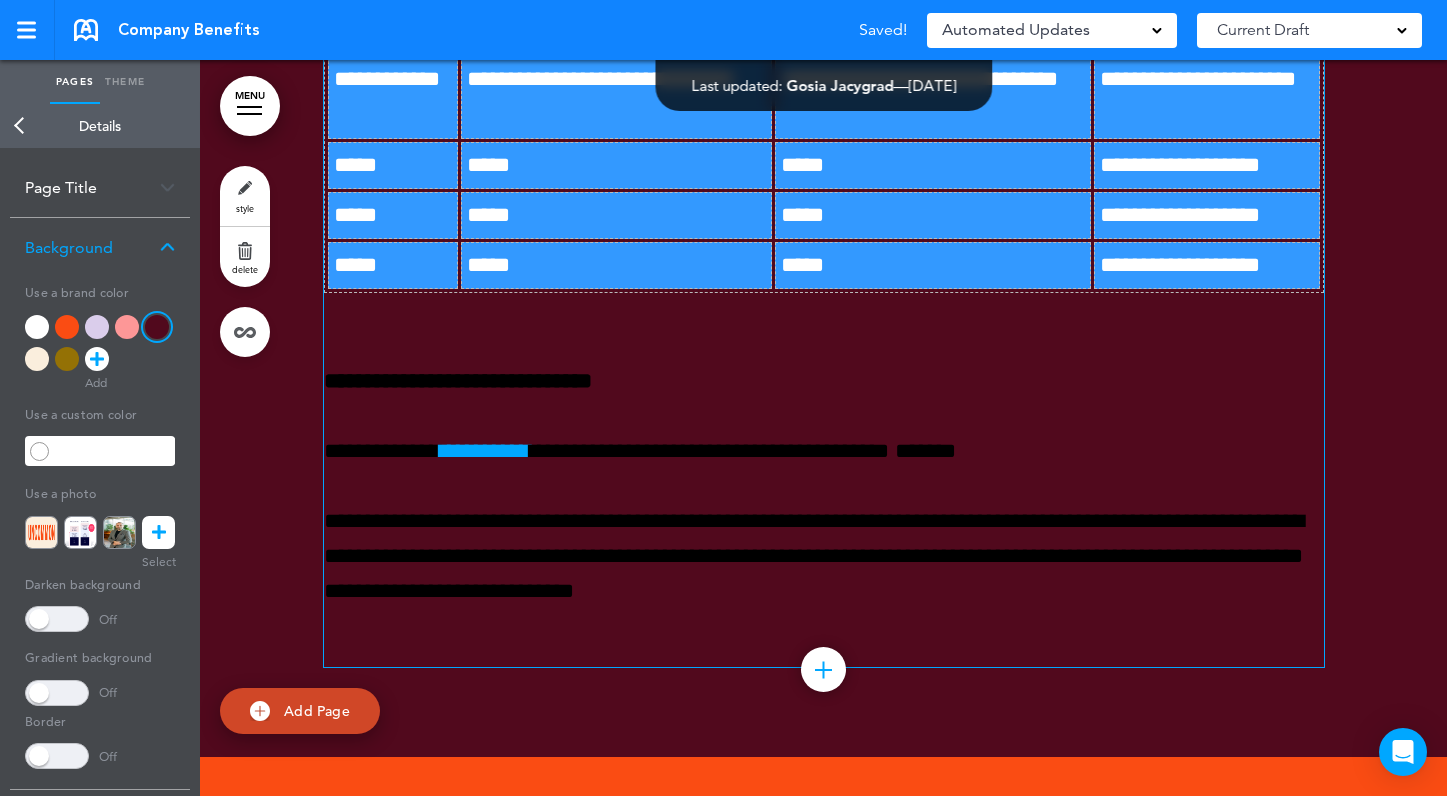 click on "**********" at bounding box center [616, 80] 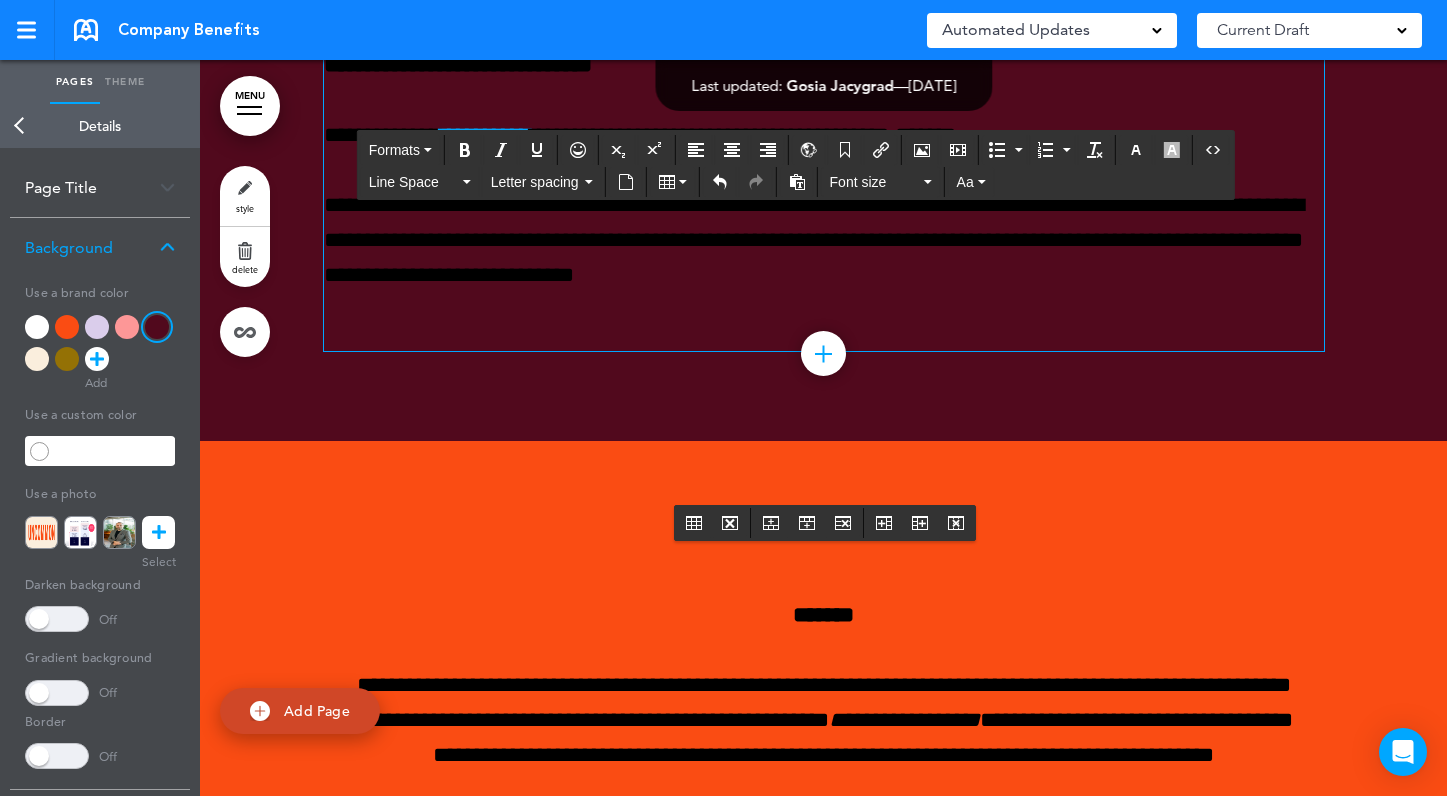 scroll, scrollTop: 14420, scrollLeft: 0, axis: vertical 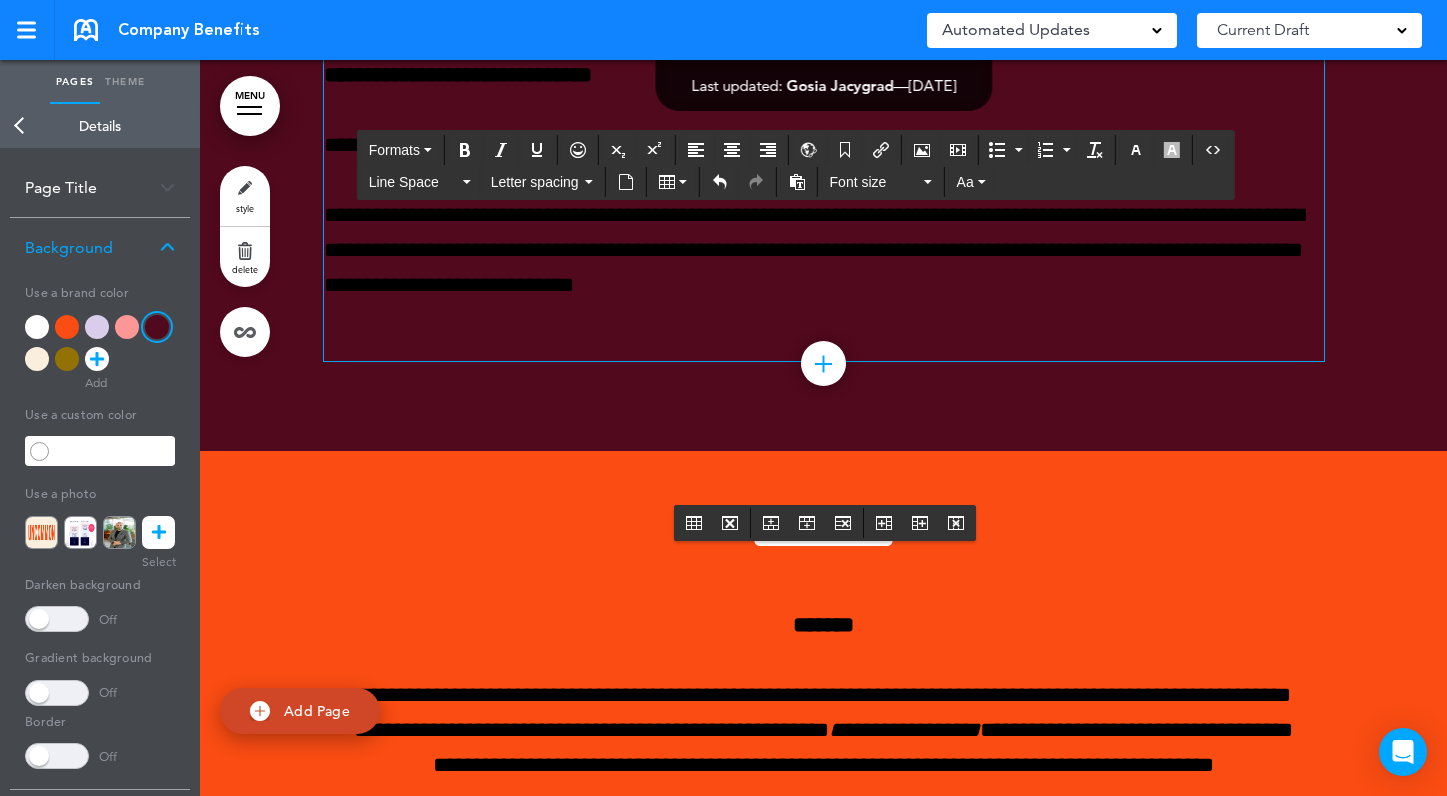 click on "**********" at bounding box center [824, 145] 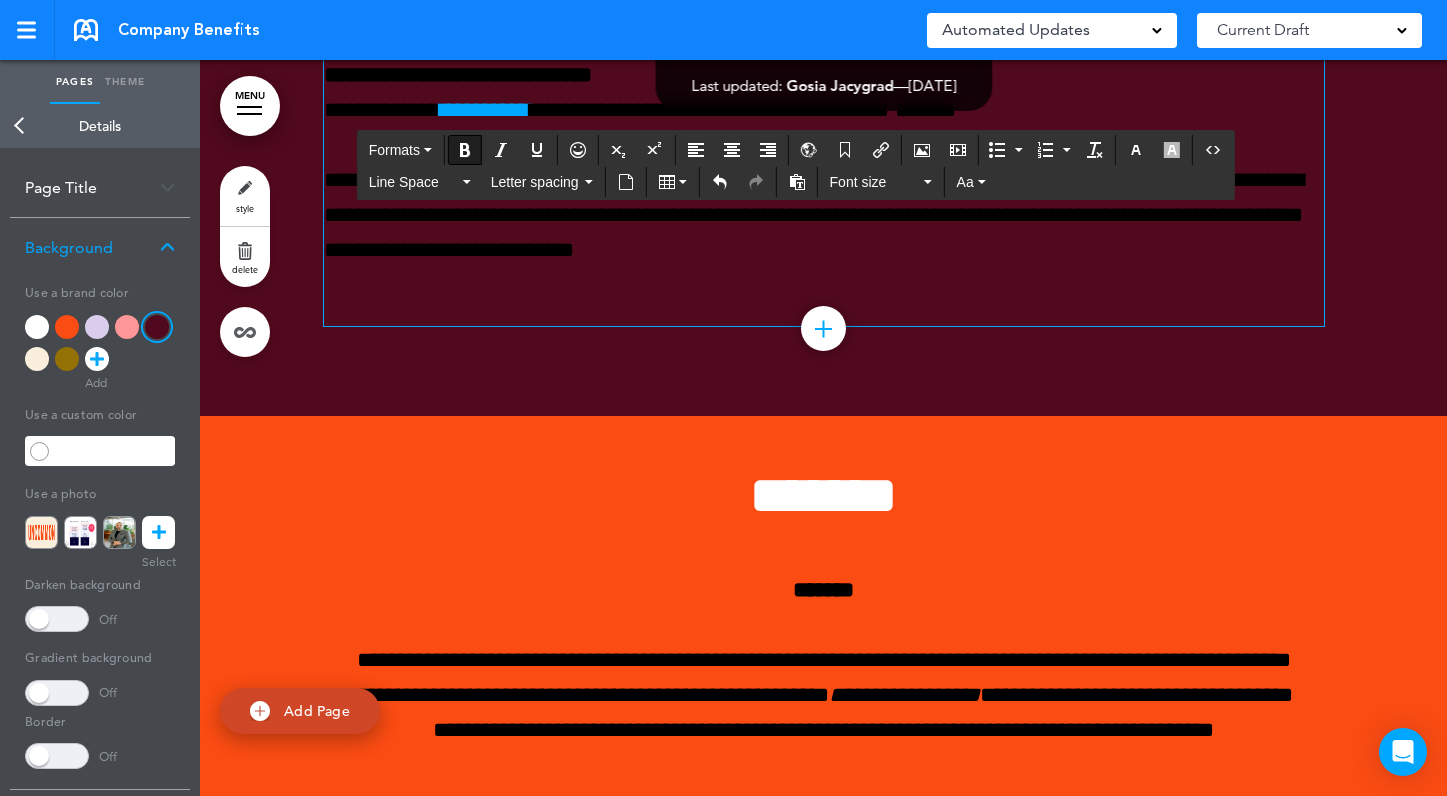 click on "**********" at bounding box center [824, -386] 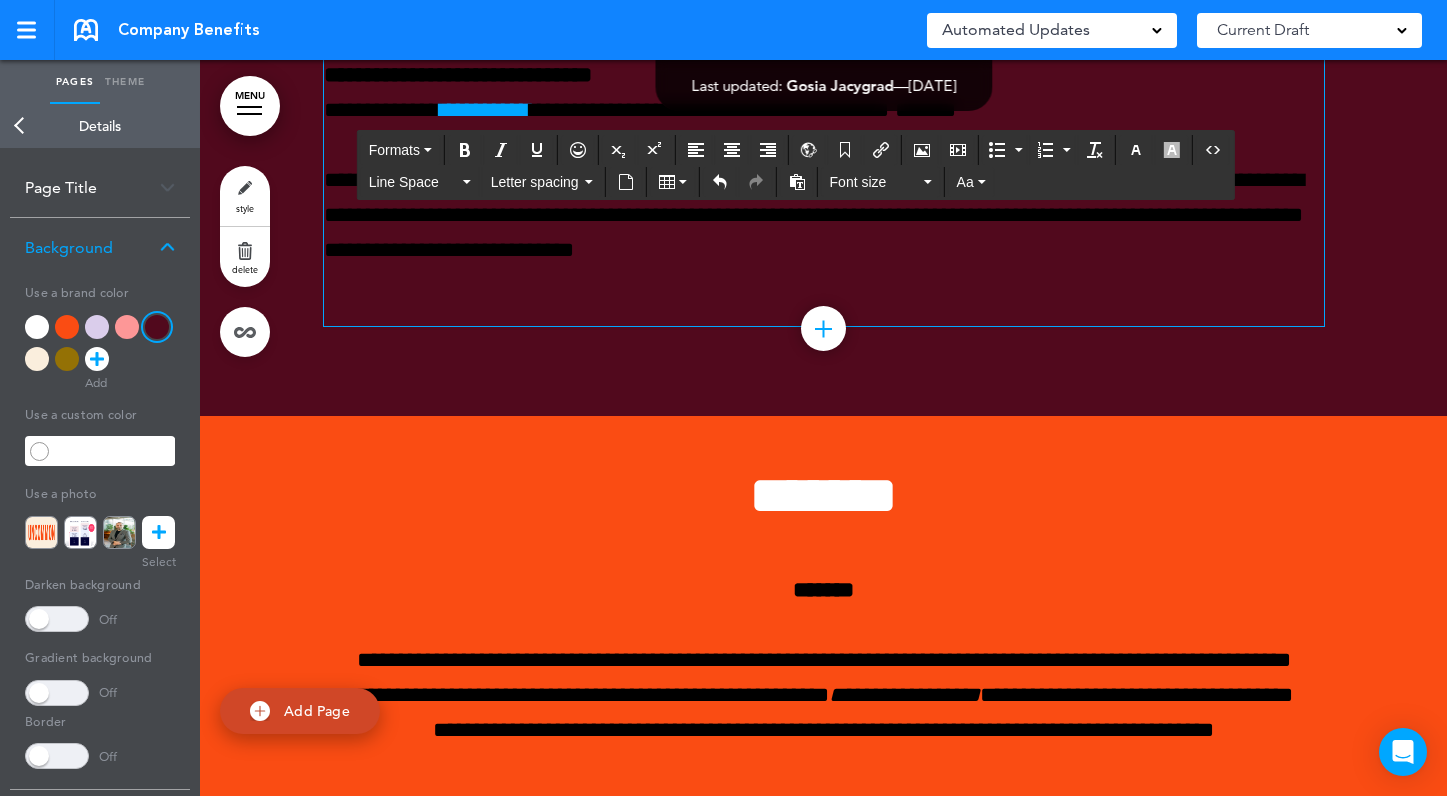 type 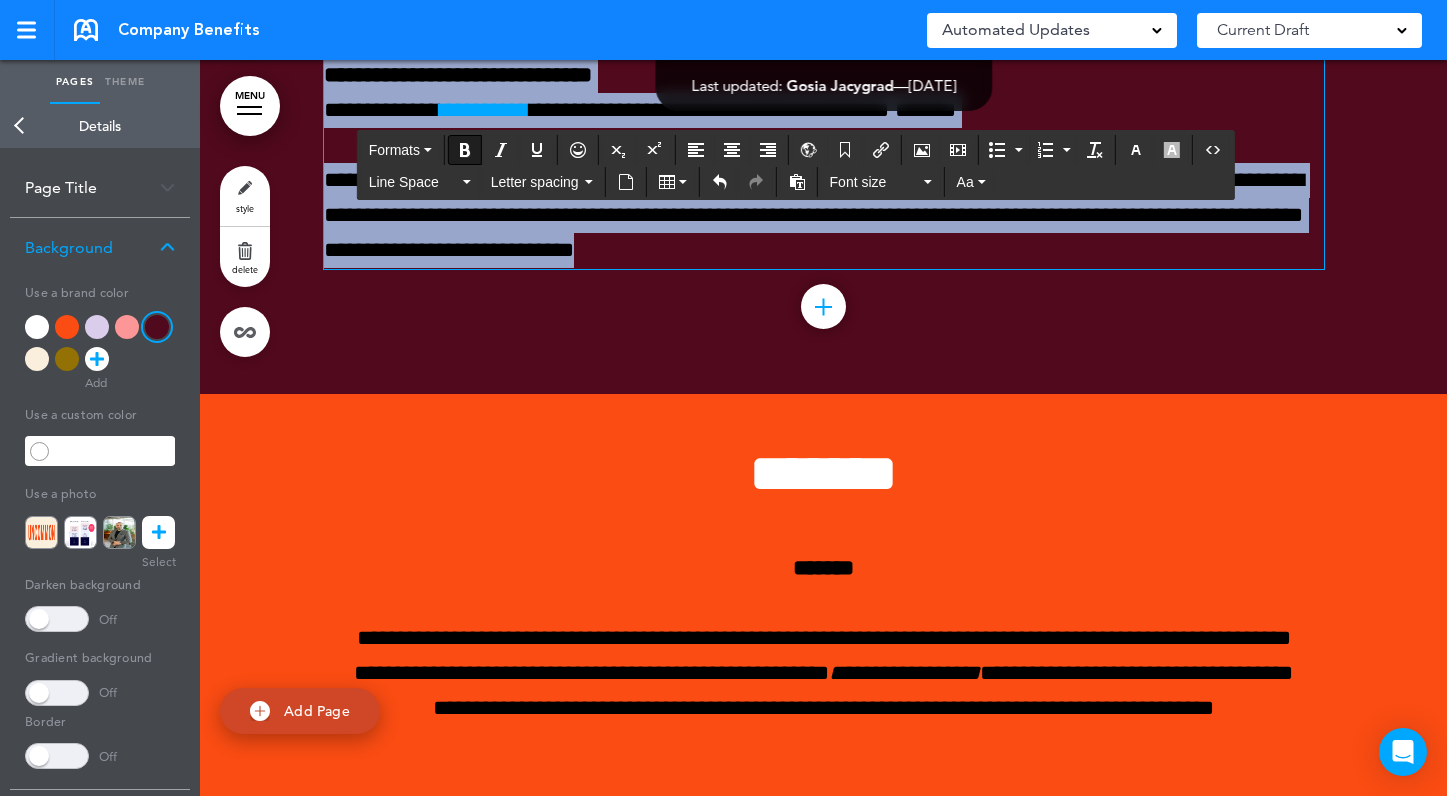 drag, startPoint x: 862, startPoint y: 462, endPoint x: 329, endPoint y: 293, distance: 559.1511 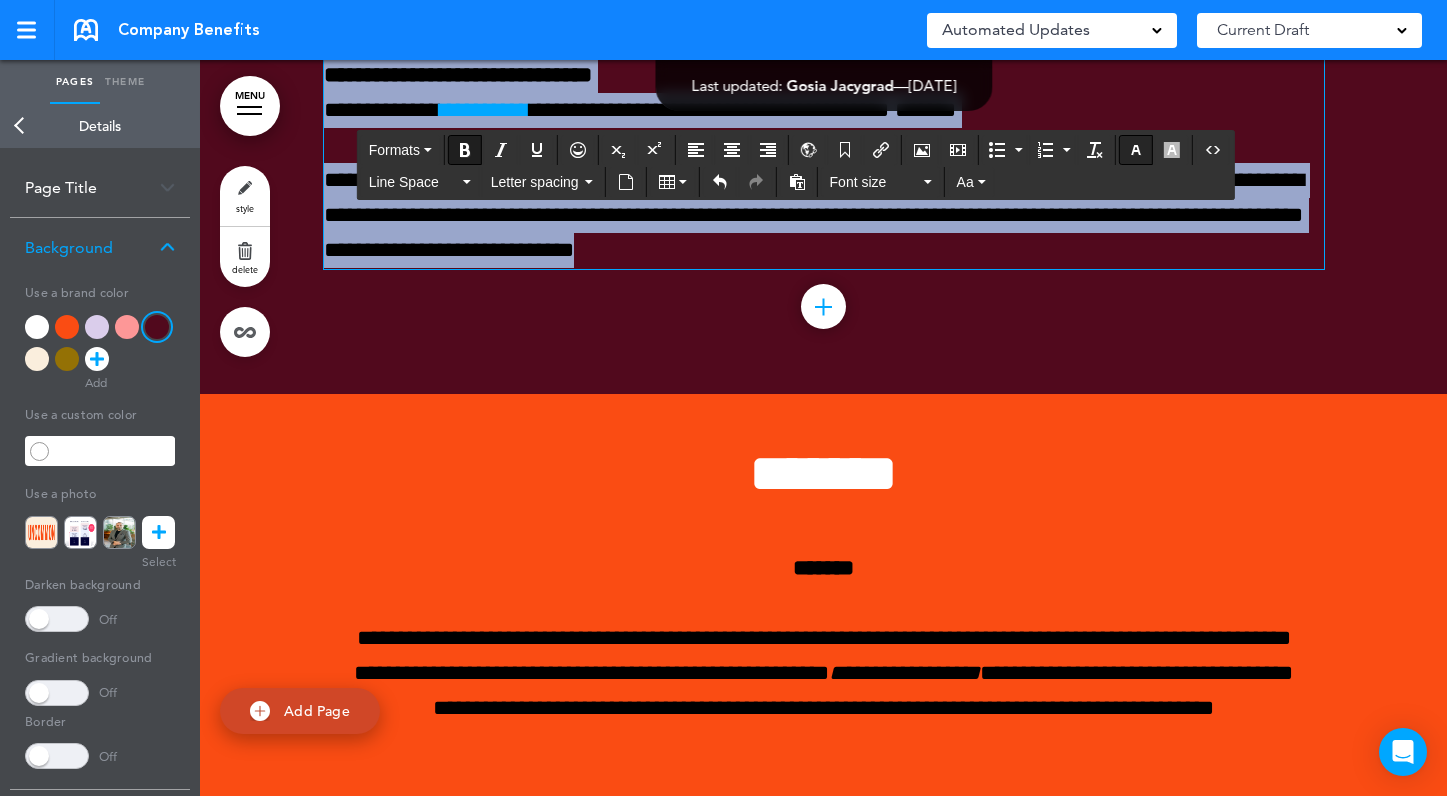 click at bounding box center (1136, 150) 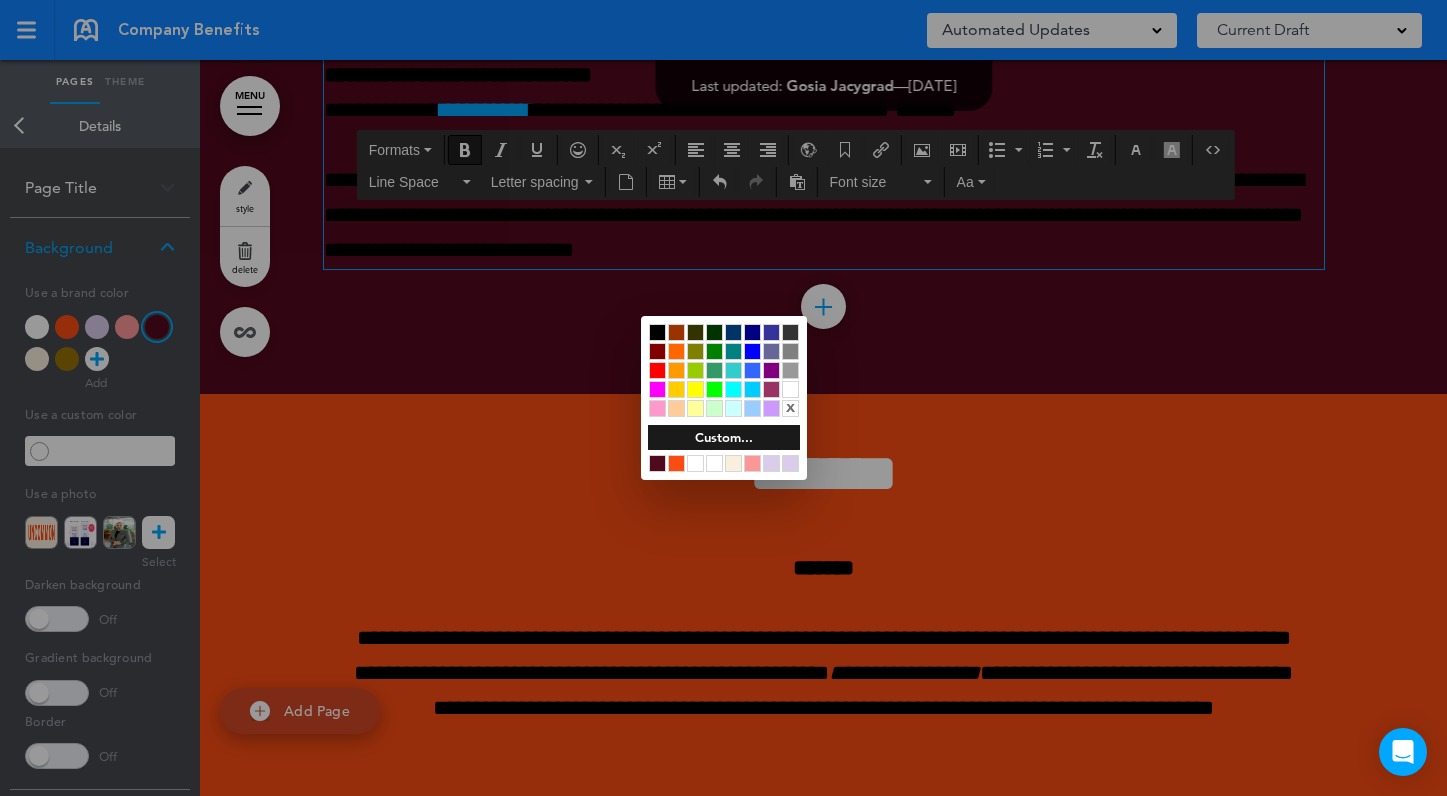click at bounding box center (790, 389) 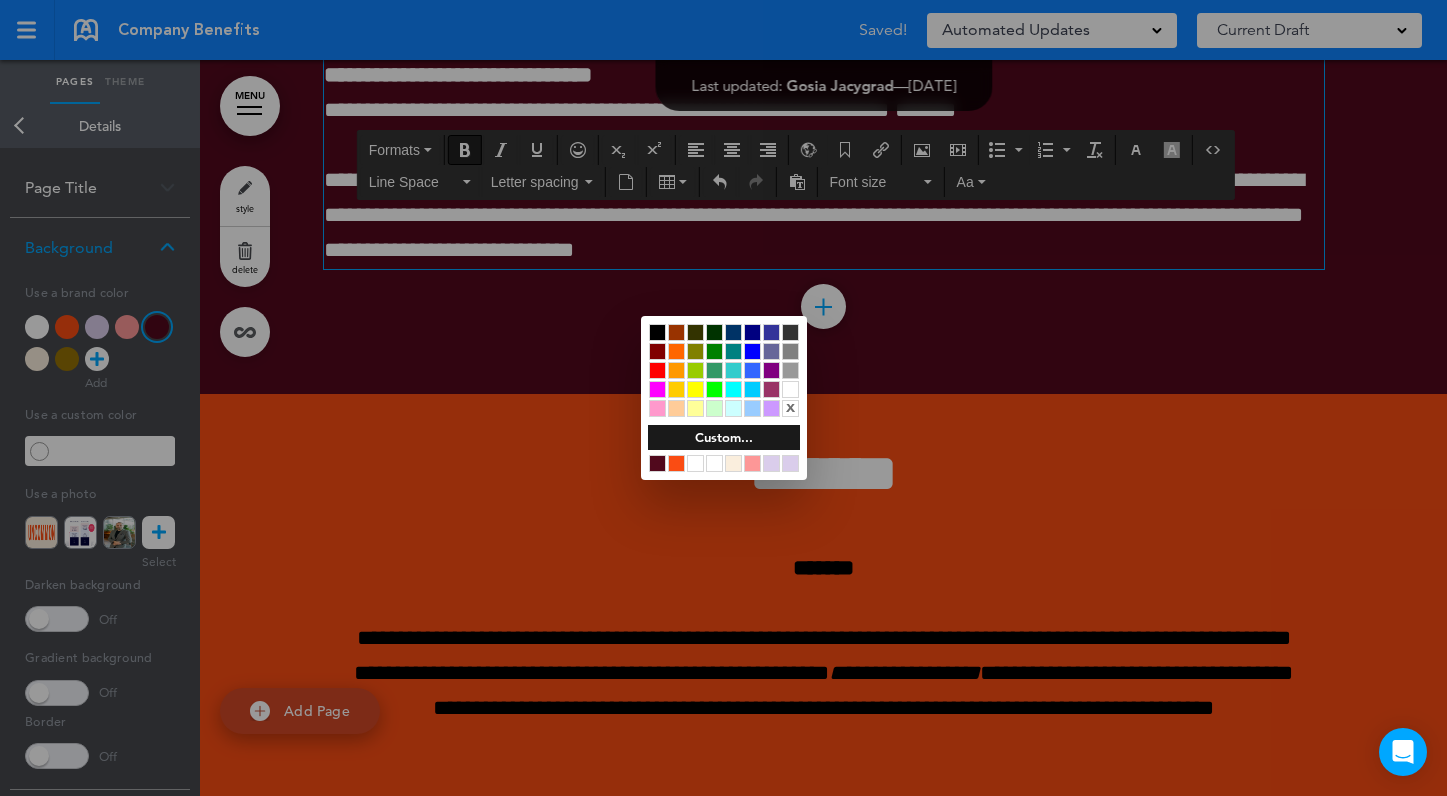 click at bounding box center (723, 398) 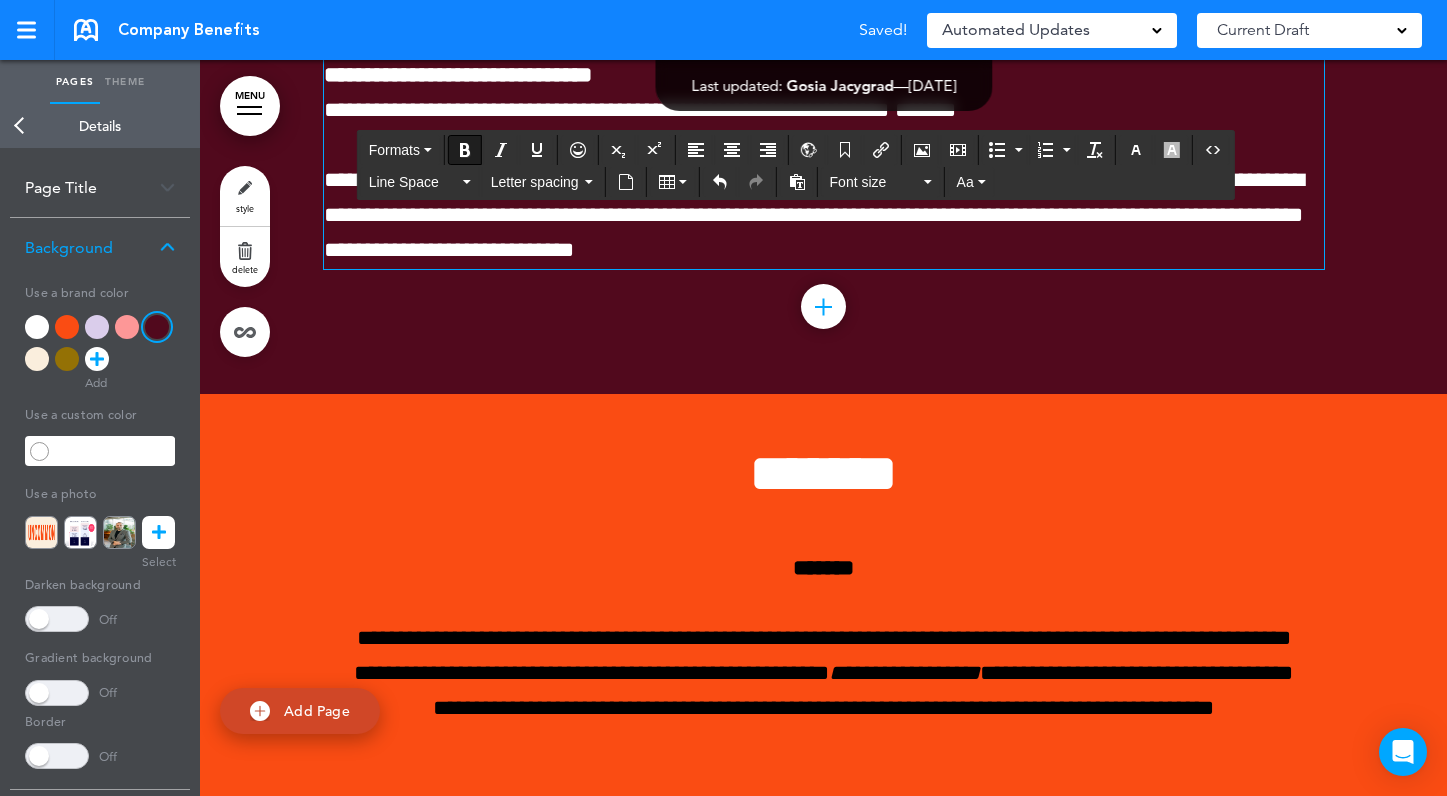 click on "**********" at bounding box center [458, 75] 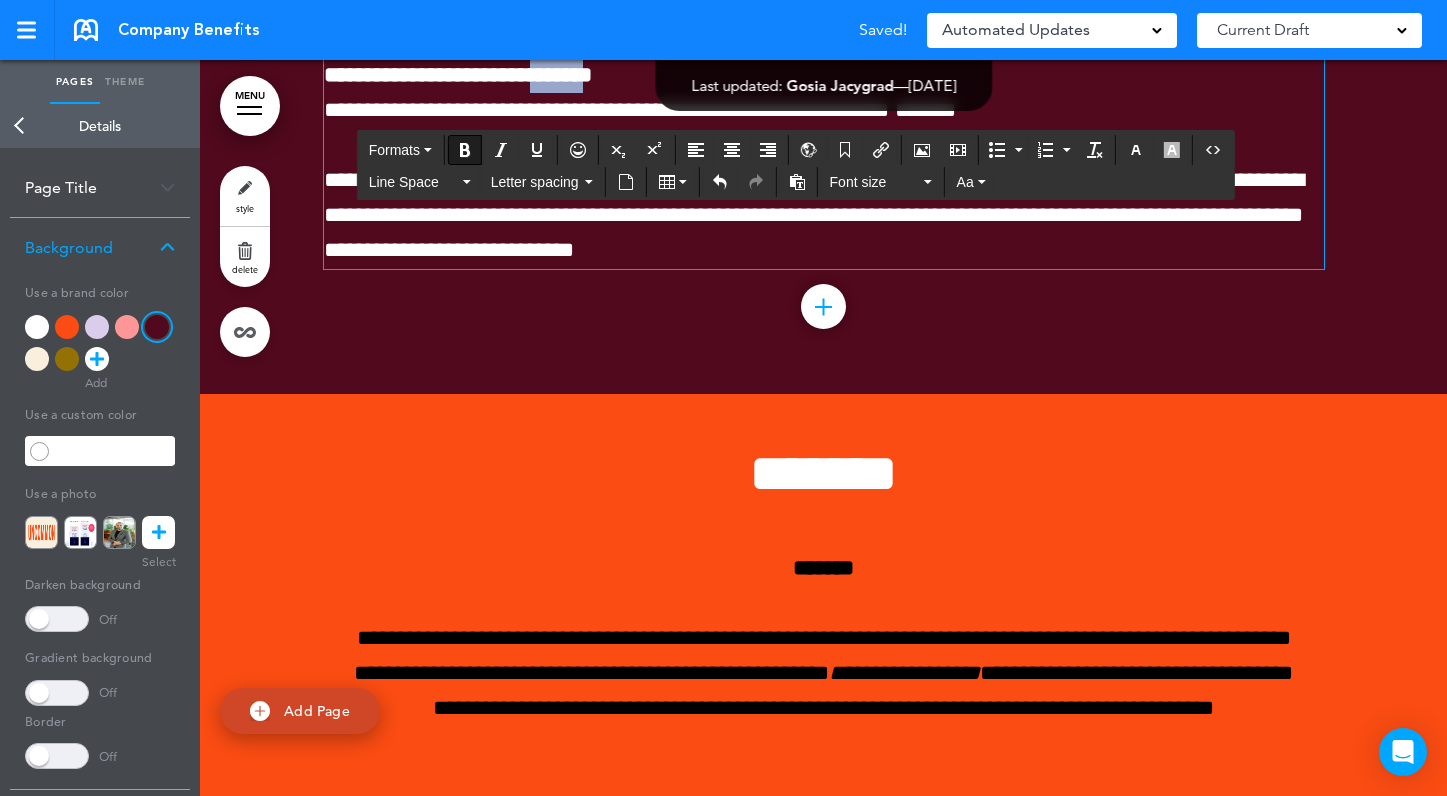 click on "**********" at bounding box center [458, 75] 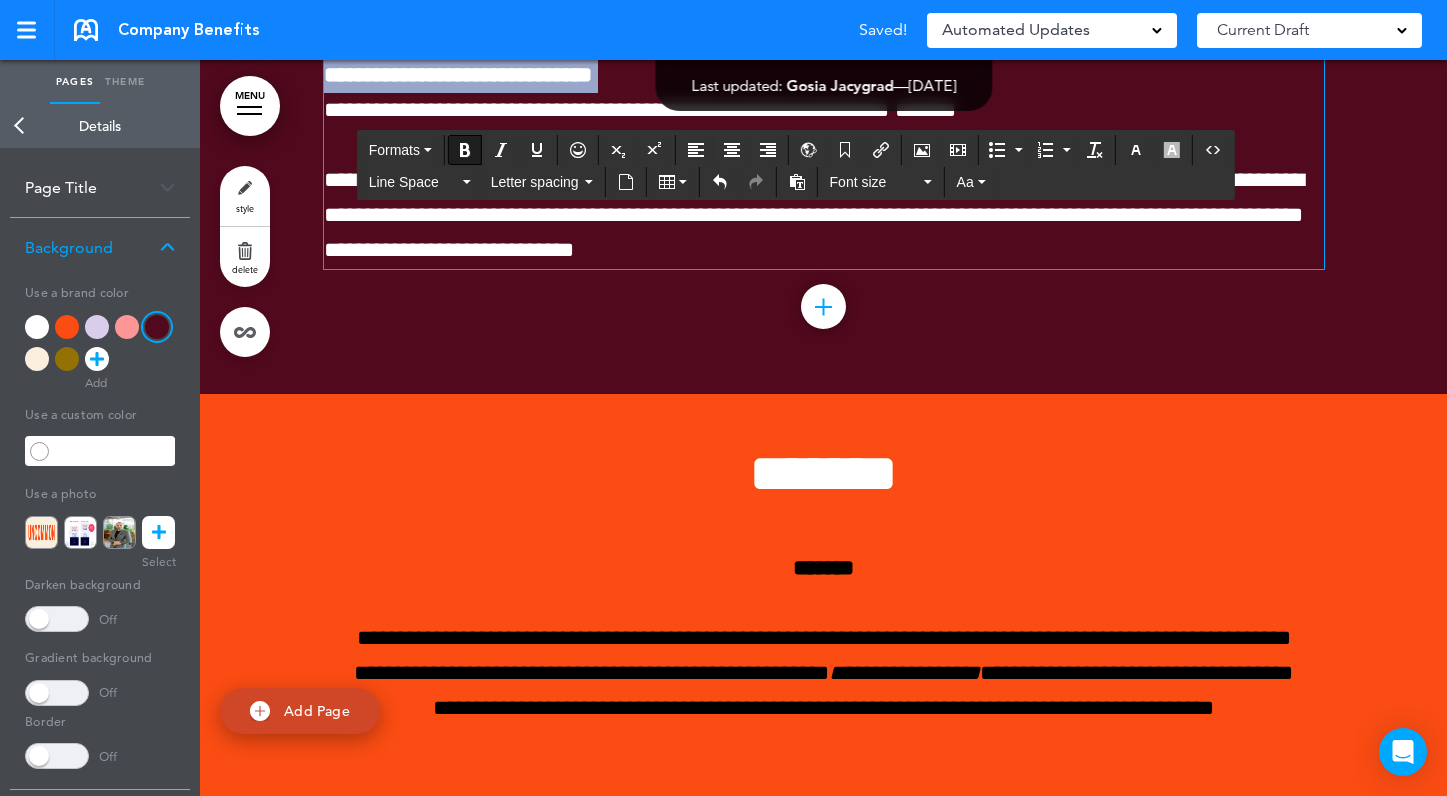 click on "**********" at bounding box center (458, 75) 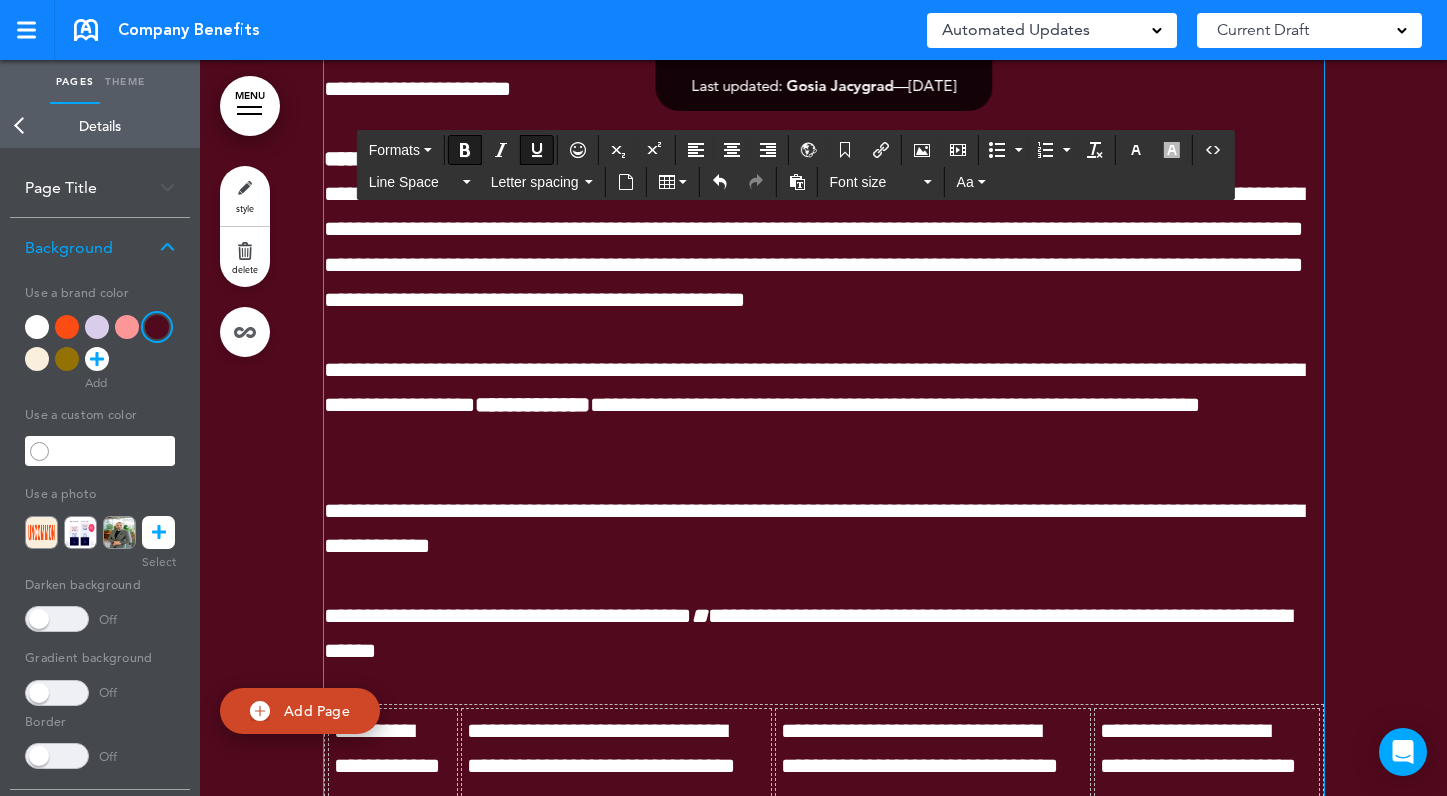 scroll, scrollTop: 13318, scrollLeft: 0, axis: vertical 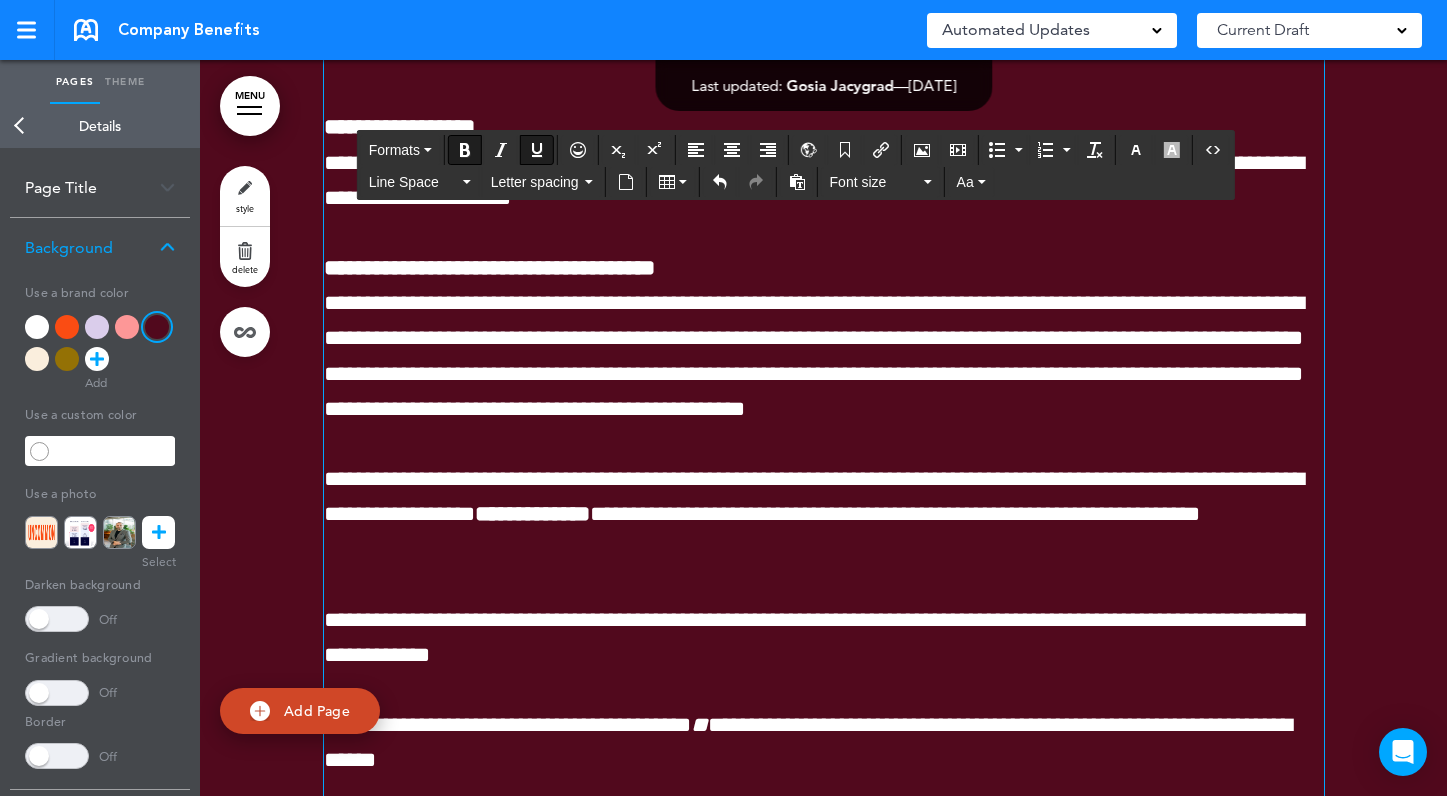 click on "**********" at bounding box center [489, 268] 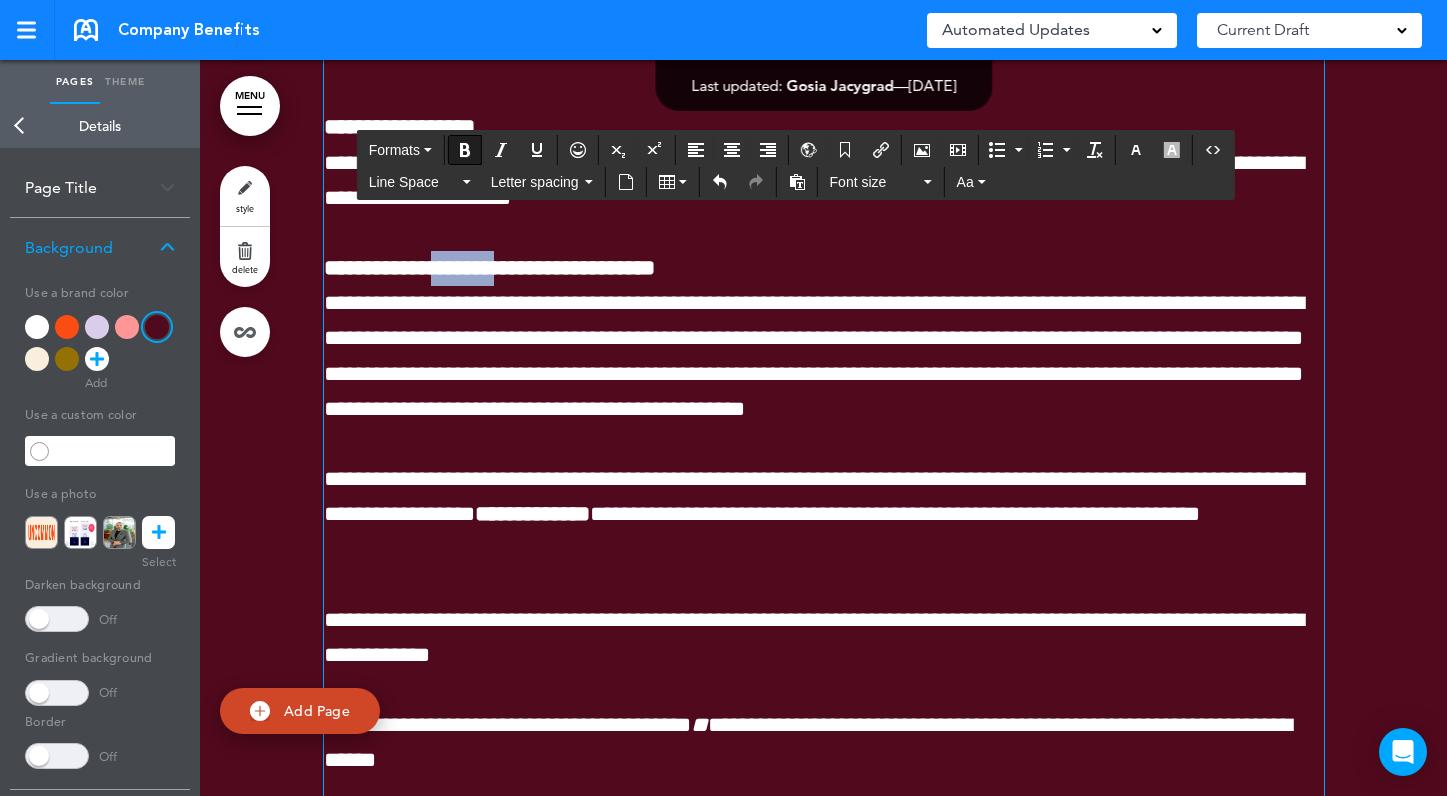click on "**********" at bounding box center [489, 268] 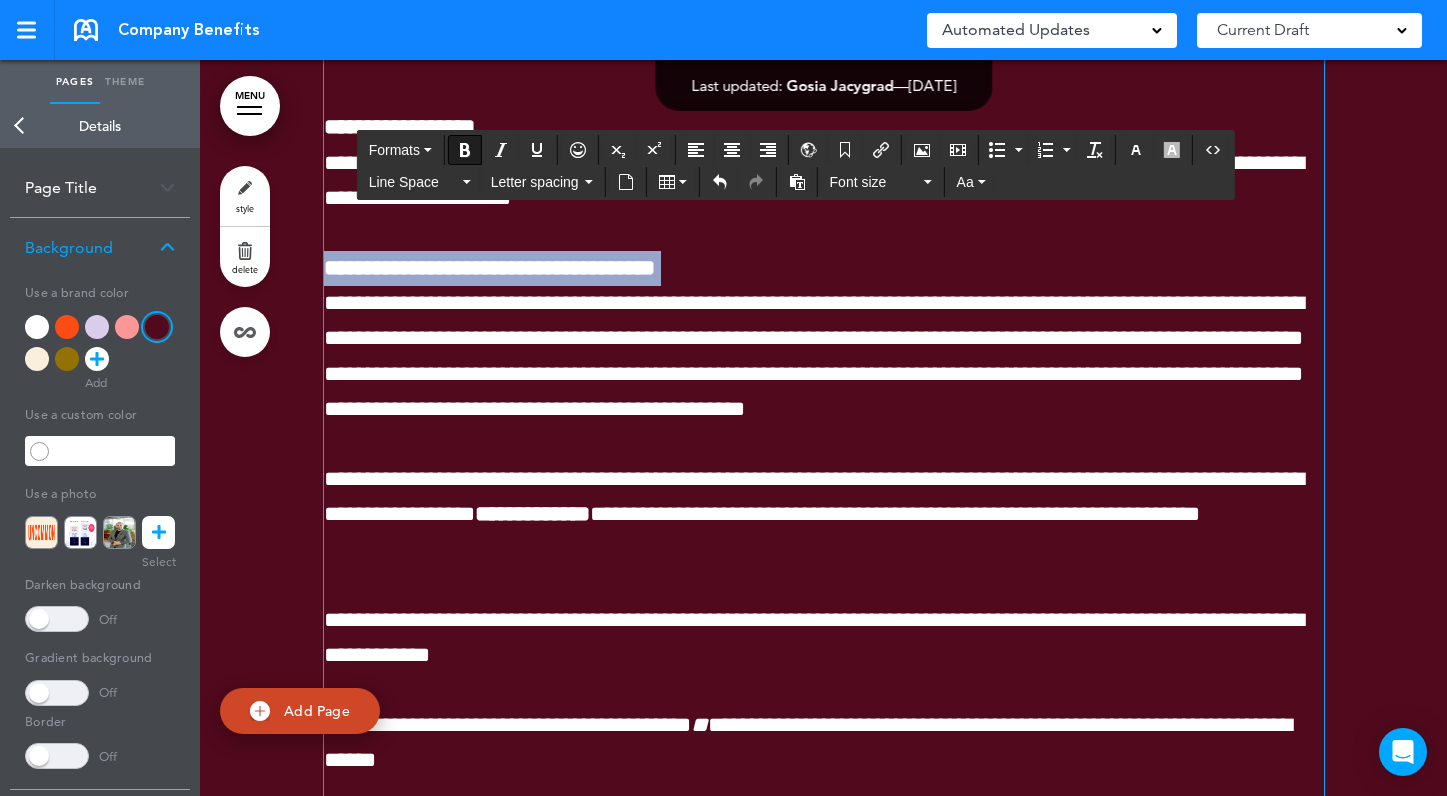 click on "**********" at bounding box center [489, 268] 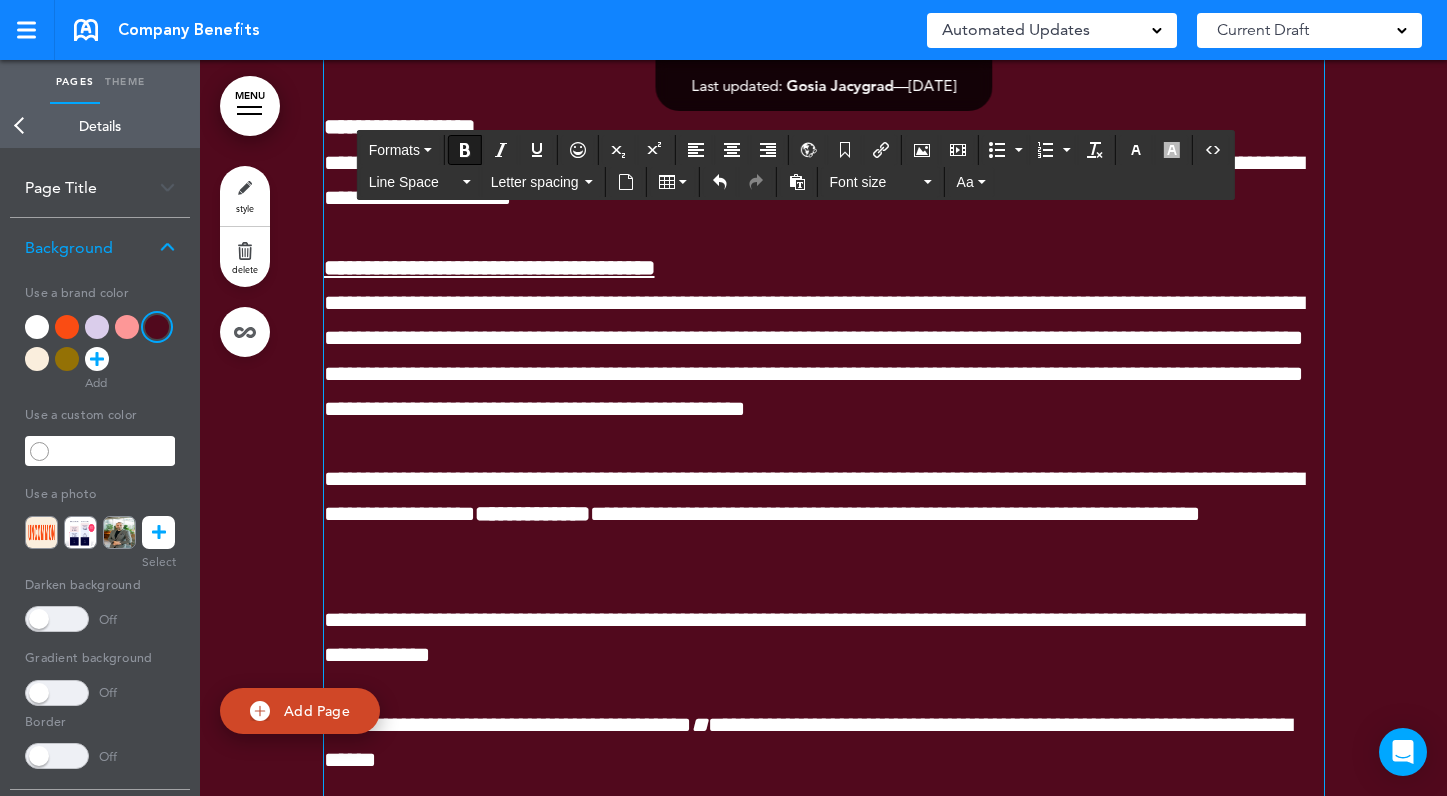 click on "**********" at bounding box center [399, 127] 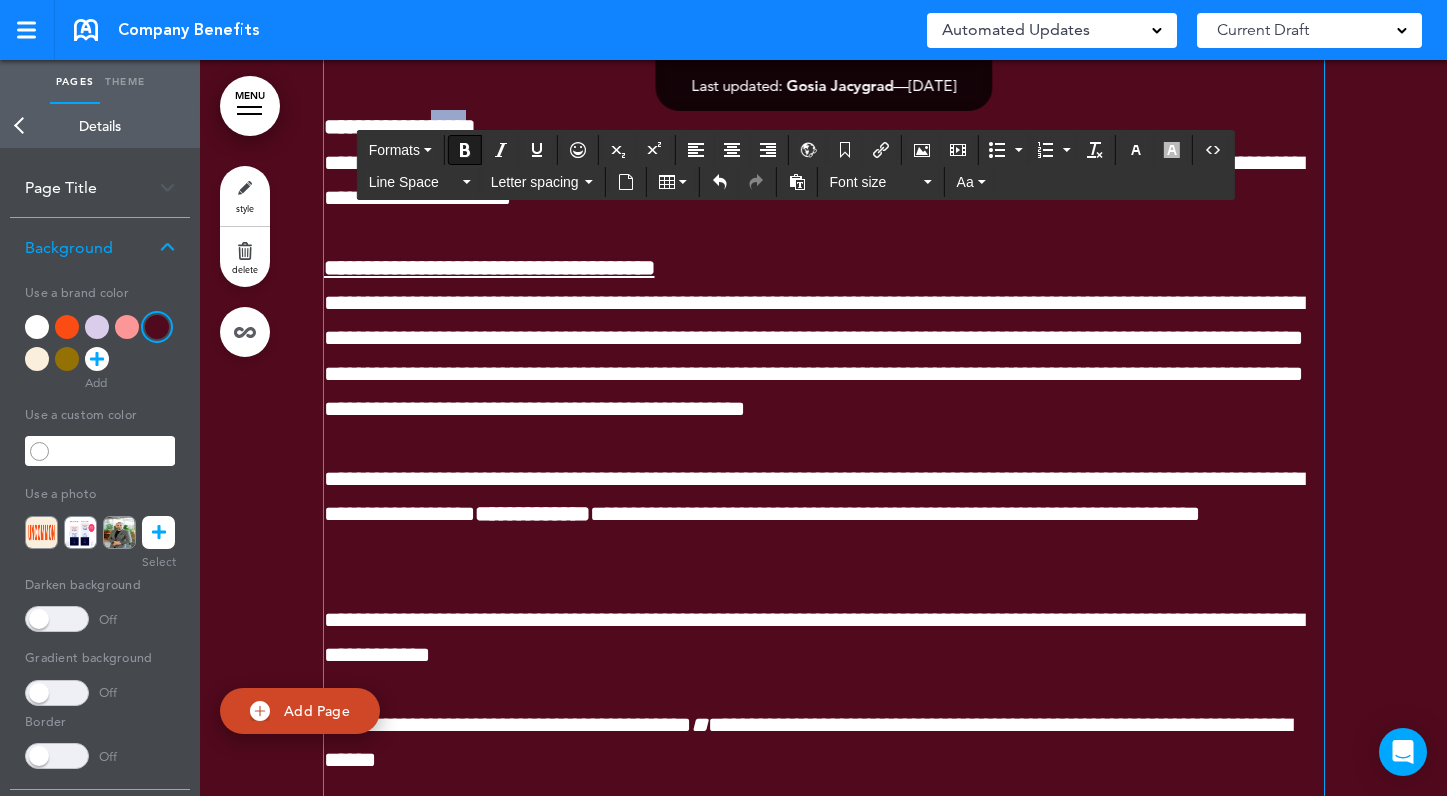 click on "**********" at bounding box center (399, 127) 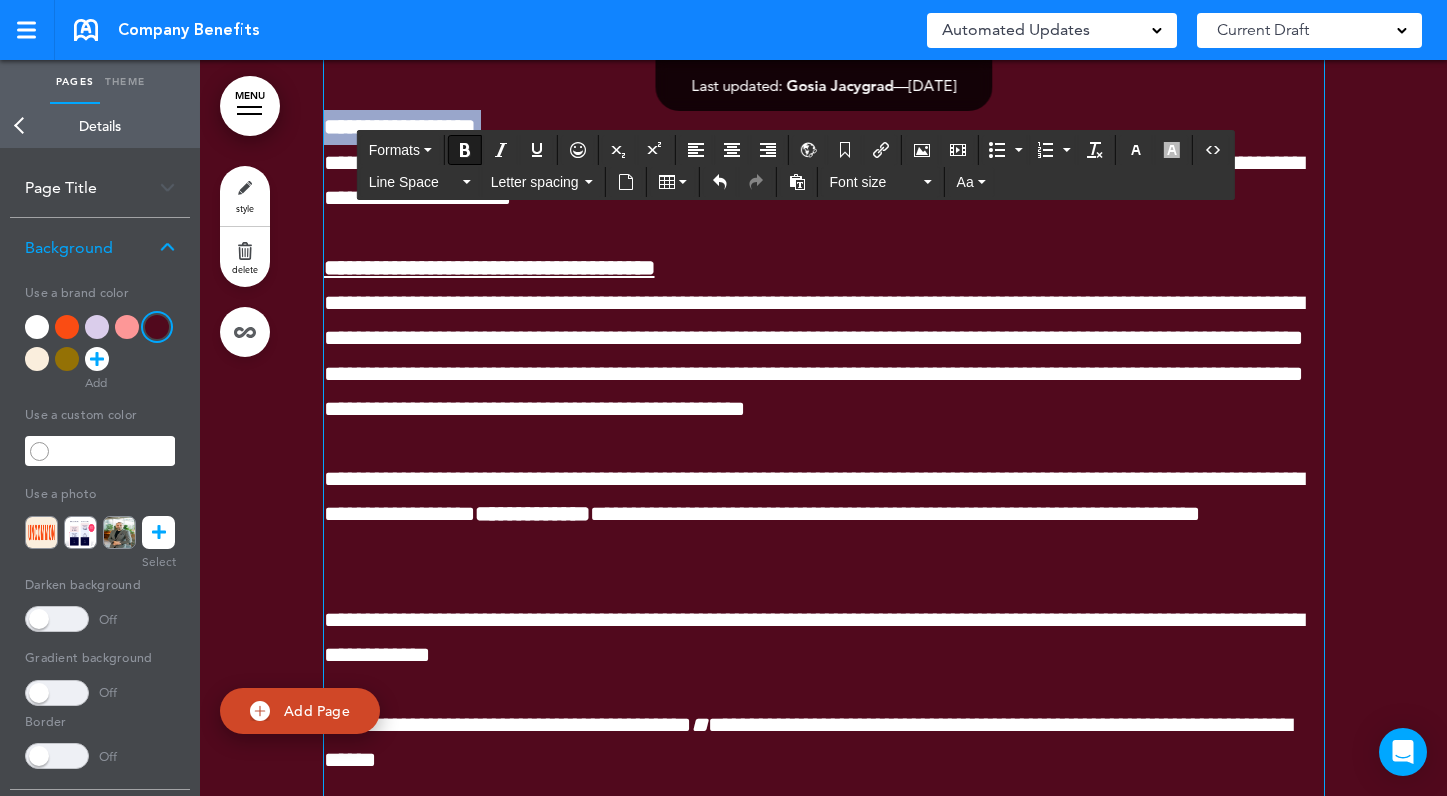 click on "**********" at bounding box center (399, 127) 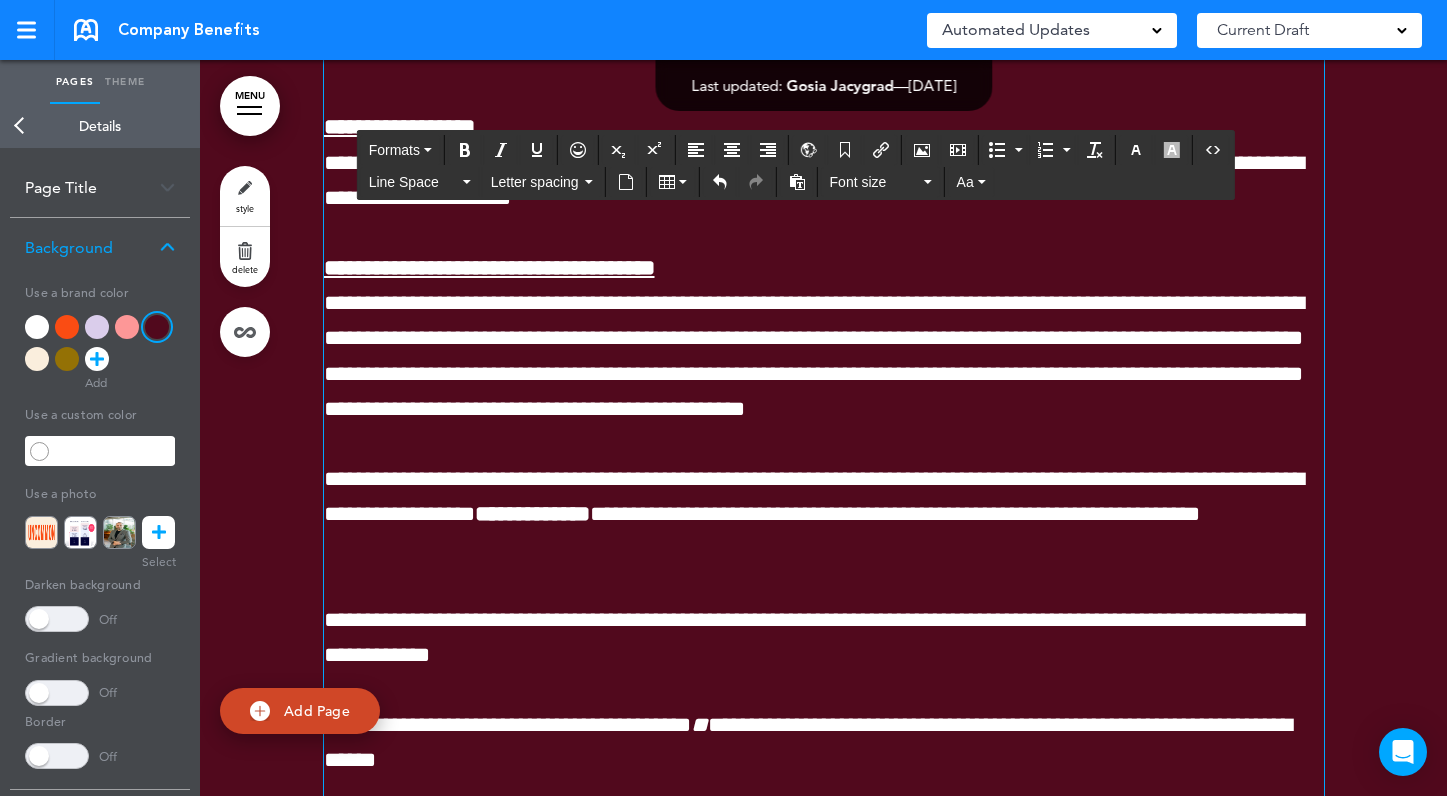 click on "**********" at bounding box center (814, 162) 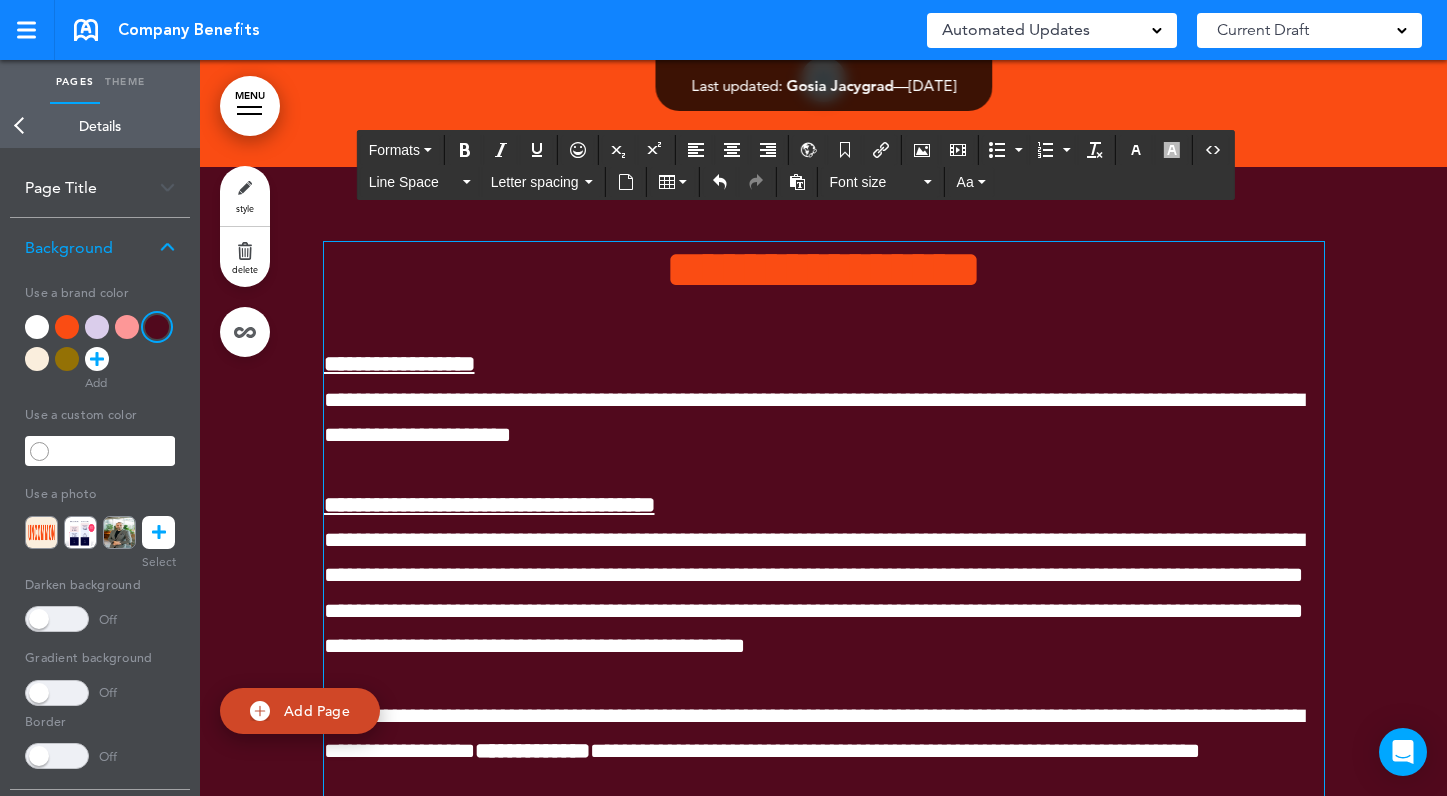 scroll, scrollTop: 13240, scrollLeft: 0, axis: vertical 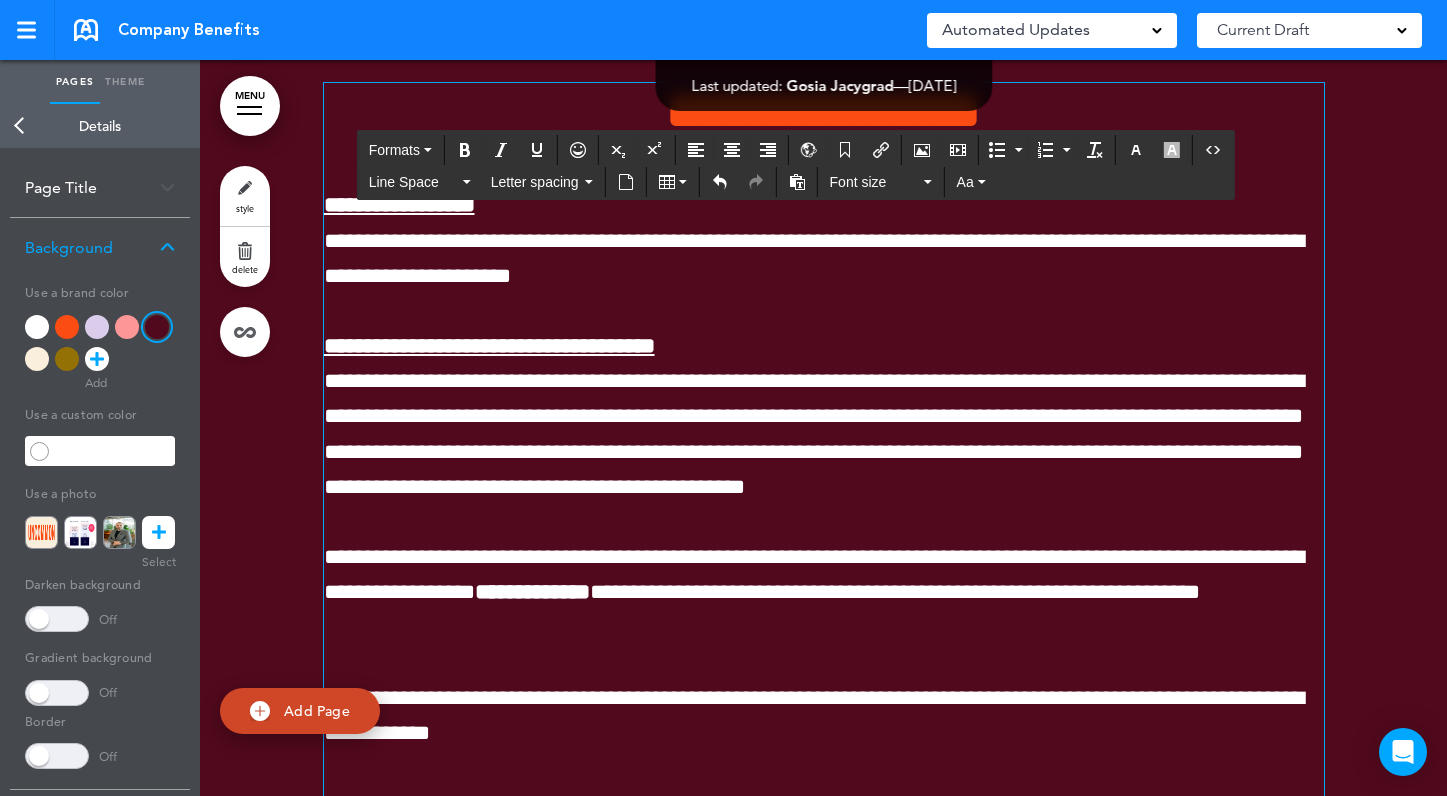 click on "**********" at bounding box center [823, 110] 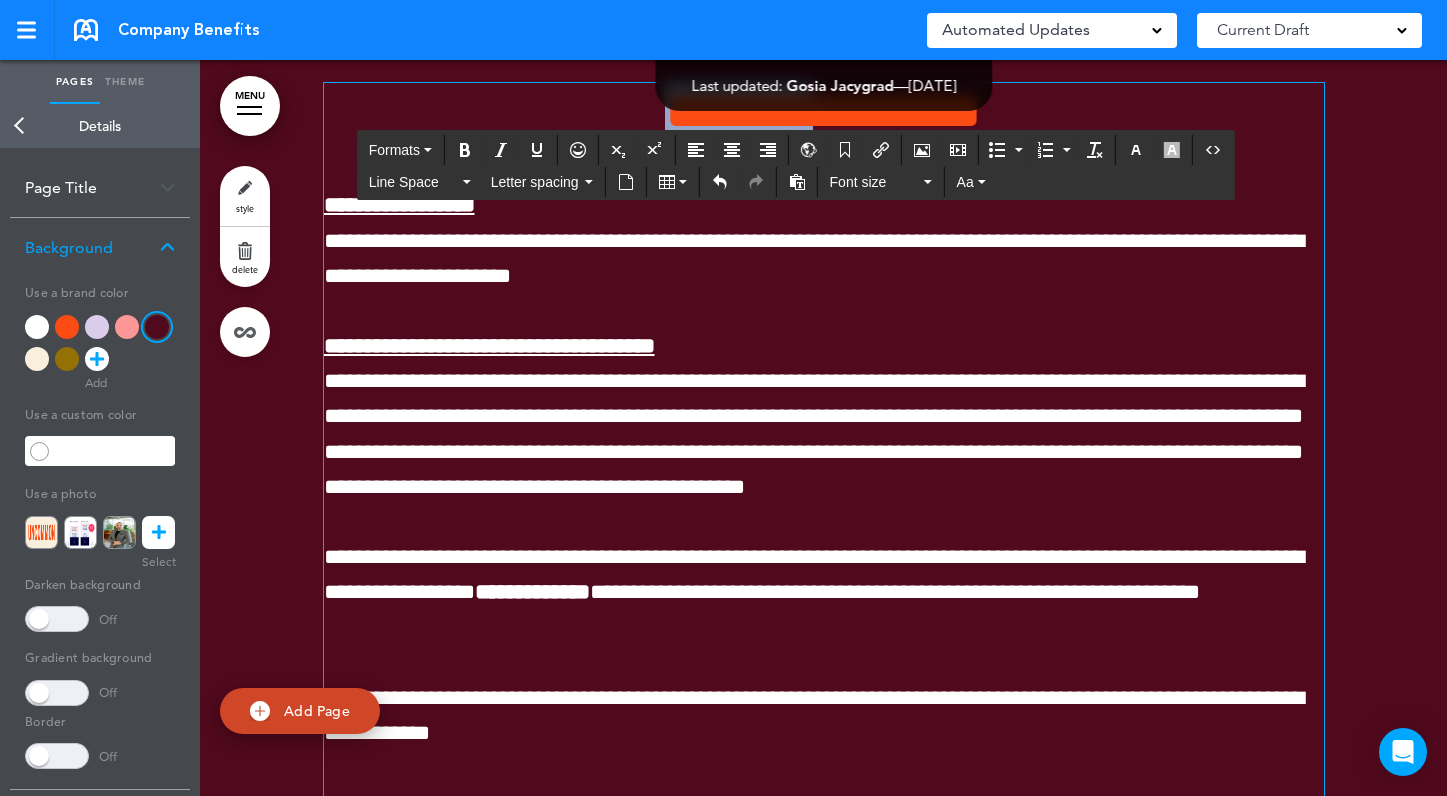 click on "**********" at bounding box center (823, 110) 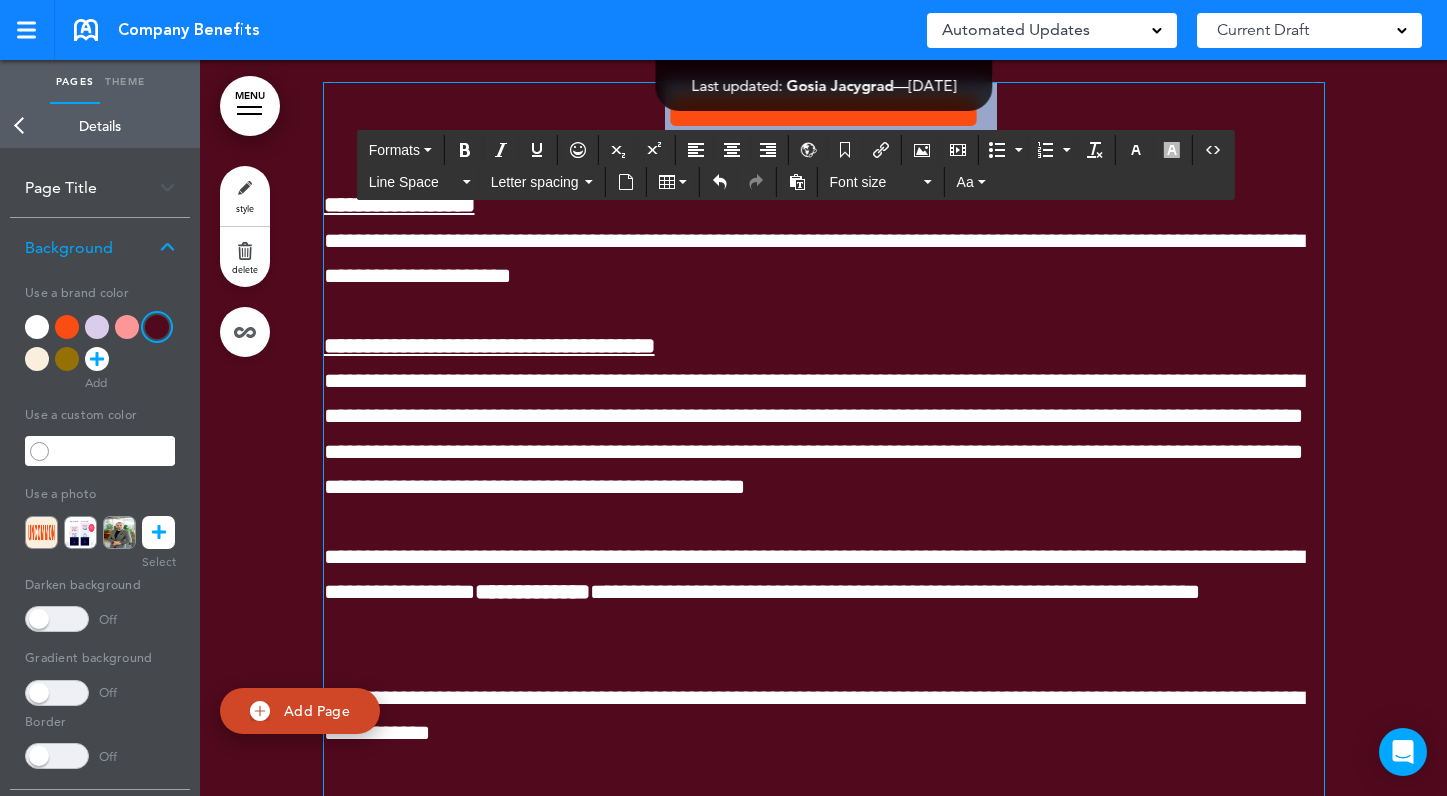 click on "**********" at bounding box center [823, 110] 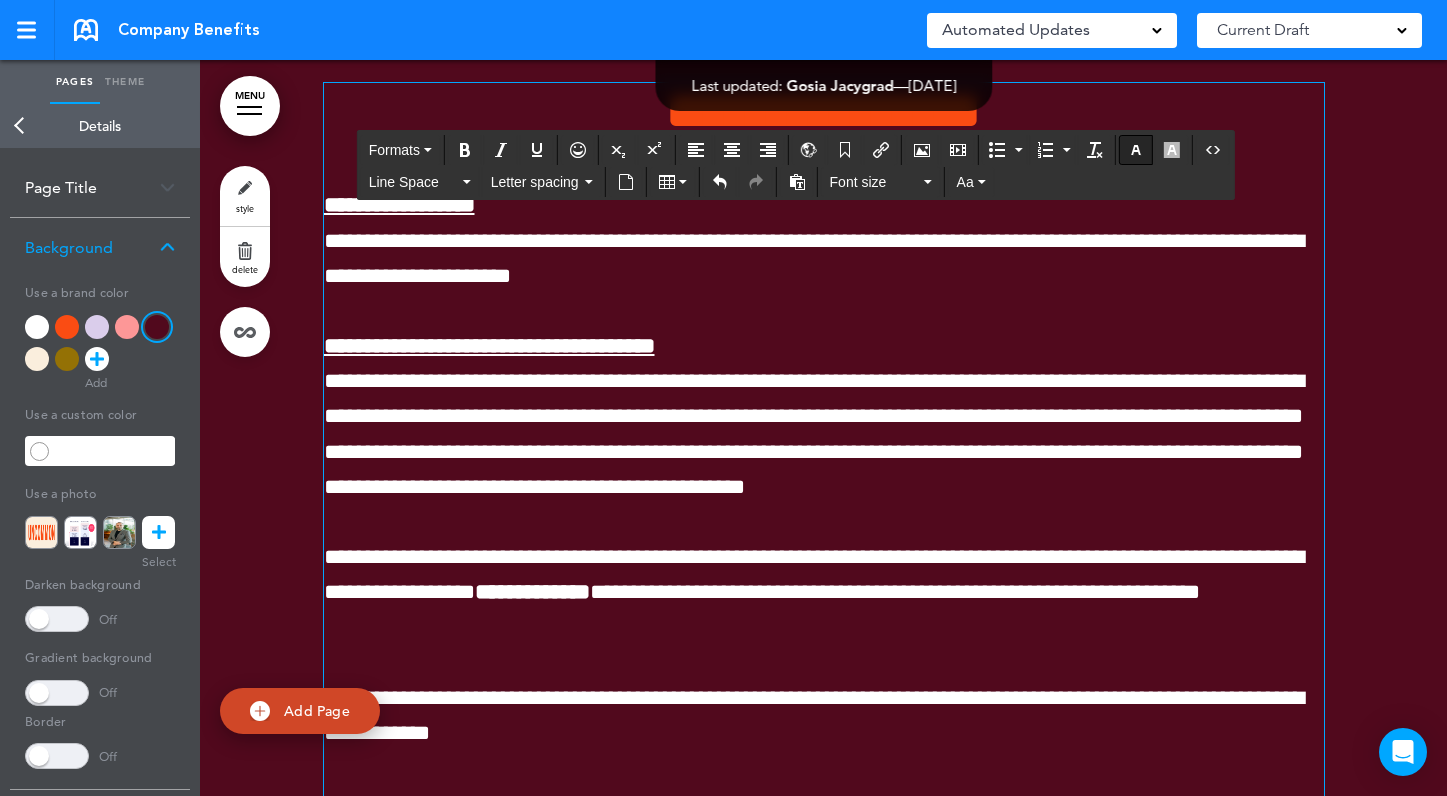 click at bounding box center [1136, 150] 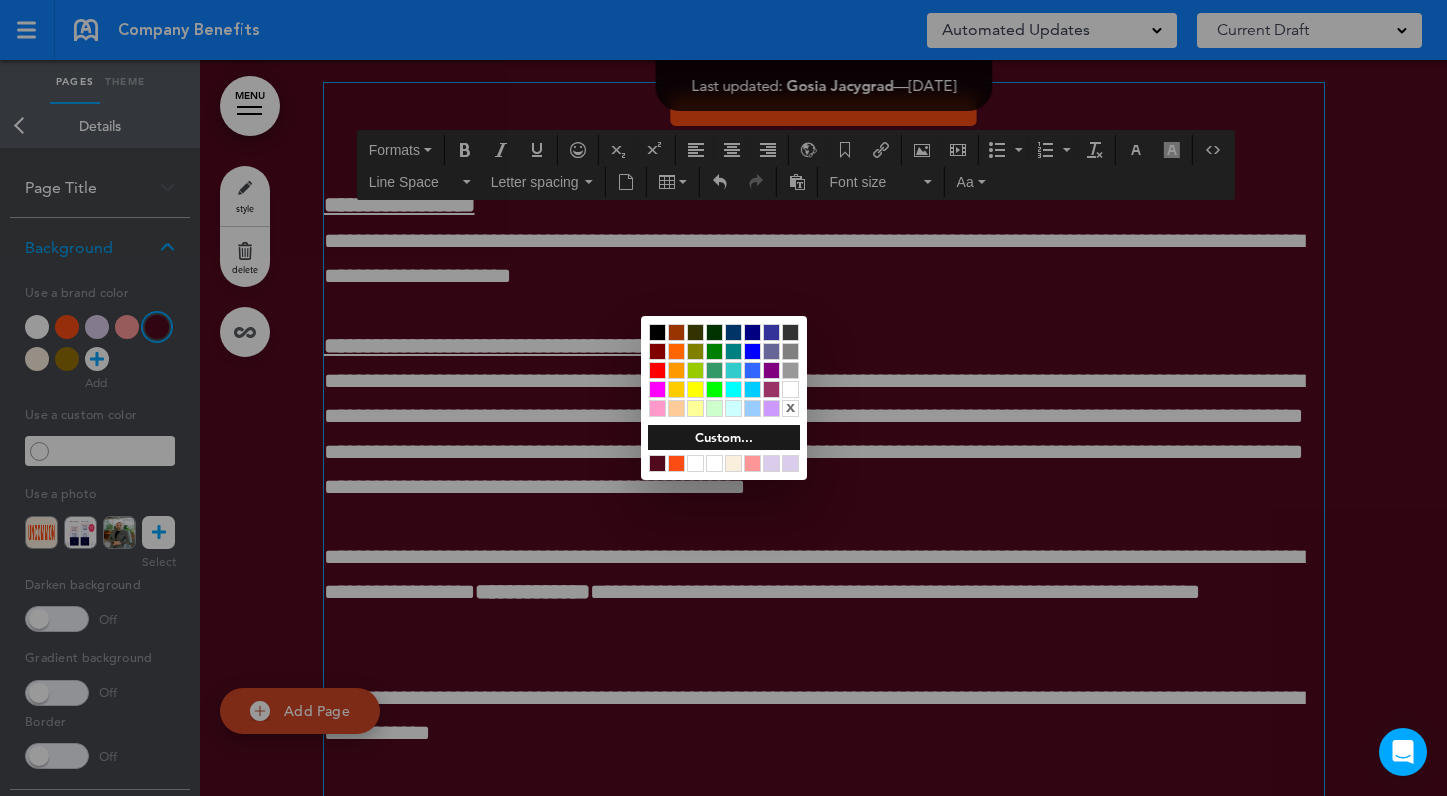 click at bounding box center [790, 389] 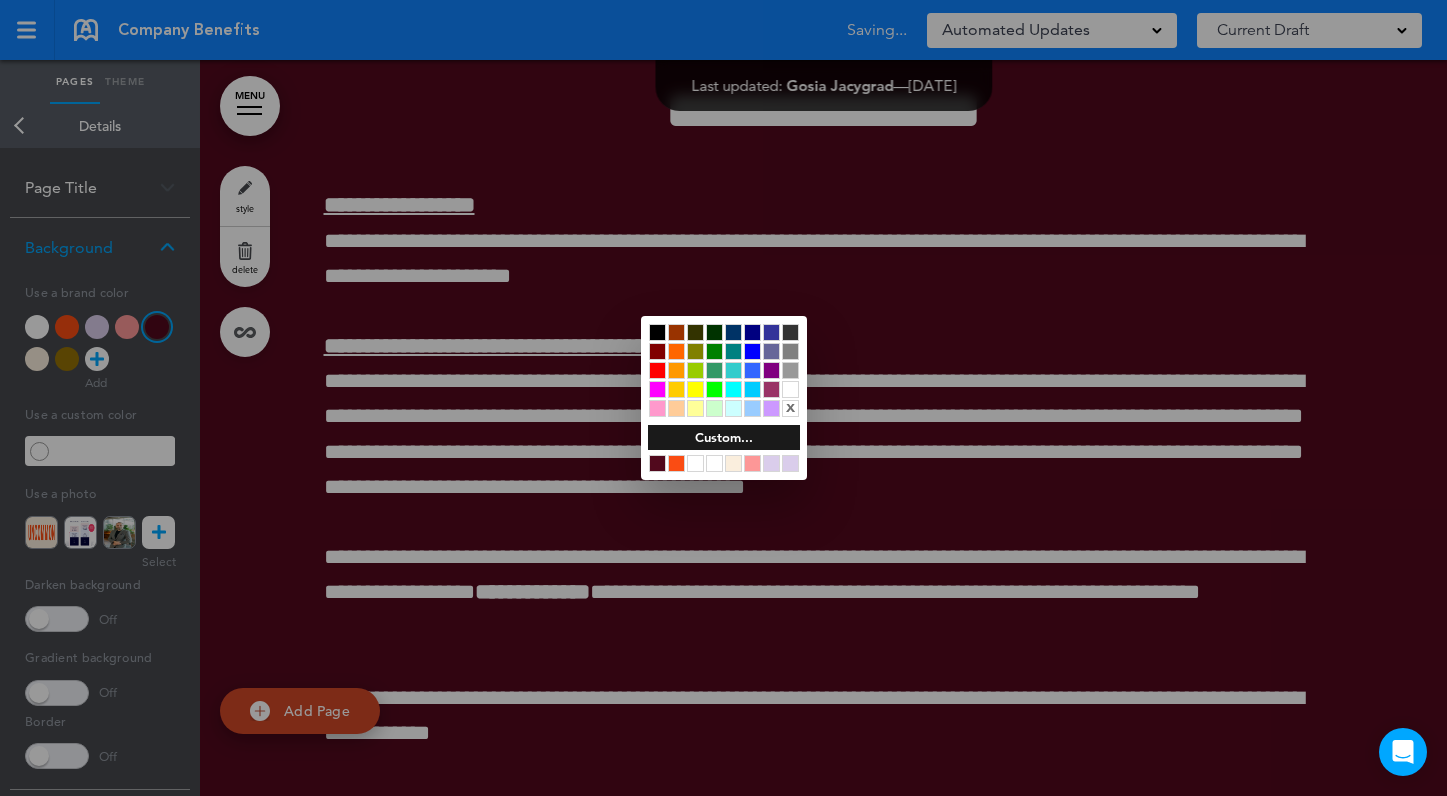 click at bounding box center [723, 398] 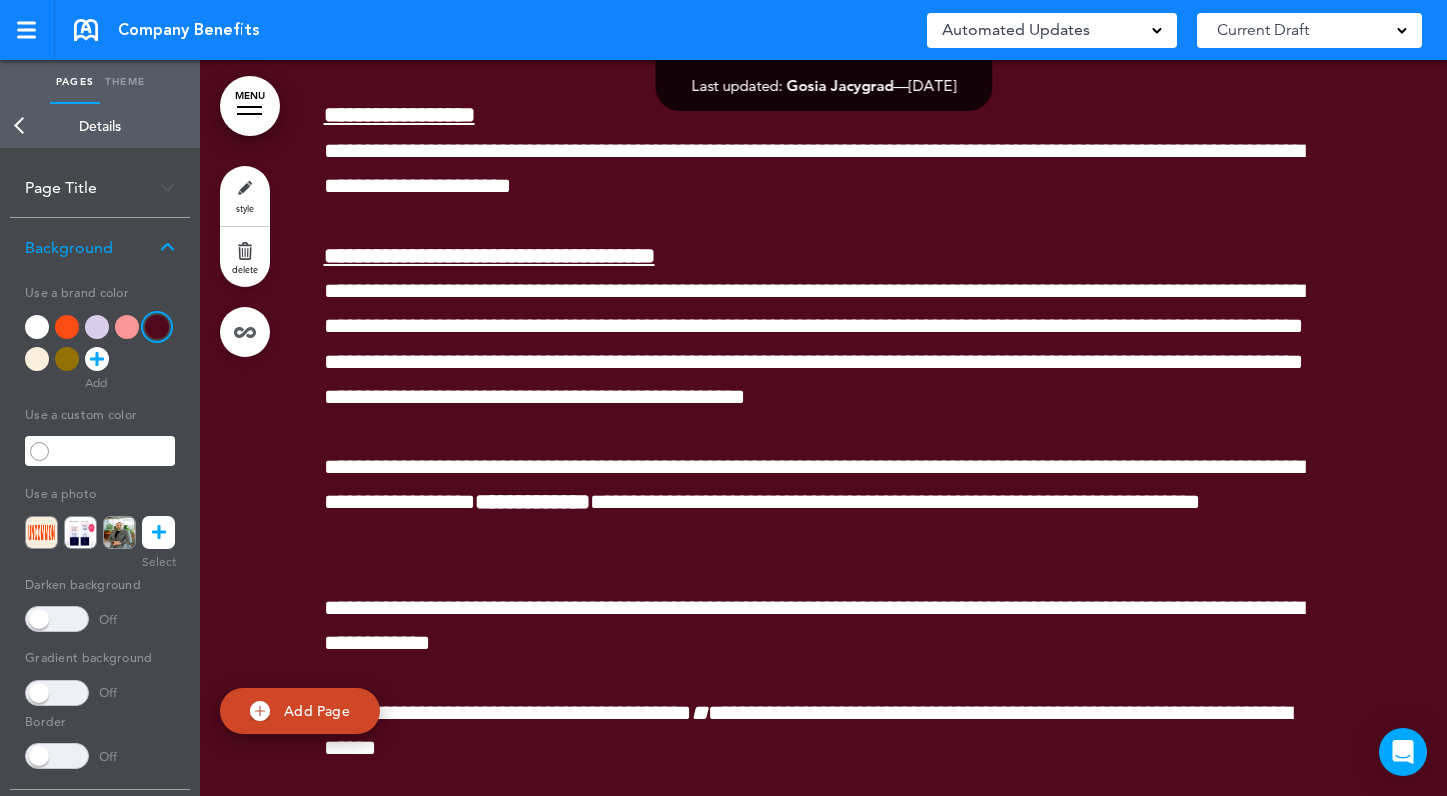 scroll, scrollTop: 13332, scrollLeft: 0, axis: vertical 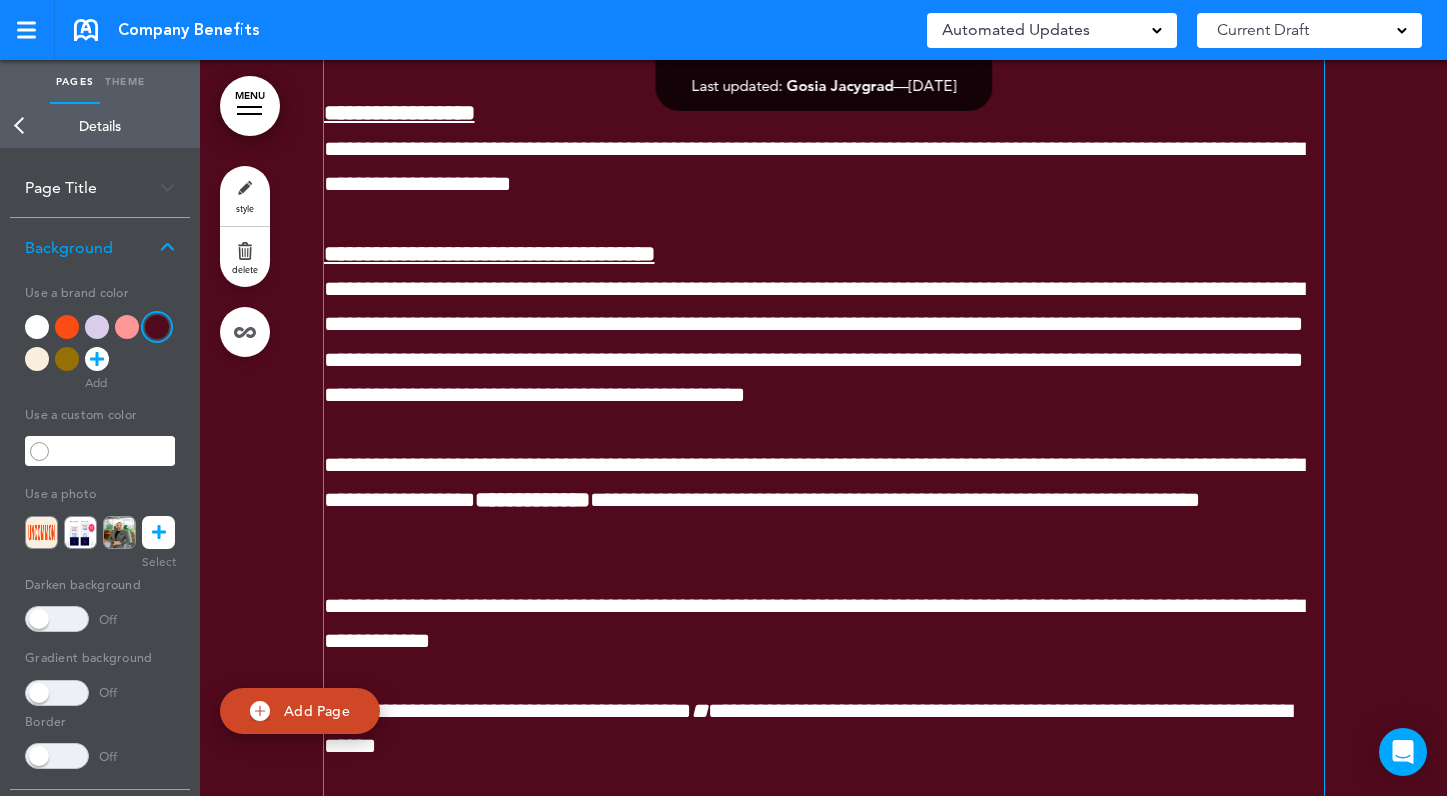 click on "**********" at bounding box center [823, 18] 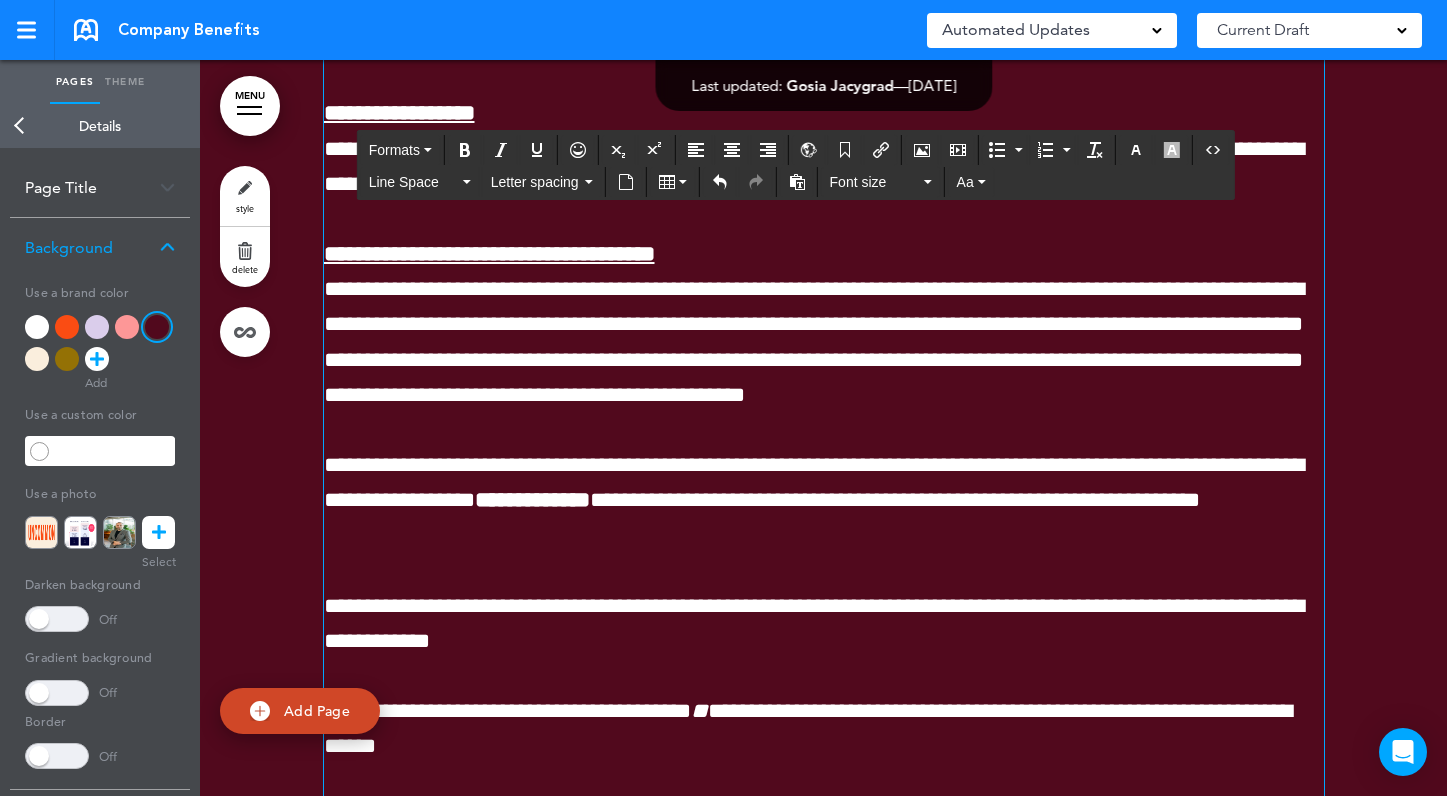 click on "**********" at bounding box center [823, 18] 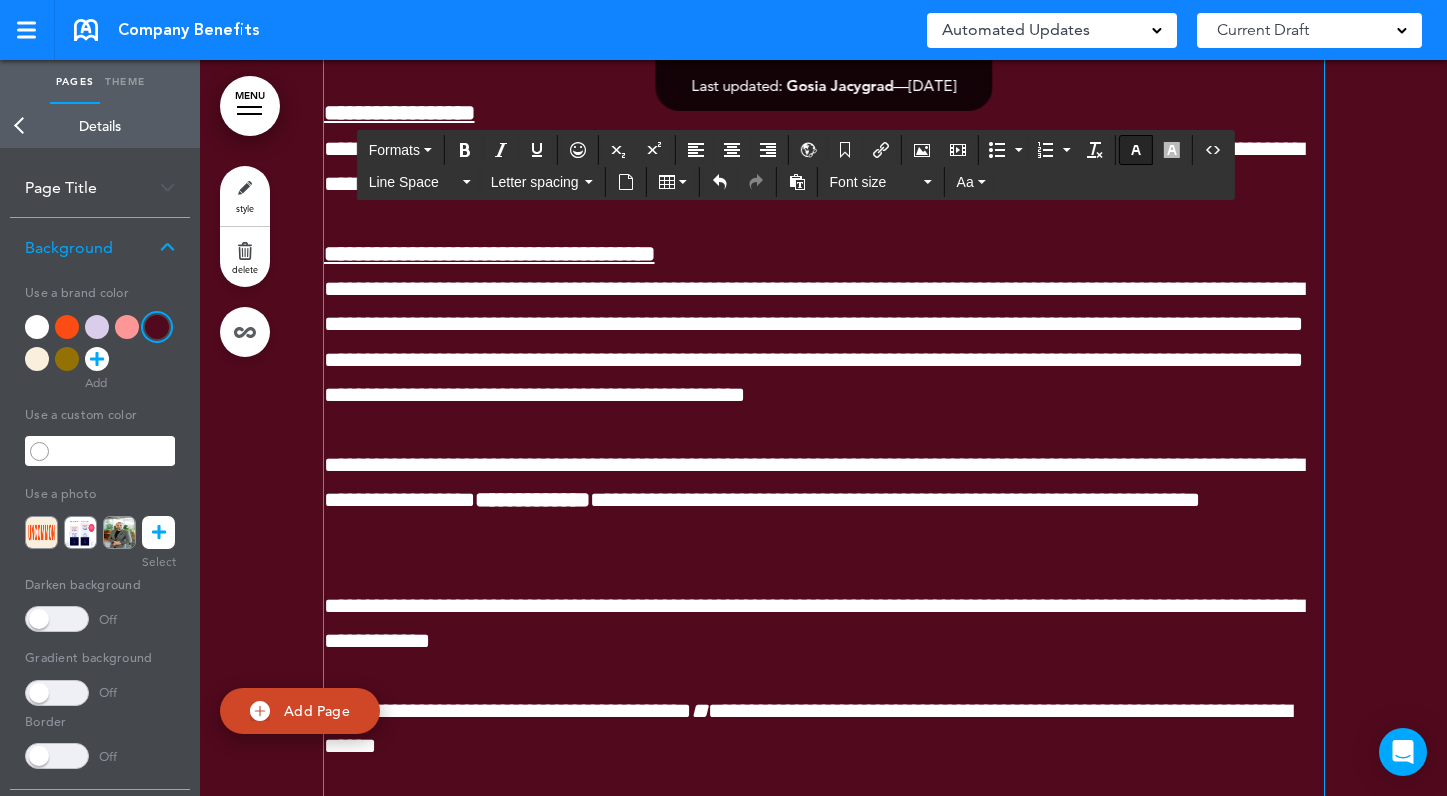 click at bounding box center [1136, 150] 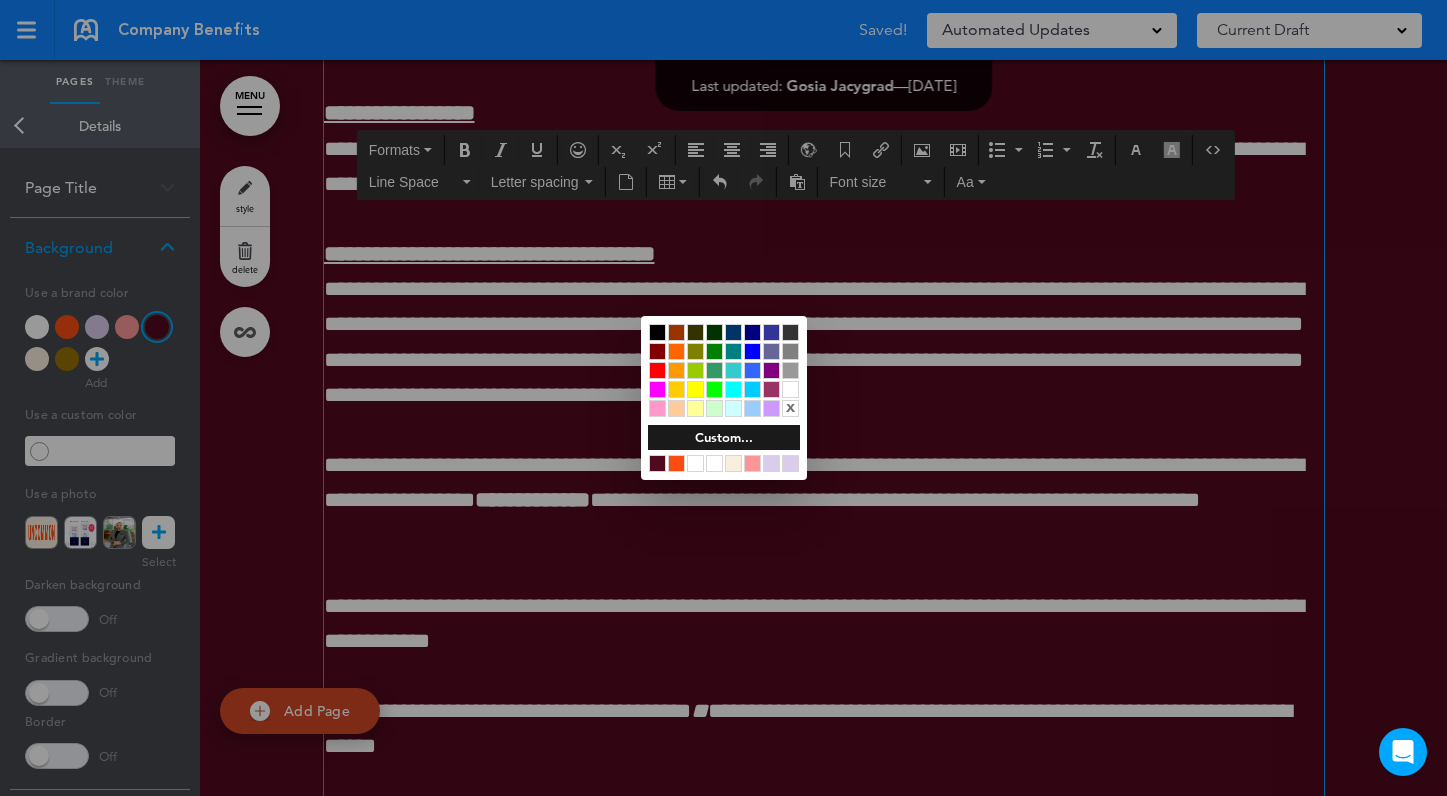 click at bounding box center (733, 463) 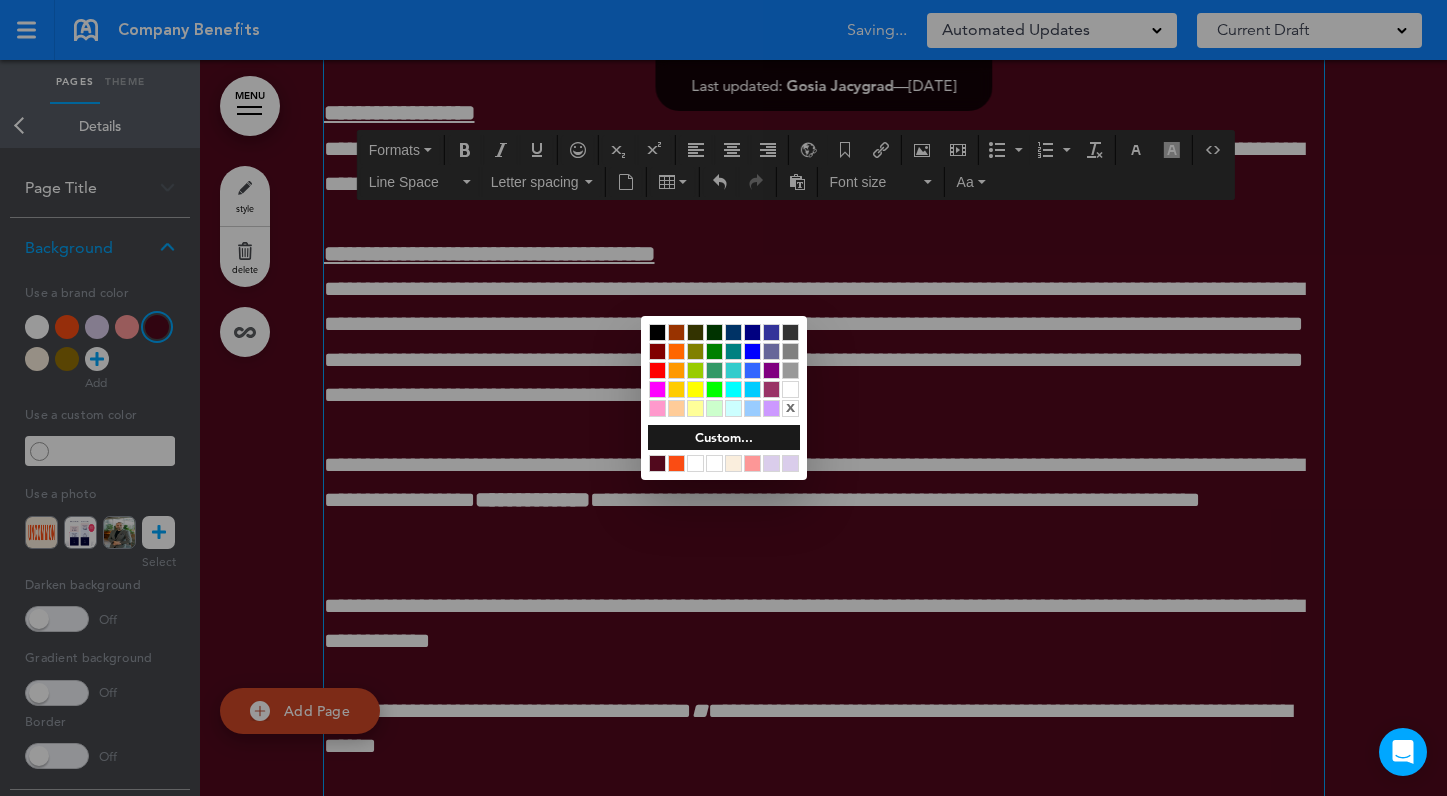 click at bounding box center [723, 398] 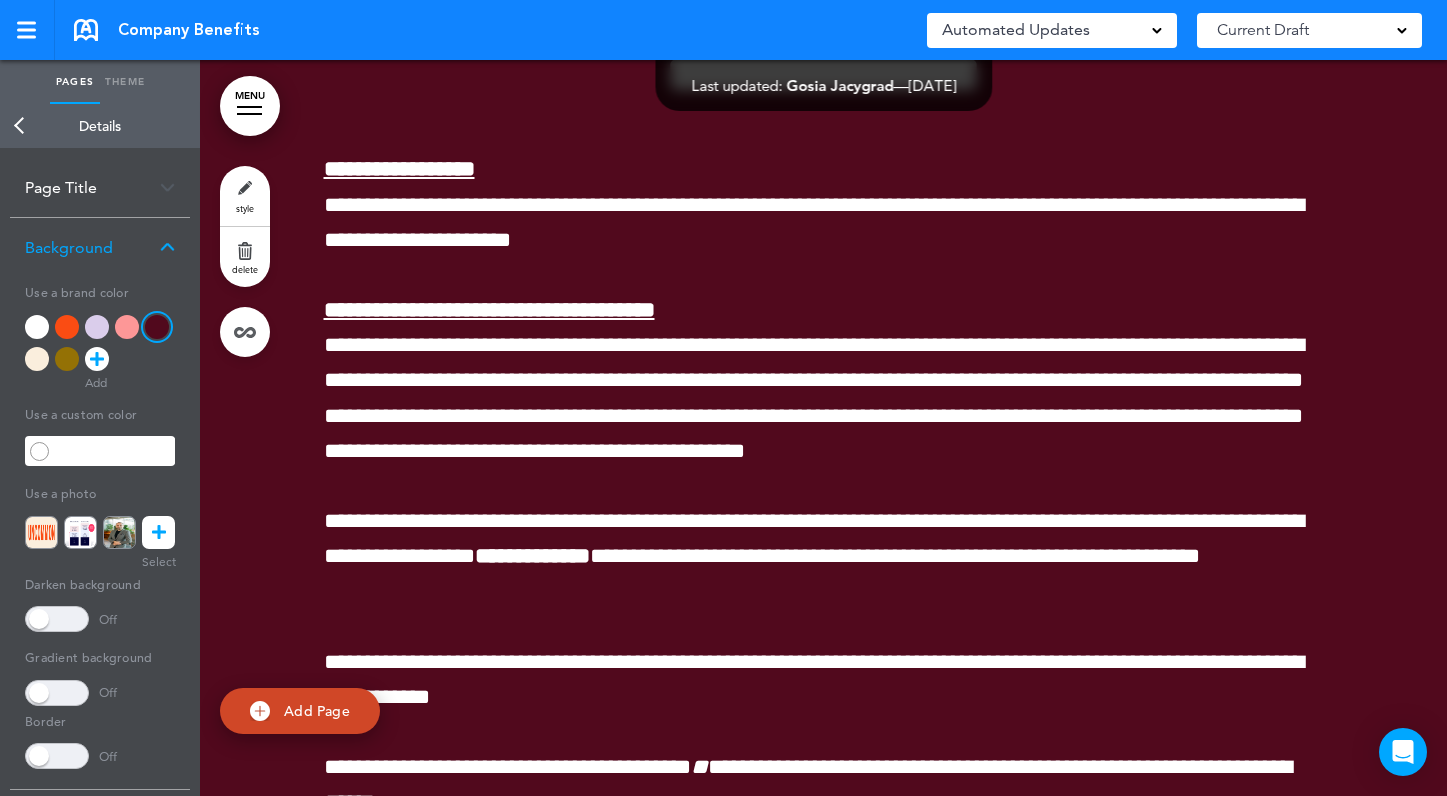 scroll, scrollTop: 13277, scrollLeft: 0, axis: vertical 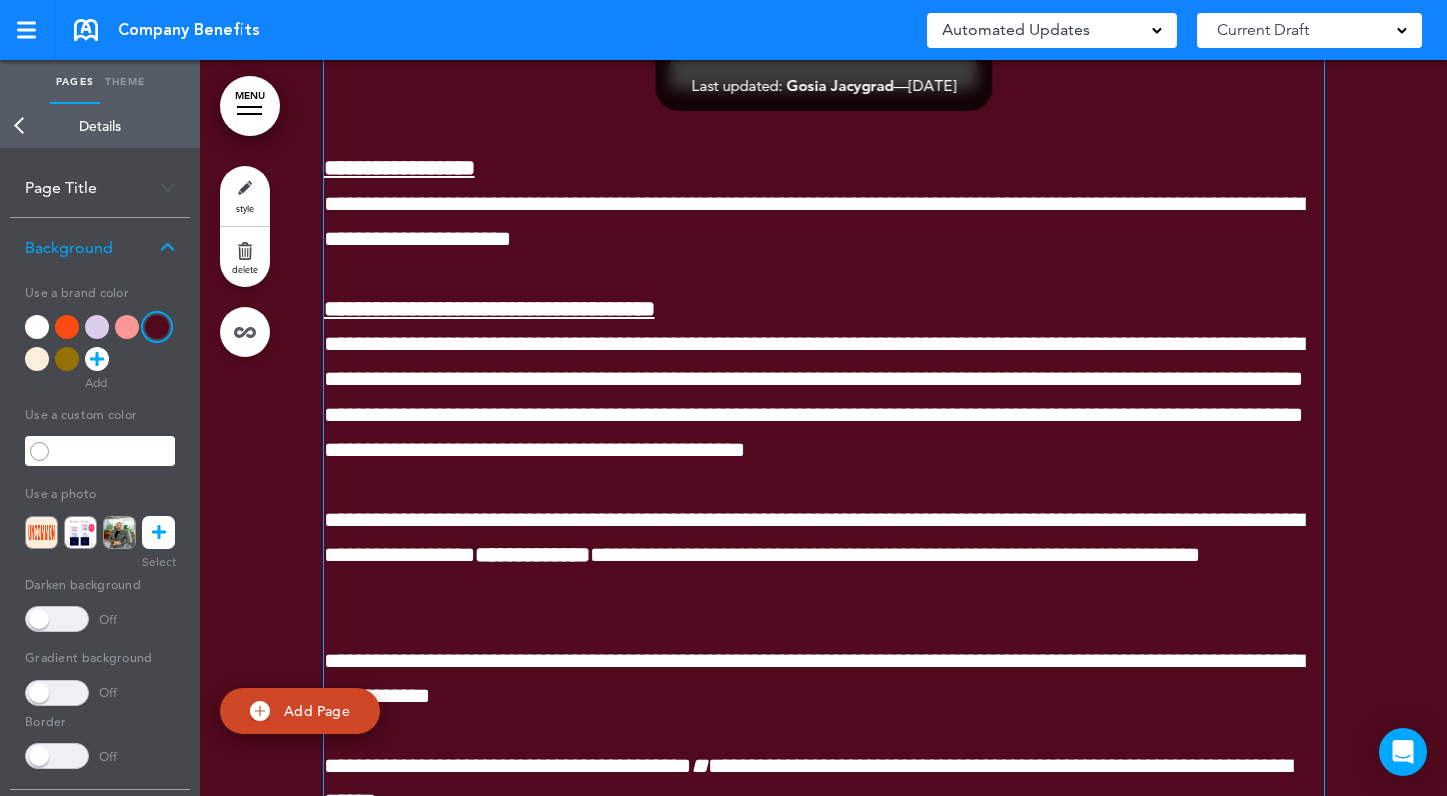 click on "**********" at bounding box center (824, 728) 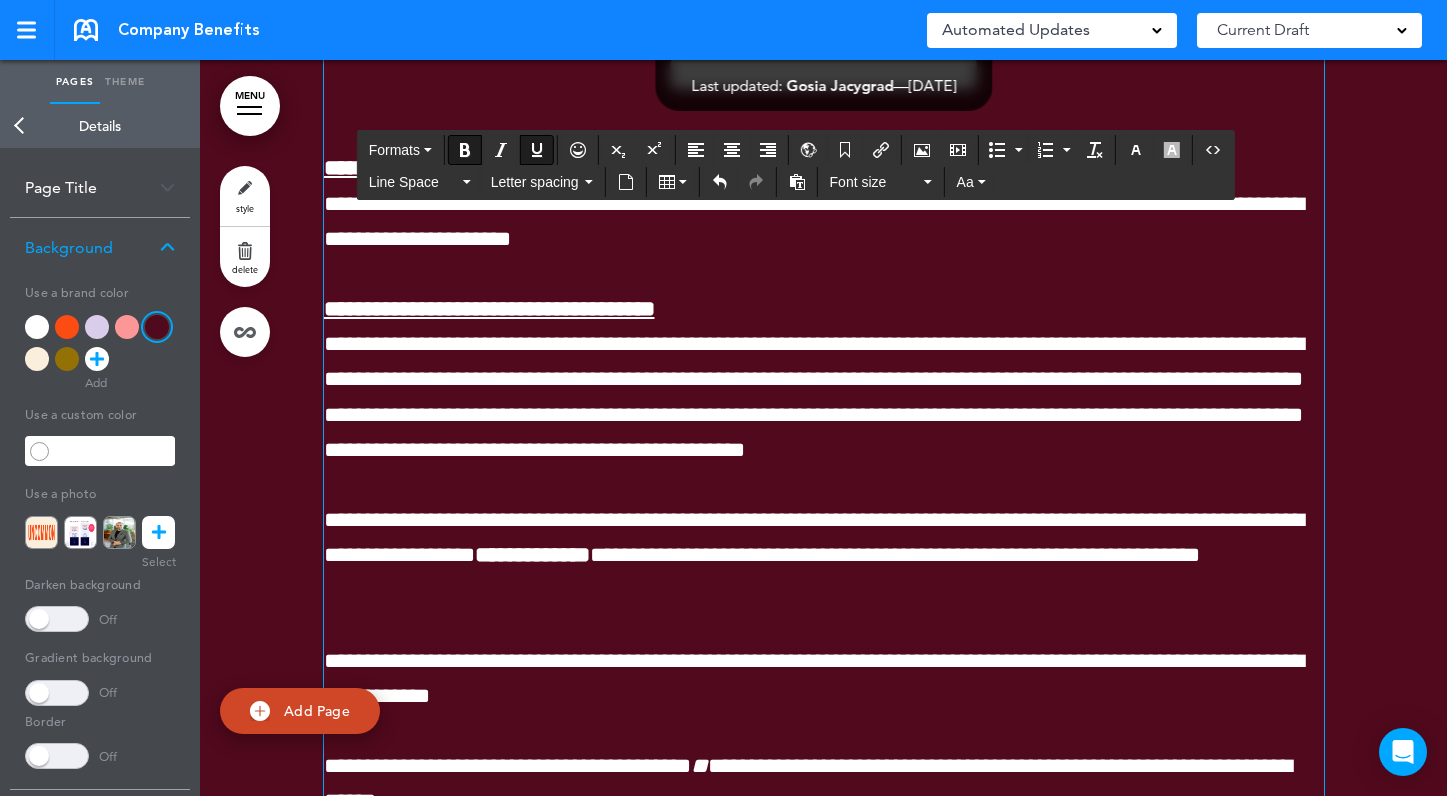 click on "**********" at bounding box center (824, 73) 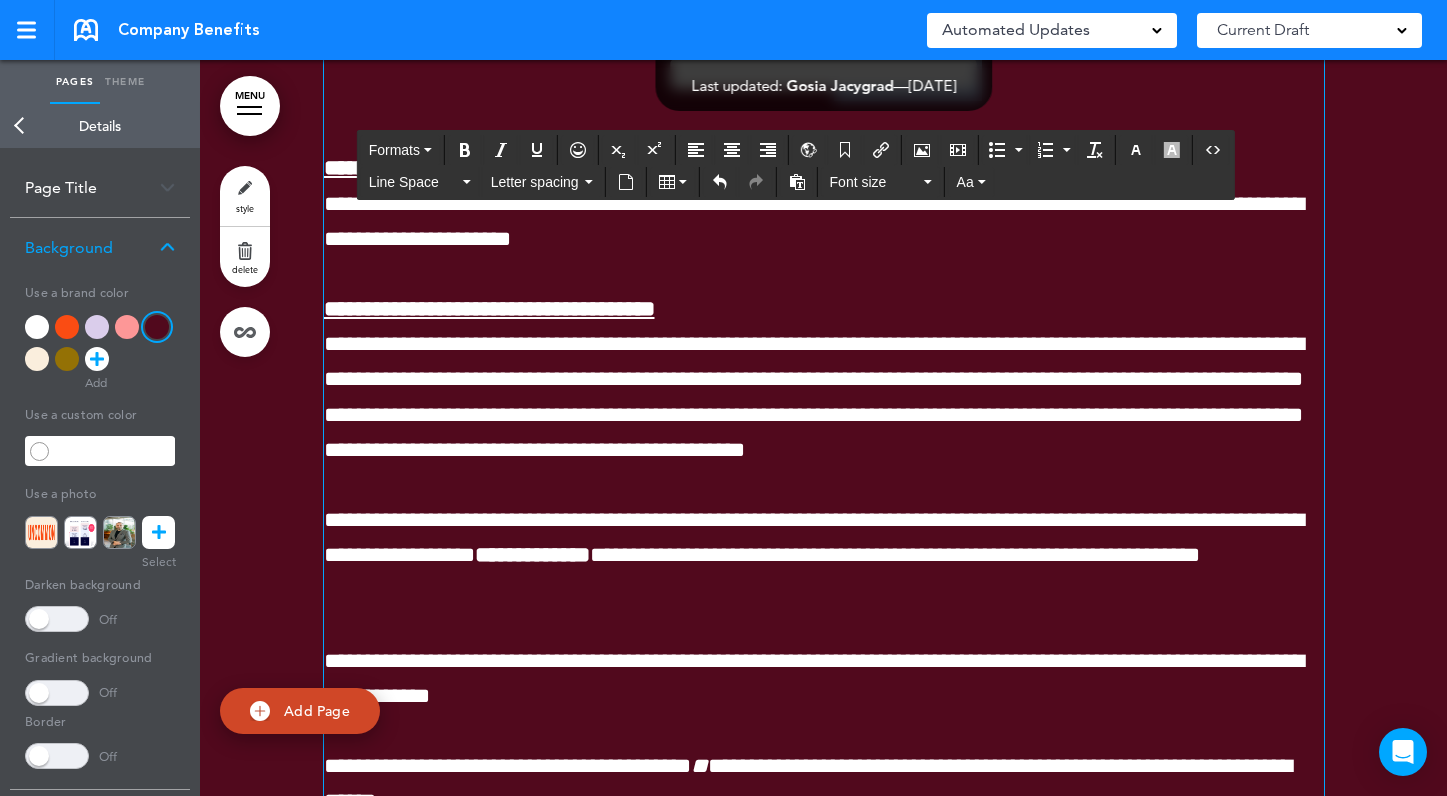click on "**********" at bounding box center (824, 73) 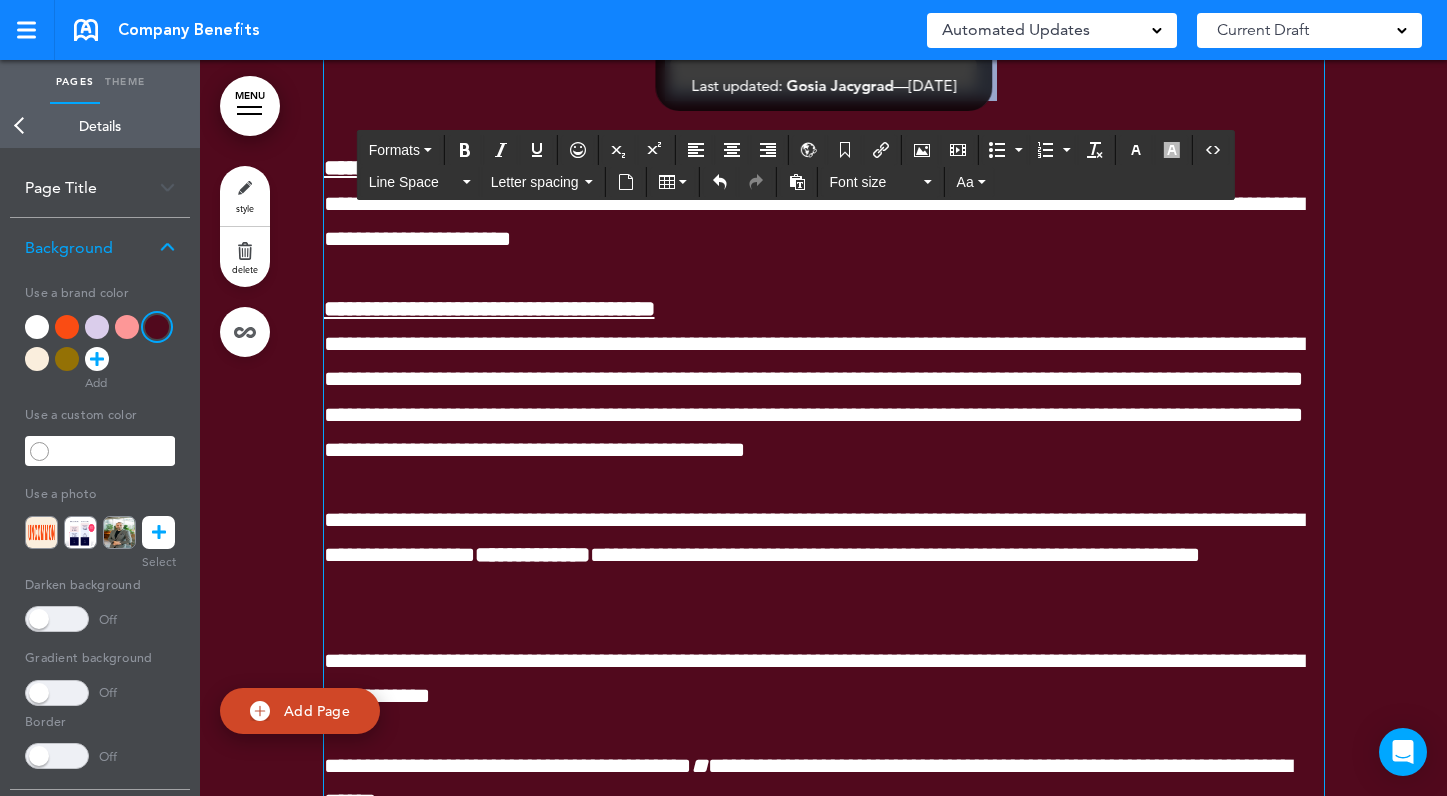 click on "**********" at bounding box center [824, 73] 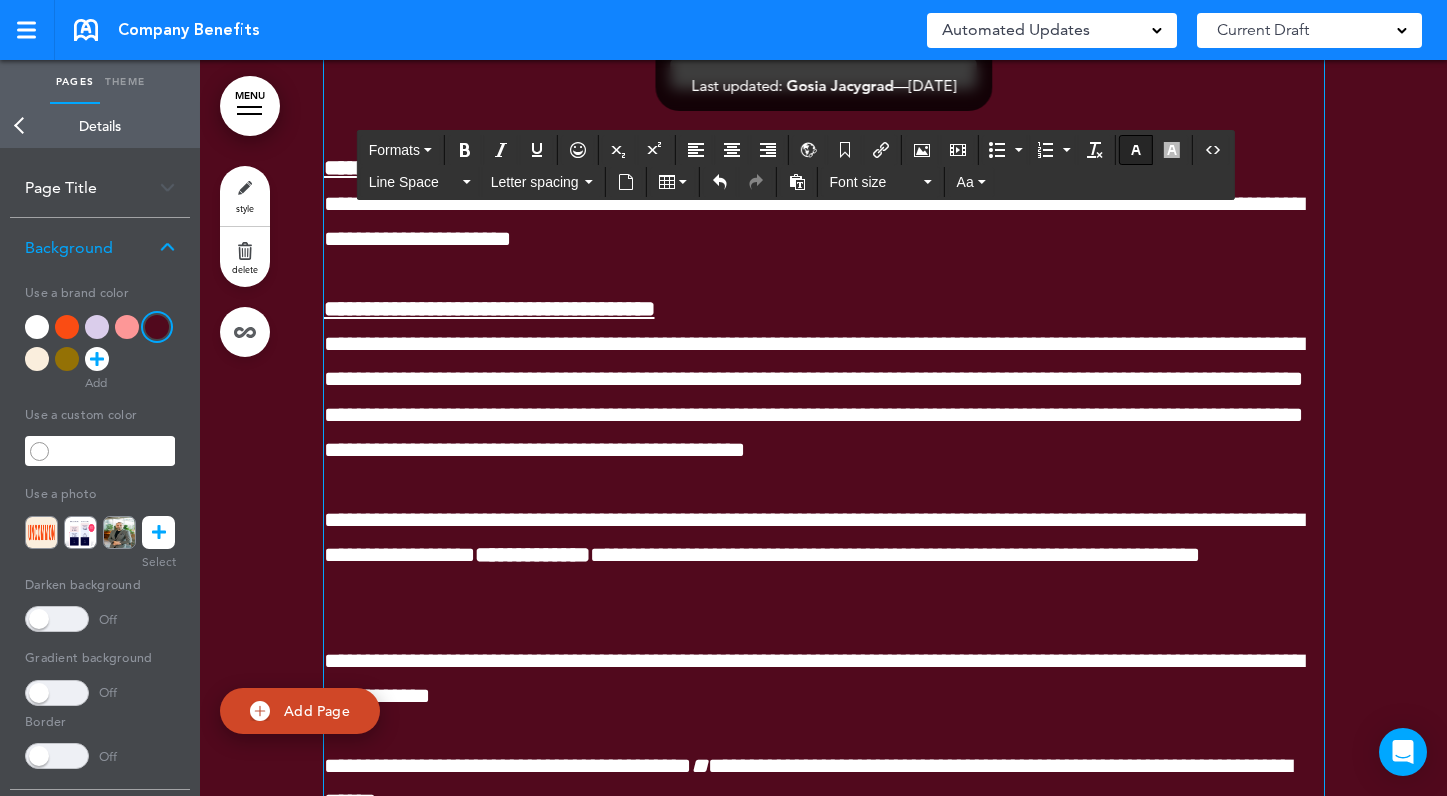 click at bounding box center (1136, 150) 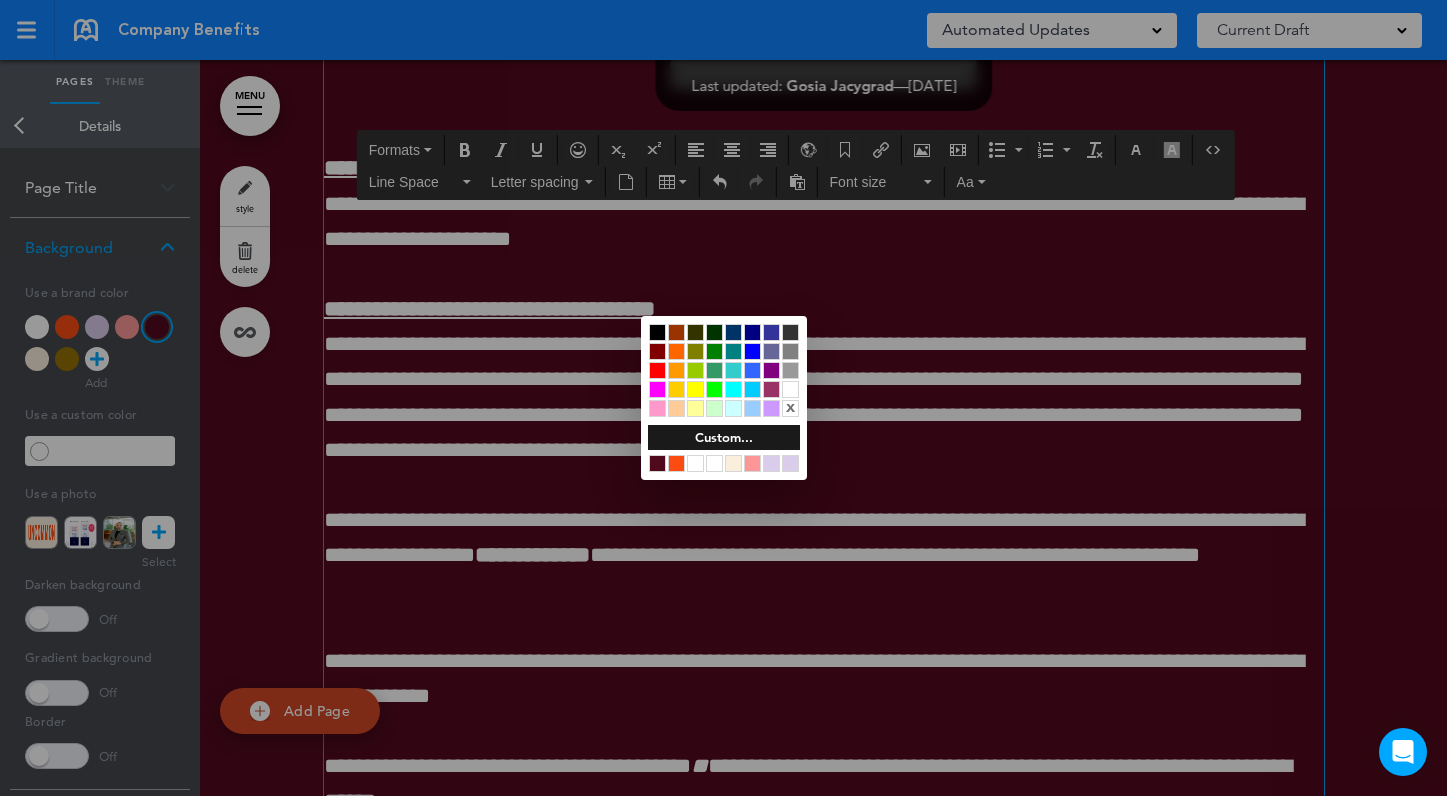 click at bounding box center [733, 463] 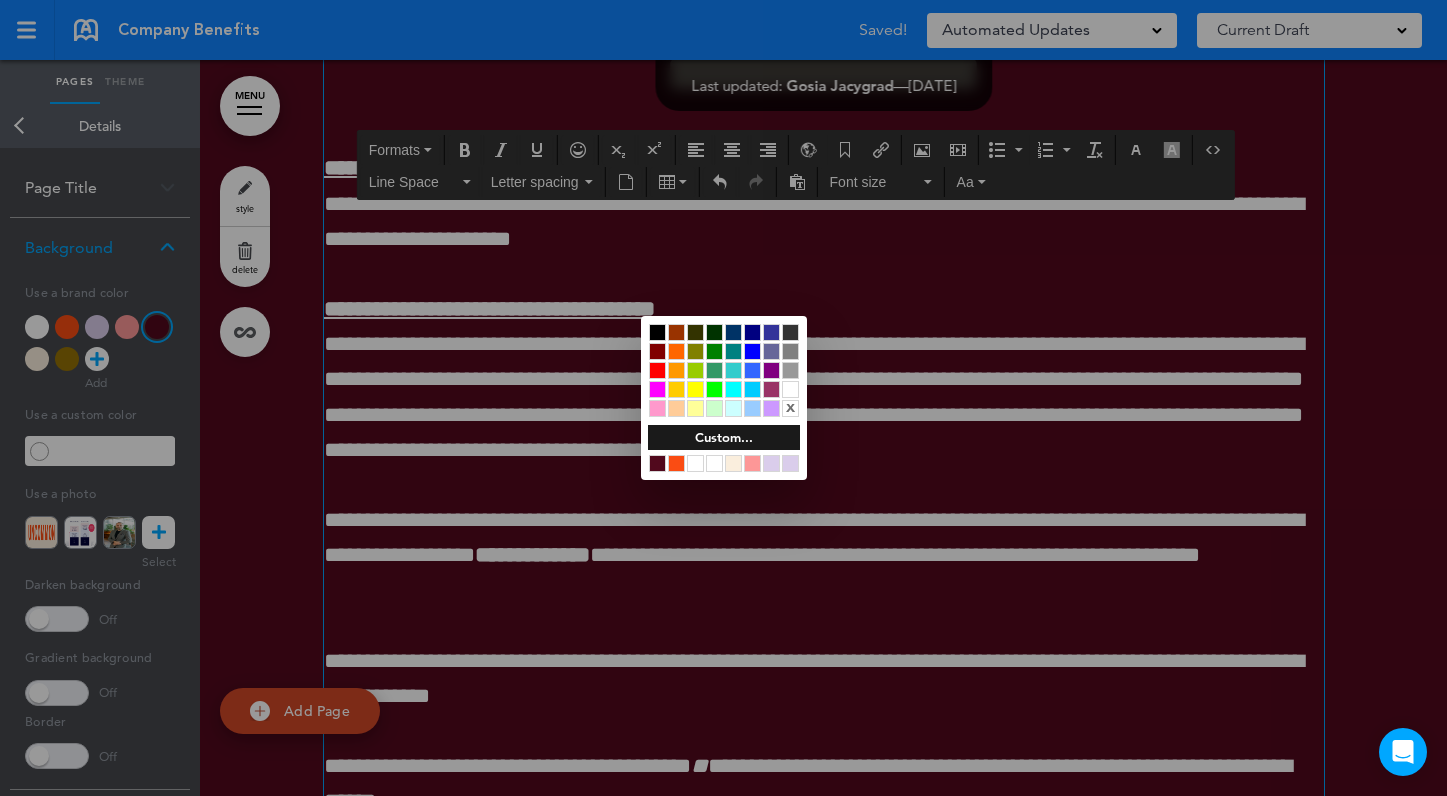 click at bounding box center (723, 398) 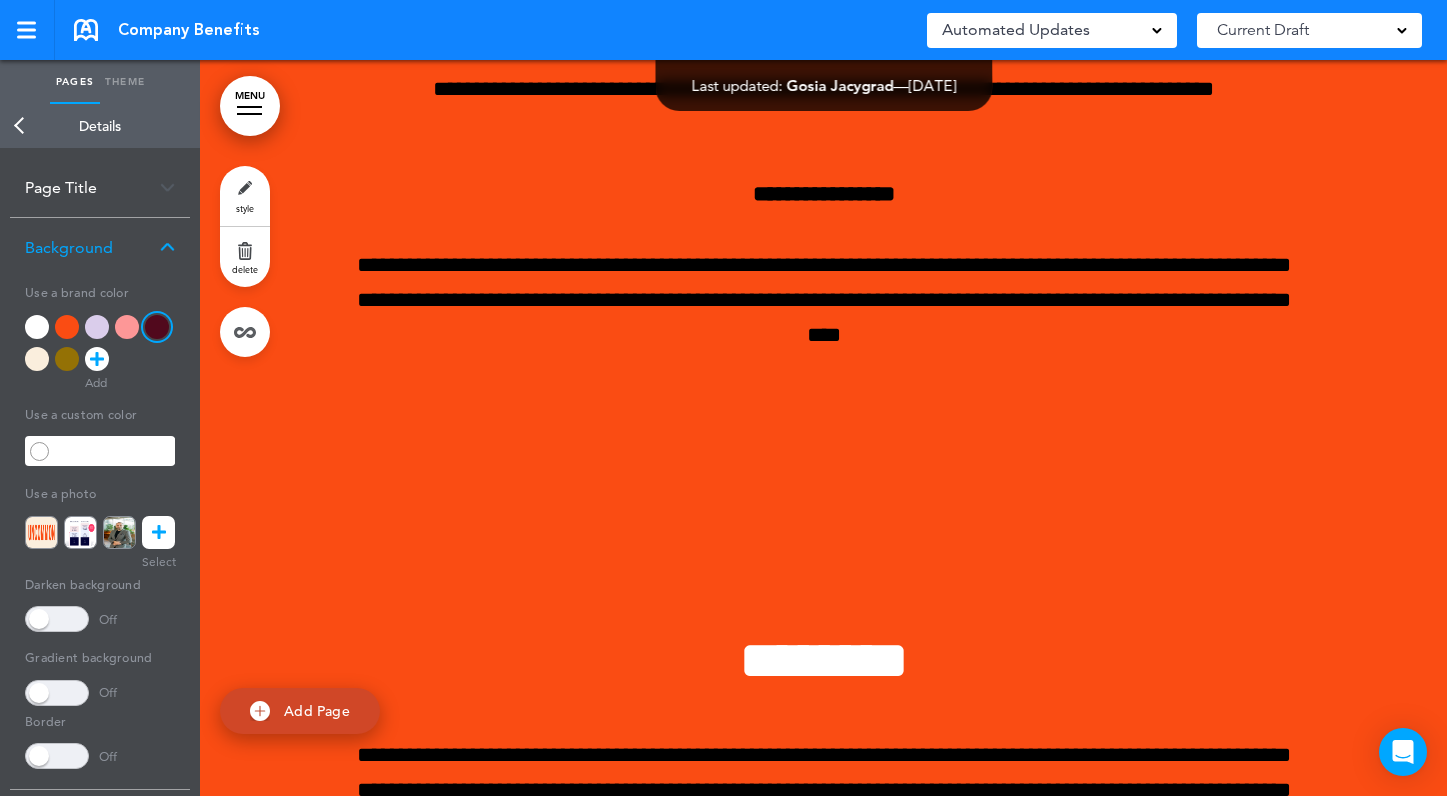 scroll, scrollTop: 15044, scrollLeft: 0, axis: vertical 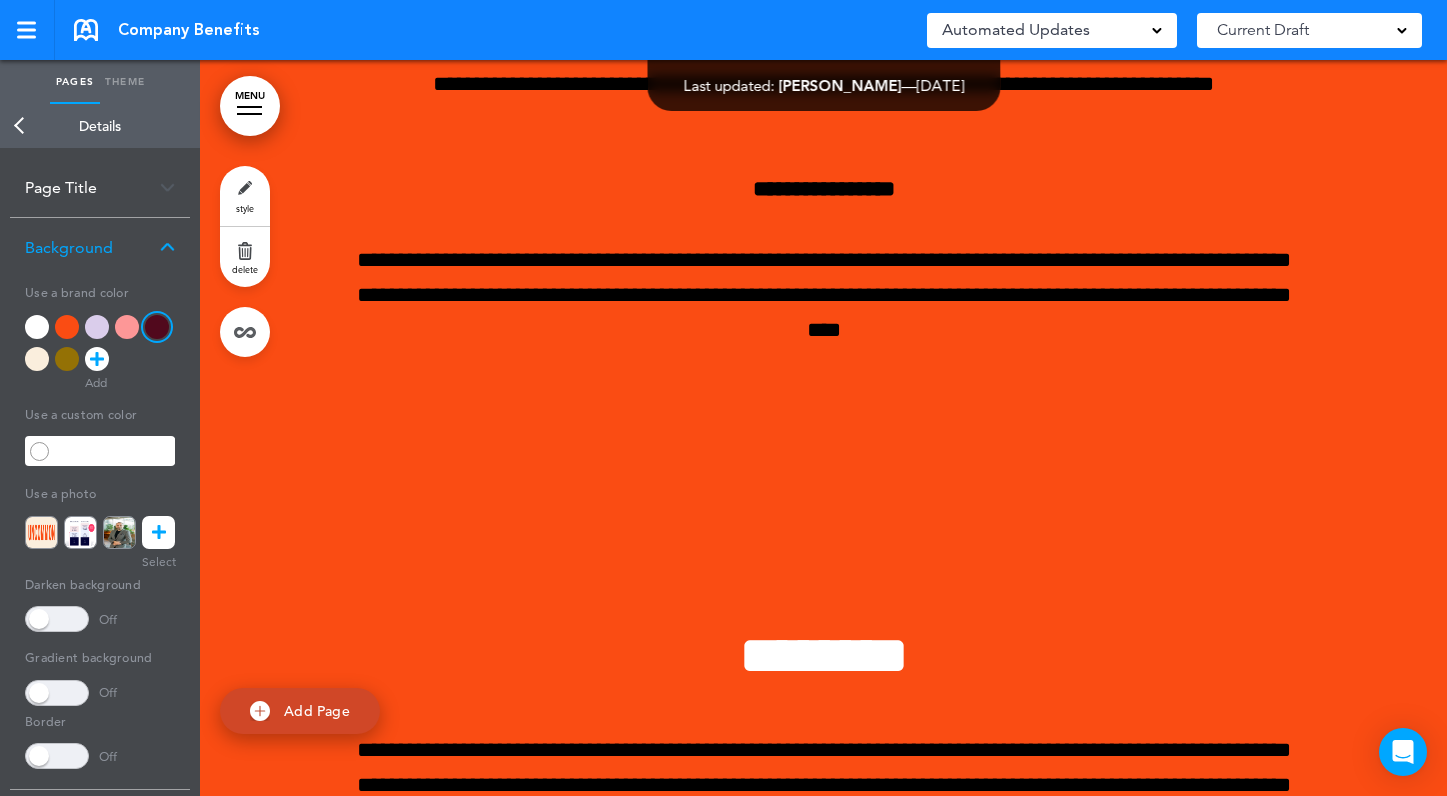 click on "style" at bounding box center (245, 196) 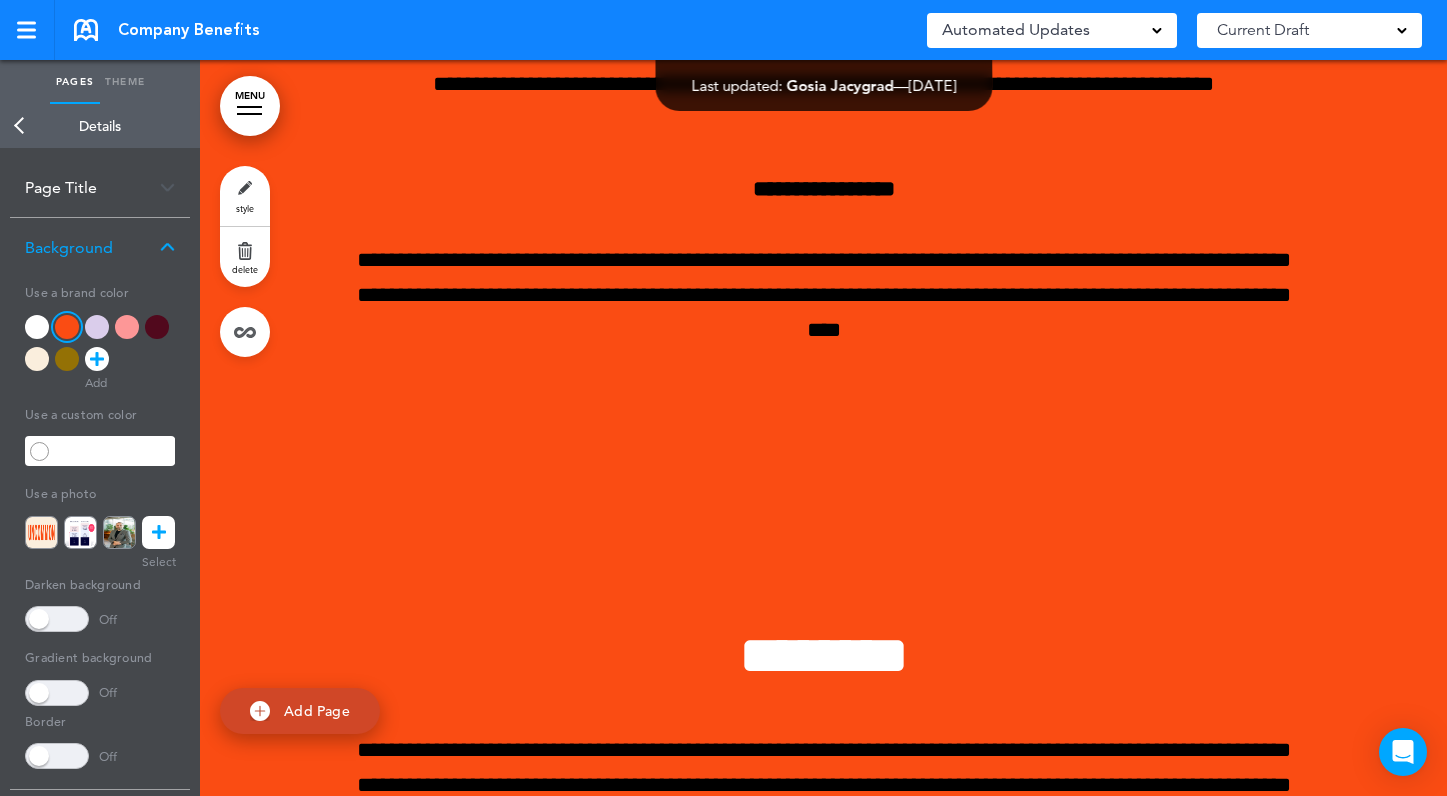 click at bounding box center (37, 359) 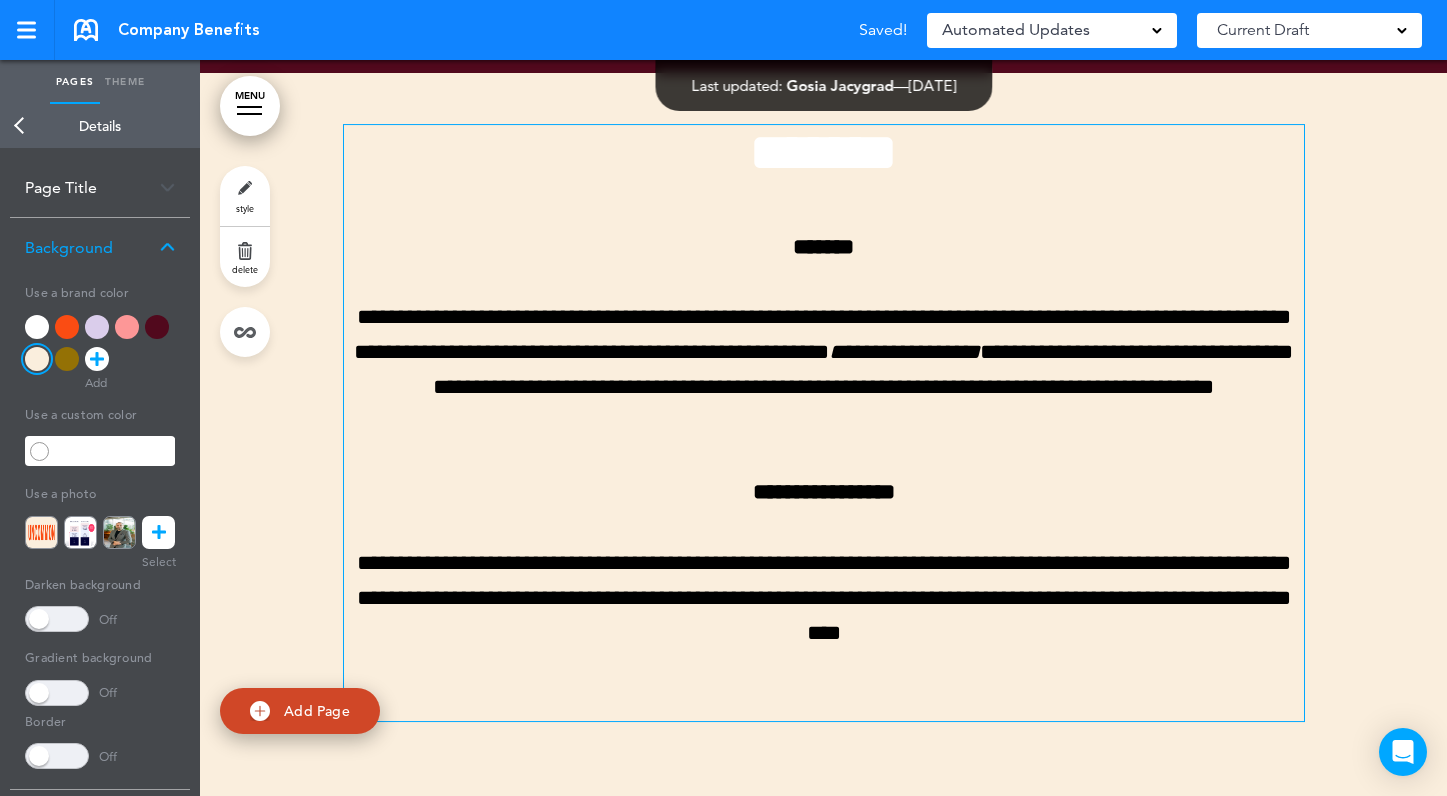 scroll, scrollTop: 14758, scrollLeft: 0, axis: vertical 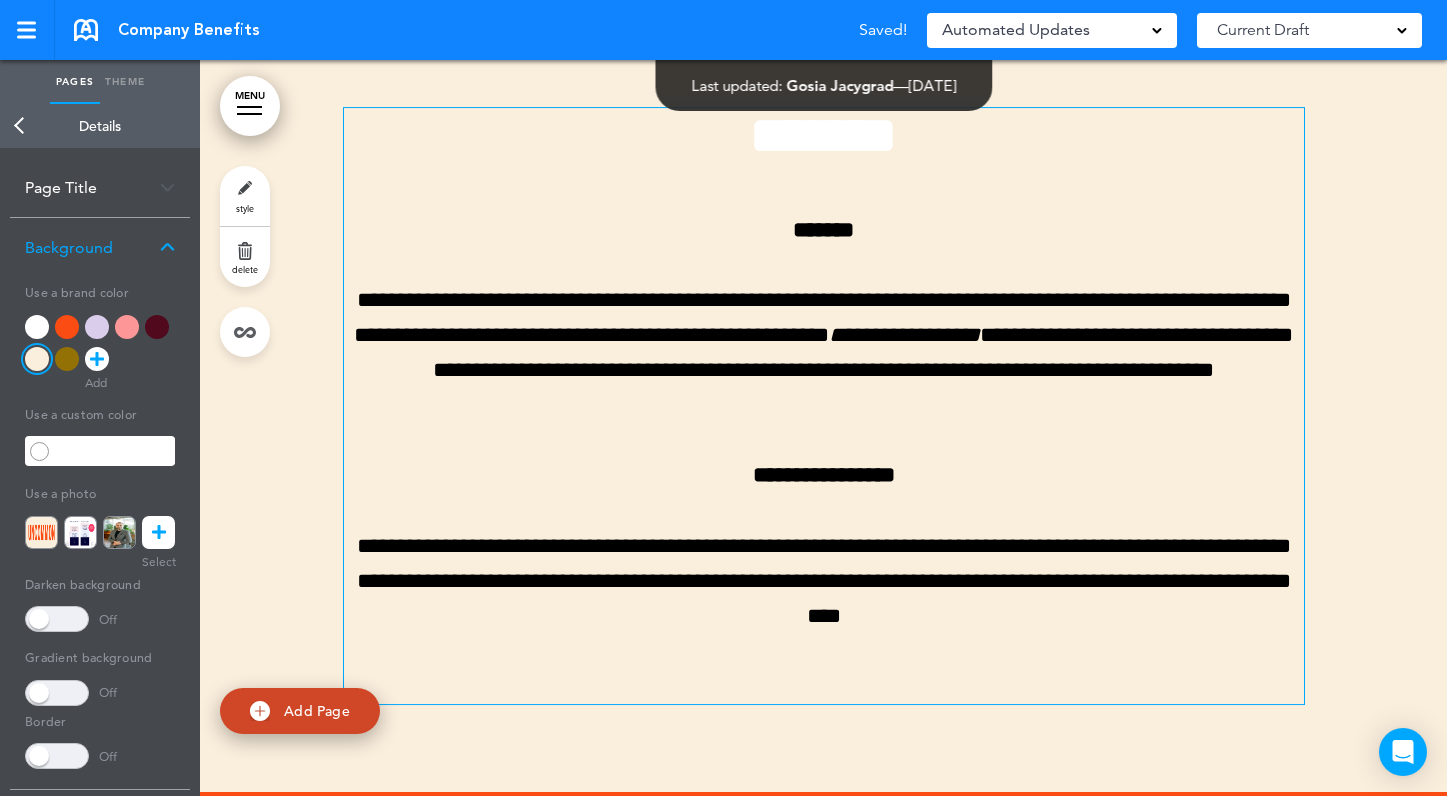 click on "*******" at bounding box center (824, 135) 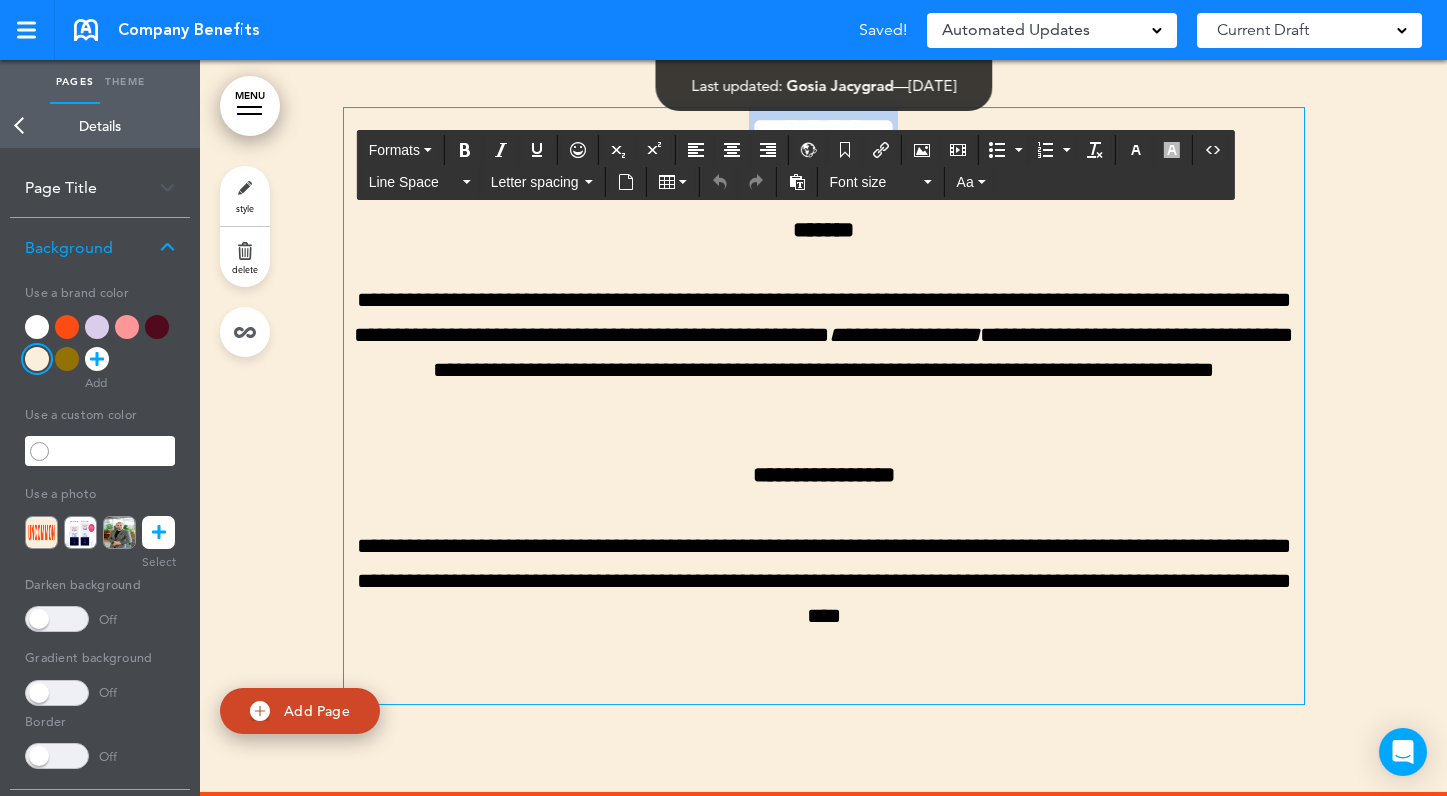 click on "*******" at bounding box center (824, 135) 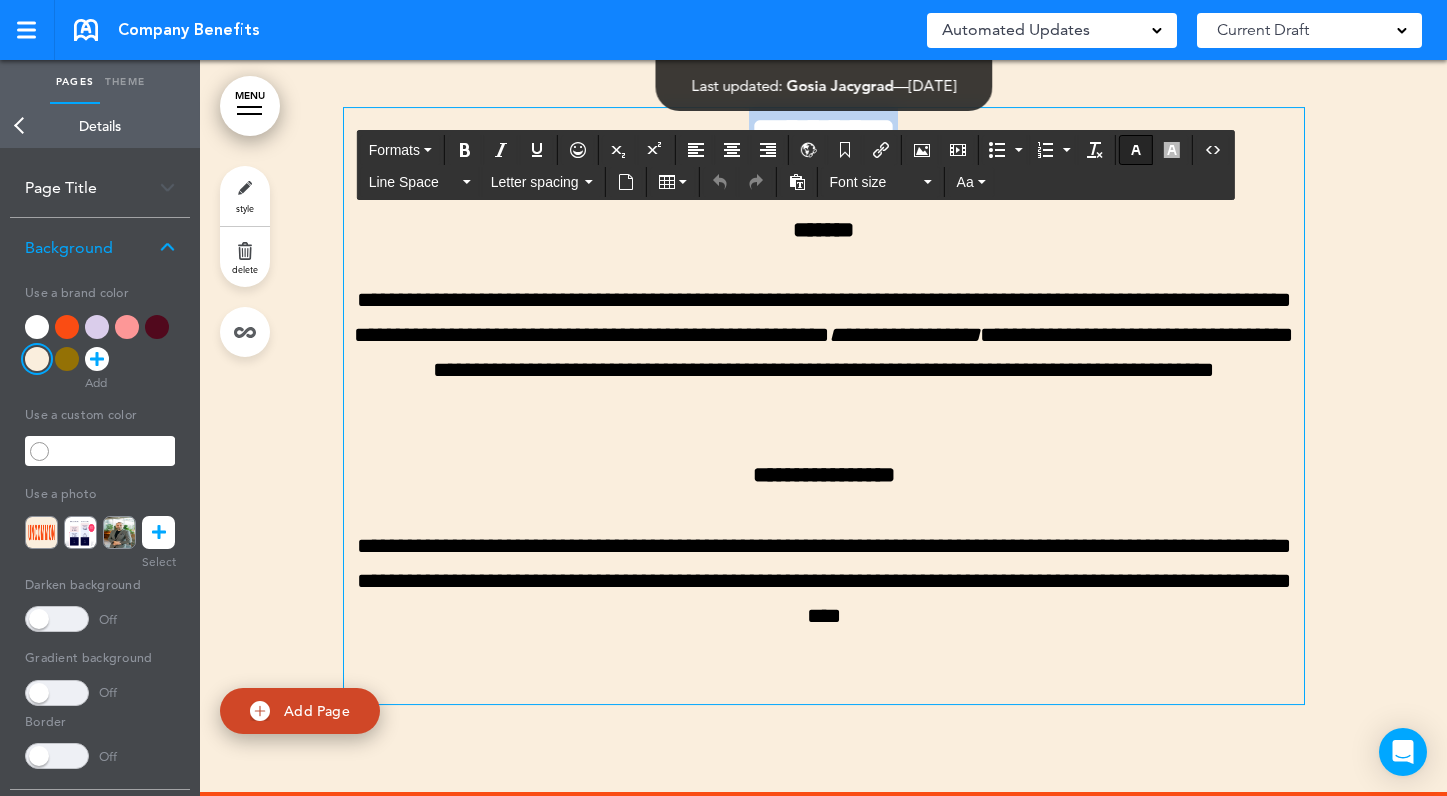 click at bounding box center [1136, 150] 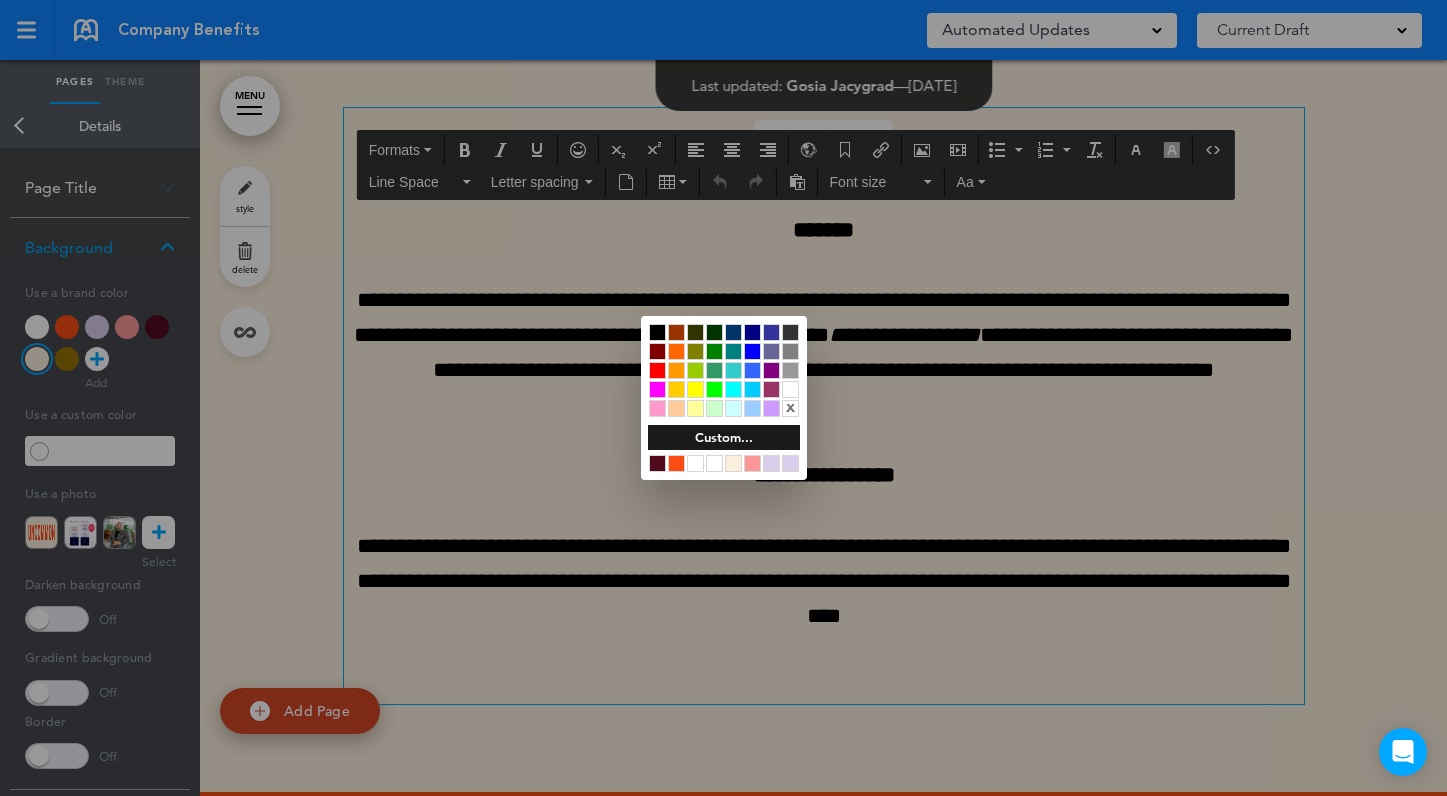 click at bounding box center [676, 463] 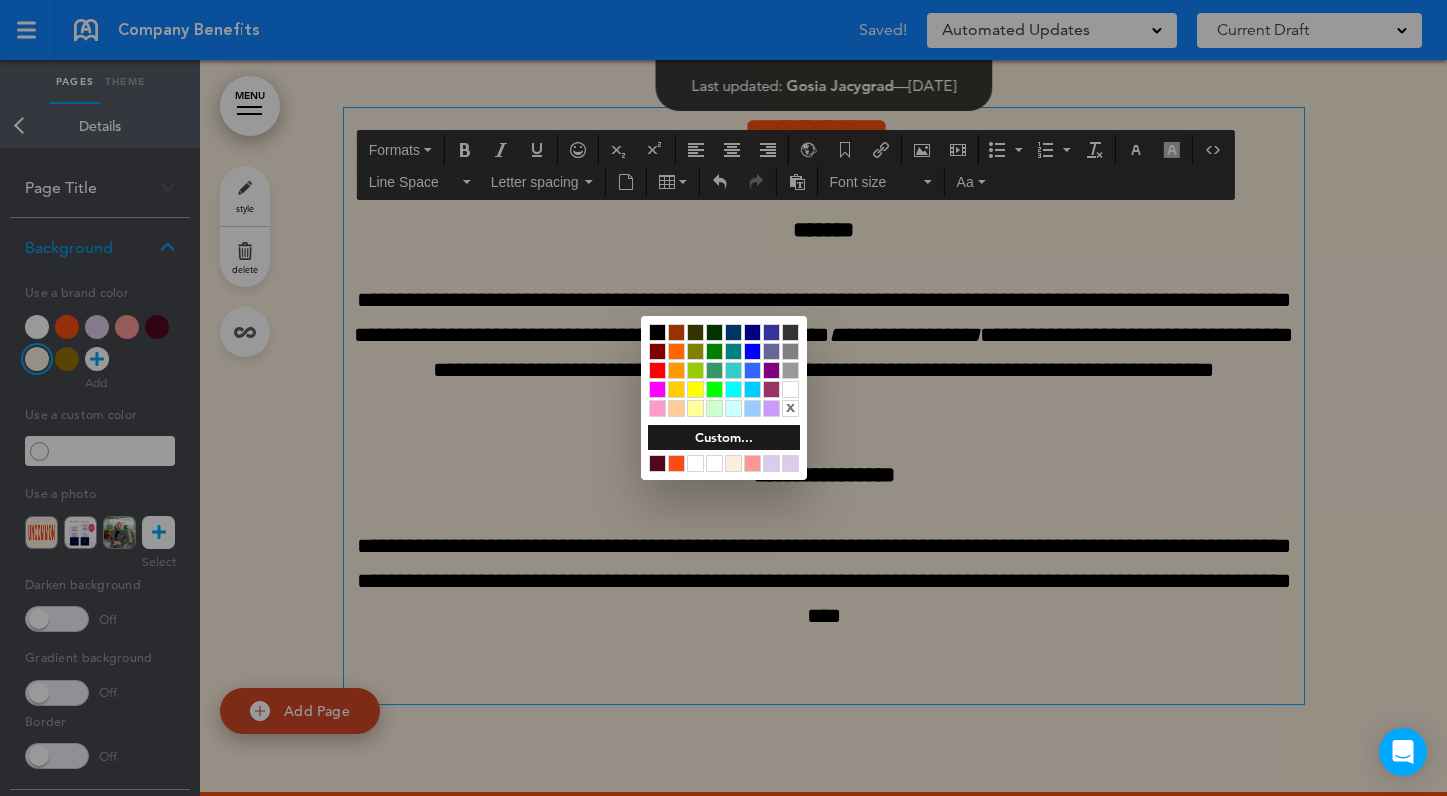 click at bounding box center (723, 398) 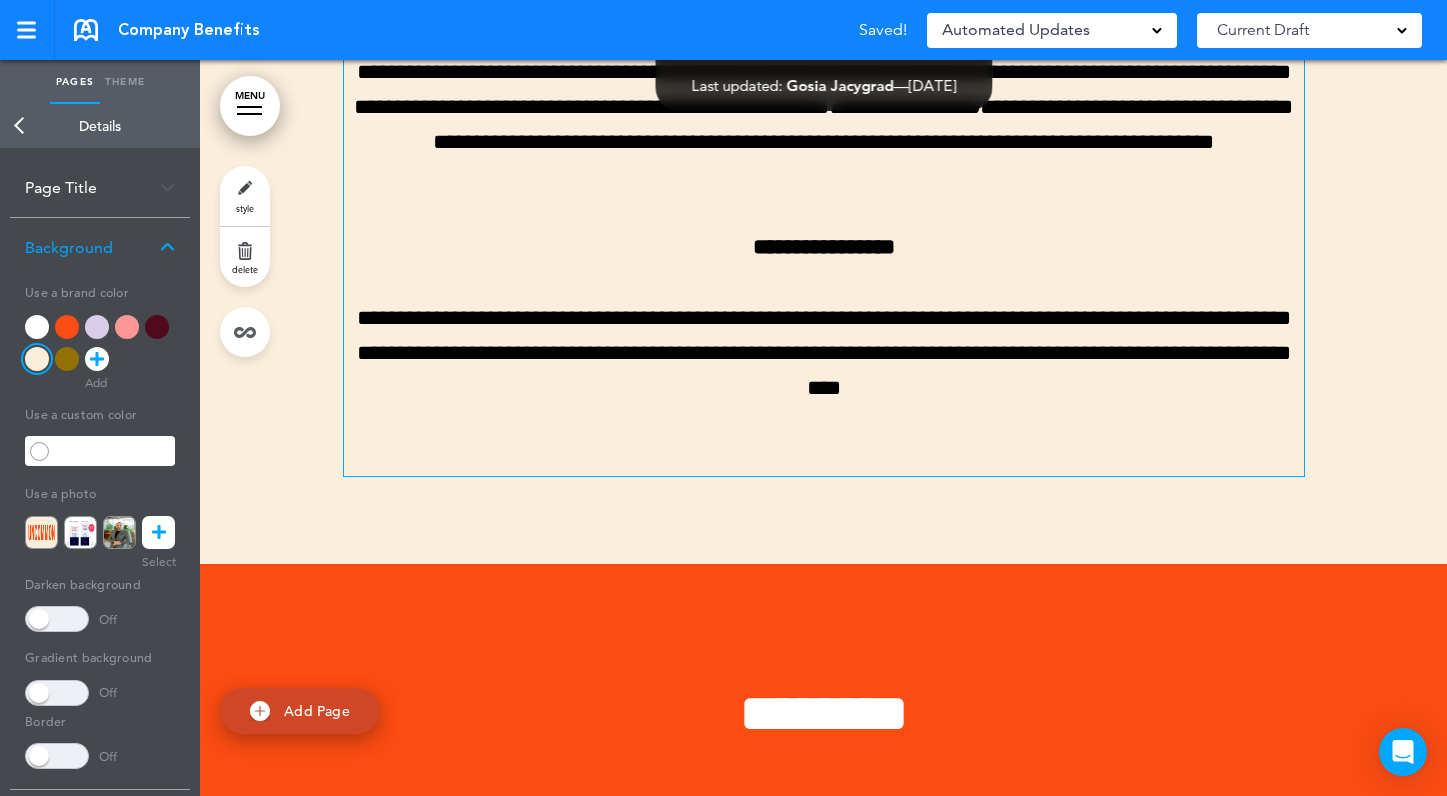 scroll, scrollTop: 14989, scrollLeft: 0, axis: vertical 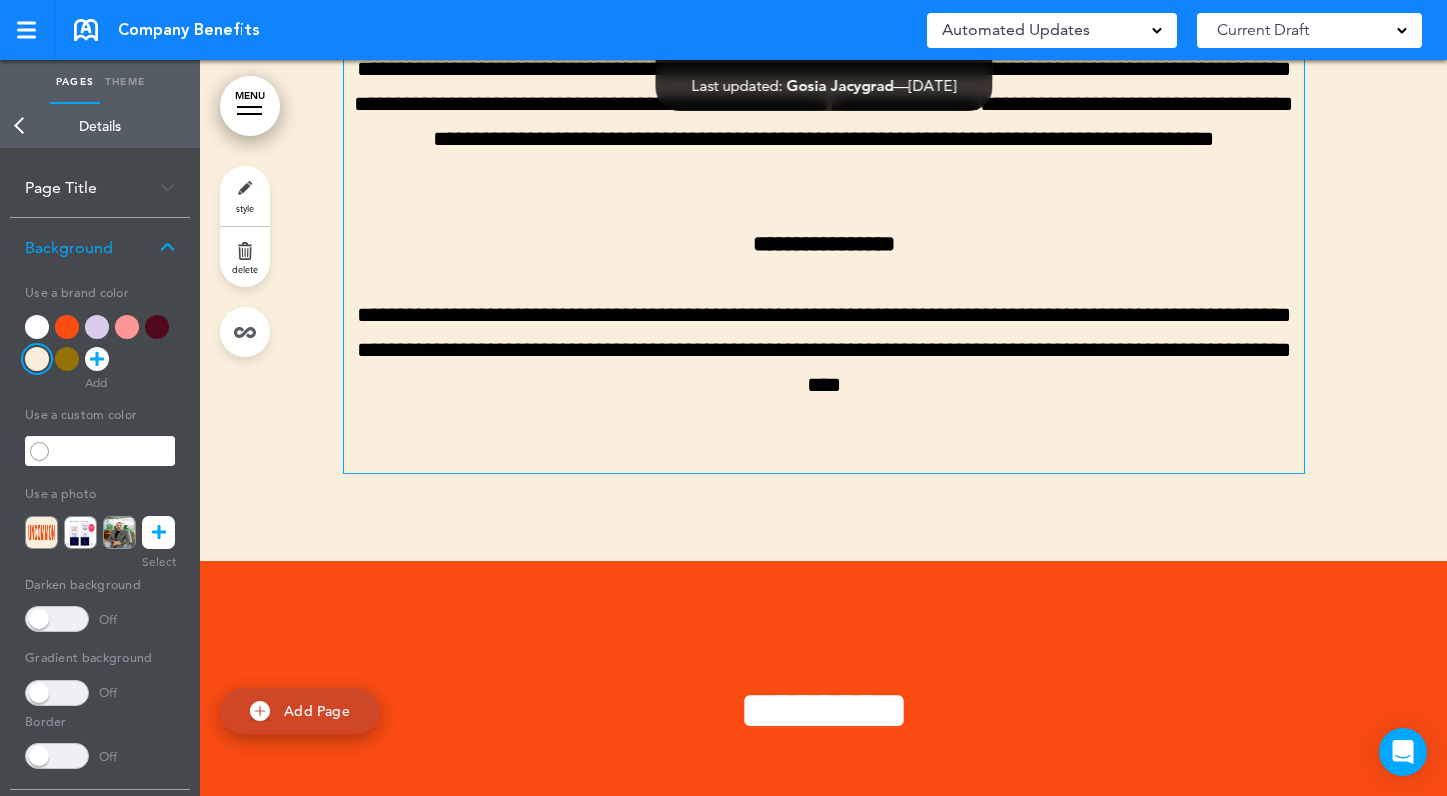 click on "**********" at bounding box center (824, 175) 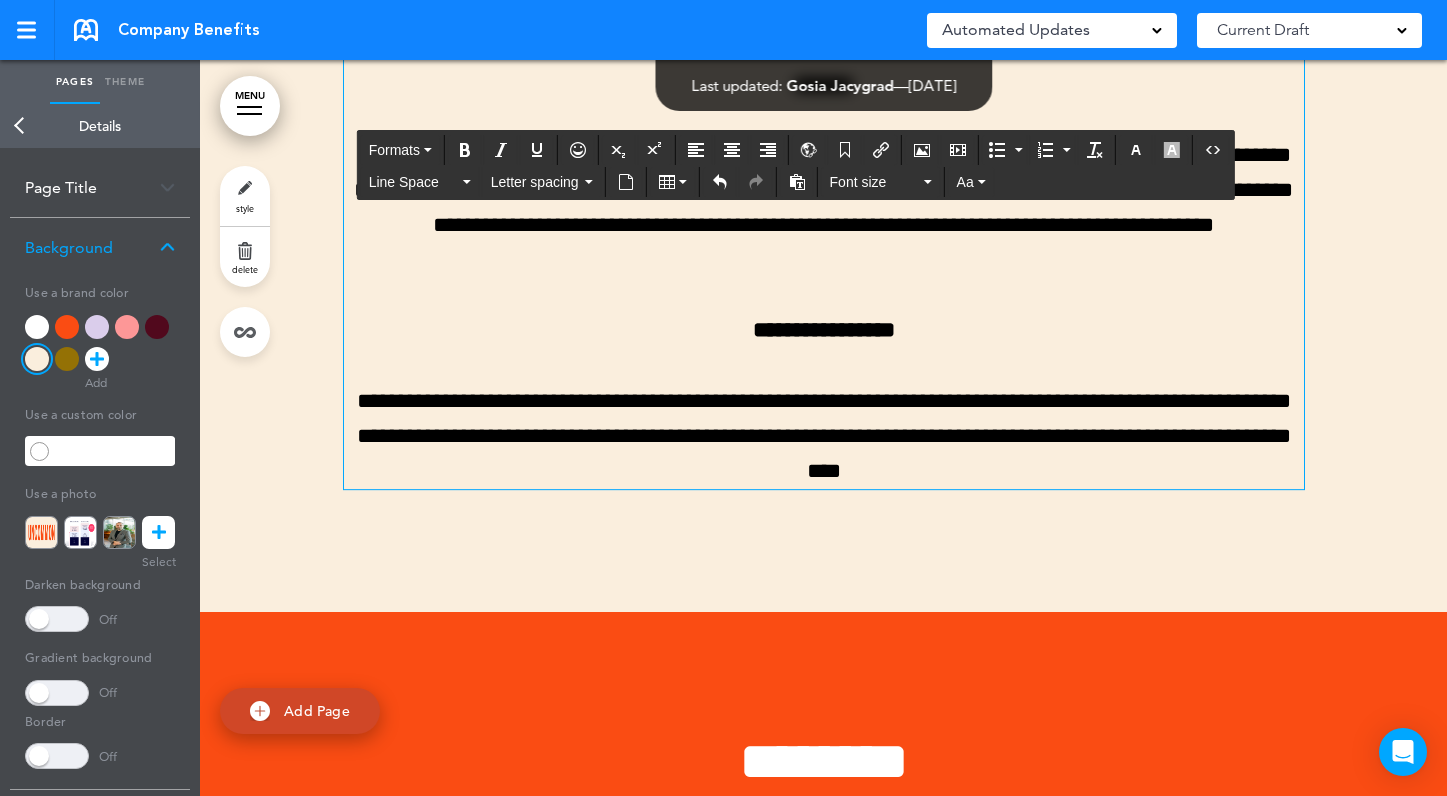 scroll, scrollTop: 14969, scrollLeft: 0, axis: vertical 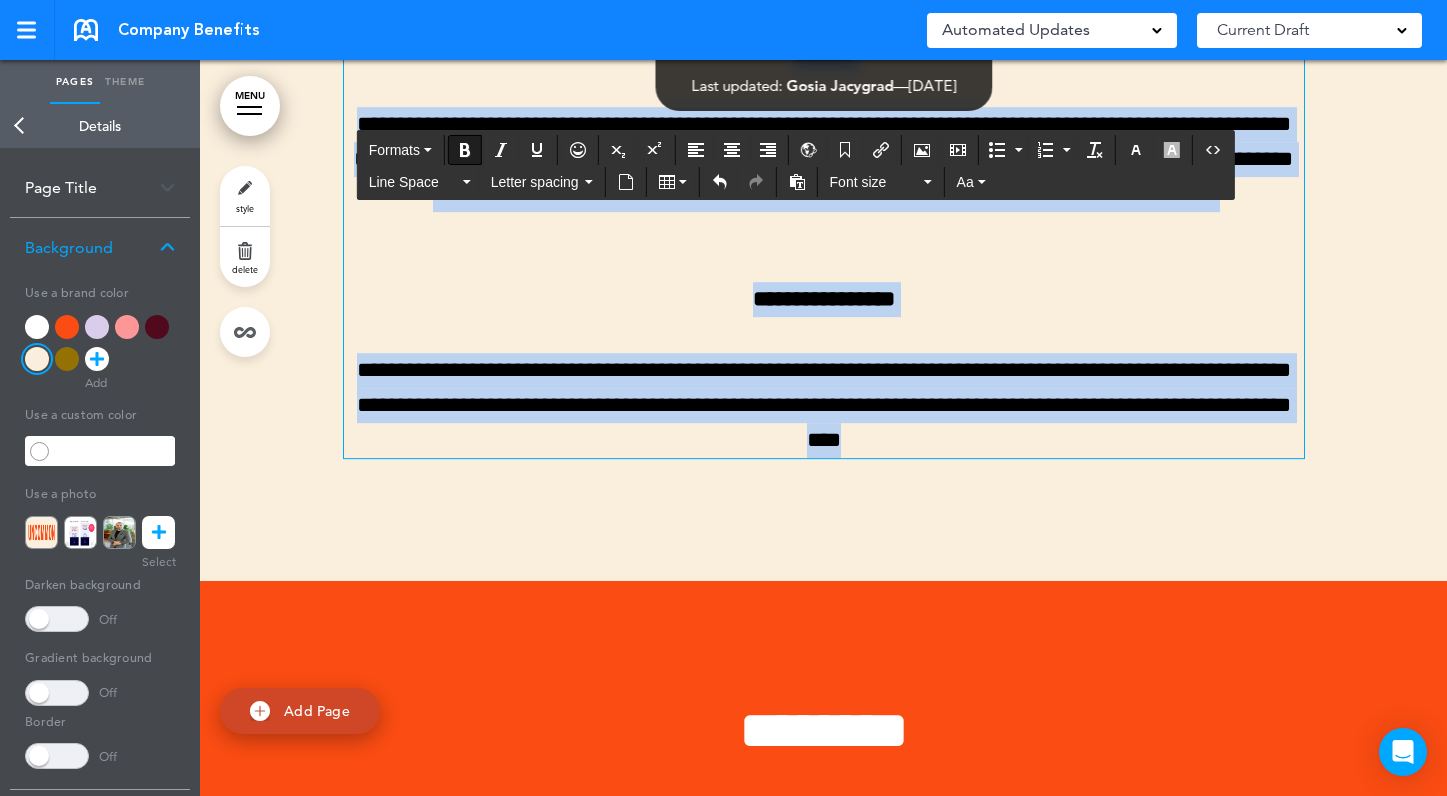 drag, startPoint x: 984, startPoint y: 654, endPoint x: 705, endPoint y: 269, distance: 475.464 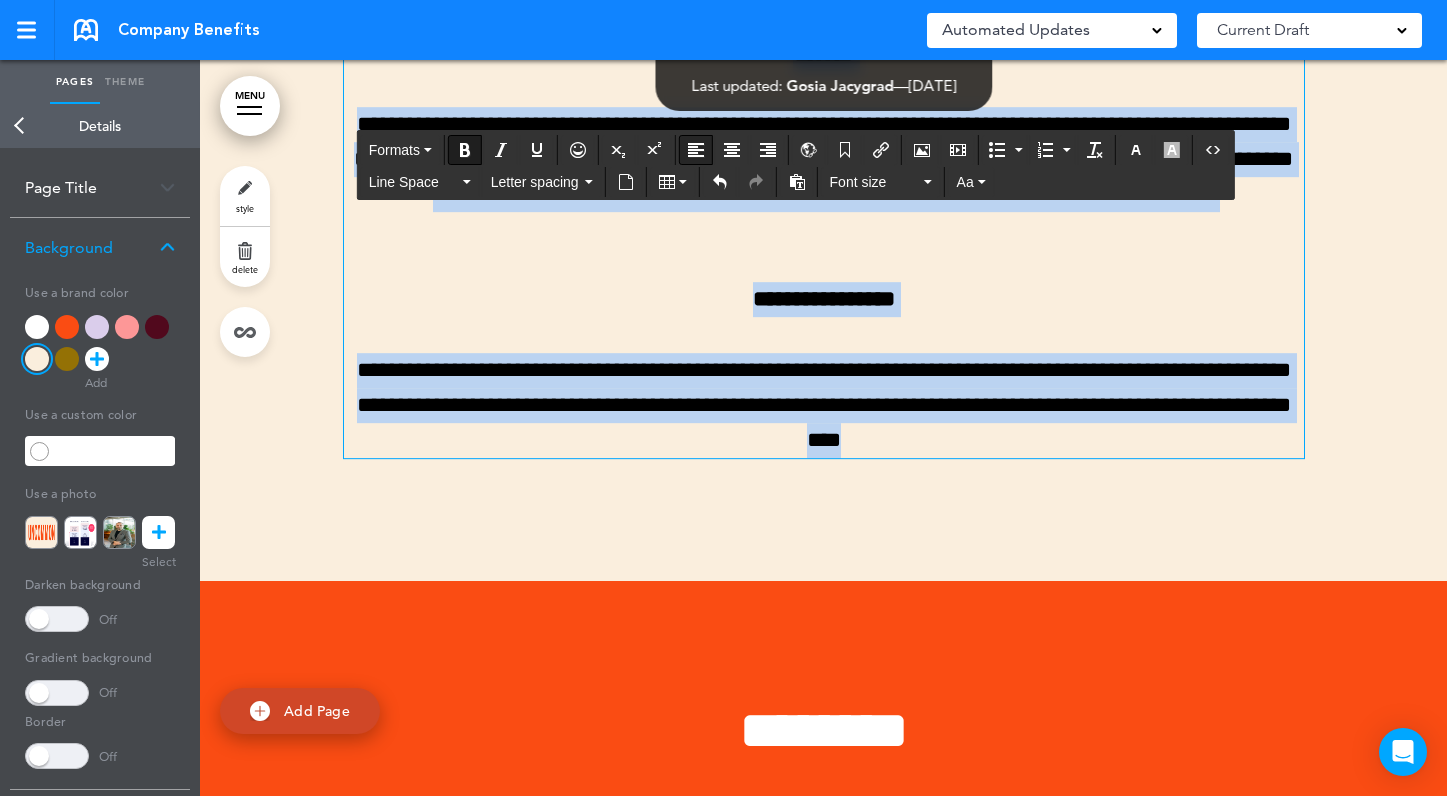 click at bounding box center [696, 150] 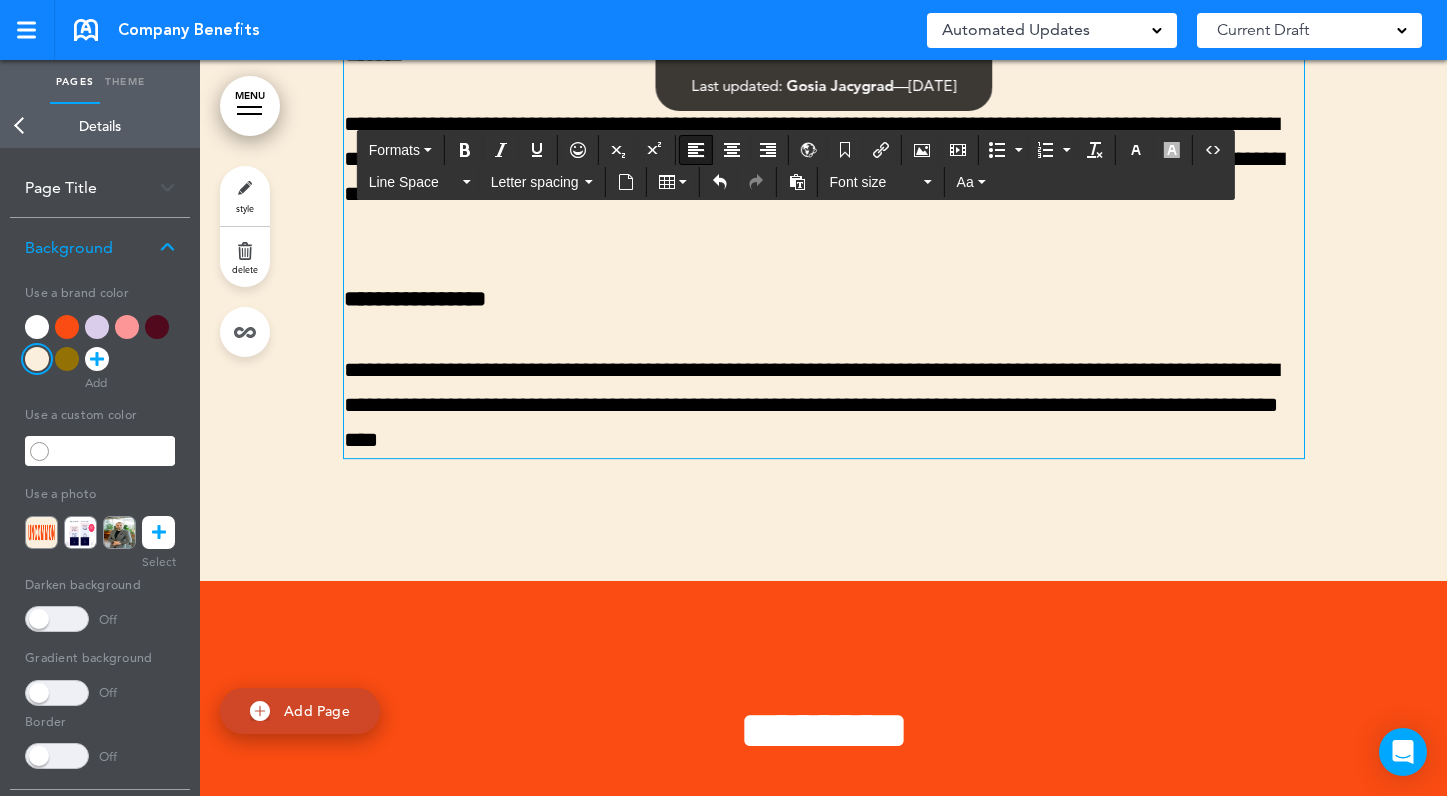click on "**********" at bounding box center (824, 195) 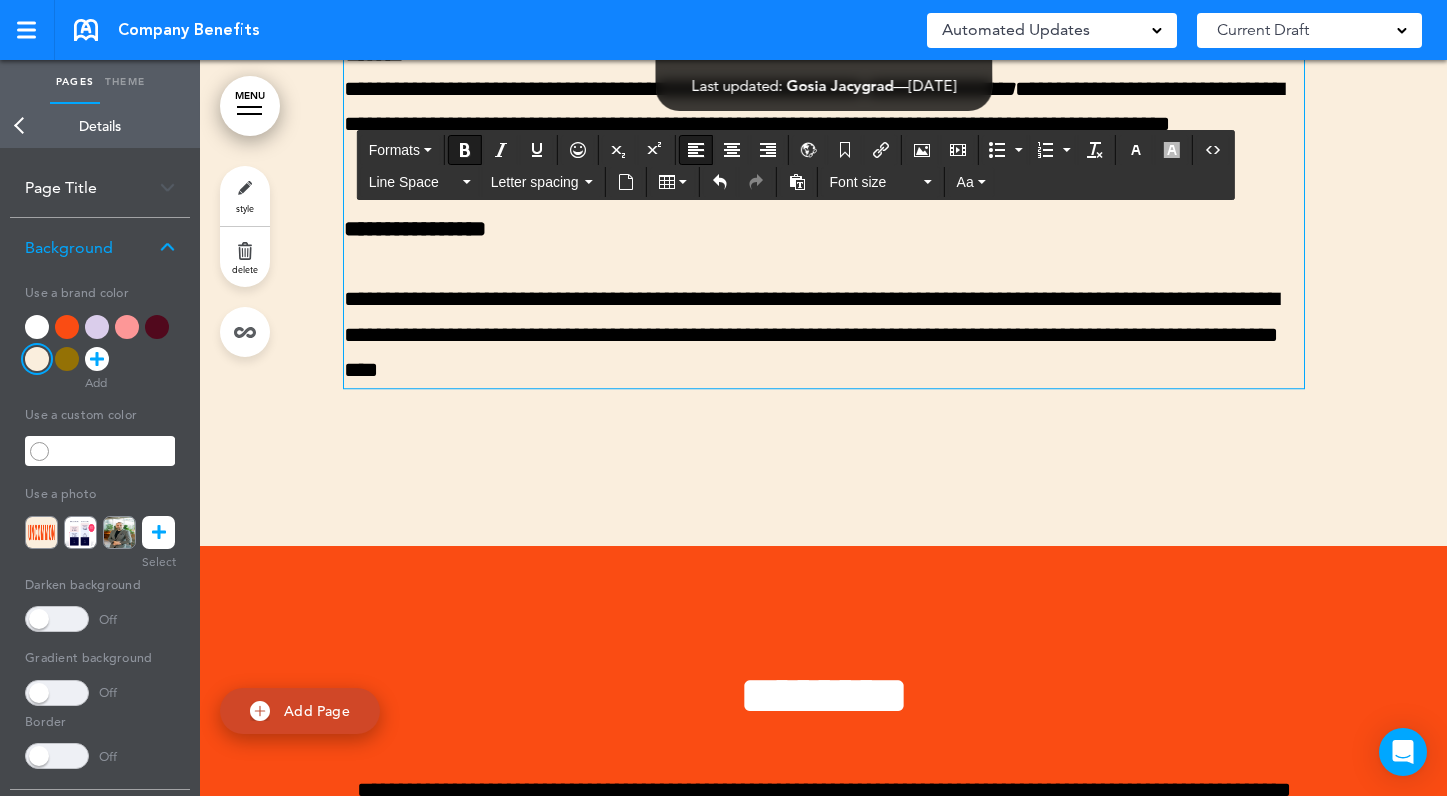 scroll, scrollTop: 14986, scrollLeft: 0, axis: vertical 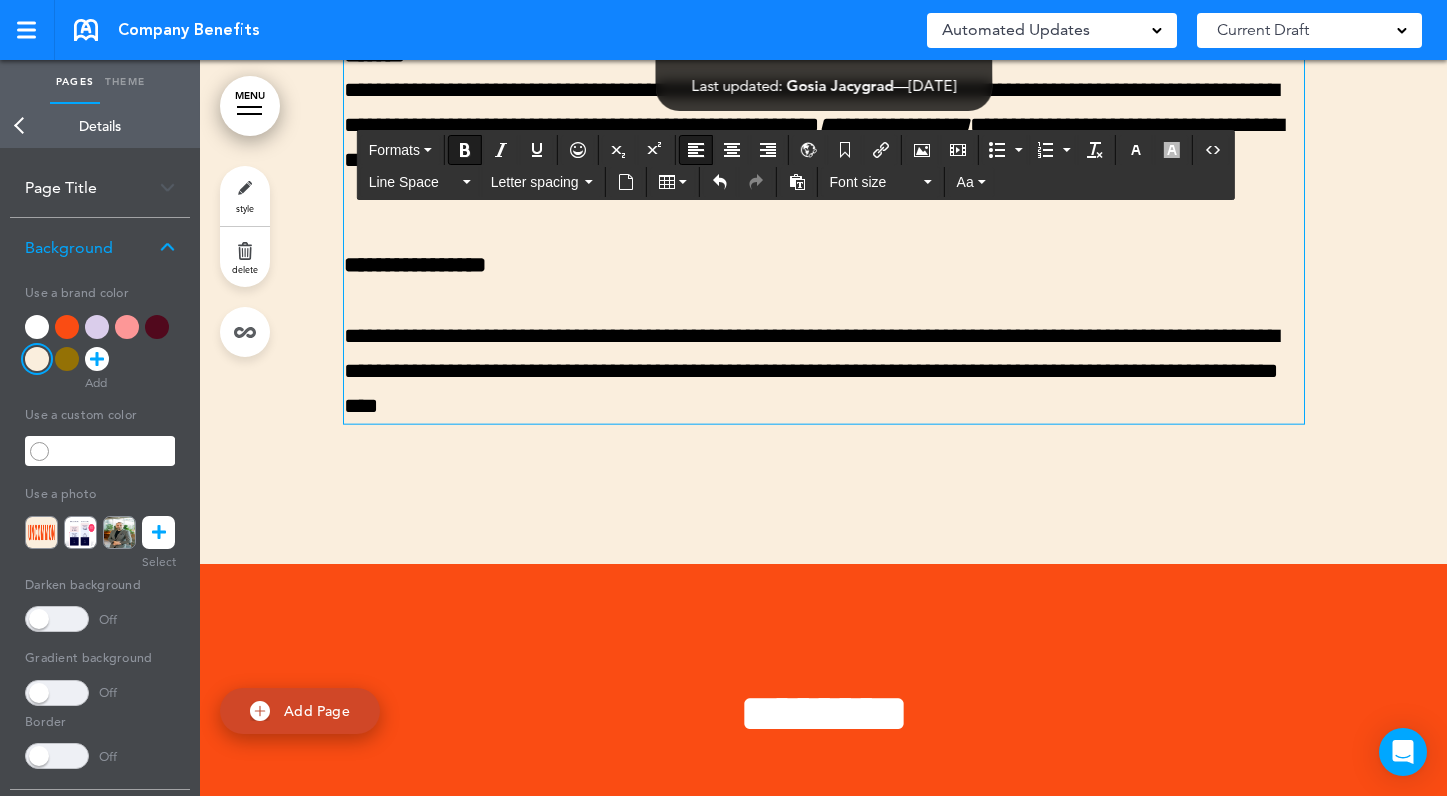 click on "*******" at bounding box center (374, 54) 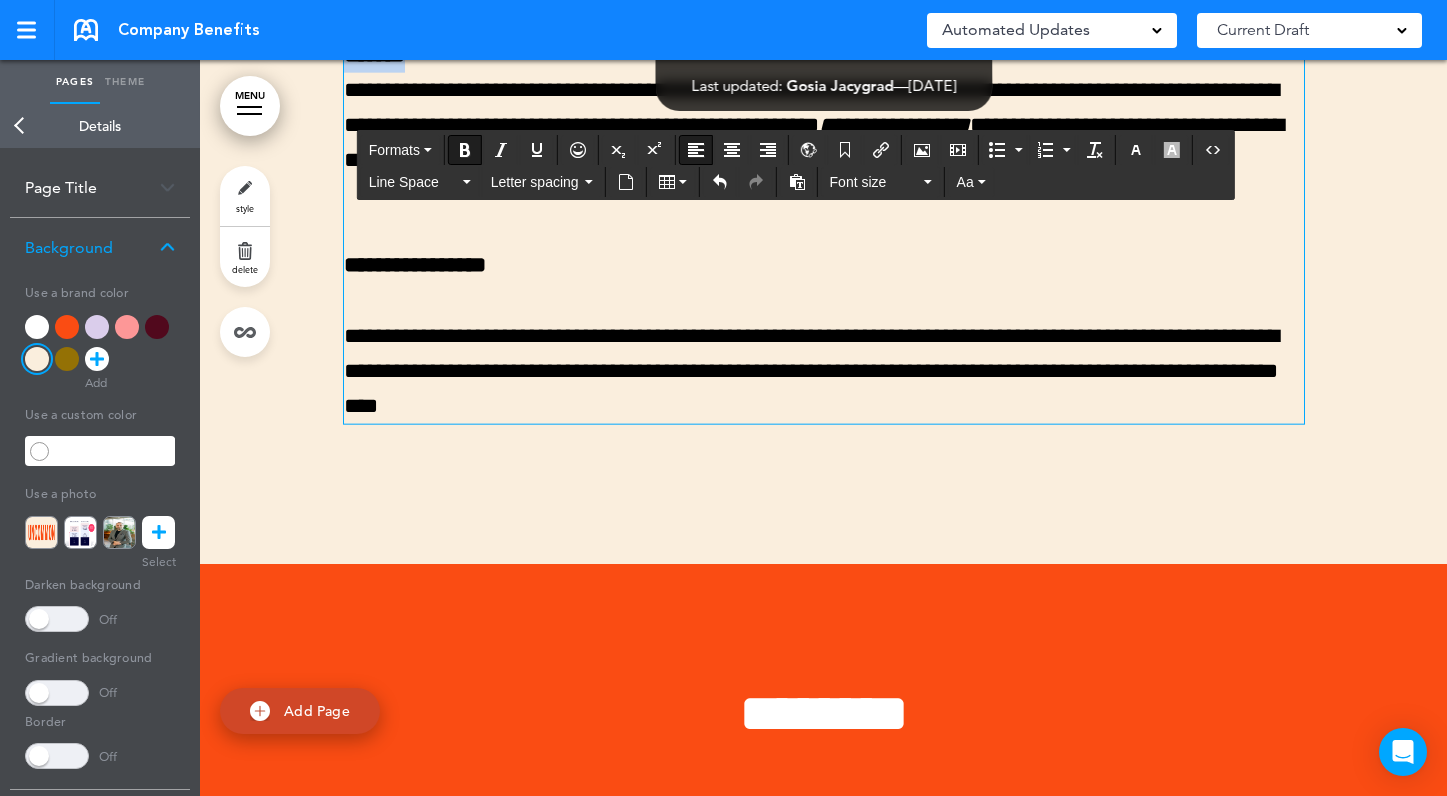 click on "*******" at bounding box center [374, 54] 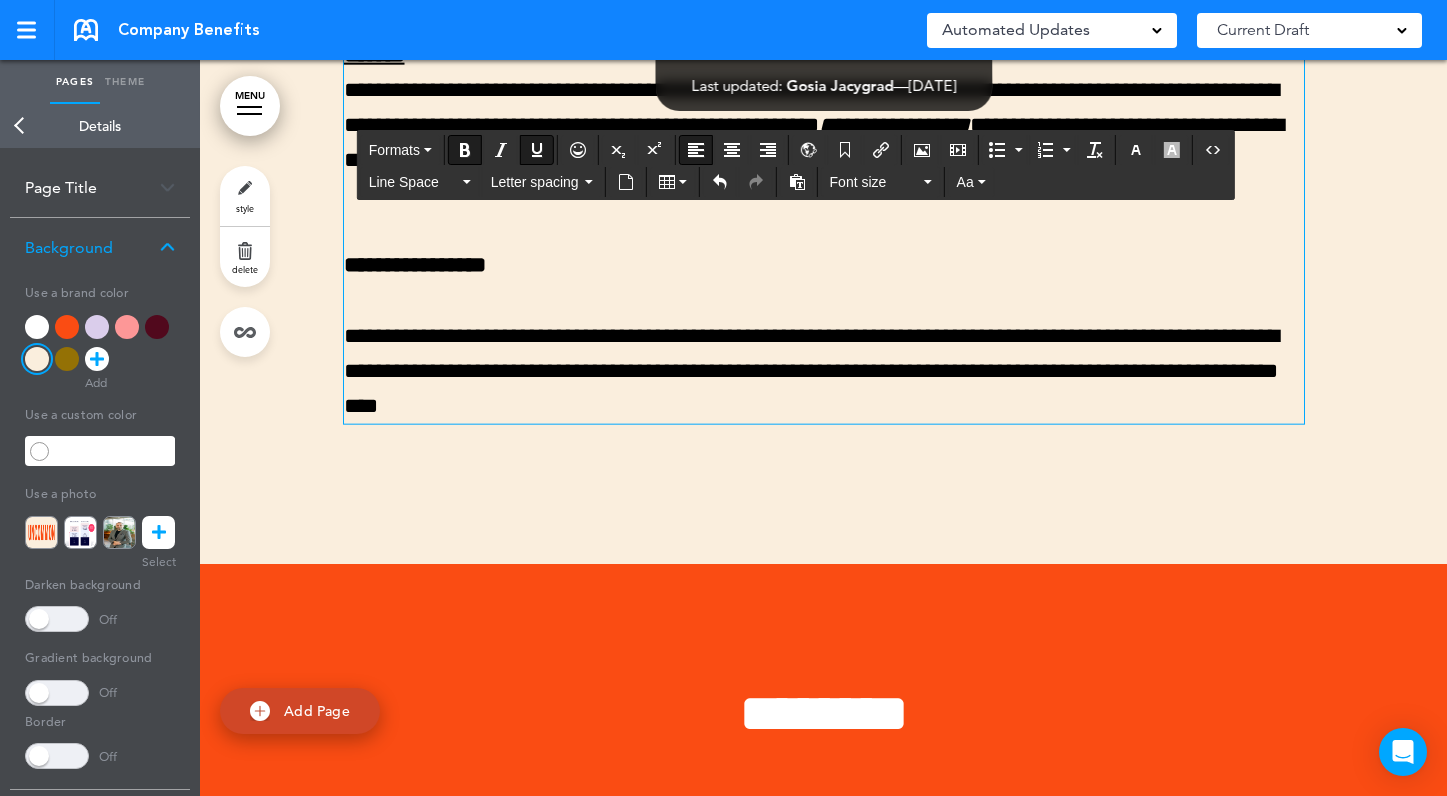 click on "**********" at bounding box center (824, 371) 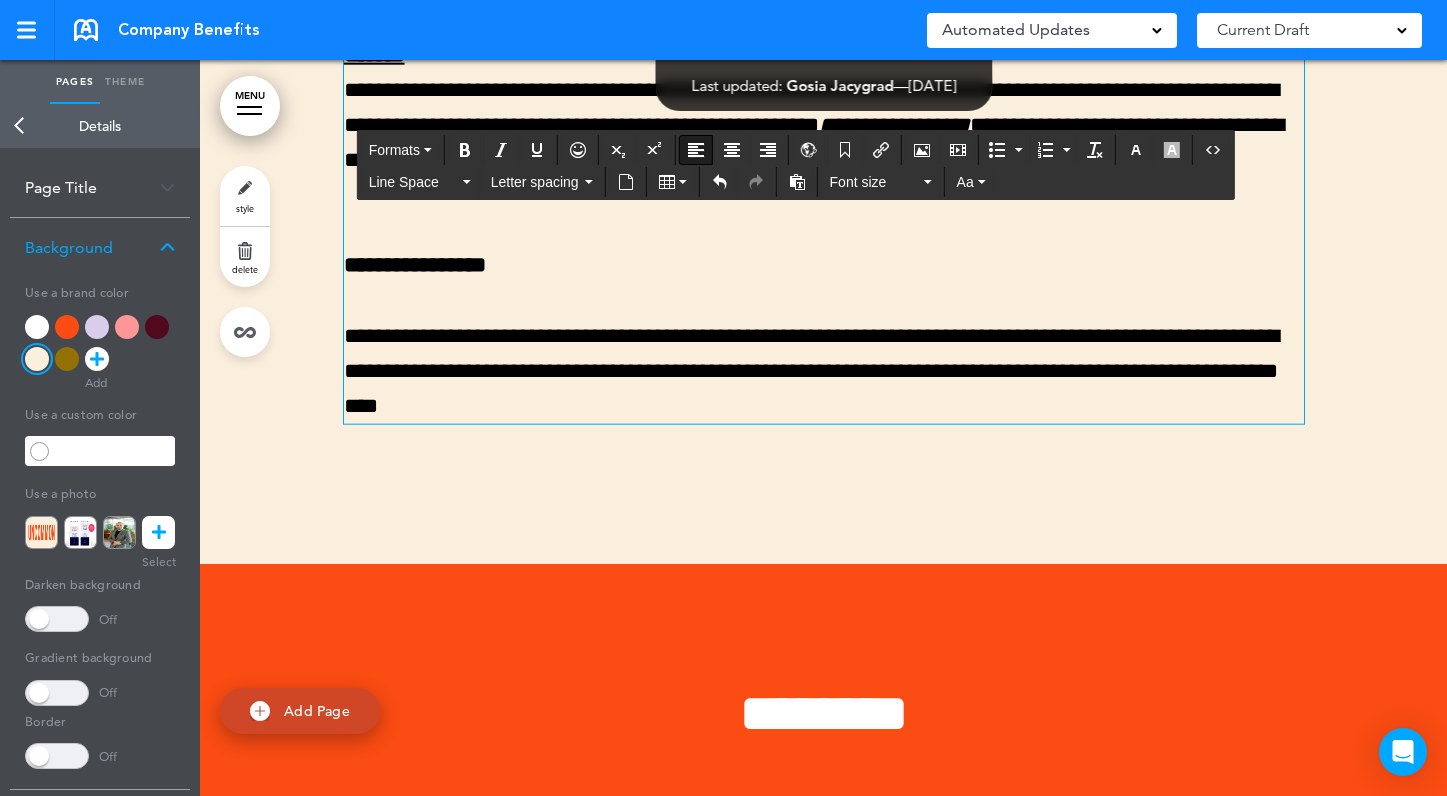 type 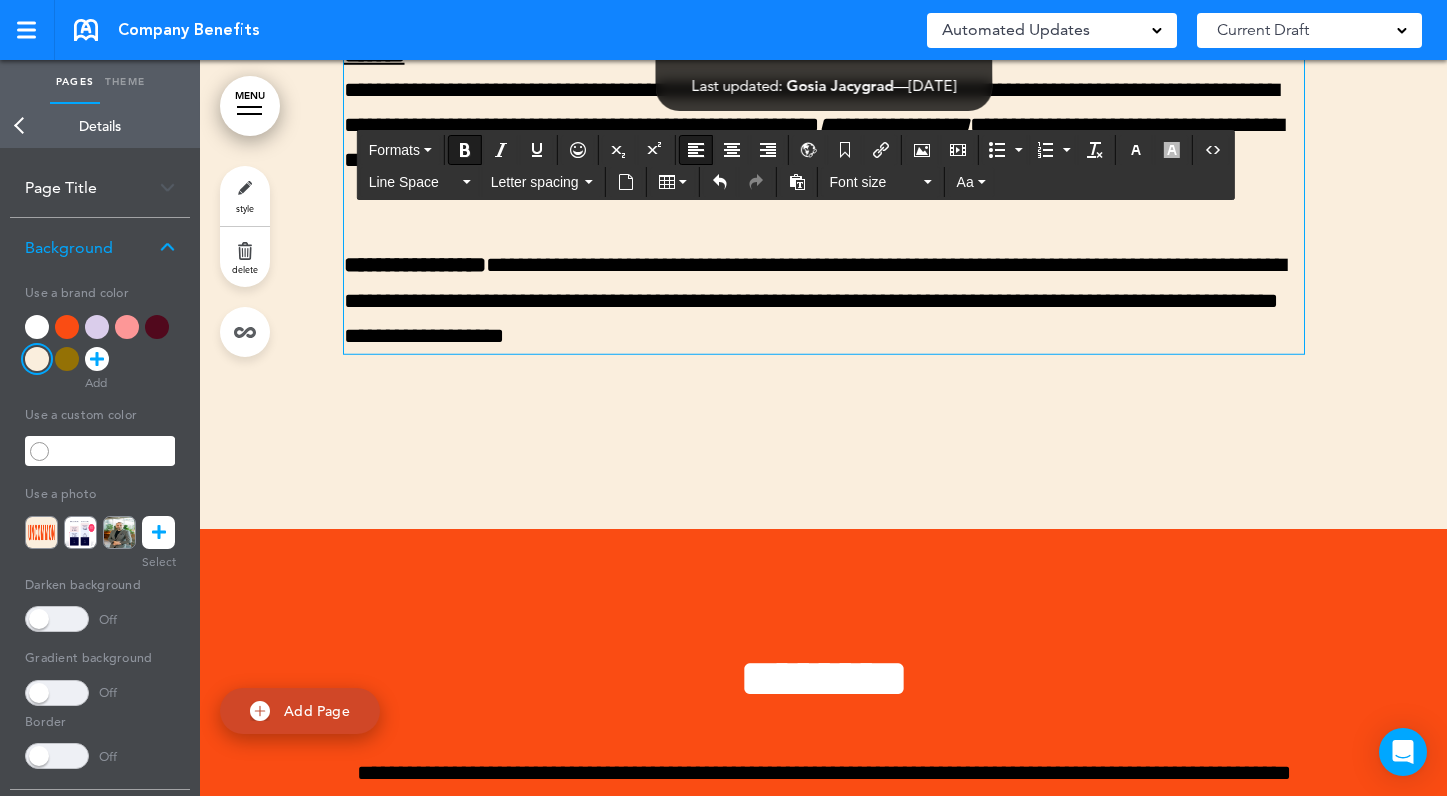 scroll, scrollTop: 15004, scrollLeft: 0, axis: vertical 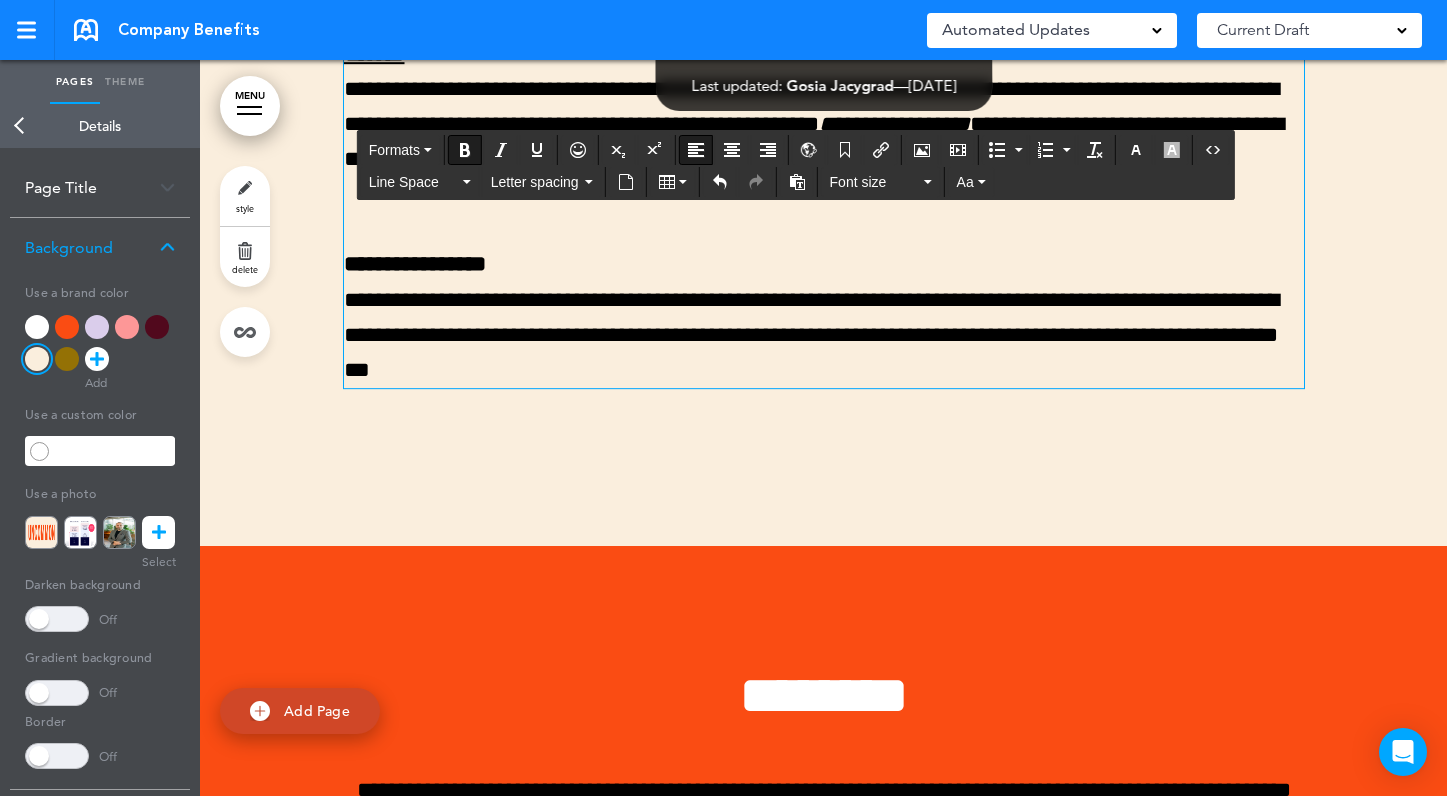 click on "**********" at bounding box center (824, 318) 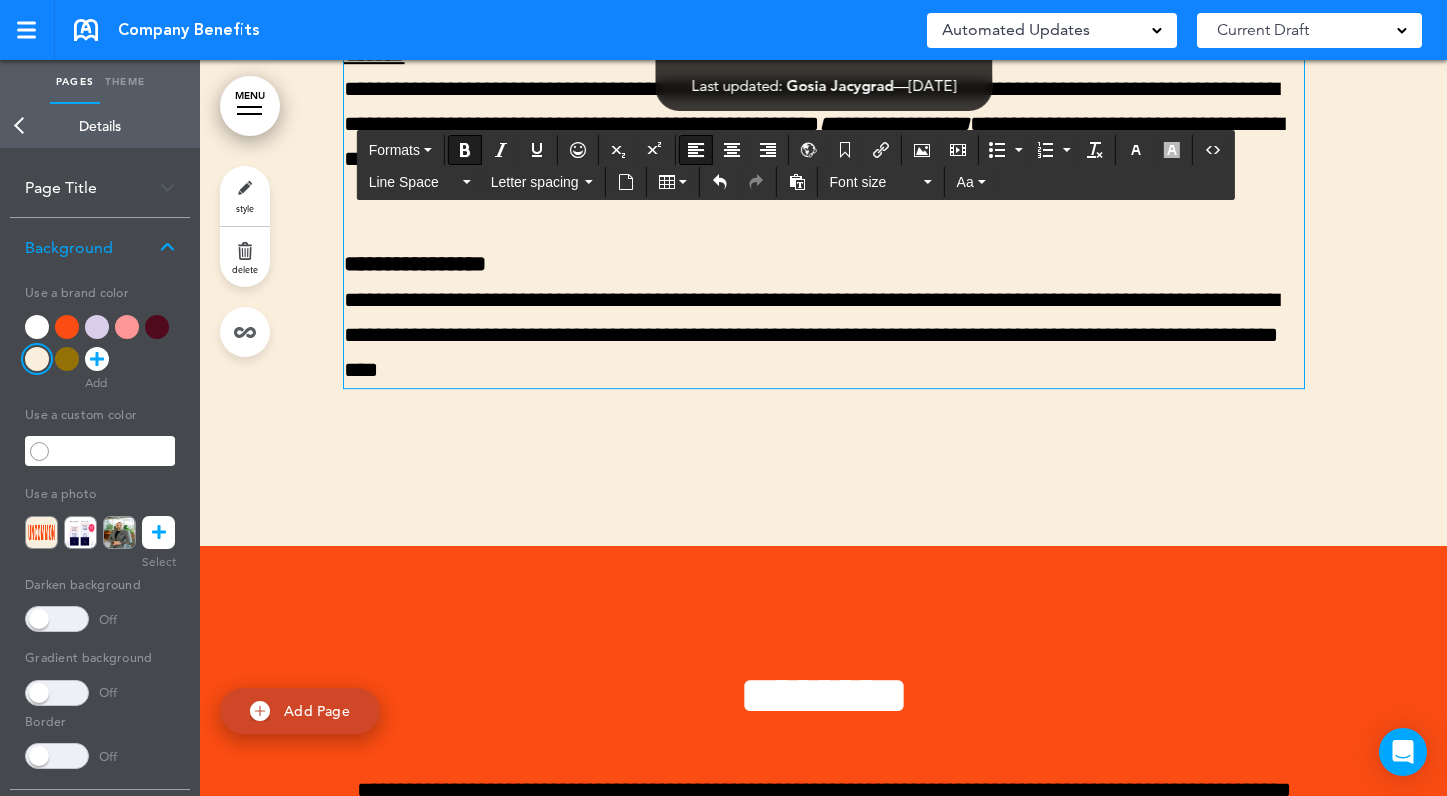 click on "**********" at bounding box center (415, 265) 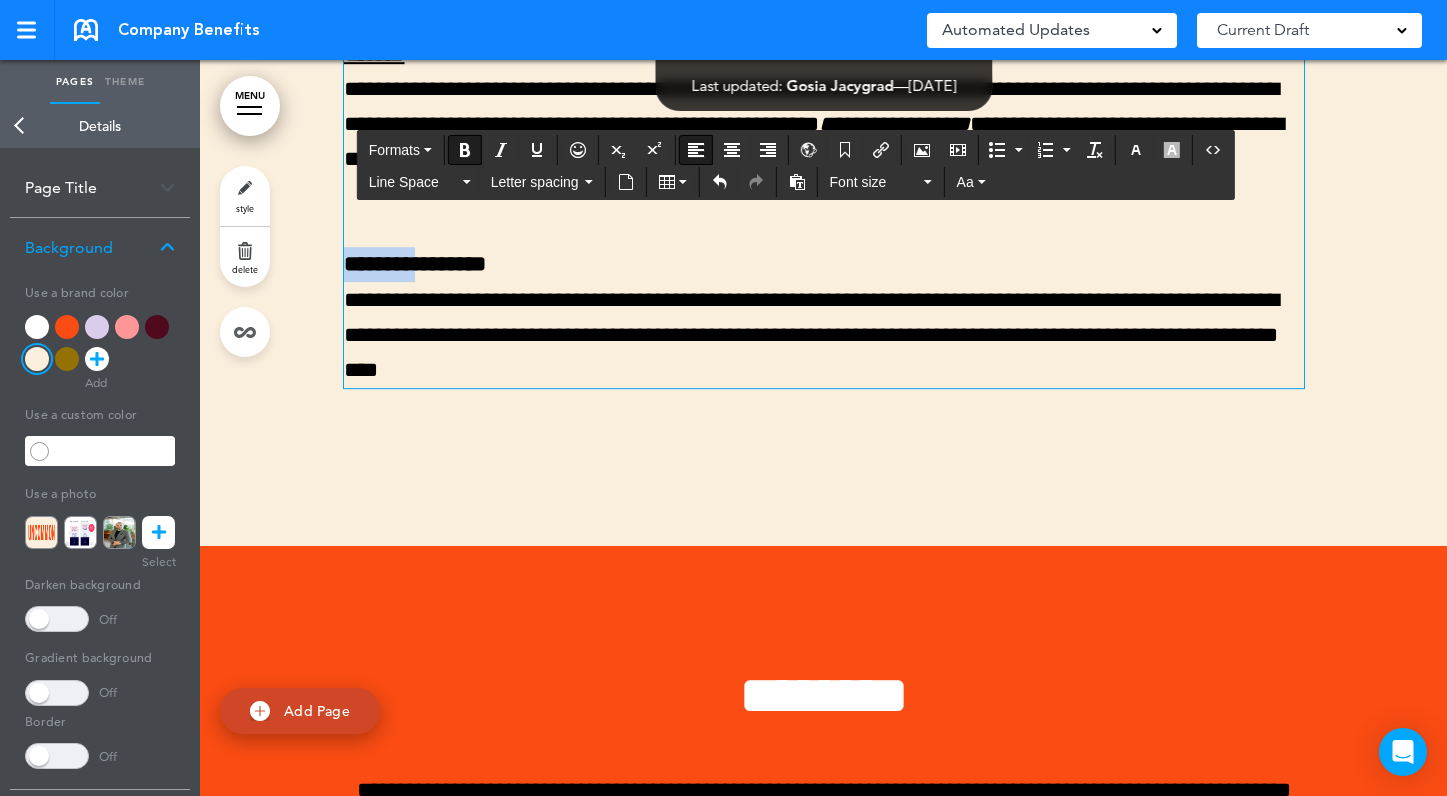 click on "**********" at bounding box center [415, 265] 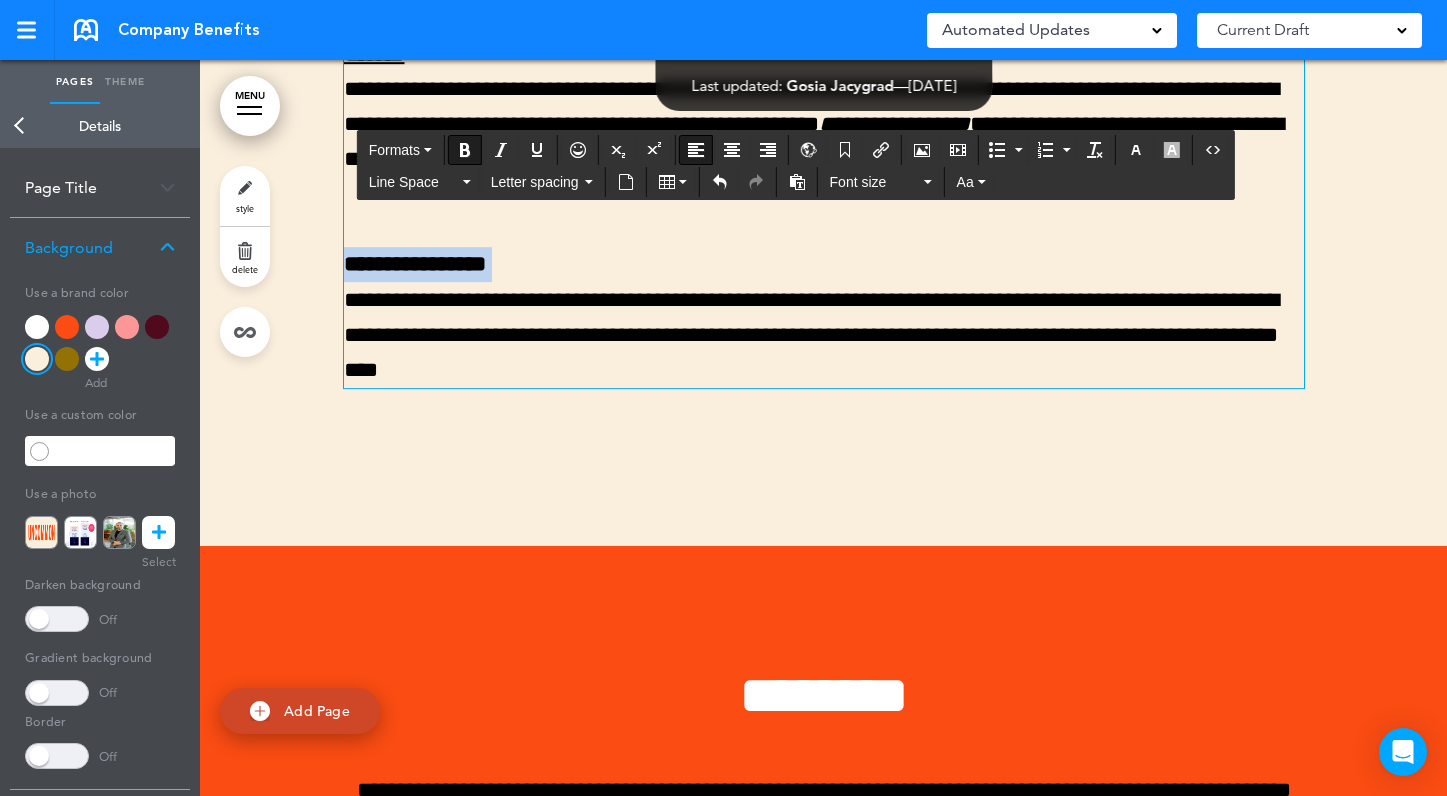 click on "**********" at bounding box center [415, 265] 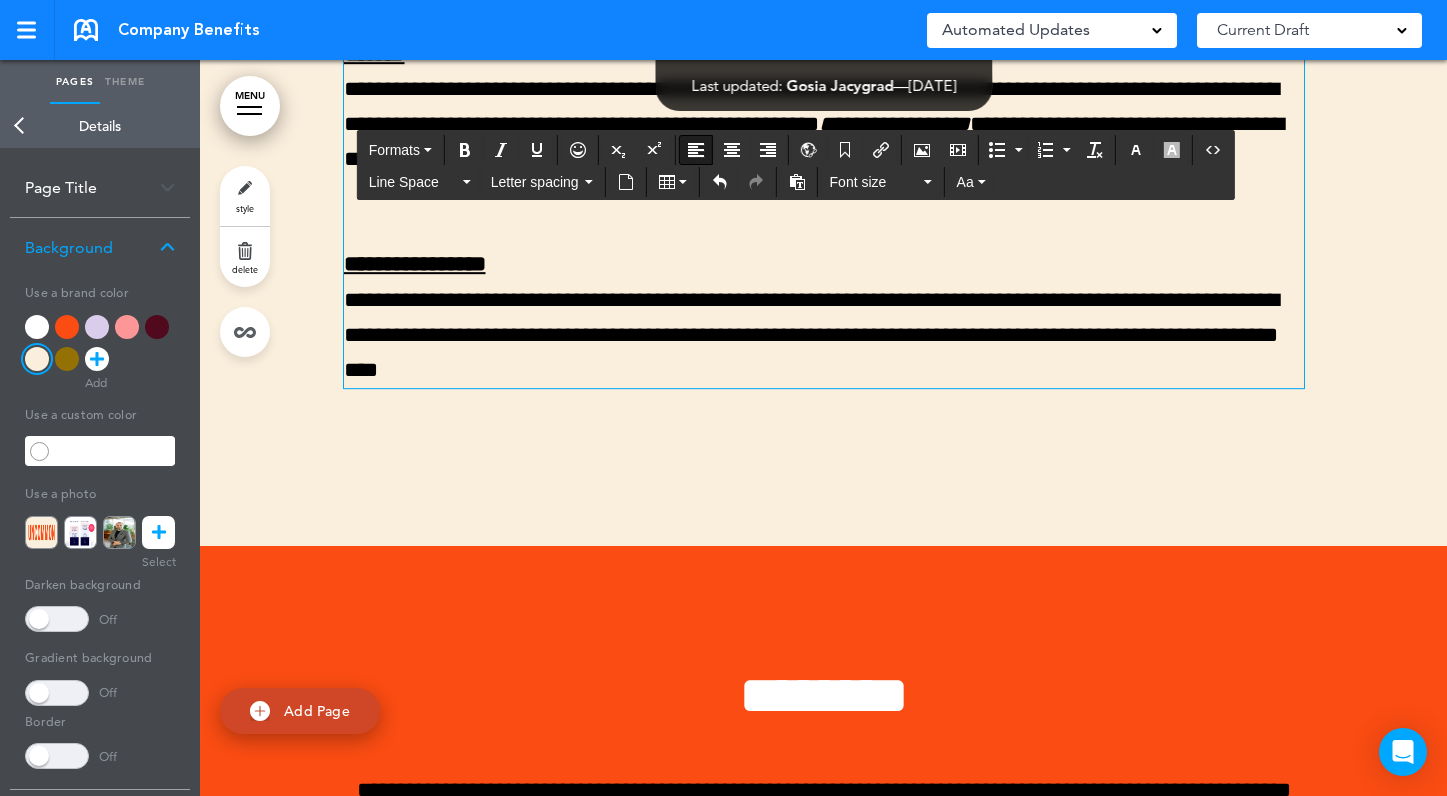 click on "**********" at bounding box center [824, 318] 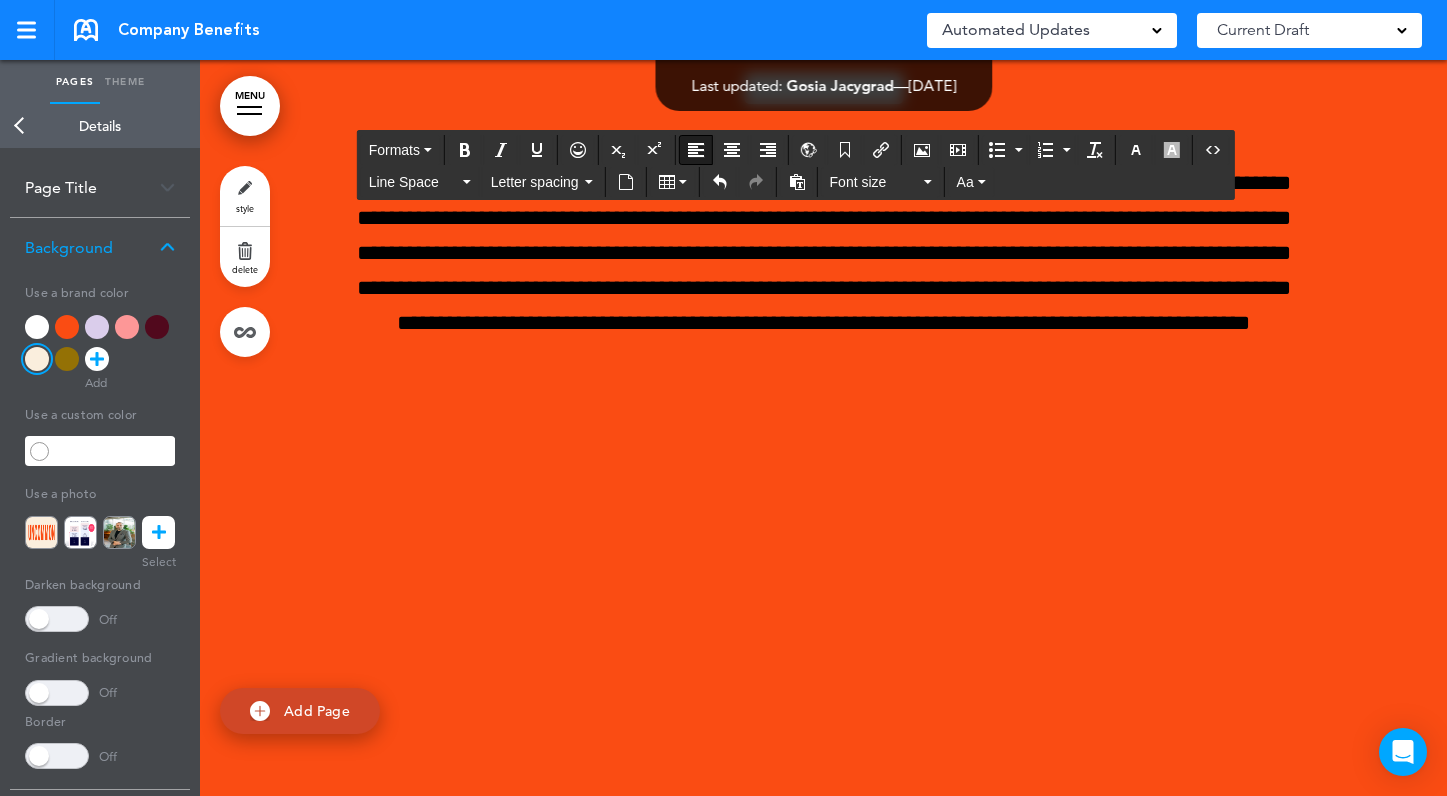 scroll, scrollTop: 15641, scrollLeft: 0, axis: vertical 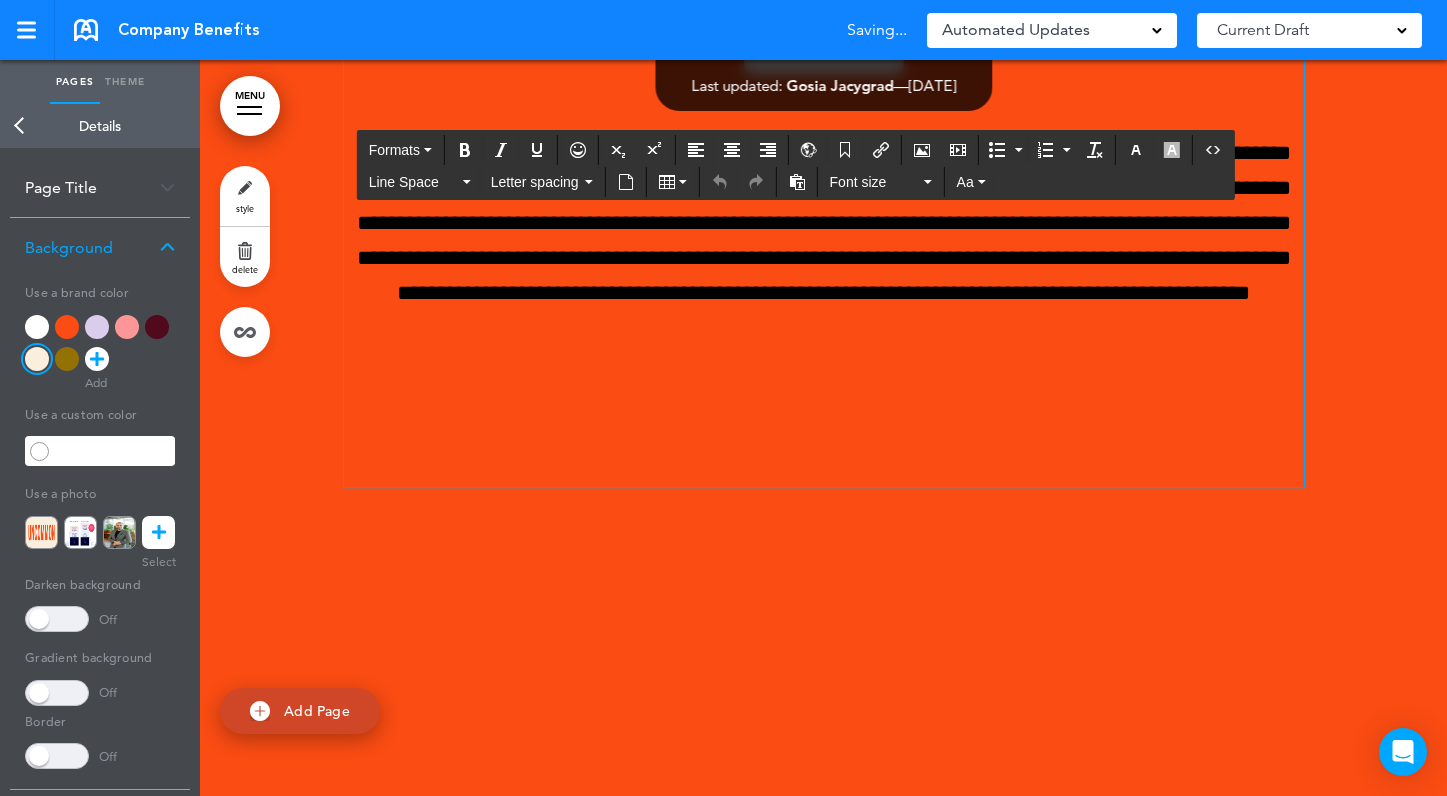 click on "**********" at bounding box center (824, 259) 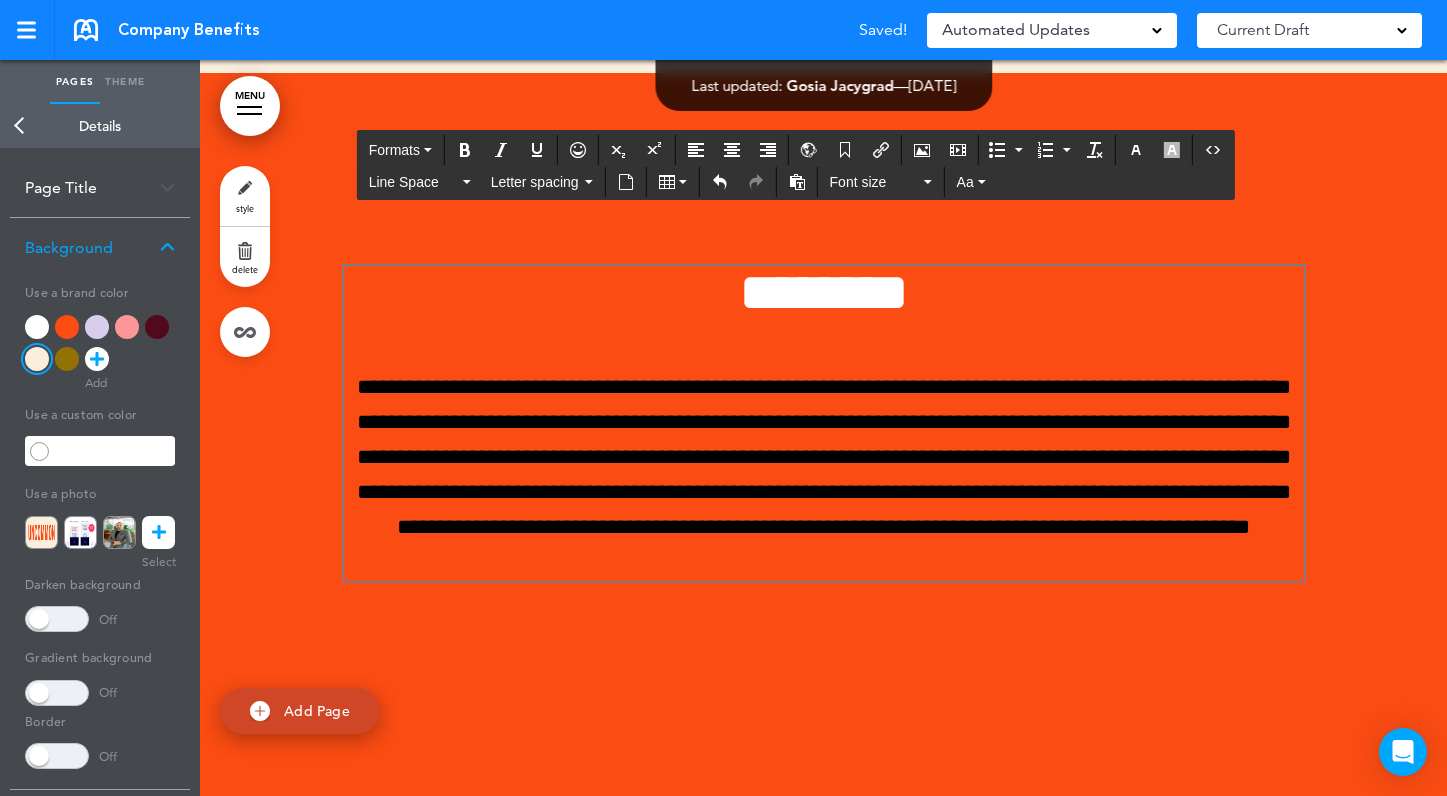 scroll, scrollTop: 15598, scrollLeft: 0, axis: vertical 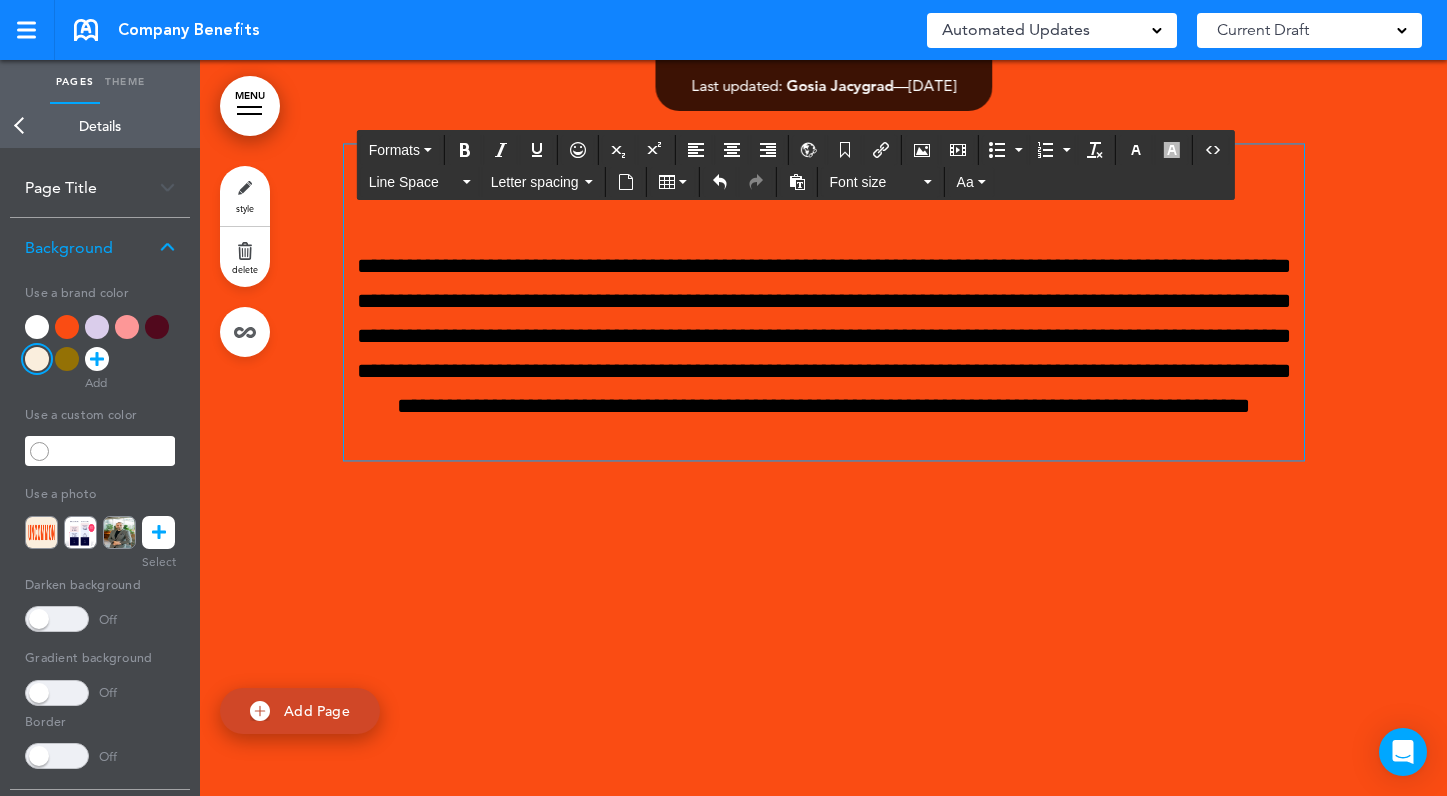 click on "********" at bounding box center (824, 171) 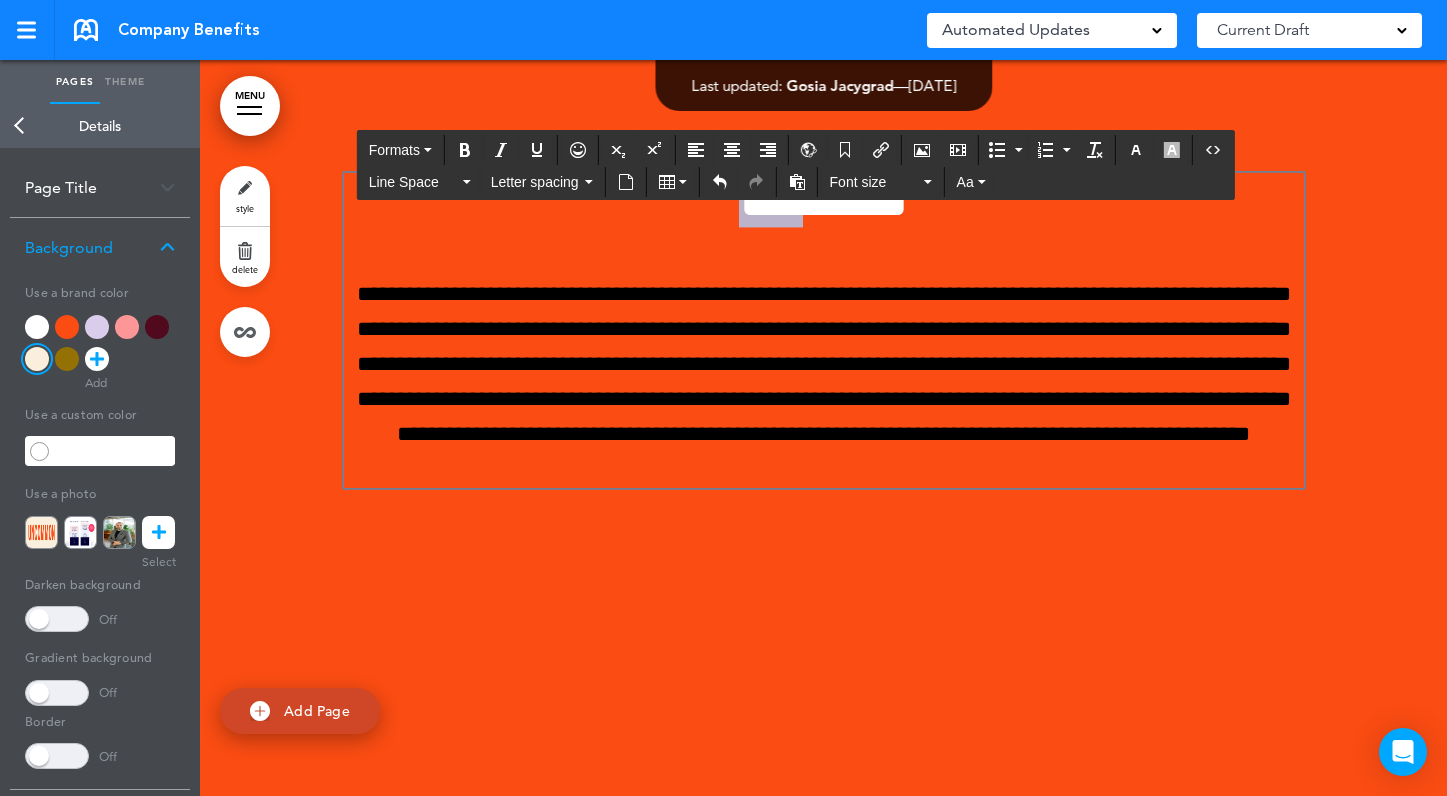scroll, scrollTop: 15673, scrollLeft: 0, axis: vertical 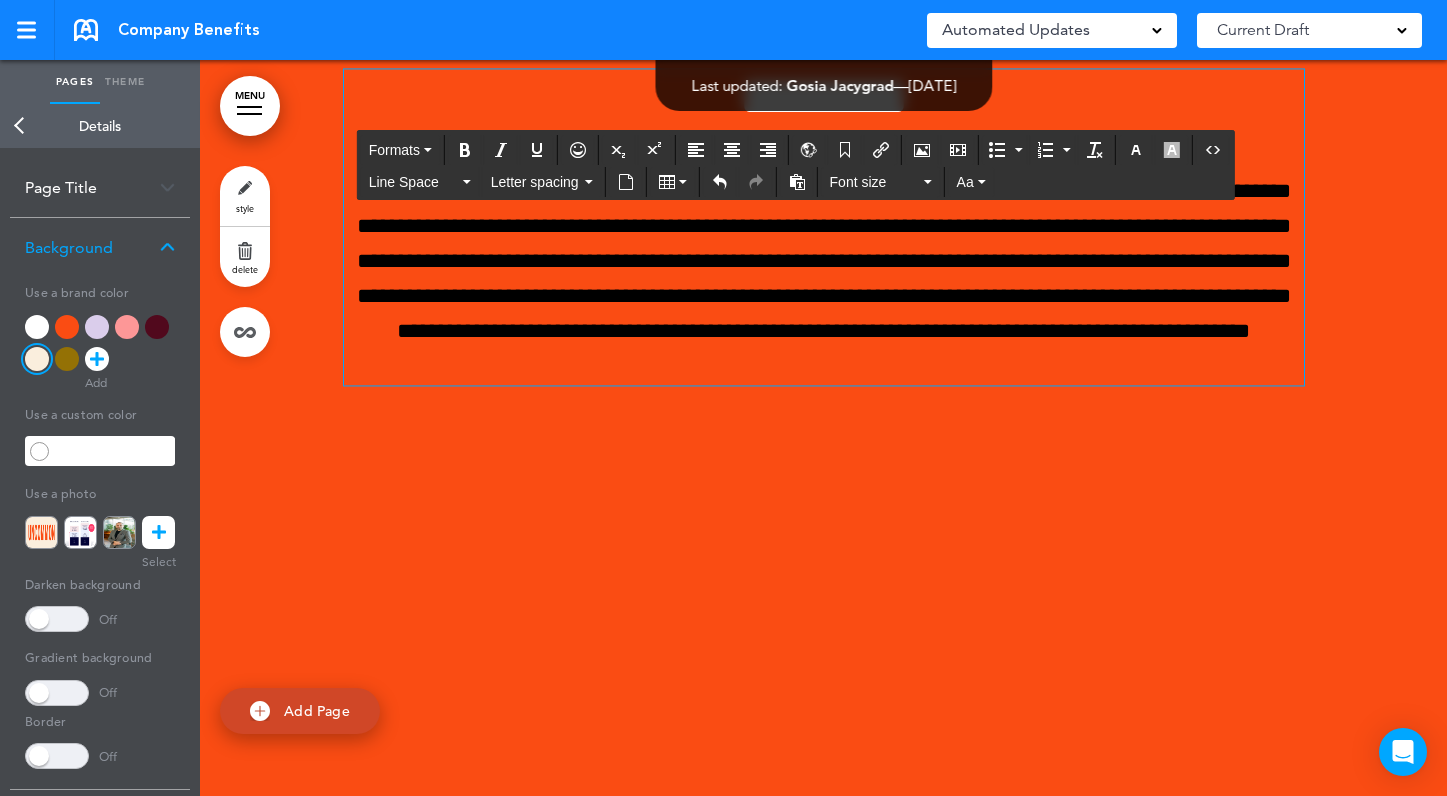 click on "********" at bounding box center [824, 96] 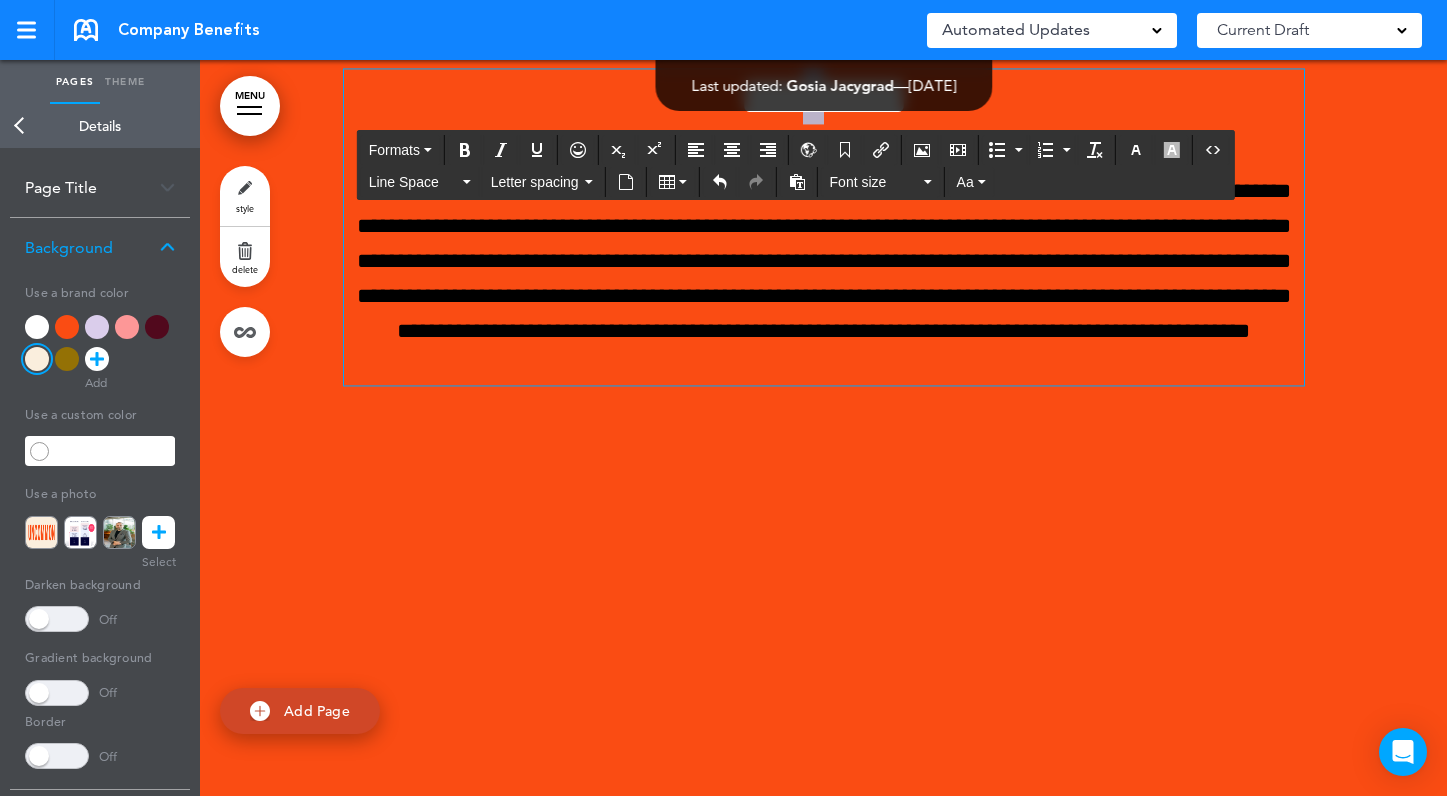 click on "********" at bounding box center (824, 96) 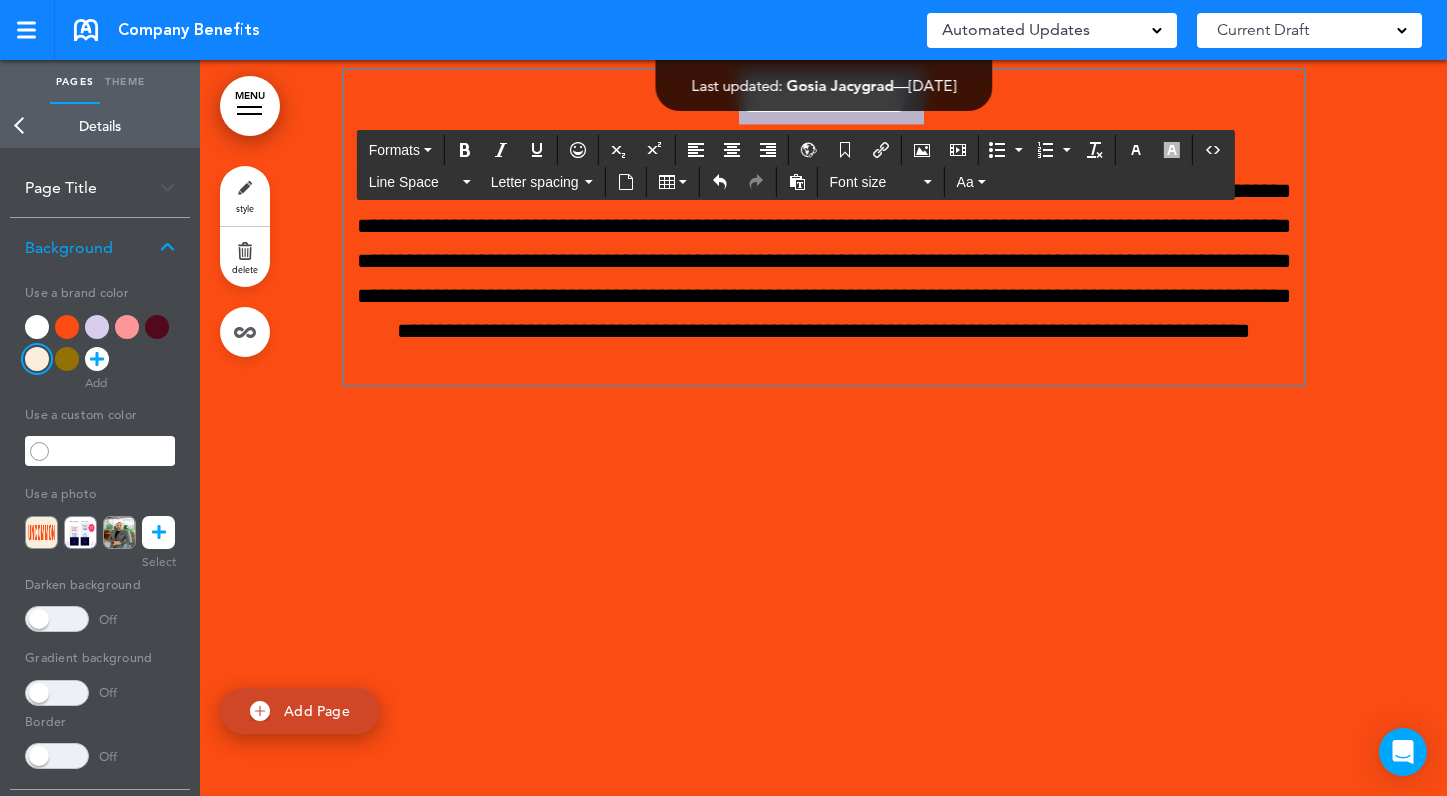 click on "********" at bounding box center (824, 96) 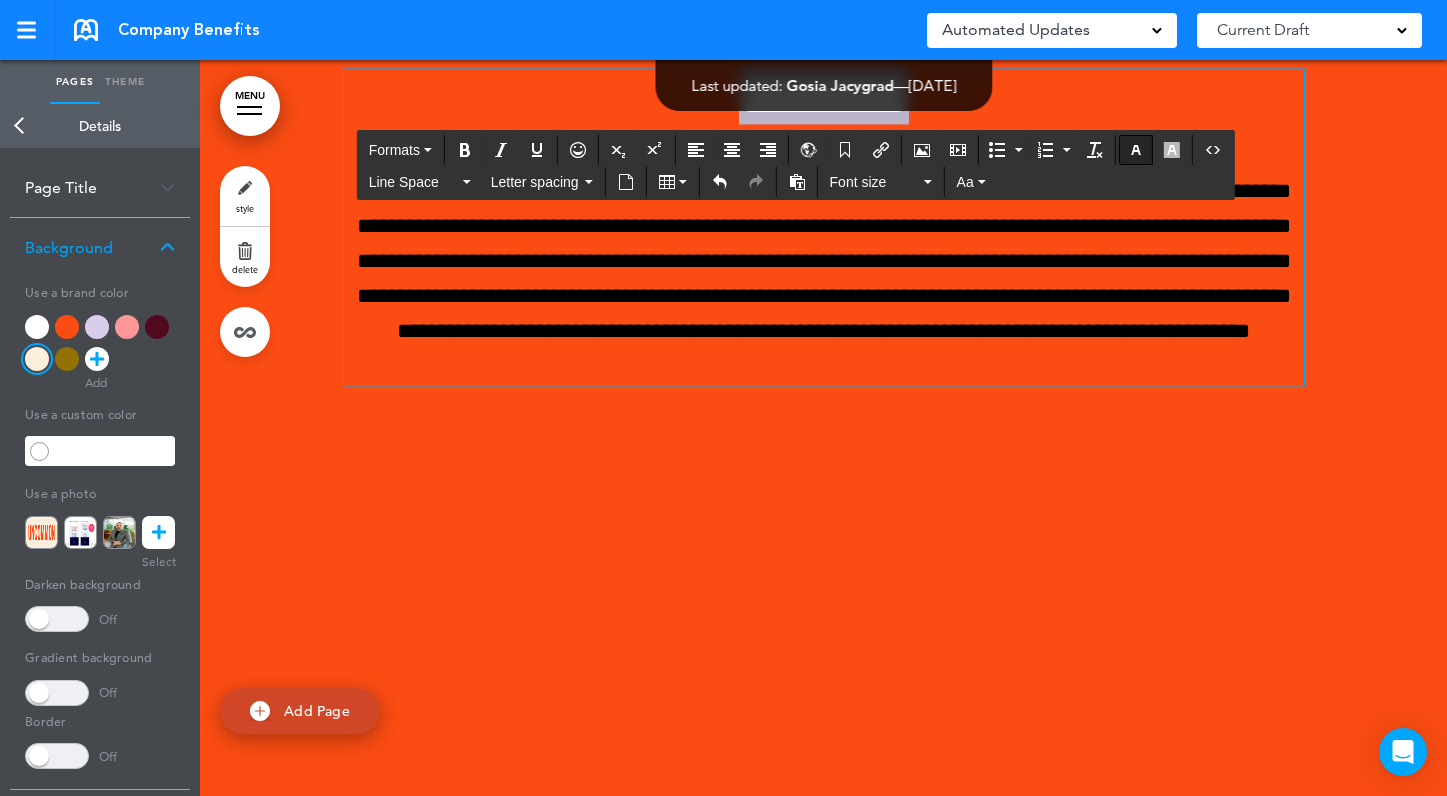 click at bounding box center (1136, 150) 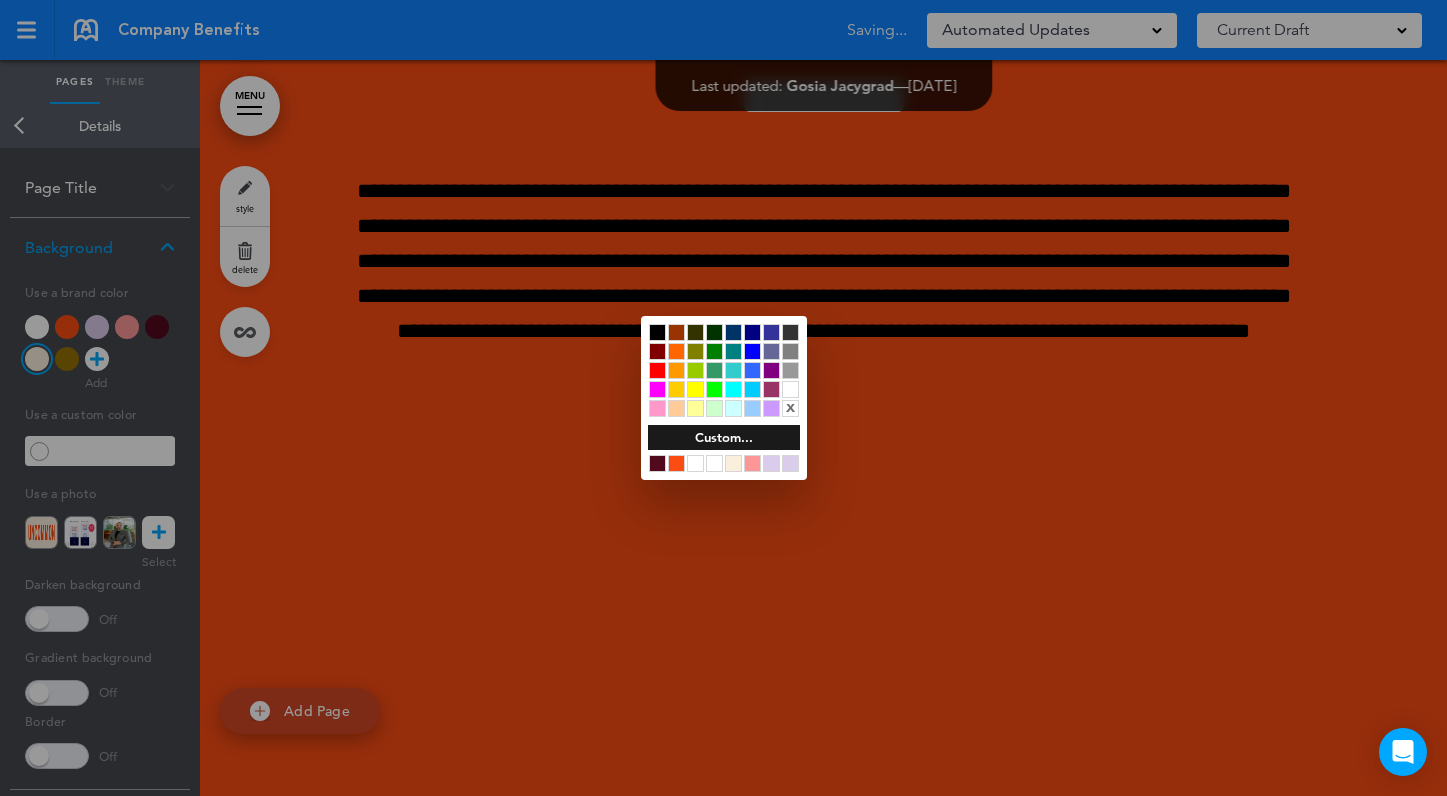click at bounding box center [657, 463] 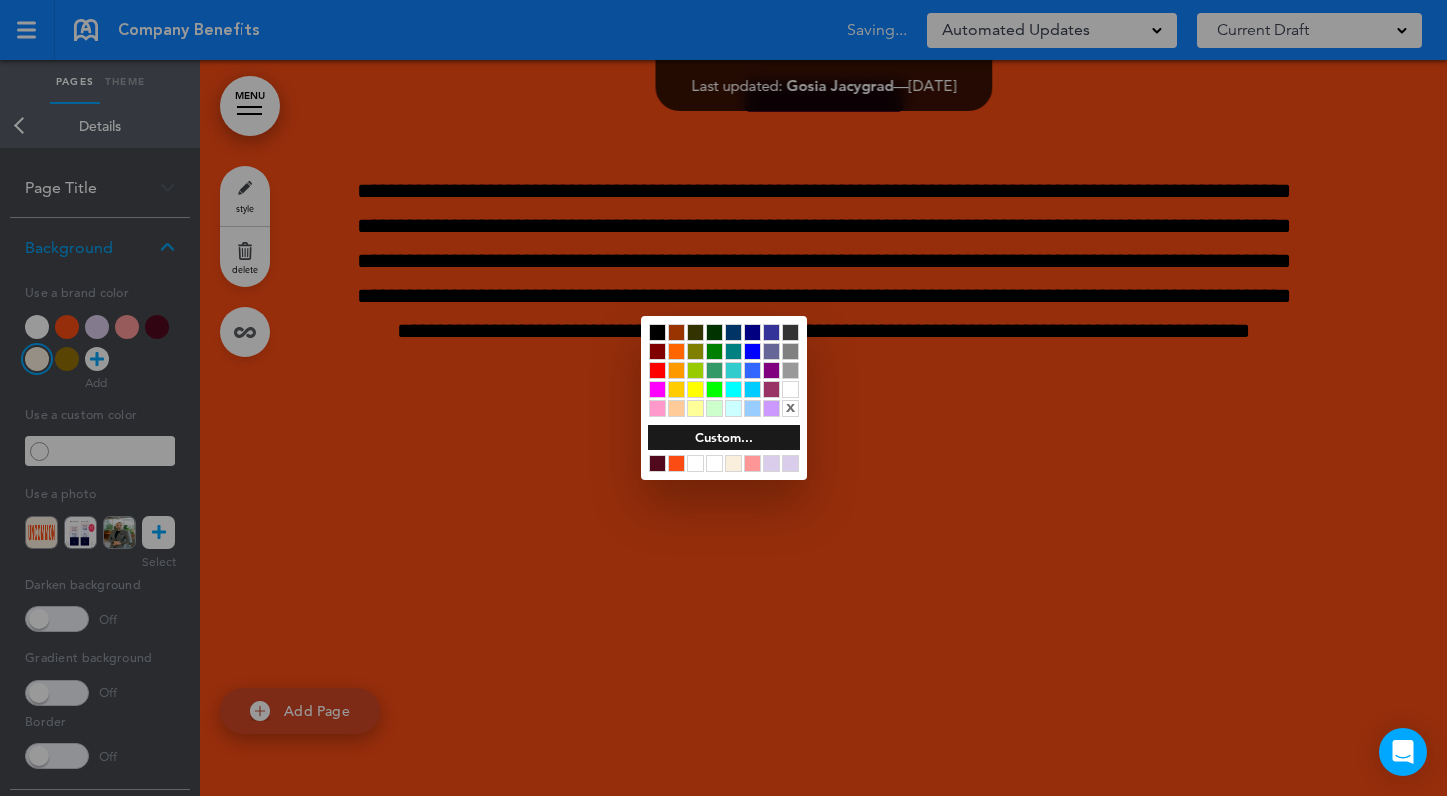 click at bounding box center [723, 398] 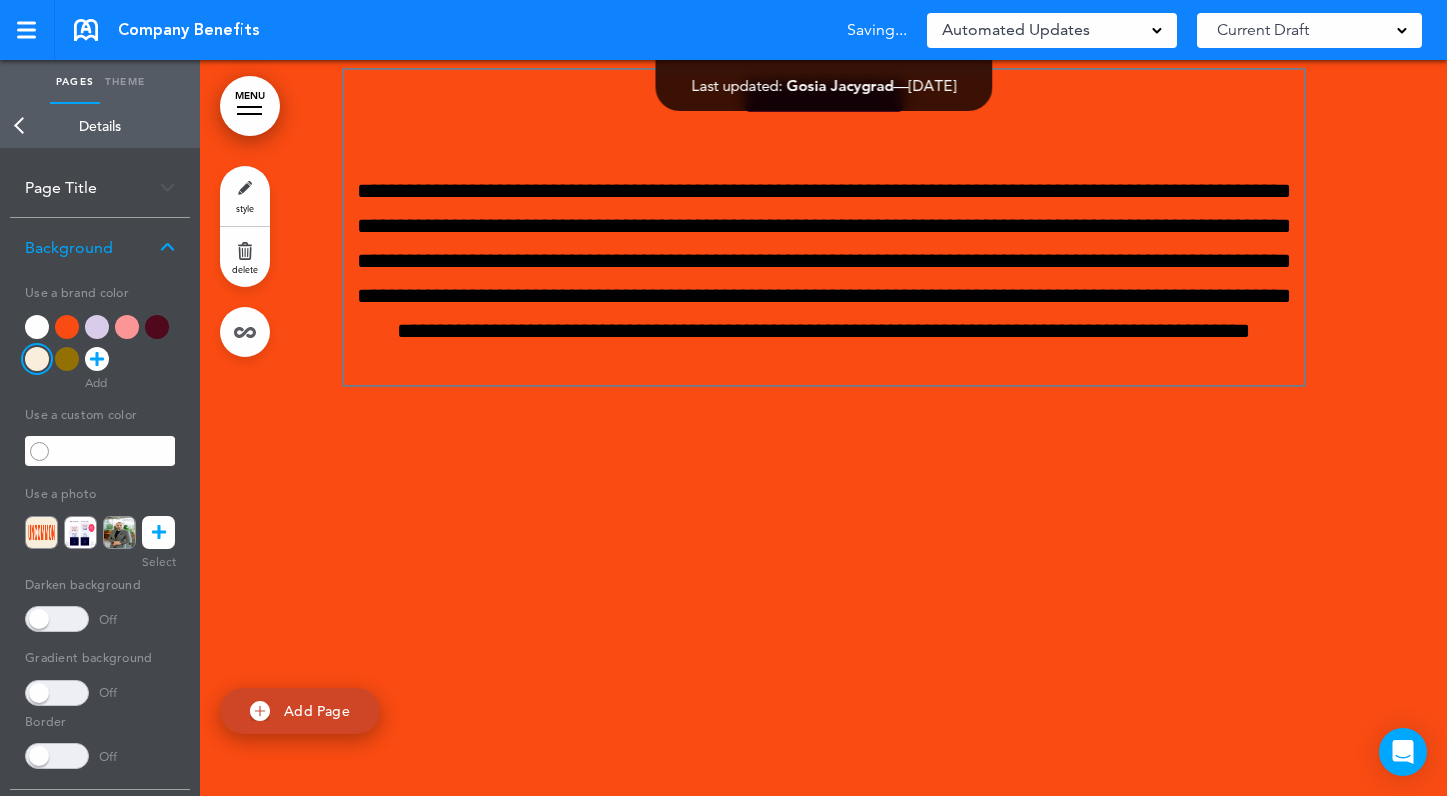 click on "**********" at bounding box center (824, 279) 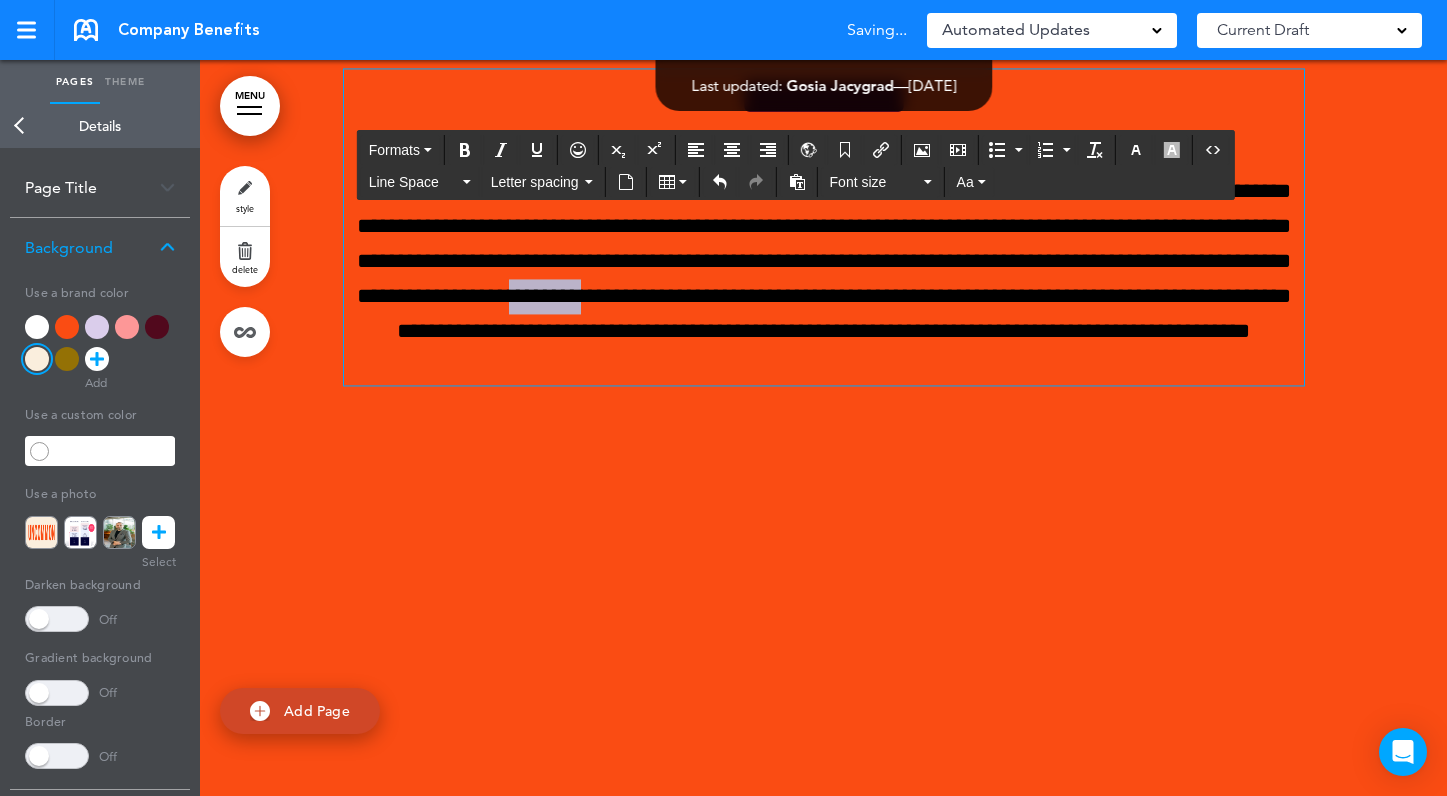 click on "**********" at bounding box center [824, 279] 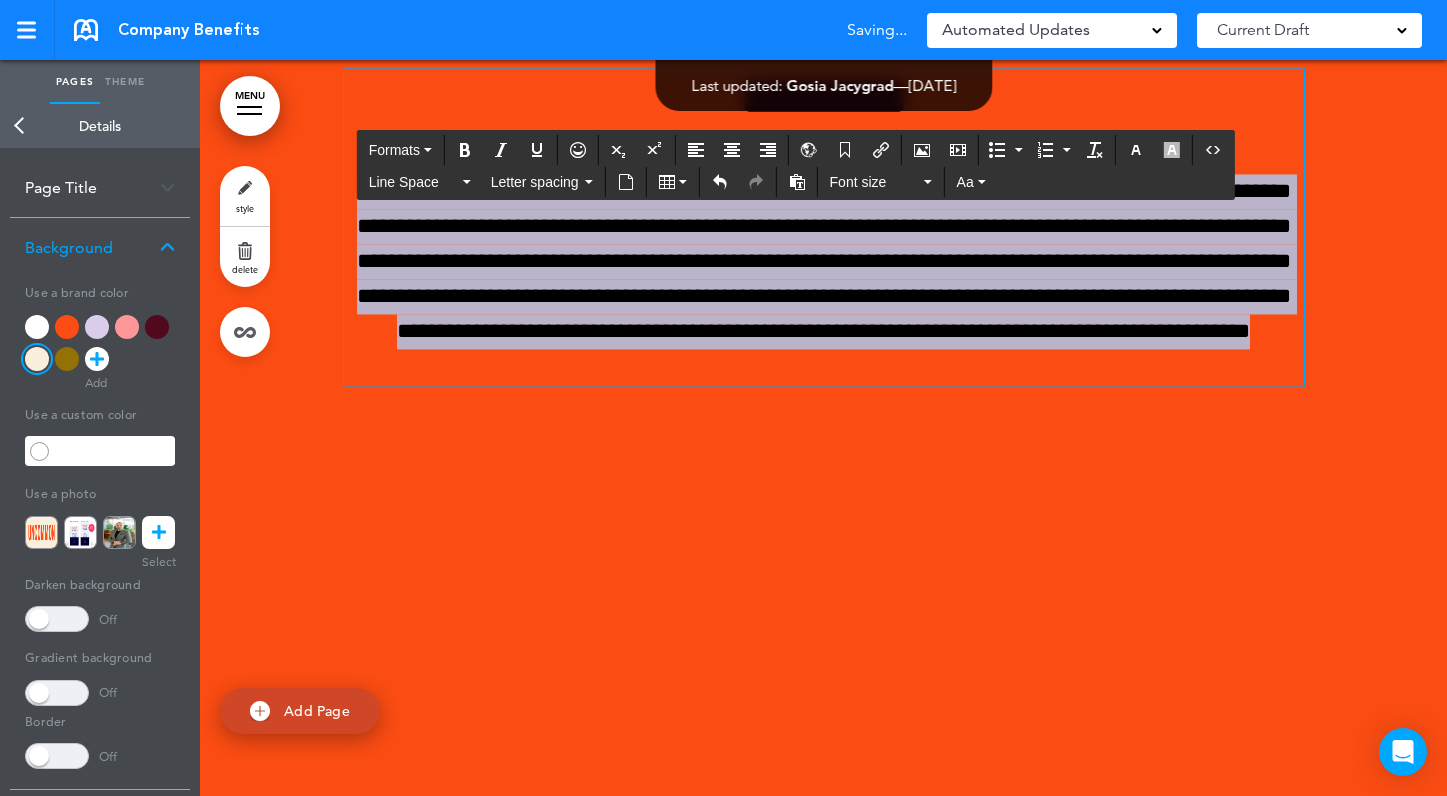 click on "**********" at bounding box center [824, 279] 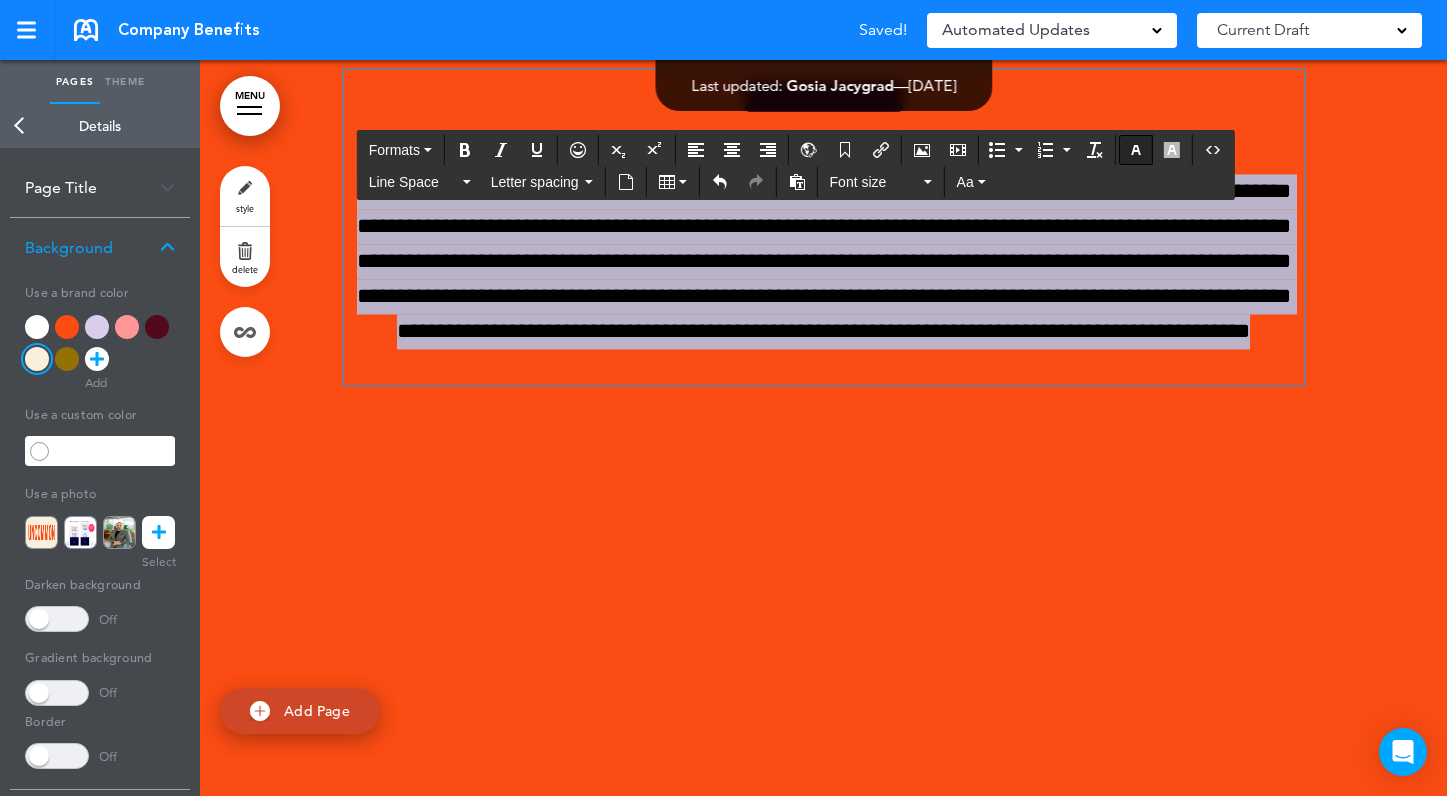 click at bounding box center [1136, 150] 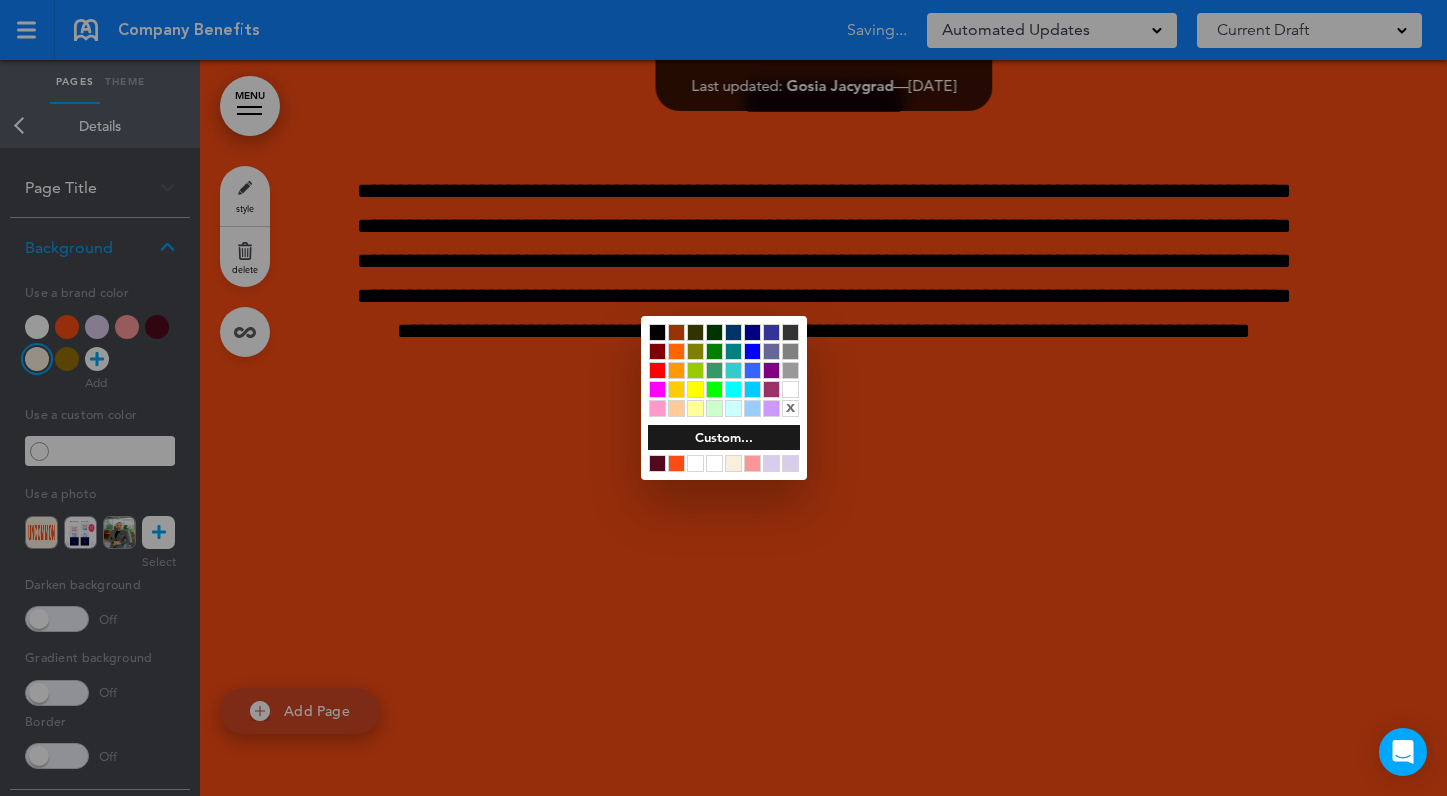 click at bounding box center [790, 389] 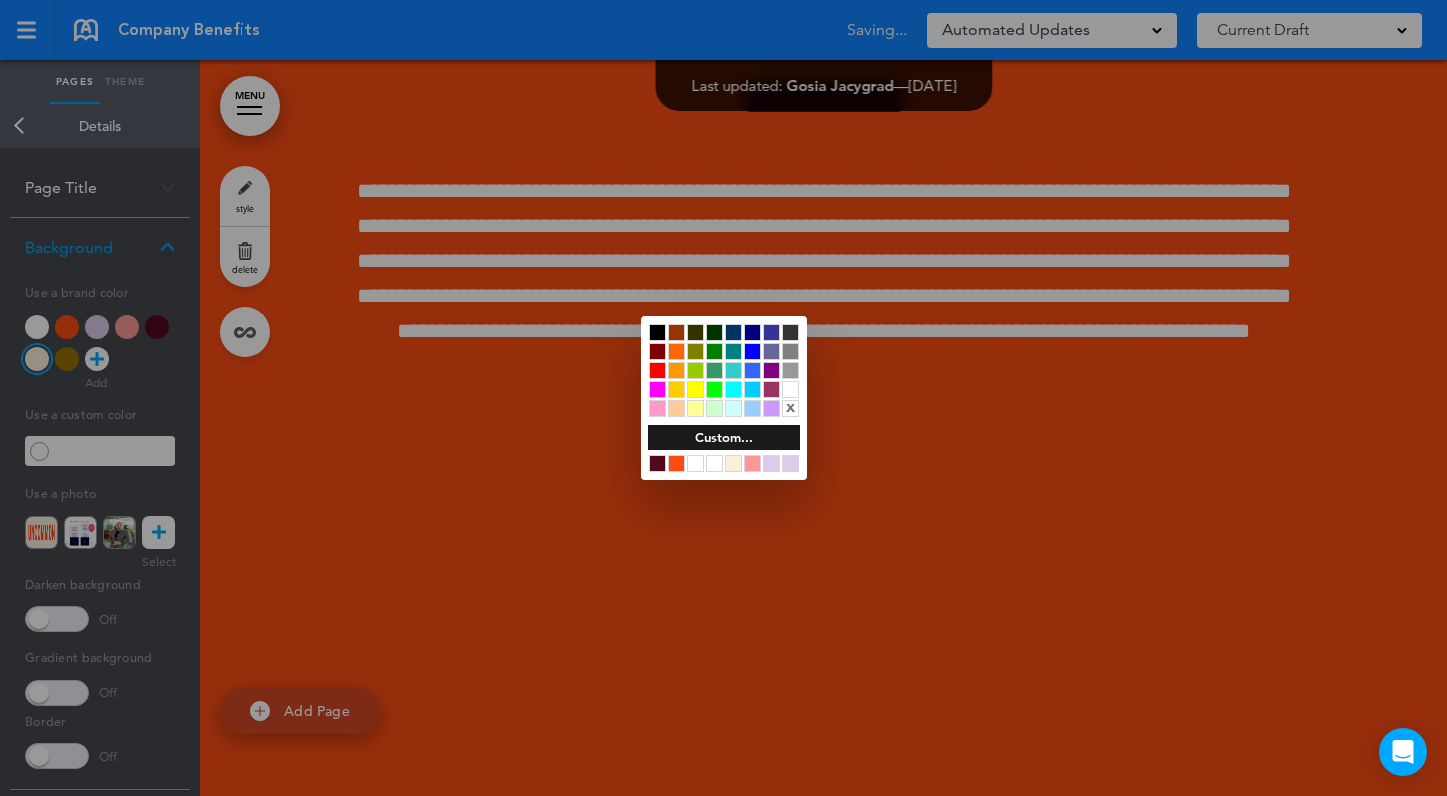 click at bounding box center (723, 398) 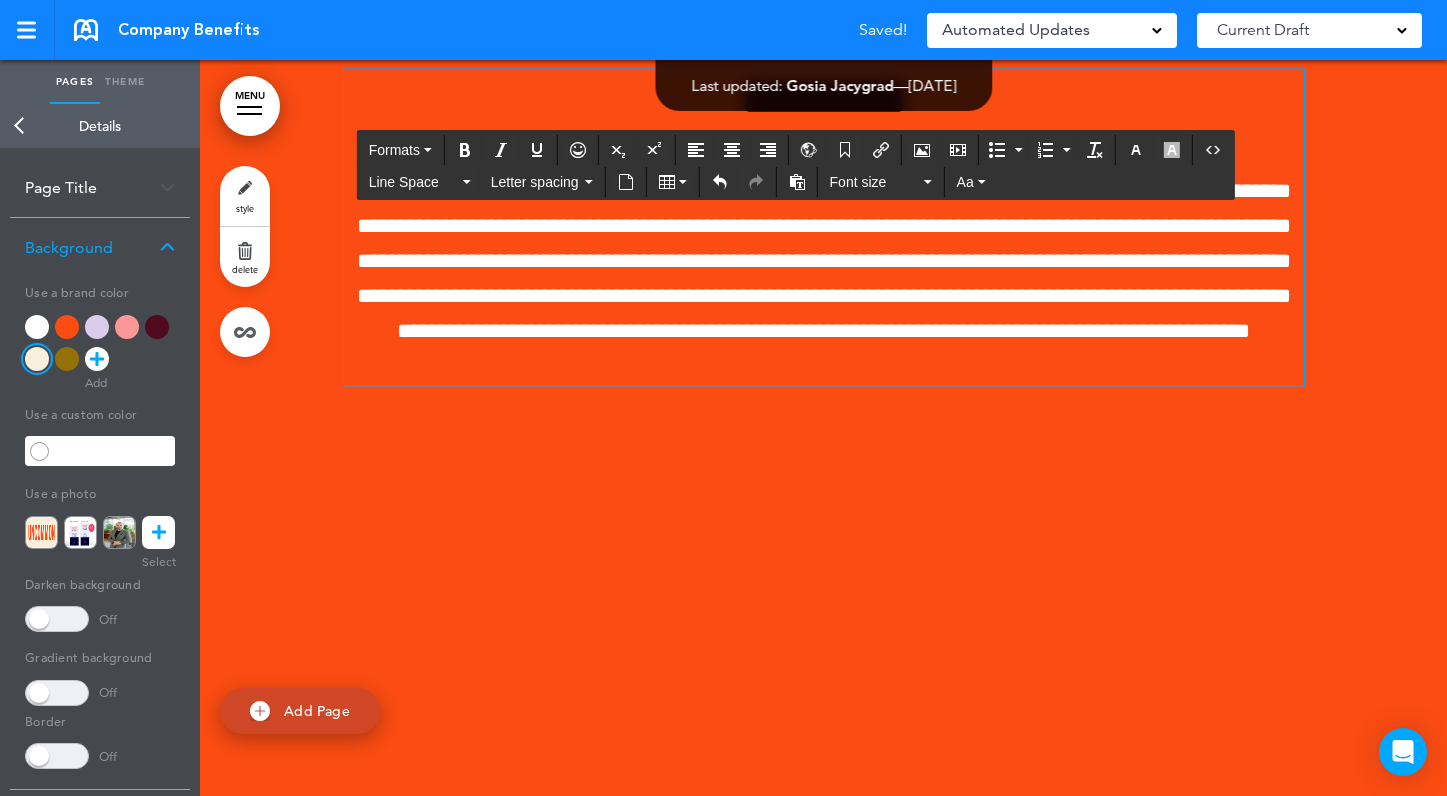 click on "**********" at bounding box center [824, 279] 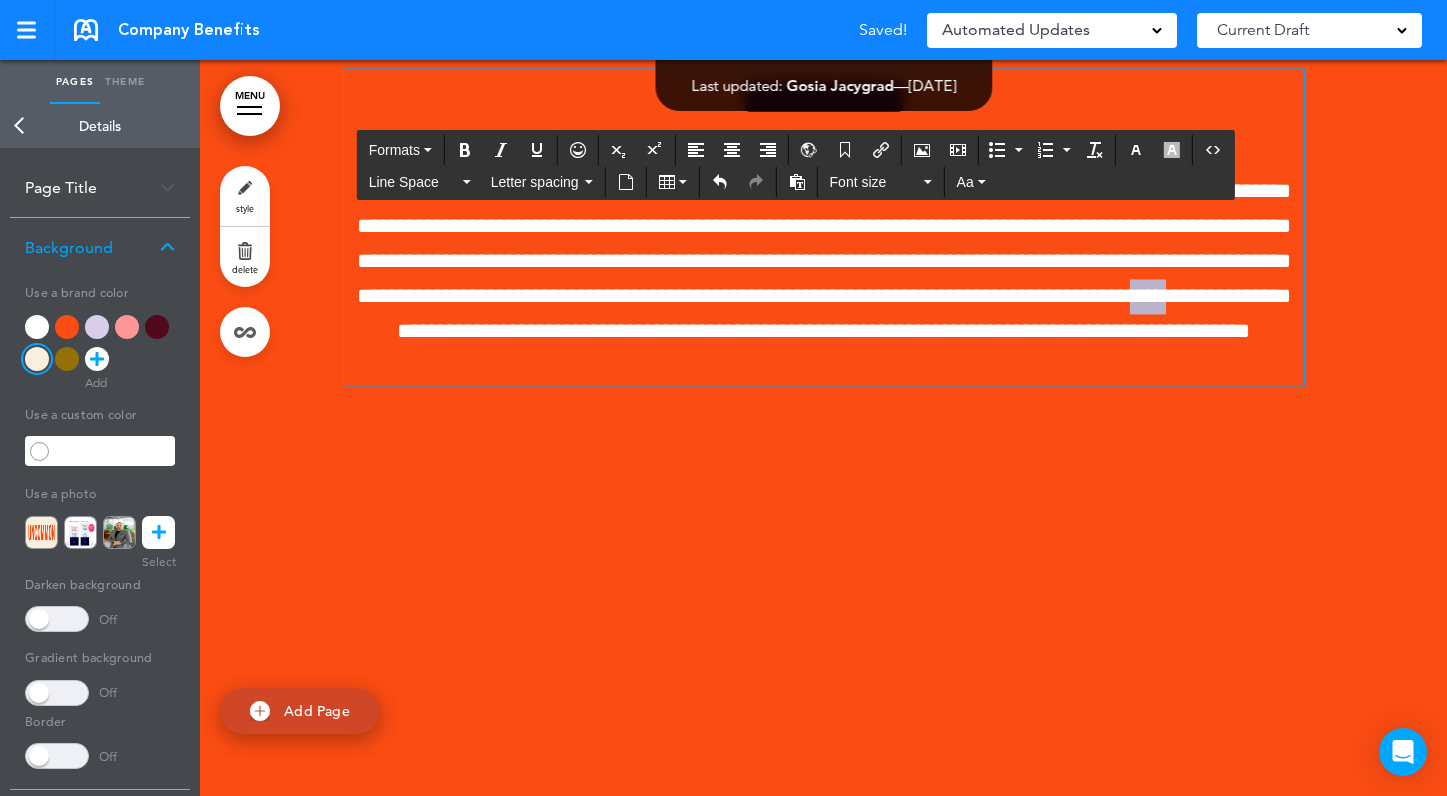 click on "**********" at bounding box center [824, 279] 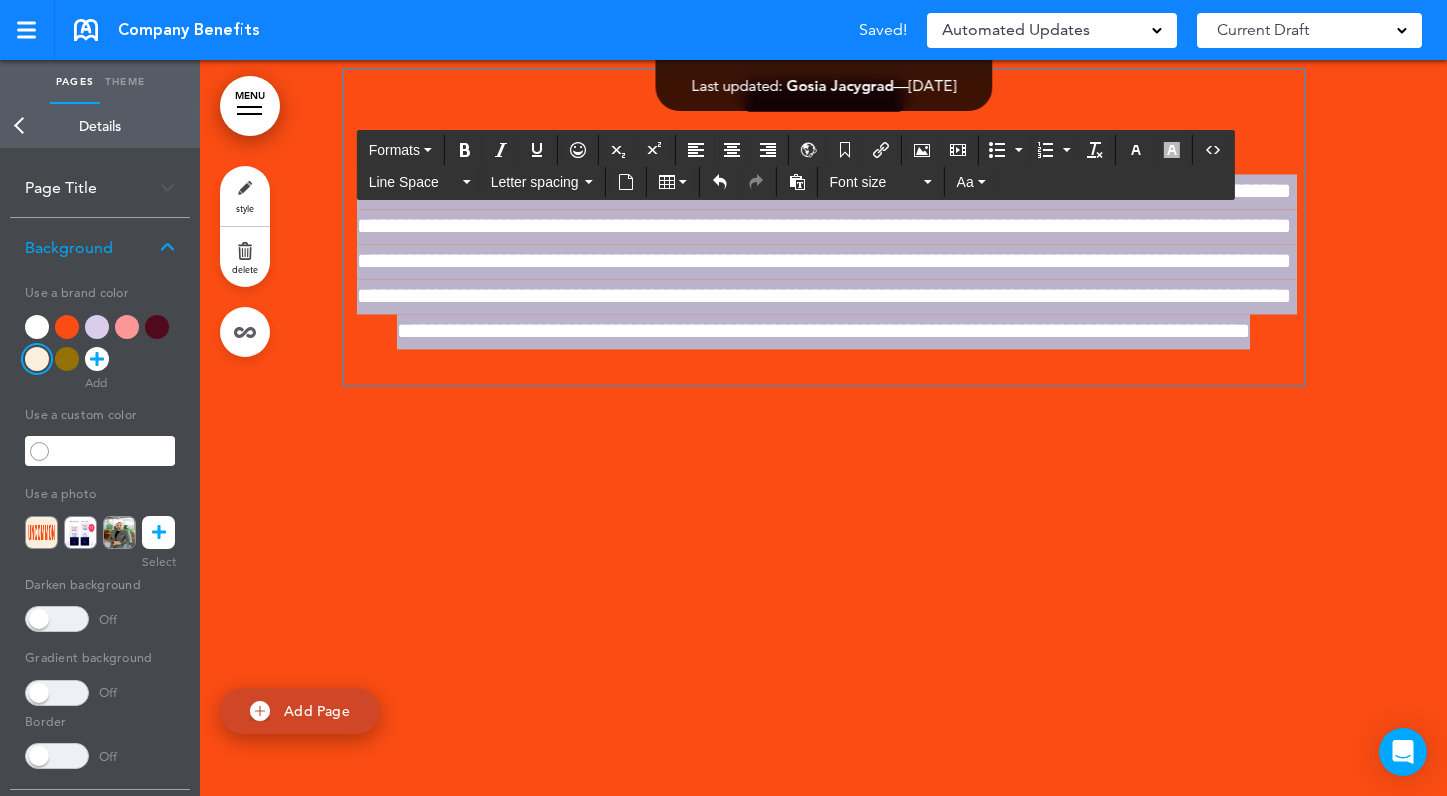 click on "**********" at bounding box center (824, 279) 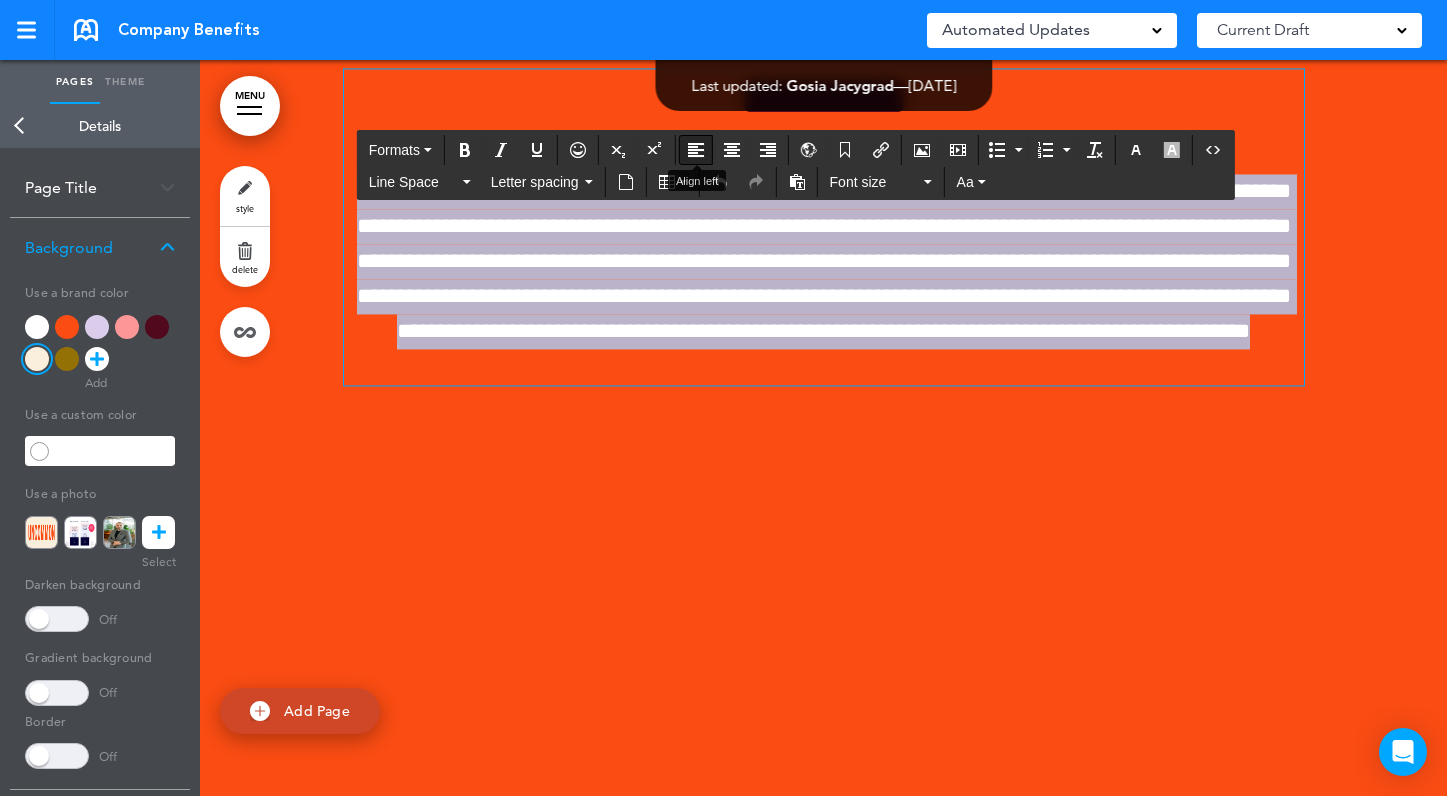 click at bounding box center (696, 150) 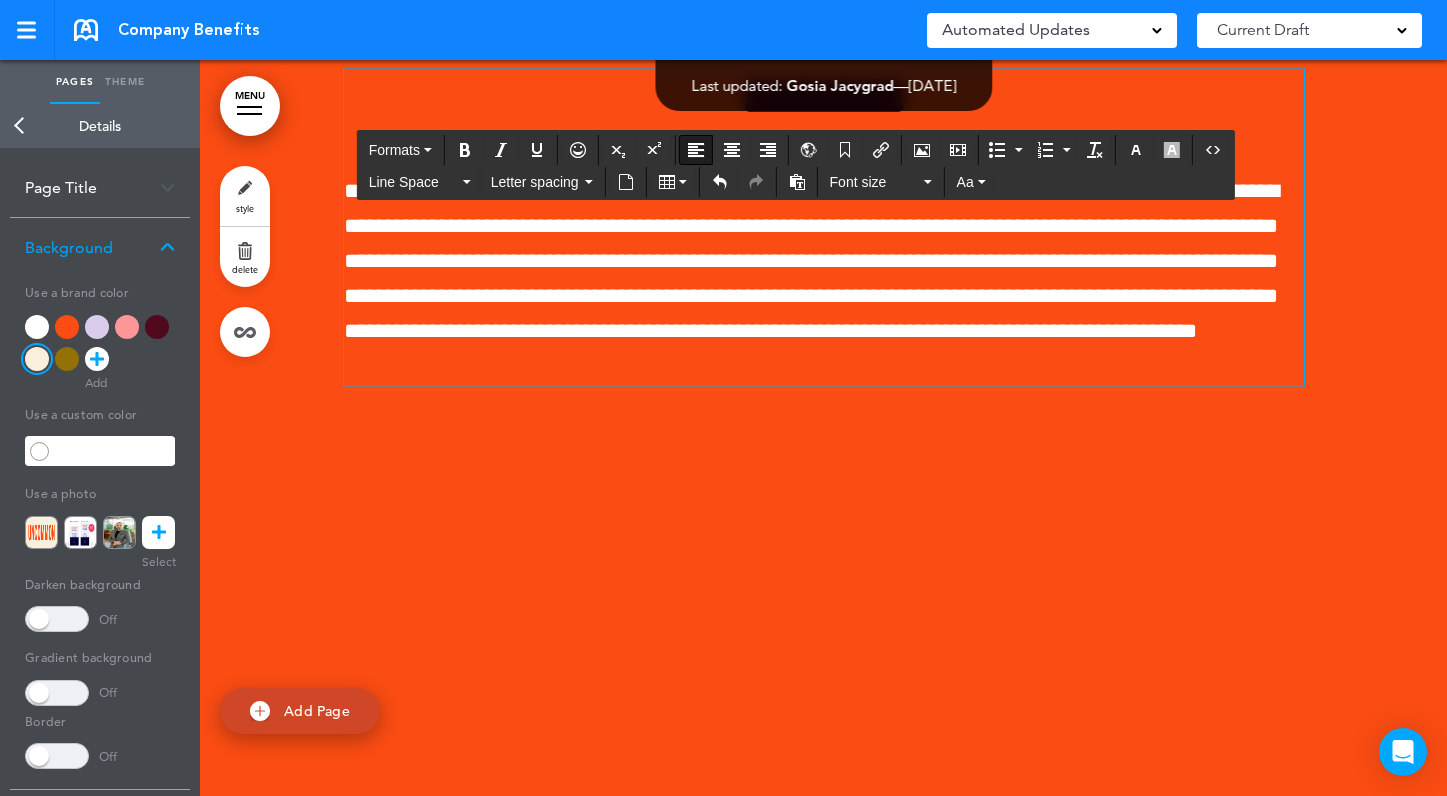 click on "**********" at bounding box center (811, 261) 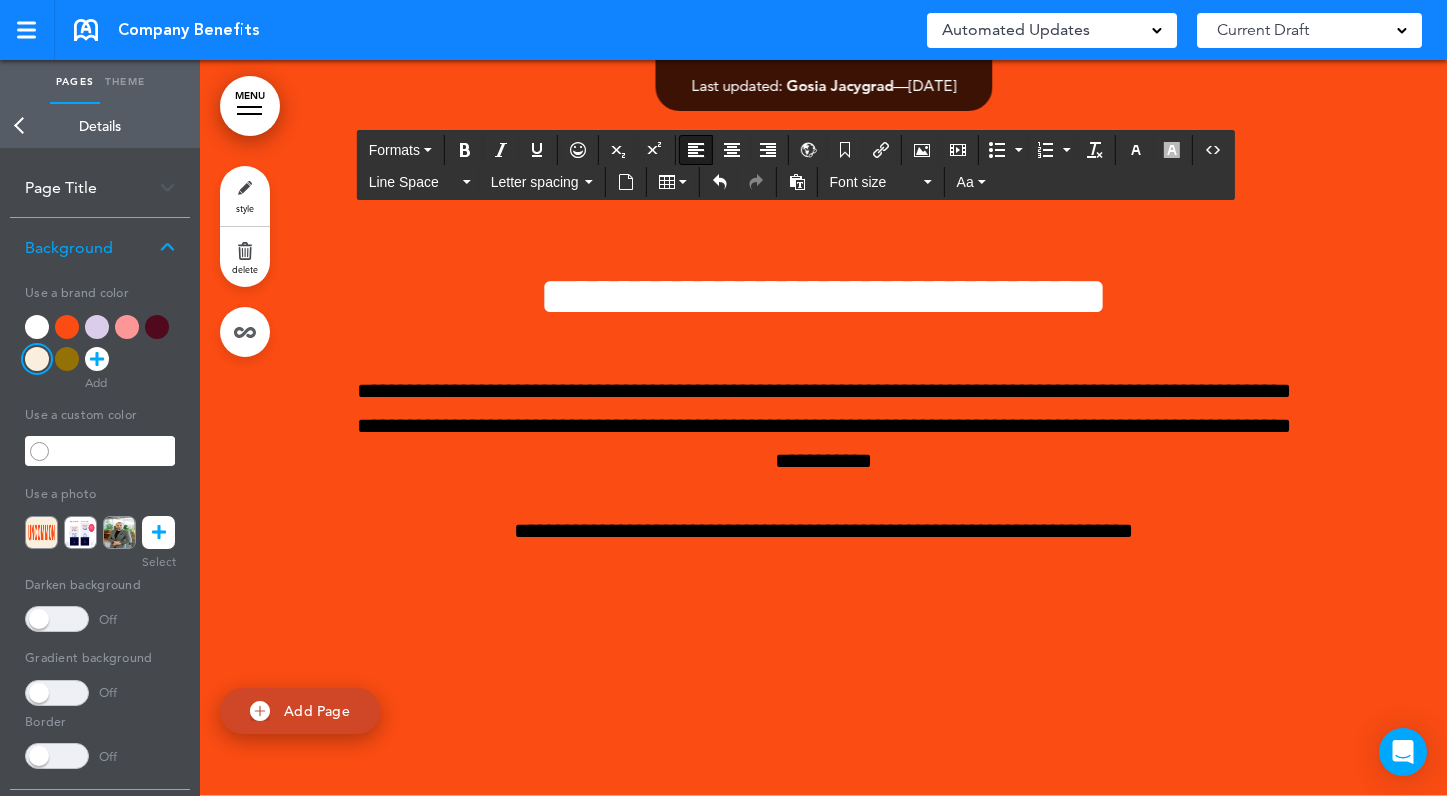 scroll, scrollTop: 16292, scrollLeft: 0, axis: vertical 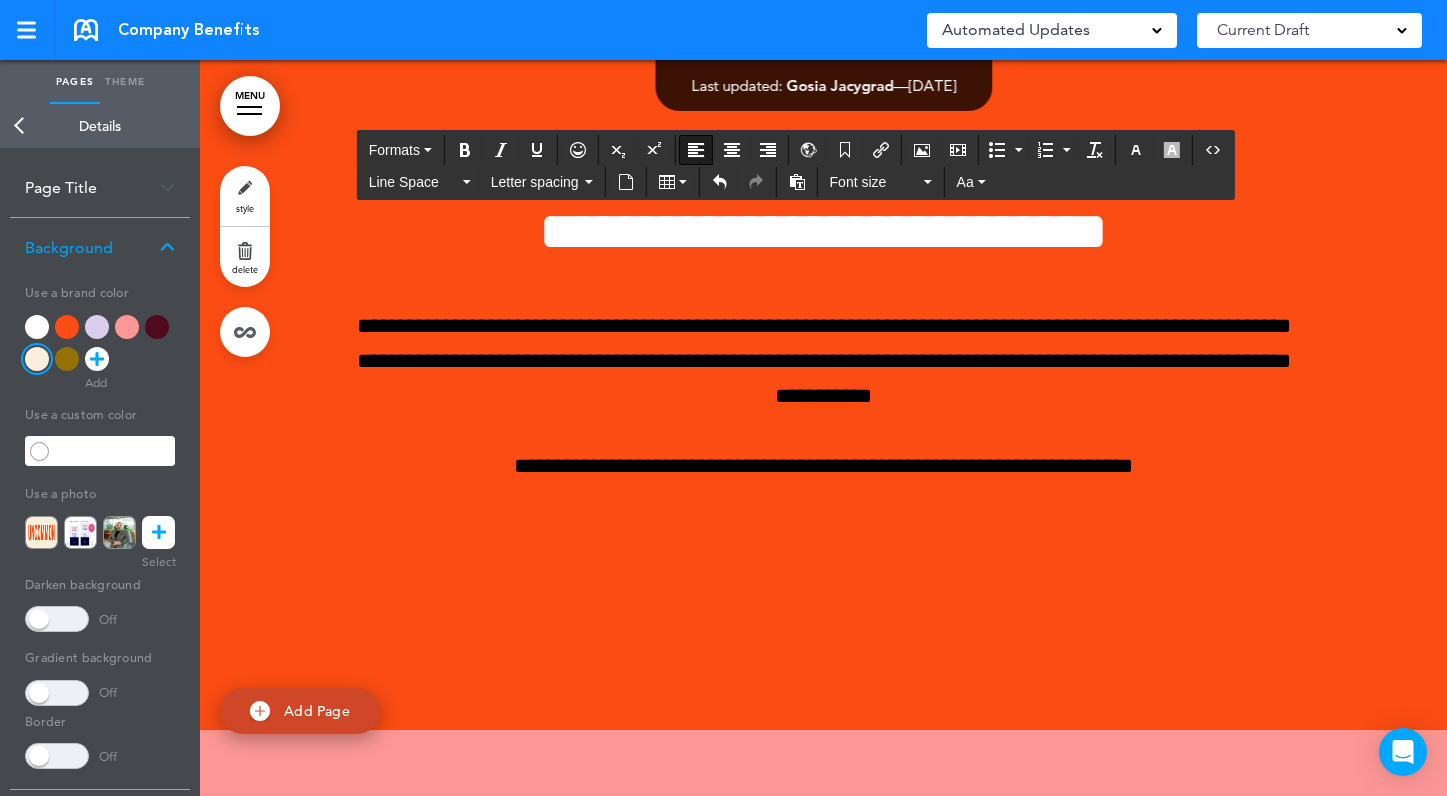 click on "**********" at bounding box center (824, 362) 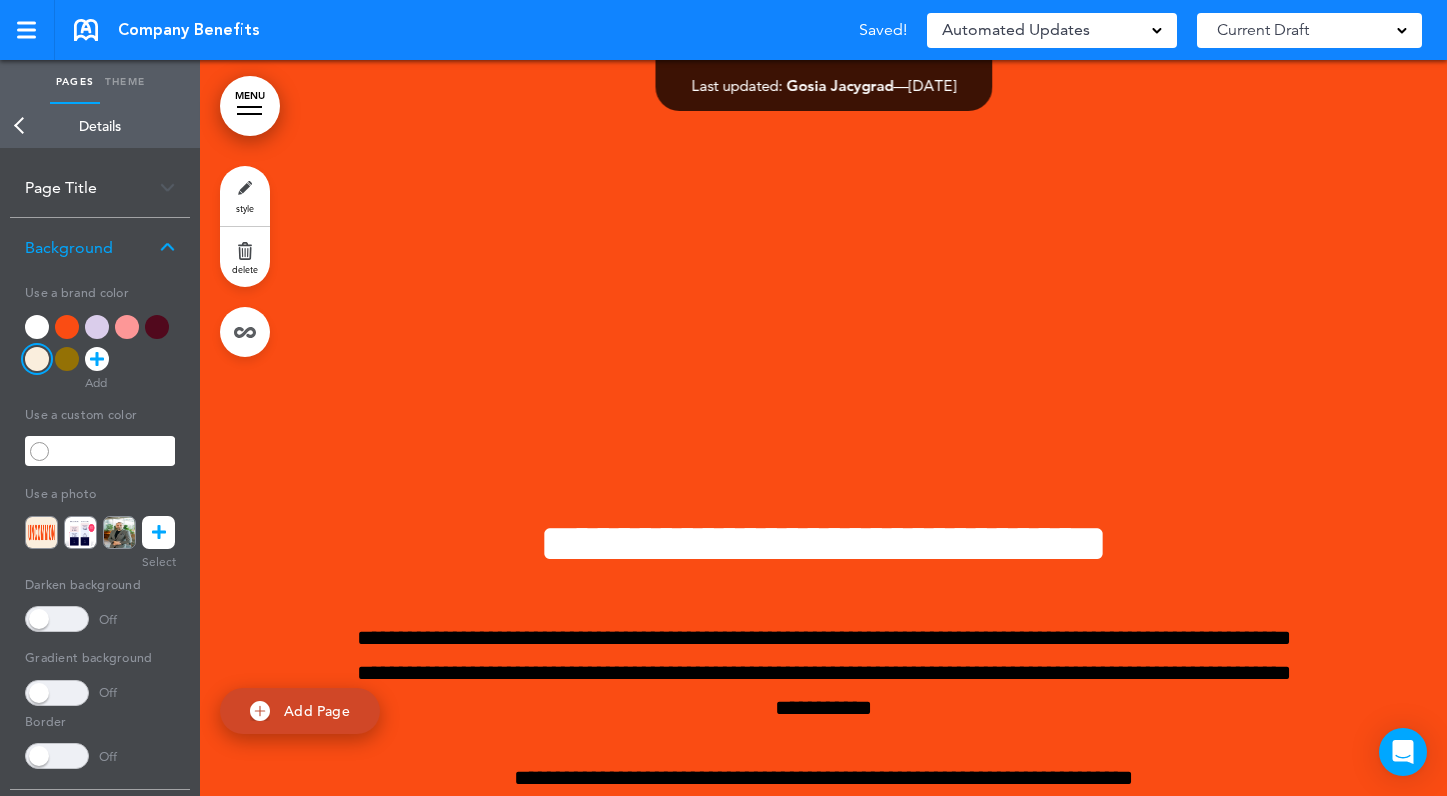 scroll, scrollTop: 15957, scrollLeft: 0, axis: vertical 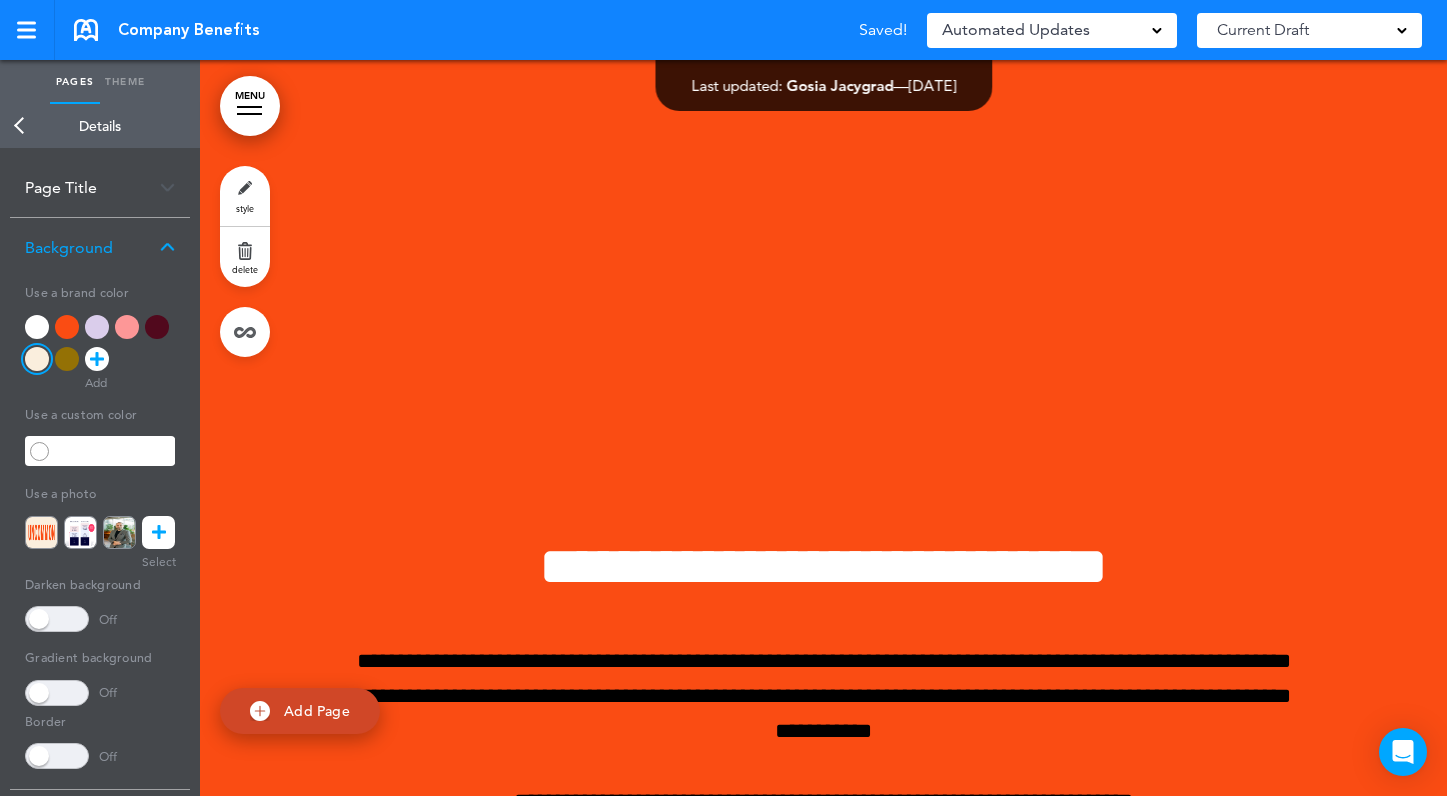click on "**********" at bounding box center (824, -40) 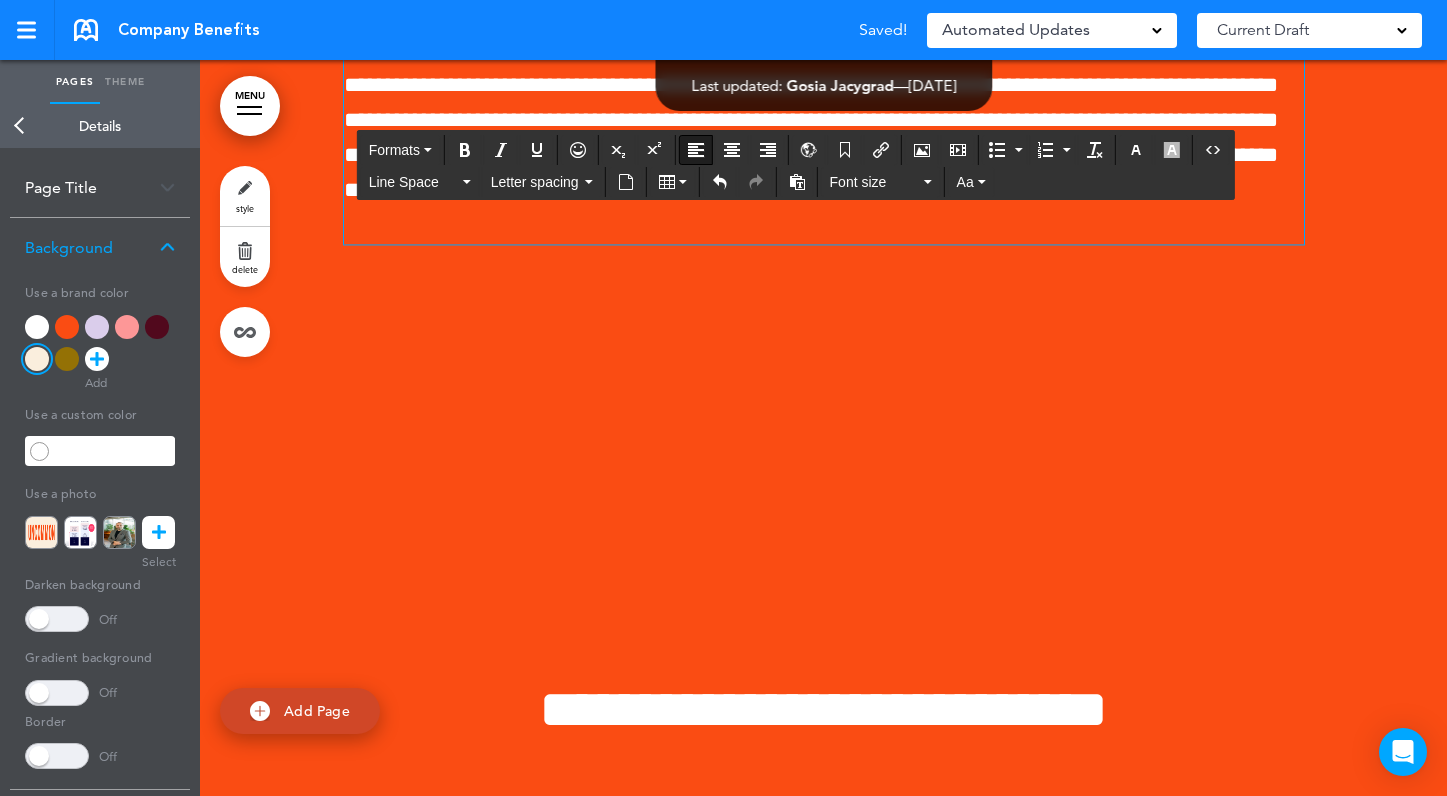 click on "**********" at bounding box center [824, 138] 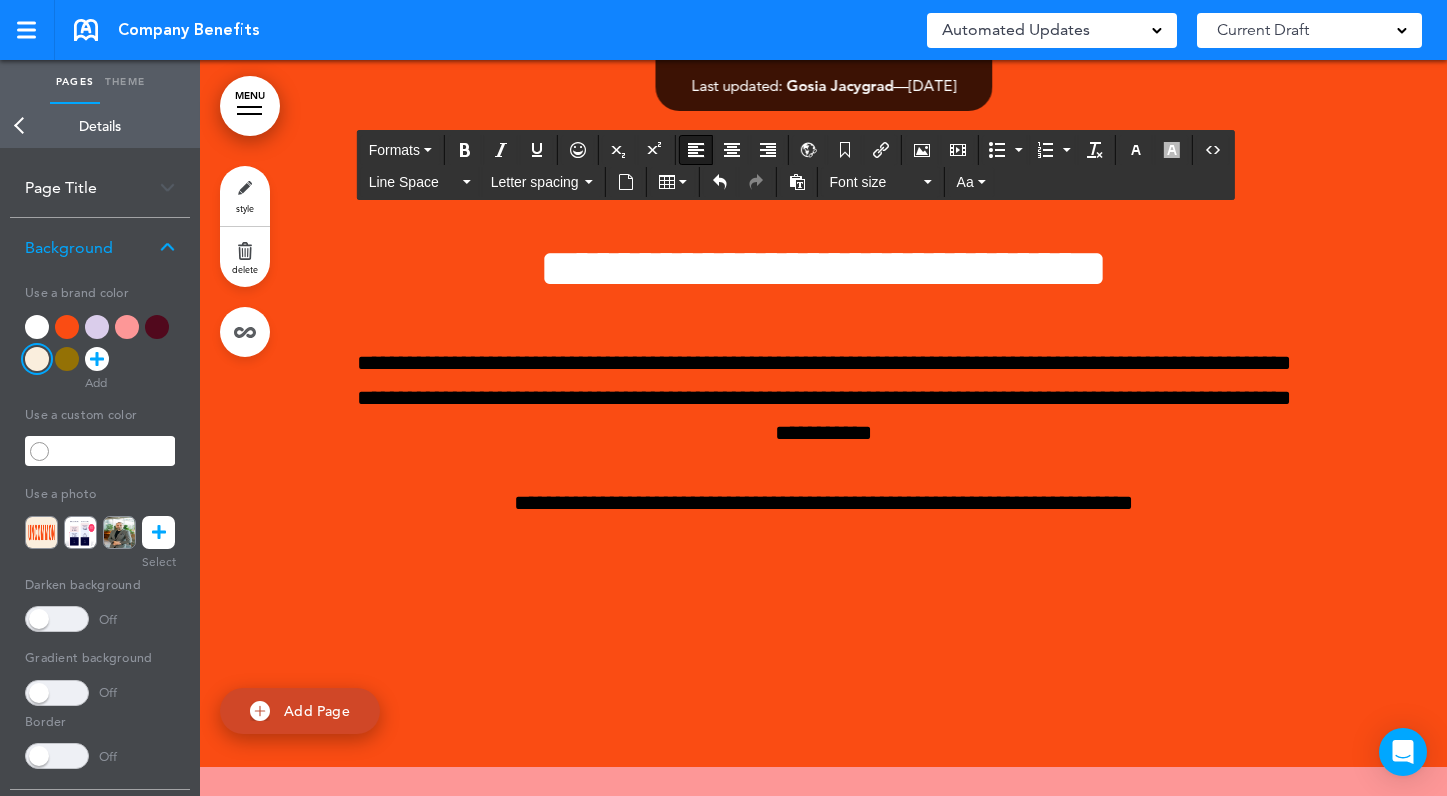 click on "**********" at bounding box center (824, 268) 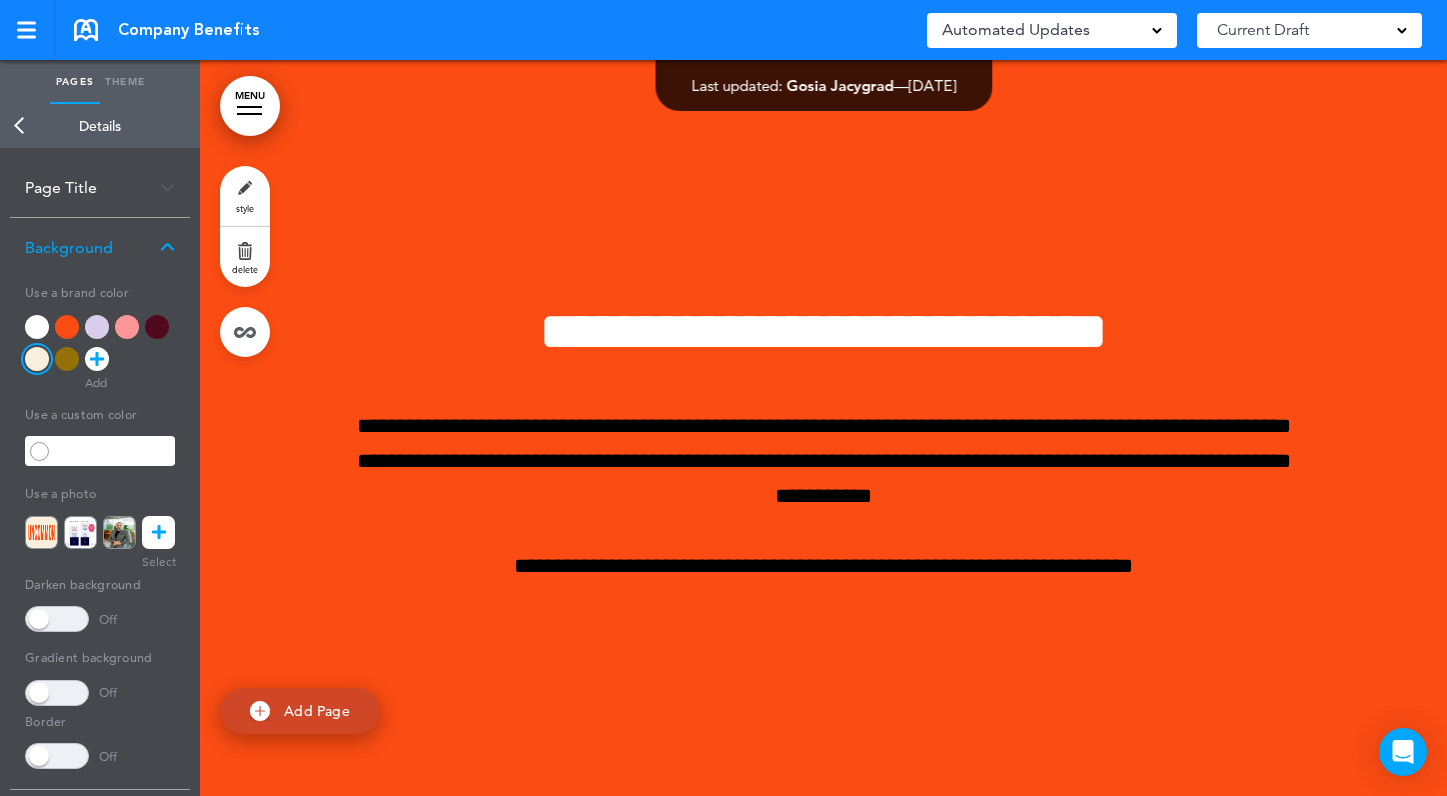 scroll, scrollTop: 16370, scrollLeft: 0, axis: vertical 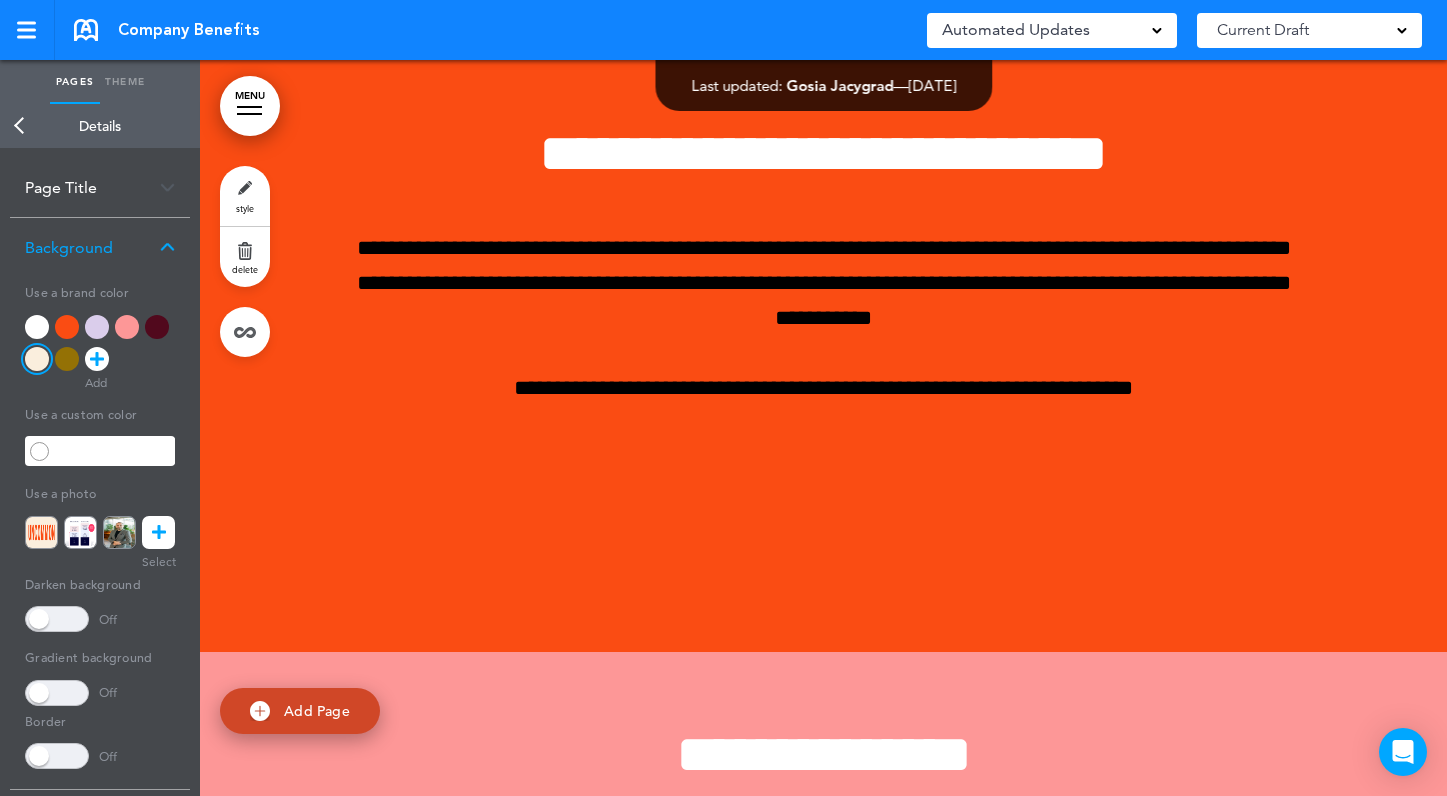 click on "style" at bounding box center (245, 196) 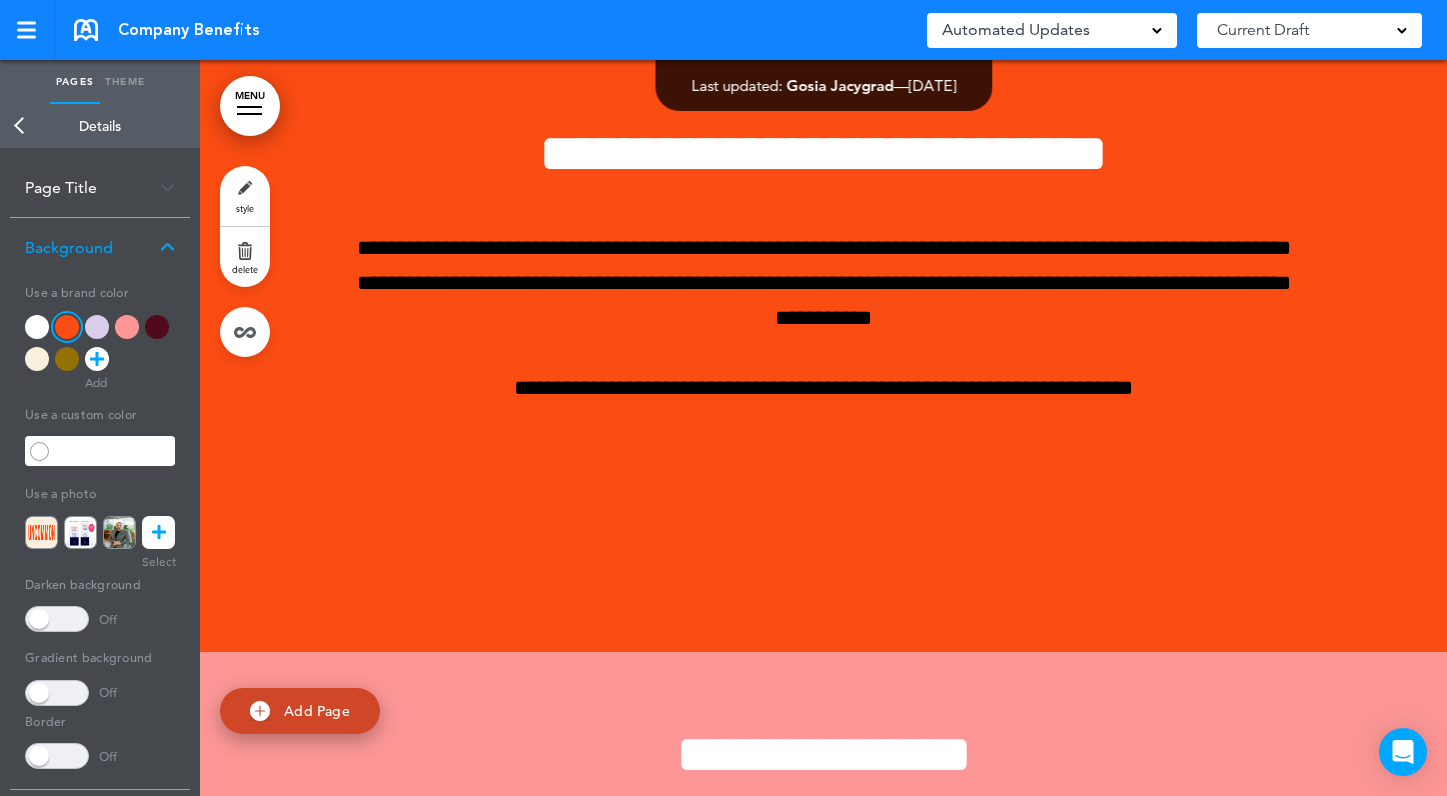 click at bounding box center (157, 327) 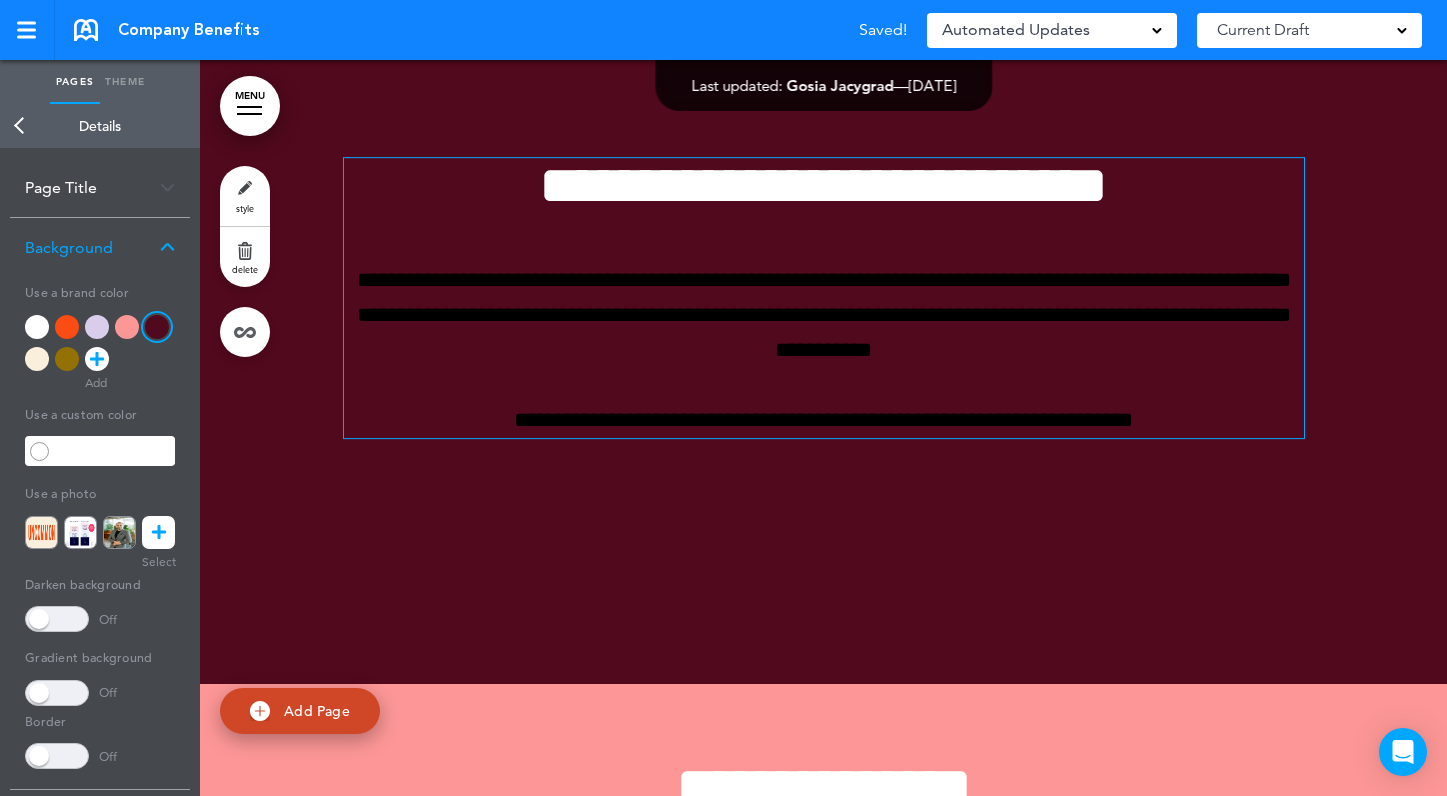 scroll, scrollTop: 16512, scrollLeft: 0, axis: vertical 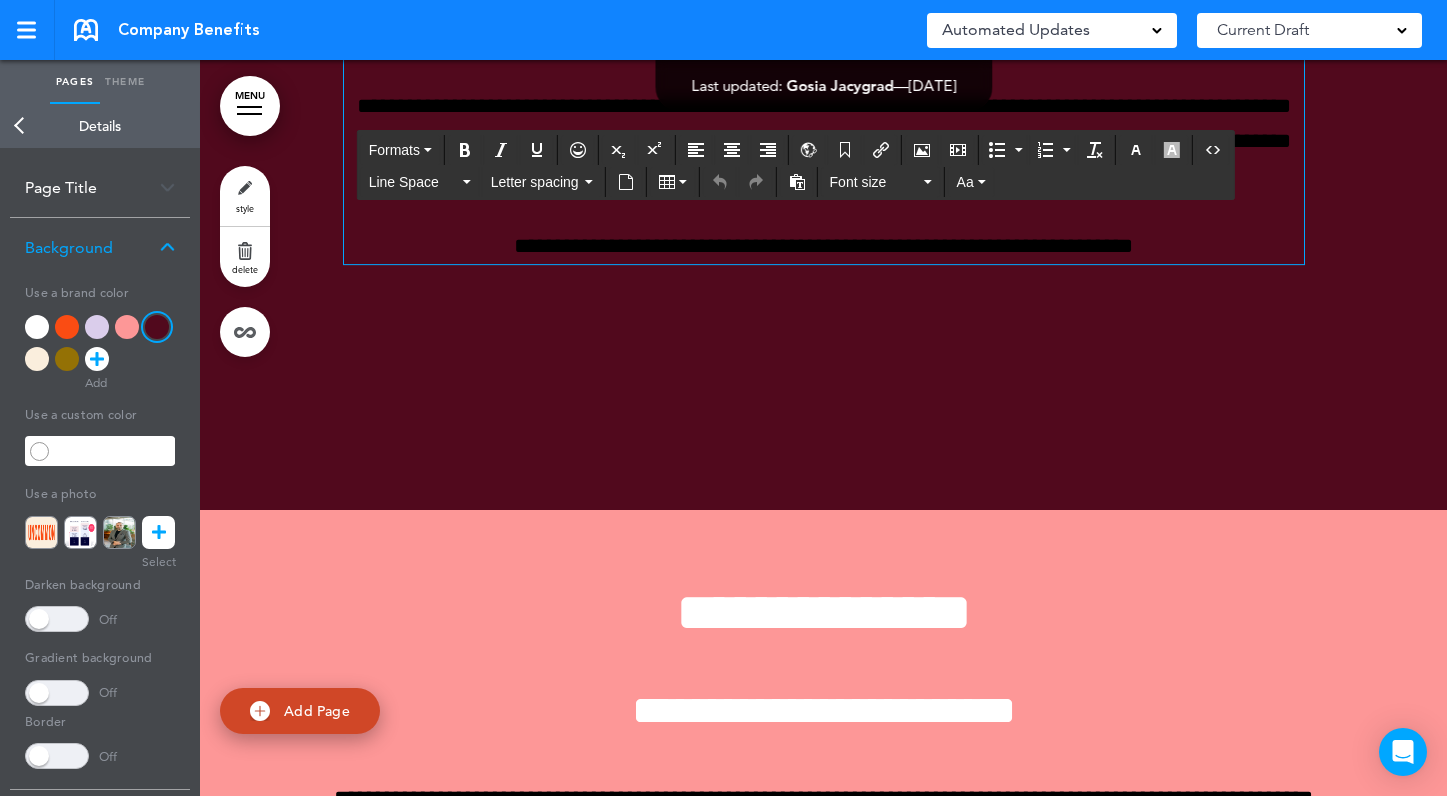 click on "**********" at bounding box center (824, 11) 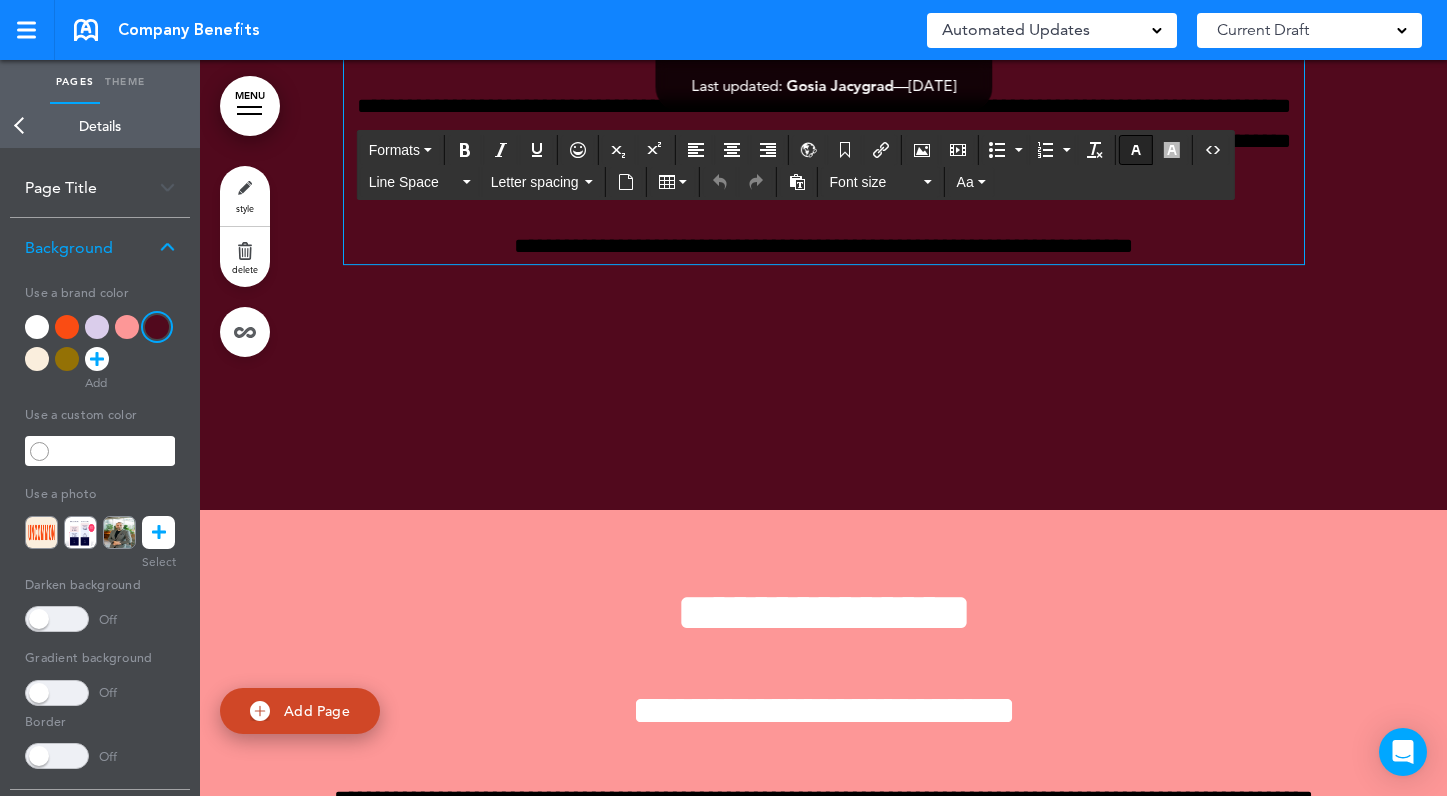 click at bounding box center [1136, 150] 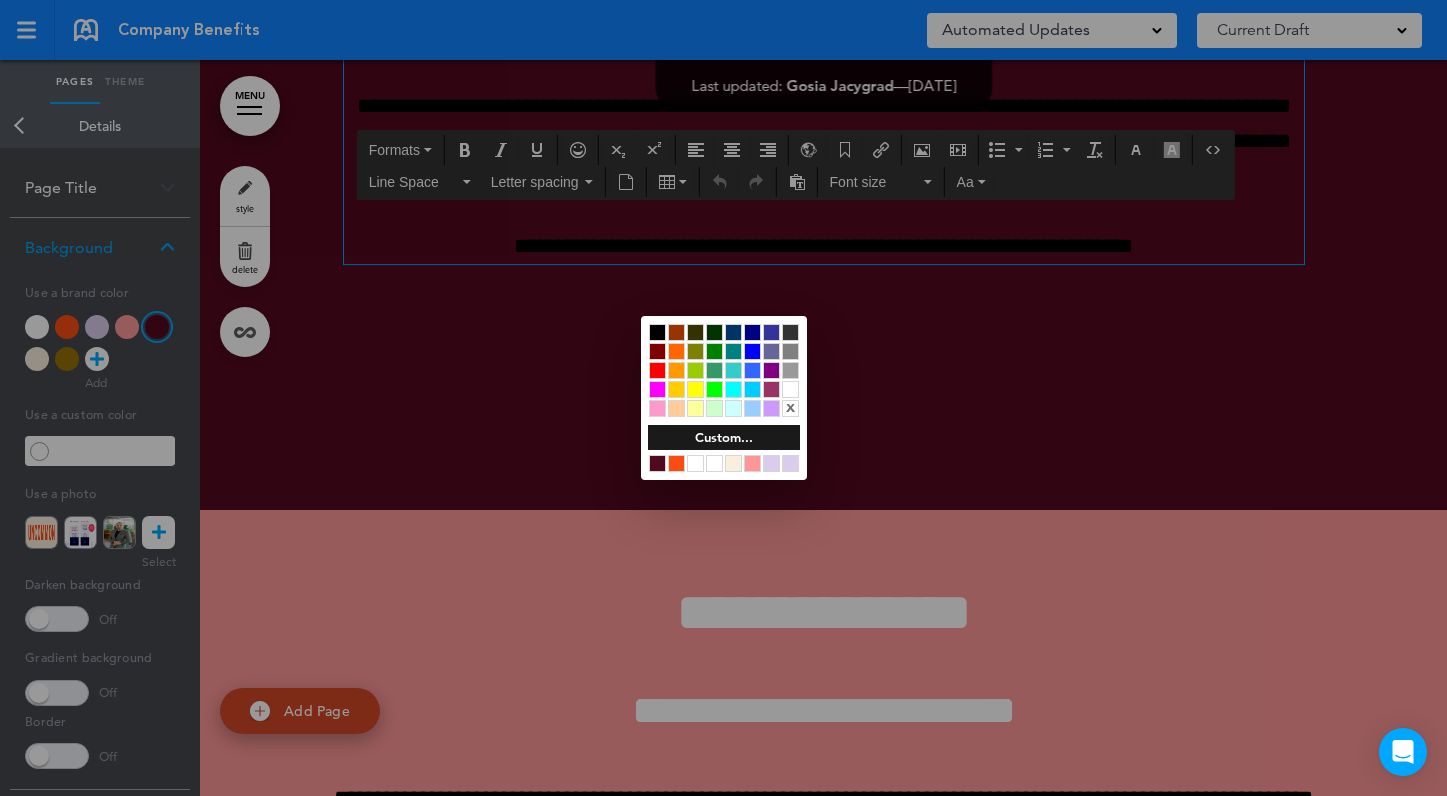 click at bounding box center [733, 463] 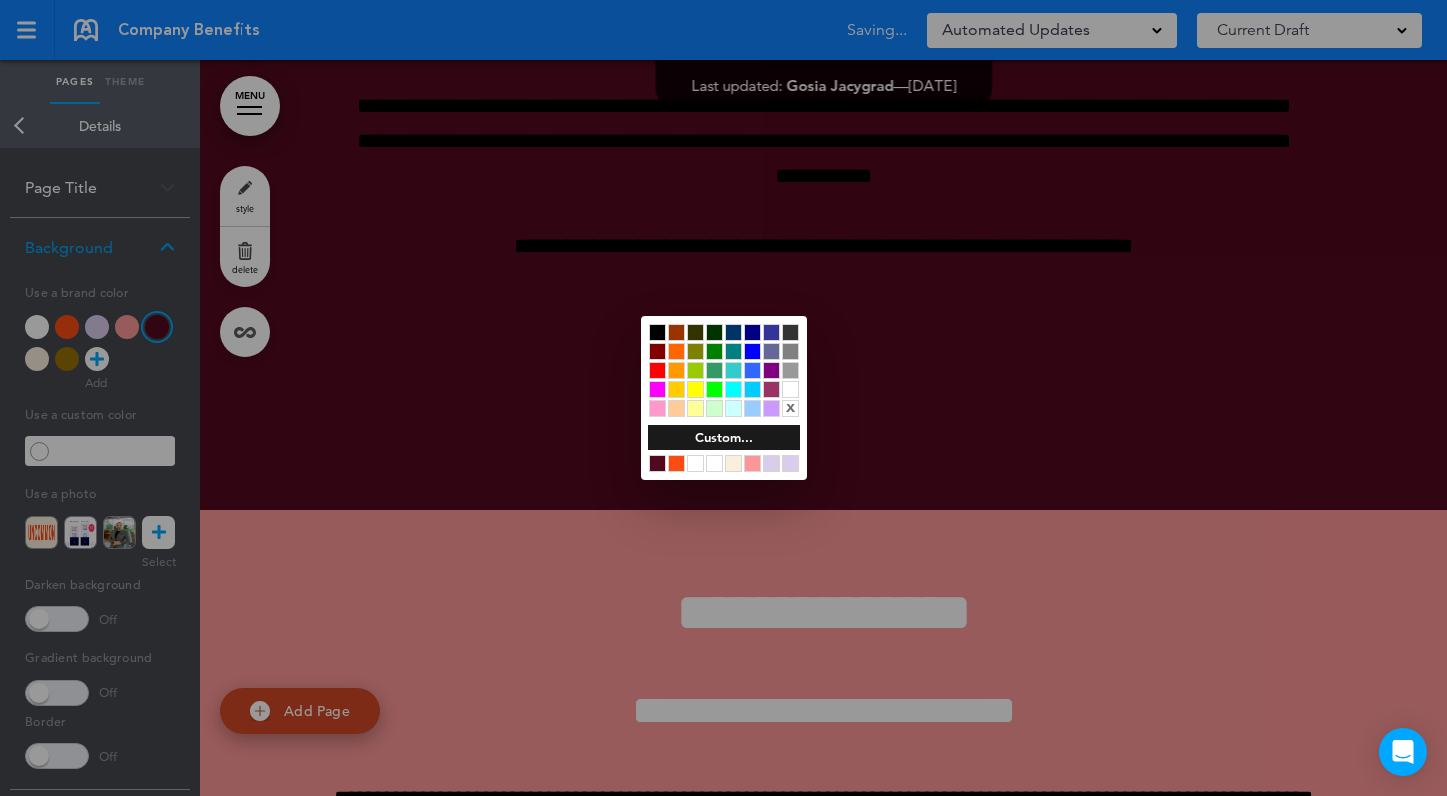 click at bounding box center [723, 398] 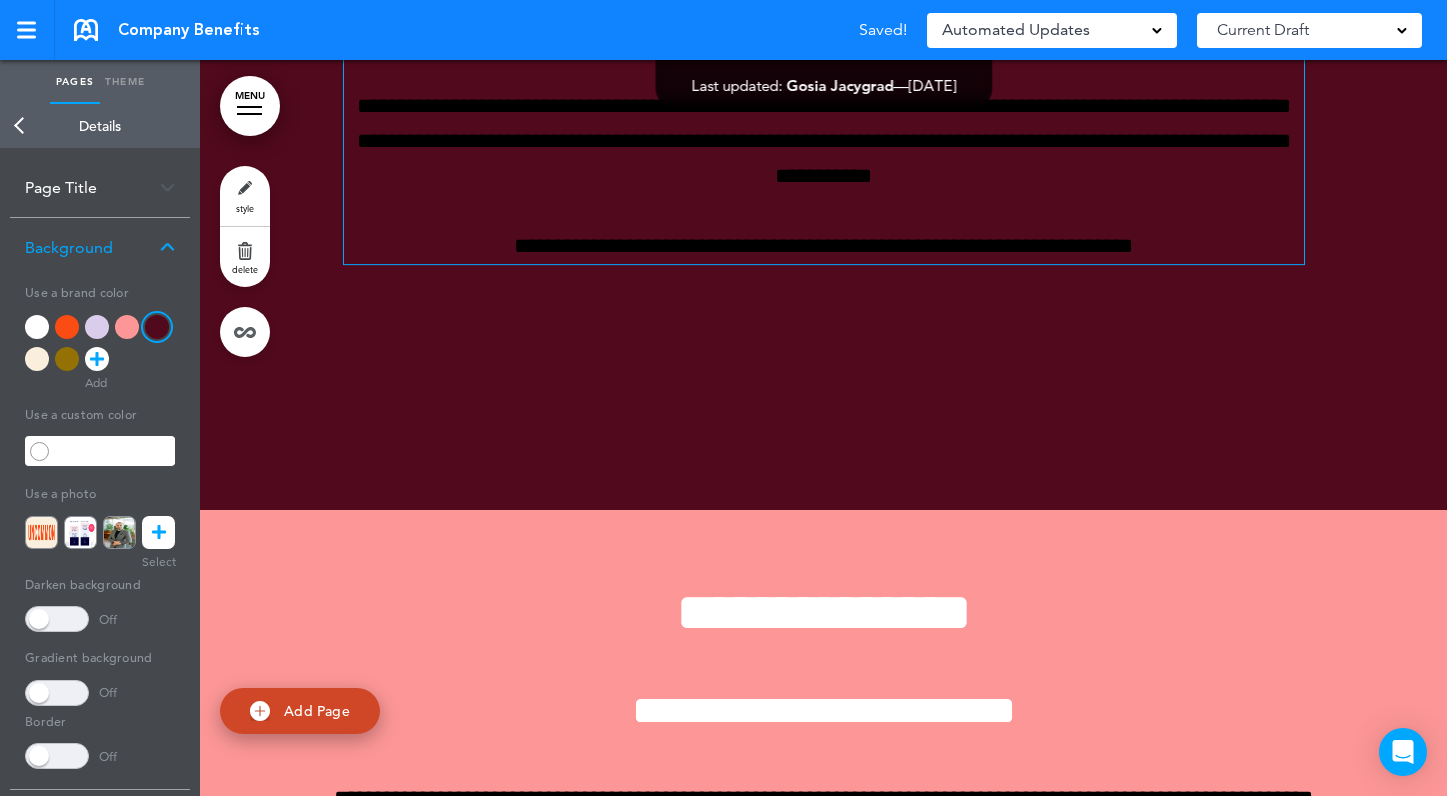 click on "**********" at bounding box center [824, 124] 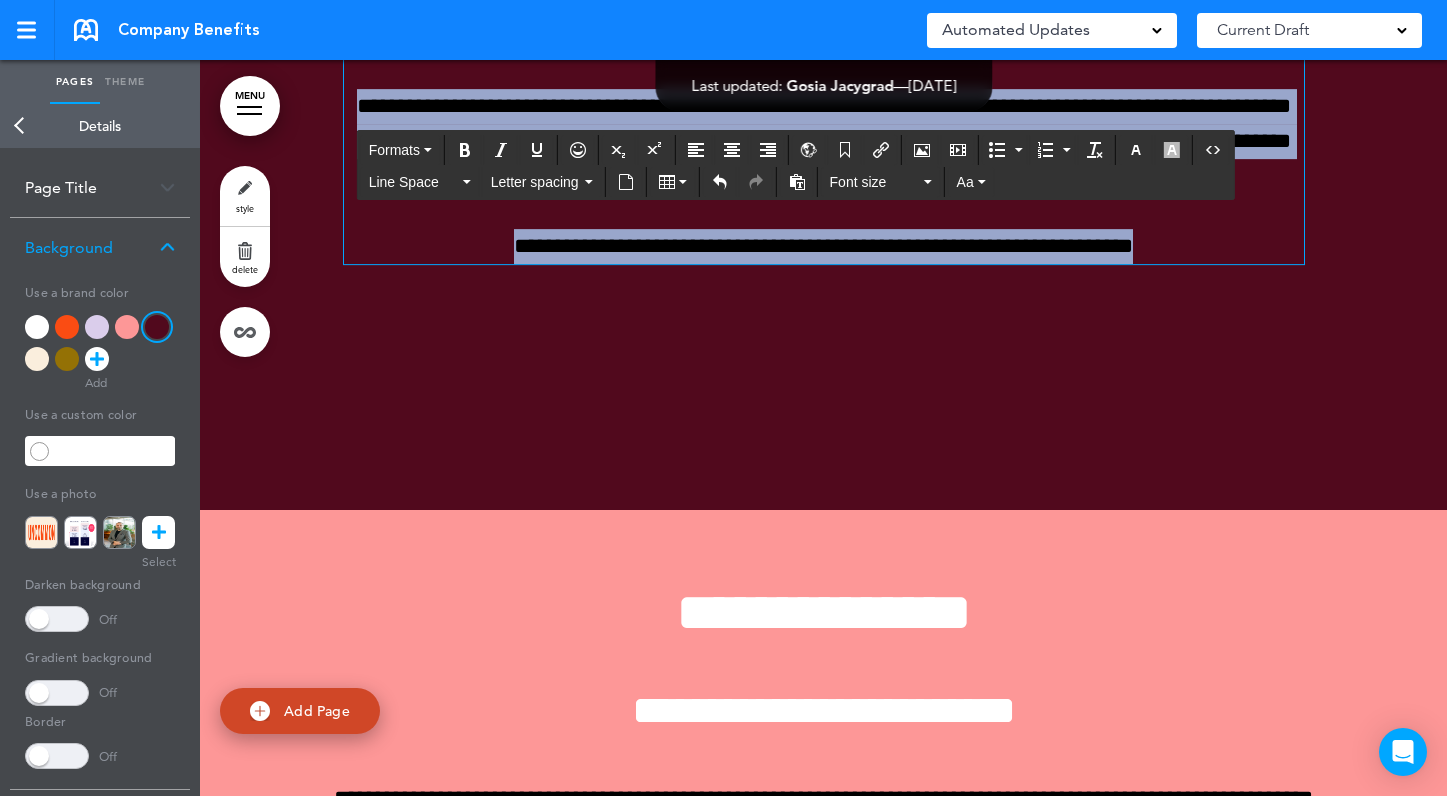 drag, startPoint x: 1191, startPoint y: 451, endPoint x: 363, endPoint y: 312, distance: 839.5862 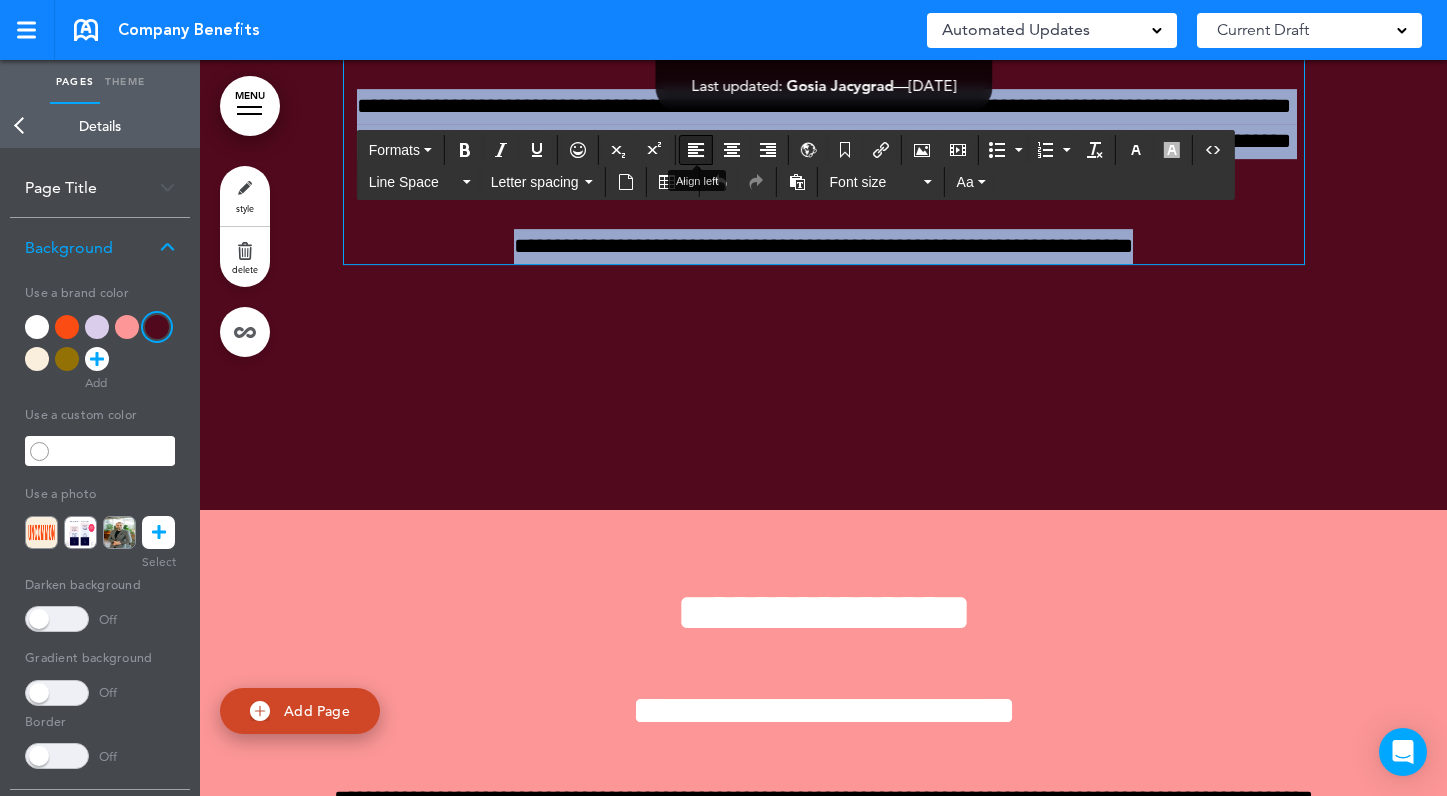 click at bounding box center (696, 150) 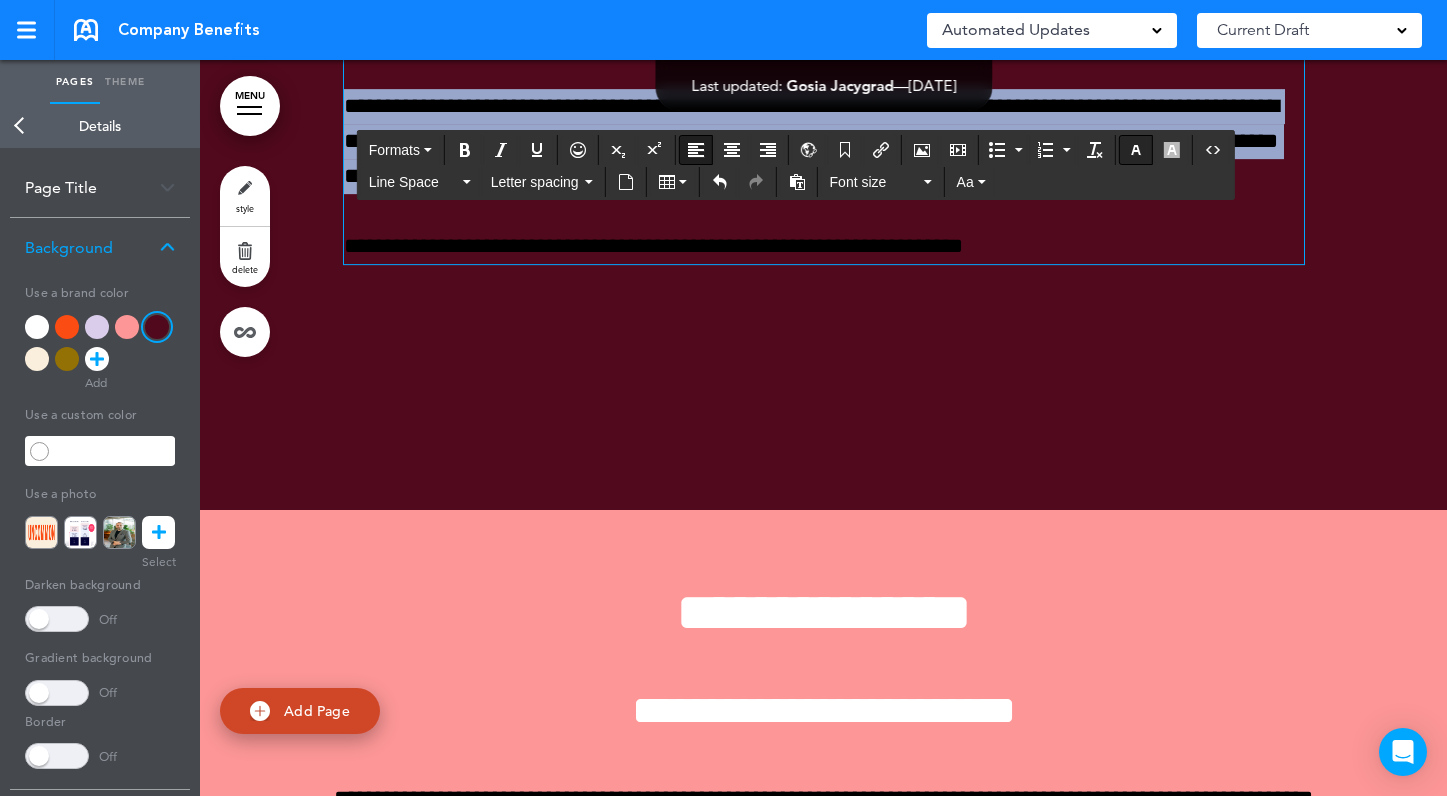 click at bounding box center [1136, 150] 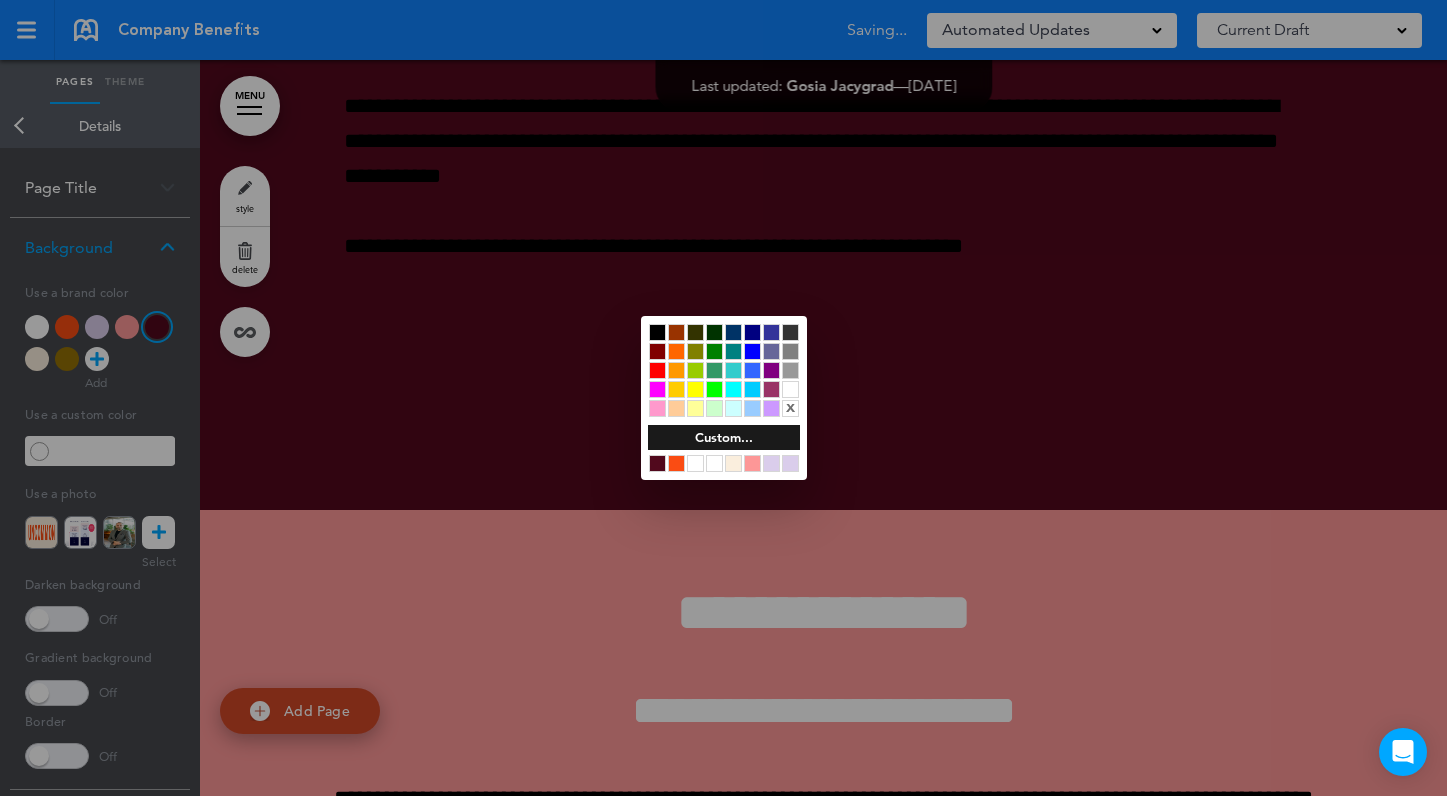 click at bounding box center (790, 389) 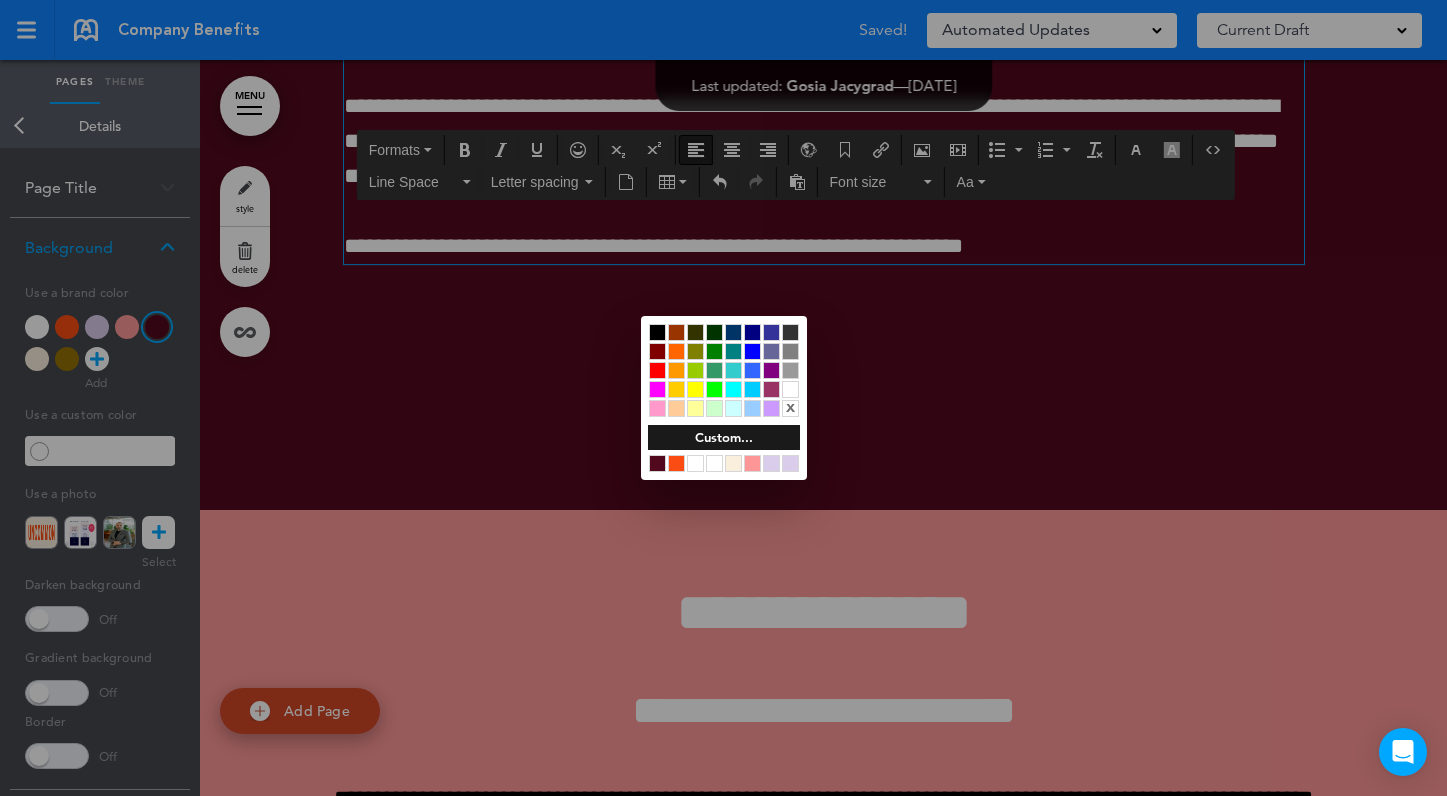 click at bounding box center [723, 398] 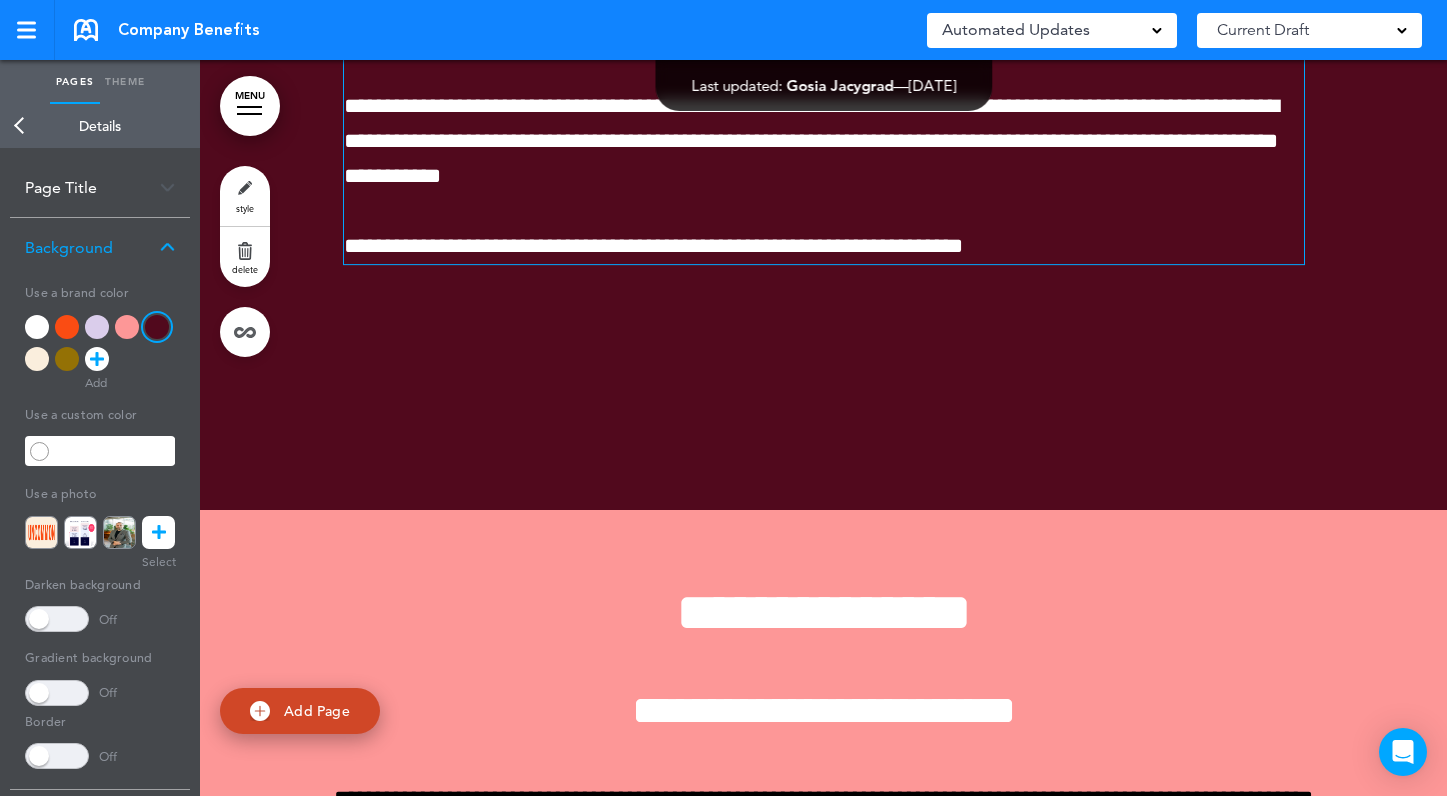 click on "**********" at bounding box center (824, 246) 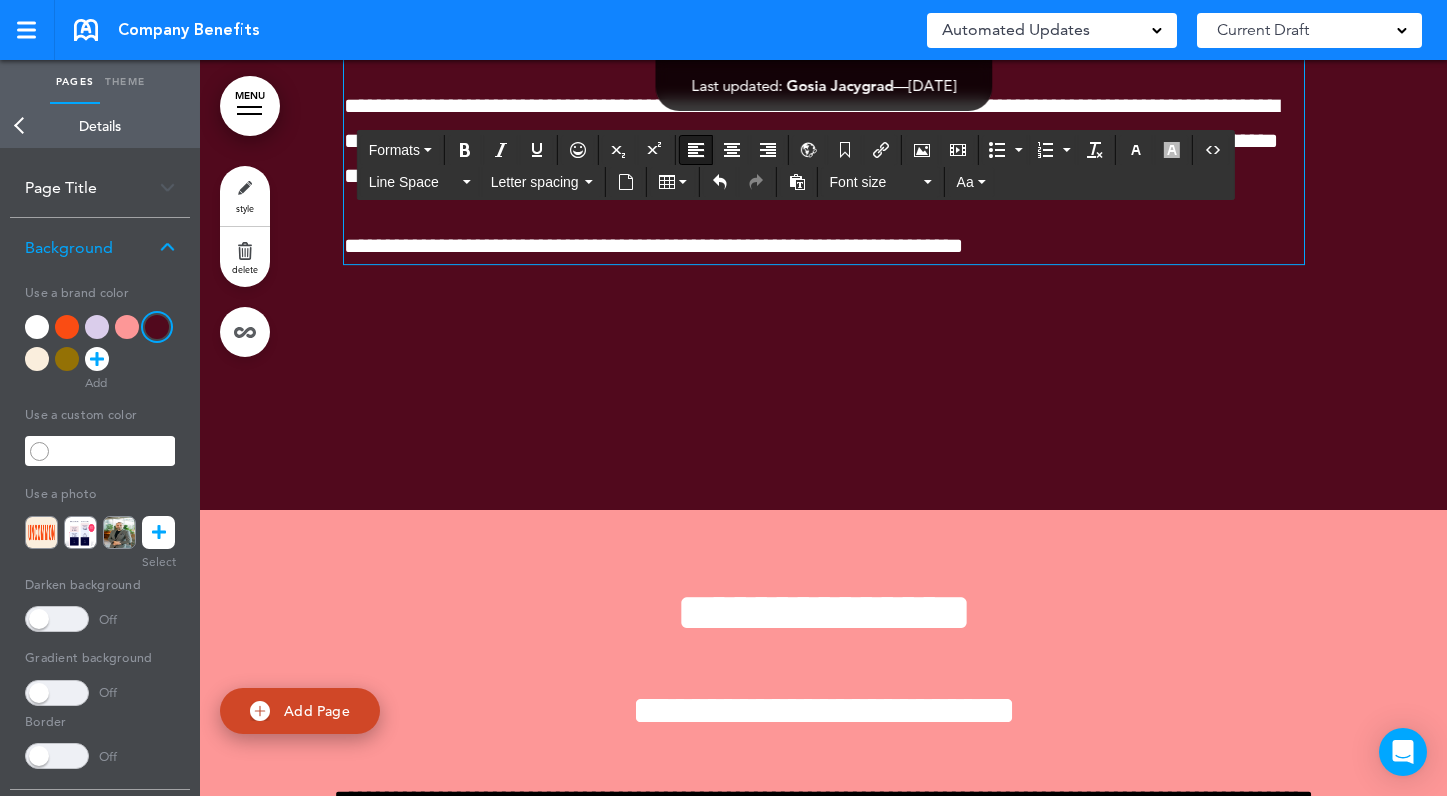 type 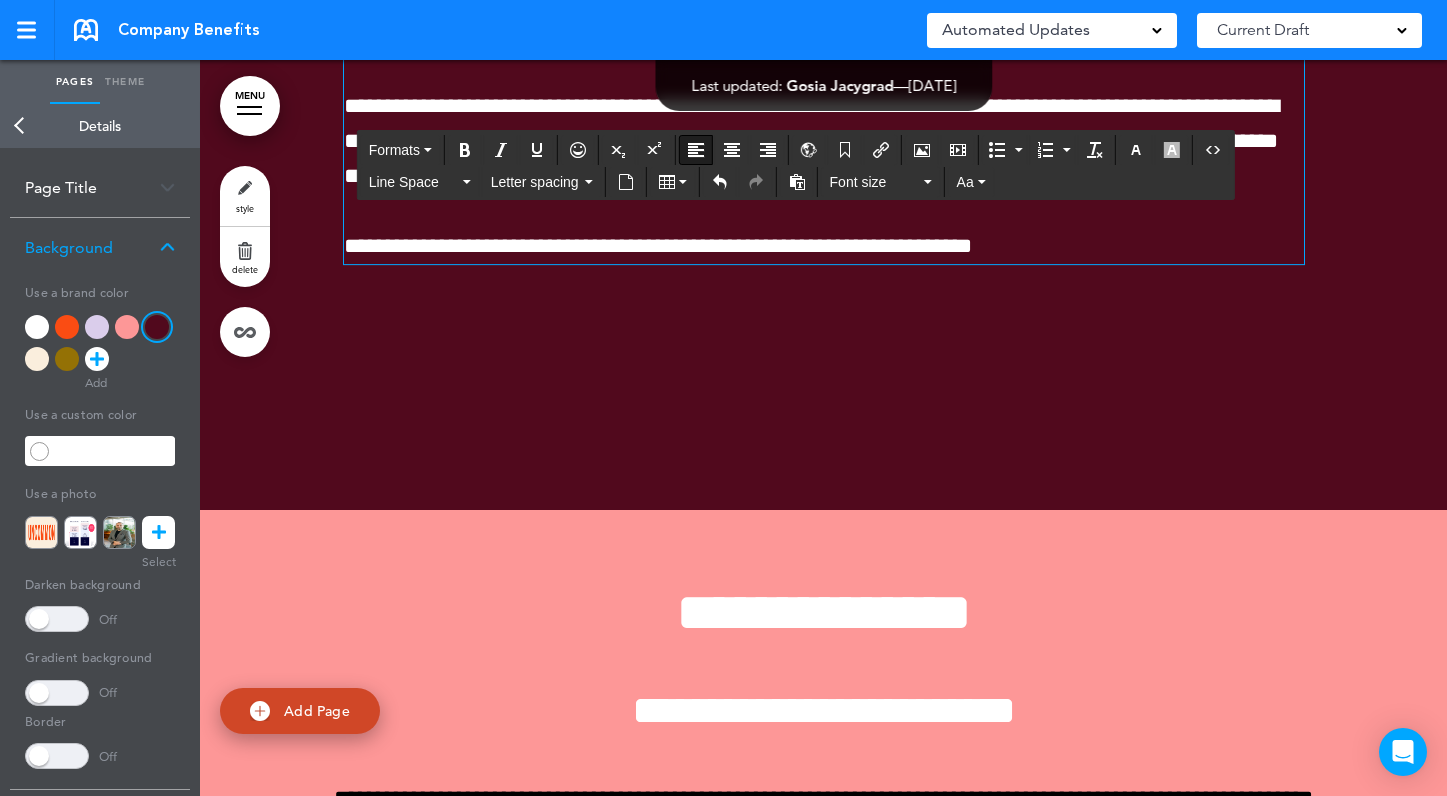 click on "**********" at bounding box center (658, 246) 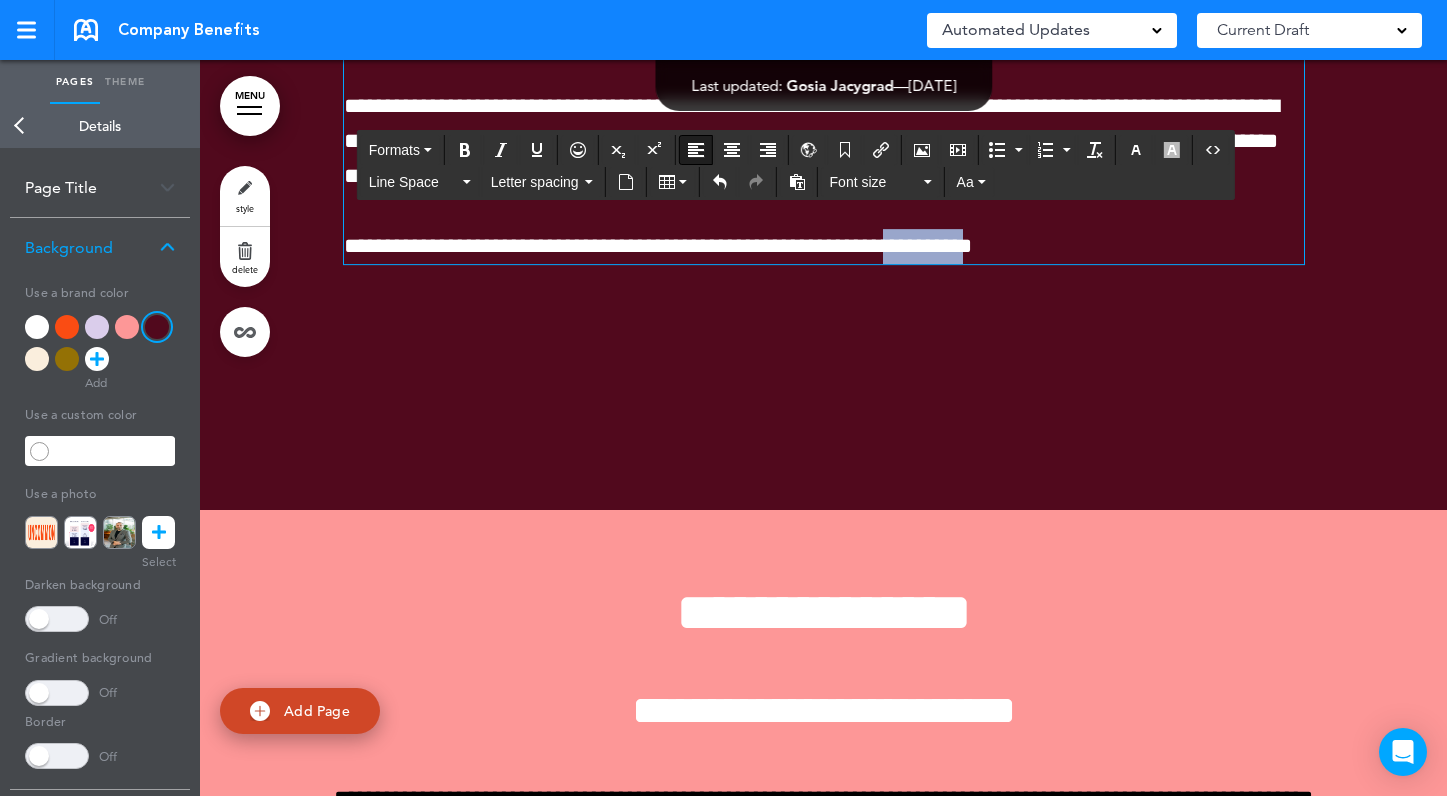 click on "**********" at bounding box center (658, 246) 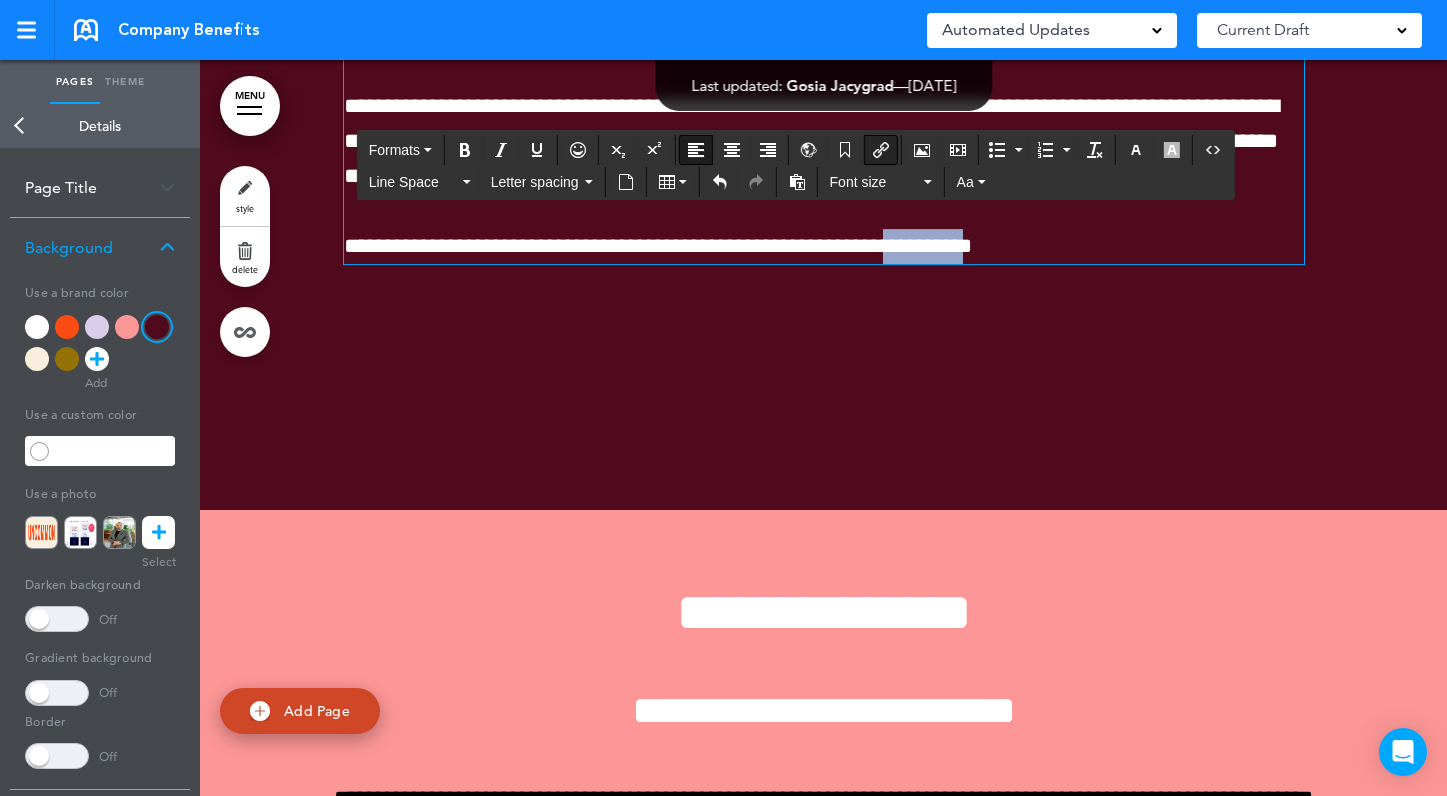 click at bounding box center [881, 150] 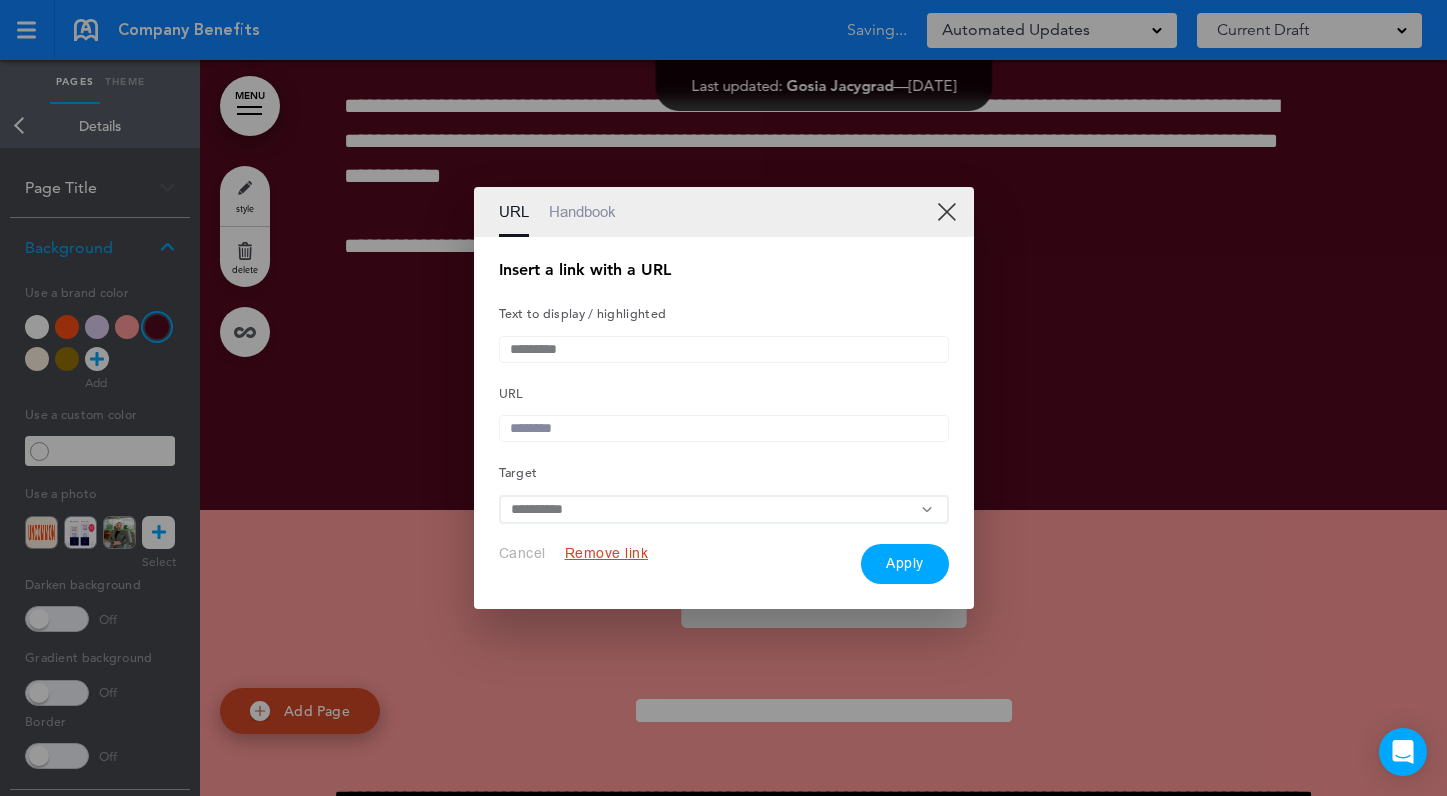 click at bounding box center (724, 428) 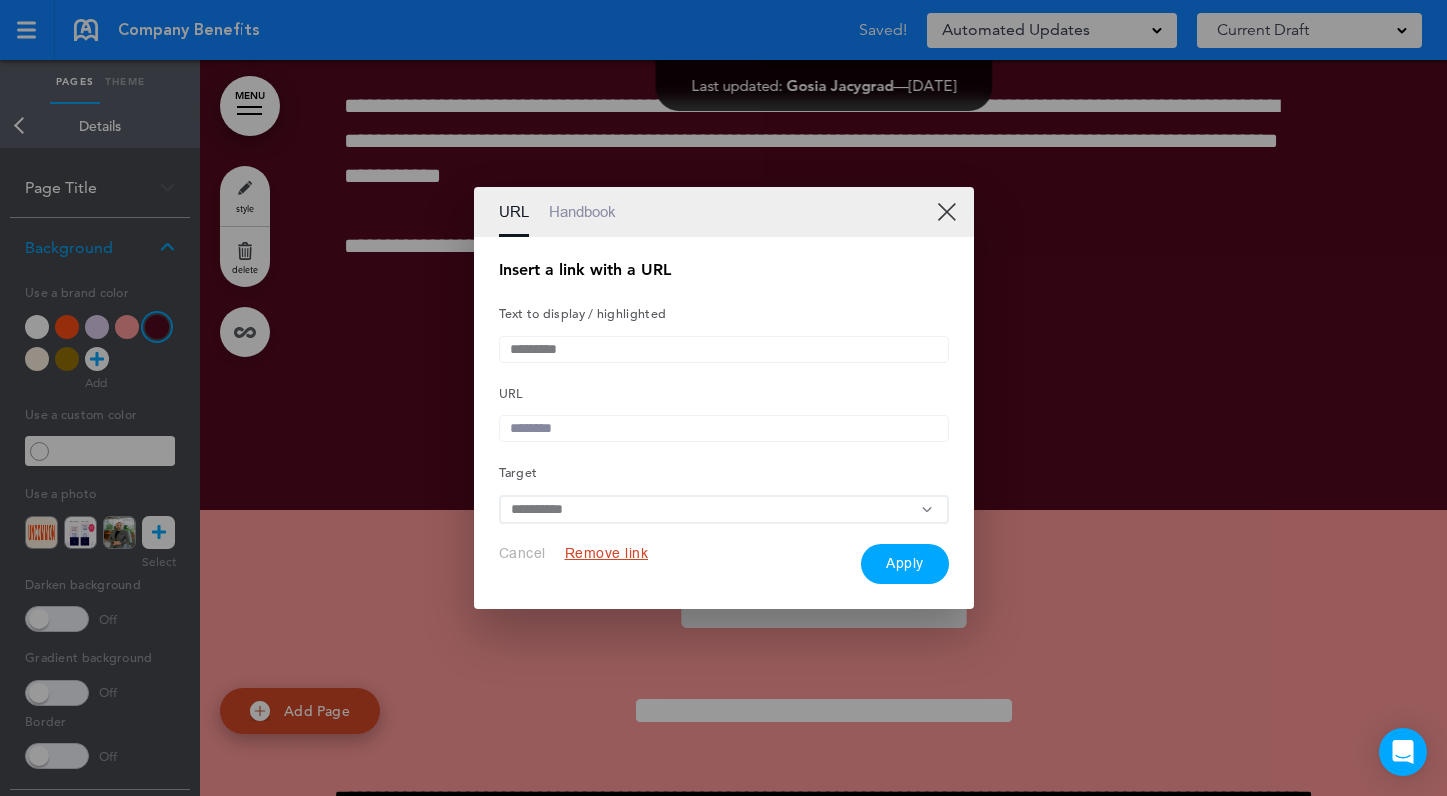 paste on "**********" 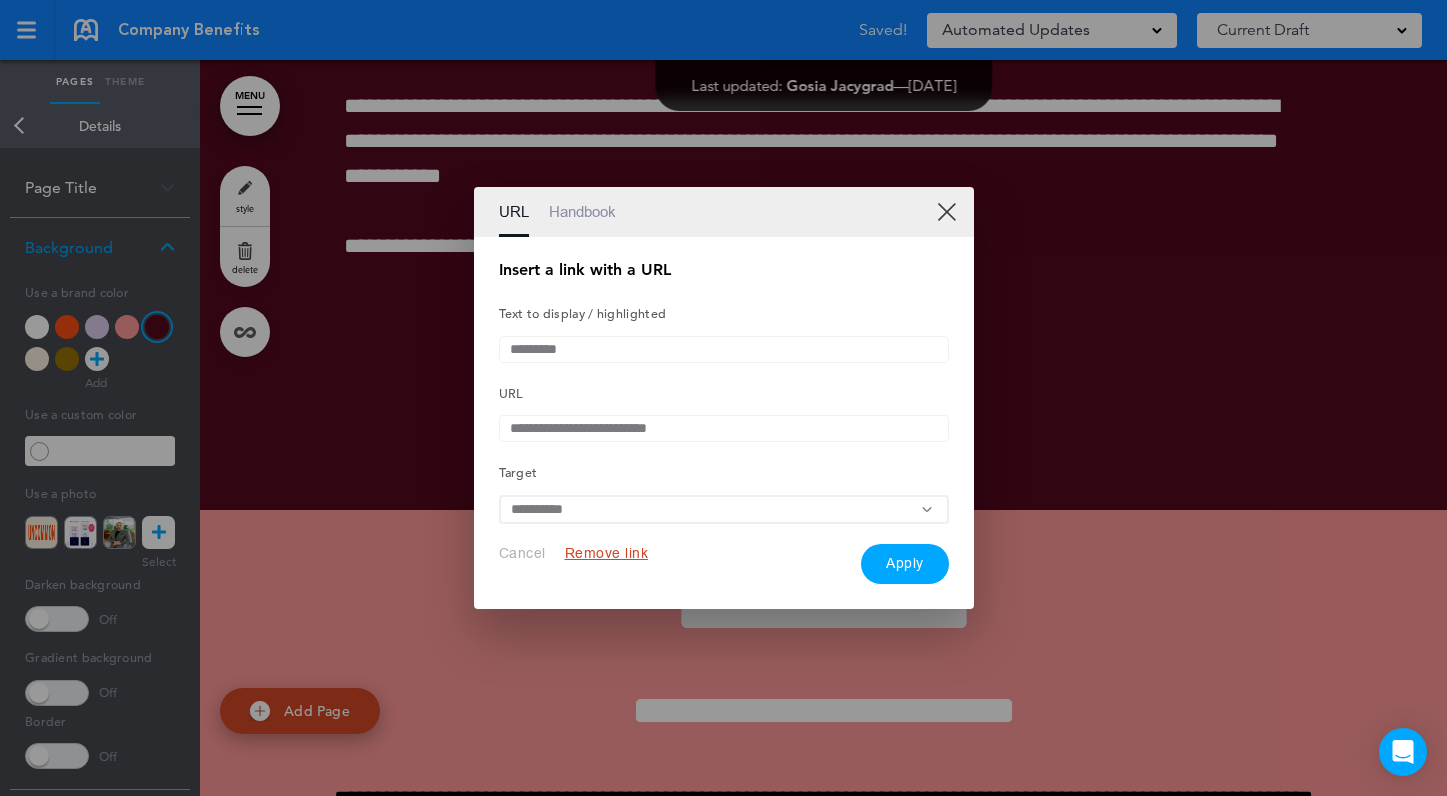 type on "**********" 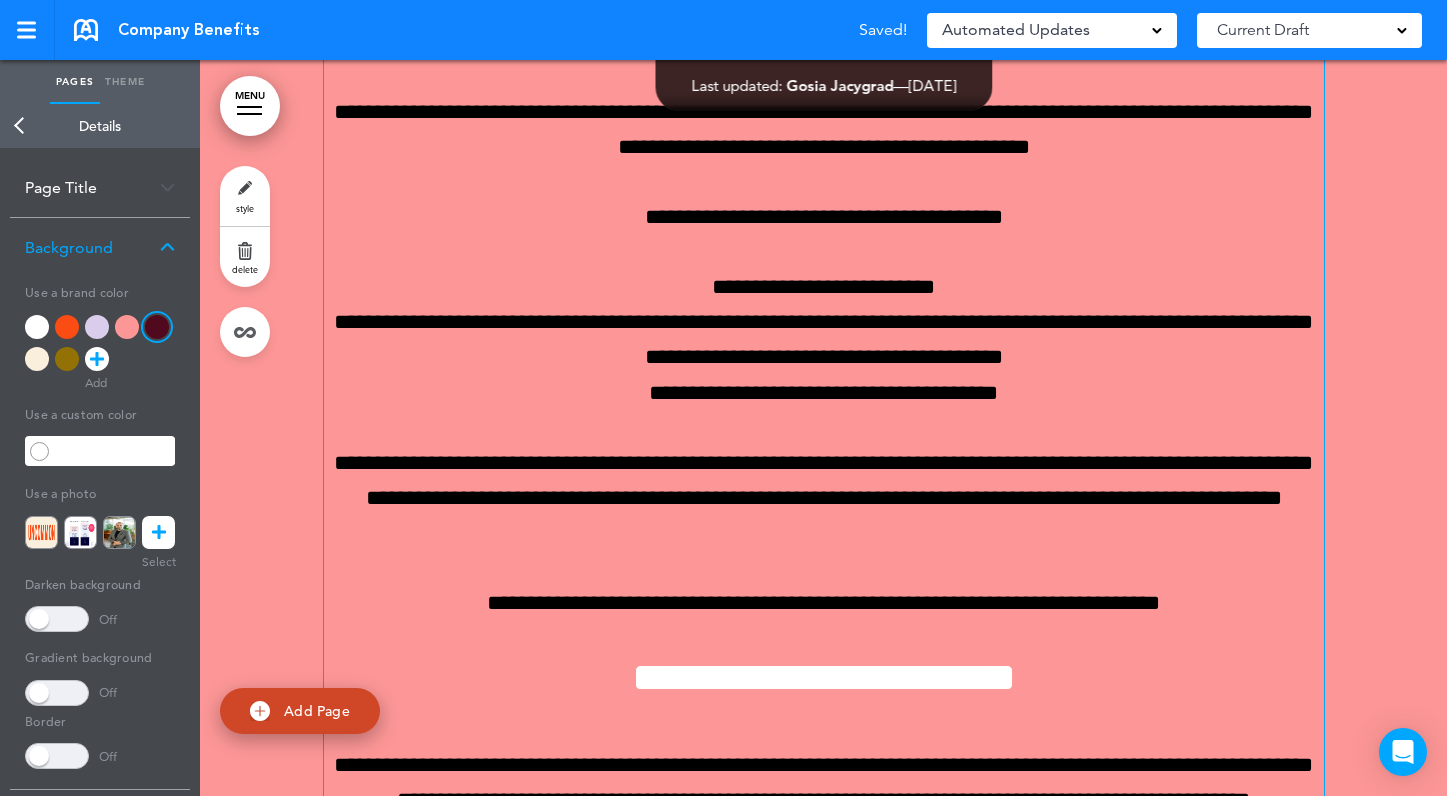 scroll, scrollTop: 17214, scrollLeft: 0, axis: vertical 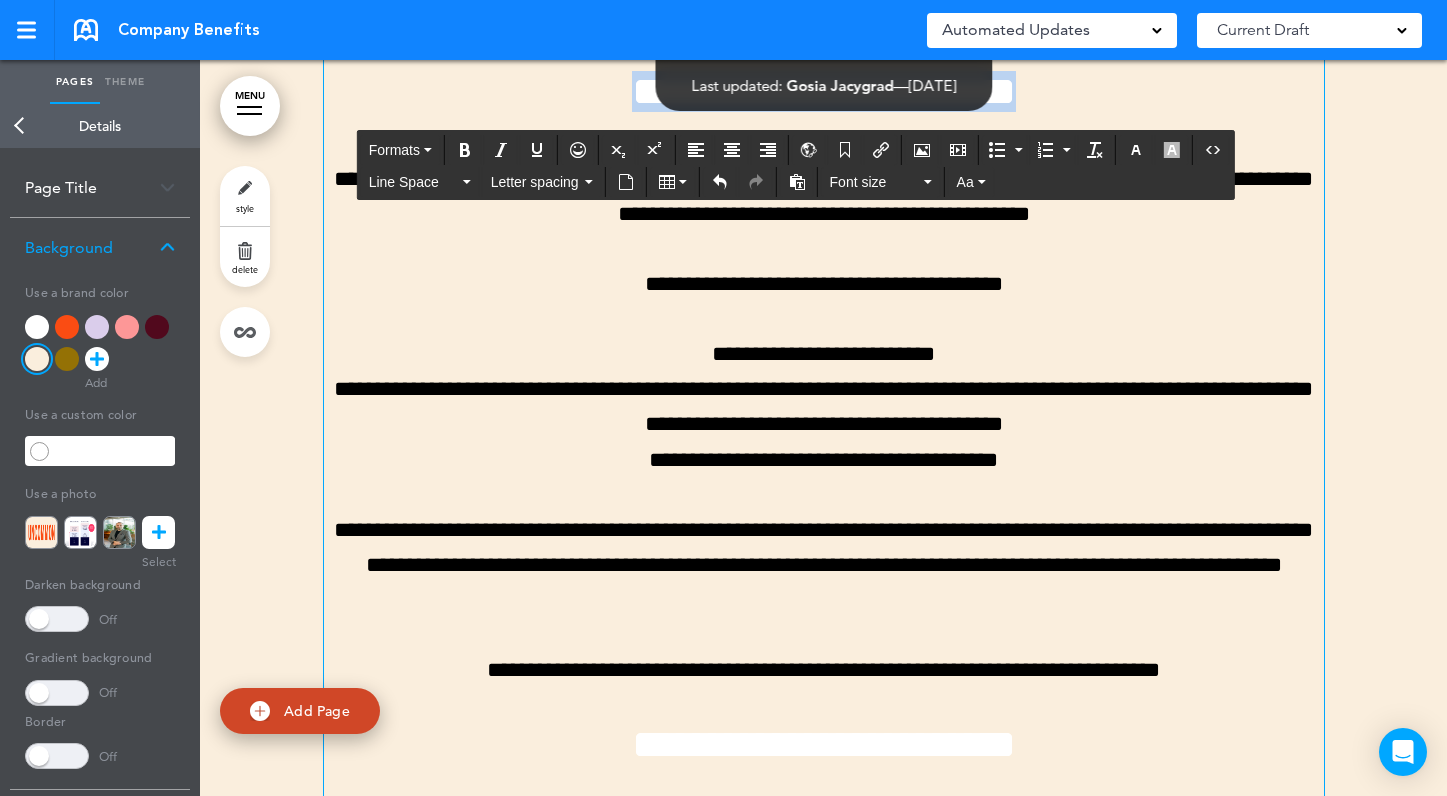 type 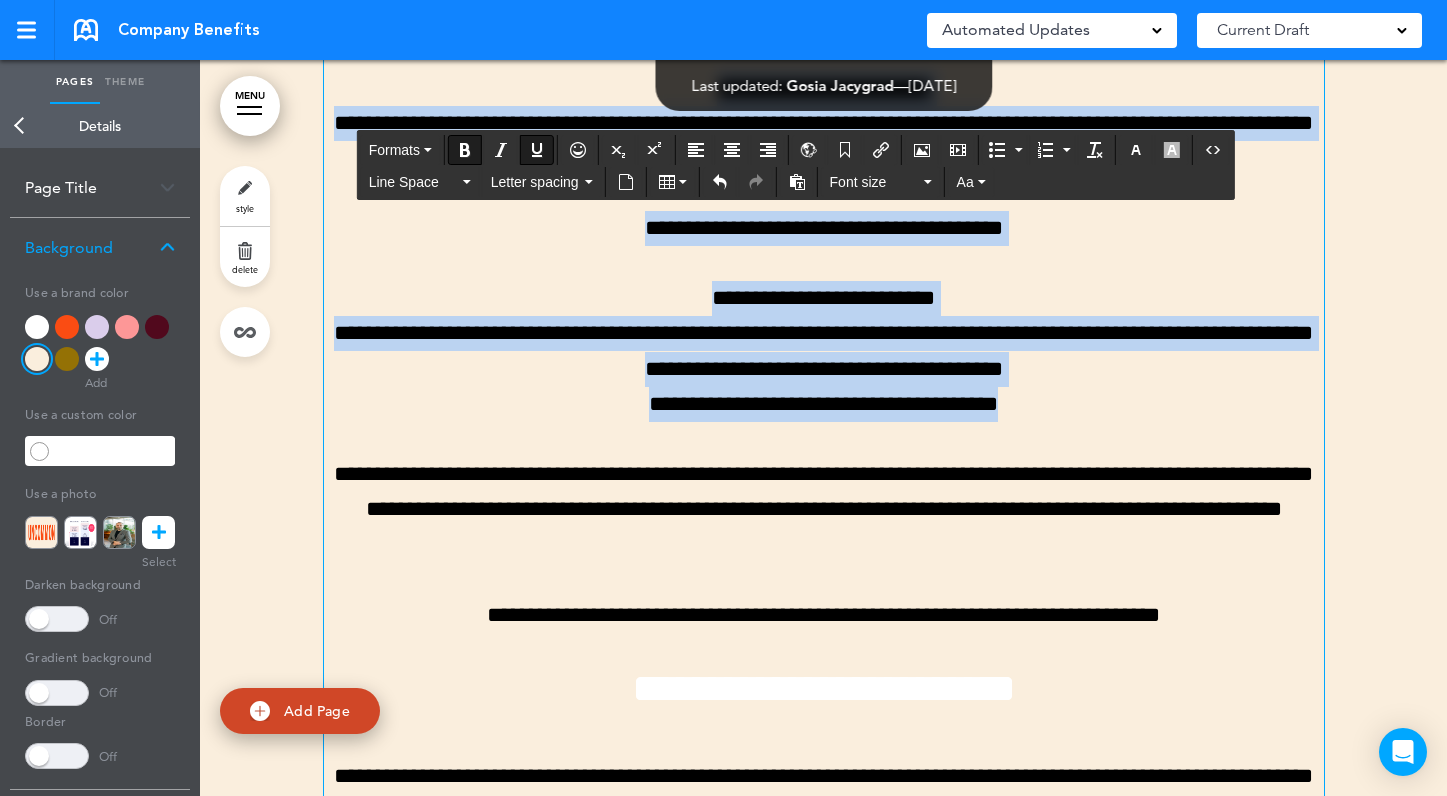 drag, startPoint x: 678, startPoint y: 291, endPoint x: 1049, endPoint y: 607, distance: 487.33664 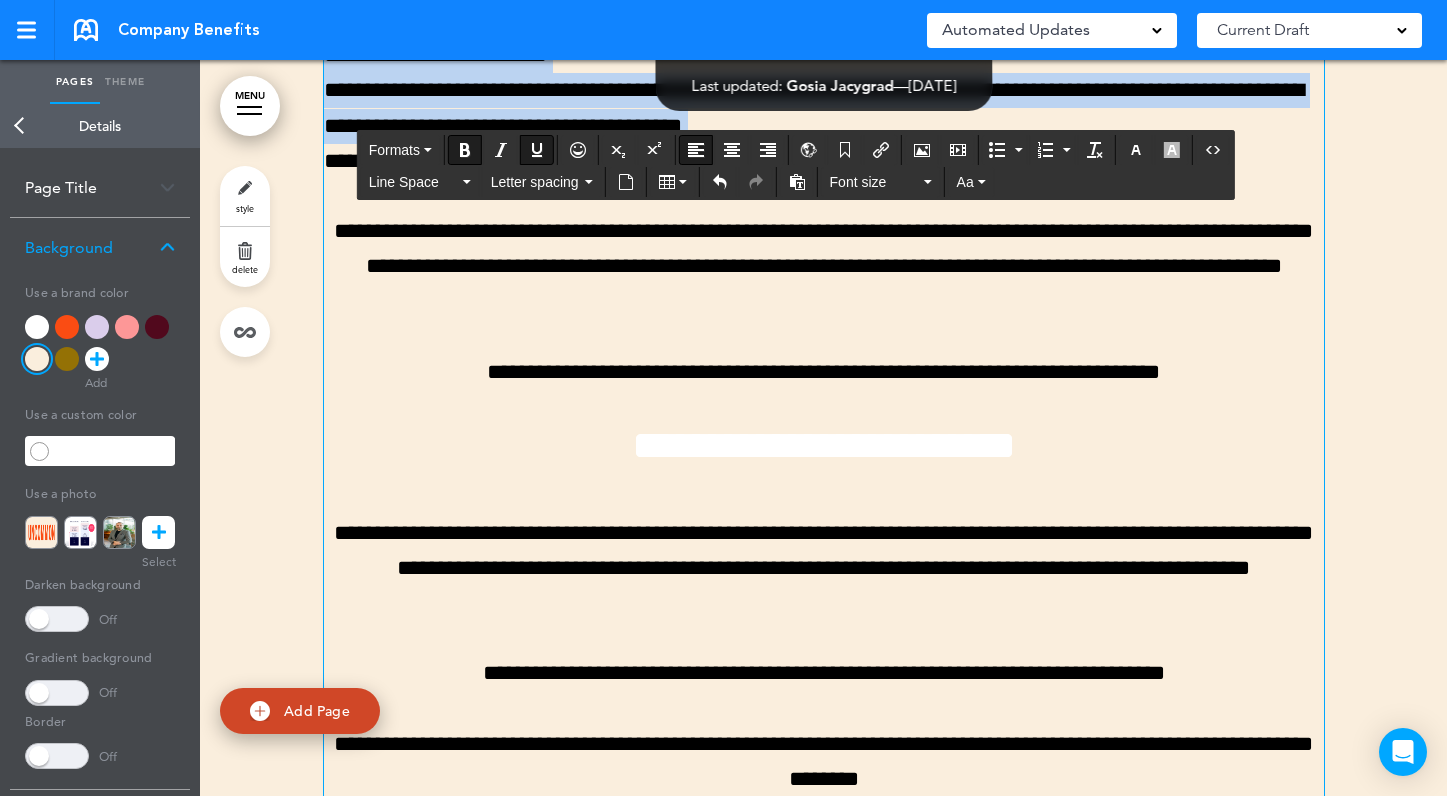 scroll, scrollTop: 17380, scrollLeft: 0, axis: vertical 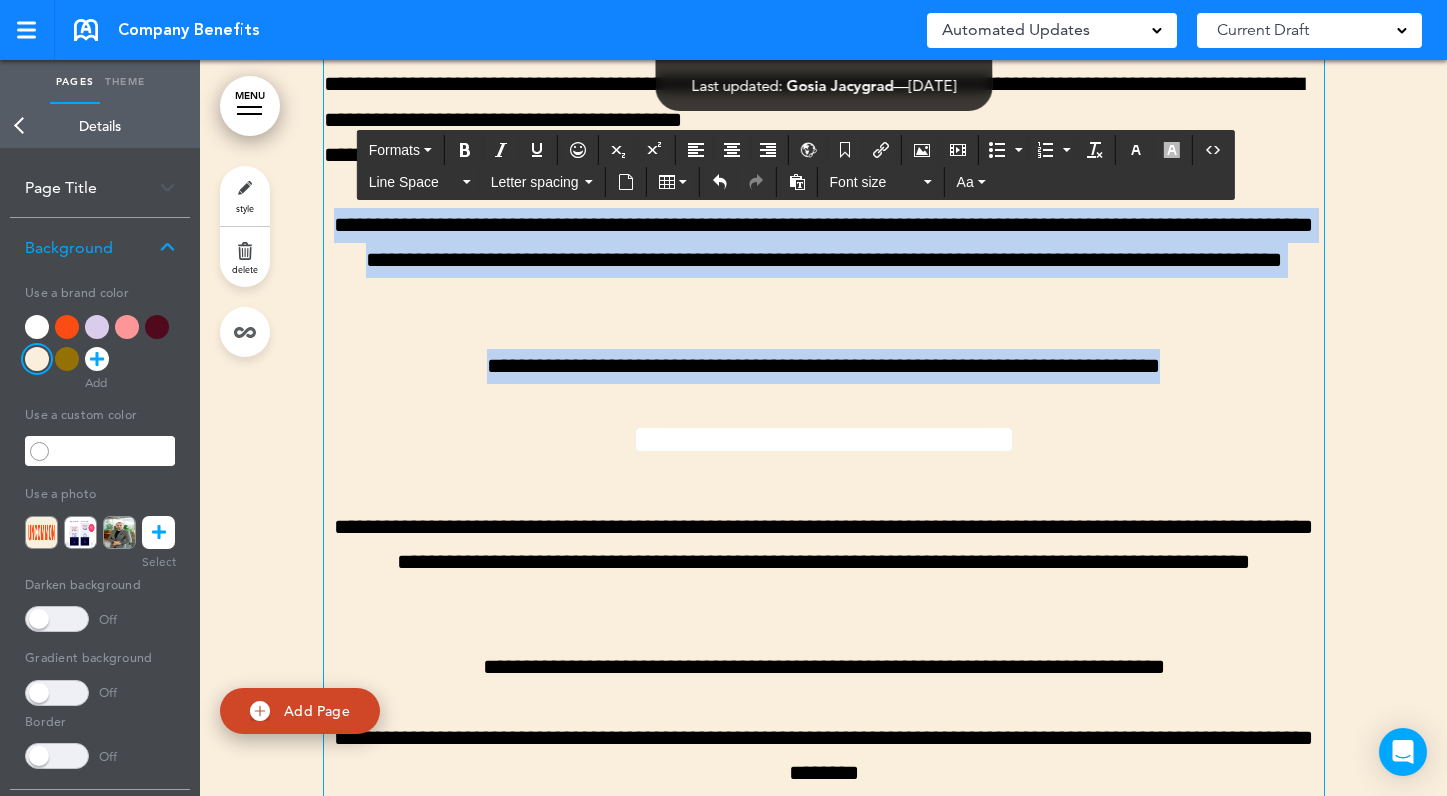 drag, startPoint x: 1236, startPoint y: 579, endPoint x: 357, endPoint y: 436, distance: 890.556 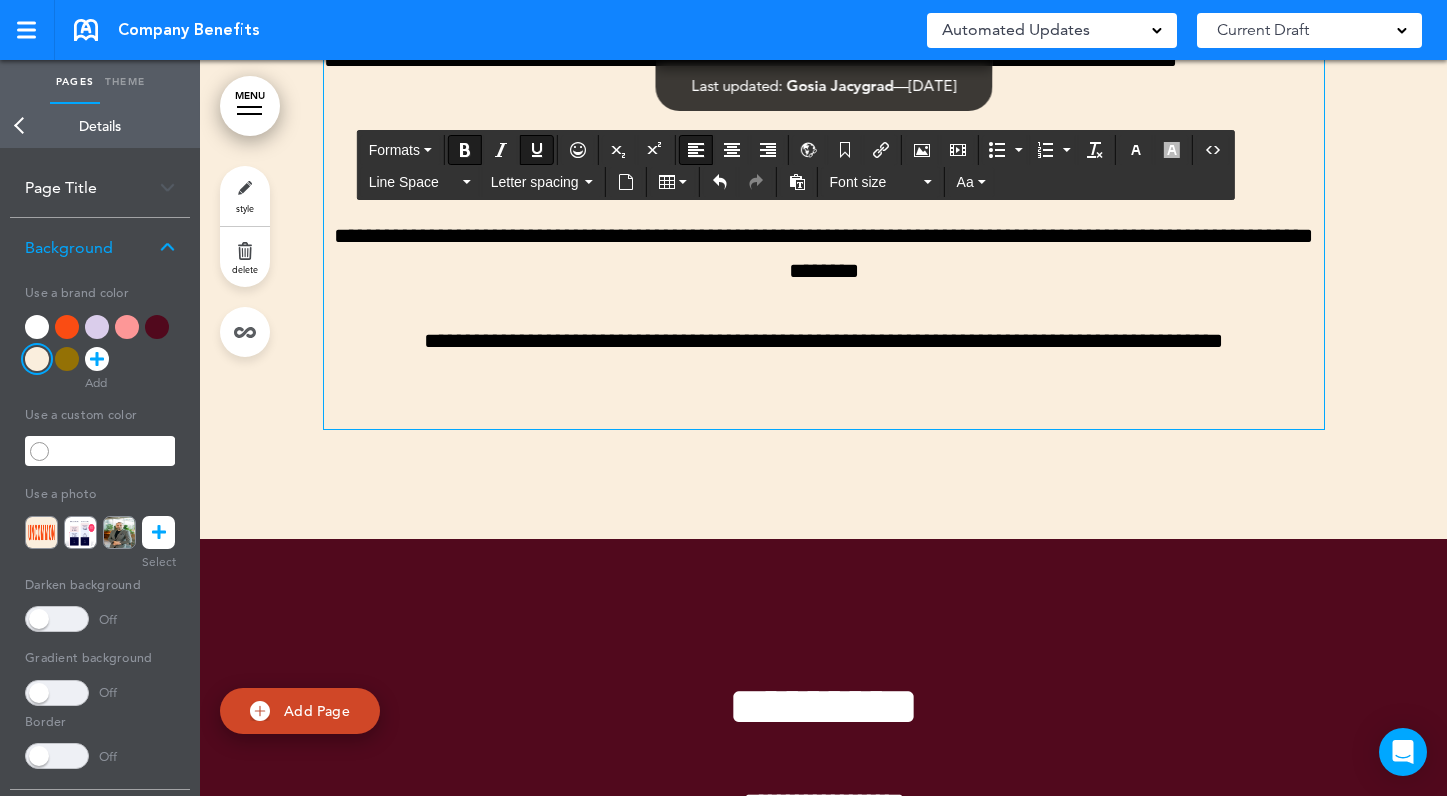 scroll, scrollTop: 17926, scrollLeft: 0, axis: vertical 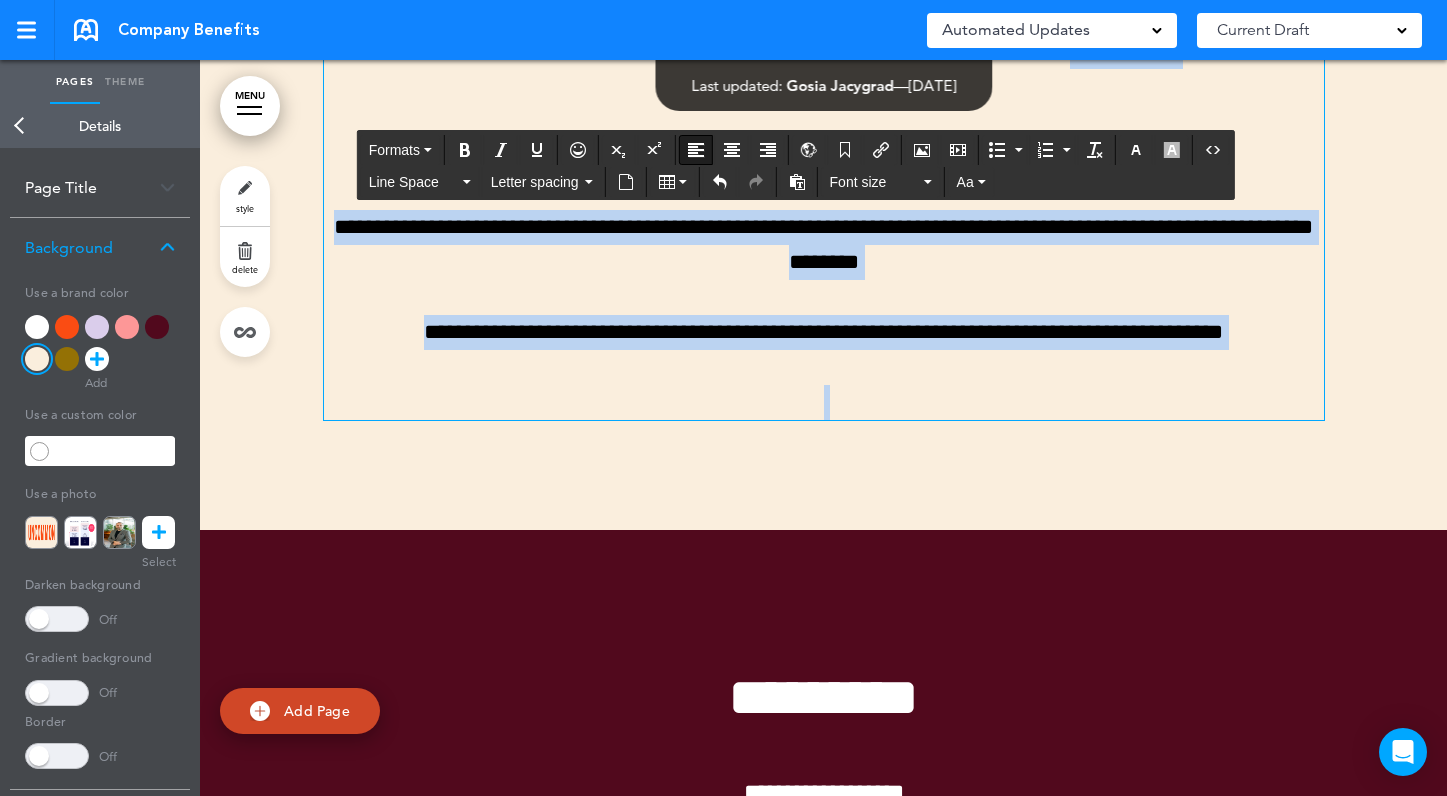 drag, startPoint x: 1141, startPoint y: 576, endPoint x: 413, endPoint y: 311, distance: 774.73157 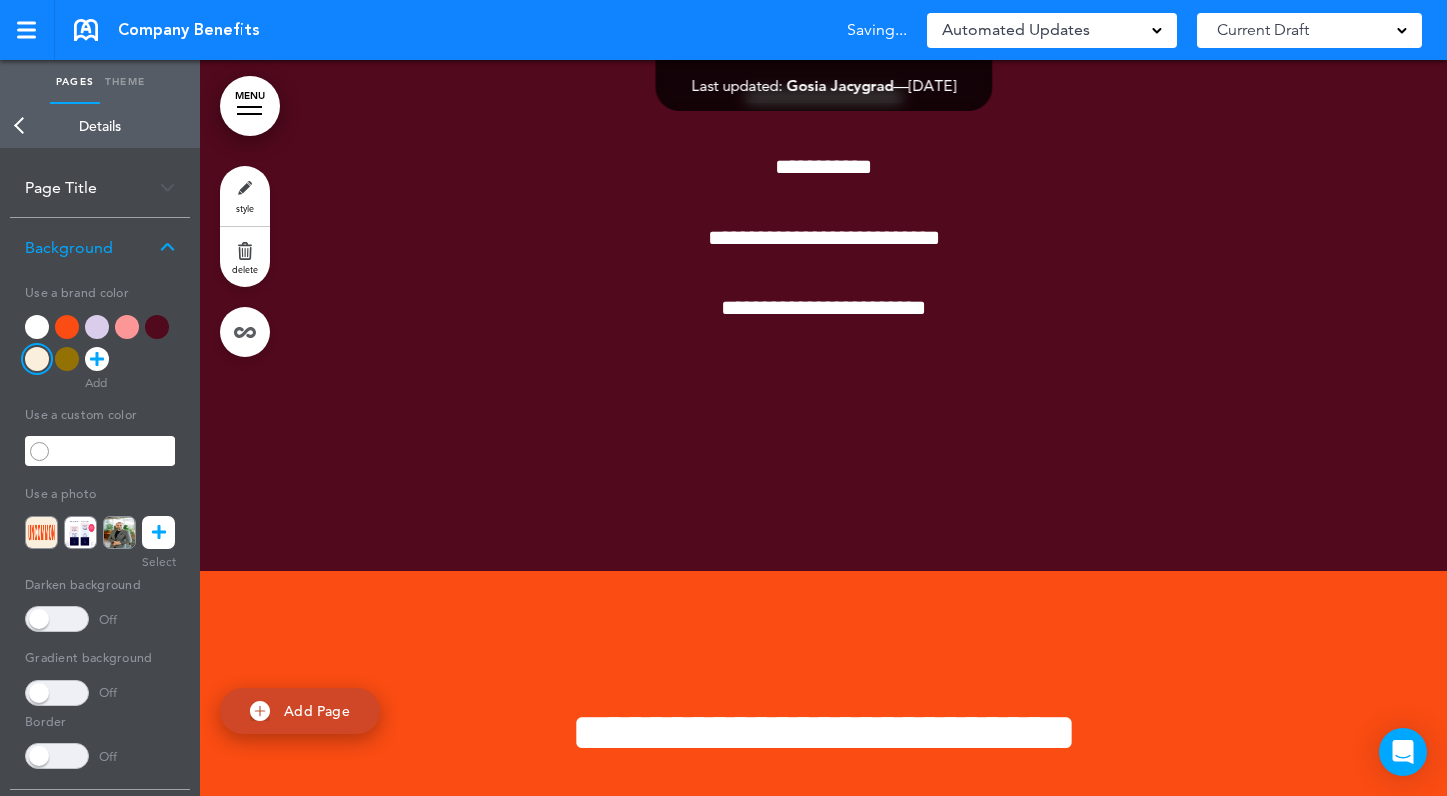 scroll, scrollTop: 18463, scrollLeft: 0, axis: vertical 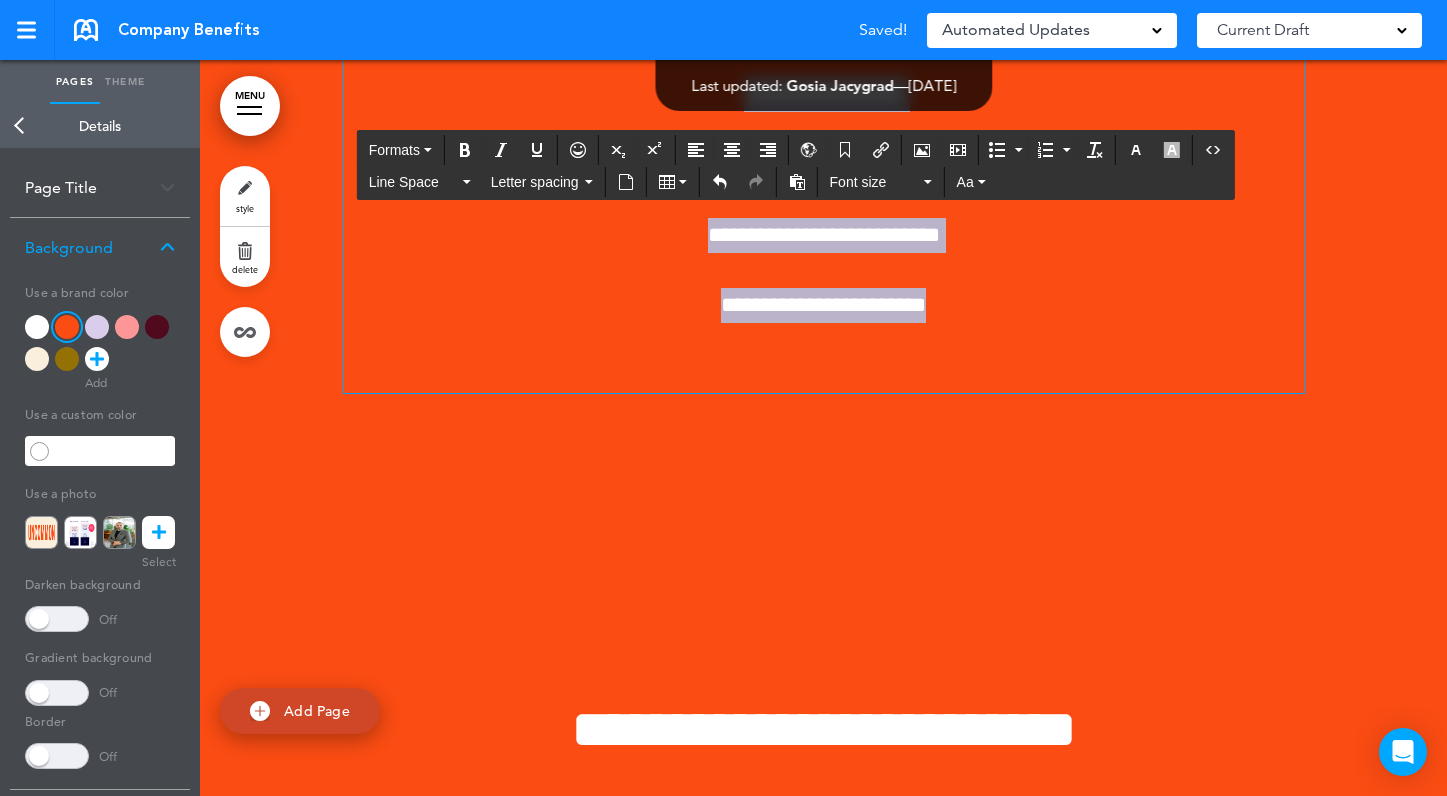 drag, startPoint x: 982, startPoint y: 521, endPoint x: 707, endPoint y: 304, distance: 350.30557 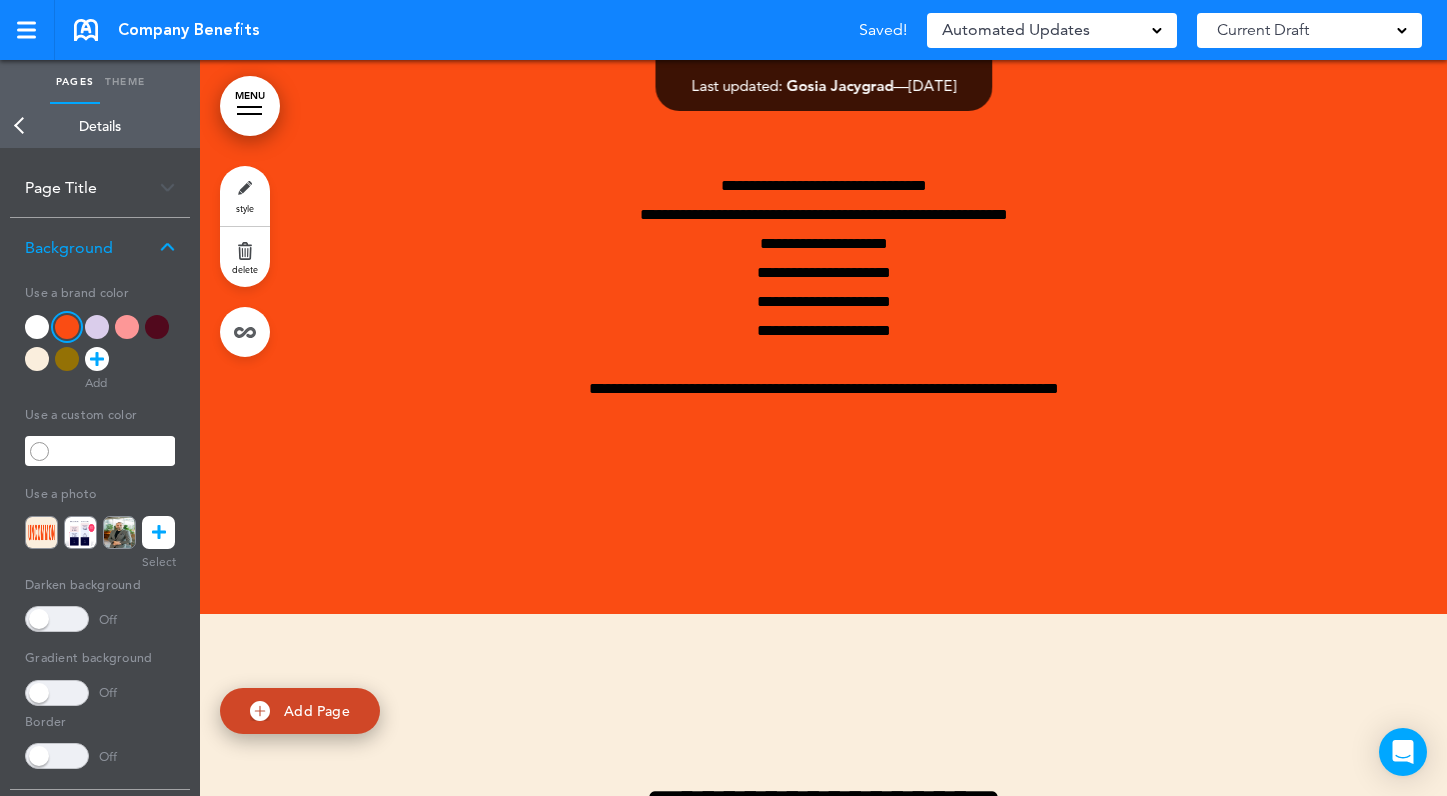 scroll, scrollTop: 19202, scrollLeft: 0, axis: vertical 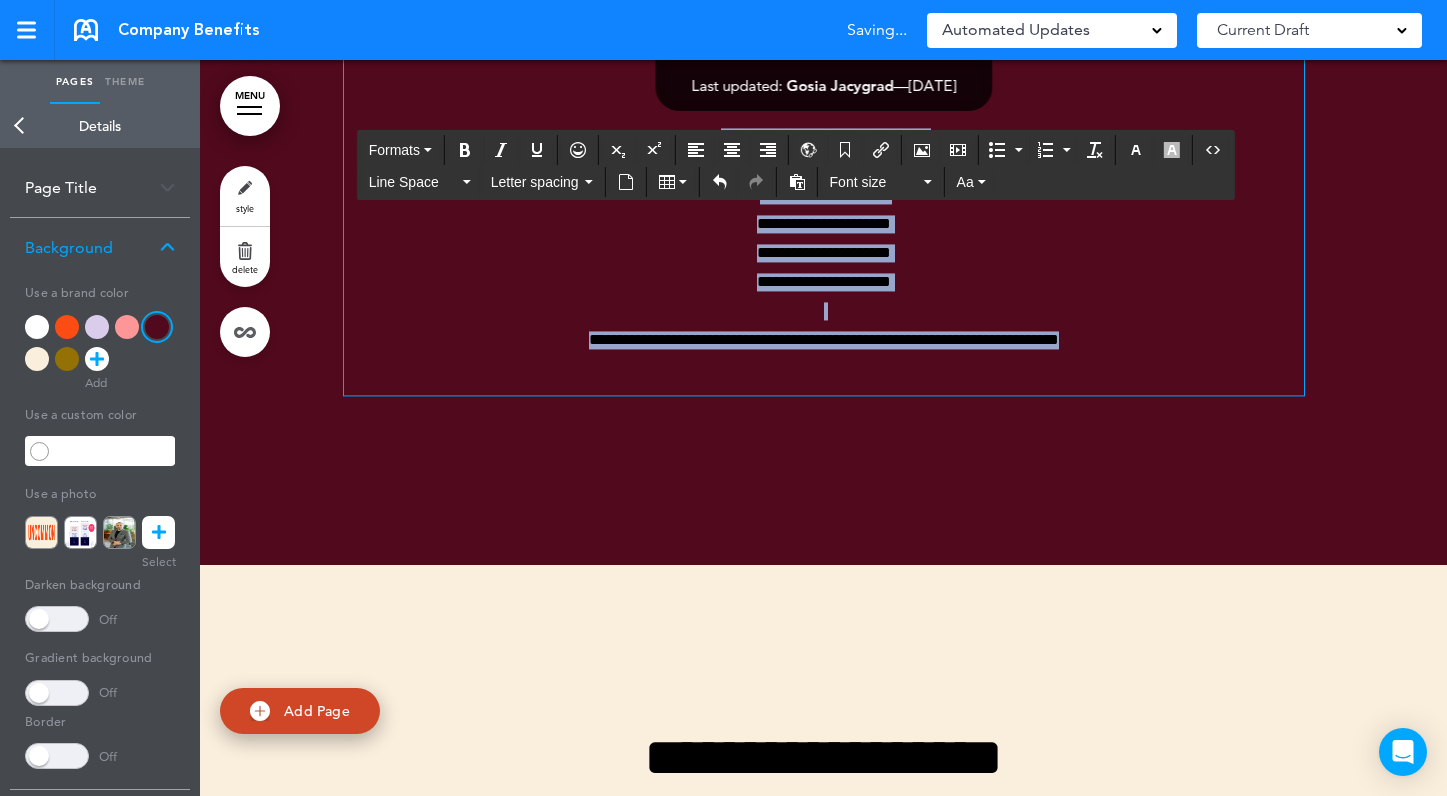 drag, startPoint x: 1114, startPoint y: 544, endPoint x: 632, endPoint y: 349, distance: 519.951 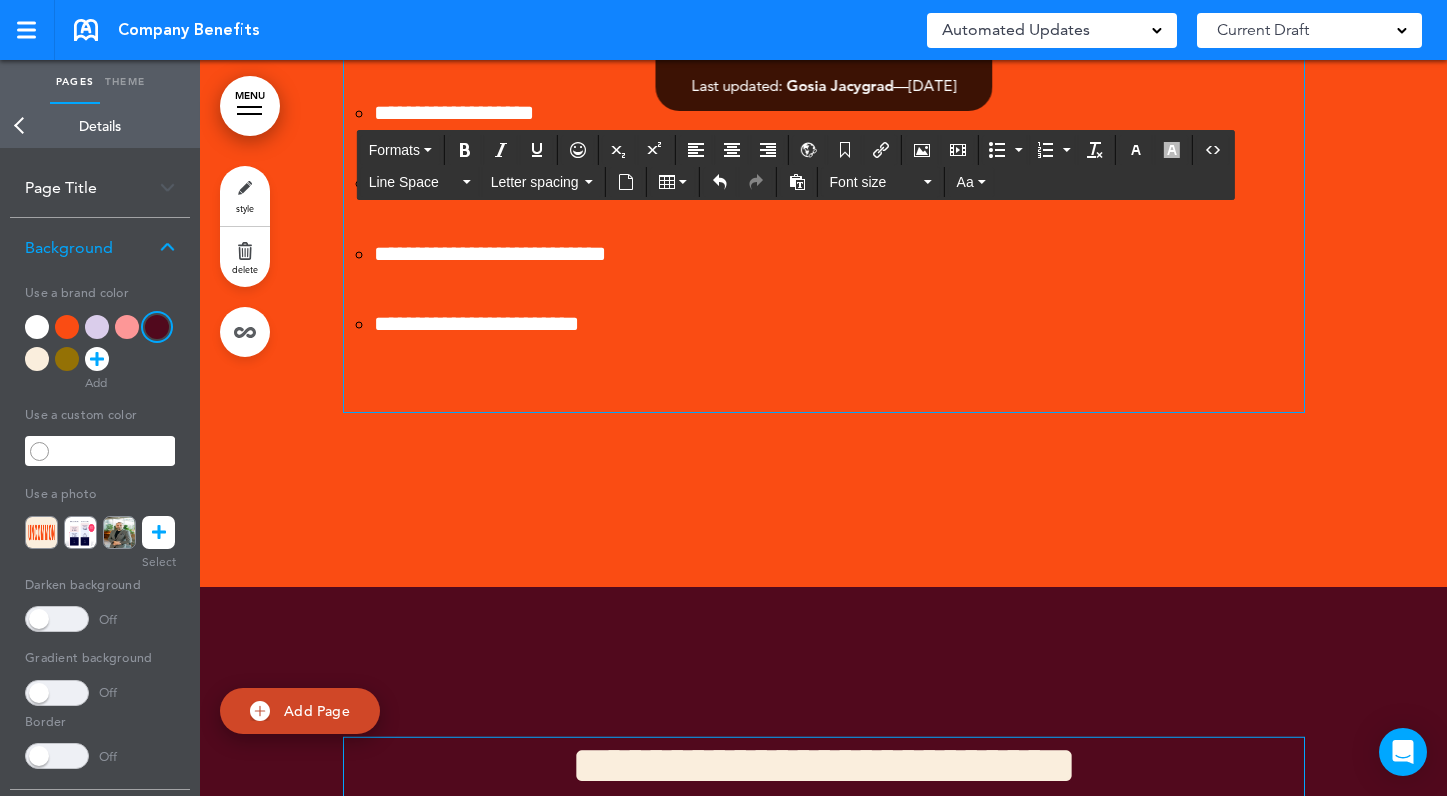 scroll, scrollTop: 18451, scrollLeft: 0, axis: vertical 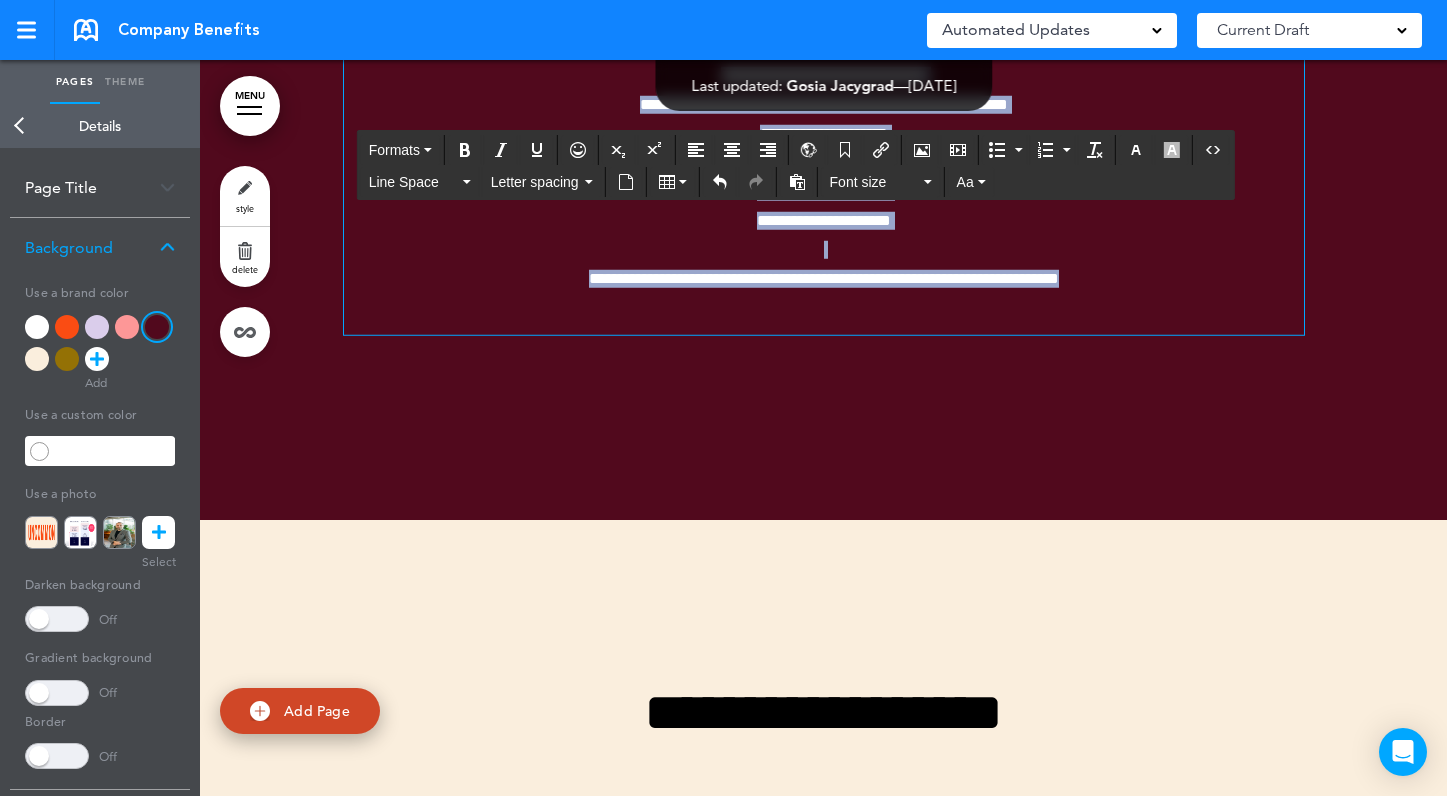 drag, startPoint x: 1125, startPoint y: 489, endPoint x: 668, endPoint y: 283, distance: 501.28336 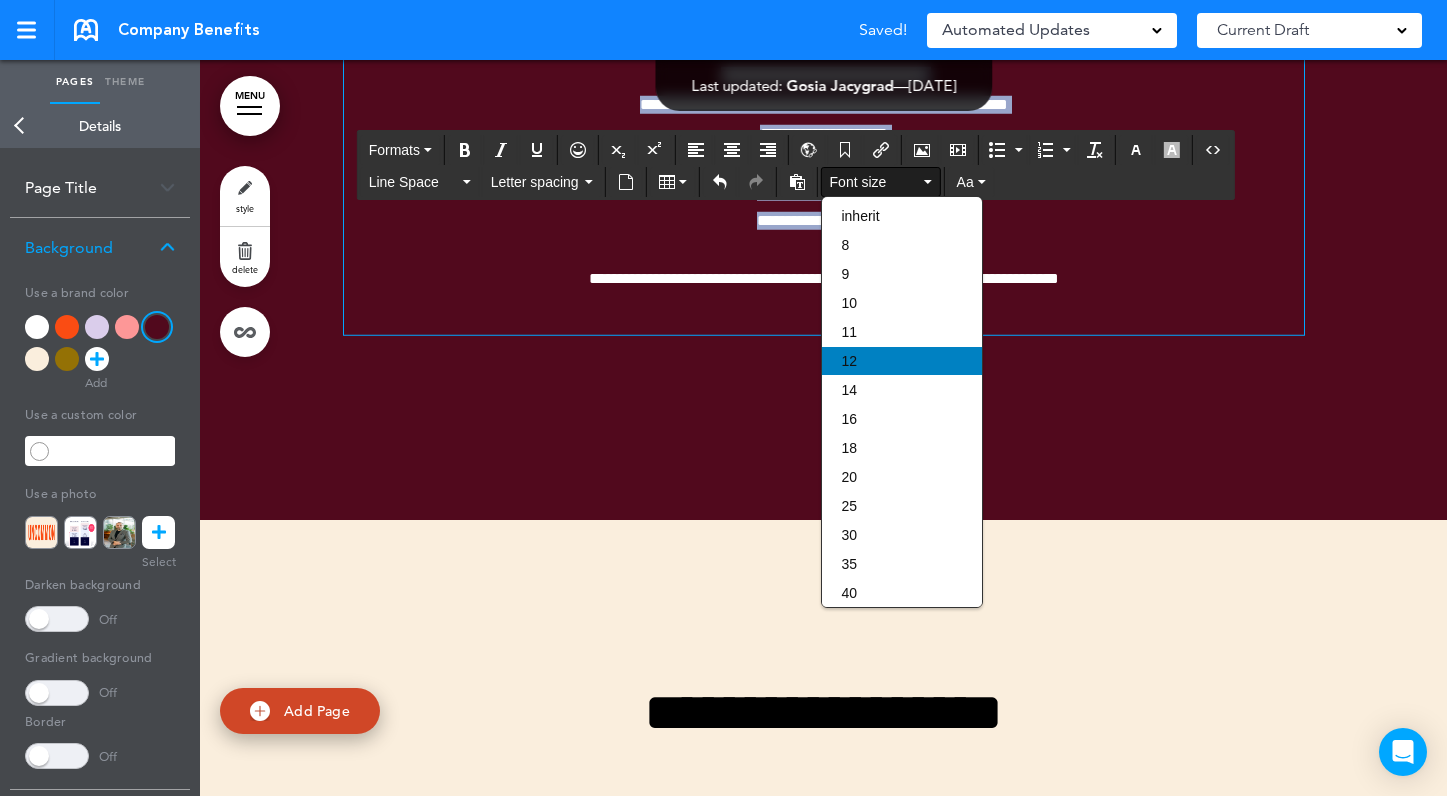 scroll, scrollTop: 19244, scrollLeft: 0, axis: vertical 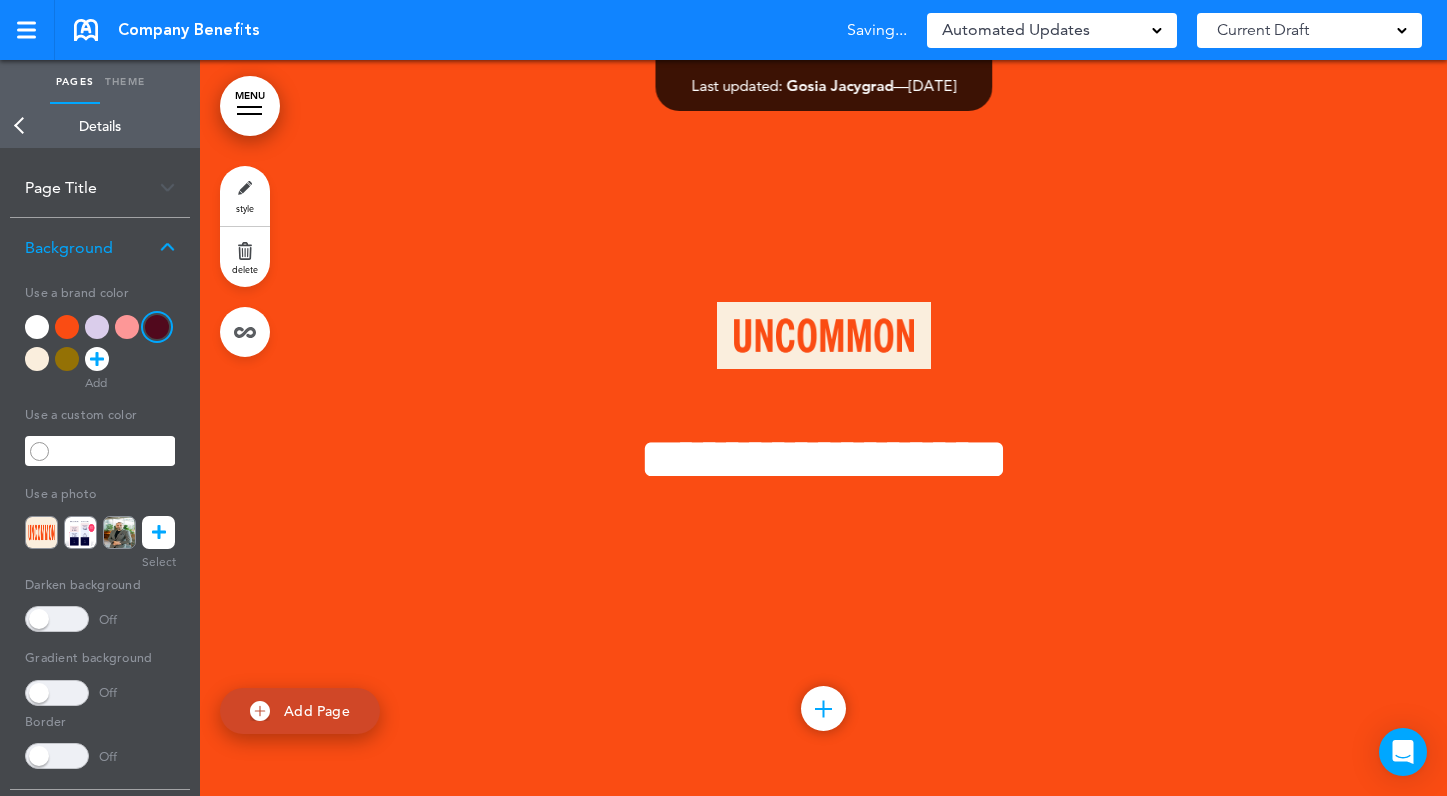click on "Automated Updates
0" at bounding box center (1052, 30) 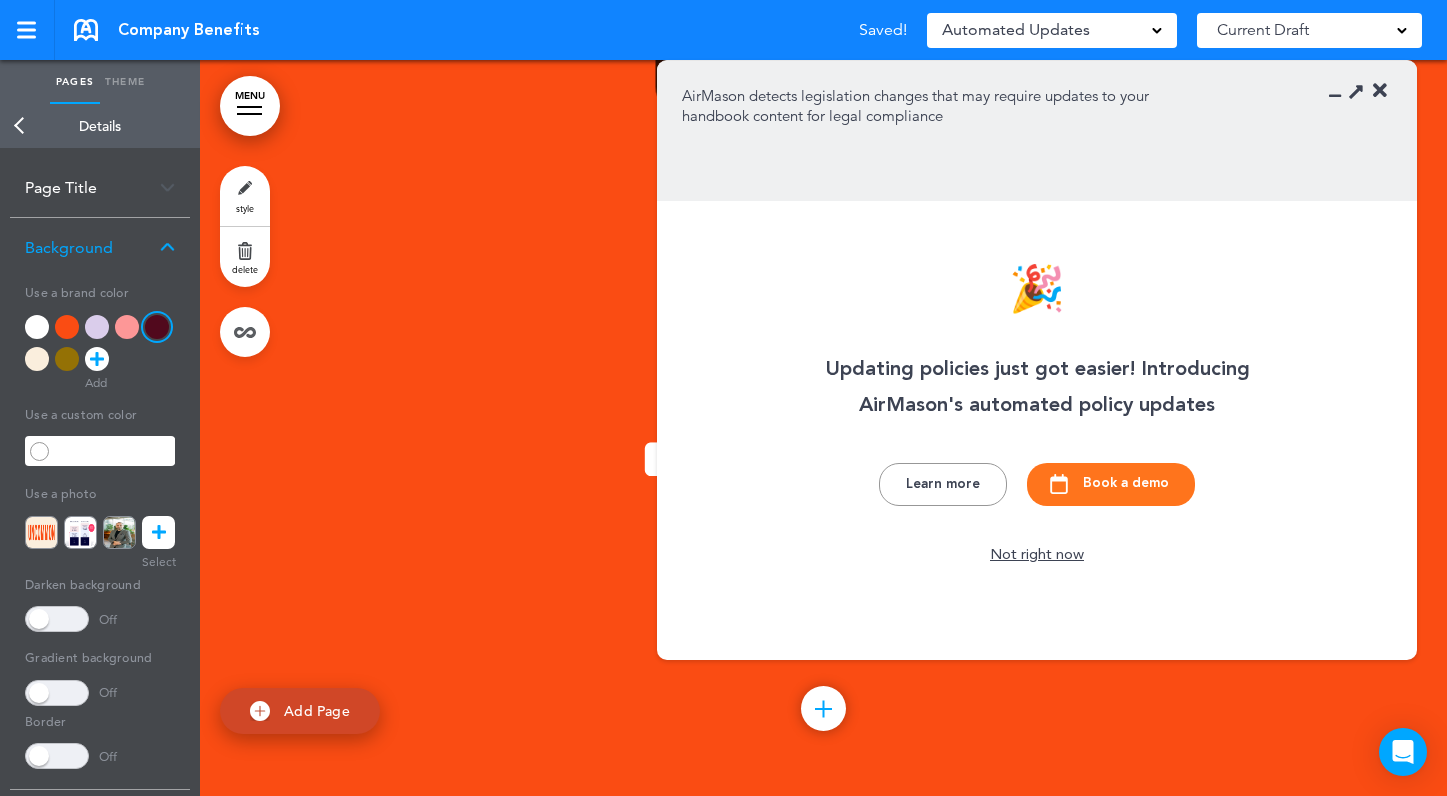 click on "Automated Updates
0" at bounding box center [1052, 30] 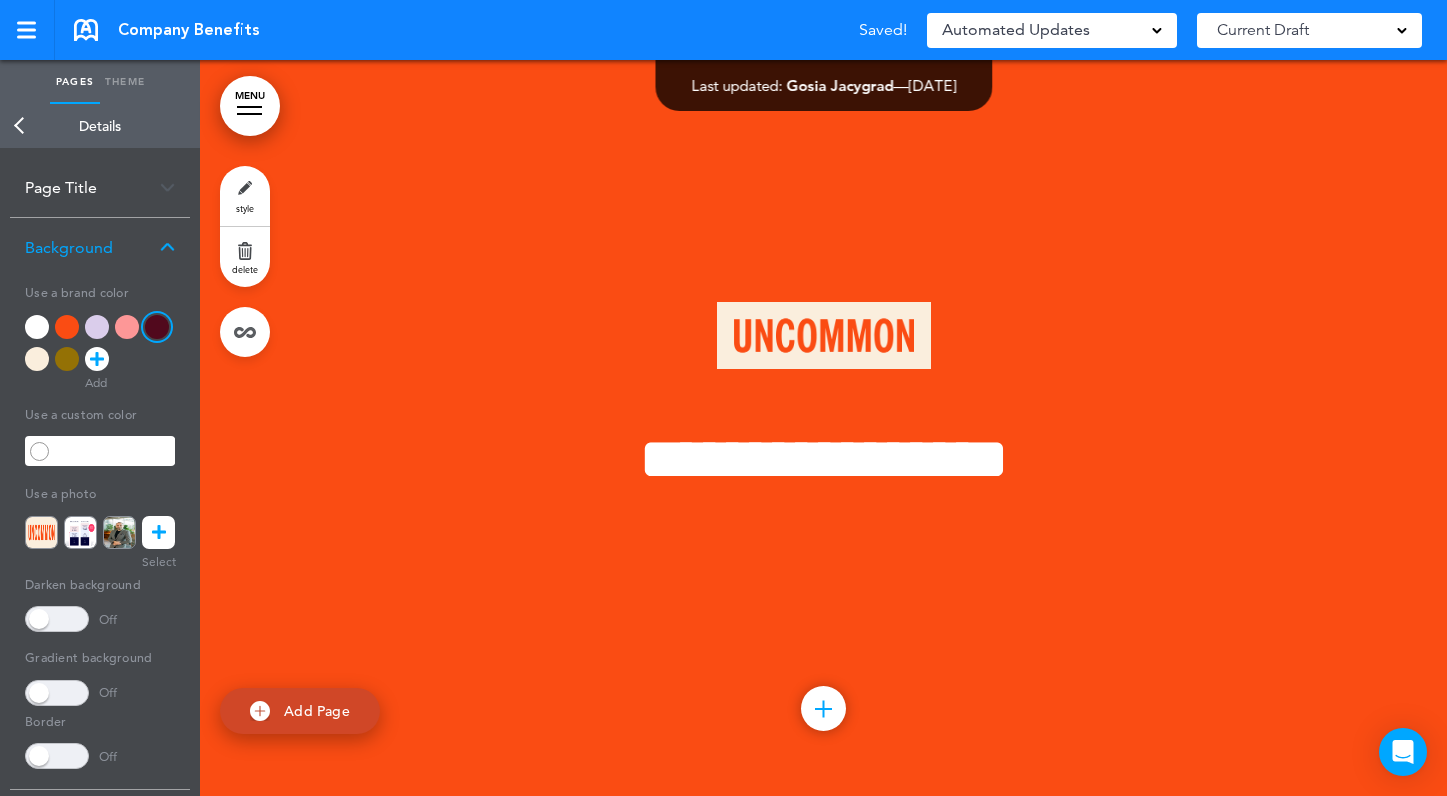 click on "Automated Updates
0" at bounding box center (1052, 30) 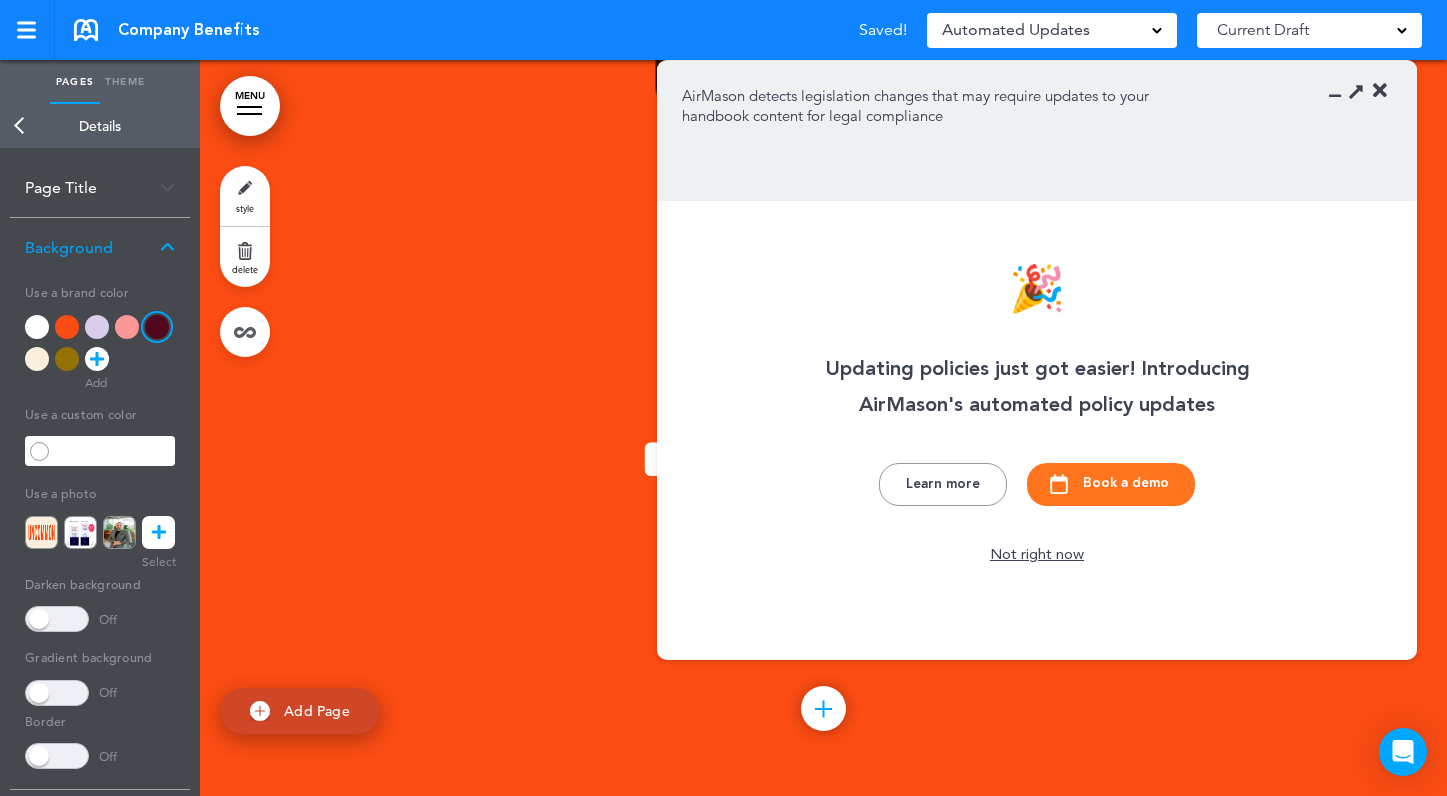 click on "Automated Updates
0" at bounding box center [1052, 30] 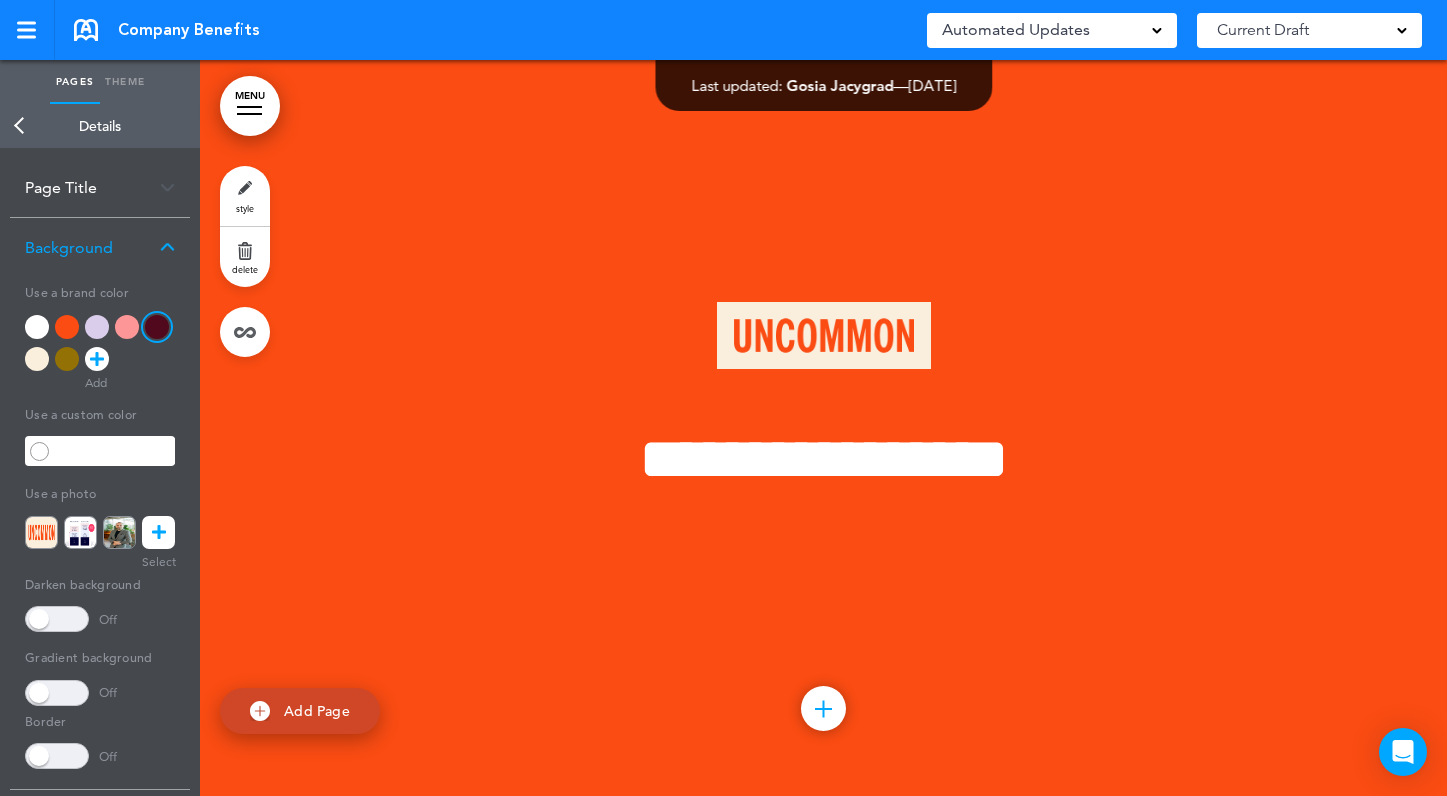 click on "Current Draft" at bounding box center (1309, 30) 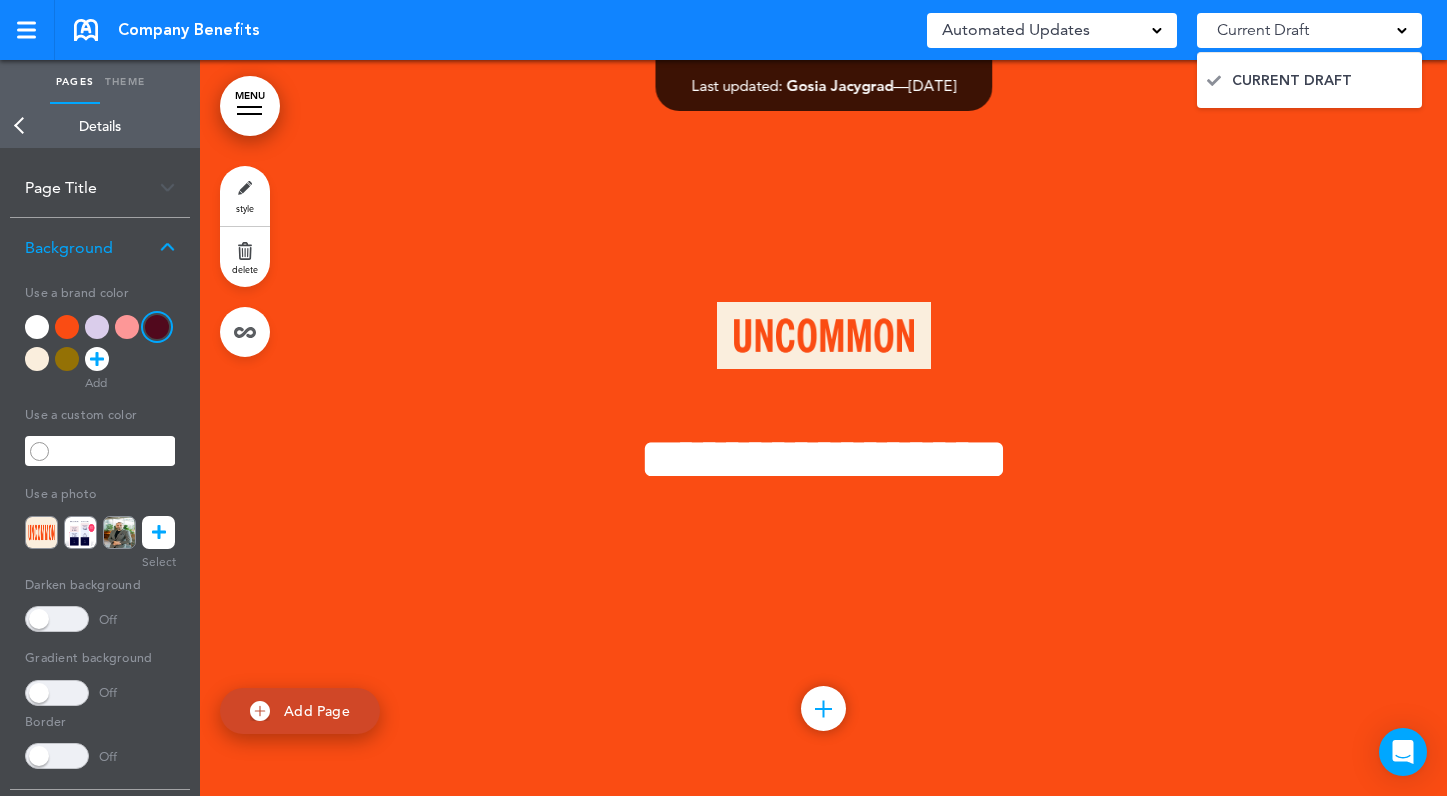 click at bounding box center (1402, 29) 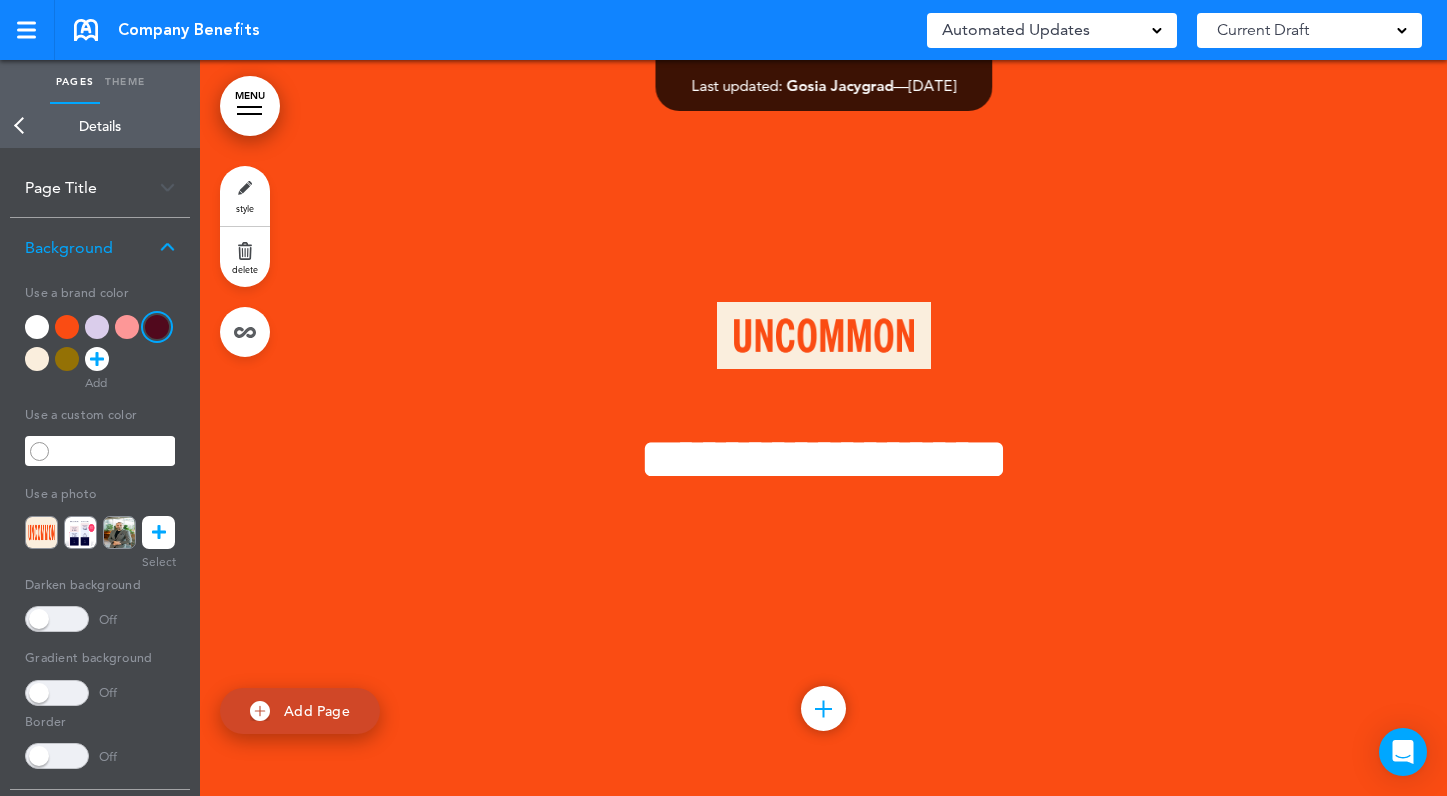 click on "Company Benefits" at bounding box center [189, 30] 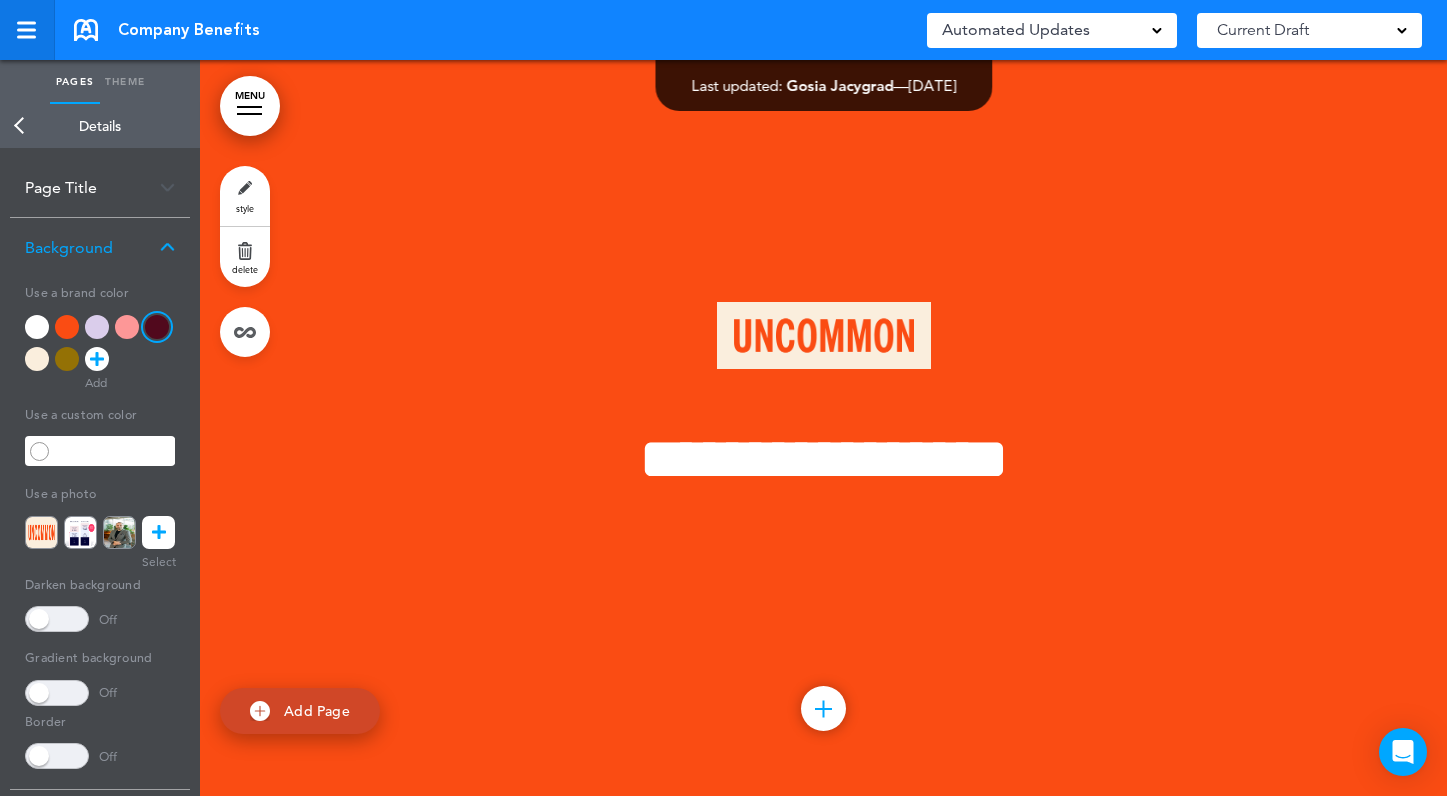click at bounding box center (27, 30) 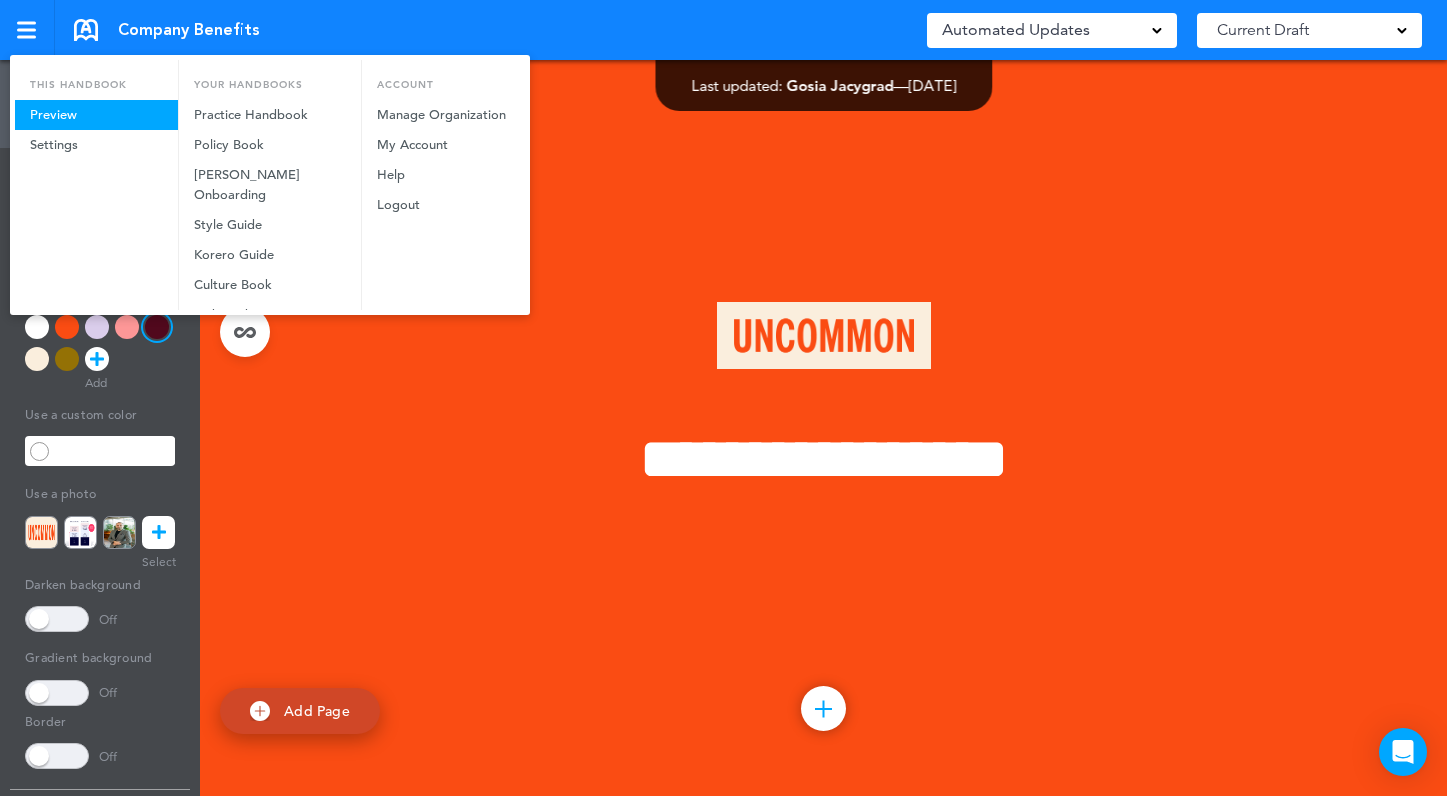 click on "Preview" at bounding box center [96, 115] 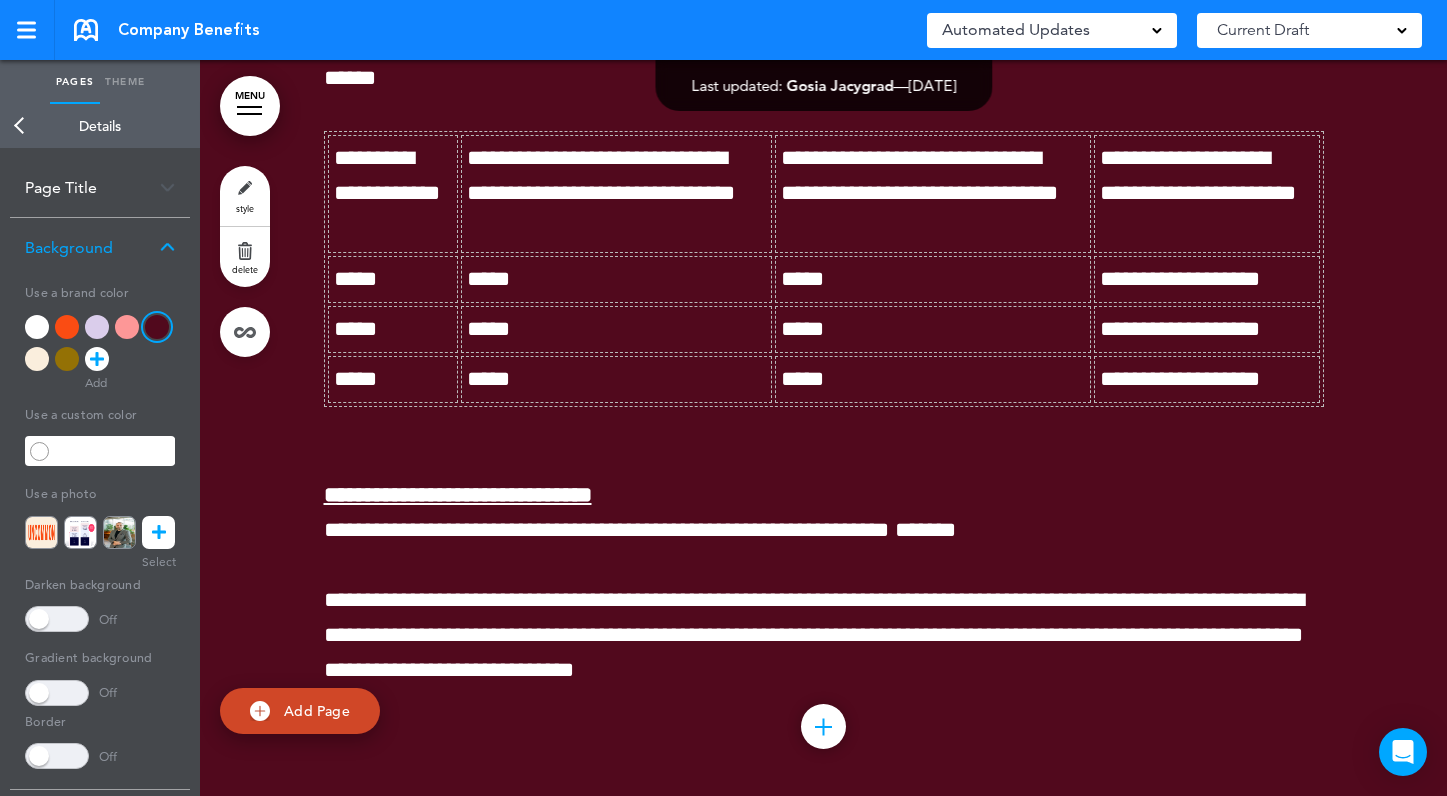 scroll, scrollTop: 13986, scrollLeft: 0, axis: vertical 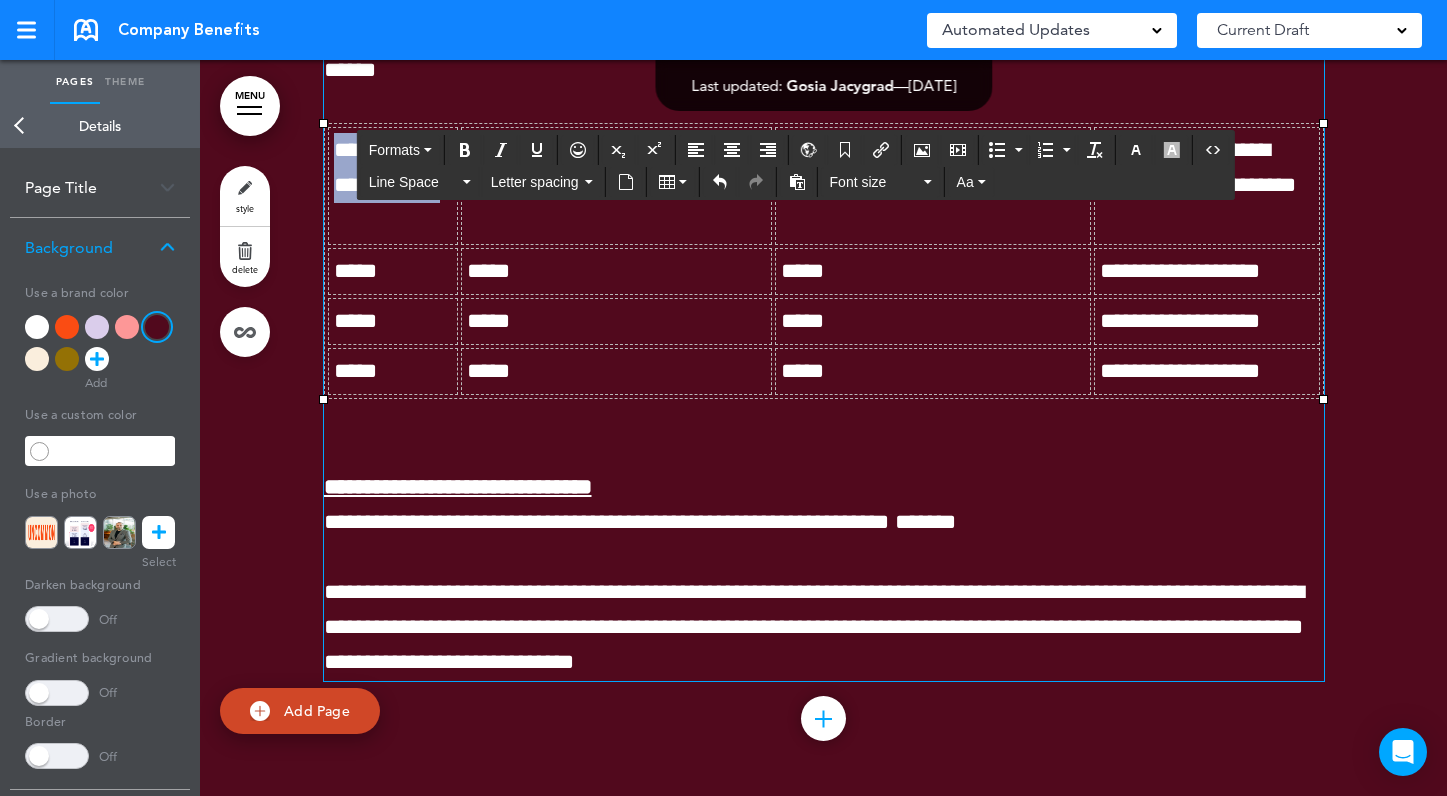 drag, startPoint x: 399, startPoint y: 436, endPoint x: 339, endPoint y: 356, distance: 100 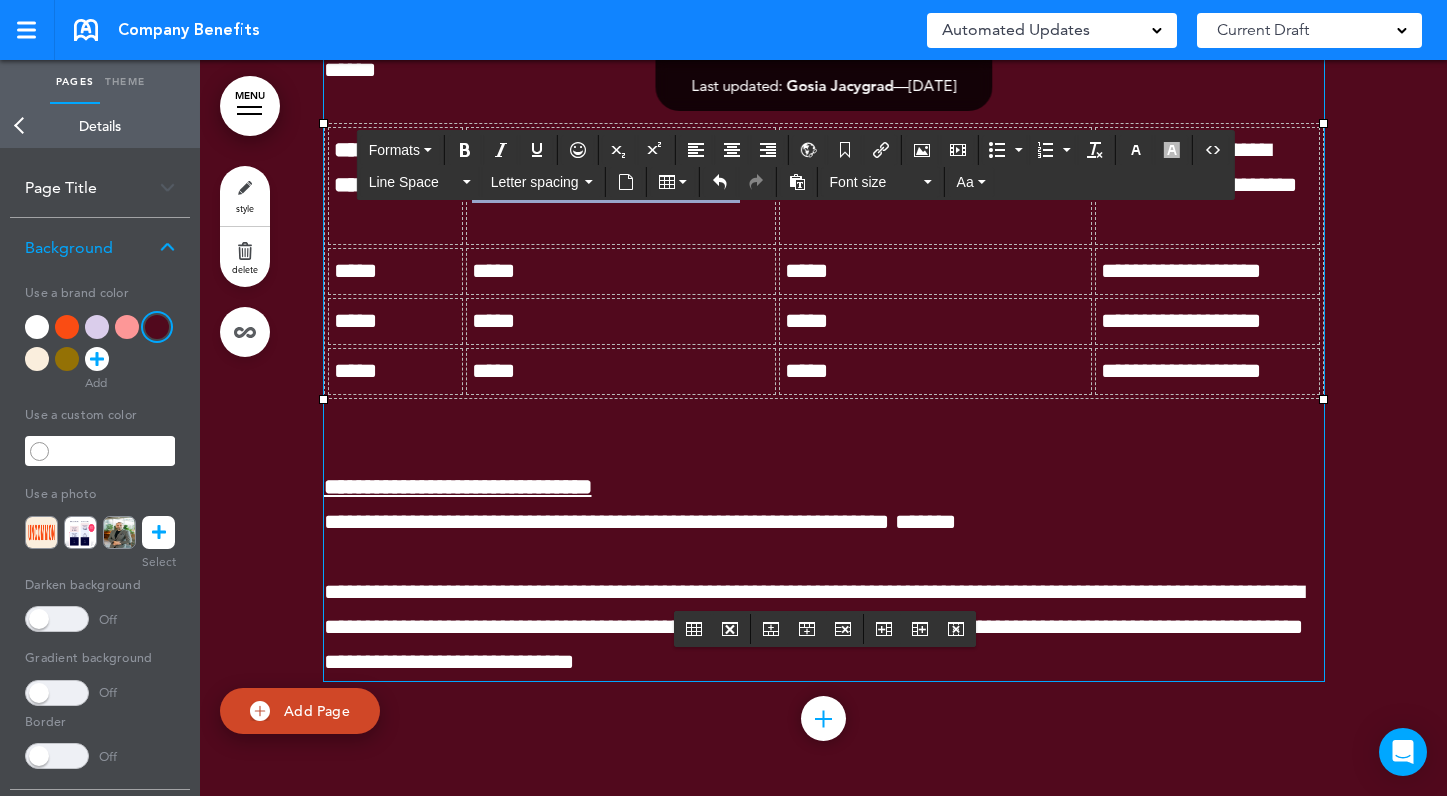 drag, startPoint x: 573, startPoint y: 430, endPoint x: 478, endPoint y: 350, distance: 124.197426 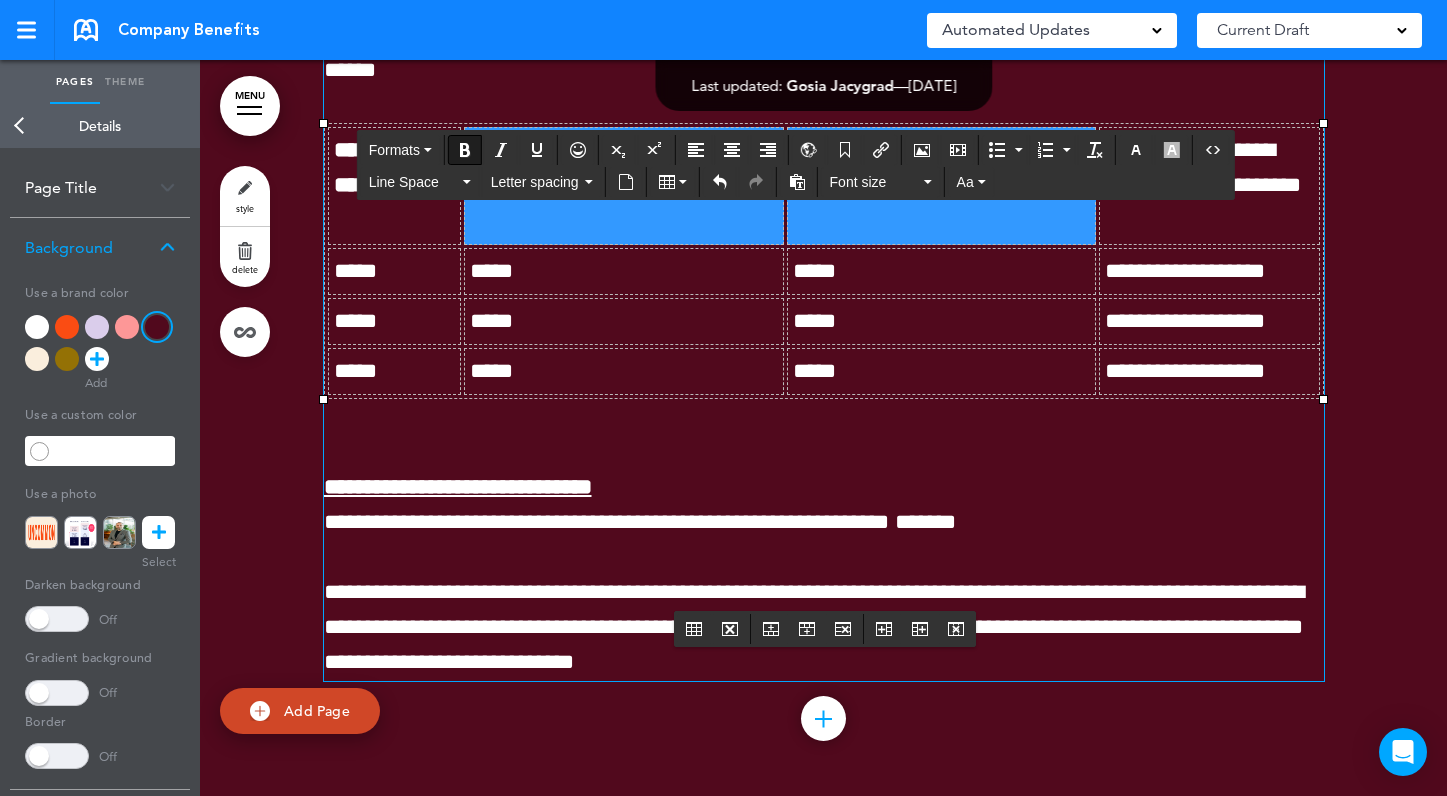 drag, startPoint x: 889, startPoint y: 440, endPoint x: 774, endPoint y: 364, distance: 137.84412 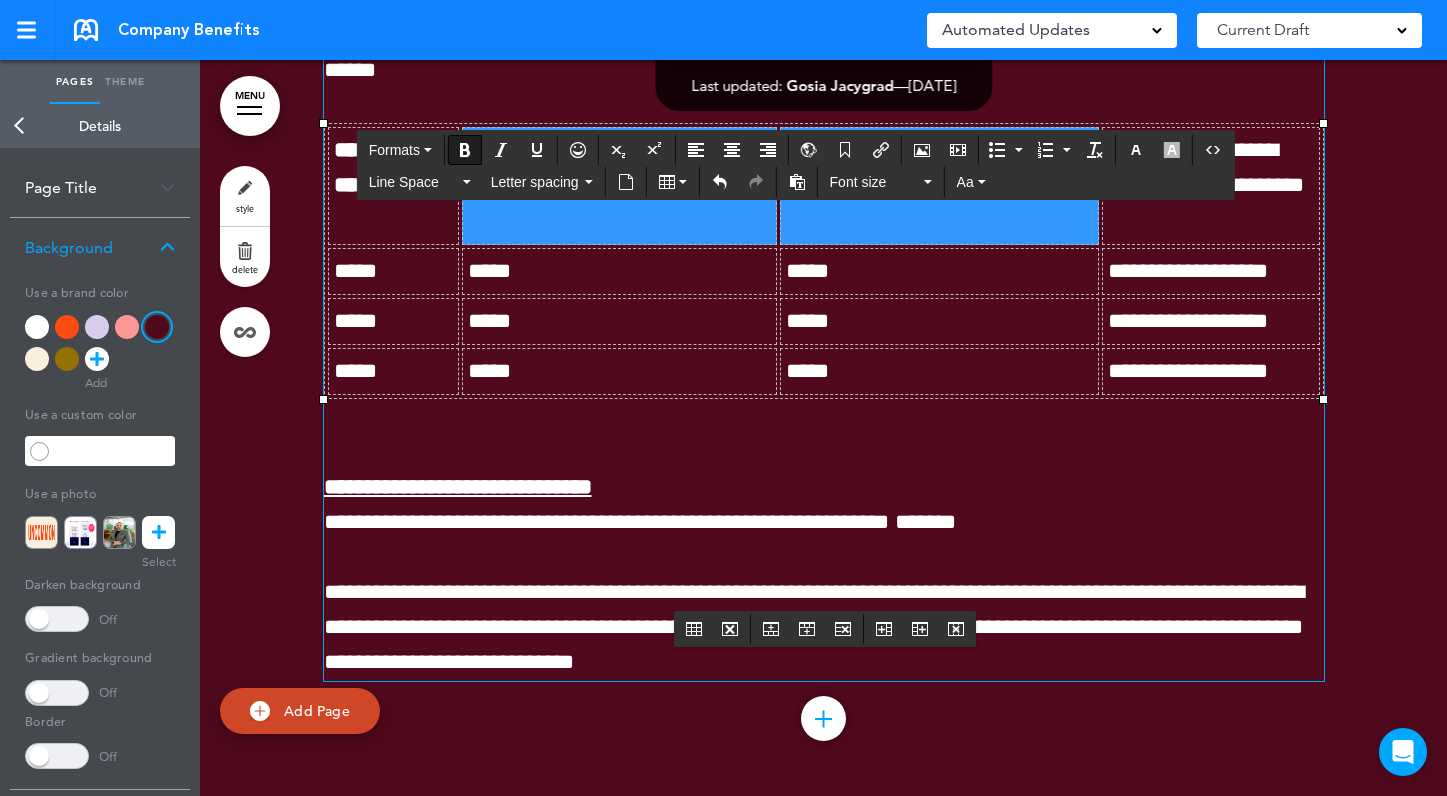 click on "**********" at bounding box center [1206, 167] 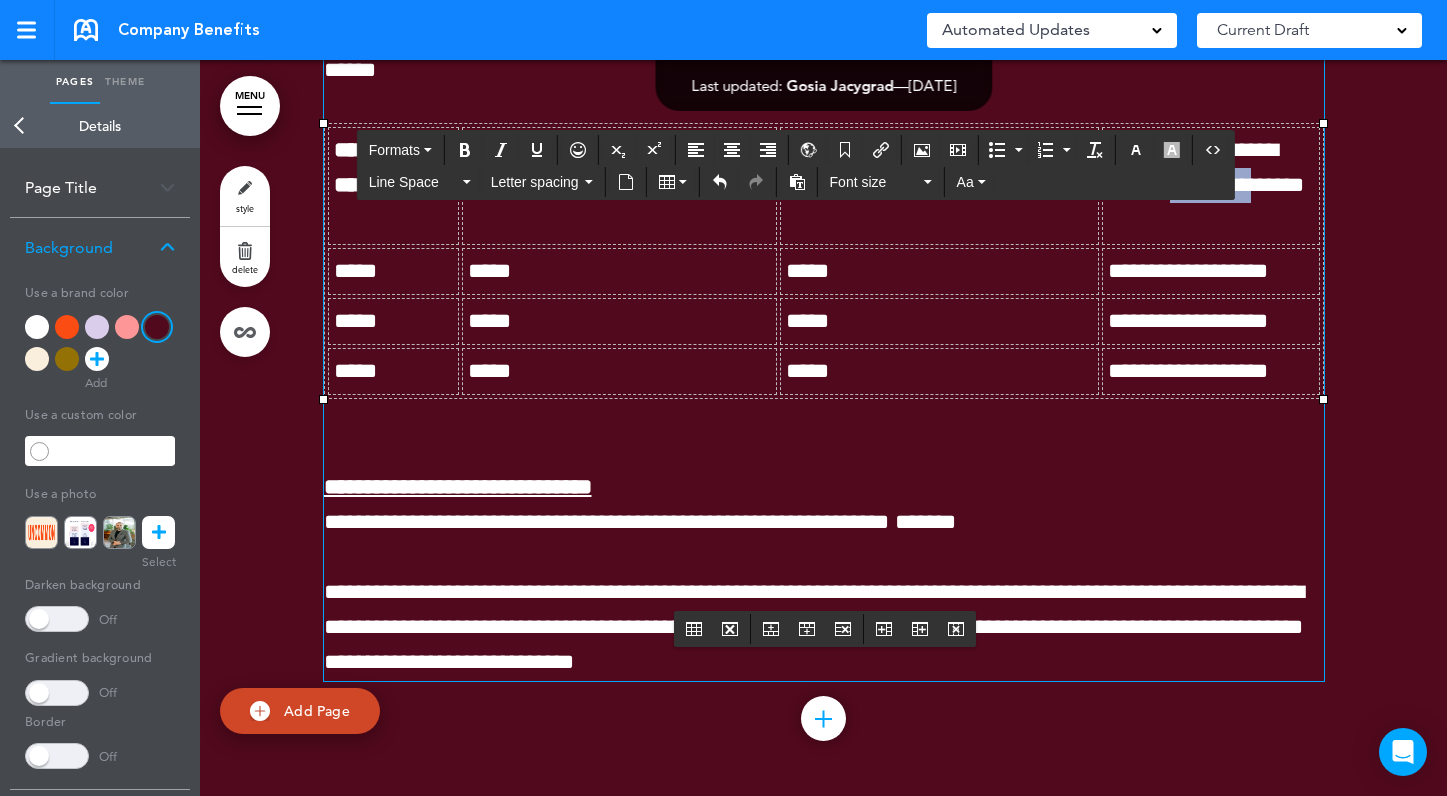 click on "**********" at bounding box center (1206, 167) 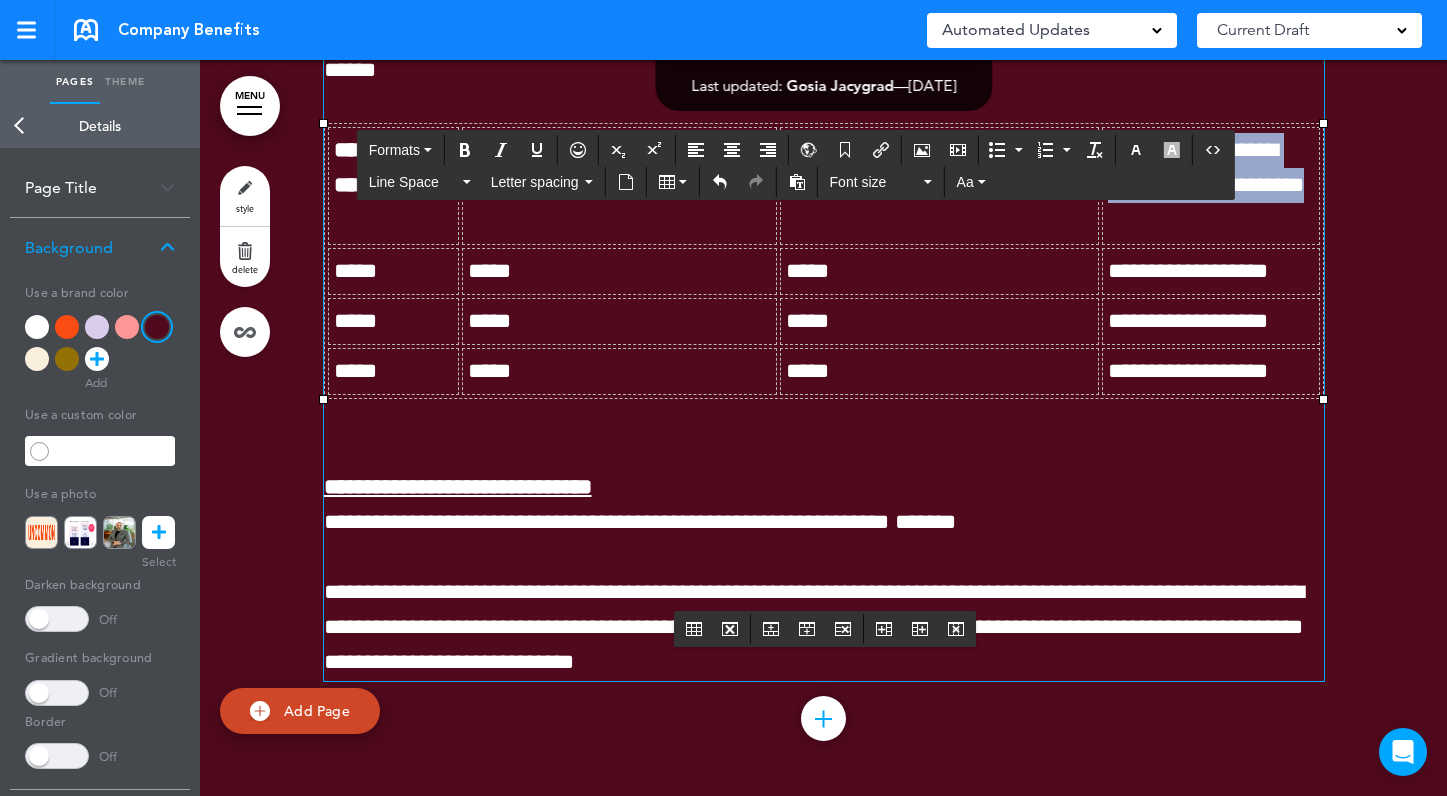 click on "**********" at bounding box center (1206, 167) 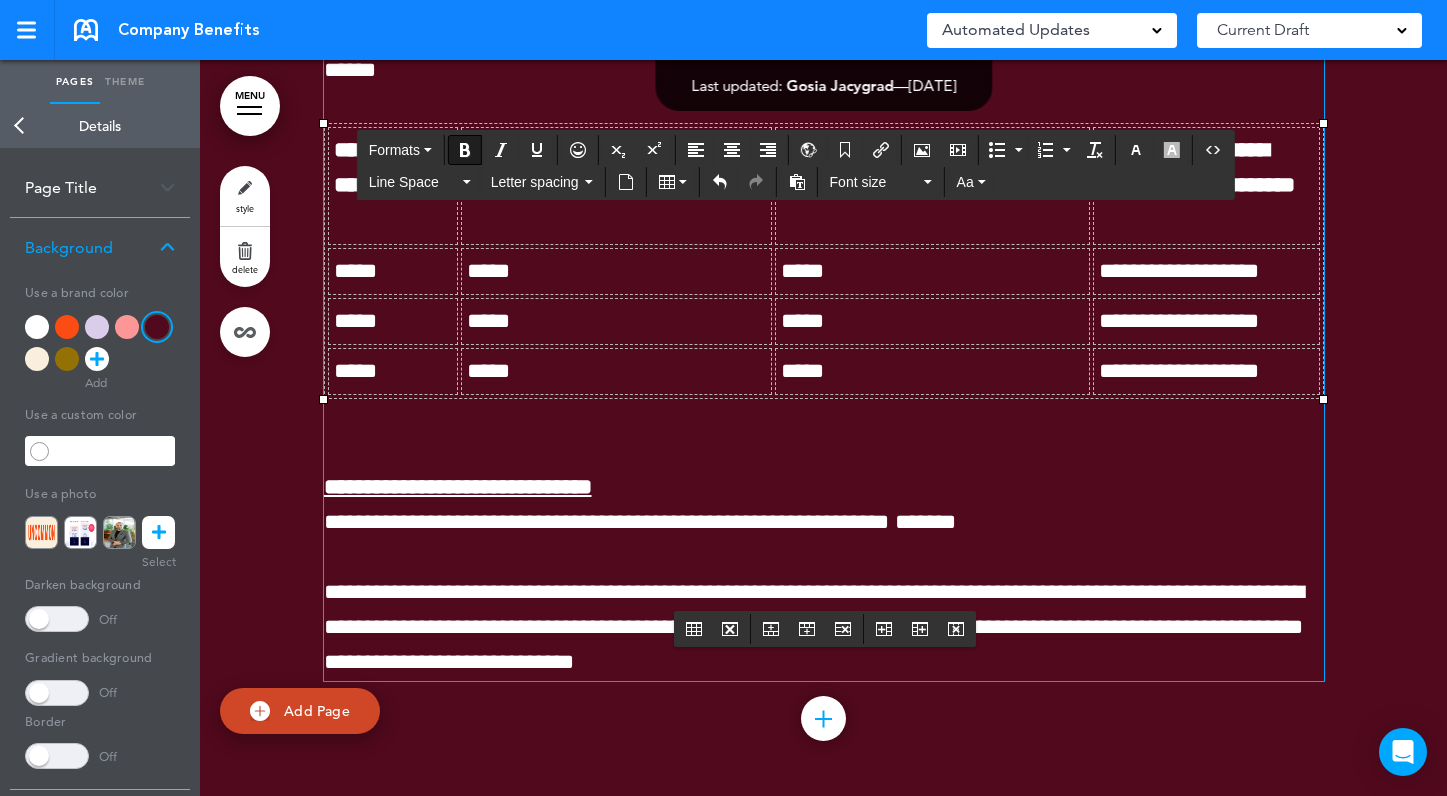 click on "**********" at bounding box center [1197, 167] 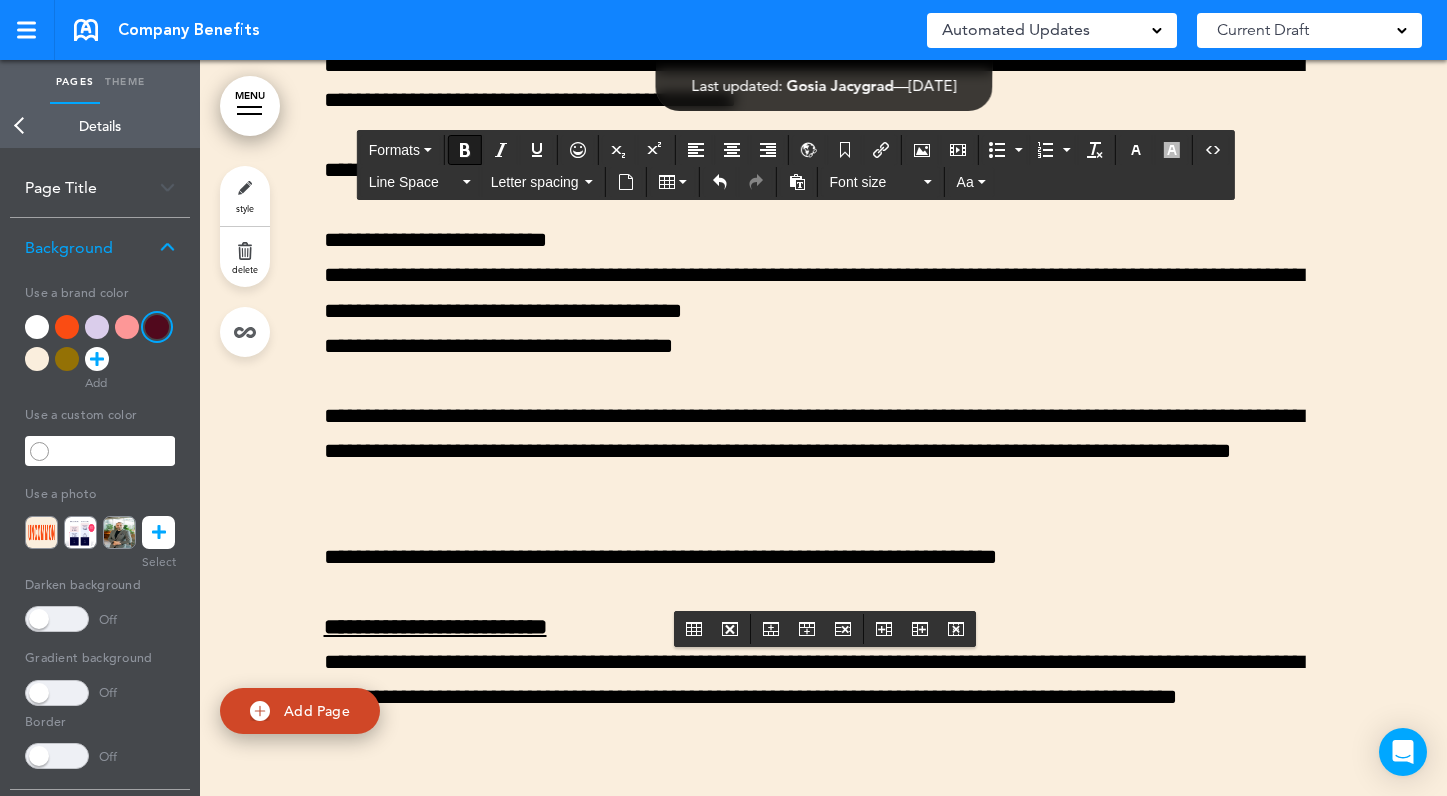 scroll, scrollTop: 17229, scrollLeft: 0, axis: vertical 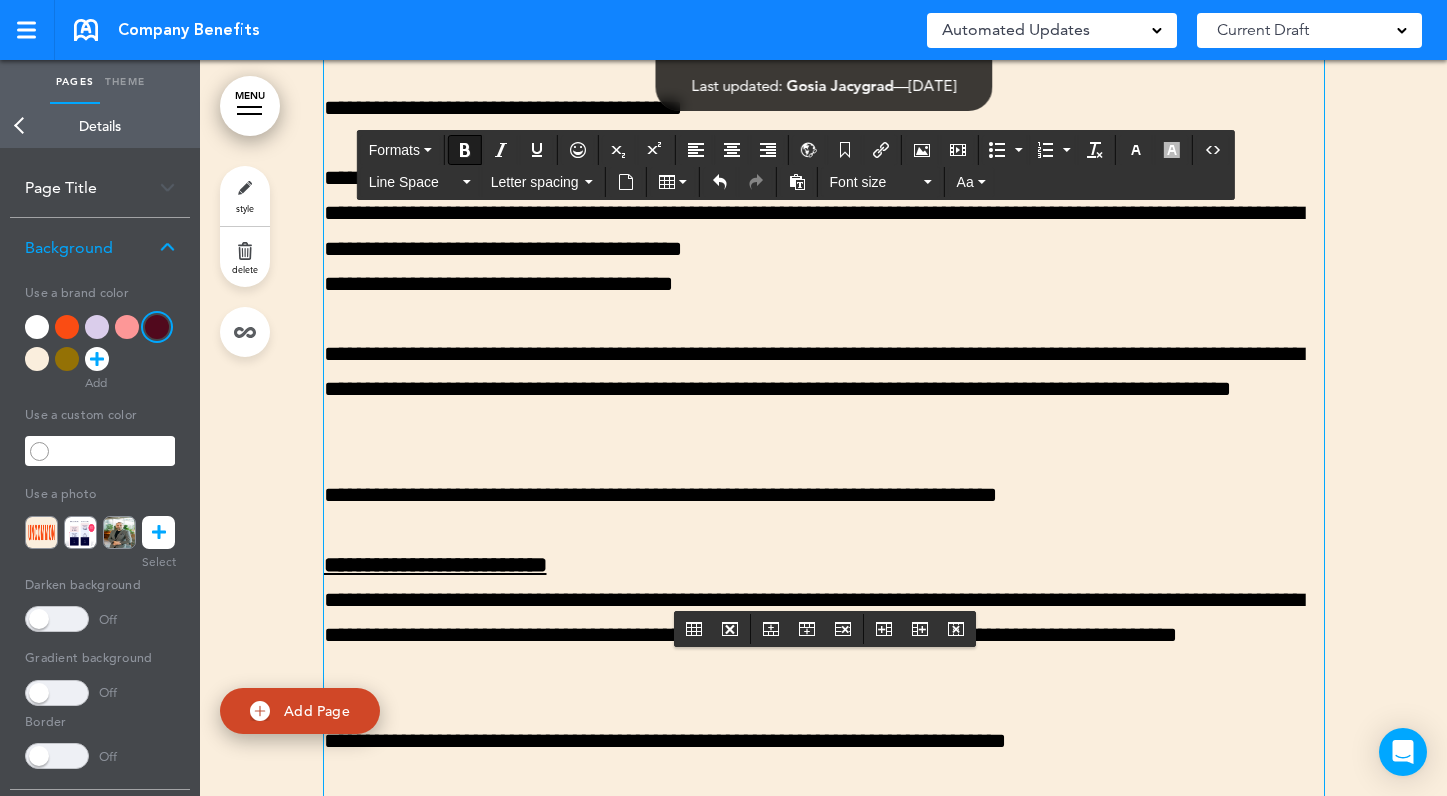 click on "**********" at bounding box center (824, 231) 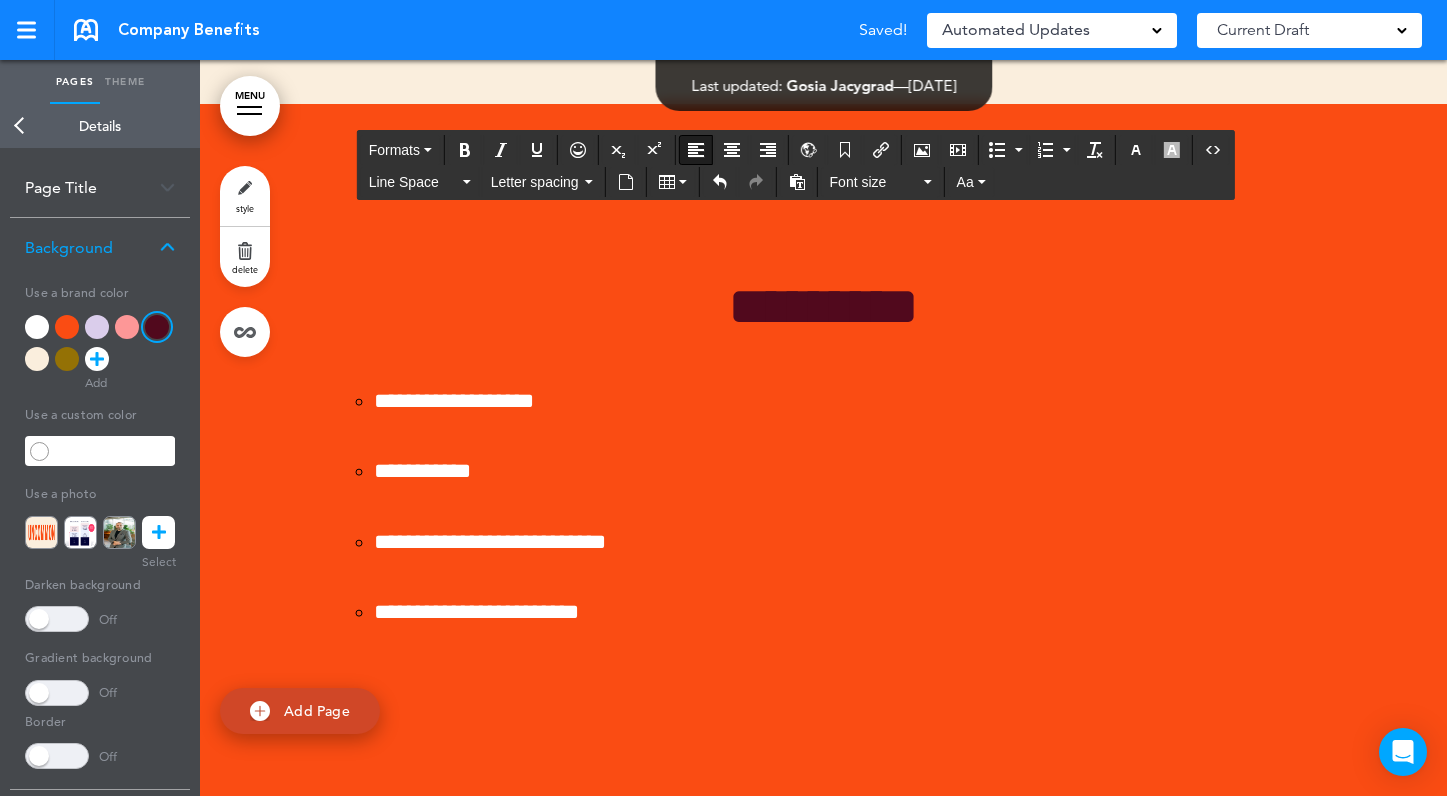 scroll, scrollTop: 18394, scrollLeft: 0, axis: vertical 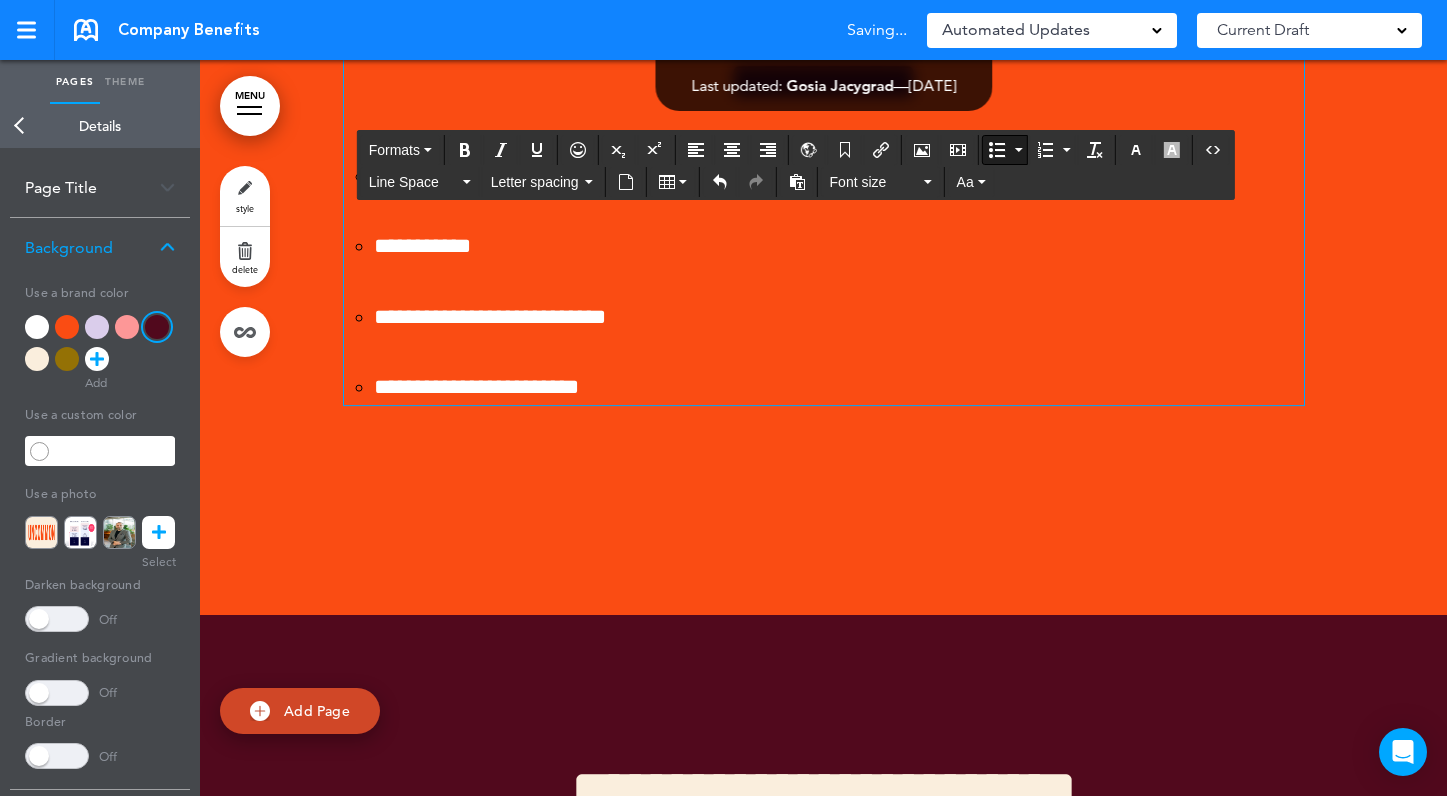 click on "**********" at bounding box center (824, 282) 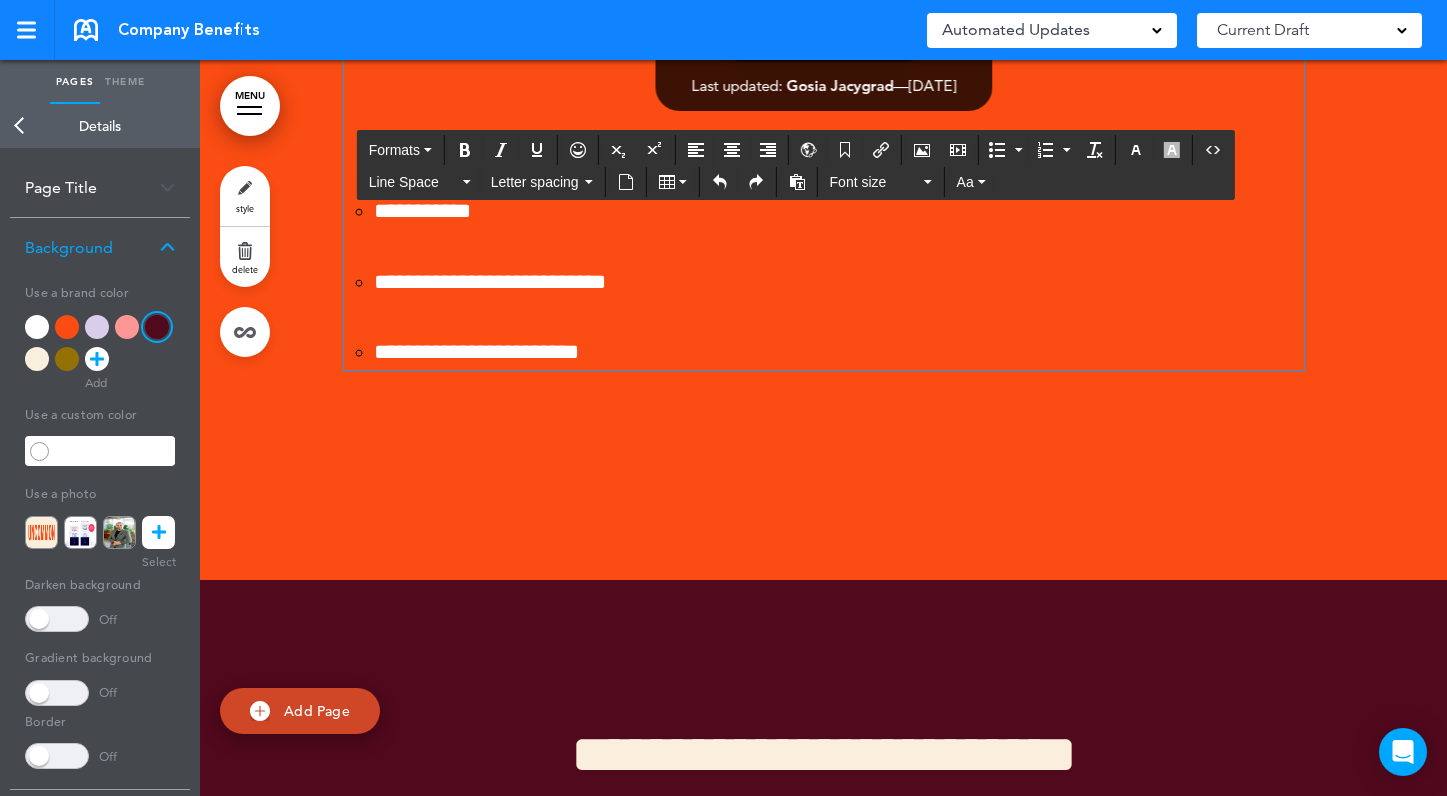 scroll, scrollTop: 18429, scrollLeft: 0, axis: vertical 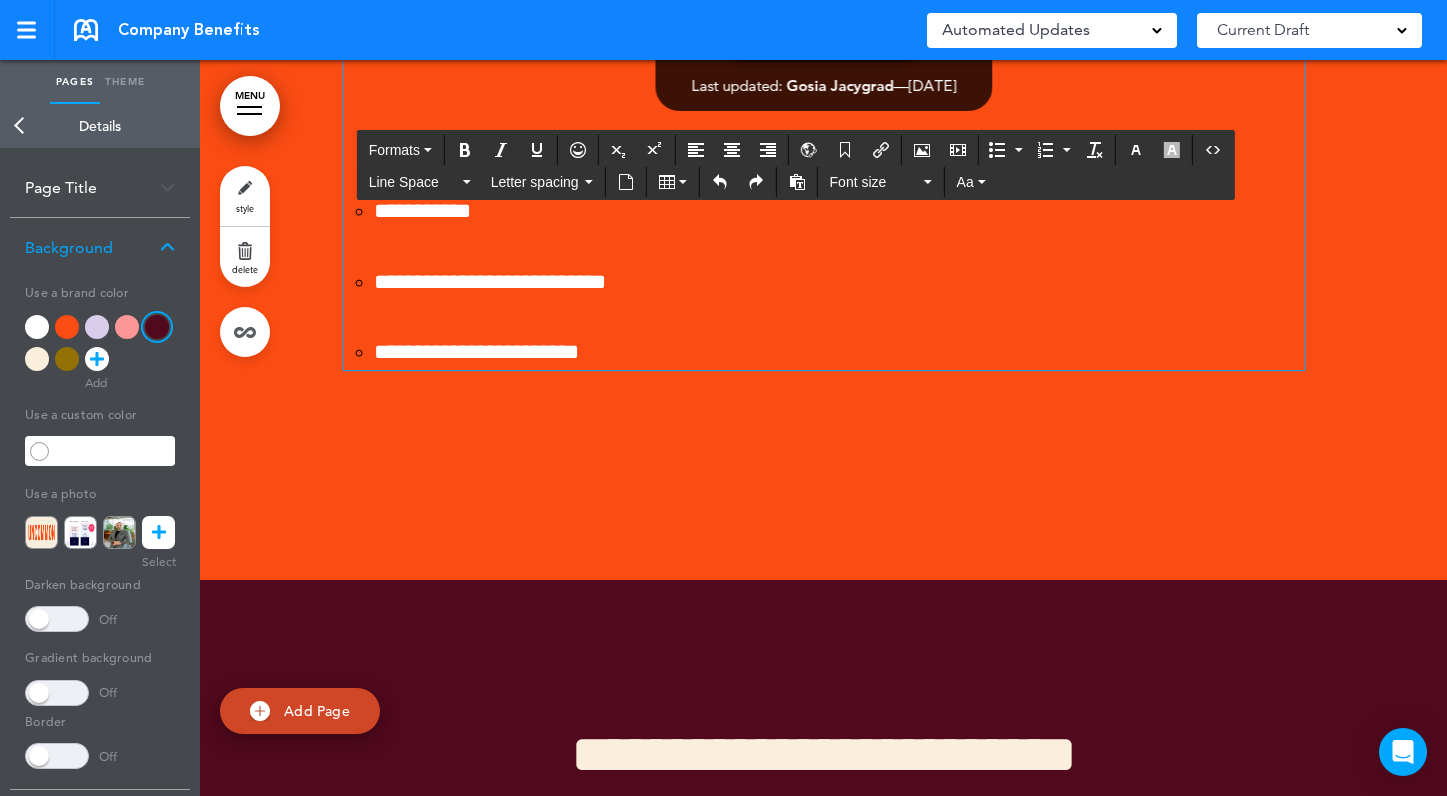 type 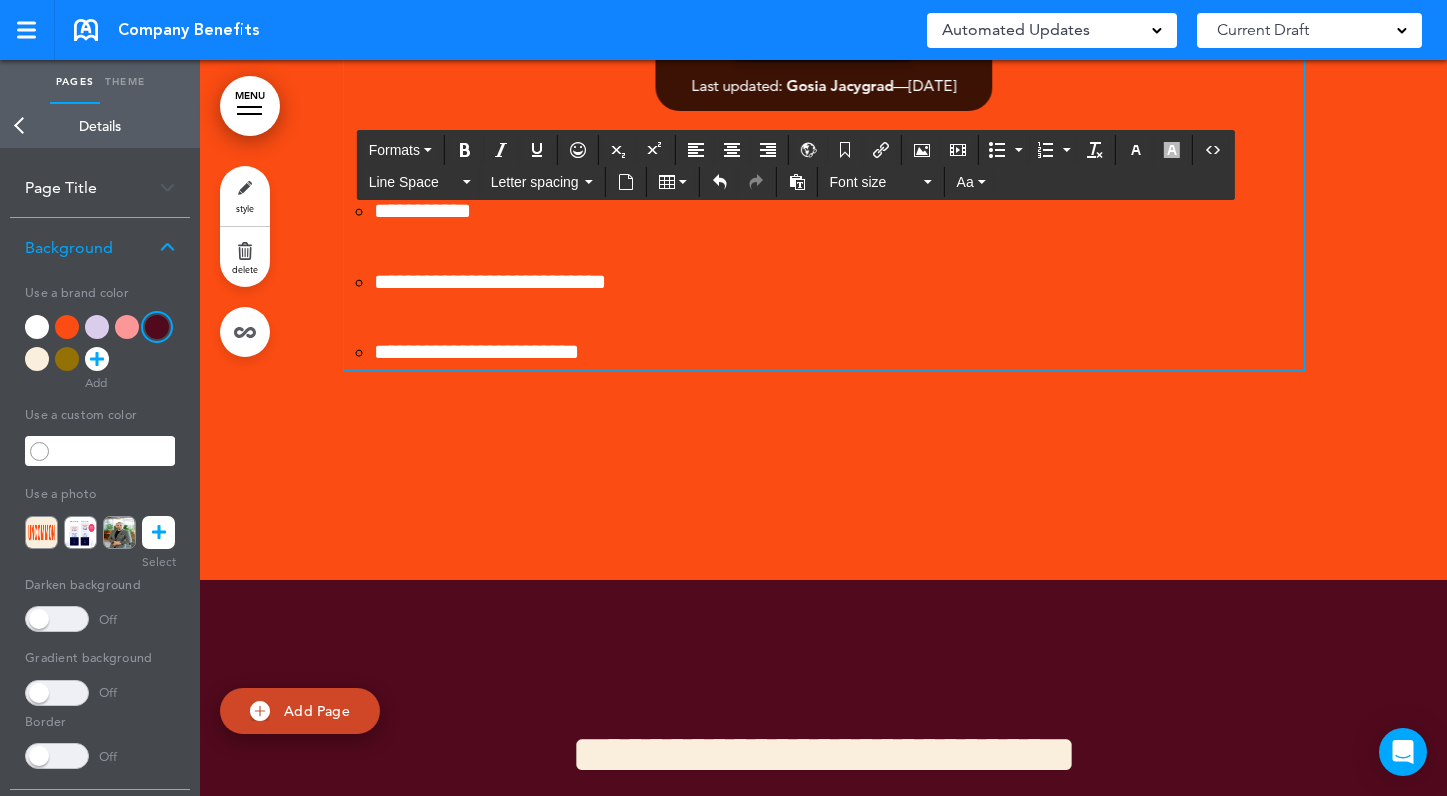 click on "**********" at bounding box center (824, 141) 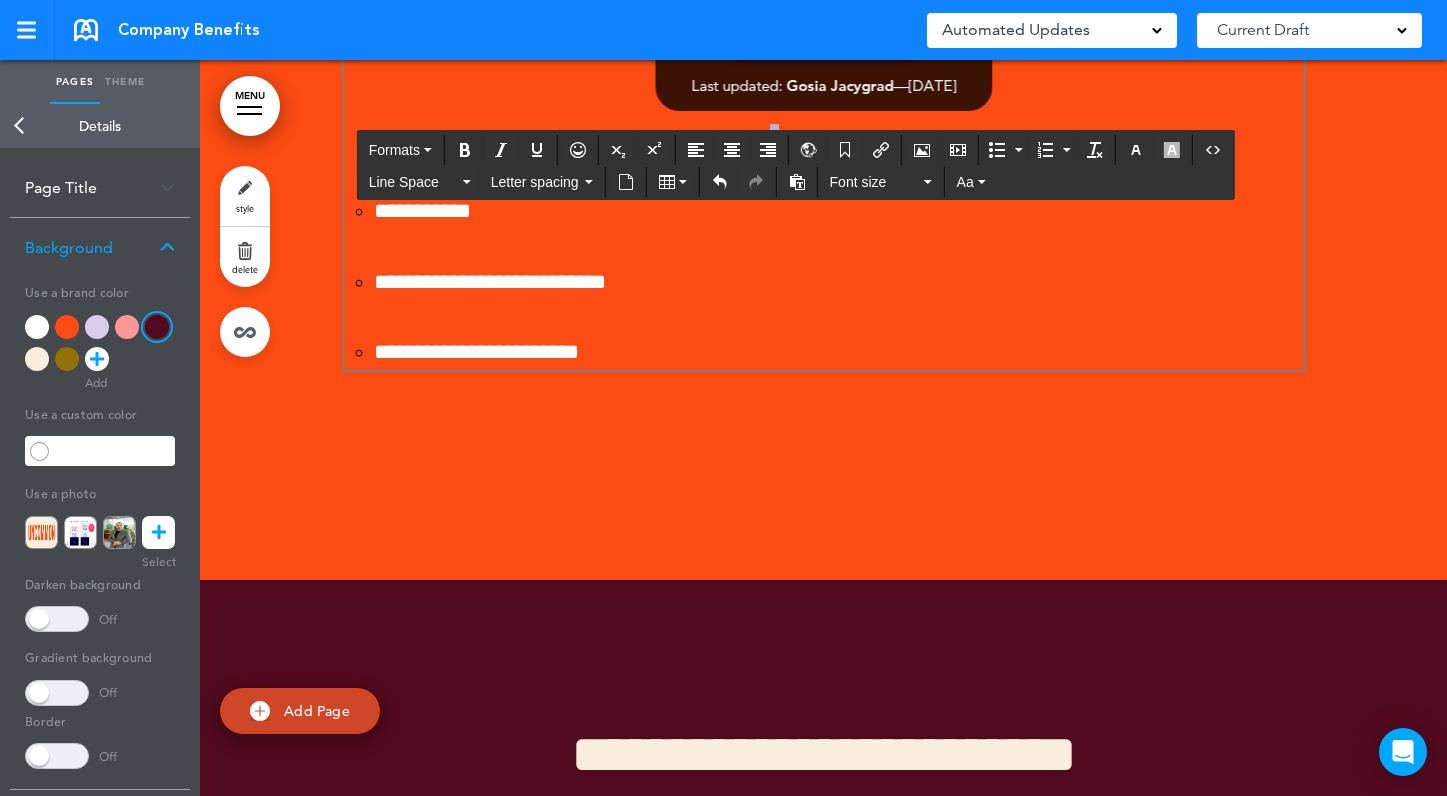 click on "**********" at bounding box center [824, 141] 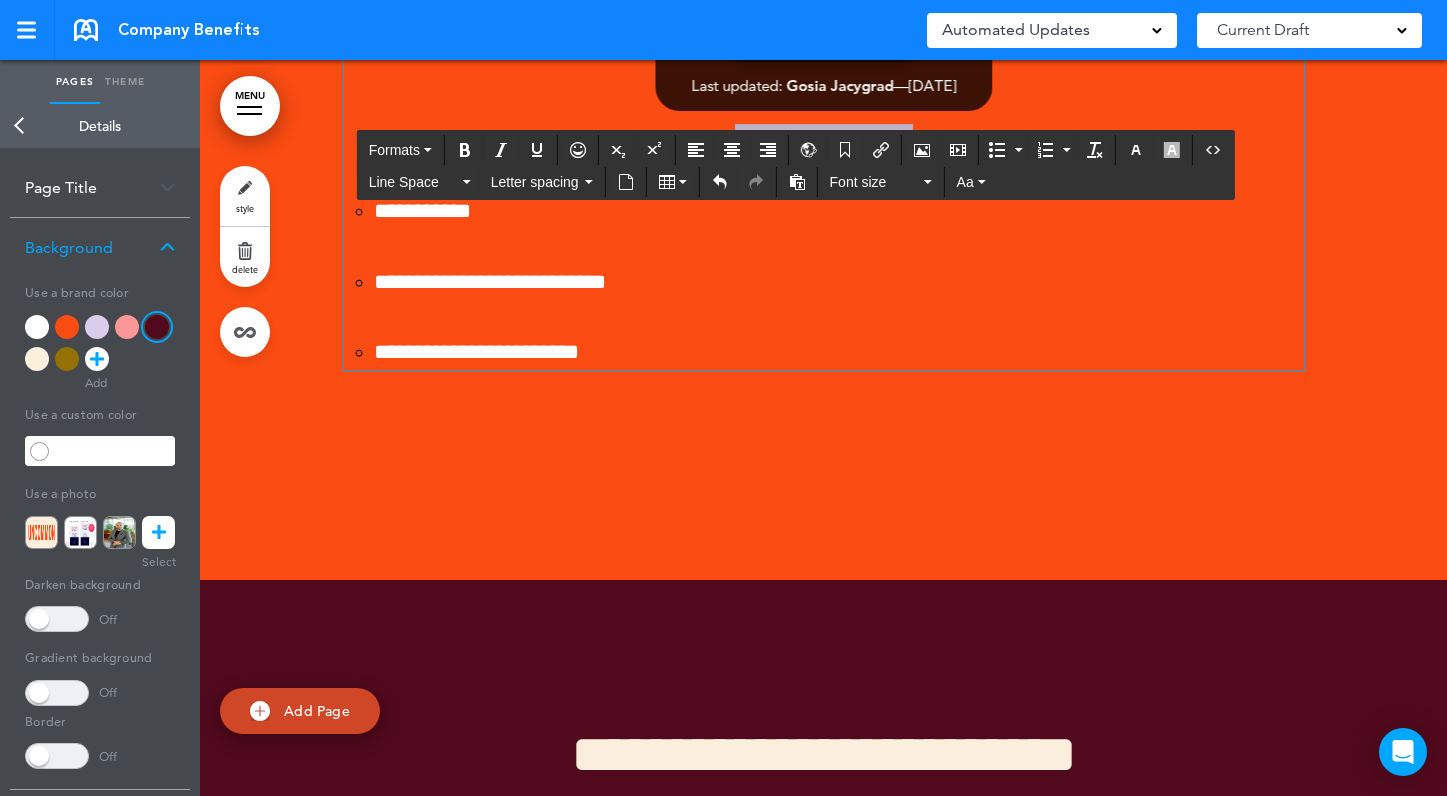 click on "**********" at bounding box center [824, 141] 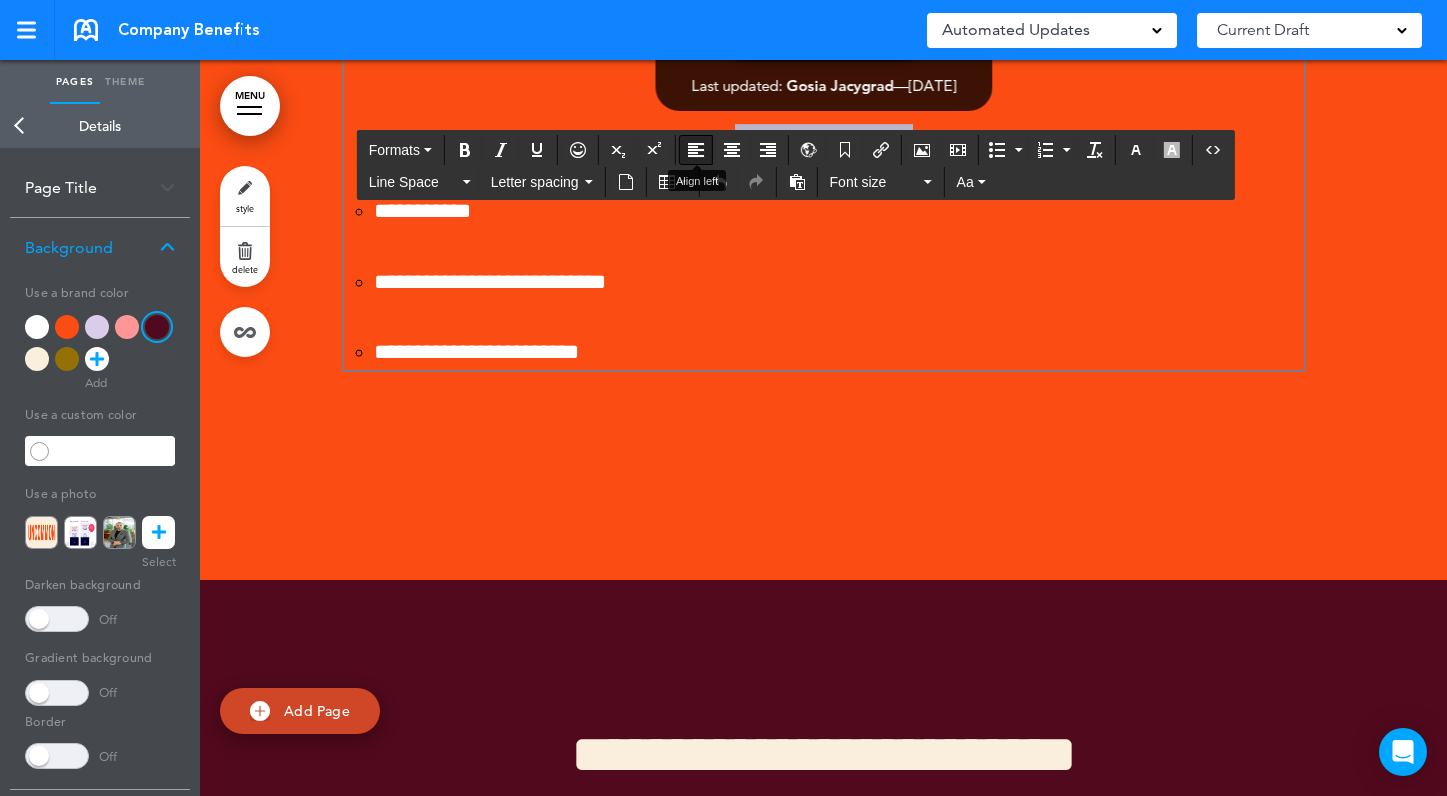 click at bounding box center [696, 150] 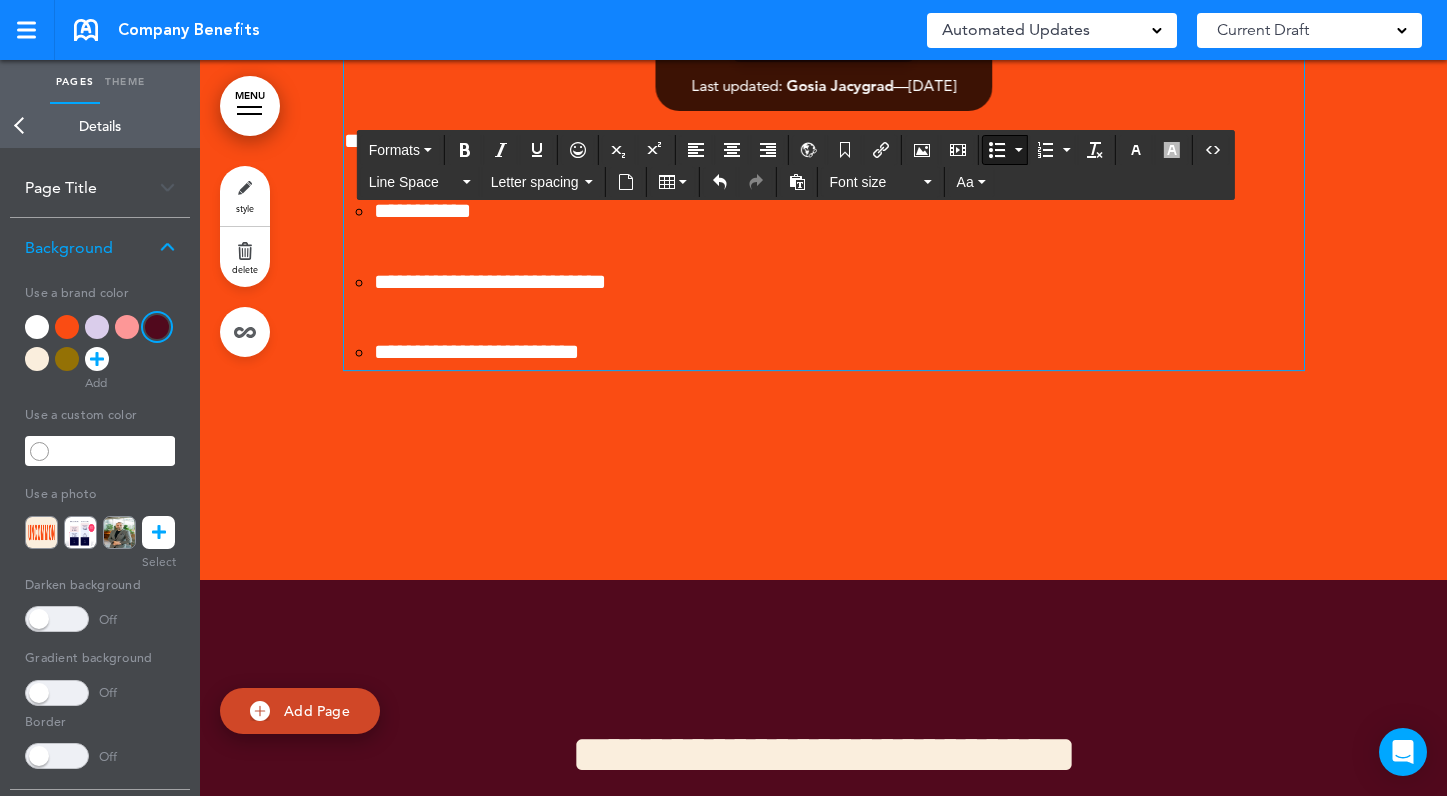 click on "**********" at bounding box center [824, 283] 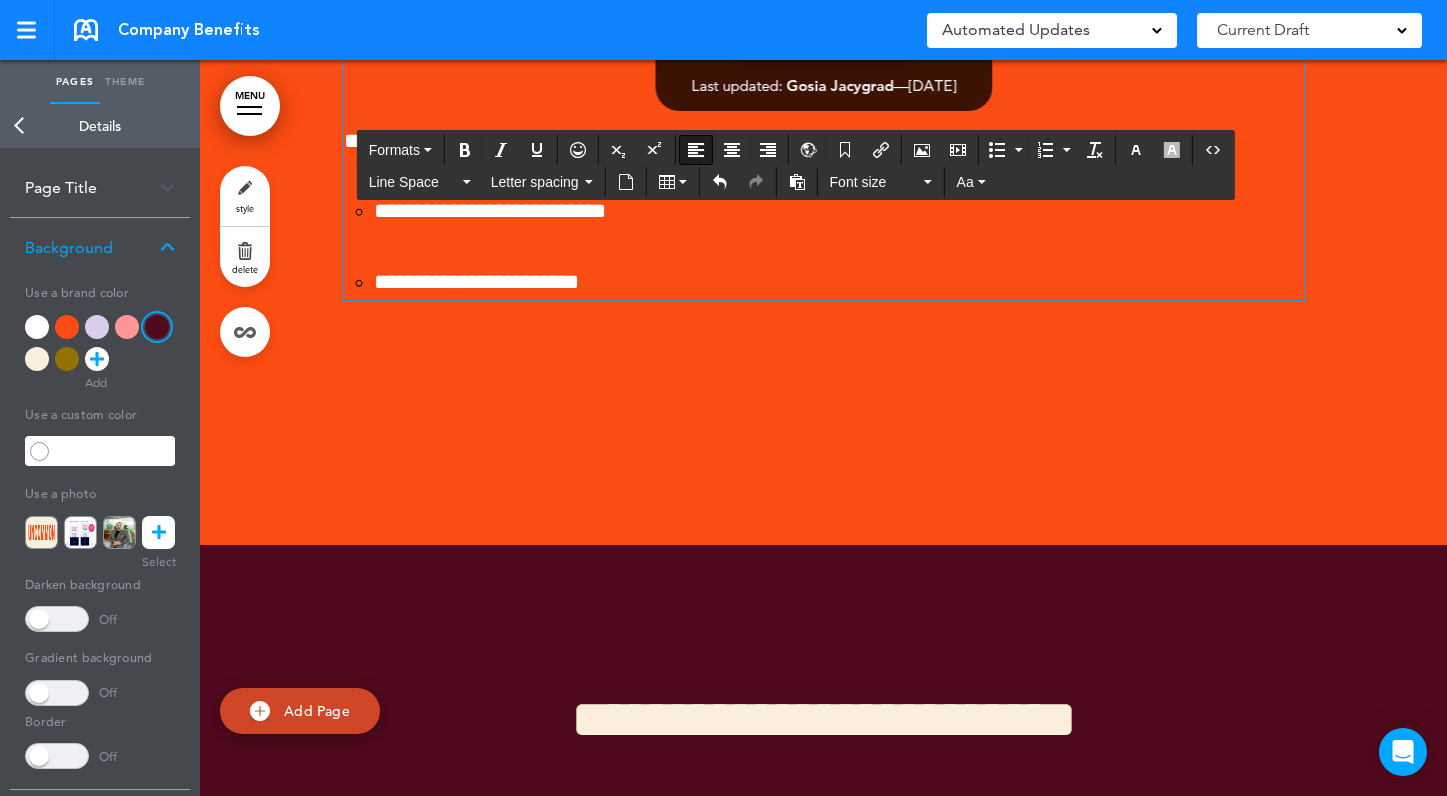 scroll, scrollTop: 18429, scrollLeft: 0, axis: vertical 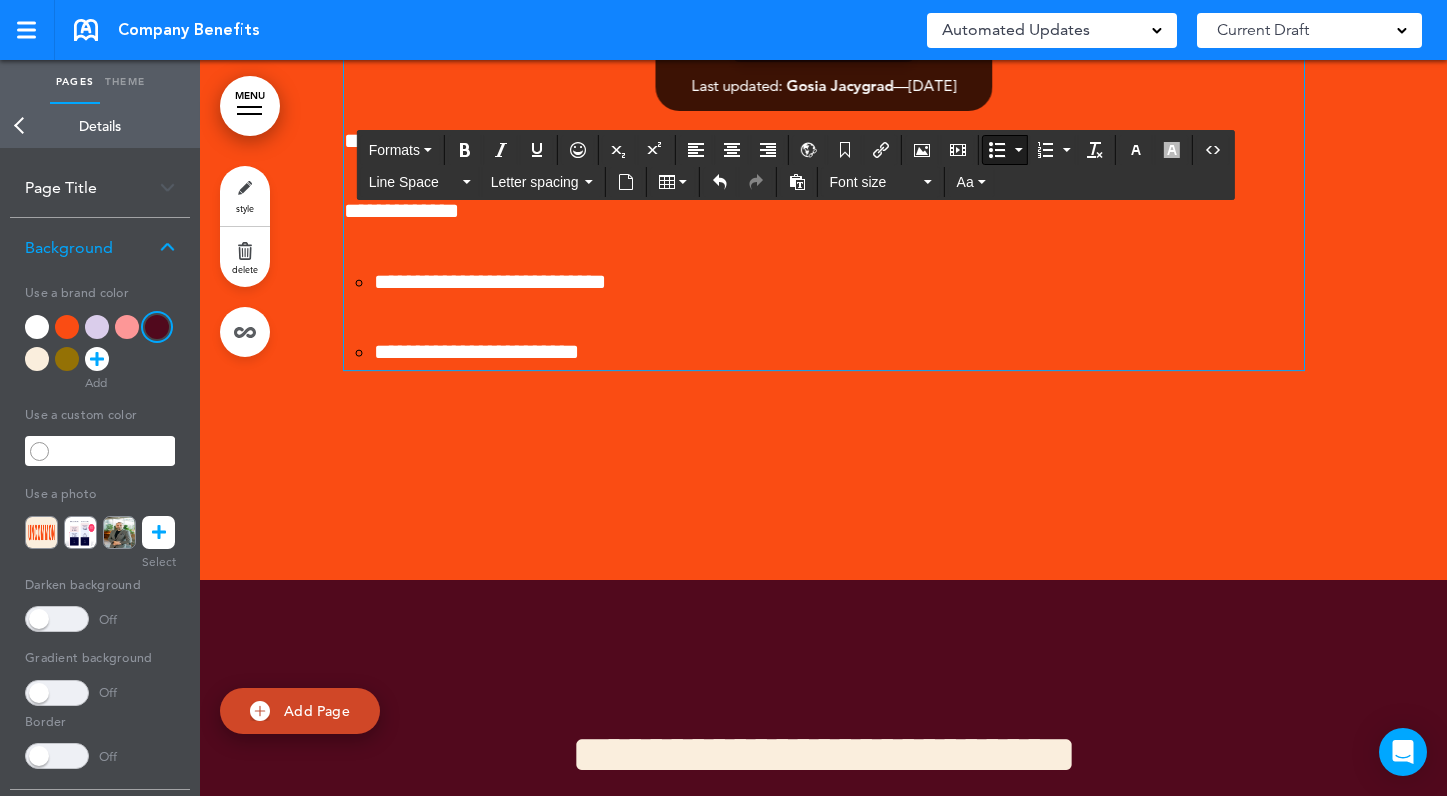 click on "**********" at bounding box center [824, 317] 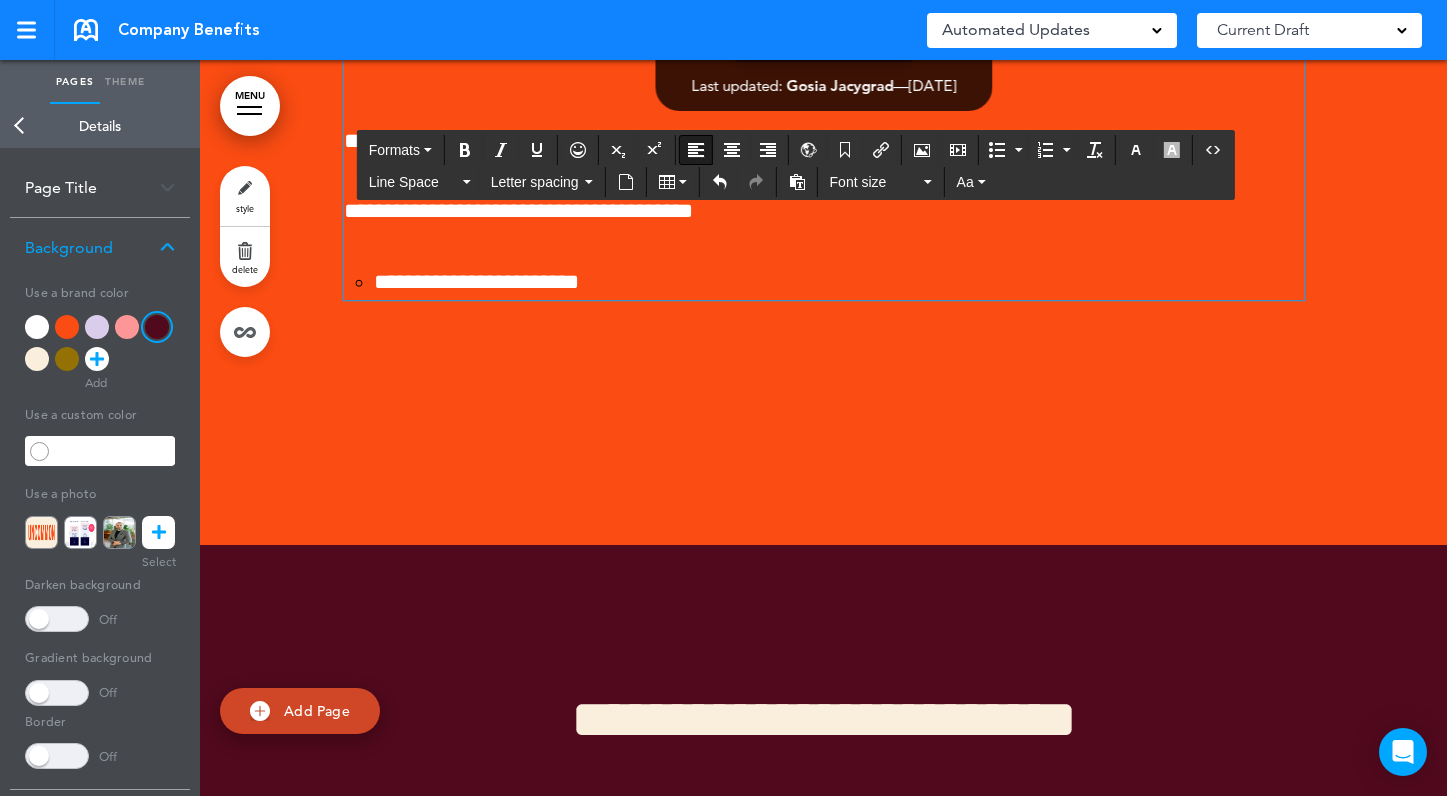 scroll, scrollTop: 18429, scrollLeft: 0, axis: vertical 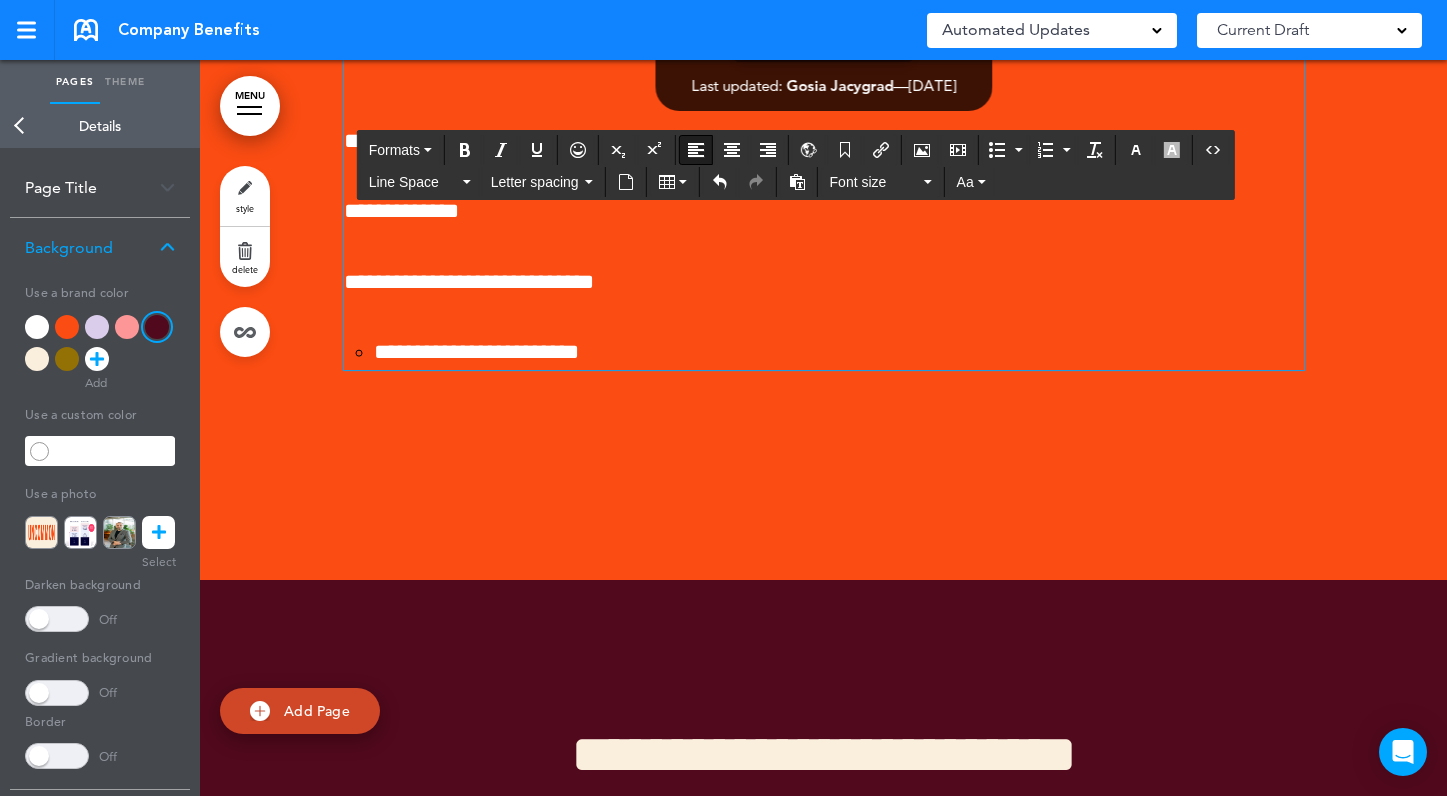 click on "**********" at bounding box center (476, 352) 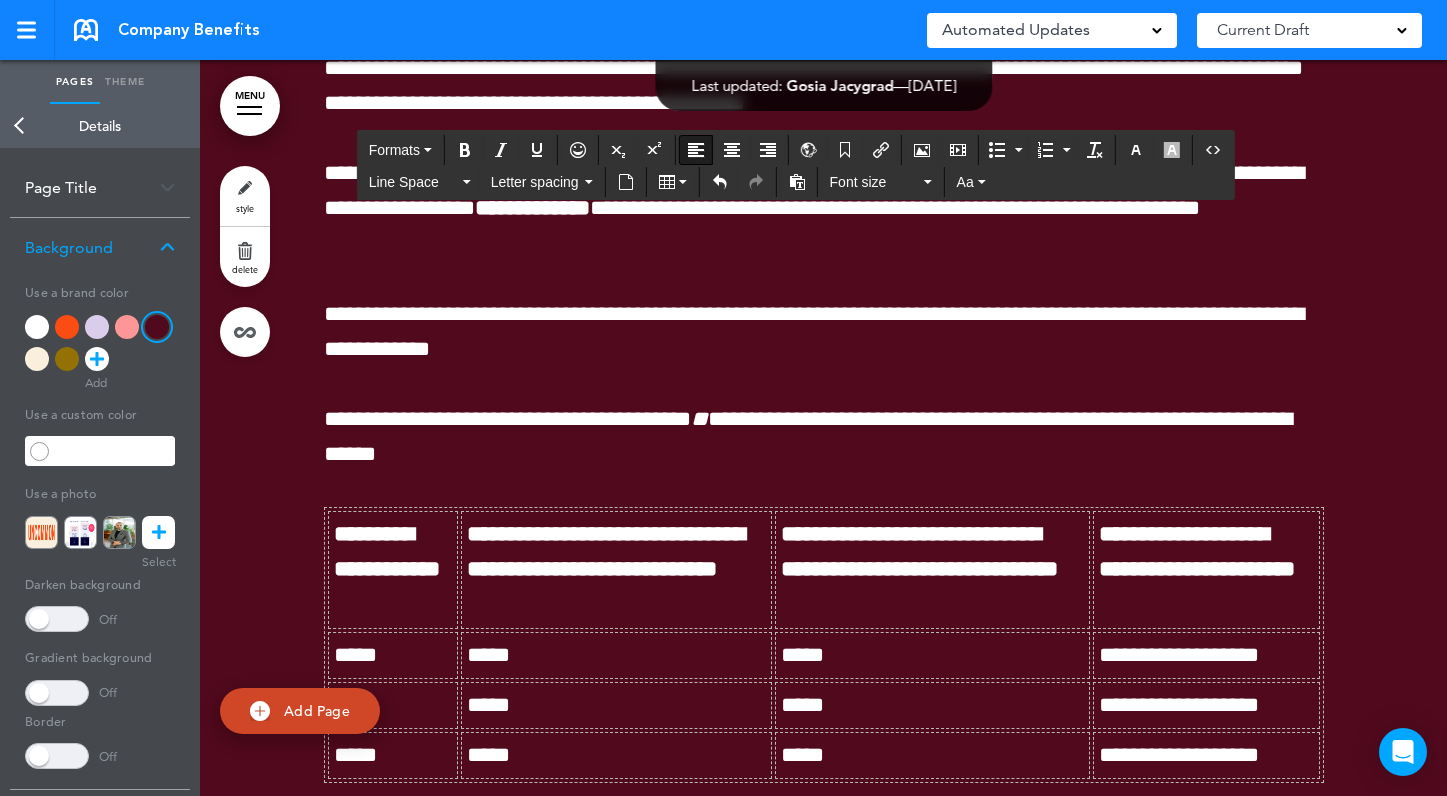 scroll, scrollTop: 13601, scrollLeft: 0, axis: vertical 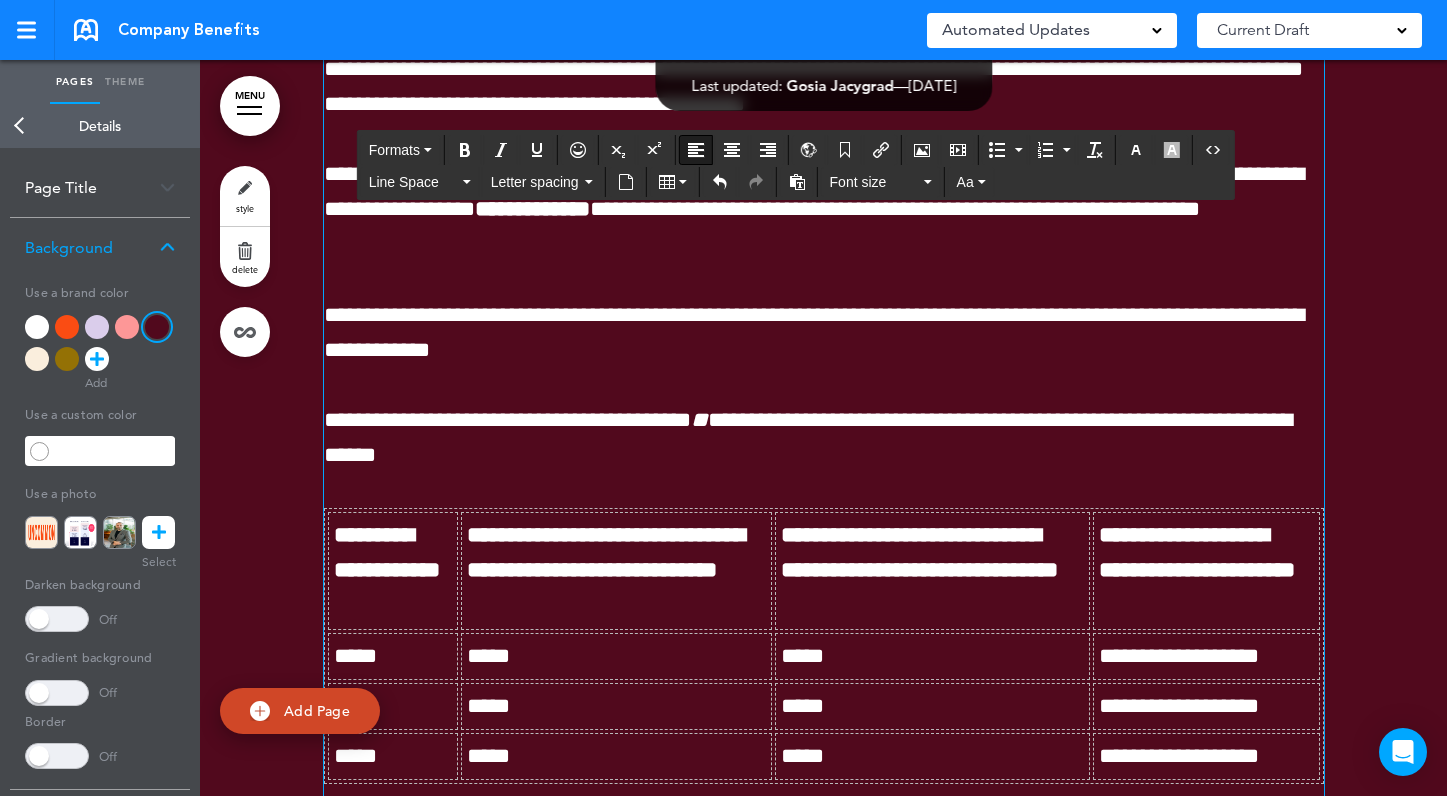 click on "**********" at bounding box center (814, 332) 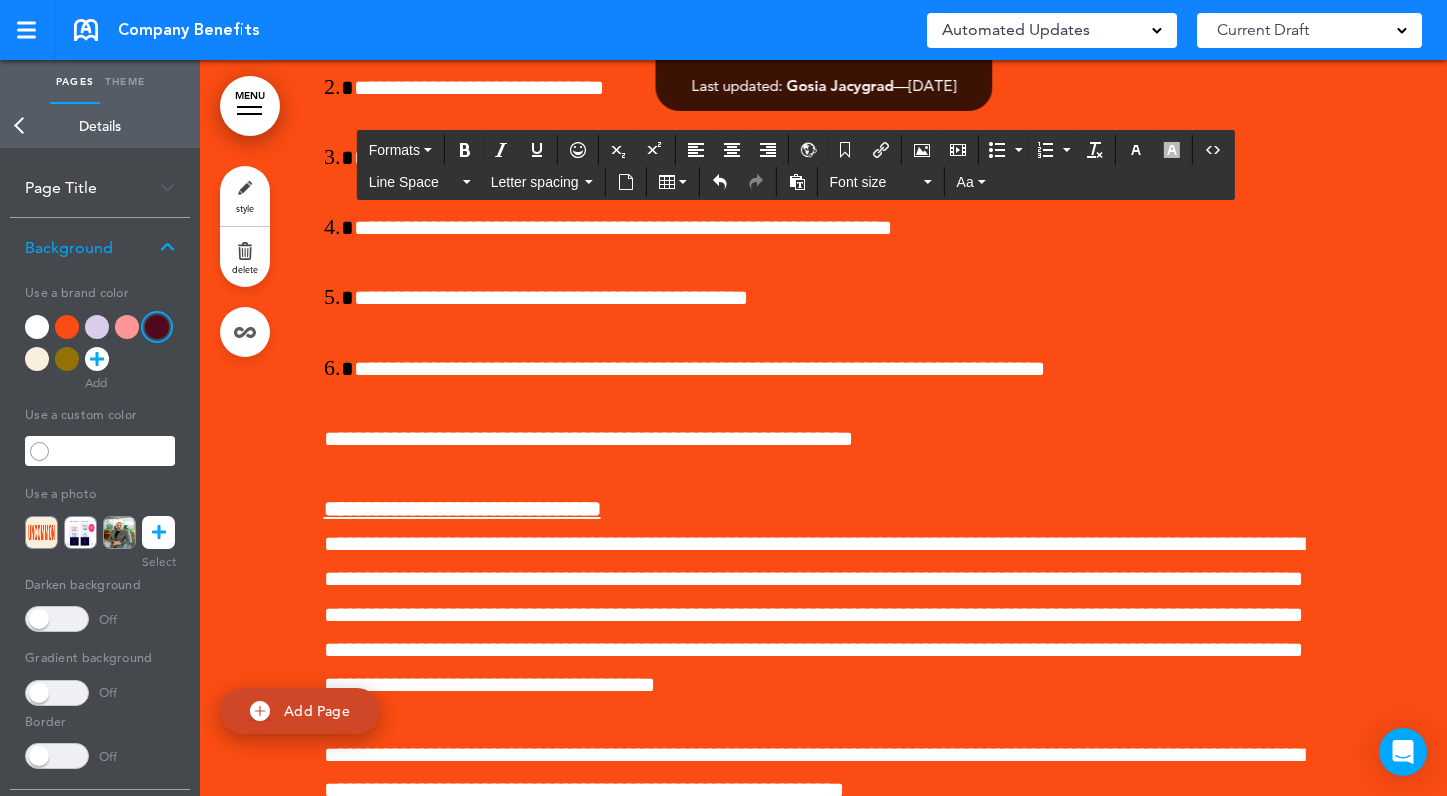 scroll, scrollTop: 12116, scrollLeft: 0, axis: vertical 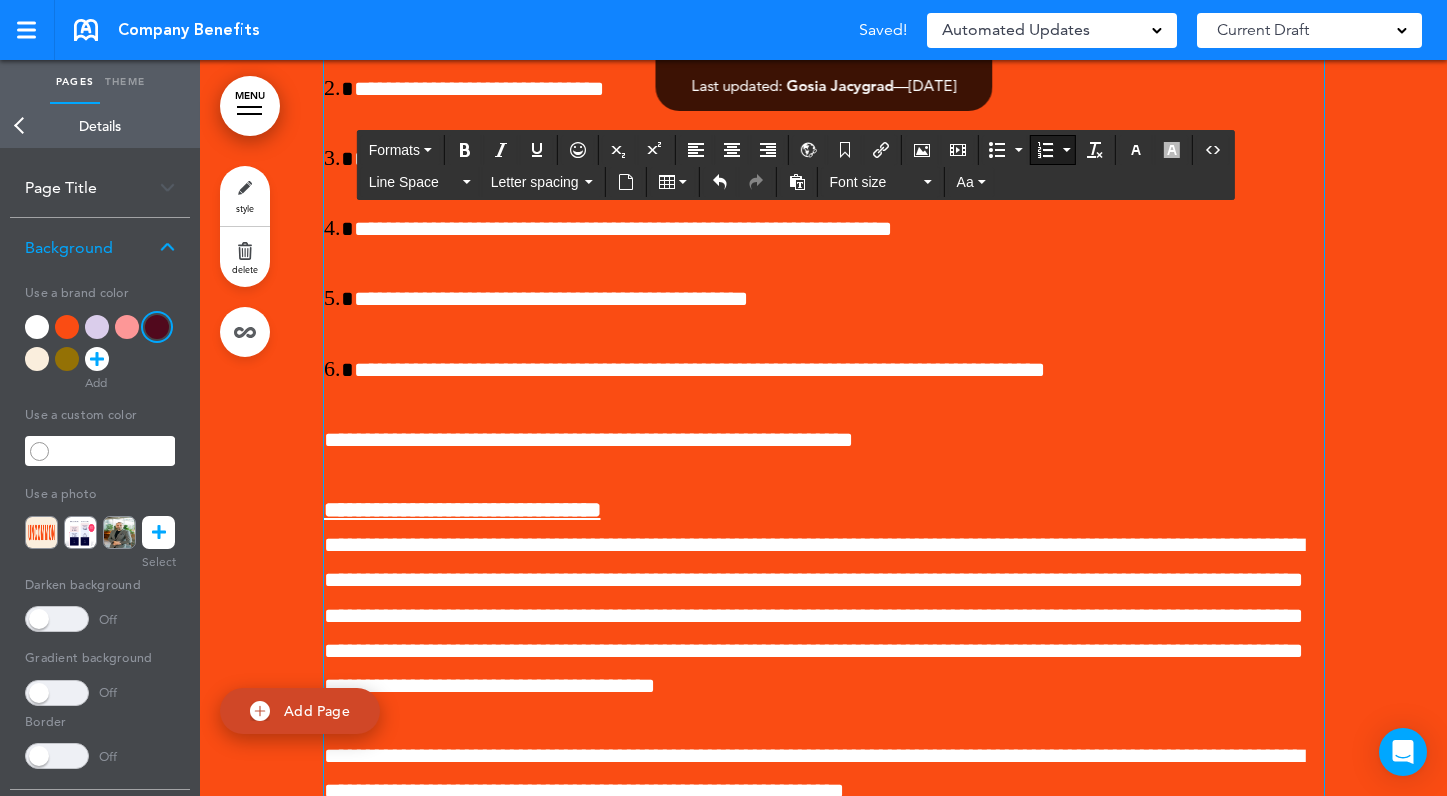 drag, startPoint x: 352, startPoint y: 545, endPoint x: 329, endPoint y: 545, distance: 23 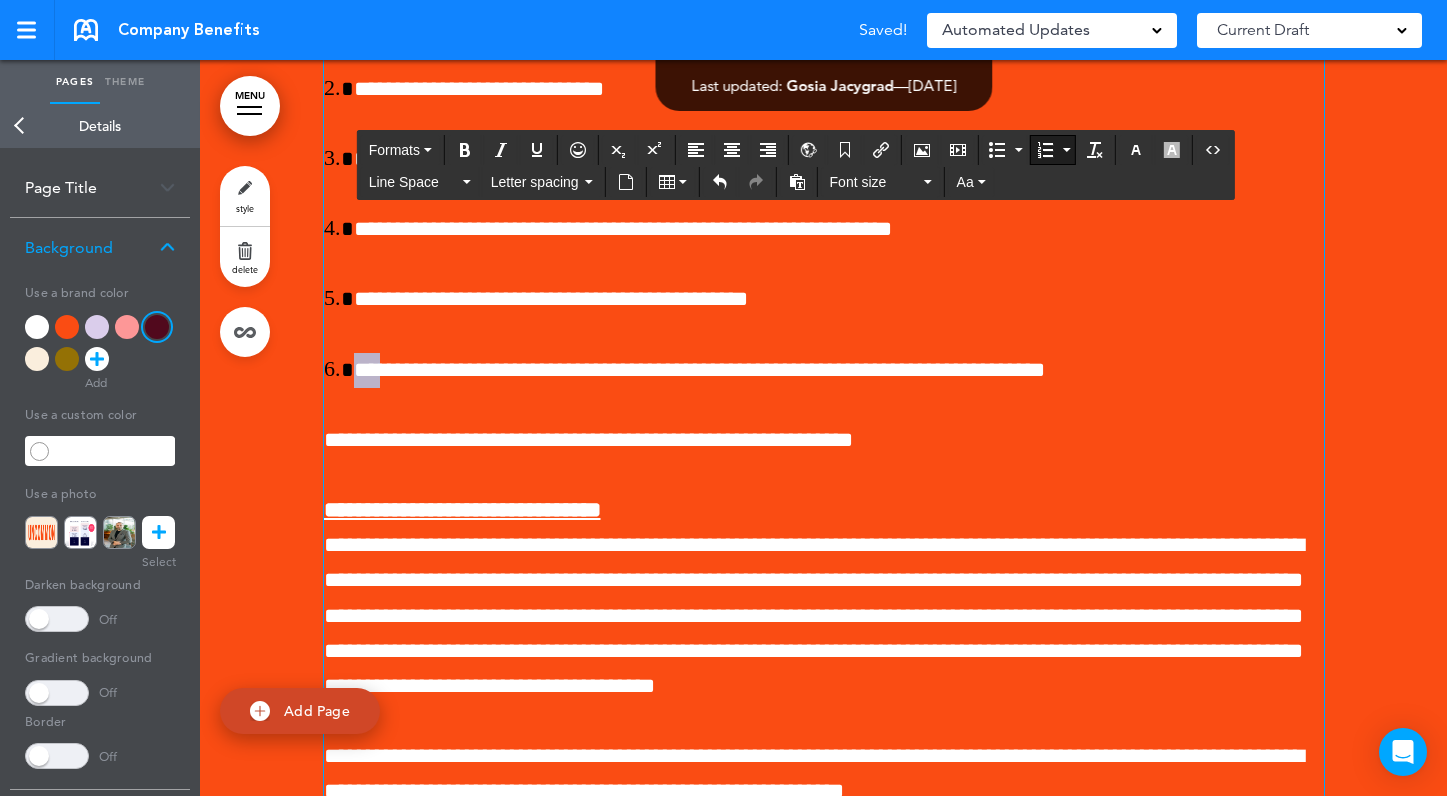 click on "**********" at bounding box center [839, 370] 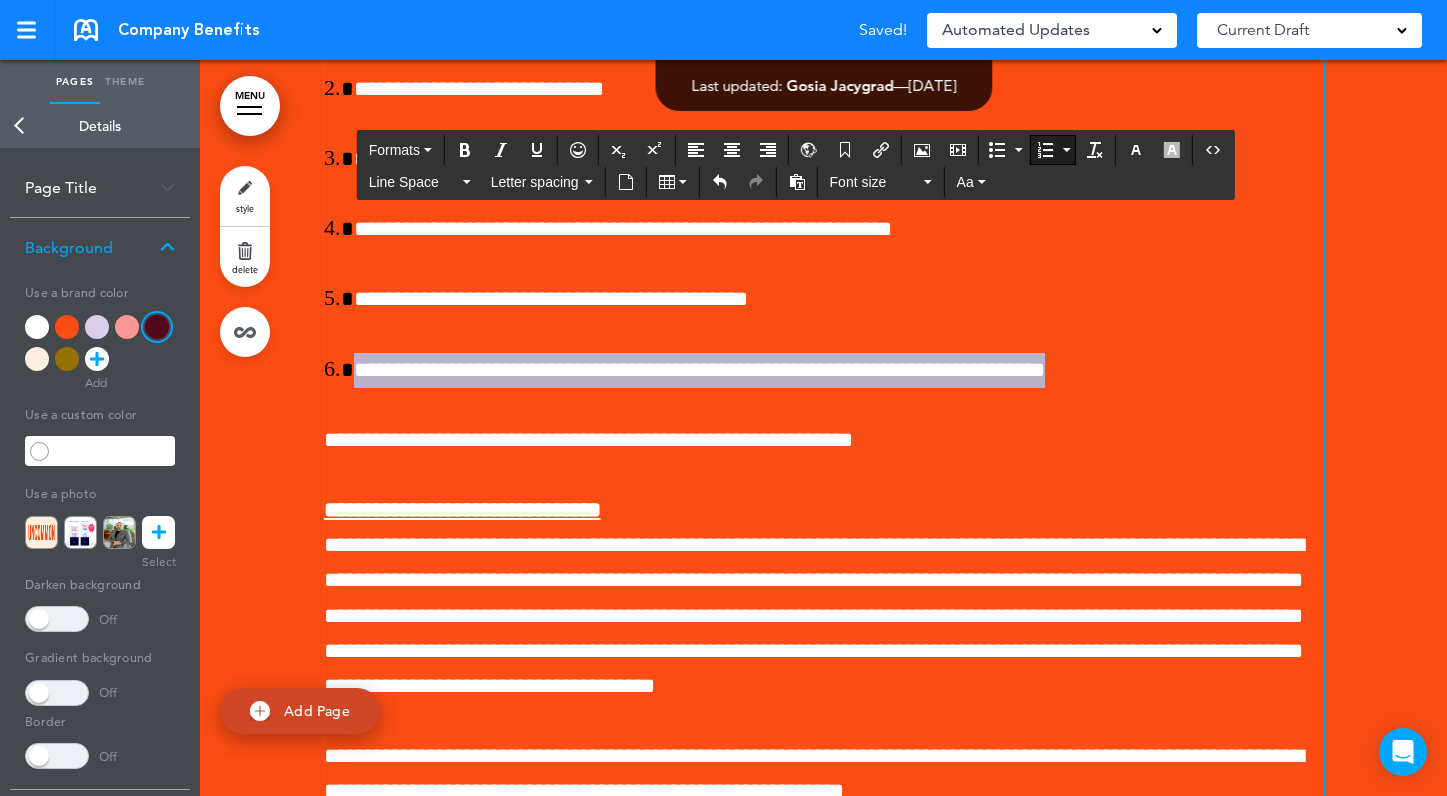 click on "**********" at bounding box center (839, 370) 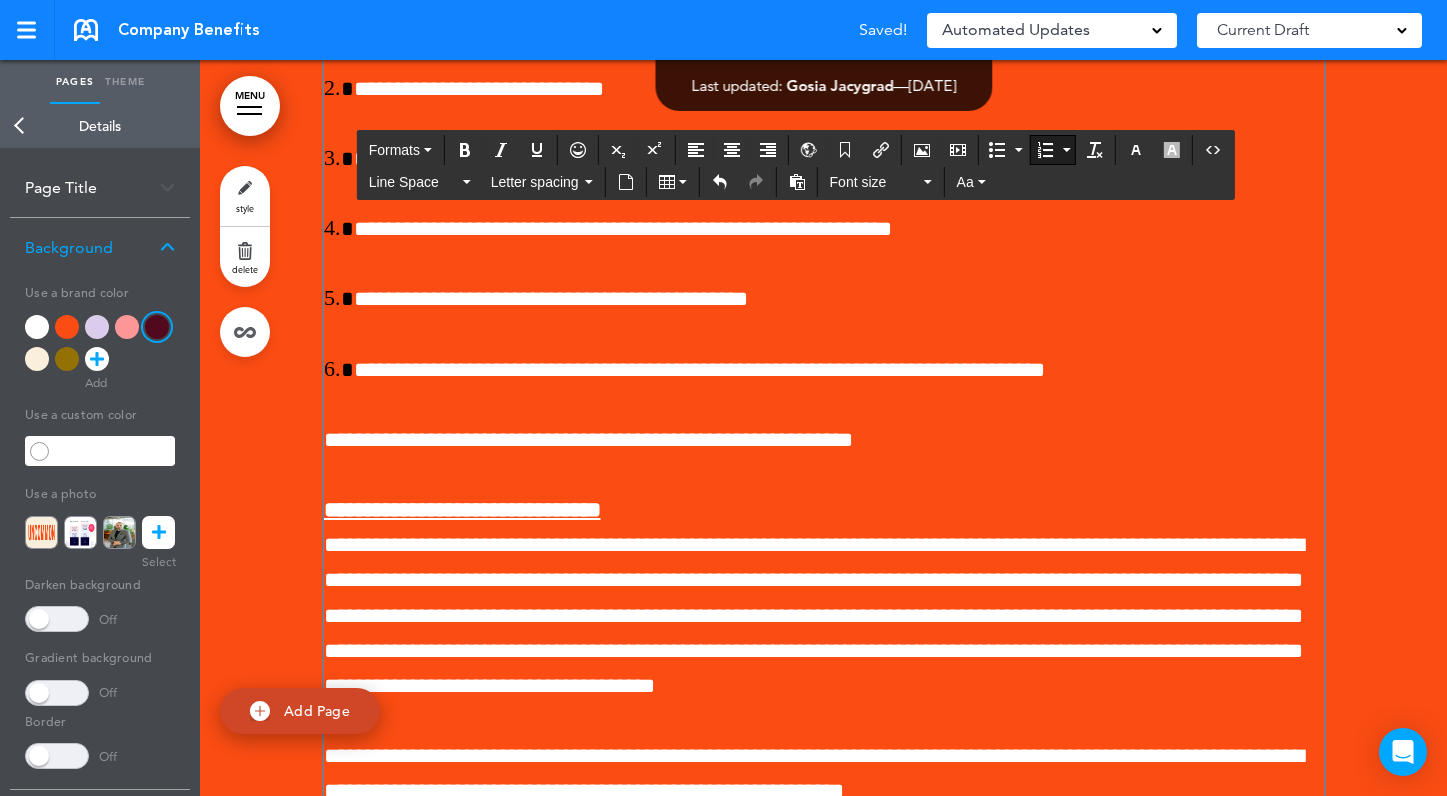 click on "**********" at bounding box center [839, 370] 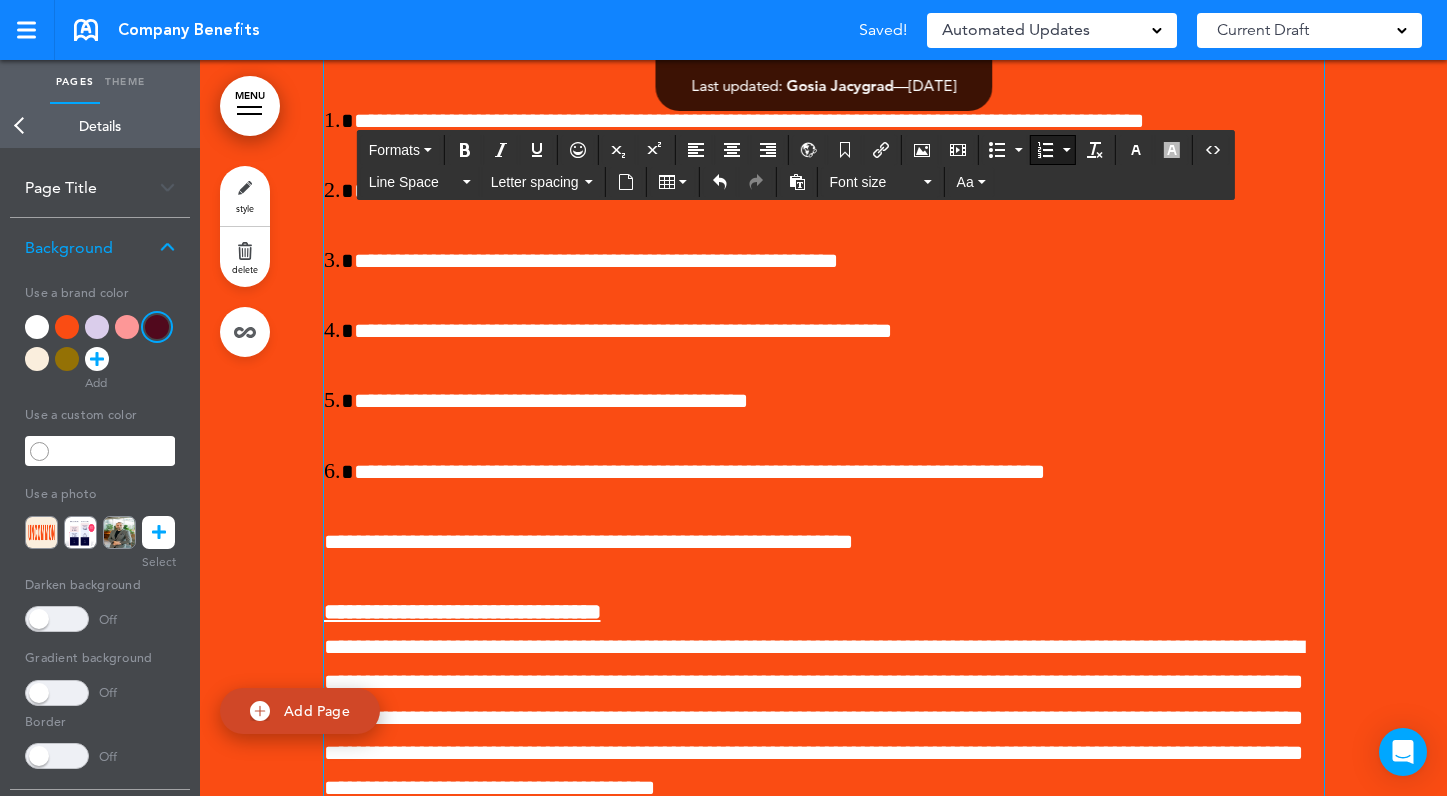 scroll, scrollTop: 12012, scrollLeft: 0, axis: vertical 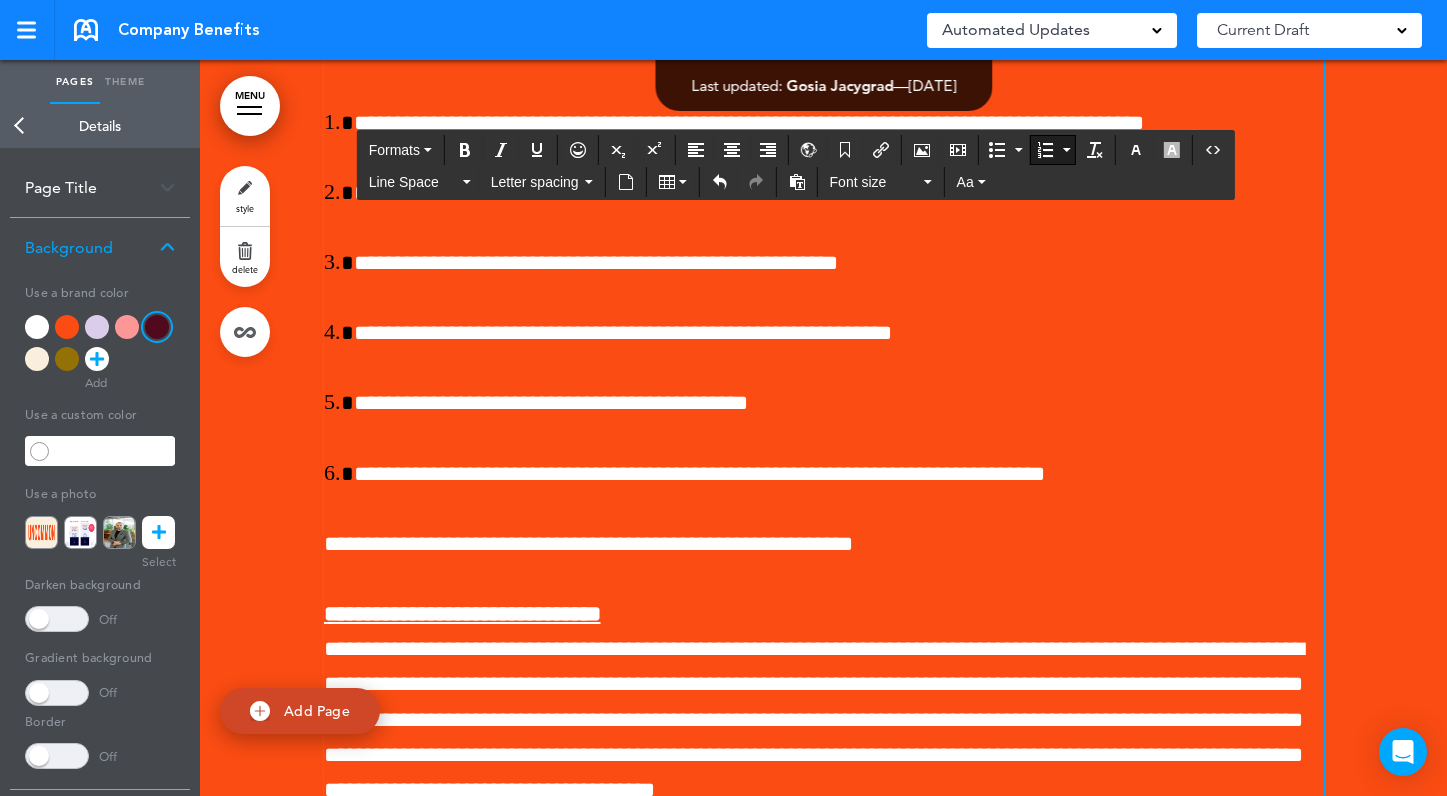 drag, startPoint x: 355, startPoint y: 297, endPoint x: 335, endPoint y: 297, distance: 20 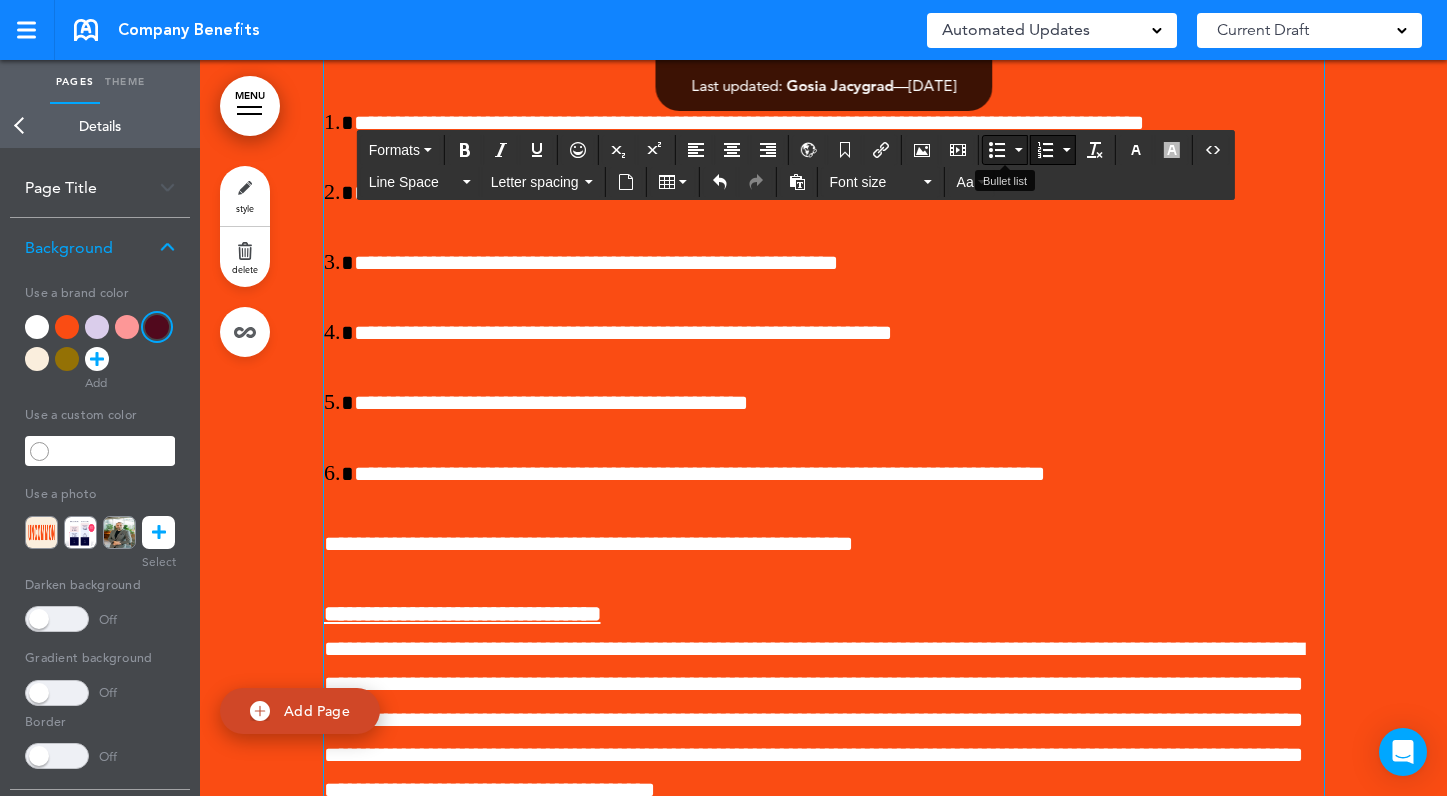 click at bounding box center [1019, 150] 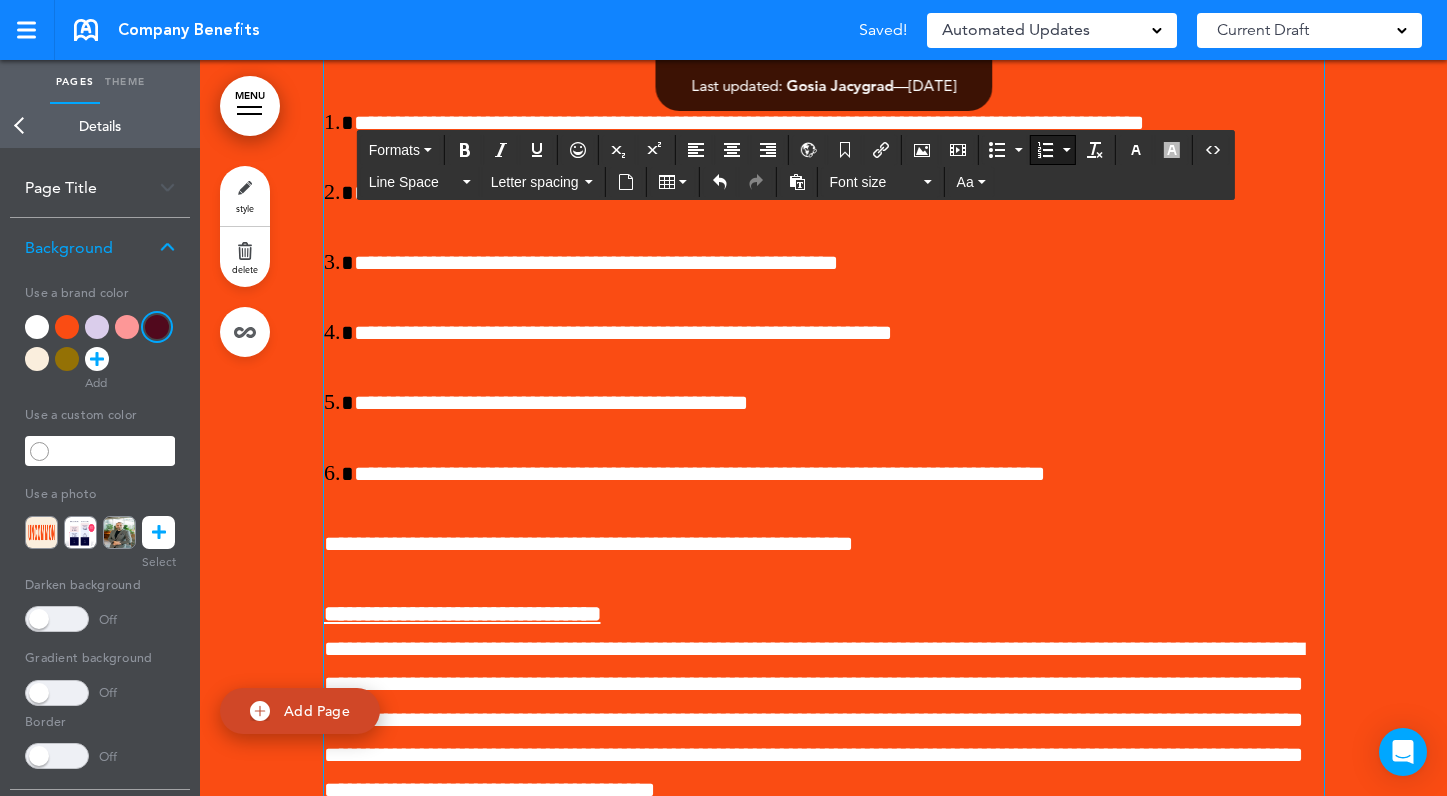 click on "**********" at bounding box center (839, 123) 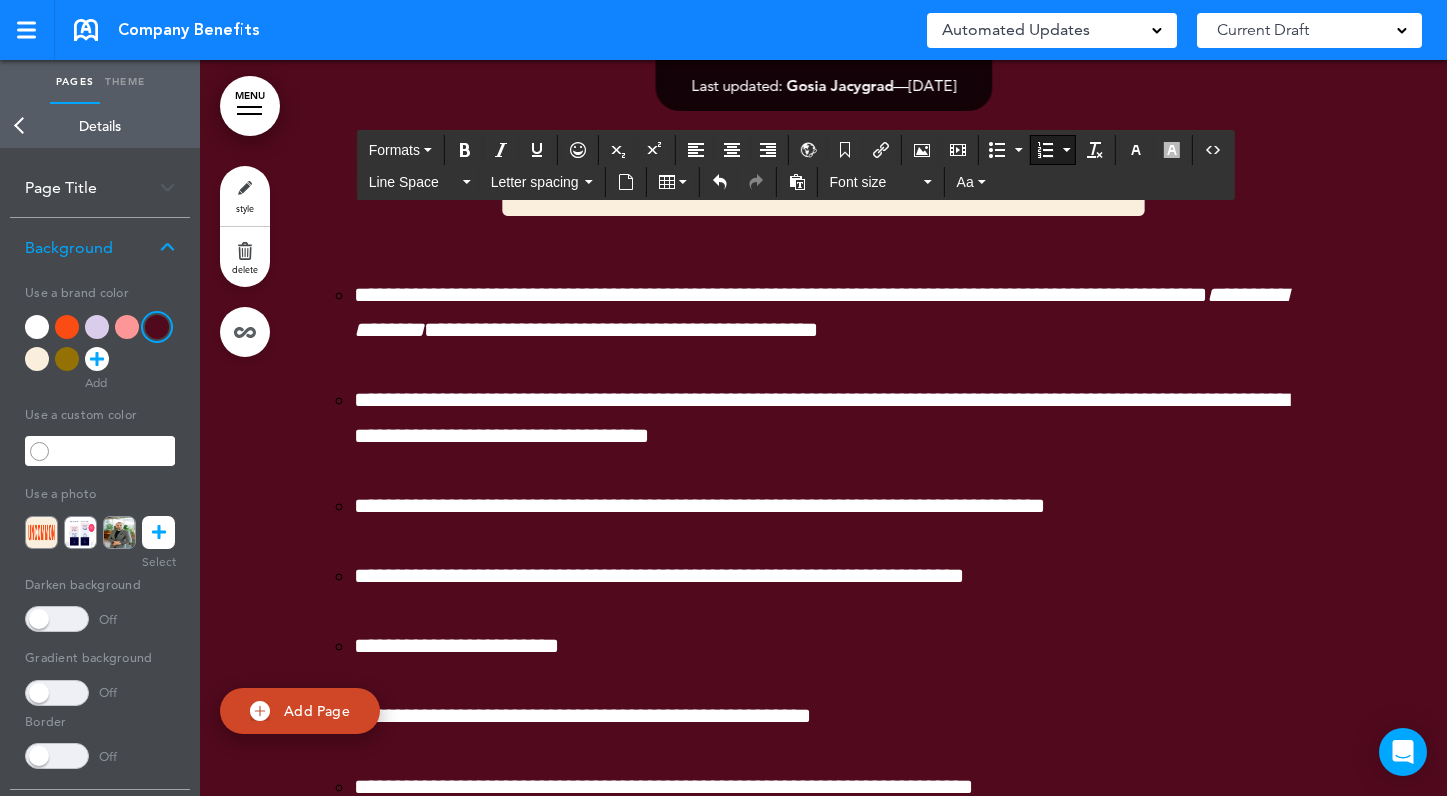 scroll, scrollTop: 5915, scrollLeft: 0, axis: vertical 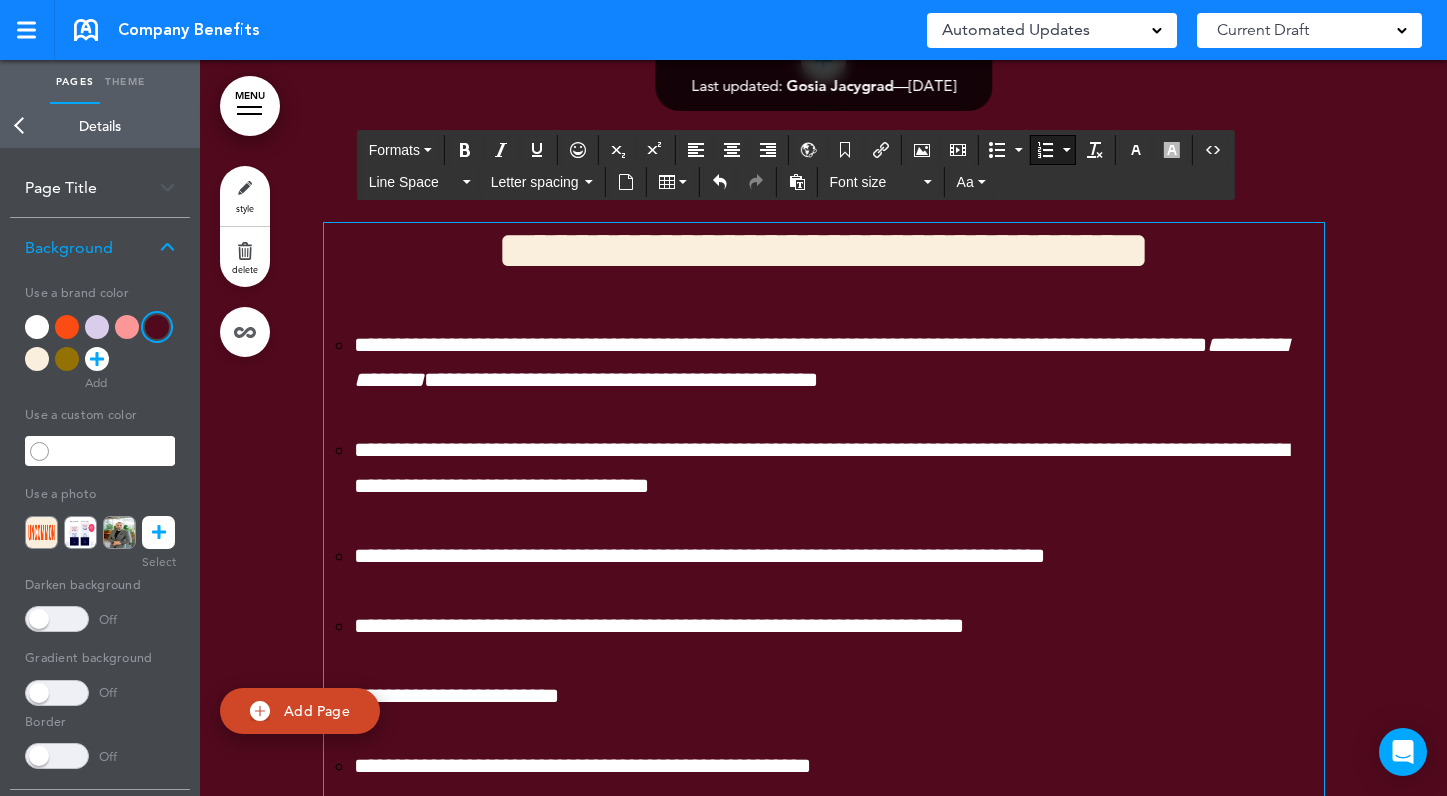 click on "**********" at bounding box center [820, 362] 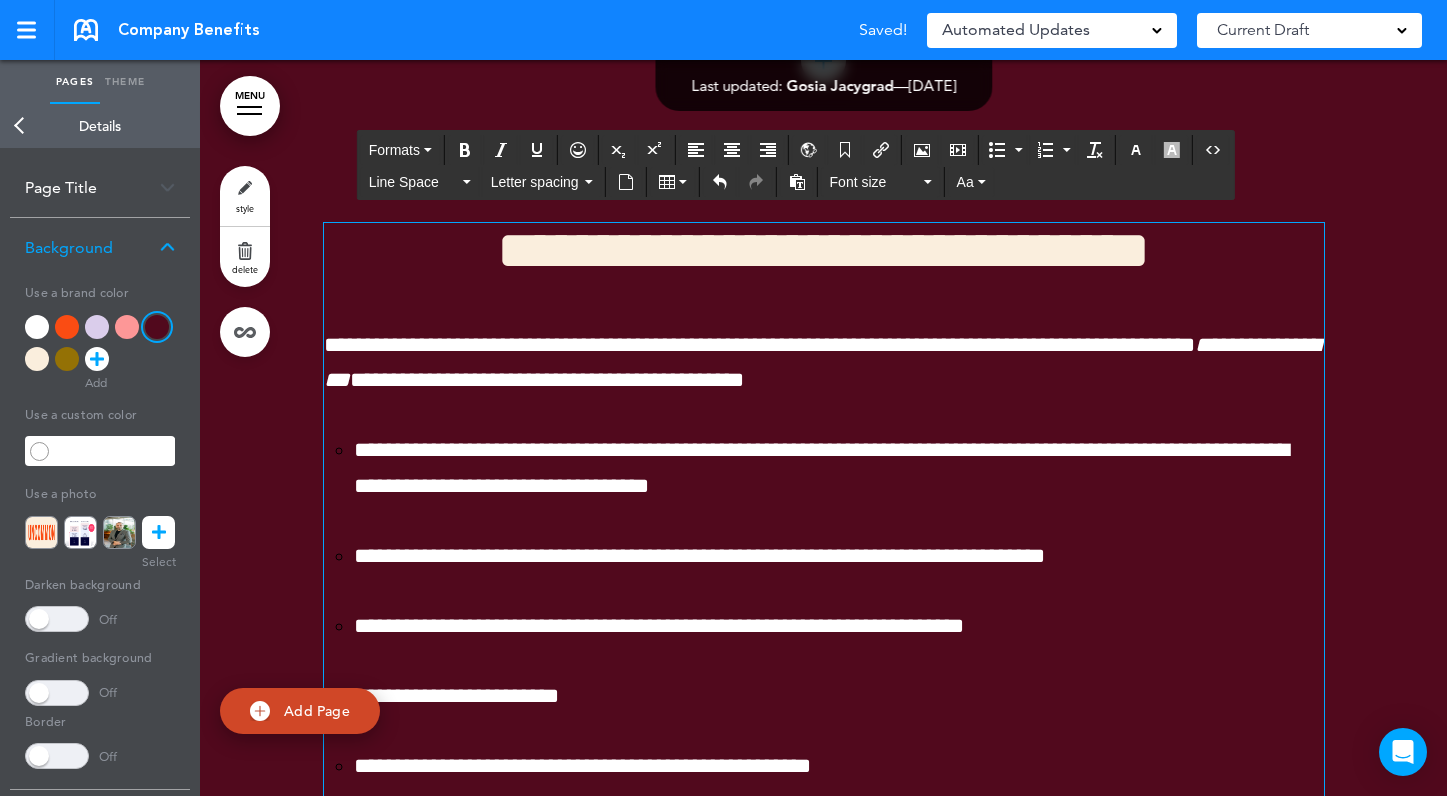click on "**********" at bounding box center (821, 467) 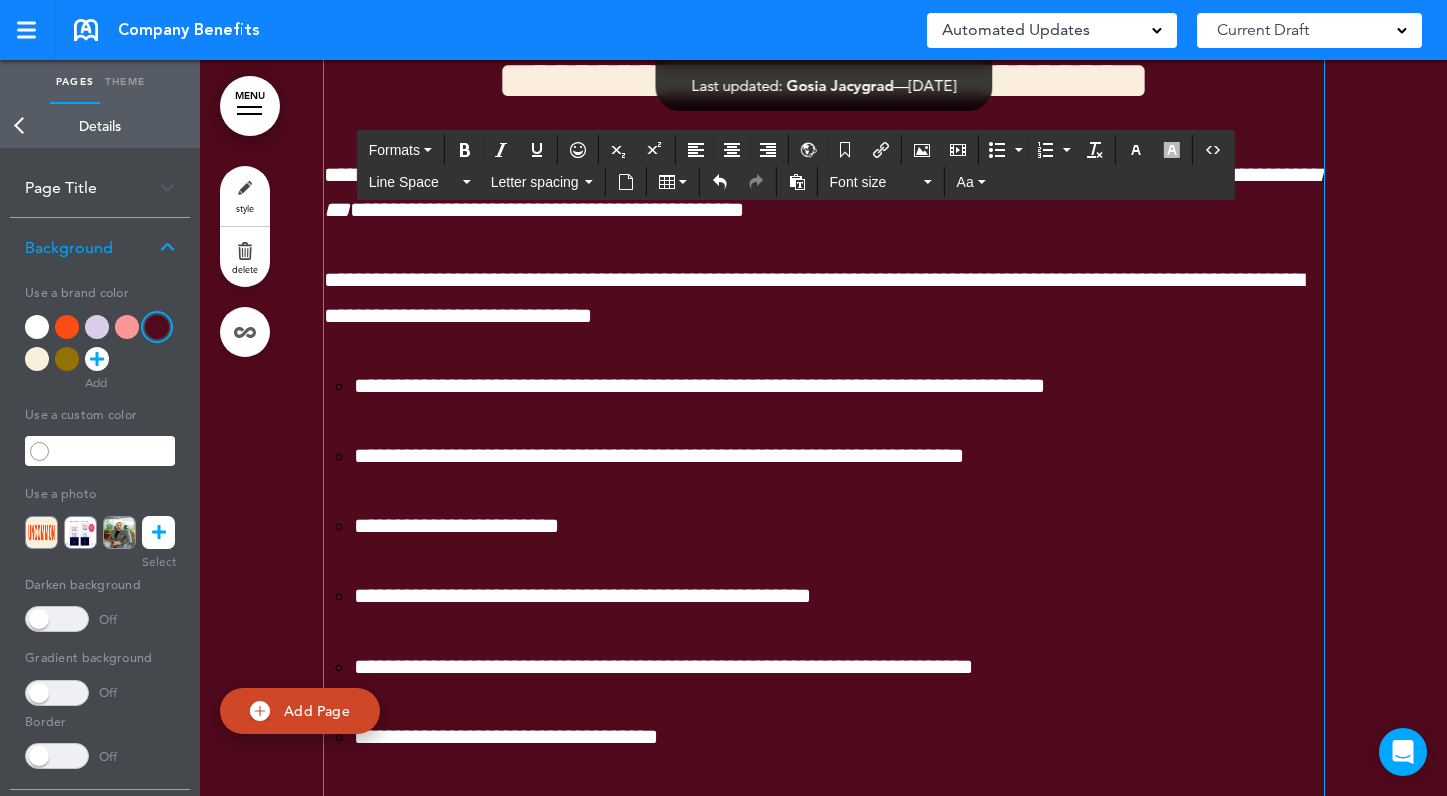 scroll, scrollTop: 6091, scrollLeft: 0, axis: vertical 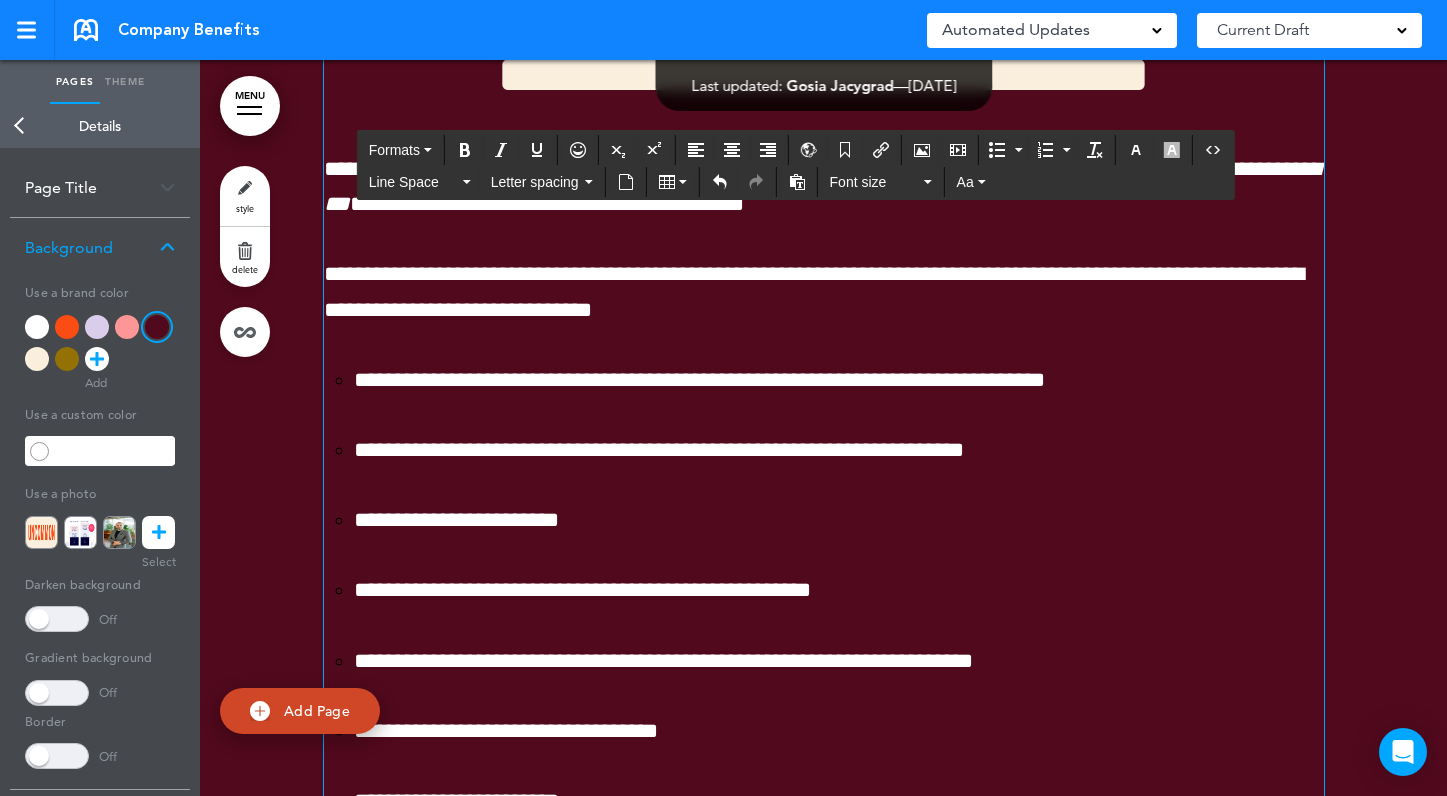 click on "**********" at bounding box center (699, 380) 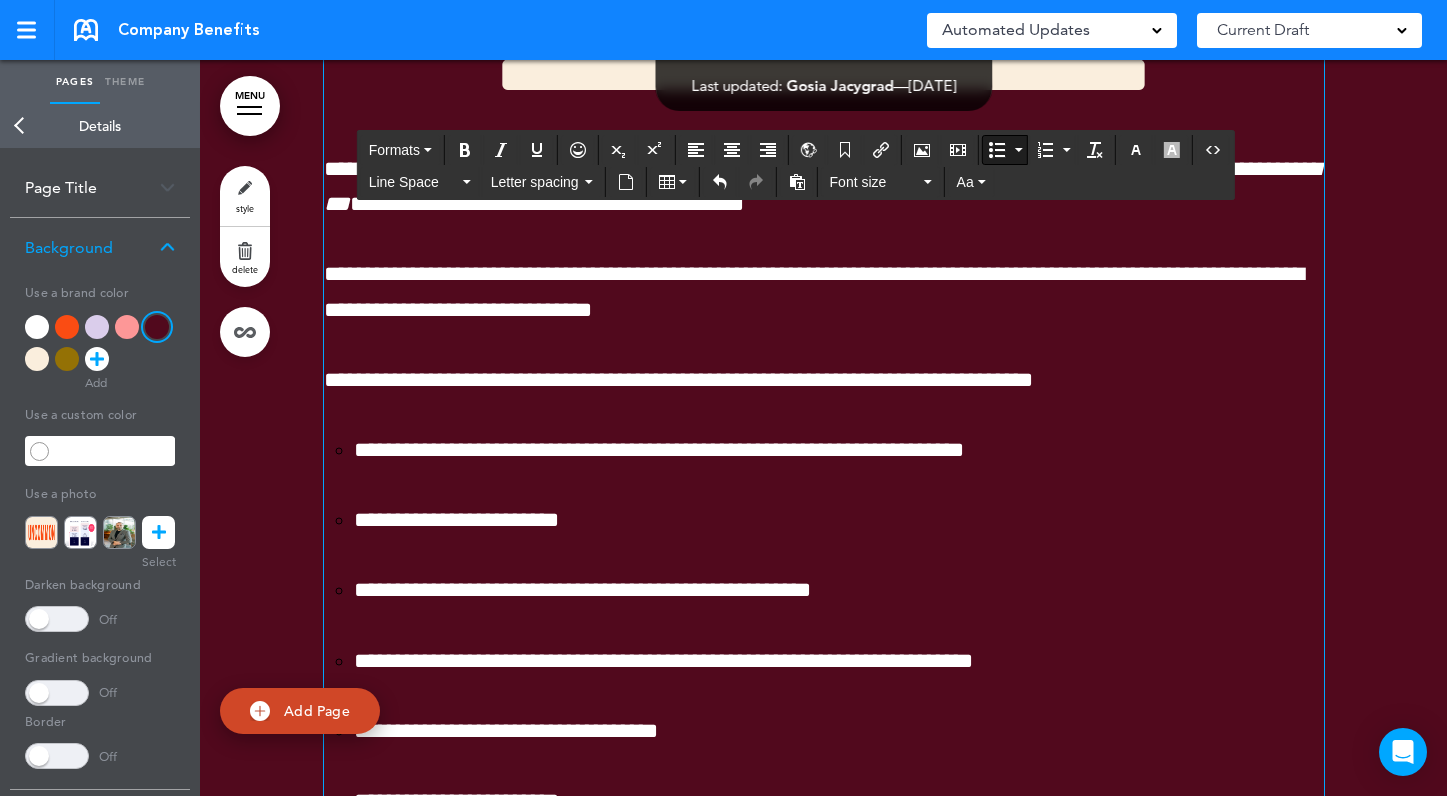 click on "**********" at bounding box center [659, 450] 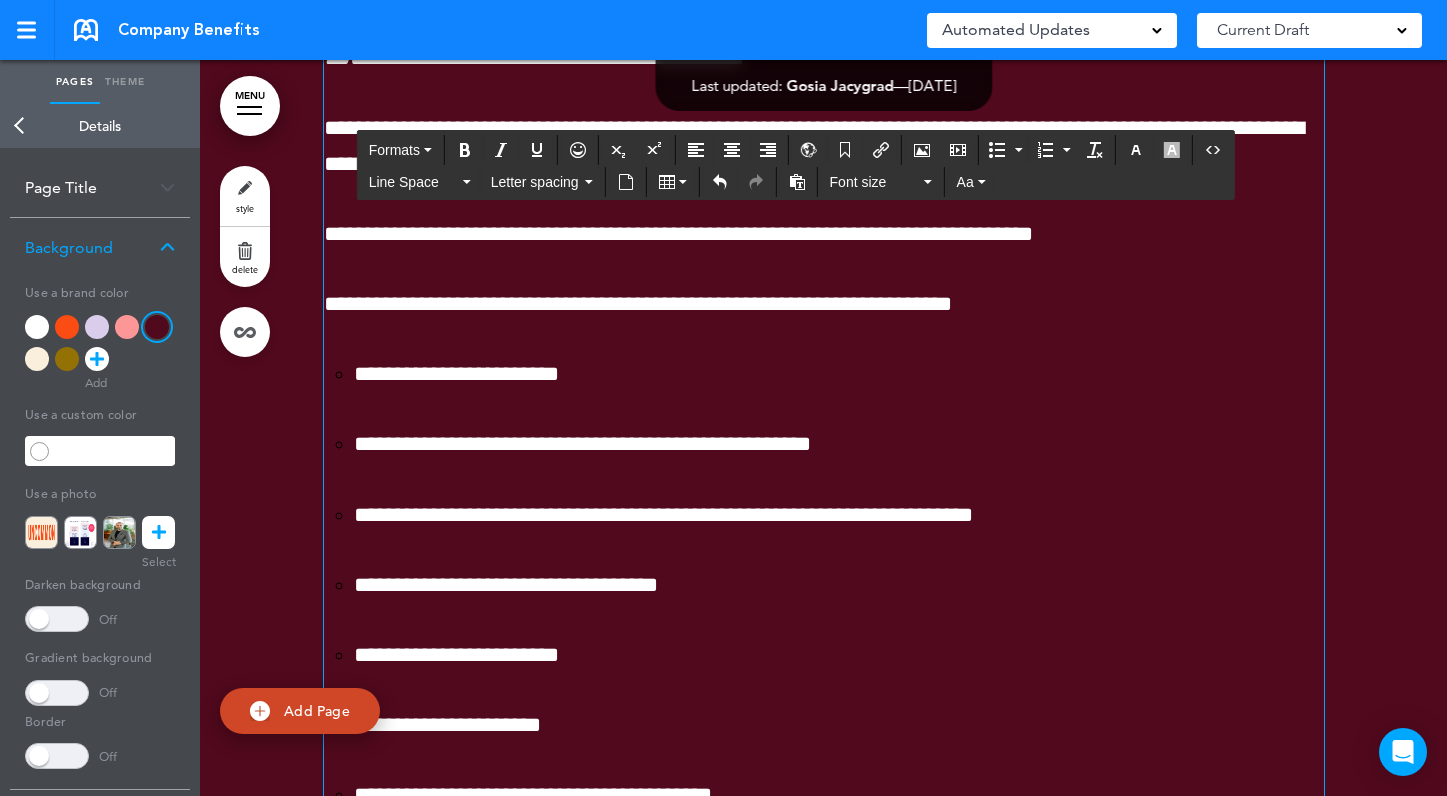 scroll, scrollTop: 6269, scrollLeft: 0, axis: vertical 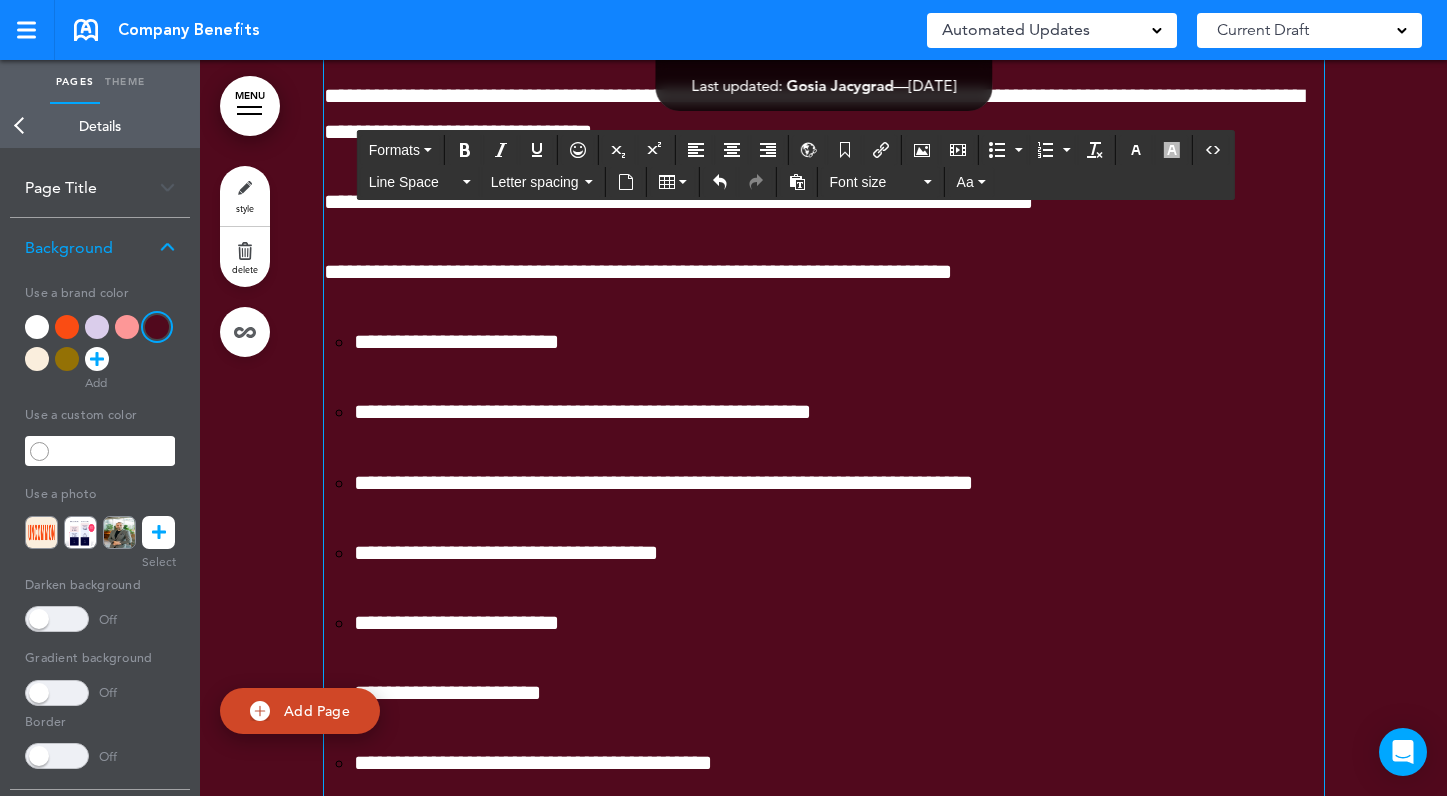 click on "**********" at bounding box center (456, 342) 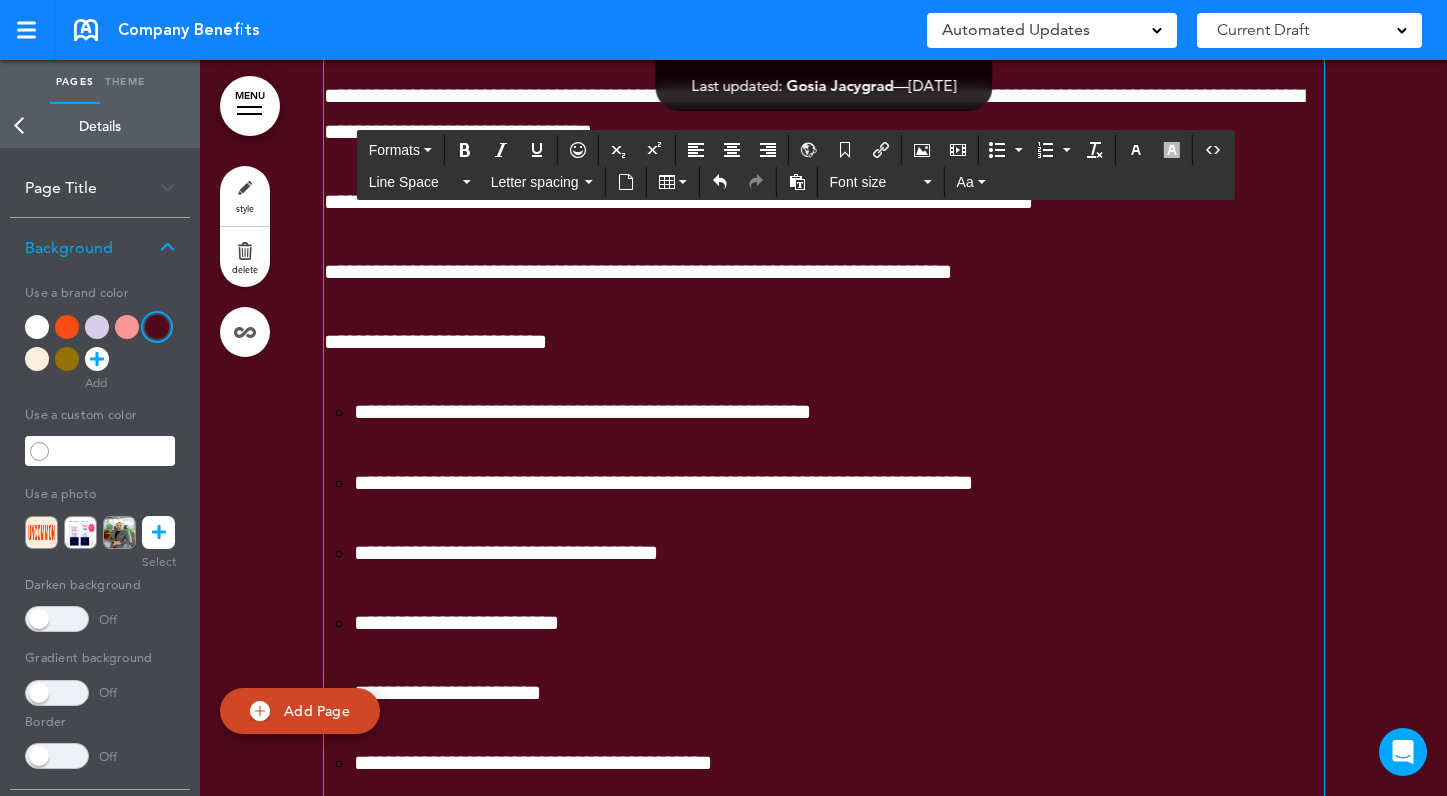 click on "**********" at bounding box center (582, 412) 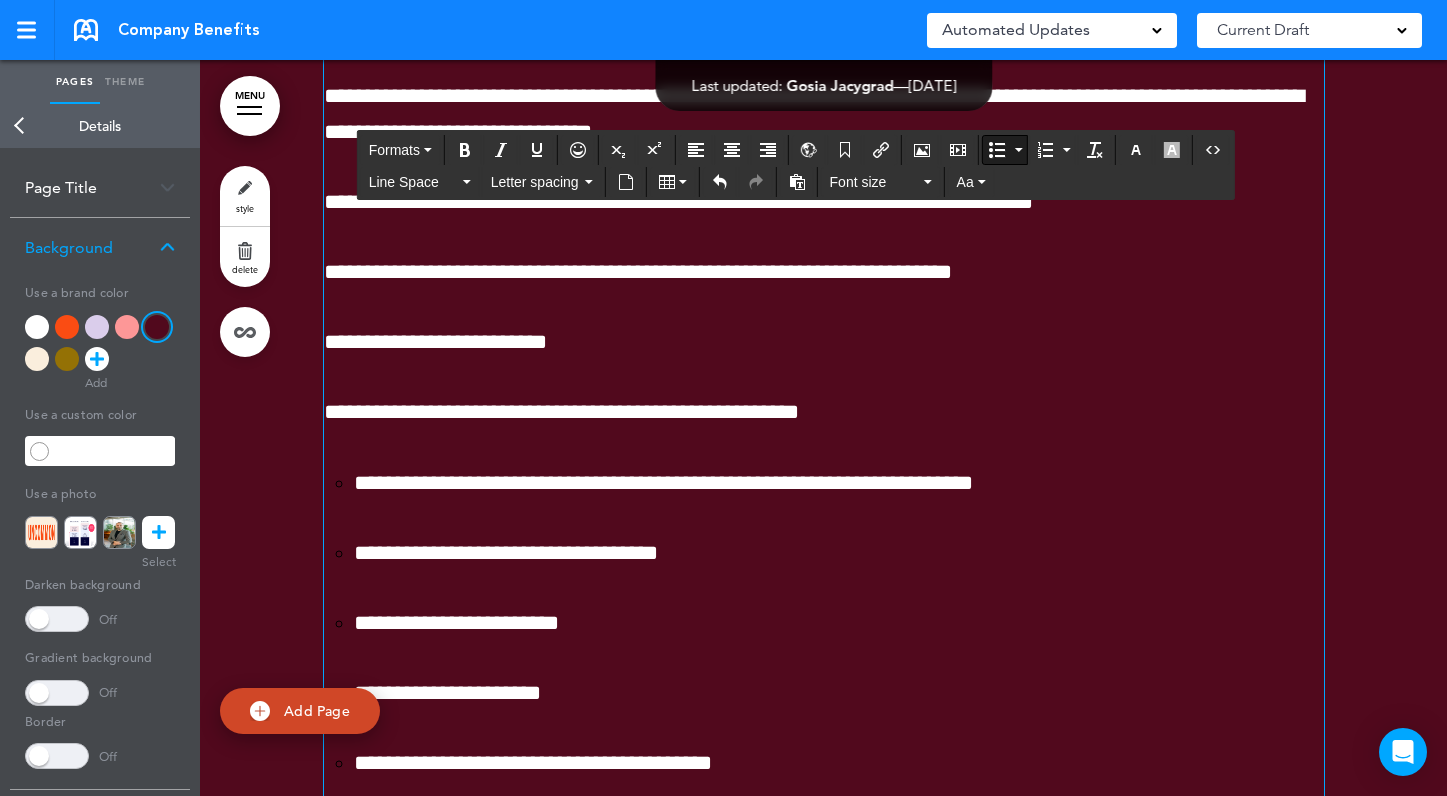 click on "**********" at bounding box center (663, 483) 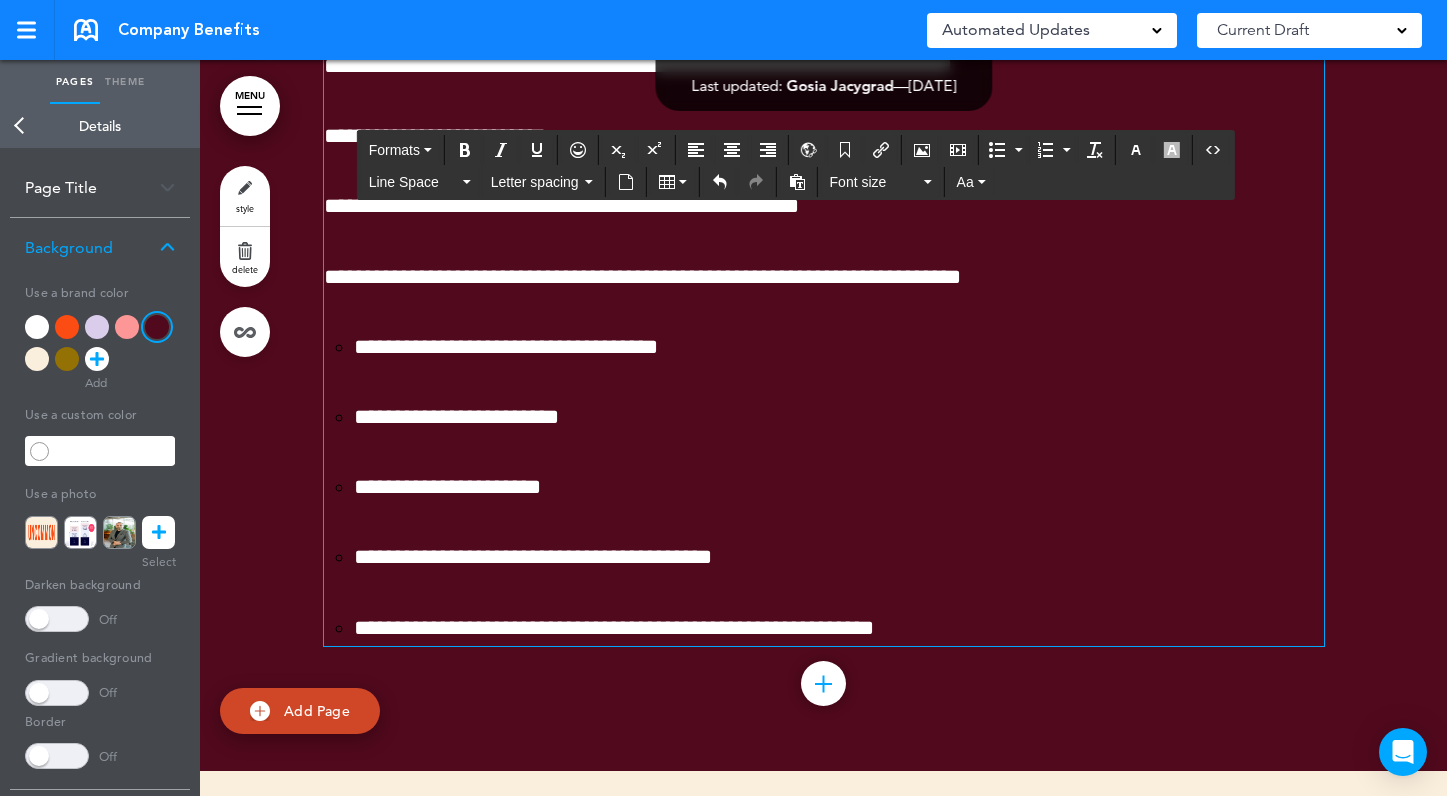 scroll, scrollTop: 6509, scrollLeft: 0, axis: vertical 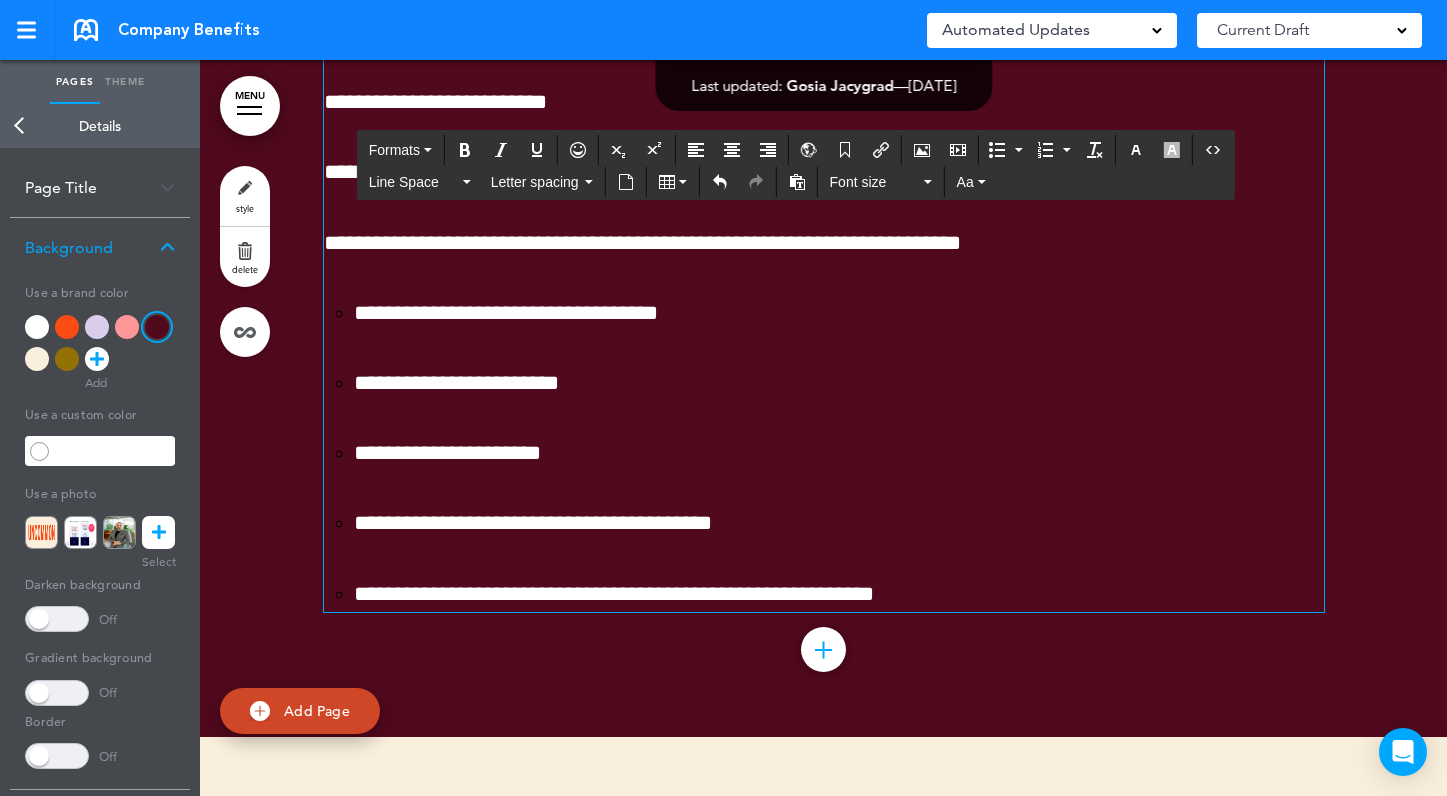 click on "**********" at bounding box center [506, 313] 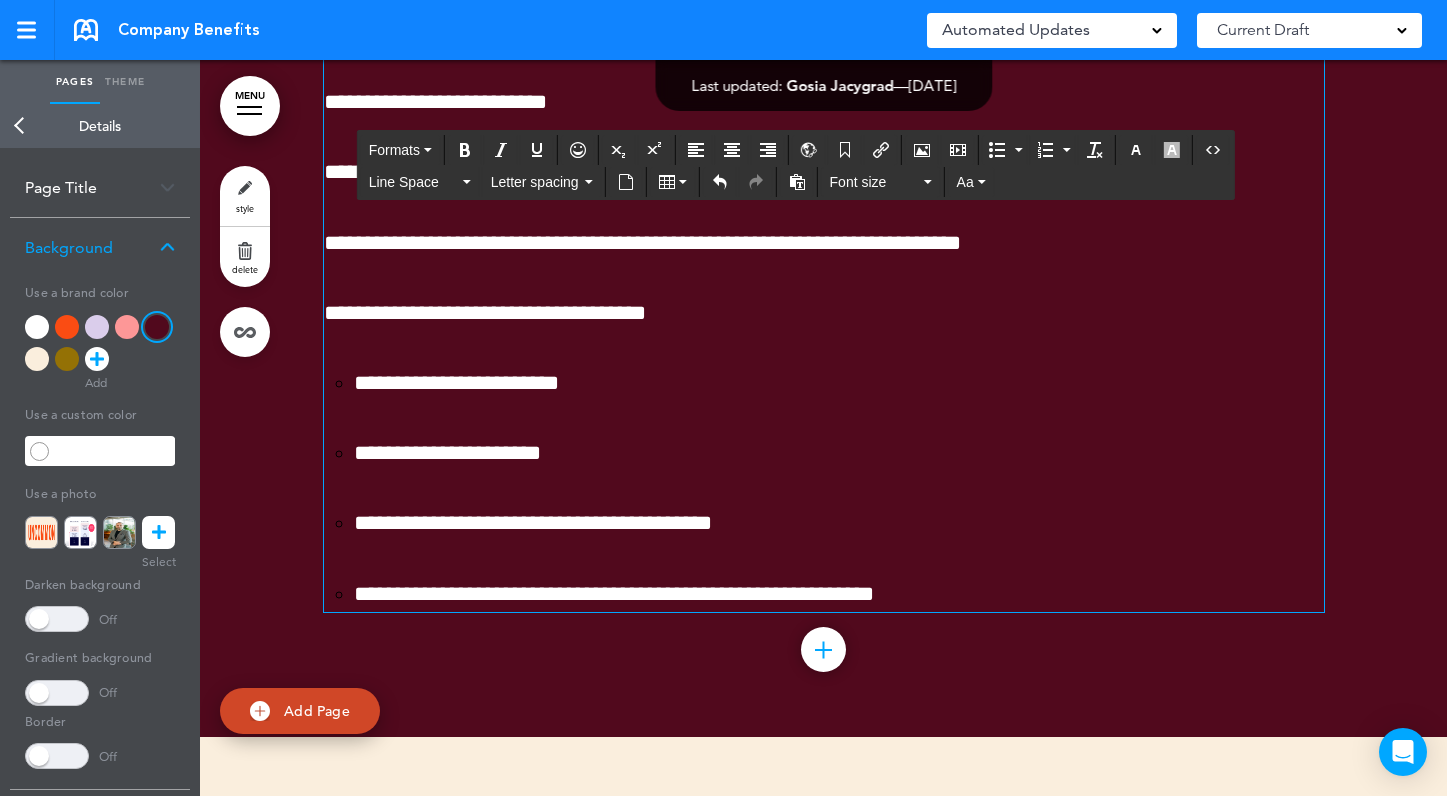 click on "**********" at bounding box center (456, 383) 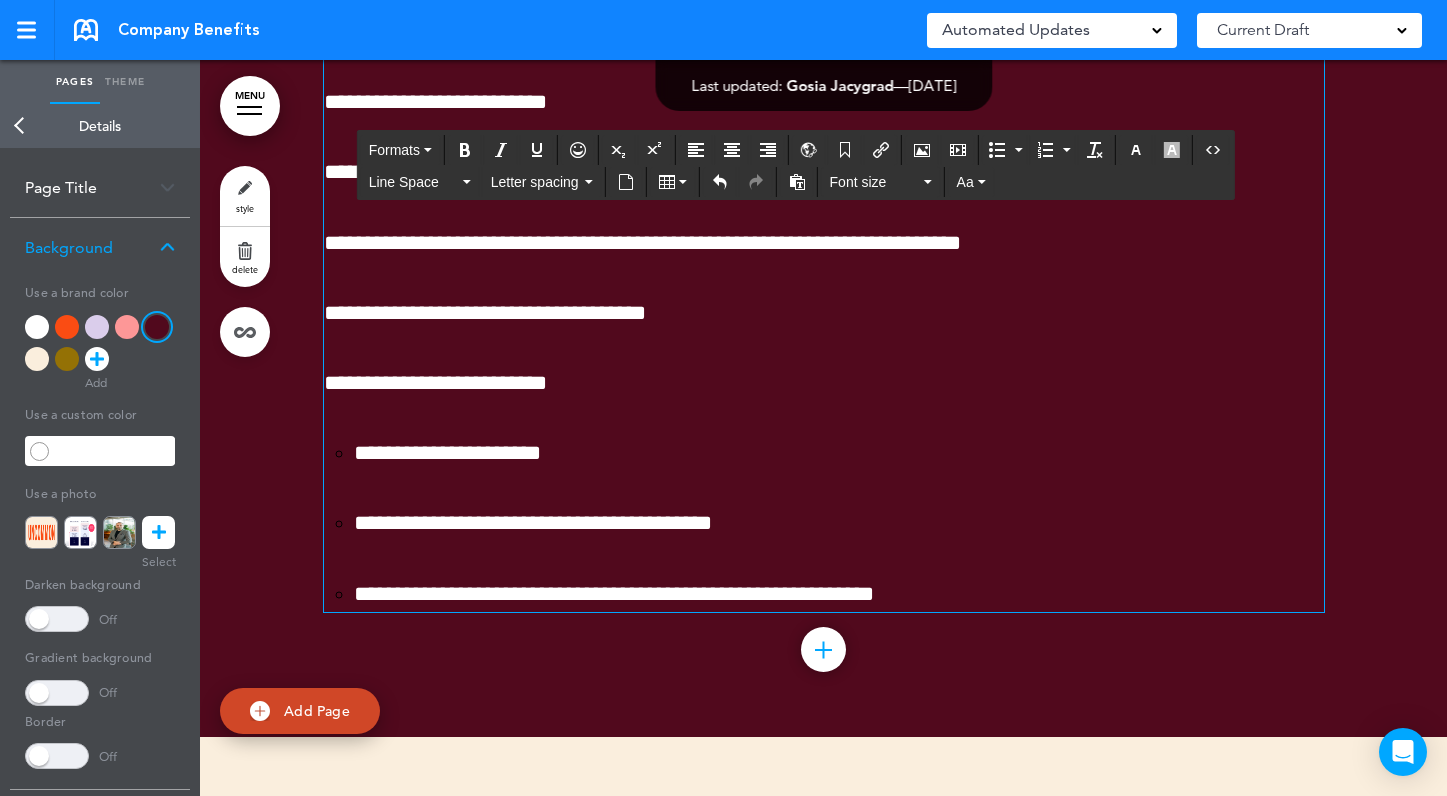 click on "**********" at bounding box center [824, 524] 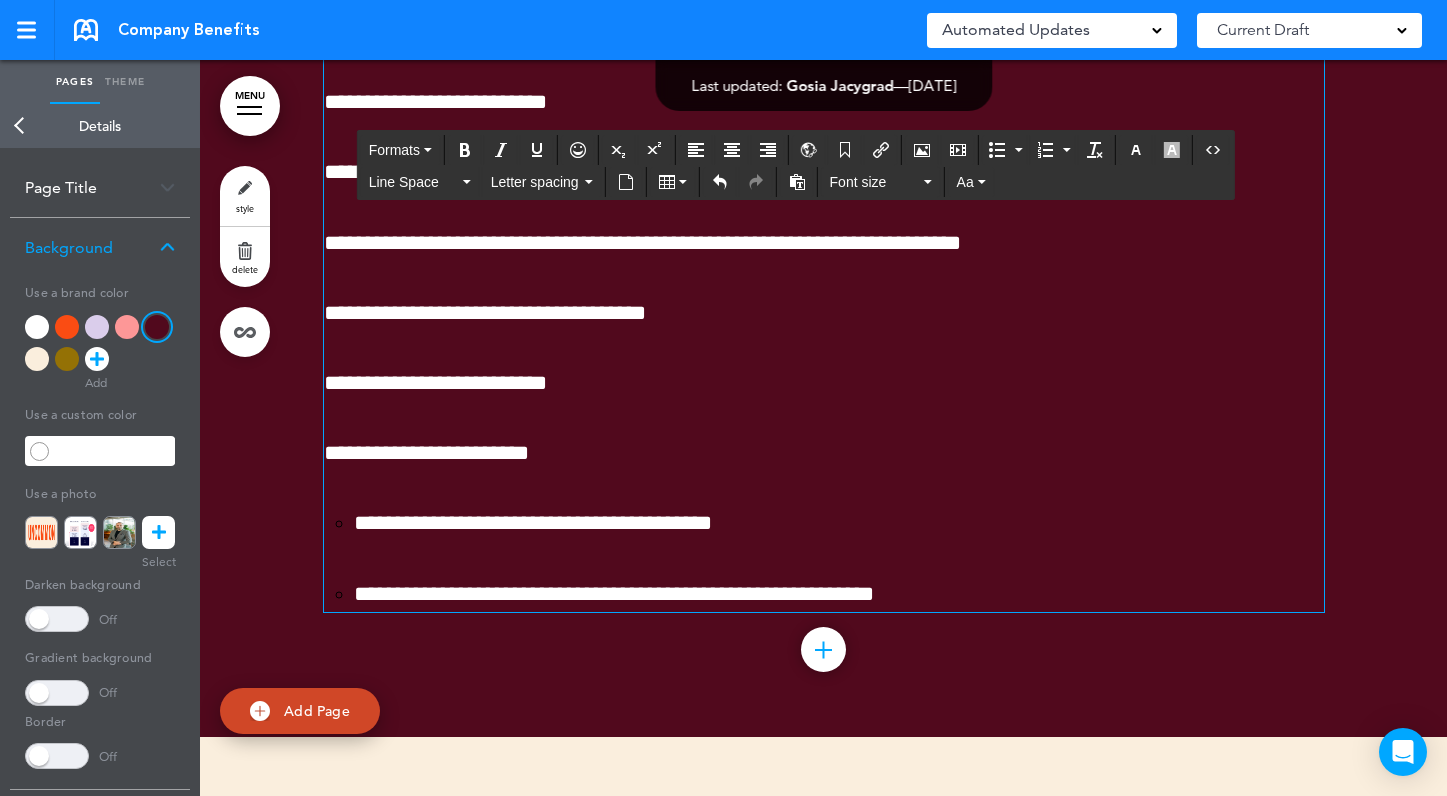 click on "**********" at bounding box center [533, 523] 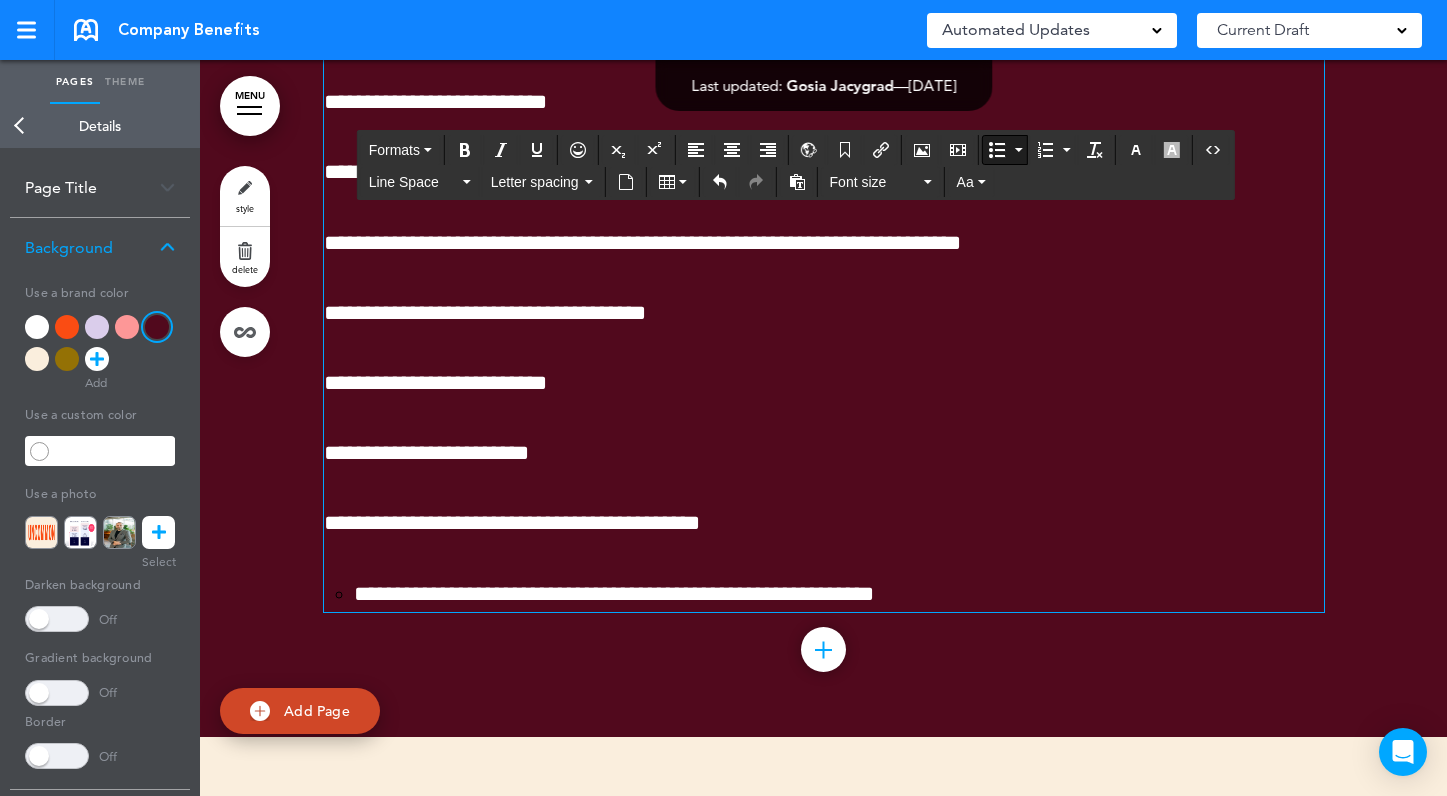 click on "**********" at bounding box center (824, 594) 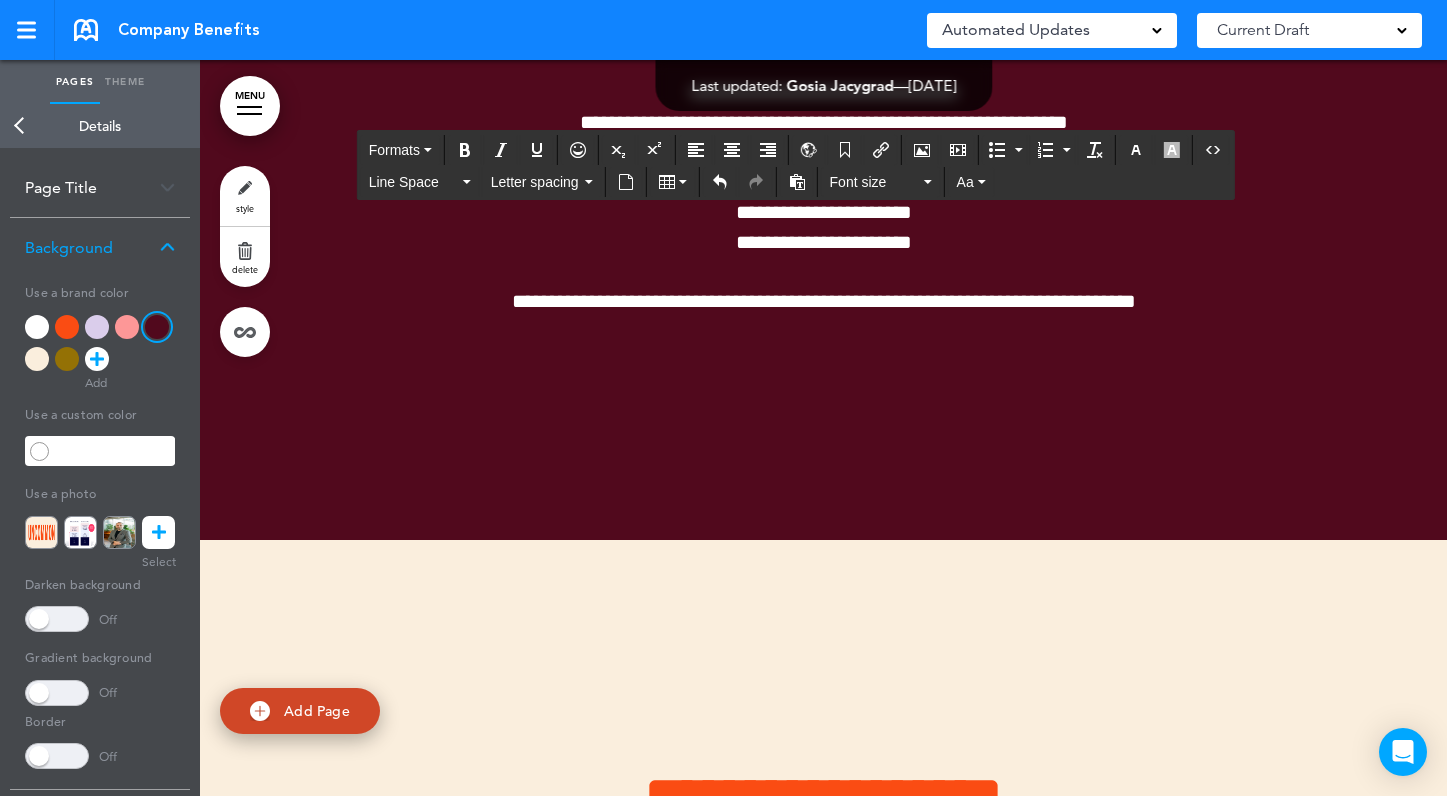 scroll, scrollTop: 19148, scrollLeft: 0, axis: vertical 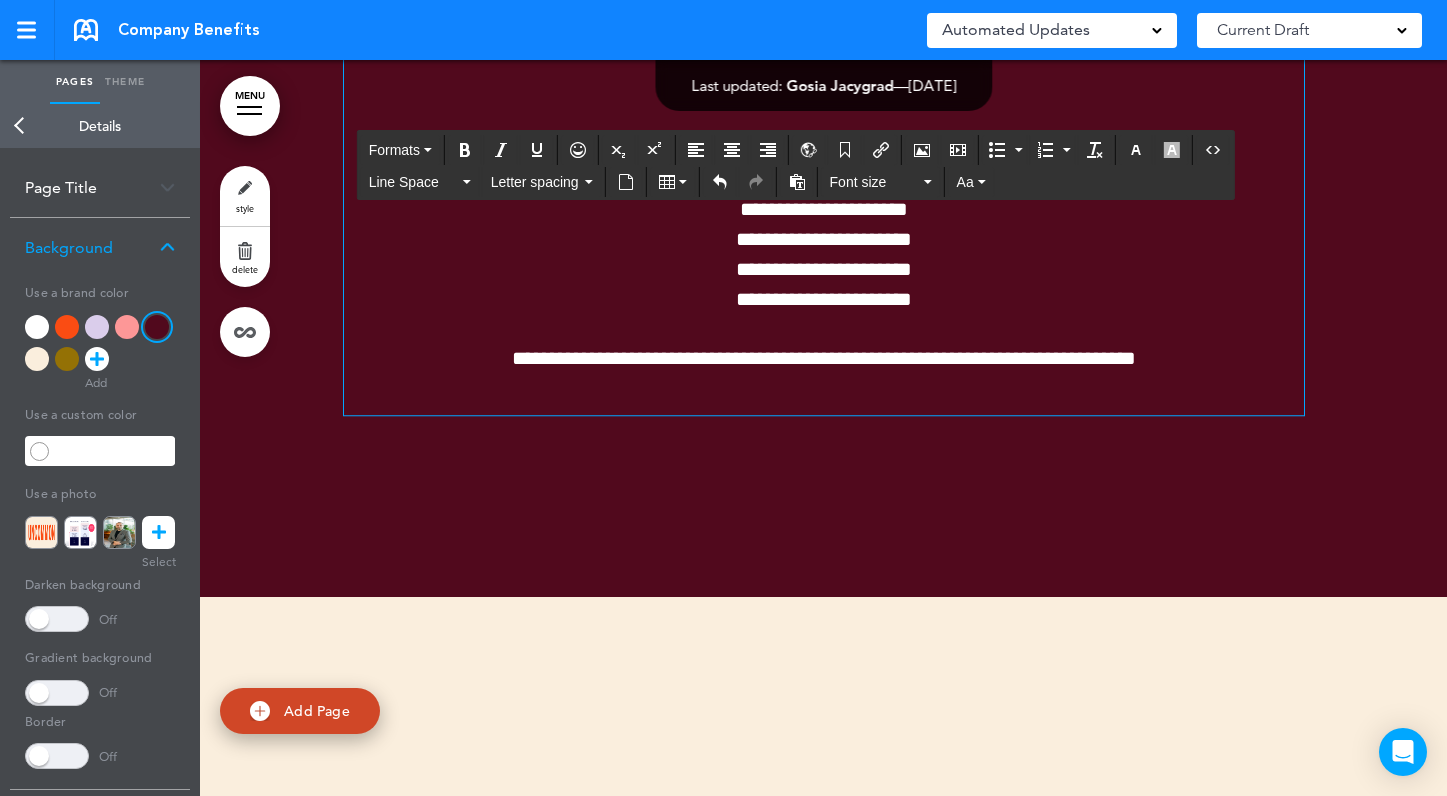 click on "**********" at bounding box center [824, 212] 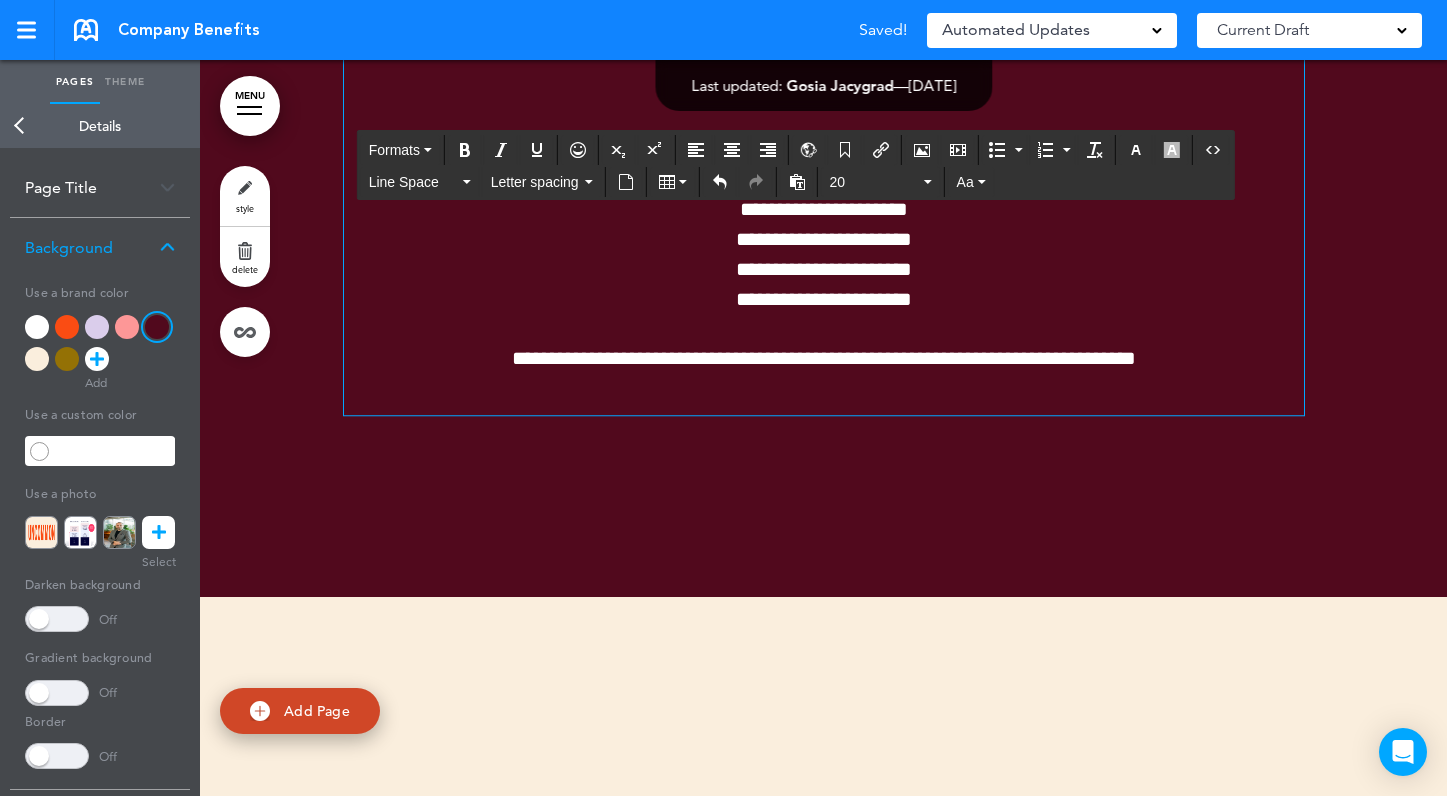 click on "**********" at bounding box center [824, 209] 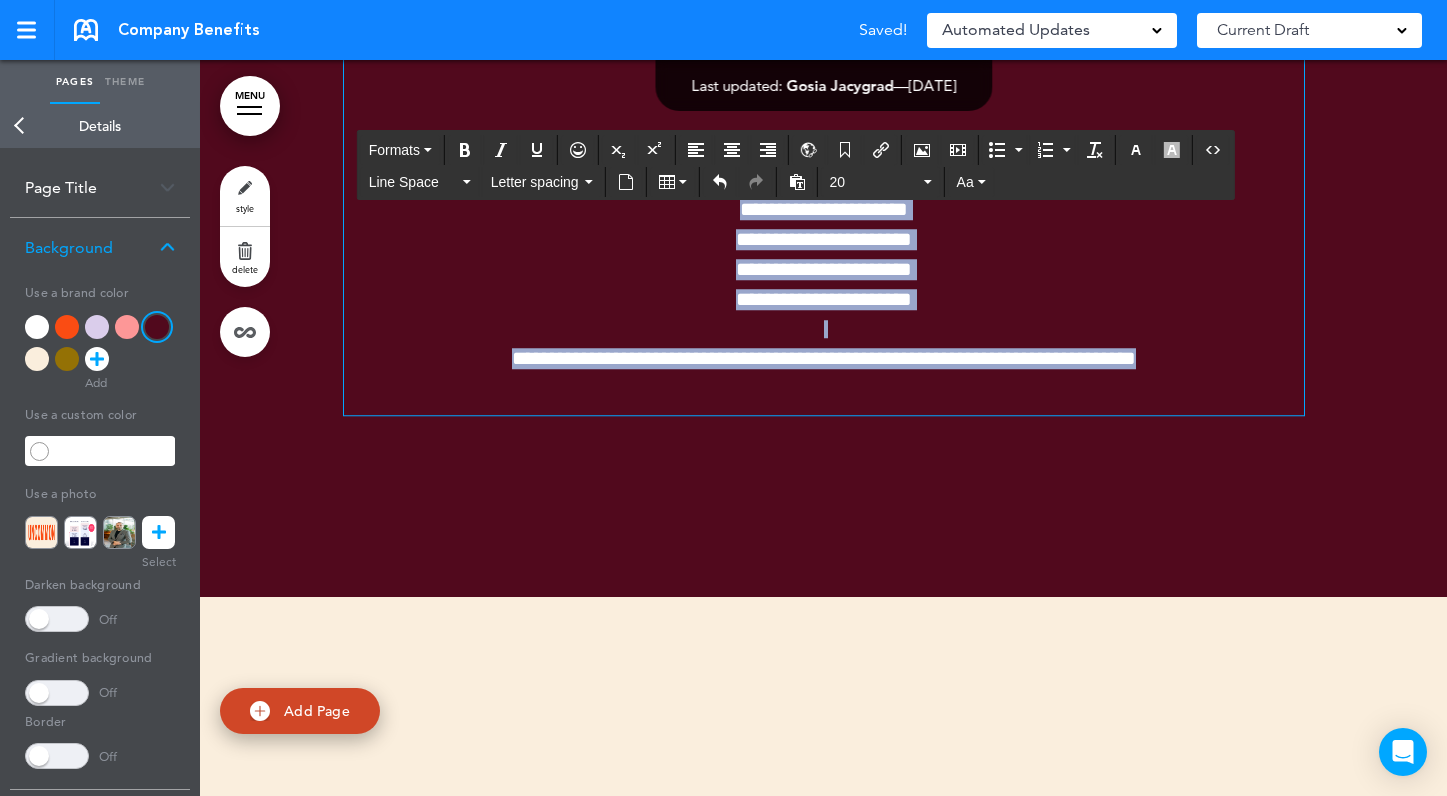 drag, startPoint x: 1185, startPoint y: 567, endPoint x: 653, endPoint y: 367, distance: 568.352 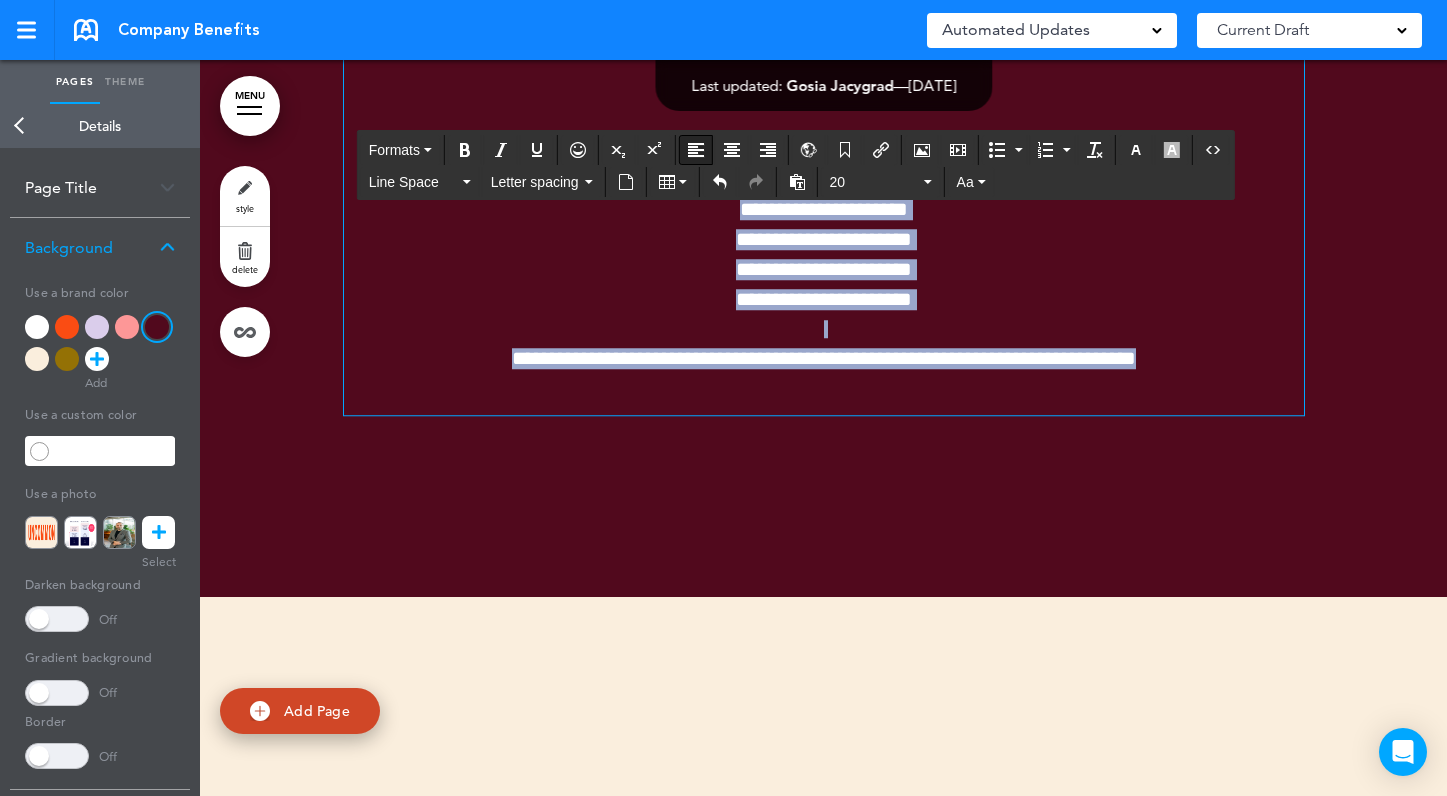 click at bounding box center (696, 150) 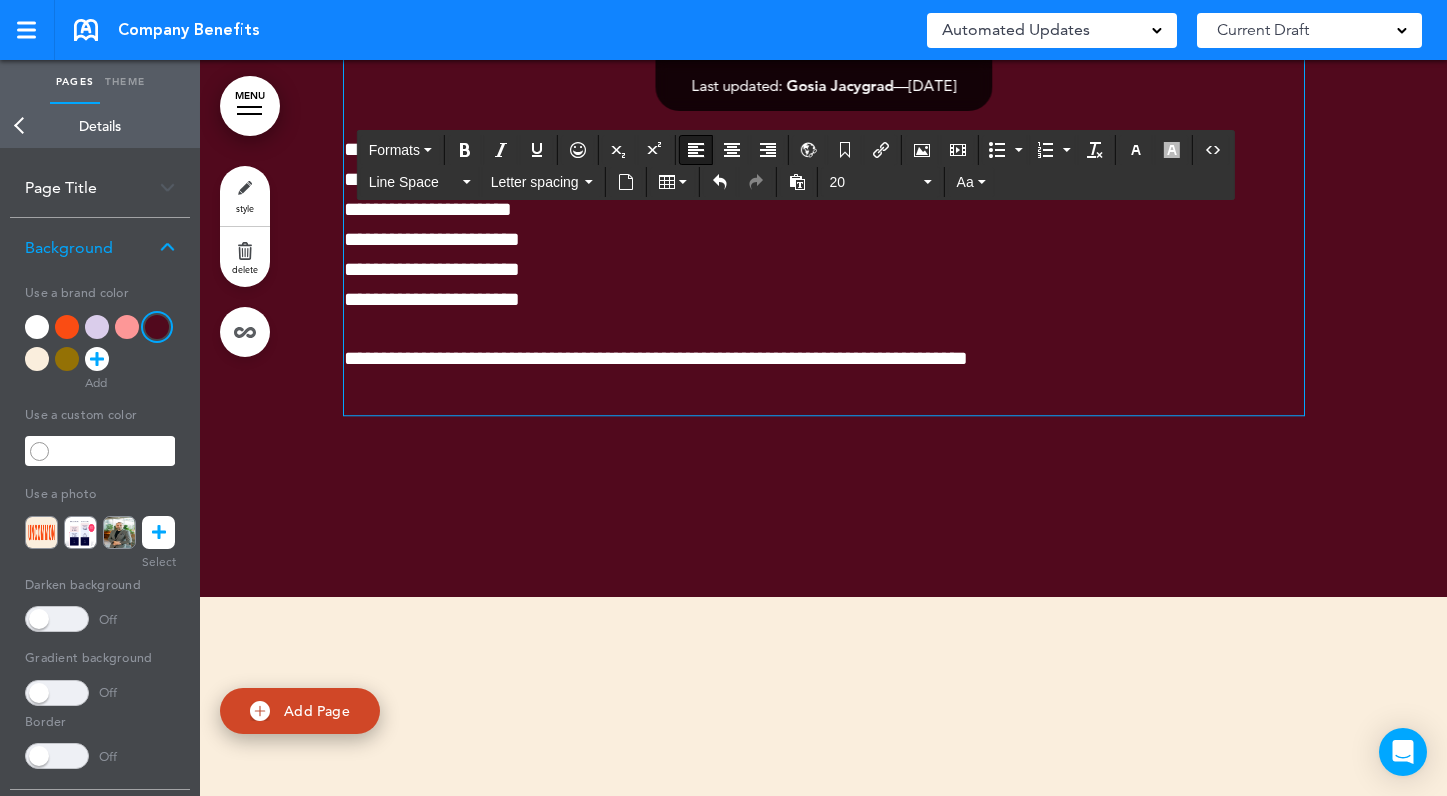 click on "**********" at bounding box center (480, 149) 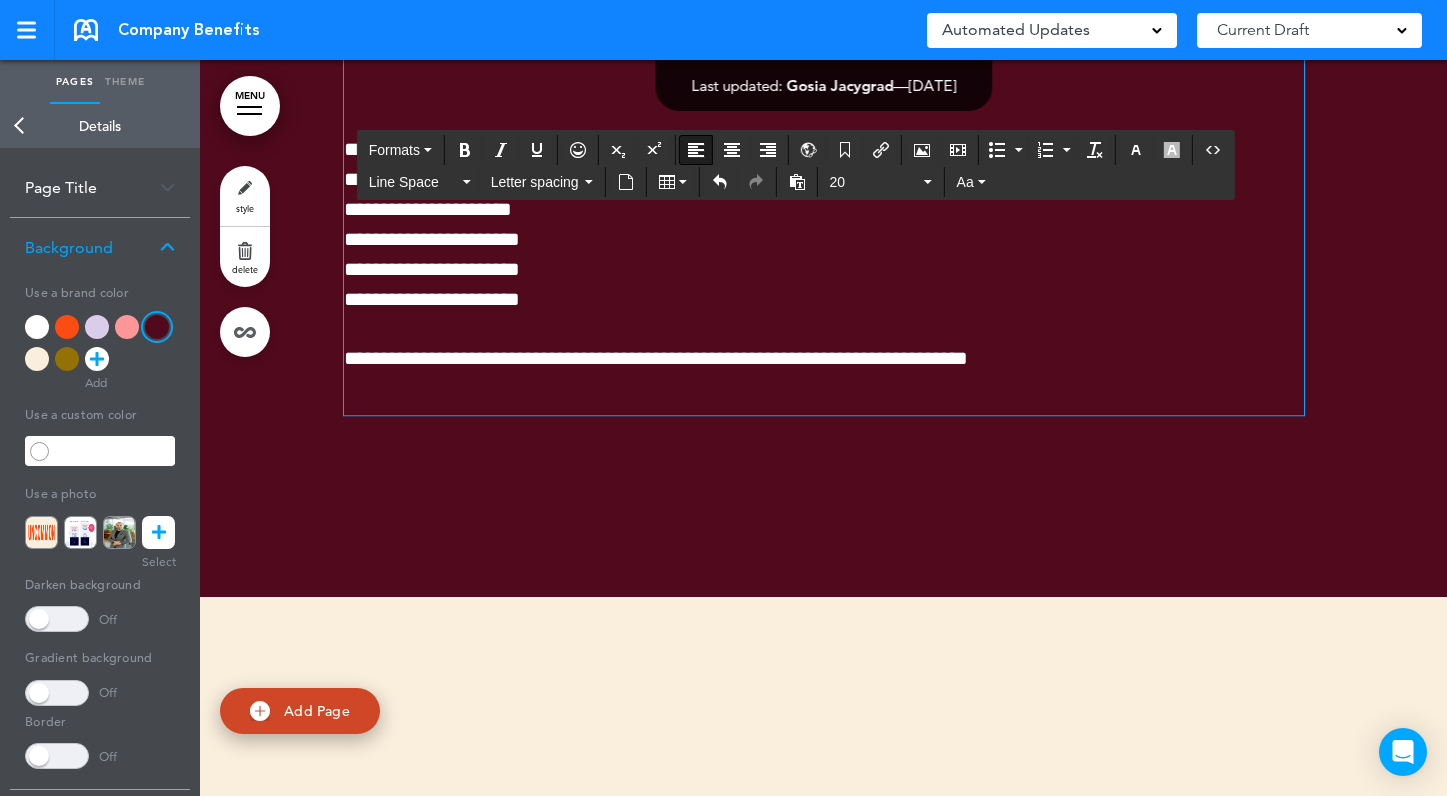 click on "**********" at bounding box center [824, 149] 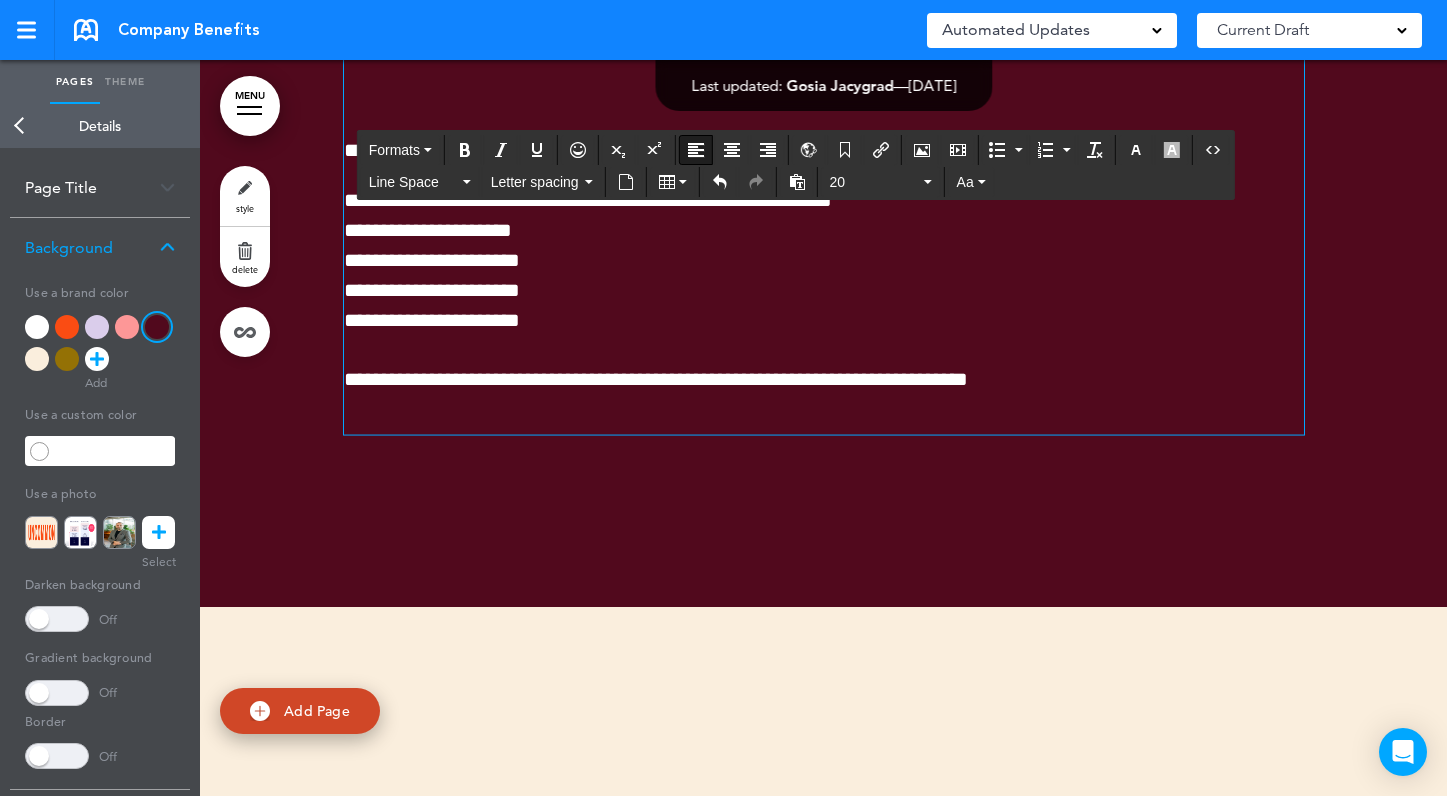click on "**********" at bounding box center (588, 199) 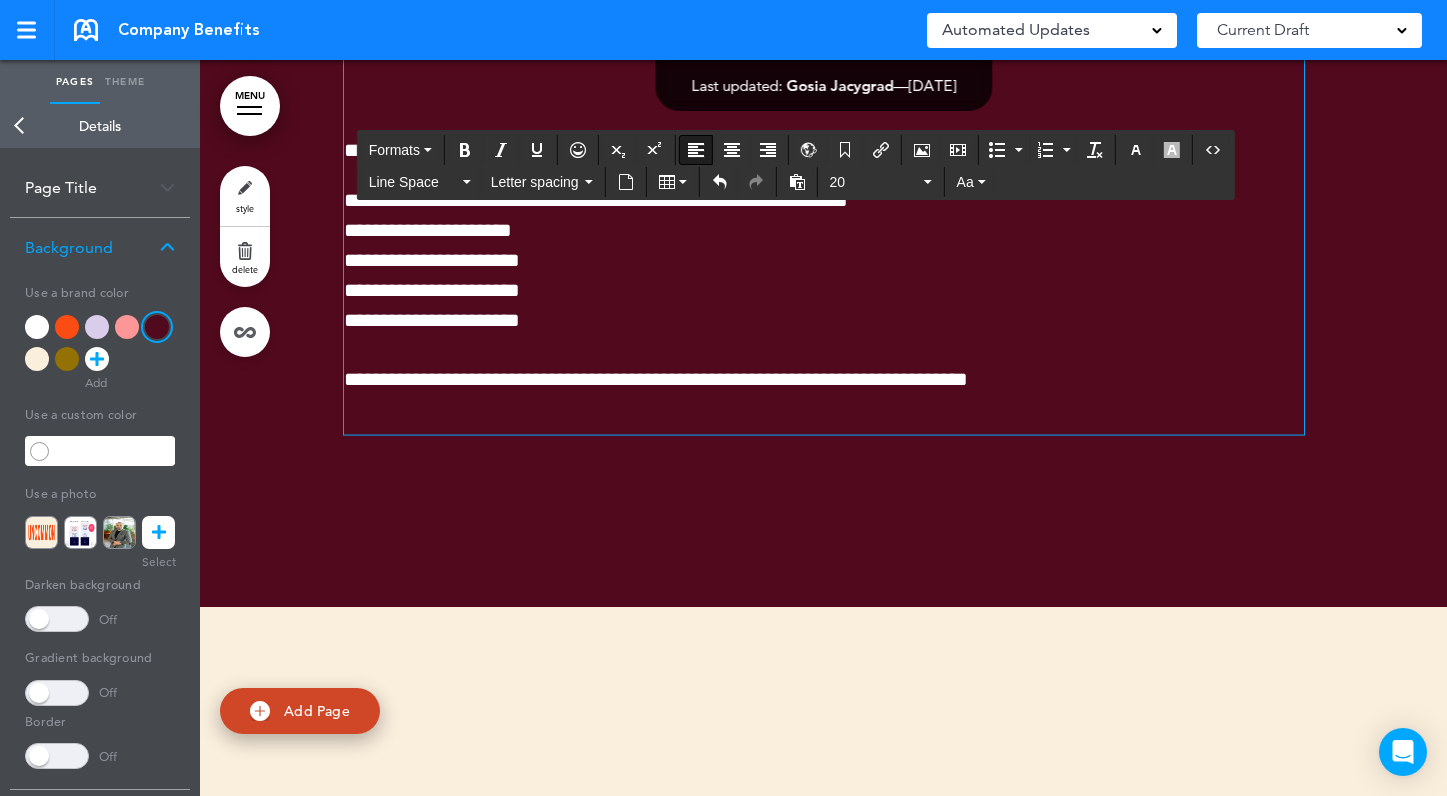 click on "**********" at bounding box center [428, 229] 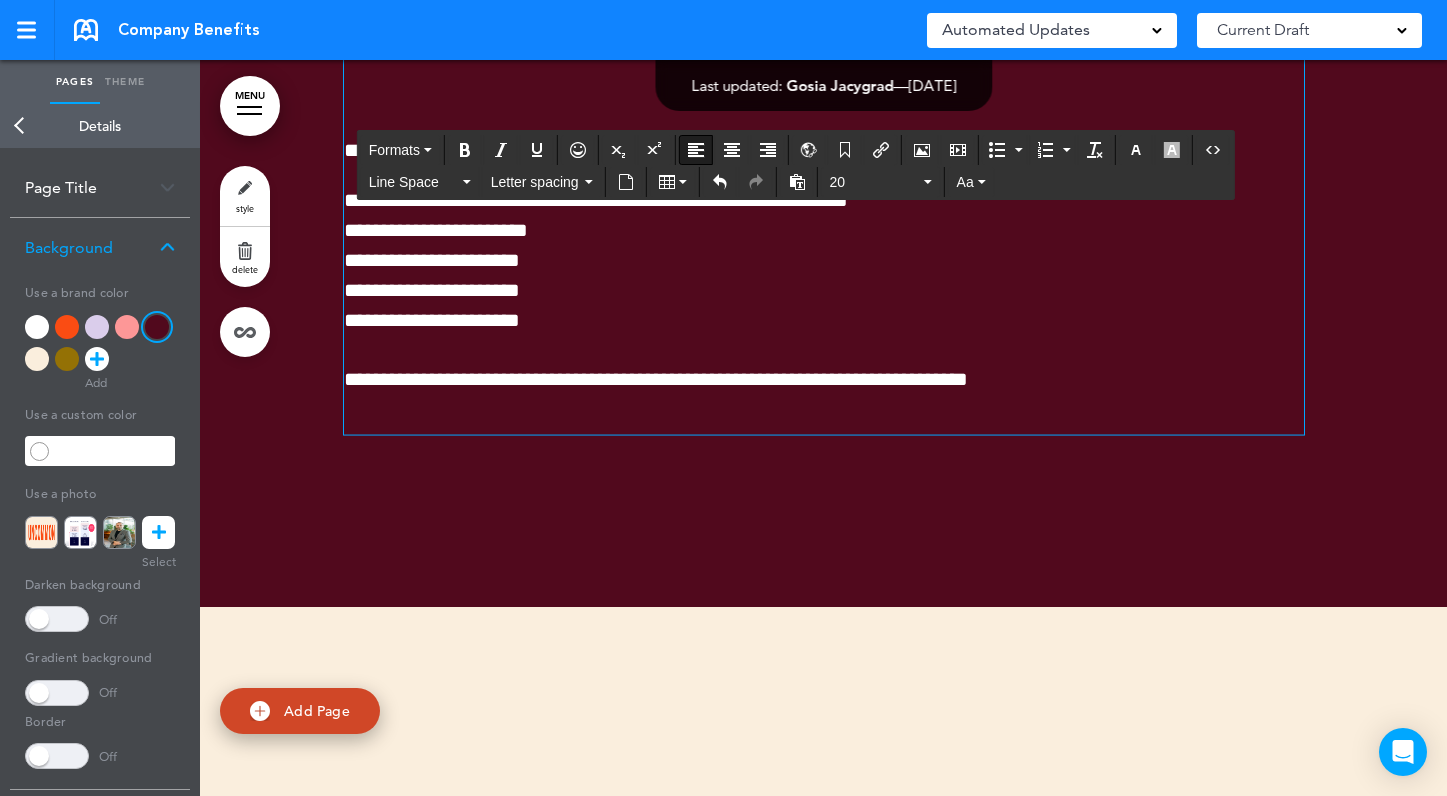 click on "**********" at bounding box center [432, 259] 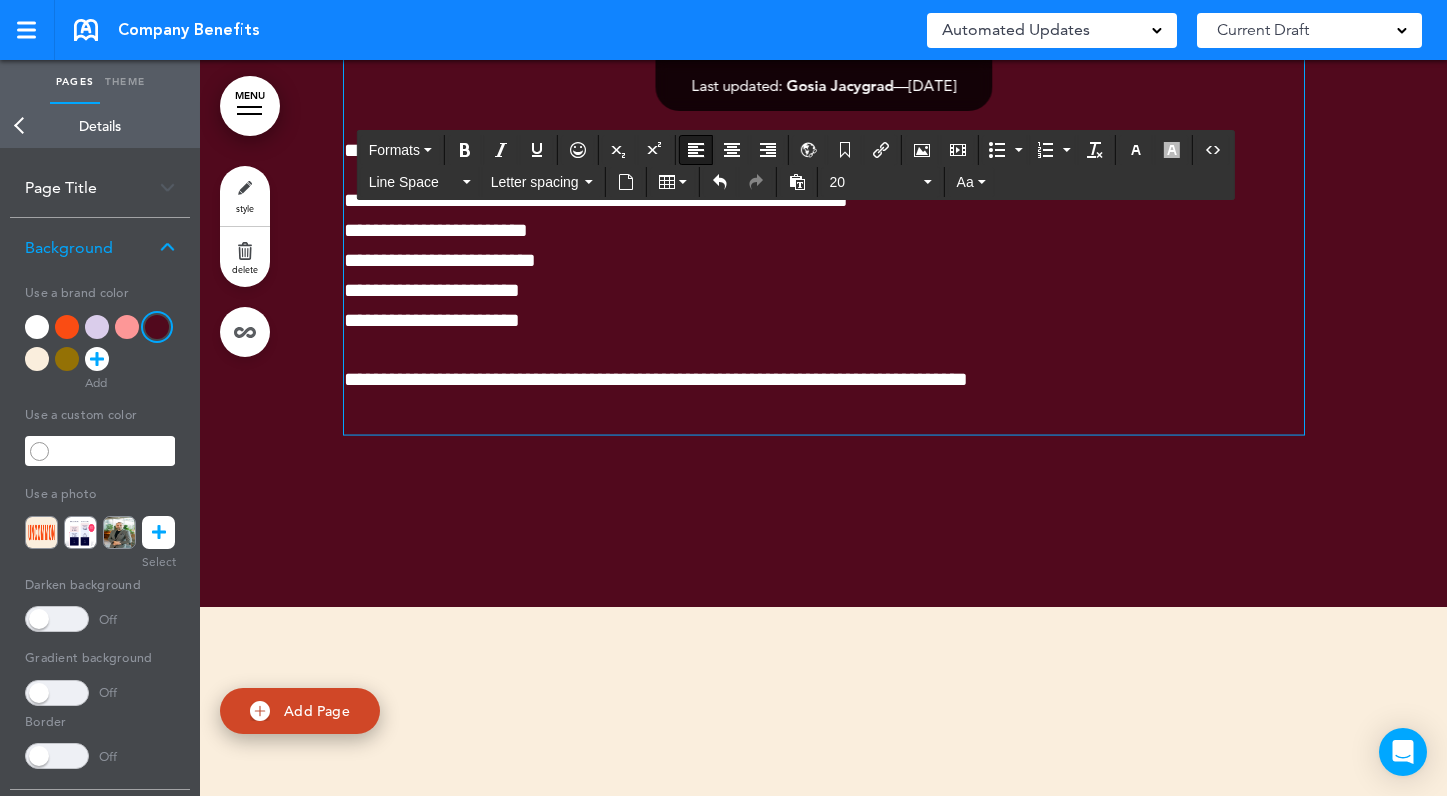 click on "**********" at bounding box center (432, 289) 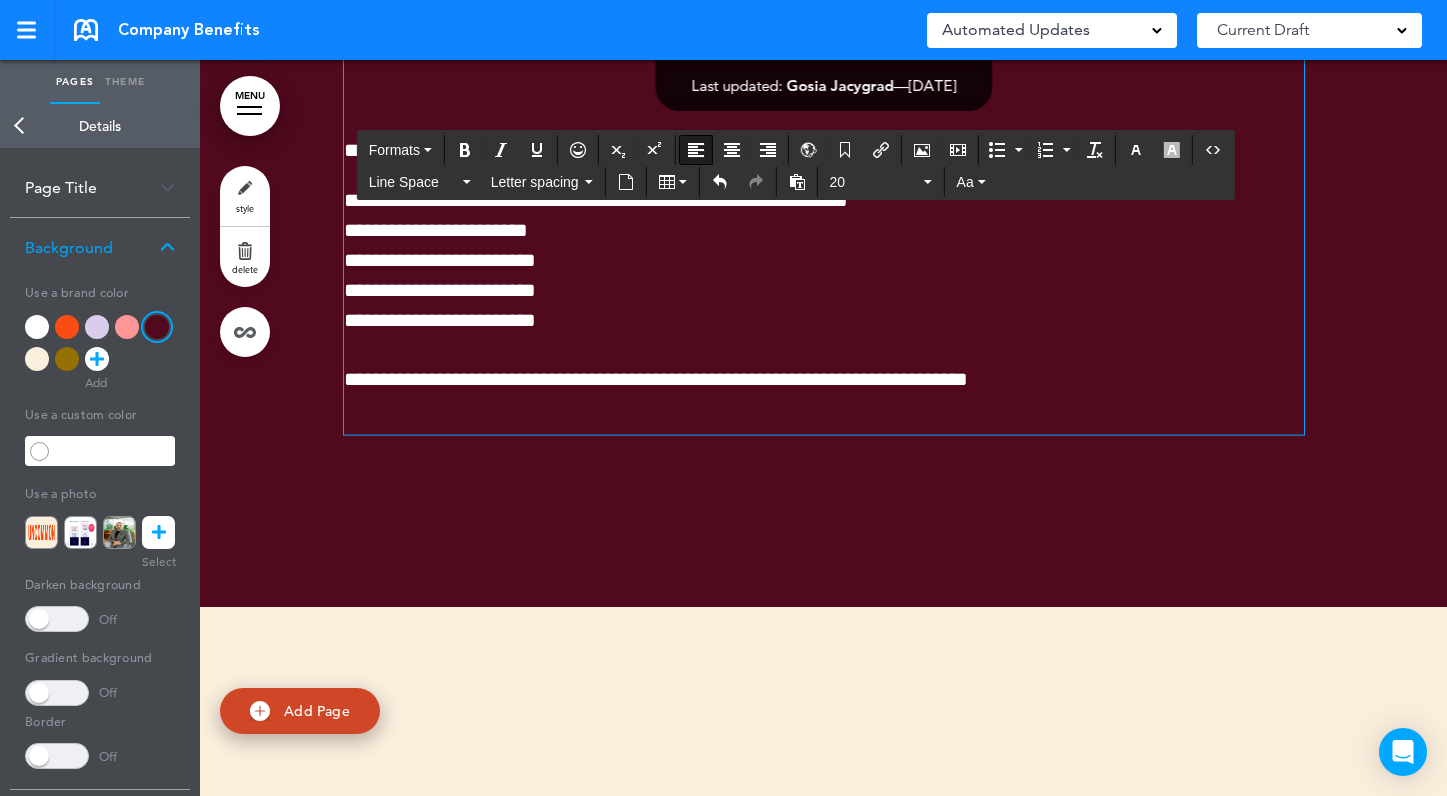 click at bounding box center [824, 417] 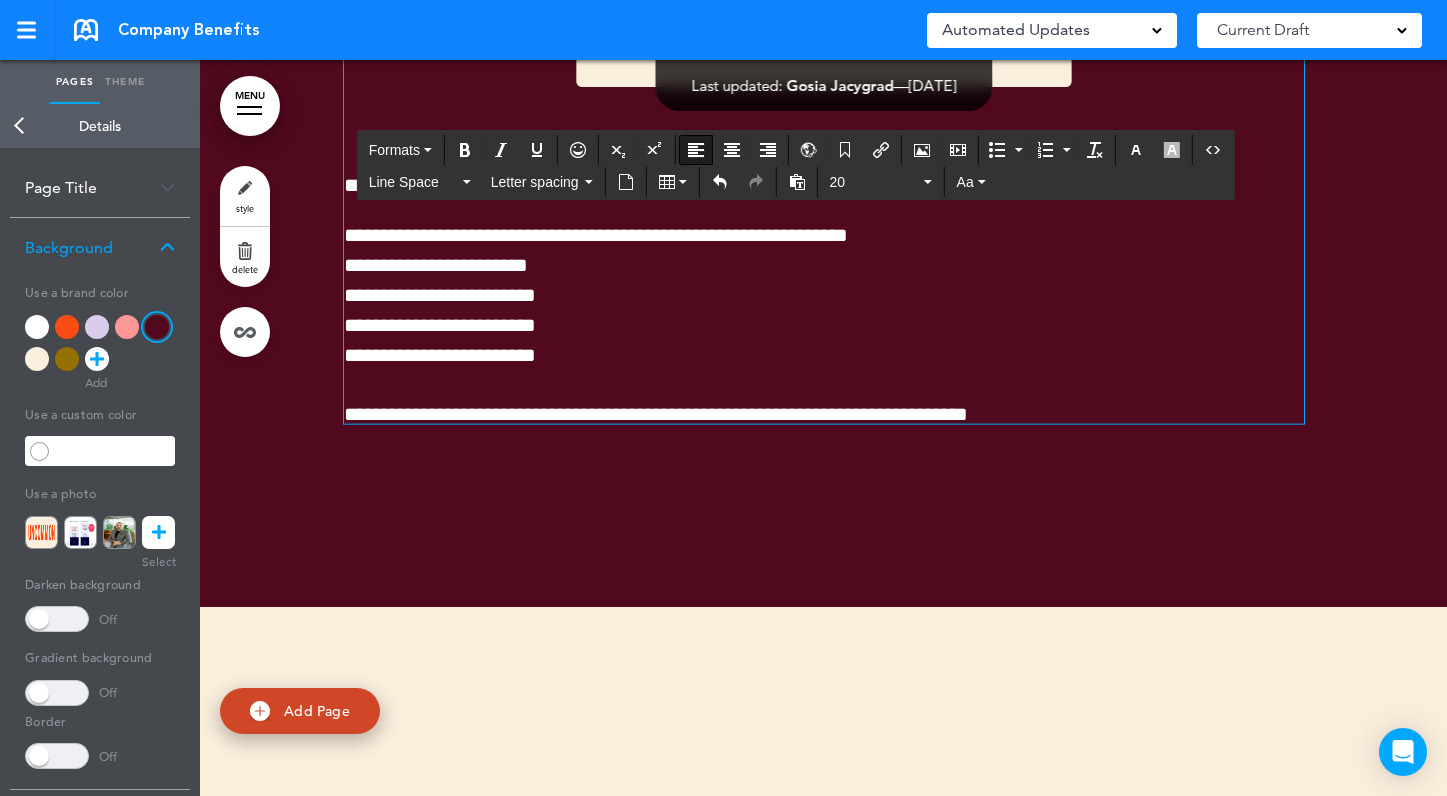 scroll, scrollTop: 19173, scrollLeft: 0, axis: vertical 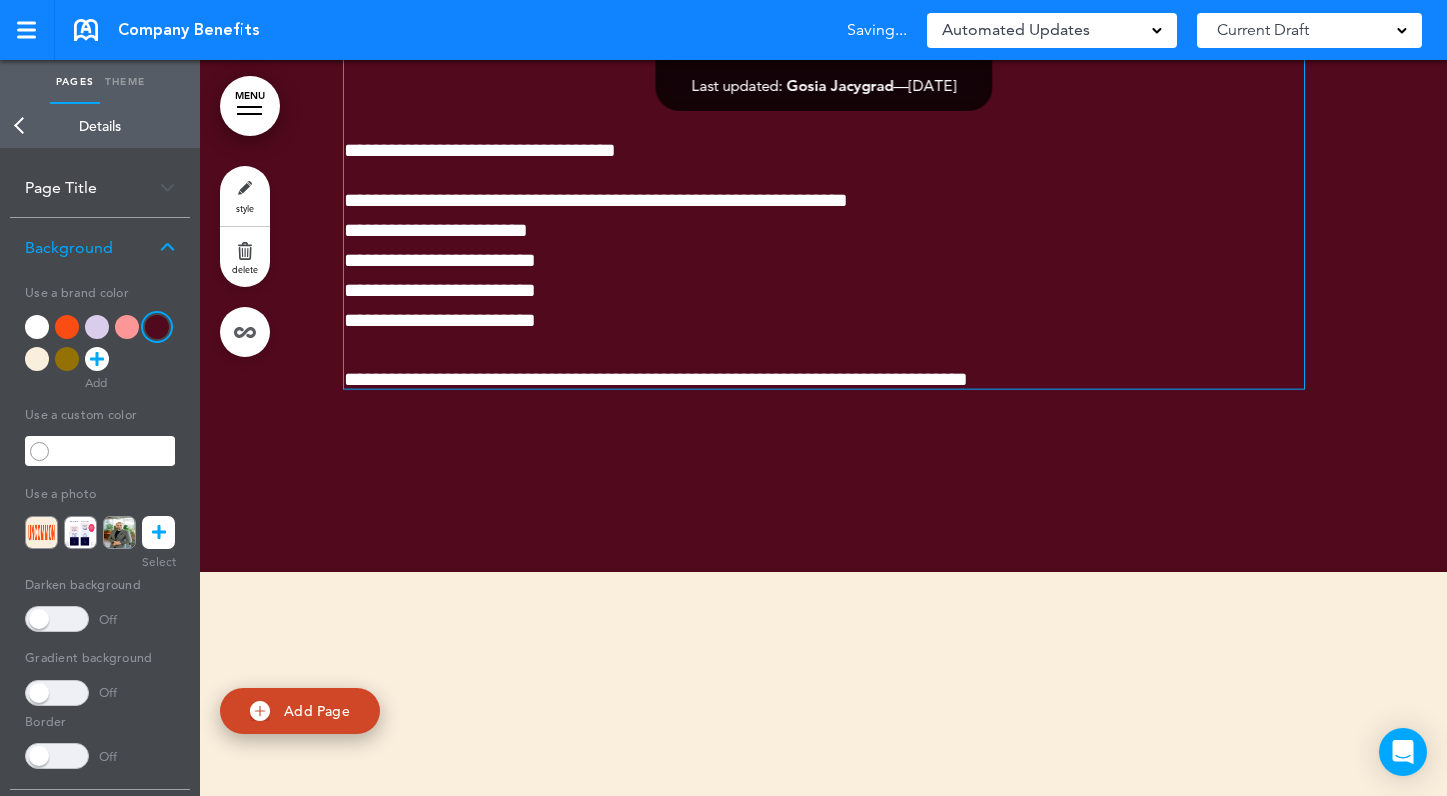 click on "**********" at bounding box center (824, 204) 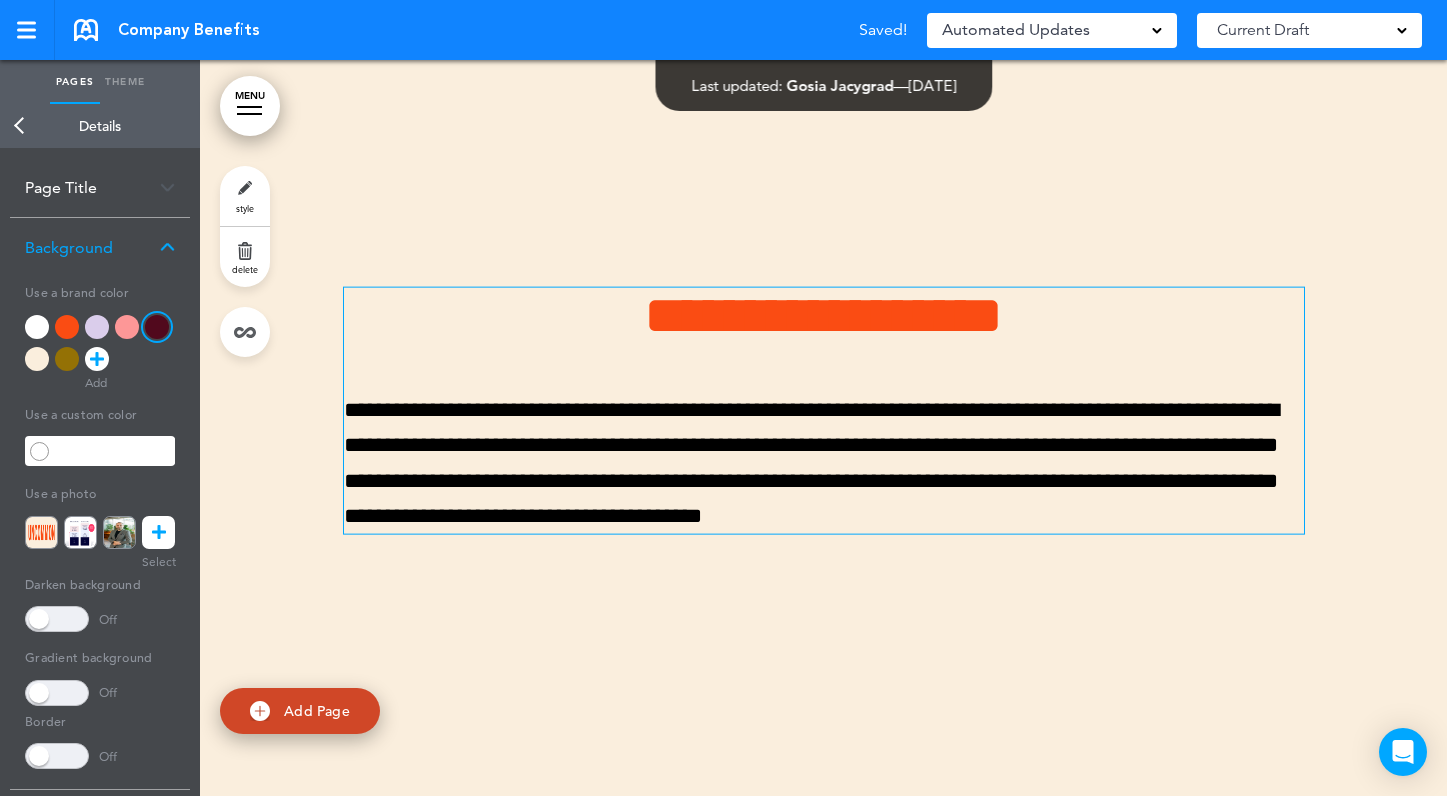 scroll, scrollTop: 19713, scrollLeft: 0, axis: vertical 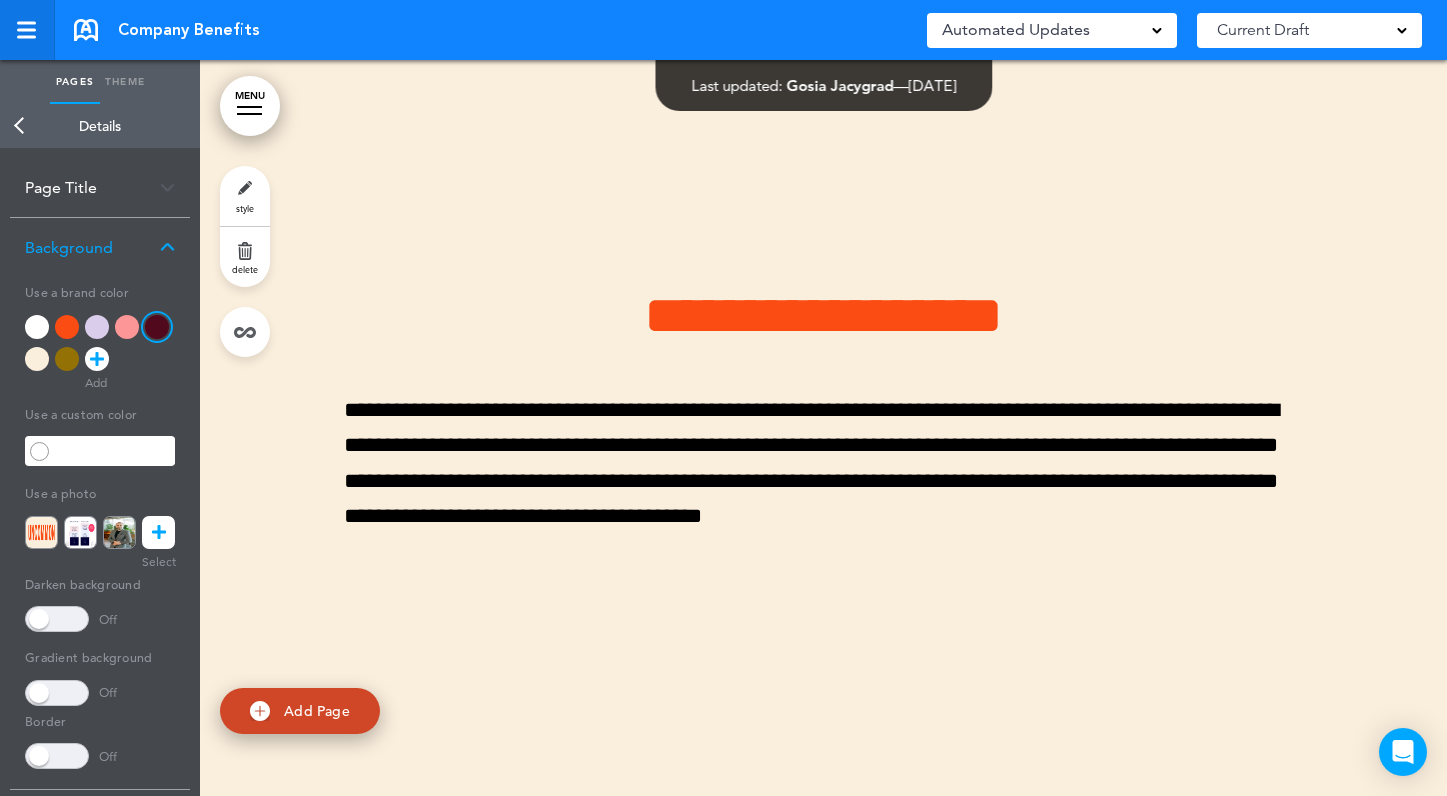 click at bounding box center (27, 30) 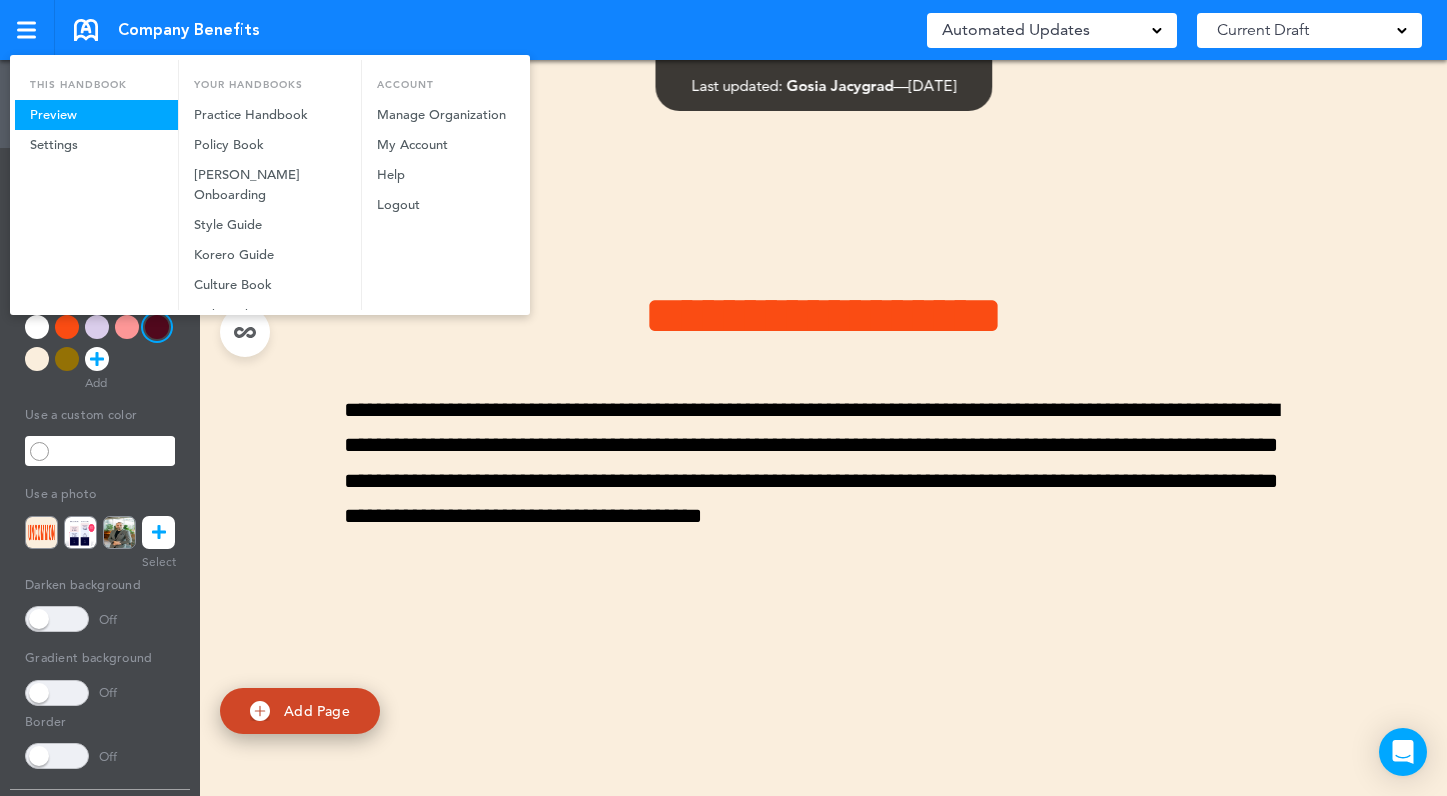 click on "Preview" at bounding box center [96, 115] 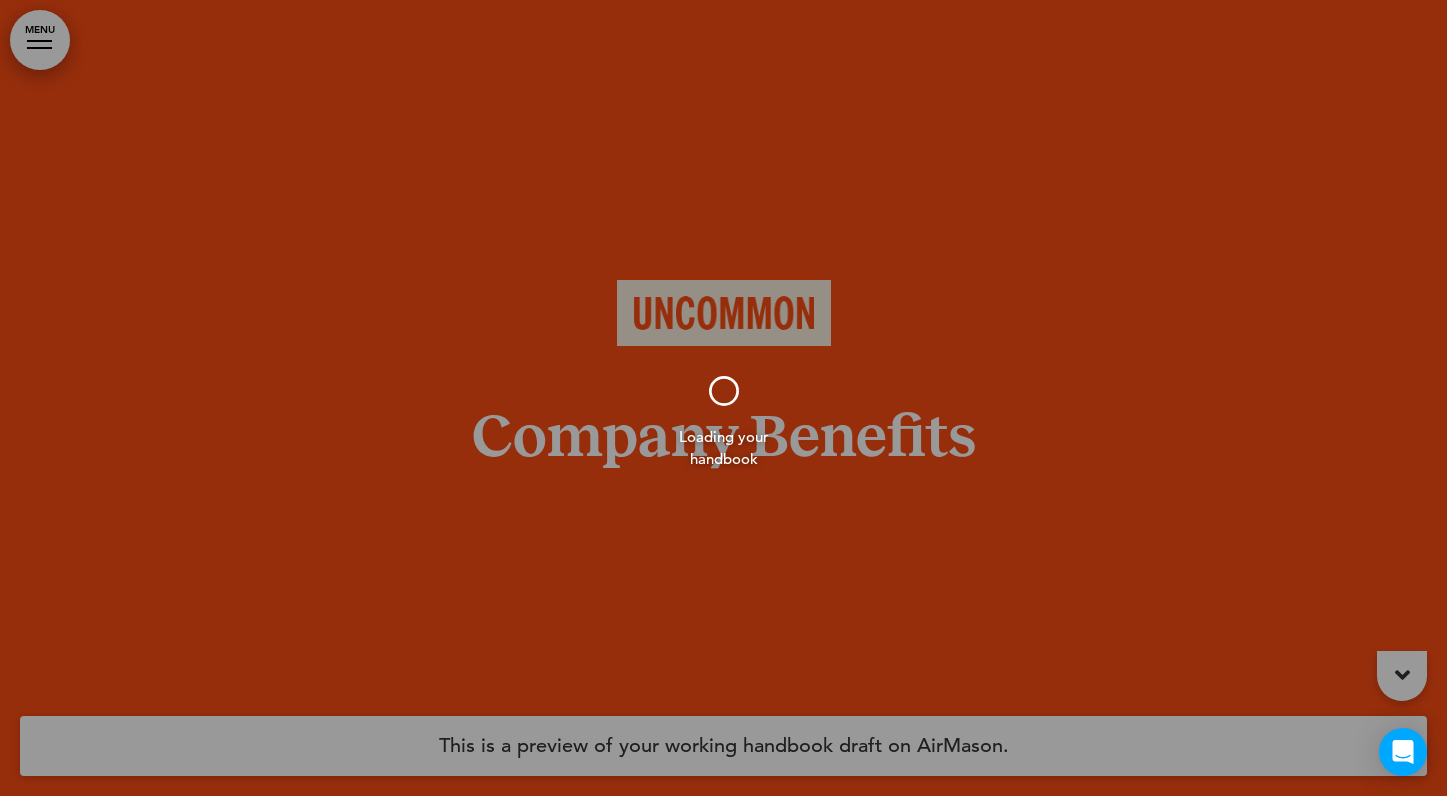scroll, scrollTop: 0, scrollLeft: 0, axis: both 